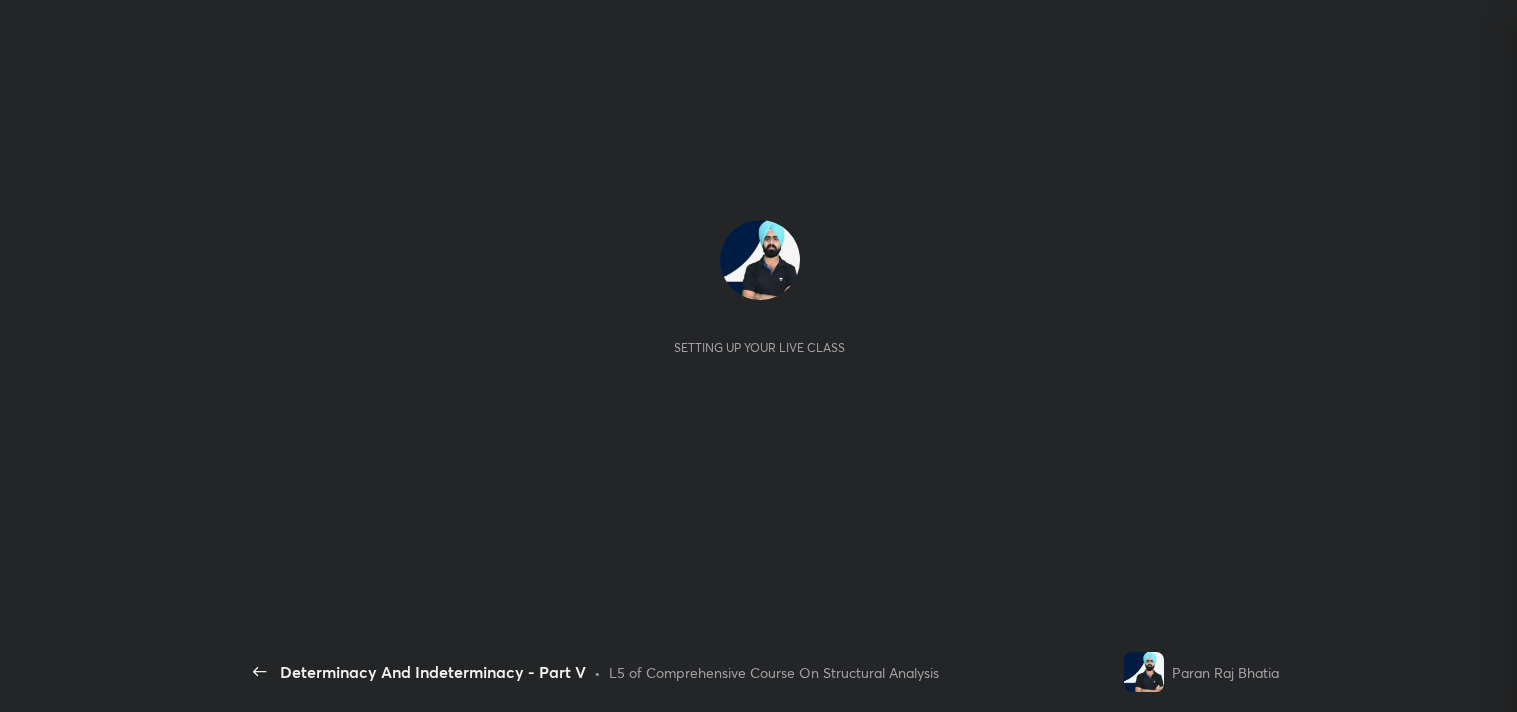 scroll, scrollTop: 0, scrollLeft: 0, axis: both 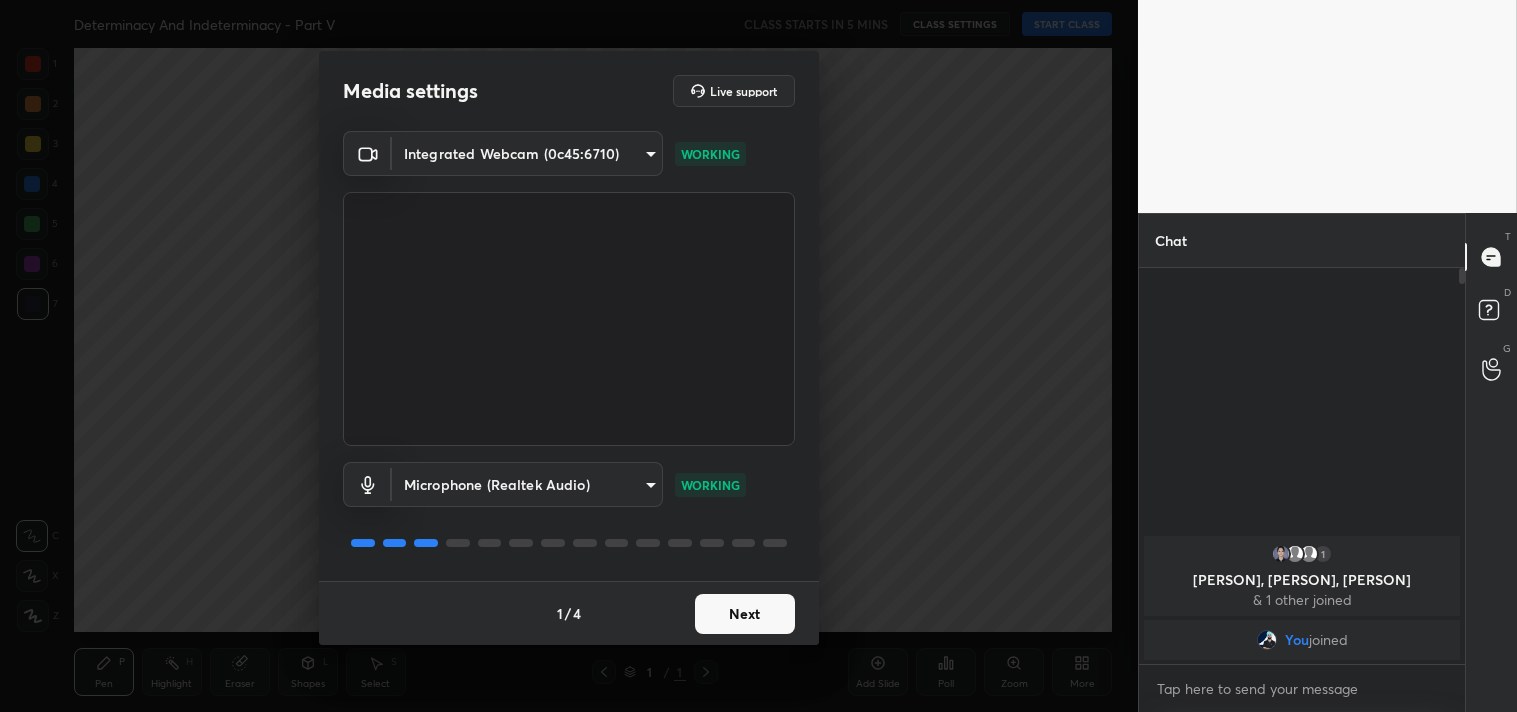 click on "Next" at bounding box center [745, 614] 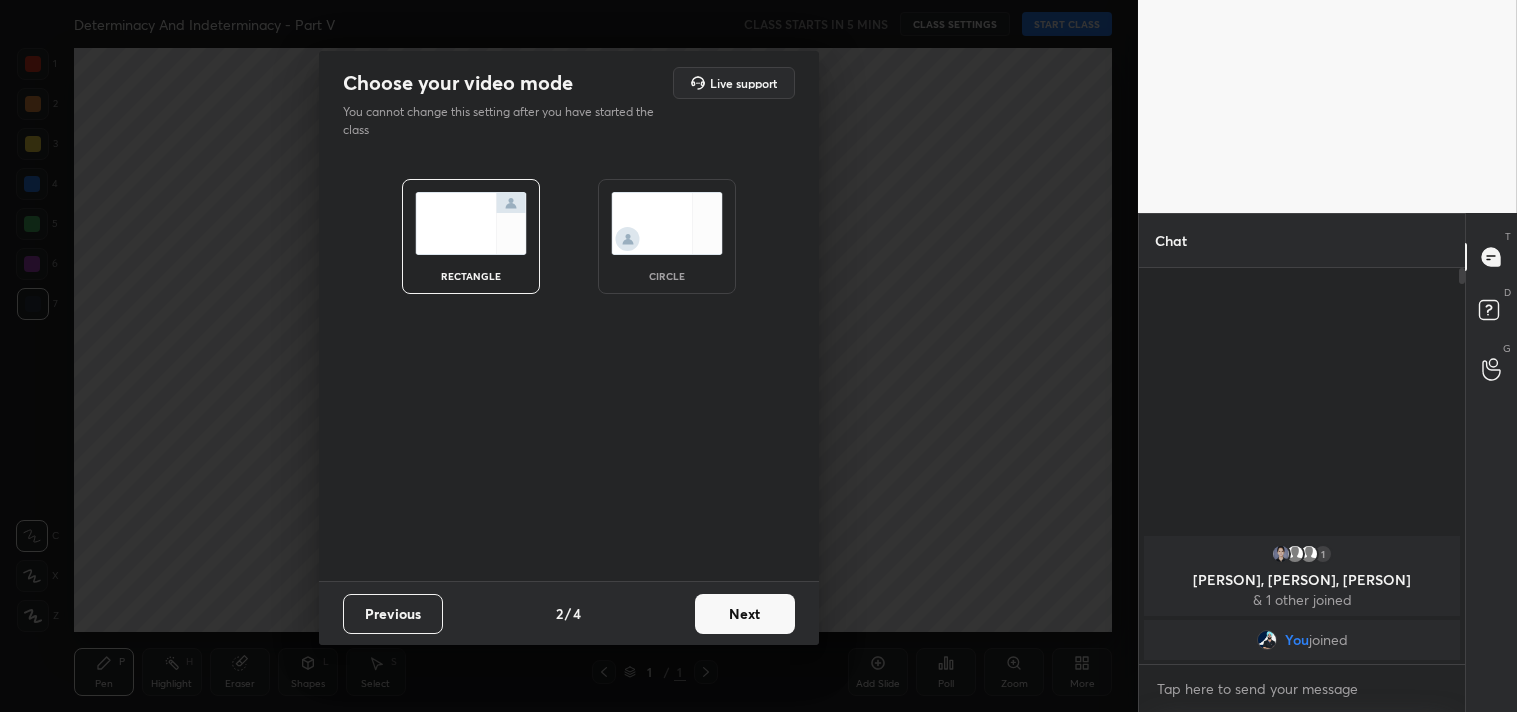 click on "Next" at bounding box center (745, 614) 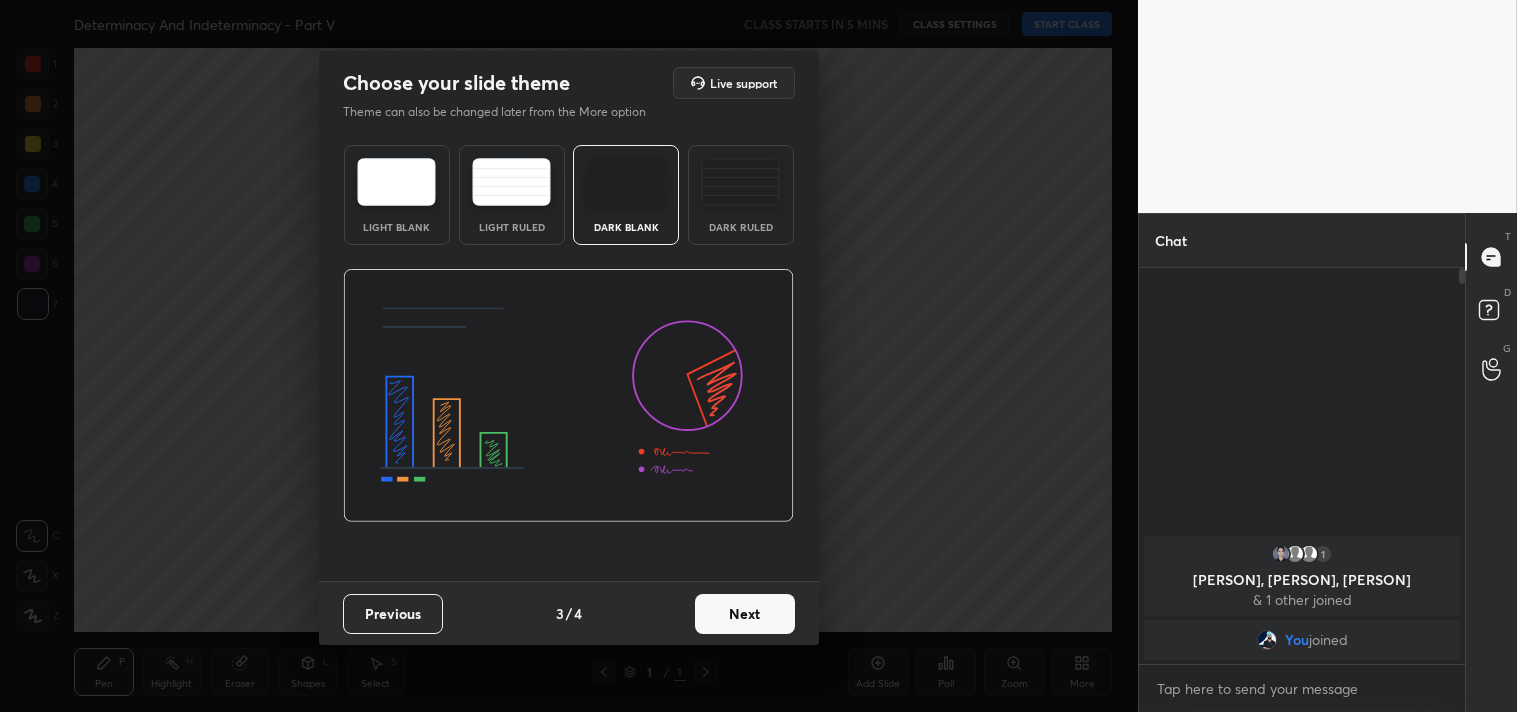 click on "Next" at bounding box center [745, 614] 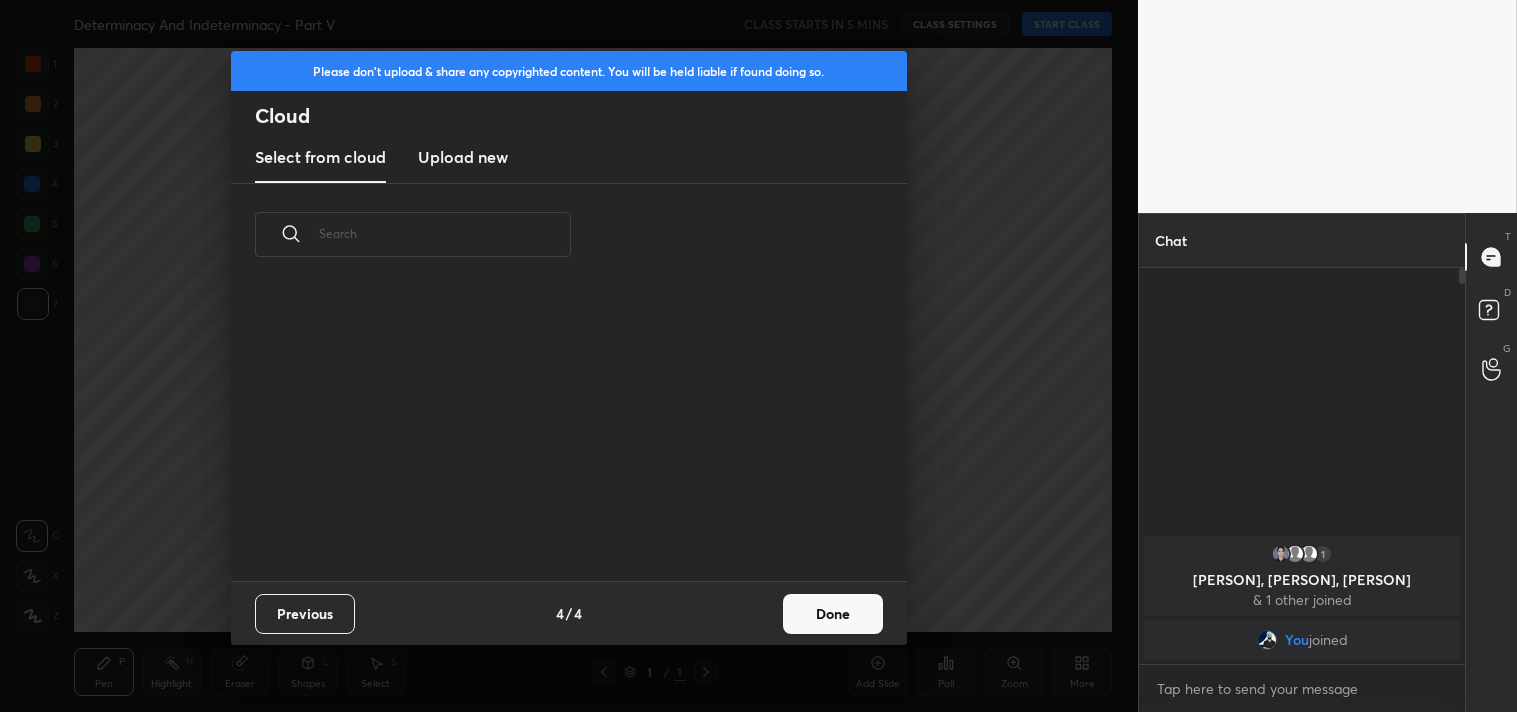 click on "Previous 4 / 4 Done" at bounding box center (569, 613) 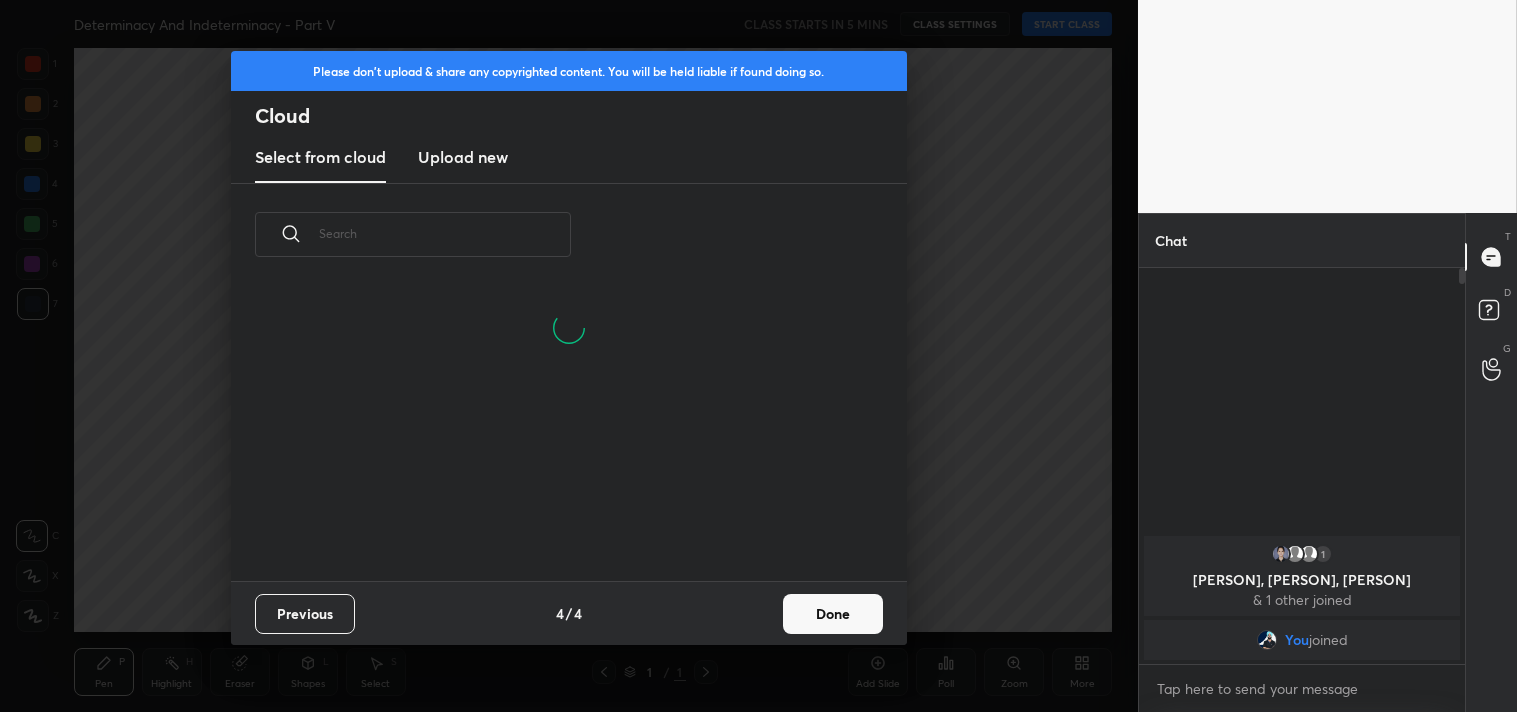scroll, scrollTop: 6, scrollLeft: 11, axis: both 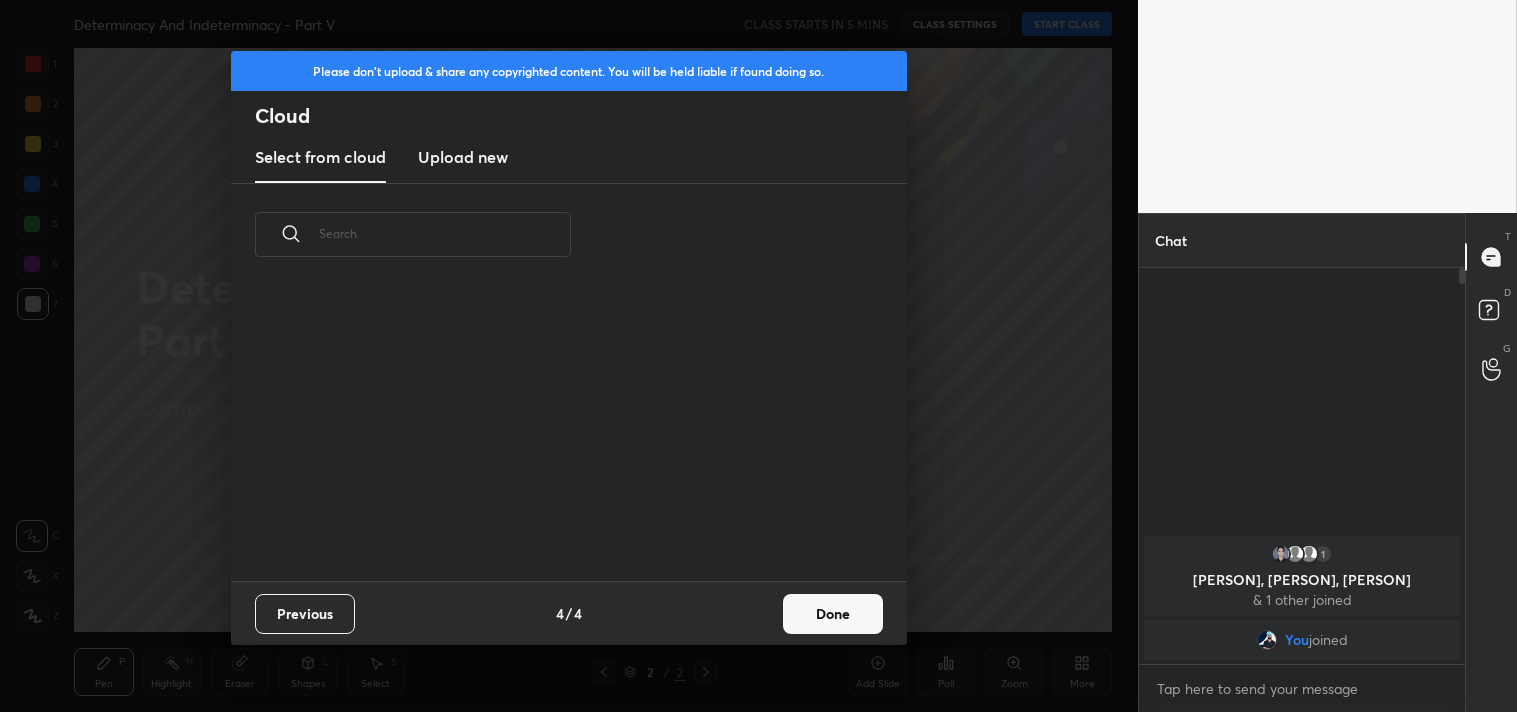 click on "Done" at bounding box center (833, 614) 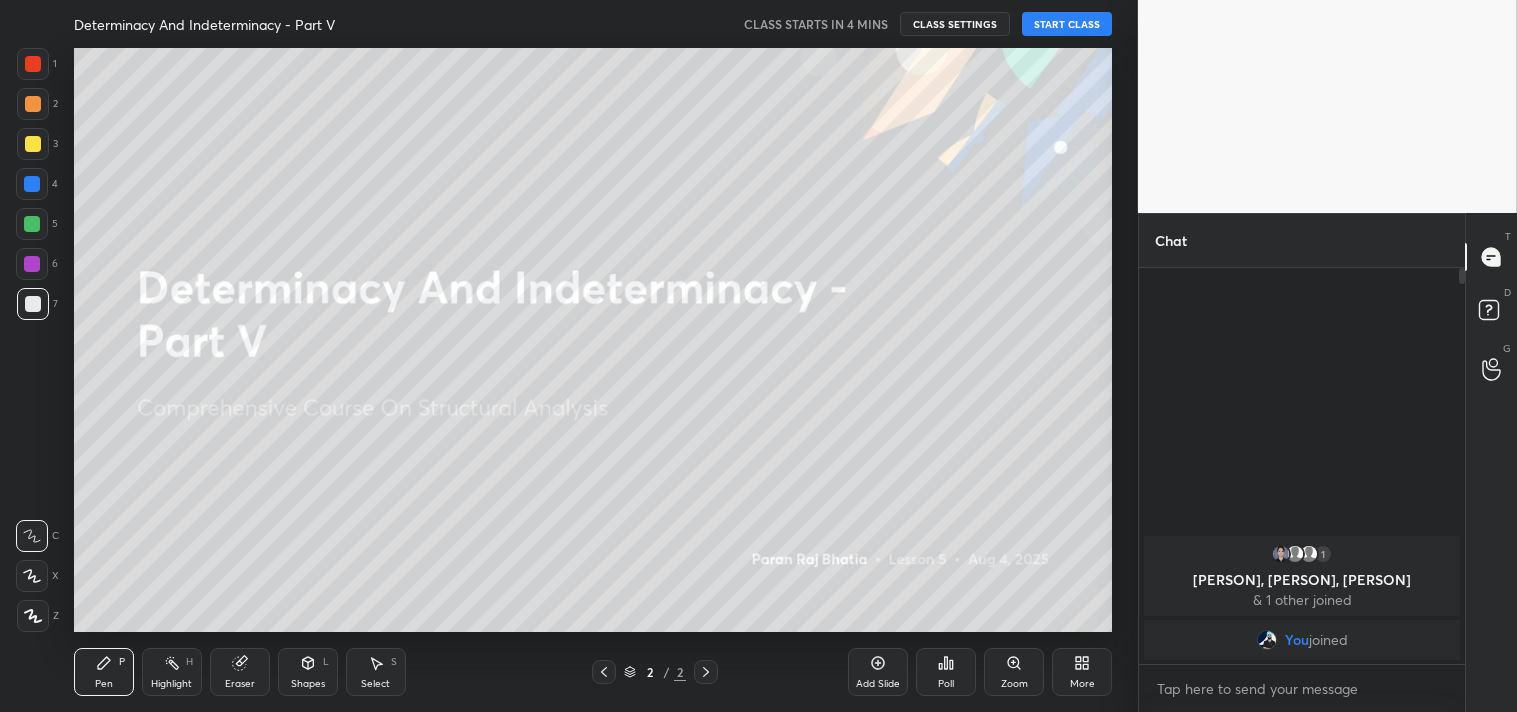 click 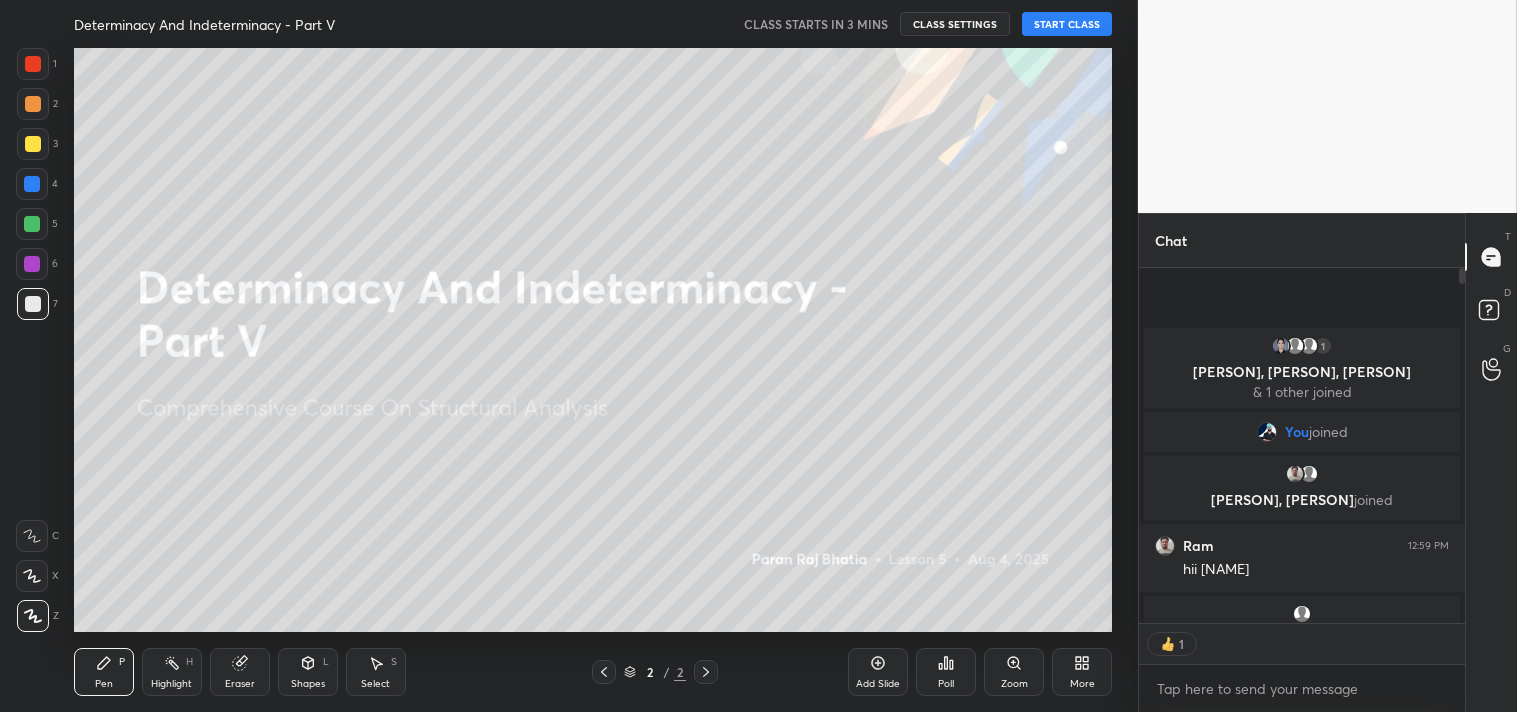 scroll, scrollTop: 350, scrollLeft: 320, axis: both 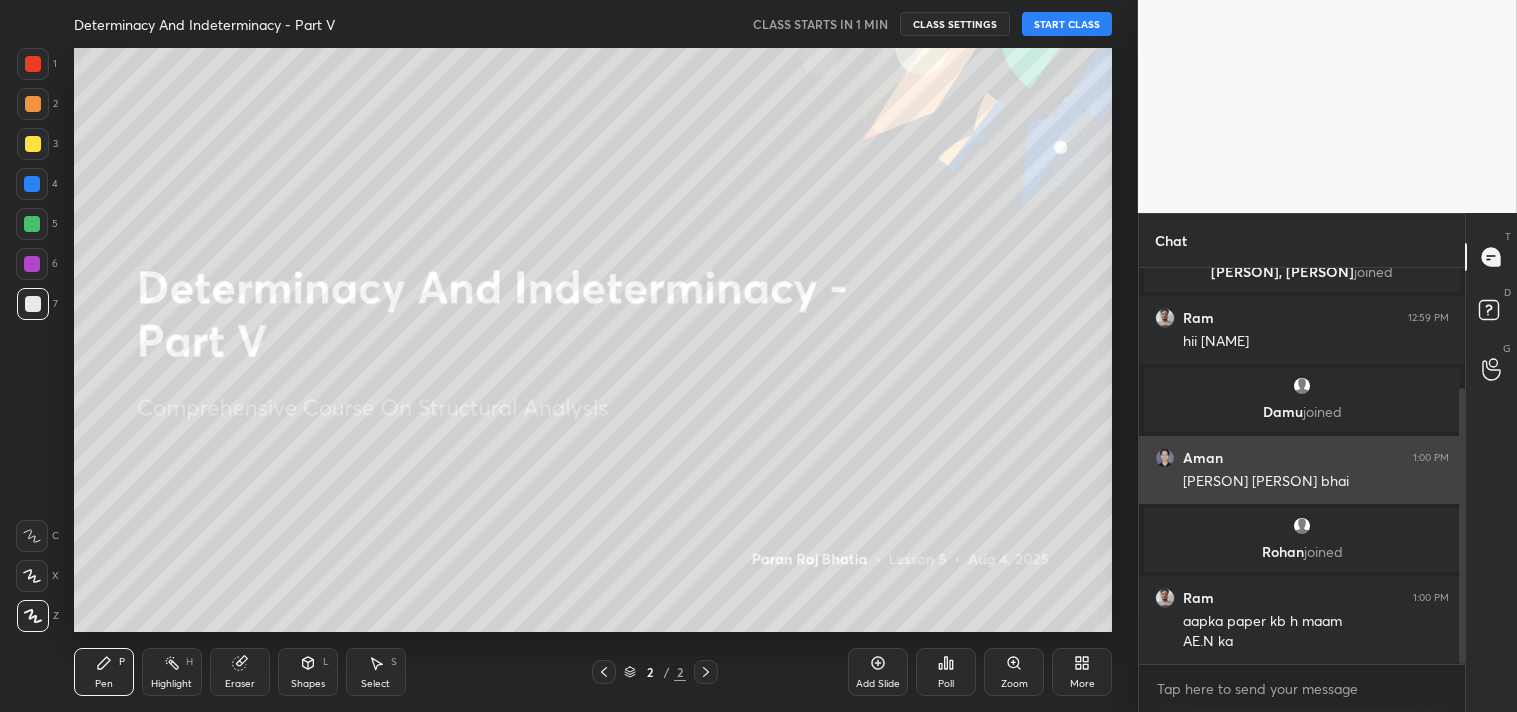 click at bounding box center (1165, 458) 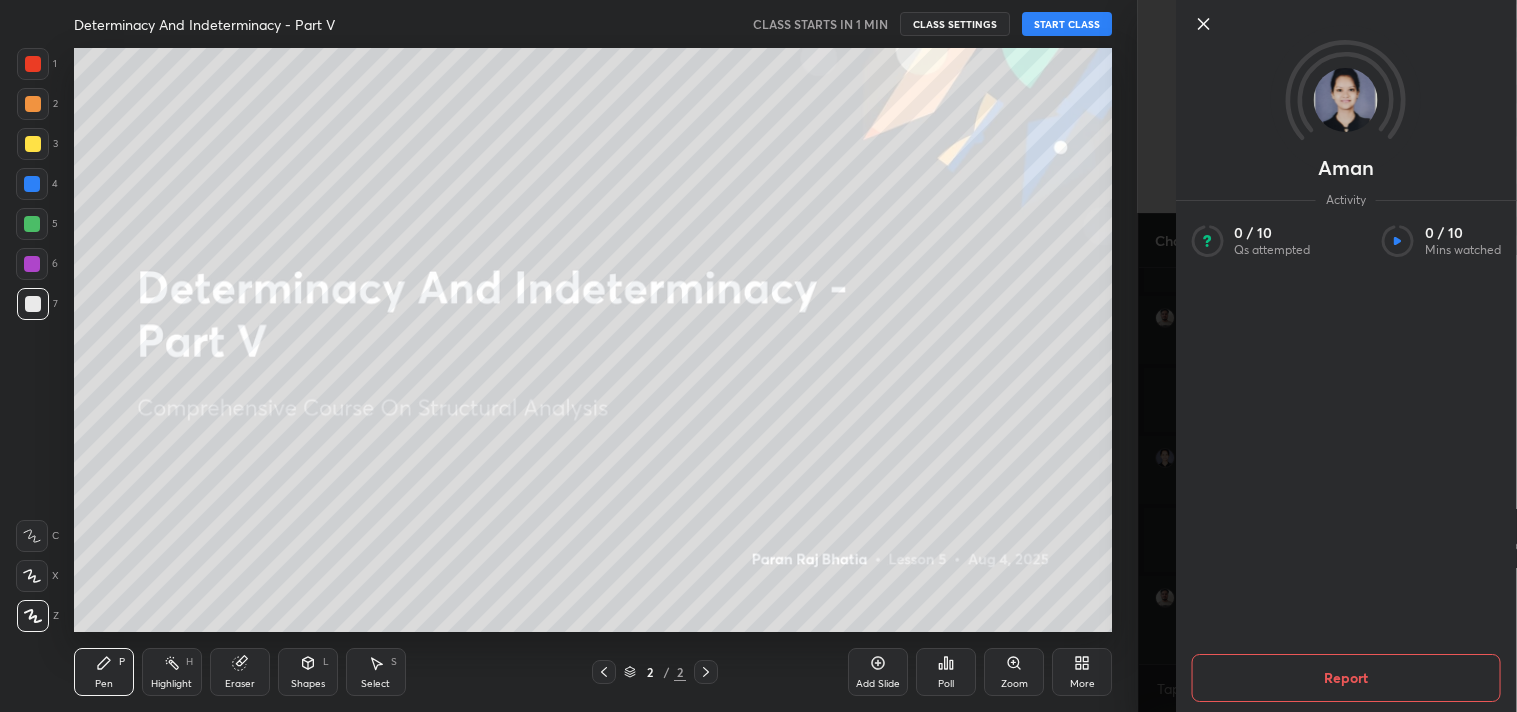click 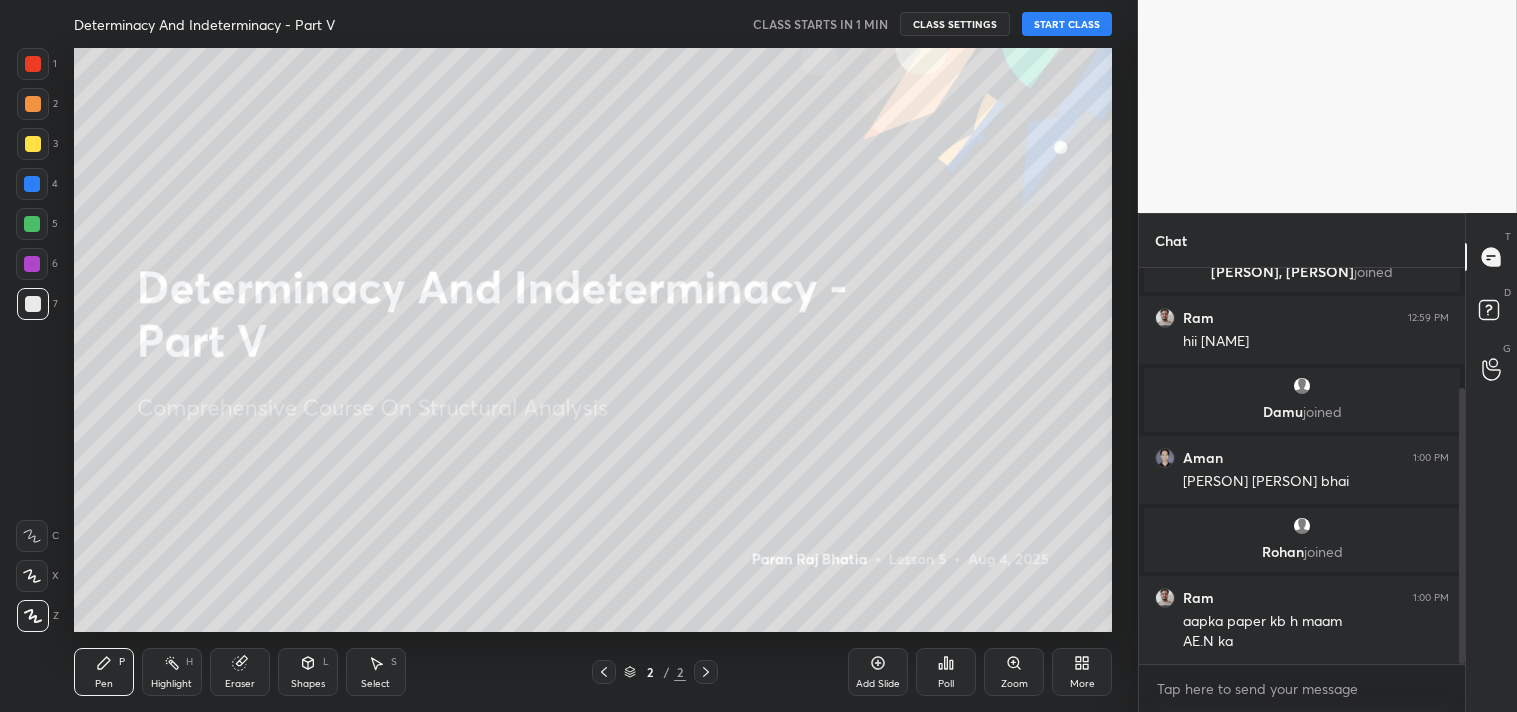 click on "START CLASS" at bounding box center [1067, 24] 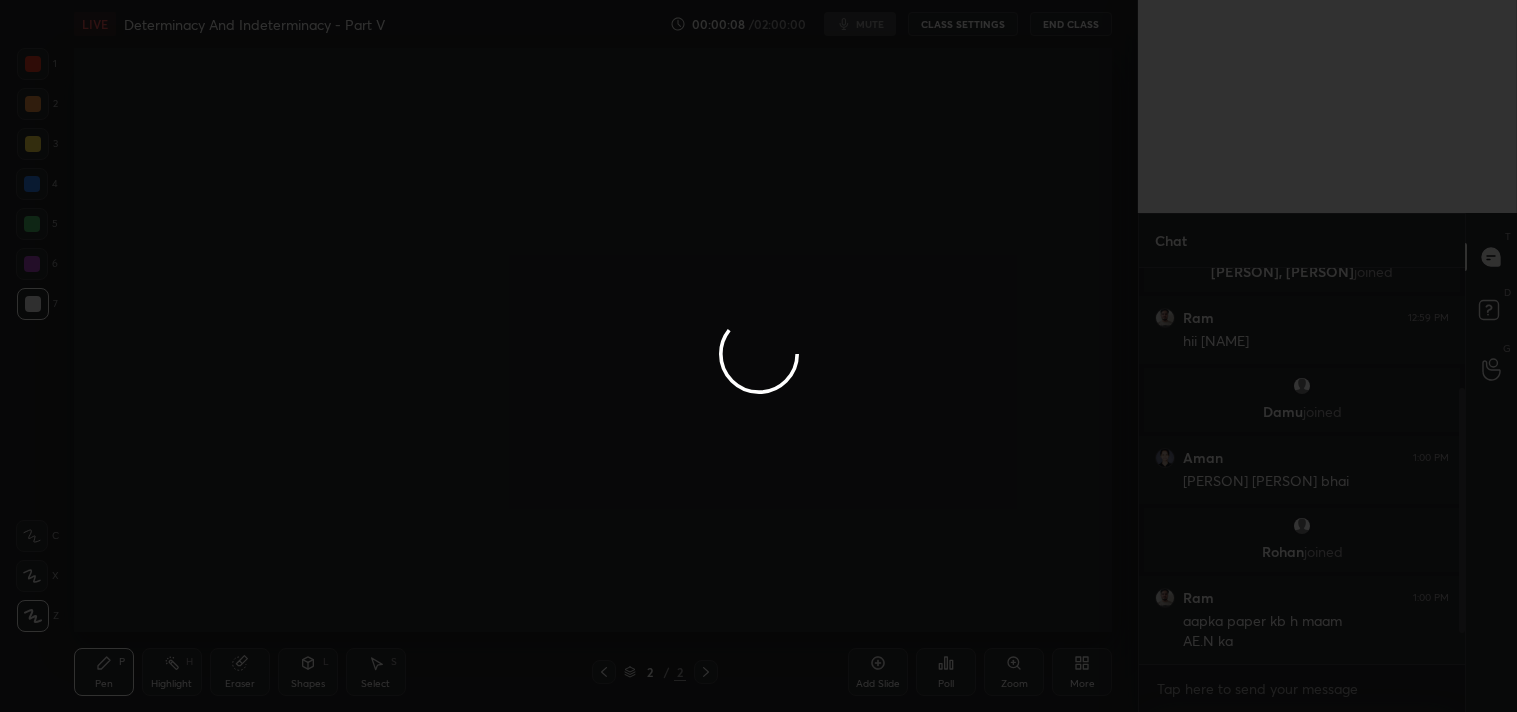 scroll, scrollTop: 244, scrollLeft: 0, axis: vertical 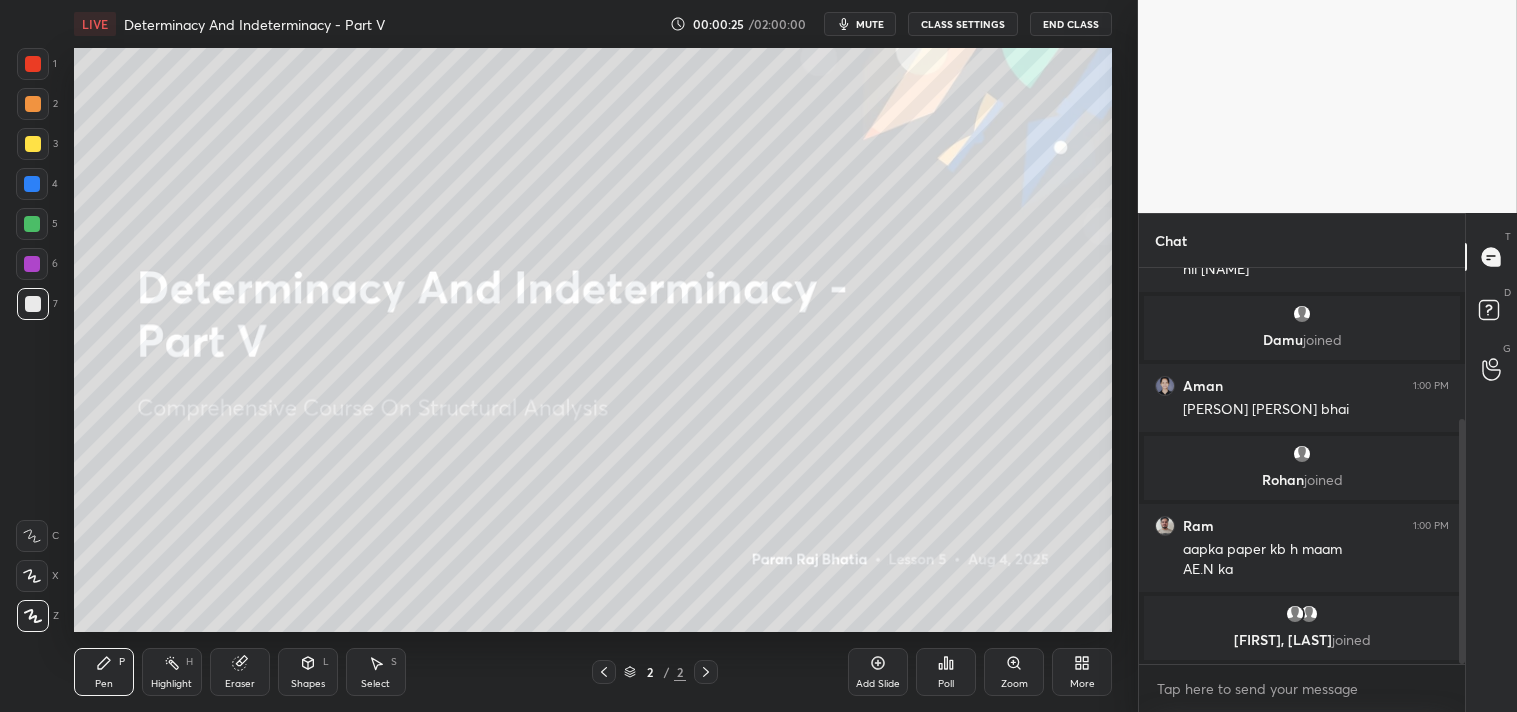 click on "mute" at bounding box center (870, 24) 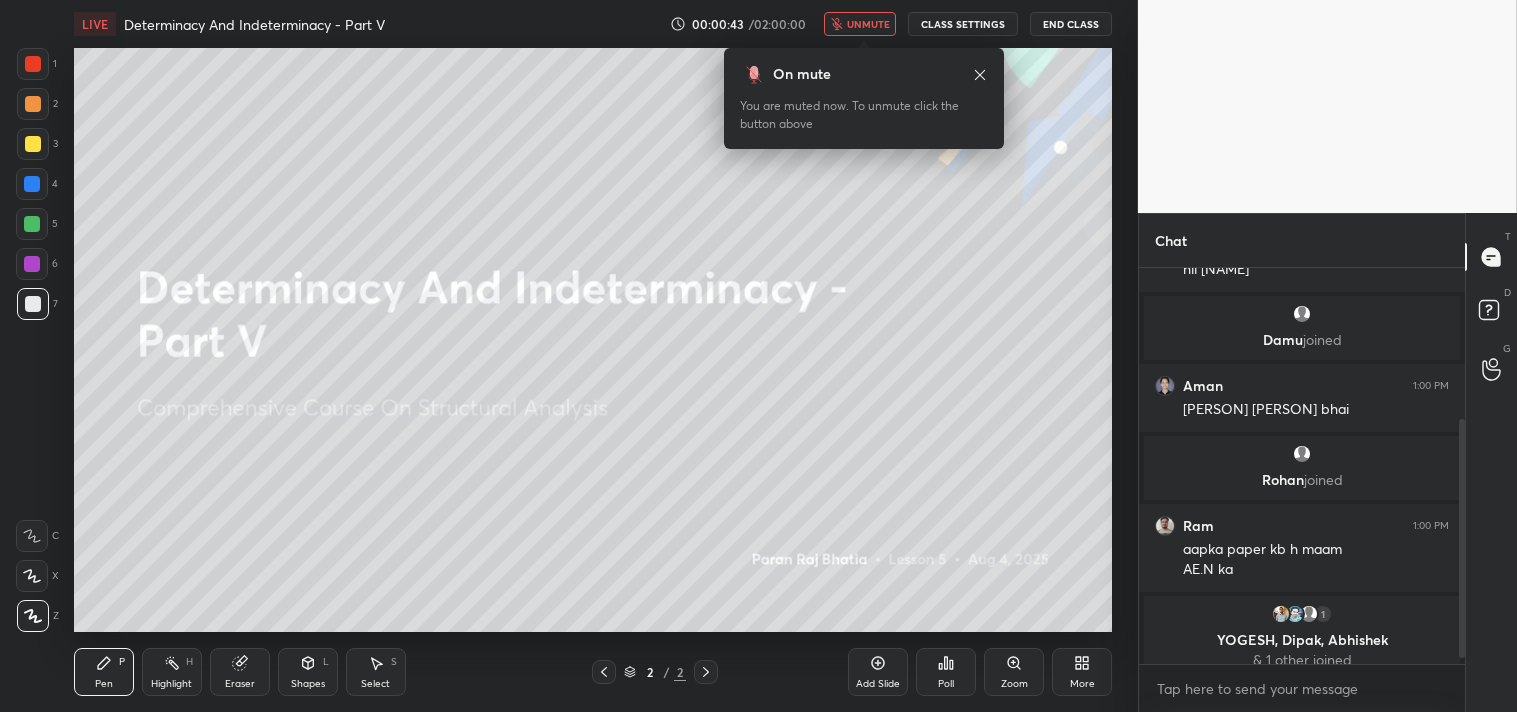 scroll, scrollTop: 260, scrollLeft: 0, axis: vertical 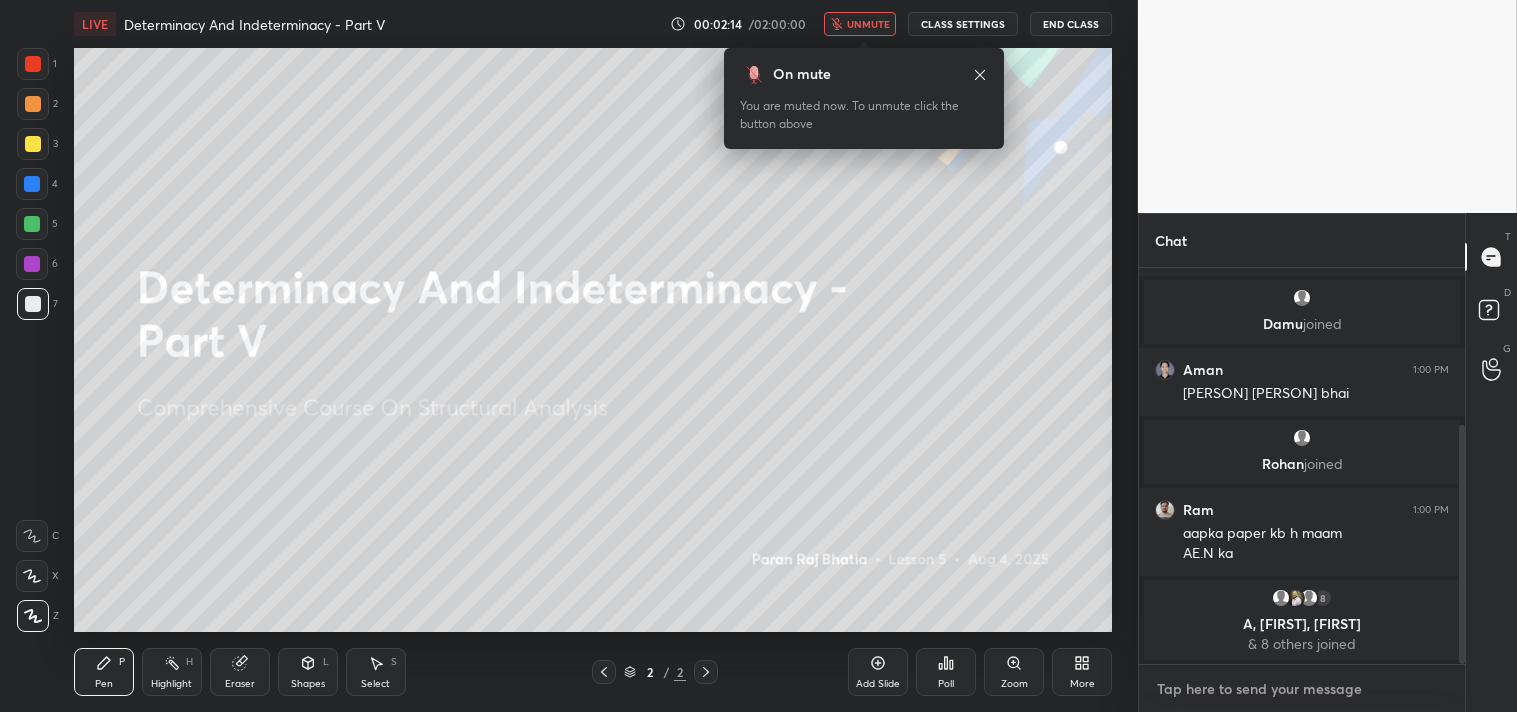 click at bounding box center (1302, 689) 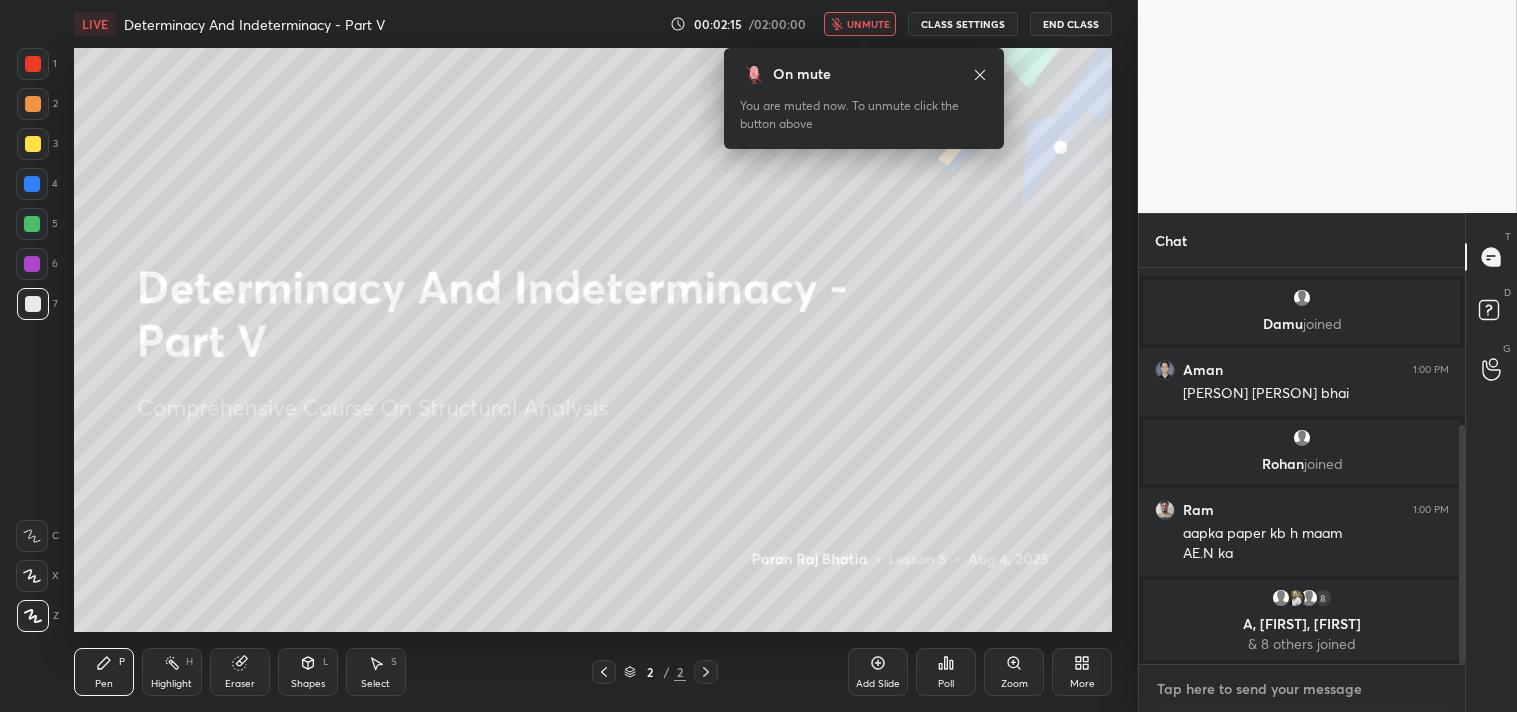 type on "j" 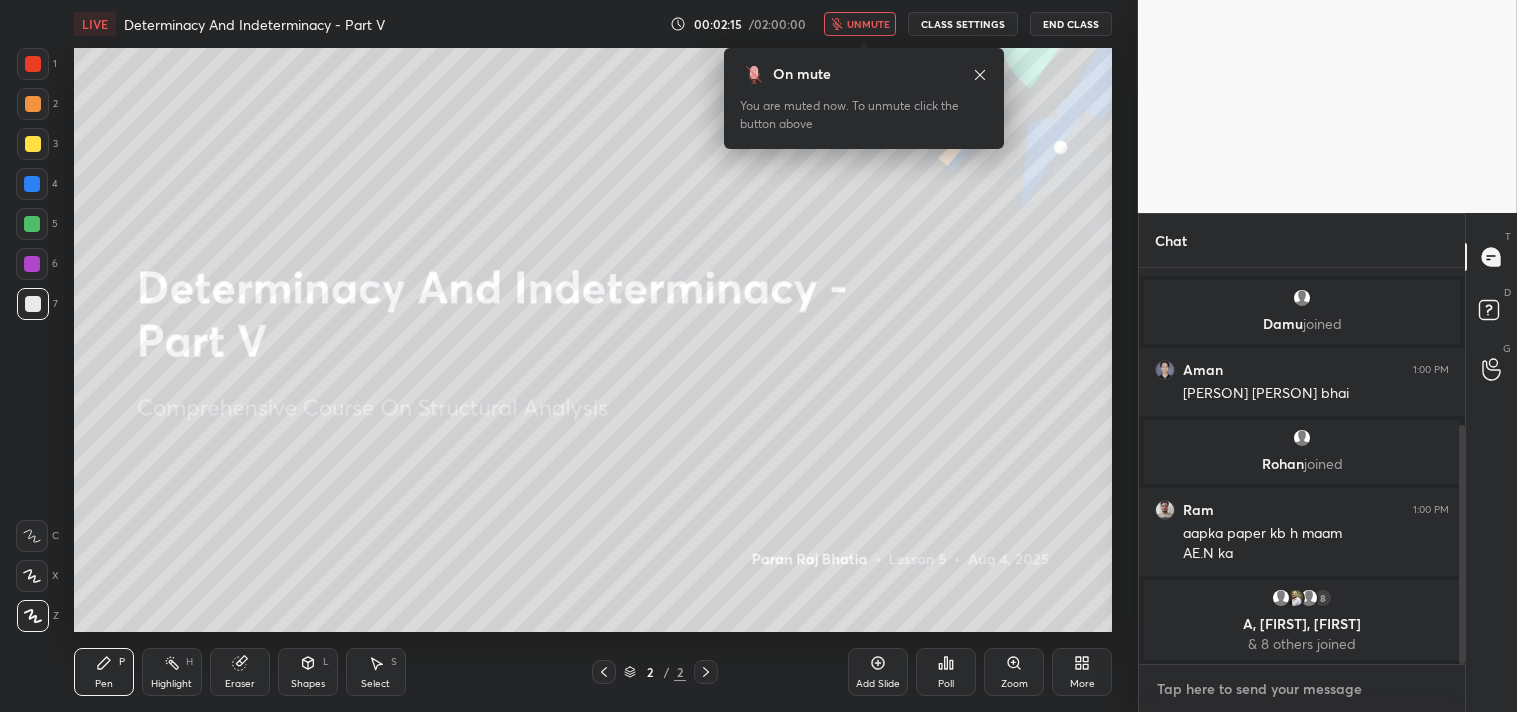 type on "x" 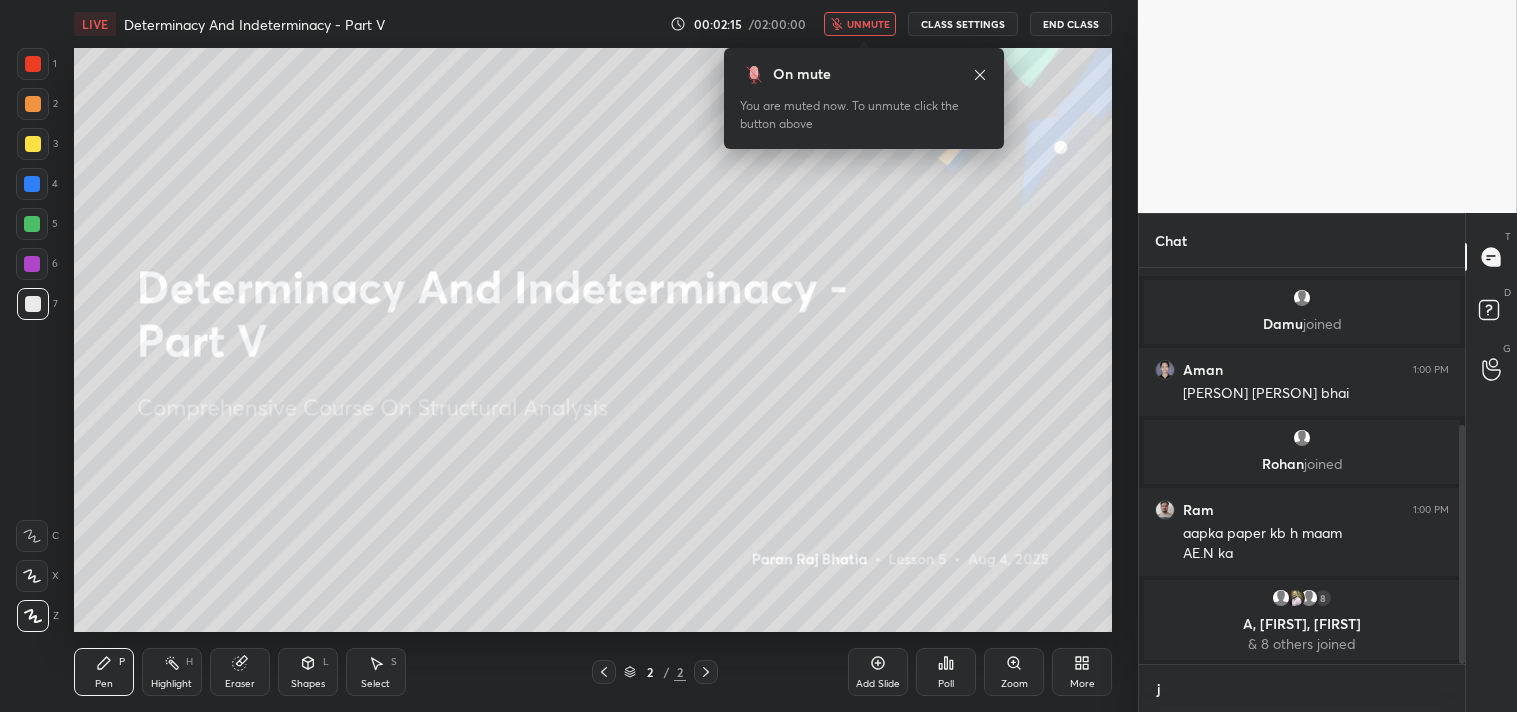 scroll, scrollTop: 384, scrollLeft: 320, axis: both 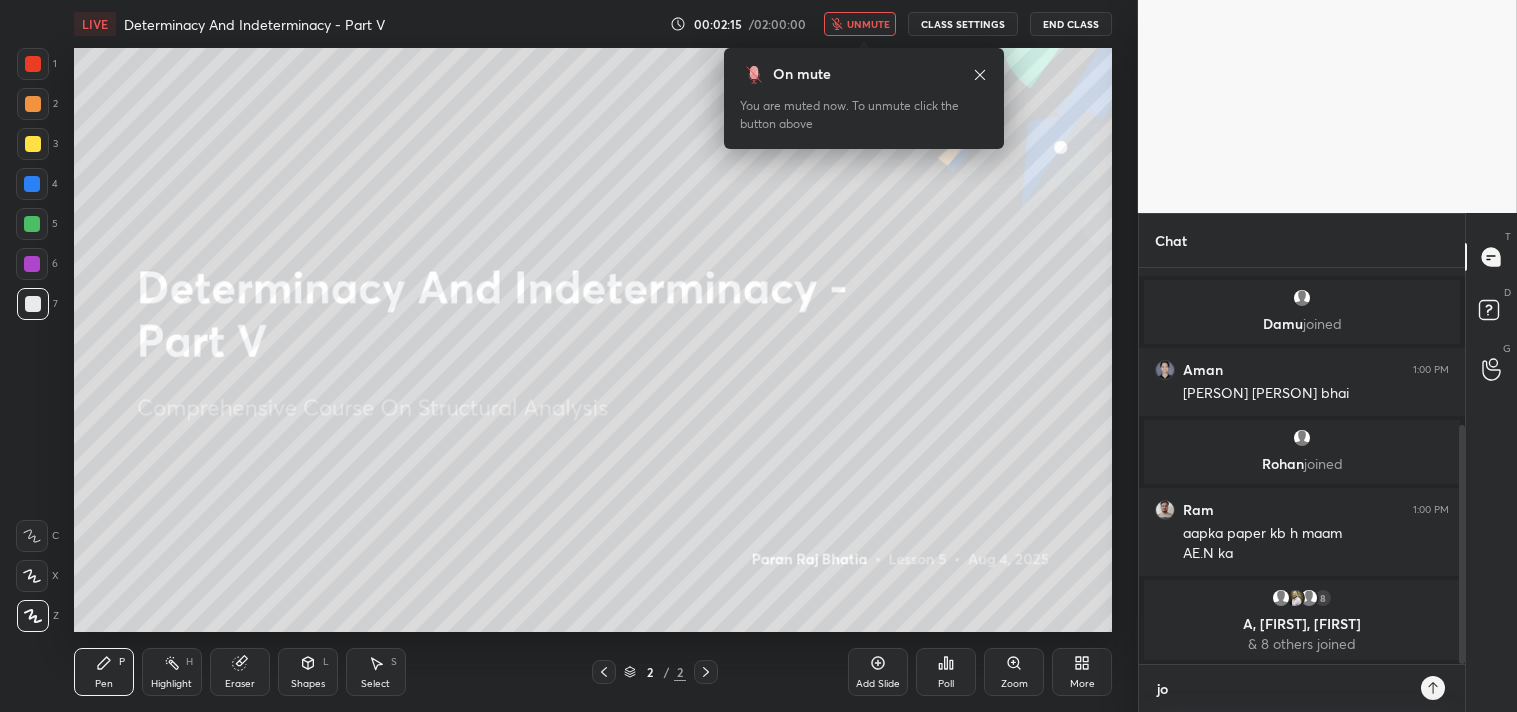 type on "joi" 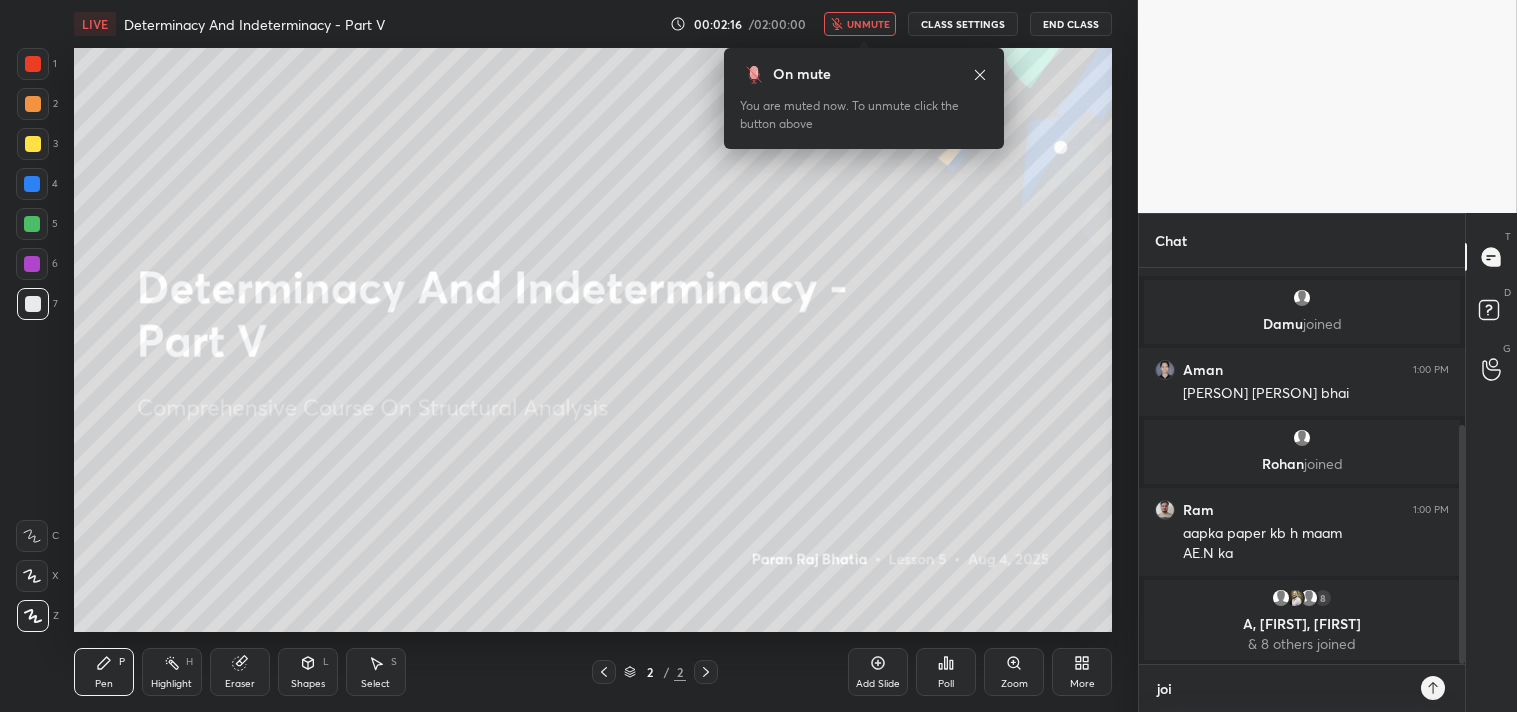 type on "join" 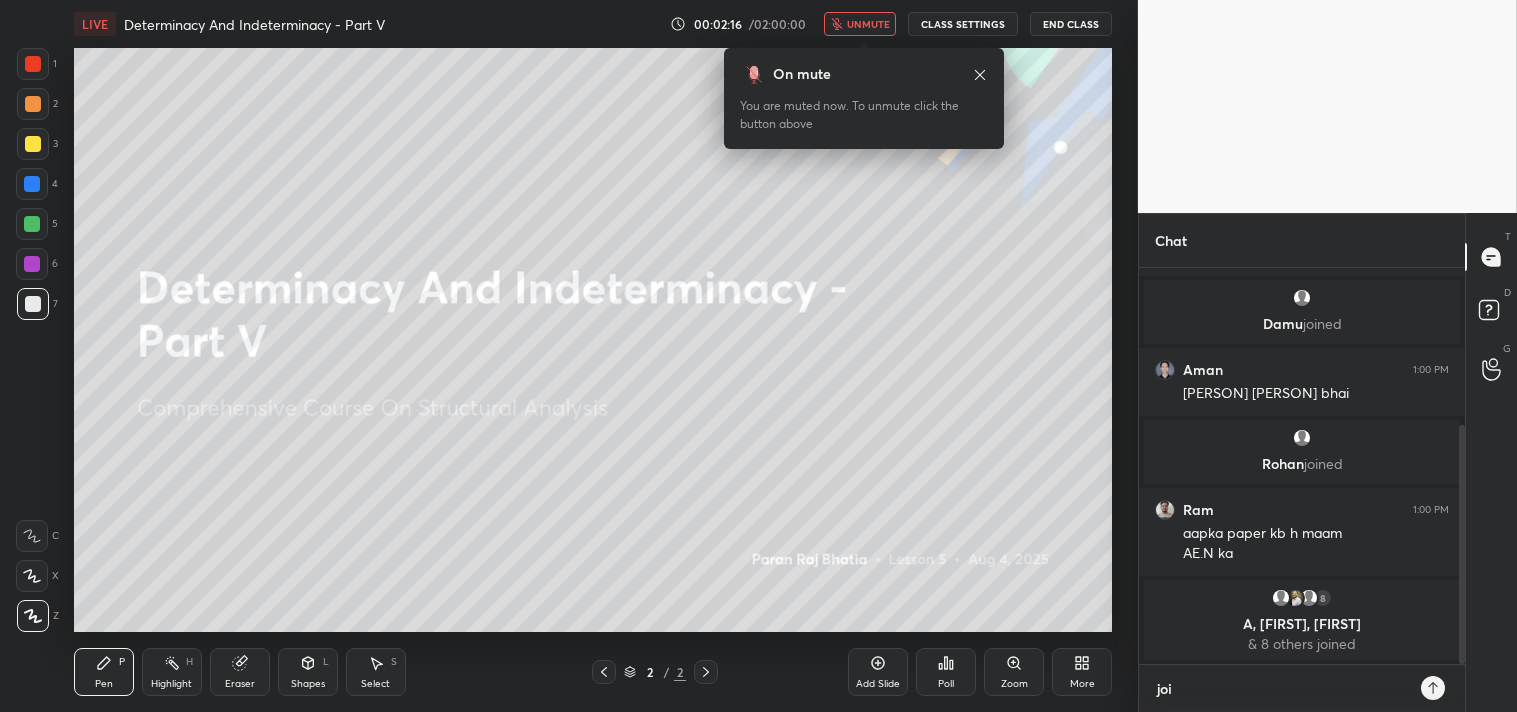type on "x" 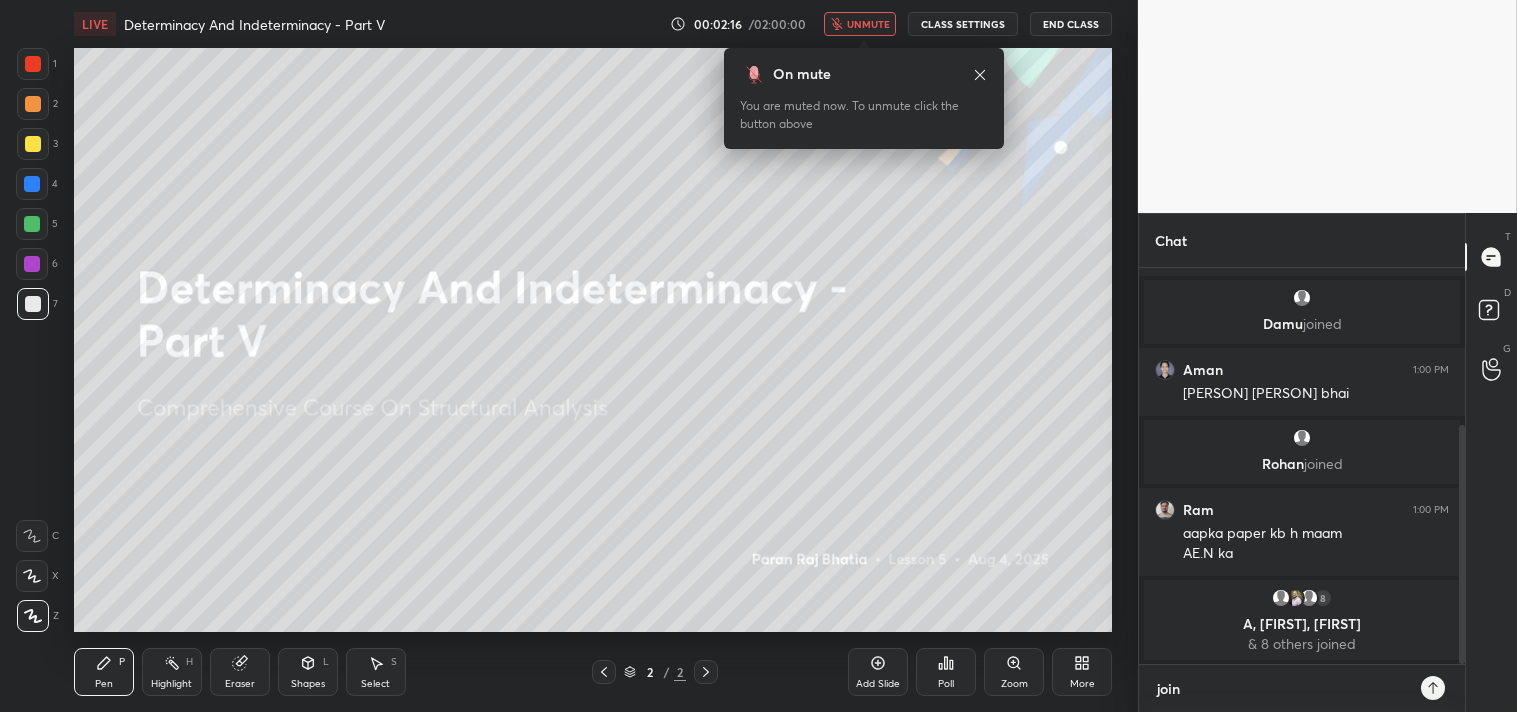type on "joini" 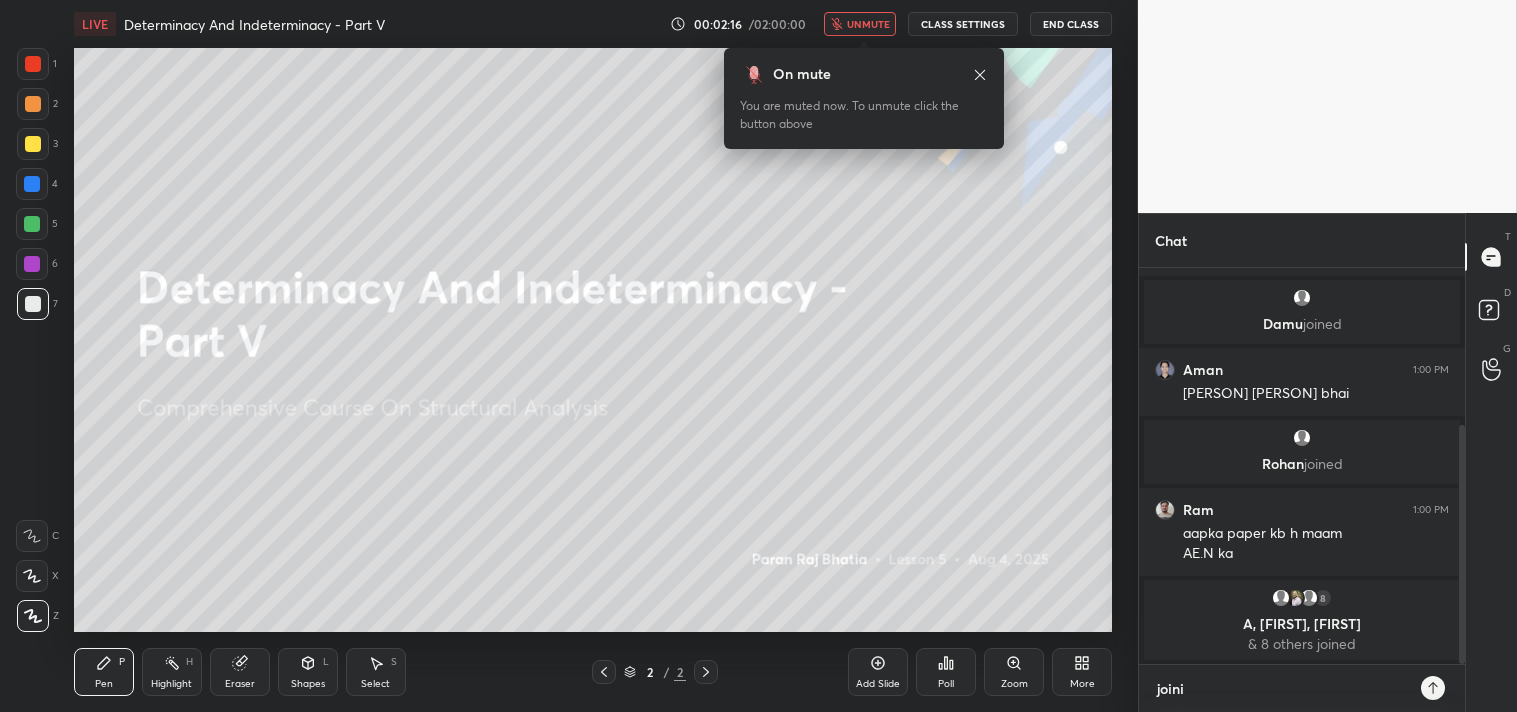 type on "joinin" 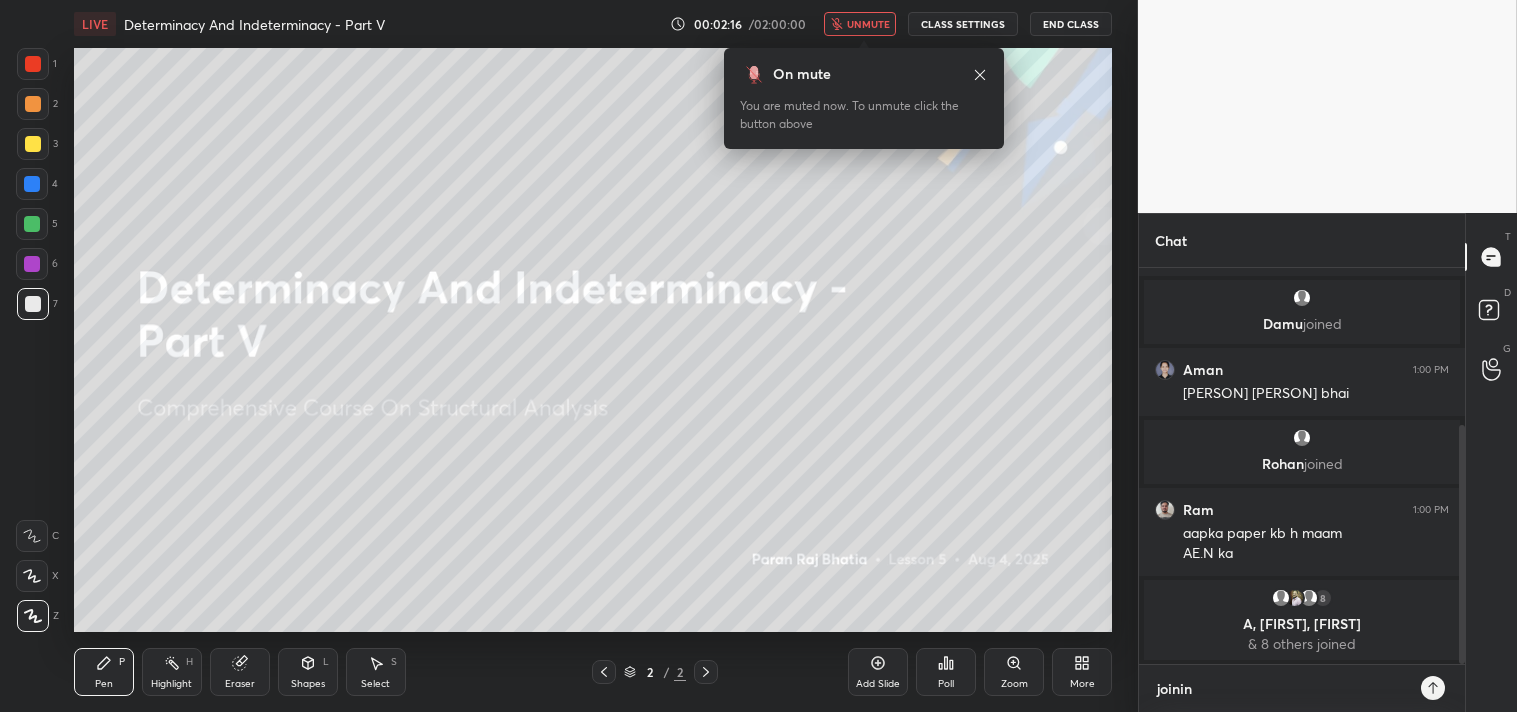 type on "joining" 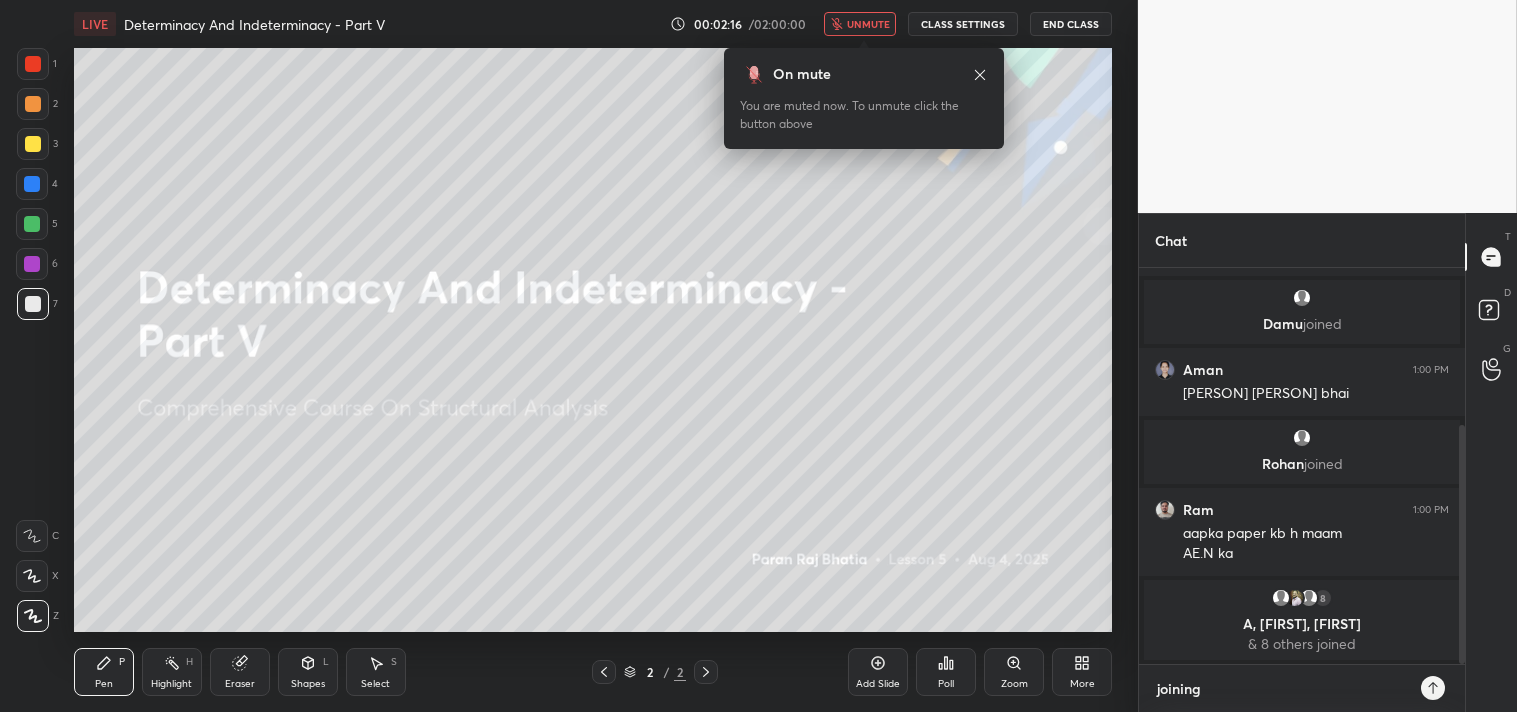 type on "joining" 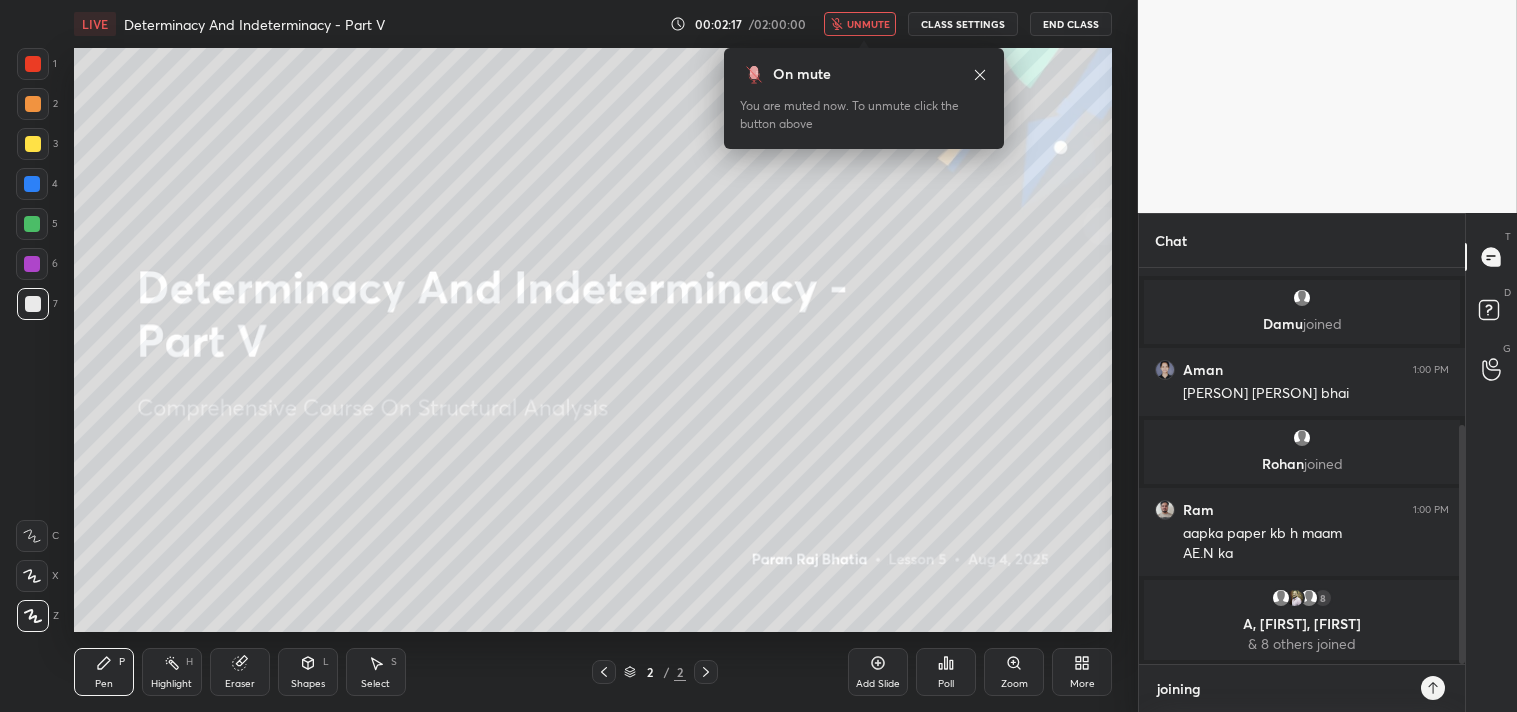 type on "joining w" 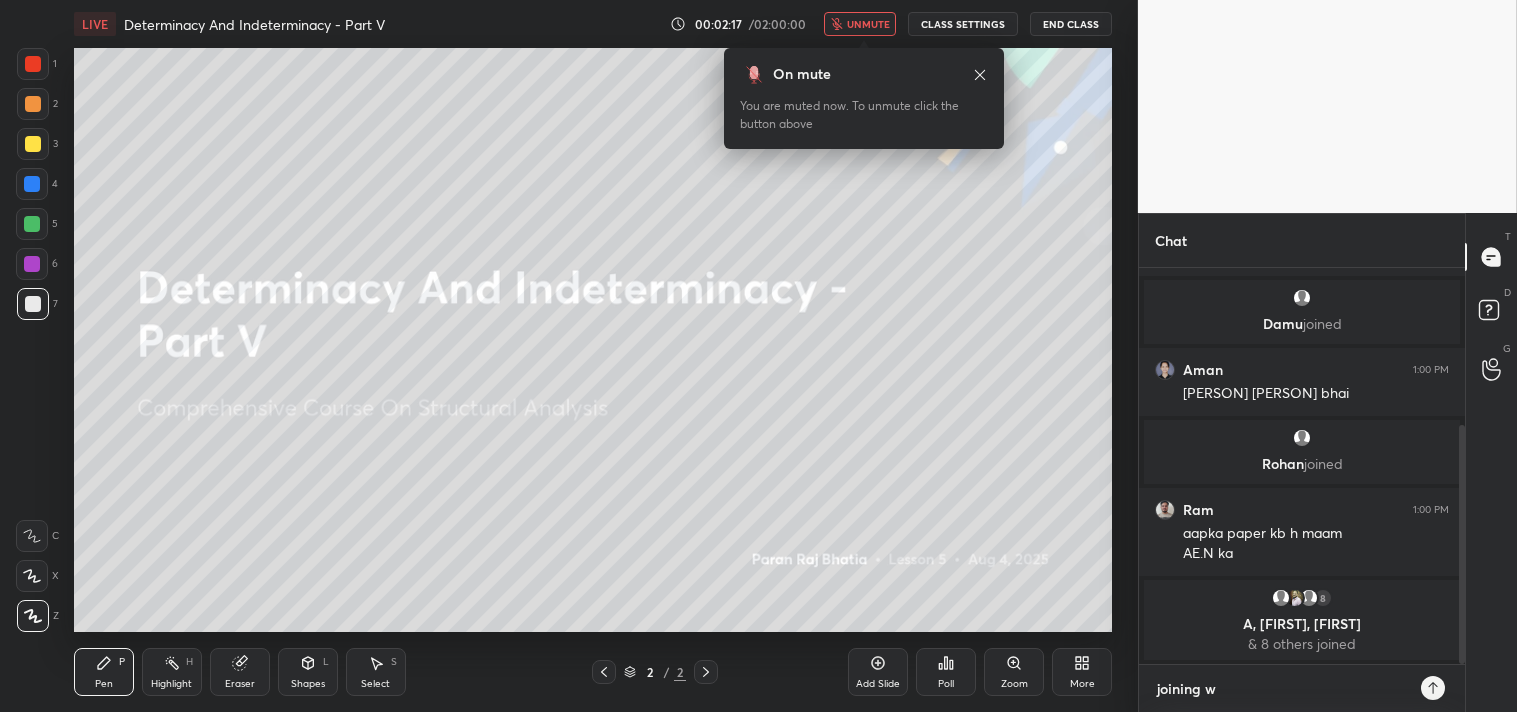 type on "joining wi" 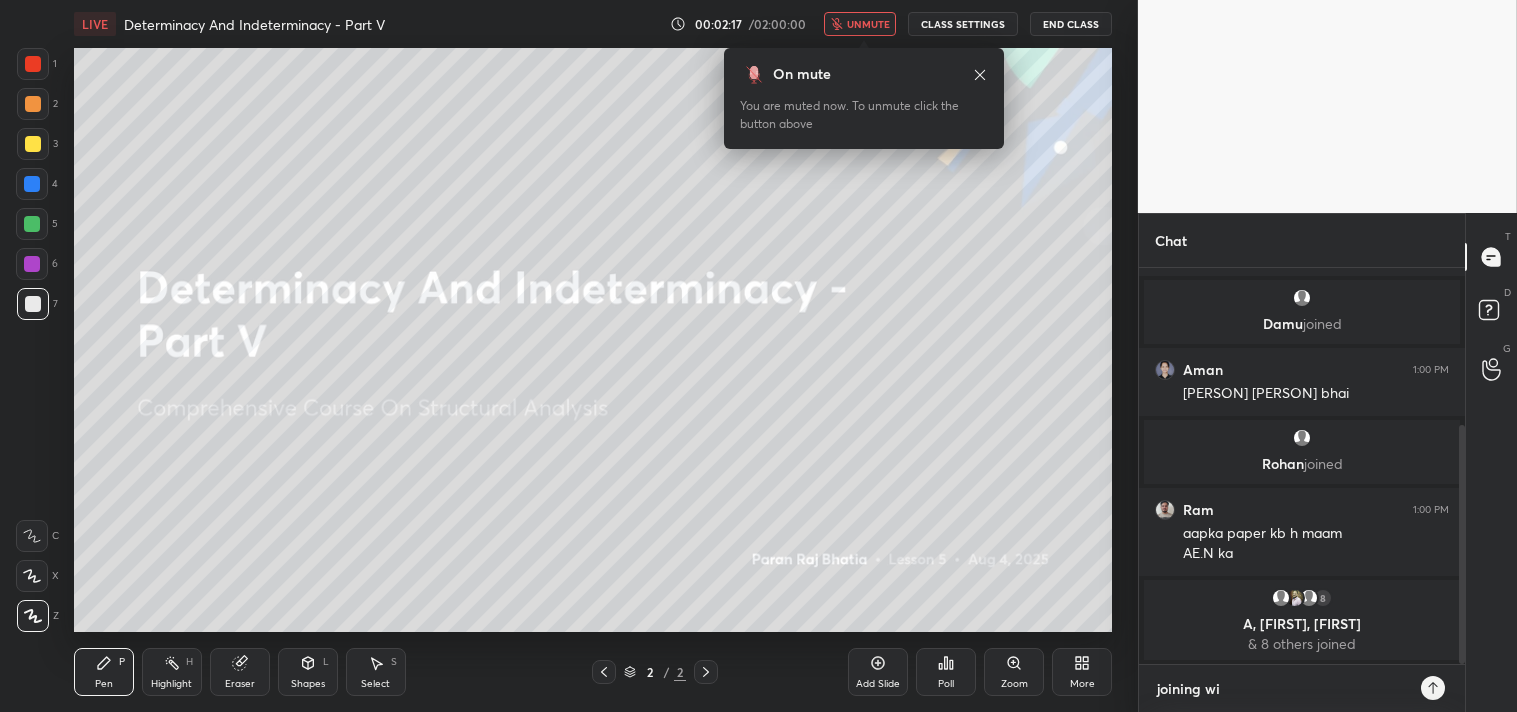 type on "x" 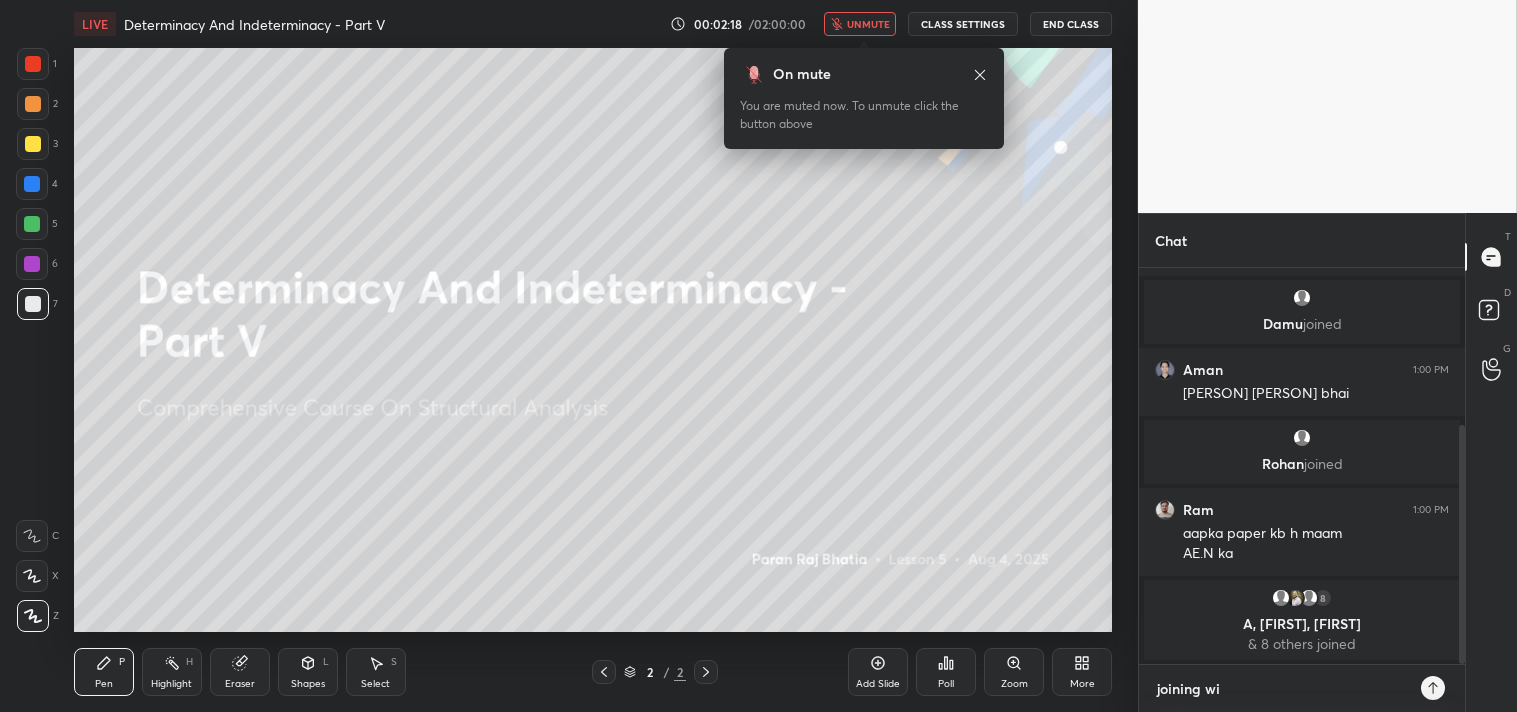 type on "joining wit" 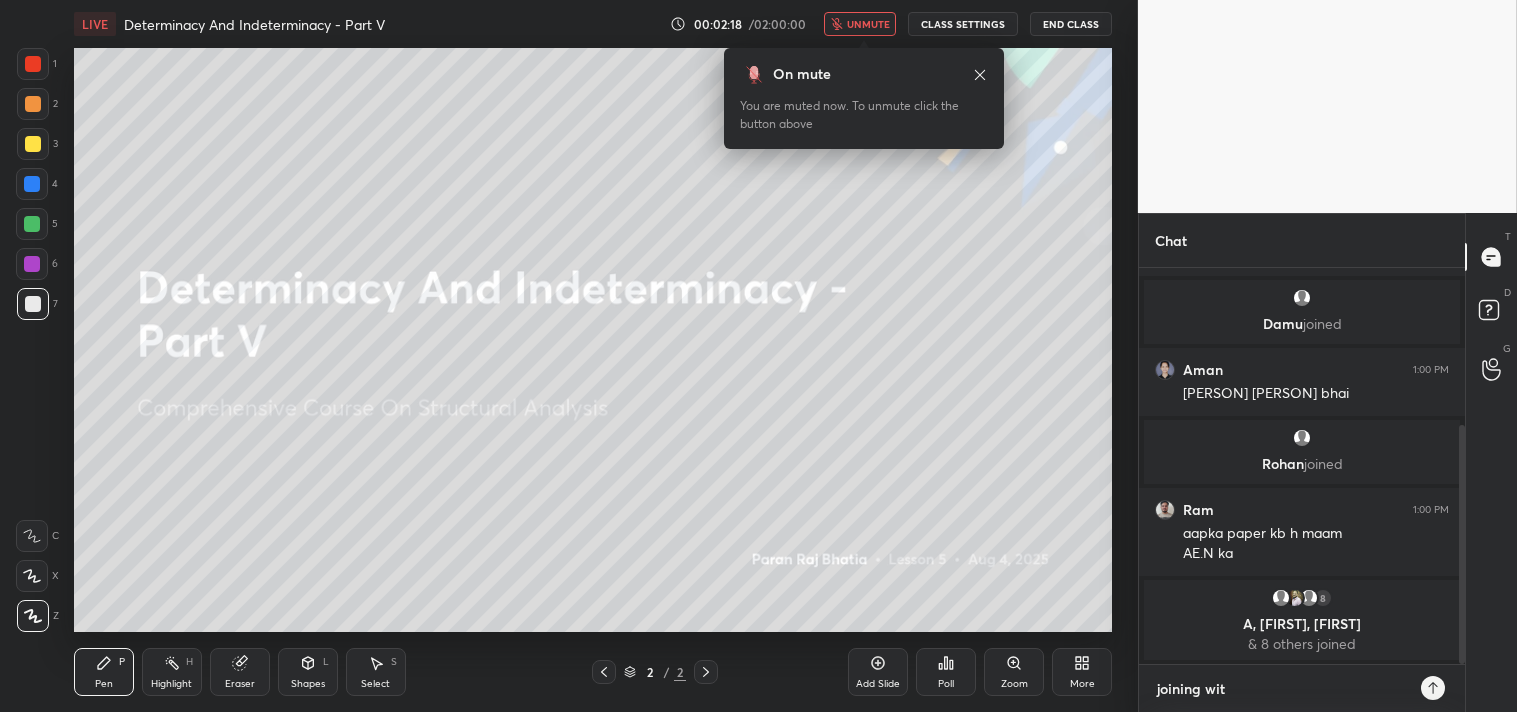 type on "joining with" 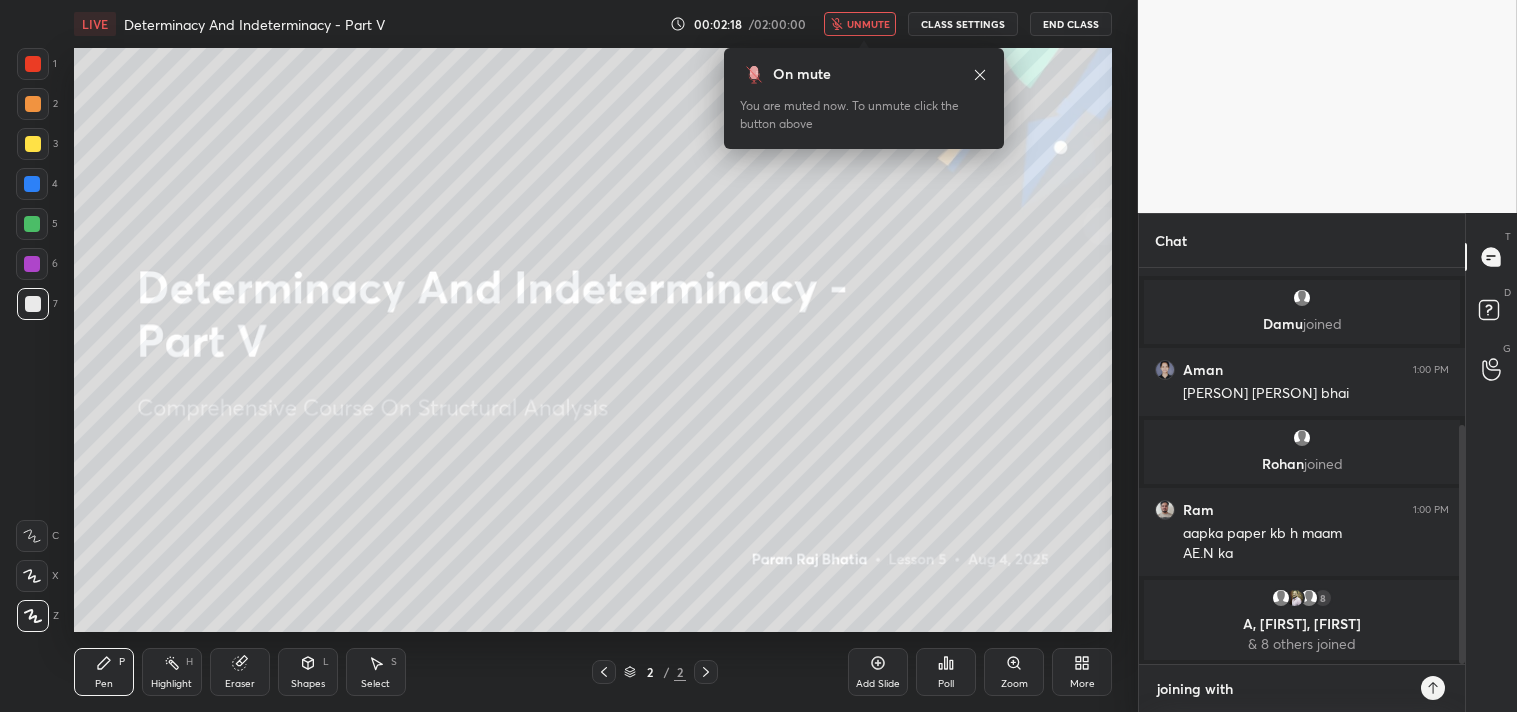 type on "joining withi" 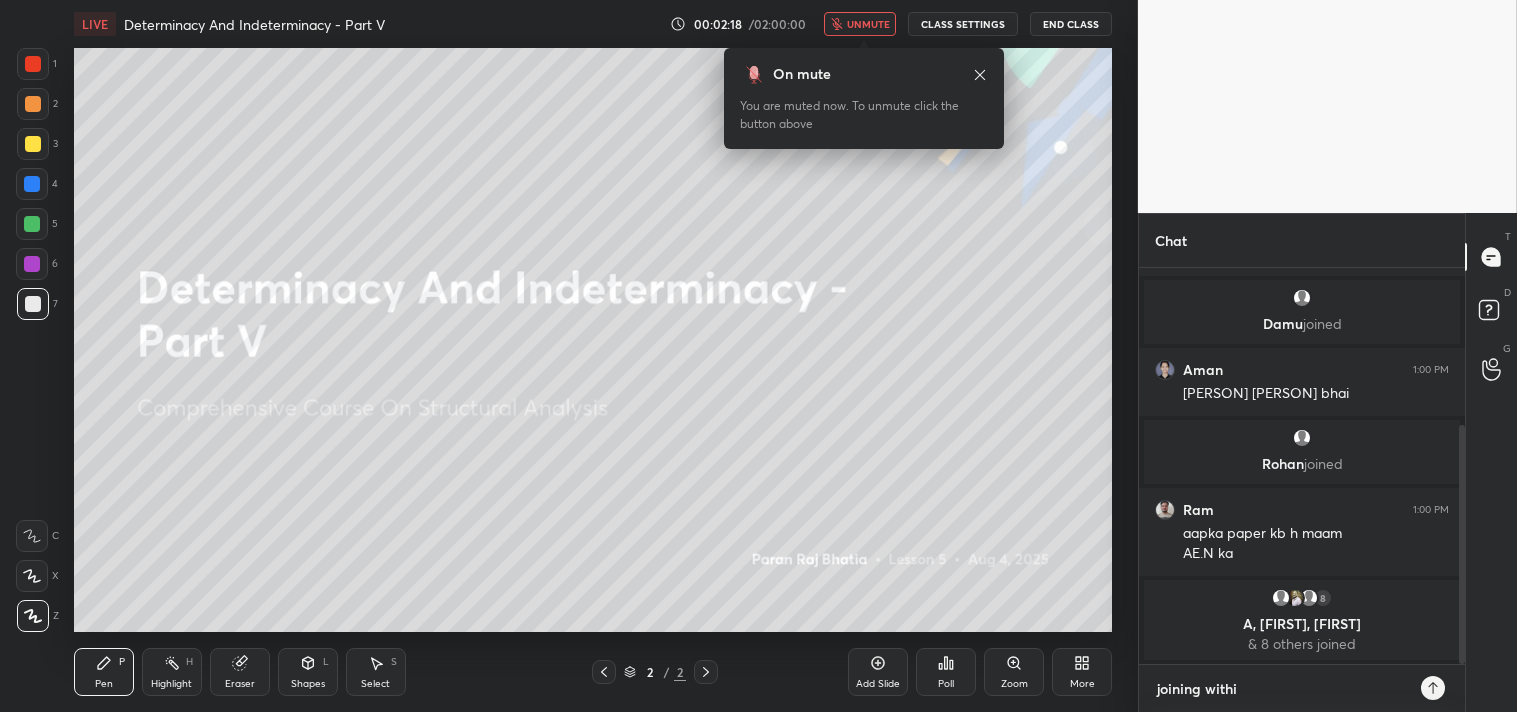 type on "joining within" 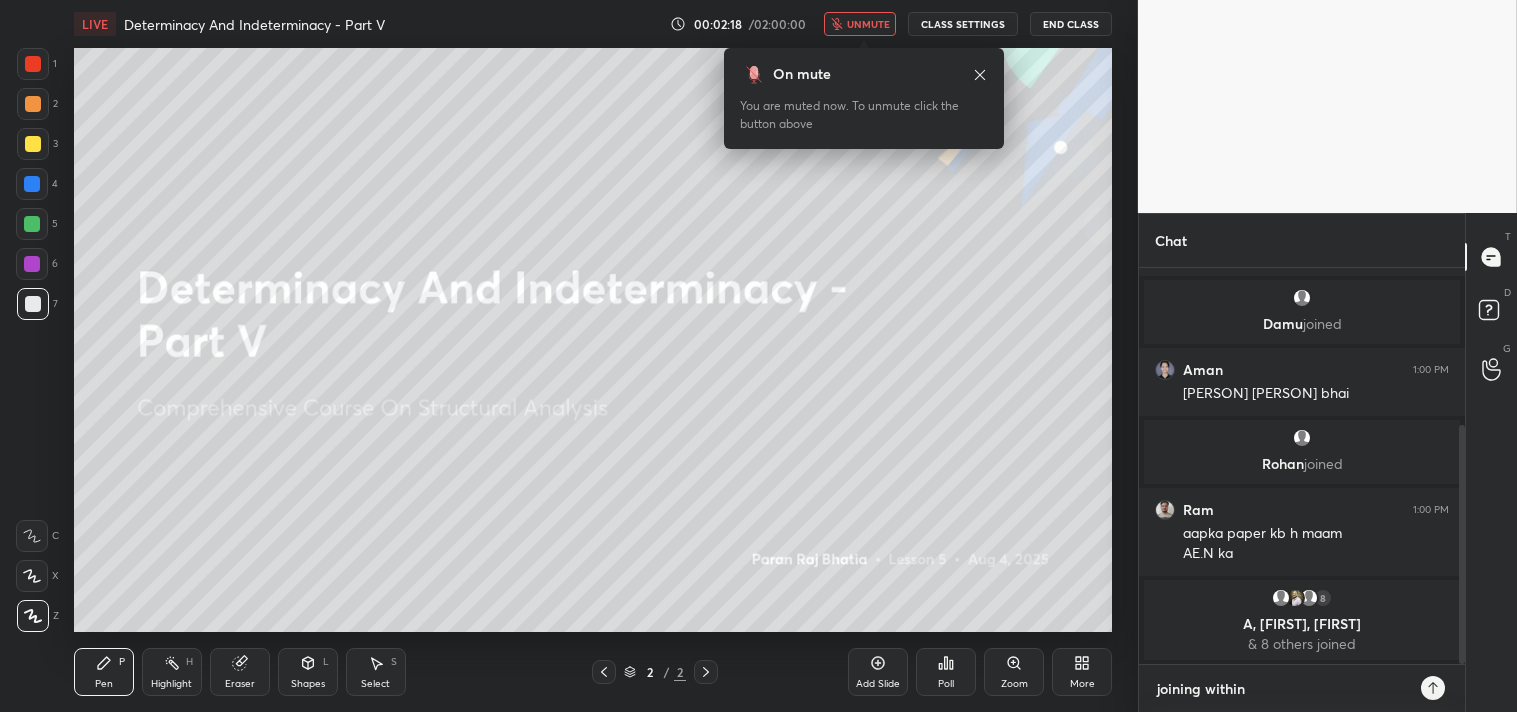 type on "joining within" 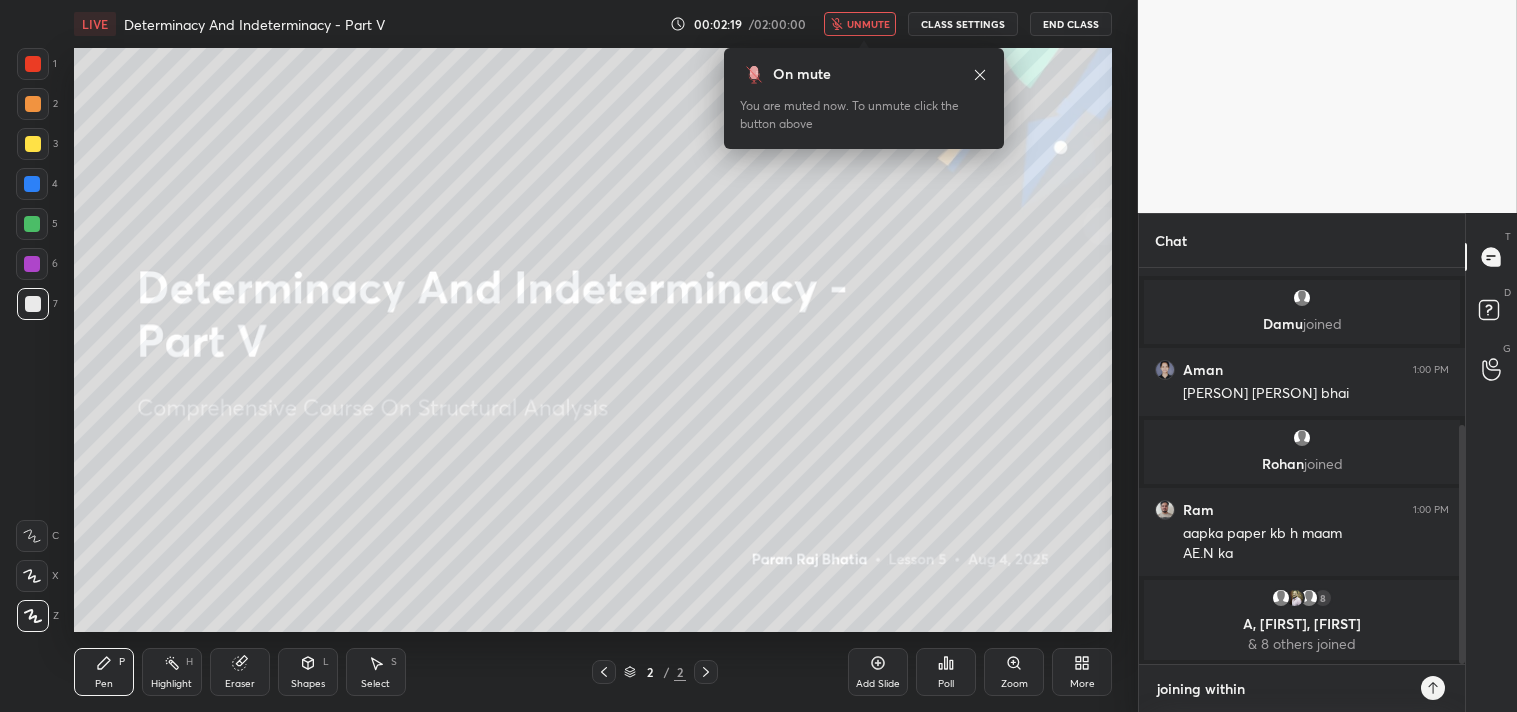 type on "joining within 2" 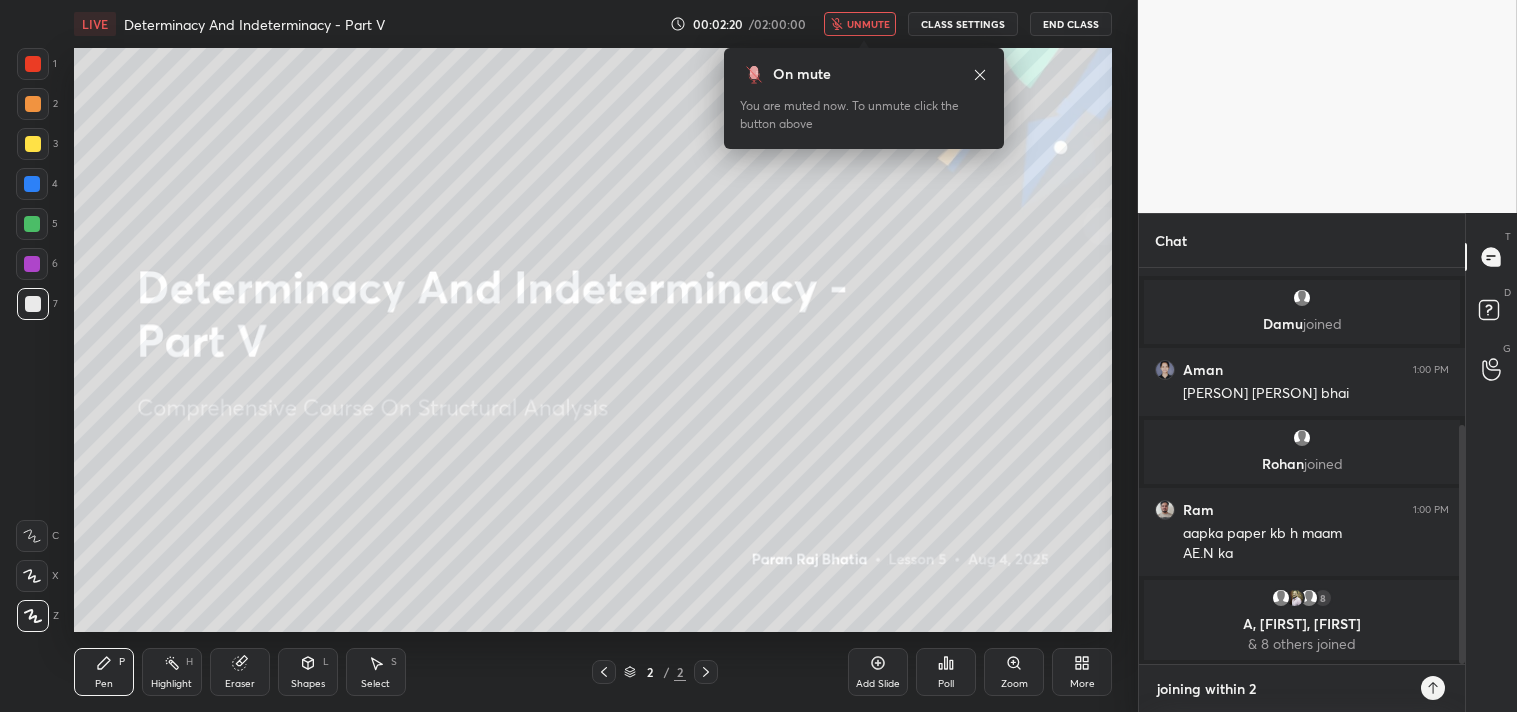type on "joining within 2" 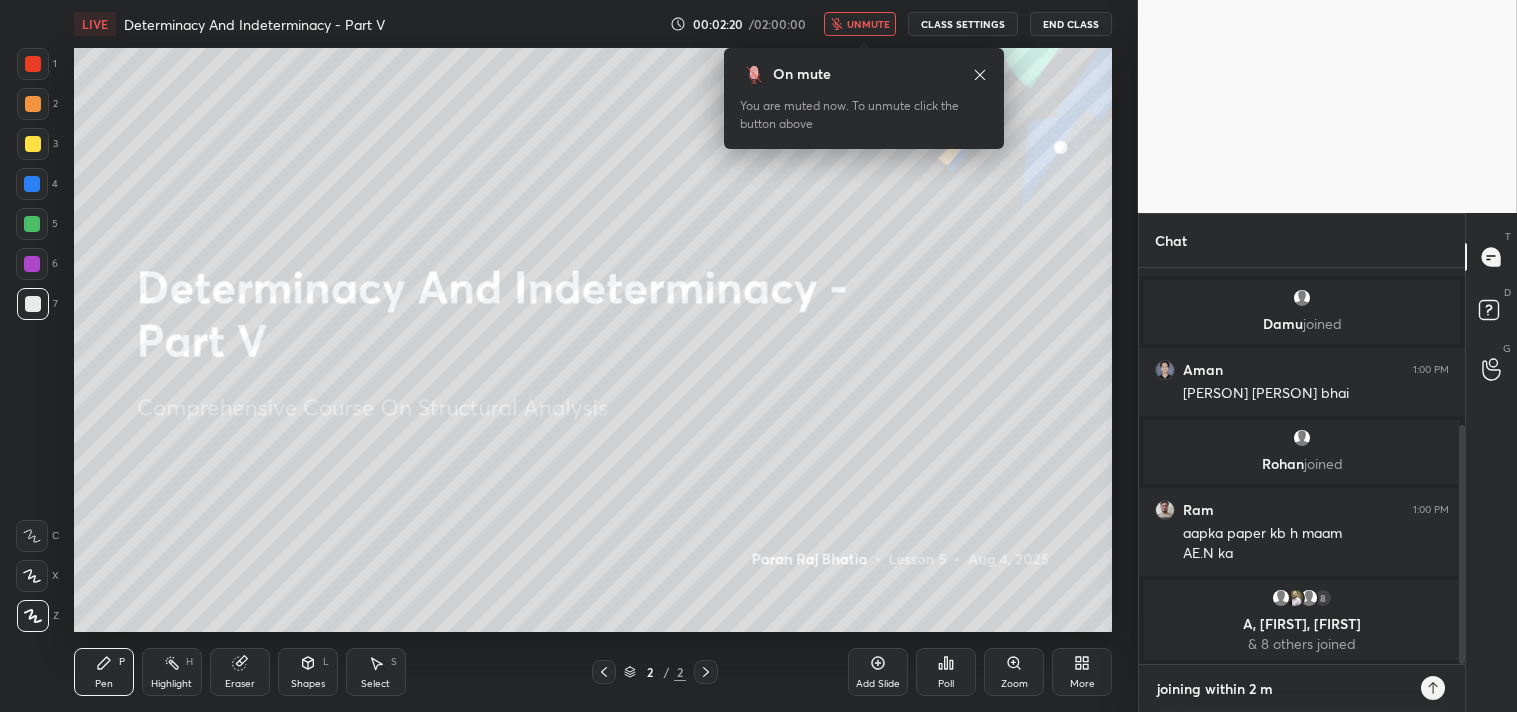 type on "joining within 2 mi" 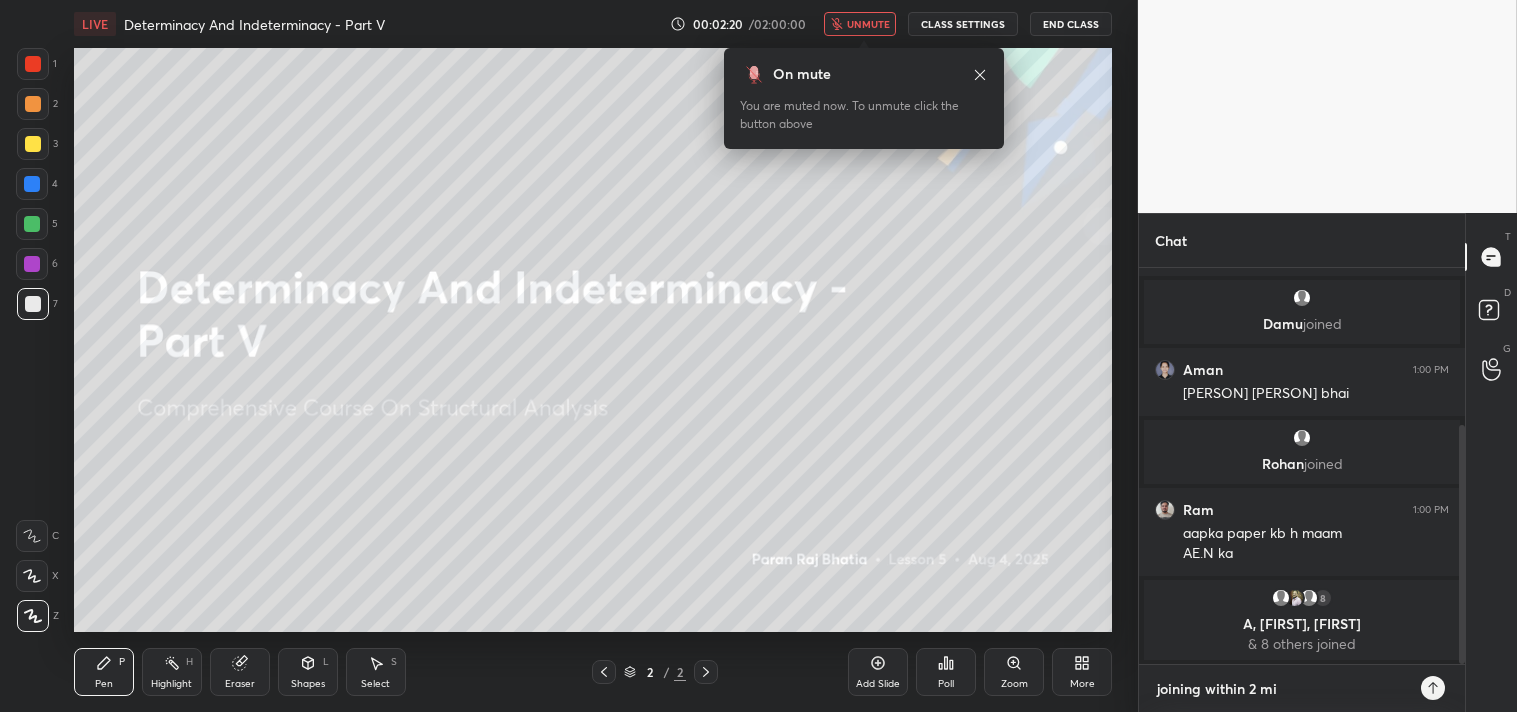 type on "joining within 2 min" 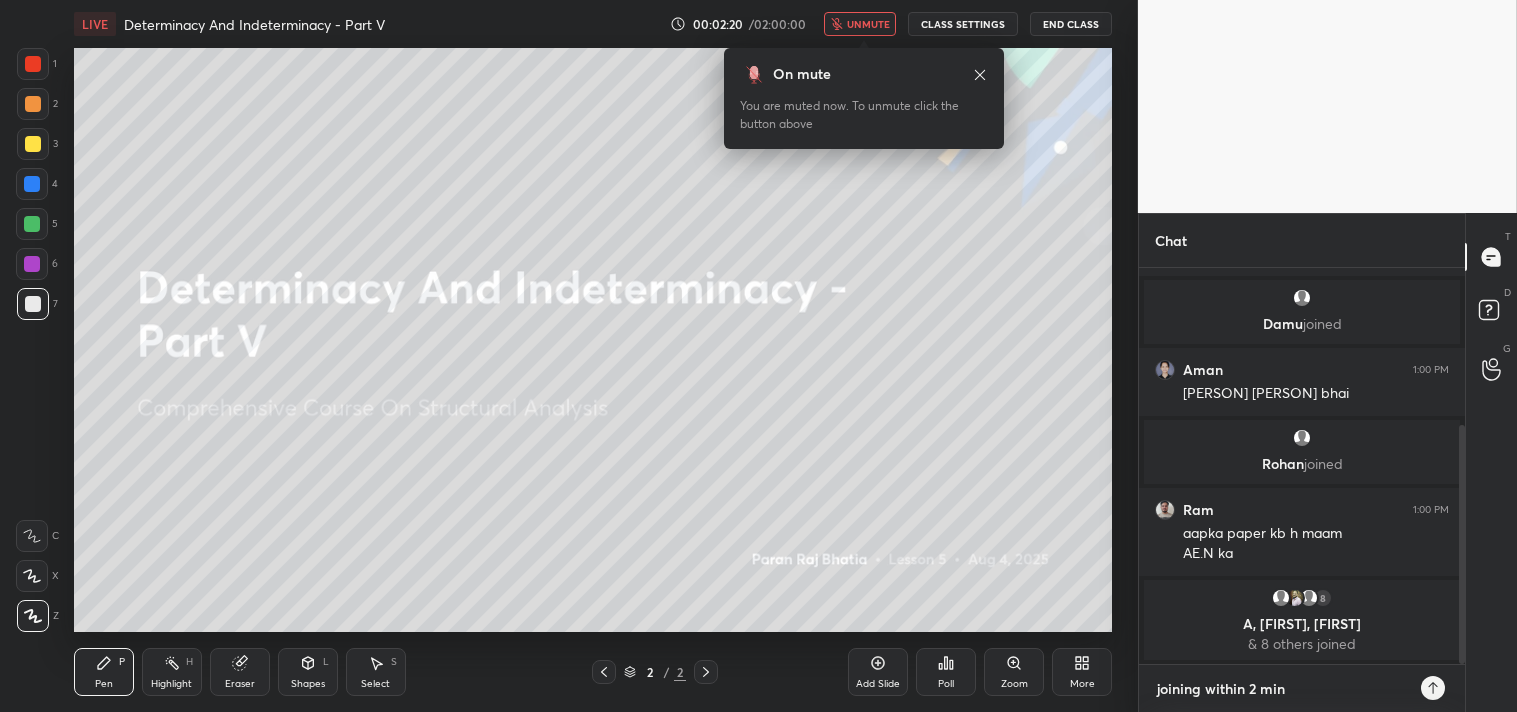 type on "x" 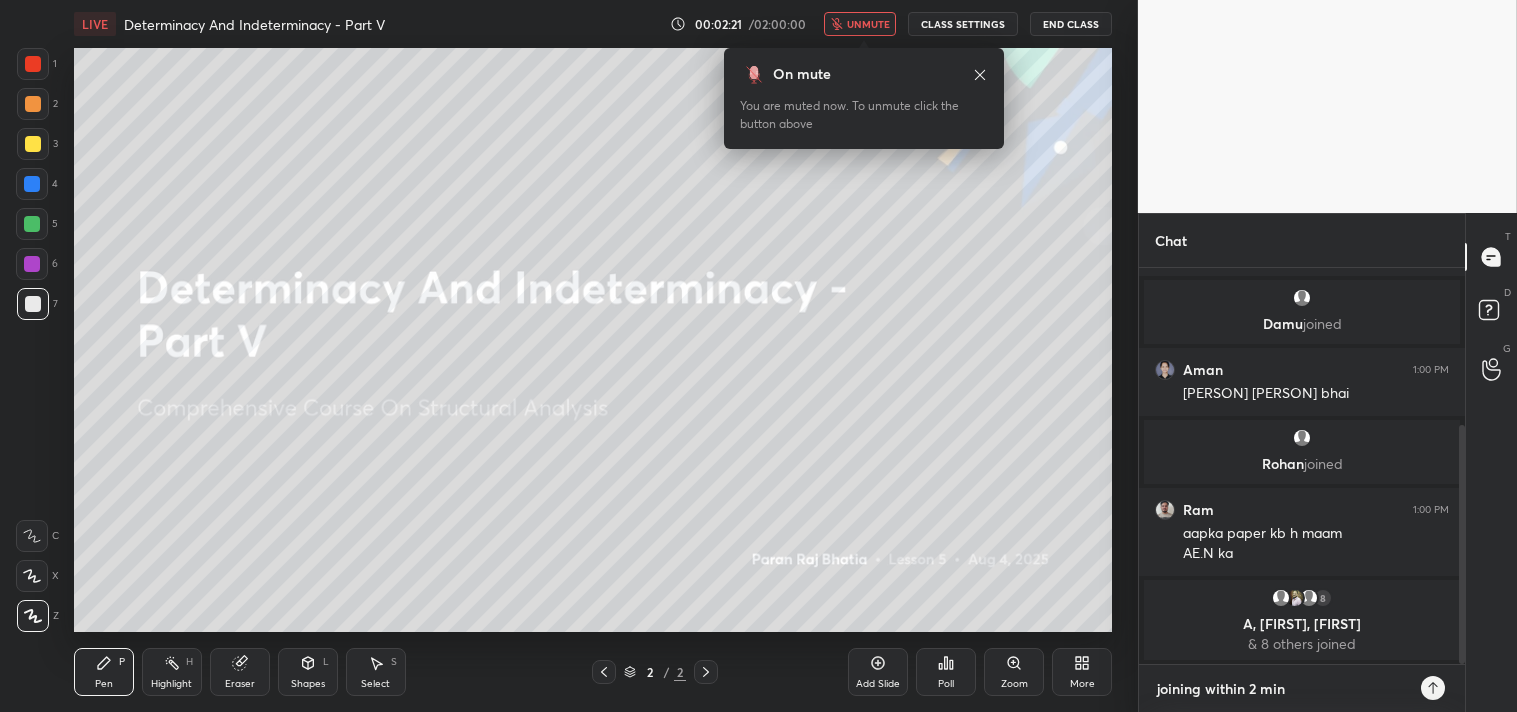 type 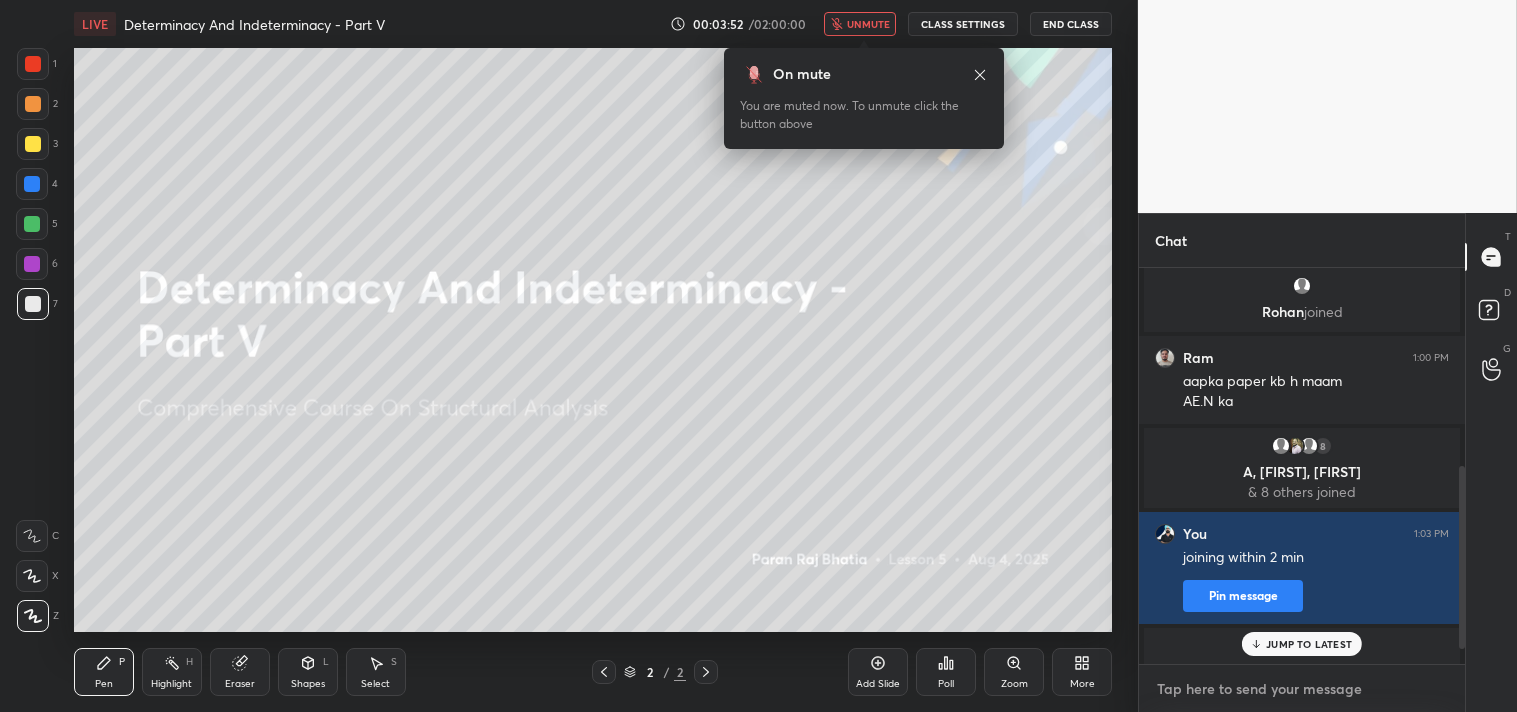 scroll, scrollTop: 427, scrollLeft: 0, axis: vertical 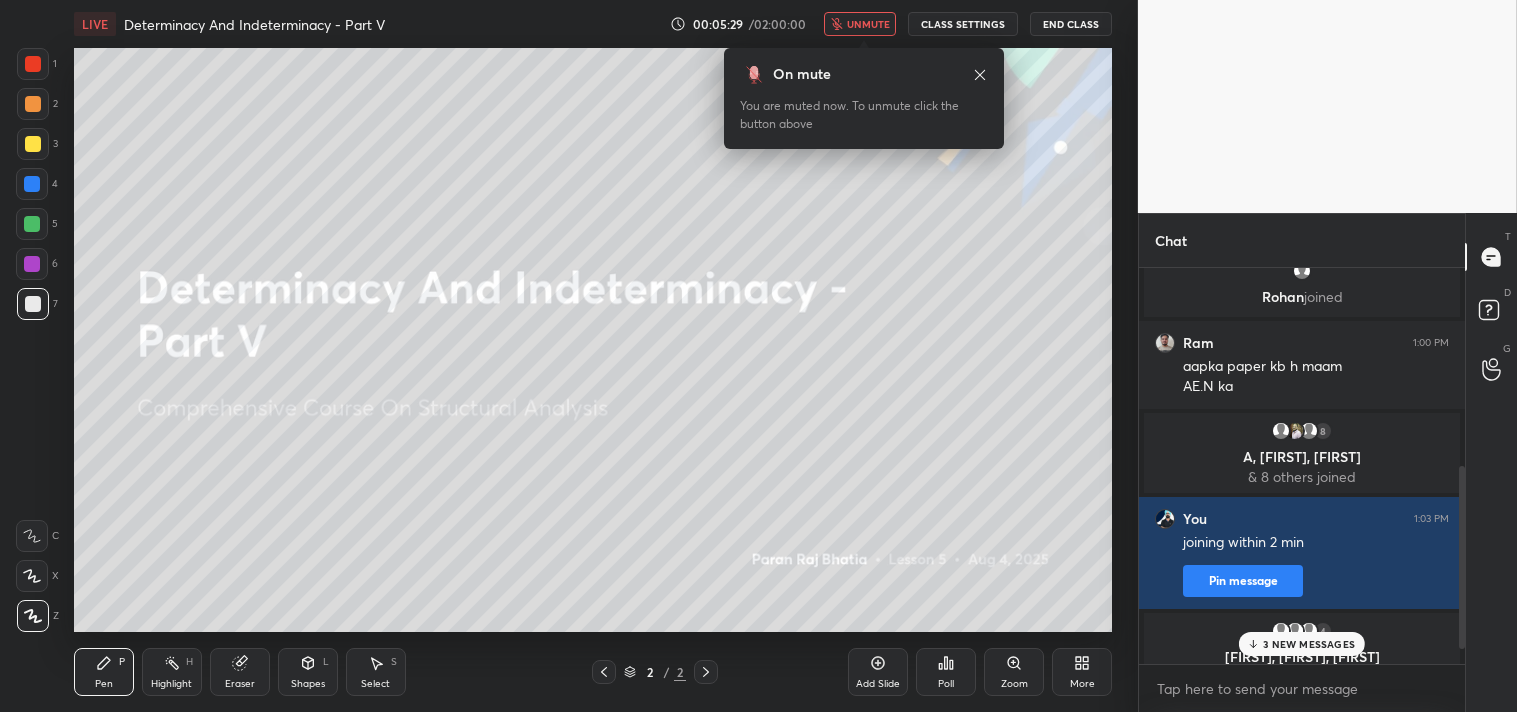 type on "x" 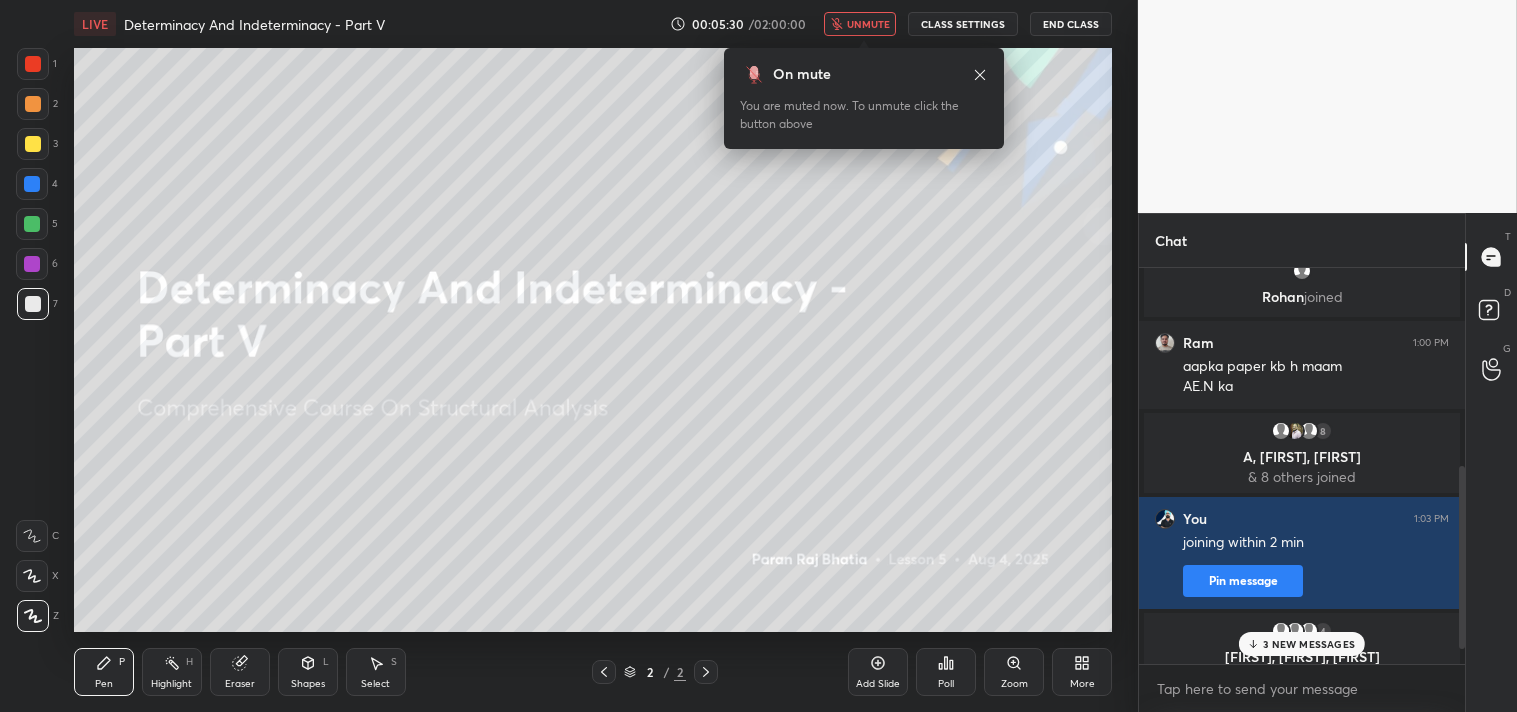 click on "CLASS SETTINGS" at bounding box center (963, 24) 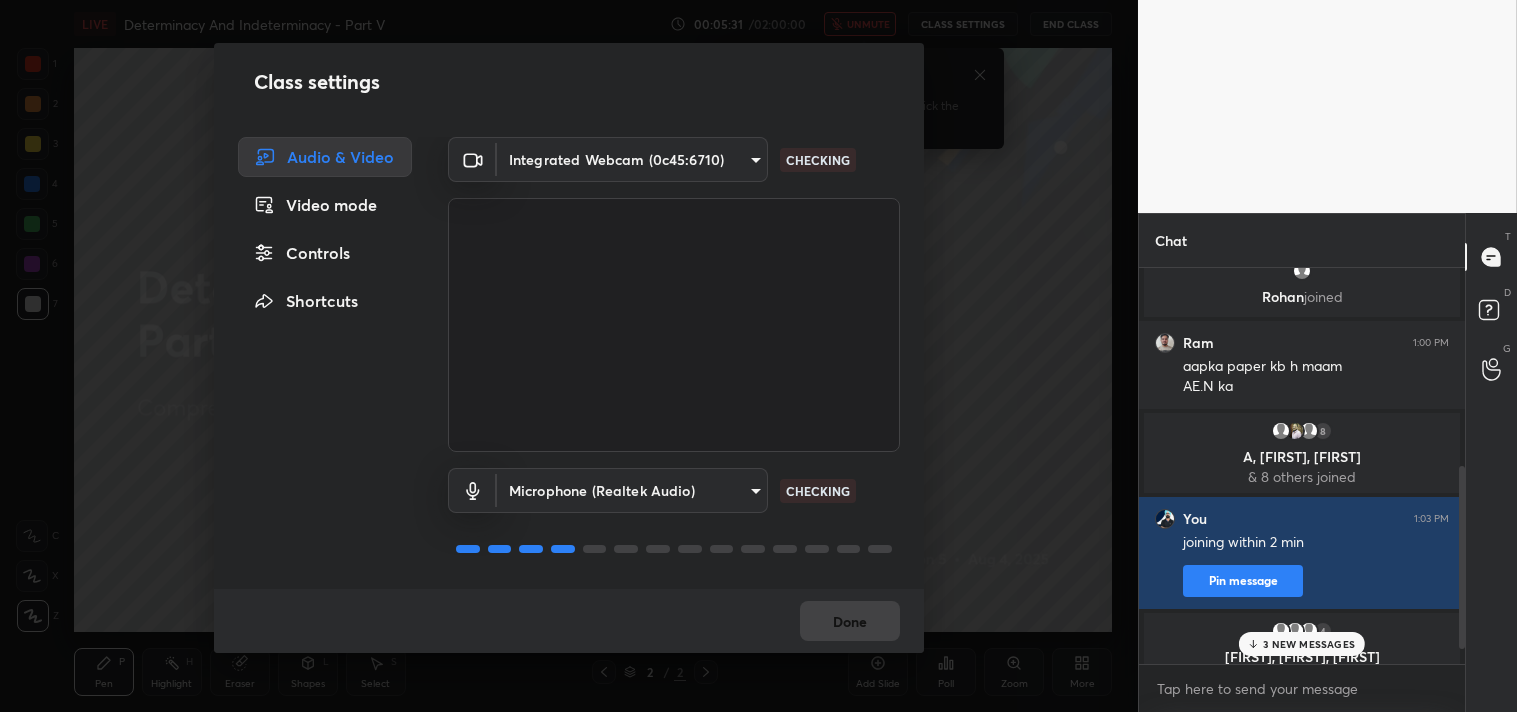 click on "1 2 3 4 5 6 7 C X Z C X Z E E Erase all   H H LIVE Determinacy And Indeterminacy - Part V 00:05:31 /  02:00:00 unmute CLASS SETTINGS End Class Setting up your live class Poll for   secs No correct answer Start poll Back Determinacy And Indeterminacy - Part V • L5 of Comprehensive Course On Structural Analysis [PERSON] Pen P Highlight H Eraser Shapes L Select S 2 / 2 Add Slide Poll Zoom More Chat 1 [PERSON], [PERSON], [PERSON] &  1 other  joined You  joined [PERSON], [PERSON]  joined [PERSON] 12:59 PM hii [PERSON] [PERSON]  joined [PERSON] 1:00 PM ram ram bhai [PERSON]  joined [PERSON] 1:00 PM aapka paper kb h maam AE.N ka 8 A, [PERSON], [PERSON] &  8 others  joined You 1:03 PM joining within 2 min Pin message 4 [PERSON], [PERSON], [PERSON] &  4 others  joined 3 NEW MESSAGES Enable hand raising Enable raise hand to speak to learners. Once enabled, chat will be turned off temporarily. Enable x   introducing Raise a hand with a doubt Now learners can raise their hand along with a doubt  How it works? Doubts asked by learners will show up here T D G" at bounding box center (758, 356) 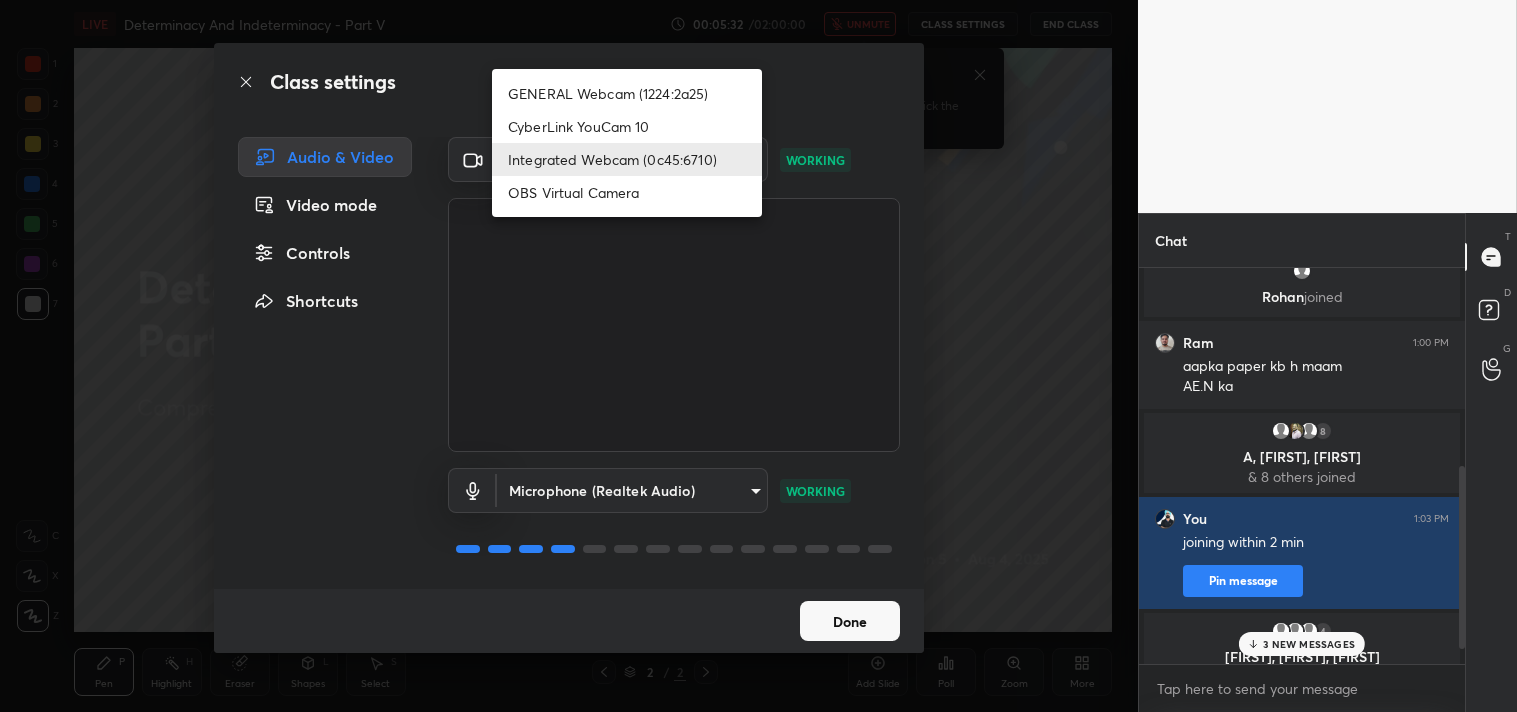 click on "GENERAL Webcam (1224:2a25)" at bounding box center (627, 93) 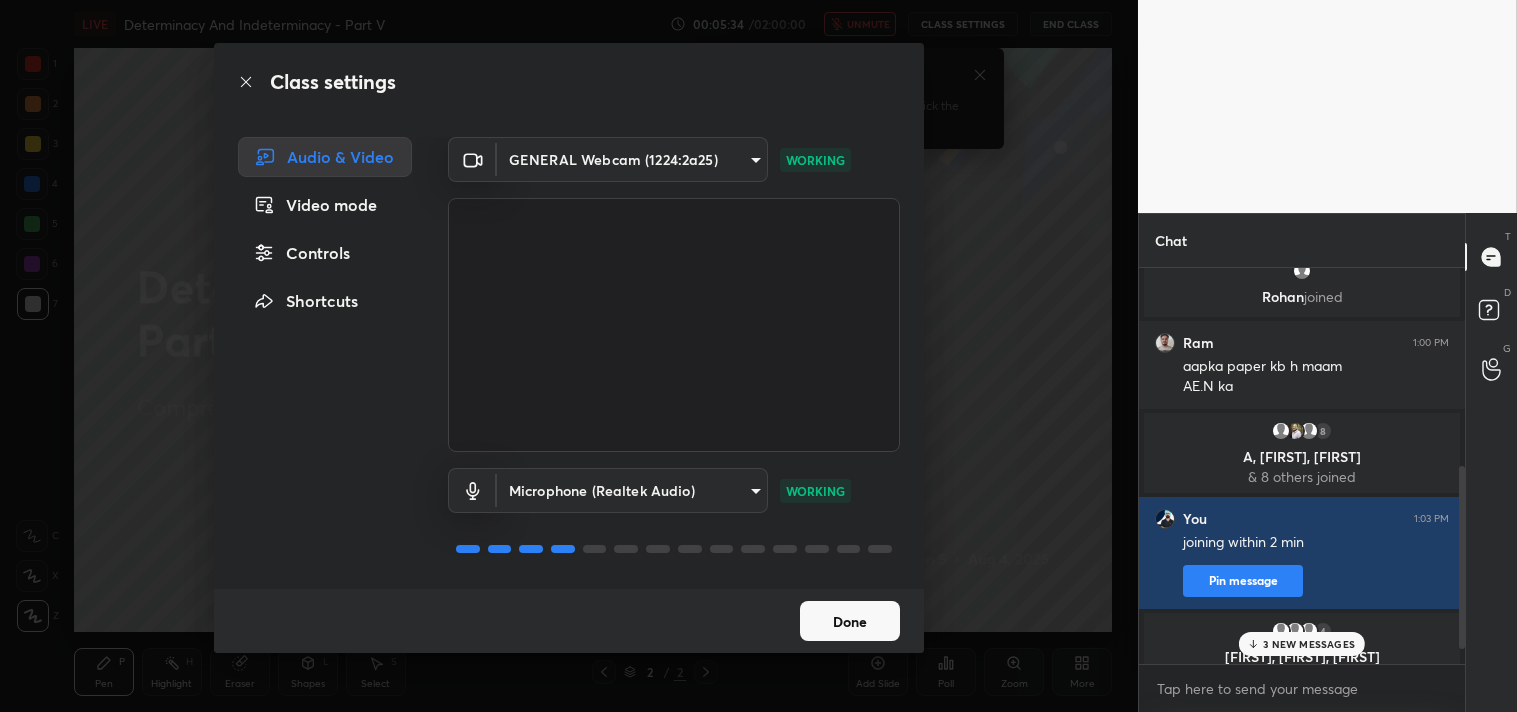 click on "Done" at bounding box center [850, 621] 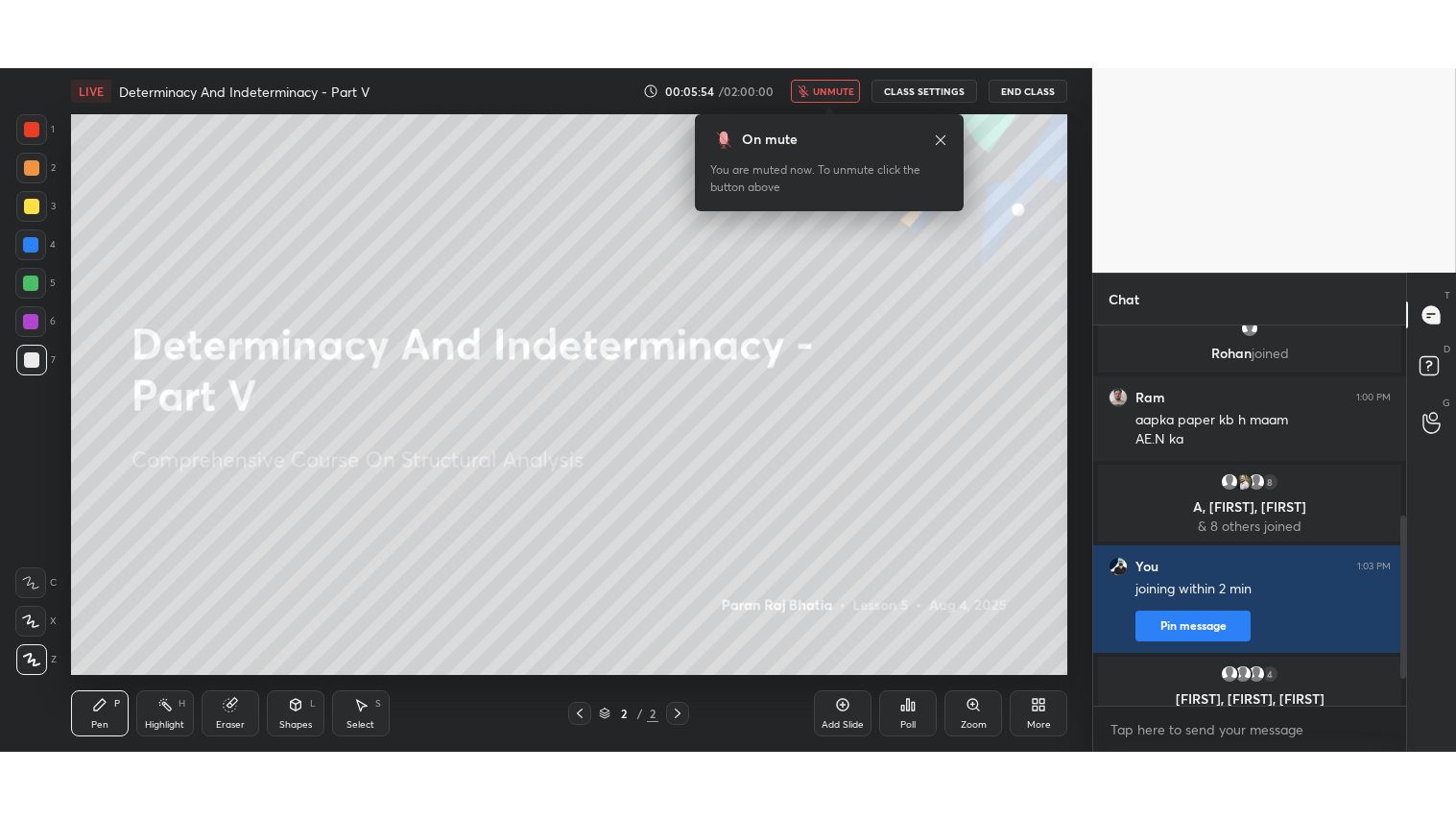 scroll, scrollTop: 506, scrollLeft: 0, axis: vertical 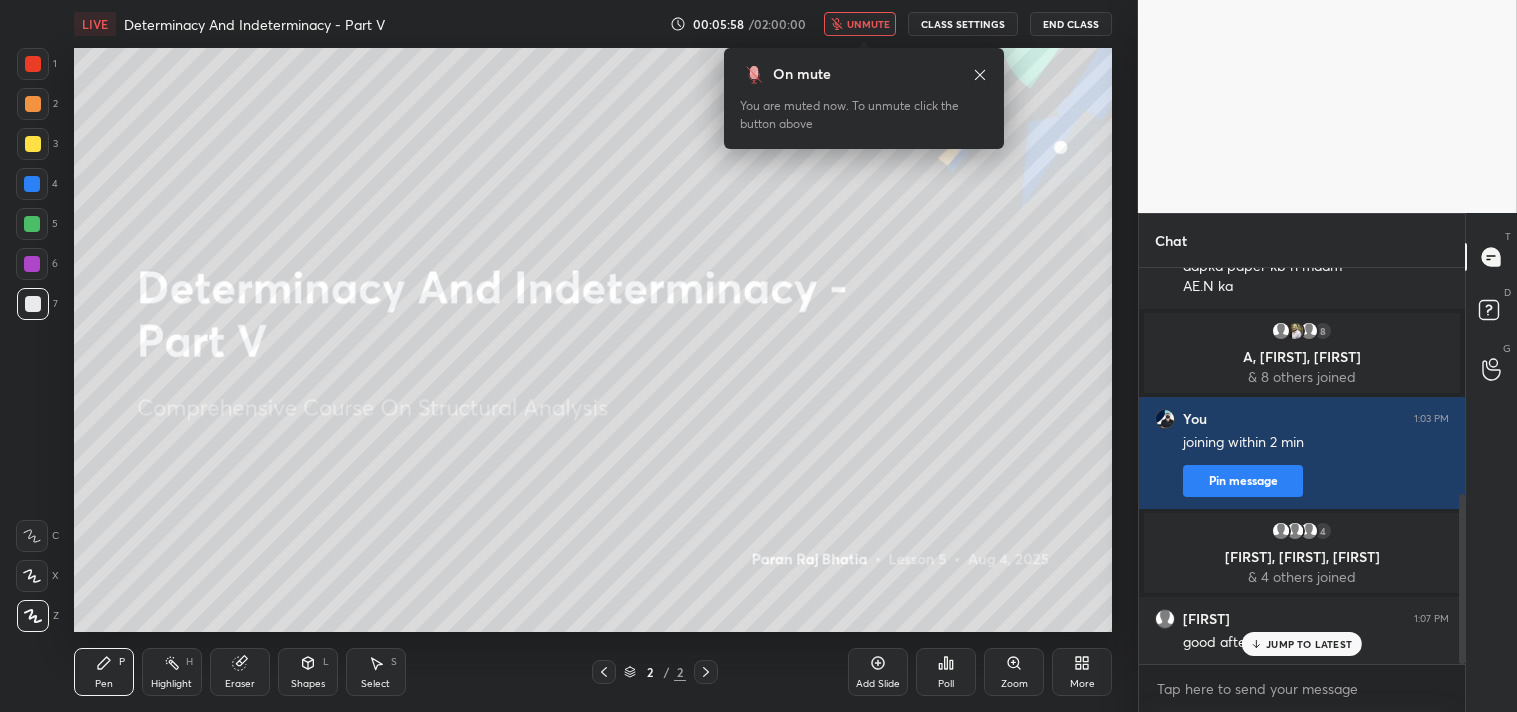 click on "Add Slide" at bounding box center (878, 672) 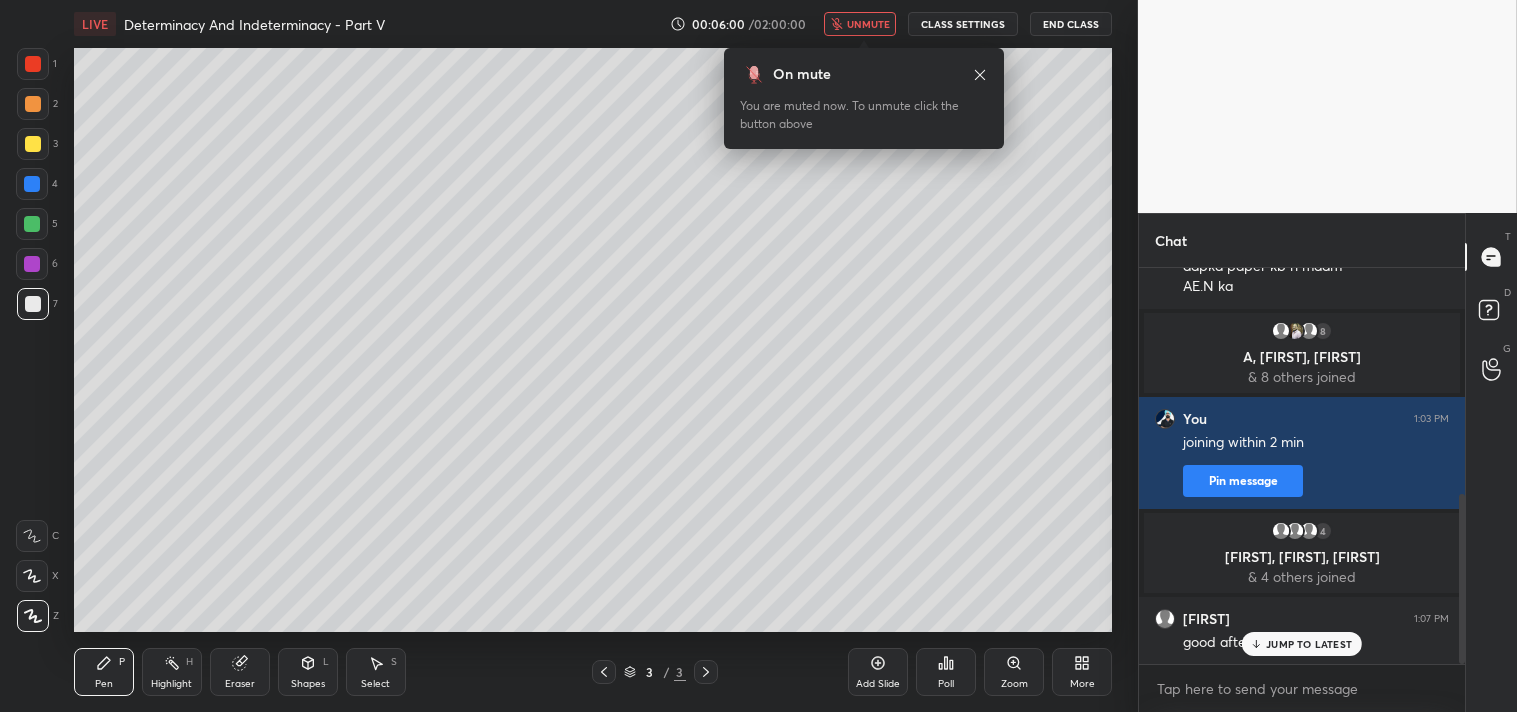 click on "Eraser" at bounding box center (240, 672) 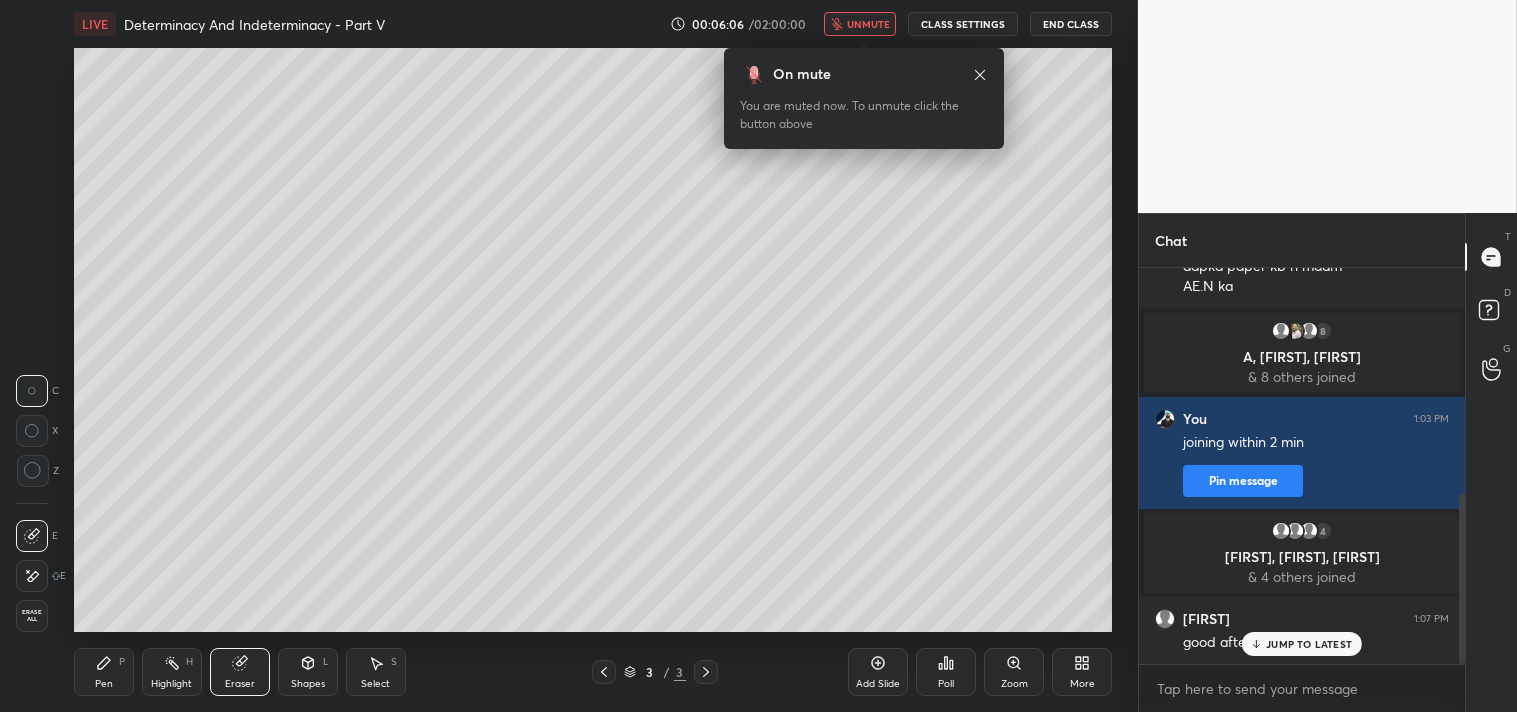 click on "Erase all" at bounding box center [32, 616] 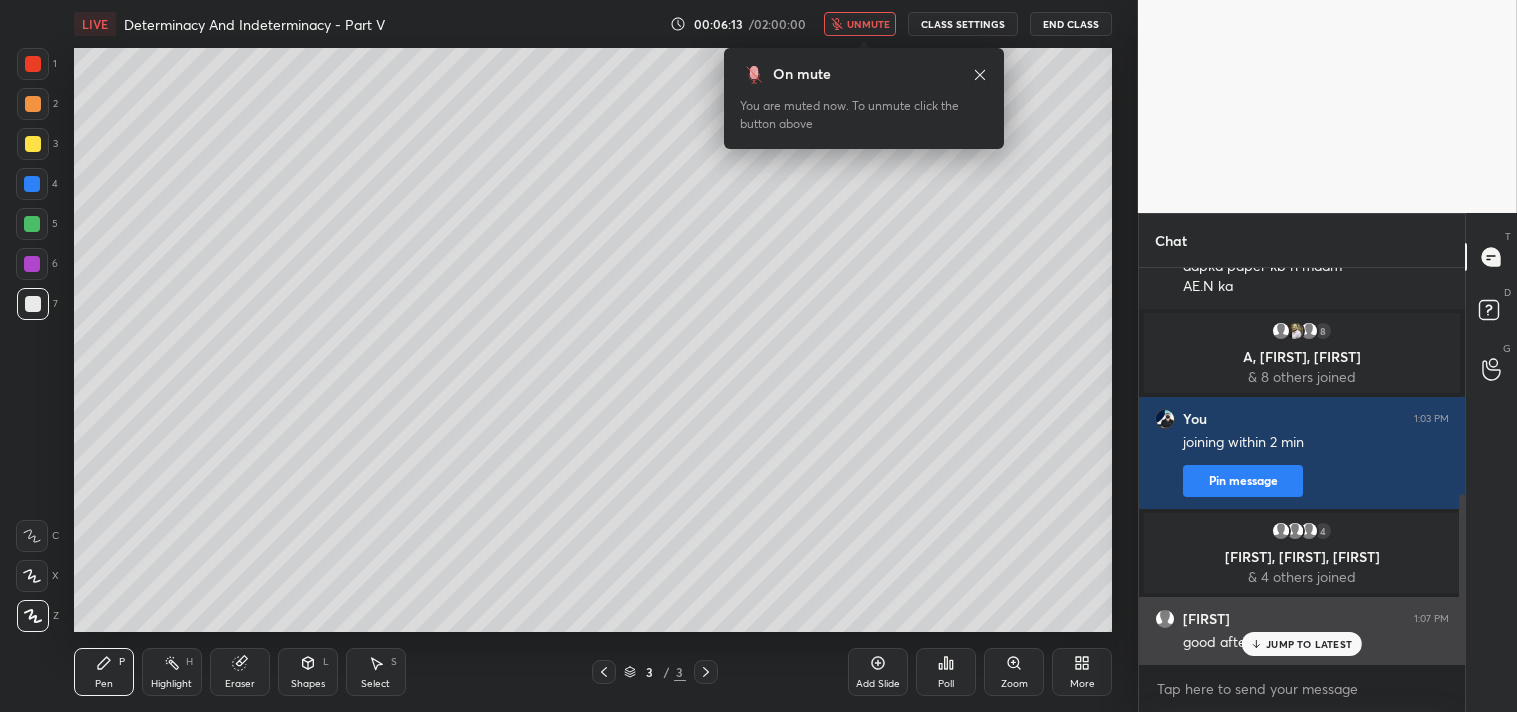 click on "JUMP TO LATEST" at bounding box center [1302, 644] 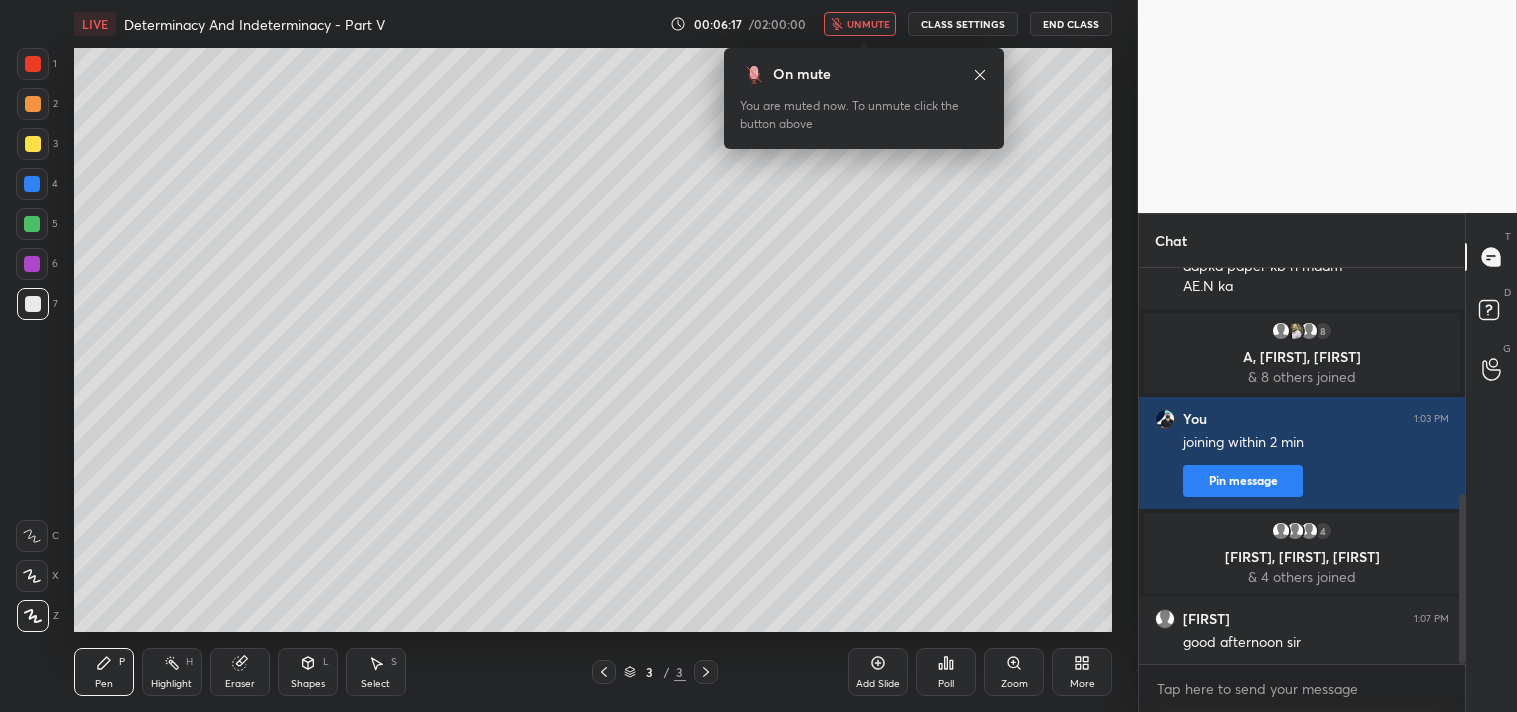 click on "unmute" at bounding box center (868, 24) 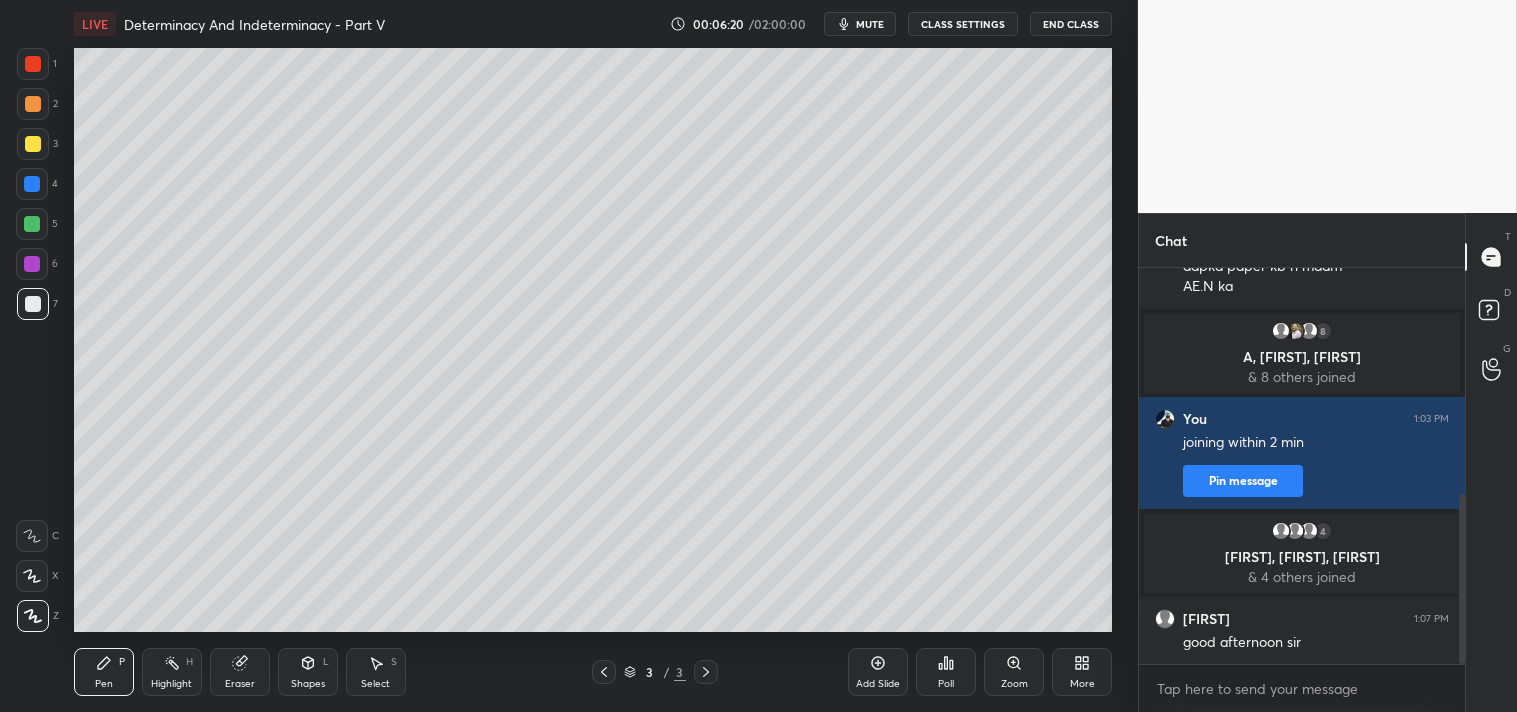 drag, startPoint x: 34, startPoint y: 600, endPoint x: 53, endPoint y: 602, distance: 19.104973 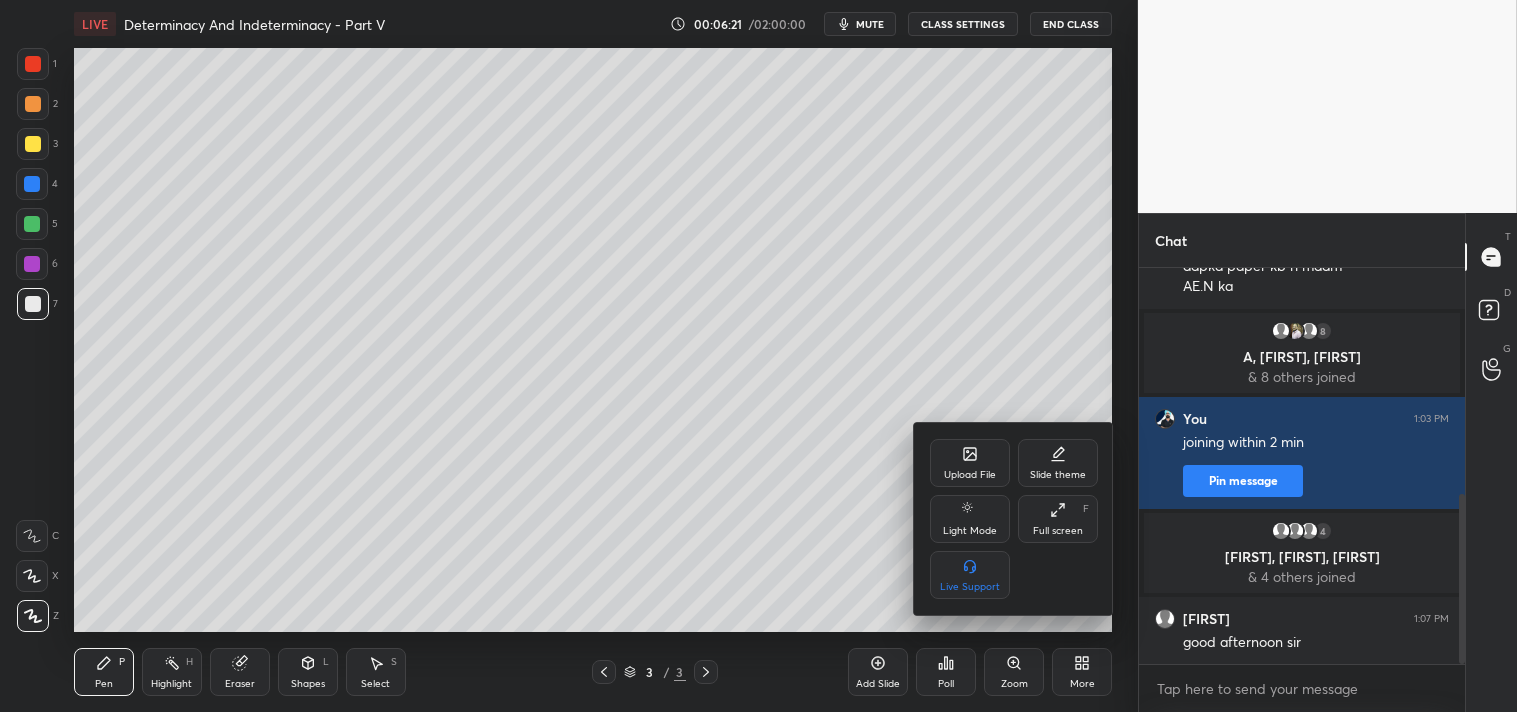 drag, startPoint x: 1060, startPoint y: 520, endPoint x: 1058, endPoint y: 616, distance: 96.02083 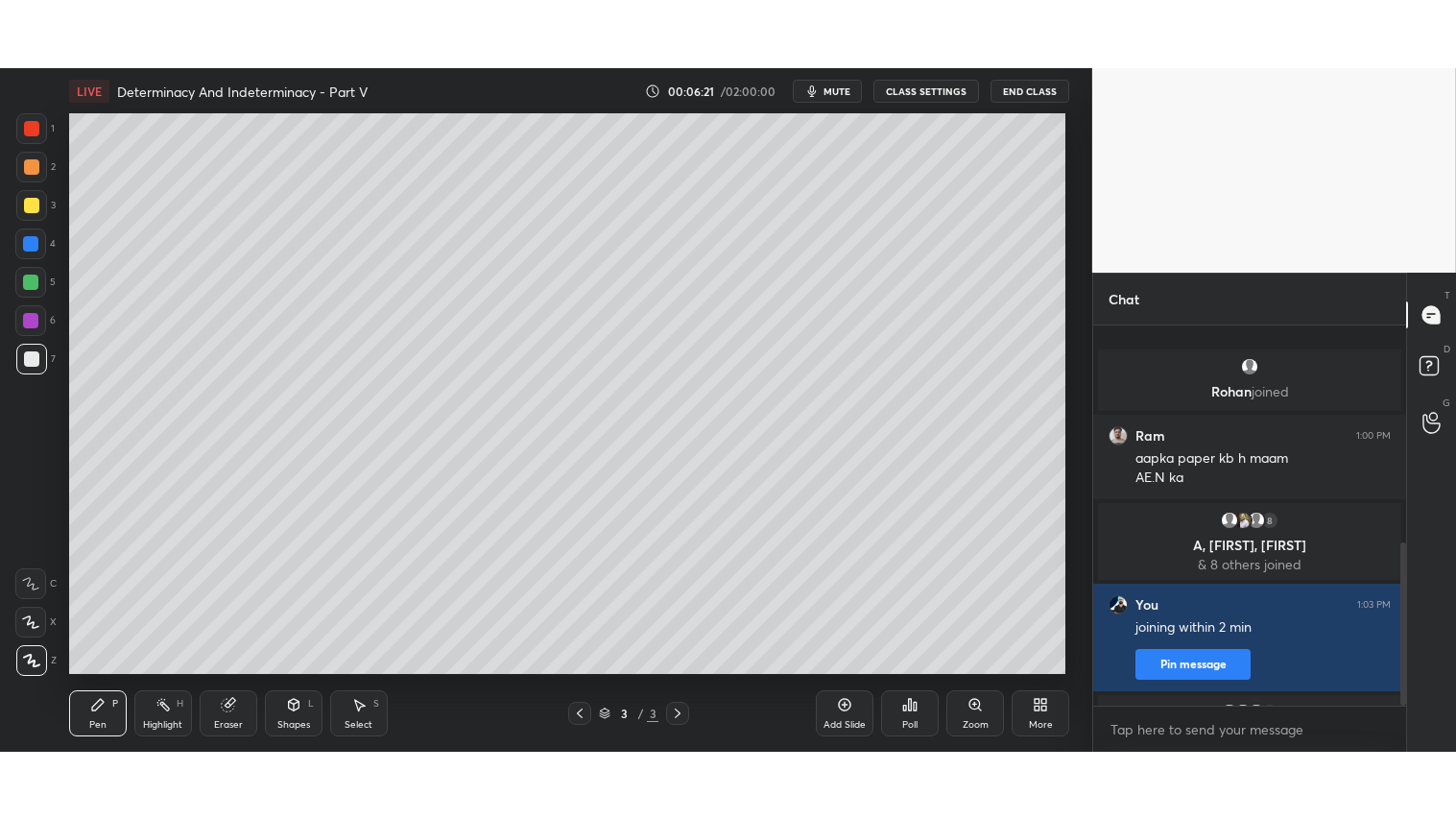 scroll, scrollTop: 95317, scrollLeft: 94962, axis: both 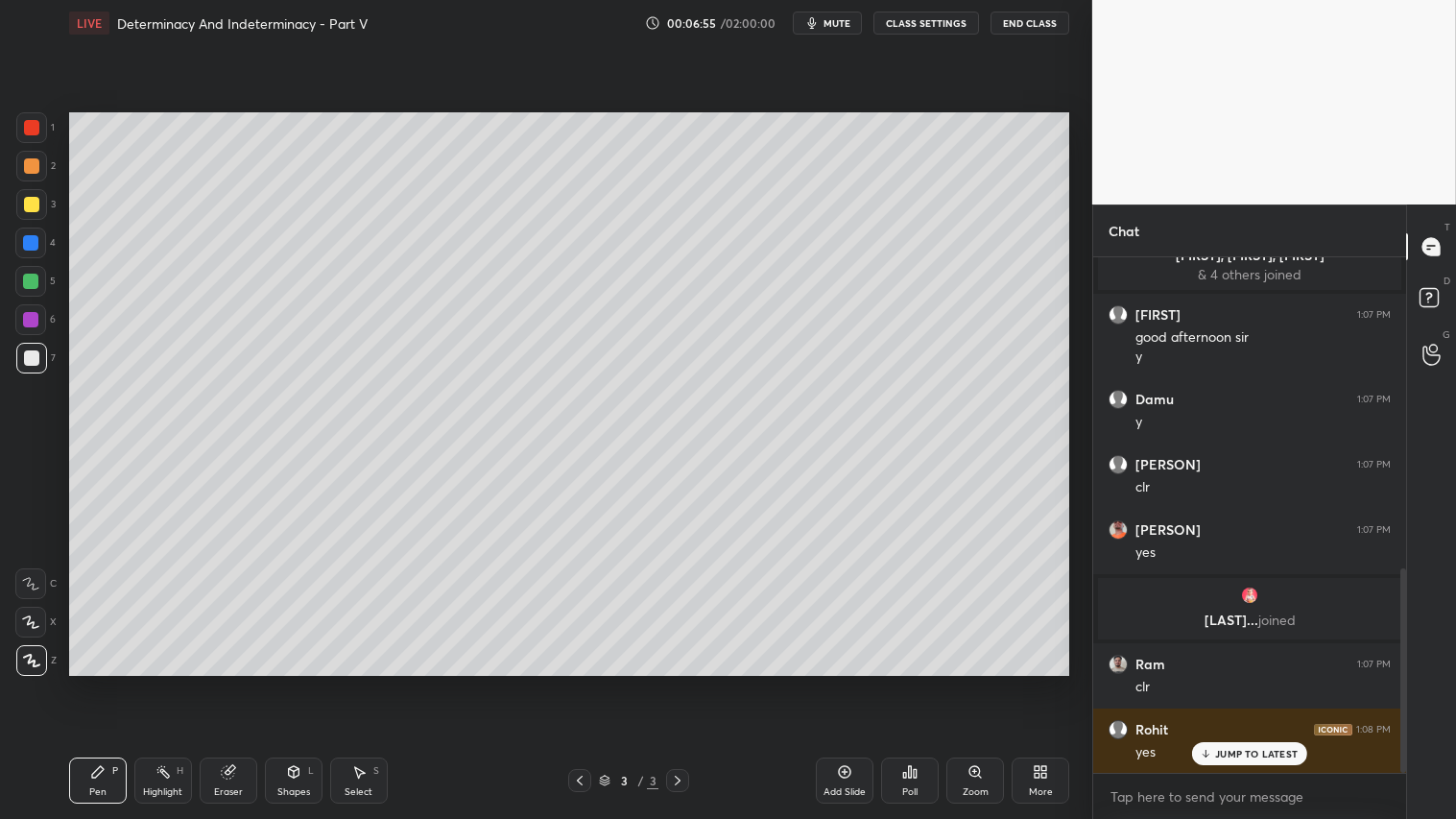 click 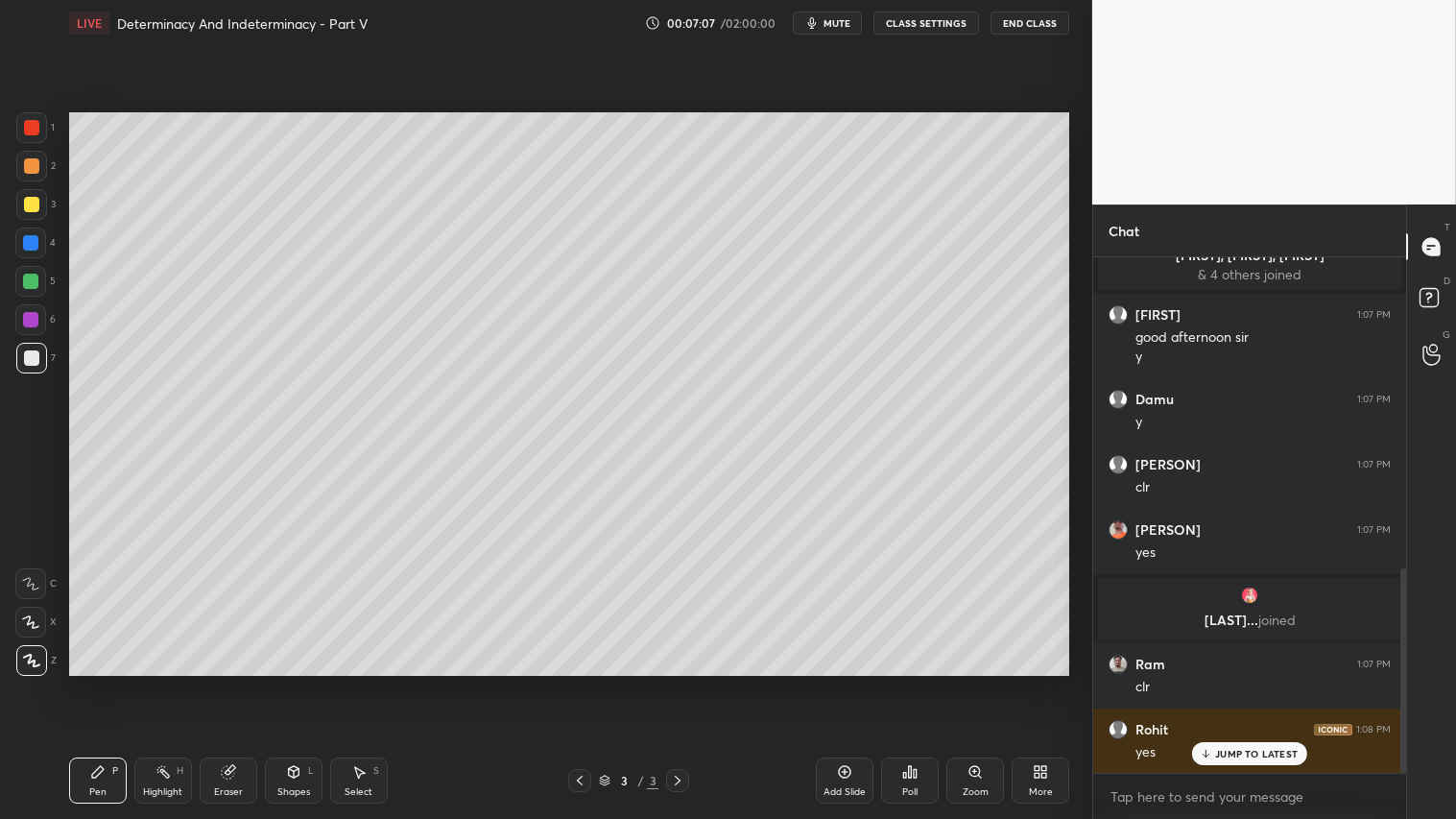 click 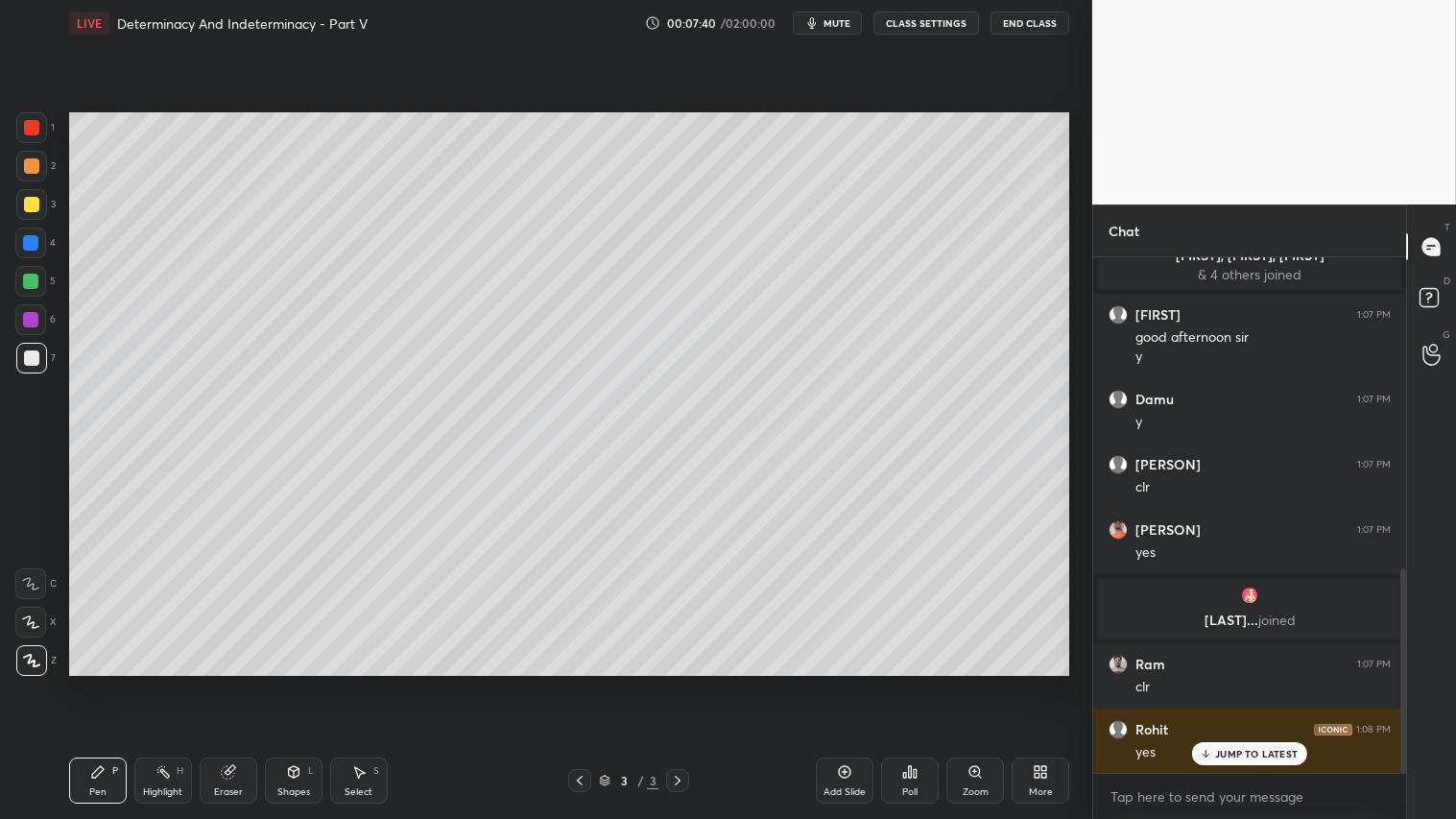 click 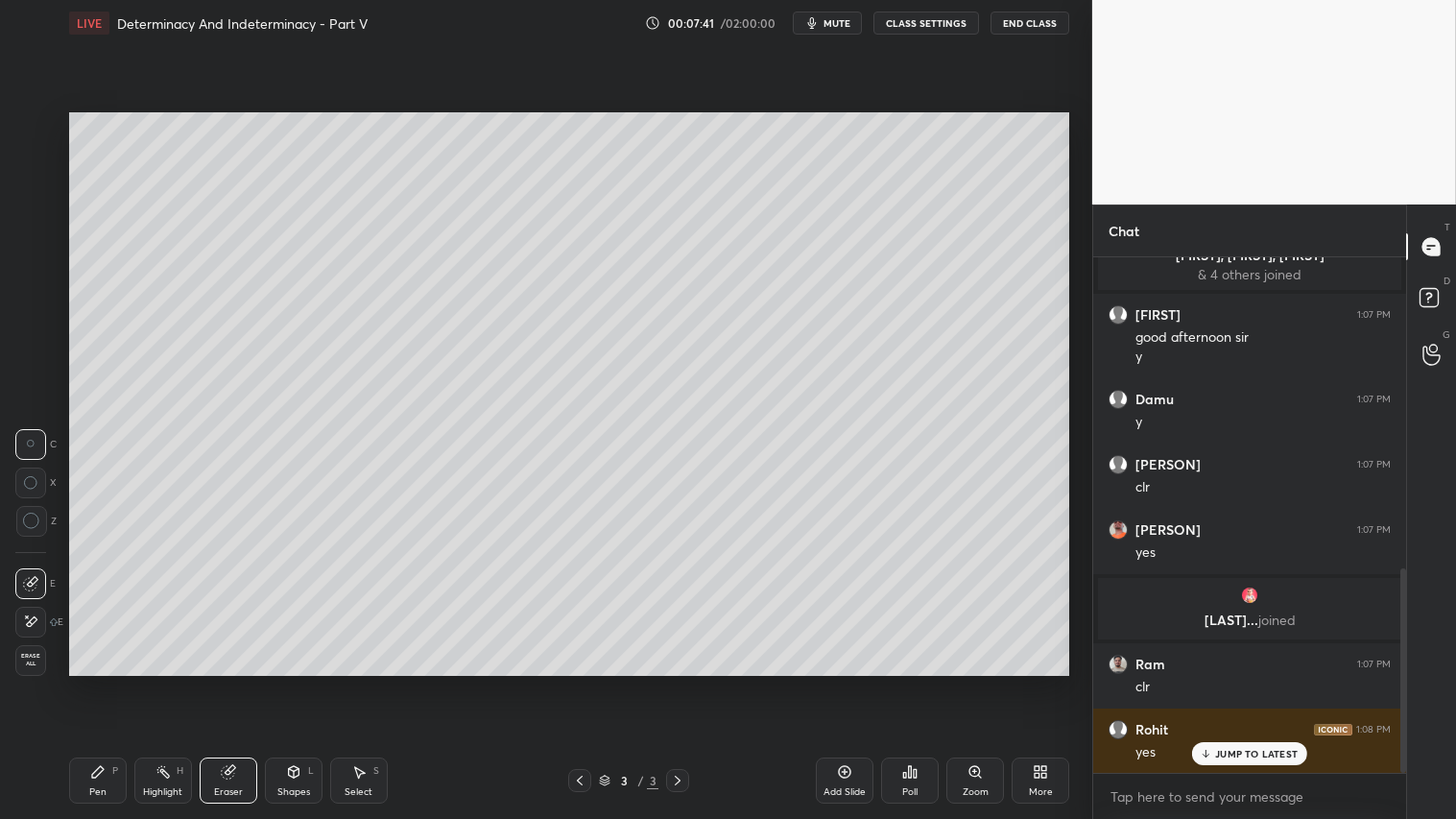 click on "Erase all" at bounding box center [31, 660] 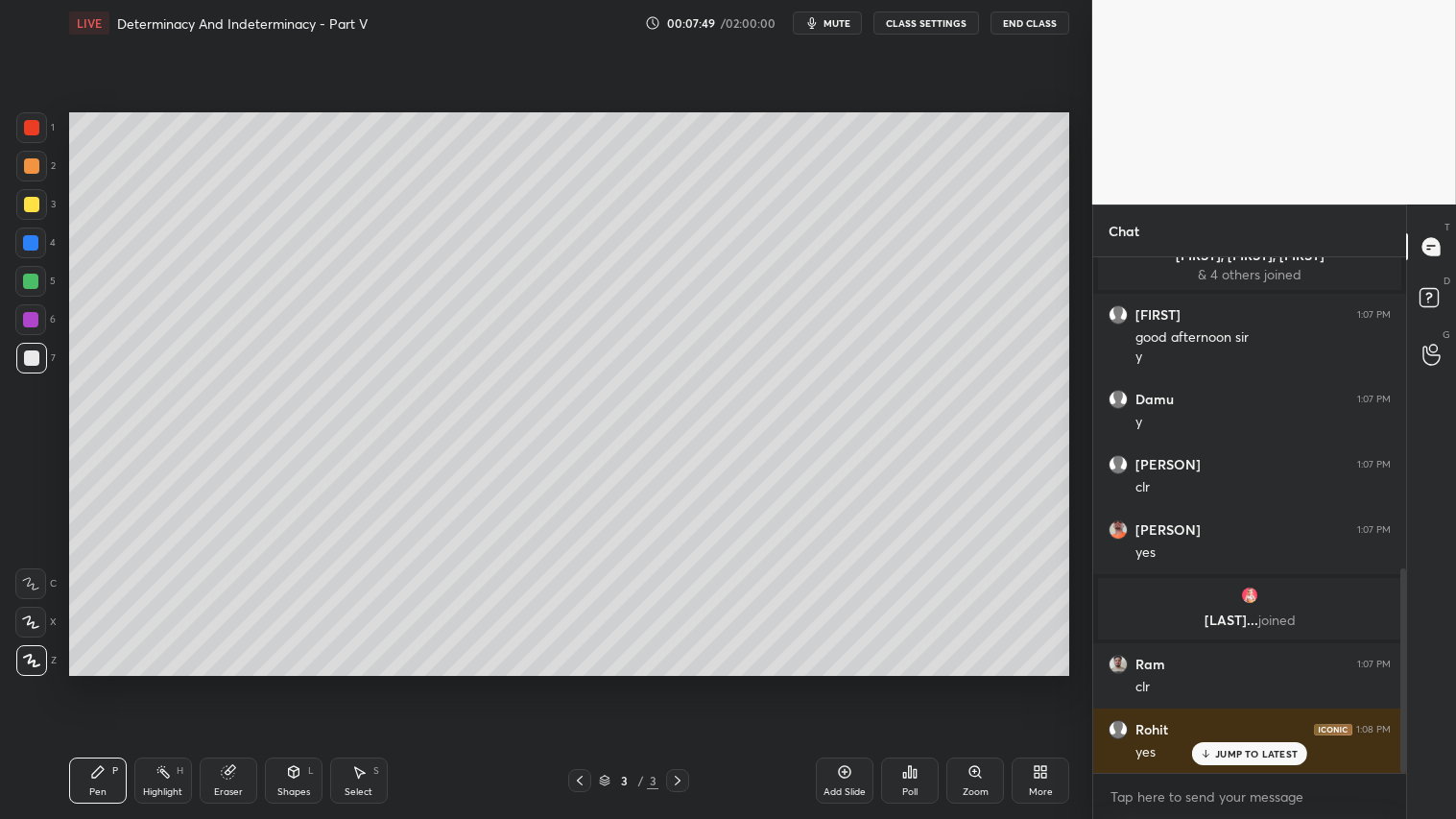 click at bounding box center [32, 205] 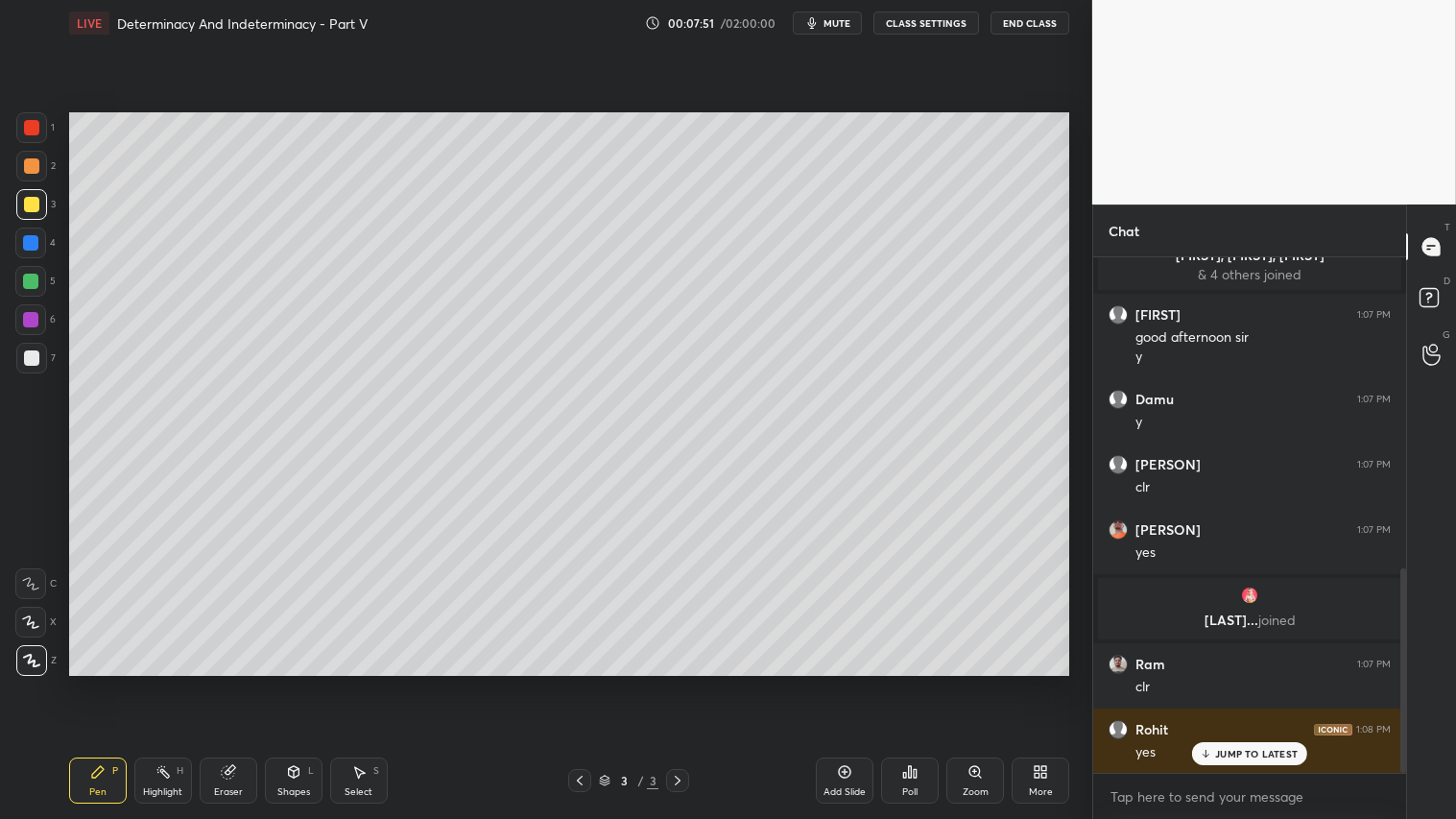 click on "Pen P" at bounding box center (98, 781) 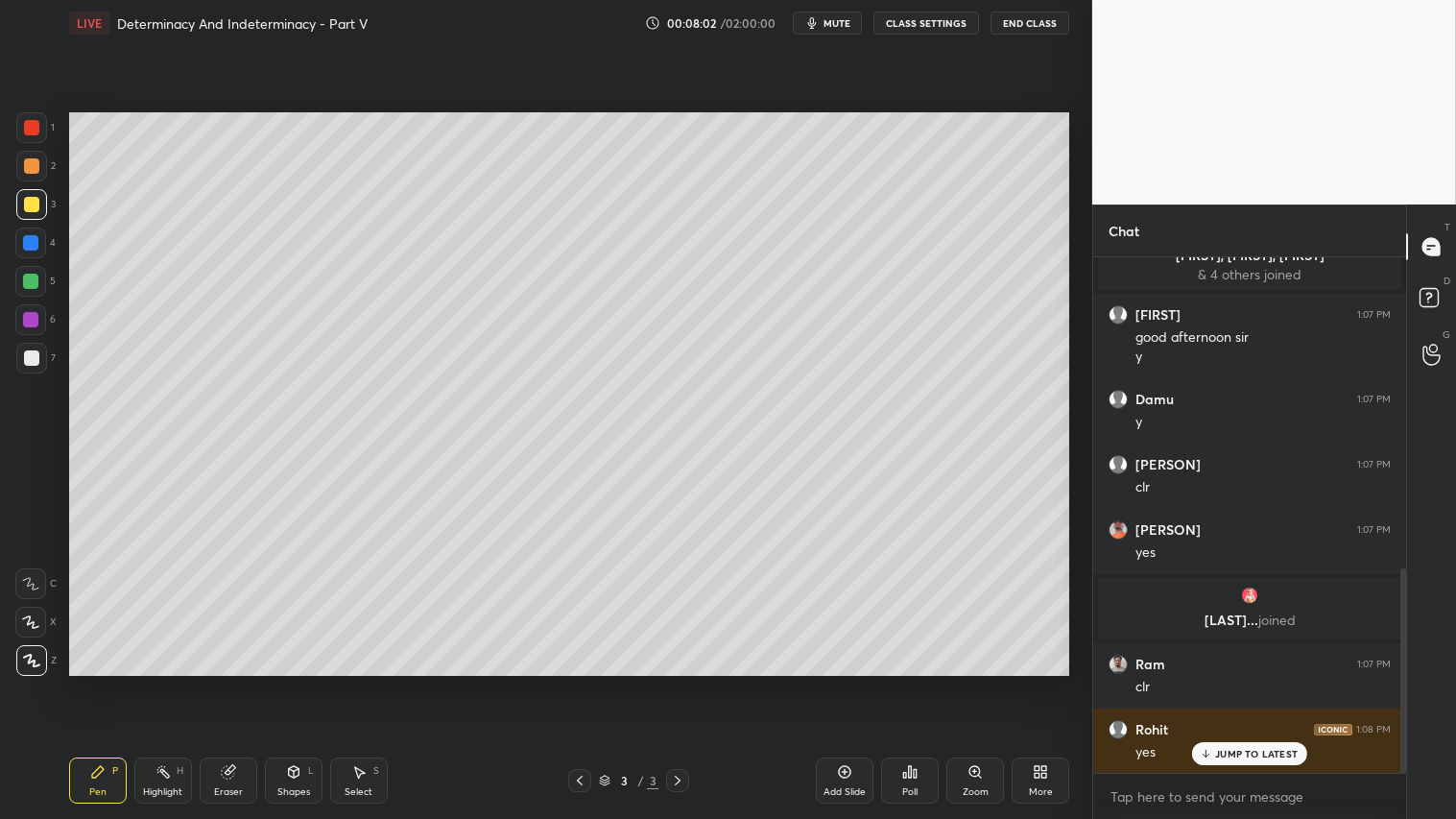 click on "Shapes L" at bounding box center (294, 781) 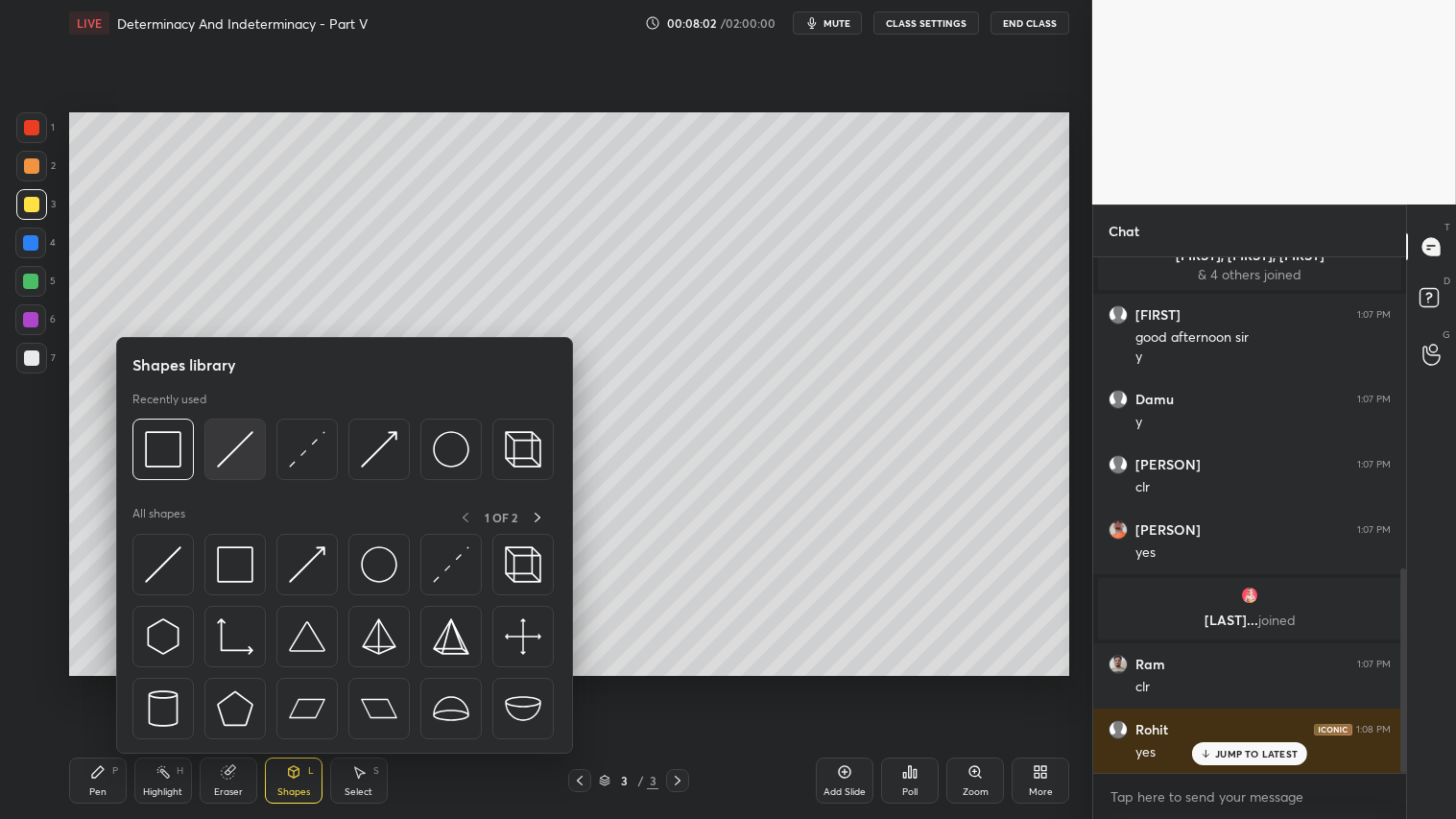click at bounding box center (235, 449) 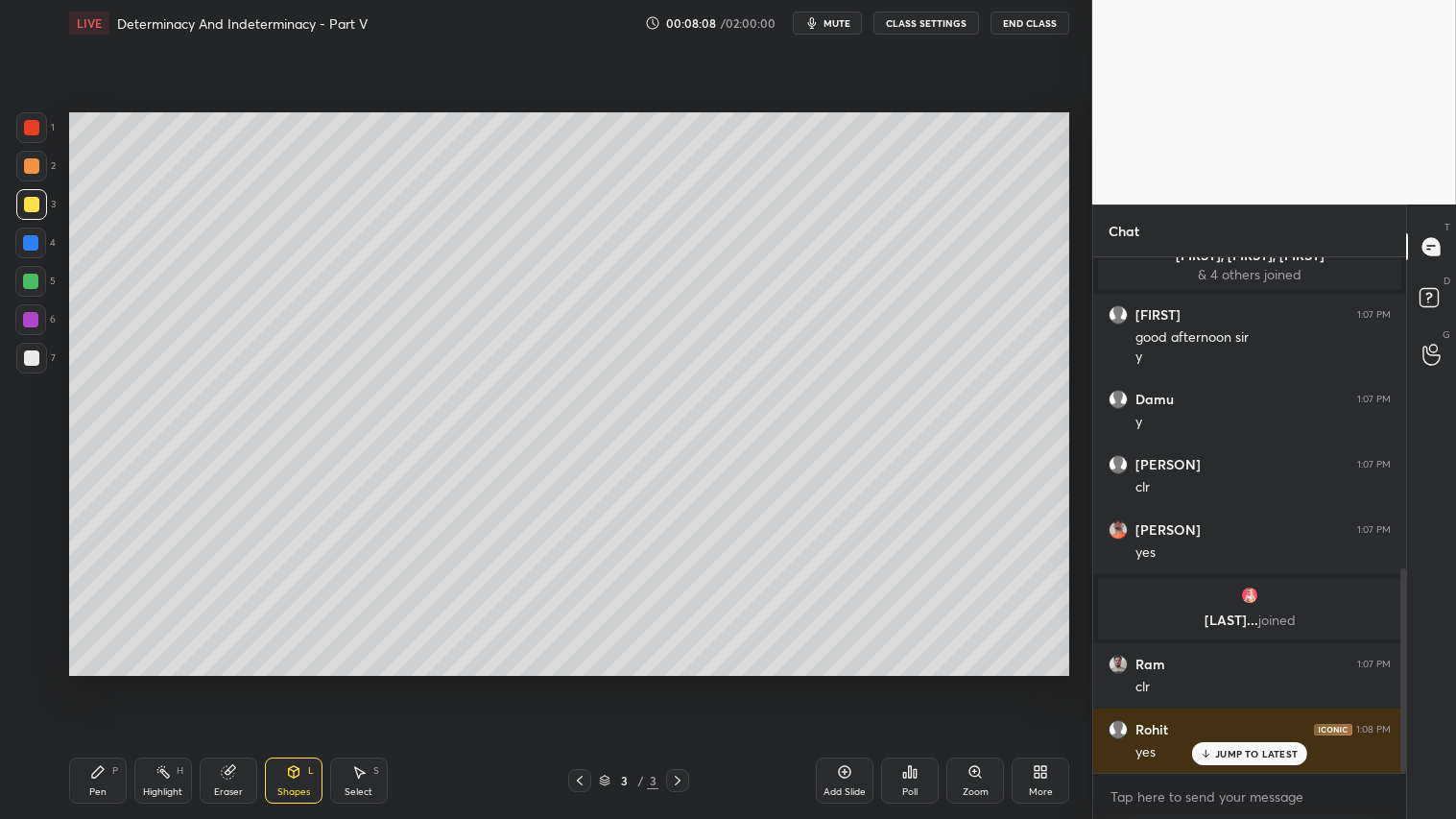 click at bounding box center [32, 166] 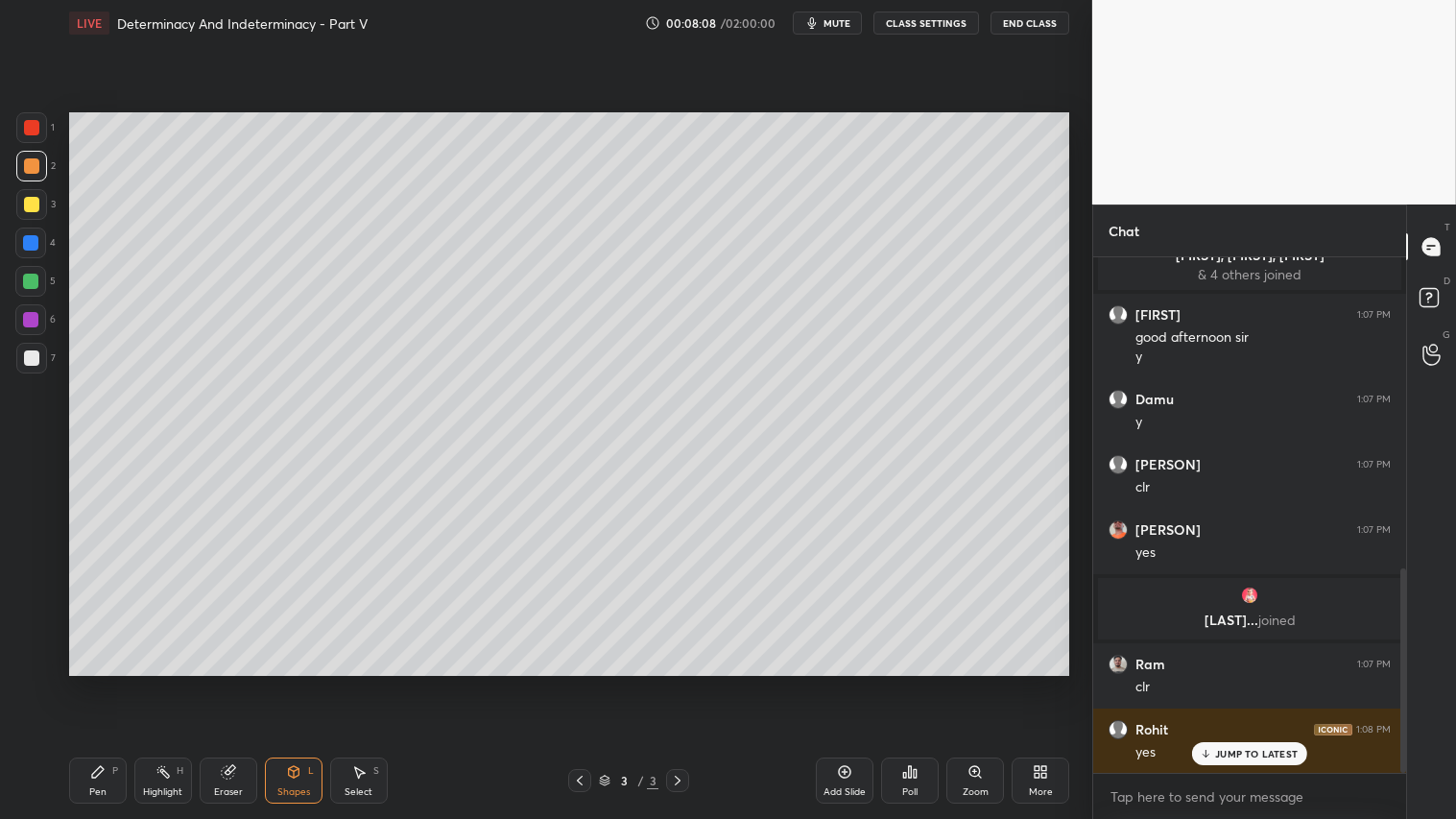 click on "Pen" at bounding box center [98, 792] 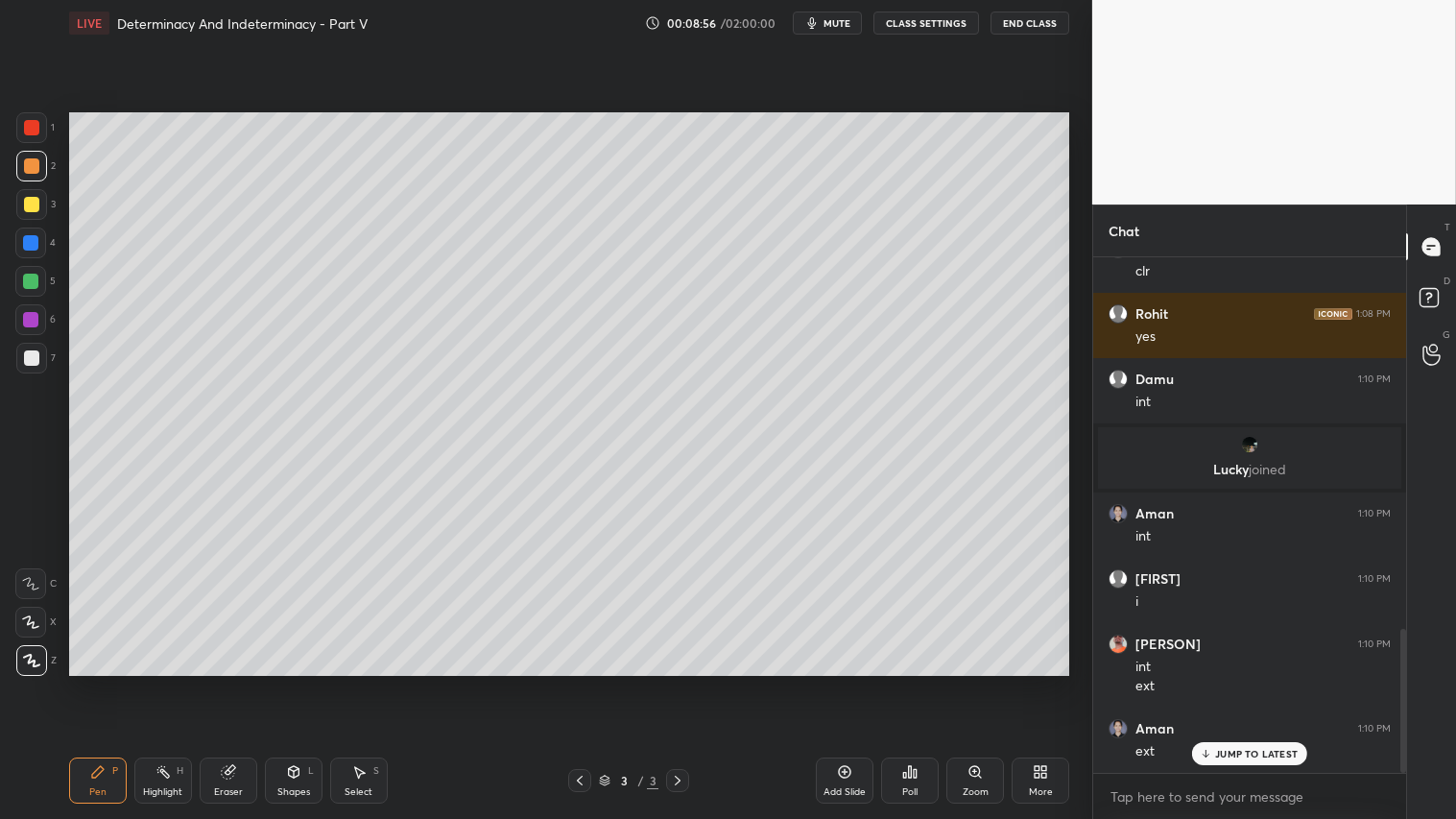 scroll, scrollTop: 1331, scrollLeft: 0, axis: vertical 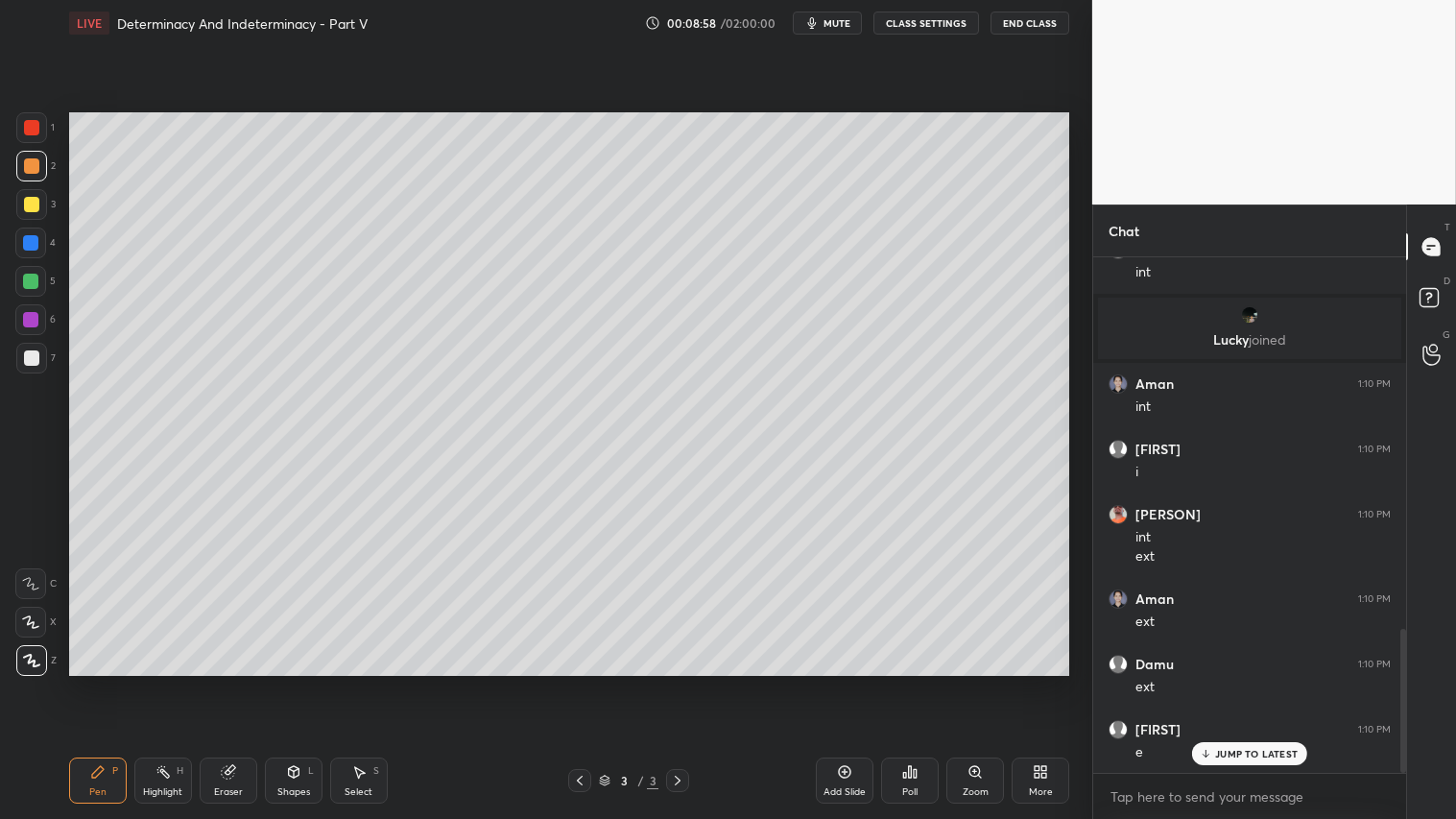 drag, startPoint x: 33, startPoint y: 163, endPoint x: 33, endPoint y: 188, distance: 25 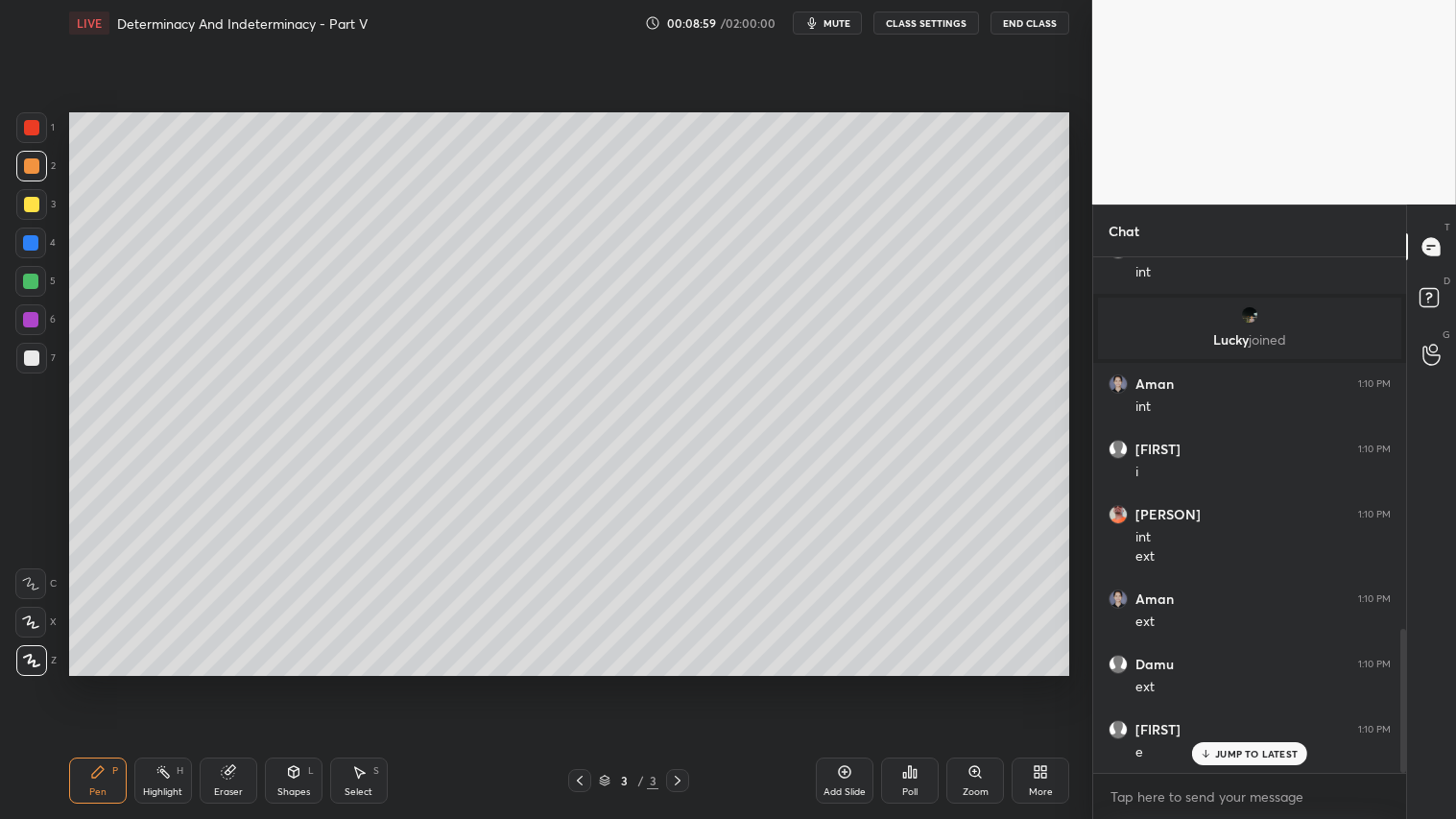 click 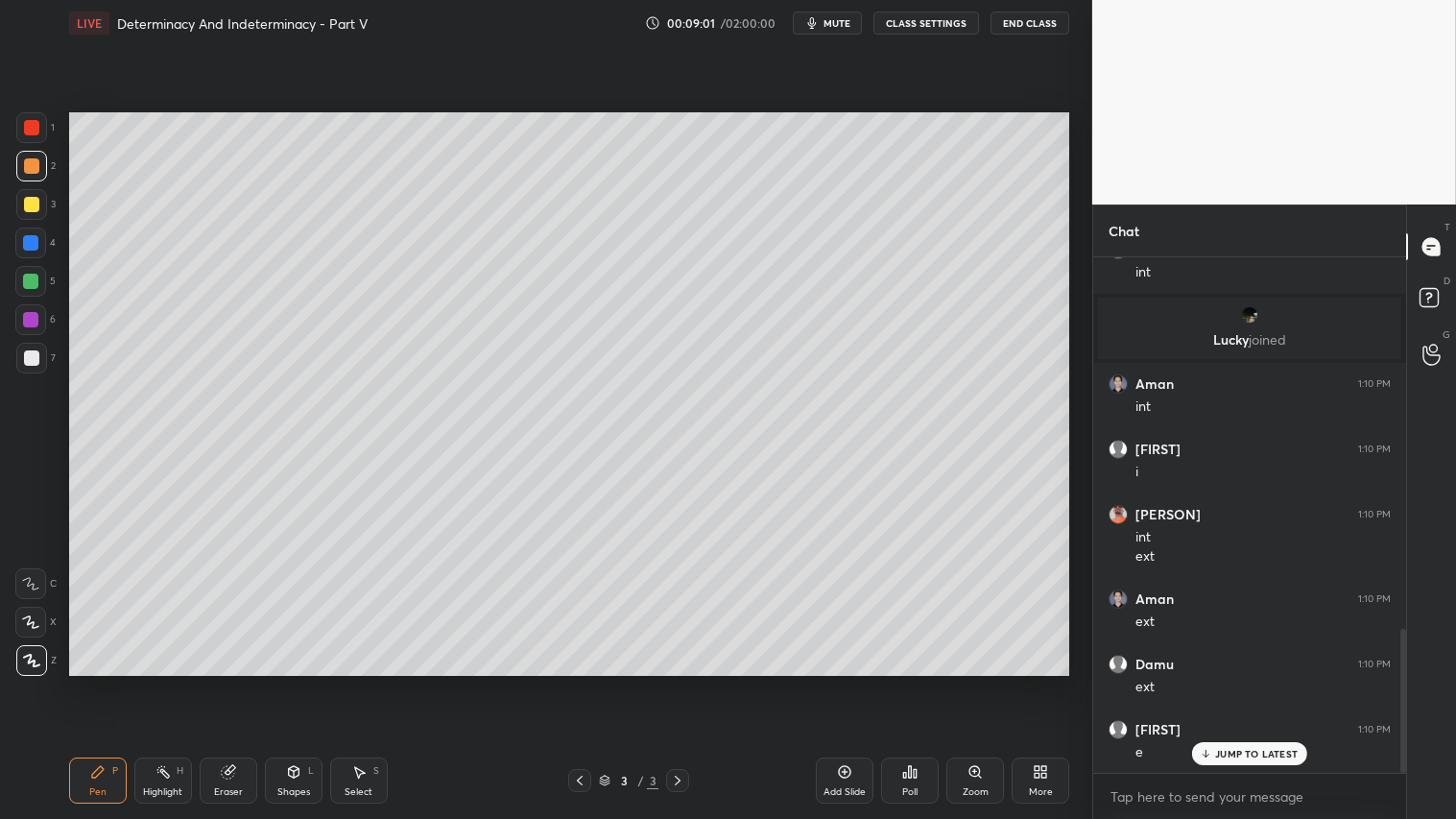 scroll, scrollTop: 1397, scrollLeft: 0, axis: vertical 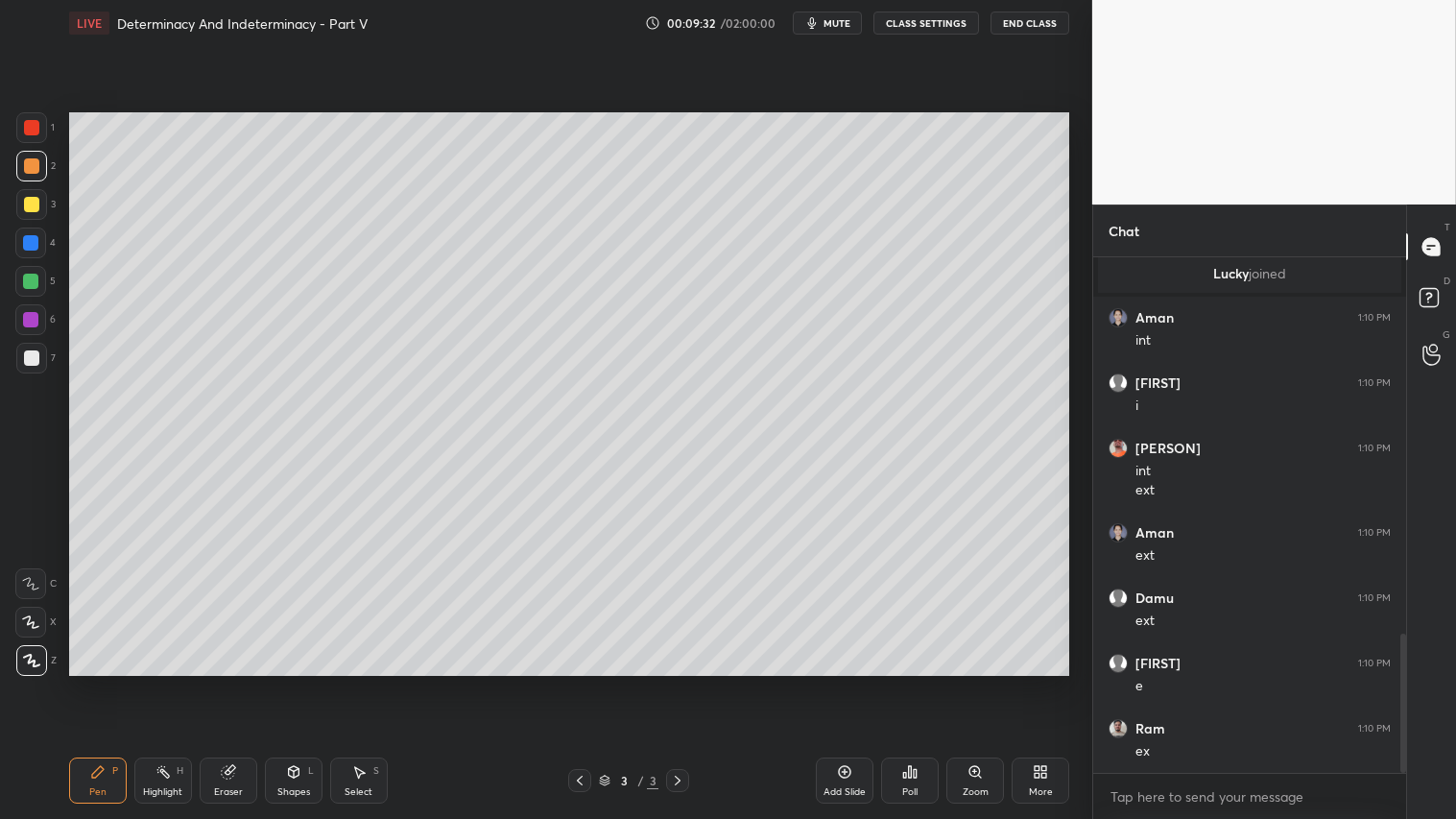 drag, startPoint x: 222, startPoint y: 780, endPoint x: 337, endPoint y: 693, distance: 144 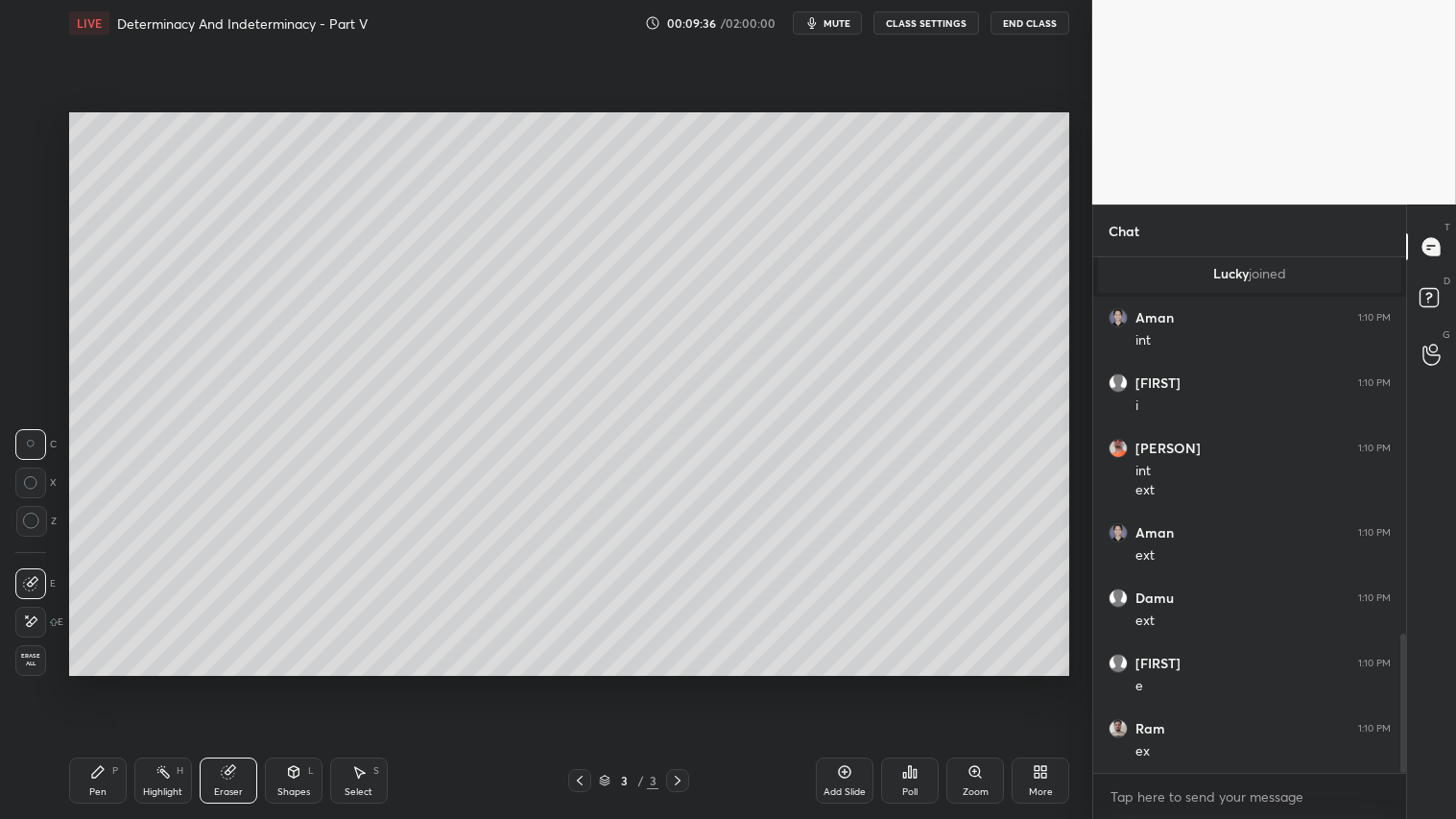 click on "P" at bounding box center [115, 771] 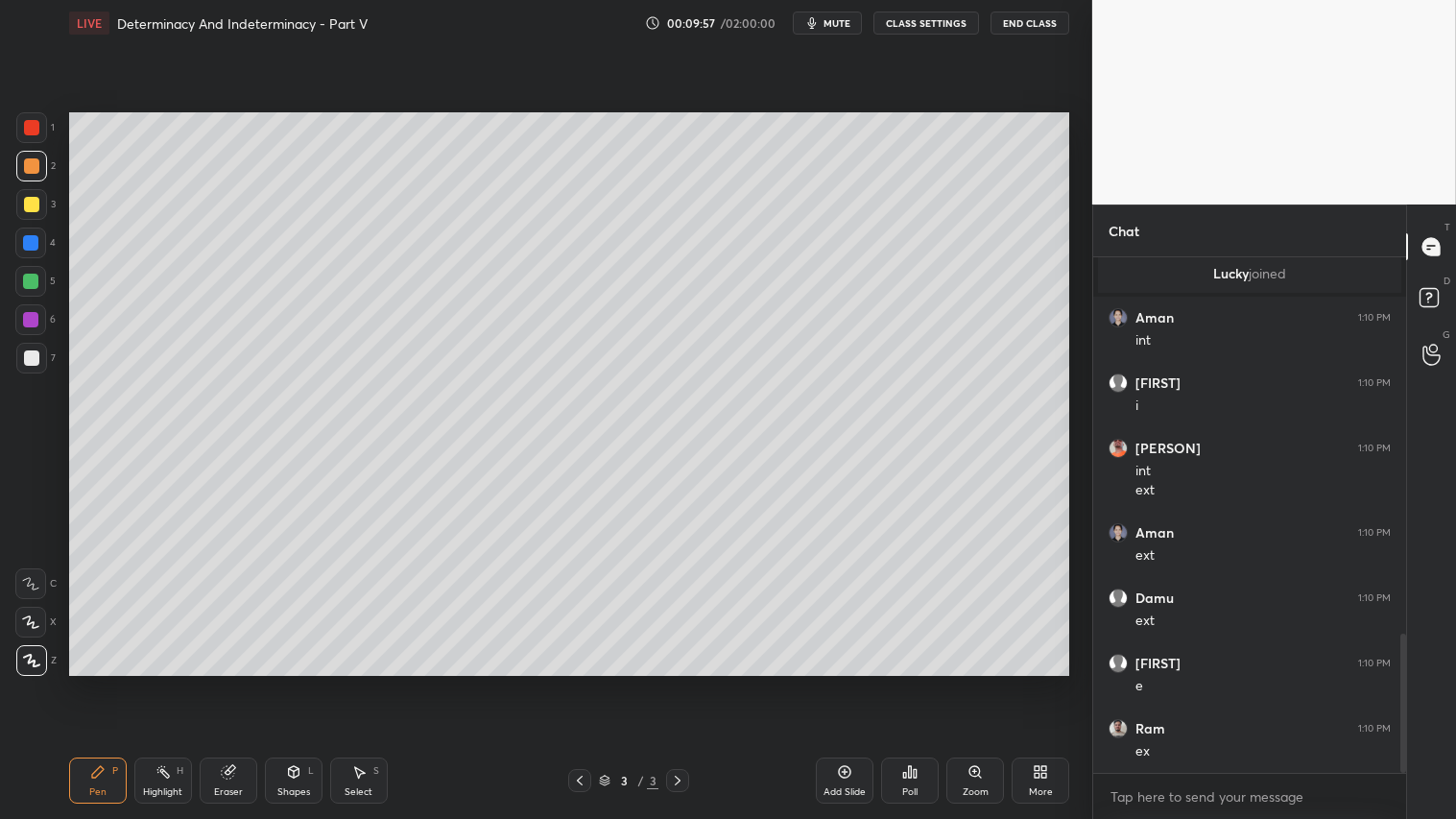 click 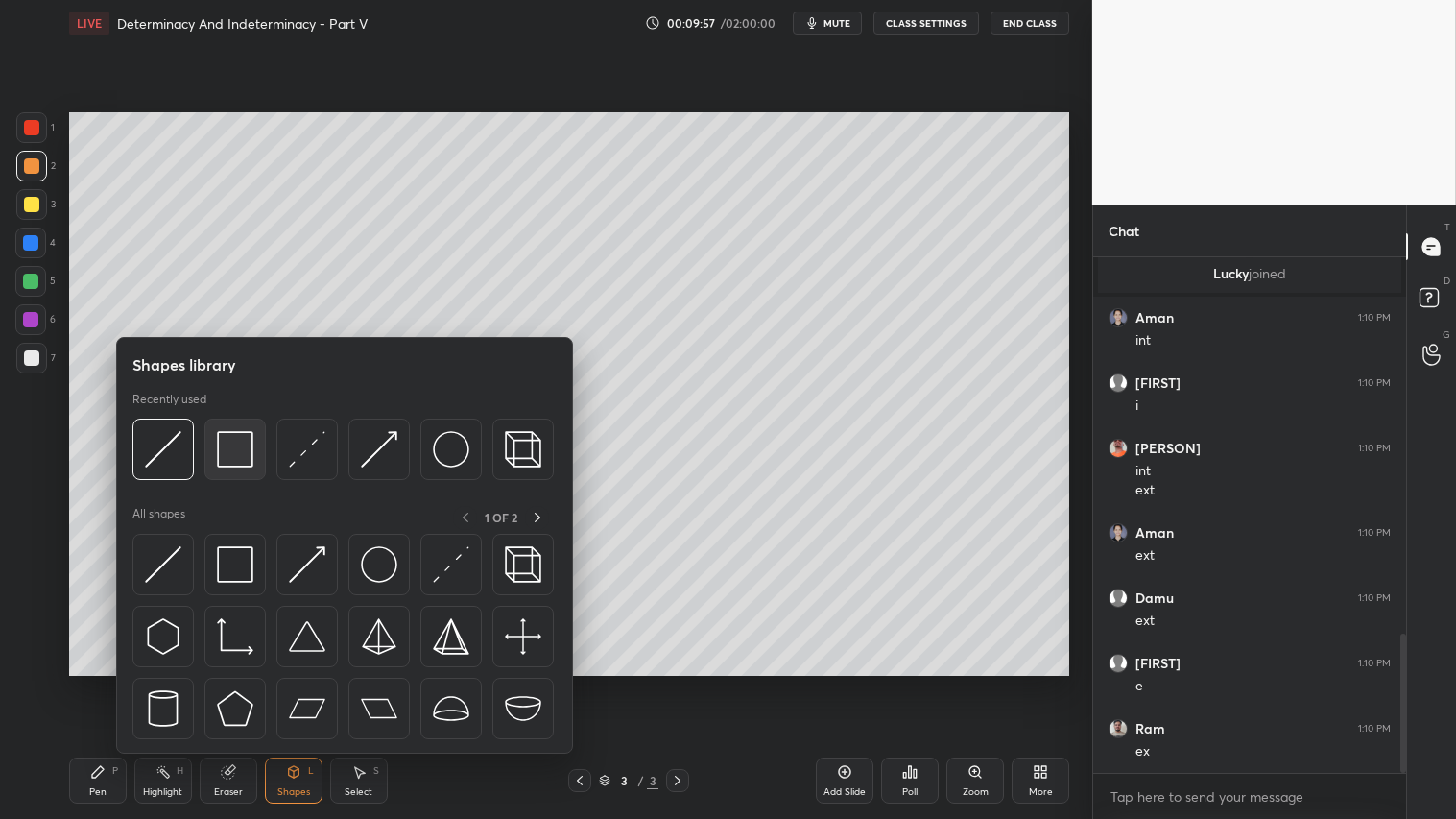 click at bounding box center [235, 449] 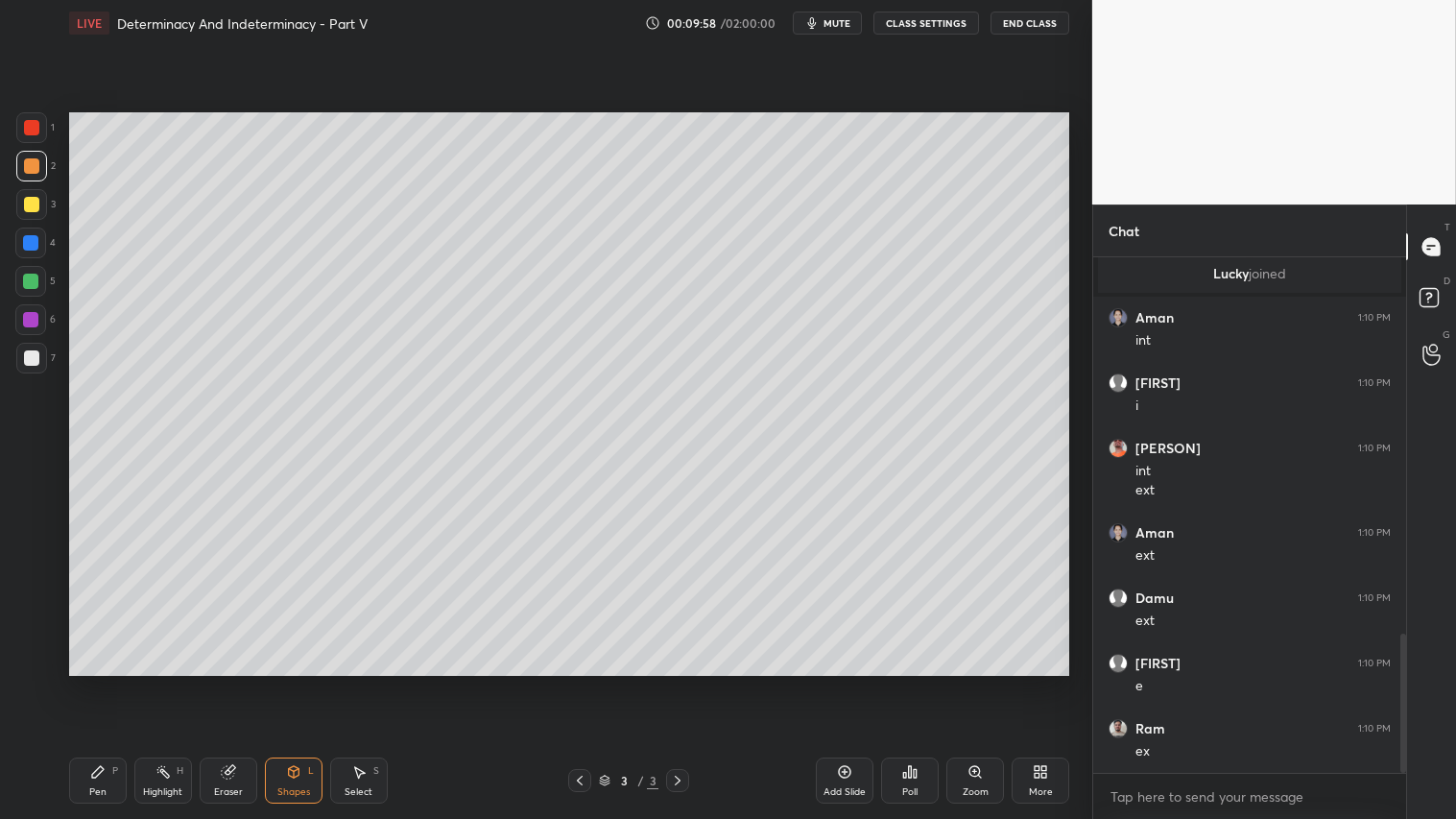 drag, startPoint x: 21, startPoint y: 351, endPoint x: 58, endPoint y: 334, distance: 40.718546 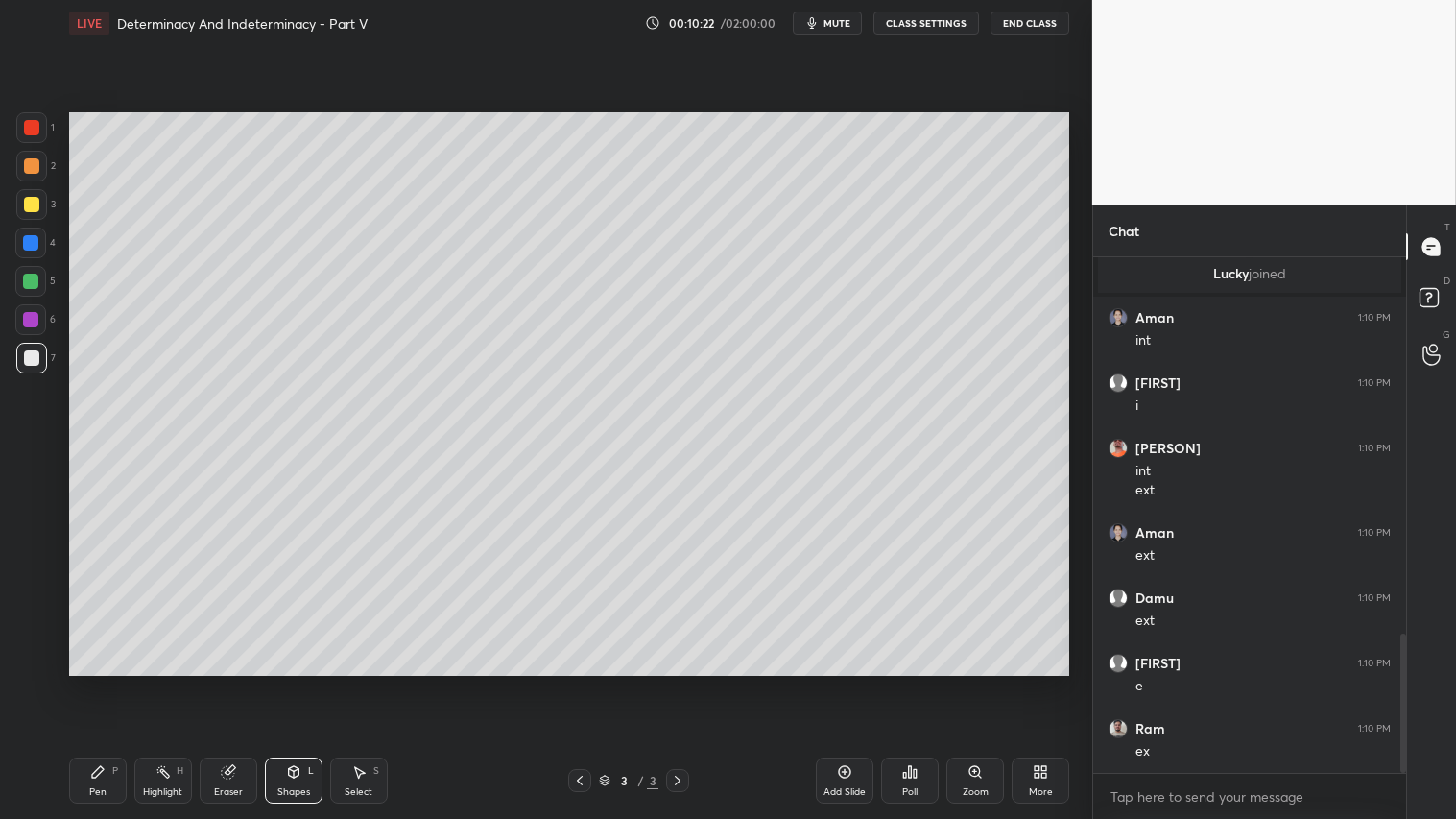 drag, startPoint x: 111, startPoint y: 780, endPoint x: 186, endPoint y: 724, distance: 93.60021 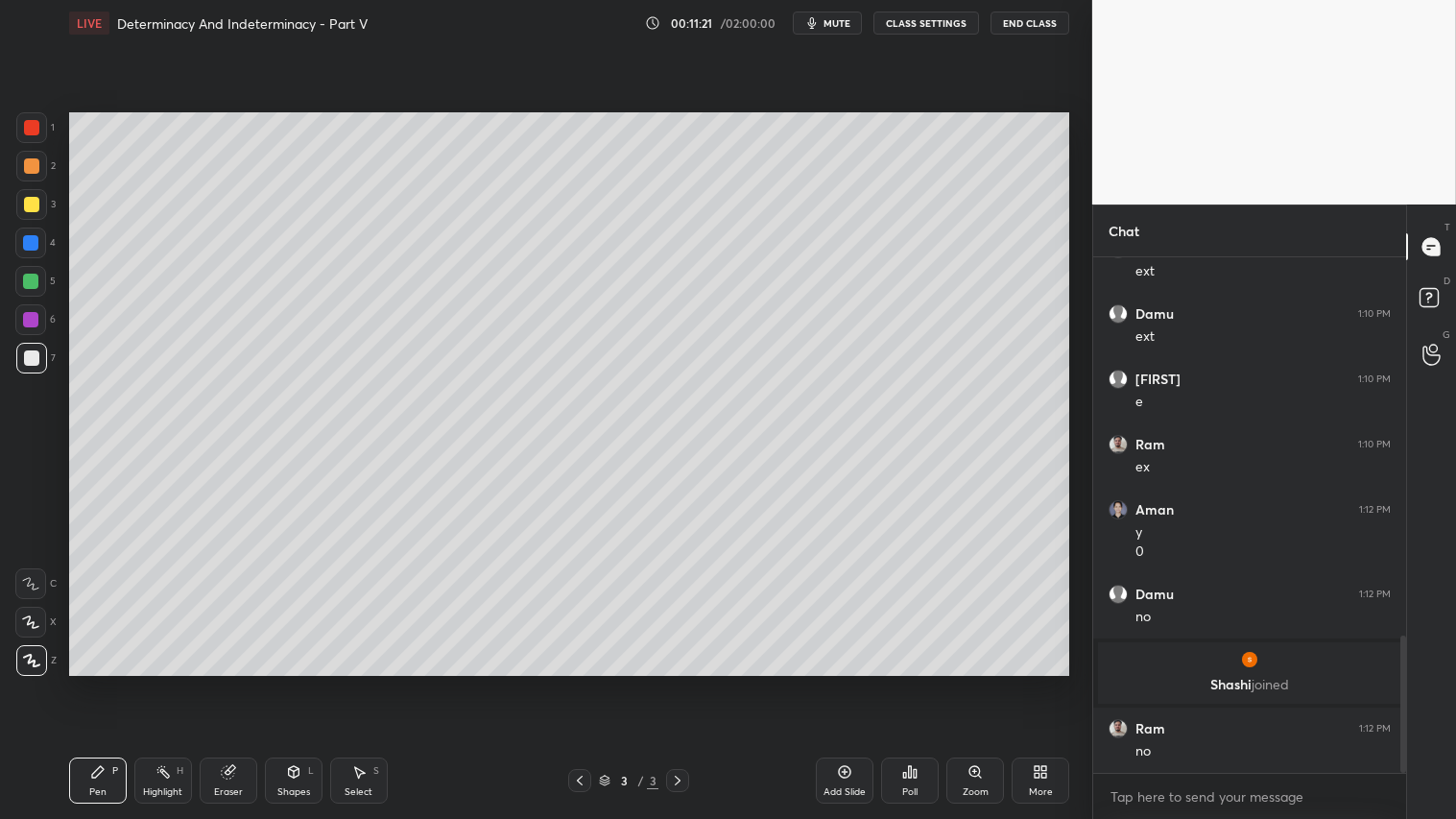 scroll, scrollTop: 1424, scrollLeft: 0, axis: vertical 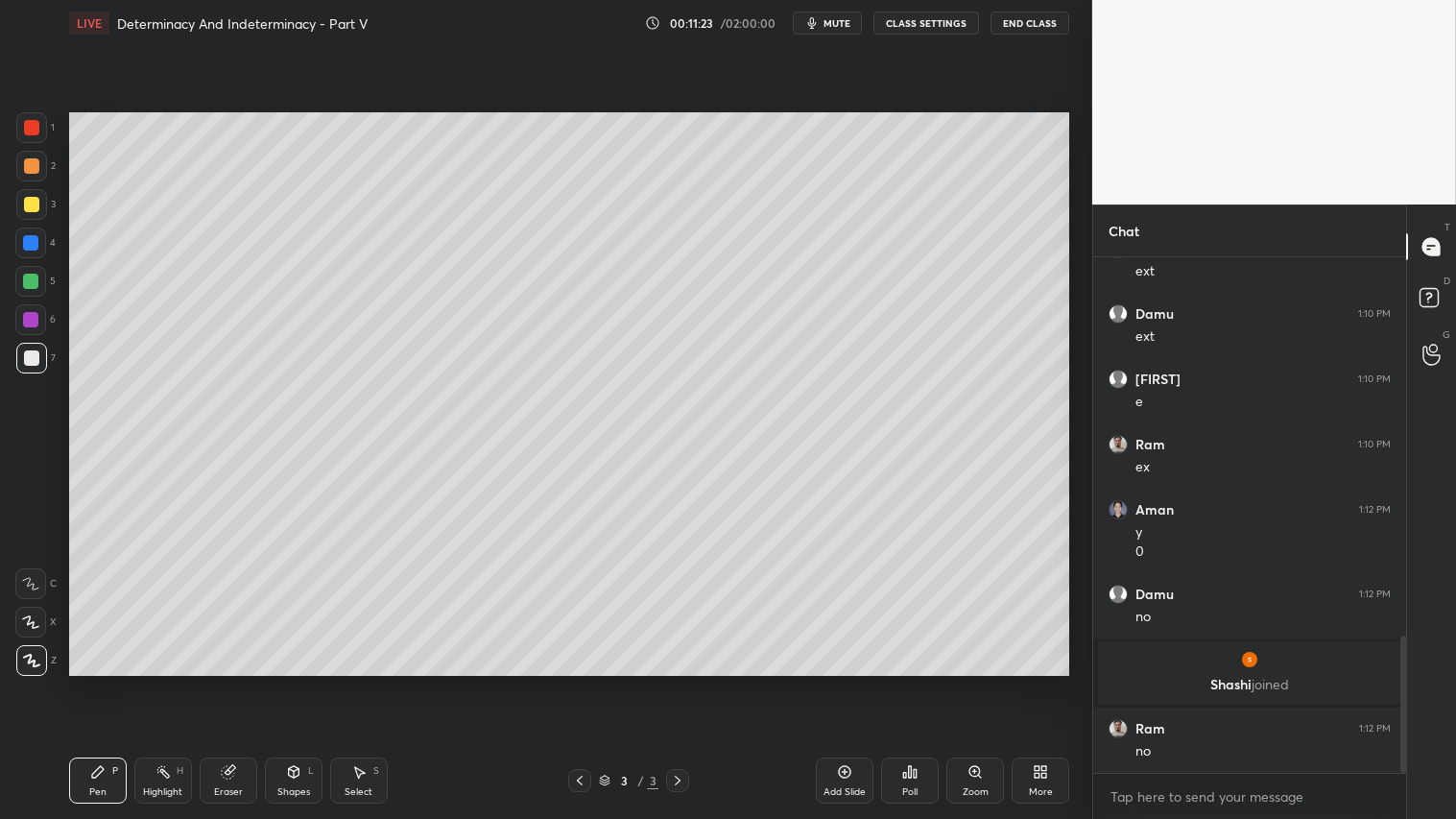 click on "Eraser" at bounding box center [228, 781] 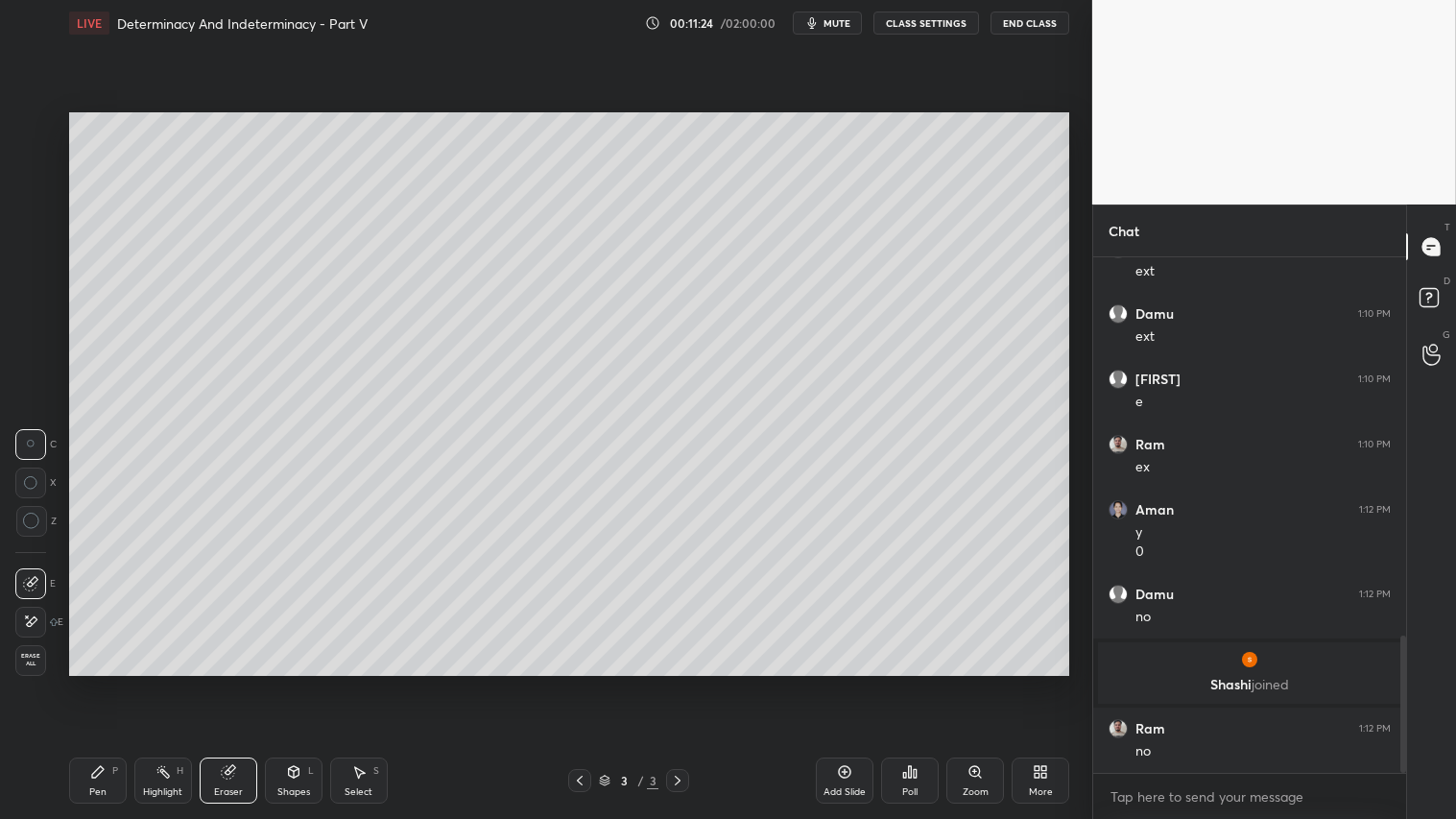 drag, startPoint x: 33, startPoint y: 518, endPoint x: 58, endPoint y: 509, distance: 26.570661 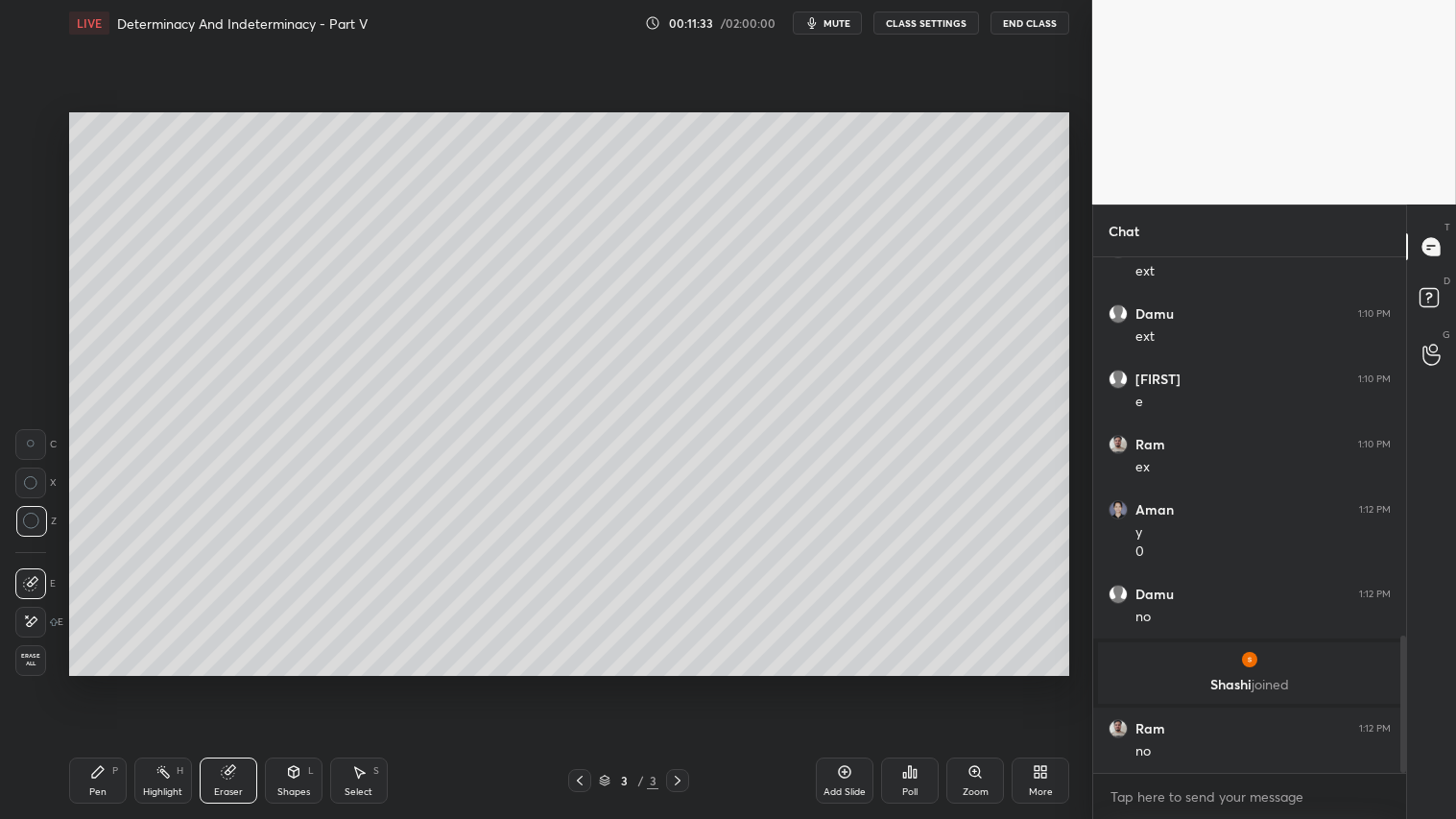 click 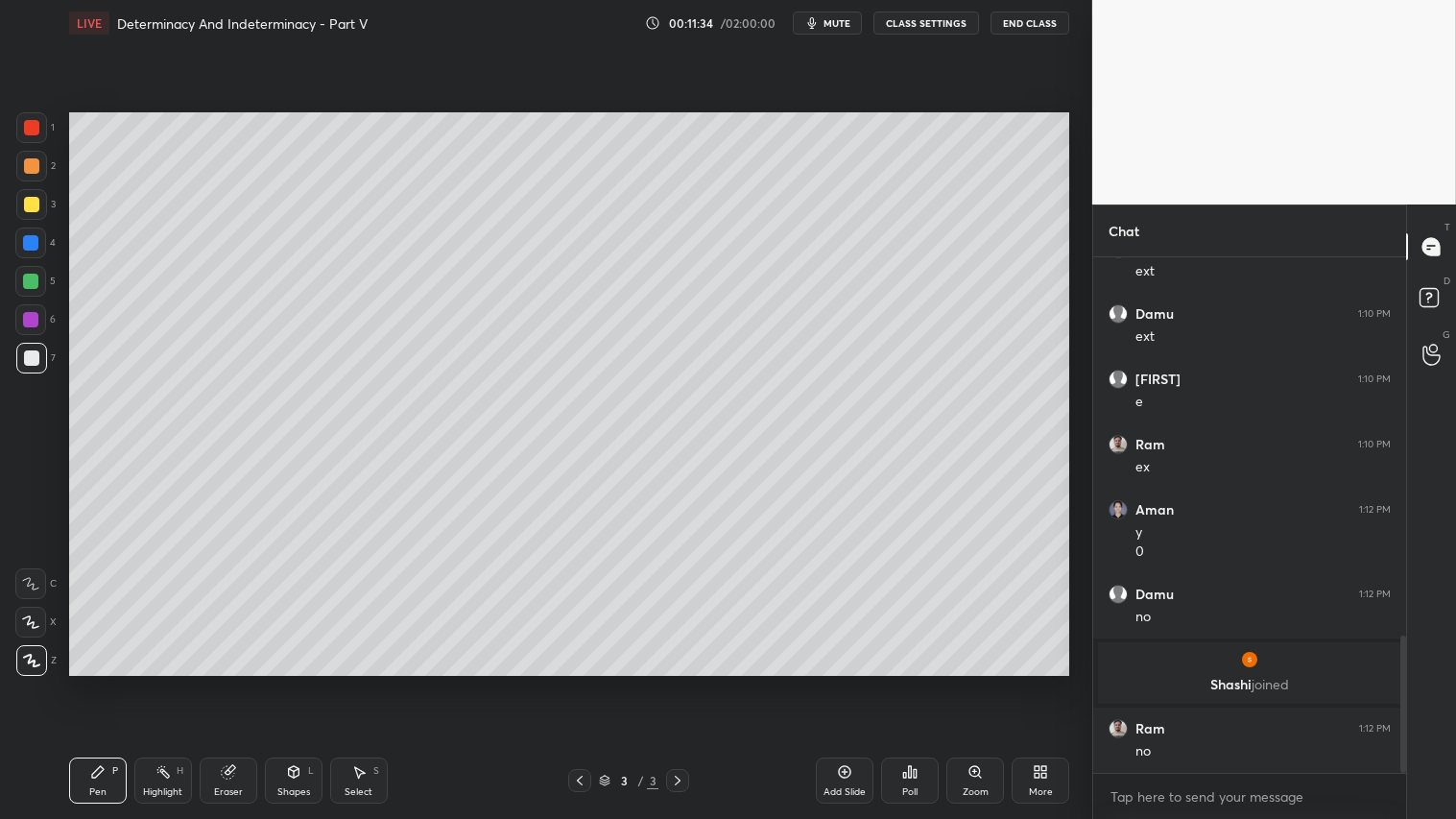 click at bounding box center (32, 166) 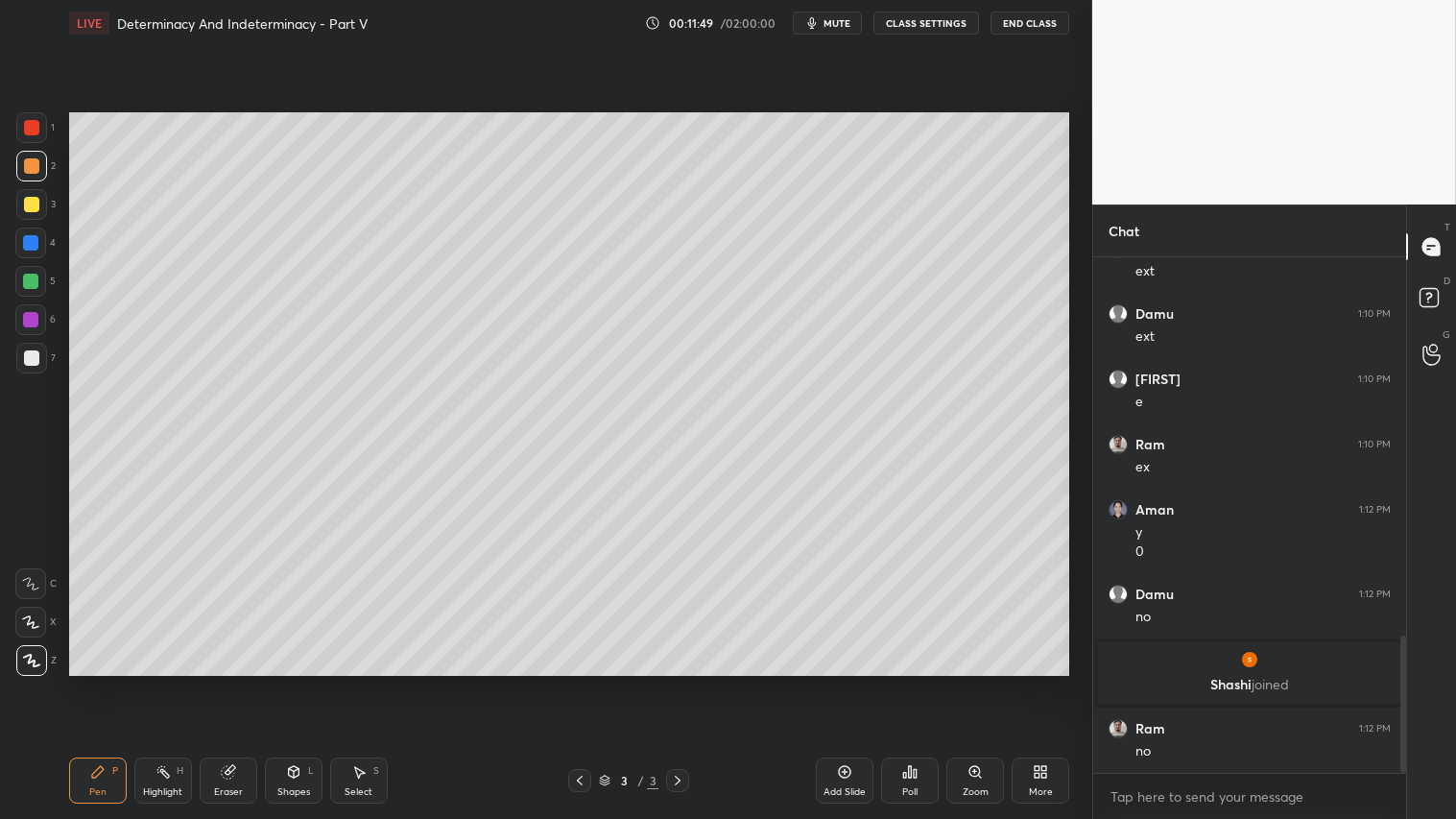 click on "Shapes" at bounding box center (294, 792) 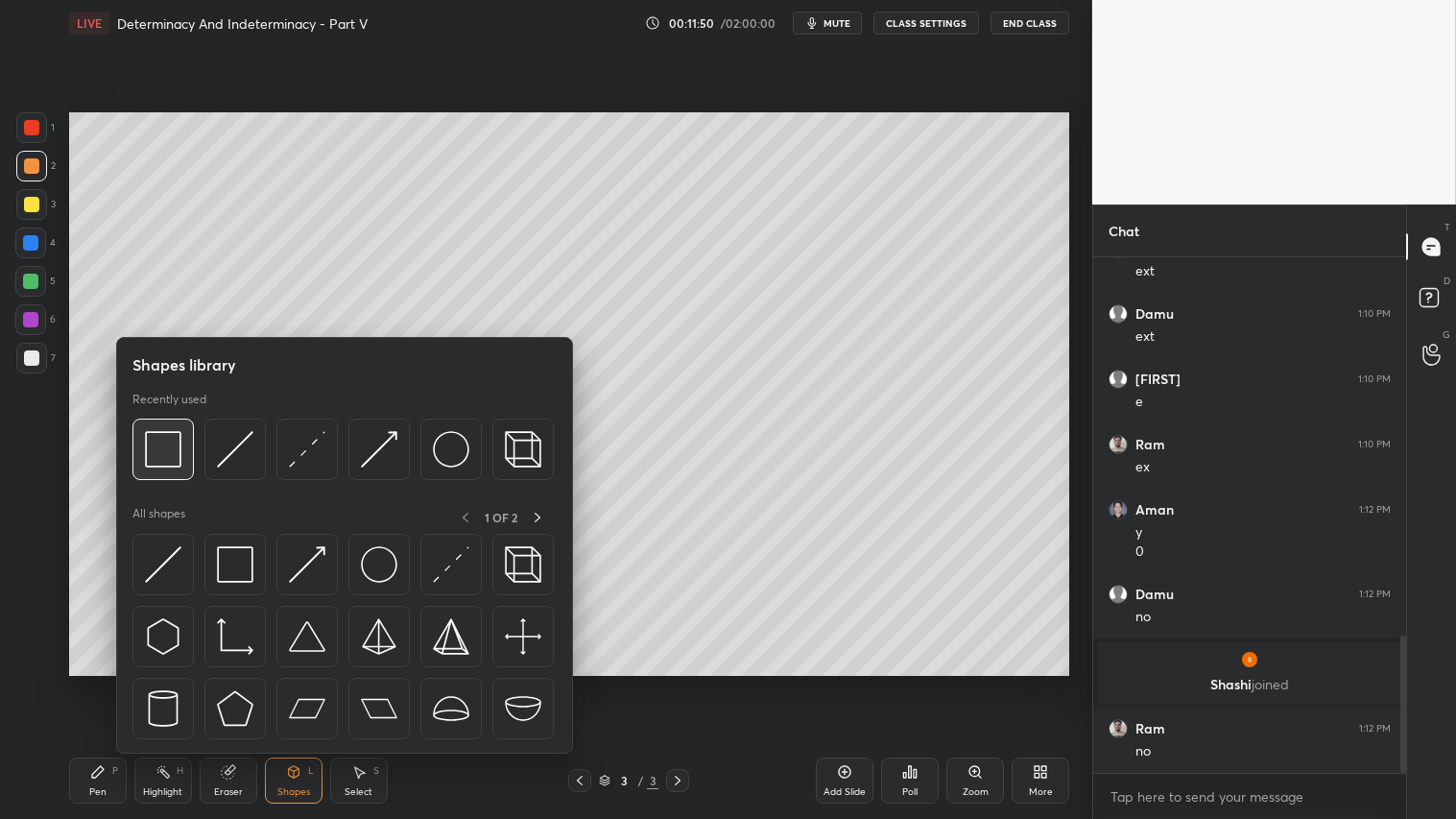 click at bounding box center [163, 449] 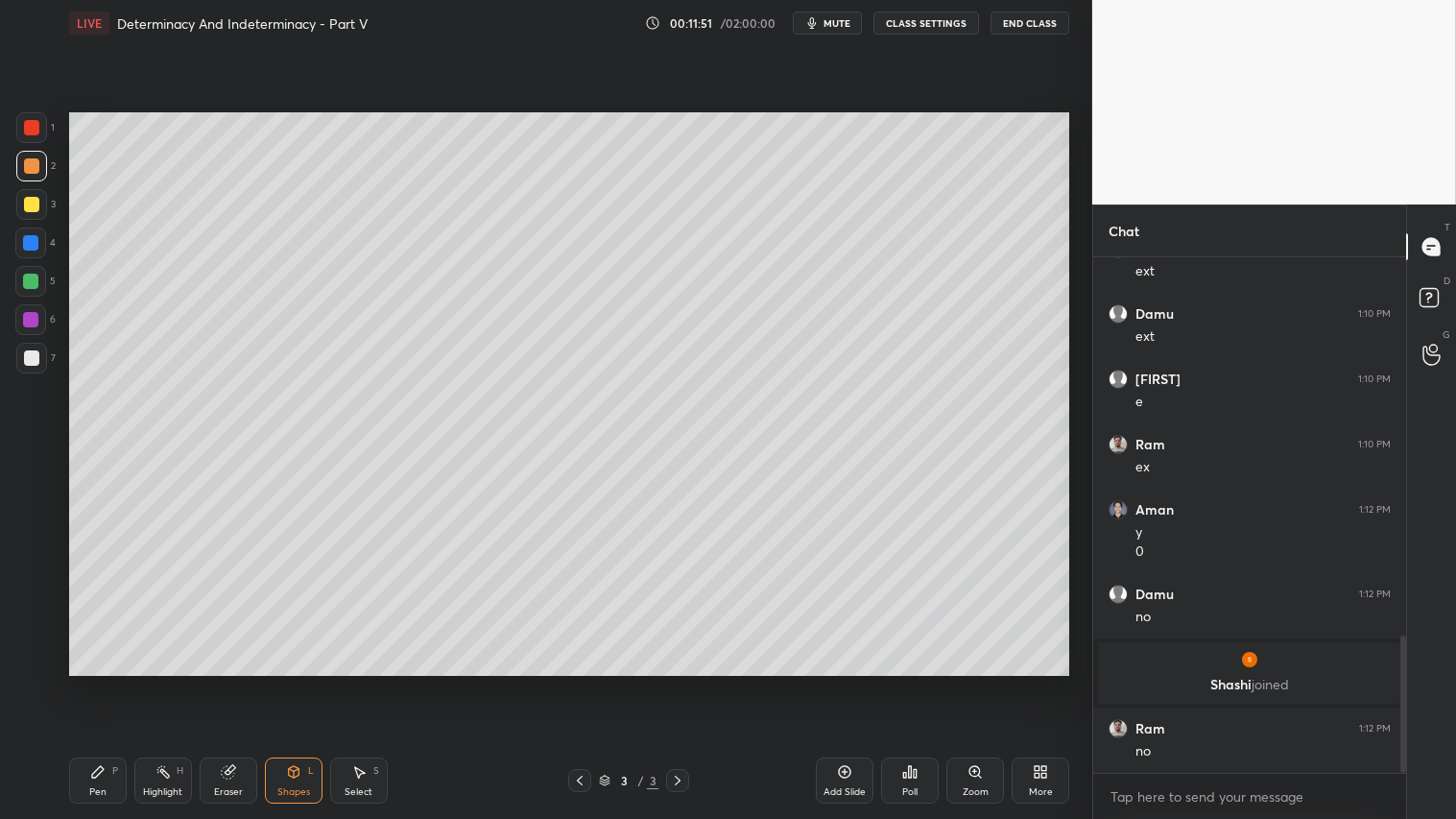 click at bounding box center (32, 205) 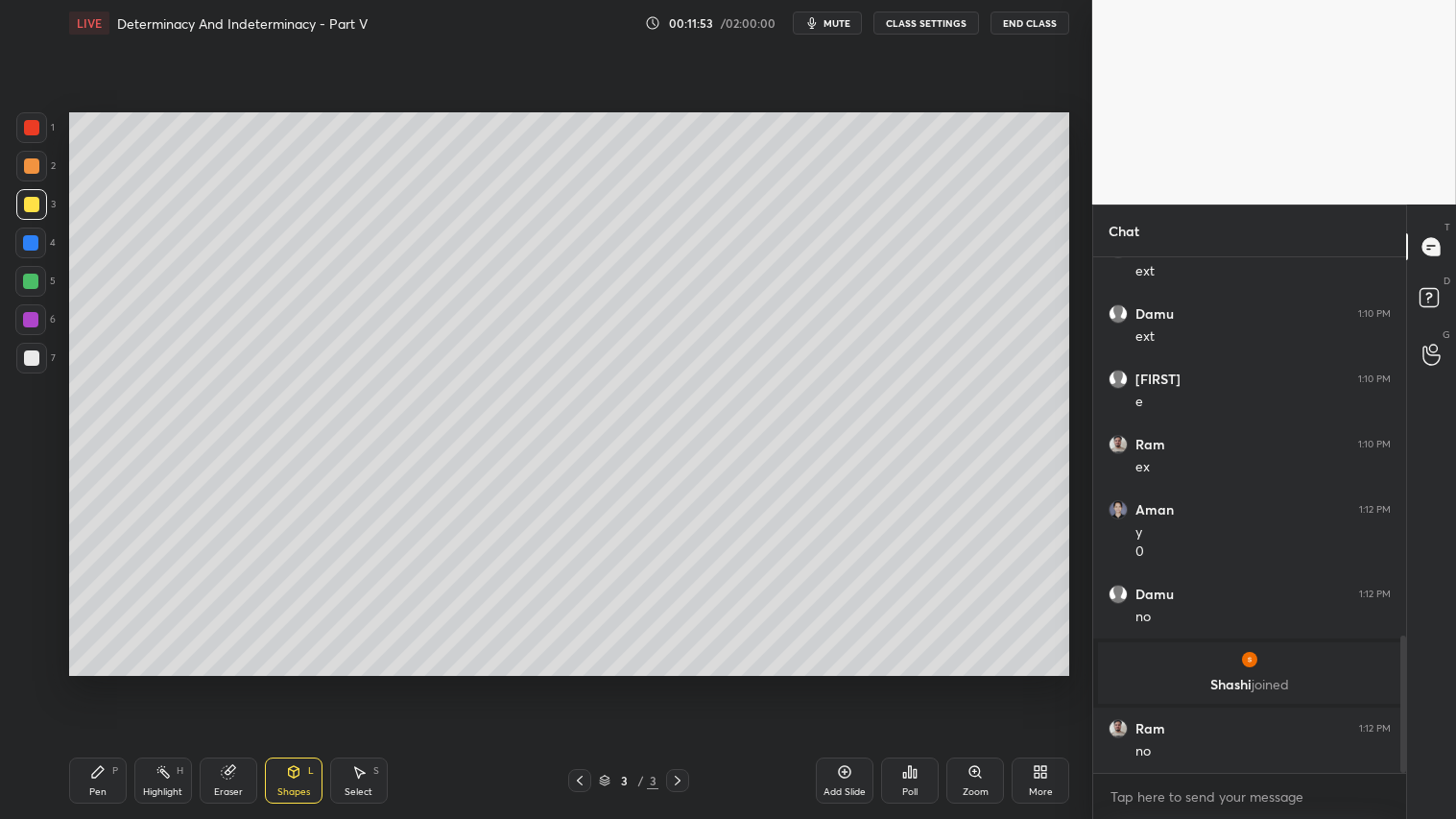 click at bounding box center [32, 166] 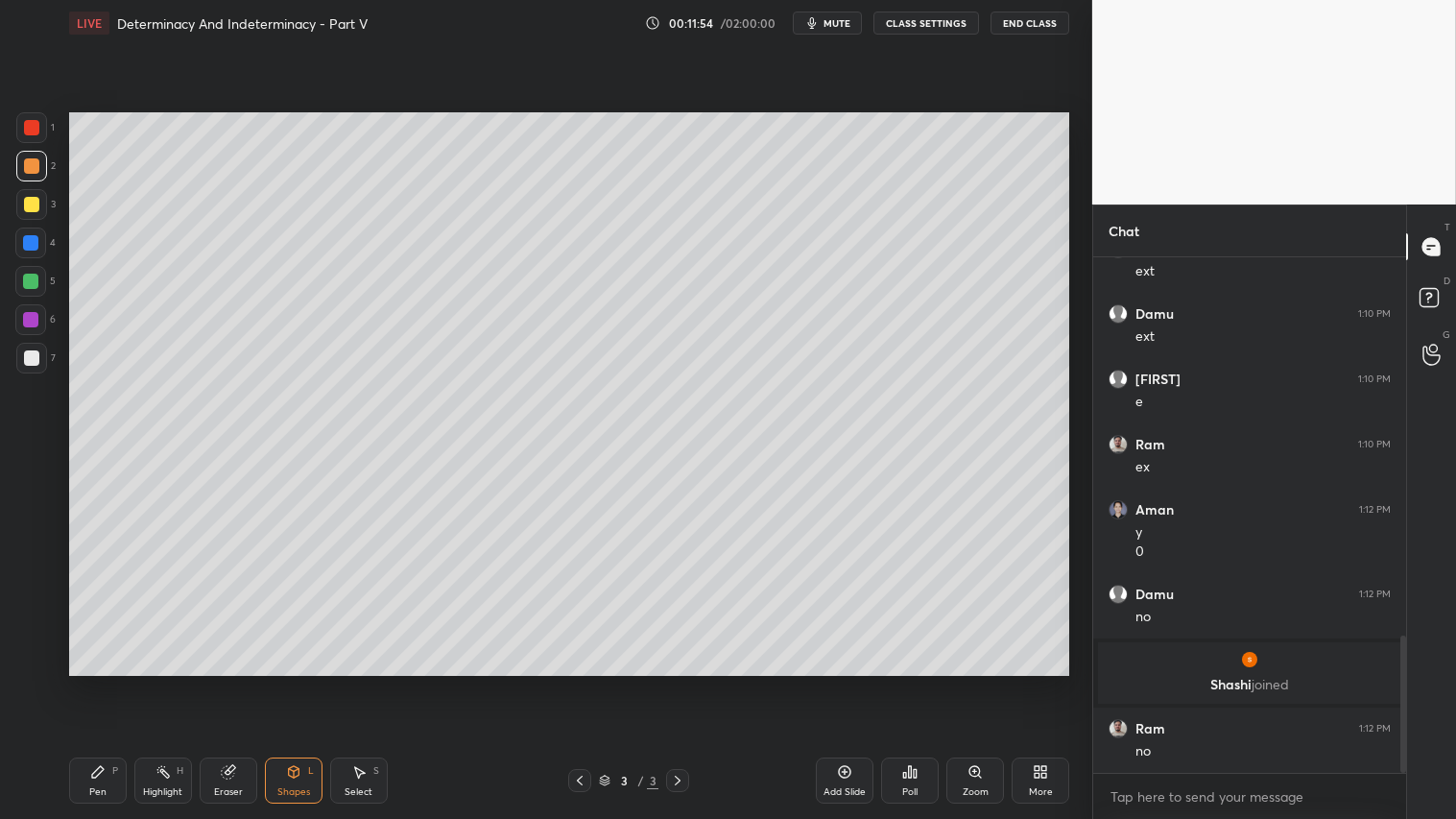 click 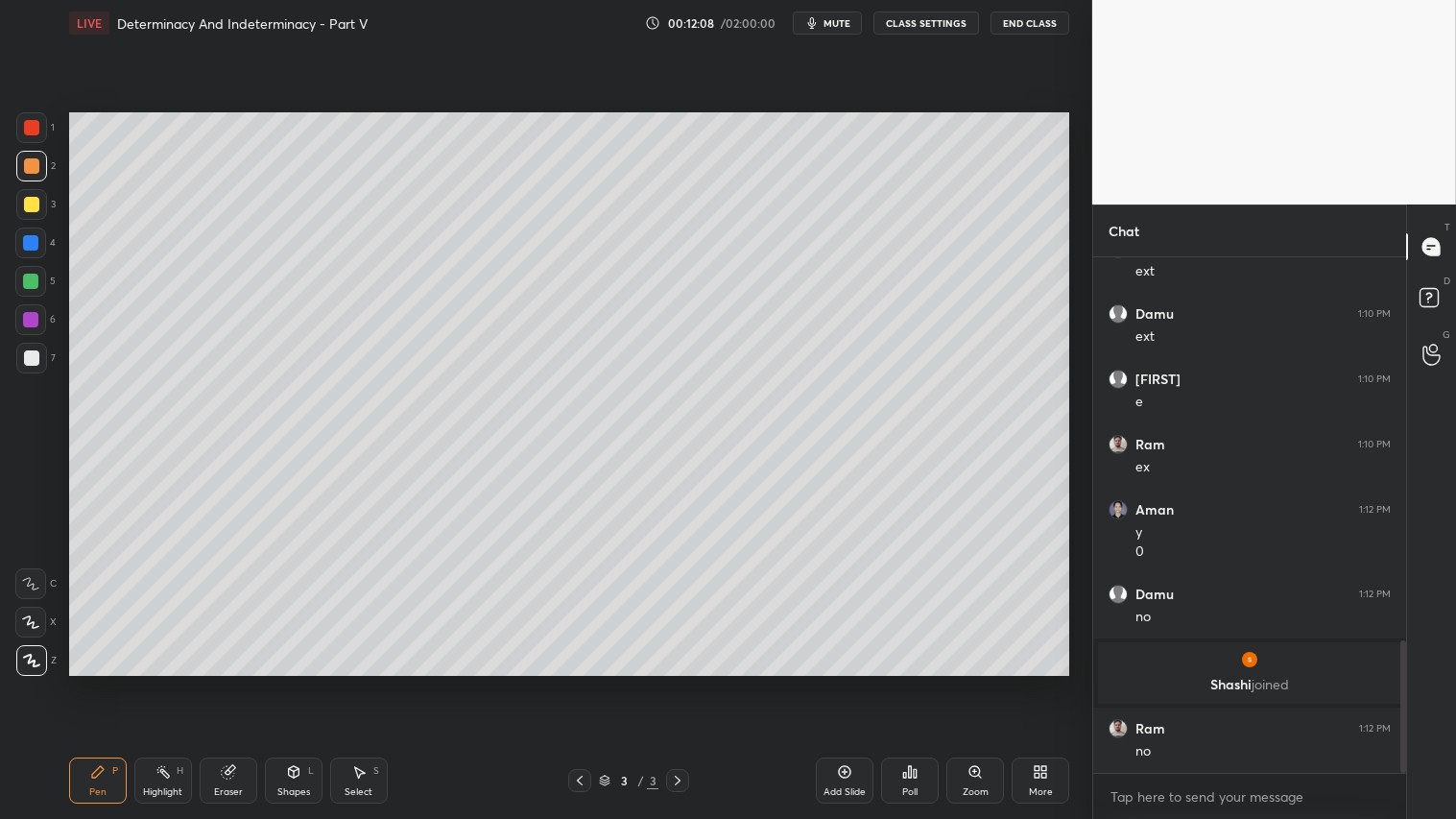 scroll, scrollTop: 1493, scrollLeft: 0, axis: vertical 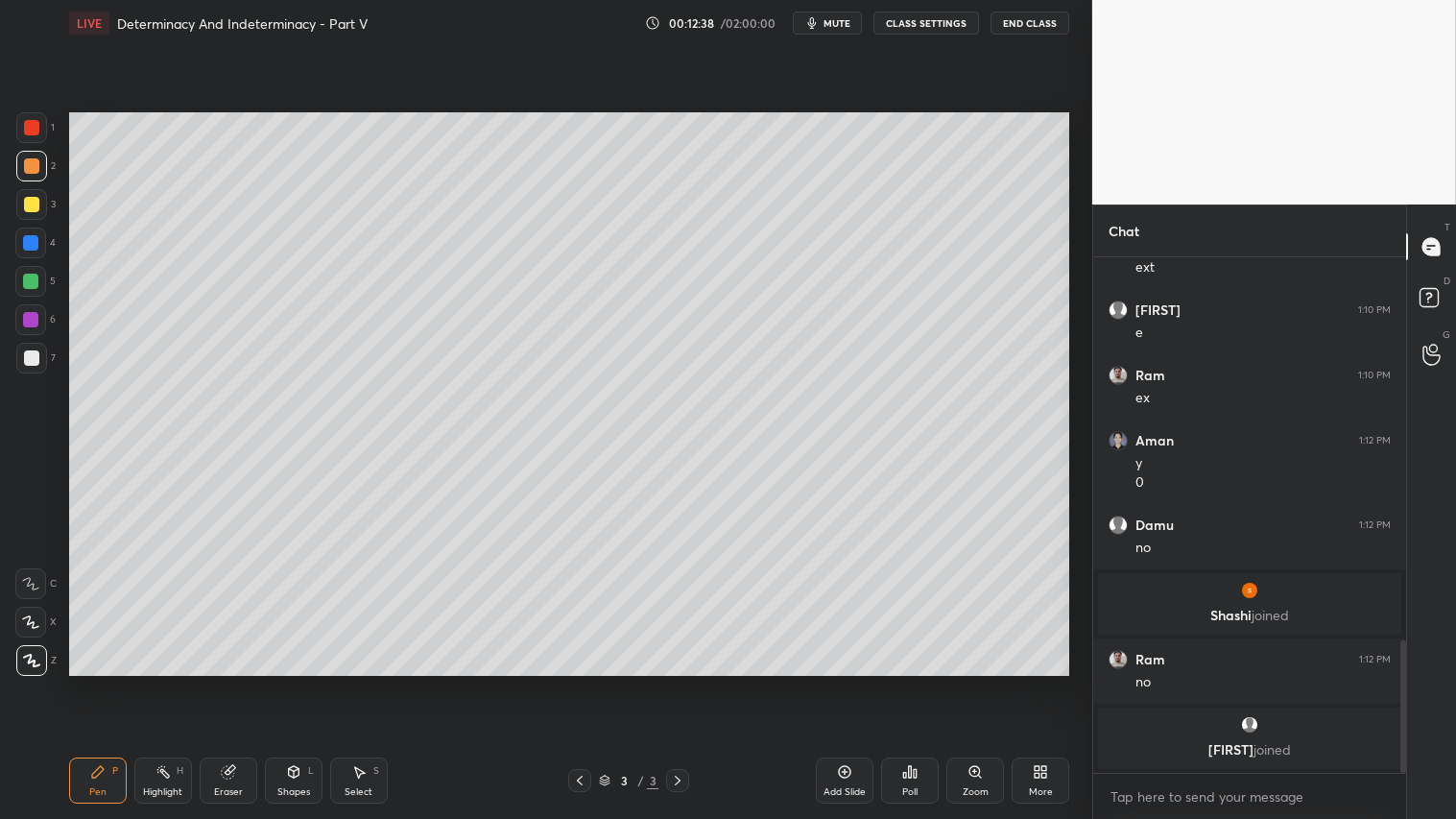 click on "Shapes L" at bounding box center [294, 781] 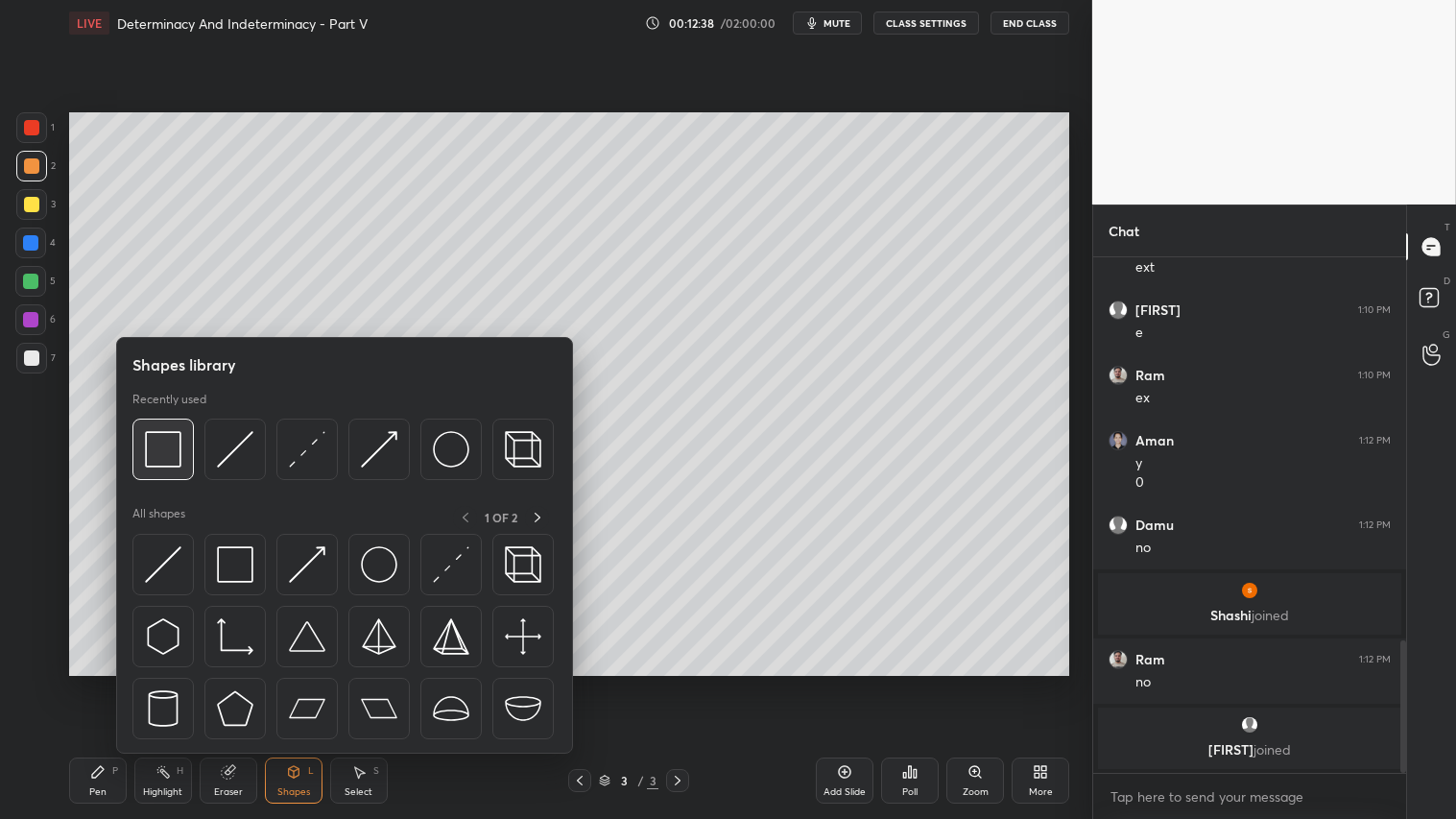 click at bounding box center (163, 449) 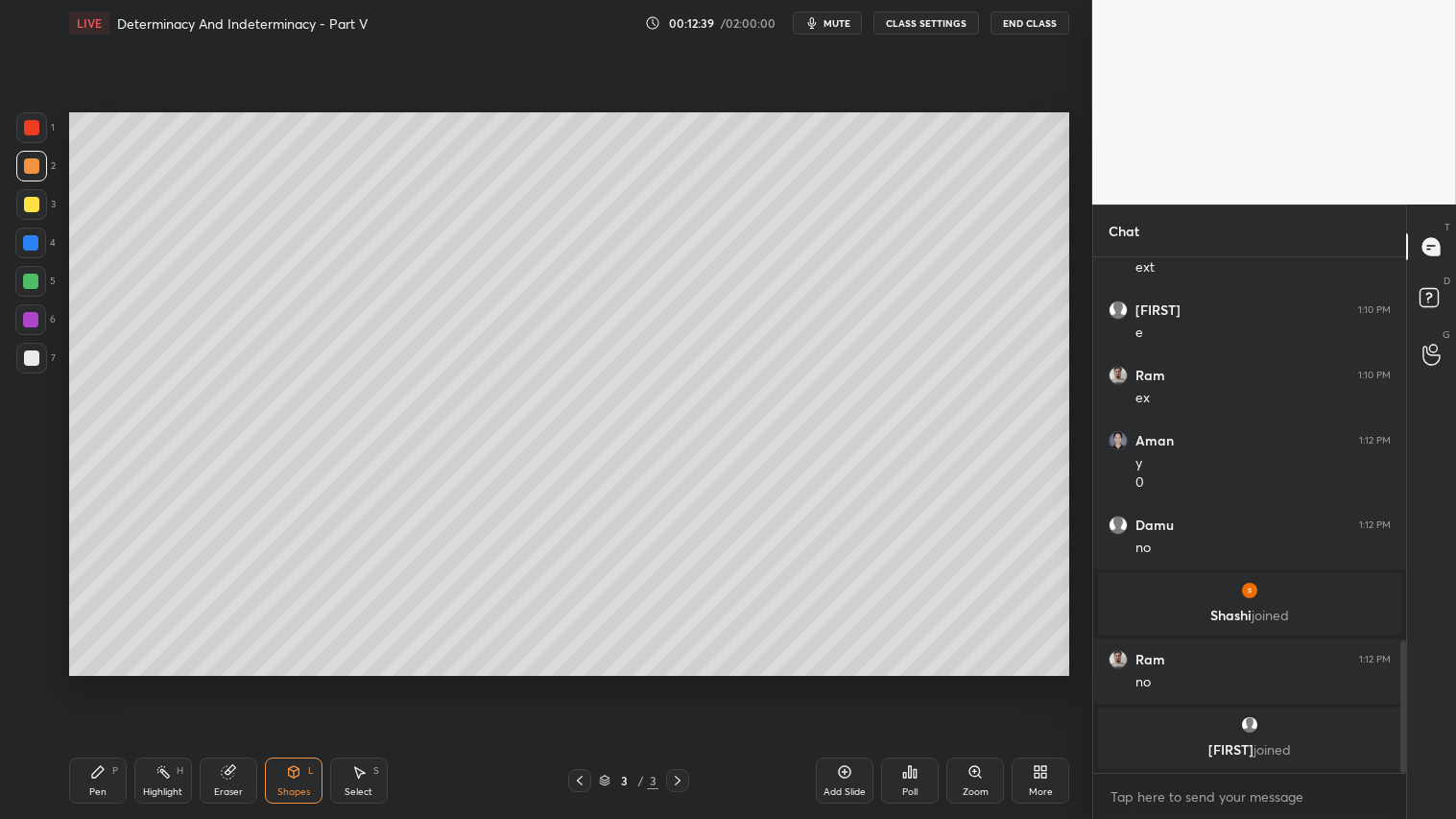 drag, startPoint x: 20, startPoint y: 352, endPoint x: 53, endPoint y: 372, distance: 38.587563 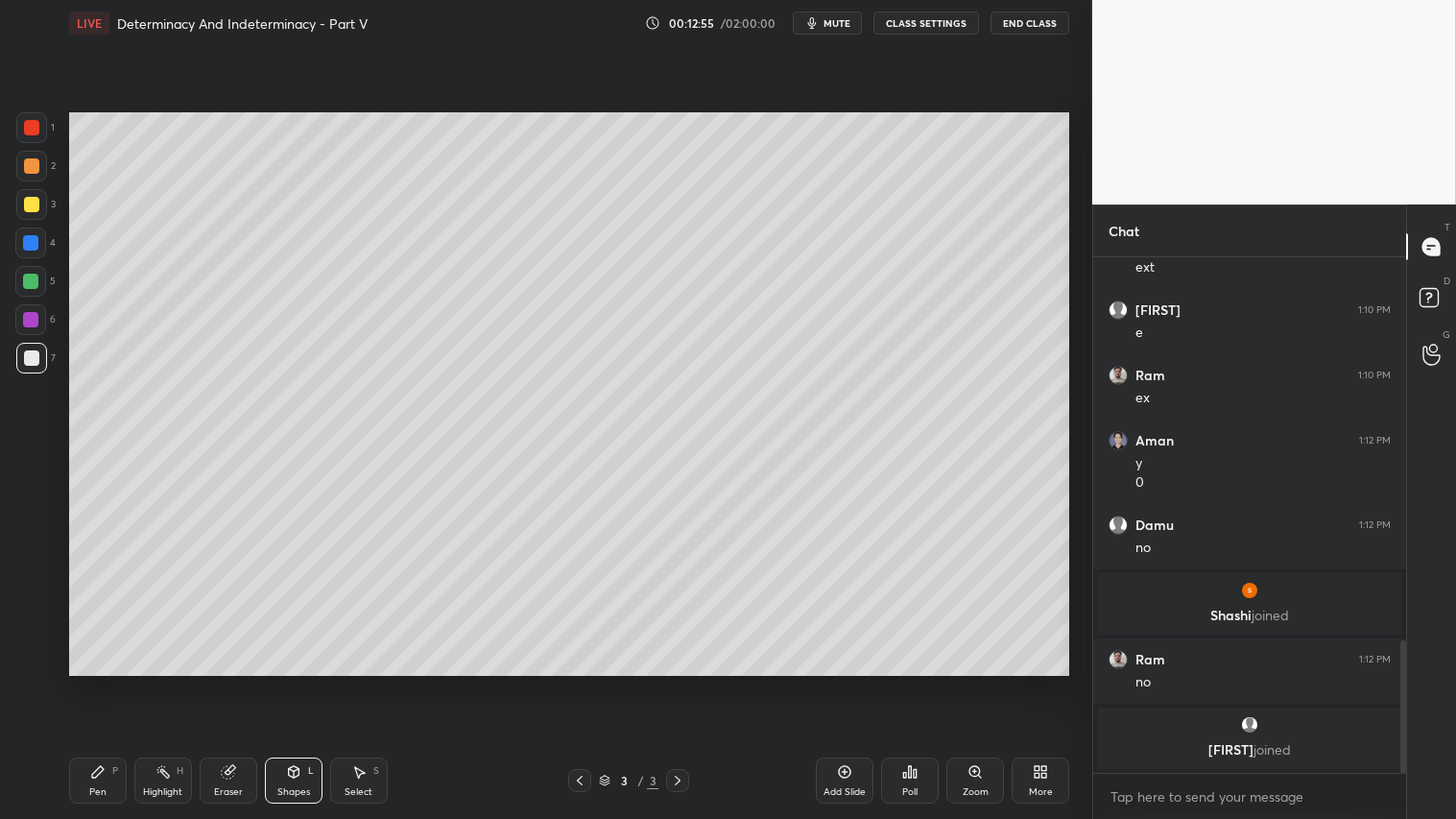 drag, startPoint x: 33, startPoint y: 169, endPoint x: 60, endPoint y: 558, distance: 389.93589 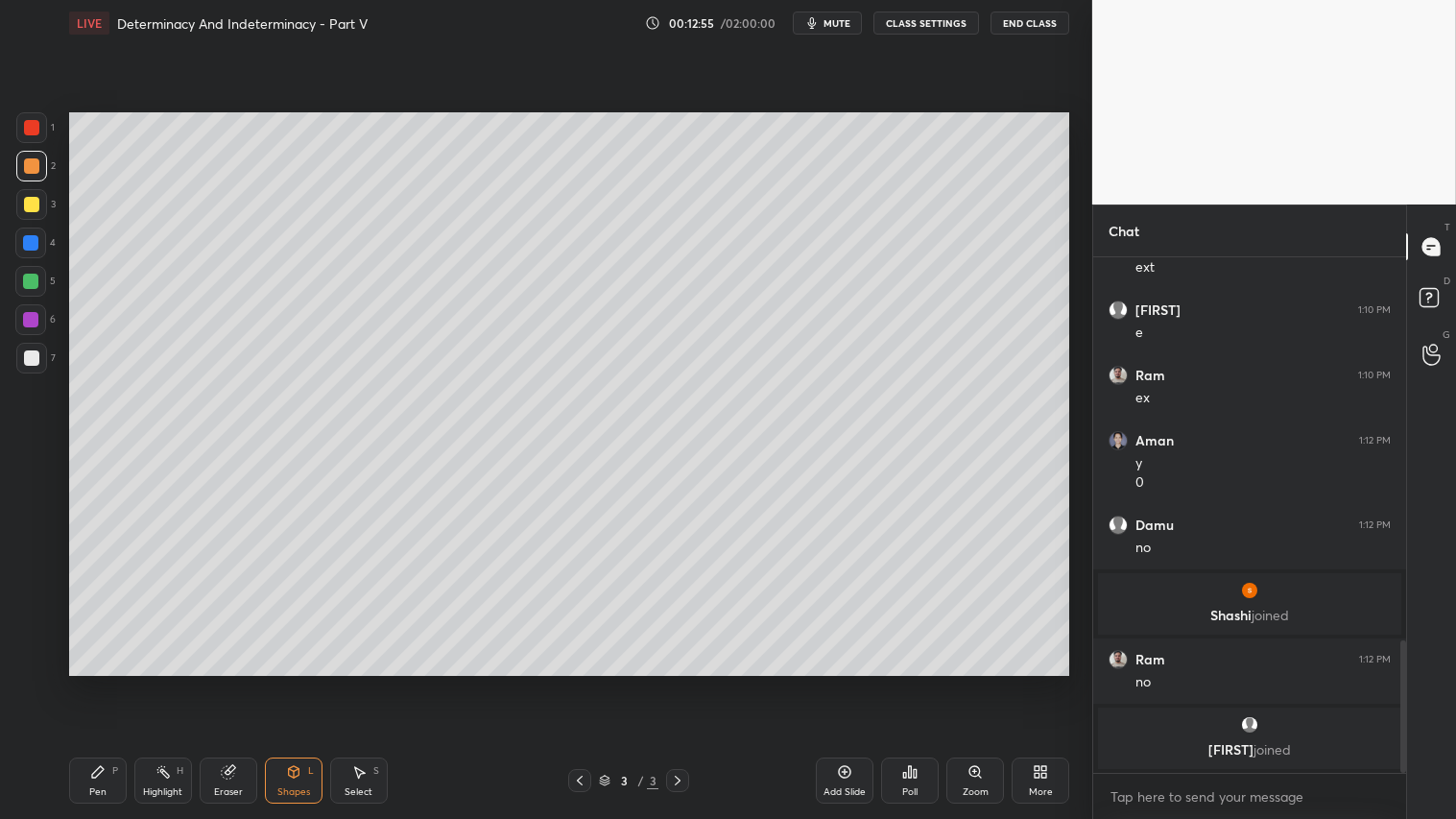 click on "Pen" at bounding box center (98, 792) 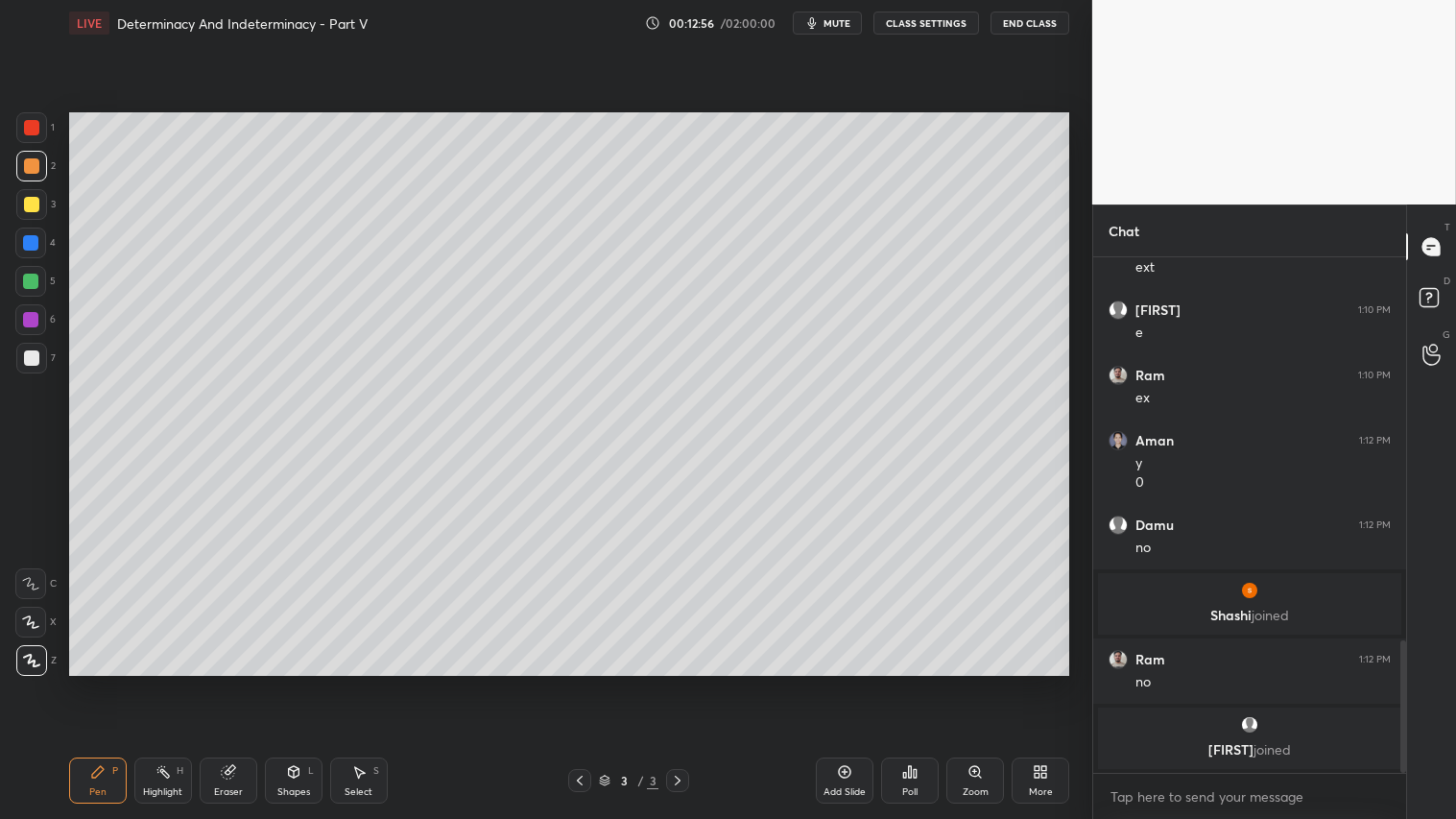 drag, startPoint x: 846, startPoint y: 784, endPoint x: 835, endPoint y: 776, distance: 13.60147 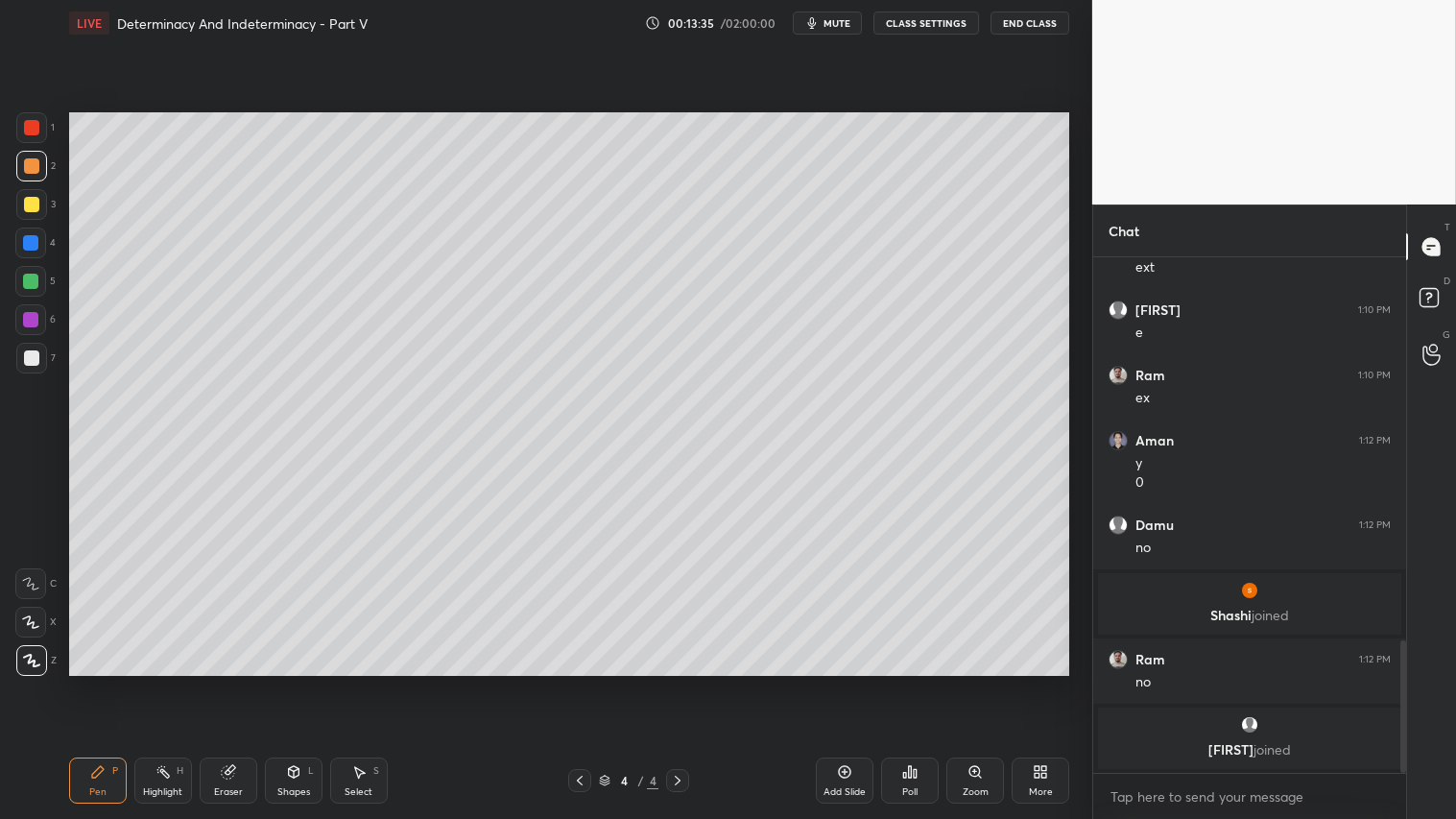 click 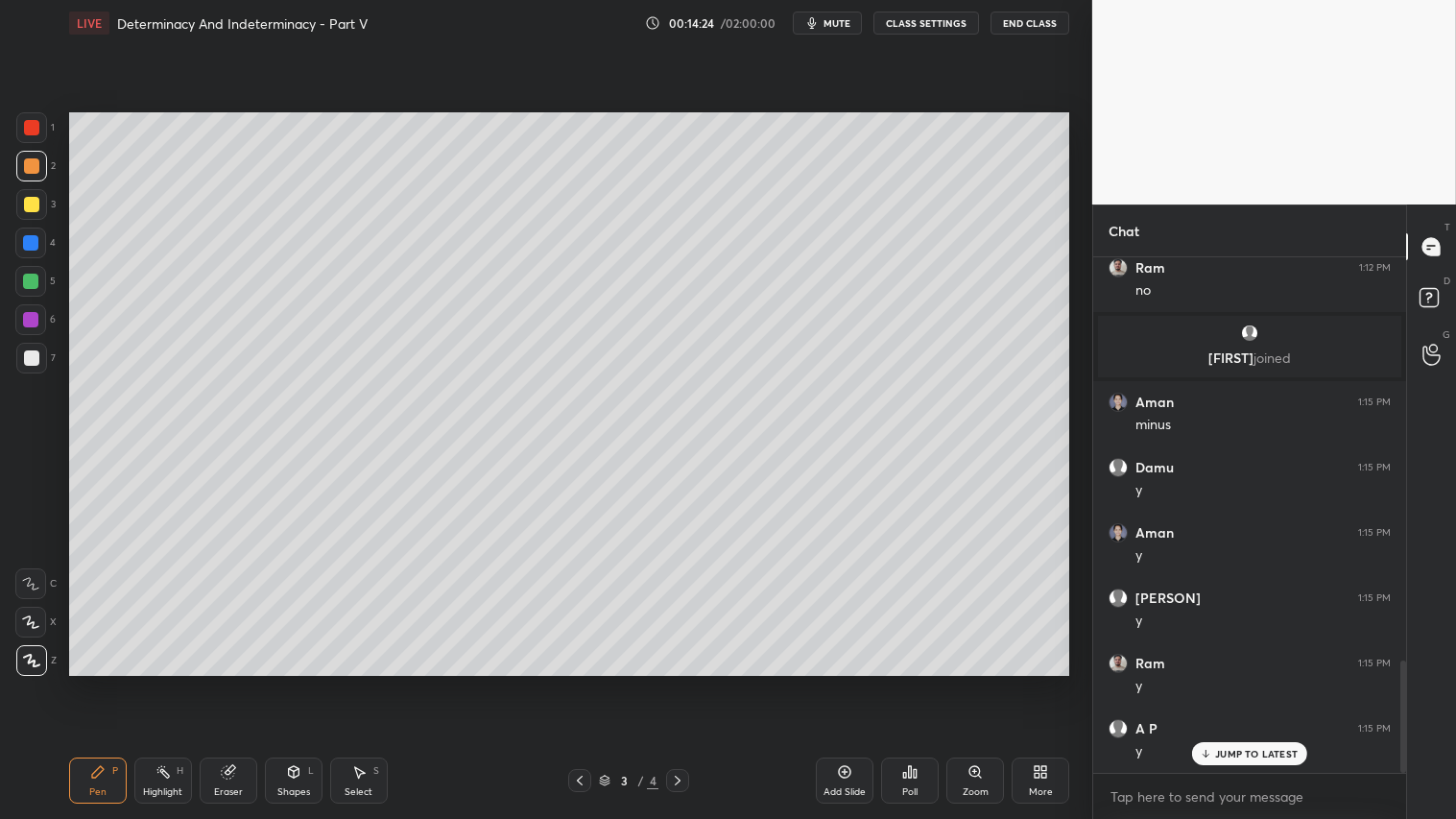 scroll, scrollTop: 1842, scrollLeft: 0, axis: vertical 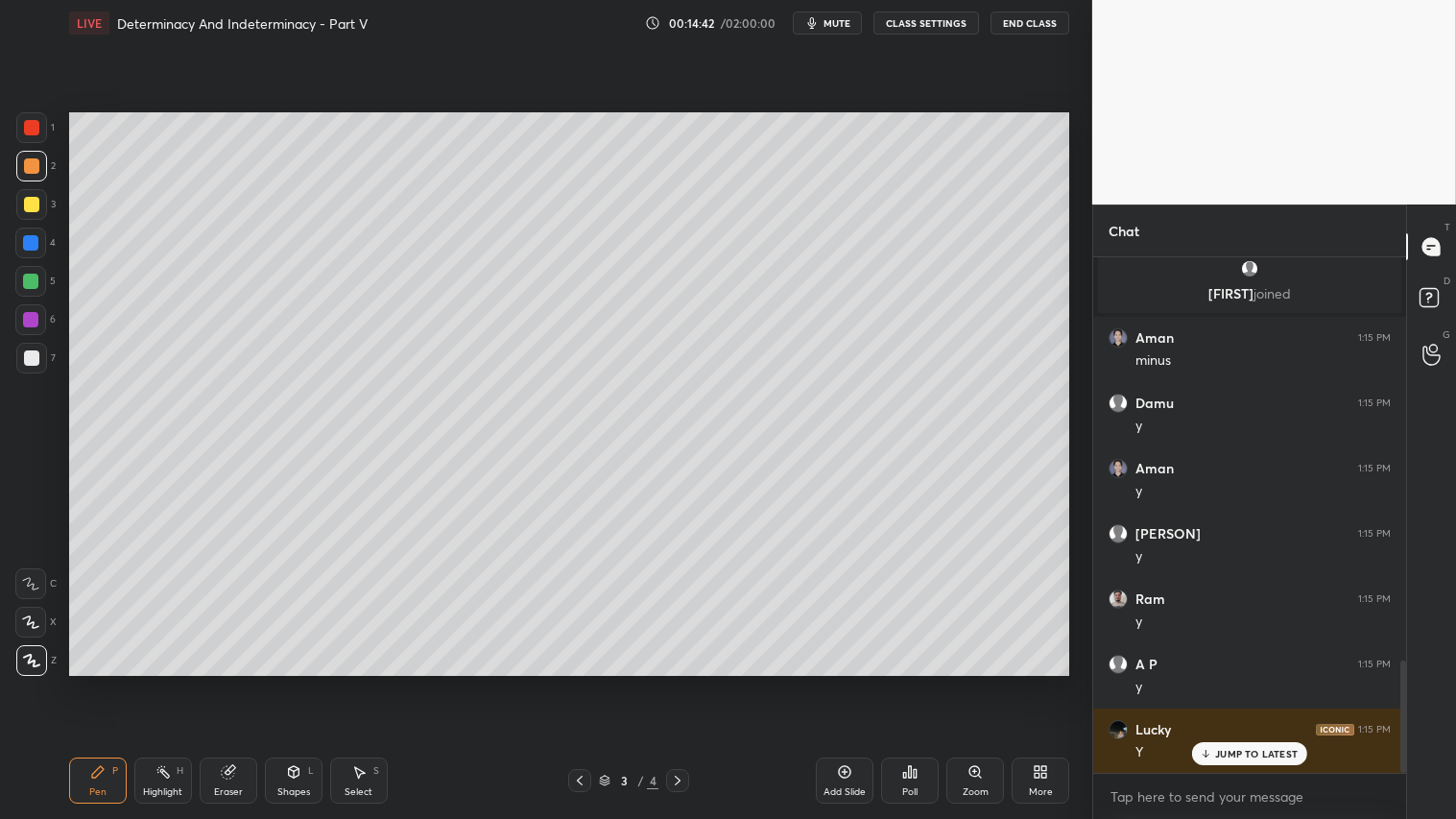 click at bounding box center (678, 781) 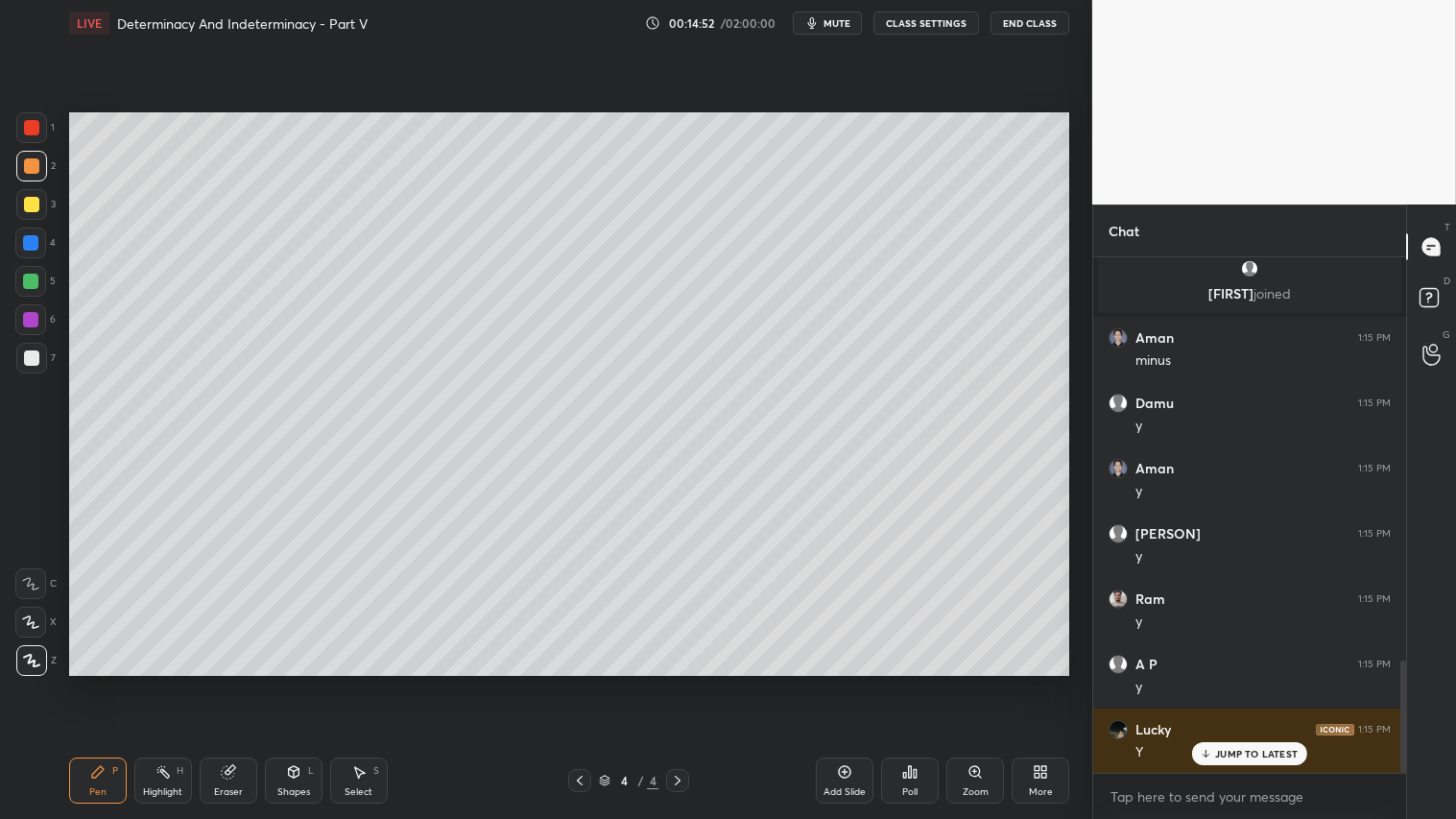 click on "Shapes L" at bounding box center [294, 781] 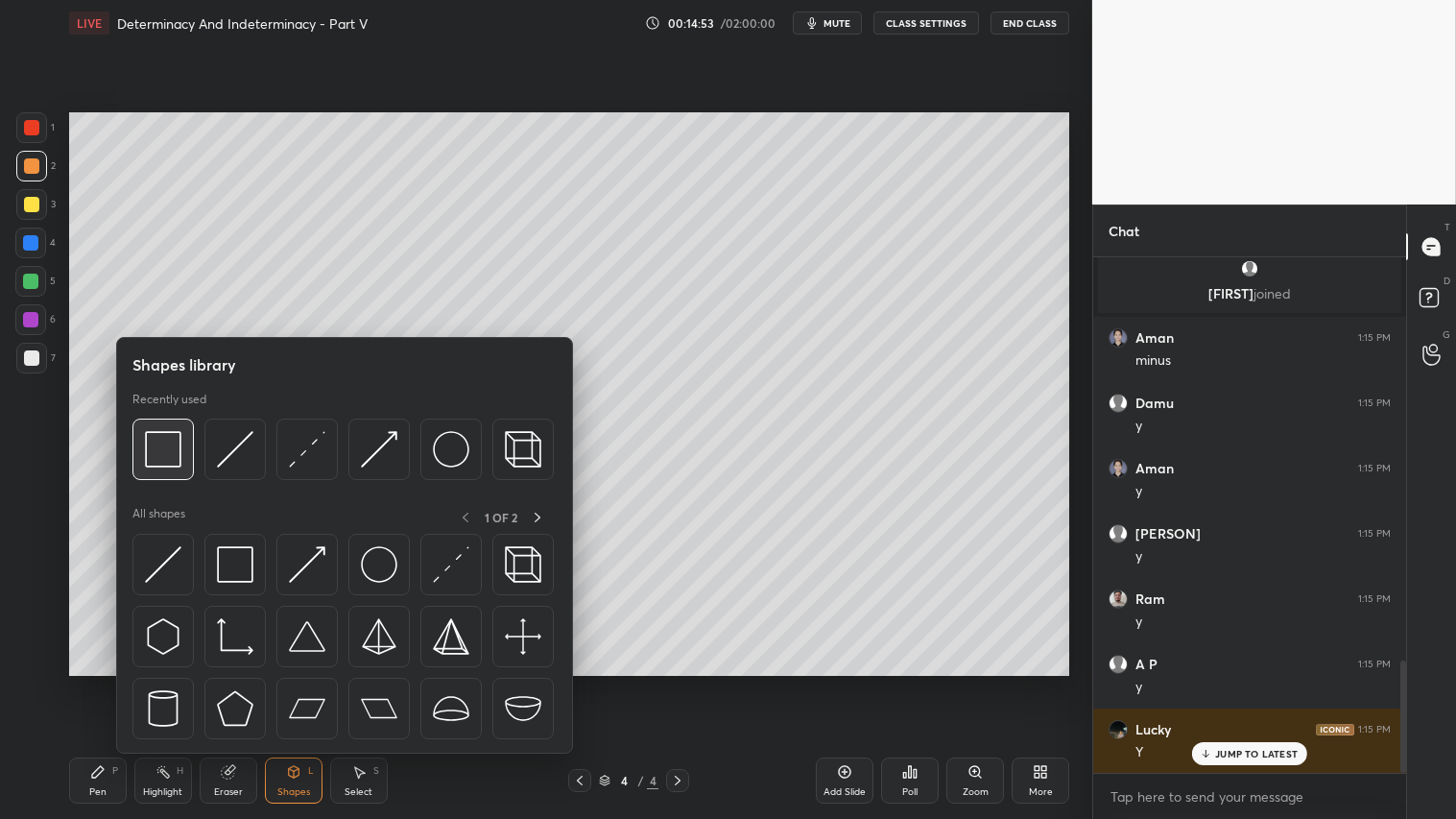 click at bounding box center [163, 449] 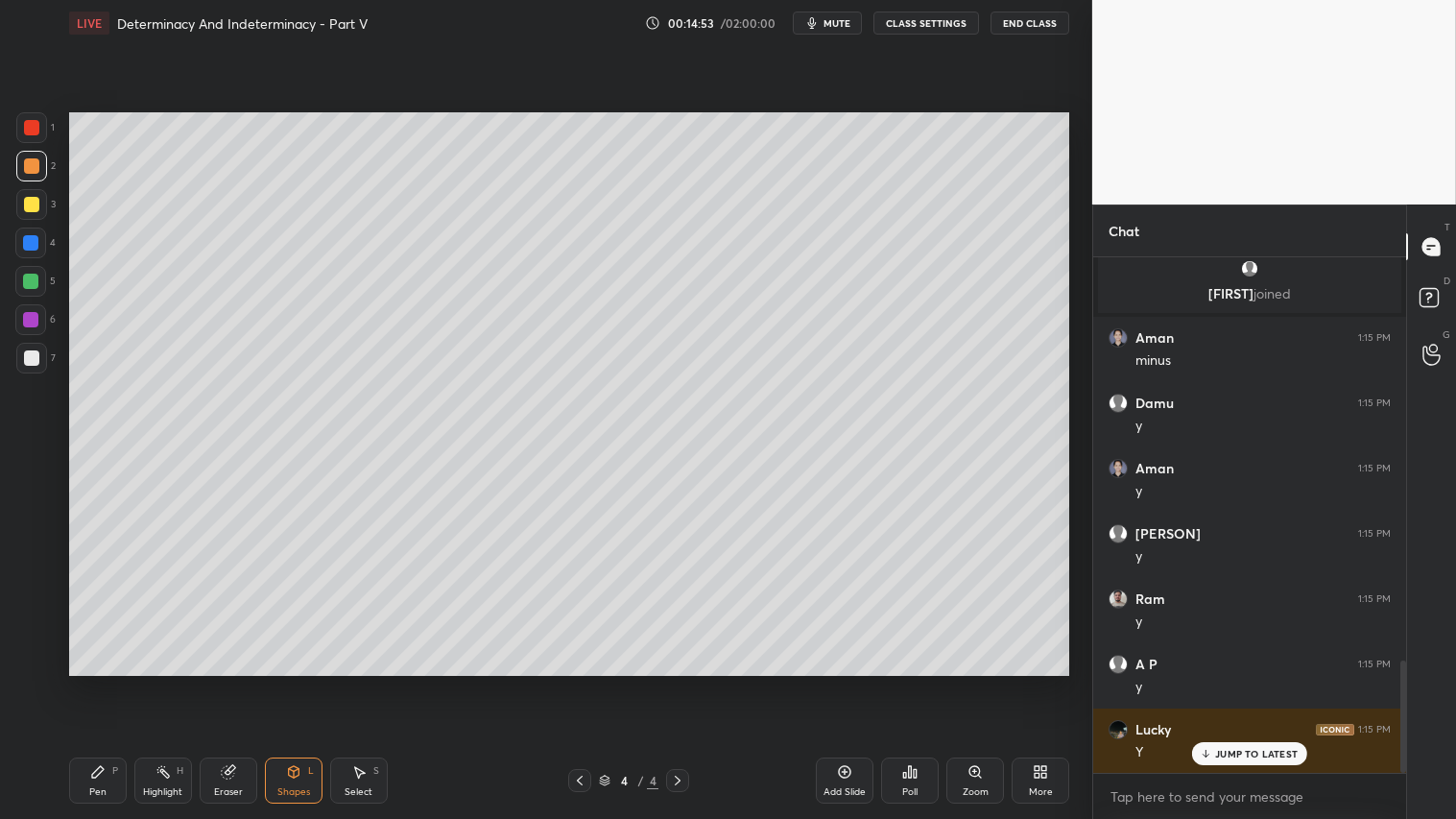 click at bounding box center (32, 358) 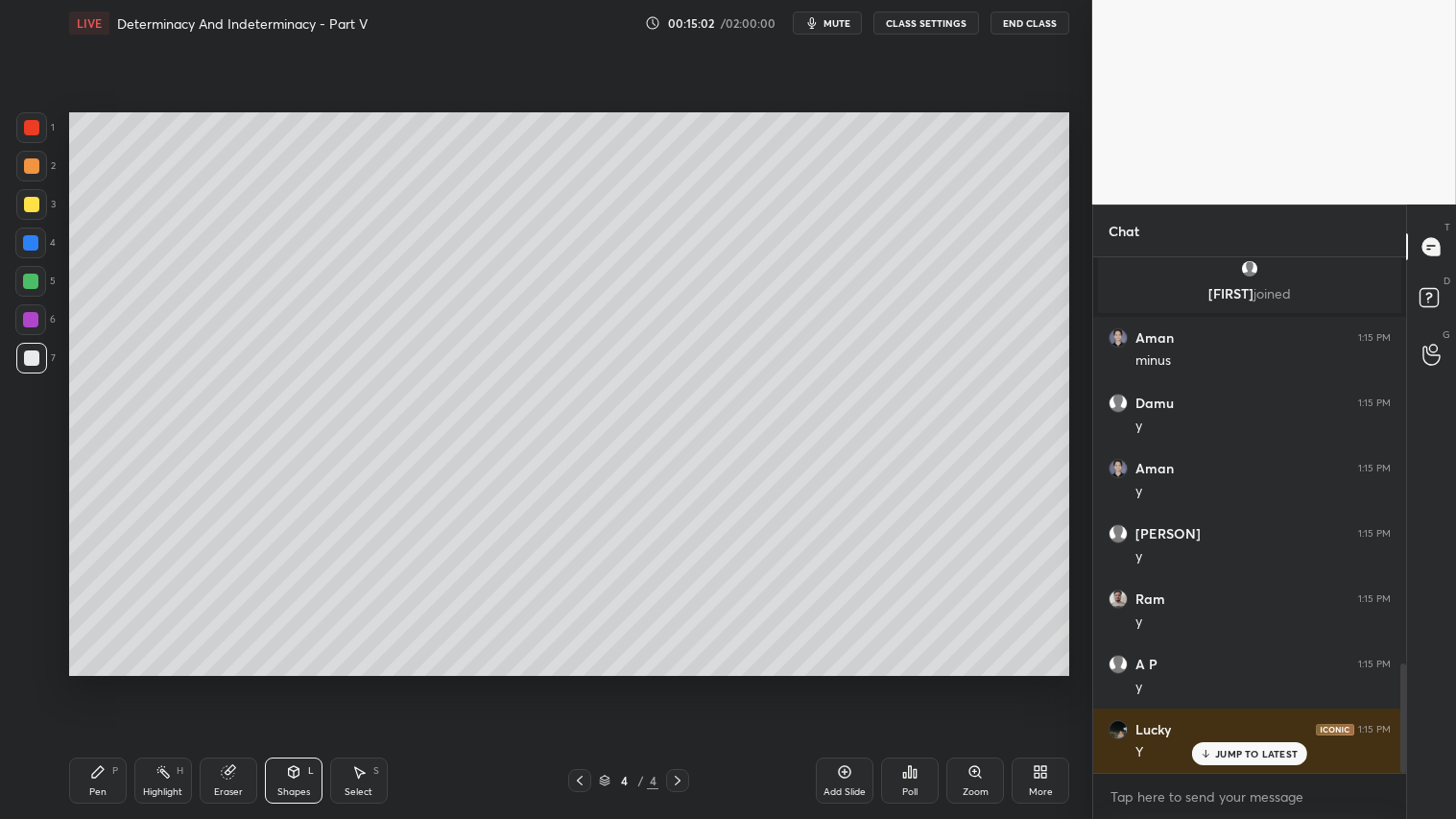 scroll, scrollTop: 1907, scrollLeft: 0, axis: vertical 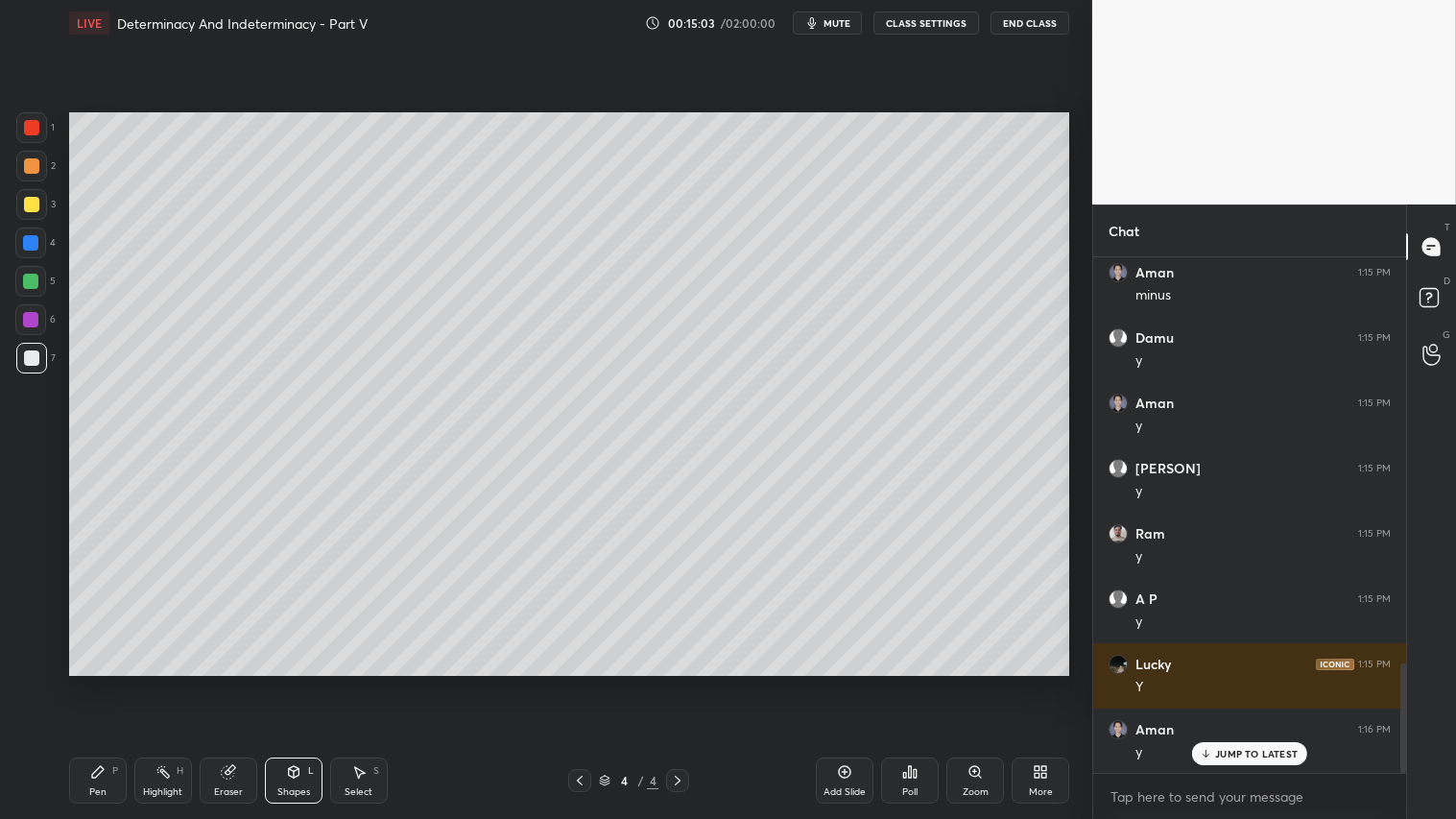 click at bounding box center (32, 166) 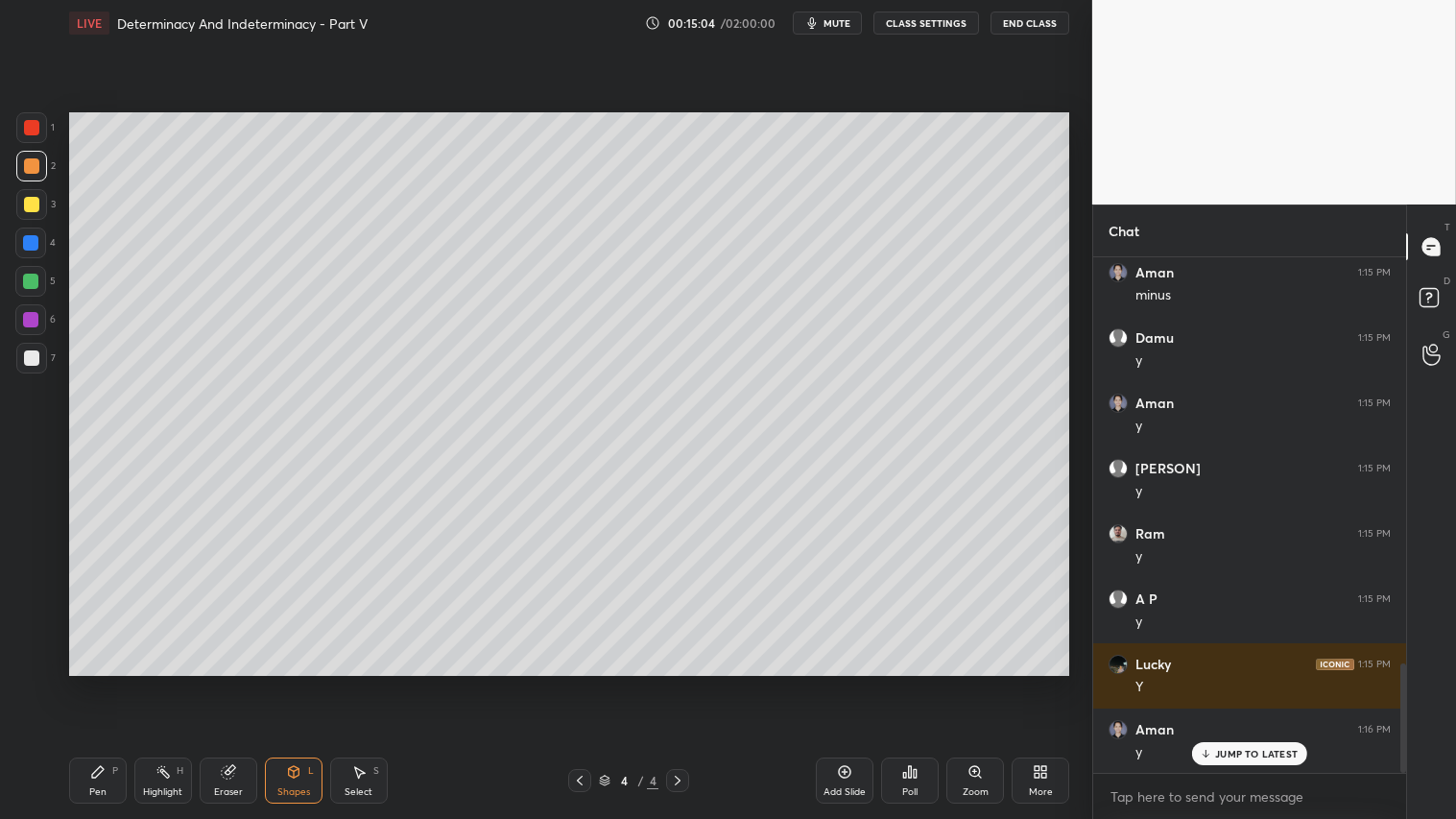 scroll, scrollTop: 1973, scrollLeft: 0, axis: vertical 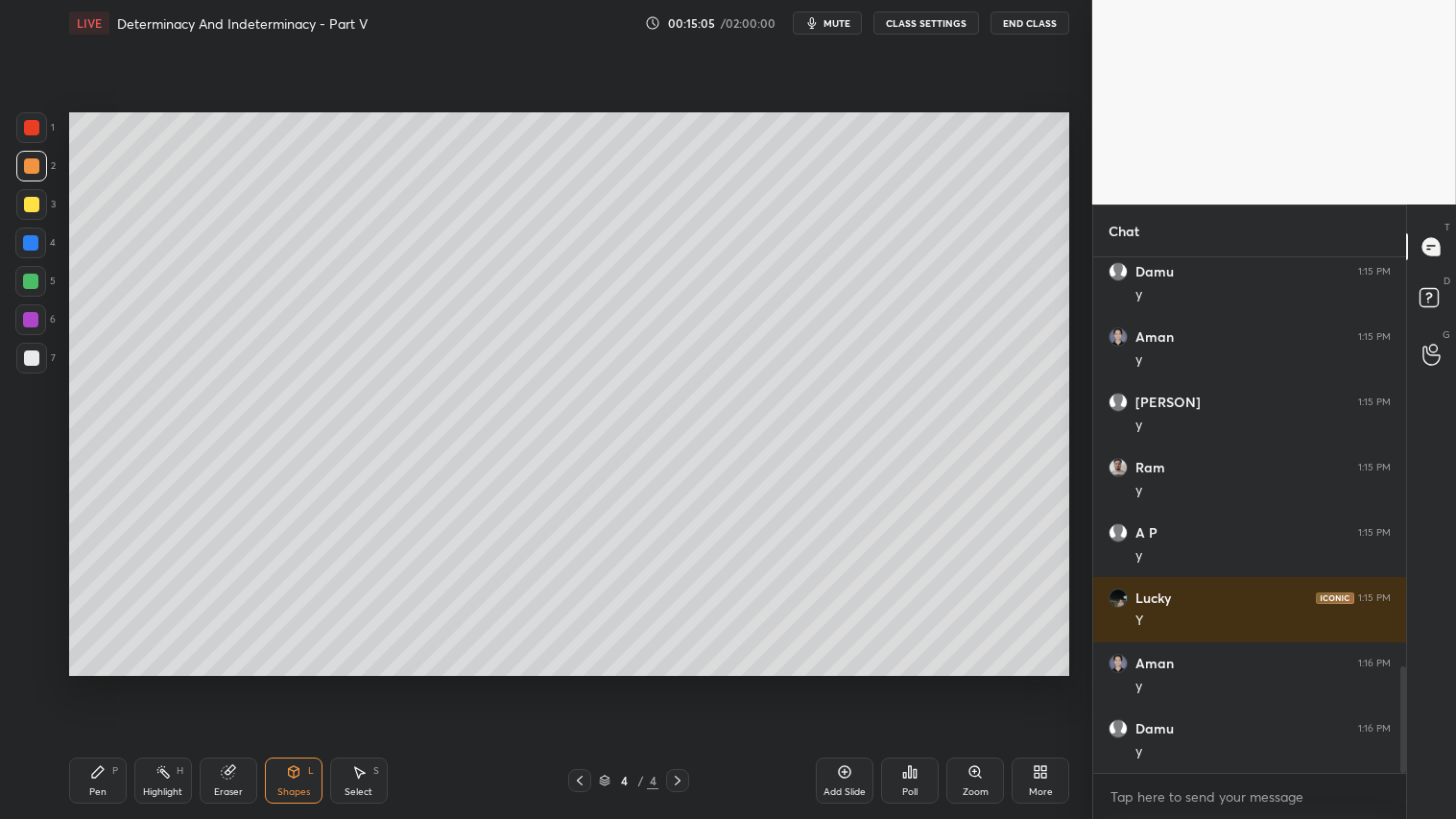 drag, startPoint x: 87, startPoint y: 789, endPoint x: 88, endPoint y: 774, distance: 15.0333 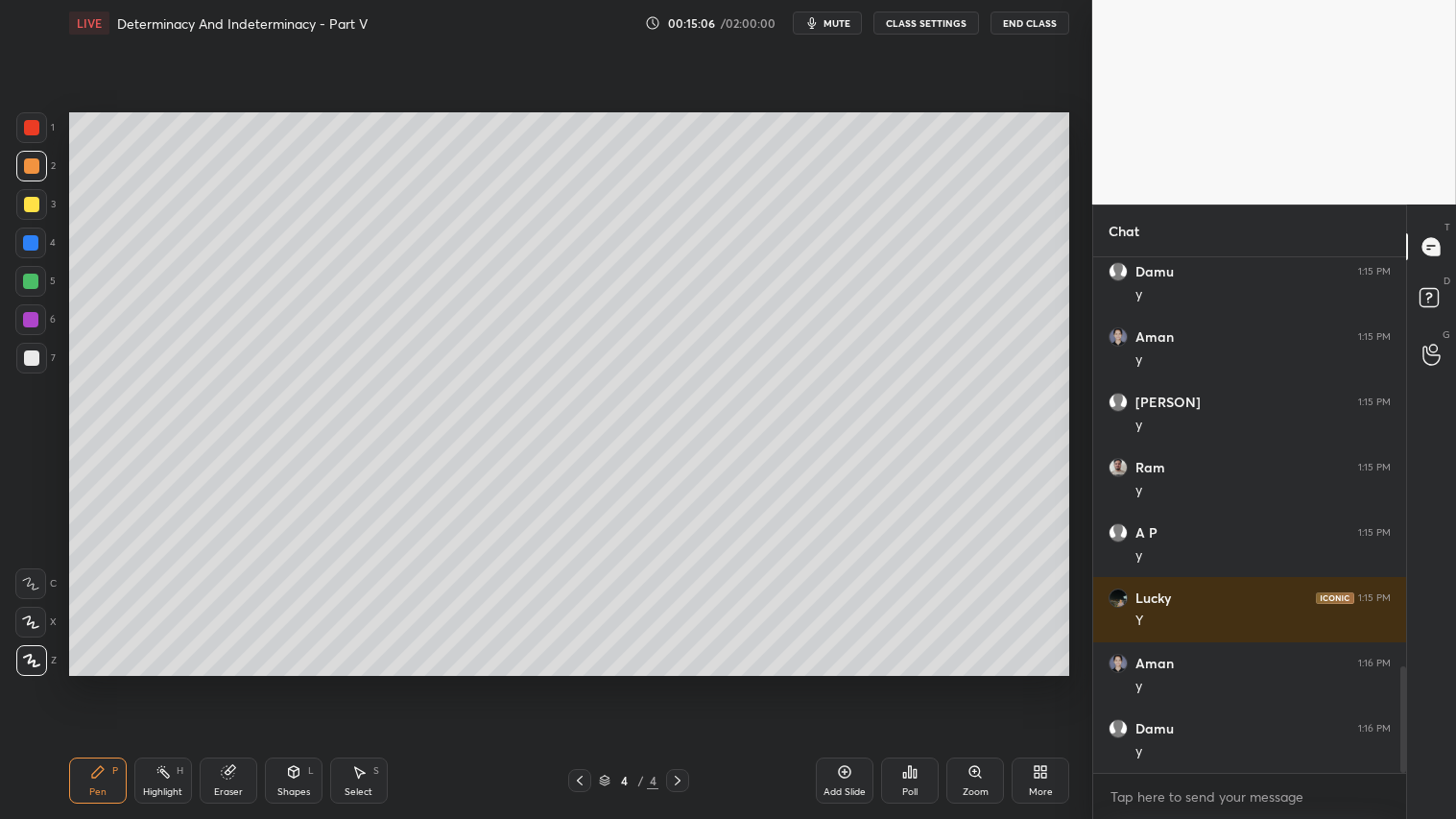 click 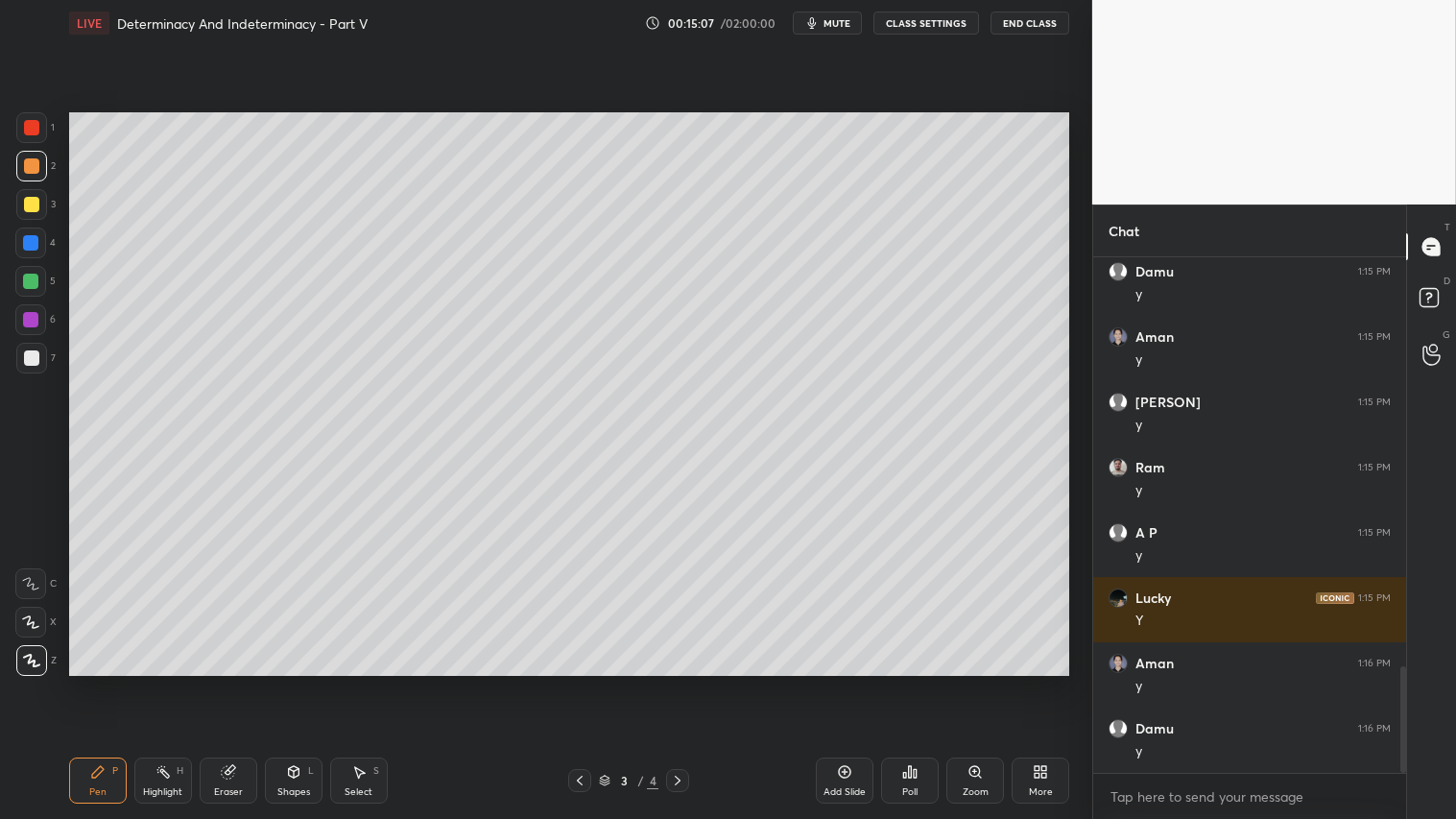 click at bounding box center (678, 781) 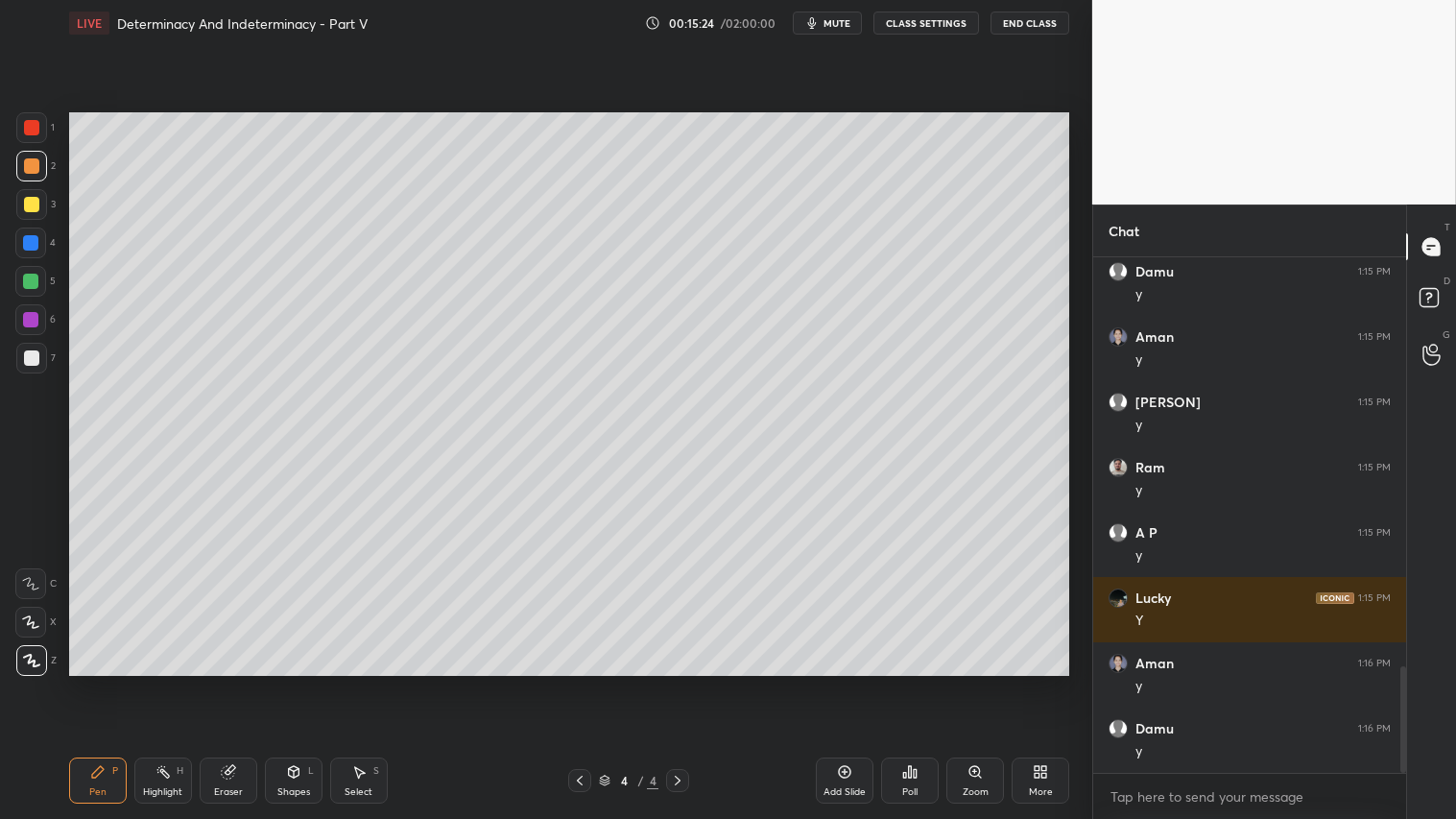 click on "Shapes L" at bounding box center (294, 781) 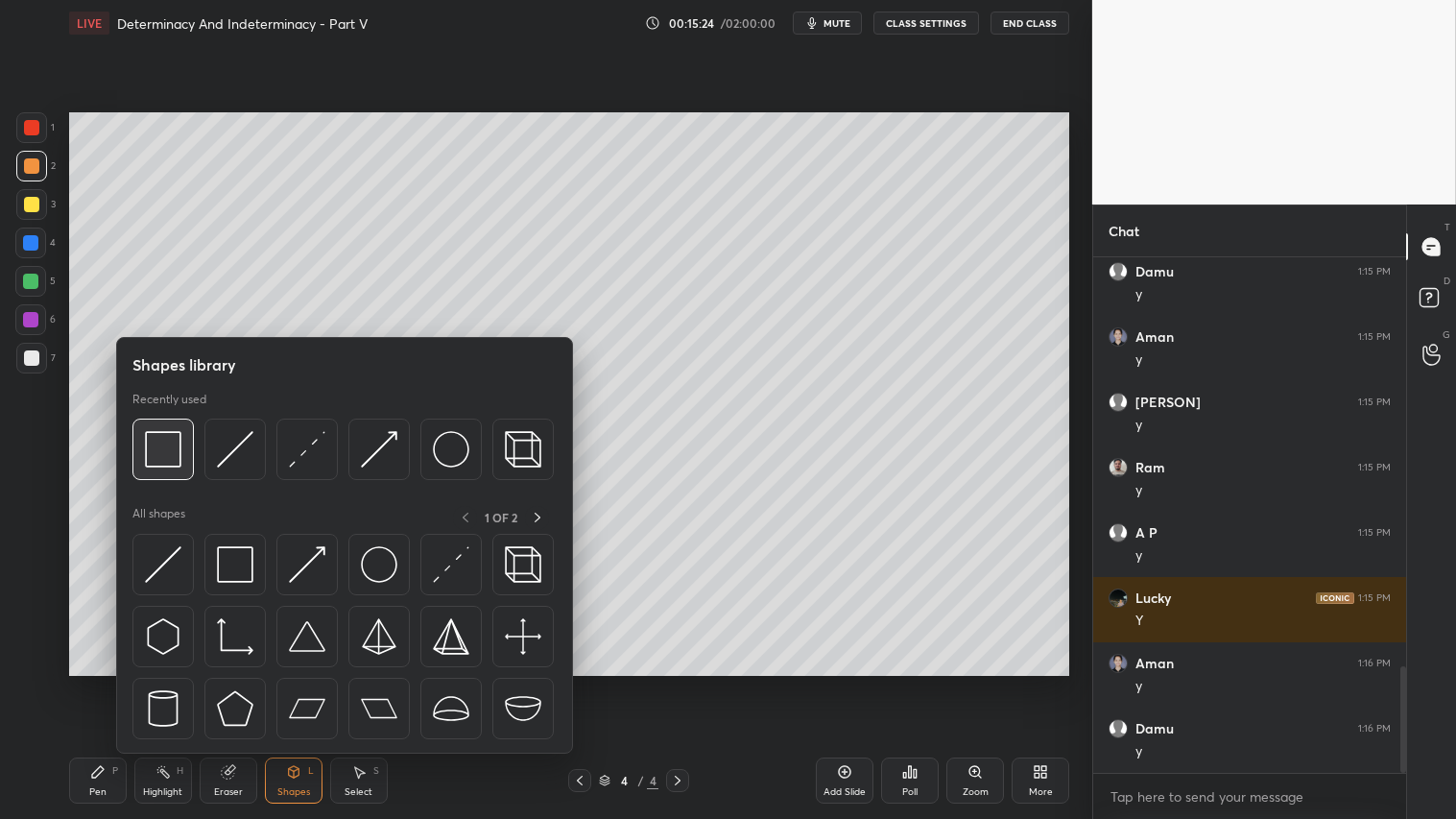 click at bounding box center (163, 449) 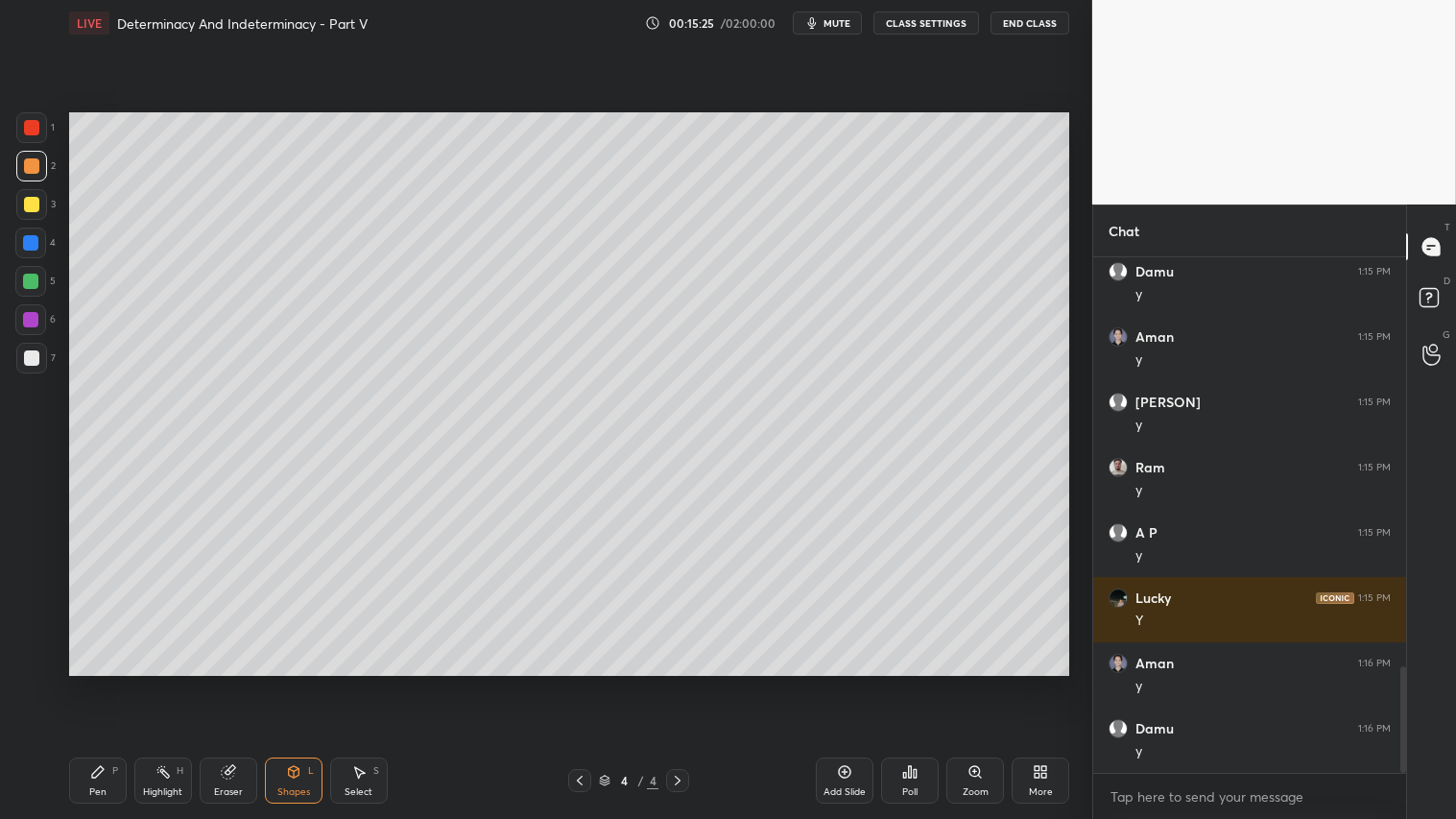 drag, startPoint x: 32, startPoint y: 203, endPoint x: 59, endPoint y: 252, distance: 55.9464 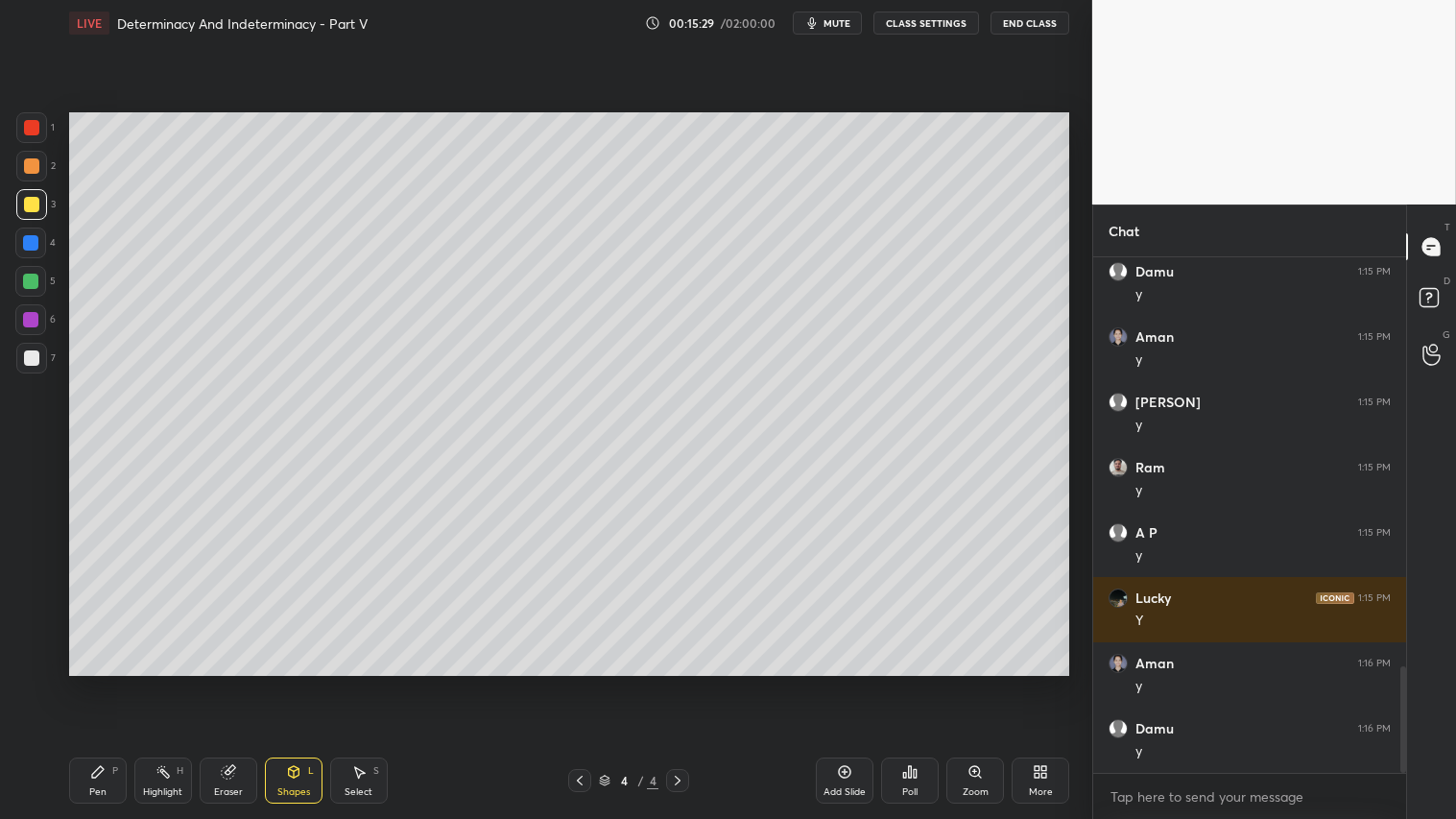 click on "Pen P" at bounding box center [98, 781] 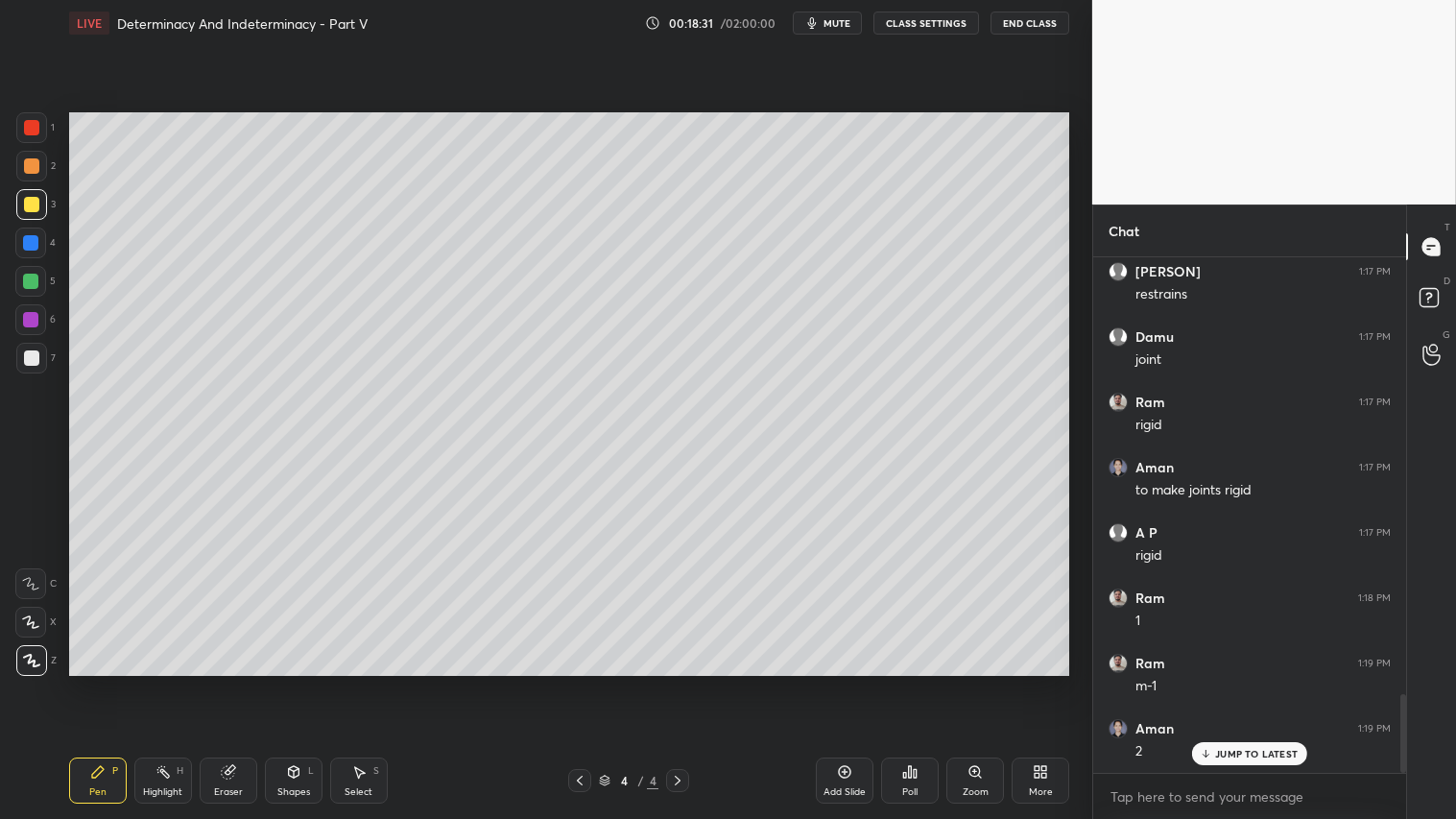 scroll, scrollTop: 2840, scrollLeft: 0, axis: vertical 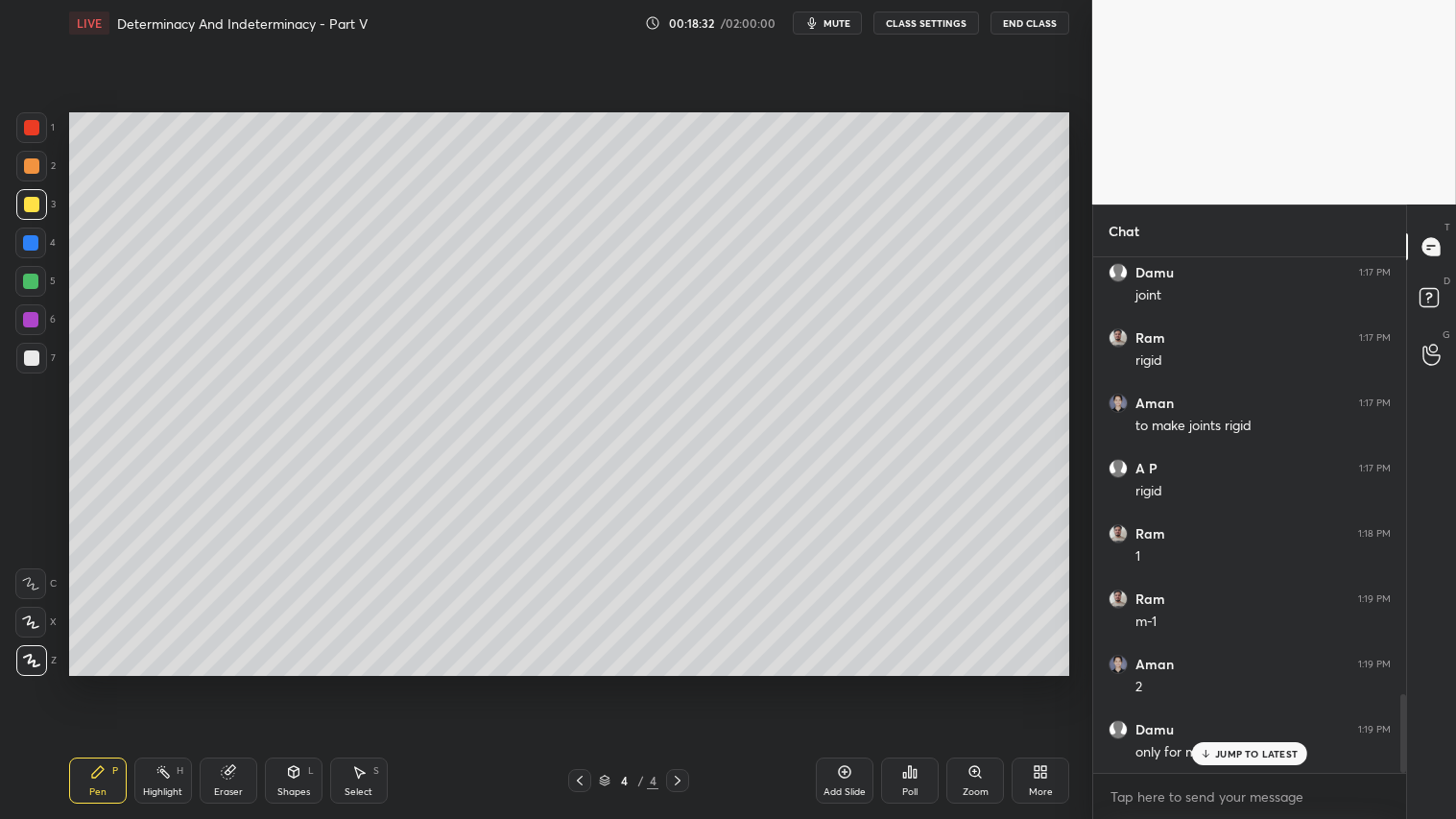 click on "JUMP TO LATEST" at bounding box center (1250, 754) 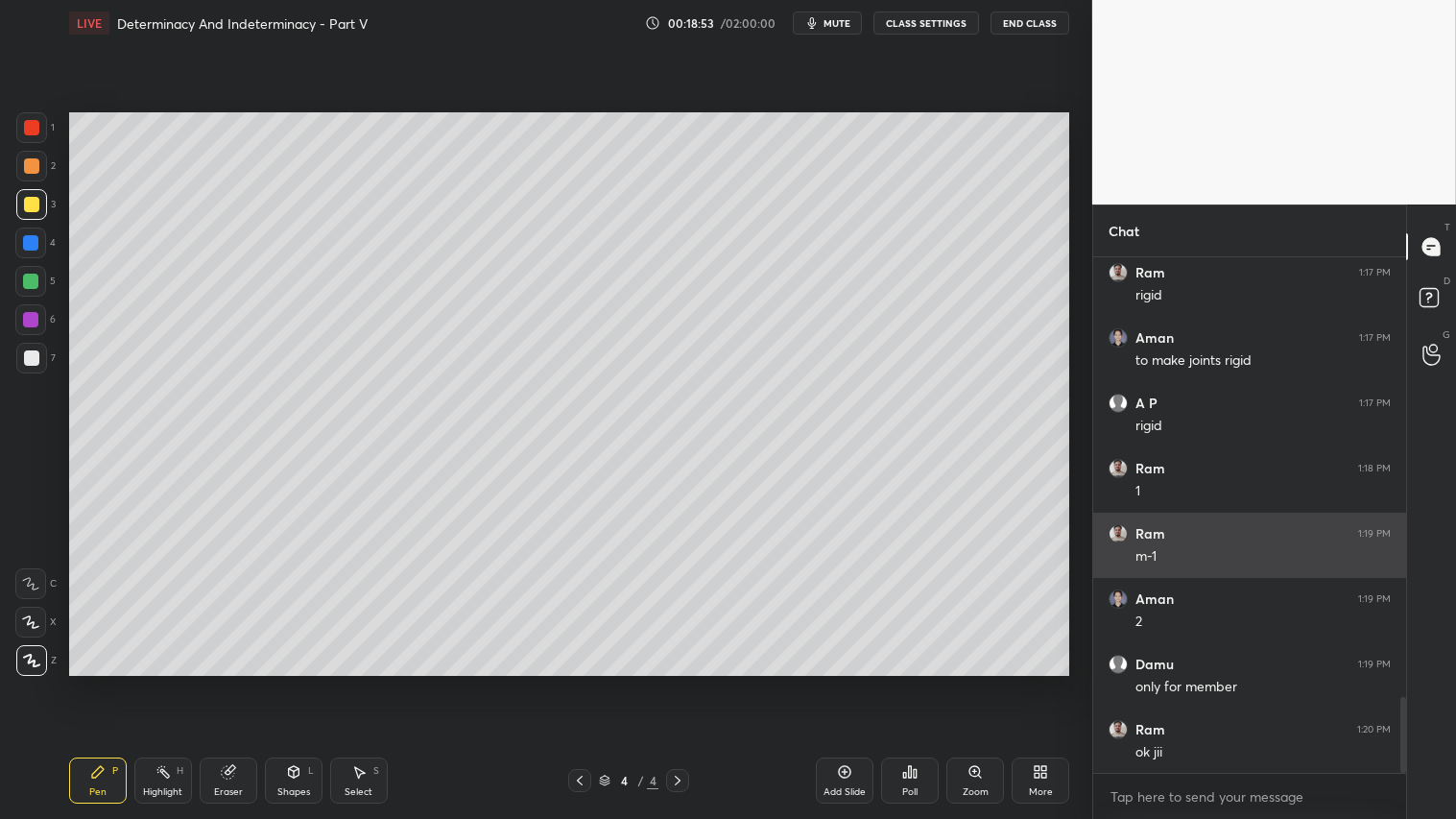 scroll, scrollTop: 2972, scrollLeft: 0, axis: vertical 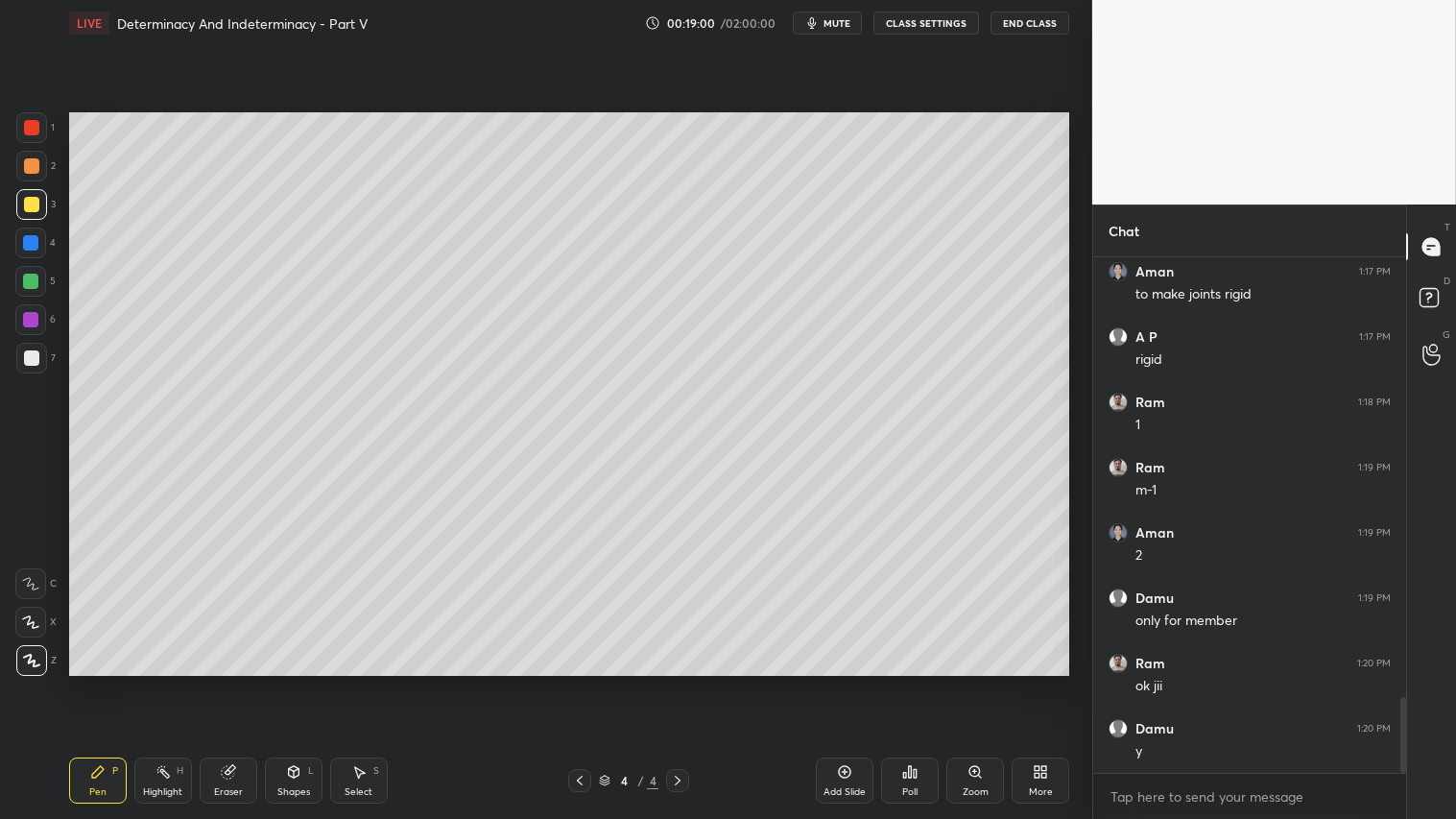 click on "Eraser" at bounding box center [228, 781] 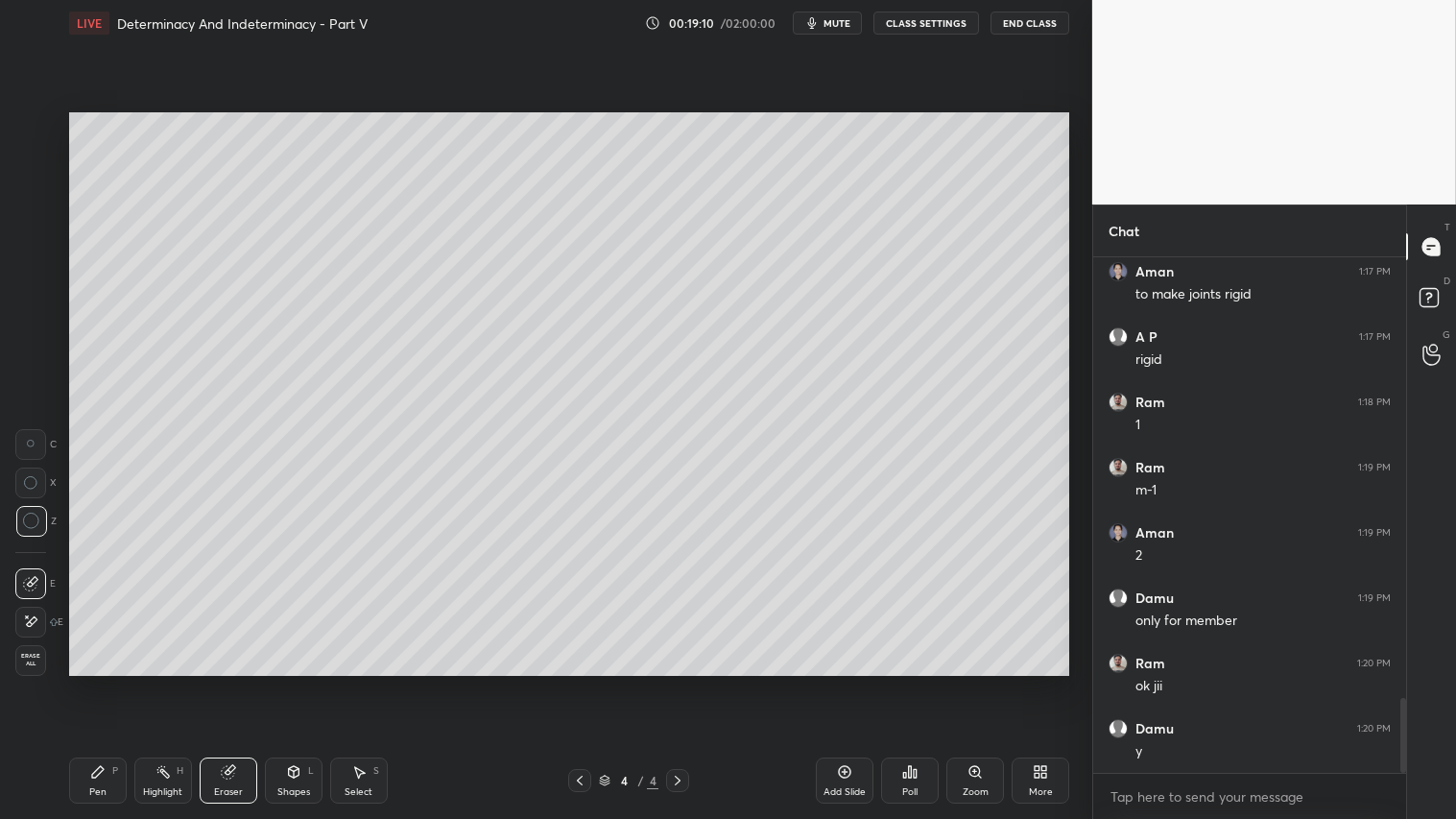 scroll, scrollTop: 3037, scrollLeft: 0, axis: vertical 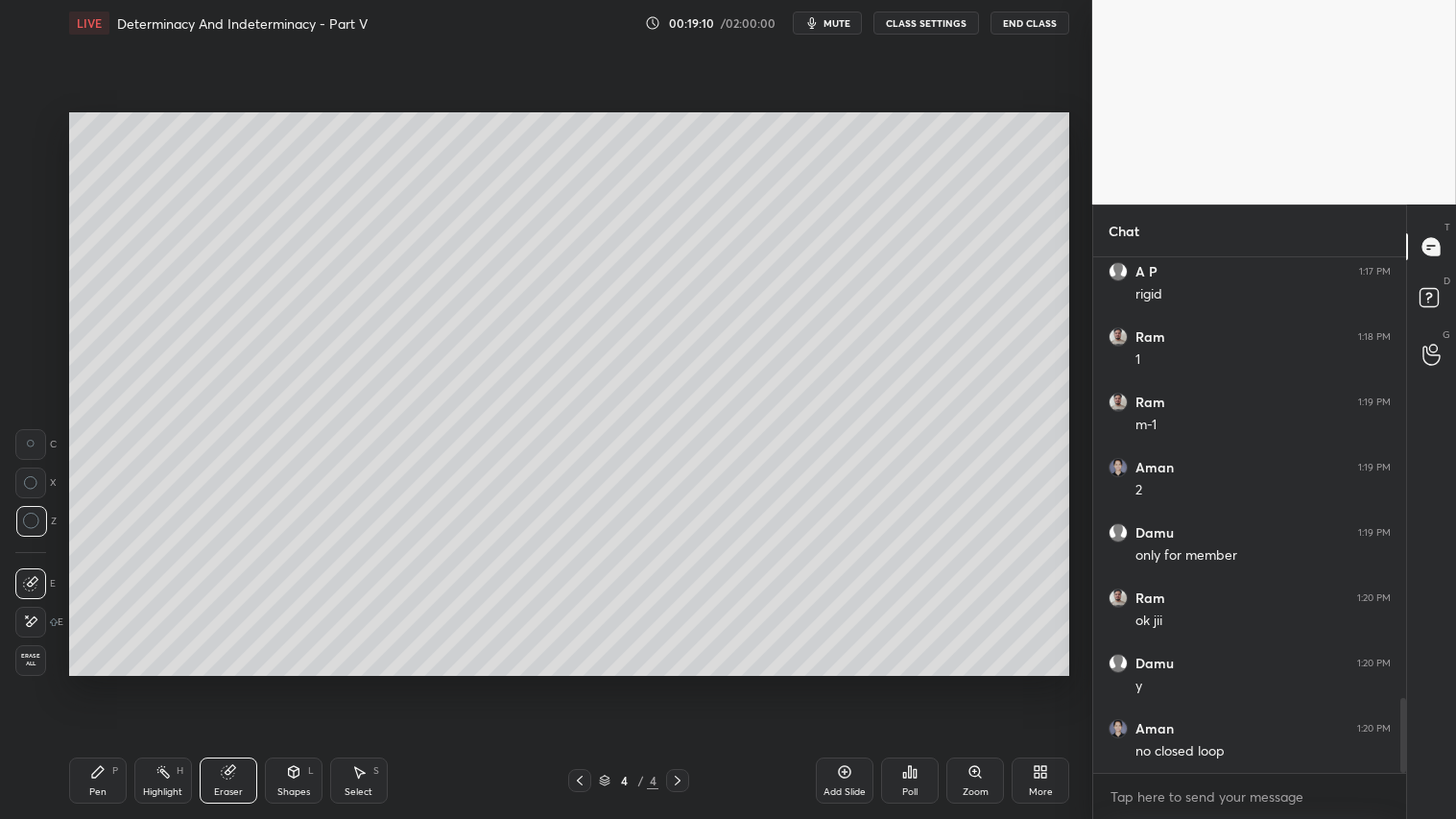 click on "Pen P" at bounding box center (98, 781) 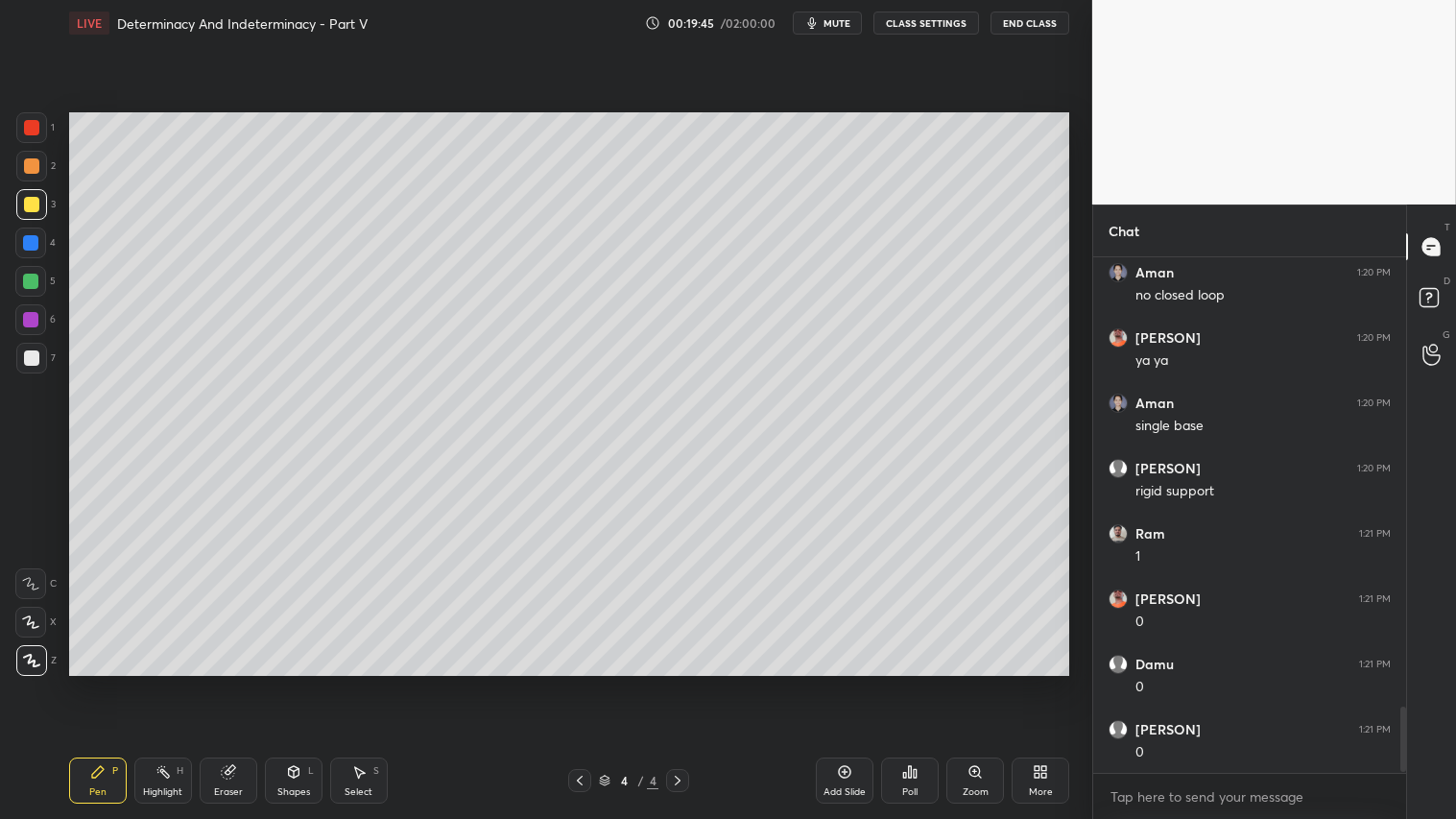 scroll, scrollTop: 3558, scrollLeft: 0, axis: vertical 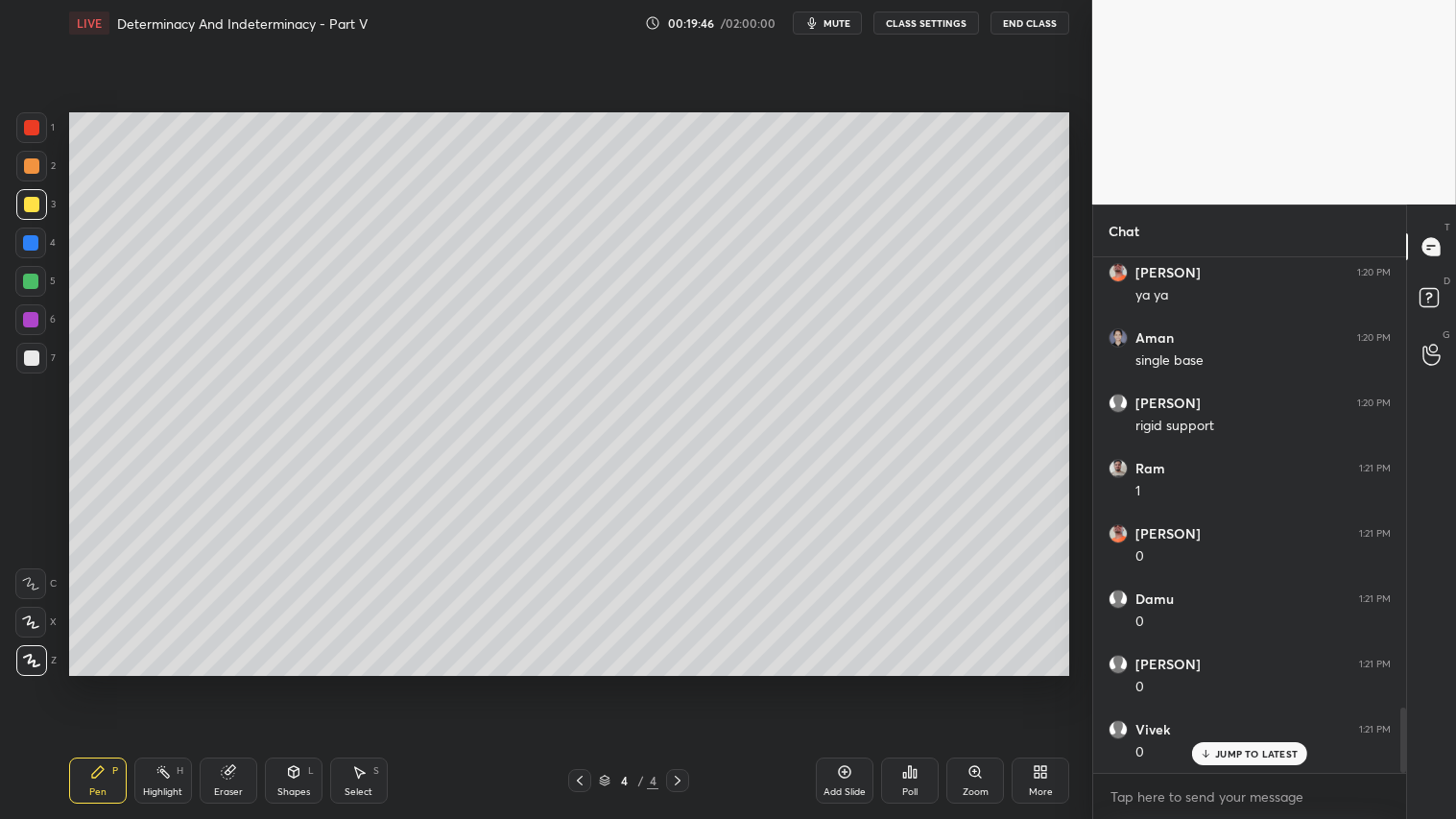 click on "Eraser" at bounding box center (228, 781) 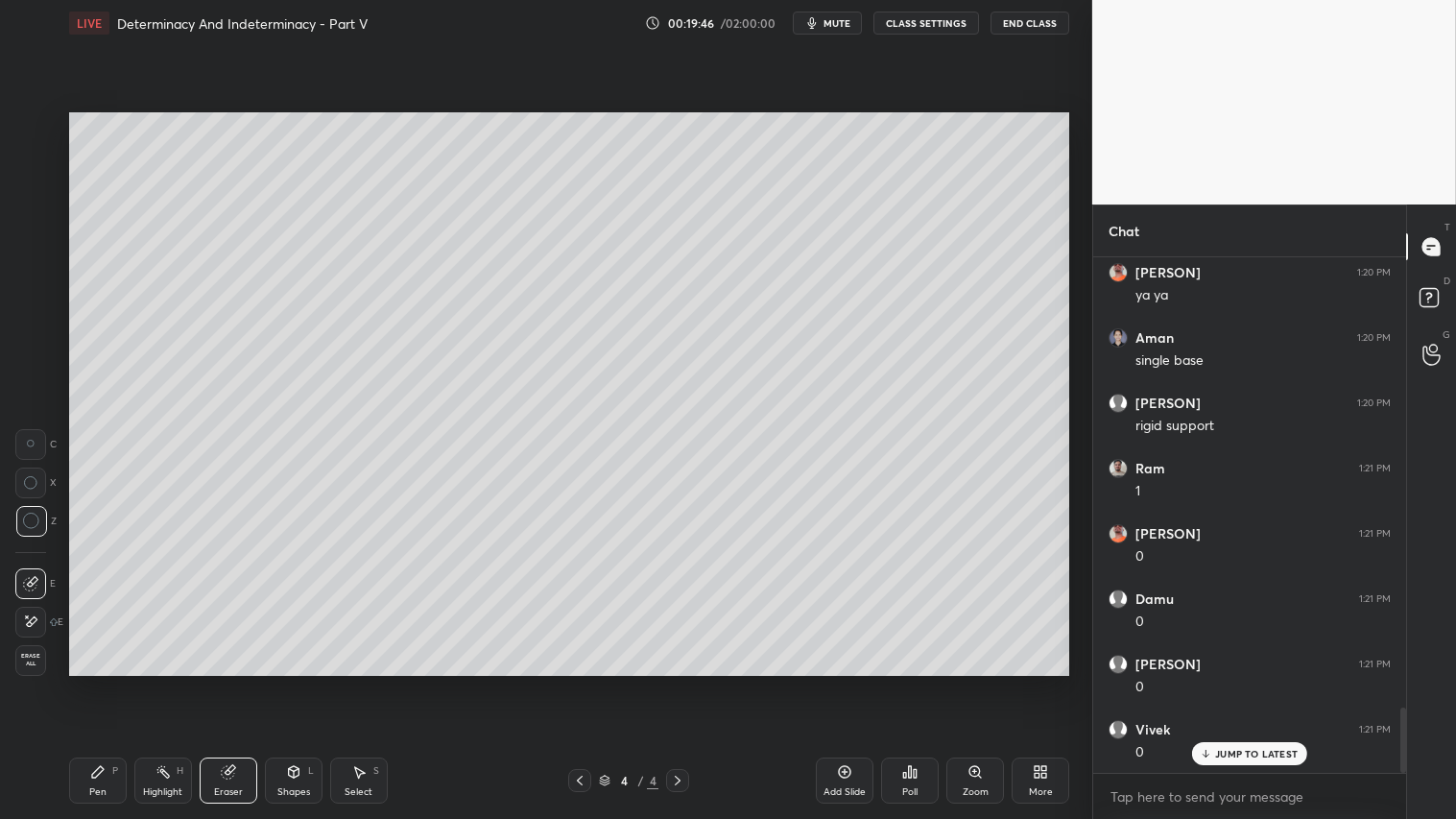 scroll, scrollTop: 3625, scrollLeft: 0, axis: vertical 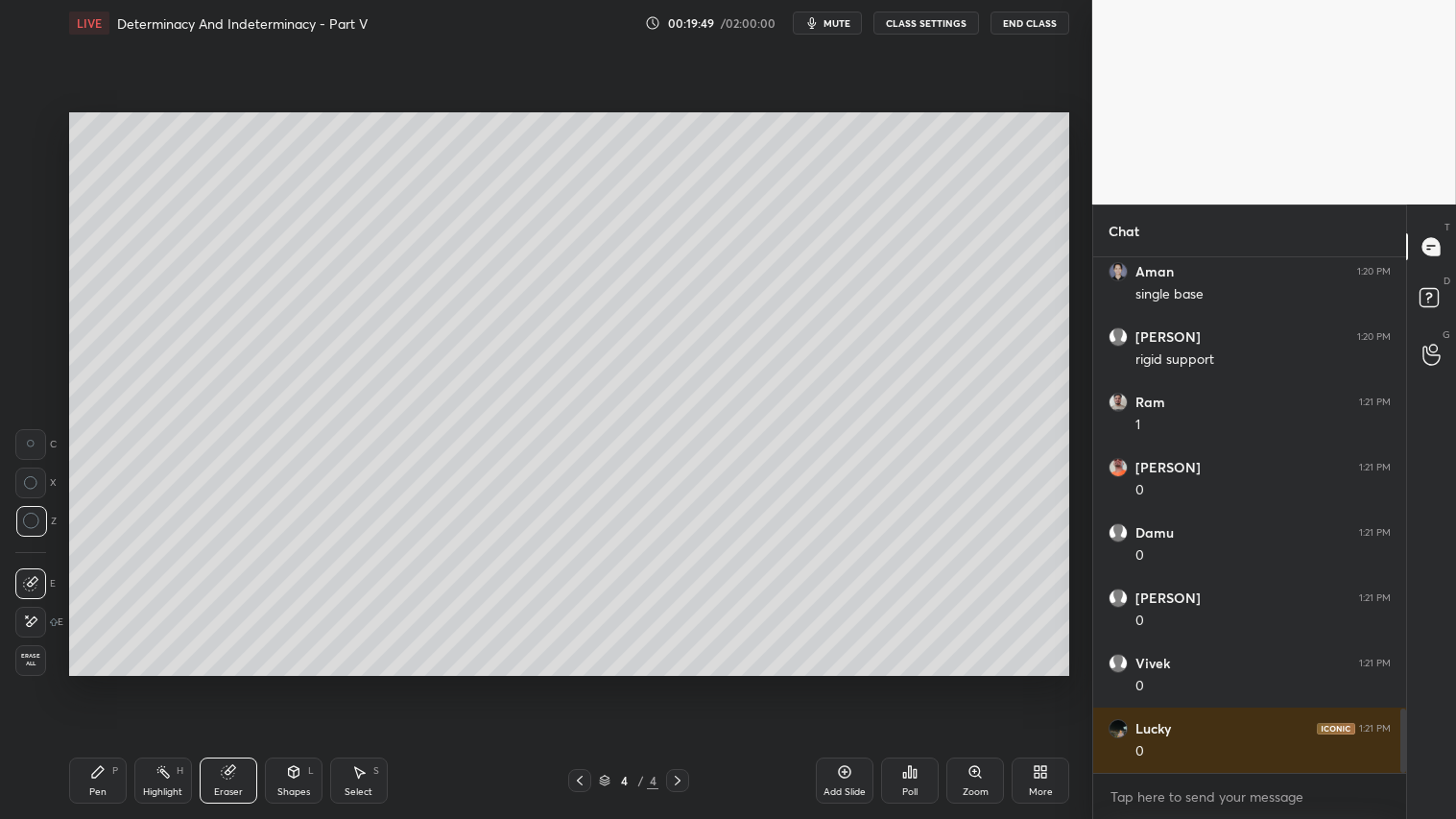 click on "Pen P" at bounding box center (98, 781) 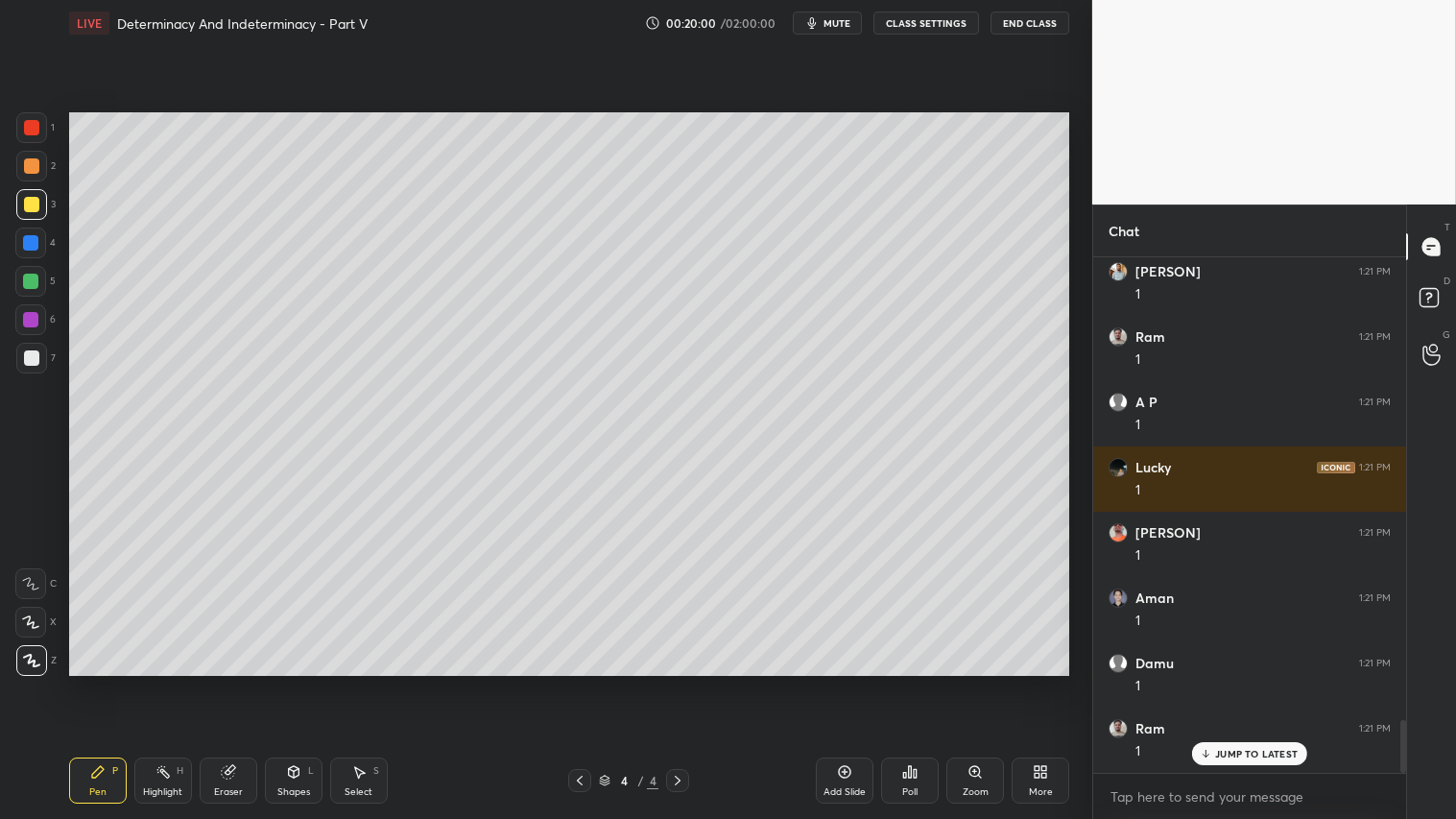 scroll, scrollTop: 4472, scrollLeft: 0, axis: vertical 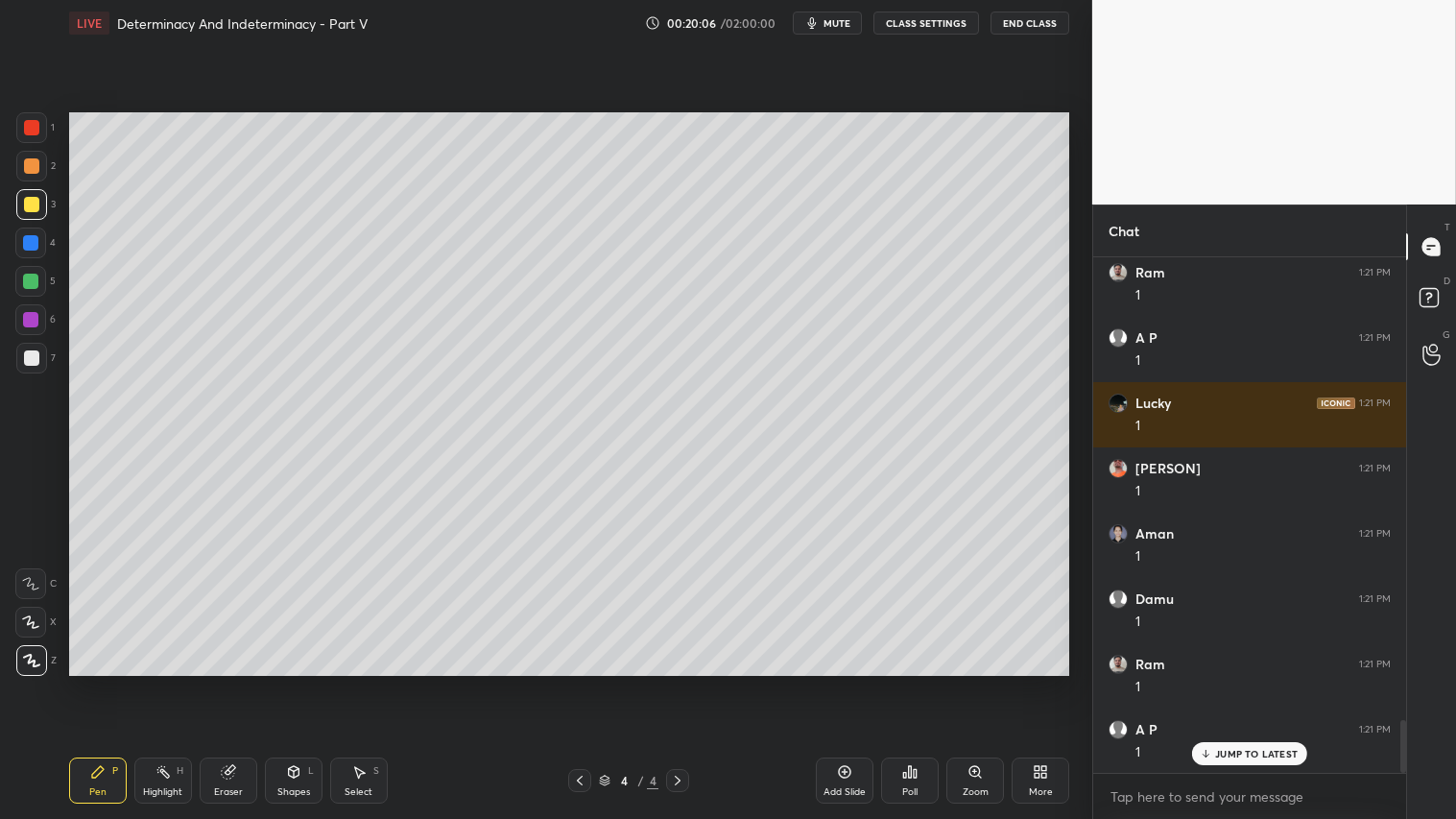 click 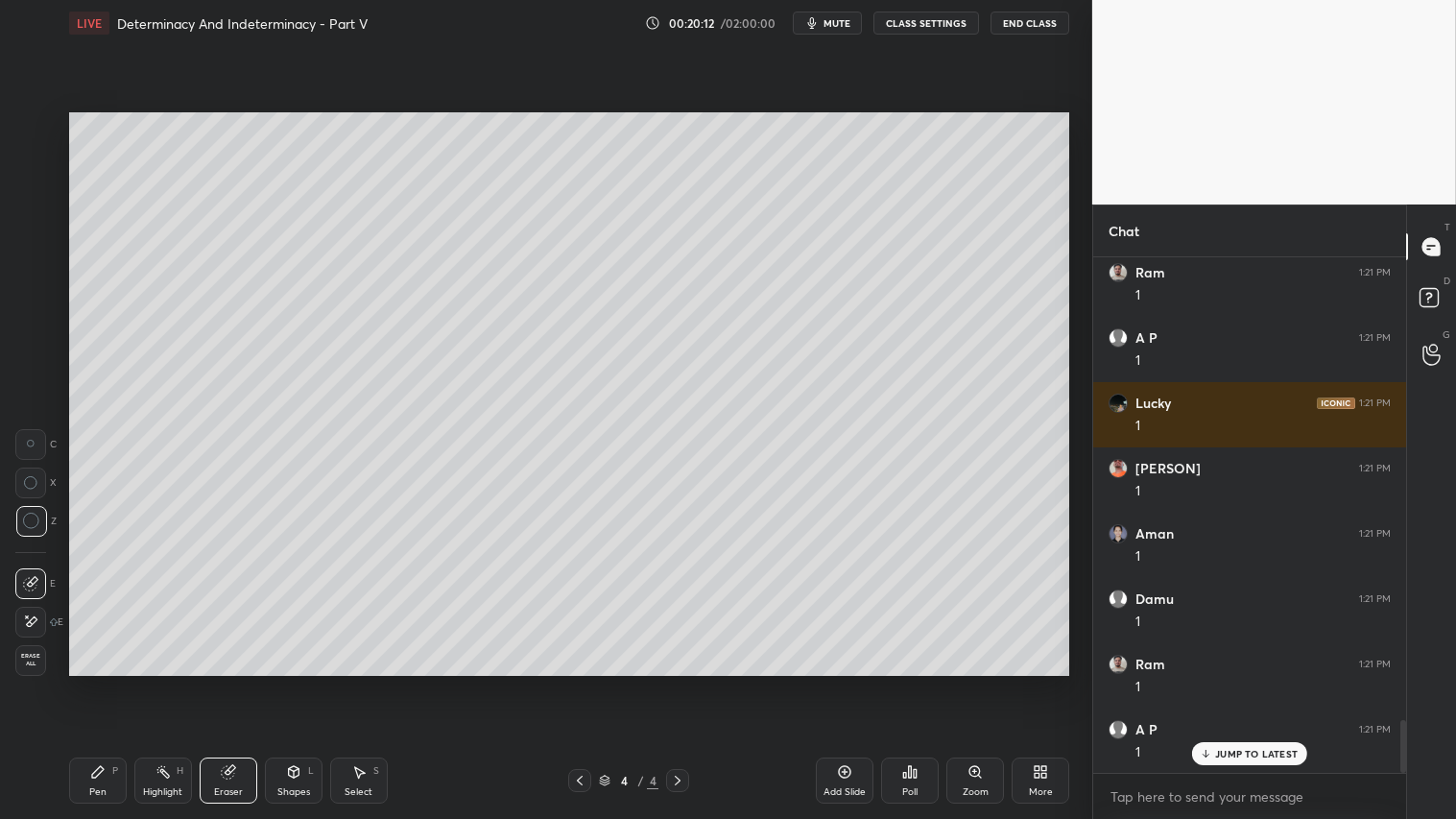 click 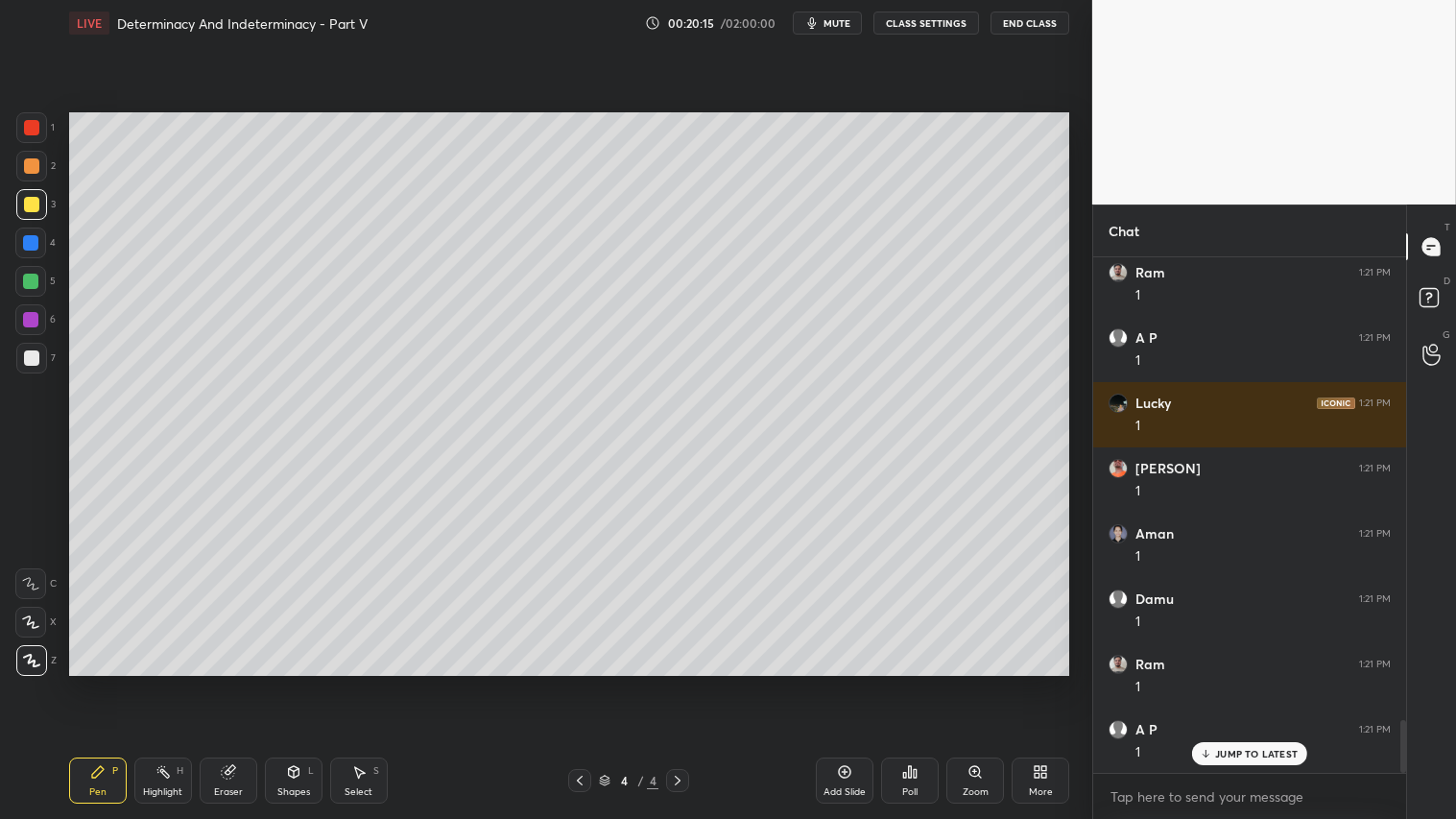 click on "Shapes L" at bounding box center (294, 781) 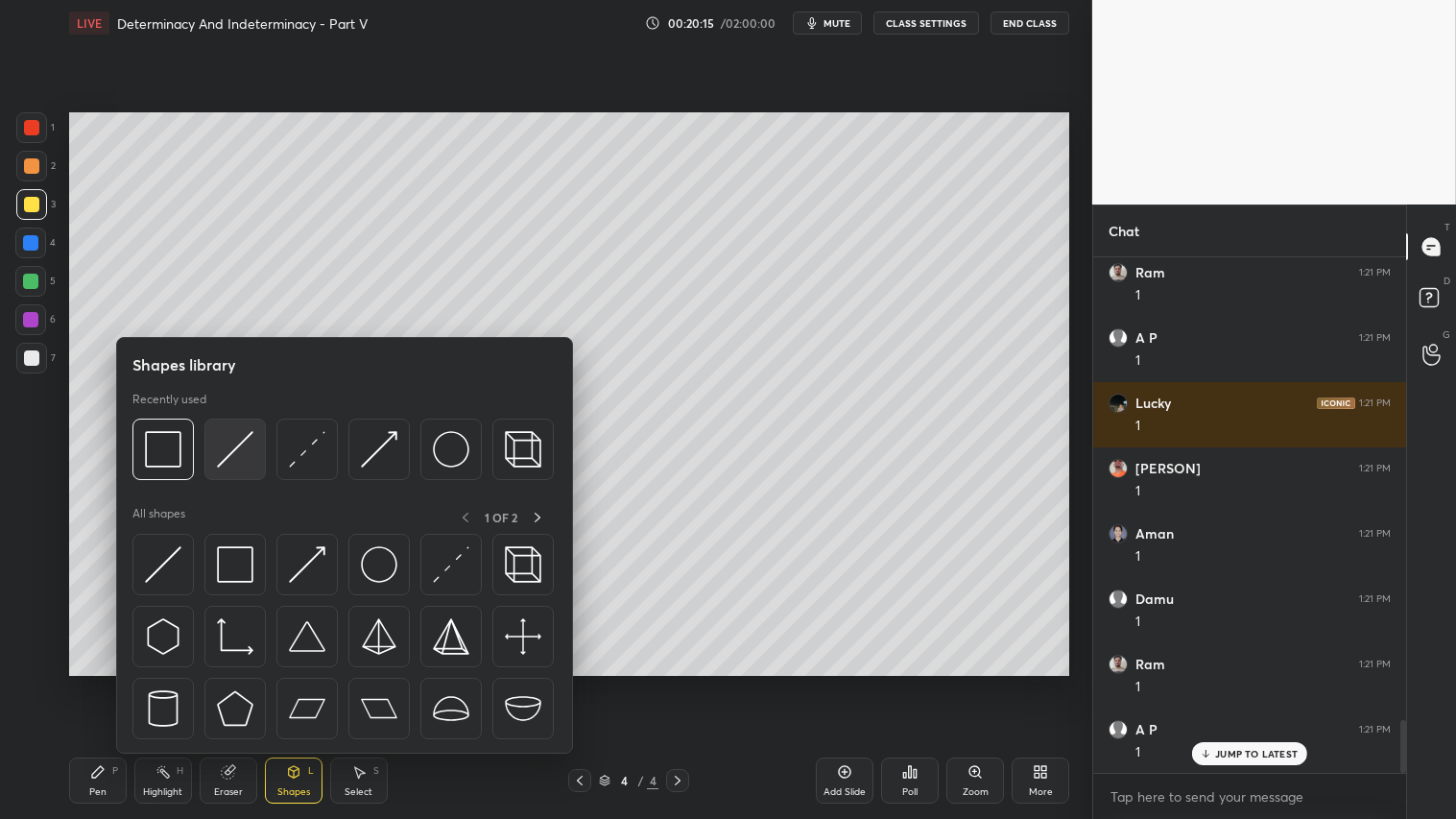 click at bounding box center [235, 449] 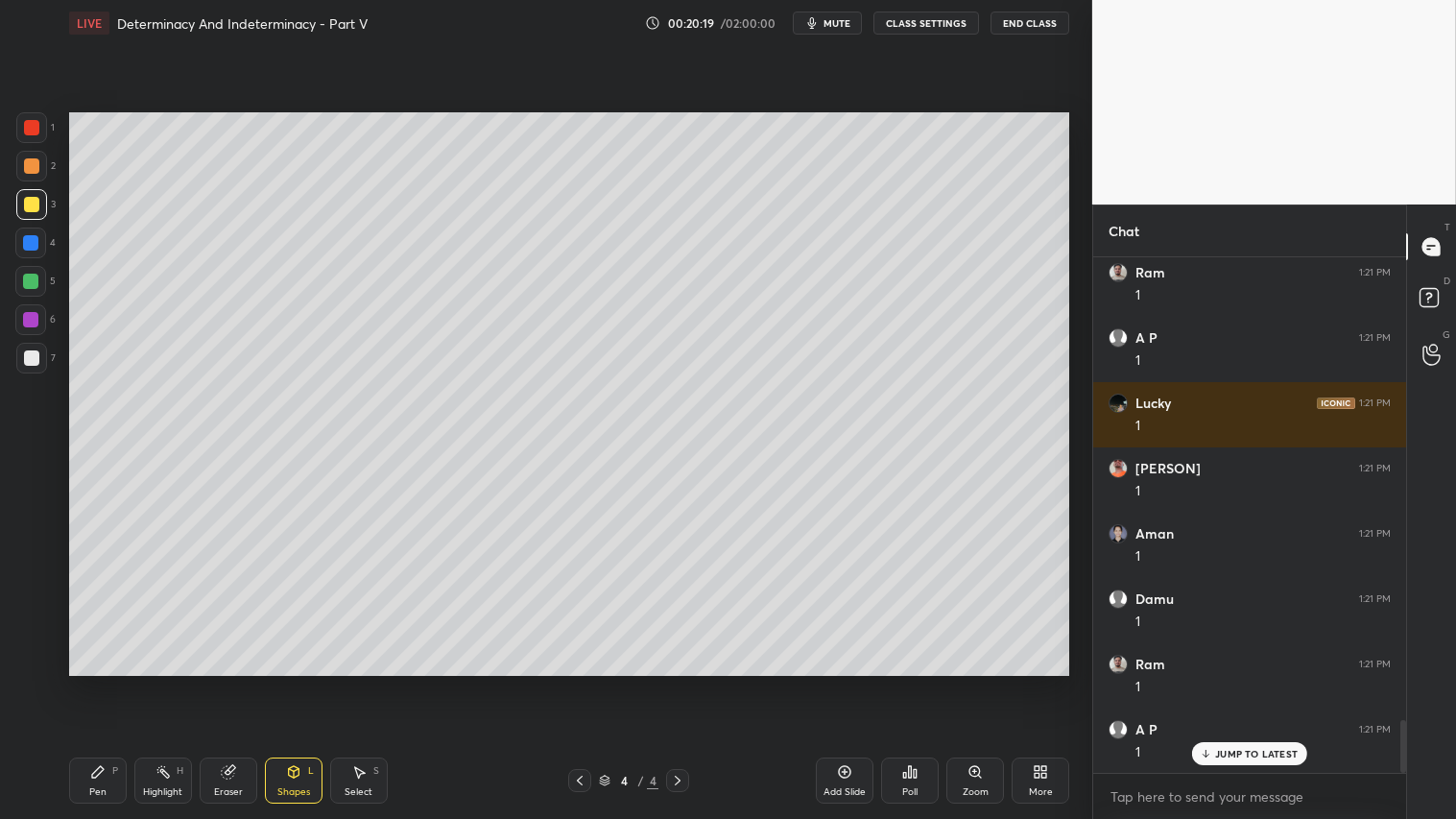 click at bounding box center [32, 166] 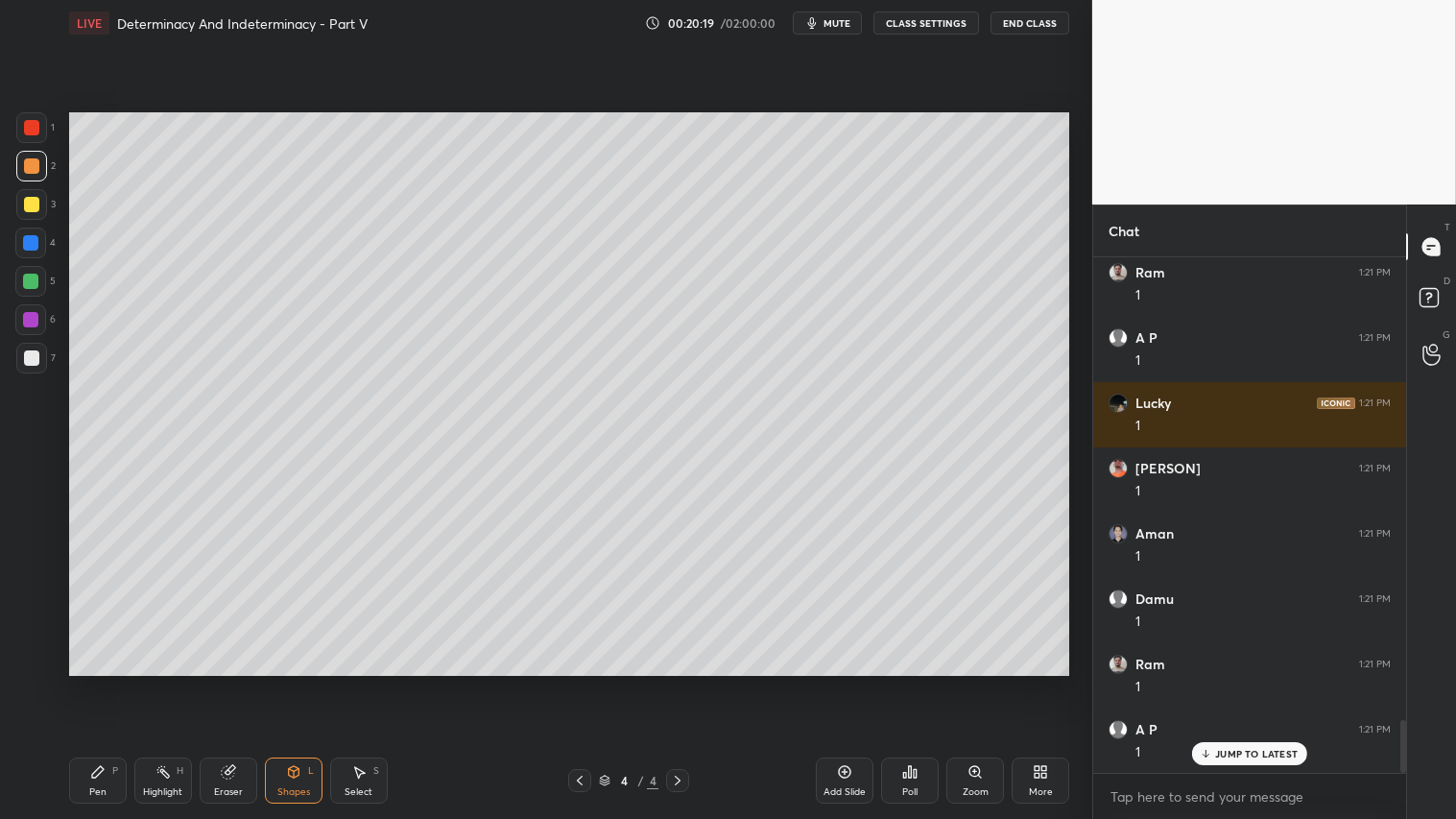 click on "Pen P" at bounding box center (98, 781) 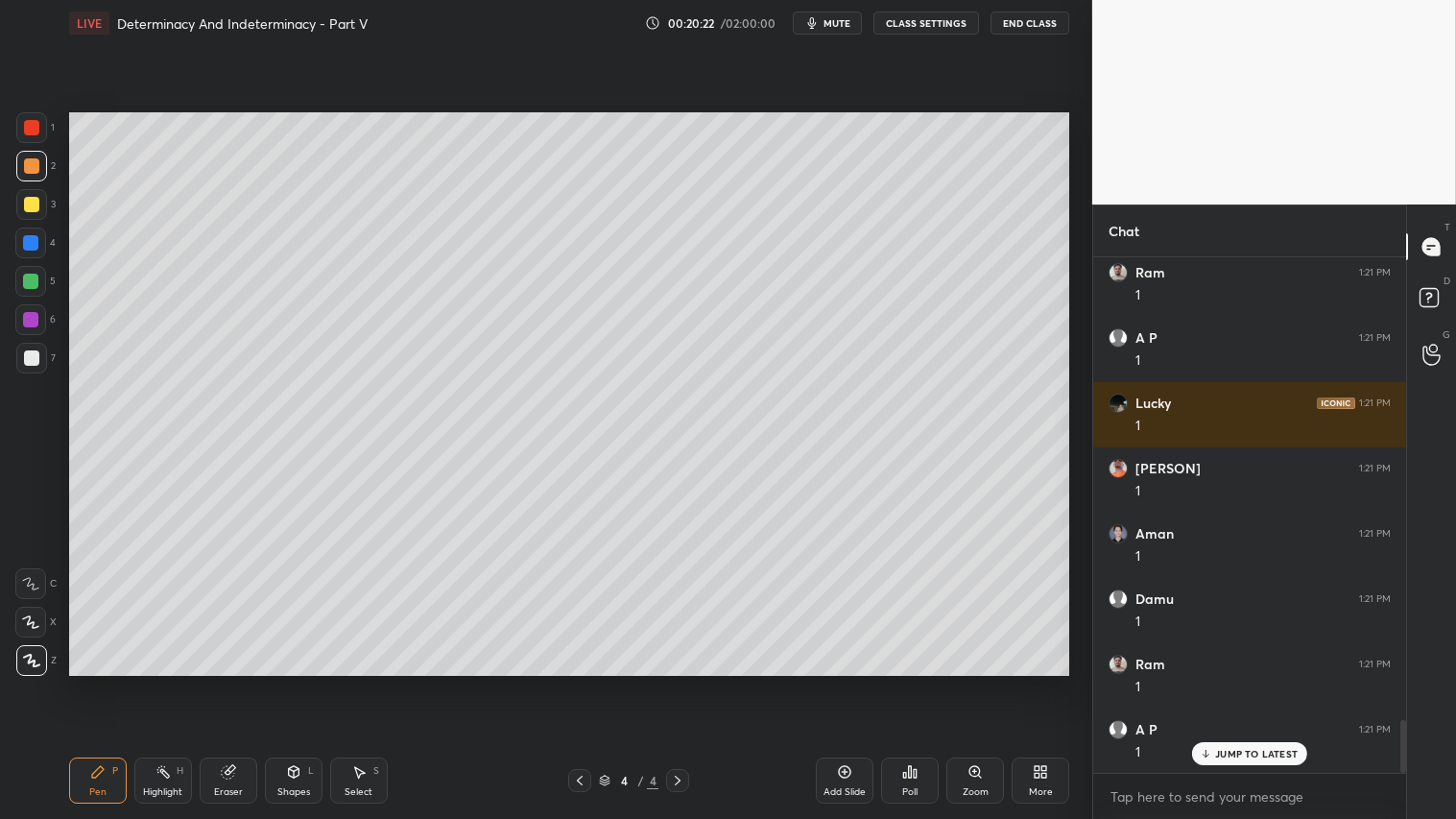 drag, startPoint x: 33, startPoint y: 351, endPoint x: 43, endPoint y: 341, distance: 14.142136 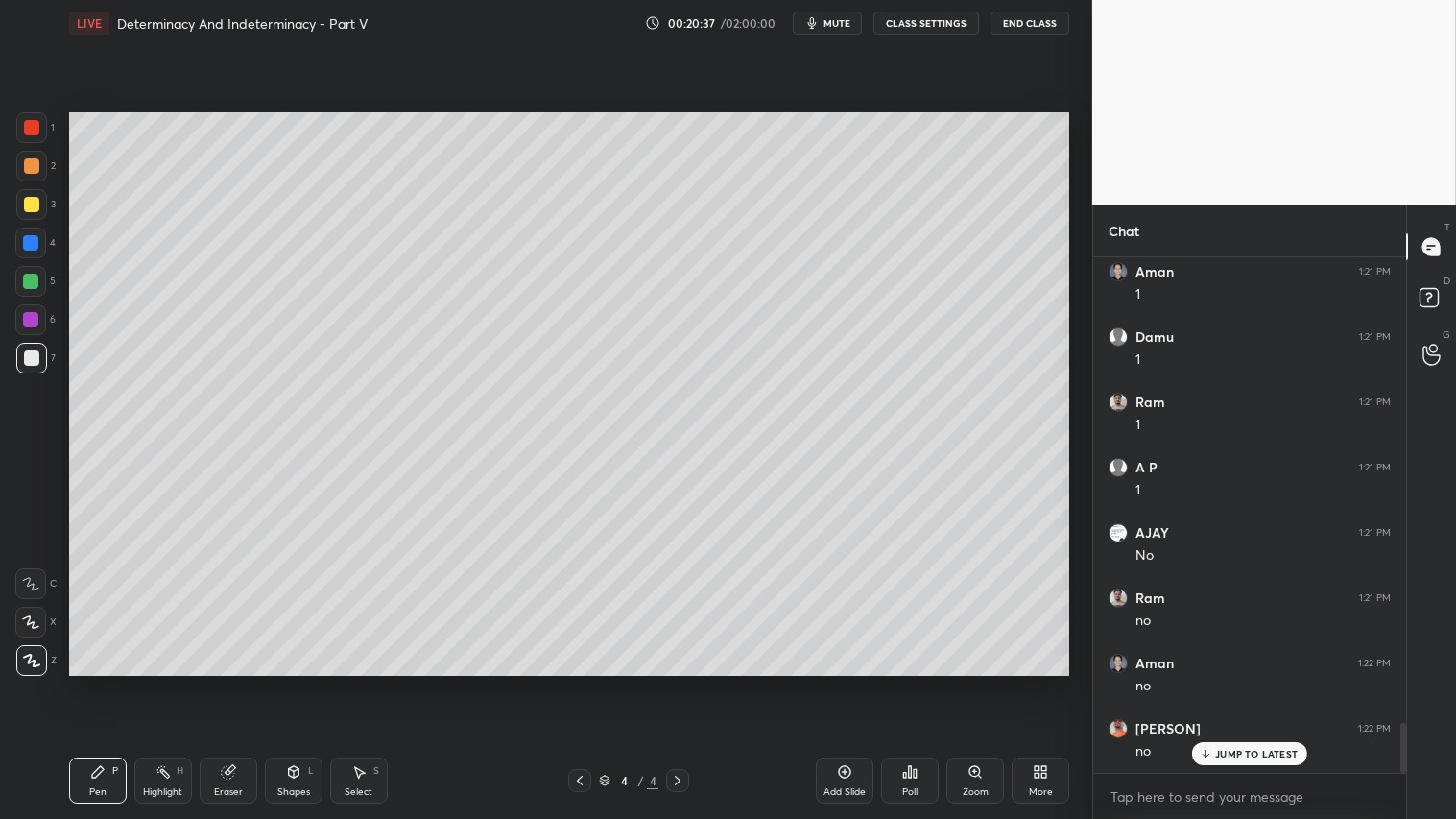 scroll, scrollTop: 4799, scrollLeft: 0, axis: vertical 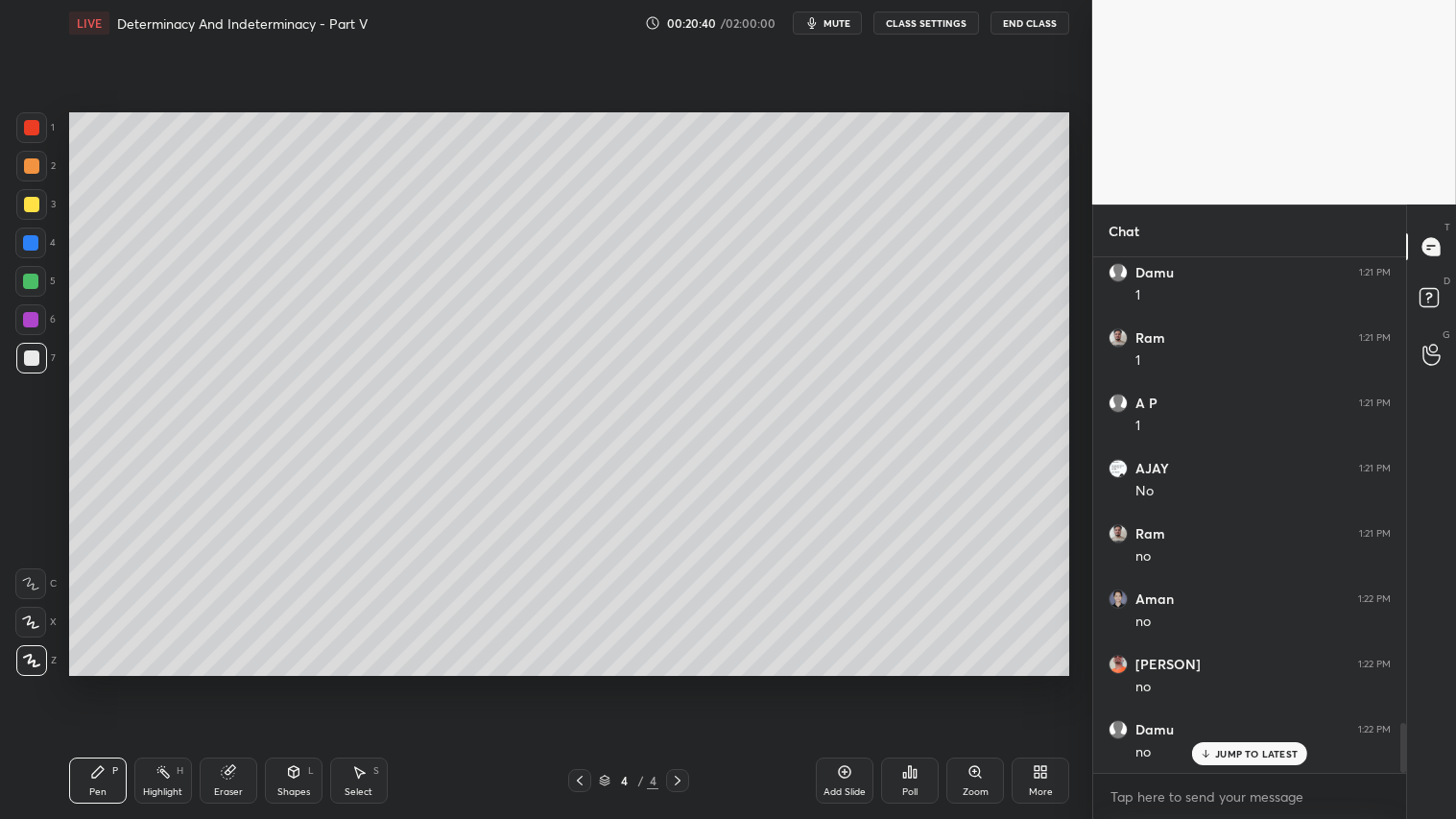 click on "Pen P" at bounding box center (98, 781) 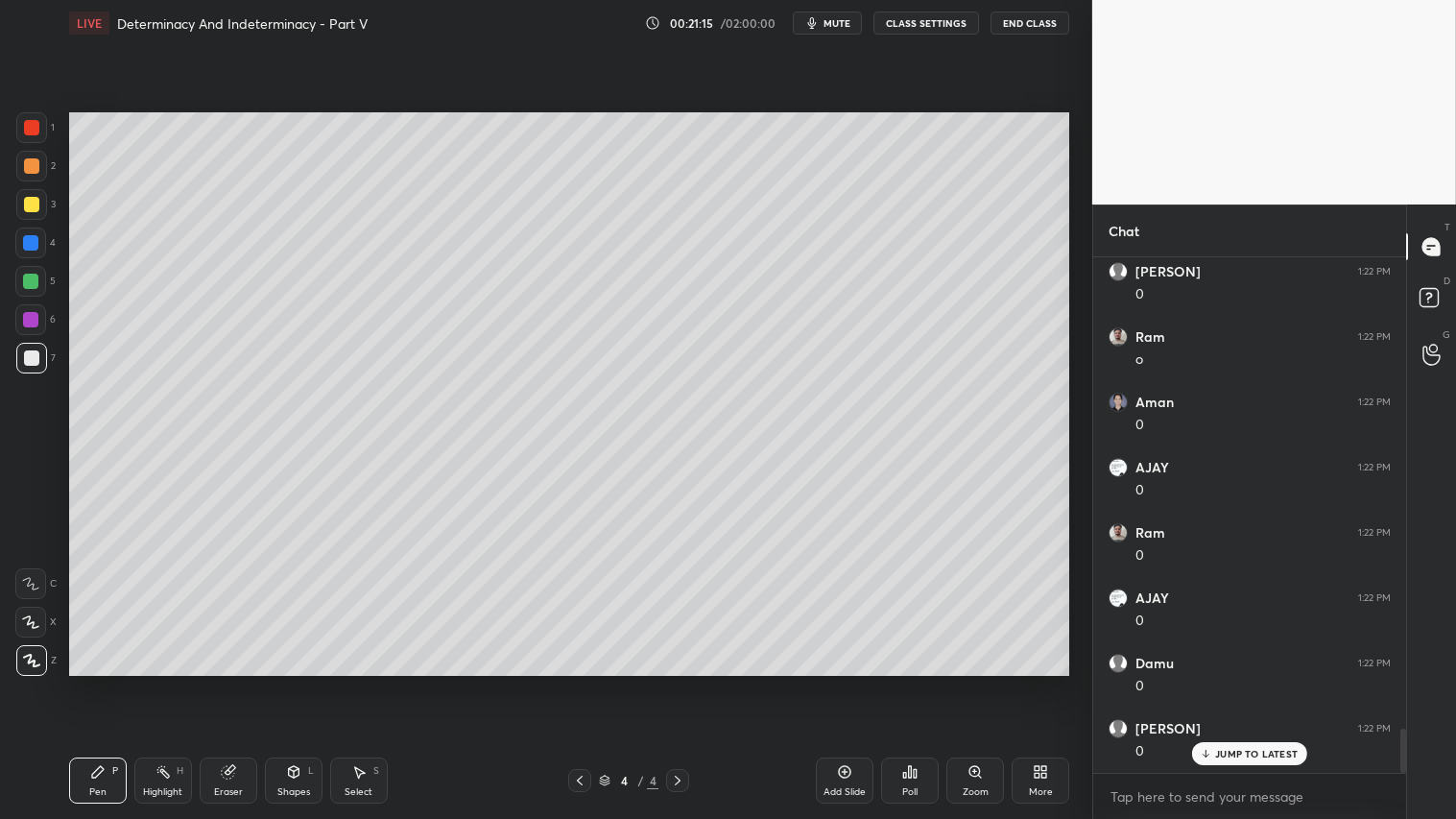 scroll, scrollTop: 5471, scrollLeft: 0, axis: vertical 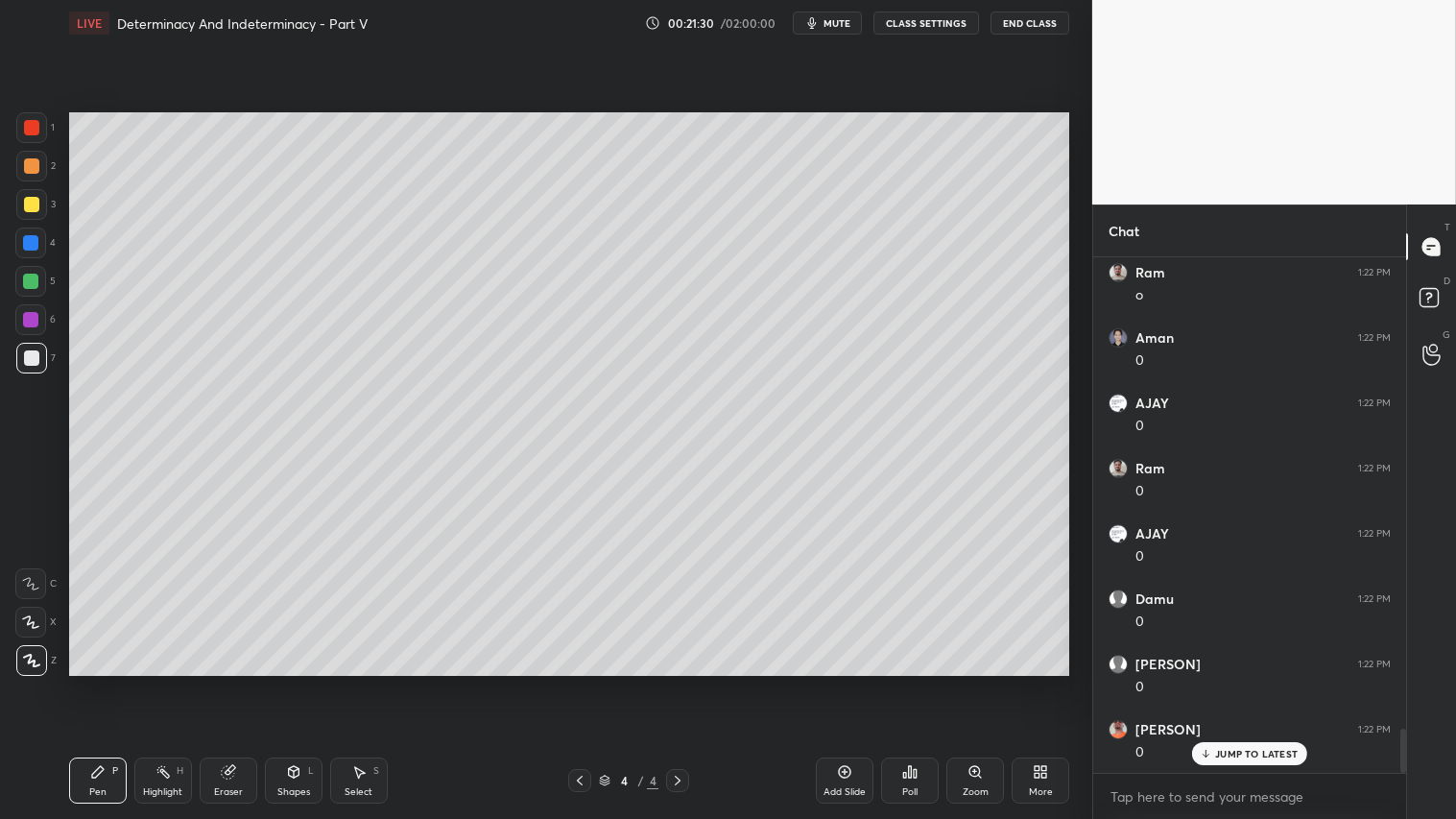 click on "Eraser" at bounding box center [228, 781] 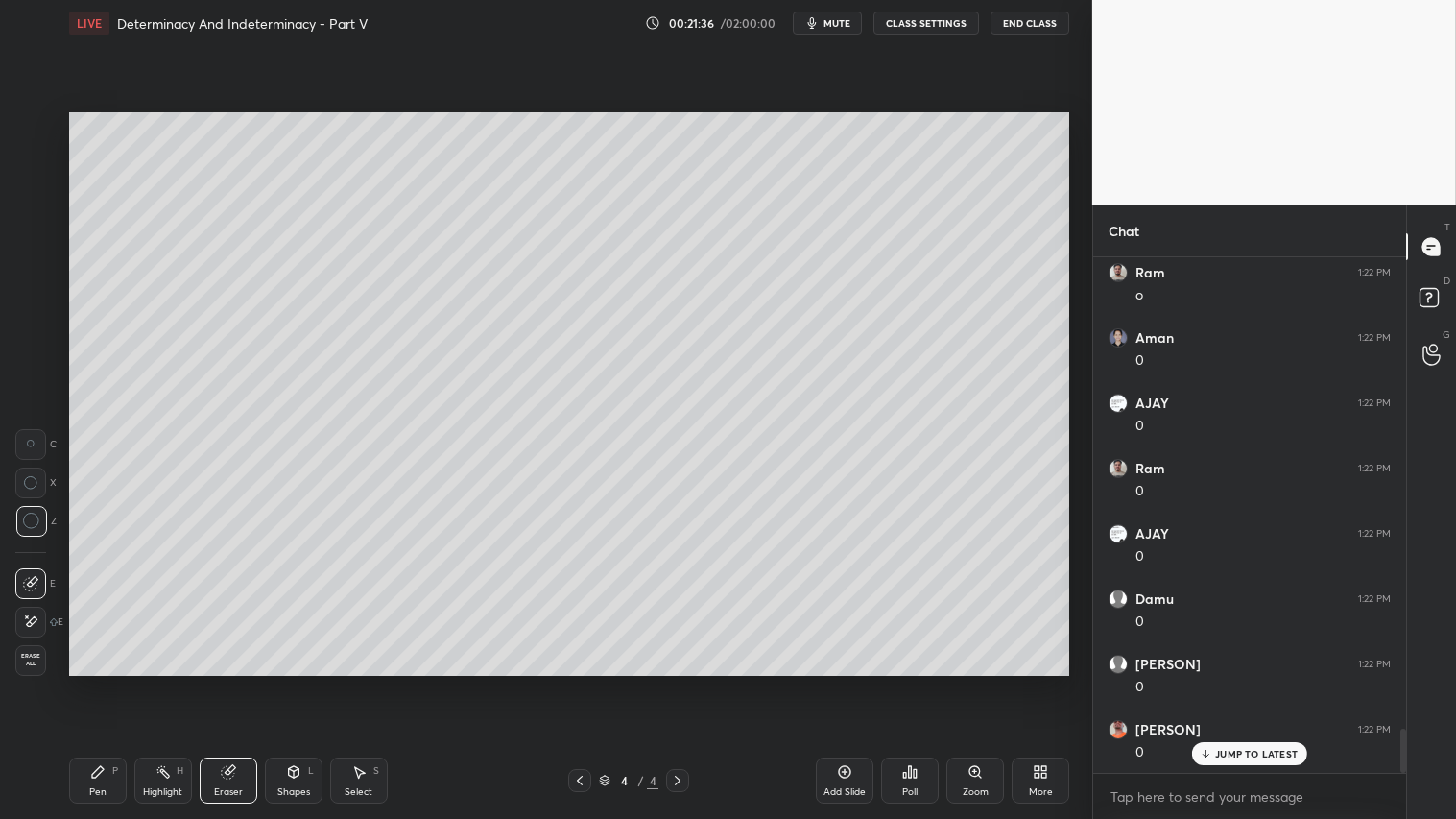 click 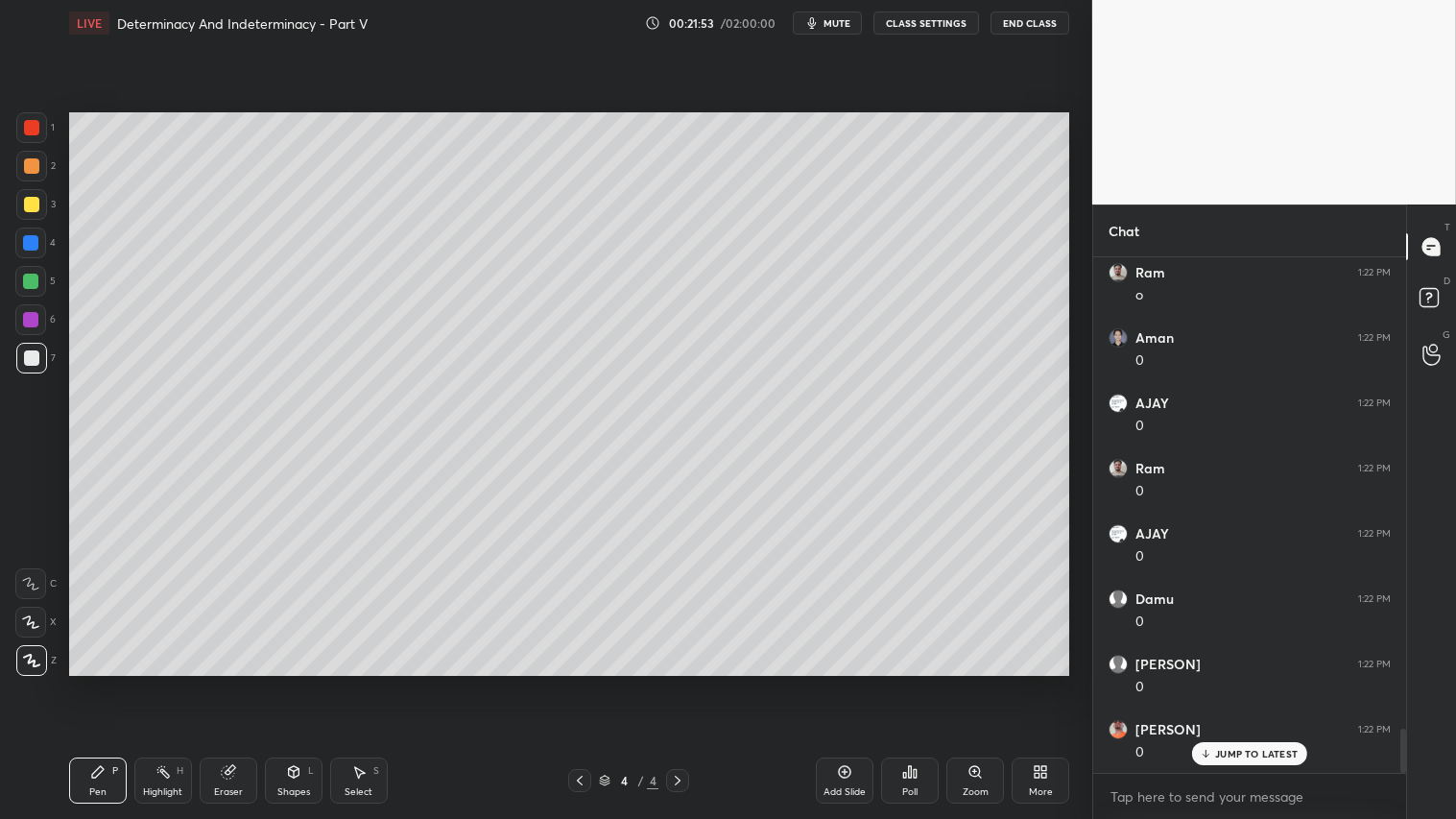 scroll, scrollTop: 5536, scrollLeft: 0, axis: vertical 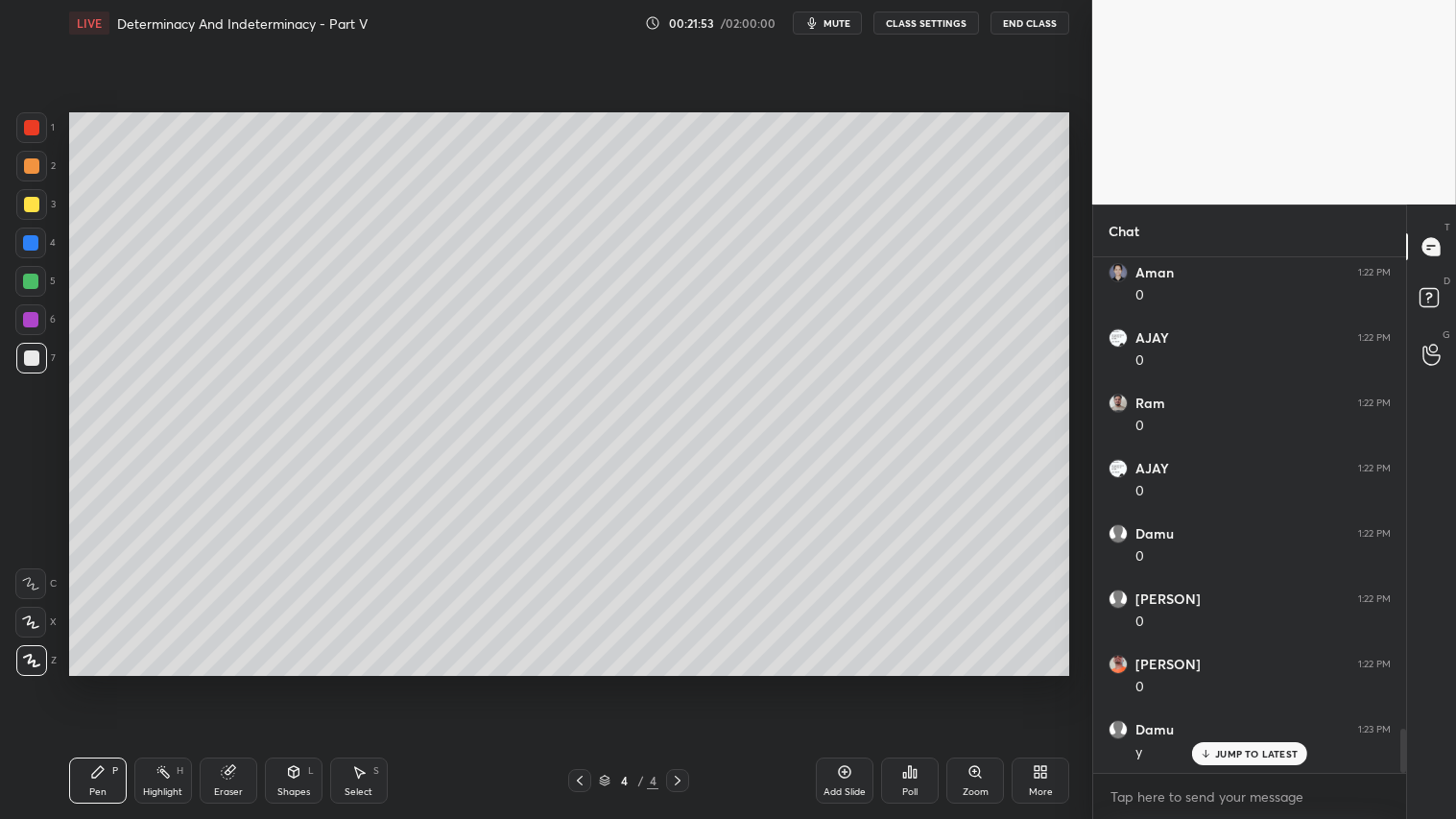 click at bounding box center (32, 358) 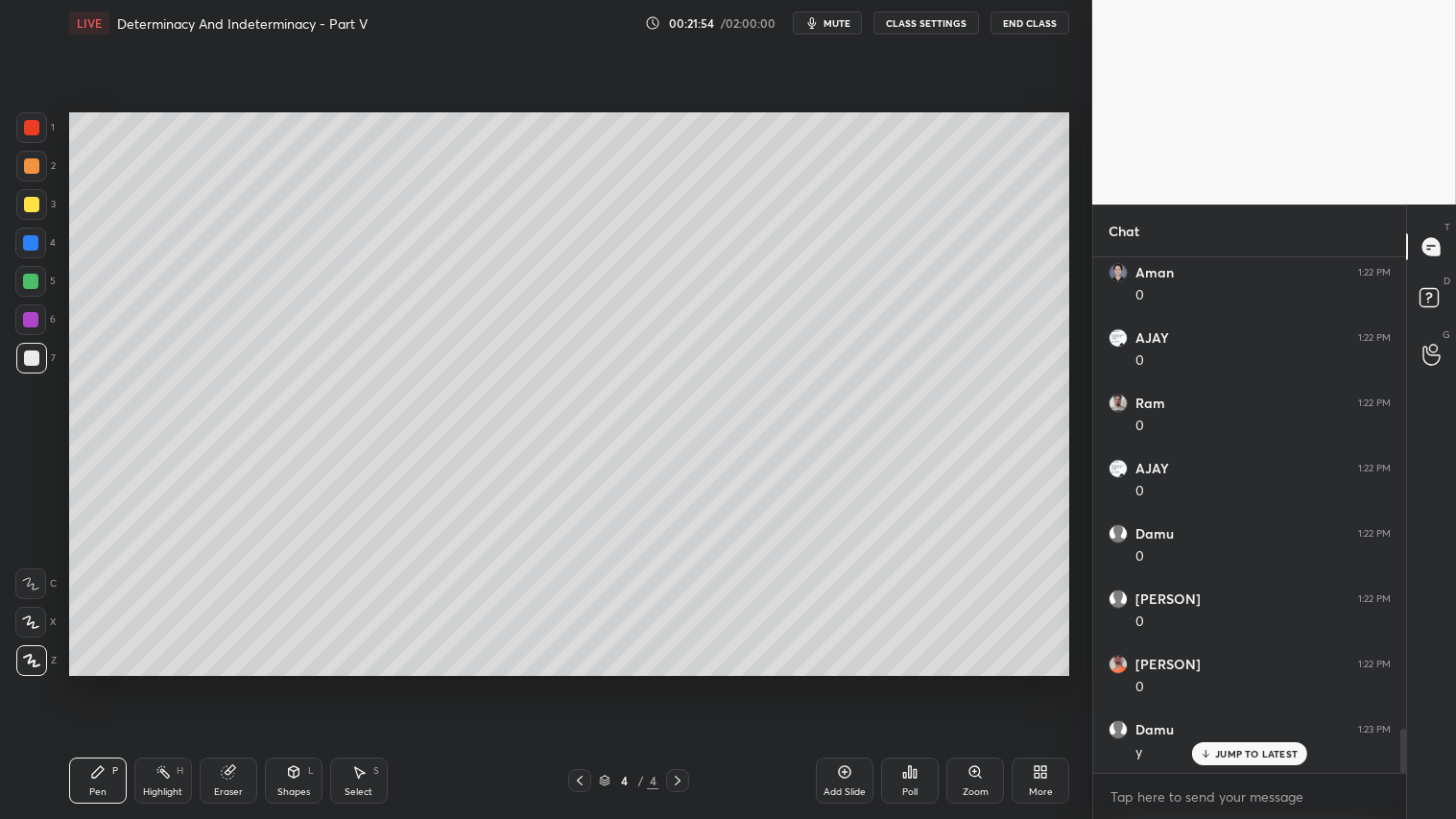 click on "Pen P" at bounding box center (98, 781) 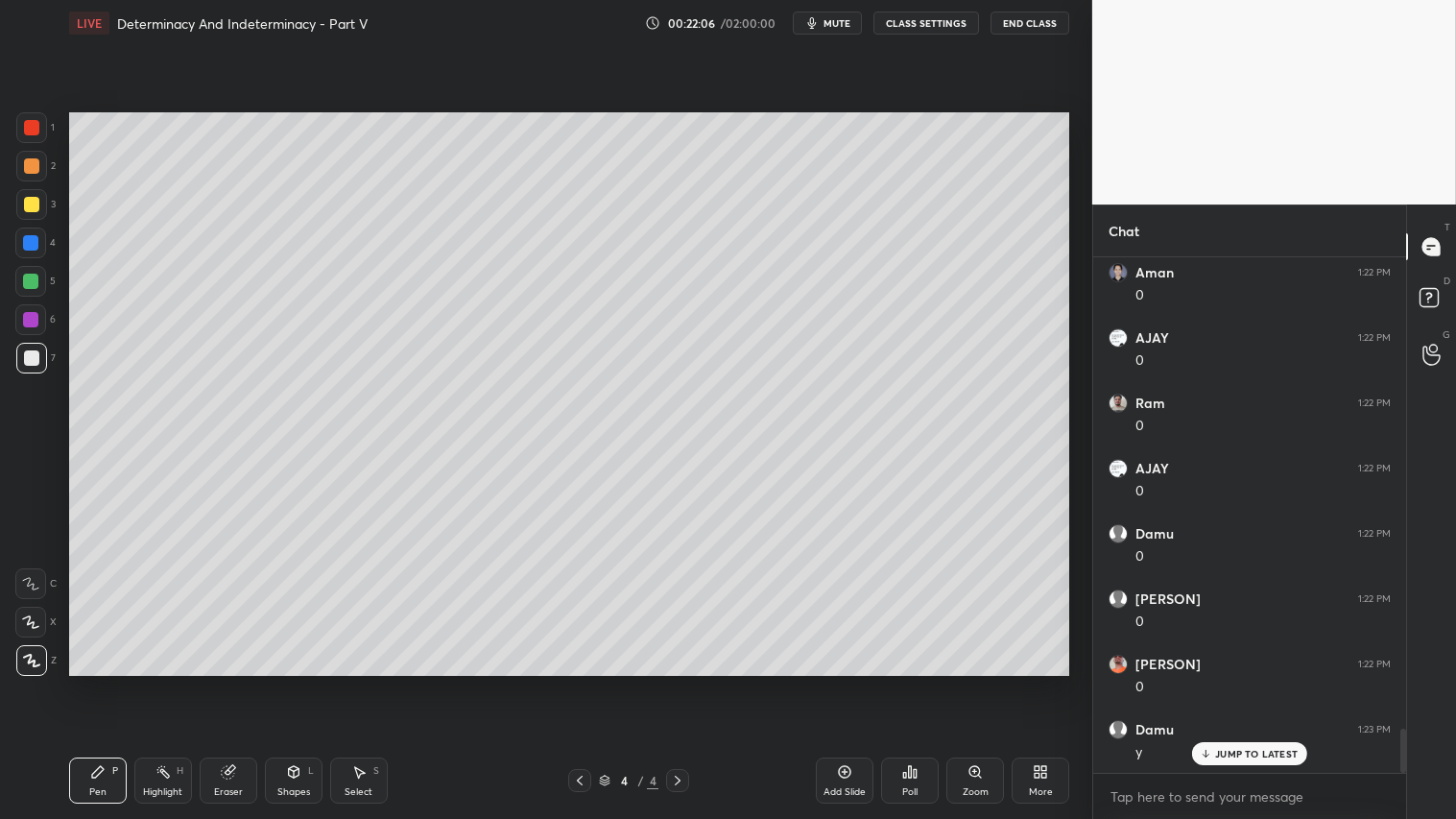 click at bounding box center [32, 166] 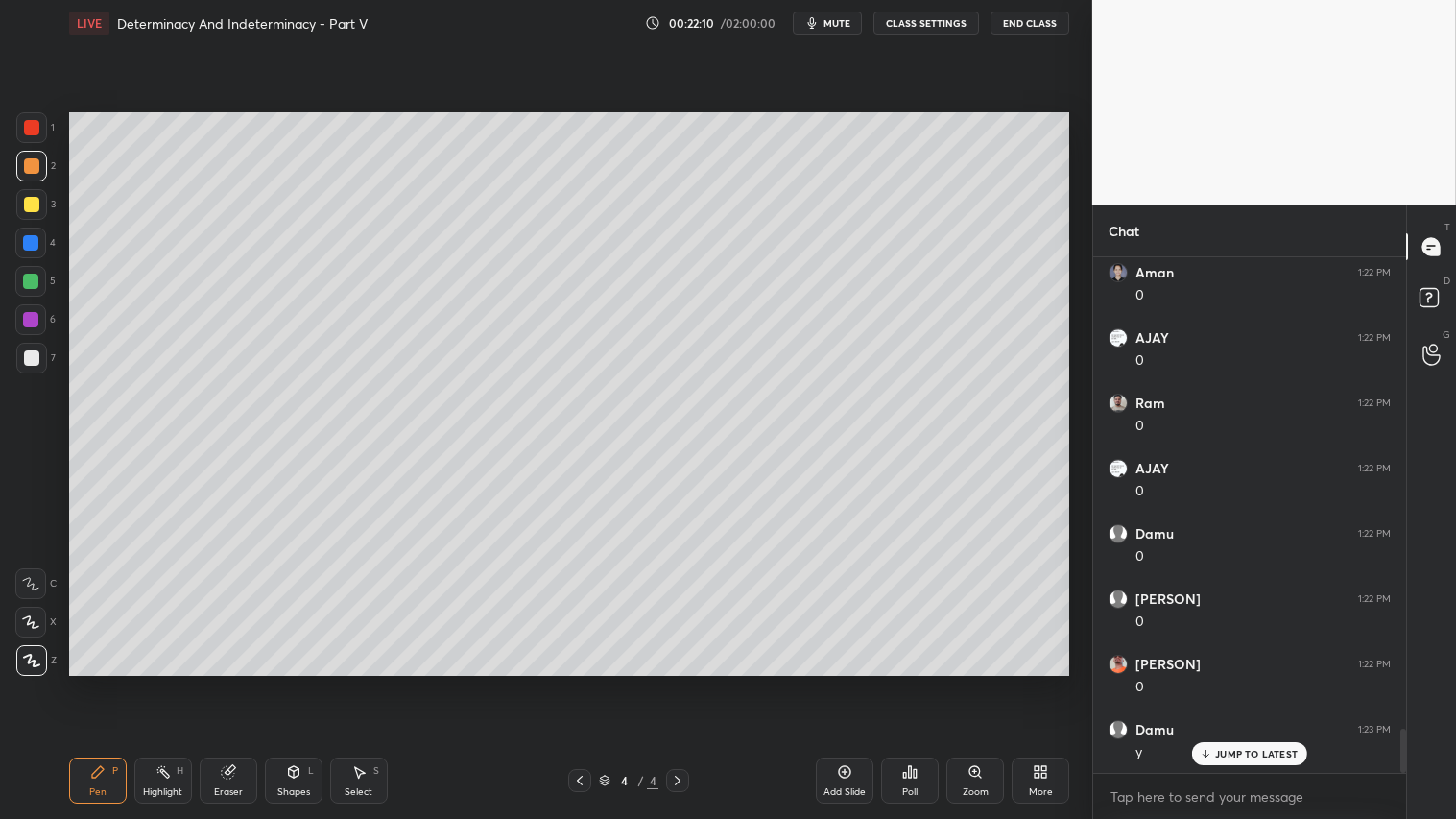 drag, startPoint x: 237, startPoint y: 783, endPoint x: 259, endPoint y: 759, distance: 32.55764 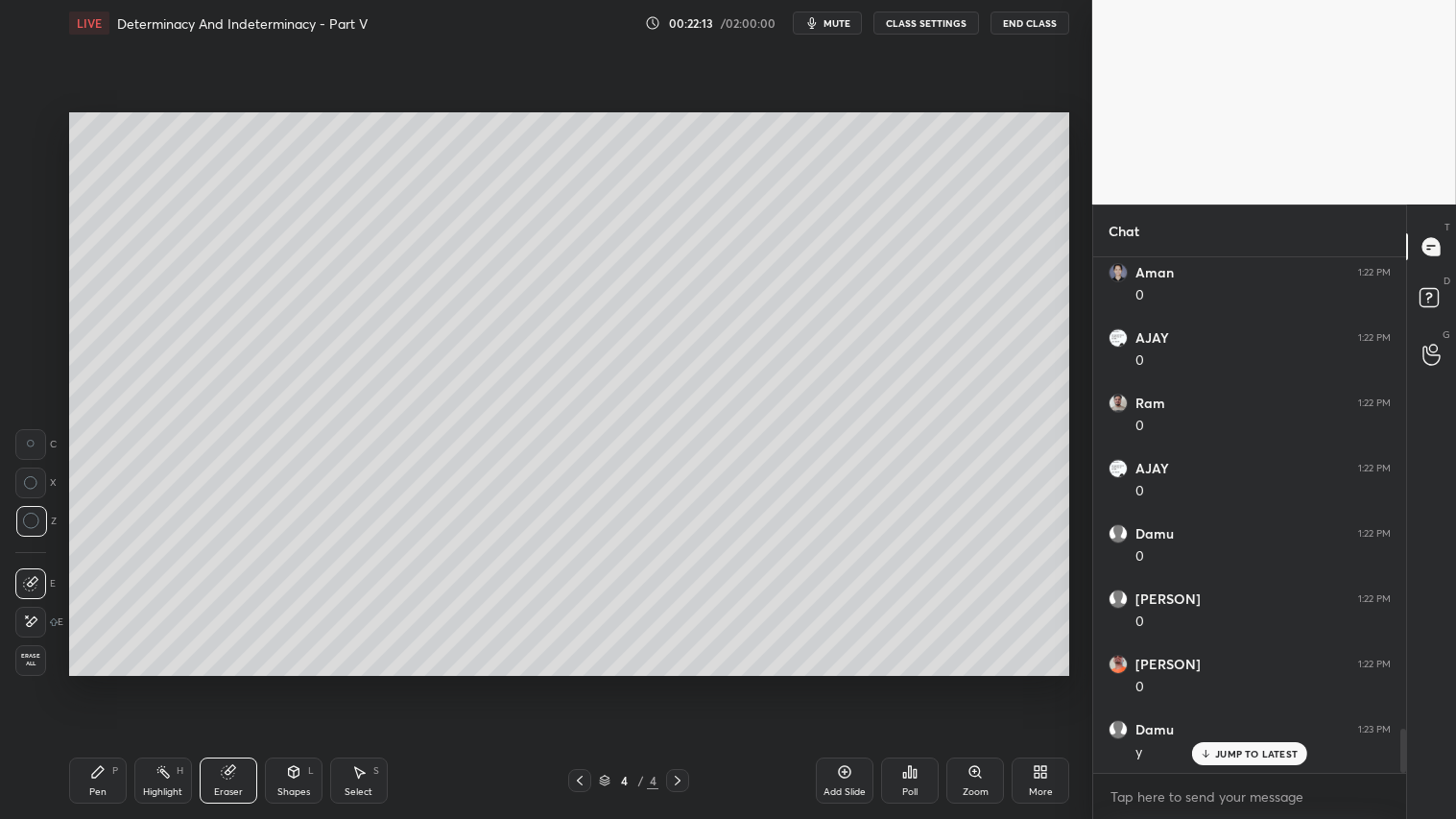 click on "Pen P" at bounding box center [98, 781] 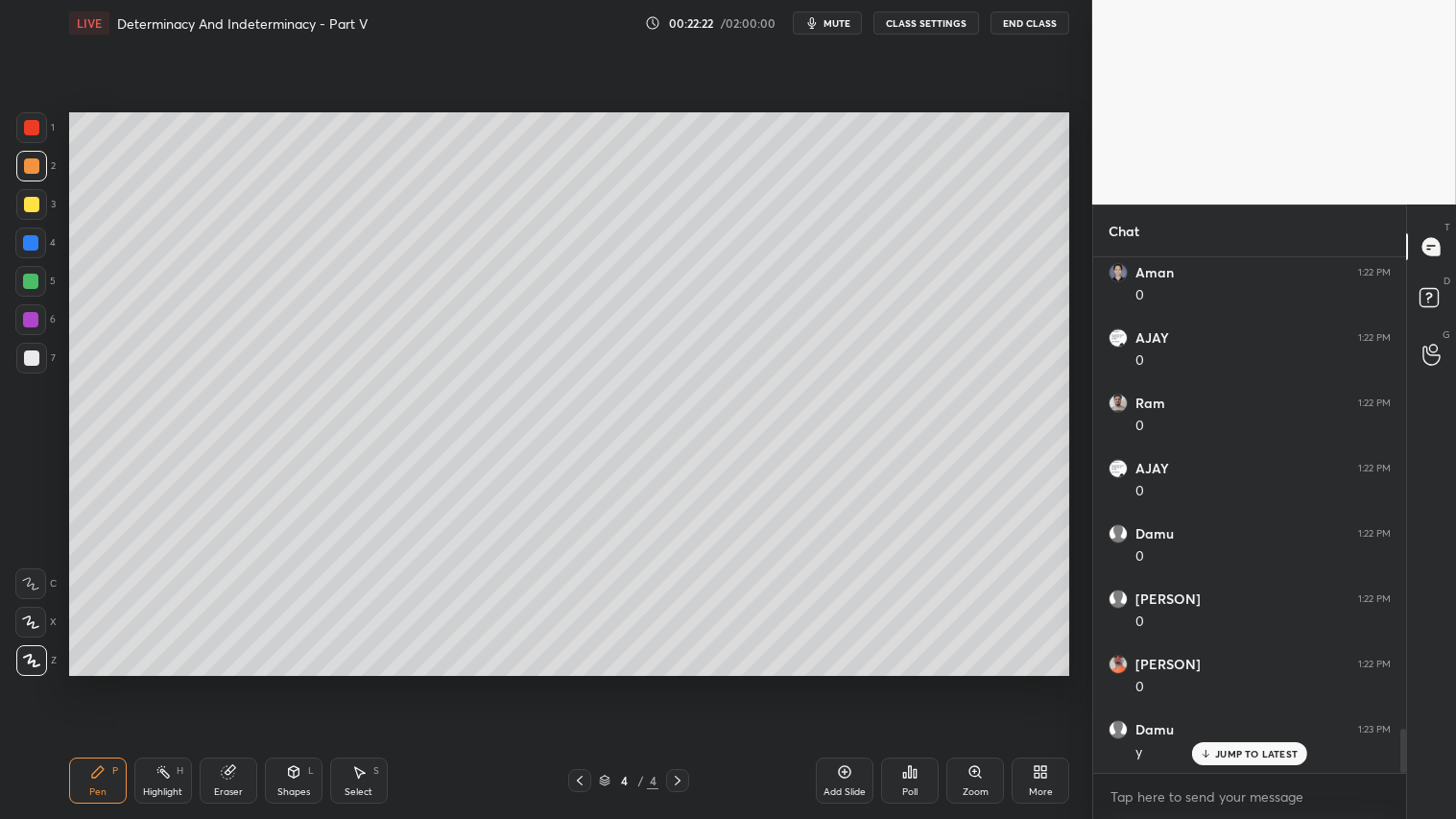 click at bounding box center [32, 166] 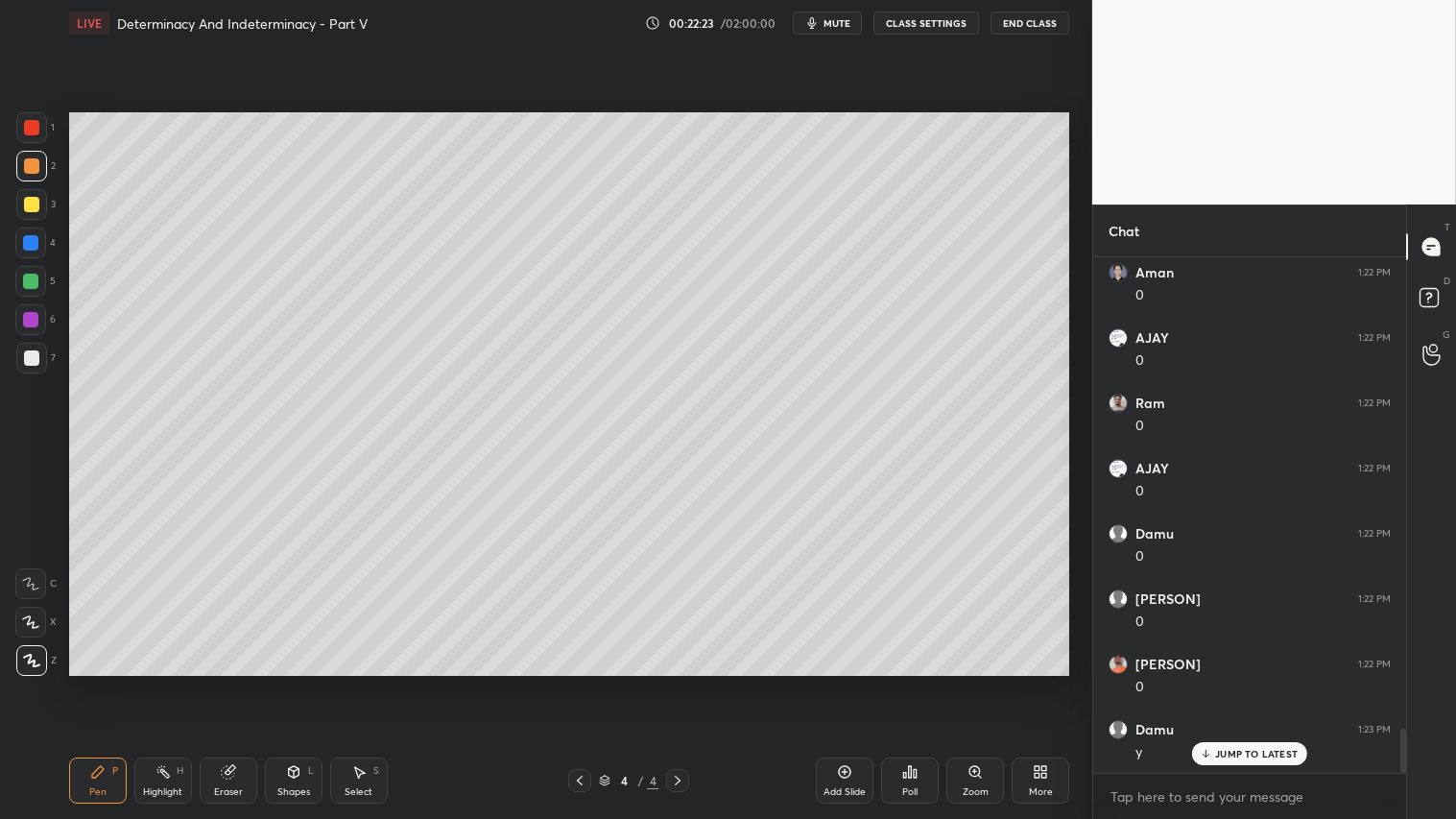 click on "Pen P" at bounding box center [98, 781] 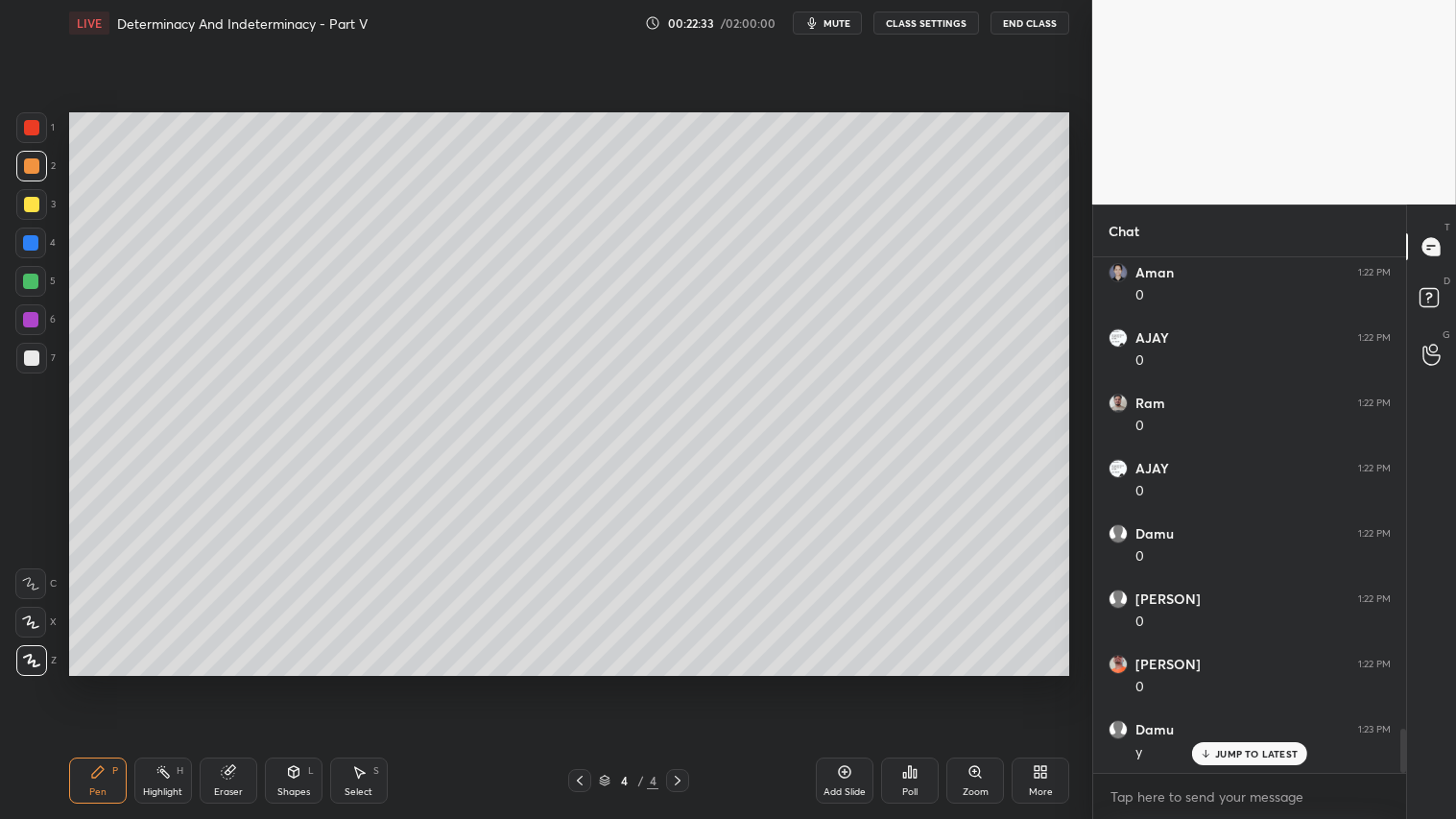 click at bounding box center (32, 358) 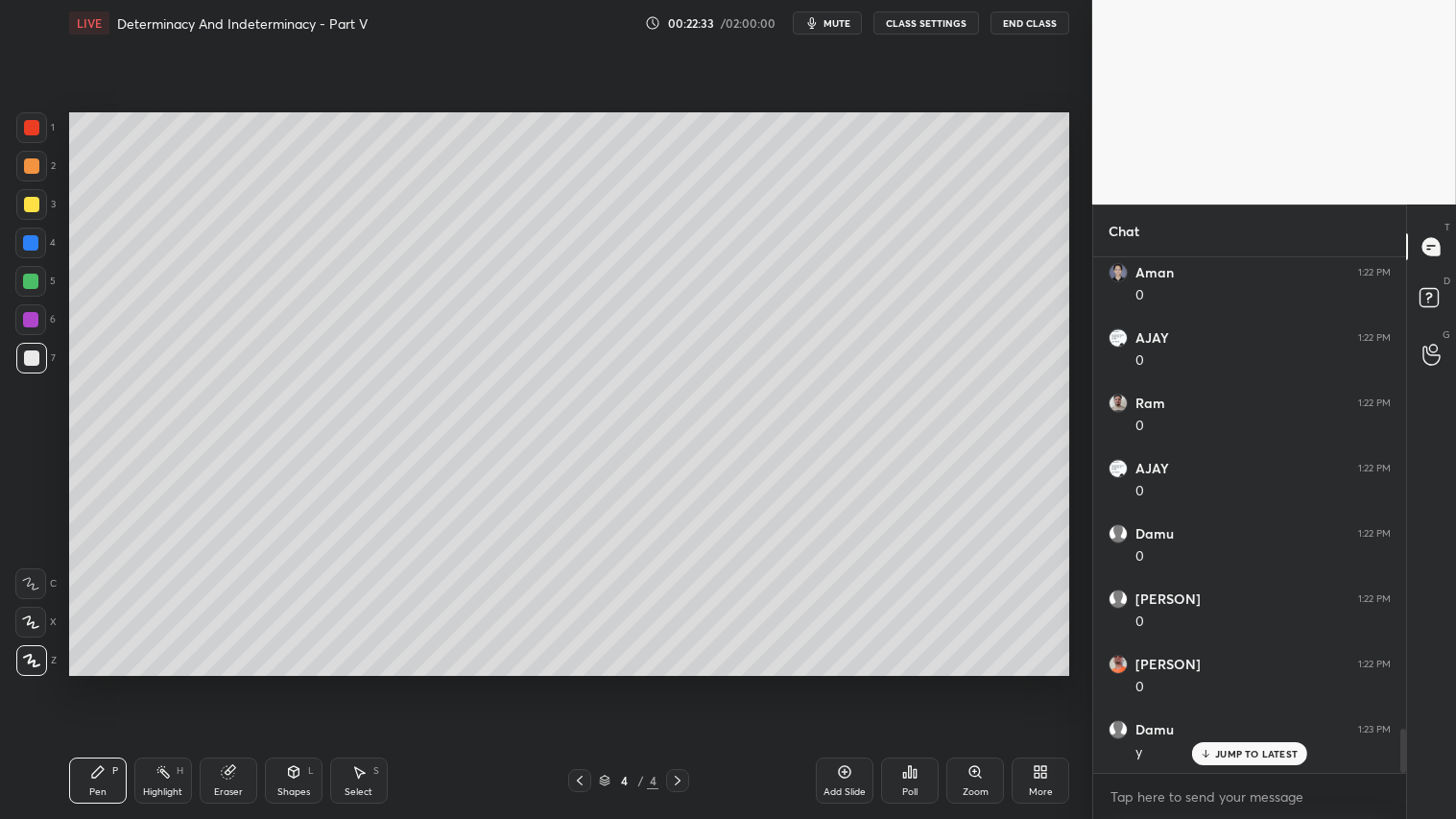 click on "Pen P" at bounding box center [98, 781] 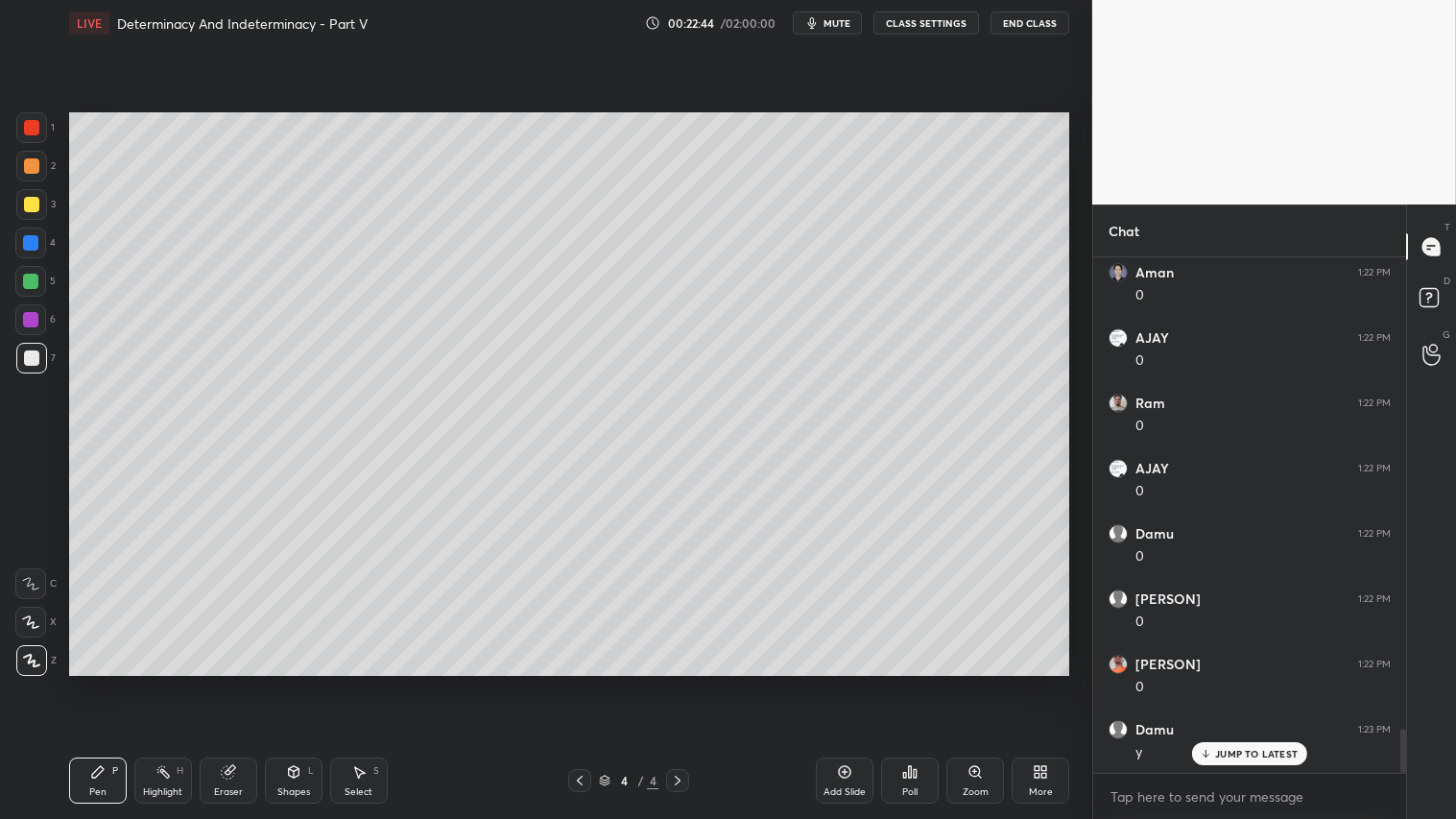 drag, startPoint x: 289, startPoint y: 784, endPoint x: 303, endPoint y: 765, distance: 24 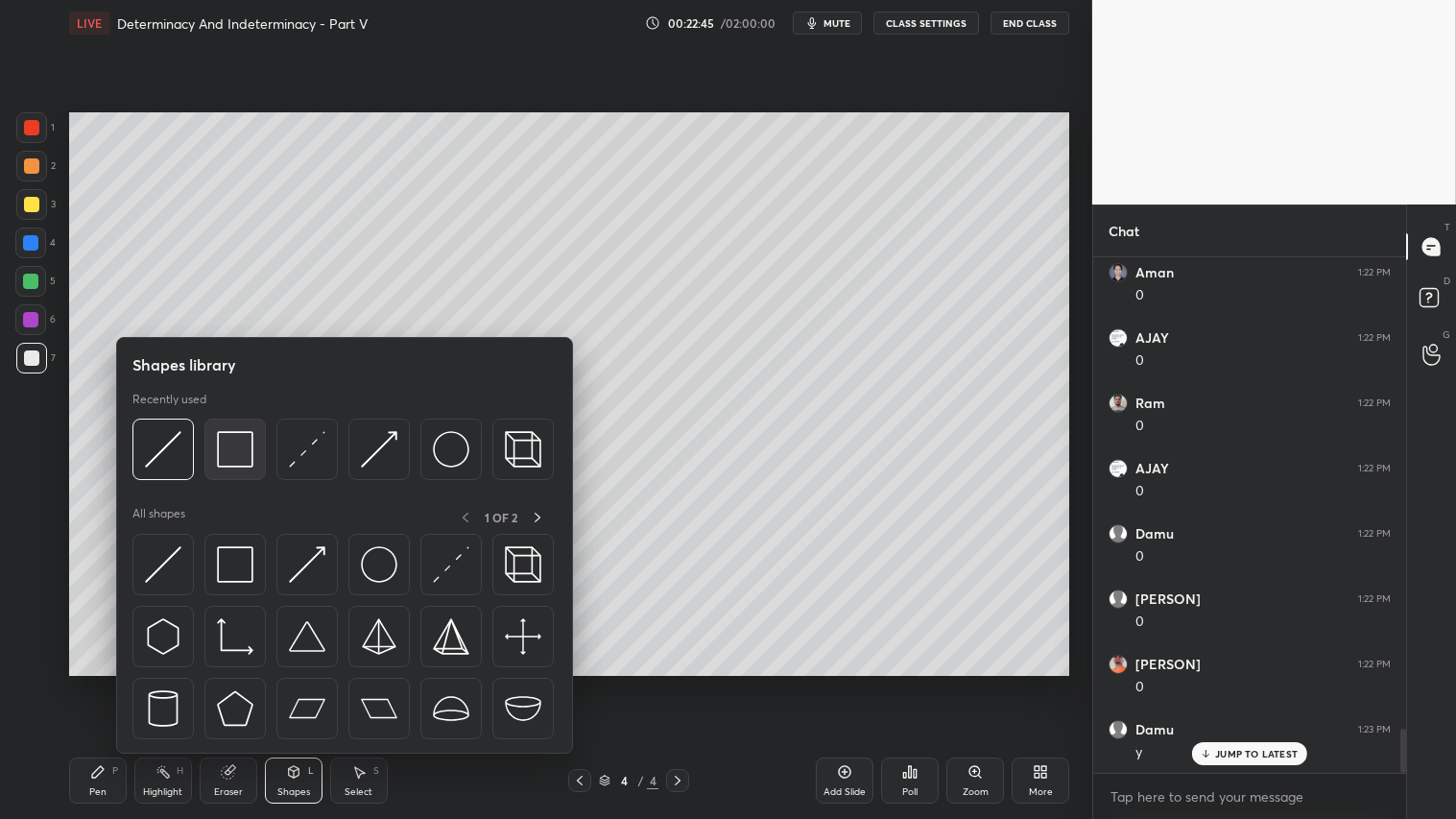 click at bounding box center (235, 449) 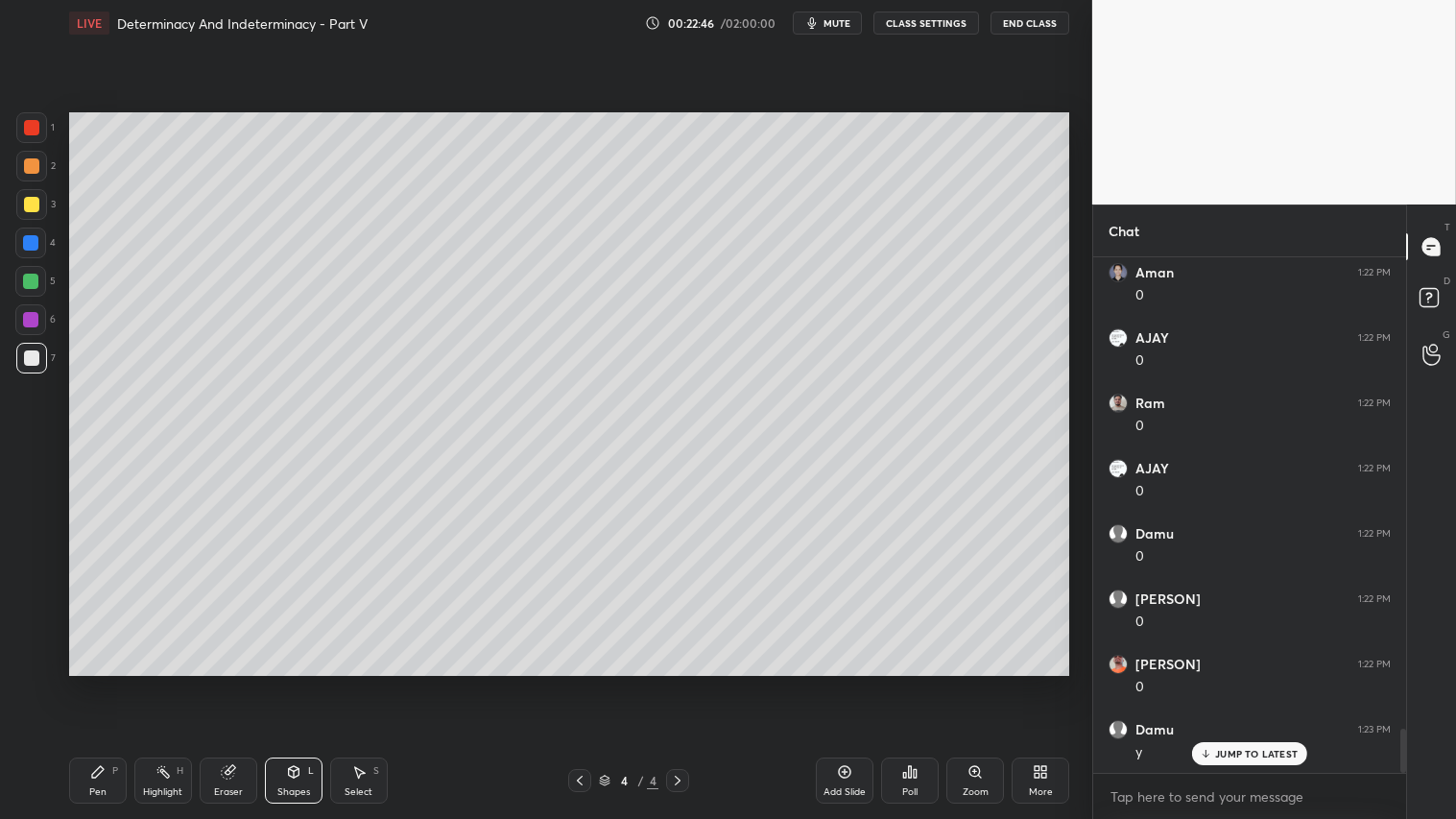 click at bounding box center (32, 205) 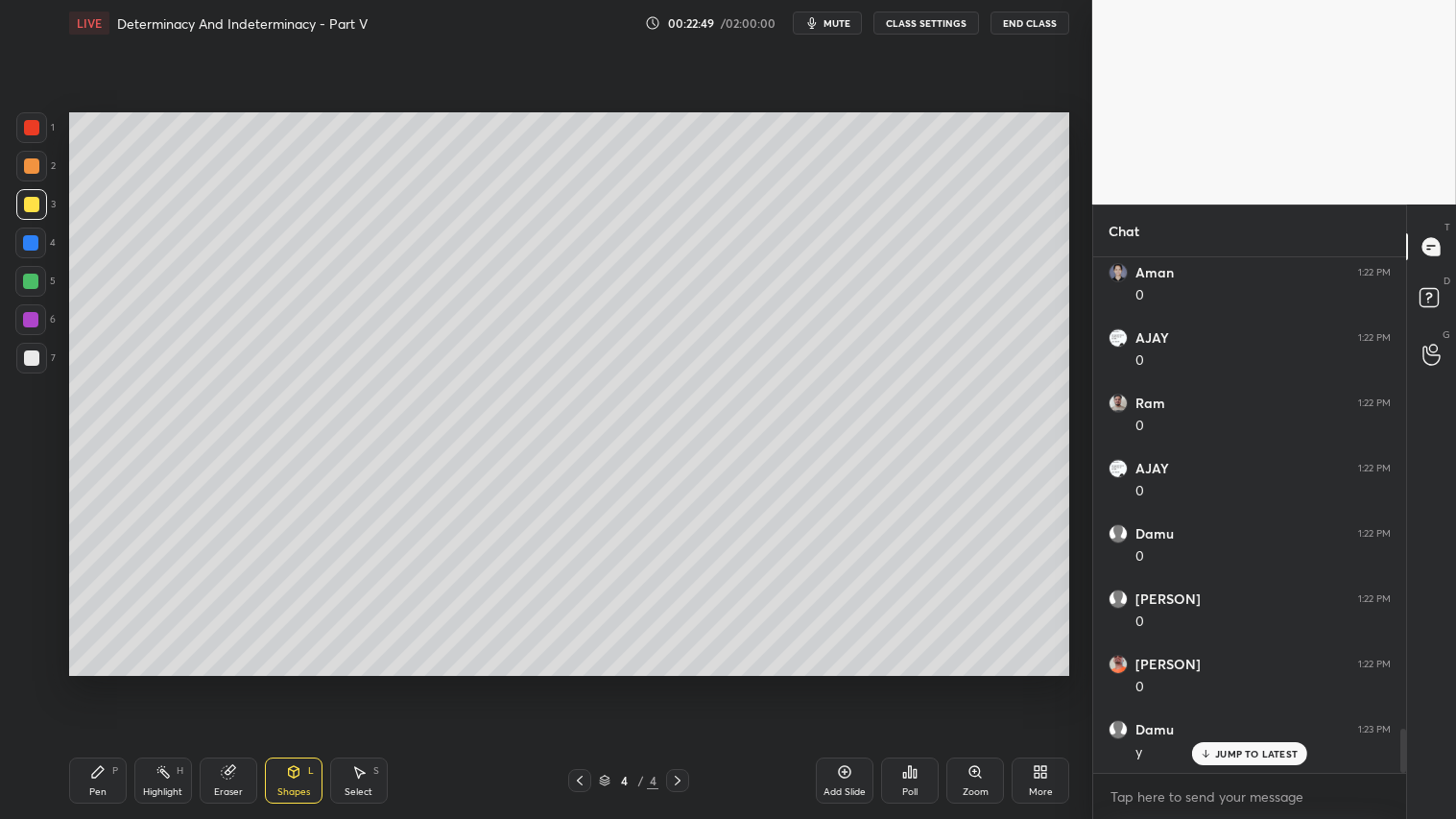 click at bounding box center [32, 166] 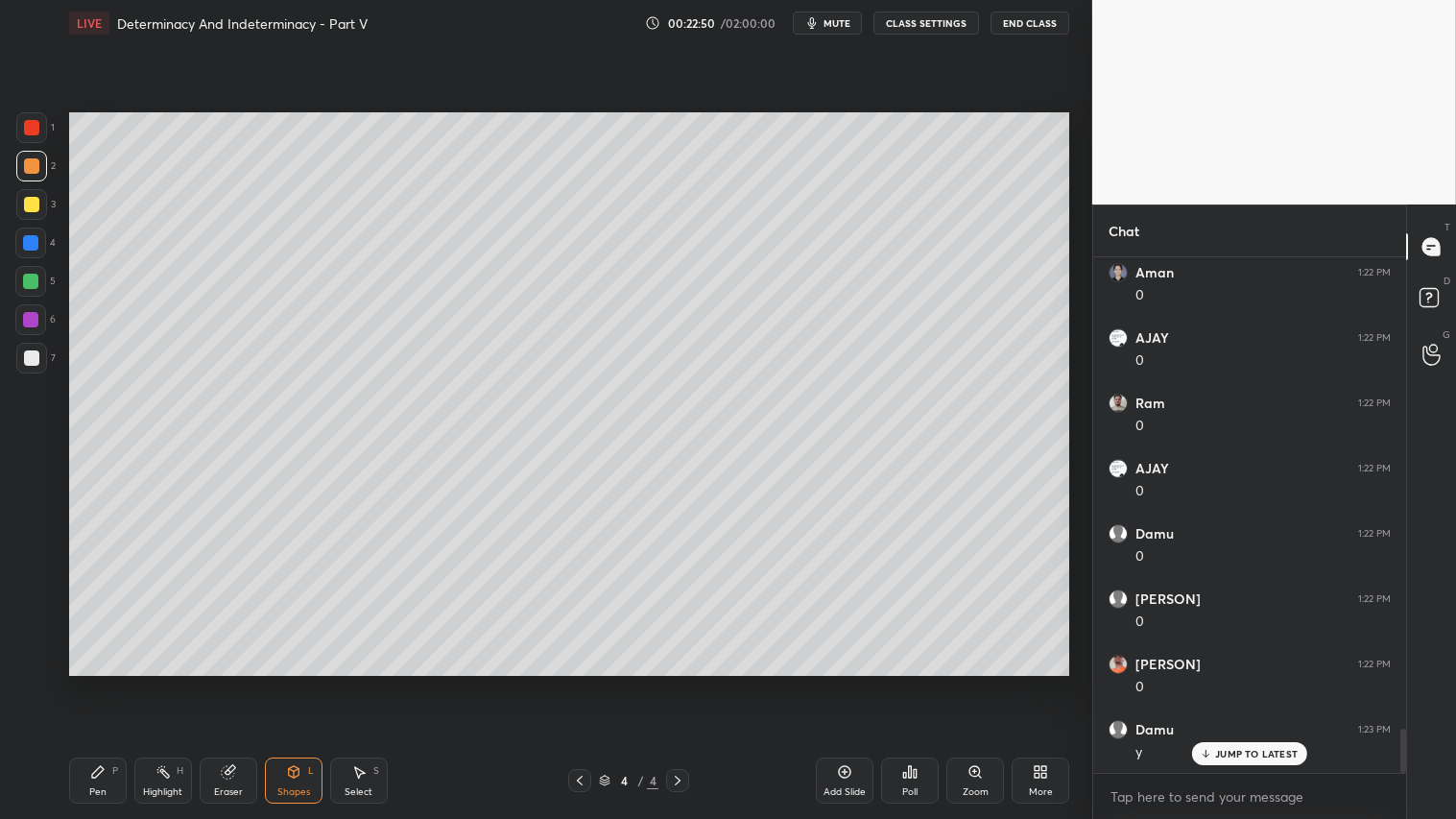 click on "Pen P" at bounding box center (98, 781) 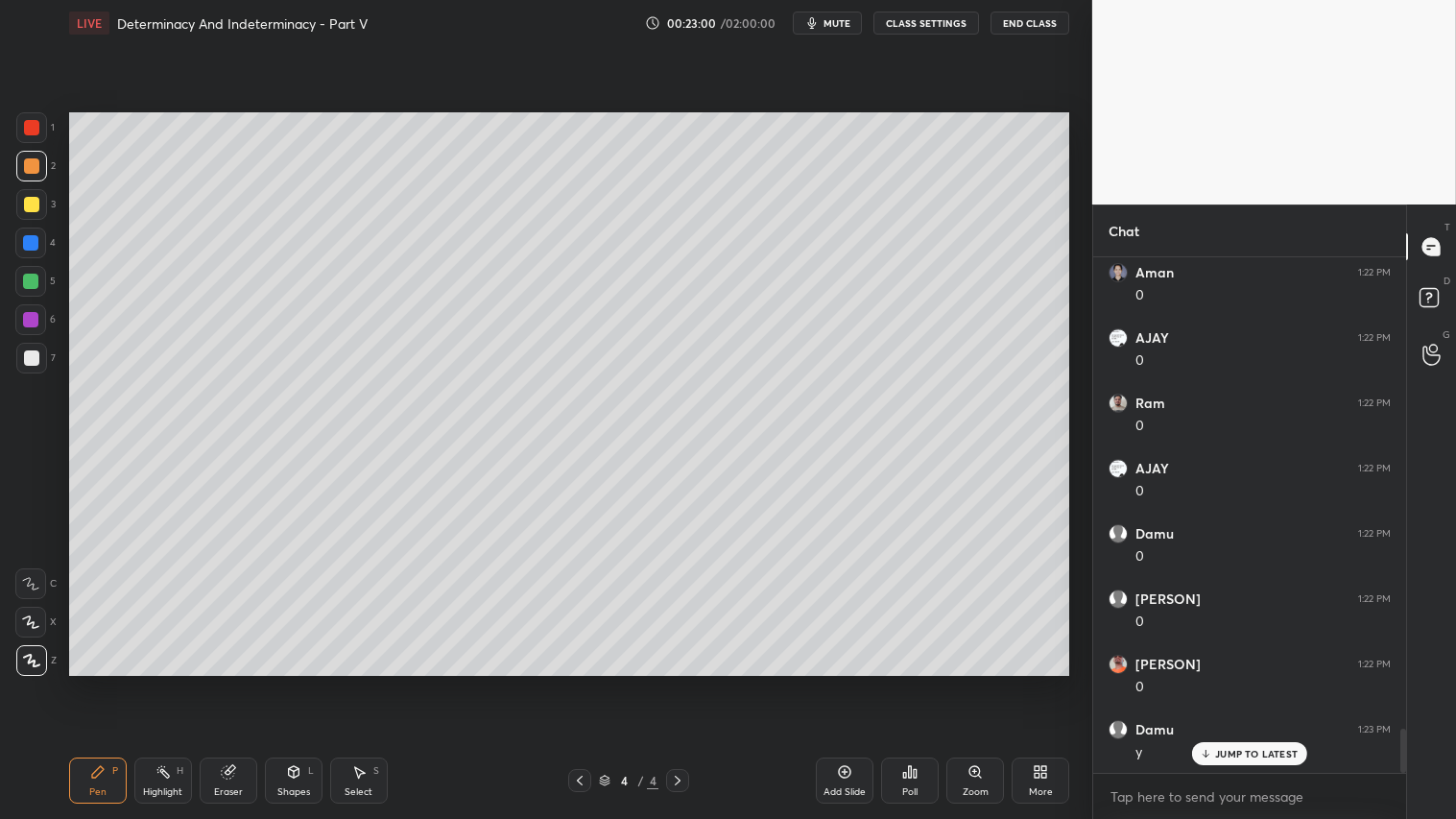 click on "Shapes L" at bounding box center (294, 781) 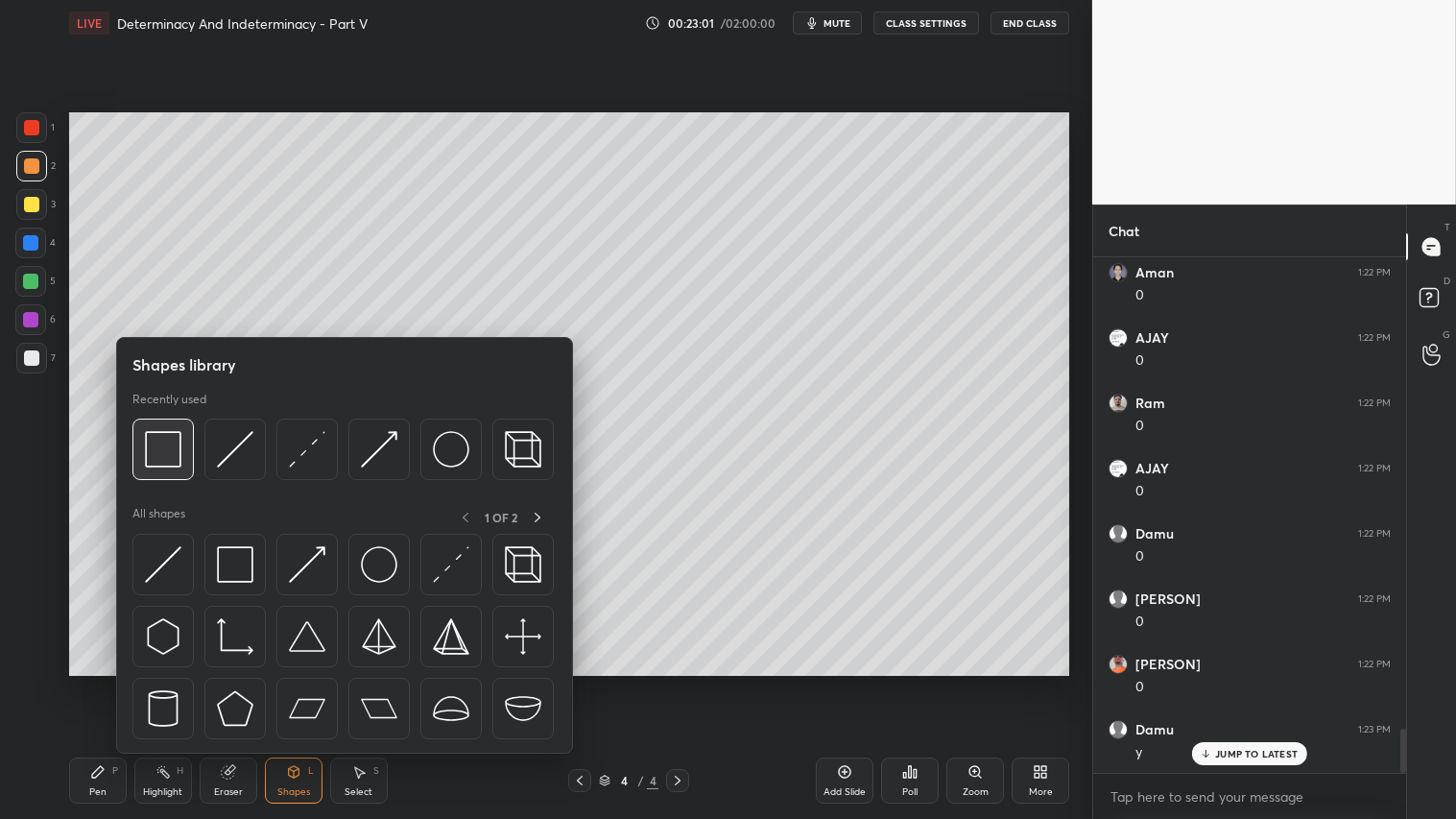 click at bounding box center [163, 449] 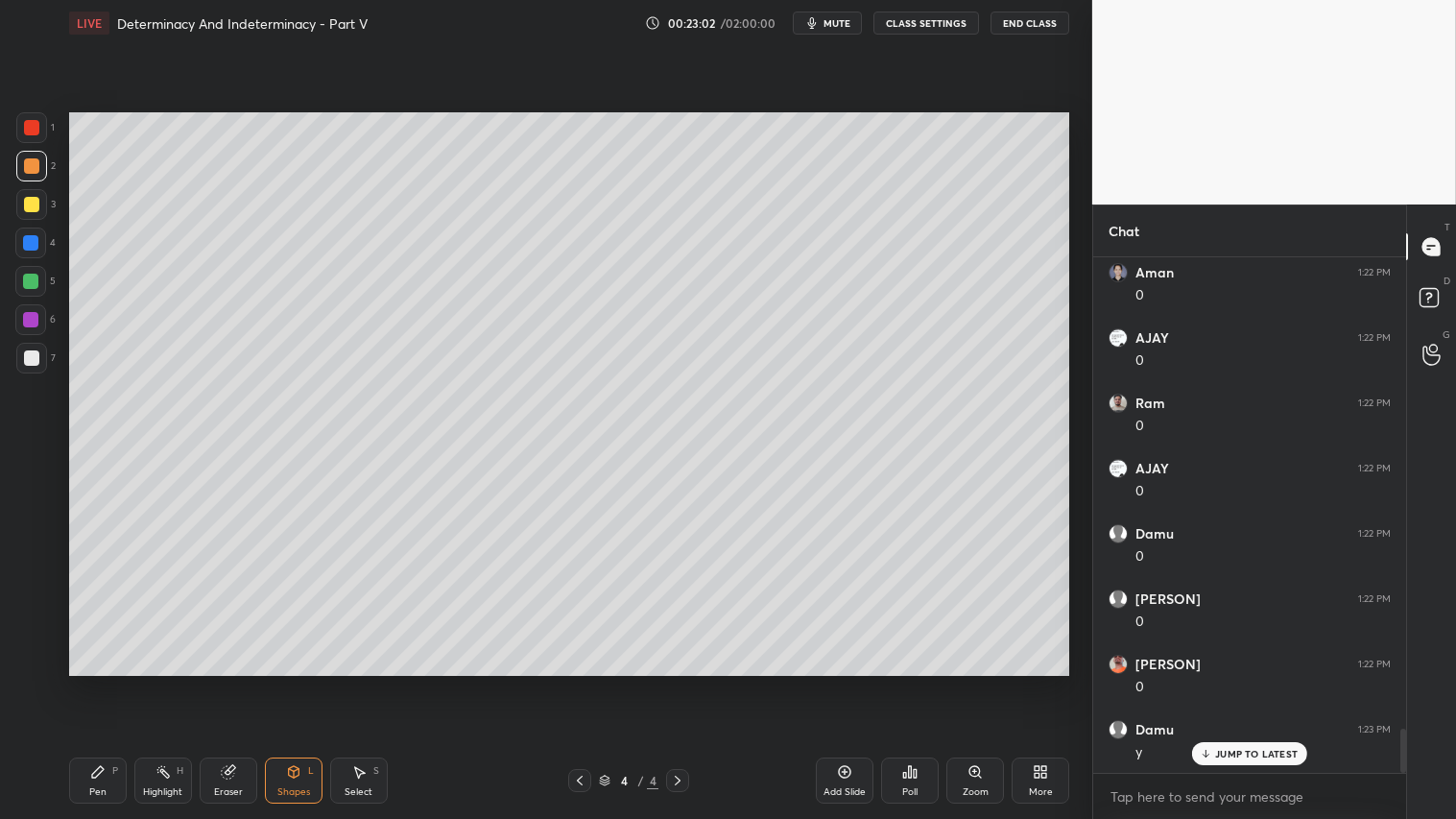 click at bounding box center [32, 358] 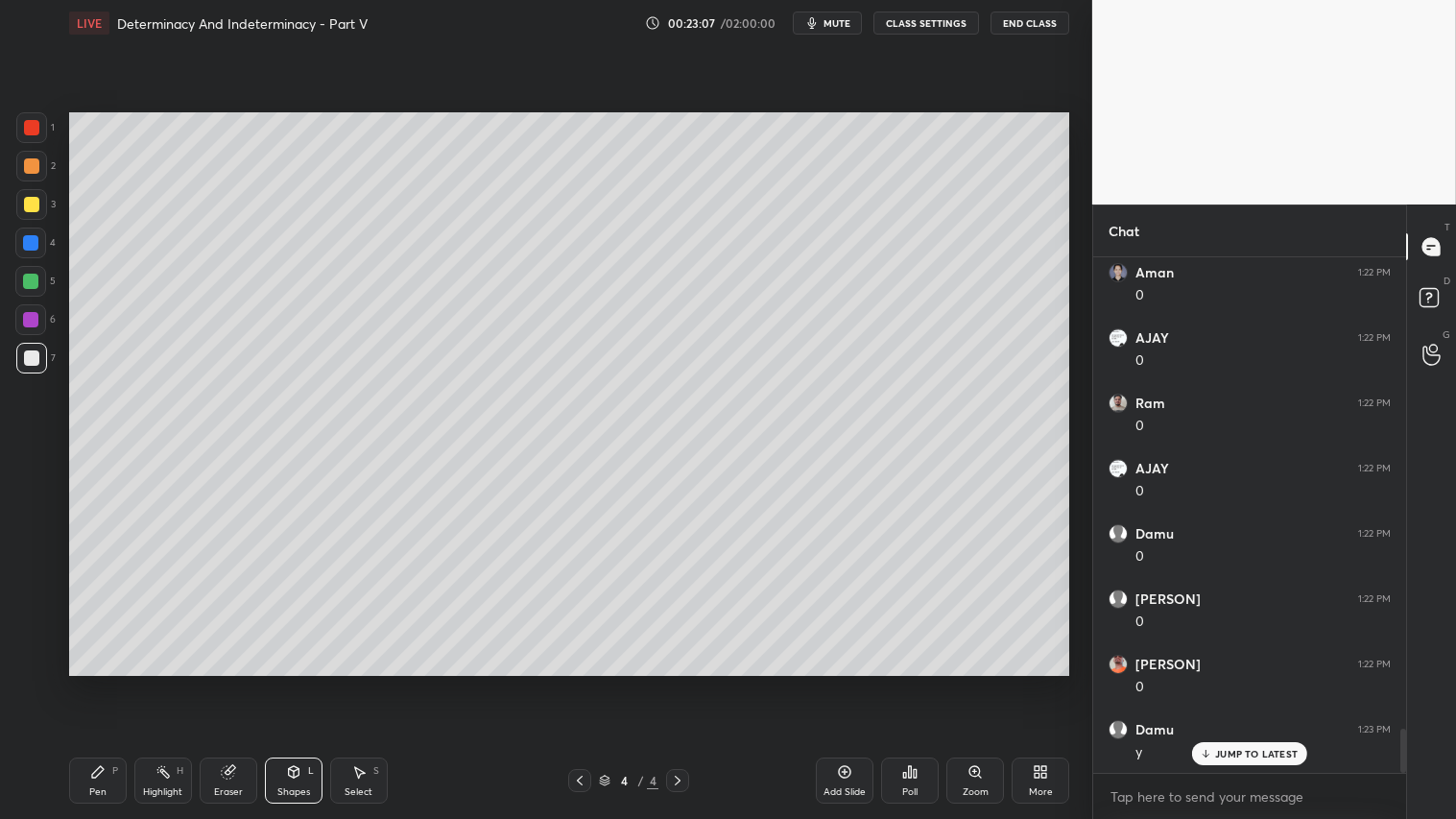 drag, startPoint x: 24, startPoint y: 171, endPoint x: 56, endPoint y: 245, distance: 80.622577 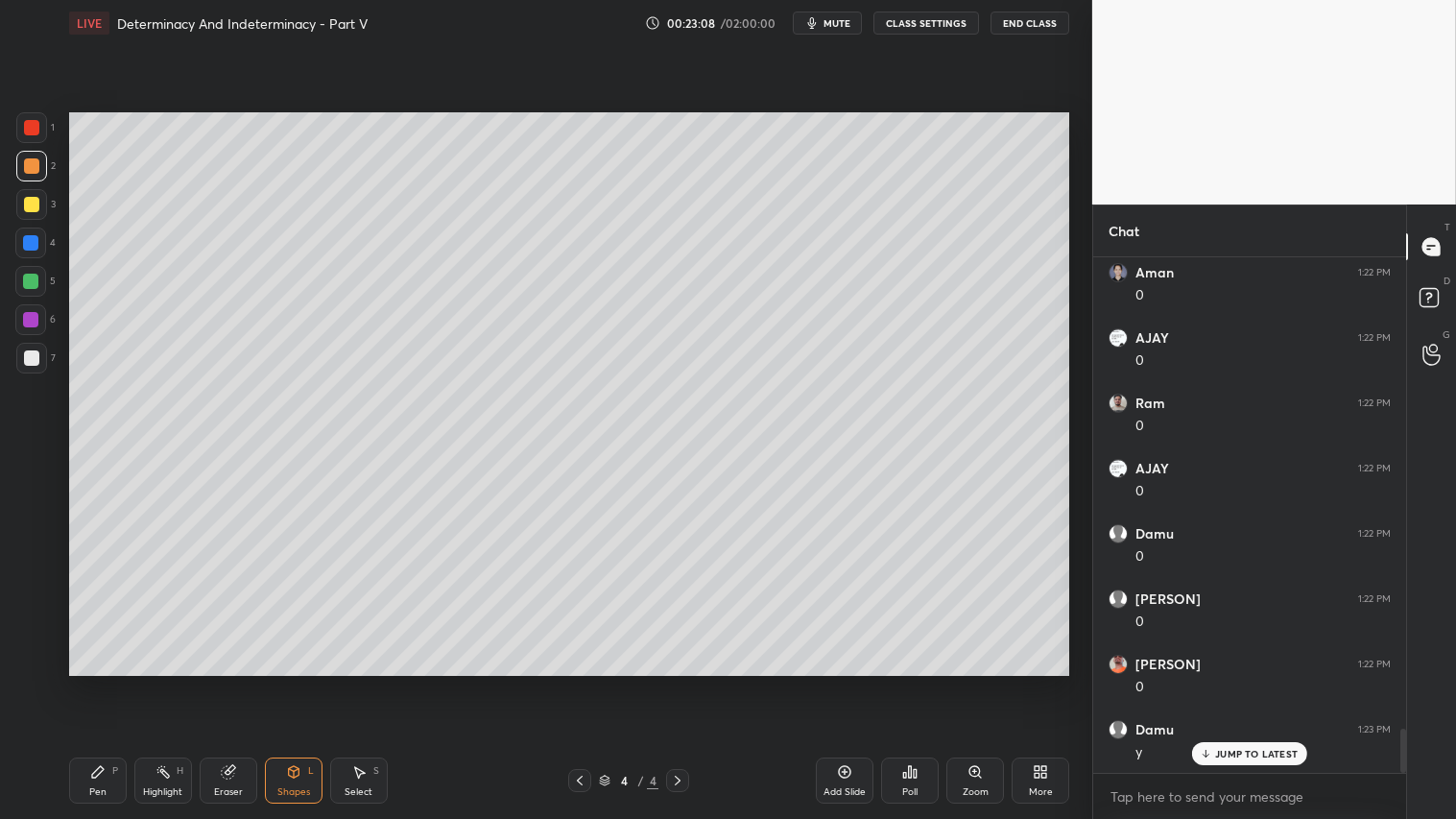 click on "Pen P" at bounding box center [98, 781] 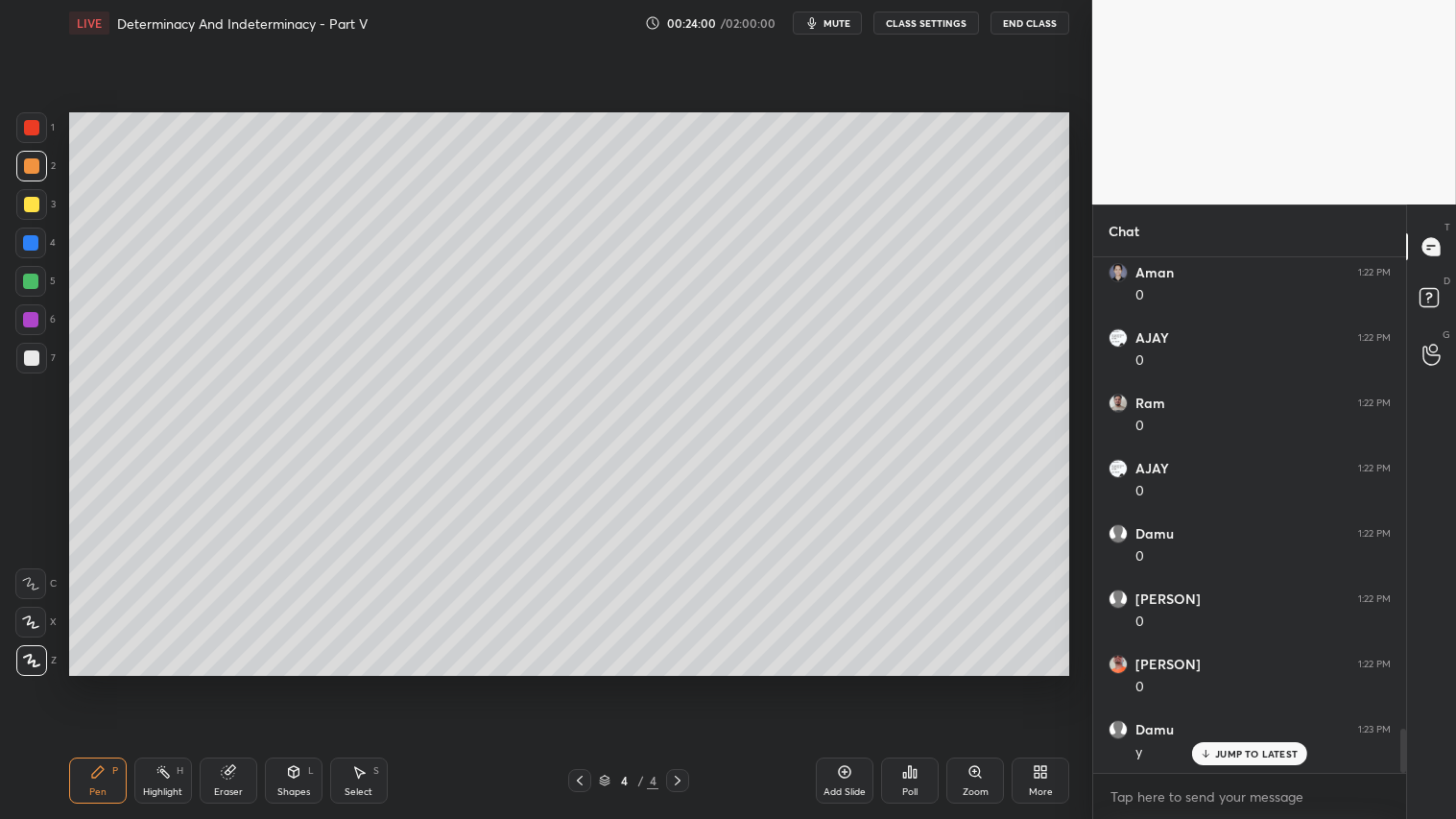 click at bounding box center [32, 358] 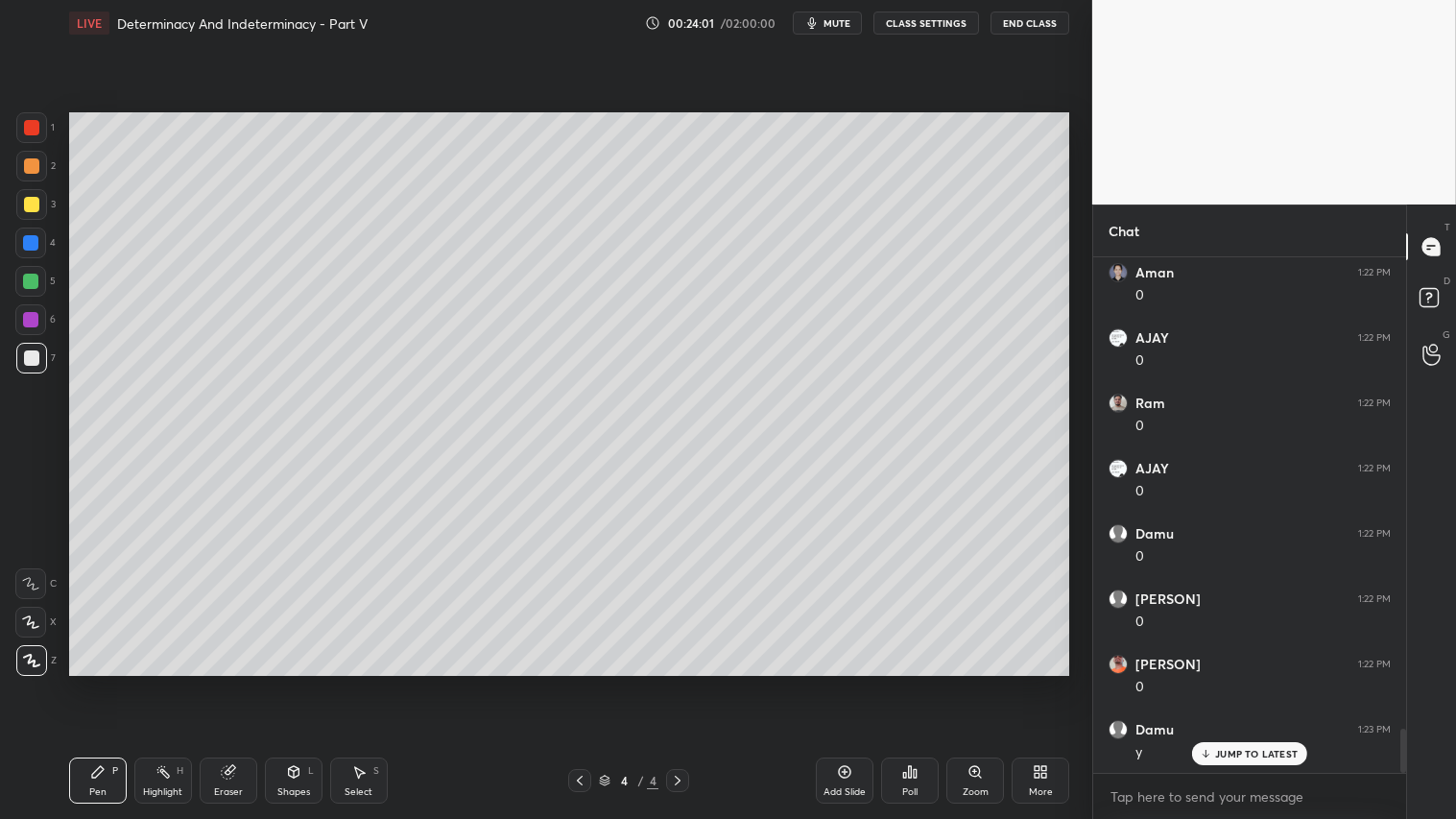 drag, startPoint x: 36, startPoint y: 165, endPoint x: 38, endPoint y: 219, distance: 54.037 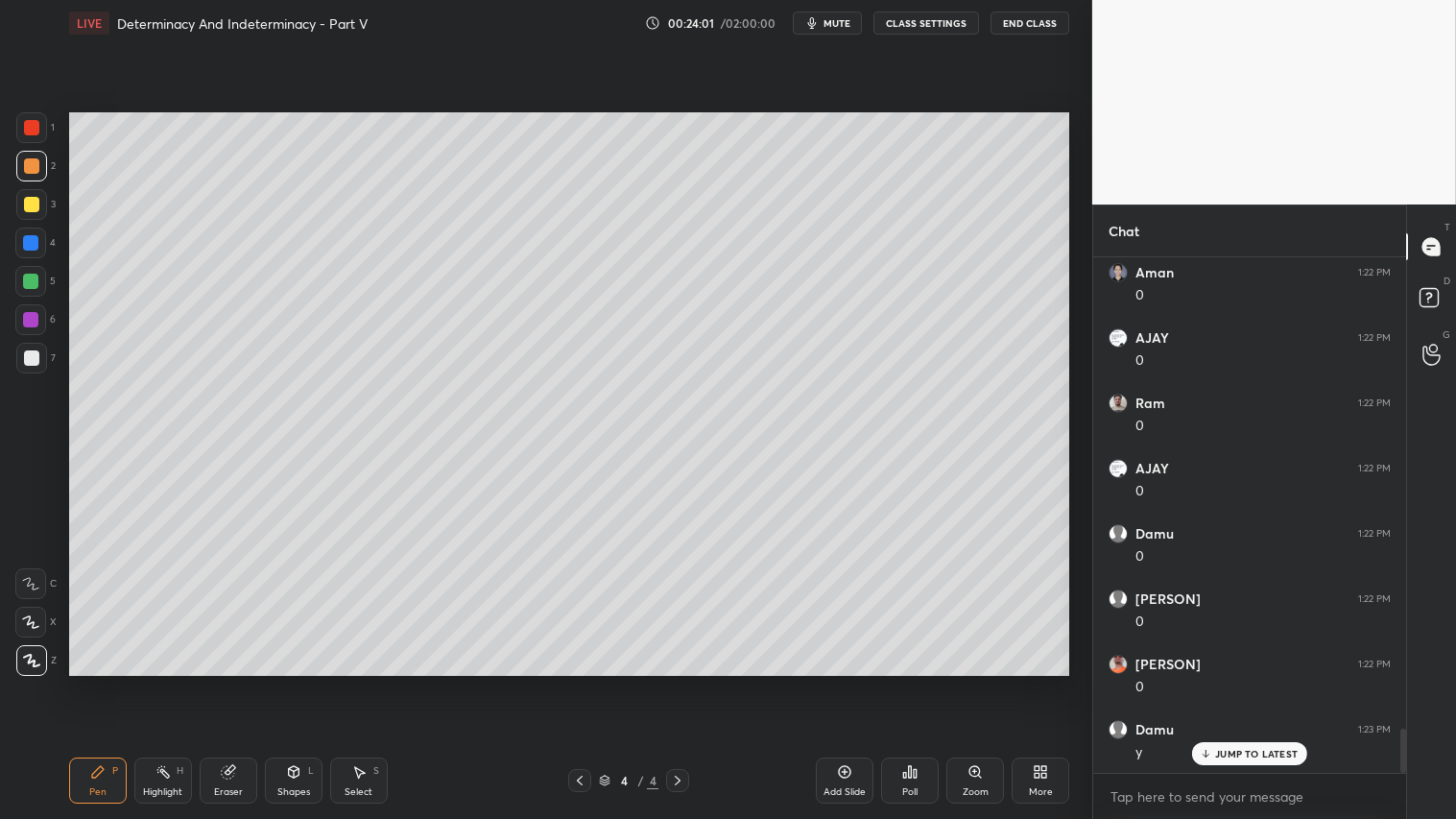 click on "Pen P" at bounding box center (98, 781) 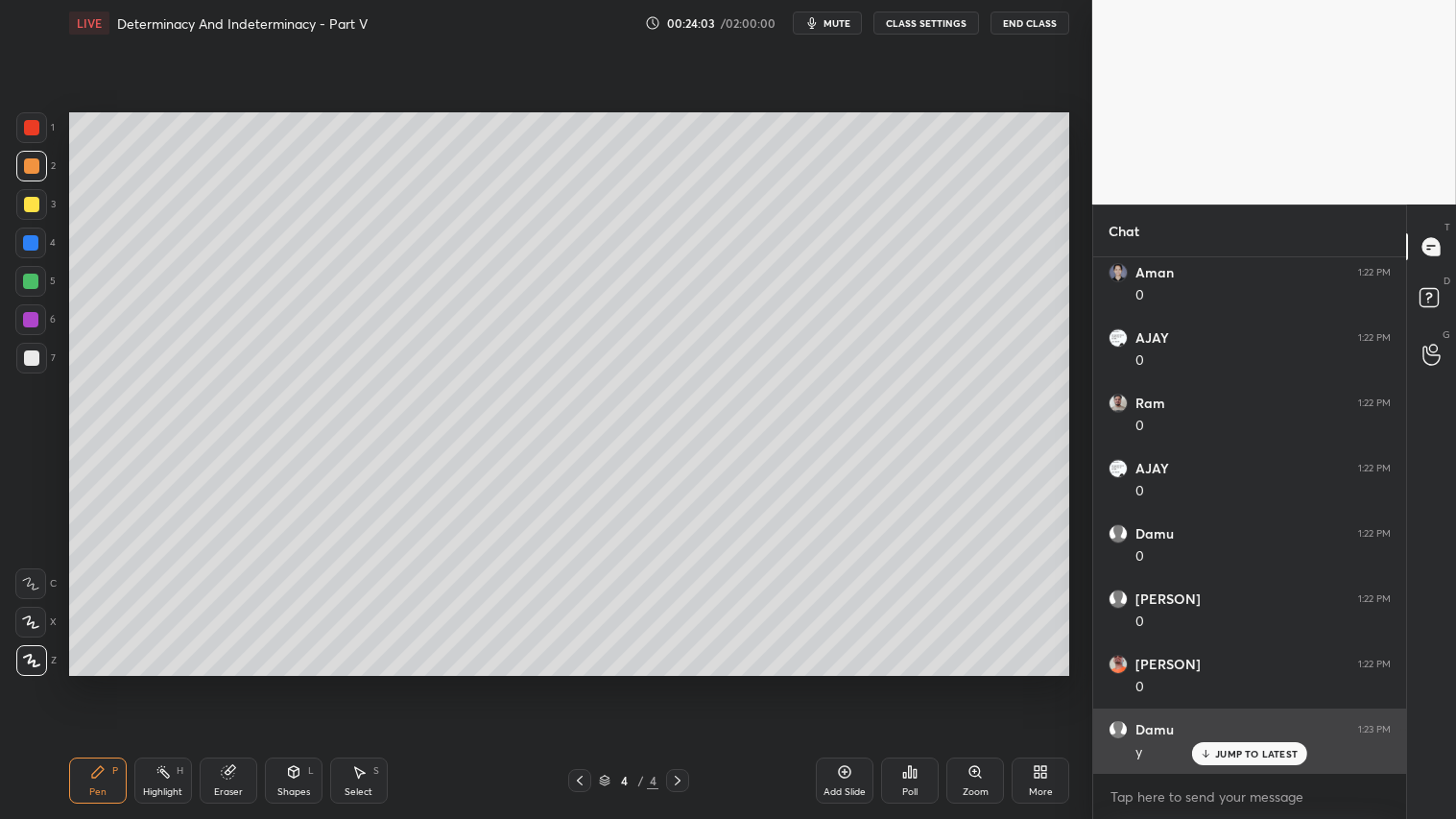 click on "JUMP TO LATEST" at bounding box center [1256, 754] 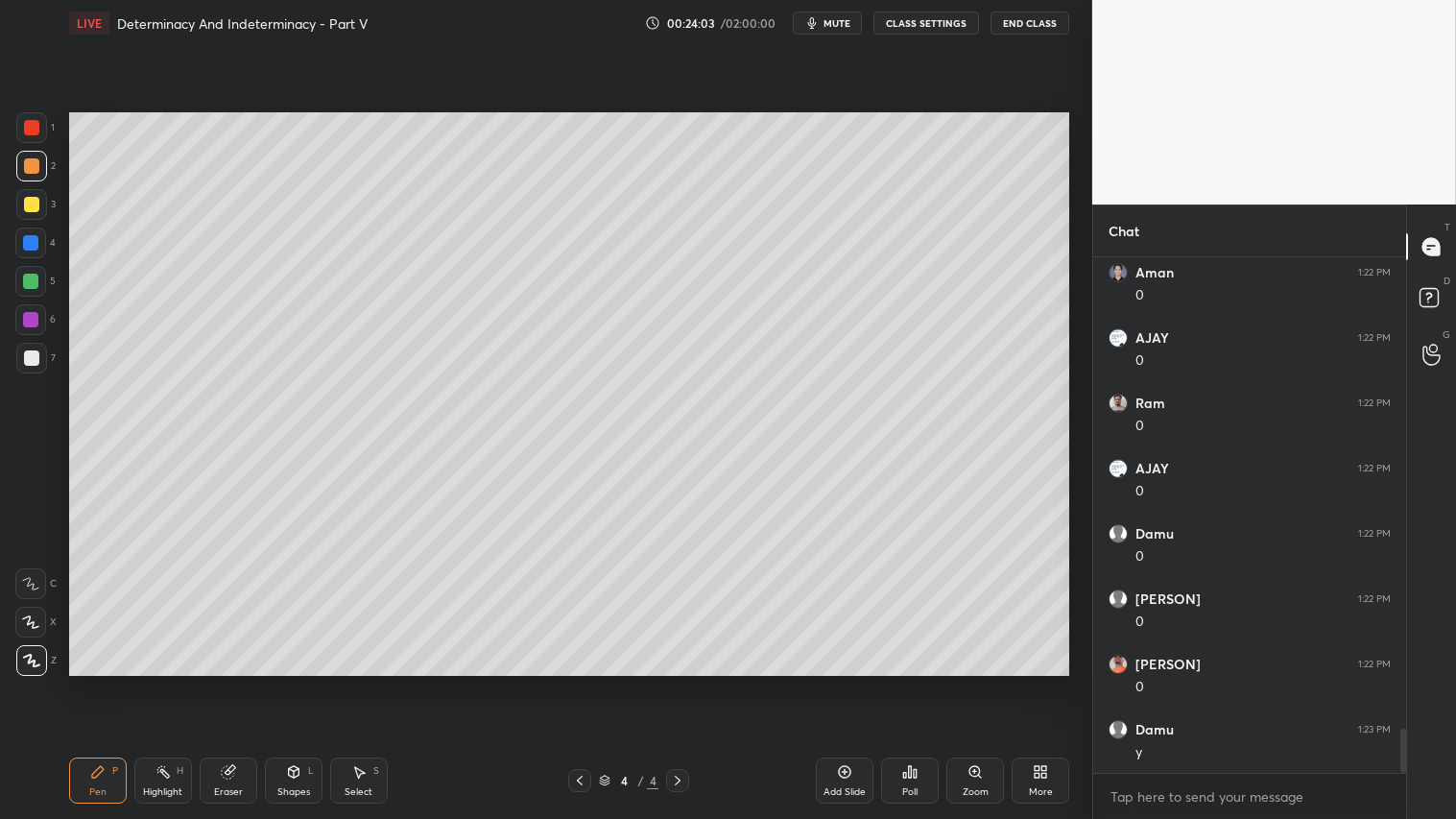 click on "Add Slide" at bounding box center [845, 781] 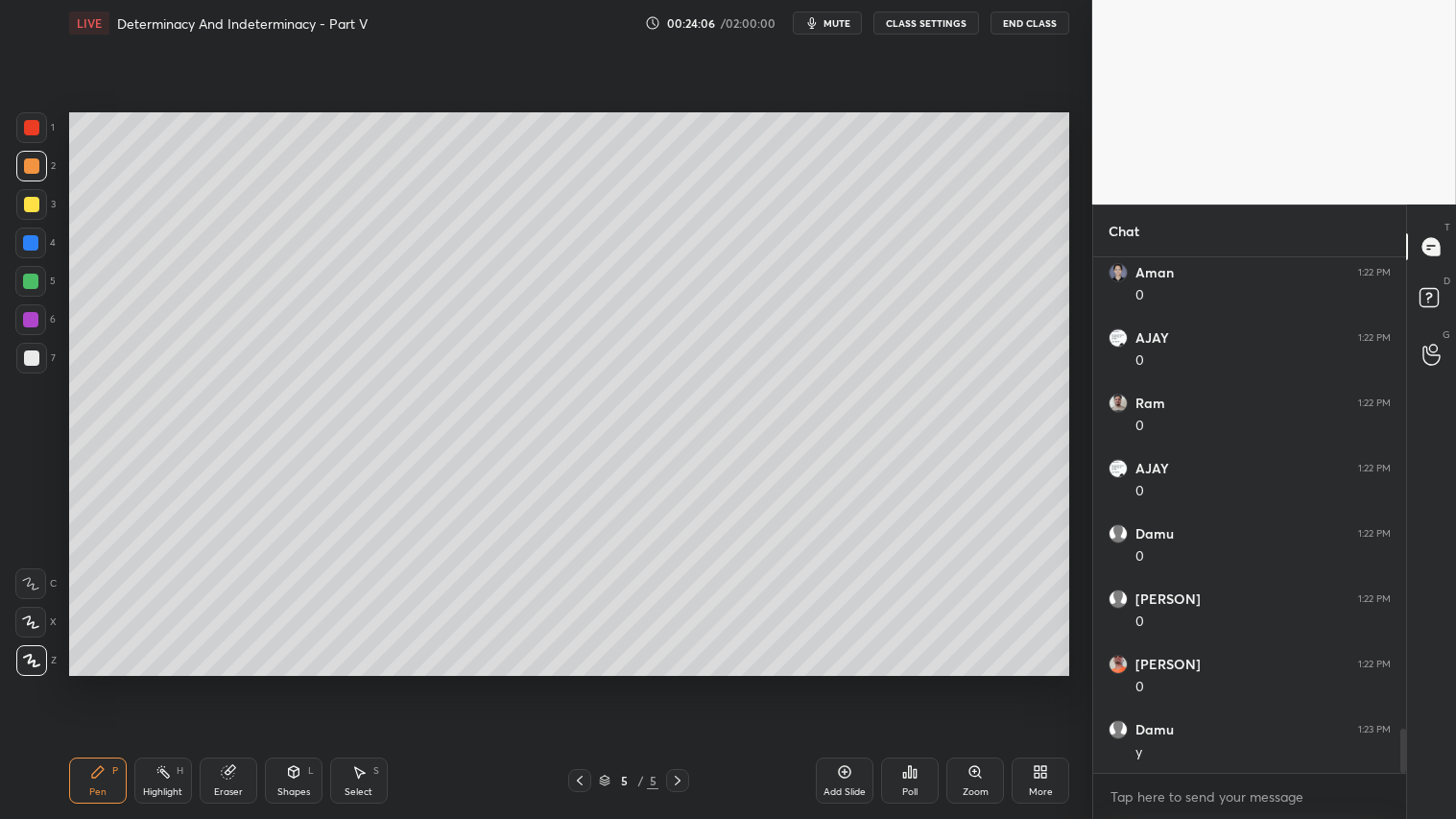 scroll, scrollTop: 5620, scrollLeft: 0, axis: vertical 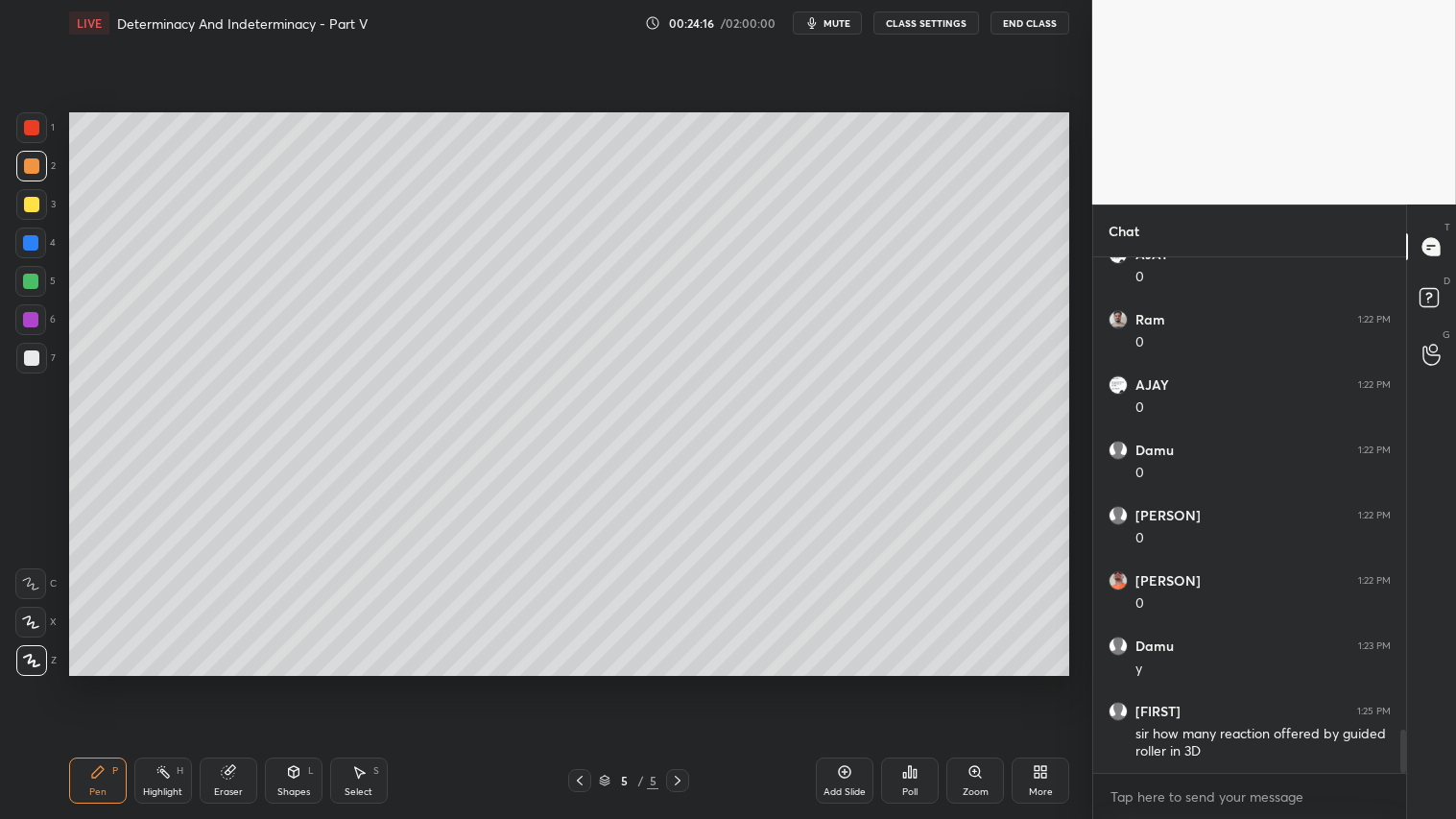 click at bounding box center (32, 166) 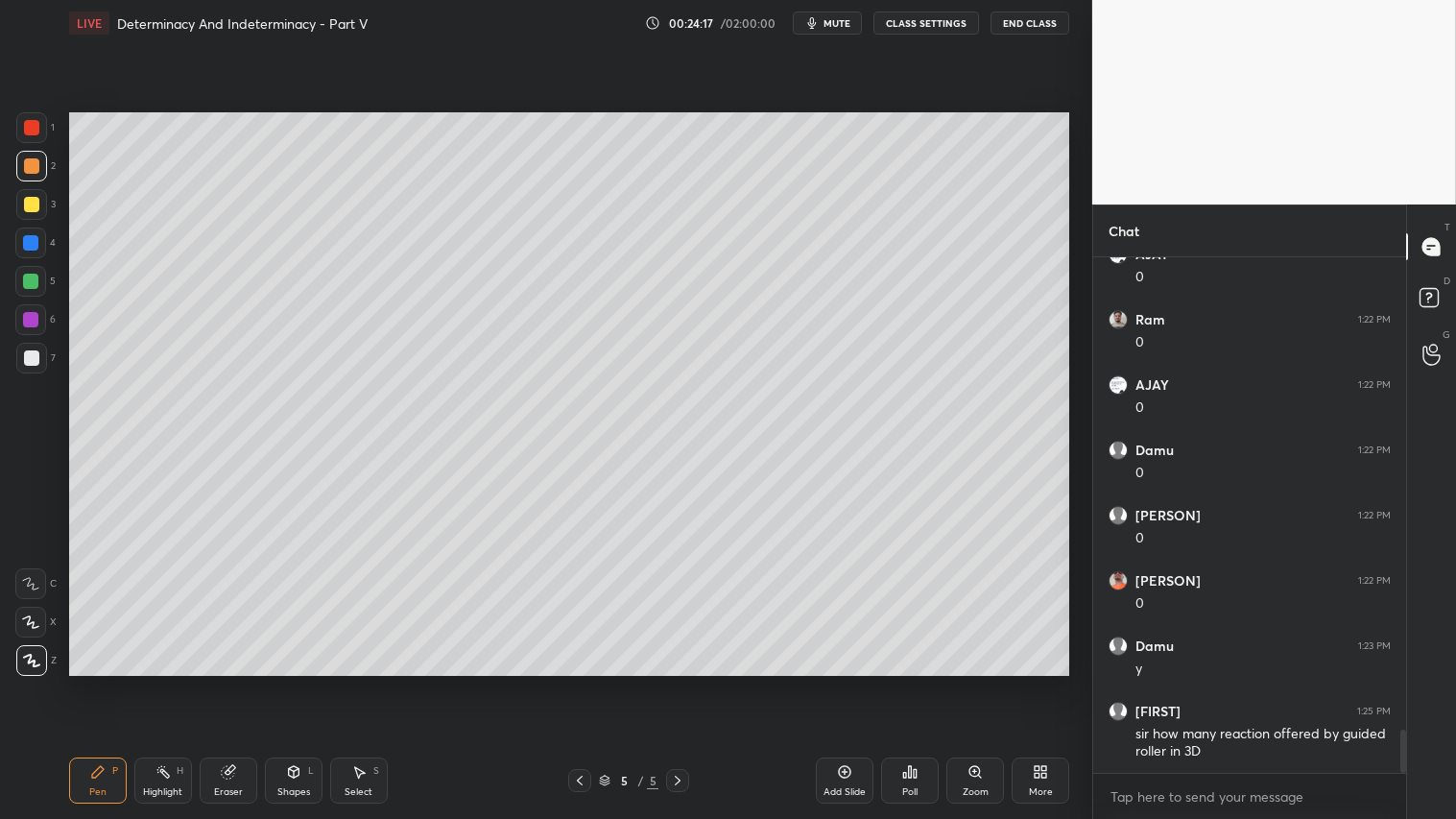click on "Pen P" at bounding box center [98, 781] 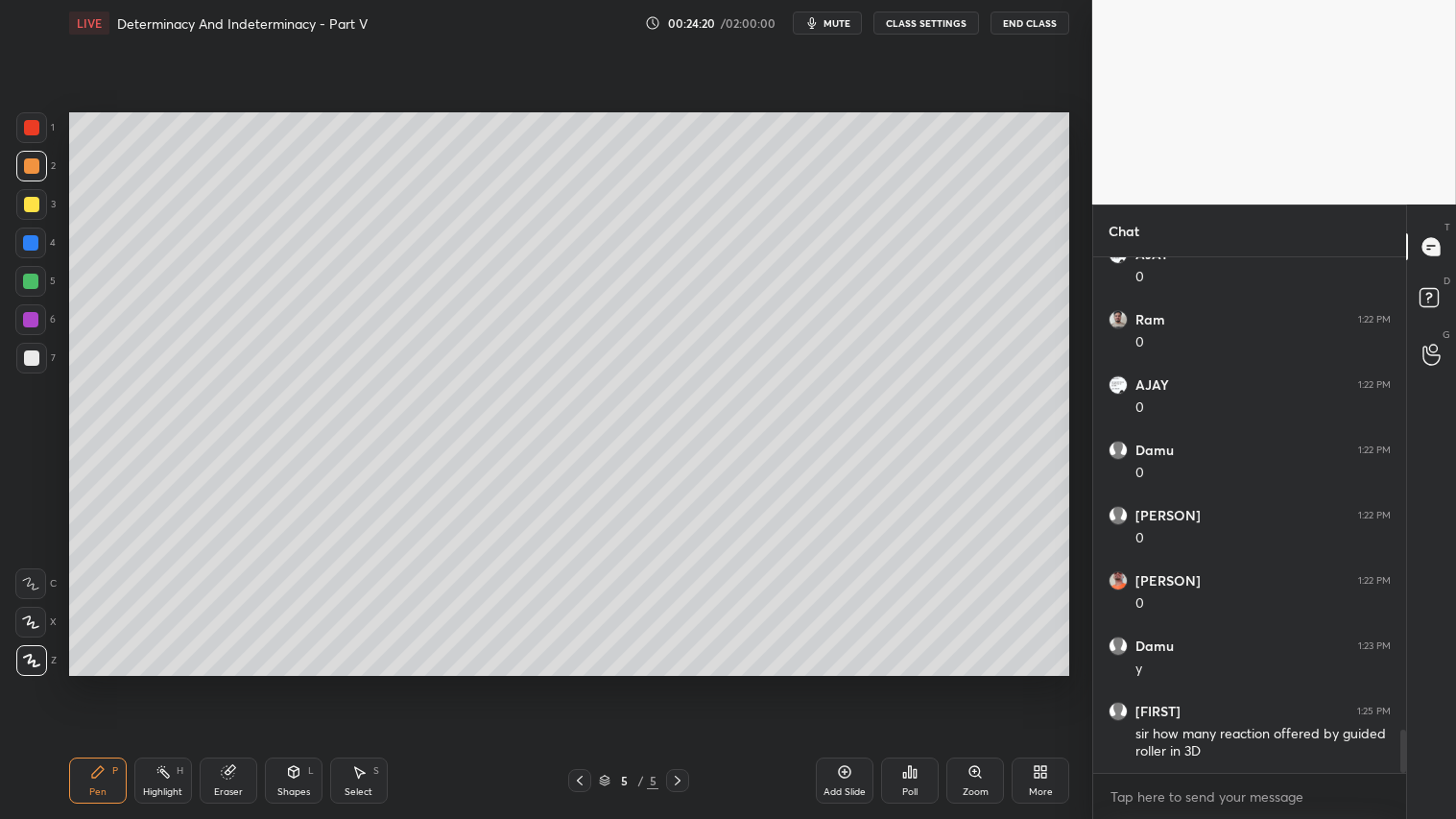 drag, startPoint x: 583, startPoint y: 780, endPoint x: 666, endPoint y: 781, distance: 83.006024 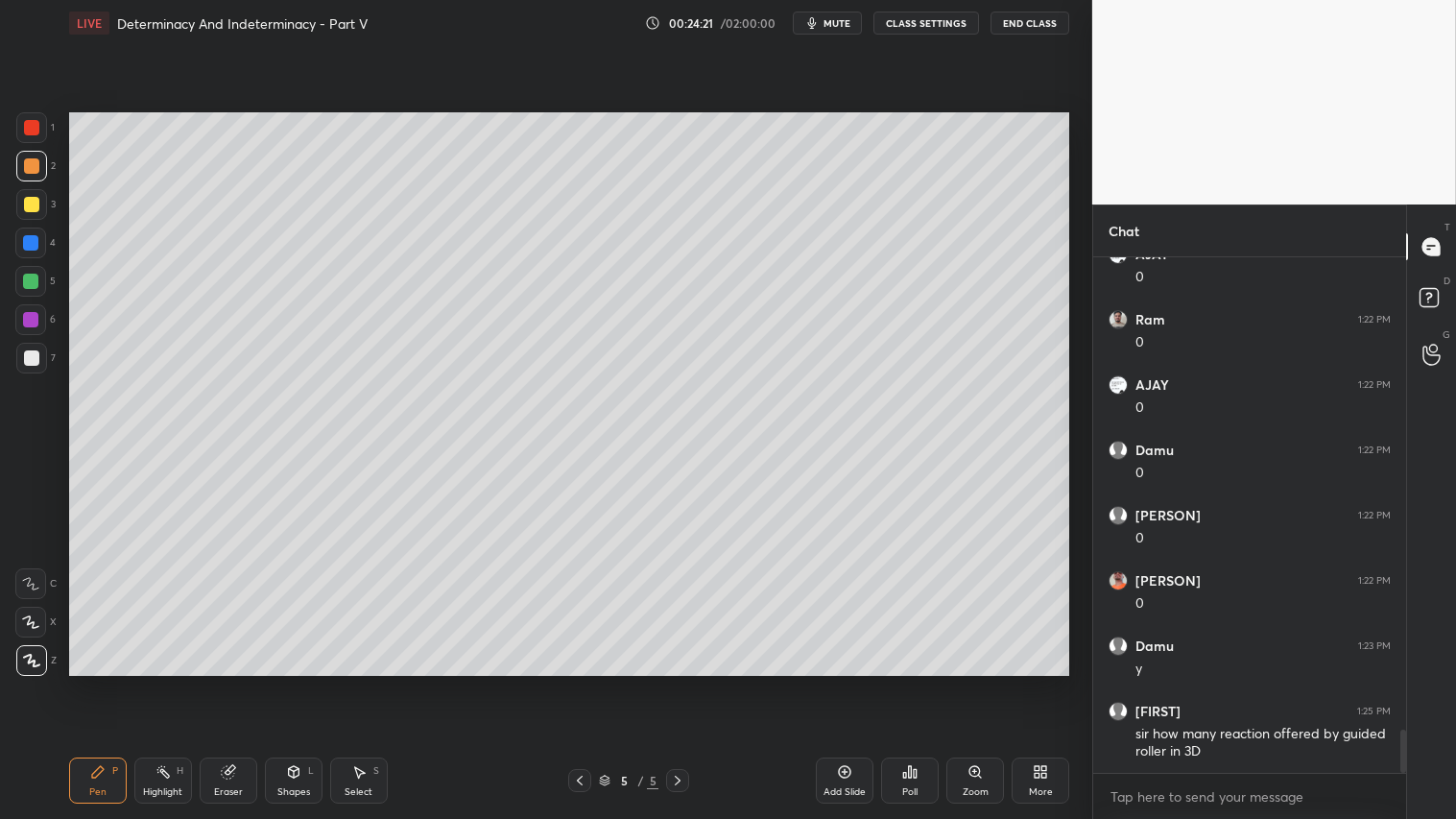 click 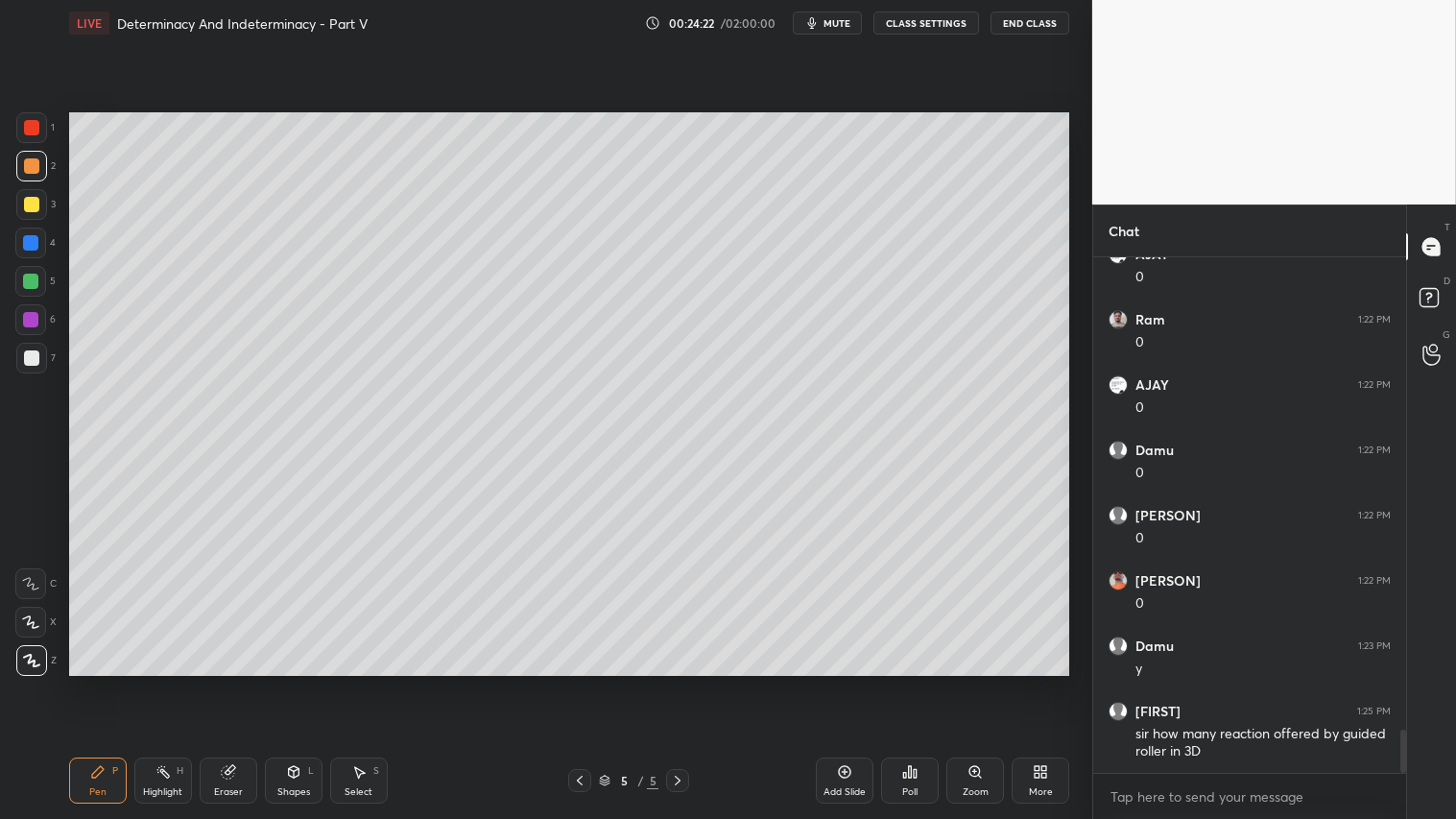click on "Pen" at bounding box center (98, 792) 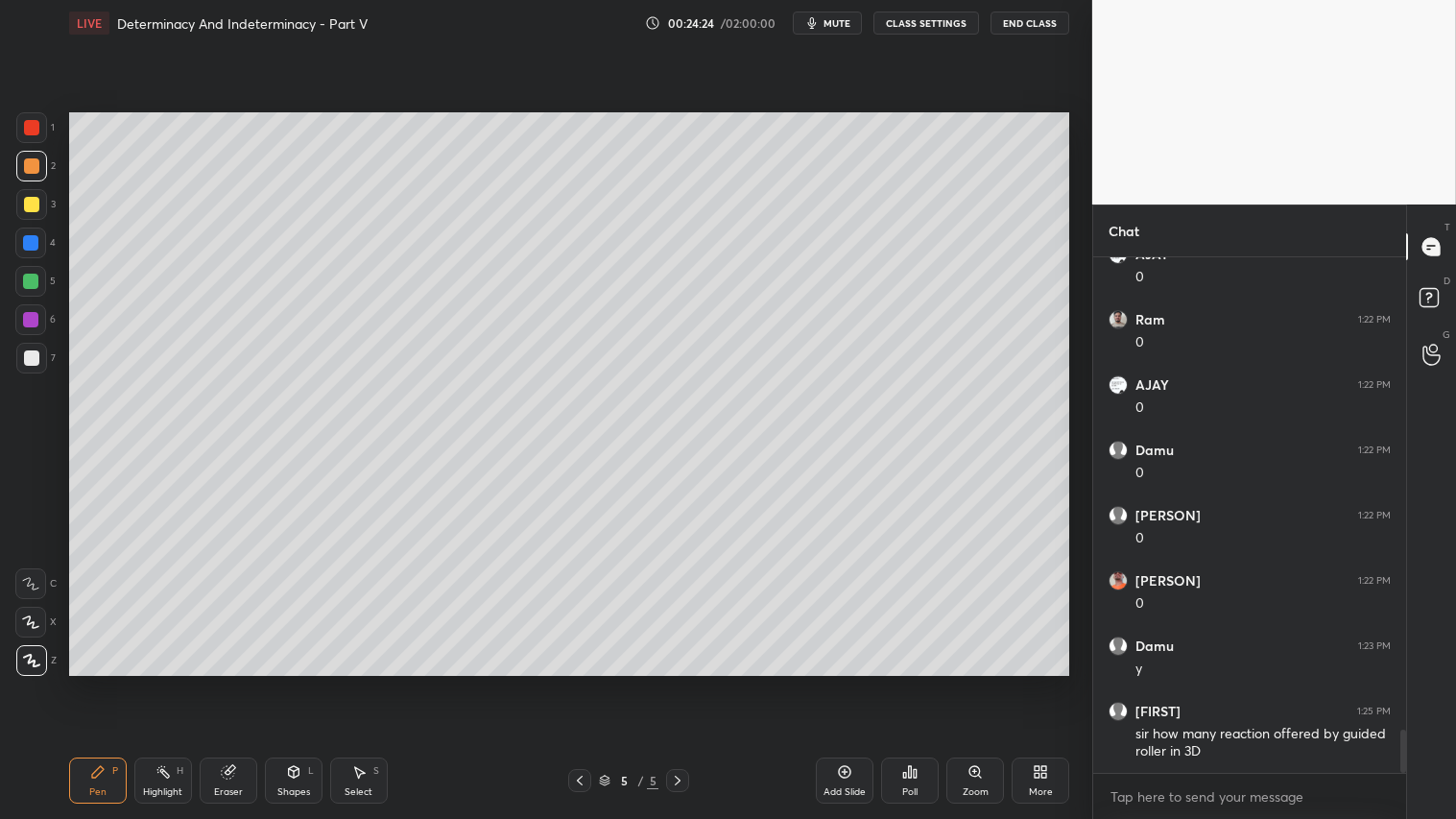 drag, startPoint x: 300, startPoint y: 785, endPoint x: 303, endPoint y: 755, distance: 30.149627 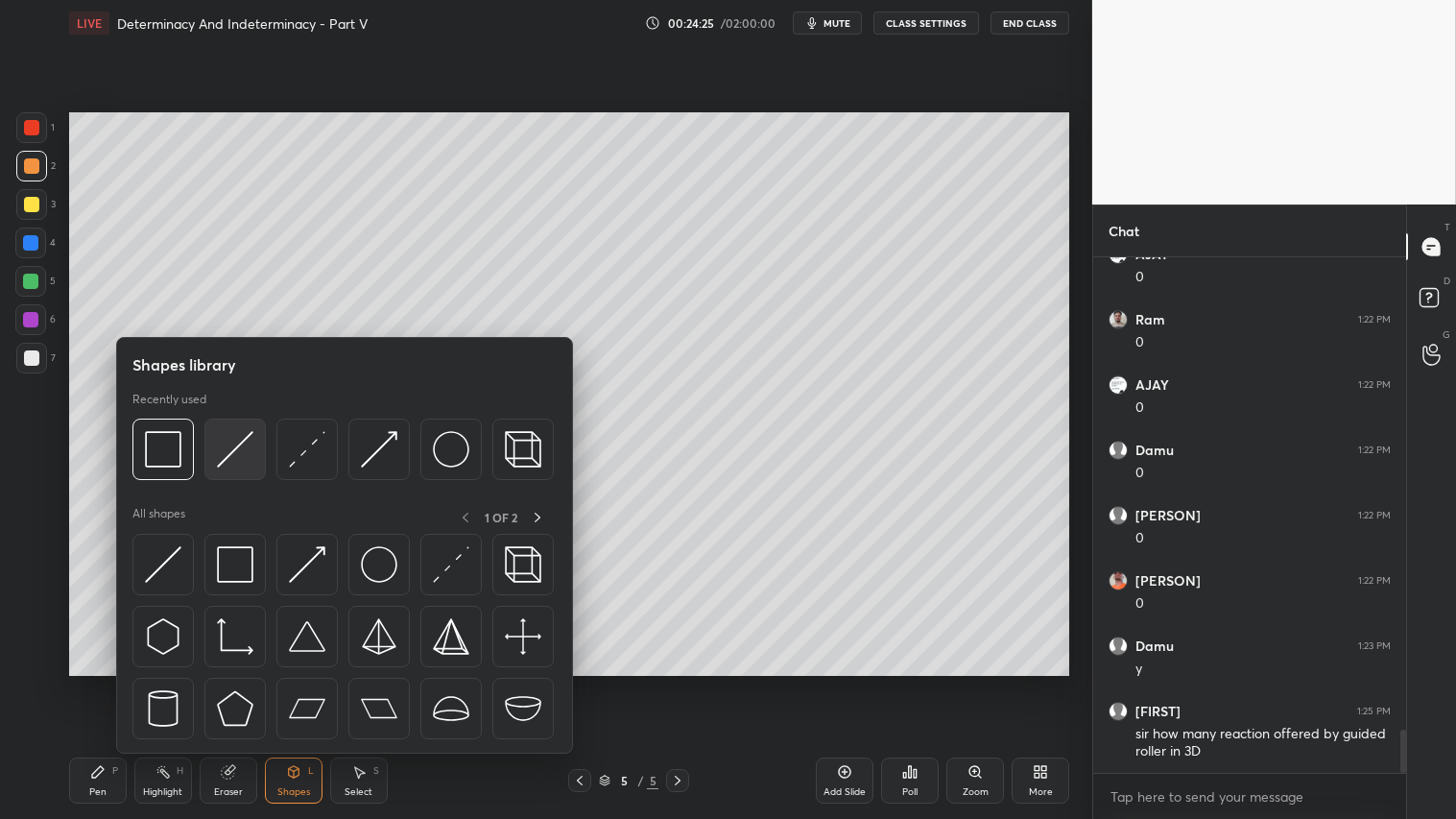 click at bounding box center [235, 449] 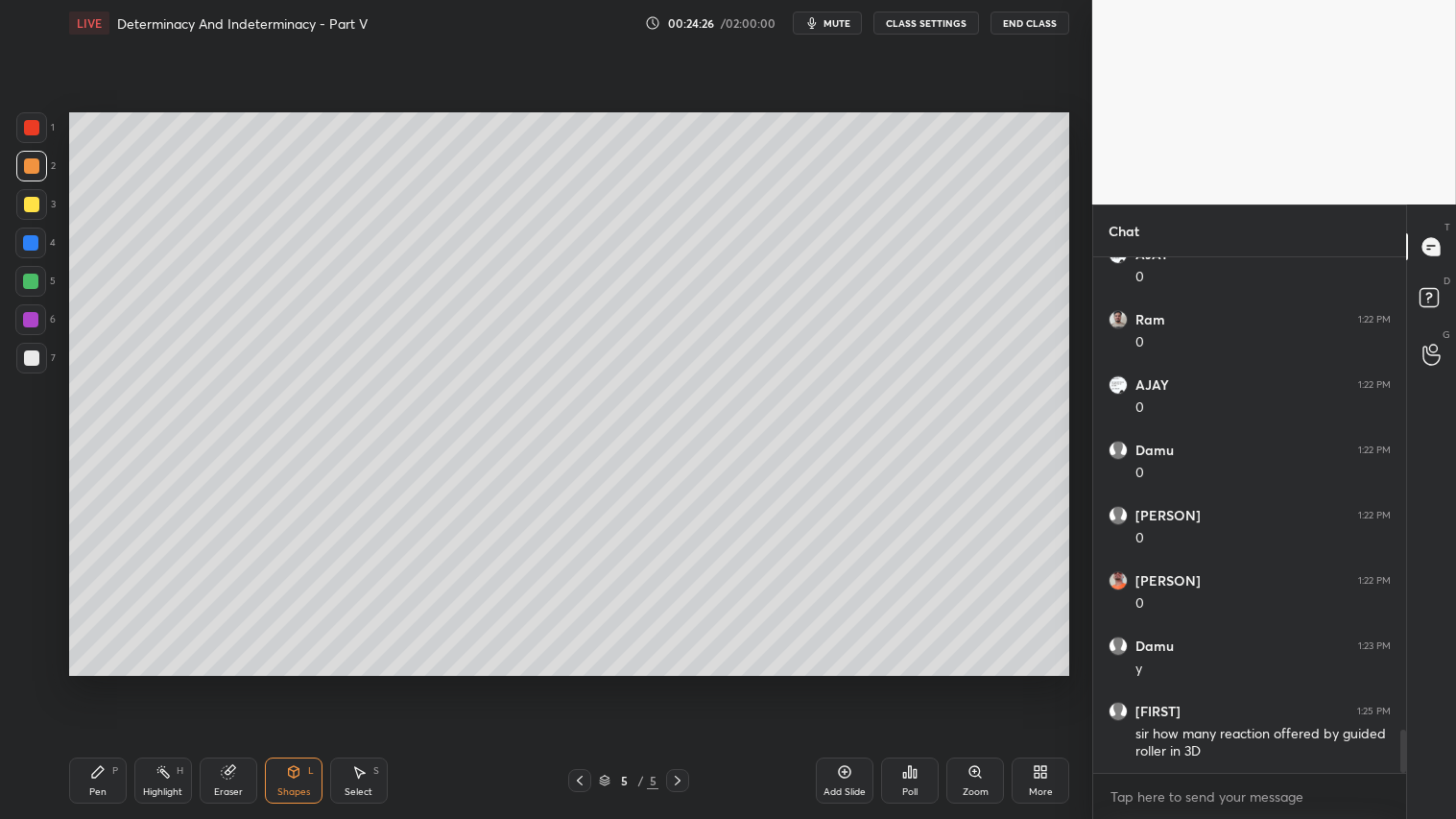 click 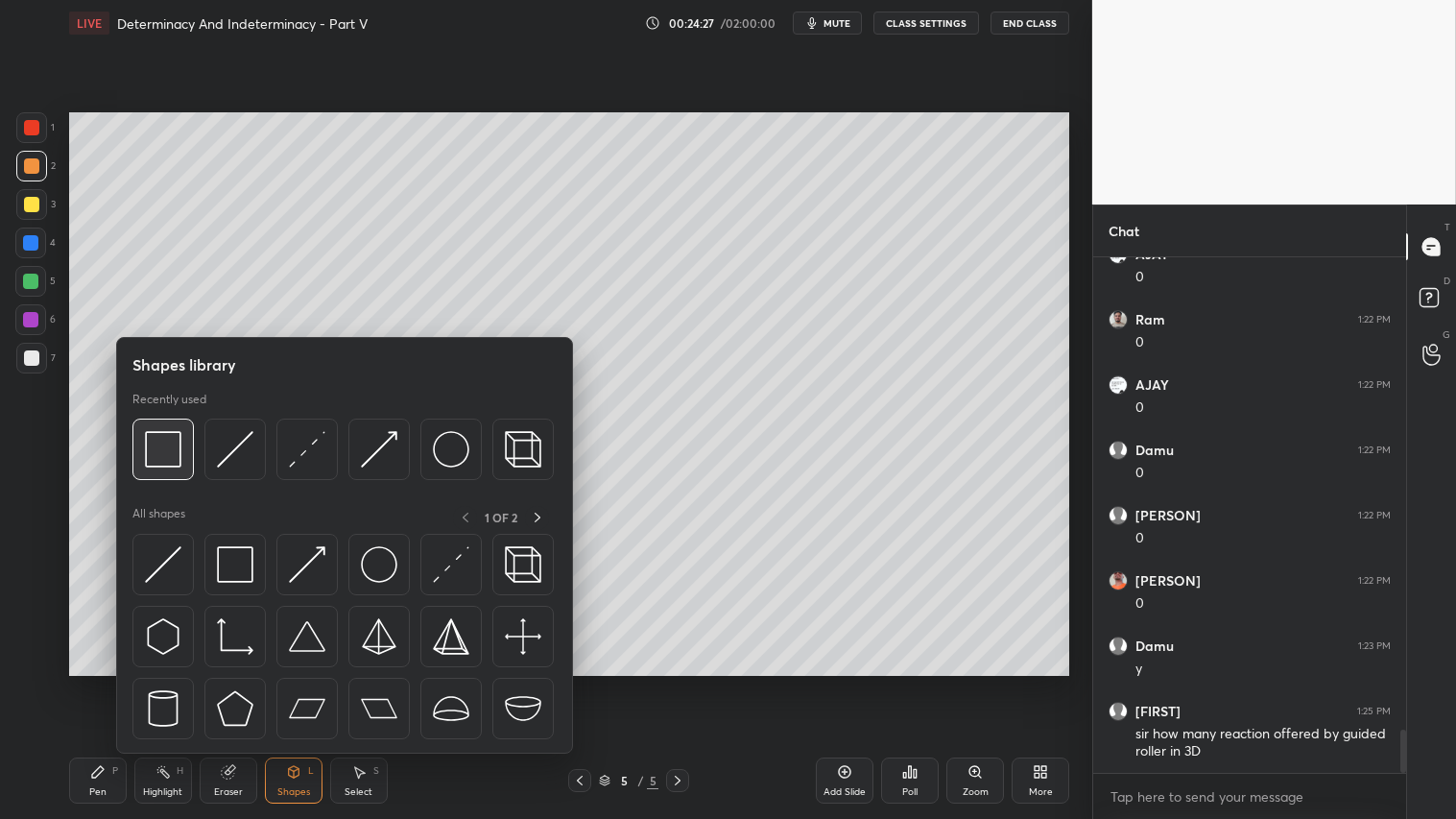 click at bounding box center [163, 449] 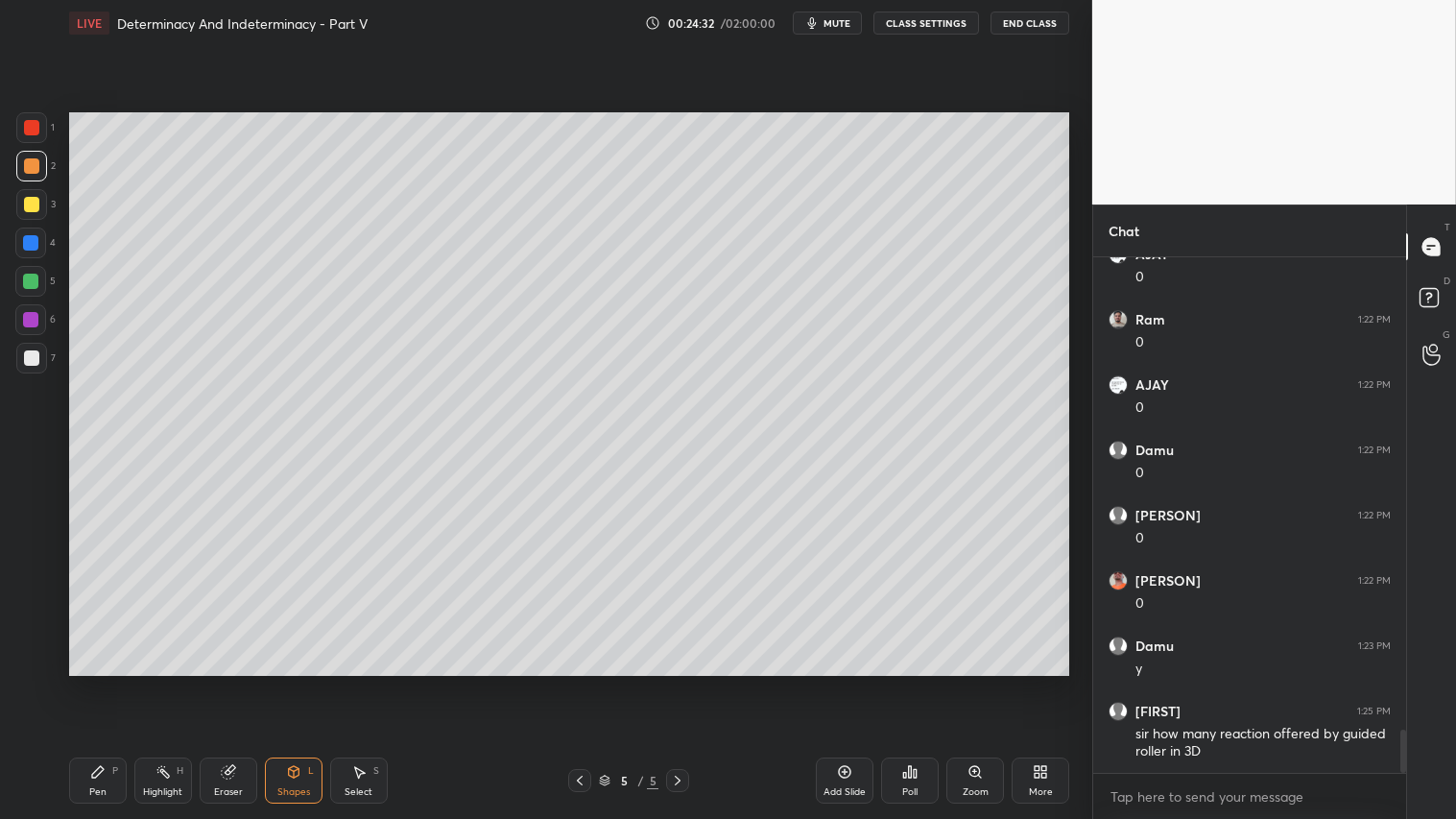 click on "Shapes" at bounding box center [294, 792] 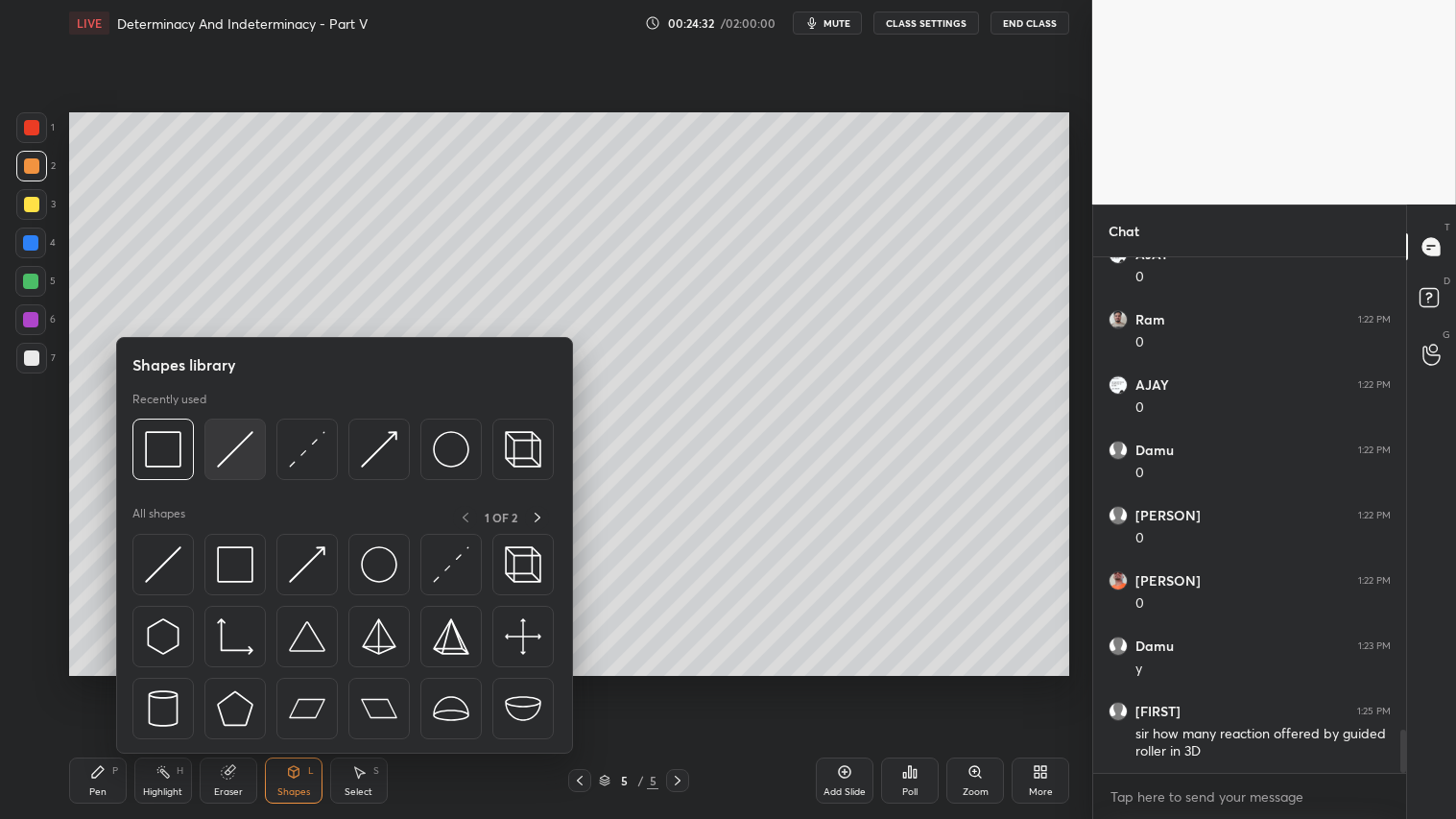 click at bounding box center (235, 449) 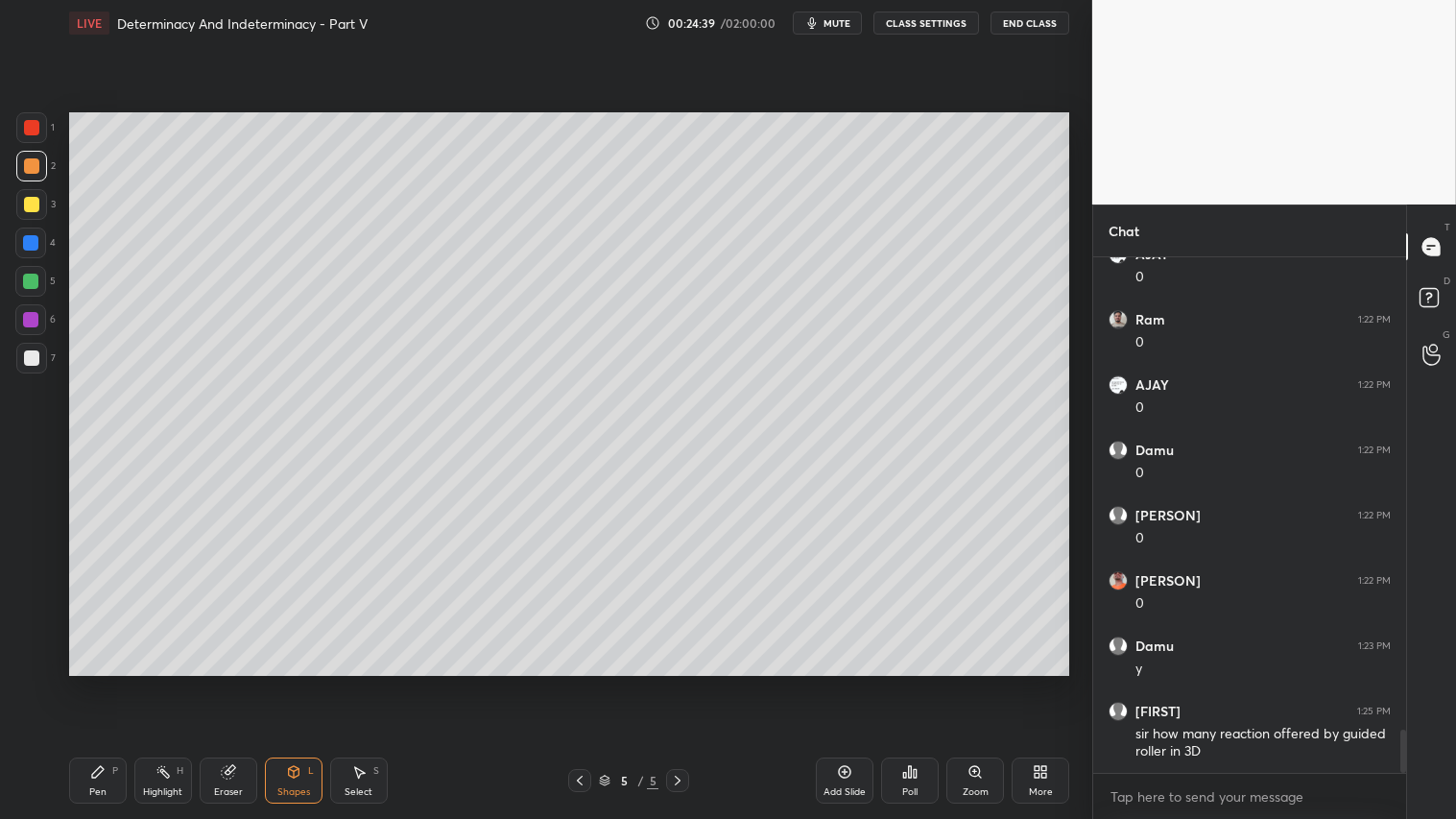 click on "Shapes L" at bounding box center [294, 781] 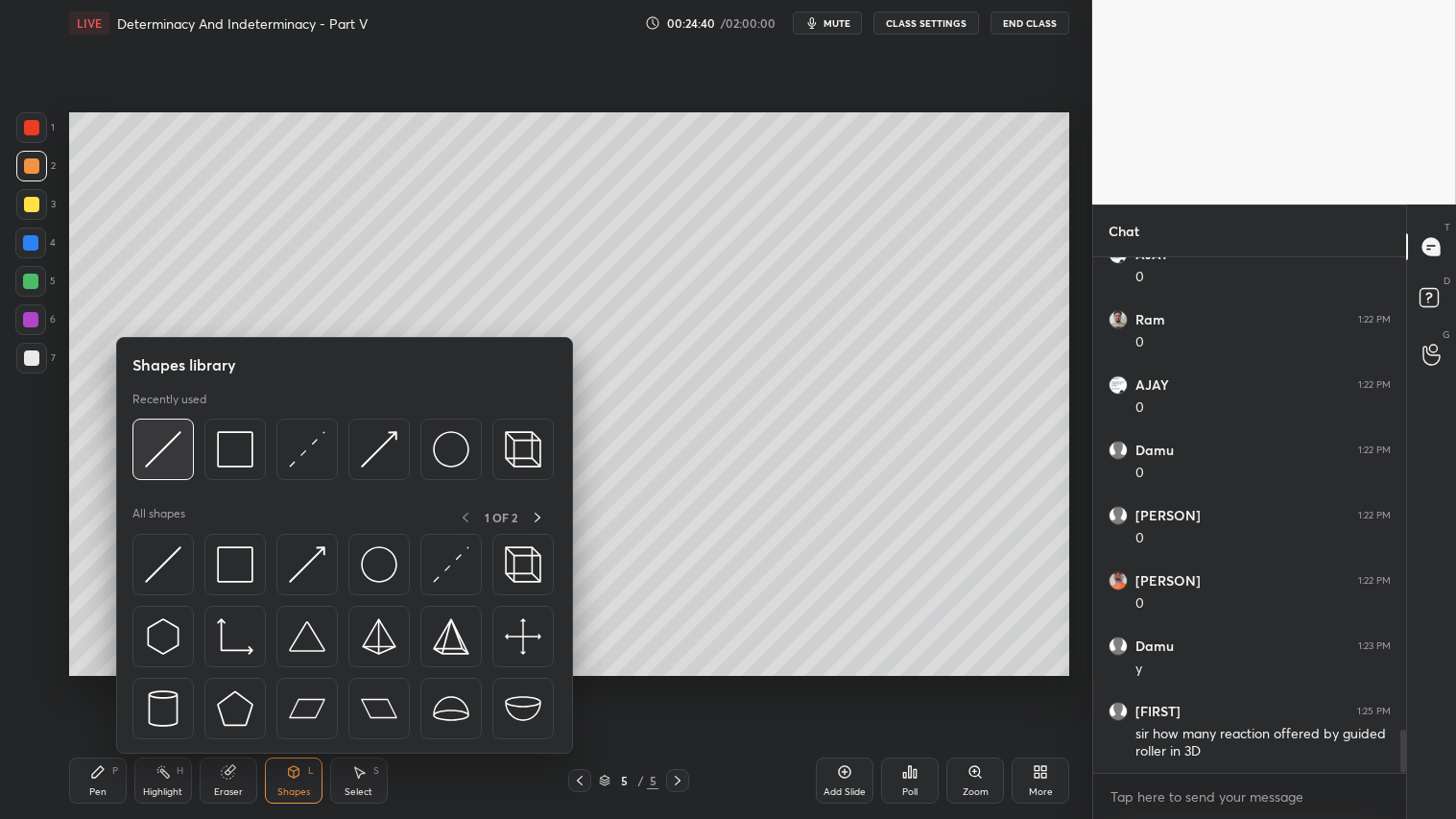 click at bounding box center (163, 449) 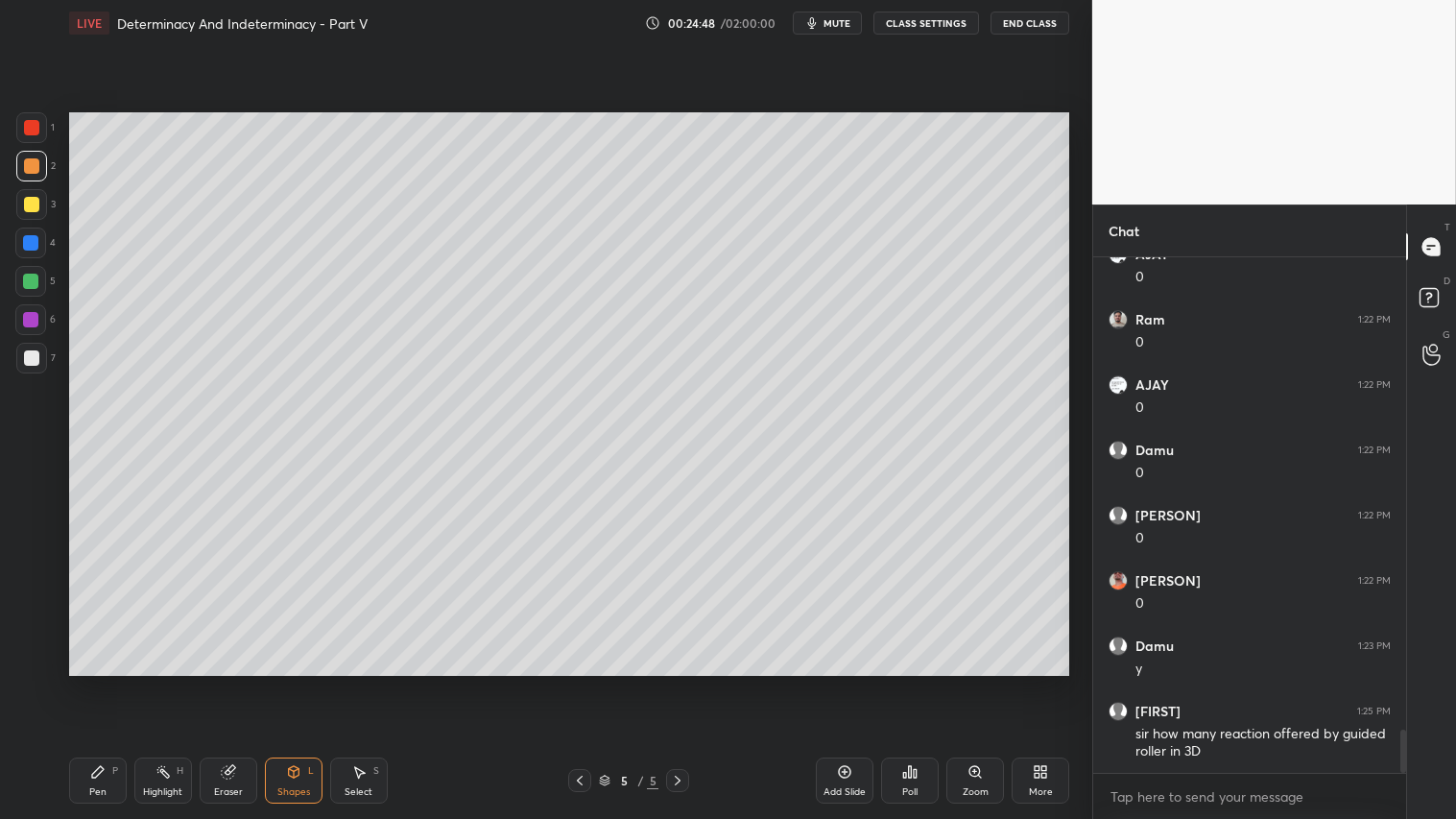 click on "Eraser" at bounding box center [228, 781] 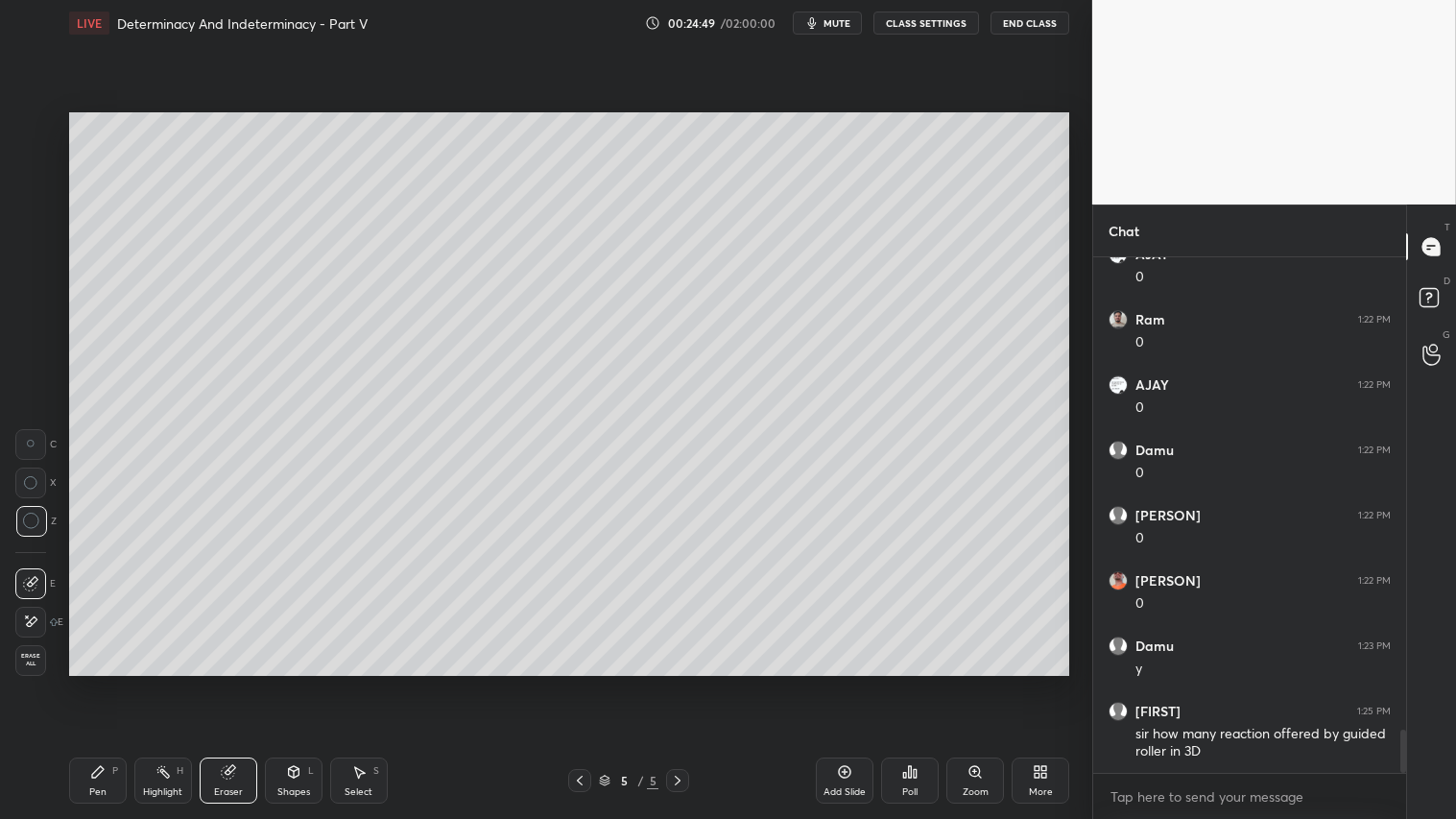 click on "C X Z" at bounding box center [36, 491] 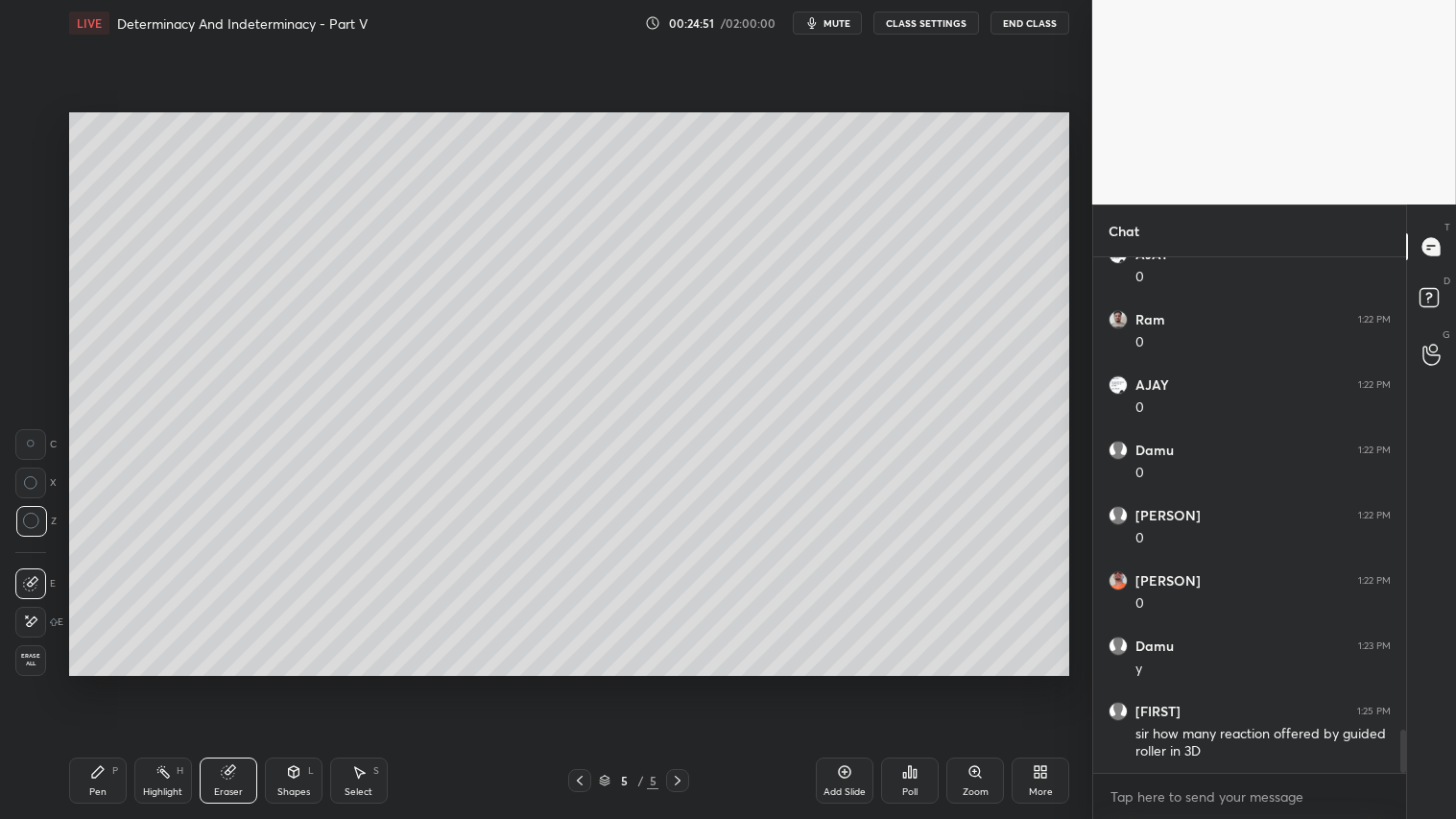 drag, startPoint x: 30, startPoint y: 430, endPoint x: 46, endPoint y: 430, distance: 16 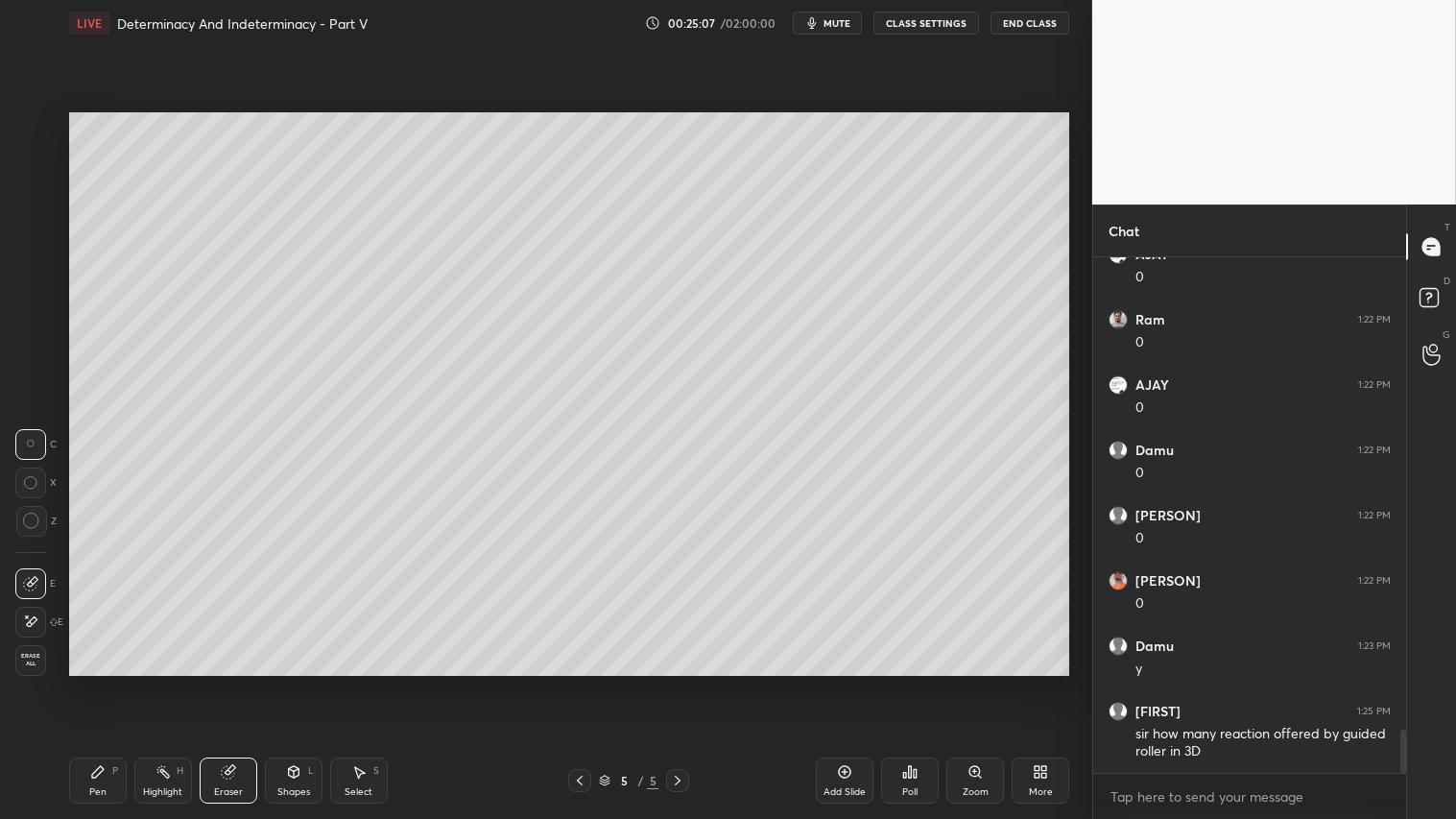 click on "Shapes L" at bounding box center (294, 781) 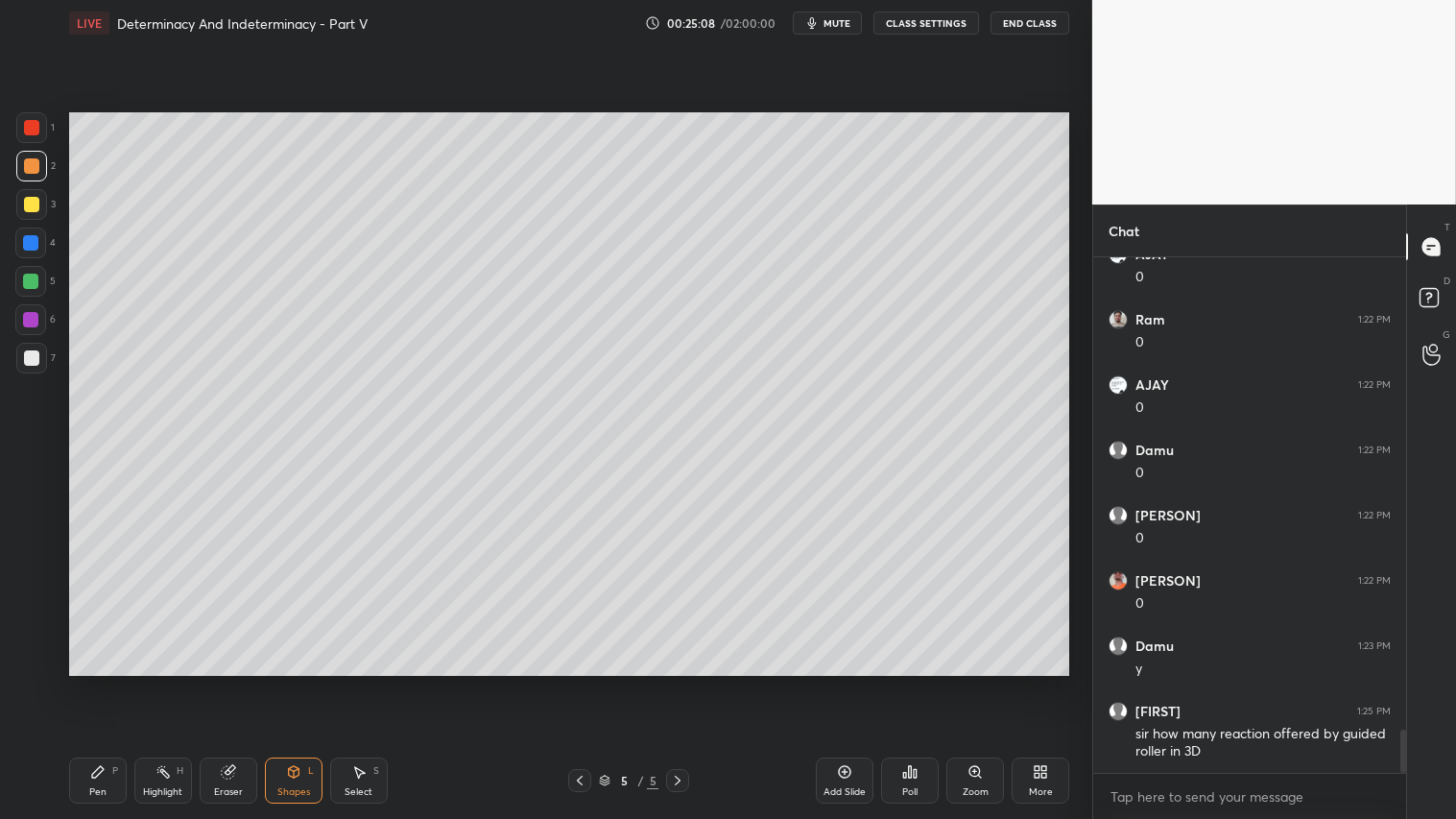 drag, startPoint x: 93, startPoint y: 785, endPoint x: 113, endPoint y: 731, distance: 57.58472 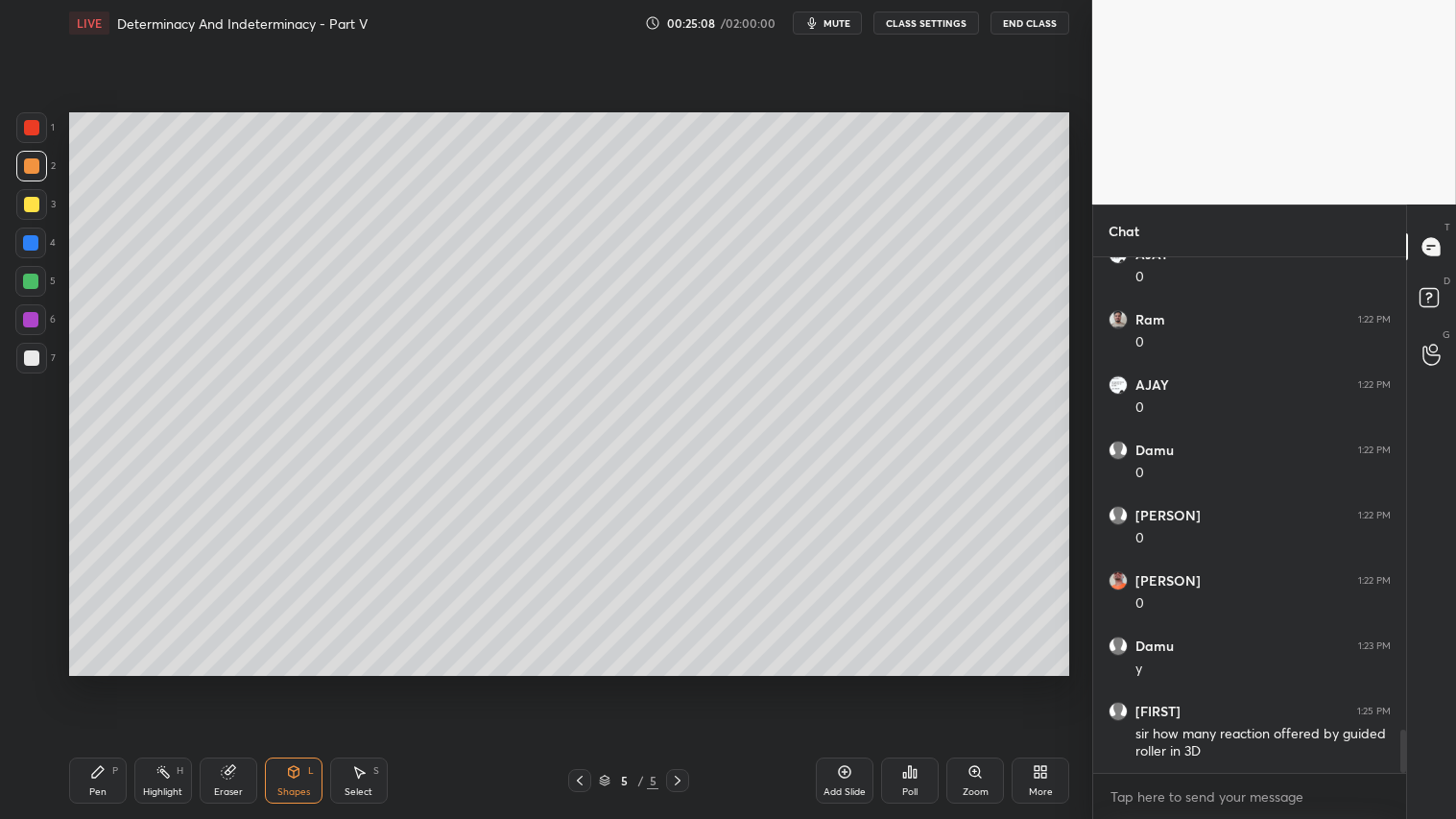 click on "Pen P" at bounding box center [98, 781] 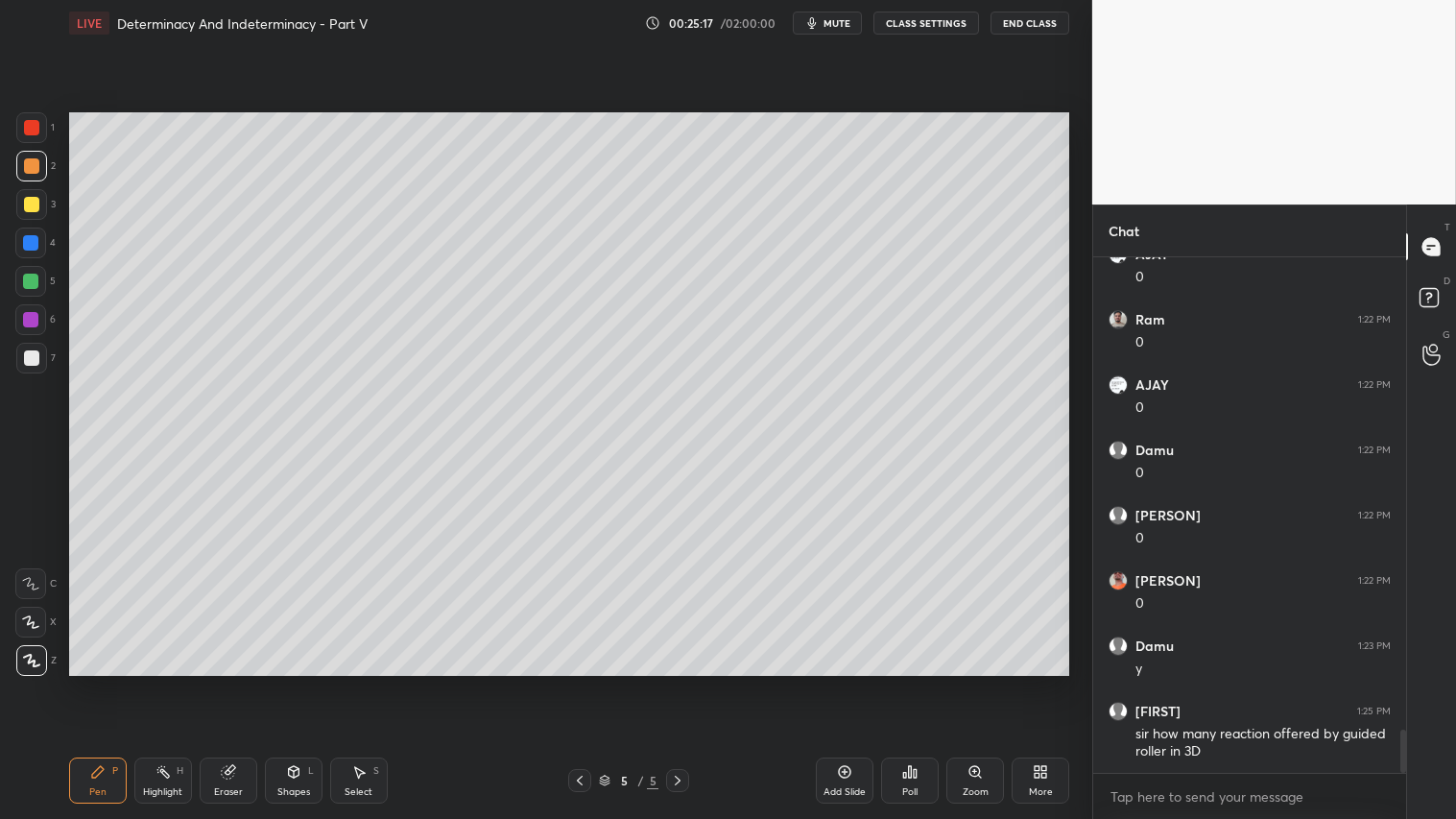 click at bounding box center [32, 166] 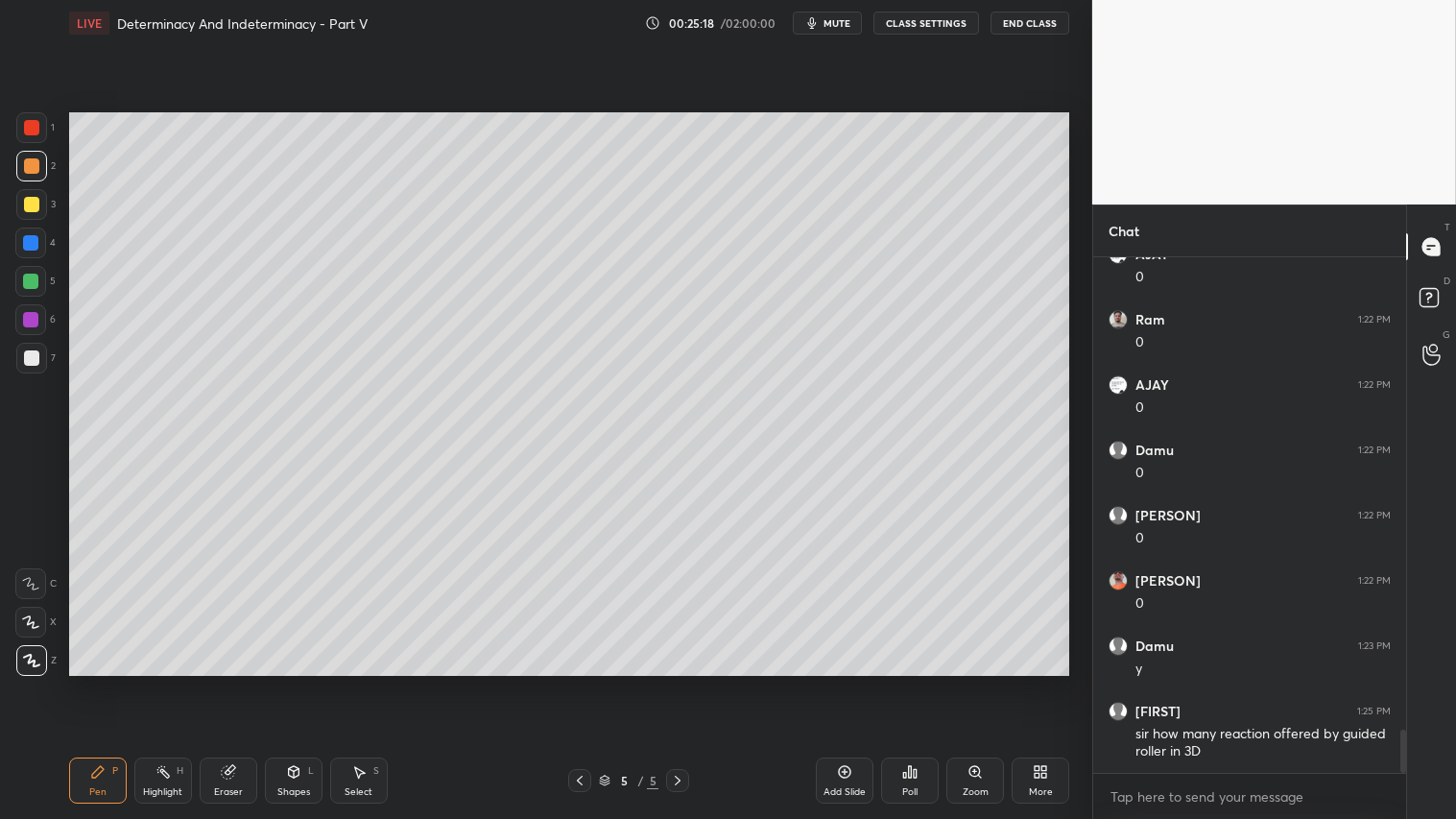 click on "Pen P" at bounding box center (98, 781) 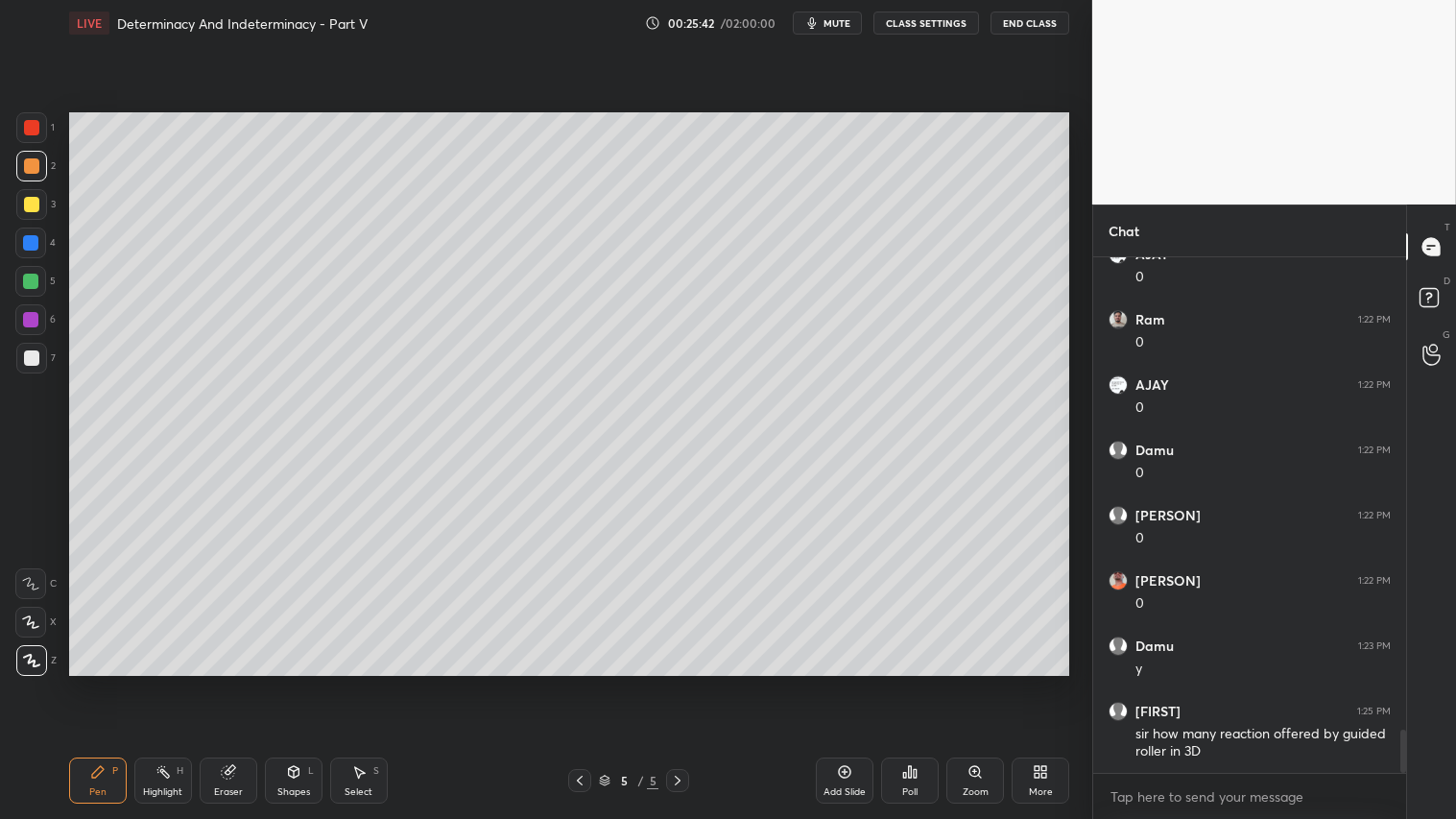 click on "Shapes" at bounding box center [294, 792] 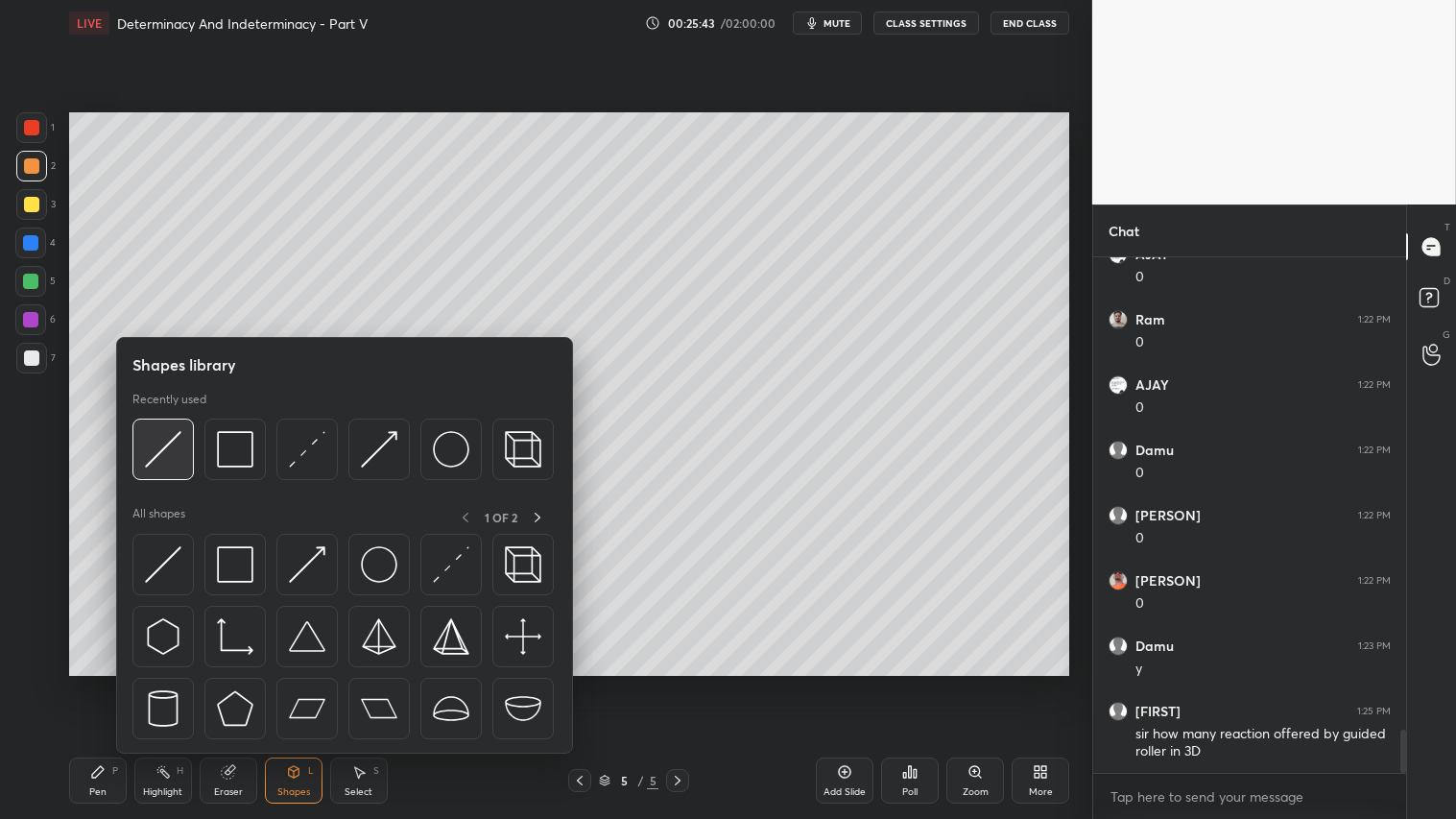click at bounding box center (163, 449) 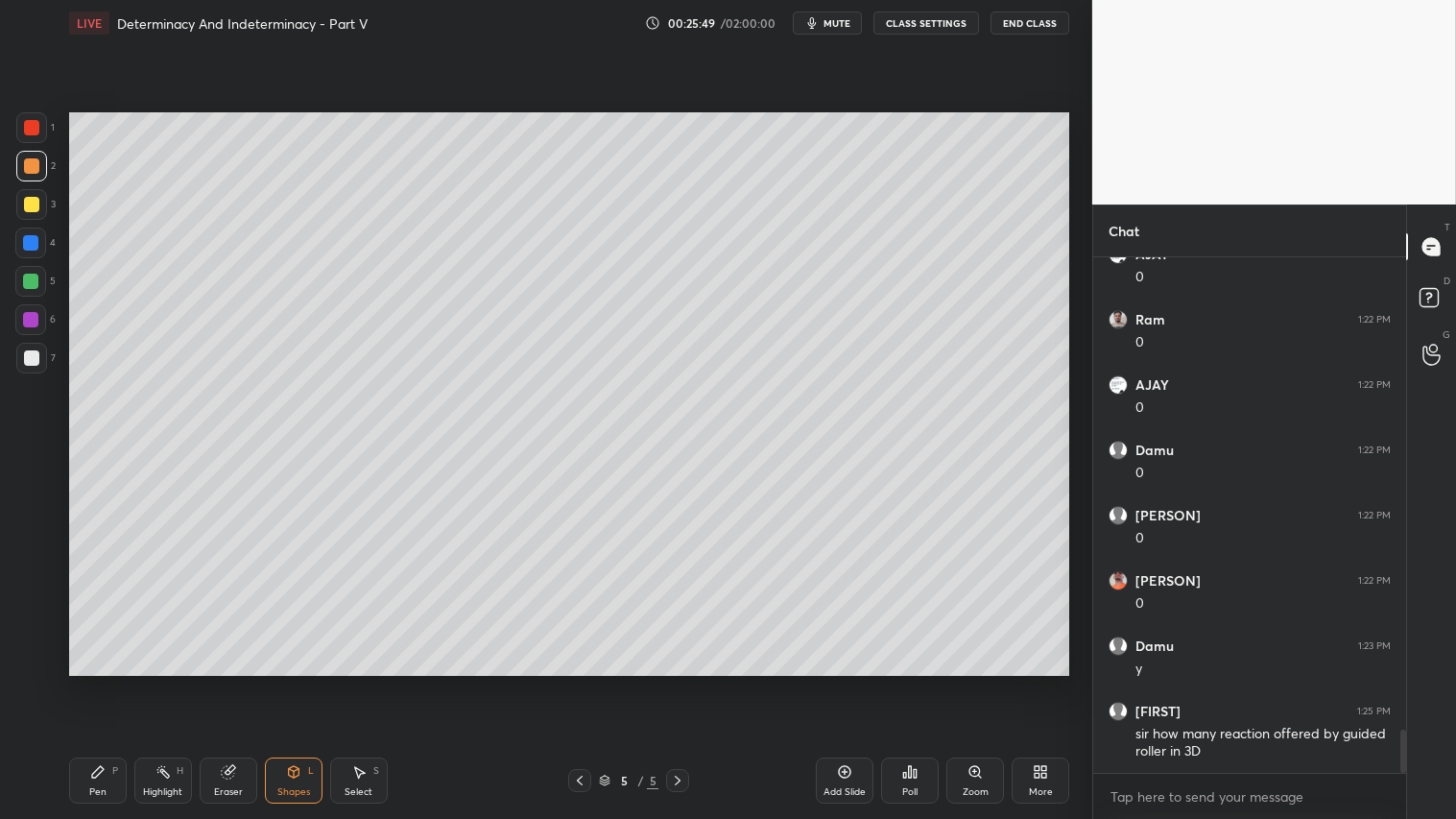 click at bounding box center (32, 166) 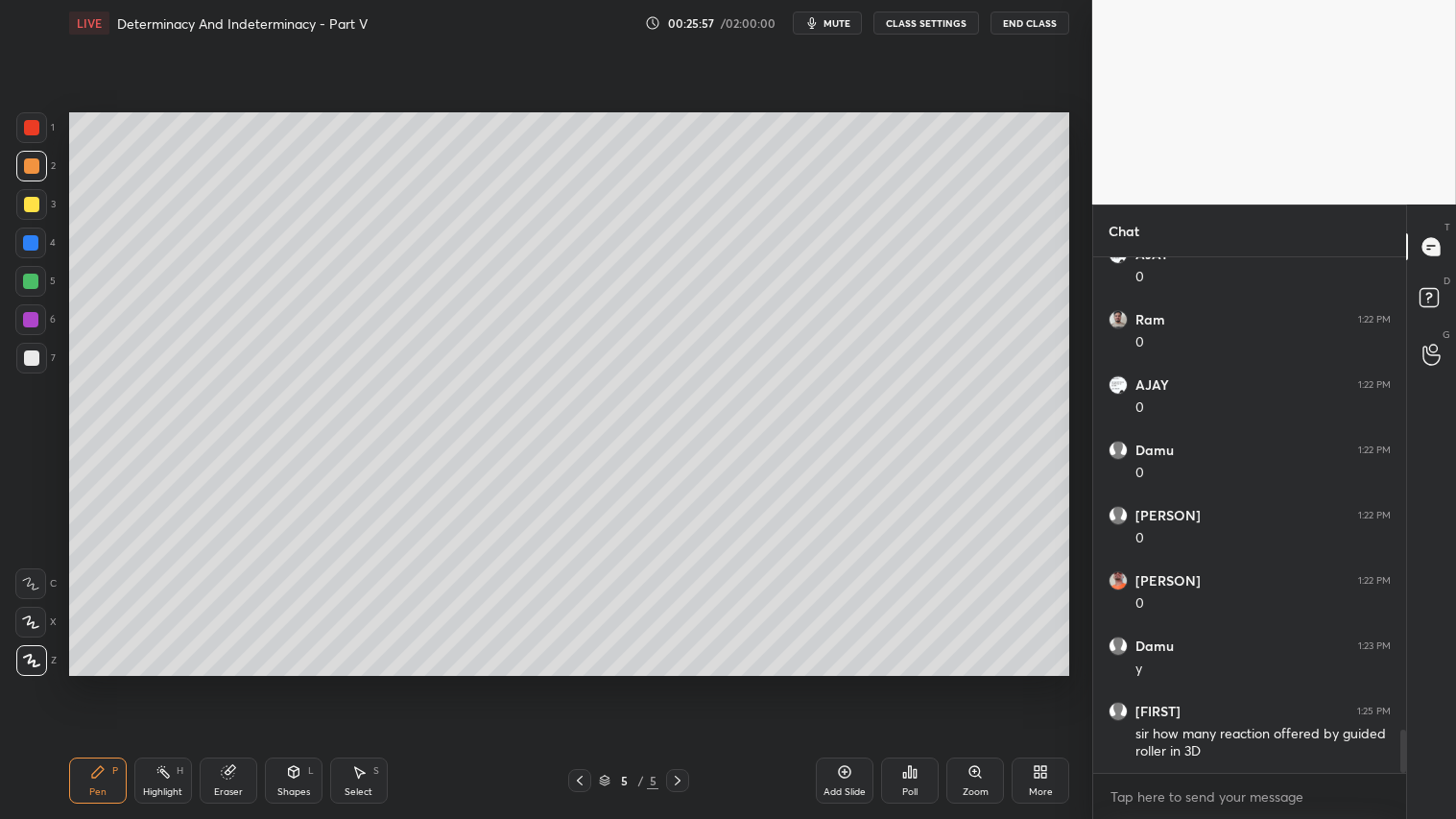 click 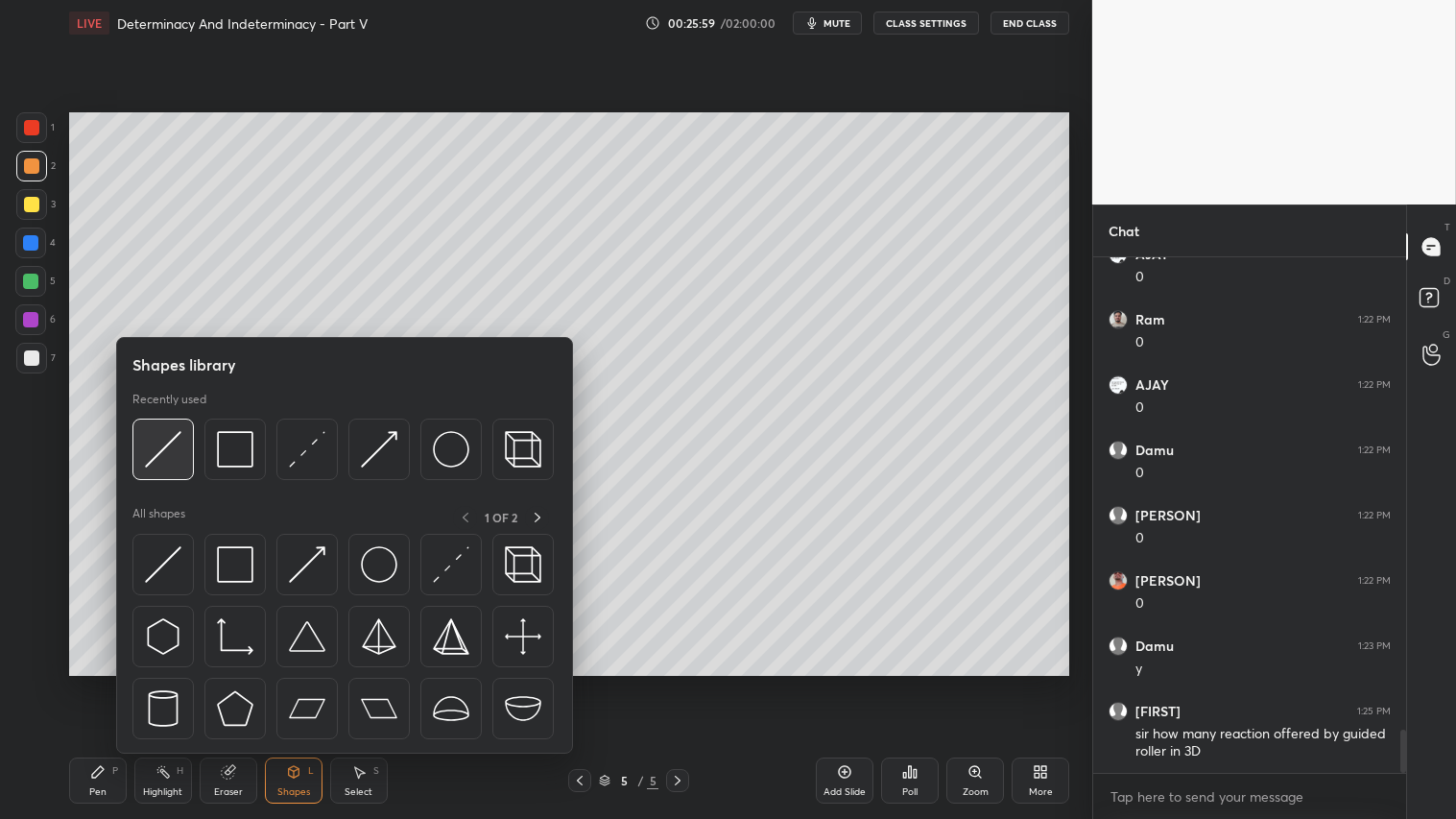 click at bounding box center (163, 449) 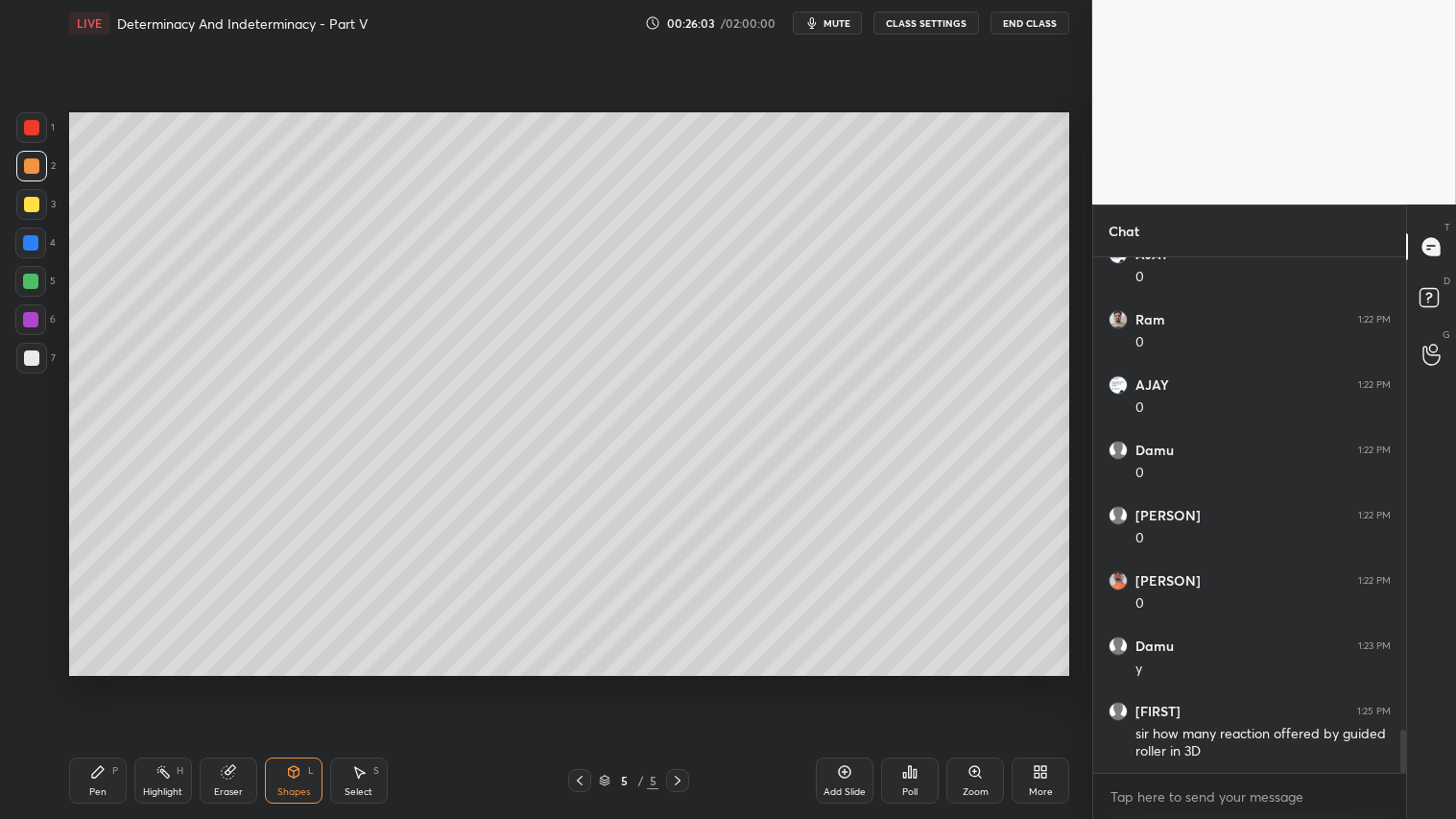 click 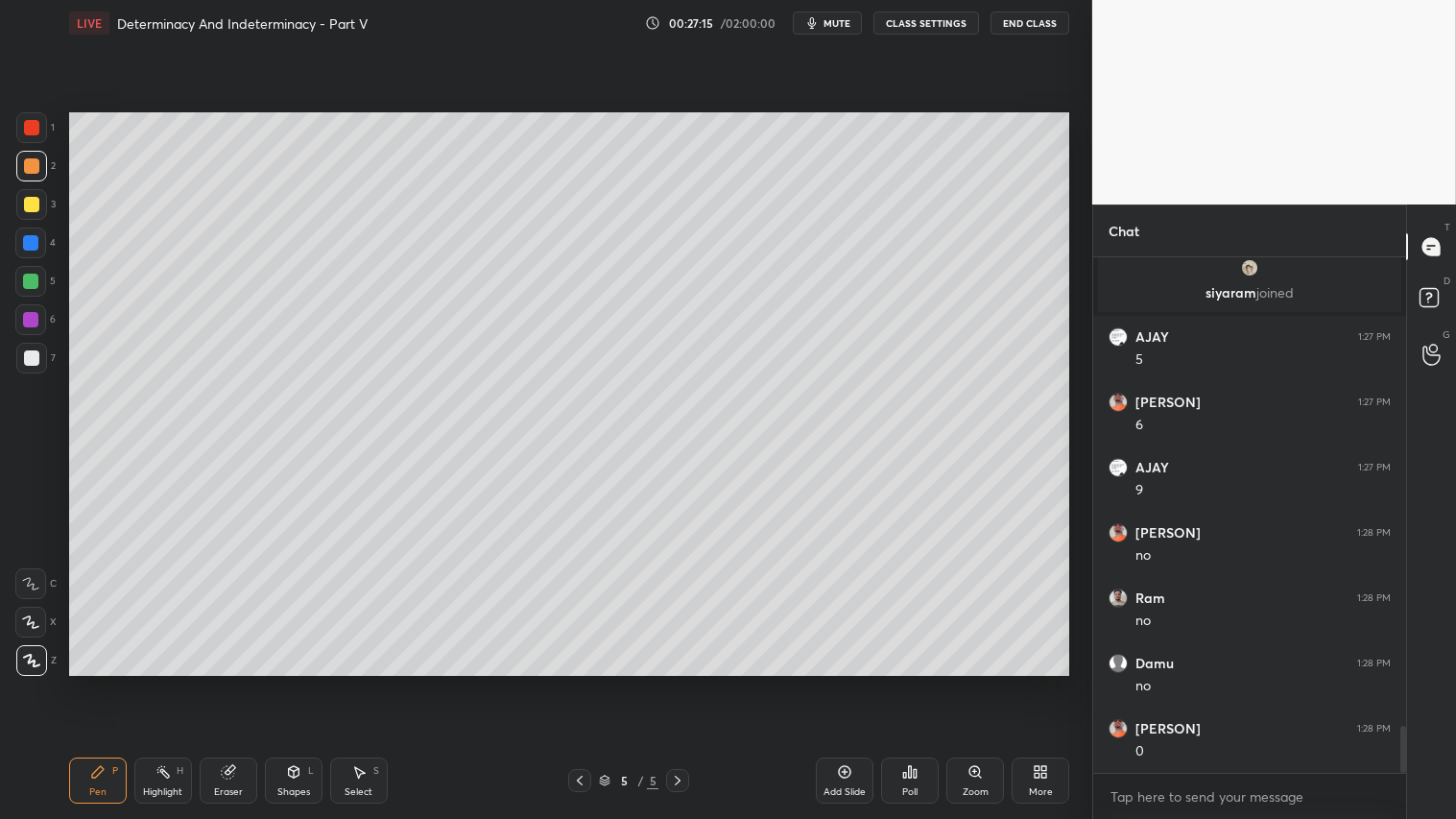 scroll, scrollTop: 5192, scrollLeft: 0, axis: vertical 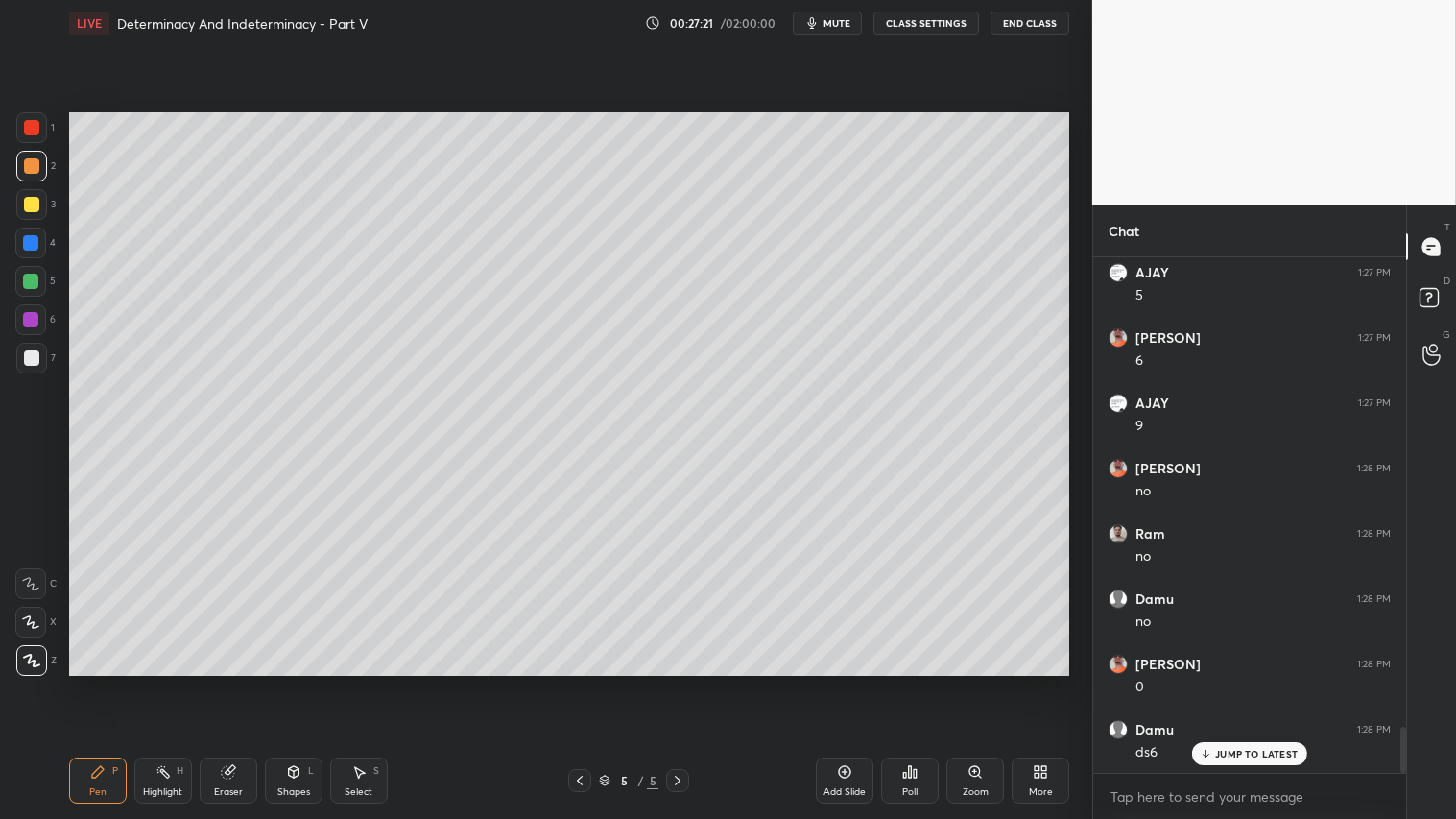 click on "Shapes" at bounding box center [294, 792] 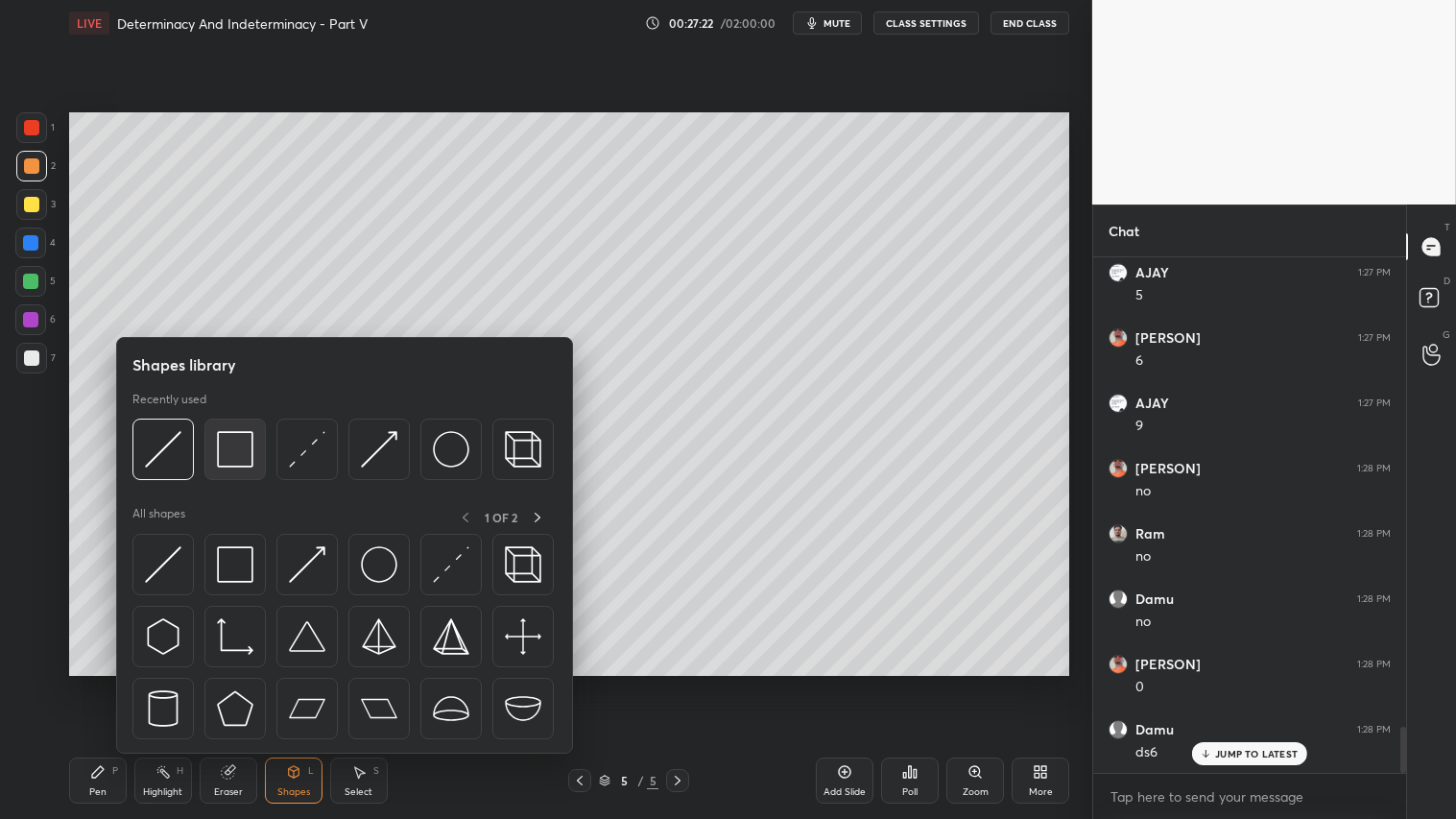 click at bounding box center [235, 449] 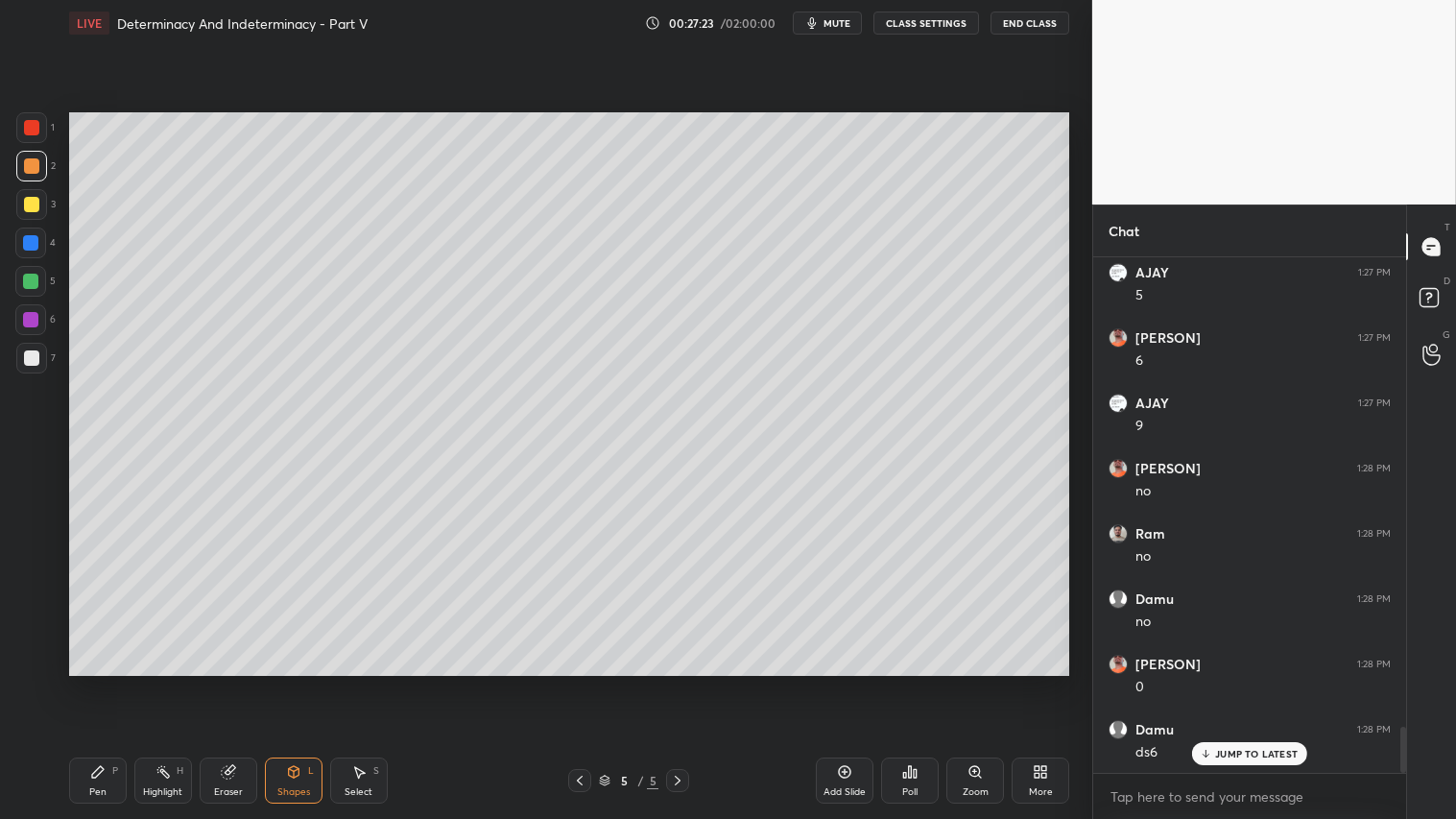 drag, startPoint x: 25, startPoint y: 355, endPoint x: 58, endPoint y: 360, distance: 33.37664 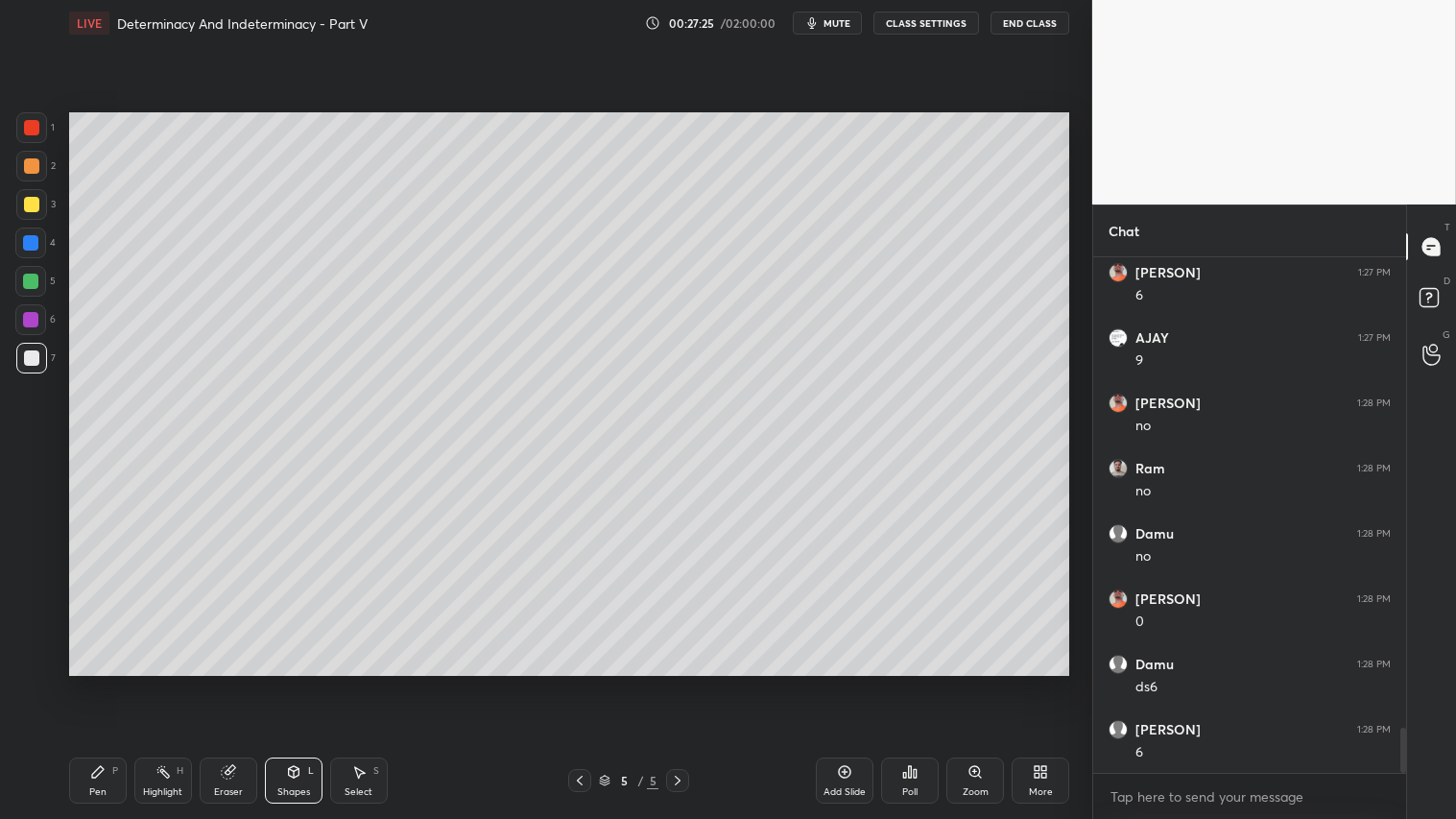 scroll, scrollTop: 5324, scrollLeft: 0, axis: vertical 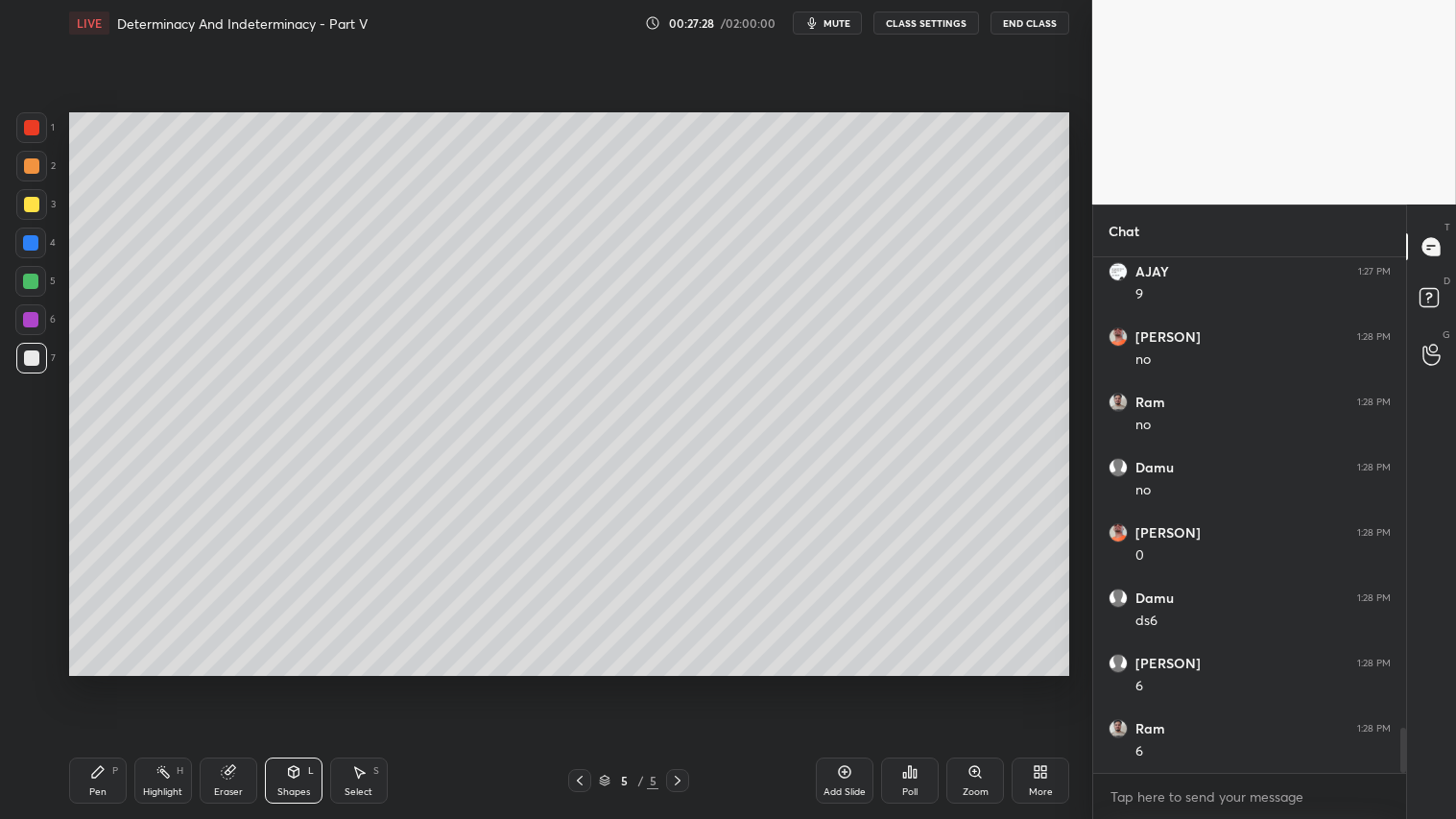 click on "Pen P" at bounding box center (98, 781) 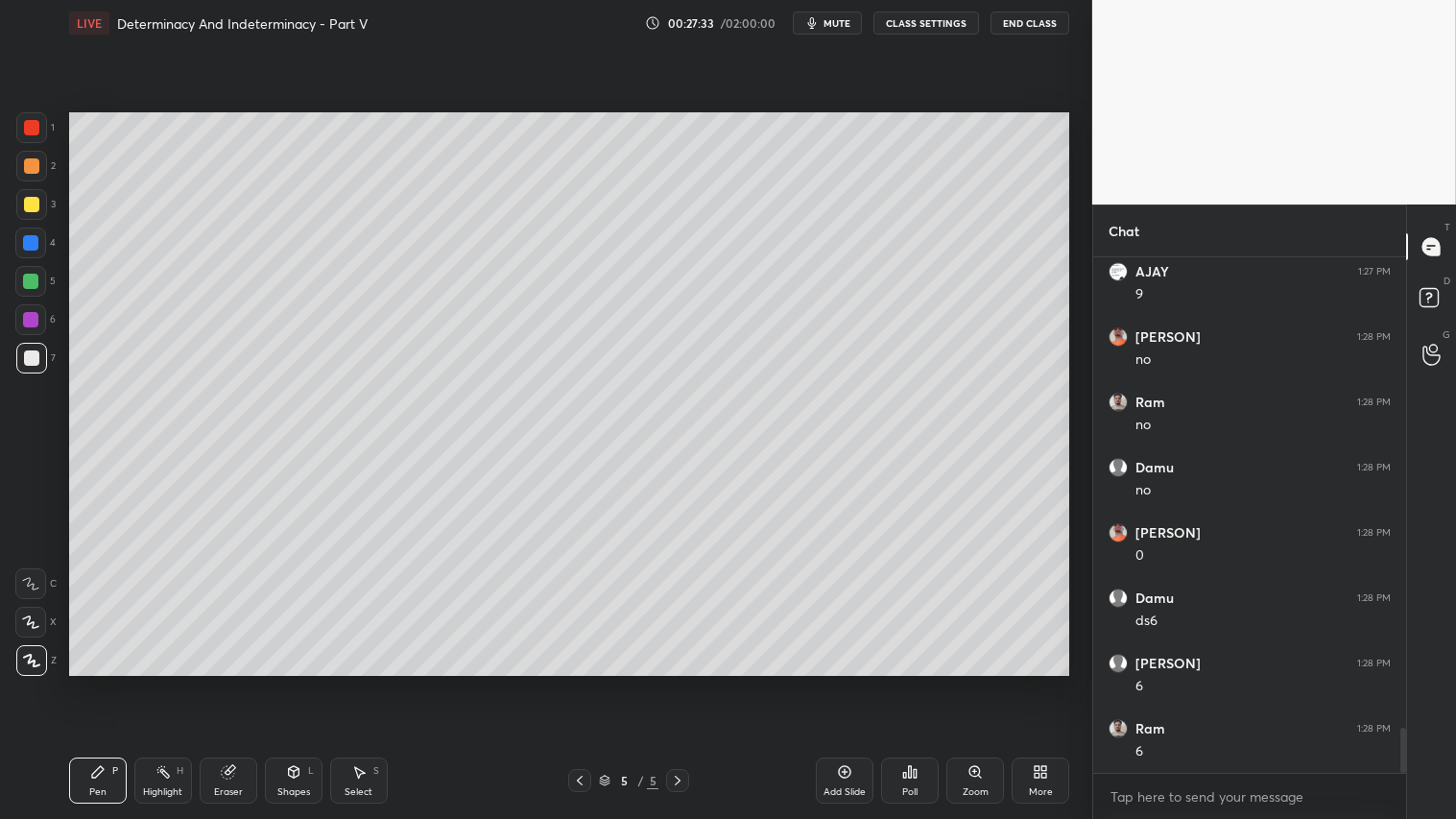 click at bounding box center [32, 166] 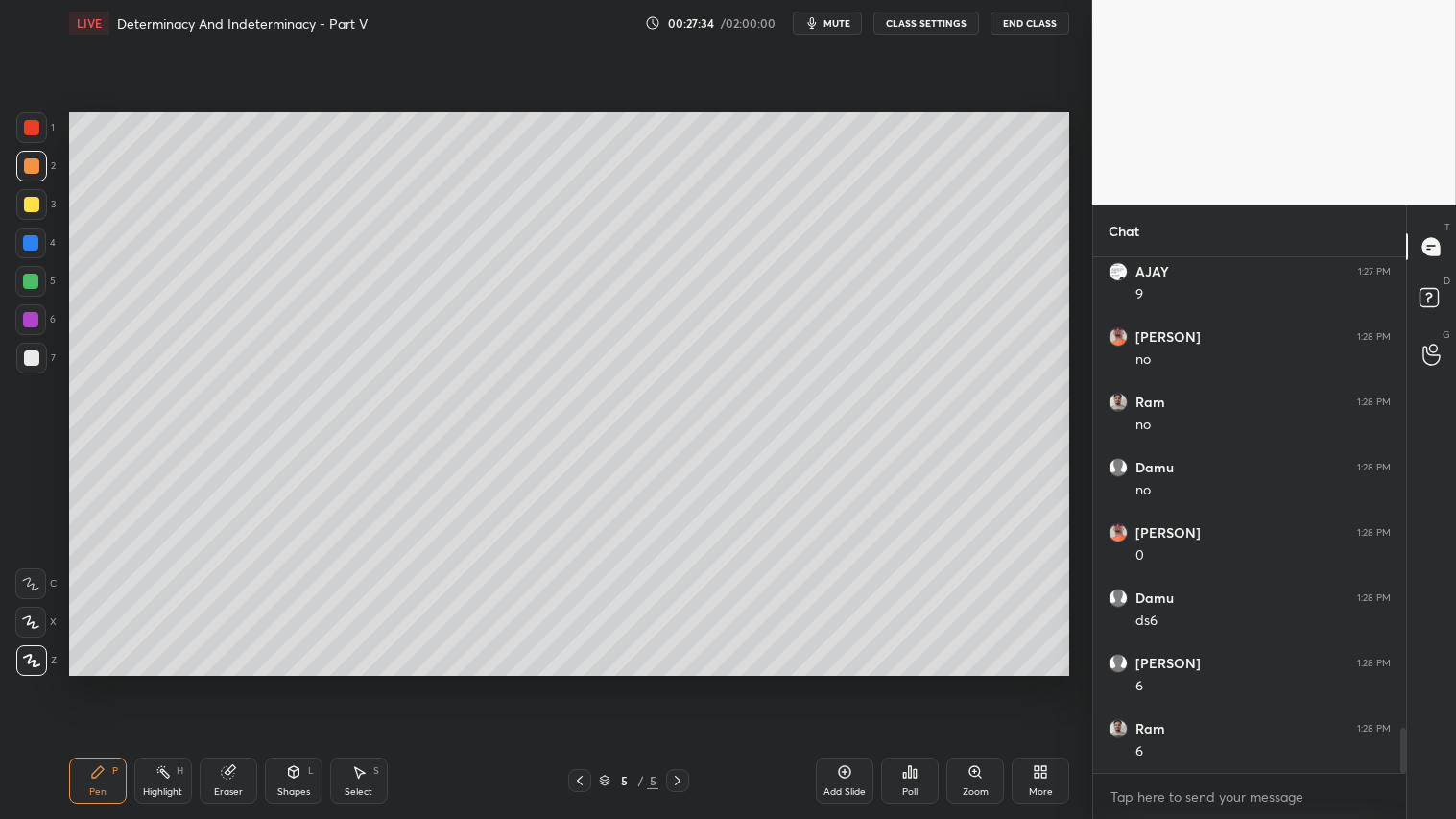 click on "Pen P" at bounding box center (98, 781) 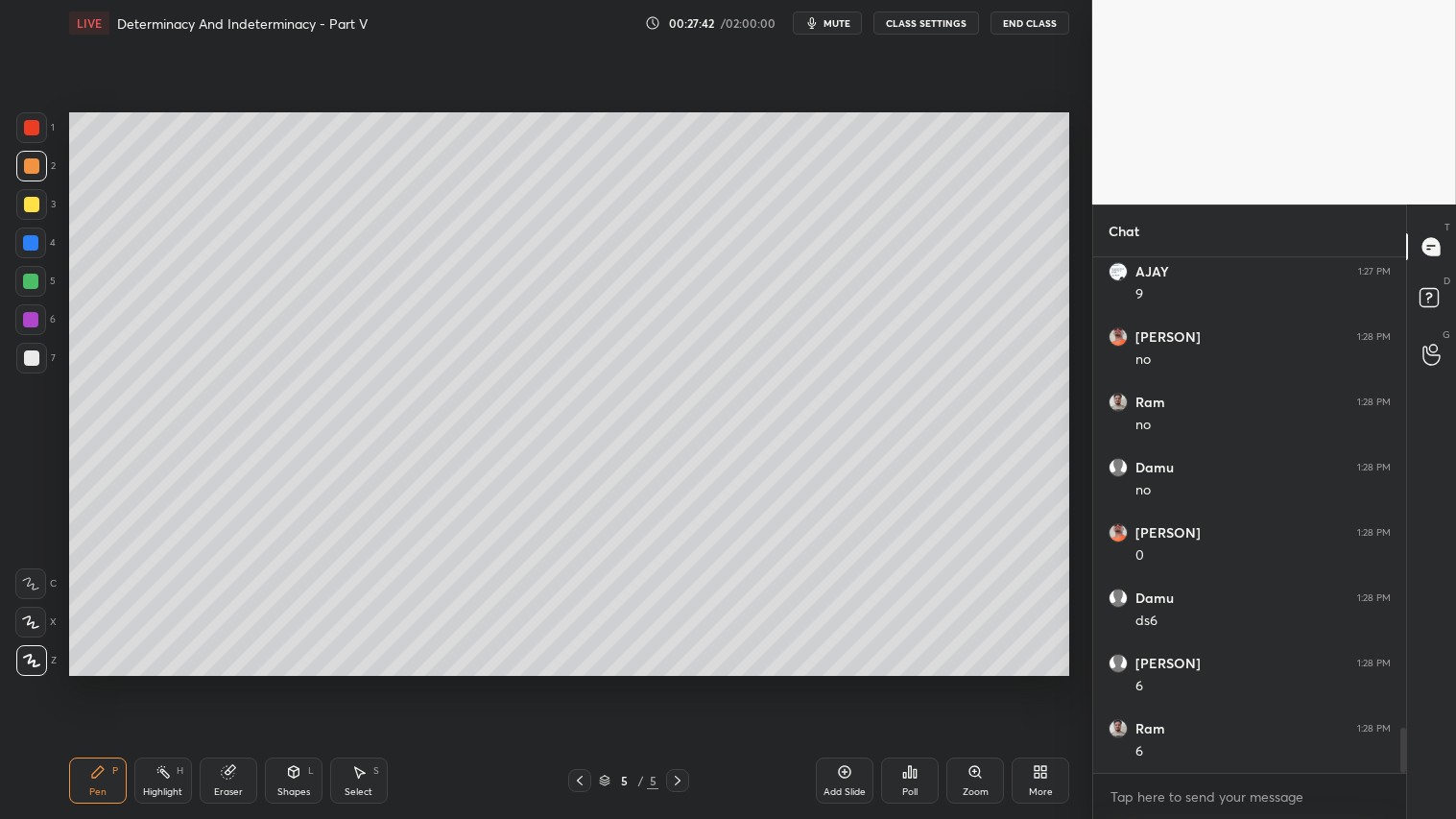 click on "Shapes L" at bounding box center (294, 781) 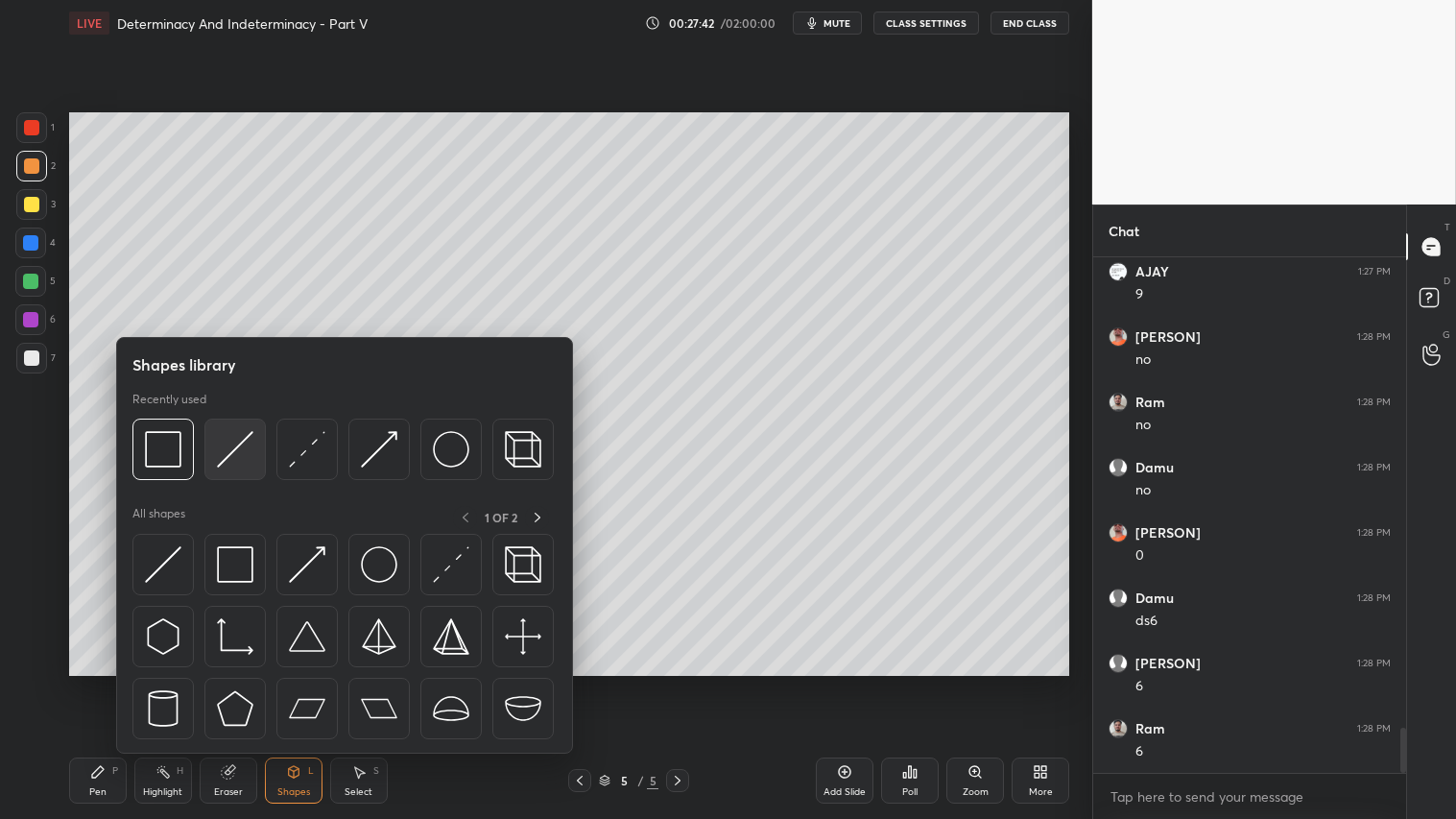 click at bounding box center [235, 449] 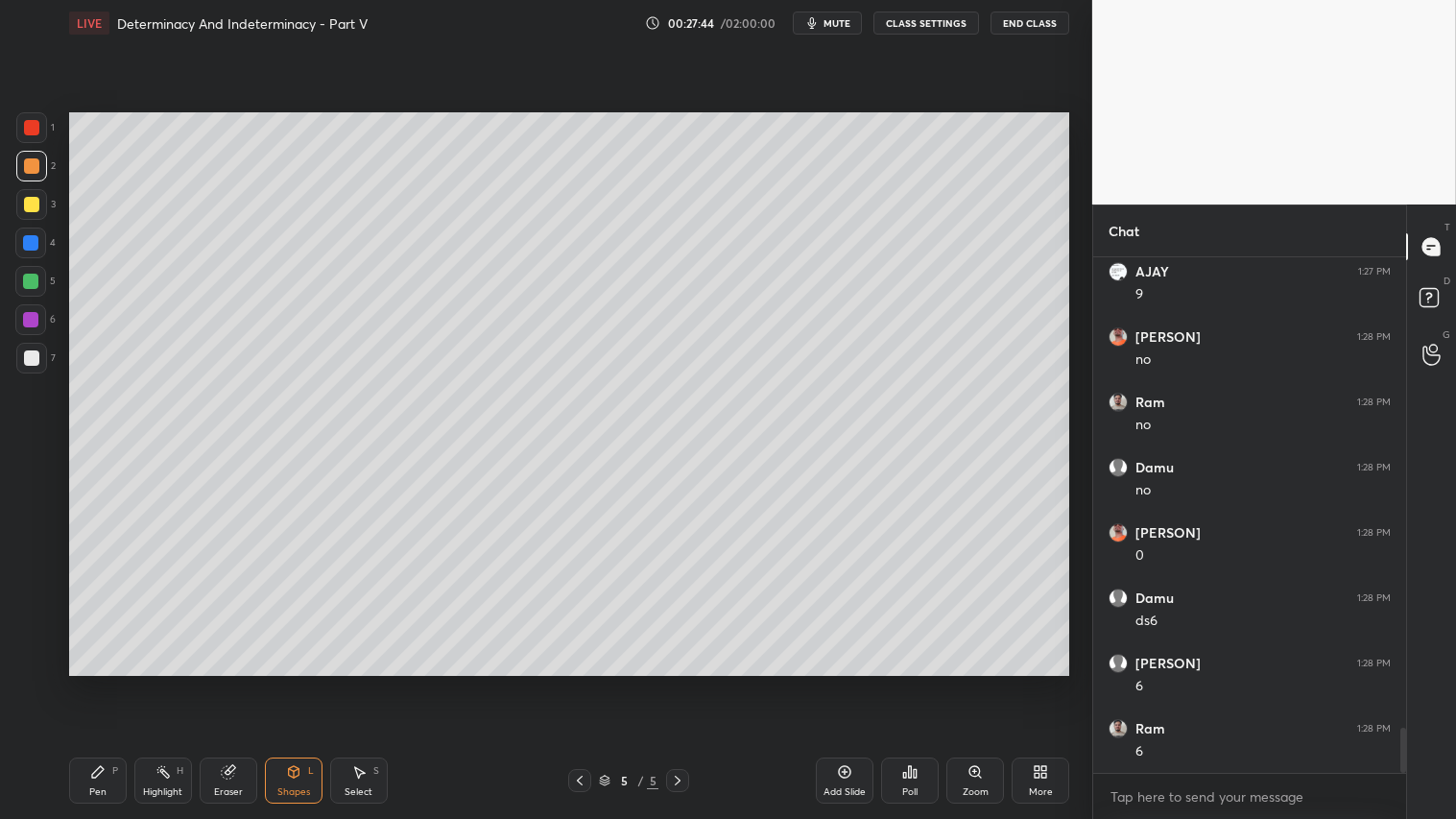click on "Pen P" at bounding box center [98, 781] 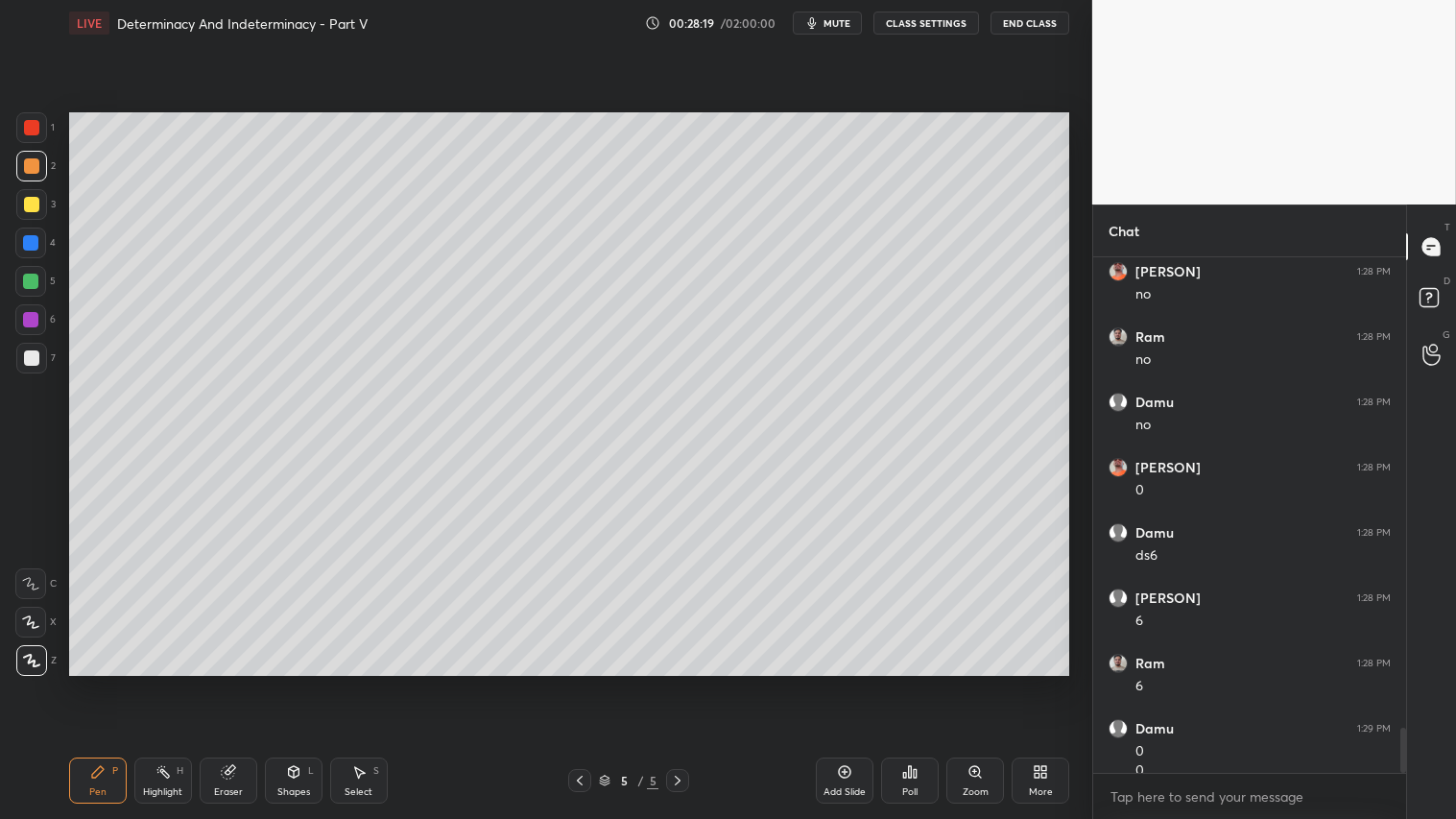 scroll, scrollTop: 5408, scrollLeft: 0, axis: vertical 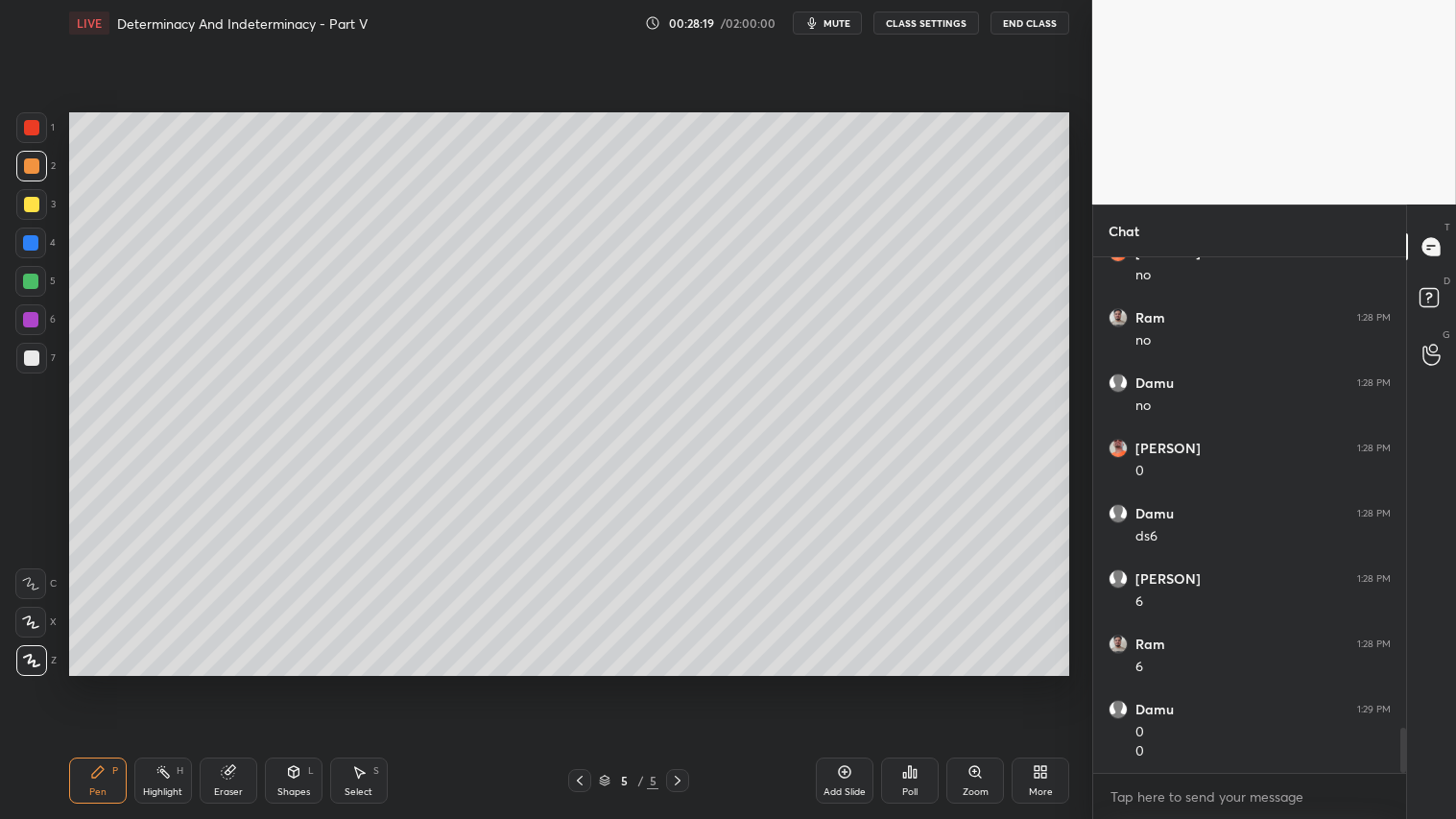 click at bounding box center (32, 166) 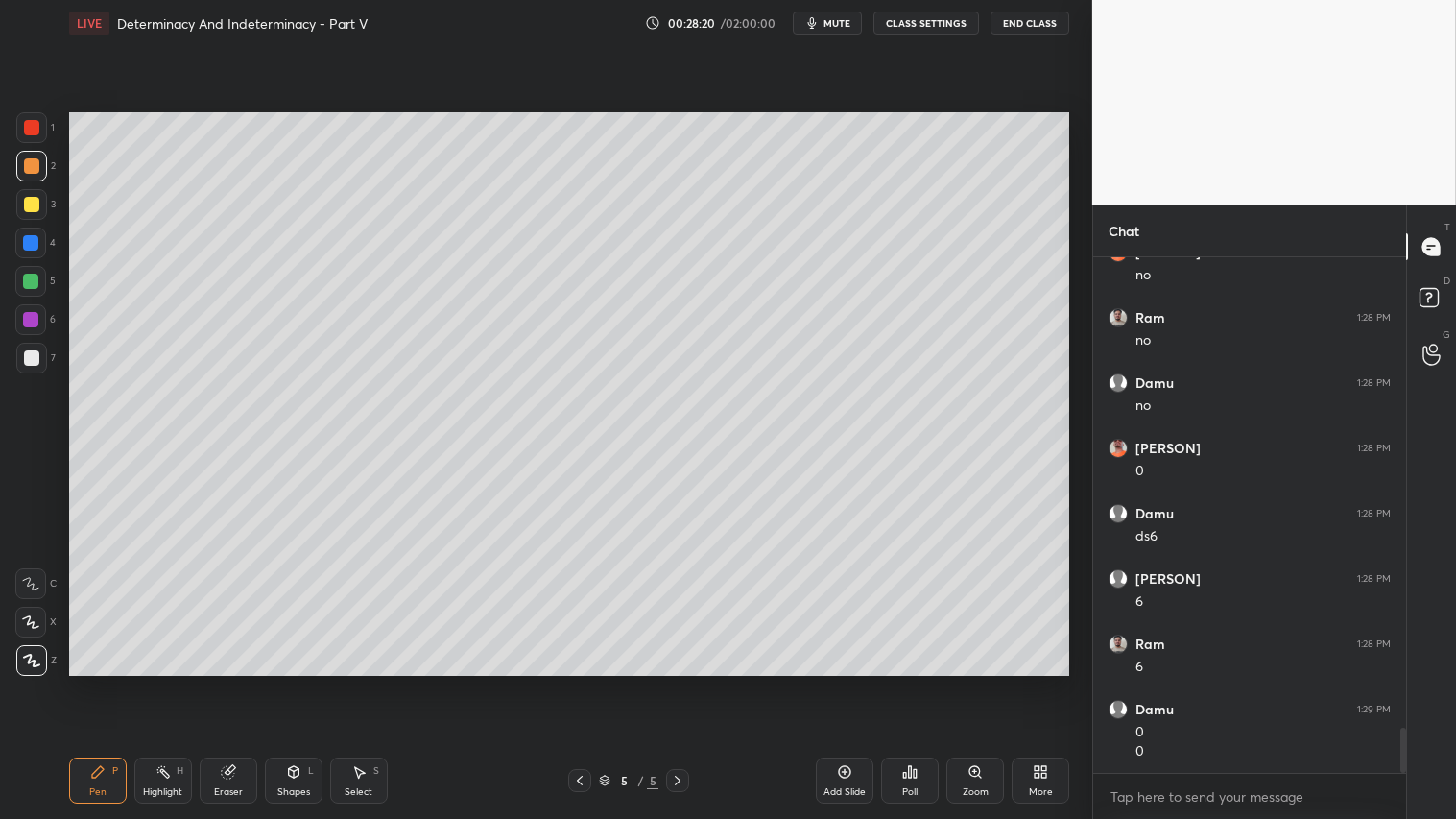 click on "Pen P" at bounding box center [98, 781] 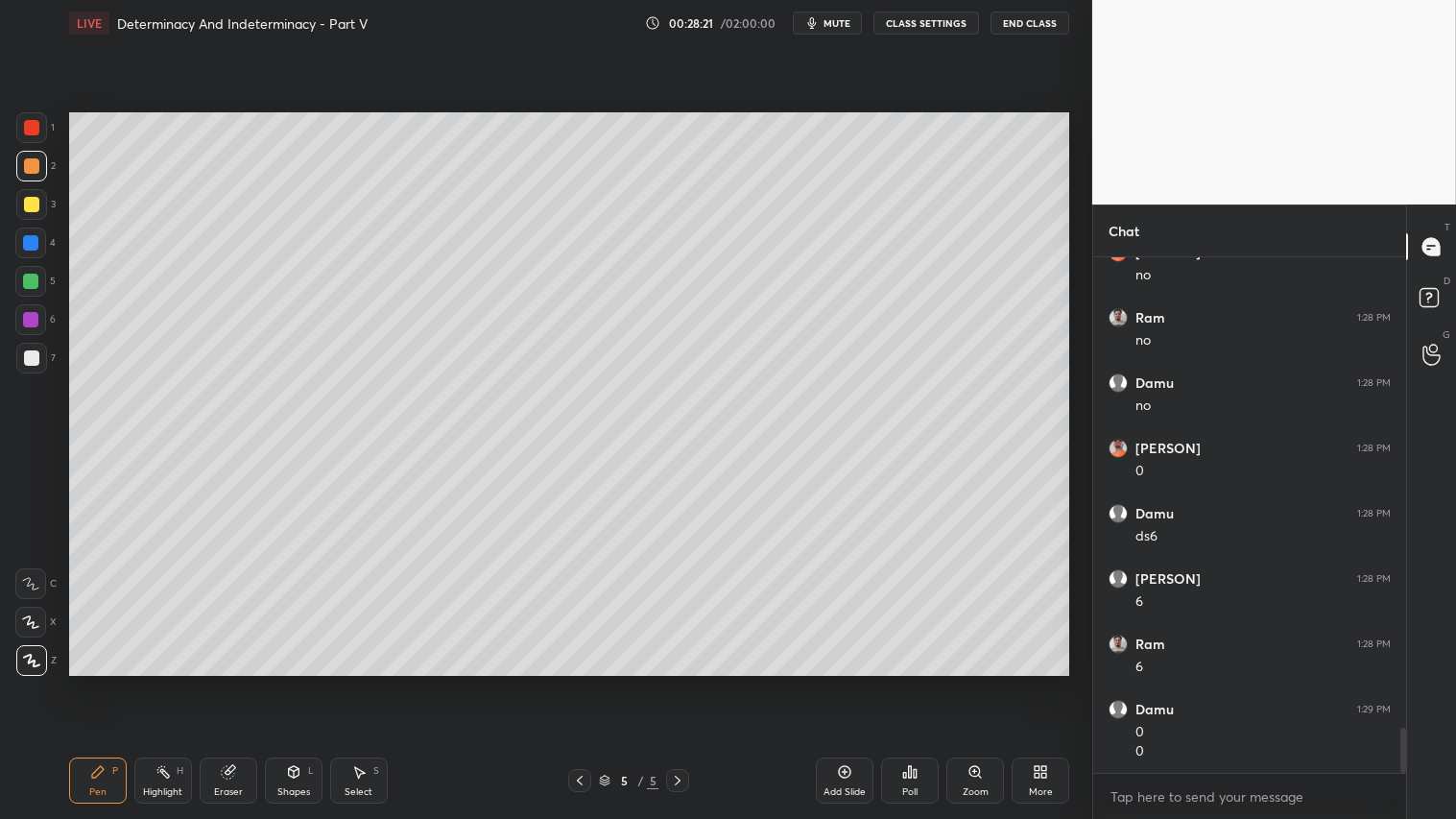 click on "Add Slide" at bounding box center [845, 781] 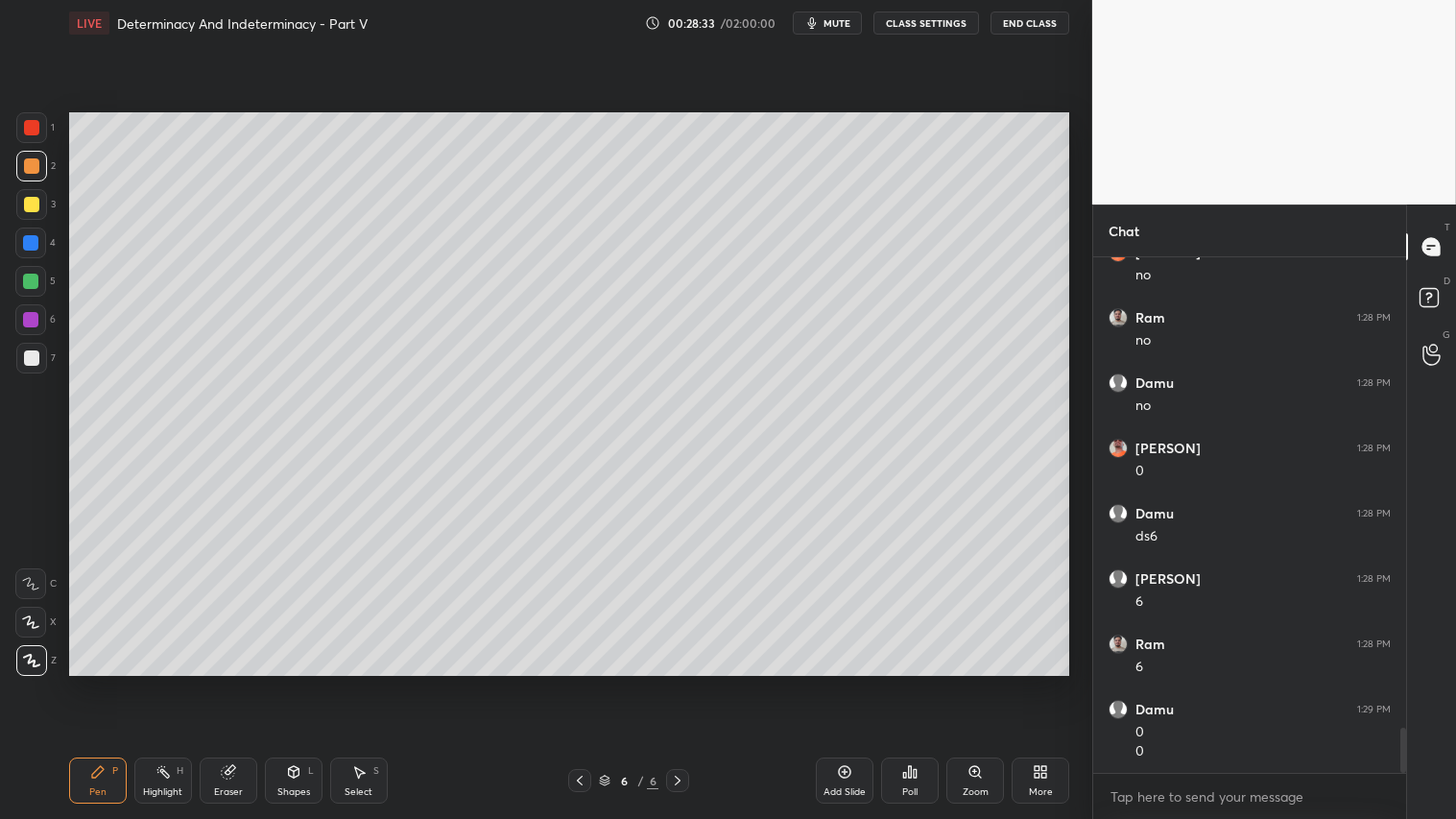 click on "Shapes L" at bounding box center [294, 781] 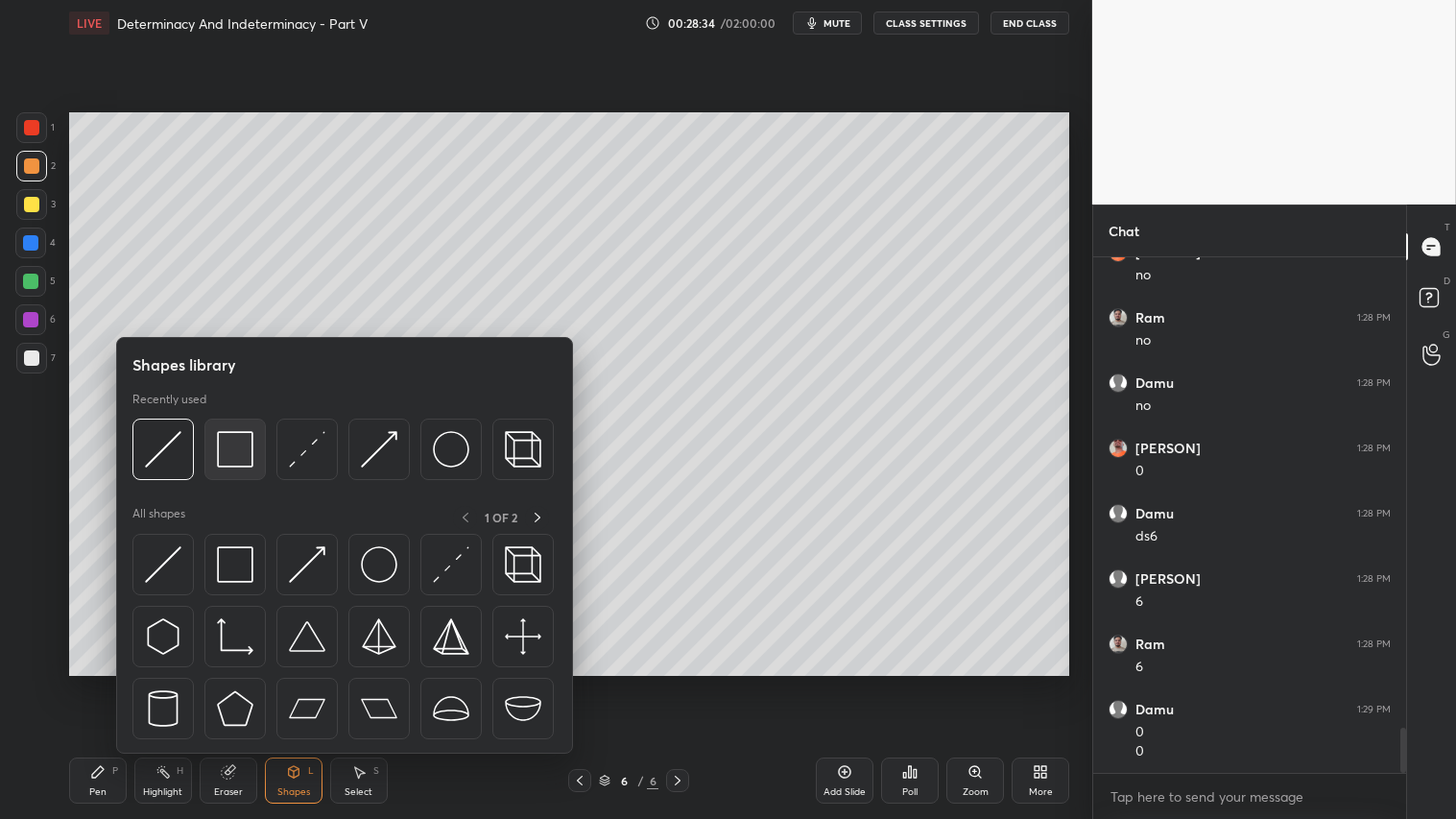 click at bounding box center (235, 449) 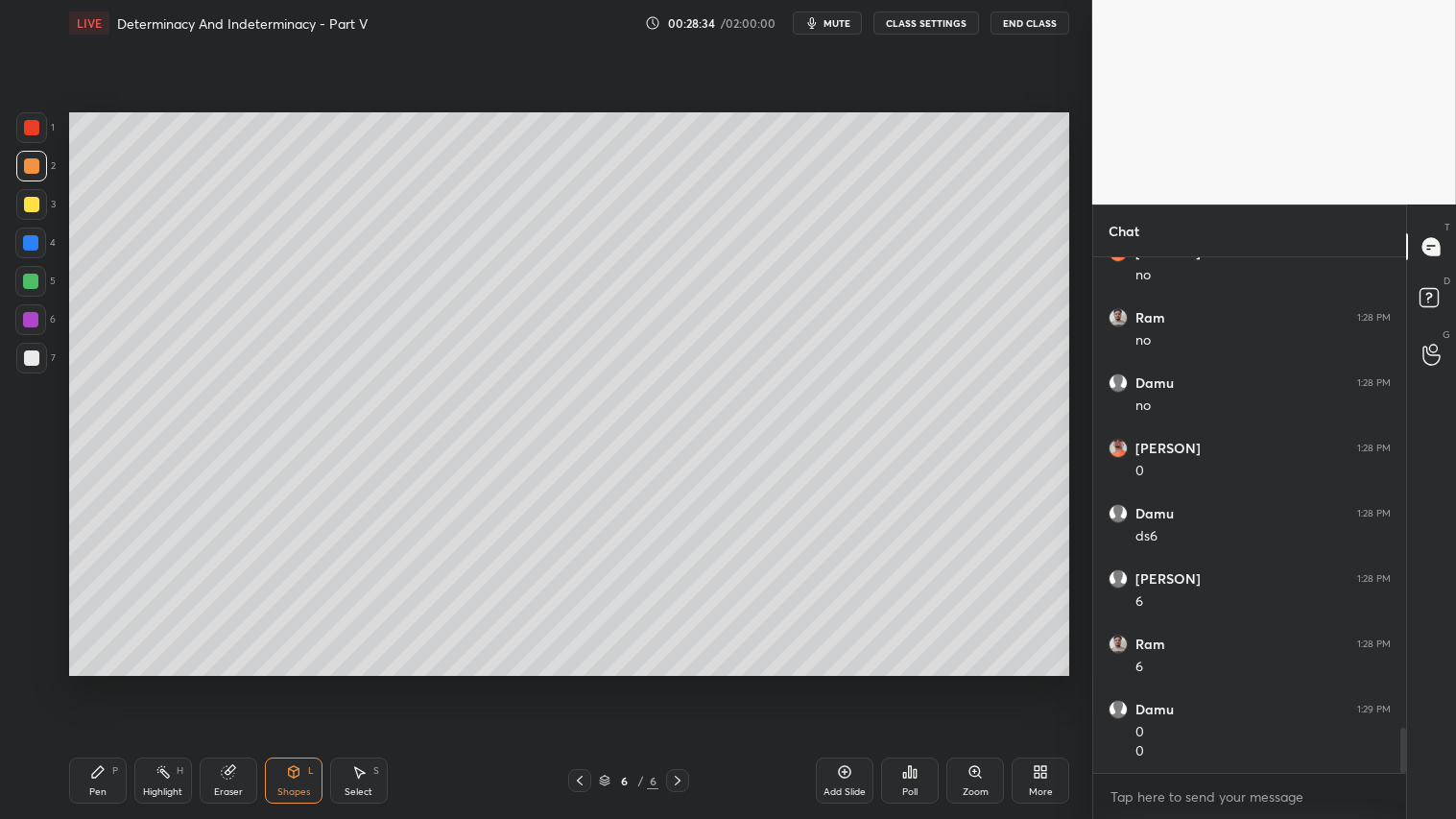 click at bounding box center (32, 358) 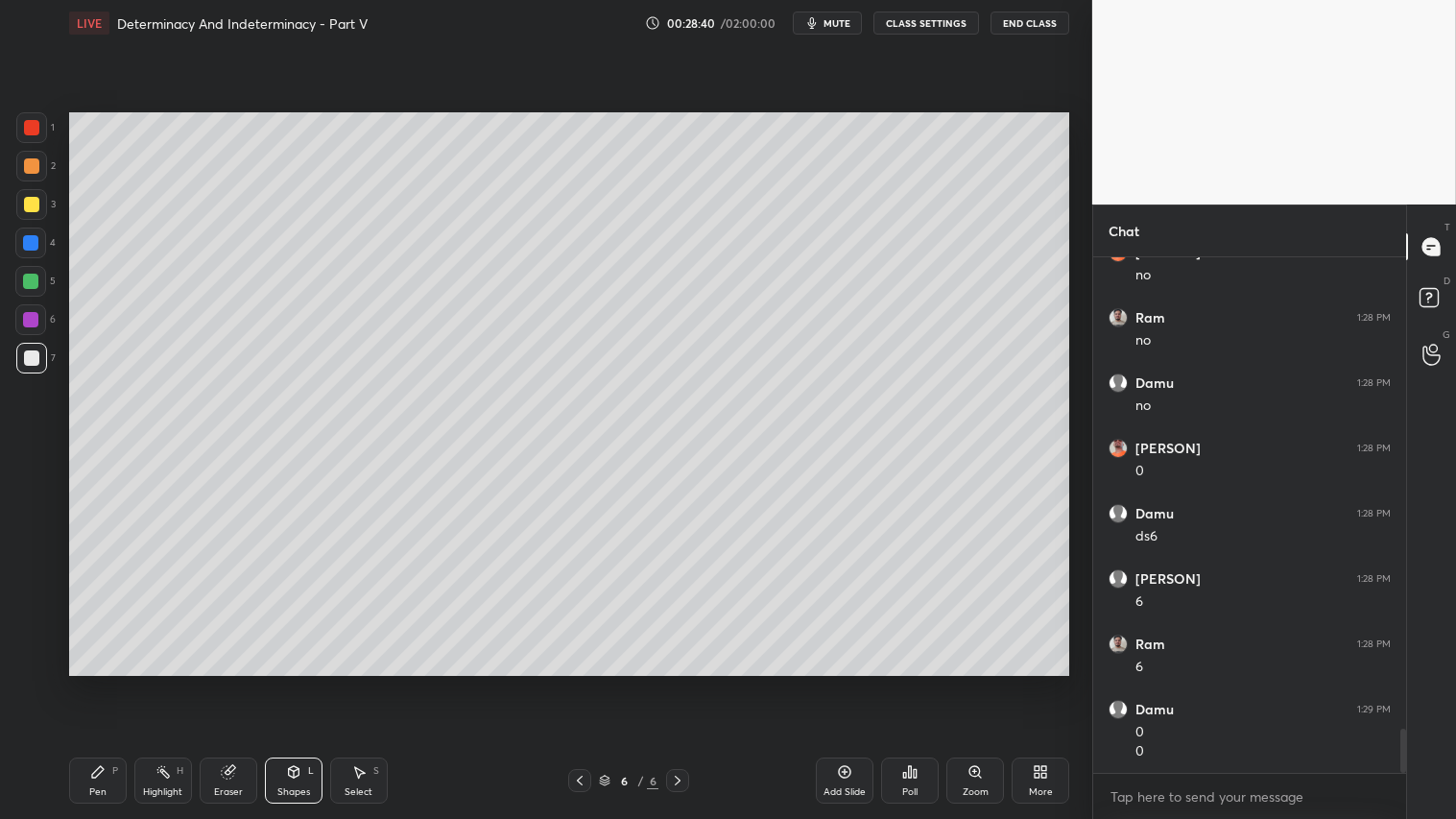 scroll, scrollTop: 5474, scrollLeft: 0, axis: vertical 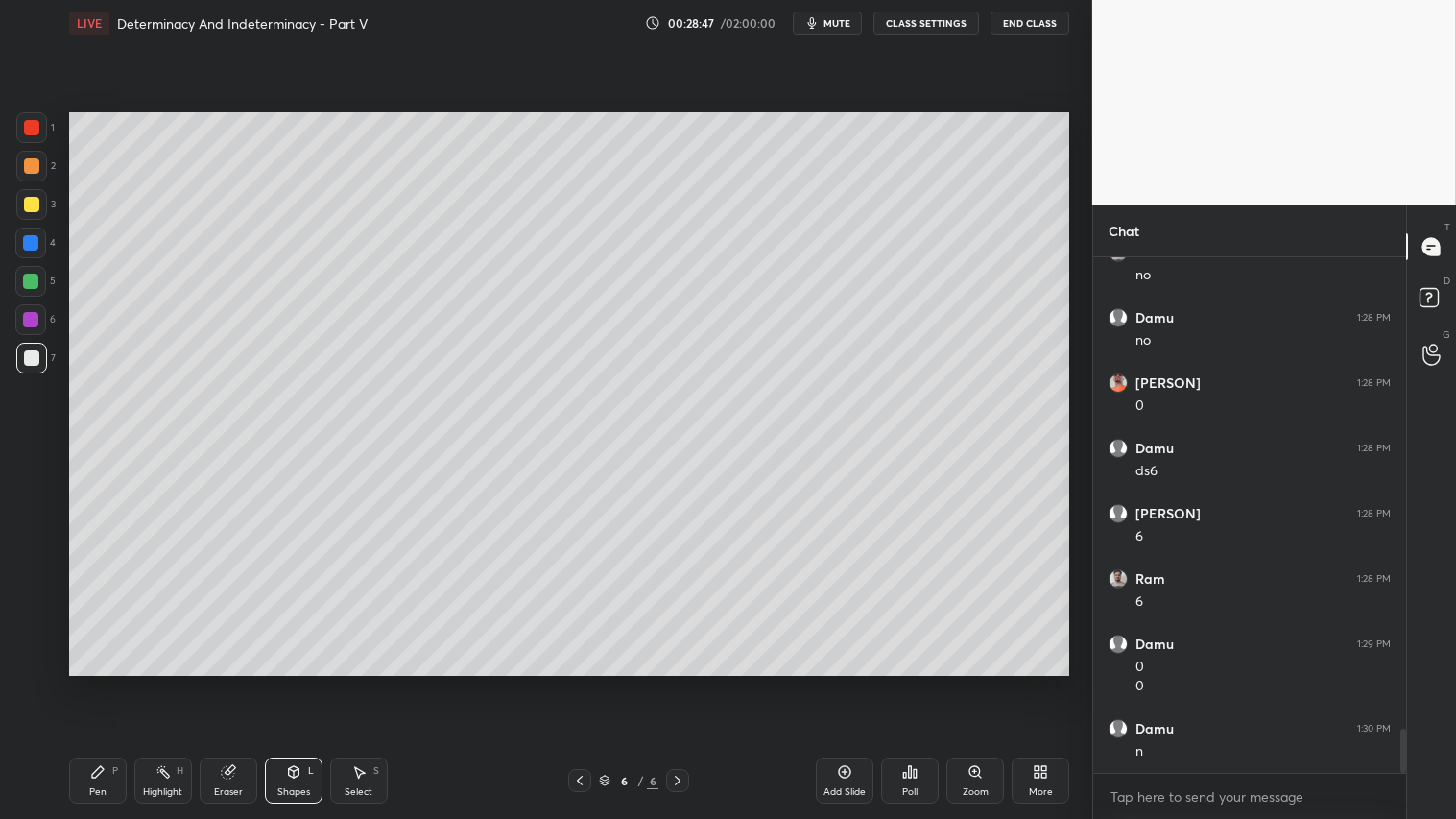 click at bounding box center [32, 166] 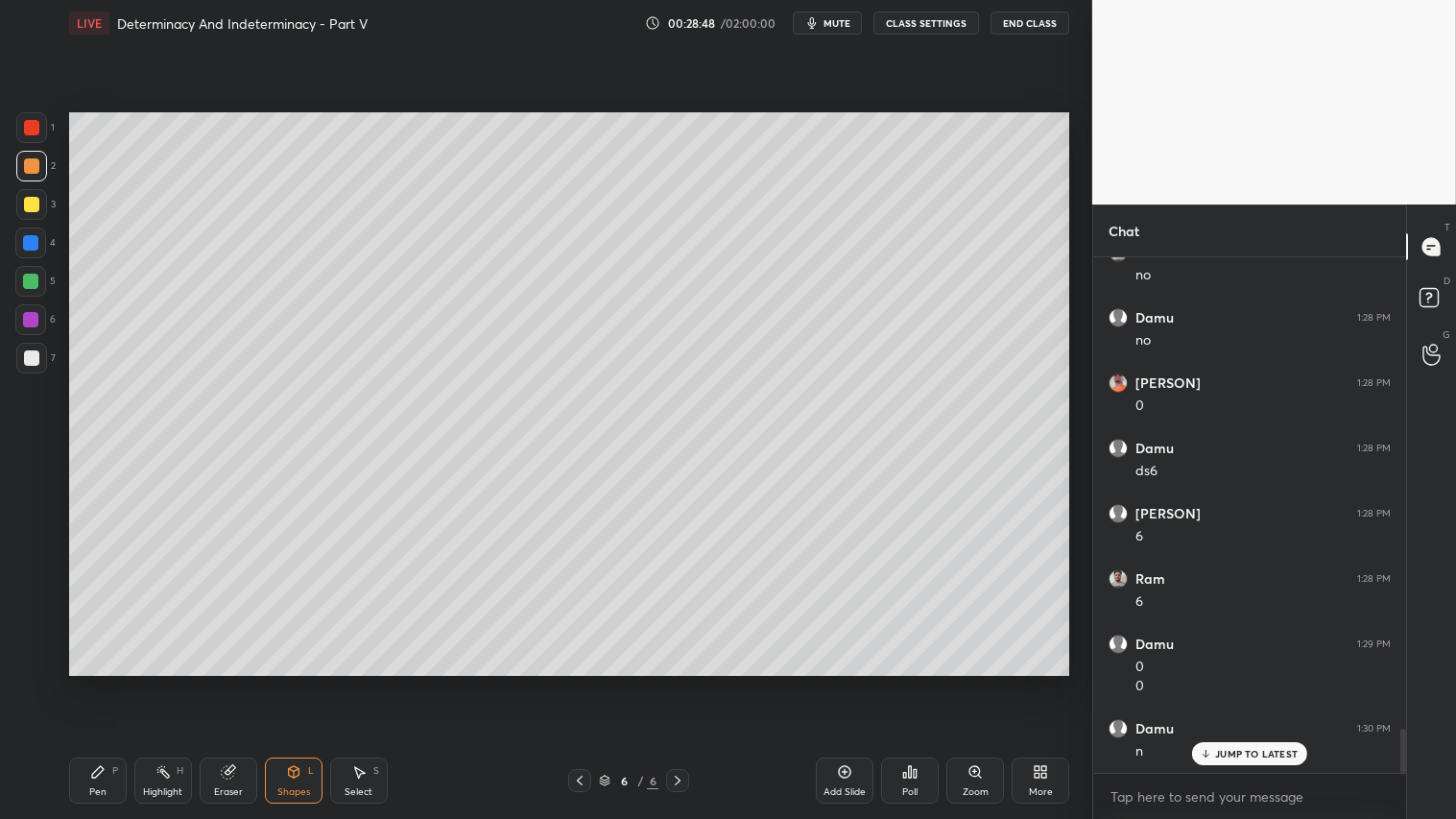 drag, startPoint x: 112, startPoint y: 778, endPoint x: 104, endPoint y: 761, distance: 18.788294 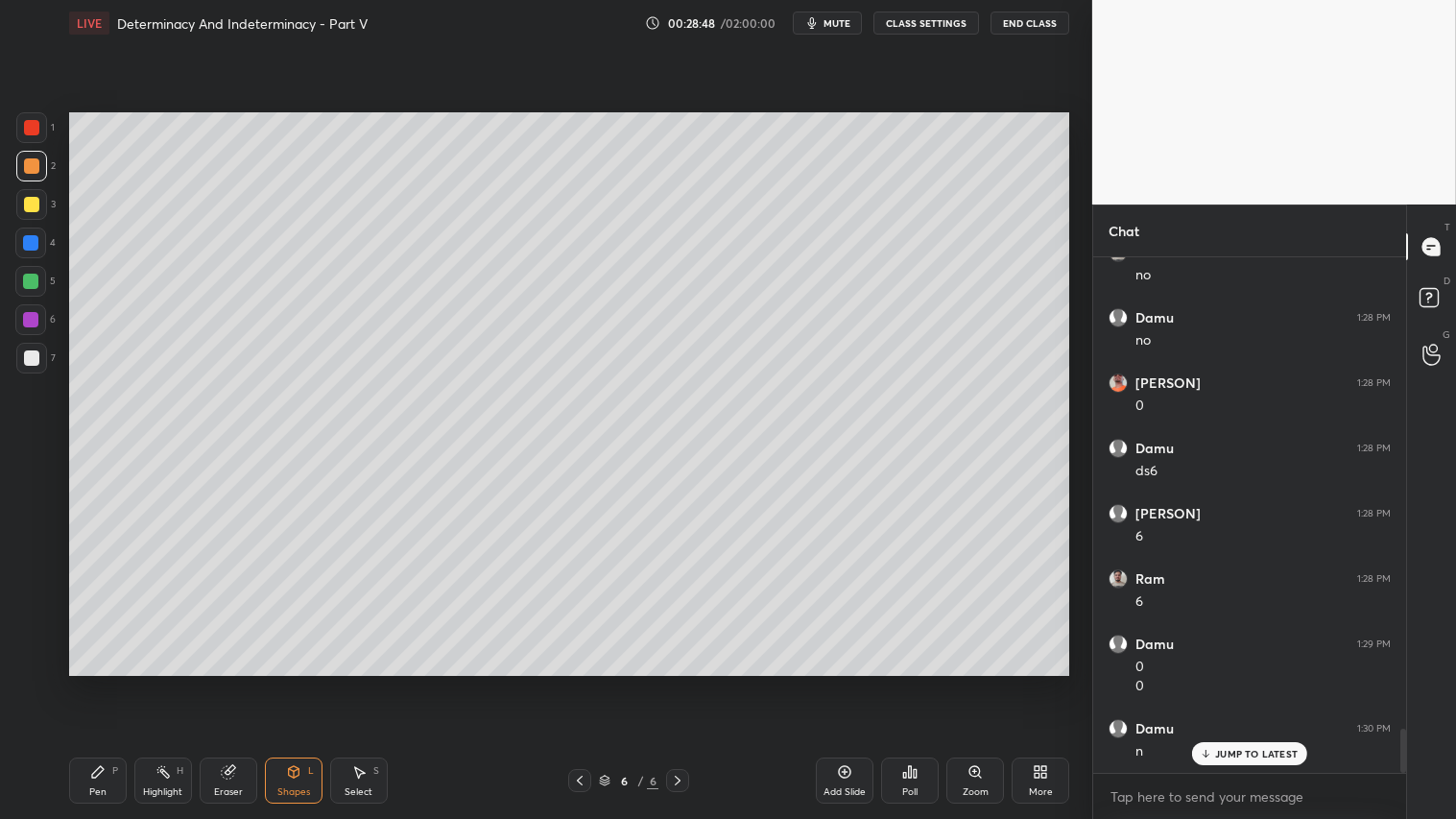 click on "Pen P" at bounding box center [98, 781] 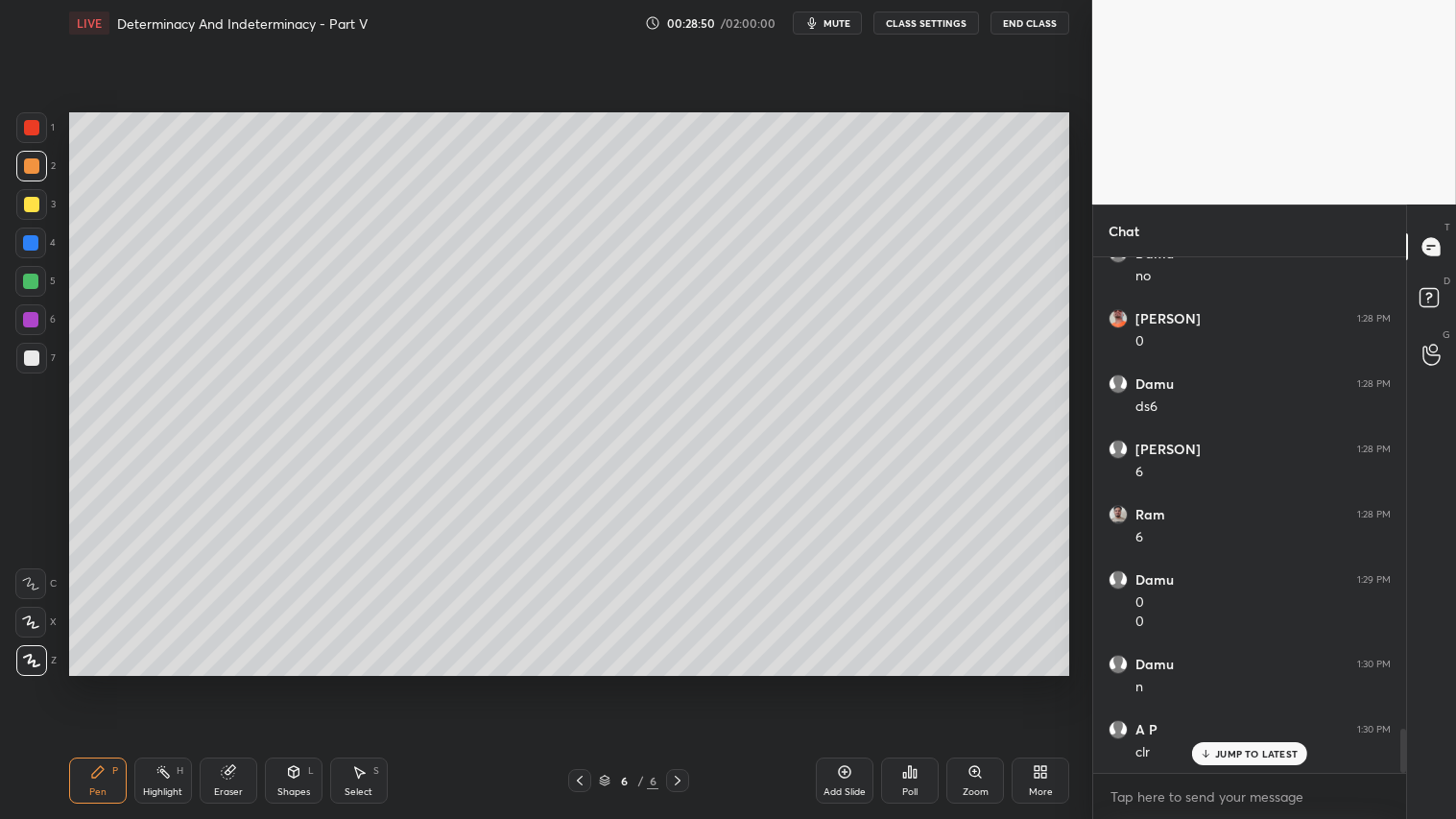 click 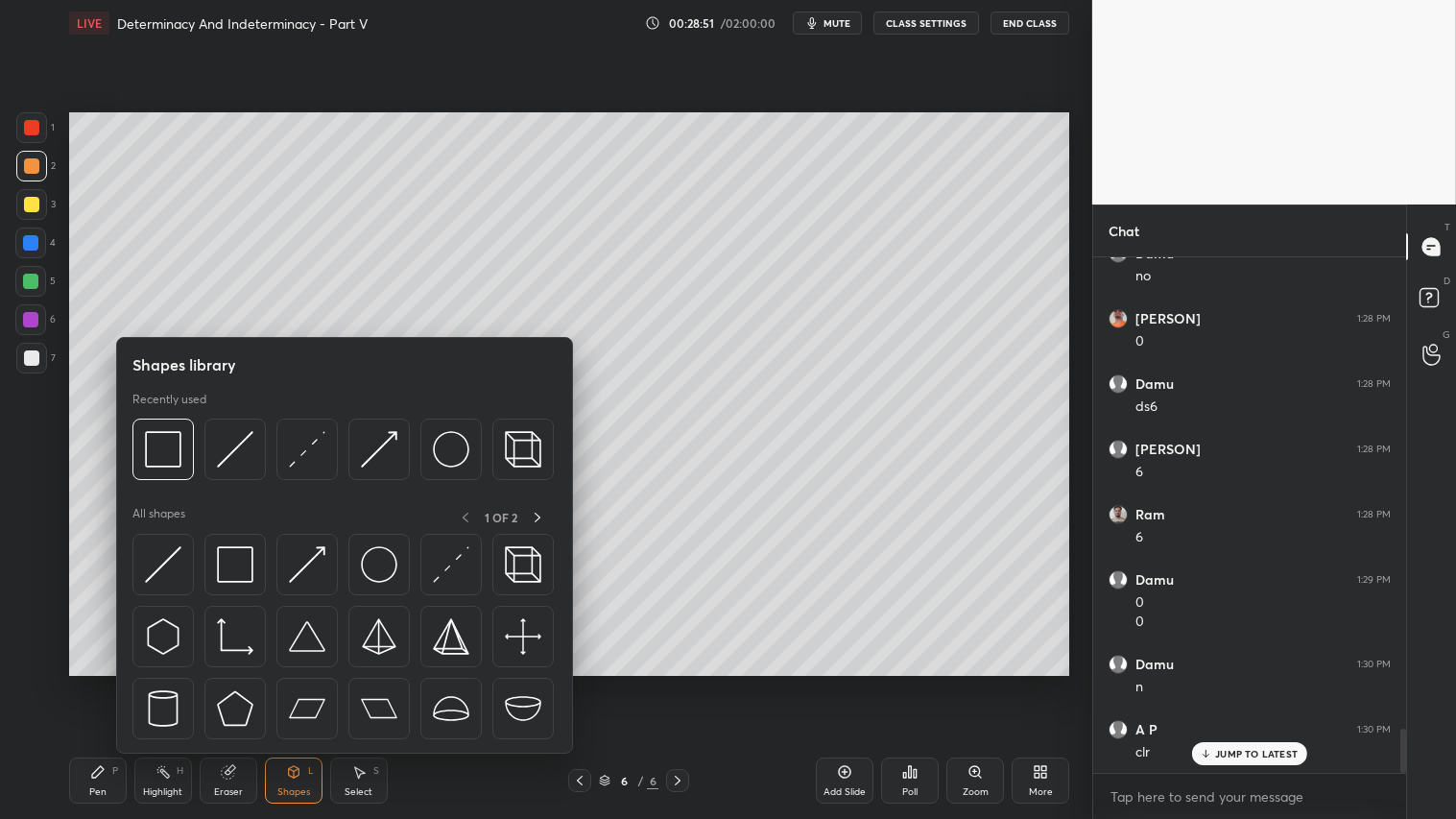 click 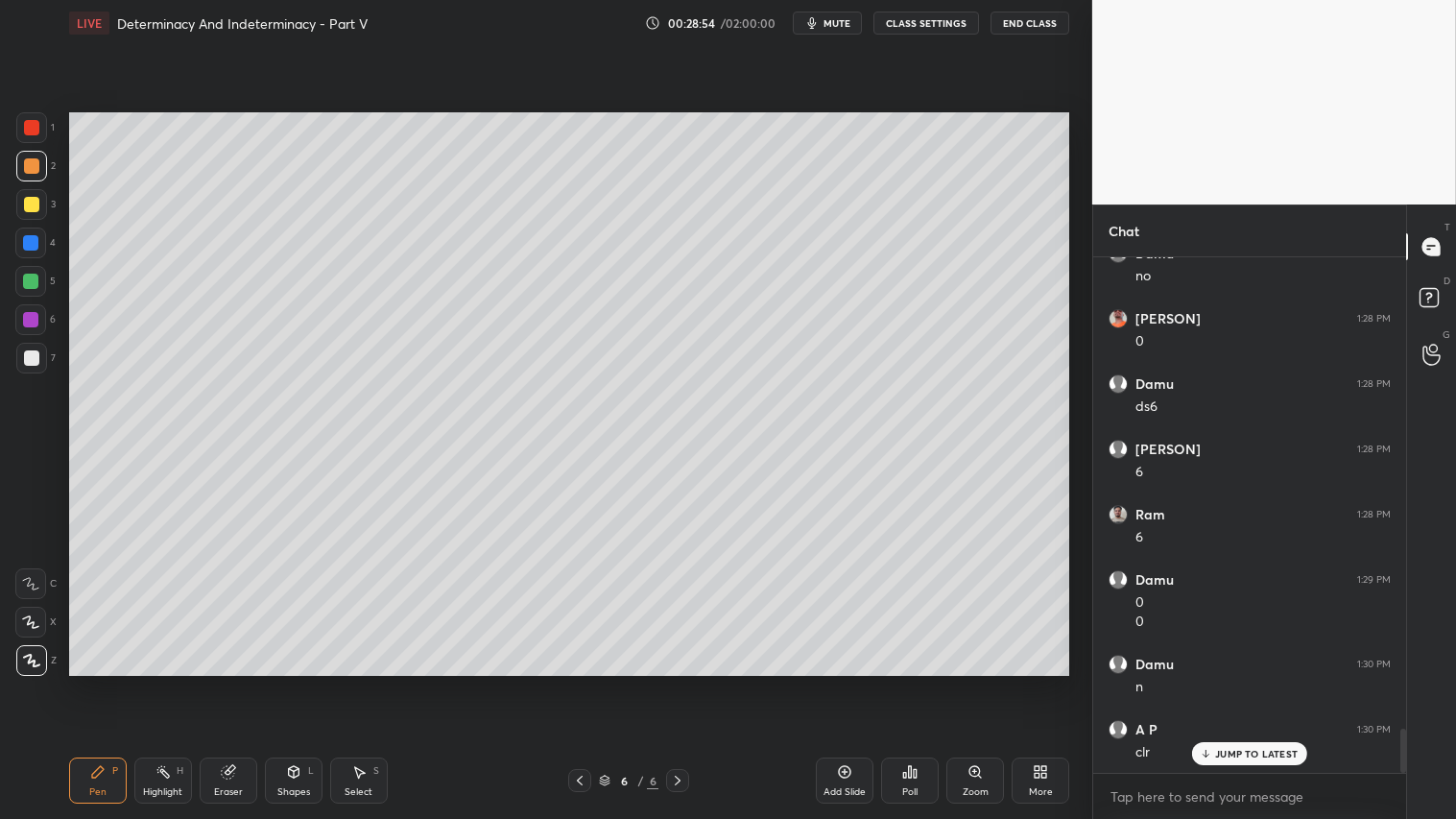 click 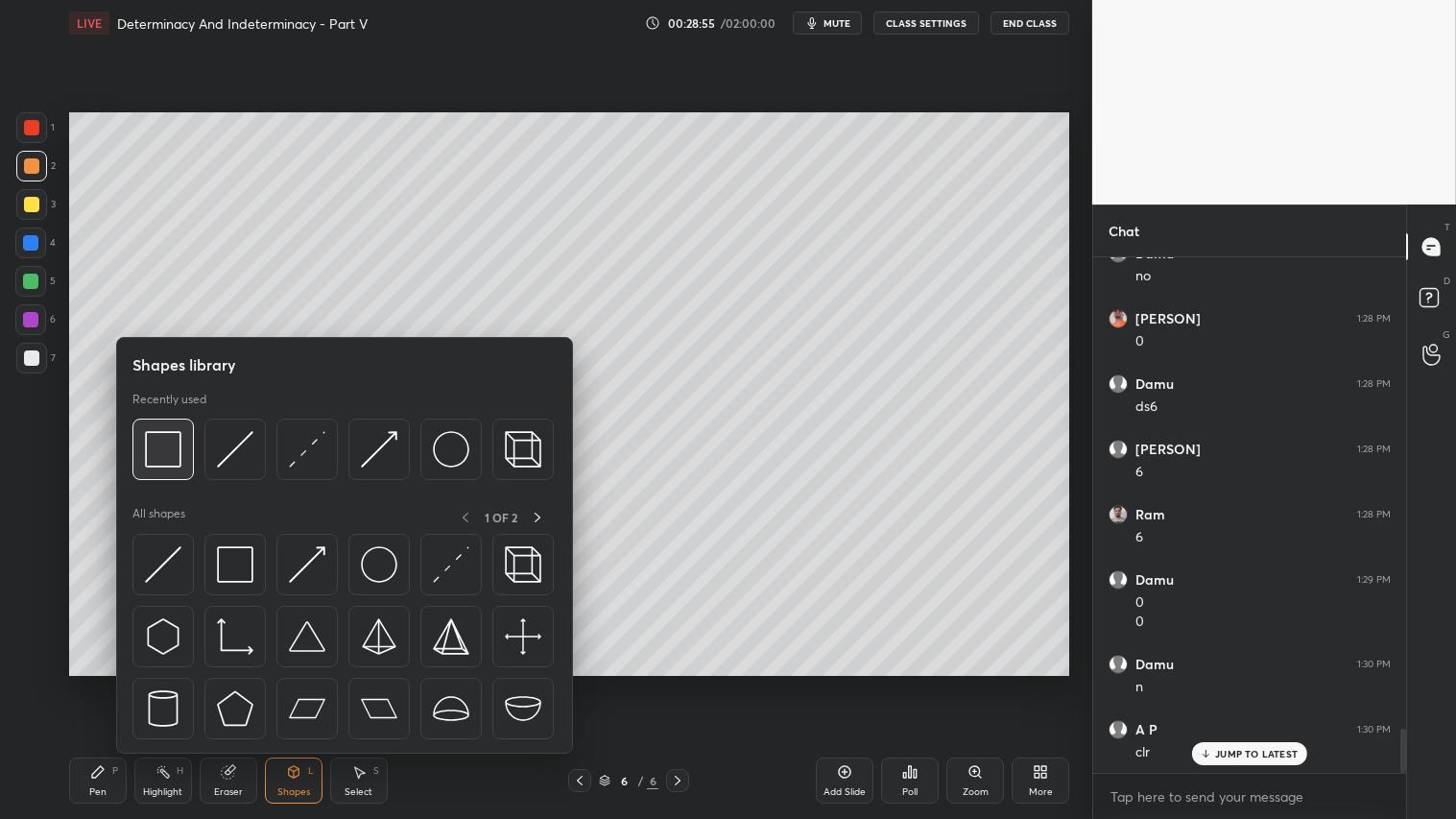 click at bounding box center [163, 449] 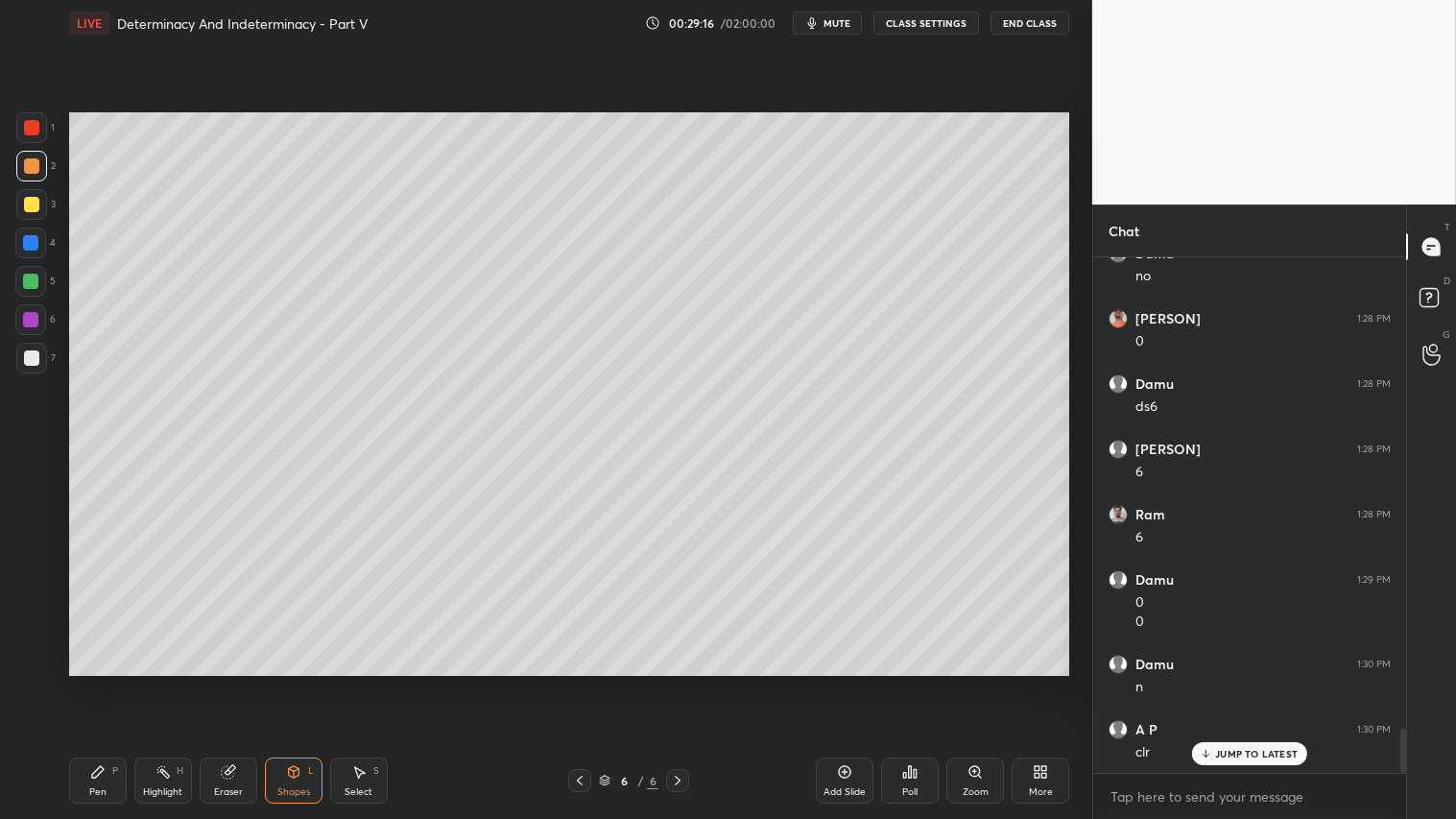 click on "Eraser" at bounding box center [228, 781] 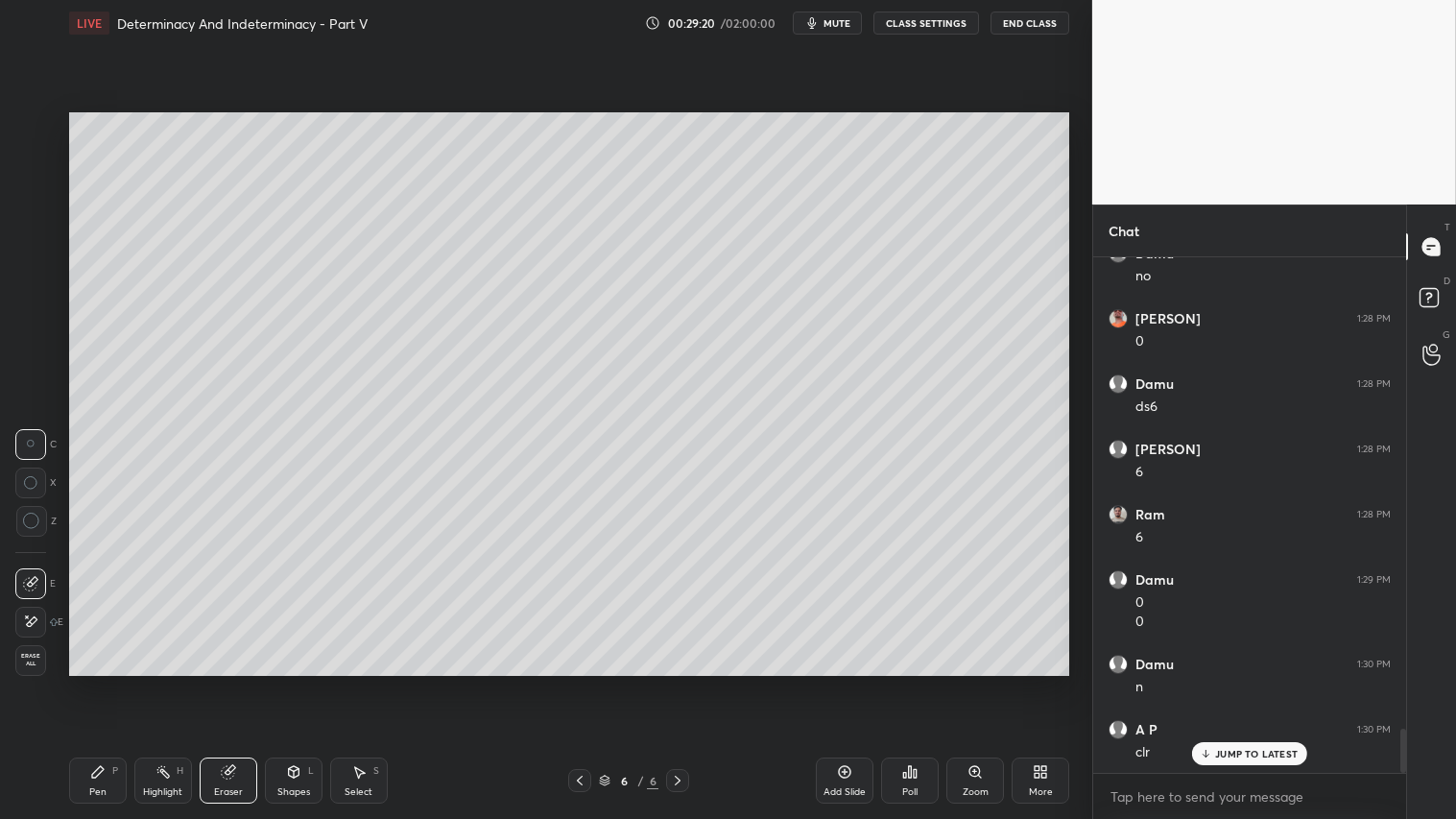 click 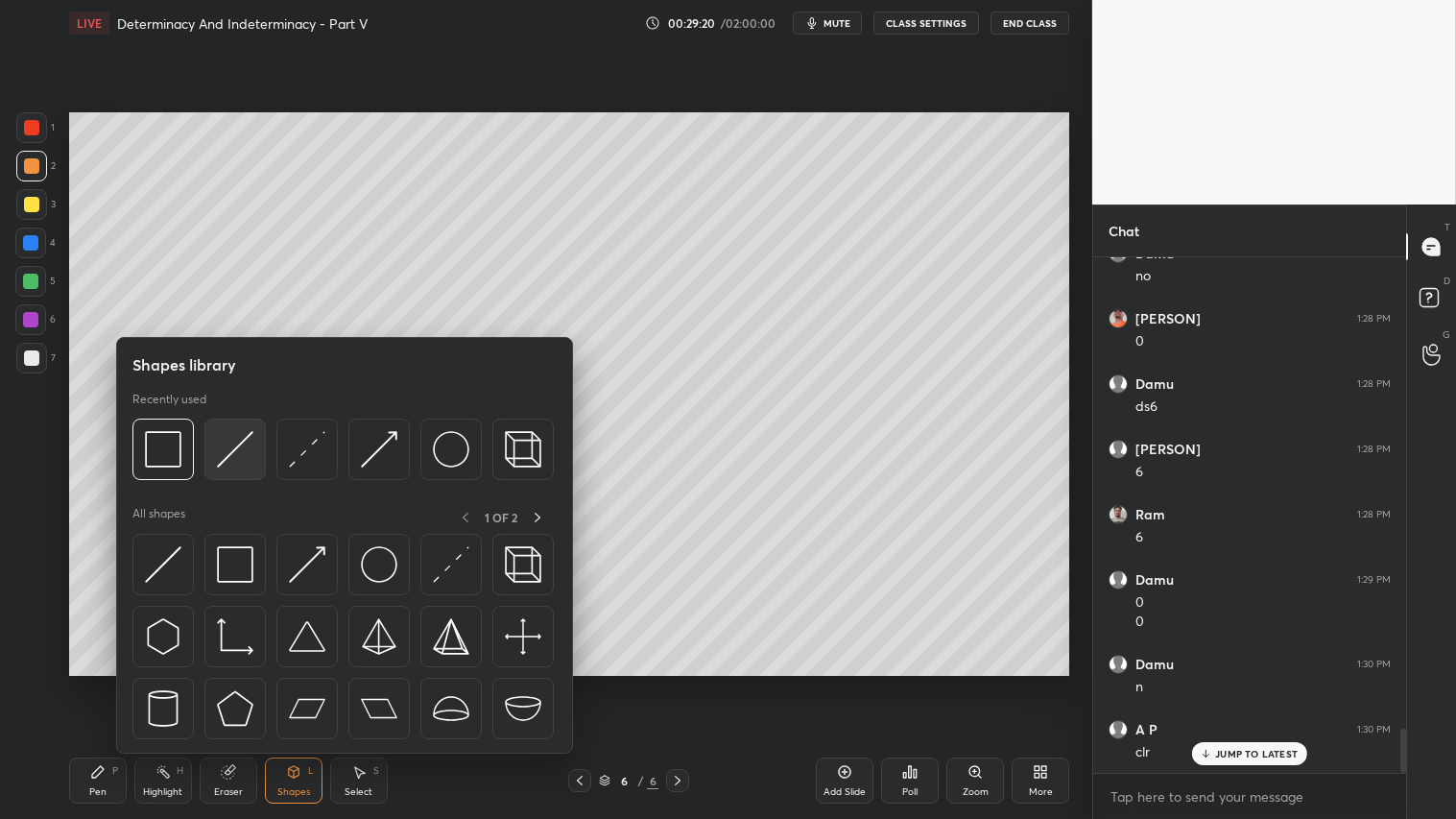 click at bounding box center [235, 449] 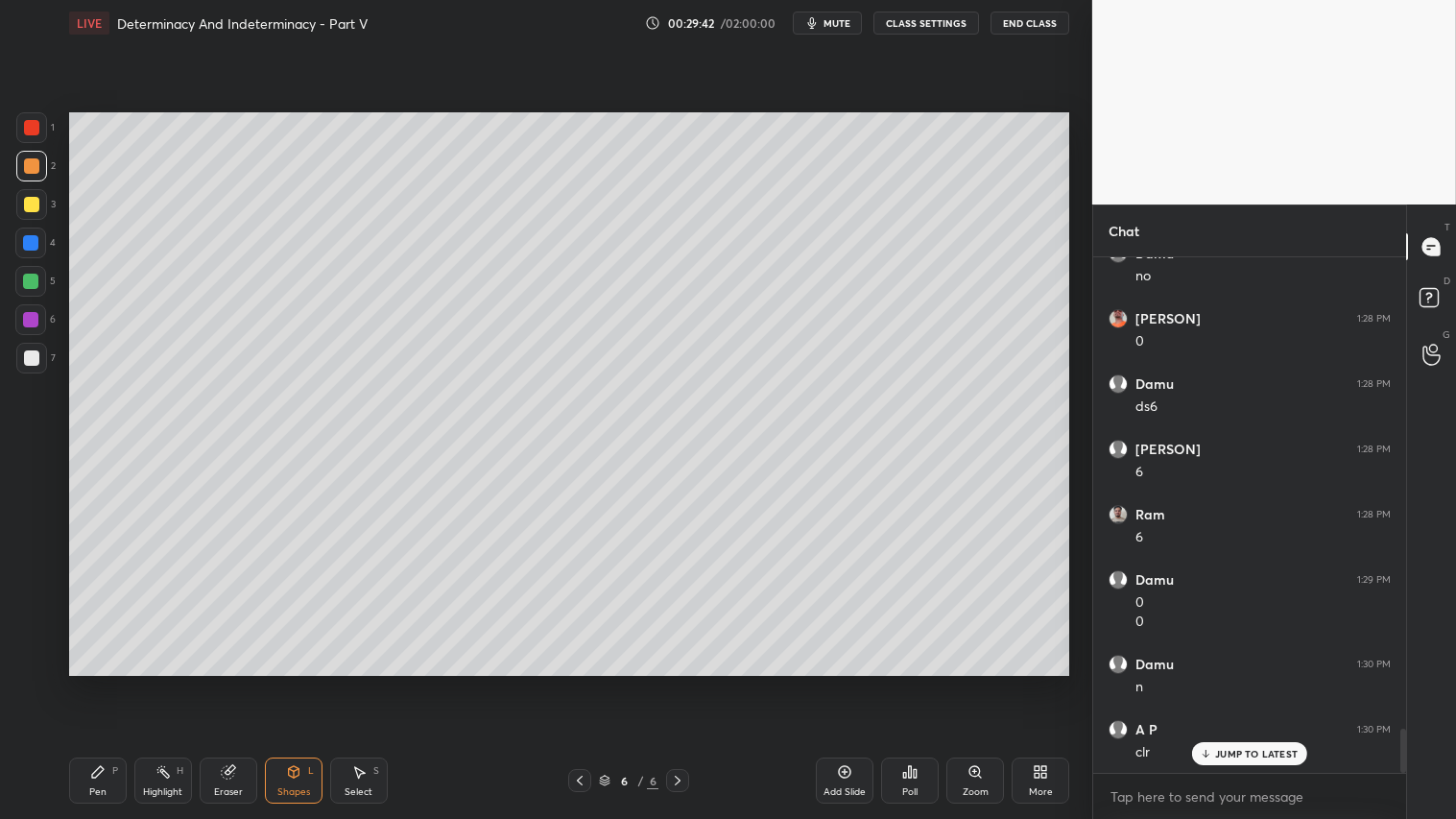 click at bounding box center [32, 166] 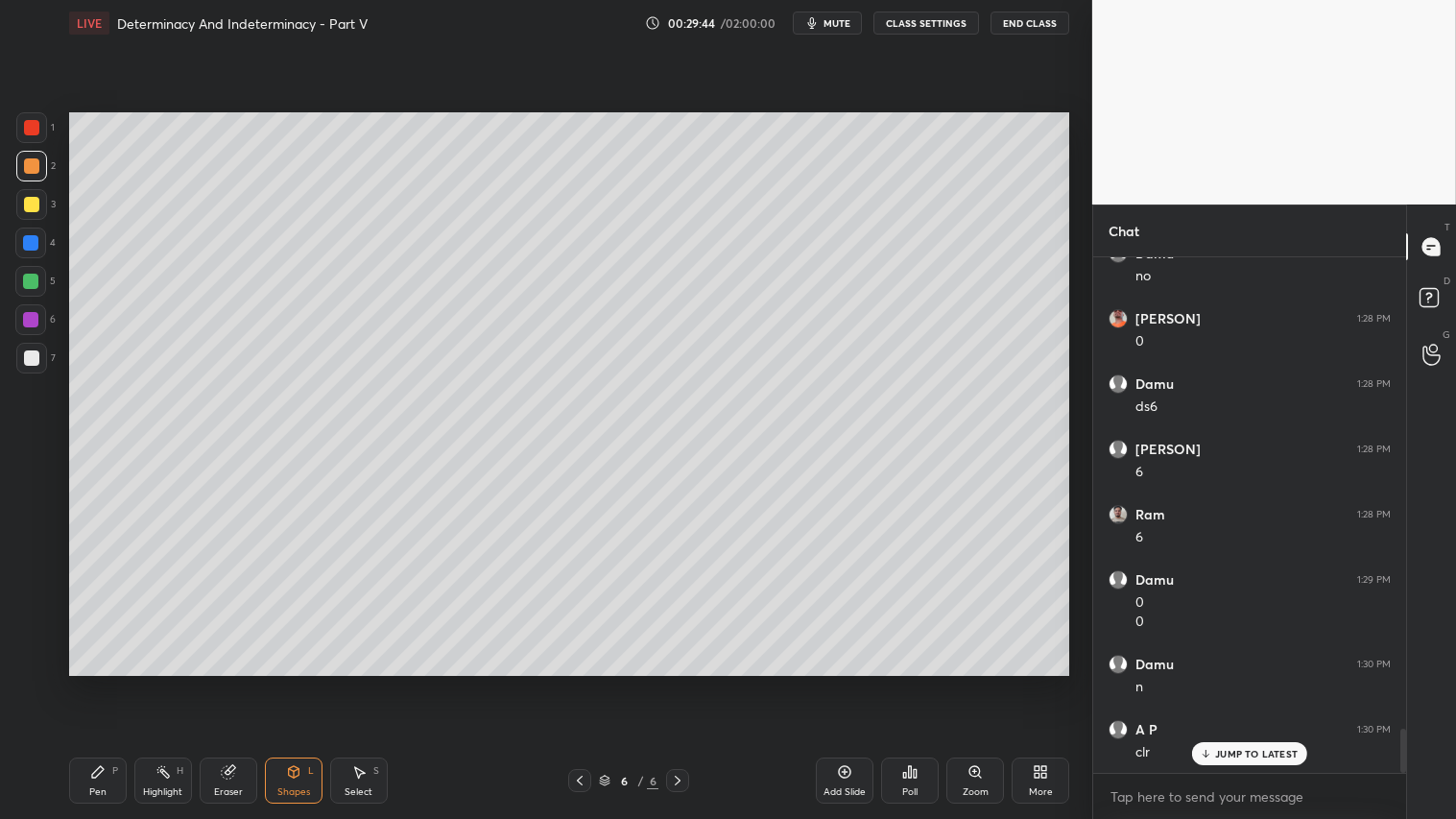 click on "Pen" at bounding box center [98, 792] 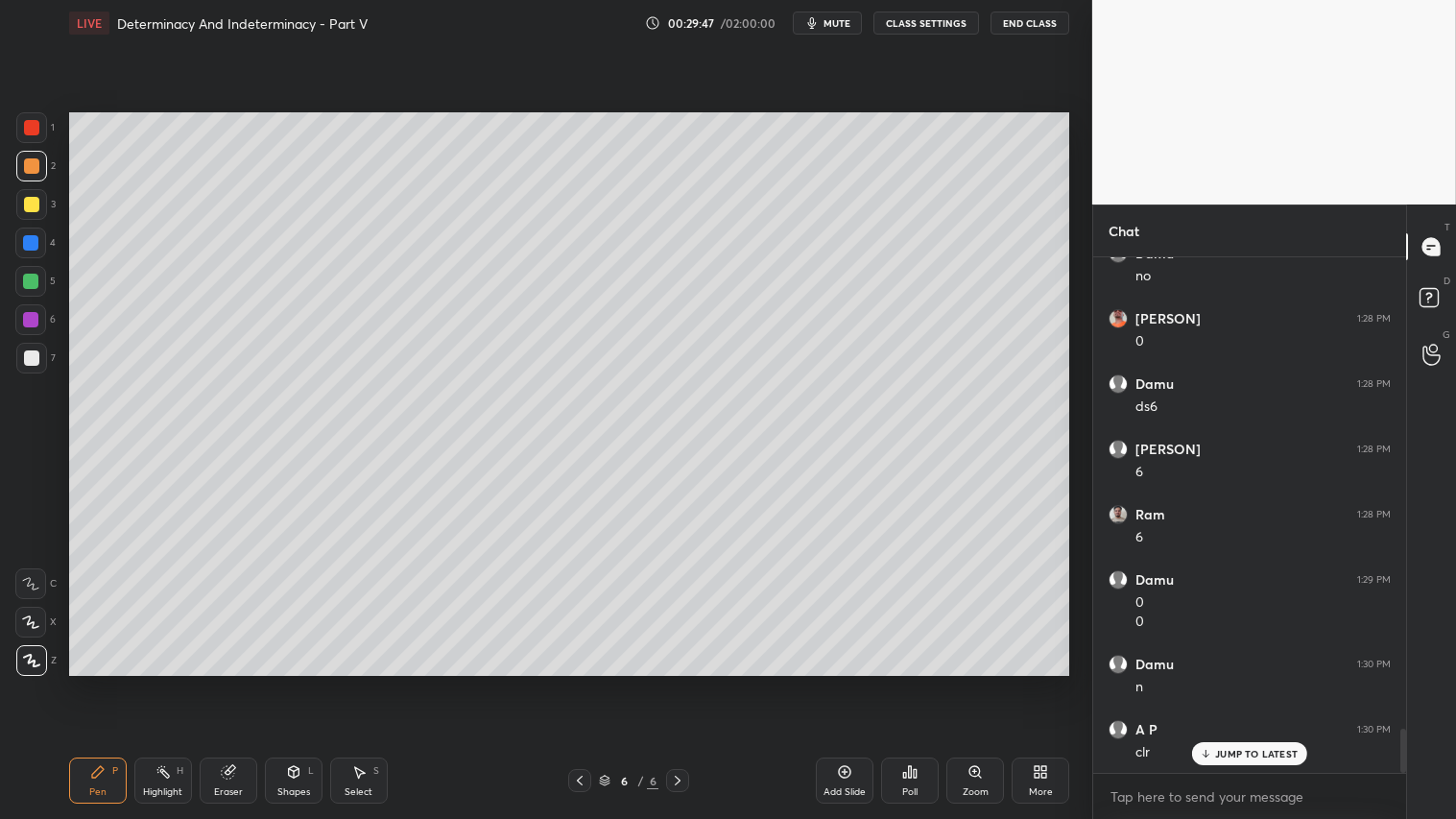 click on "Pen" at bounding box center [98, 792] 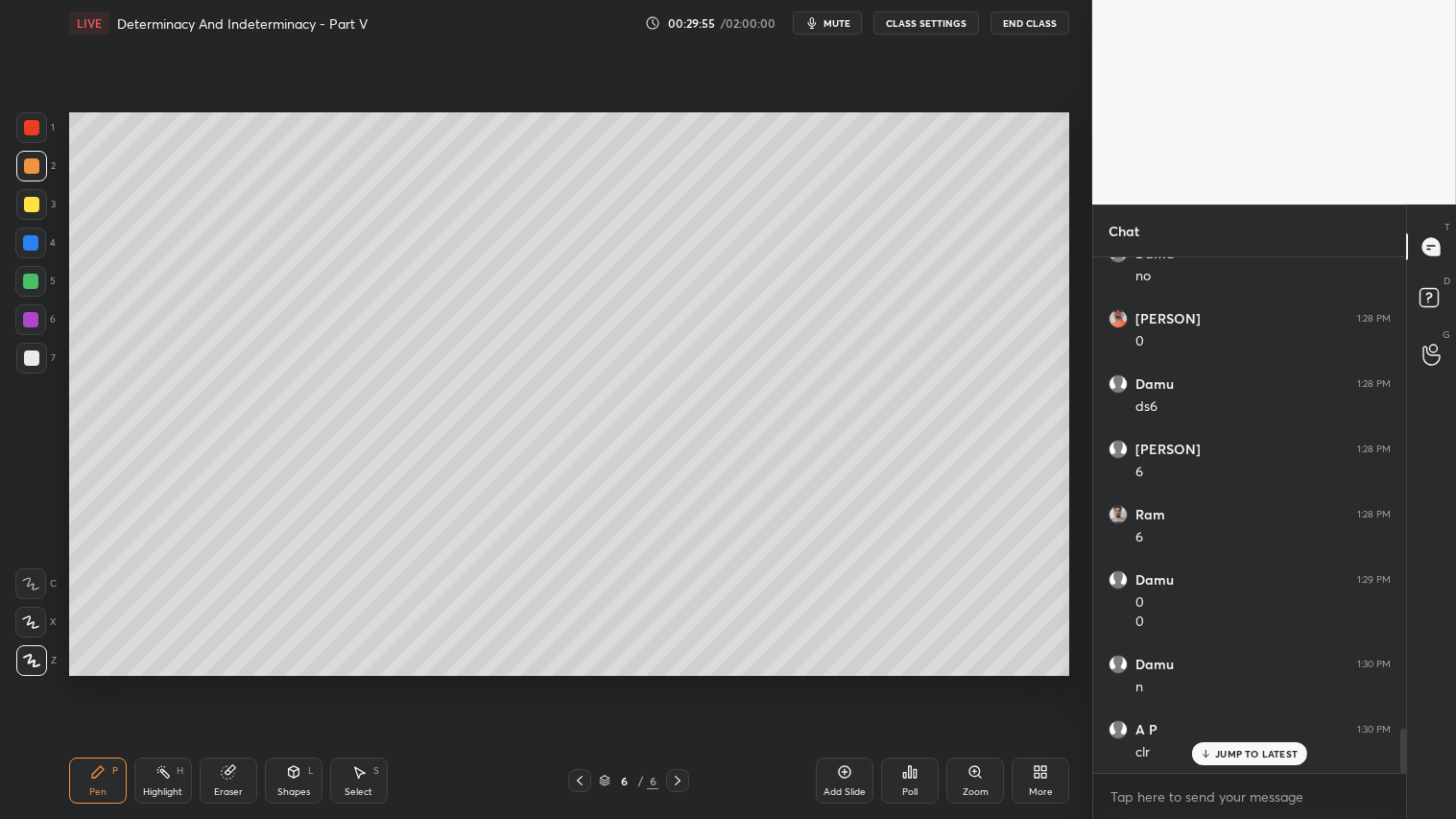 click 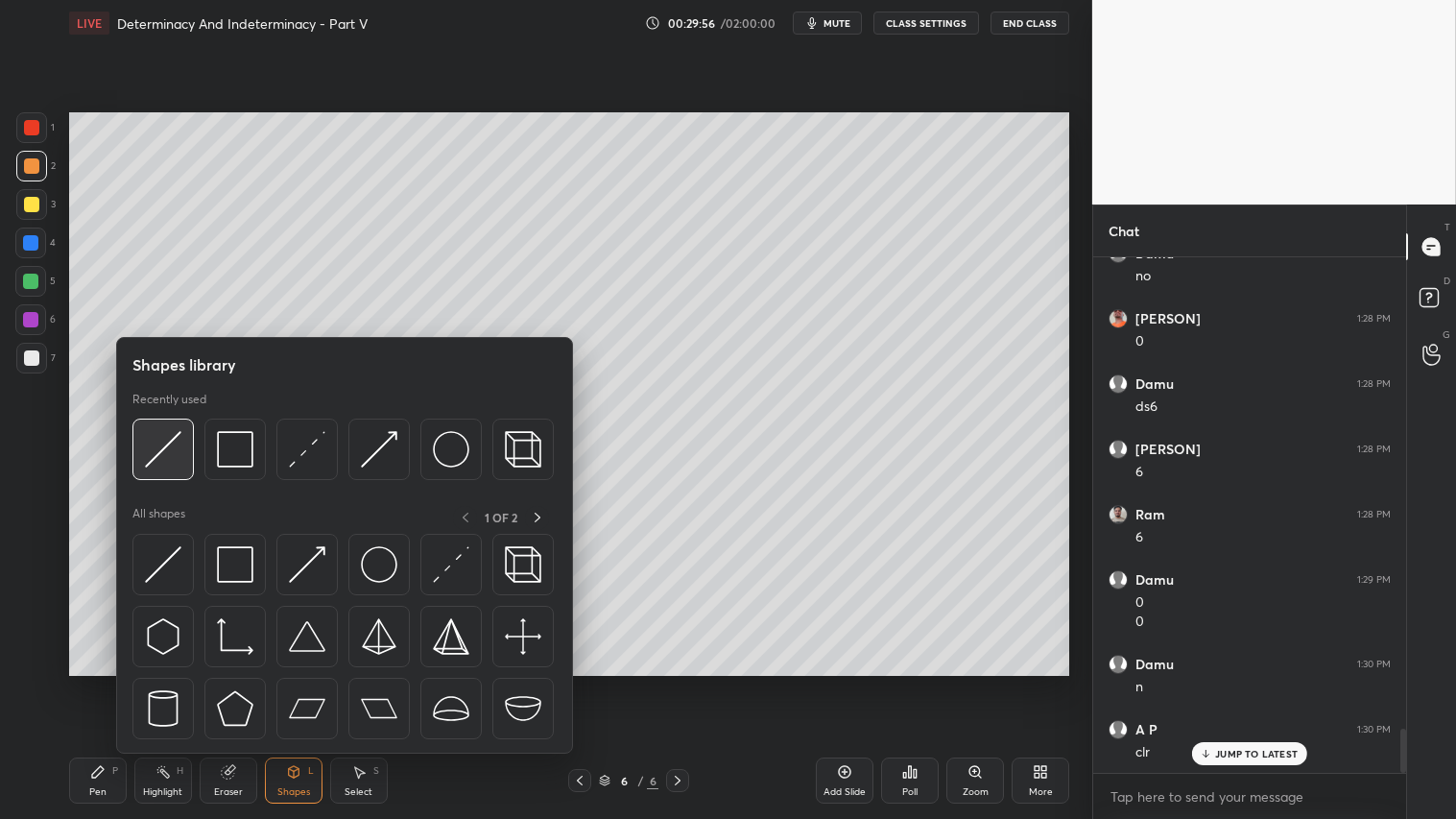 click at bounding box center [163, 449] 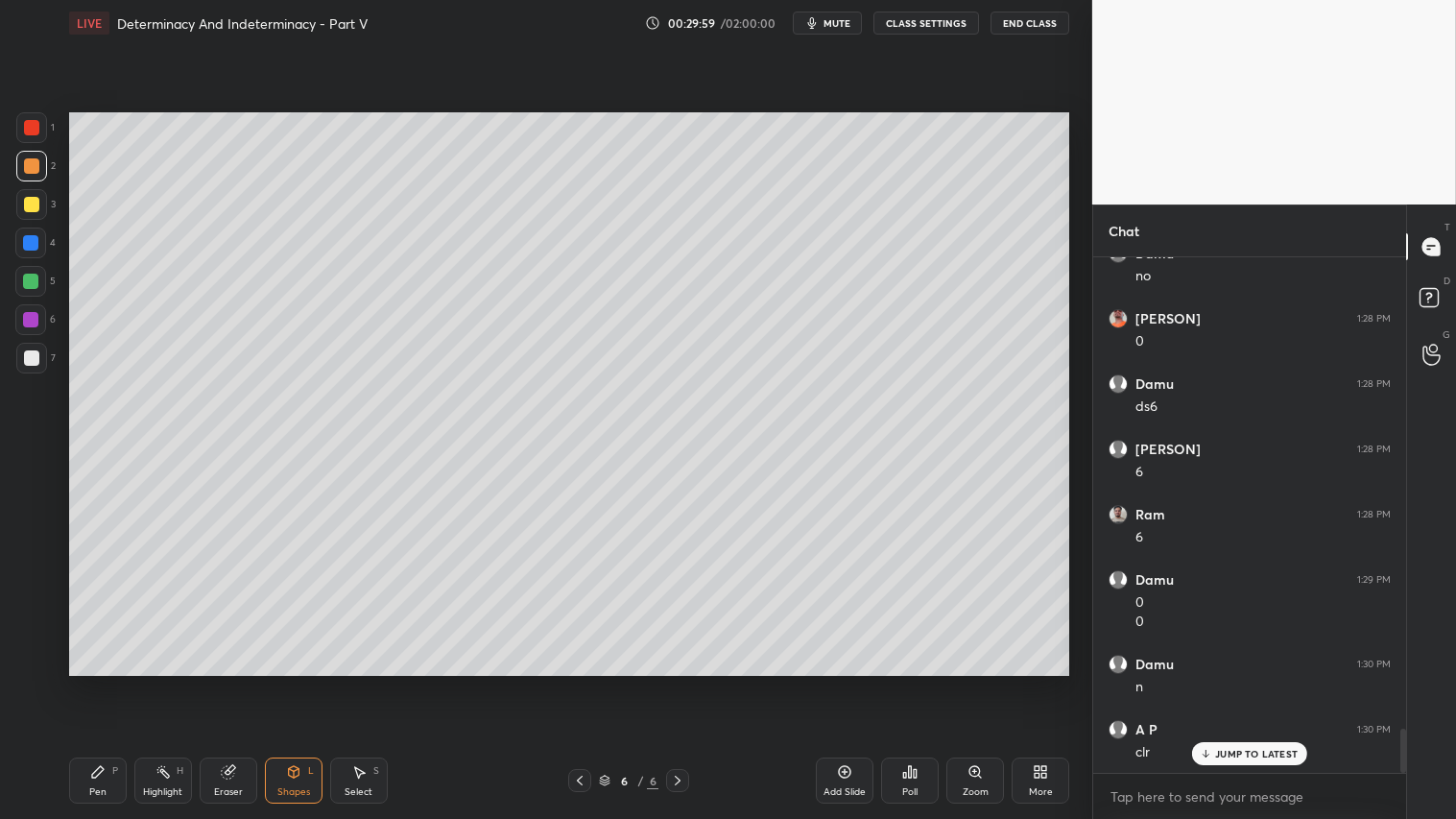 click on "Pen P" at bounding box center (98, 781) 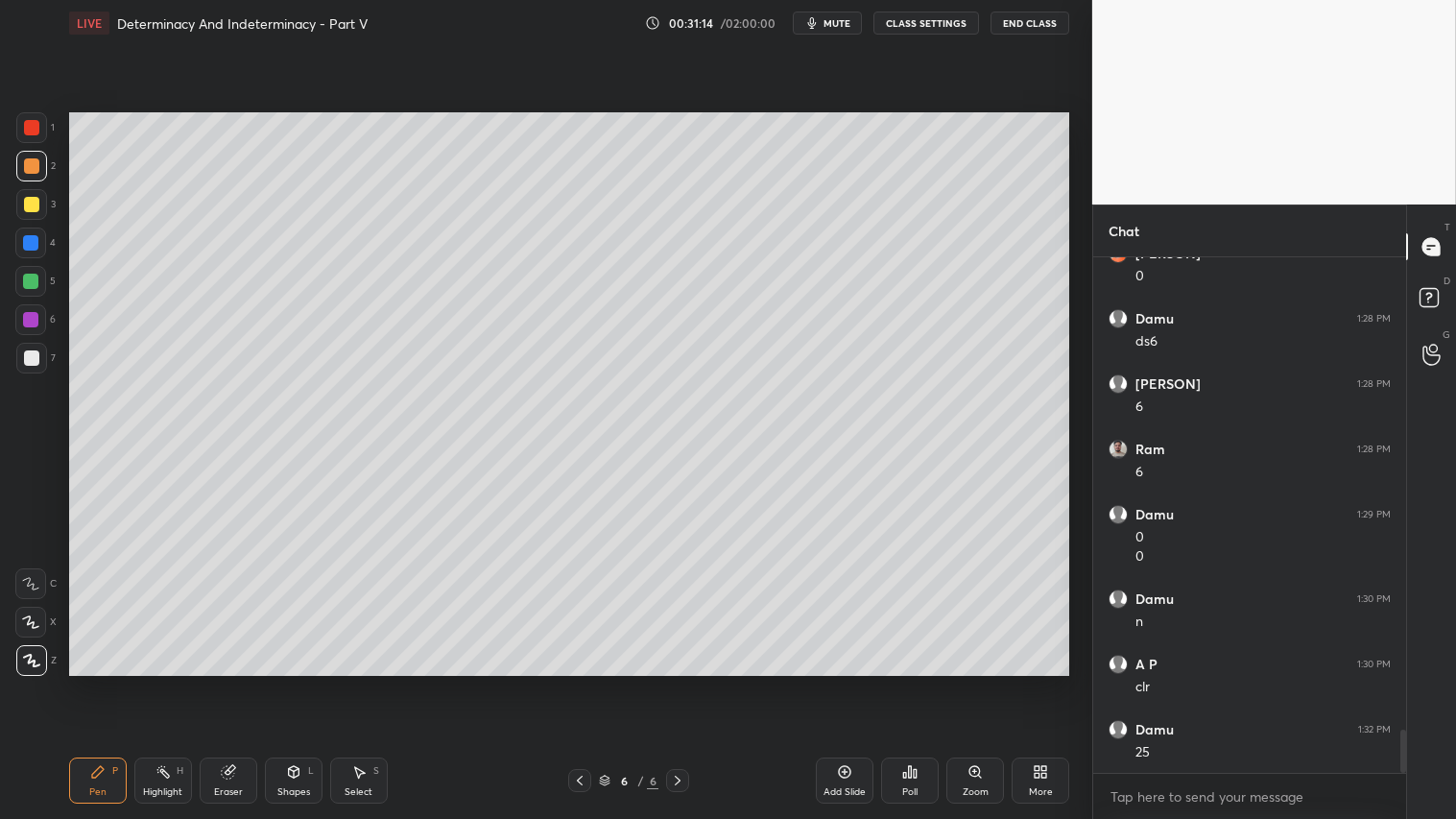 scroll, scrollTop: 5670, scrollLeft: 0, axis: vertical 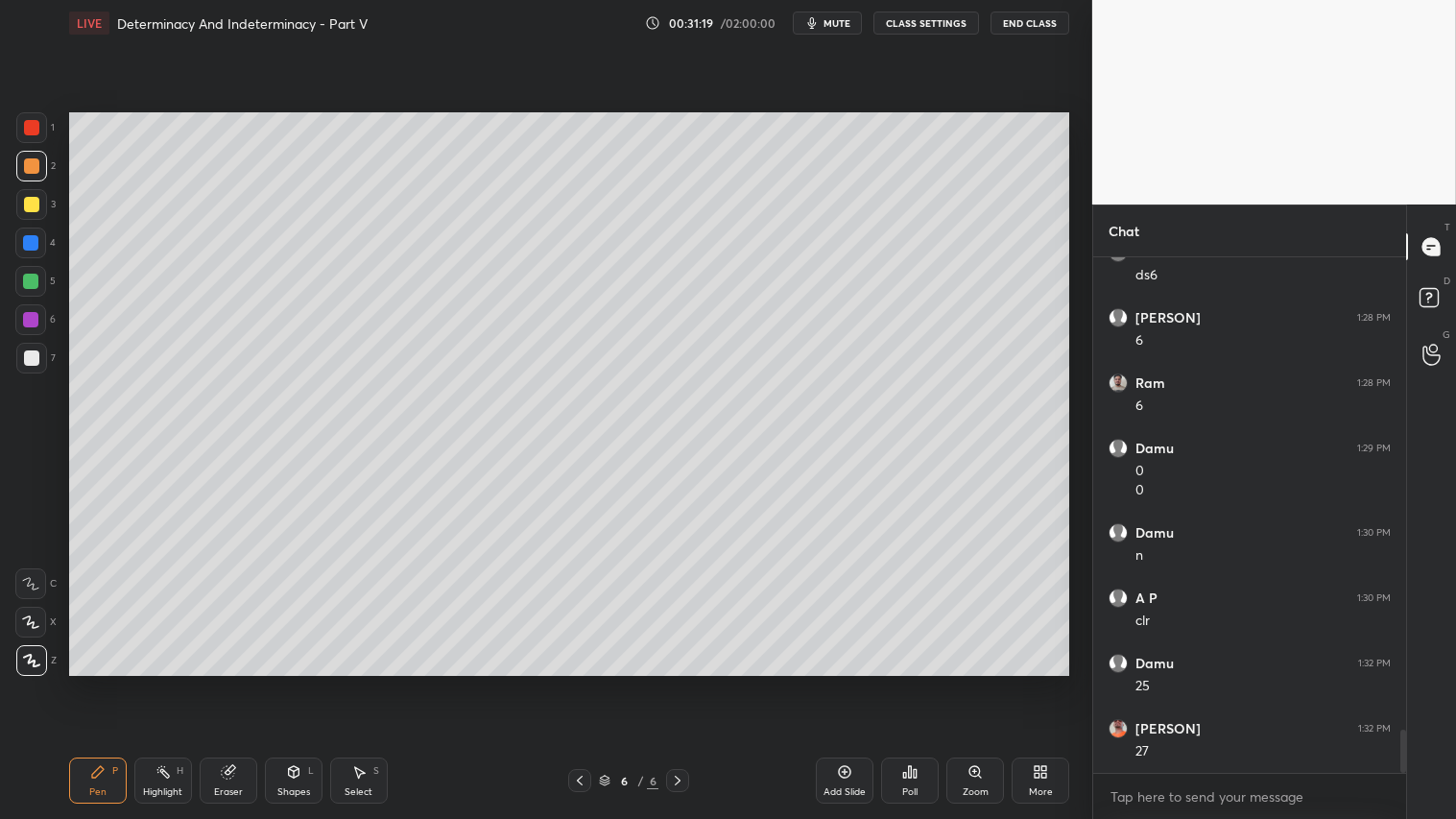 click on "Shapes L" at bounding box center [294, 781] 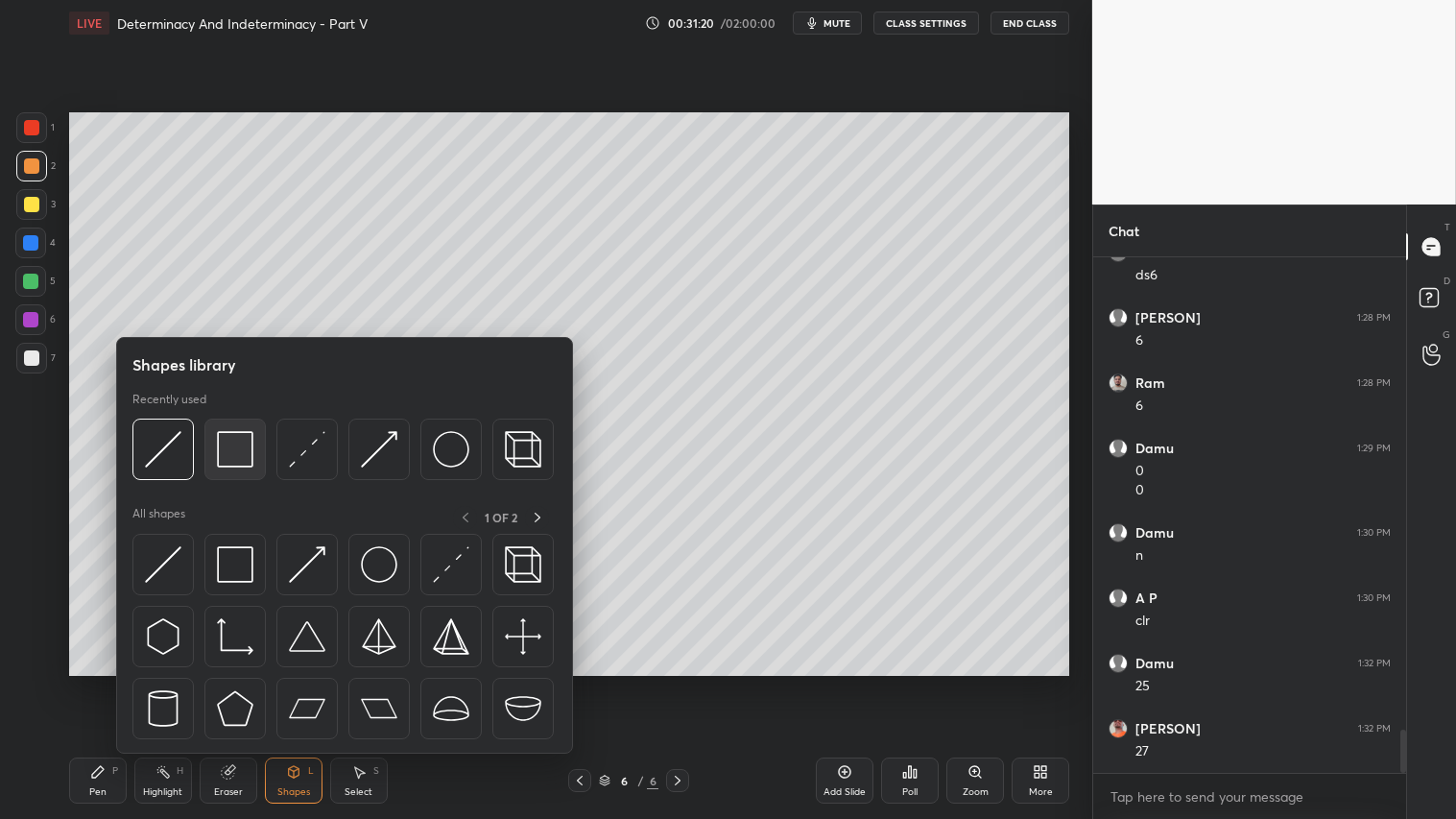 click at bounding box center (235, 449) 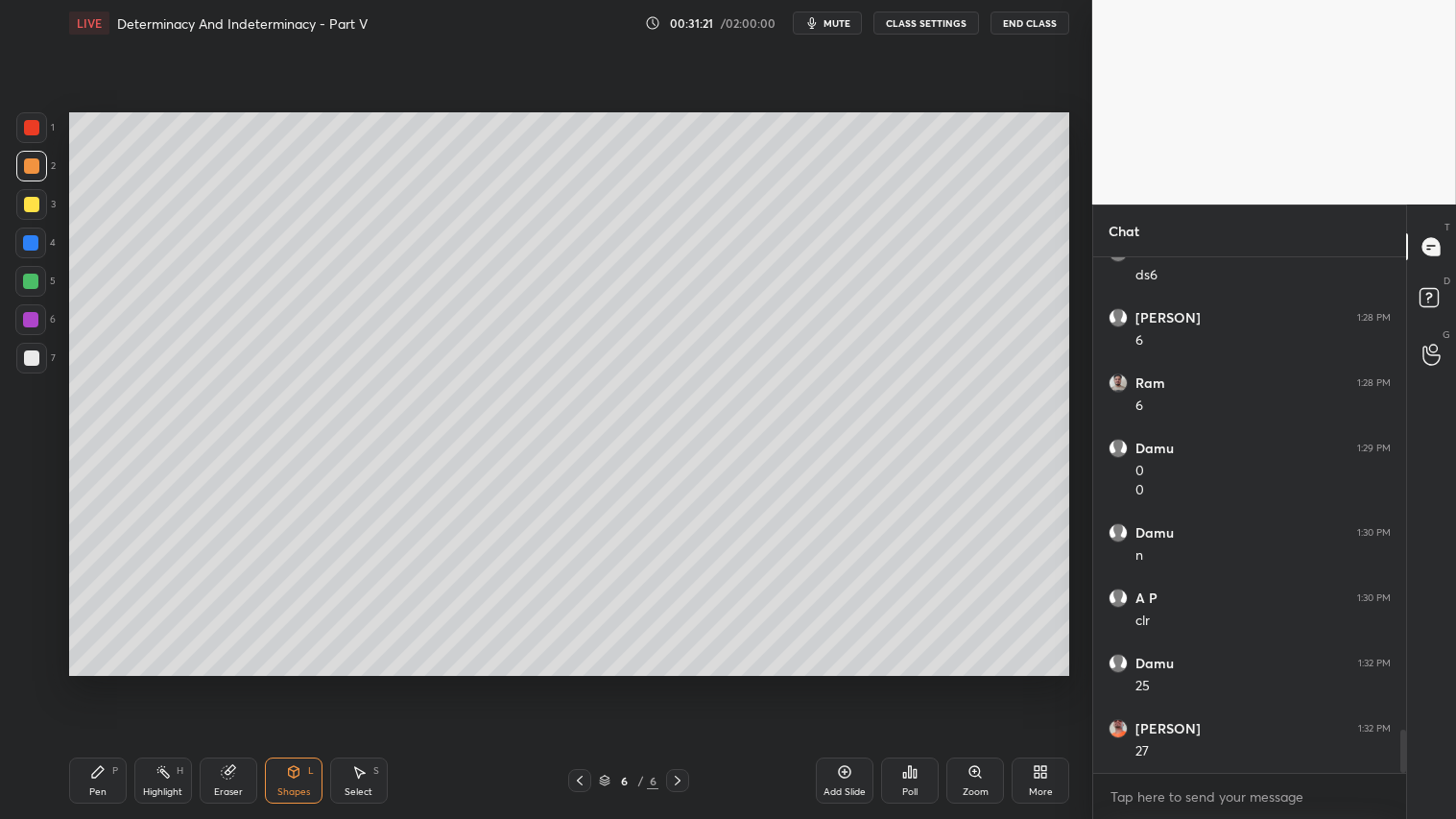 click at bounding box center (32, 358) 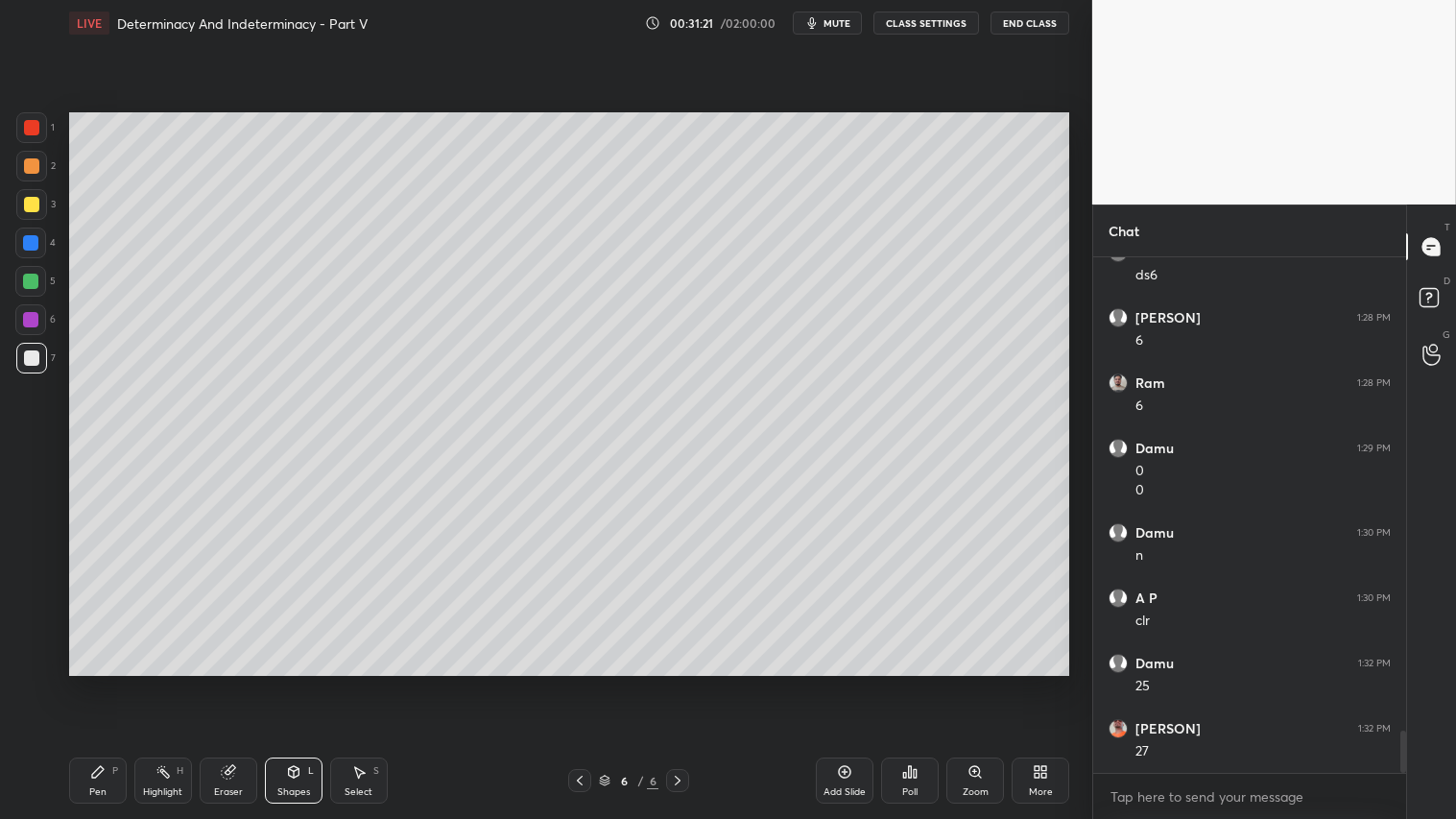 scroll, scrollTop: 5735, scrollLeft: 0, axis: vertical 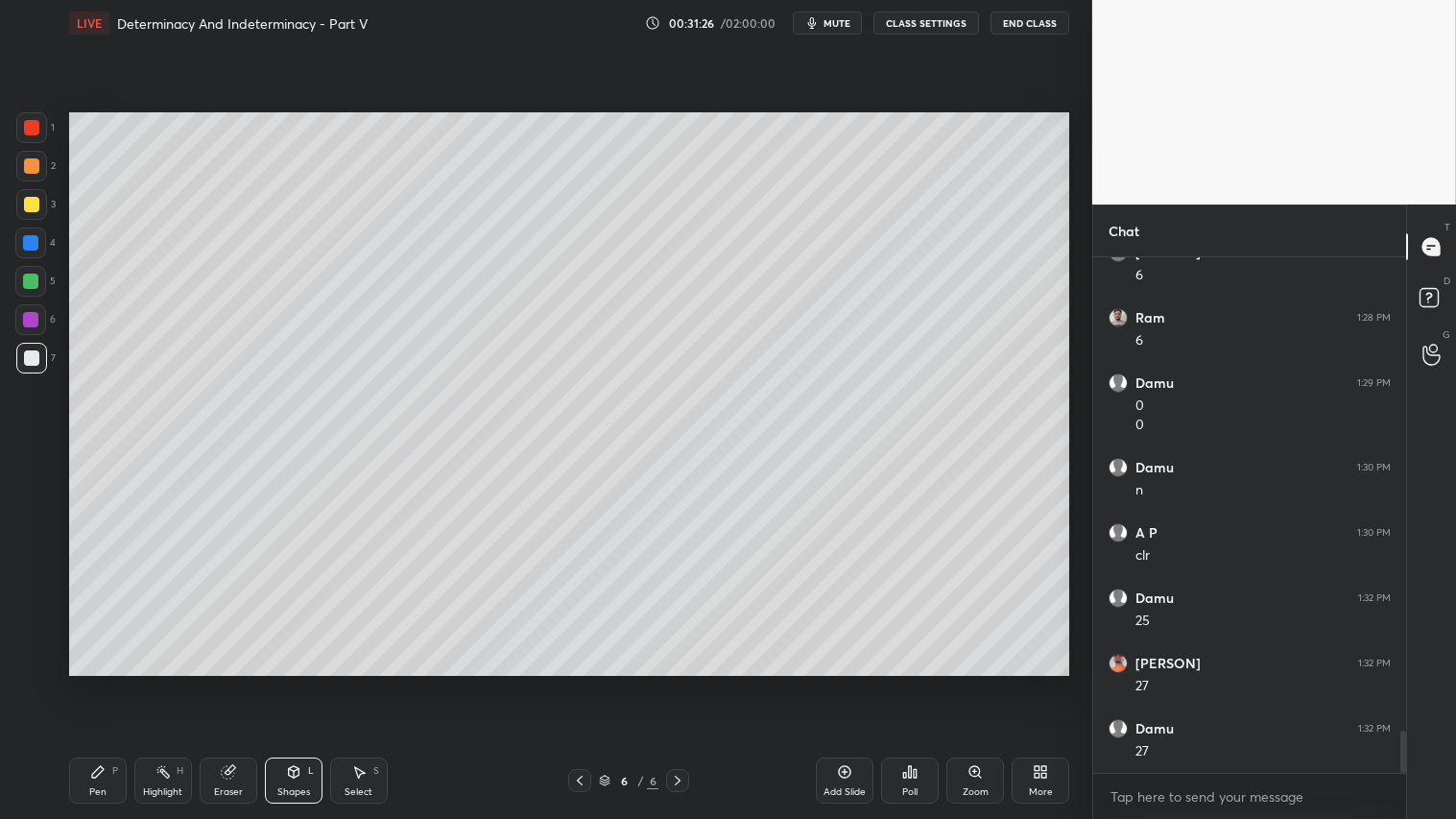 click on "Pen P" at bounding box center [98, 781] 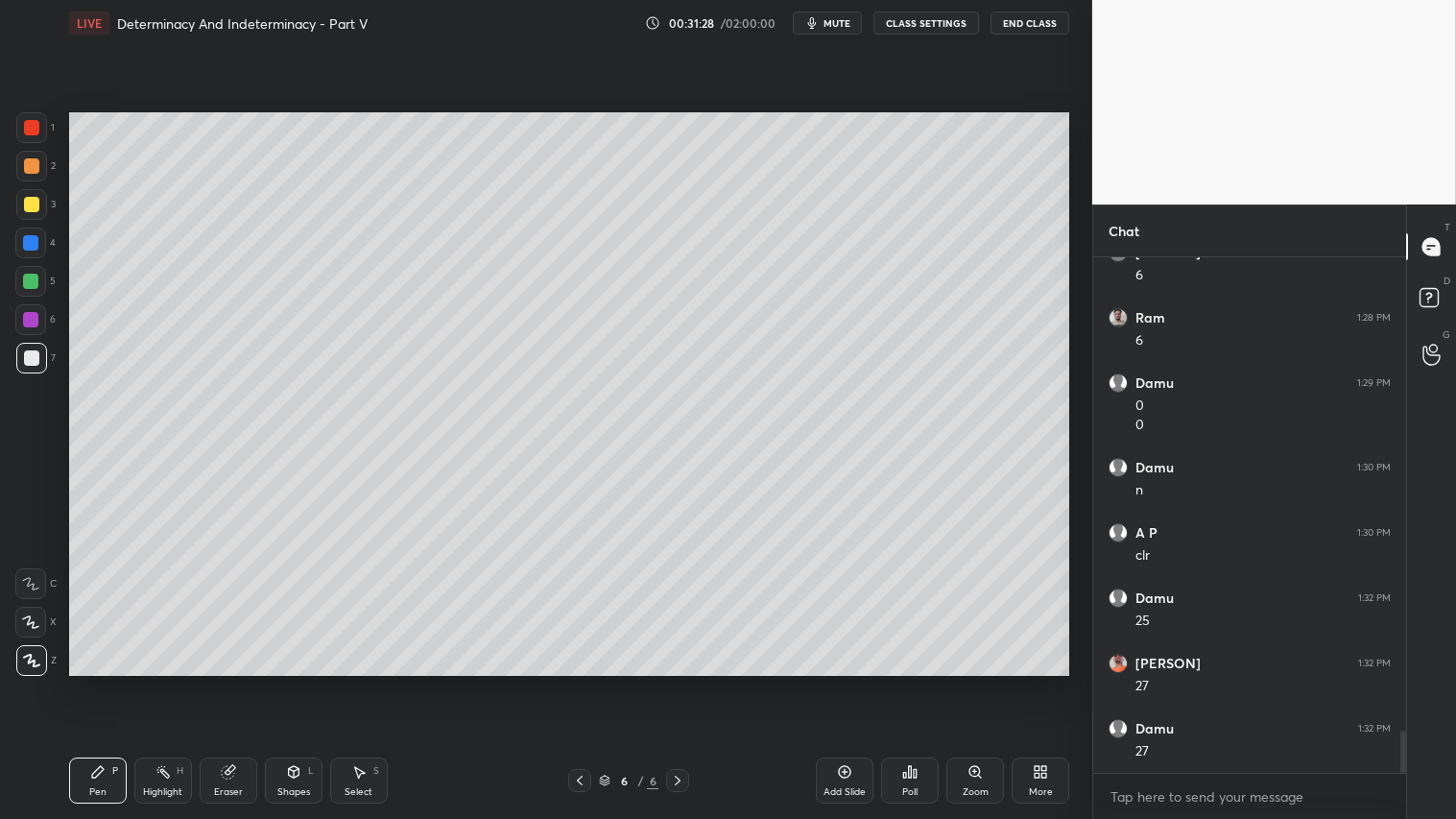 drag, startPoint x: 30, startPoint y: 164, endPoint x: 21, endPoint y: 156, distance: 12.041595 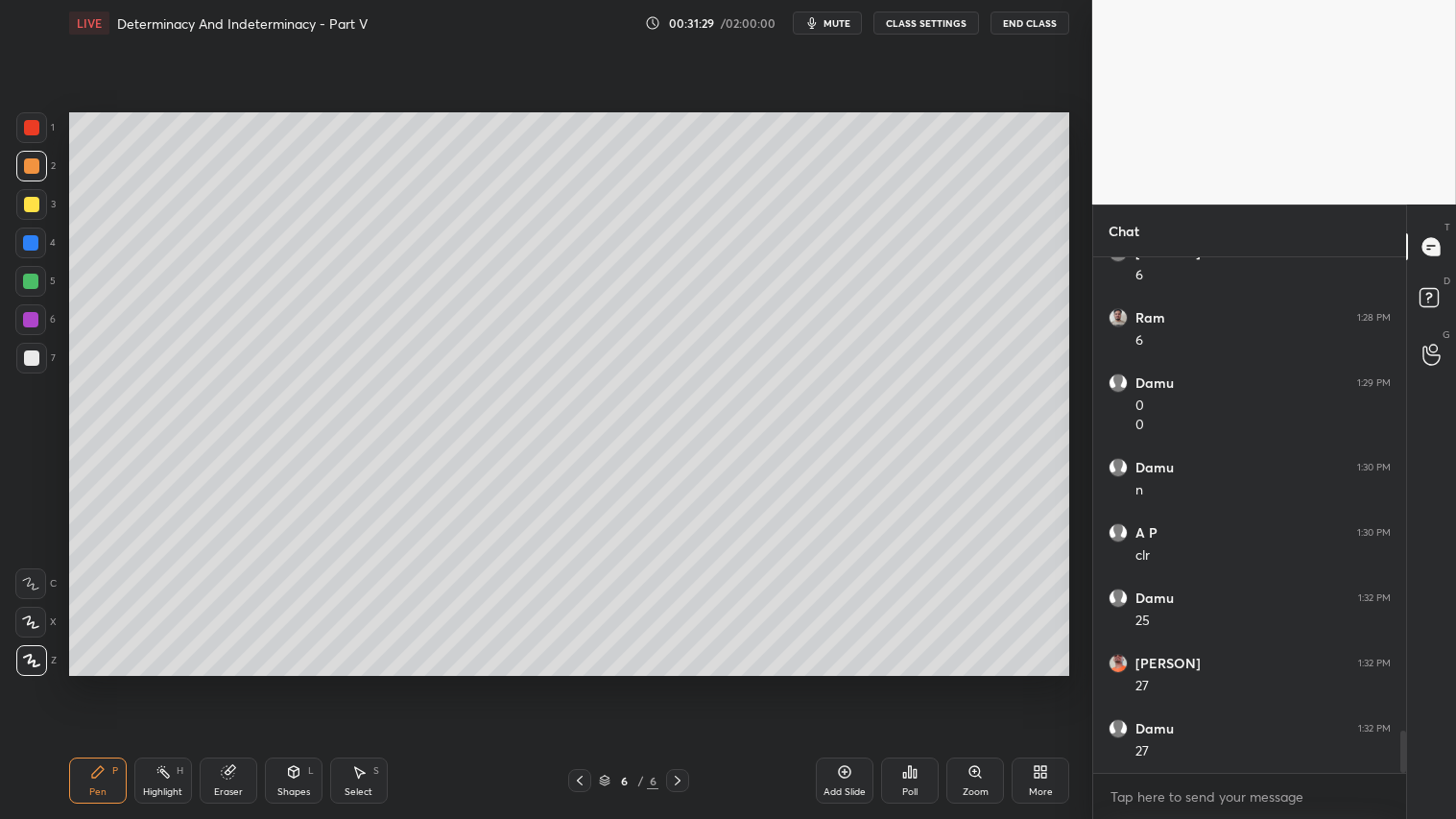 click on "Pen P" at bounding box center (98, 781) 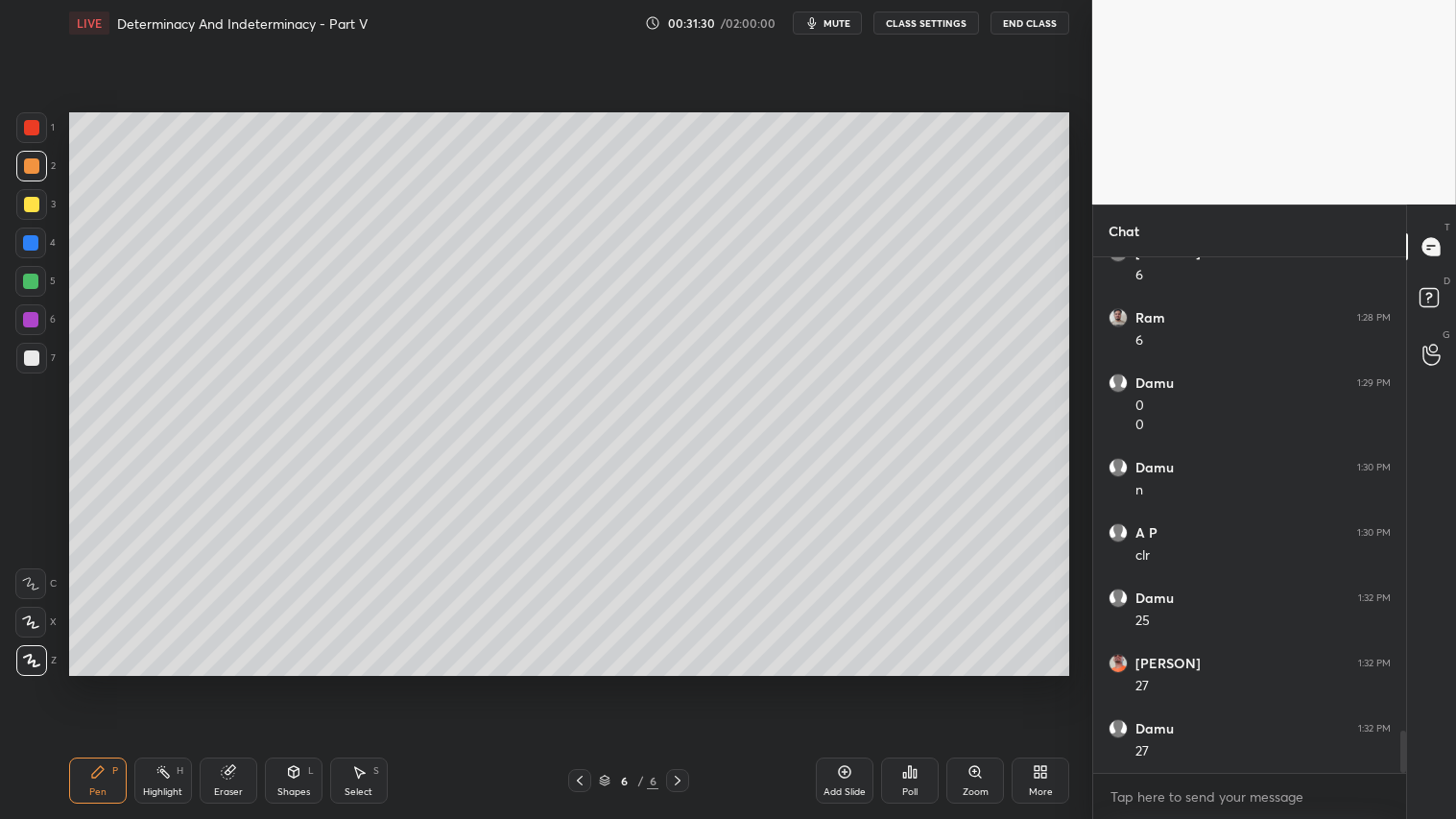 drag, startPoint x: 842, startPoint y: 783, endPoint x: 831, endPoint y: 782, distance: 11.045361 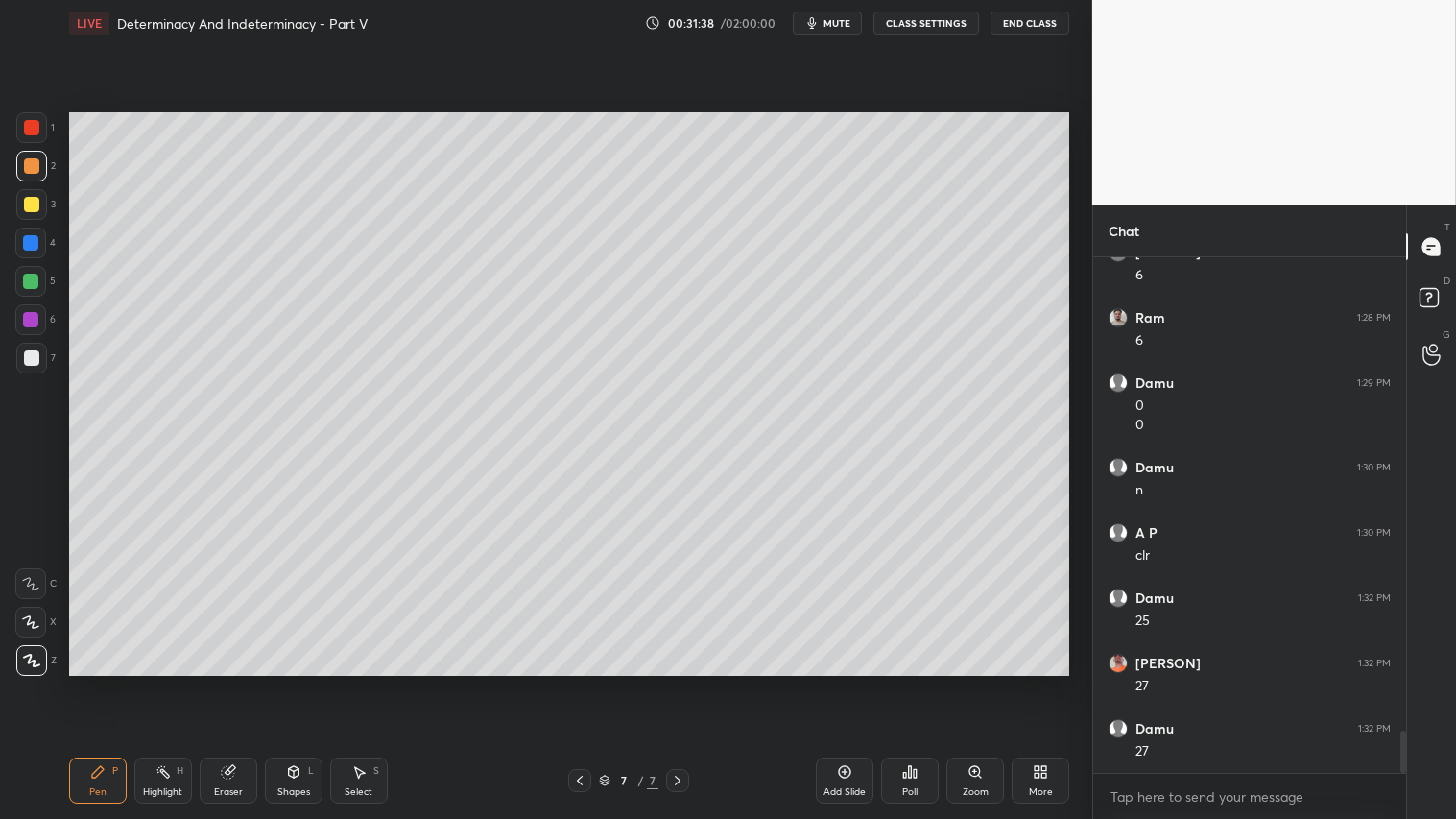 drag, startPoint x: 296, startPoint y: 789, endPoint x: 296, endPoint y: 779, distance: 10 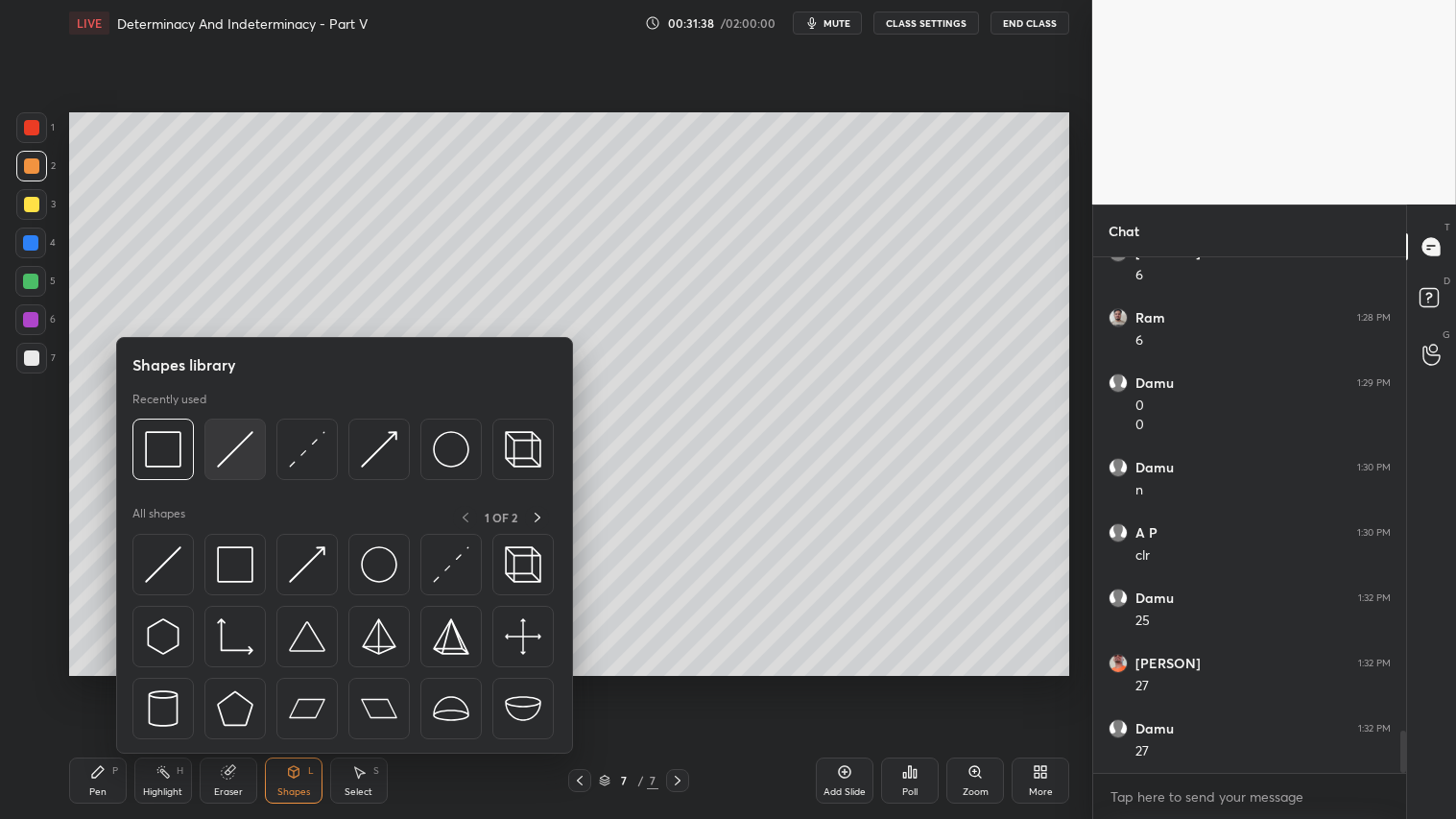 click at bounding box center (235, 449) 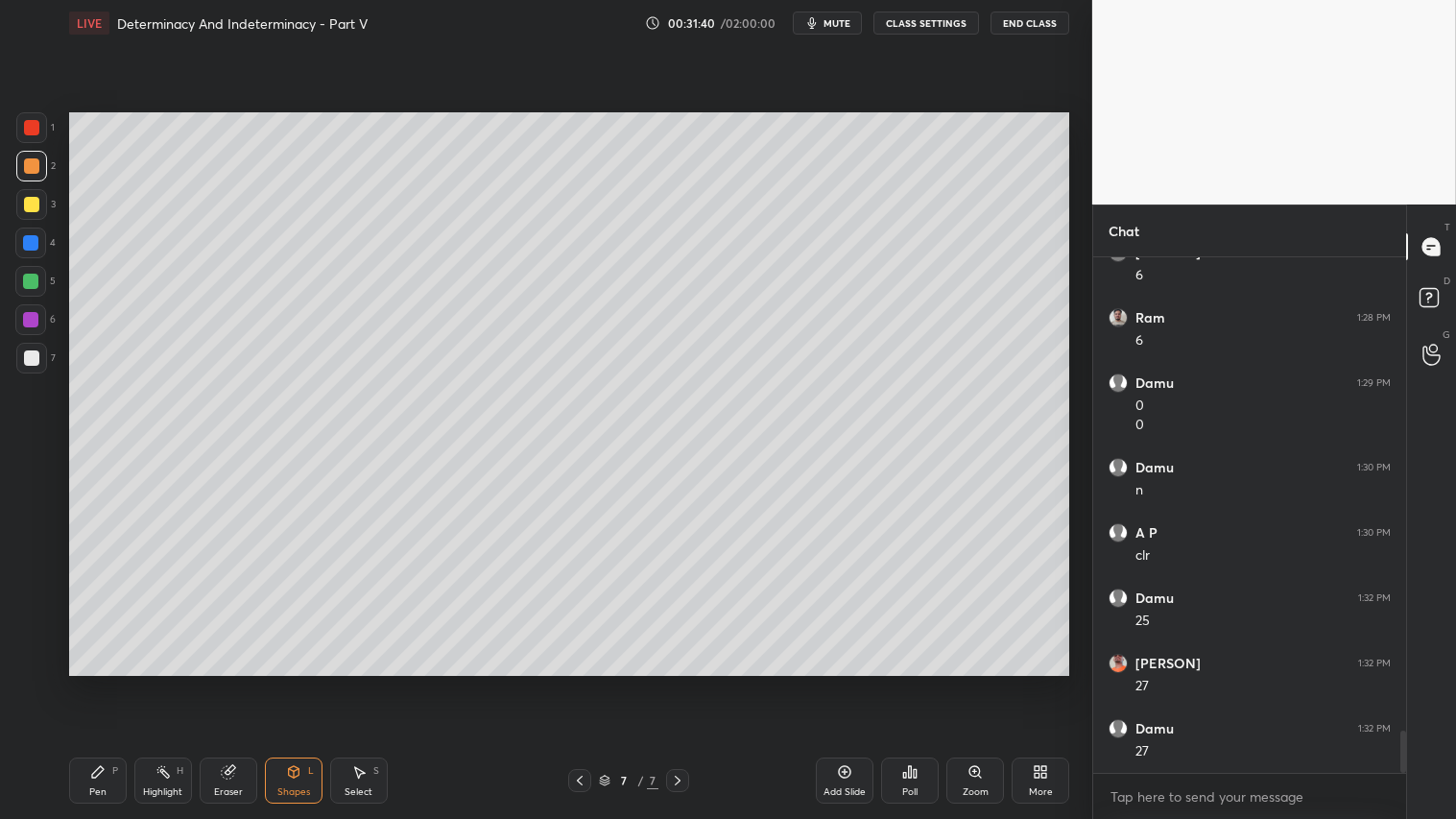 click at bounding box center (32, 166) 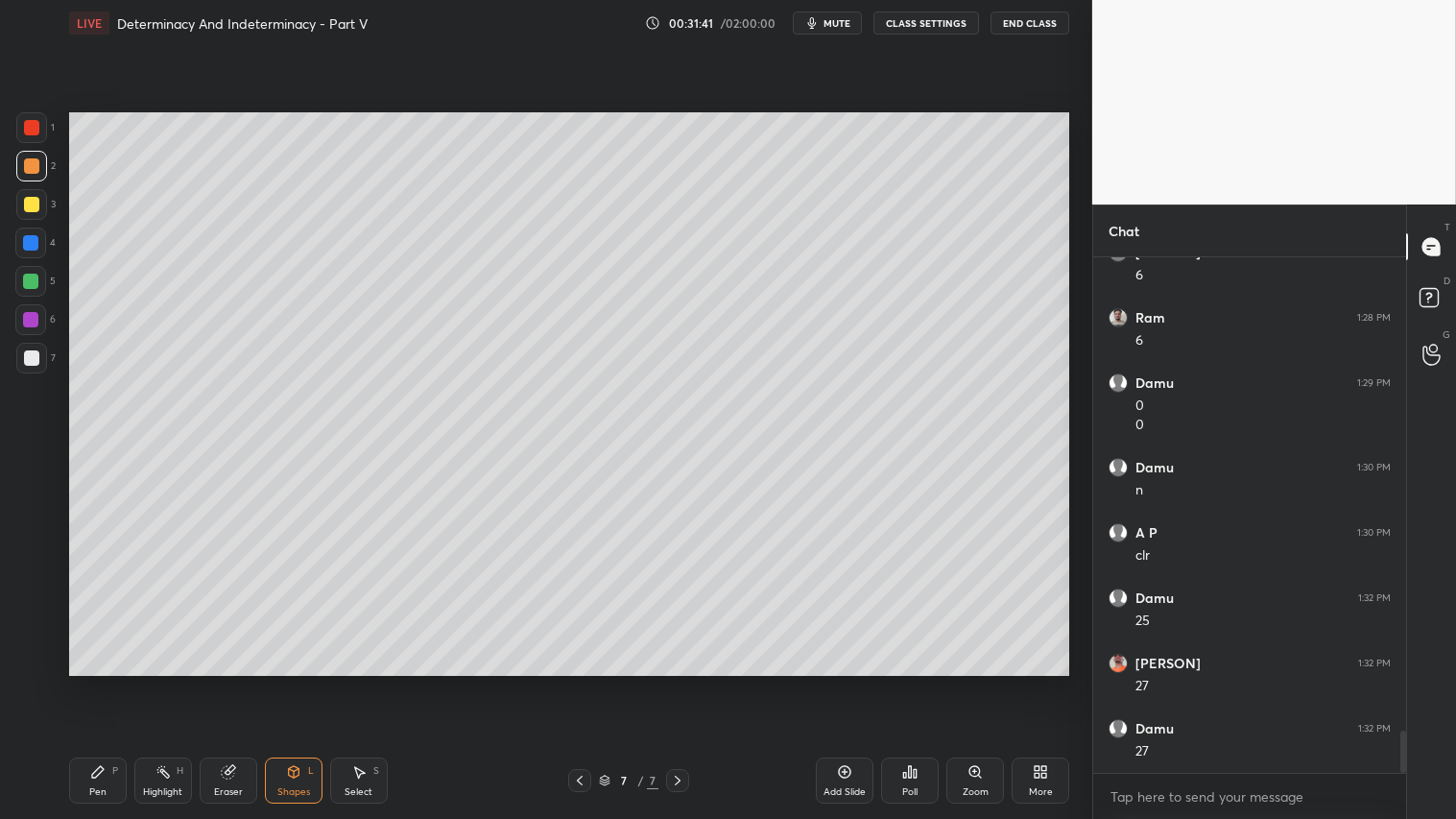 click on "Pen P" at bounding box center (98, 781) 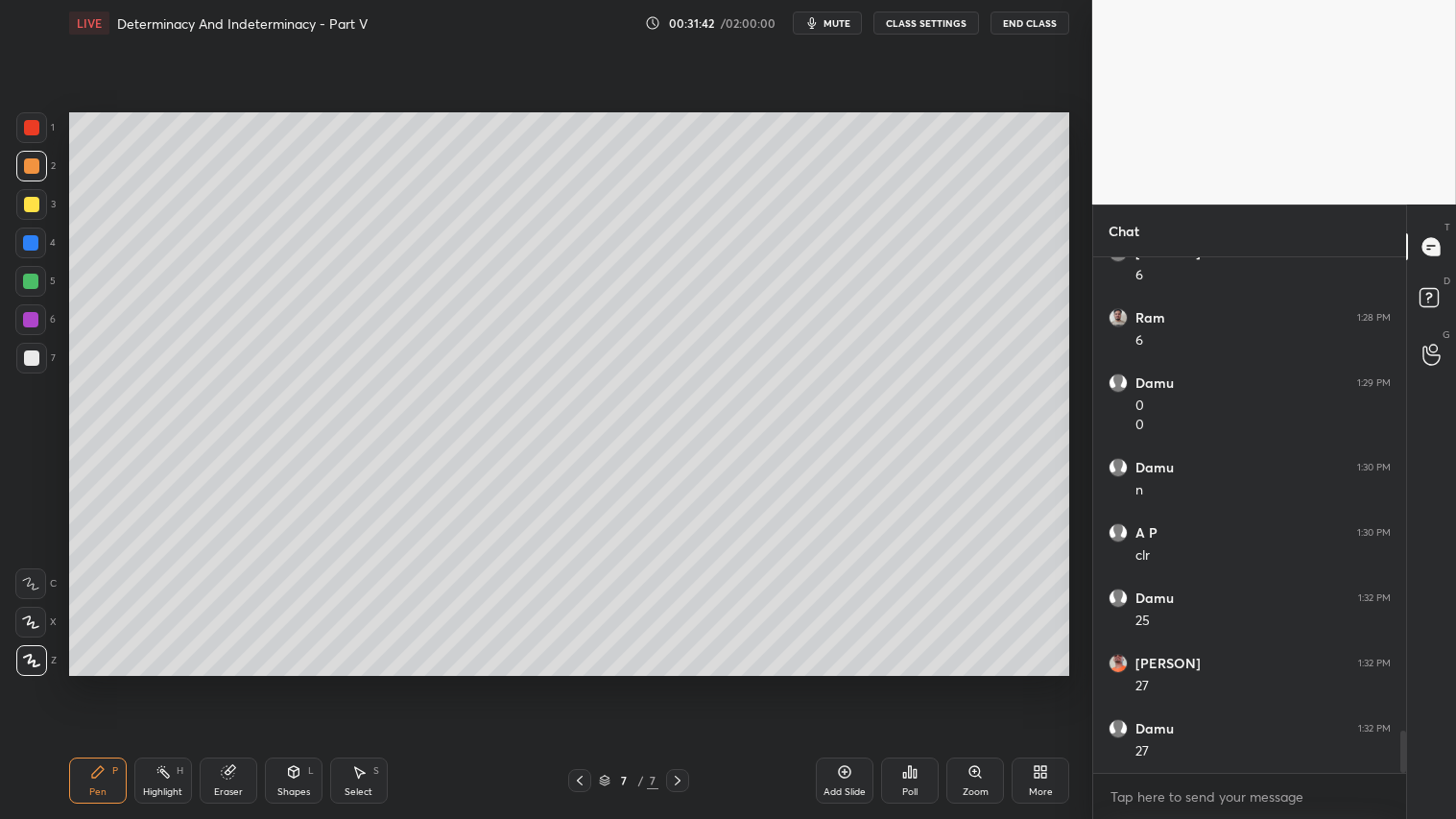 scroll, scrollTop: 5804, scrollLeft: 0, axis: vertical 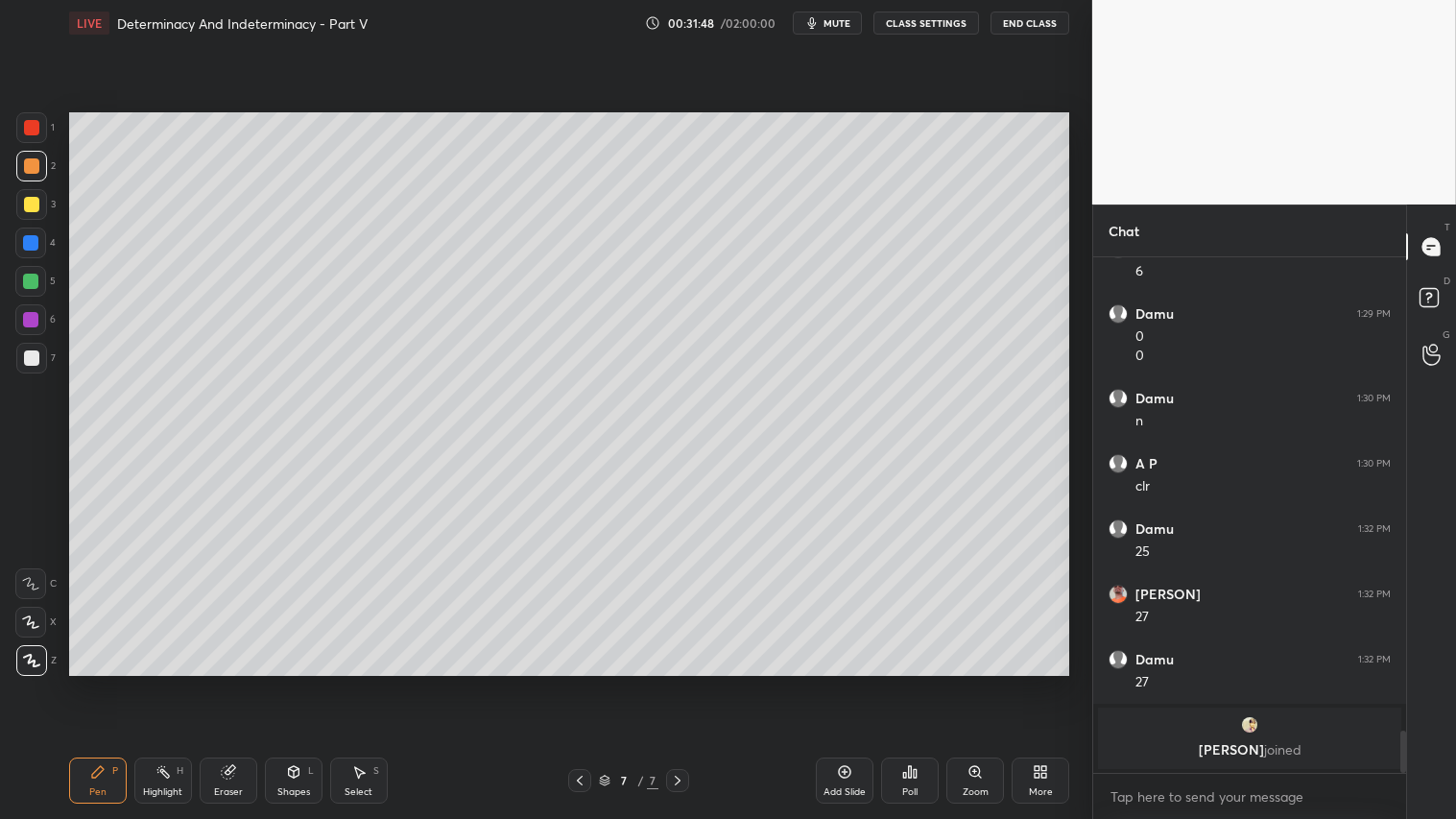 click 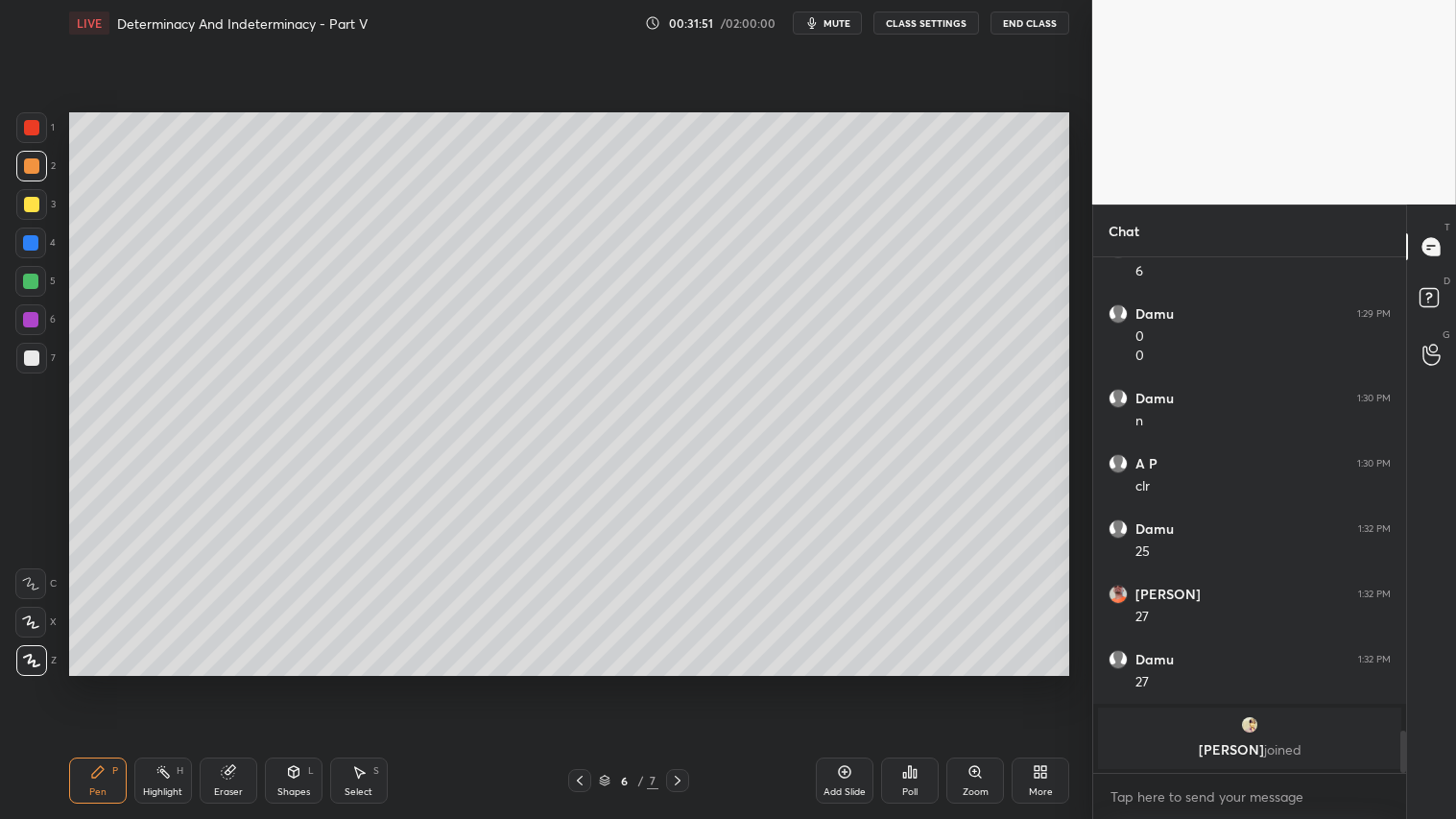 click at bounding box center (678, 781) 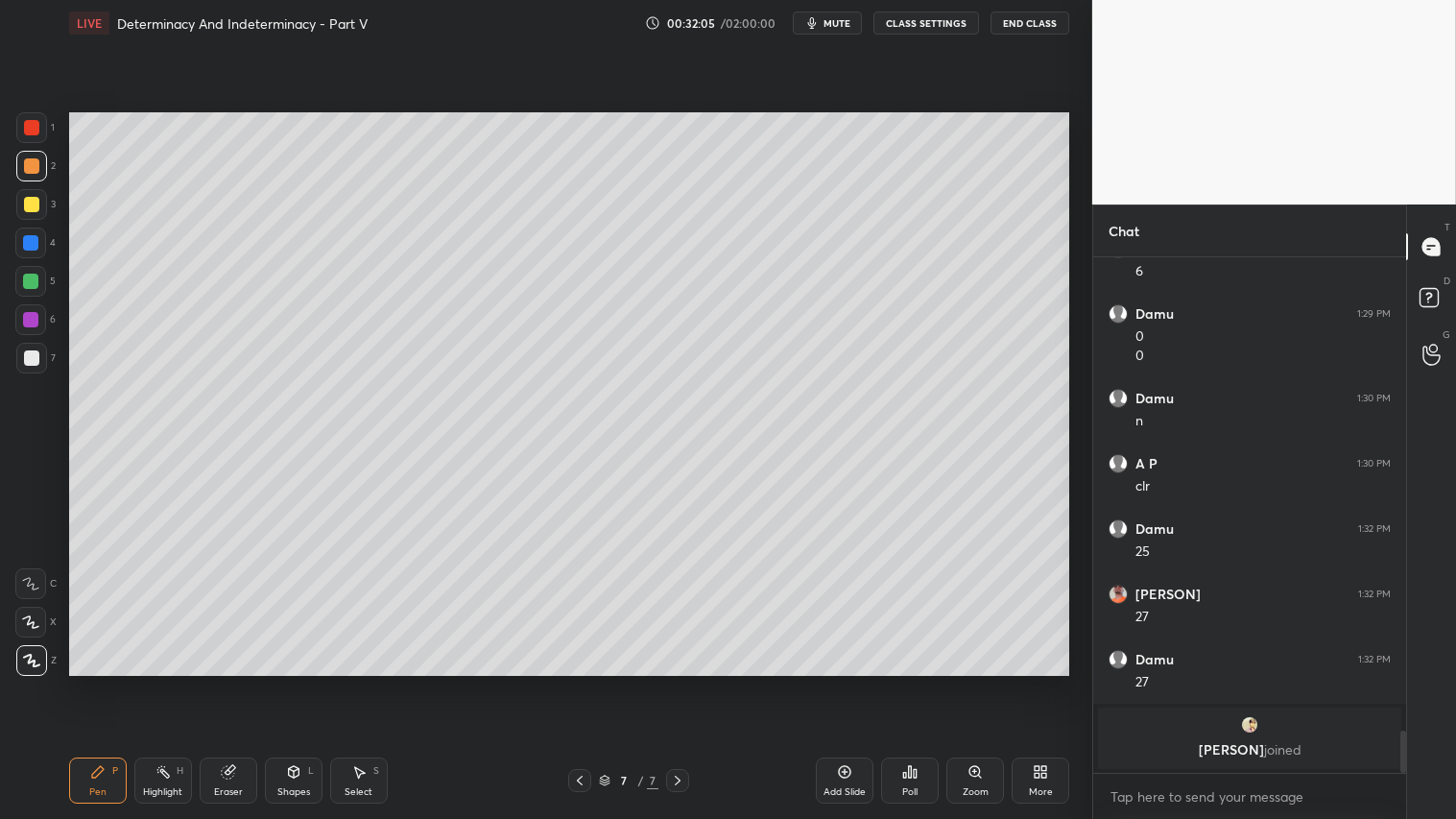 click 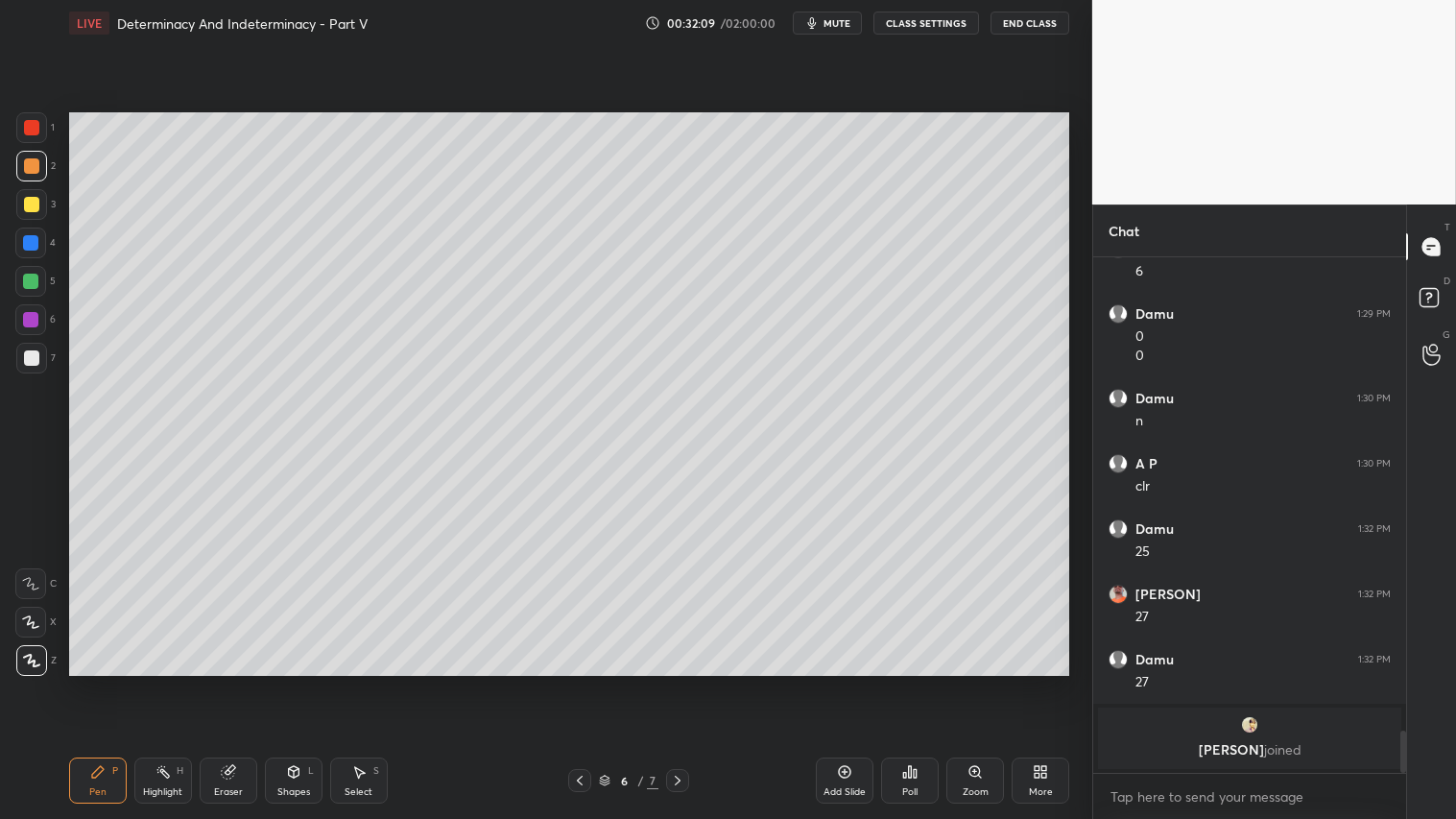 click 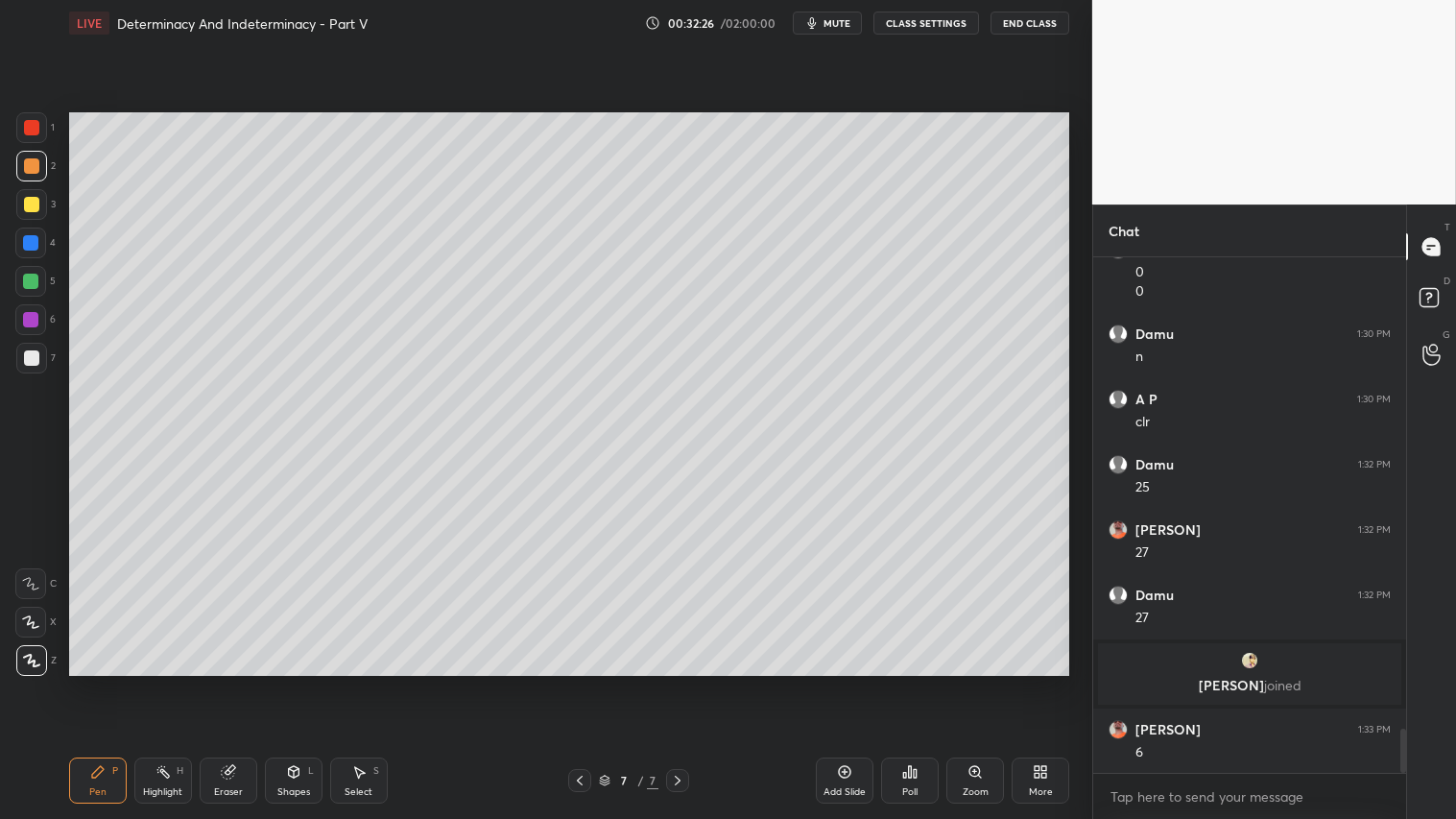 drag, startPoint x: 307, startPoint y: 783, endPoint x: 308, endPoint y: 771, distance: 12.0415946 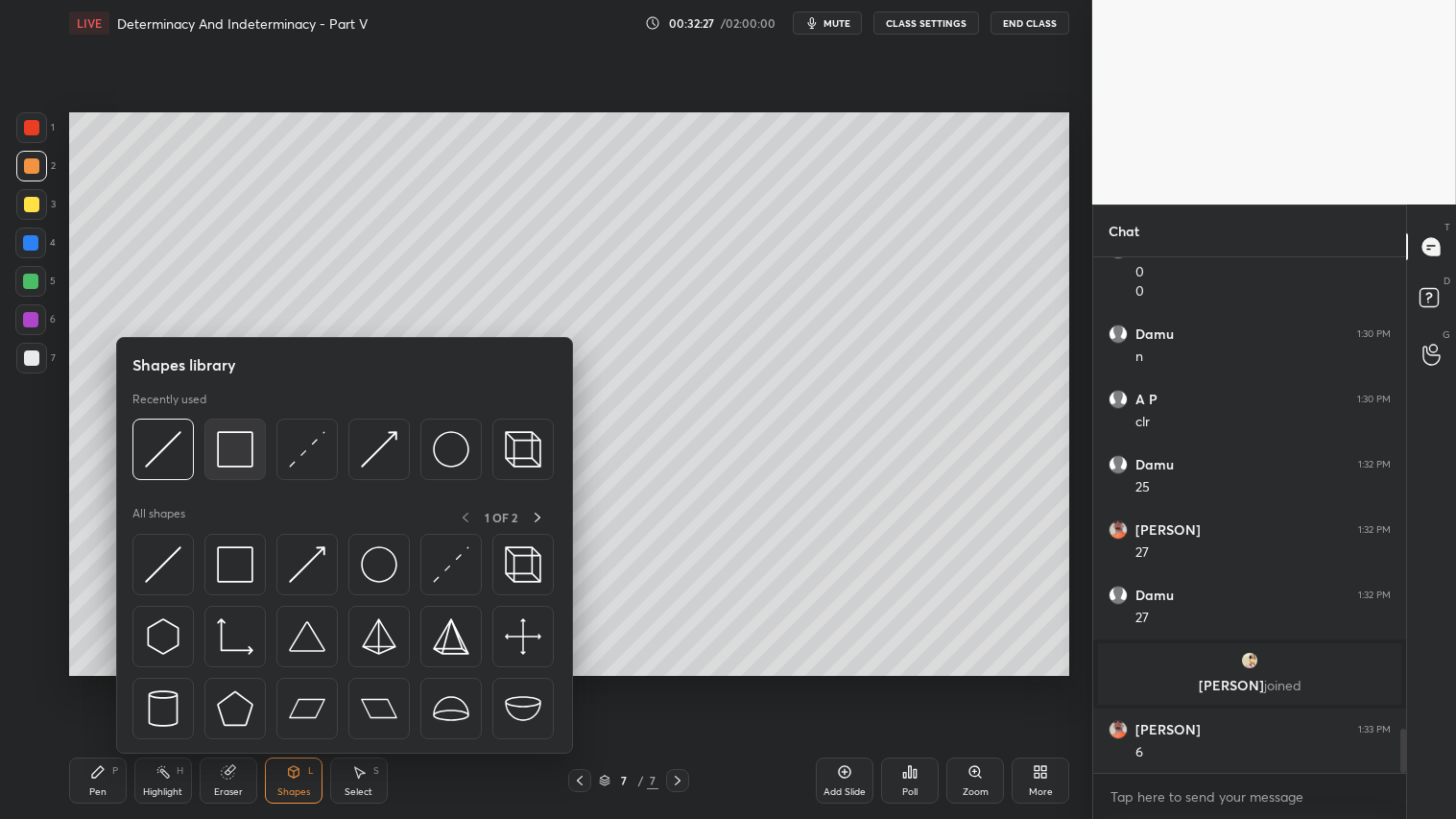 click at bounding box center [235, 449] 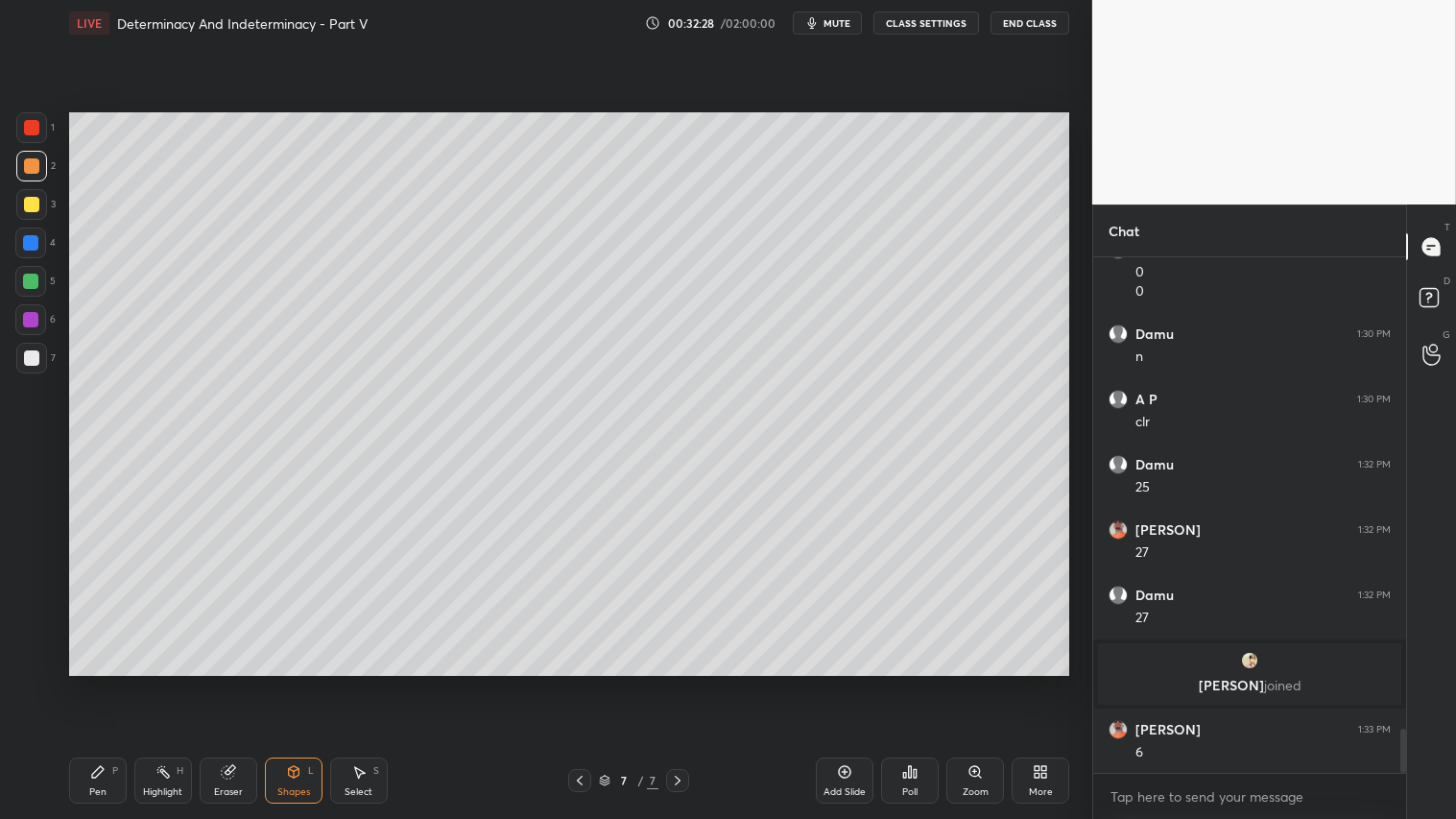 drag, startPoint x: 32, startPoint y: 350, endPoint x: 56, endPoint y: 346, distance: 24.33105 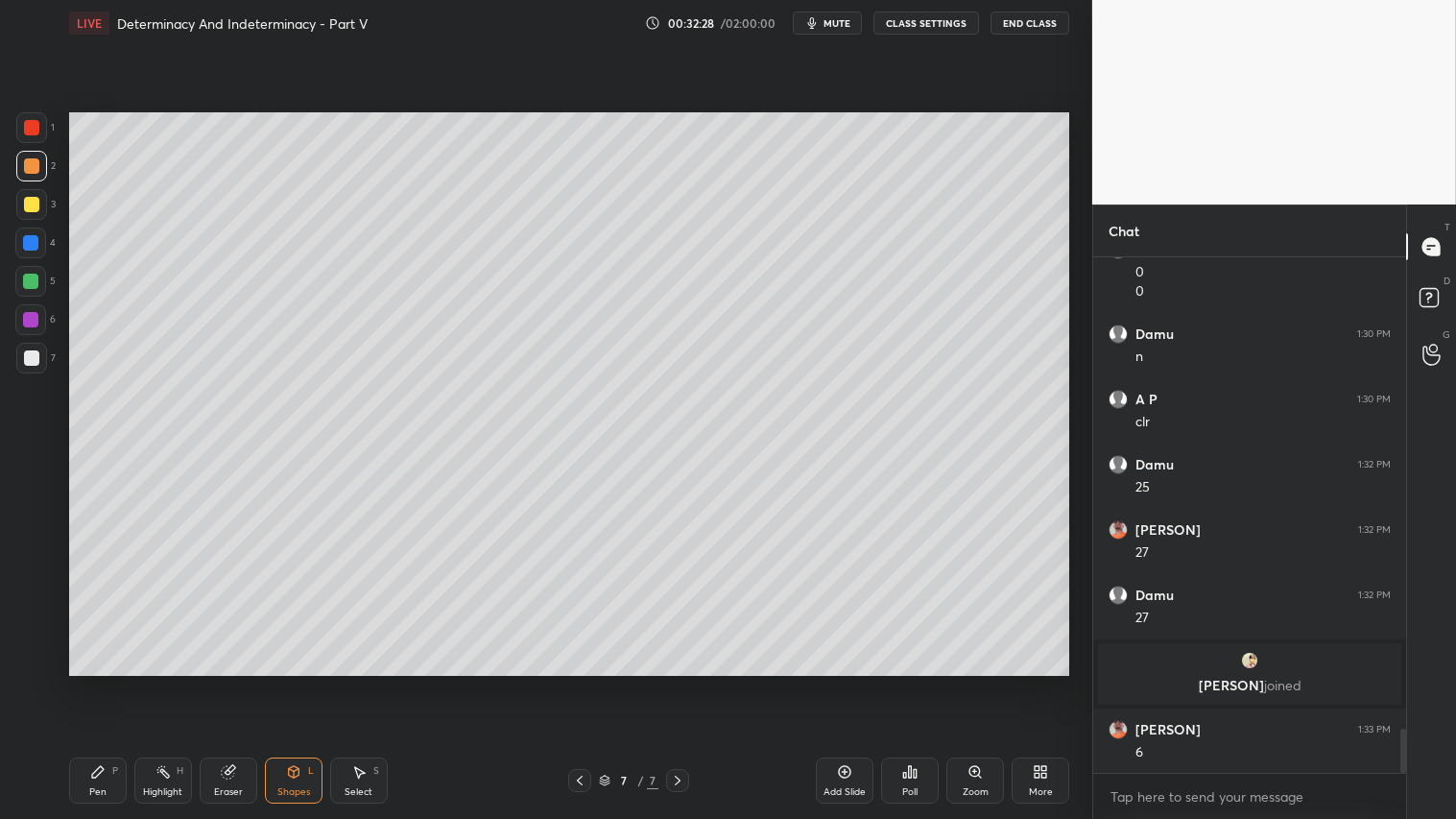 click at bounding box center (32, 358) 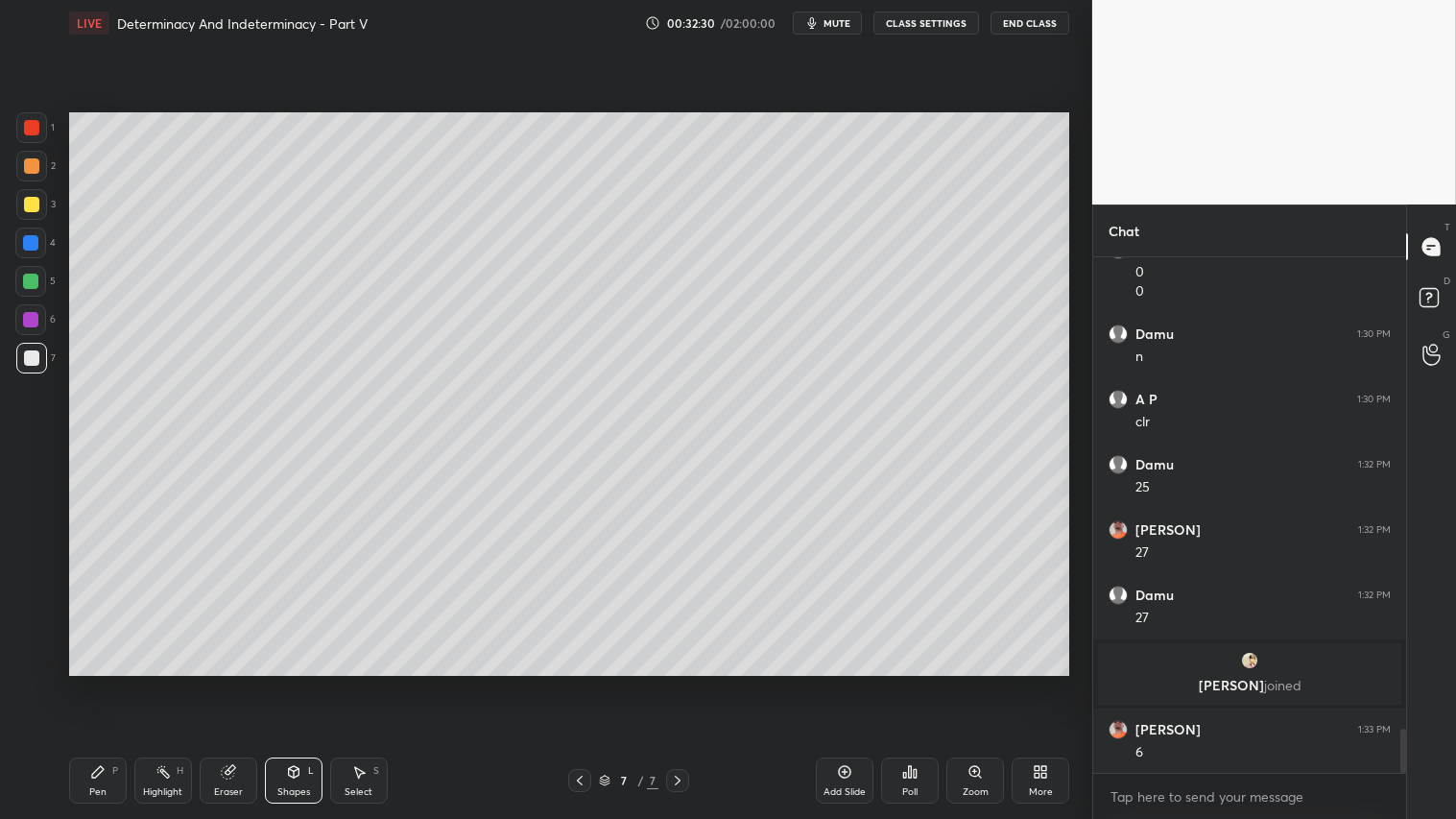 click at bounding box center [32, 166] 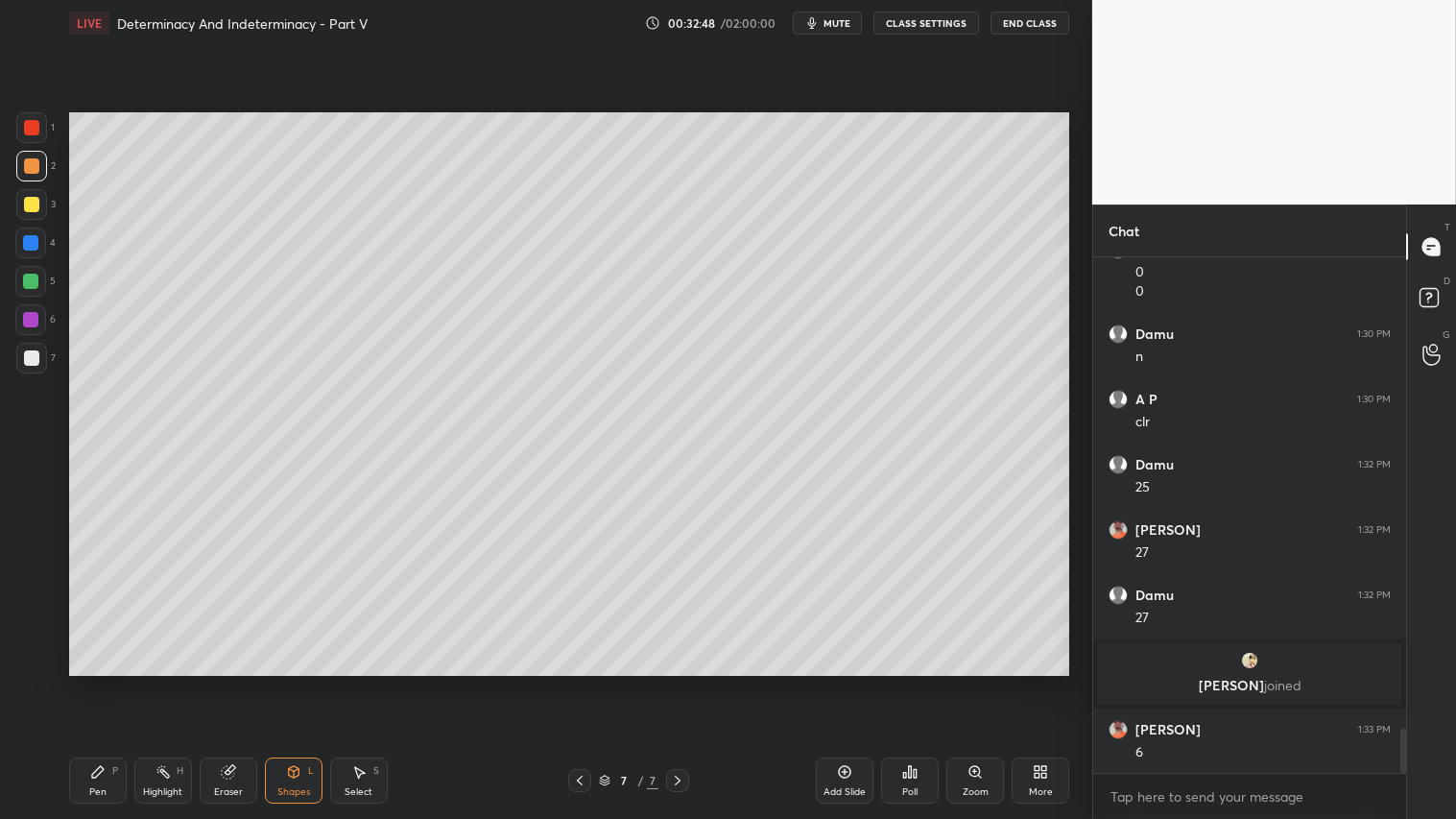 click on "Pen P" at bounding box center (98, 781) 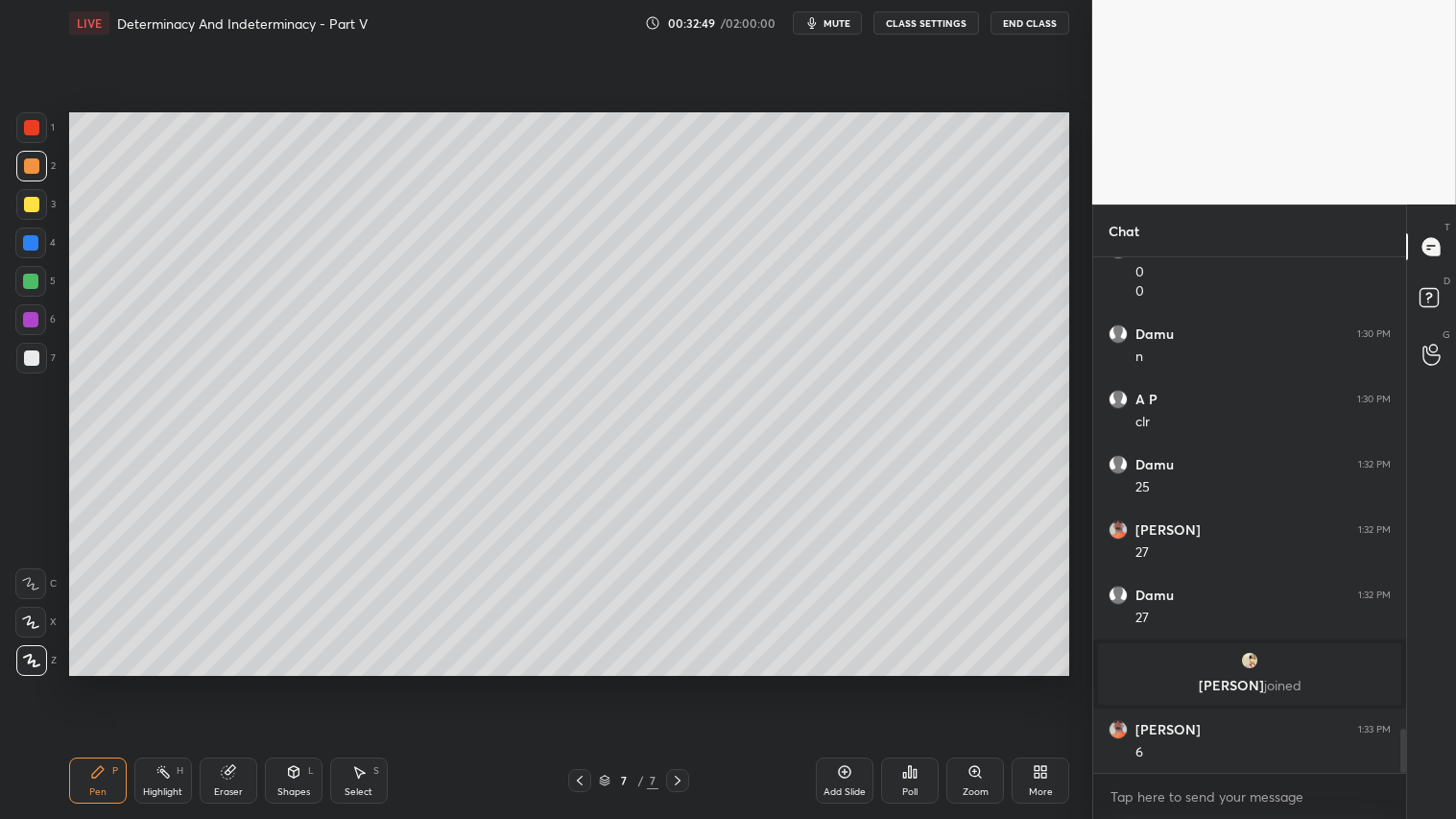 click at bounding box center (32, 358) 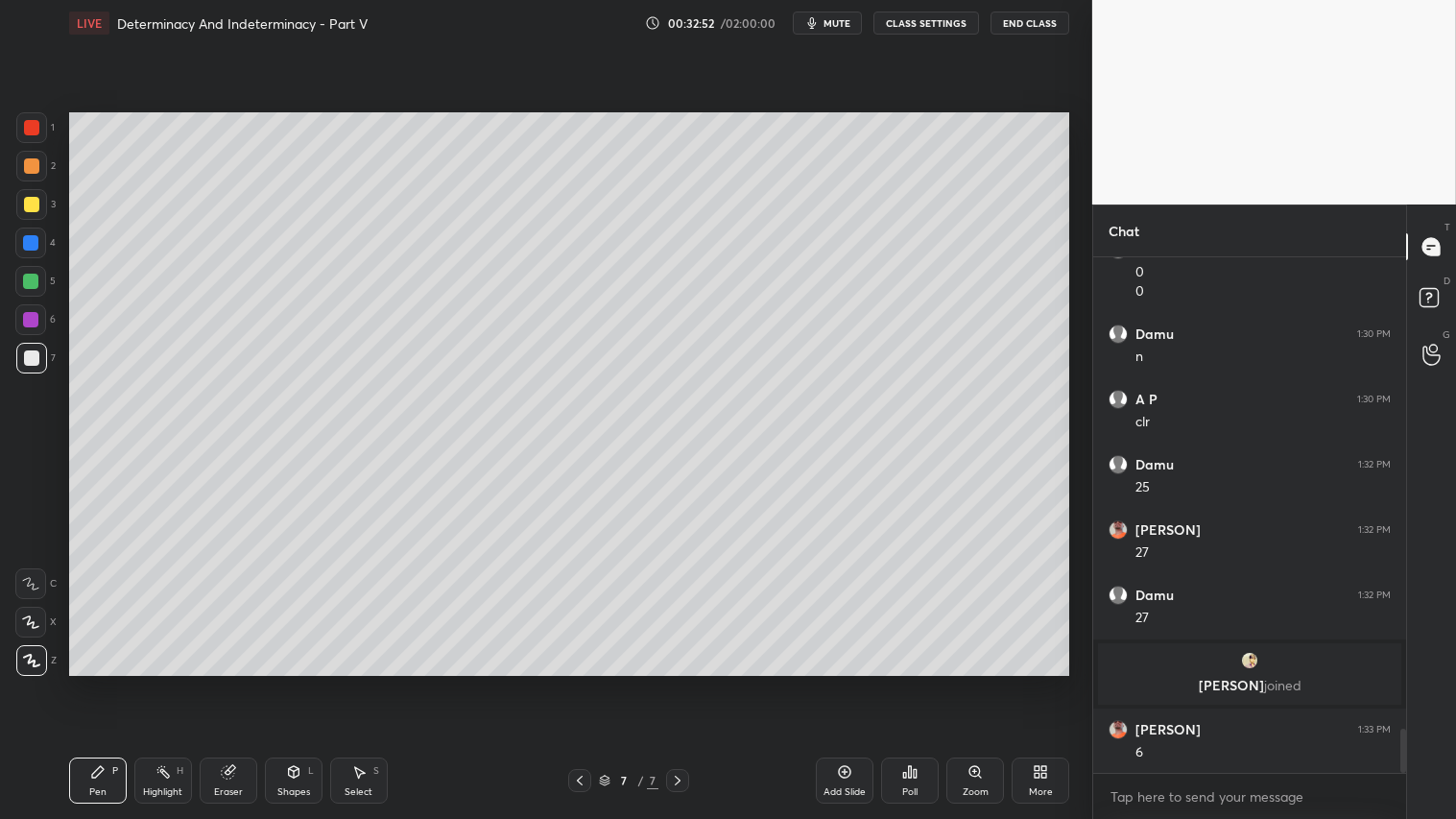 click on "Shapes L" at bounding box center [294, 781] 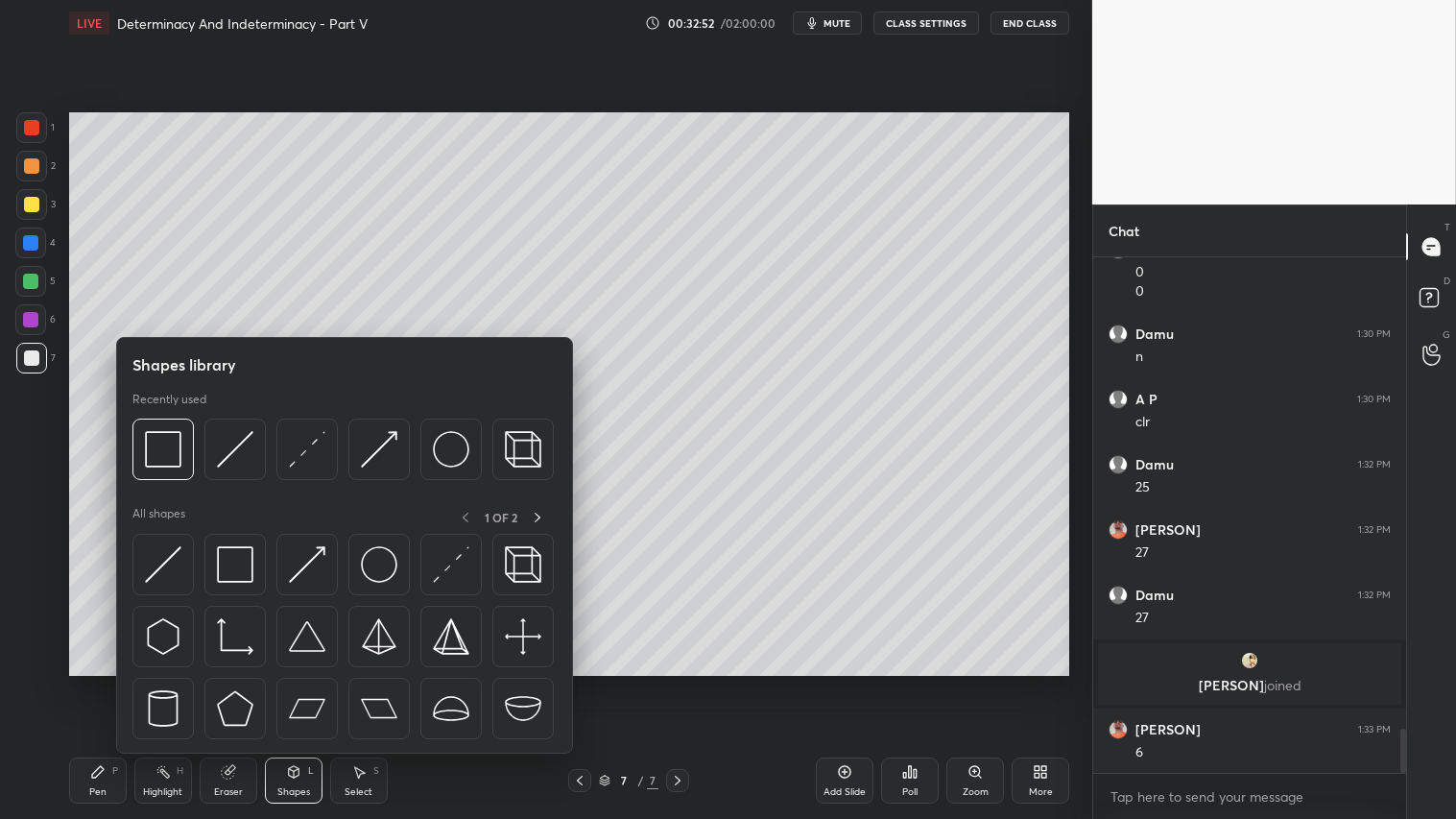 click on "Pen P" at bounding box center (98, 781) 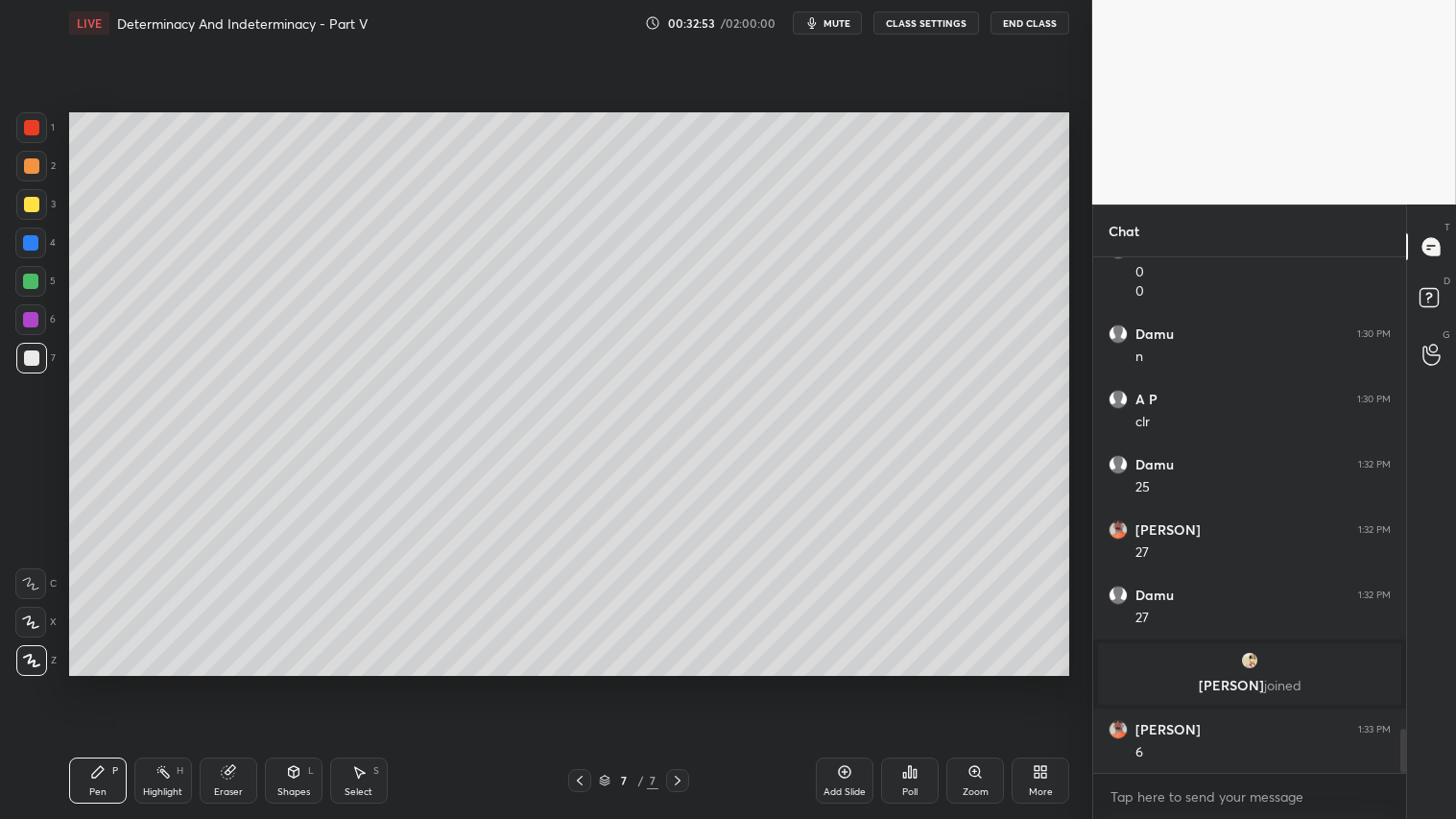 click 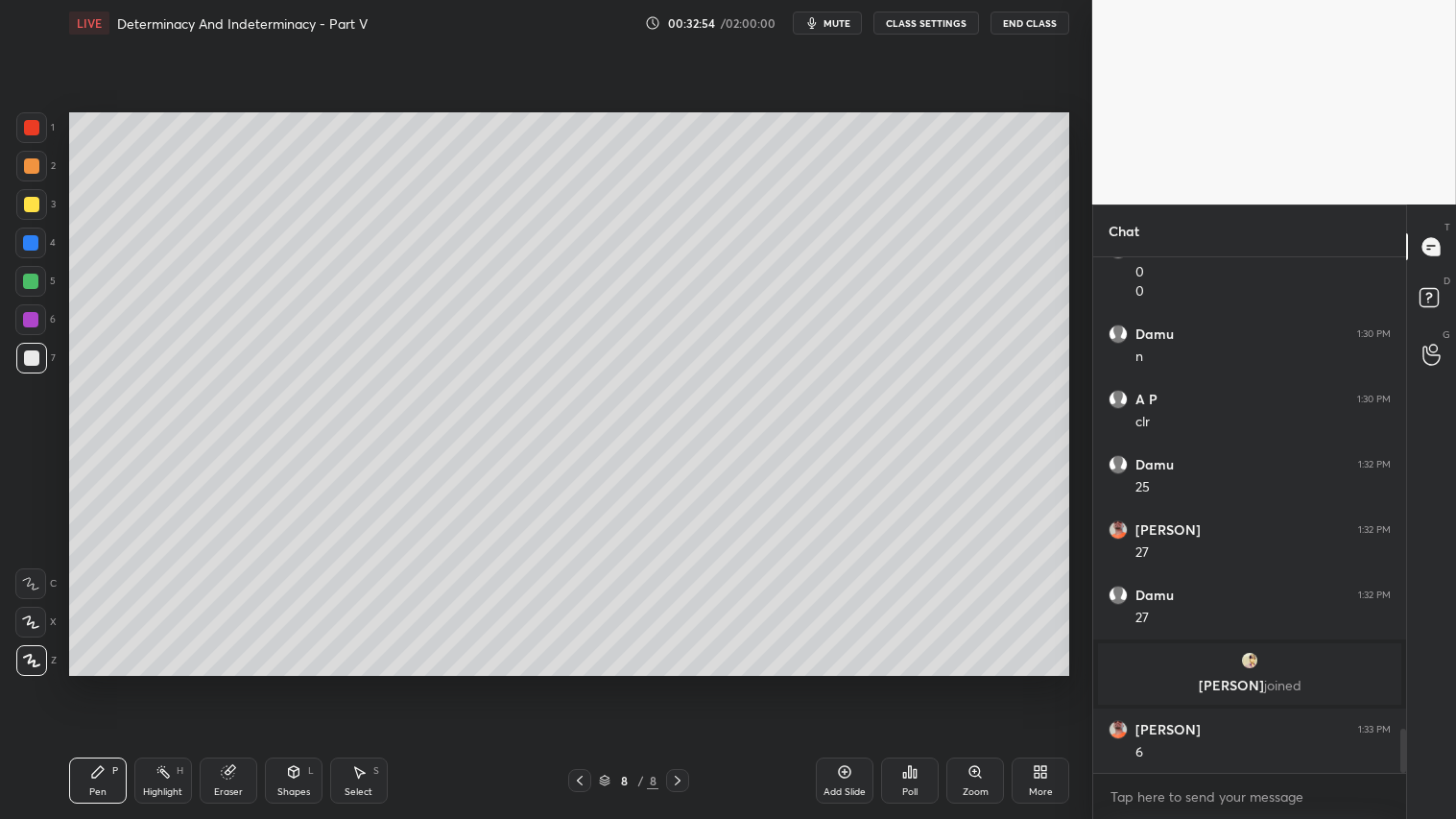 click at bounding box center [32, 166] 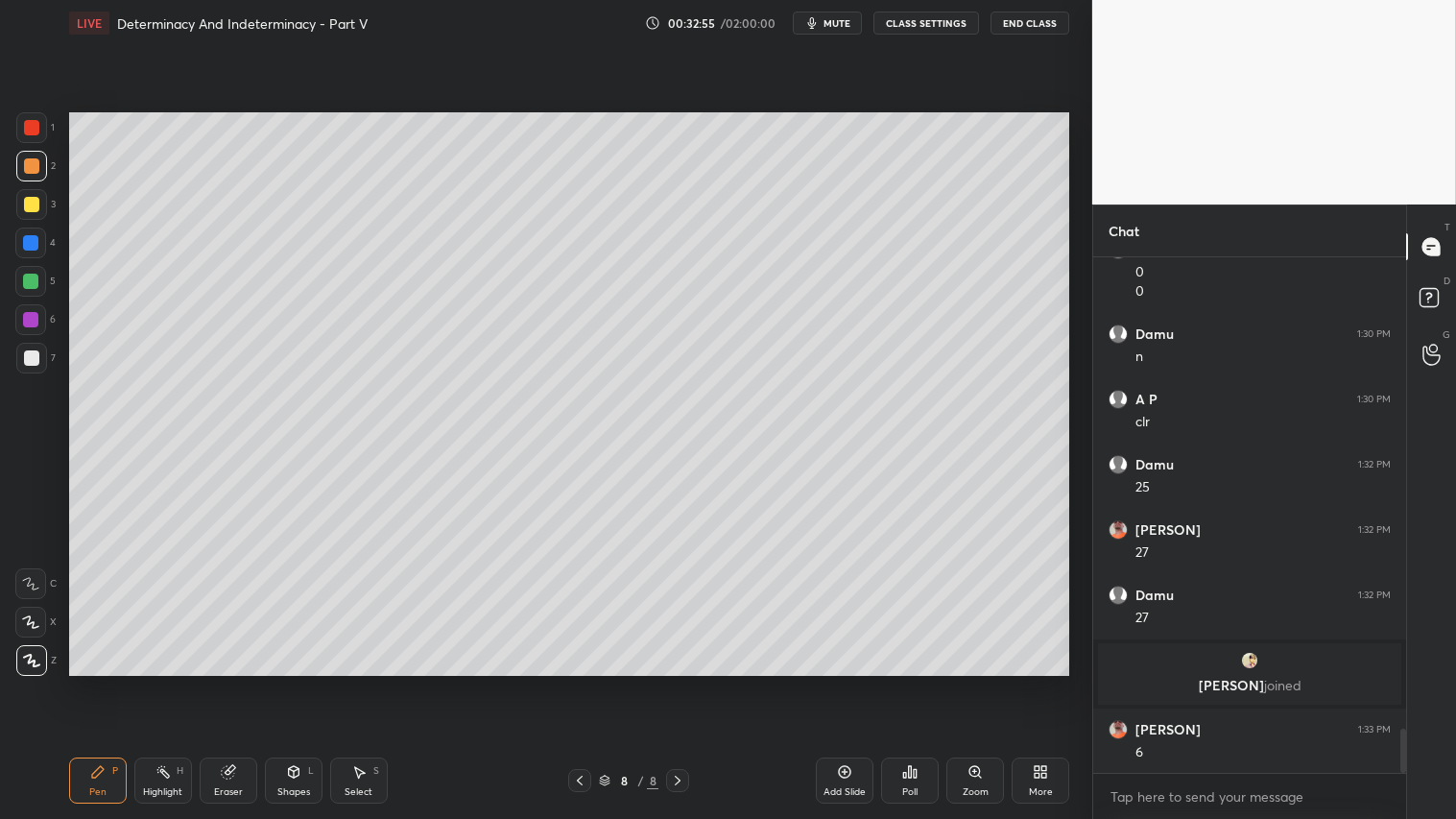 drag, startPoint x: 96, startPoint y: 781, endPoint x: 158, endPoint y: 783, distance: 62.03225 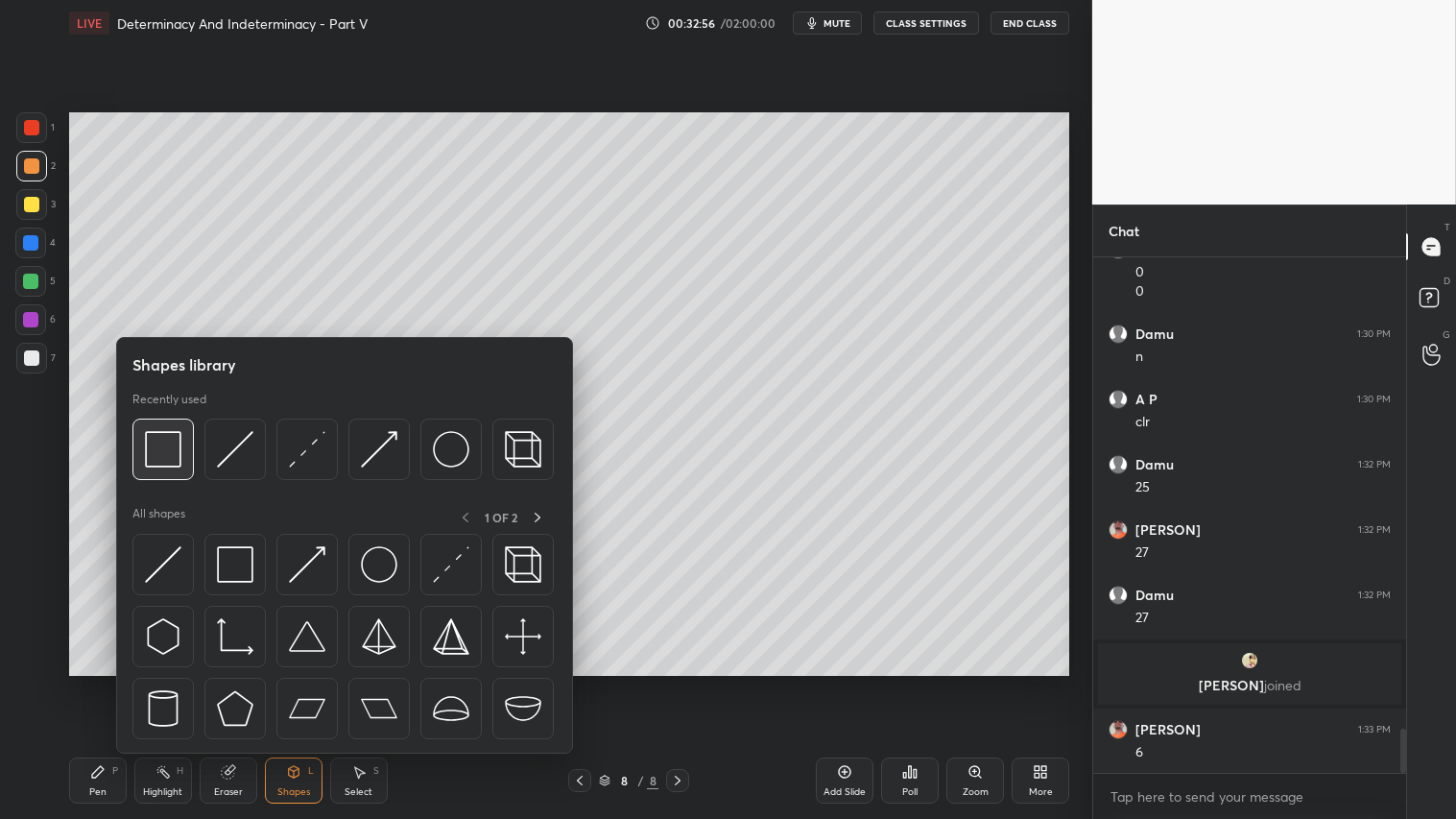 click at bounding box center [163, 449] 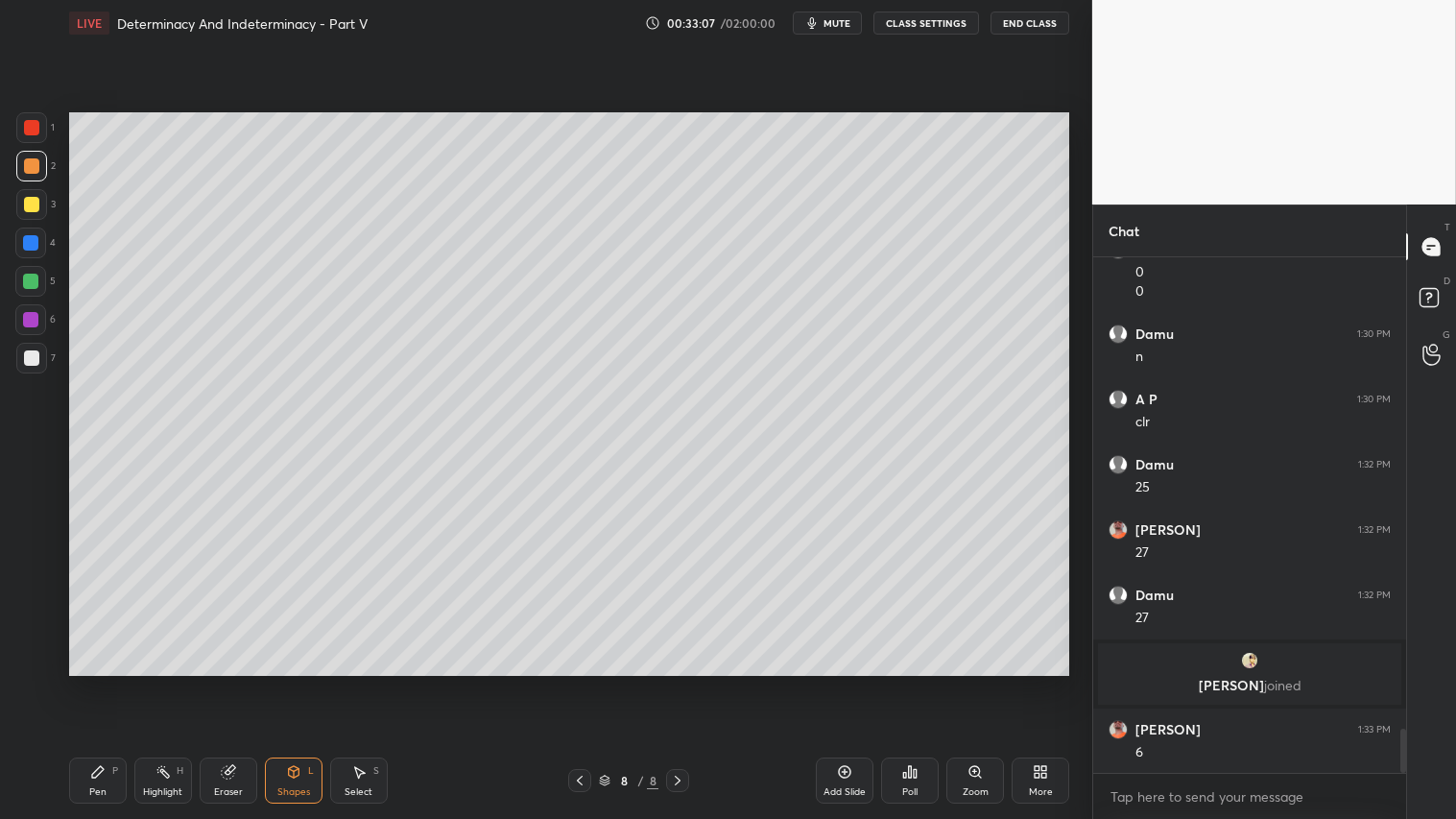drag, startPoint x: 237, startPoint y: 784, endPoint x: 256, endPoint y: 715, distance: 71.568149 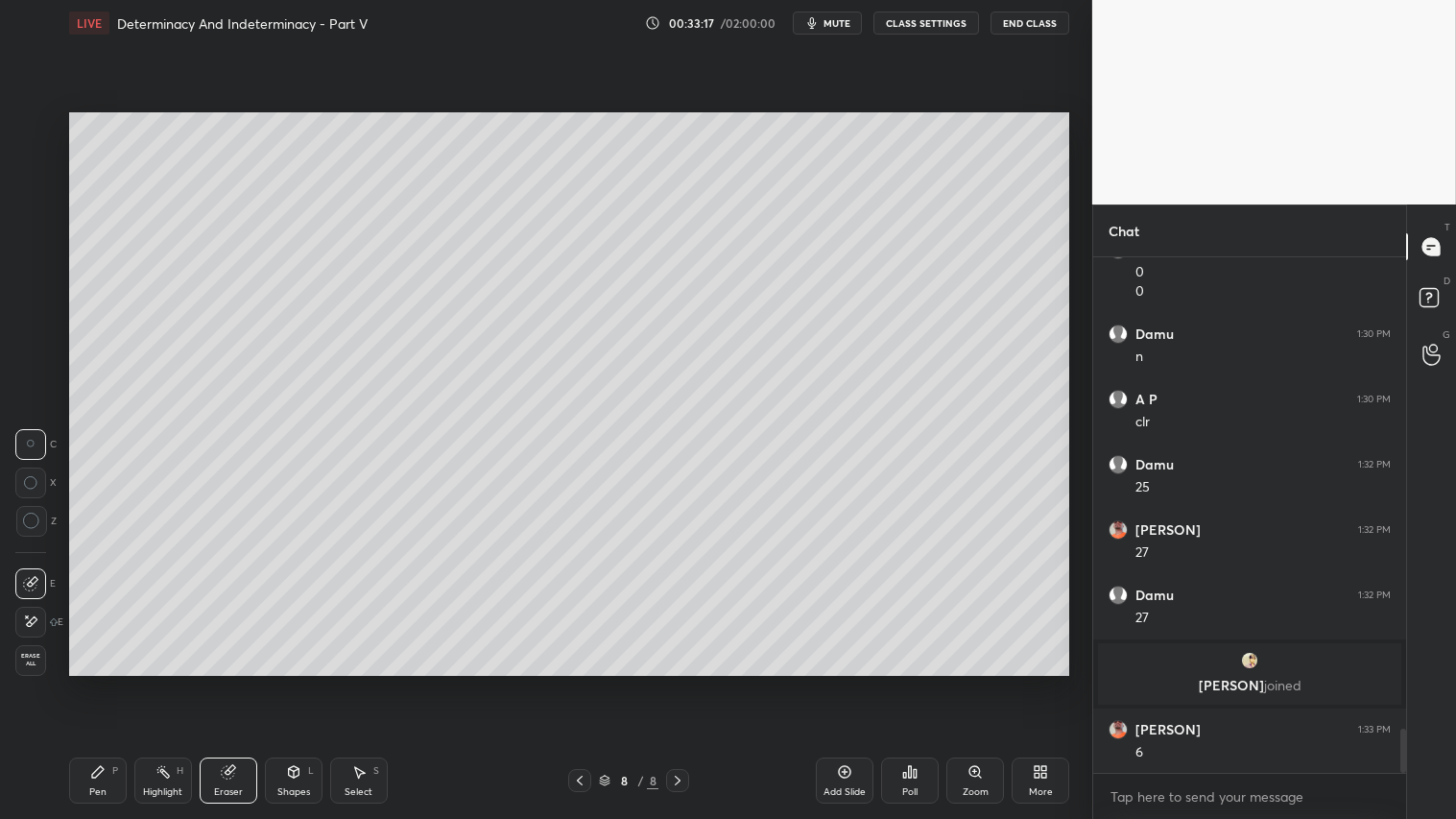 click on "Shapes L" at bounding box center [294, 781] 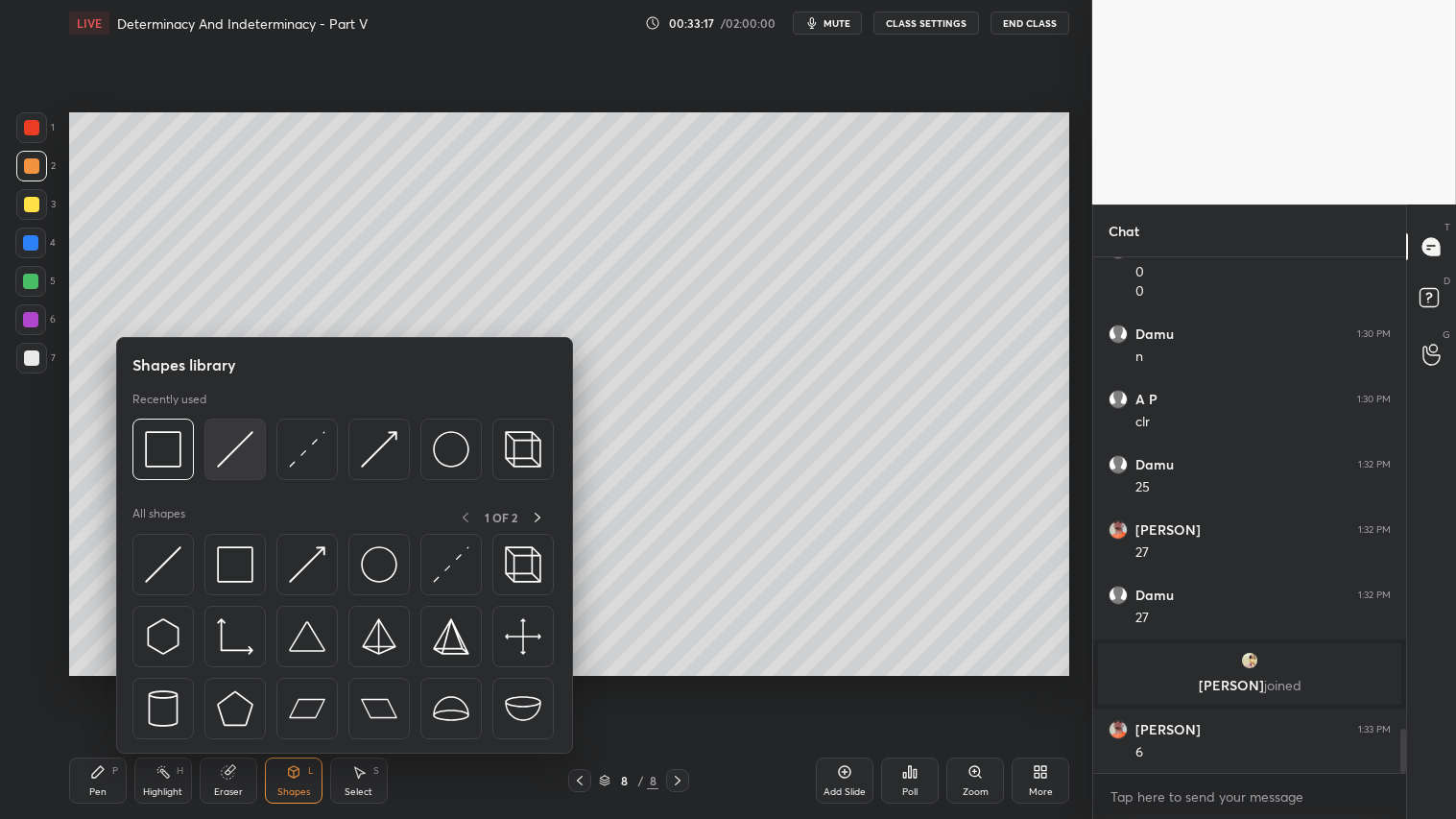 click at bounding box center (235, 449) 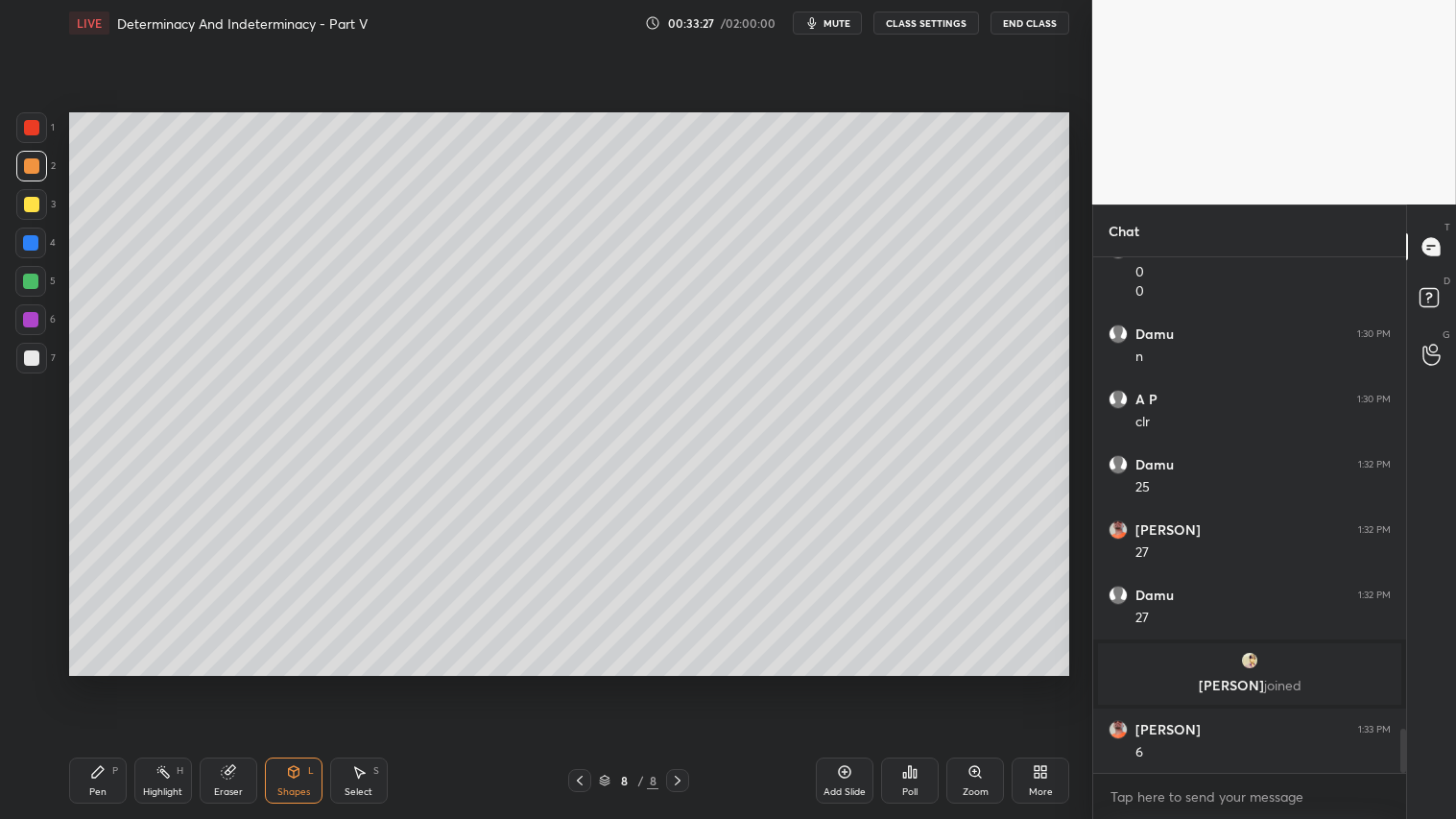 click on "Shapes L" at bounding box center (294, 781) 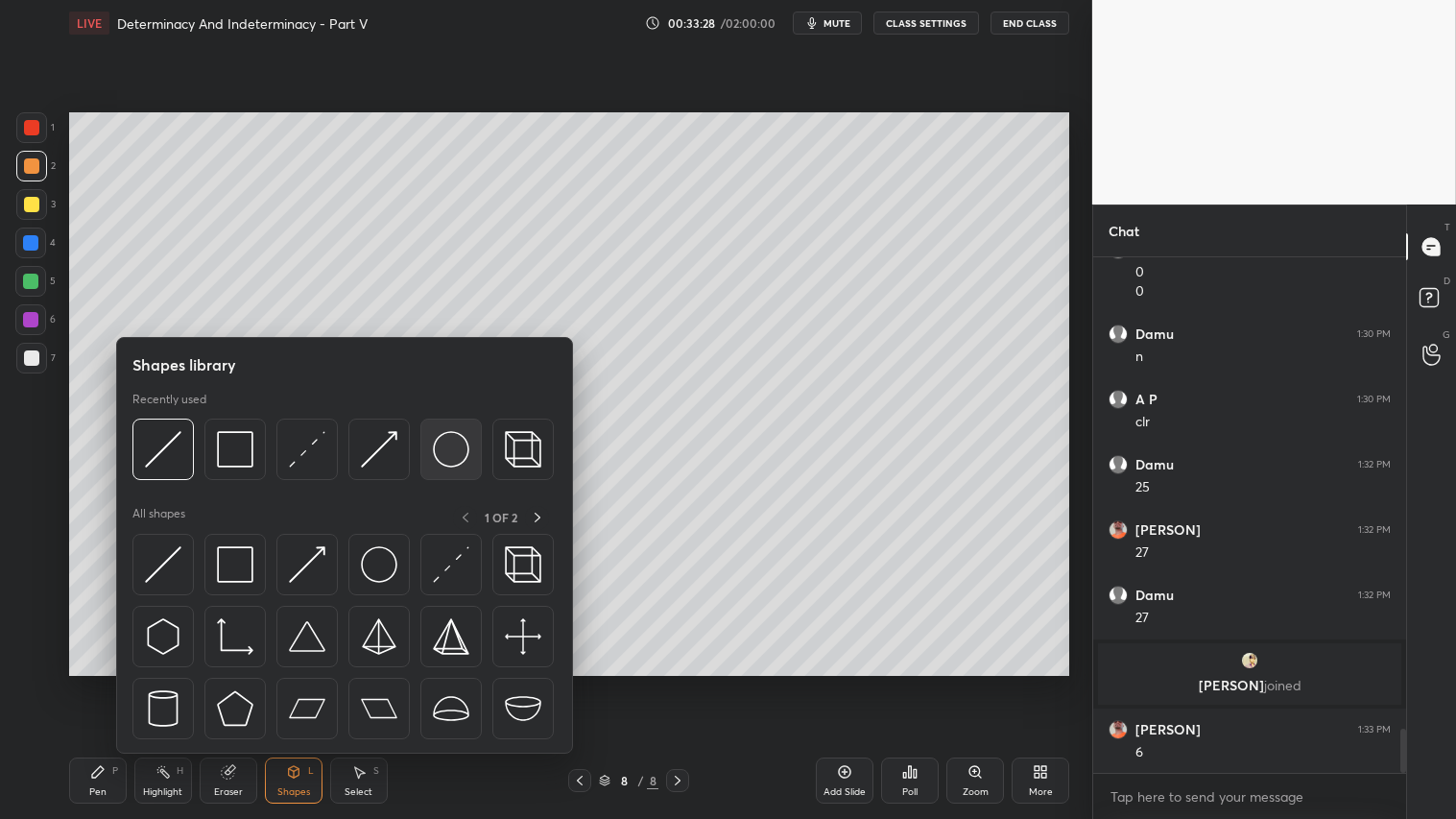 click at bounding box center (451, 449) 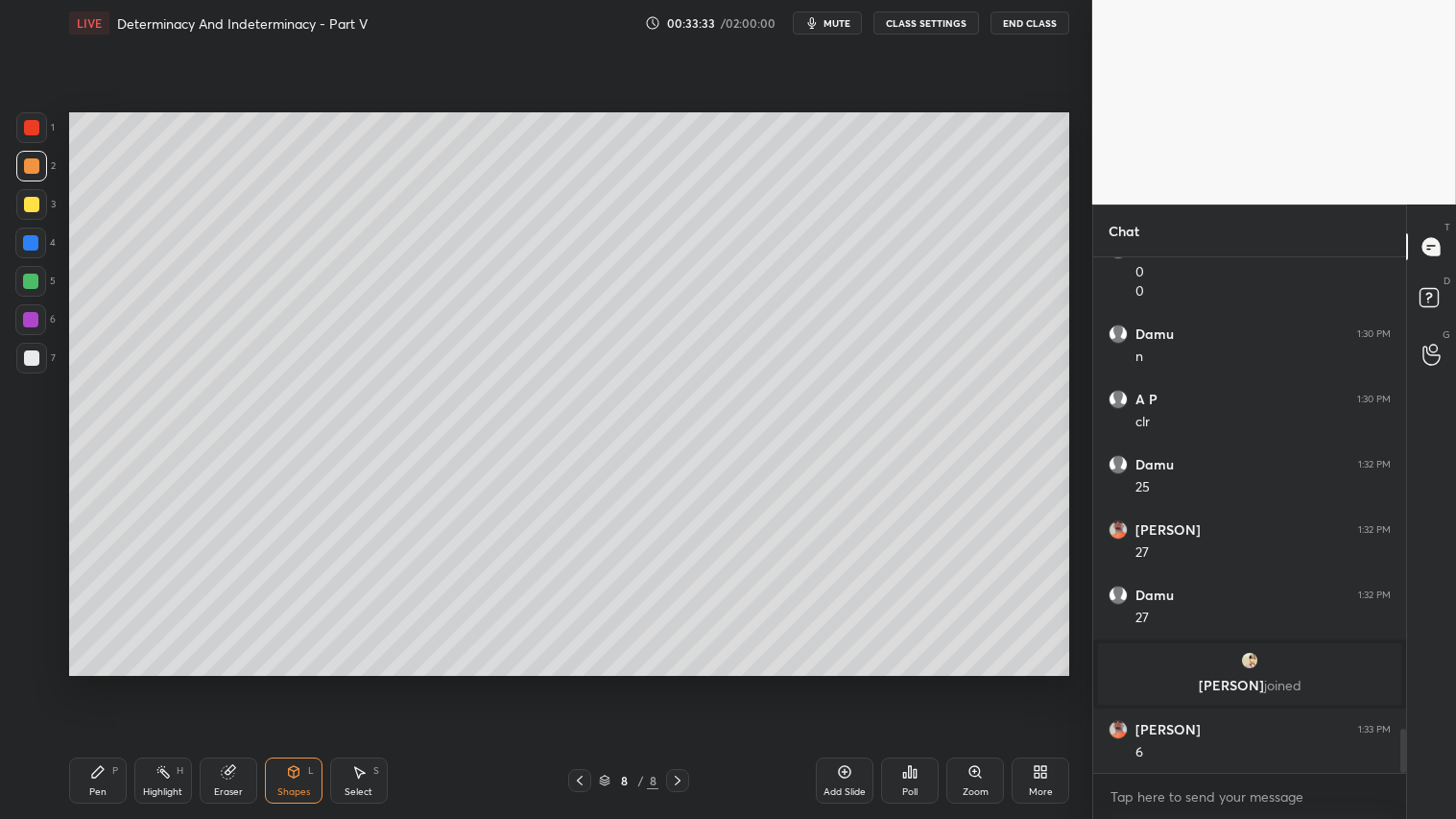 drag, startPoint x: 24, startPoint y: 160, endPoint x: 67, endPoint y: 533, distance: 375.47037 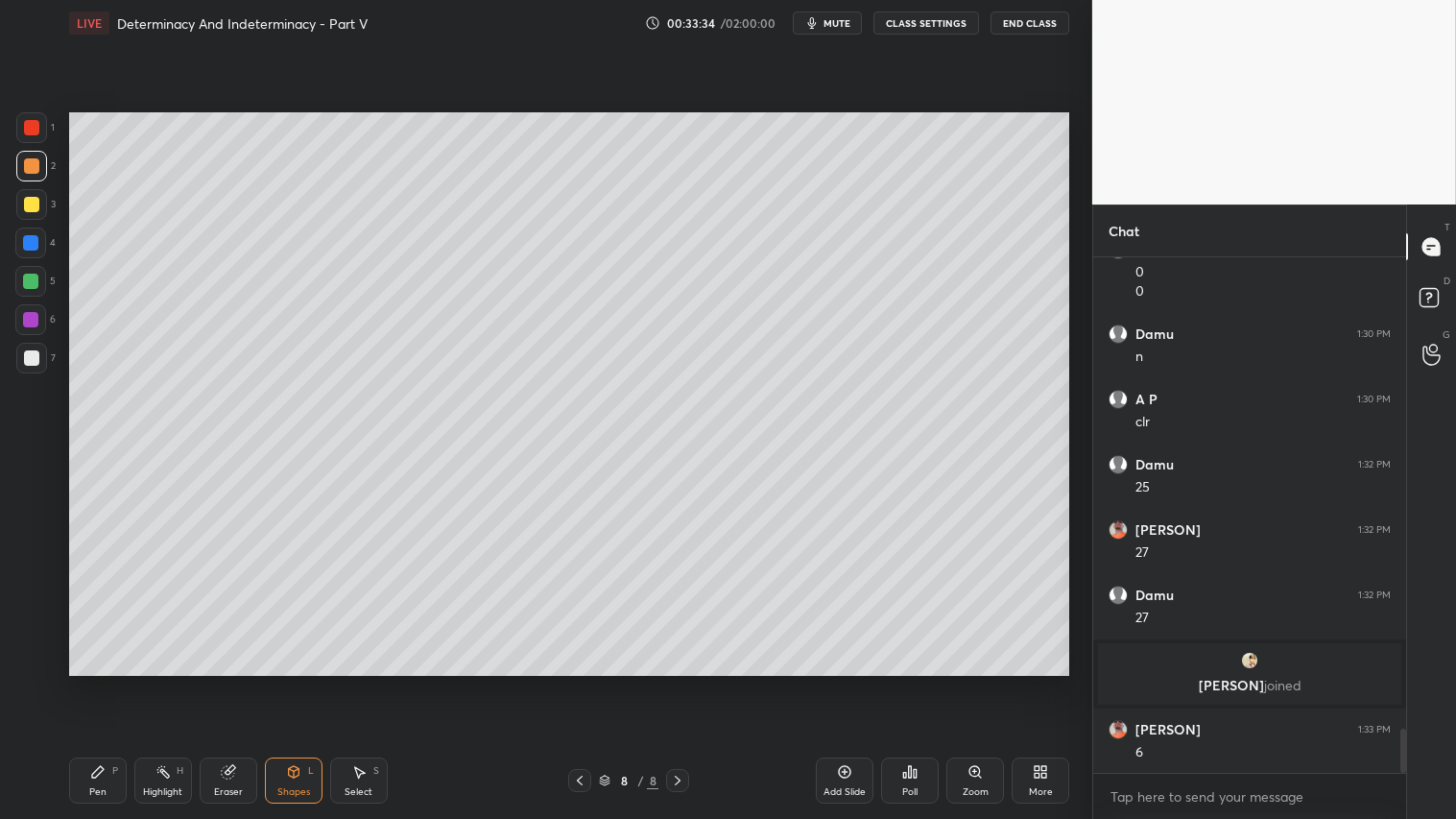 click on "Pen P" at bounding box center [98, 781] 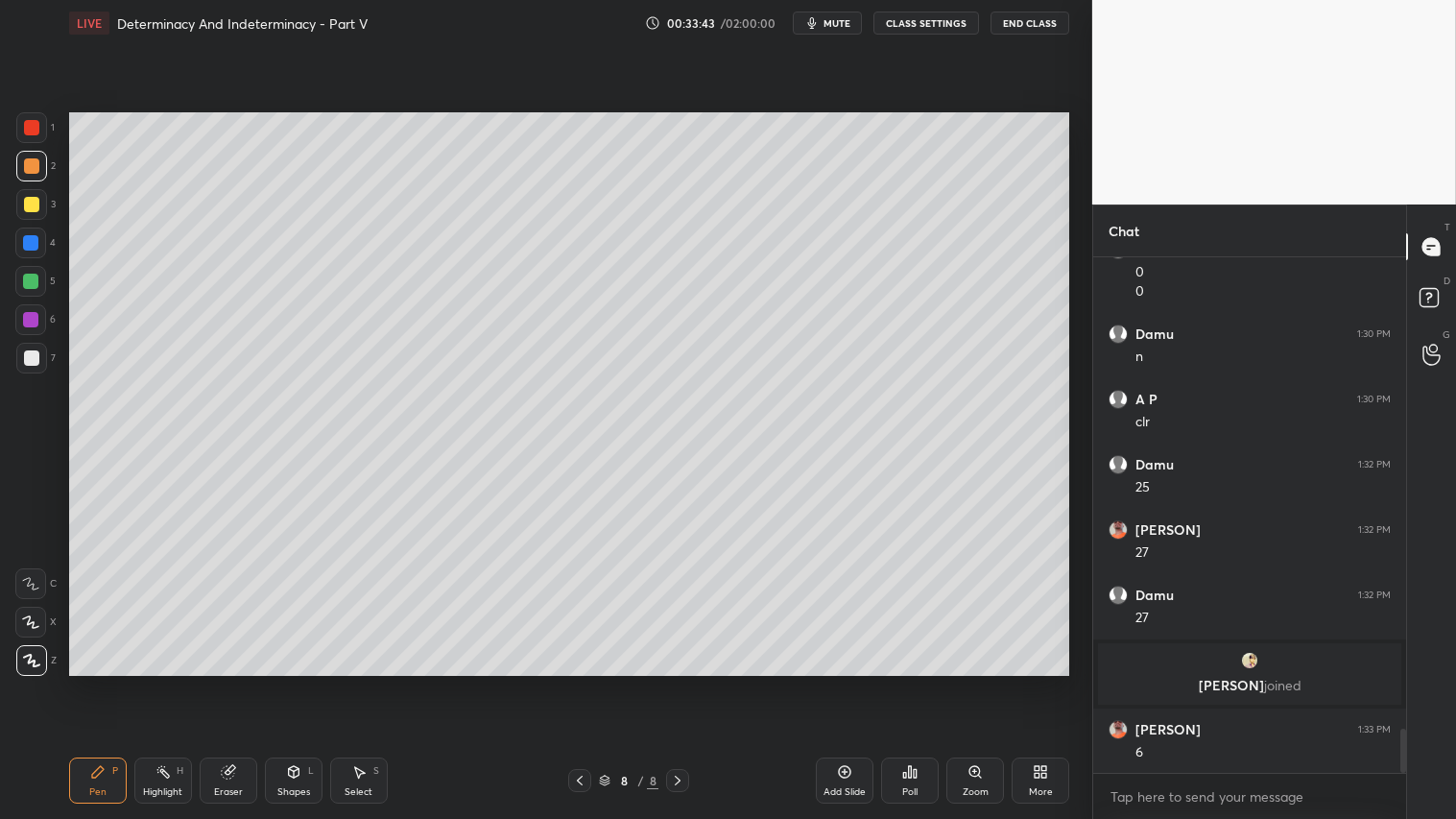 click on "Shapes" at bounding box center [294, 792] 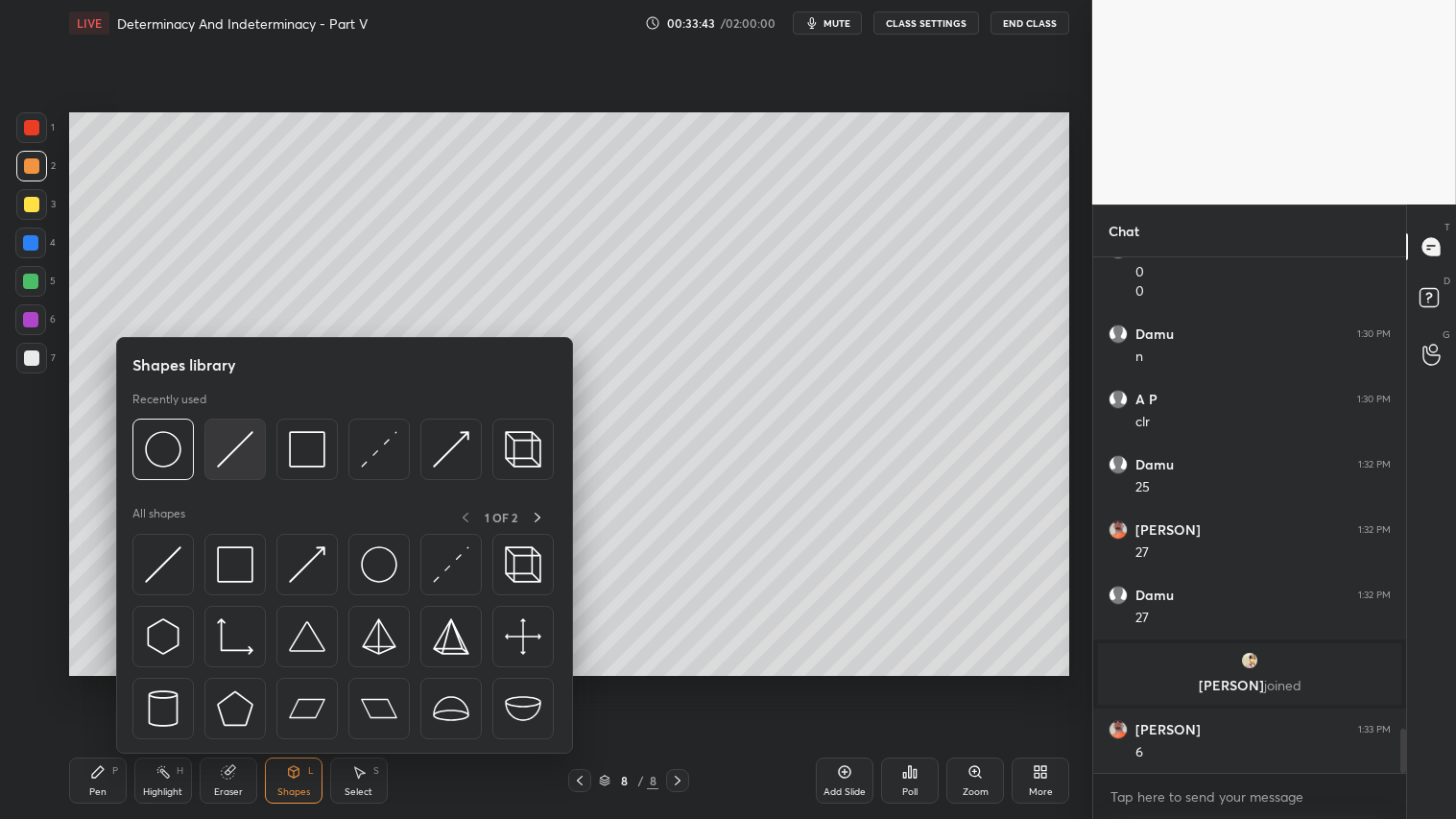 click at bounding box center (235, 449) 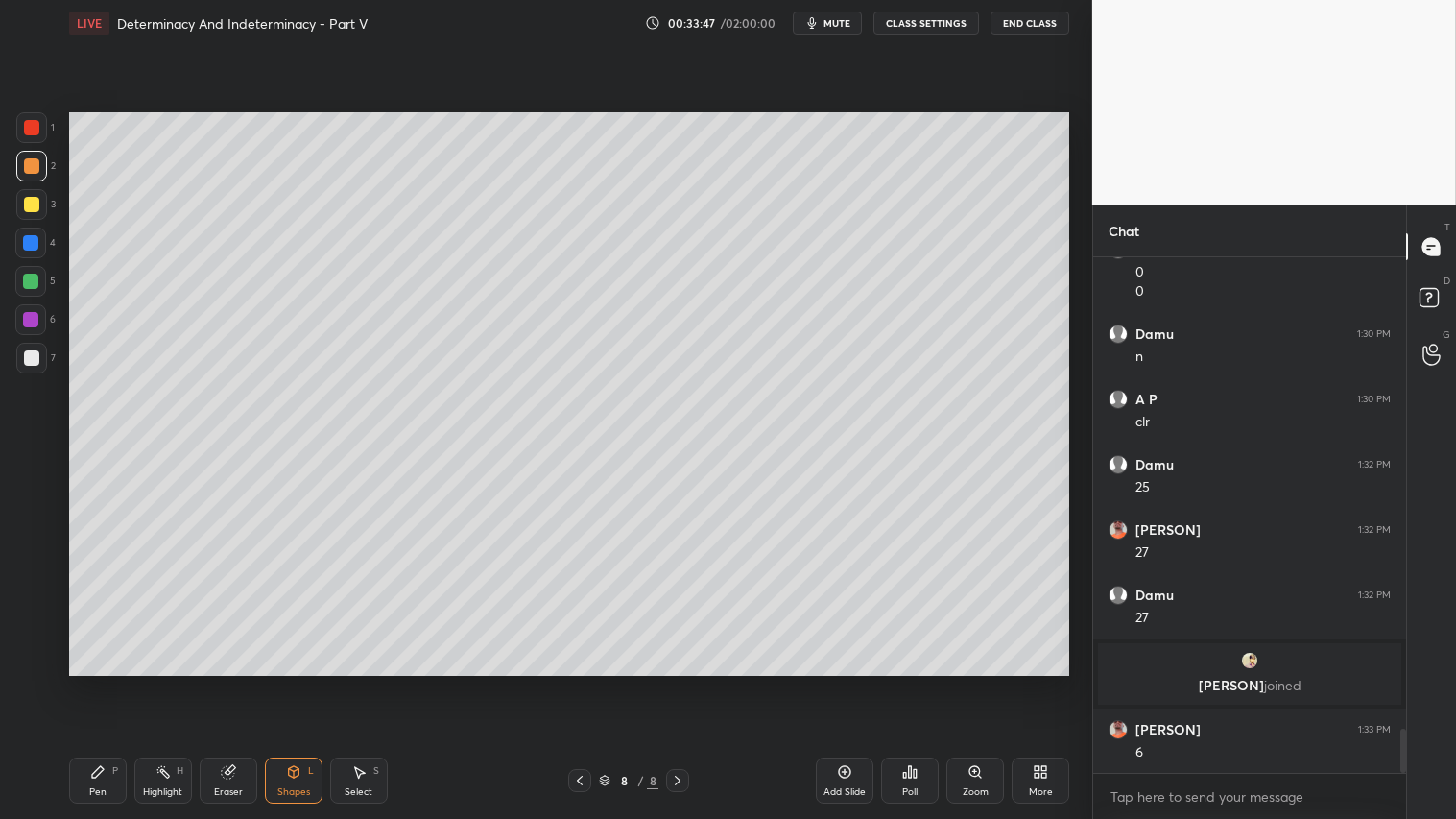 click at bounding box center (32, 166) 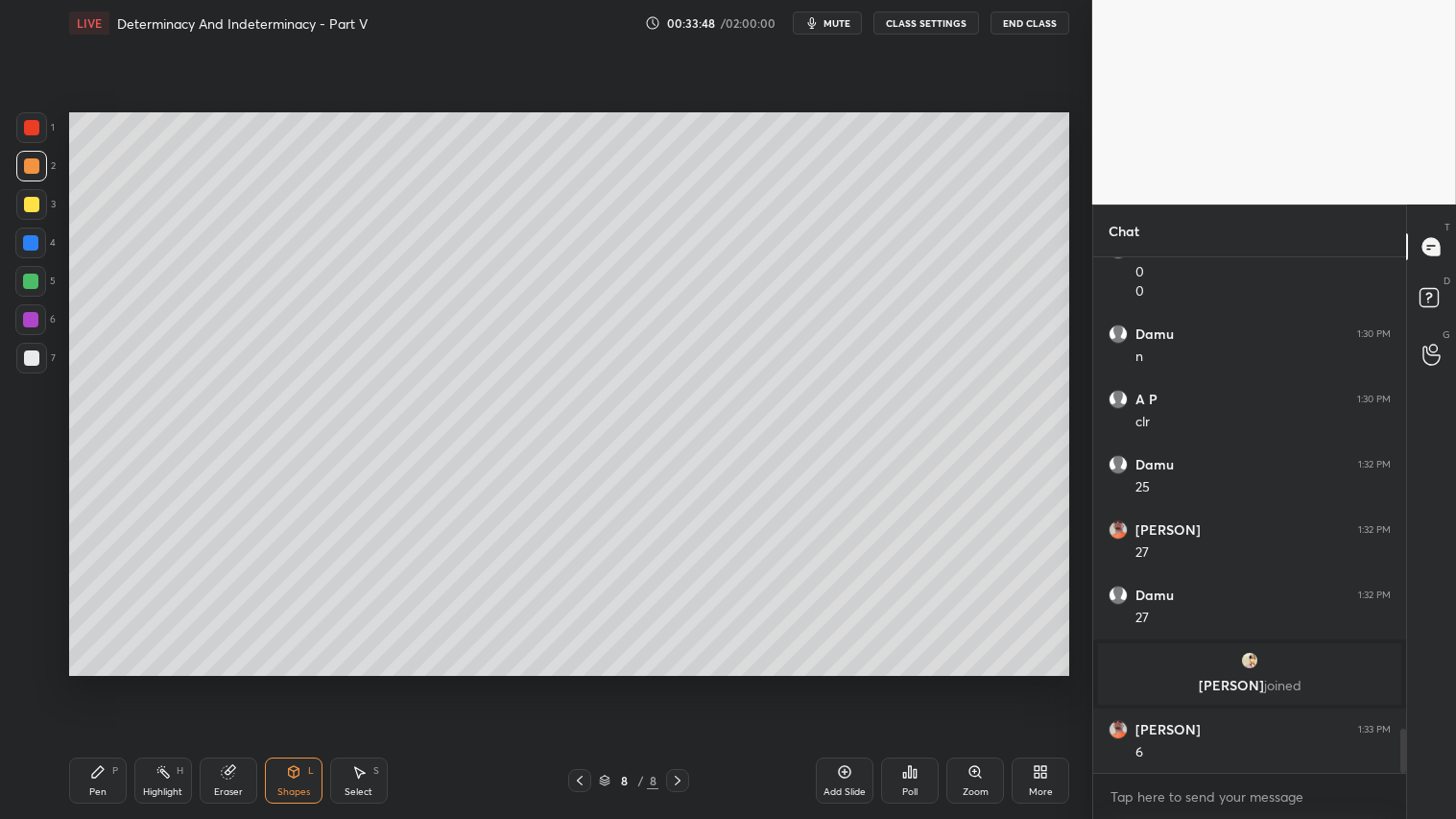 drag, startPoint x: 91, startPoint y: 781, endPoint x: 79, endPoint y: 755, distance: 28.635642 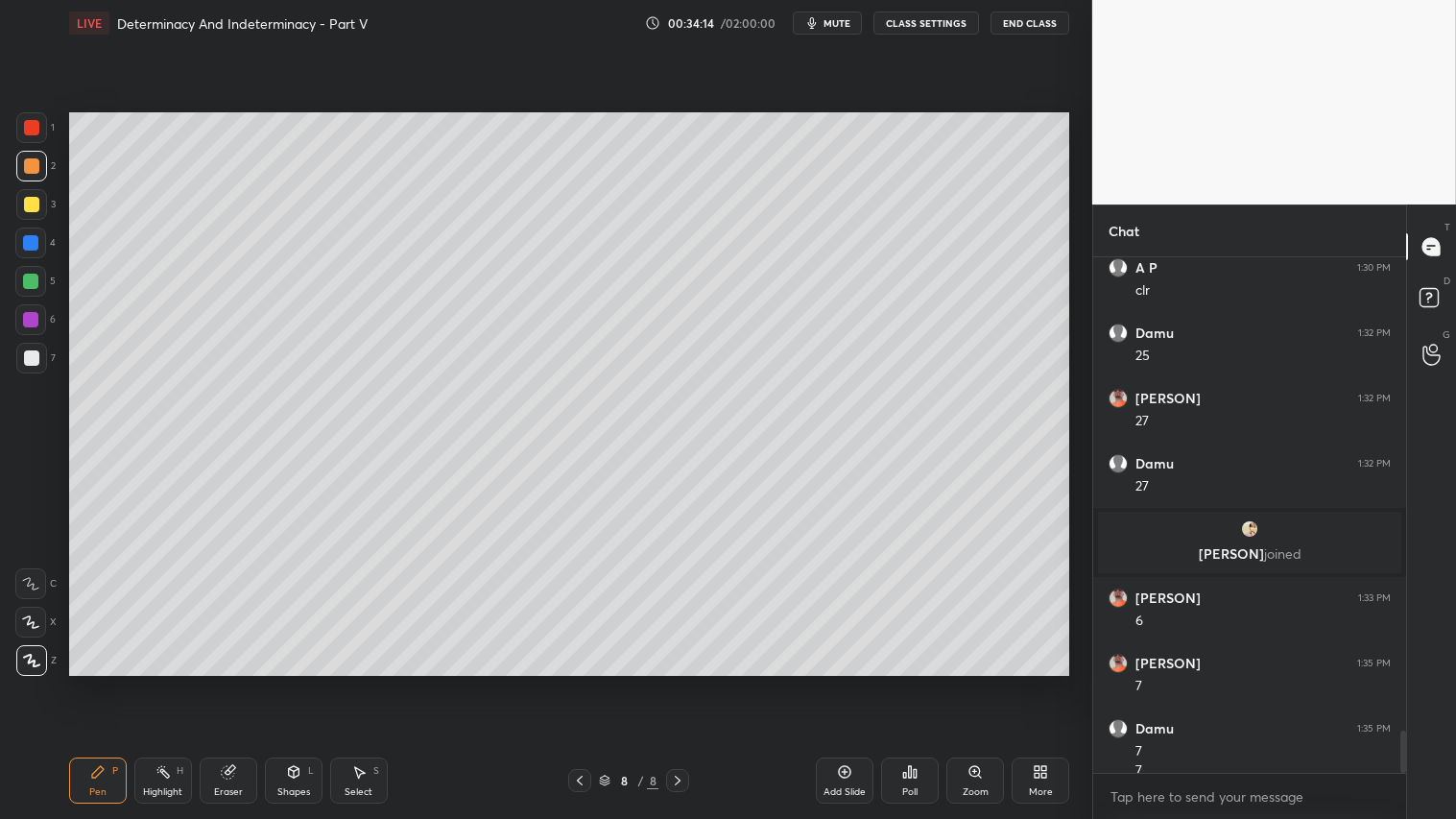scroll, scrollTop: 5706, scrollLeft: 0, axis: vertical 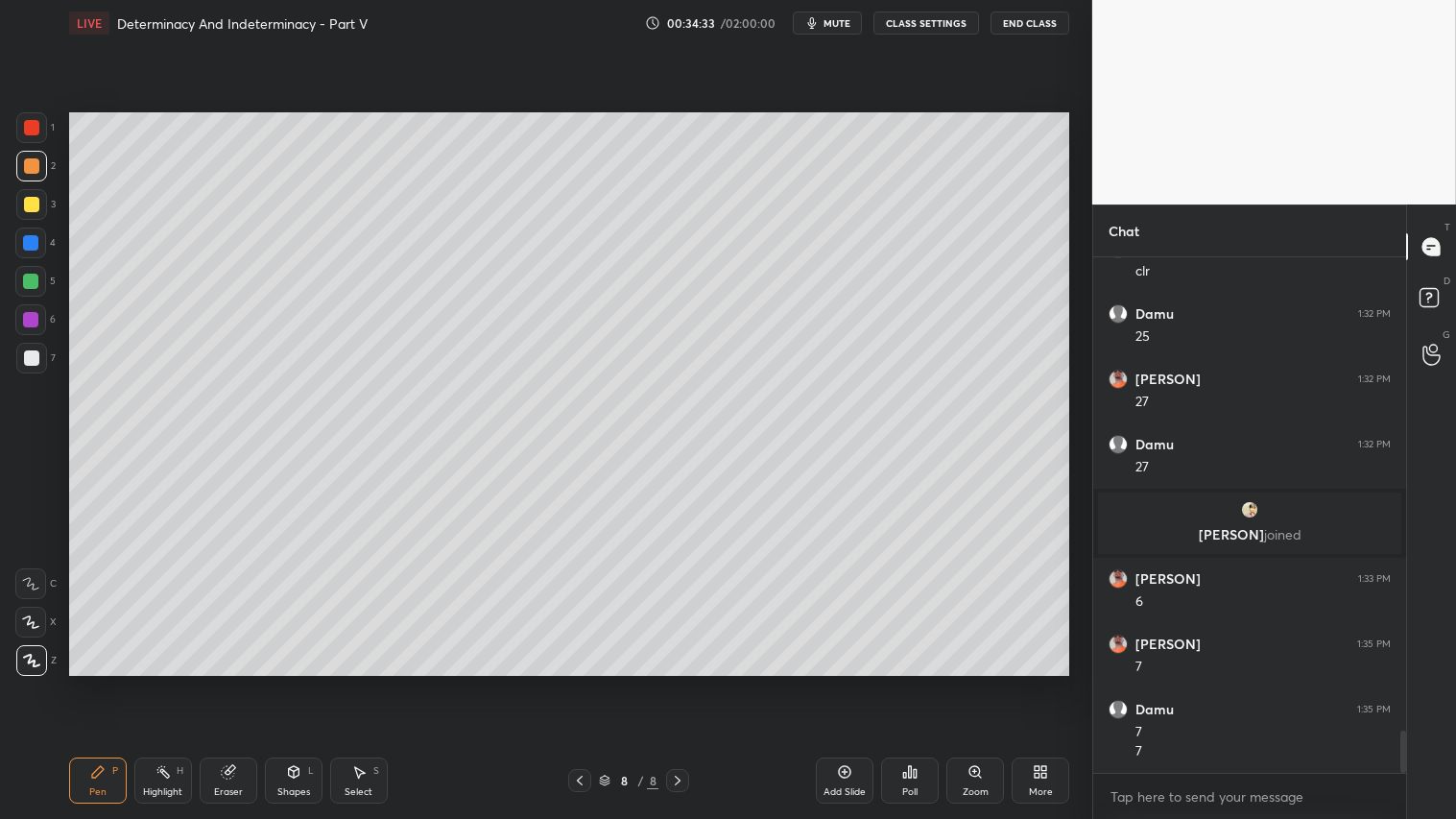 type on "x" 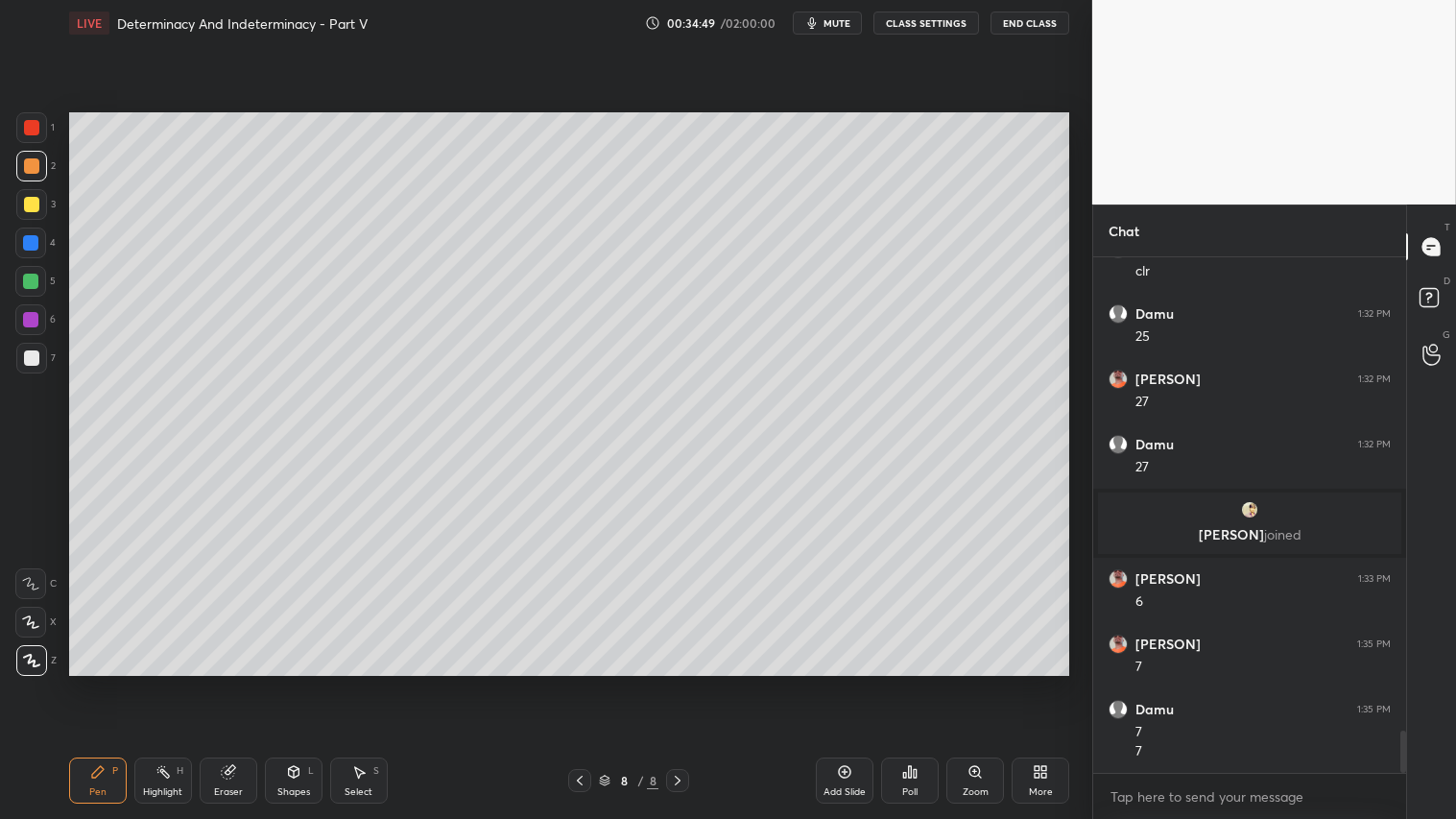 click on "Shapes L" at bounding box center (294, 781) 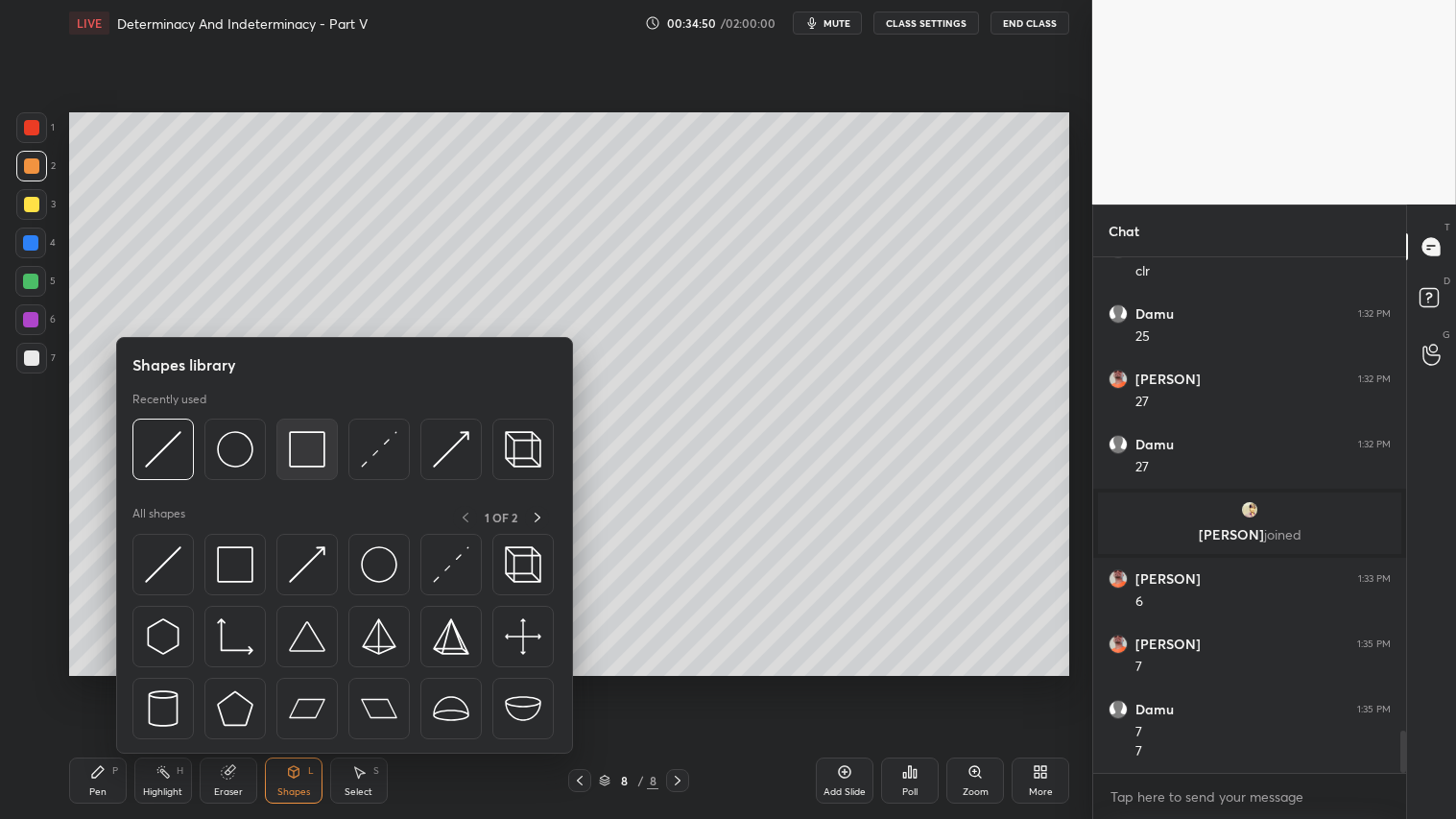 click at bounding box center [307, 449] 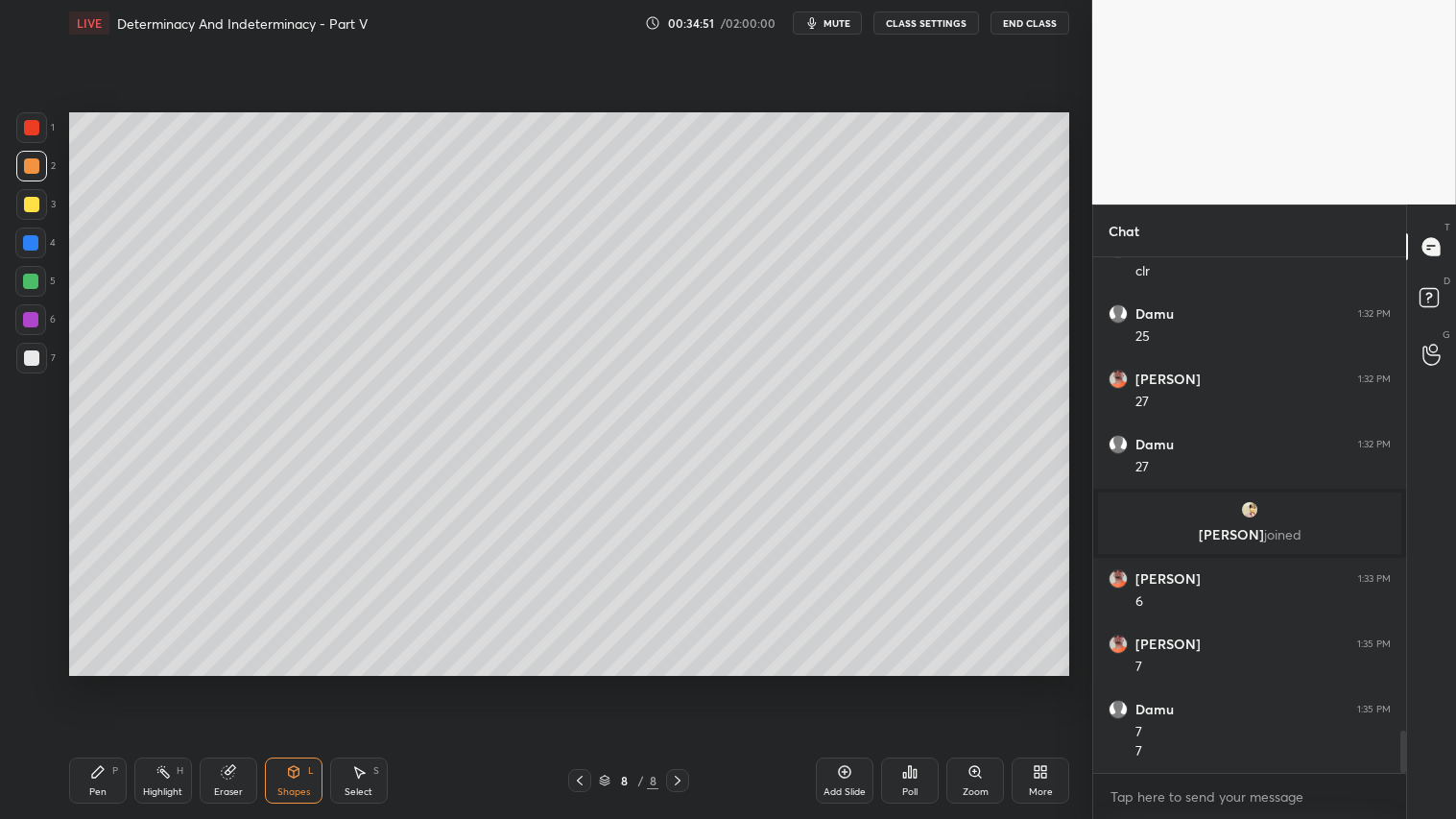 click at bounding box center (32, 358) 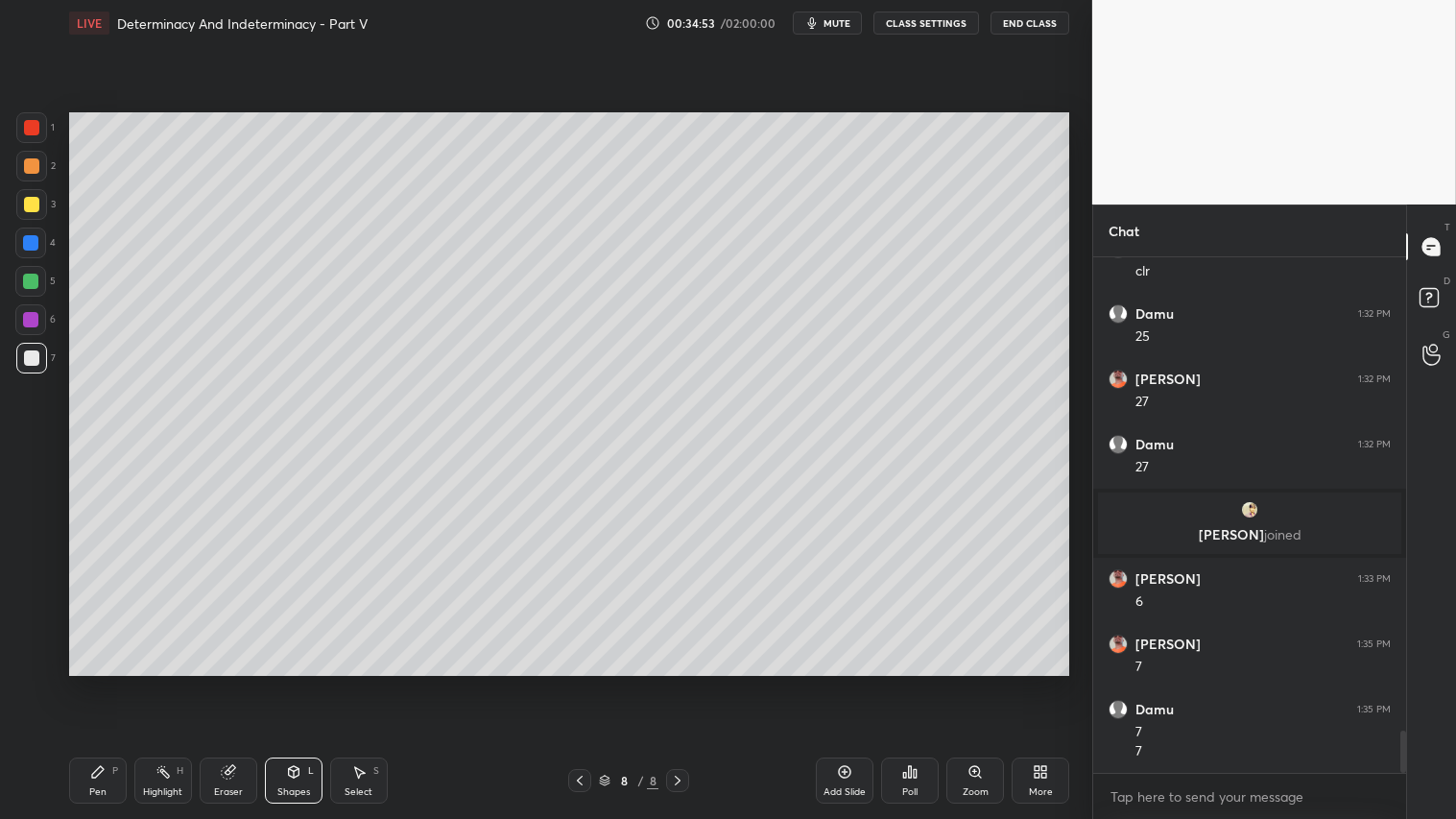 scroll, scrollTop: 5775, scrollLeft: 0, axis: vertical 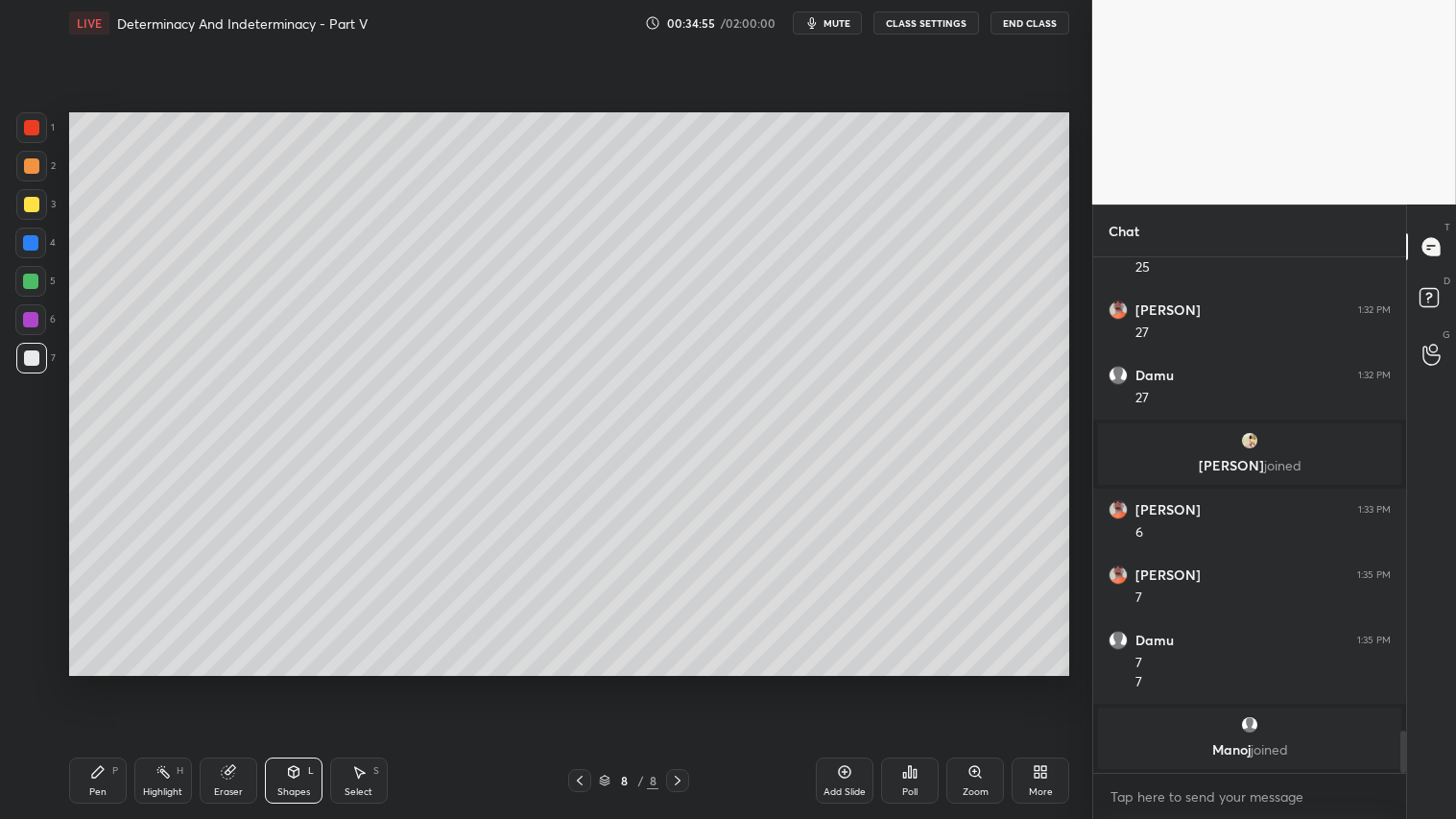 click at bounding box center (32, 166) 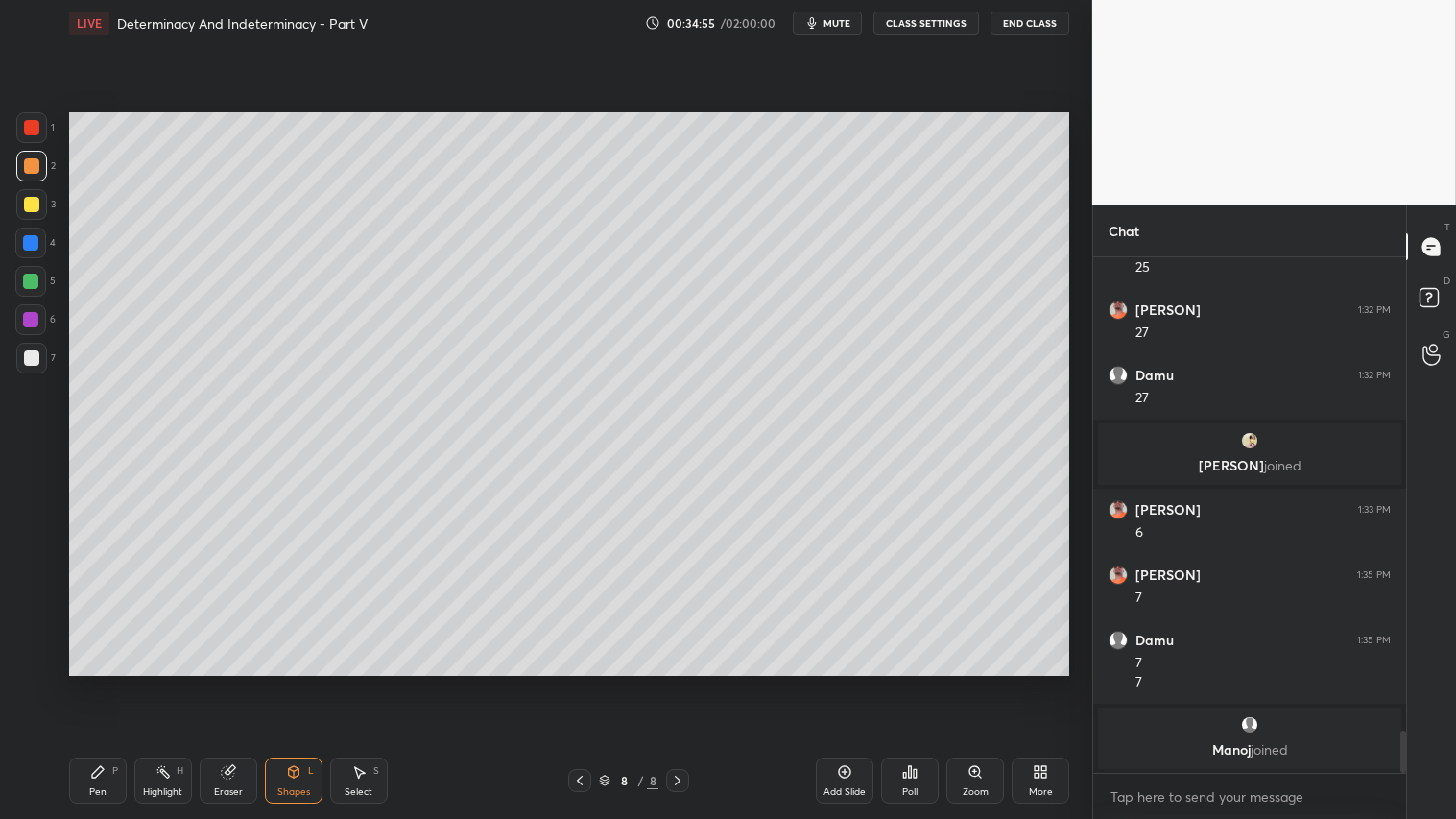 click on "Pen P" at bounding box center [98, 781] 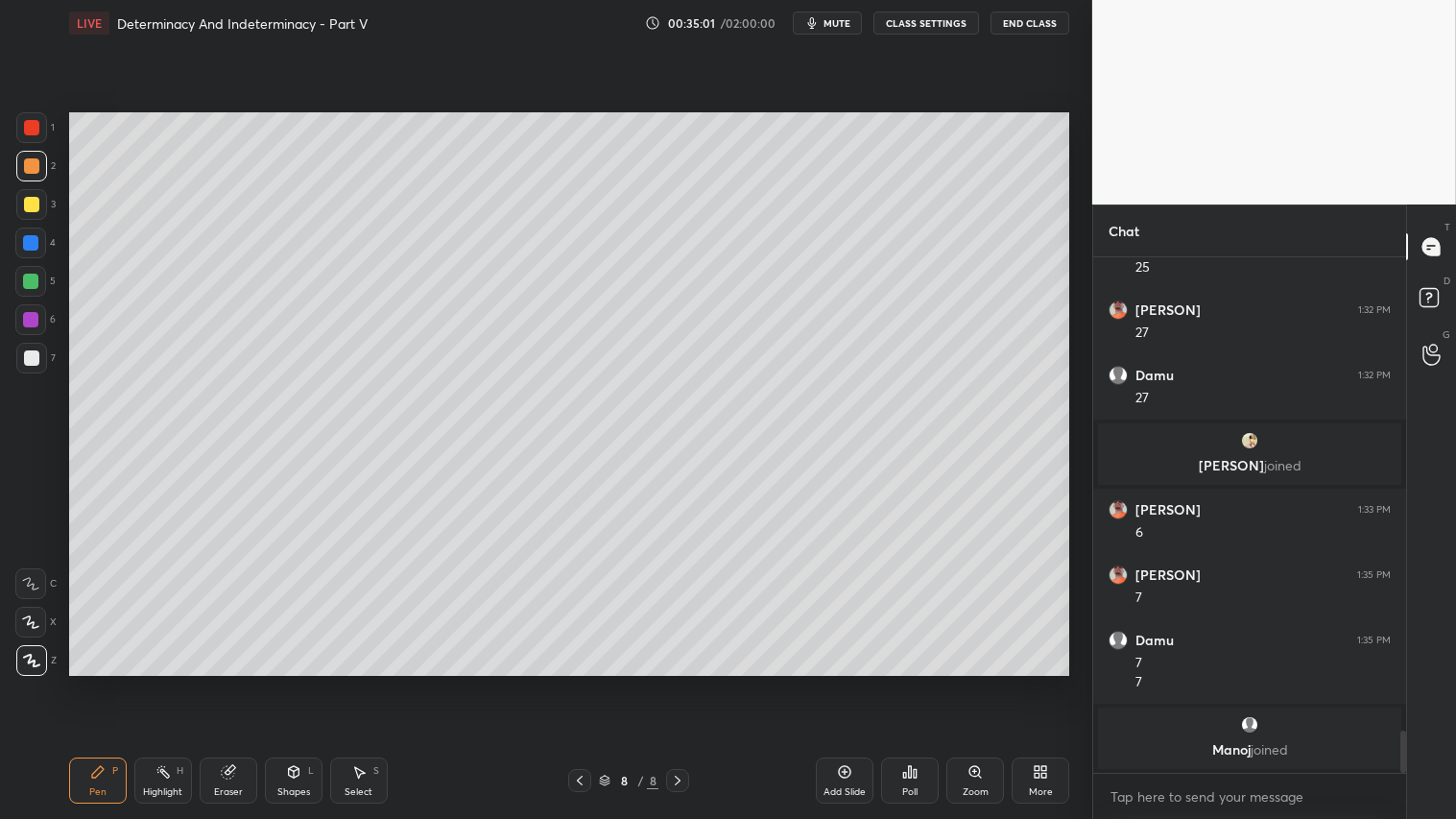 click on "Shapes L" at bounding box center [294, 781] 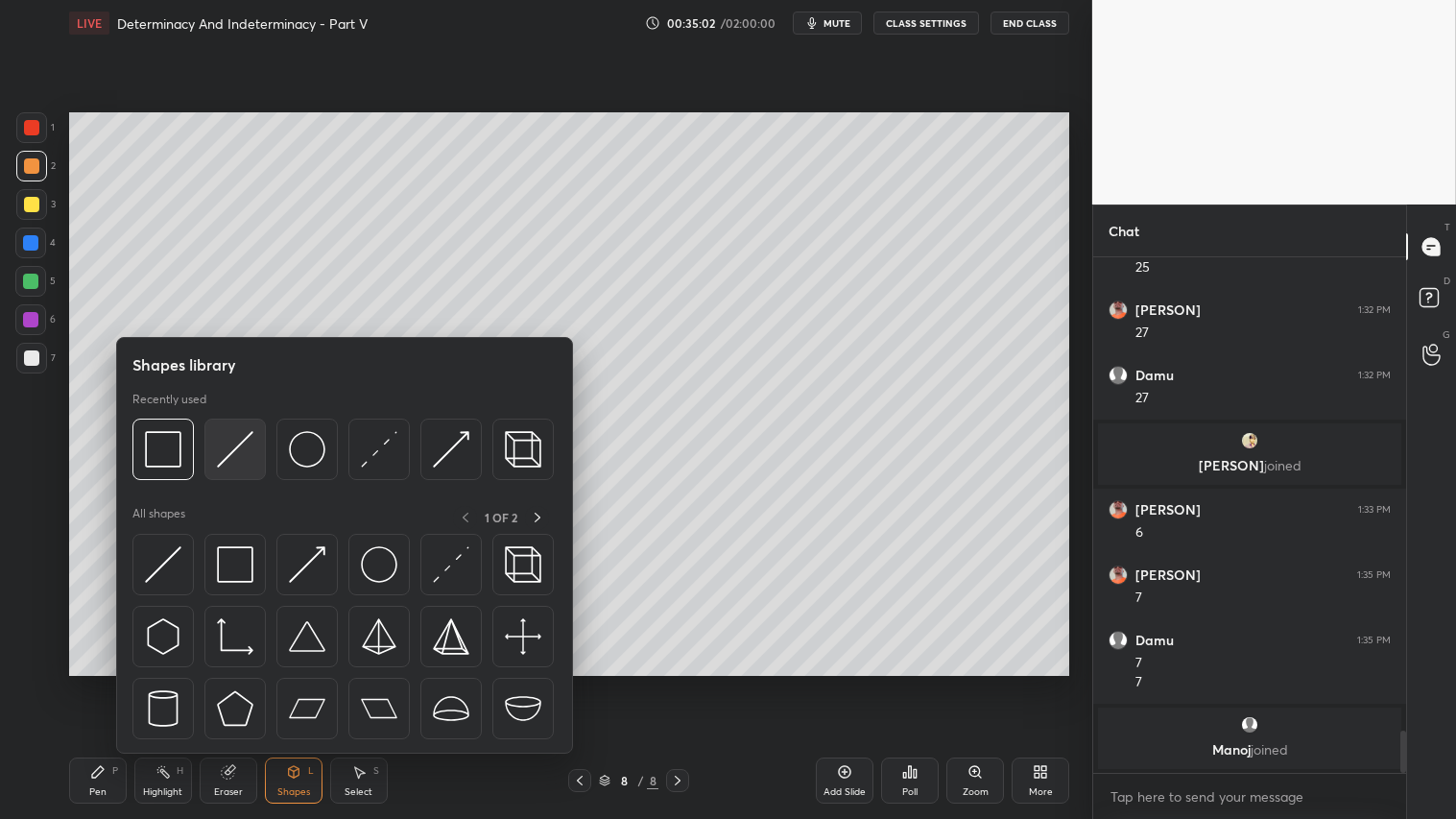 click at bounding box center [235, 449] 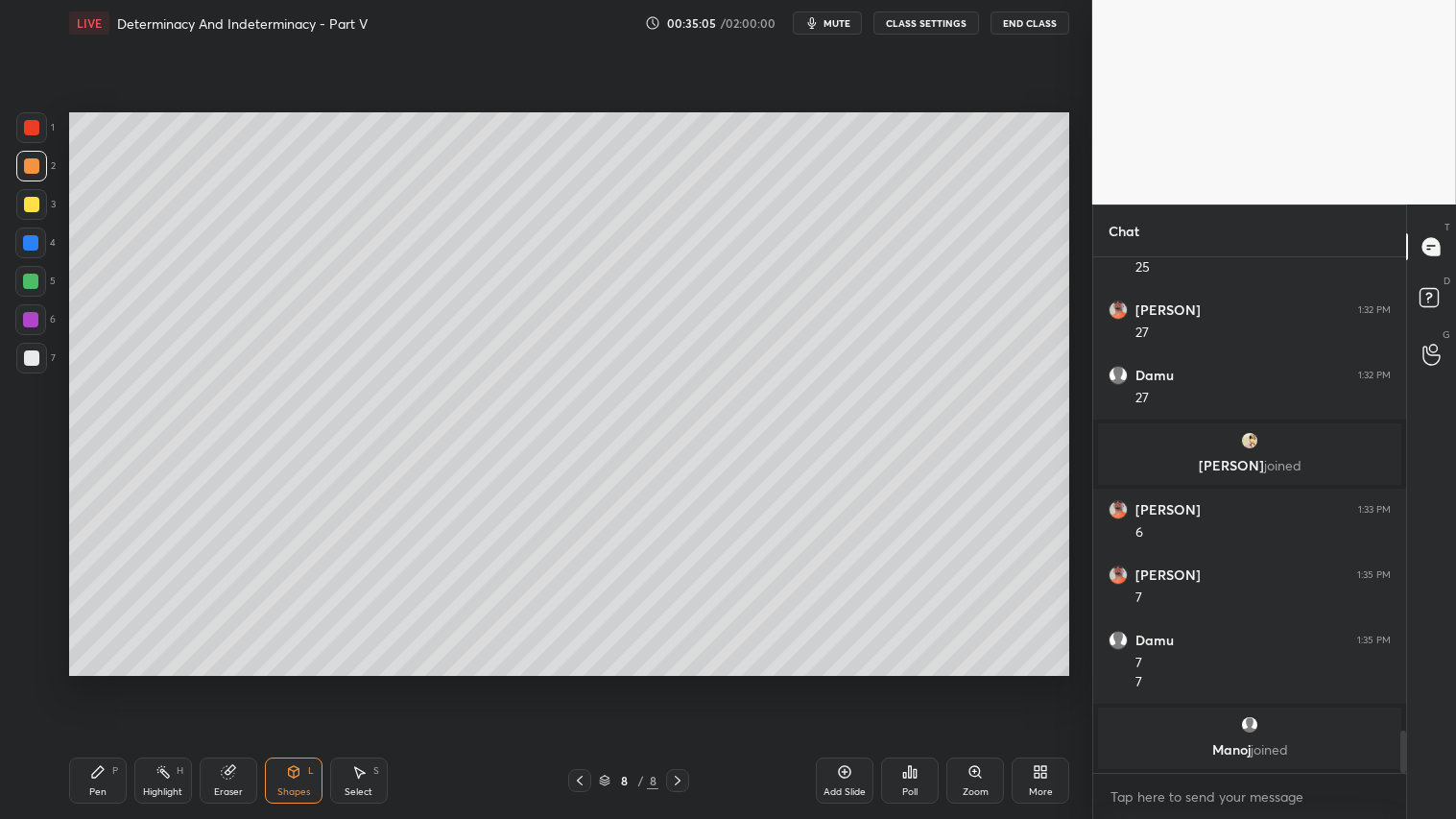 click on "Pen P" at bounding box center (98, 781) 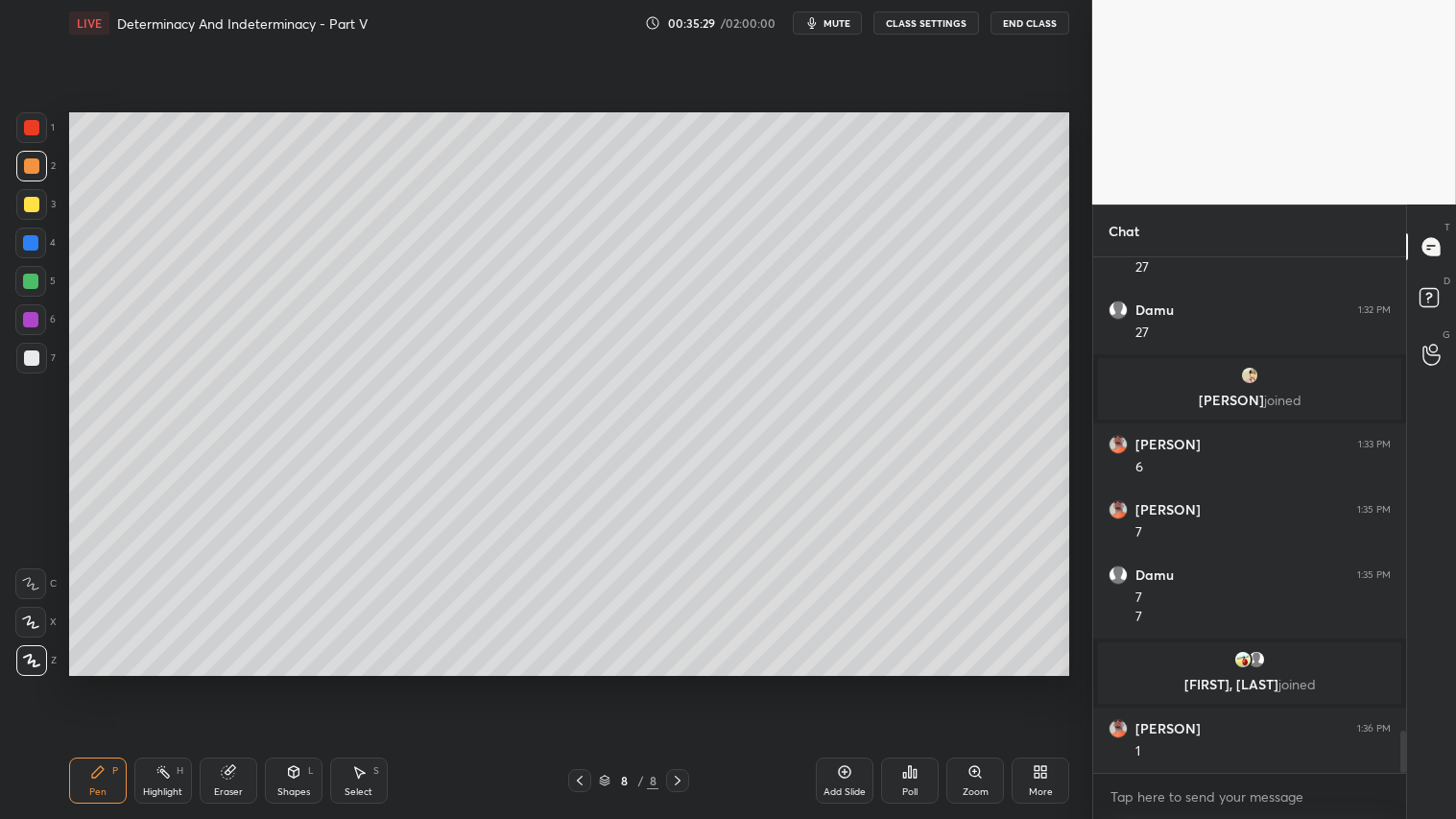 scroll, scrollTop: 5797, scrollLeft: 0, axis: vertical 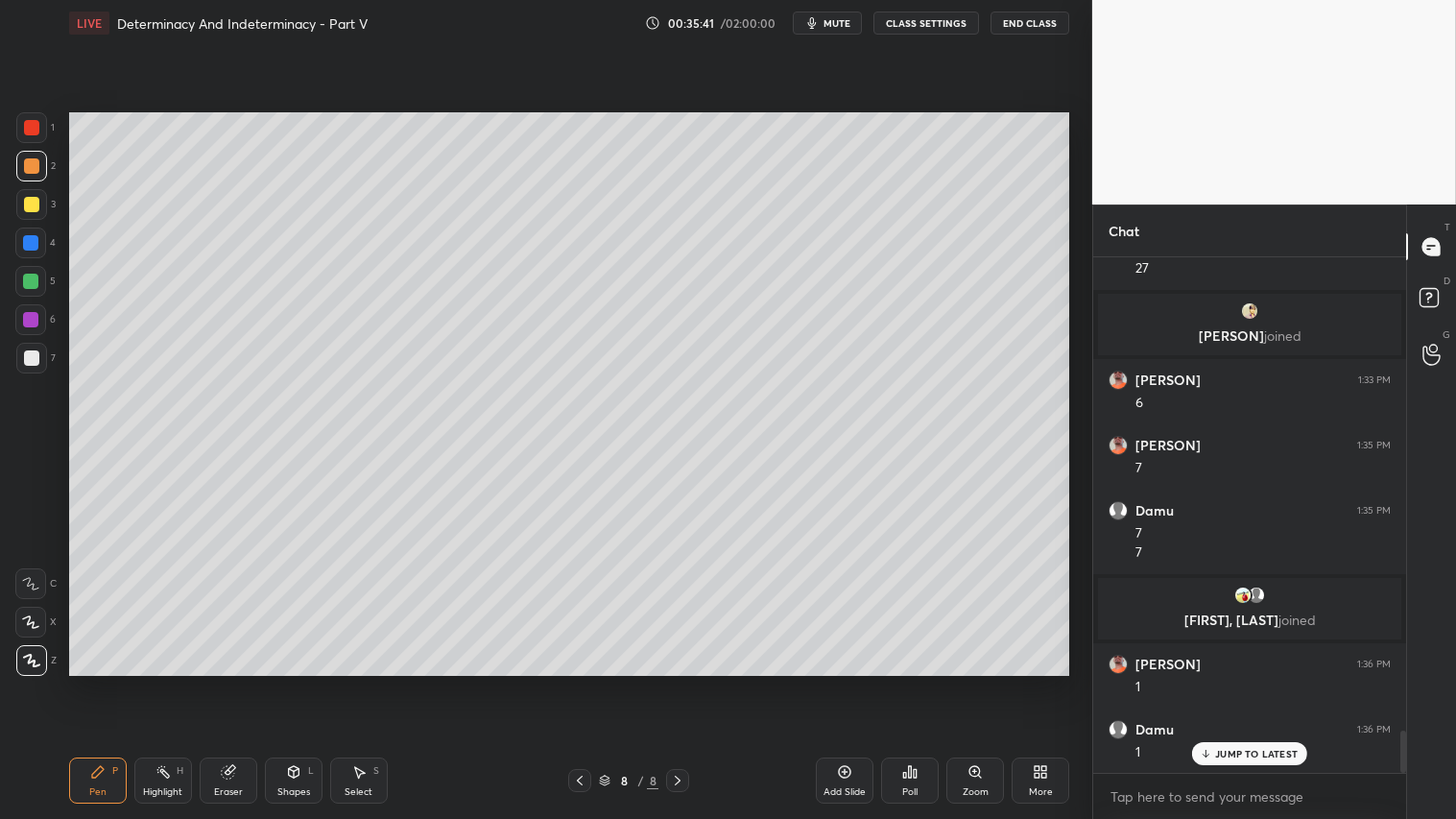 click on "Shapes" at bounding box center [294, 792] 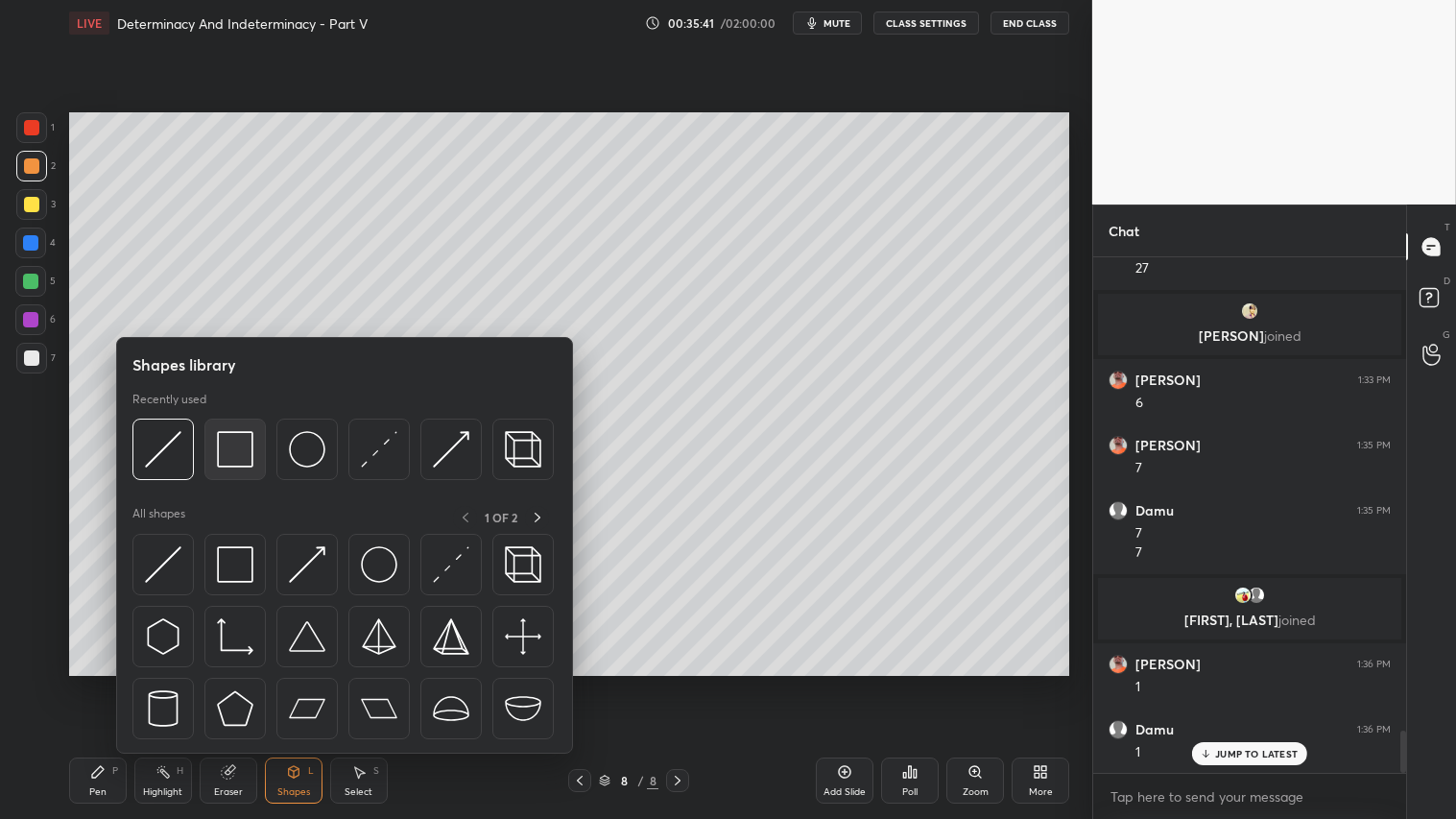 click at bounding box center (235, 449) 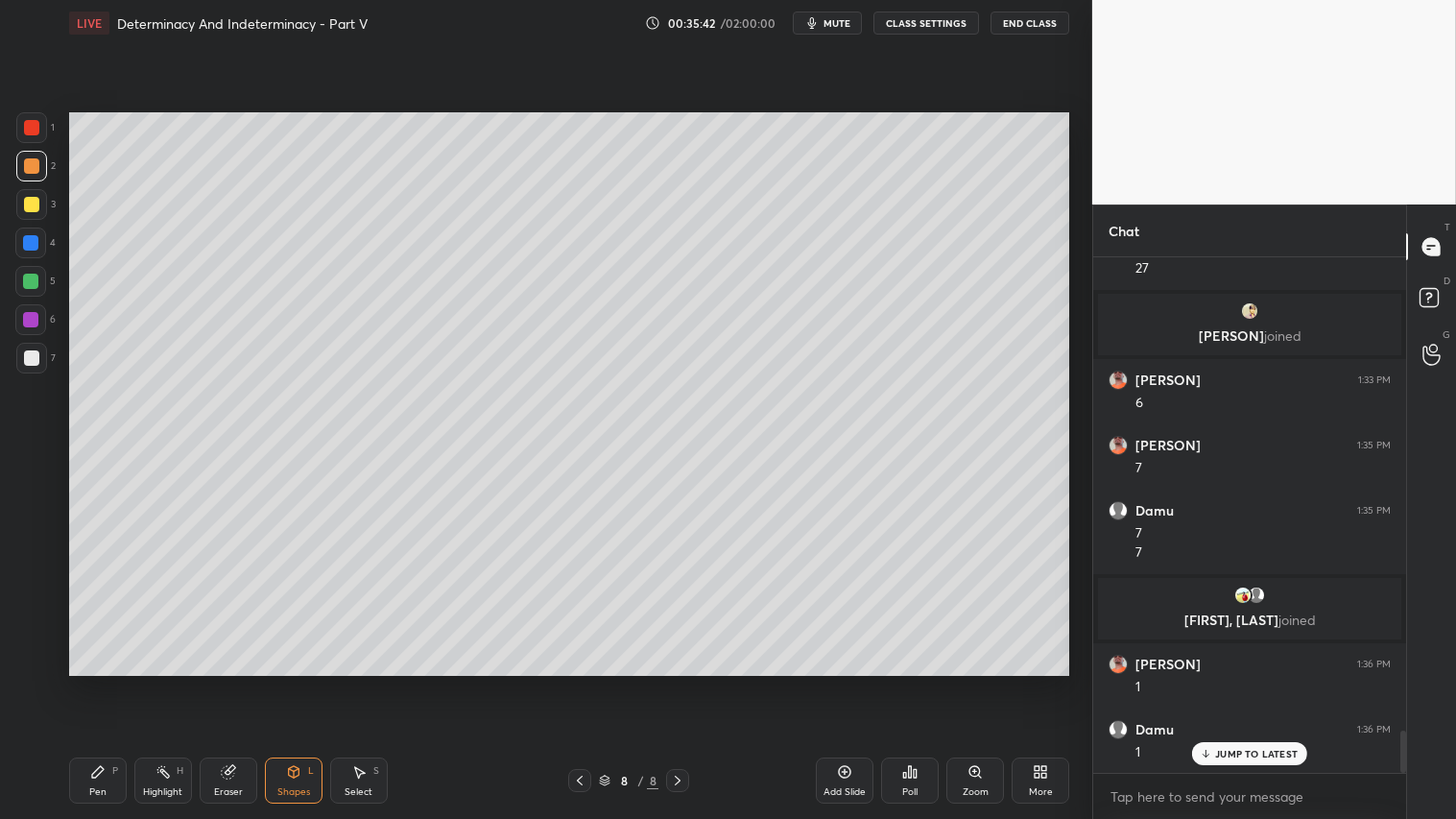 click at bounding box center (32, 358) 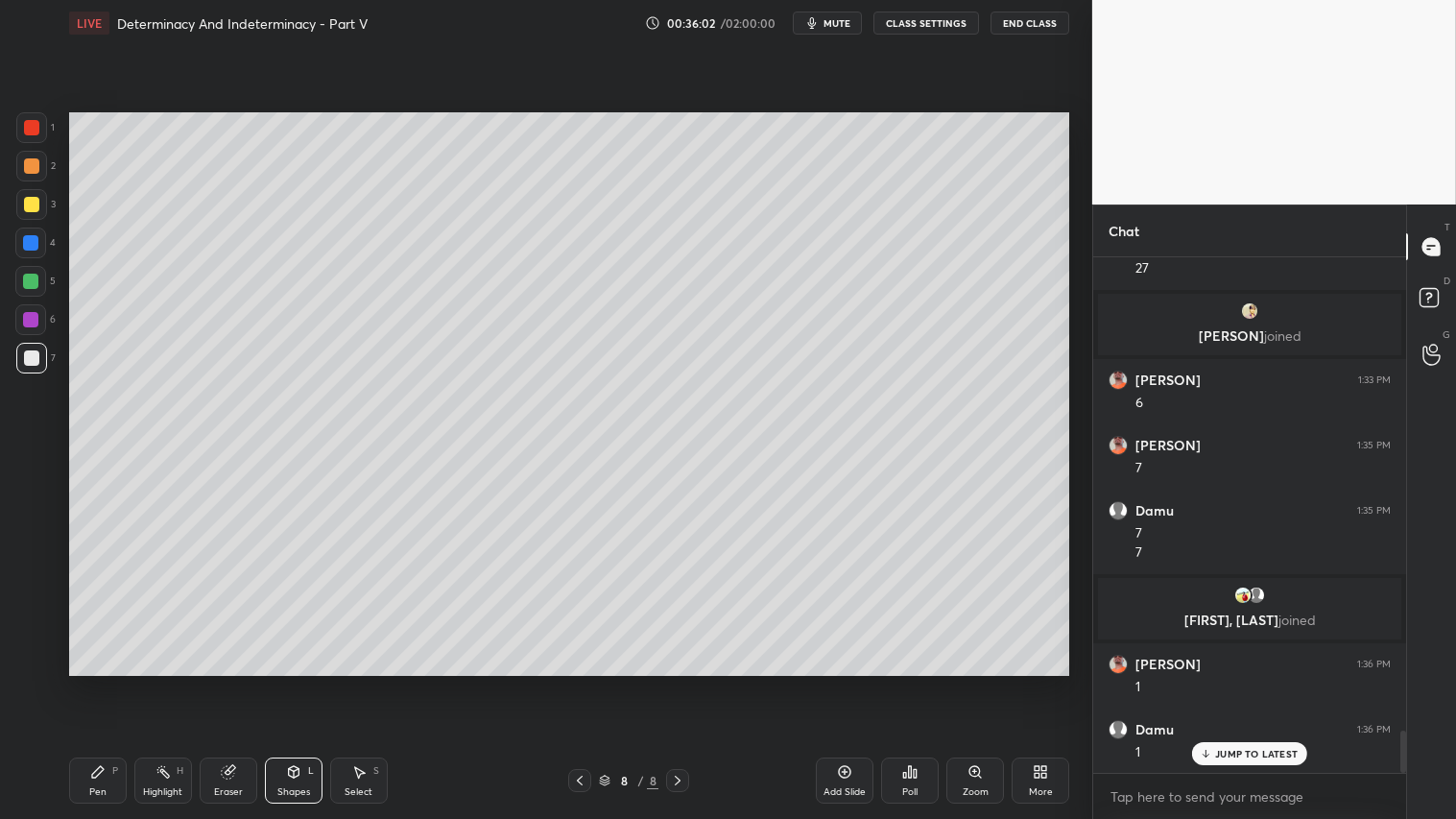 click at bounding box center [32, 166] 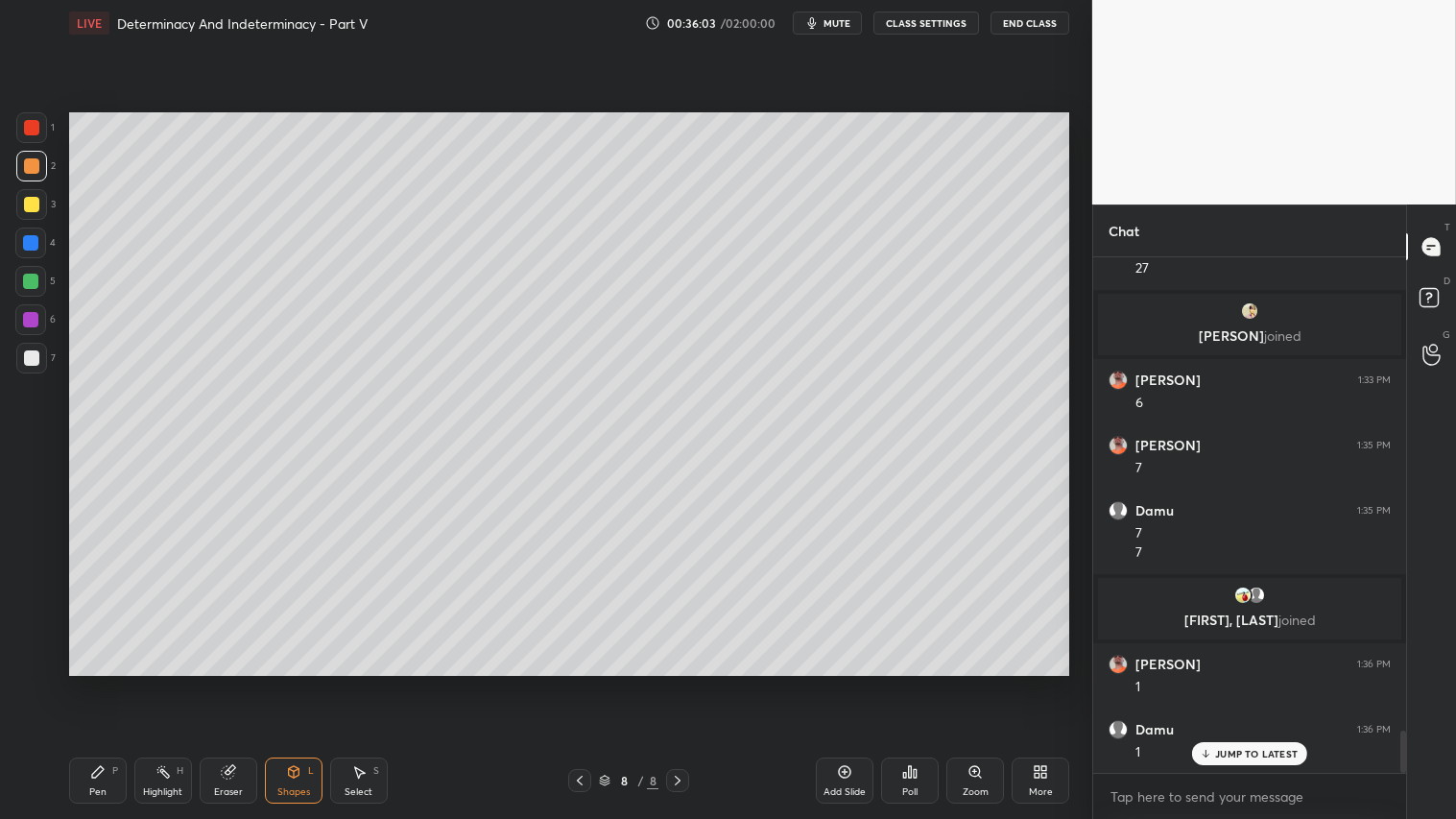 click on "Pen P" at bounding box center [98, 781] 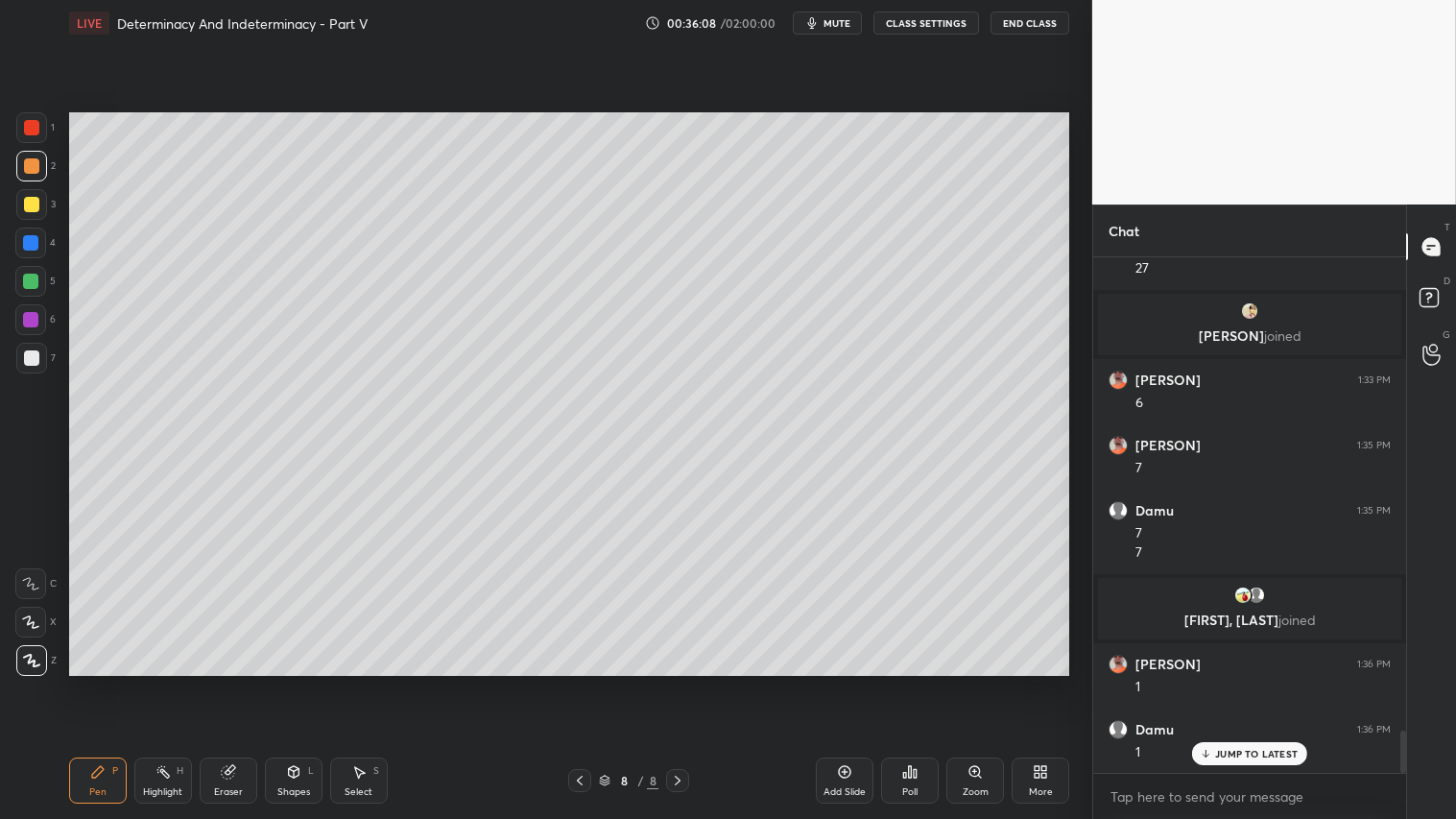 click on "Add Slide" at bounding box center [845, 781] 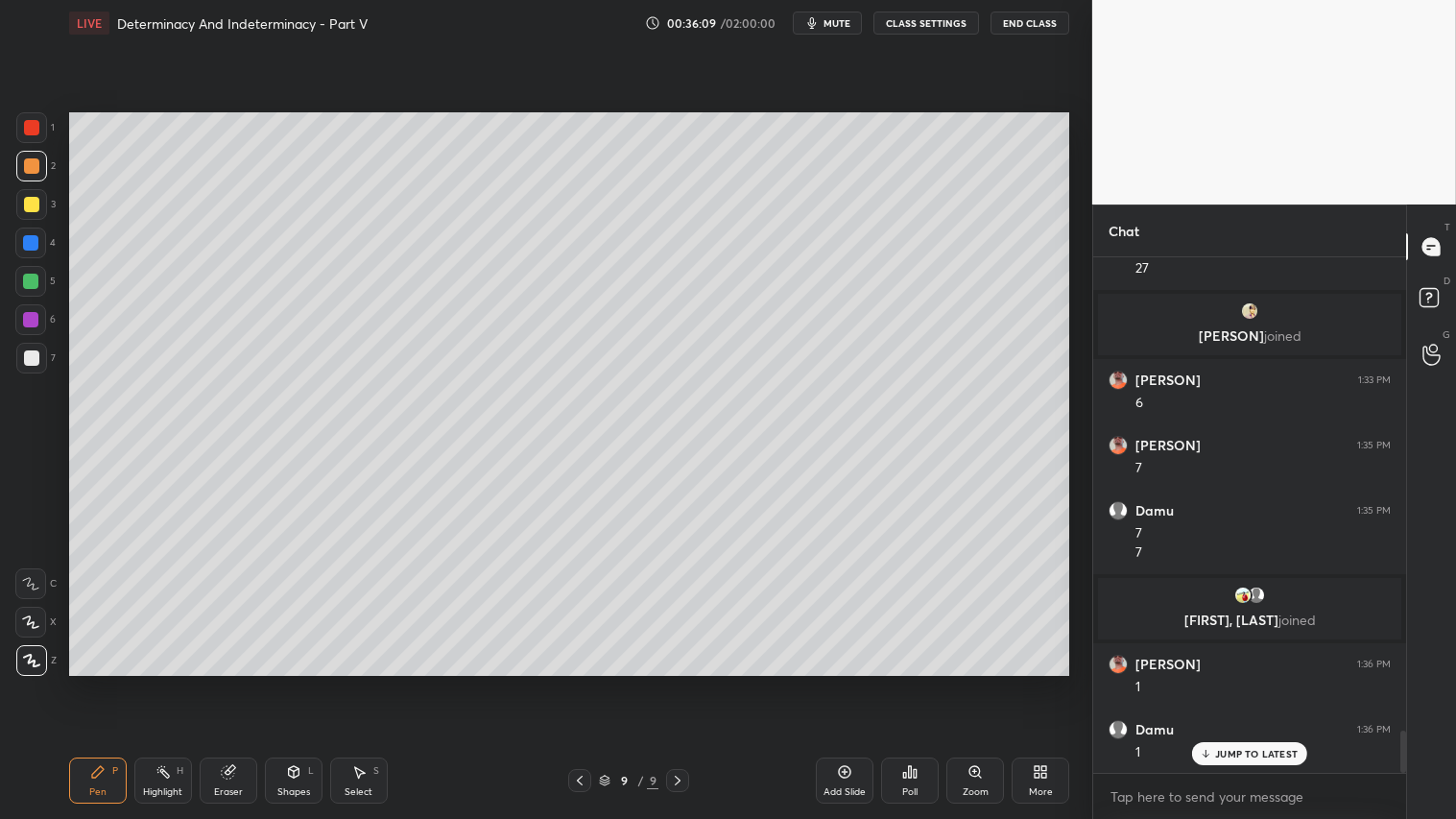 click on "Shapes L" at bounding box center [294, 781] 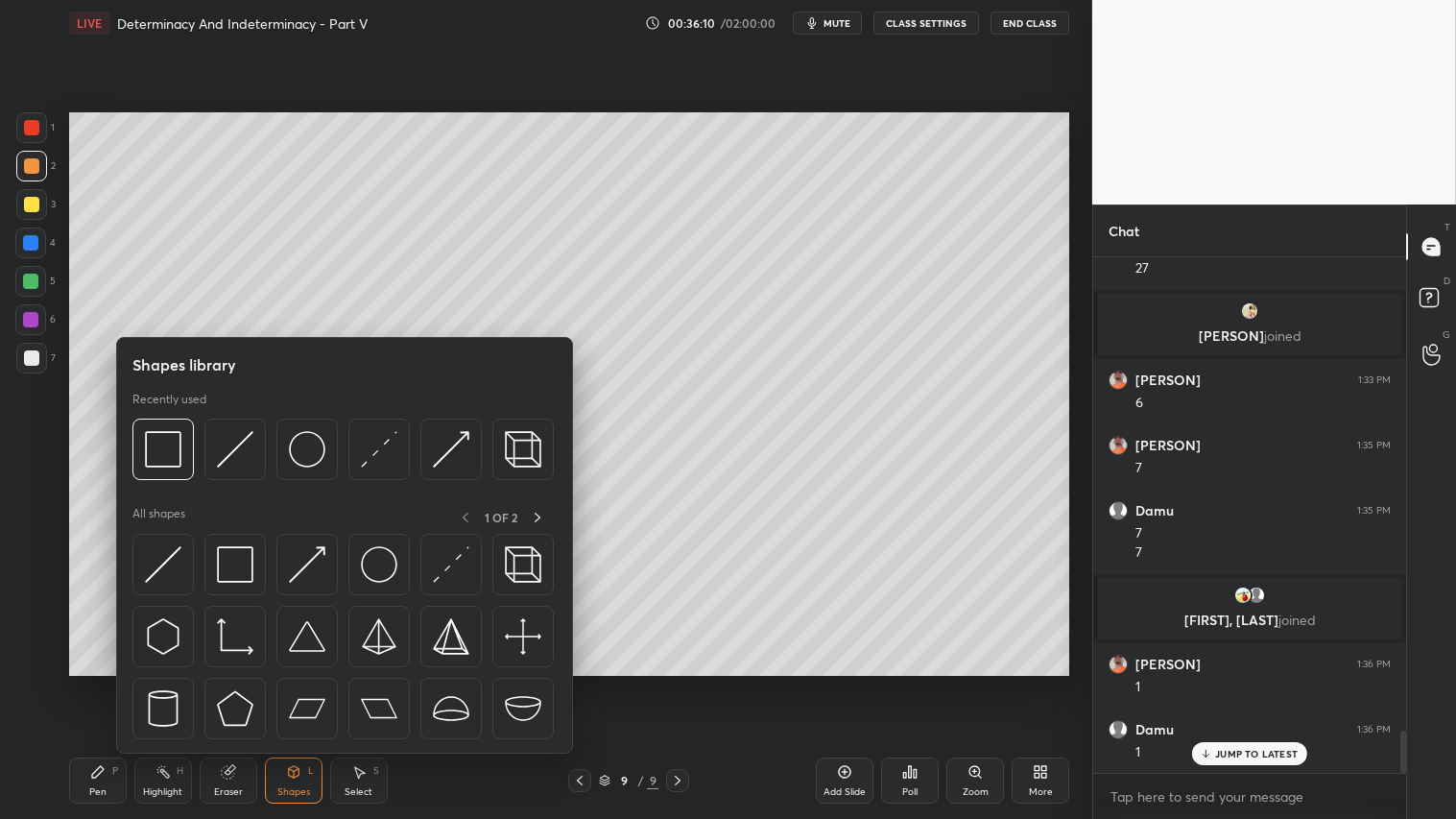 click on "Pen P" at bounding box center (98, 781) 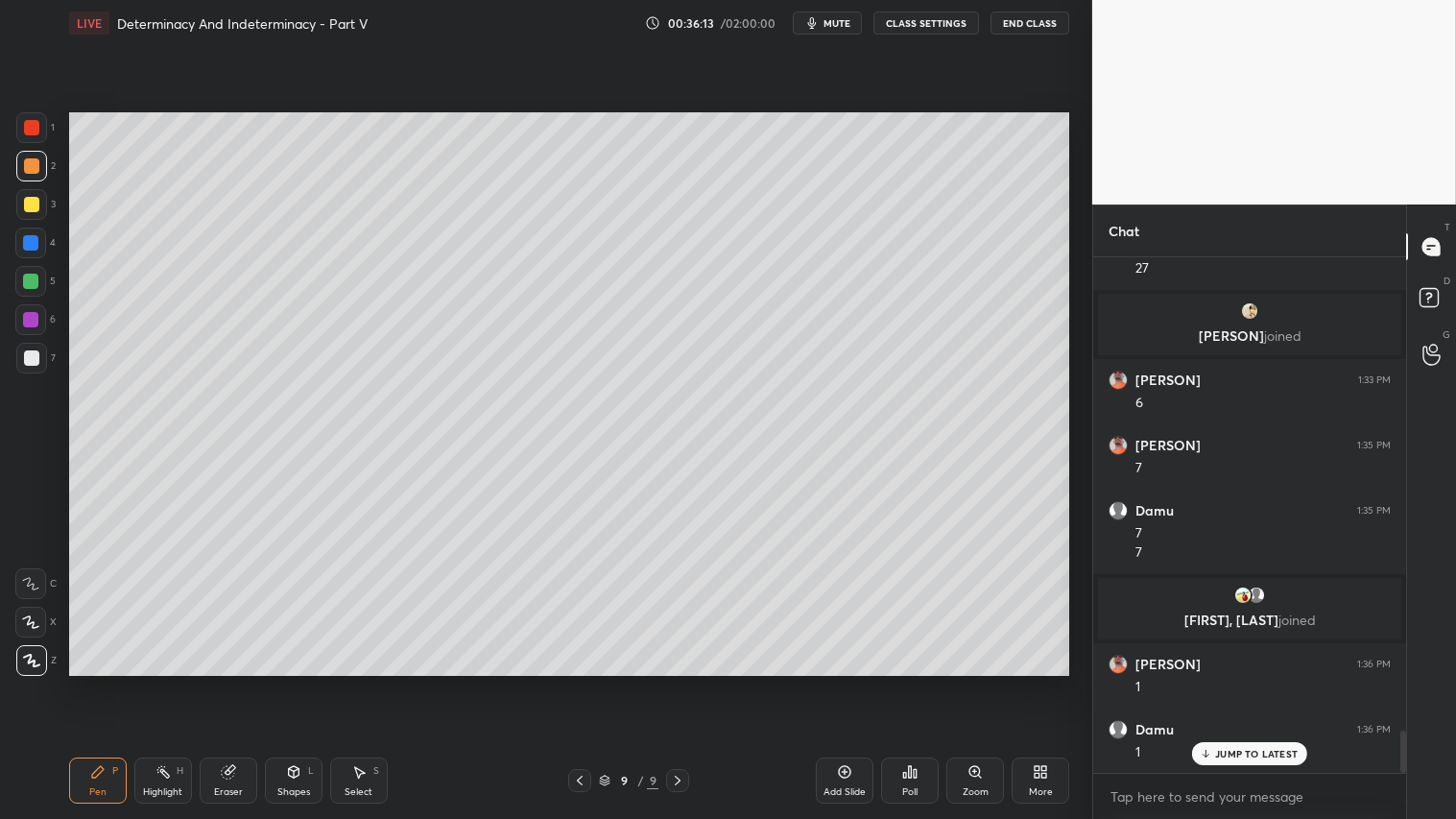 click on "Shapes" at bounding box center (294, 792) 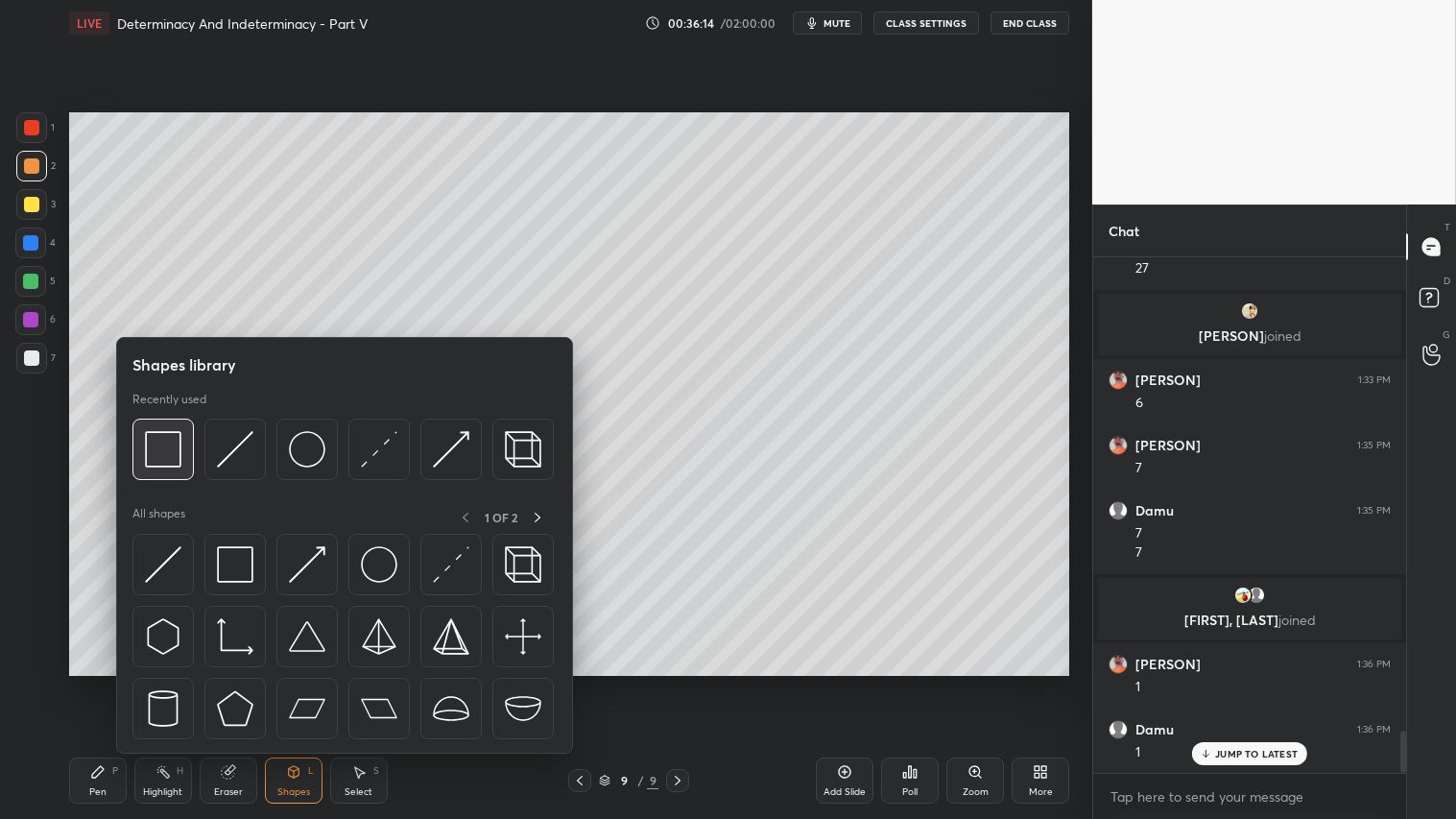 click at bounding box center (163, 449) 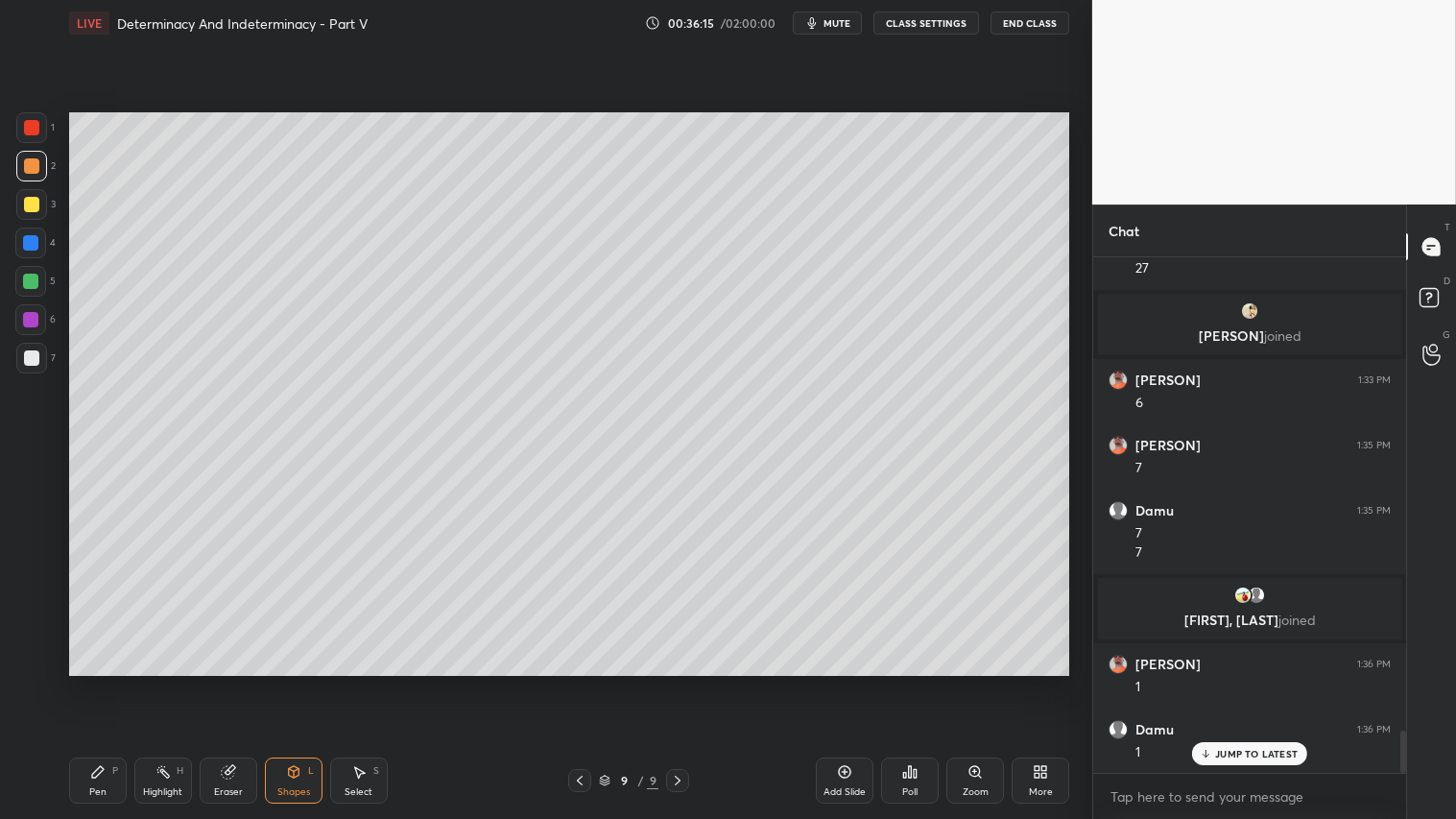 click on "Shapes L" at bounding box center (294, 781) 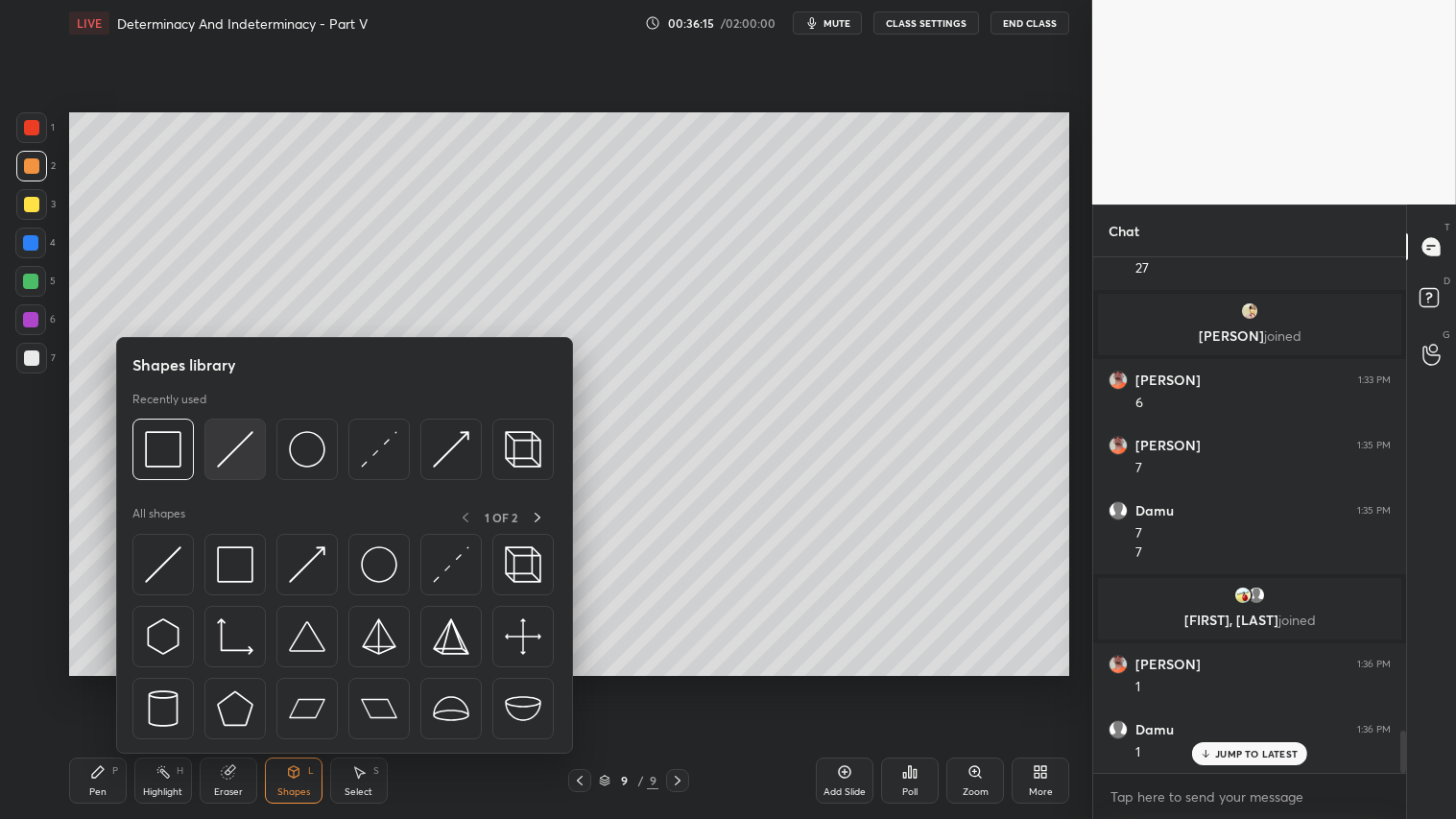 click at bounding box center [235, 449] 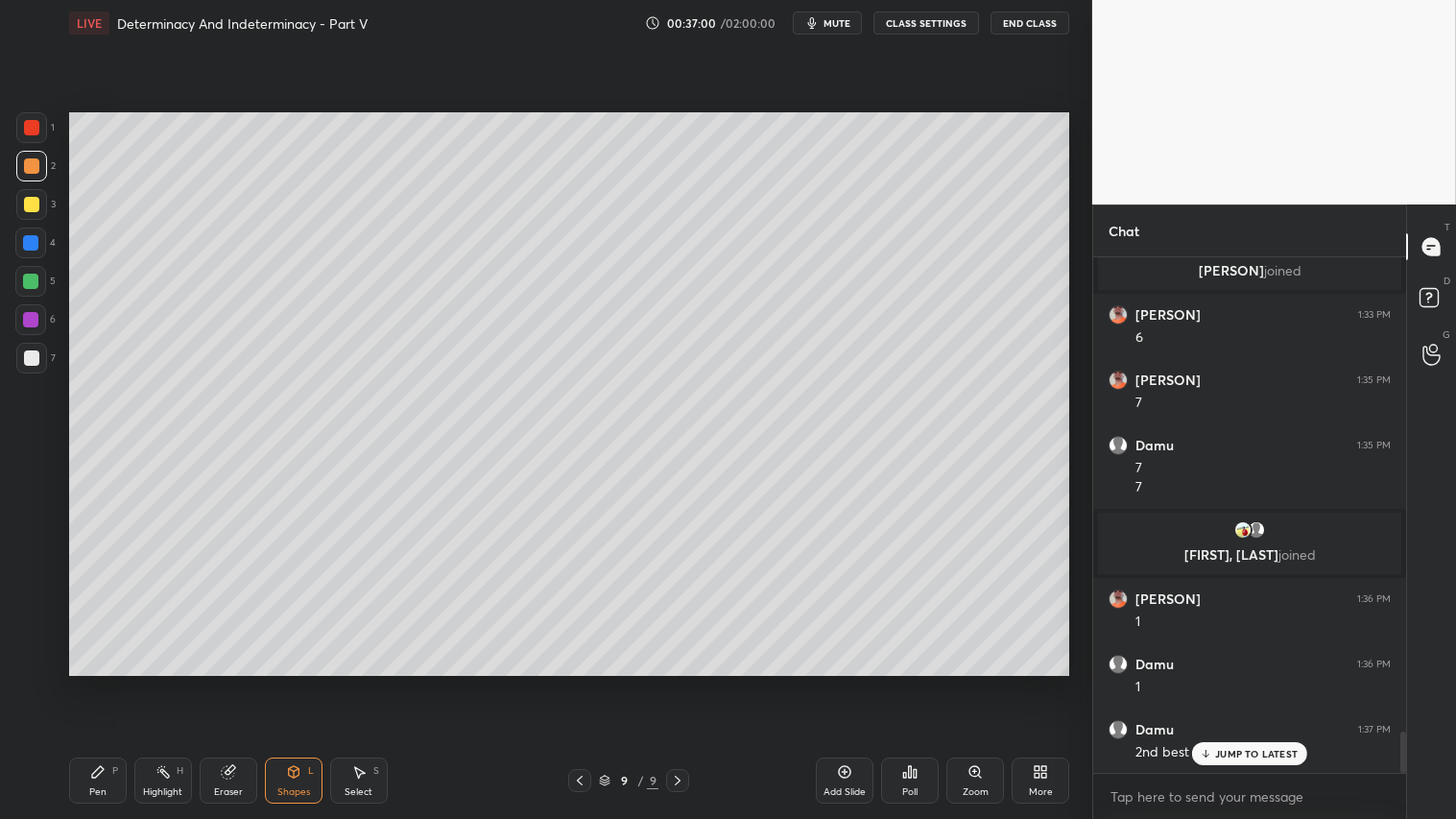 scroll, scrollTop: 5929, scrollLeft: 0, axis: vertical 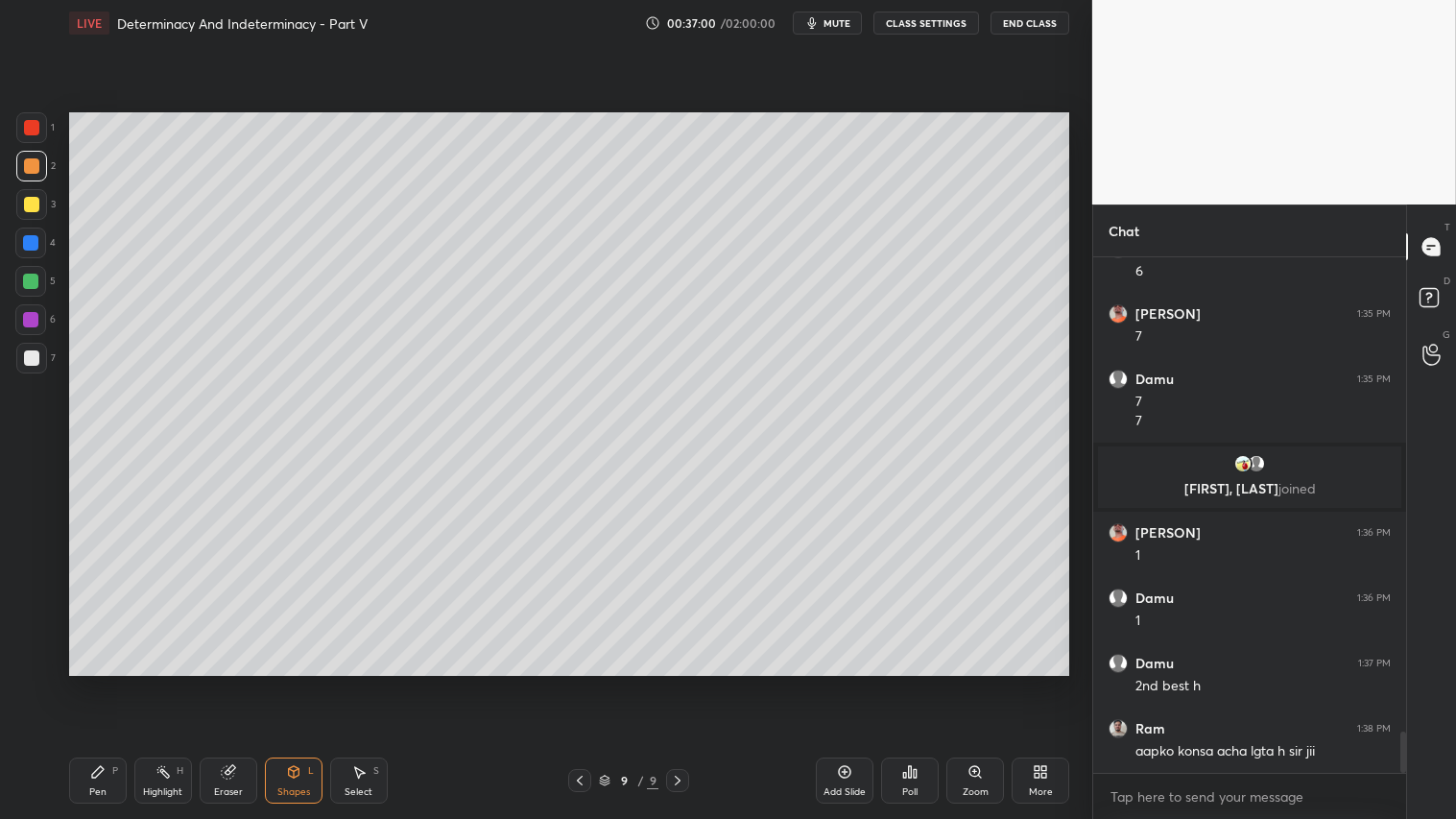 click on "Pen P" at bounding box center (98, 781) 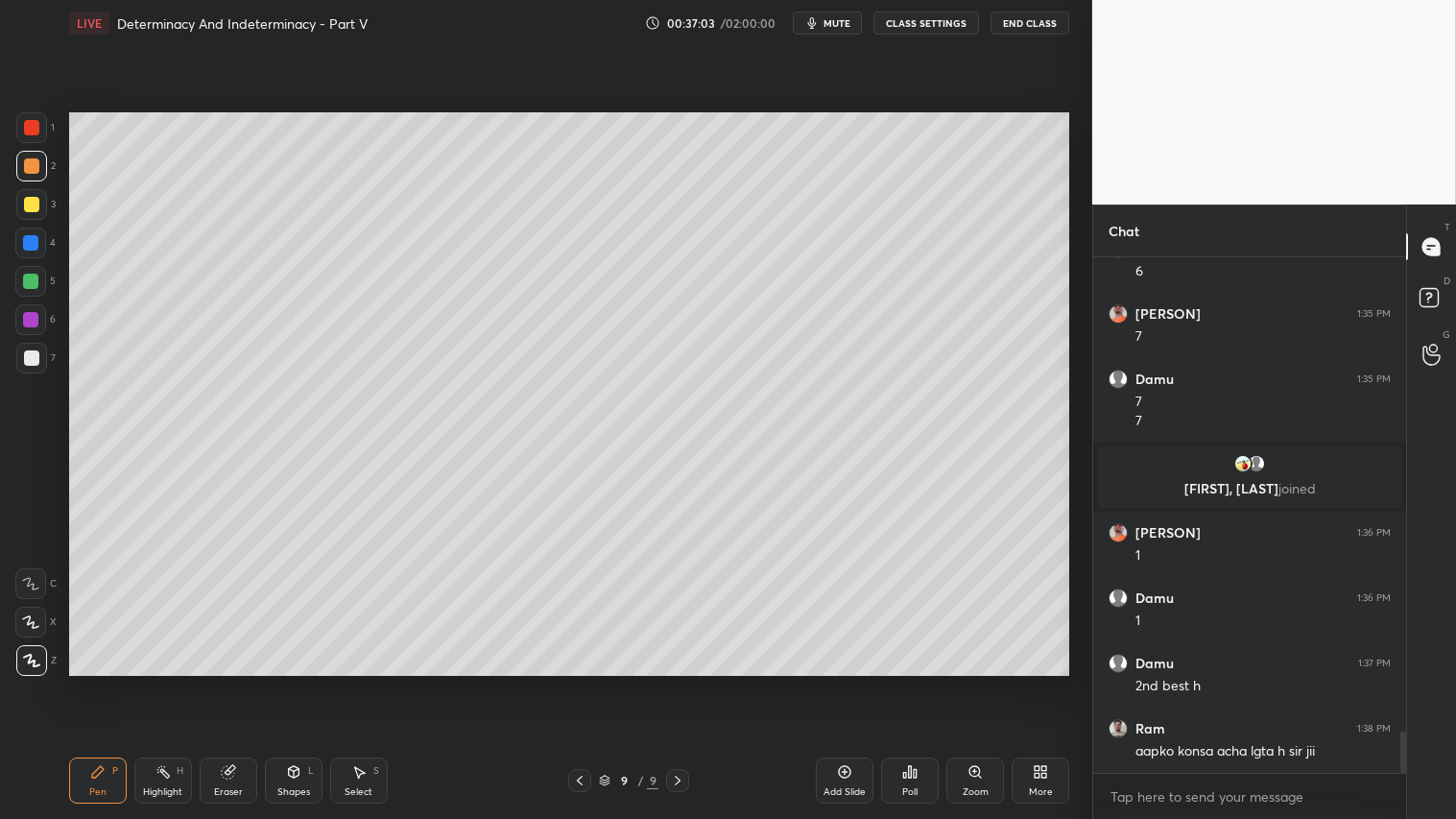click at bounding box center [32, 128] 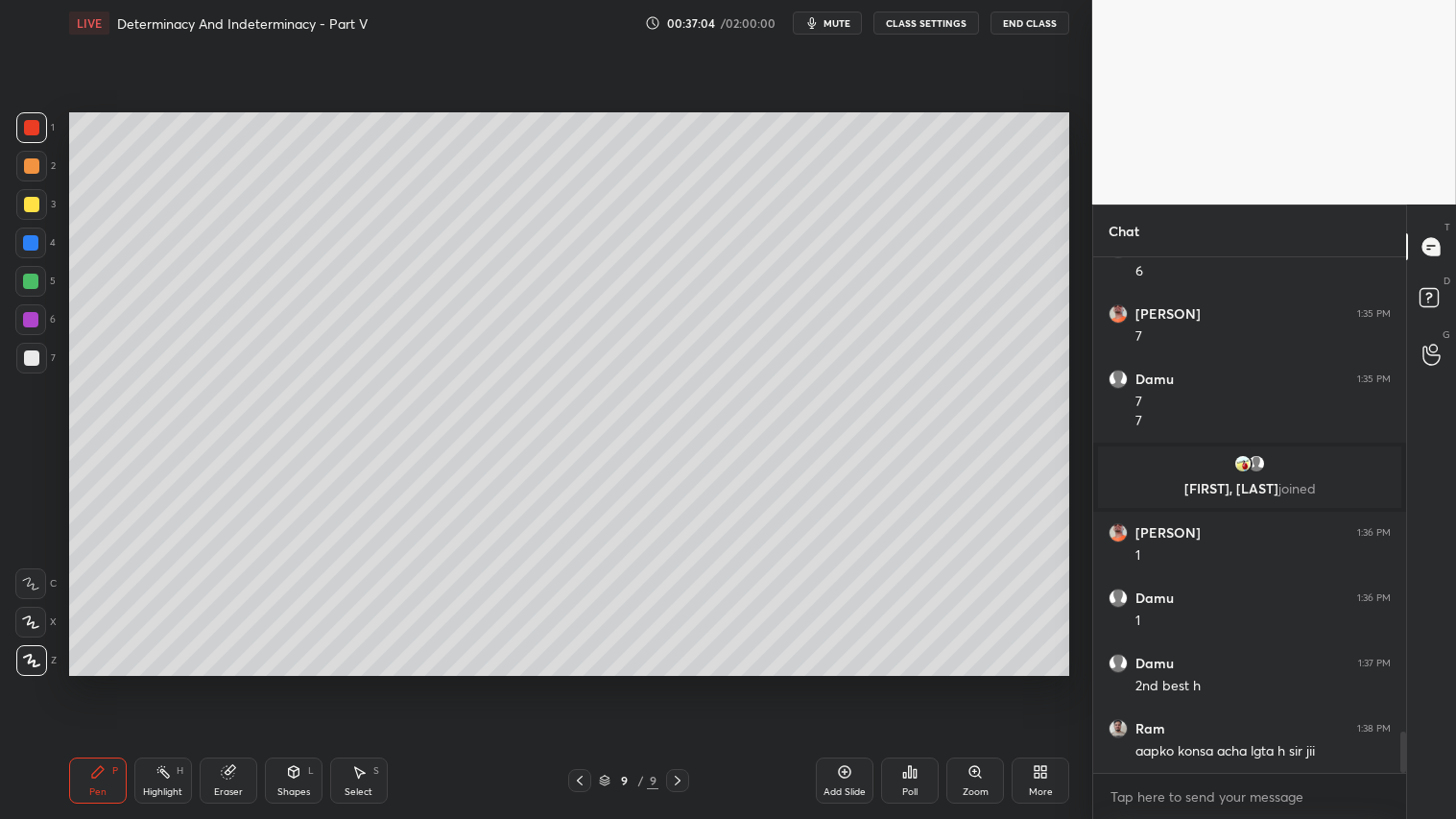 click at bounding box center [32, 205] 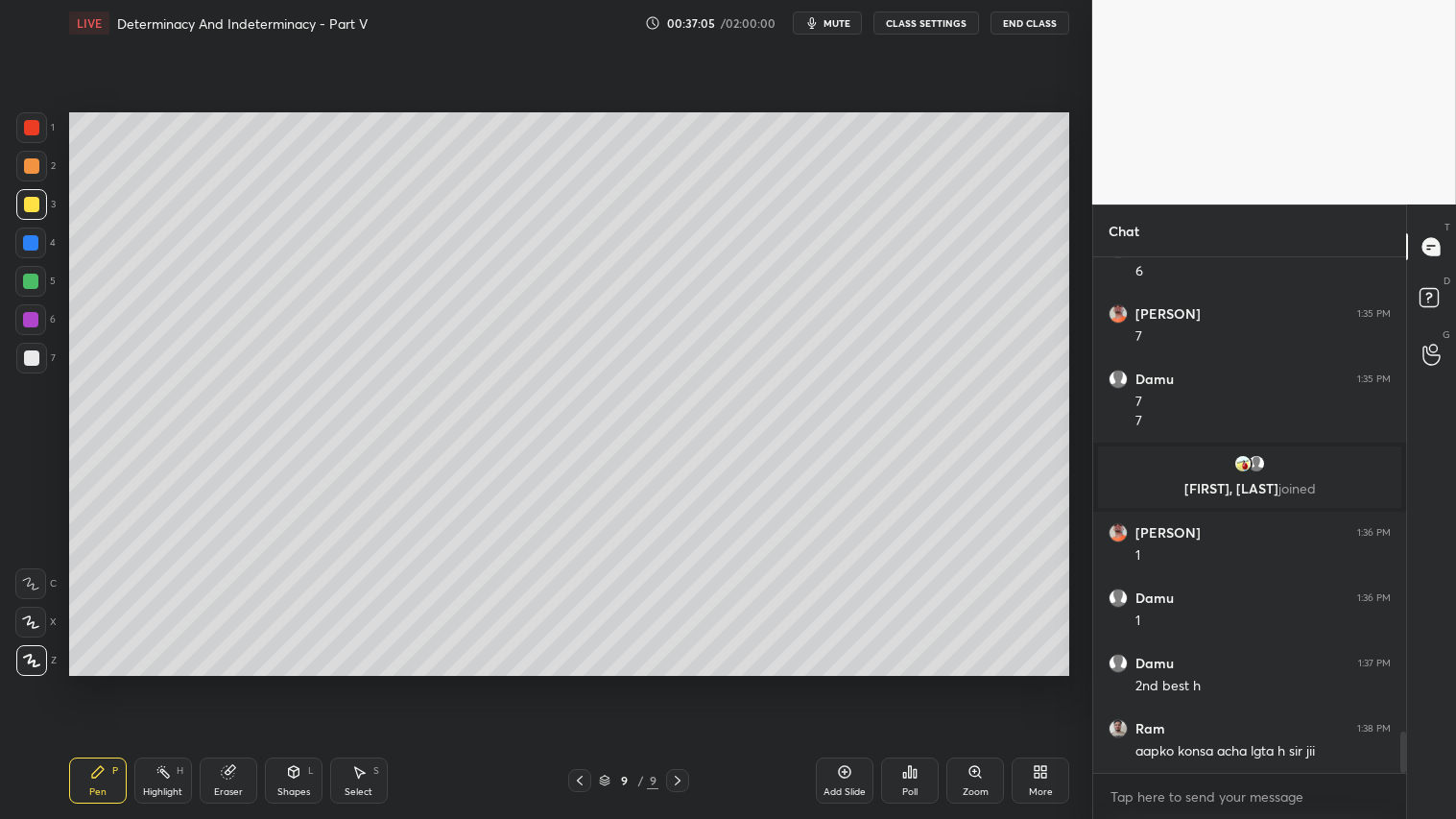 click at bounding box center (32, 128) 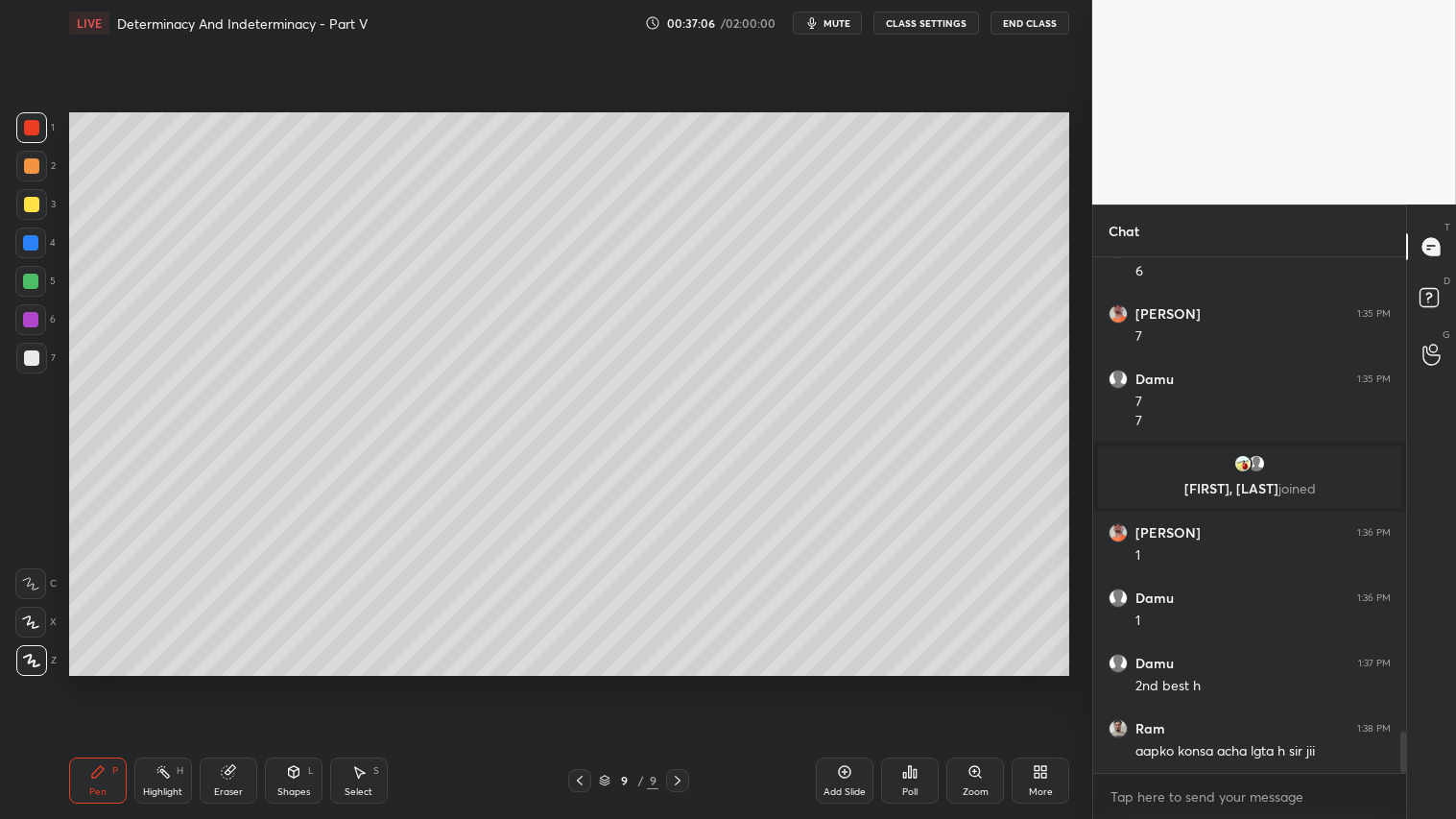 drag, startPoint x: 100, startPoint y: 783, endPoint x: 116, endPoint y: 760, distance: 28.017851 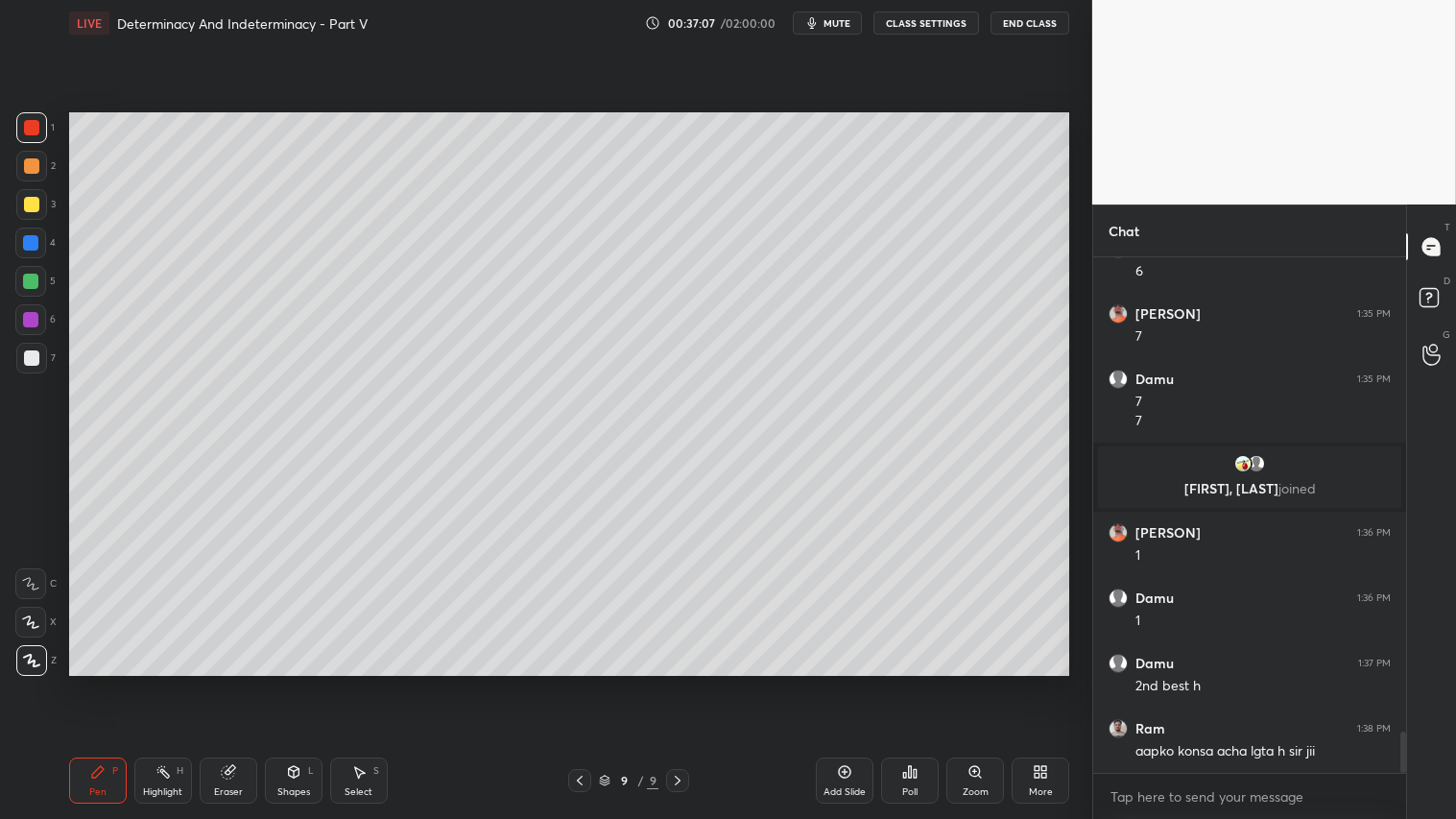 drag, startPoint x: 35, startPoint y: 163, endPoint x: 49, endPoint y: 163, distance: 14 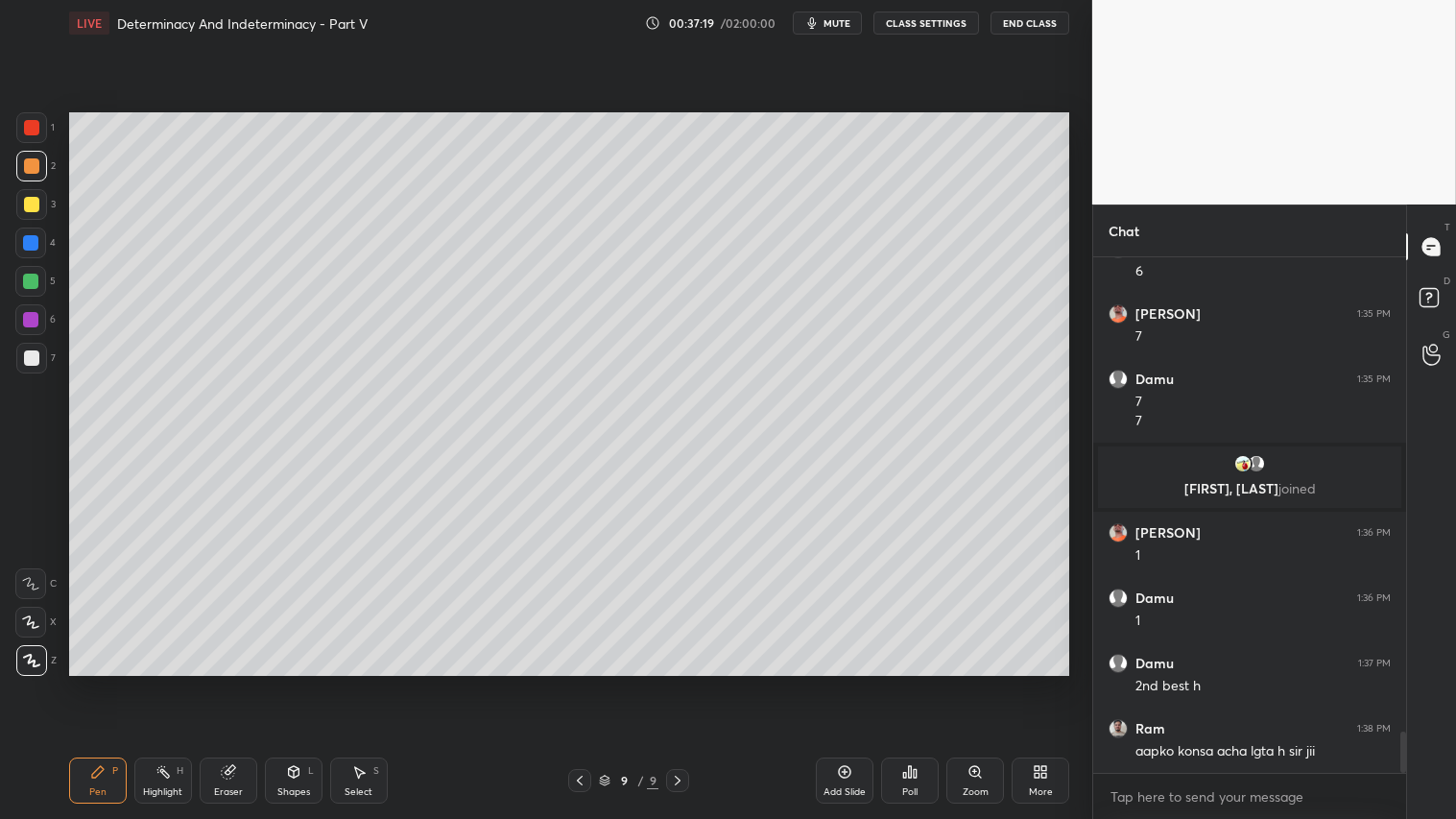 click at bounding box center [32, 166] 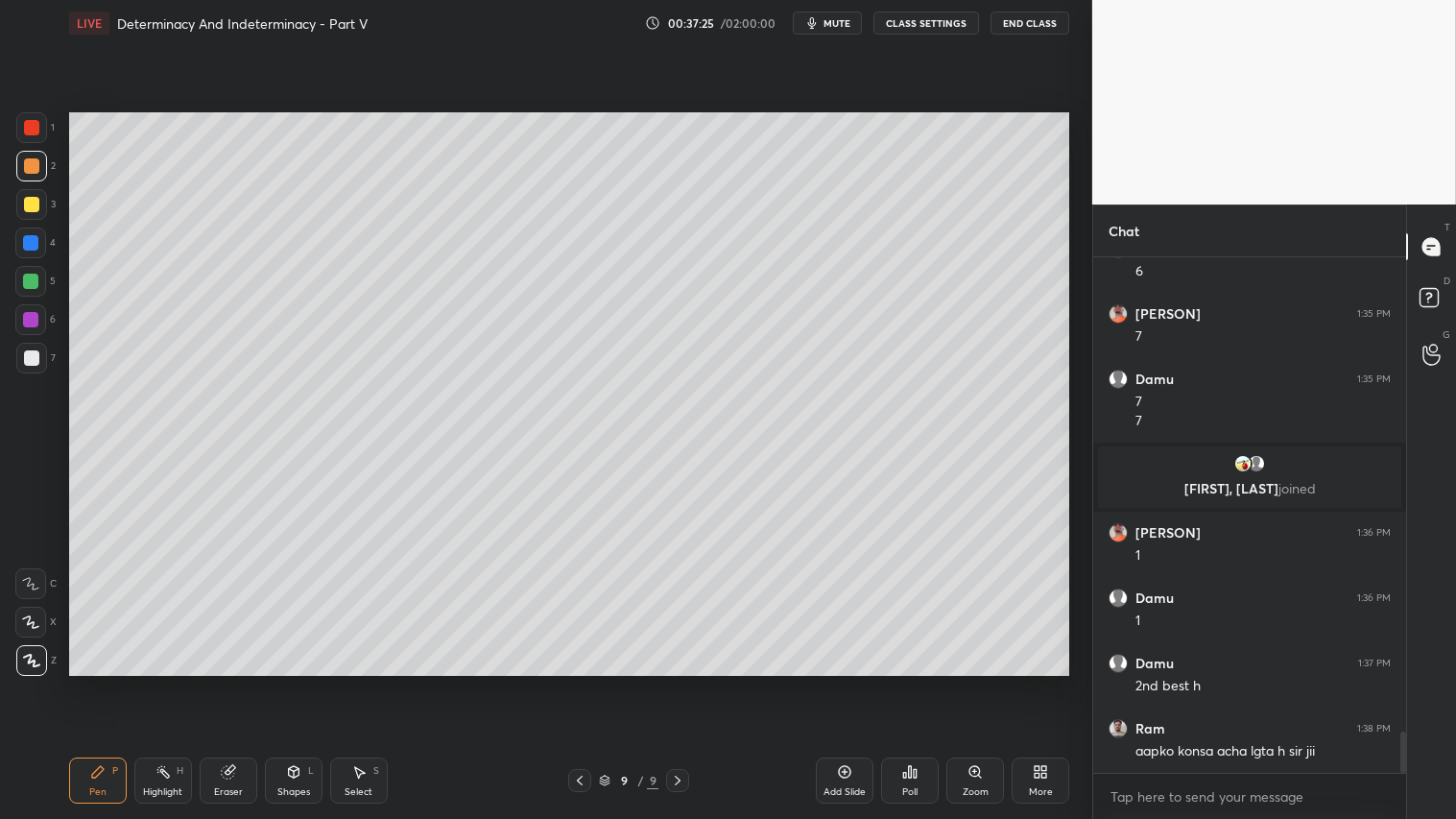 click on "Pen P" at bounding box center [98, 781] 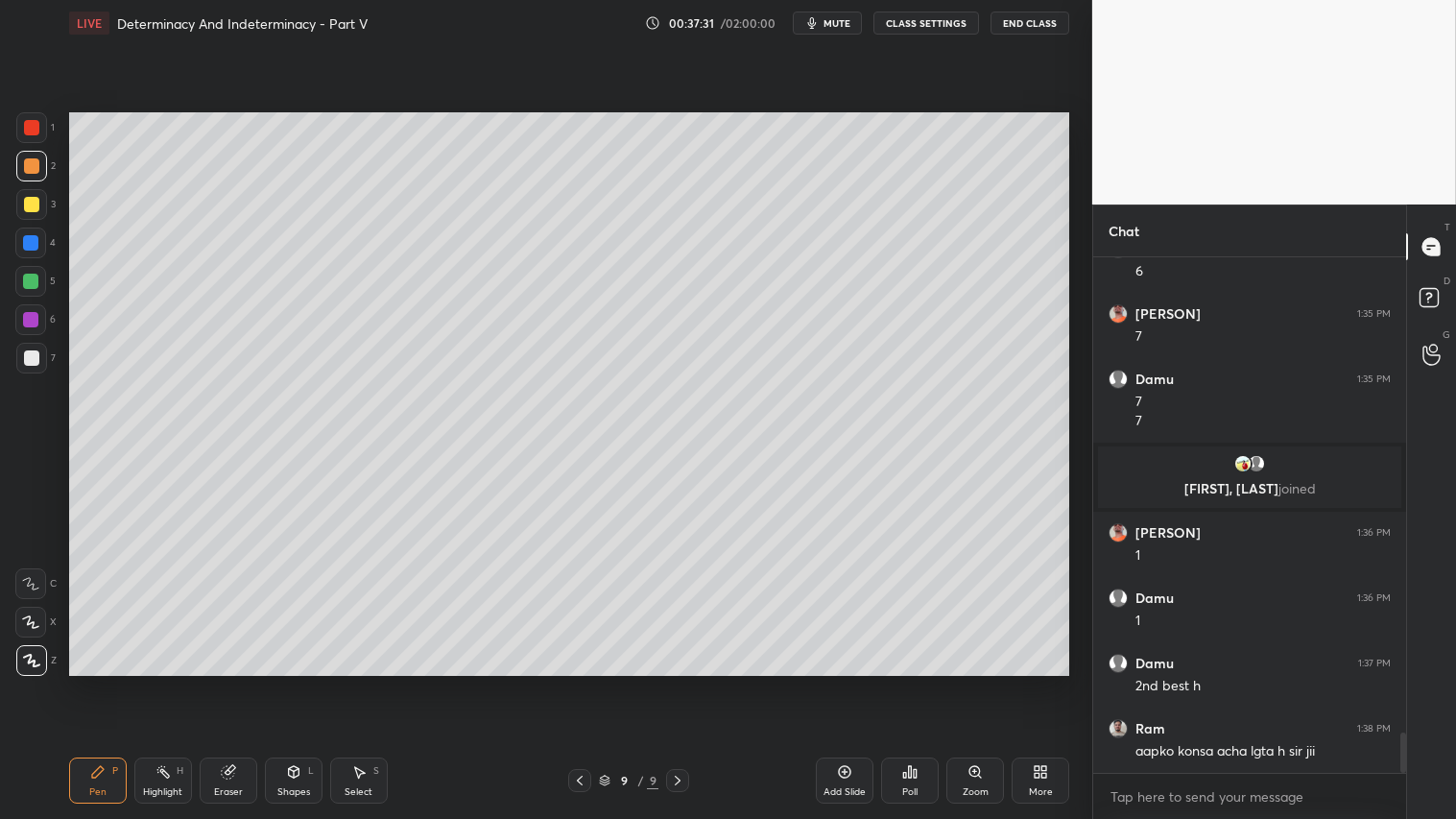 scroll, scrollTop: 5994, scrollLeft: 0, axis: vertical 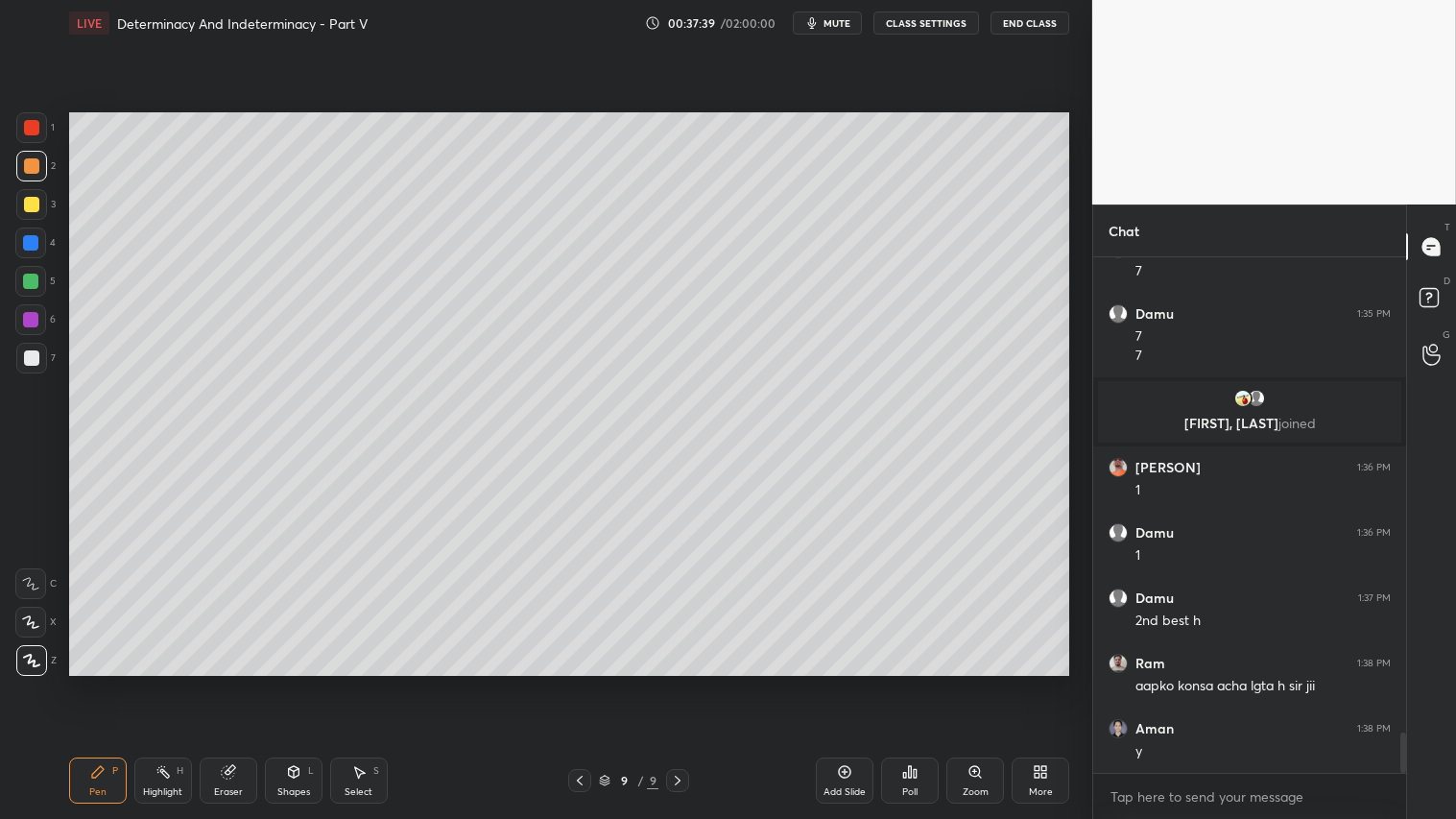 click at bounding box center (32, 166) 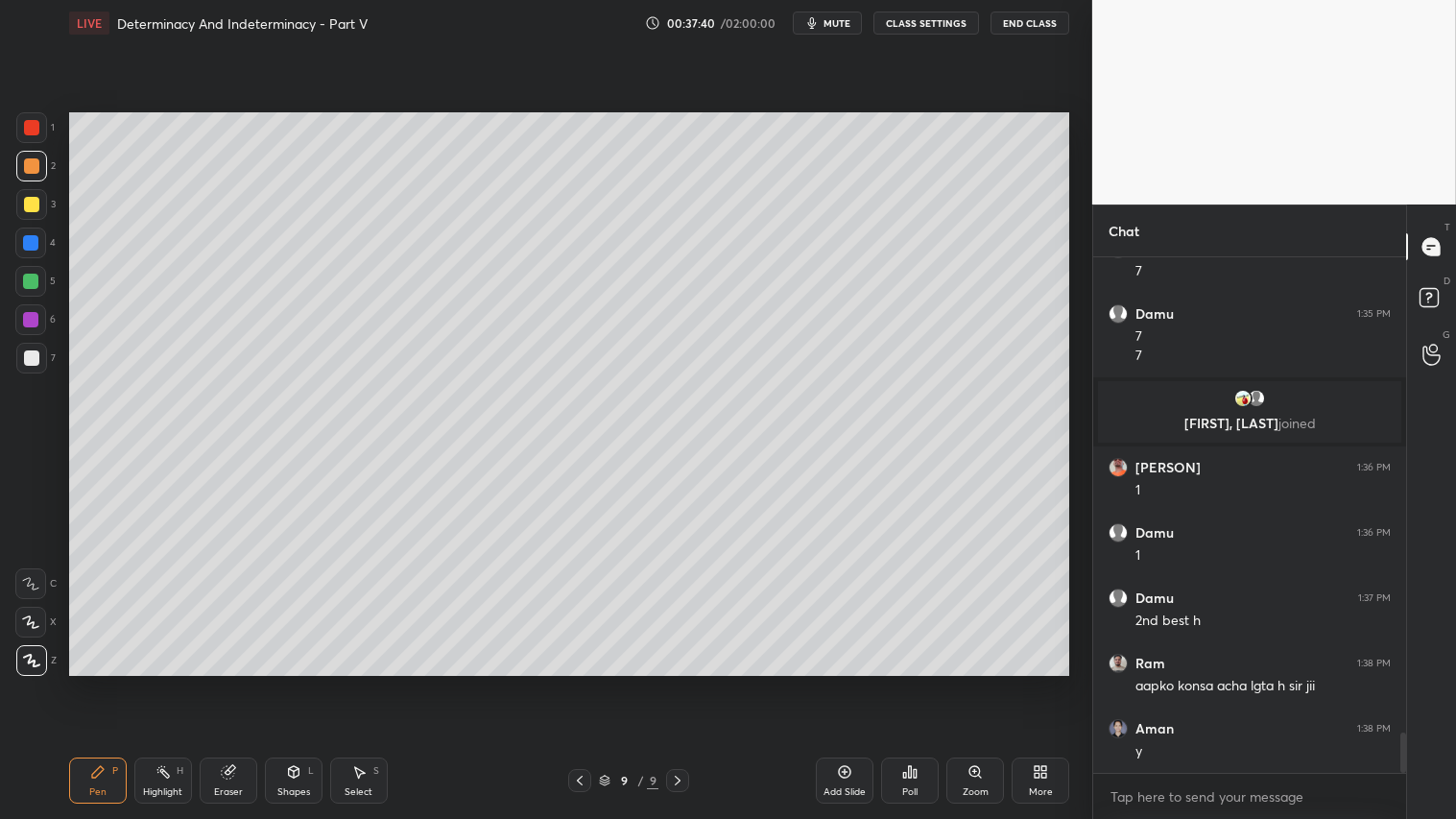 click on "Pen P" at bounding box center [98, 781] 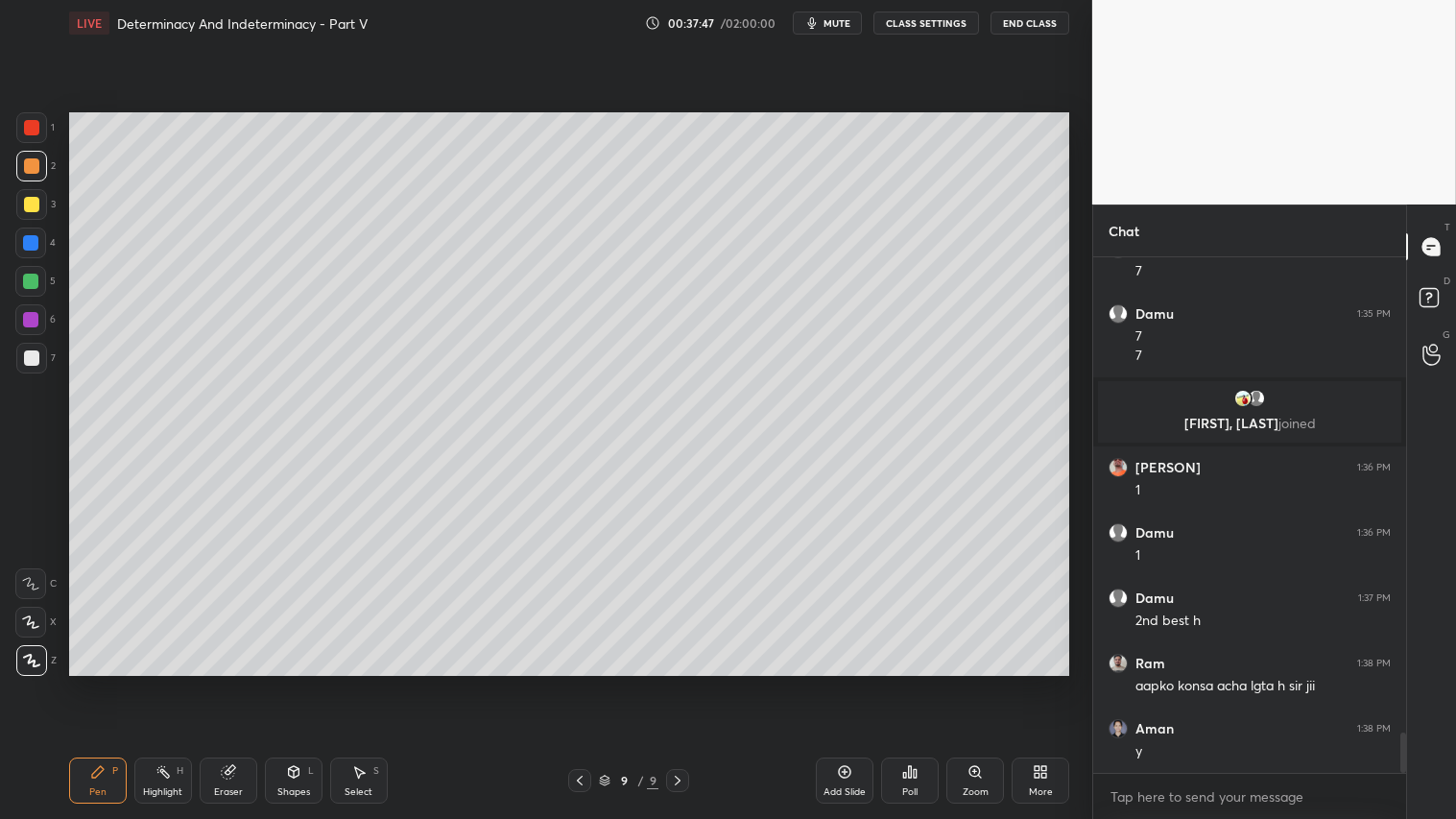 drag, startPoint x: 293, startPoint y: 783, endPoint x: 305, endPoint y: 760, distance: 25.94224 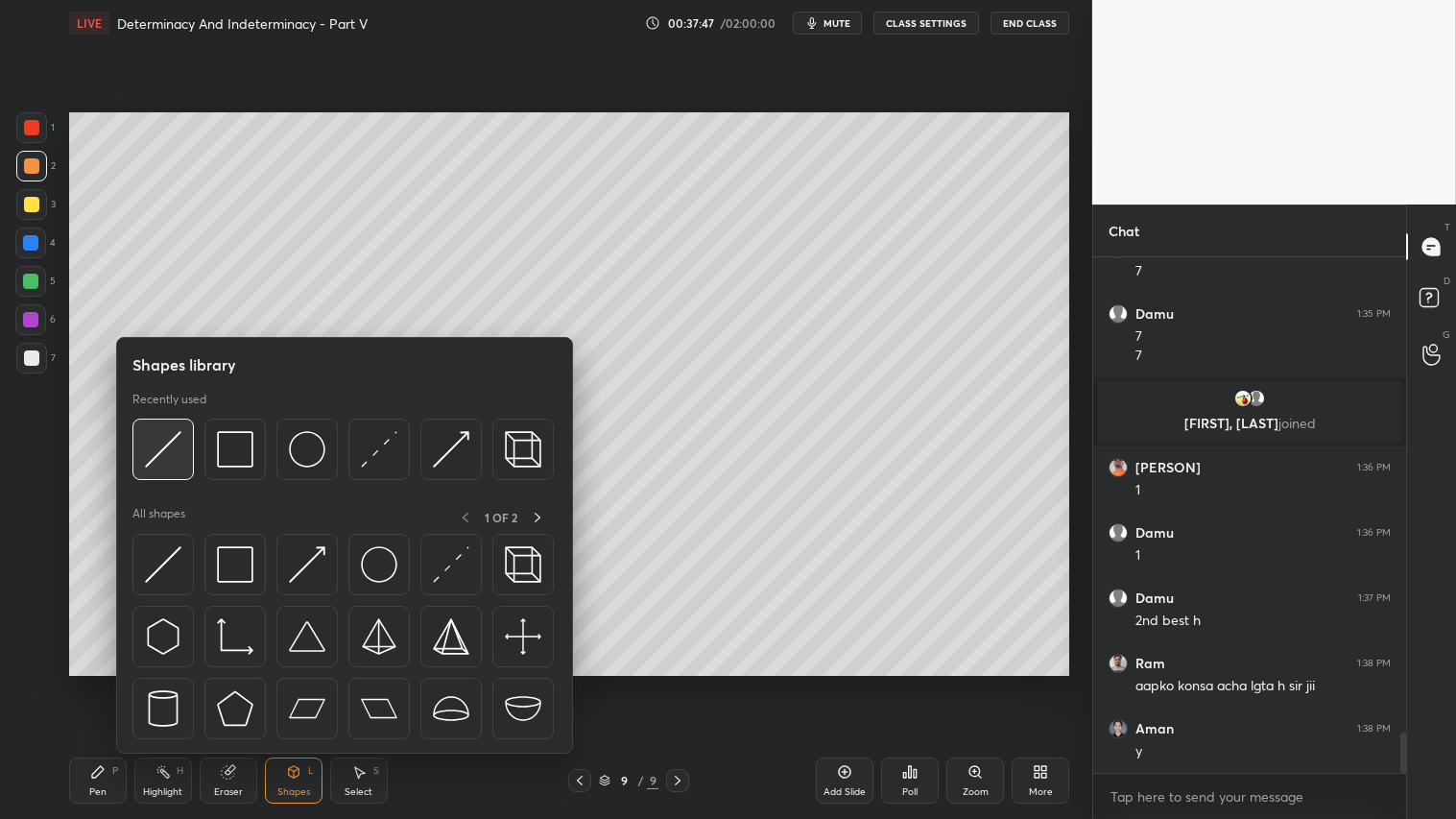click at bounding box center (163, 449) 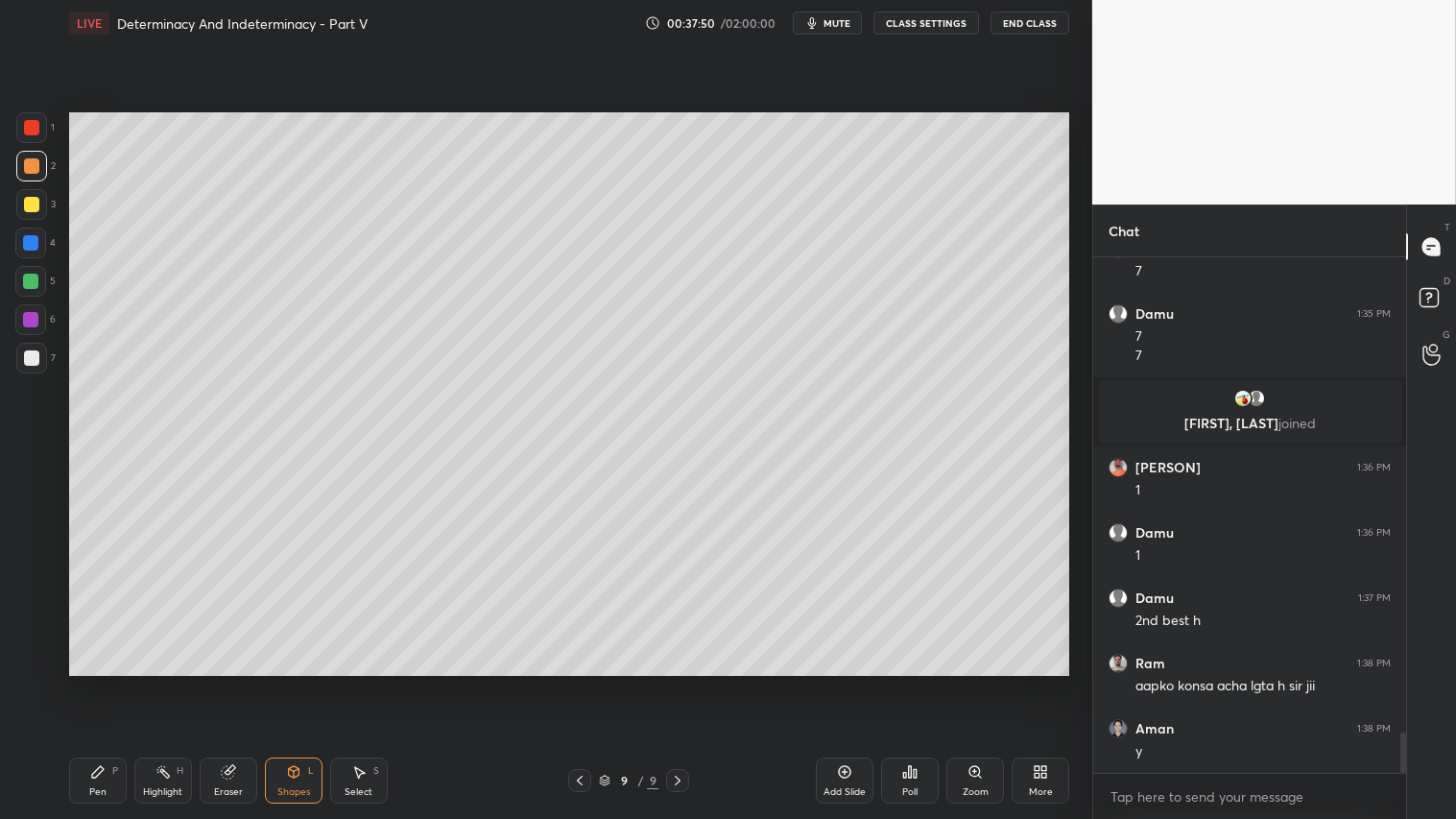 click on "Pen P" at bounding box center [98, 781] 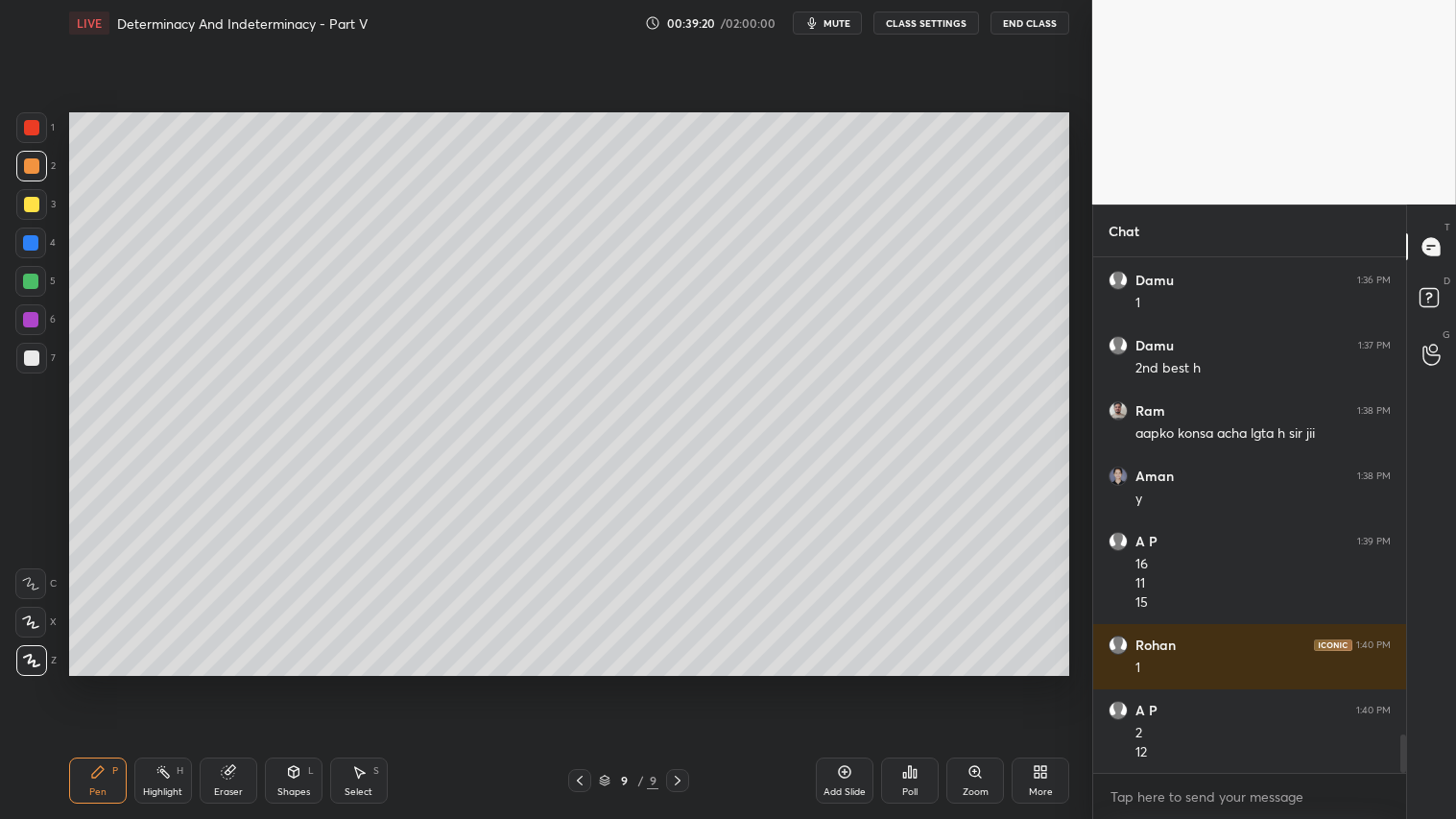 scroll, scrollTop: 6313, scrollLeft: 0, axis: vertical 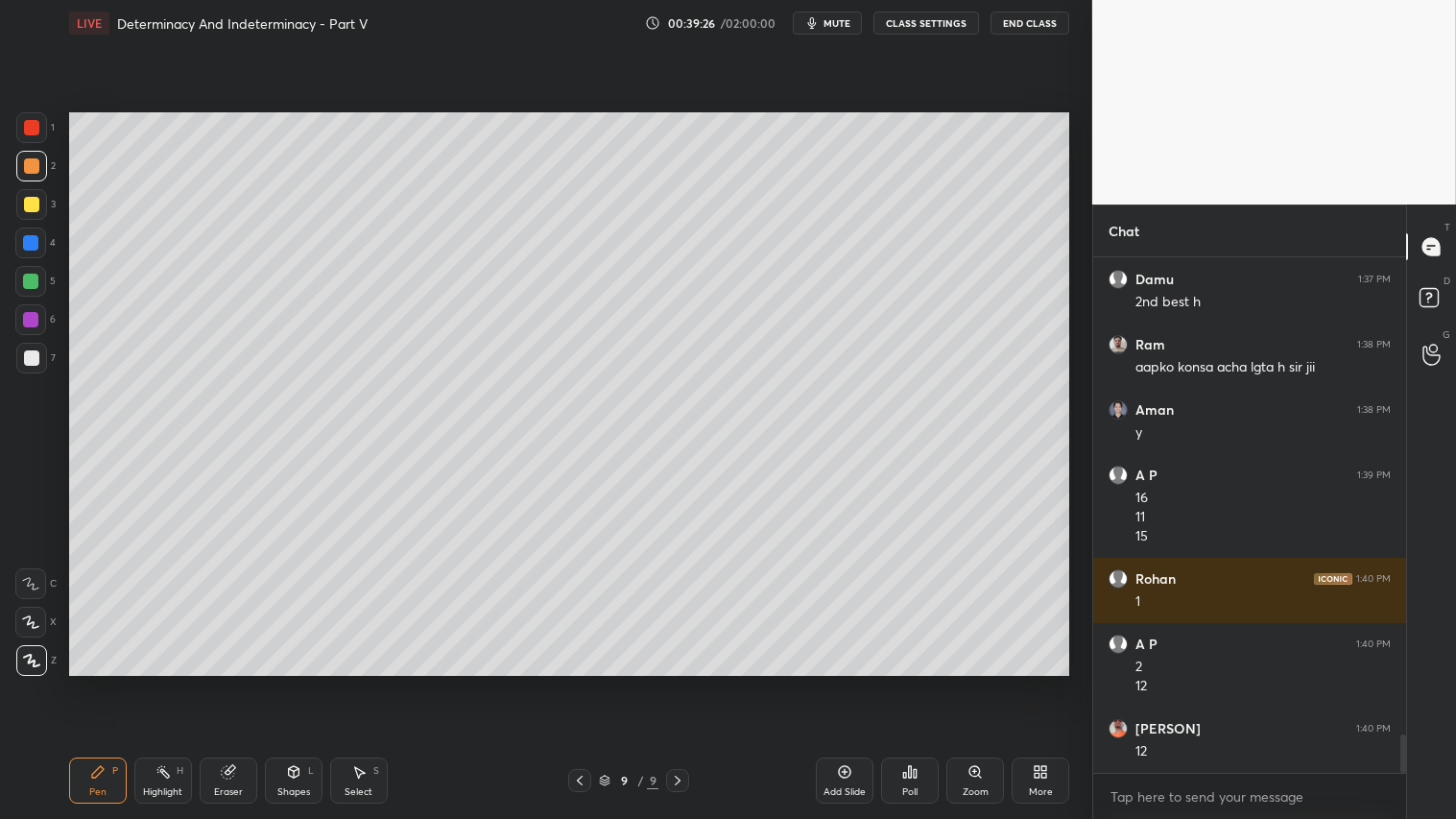 click on "Shapes L" at bounding box center [294, 781] 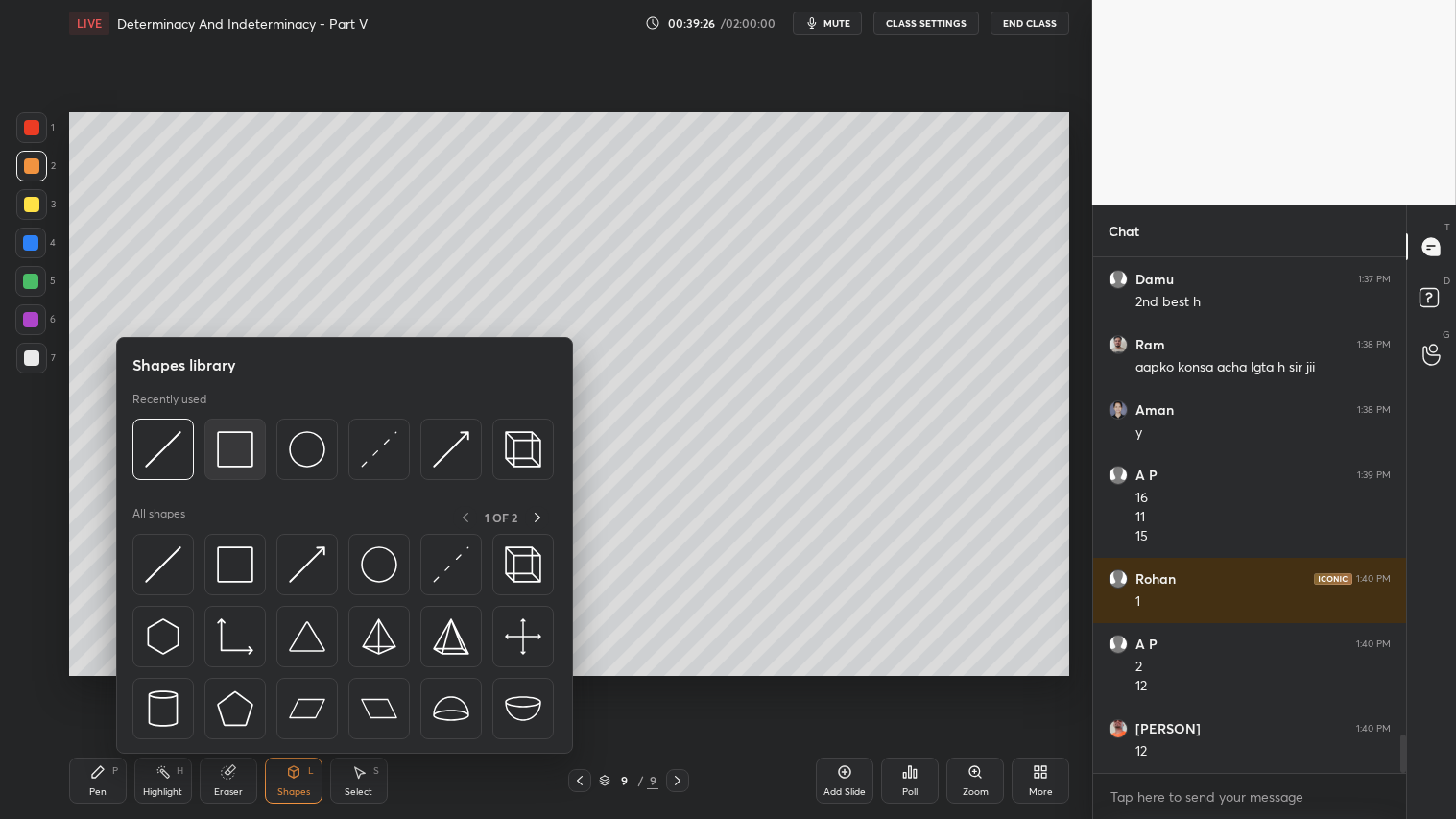 click at bounding box center [235, 449] 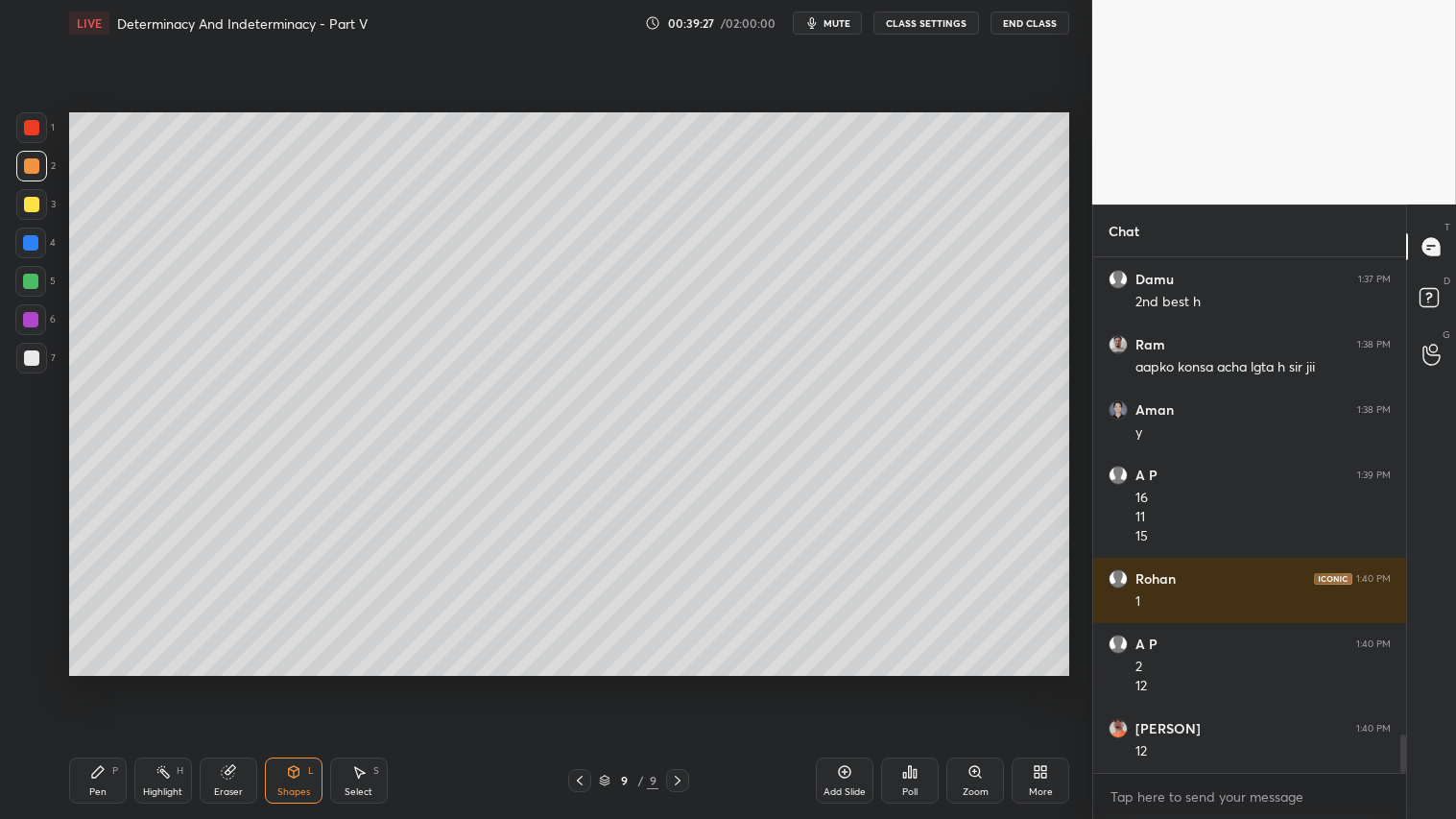 drag, startPoint x: 19, startPoint y: 347, endPoint x: 63, endPoint y: 353, distance: 44.40721 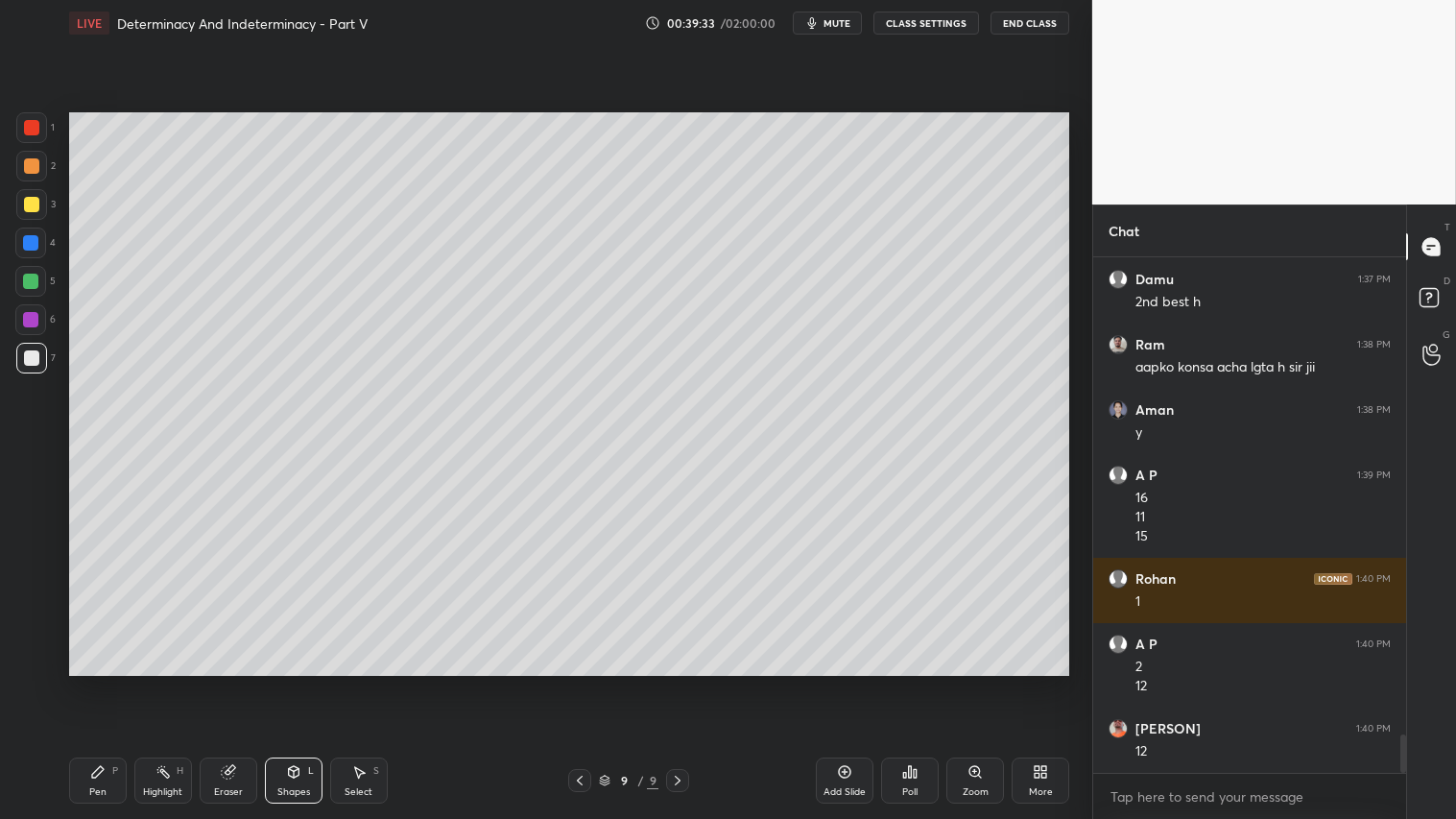 drag, startPoint x: 39, startPoint y: 166, endPoint x: 53, endPoint y: 199, distance: 35.846897 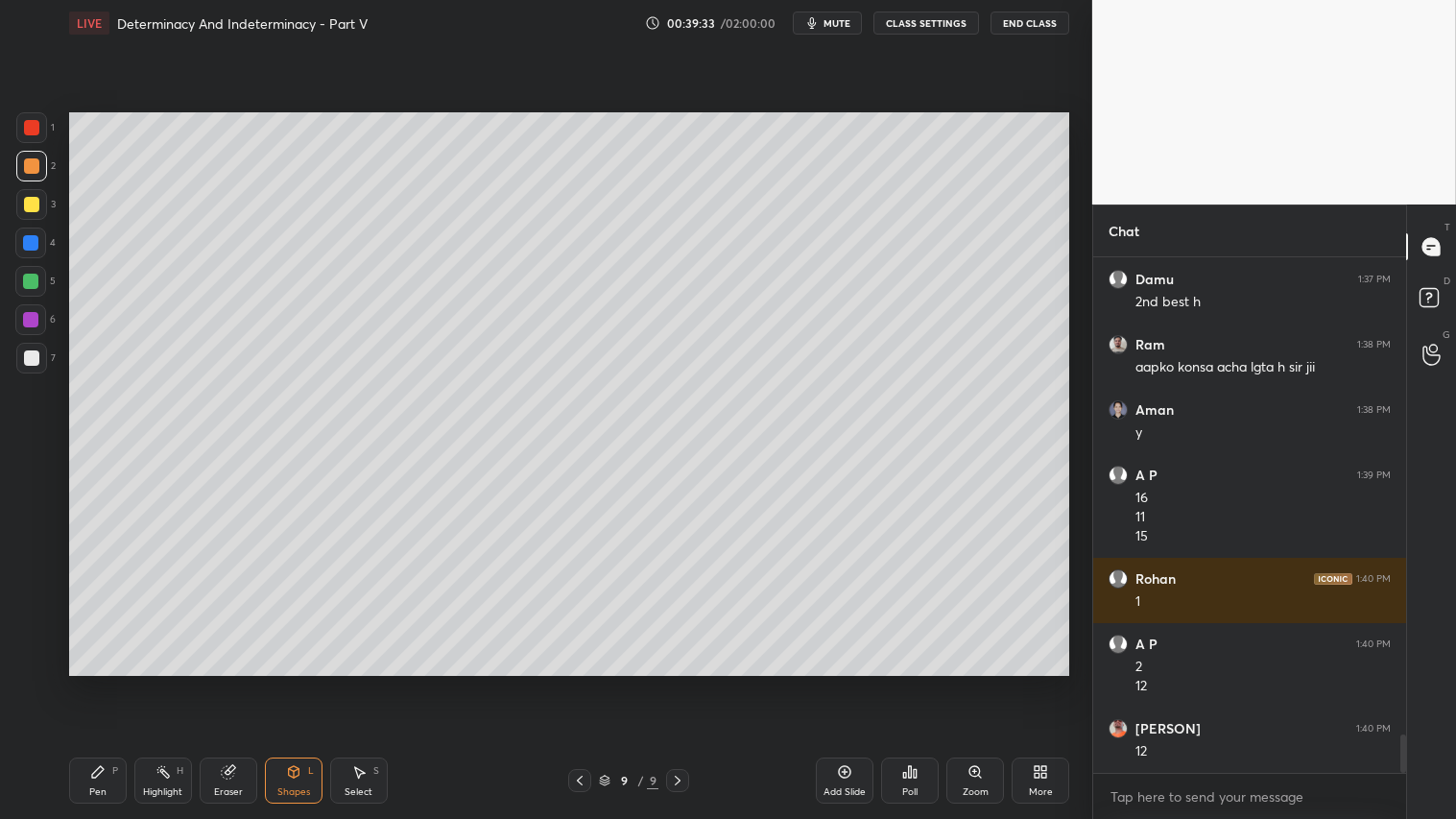 click on "Pen P" at bounding box center [98, 781] 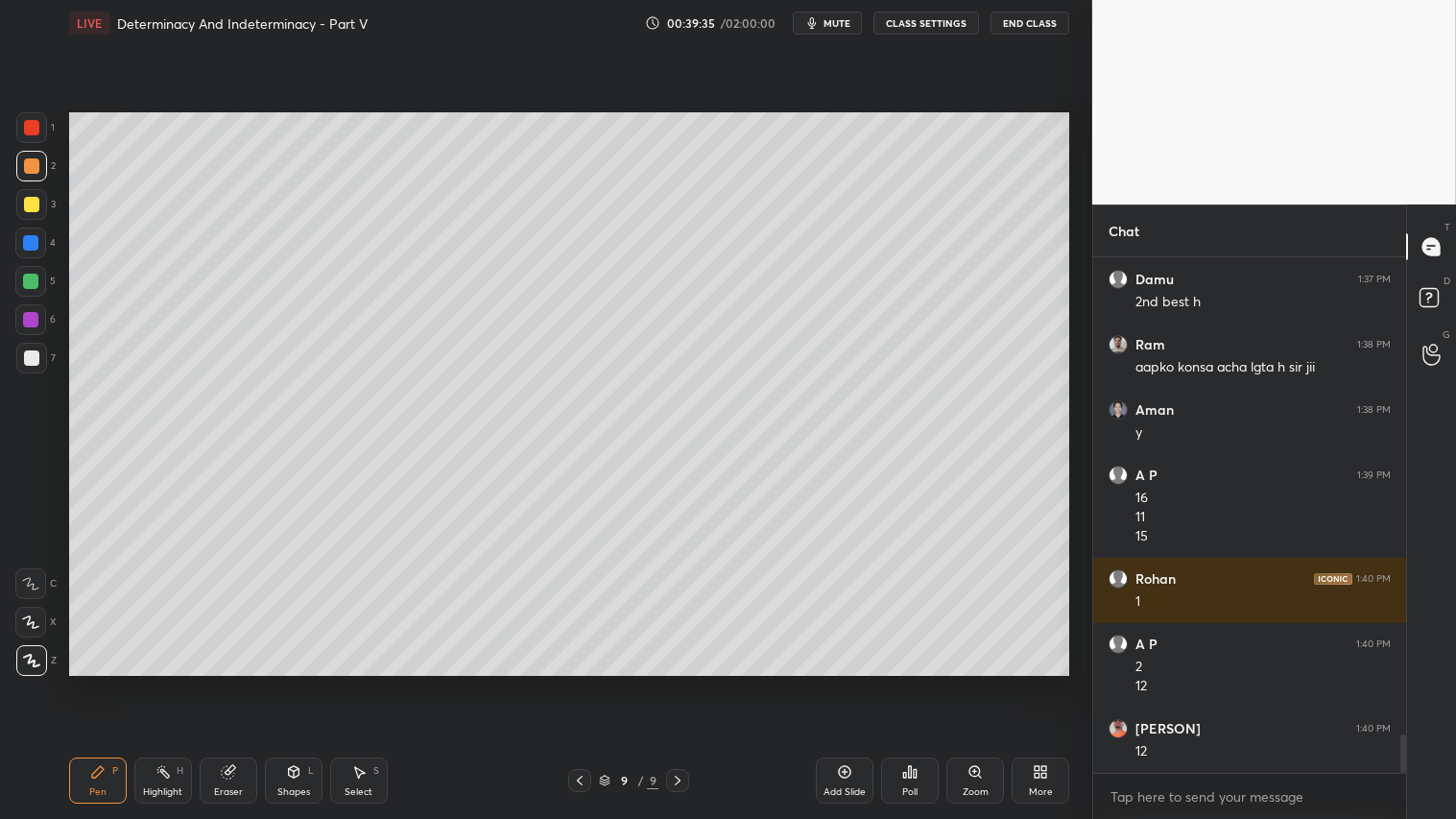click on "Pen P" at bounding box center (98, 781) 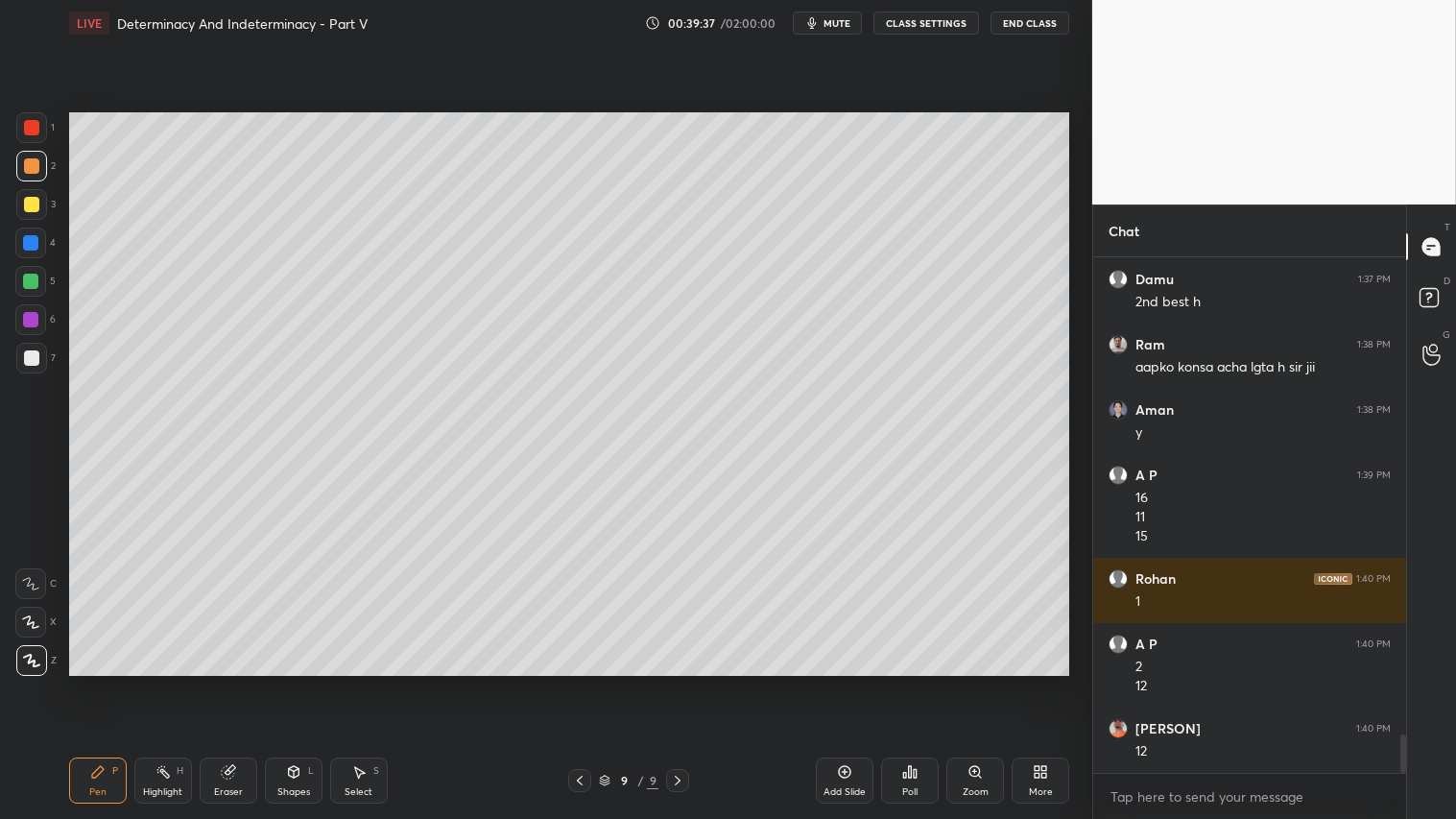 click on "Add Slide" at bounding box center [845, 781] 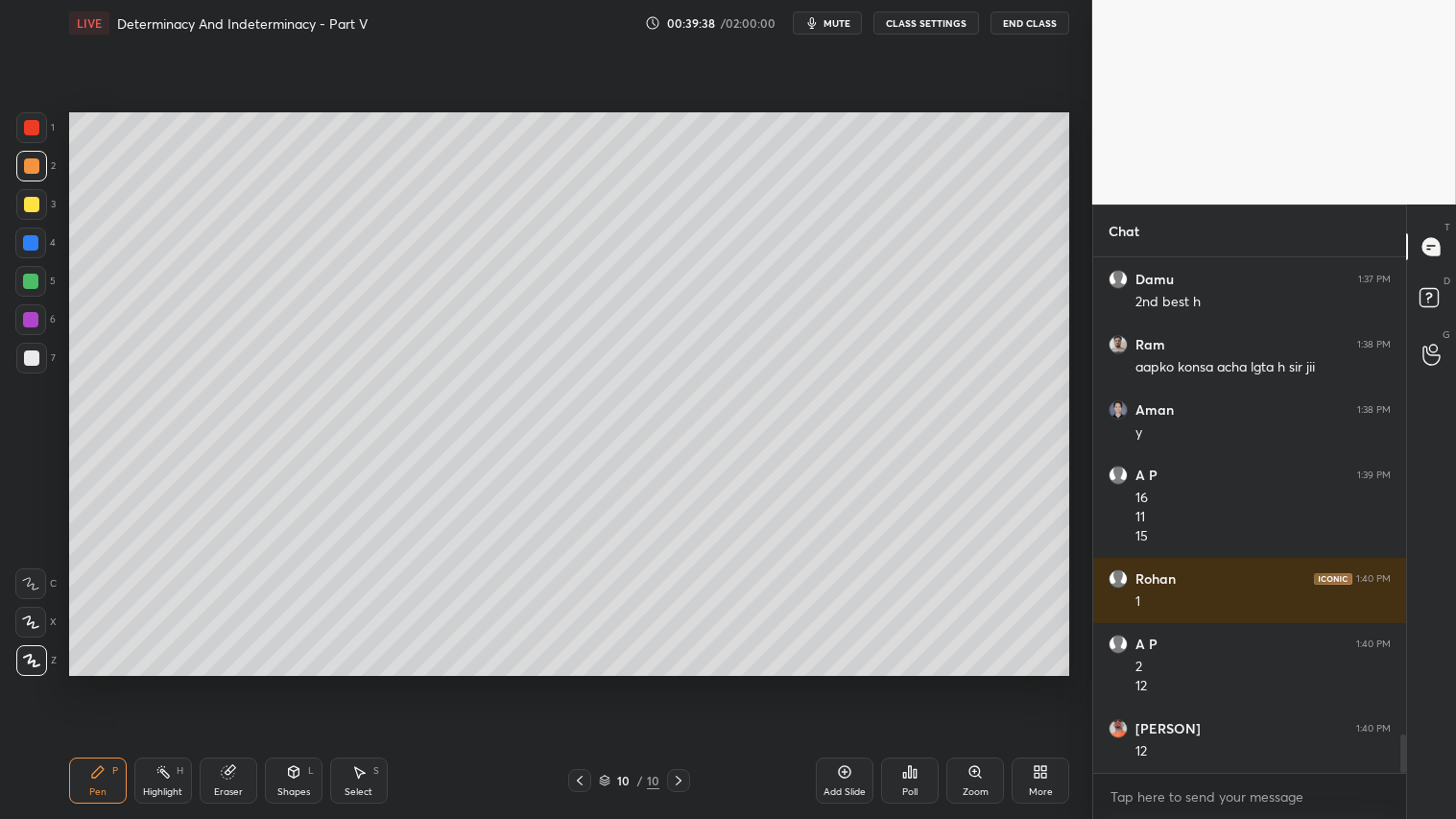 click at bounding box center [32, 166] 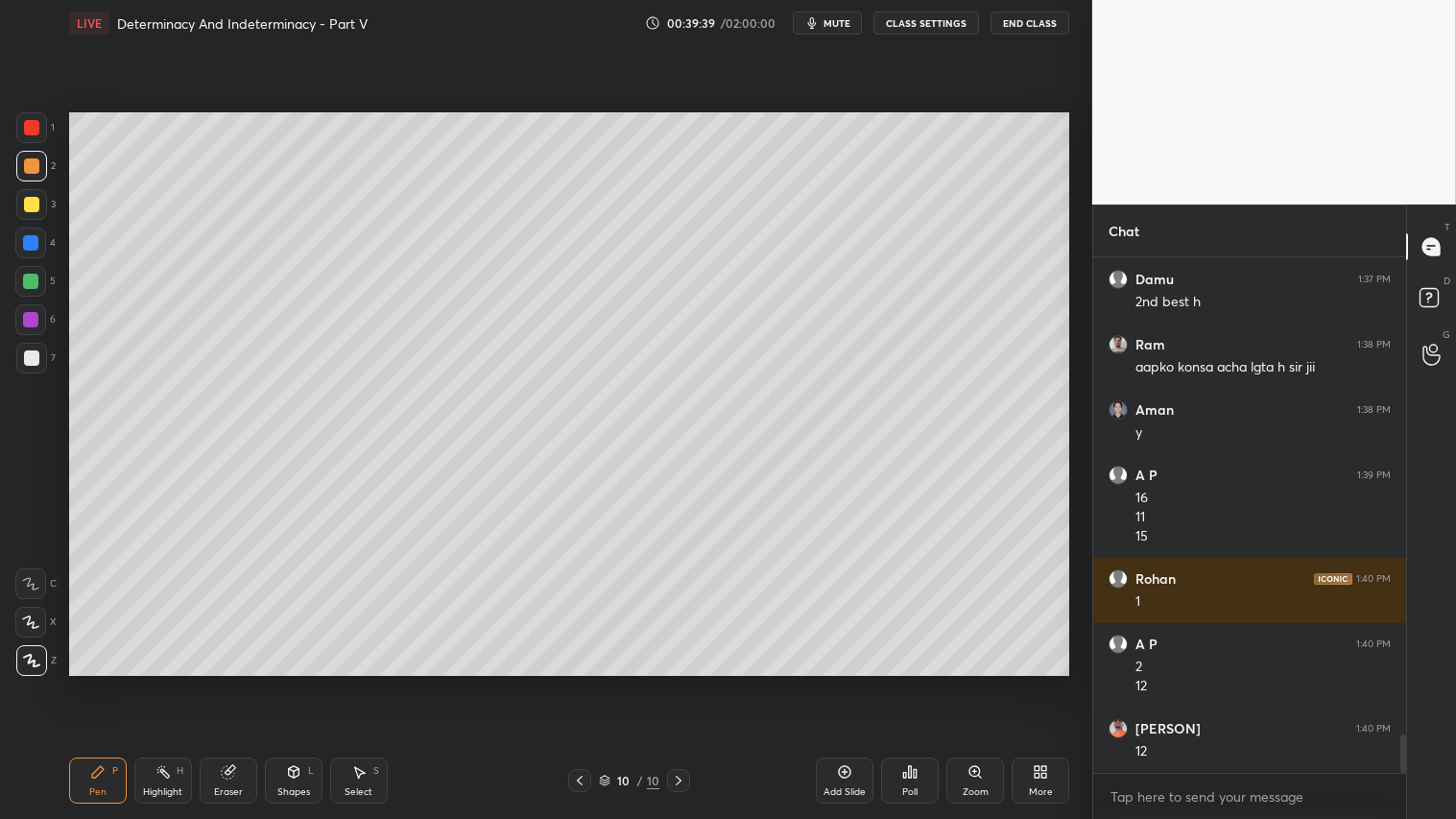drag, startPoint x: 100, startPoint y: 780, endPoint x: 111, endPoint y: 757, distance: 25.495098 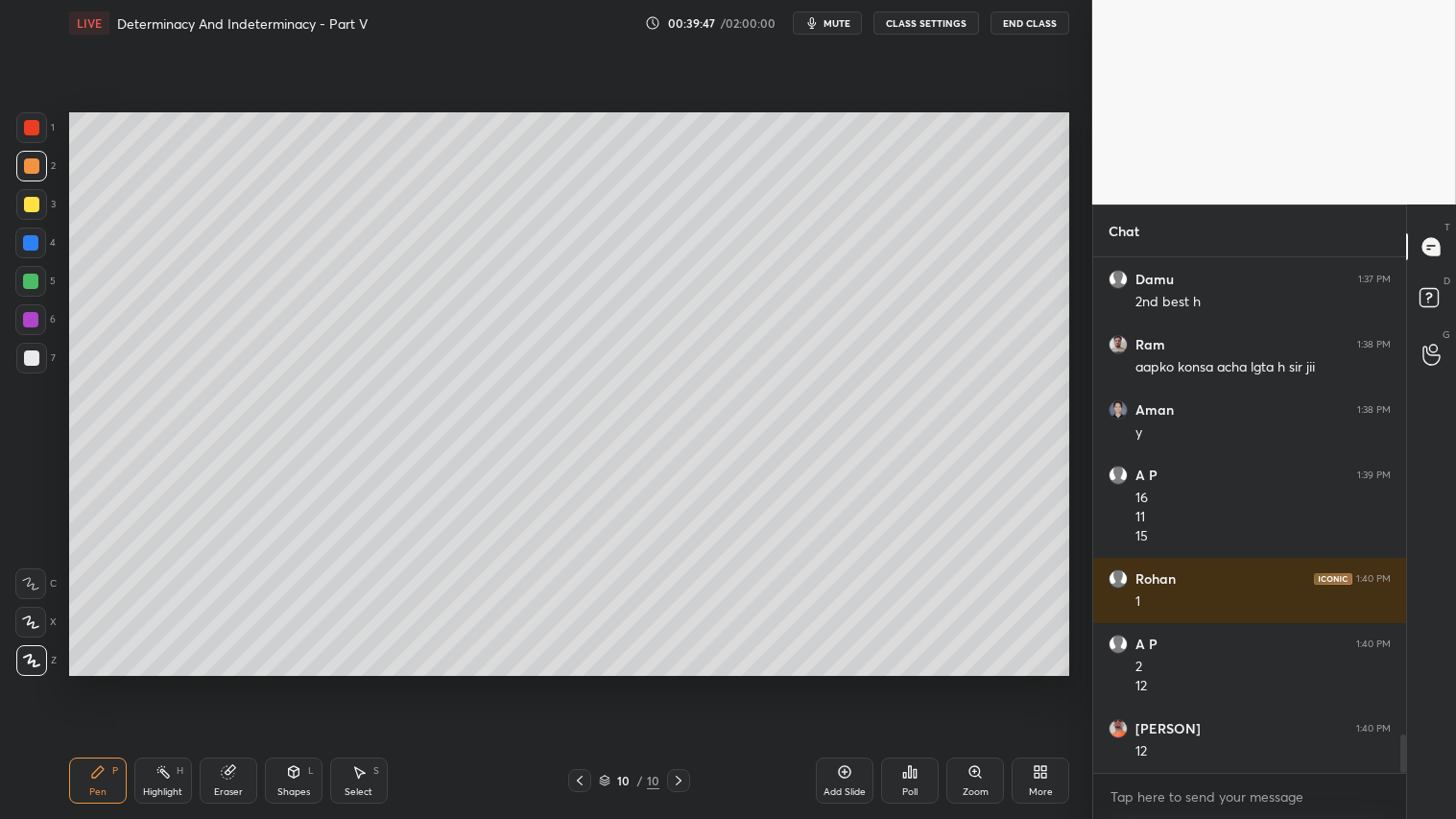 click on "Shapes" at bounding box center (294, 792) 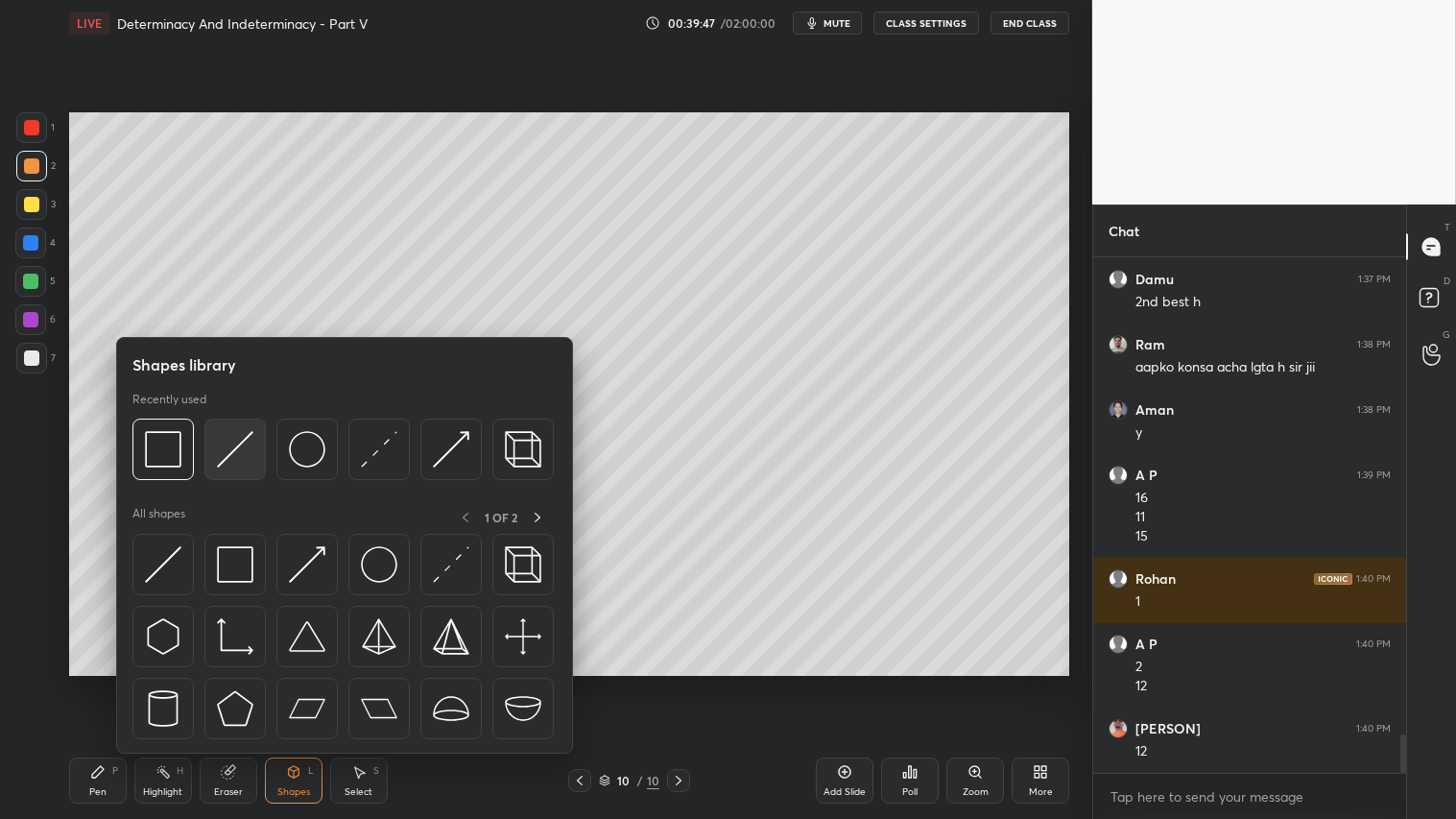 click at bounding box center (235, 449) 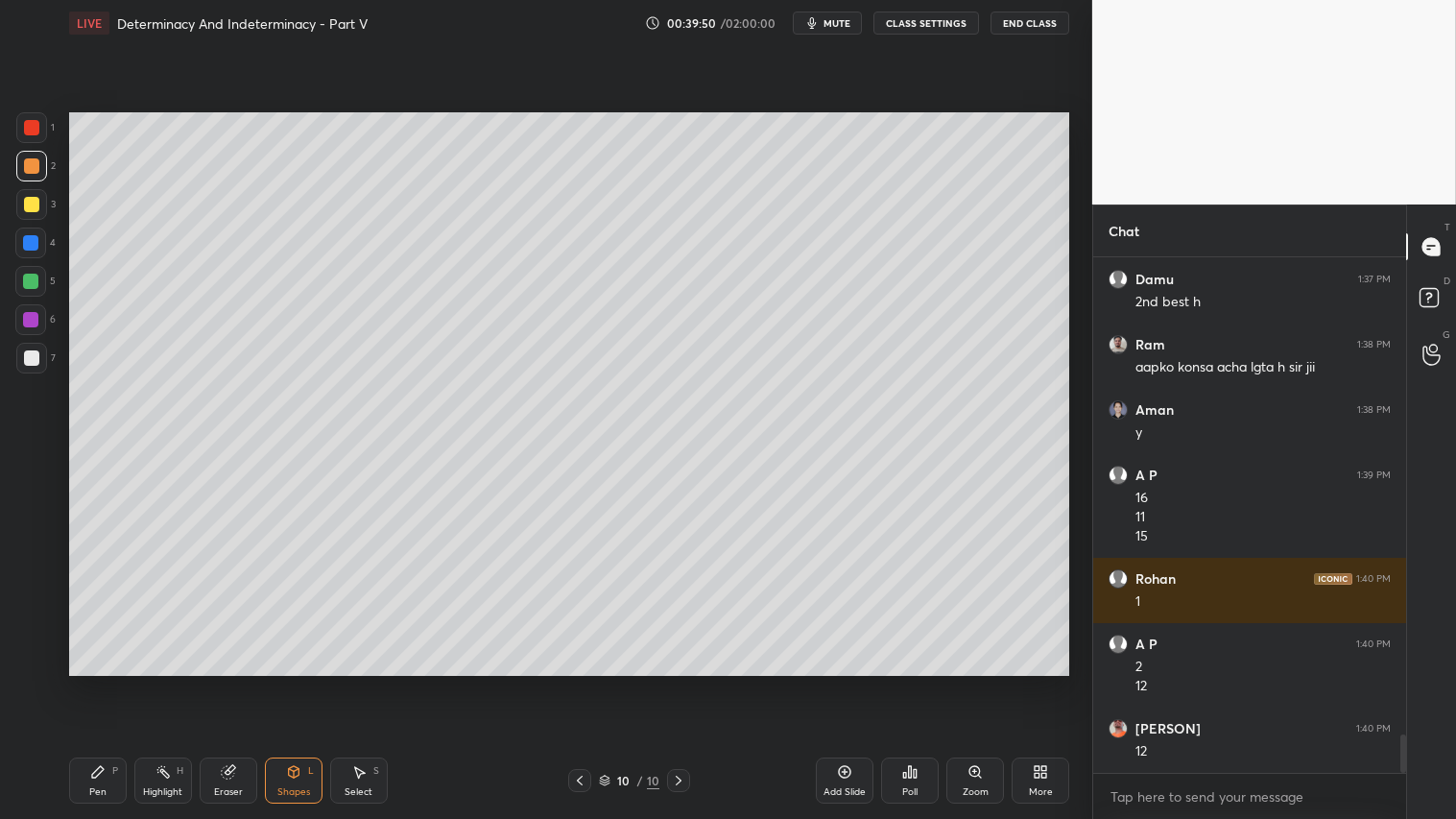 drag, startPoint x: 29, startPoint y: 167, endPoint x: 62, endPoint y: 440, distance: 274.98727 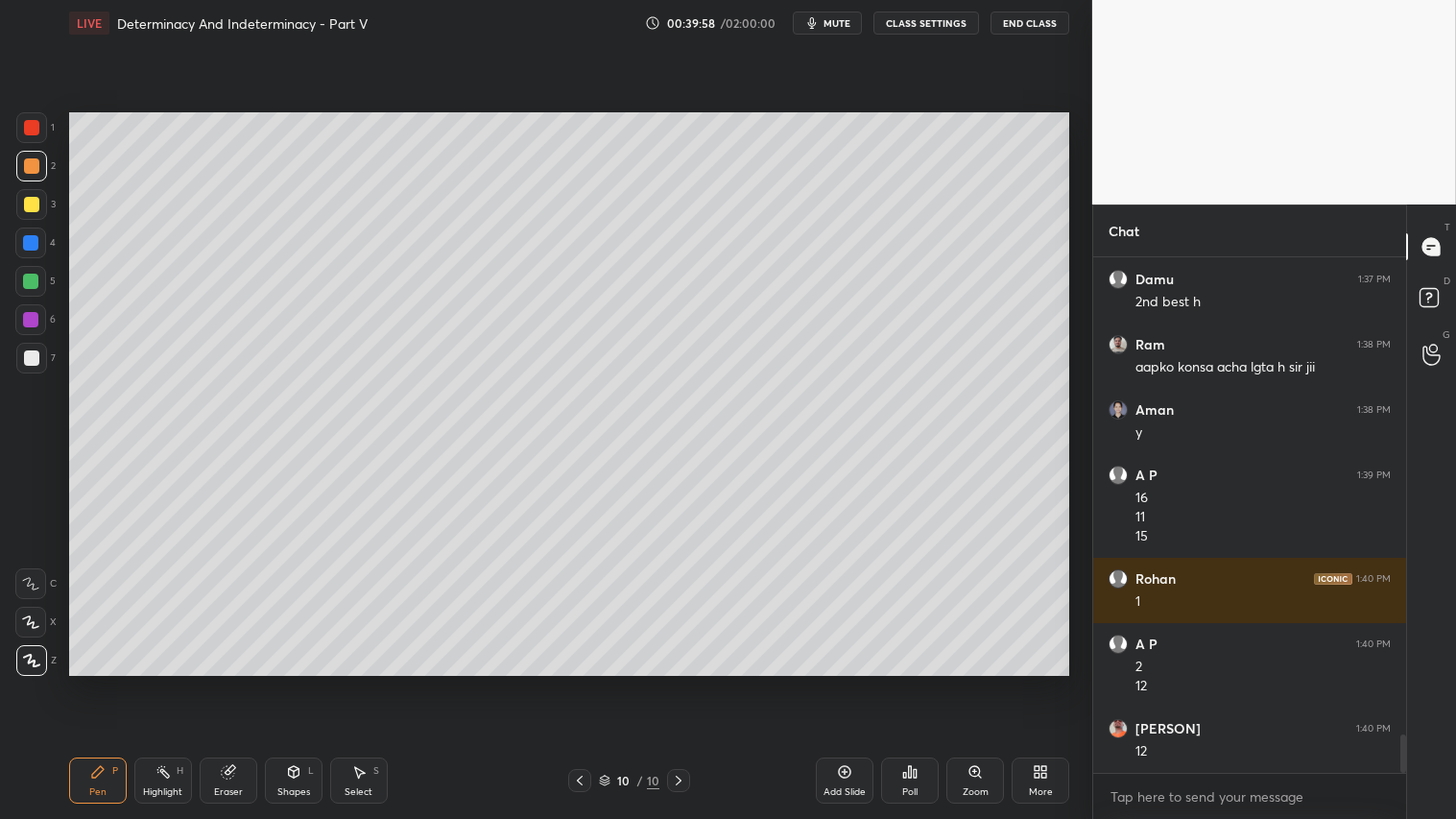 click 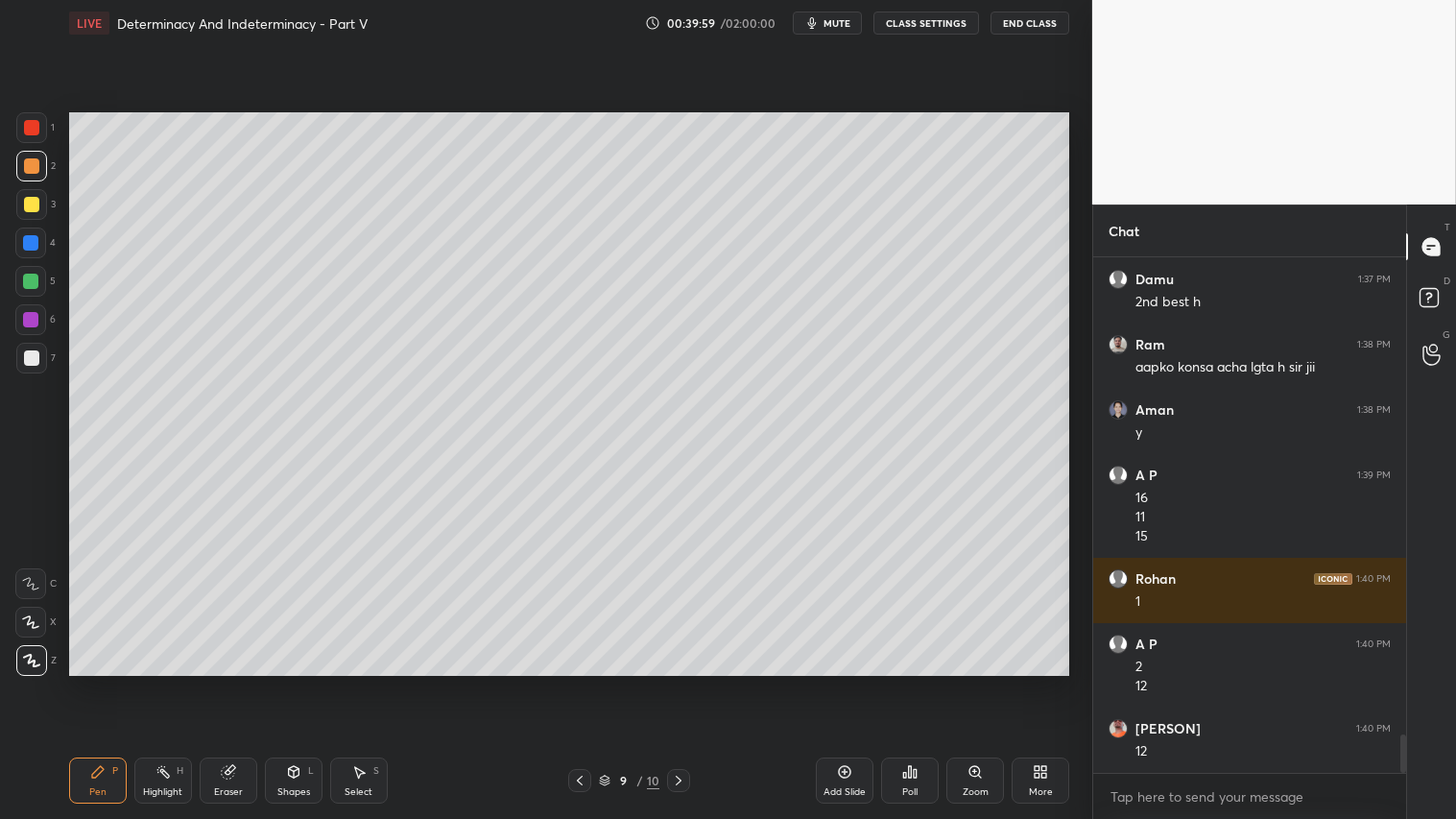 click at bounding box center [679, 781] 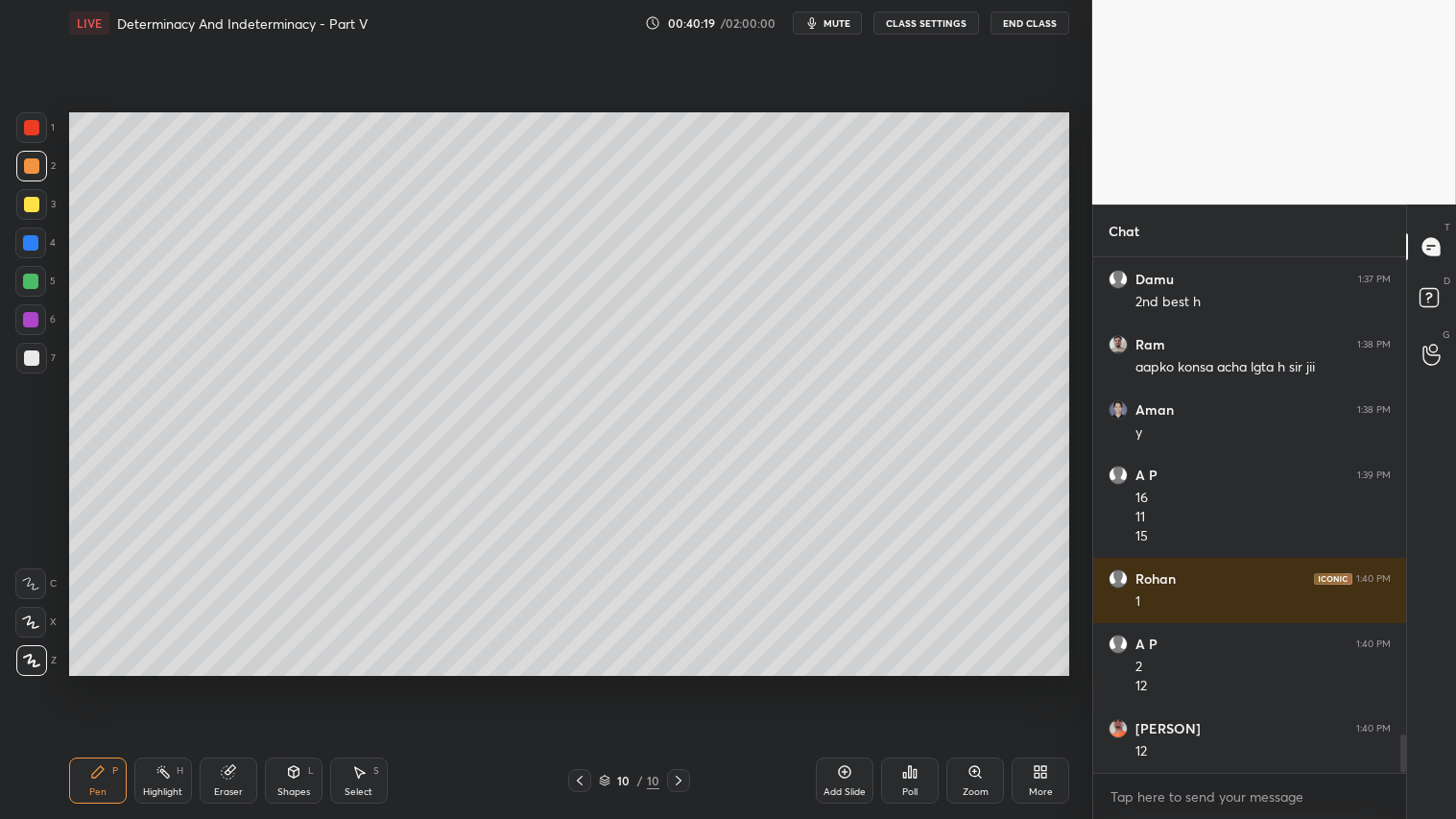 click 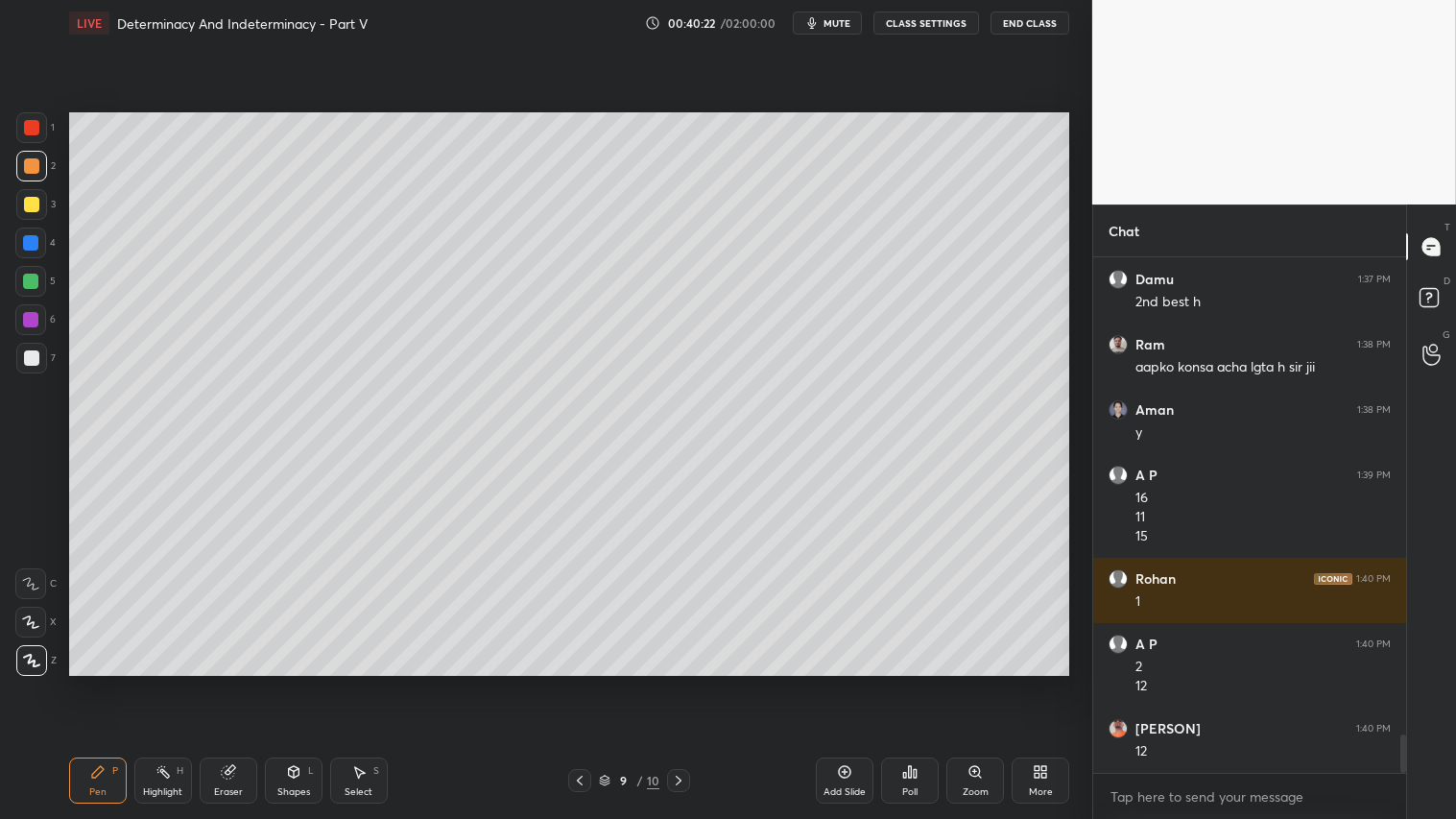 scroll, scrollTop: 6378, scrollLeft: 0, axis: vertical 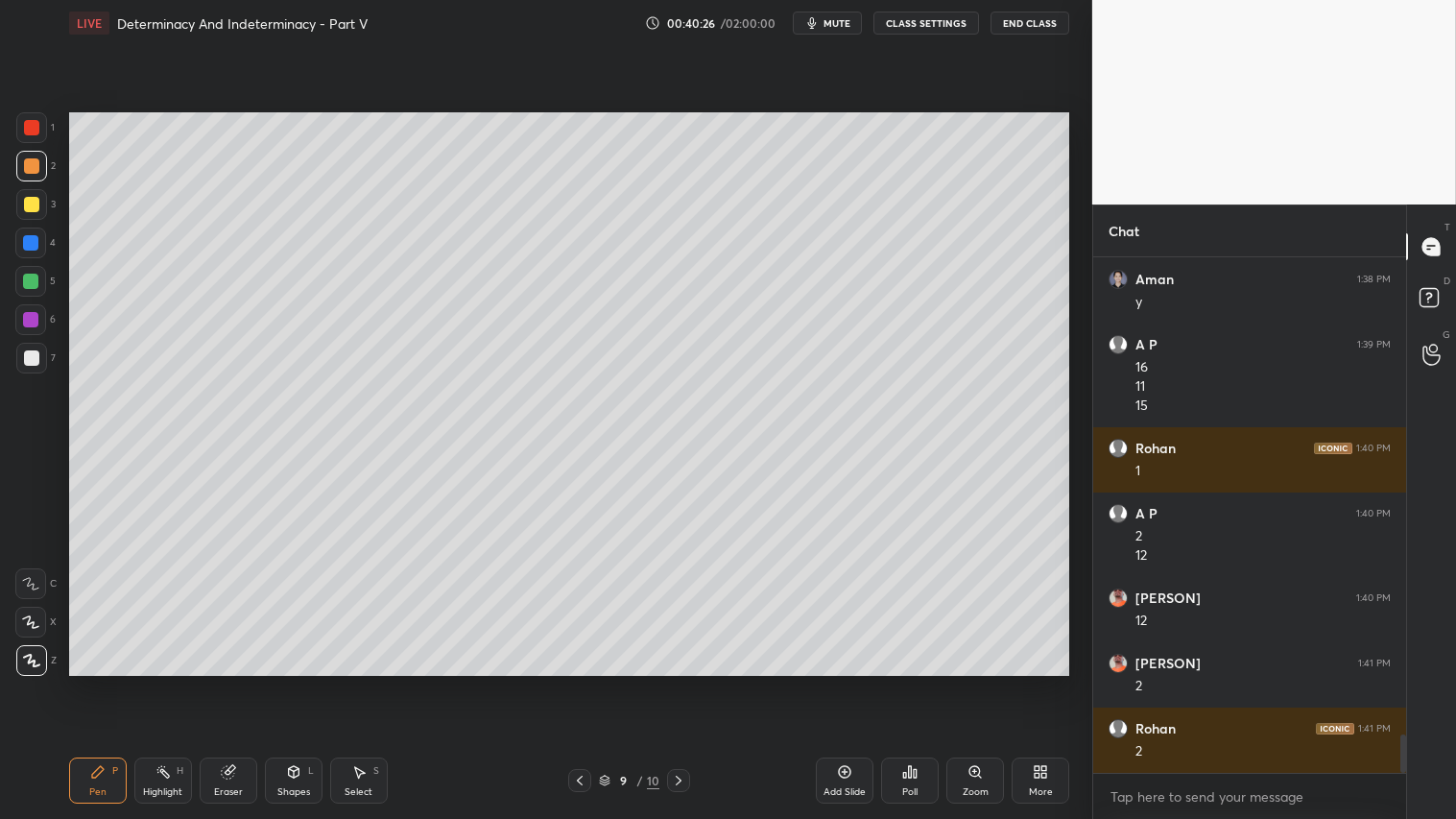 click on "9 / 10" at bounding box center (629, 781) 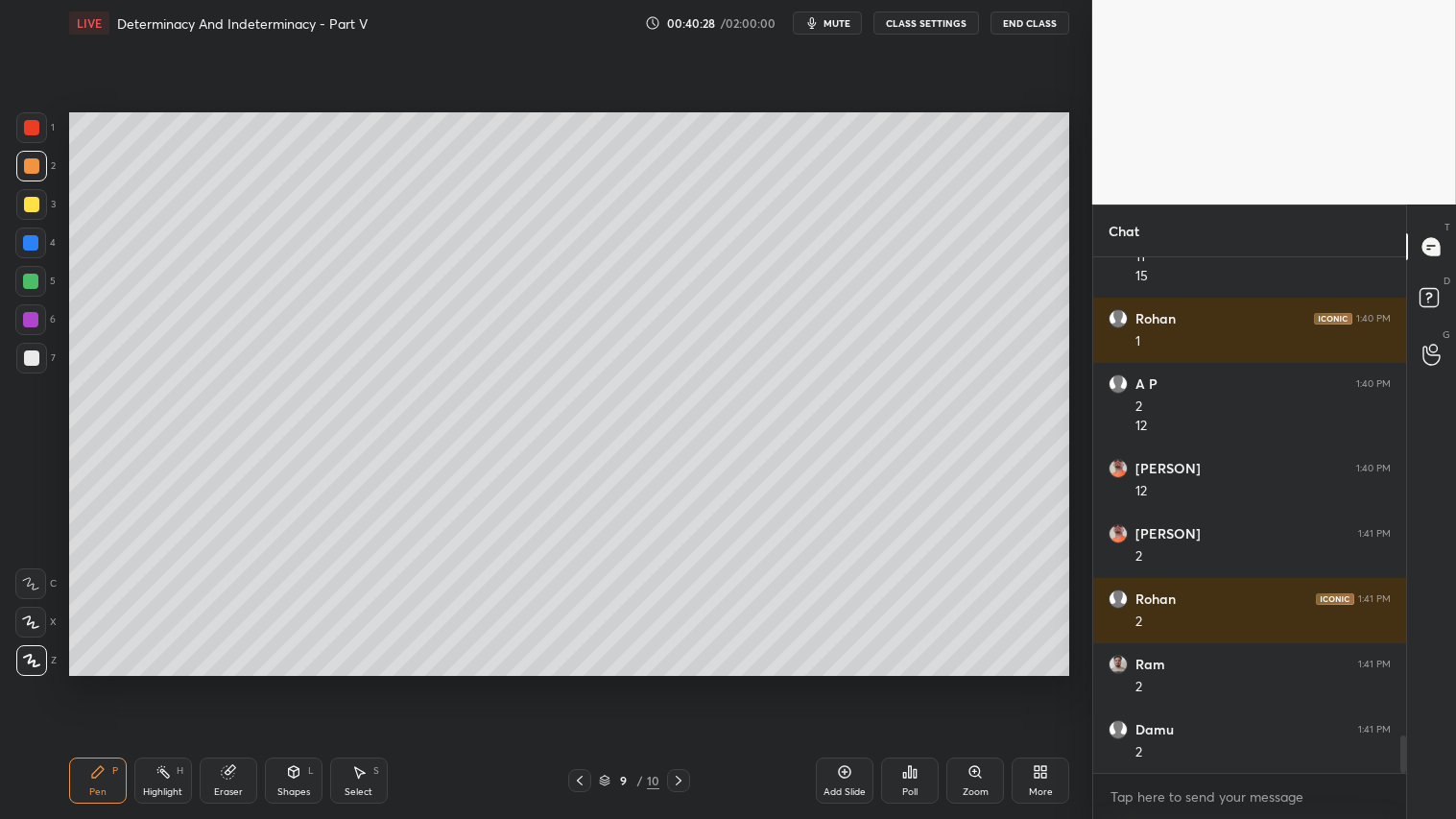 scroll, scrollTop: 6639, scrollLeft: 0, axis: vertical 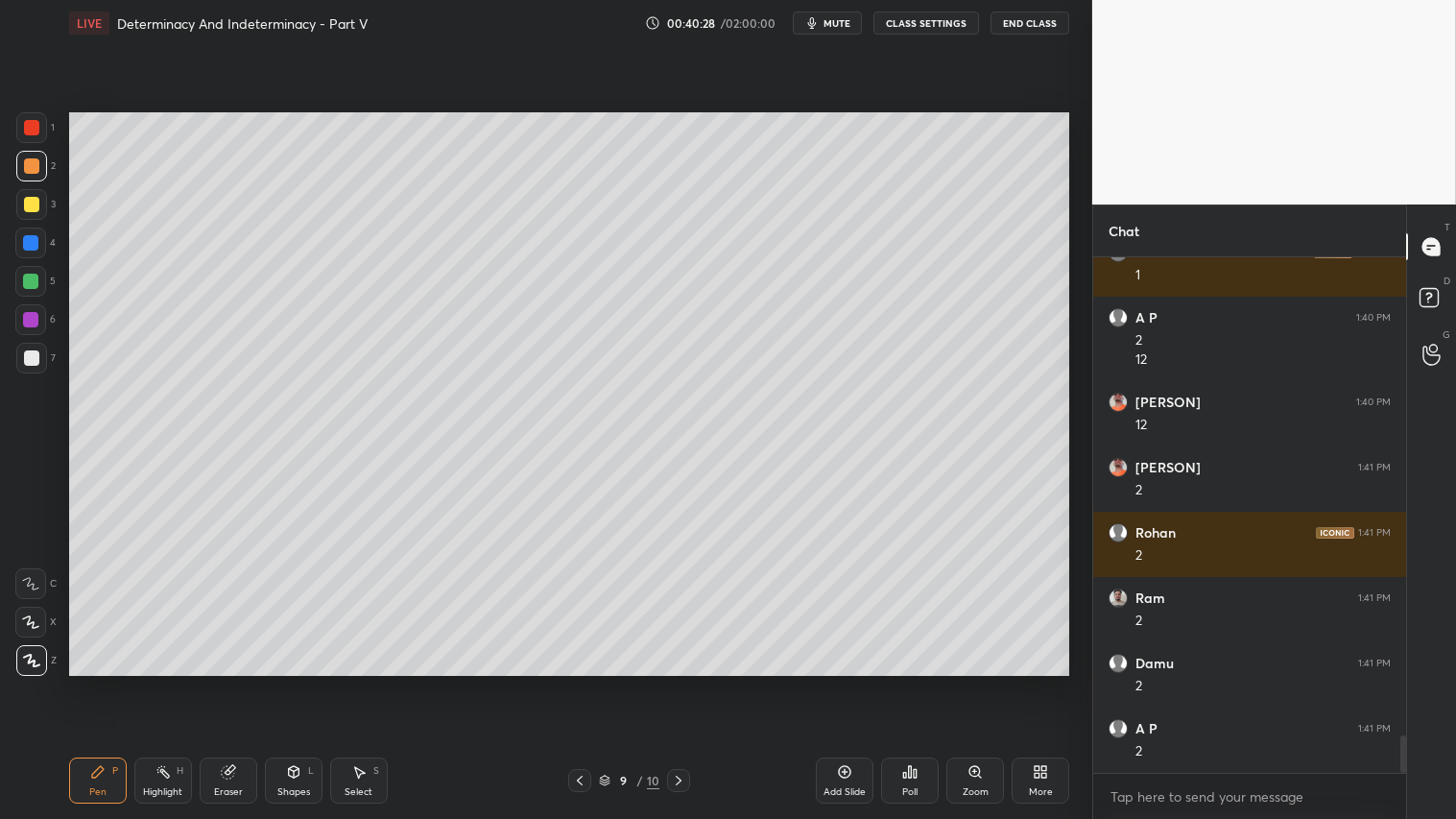 click at bounding box center (679, 781) 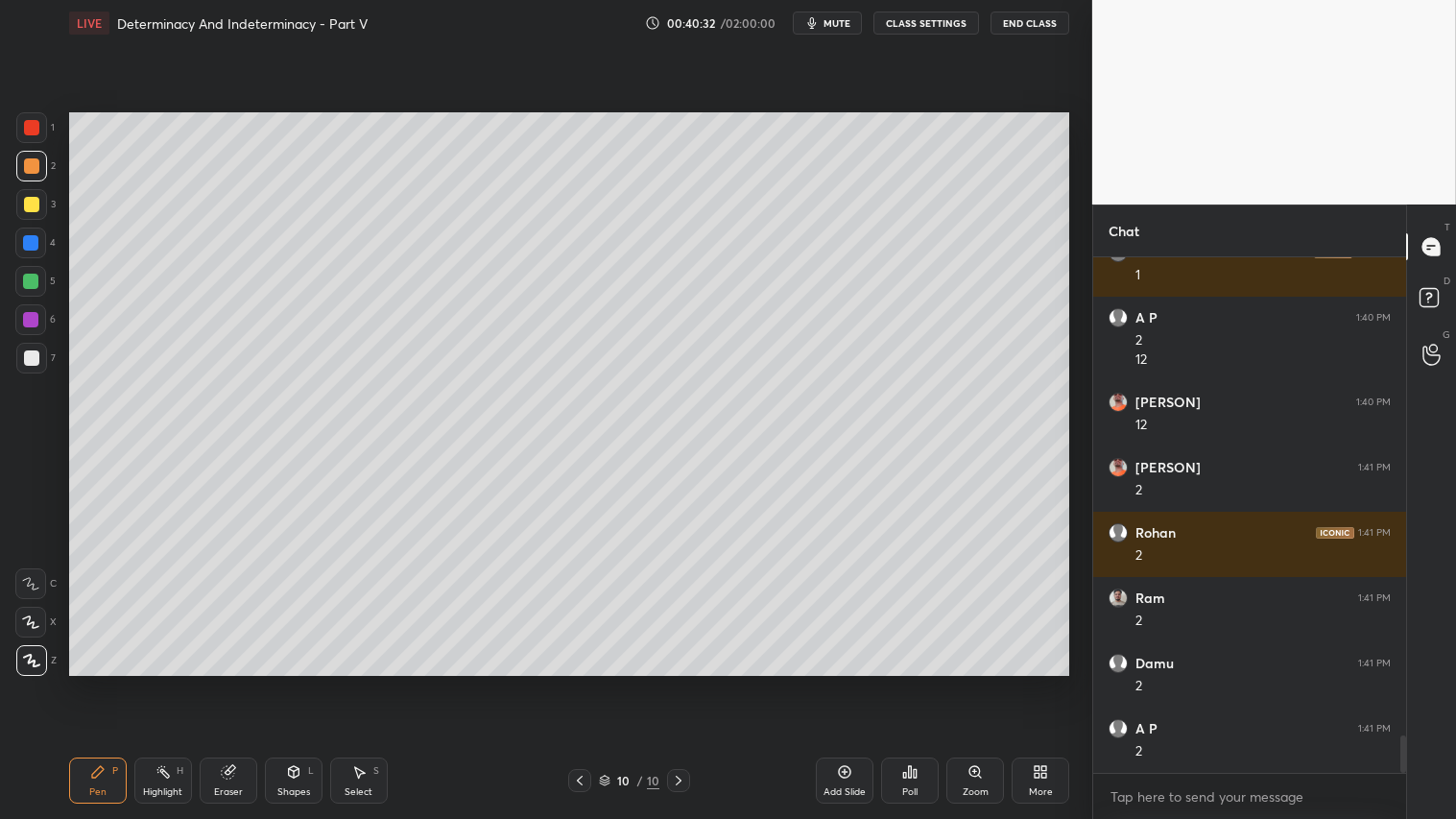click 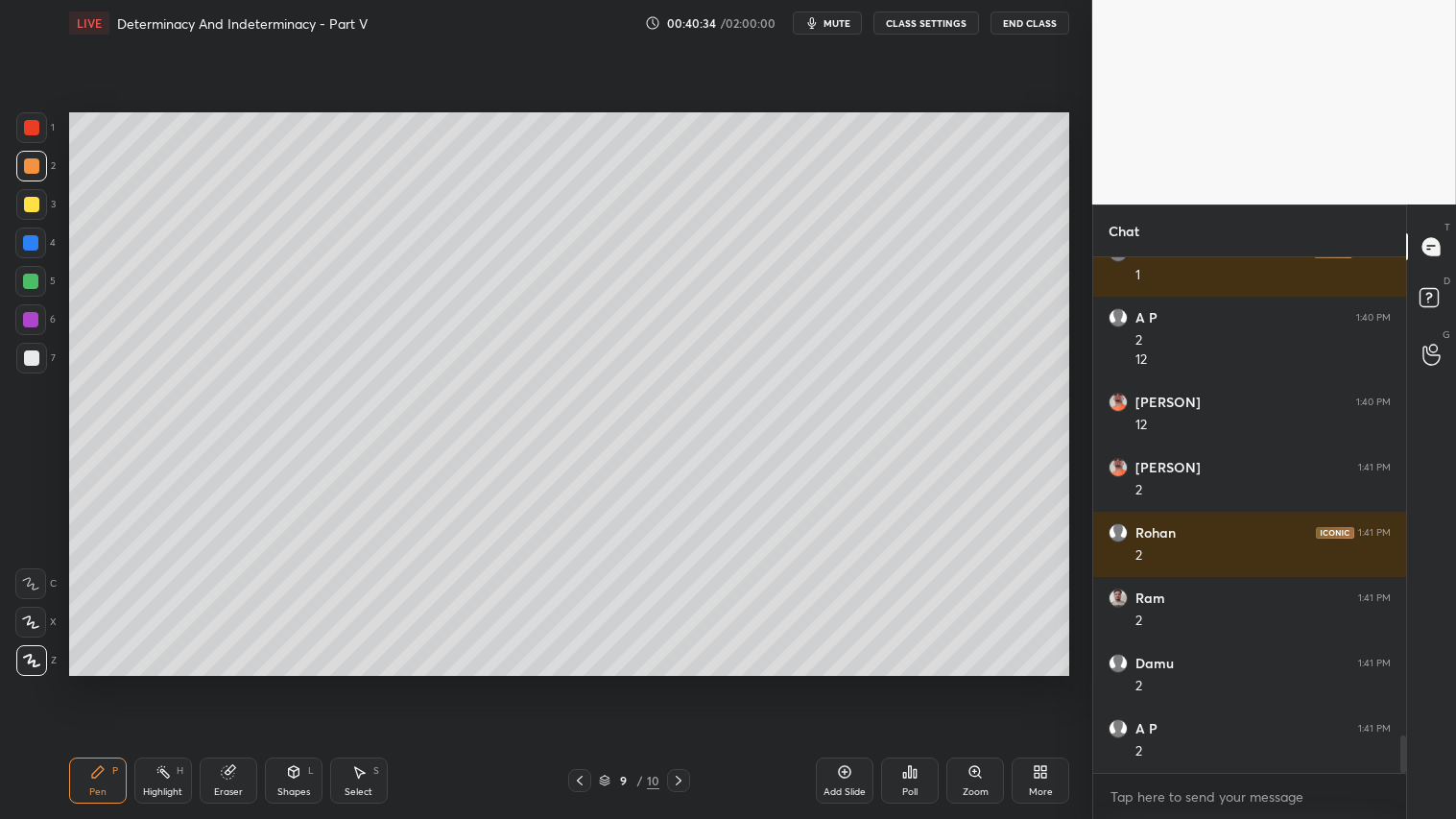click 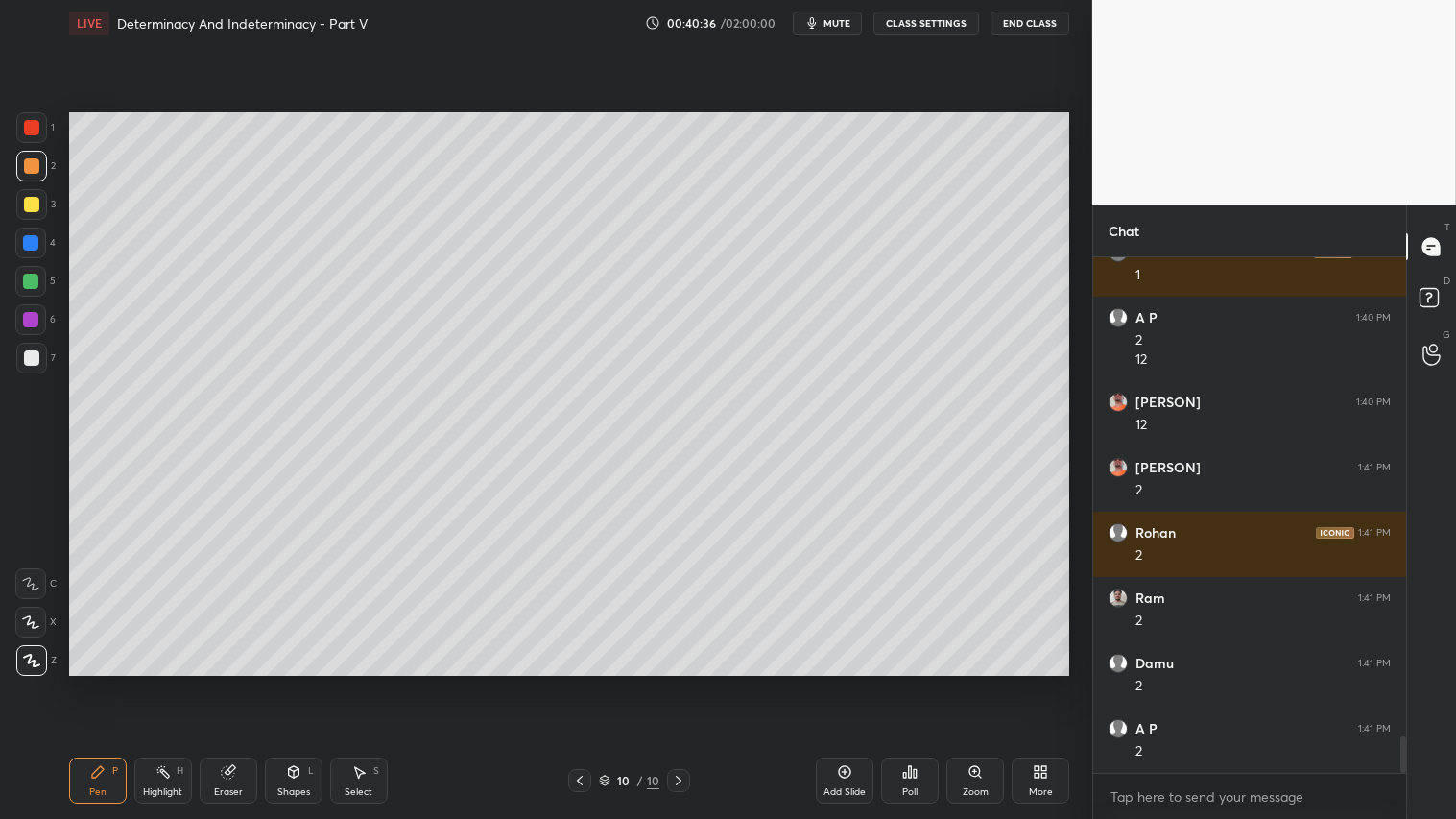 scroll, scrollTop: 6705, scrollLeft: 0, axis: vertical 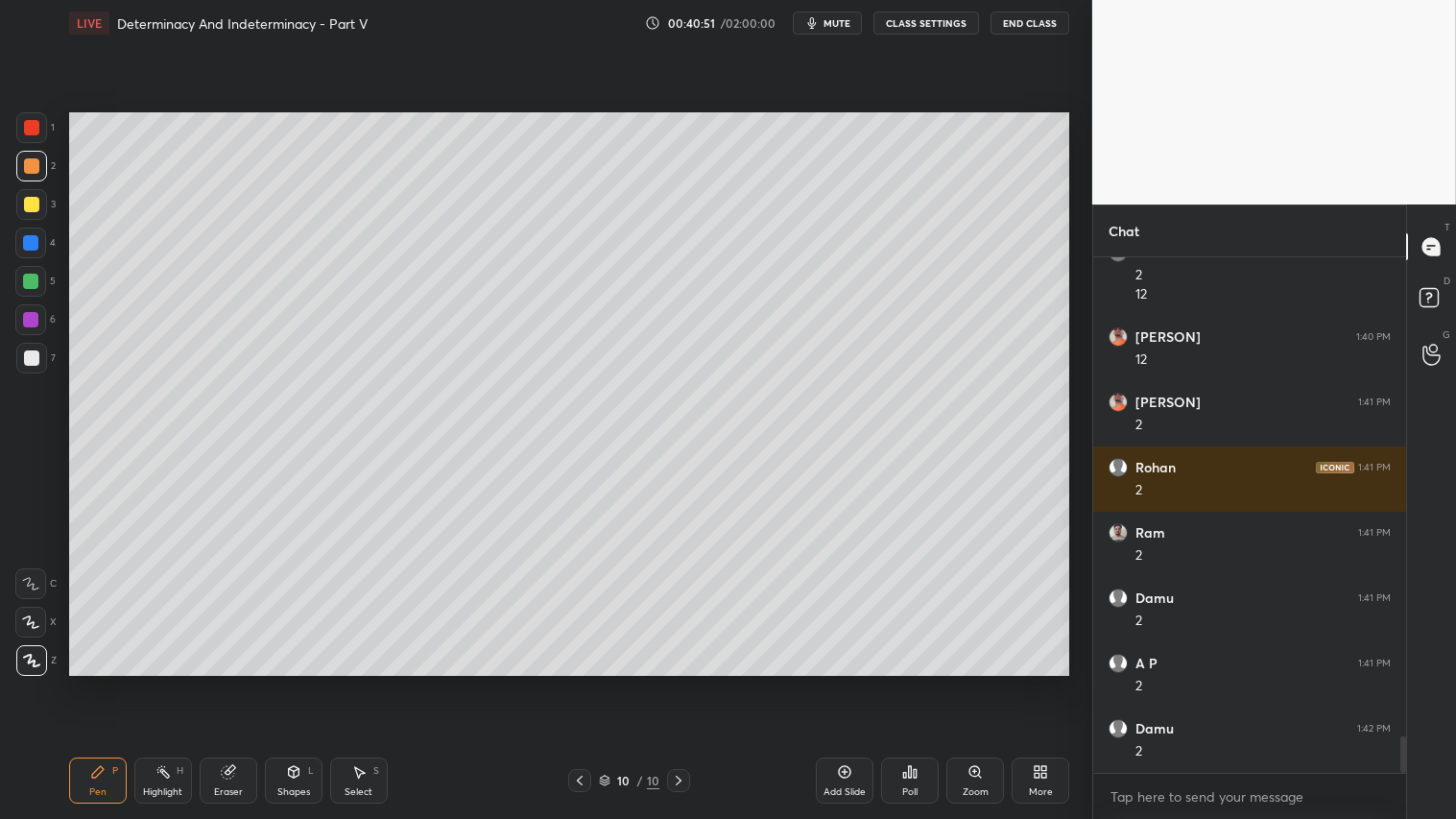 click on "Shapes L" at bounding box center (294, 781) 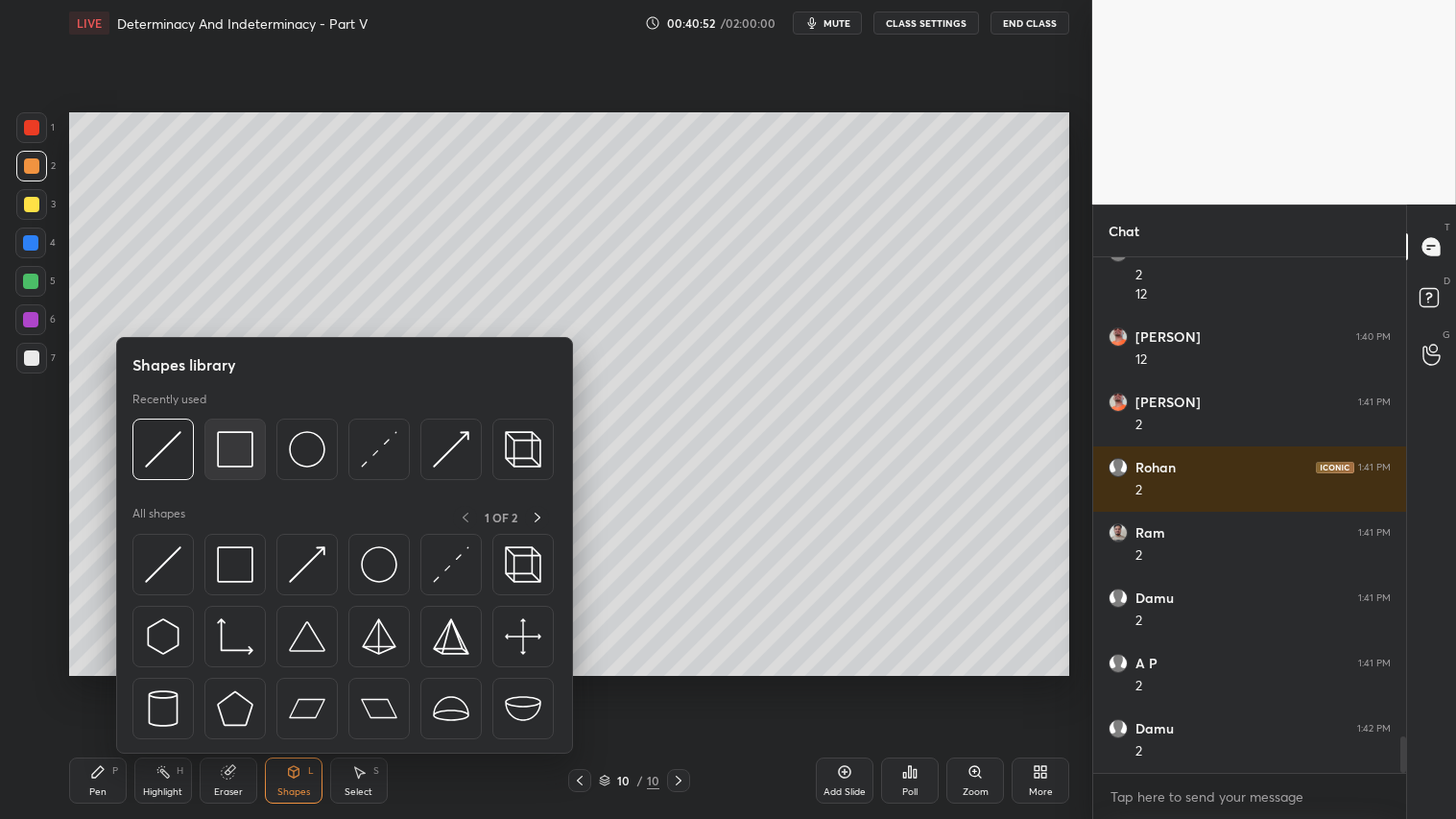 click at bounding box center [235, 449] 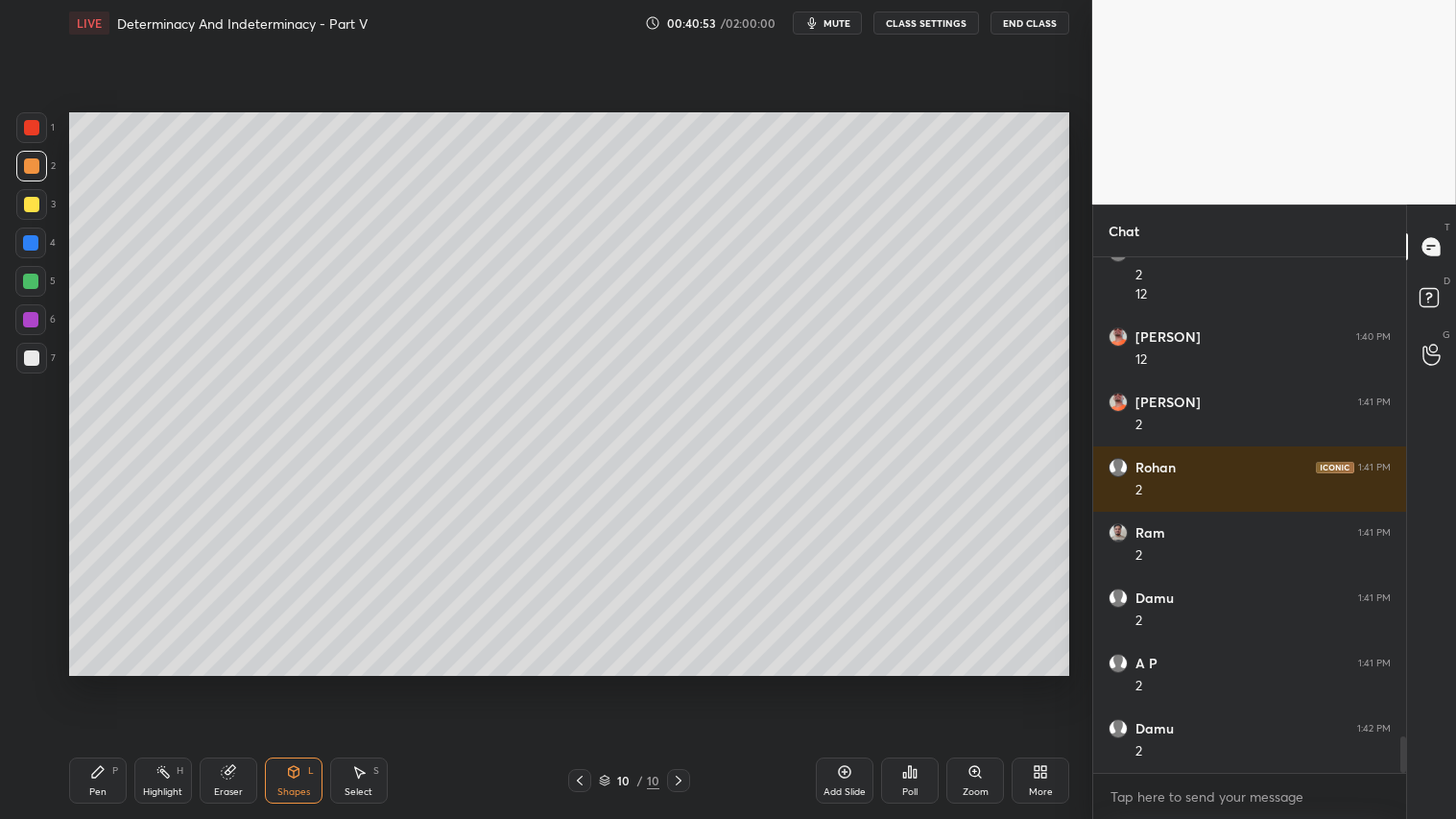 click at bounding box center (32, 358) 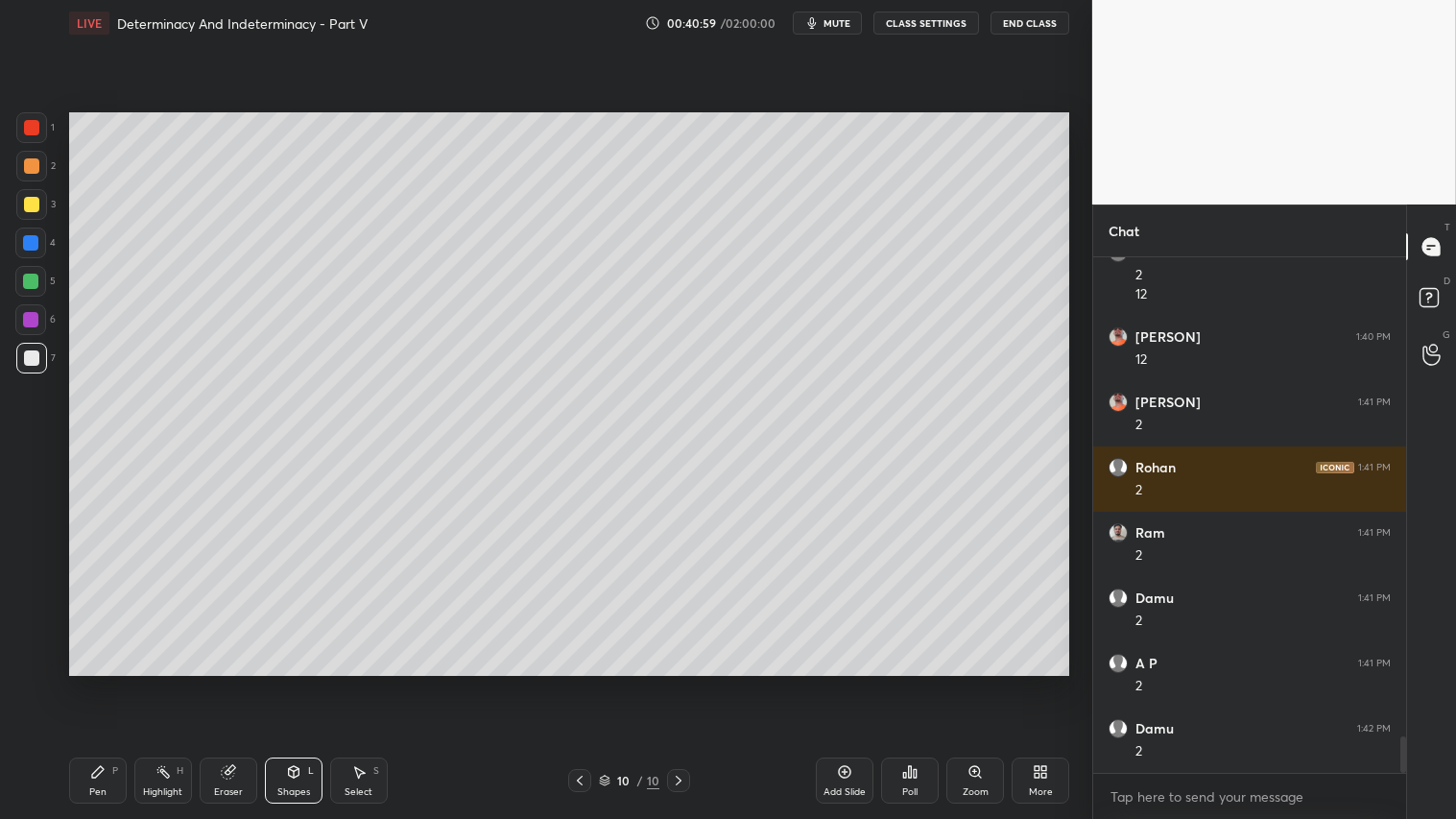 drag, startPoint x: 32, startPoint y: 170, endPoint x: 63, endPoint y: 380, distance: 212.27576 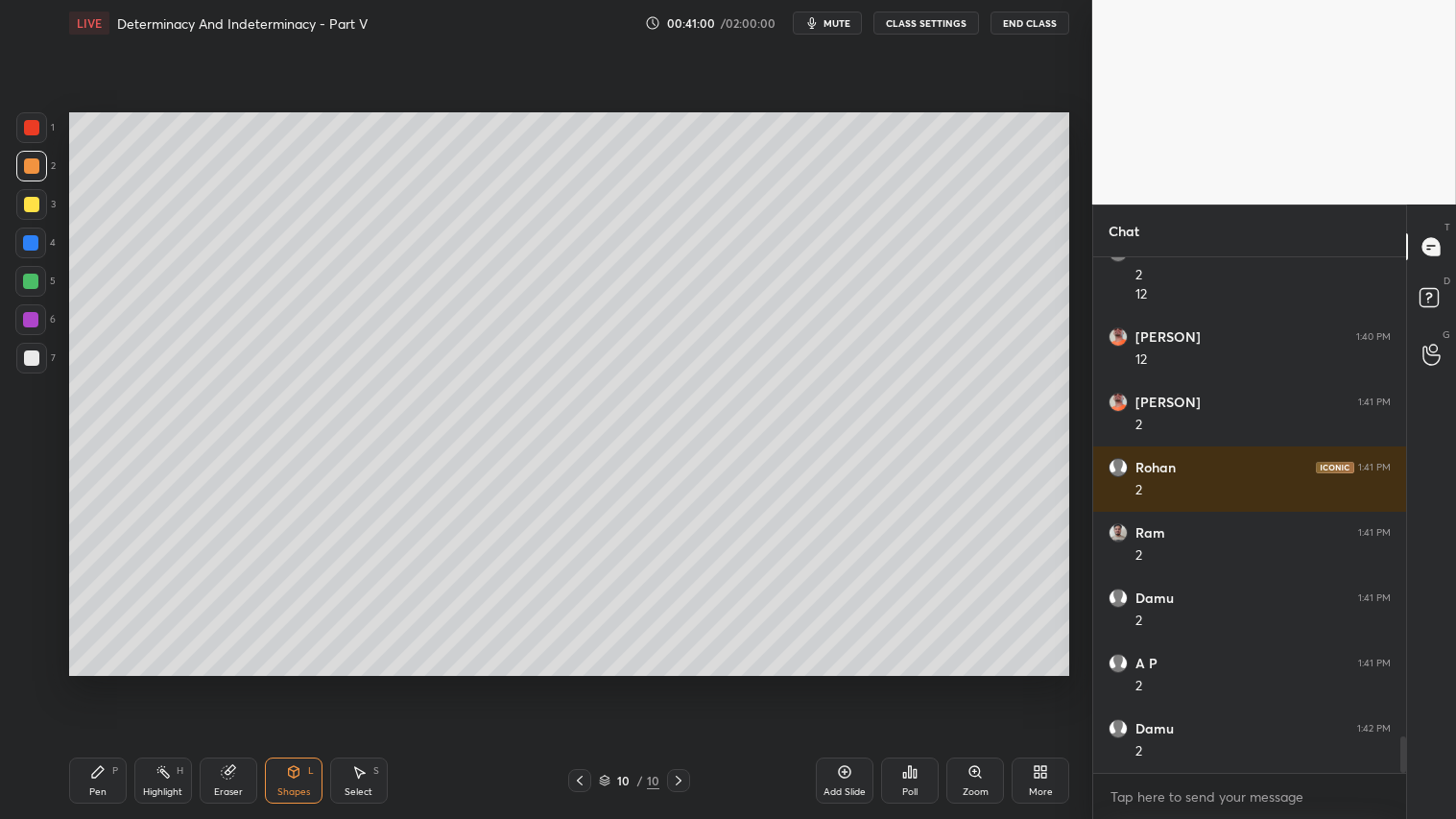 click on "Pen P" at bounding box center [98, 781] 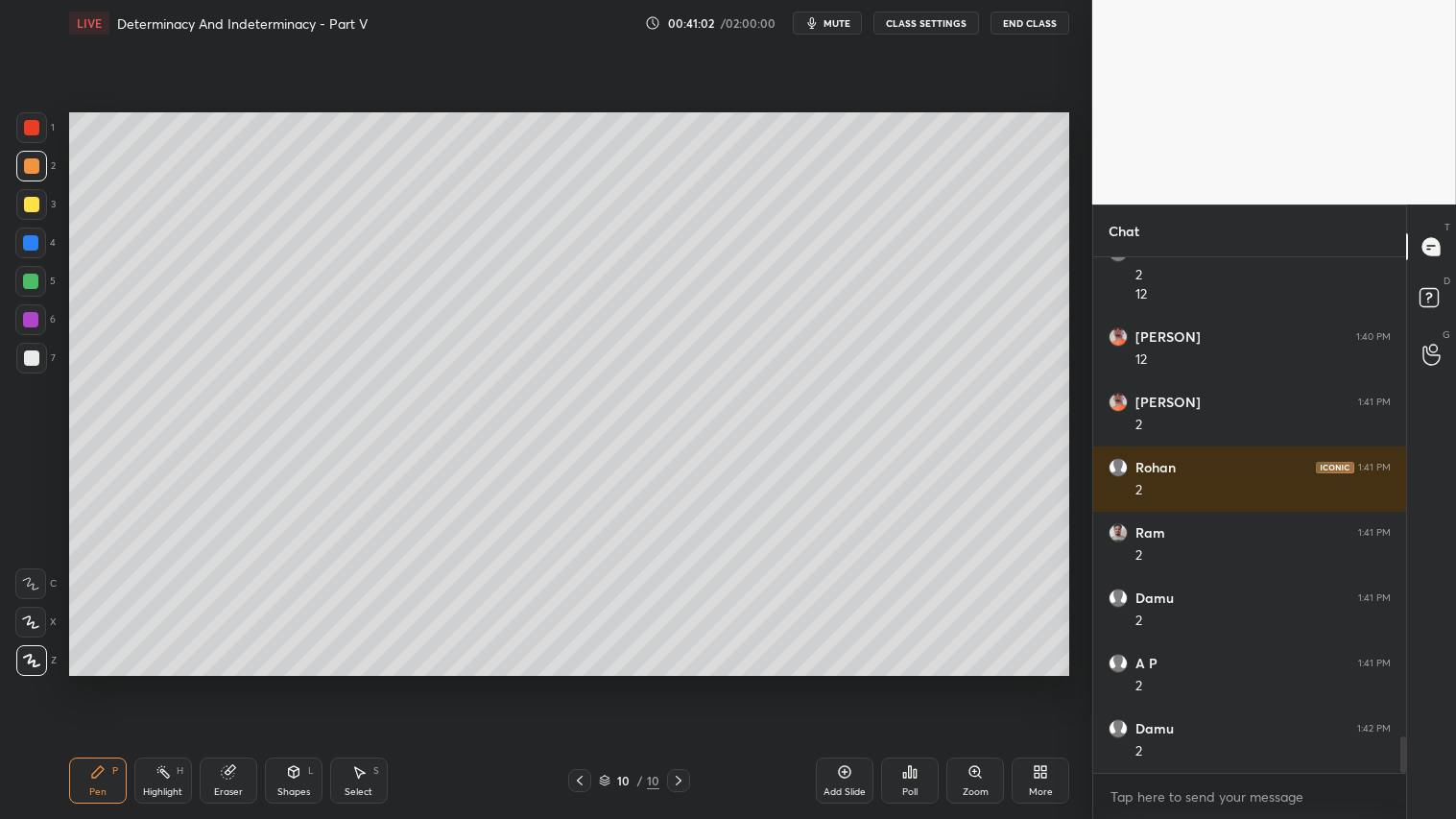 click on "Add Slide" at bounding box center [845, 781] 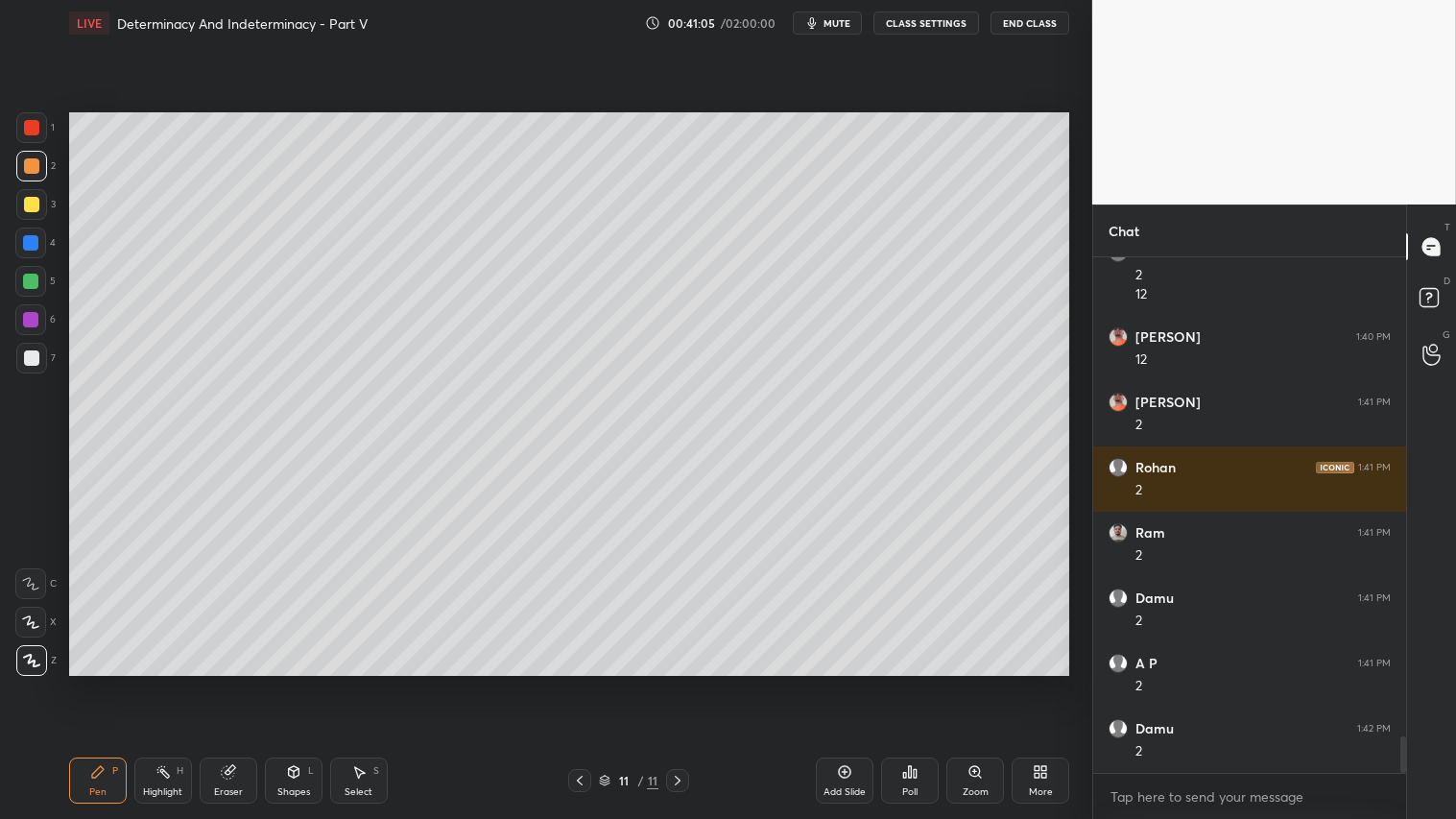 click on "Shapes" at bounding box center [294, 792] 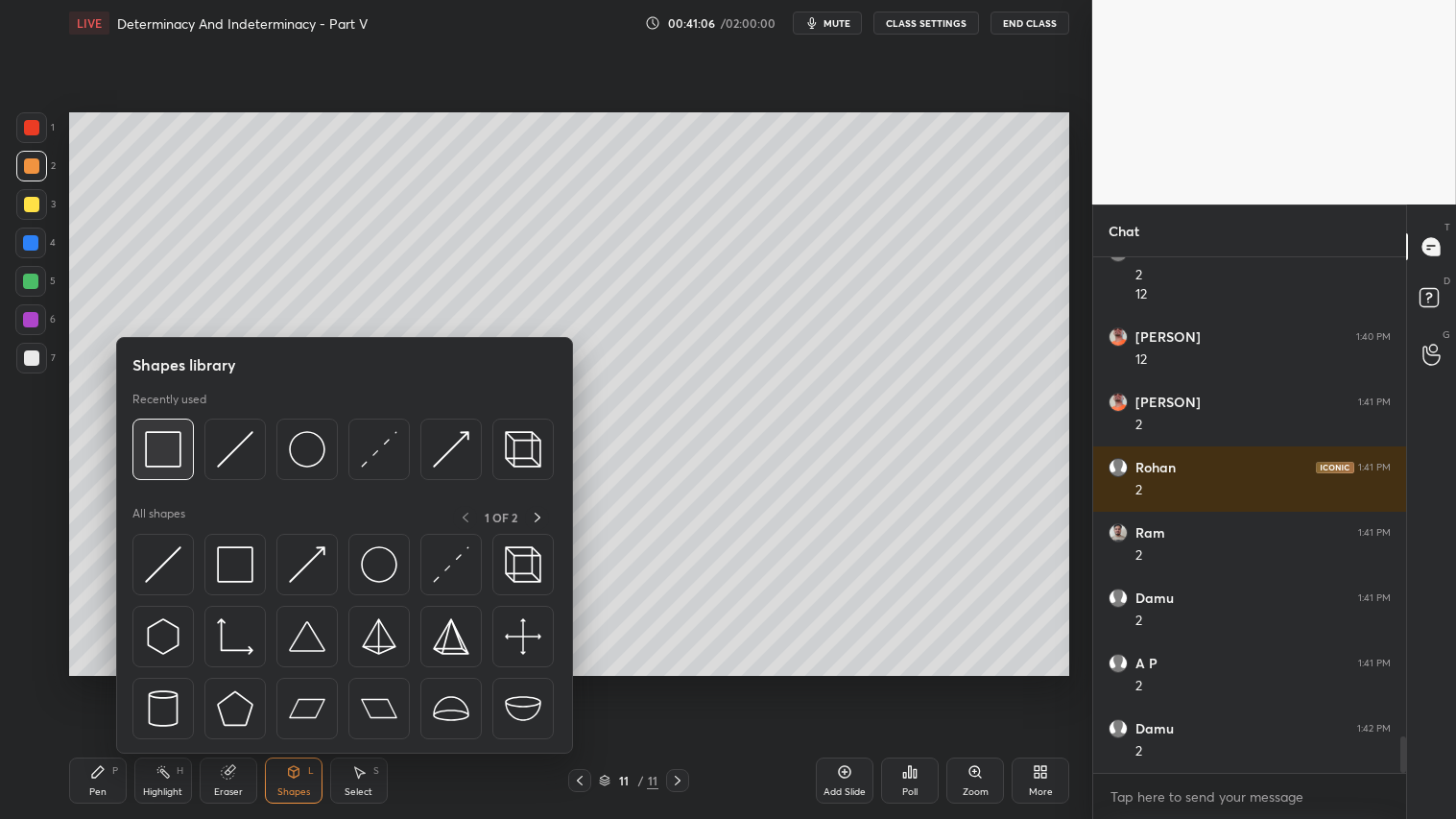 click at bounding box center (163, 449) 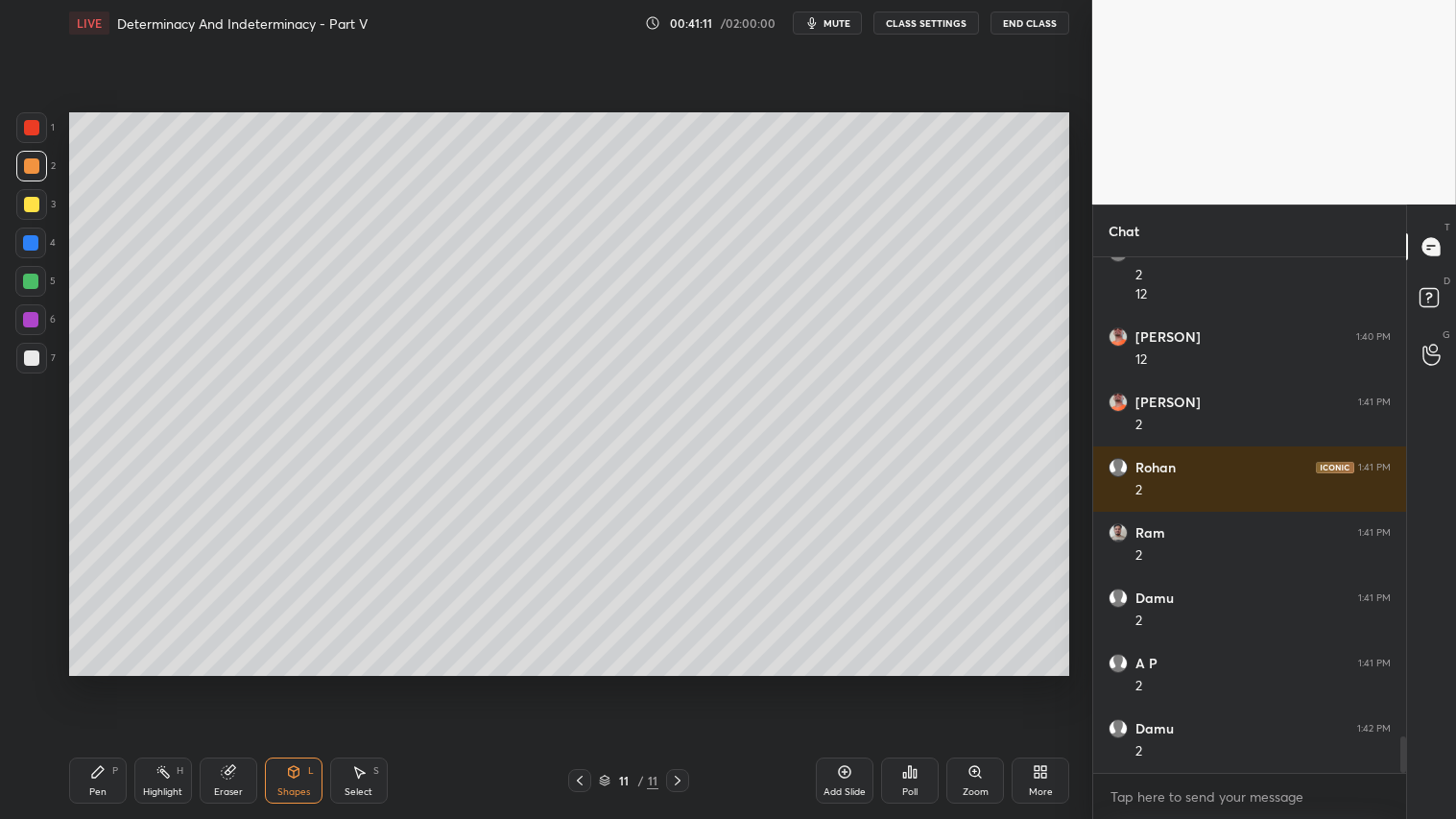 click 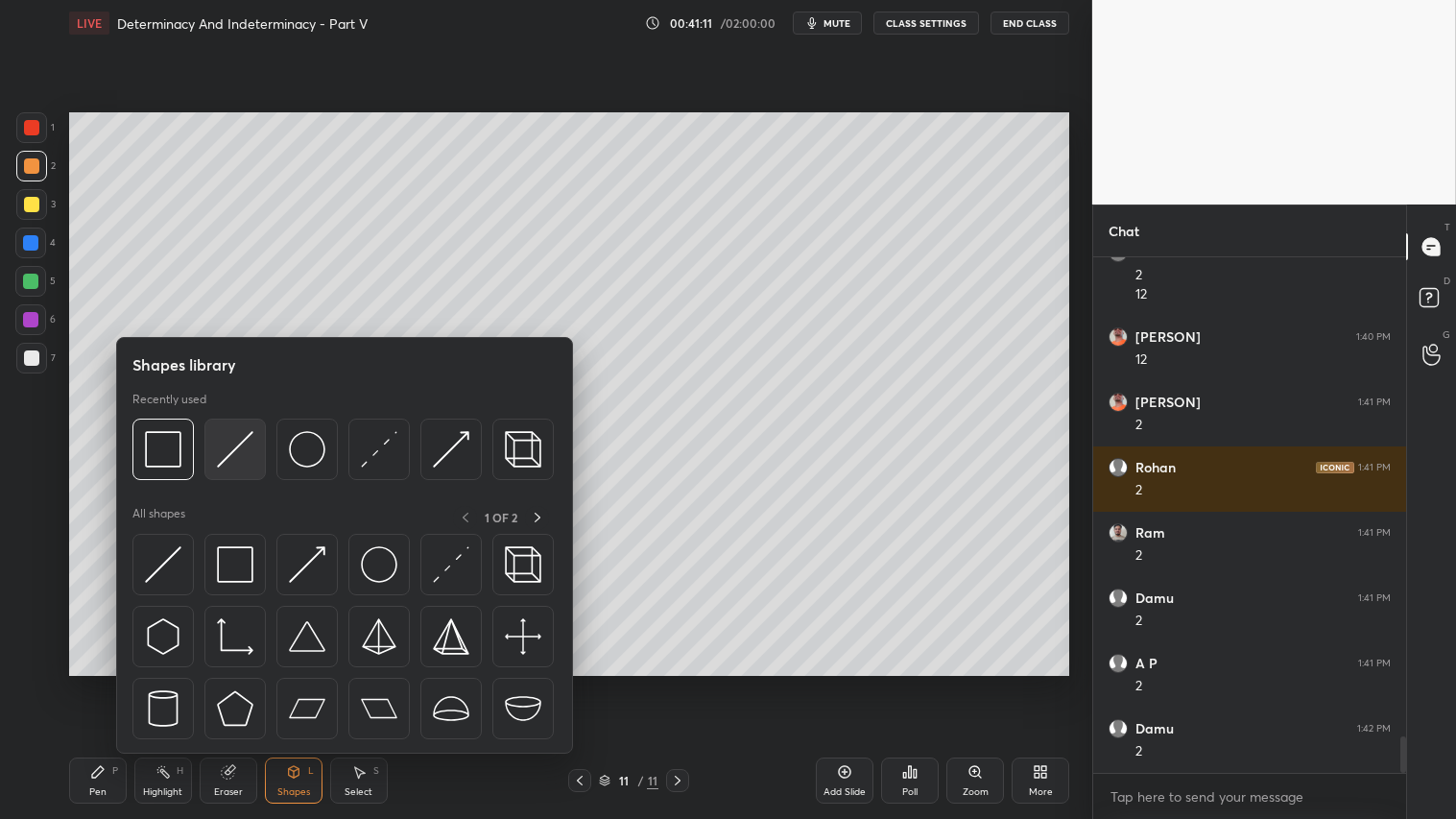 click at bounding box center [235, 449] 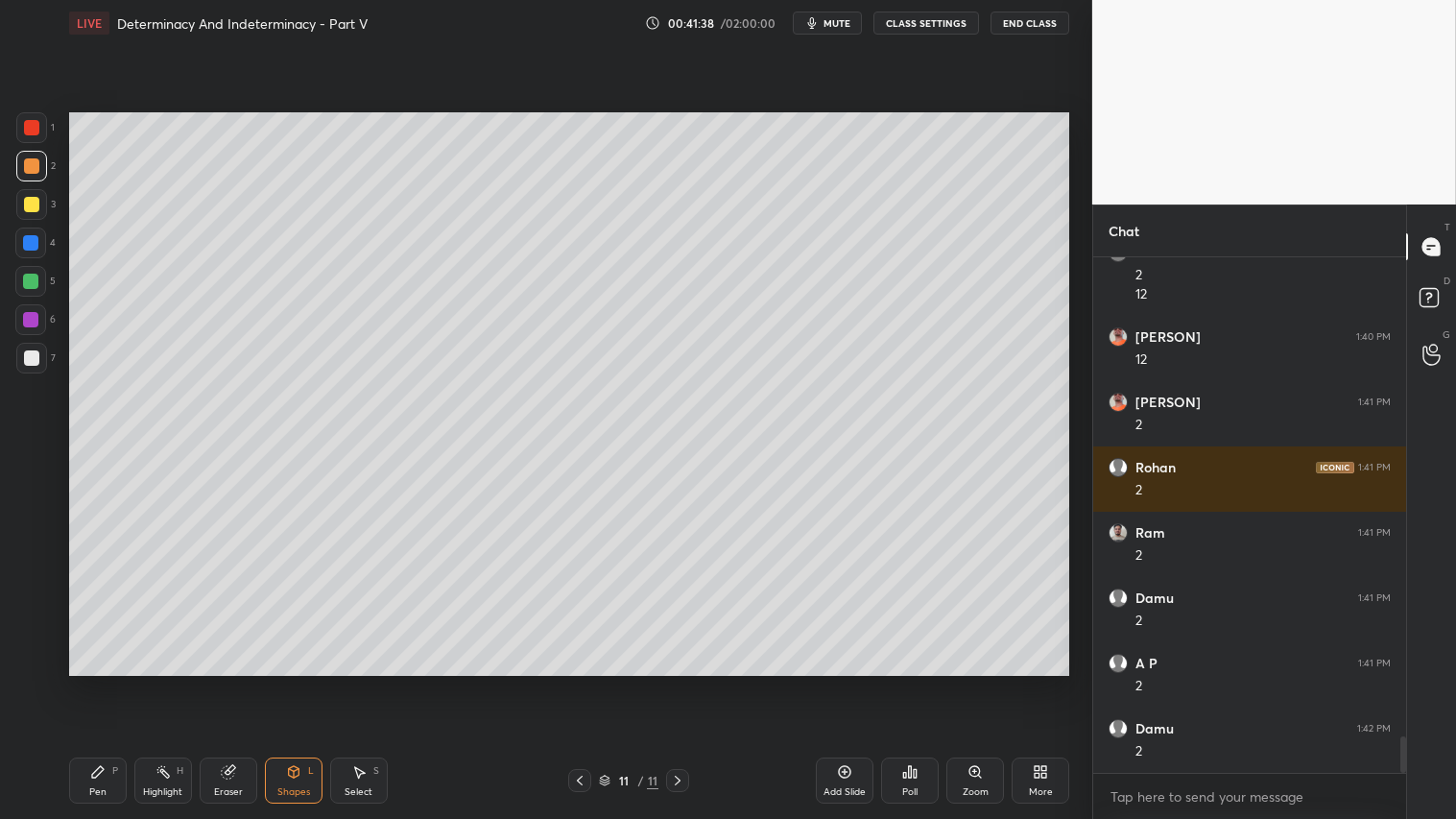 drag, startPoint x: 286, startPoint y: 769, endPoint x: 289, endPoint y: 754, distance: 15.29706 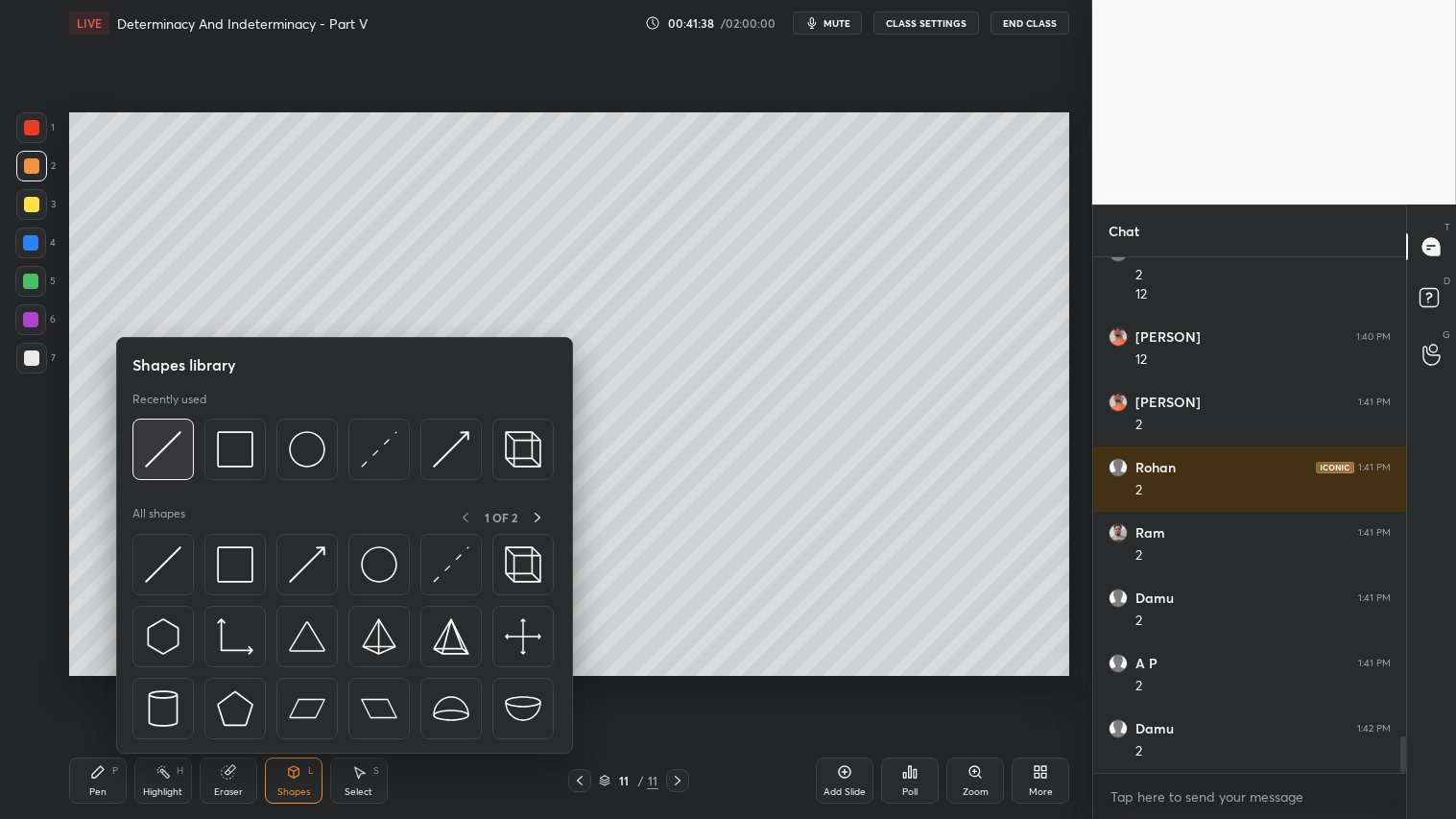 click at bounding box center (163, 449) 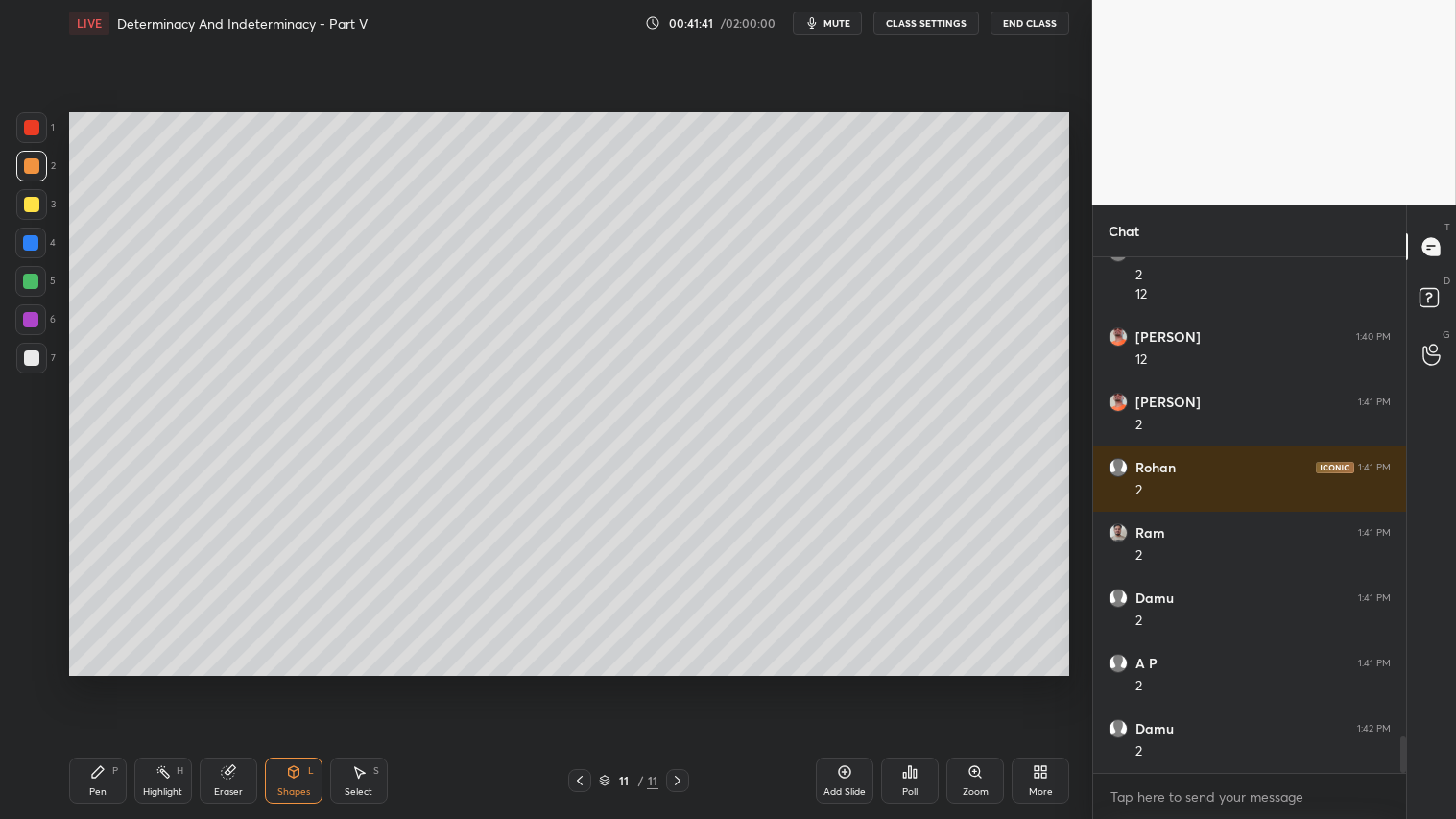 click 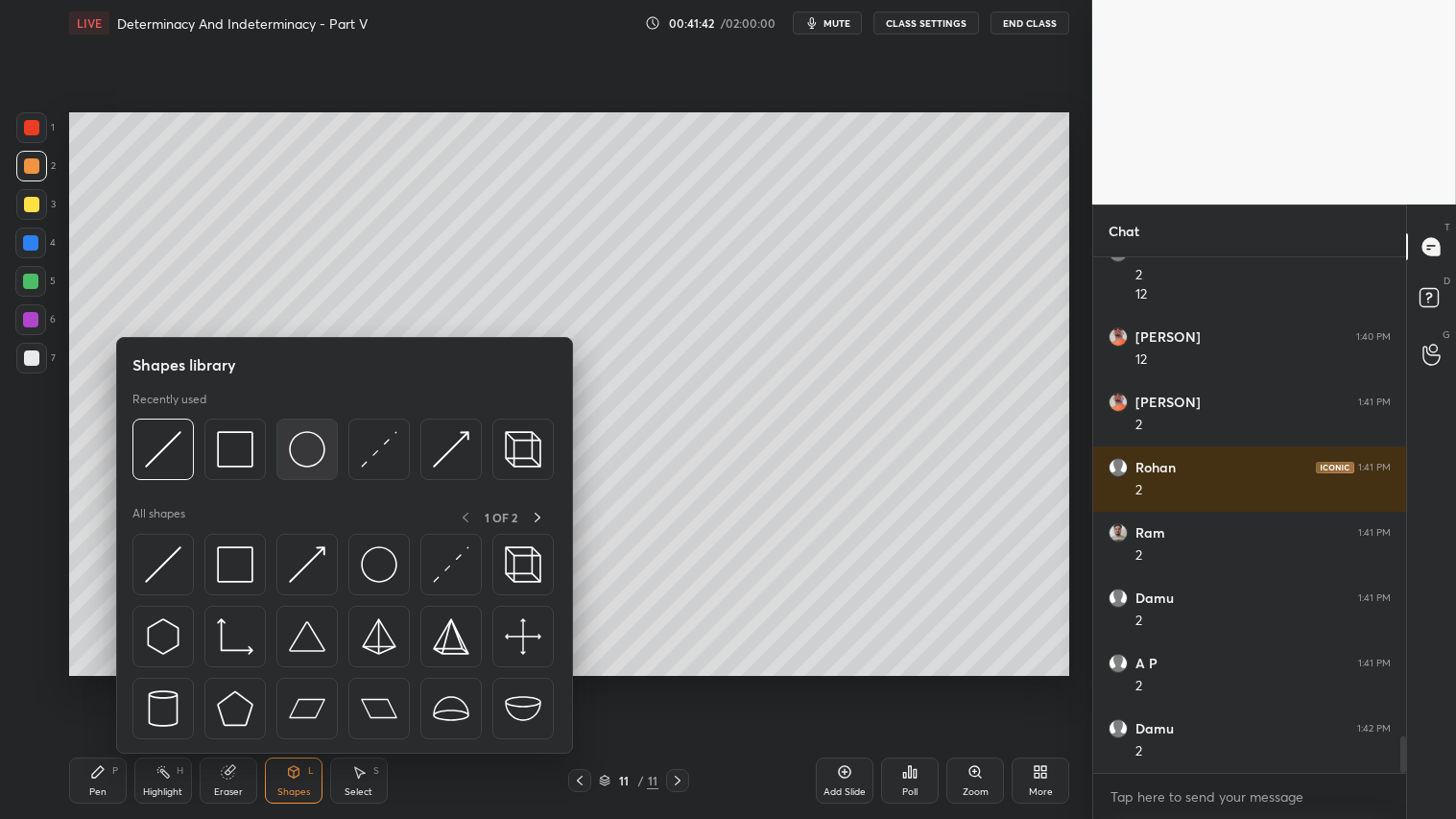click at bounding box center (307, 449) 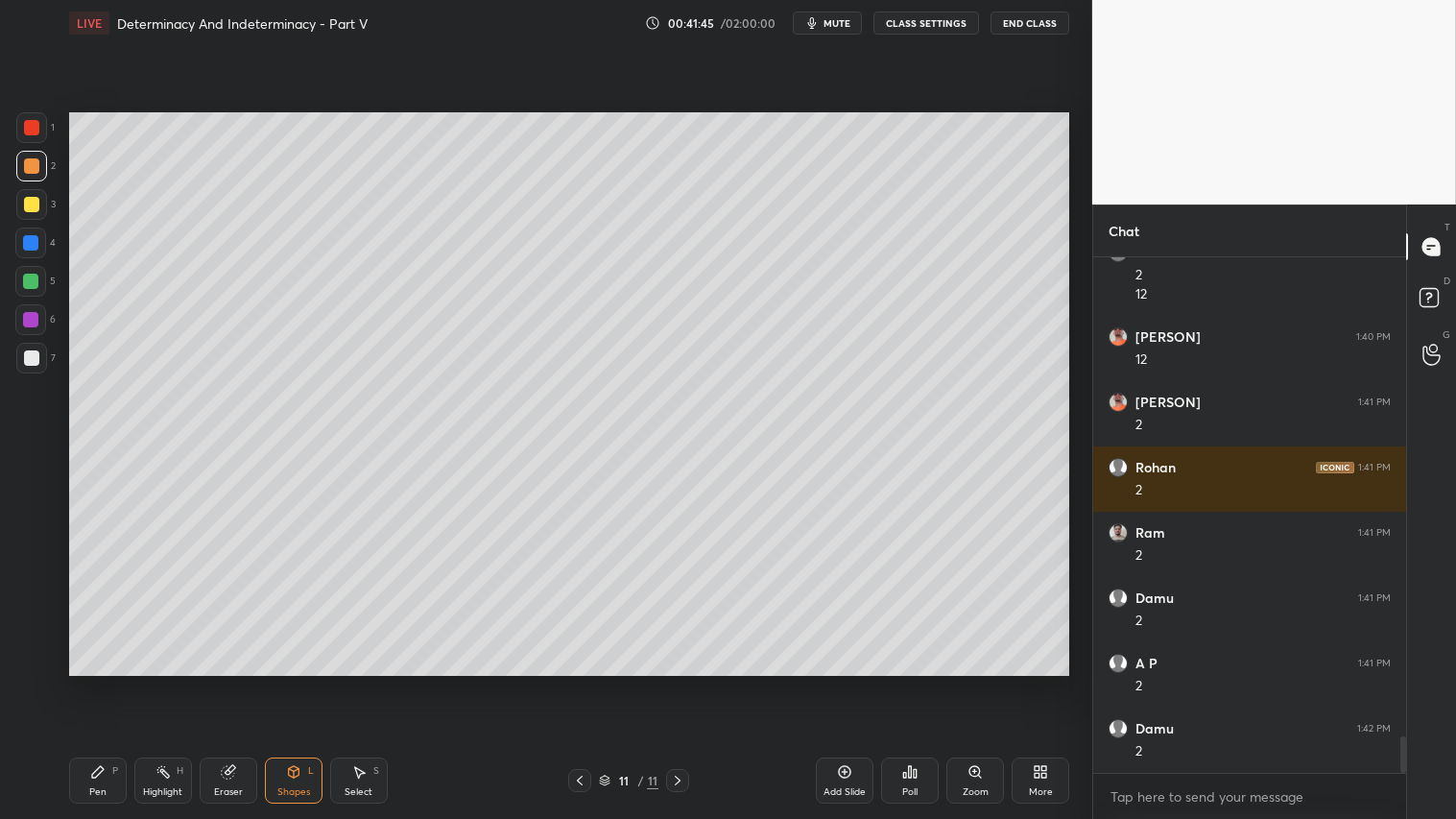 drag, startPoint x: 33, startPoint y: 170, endPoint x: 48, endPoint y: 192, distance: 26.62705 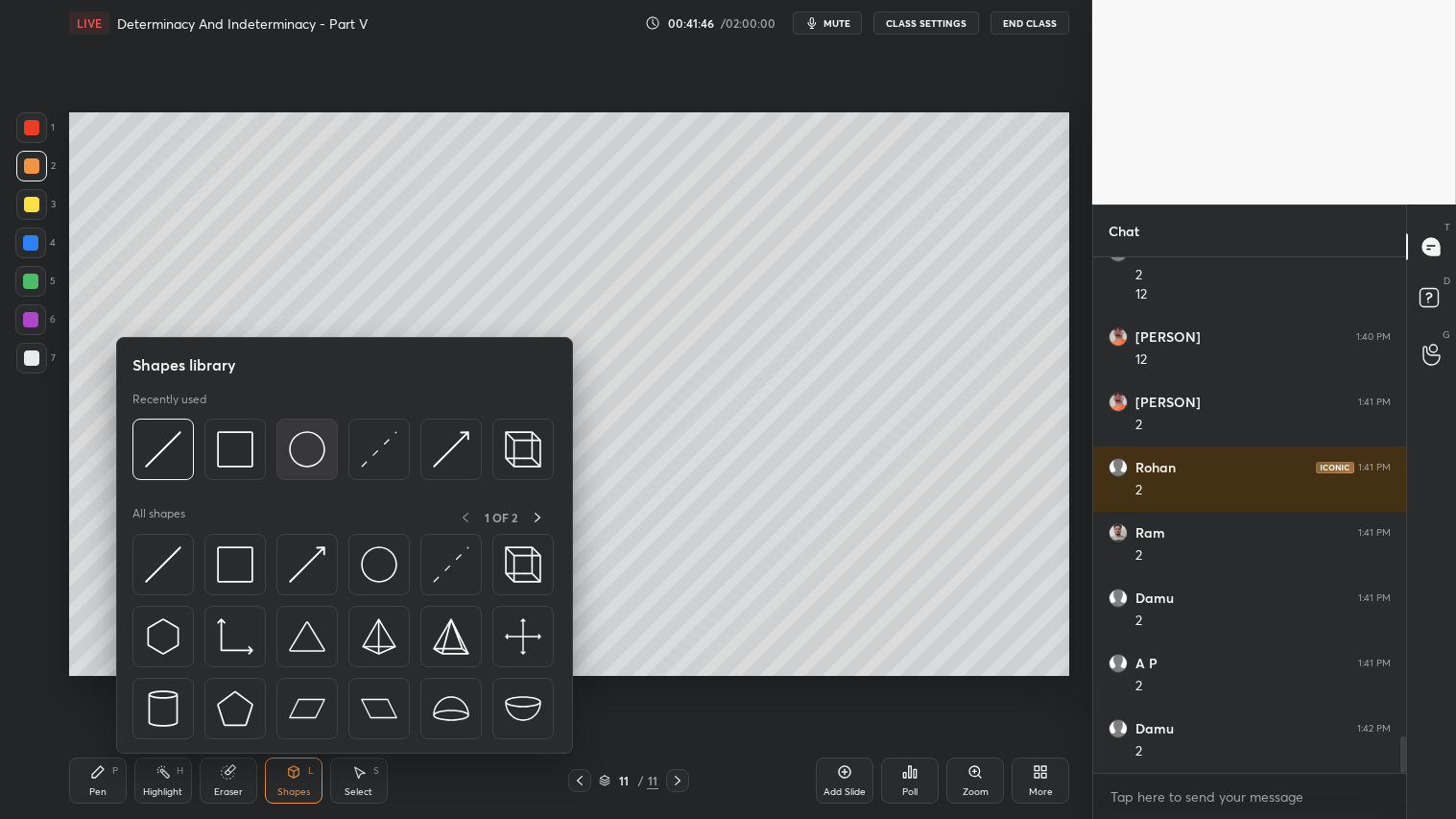 click at bounding box center [307, 449] 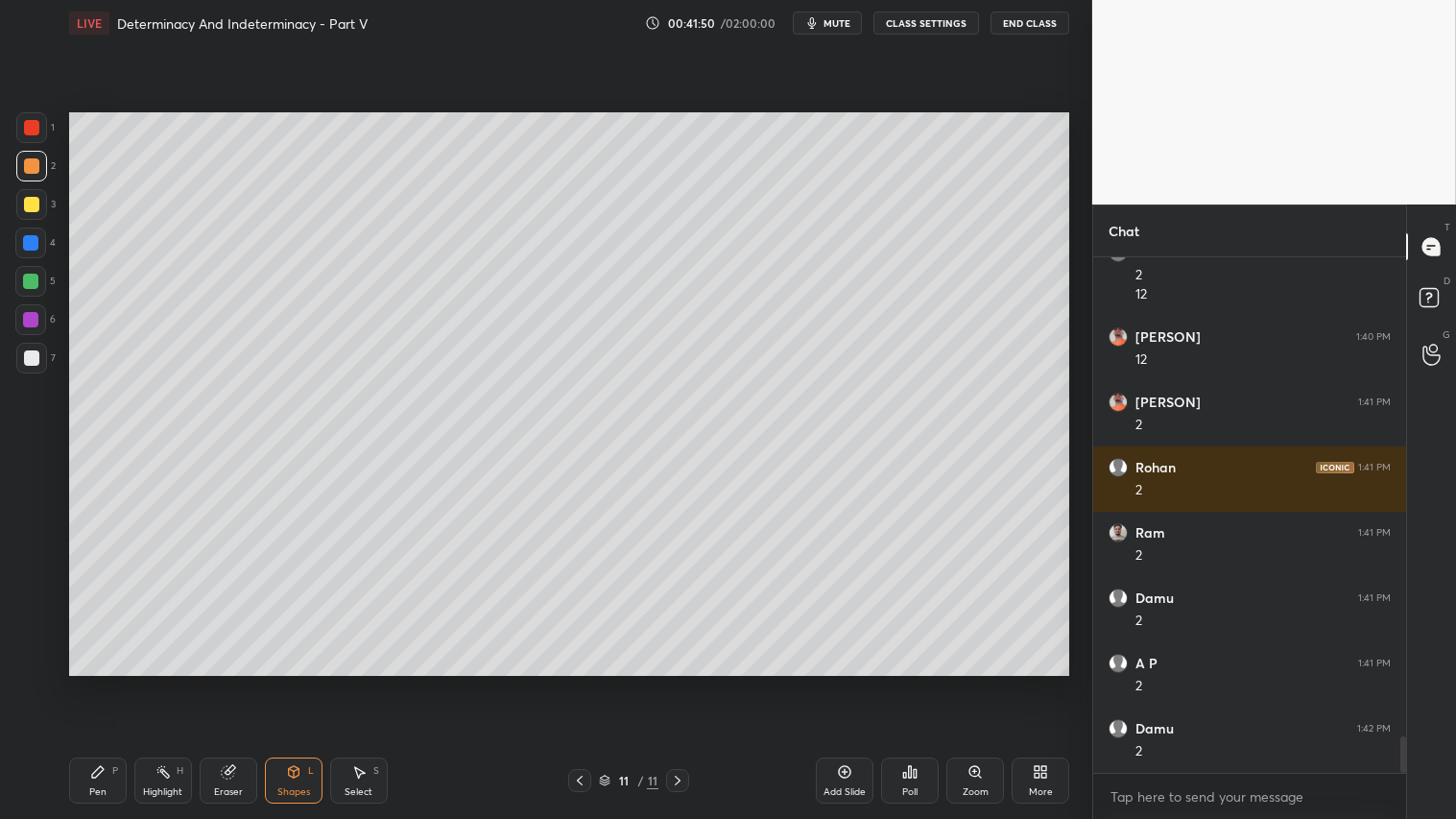 click at bounding box center [32, 166] 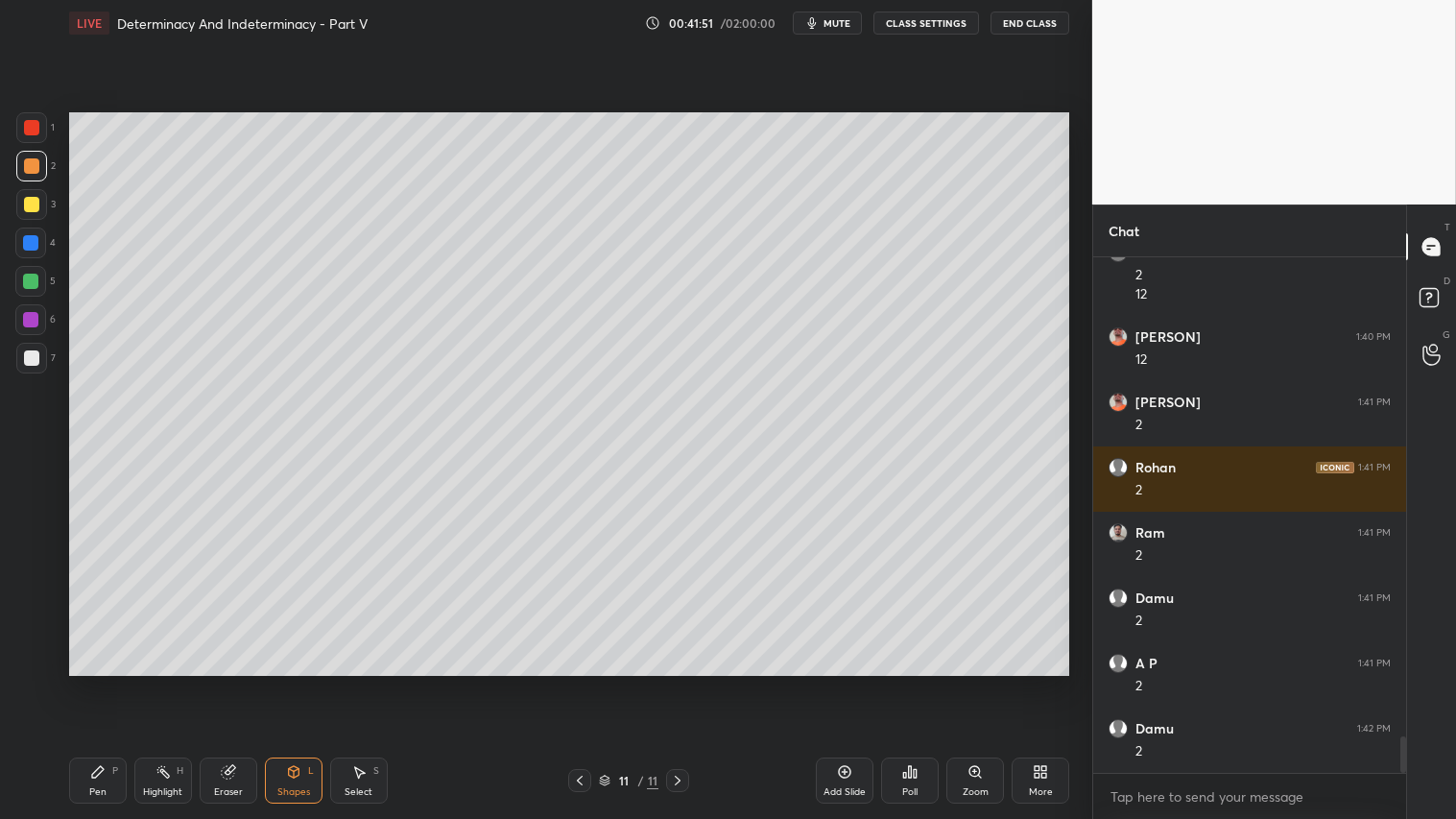 click 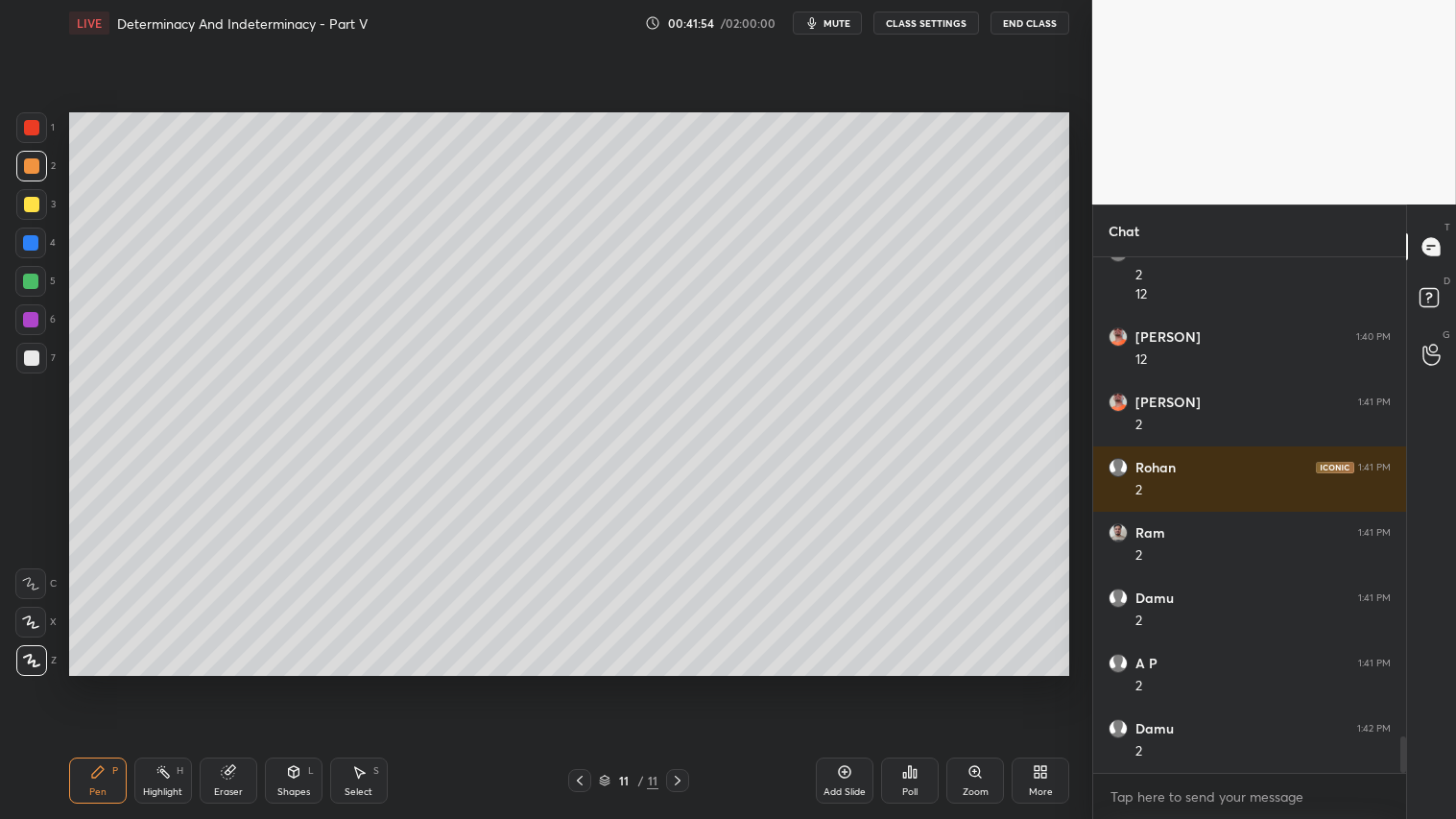 click at bounding box center [32, 166] 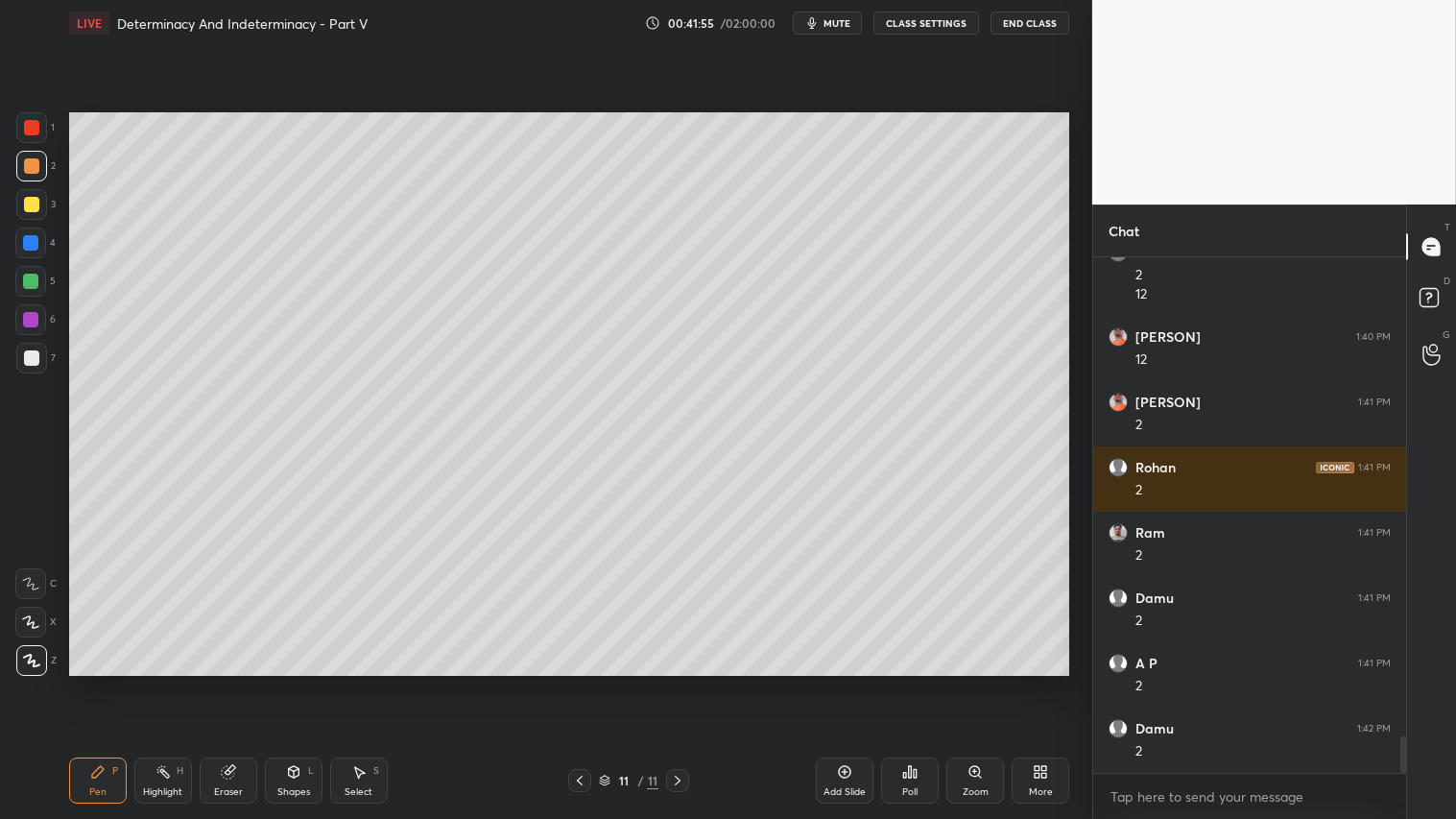 click on "Pen P" at bounding box center (98, 781) 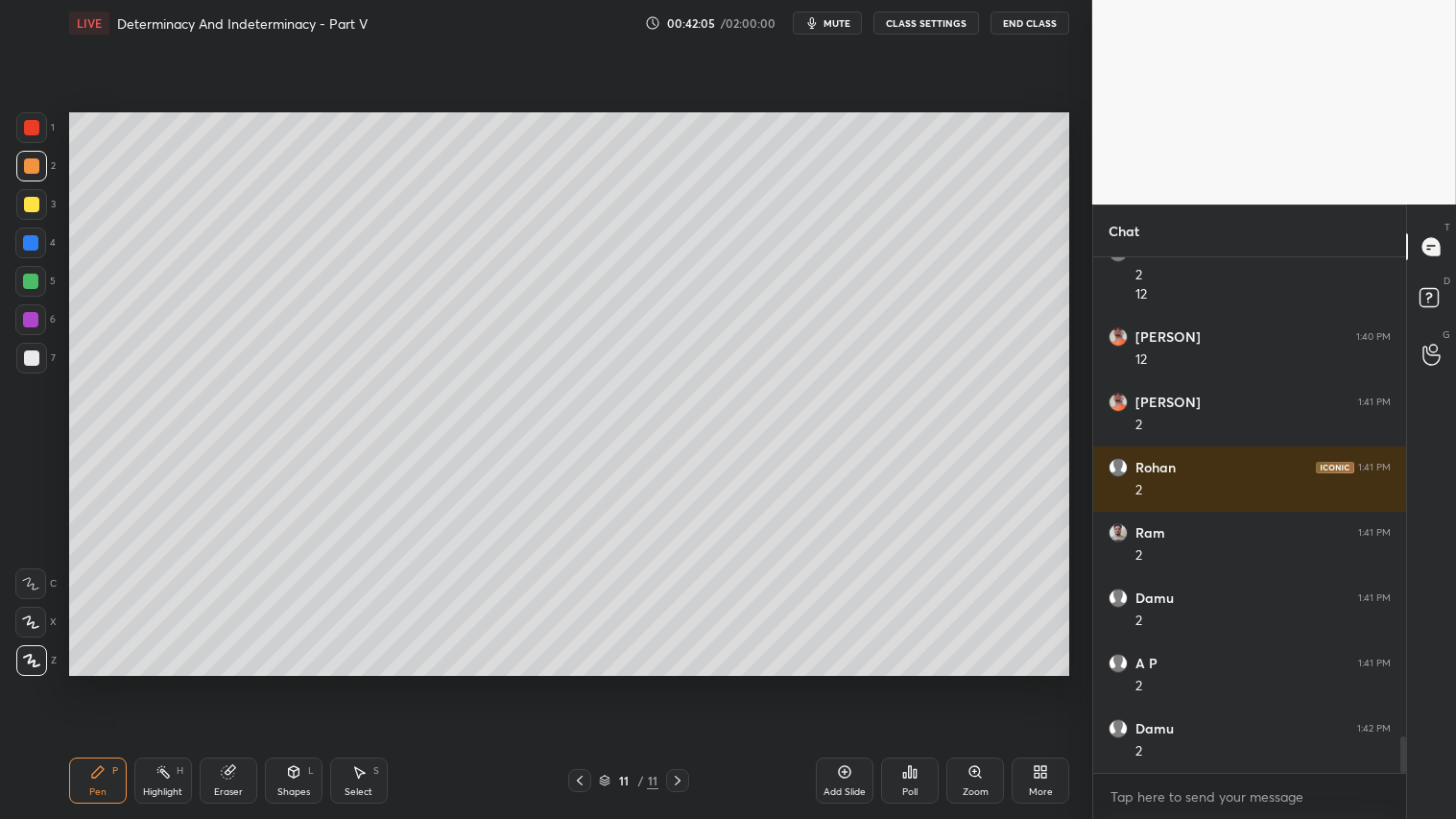 click on "Shapes" at bounding box center [294, 792] 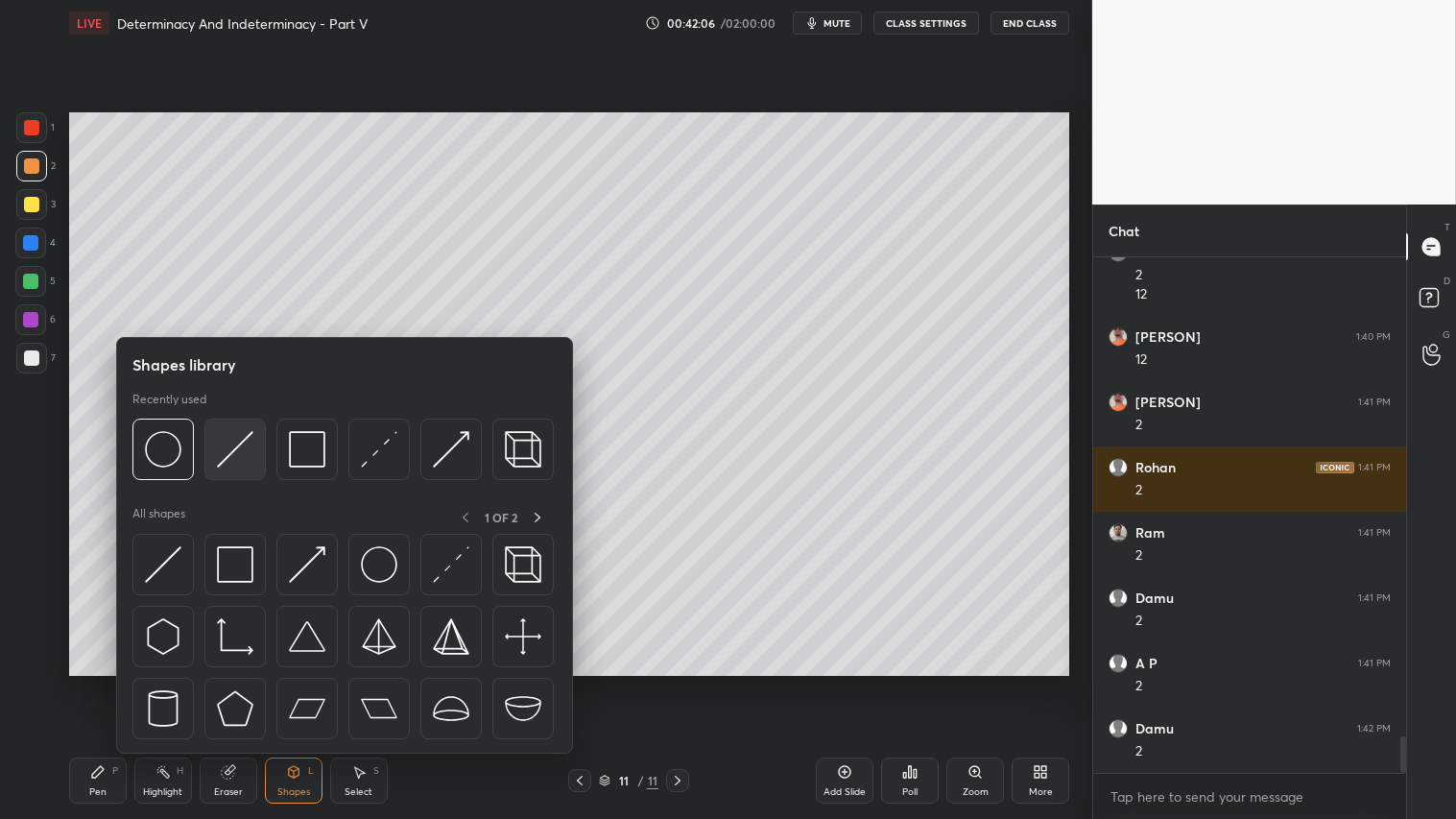 click at bounding box center [235, 449] 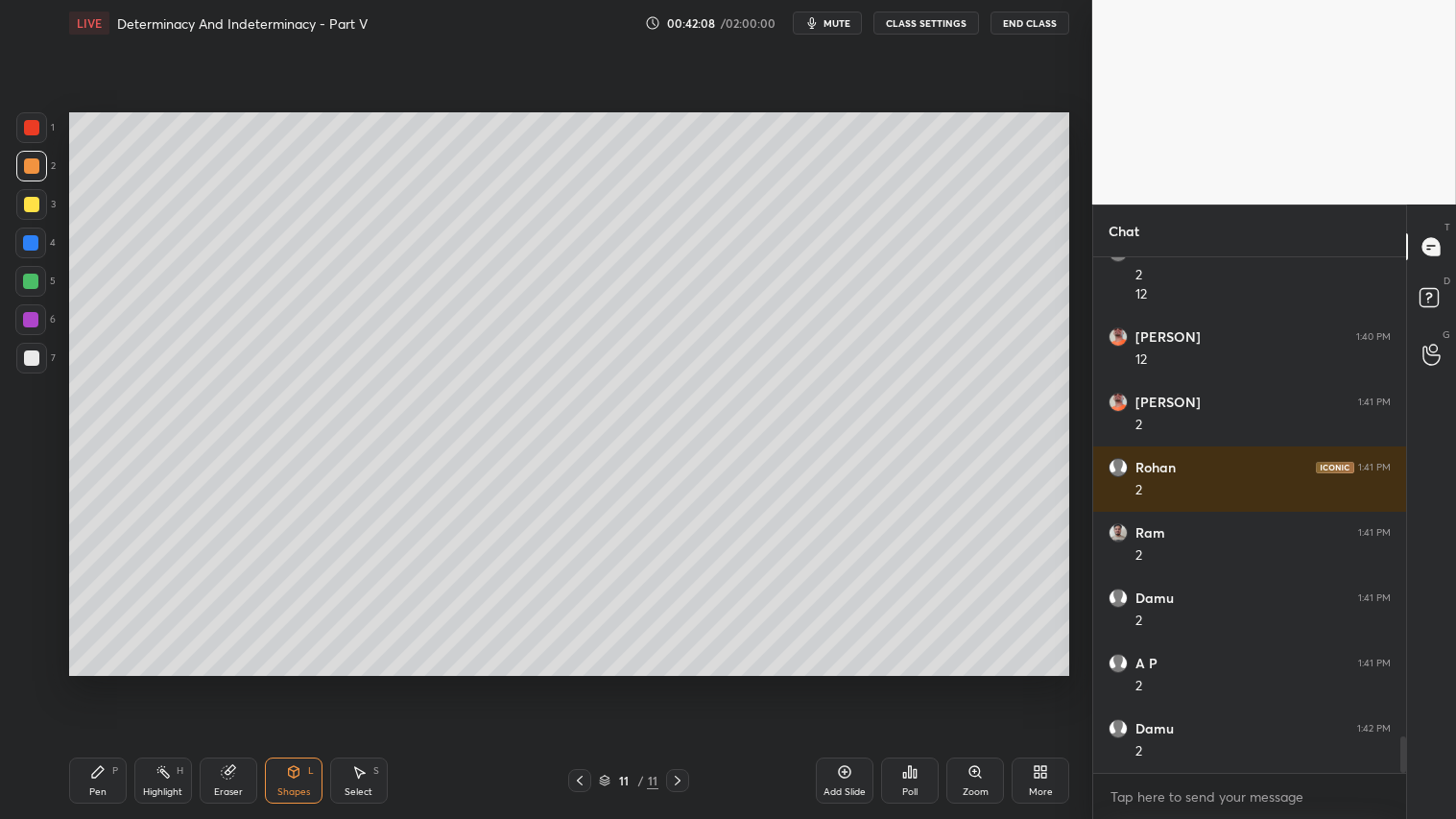 drag, startPoint x: 34, startPoint y: 161, endPoint x: 36, endPoint y: 198, distance: 37.054015 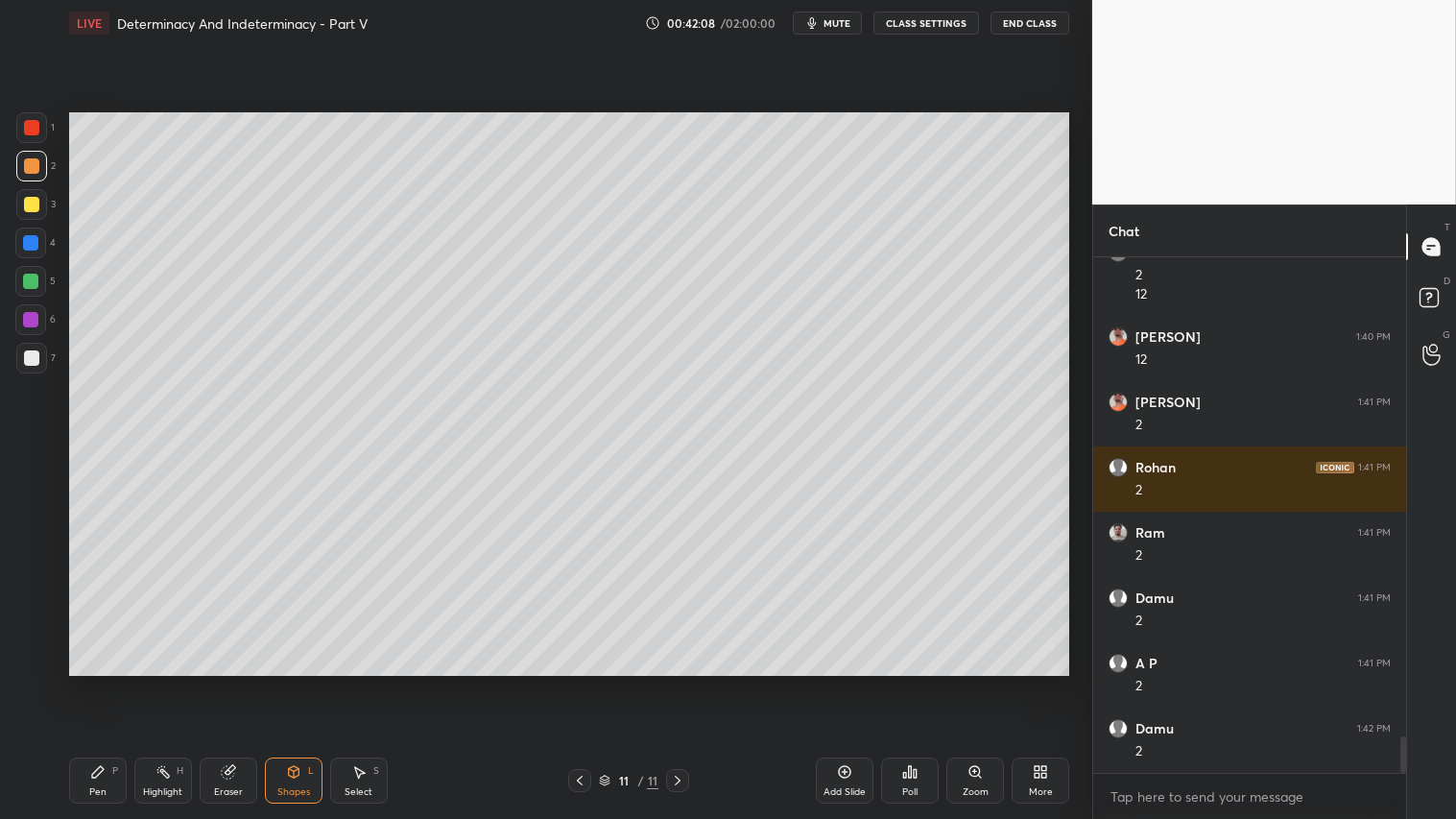 click at bounding box center [32, 166] 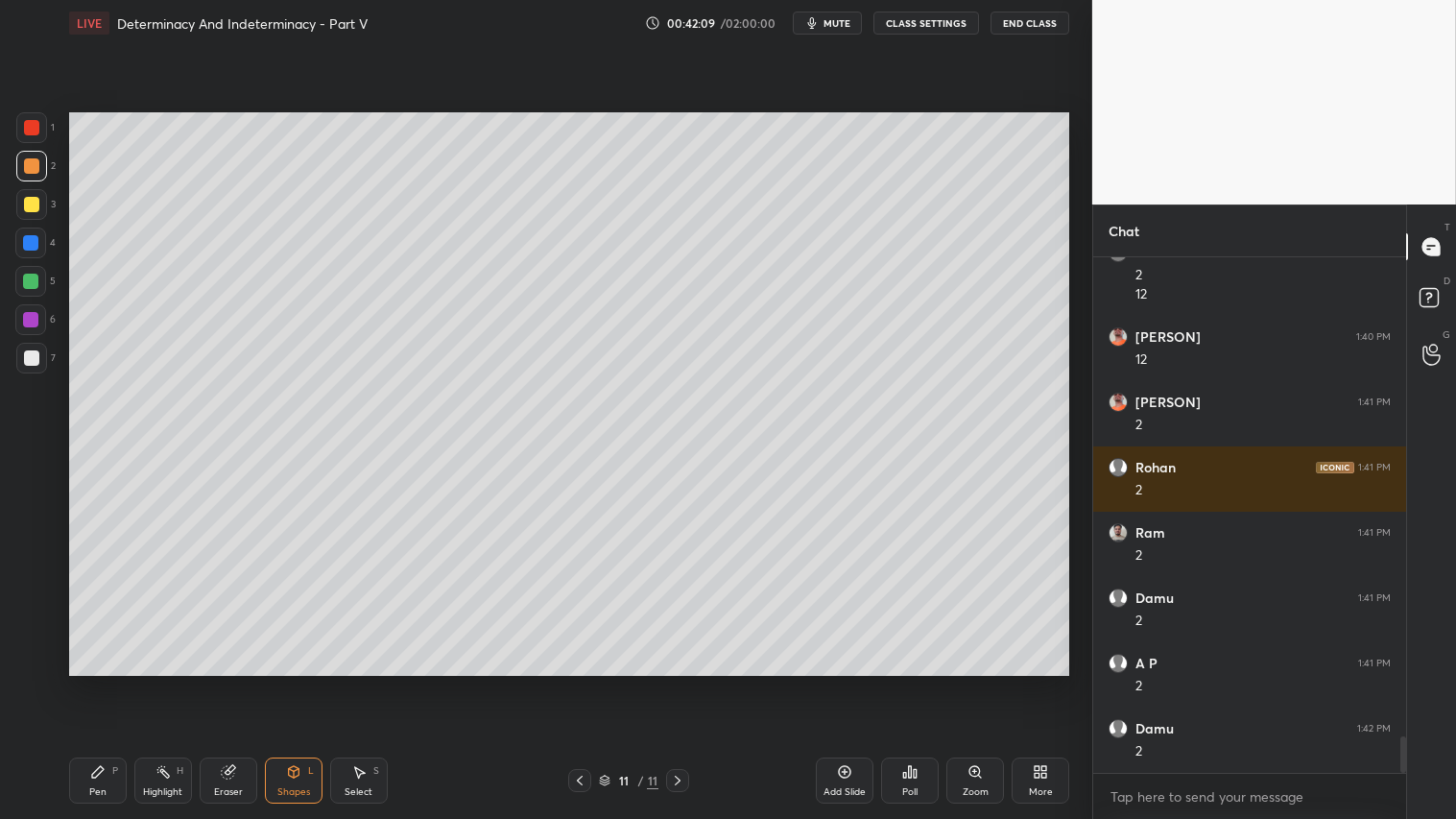 click on "Pen P" at bounding box center (98, 781) 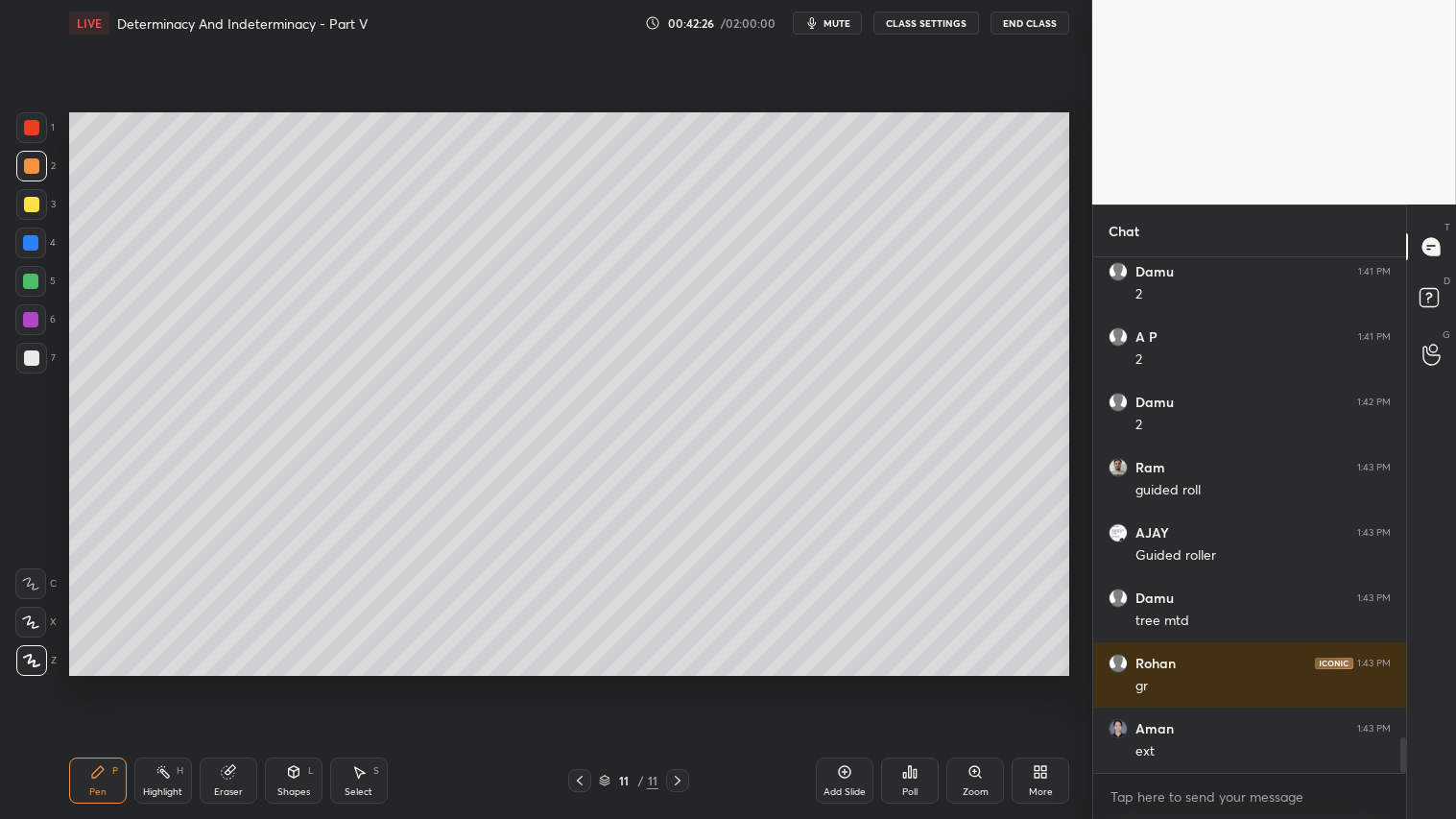 scroll, scrollTop: 7096, scrollLeft: 0, axis: vertical 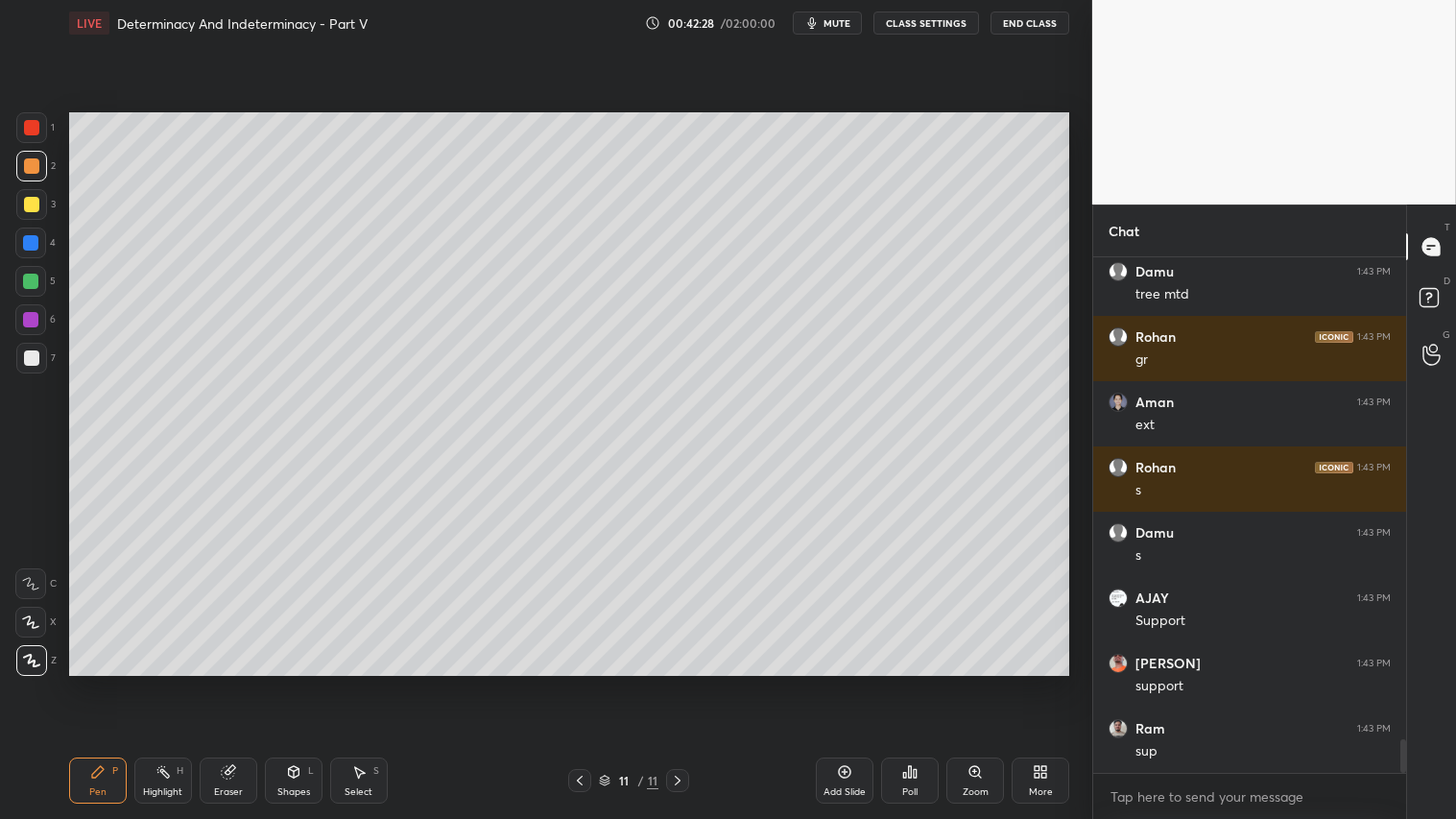 drag, startPoint x: 36, startPoint y: 163, endPoint x: 46, endPoint y: 219, distance: 56.88585 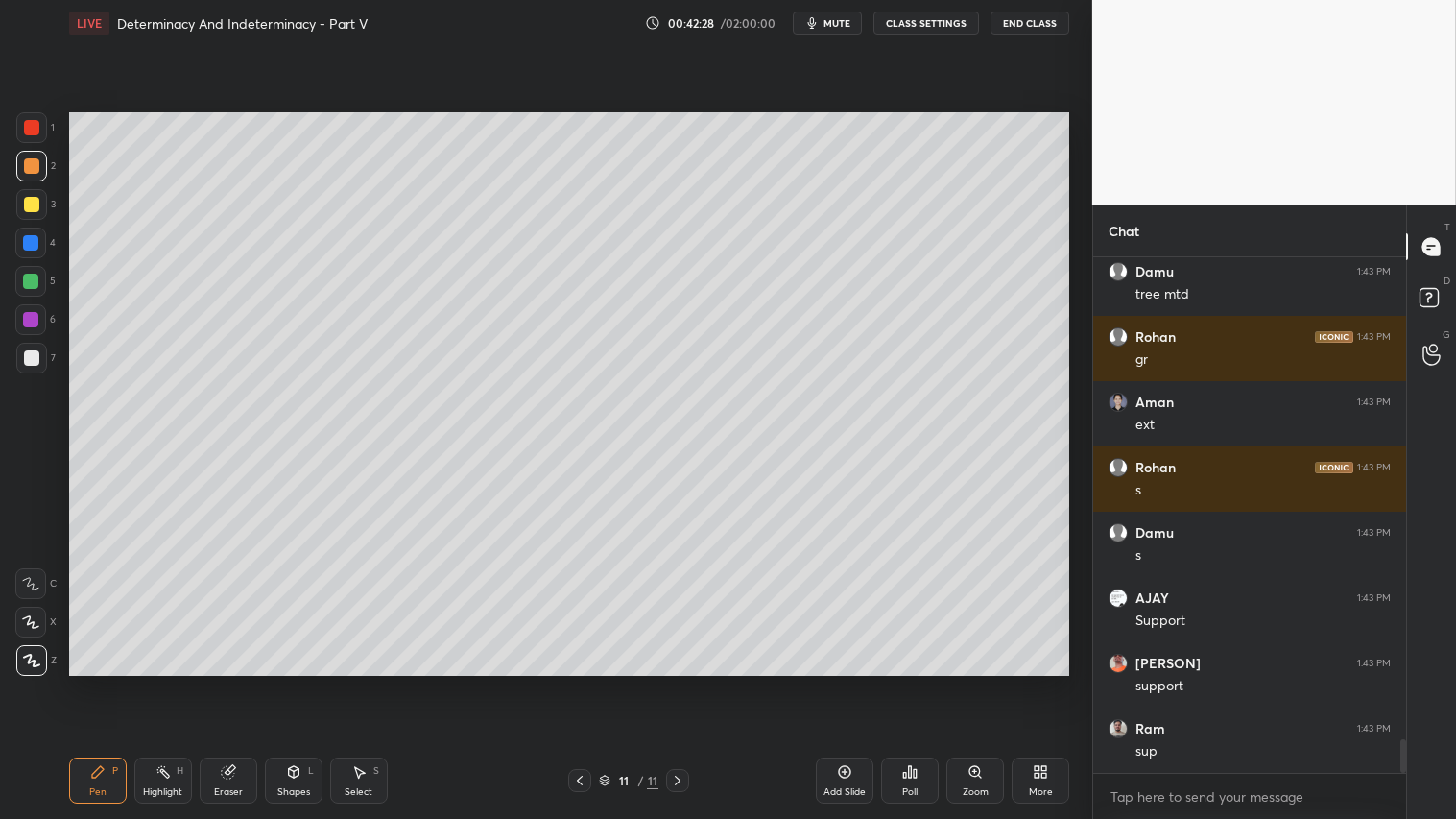 click at bounding box center (32, 166) 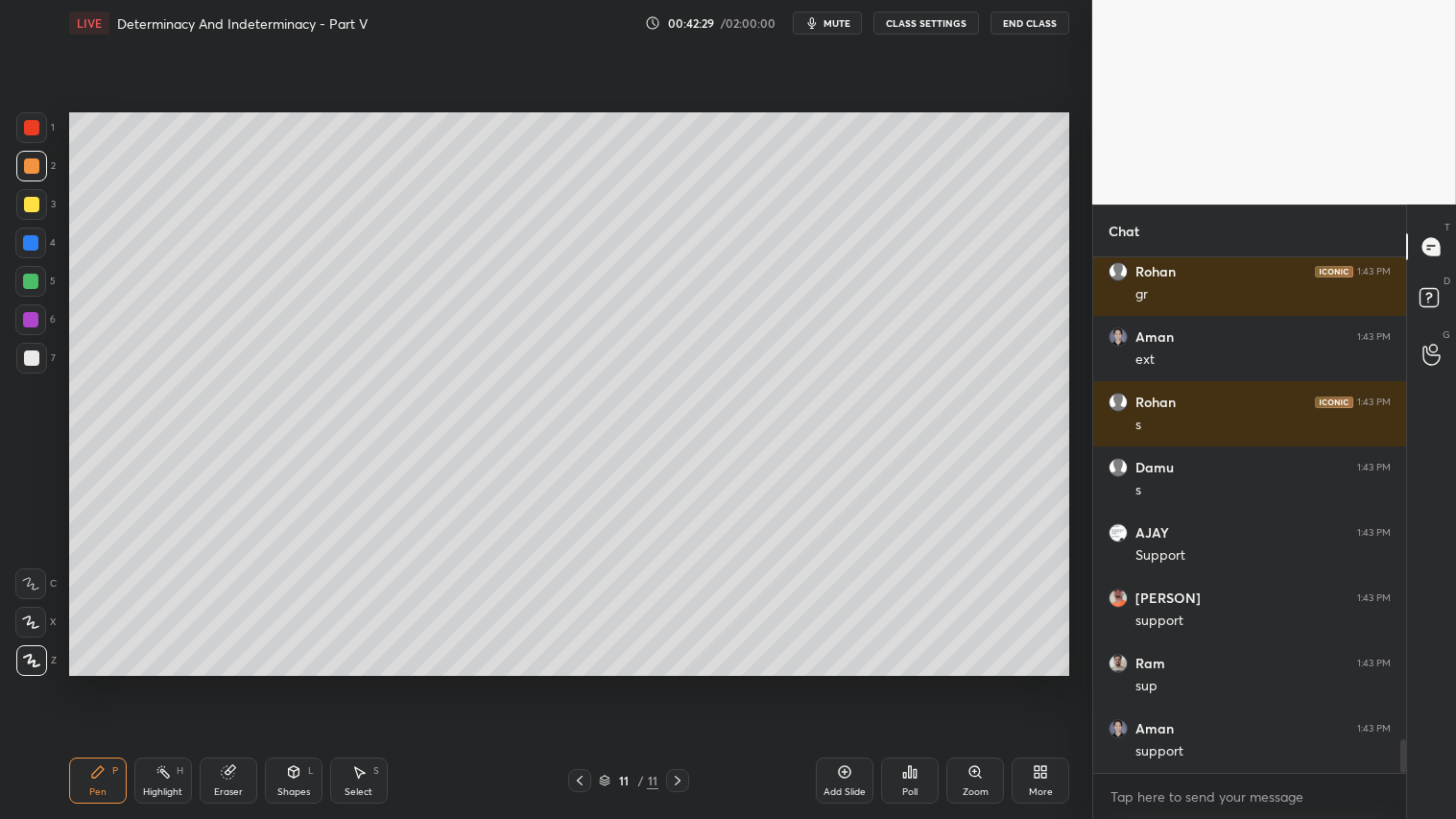click on "Pen P" at bounding box center (98, 781) 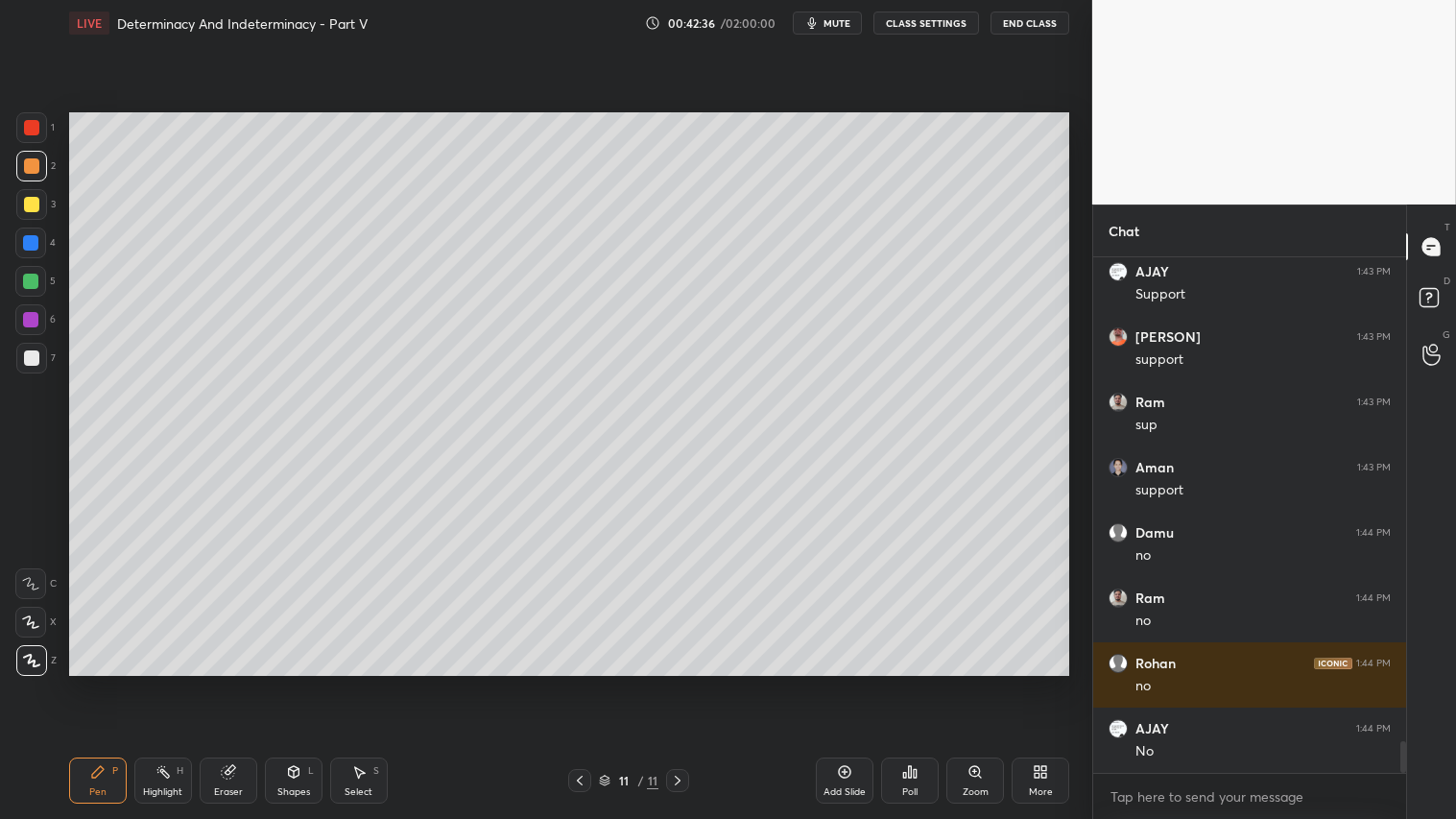 scroll, scrollTop: 7749, scrollLeft: 0, axis: vertical 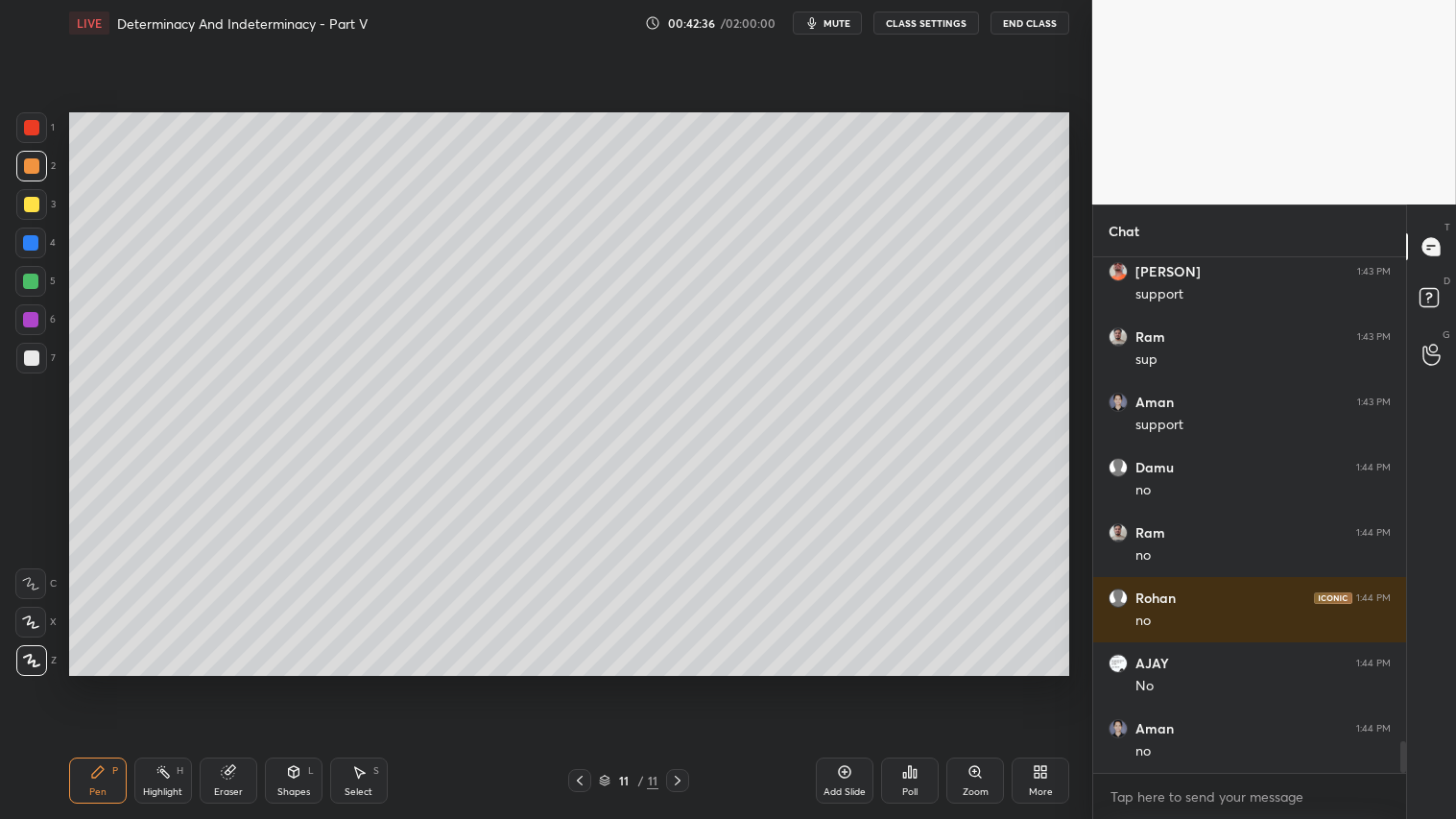 click 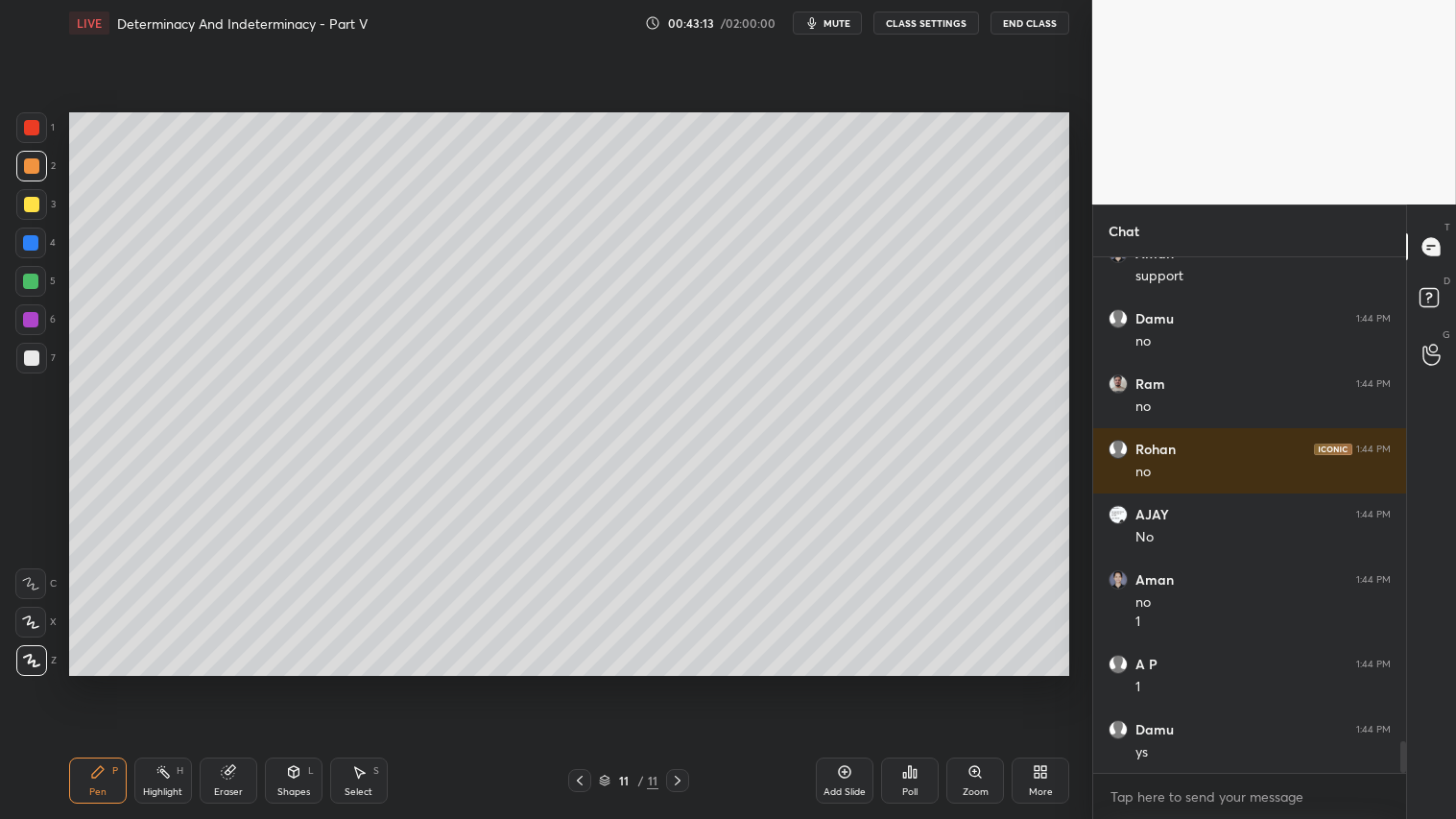 scroll, scrollTop: 7964, scrollLeft: 0, axis: vertical 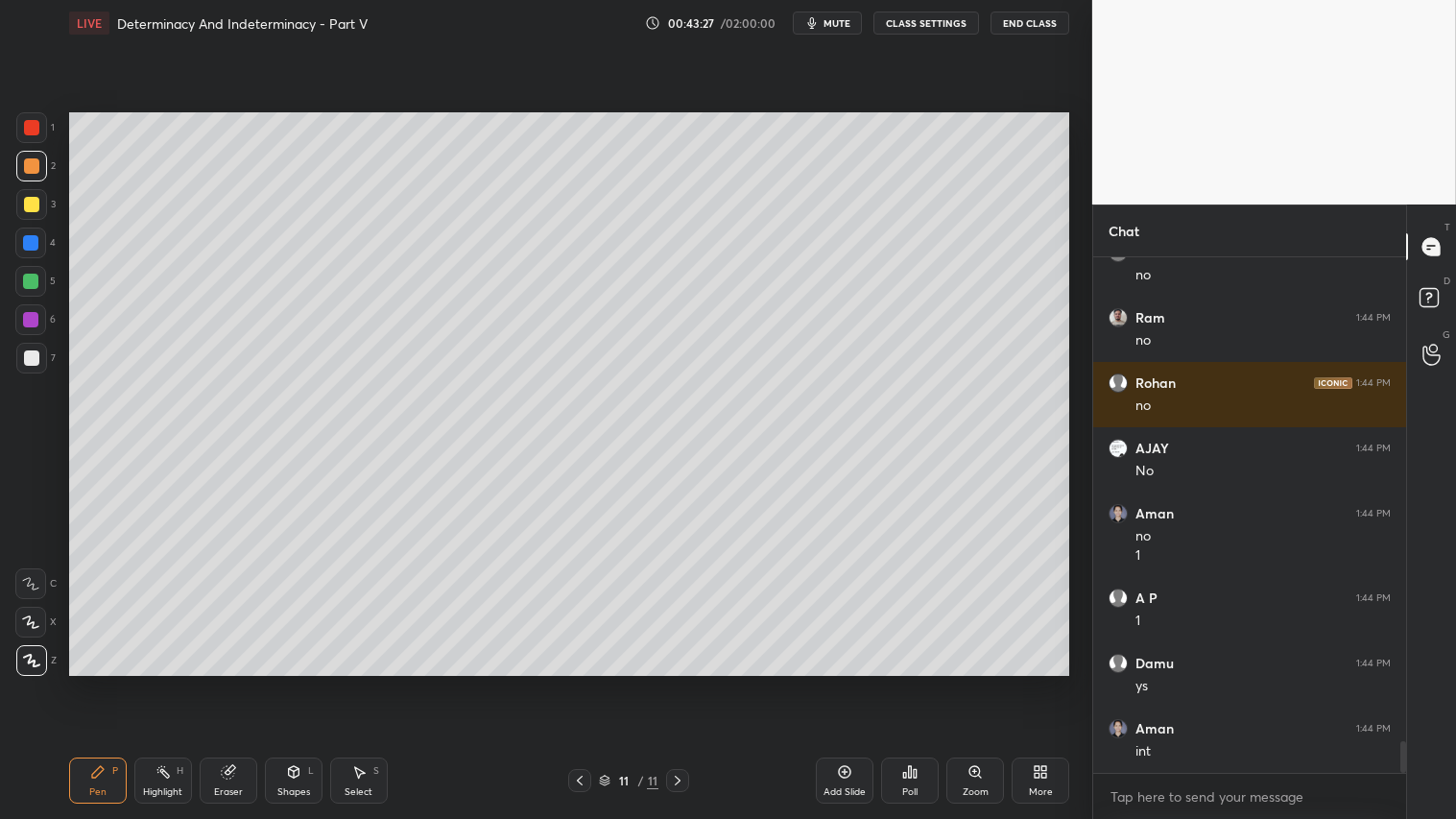 drag, startPoint x: 30, startPoint y: 157, endPoint x: 32, endPoint y: 274, distance: 117.017093 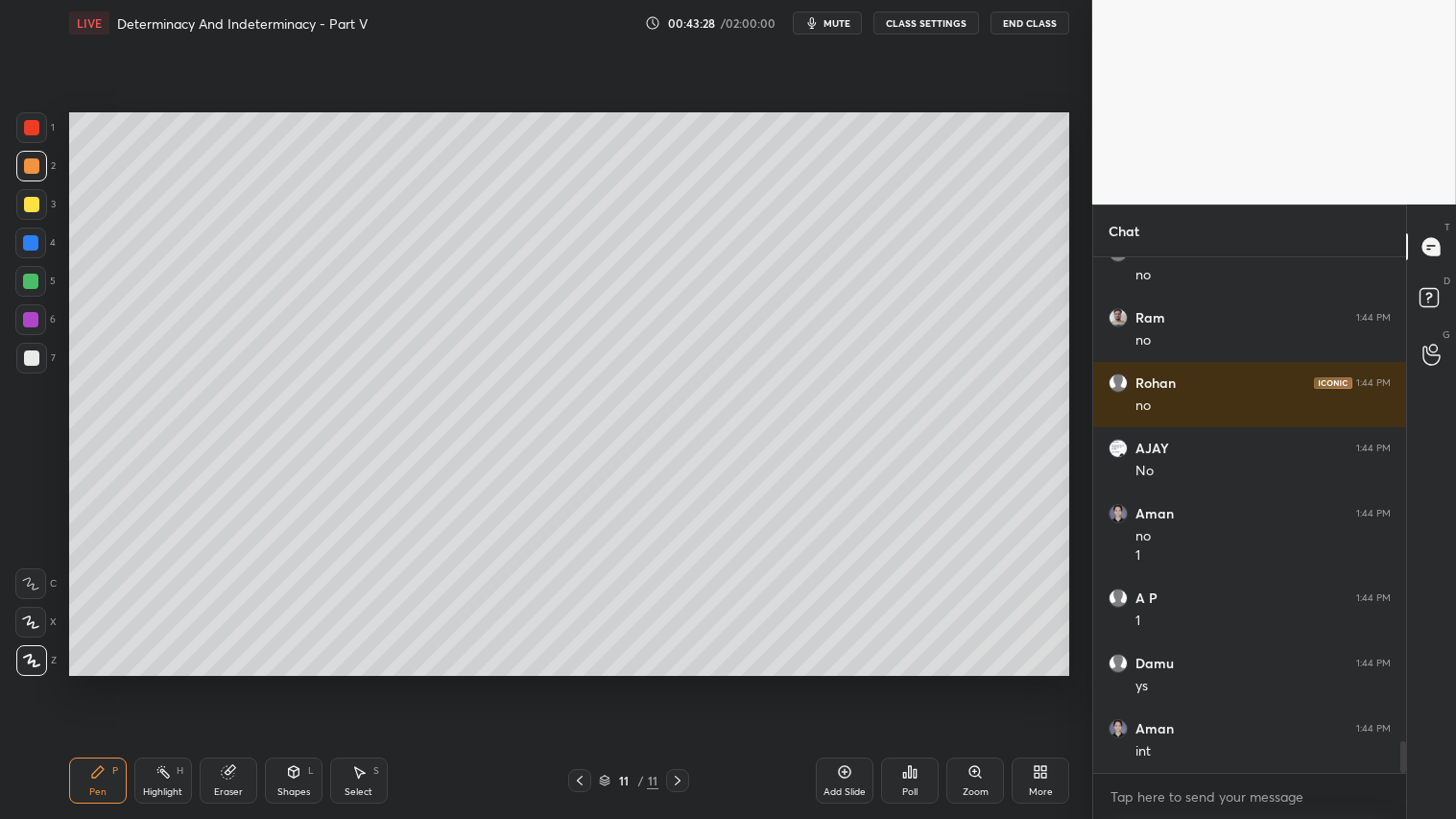 drag, startPoint x: 89, startPoint y: 798, endPoint x: 89, endPoint y: 784, distance: 14 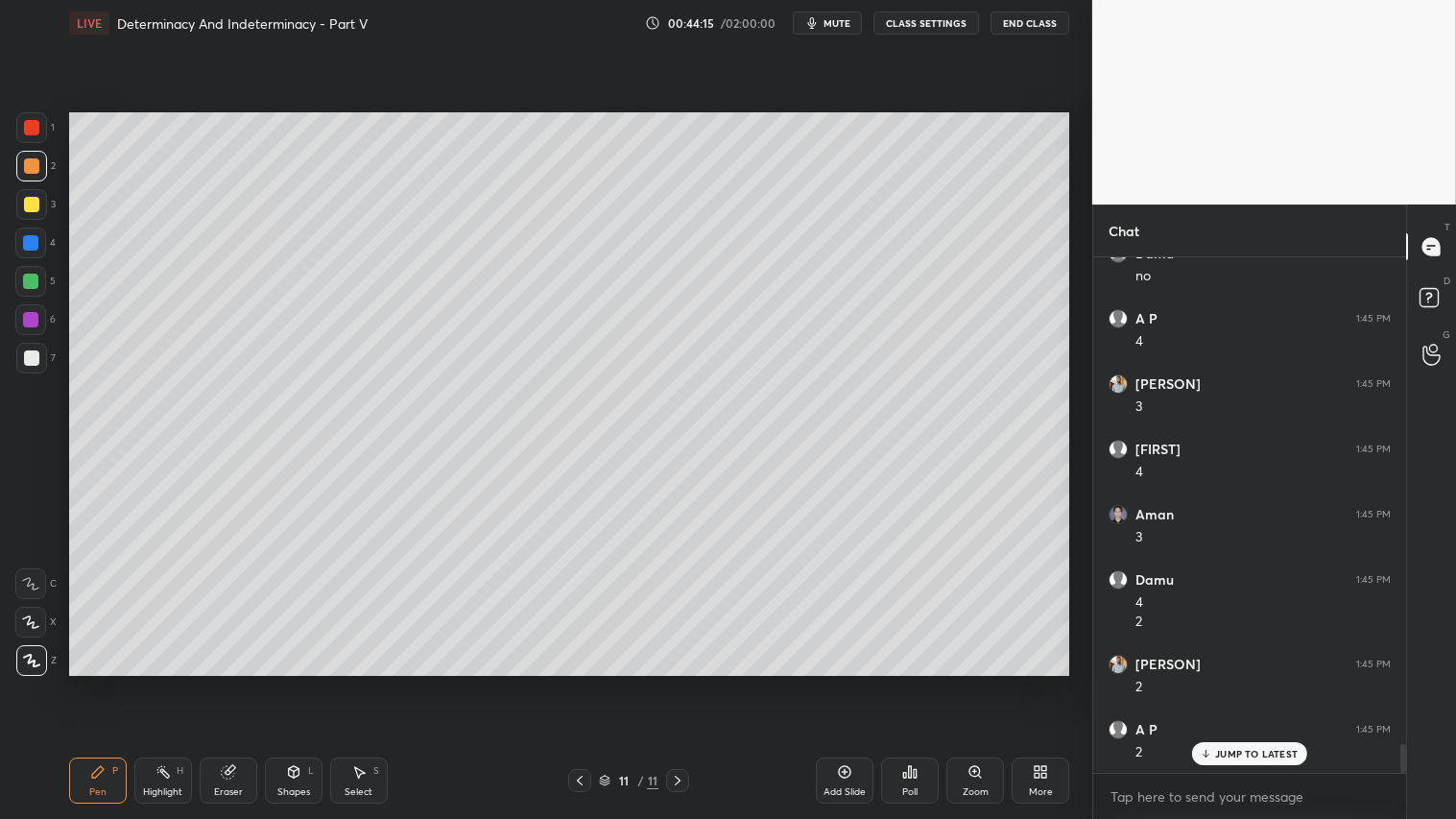 scroll, scrollTop: 8570, scrollLeft: 0, axis: vertical 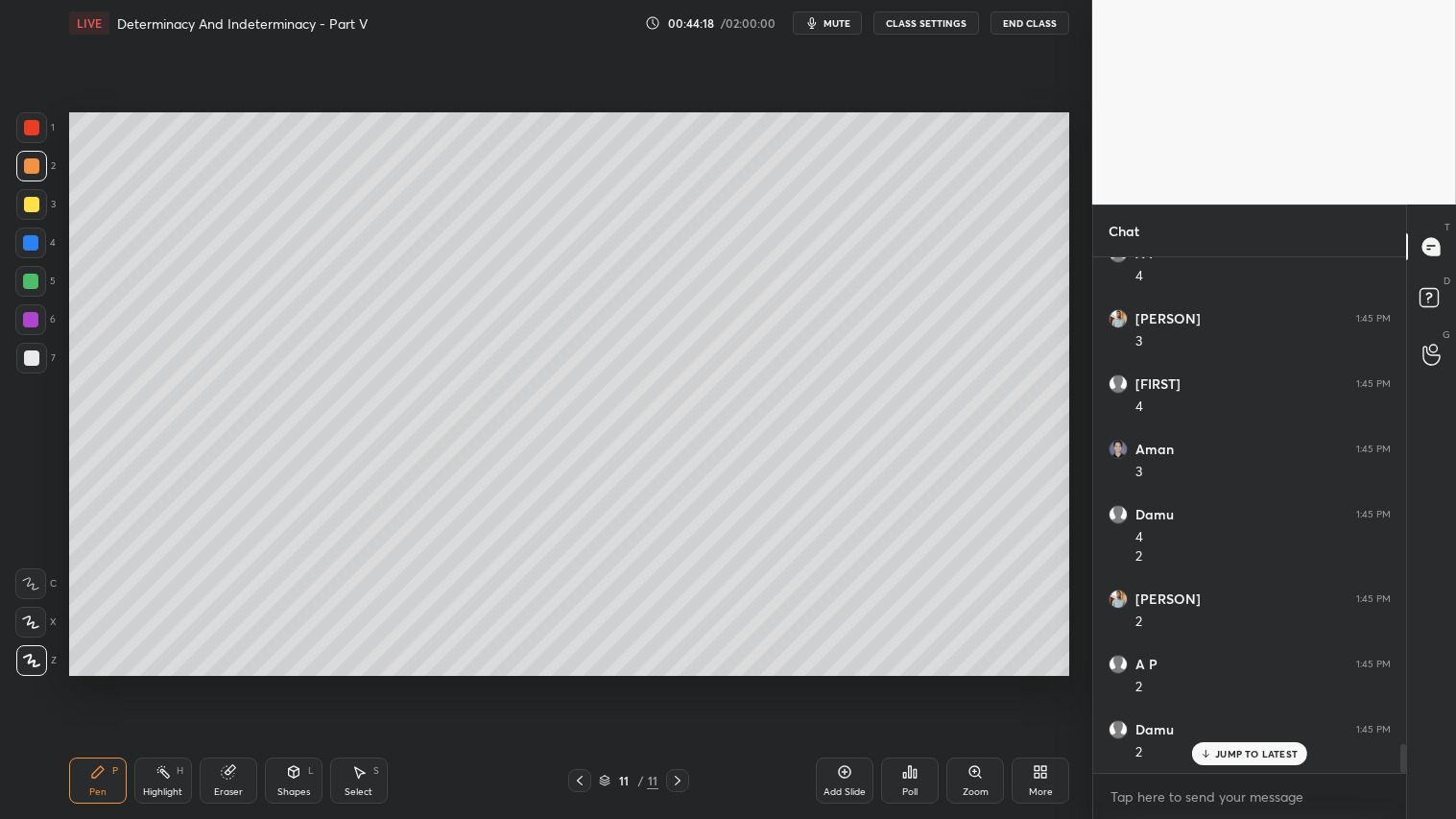 drag, startPoint x: 294, startPoint y: 782, endPoint x: 298, endPoint y: 757, distance: 25.317978 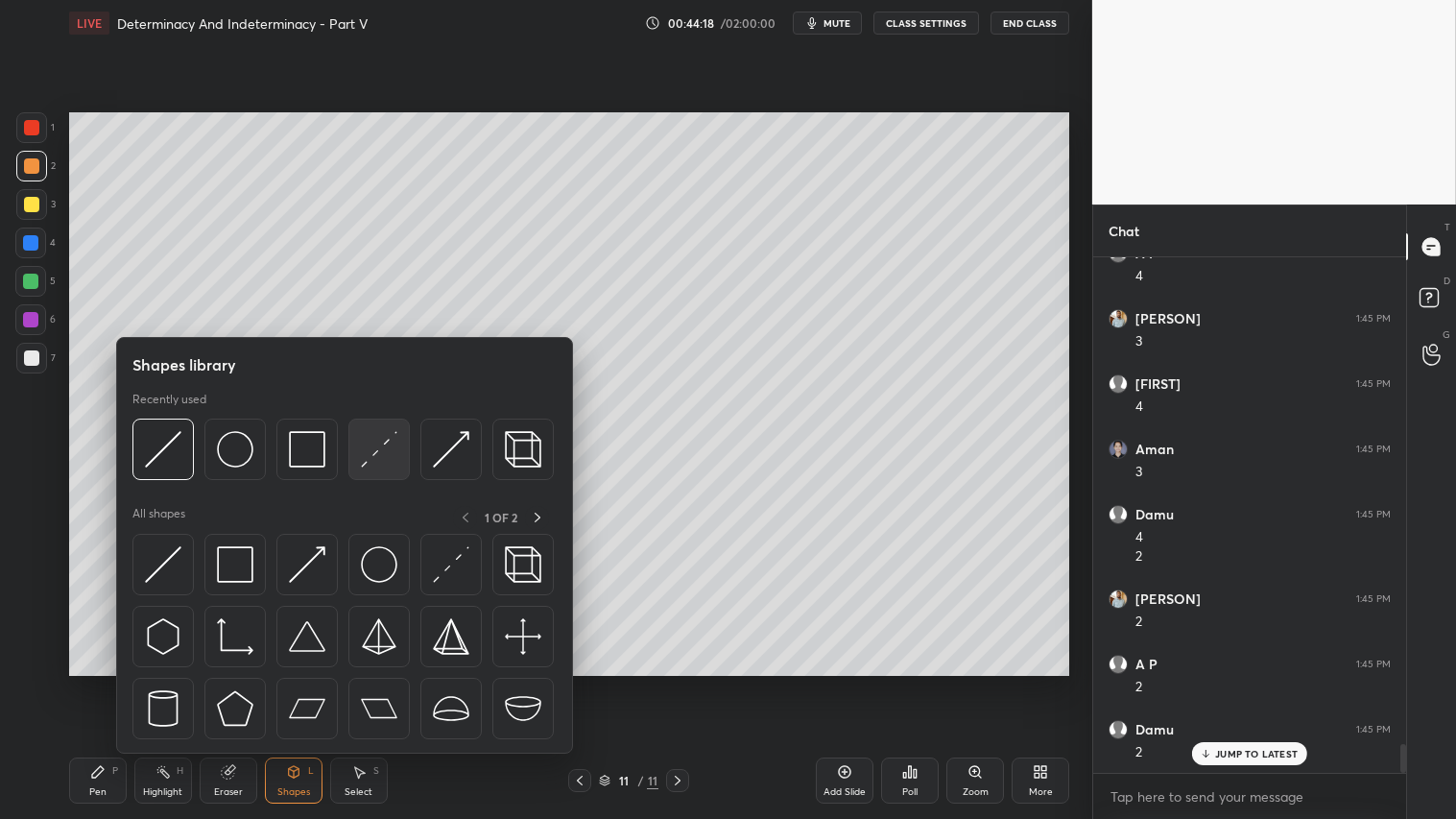 scroll, scrollTop: 8636, scrollLeft: 0, axis: vertical 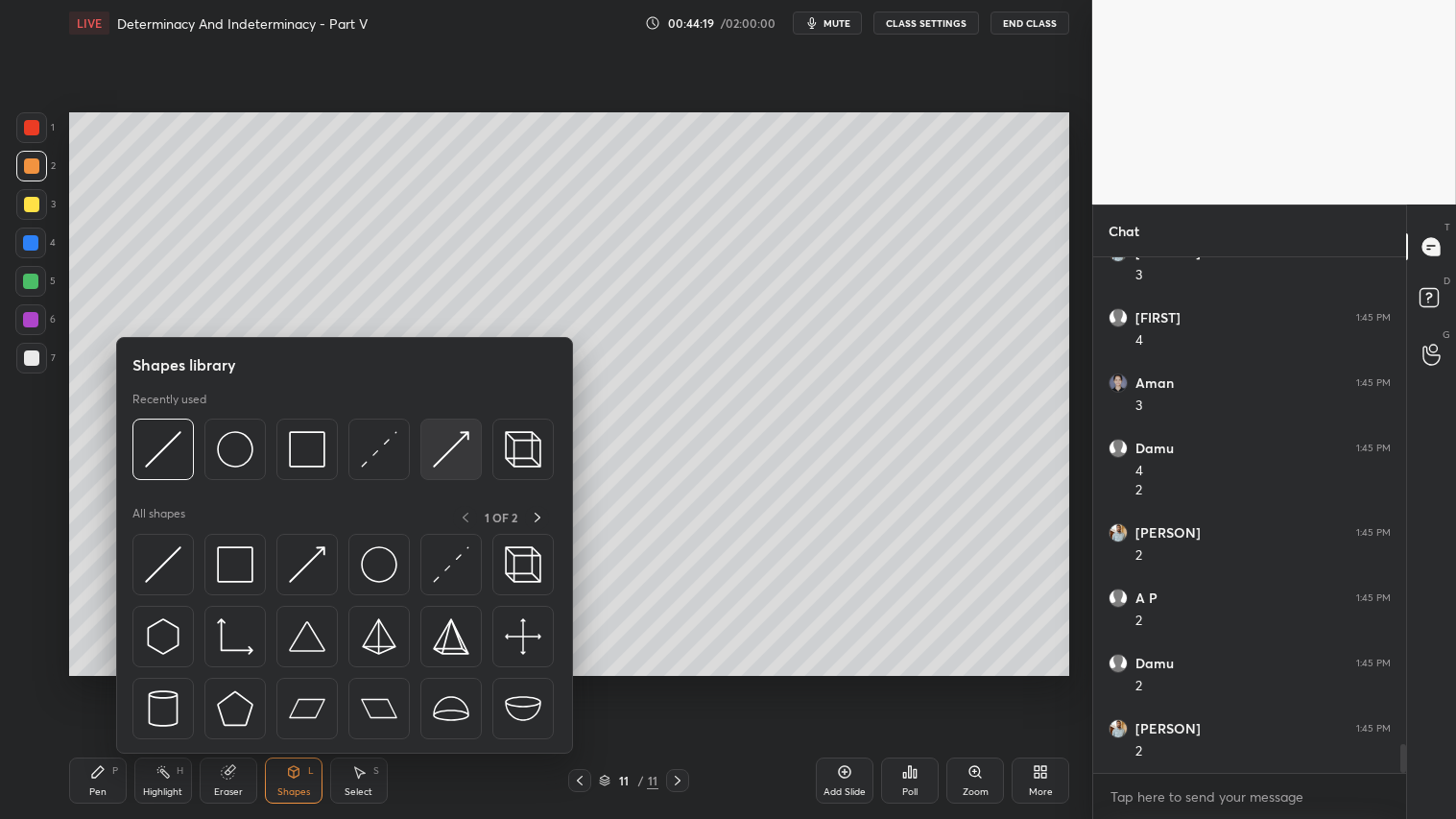 click at bounding box center [451, 449] 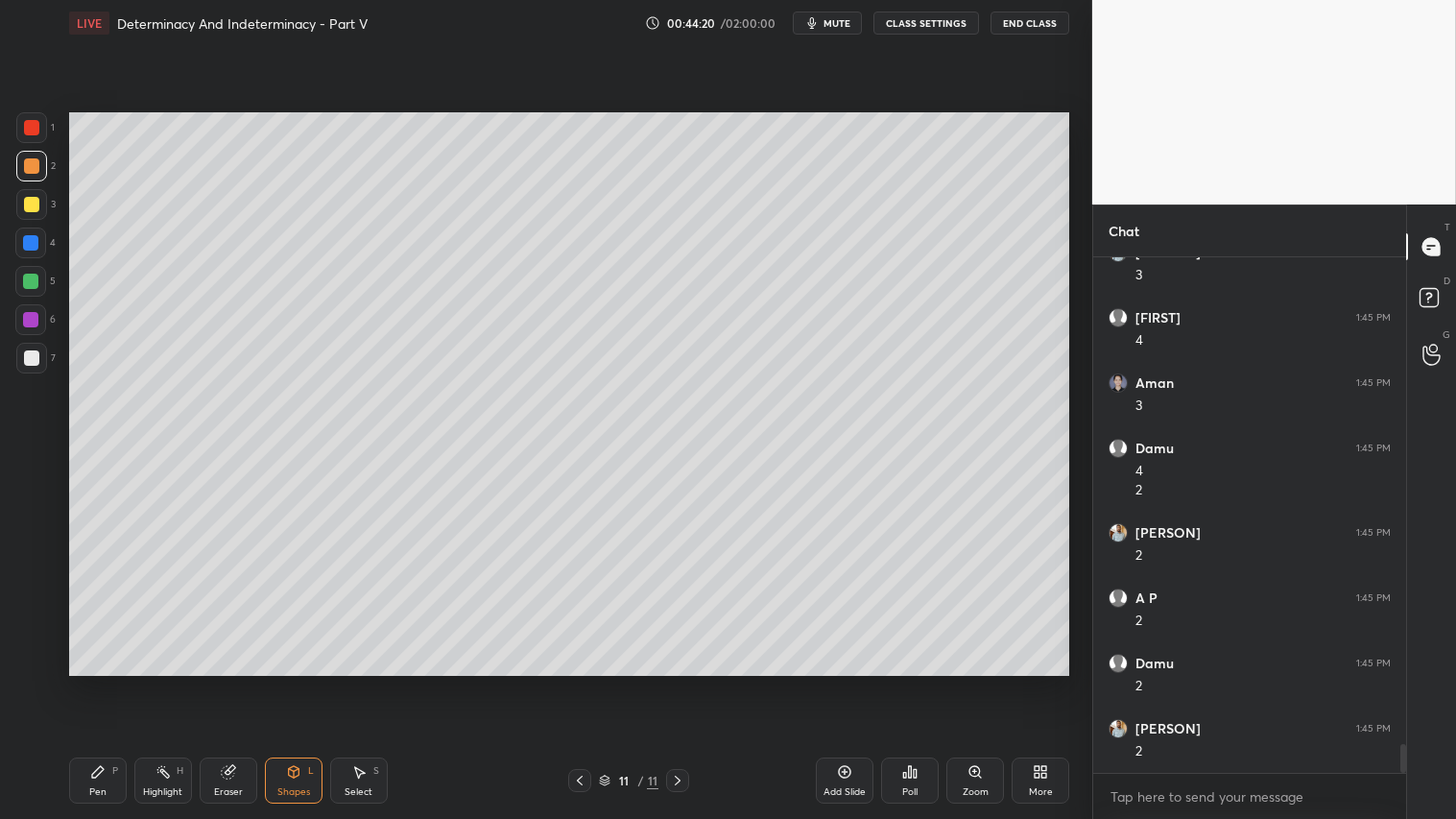 scroll, scrollTop: 8702, scrollLeft: 0, axis: vertical 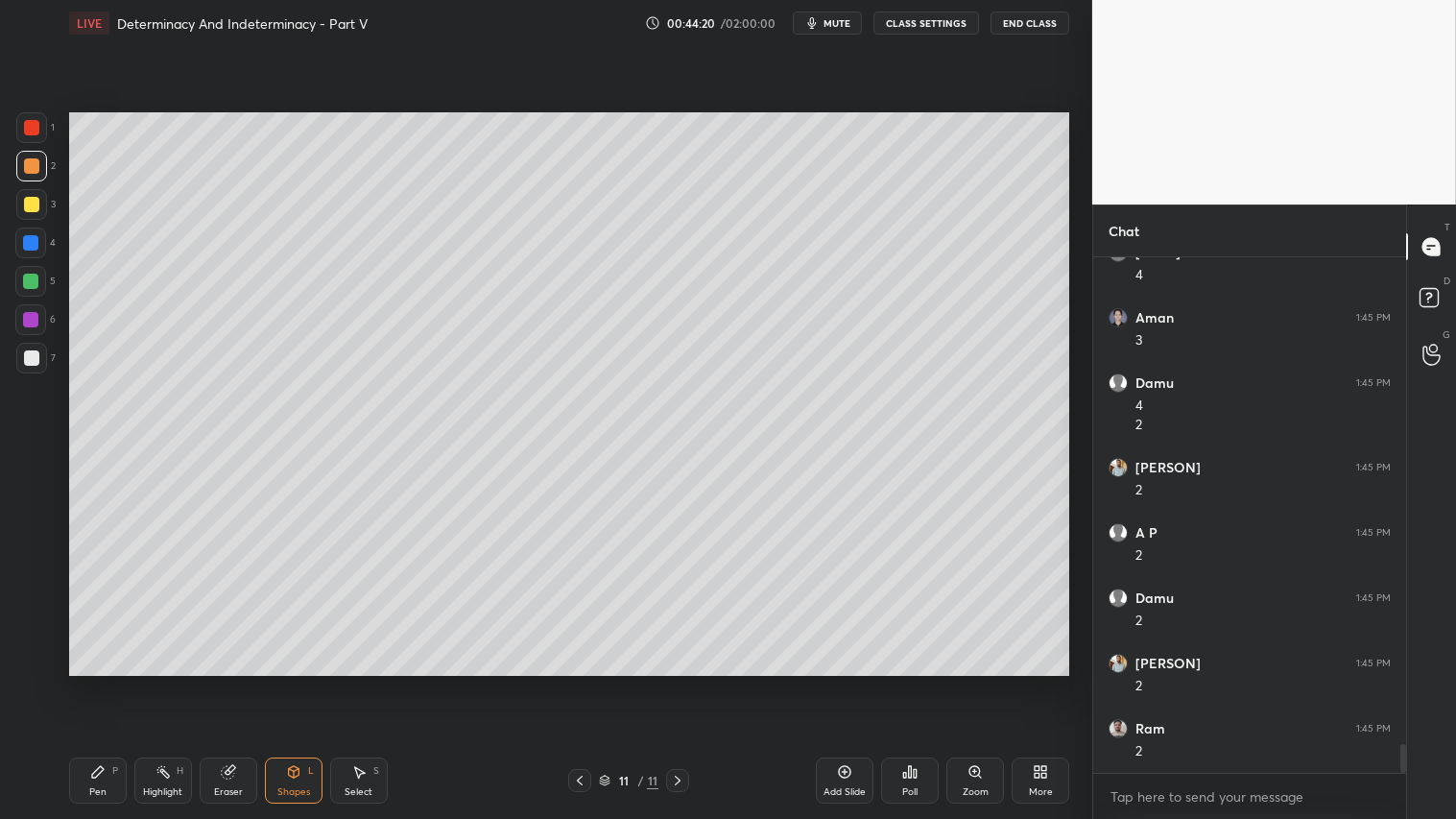 drag, startPoint x: 22, startPoint y: 130, endPoint x: 40, endPoint y: 140, distance: 20.59126 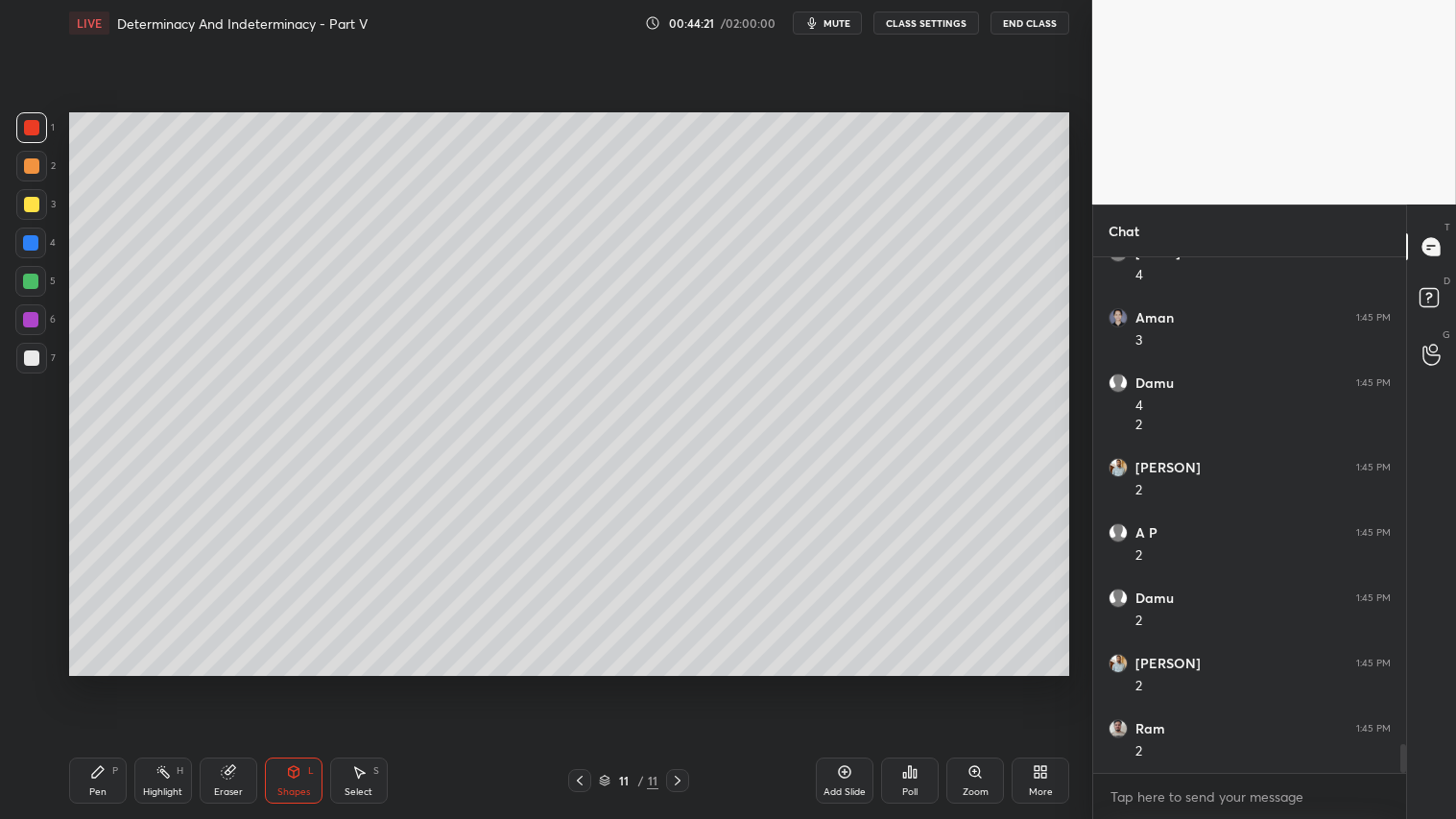 scroll, scrollTop: 8767, scrollLeft: 0, axis: vertical 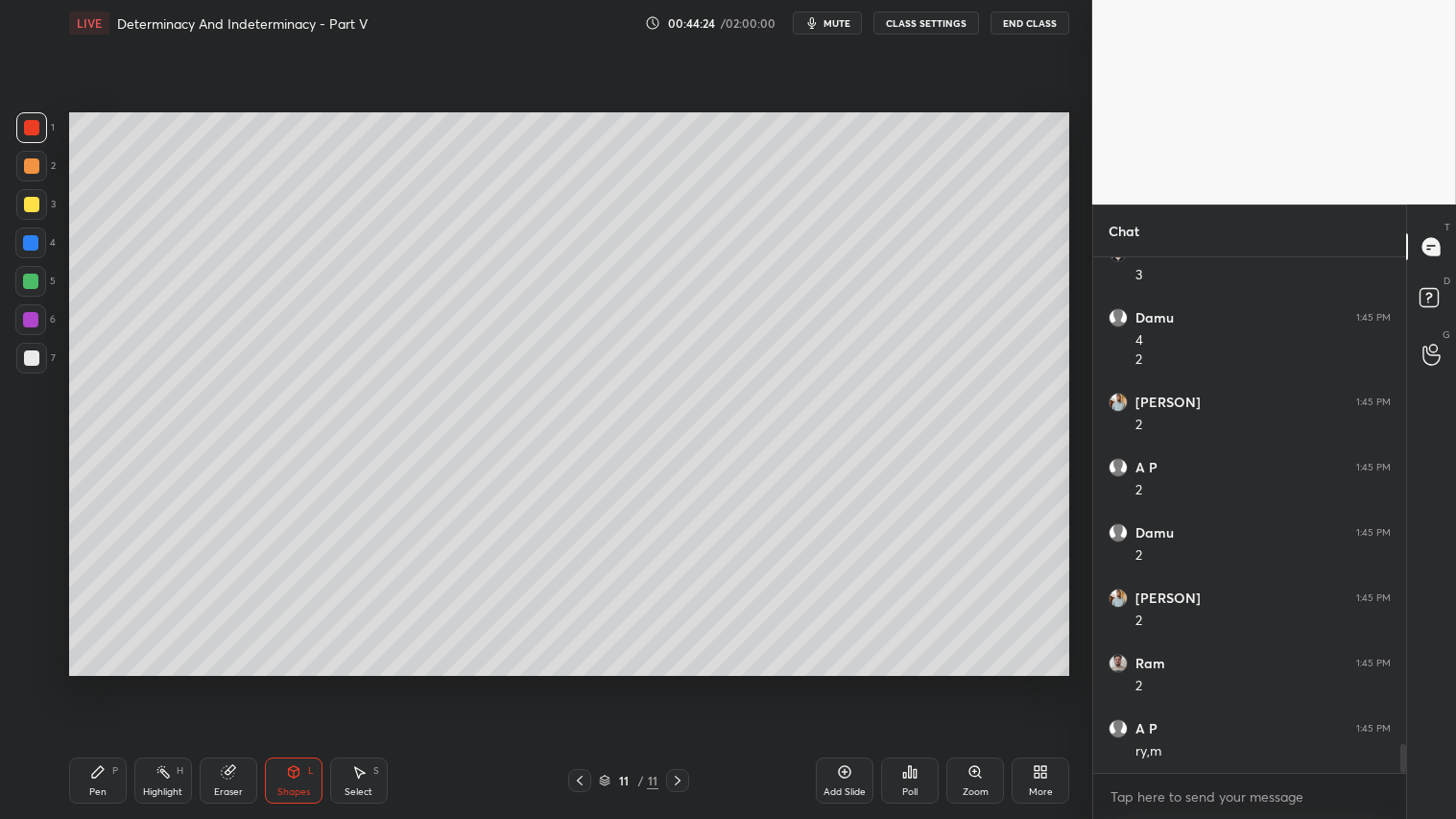 click 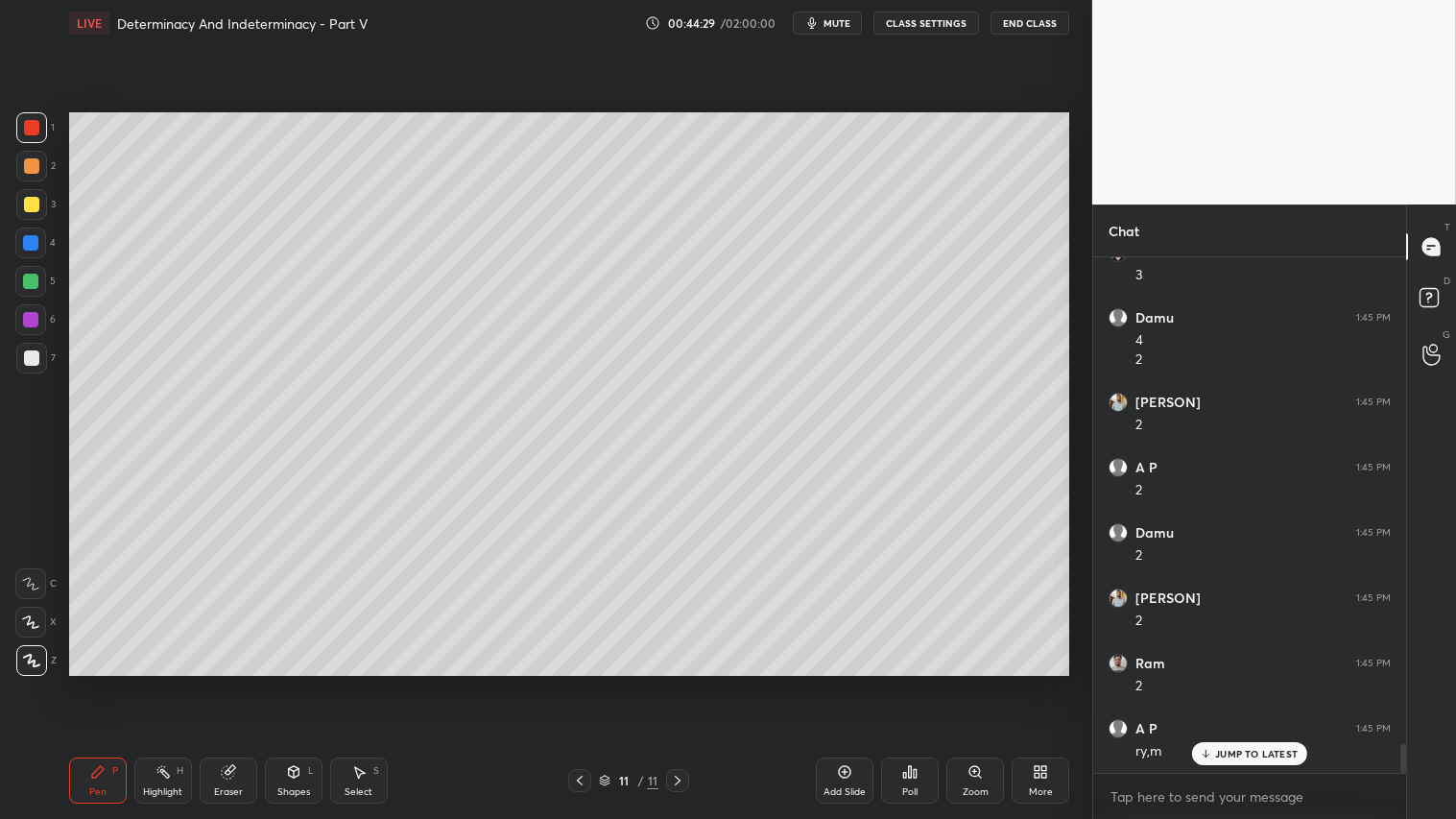 scroll, scrollTop: 8831, scrollLeft: 0, axis: vertical 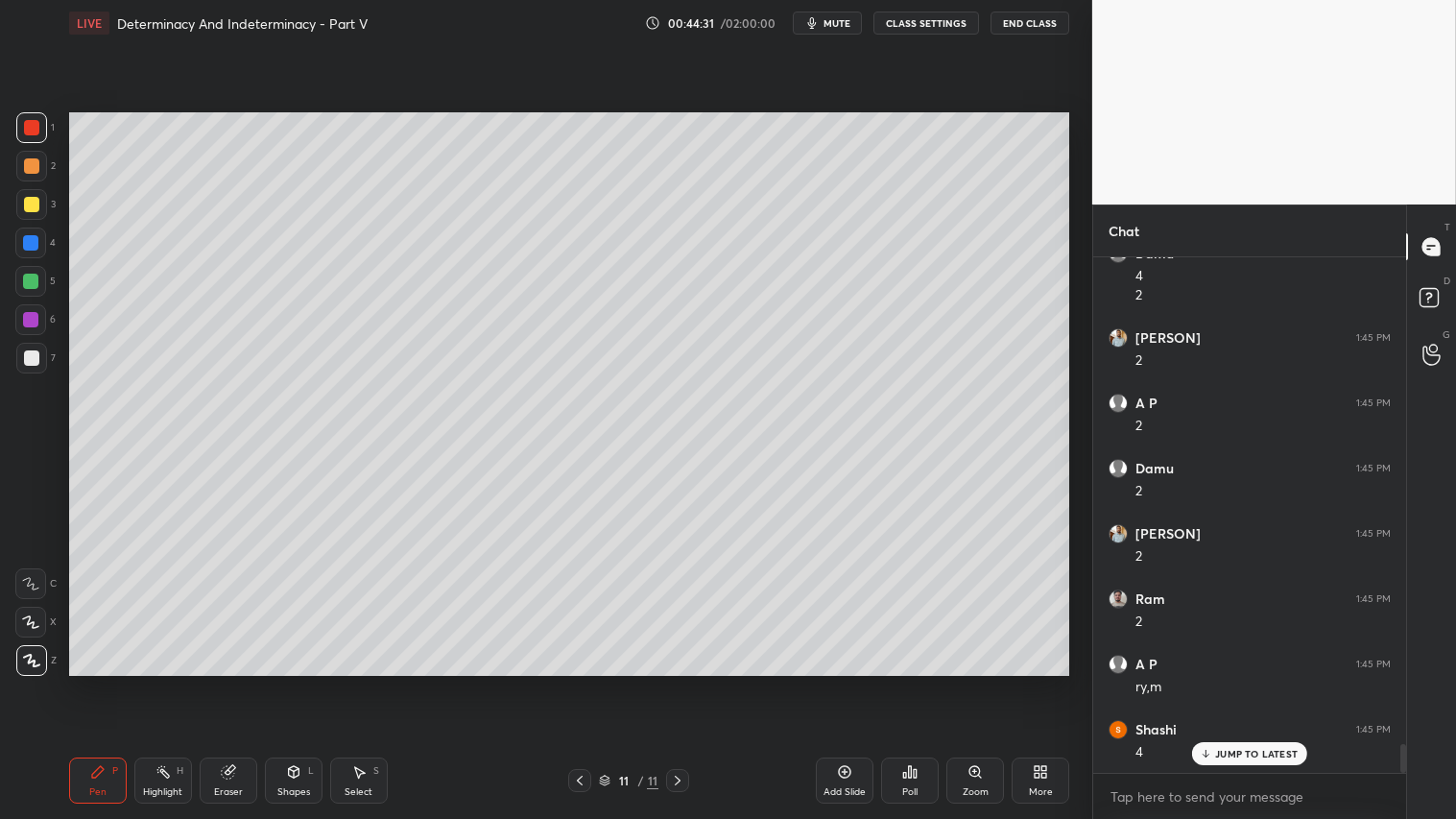 click at bounding box center [32, 166] 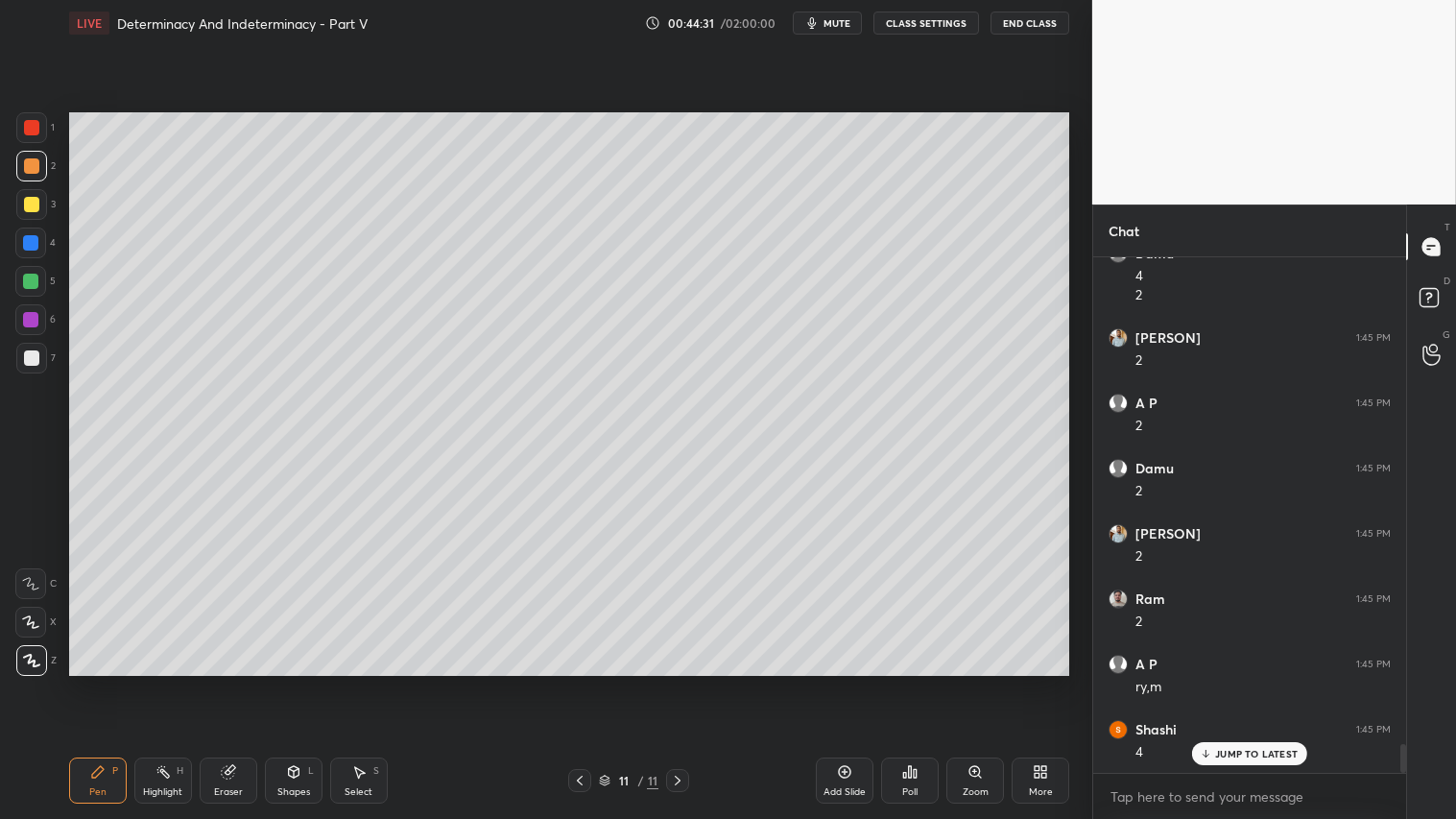 drag, startPoint x: 93, startPoint y: 780, endPoint x: 264, endPoint y: 689, distance: 193.706 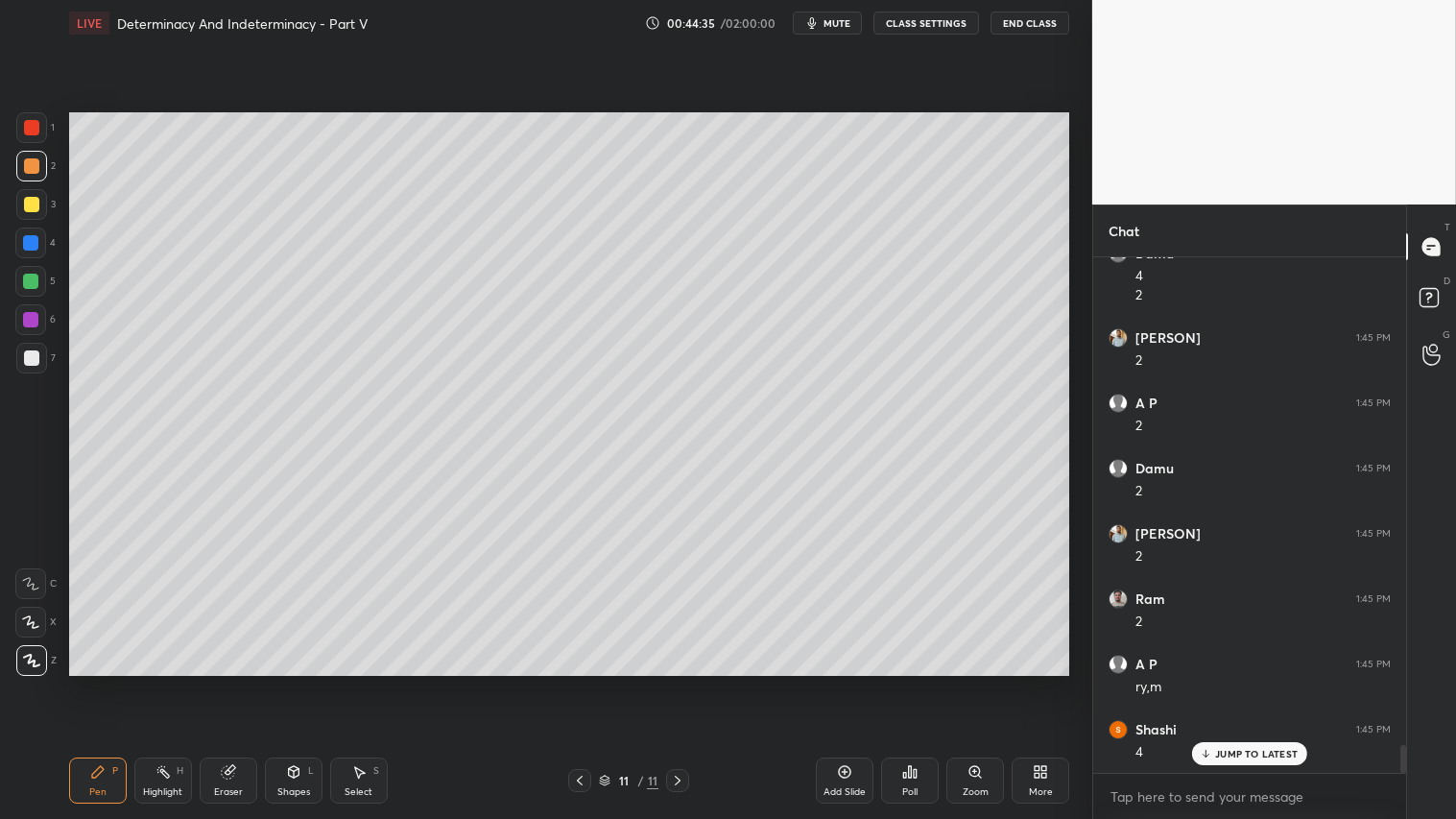 scroll, scrollTop: 8897, scrollLeft: 0, axis: vertical 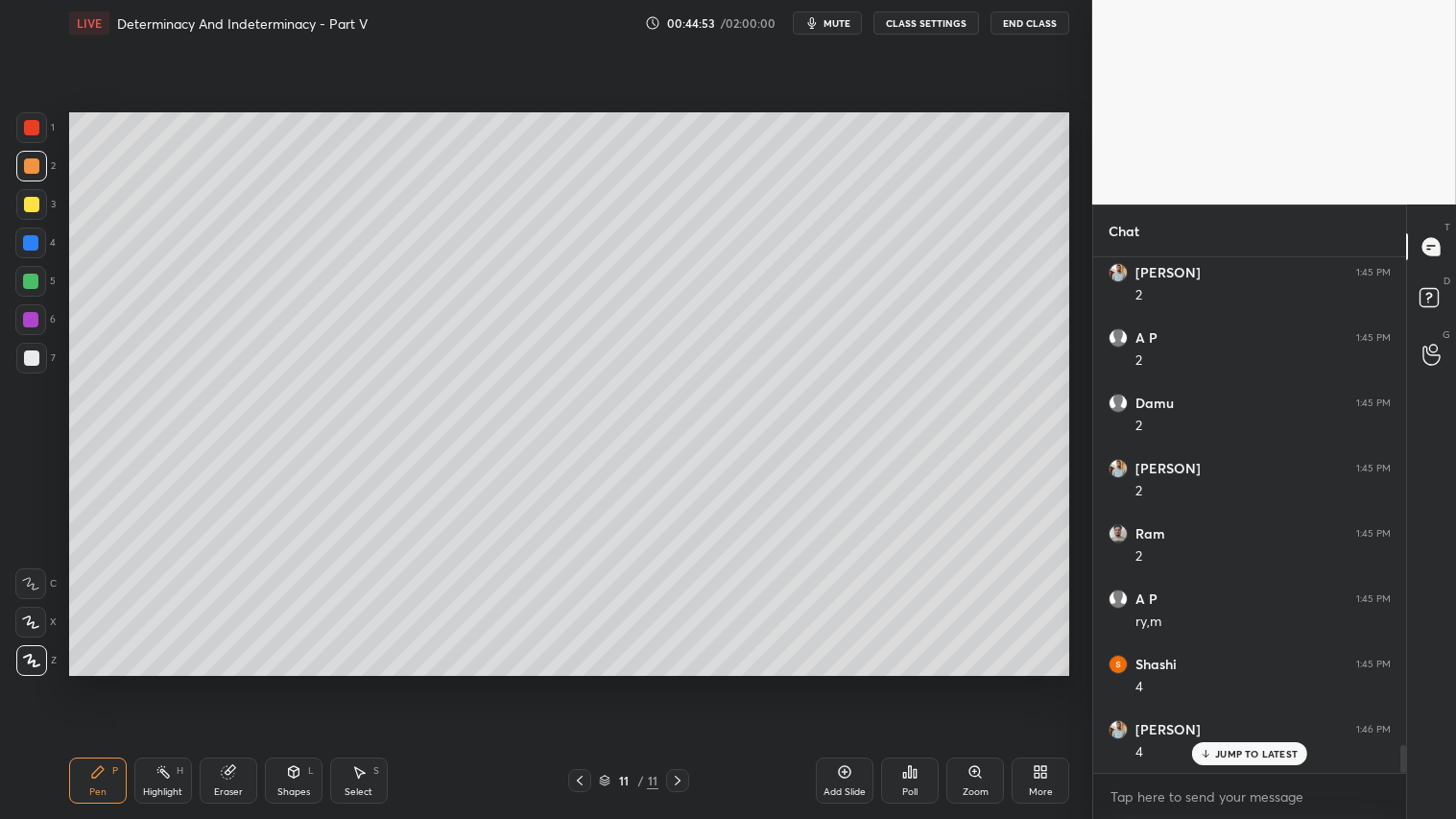 click on "Eraser" at bounding box center [228, 781] 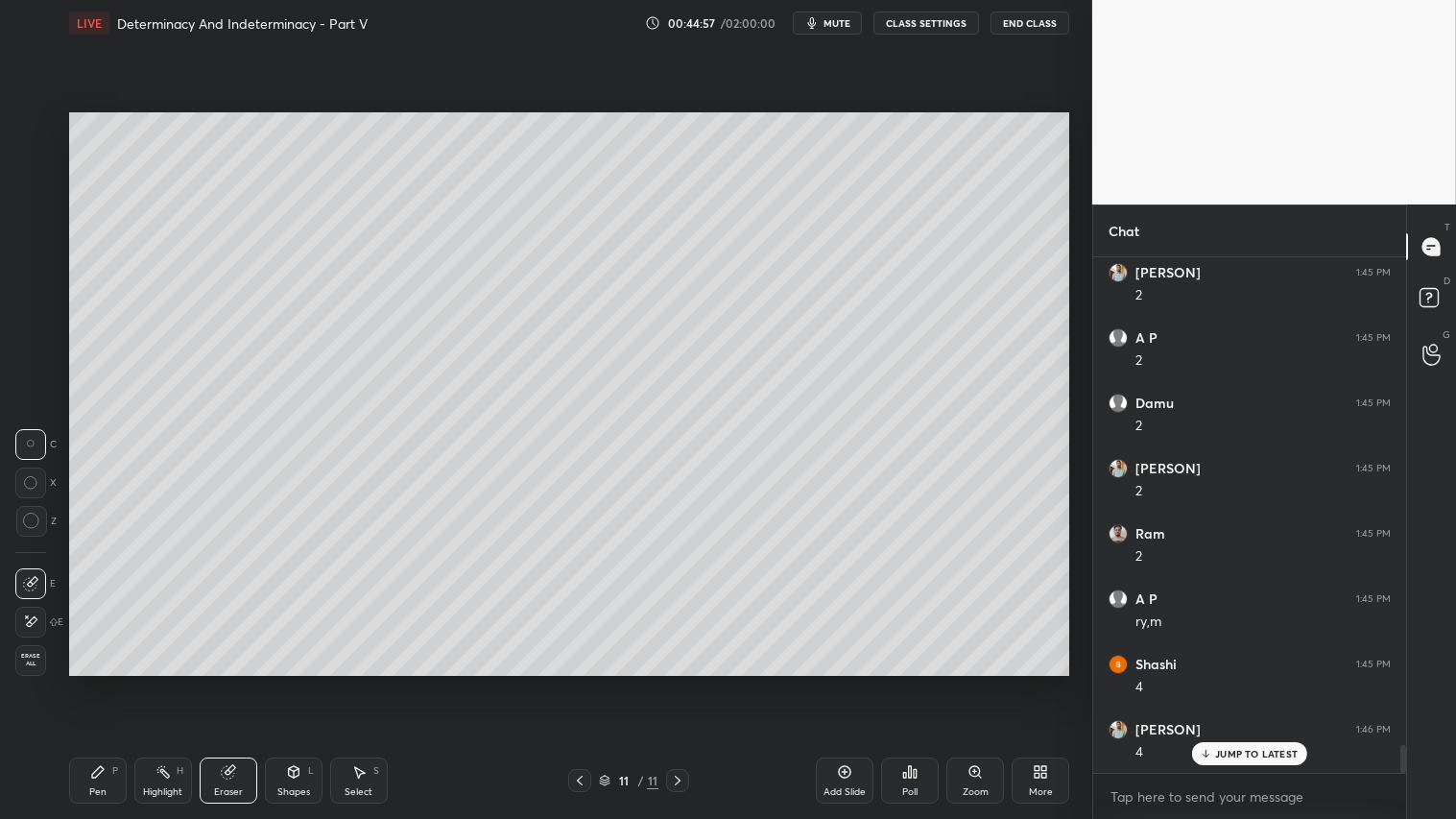 click on "Pen P" at bounding box center (98, 781) 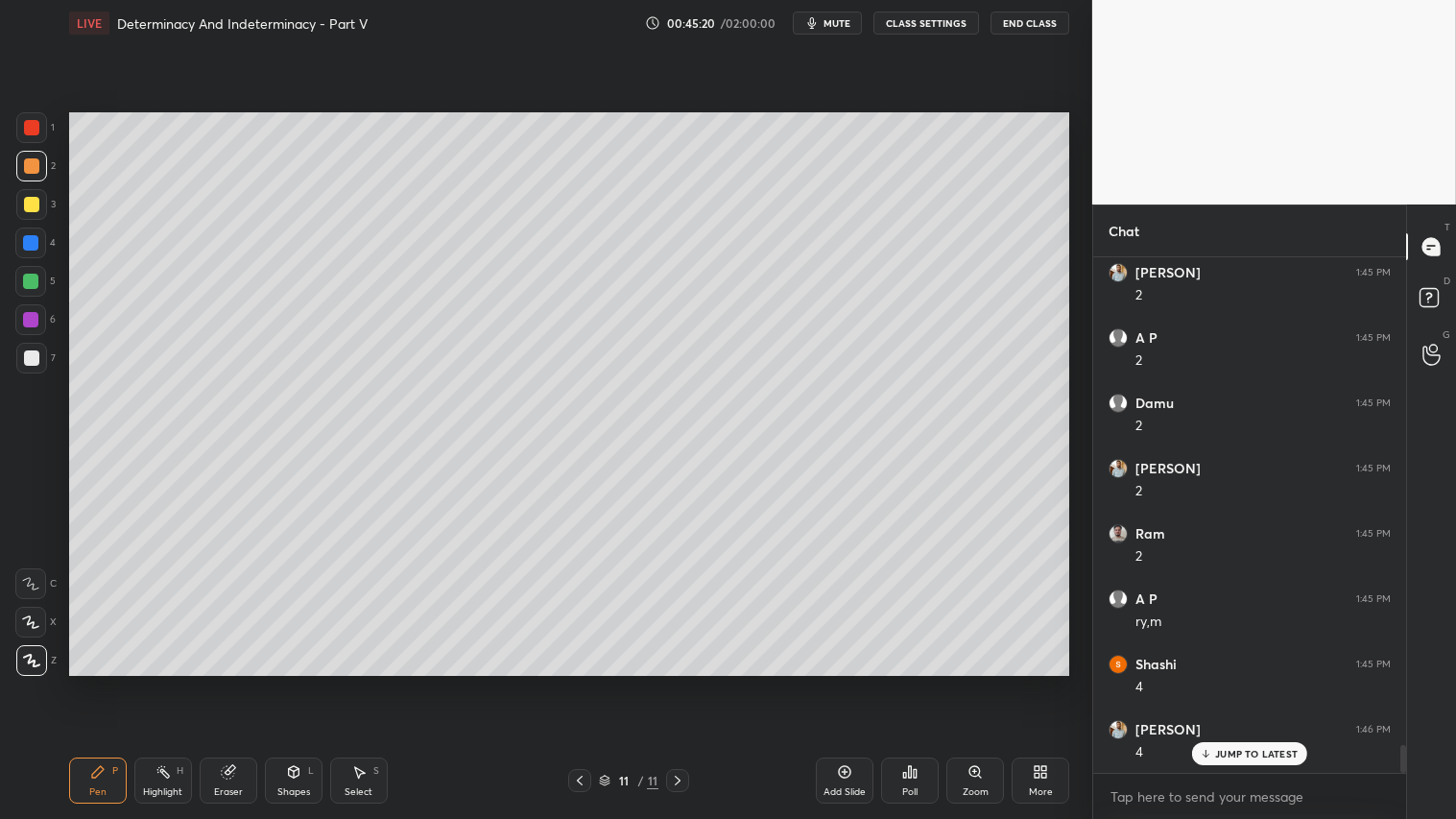 click 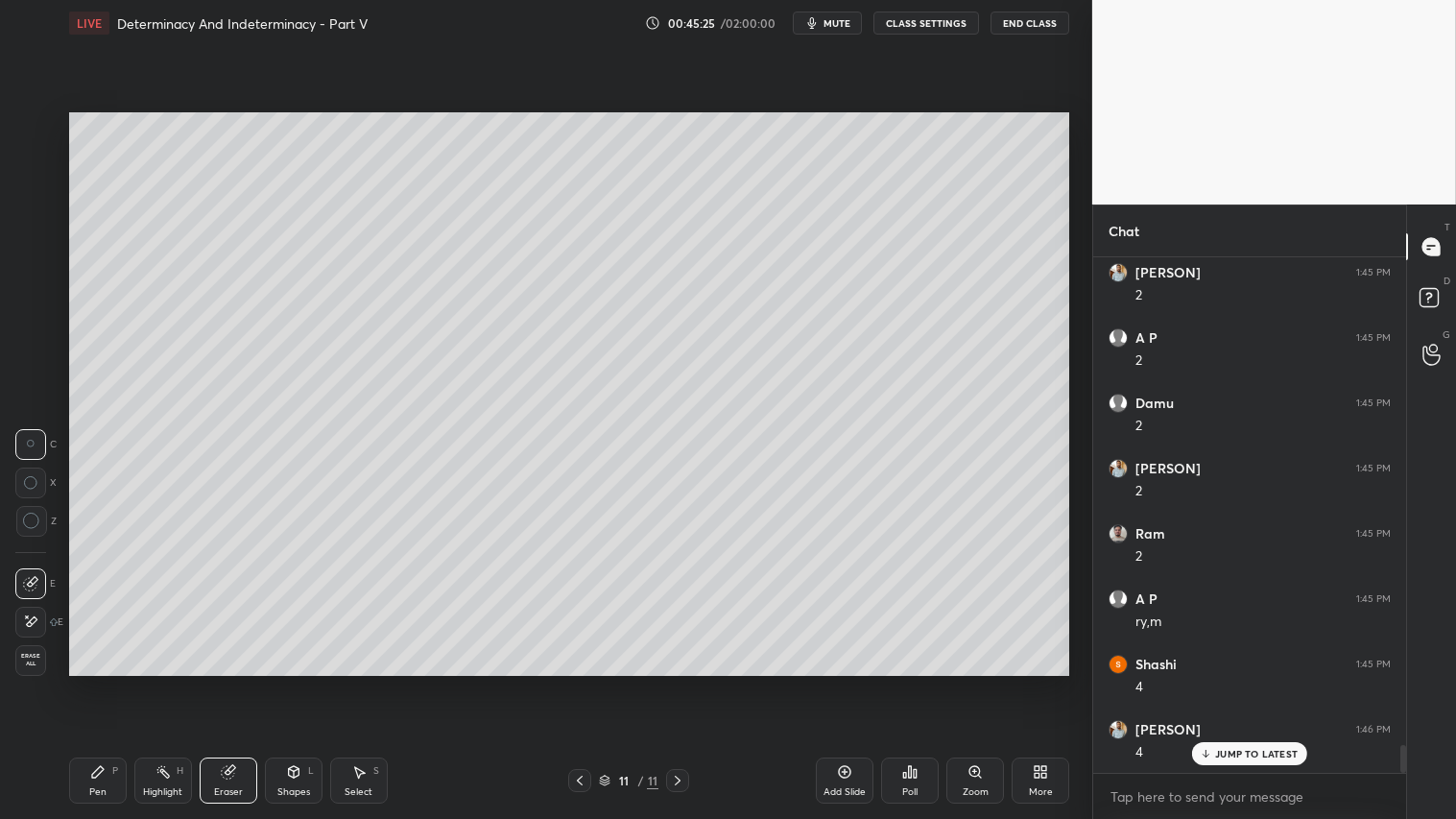 click on "Pen P" at bounding box center [98, 781] 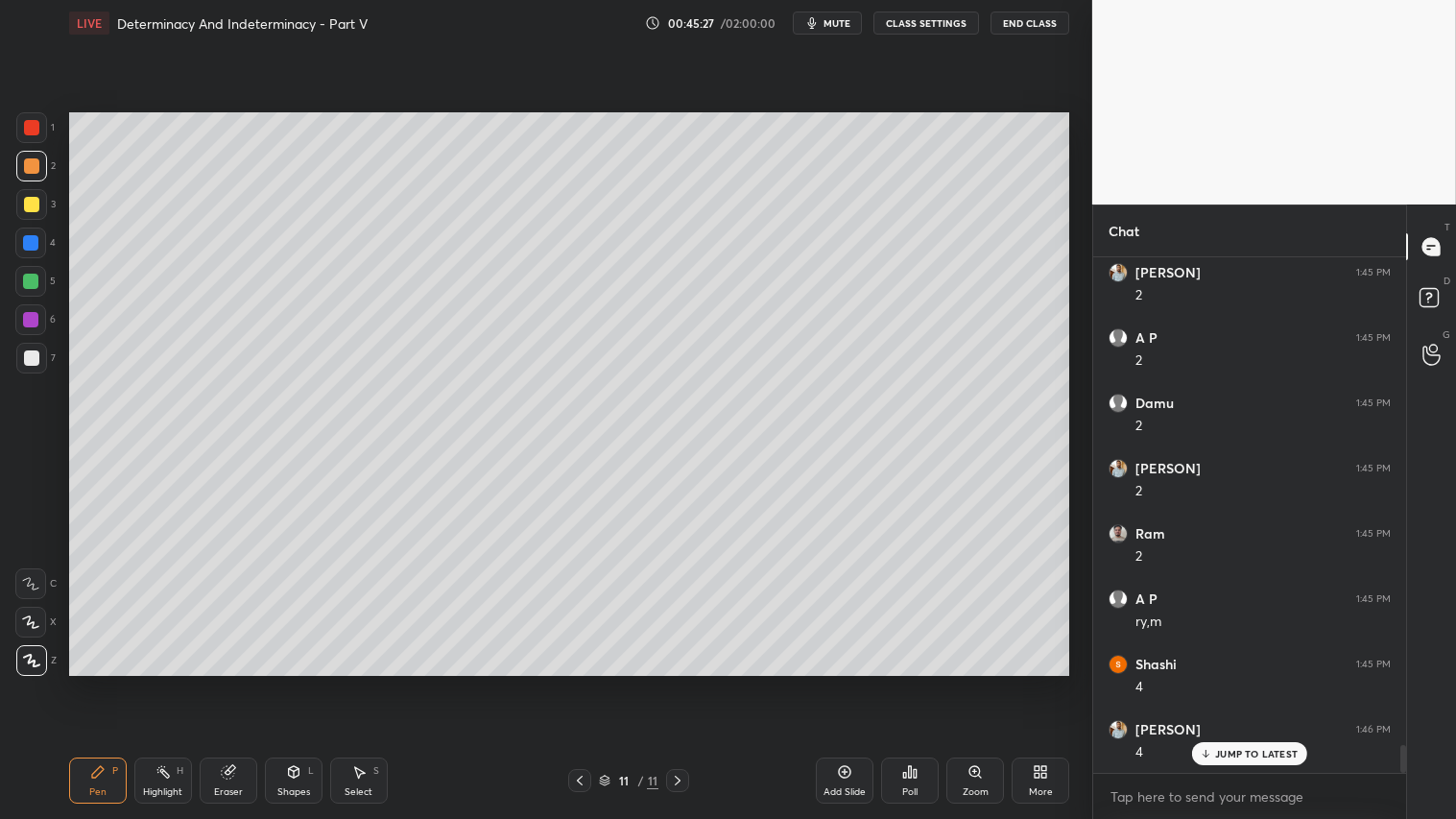 click at bounding box center [32, 166] 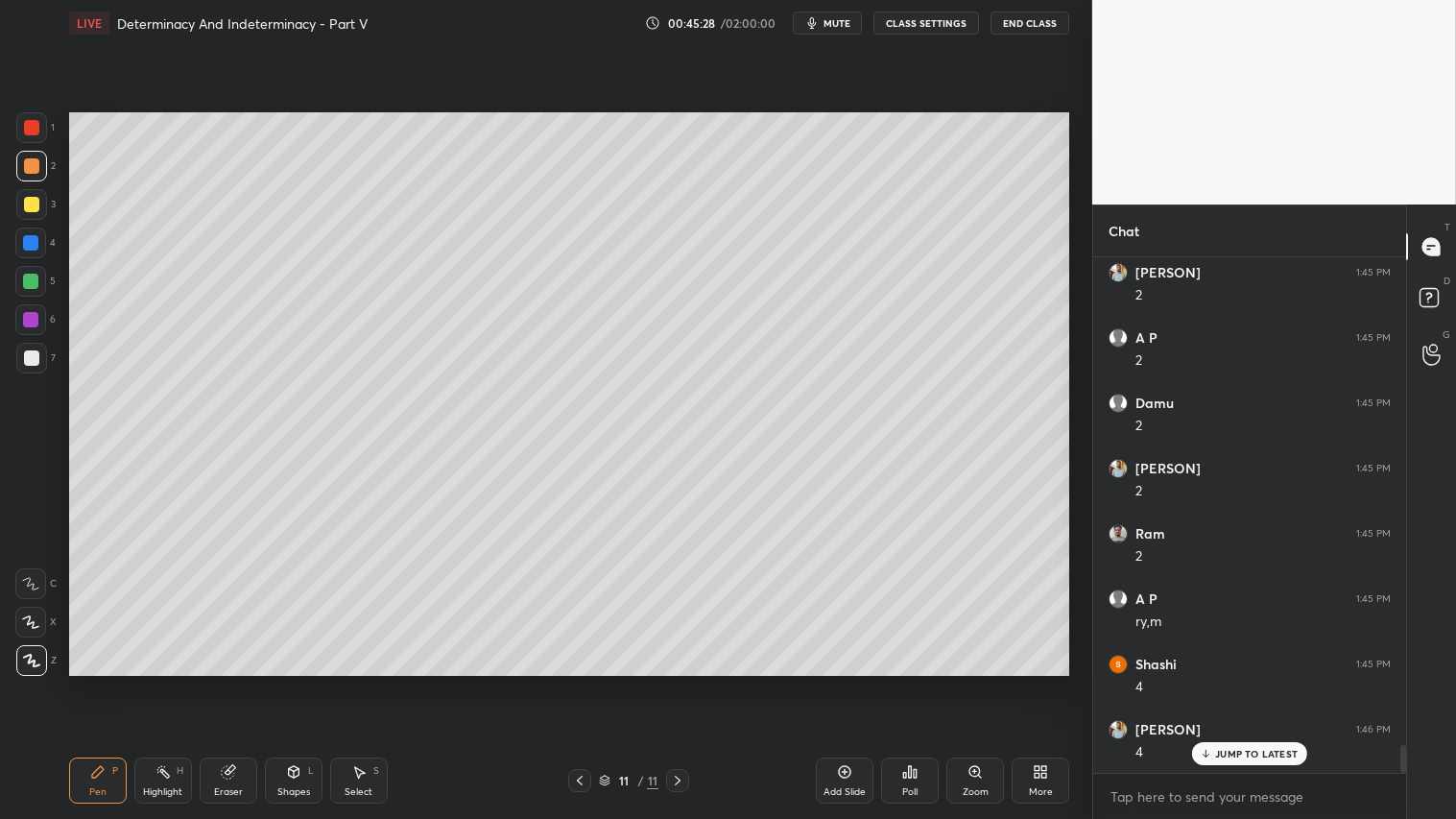 click on "LIVE Determinacy And Indeterminacy - Part V 00:45:28 /  02:00:00 mute CLASS SETTINGS End Class Setting up your live class Poll for   secs No correct answer Start poll Back Determinacy And Indeterminacy - Part V • L5 of Comprehensive Course On Structural Analysis Paran Raj Bhatia Pen P Highlight H Eraser Shapes L Select S 11 / 11 Add Slide Poll Zoom More" at bounding box center [569, 409] 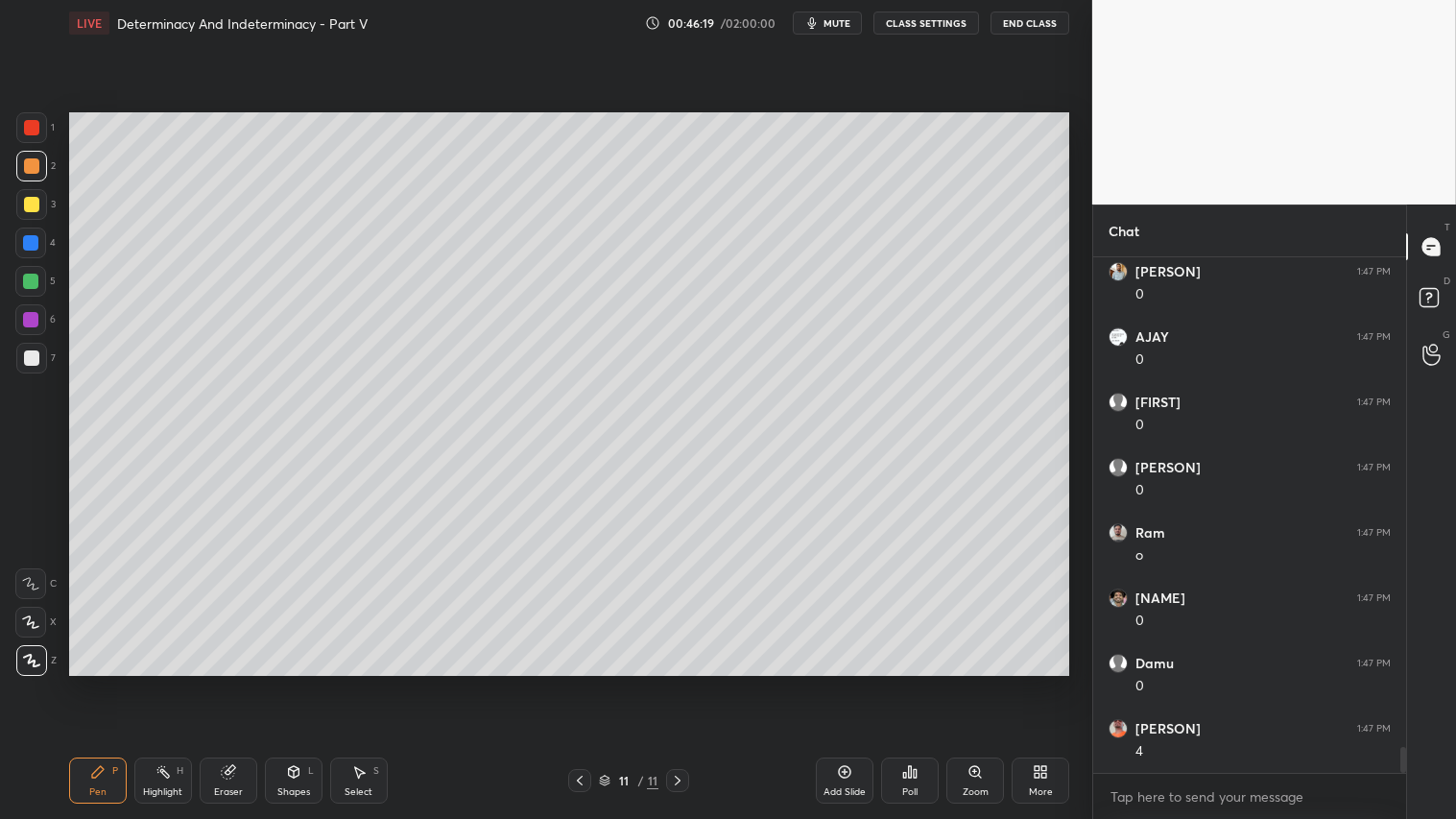 scroll, scrollTop: 9681, scrollLeft: 0, axis: vertical 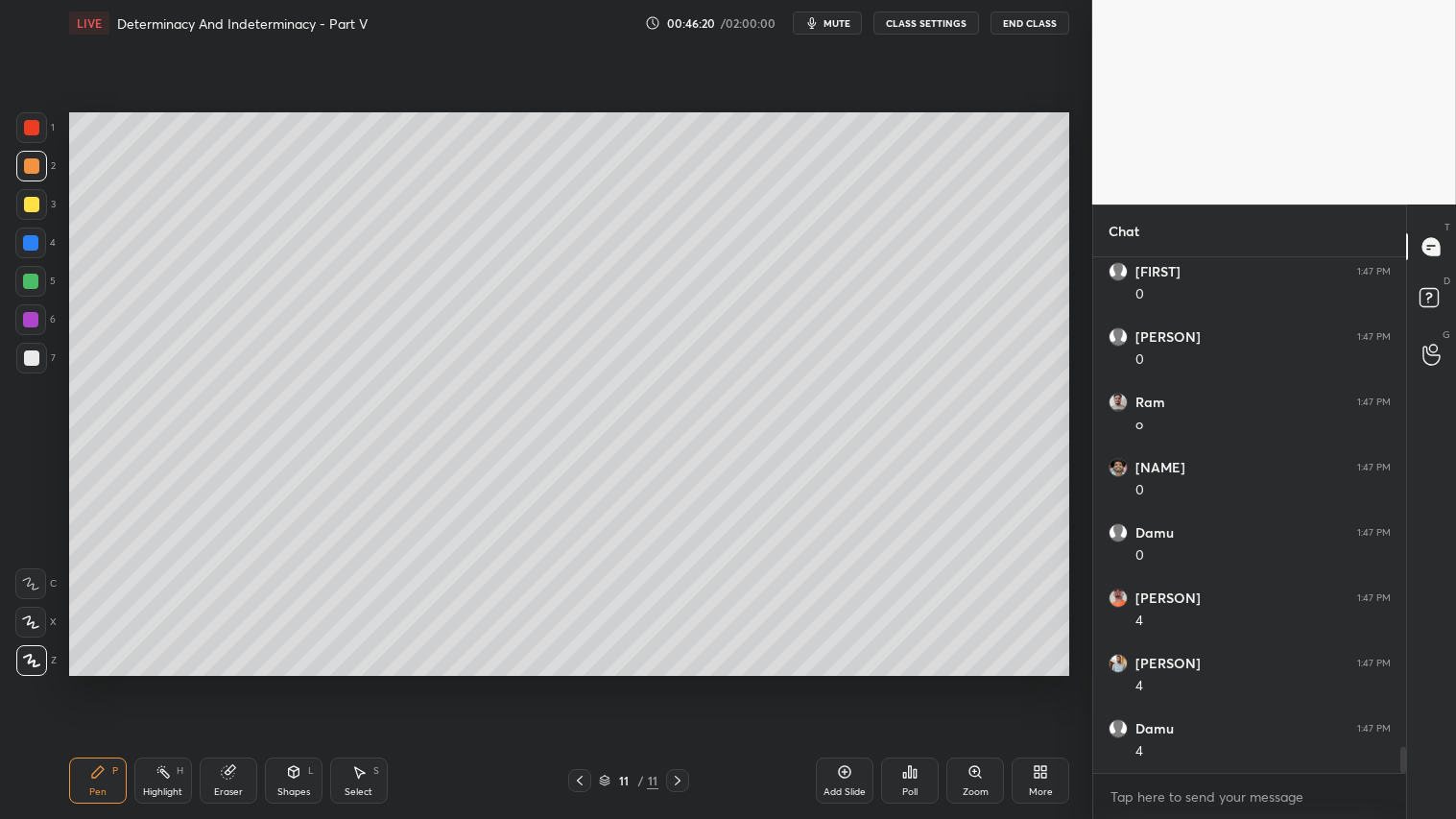 click on "Shapes L" at bounding box center (294, 781) 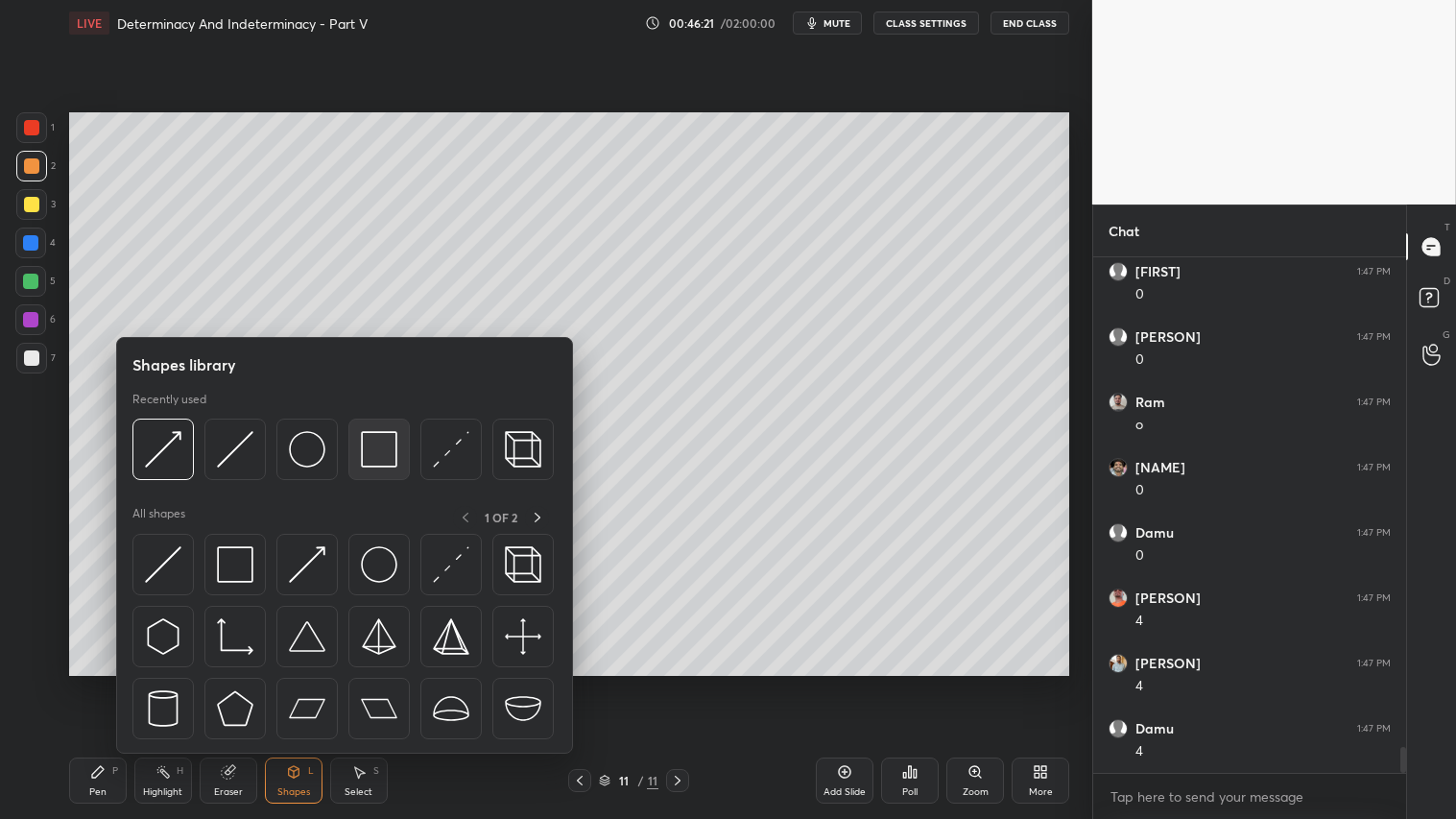 click at bounding box center [379, 449] 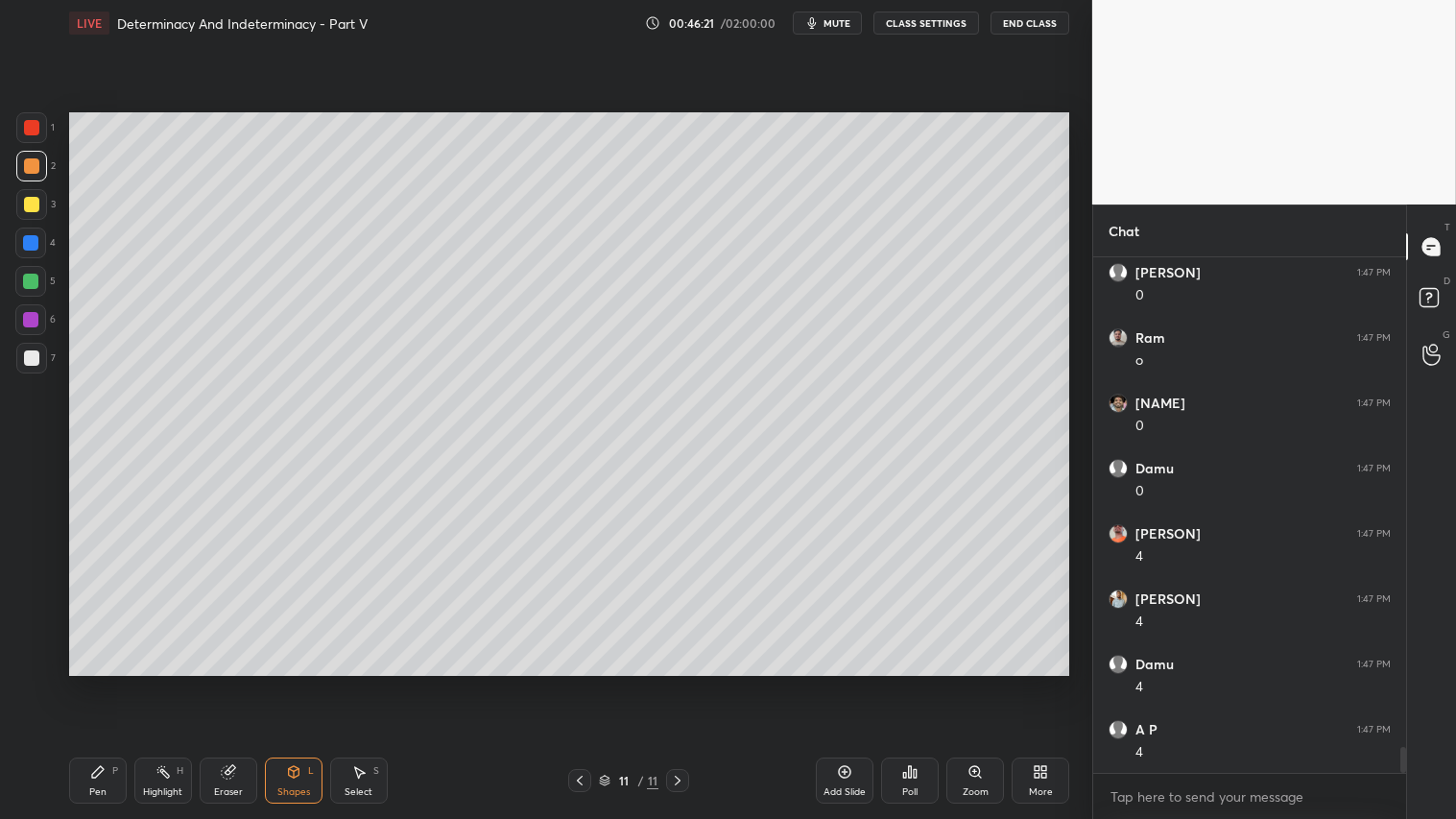 drag, startPoint x: 32, startPoint y: 350, endPoint x: 42, endPoint y: 350, distance: 10 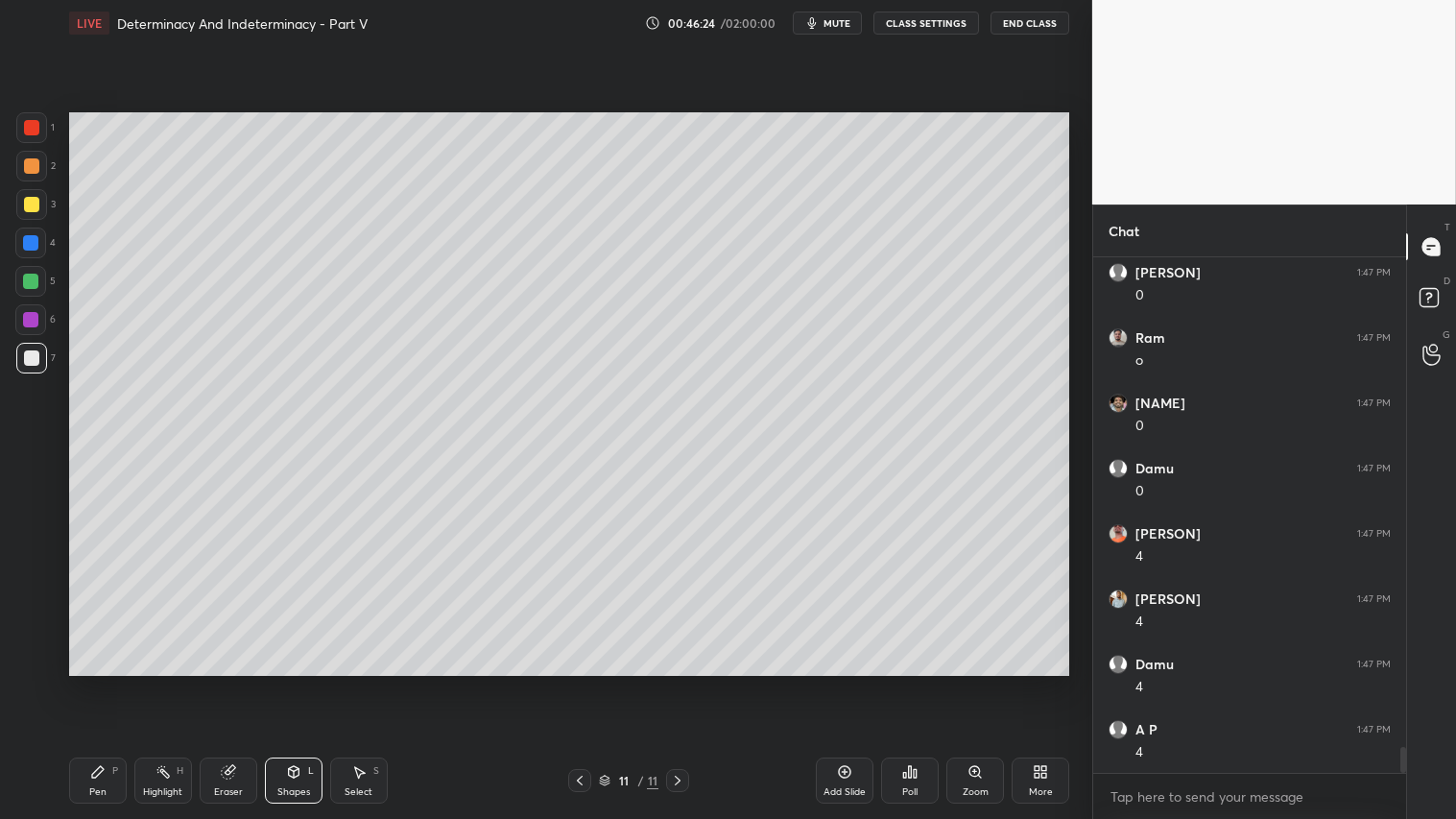 click at bounding box center (32, 166) 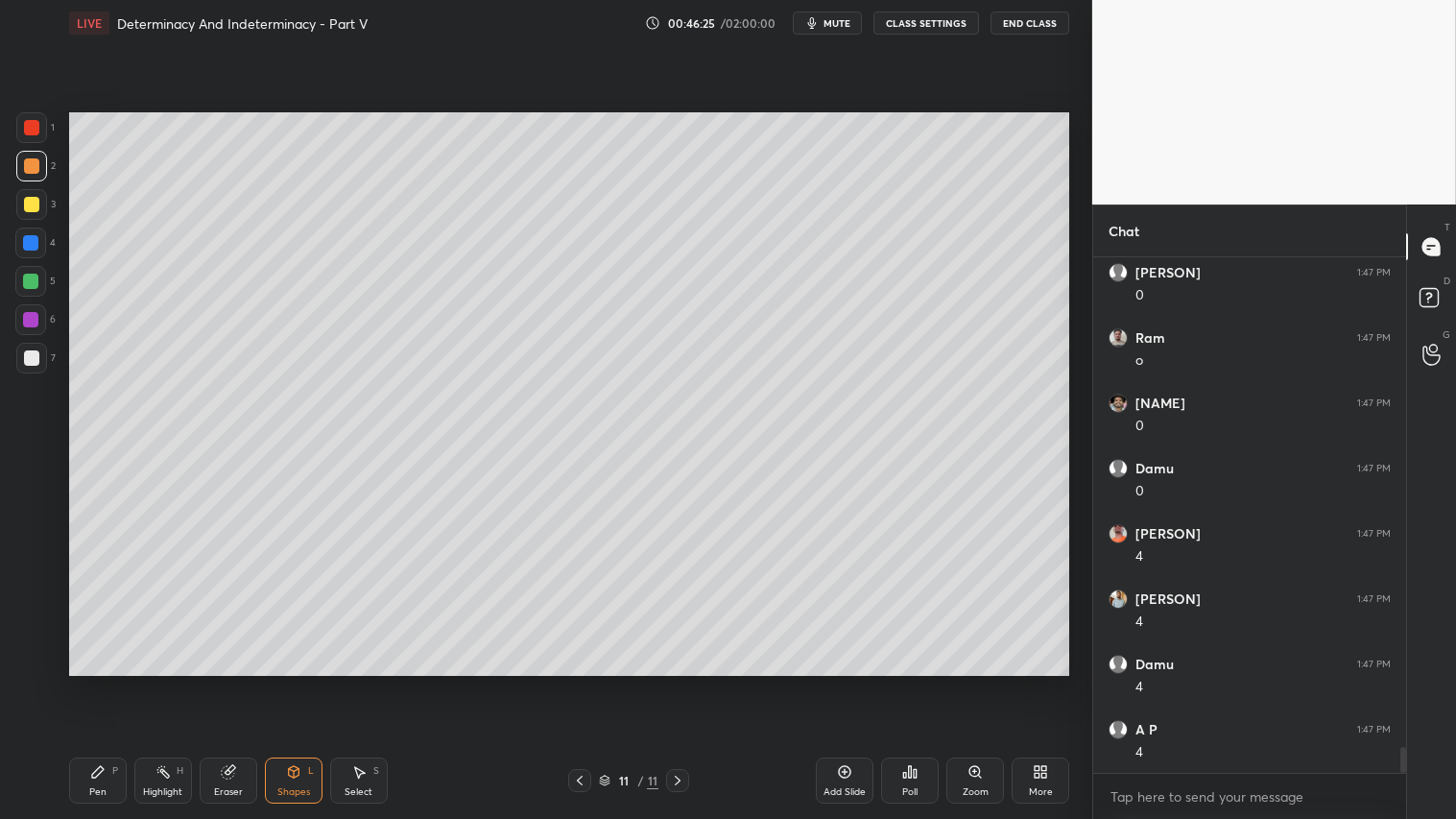 click on "Pen" at bounding box center [98, 792] 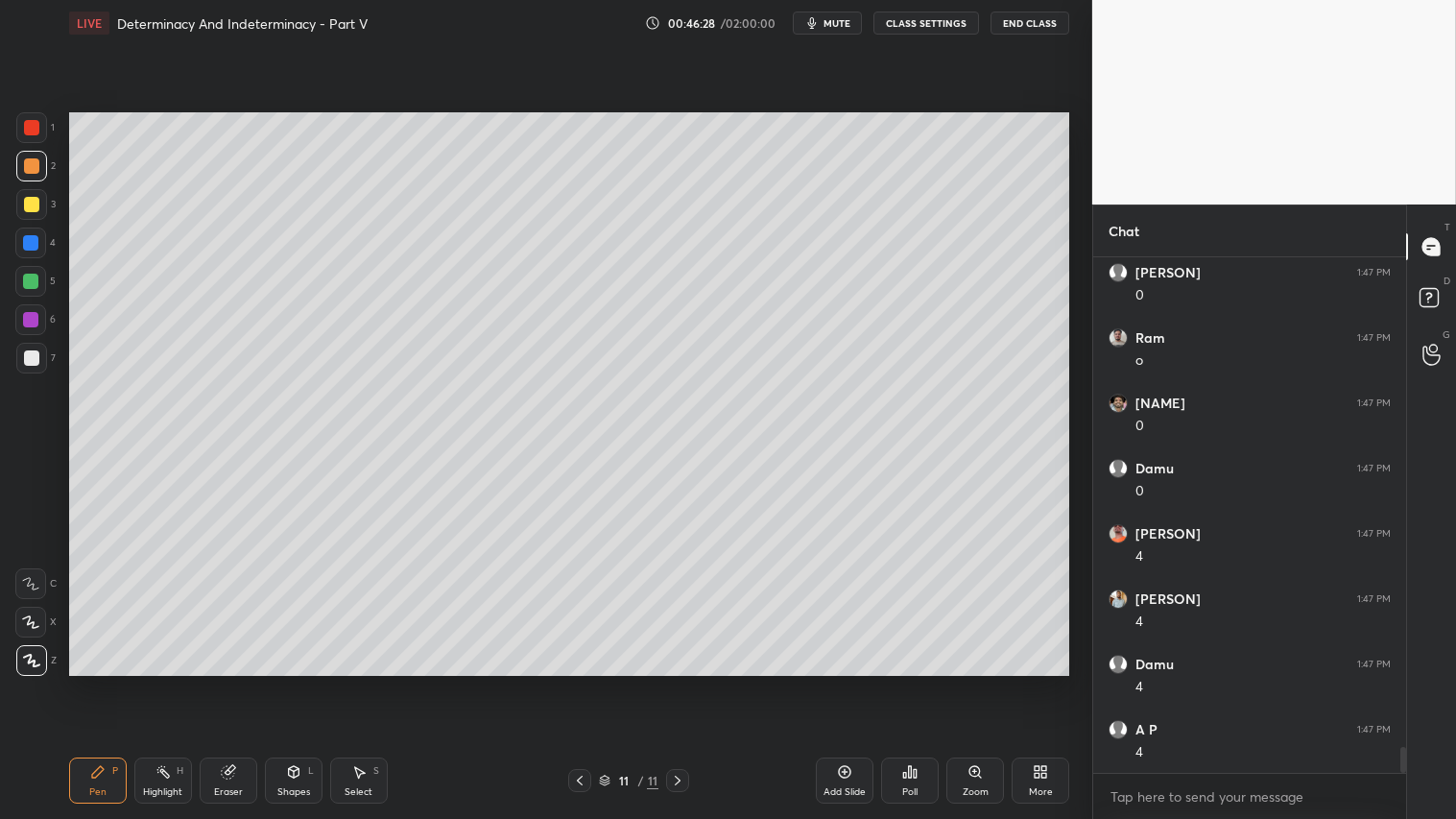 click on "Shapes L" at bounding box center (294, 781) 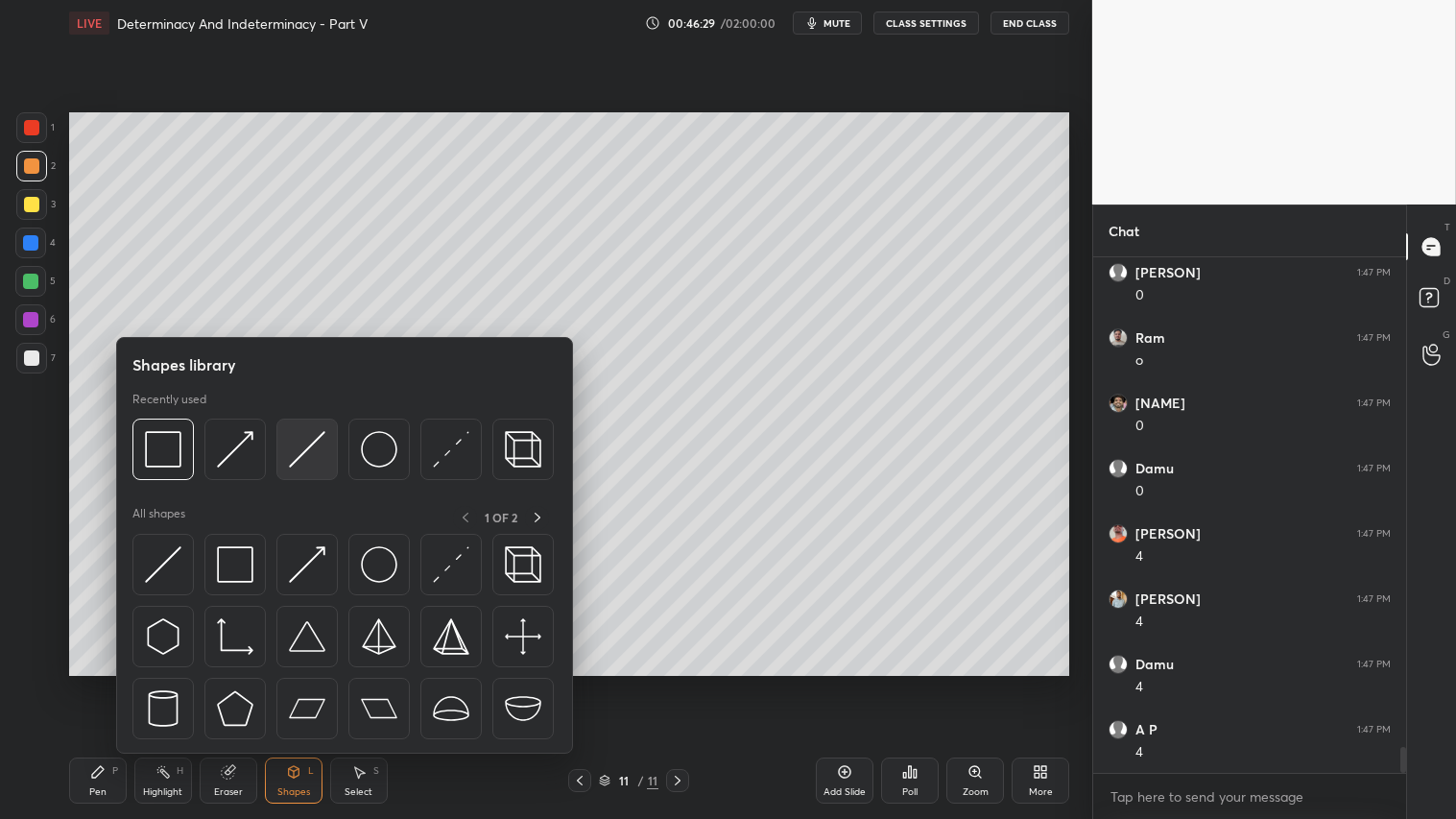 click at bounding box center (307, 449) 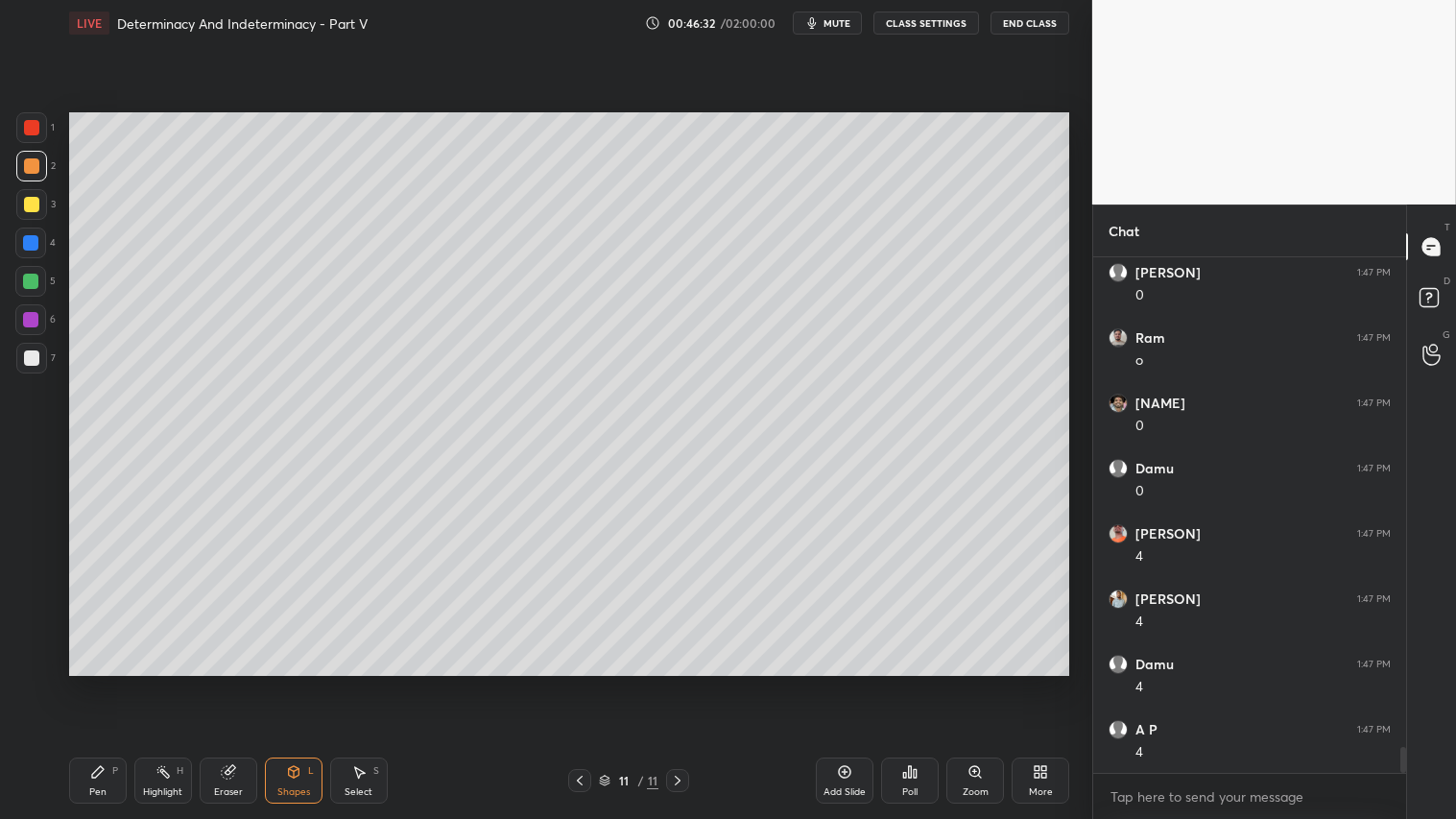 click on "Pen P" at bounding box center (98, 781) 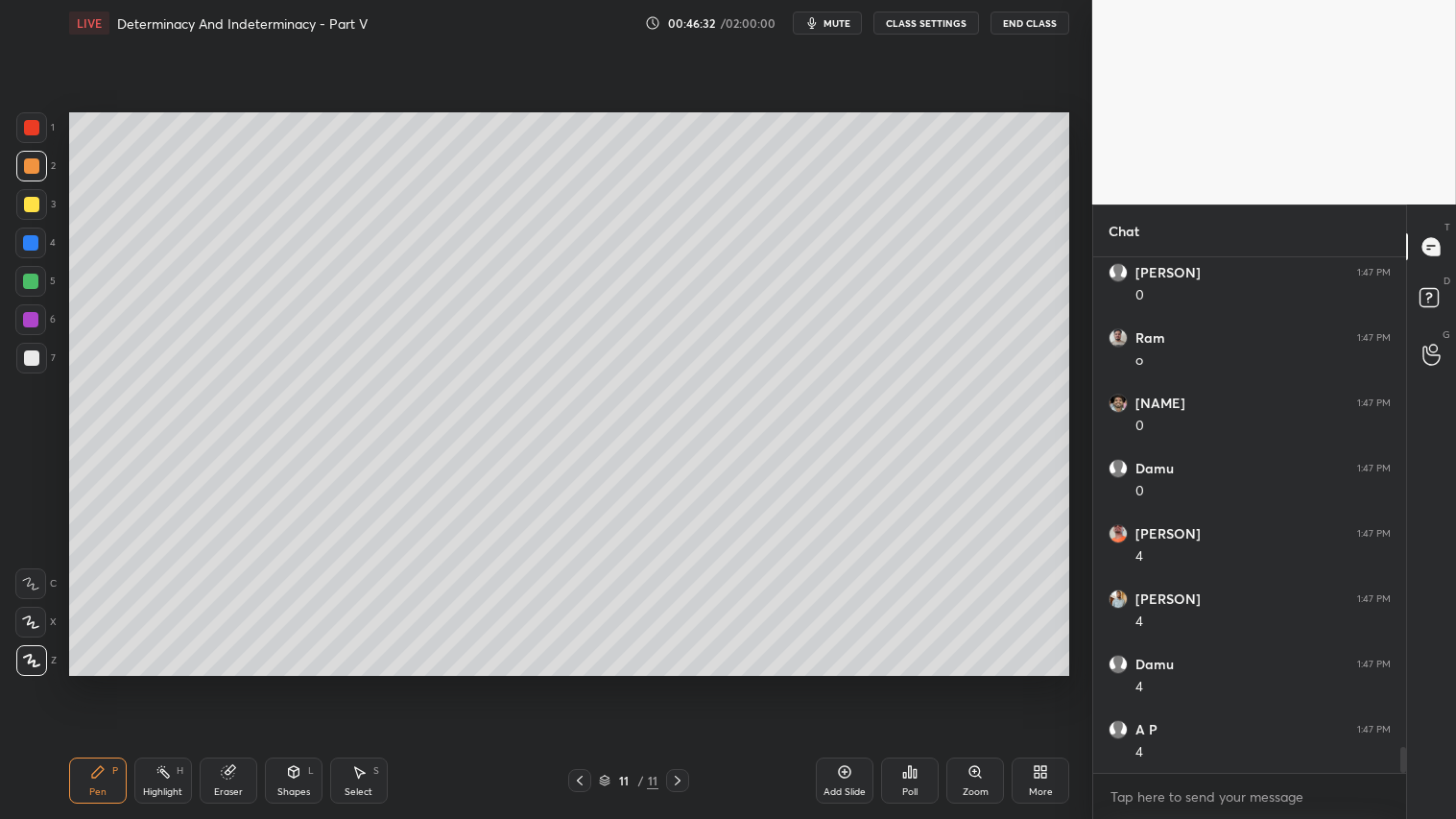 drag, startPoint x: 34, startPoint y: 173, endPoint x: 60, endPoint y: 217, distance: 51.107729 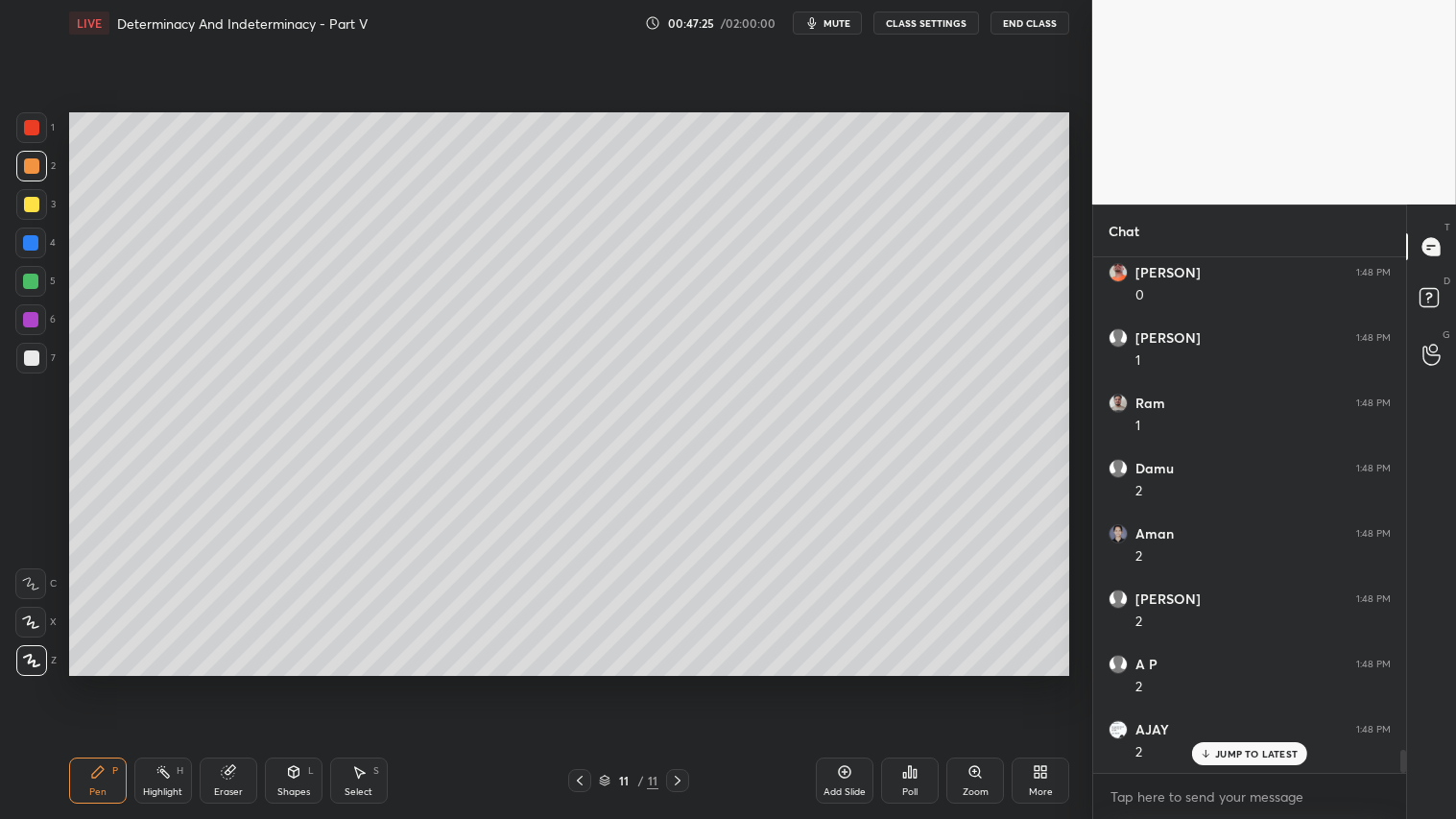 scroll, scrollTop: 10855, scrollLeft: 0, axis: vertical 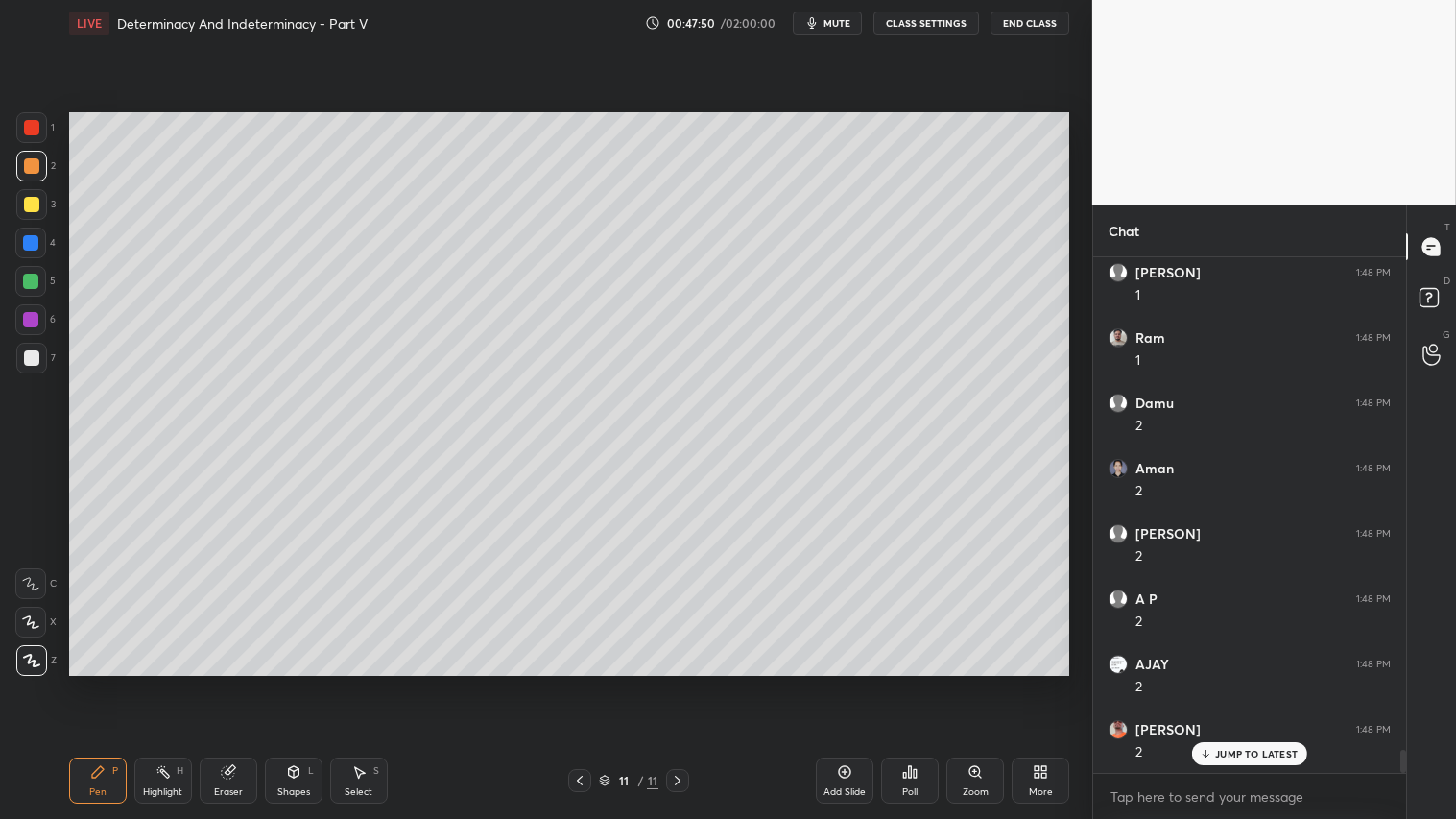 click at bounding box center [32, 166] 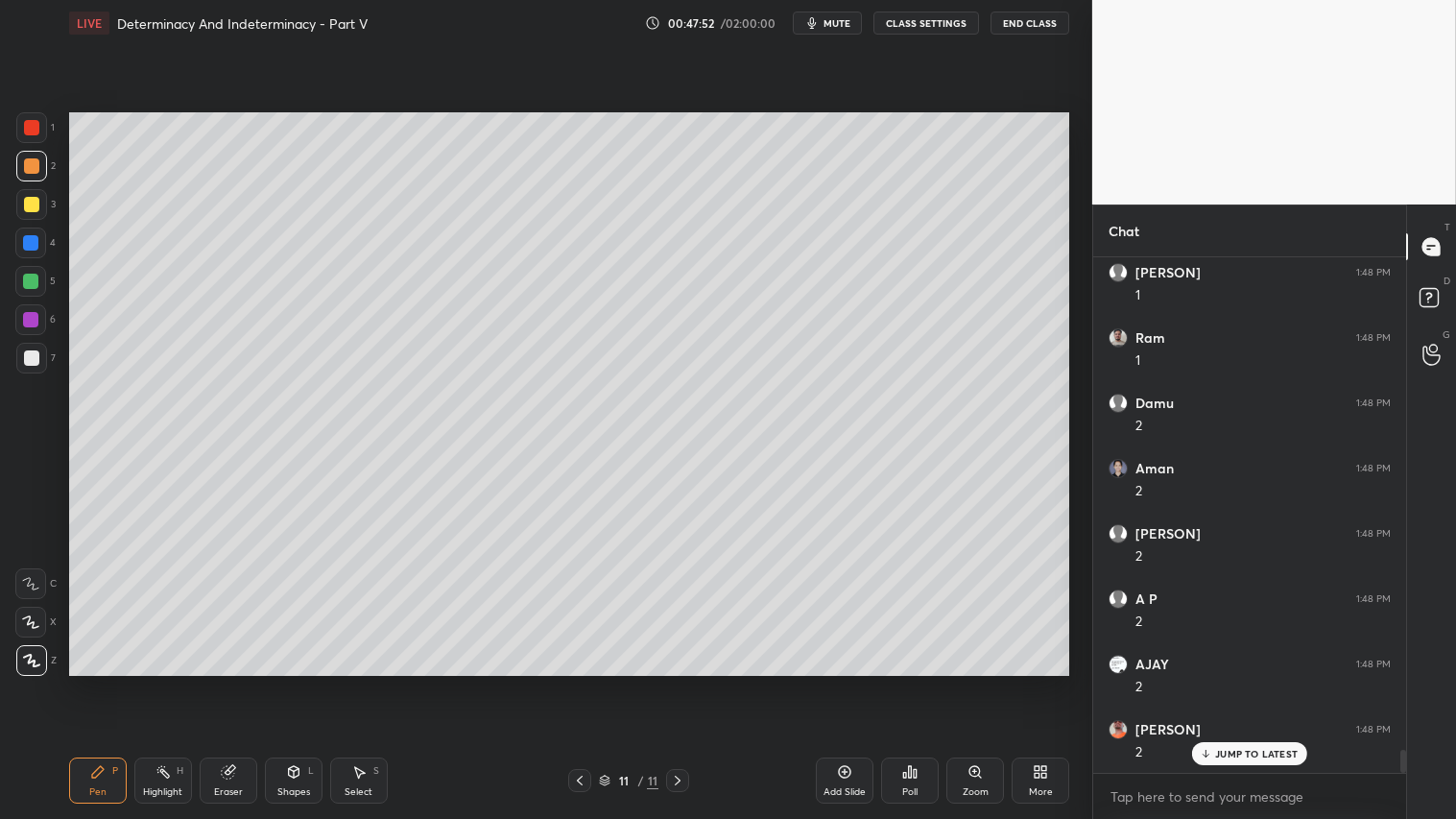 click on "Pen P" at bounding box center [98, 781] 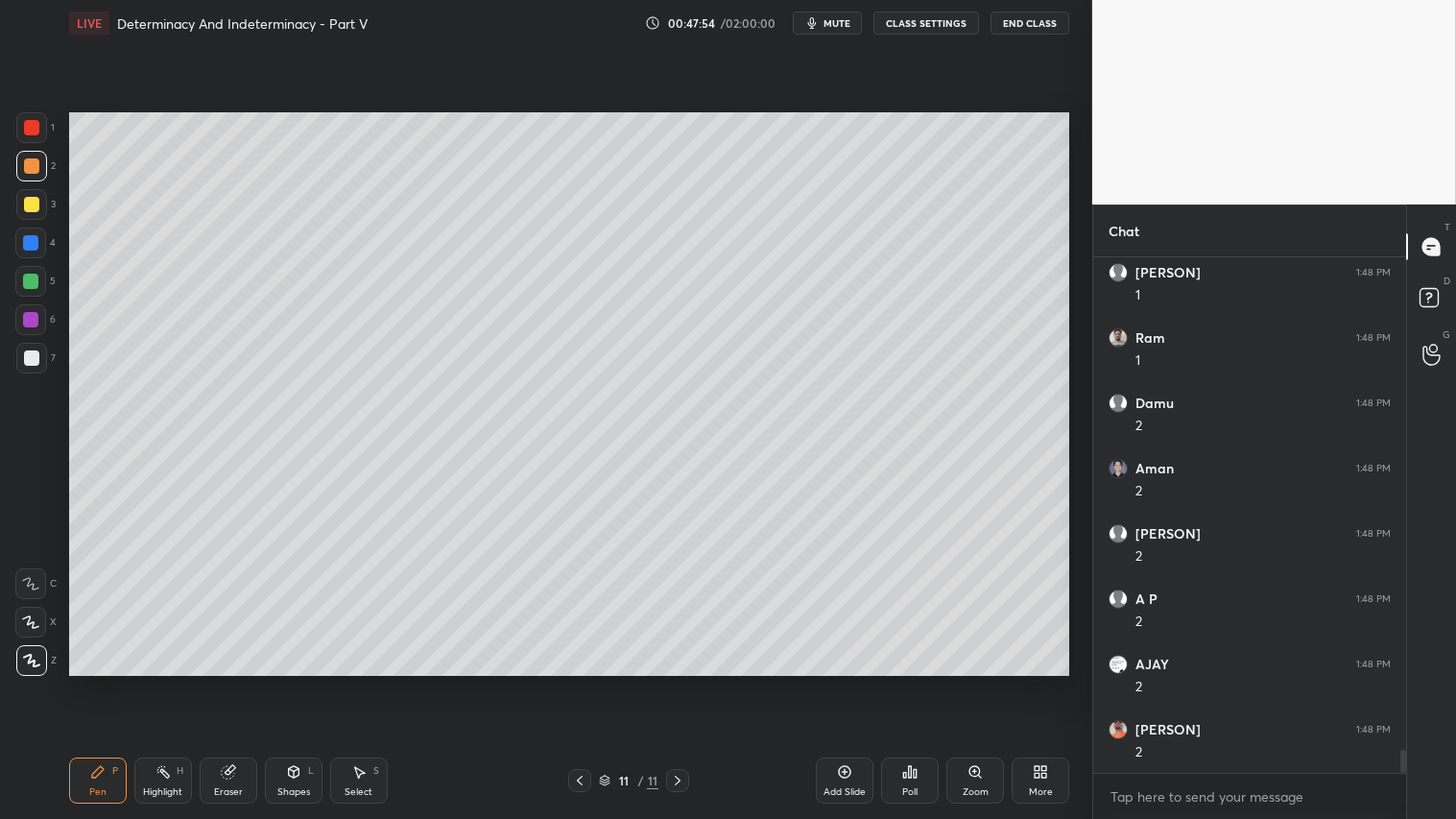 scroll, scrollTop: 10922, scrollLeft: 0, axis: vertical 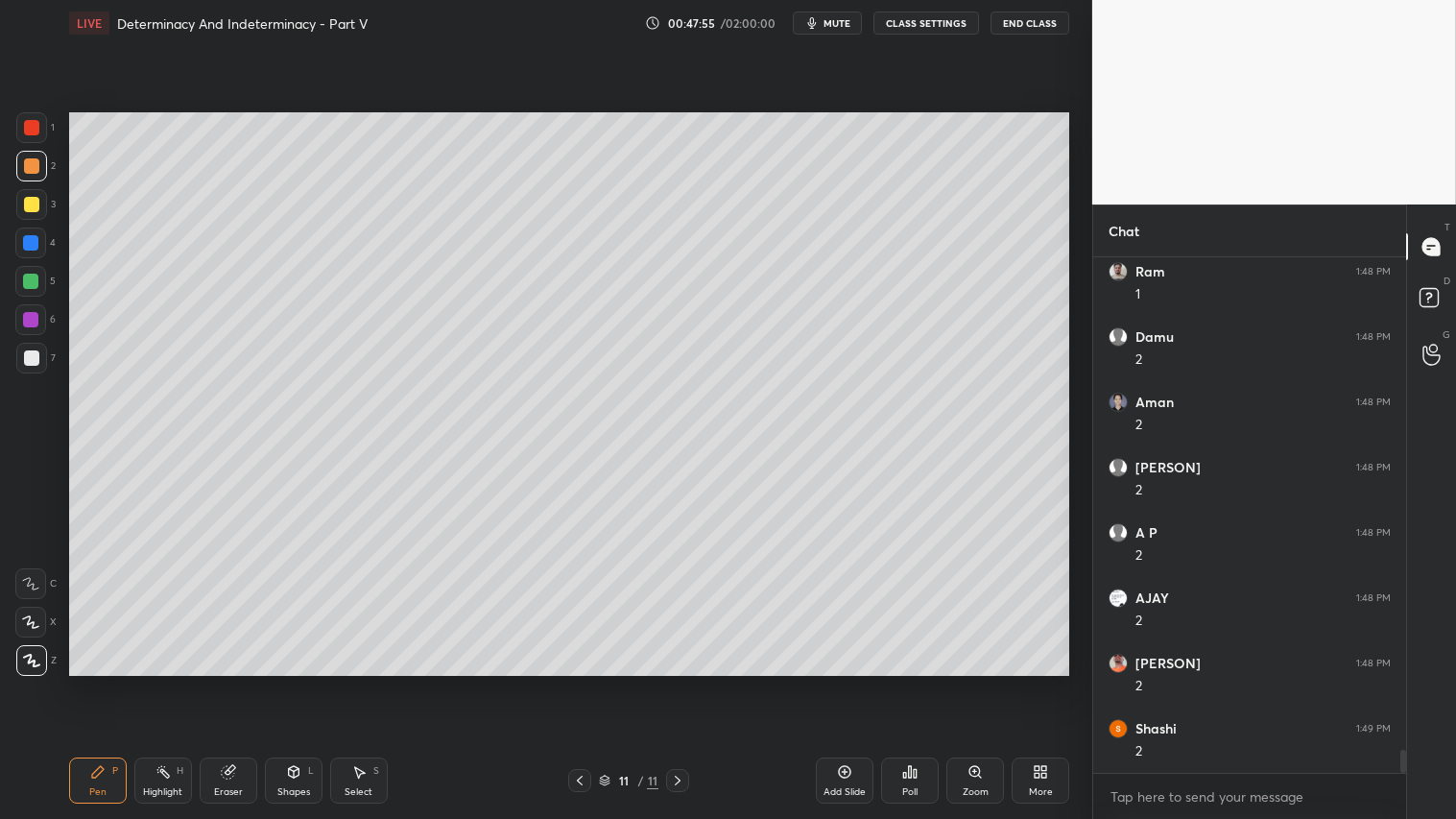 click 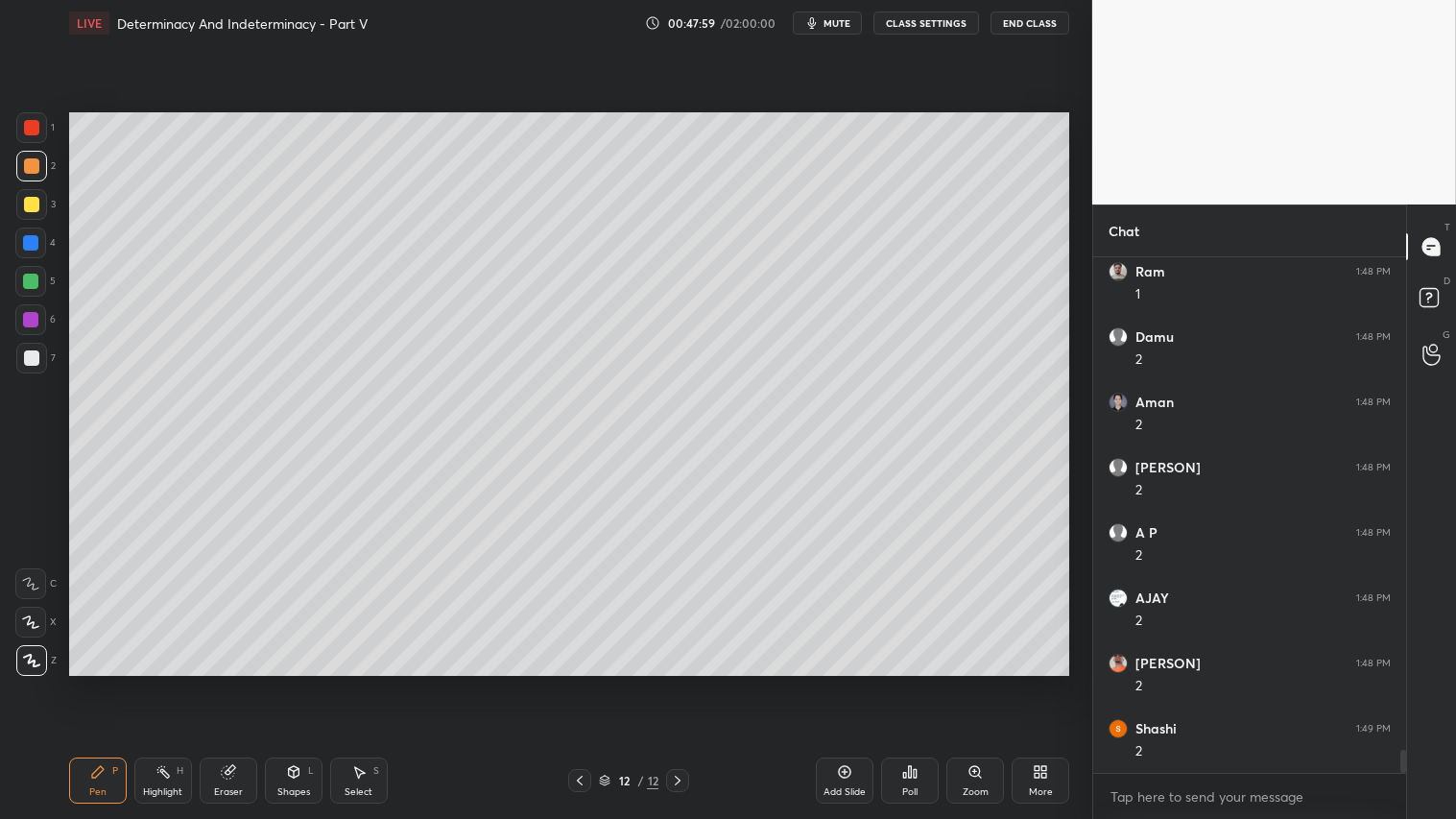 click at bounding box center (580, 781) 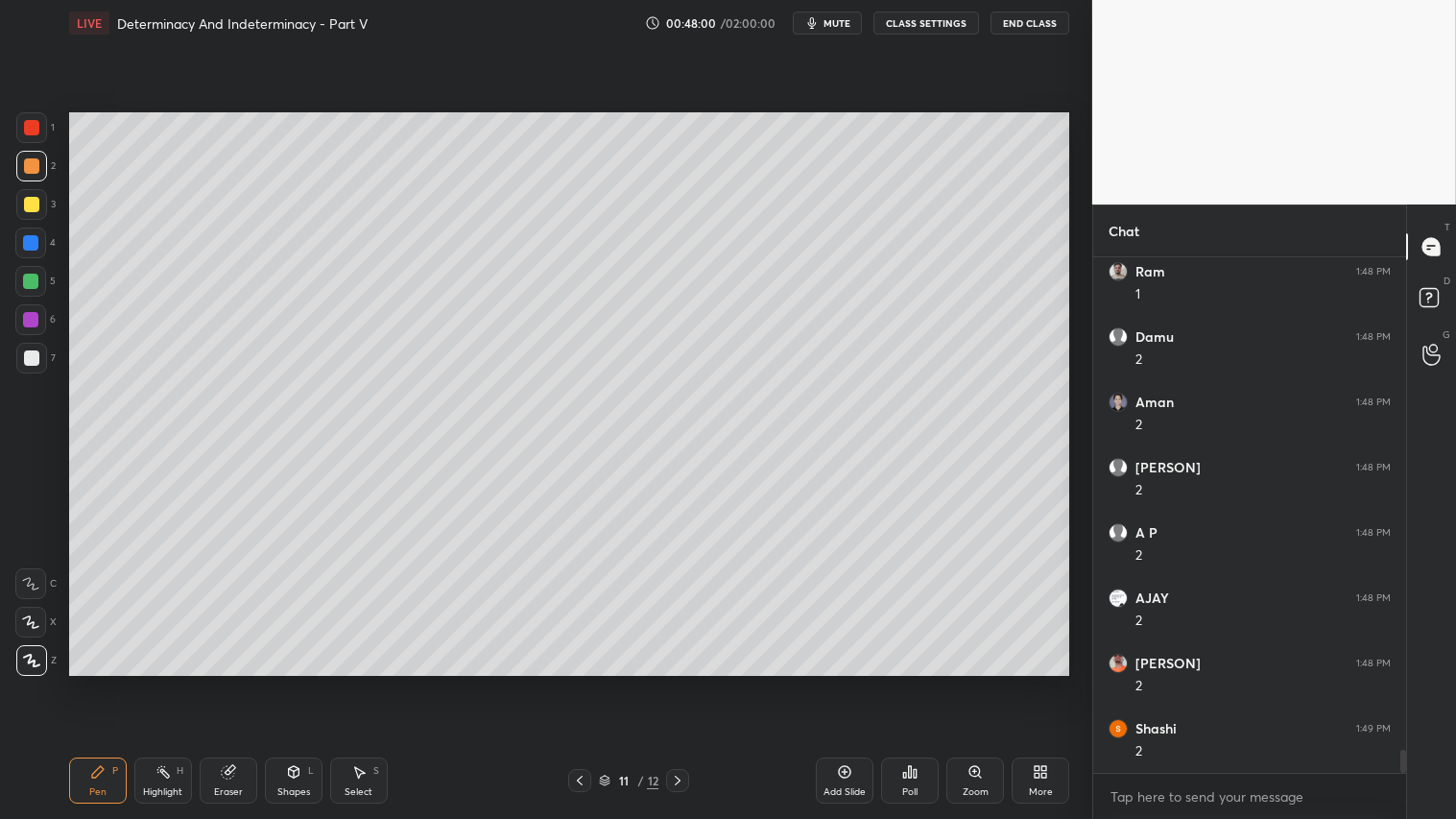 click 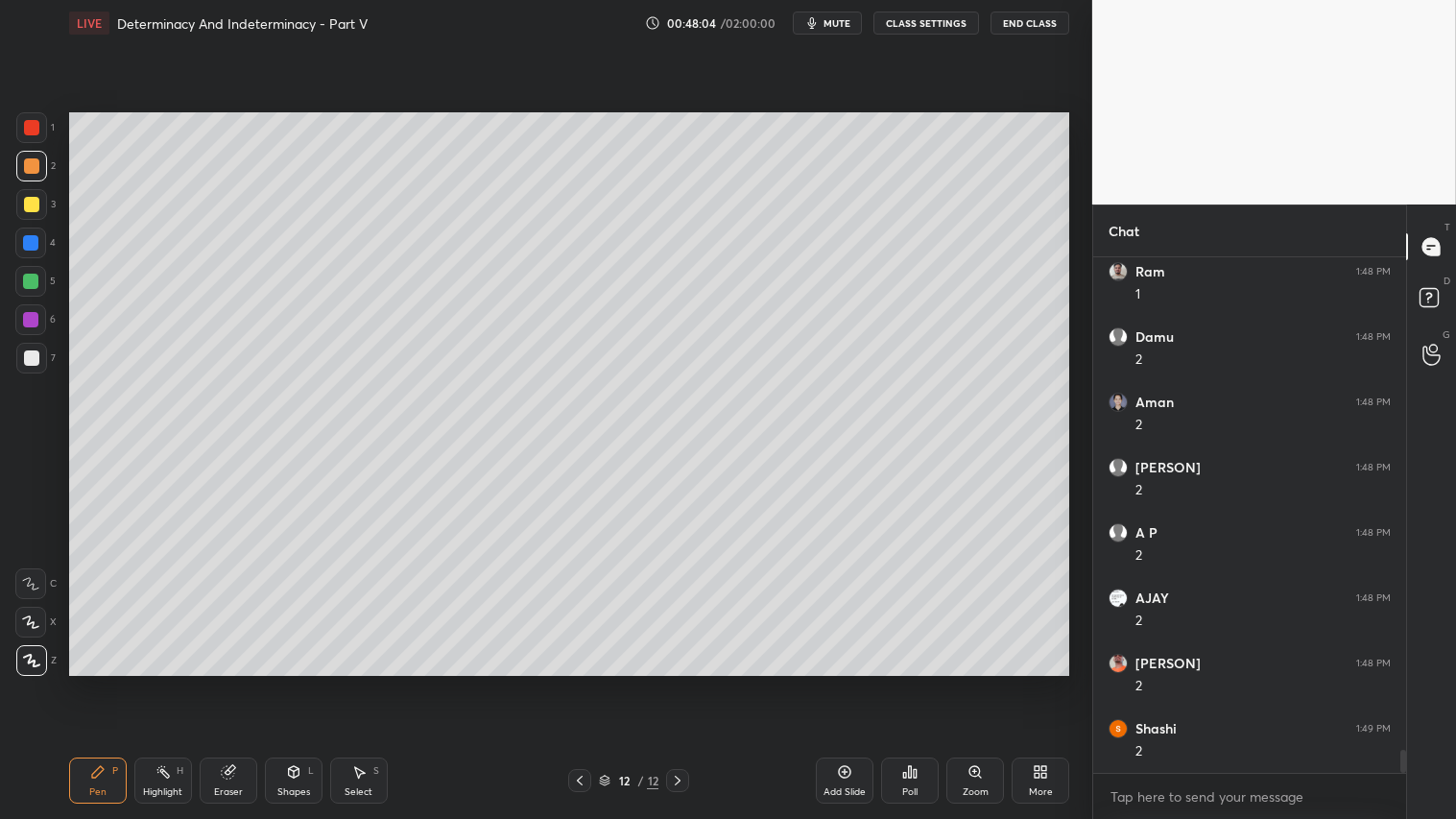 drag, startPoint x: 299, startPoint y: 787, endPoint x: 304, endPoint y: 764, distance: 23.5372 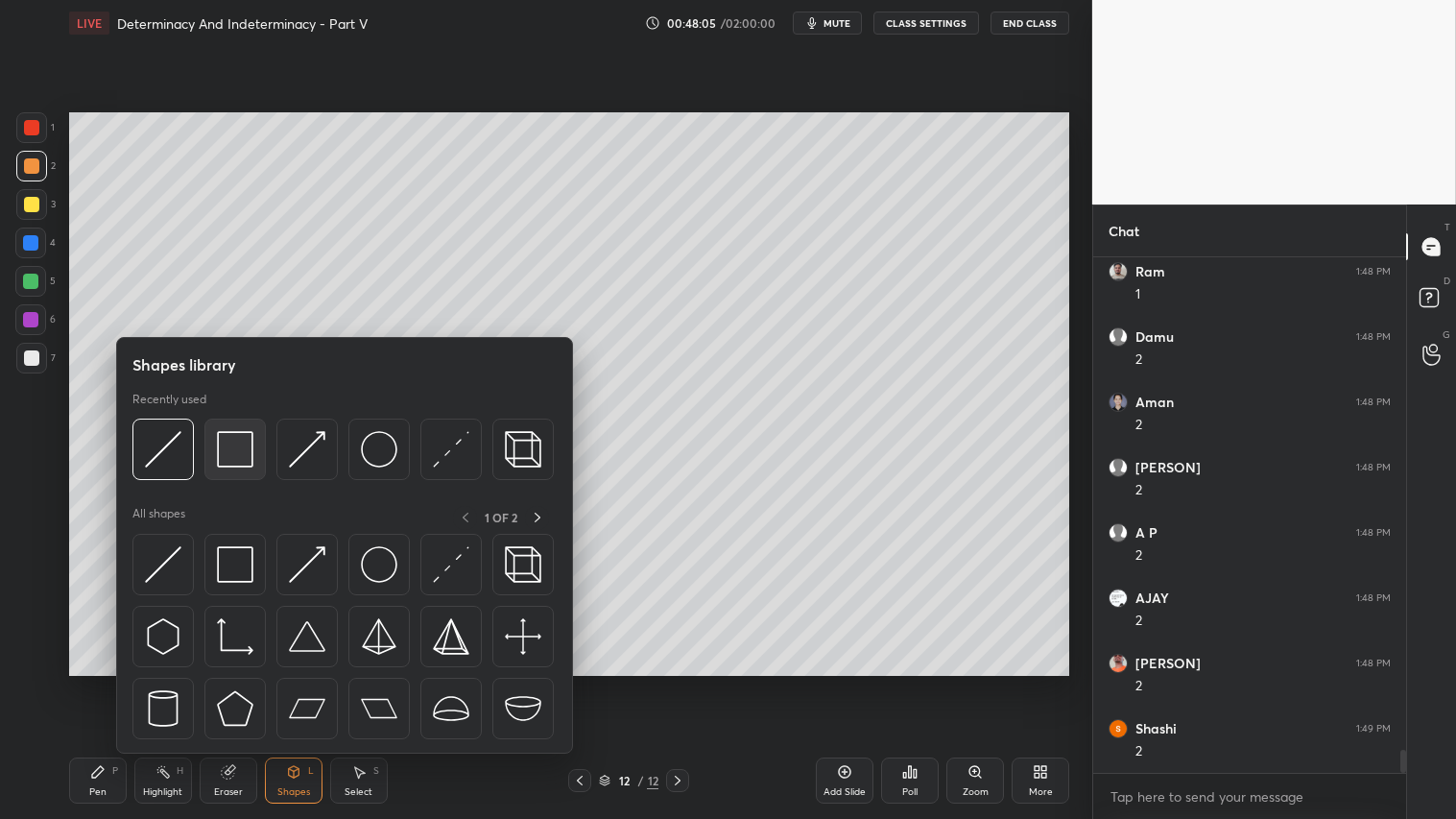 click at bounding box center (235, 449) 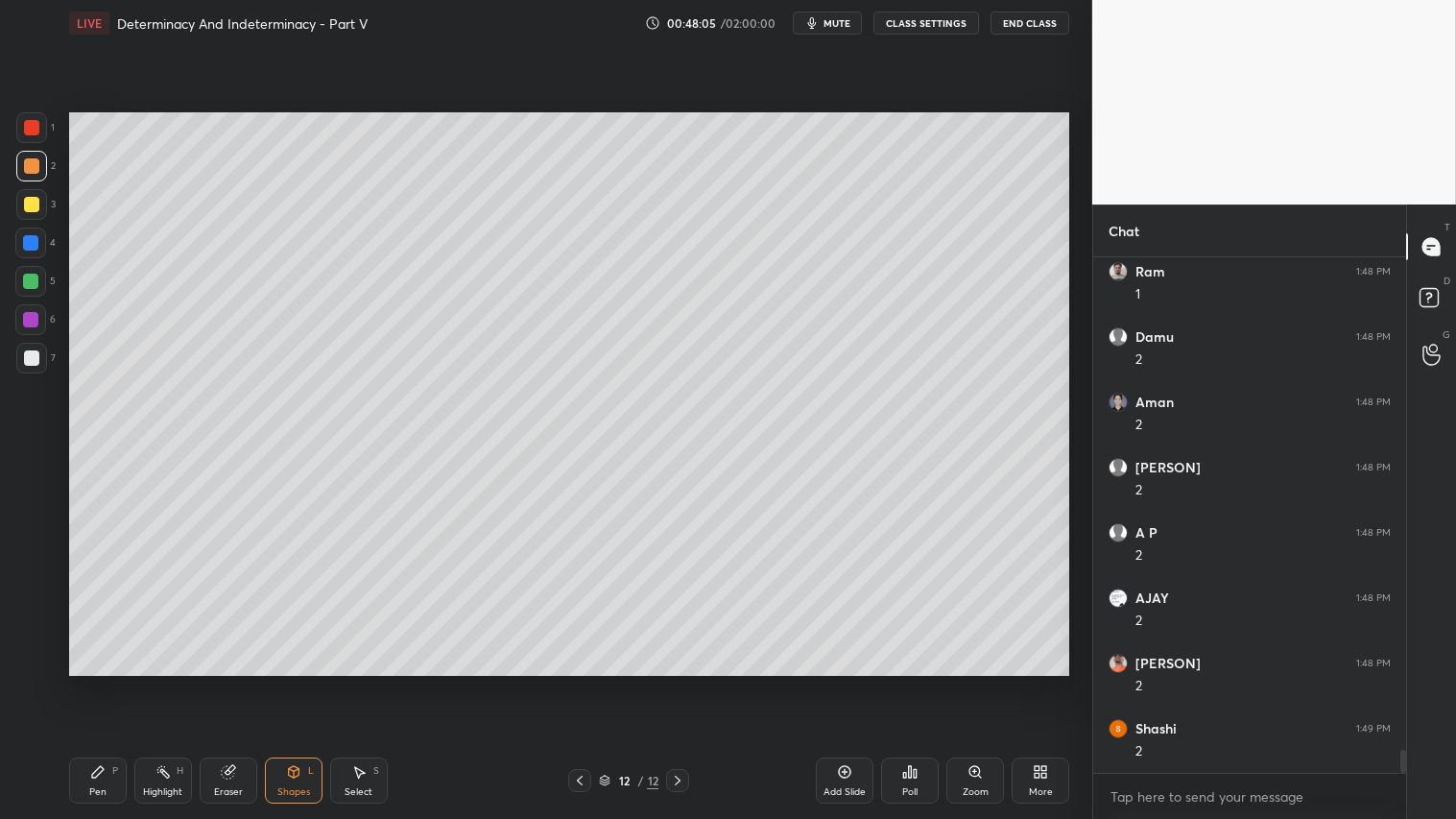 click at bounding box center (32, 358) 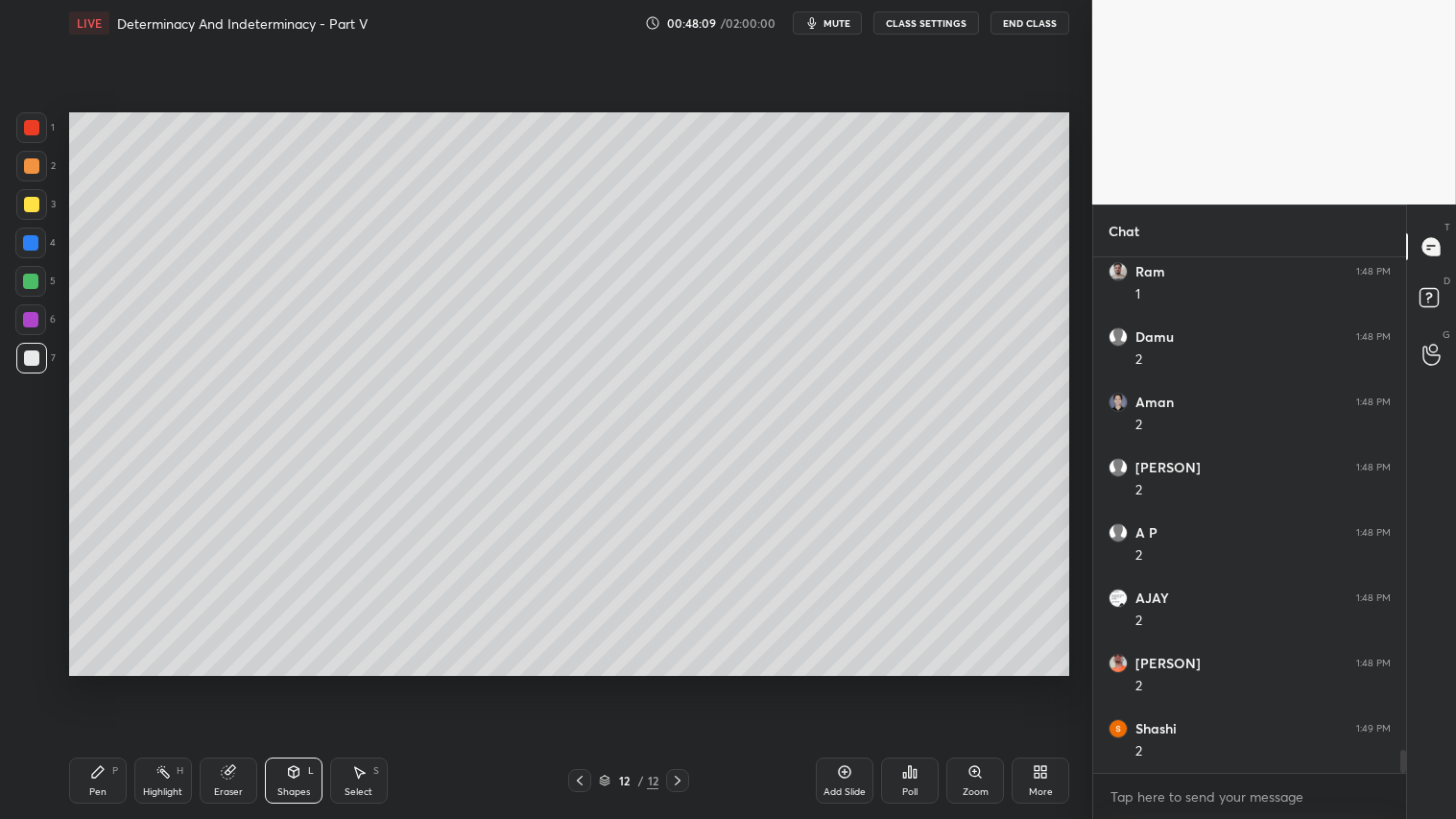 click on "Shapes L" at bounding box center (294, 781) 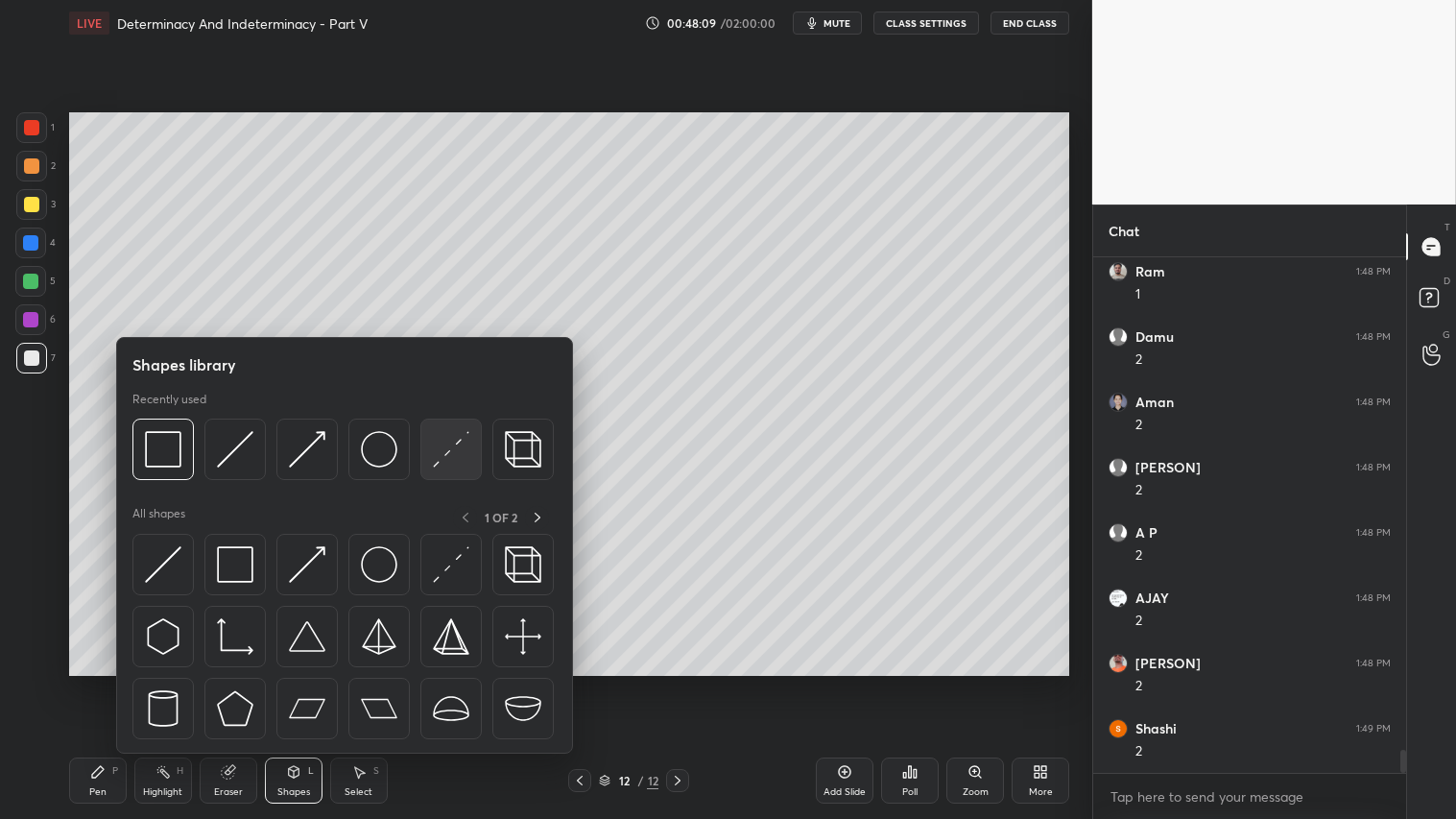 click at bounding box center (451, 449) 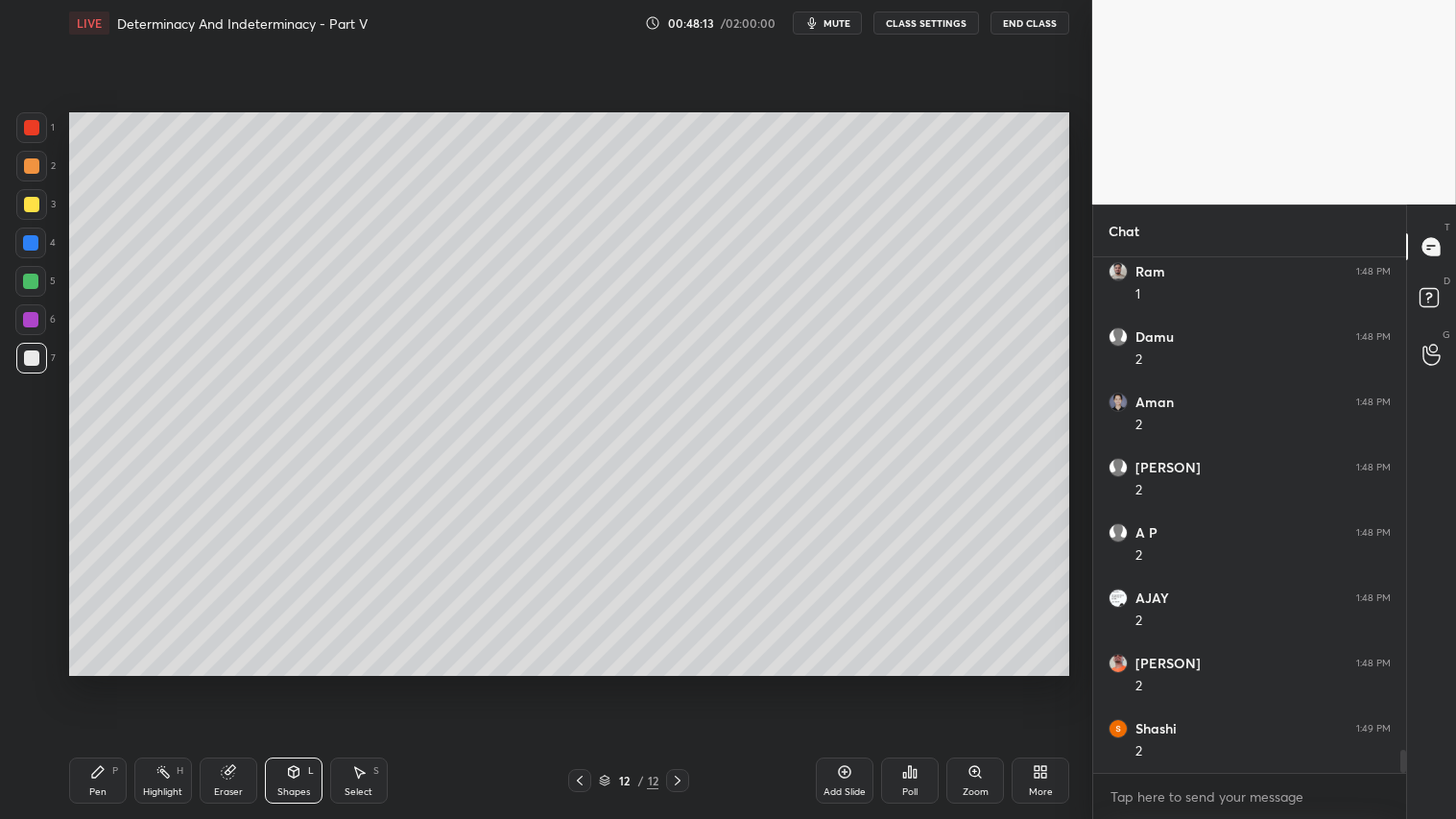 click 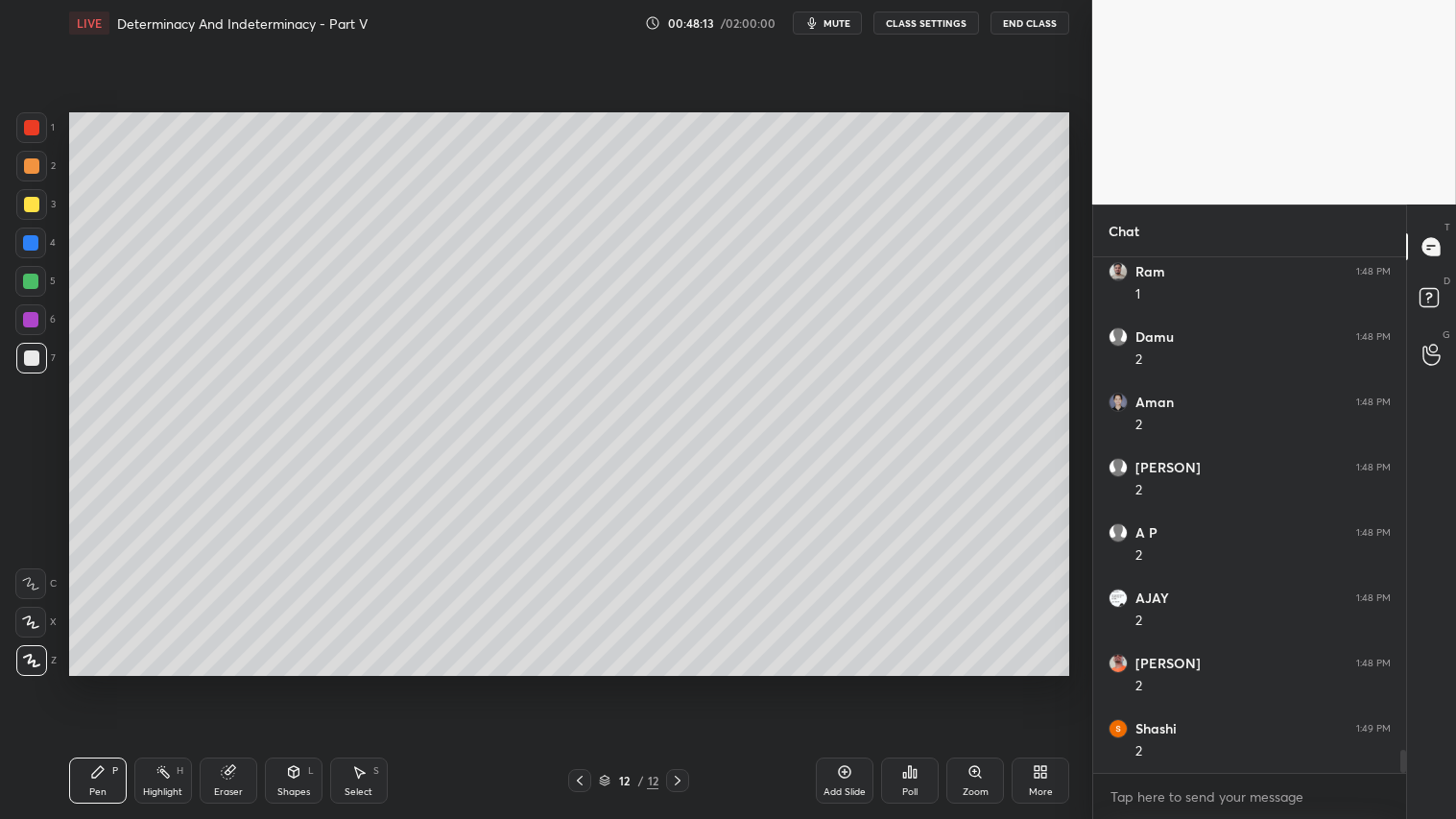 click at bounding box center [32, 166] 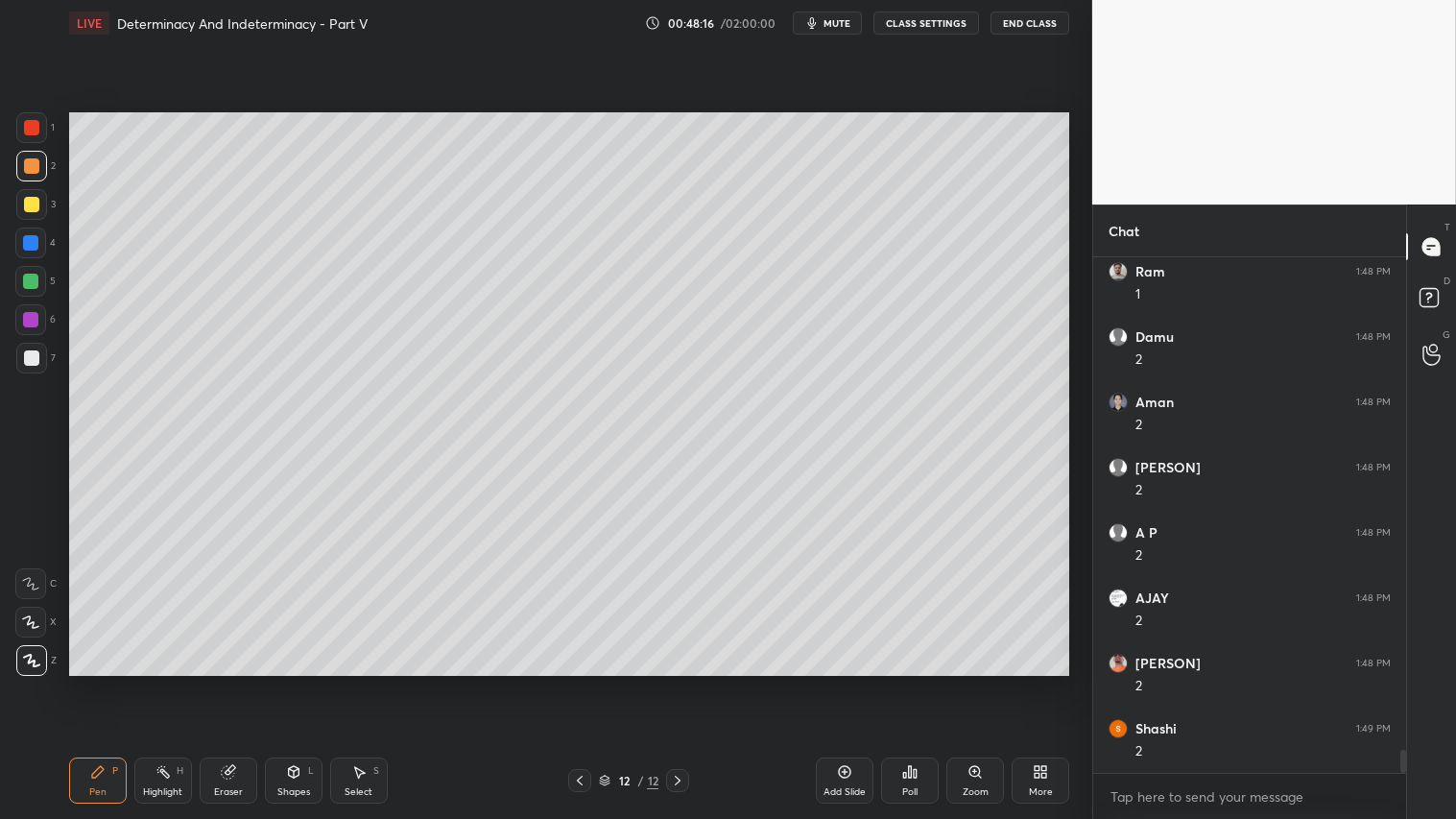 click 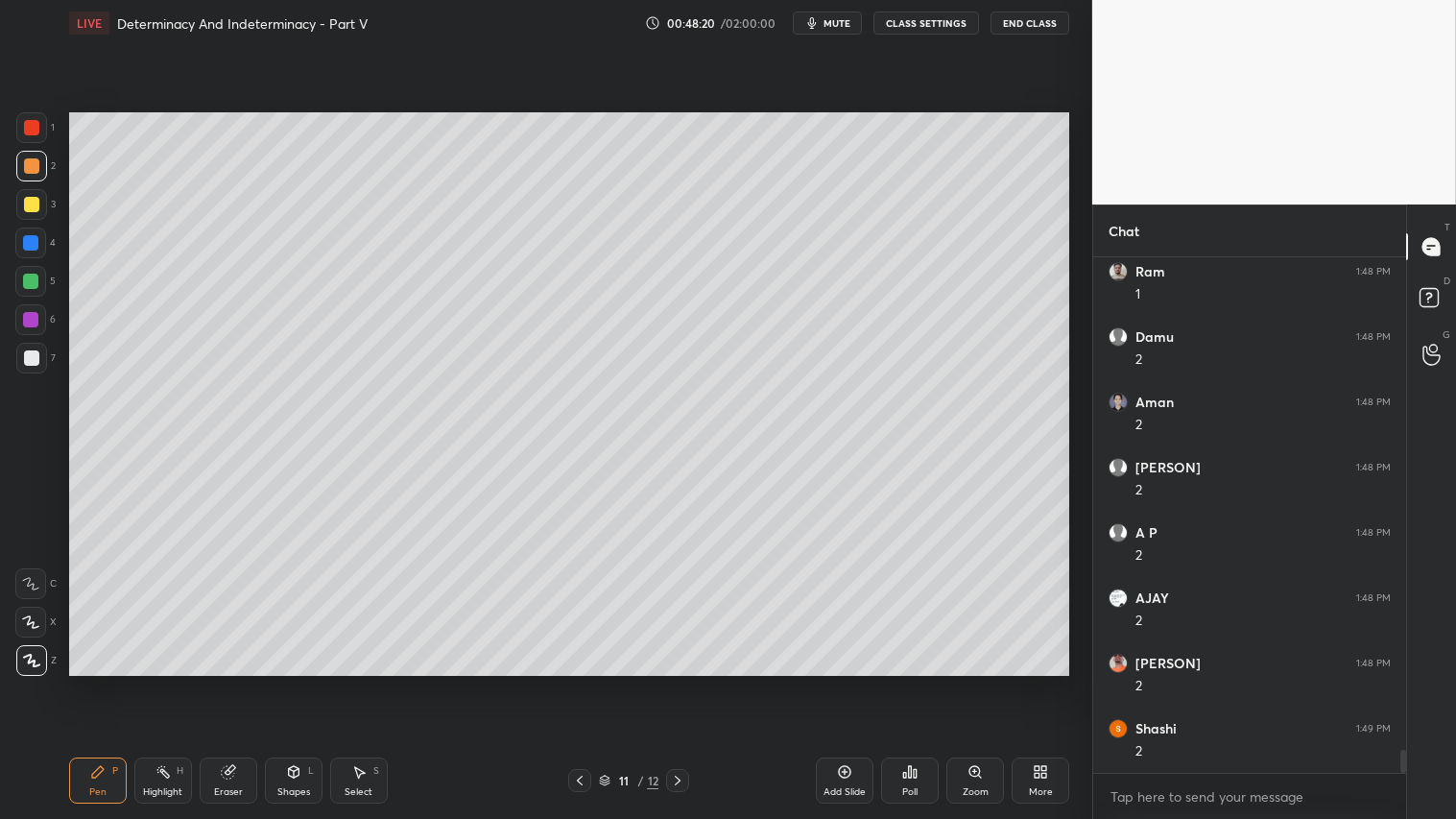 click at bounding box center [678, 781] 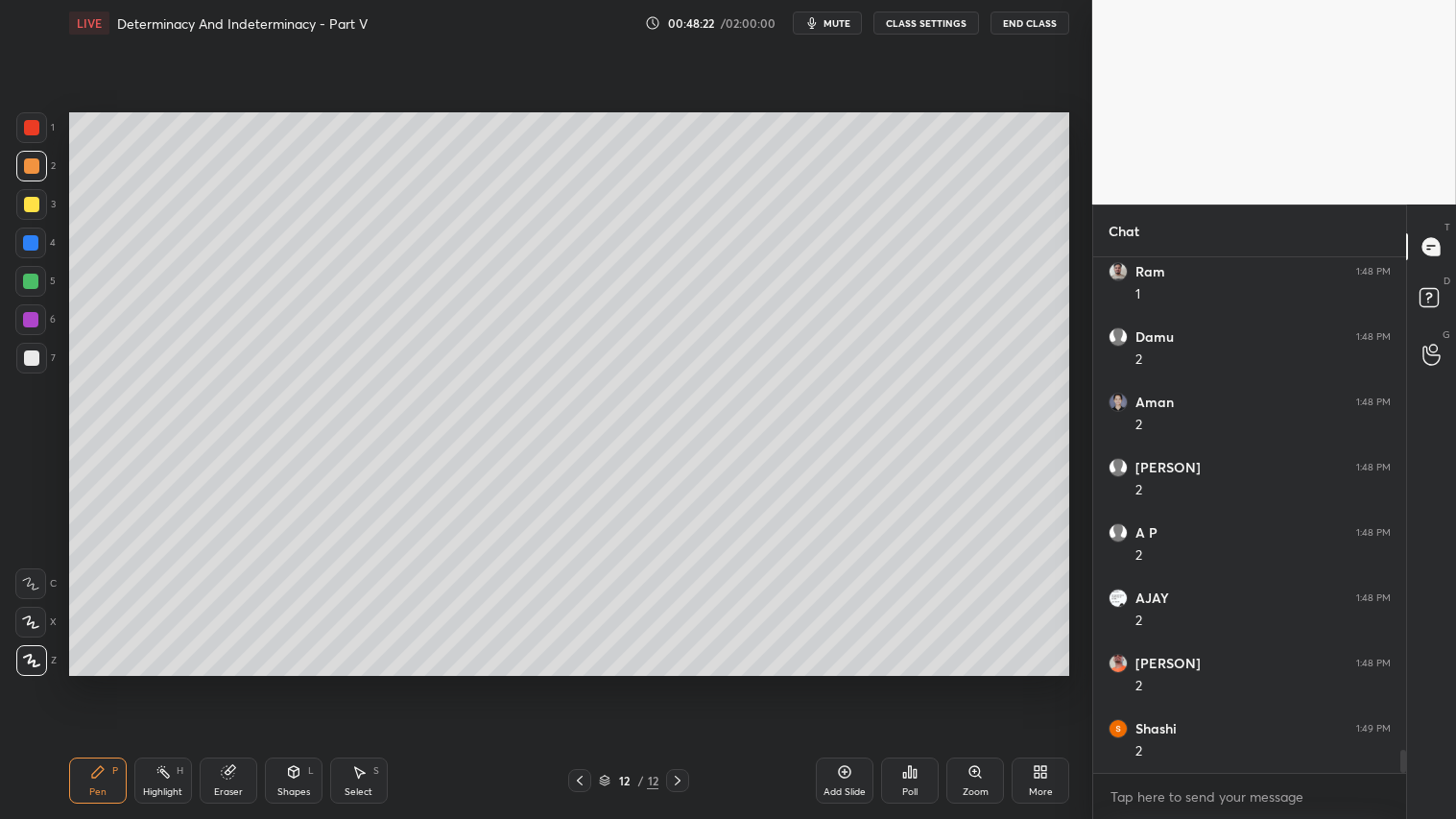 drag, startPoint x: 100, startPoint y: 791, endPoint x: 107, endPoint y: 783, distance: 10.630146 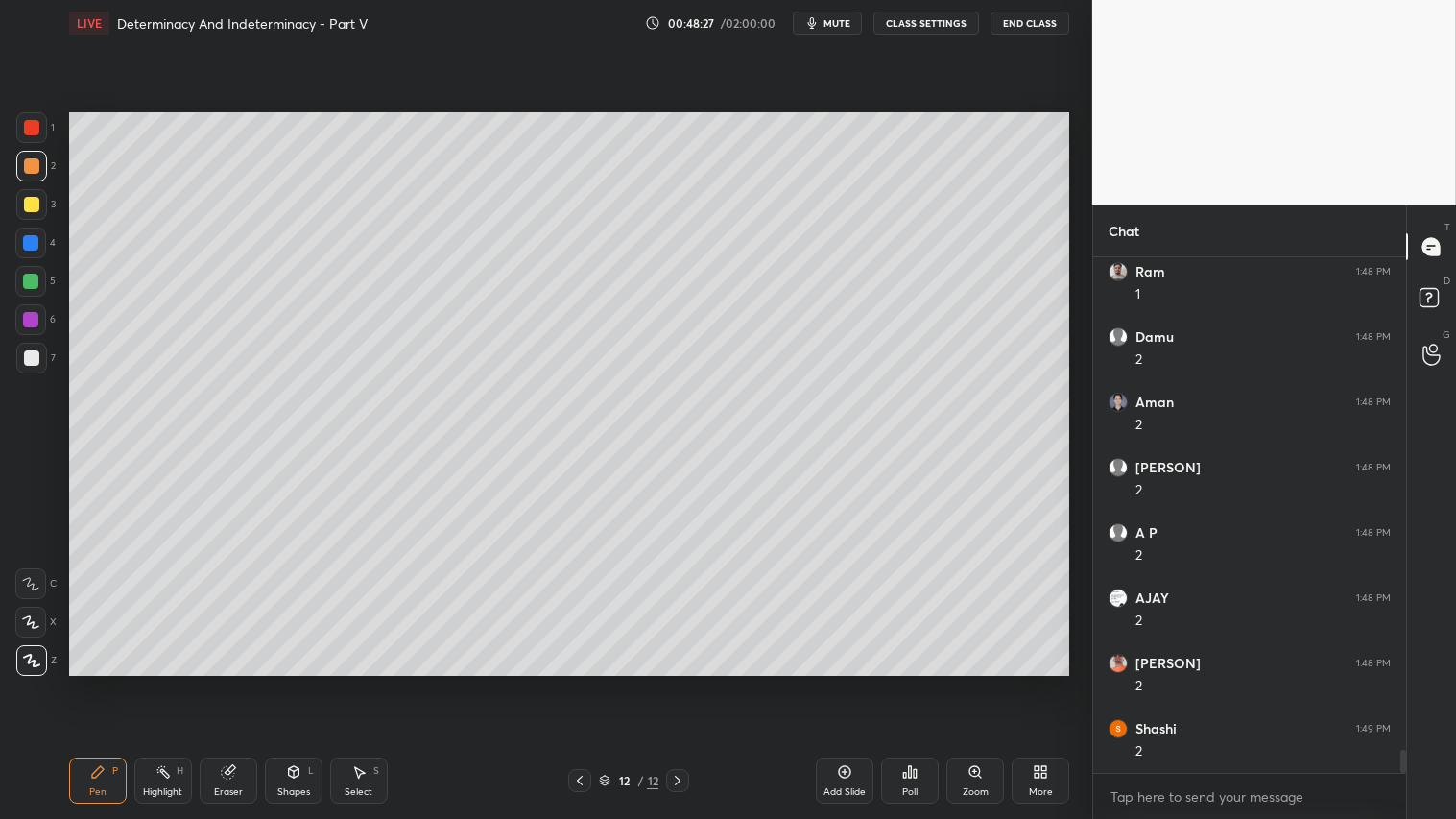 click on "Shapes L" at bounding box center (294, 781) 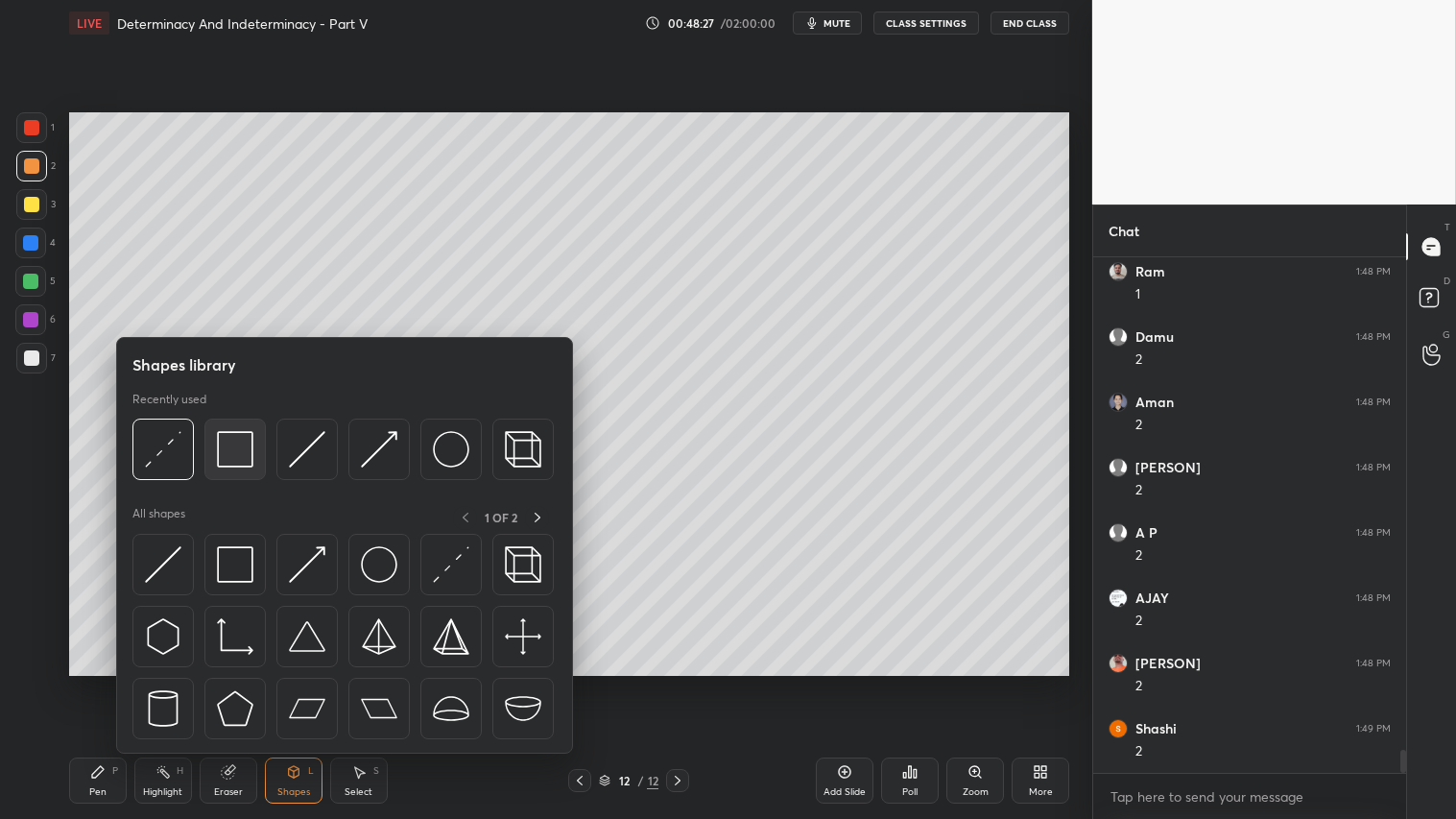 click at bounding box center [235, 449] 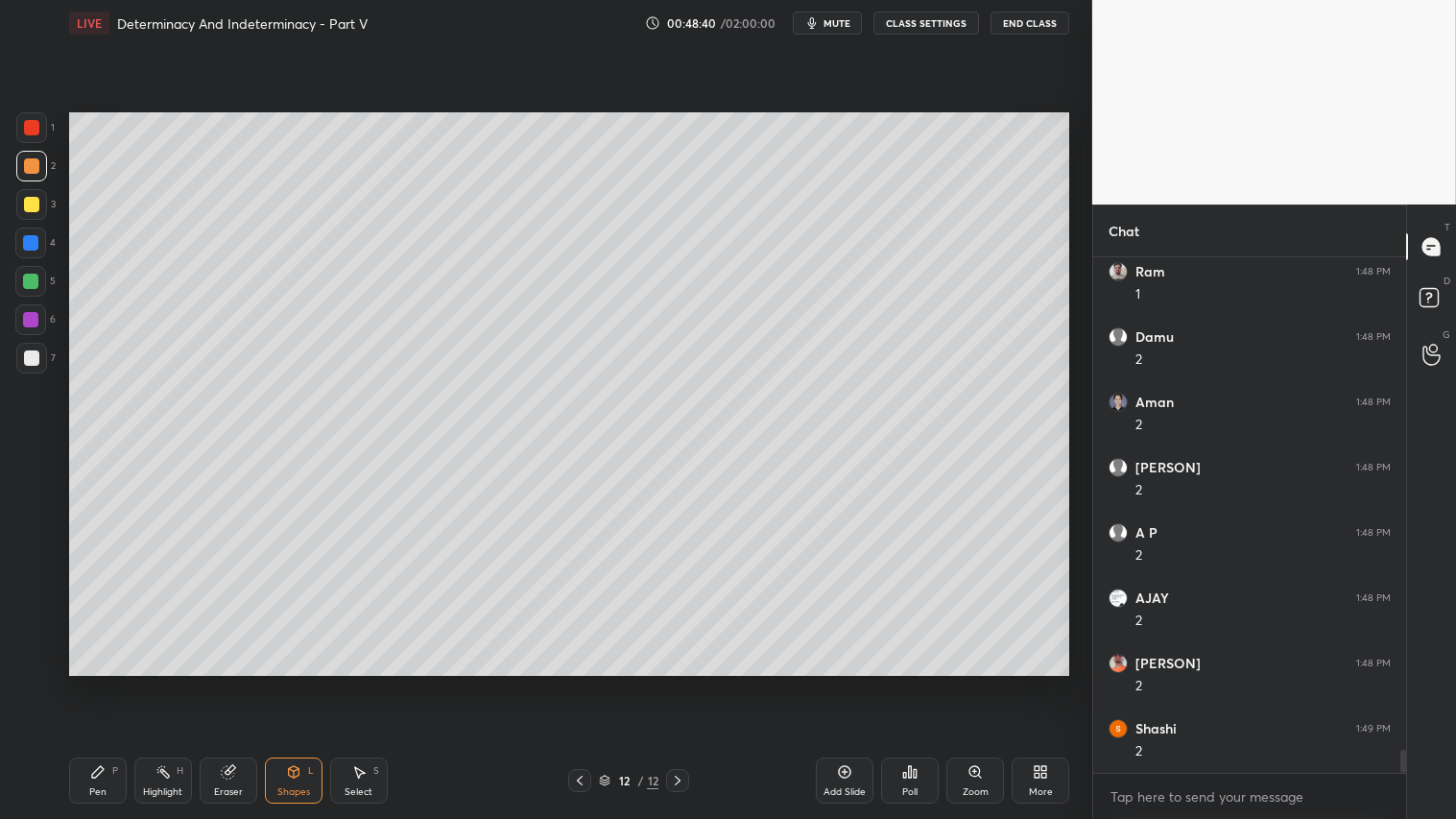 click on "Eraser" at bounding box center [228, 781] 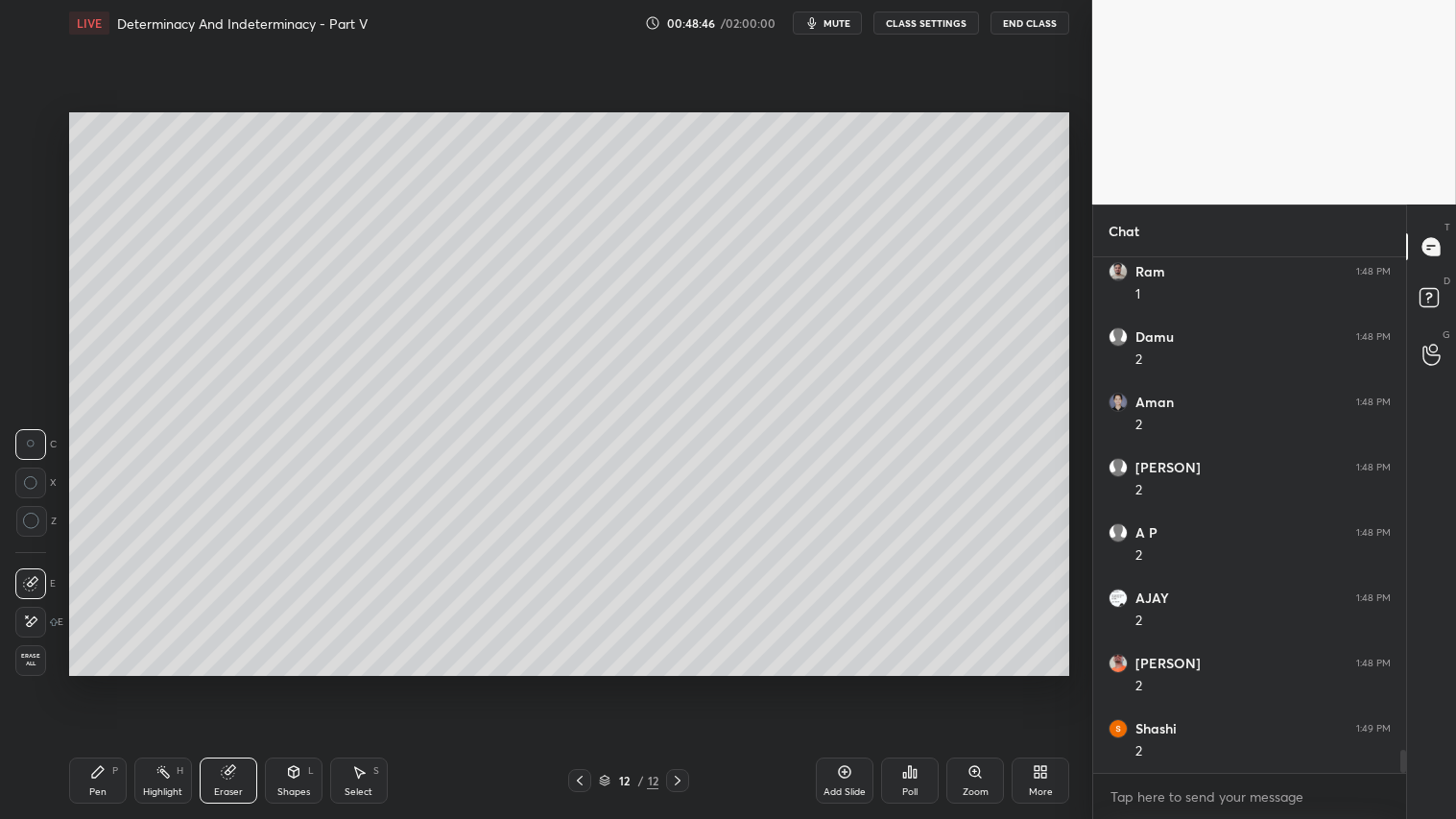 click on "Shapes" at bounding box center (294, 792) 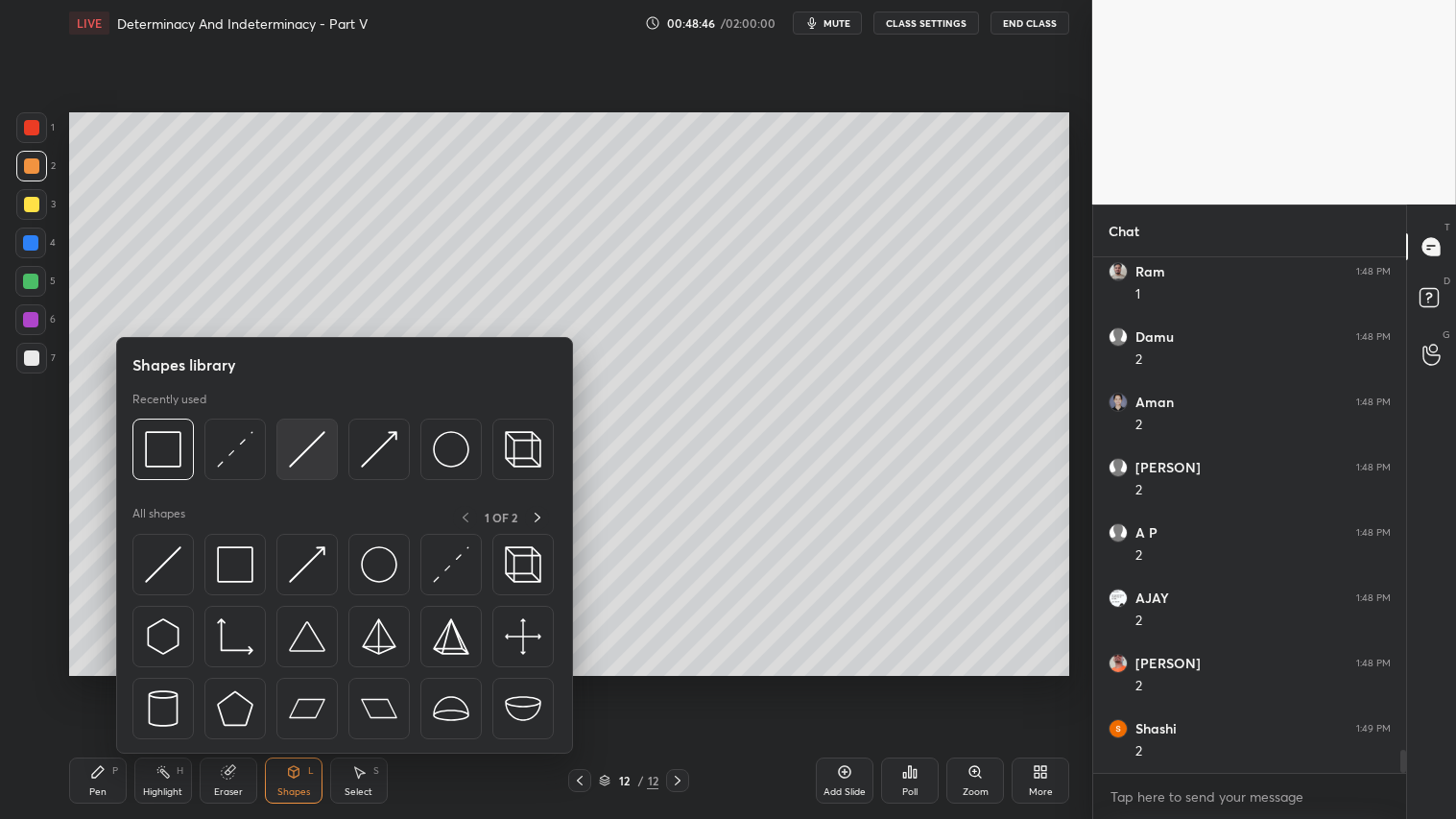 click at bounding box center [307, 449] 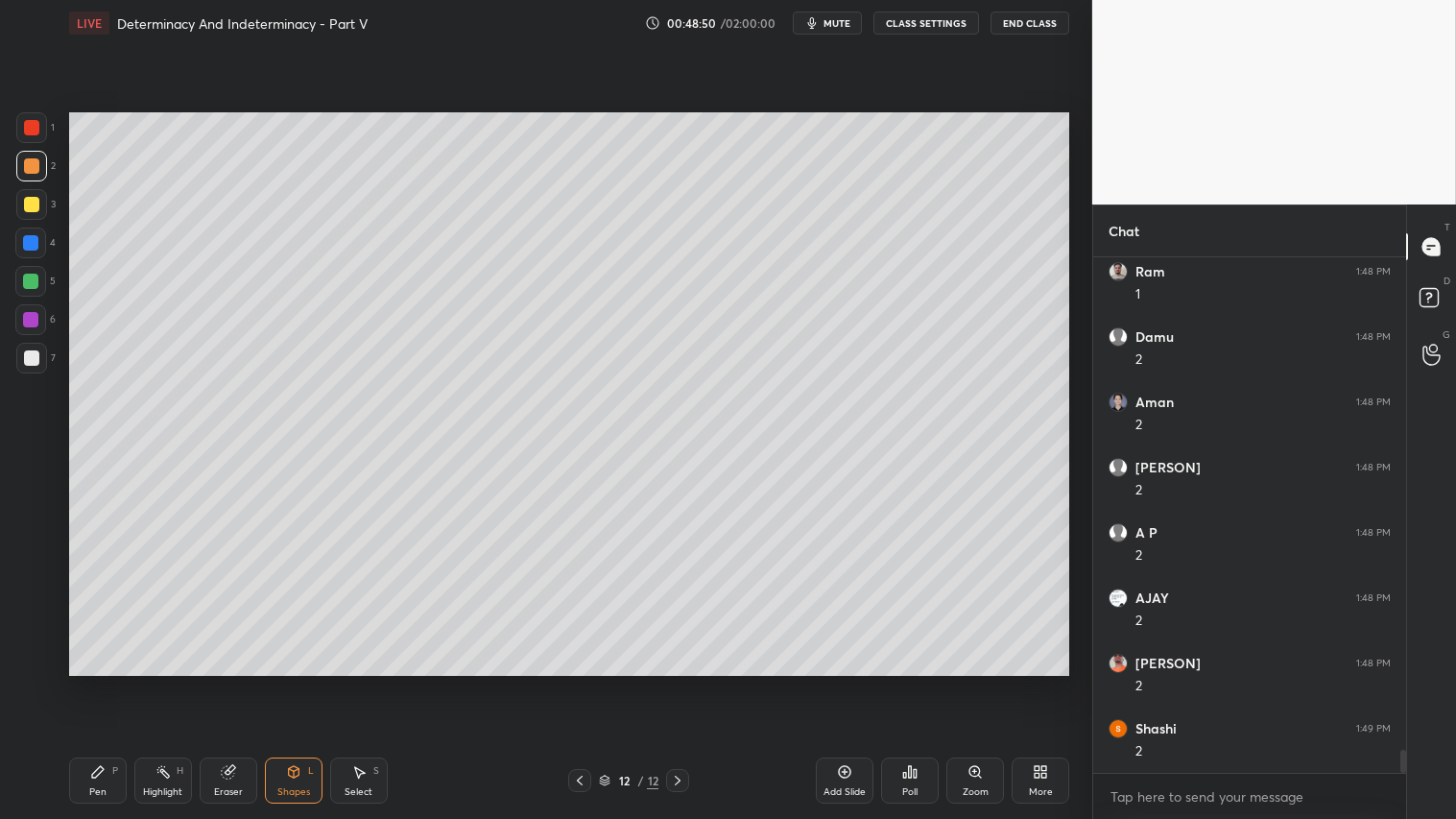 click 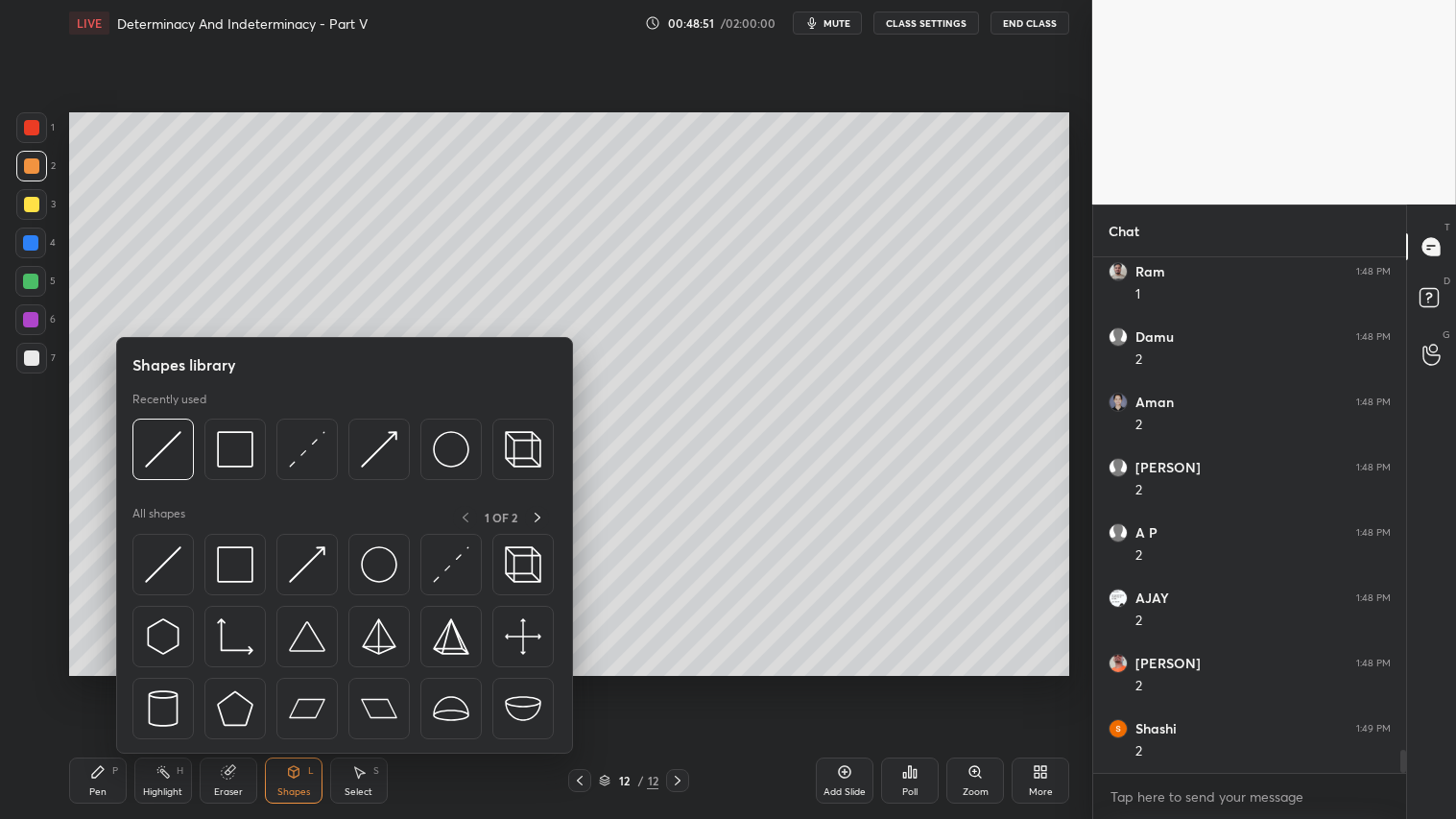 click at bounding box center (32, 205) 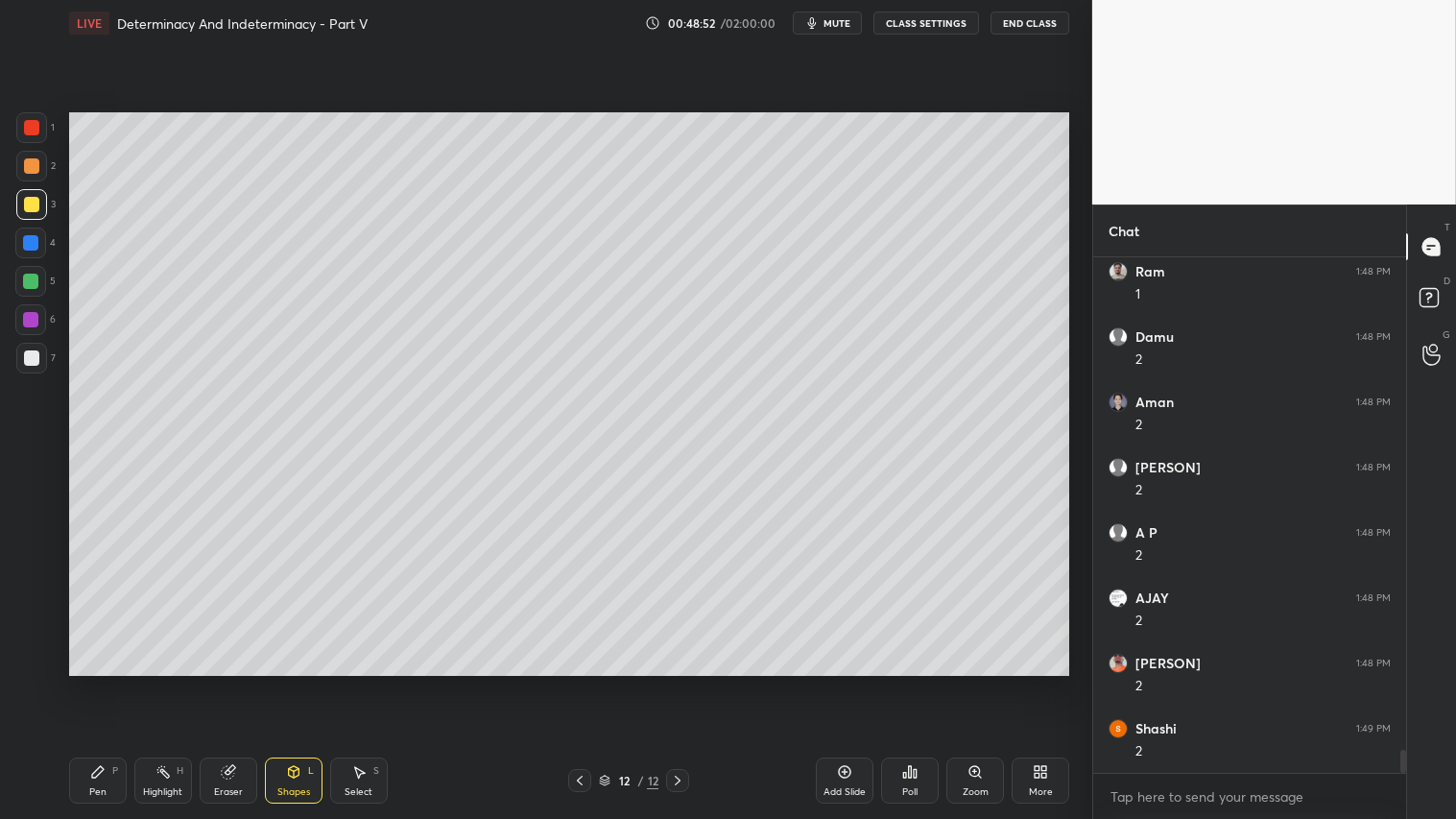 drag, startPoint x: 99, startPoint y: 782, endPoint x: 149, endPoint y: 684, distance: 110.01818 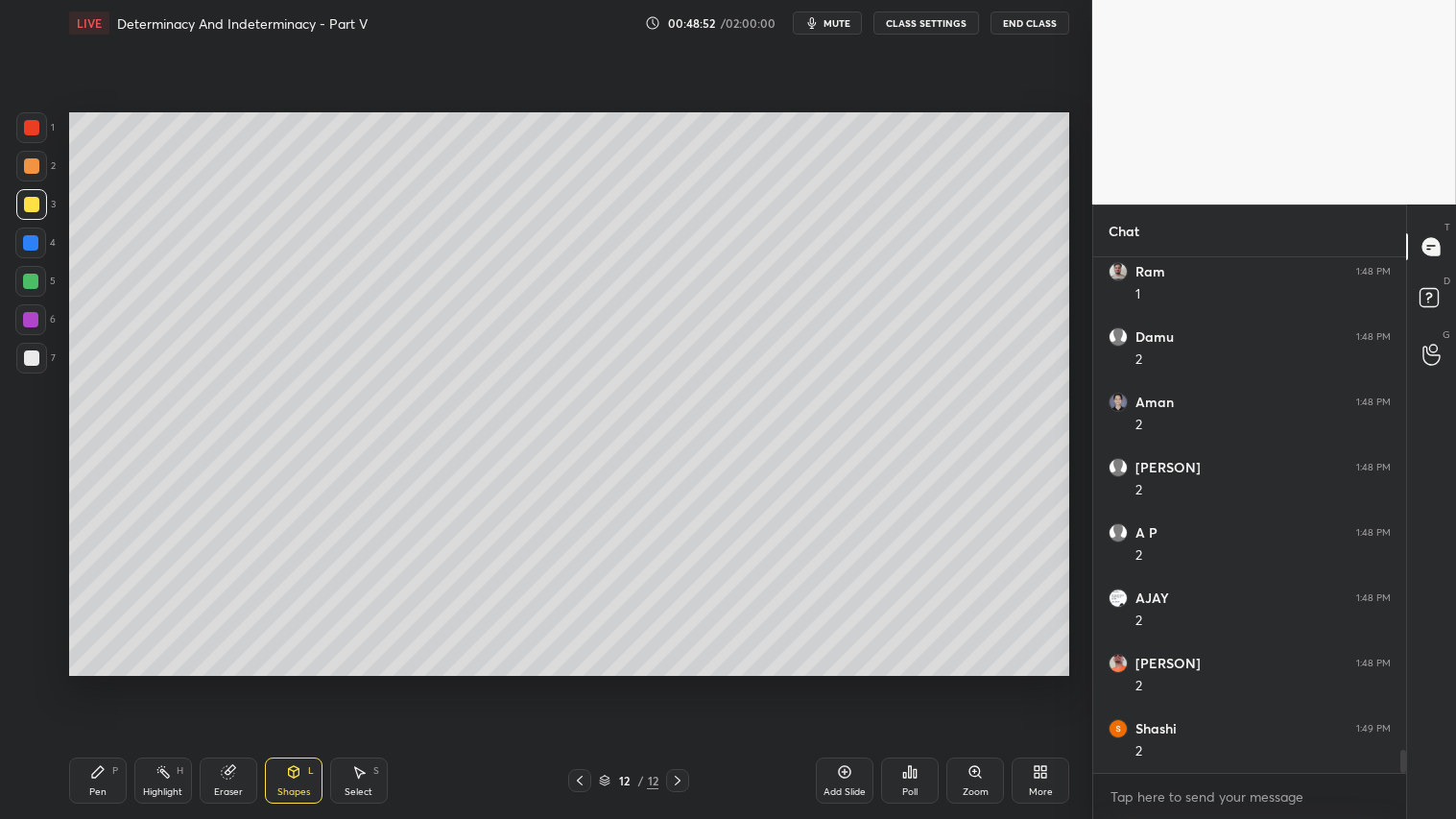 click on "Pen P" at bounding box center (98, 781) 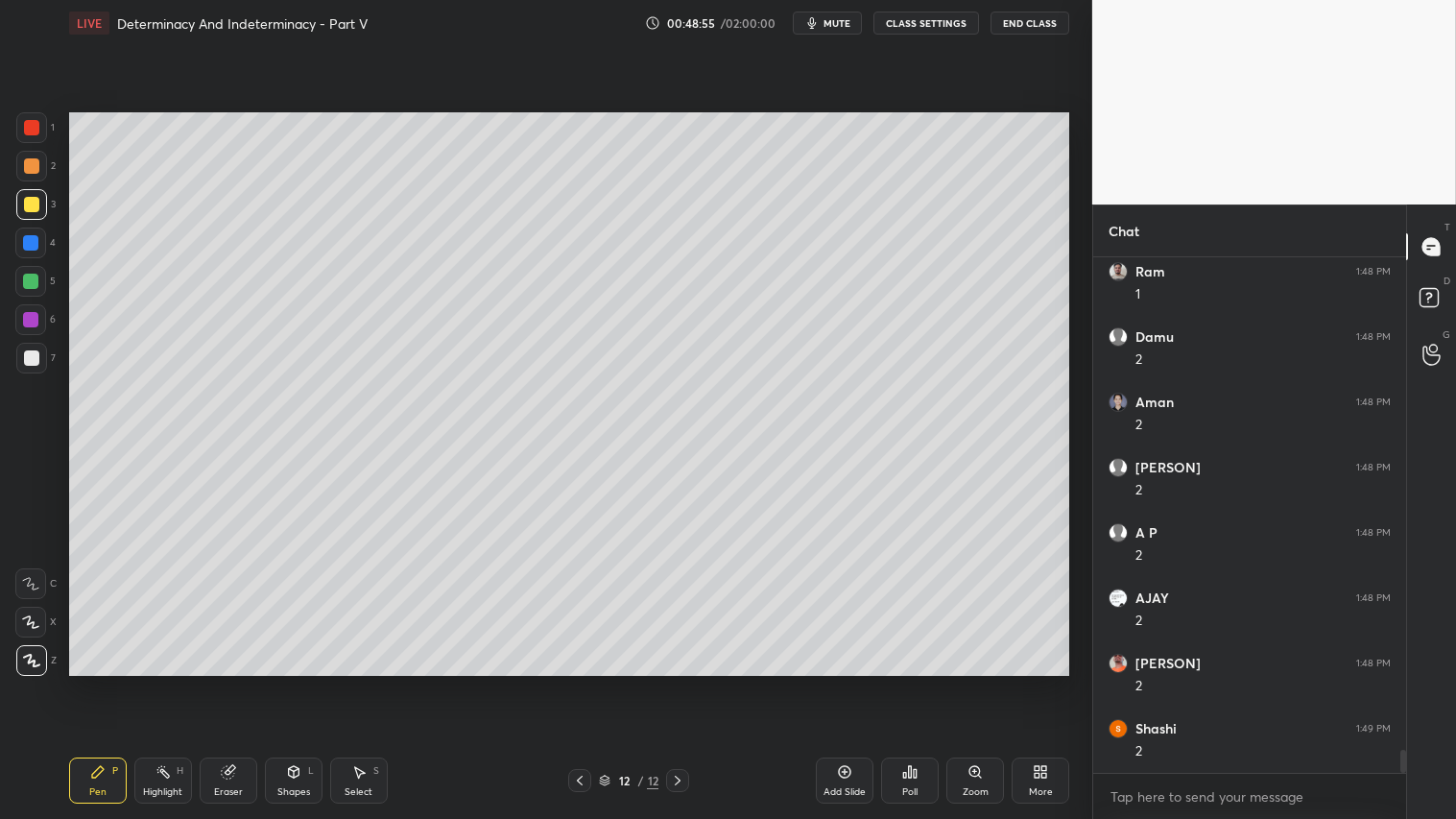 drag, startPoint x: 294, startPoint y: 789, endPoint x: 301, endPoint y: 779, distance: 12.206556 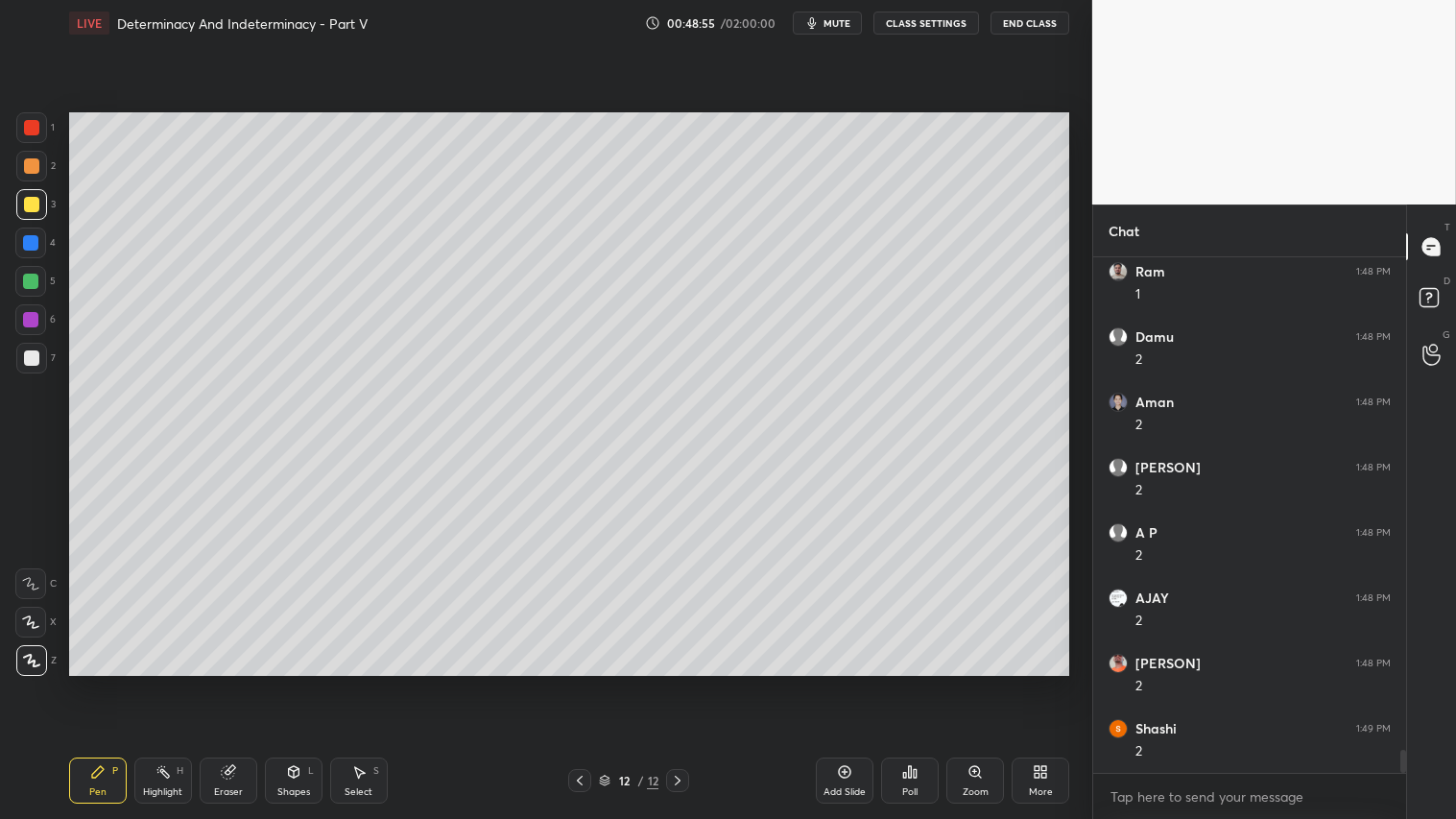 click on "Shapes" at bounding box center (294, 792) 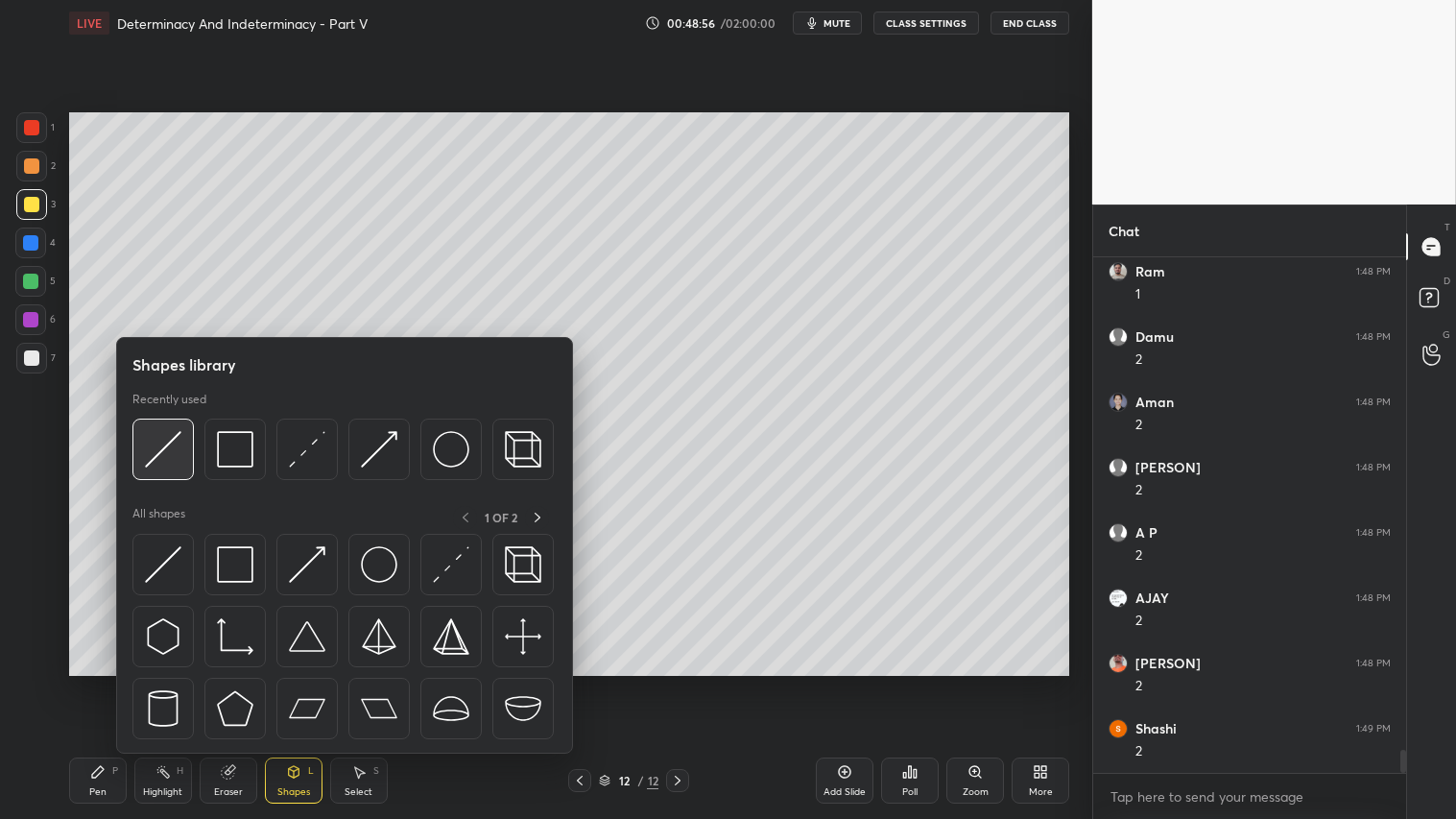 click at bounding box center (163, 449) 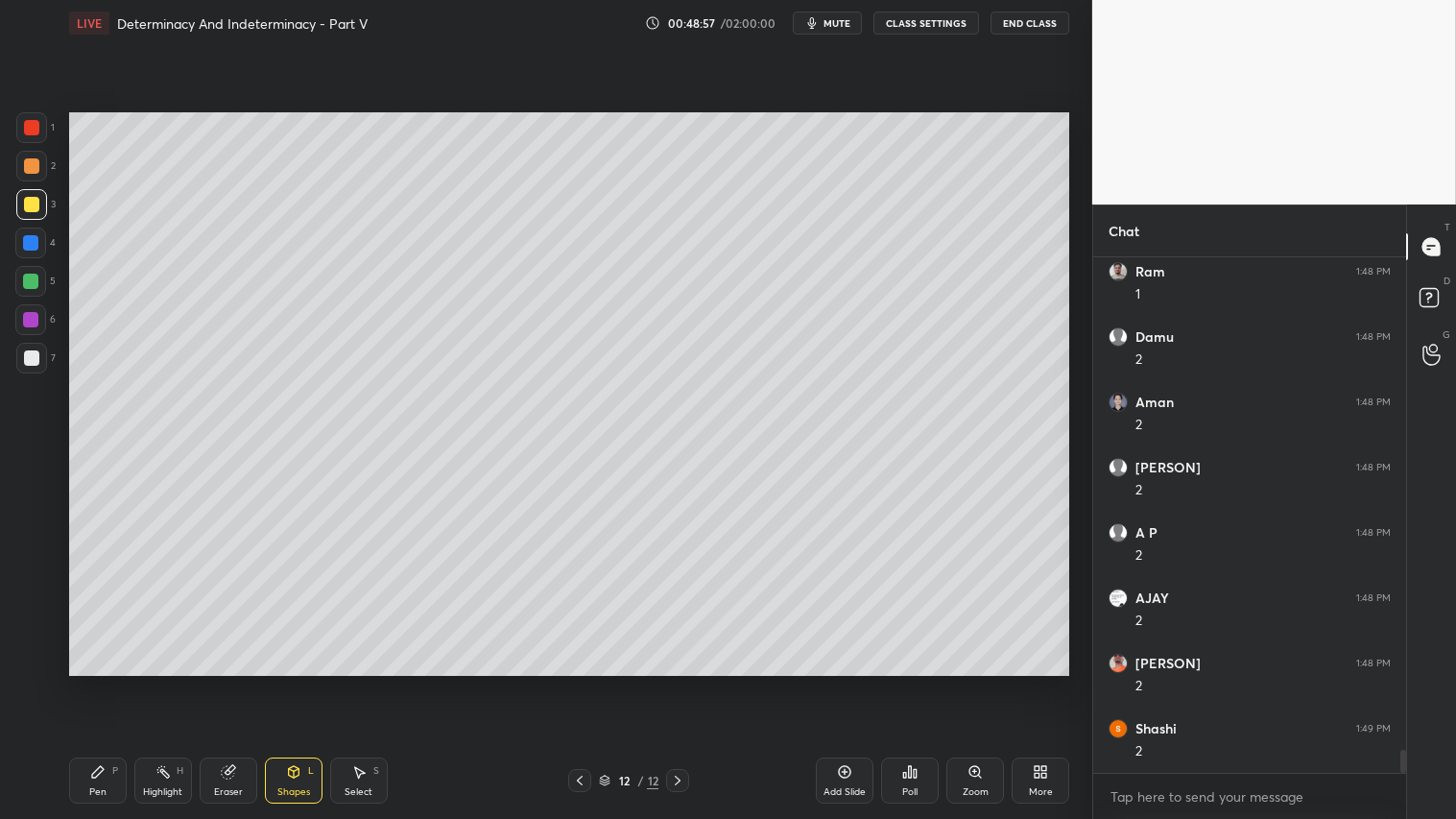 click at bounding box center [32, 166] 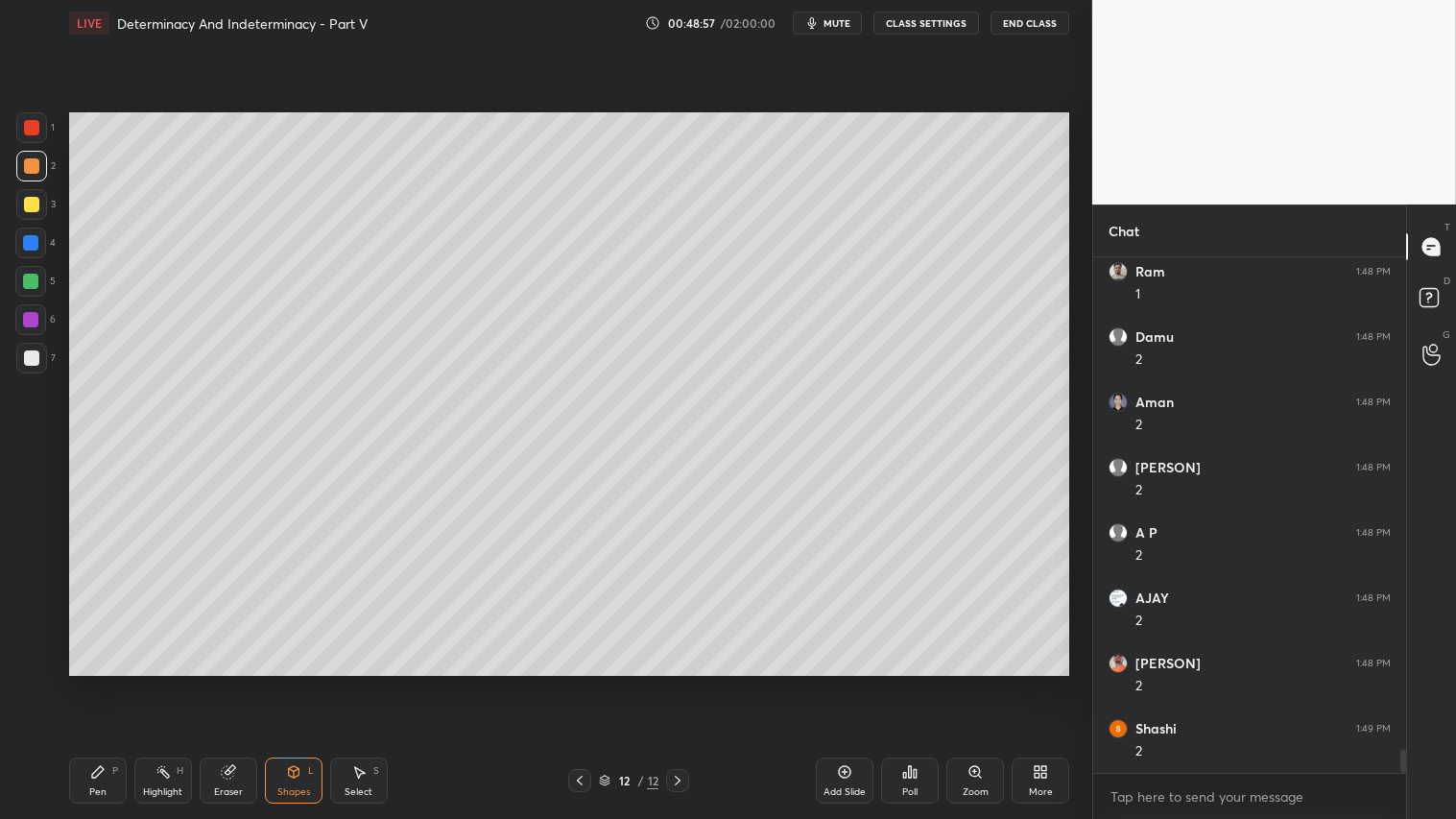 drag, startPoint x: 24, startPoint y: 196, endPoint x: 44, endPoint y: 216, distance: 28.284271 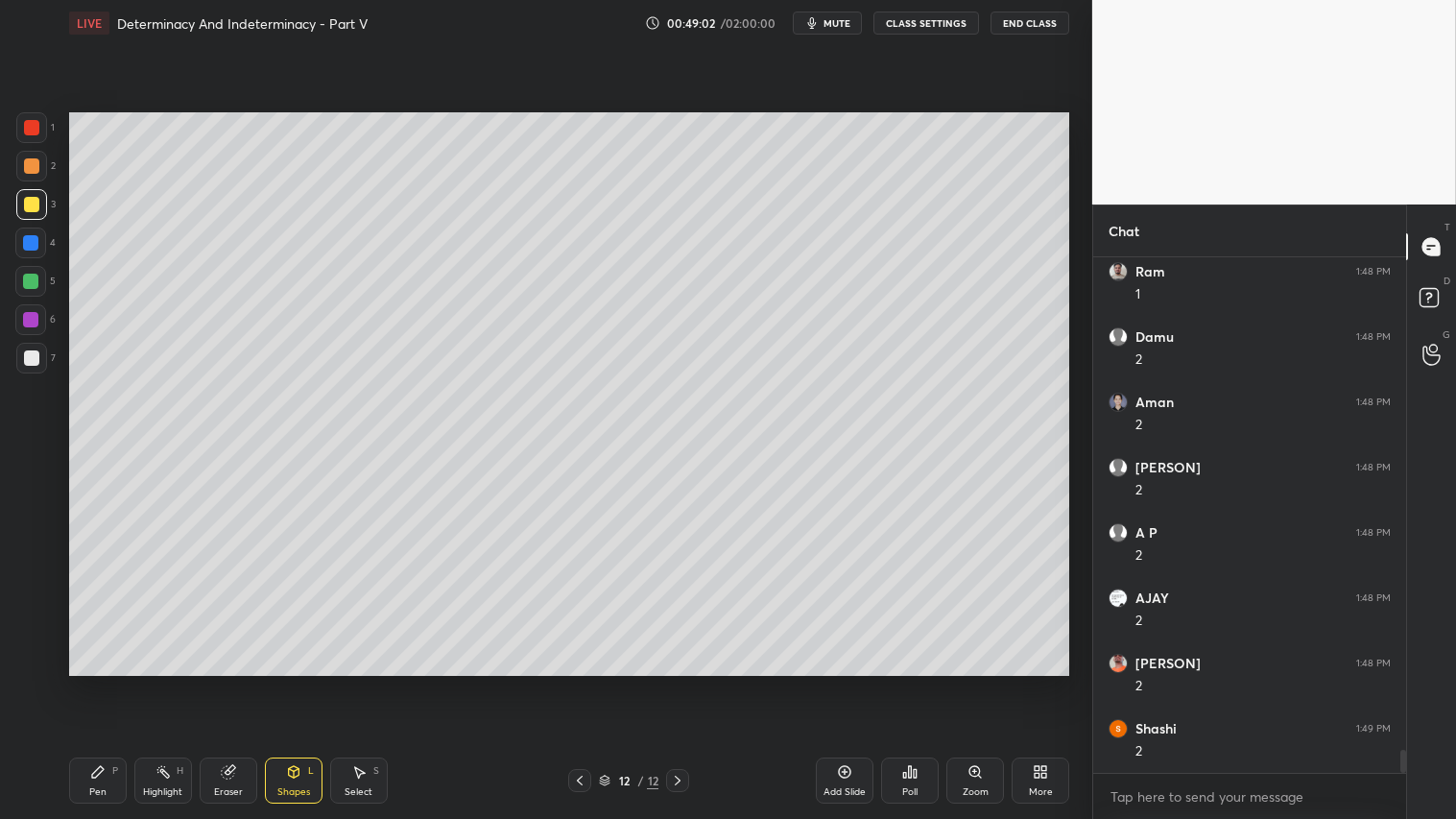 click on "Eraser" at bounding box center (228, 781) 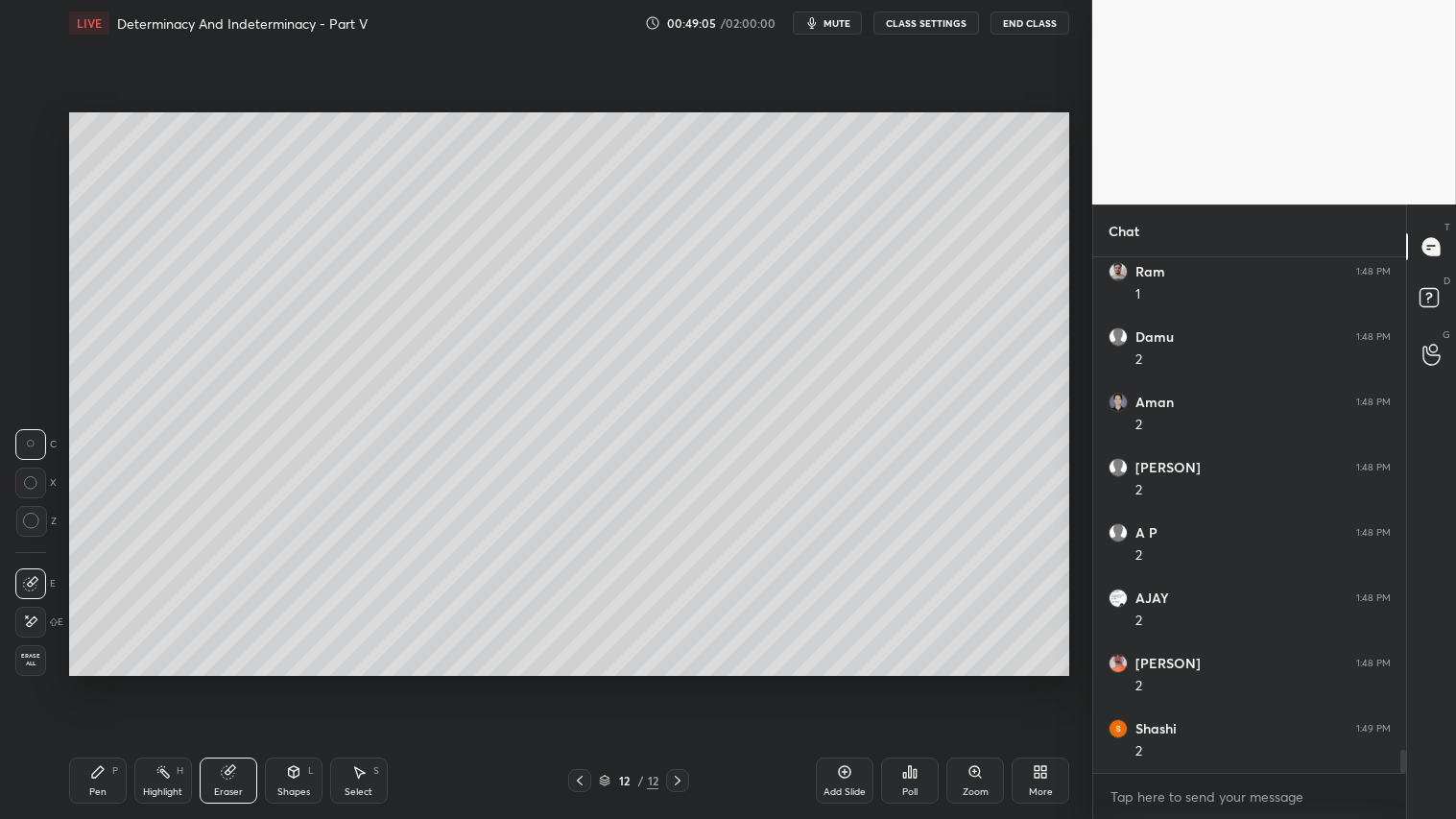 click 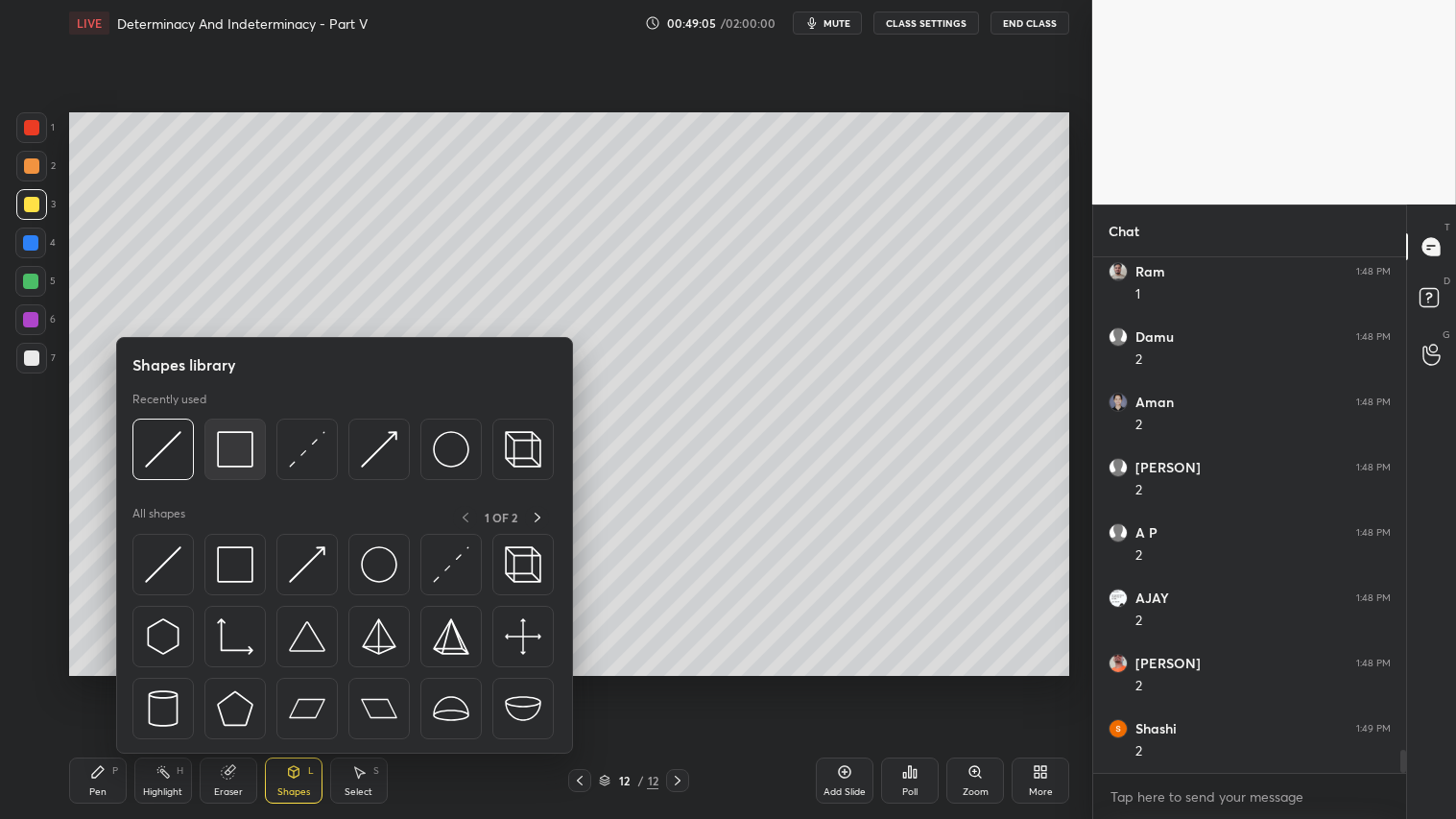 click at bounding box center (235, 449) 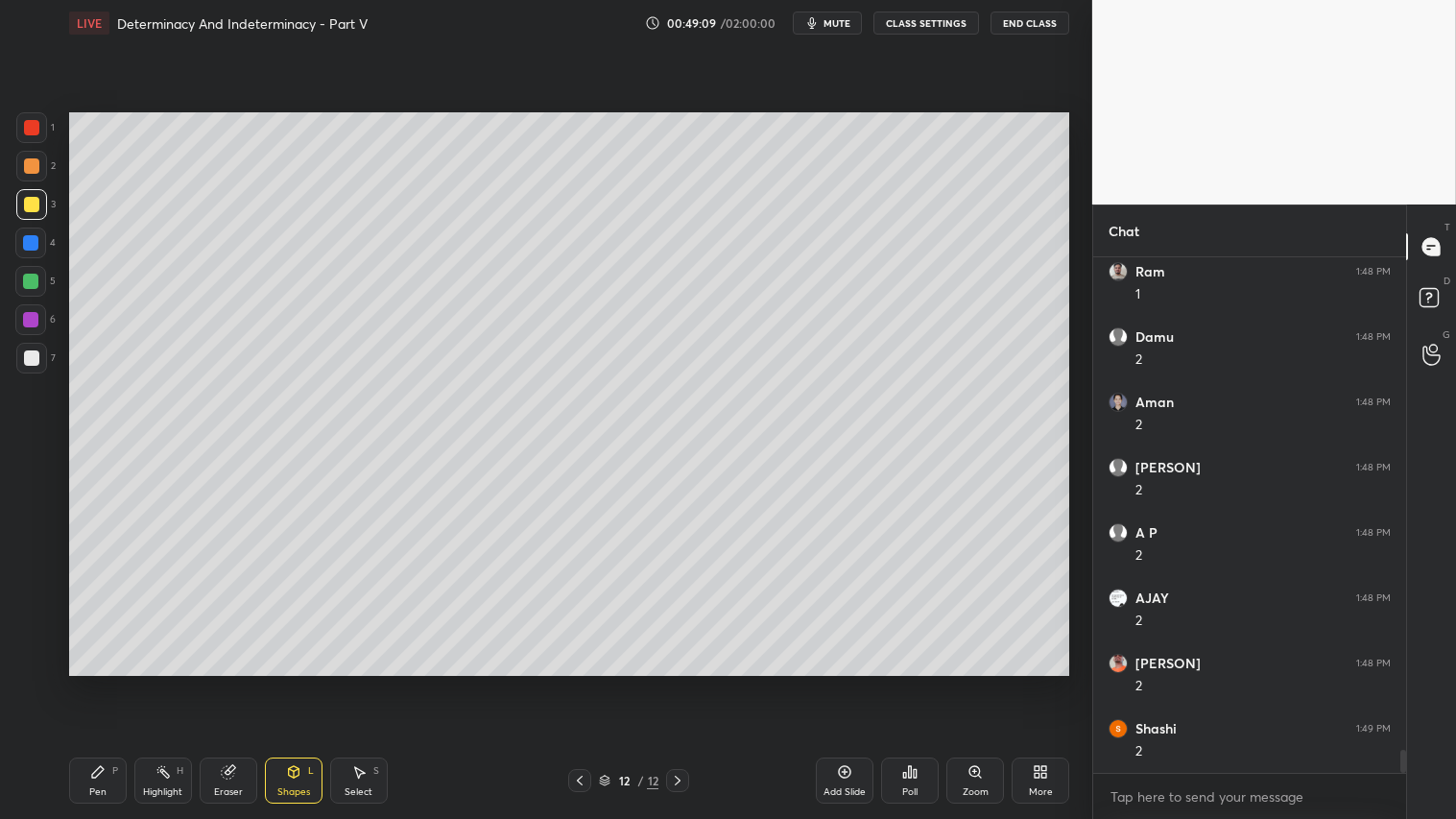 click 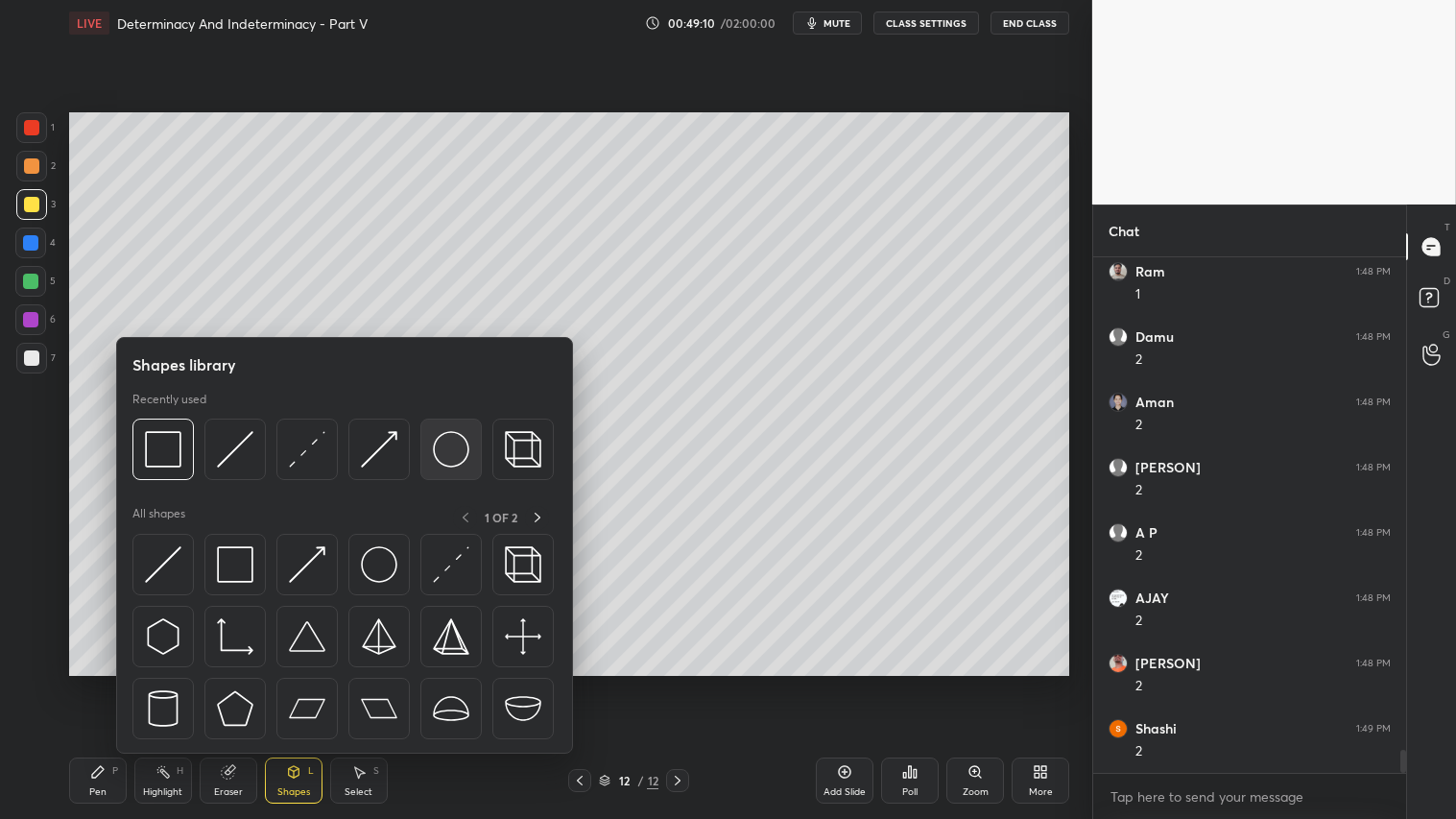 click at bounding box center [451, 449] 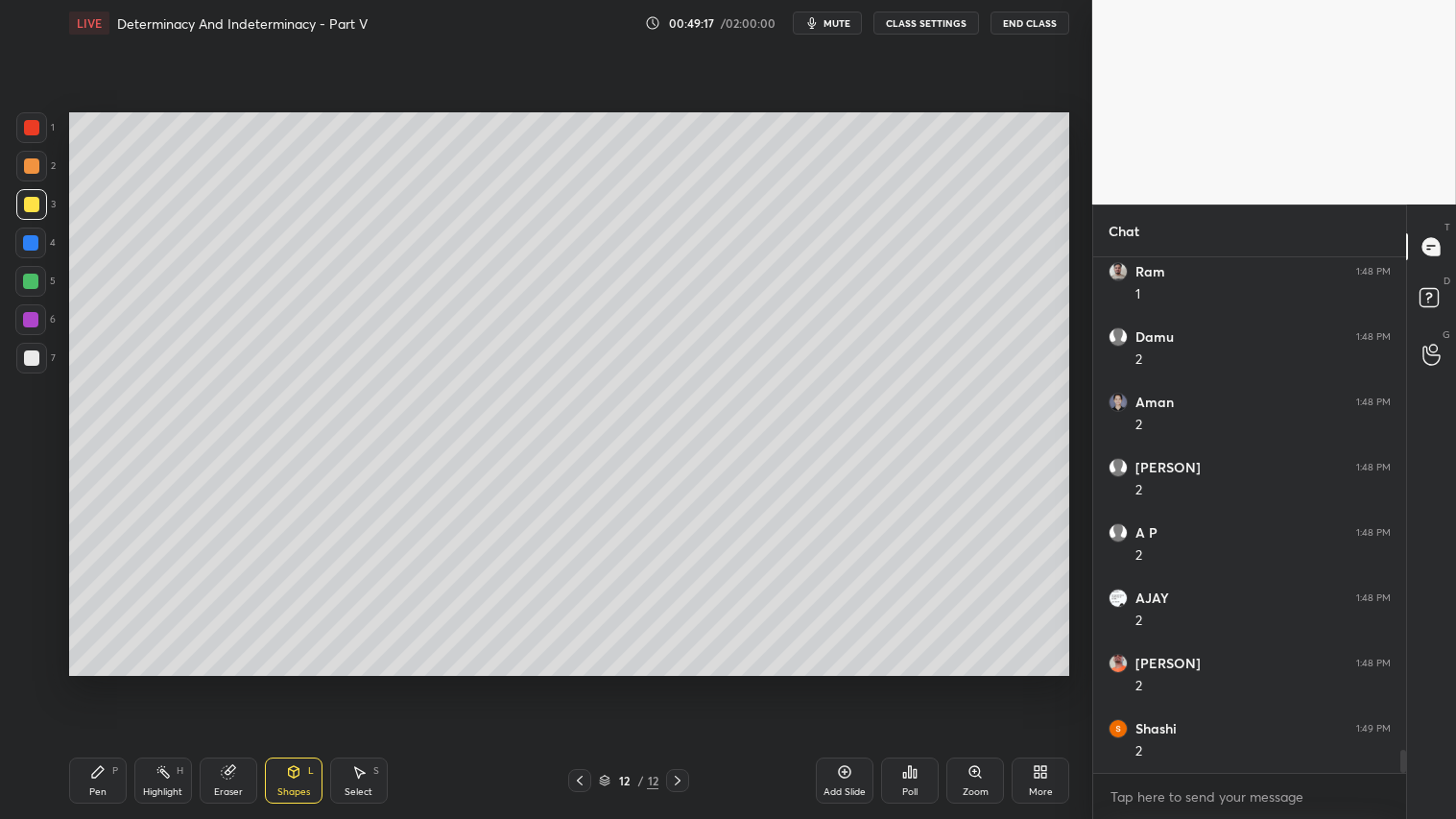 click on "Eraser" at bounding box center (228, 781) 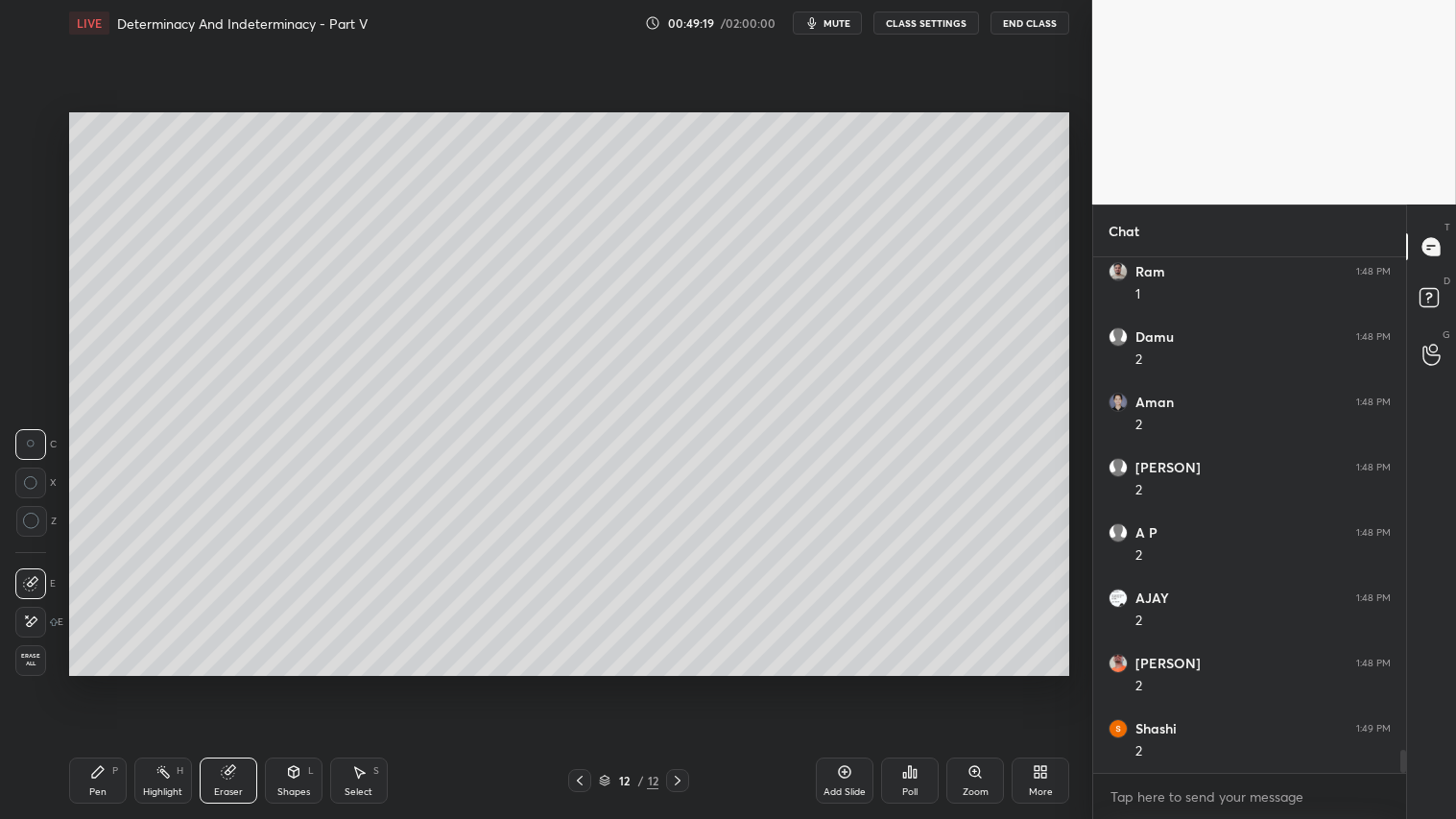 drag, startPoint x: 89, startPoint y: 775, endPoint x: 118, endPoint y: 746, distance: 41.012193 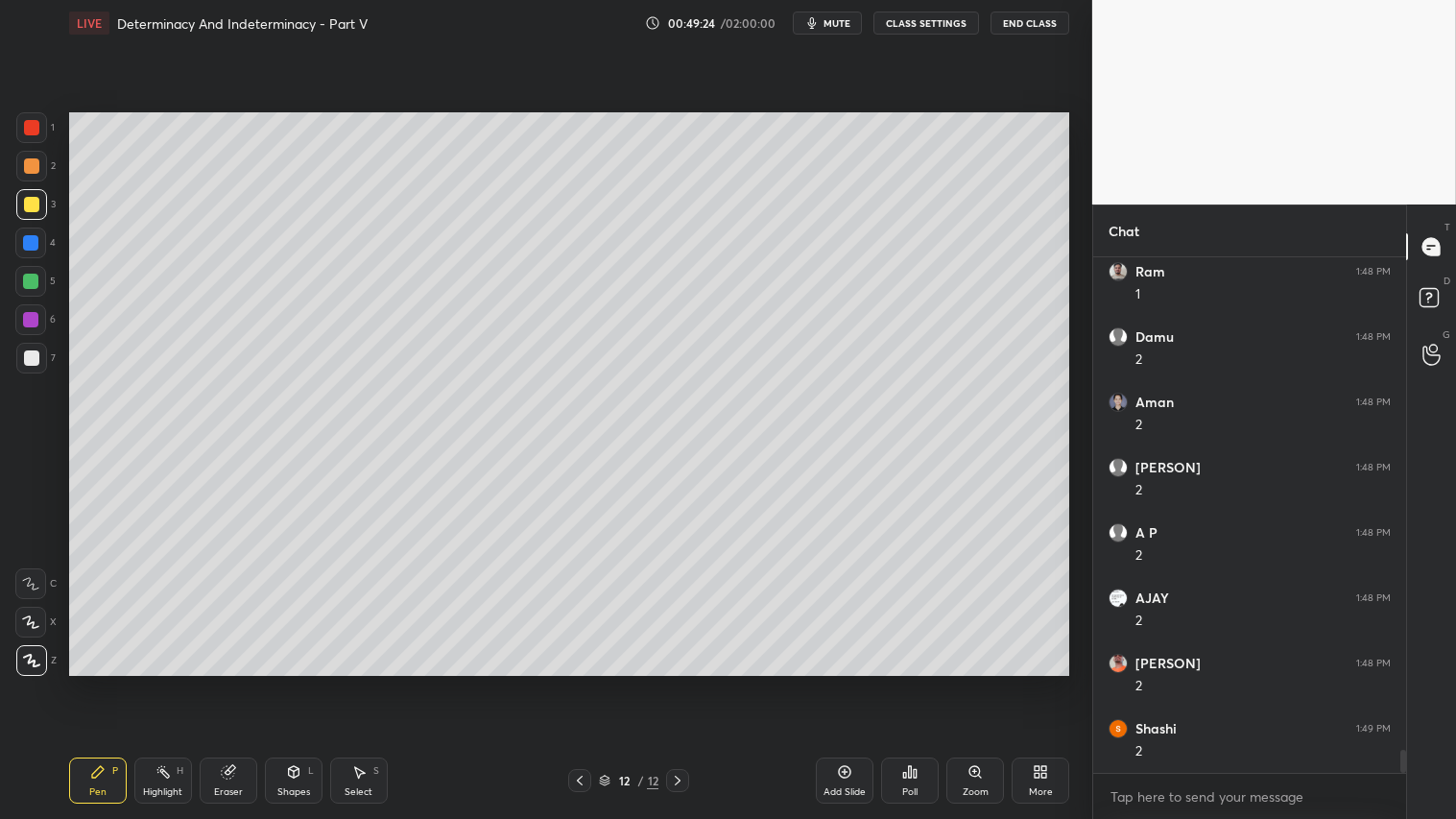 click on "Shapes" at bounding box center (294, 792) 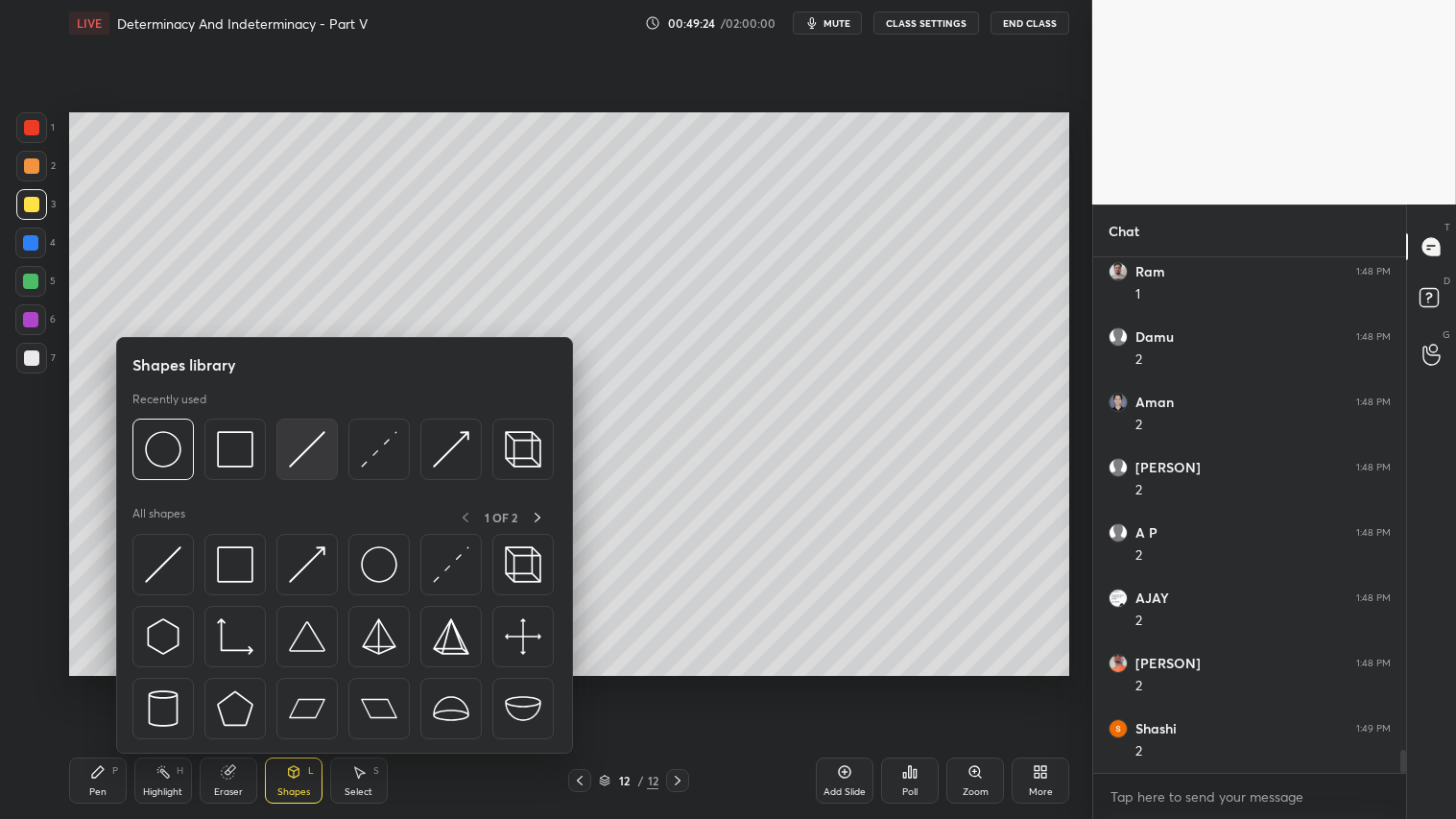 click at bounding box center [307, 449] 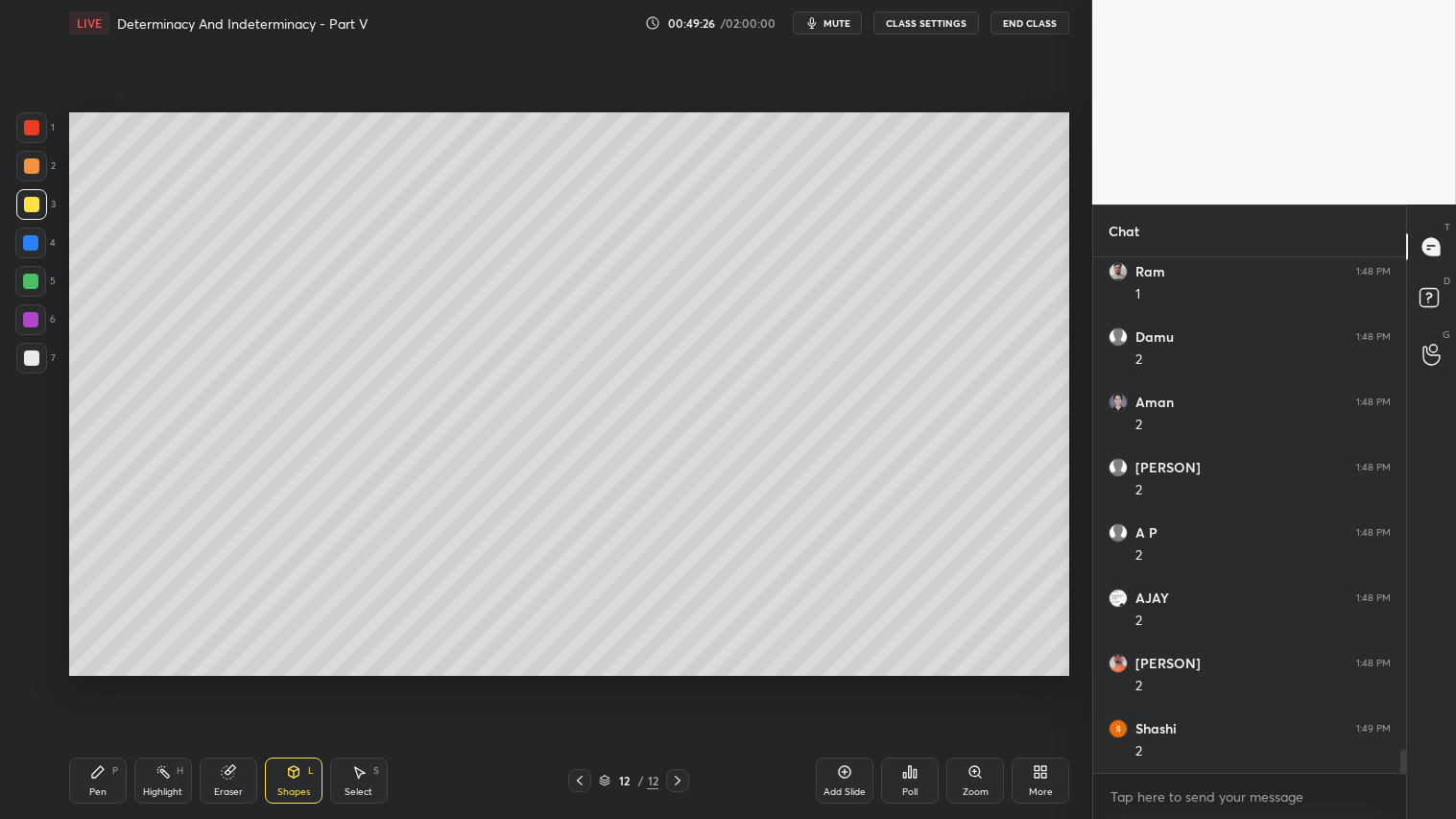 click at bounding box center [32, 166] 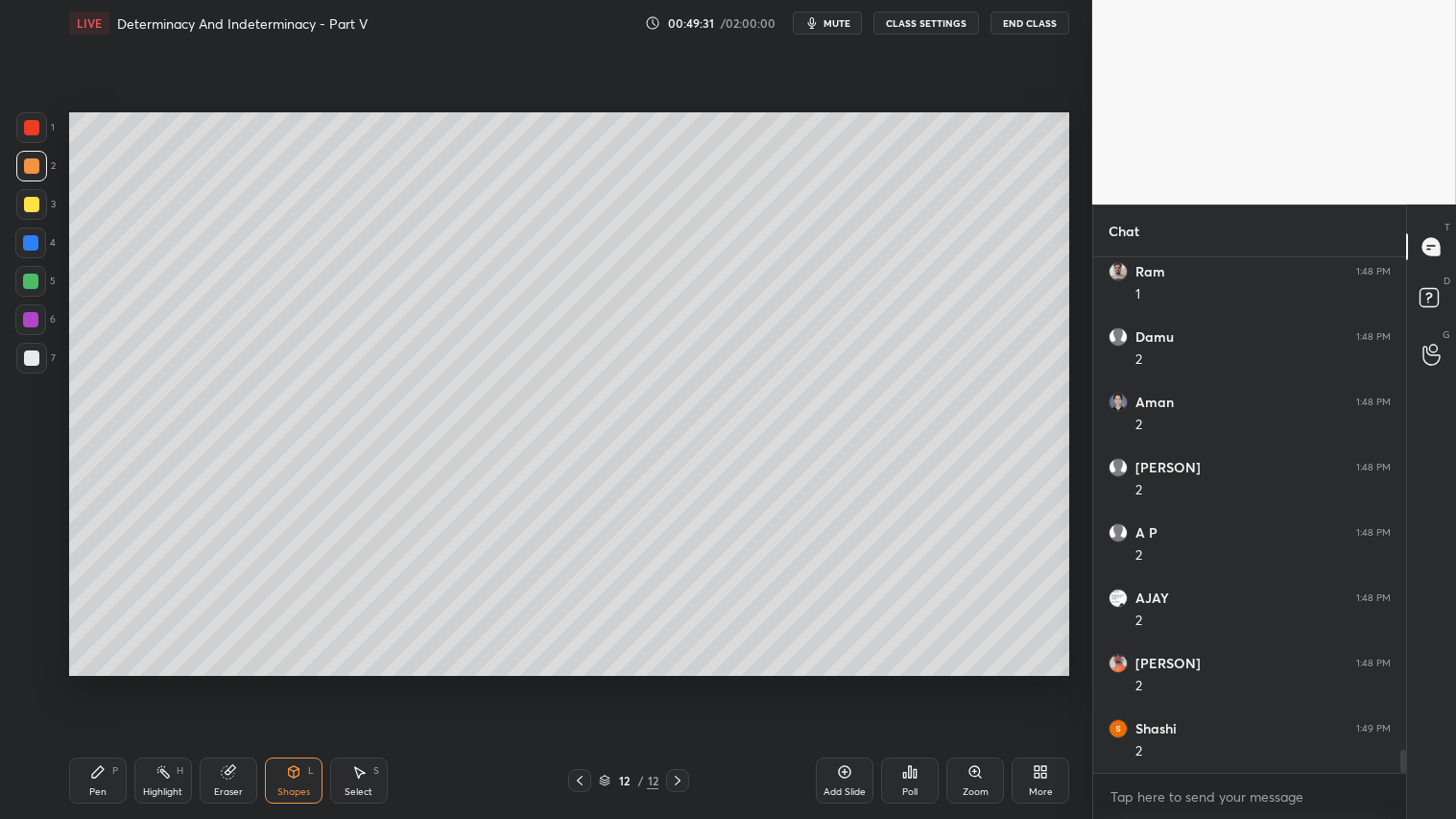 click on "Shapes L" at bounding box center (294, 781) 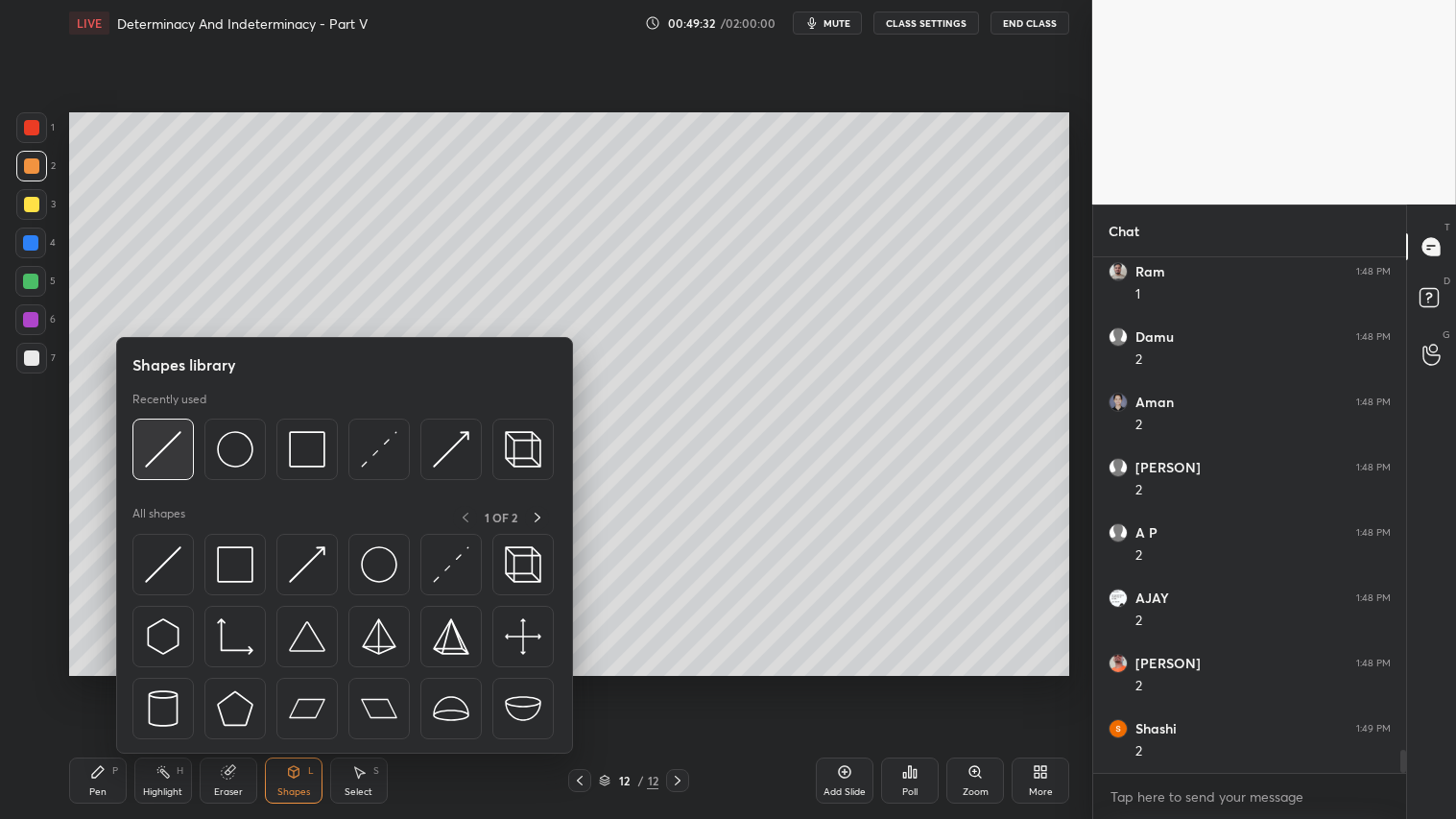 click at bounding box center [163, 449] 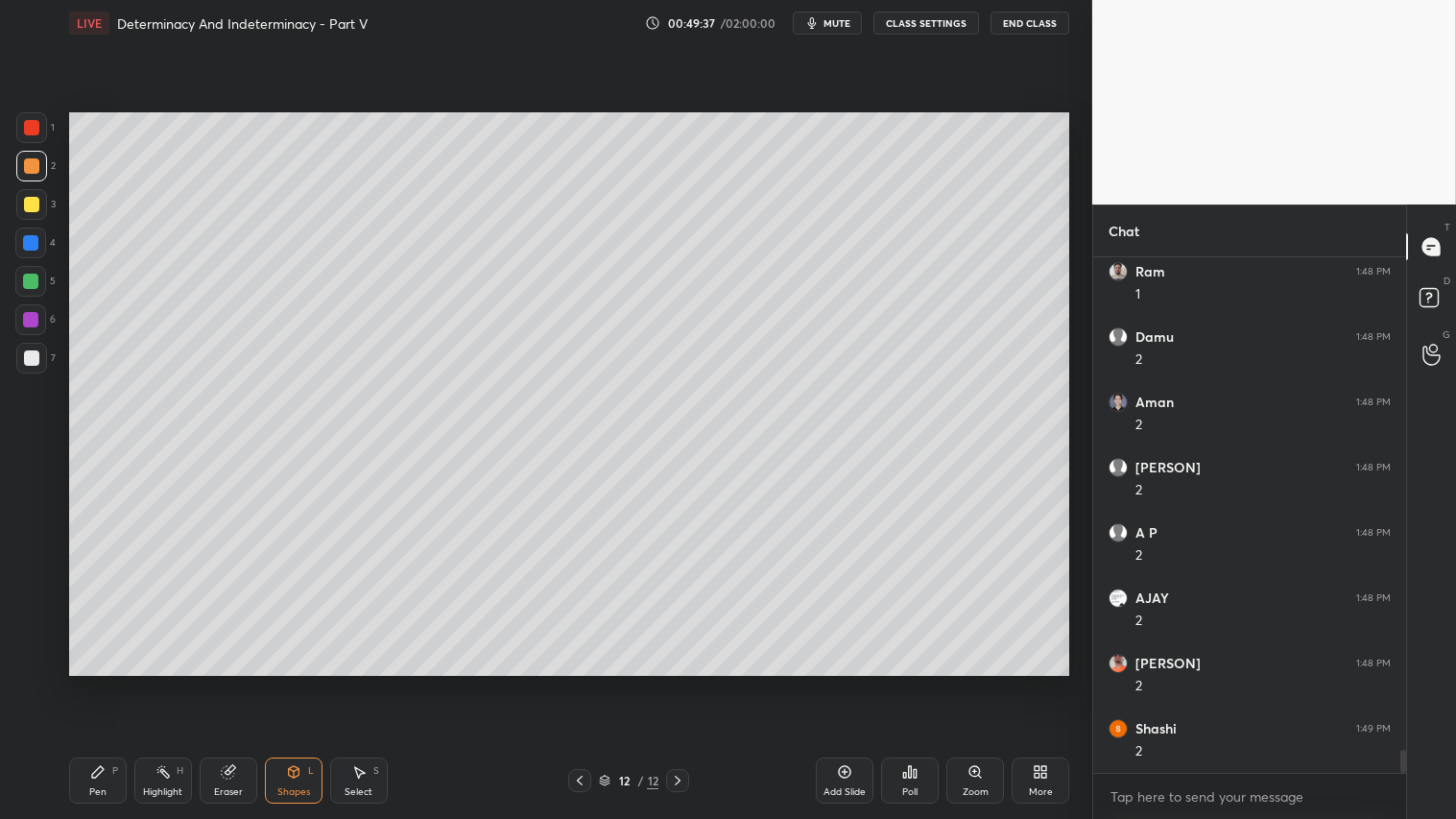click 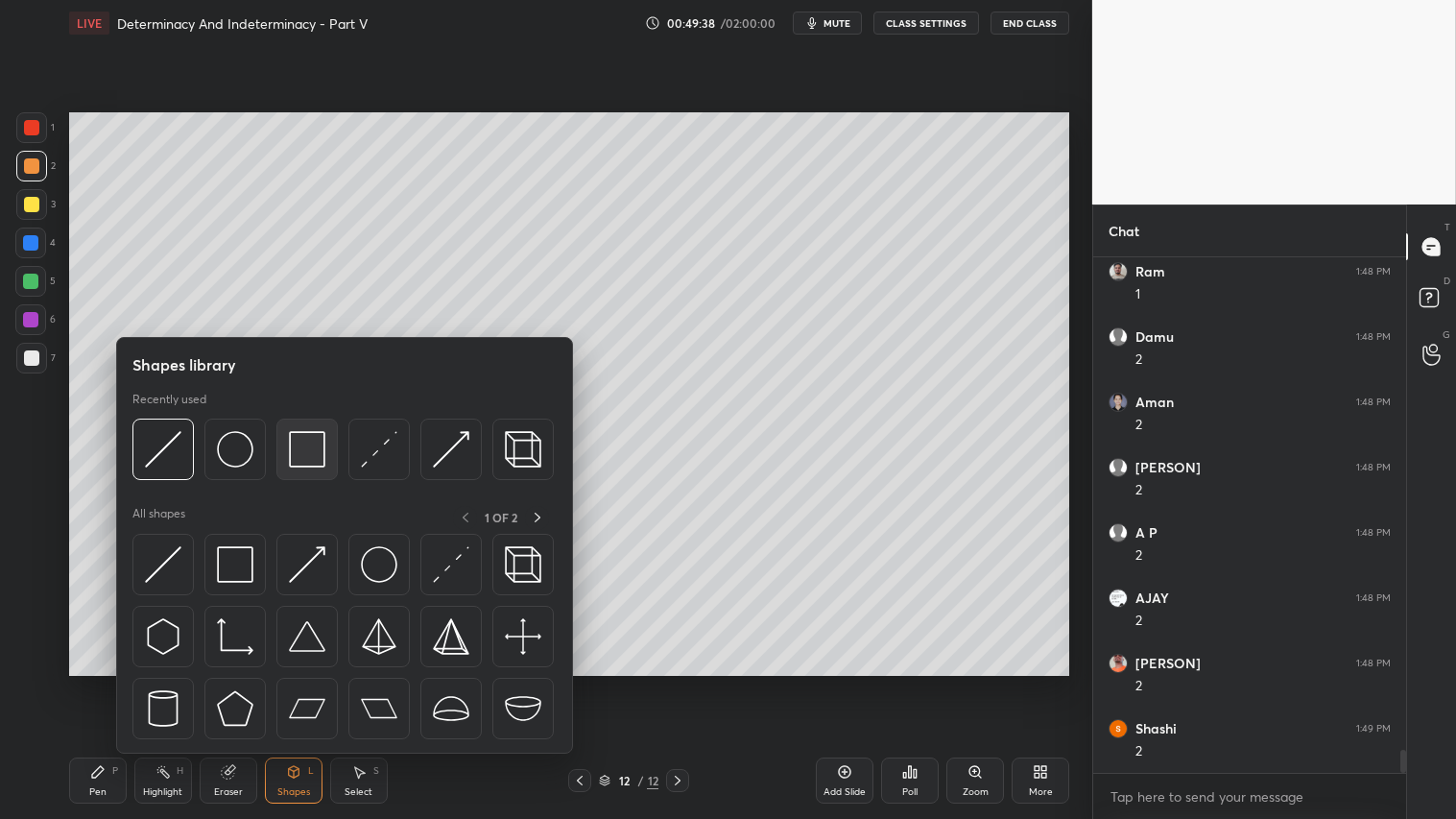 click at bounding box center (307, 449) 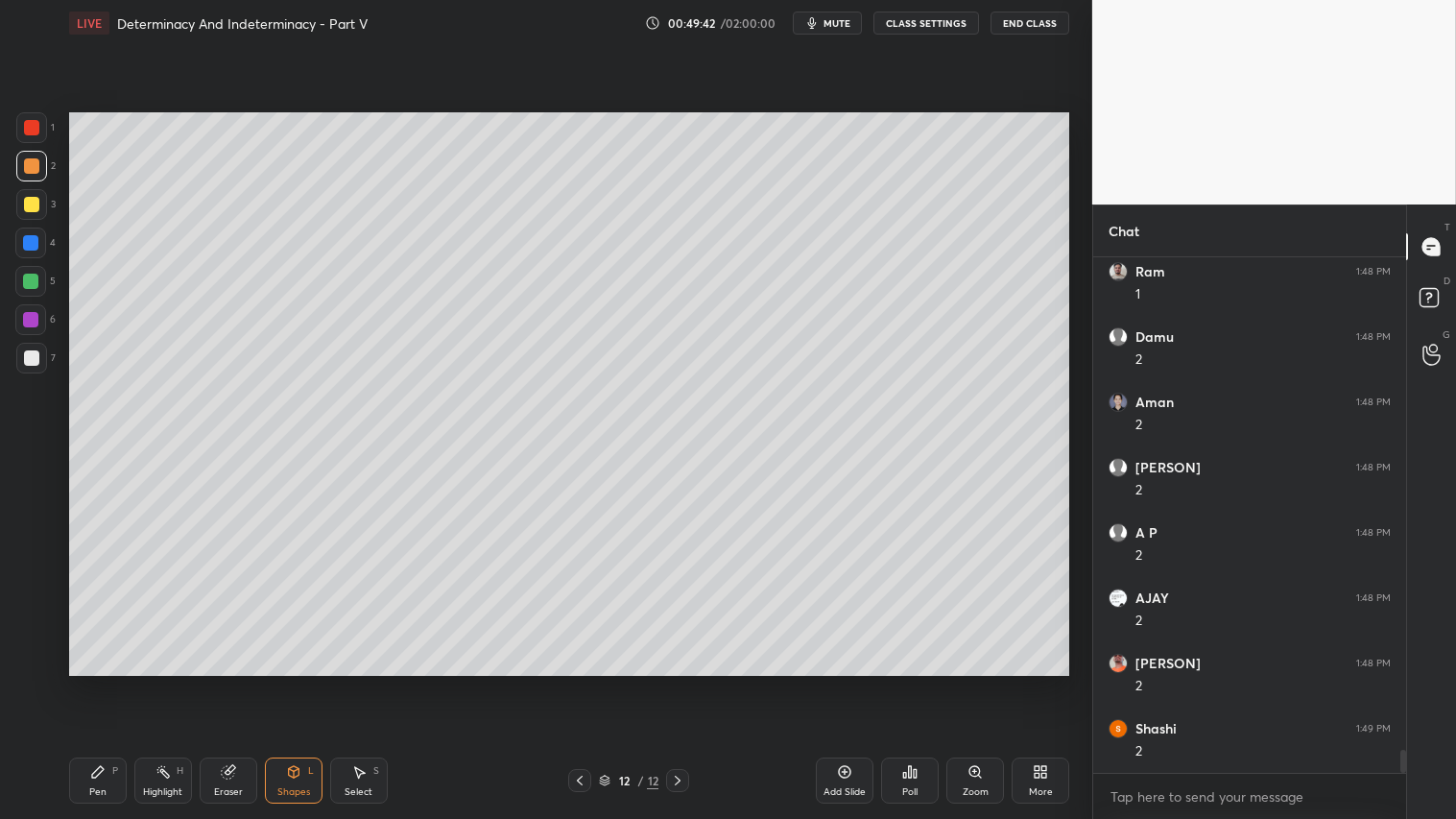 click on "Shapes L" at bounding box center (294, 781) 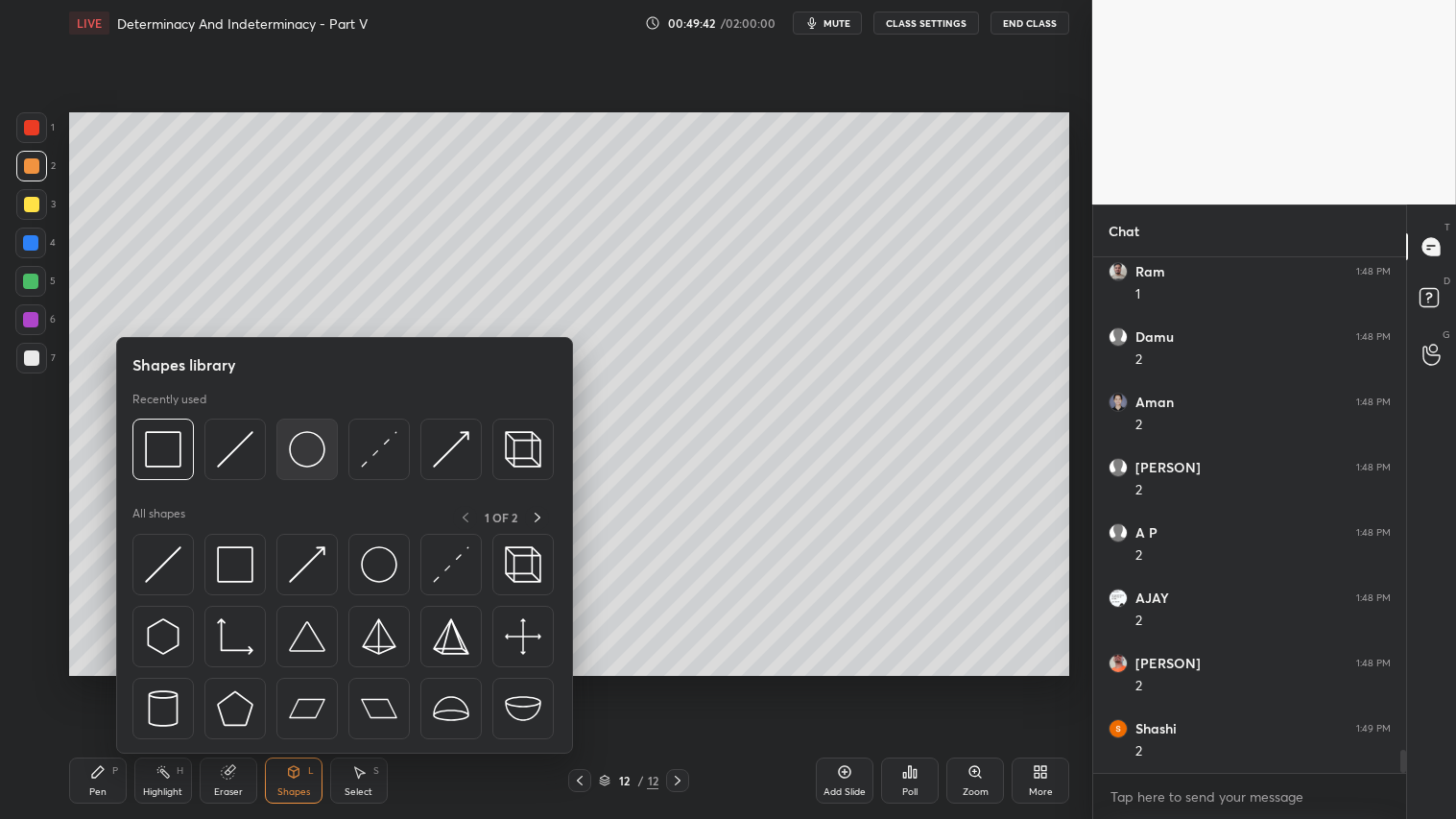 click at bounding box center (307, 449) 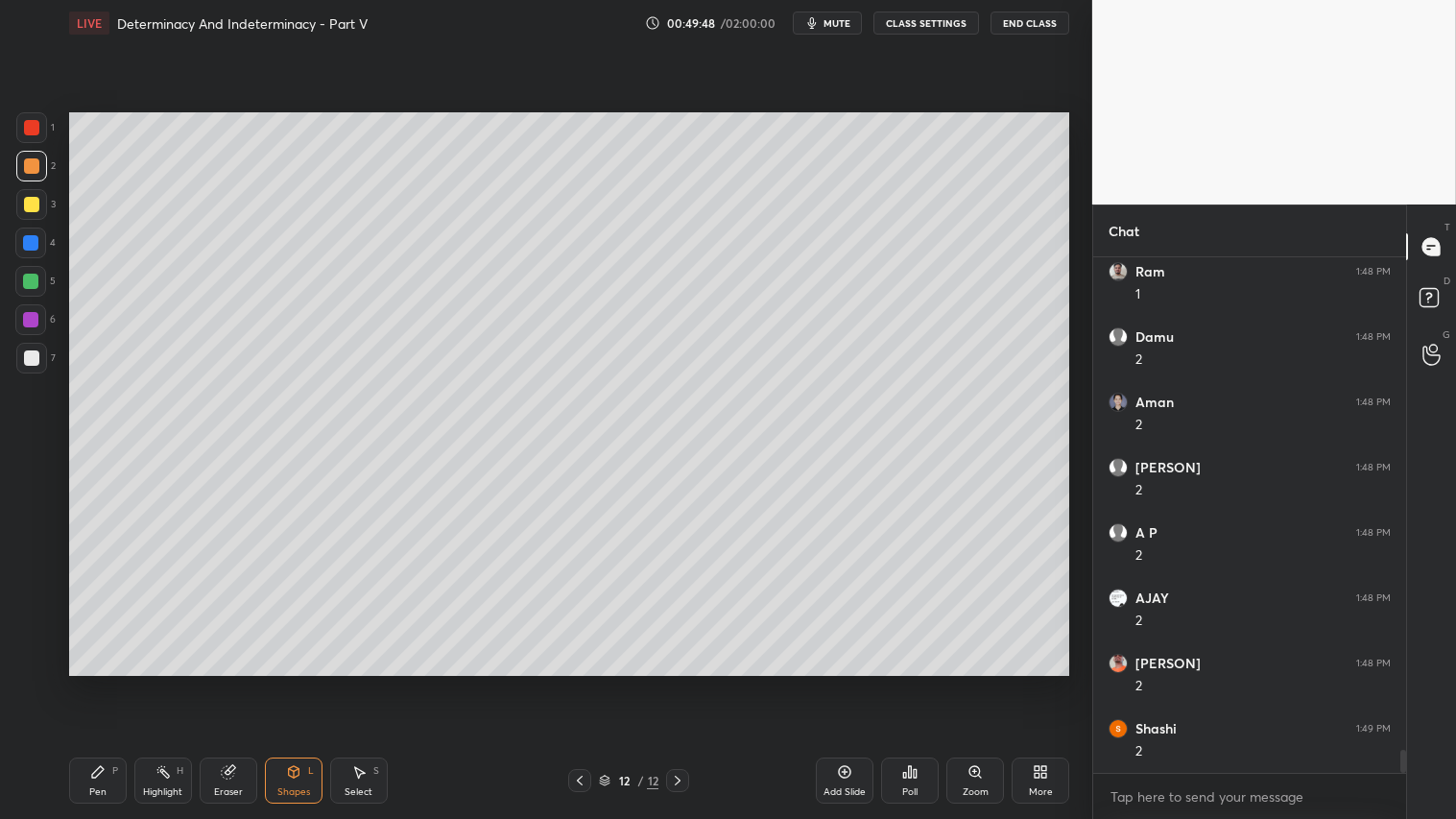 click 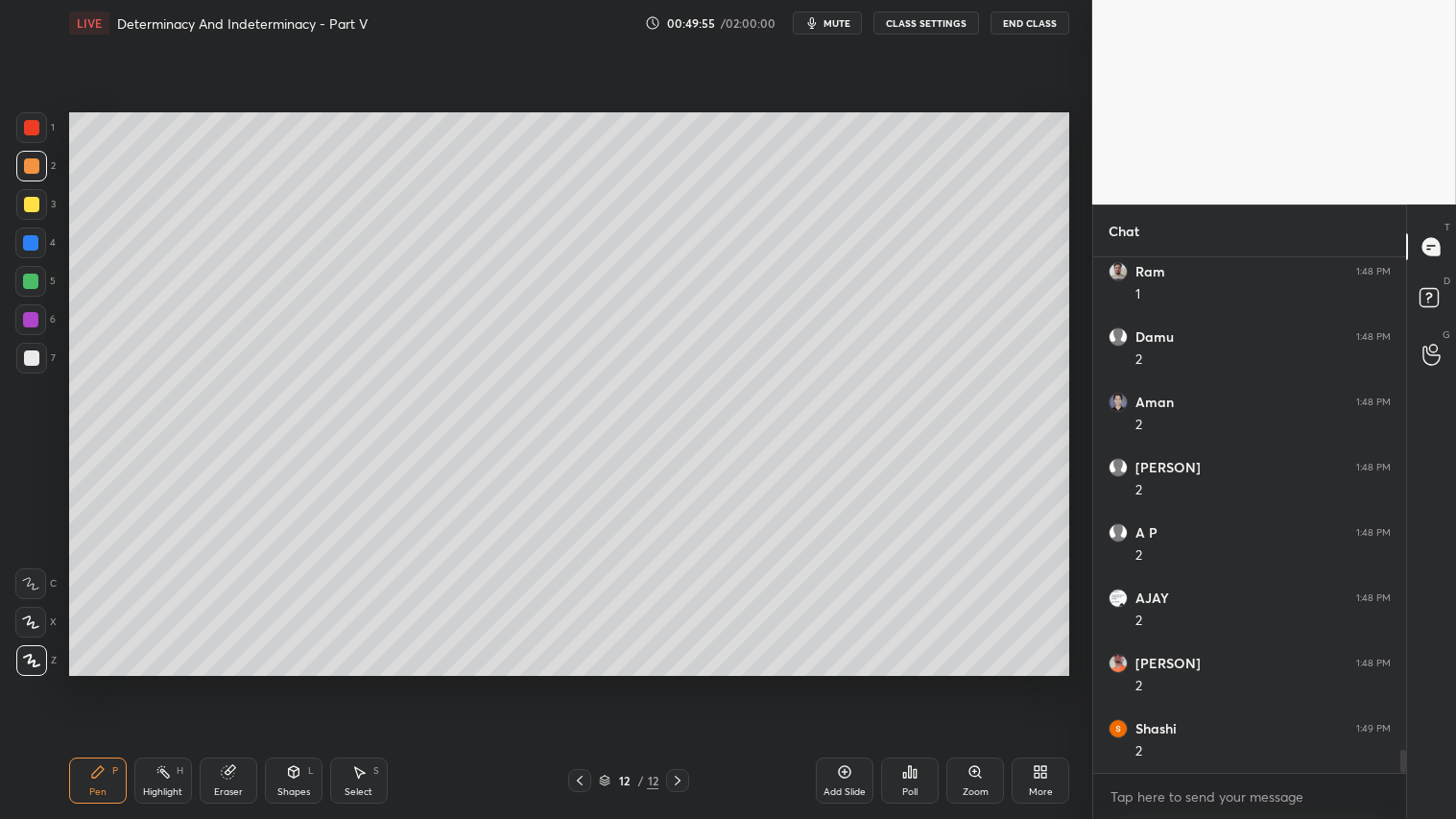 drag, startPoint x: 31, startPoint y: 168, endPoint x: 35, endPoint y: 155, distance: 13.60147 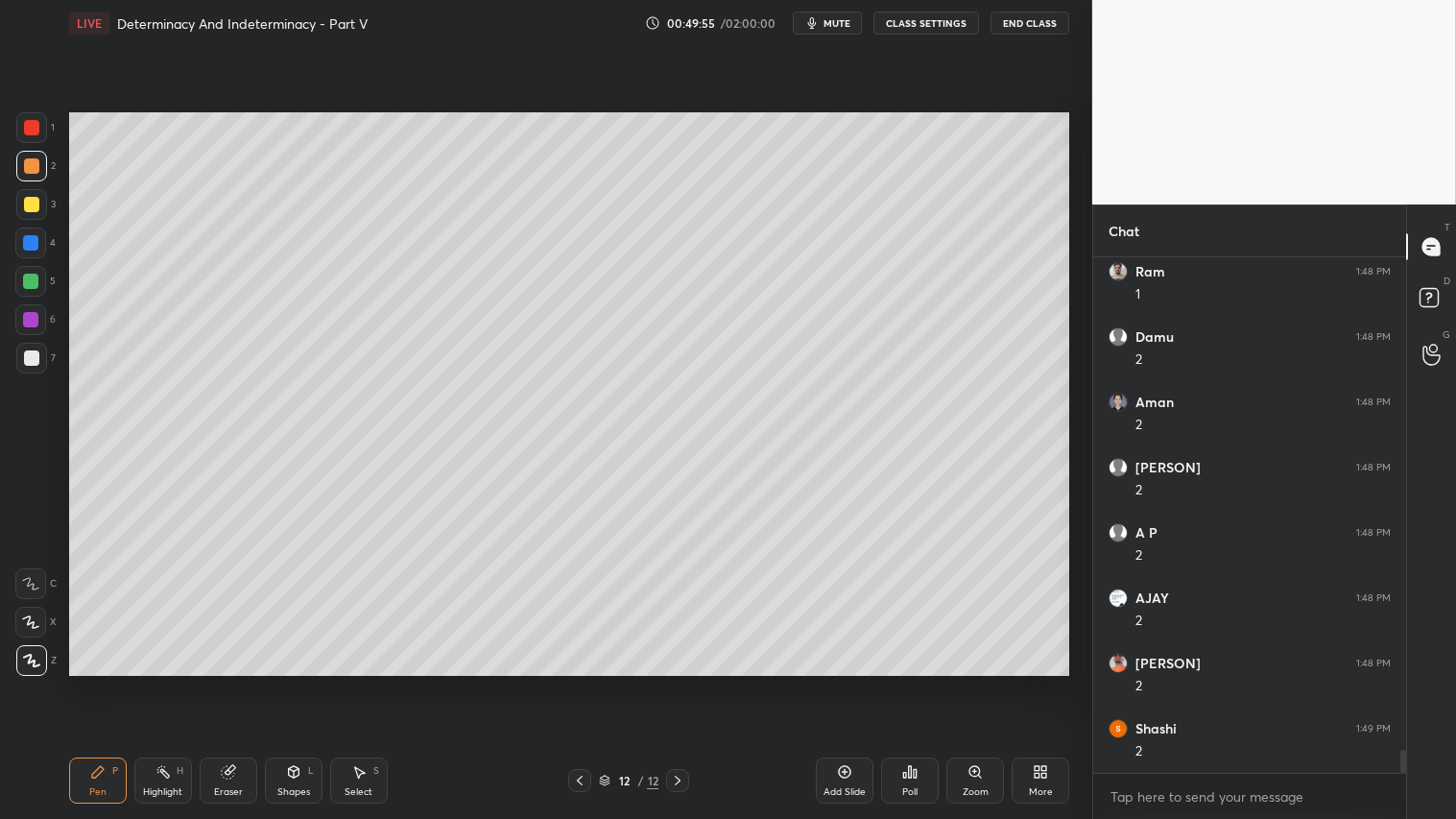 click at bounding box center (32, 166) 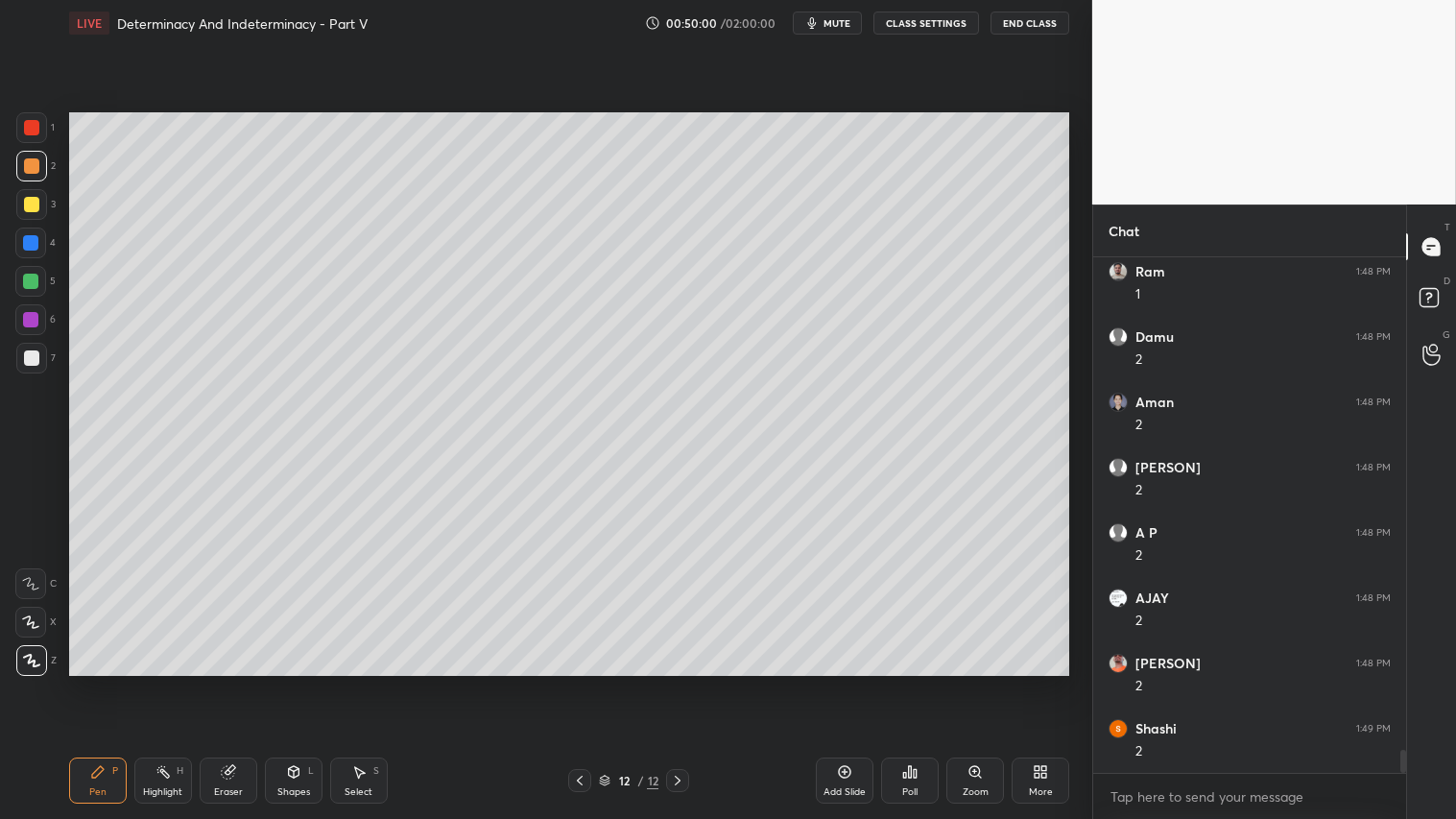 drag, startPoint x: 30, startPoint y: 156, endPoint x: 33, endPoint y: 209, distance: 53.0848 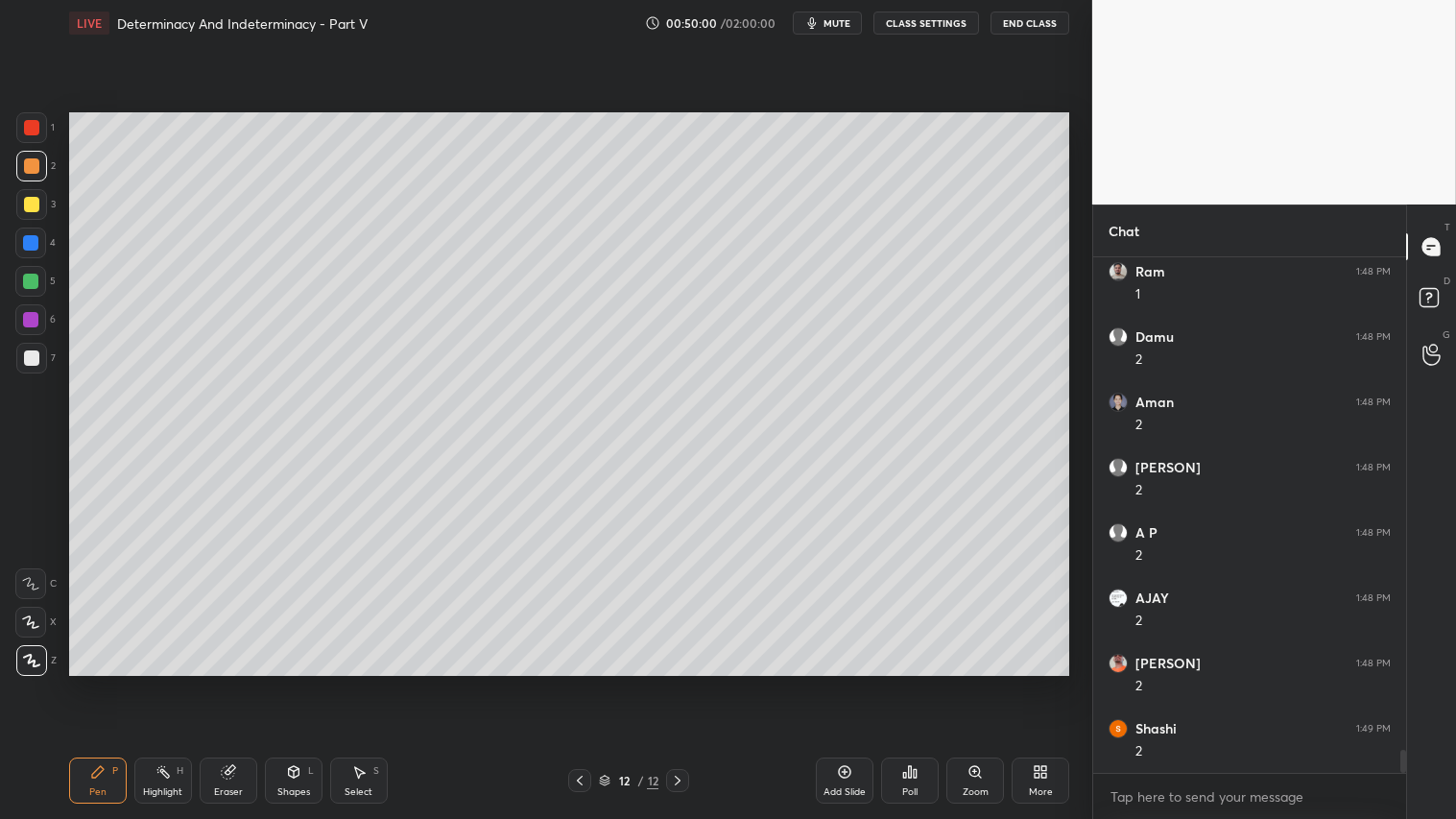 click at bounding box center [32, 166] 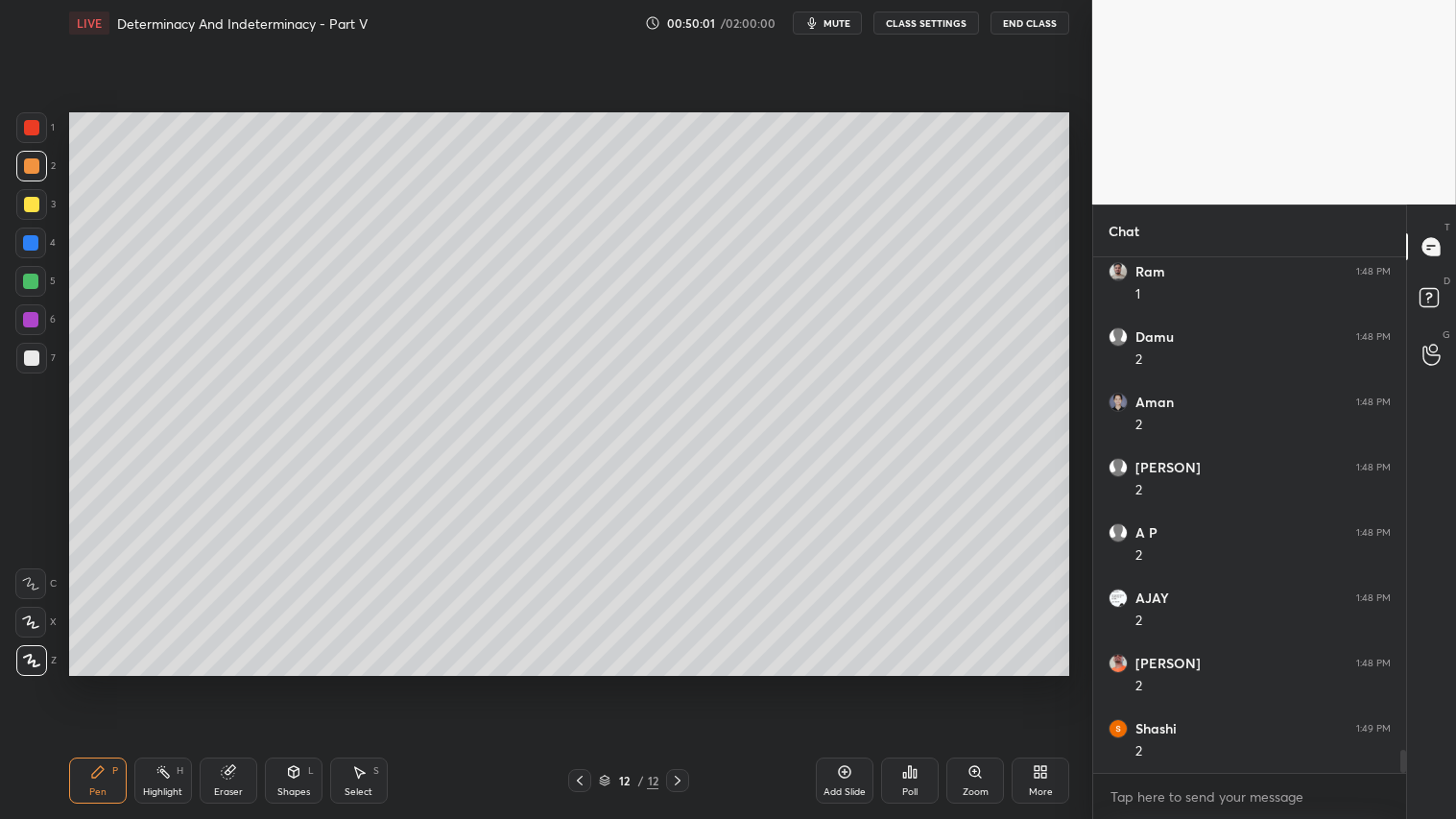 click on "Pen P" at bounding box center [98, 781] 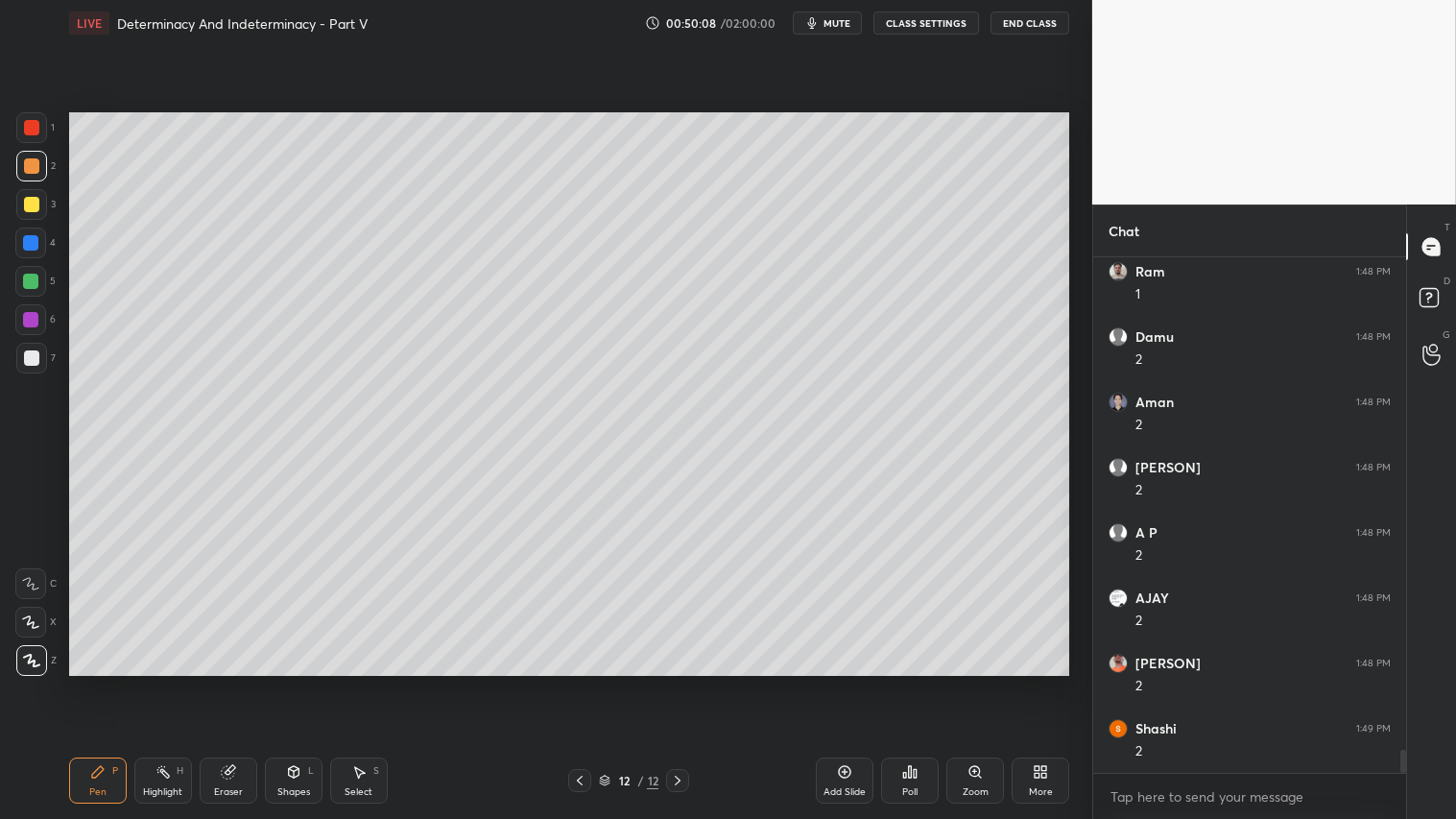 drag, startPoint x: 295, startPoint y: 776, endPoint x: 303, endPoint y: 760, distance: 17.88854 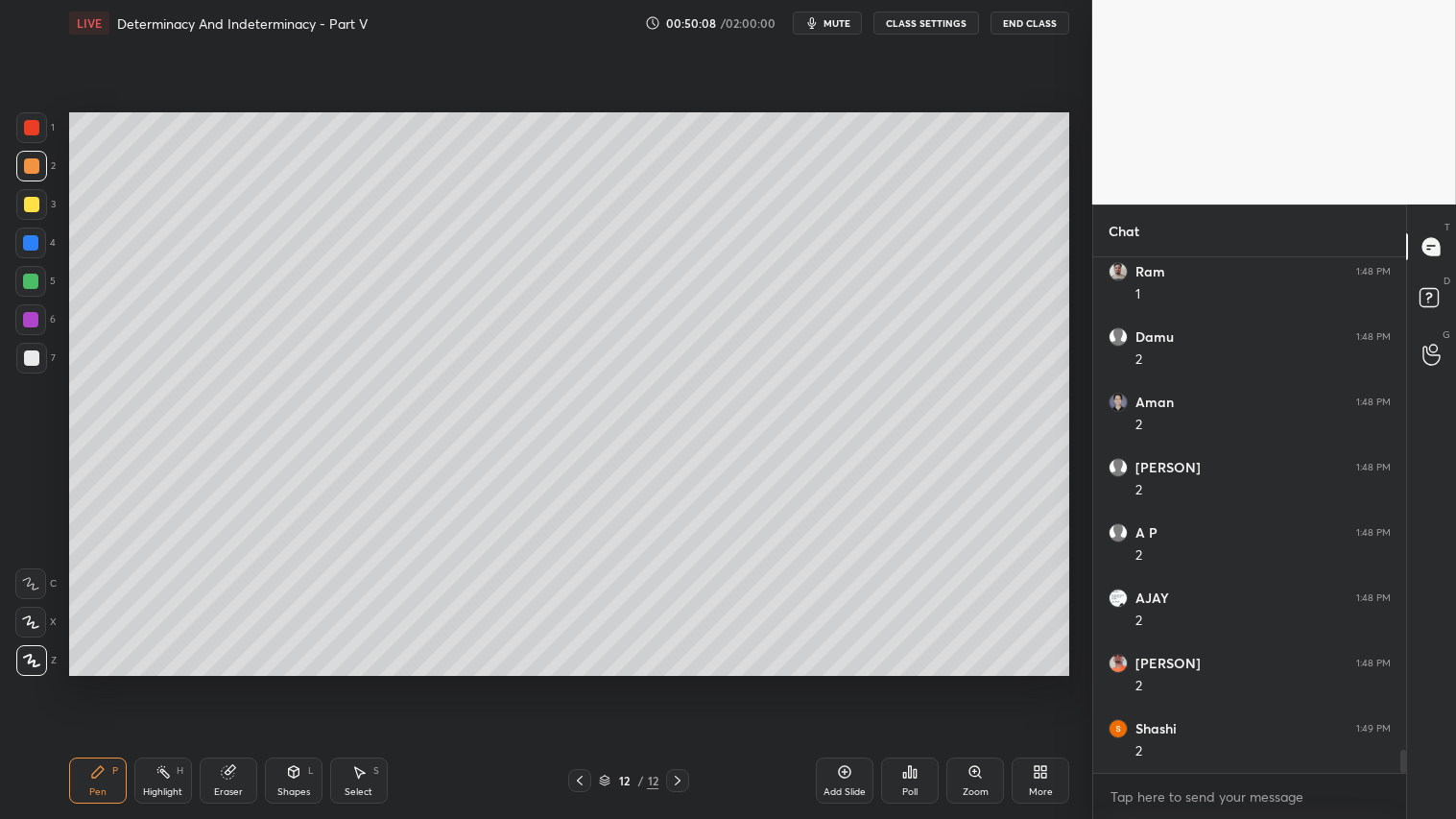 click 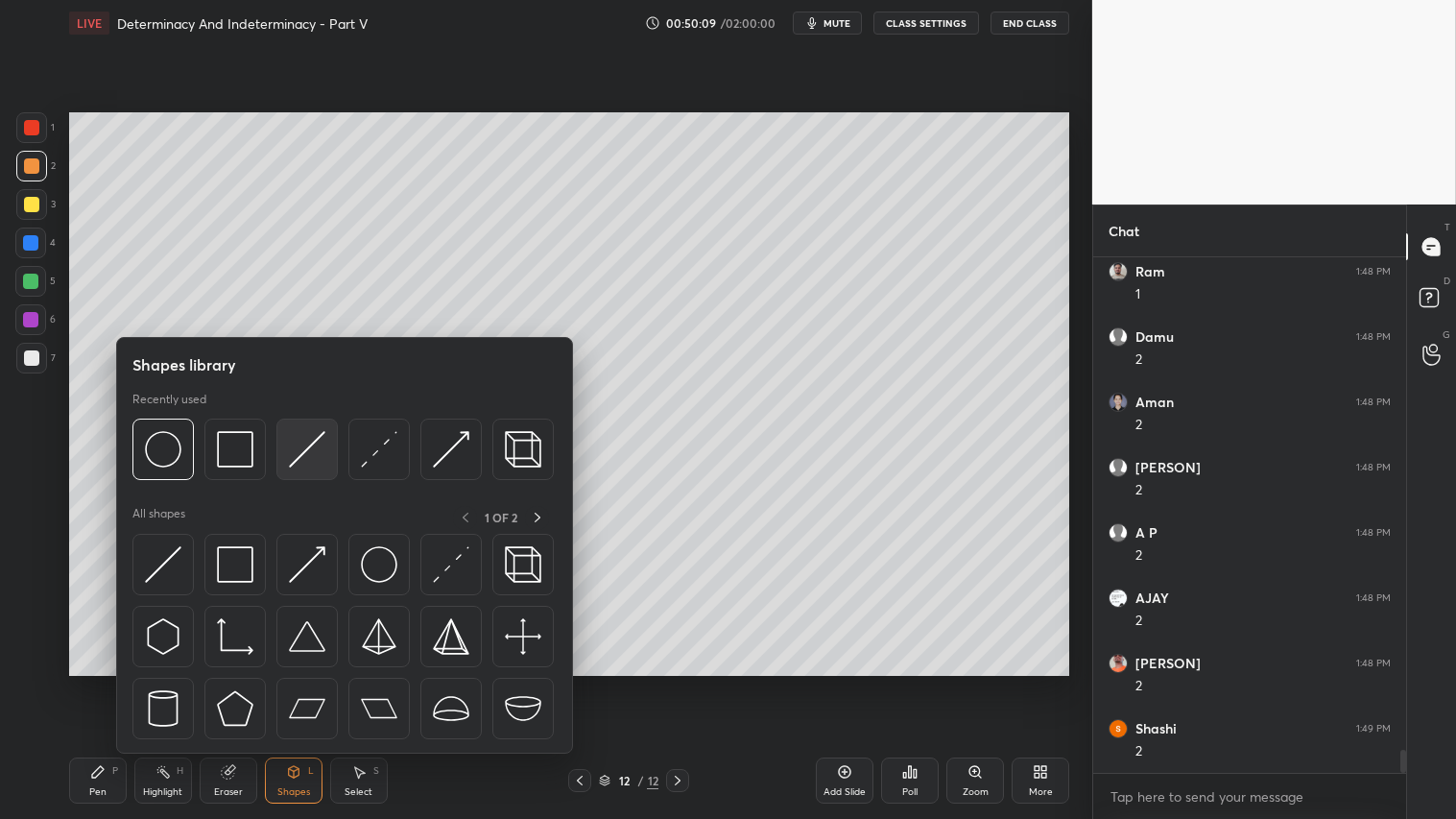 click at bounding box center (307, 449) 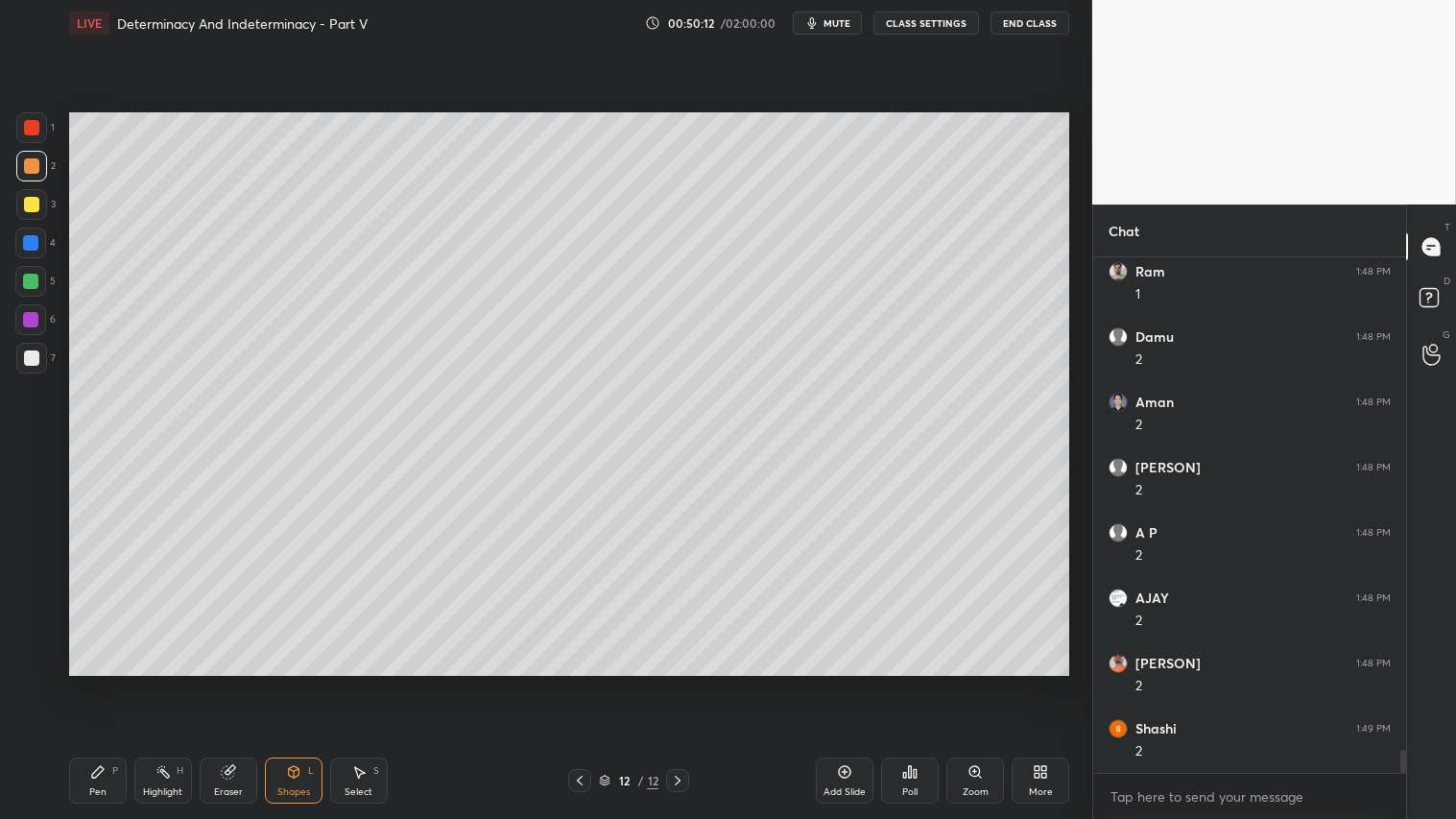click at bounding box center [32, 166] 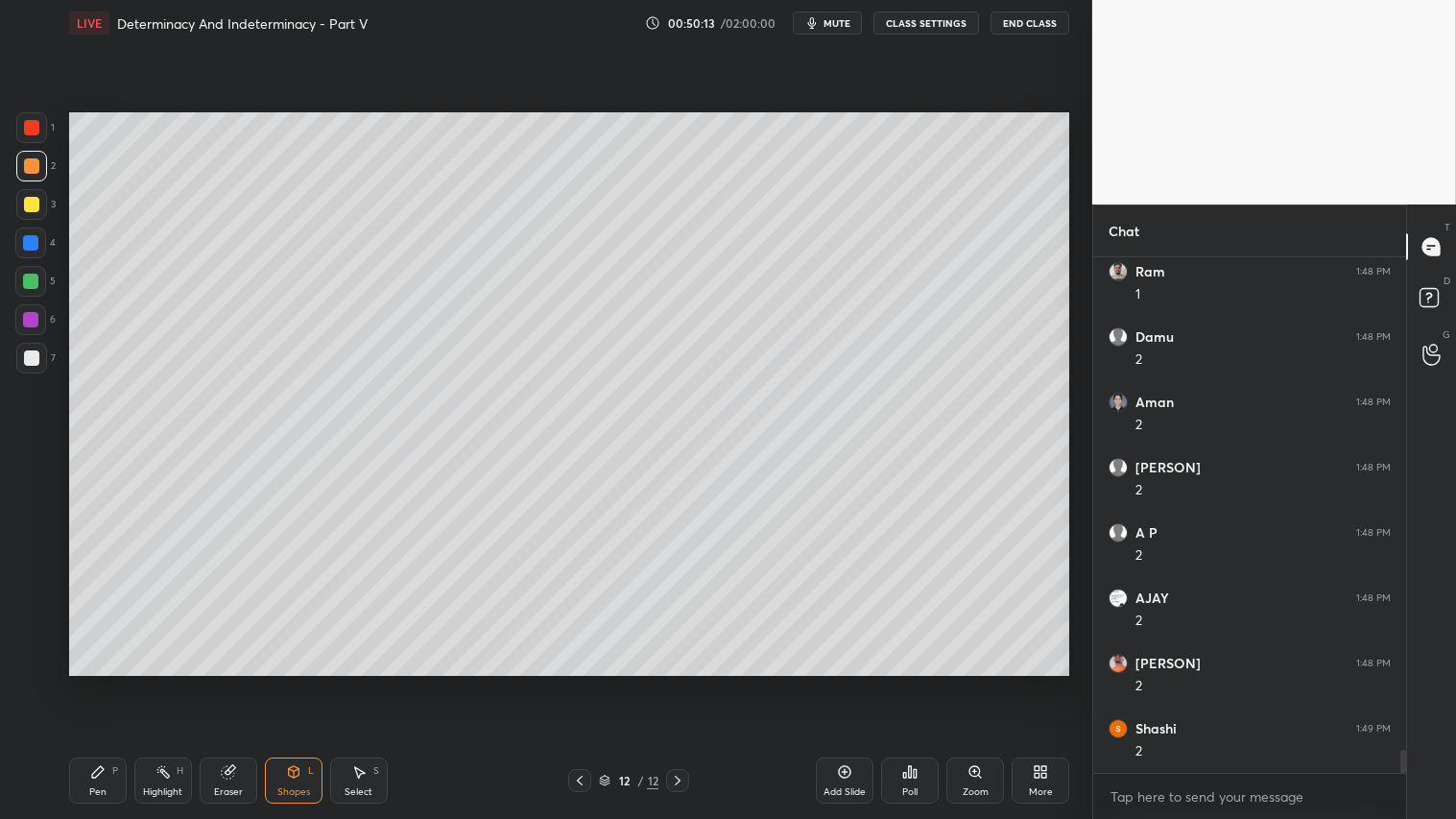 click on "Pen P" at bounding box center [98, 781] 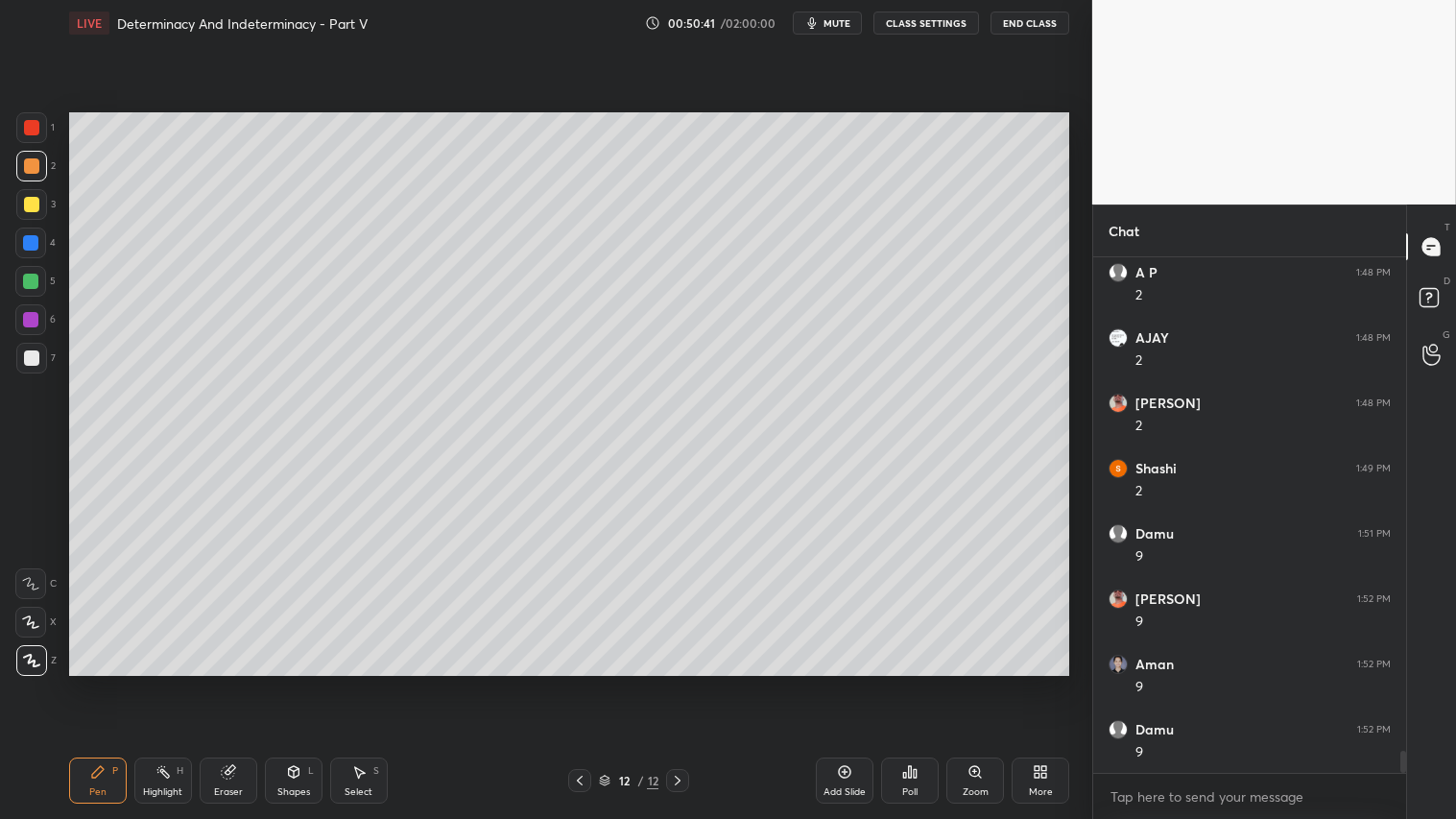 scroll, scrollTop: 11248, scrollLeft: 0, axis: vertical 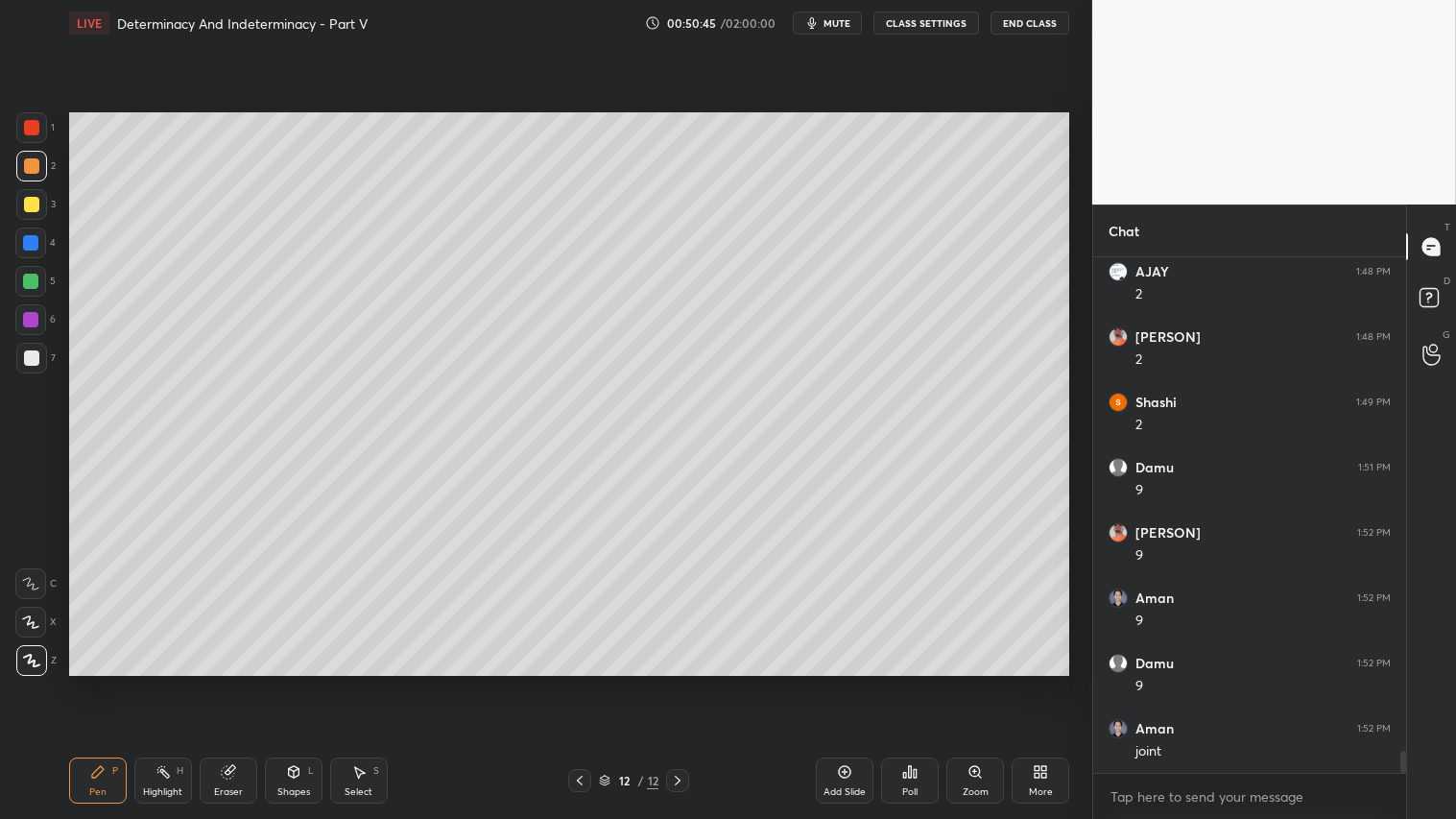drag, startPoint x: 36, startPoint y: 159, endPoint x: 113, endPoint y: 780, distance: 625.7555 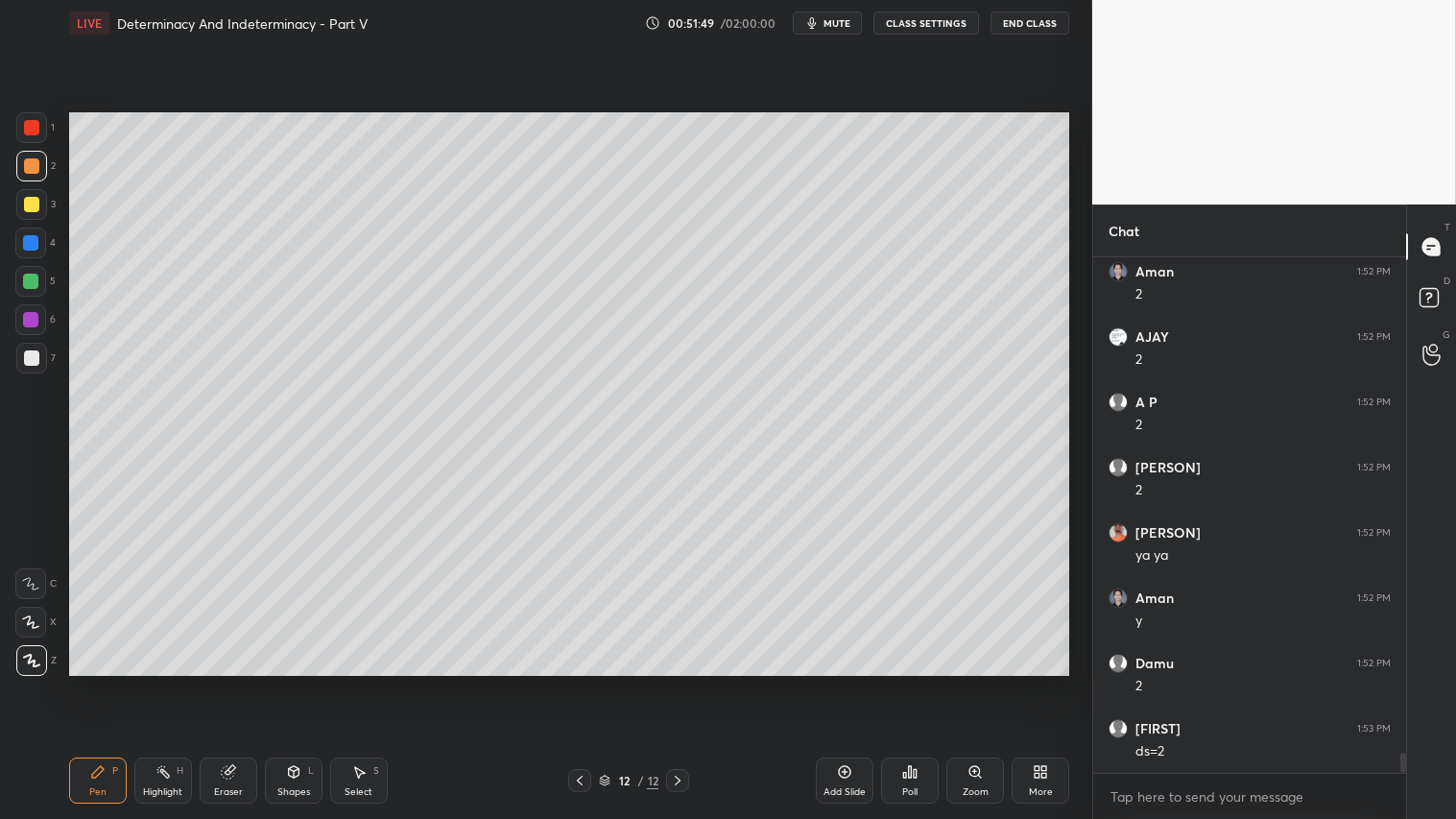 scroll, scrollTop: 12442, scrollLeft: 0, axis: vertical 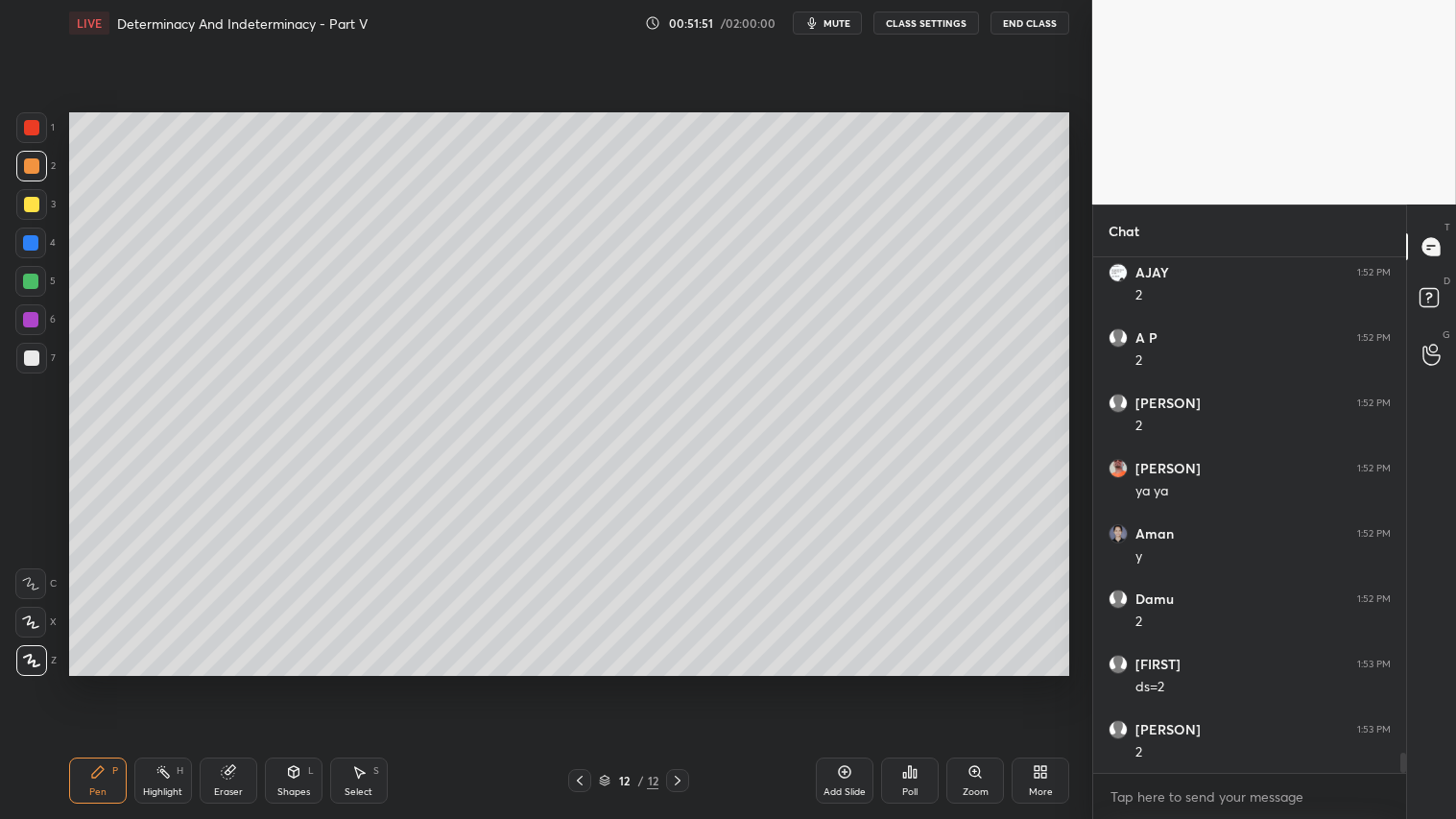 click 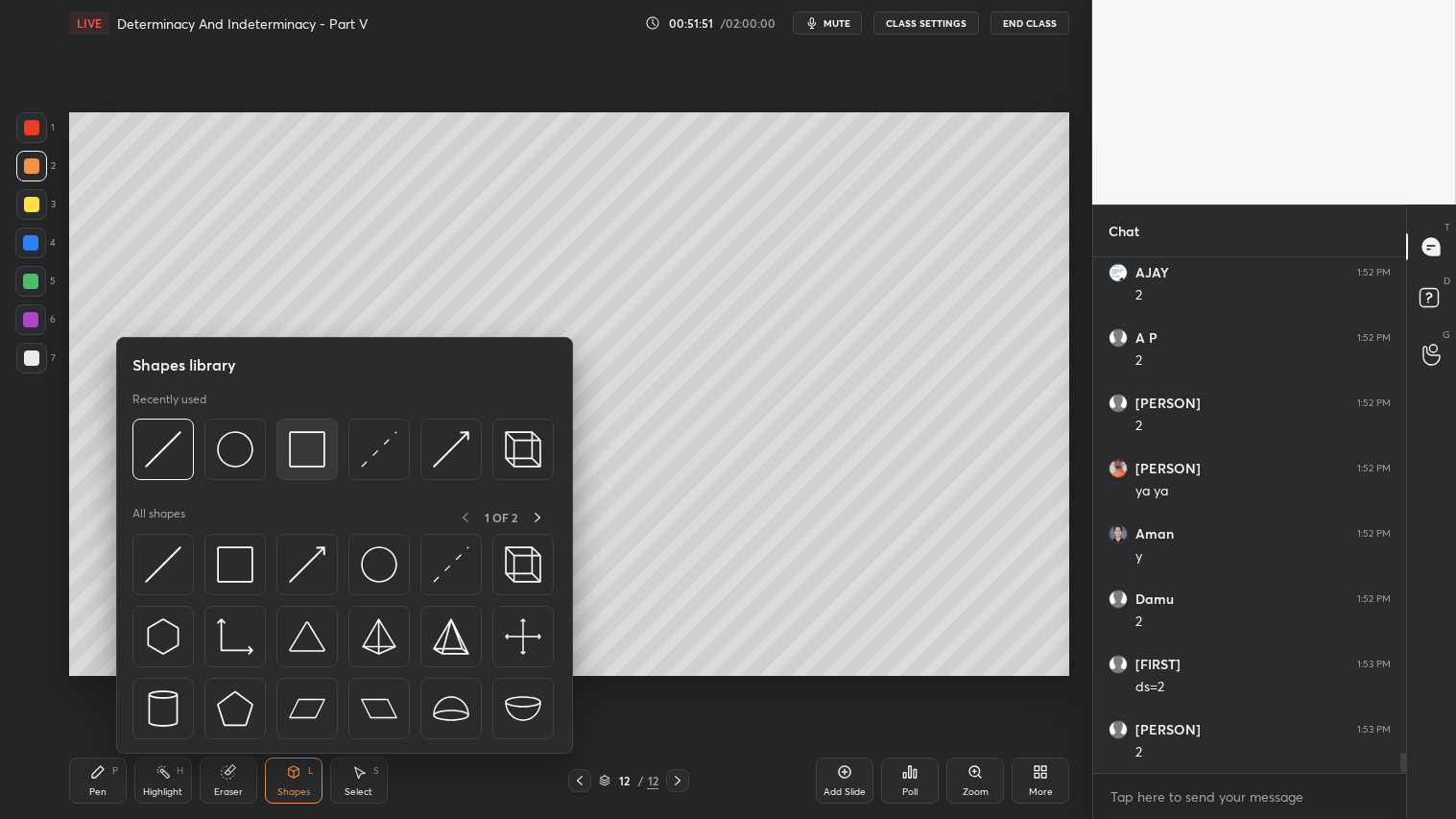 click at bounding box center [307, 449] 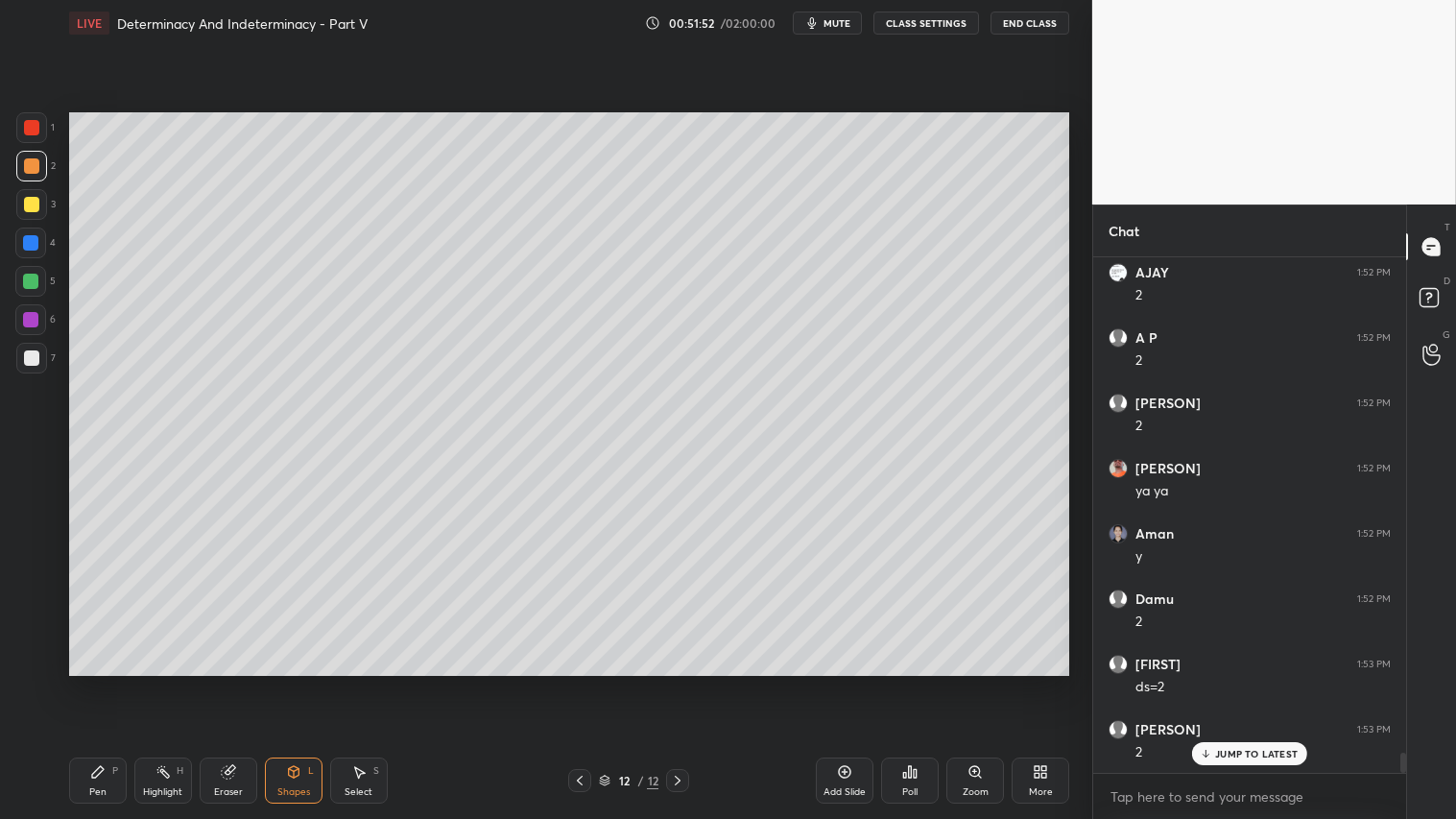 scroll, scrollTop: 12507, scrollLeft: 0, axis: vertical 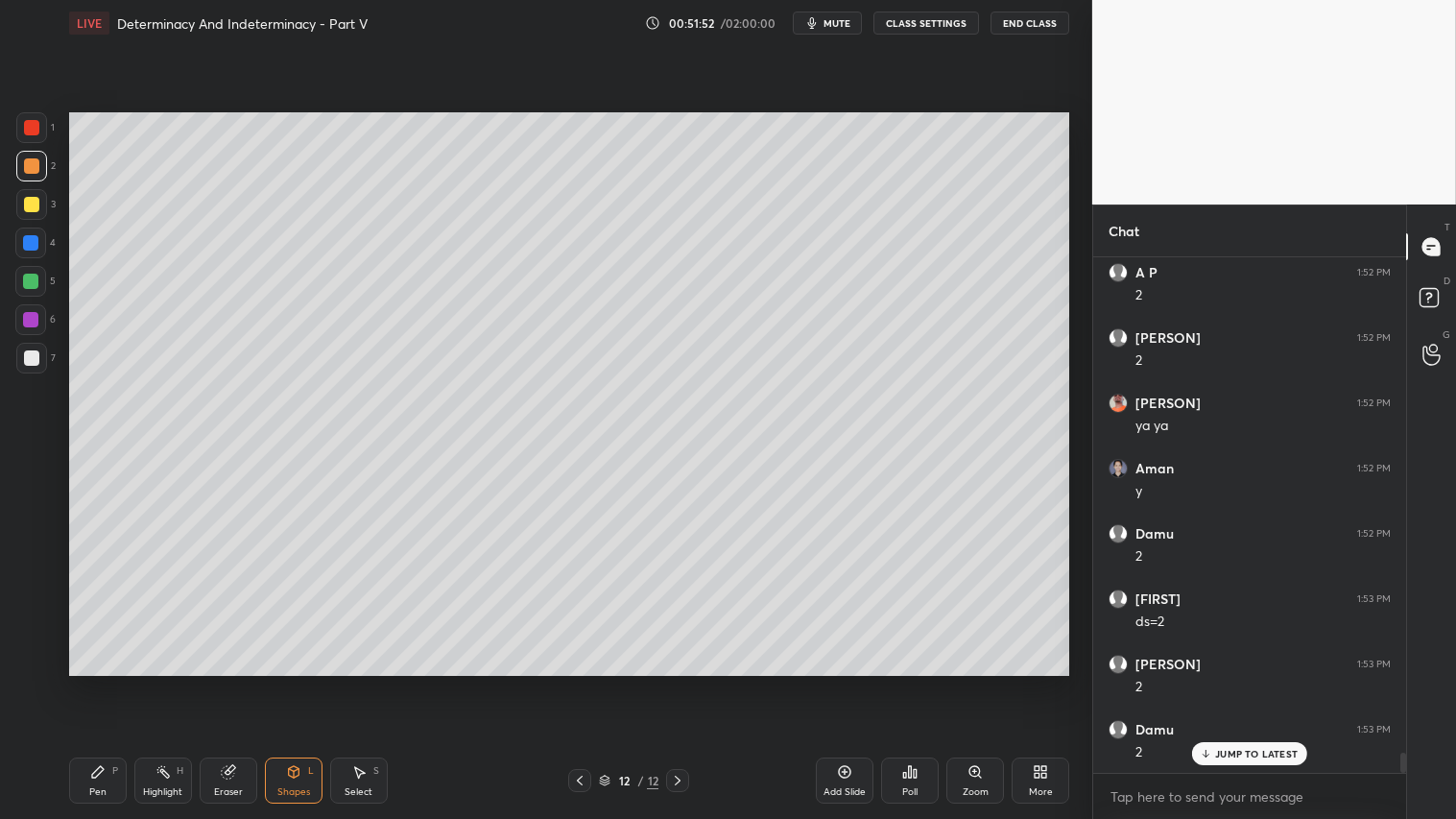 drag, startPoint x: 21, startPoint y: 350, endPoint x: 33, endPoint y: 350, distance: 12 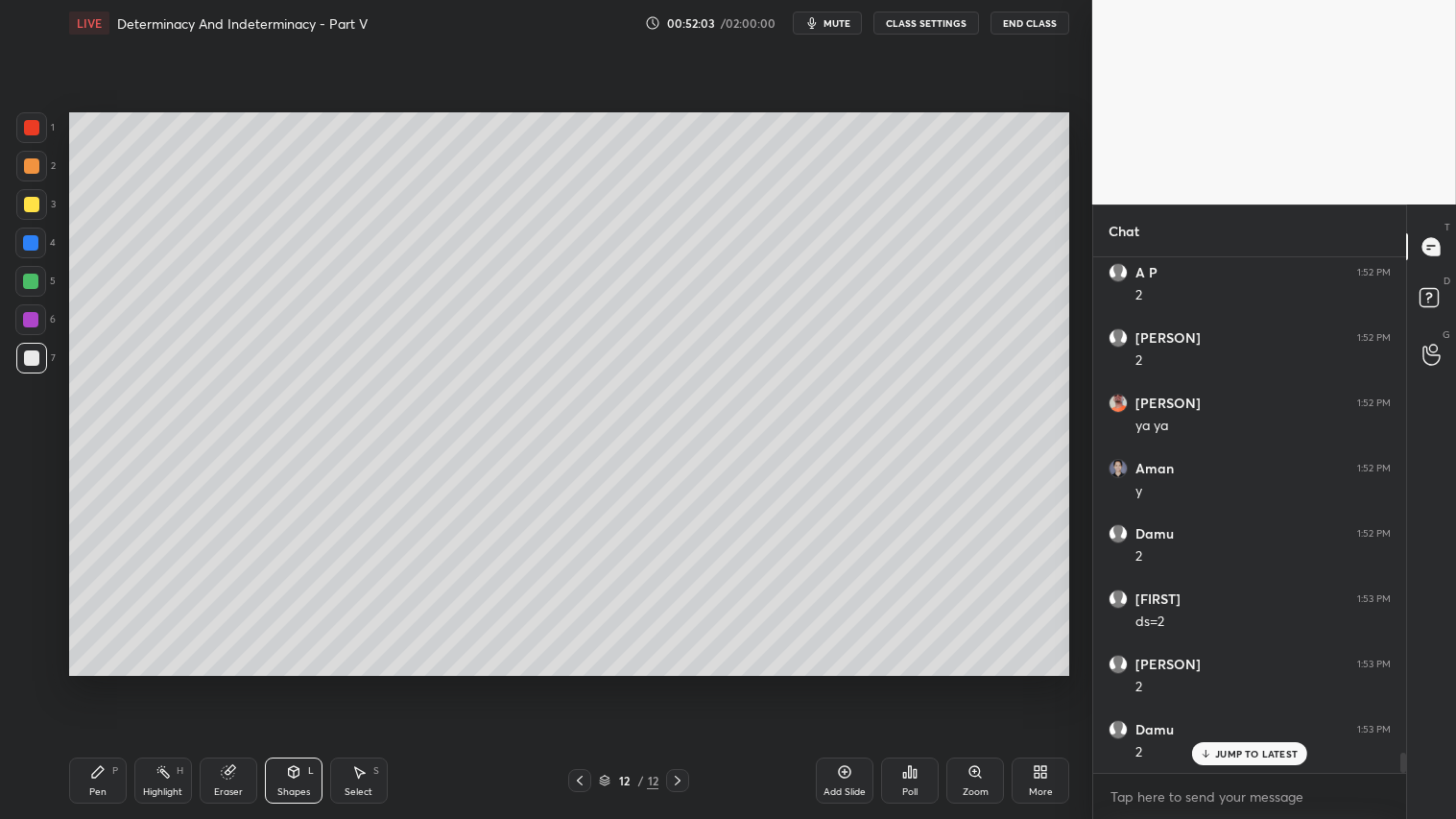 scroll, scrollTop: 12576, scrollLeft: 0, axis: vertical 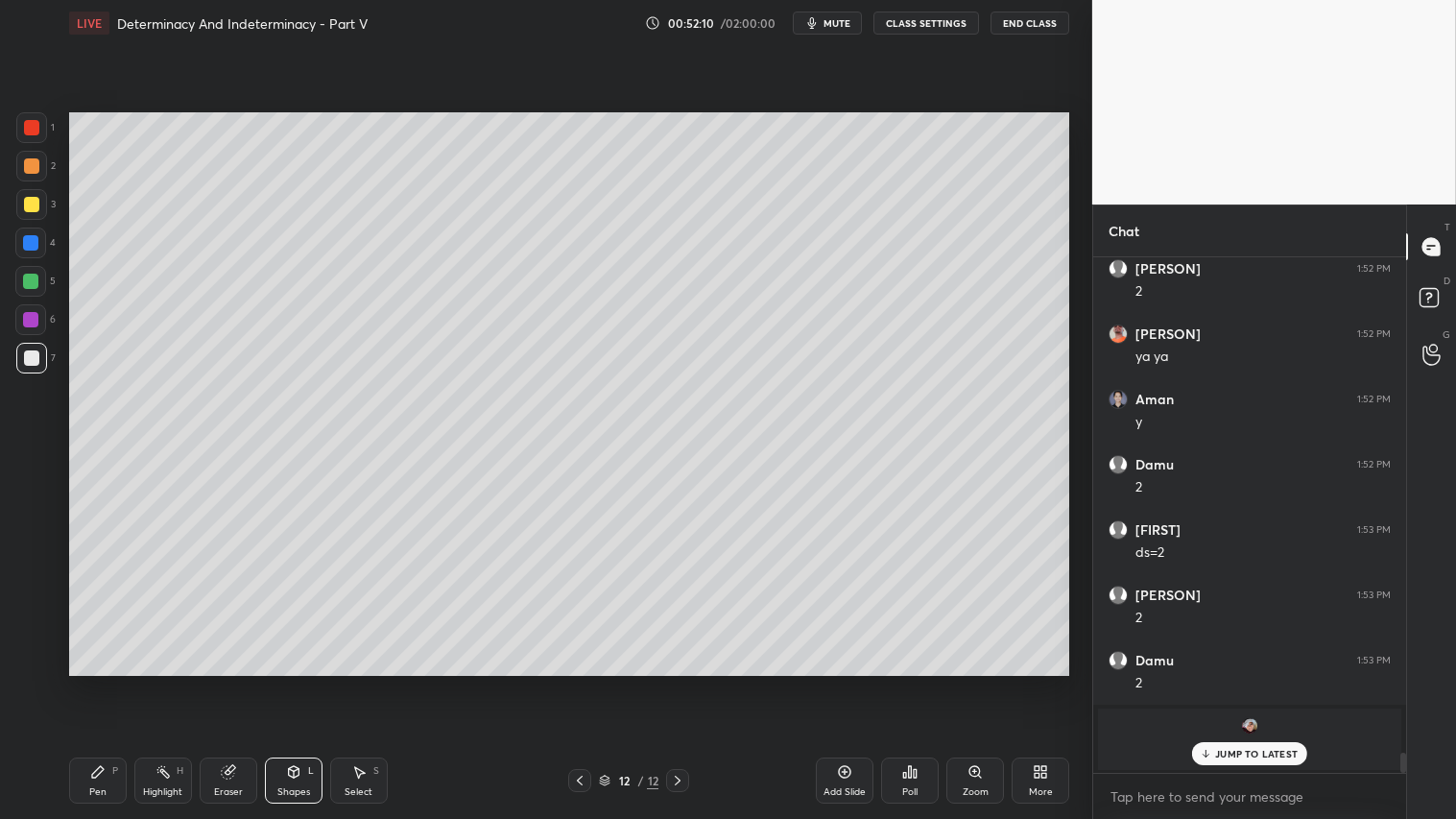click at bounding box center (32, 166) 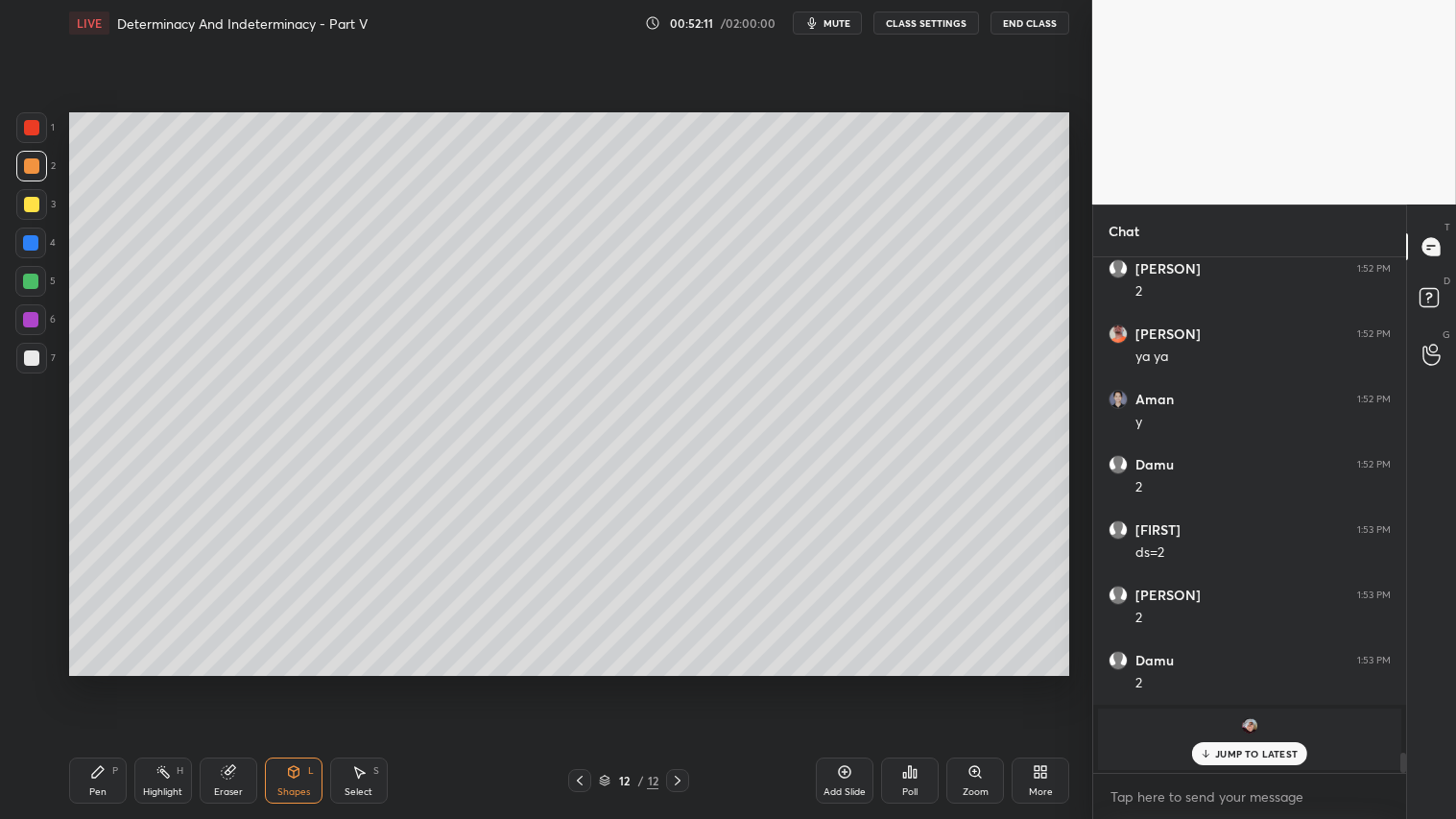 click on "Pen P" at bounding box center (98, 781) 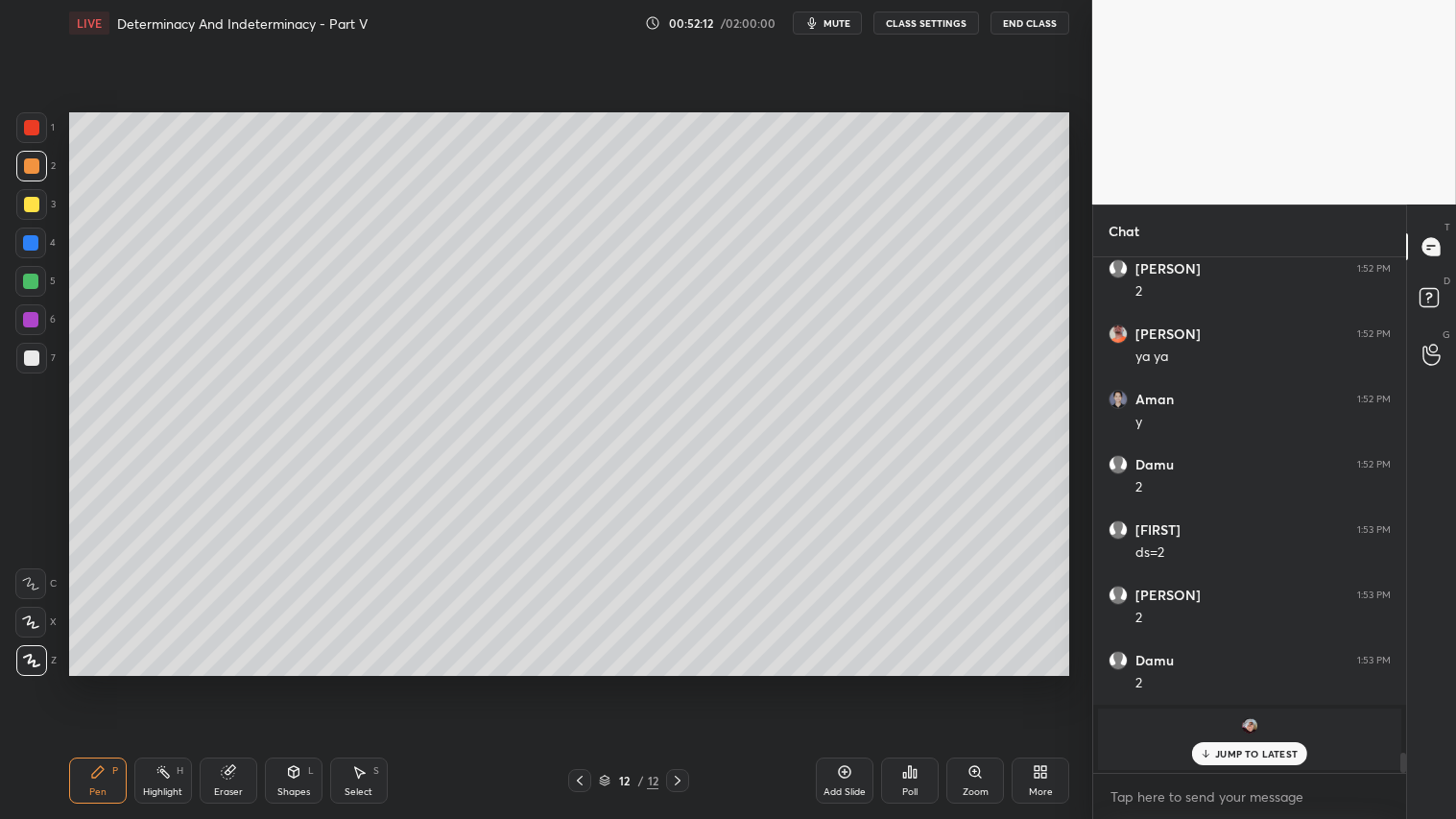 click on "Add Slide" at bounding box center (845, 792) 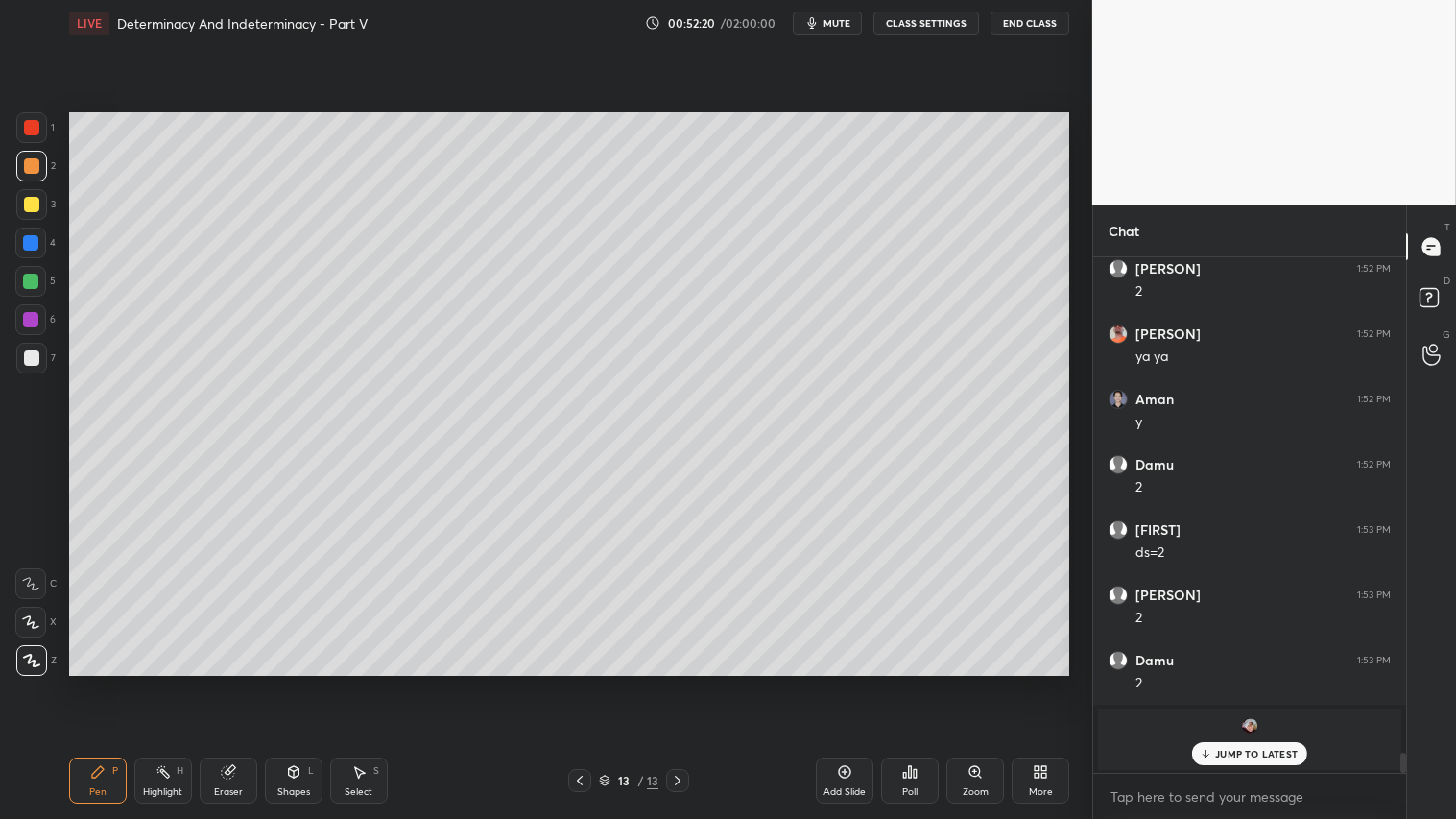 click on "Shapes L" at bounding box center [294, 781] 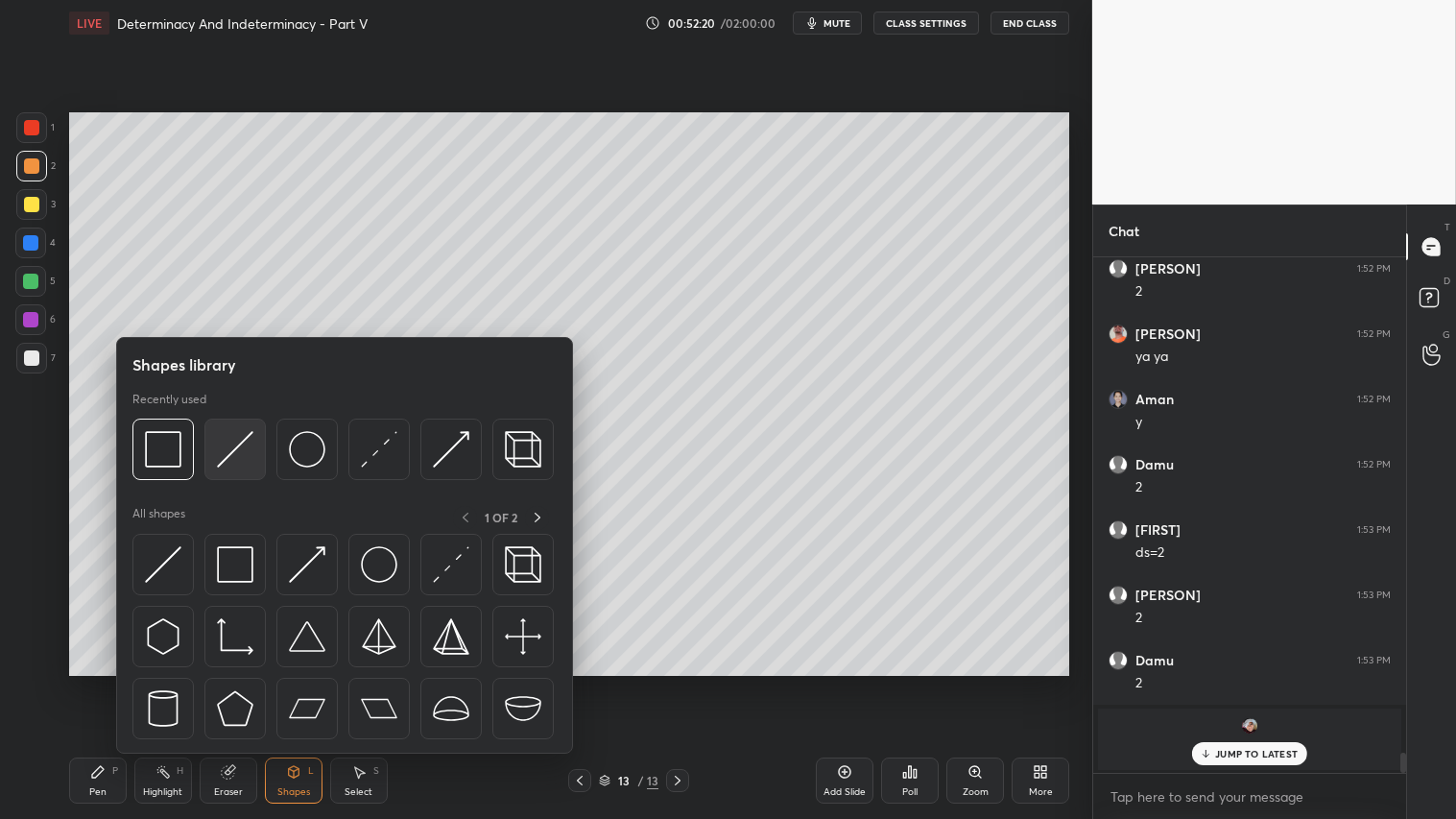 click at bounding box center (235, 449) 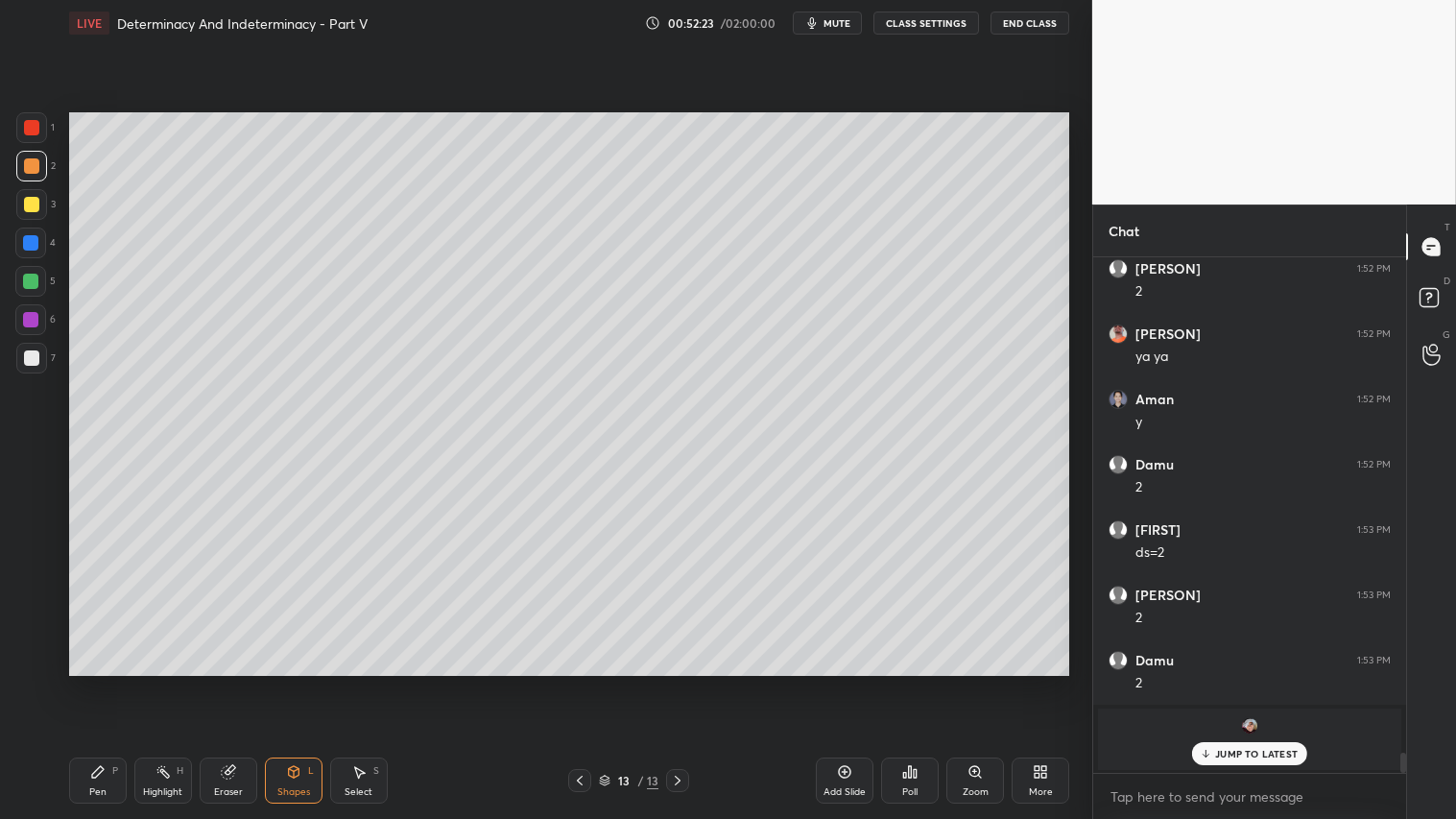 click on "Pen P" at bounding box center (98, 781) 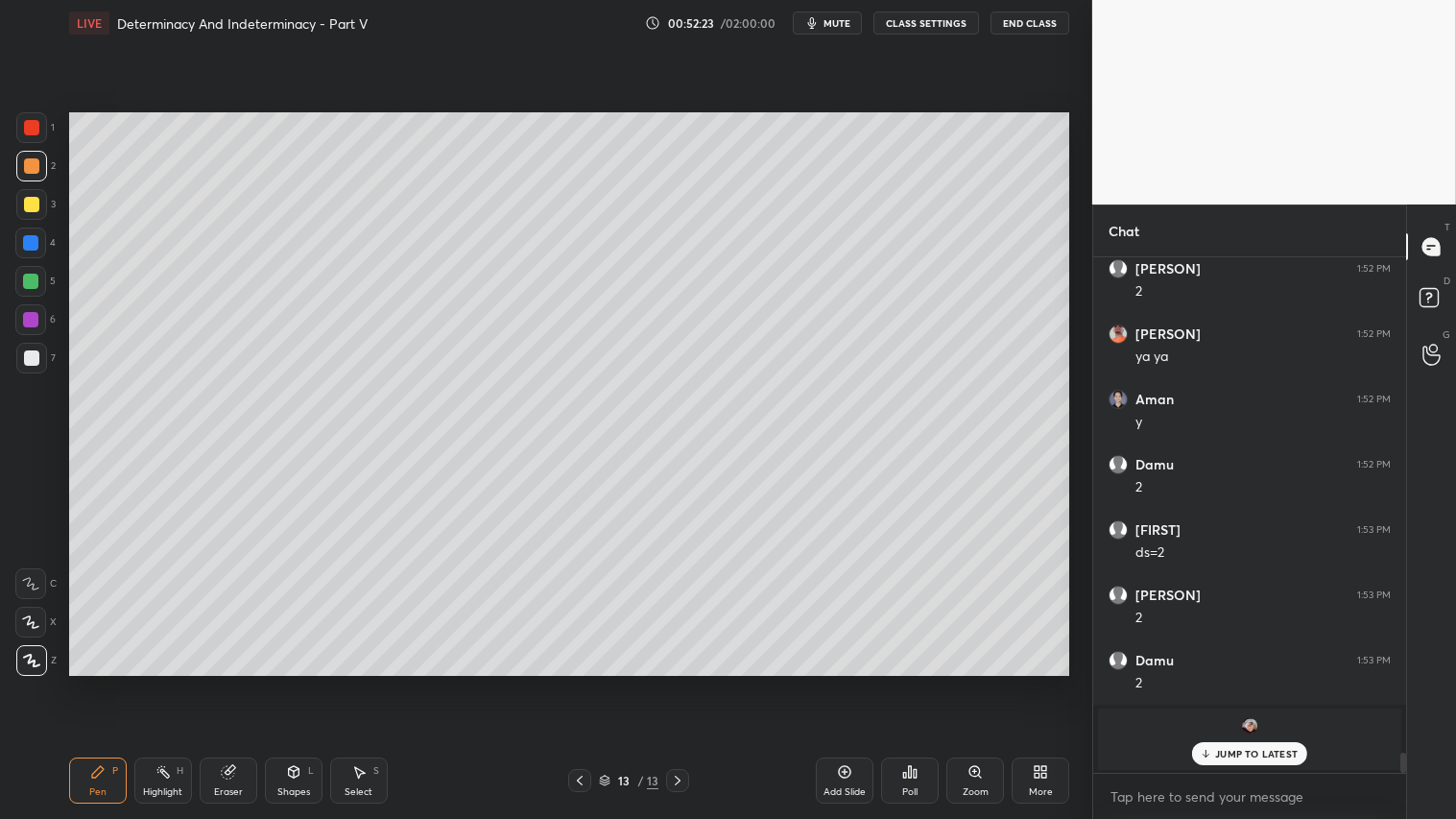 click 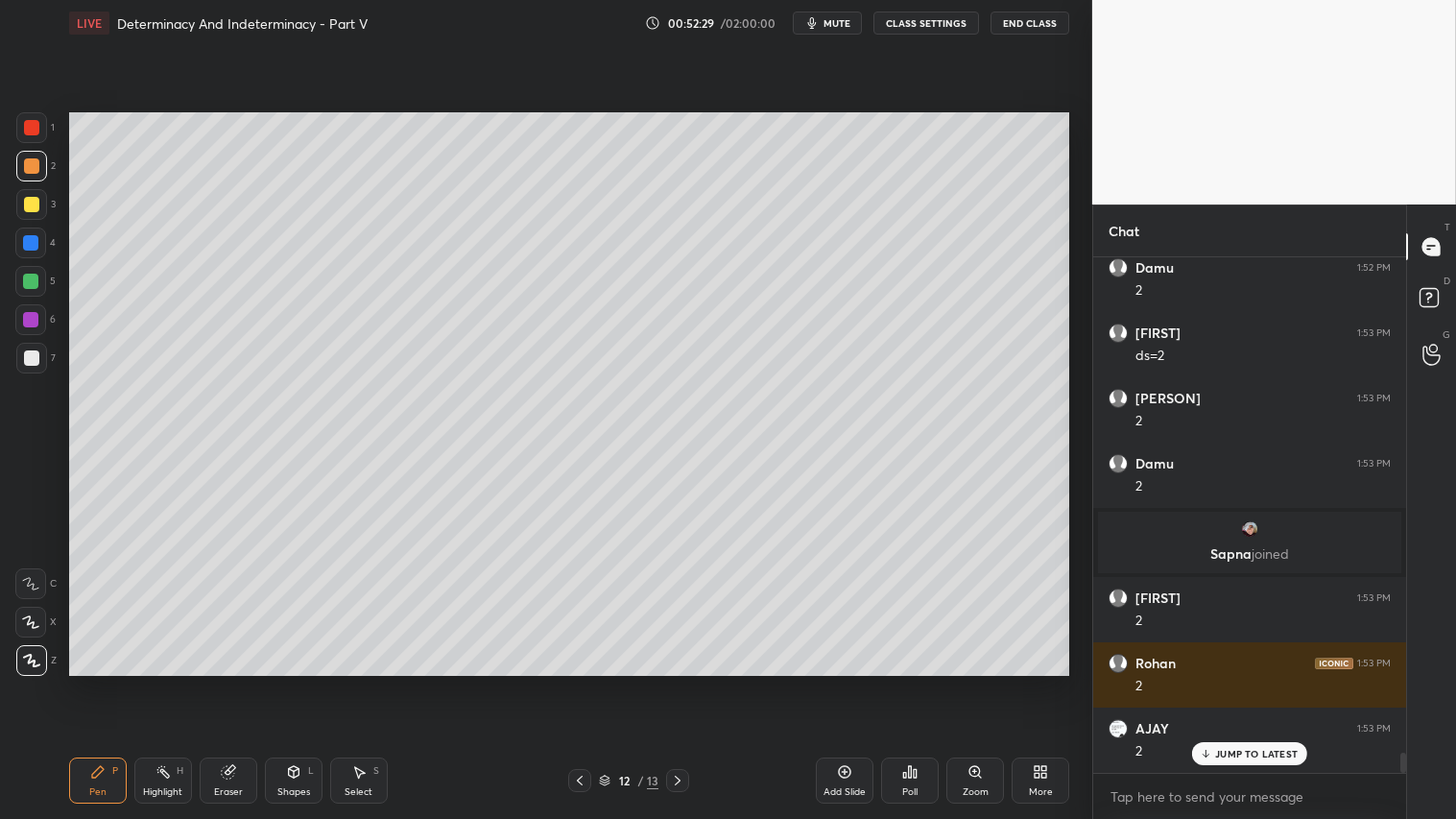 scroll, scrollTop: 12902, scrollLeft: 0, axis: vertical 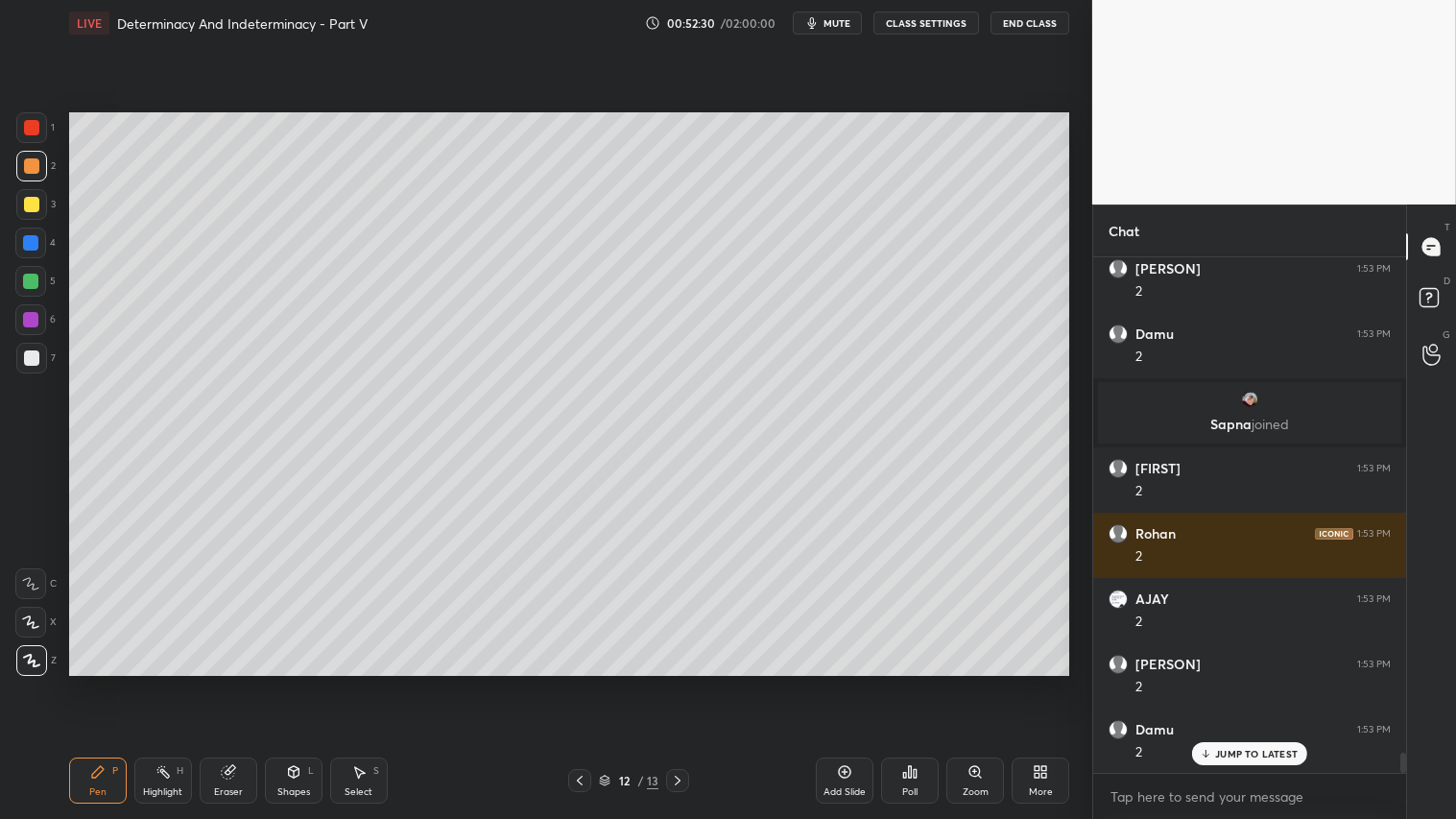 drag, startPoint x: 31, startPoint y: 202, endPoint x: 55, endPoint y: 203, distance: 24.020824 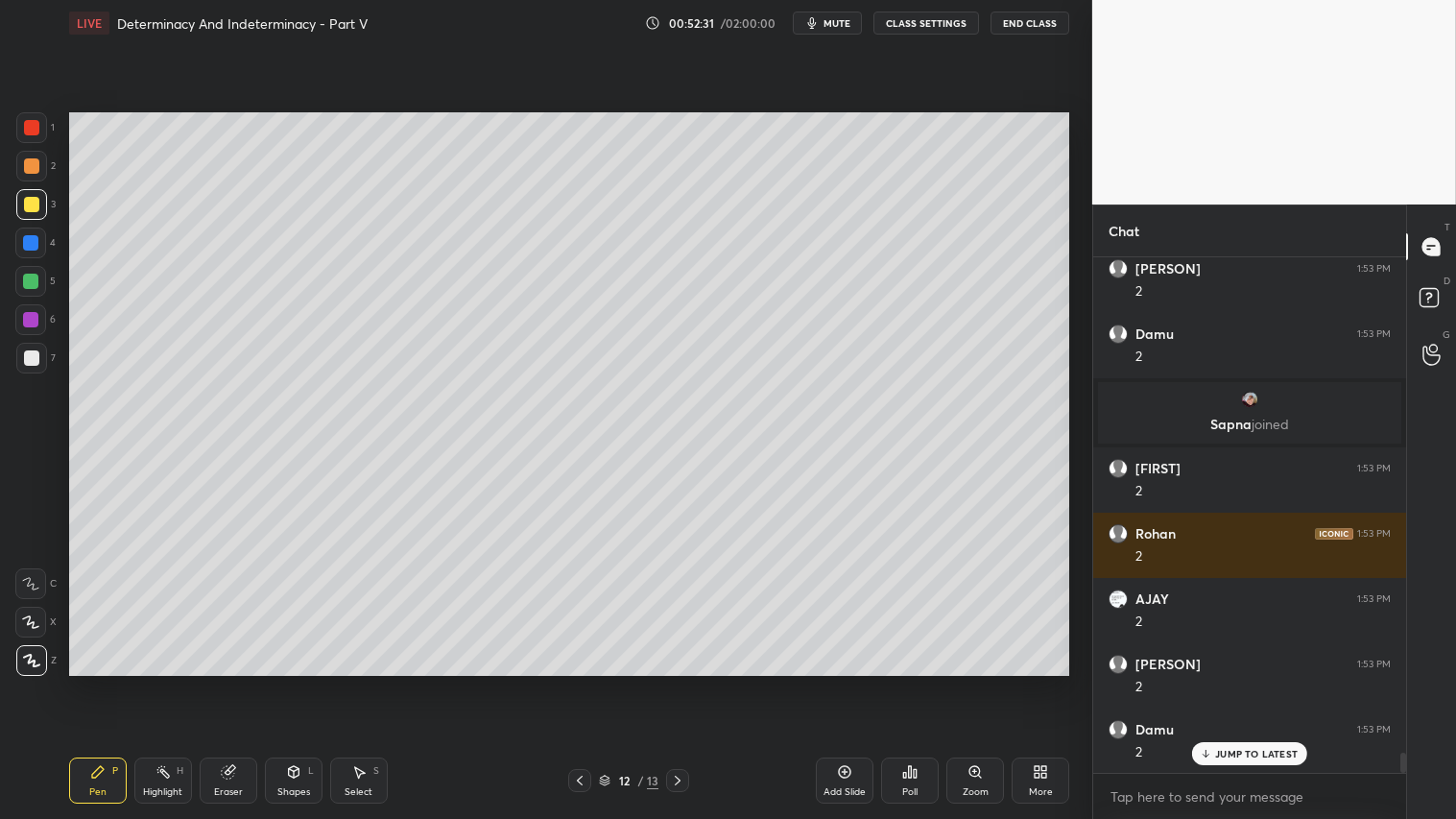 scroll, scrollTop: 12968, scrollLeft: 0, axis: vertical 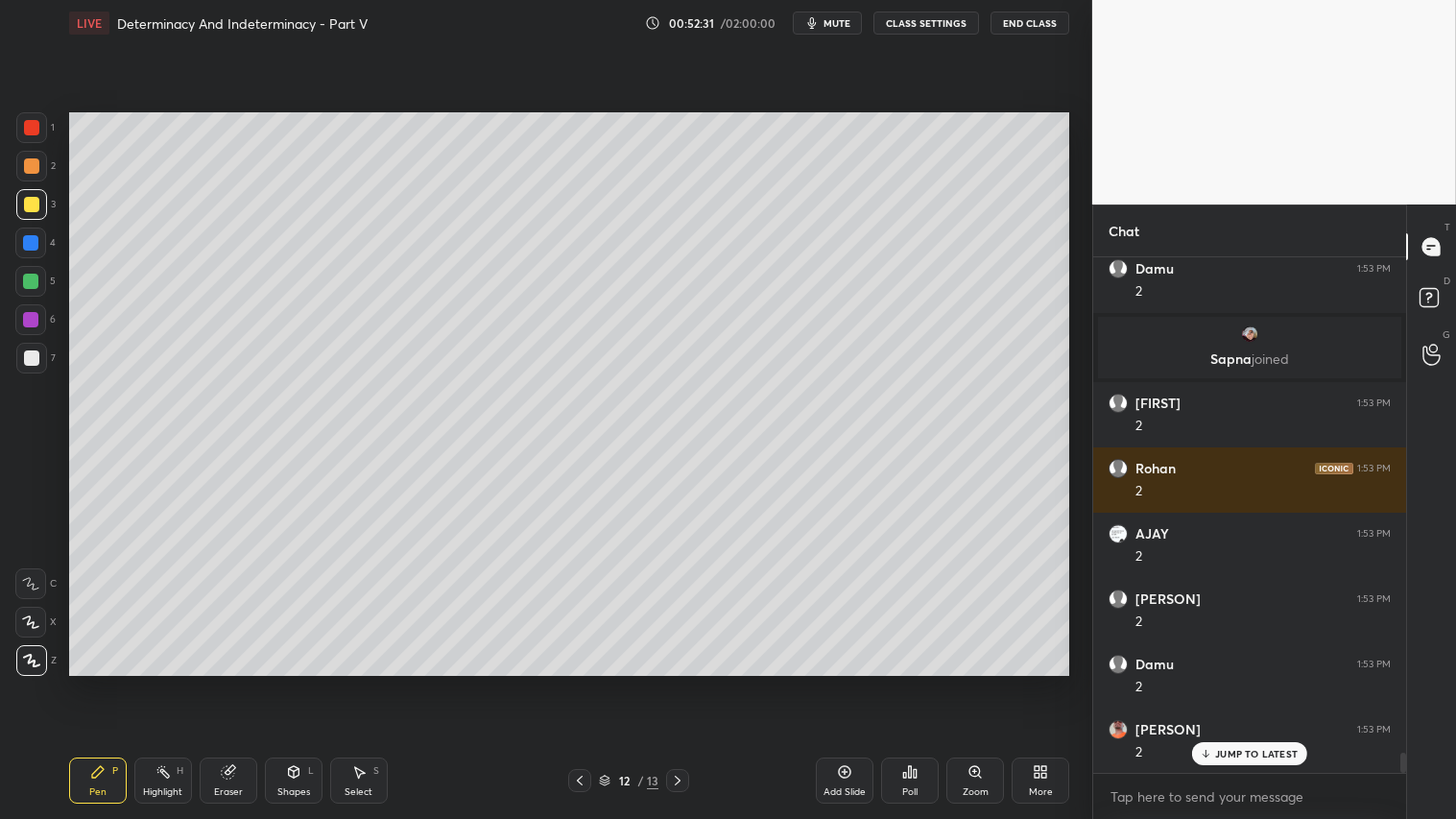 drag, startPoint x: 40, startPoint y: 127, endPoint x: 53, endPoint y: 141, distance: 19.104973 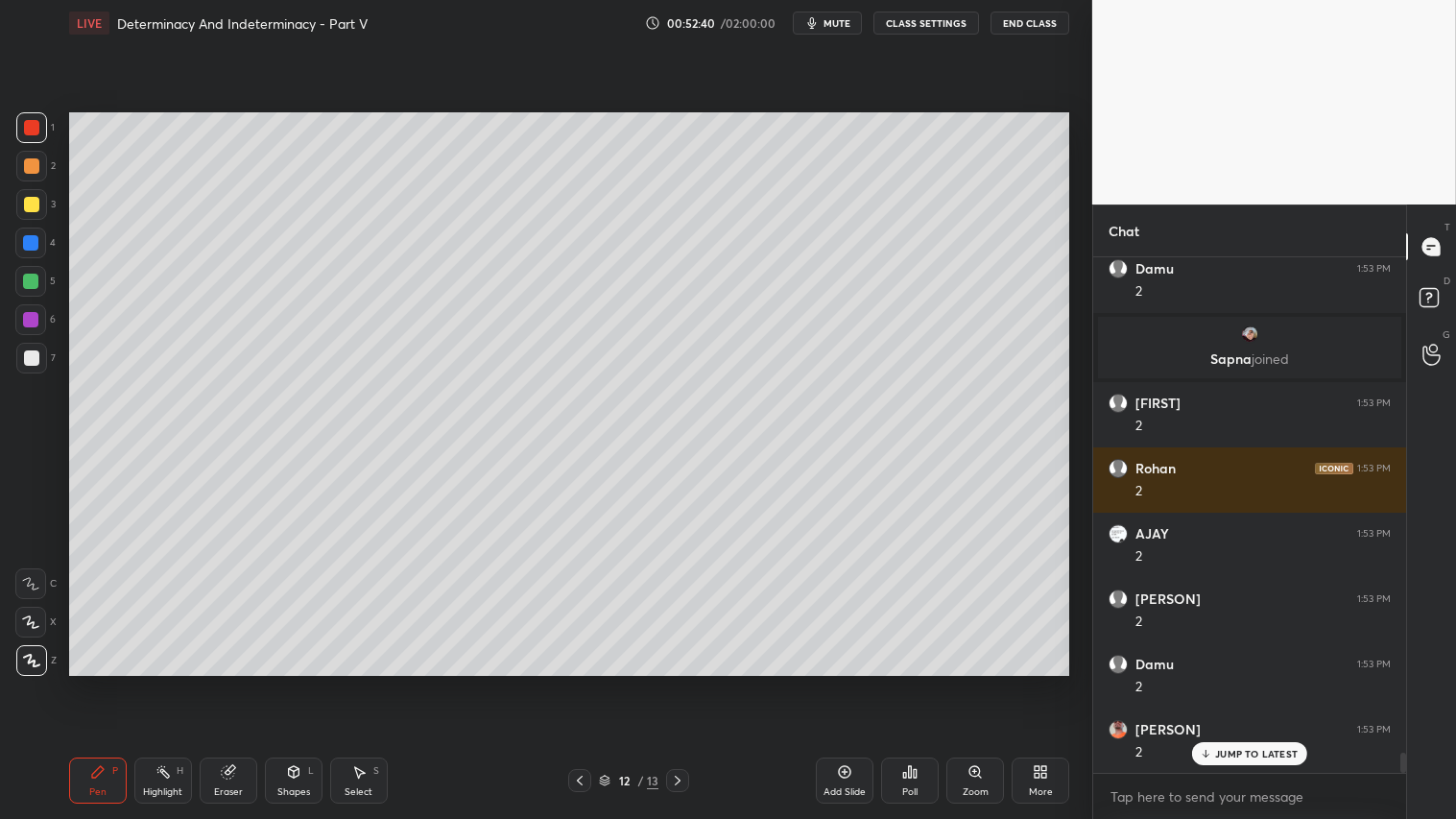 click on "1" at bounding box center (36, 132) 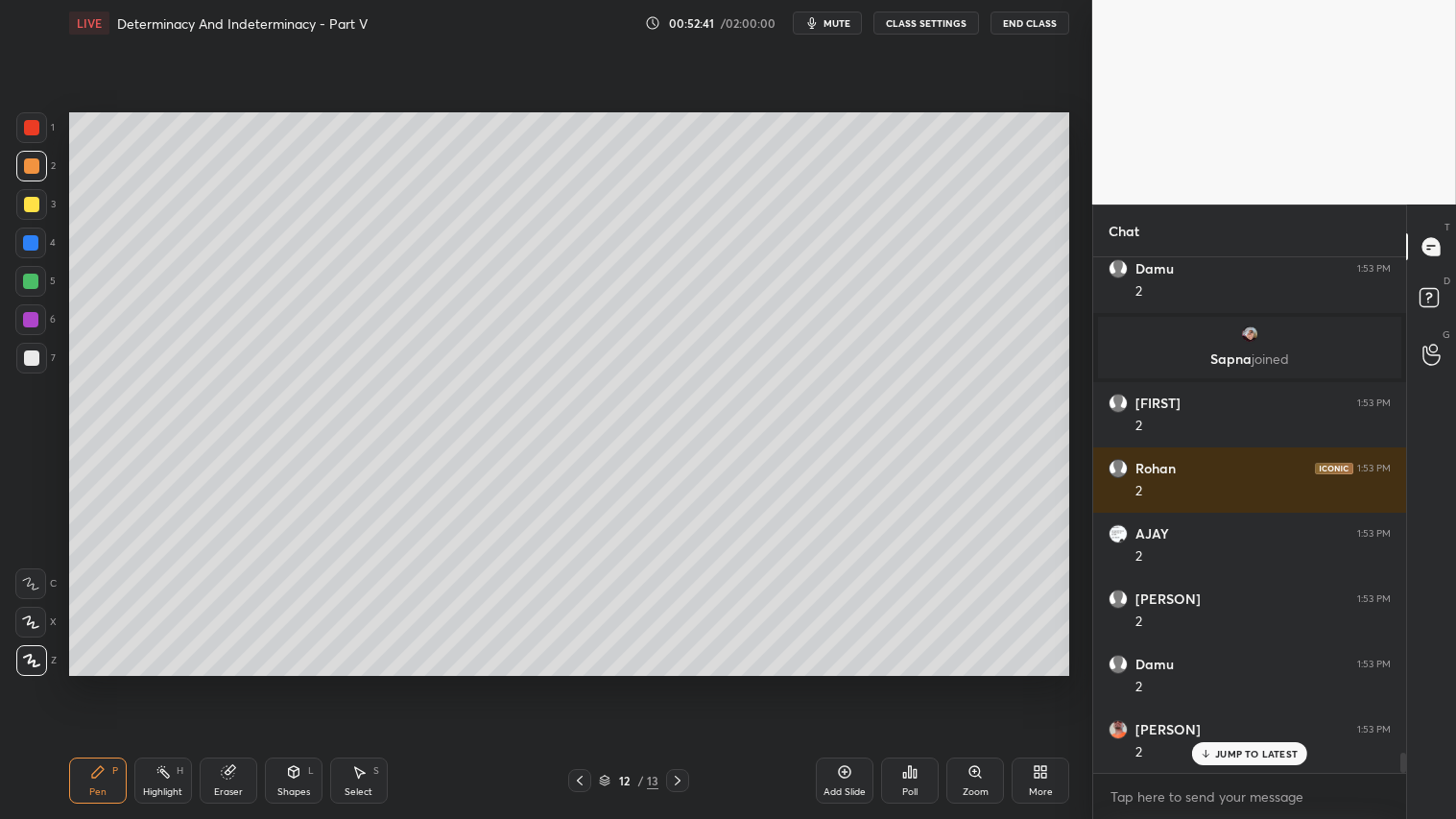 click on "Pen P" at bounding box center [98, 781] 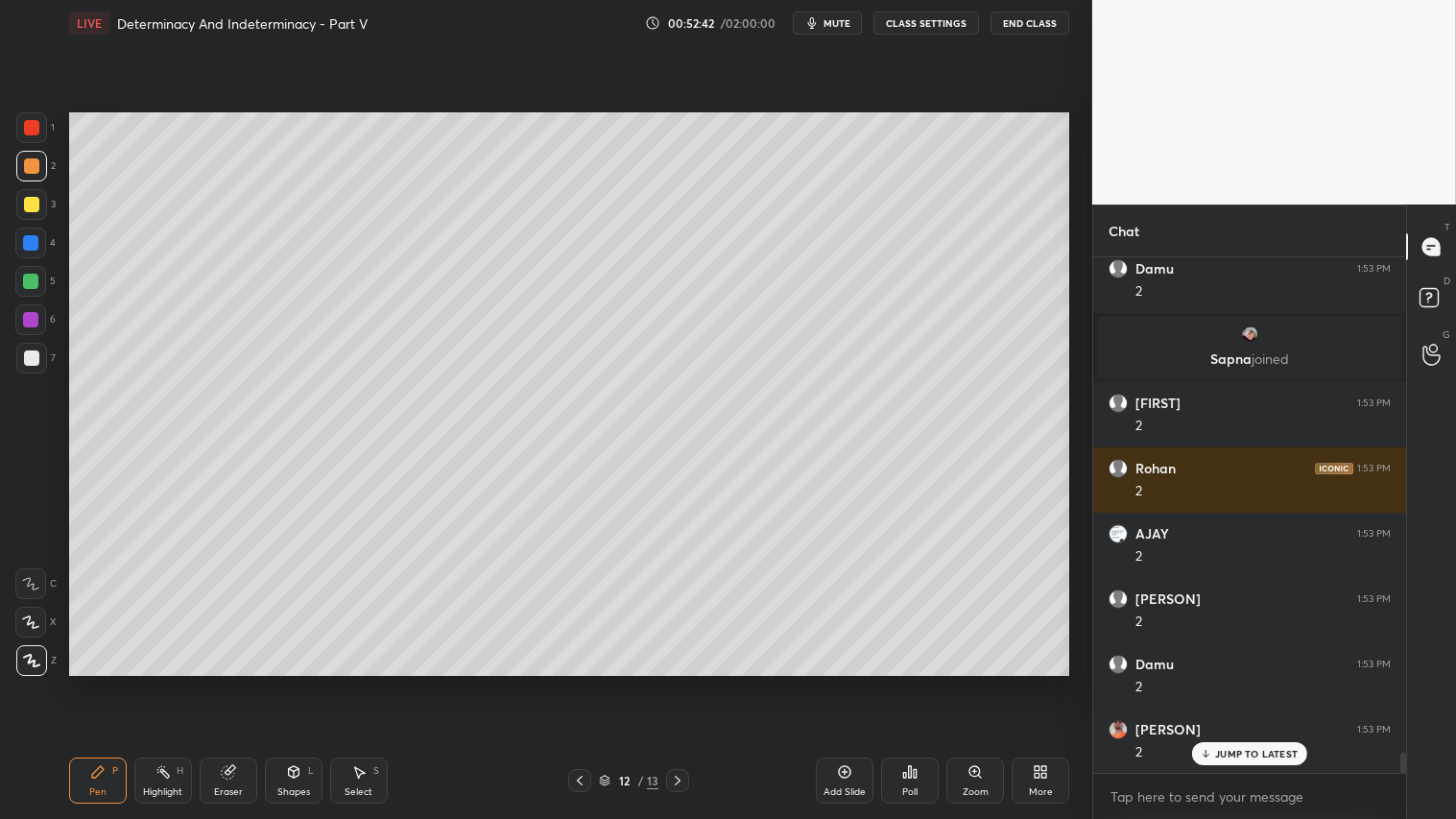 click 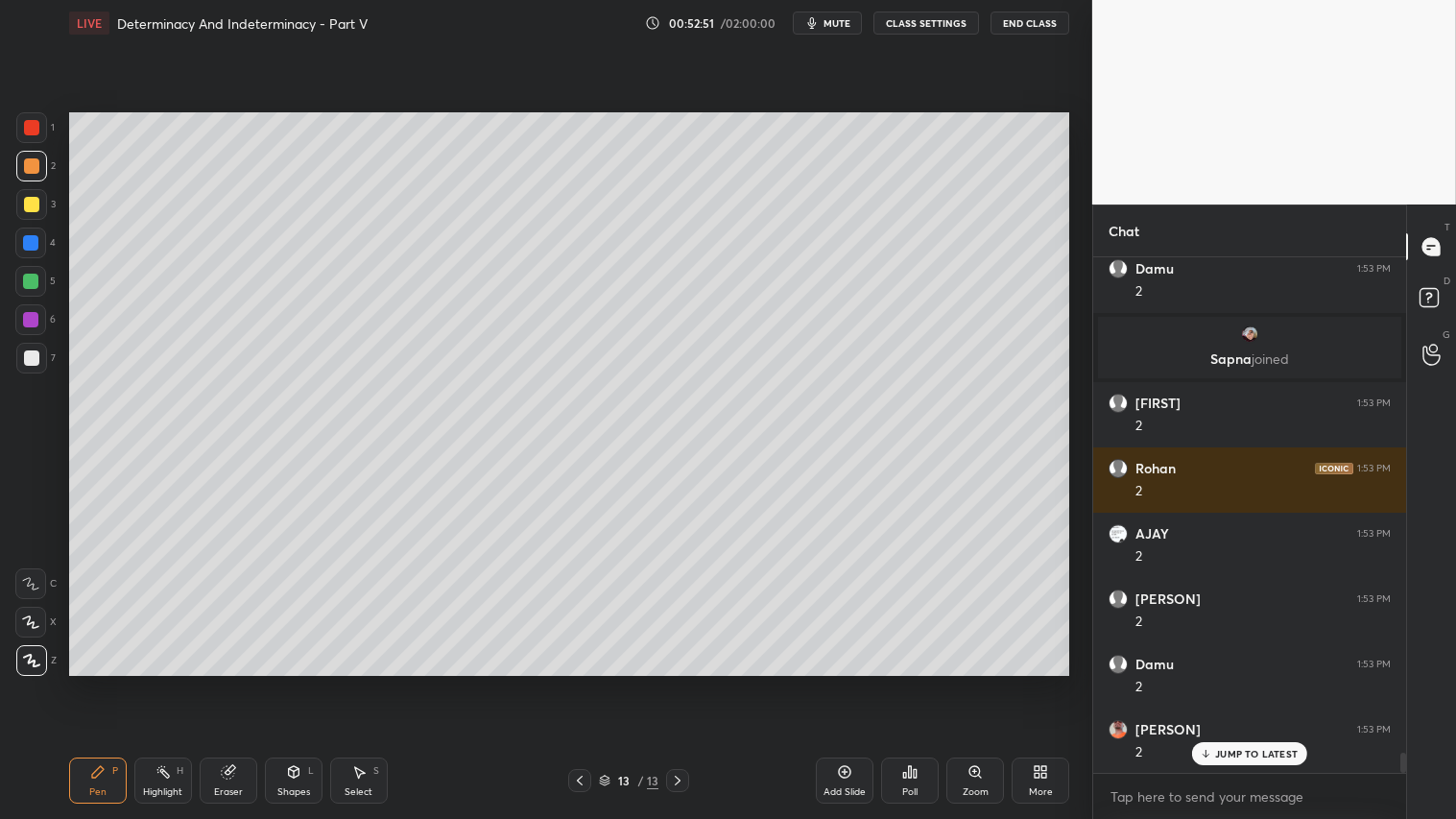 click at bounding box center [580, 781] 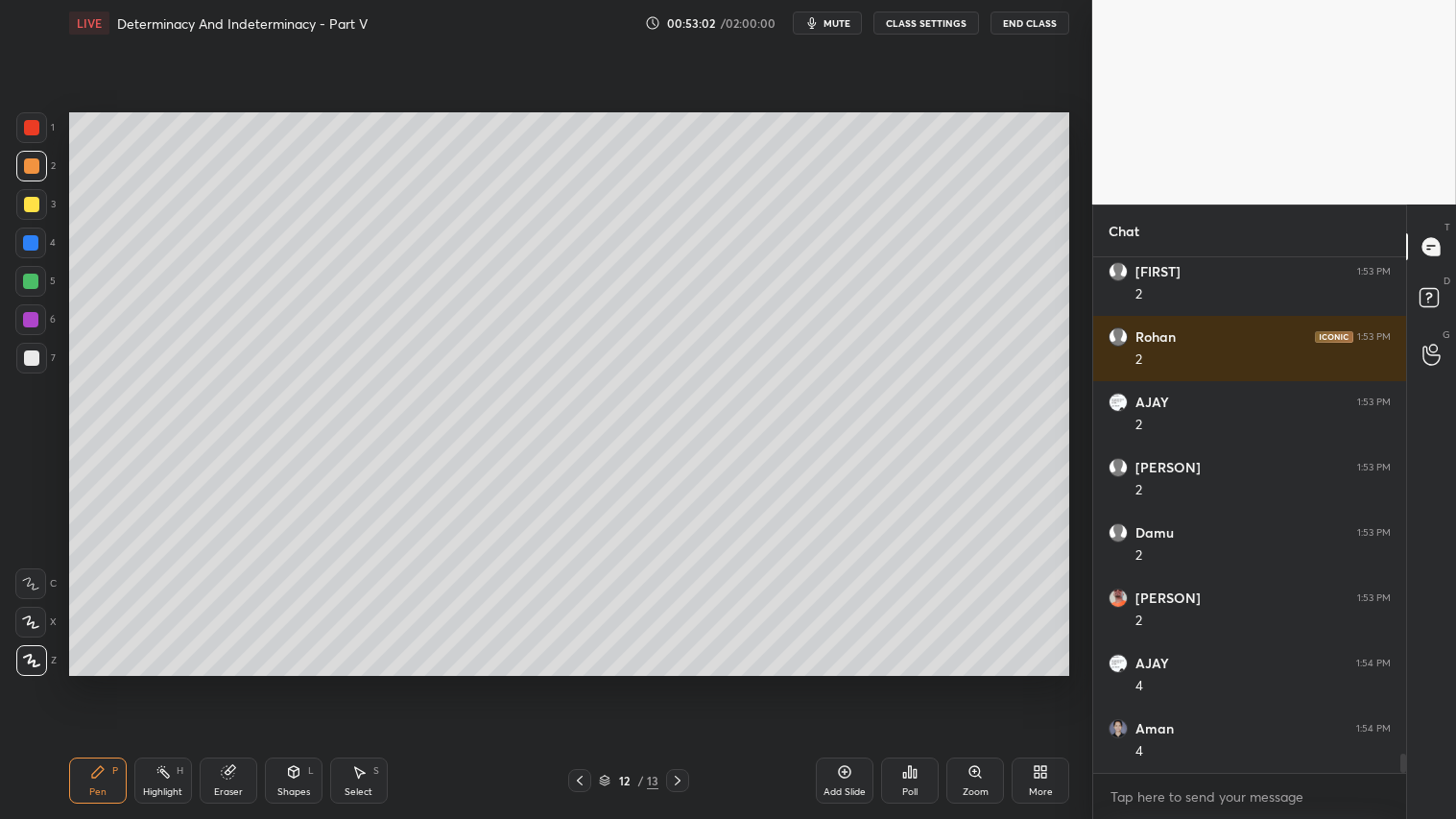scroll, scrollTop: 13164, scrollLeft: 0, axis: vertical 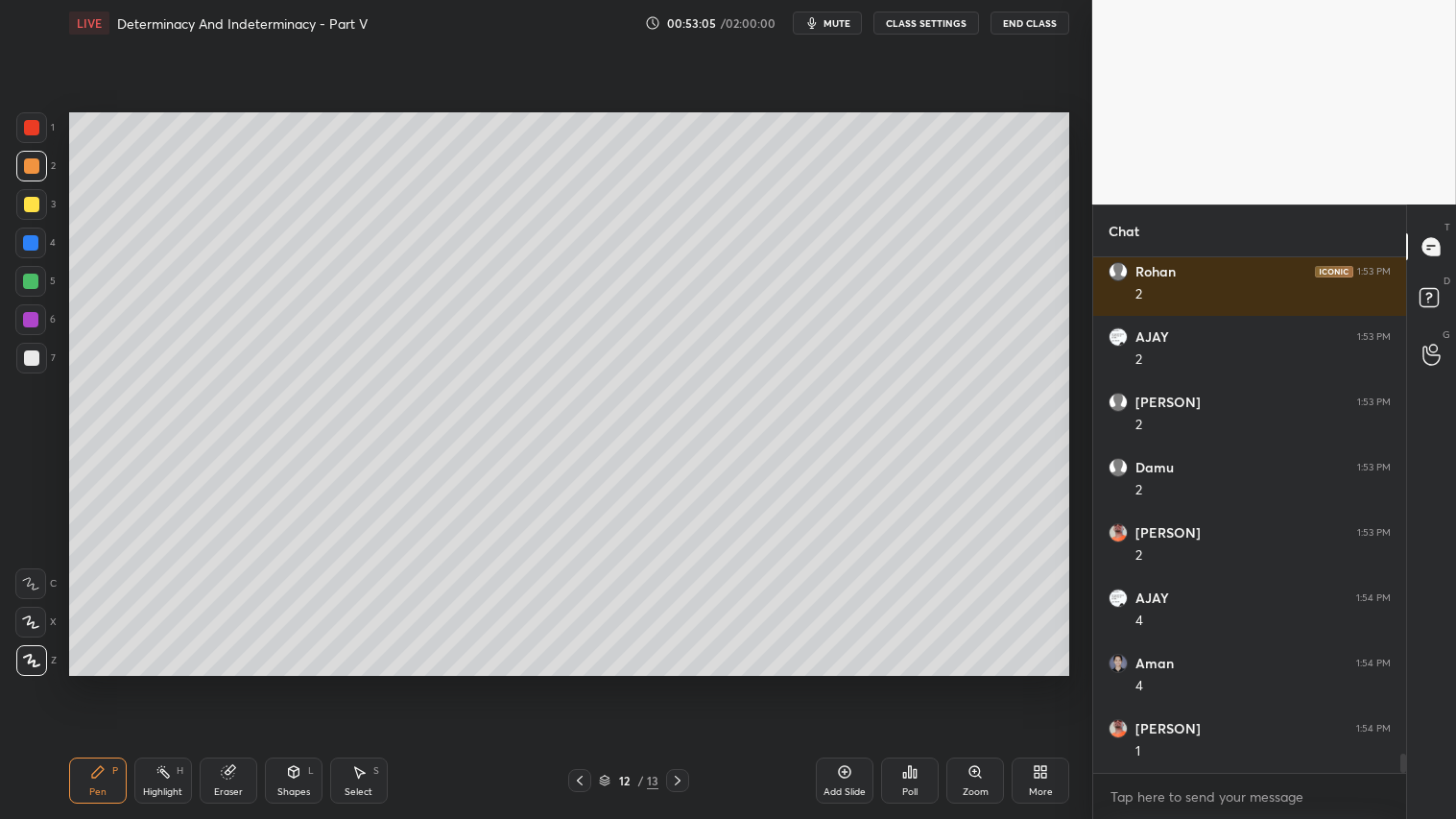 click 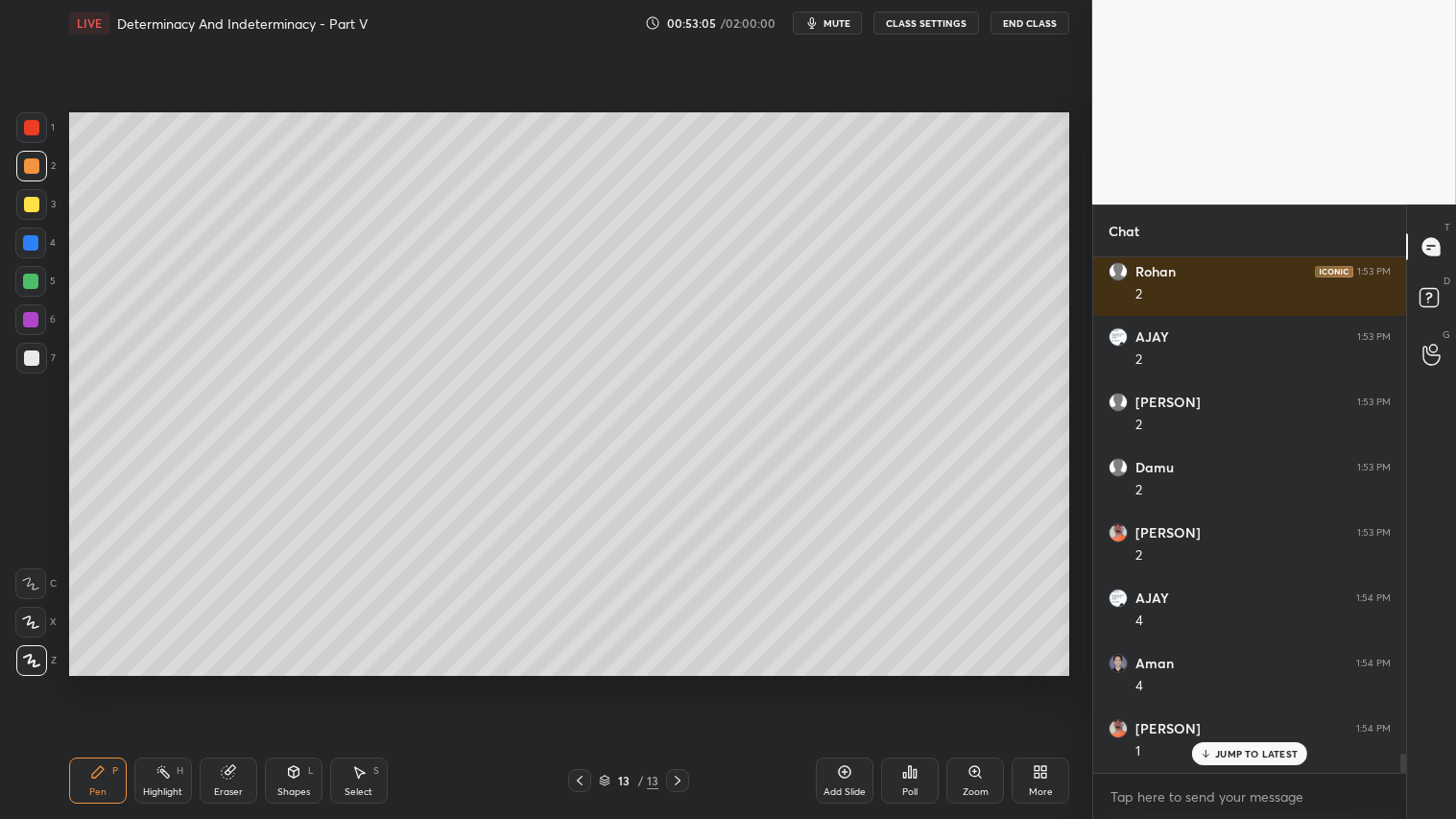 scroll, scrollTop: 13229, scrollLeft: 0, axis: vertical 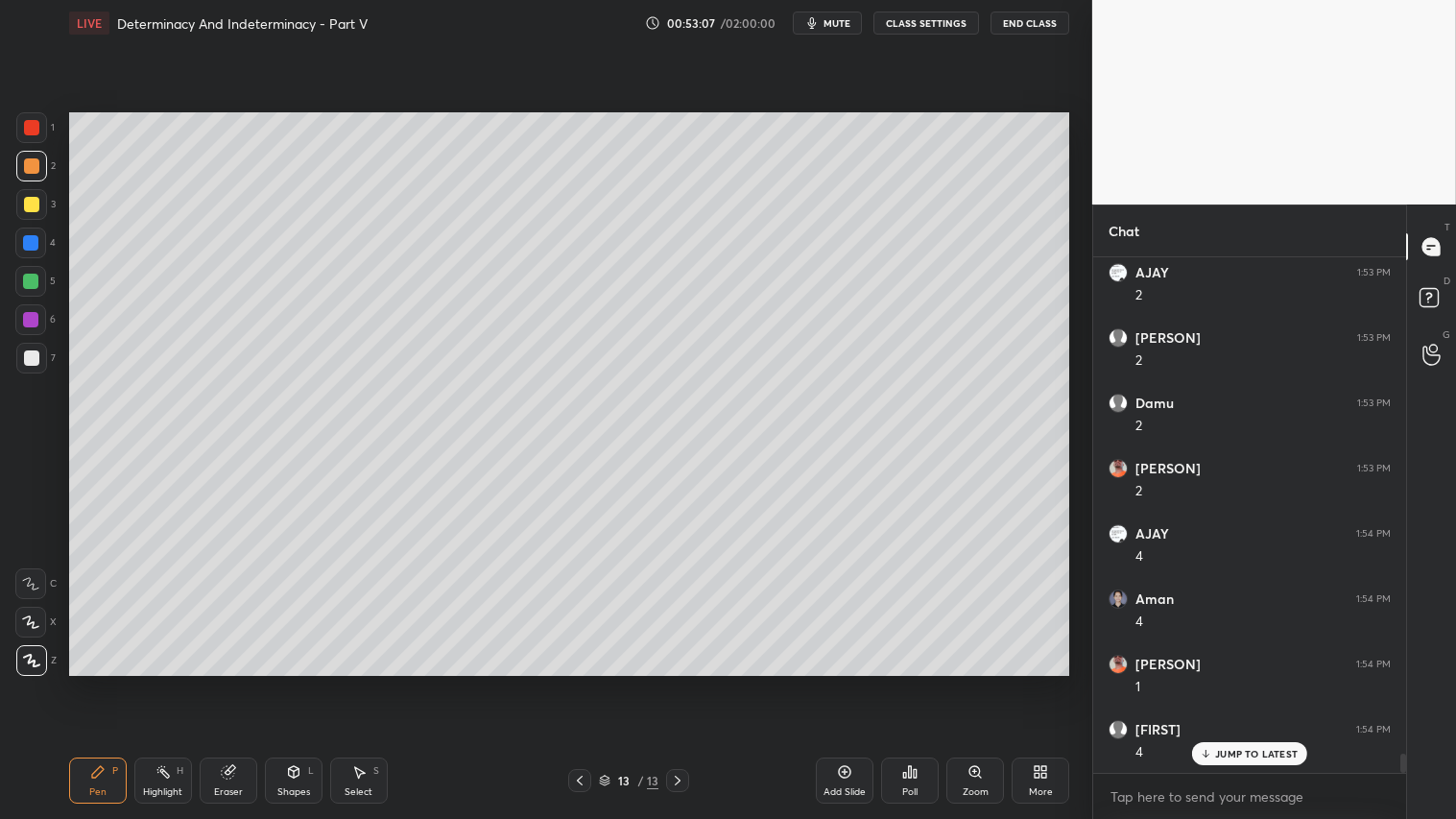 click 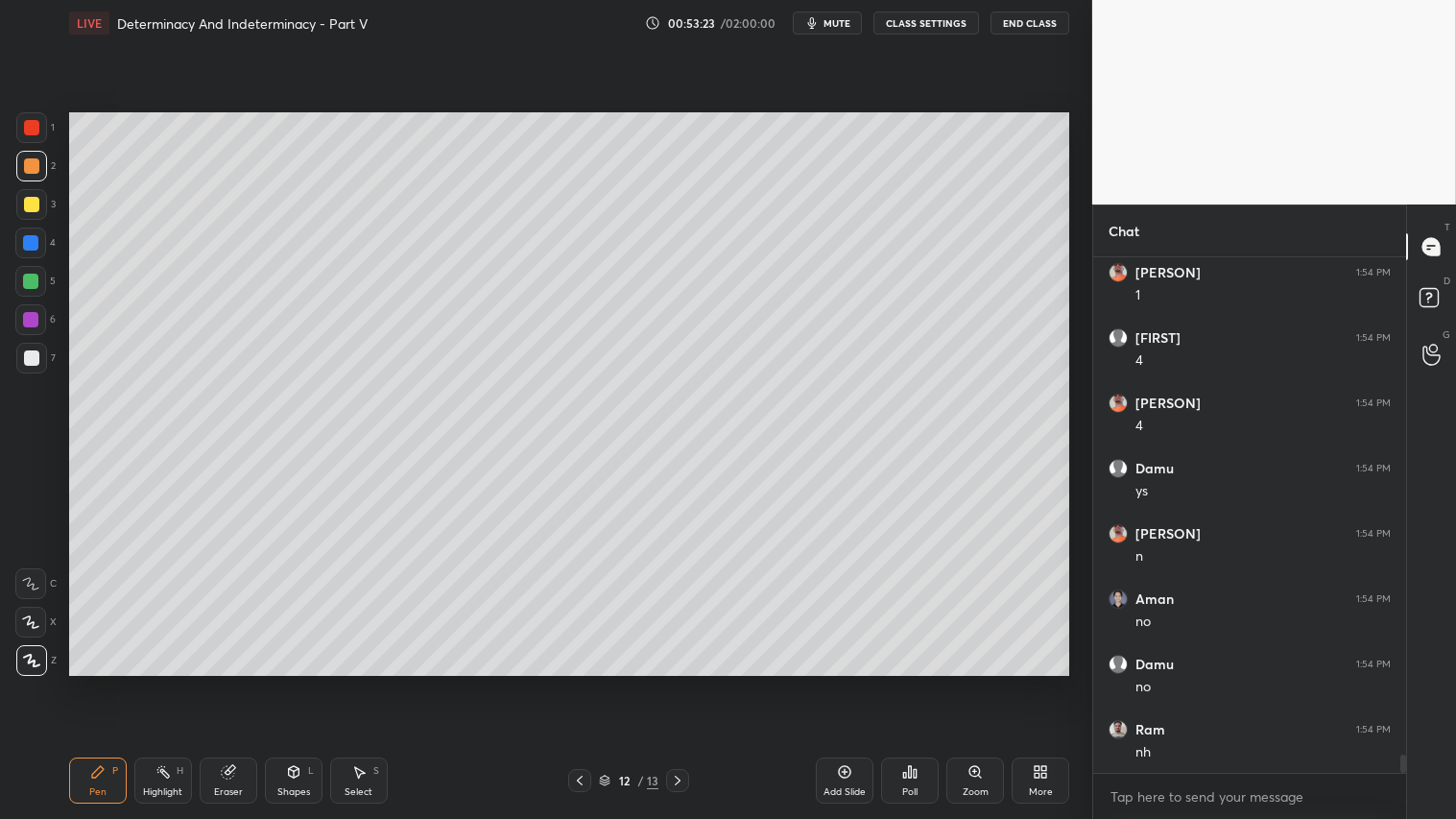 scroll, scrollTop: 13687, scrollLeft: 0, axis: vertical 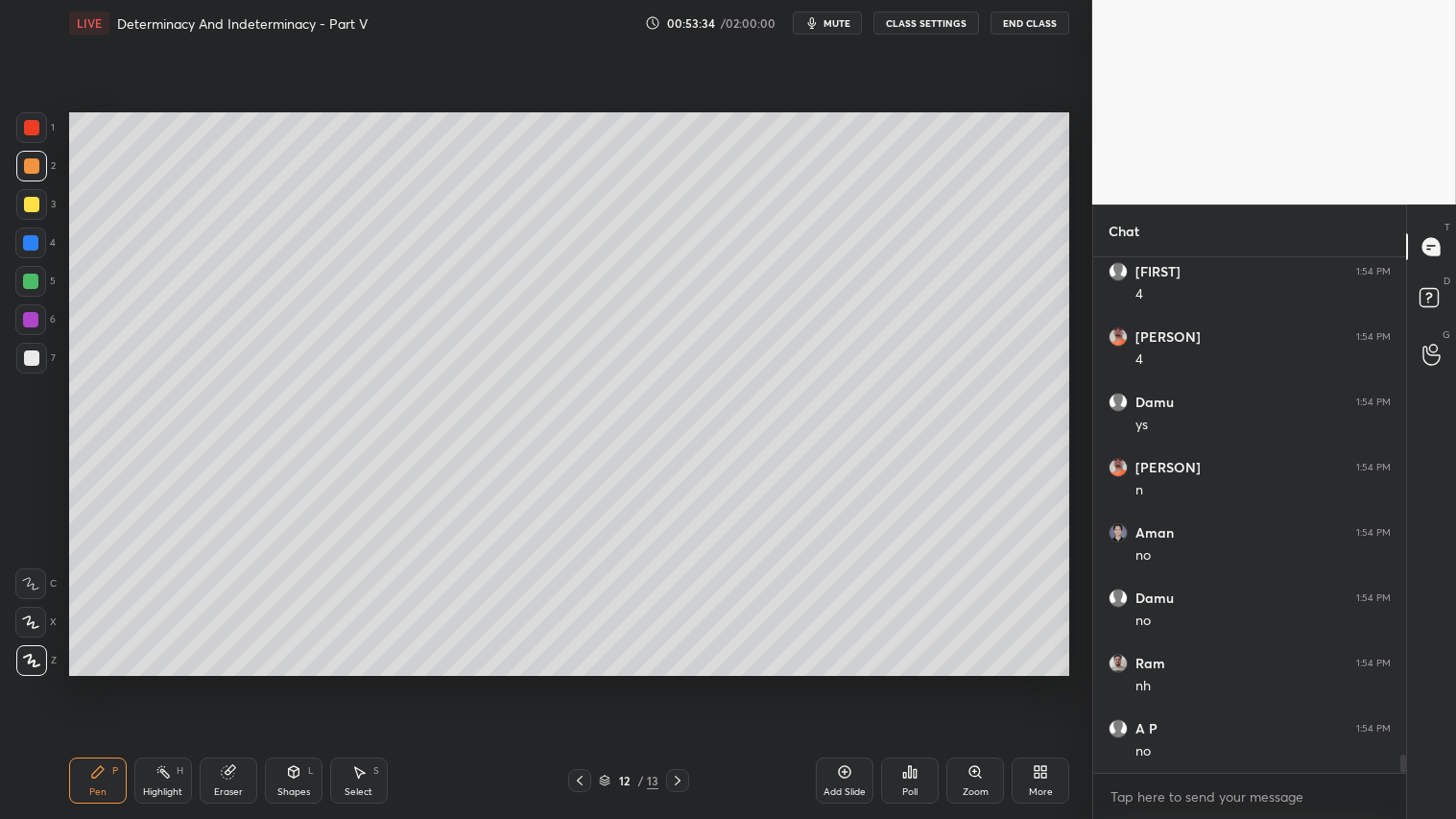 click on "12 / 13" at bounding box center (629, 781) 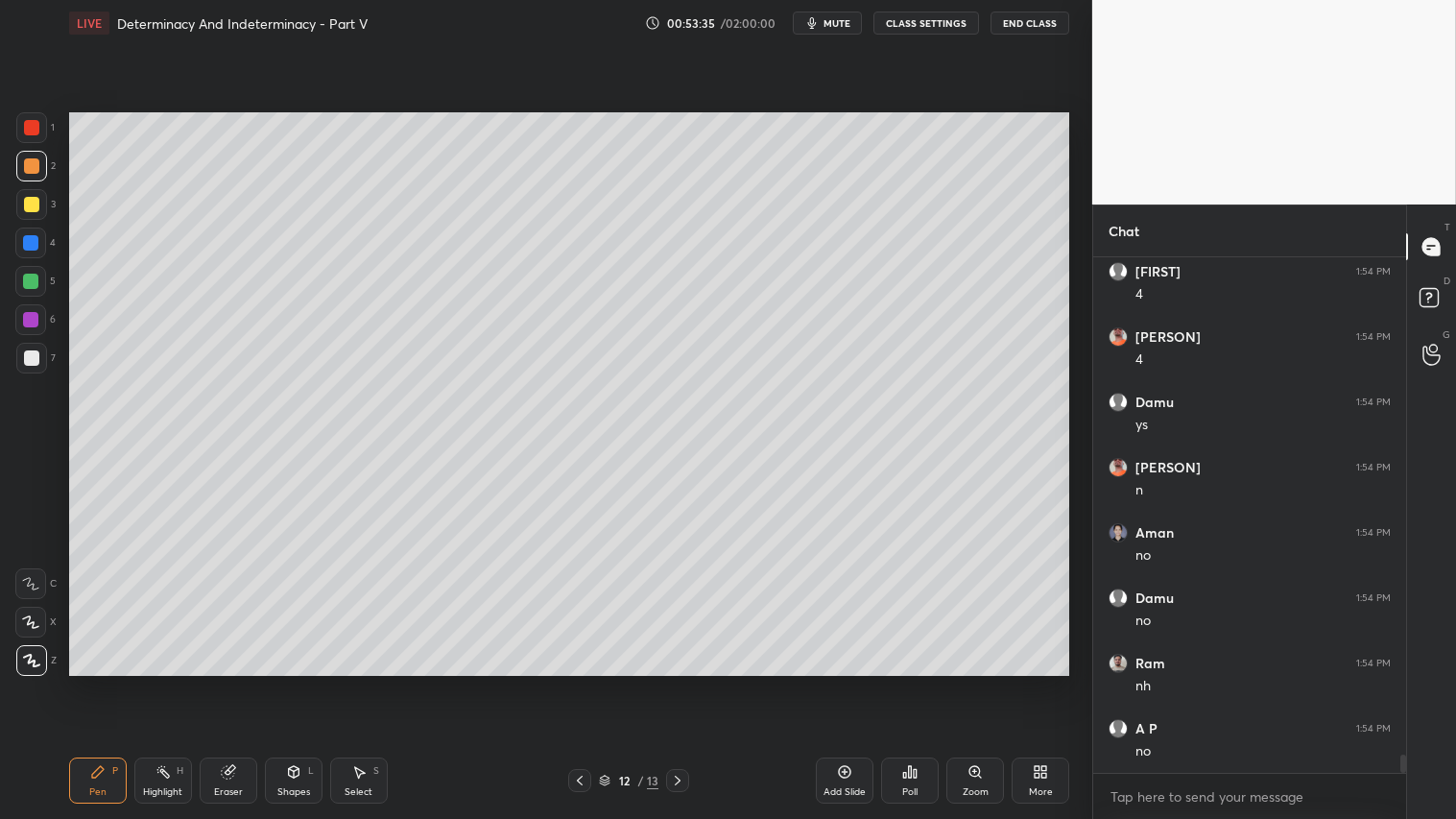 click 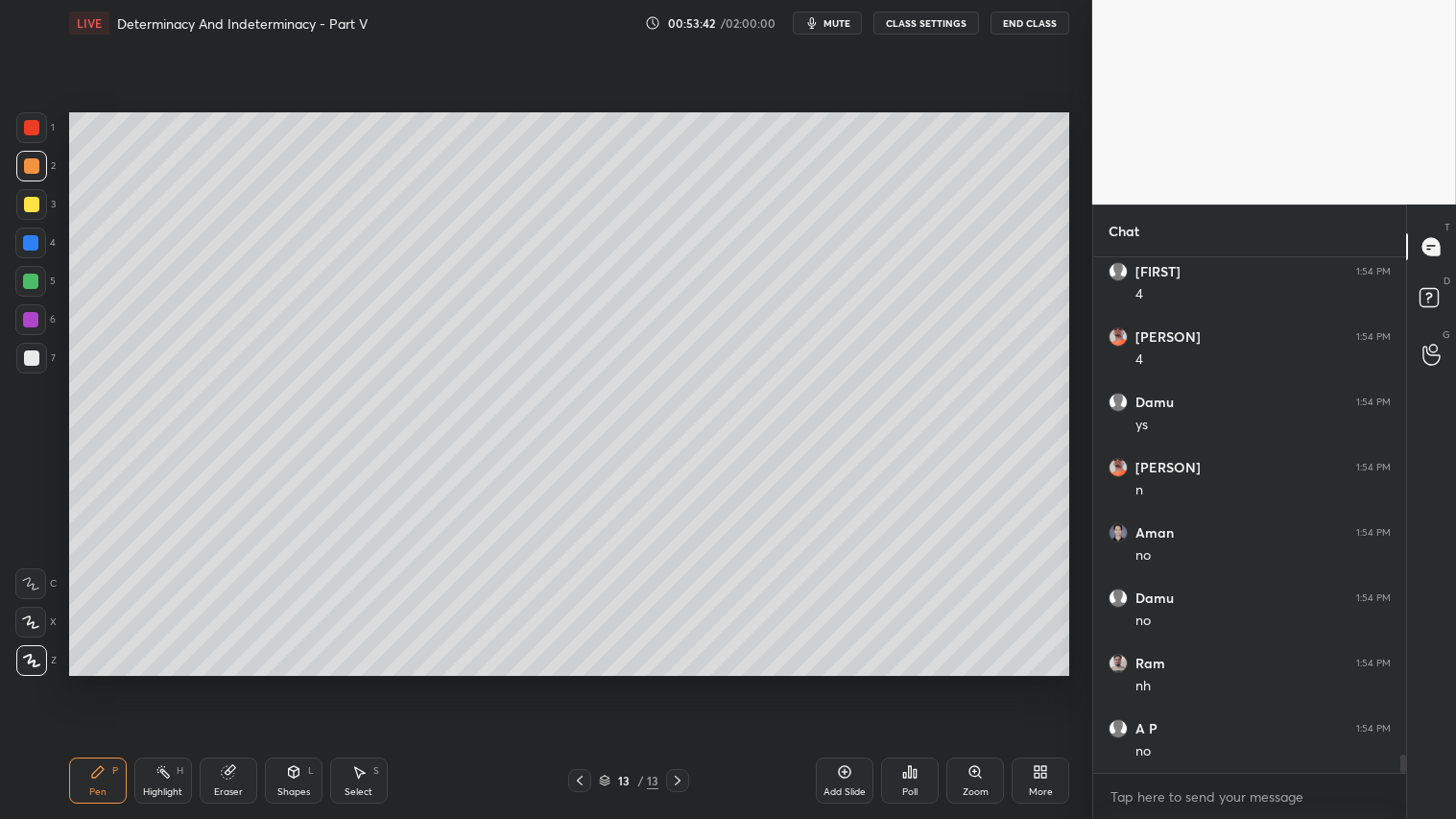 drag, startPoint x: 582, startPoint y: 784, endPoint x: 578, endPoint y: 757, distance: 27.294688 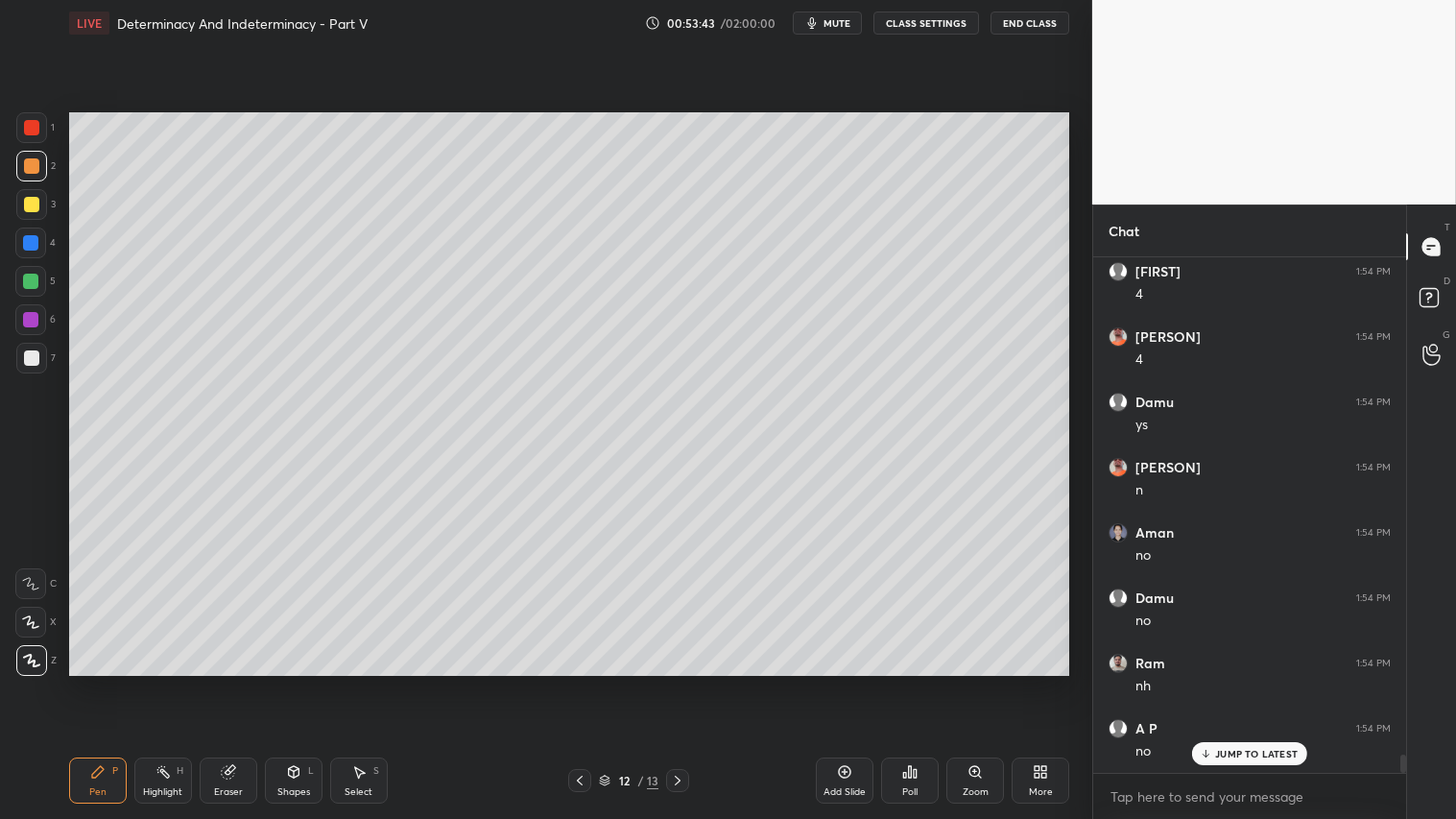 scroll, scrollTop: 13755, scrollLeft: 0, axis: vertical 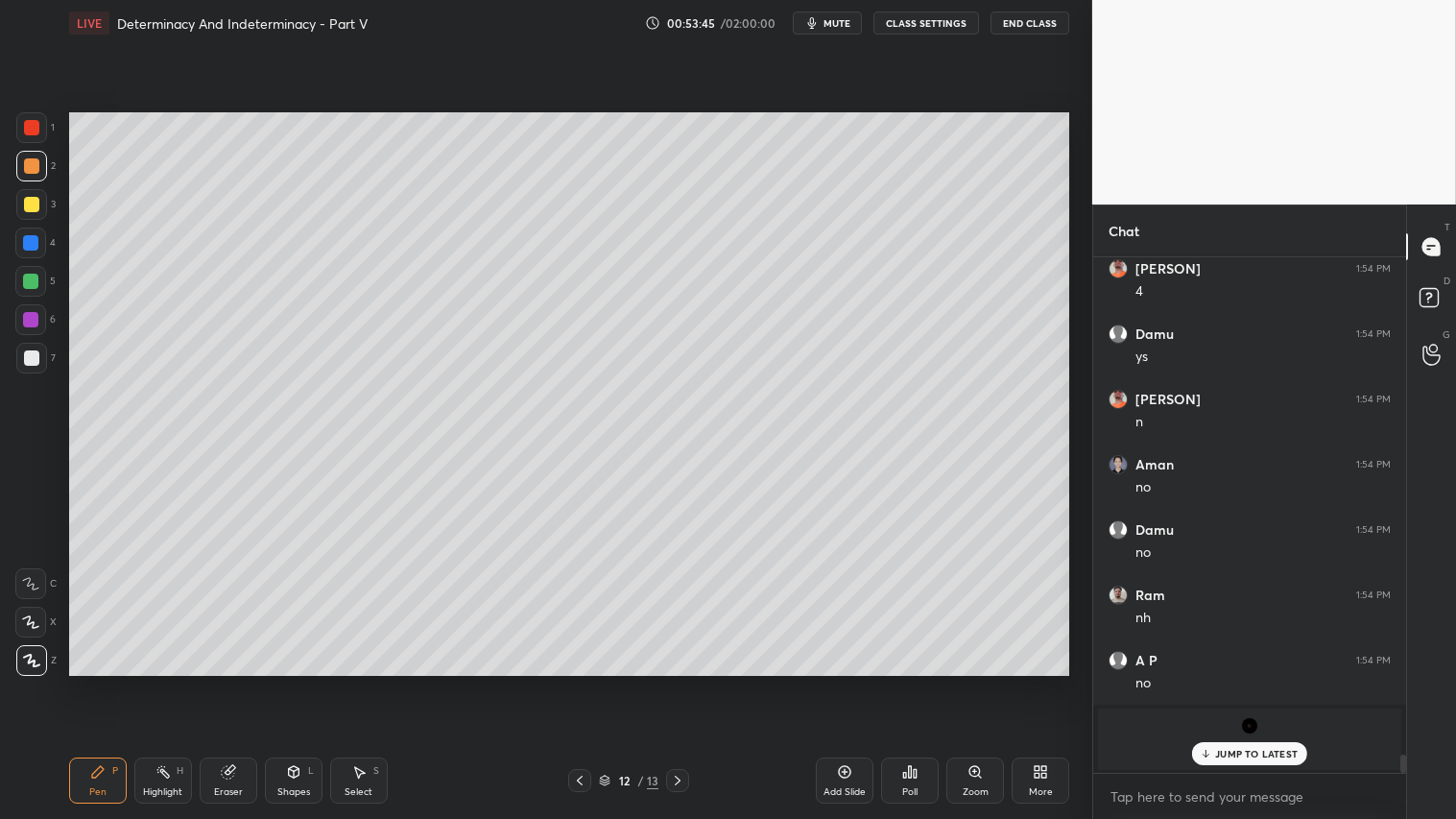 click 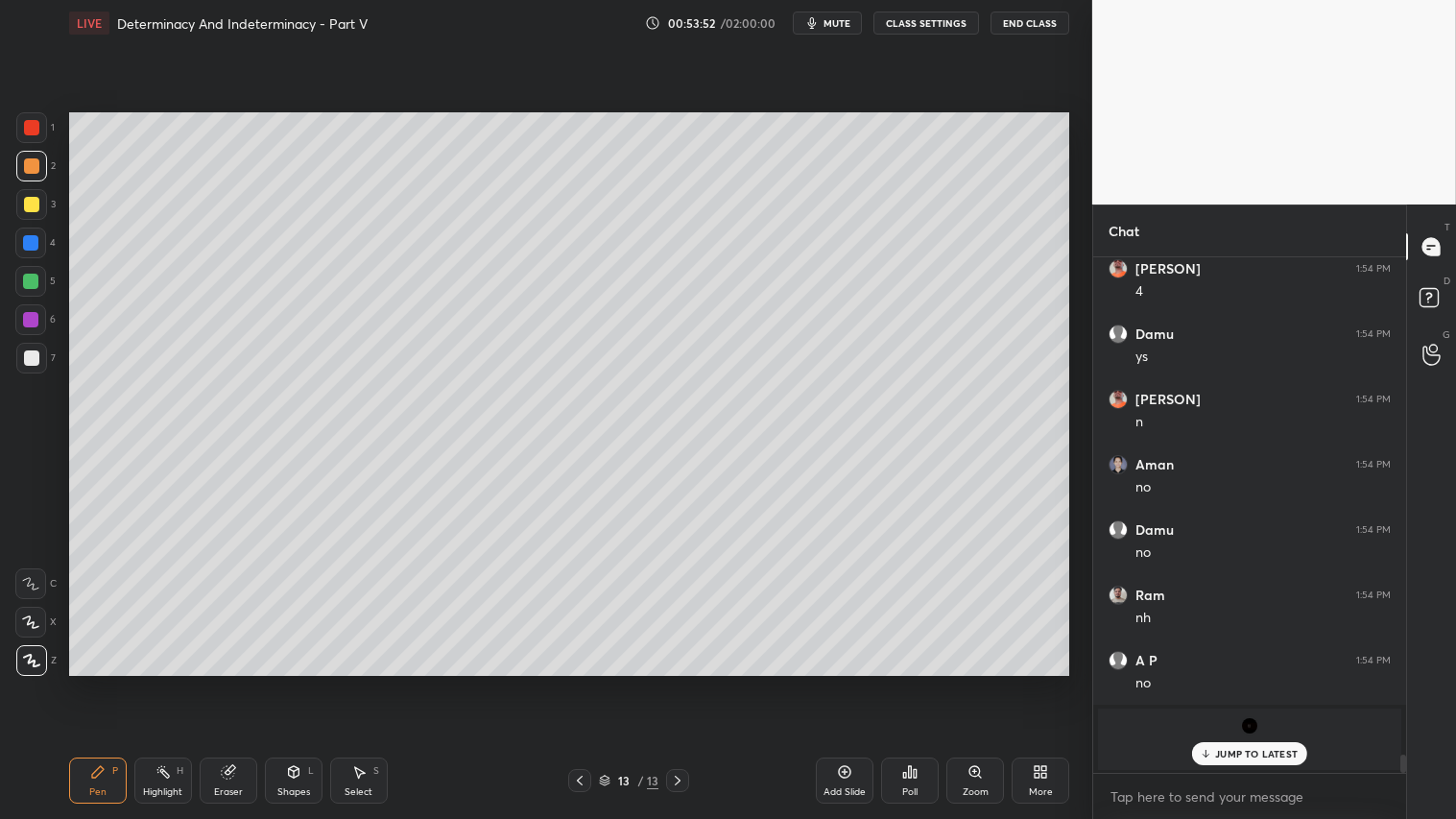 click at bounding box center (32, 205) 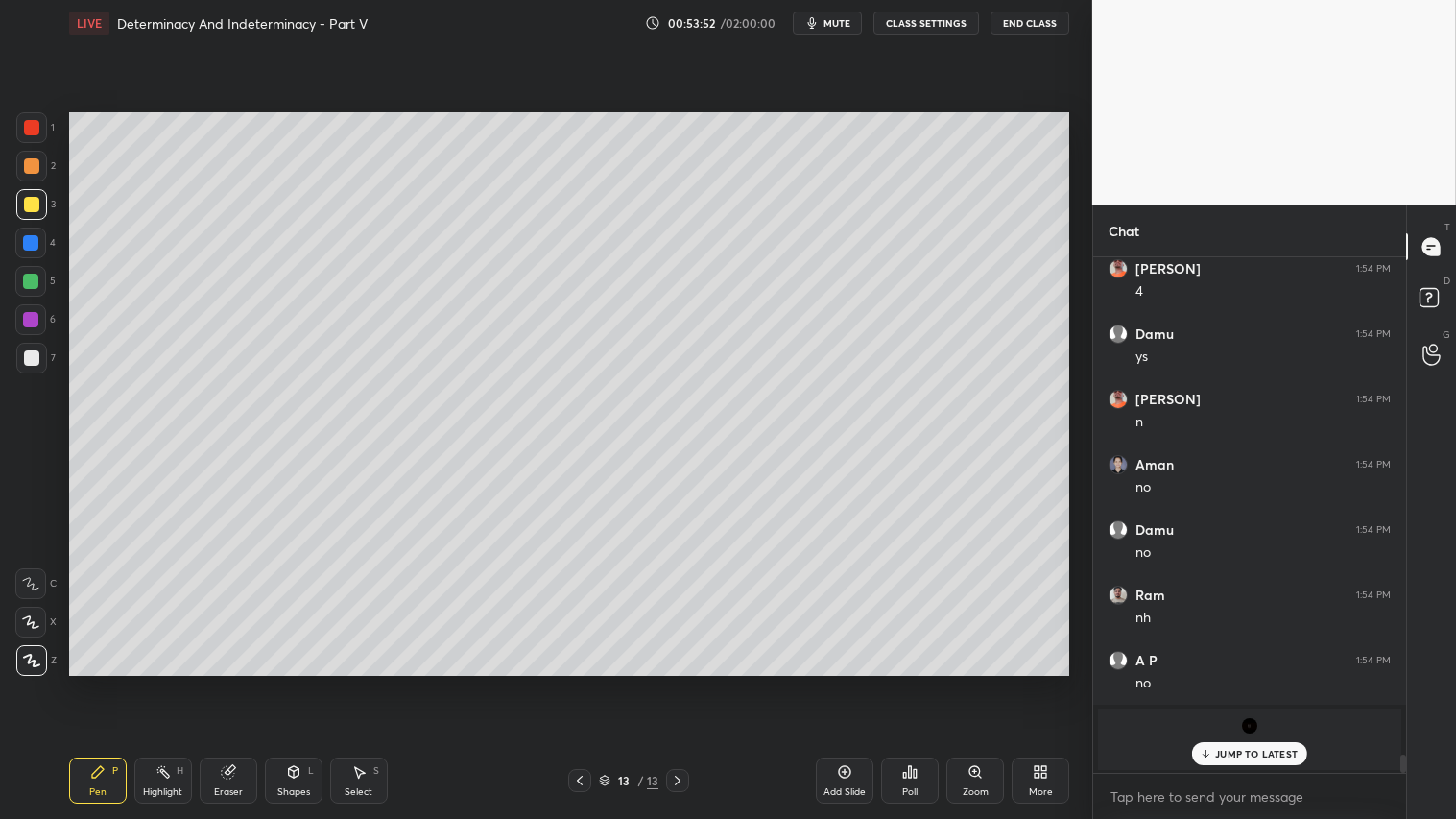 drag, startPoint x: 291, startPoint y: 791, endPoint x: 298, endPoint y: 769, distance: 23.086793 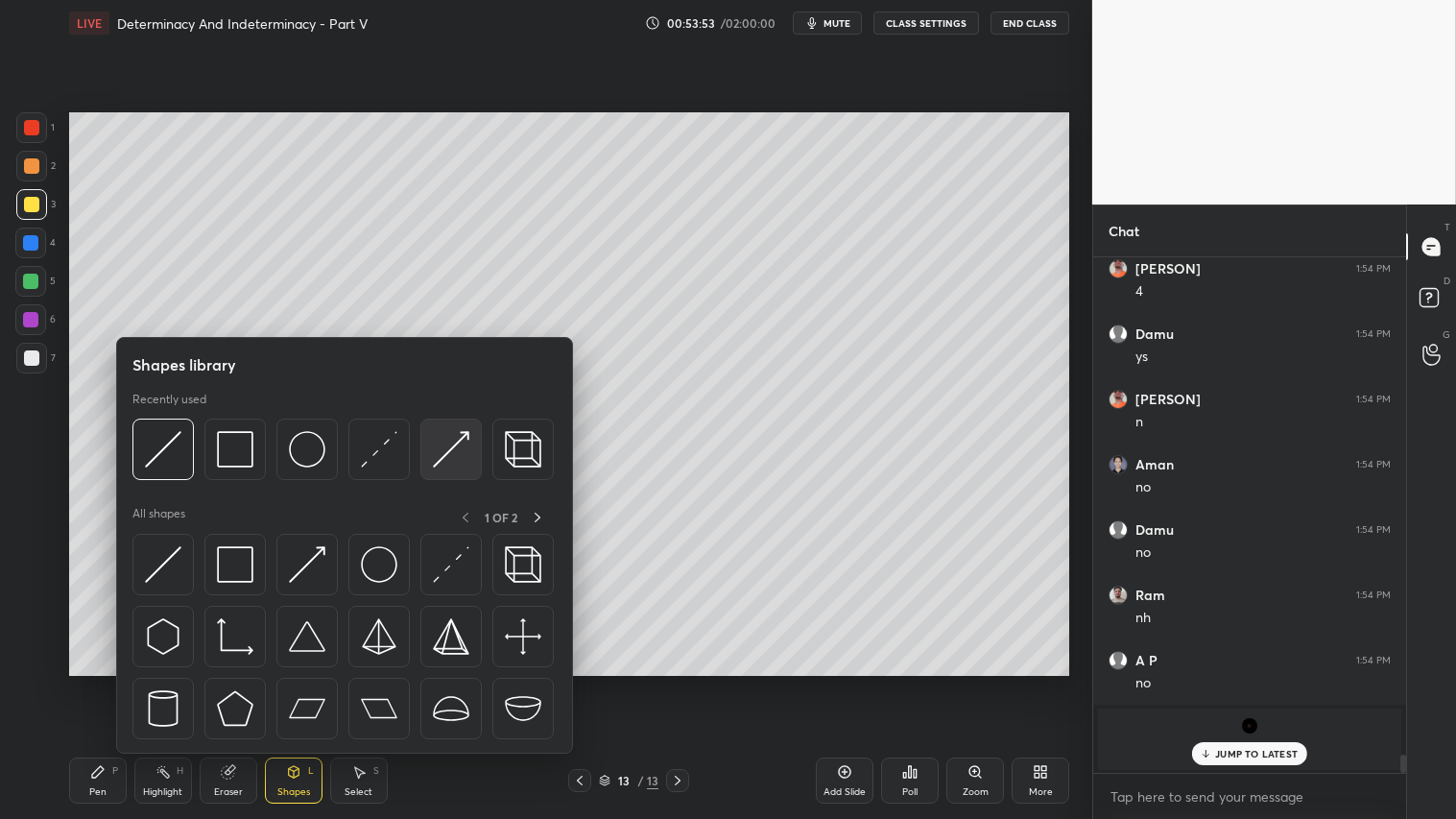 click at bounding box center (451, 449) 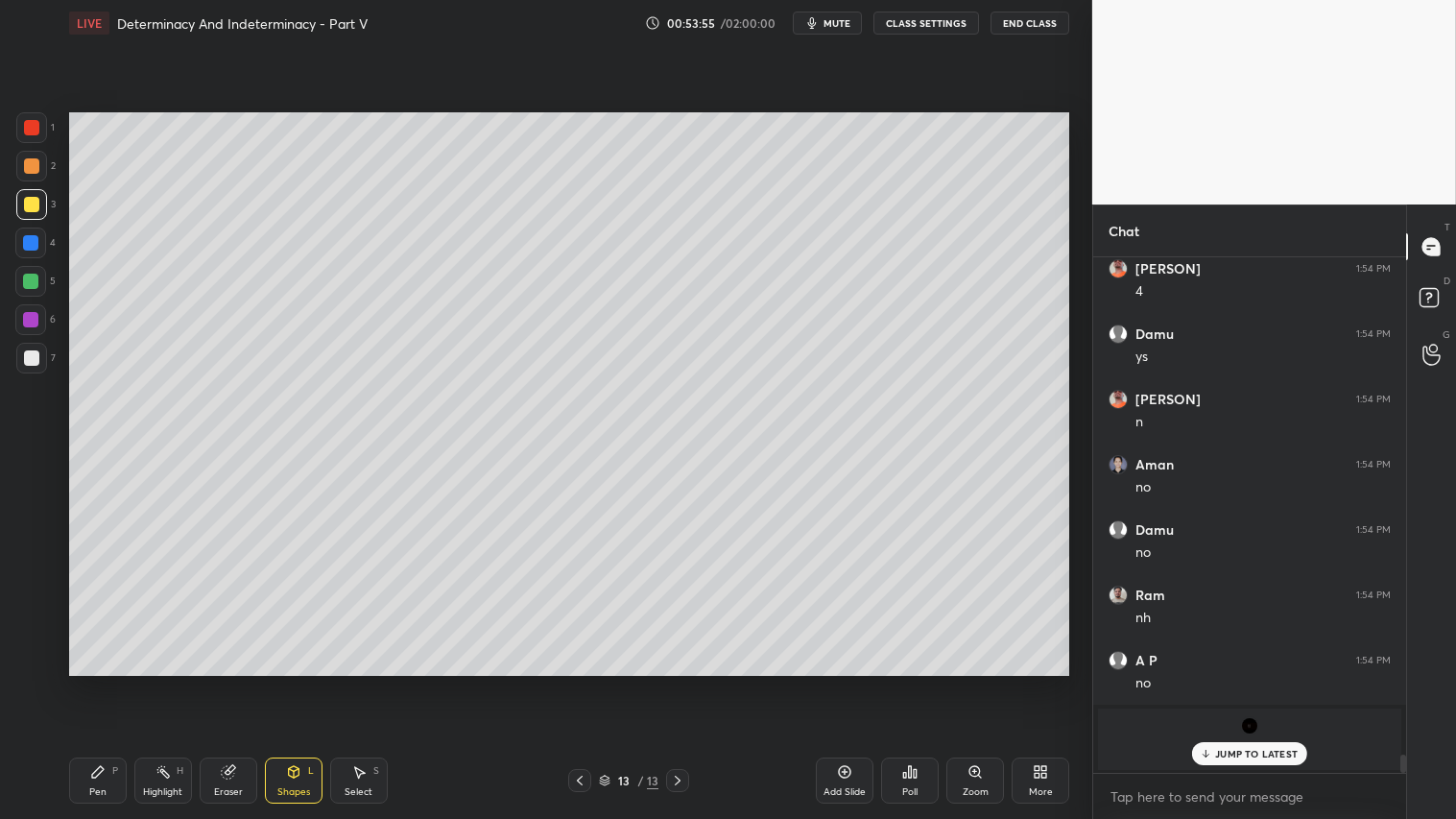 drag, startPoint x: 103, startPoint y: 780, endPoint x: 110, endPoint y: 771, distance: 11.4017543 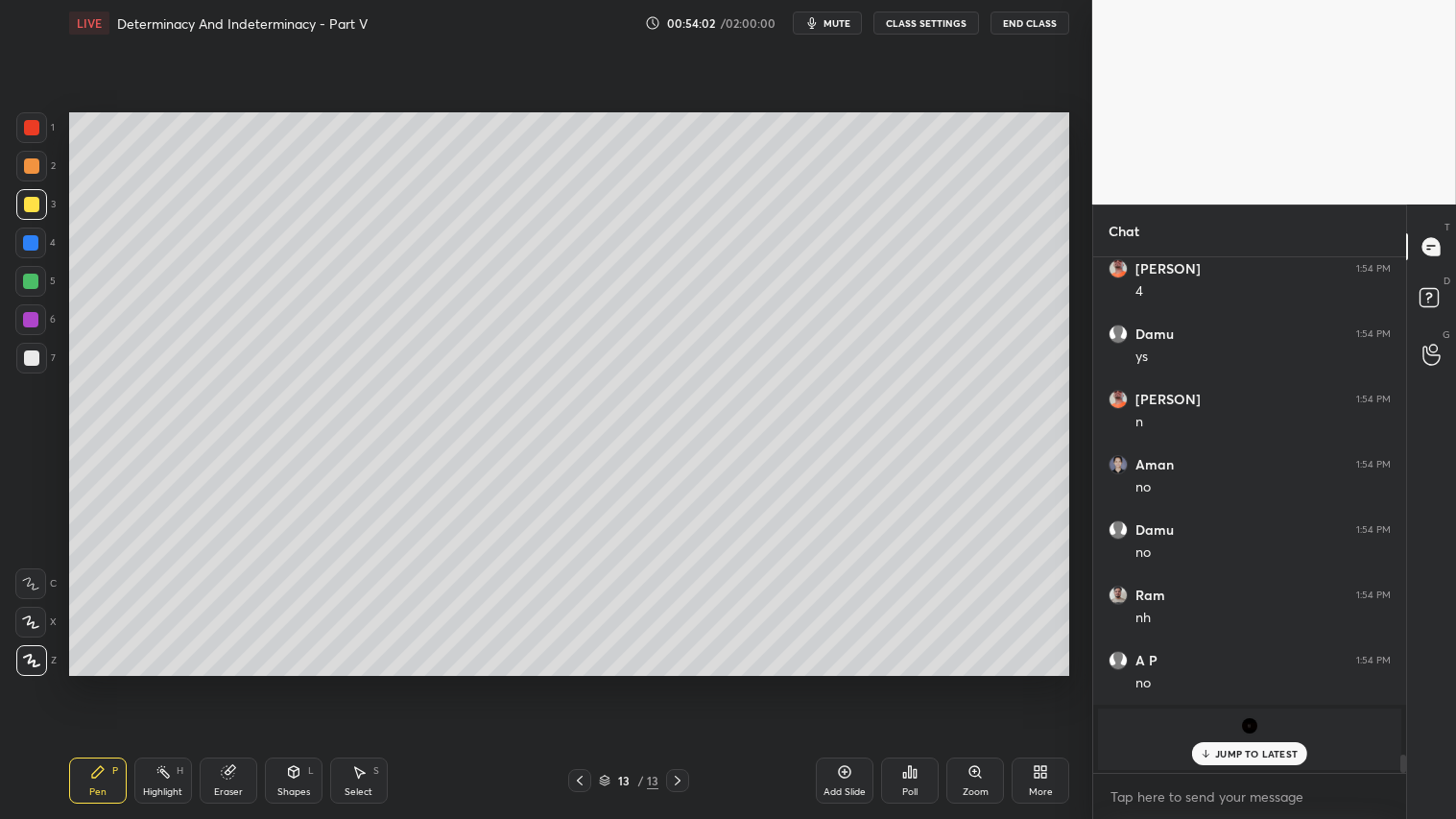 click on "Shapes L" at bounding box center [294, 781] 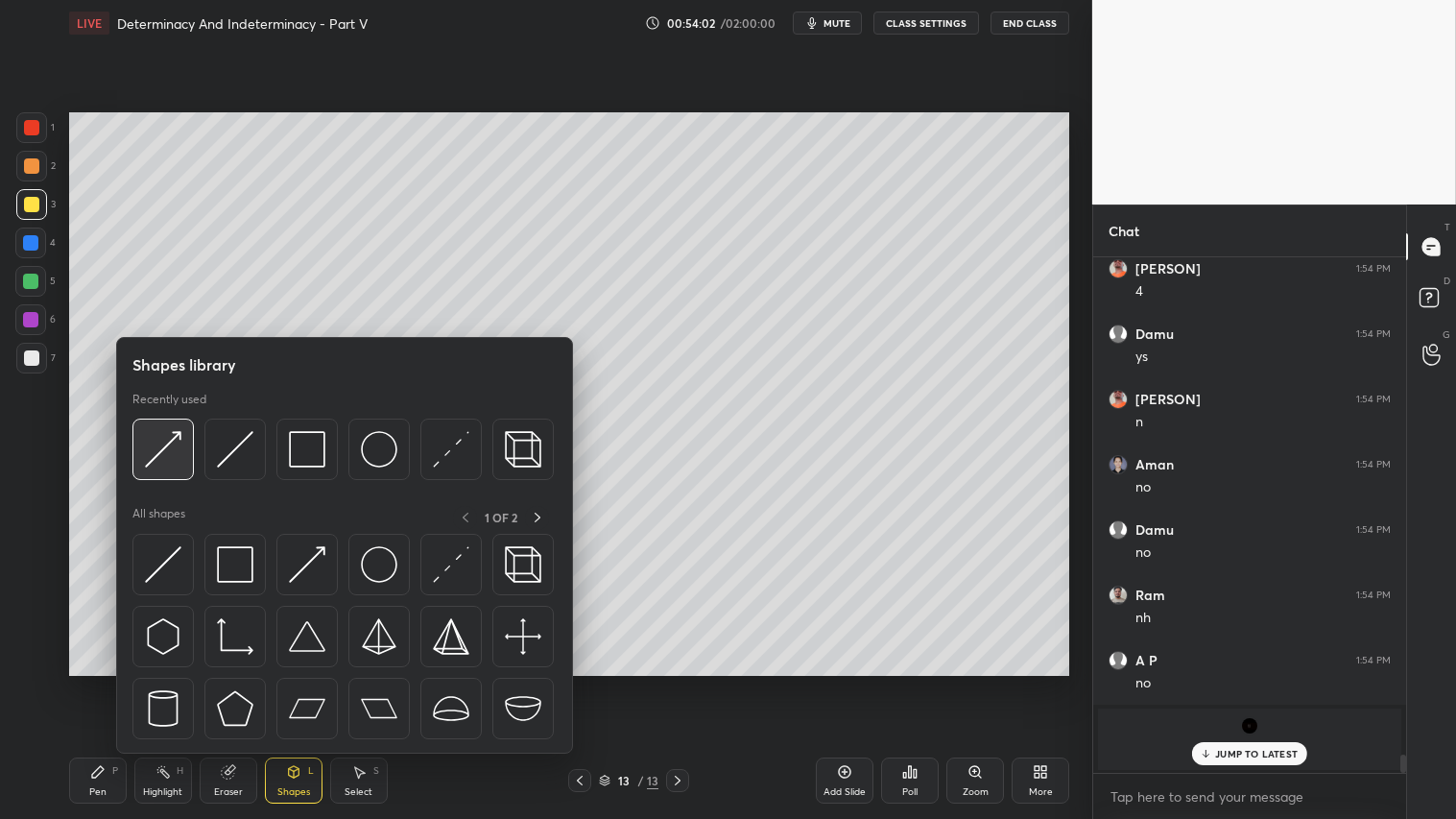 click at bounding box center [163, 449] 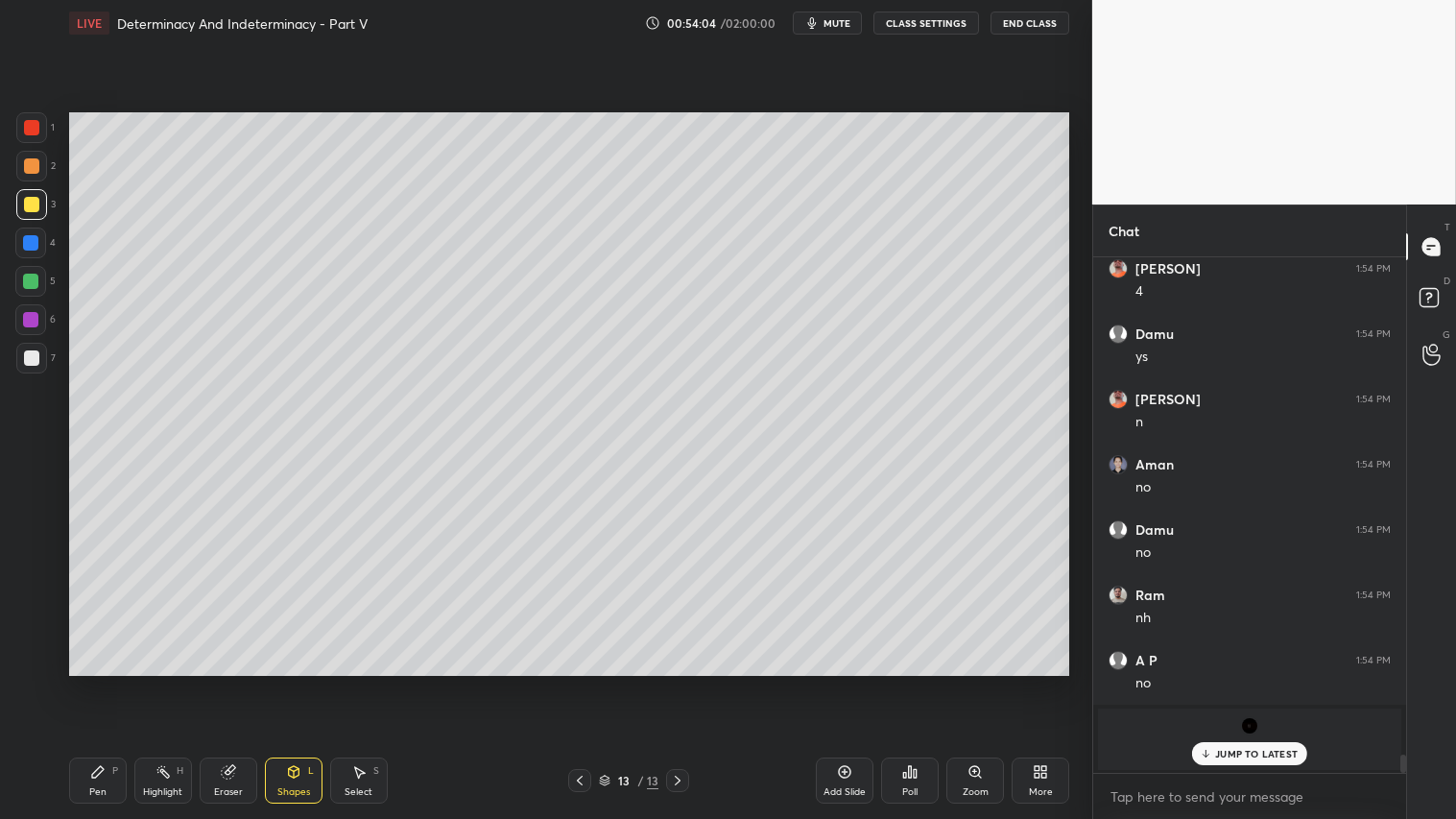 click on "Pen" at bounding box center (98, 792) 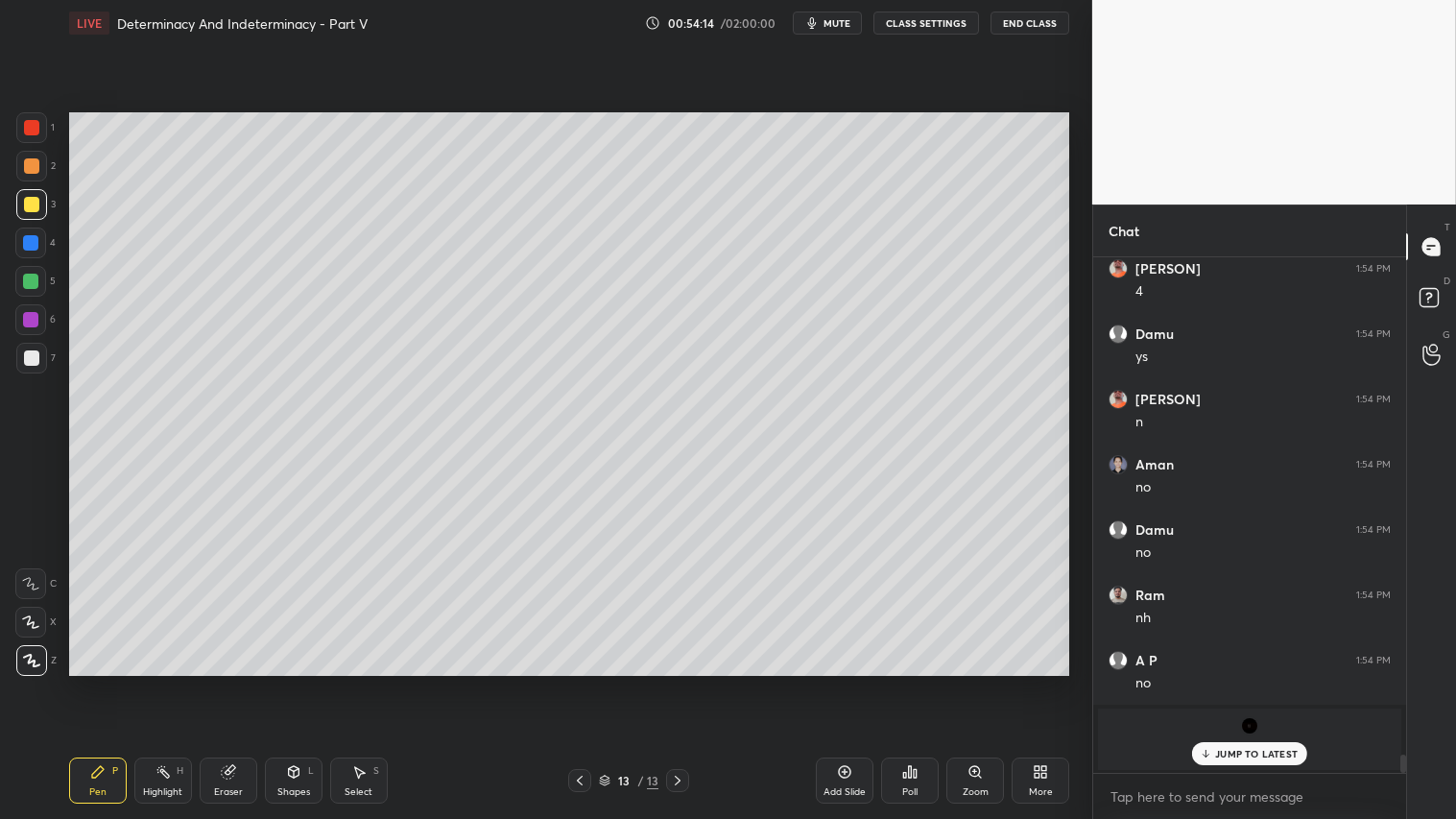 click 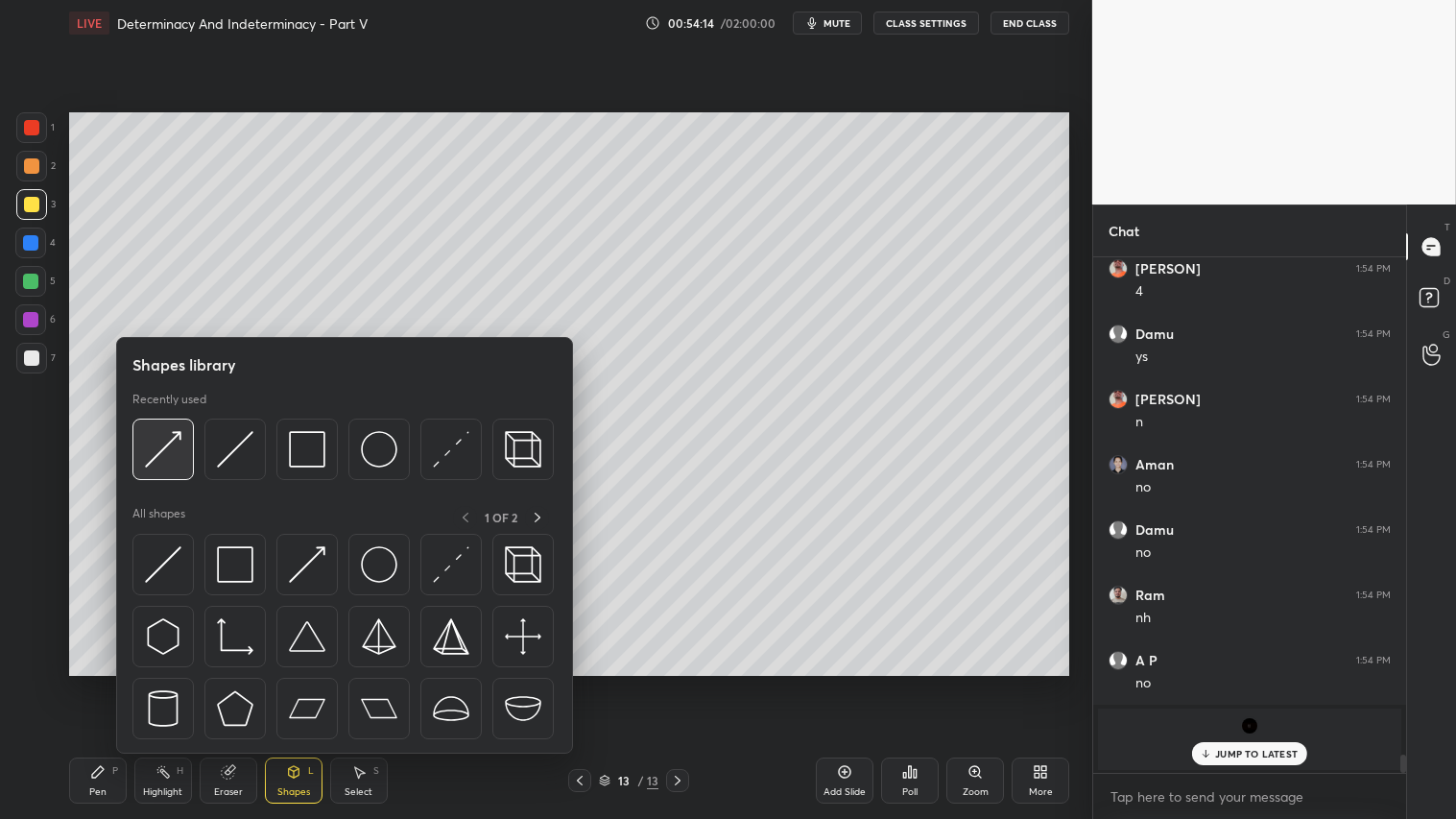 click at bounding box center [163, 449] 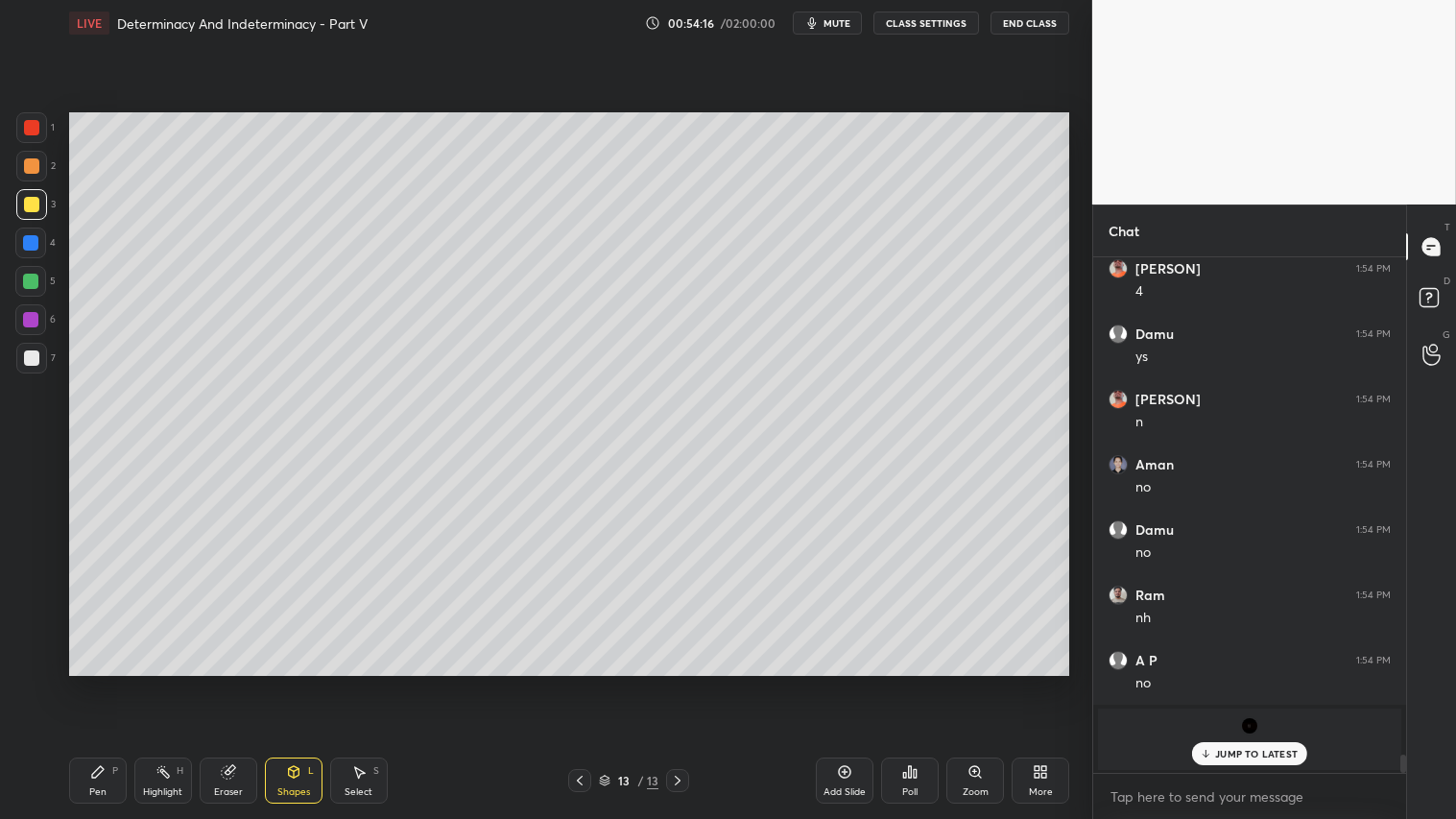click on "Pen P" at bounding box center [98, 781] 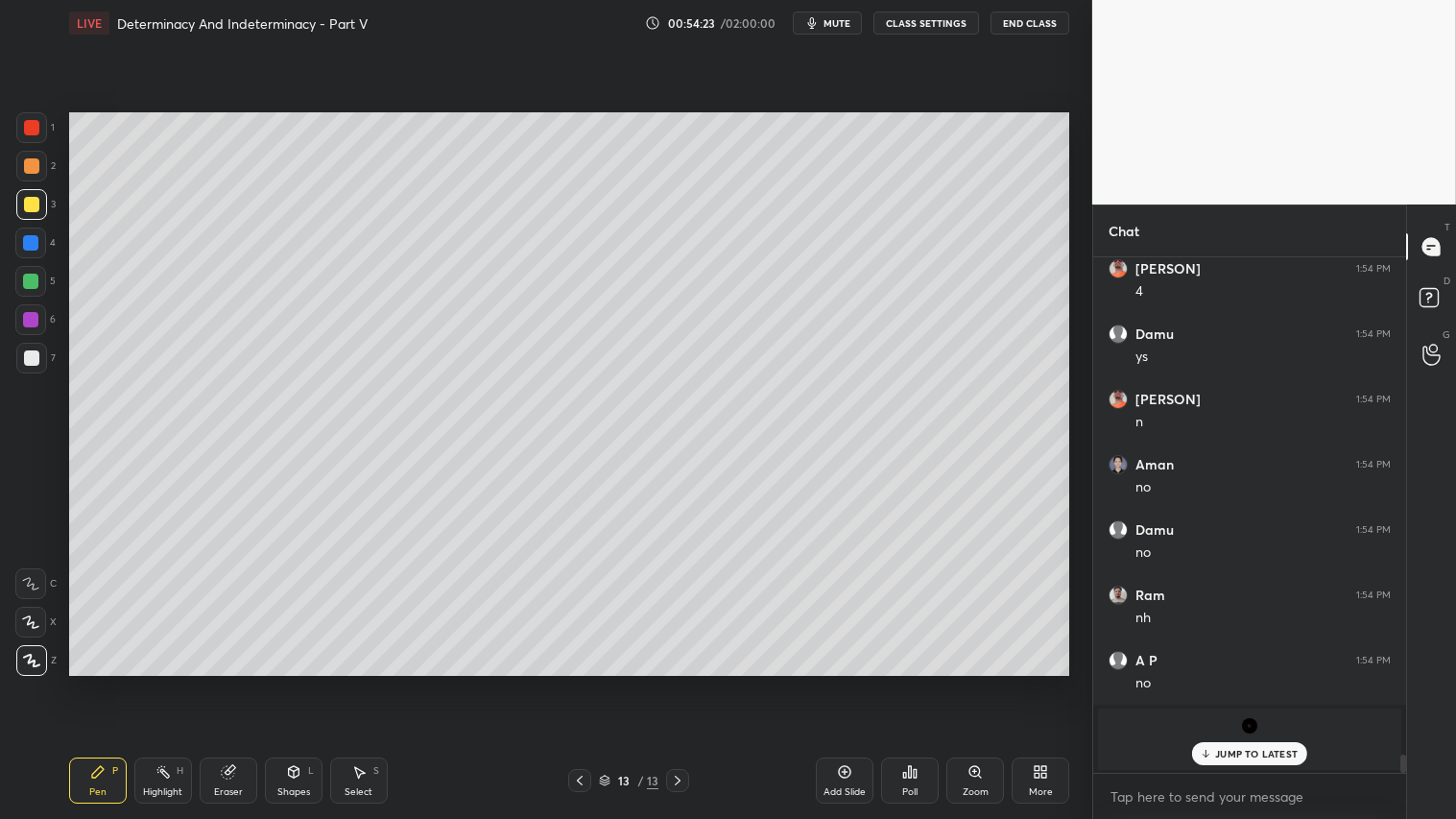 drag, startPoint x: 298, startPoint y: 787, endPoint x: 298, endPoint y: 765, distance: 22 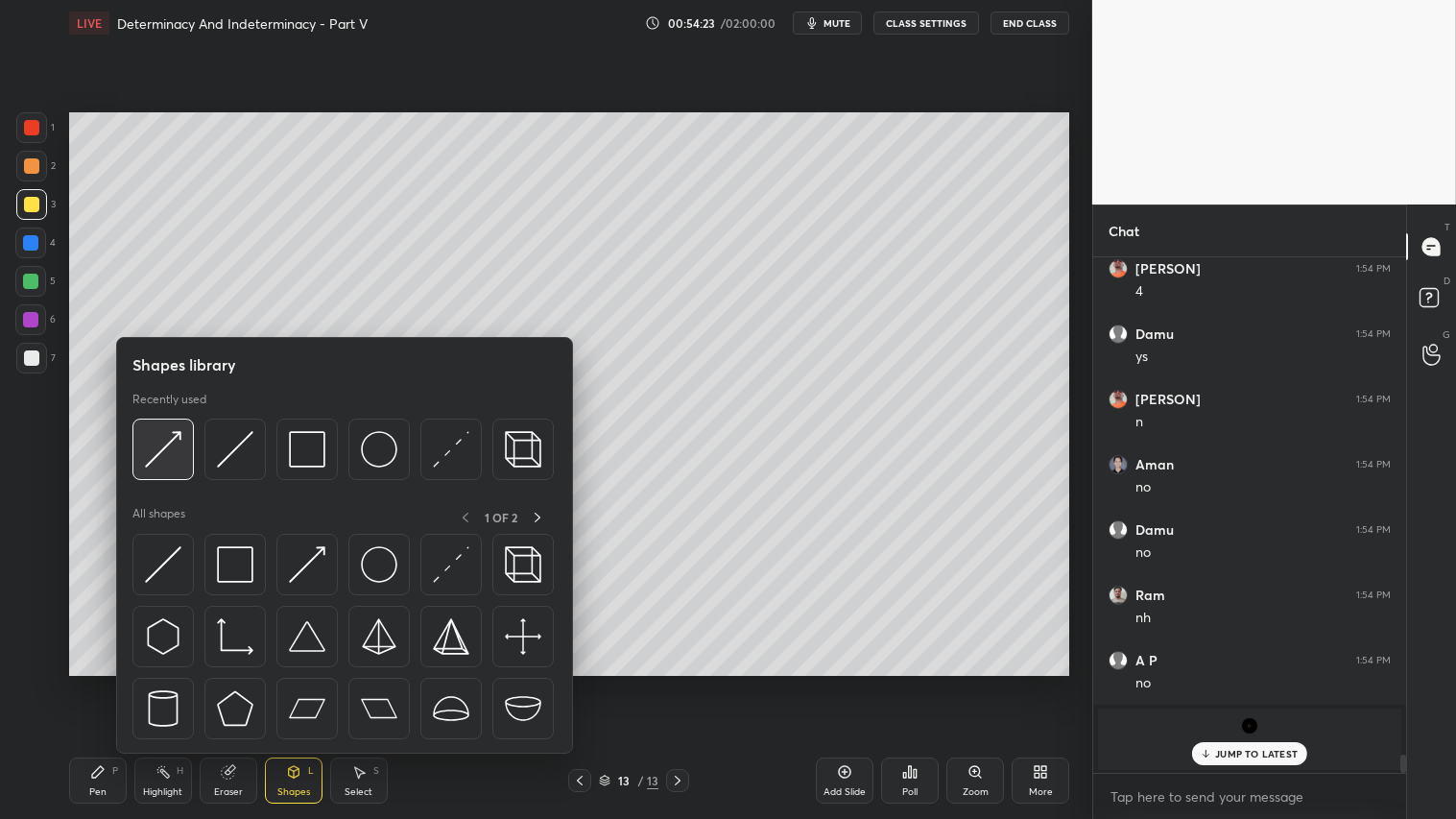 click at bounding box center [163, 449] 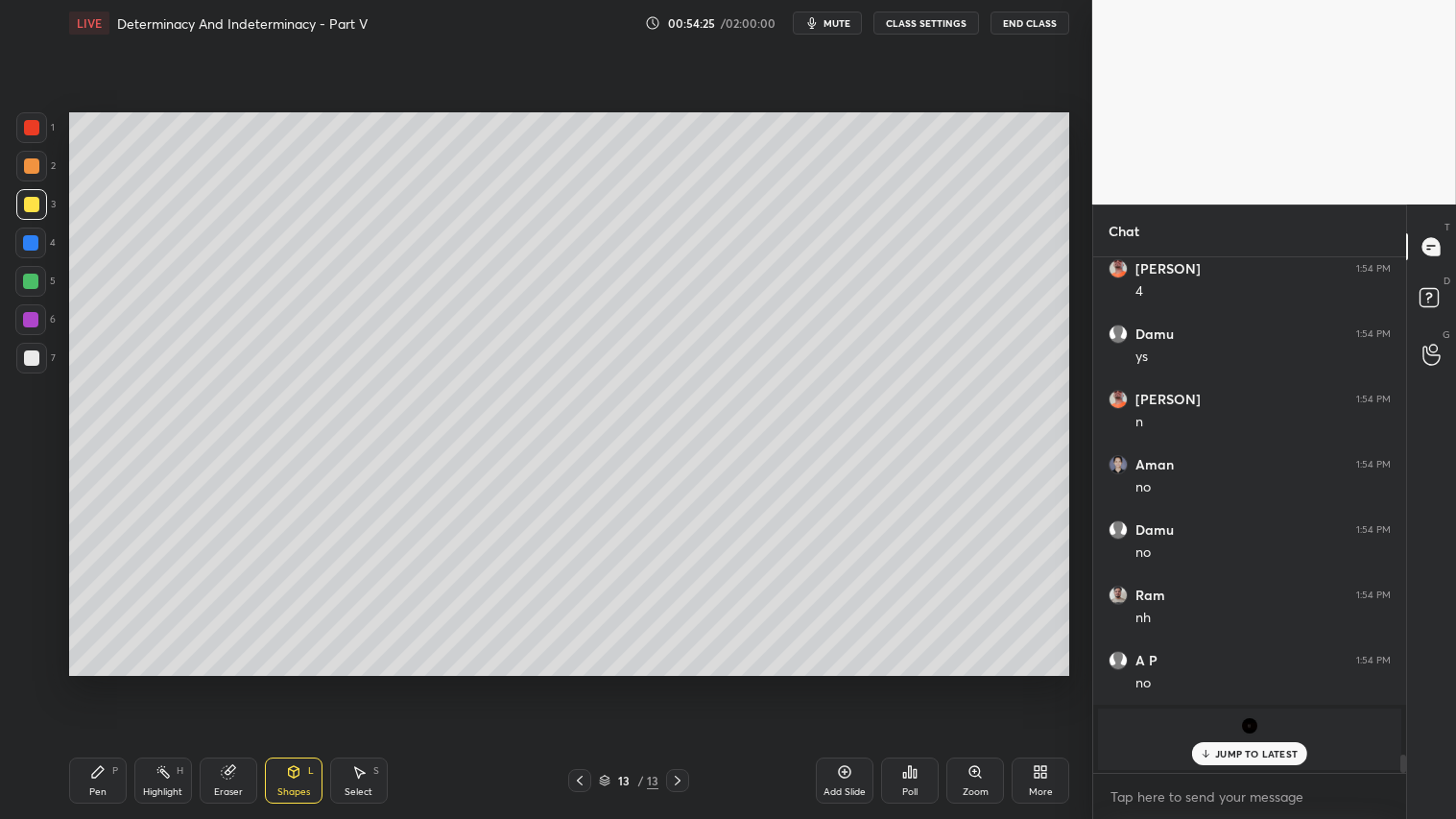 drag, startPoint x: 111, startPoint y: 779, endPoint x: 58, endPoint y: 764, distance: 55.081757 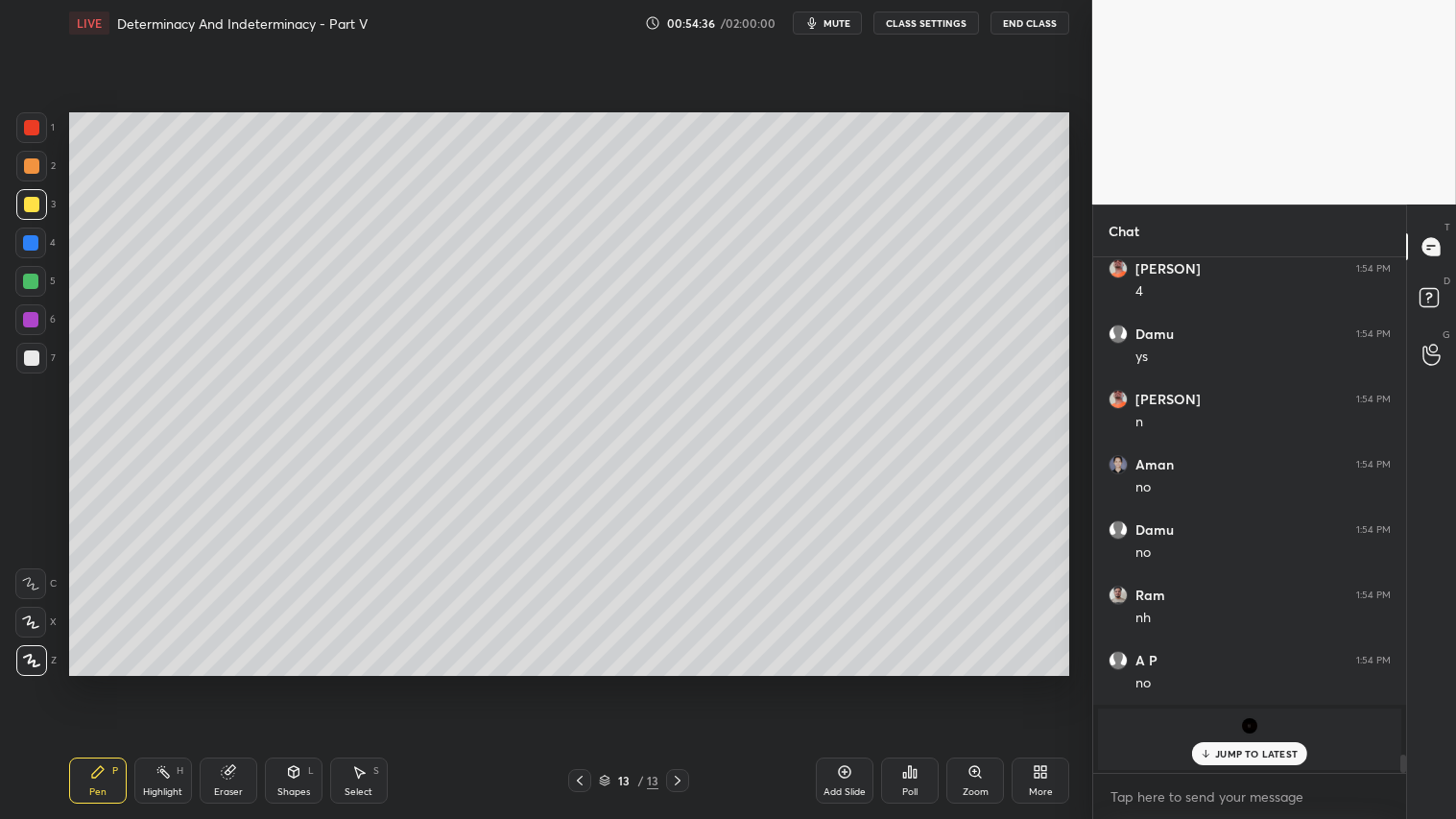 click at bounding box center (32, 166) 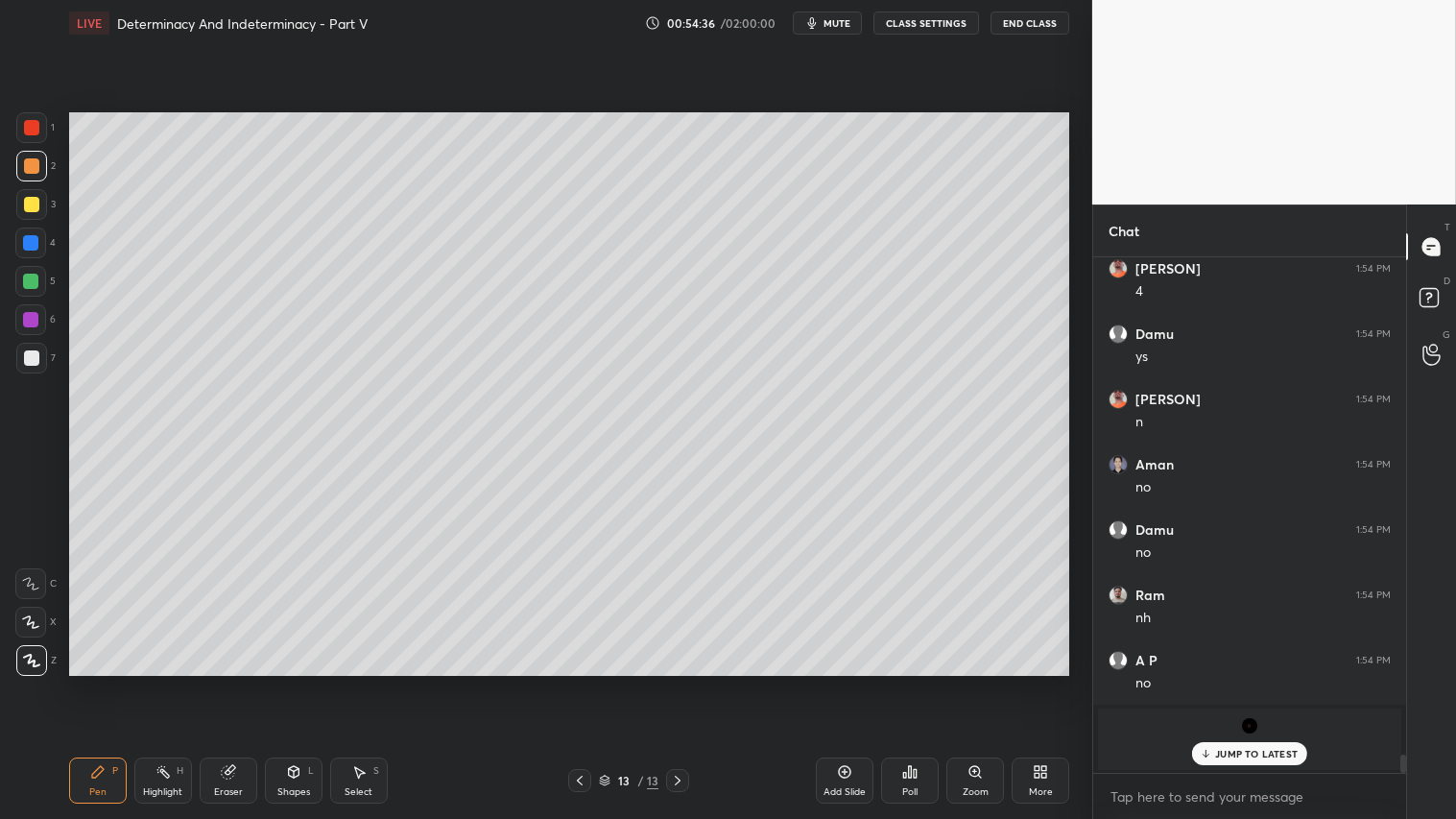 click on "Pen P" at bounding box center [98, 781] 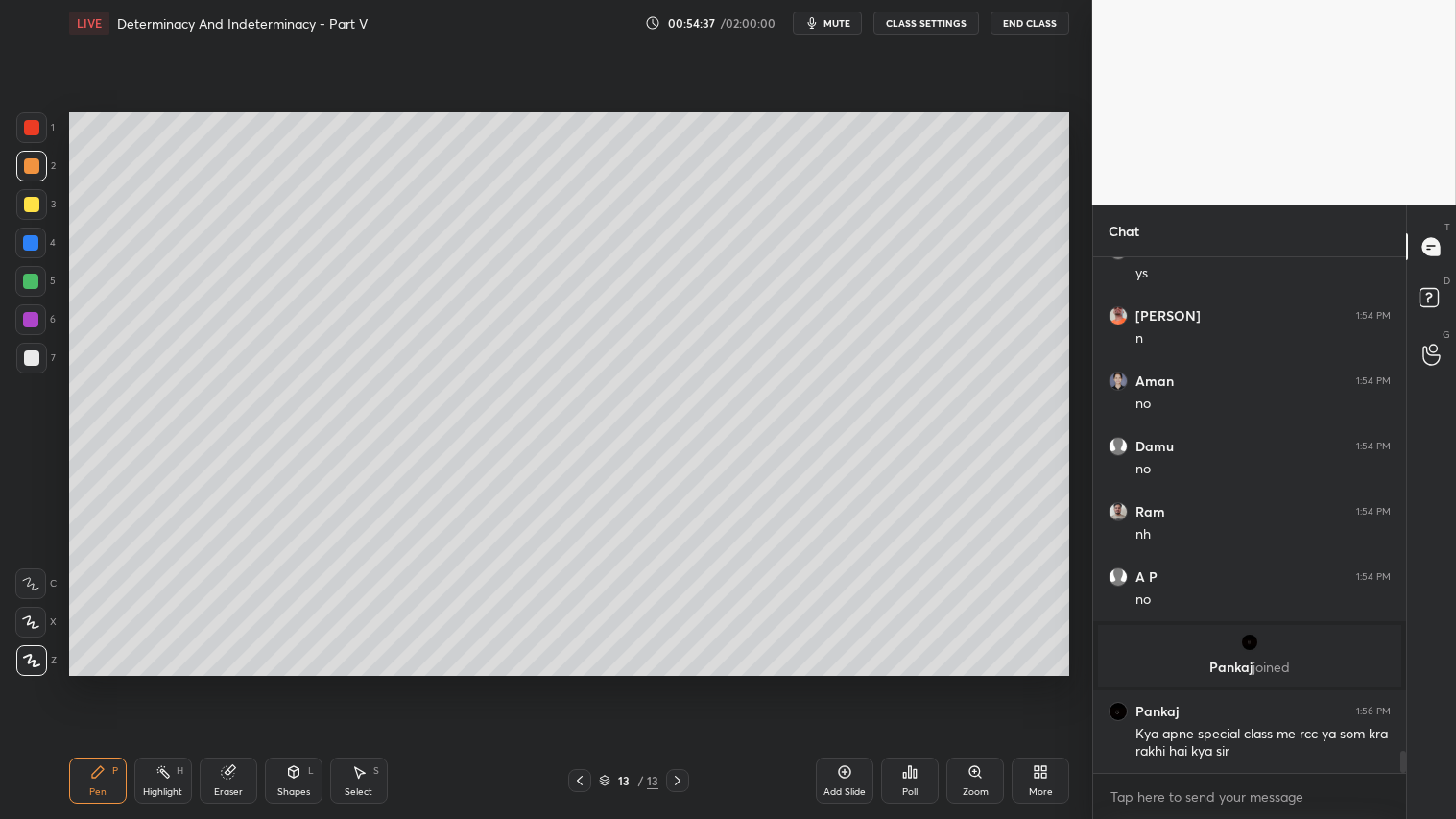 scroll, scrollTop: 11547, scrollLeft: 0, axis: vertical 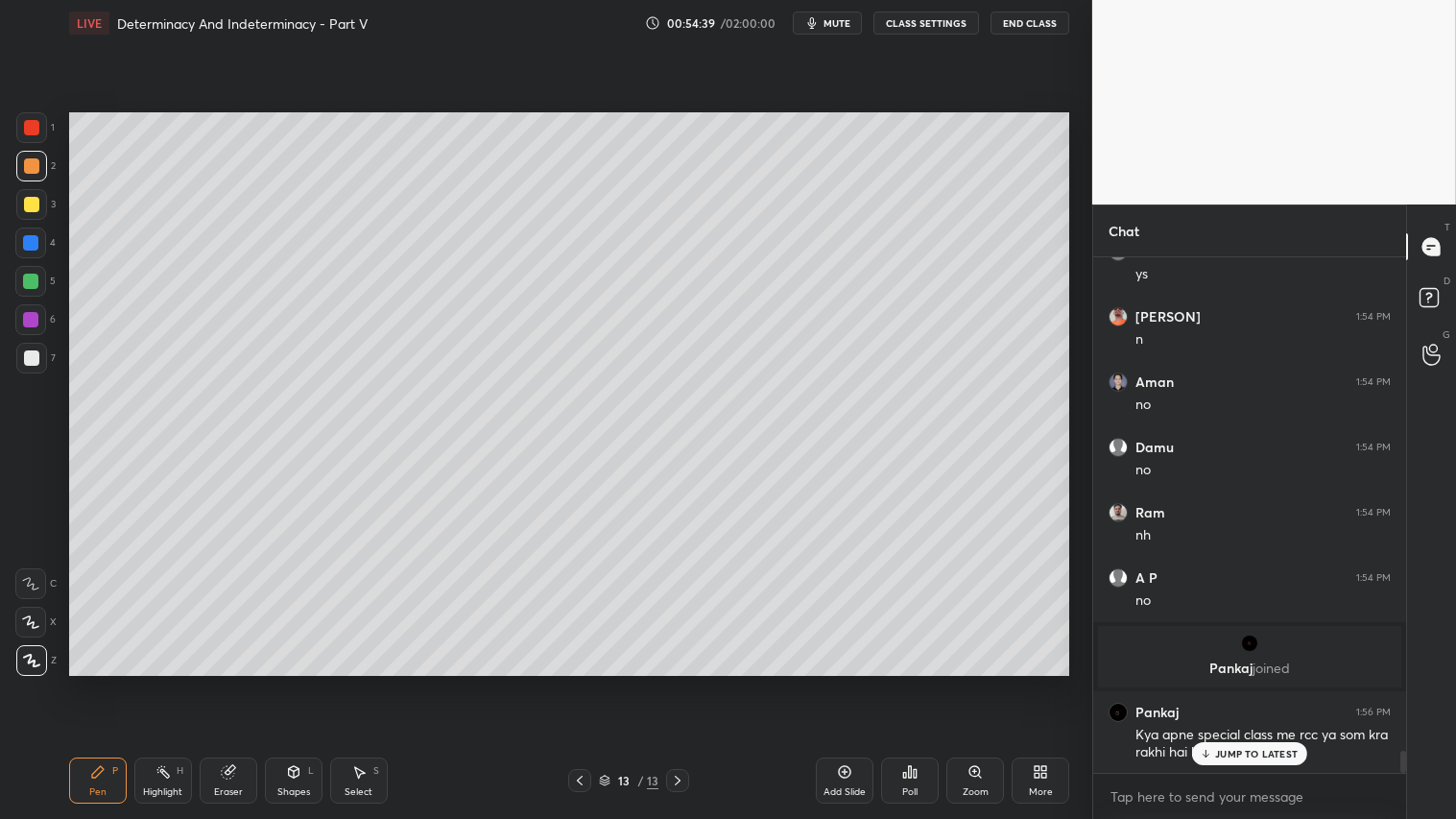 click on "JUMP TO LATEST" at bounding box center [1256, 754] 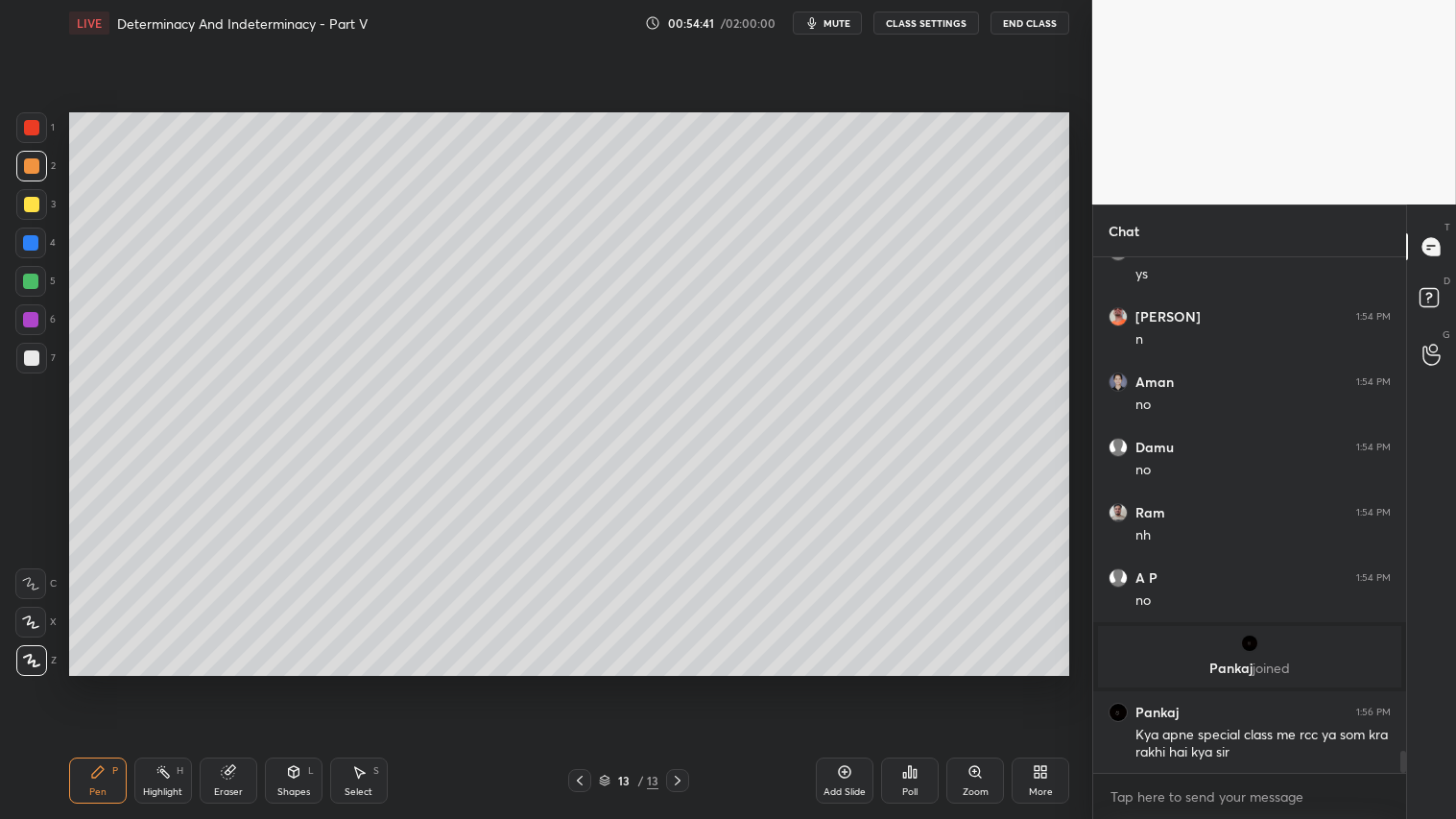 click on "Pen P" at bounding box center [98, 781] 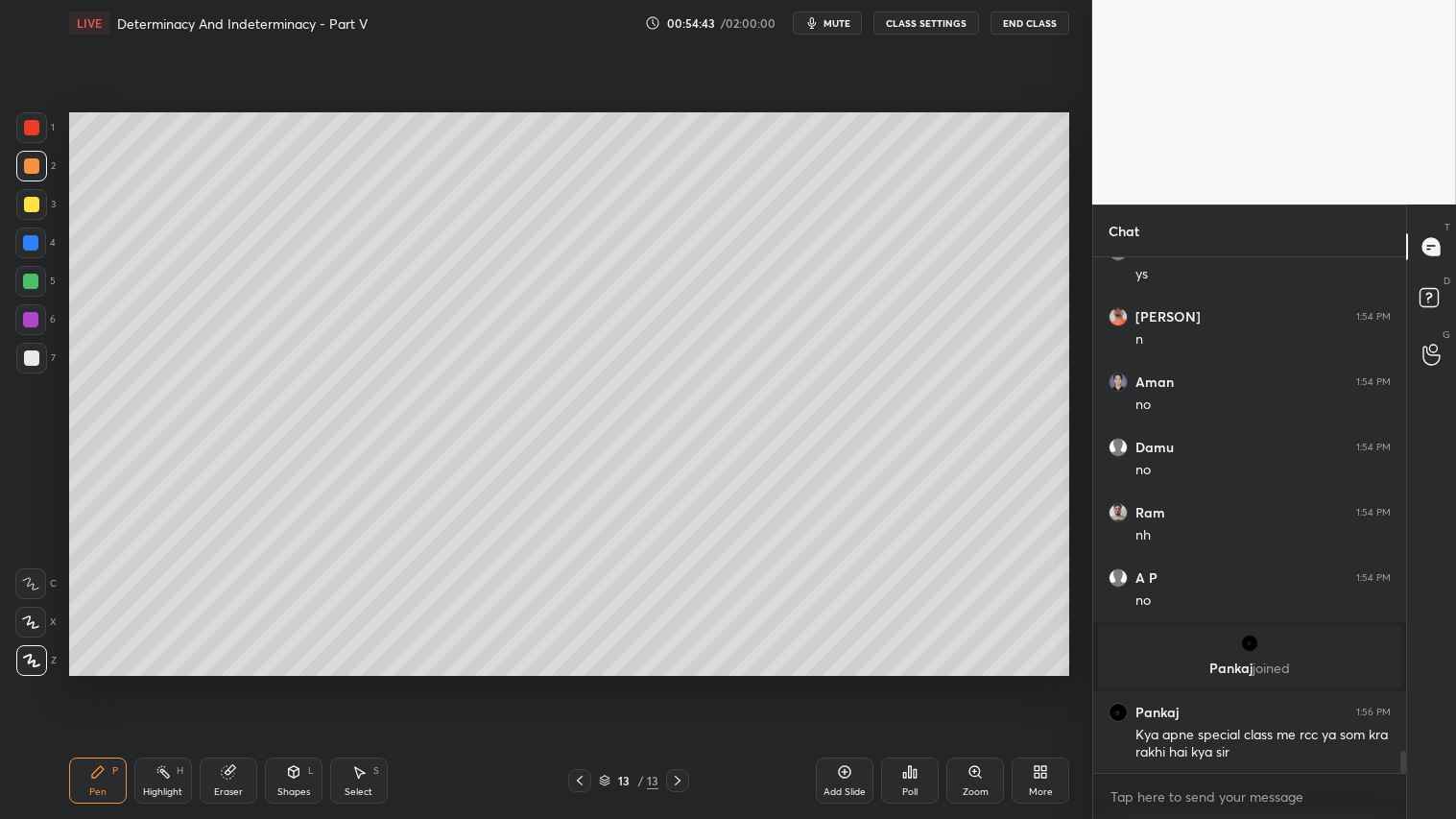 click on "Eraser" at bounding box center [228, 781] 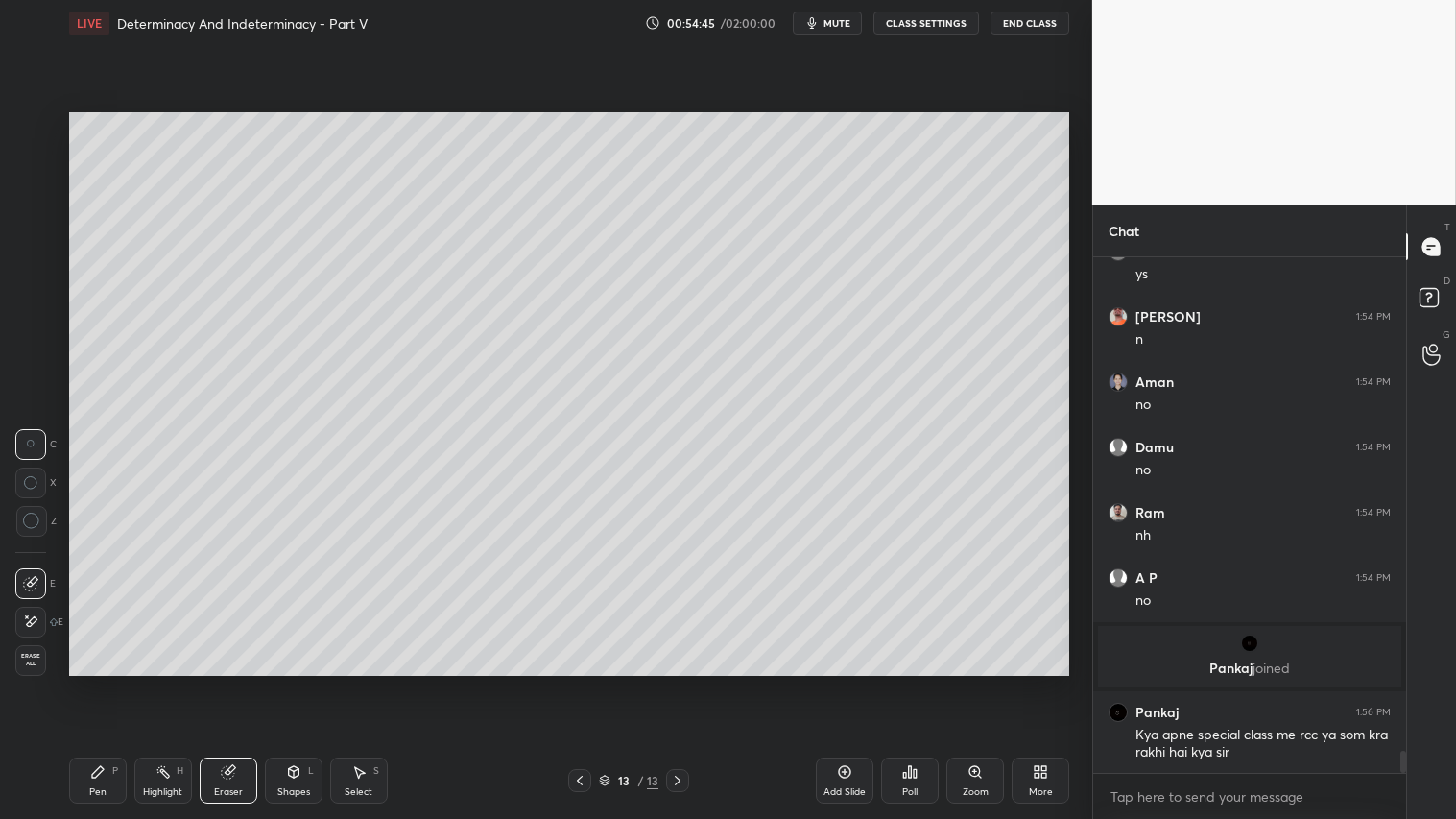 drag, startPoint x: 91, startPoint y: 773, endPoint x: 89, endPoint y: 783, distance: 10.19804 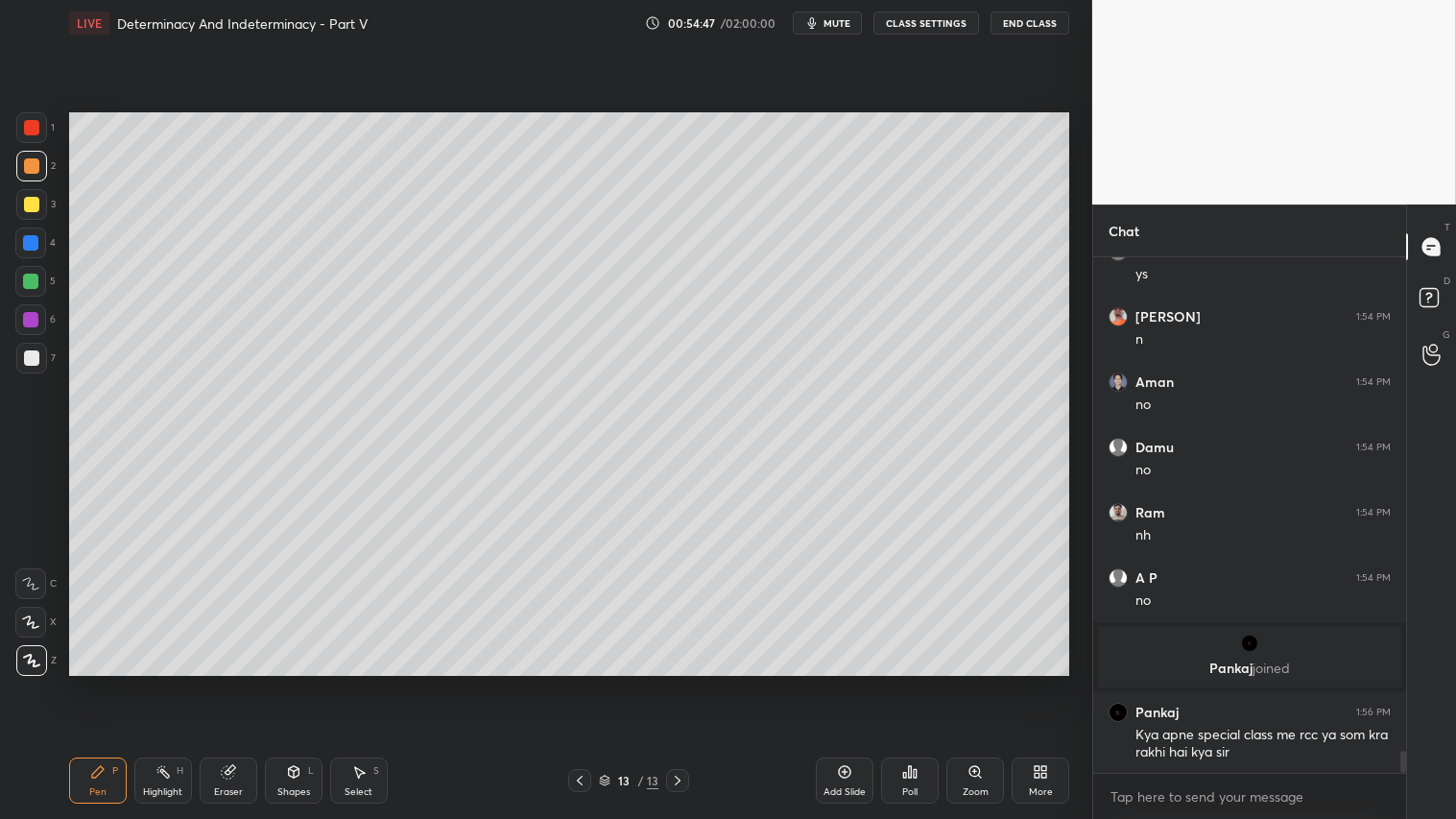 click at bounding box center [32, 166] 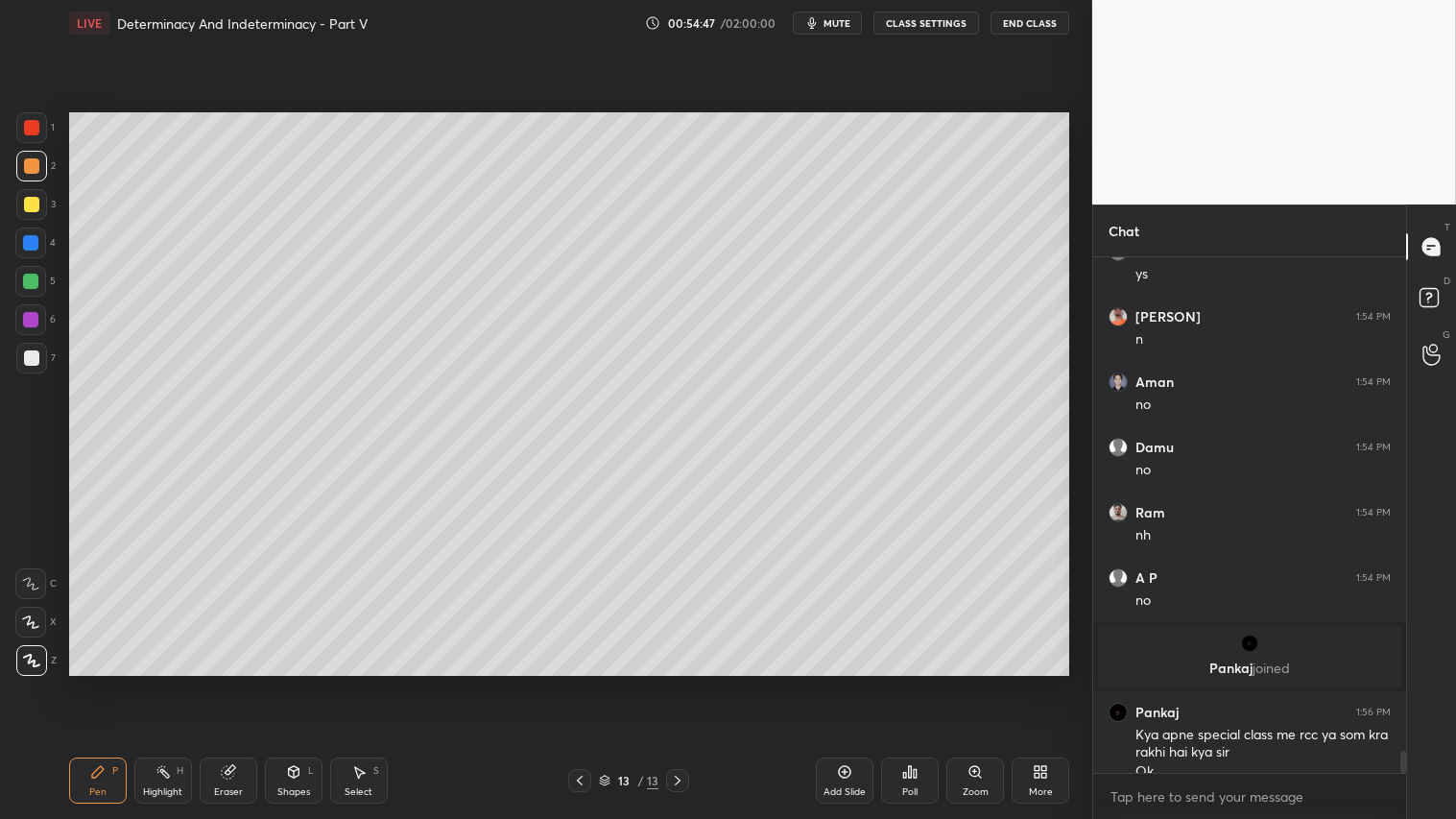 scroll, scrollTop: 11566, scrollLeft: 0, axis: vertical 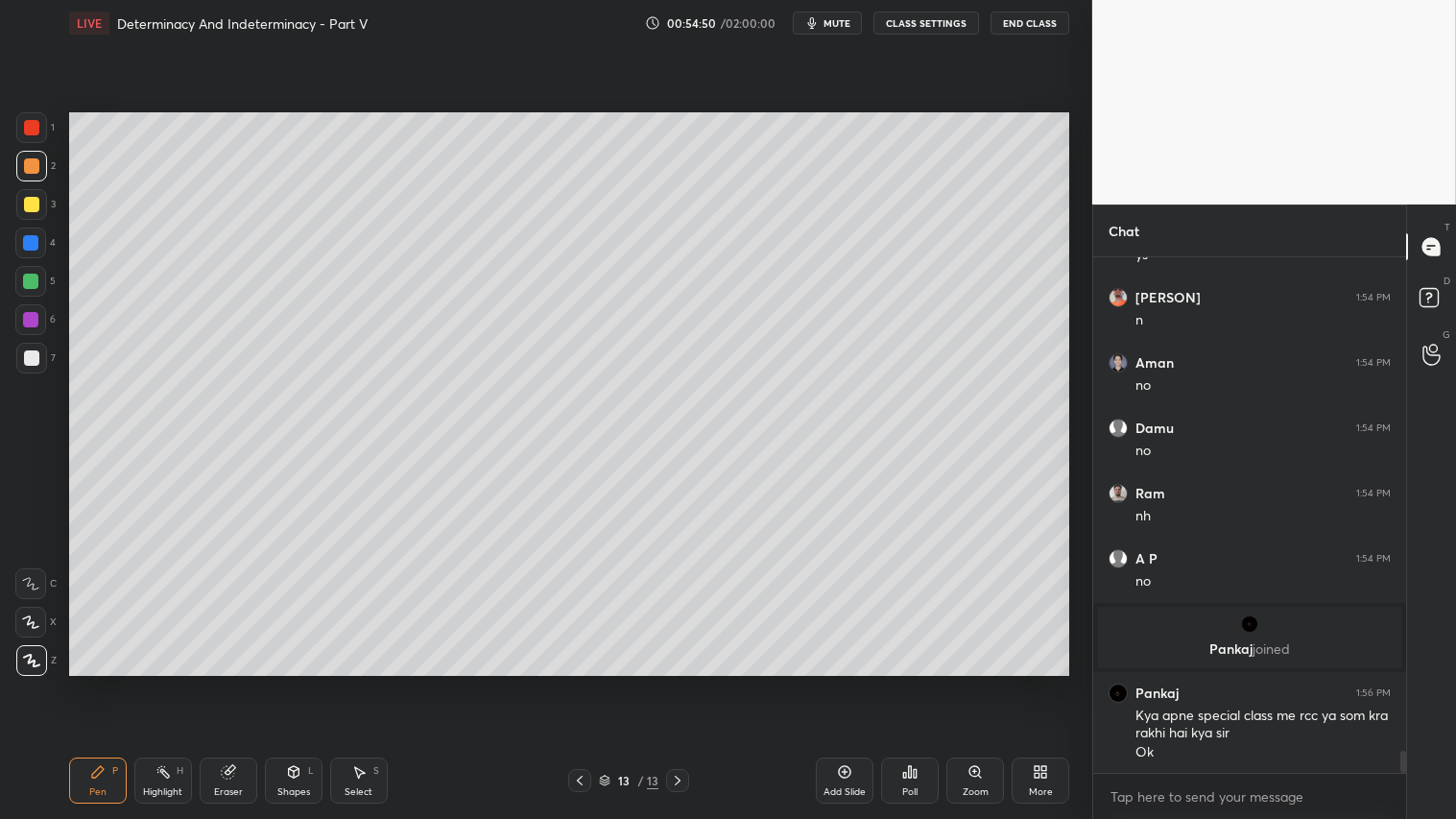 click 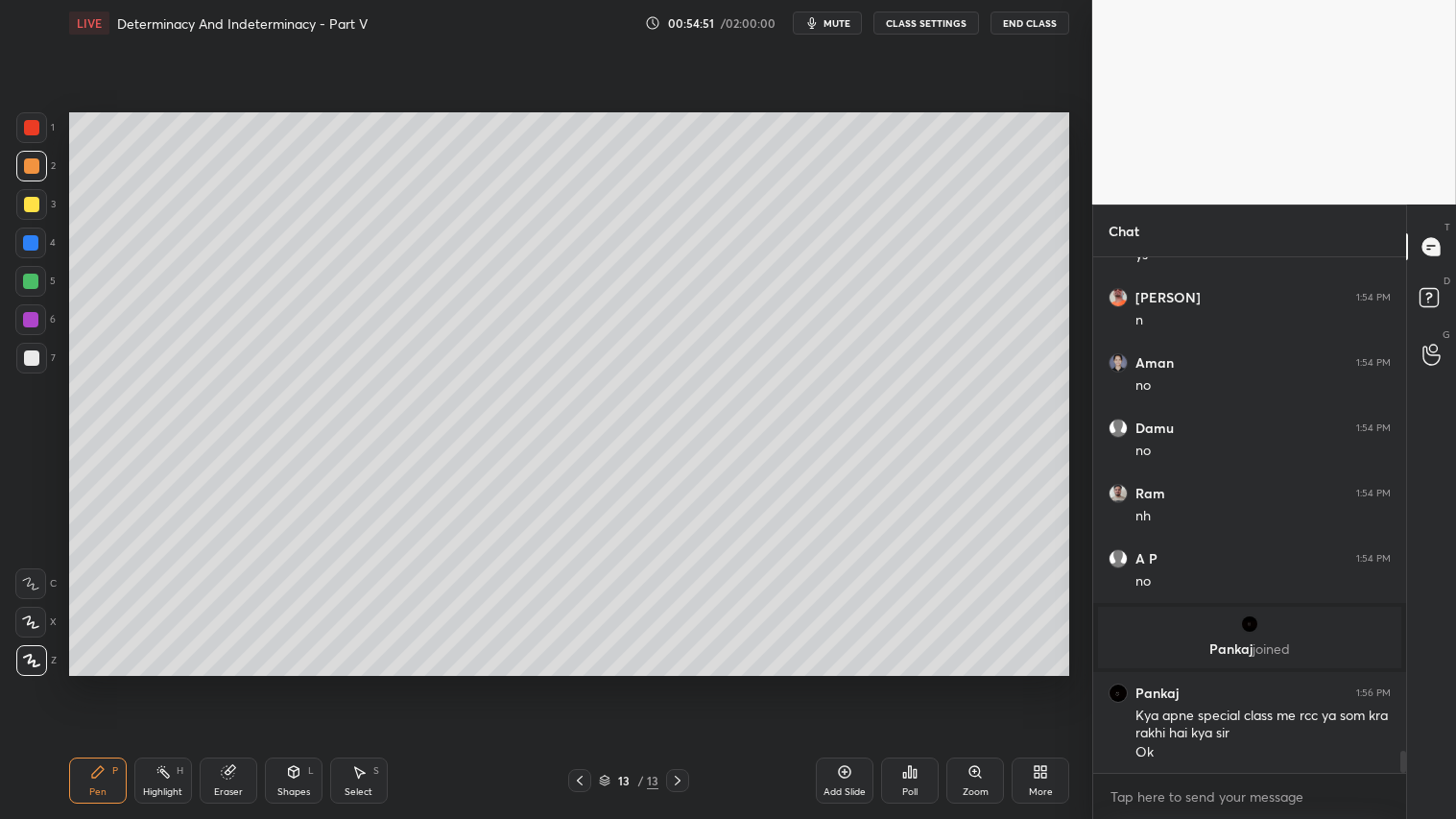 drag, startPoint x: 32, startPoint y: 169, endPoint x: 60, endPoint y: 342, distance: 175.25125 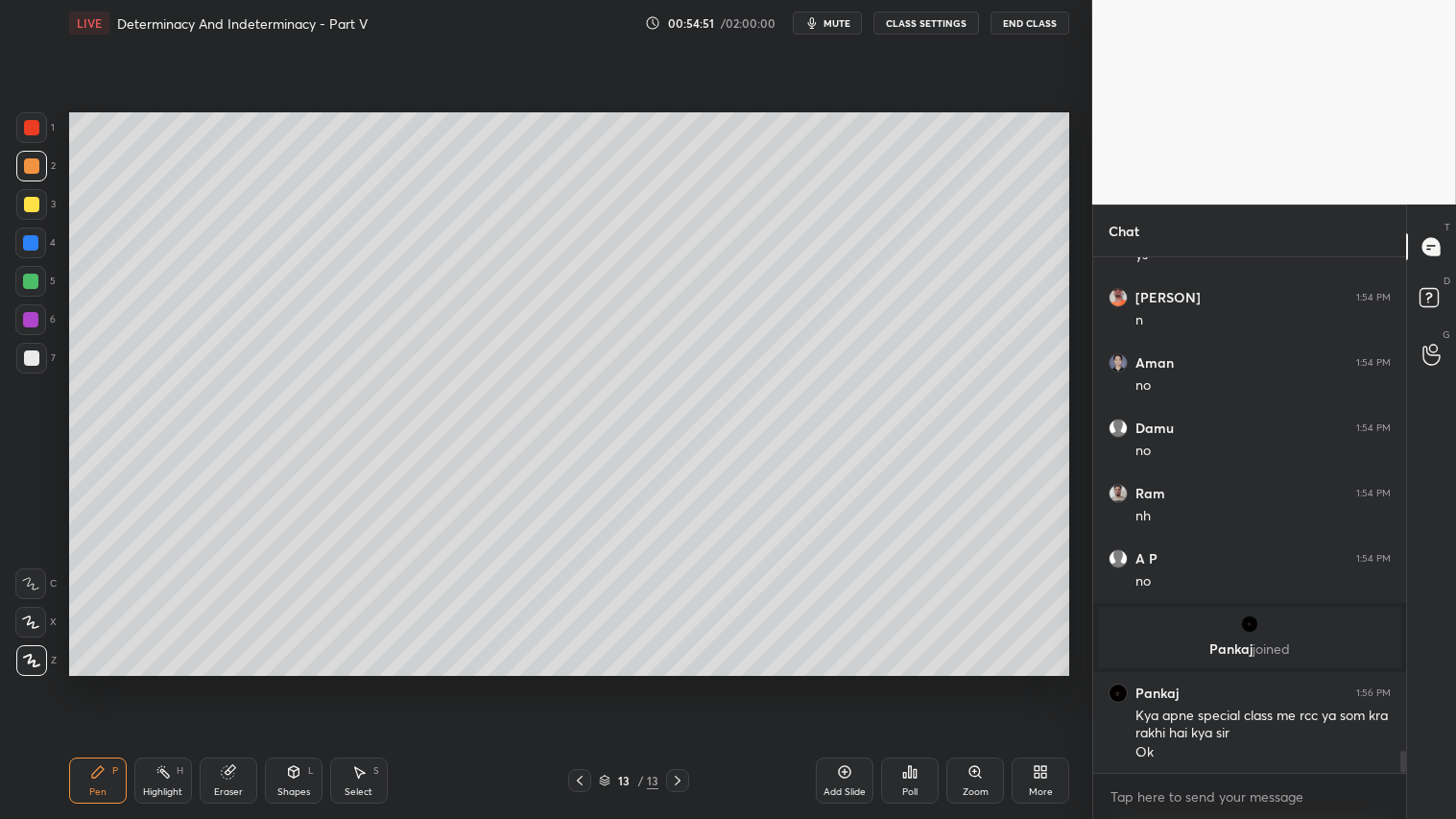 click at bounding box center [32, 166] 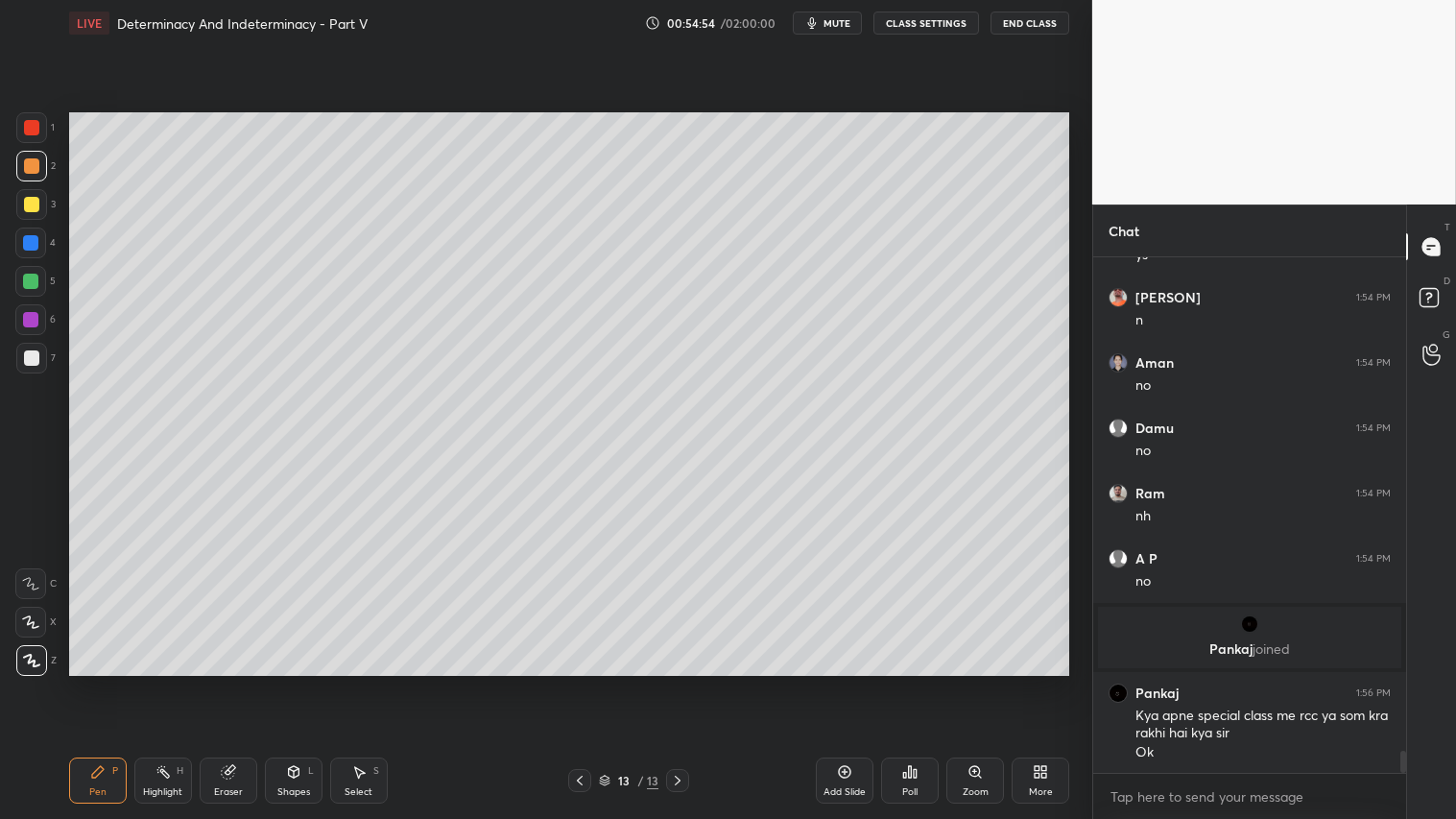 click at bounding box center [32, 166] 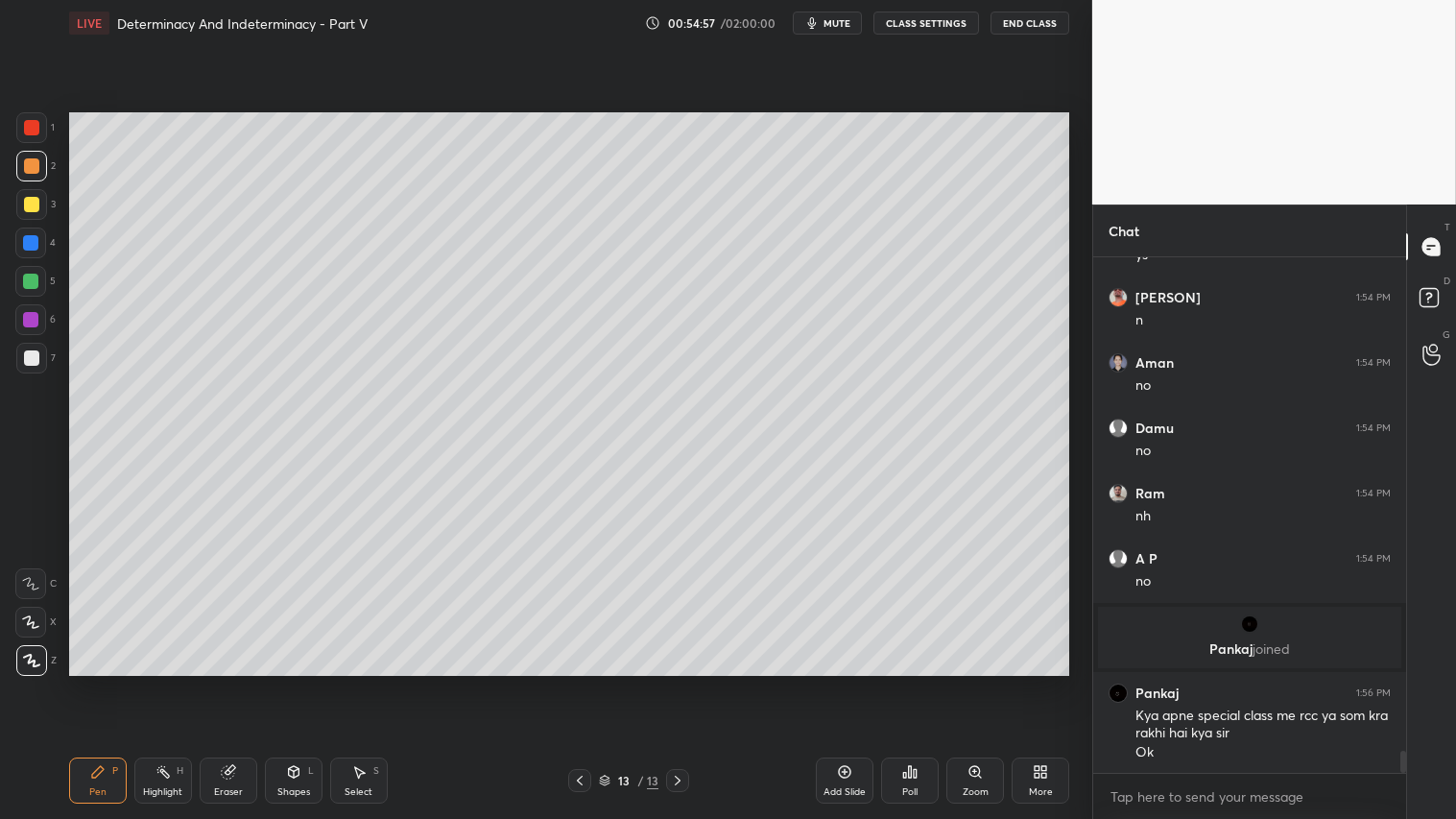 drag, startPoint x: 104, startPoint y: 782, endPoint x: 106, endPoint y: 765, distance: 17.117243 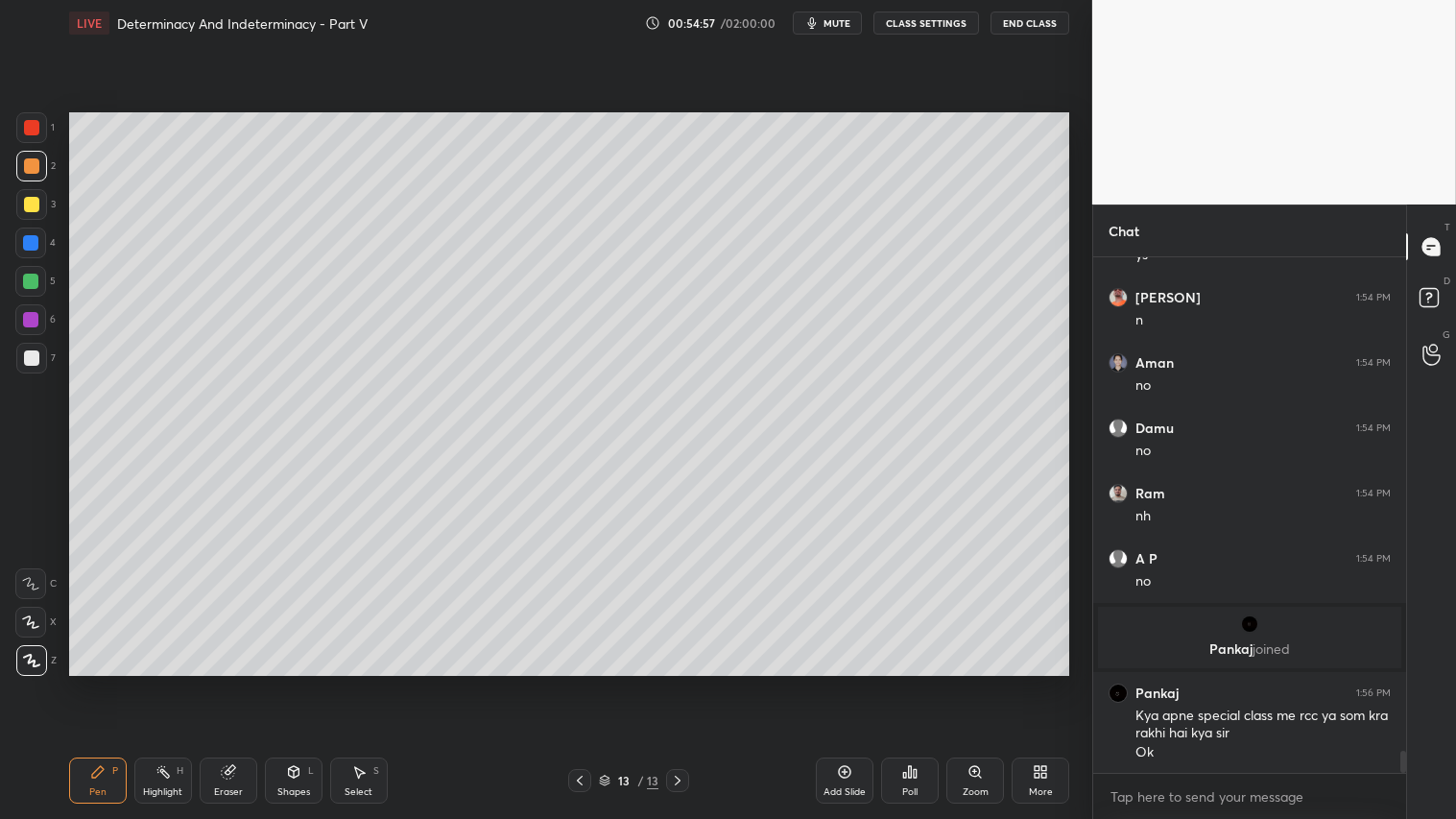 click on "Pen P" at bounding box center [98, 781] 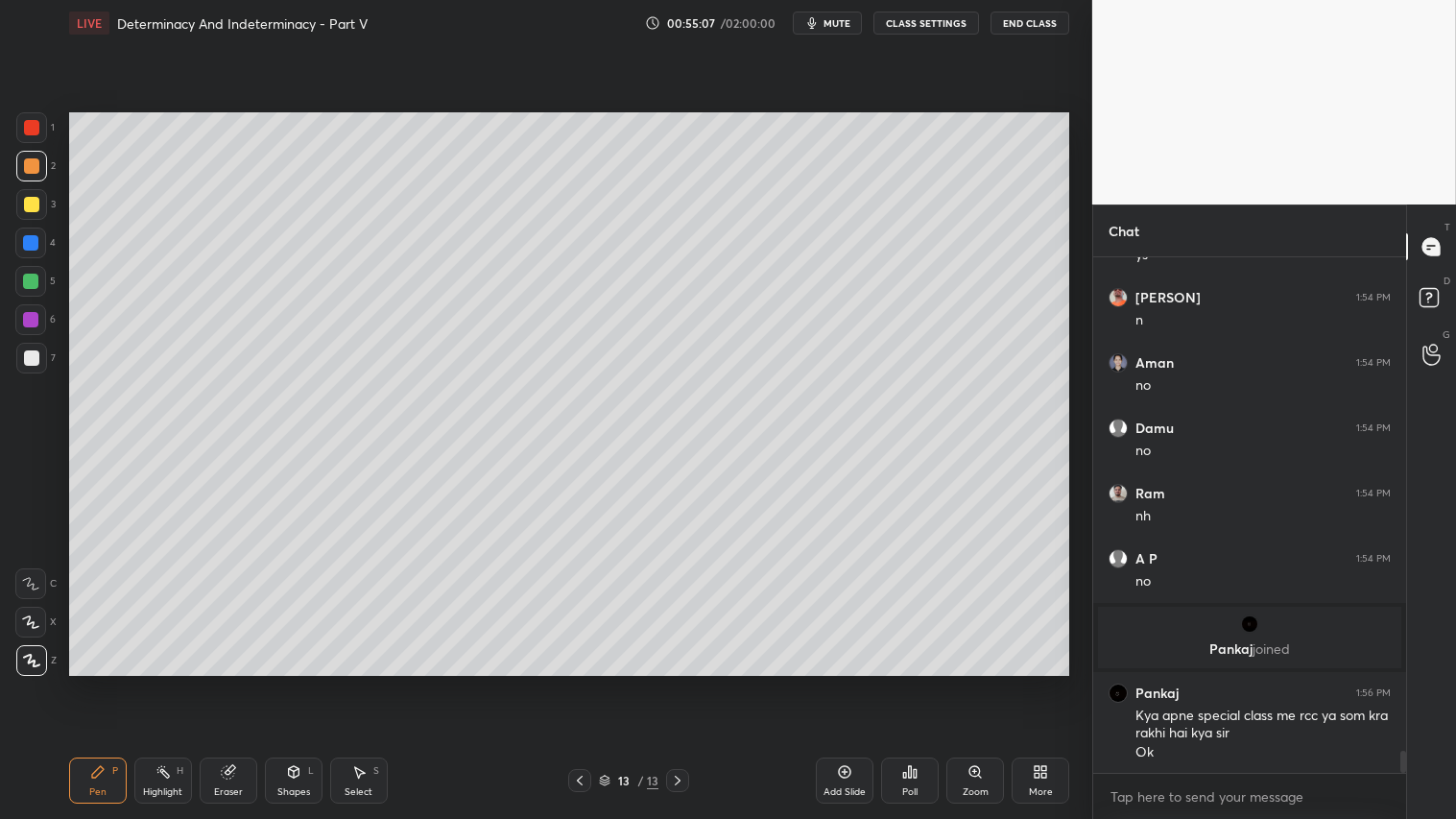 click on "Shapes L" at bounding box center [294, 781] 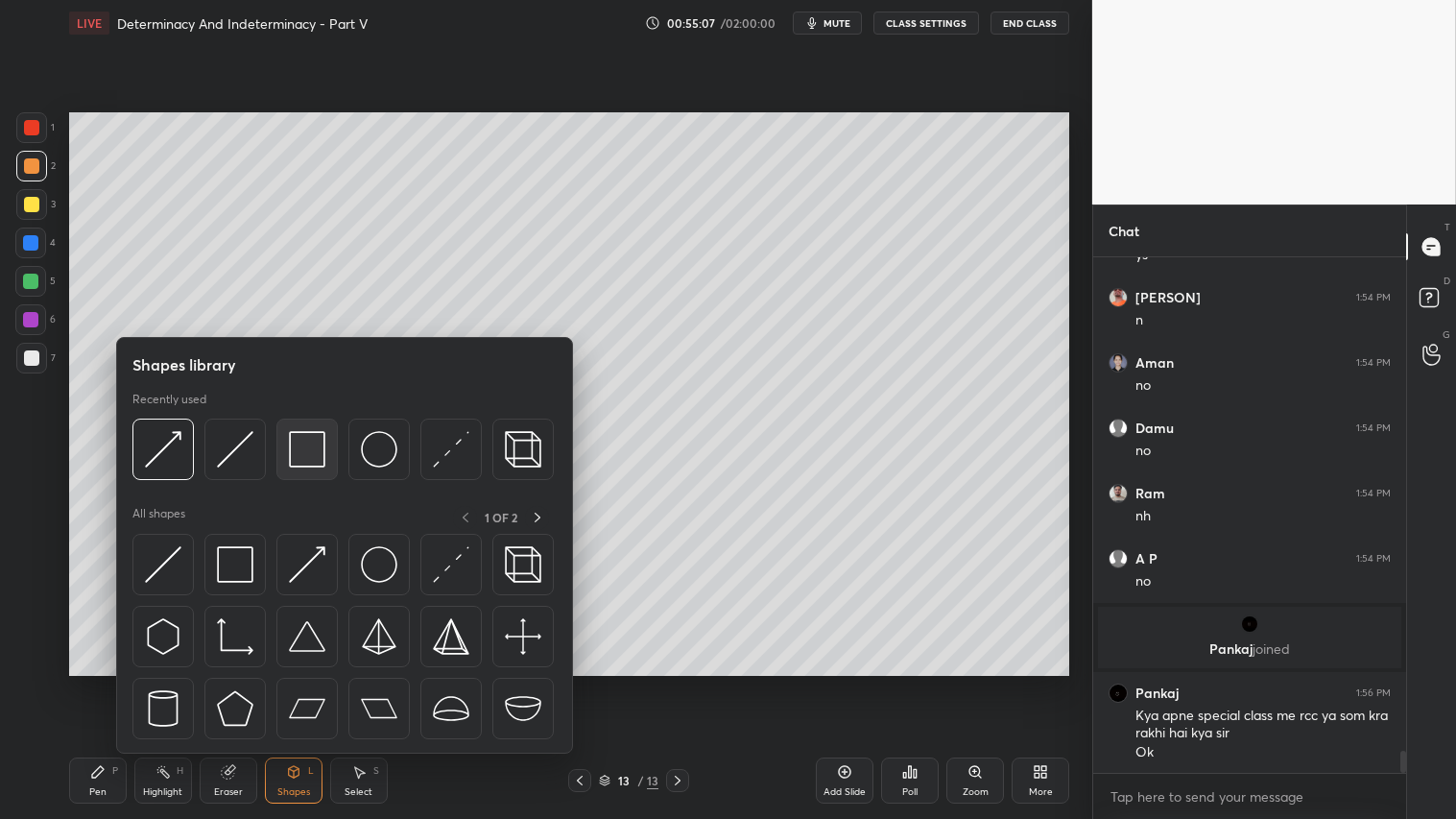 click at bounding box center [307, 449] 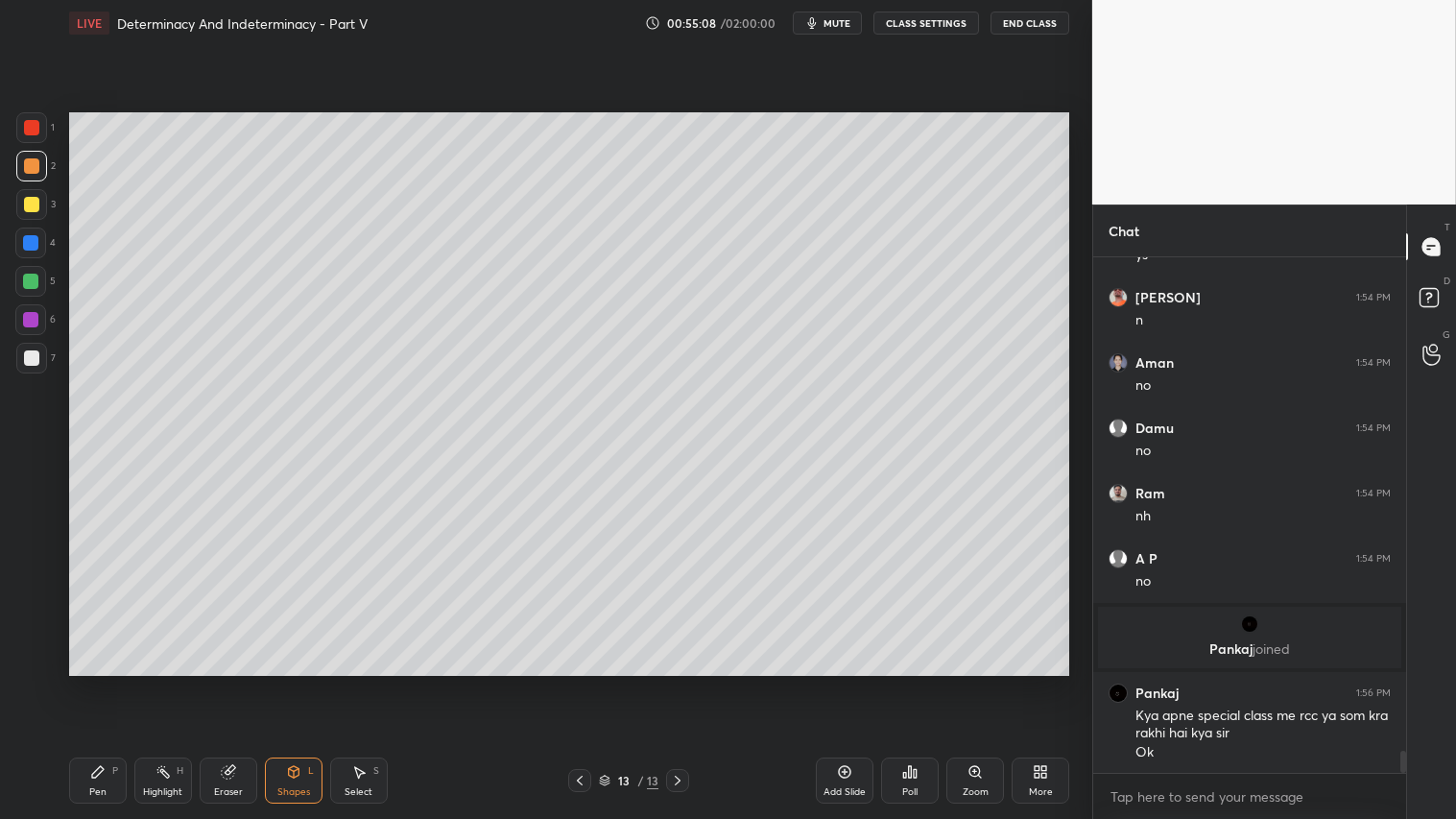 click at bounding box center [32, 358] 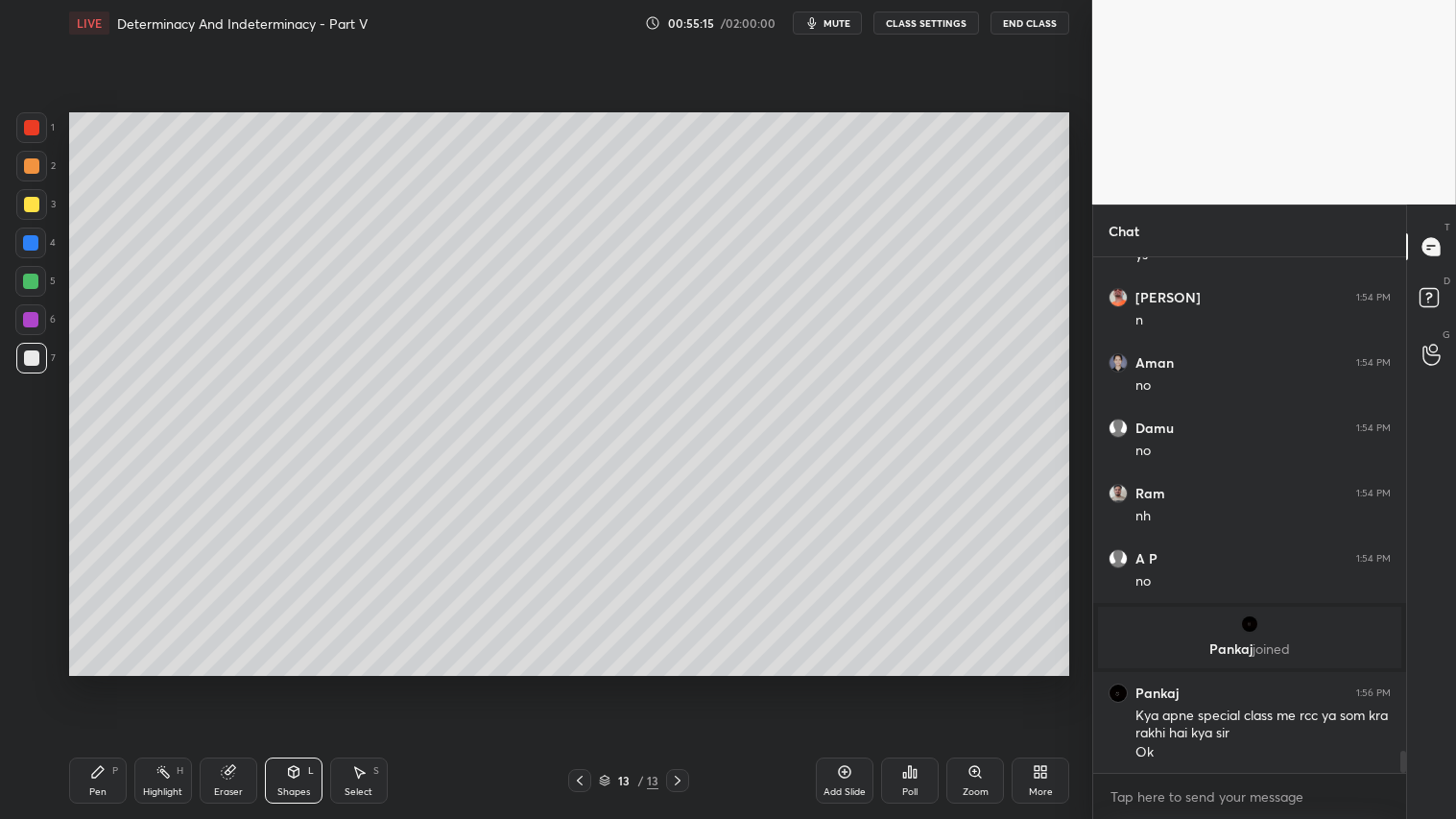 click at bounding box center (32, 166) 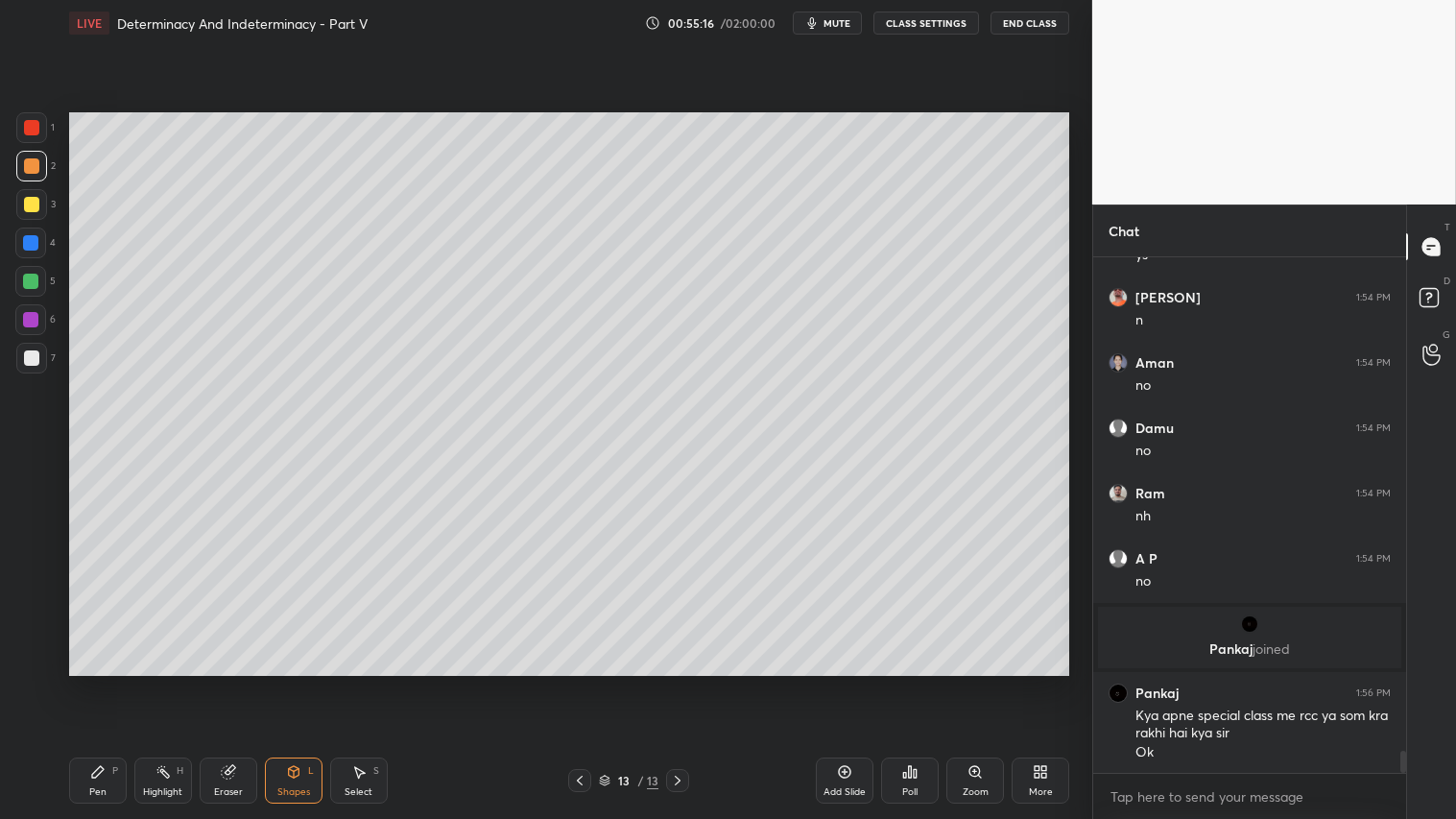 drag, startPoint x: 91, startPoint y: 771, endPoint x: 311, endPoint y: 759, distance: 220.327 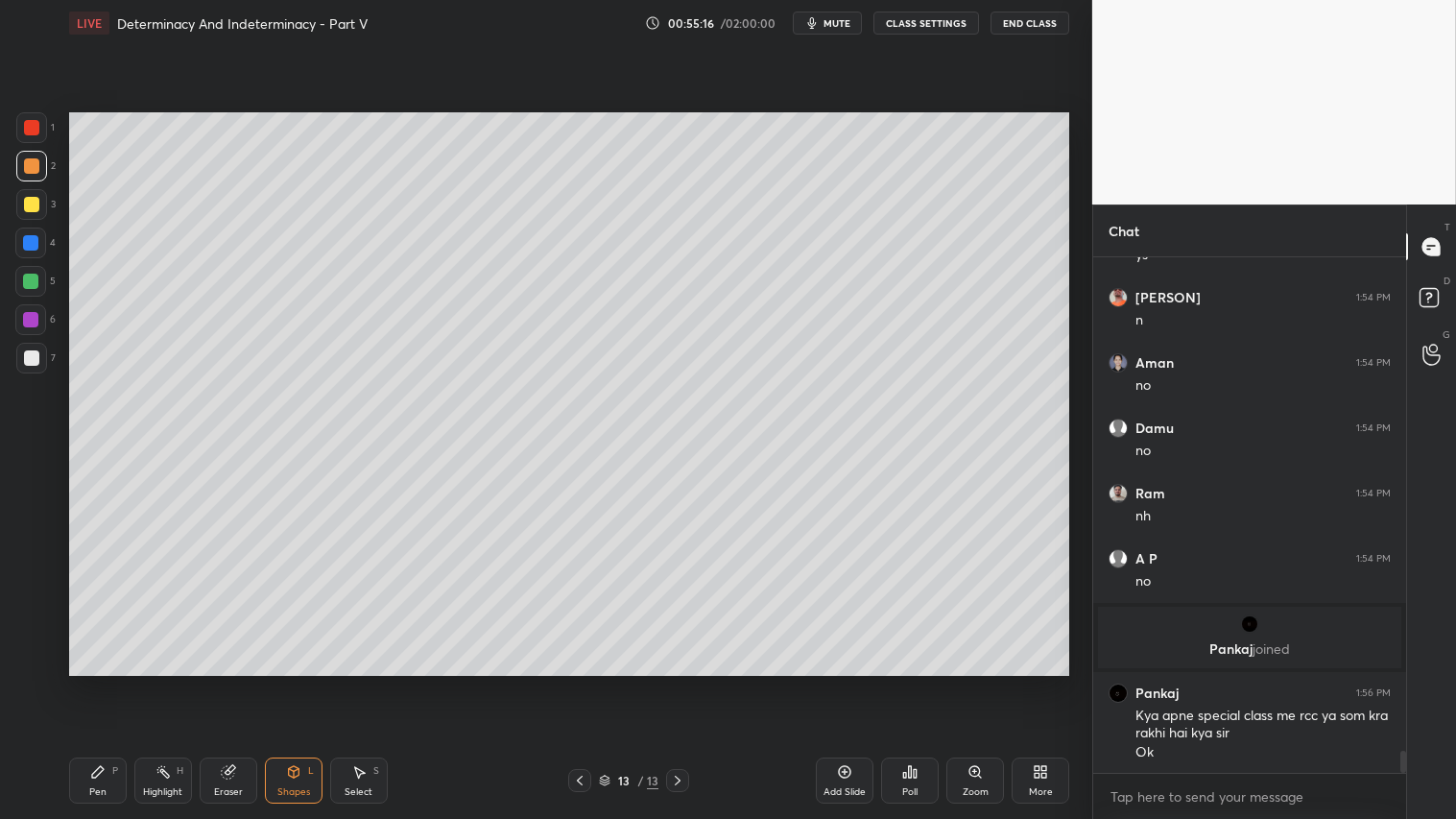 click 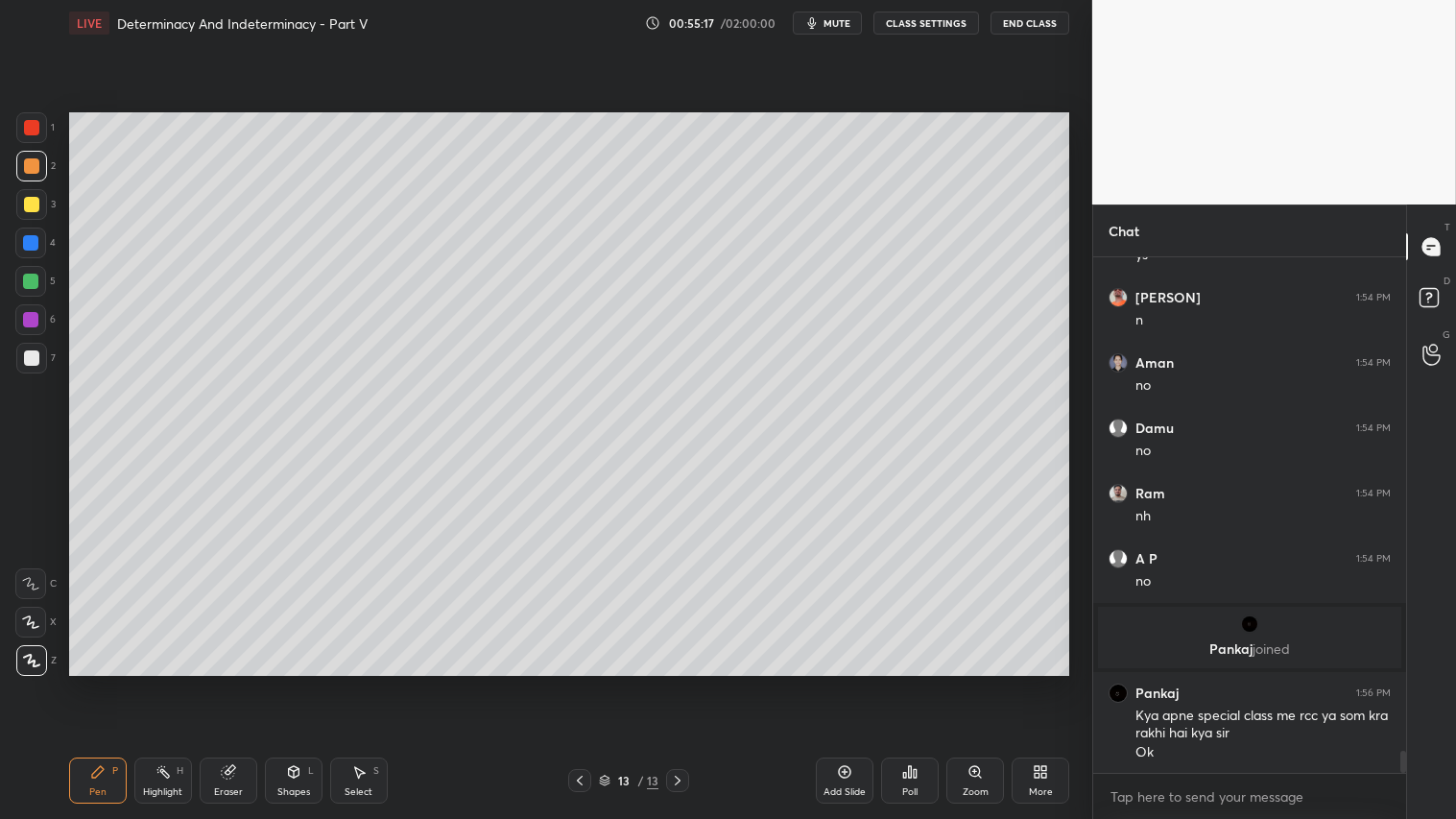 drag, startPoint x: 854, startPoint y: 778, endPoint x: 847, endPoint y: 766, distance: 13.892444 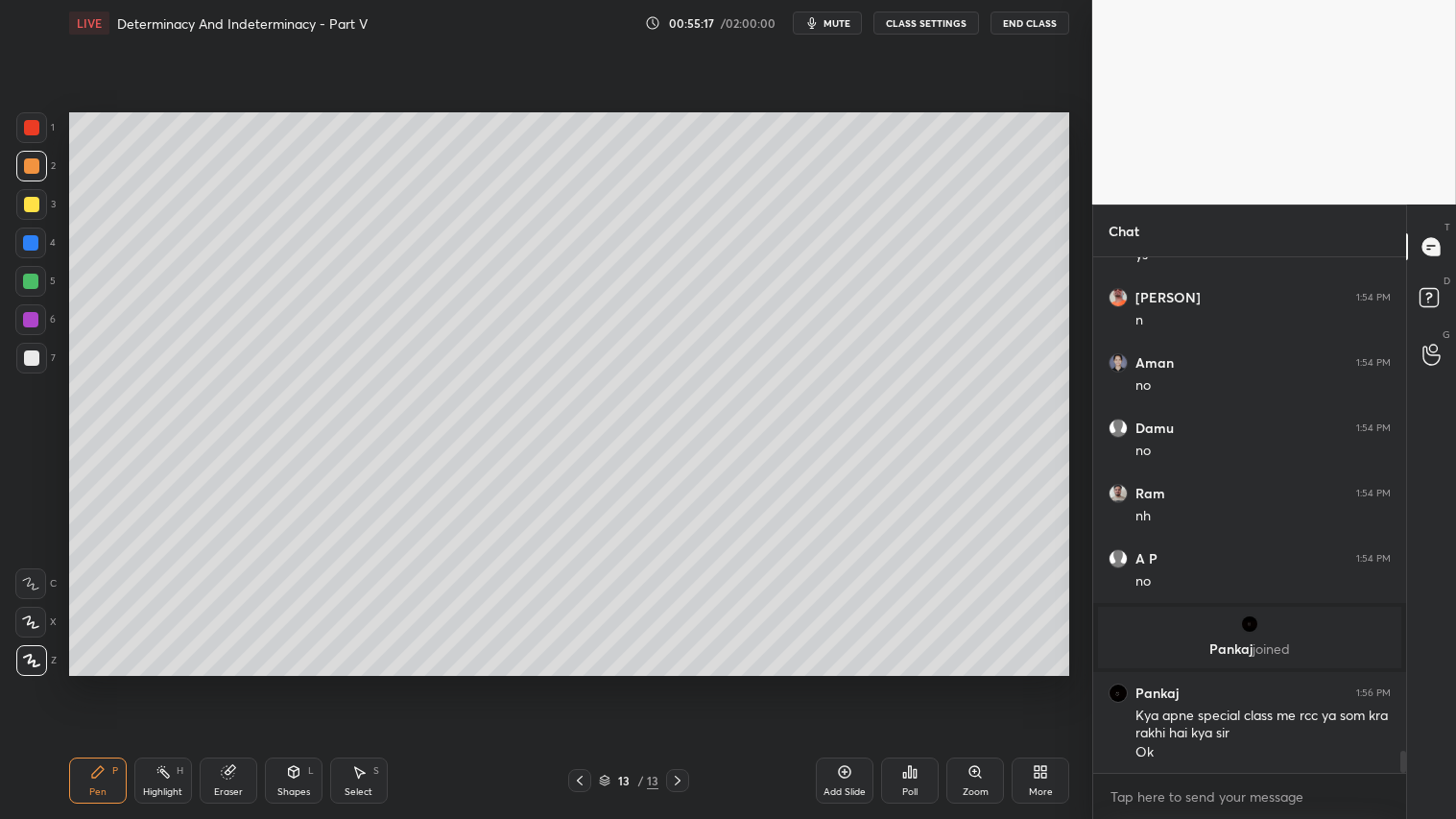 click on "Add Slide" at bounding box center [845, 781] 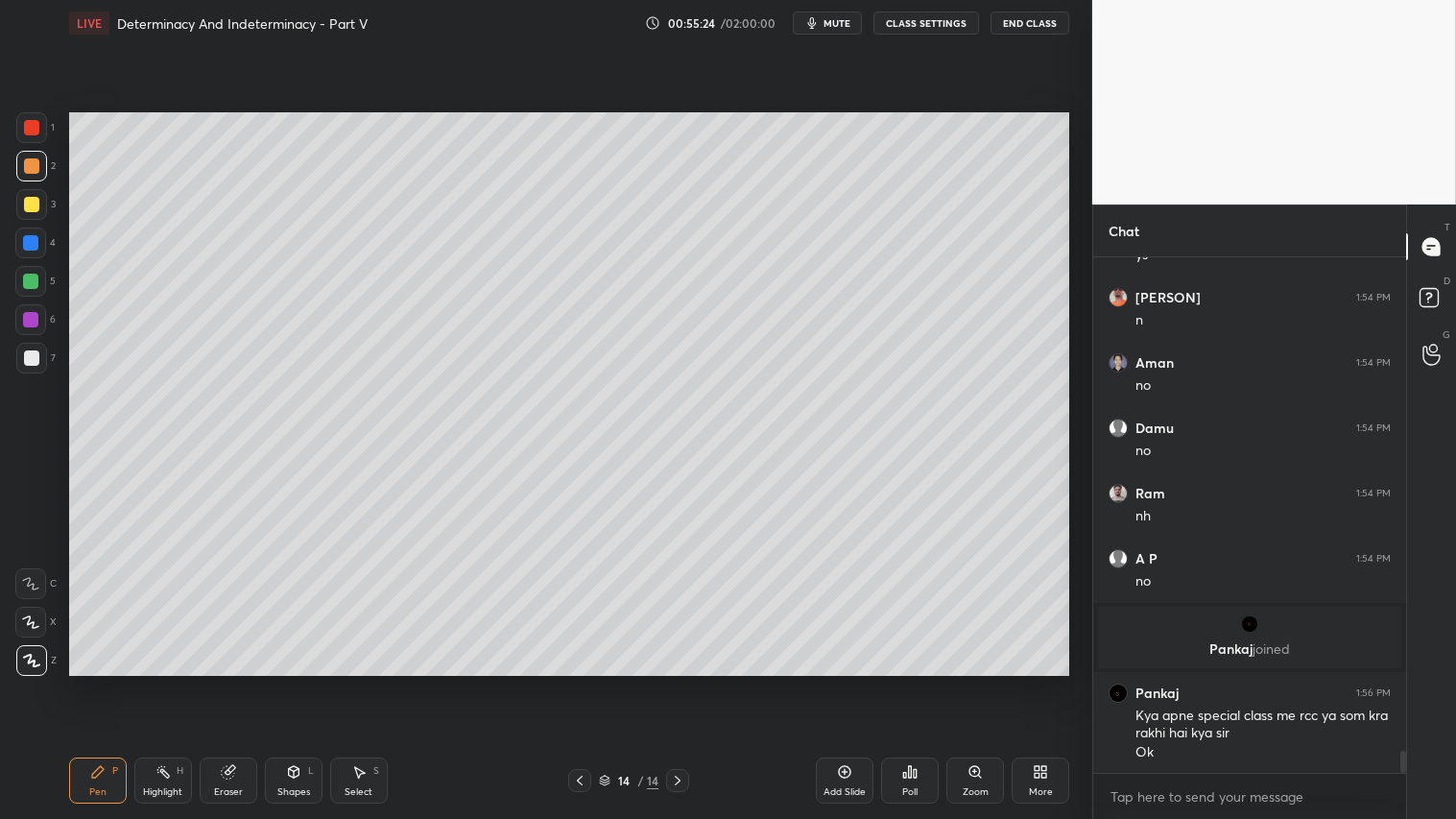 click on "Shapes L" at bounding box center [294, 781] 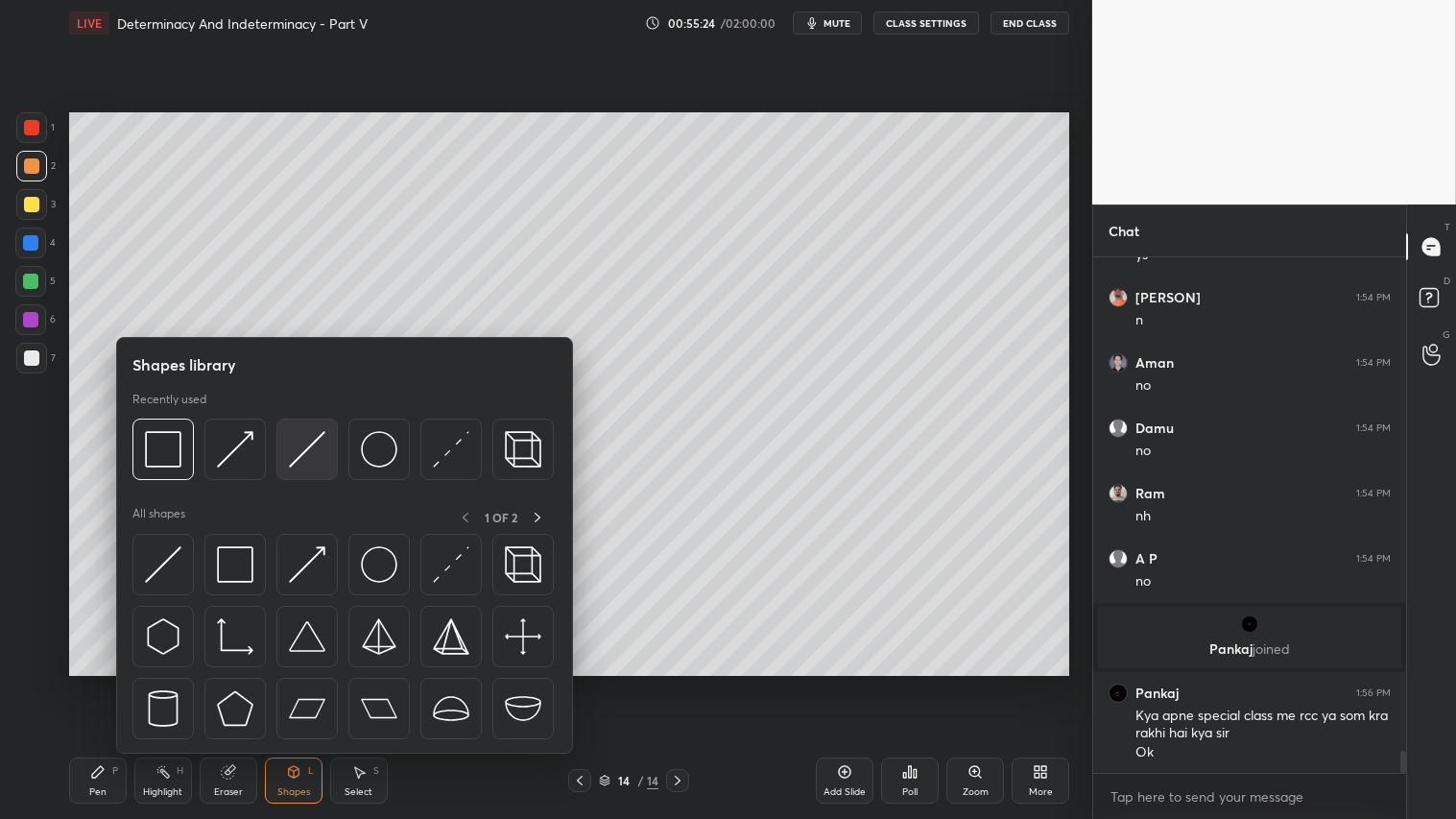 click at bounding box center [307, 449] 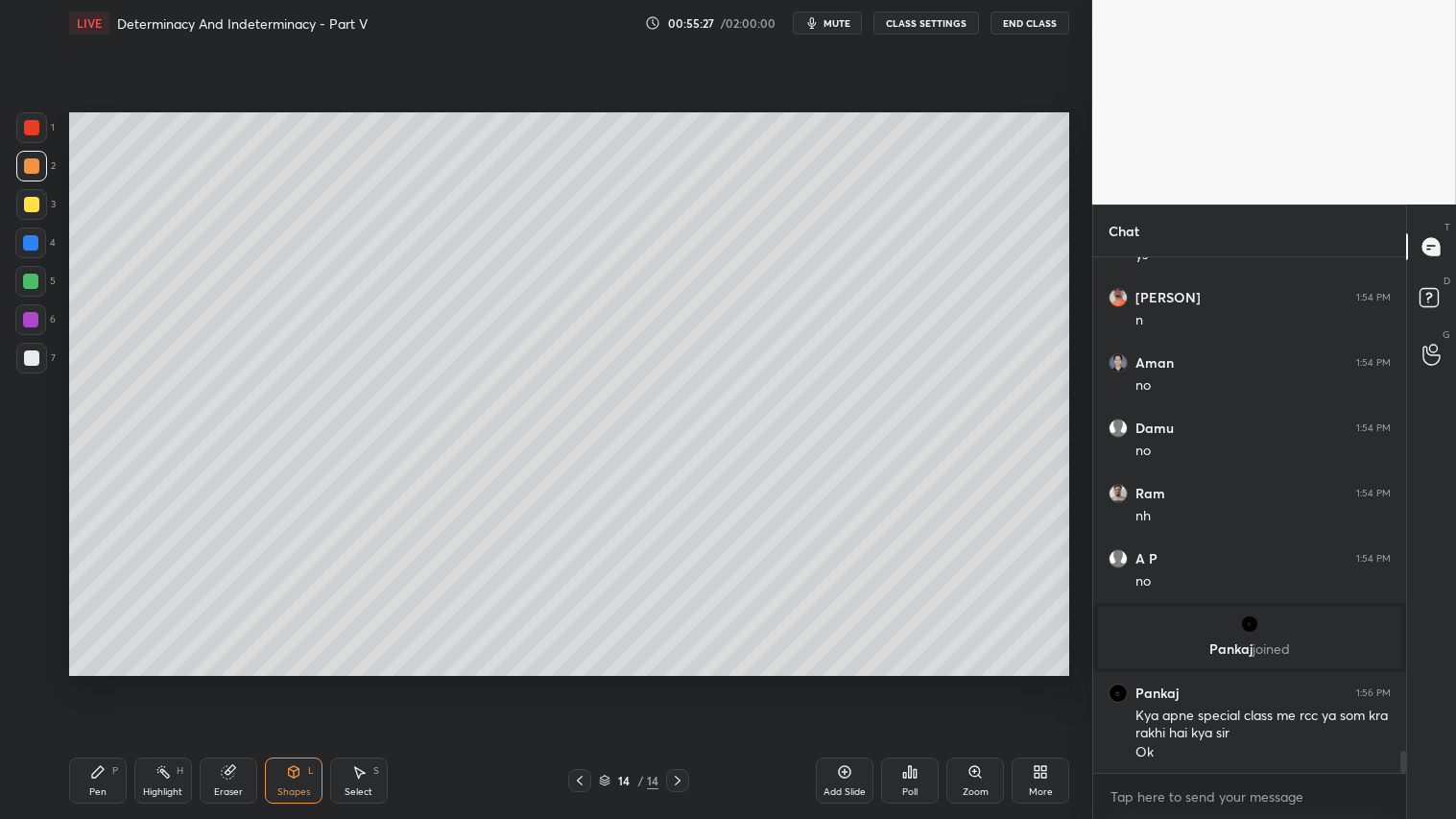 drag, startPoint x: 39, startPoint y: 164, endPoint x: 61, endPoint y: 379, distance: 216.1227 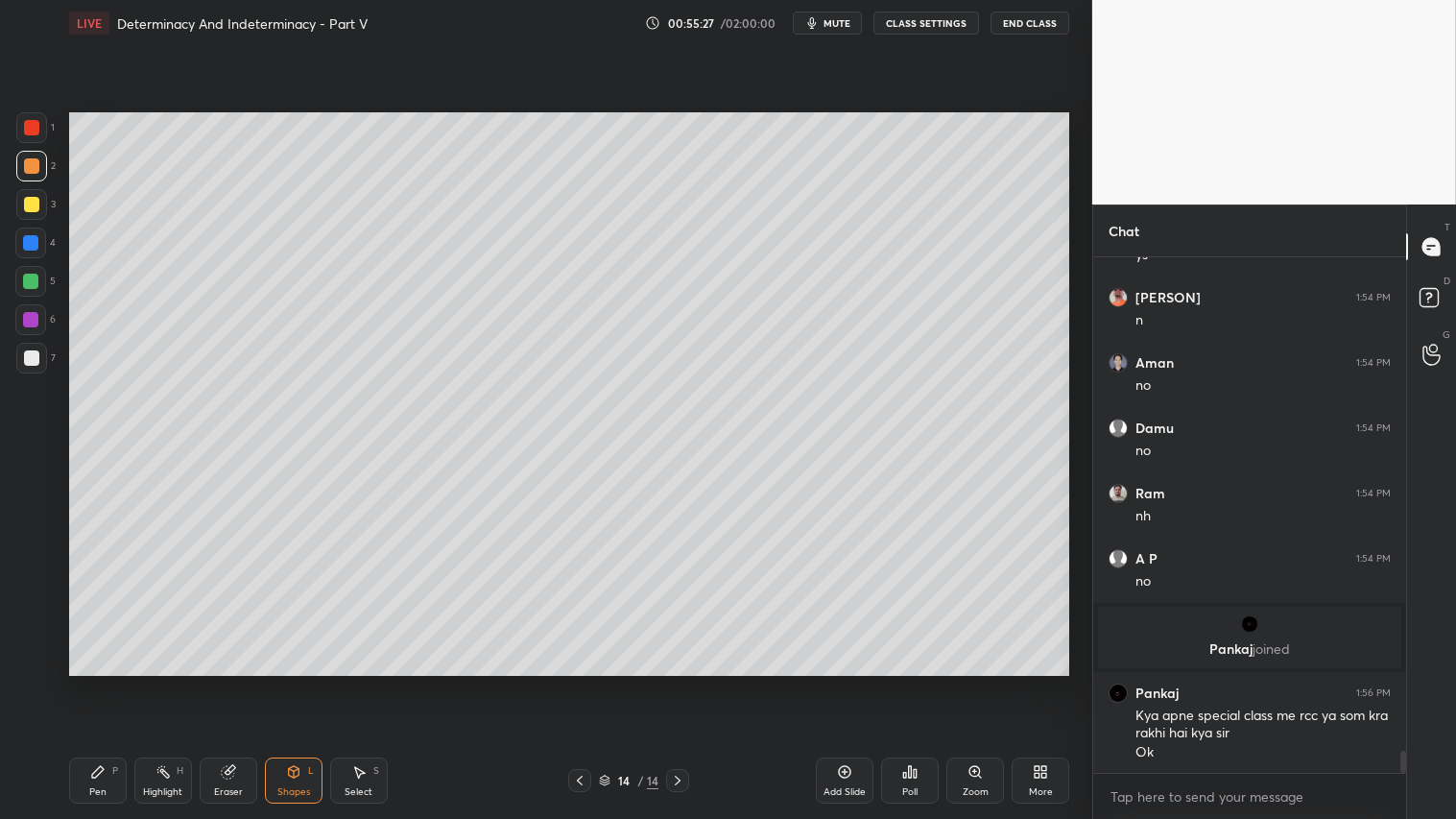 click at bounding box center (32, 166) 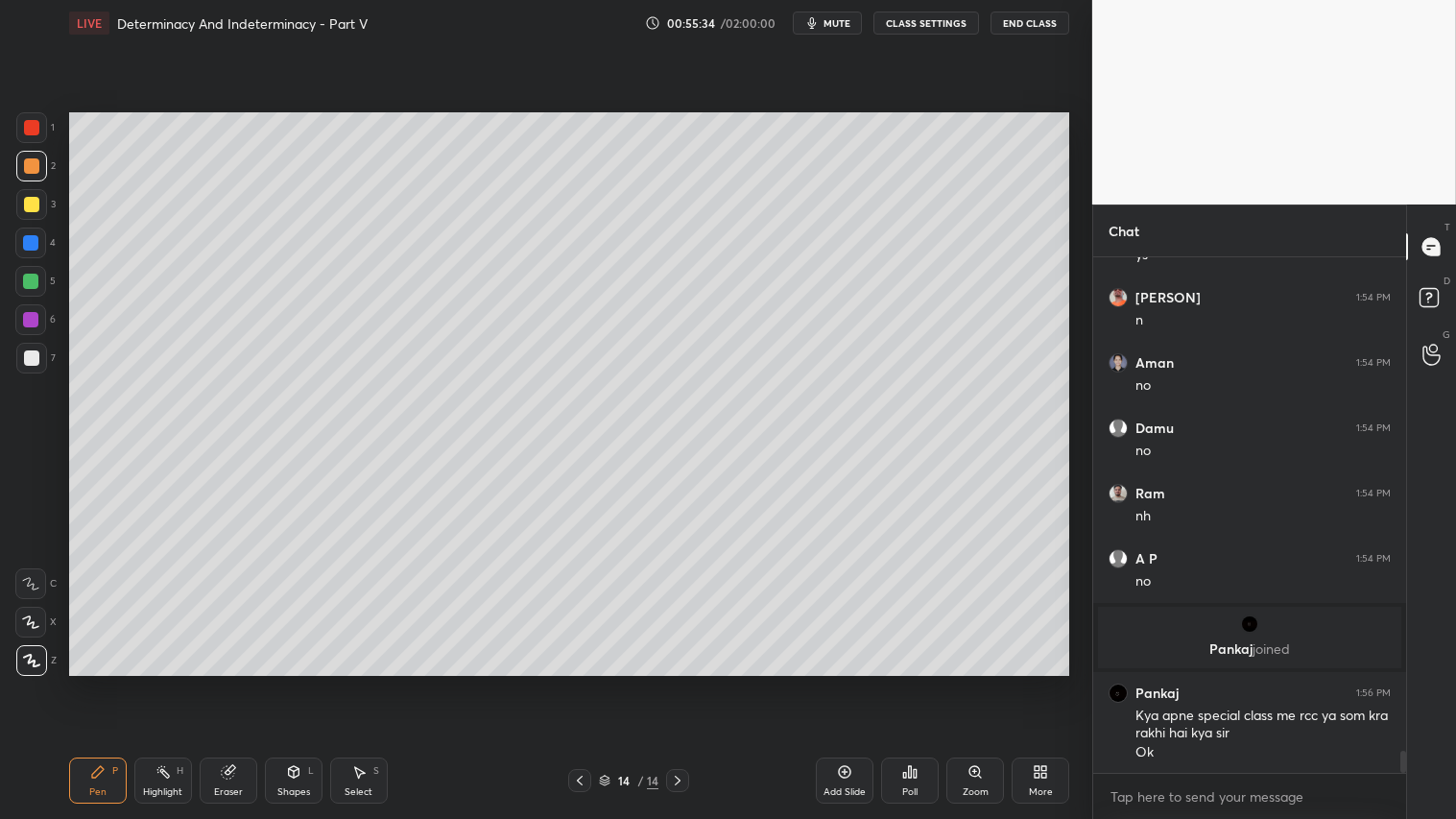 click 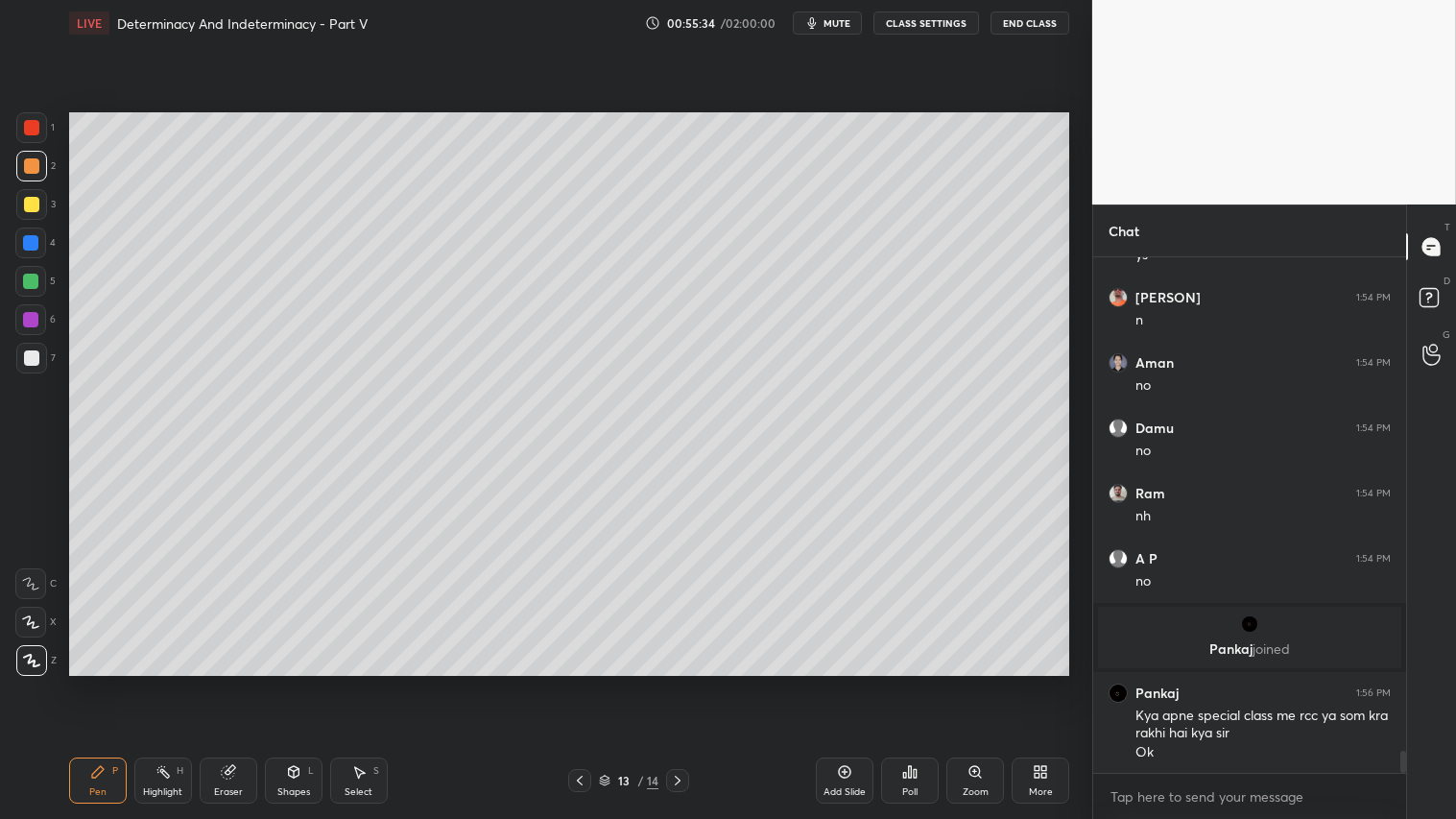 click 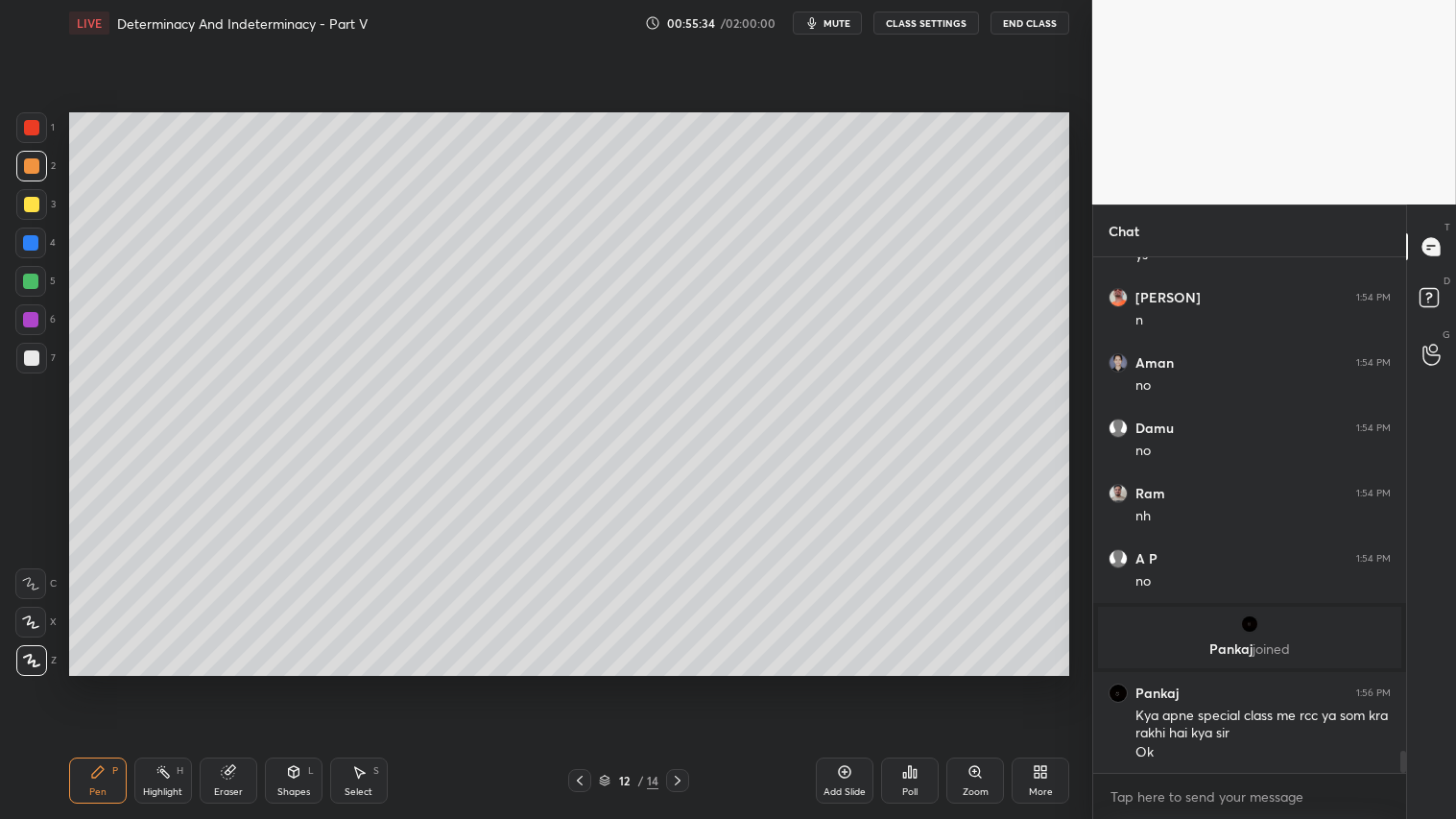 click 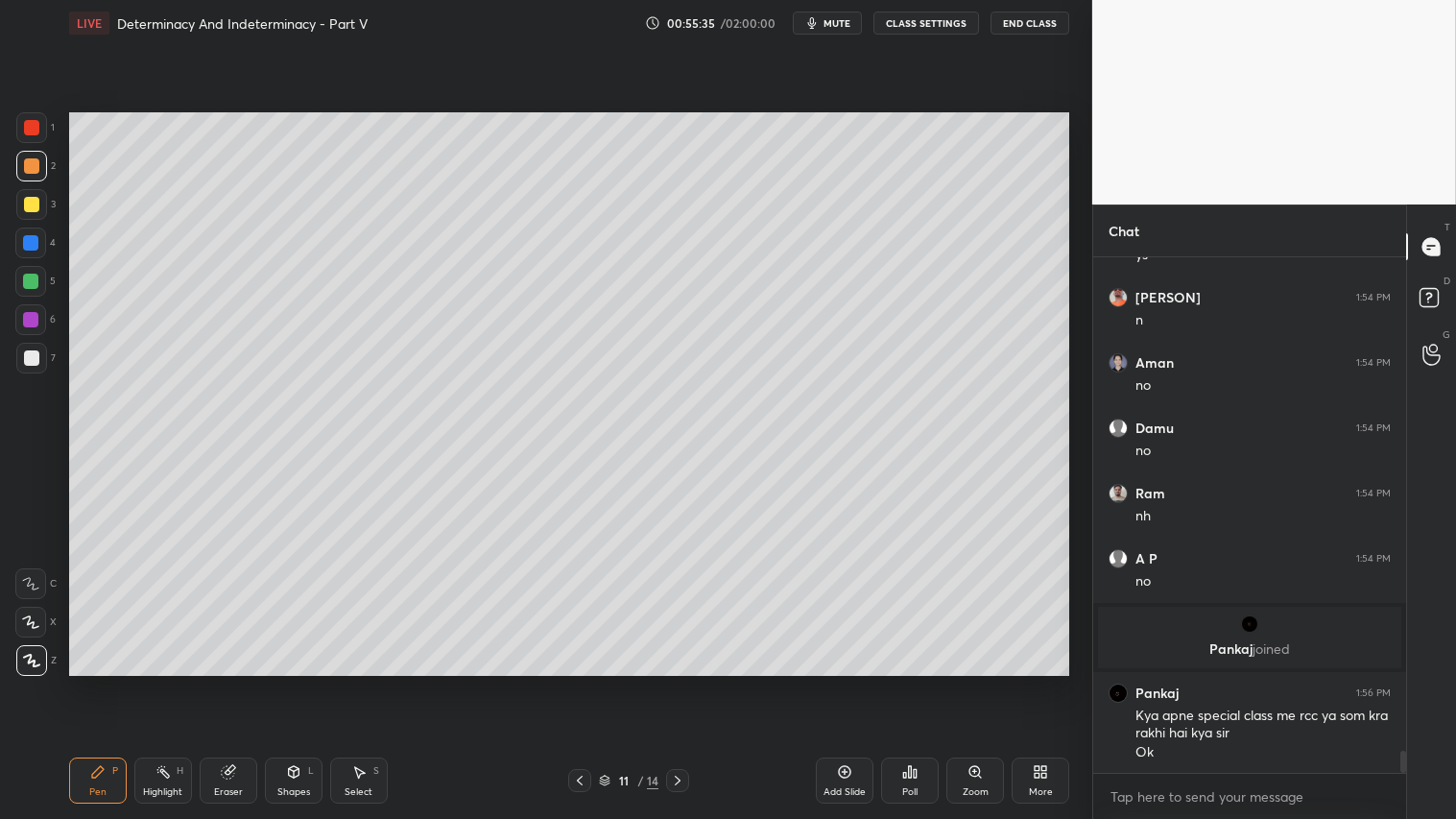 click 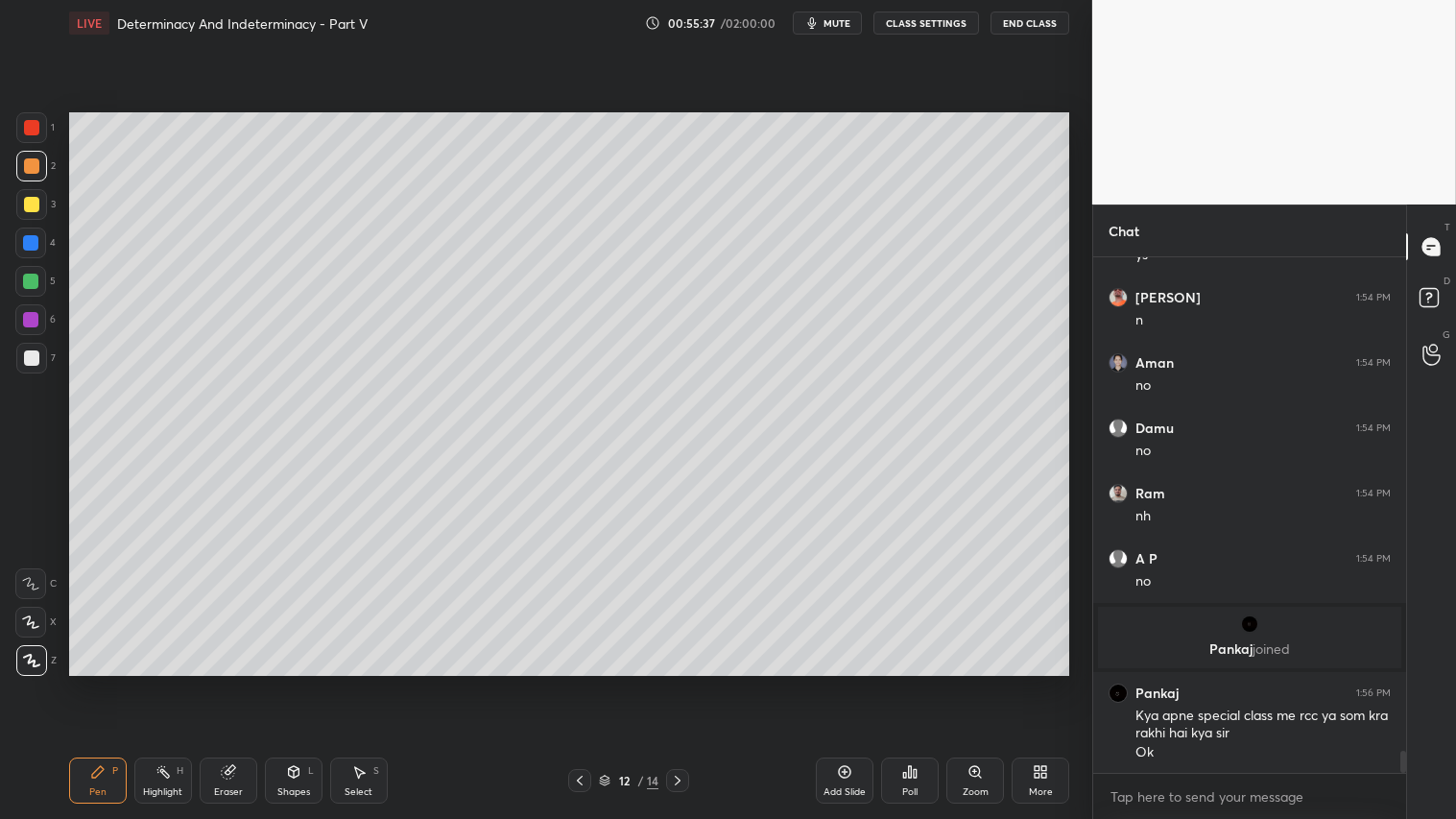 click 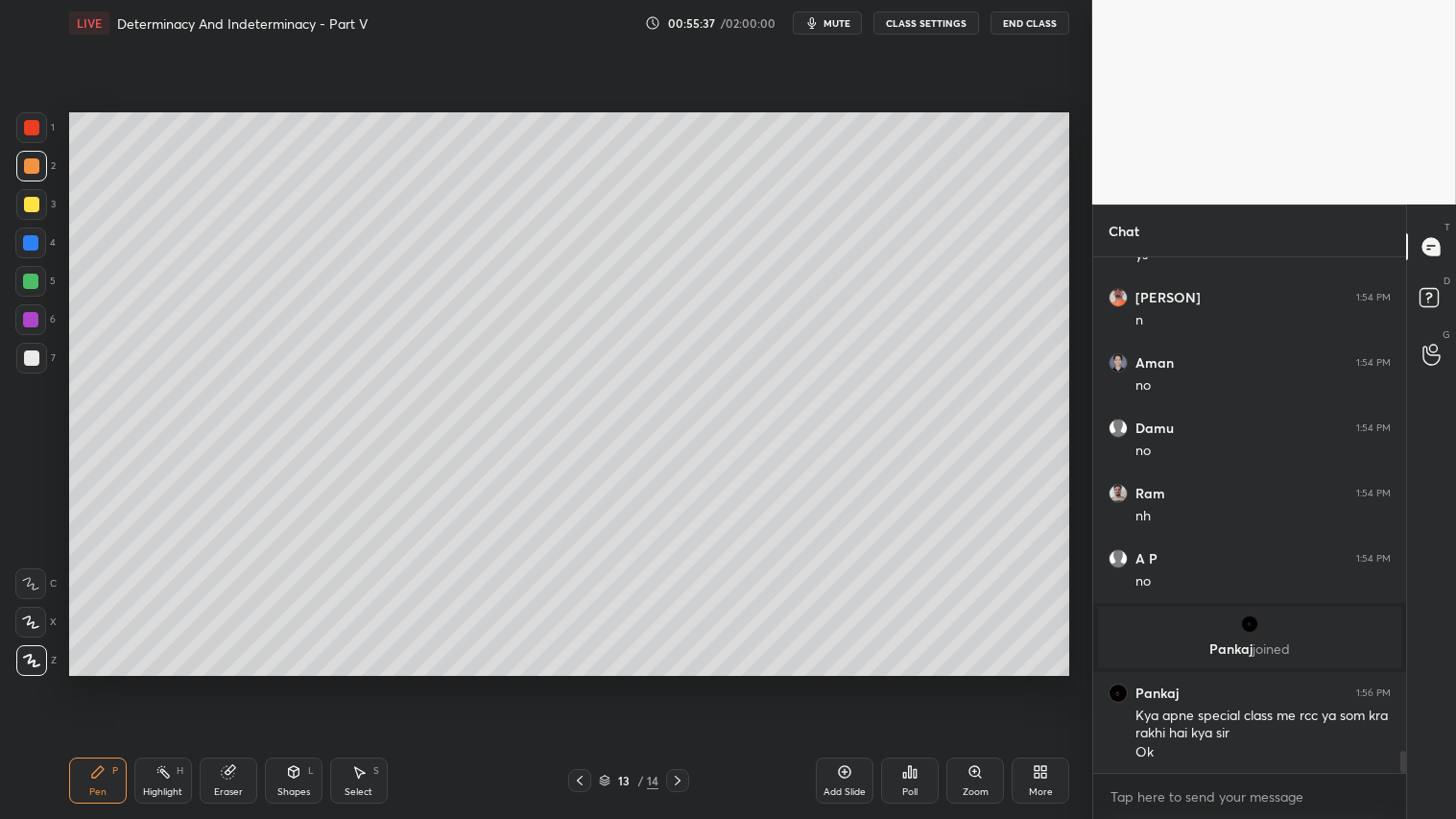 click on "13 / 14" at bounding box center [629, 781] 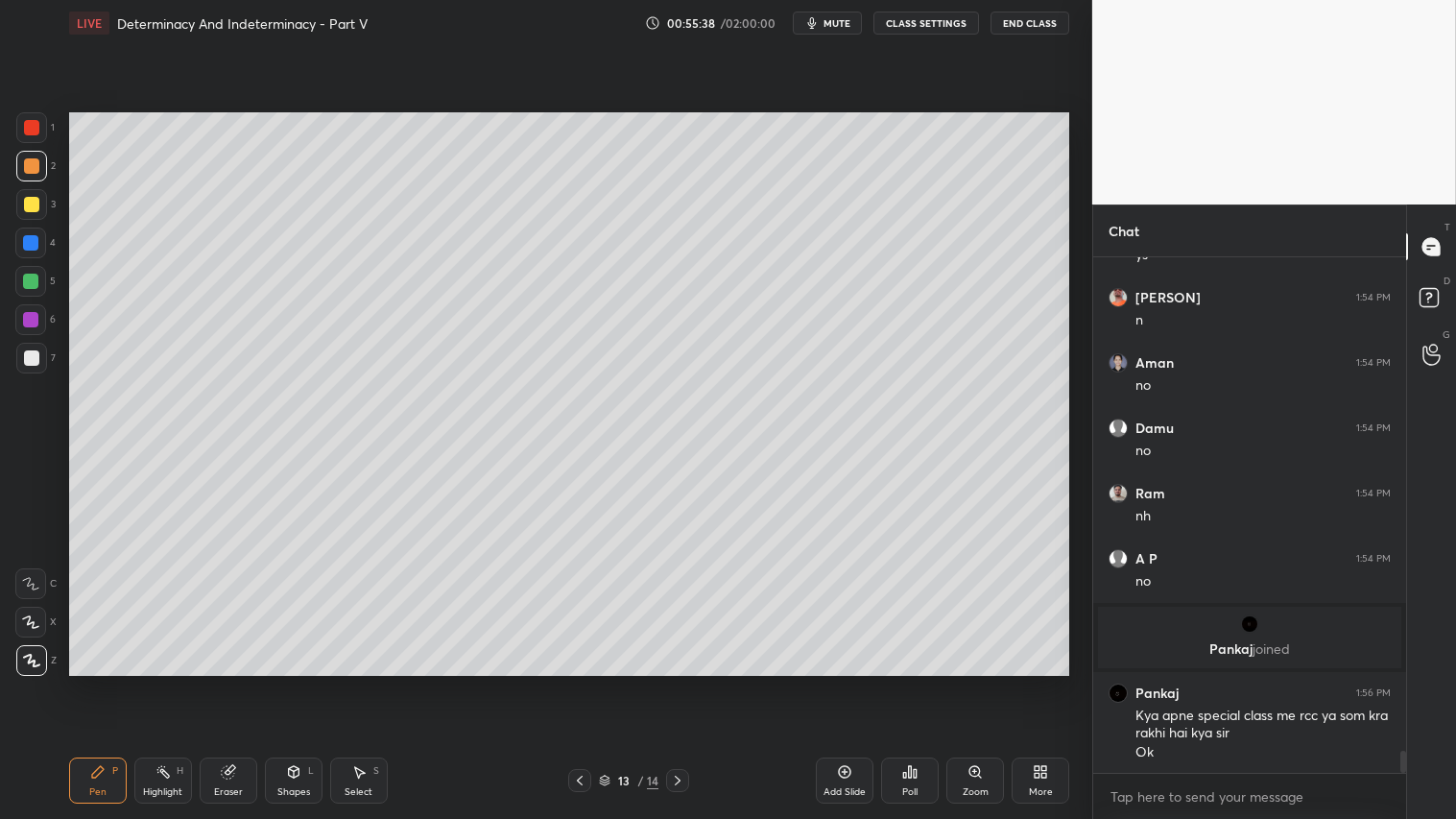 click 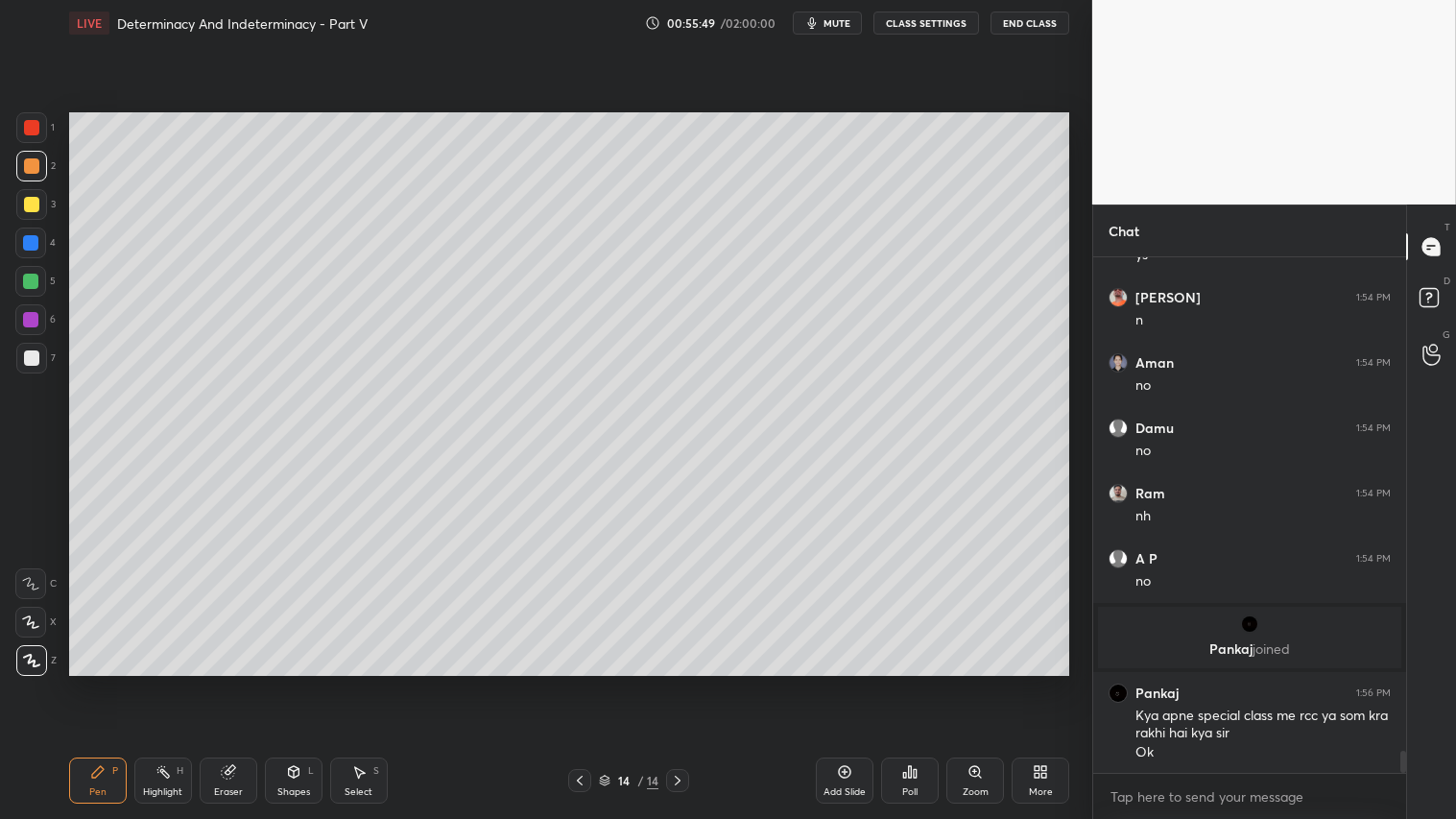 click at bounding box center (580, 781) 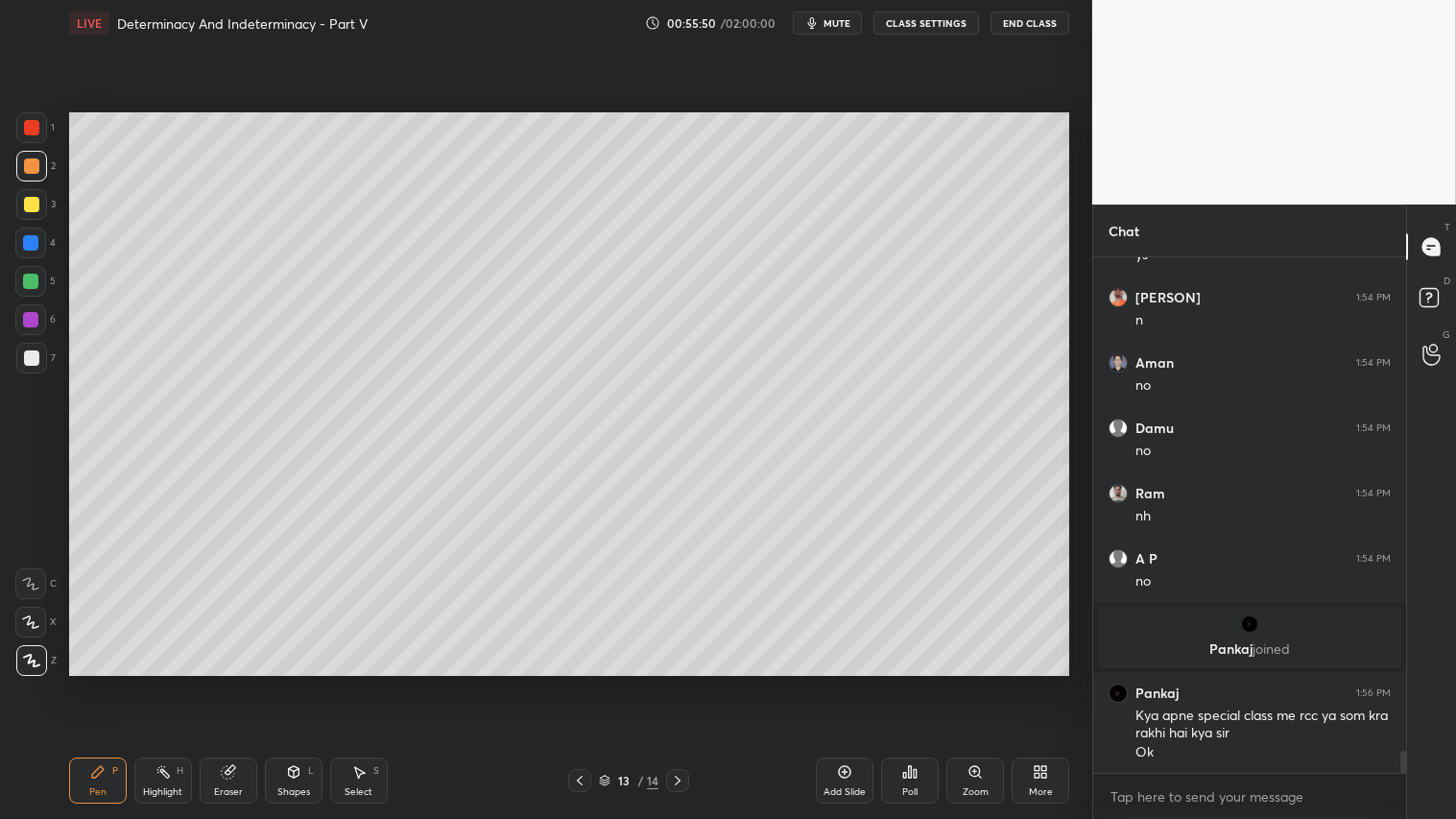 click at bounding box center [580, 781] 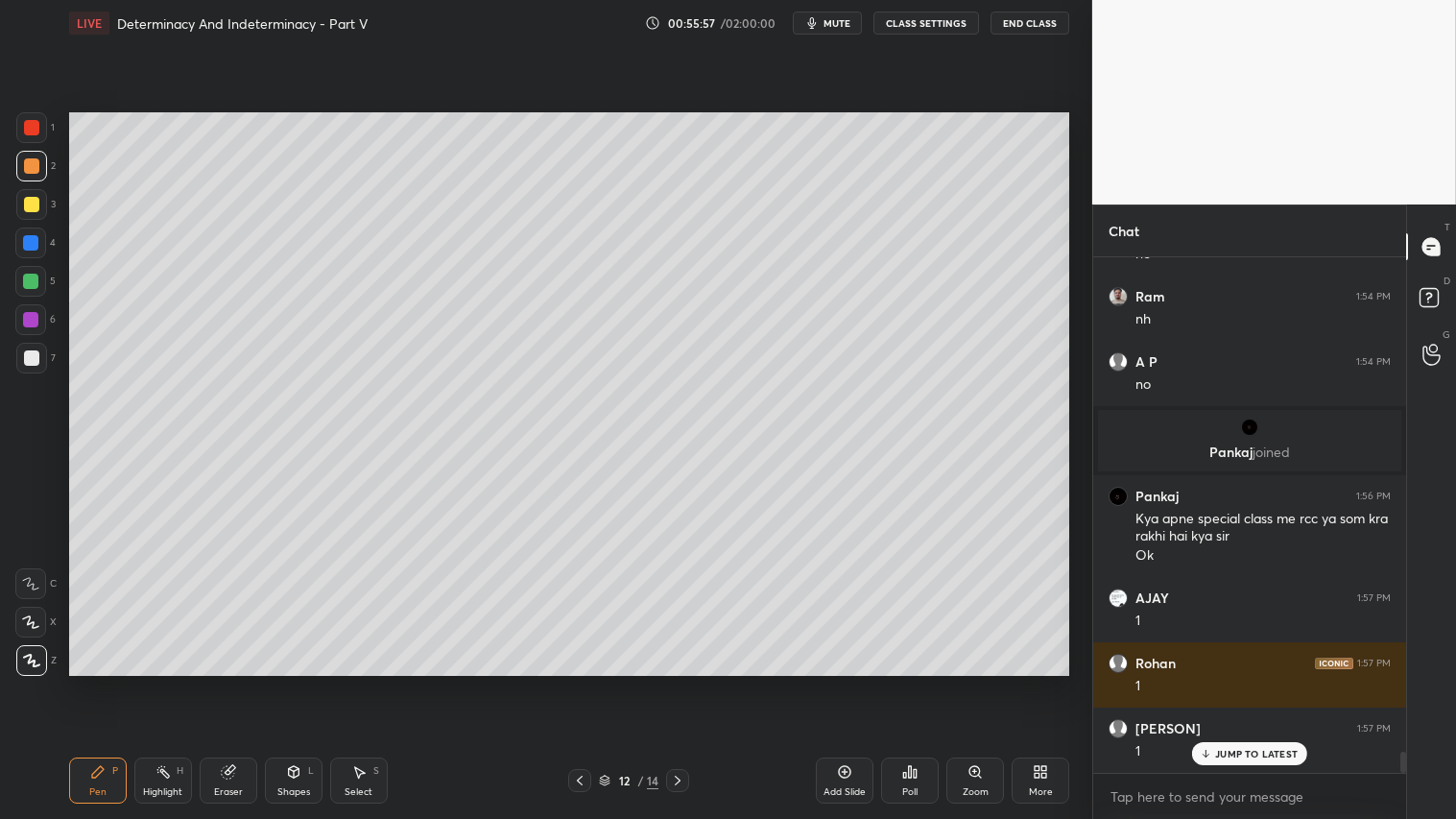 scroll, scrollTop: 11827, scrollLeft: 0, axis: vertical 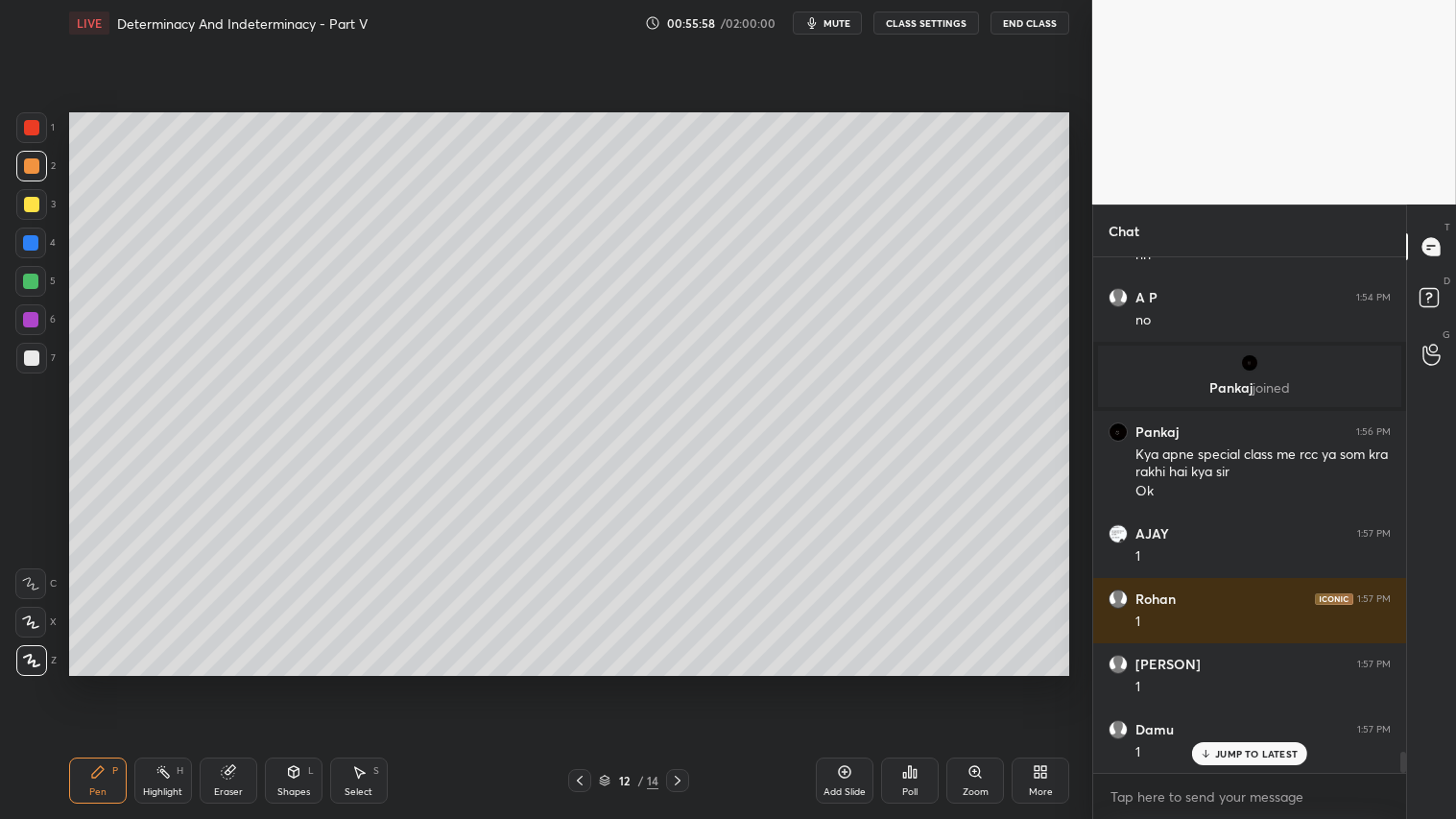 click 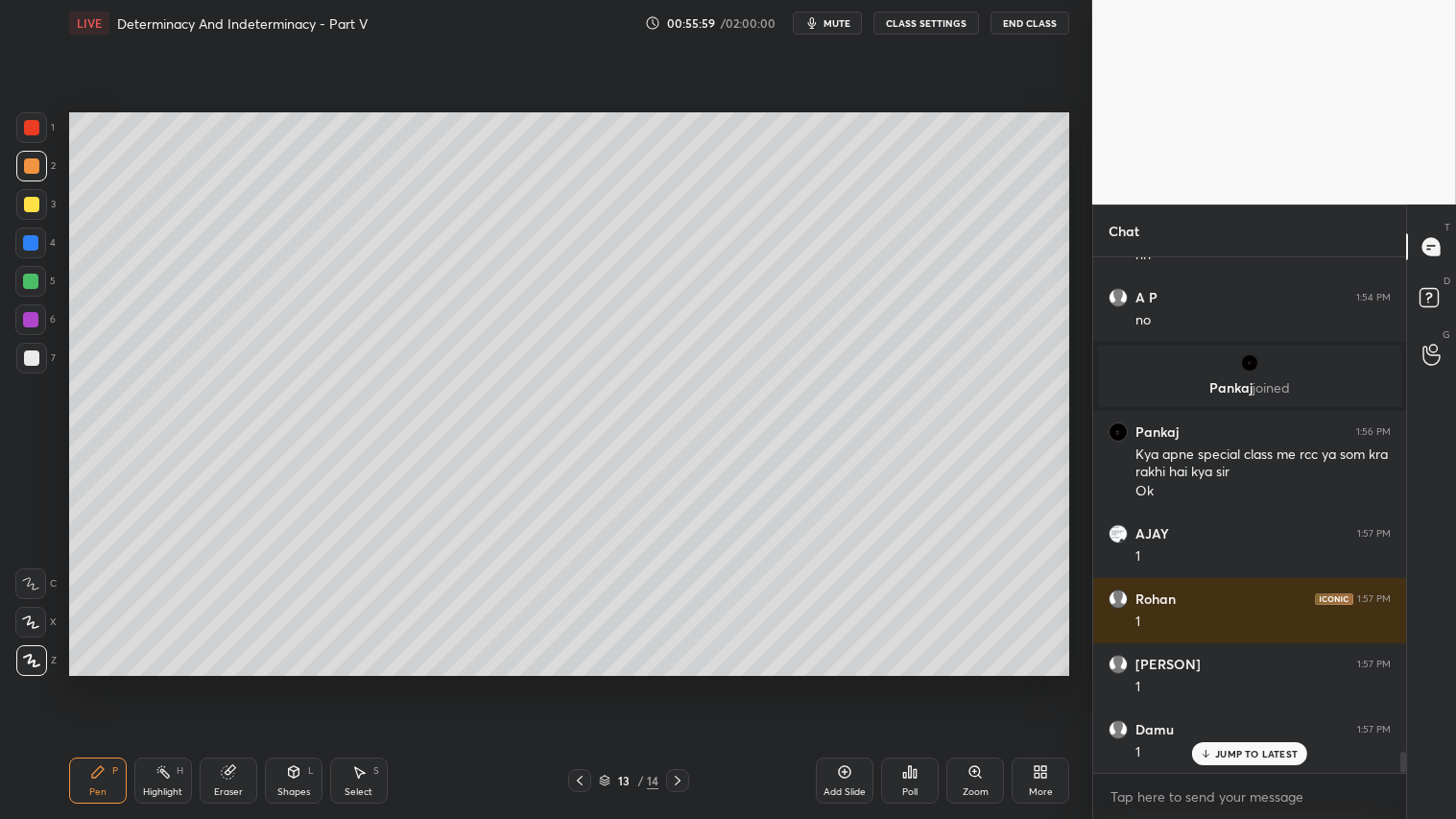 click 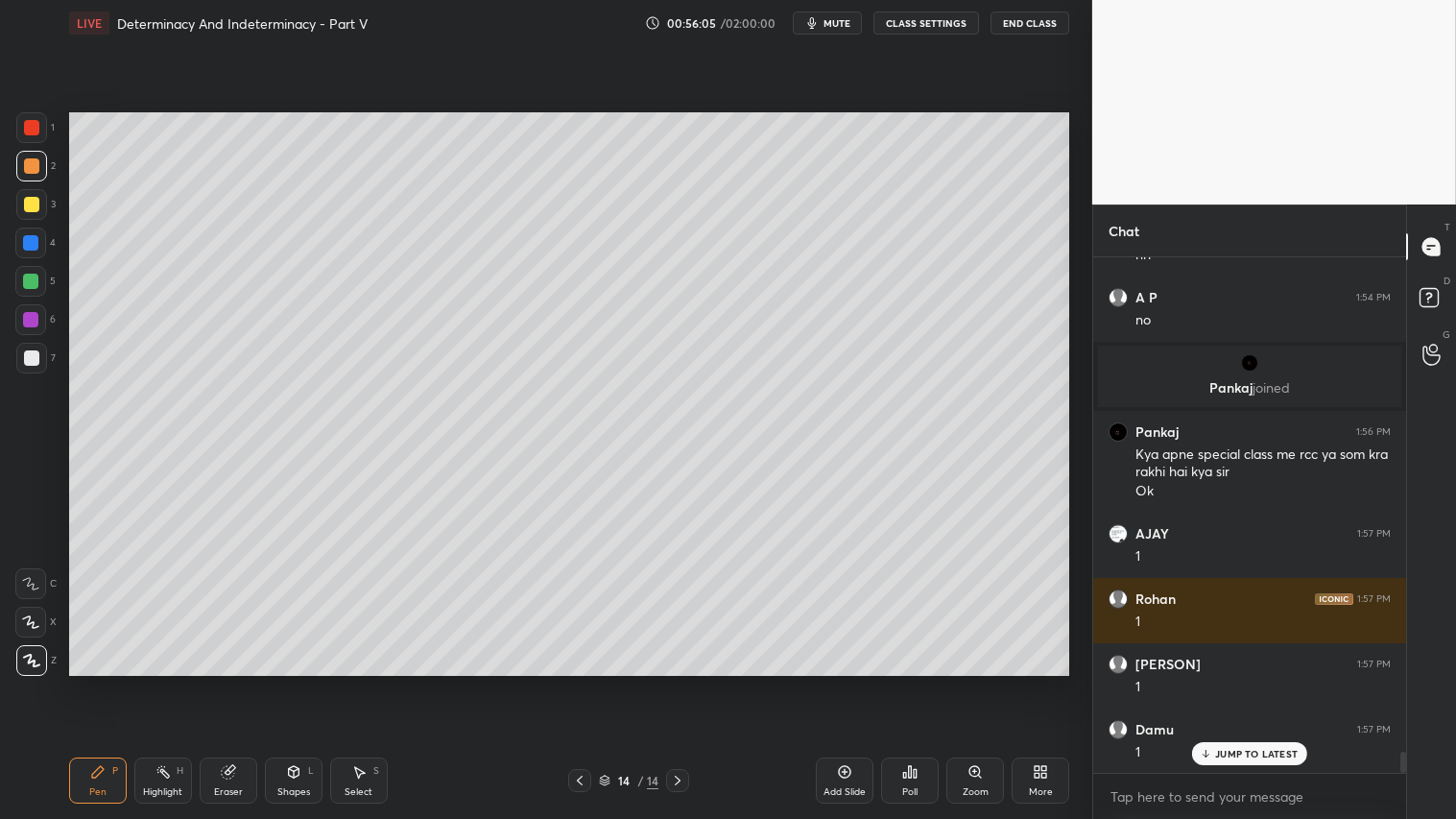 click 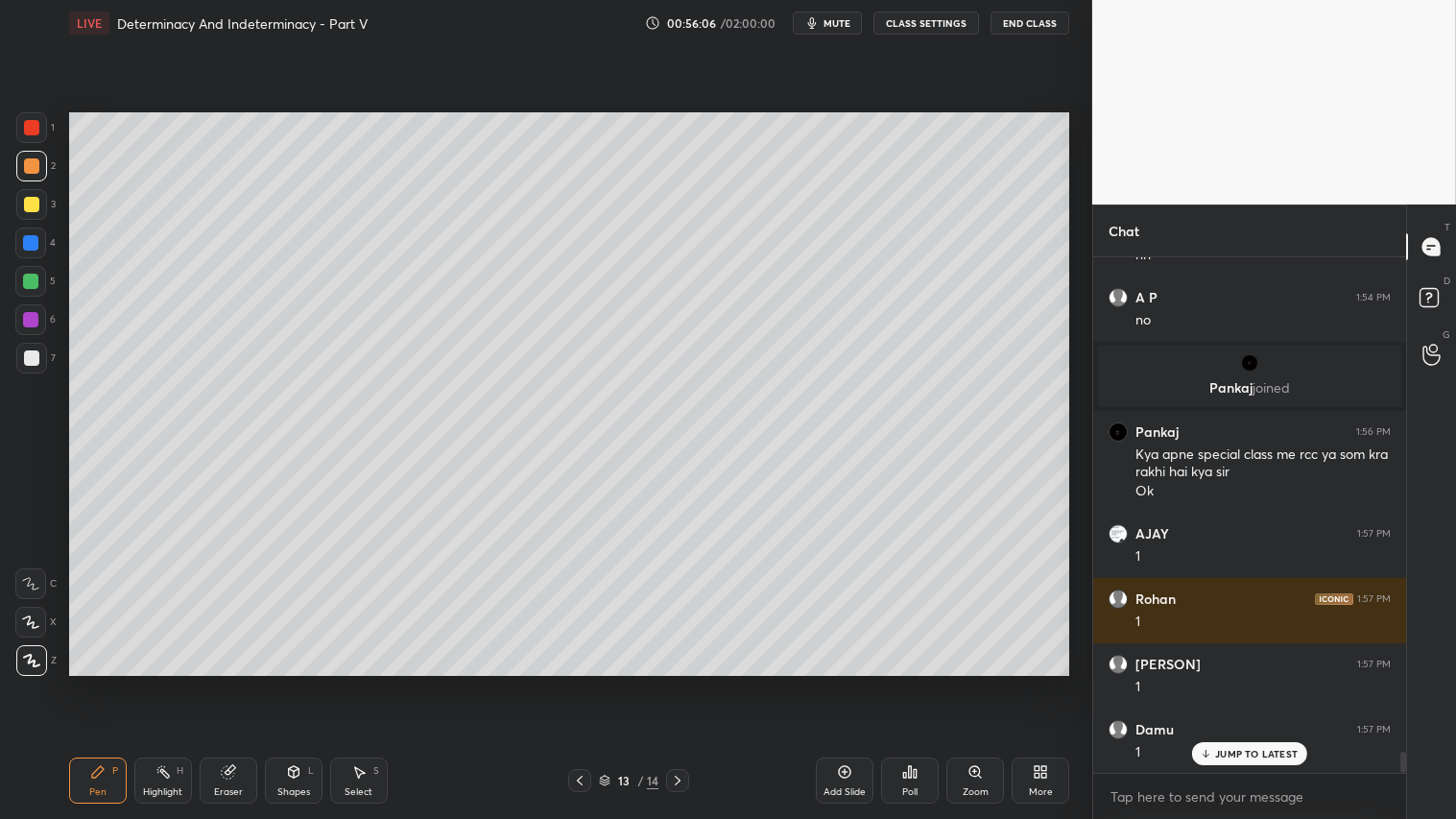 click 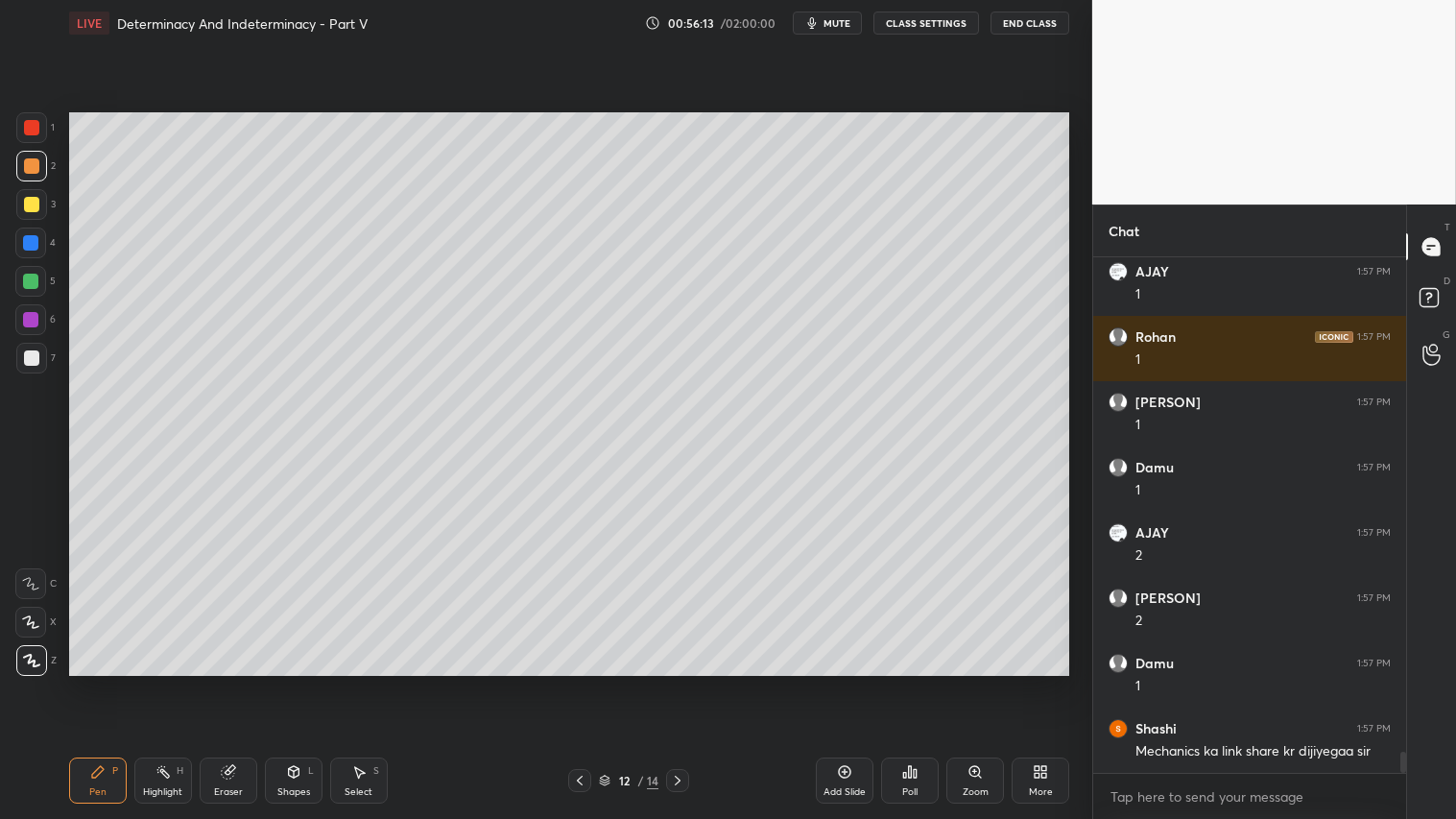 scroll, scrollTop: 12153, scrollLeft: 0, axis: vertical 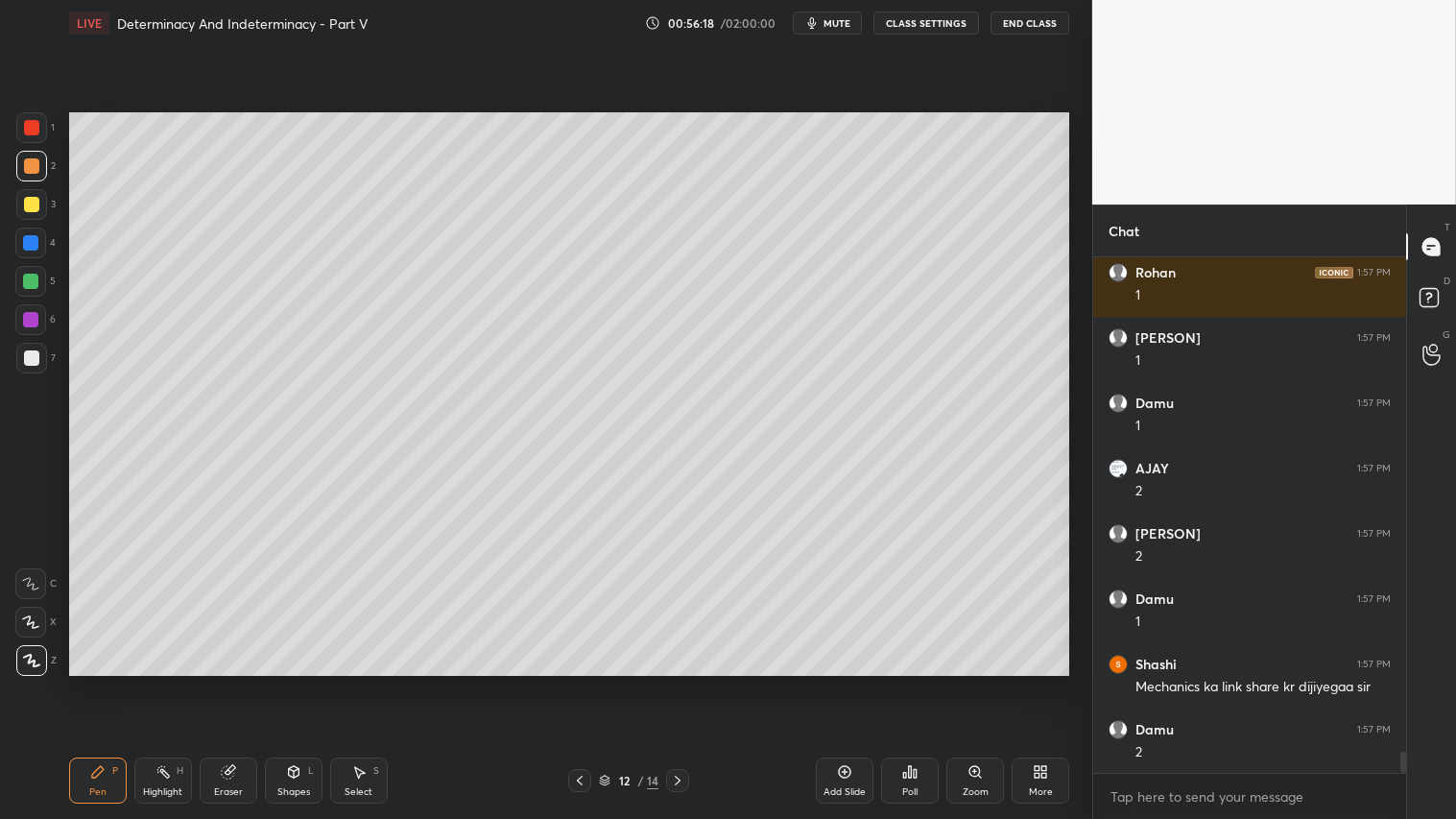 click at bounding box center [32, 166] 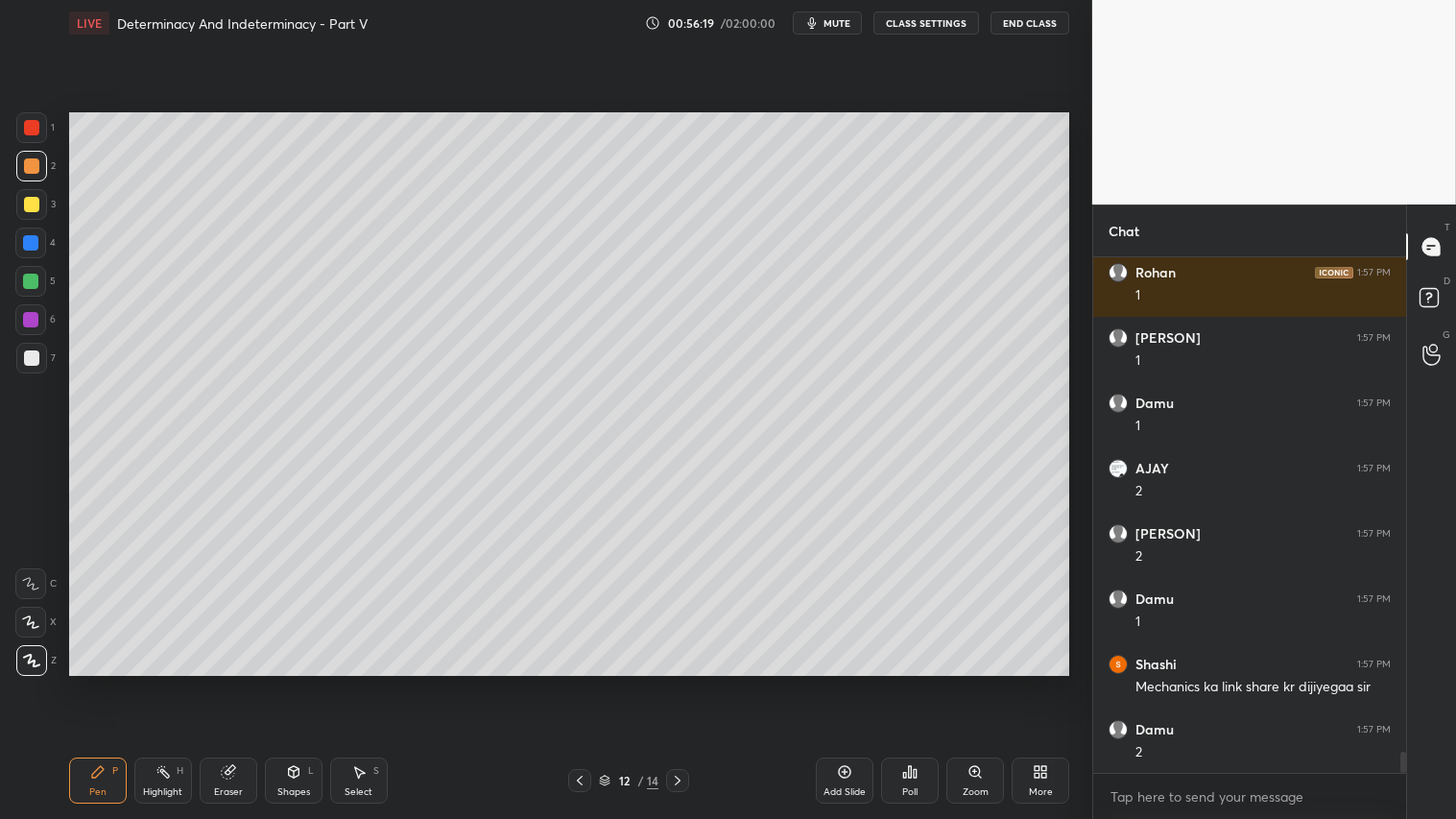 click on "Pen P" at bounding box center [98, 781] 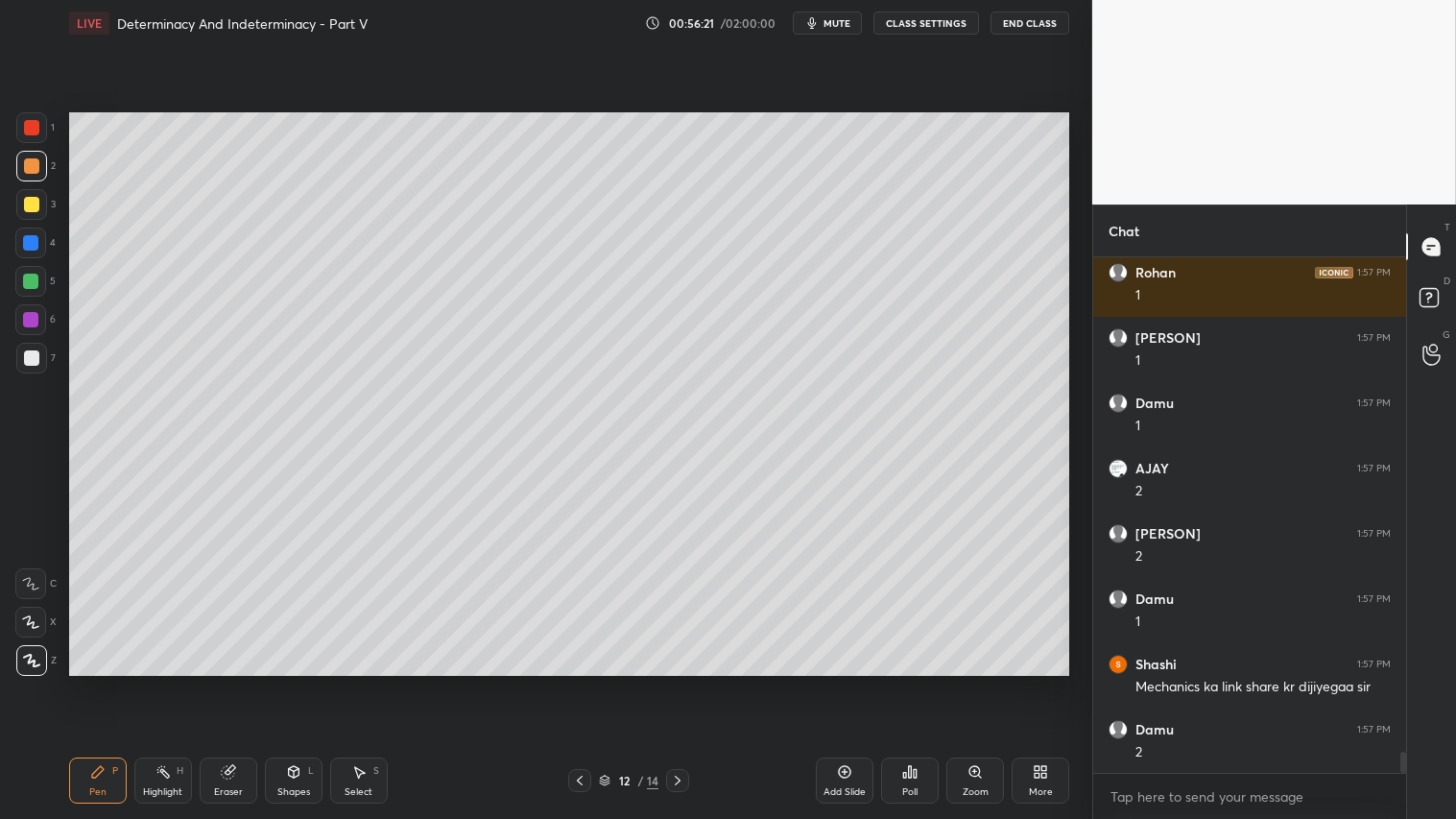 click 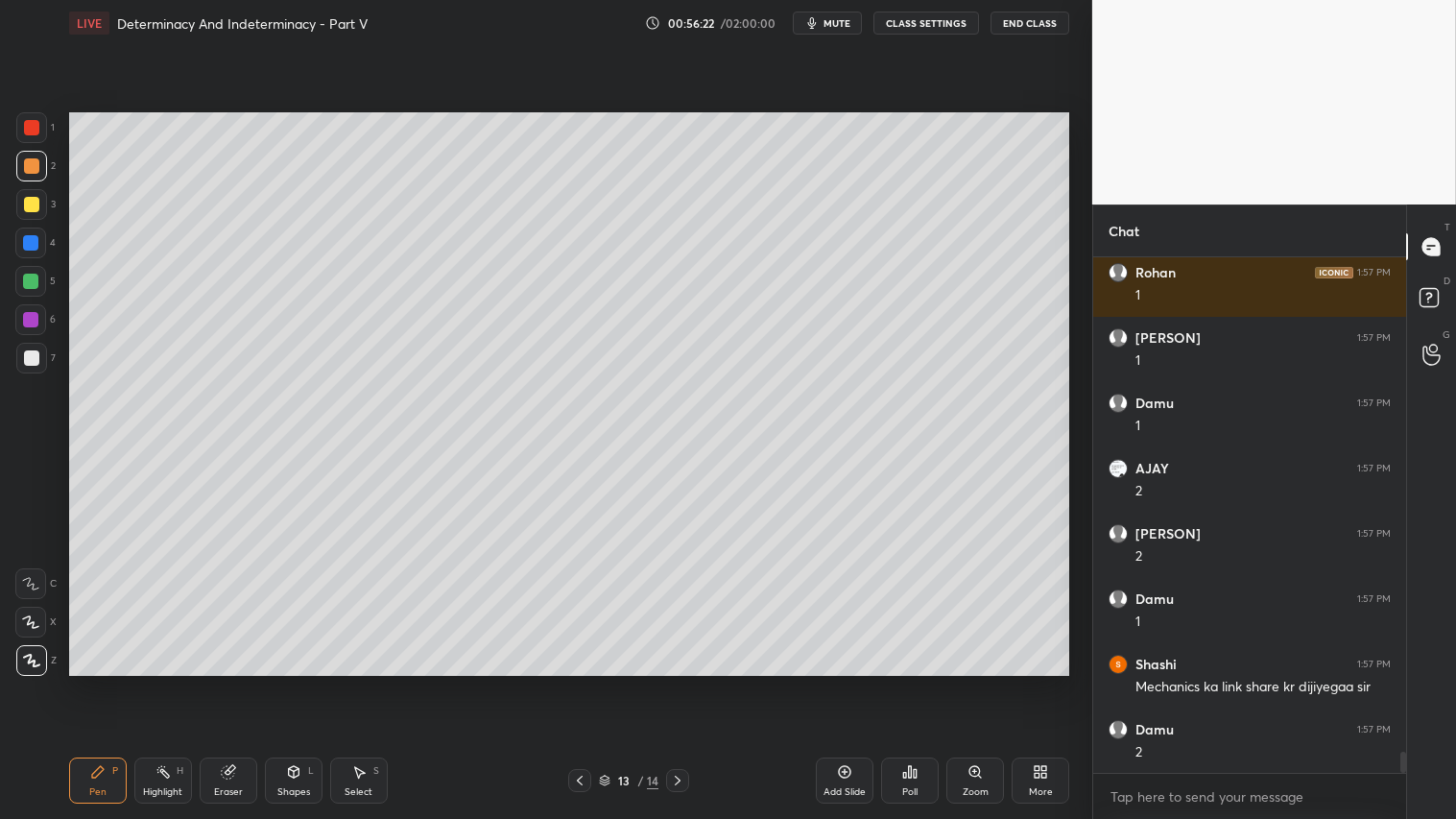 click 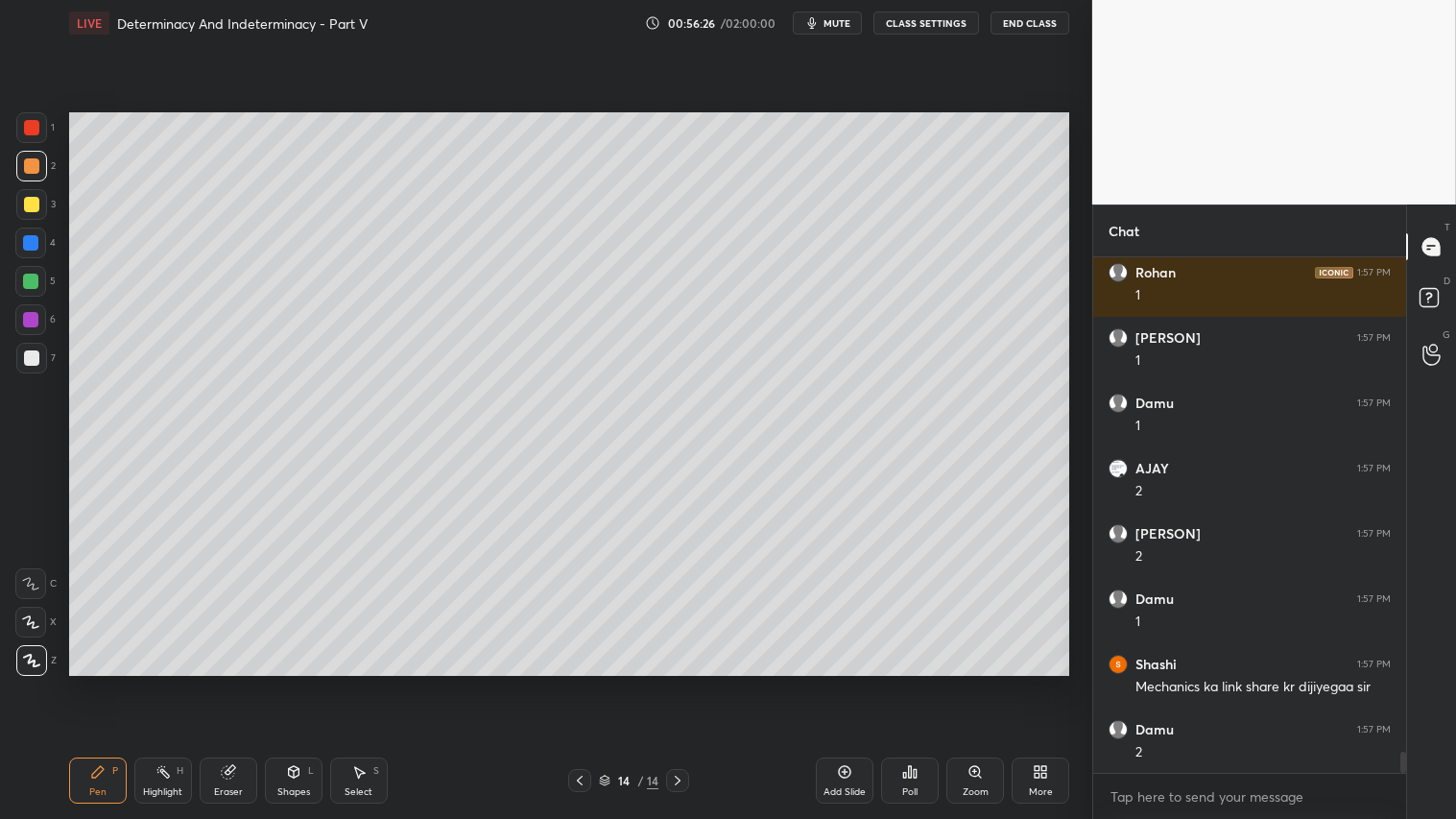 scroll, scrollTop: 12224, scrollLeft: 0, axis: vertical 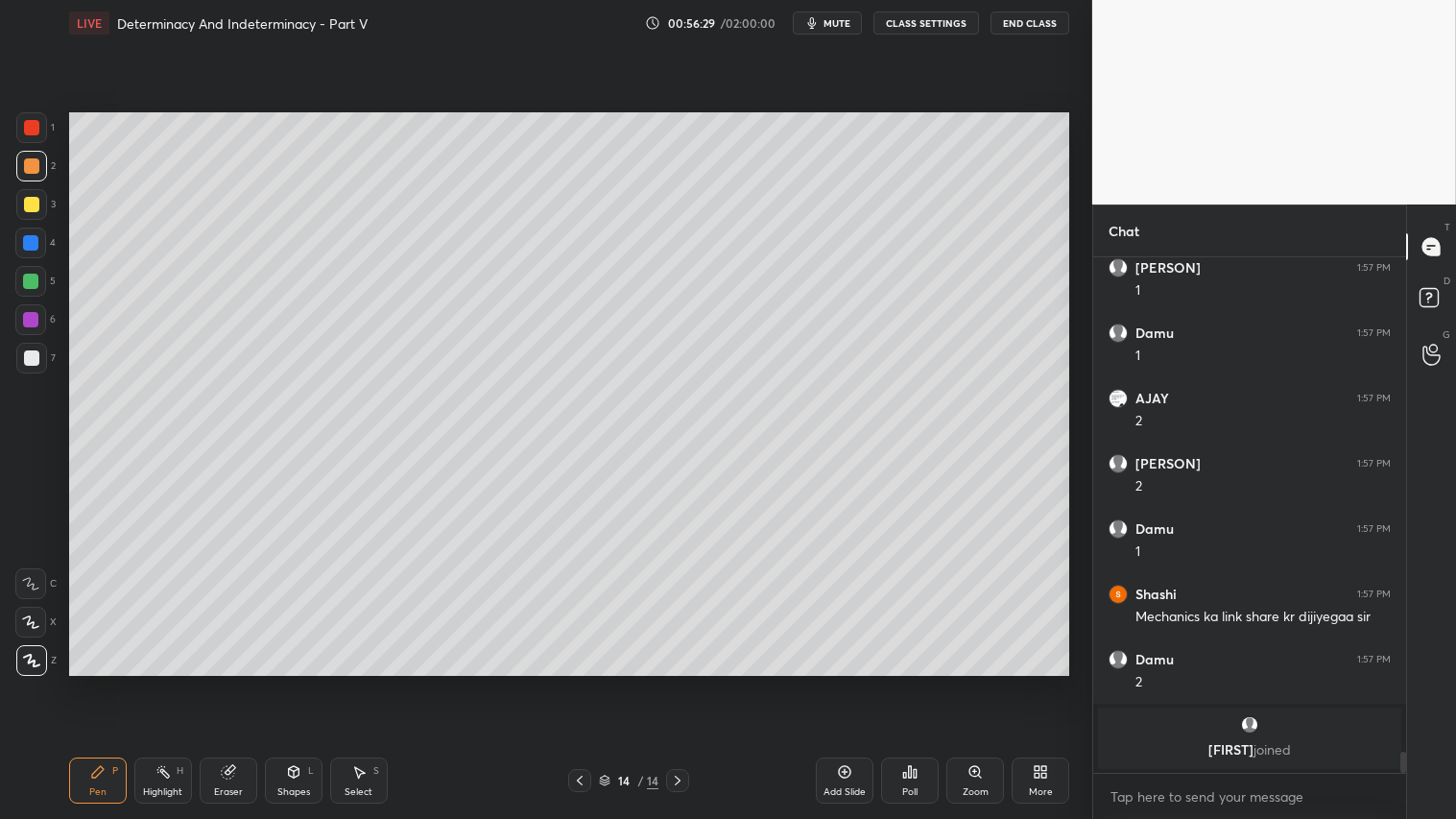 click at bounding box center [580, 781] 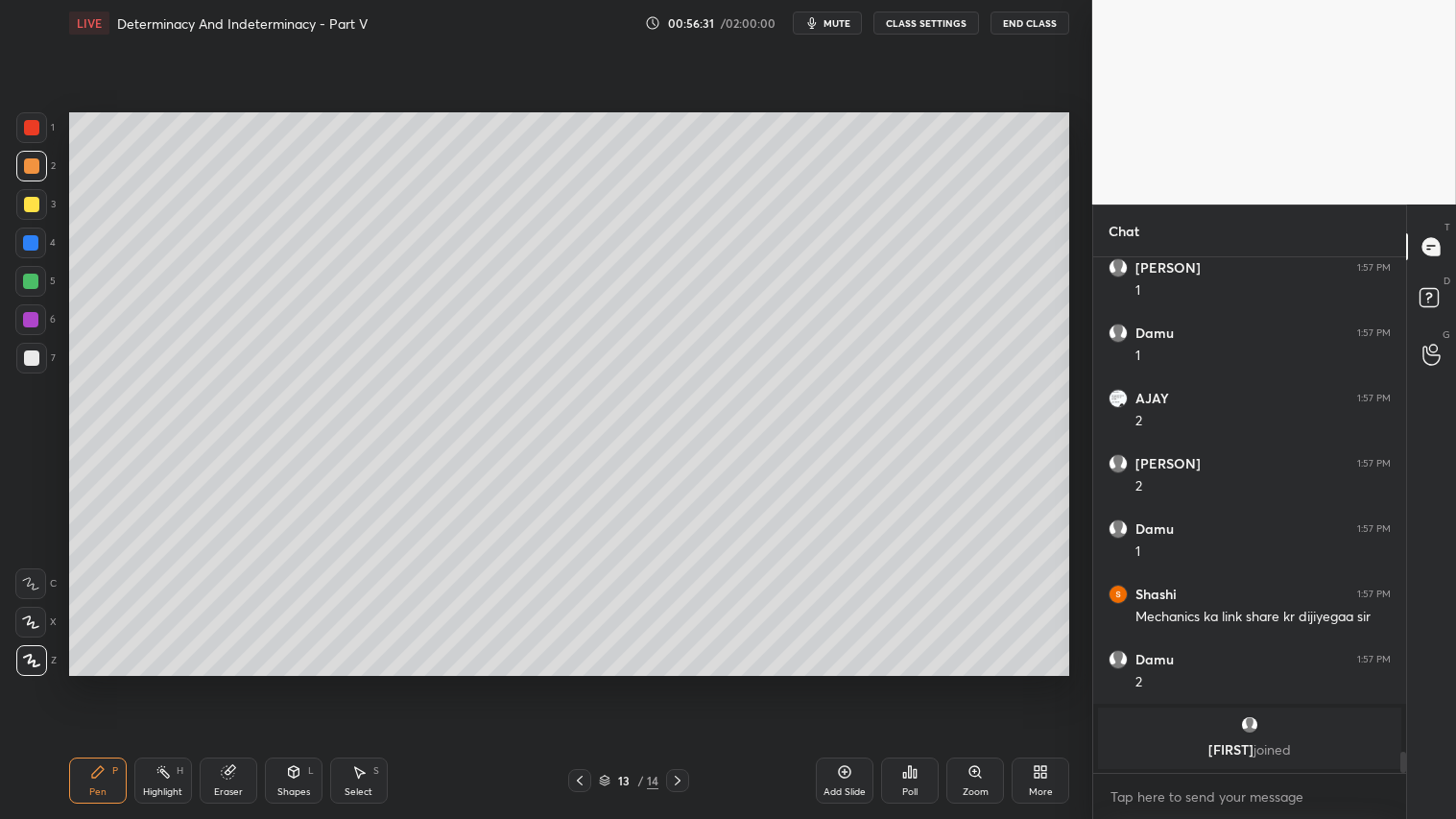 click 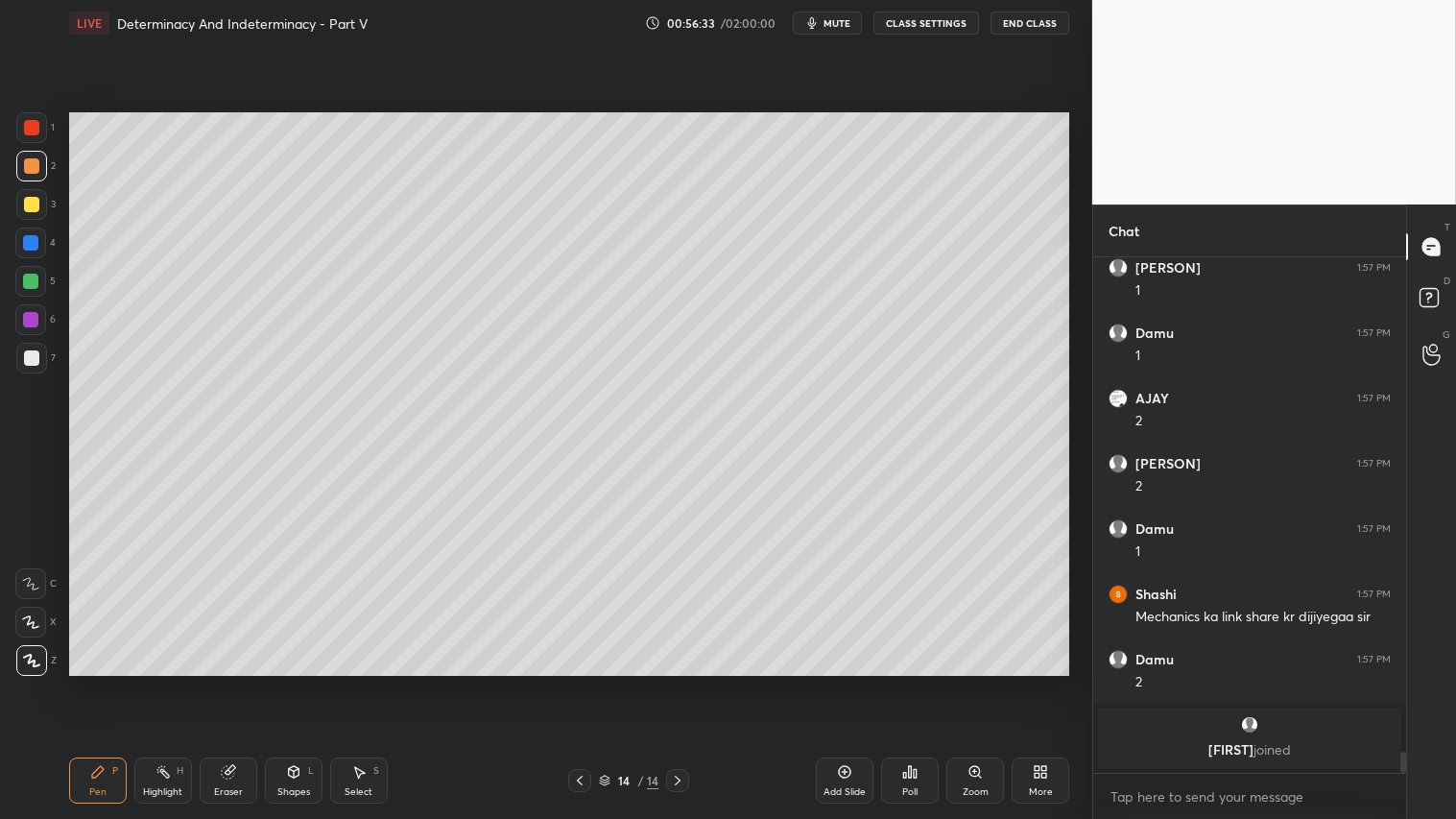 click 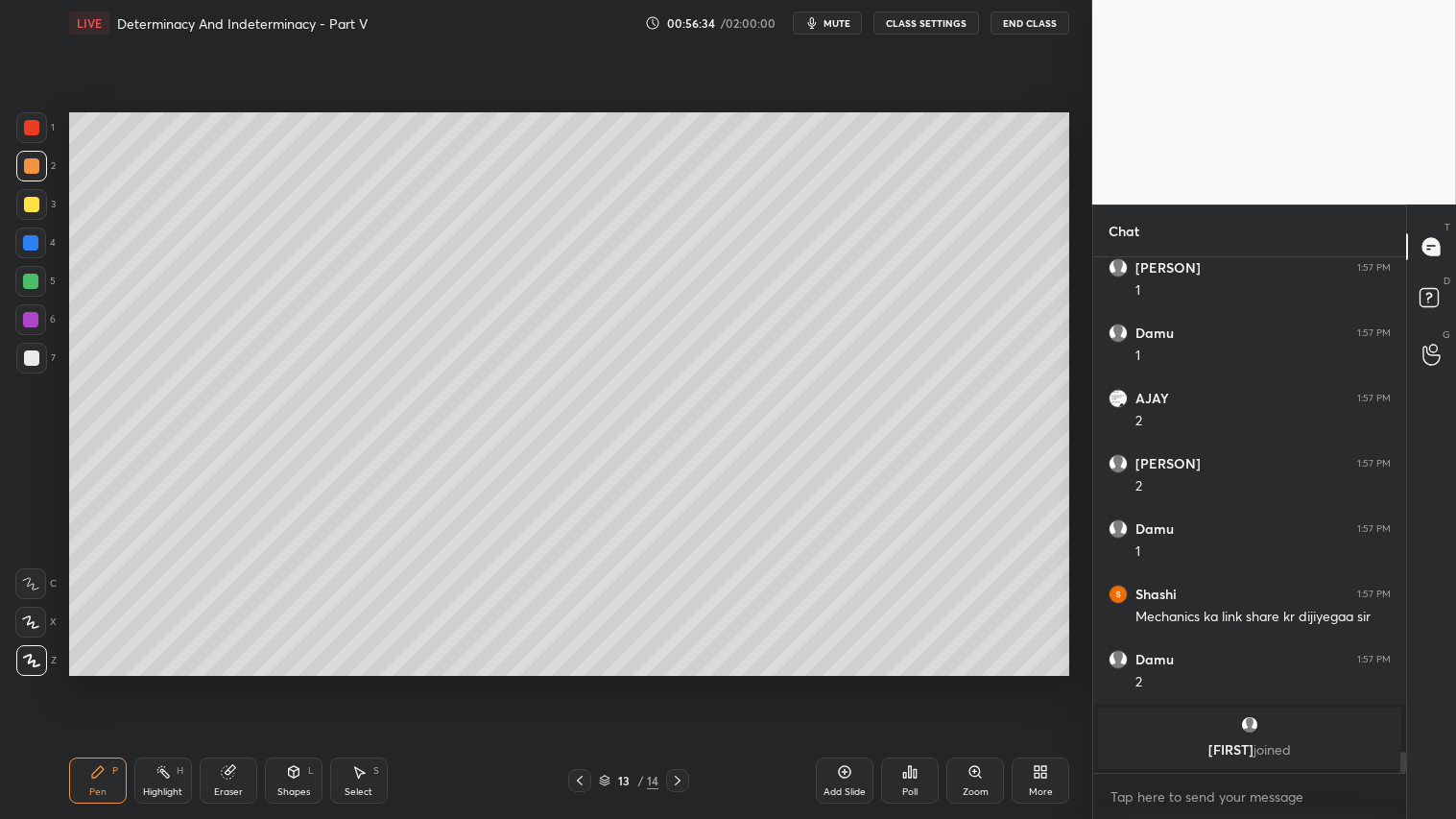 click 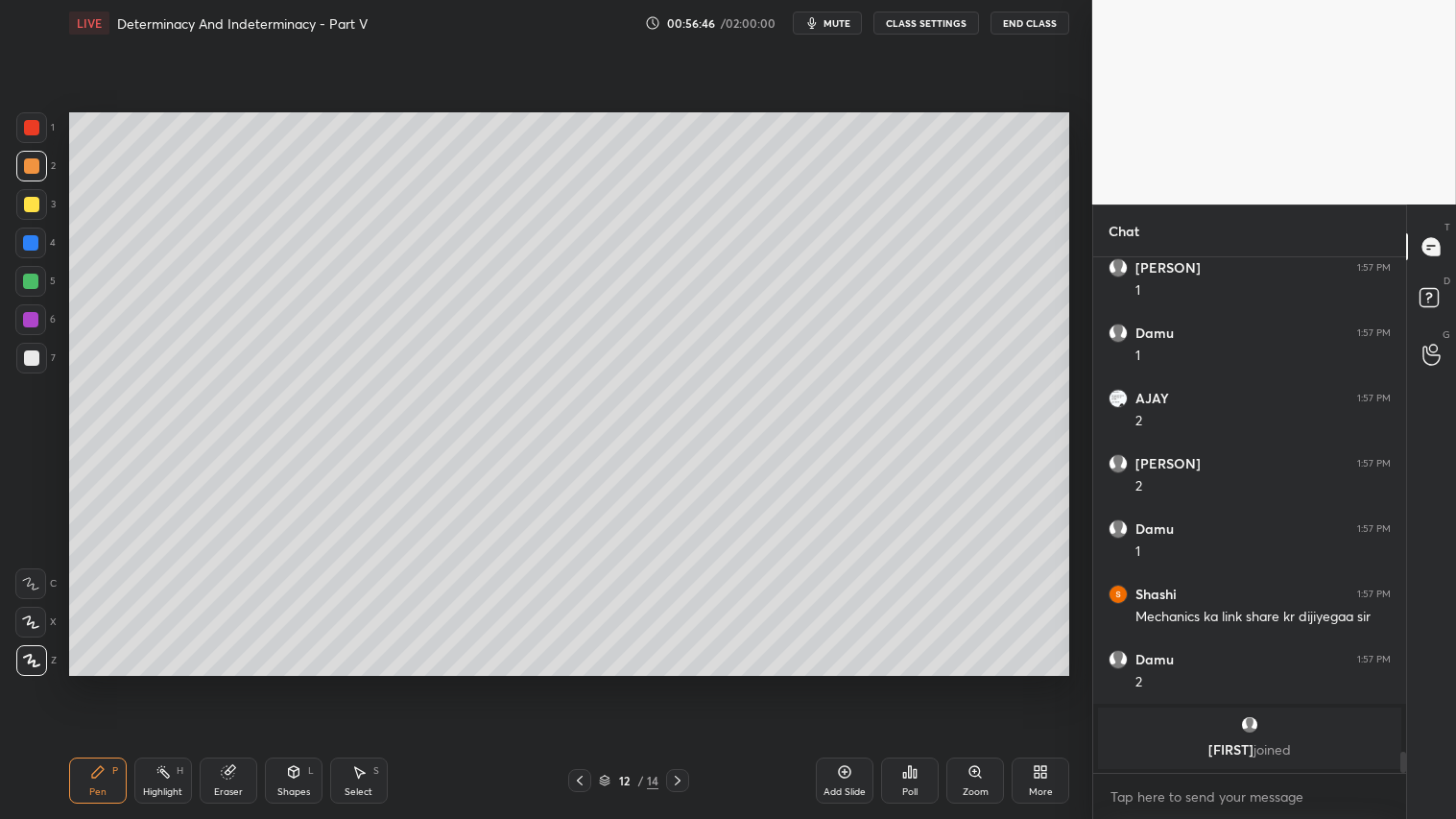 click at bounding box center [678, 781] 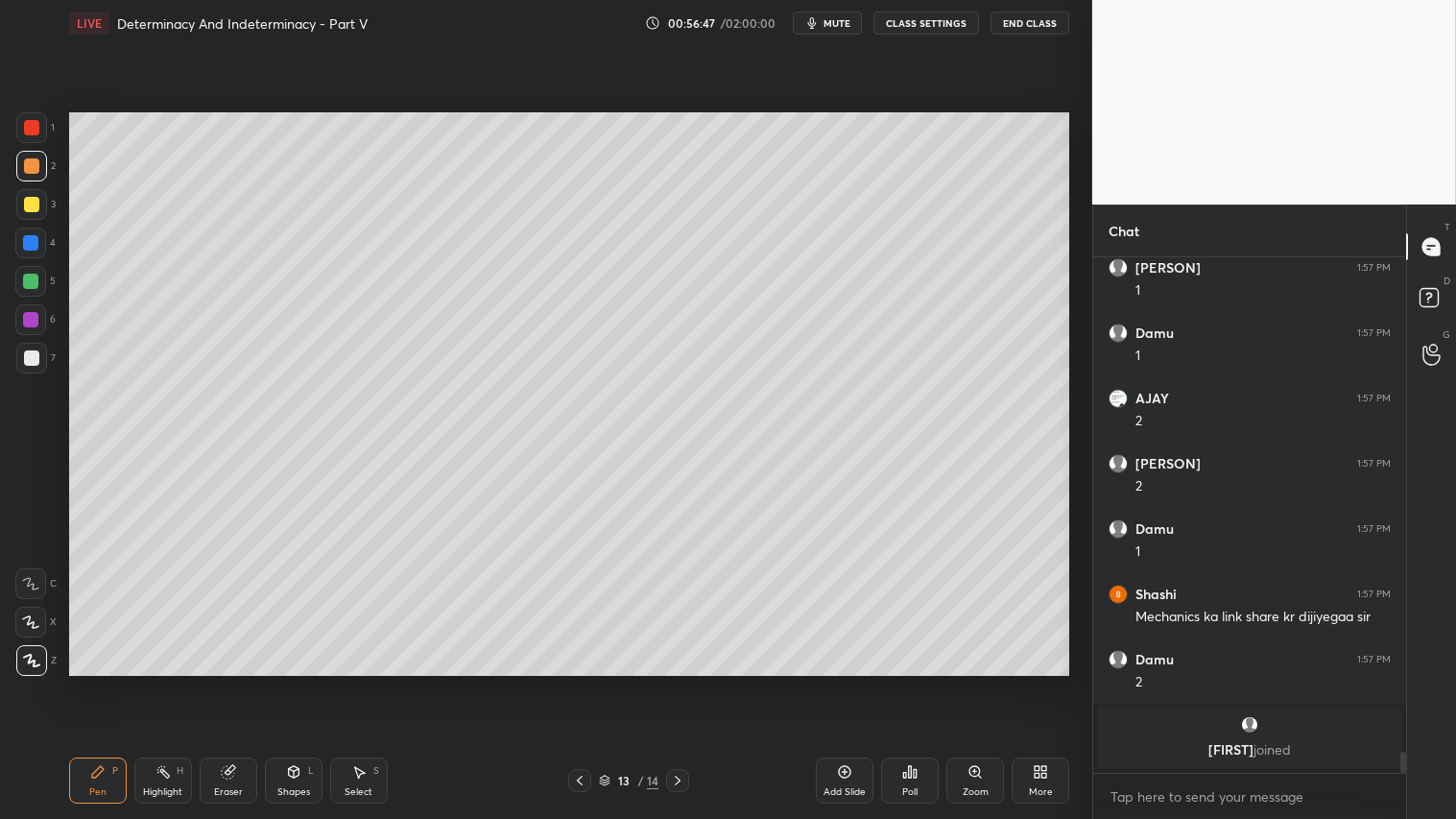click 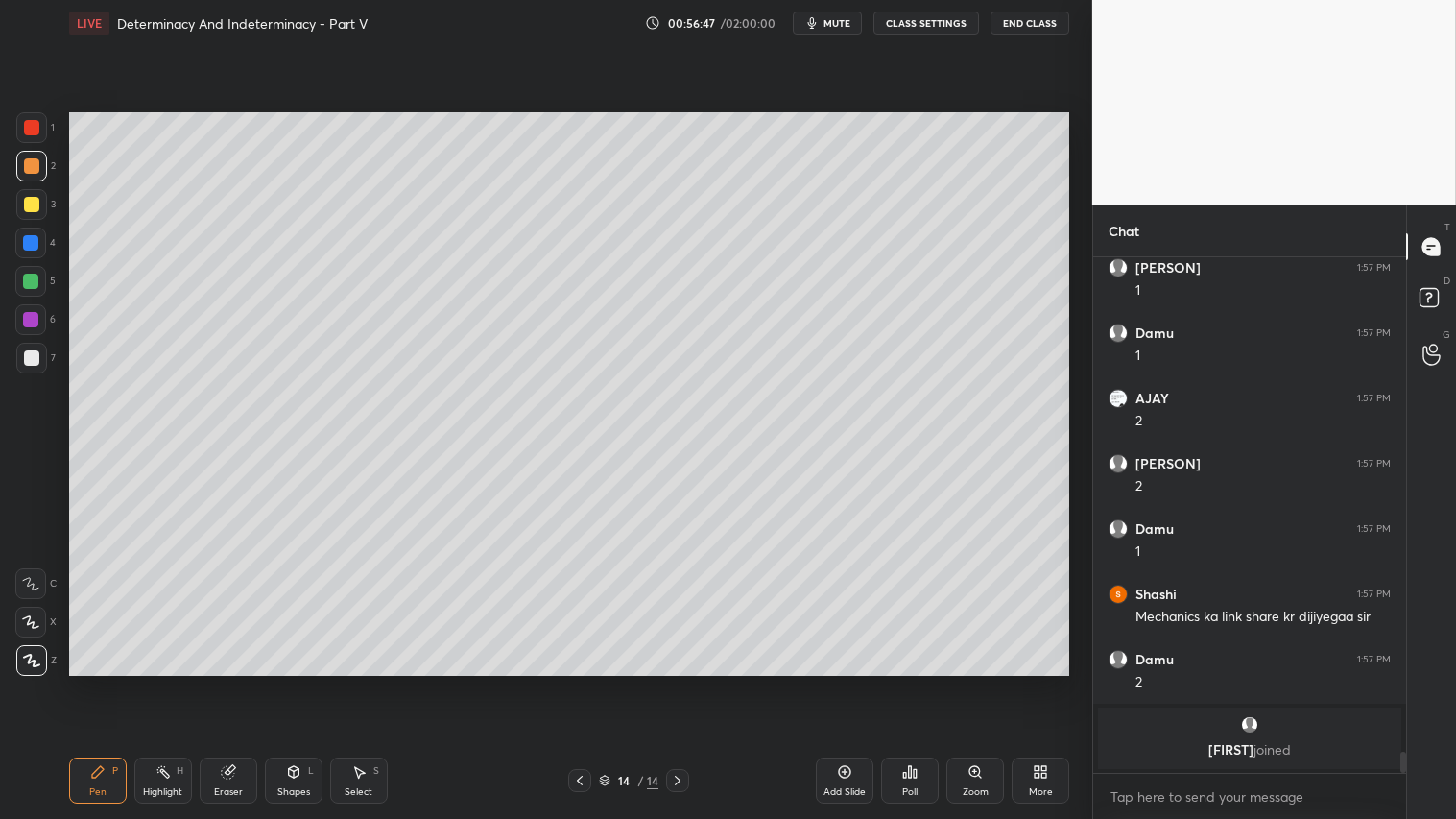 click 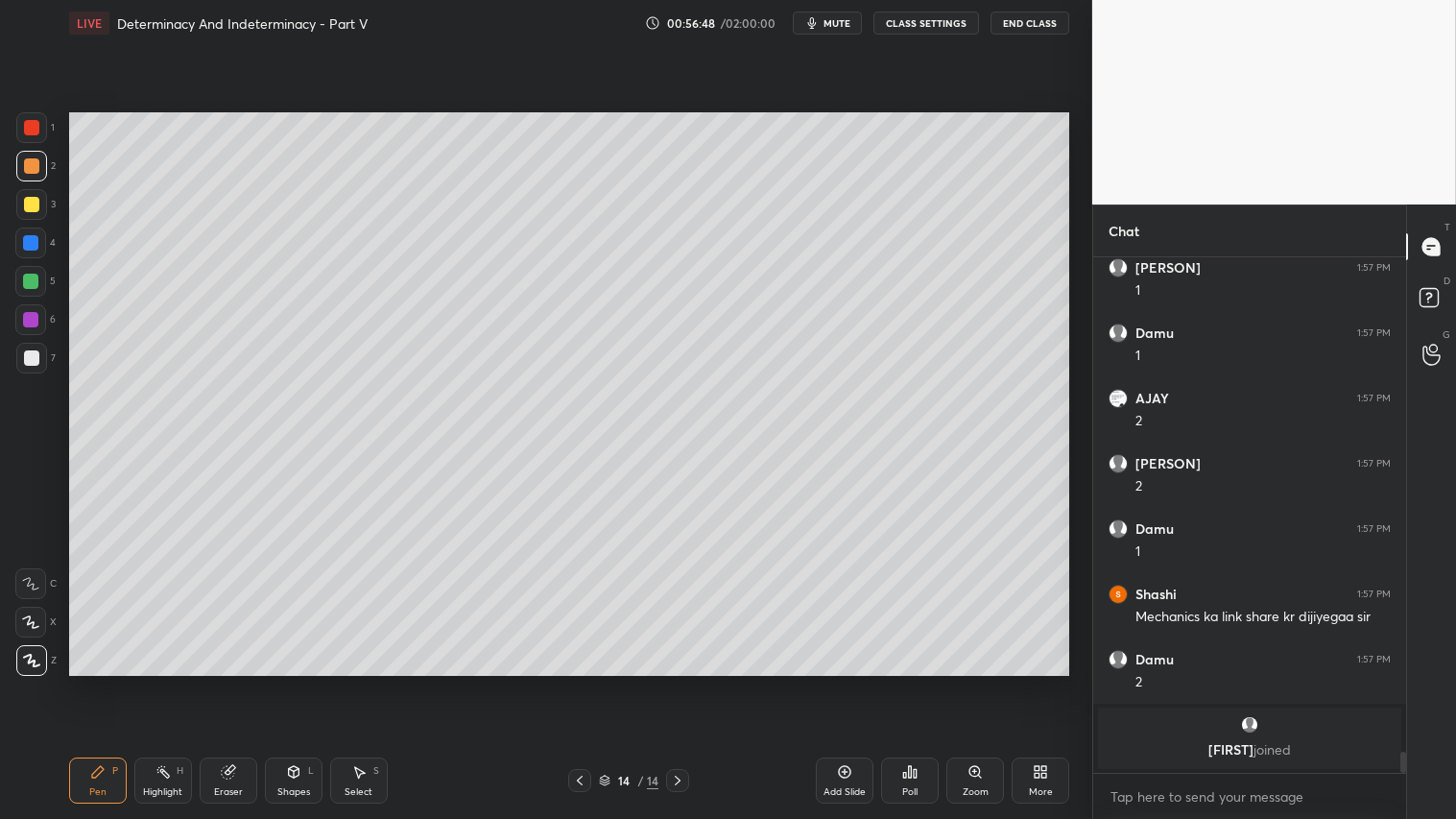 click at bounding box center [32, 166] 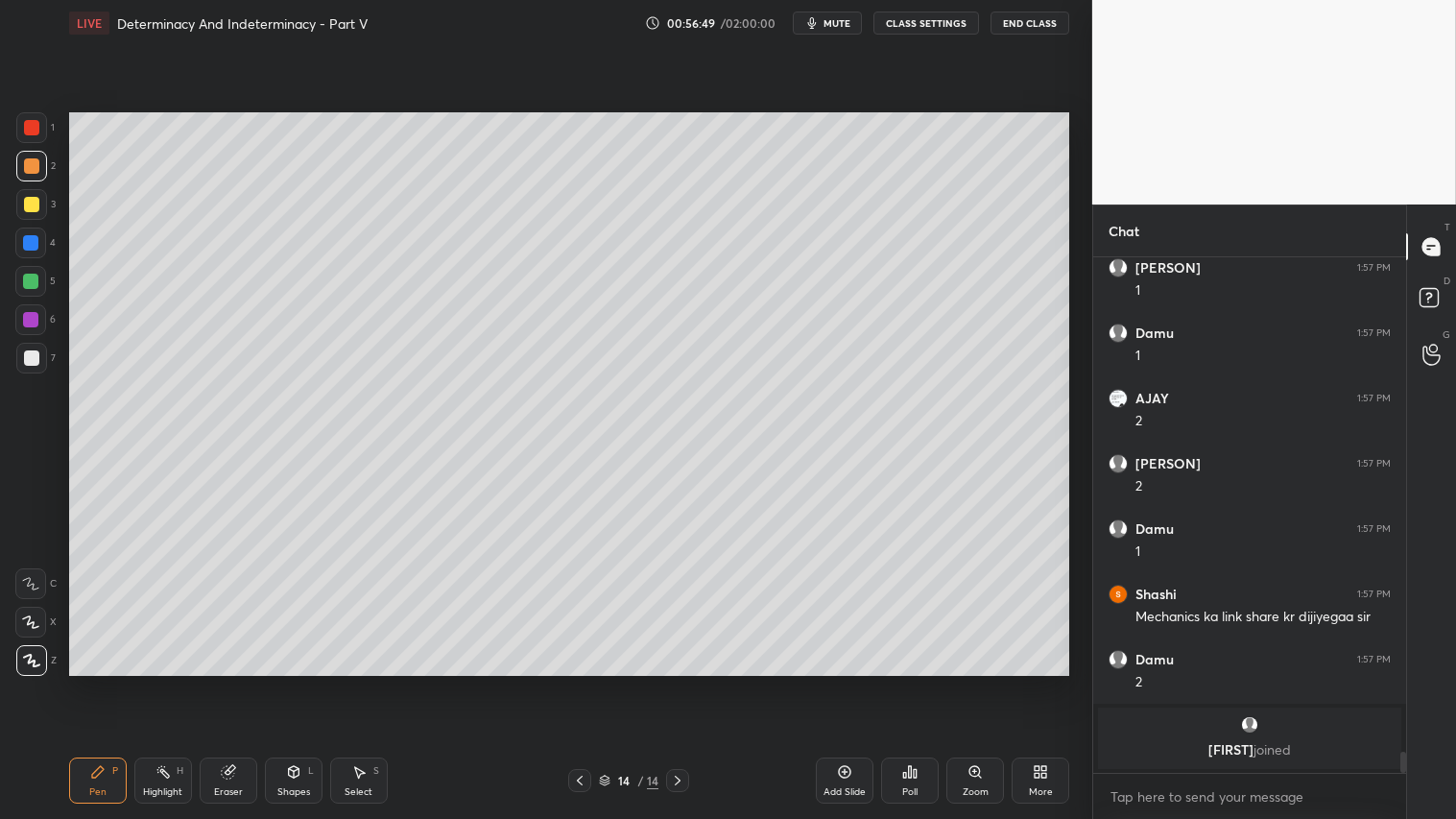 click on "Pen P" at bounding box center [98, 781] 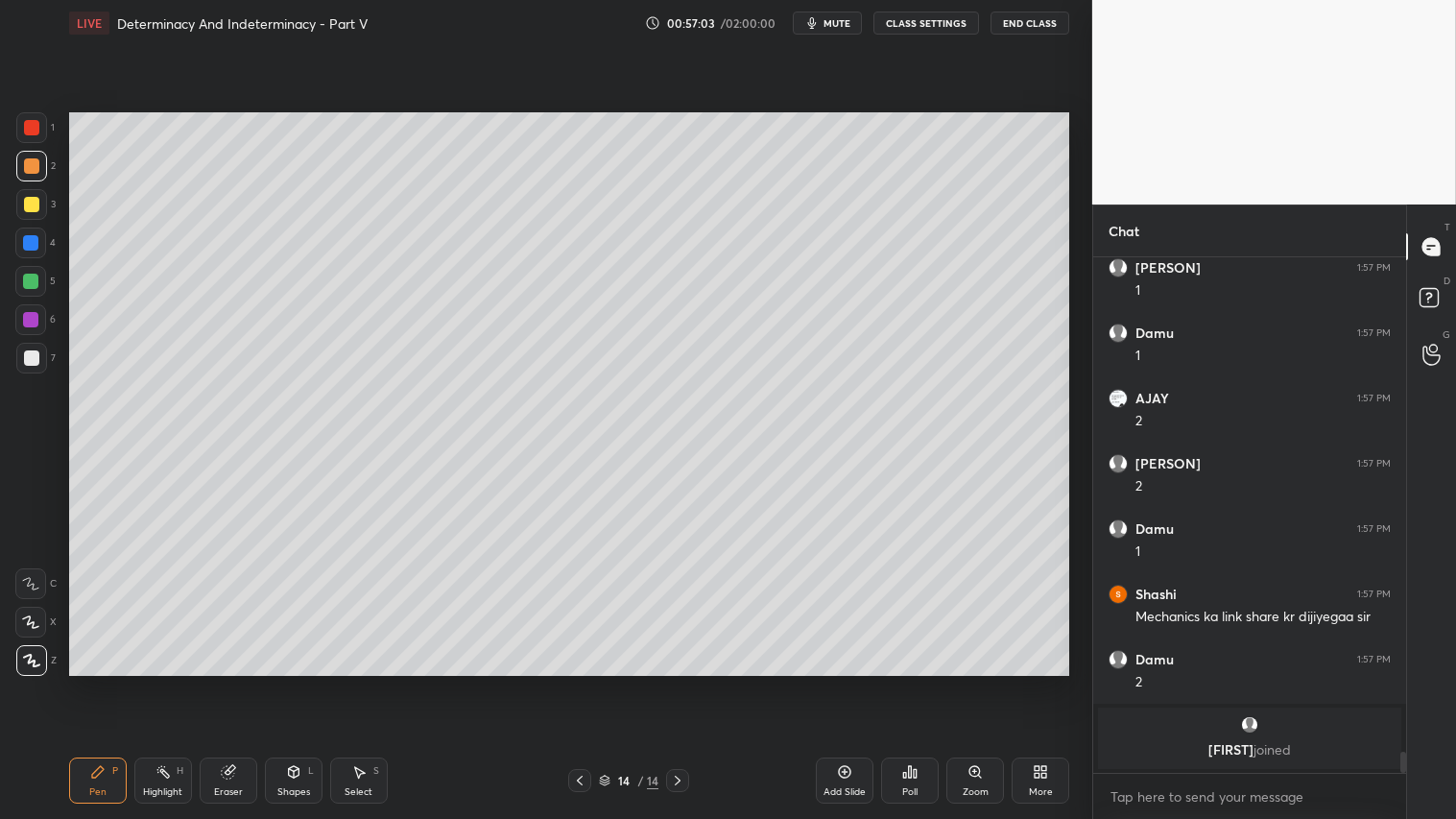 click on "Shapes L" at bounding box center [294, 781] 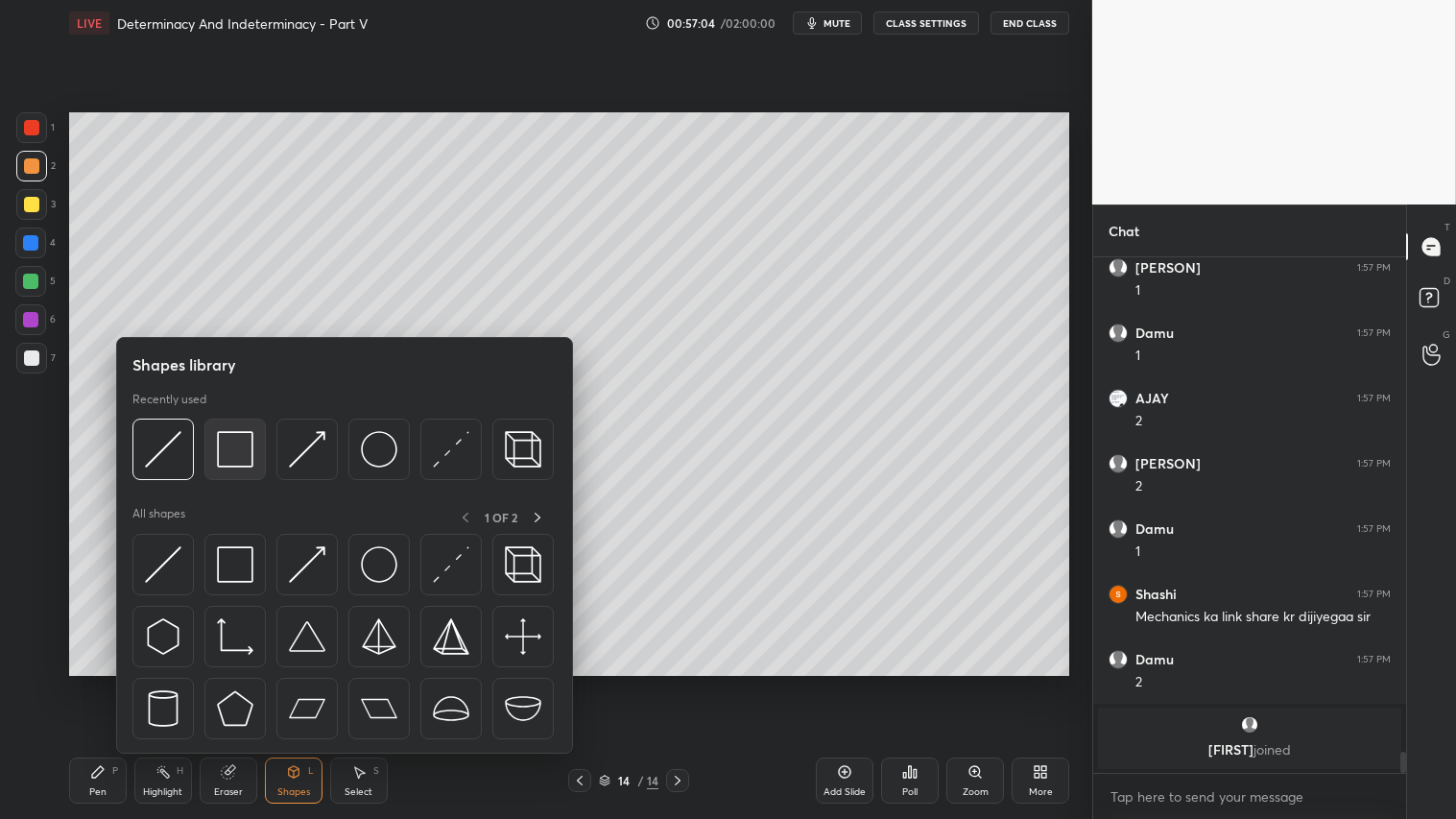 click at bounding box center [235, 449] 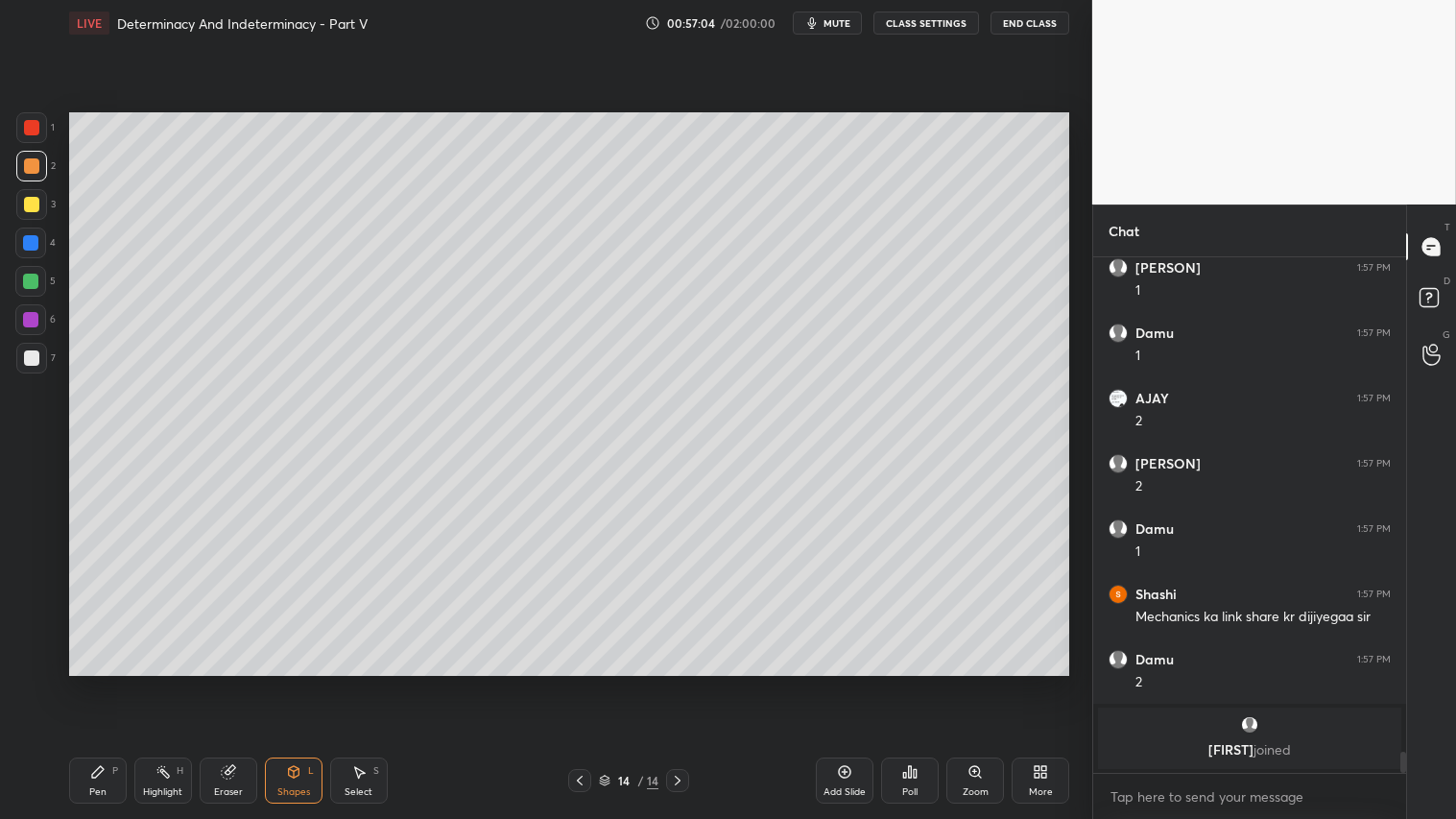 click at bounding box center (32, 358) 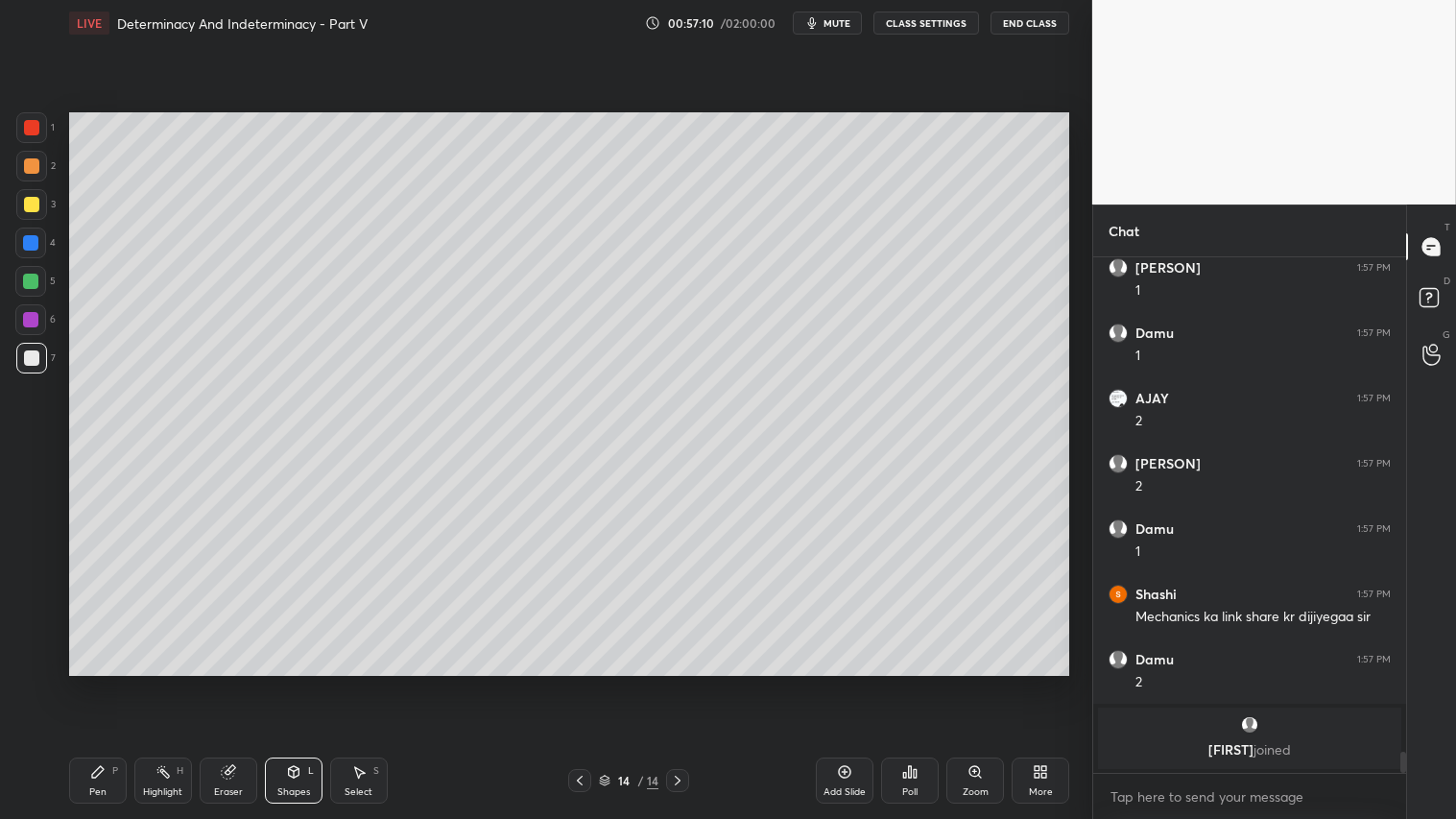 click on "Pen P" at bounding box center [98, 781] 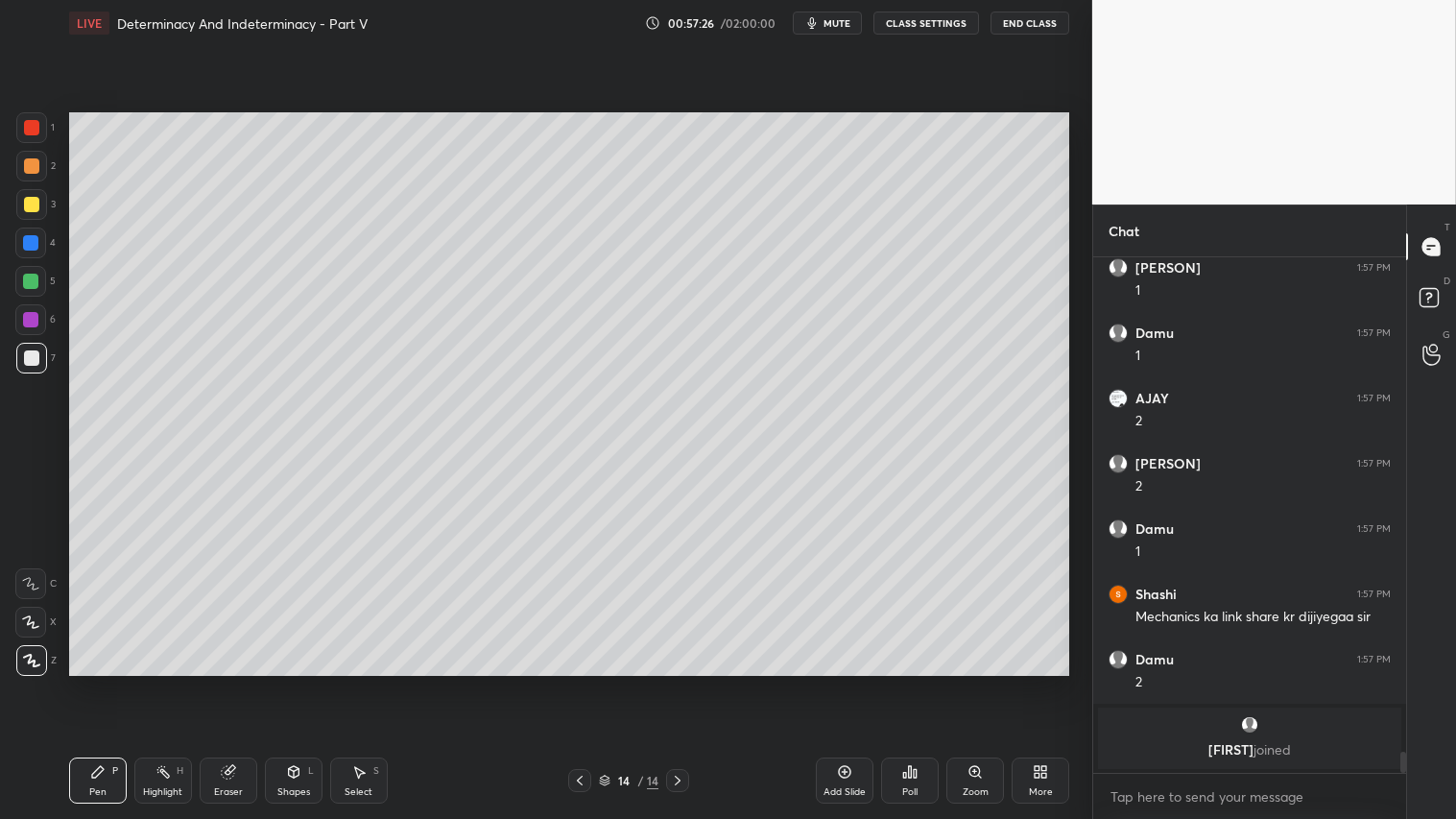 click 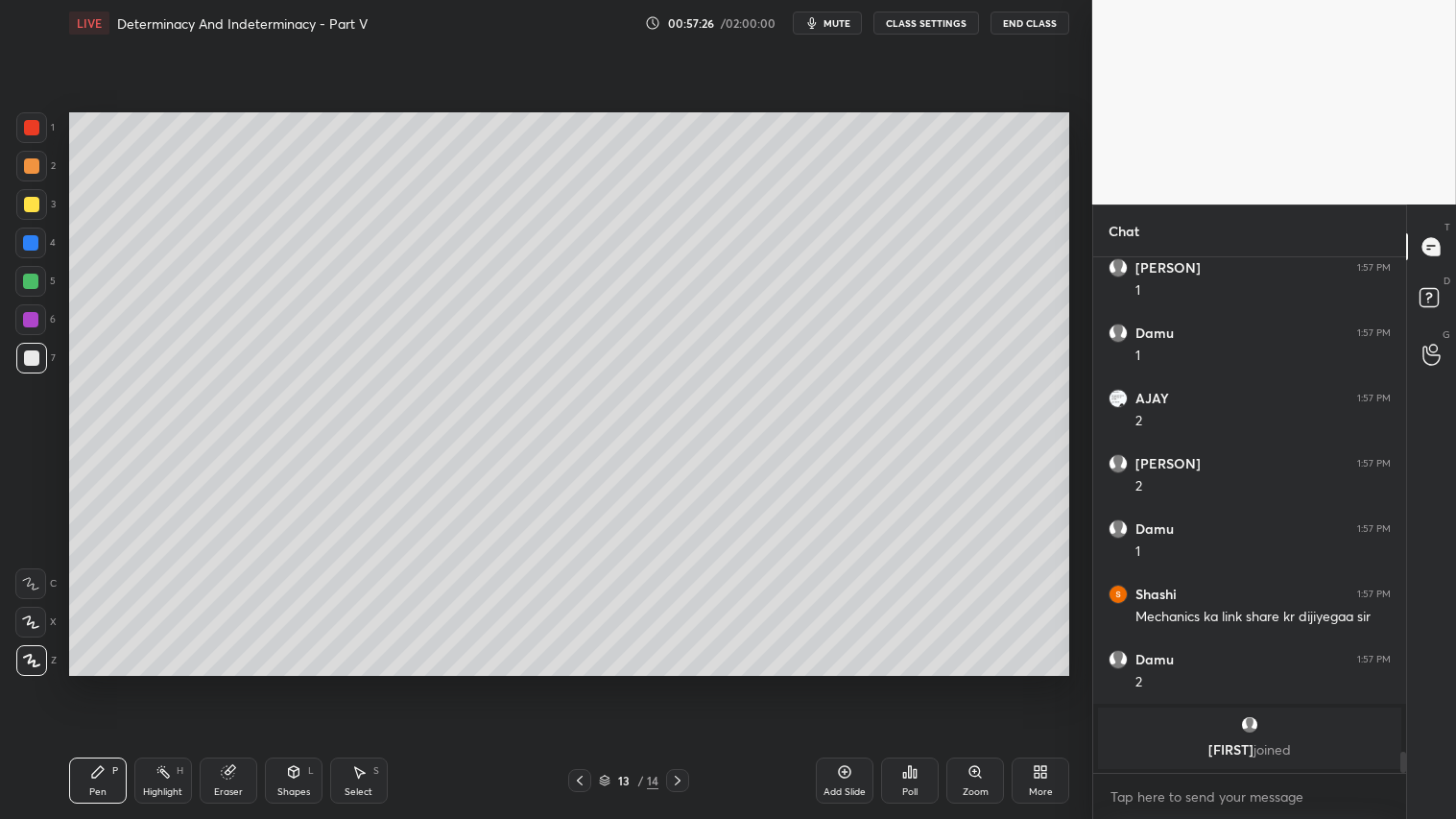 click 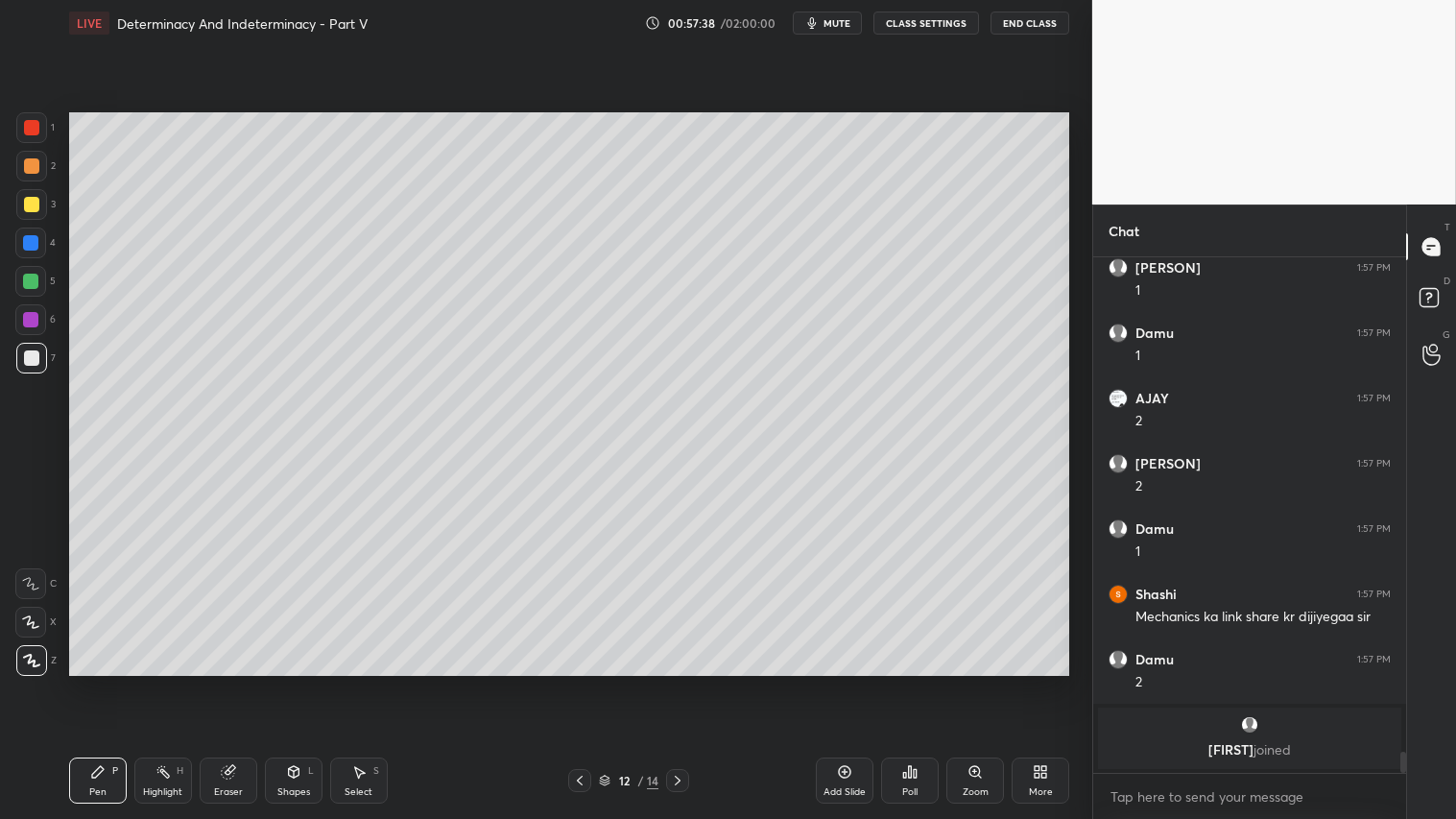 click 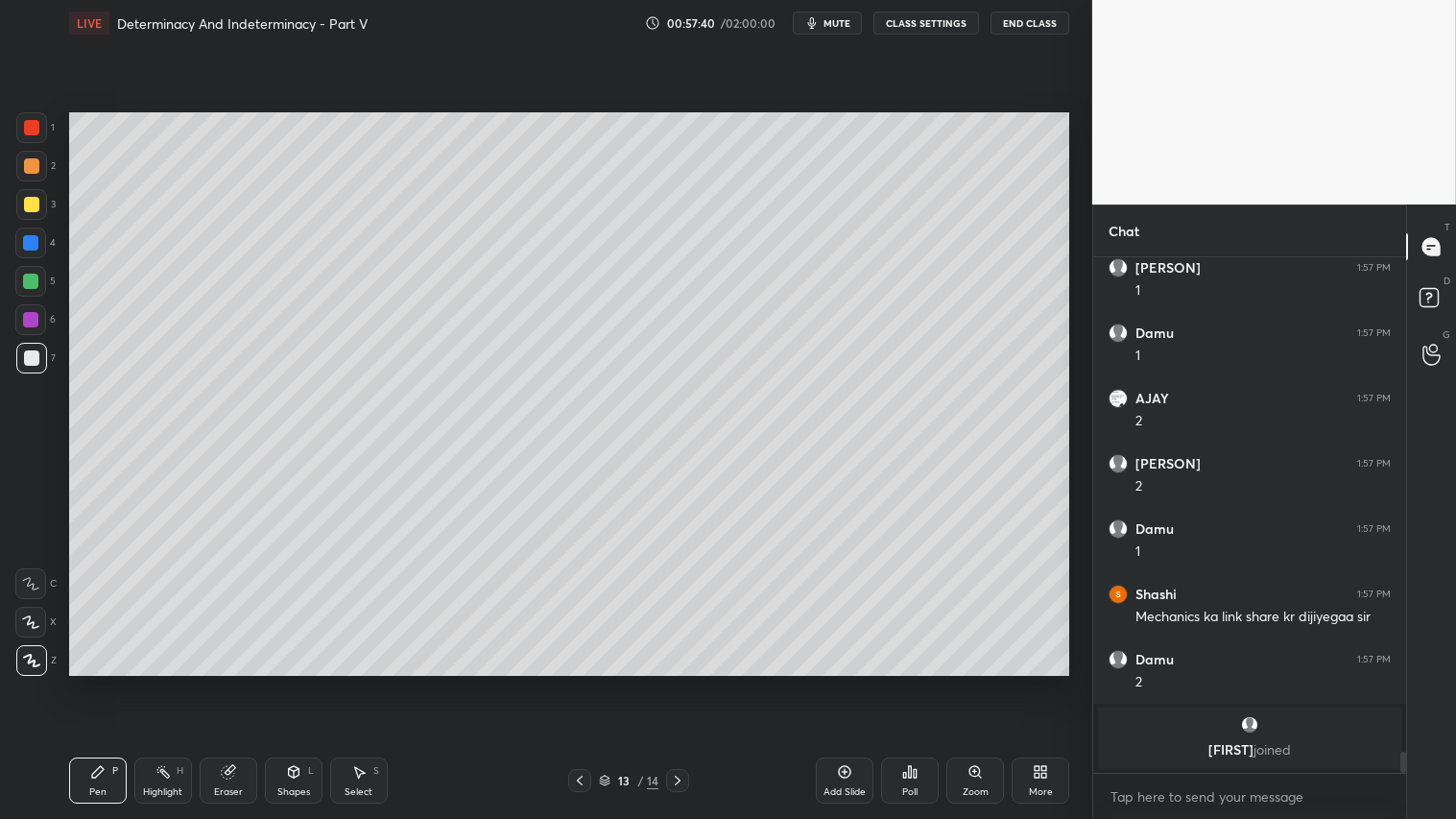 click 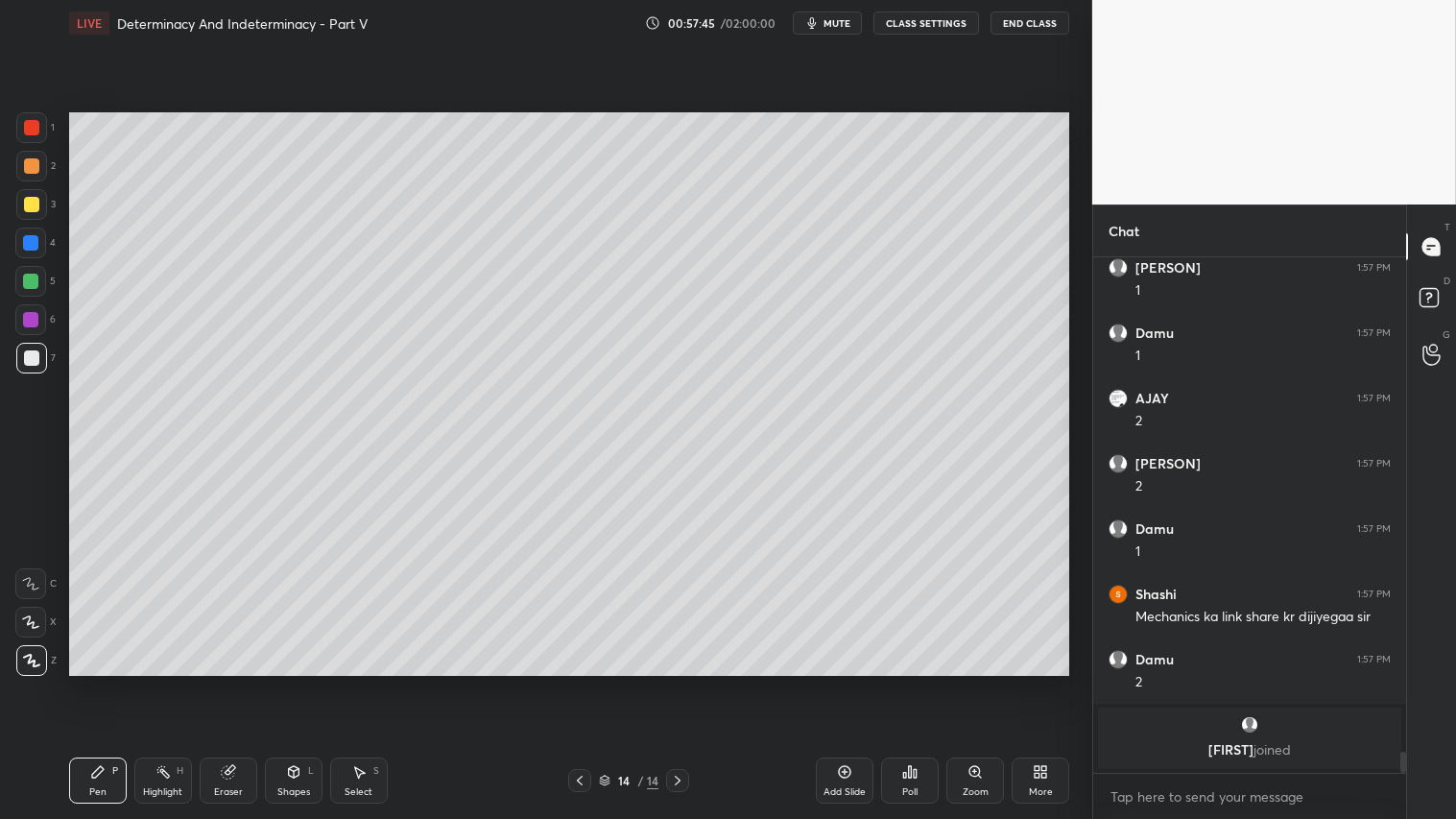 click 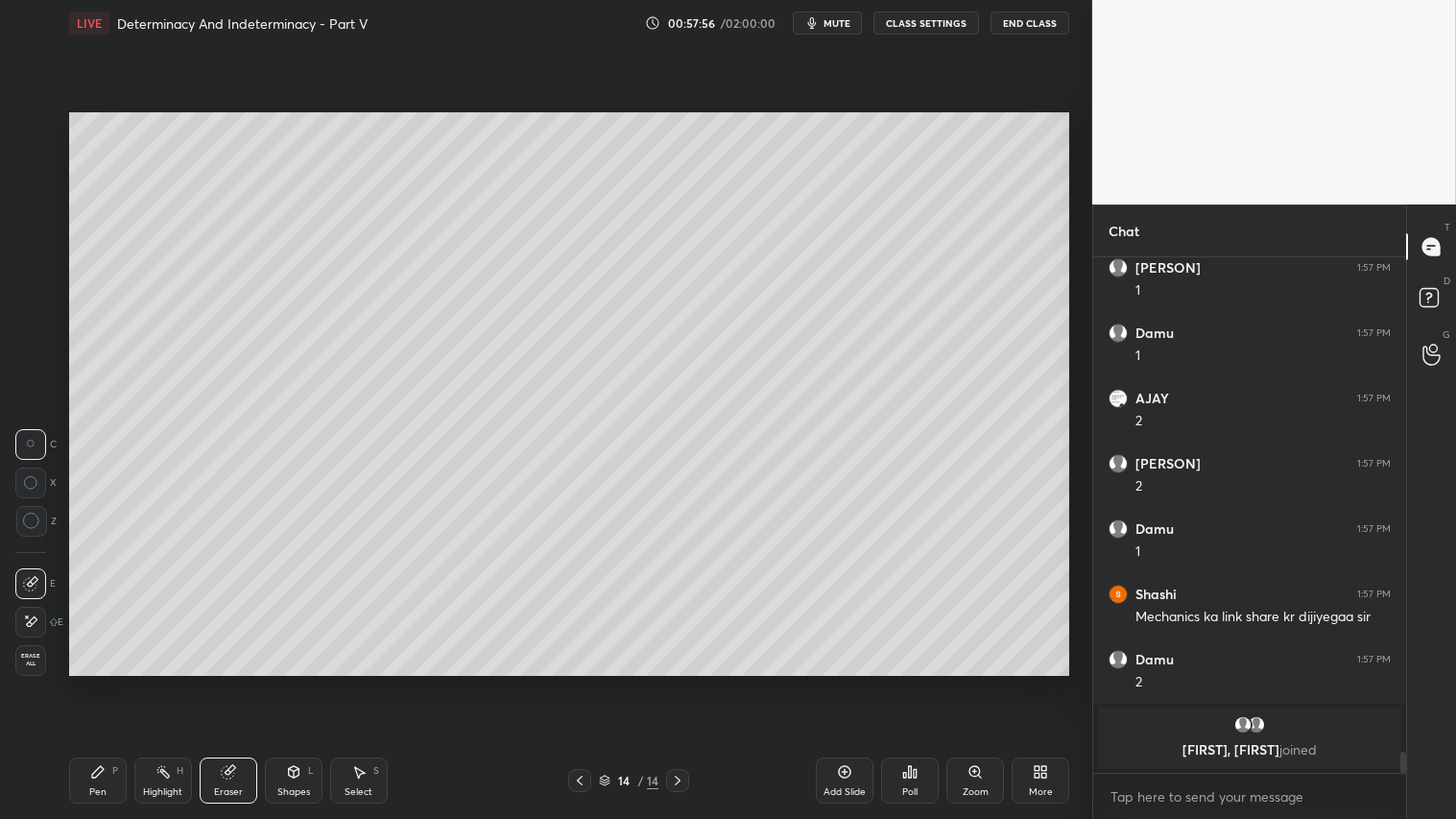 click 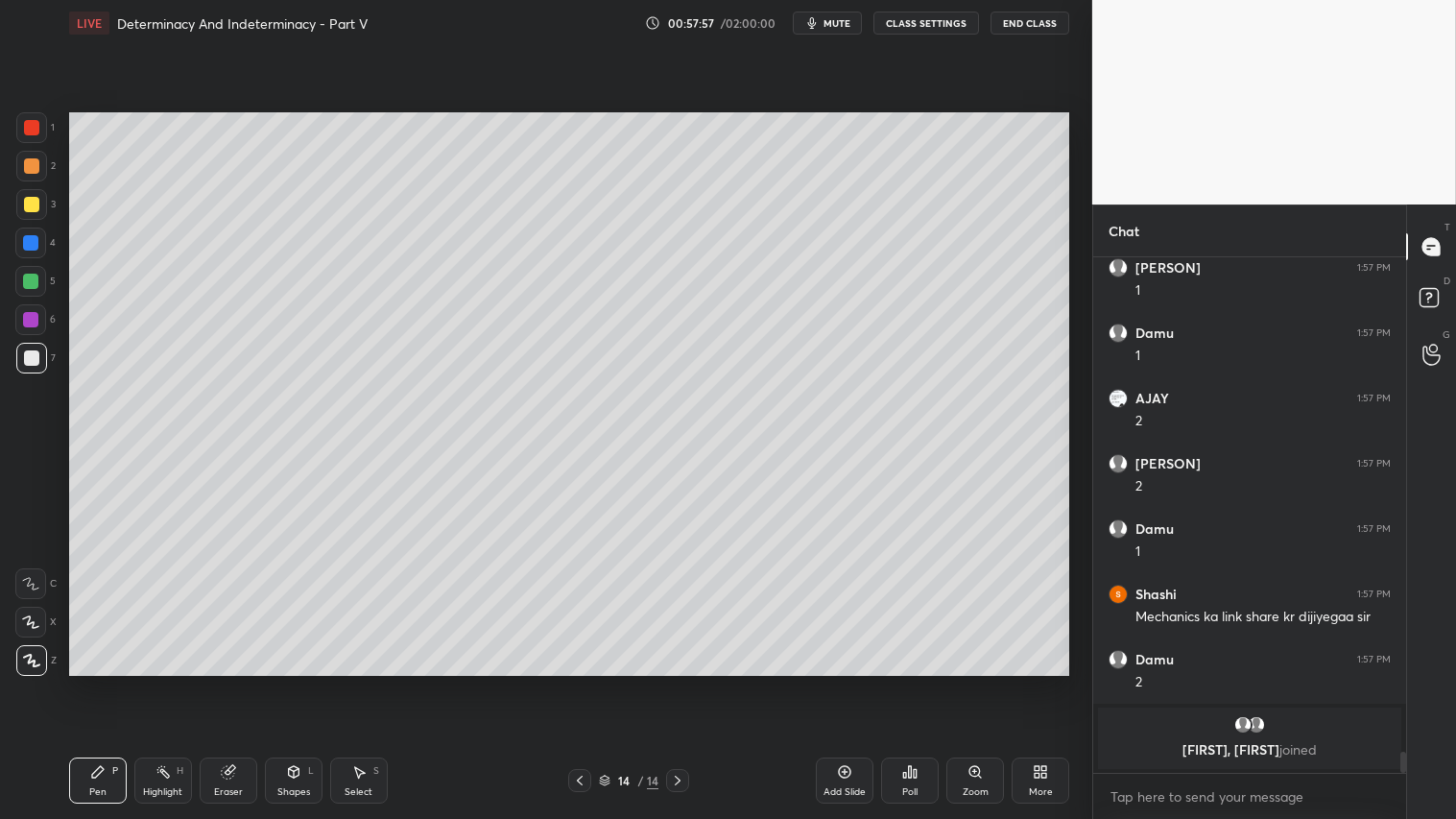 click at bounding box center [32, 166] 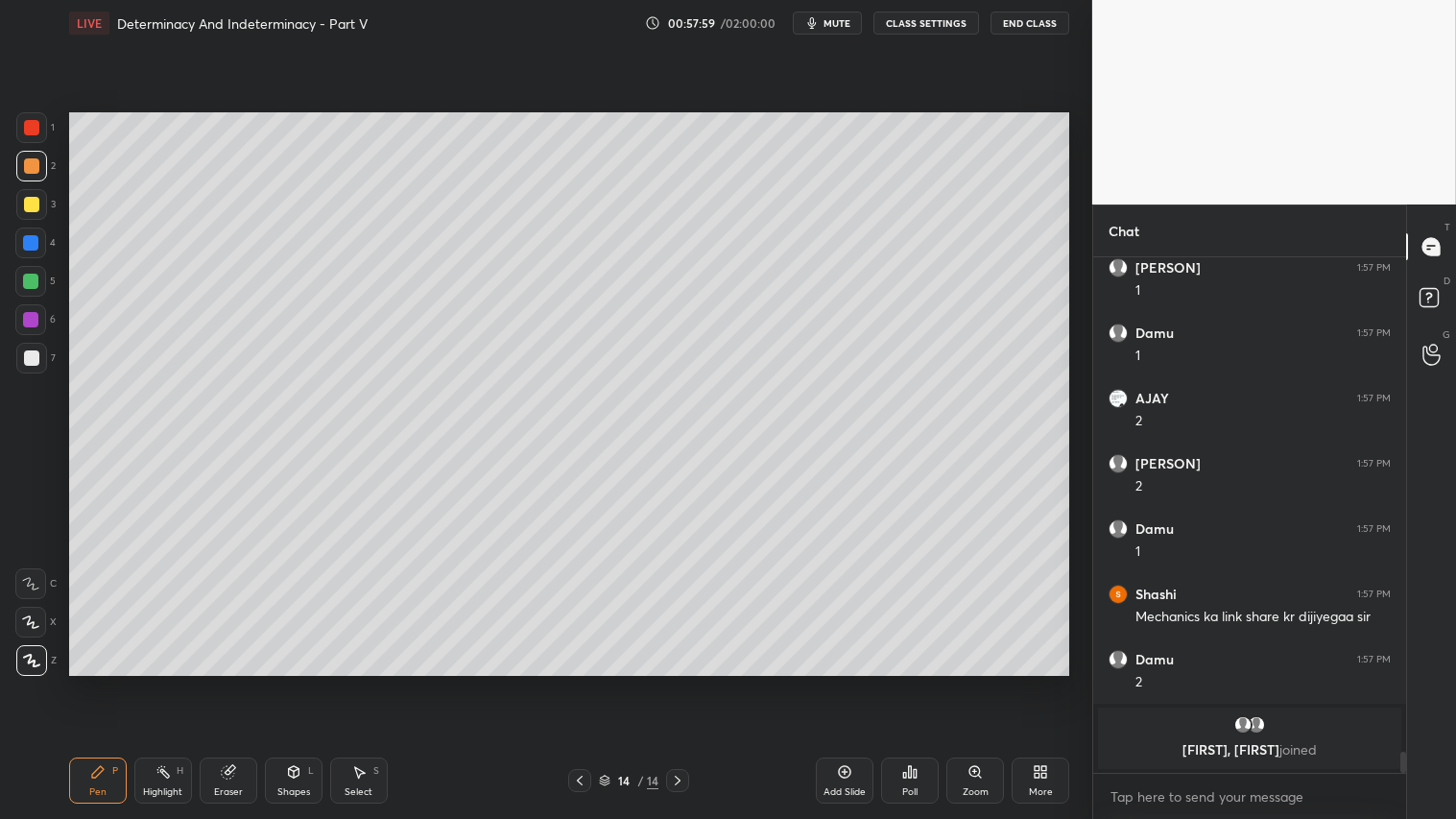 click 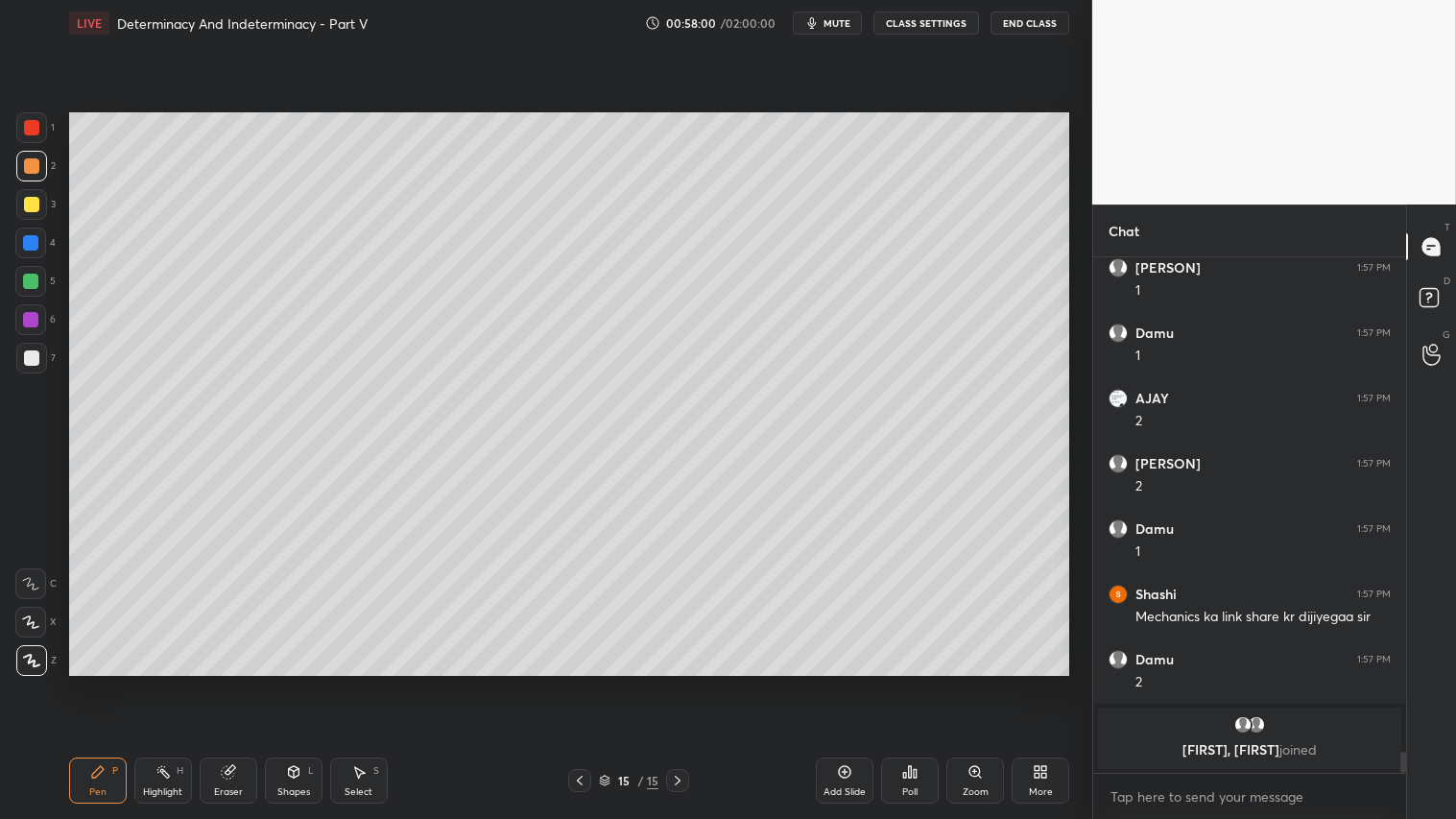 drag, startPoint x: 34, startPoint y: 163, endPoint x: 46, endPoint y: 421, distance: 258.27892 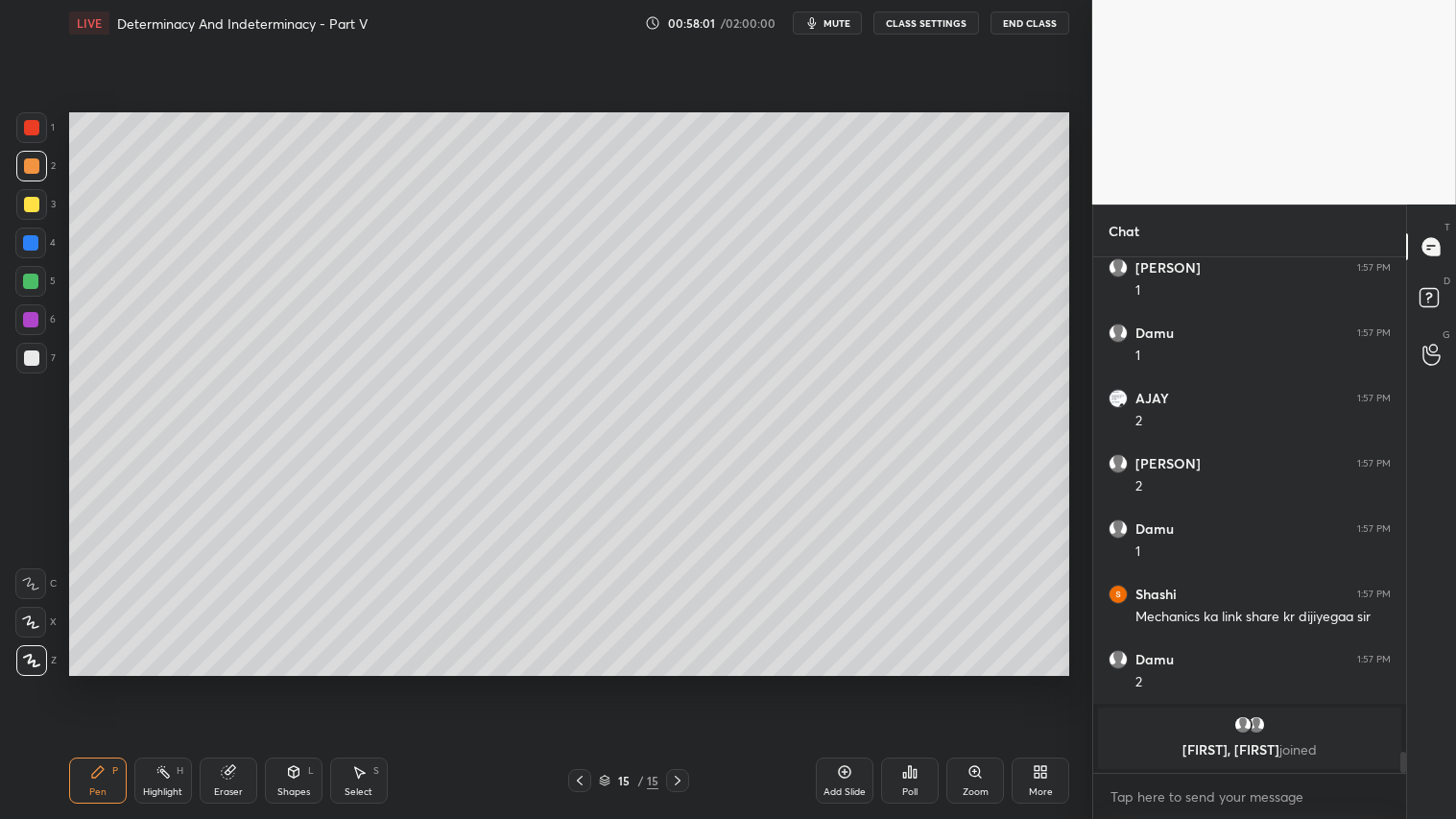 click on "Pen P Highlight H Eraser Shapes L Select S 15 / 15 Add Slide Poll Zoom More" at bounding box center [569, 781] 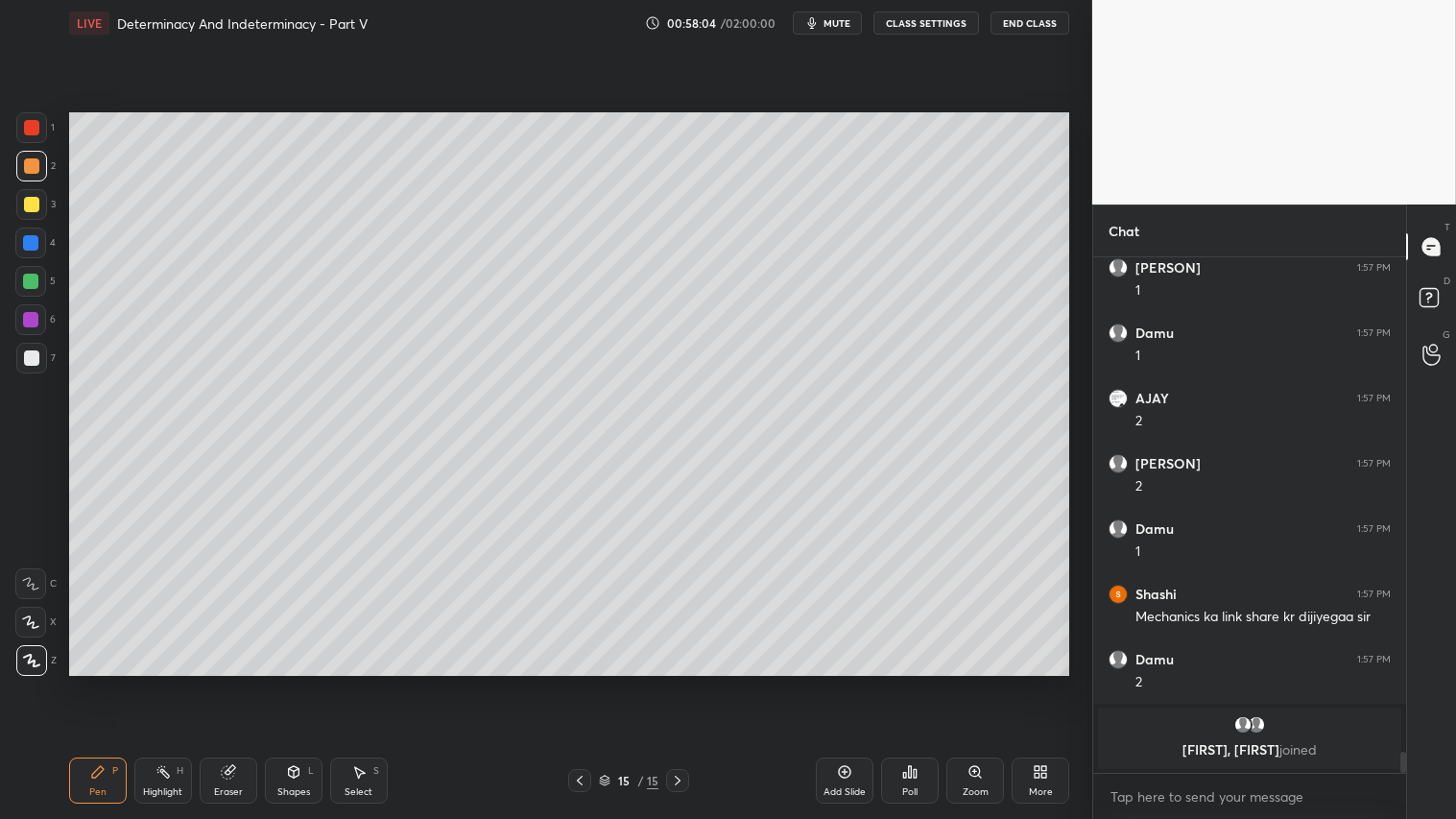 click on "Shapes L" at bounding box center [294, 781] 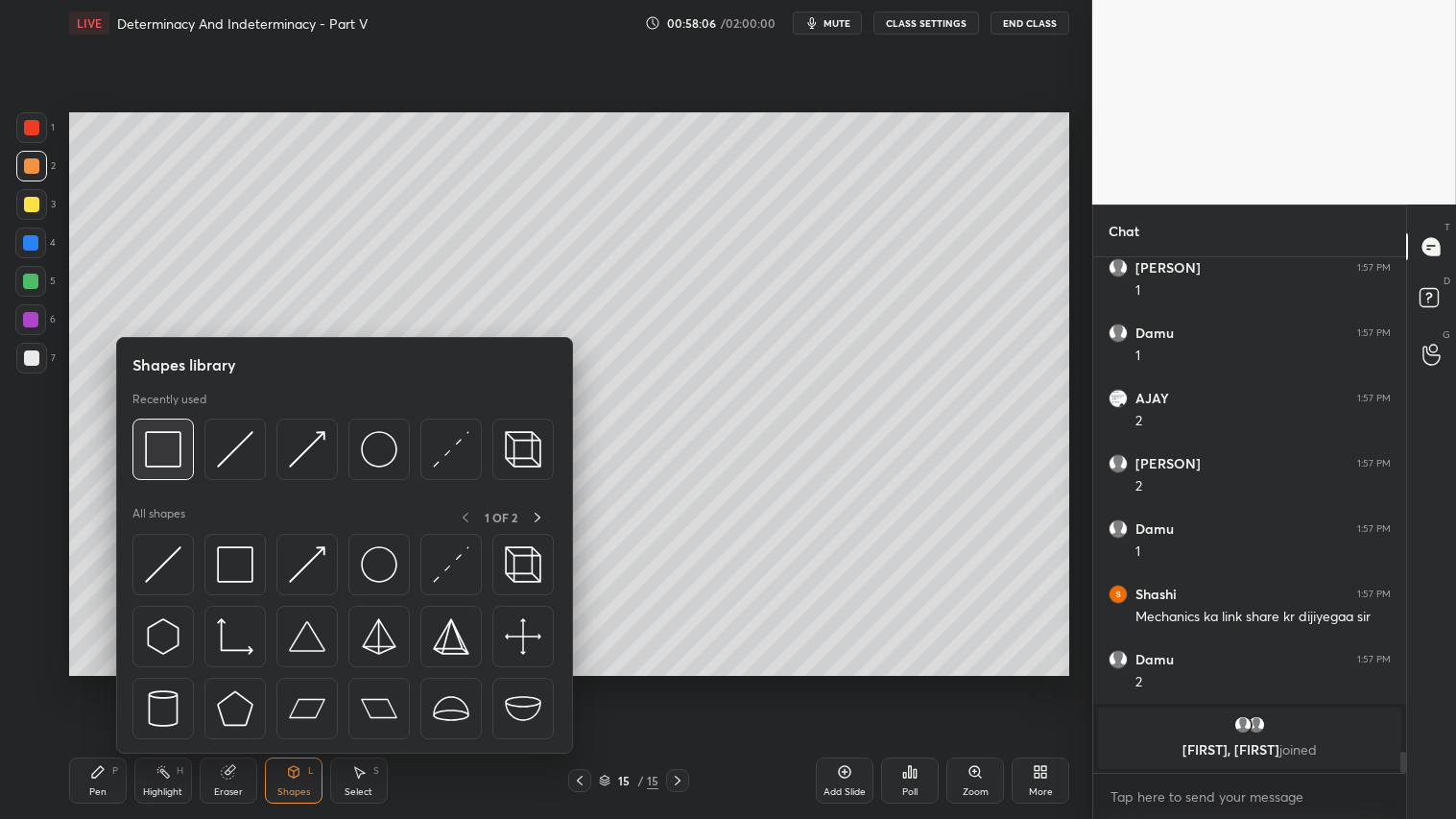 click at bounding box center [163, 449] 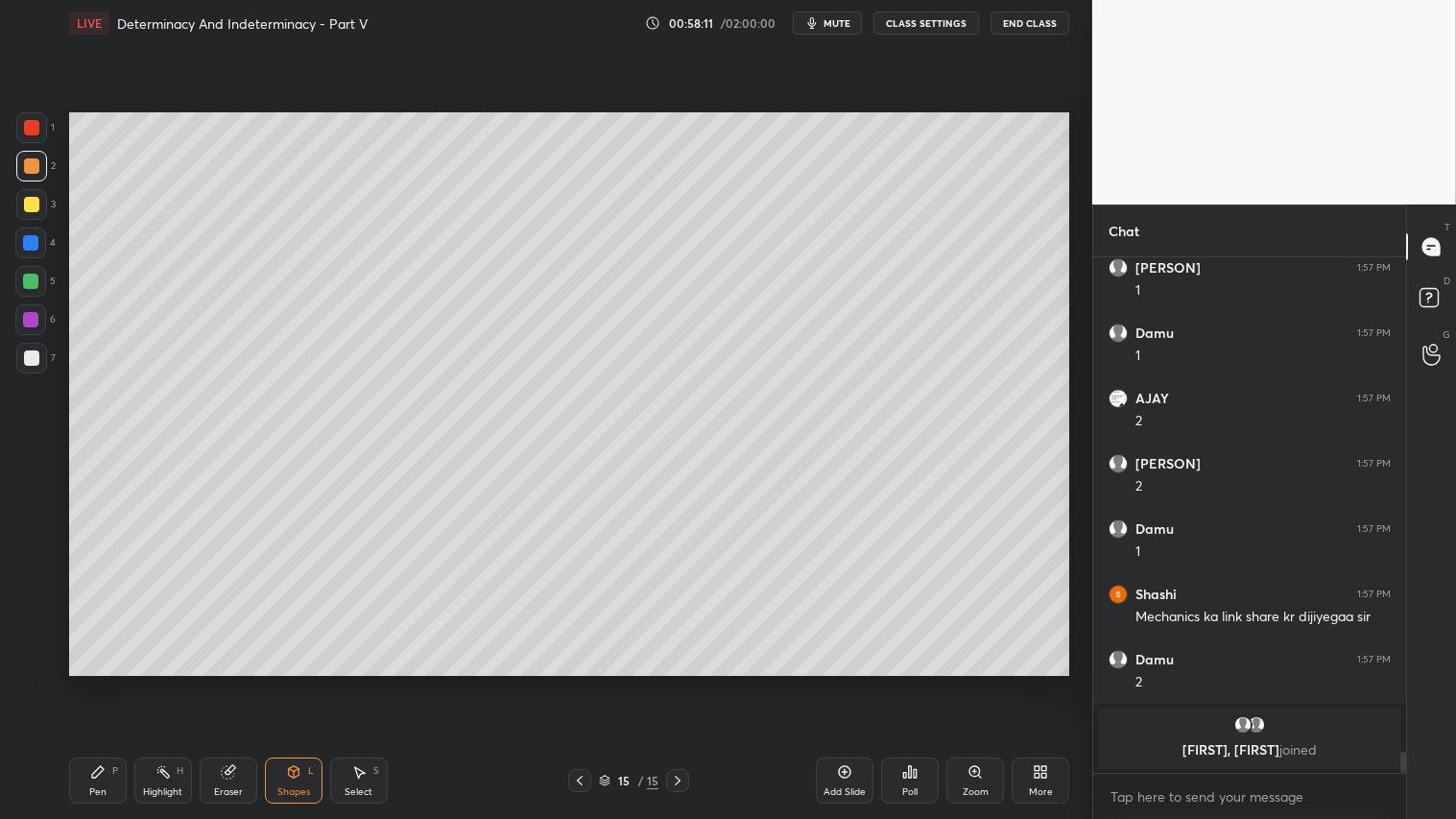 click on "Shapes L" at bounding box center (294, 781) 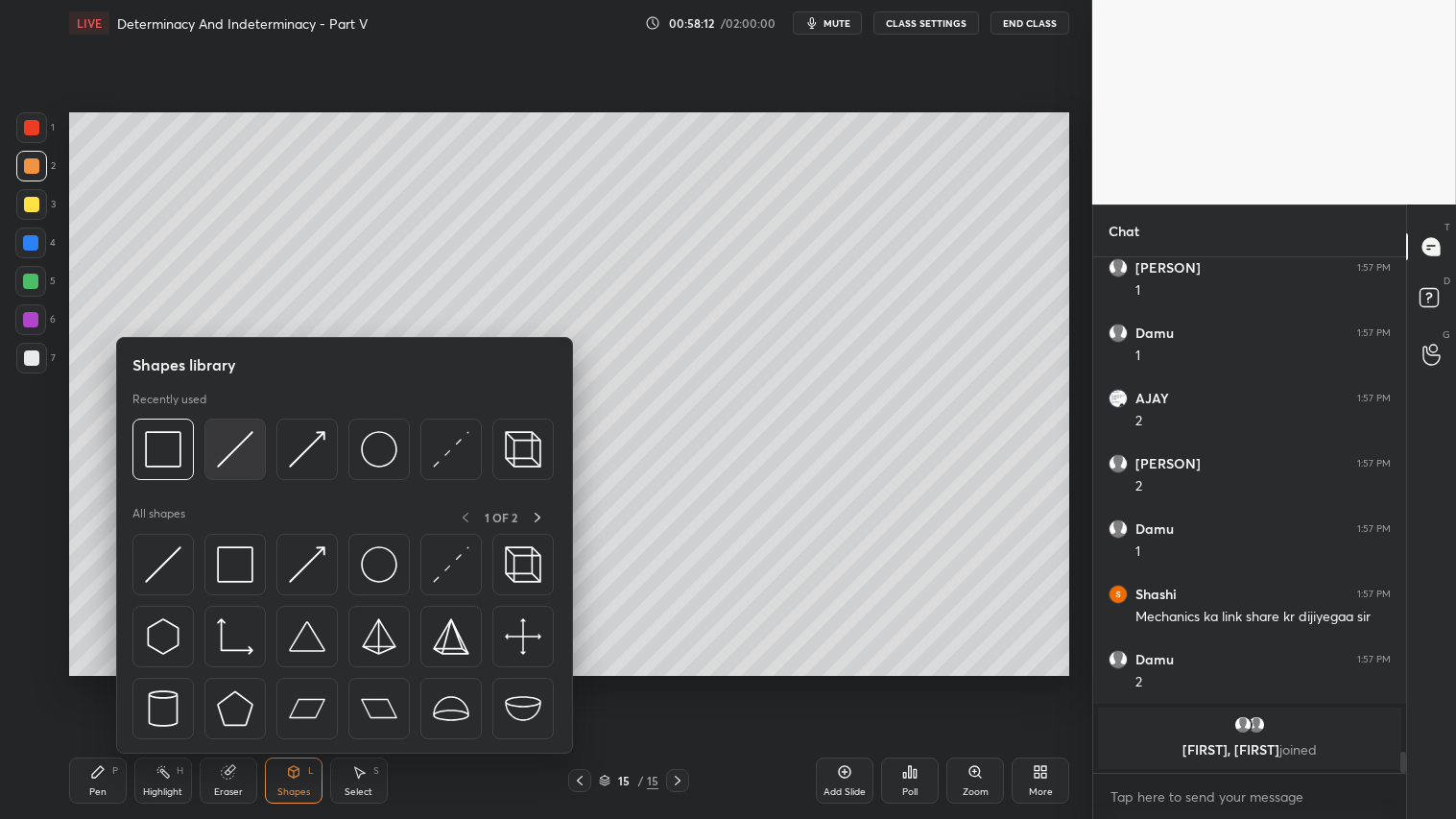 click at bounding box center (235, 449) 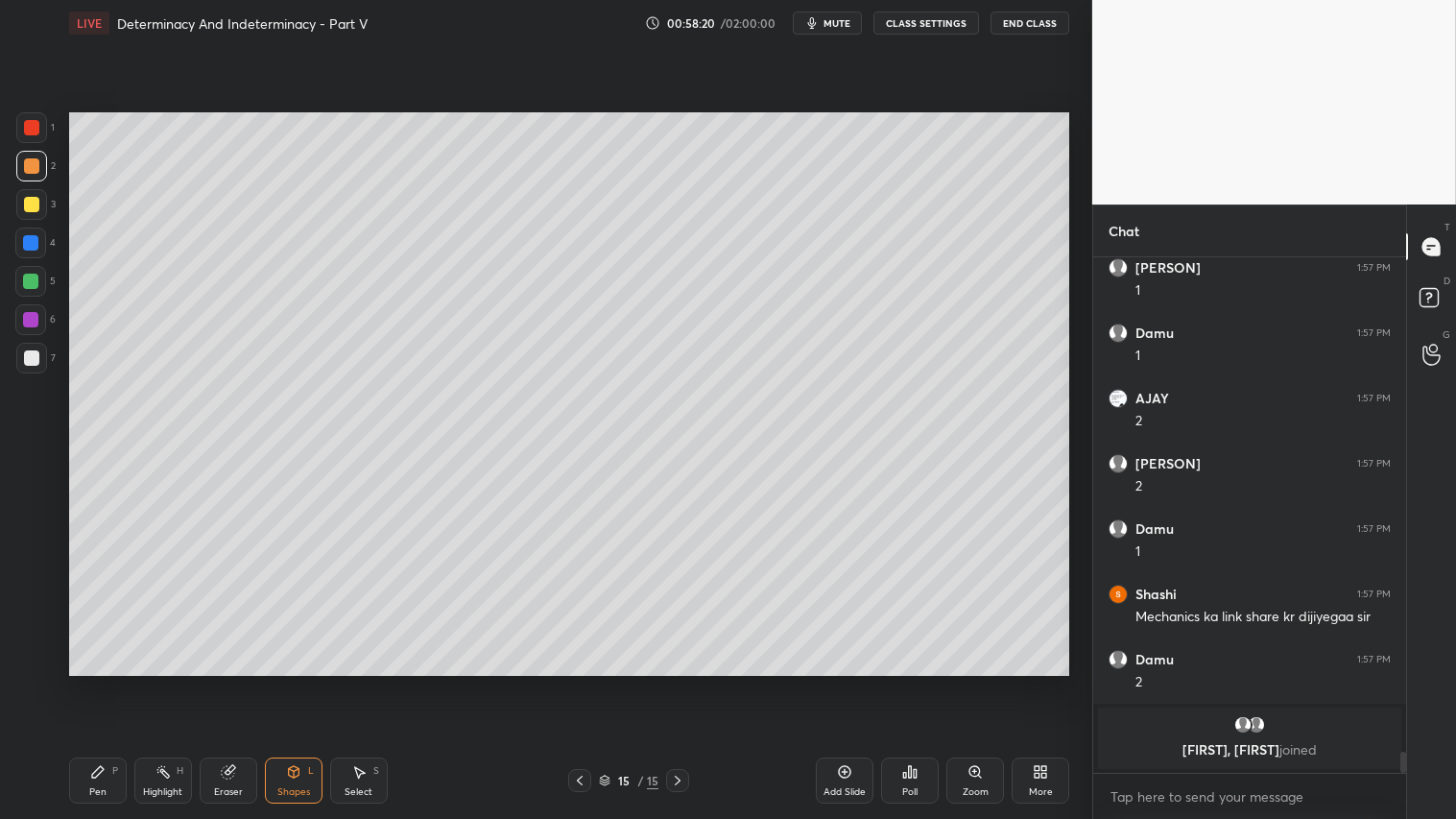 click 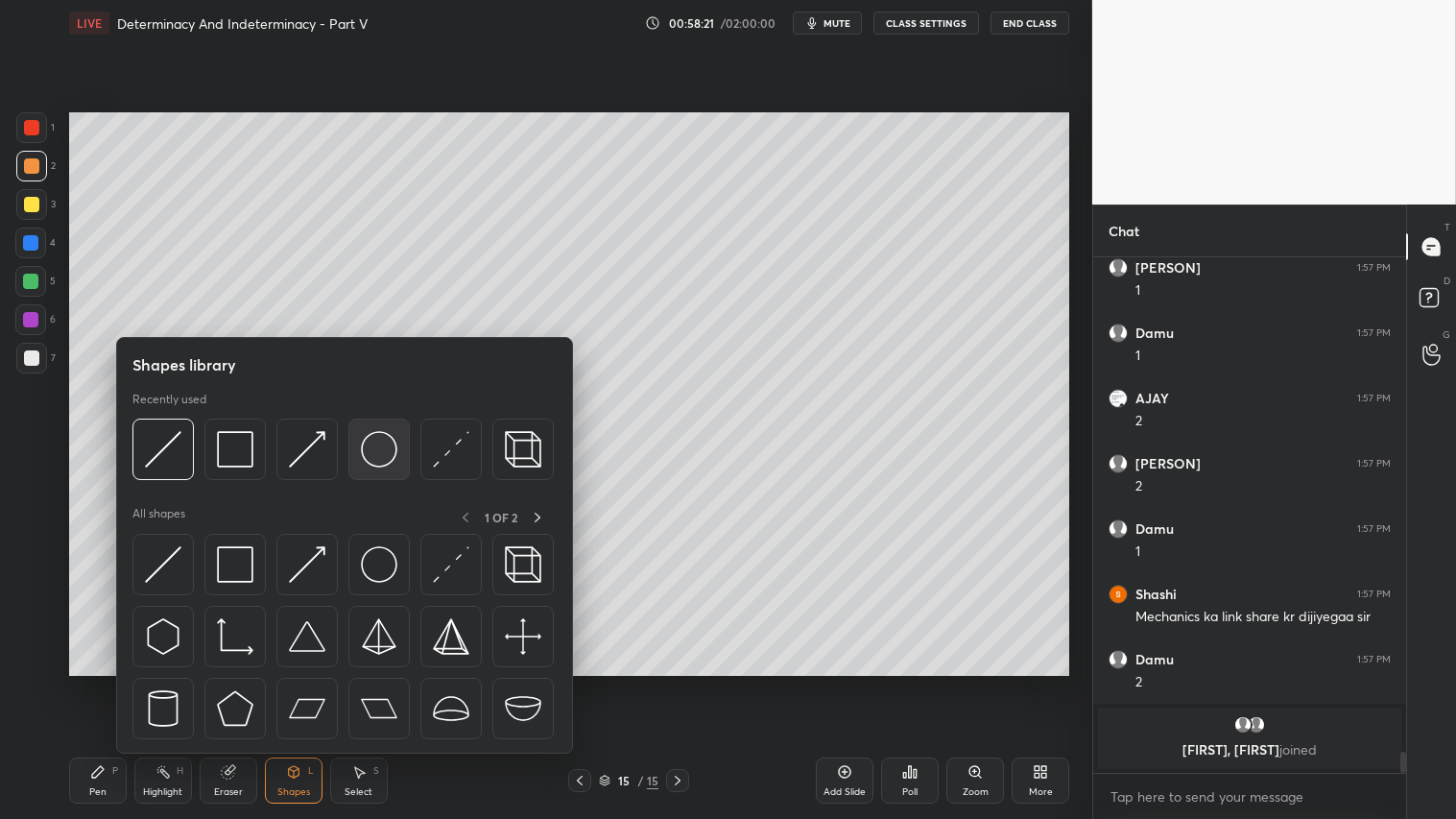 click at bounding box center (379, 449) 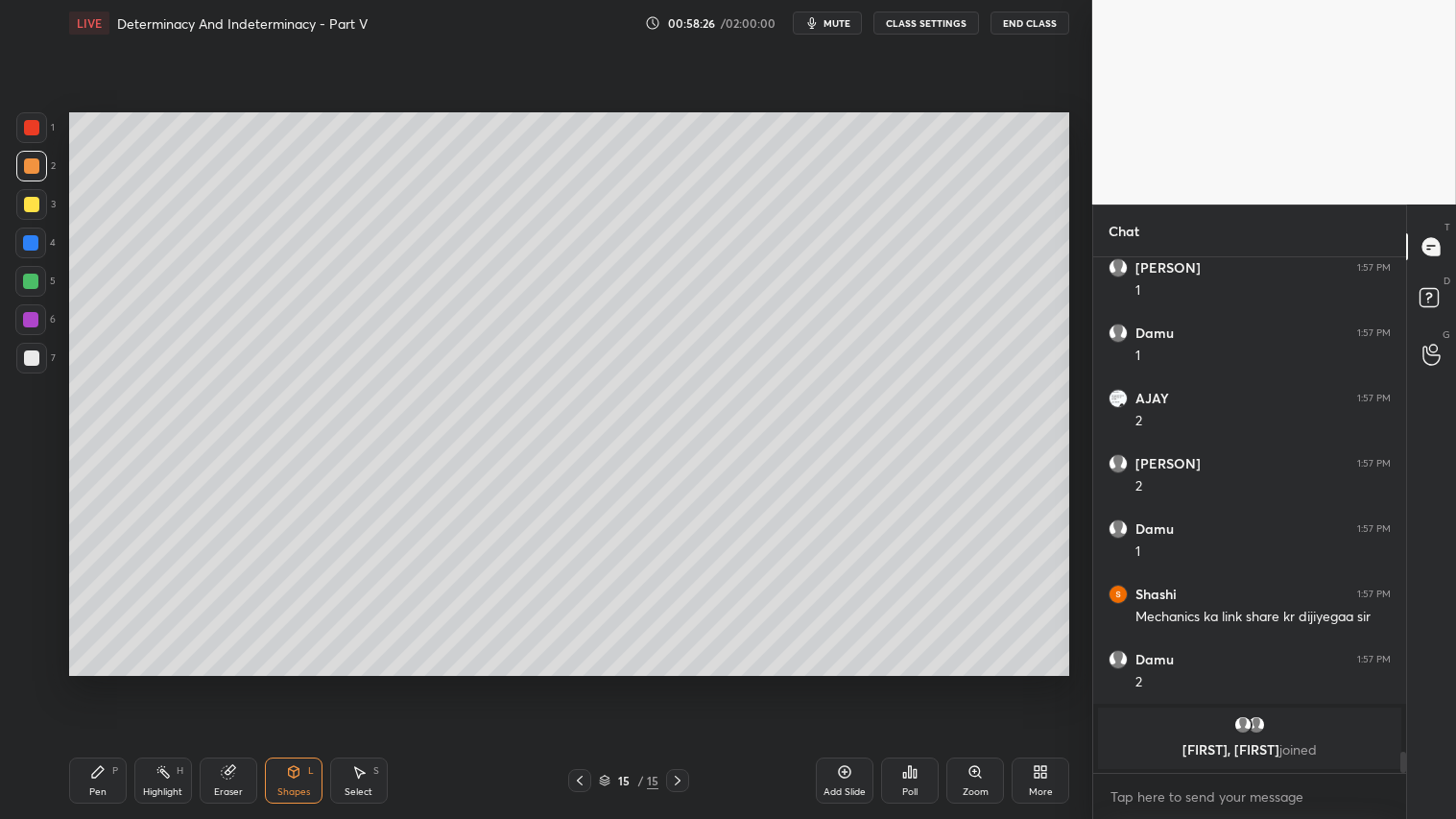 click on "Shapes L" at bounding box center (294, 781) 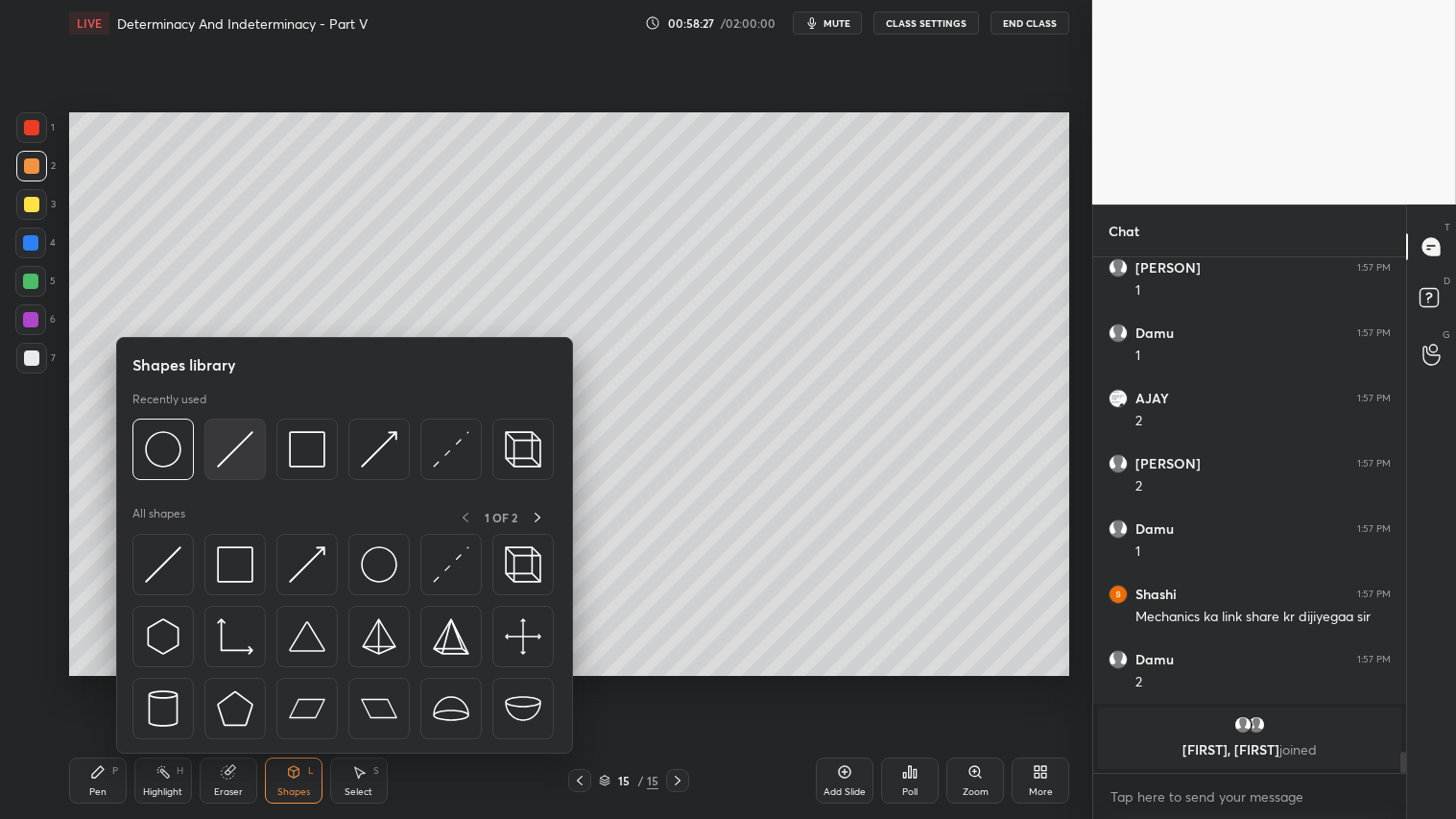 click at bounding box center (235, 449) 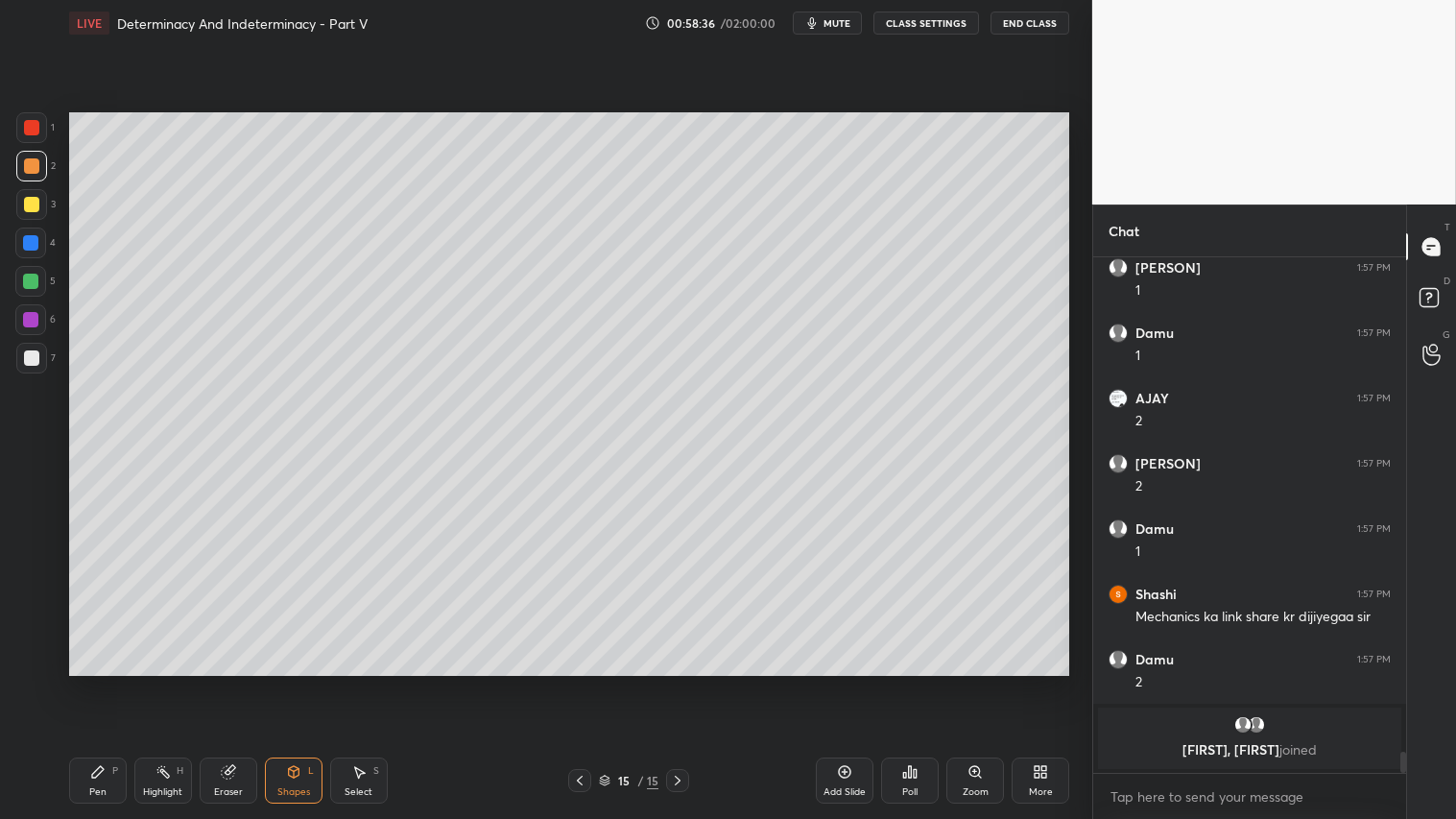 click at bounding box center [32, 205] 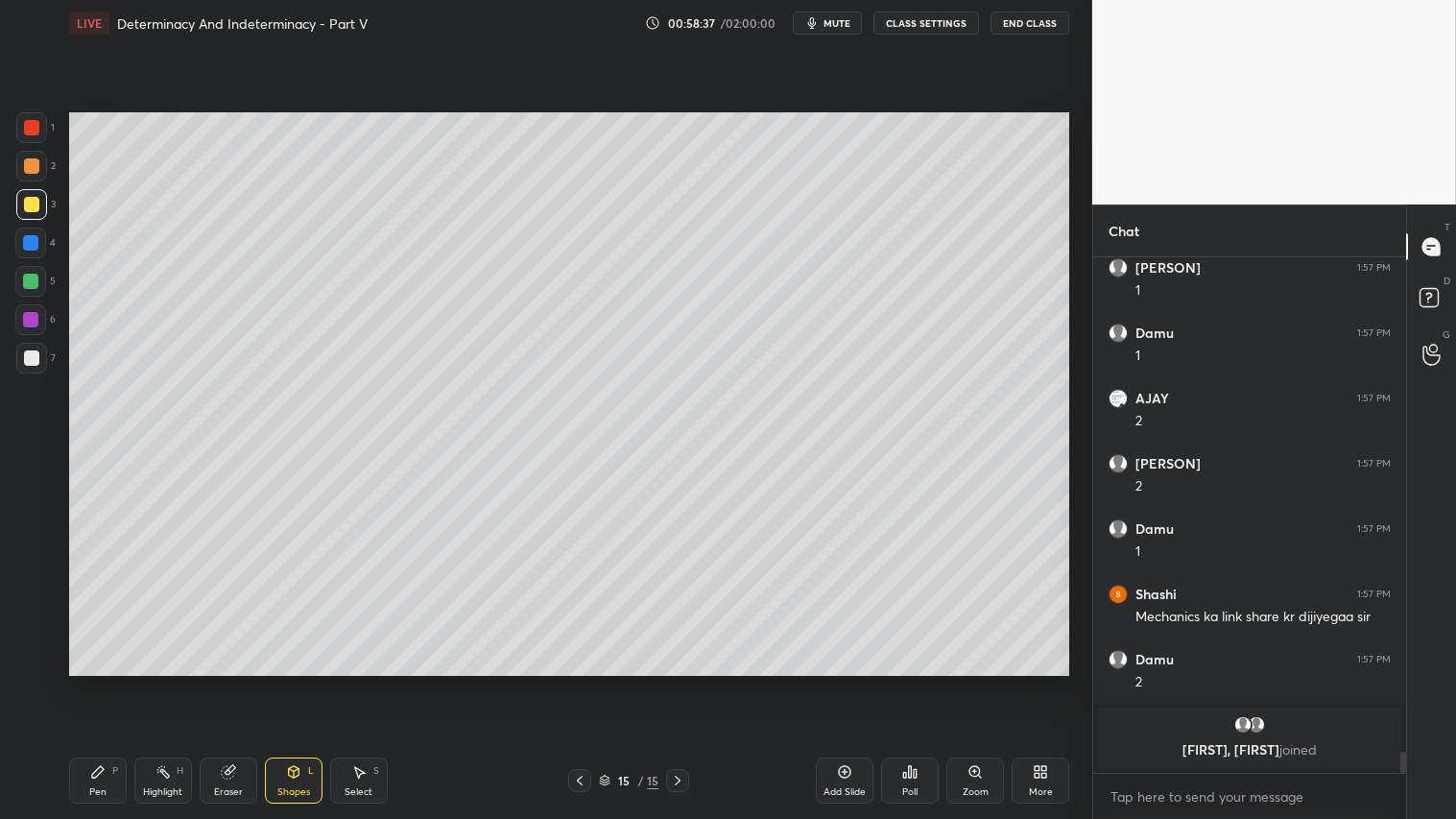click at bounding box center (32, 166) 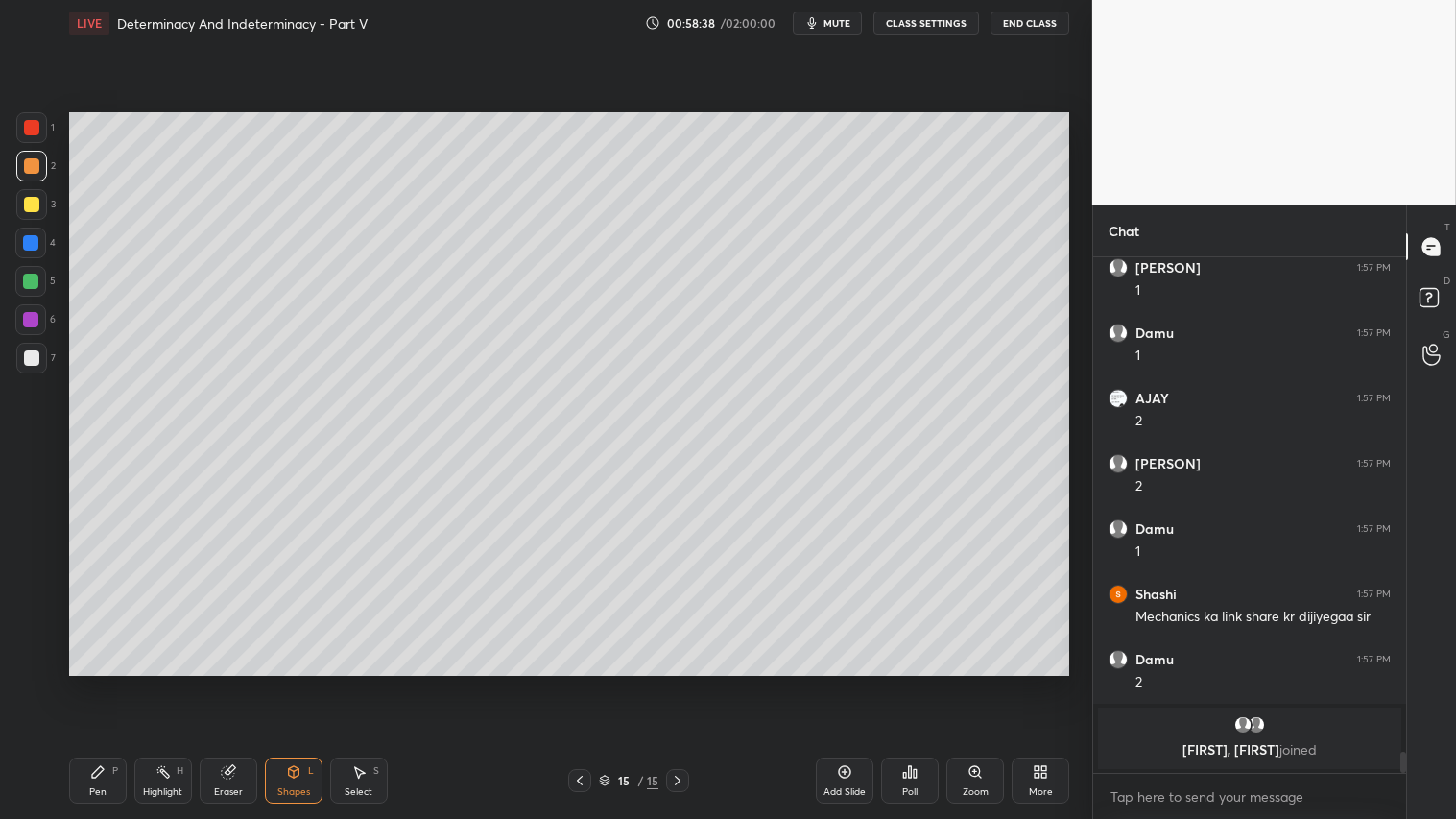 click 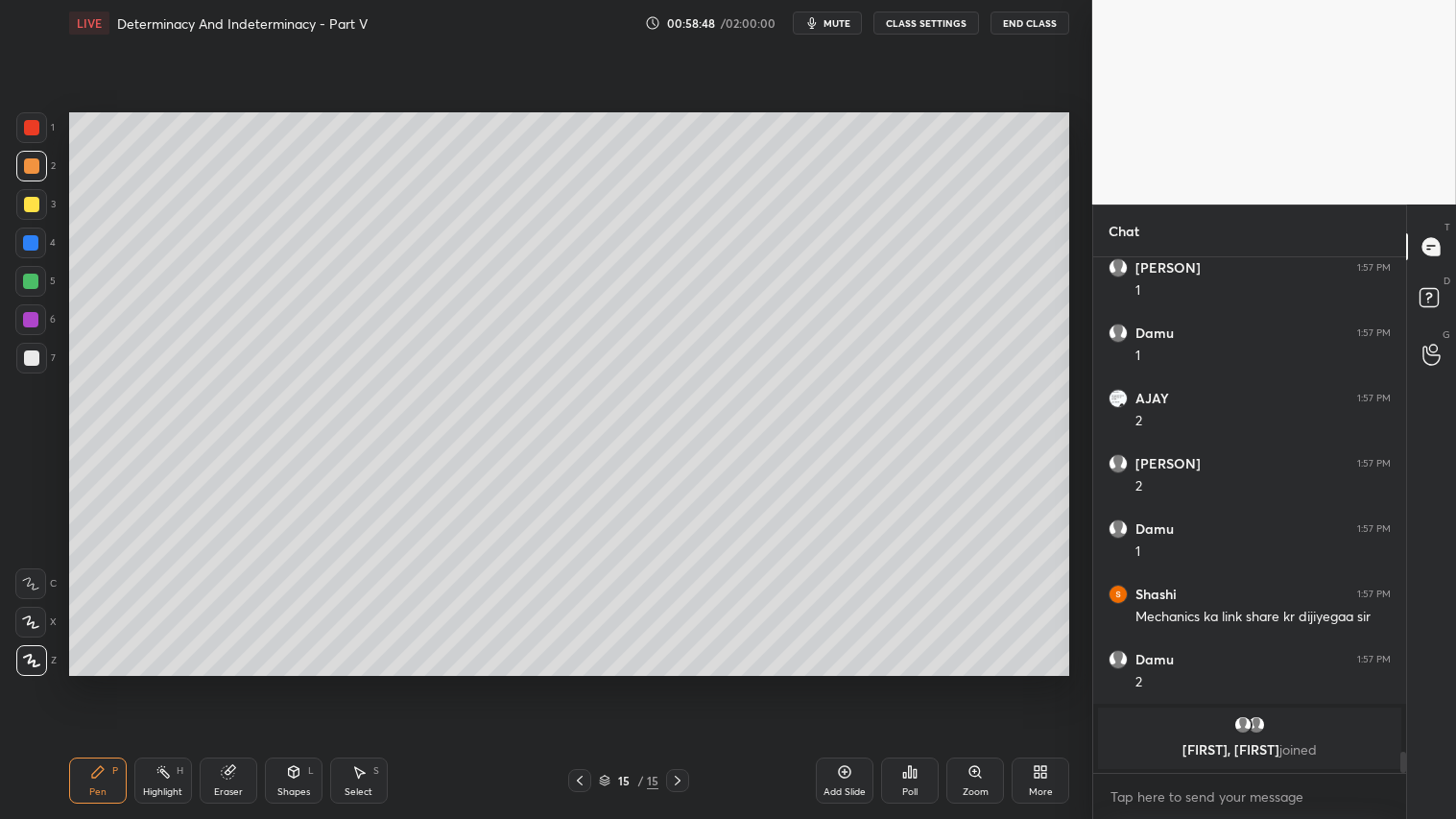 drag, startPoint x: 35, startPoint y: 163, endPoint x: 103, endPoint y: 691, distance: 532.3608 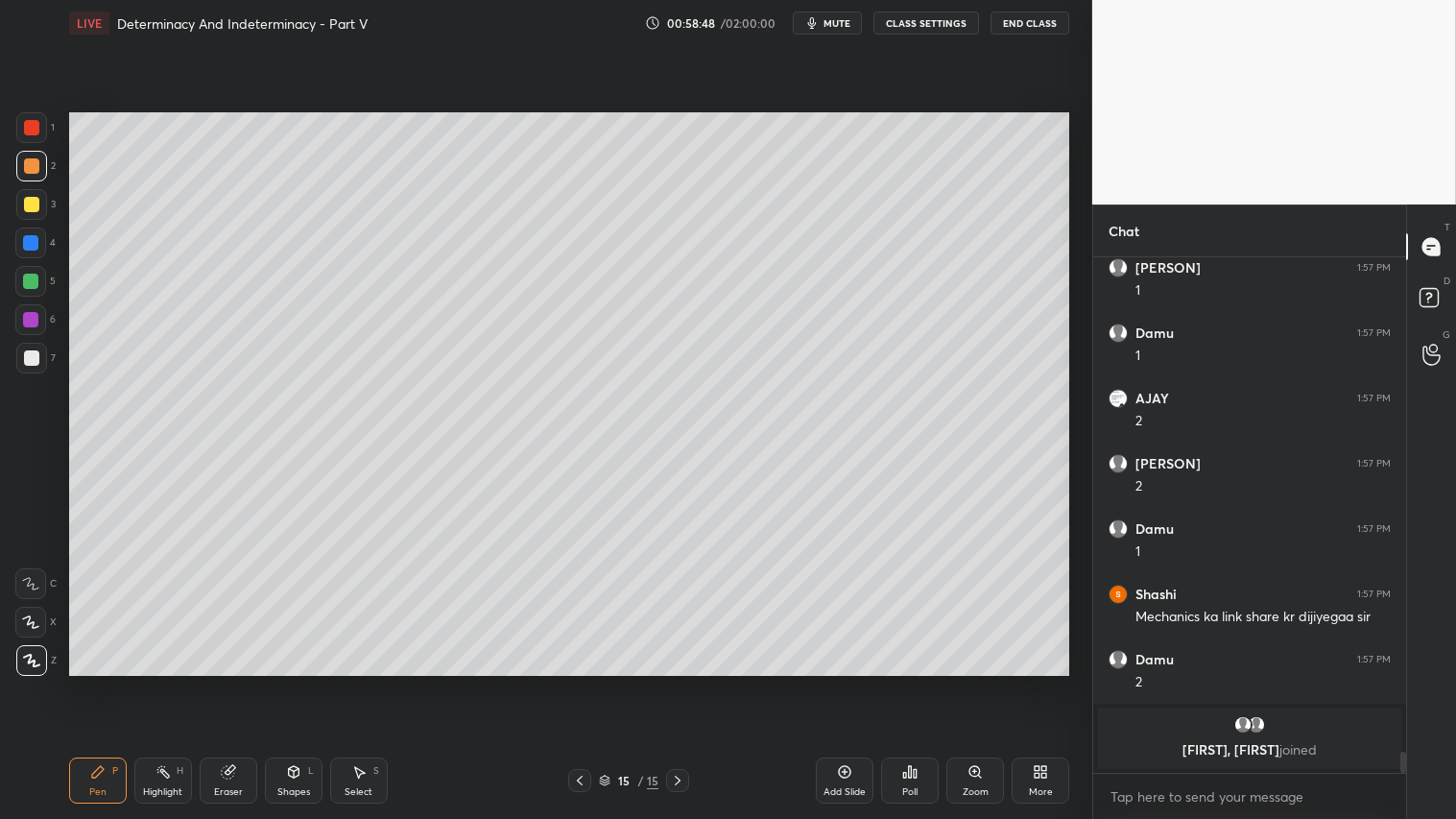 click at bounding box center (32, 166) 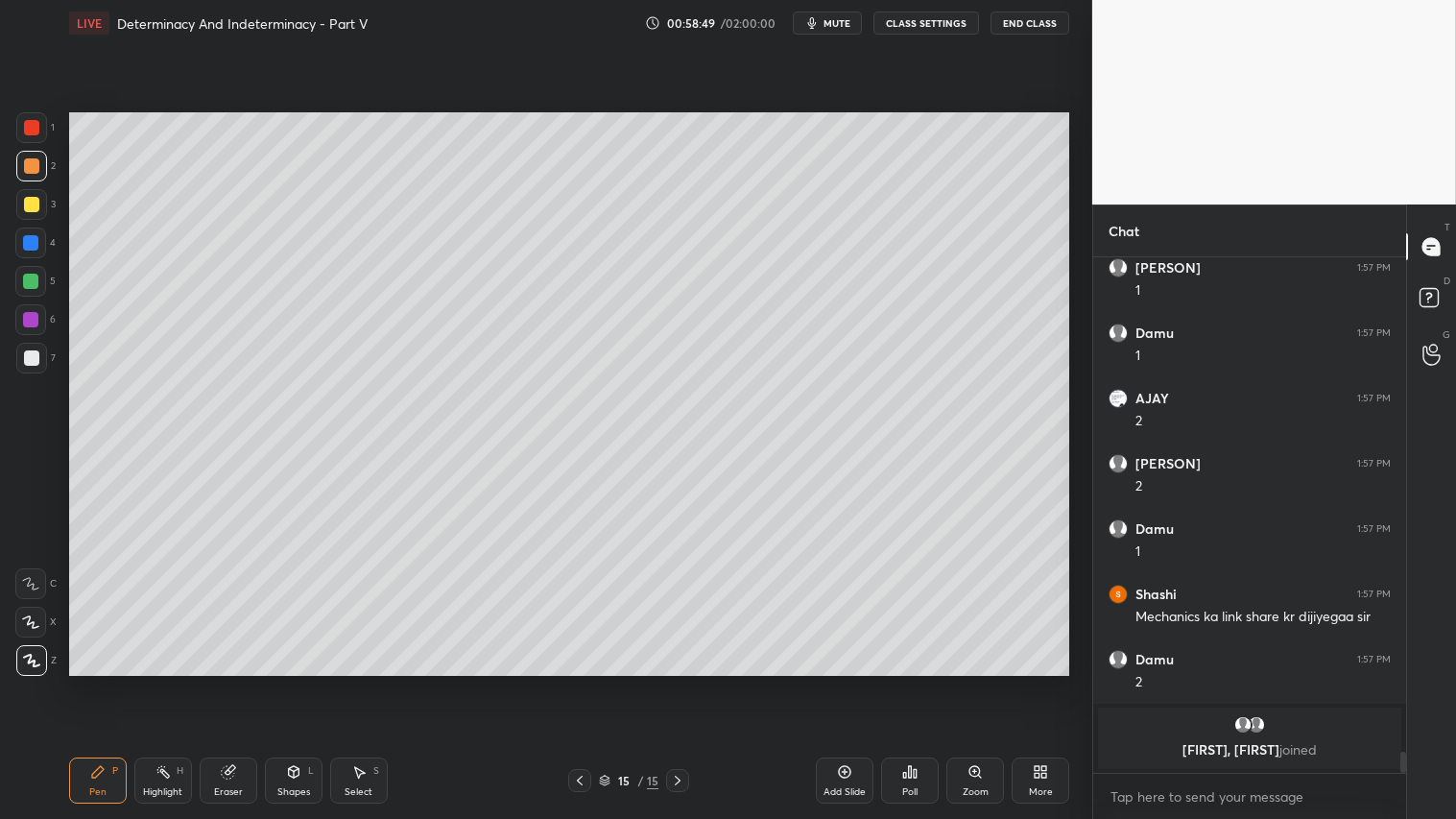 click on "Pen P" at bounding box center [98, 781] 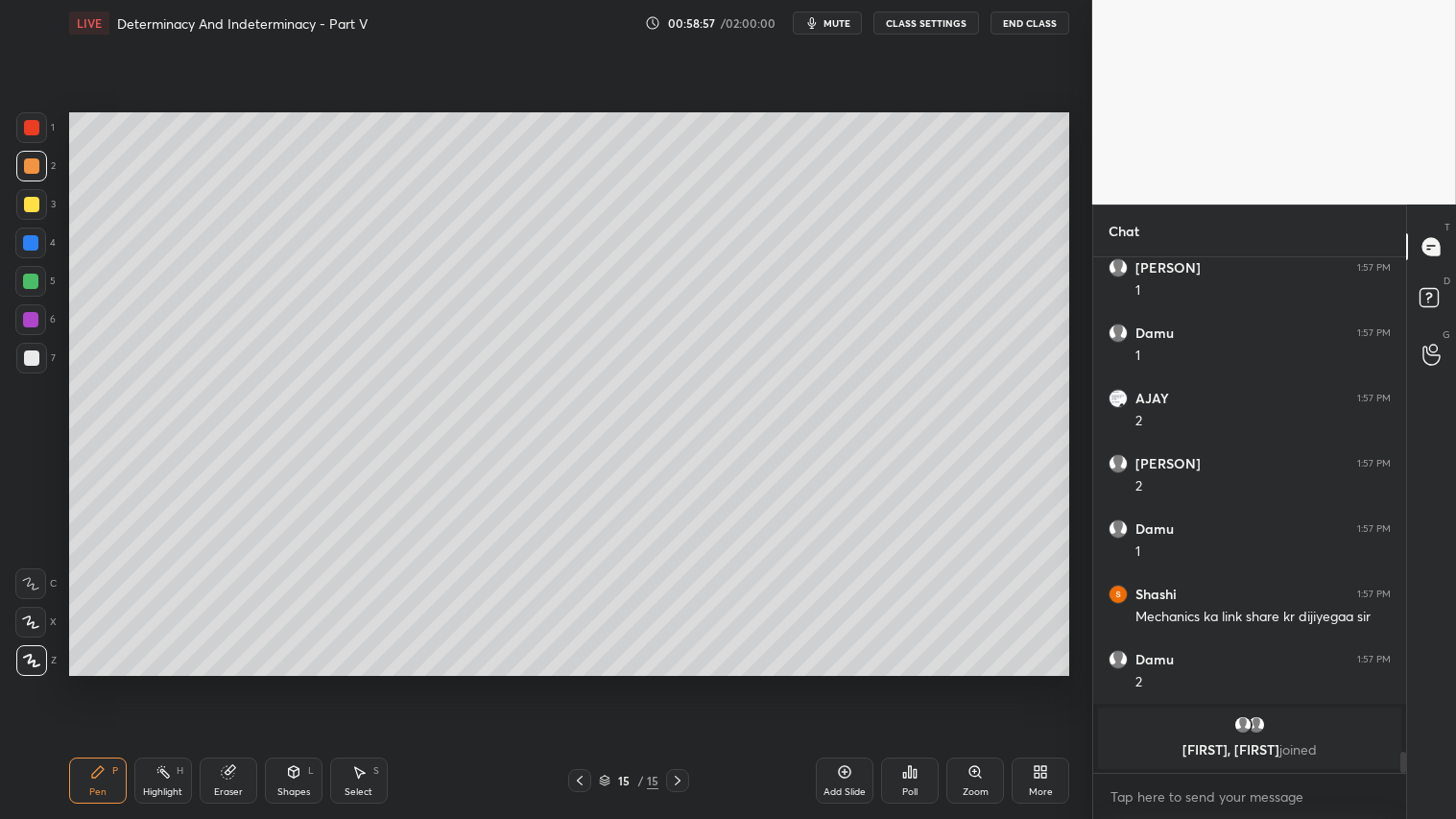 click 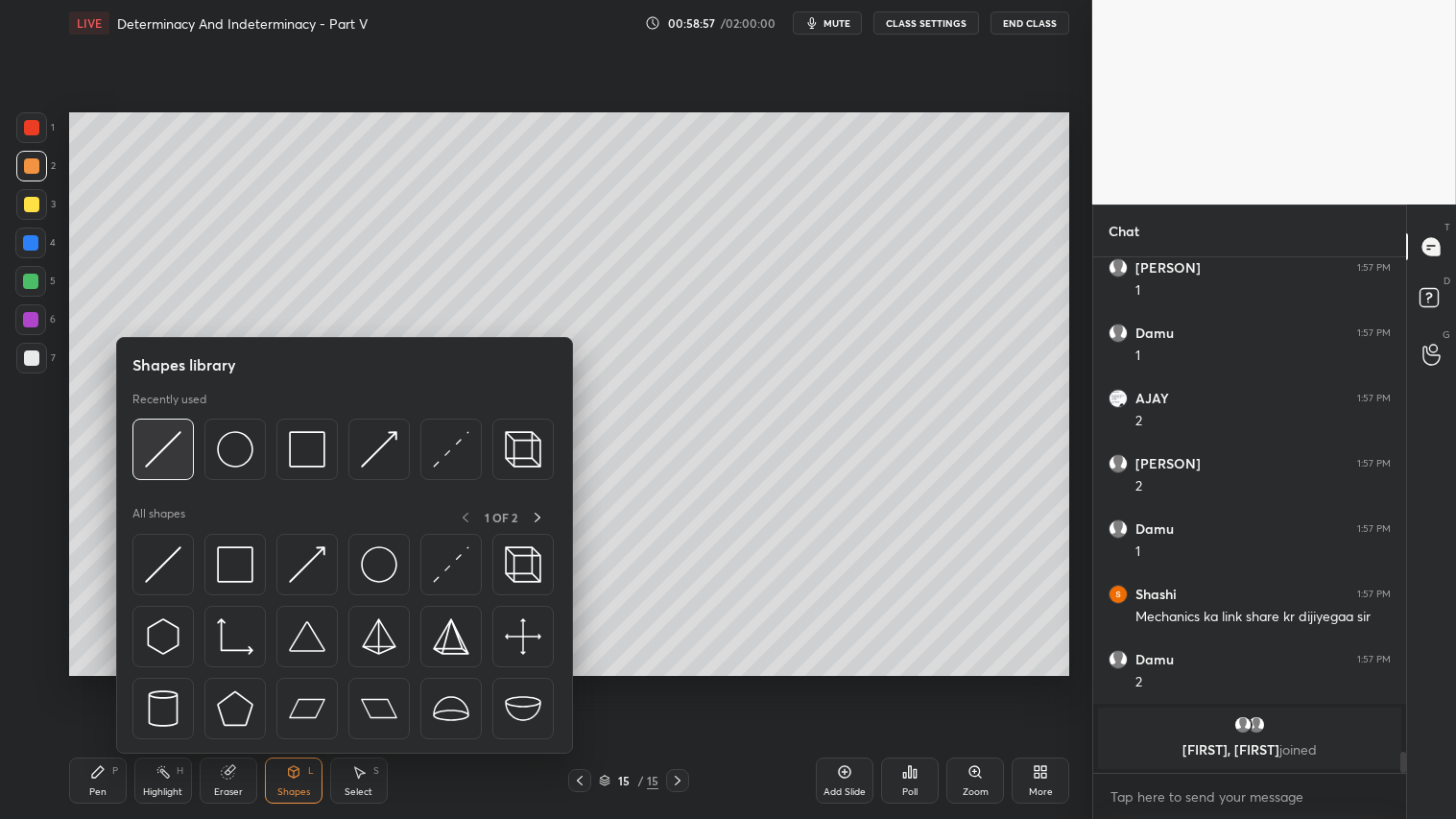 click at bounding box center [163, 449] 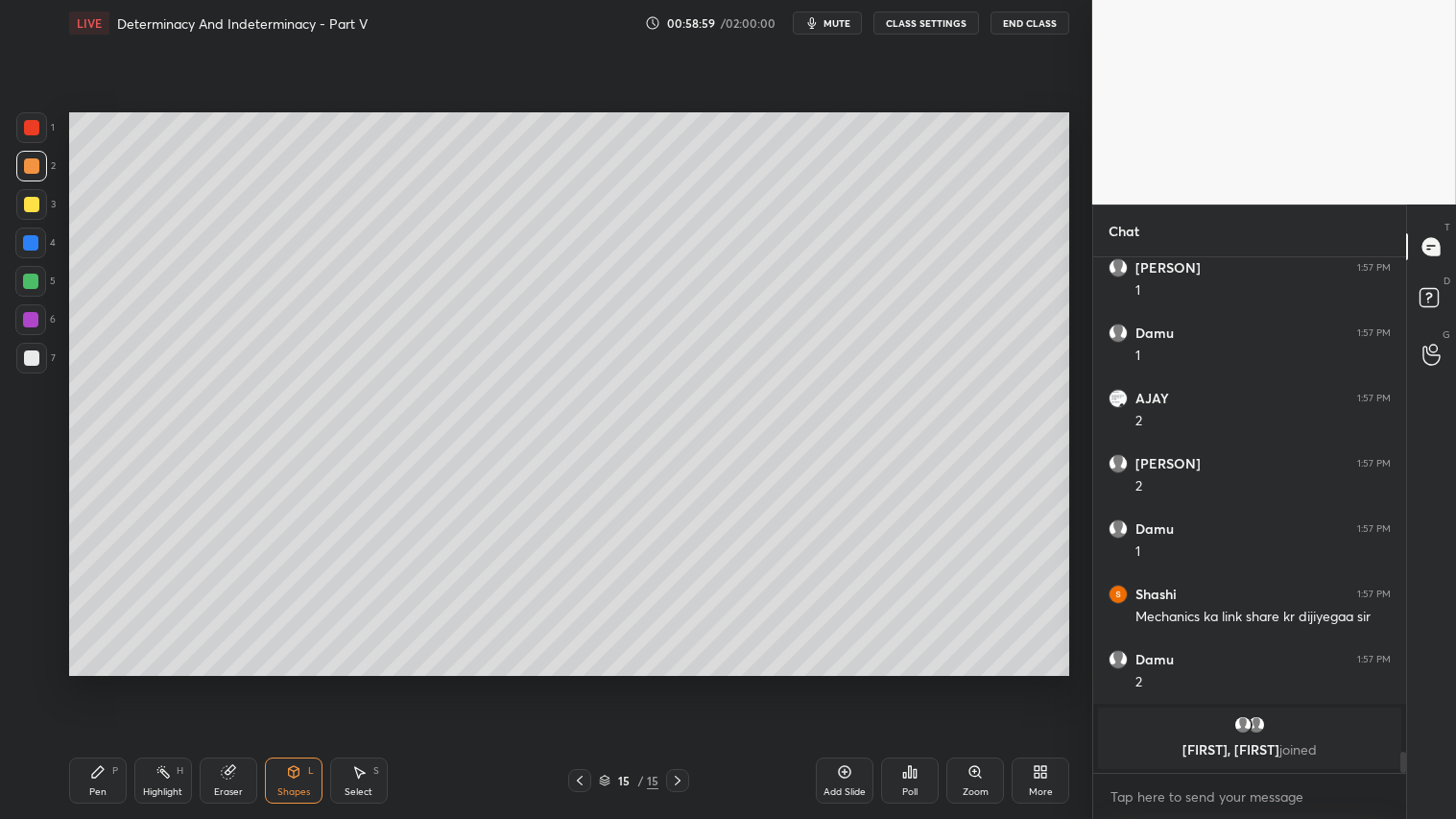 click at bounding box center (32, 166) 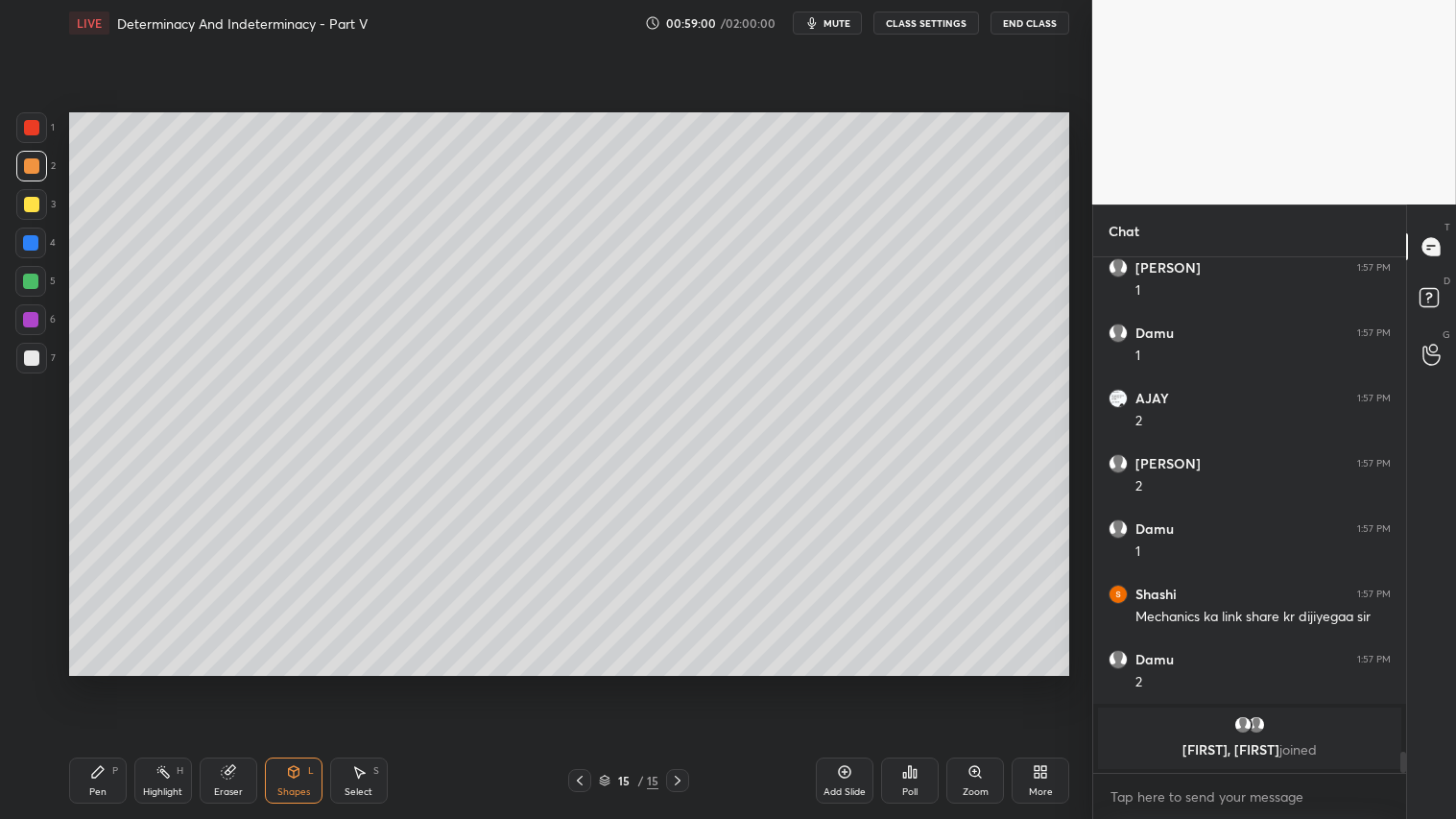 click on "Pen P" at bounding box center [98, 781] 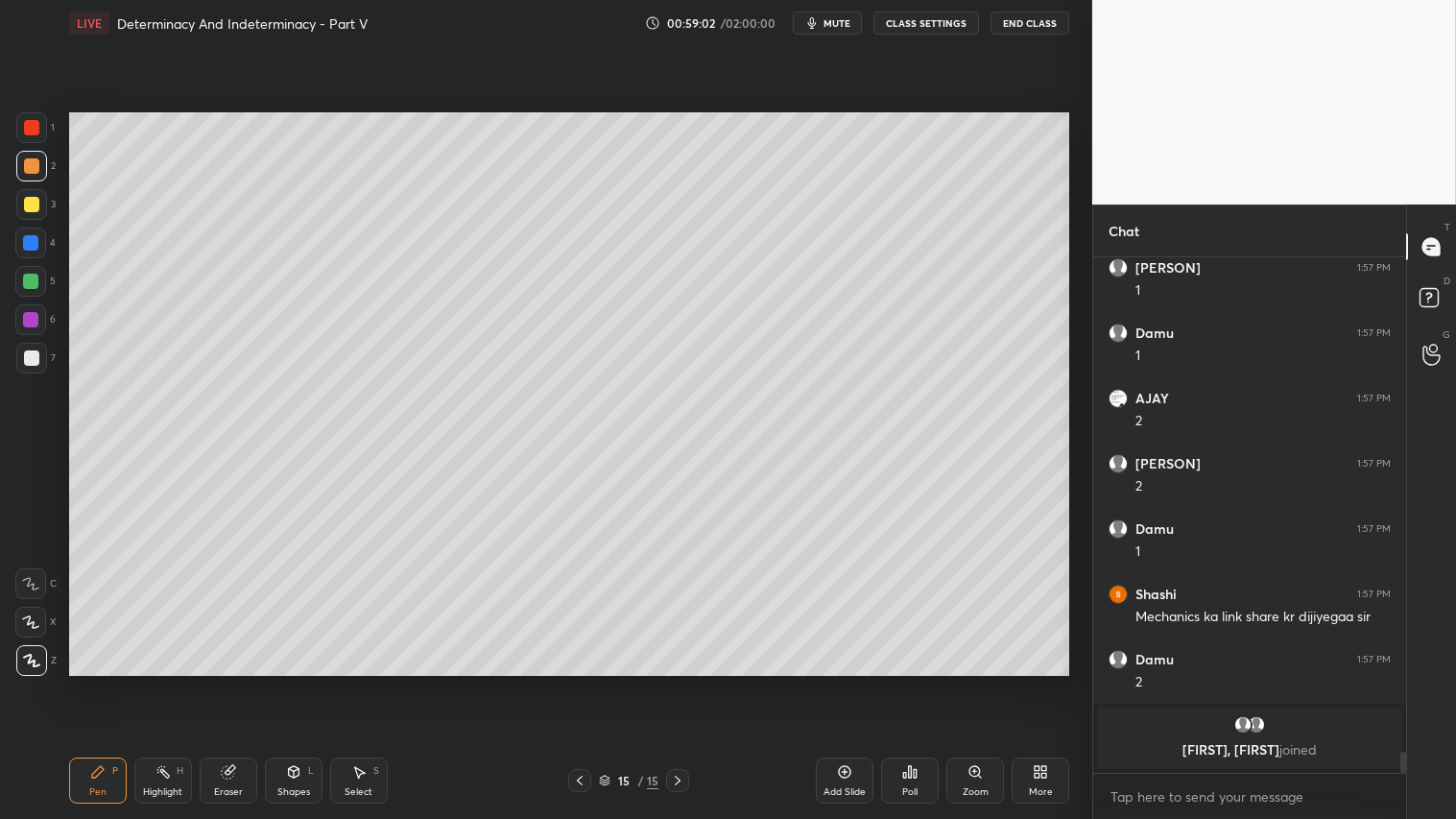 drag, startPoint x: 36, startPoint y: 157, endPoint x: 50, endPoint y: 459, distance: 302.32433 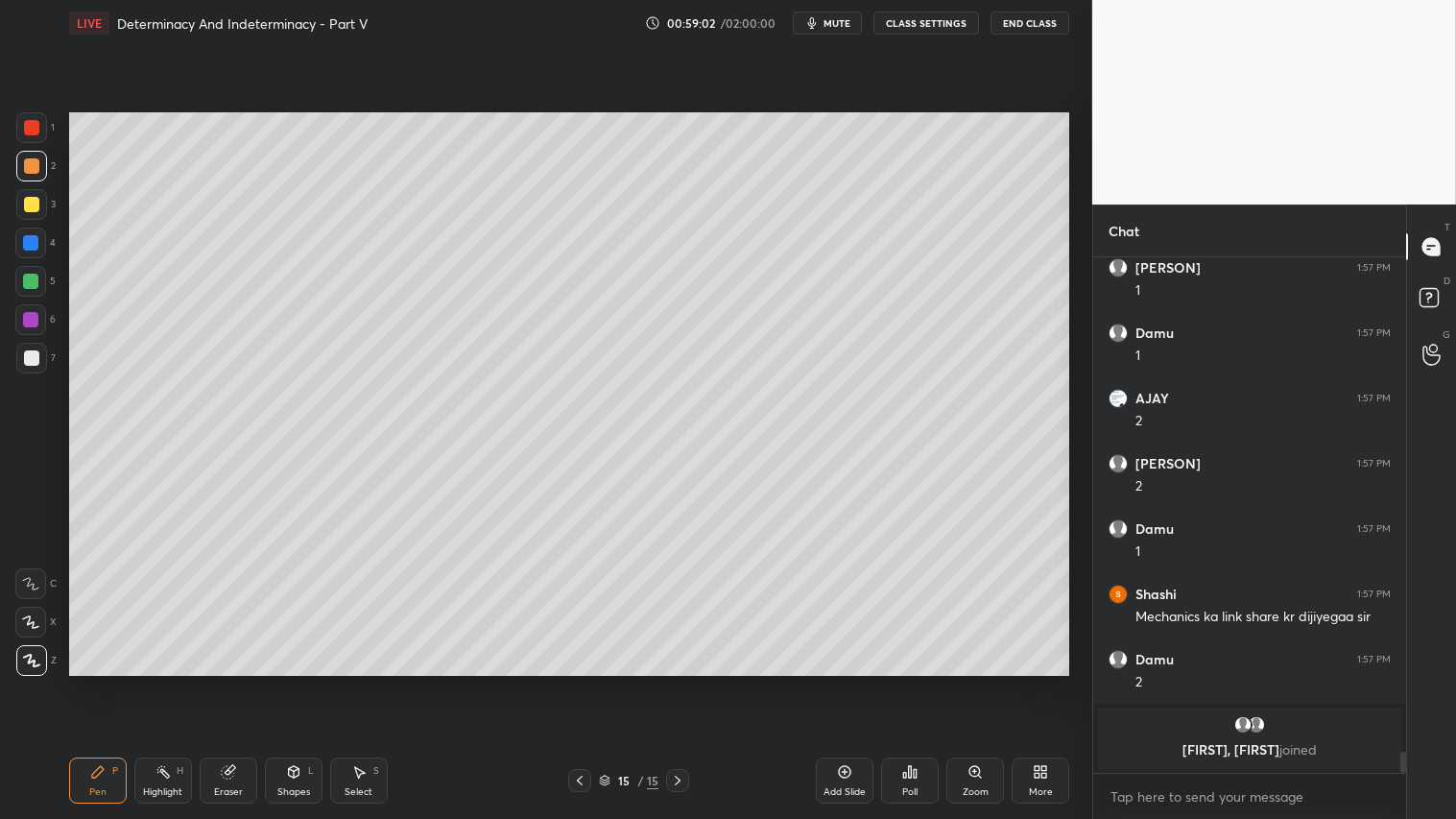 click at bounding box center [32, 166] 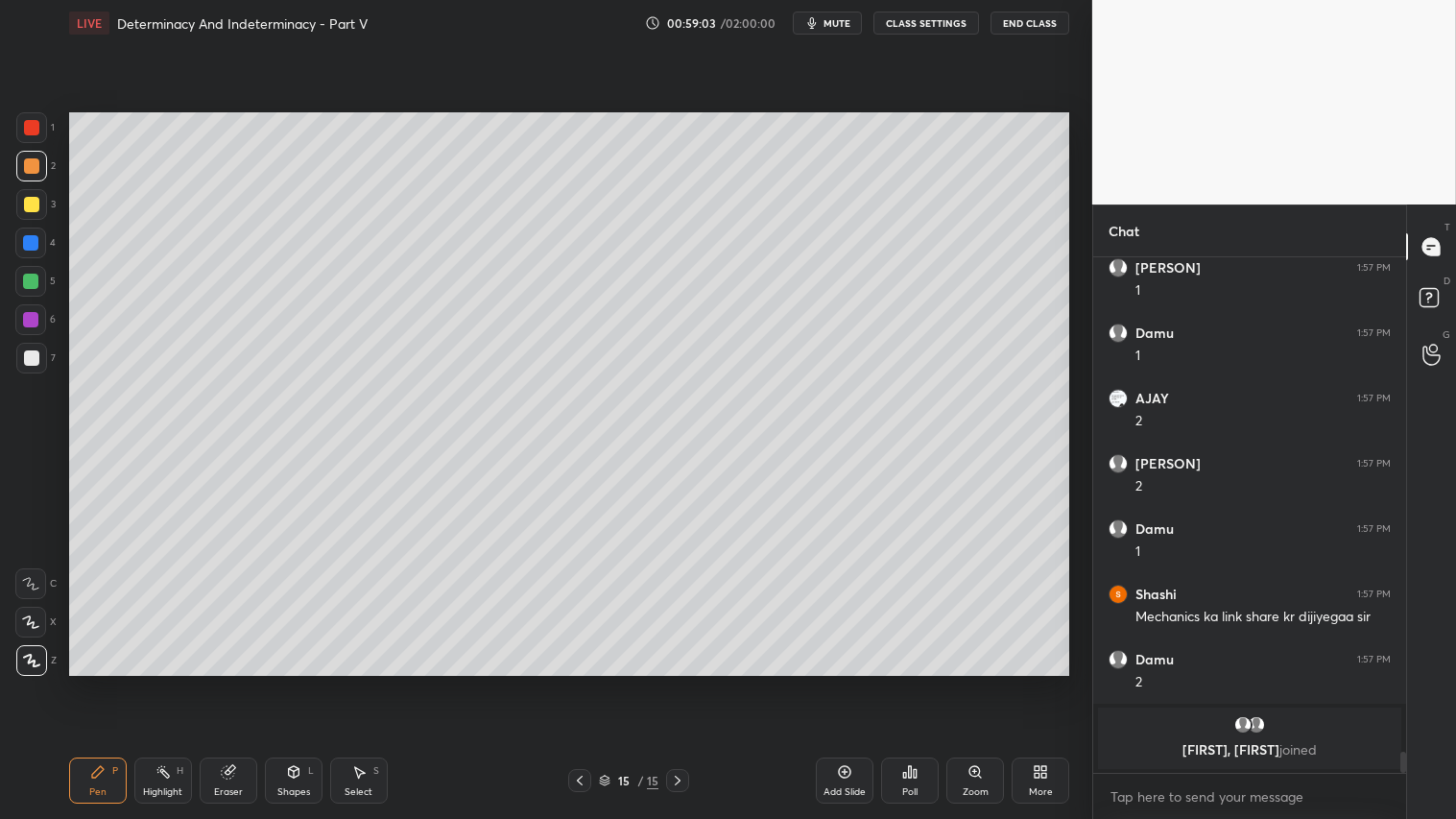 click 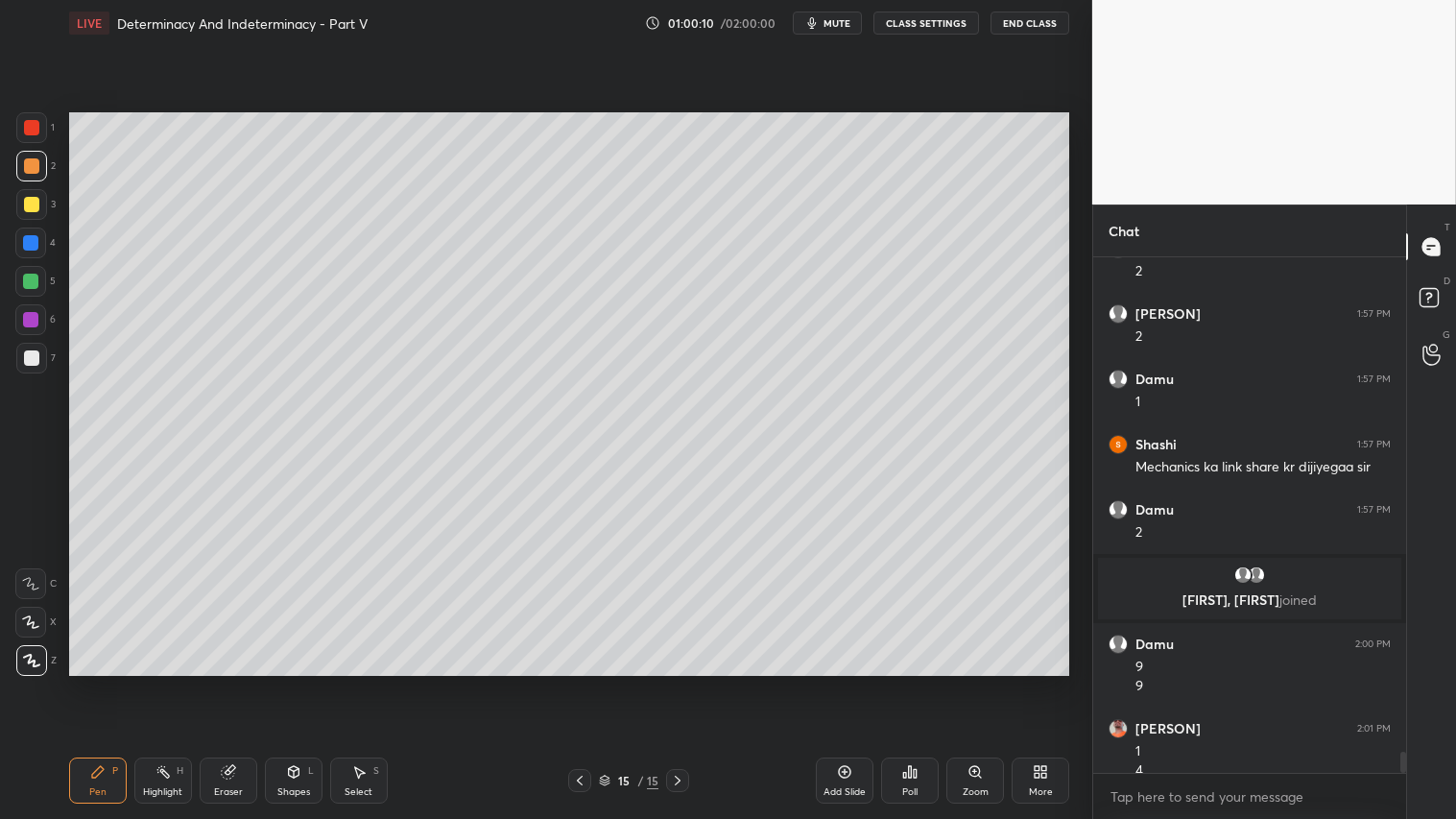 scroll, scrollTop: 12254, scrollLeft: 0, axis: vertical 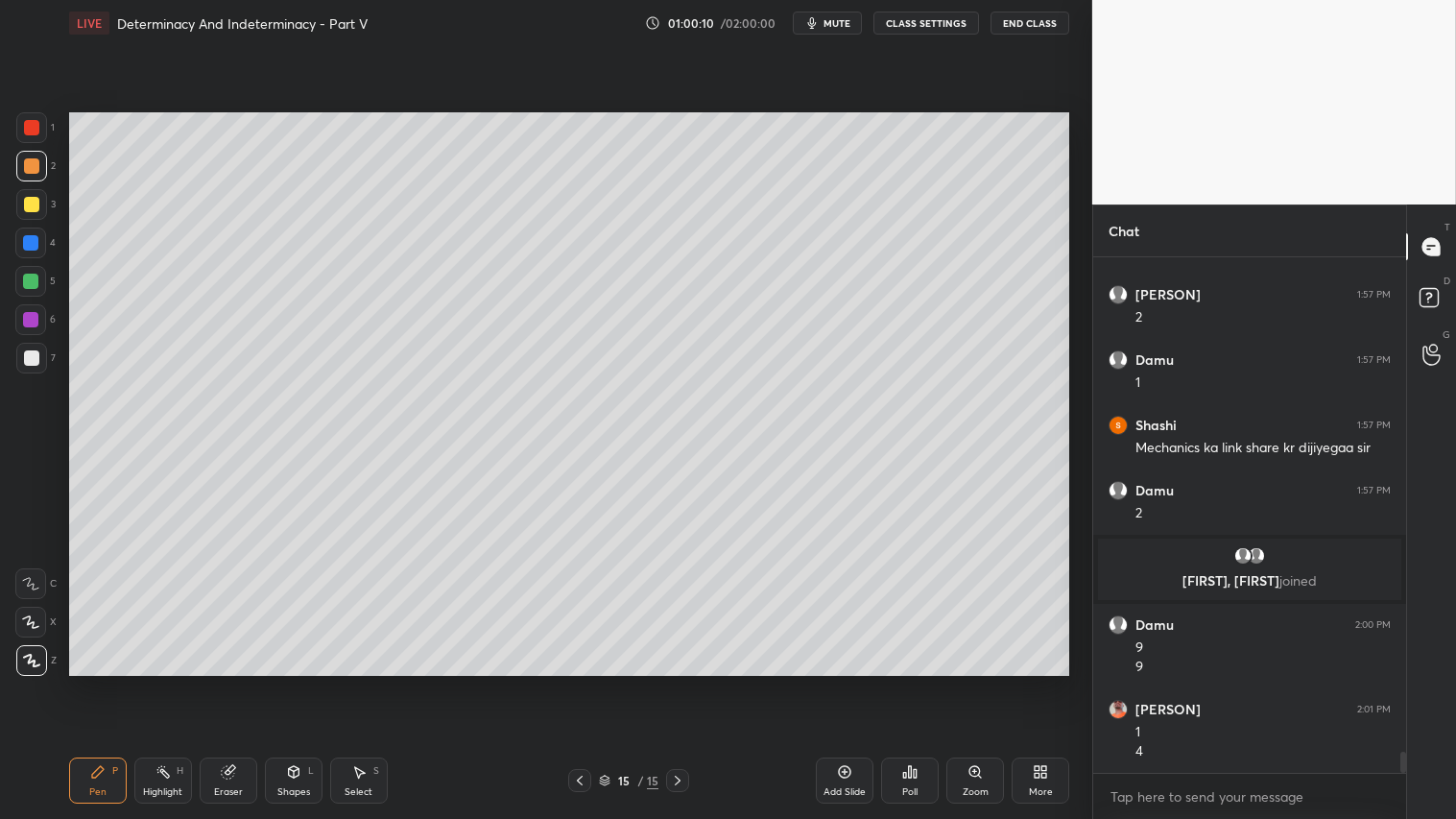 click on "Shapes L" at bounding box center [294, 781] 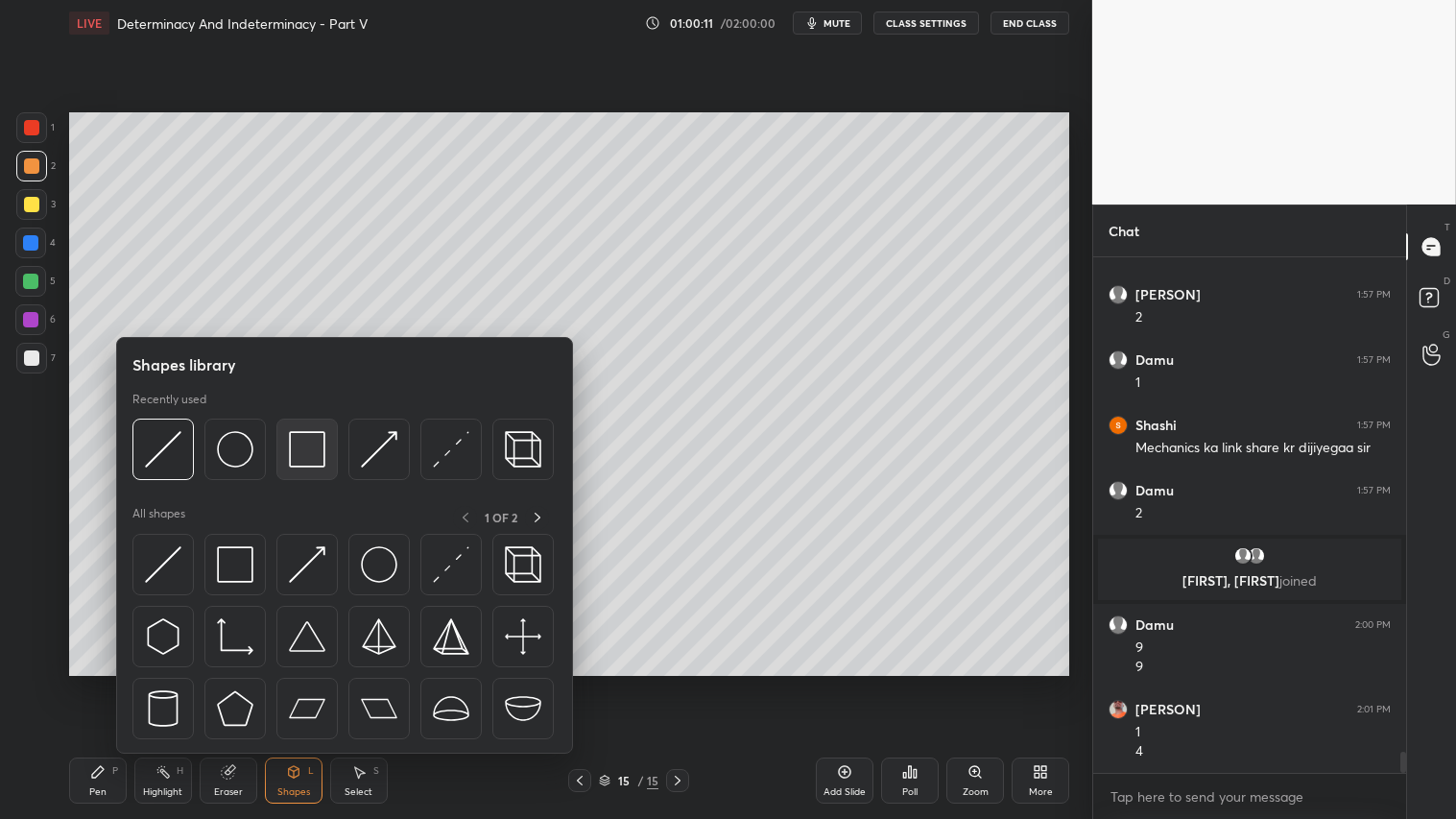 click at bounding box center [307, 449] 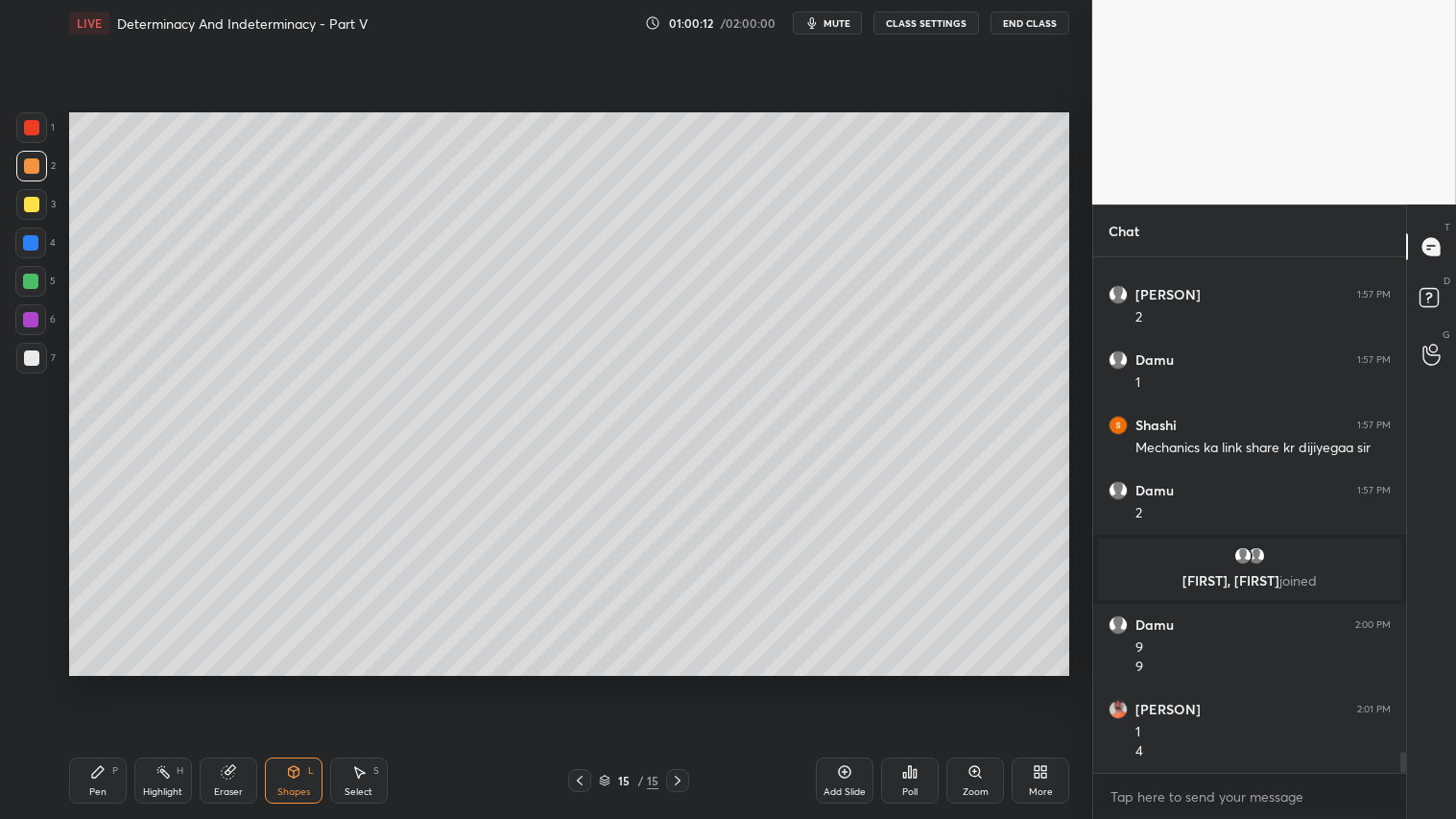 drag, startPoint x: 29, startPoint y: 348, endPoint x: 55, endPoint y: 355, distance: 26.925824 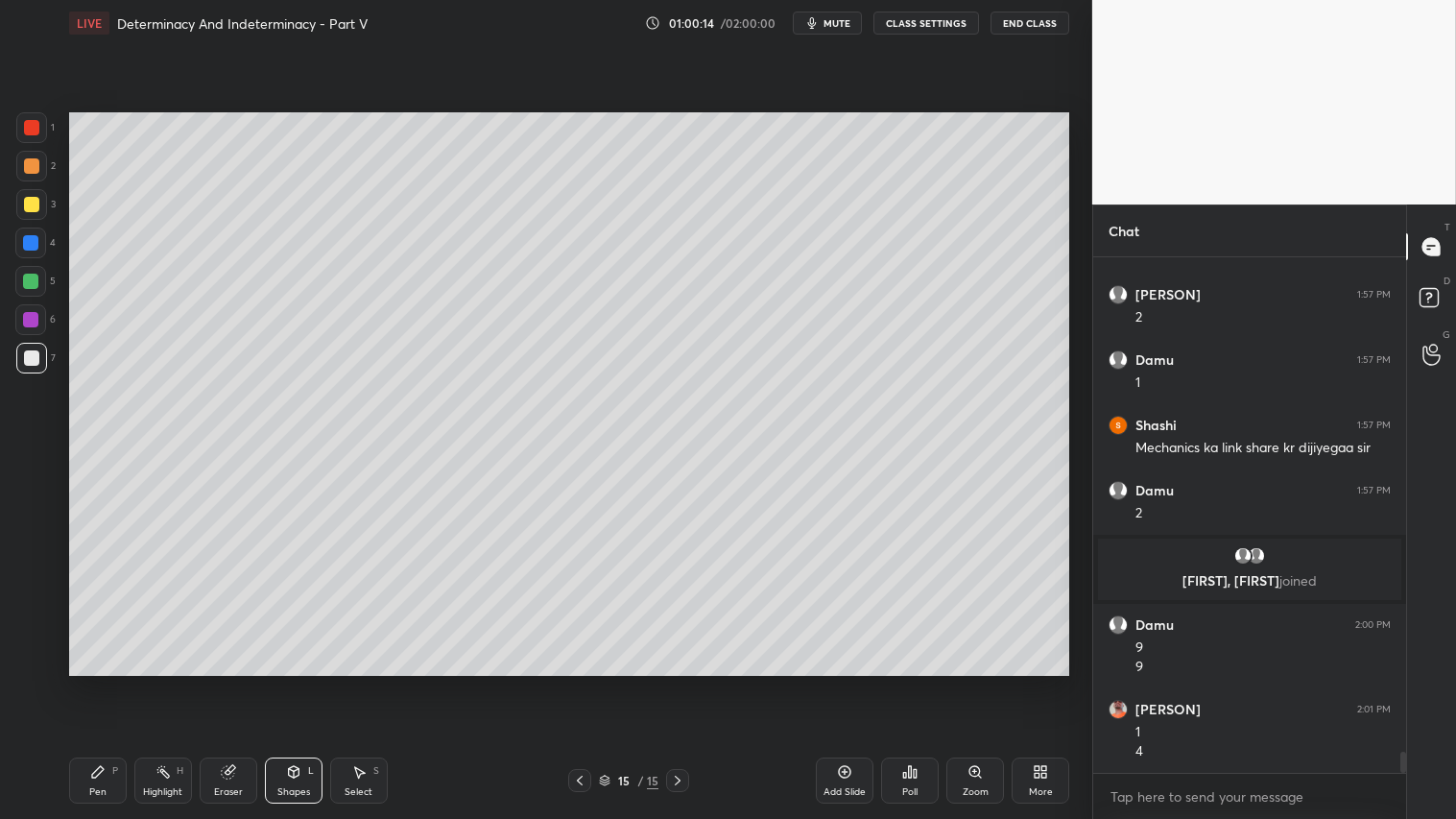 click at bounding box center (32, 166) 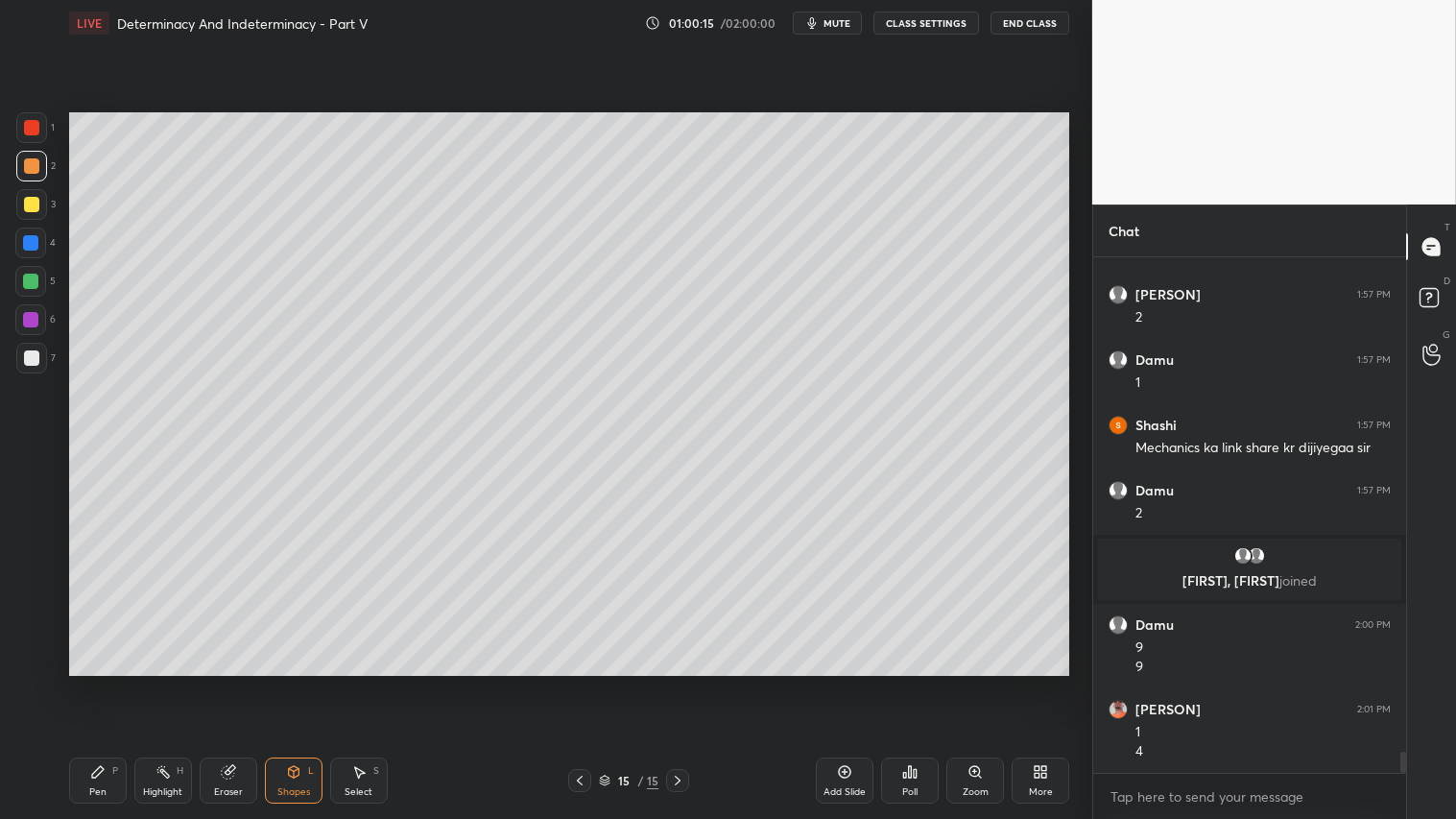 click on "Pen P" at bounding box center (98, 781) 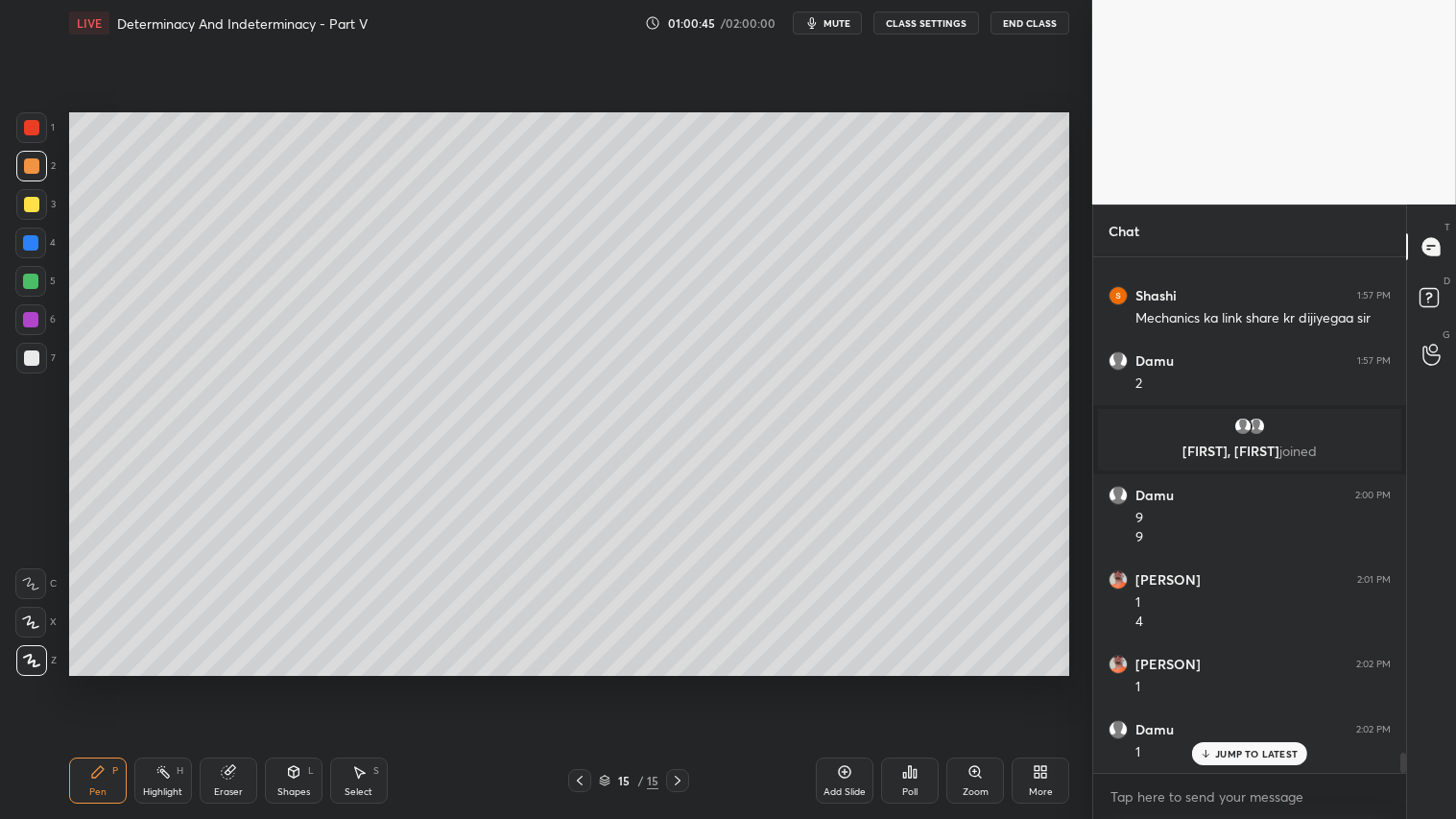 scroll, scrollTop: 12449, scrollLeft: 0, axis: vertical 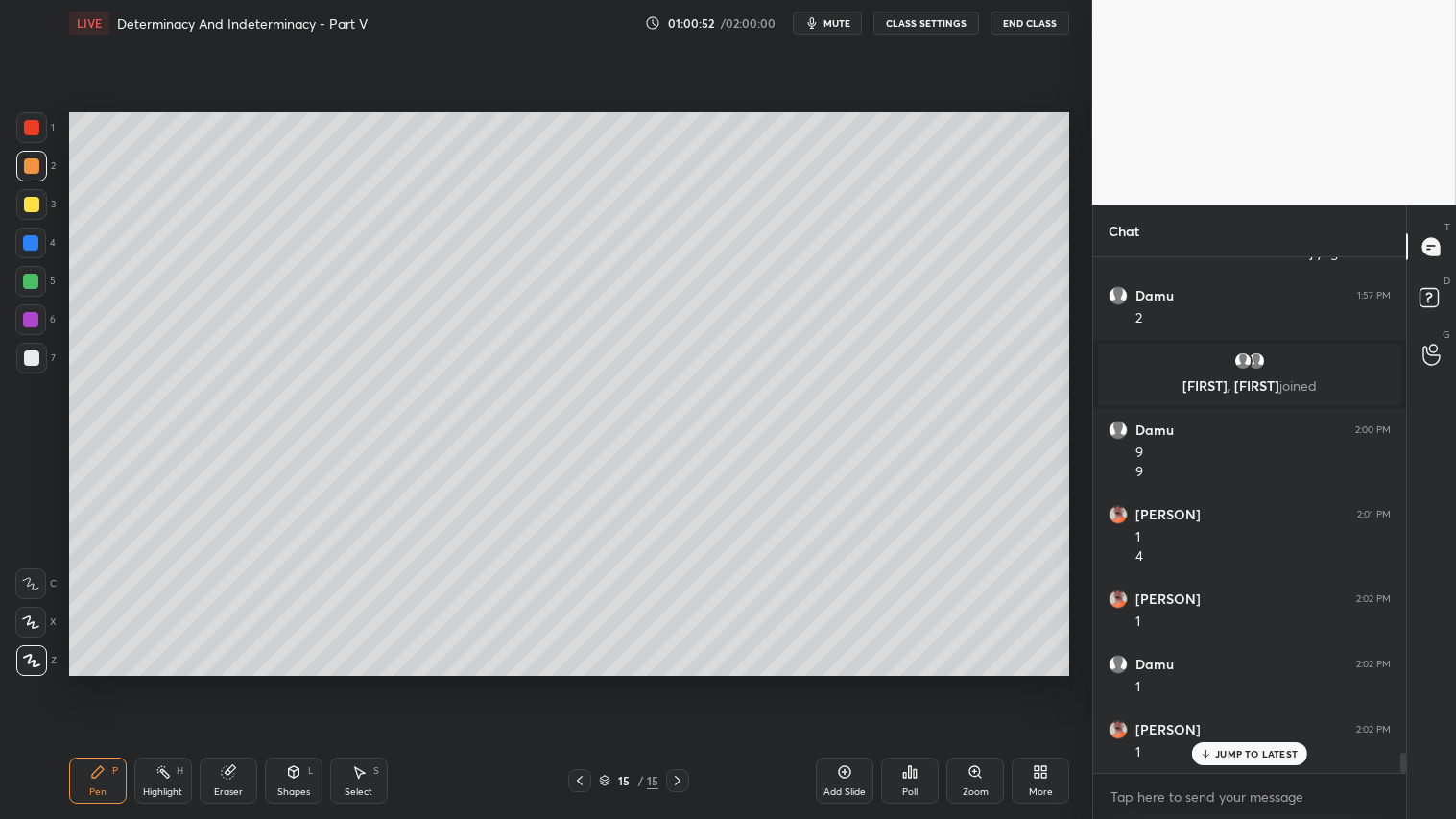 click on "Shapes L" at bounding box center (294, 781) 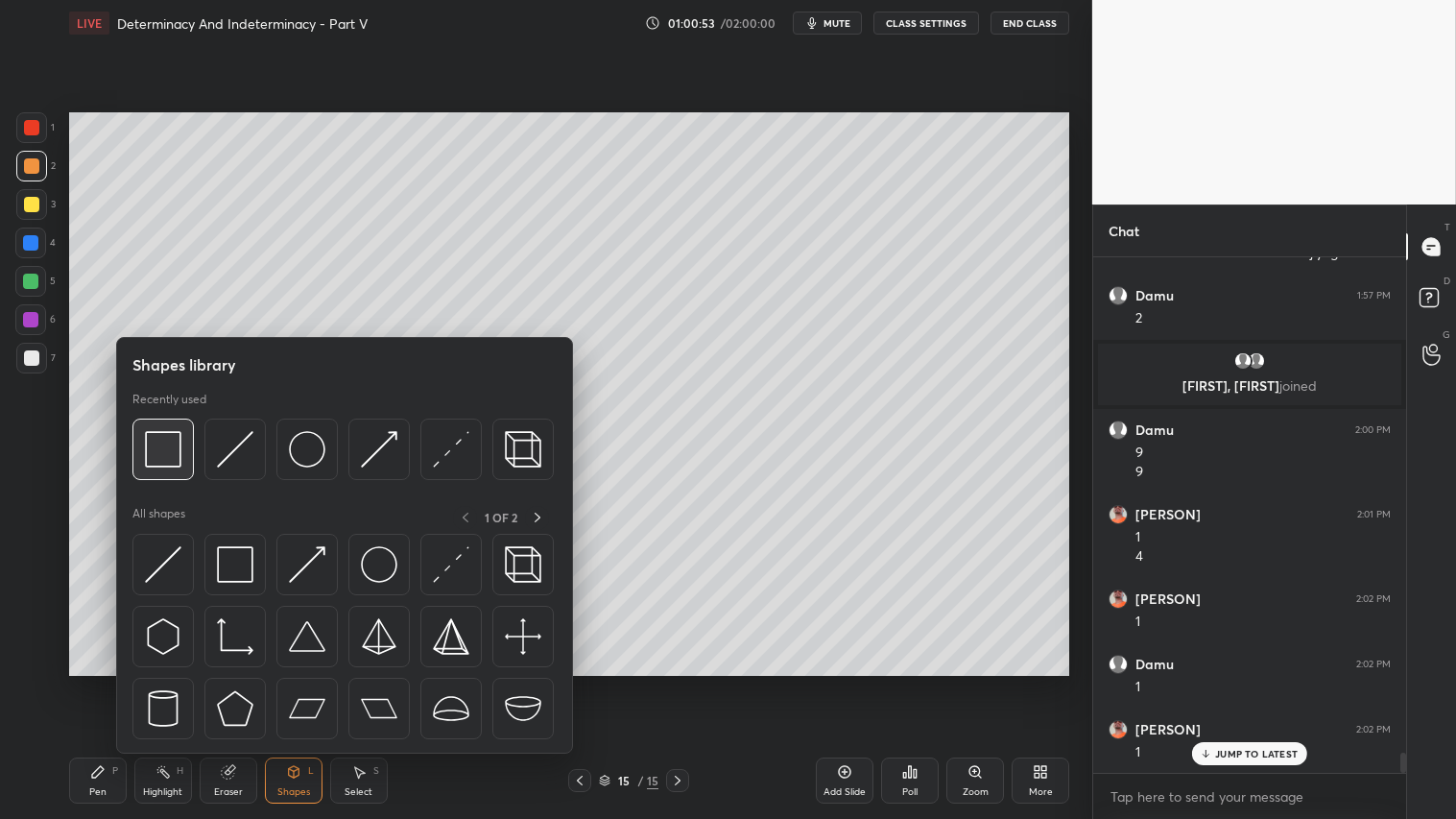 click at bounding box center [163, 449] 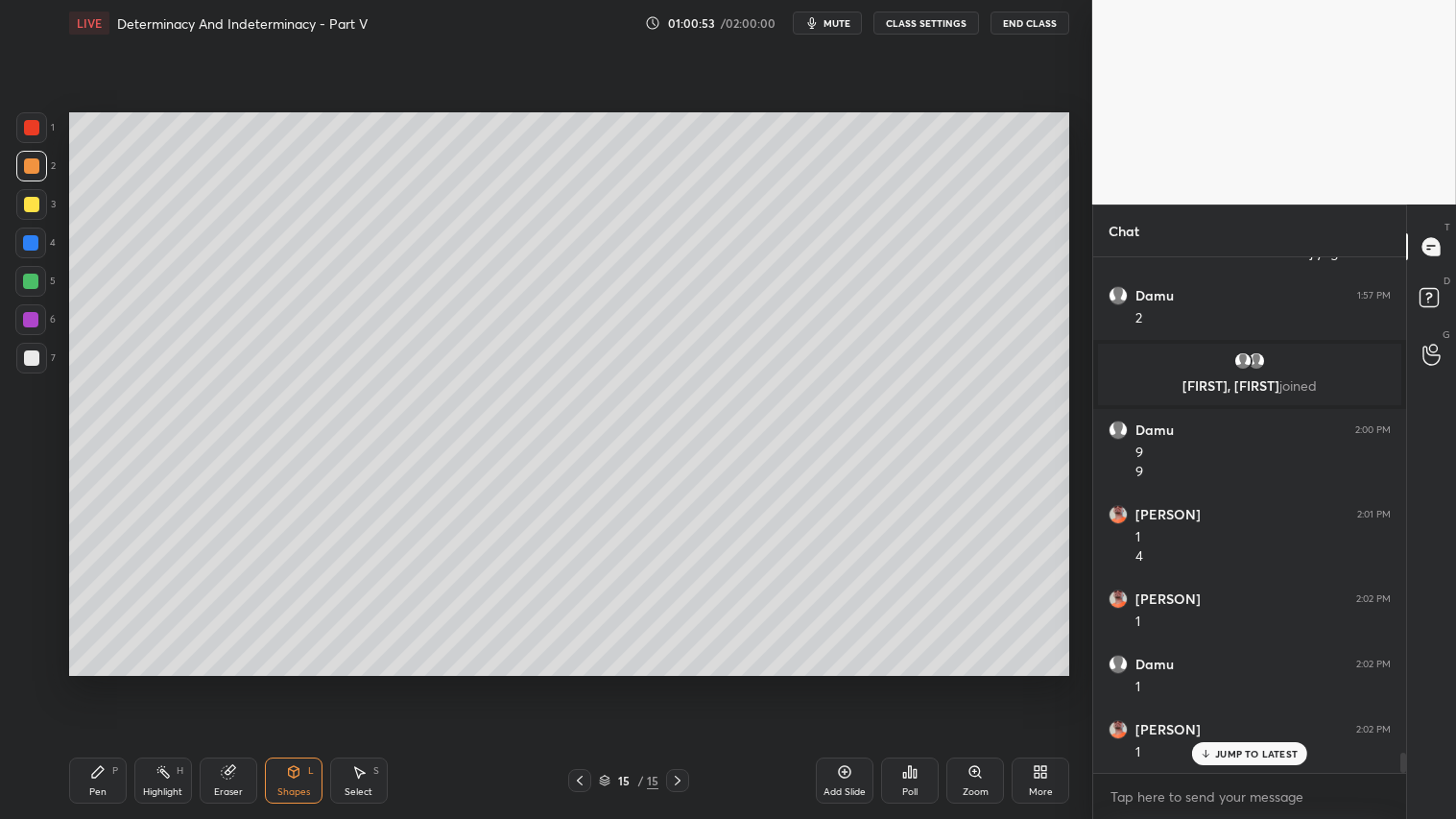 click at bounding box center [32, 358] 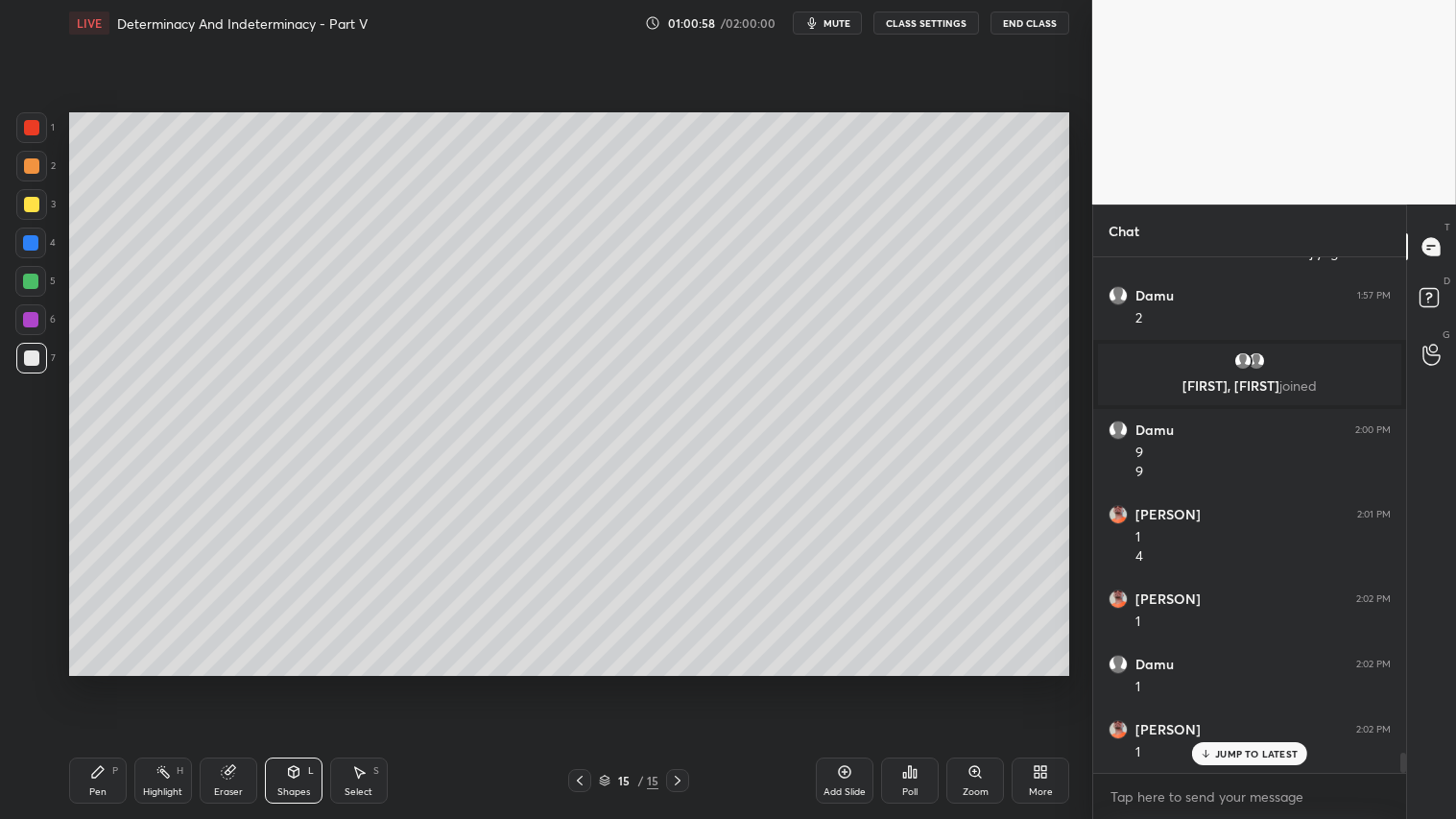 click at bounding box center [32, 166] 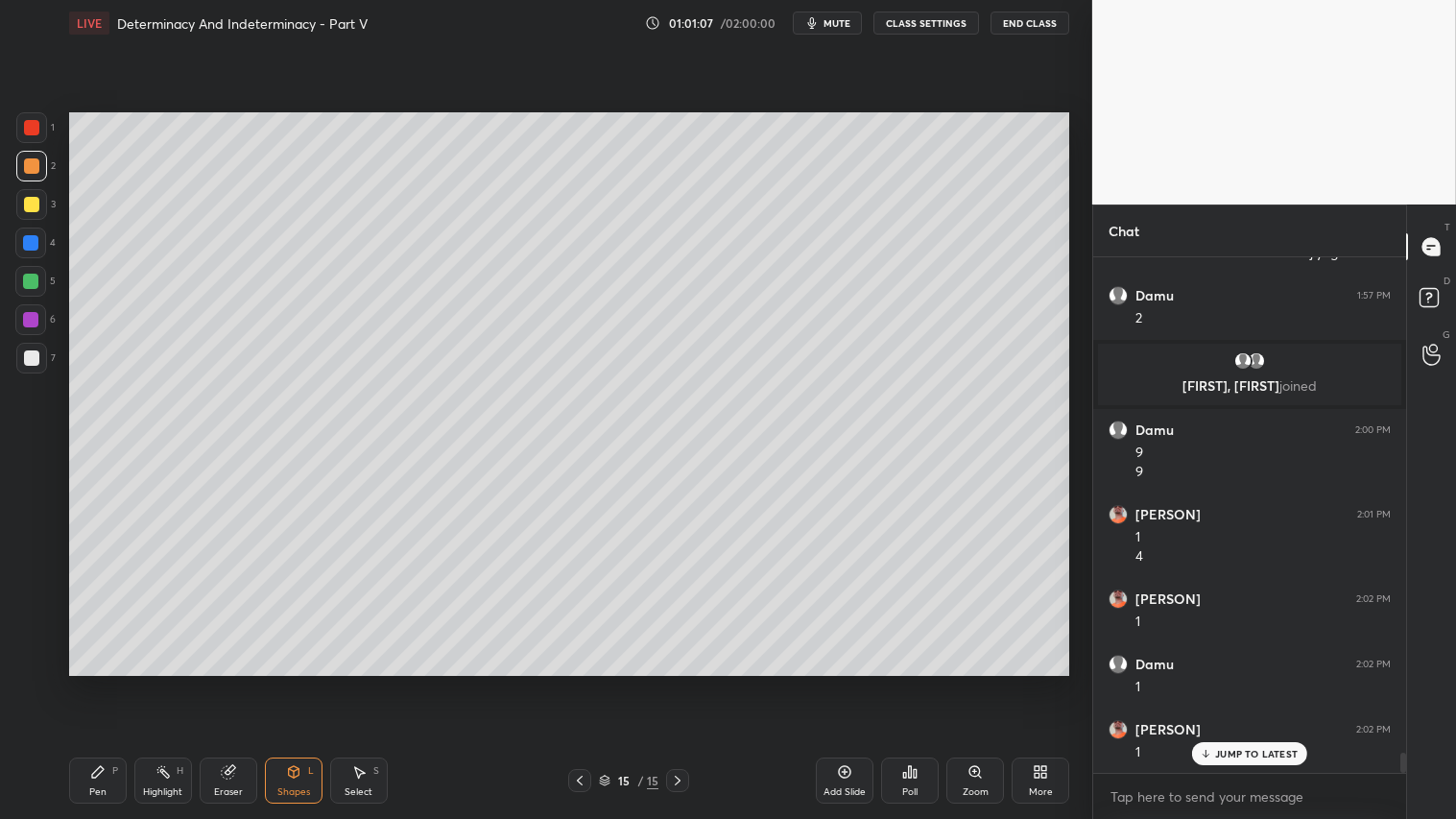 click on "mute" at bounding box center (837, 23) 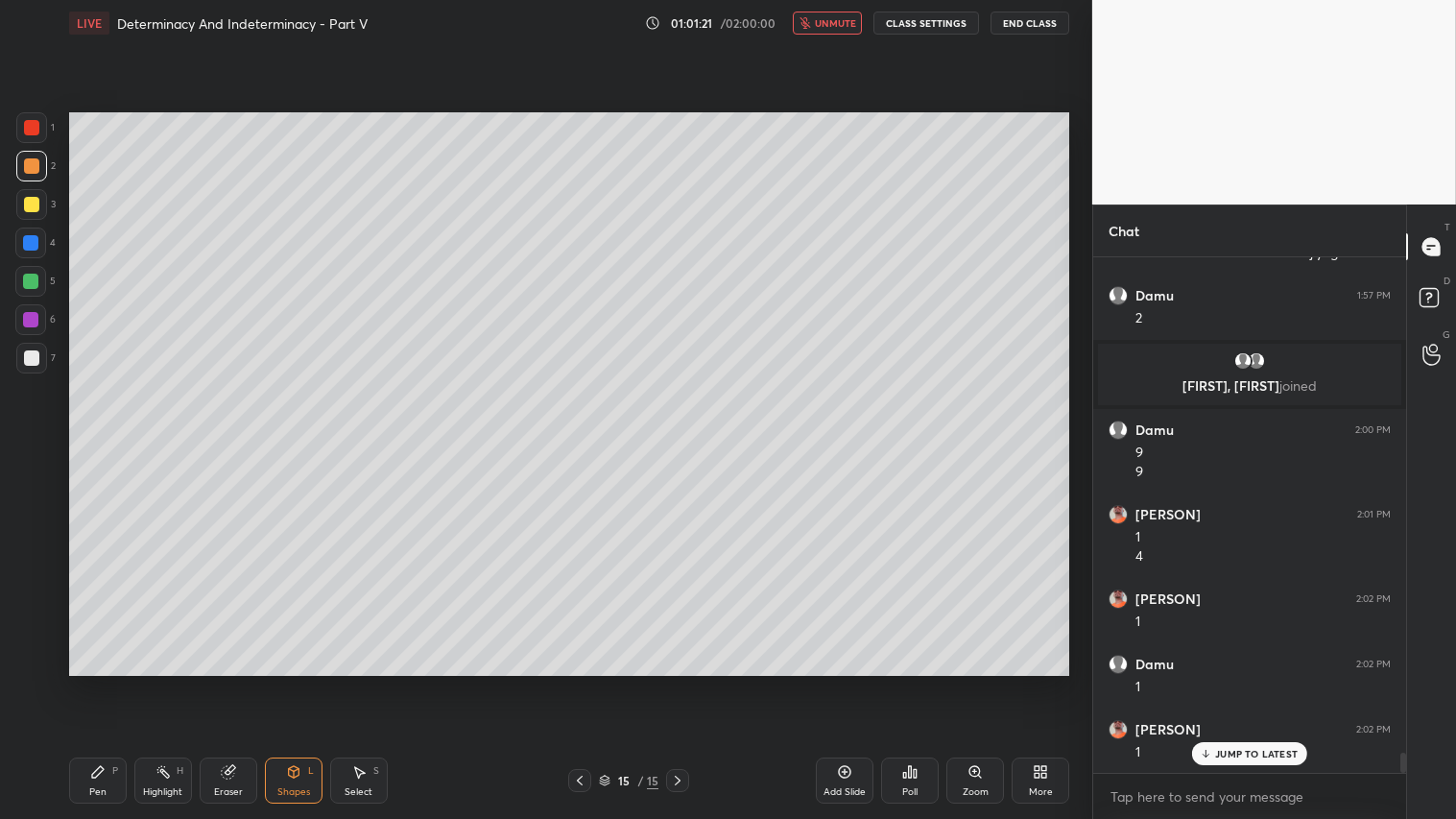 click on "unmute" at bounding box center (835, 23) 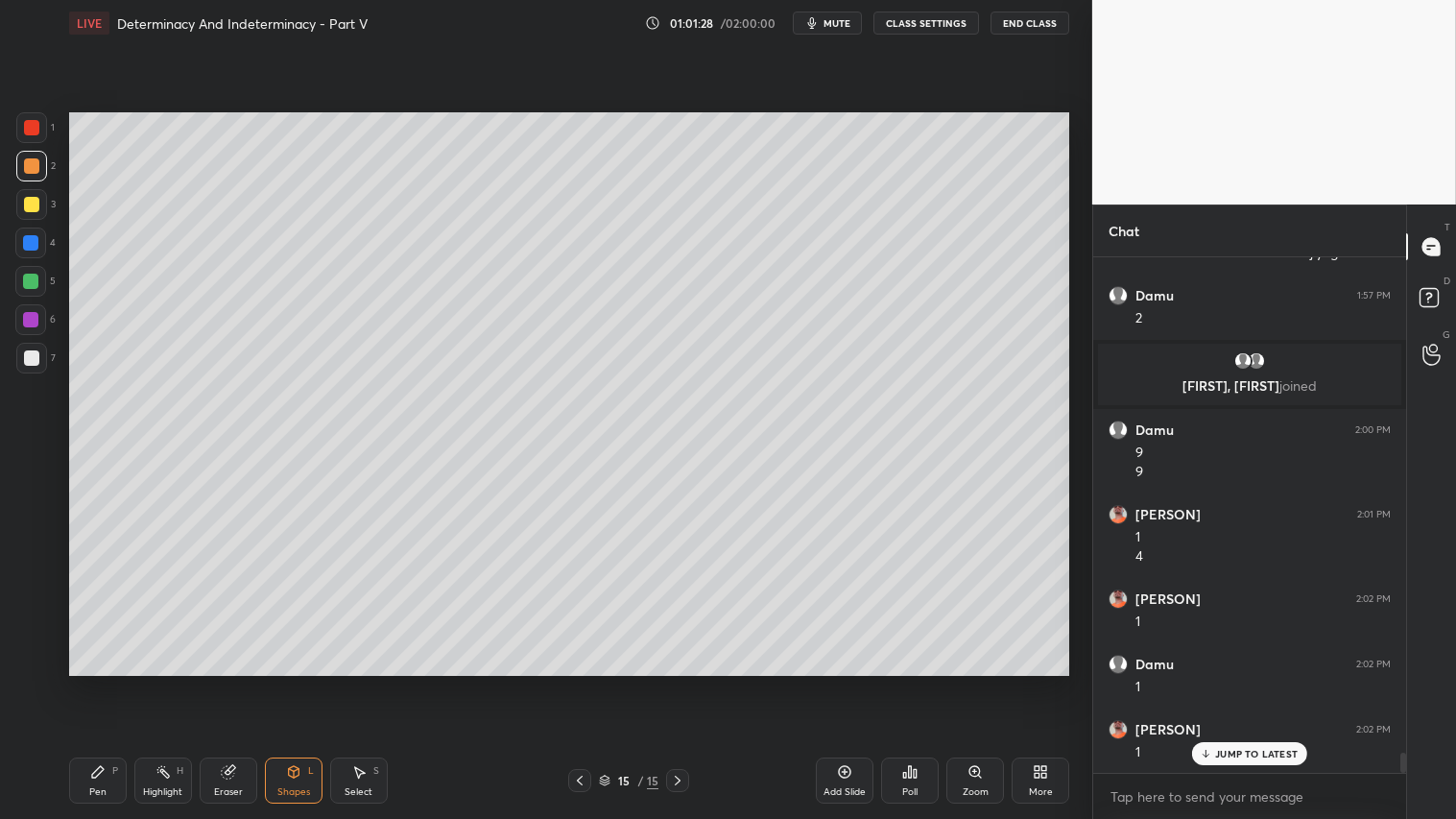 drag, startPoint x: 22, startPoint y: 174, endPoint x: 21, endPoint y: 161, distance: 13.038405 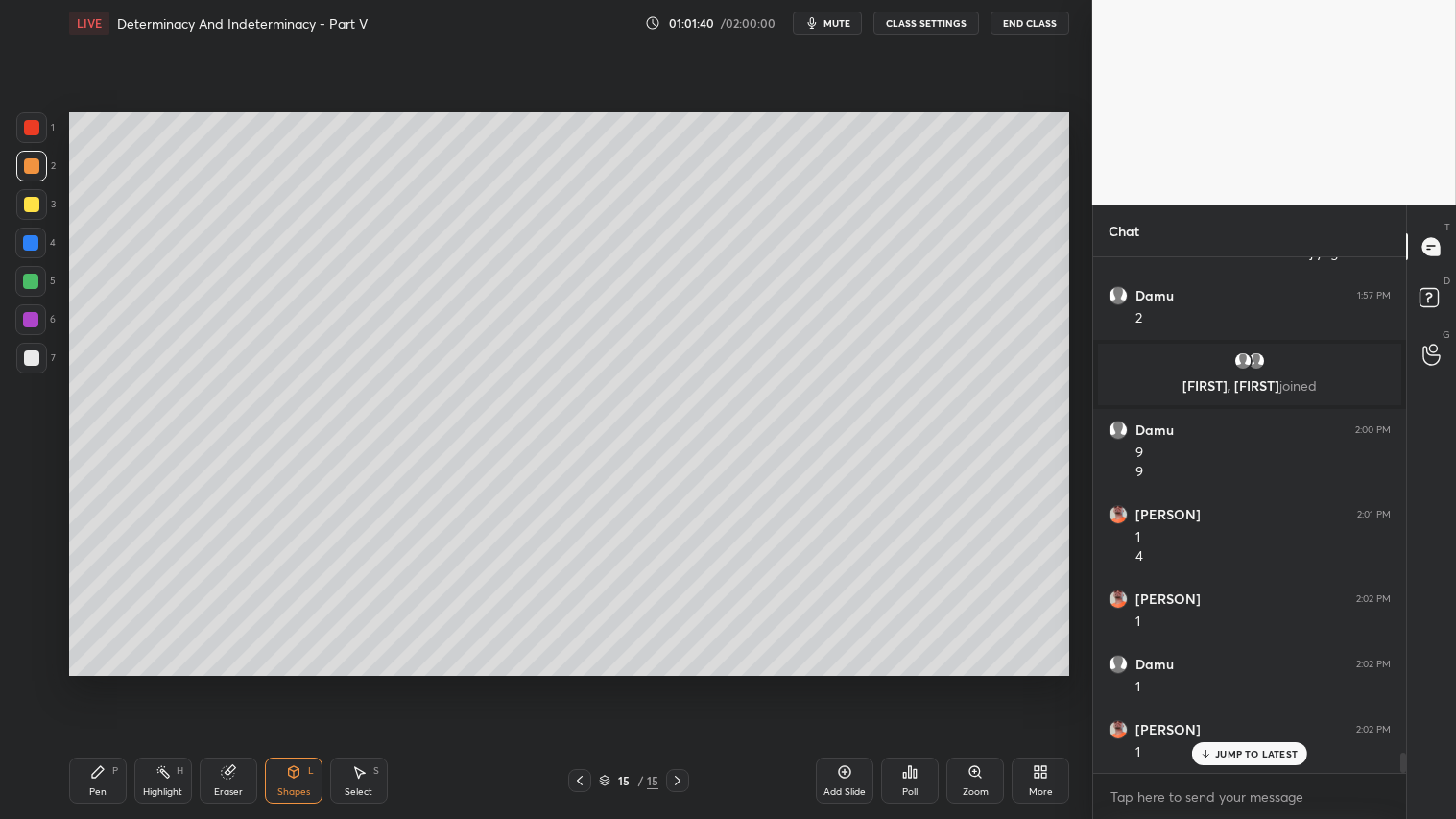 click at bounding box center [32, 166] 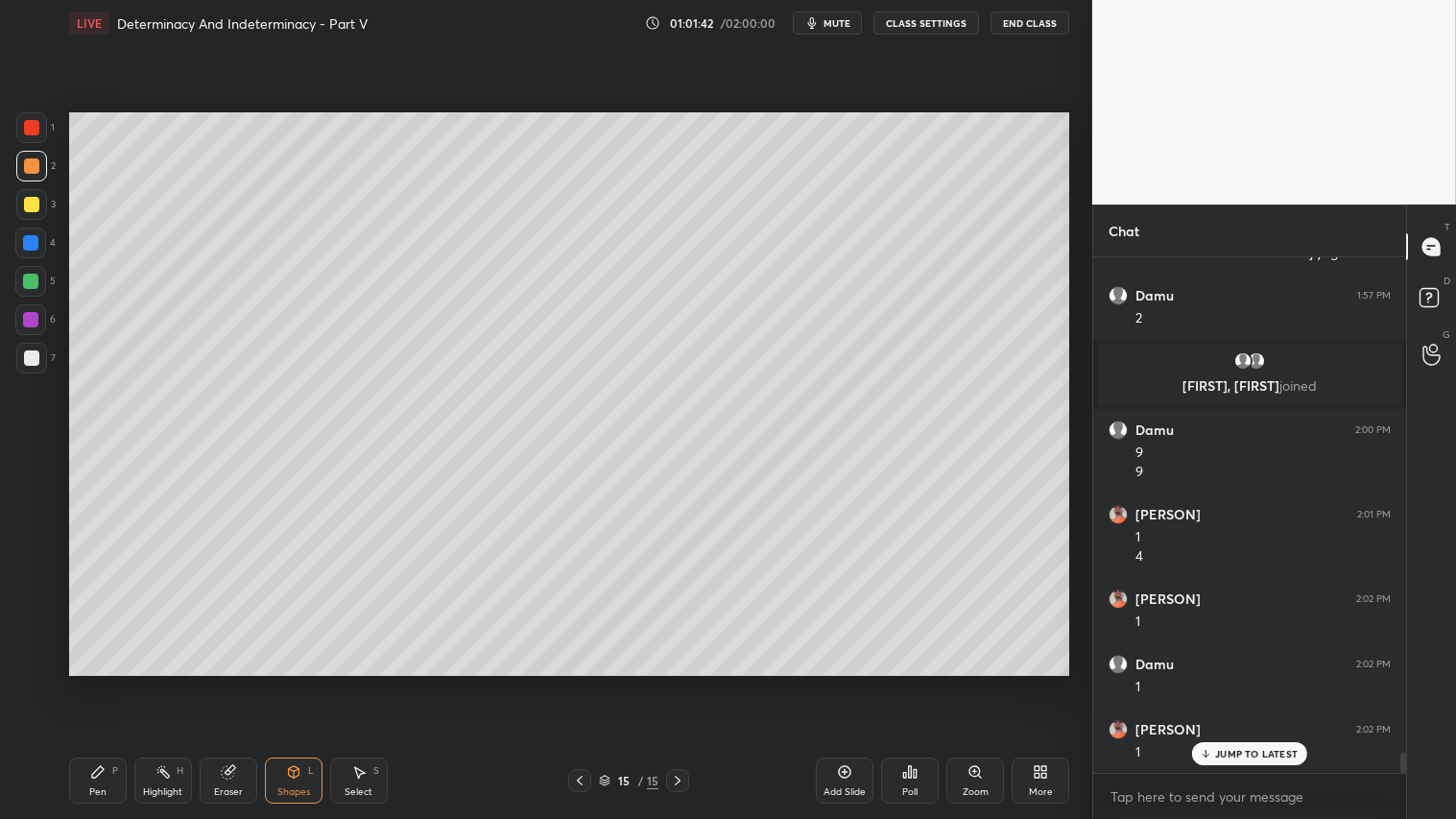 click on "Pen P" at bounding box center [98, 781] 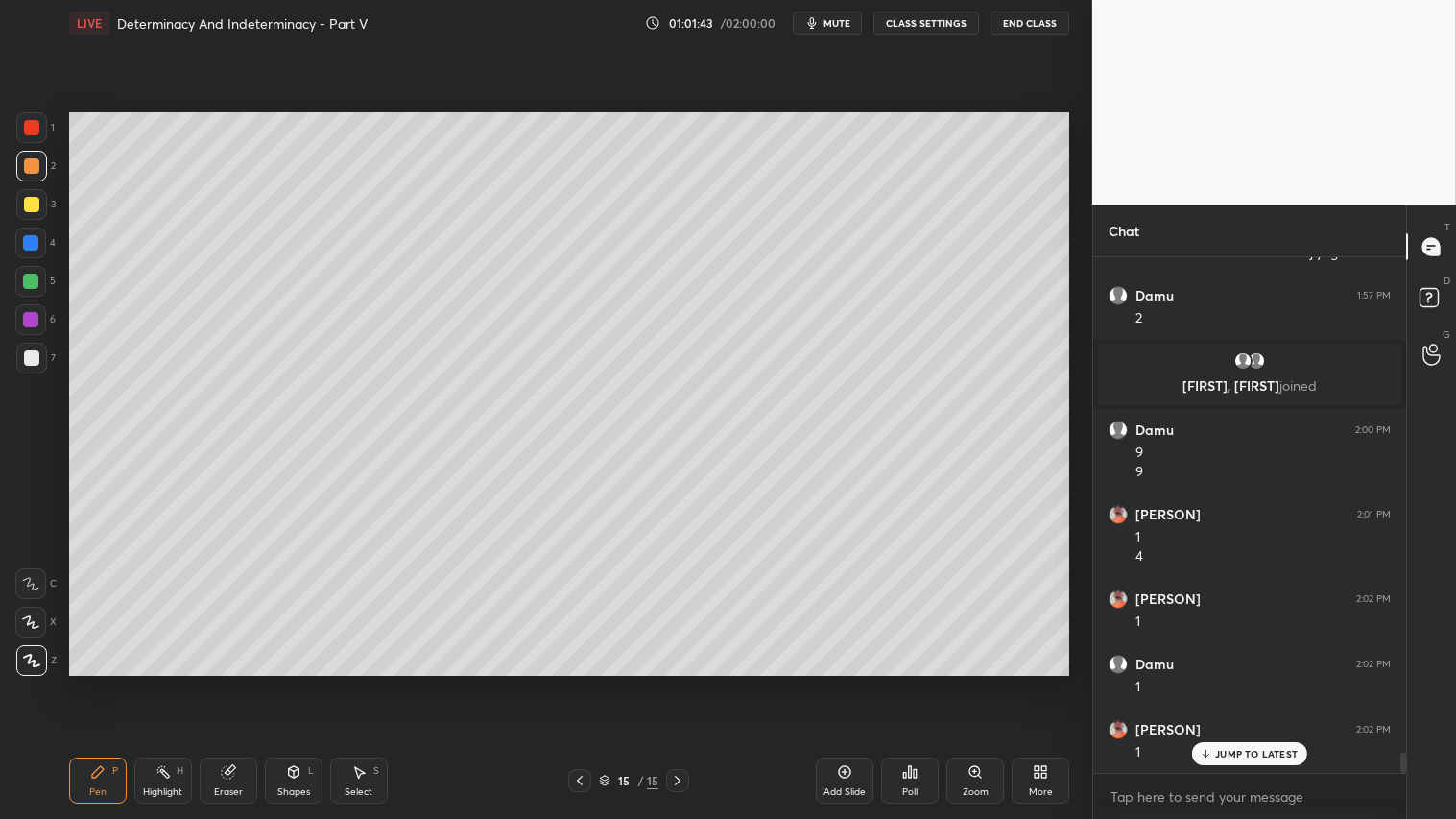 click 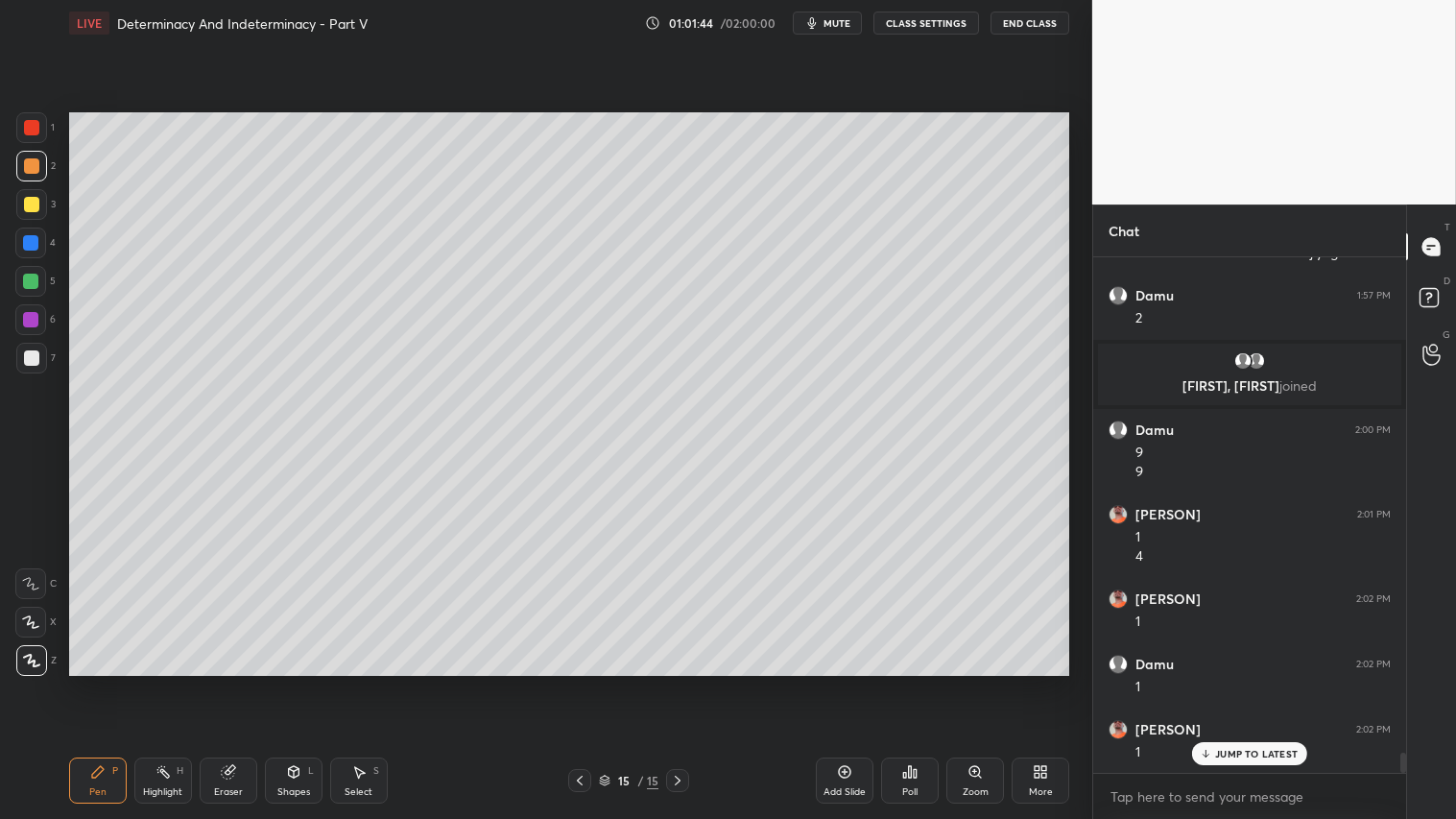 click 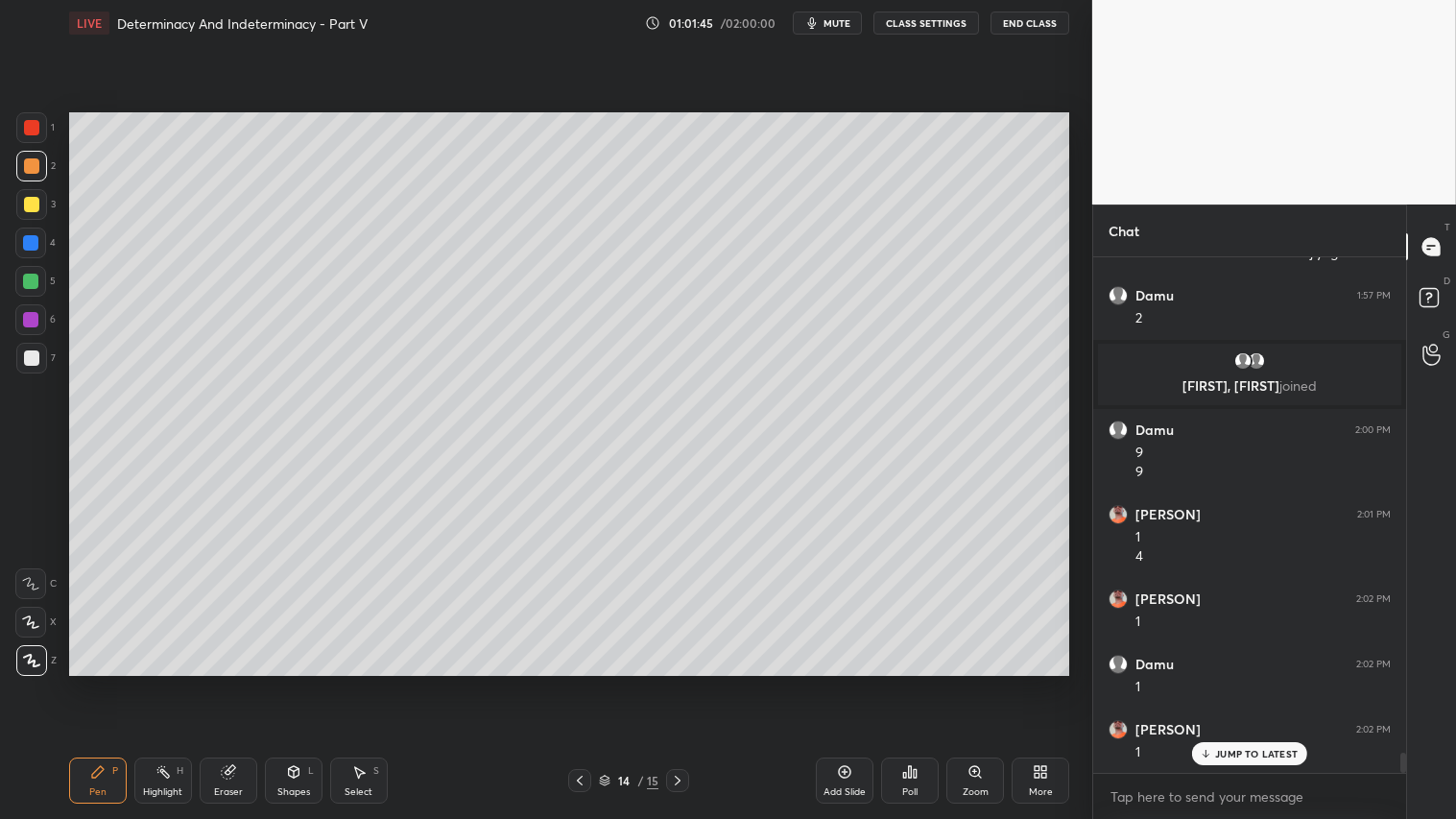 click at bounding box center [678, 781] 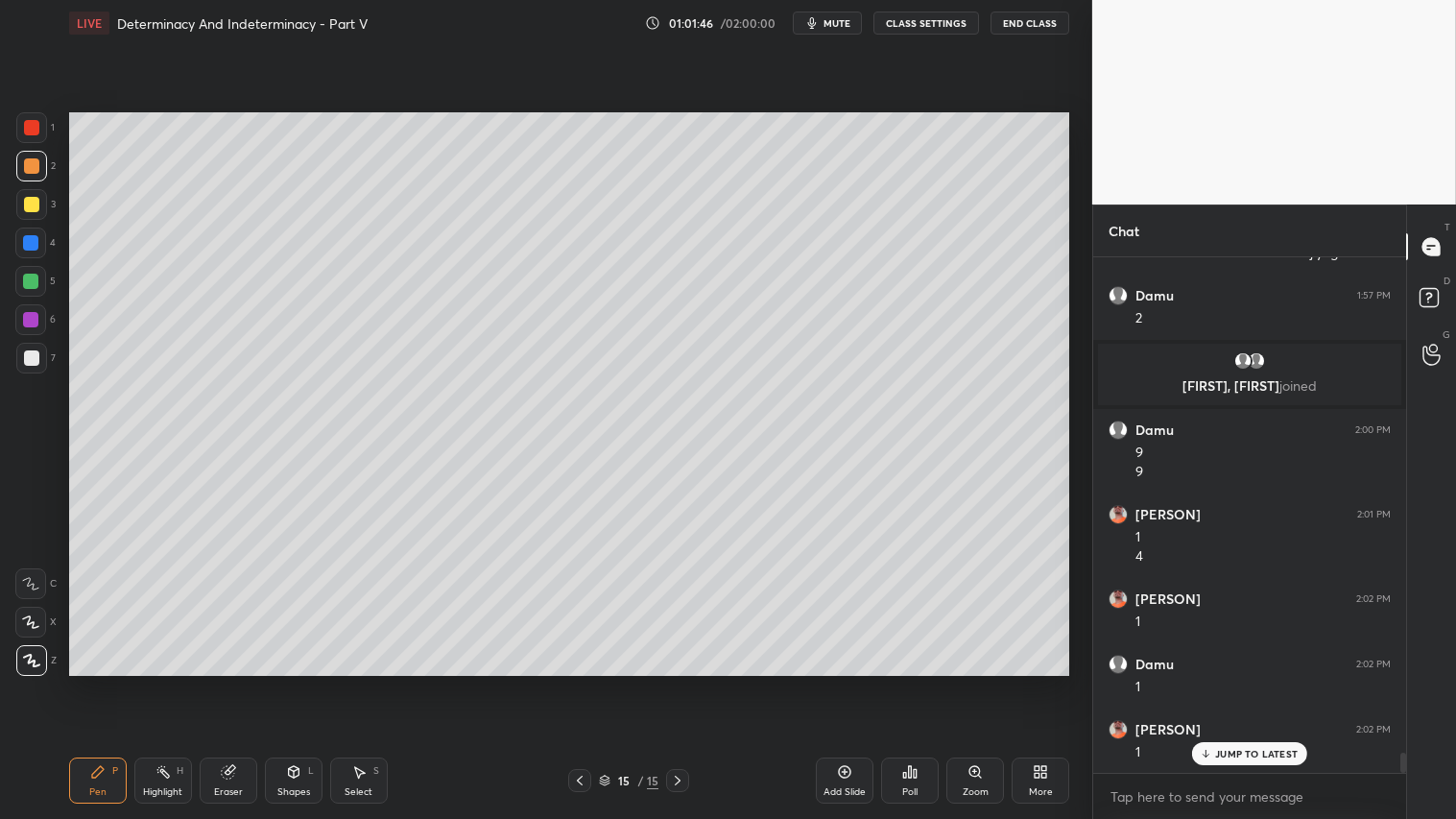 click 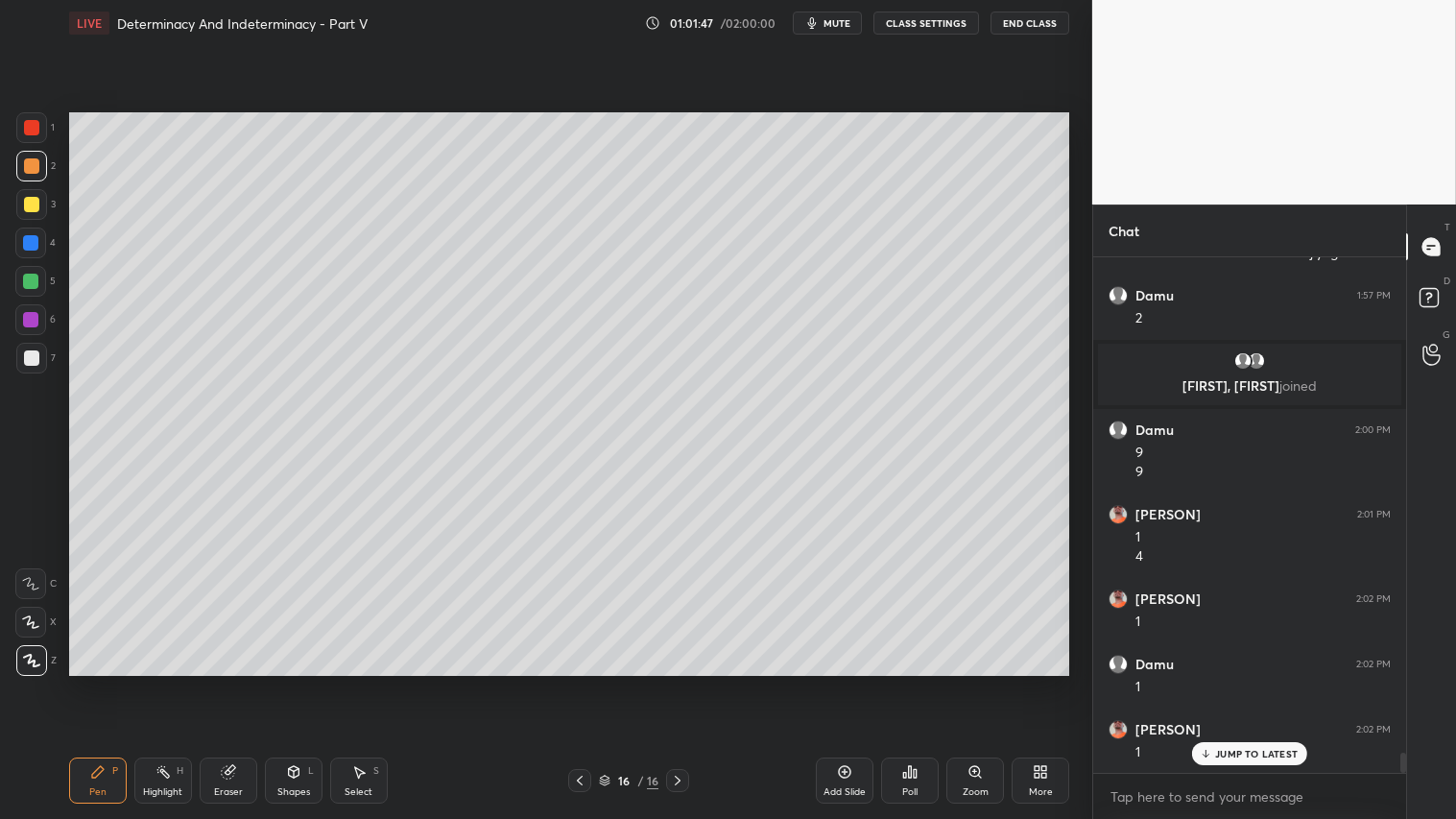 click at bounding box center [32, 205] 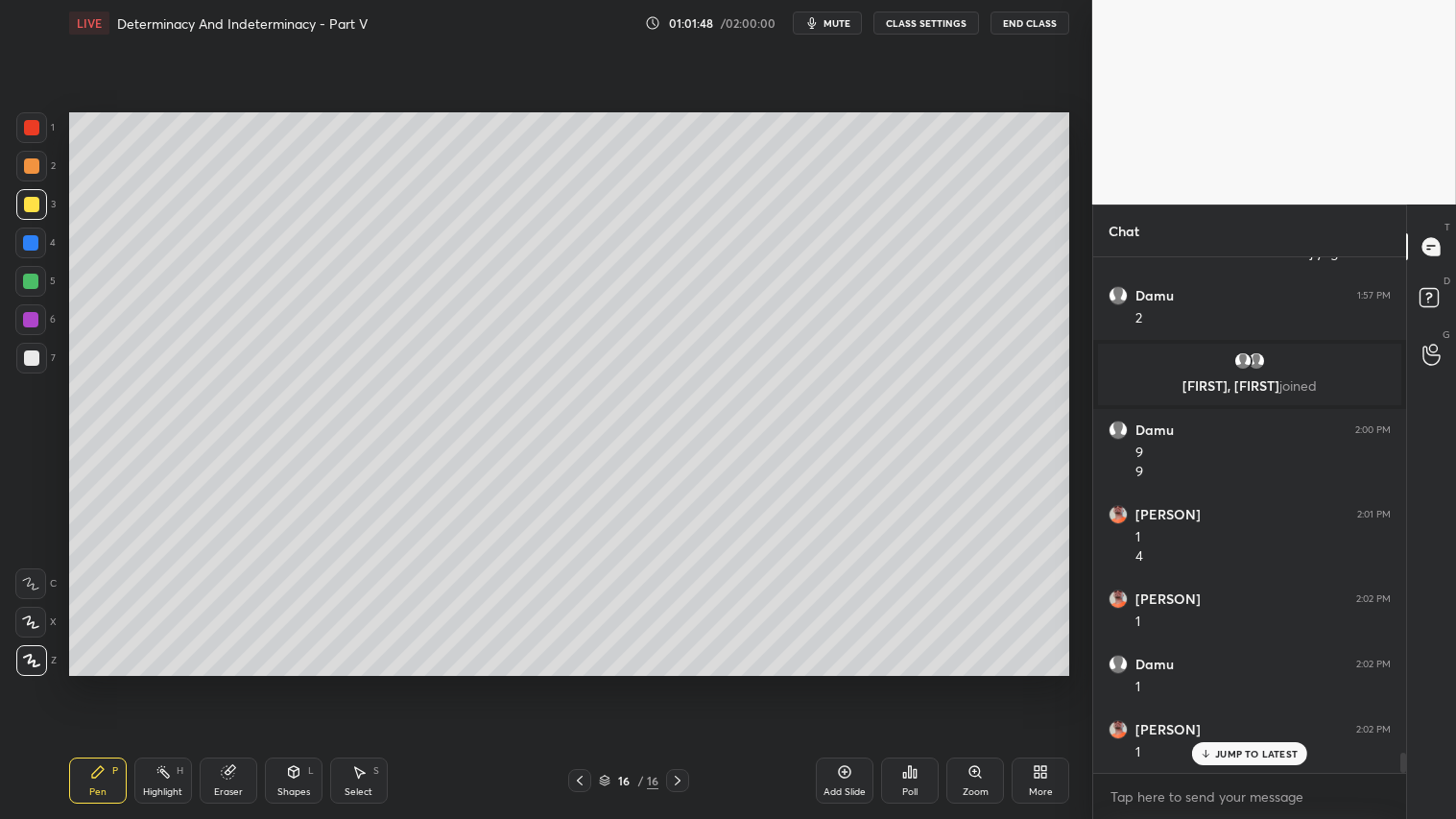 click 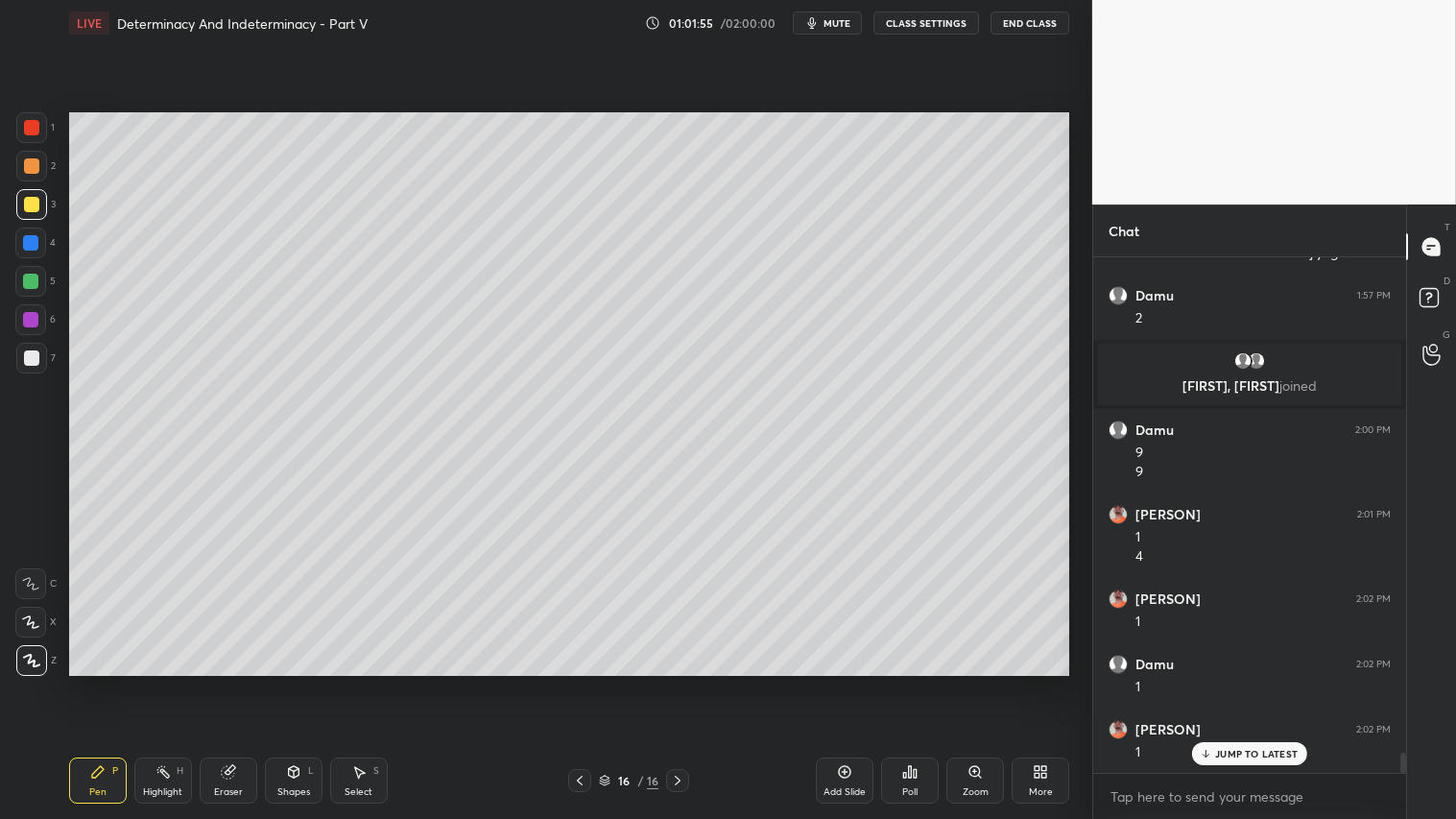 drag, startPoint x: 221, startPoint y: 772, endPoint x: 209, endPoint y: 739, distance: 35.1141 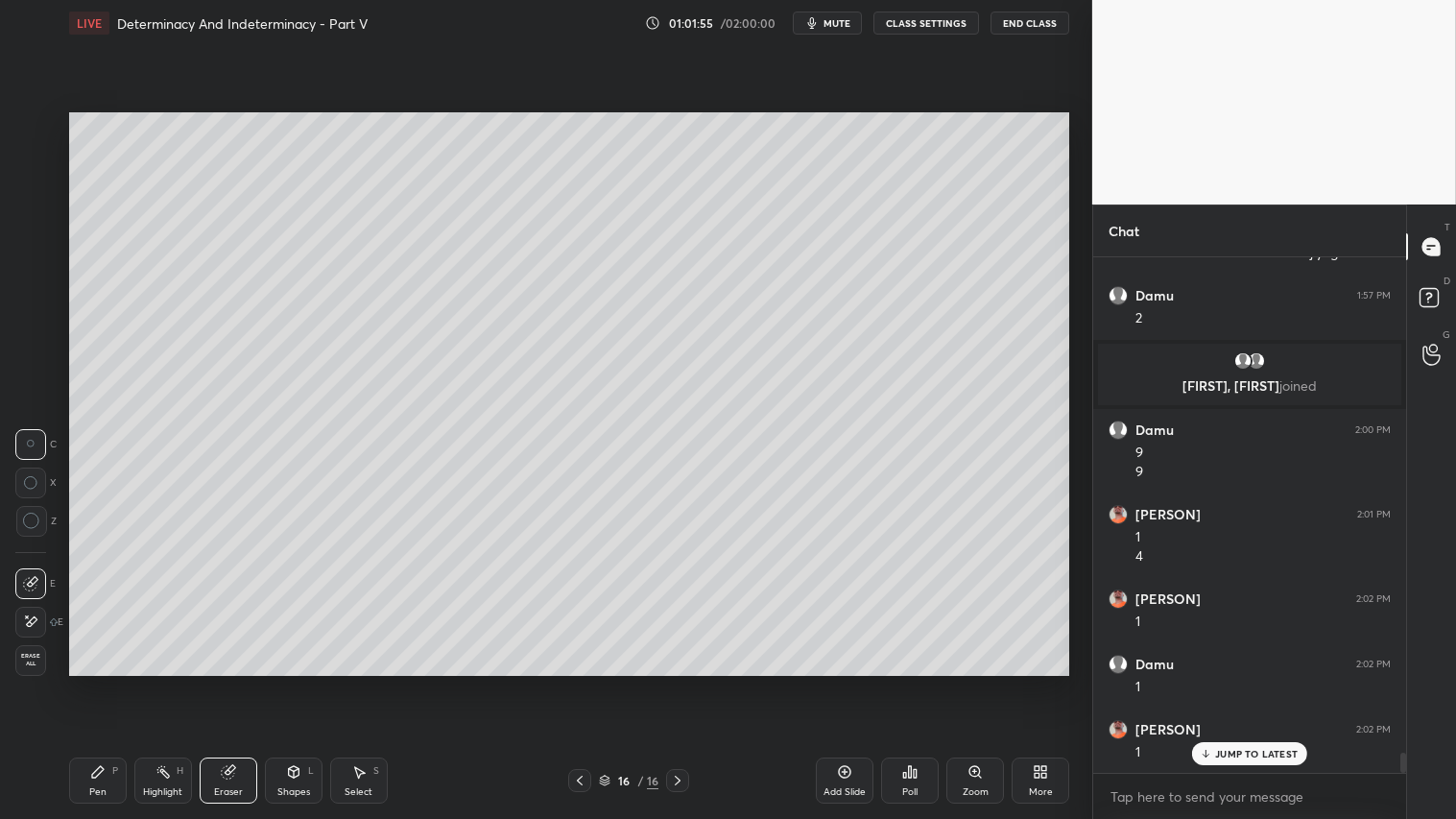 click on "Erase all" at bounding box center [31, 660] 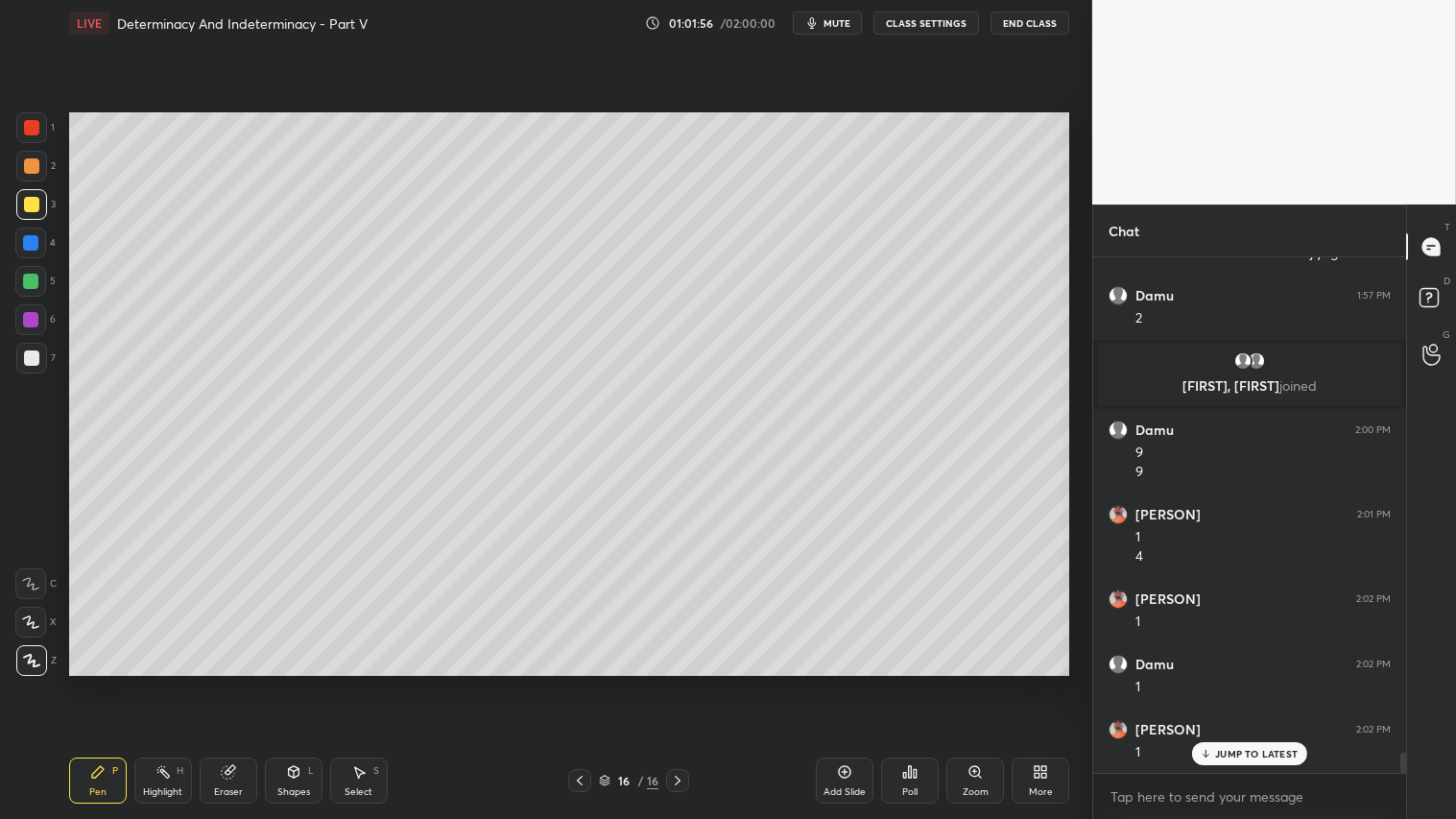 drag, startPoint x: 92, startPoint y: 787, endPoint x: 97, endPoint y: 779, distance: 9.43398 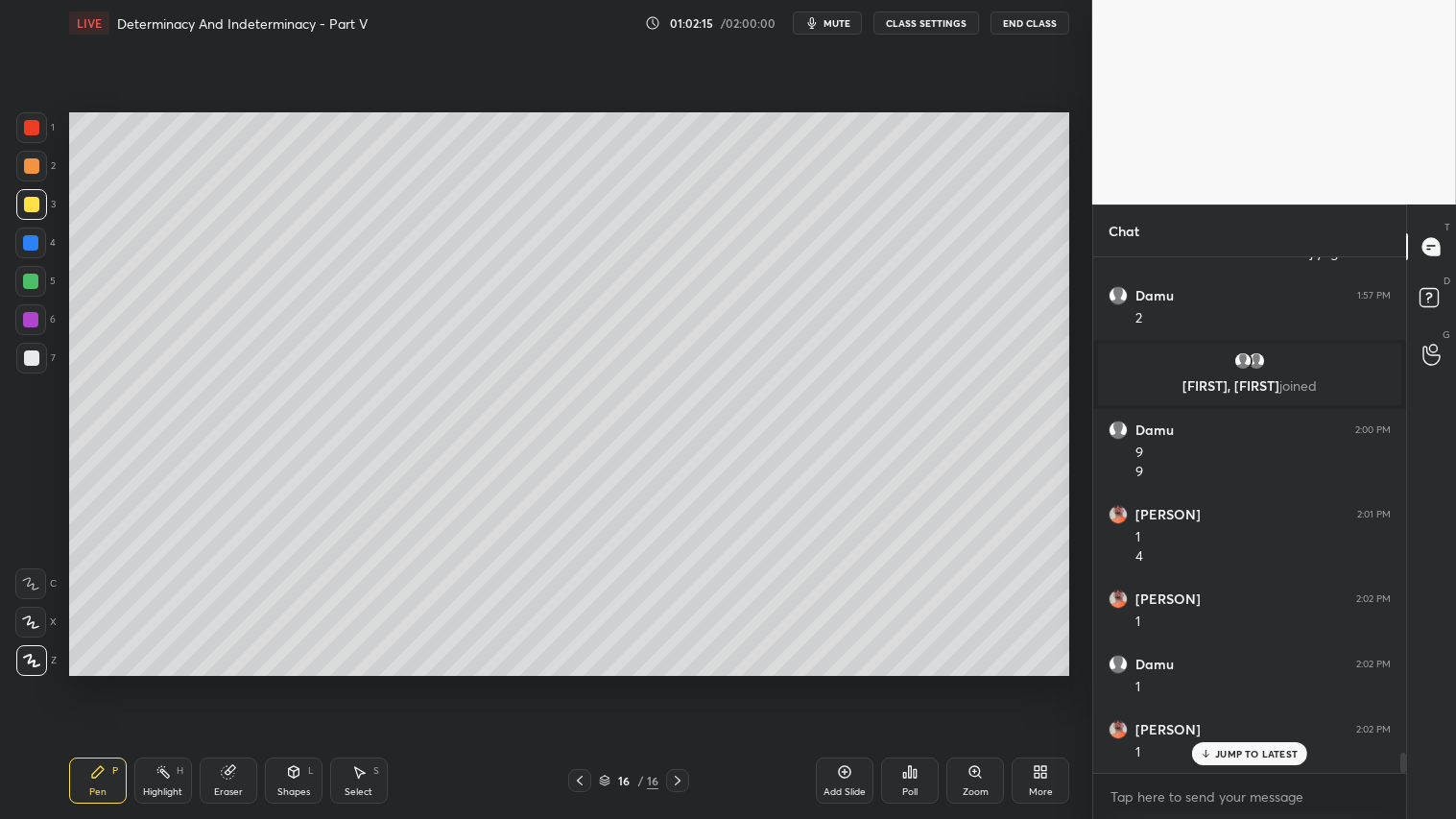 click 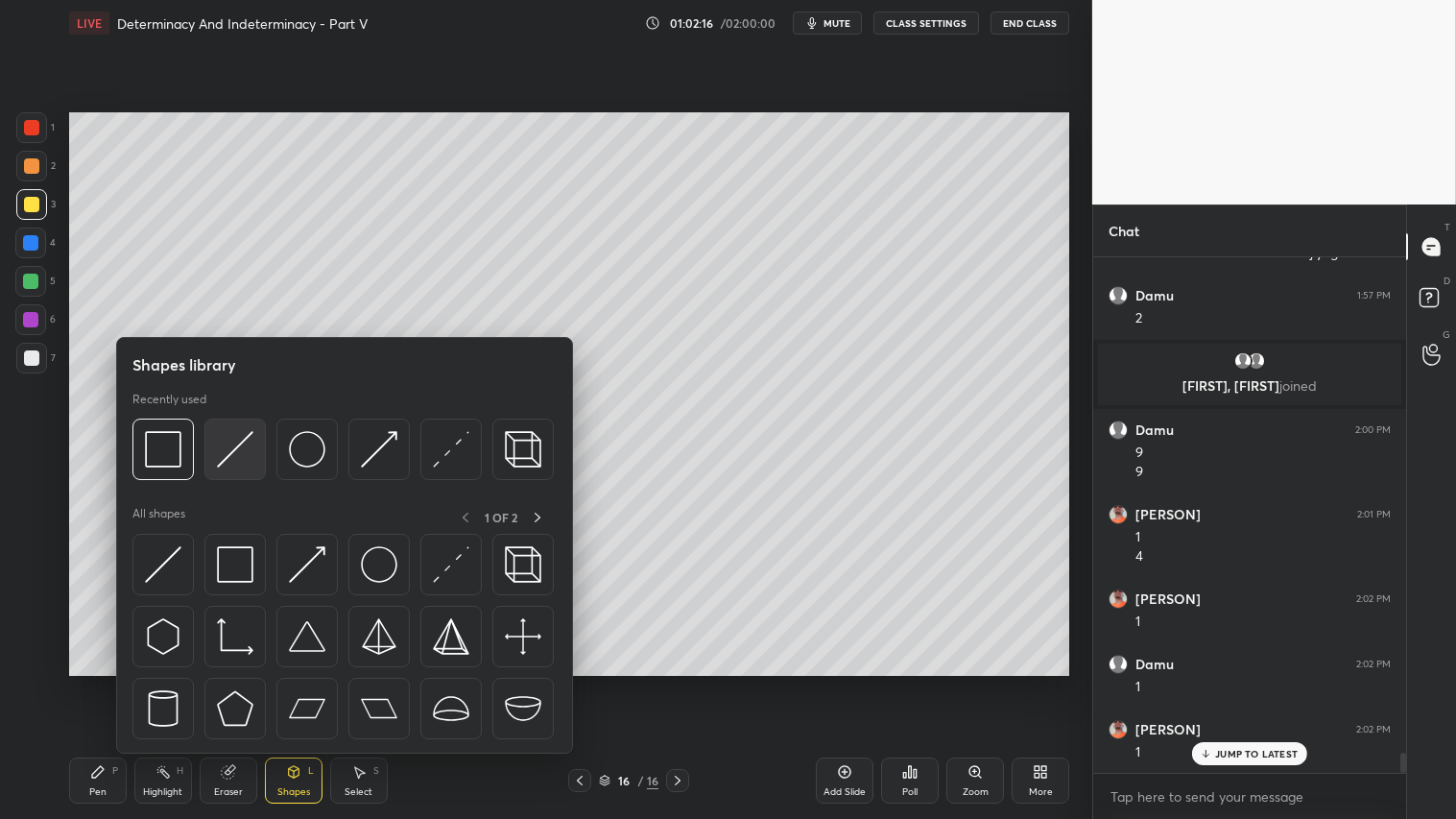 click at bounding box center [235, 449] 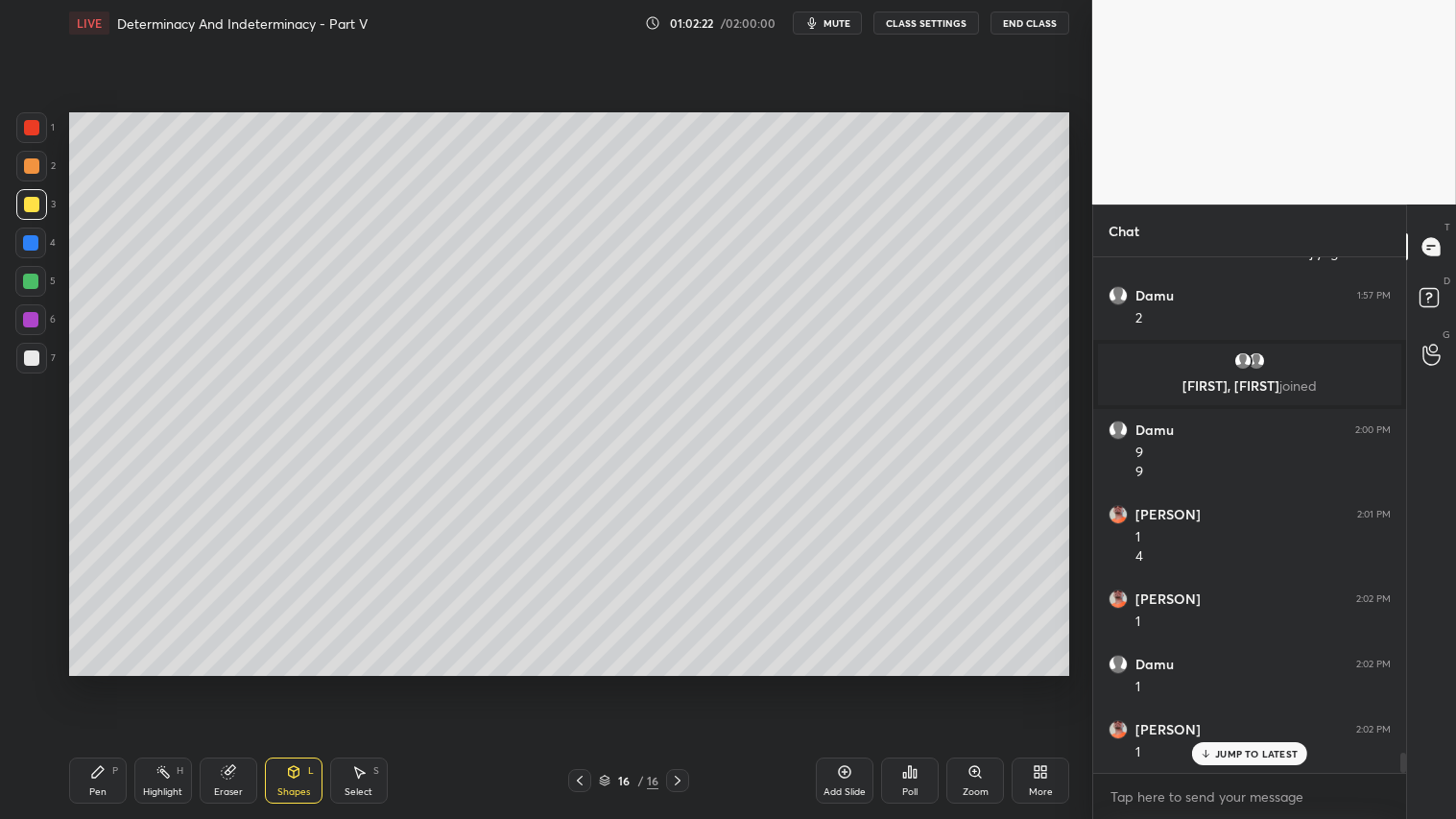 click at bounding box center (32, 166) 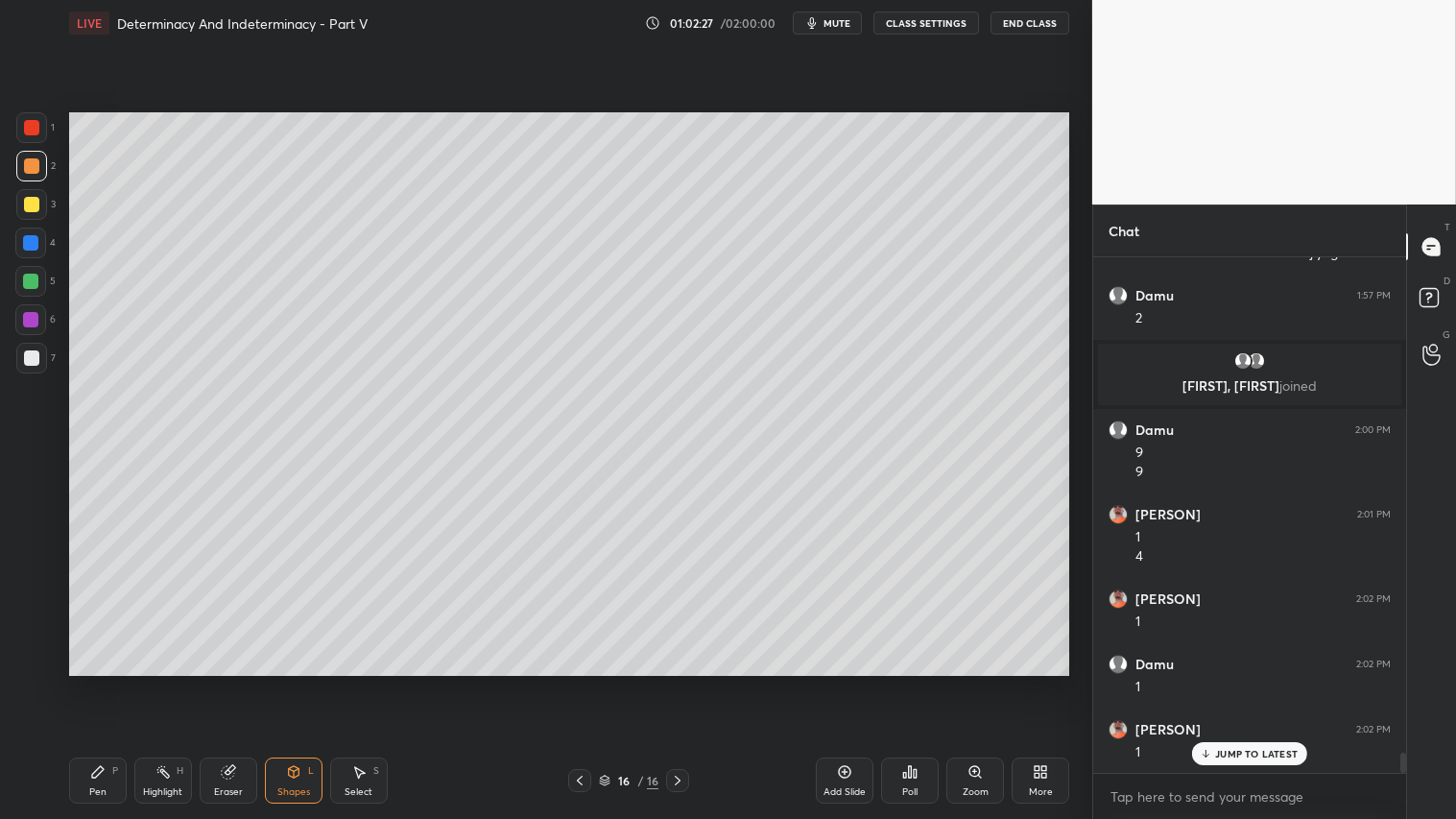 click on "mute" at bounding box center [837, 23] 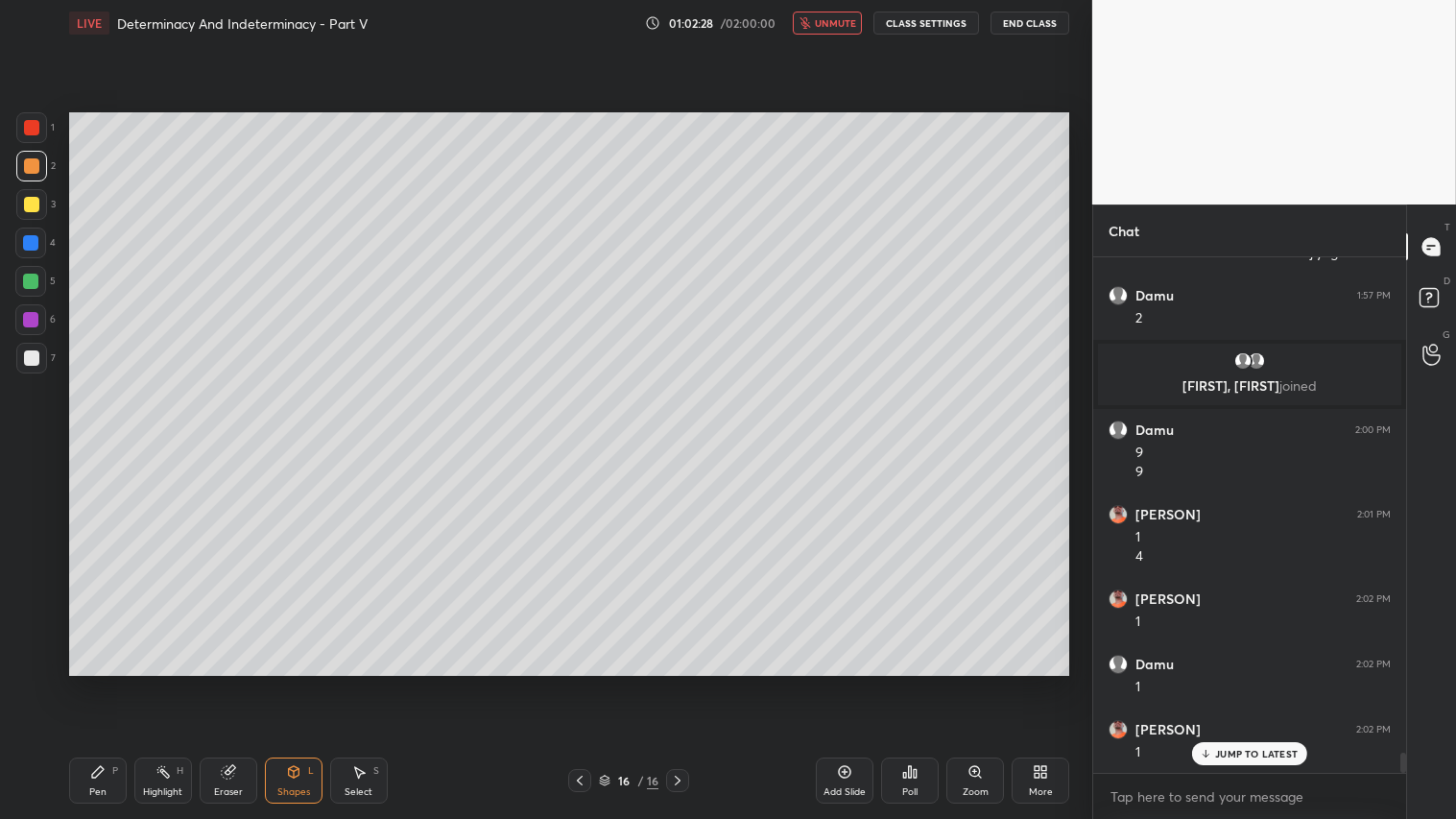 click on "CLASS SETTINGS" at bounding box center (926, 23) 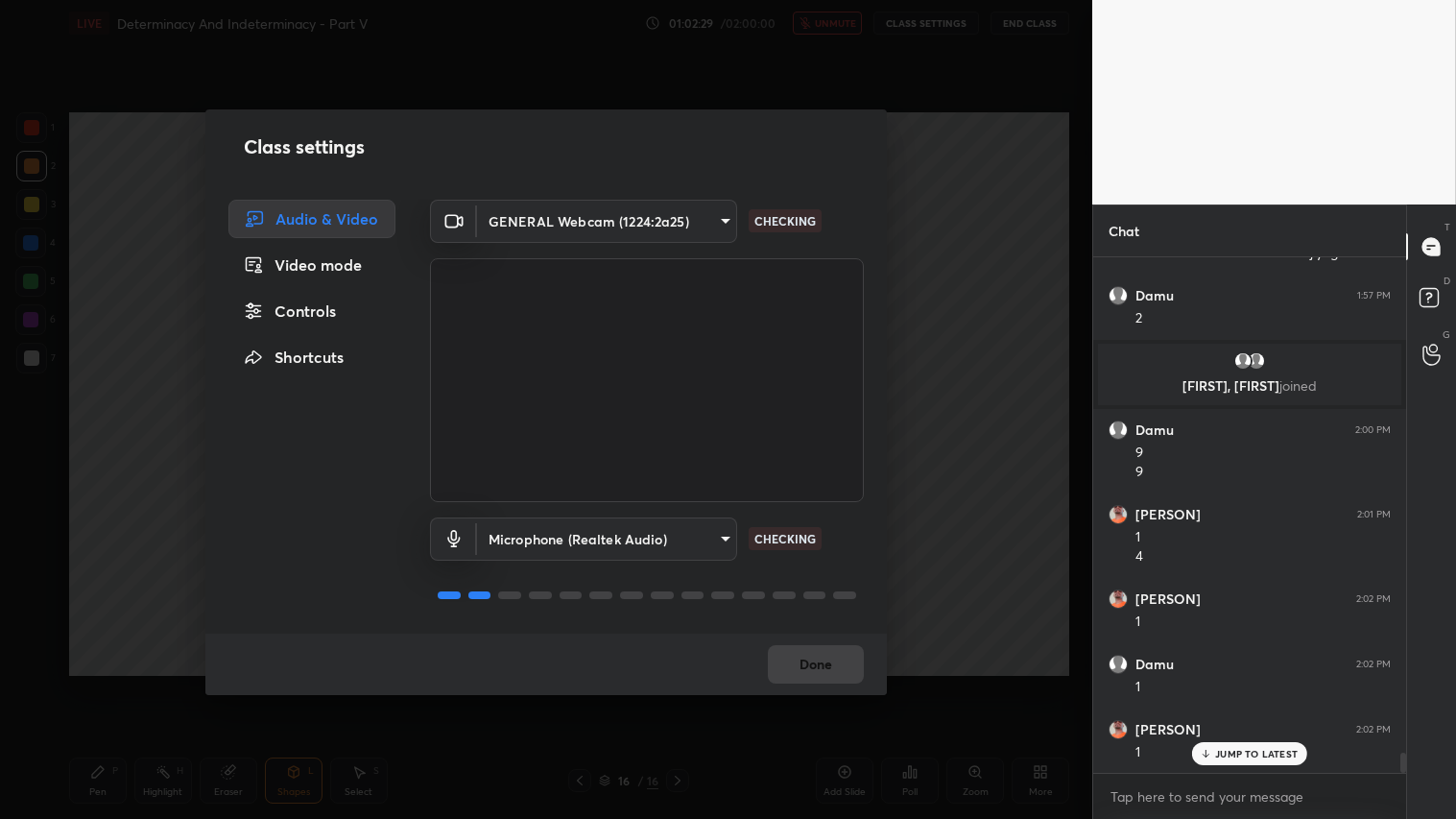 click on "1 2 3 4 5 6 7 C X Z C X Z E E Erase all   H H LIVE Determinacy And Indeterminacy - Part V 01:02:29 /  02:00:00 unmute CLASS SETTINGS End Class Setting up your live class Poll for   secs No correct answer Start poll Back Determinacy And Indeterminacy - Part V • L5 of Comprehensive Course On Structural Analysis Paran Raj Bhatia Pen P Highlight H Eraser Shapes L Select S 16 / 16 Add Slide Poll Zoom More Chat A P 1:54 PM no [NAME]  joined [NAME] 1:56 PM Kya apne special class me rcc ya som kra rakhi hai kya sir Ok [NAME] 1:57 PM 1 [NAME] 1:57 PM 1 [NAME] 1:57 PM 1 [NAME] 1:57 PM 1 [NAME] 1:57 PM 2 [NAME] 1:57 PM 2 [NAME] 1:57 PM 1 [NAME] 1:57 PM Mechanics ka link share kr dijiyegaa sir [NAME] 1:57 PM 2 [NAME], [NAME]  joined [NAME] 2:00 PM 9 9 [NAME] 2:01 PM 1 4 [NAME] 2:02 PM 1 [NAME] 2:02 PM 1 [NAME] 2:02 PM 1 JUMP TO LATEST Enable hand raising Enable raise hand to speak to learners. Once enabled, chat will be turned off temporarily. Enable x   introducing Raise a hand with a doubt How it works? NEW DOUBTS ASKED T D" at bounding box center (728, 409) 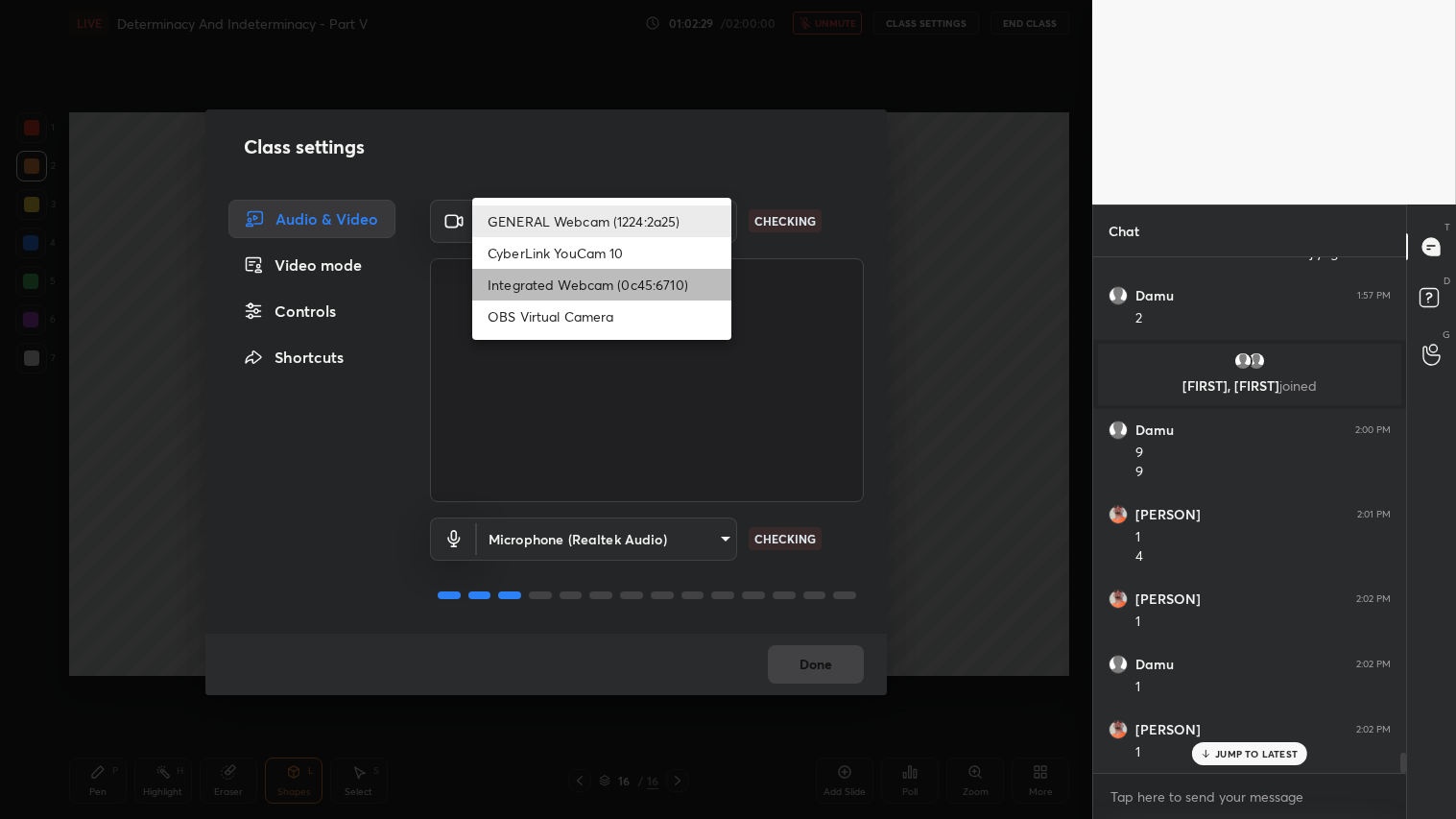 drag, startPoint x: 609, startPoint y: 289, endPoint x: 658, endPoint y: 359, distance: 85.445889 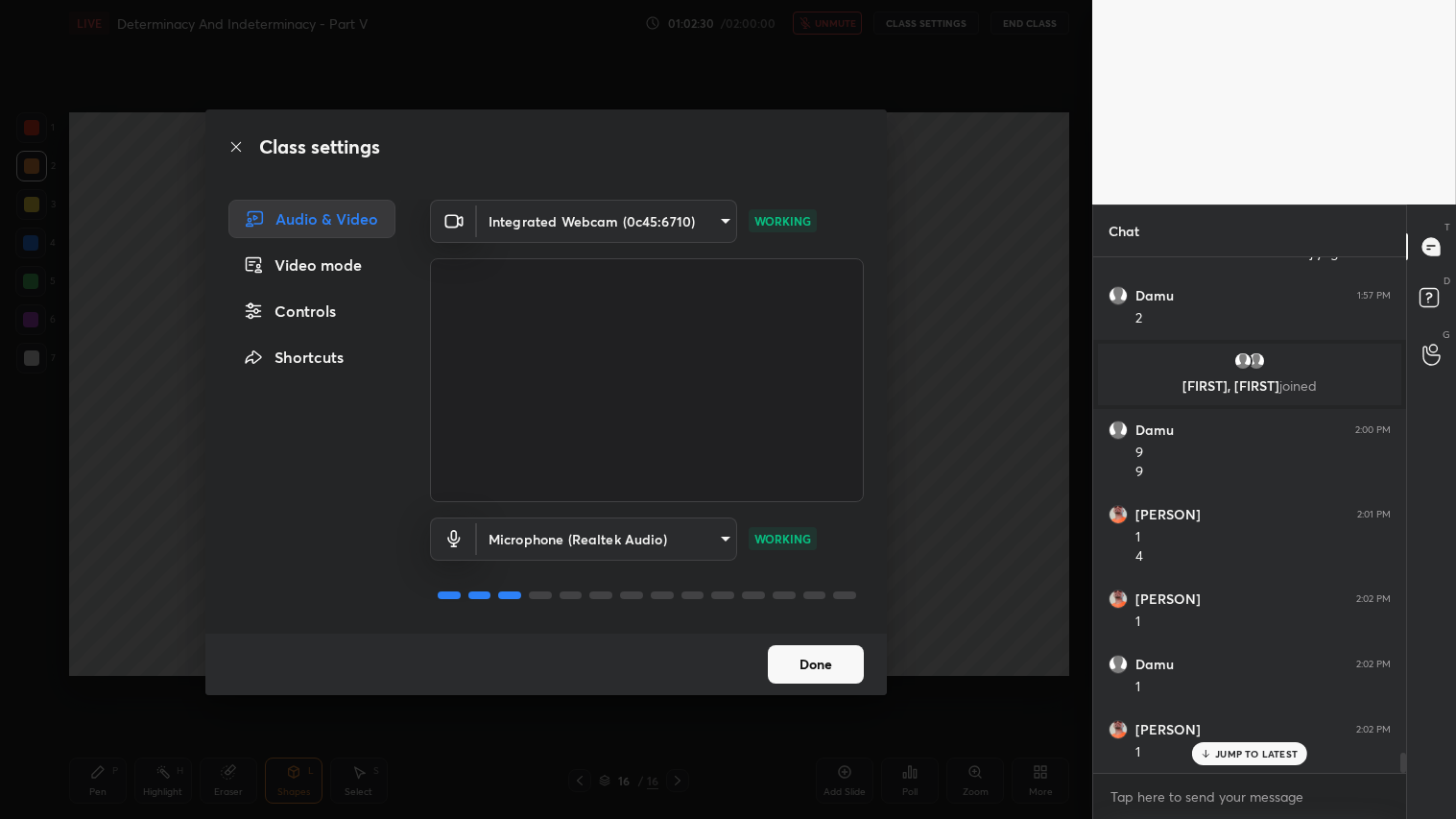 click on "Done" at bounding box center [816, 664] 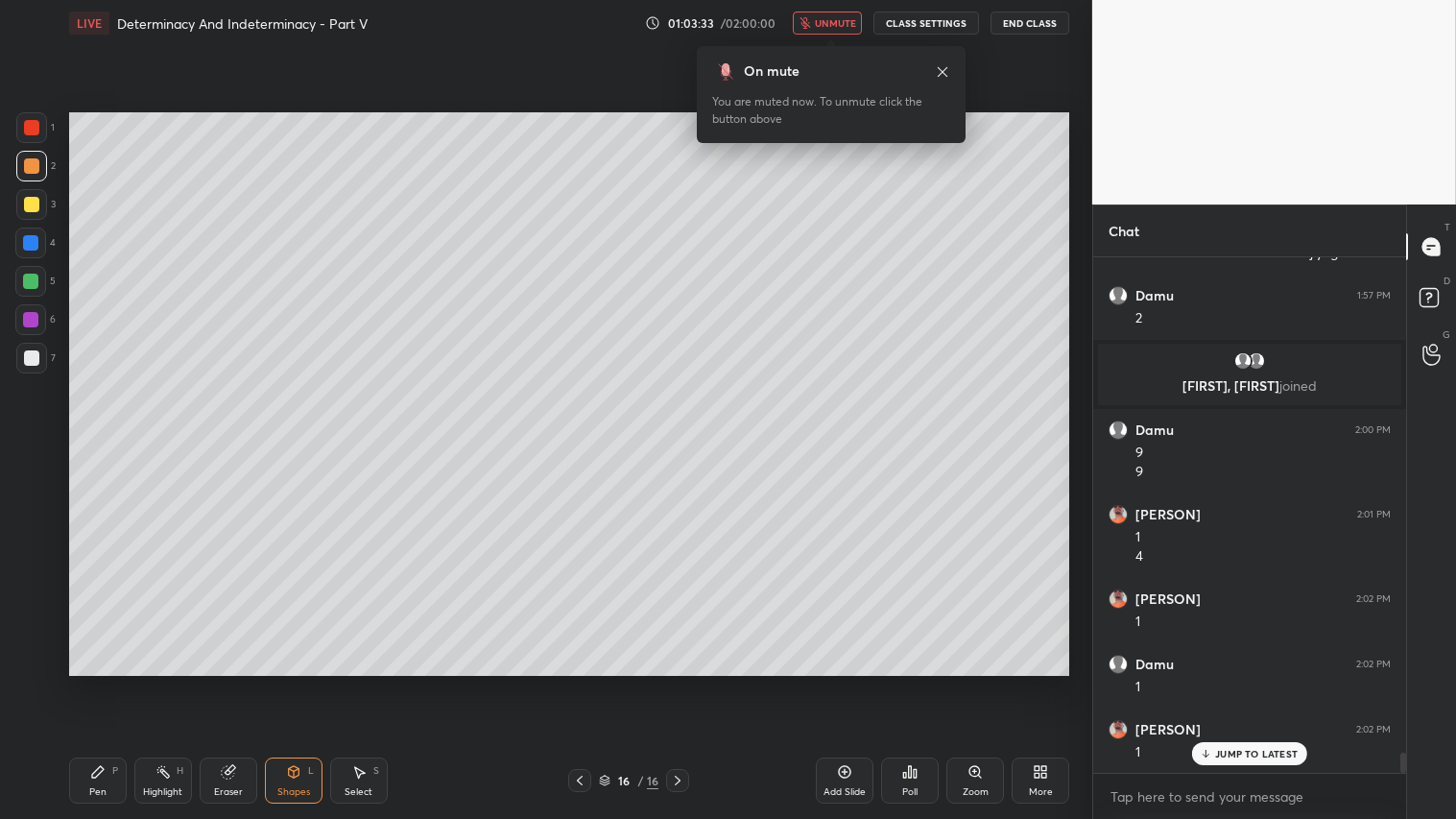 click on "CLASS SETTINGS" at bounding box center (926, 23) 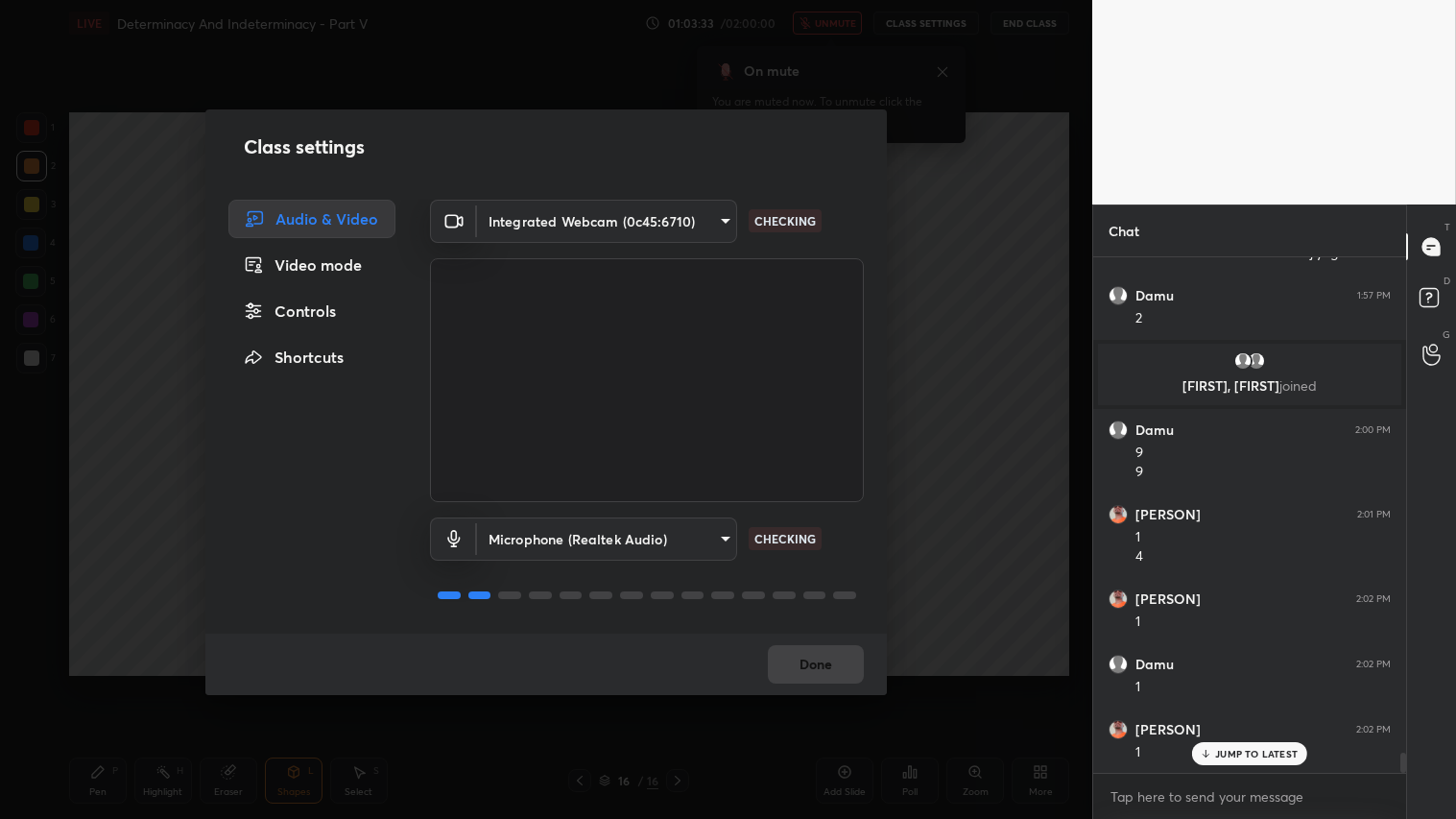 click on "1 2 3 4 5 6 7 C X Z C X Z E E Erase all   H H LIVE Determinacy And Indeterminacy - Part V 01:03:33 /  02:00:00 unmute CLASS SETTINGS End Class Setting up your live class Poll for   secs No correct answer Start poll Back Determinacy And Indeterminacy - Part V • L5 of Comprehensive Course On Structural Analysis Paran Raj Bhatia Pen P Highlight H Eraser Shapes L Select S 16 / 16 Add Slide Poll Zoom More Chat A P 1:54 PM no [NAME]  joined [NAME] 1:56 PM Kya apne special class me rcc ya som kra rakhi hai kya sir Ok [NAME] 1:57 PM 1 [NAME] 1:57 PM 1 [NAME] 1:57 PM 1 [NAME] 1:57 PM 1 [NAME] 1:57 PM 2 [NAME] 1:57 PM 2 [NAME] 1:57 PM 1 [NAME] 1:57 PM Mechanics ka link share kr dijiyegaa sir [NAME] 1:57 PM 2 [NAME], [NAME]  joined [NAME] 2:00 PM 9 9 [NAME] 2:01 PM 1 4 [NAME] 2:02 PM 1 [NAME] 2:02 PM 1 [NAME] 2:02 PM 1 JUMP TO LATEST Enable hand raising Enable raise hand to speak to learners. Once enabled, chat will be turned off temporarily. Enable x   introducing Raise a hand with a doubt How it works? NEW DOUBTS ASKED T D" at bounding box center [728, 409] 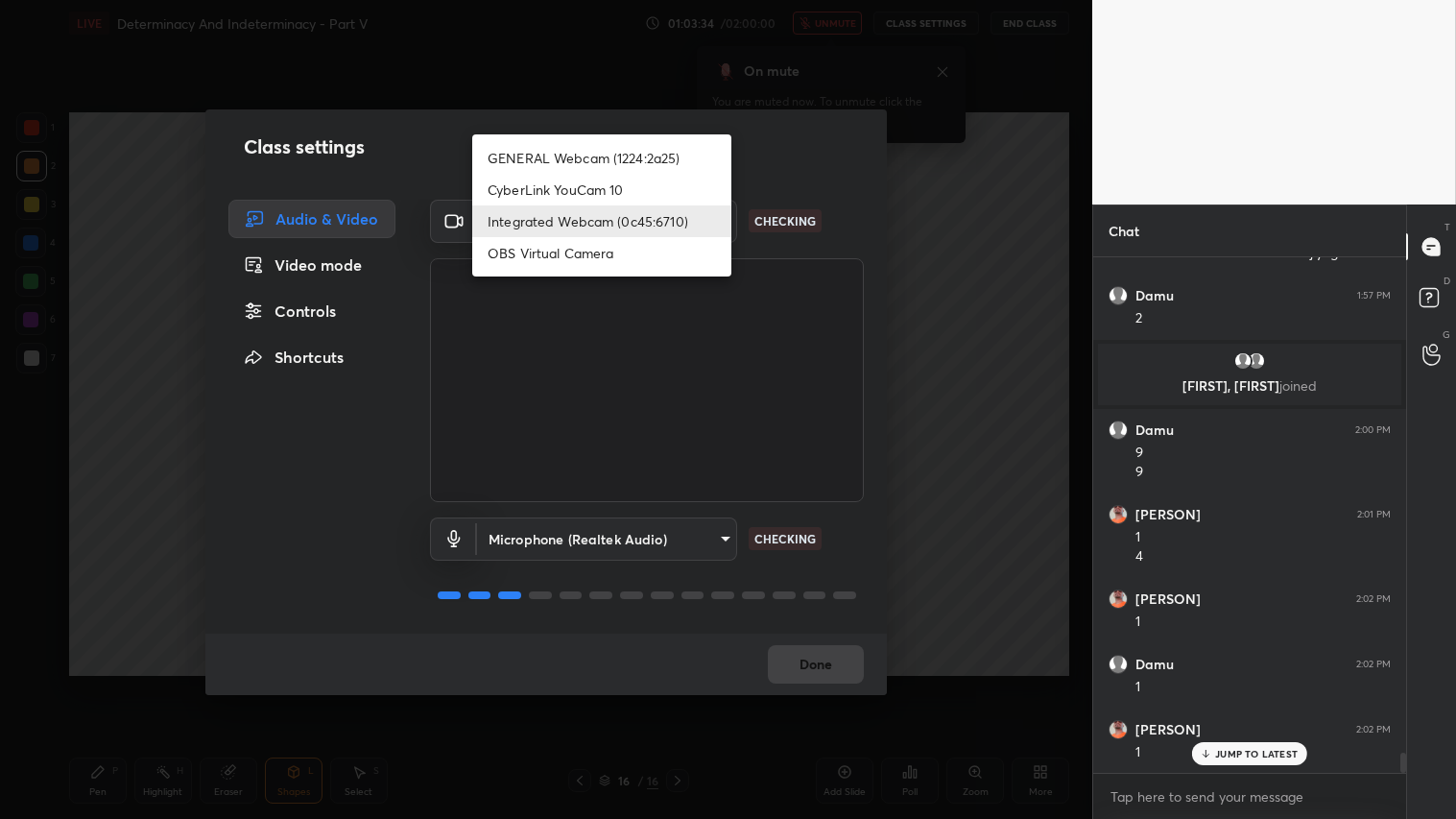 click on "GENERAL Webcam (1224:2a25)" at bounding box center (602, 157) 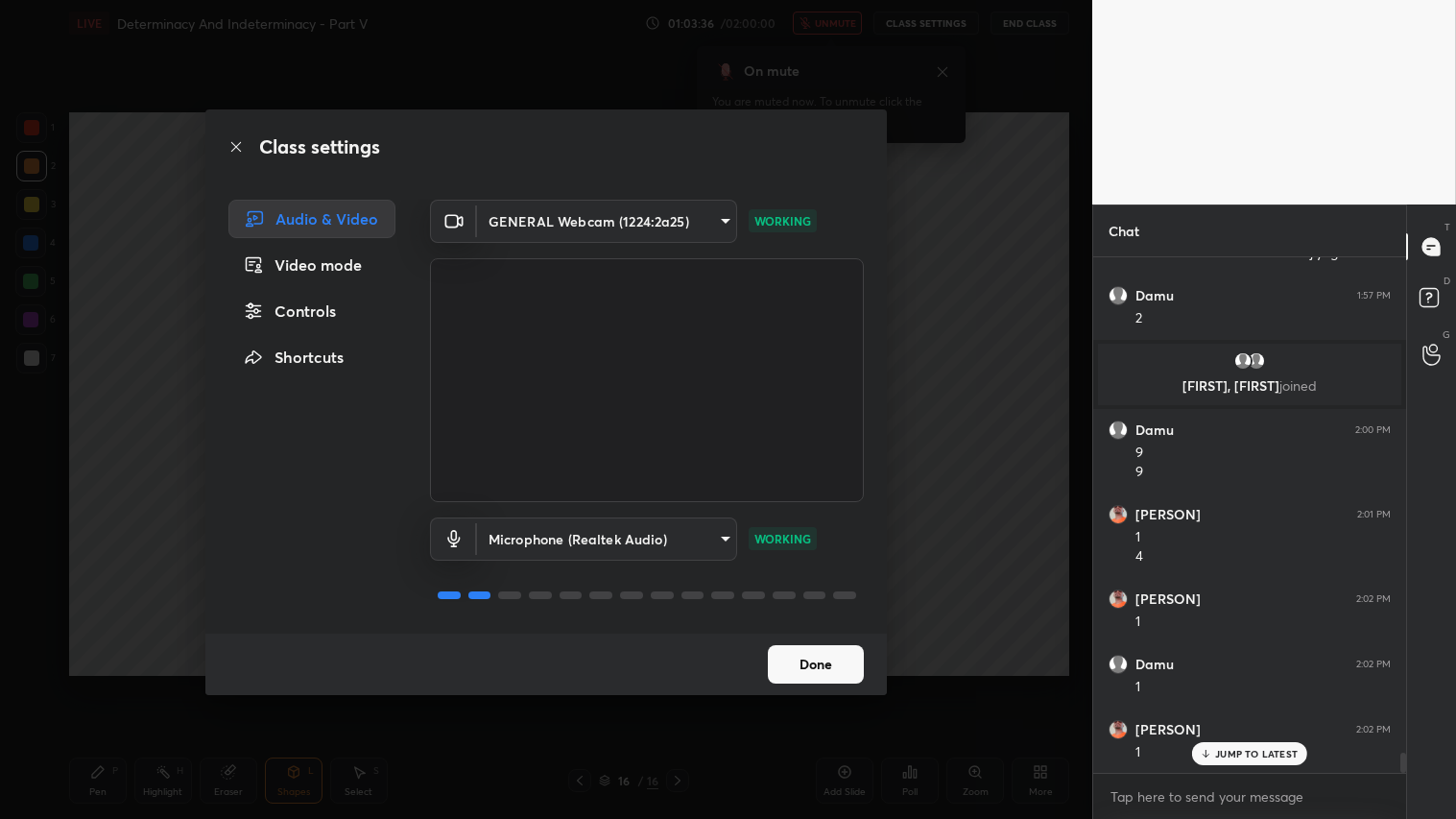drag, startPoint x: 828, startPoint y: 662, endPoint x: 841, endPoint y: 666, distance: 13.601471 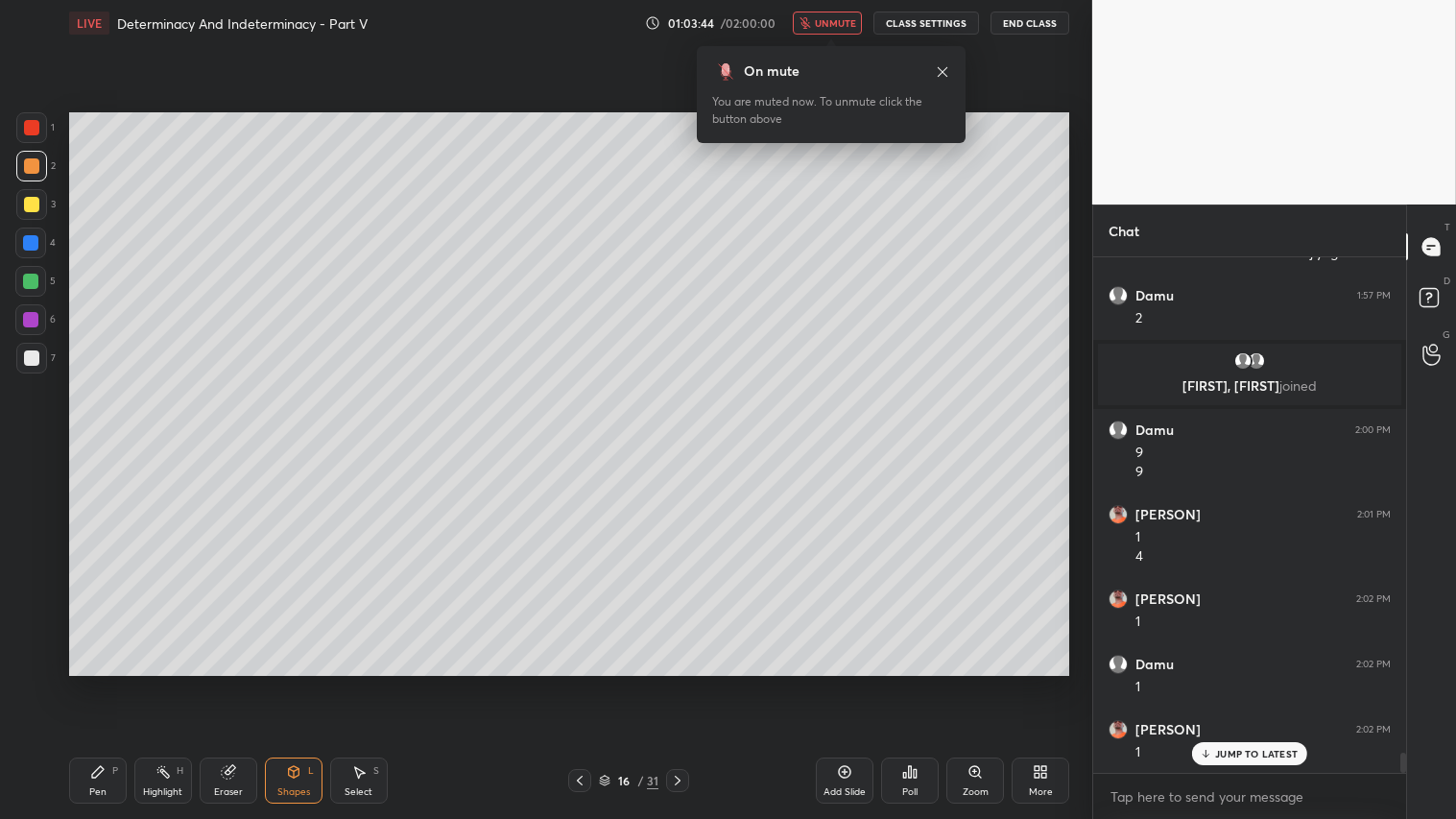 click on "unmute" at bounding box center [835, 23] 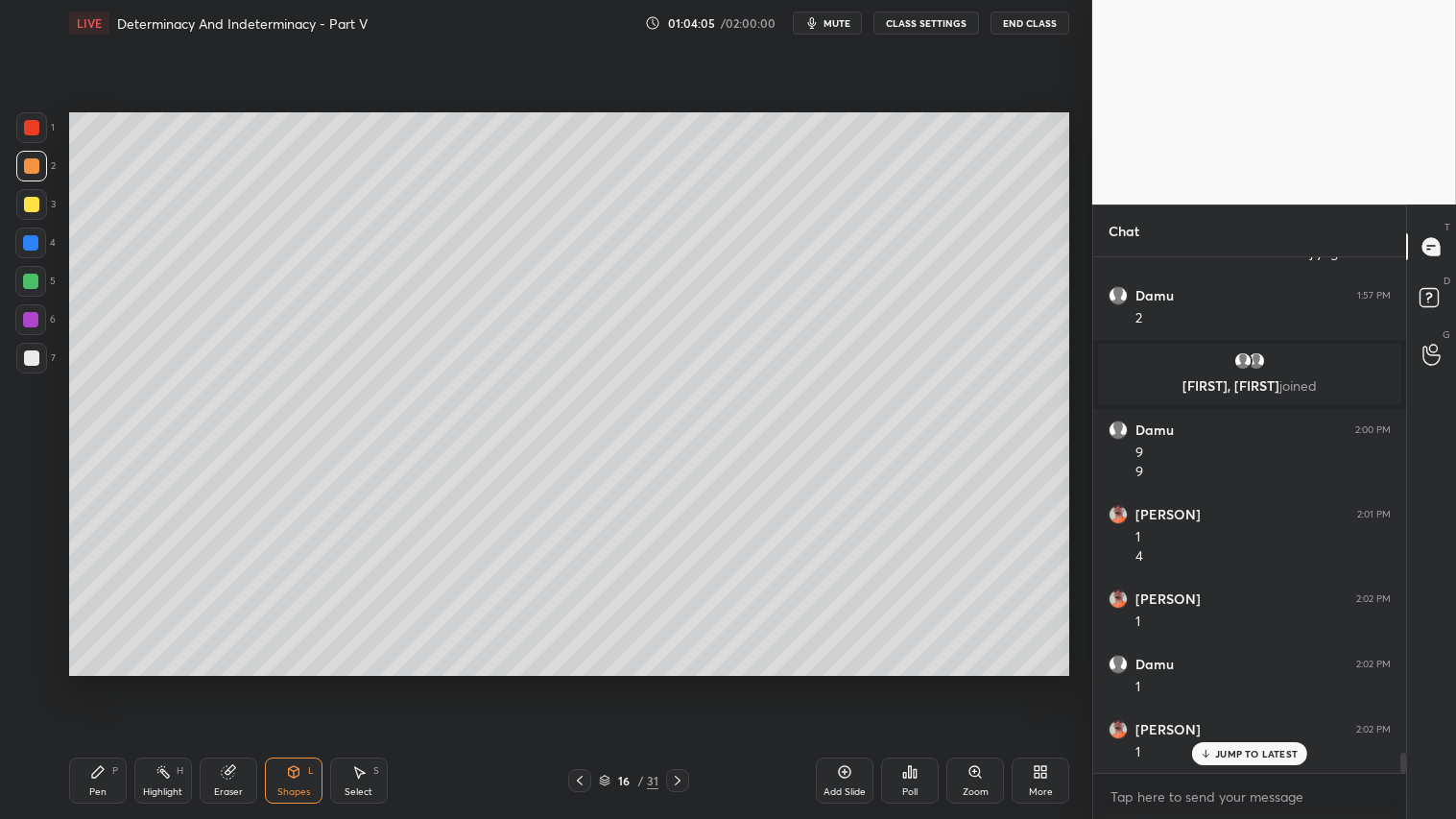 drag, startPoint x: 40, startPoint y: 169, endPoint x: 44, endPoint y: 234, distance: 65.122961 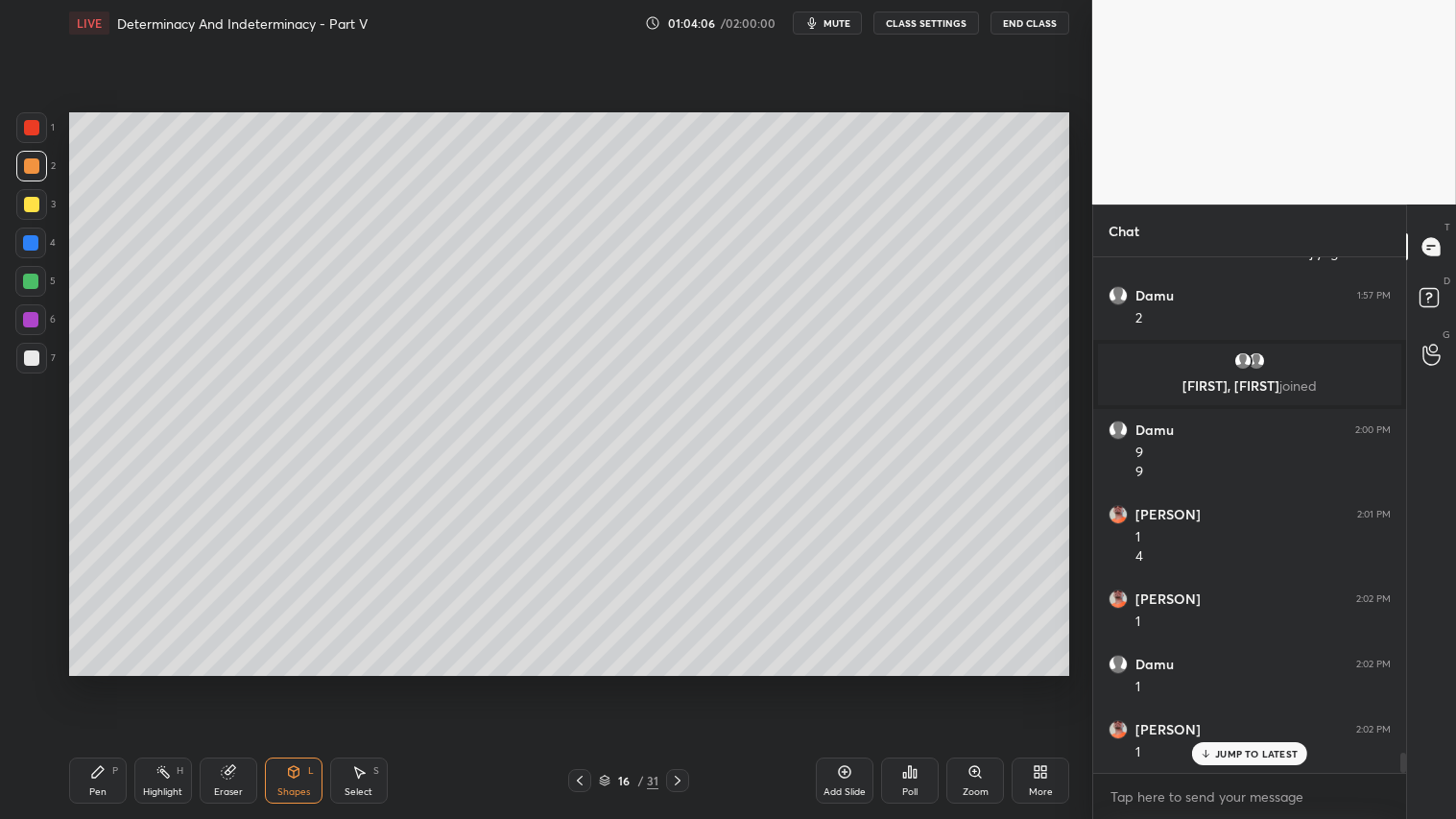 click on "Pen P" at bounding box center (98, 781) 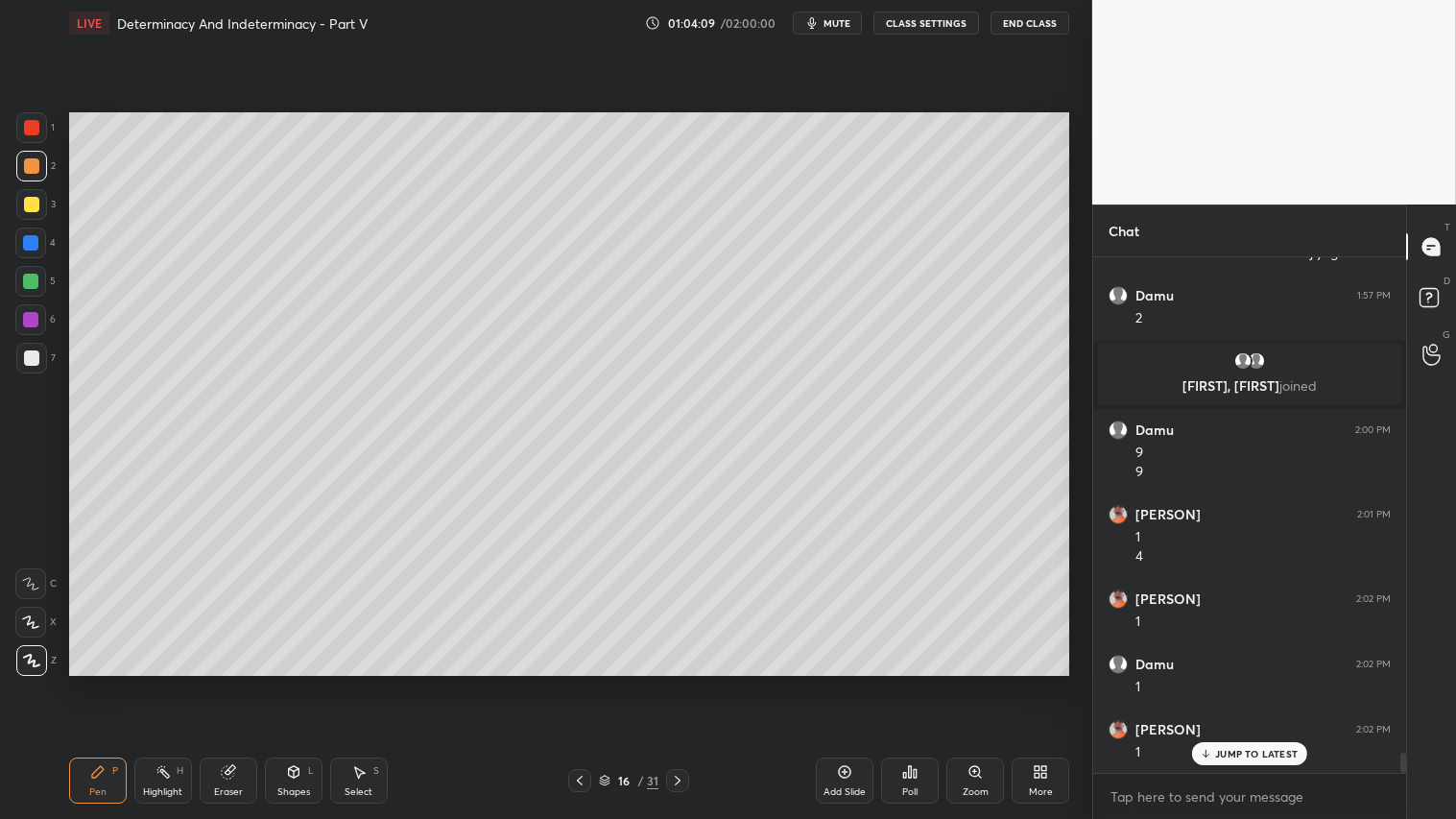 click on "Pen" at bounding box center (98, 792) 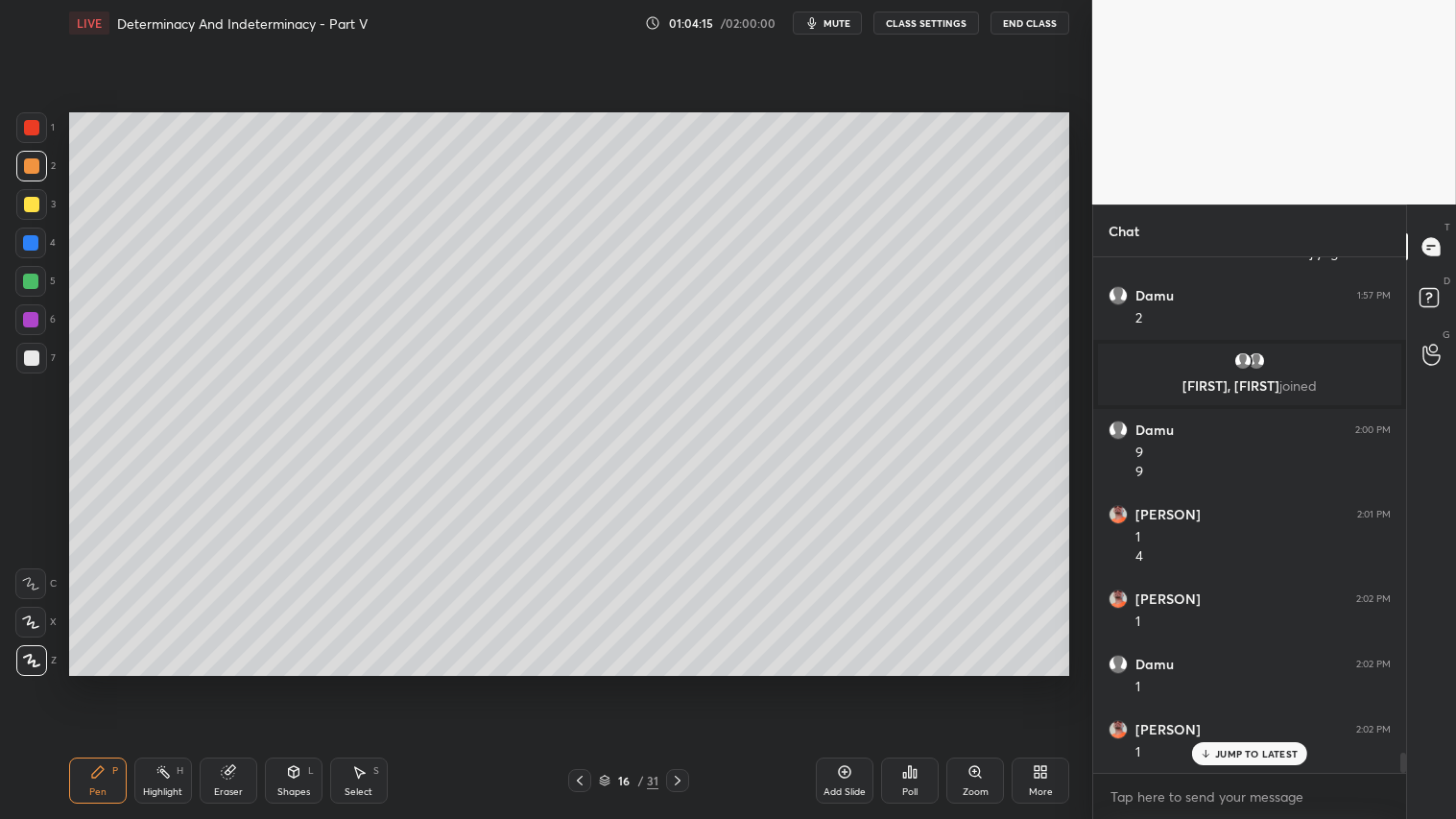 scroll, scrollTop: 12518, scrollLeft: 0, axis: vertical 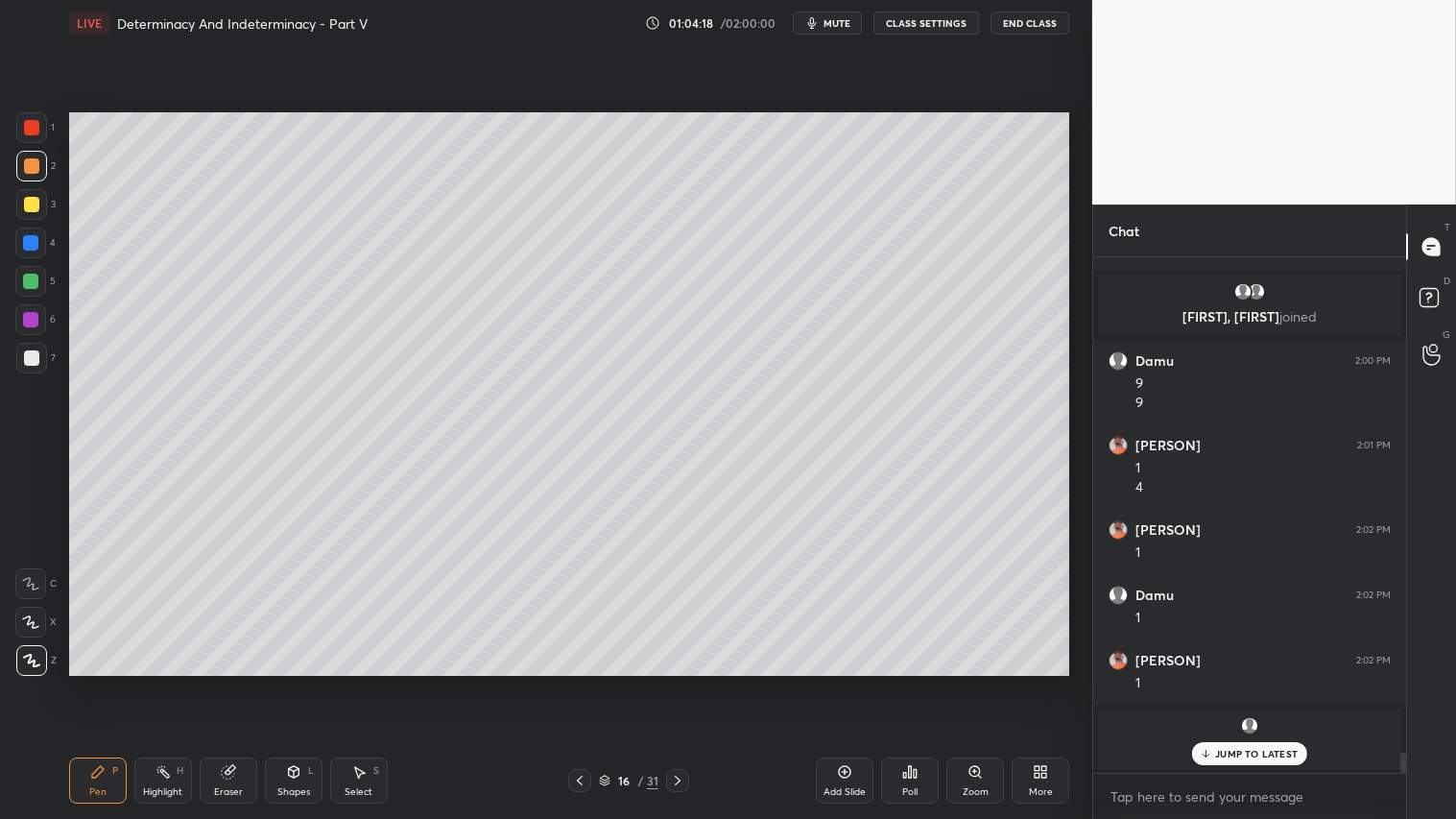 click on "JUMP TO LATEST" at bounding box center [1256, 754] 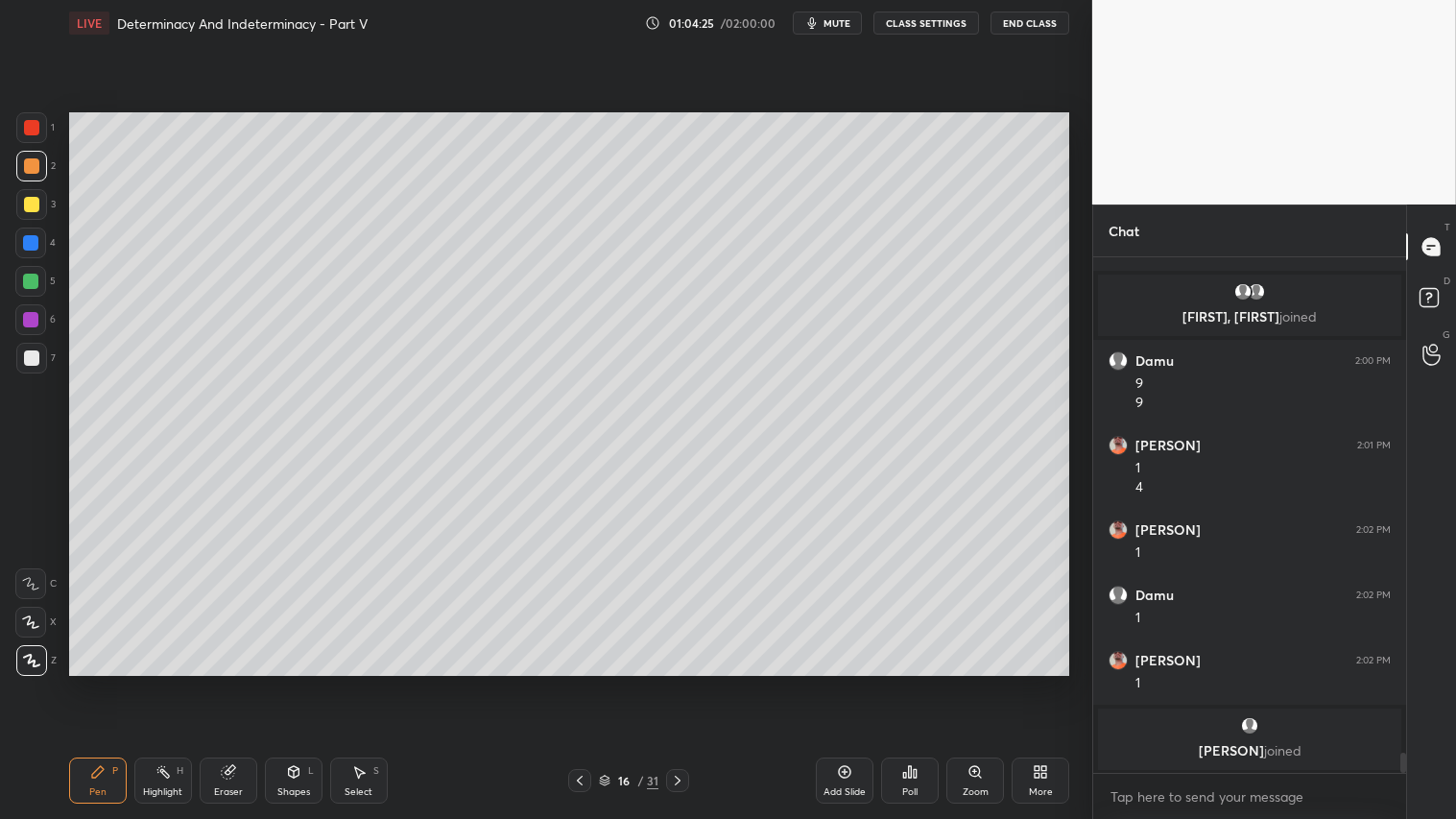 click at bounding box center [32, 128] 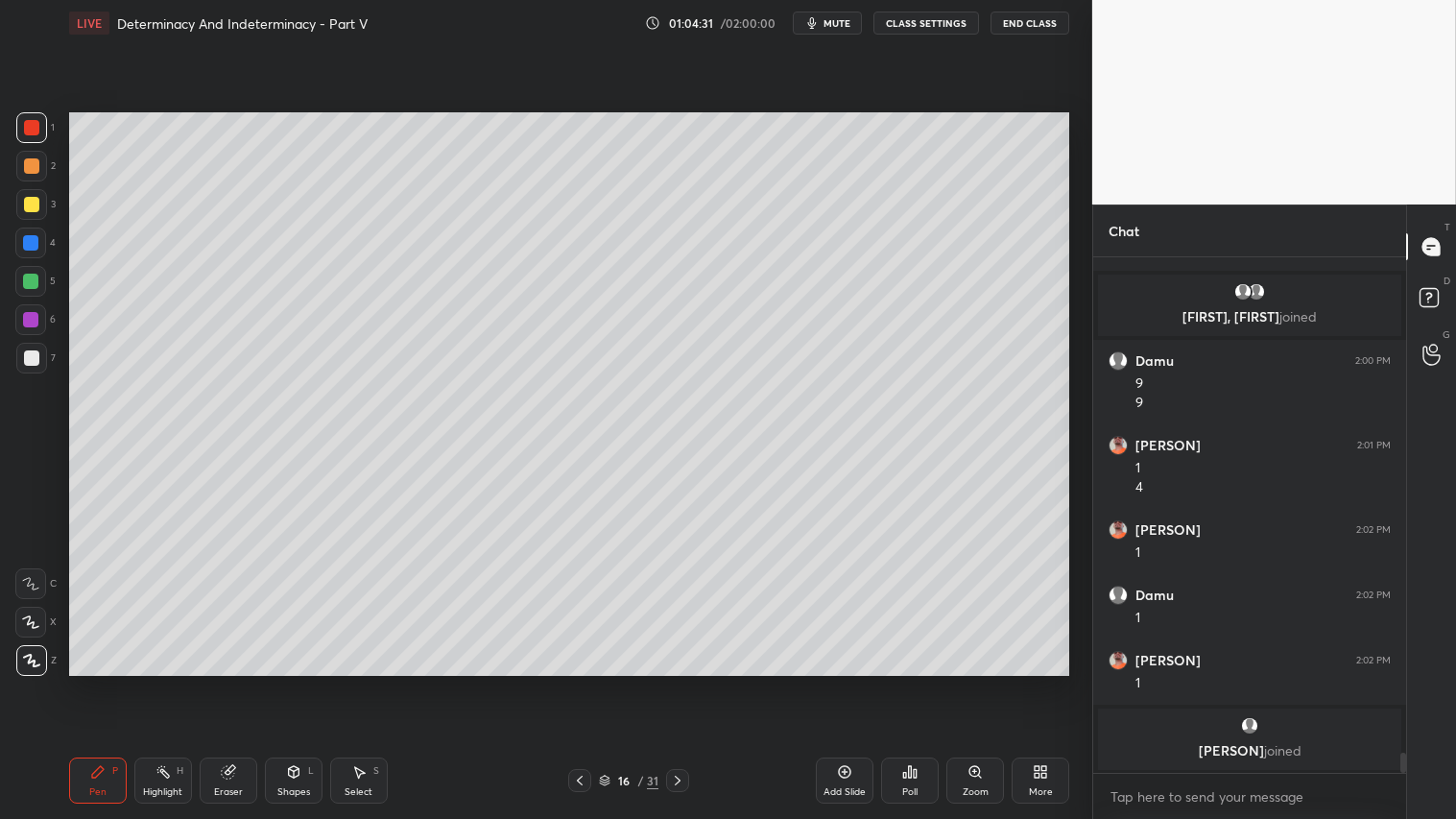 click on "Shapes L" at bounding box center (294, 781) 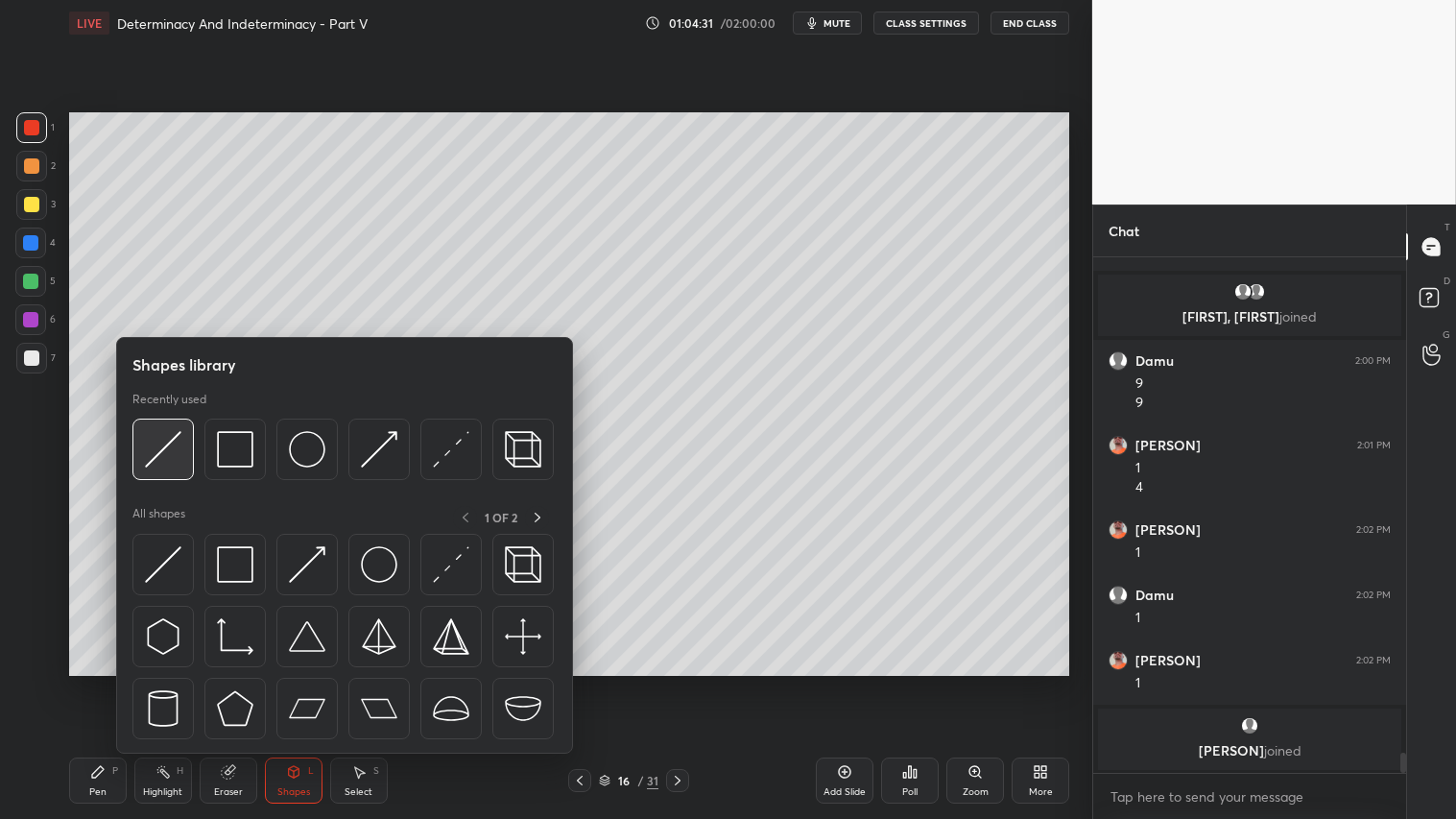 click at bounding box center (163, 449) 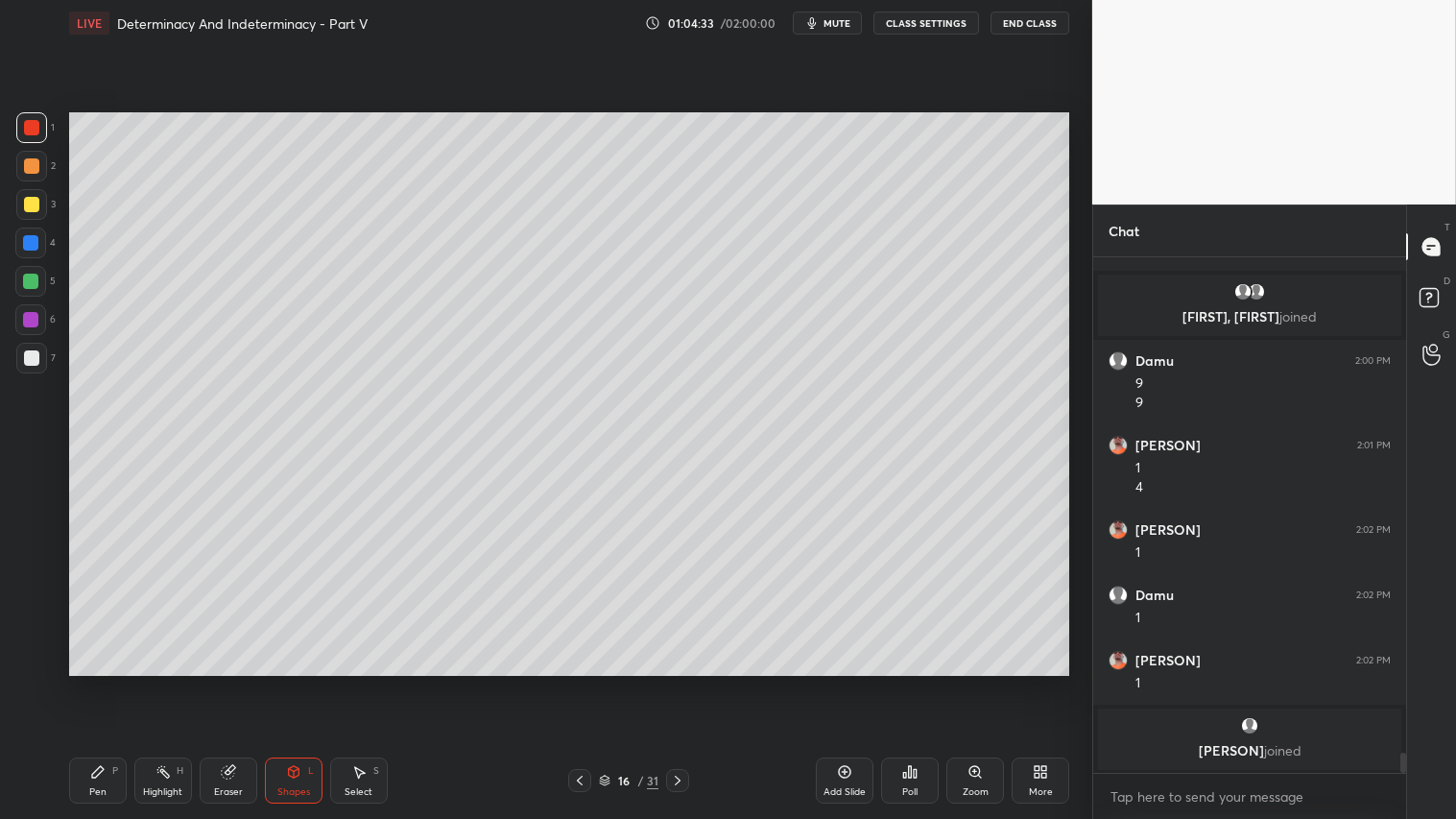 drag, startPoint x: 30, startPoint y: 163, endPoint x: 34, endPoint y: 185, distance: 22.36068 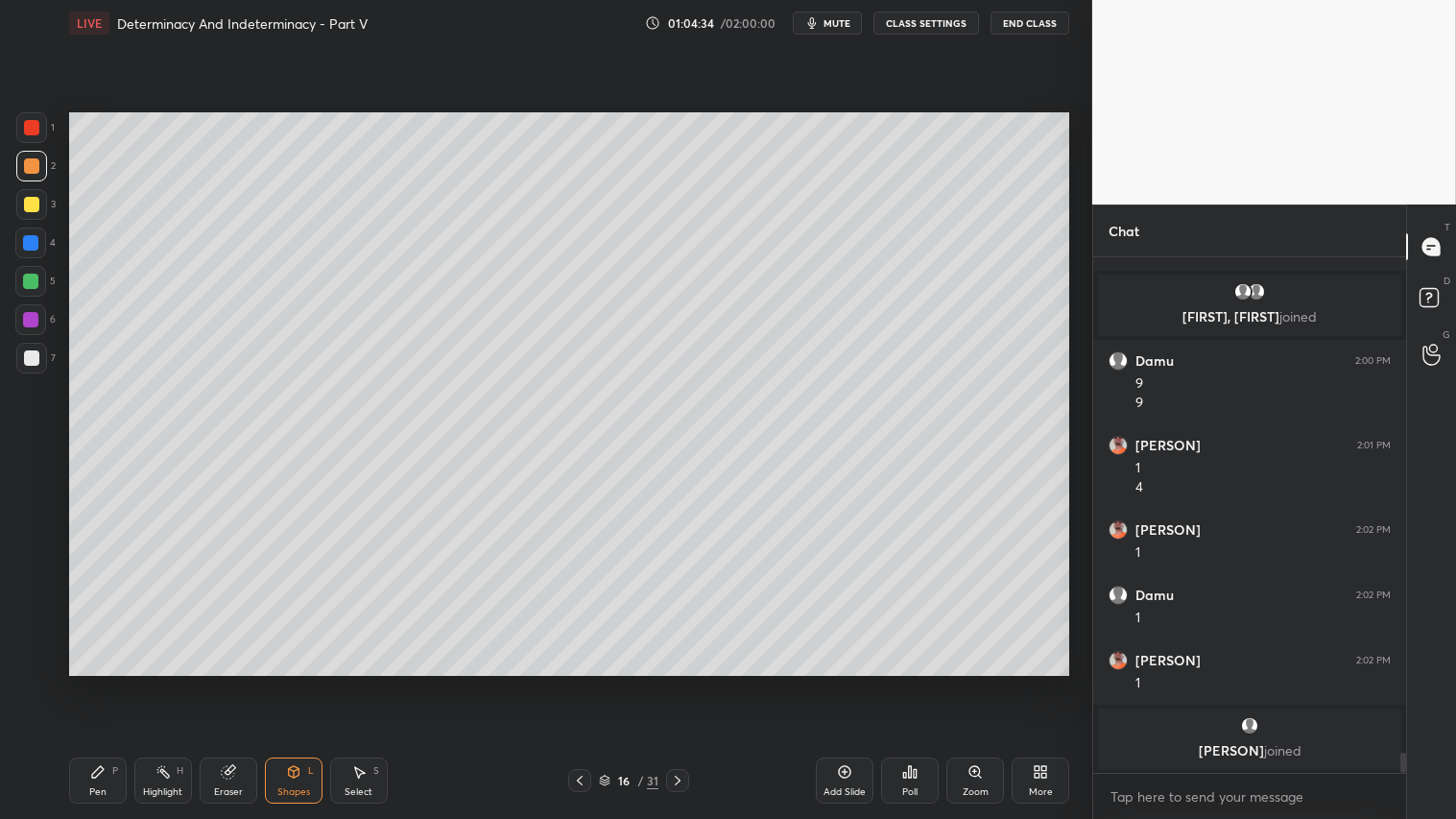 click on "Pen P" at bounding box center (98, 781) 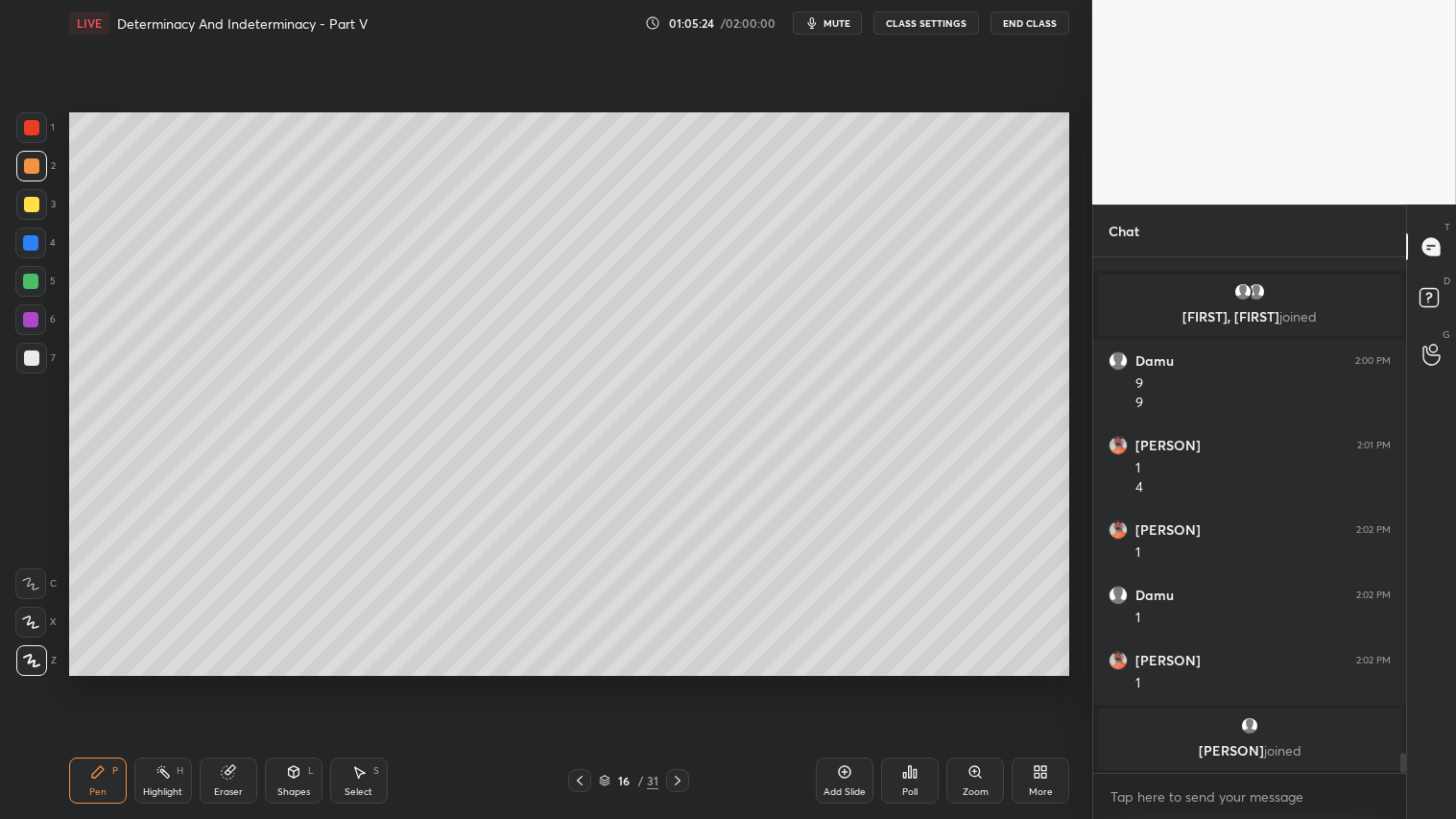 click at bounding box center [32, 128] 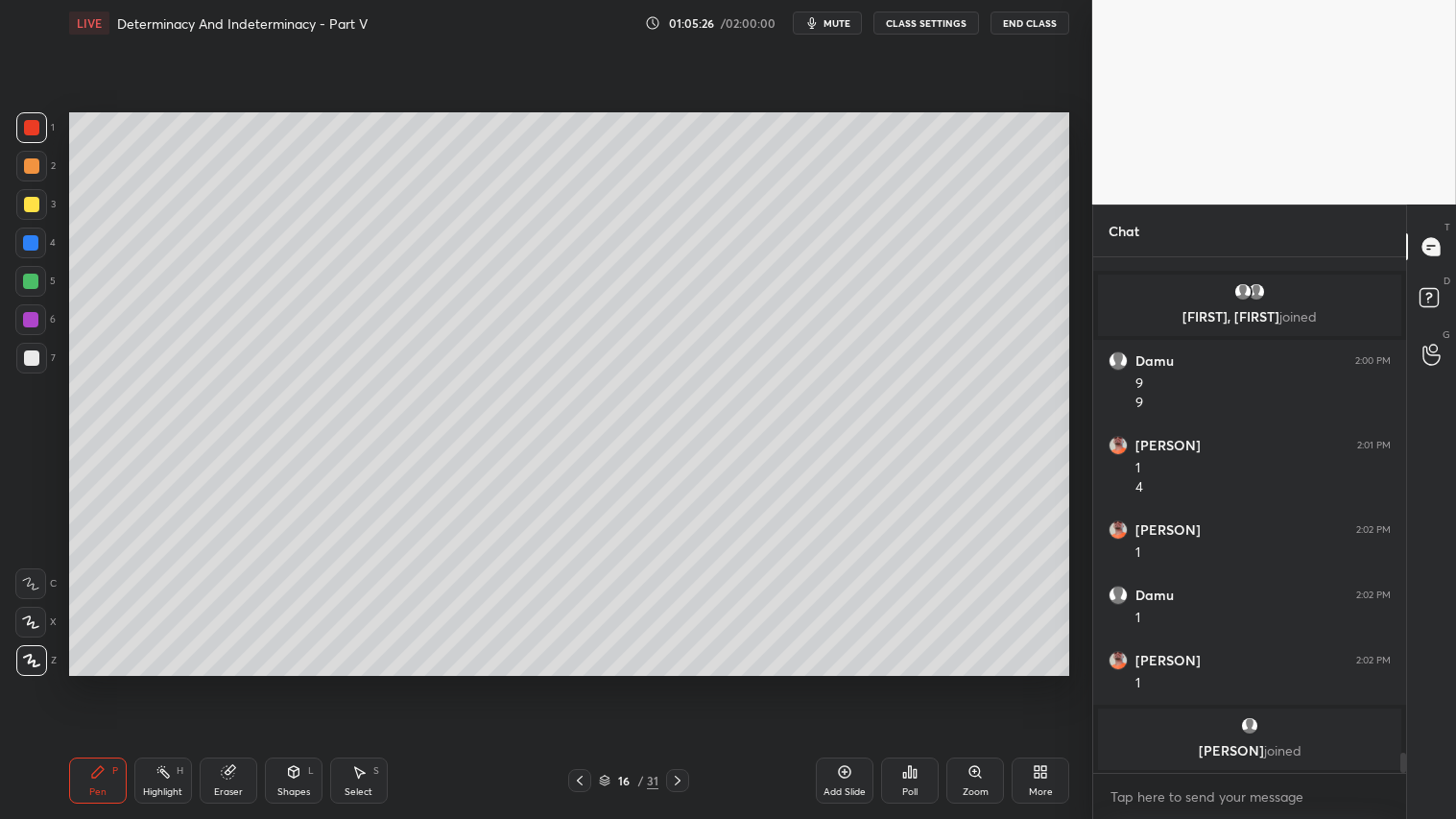 drag, startPoint x: 101, startPoint y: 776, endPoint x: 100, endPoint y: 765, distance: 11.045361 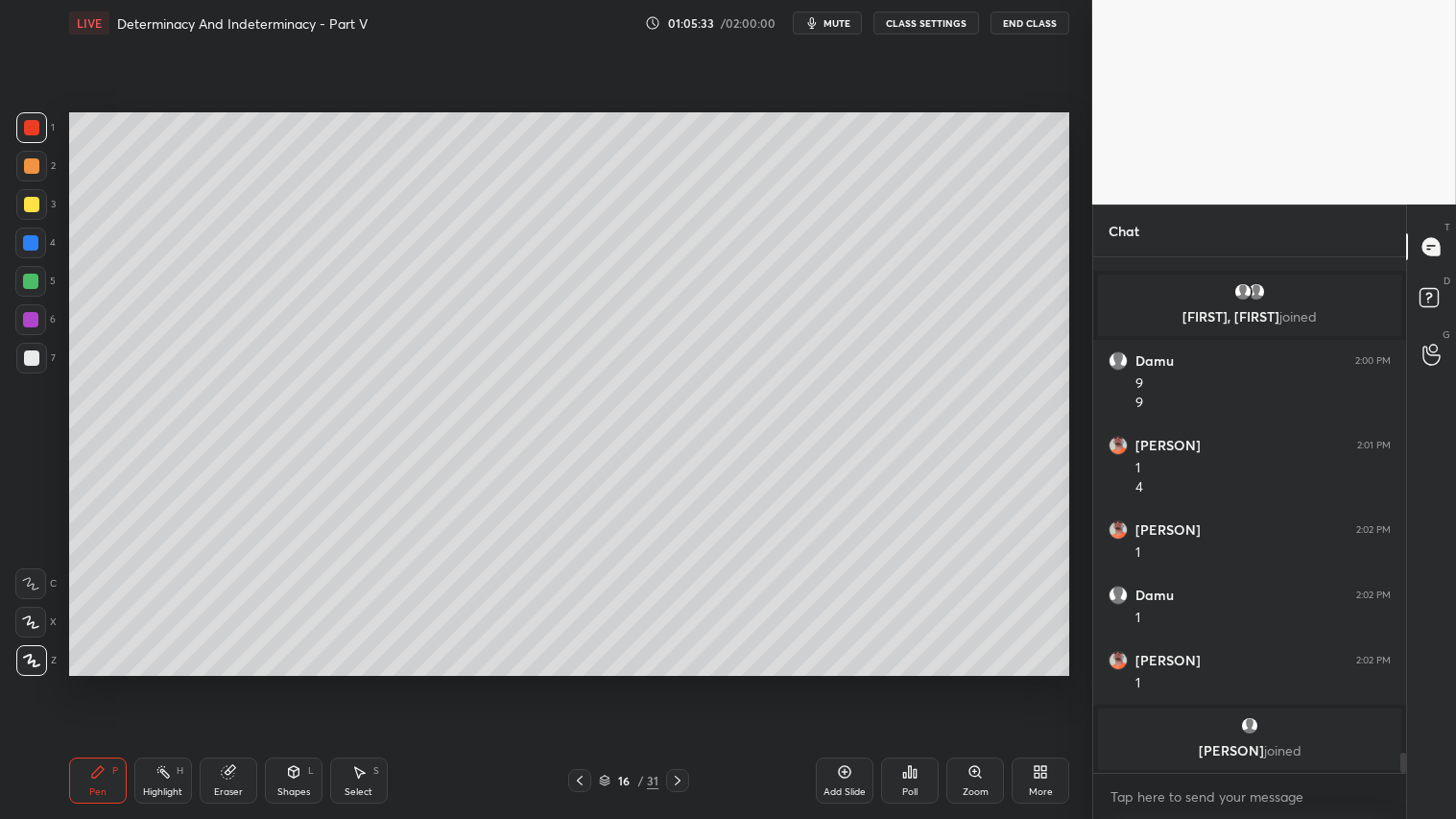 drag, startPoint x: 301, startPoint y: 783, endPoint x: 304, endPoint y: 771, distance: 12.369317 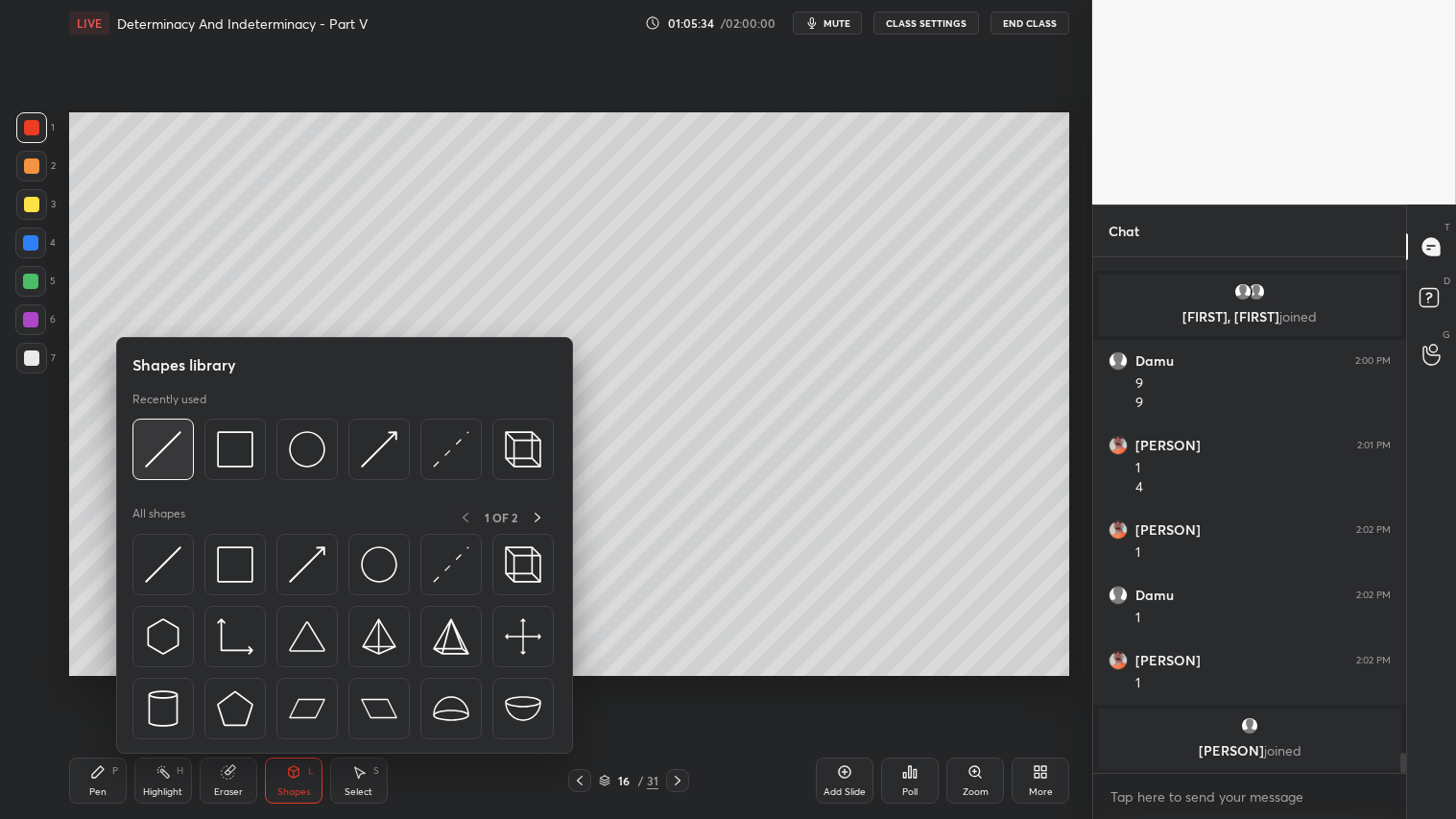 click at bounding box center (163, 449) 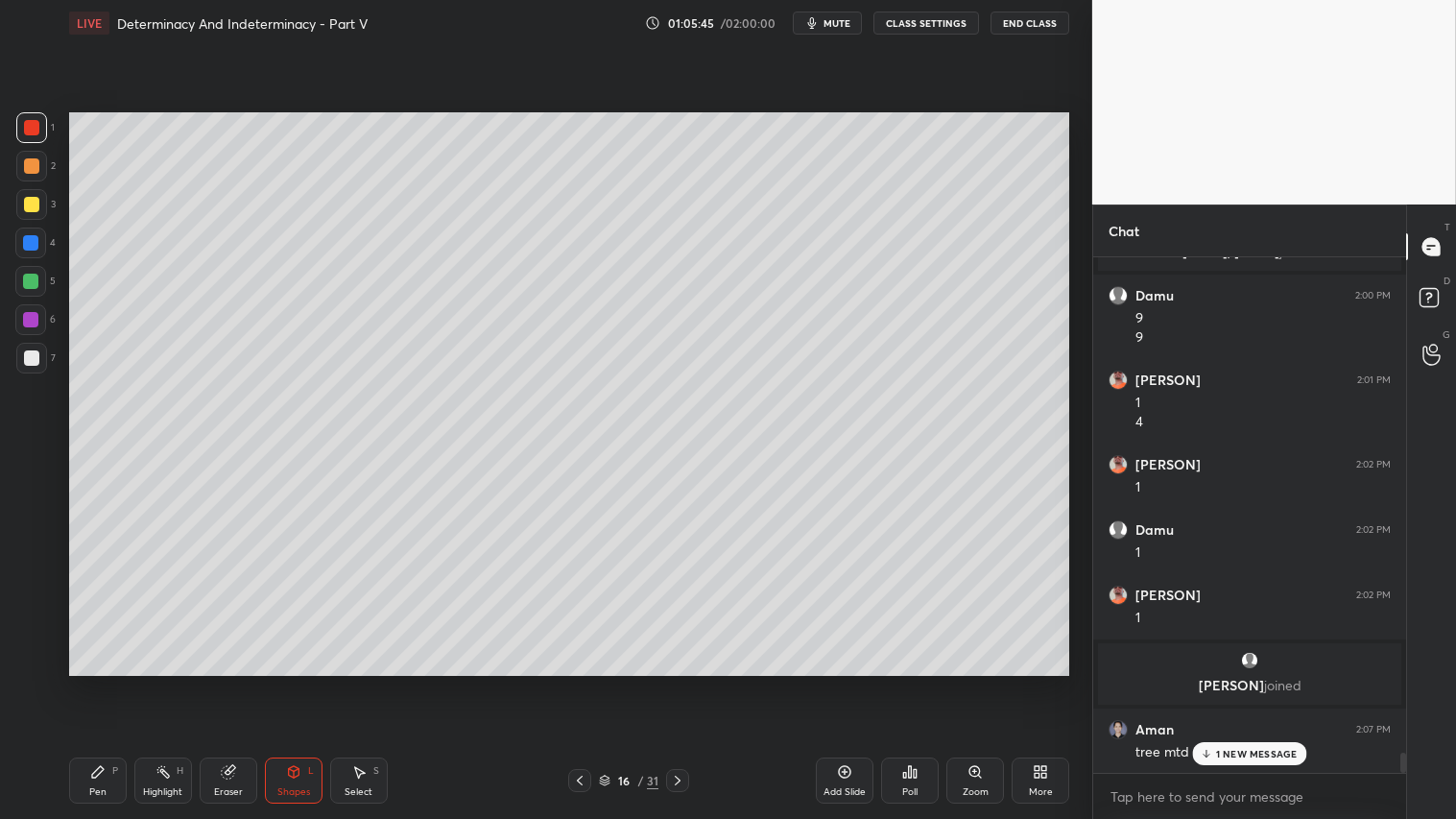 scroll, scrollTop: 12650, scrollLeft: 0, axis: vertical 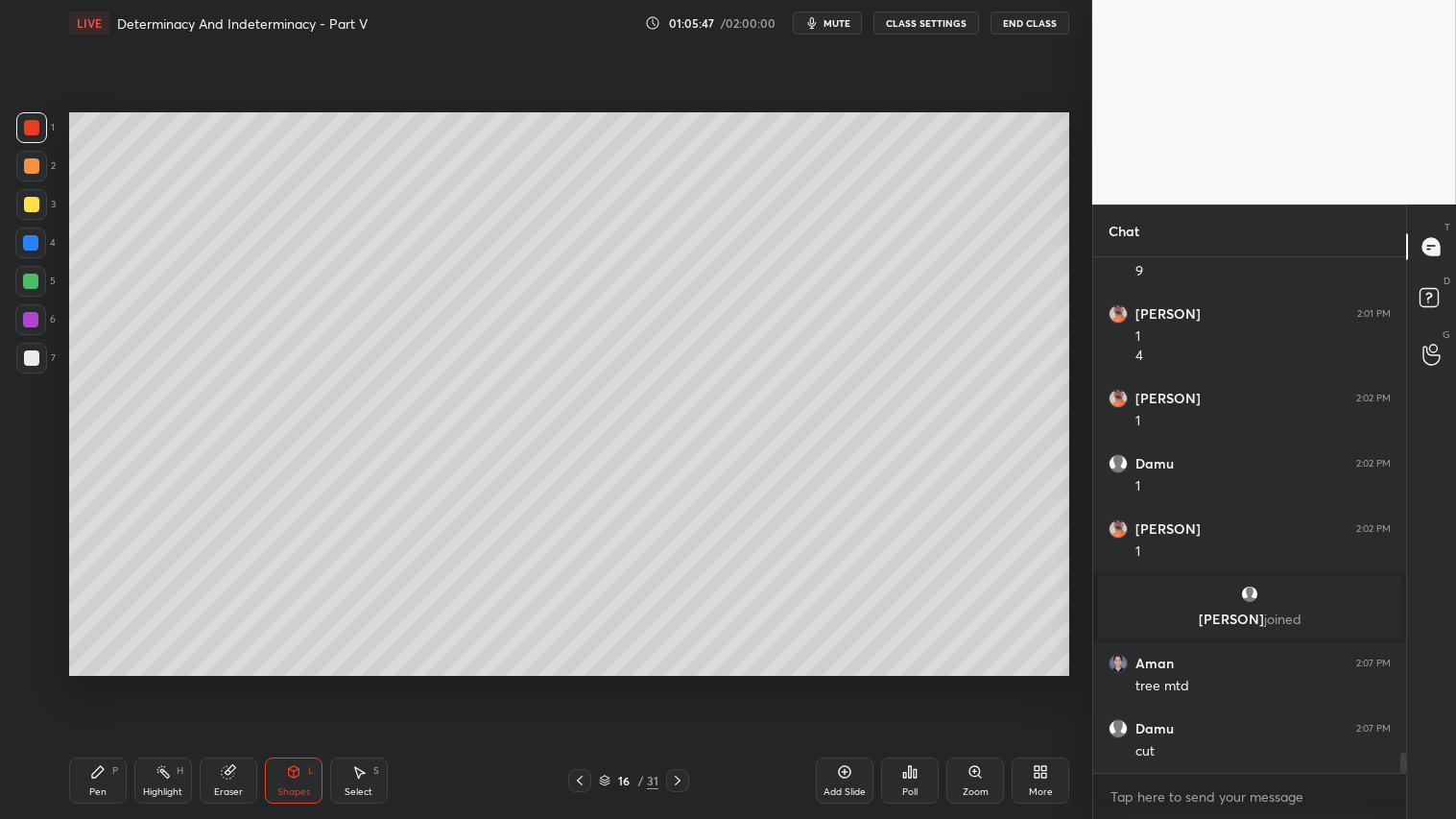 click at bounding box center [32, 166] 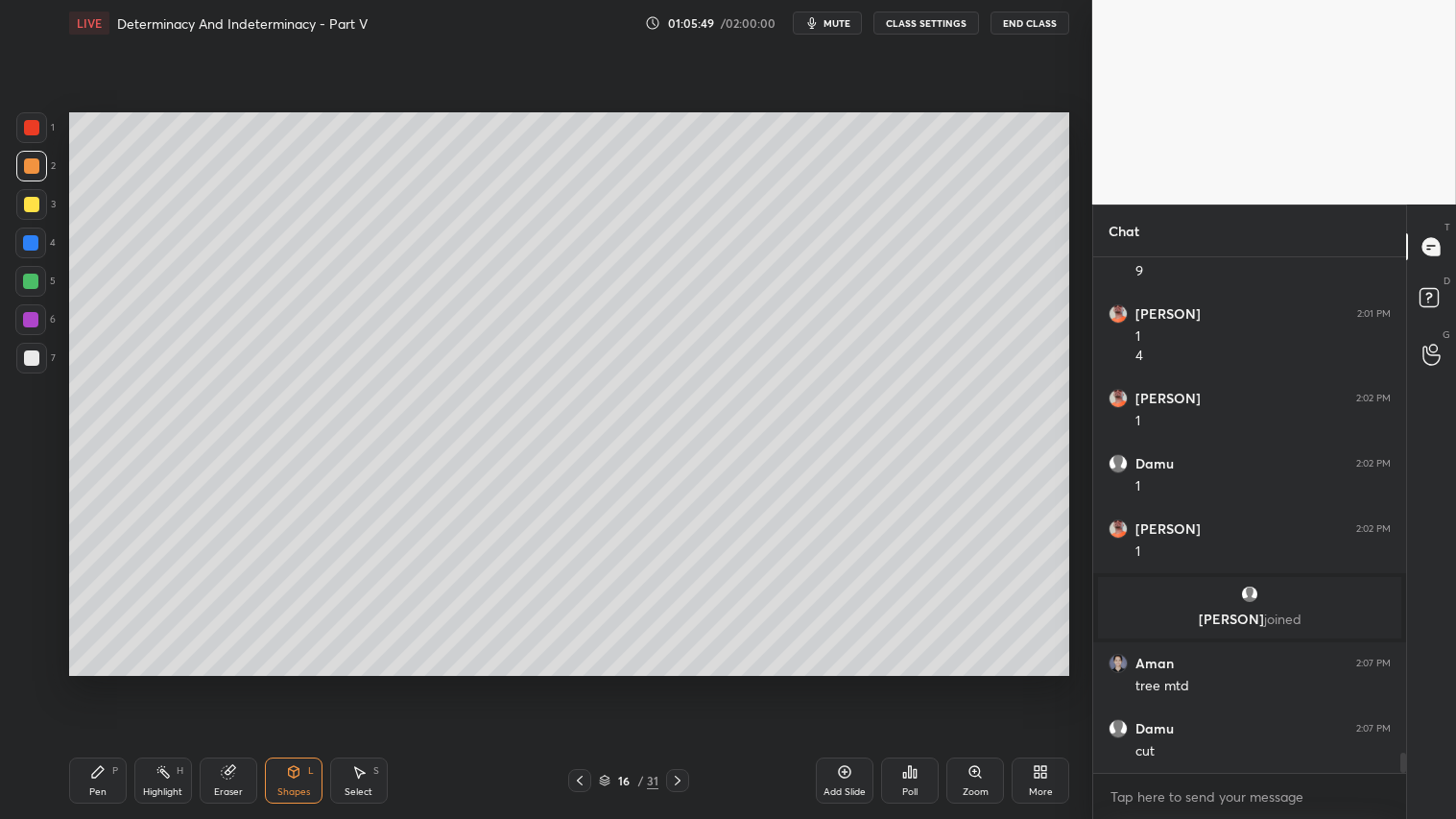 click 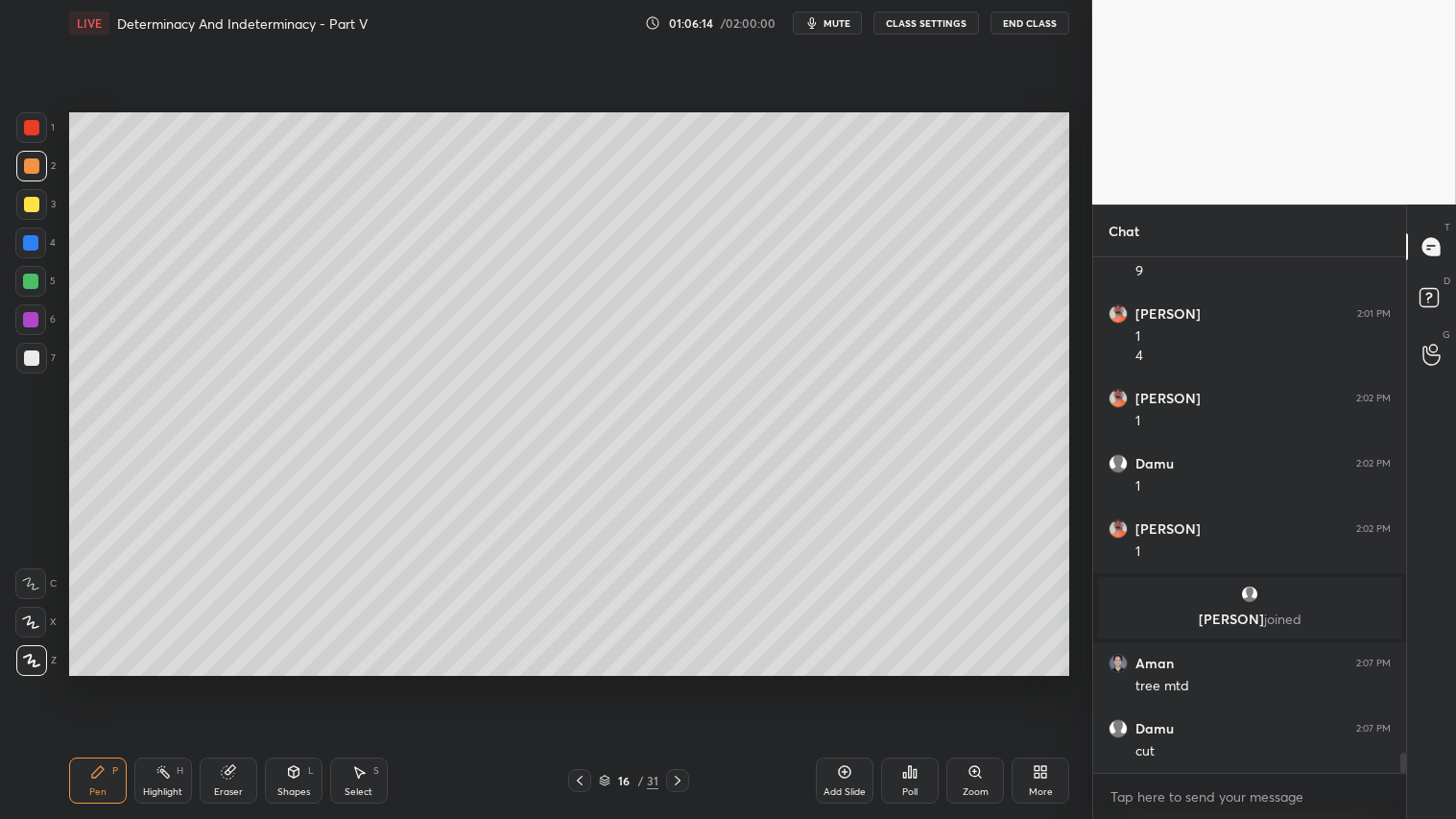 scroll, scrollTop: 12715, scrollLeft: 0, axis: vertical 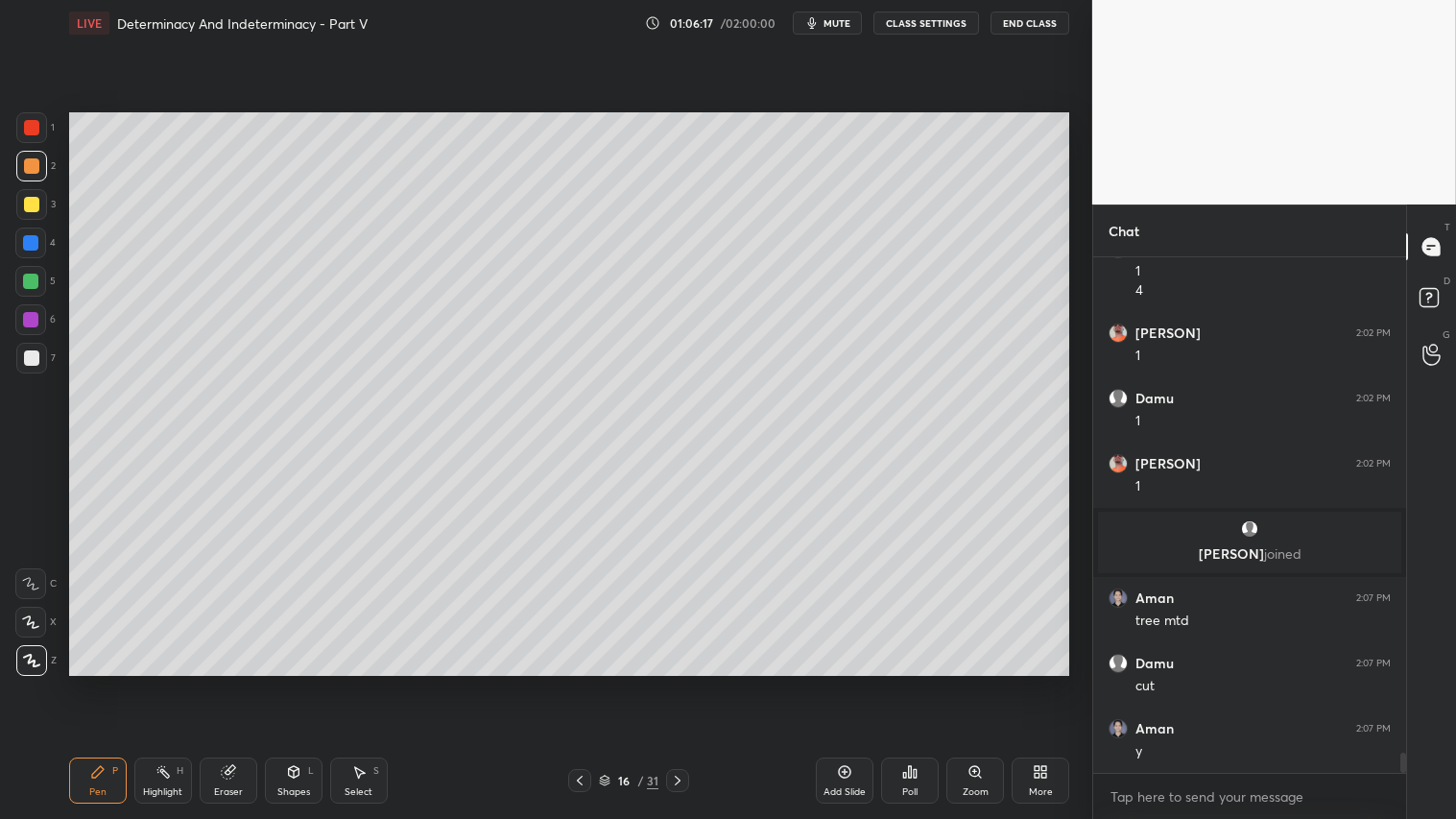 click on "Shapes" at bounding box center [294, 792] 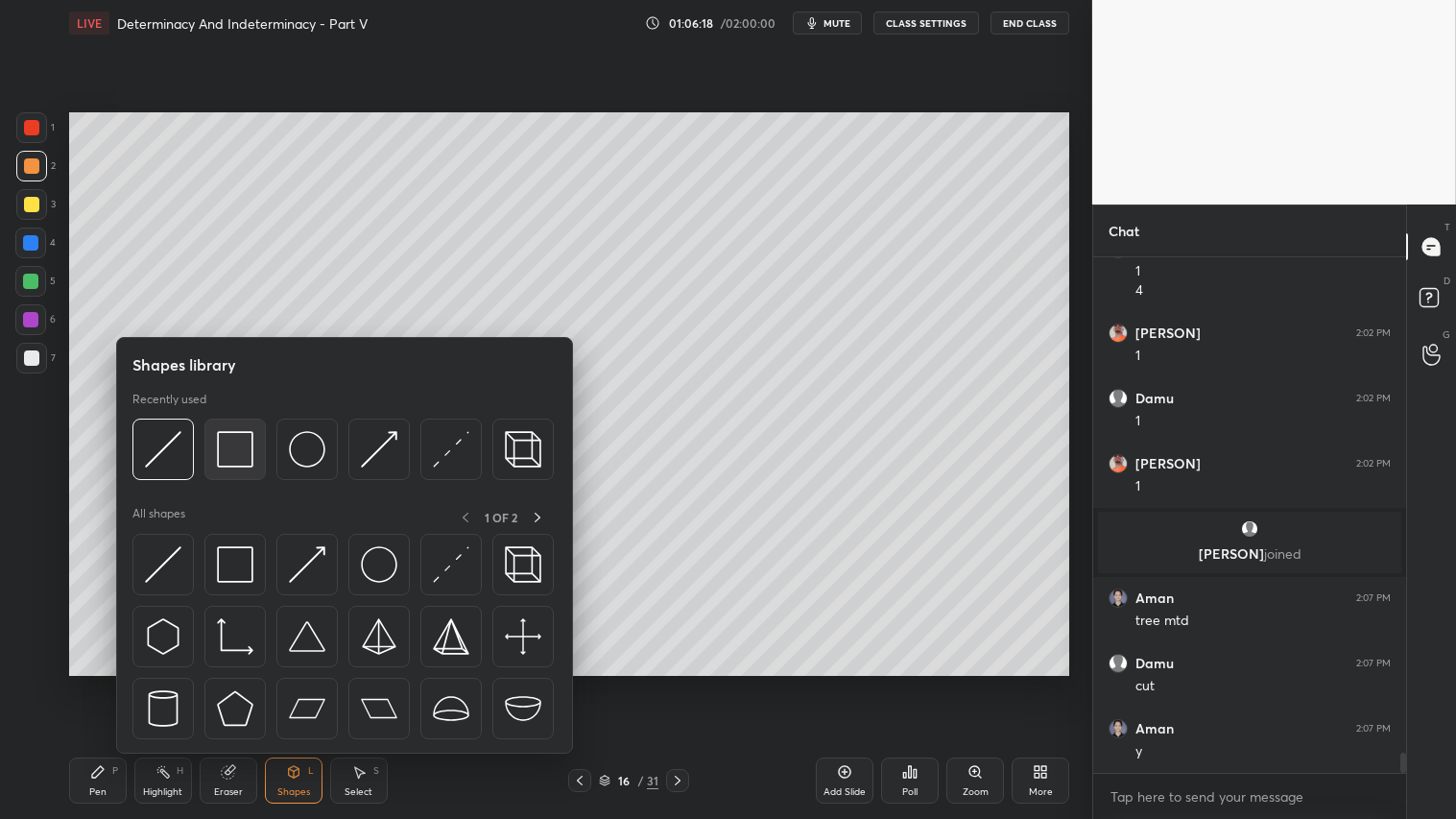 click at bounding box center [235, 449] 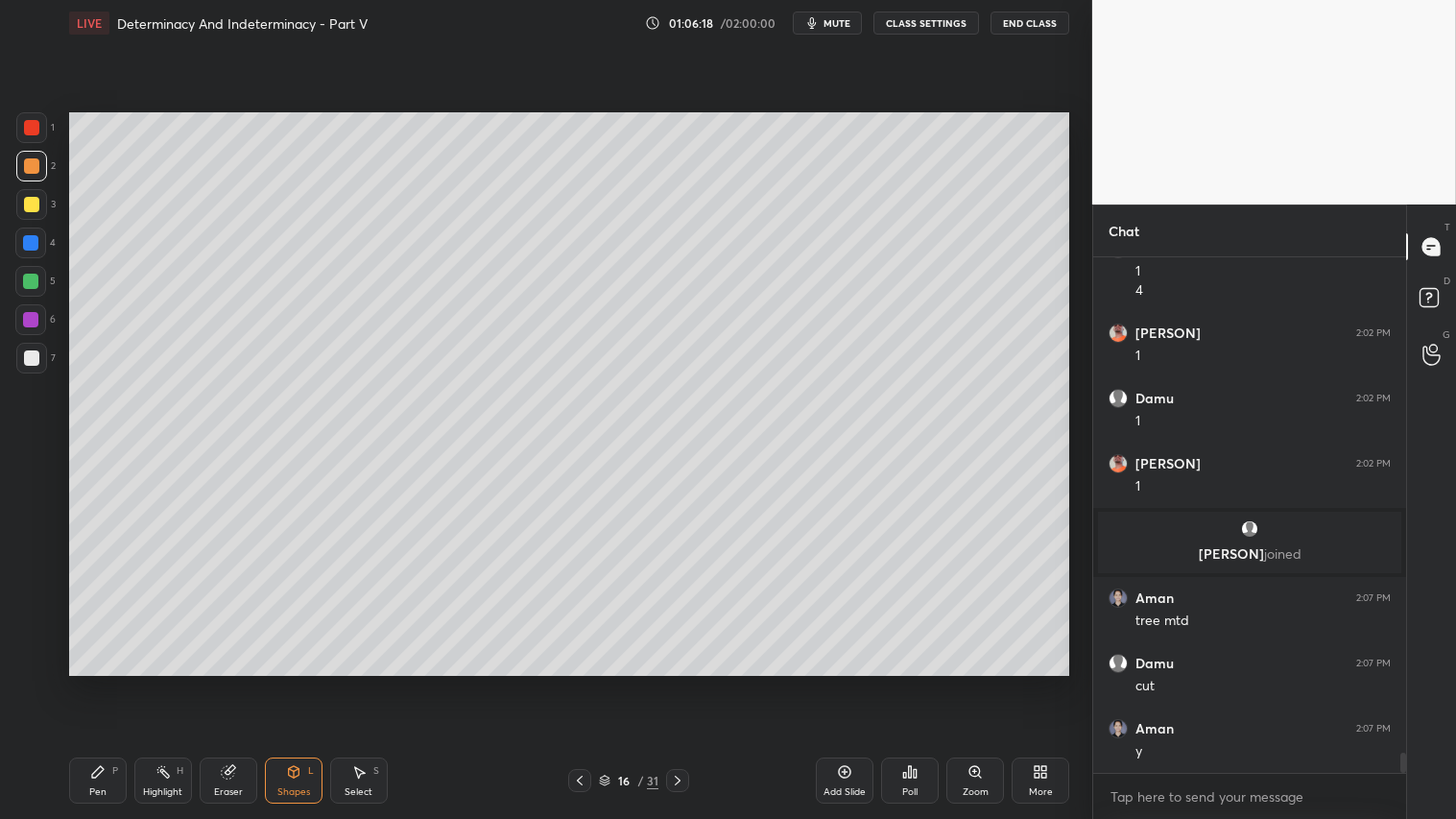 click at bounding box center (32, 358) 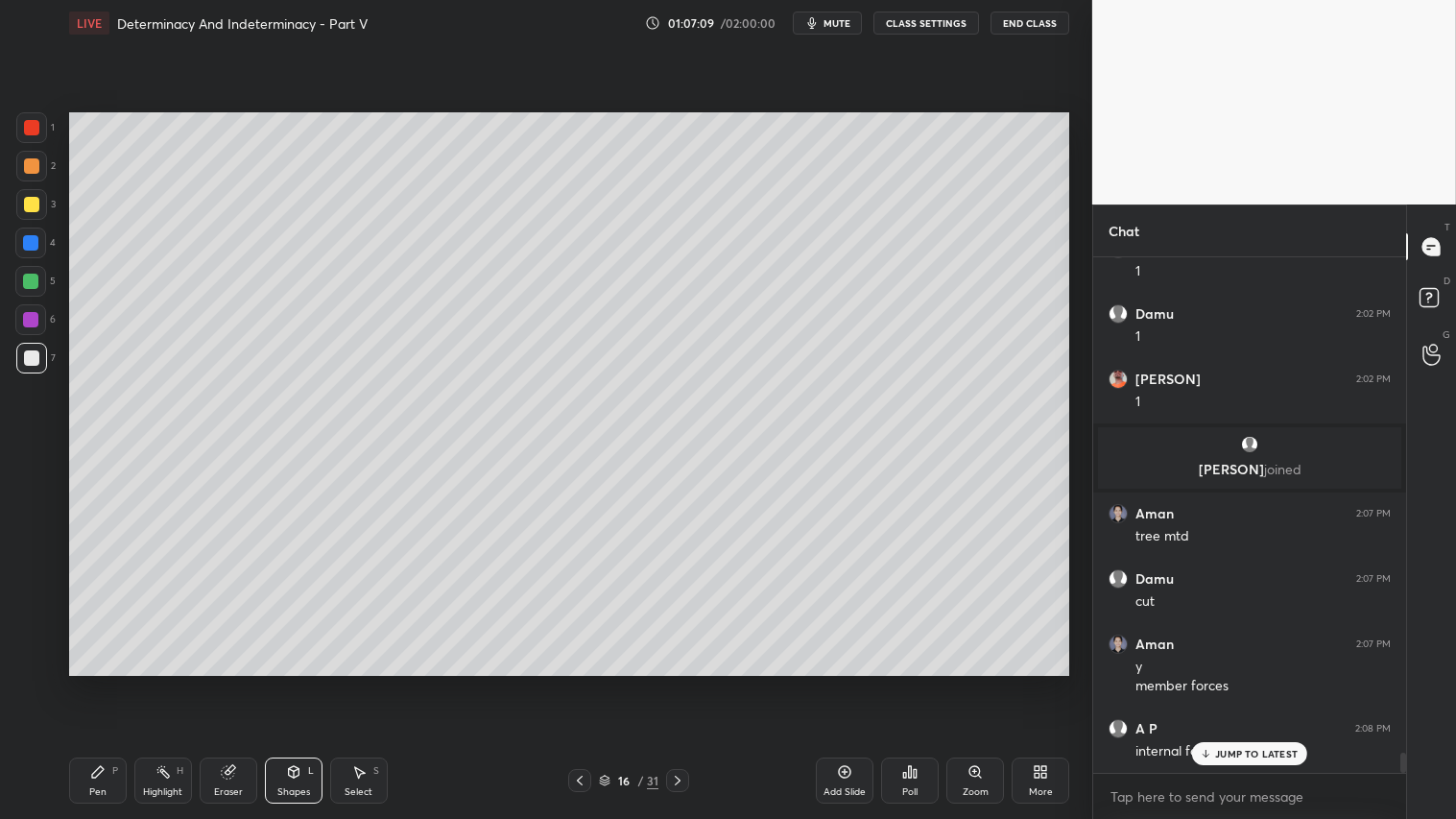 scroll, scrollTop: 12864, scrollLeft: 0, axis: vertical 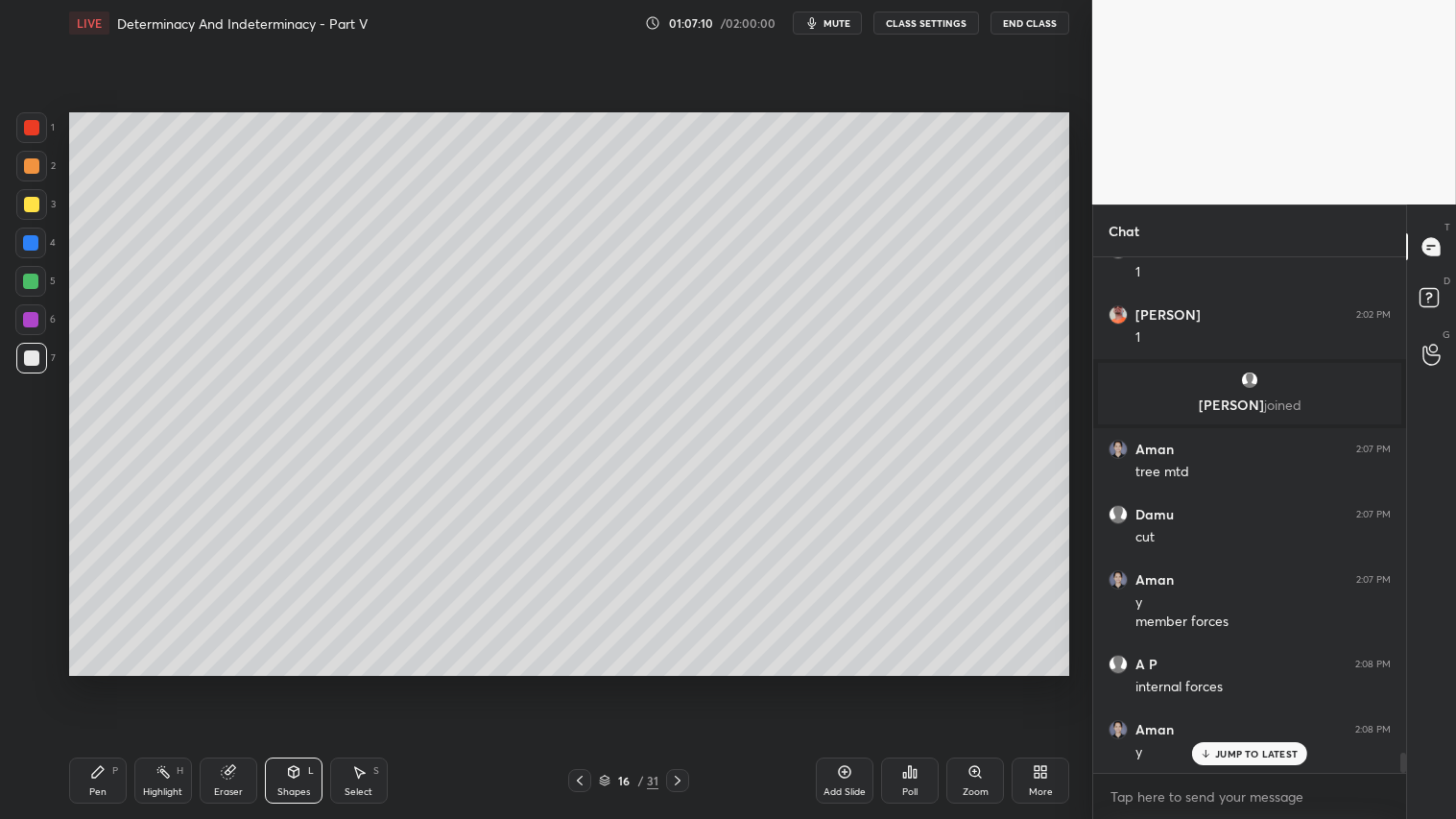 drag, startPoint x: 98, startPoint y: 782, endPoint x: 314, endPoint y: 696, distance: 232.49086 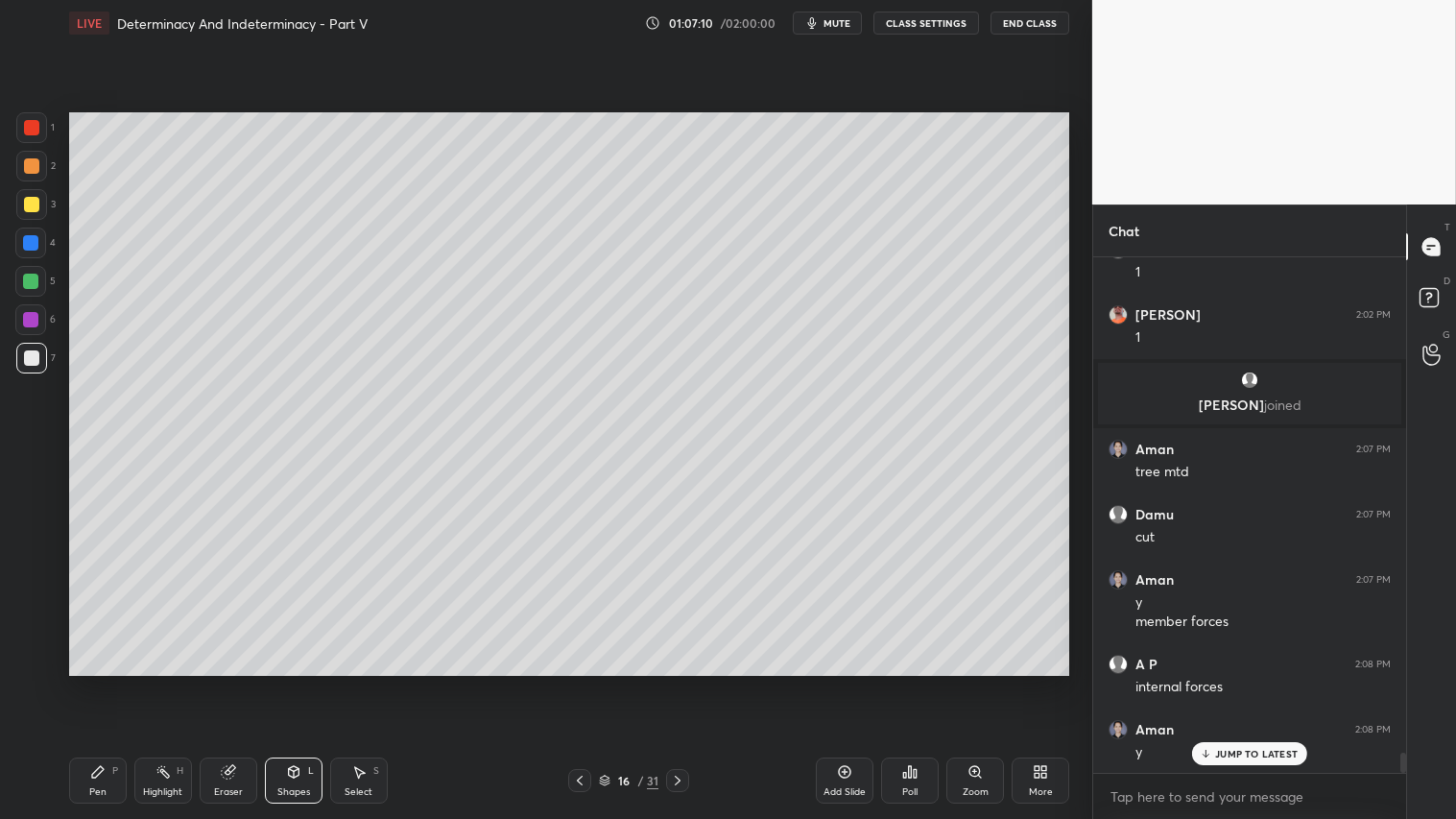 click on "Pen P" at bounding box center (98, 781) 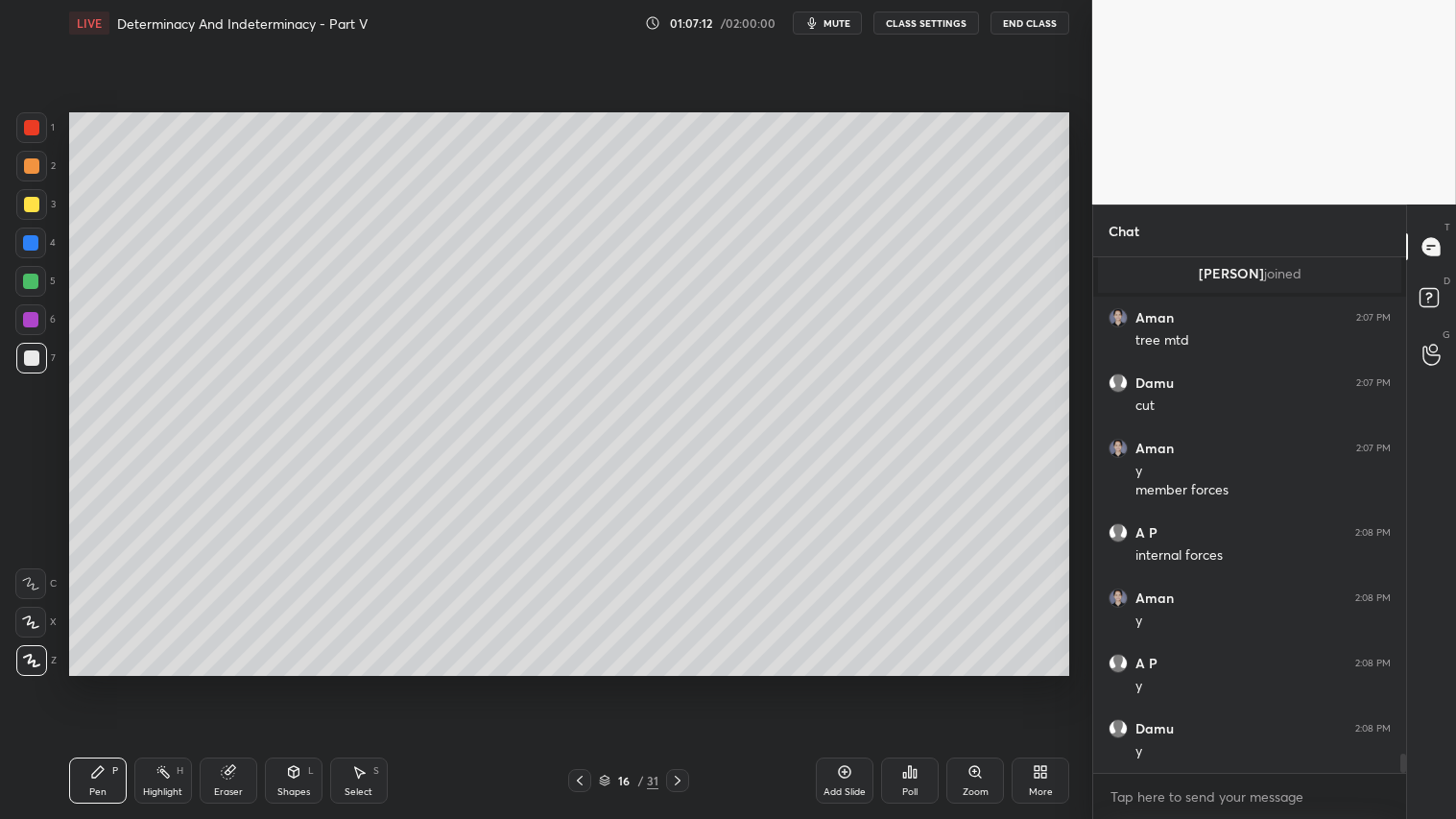 scroll, scrollTop: 13061, scrollLeft: 0, axis: vertical 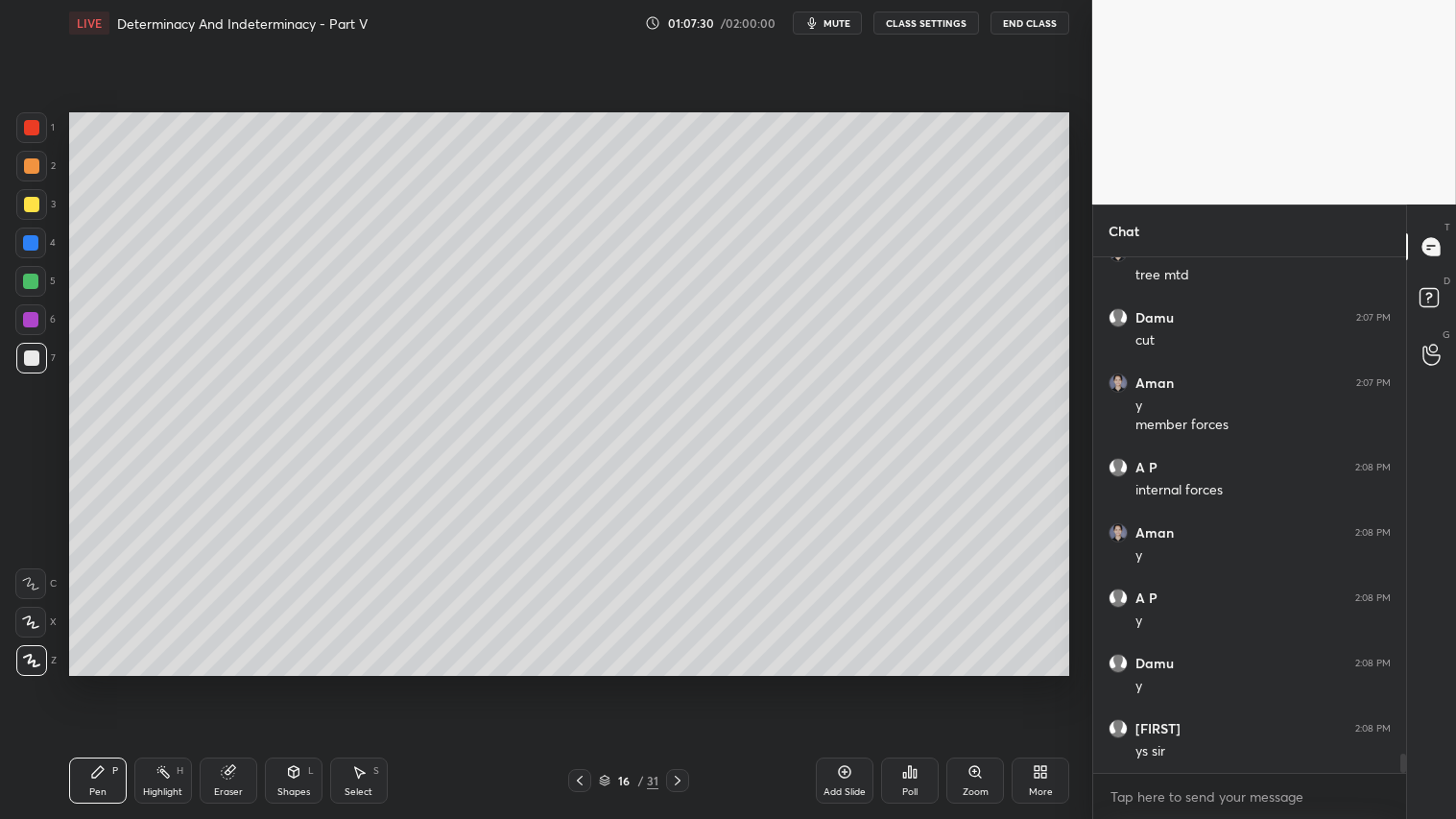 click 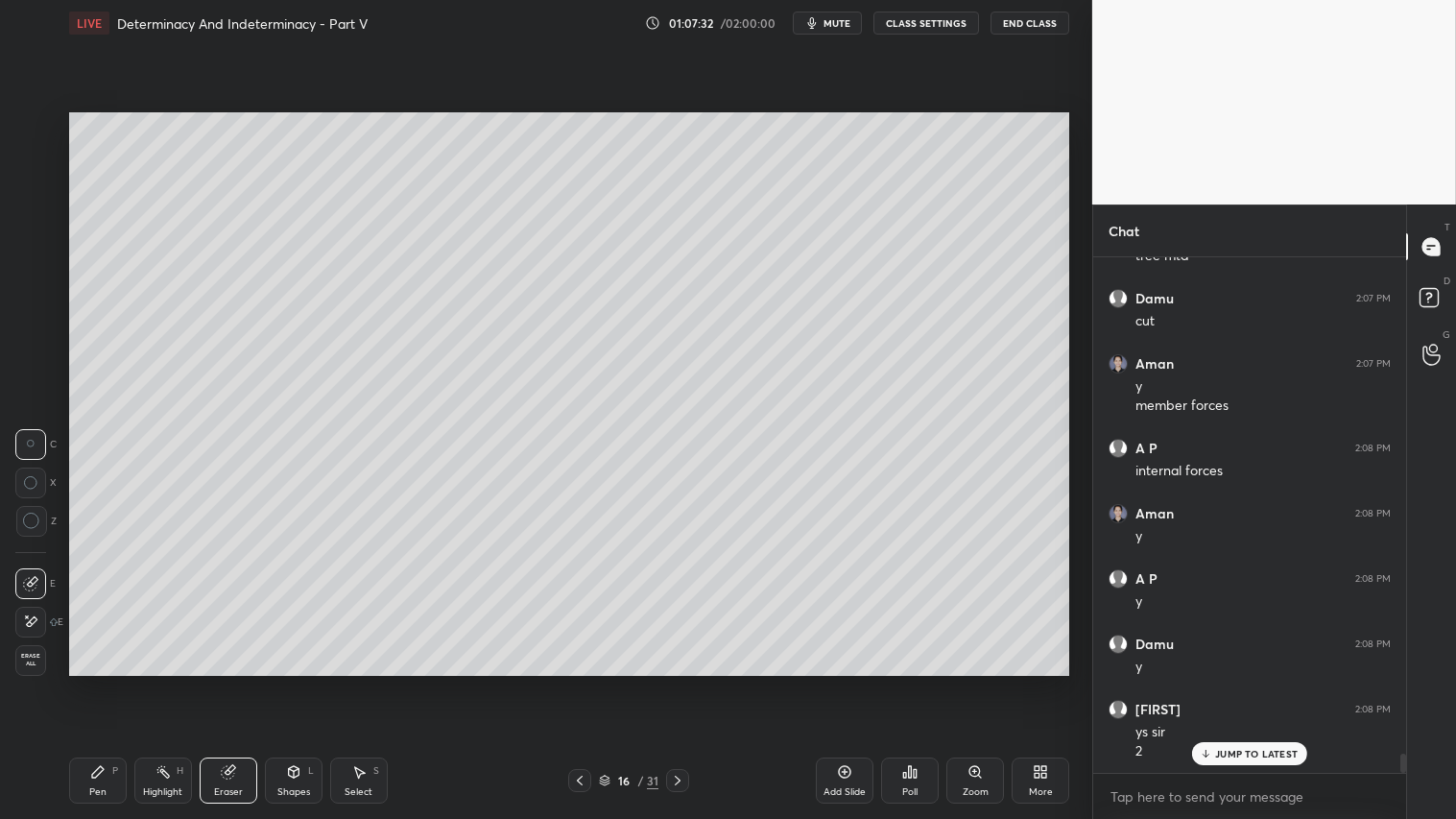 scroll, scrollTop: 13210, scrollLeft: 0, axis: vertical 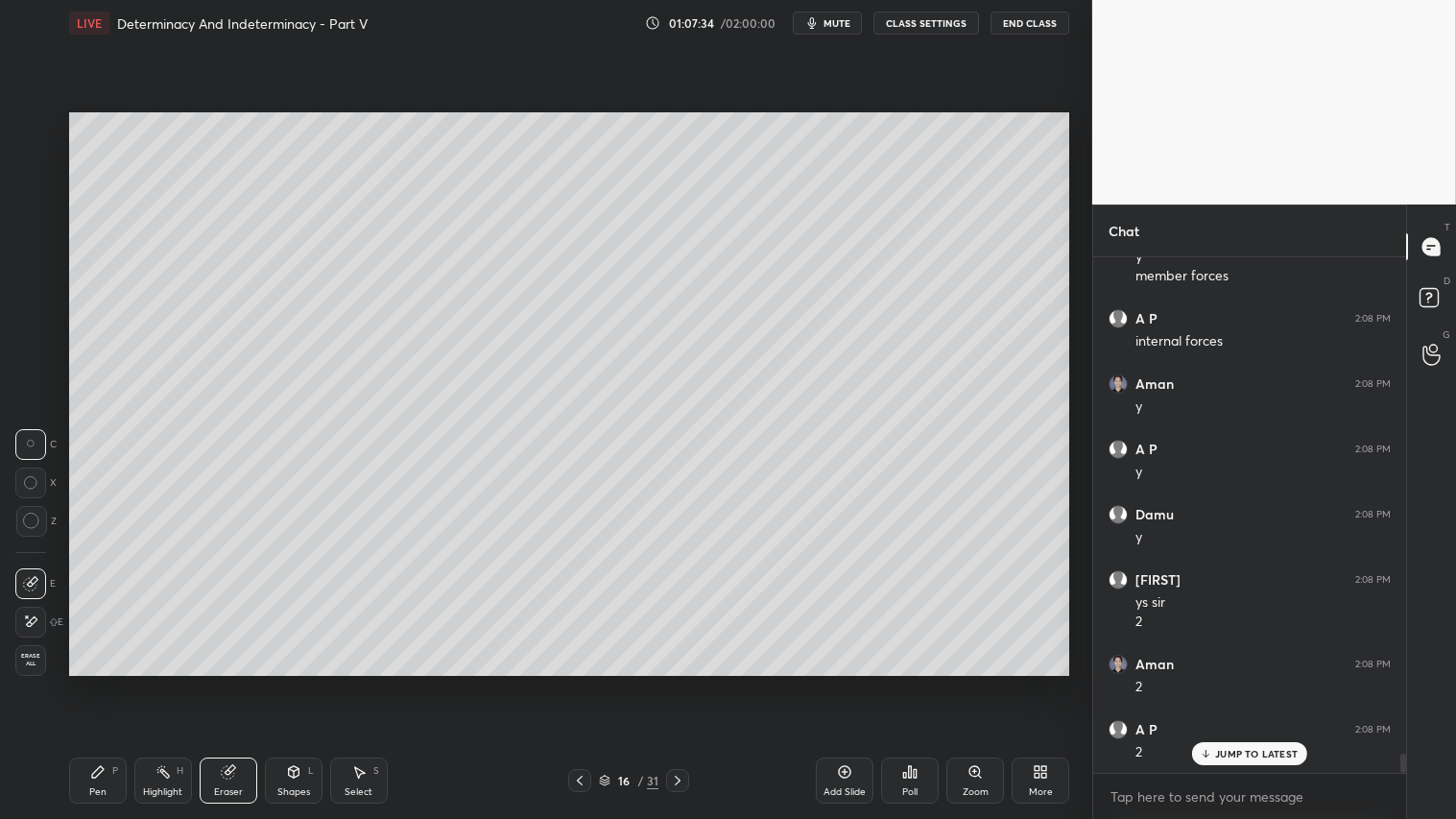 click on "Pen P" at bounding box center (98, 781) 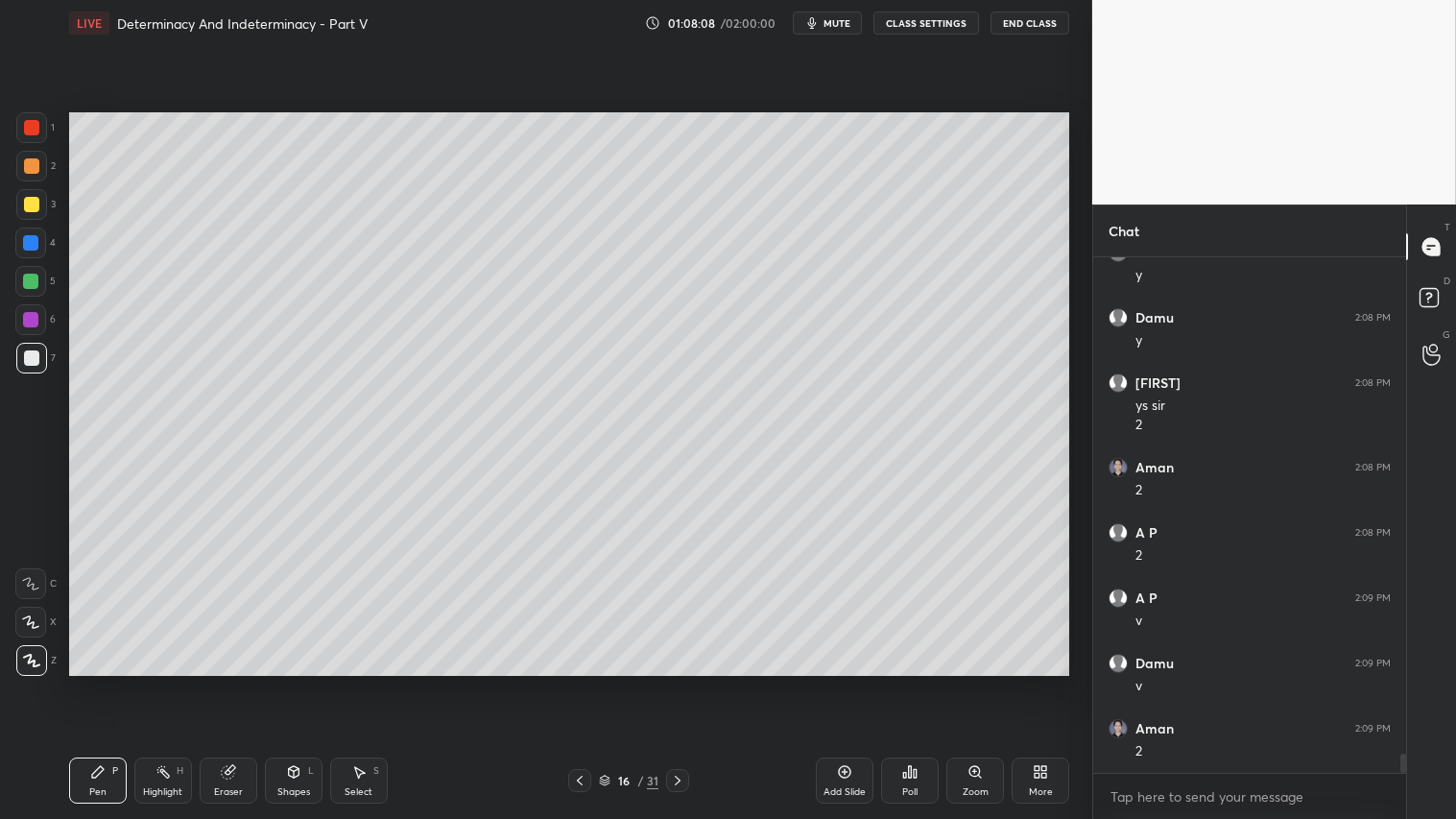 scroll, scrollTop: 13472, scrollLeft: 0, axis: vertical 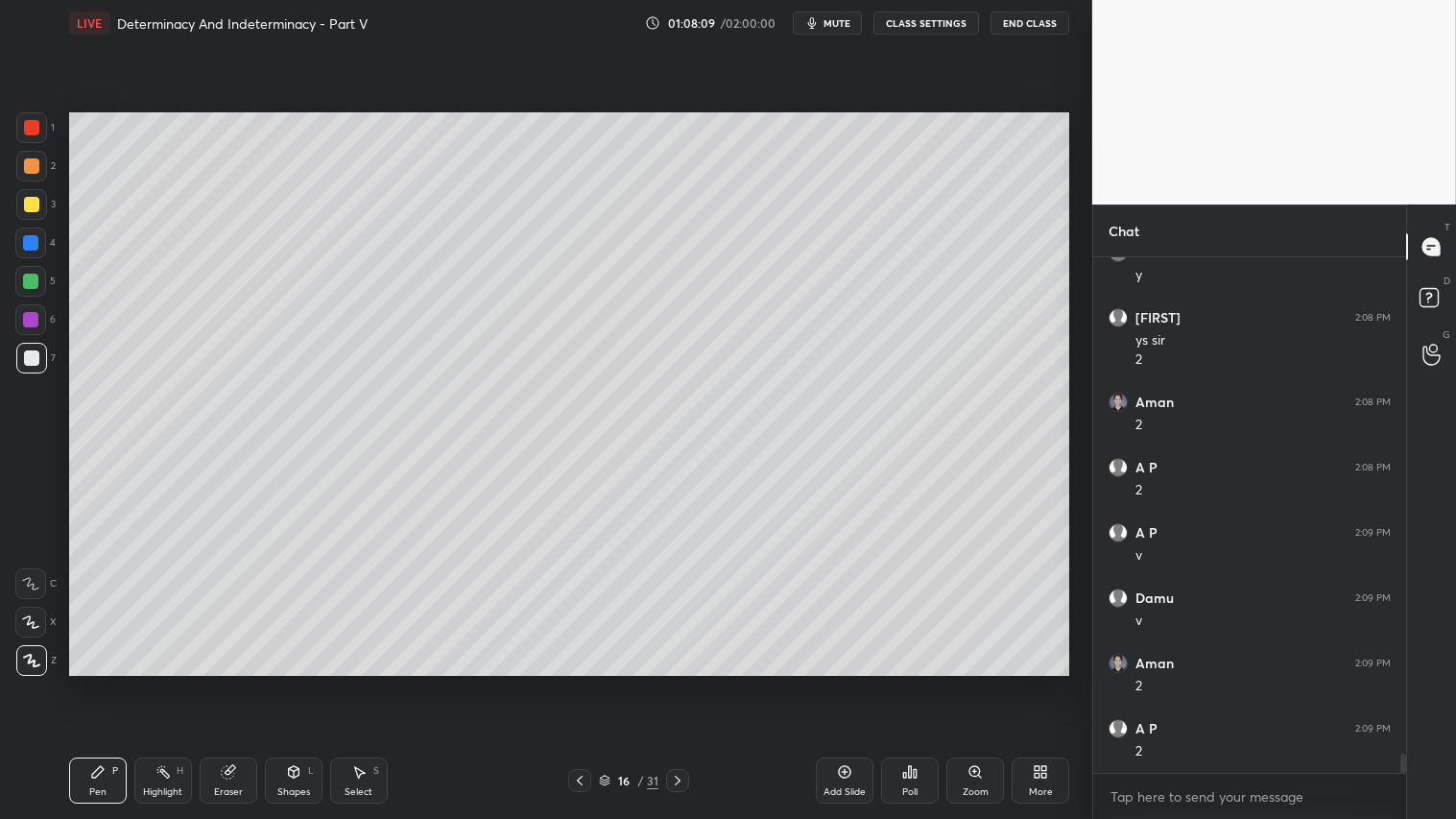 click on "Eraser" at bounding box center [228, 781] 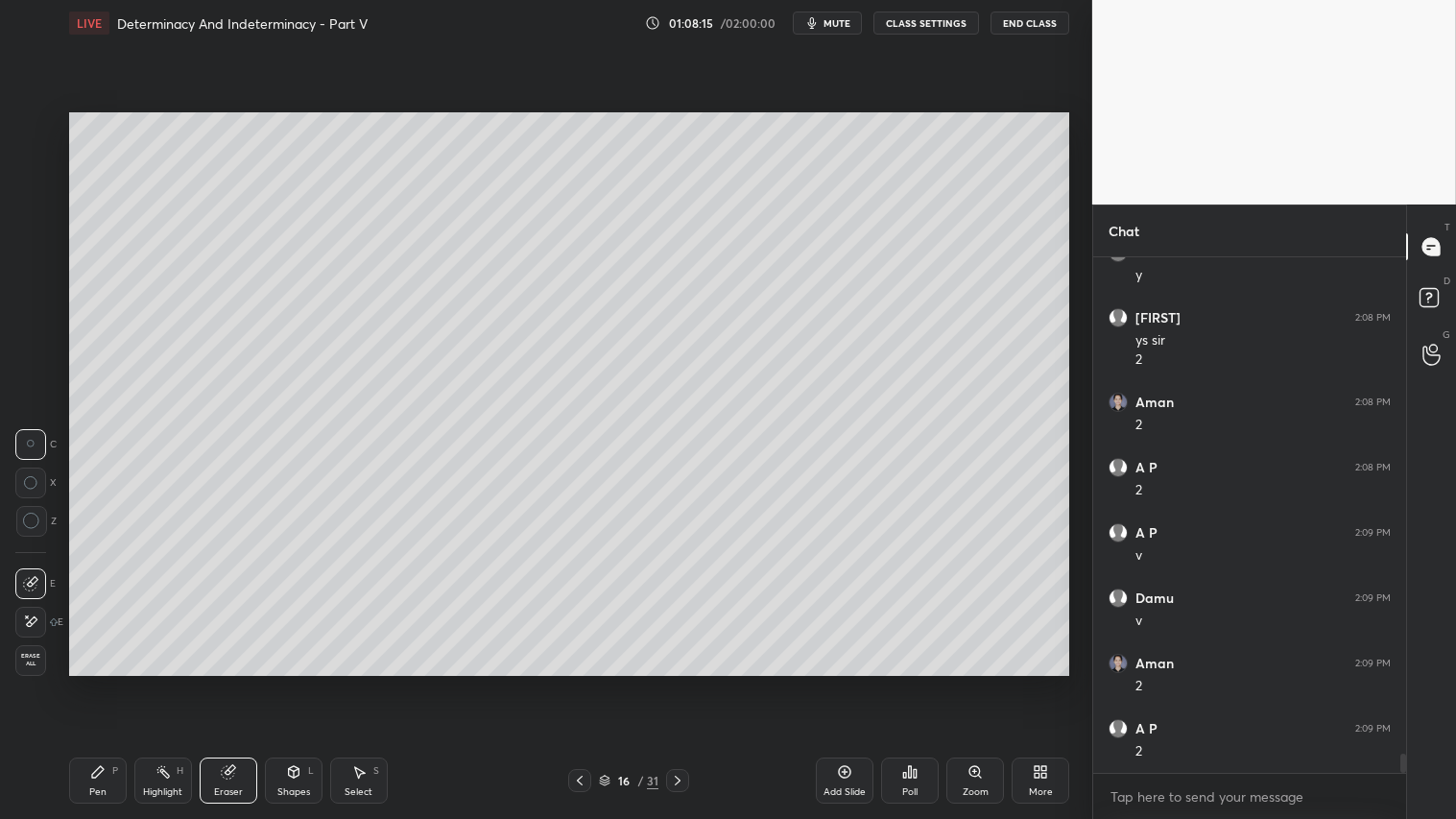 click on "Pen P" at bounding box center [98, 781] 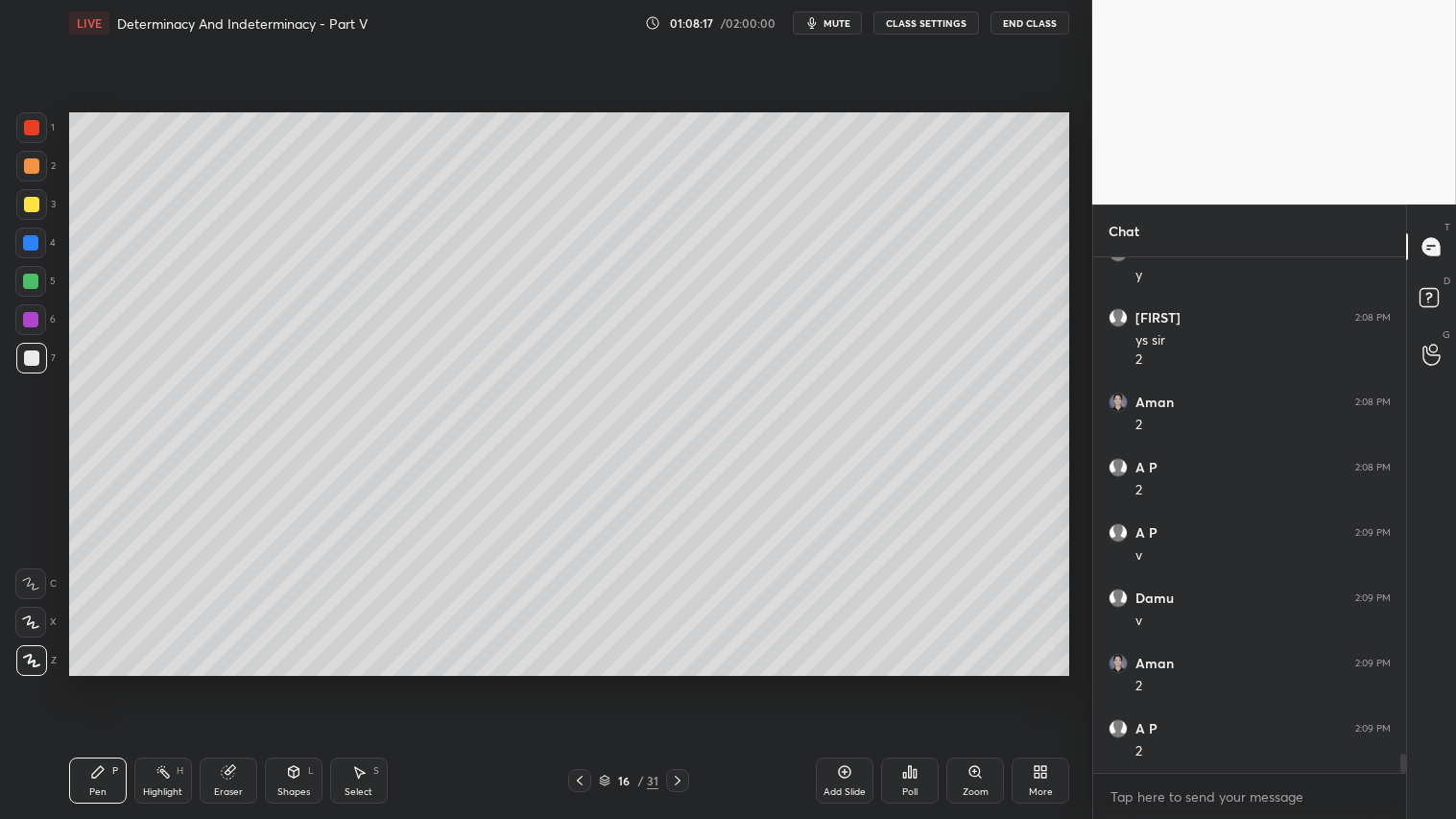 click at bounding box center (32, 166) 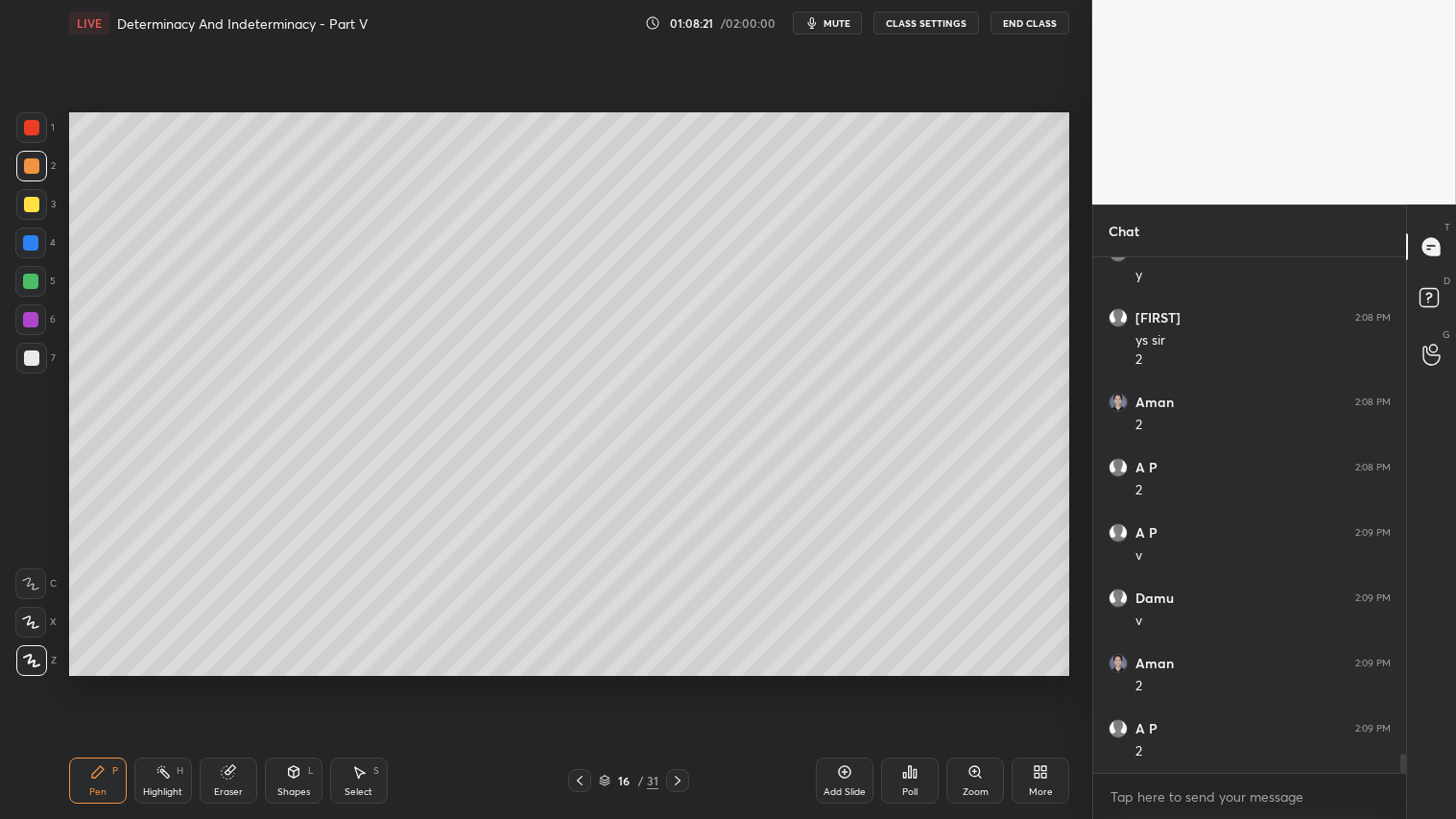 click at bounding box center [32, 166] 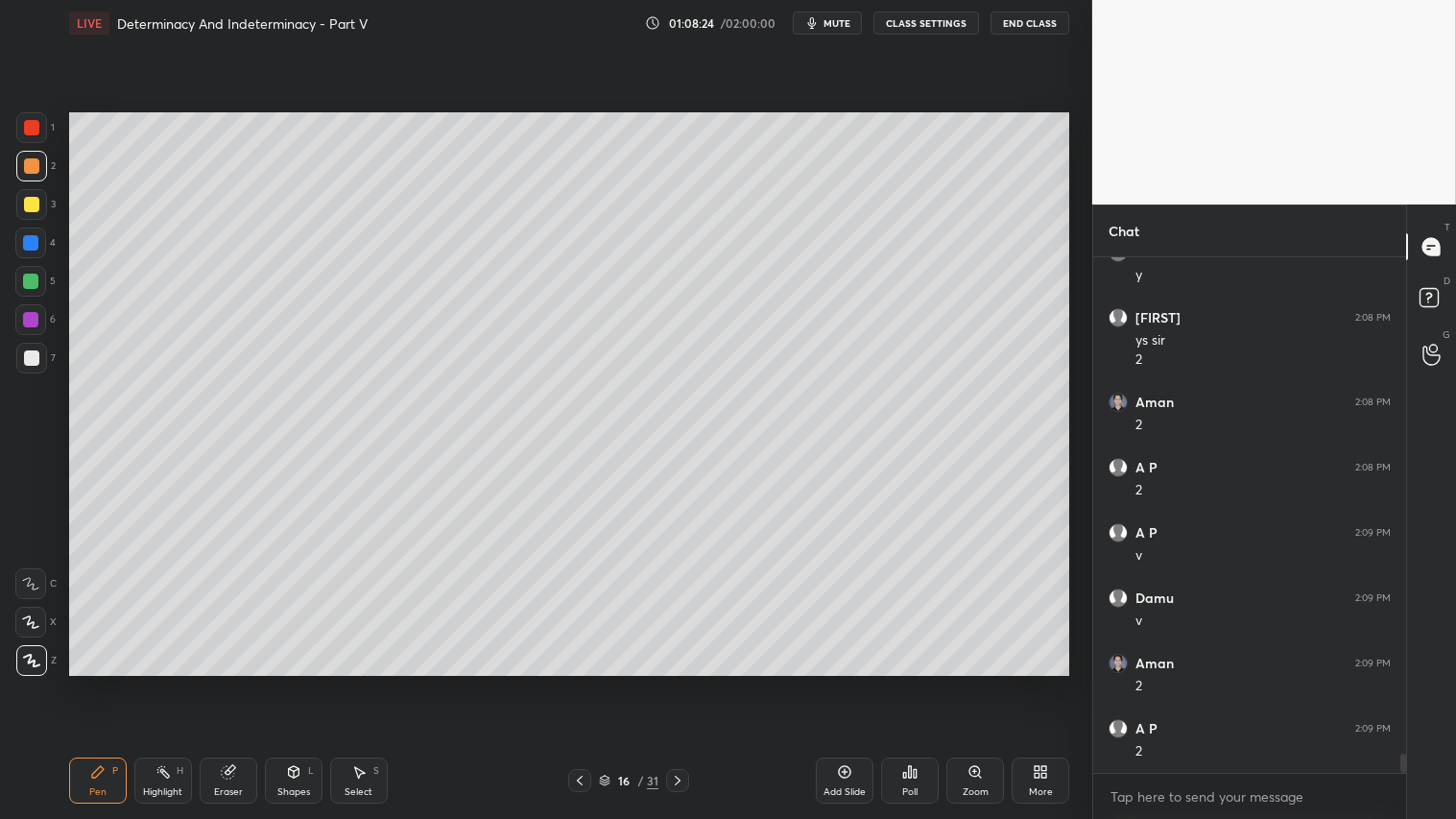click at bounding box center (32, 166) 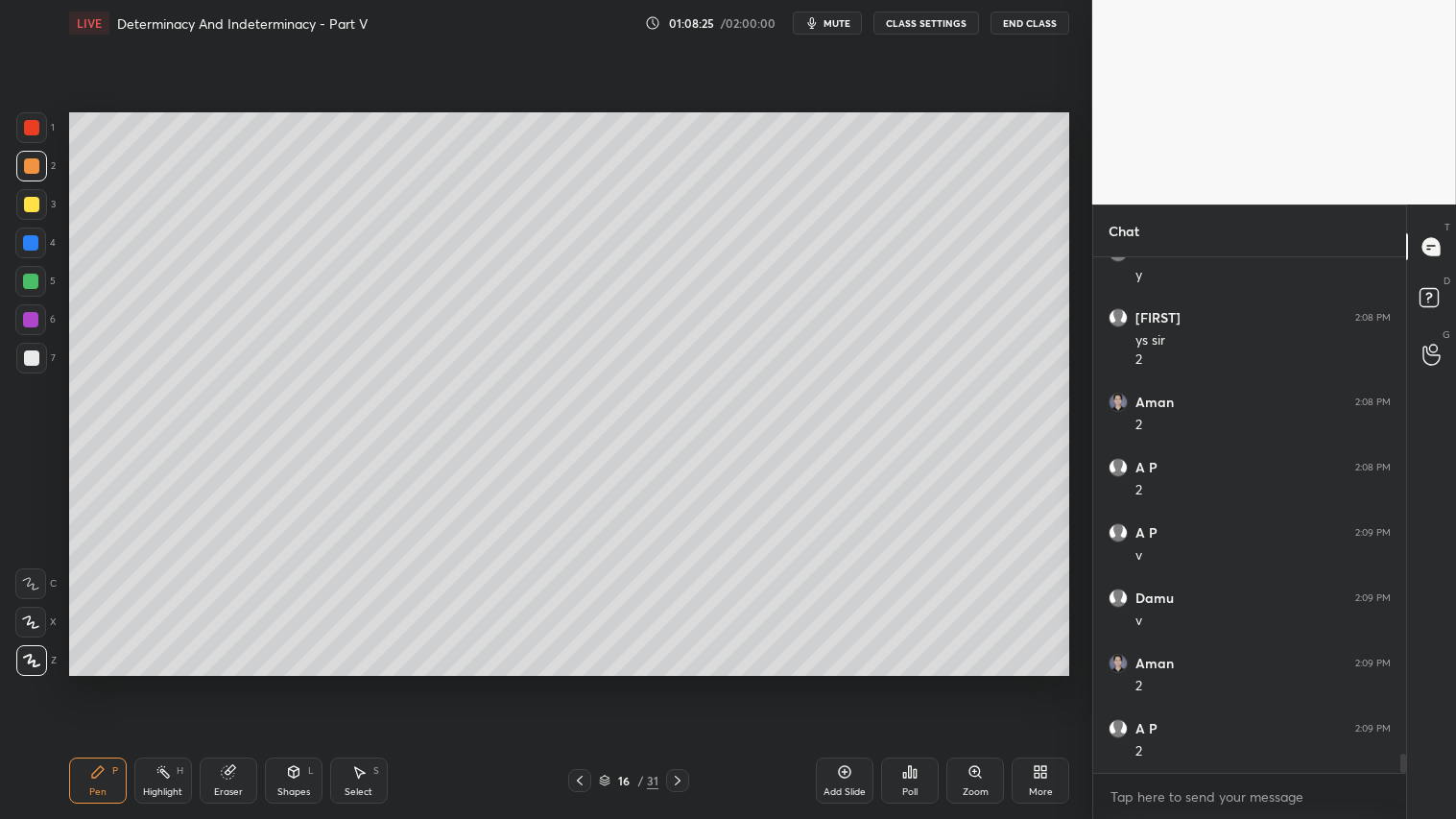 click on "Pen P" at bounding box center (98, 781) 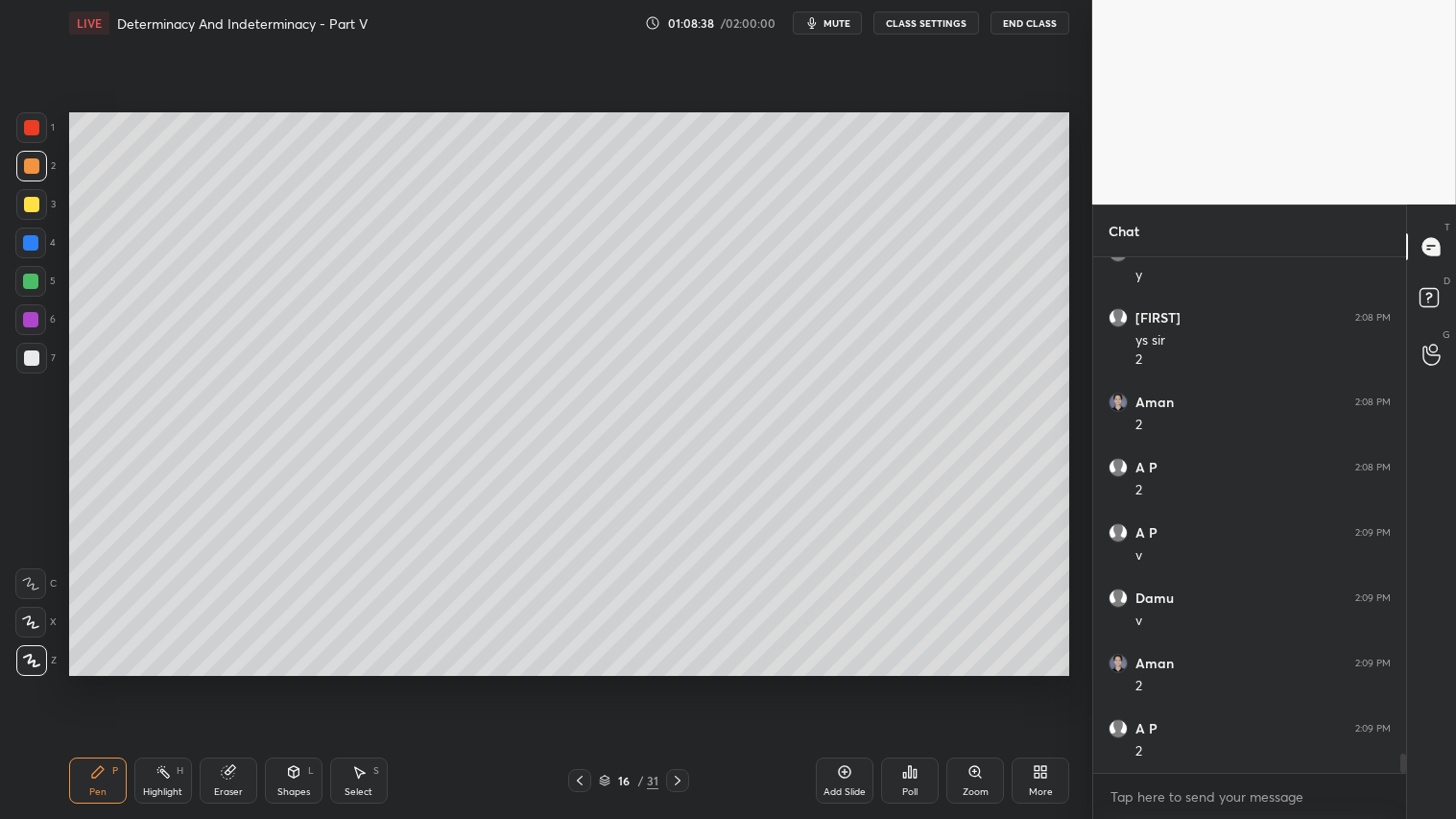 click on "Shapes L" at bounding box center [294, 781] 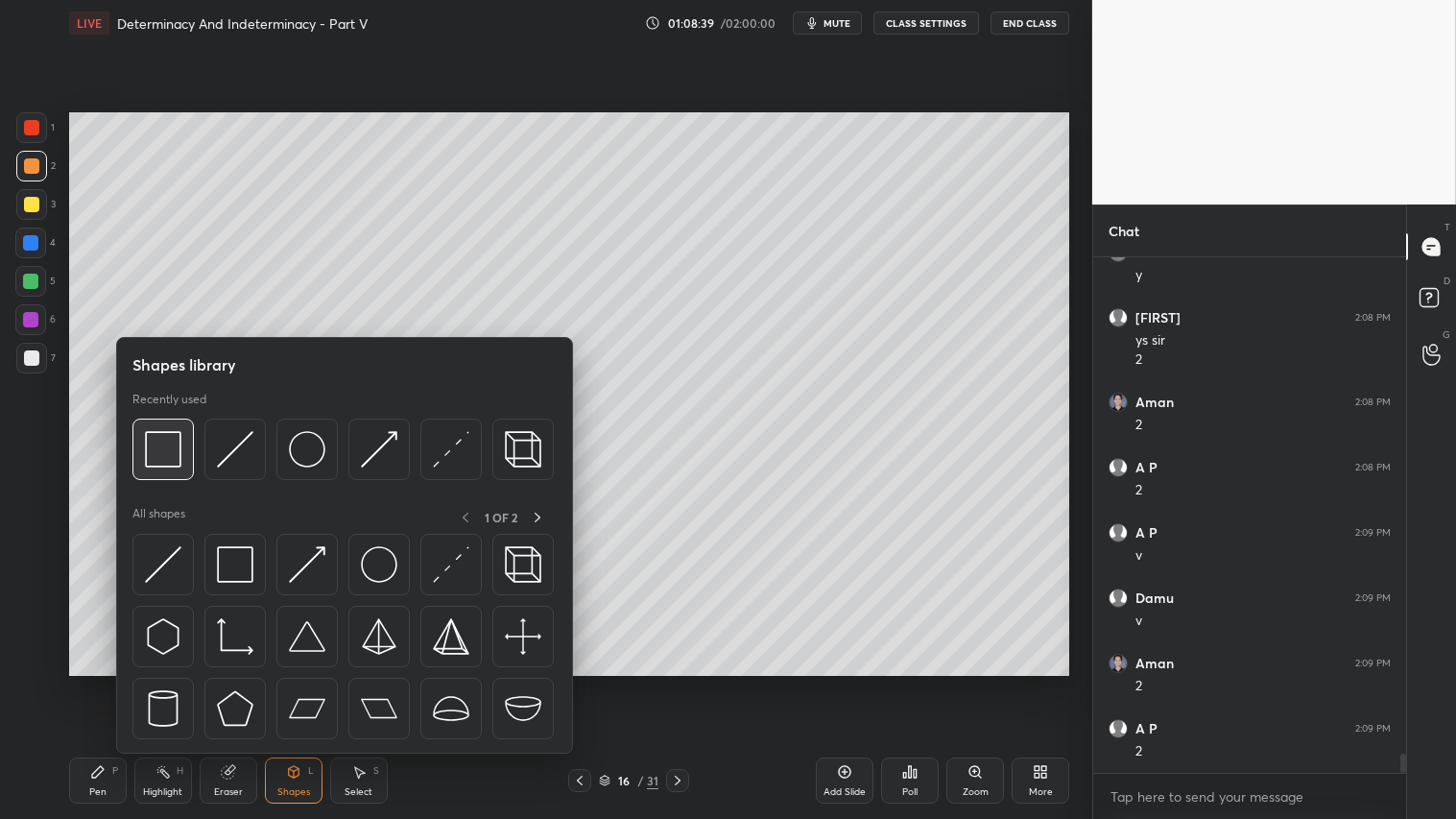 click at bounding box center (163, 449) 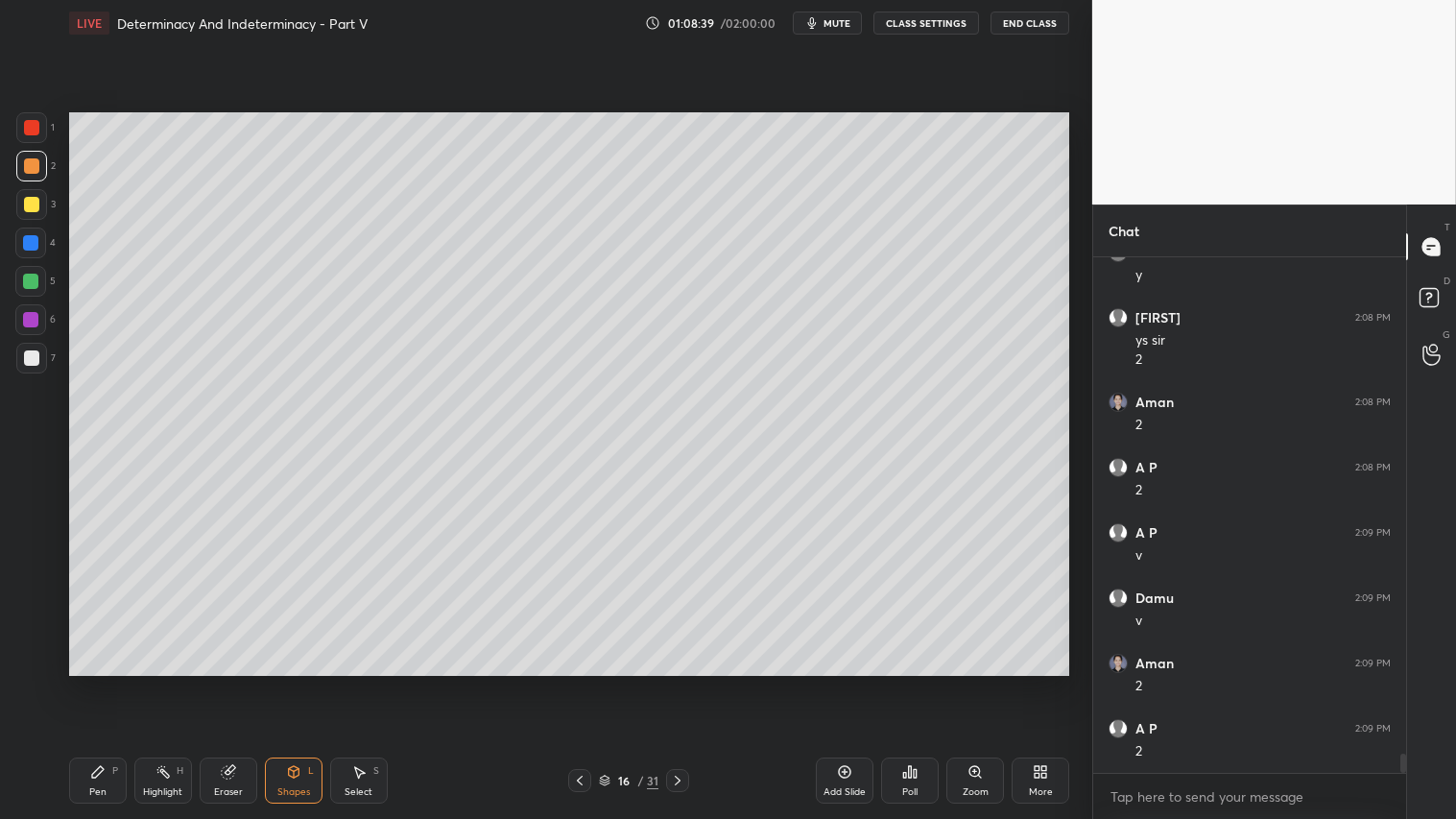 drag, startPoint x: 35, startPoint y: 353, endPoint x: 64, endPoint y: 371, distance: 34.132096 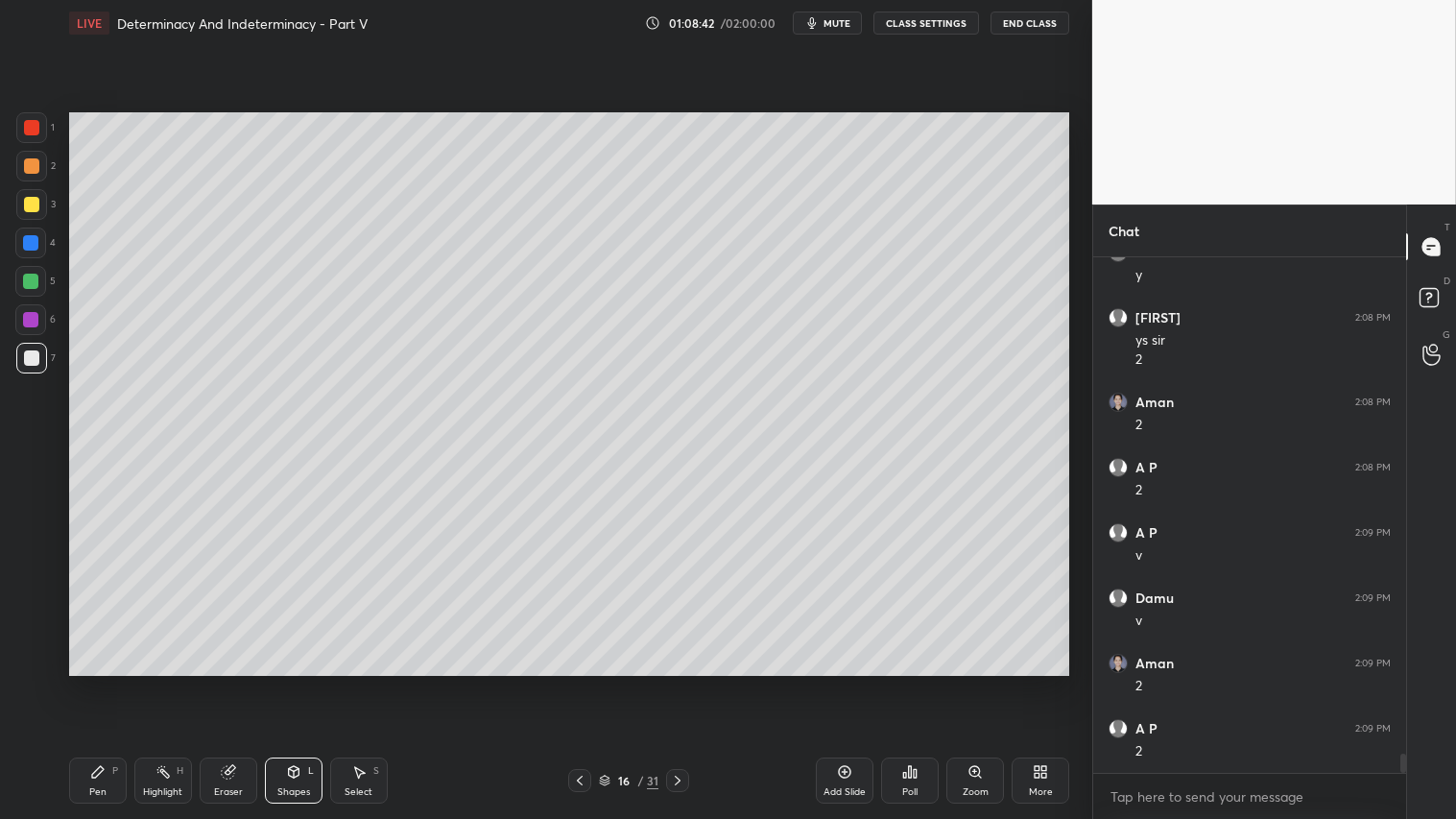 drag, startPoint x: 27, startPoint y: 279, endPoint x: 36, endPoint y: 374, distance: 95.42536 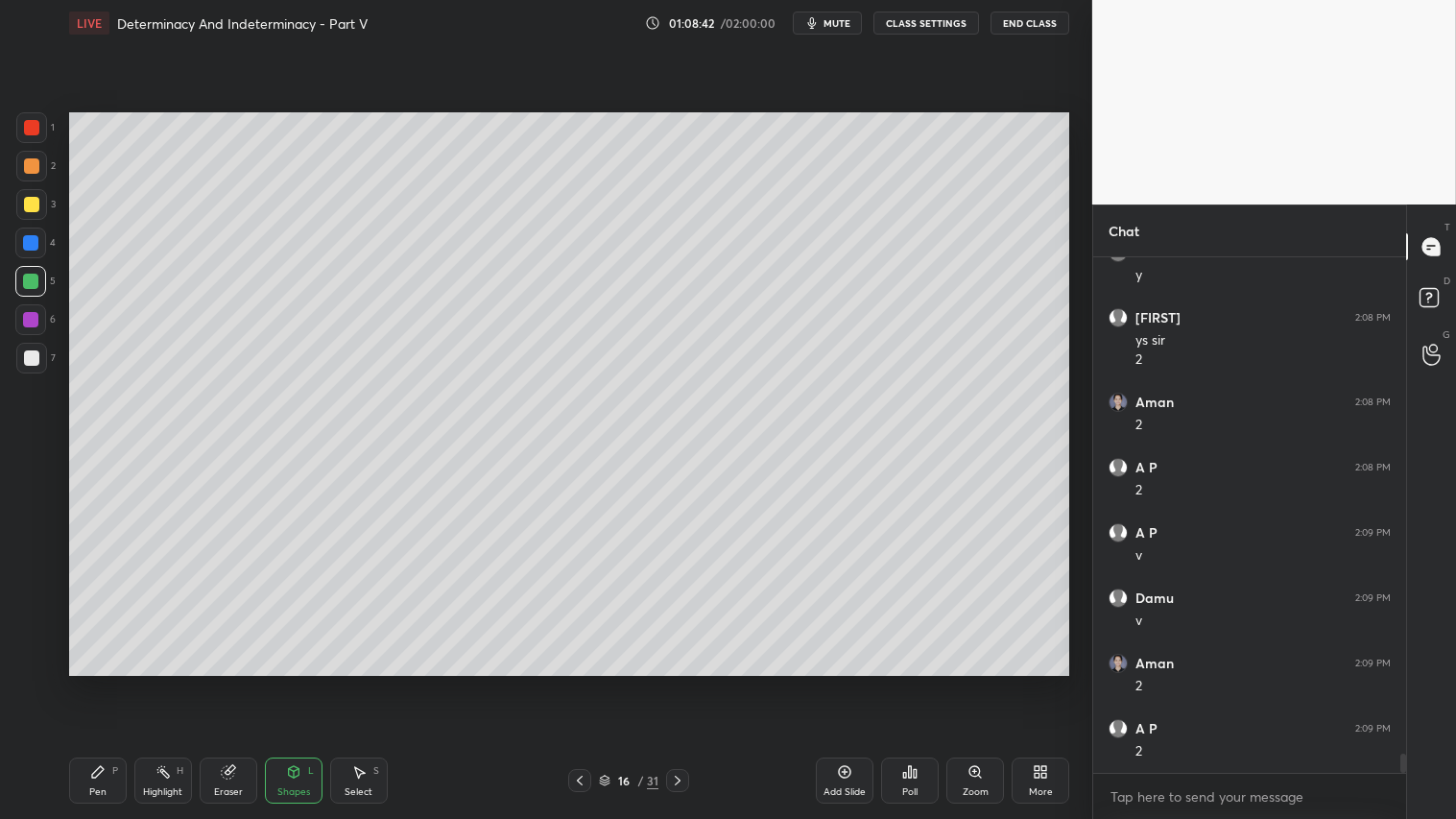 drag, startPoint x: 94, startPoint y: 770, endPoint x: 84, endPoint y: 760, distance: 14.142136 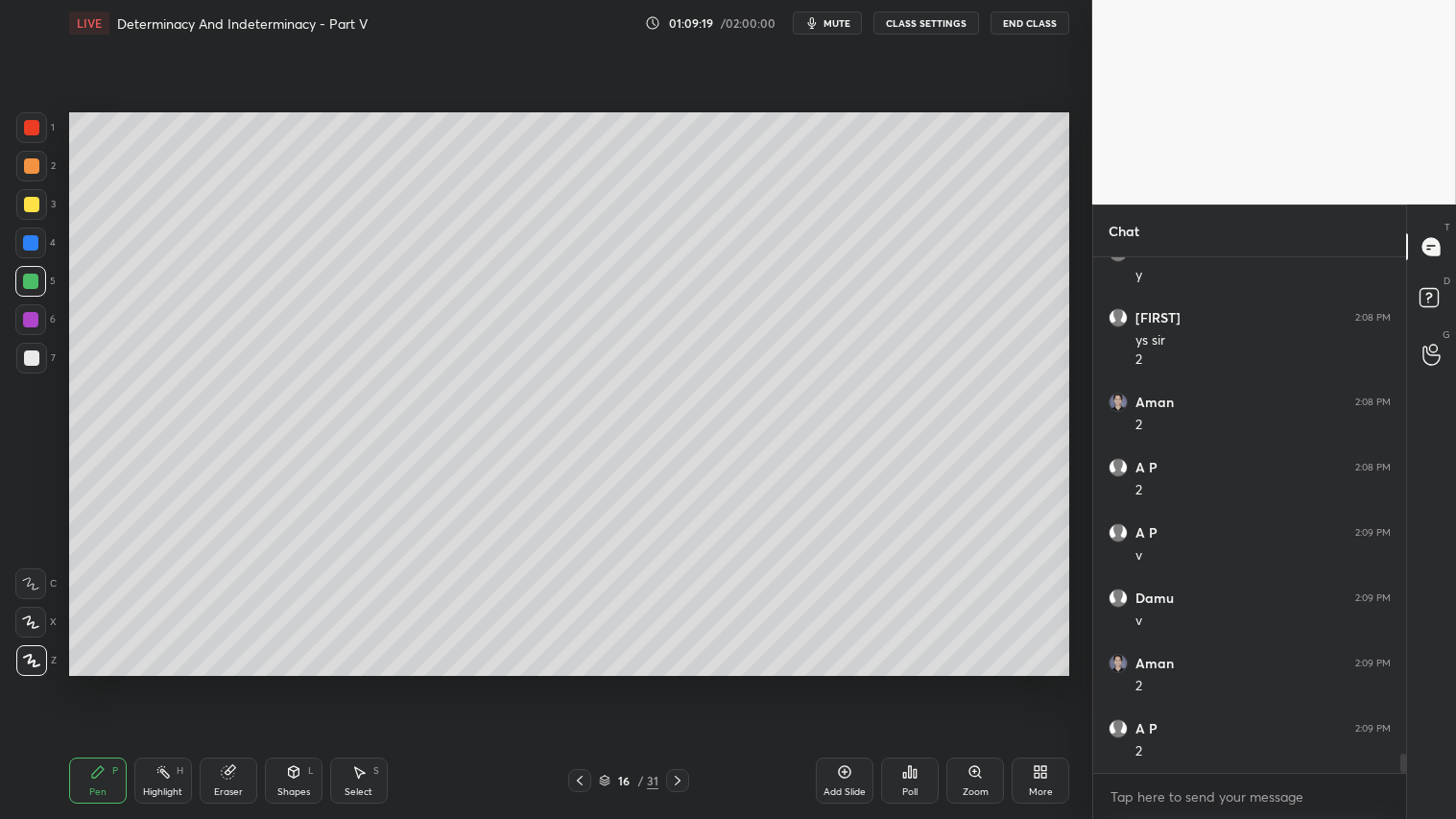 click at bounding box center [32, 166] 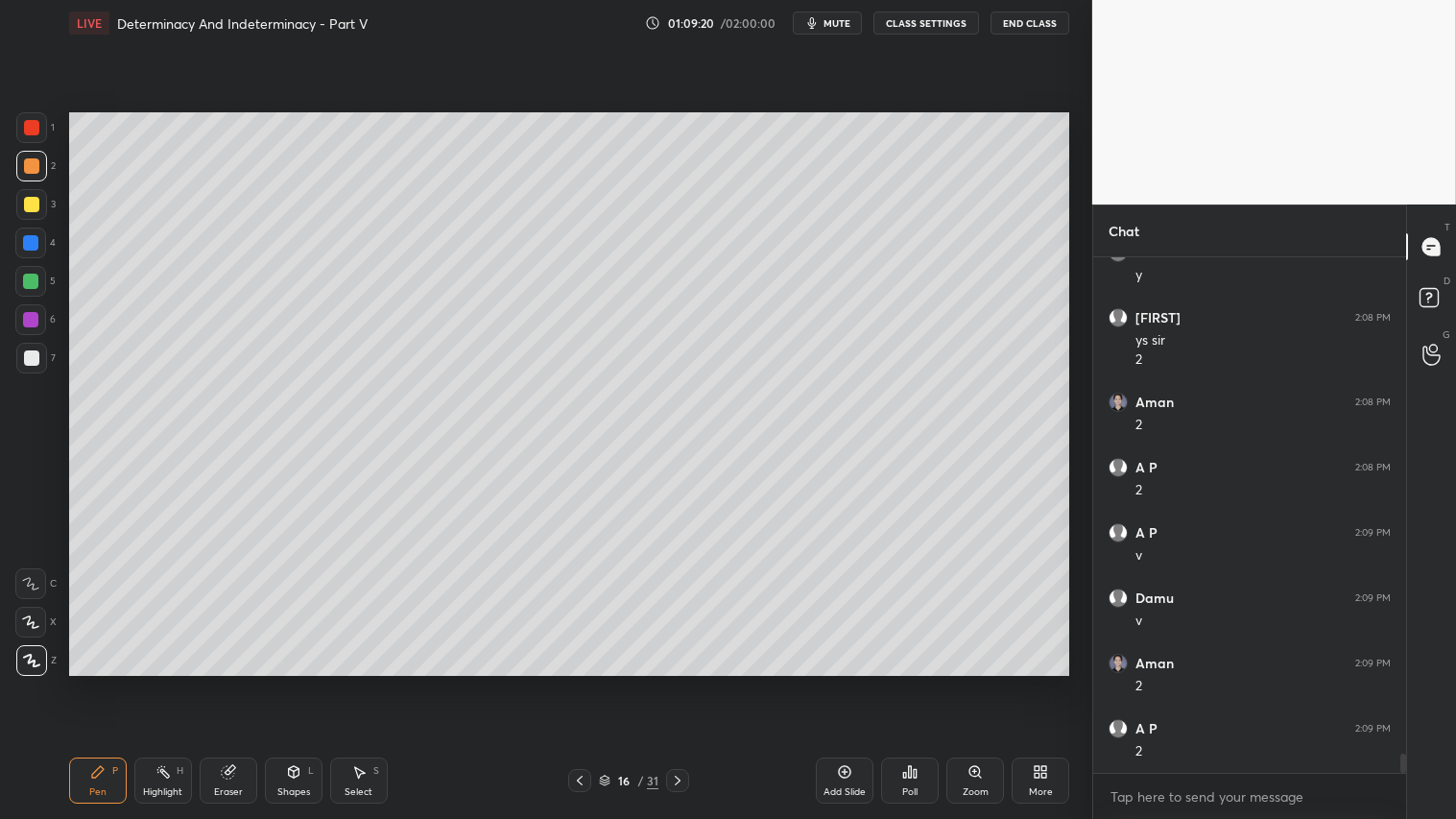 drag, startPoint x: 35, startPoint y: 127, endPoint x: 64, endPoint y: 612, distance: 485.8662 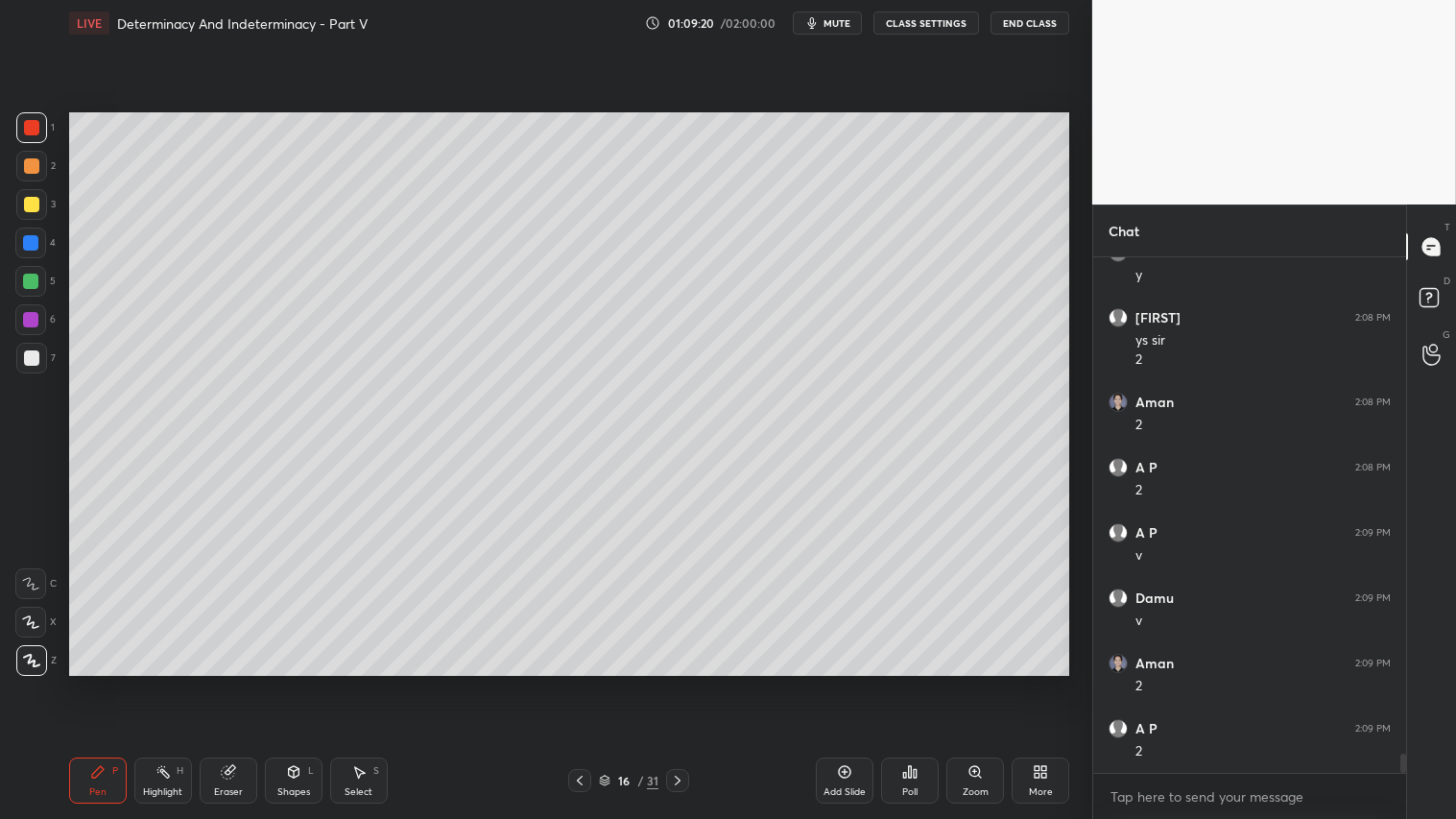 click on "Pen P" at bounding box center (98, 781) 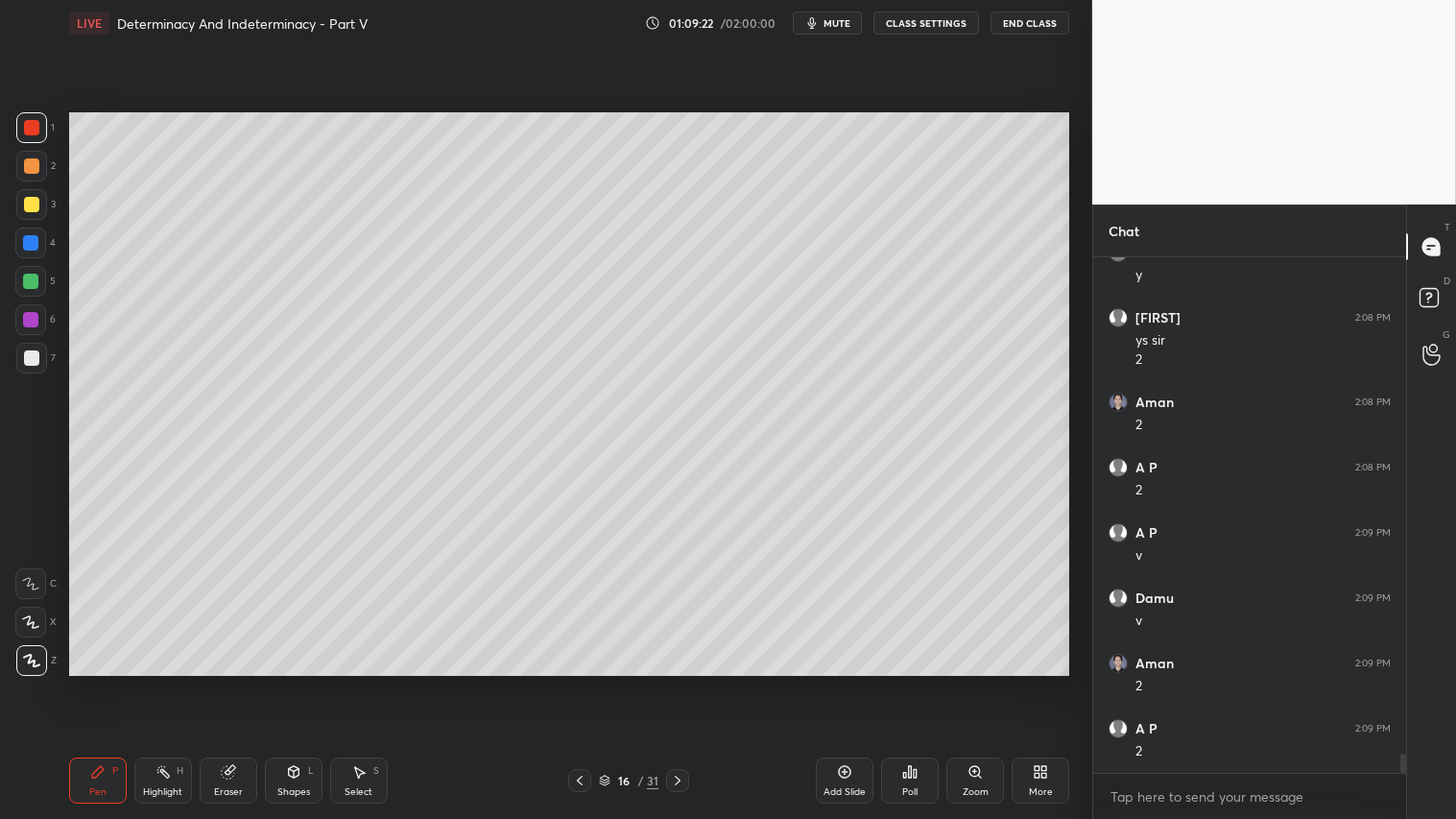 click 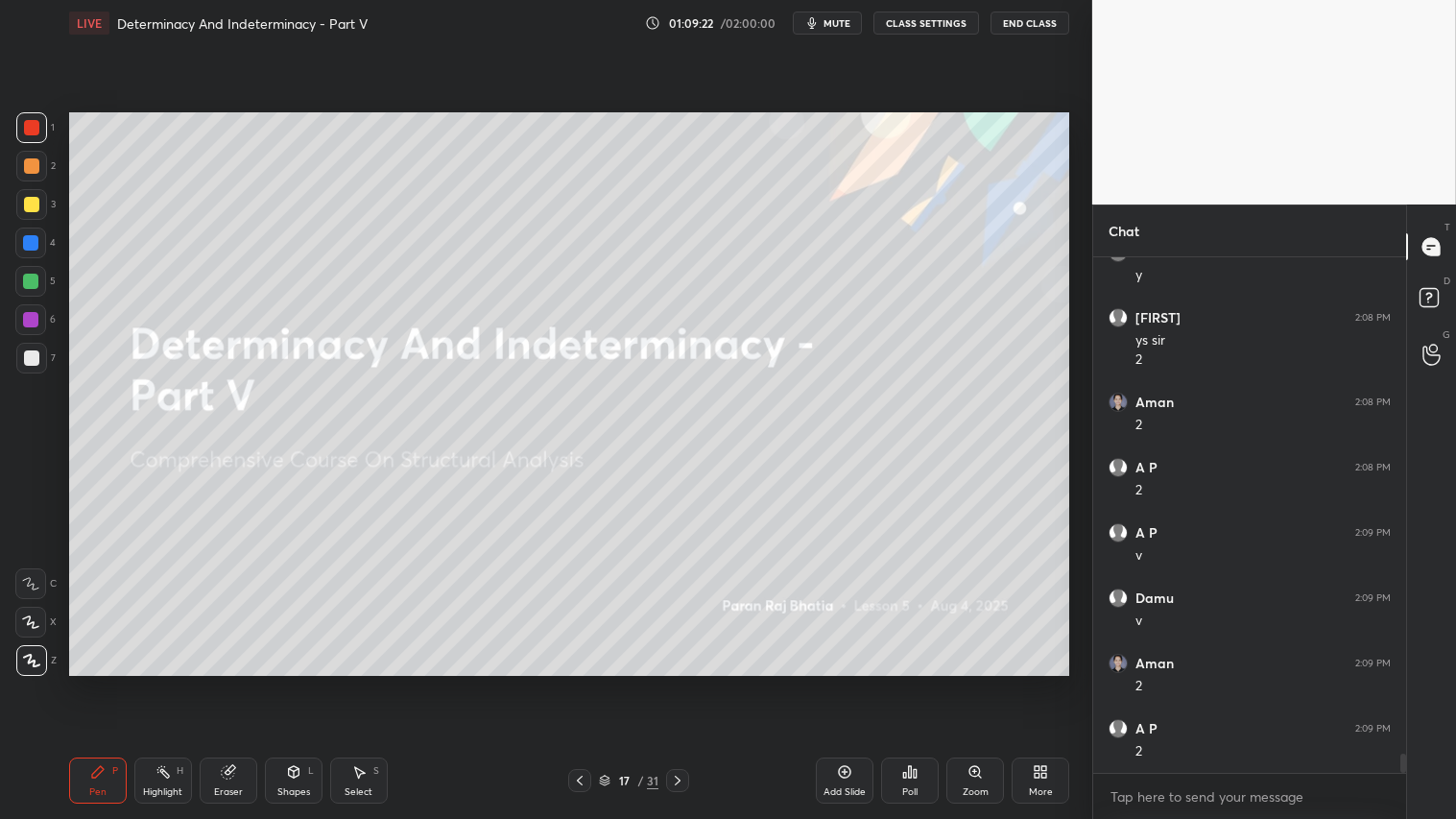 click on "17 / 31" at bounding box center (629, 781) 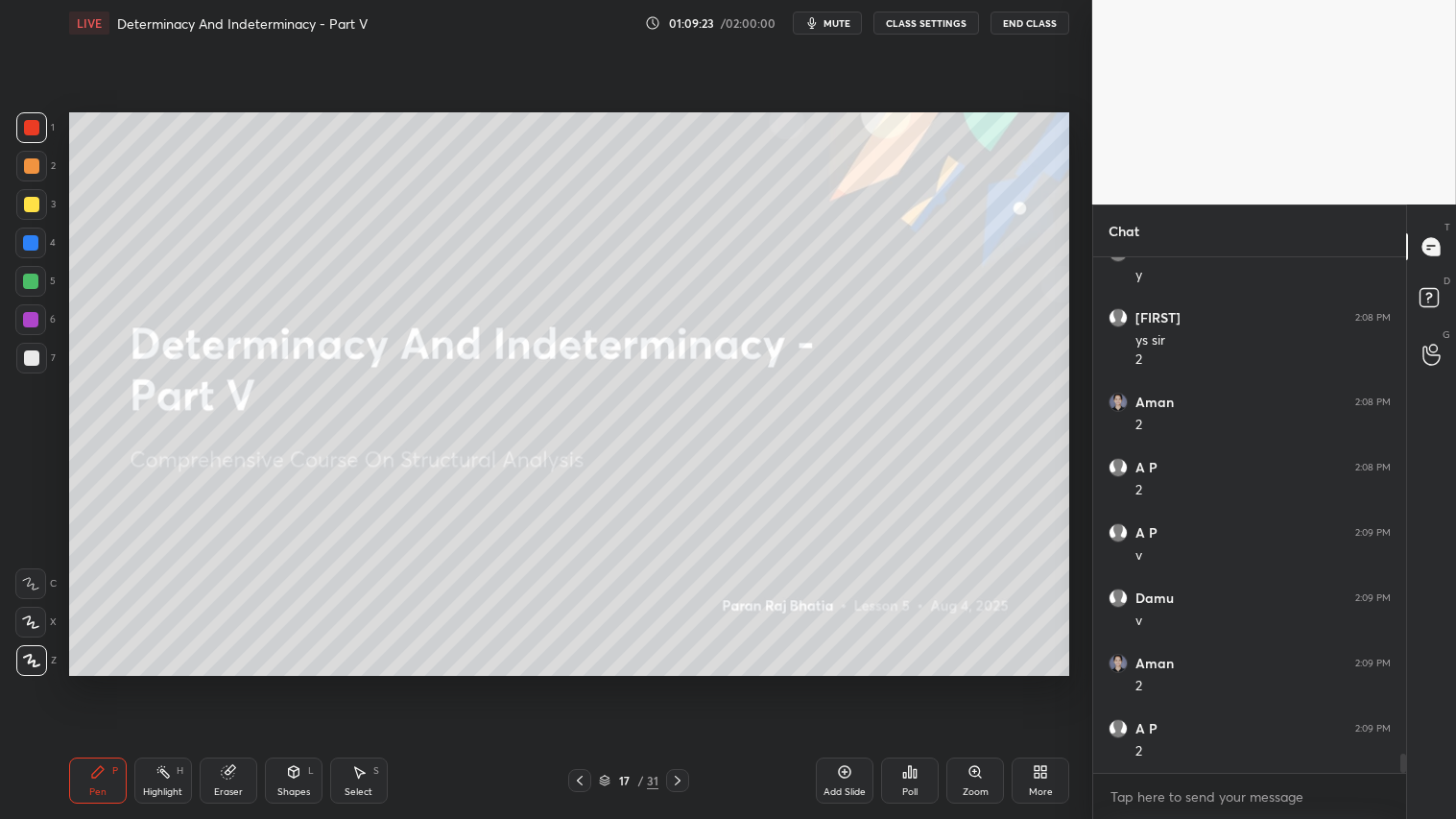 click 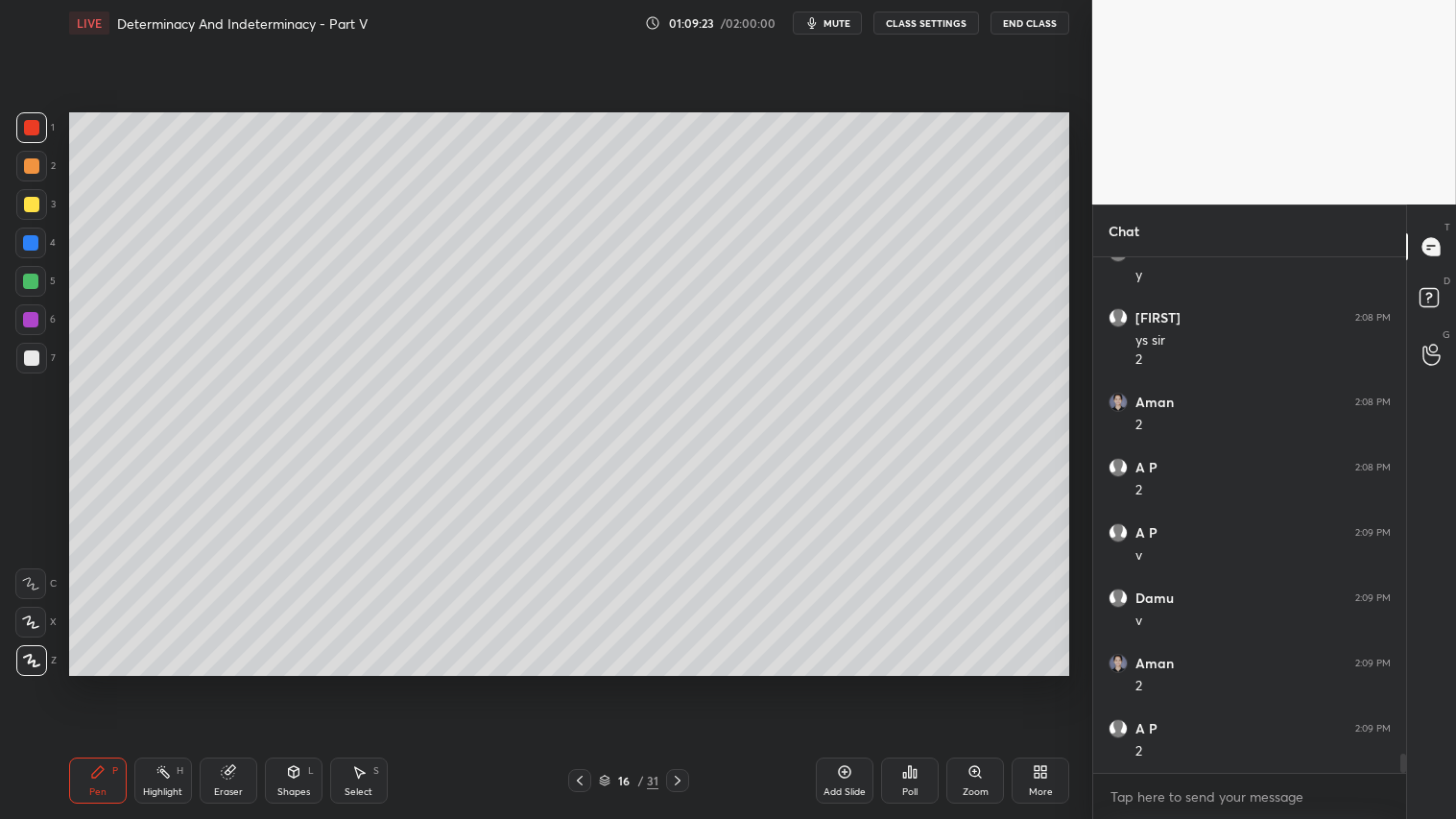 click 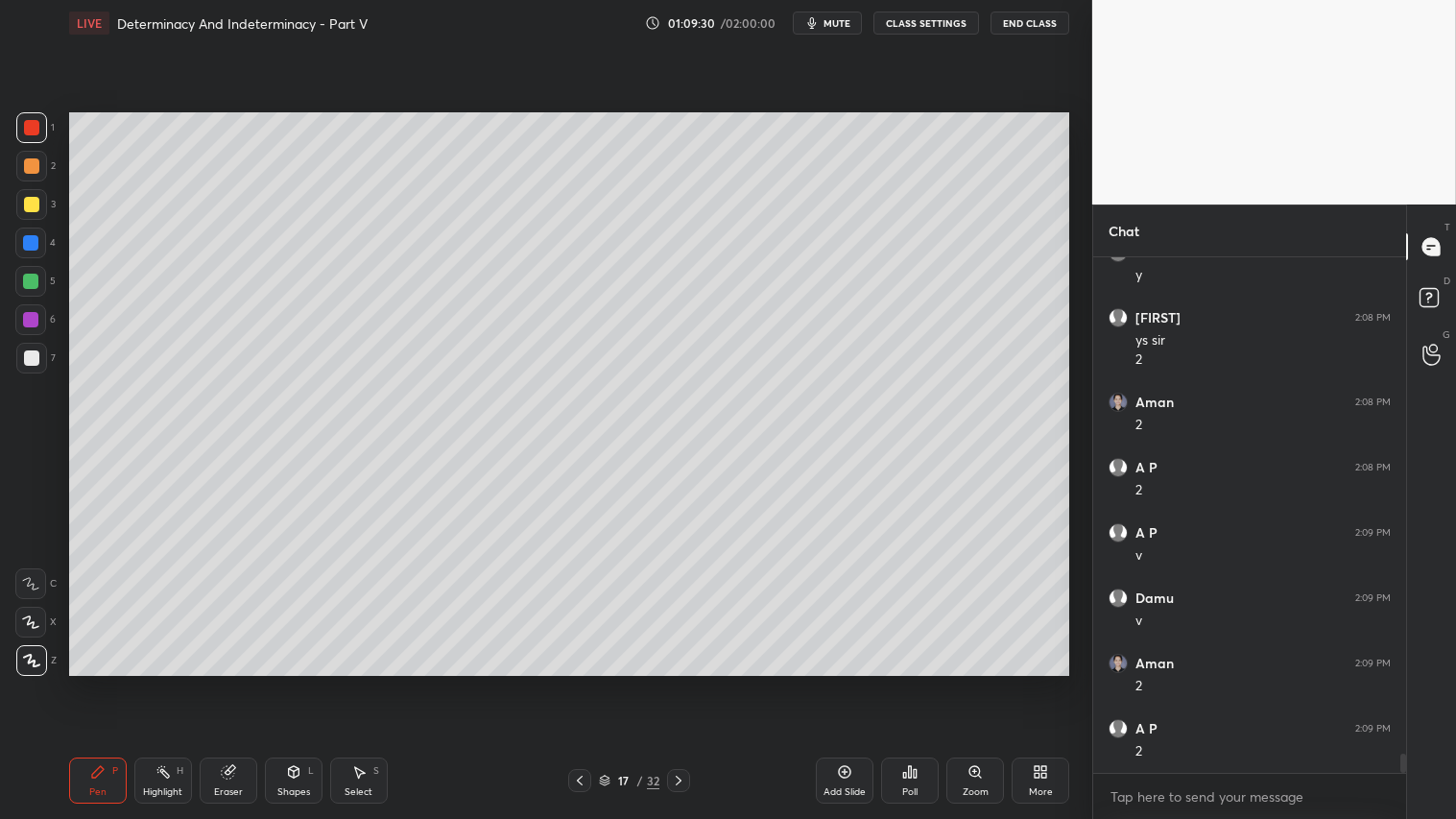 click on "Shapes L" at bounding box center (294, 781) 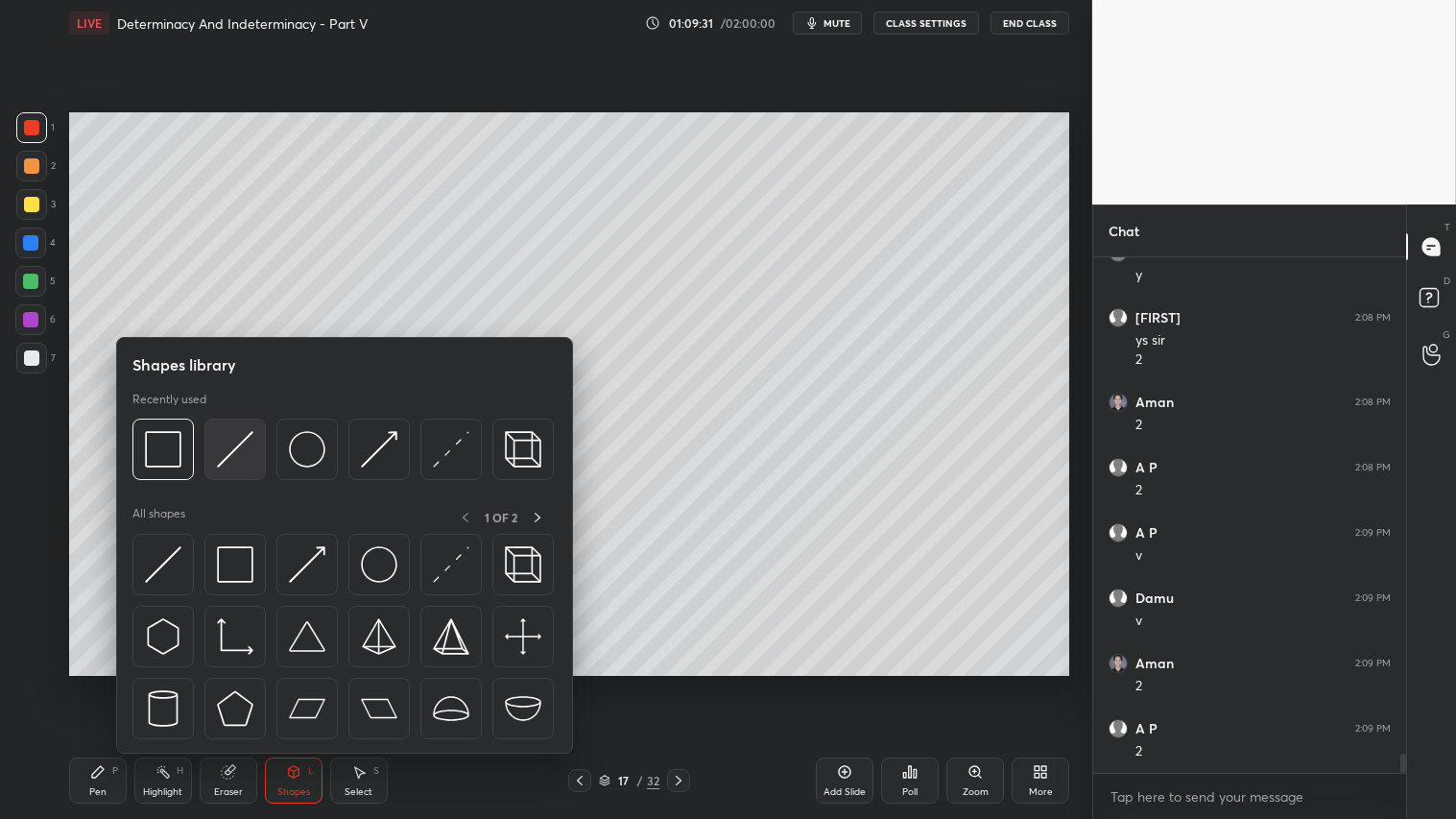 click at bounding box center [235, 449] 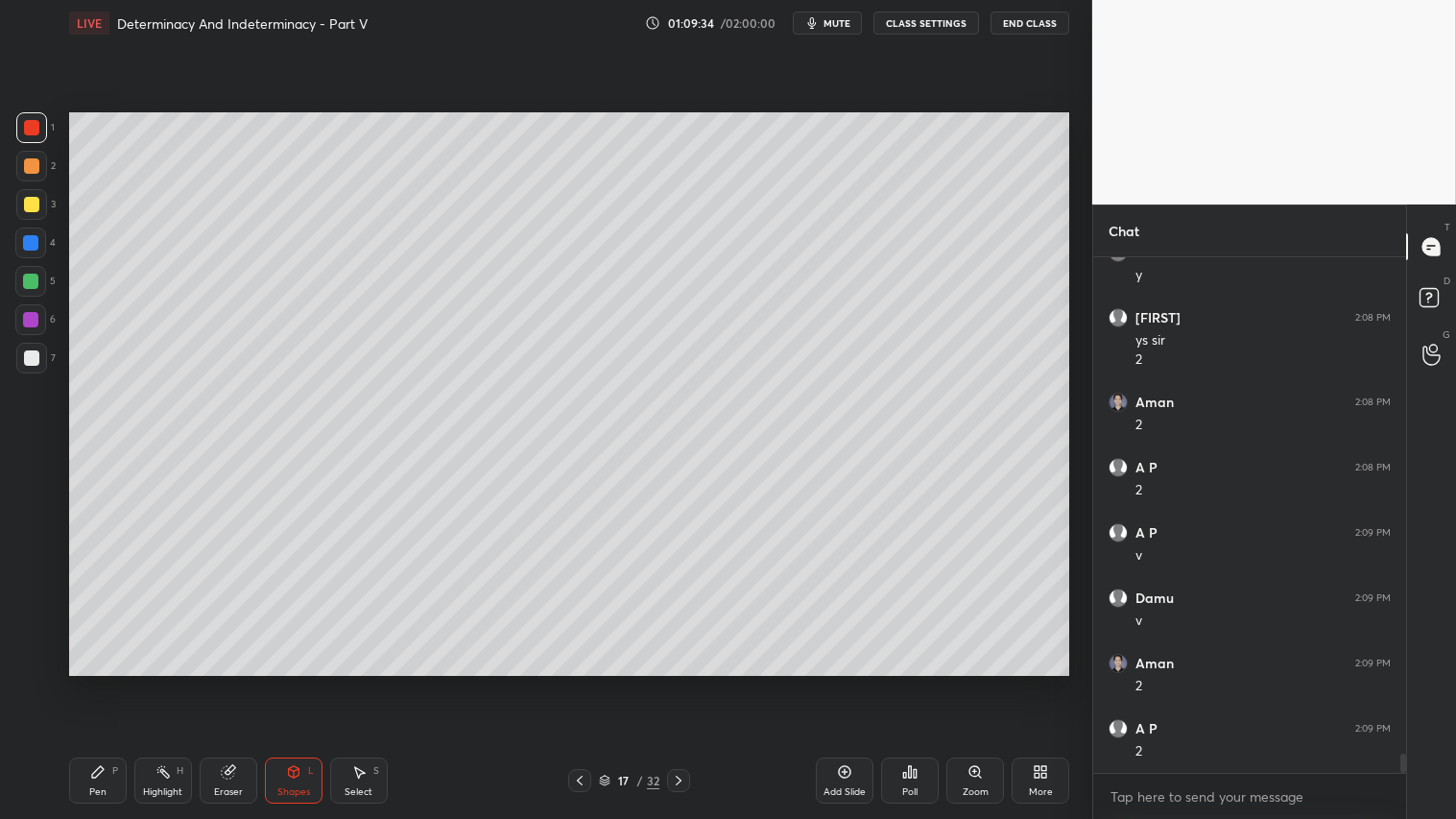 click 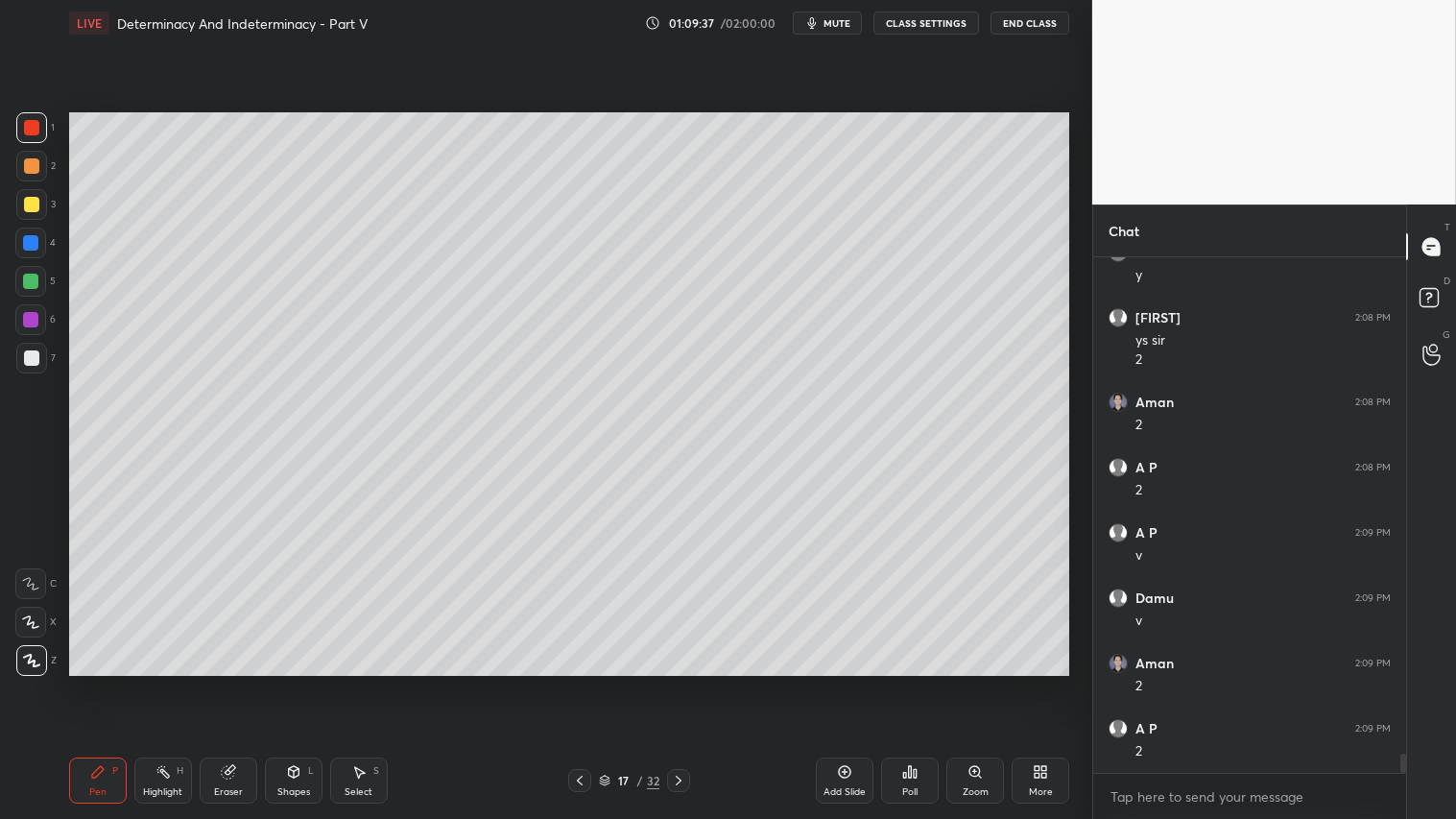 click at bounding box center [32, 166] 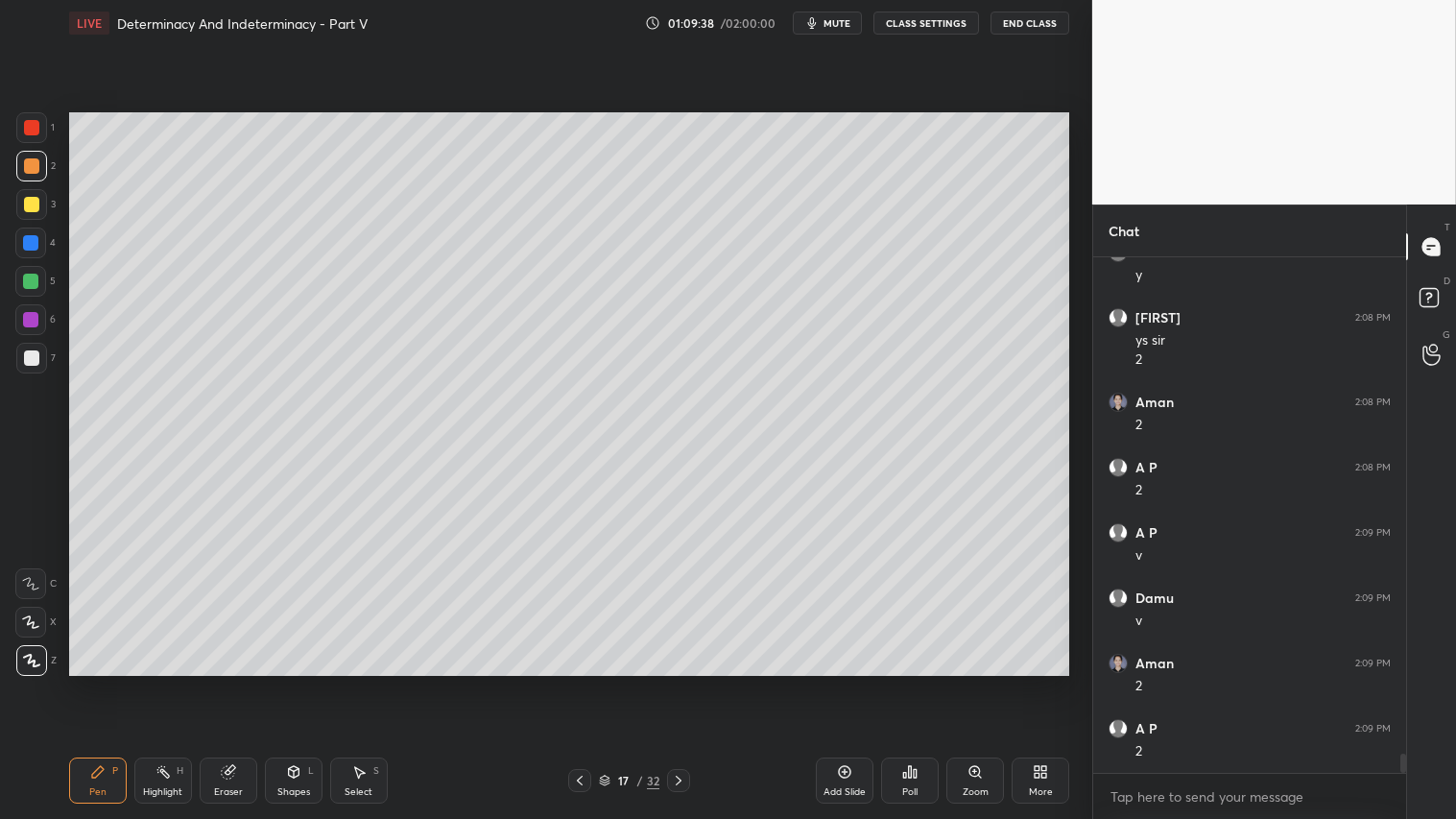 drag, startPoint x: 92, startPoint y: 783, endPoint x: 83, endPoint y: 780, distance: 9.486833 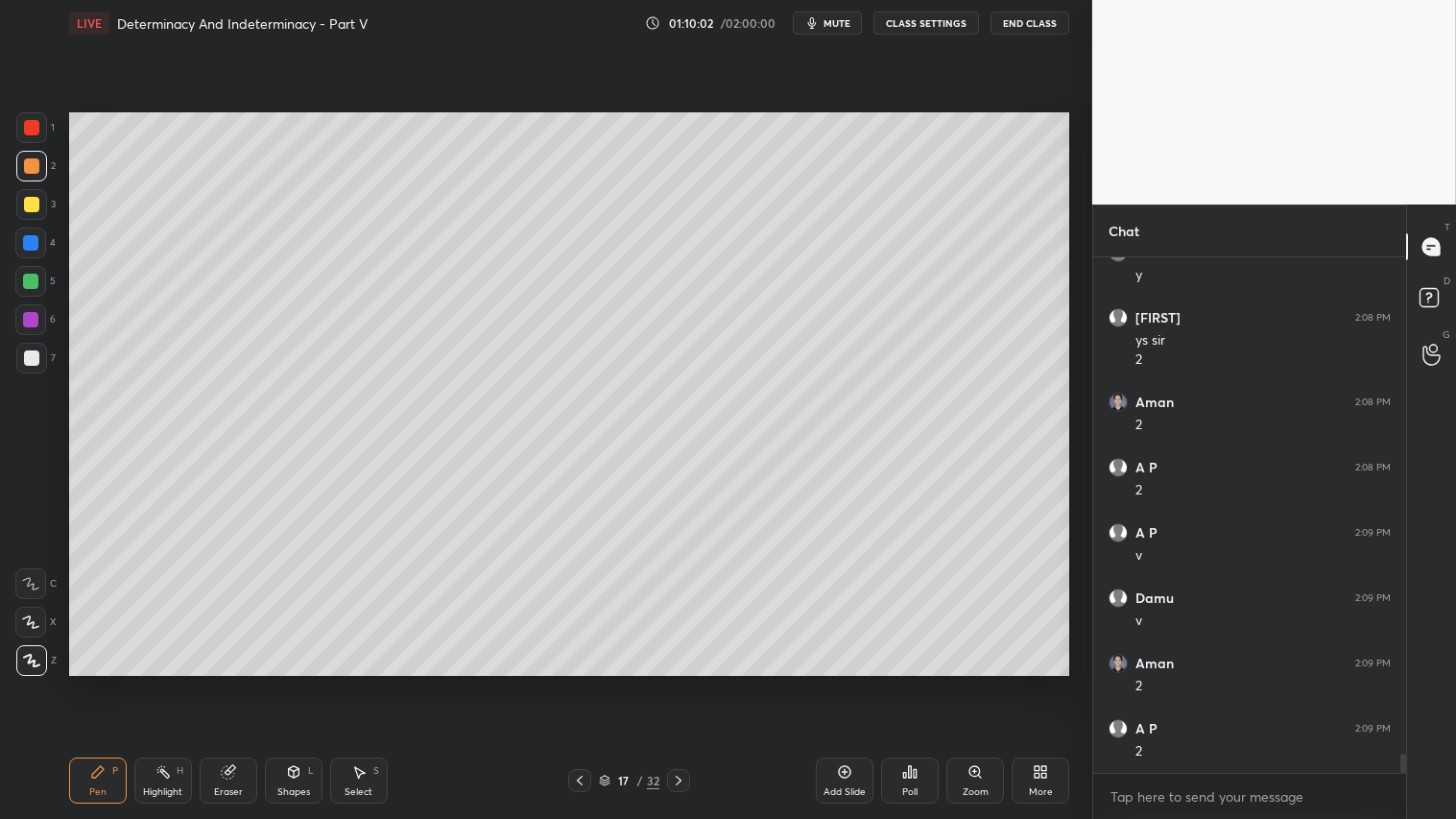 drag, startPoint x: 295, startPoint y: 792, endPoint x: 299, endPoint y: 780, distance: 12.649111 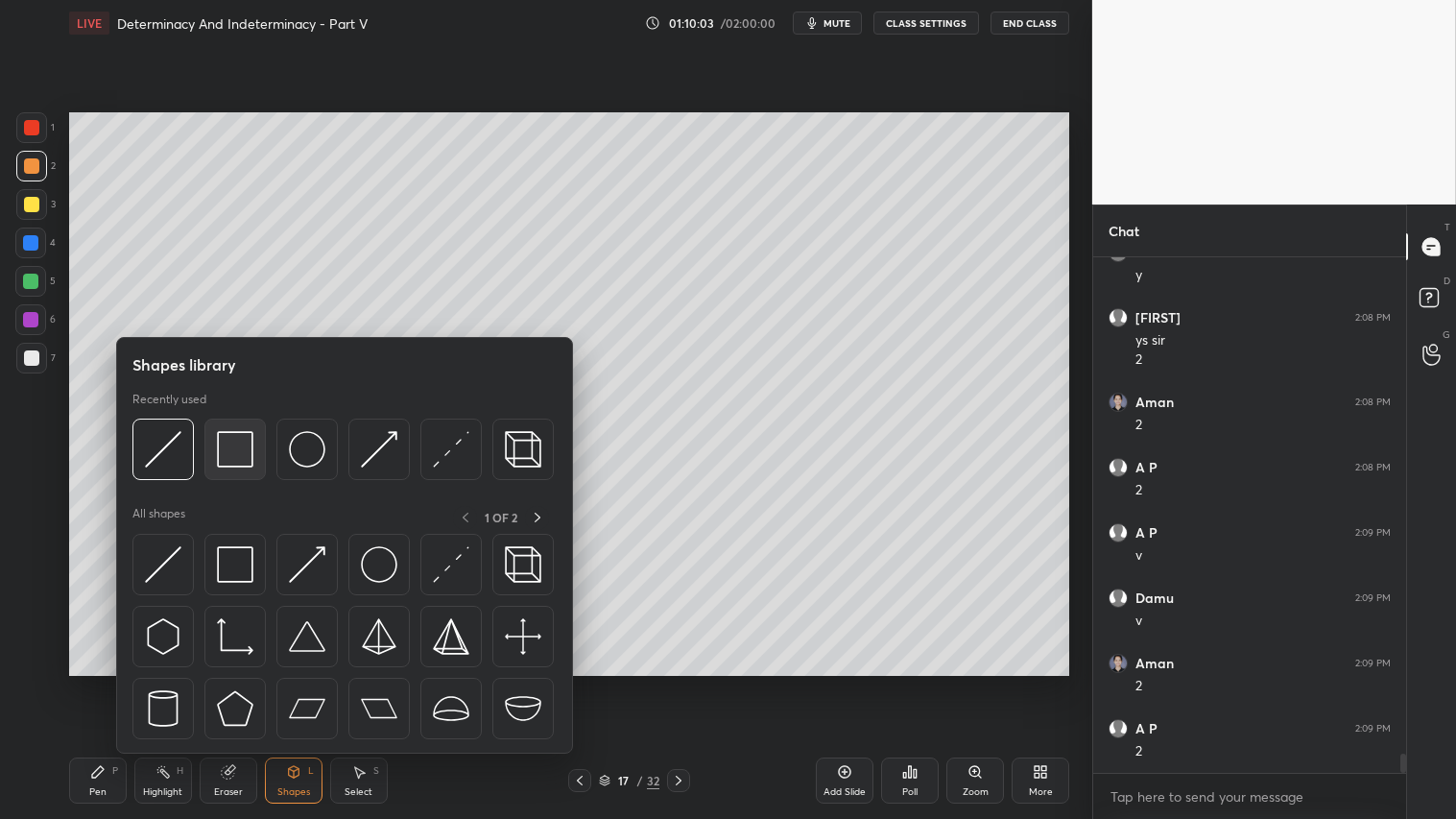 click at bounding box center [235, 449] 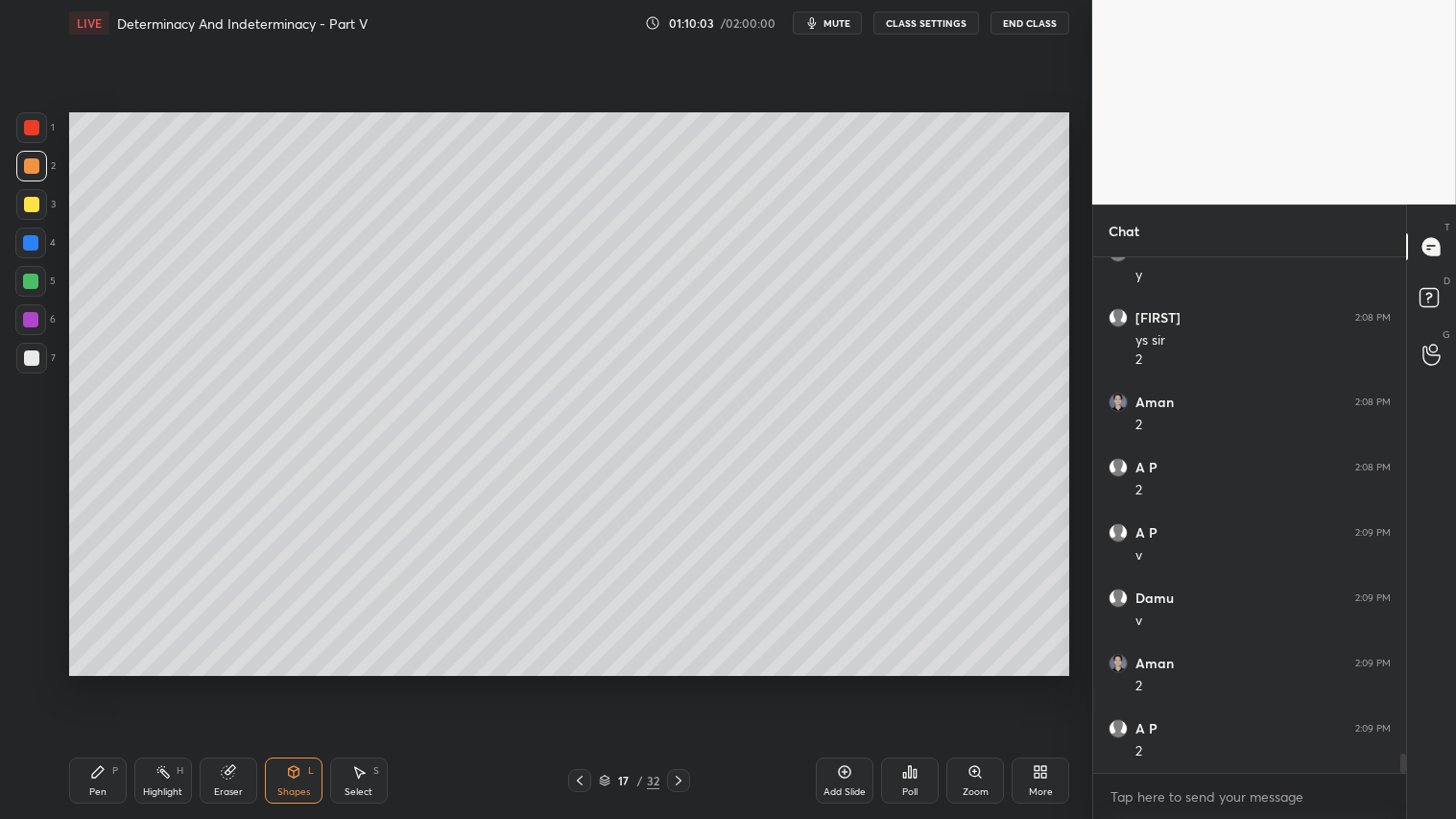 click at bounding box center (32, 358) 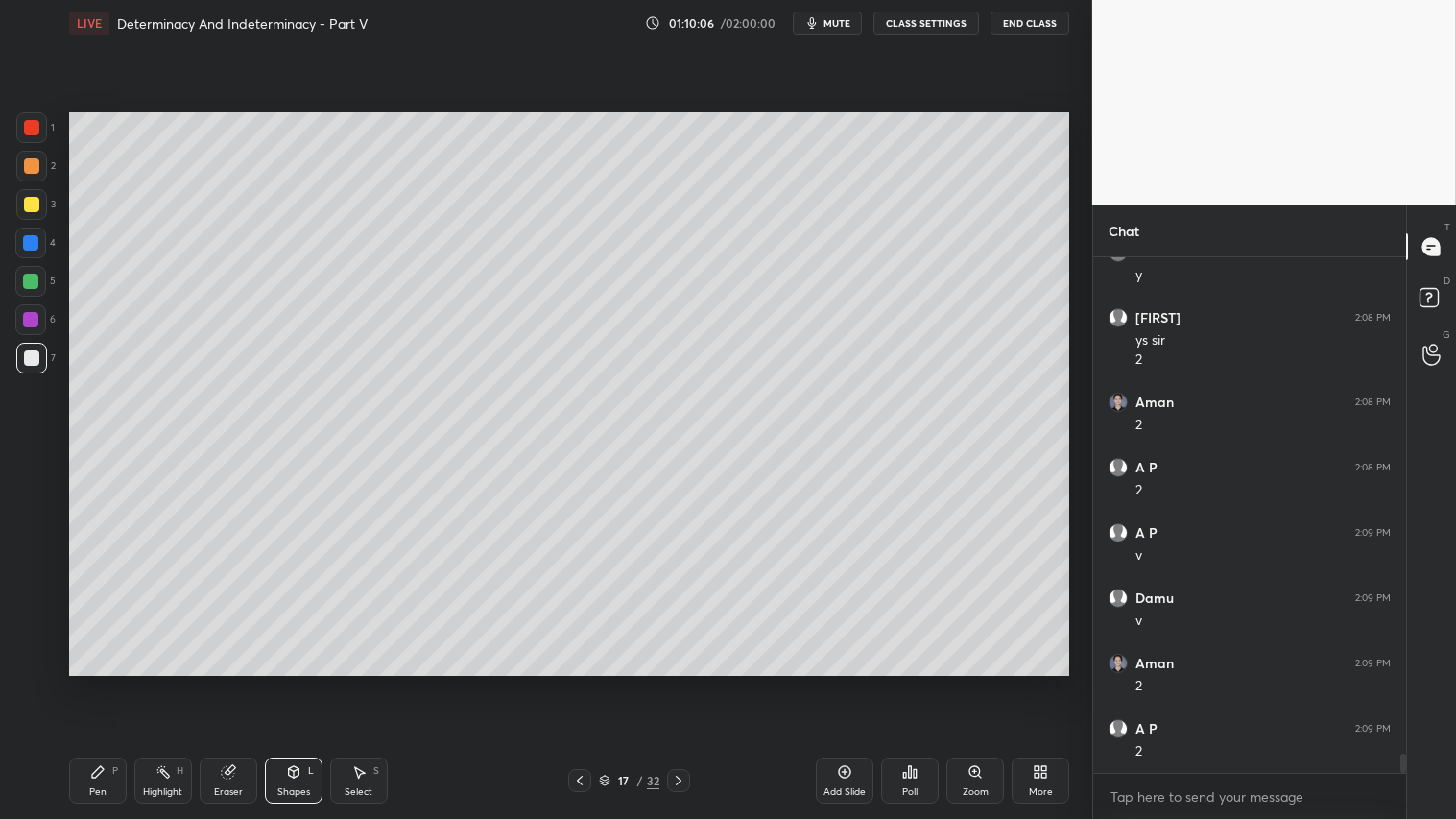 drag, startPoint x: 30, startPoint y: 194, endPoint x: 39, endPoint y: 204, distance: 13.453624 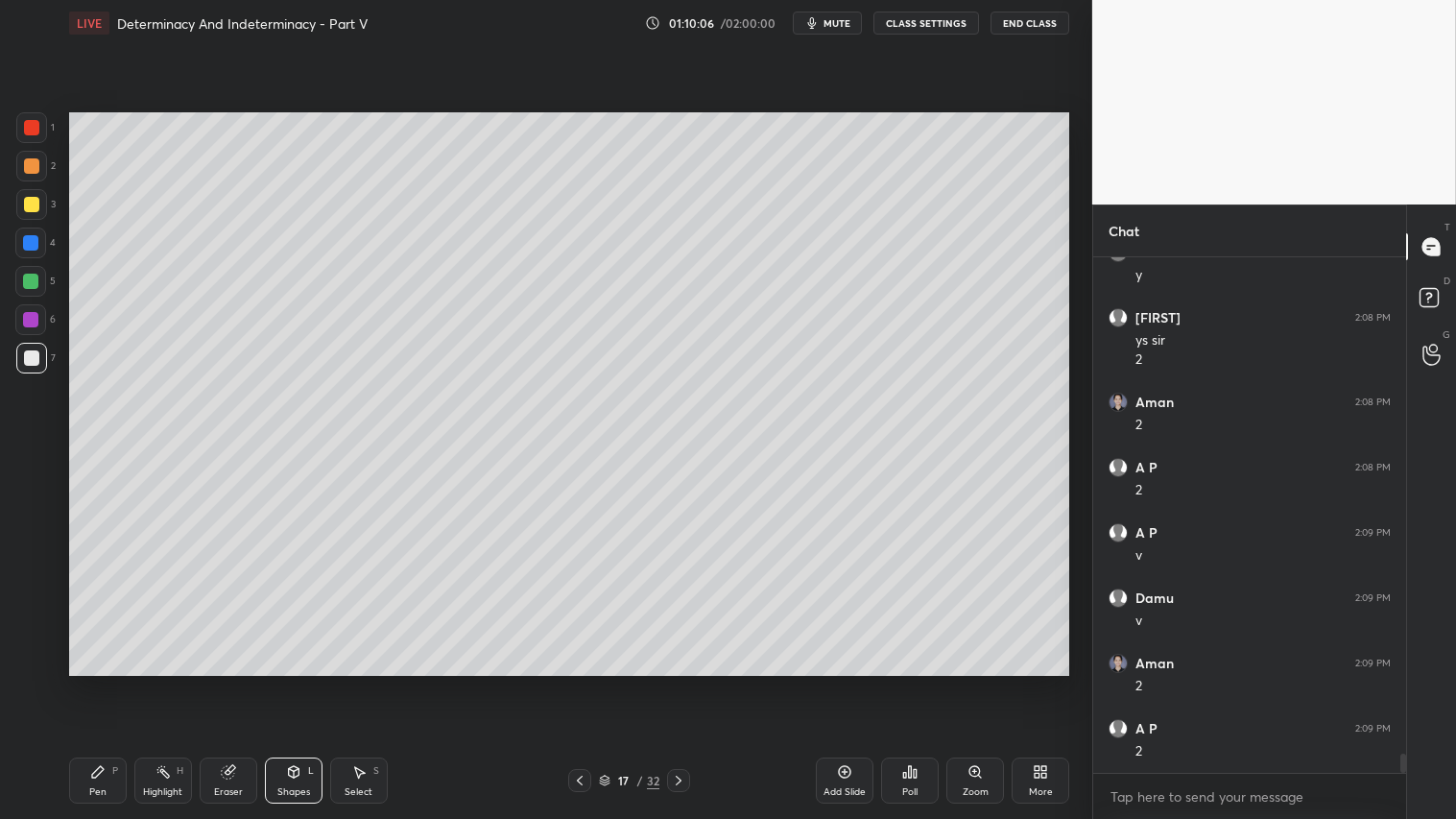 click at bounding box center [32, 205] 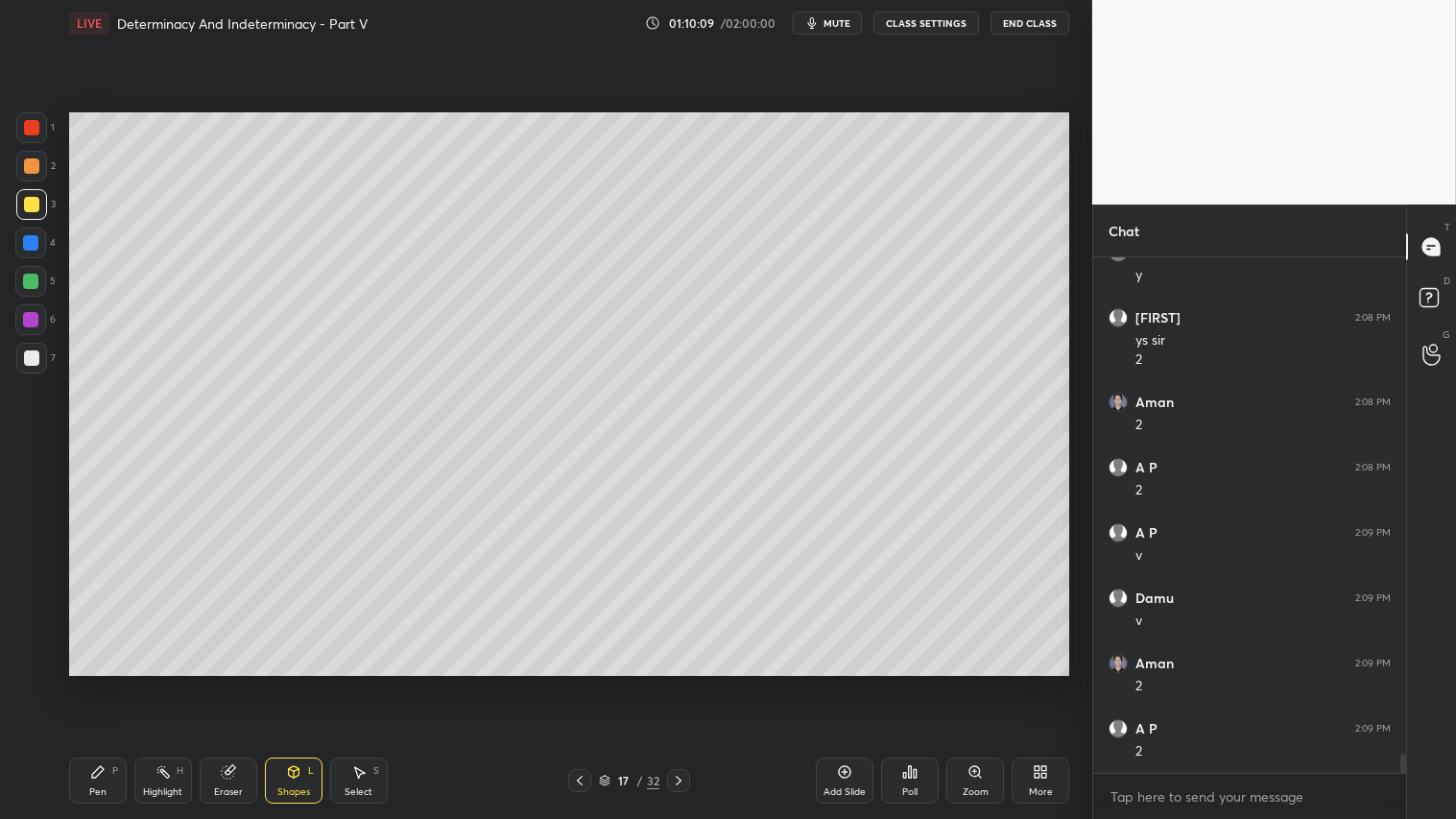 click at bounding box center [32, 166] 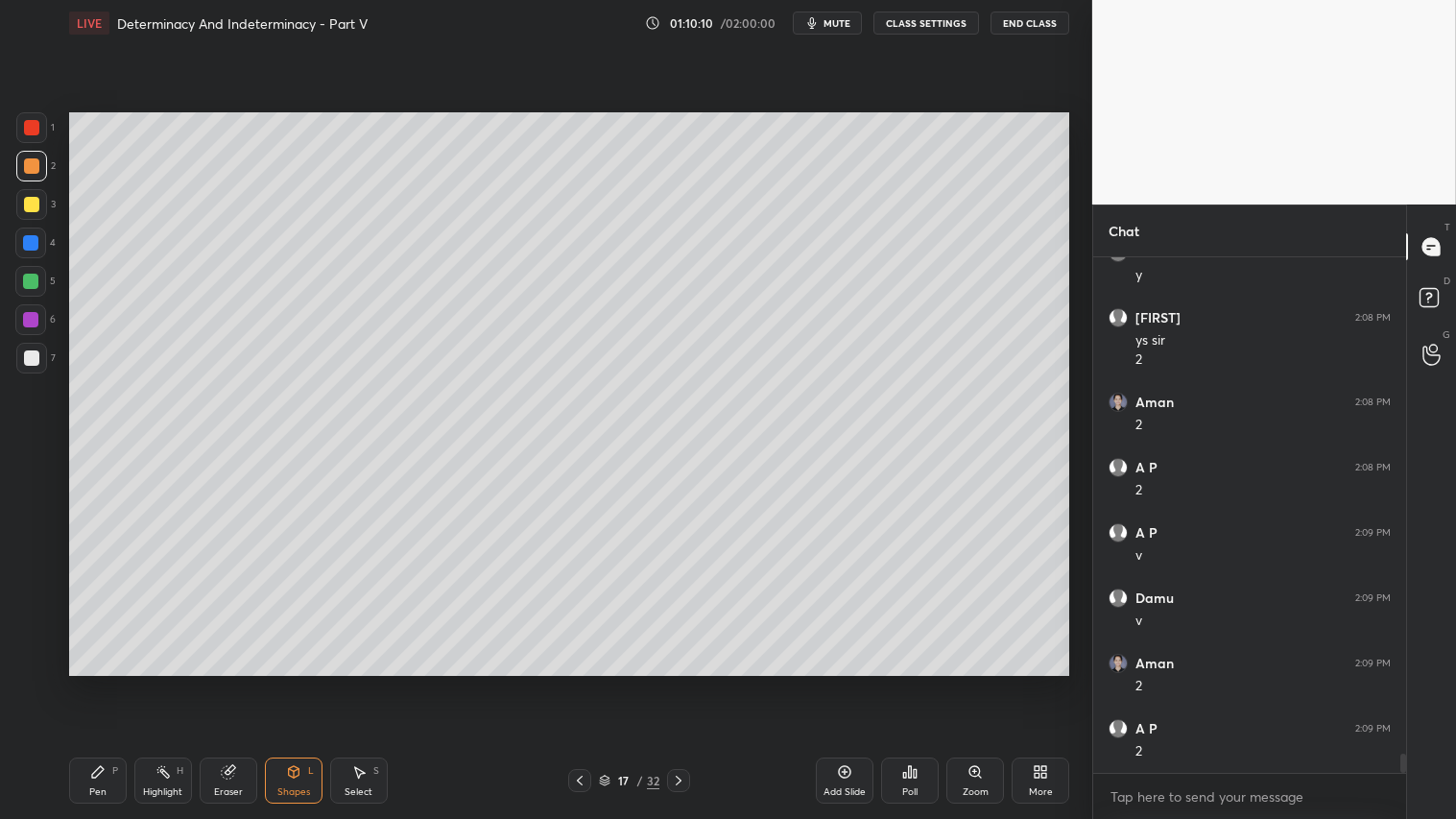 click on "Pen P" at bounding box center (98, 781) 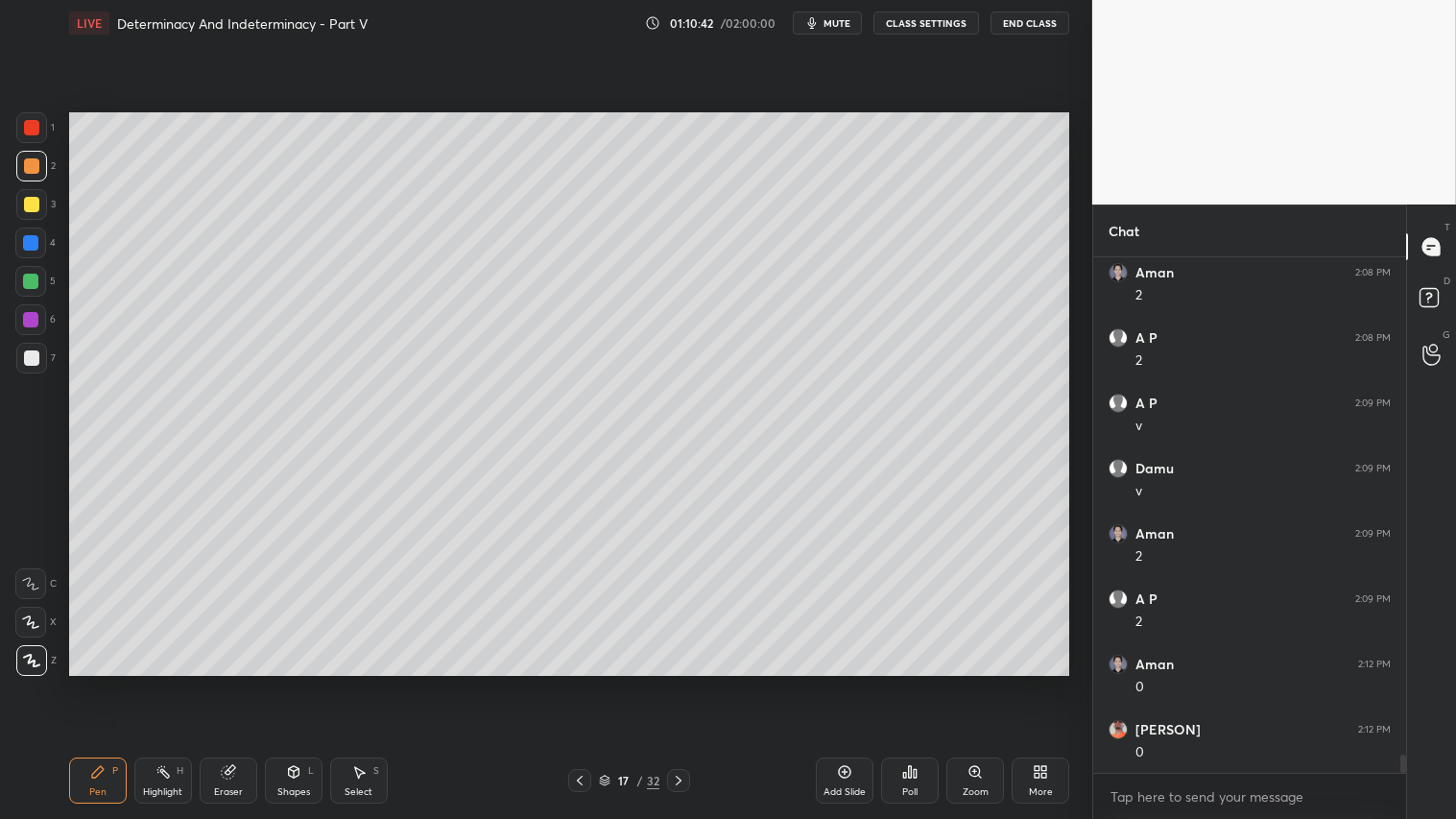 scroll, scrollTop: 13668, scrollLeft: 0, axis: vertical 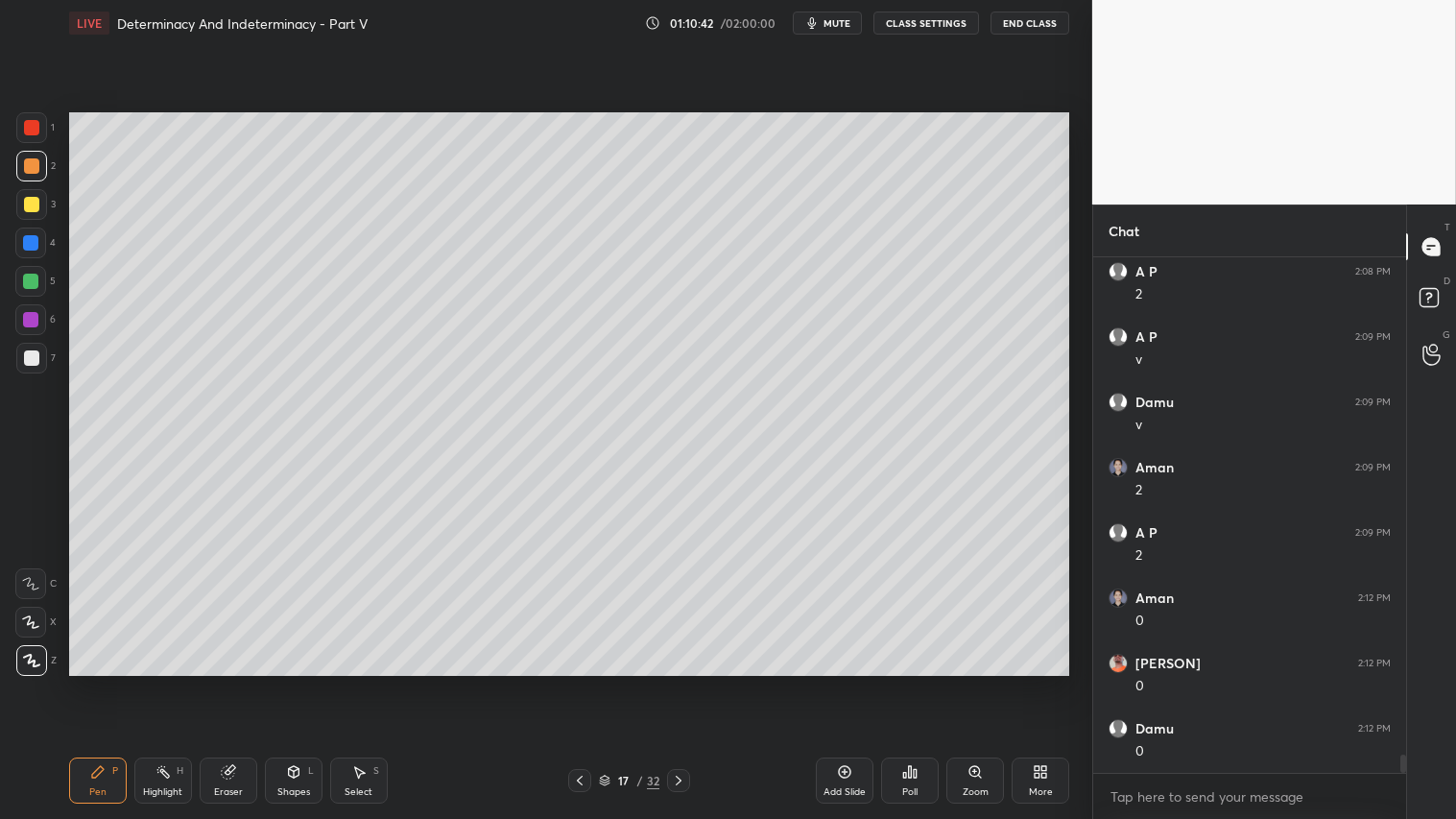 click on "7" at bounding box center (36, 358) 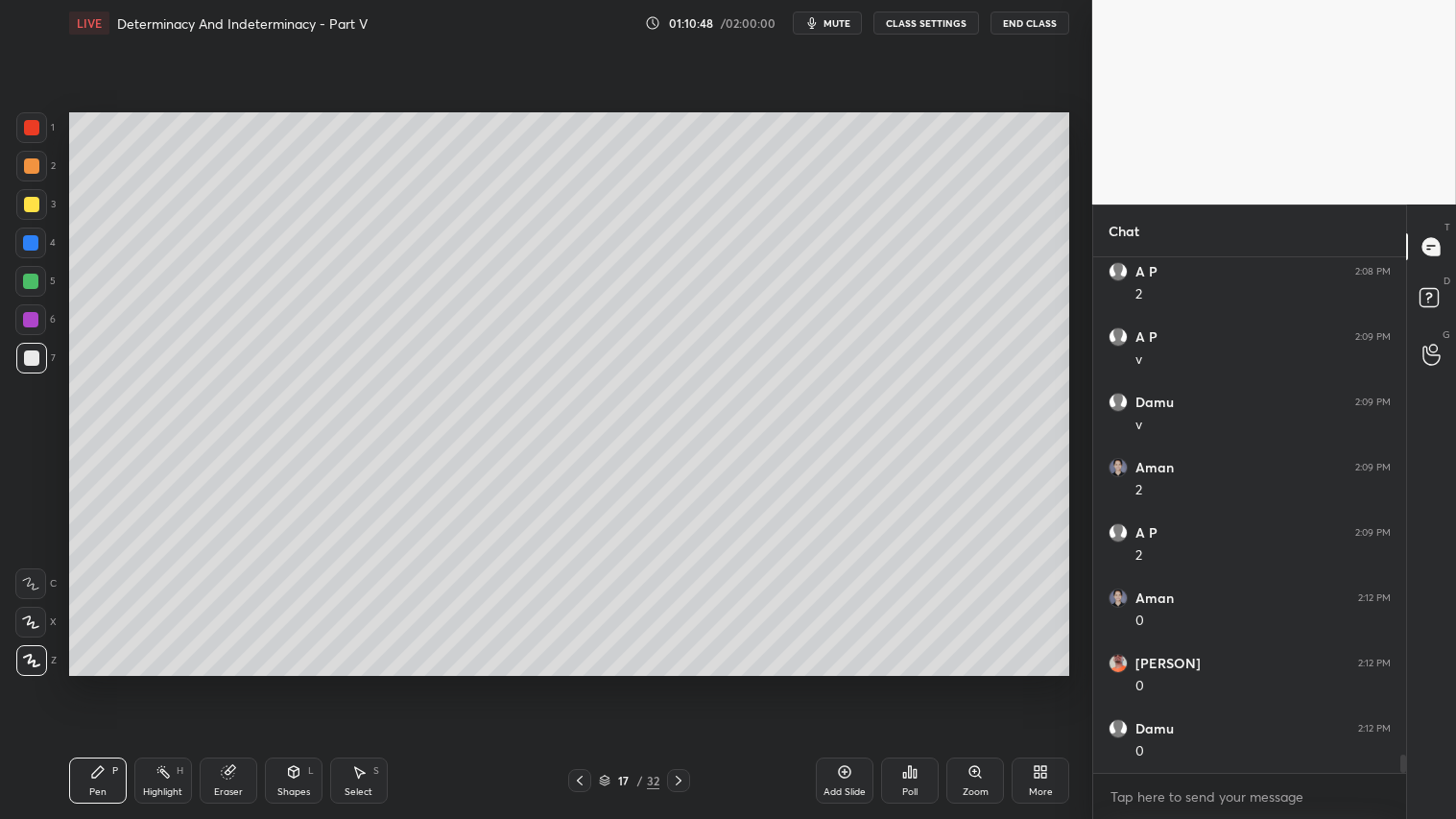 drag, startPoint x: 29, startPoint y: 163, endPoint x: 31, endPoint y: 188, distance: 25.079872 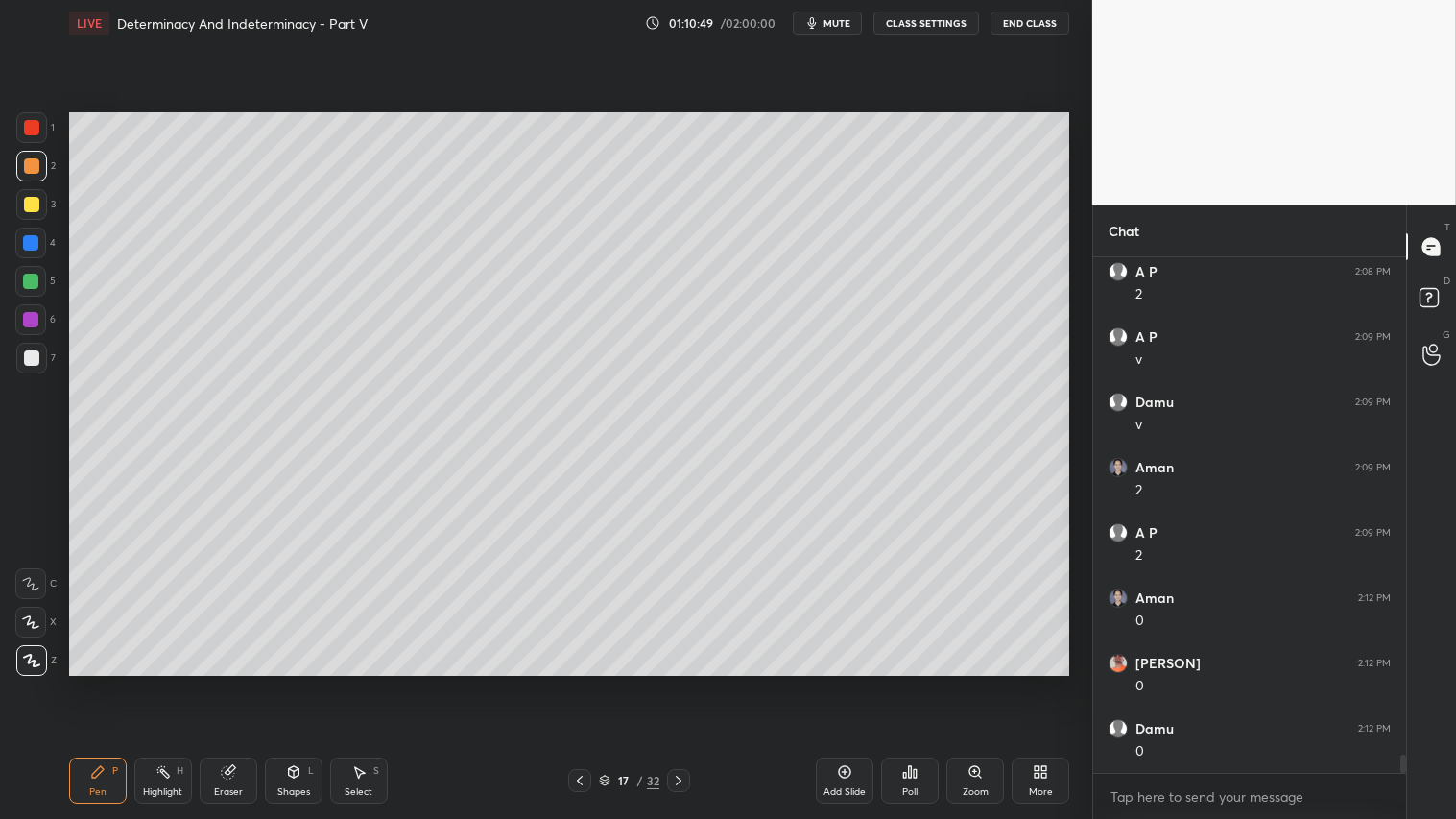 click on "Pen P" at bounding box center [98, 781] 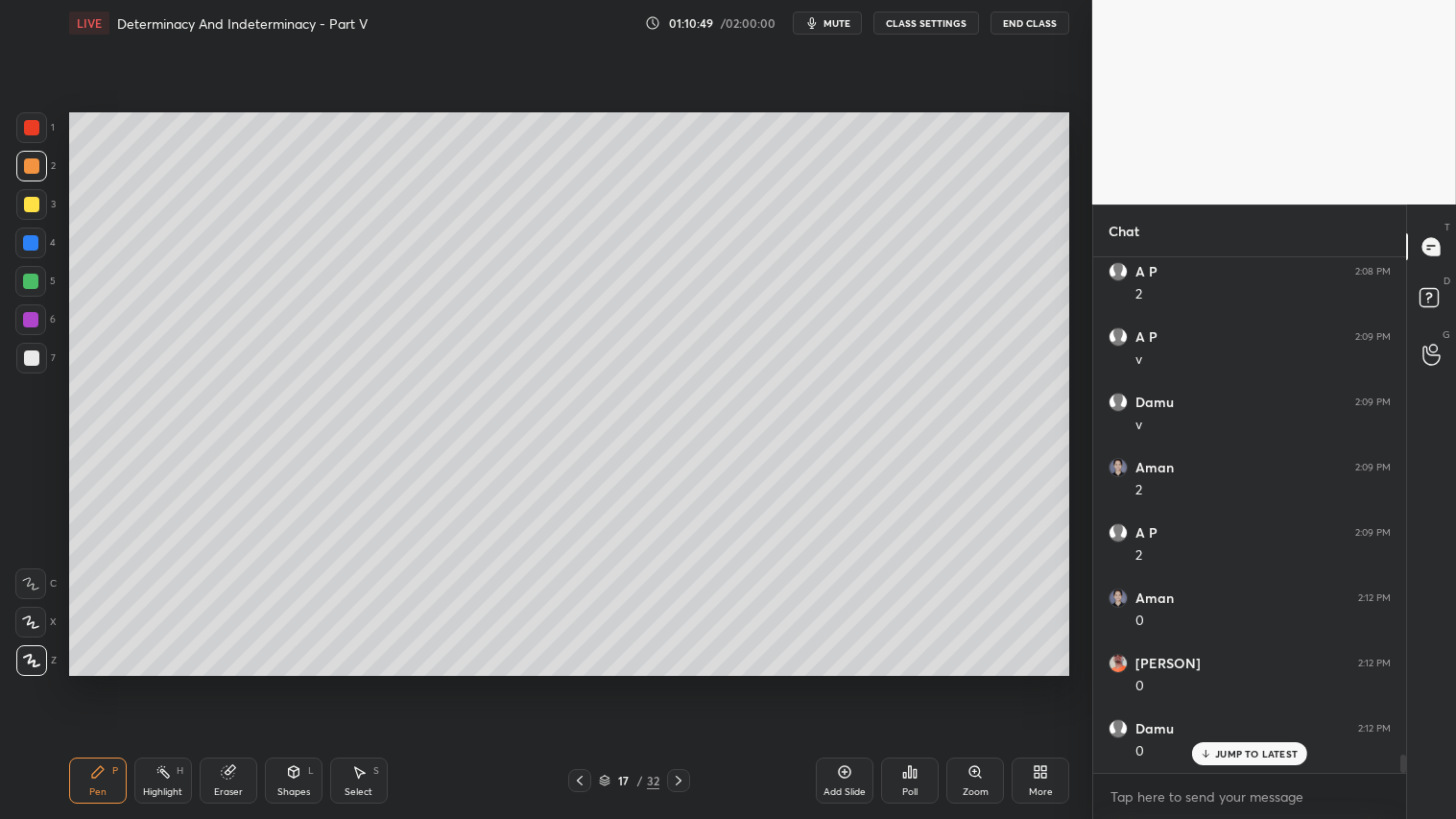 scroll, scrollTop: 13736, scrollLeft: 0, axis: vertical 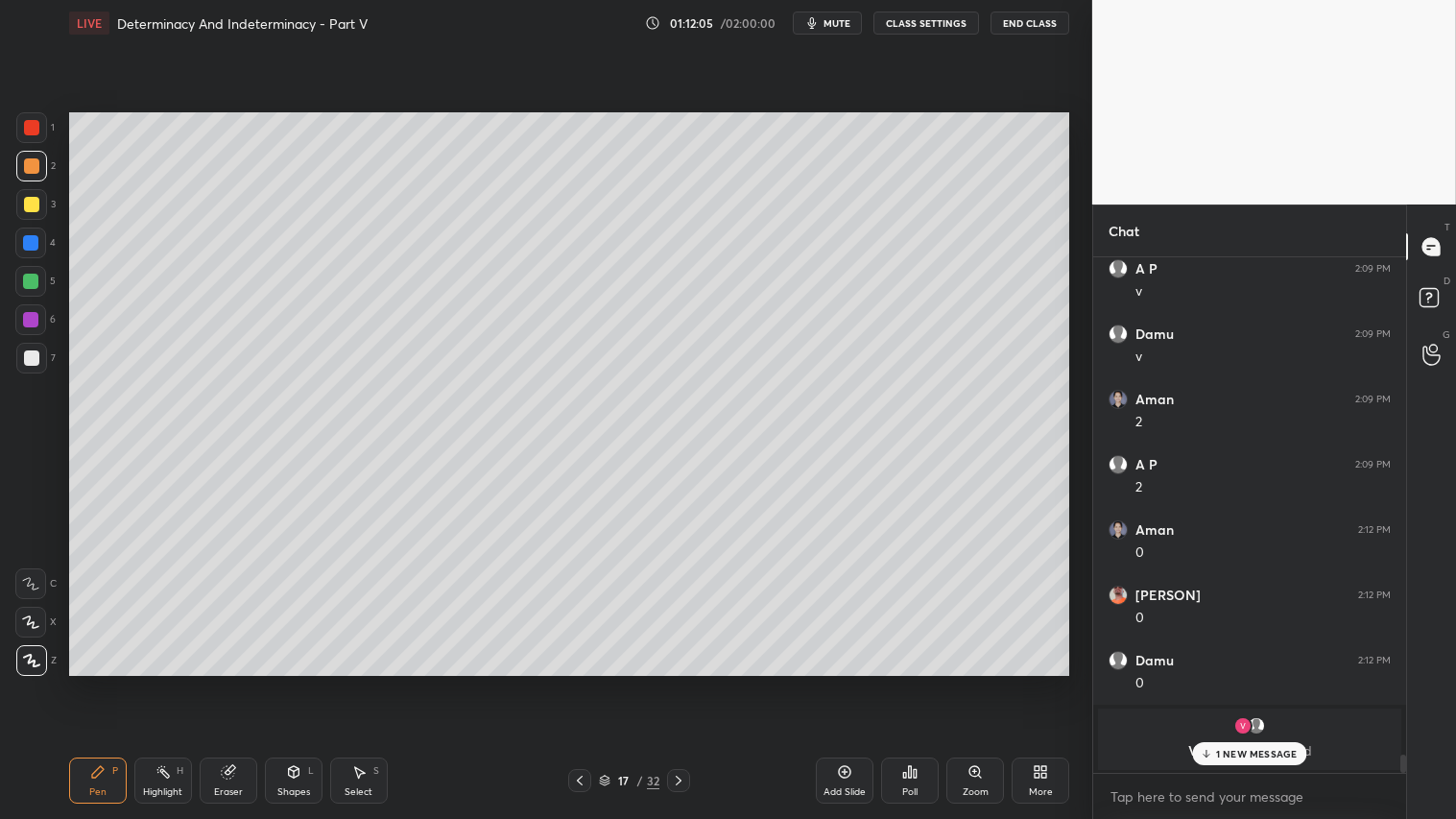 drag, startPoint x: 221, startPoint y: 779, endPoint x: 476, endPoint y: 680, distance: 273.5434 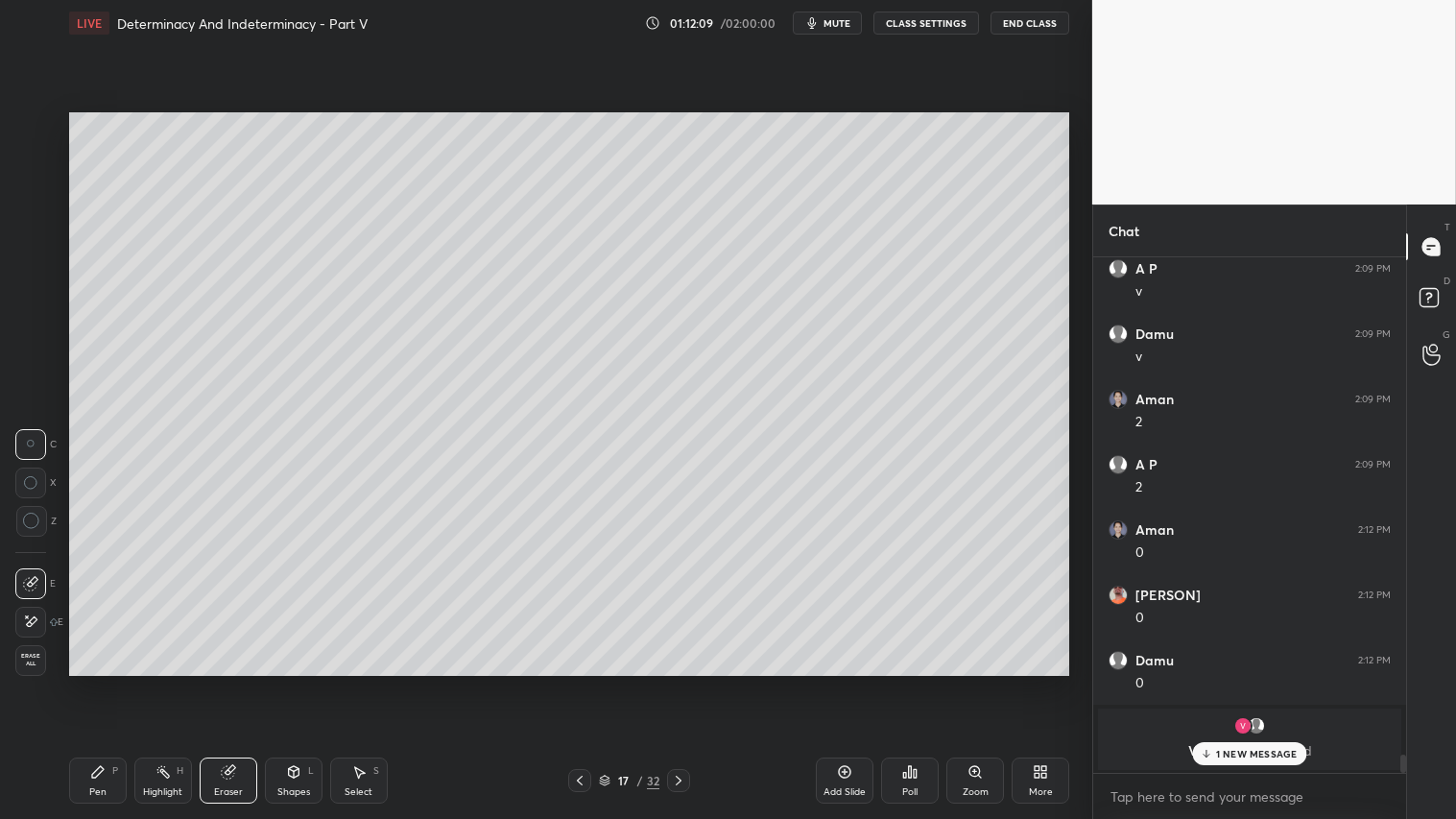 click 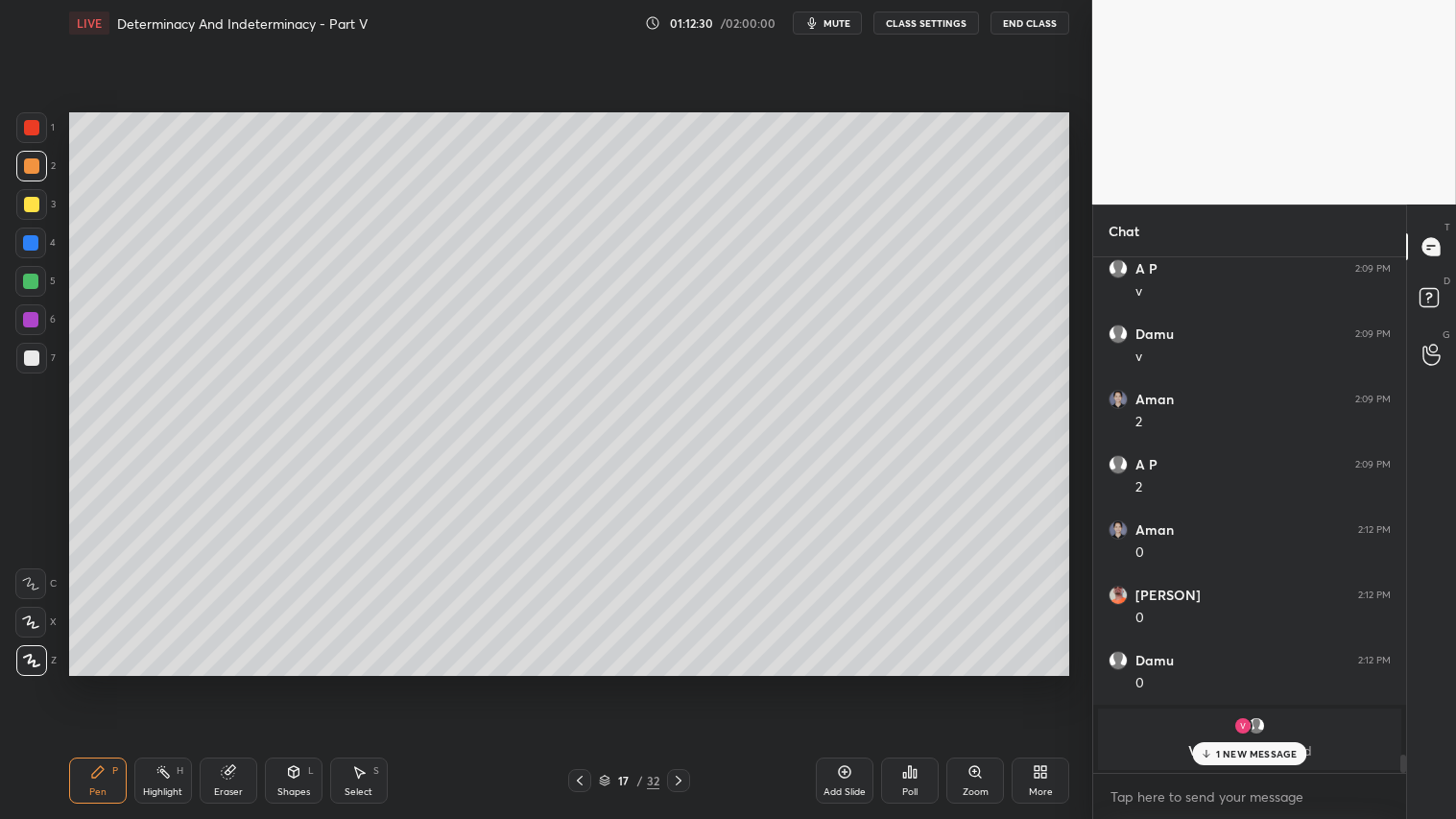 drag, startPoint x: 32, startPoint y: 158, endPoint x: 51, endPoint y: 301, distance: 144.25672 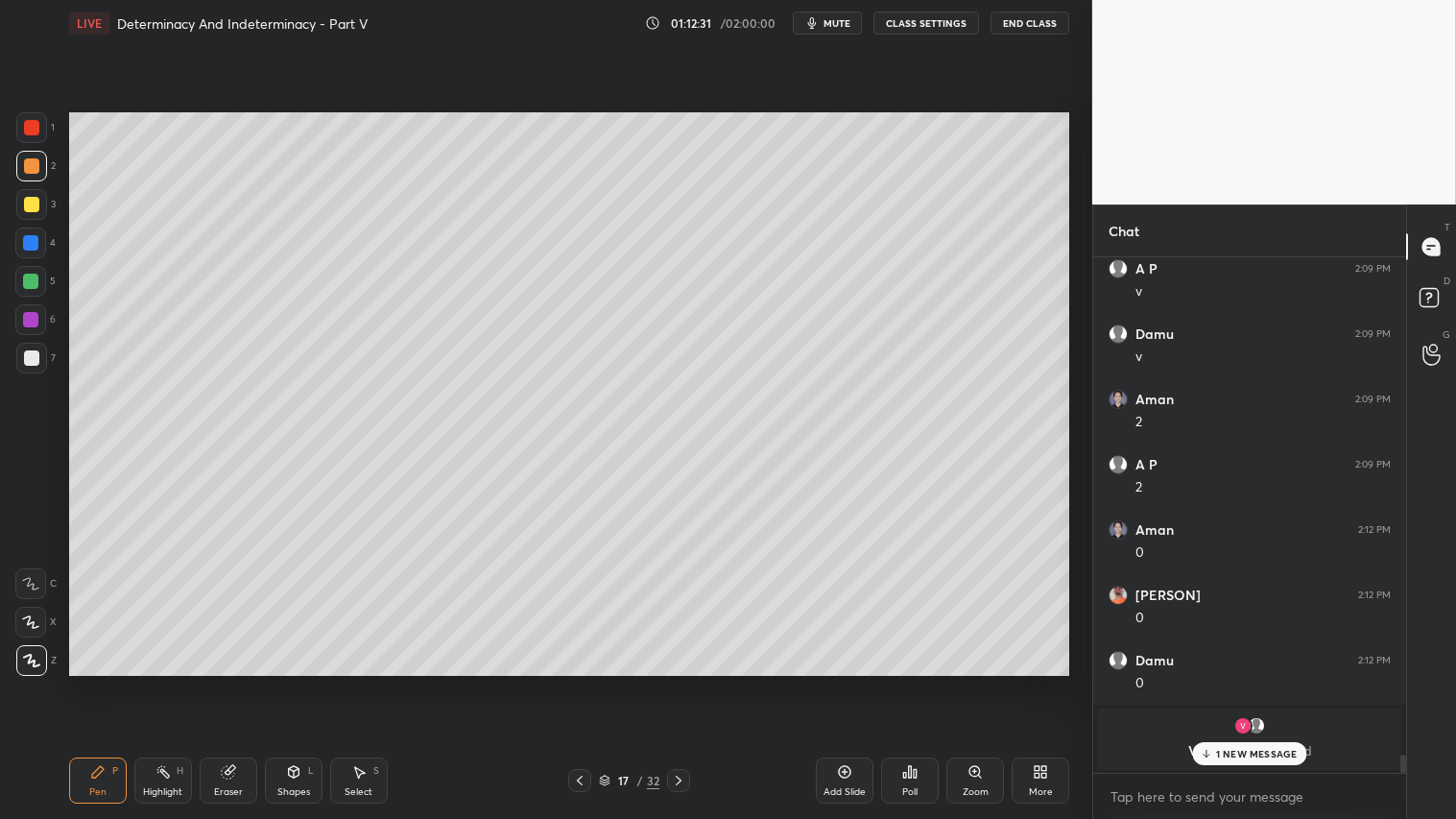 click on "Add Slide" at bounding box center [845, 781] 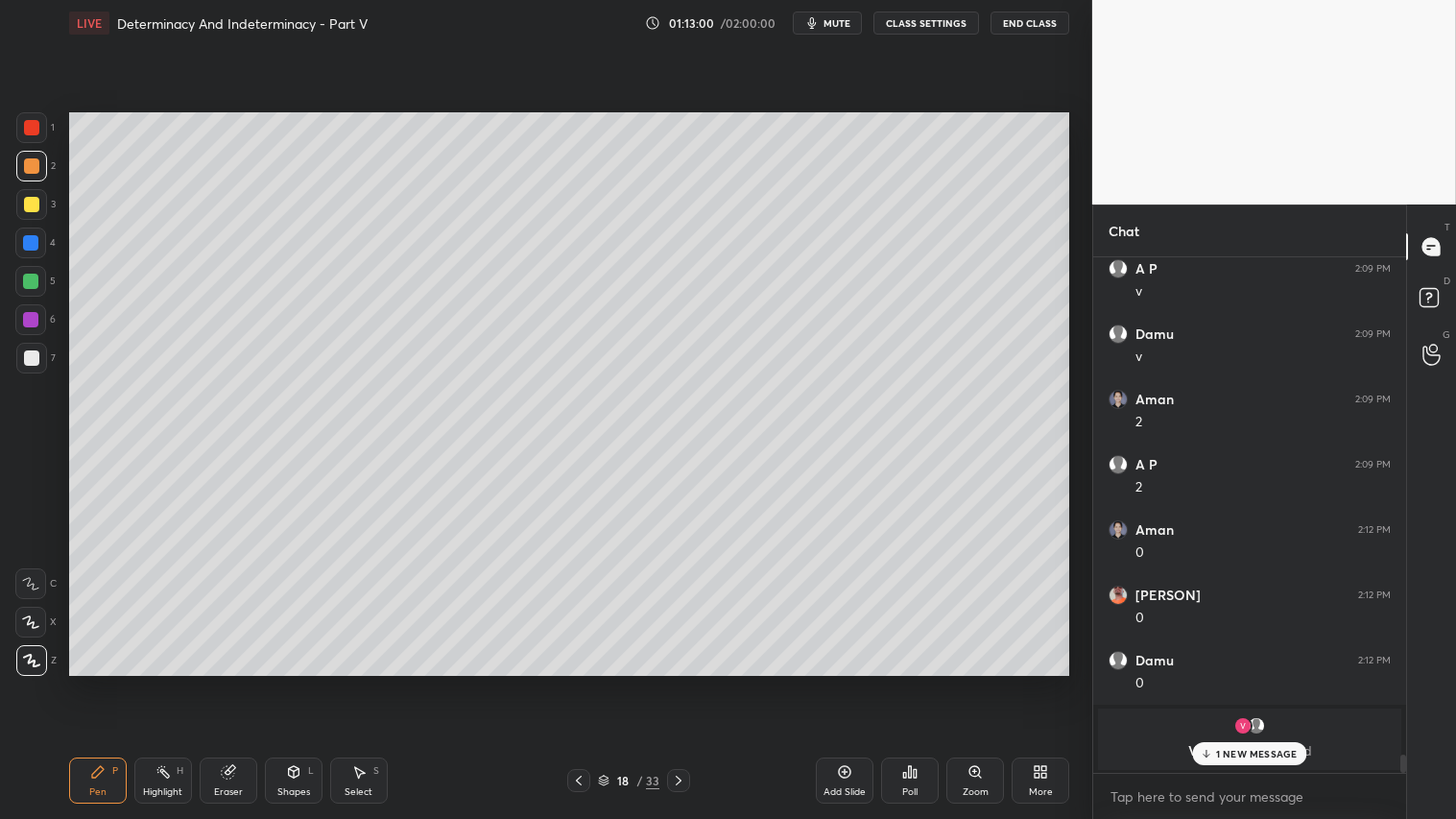click at bounding box center (579, 781) 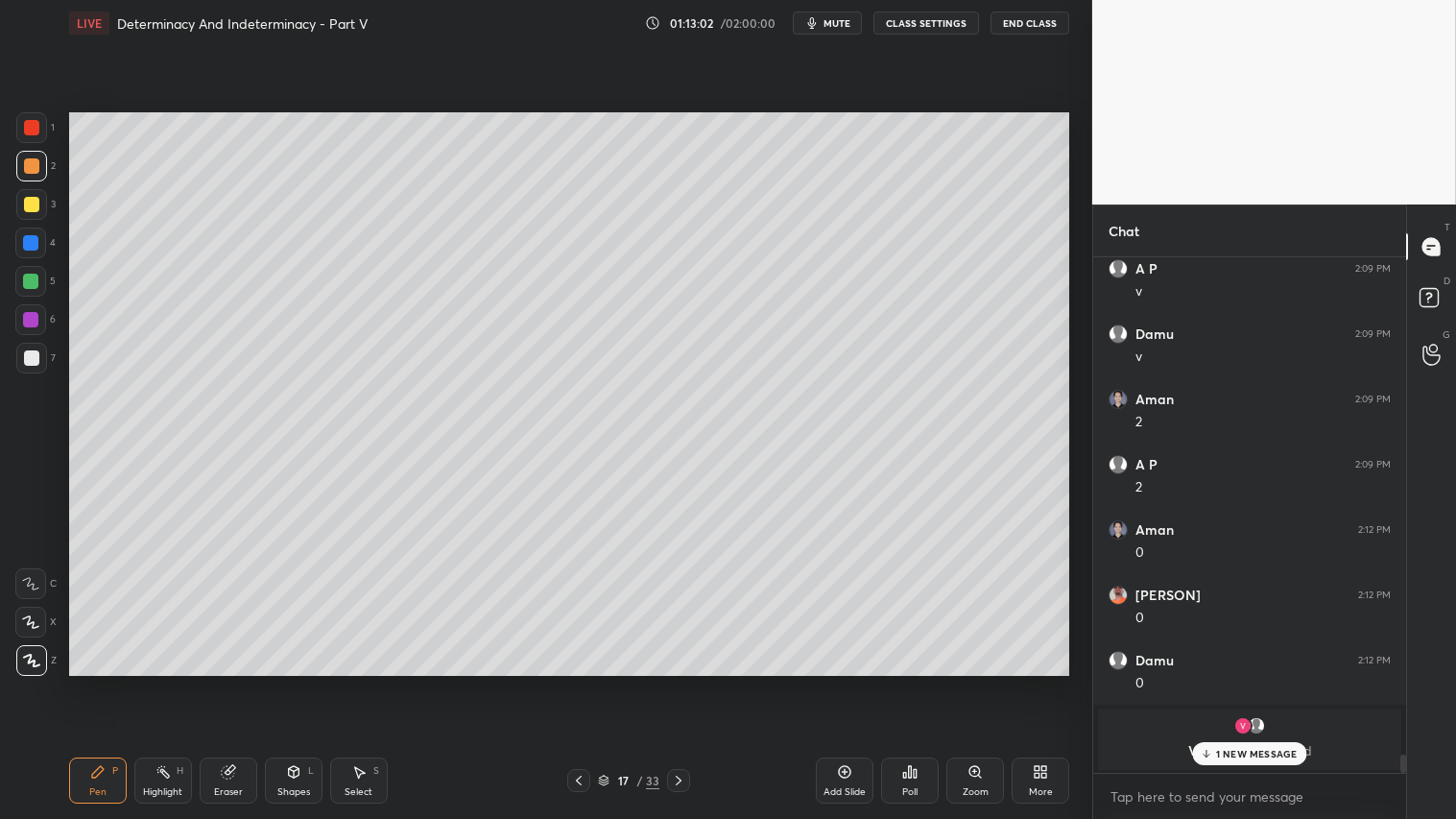 click 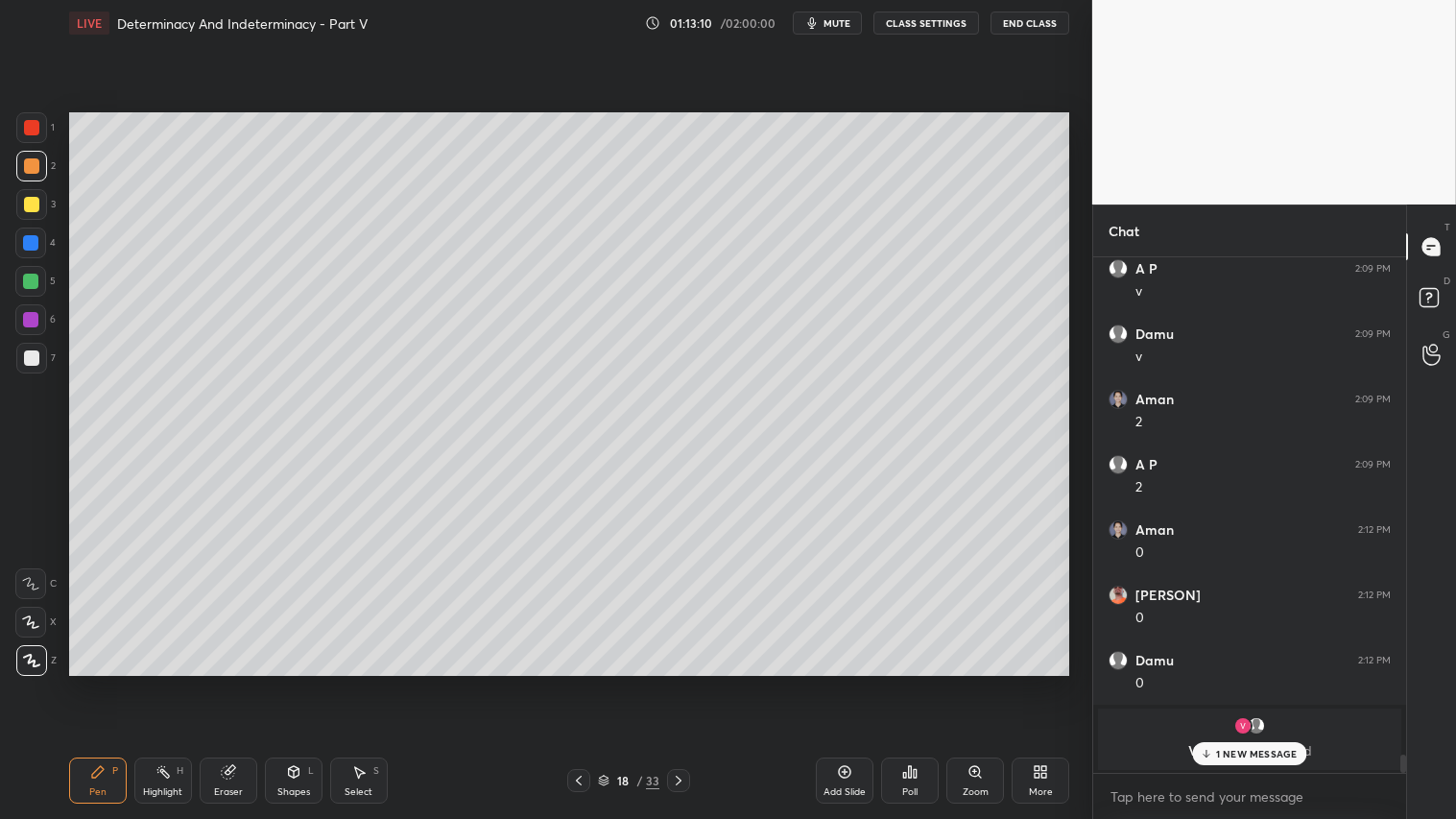 click on "Eraser" at bounding box center (228, 781) 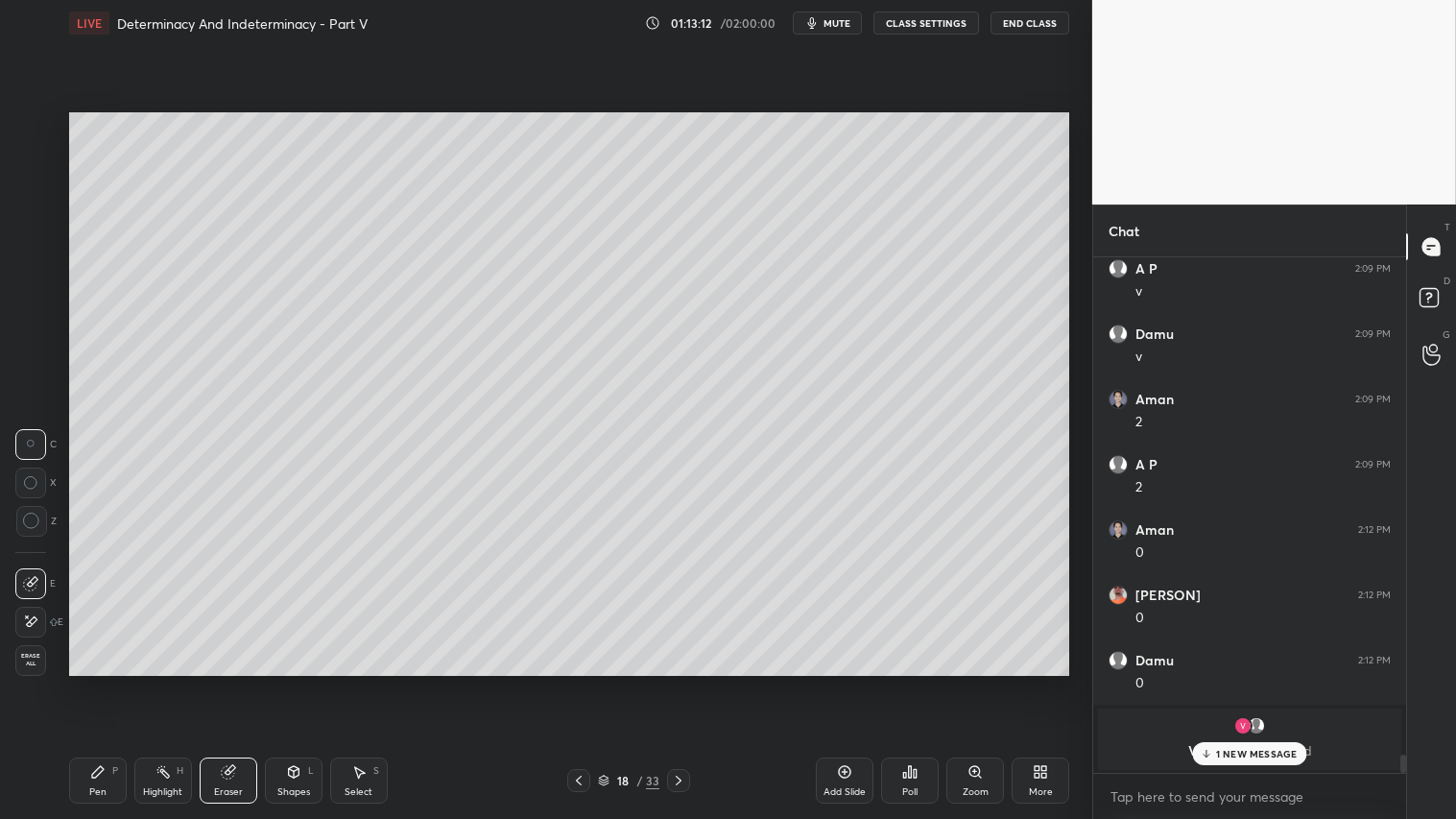 click 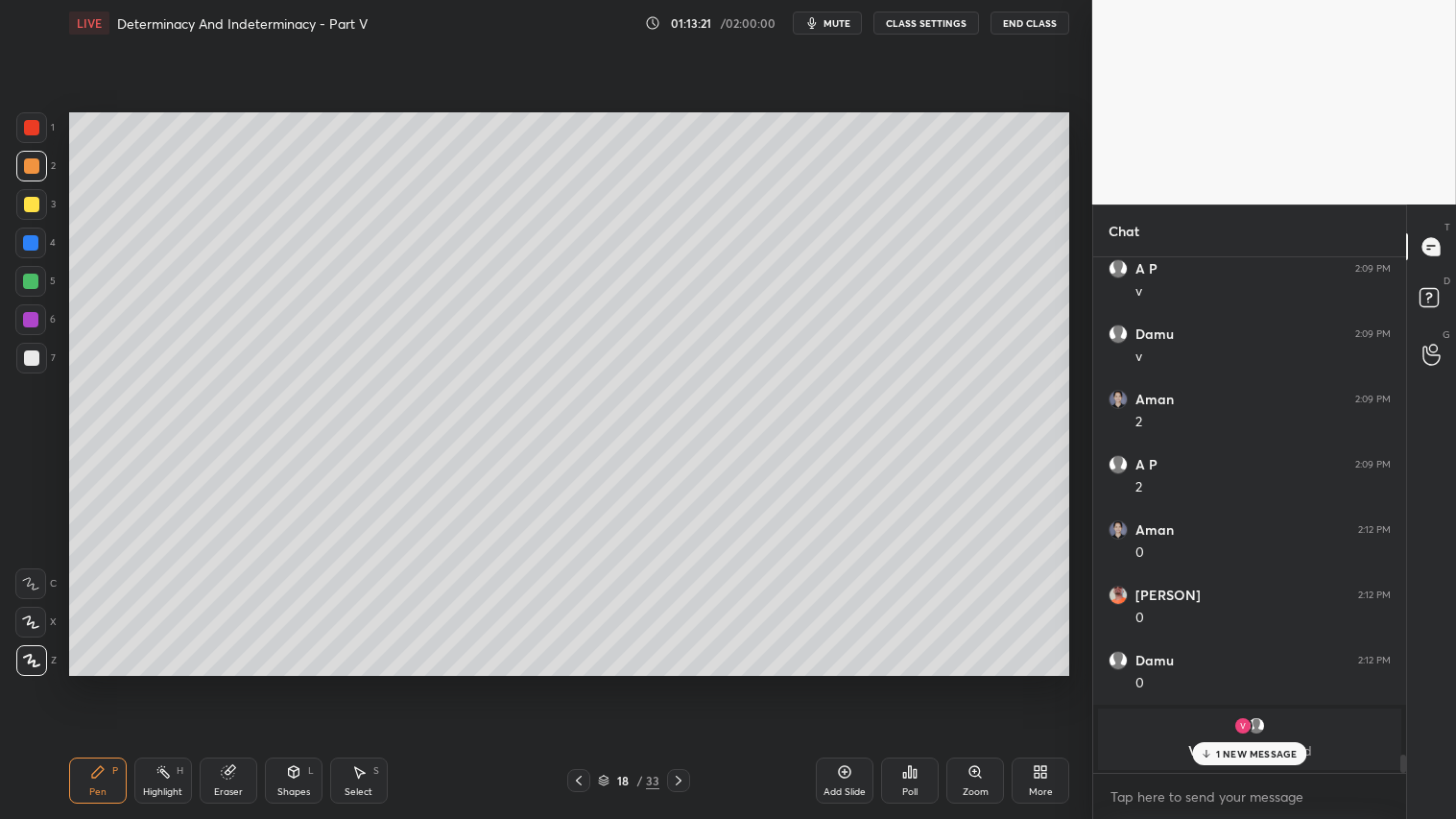 click on "Shapes L" at bounding box center [294, 781] 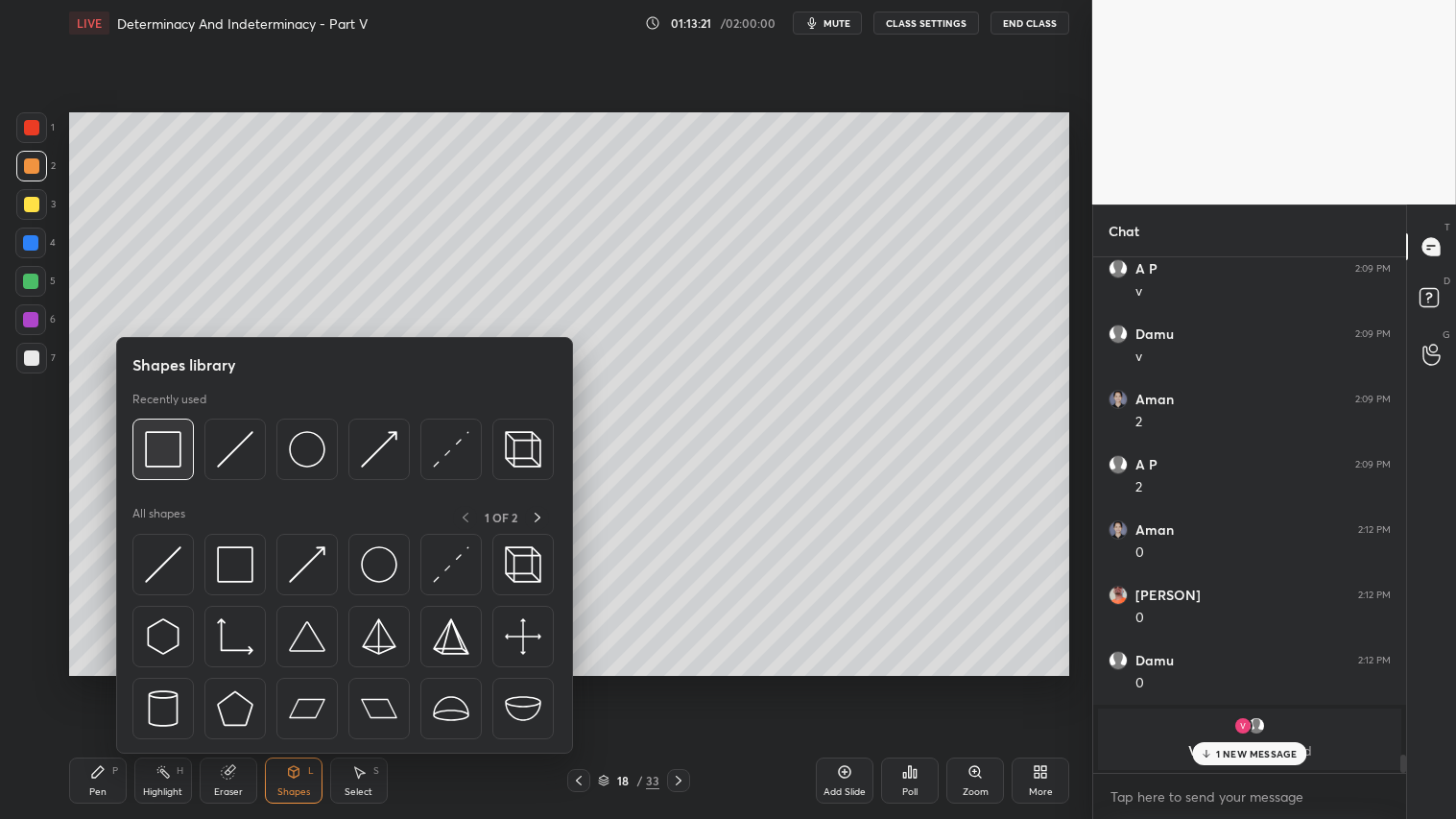 click at bounding box center (163, 449) 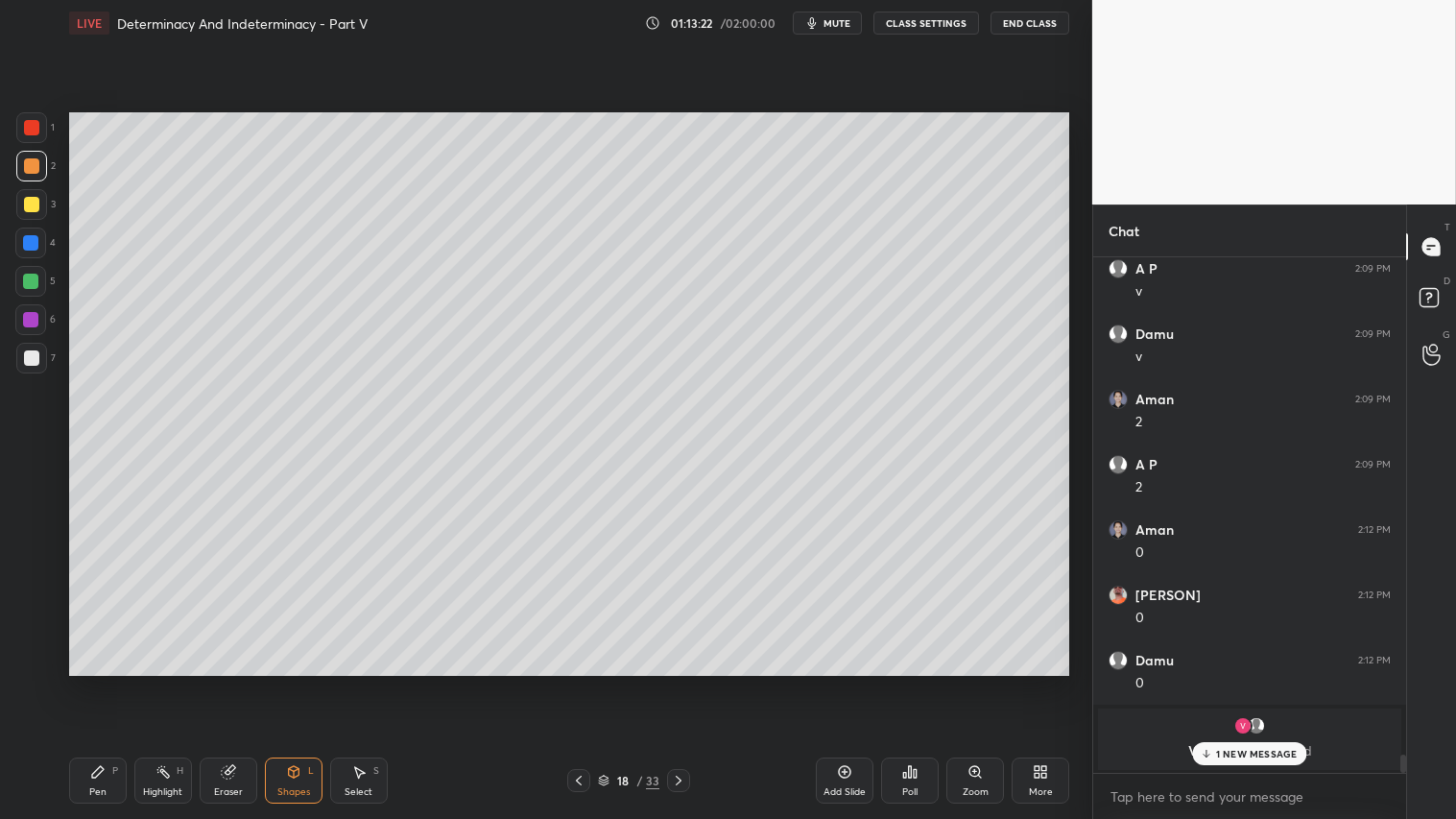 click at bounding box center [32, 358] 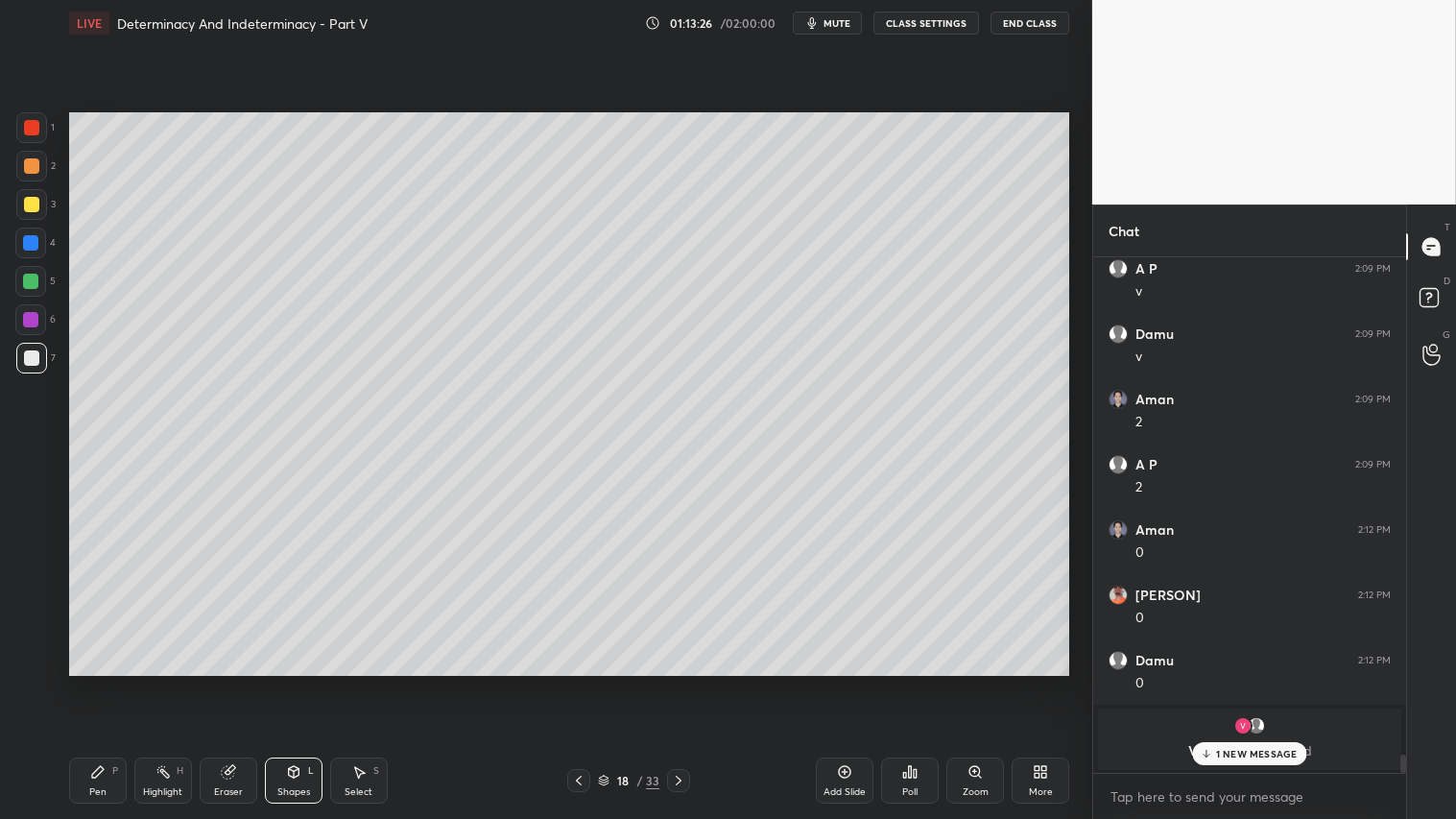 click at bounding box center (32, 166) 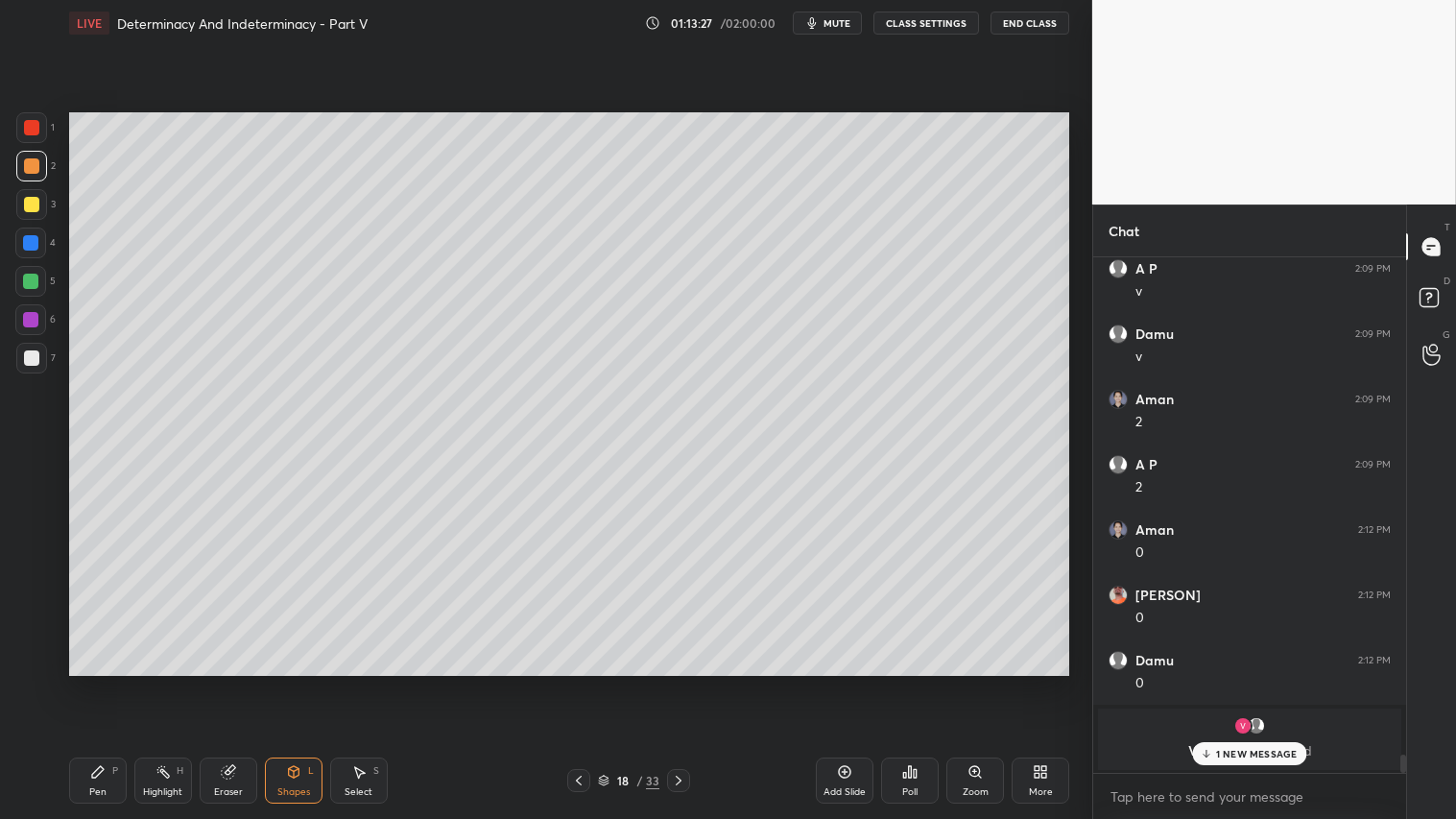 drag, startPoint x: 103, startPoint y: 791, endPoint x: 99, endPoint y: 773, distance: 18.439089 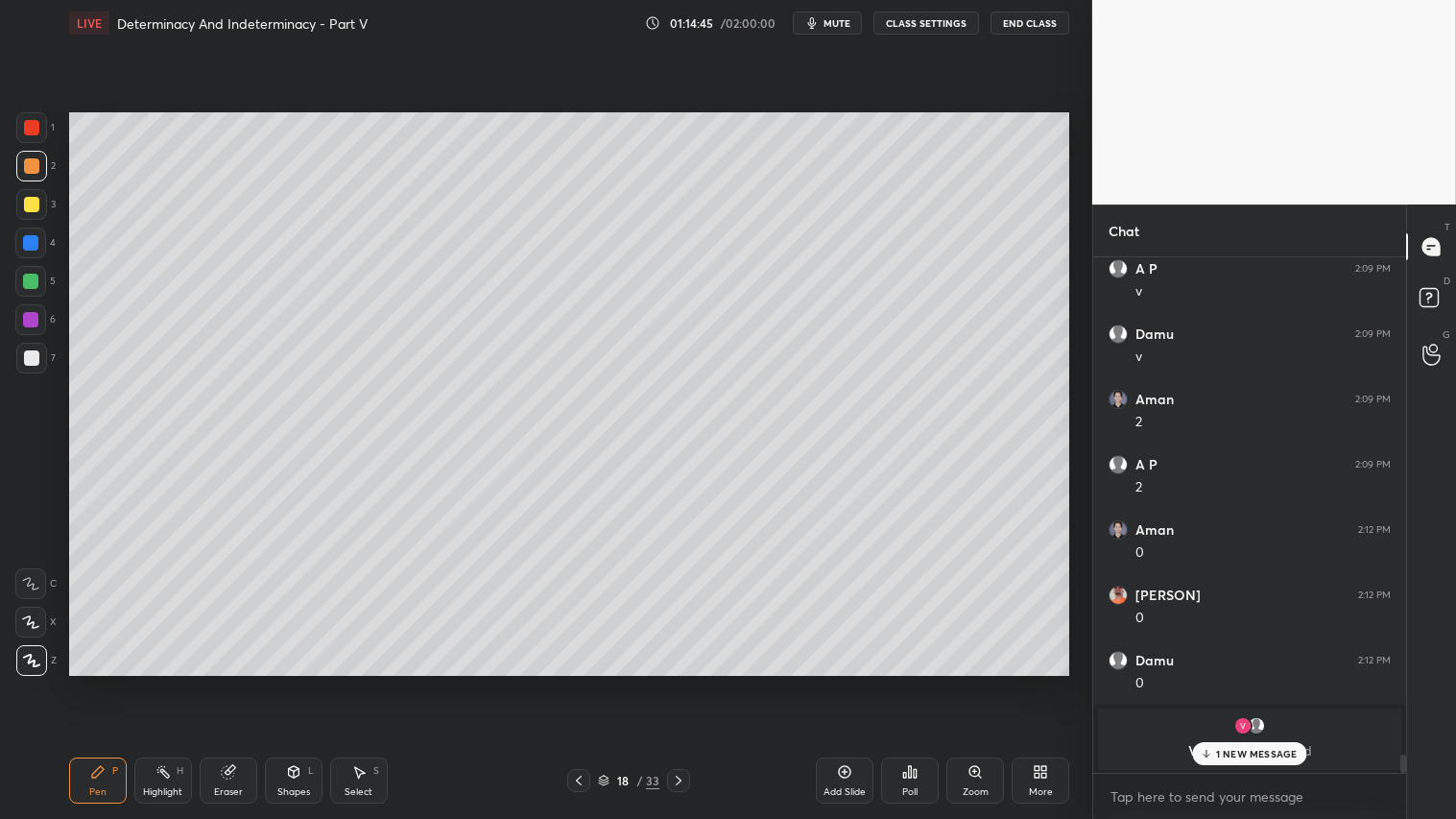 click at bounding box center (32, 166) 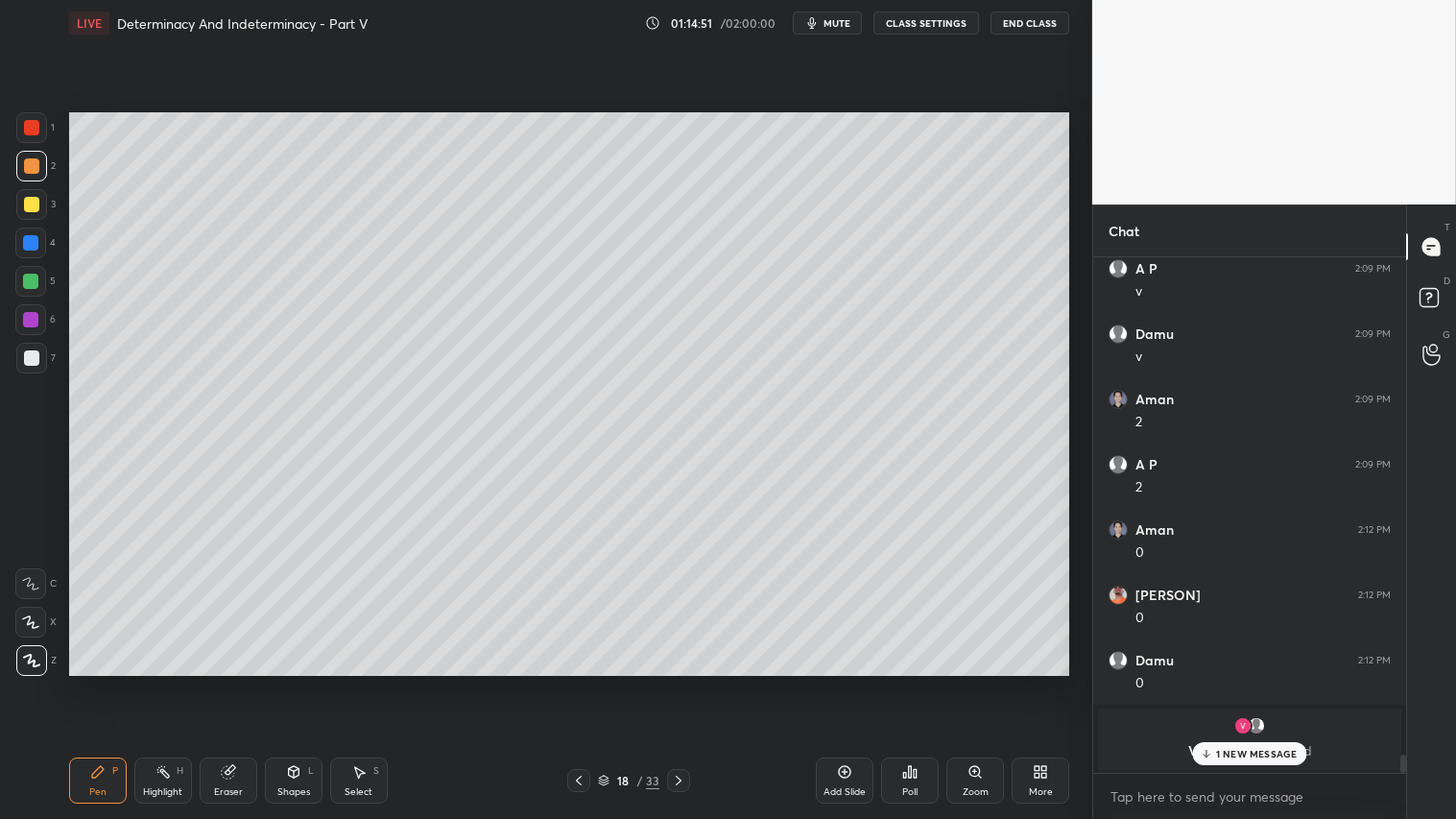 click at bounding box center (32, 166) 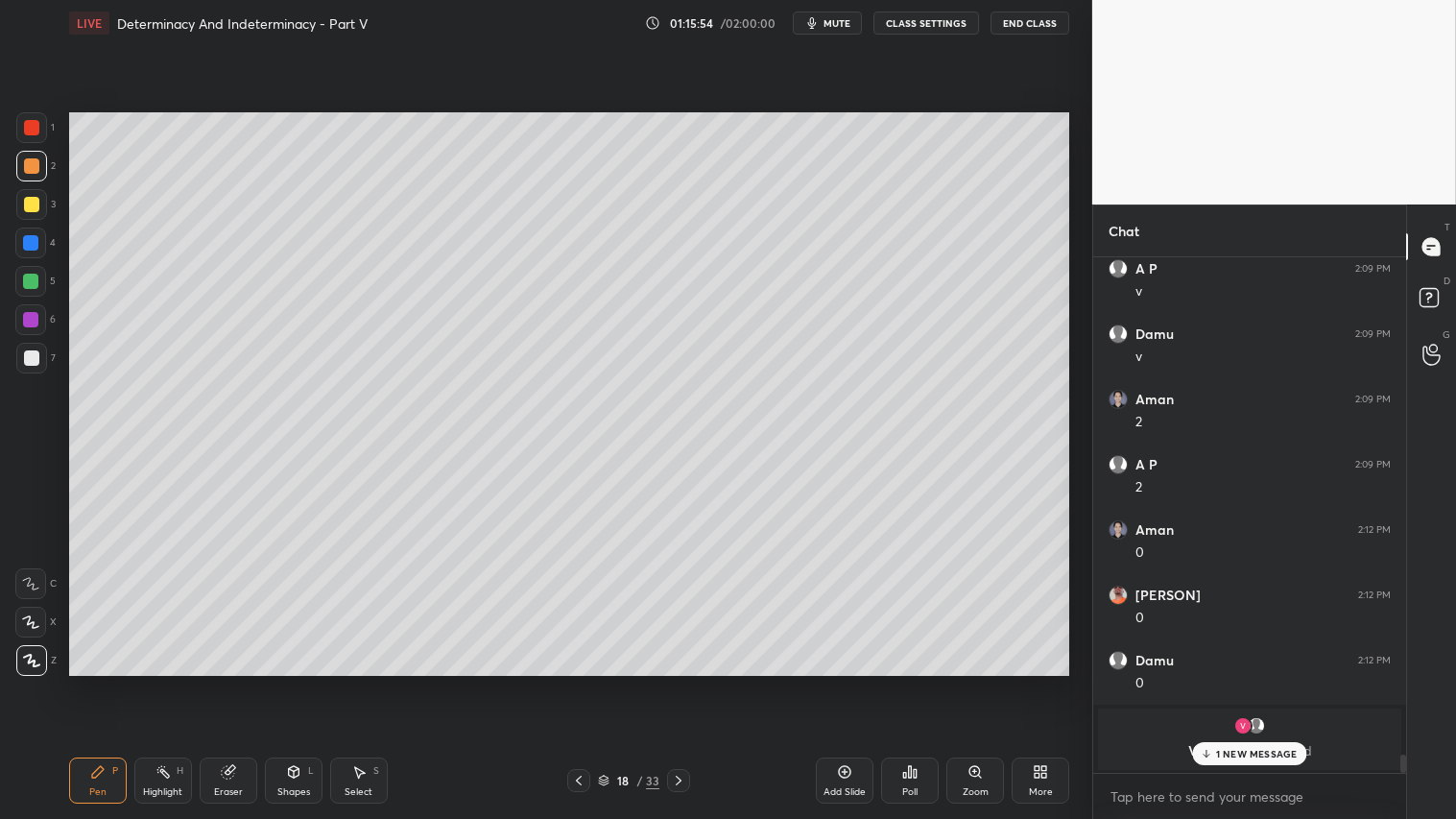 click on "Shapes" at bounding box center [294, 792] 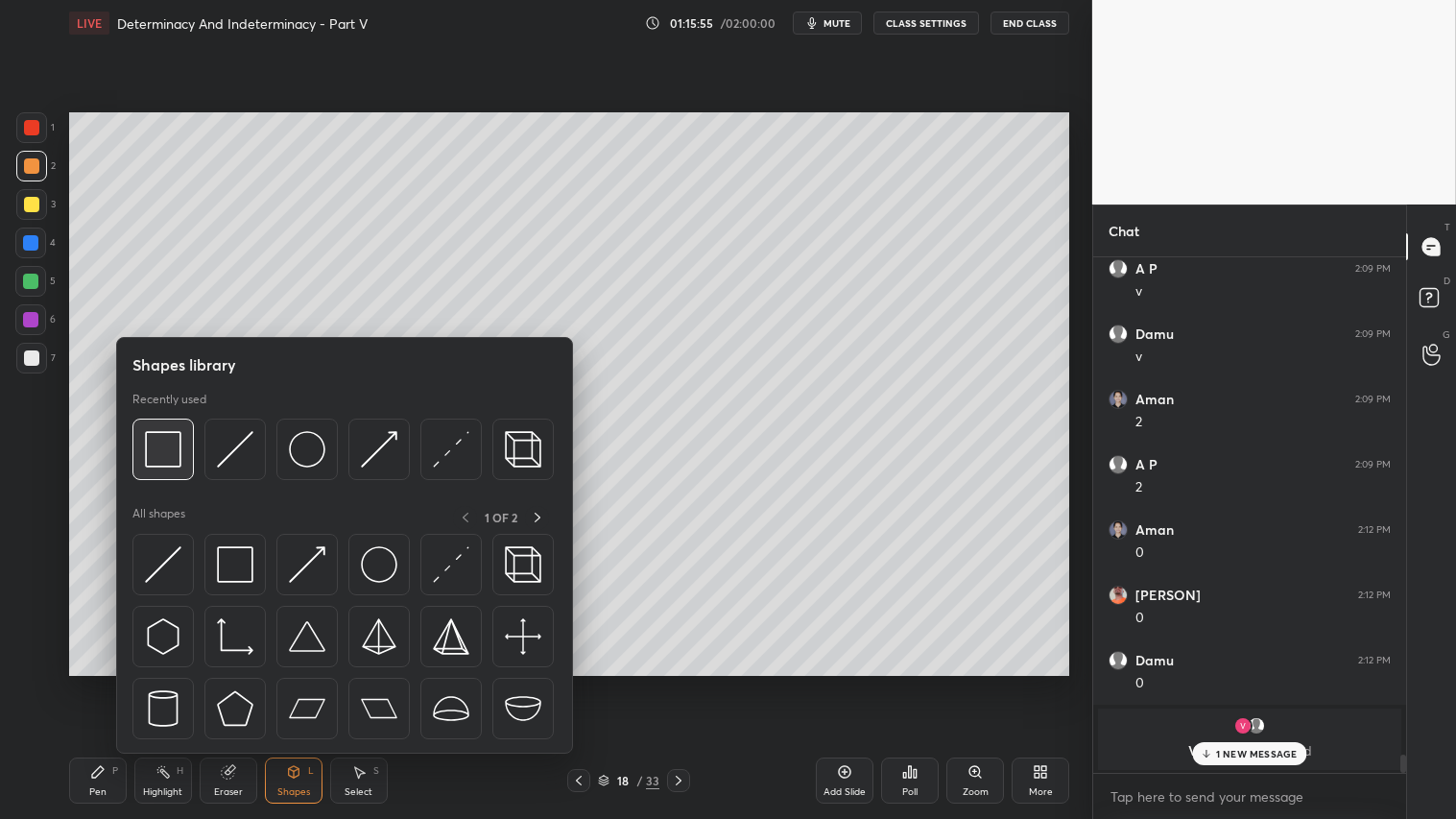click at bounding box center [163, 449] 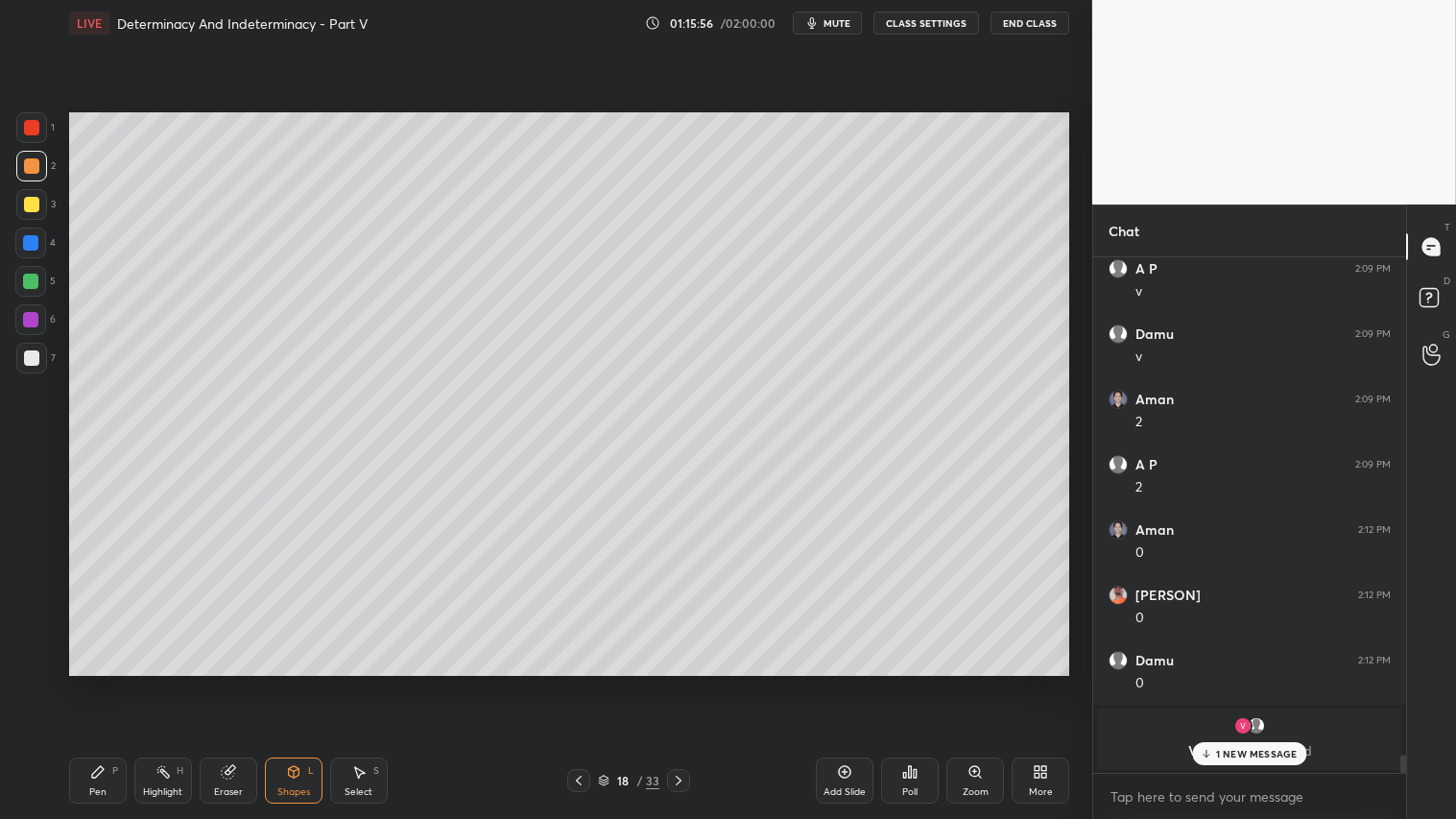 click at bounding box center [32, 358] 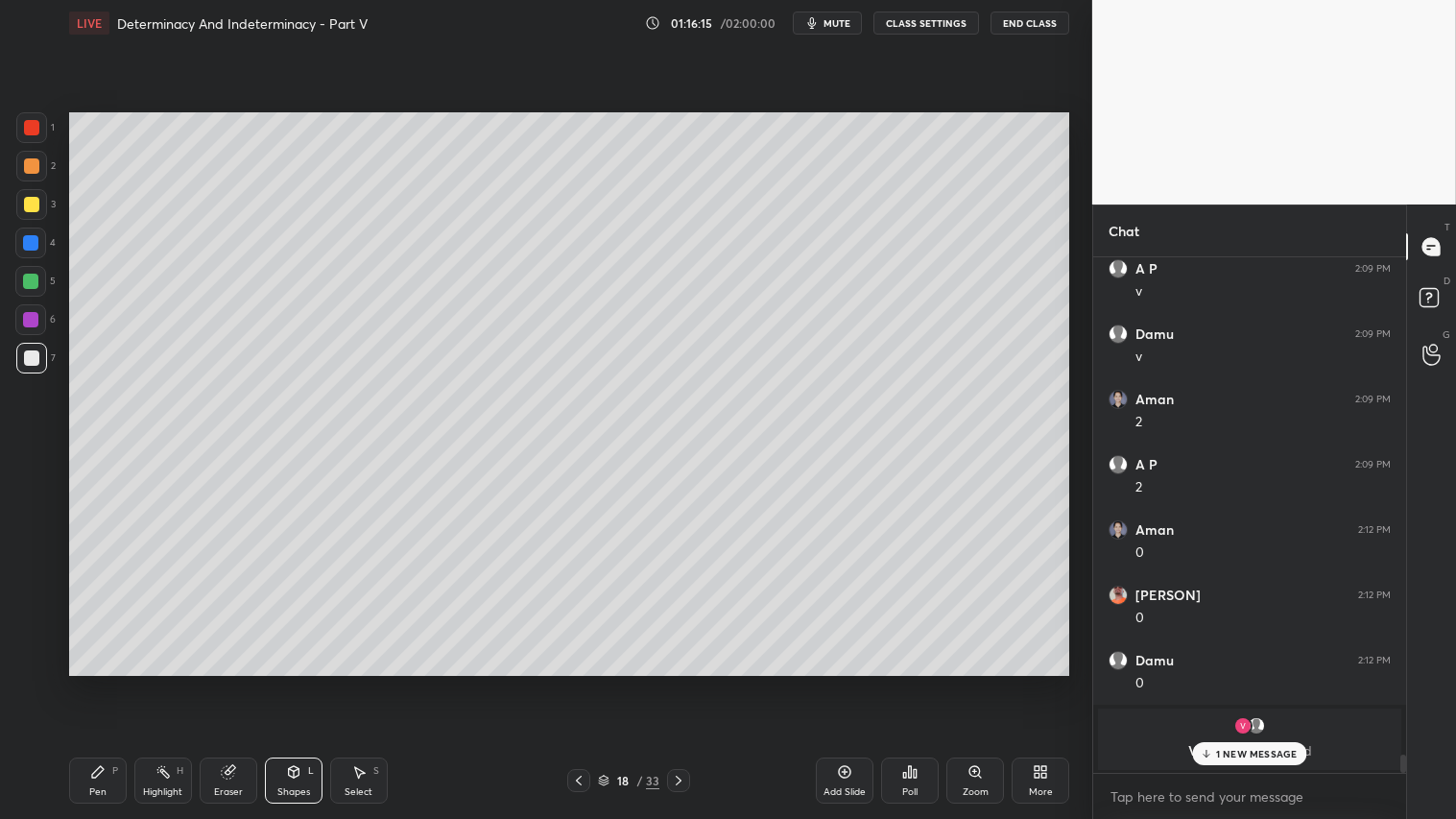 drag, startPoint x: 24, startPoint y: 120, endPoint x: 52, endPoint y: 170, distance: 57.3062 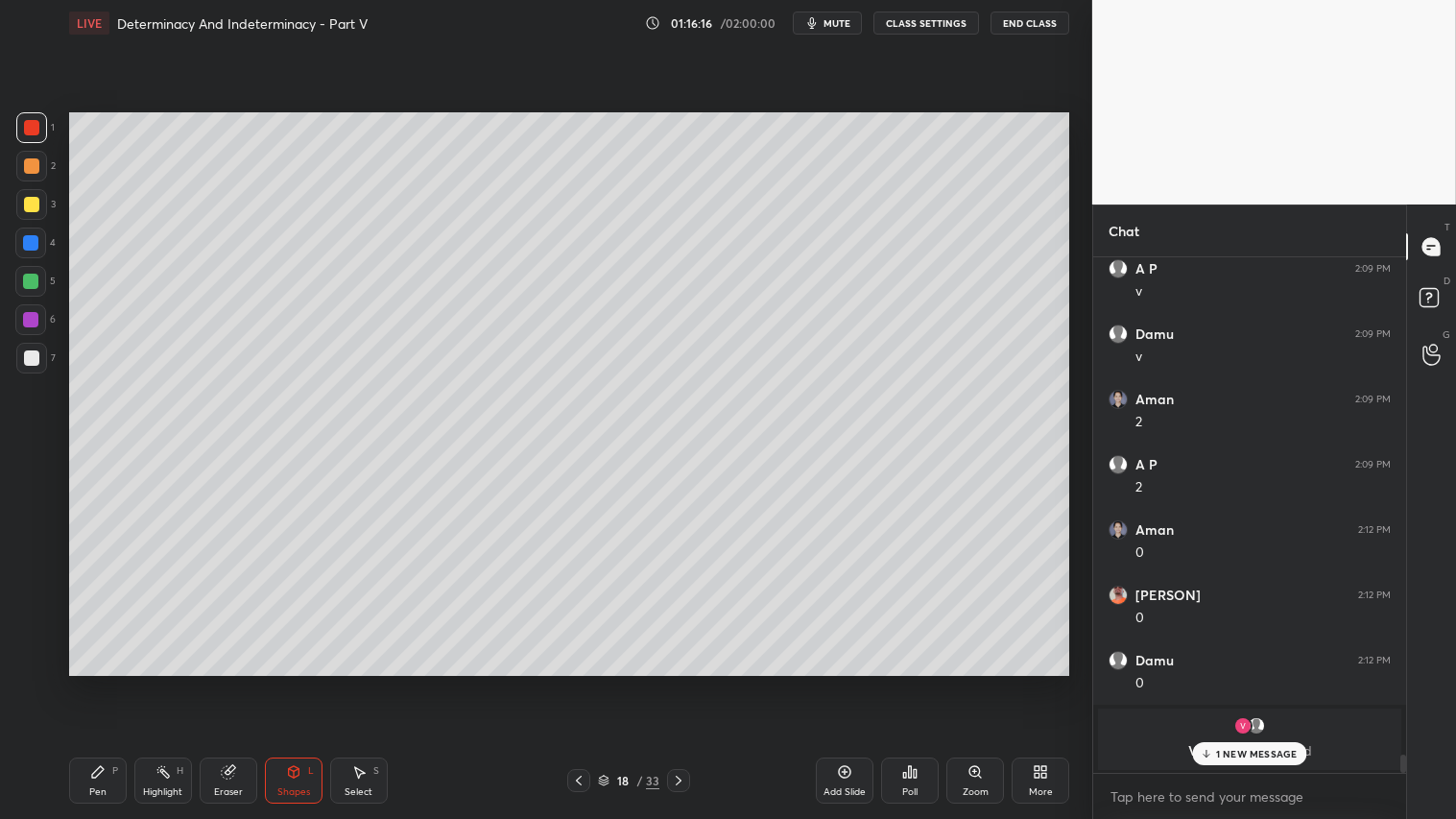 click 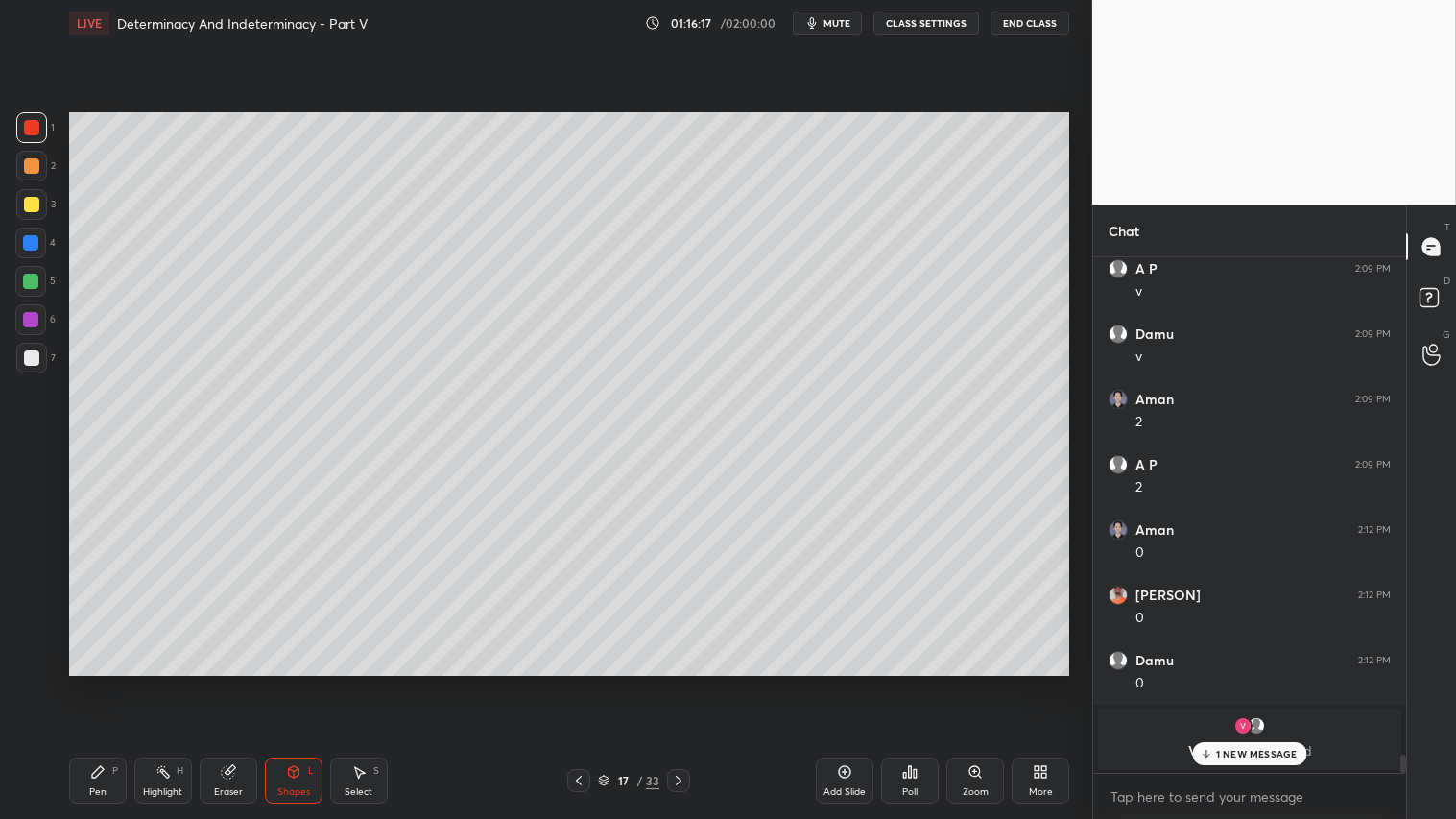 click 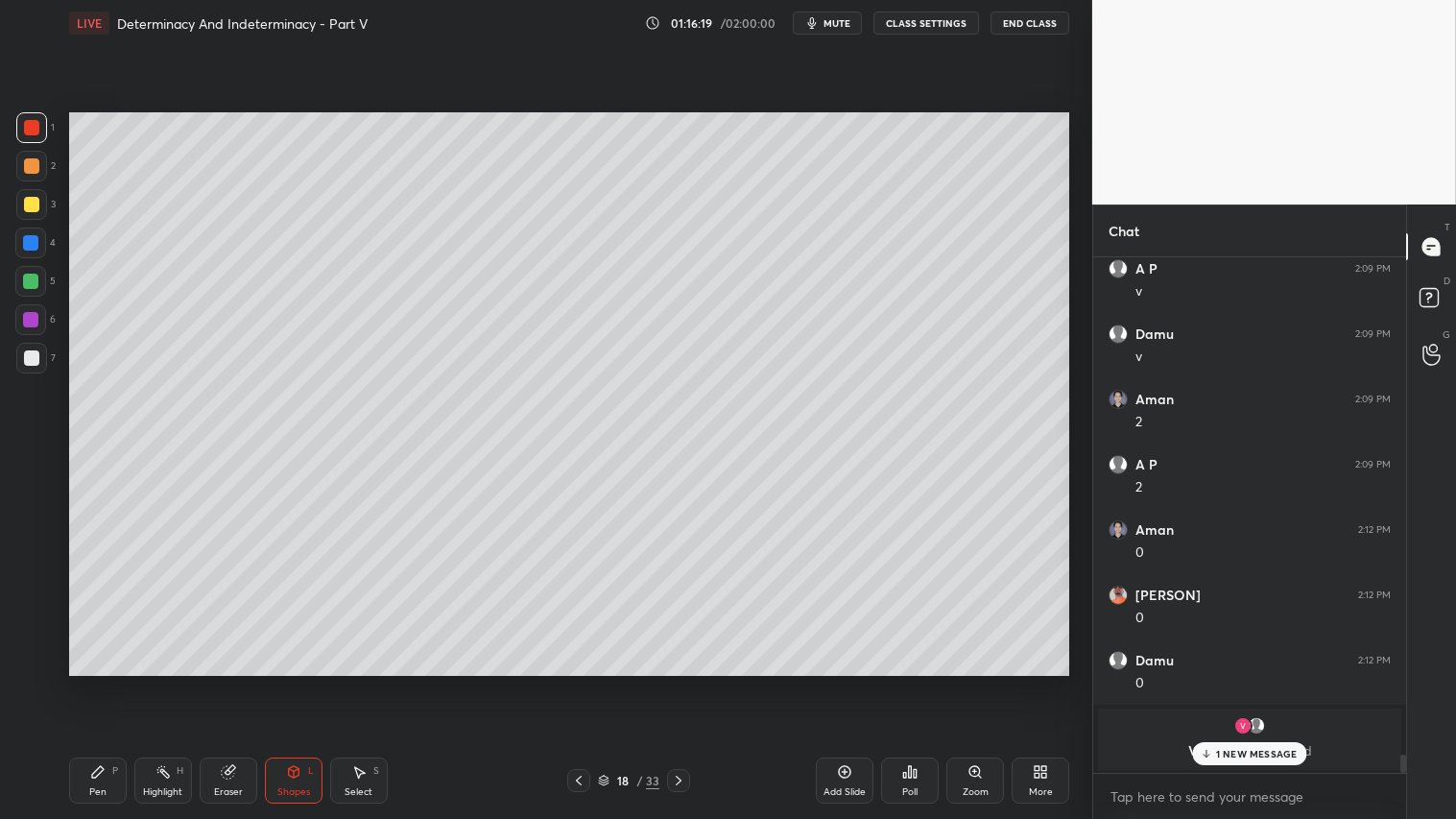 click on "Pen P" at bounding box center (98, 781) 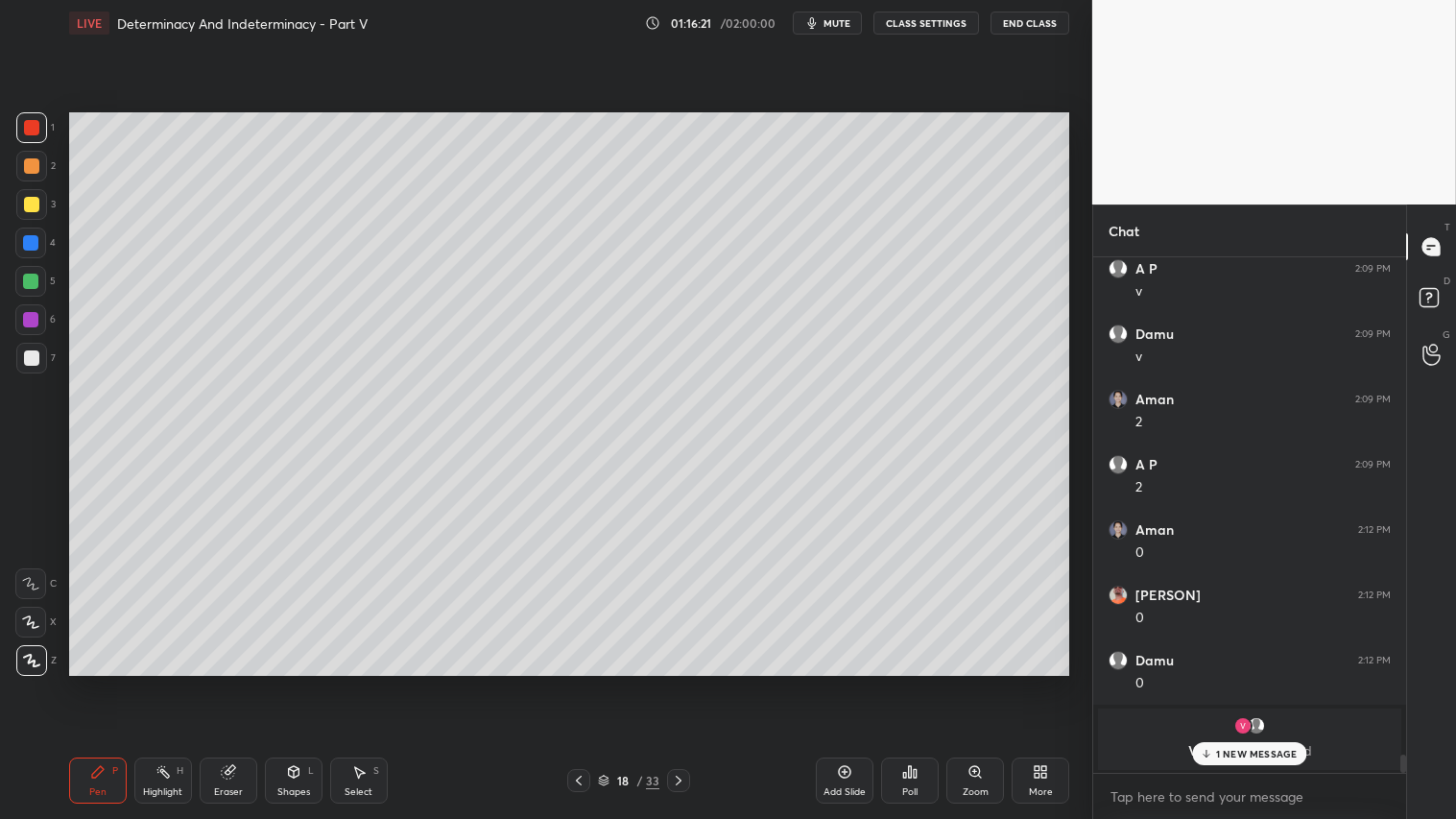 click on "Pen P" at bounding box center [98, 781] 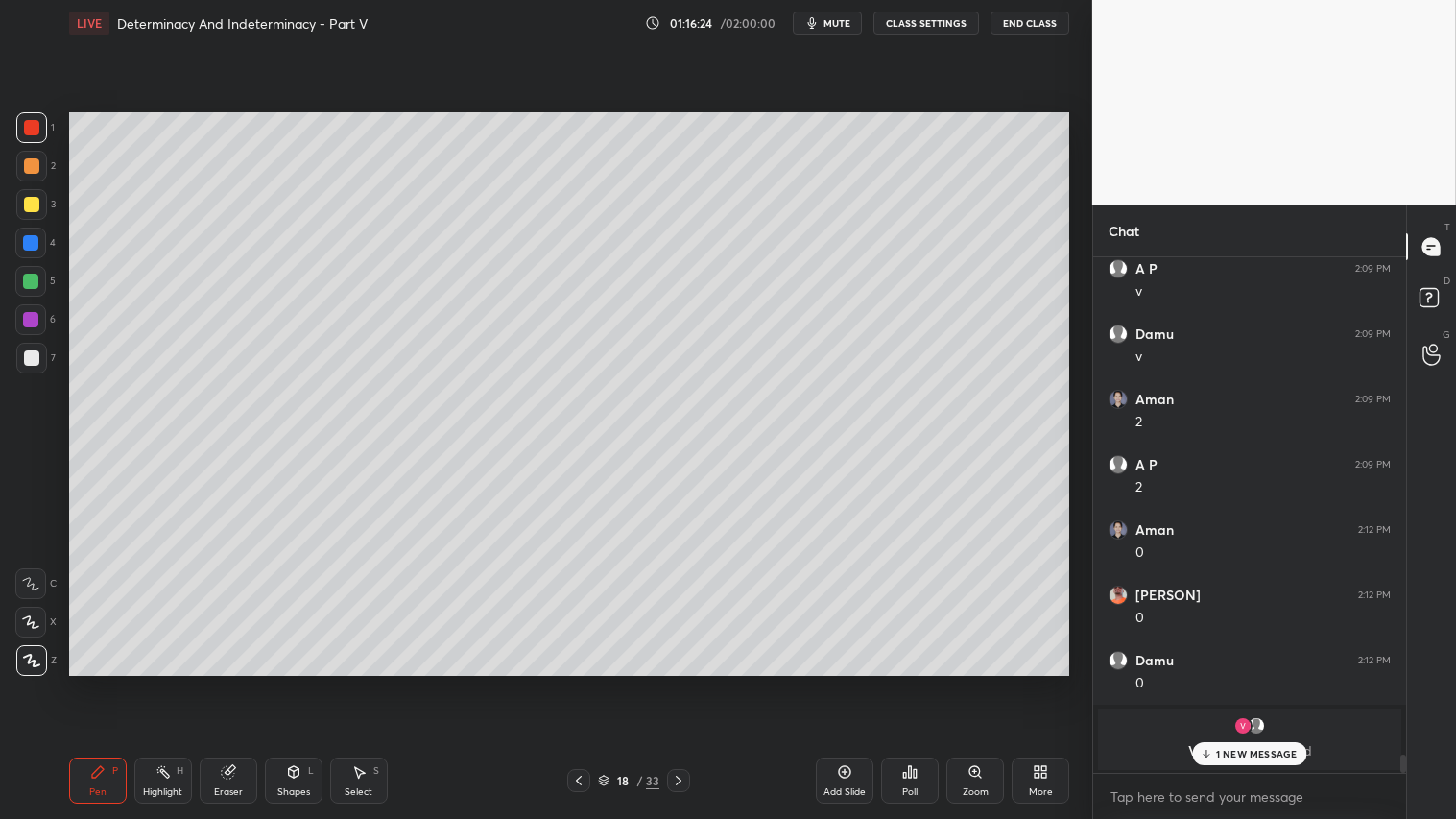 click 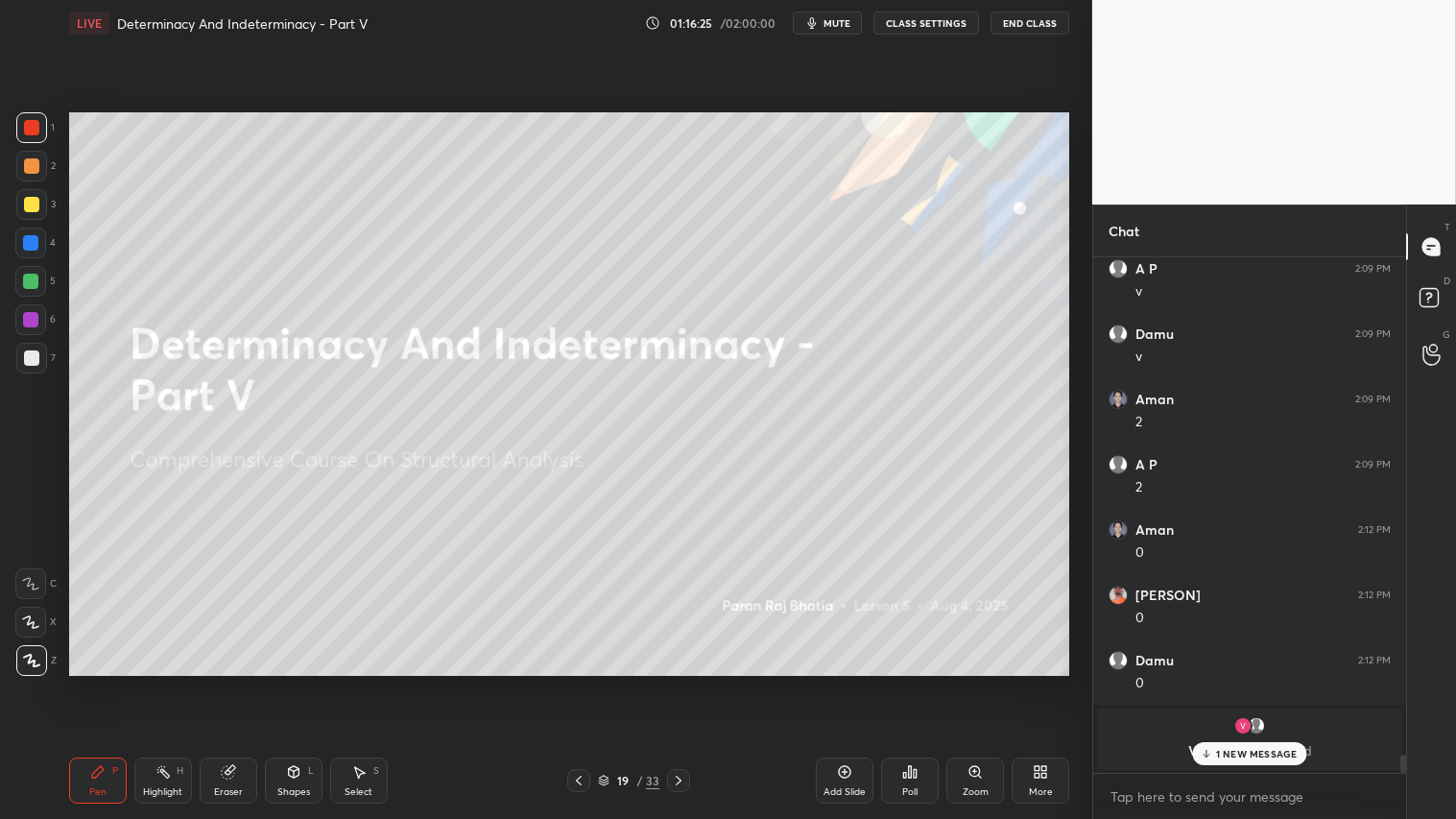 click 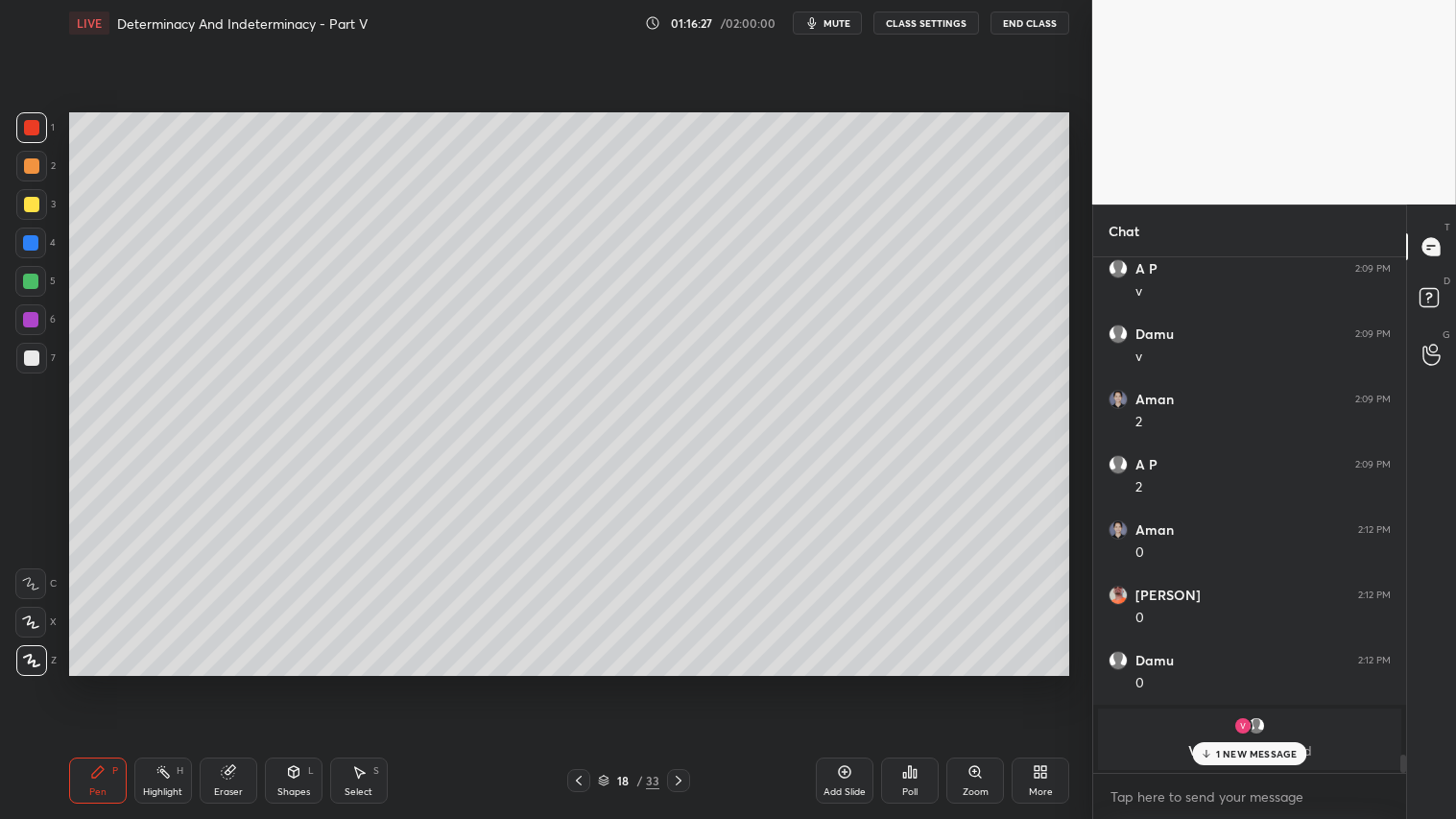 click 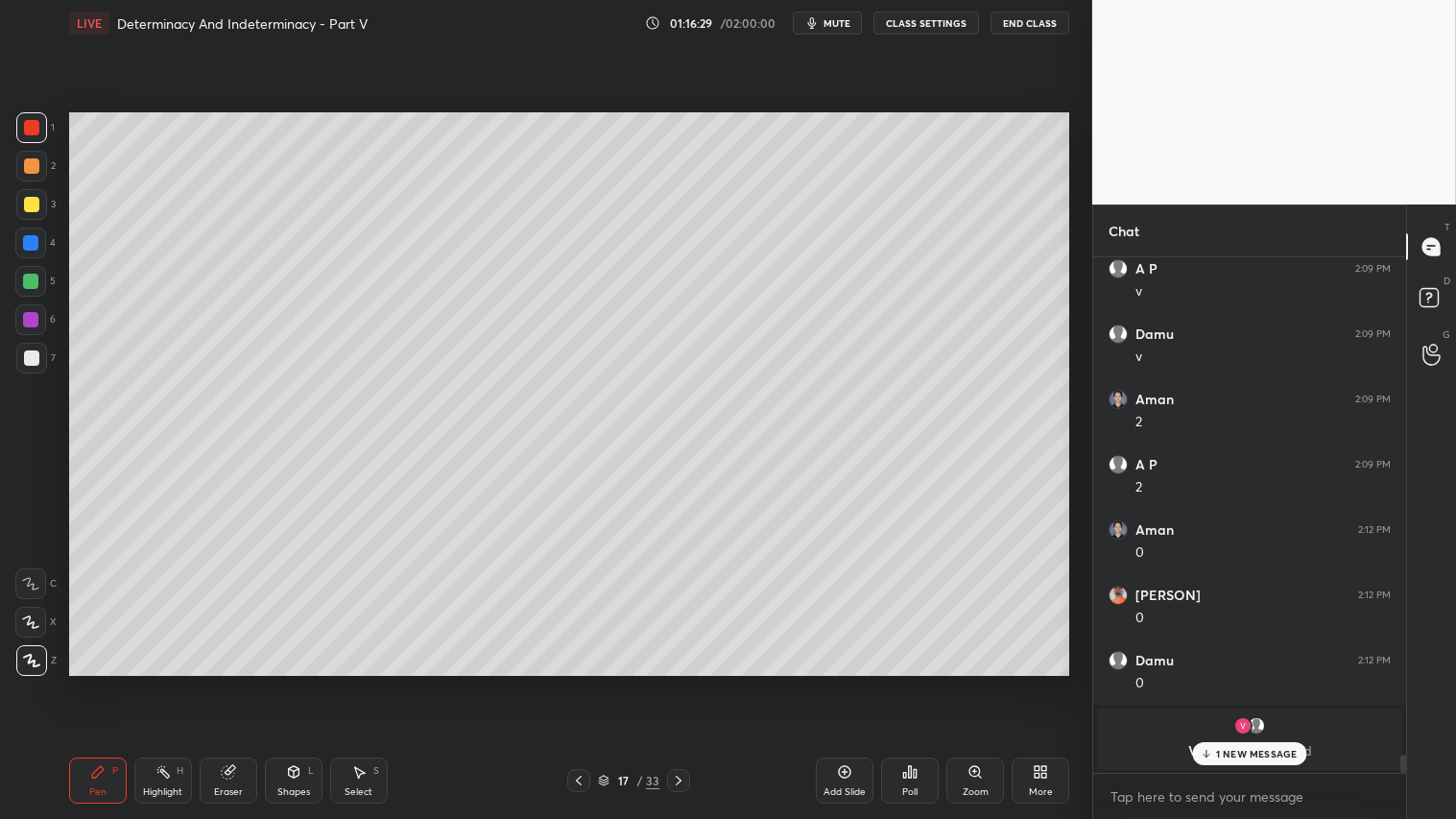 click 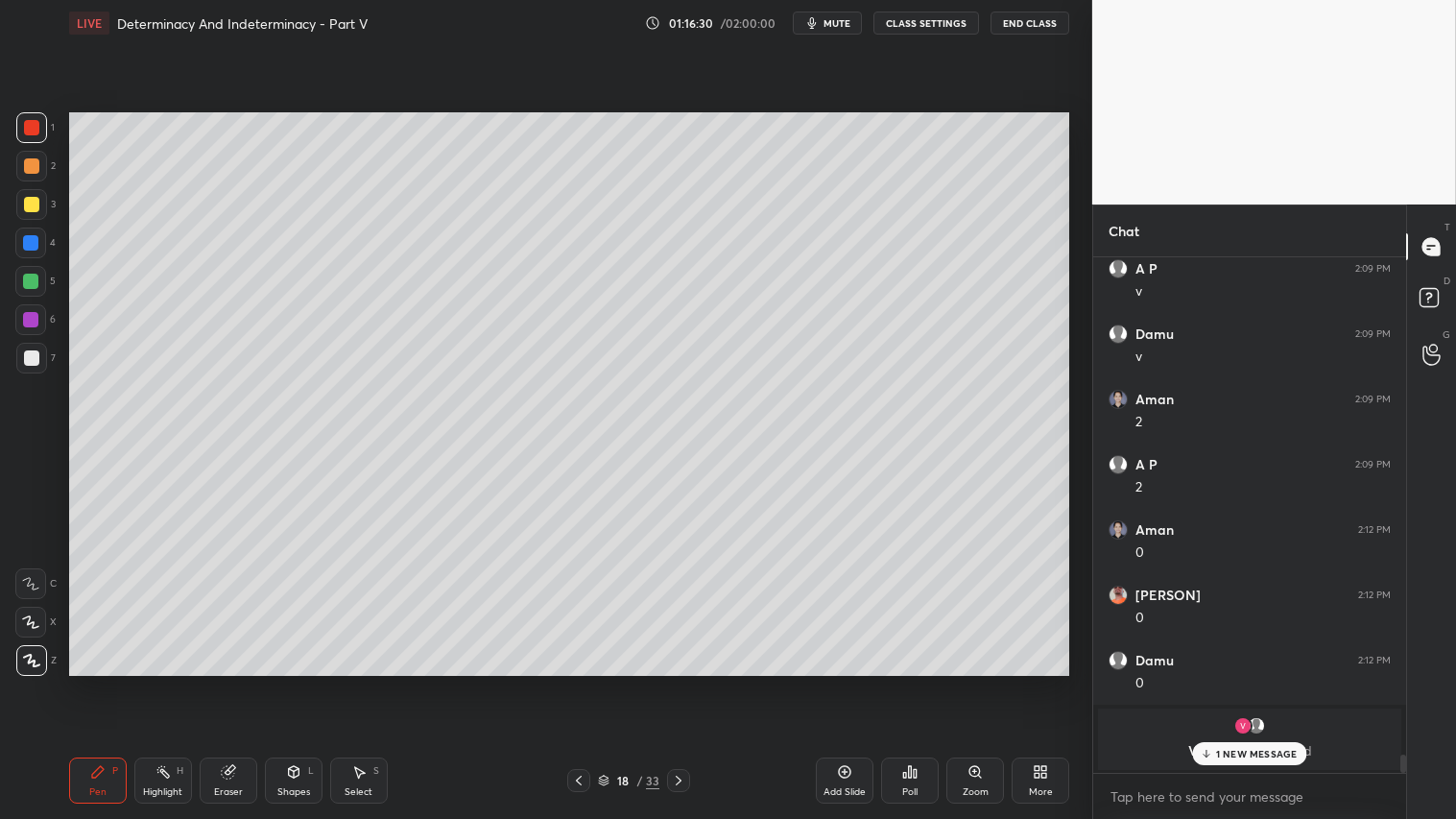 click on "Add Slide" at bounding box center (845, 781) 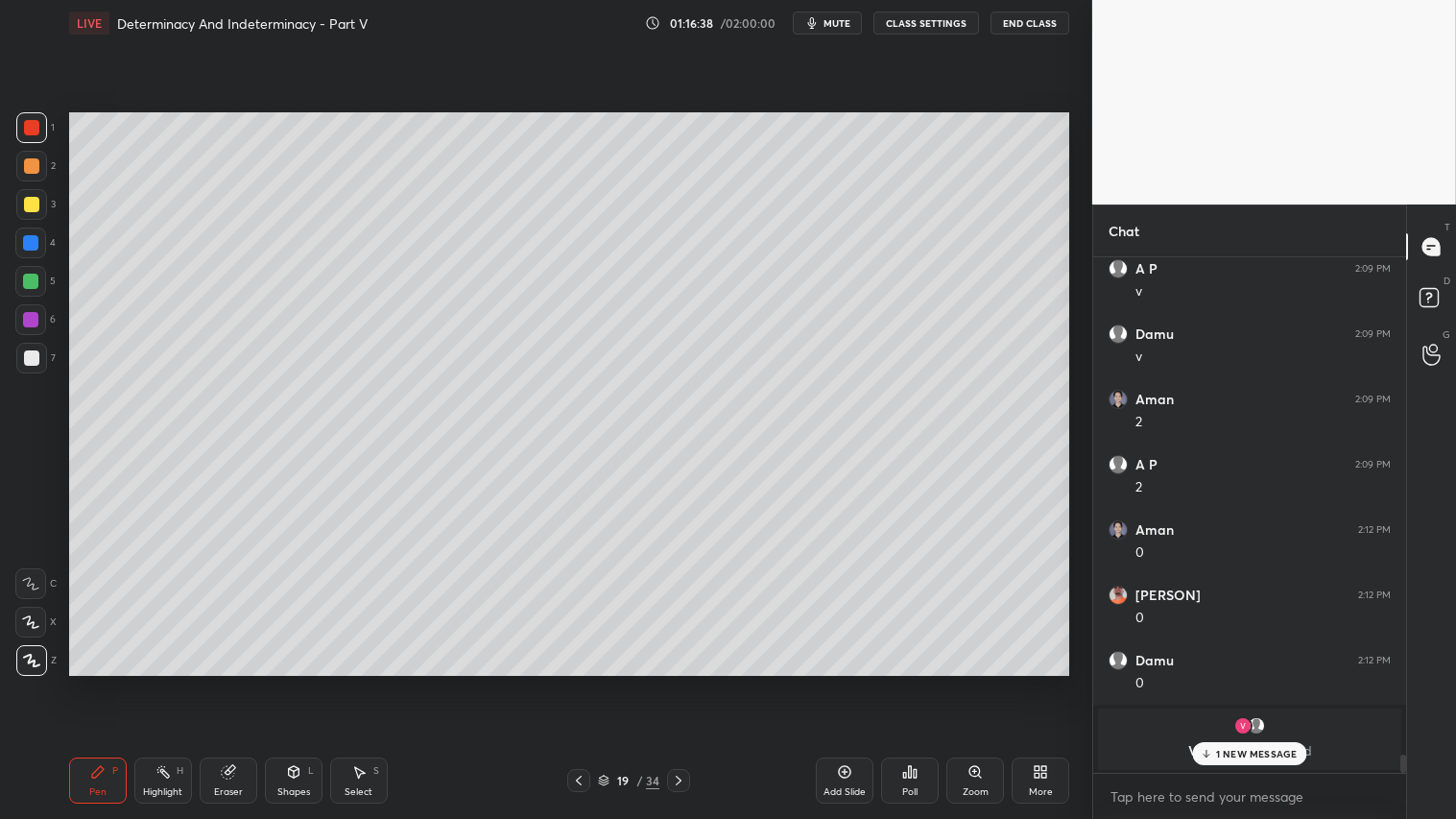 click on "Shapes" at bounding box center (294, 792) 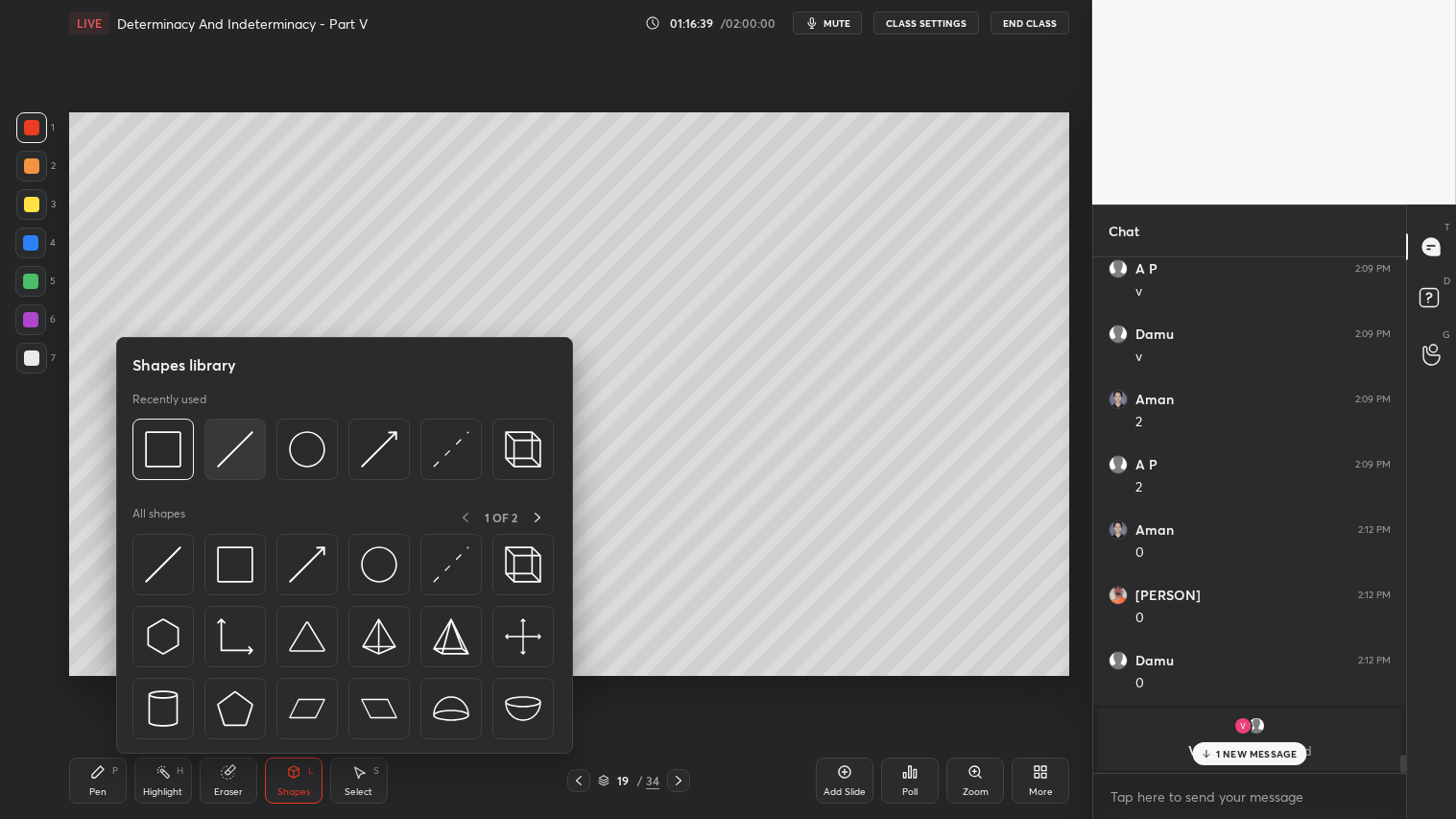 click at bounding box center (235, 449) 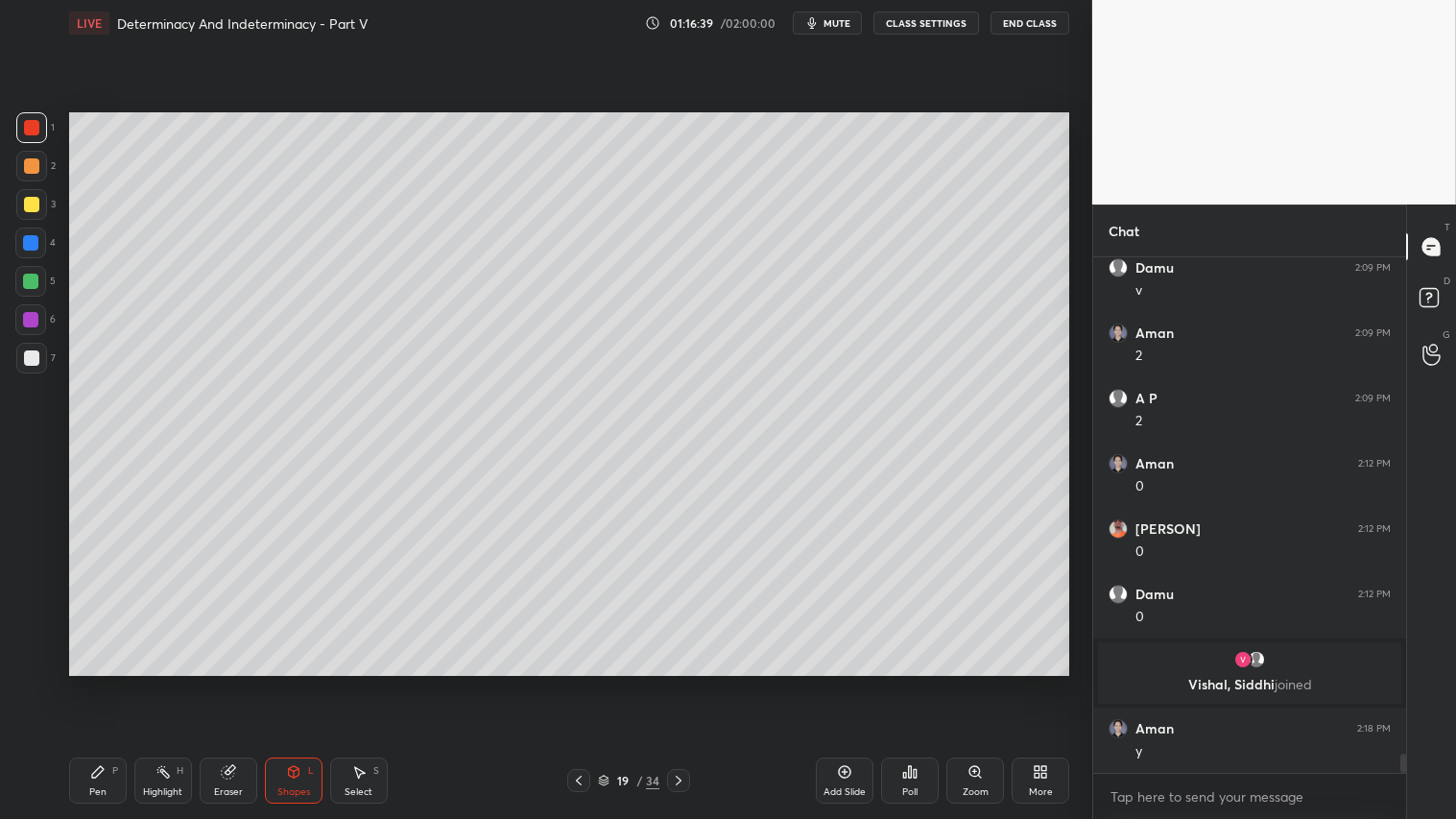 scroll, scrollTop: 13248, scrollLeft: 0, axis: vertical 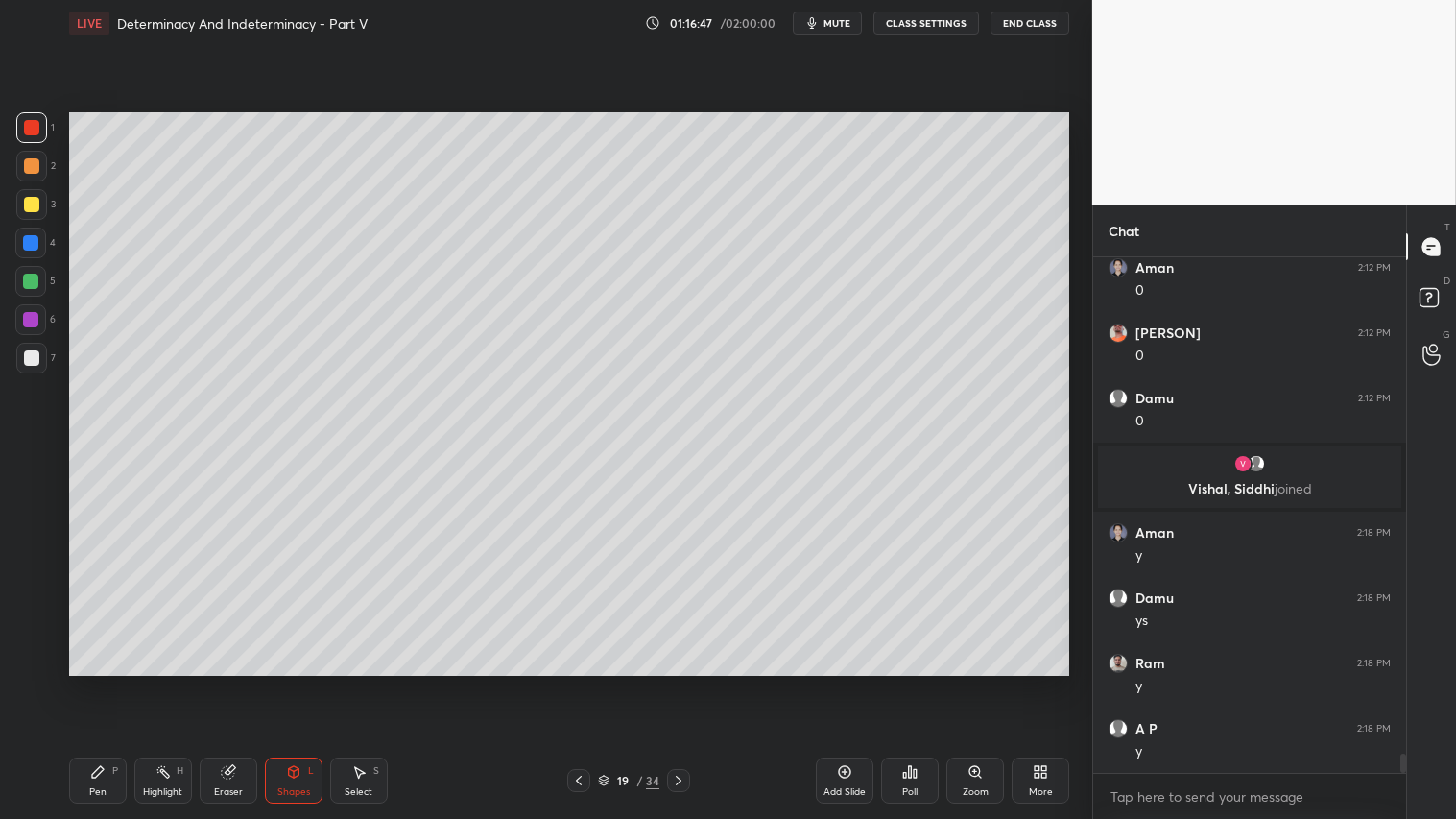 click at bounding box center [32, 166] 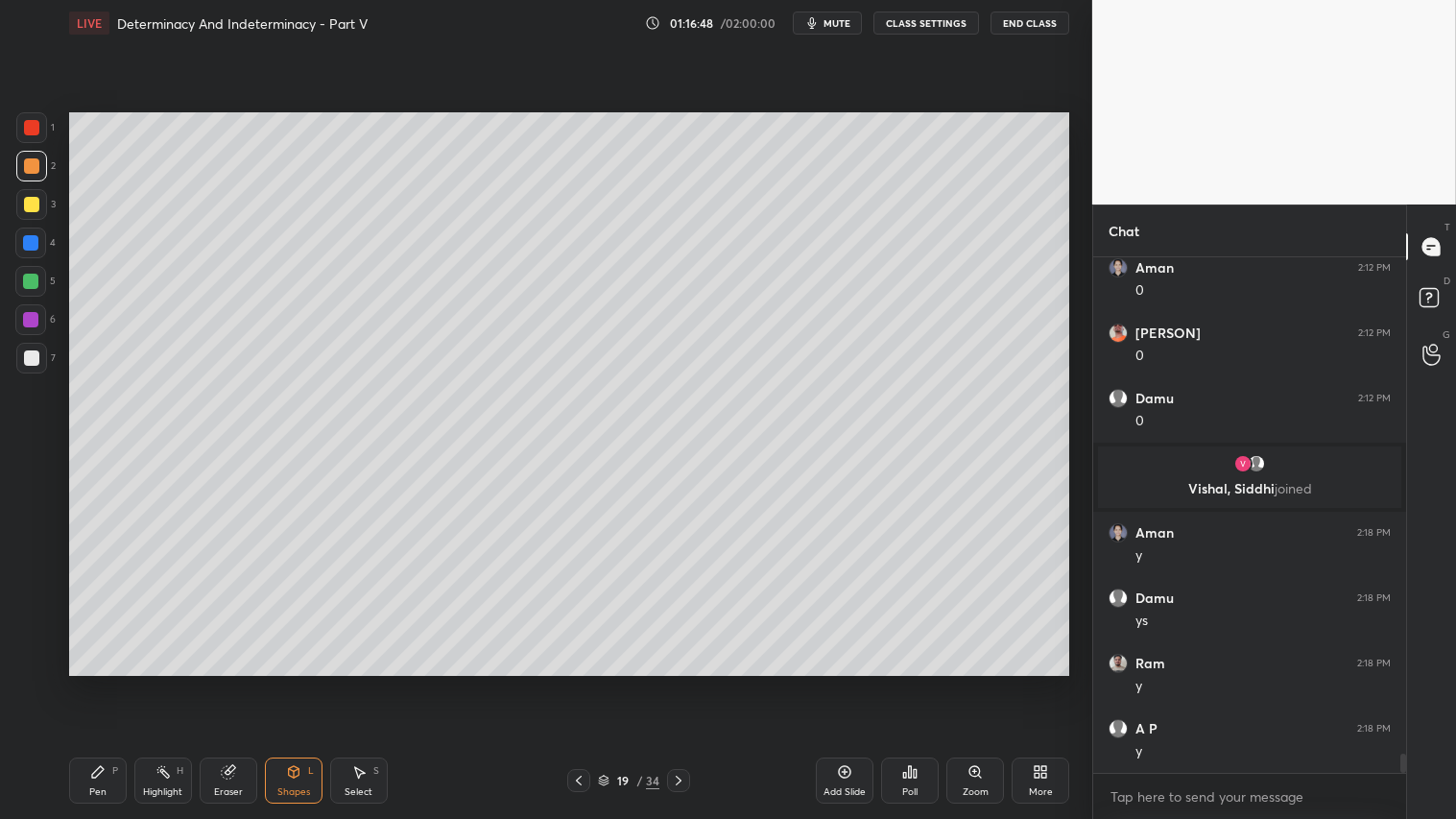 drag, startPoint x: 96, startPoint y: 789, endPoint x: 87, endPoint y: 768, distance: 22.847319 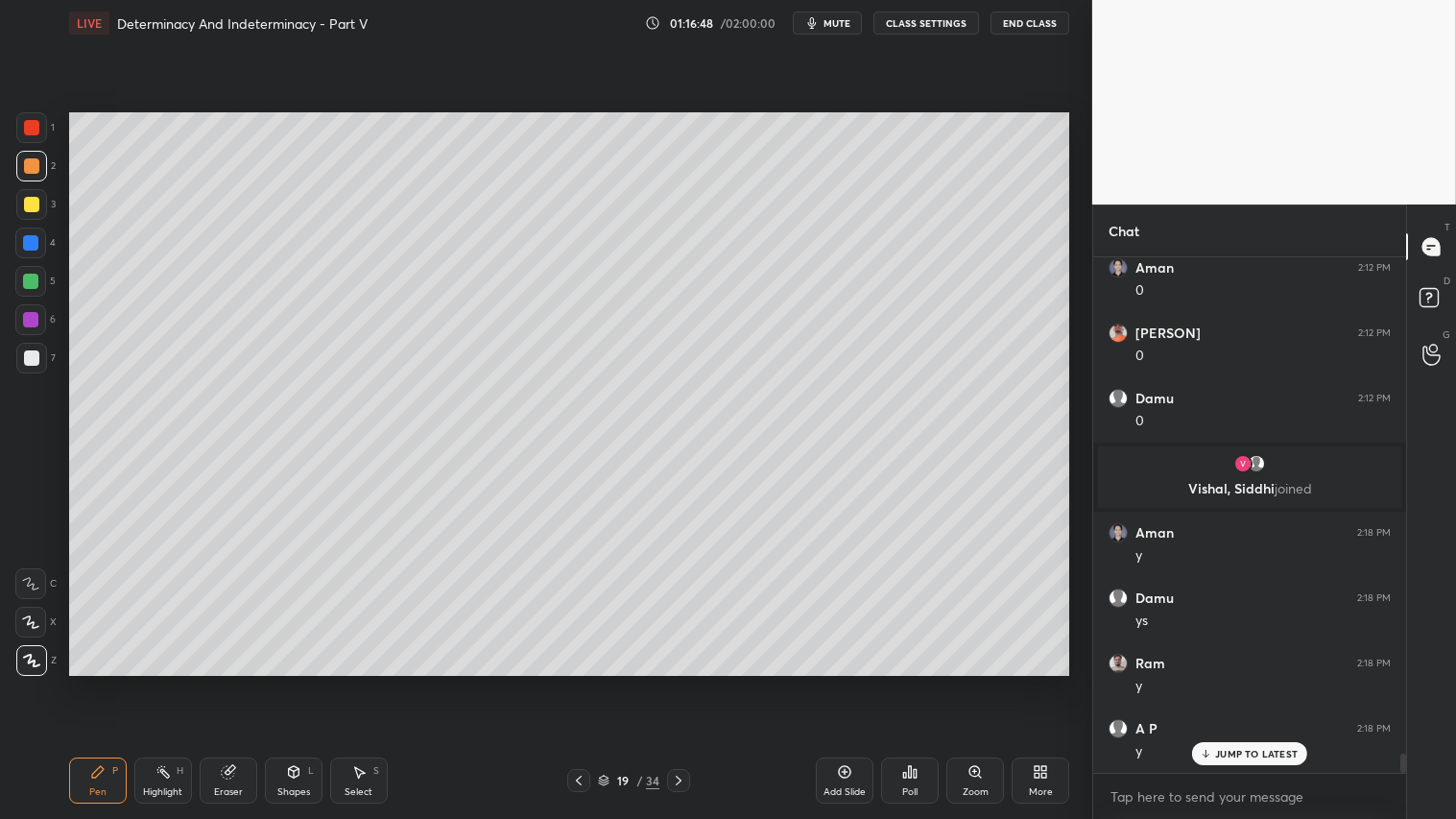 scroll, scrollTop: 13574, scrollLeft: 0, axis: vertical 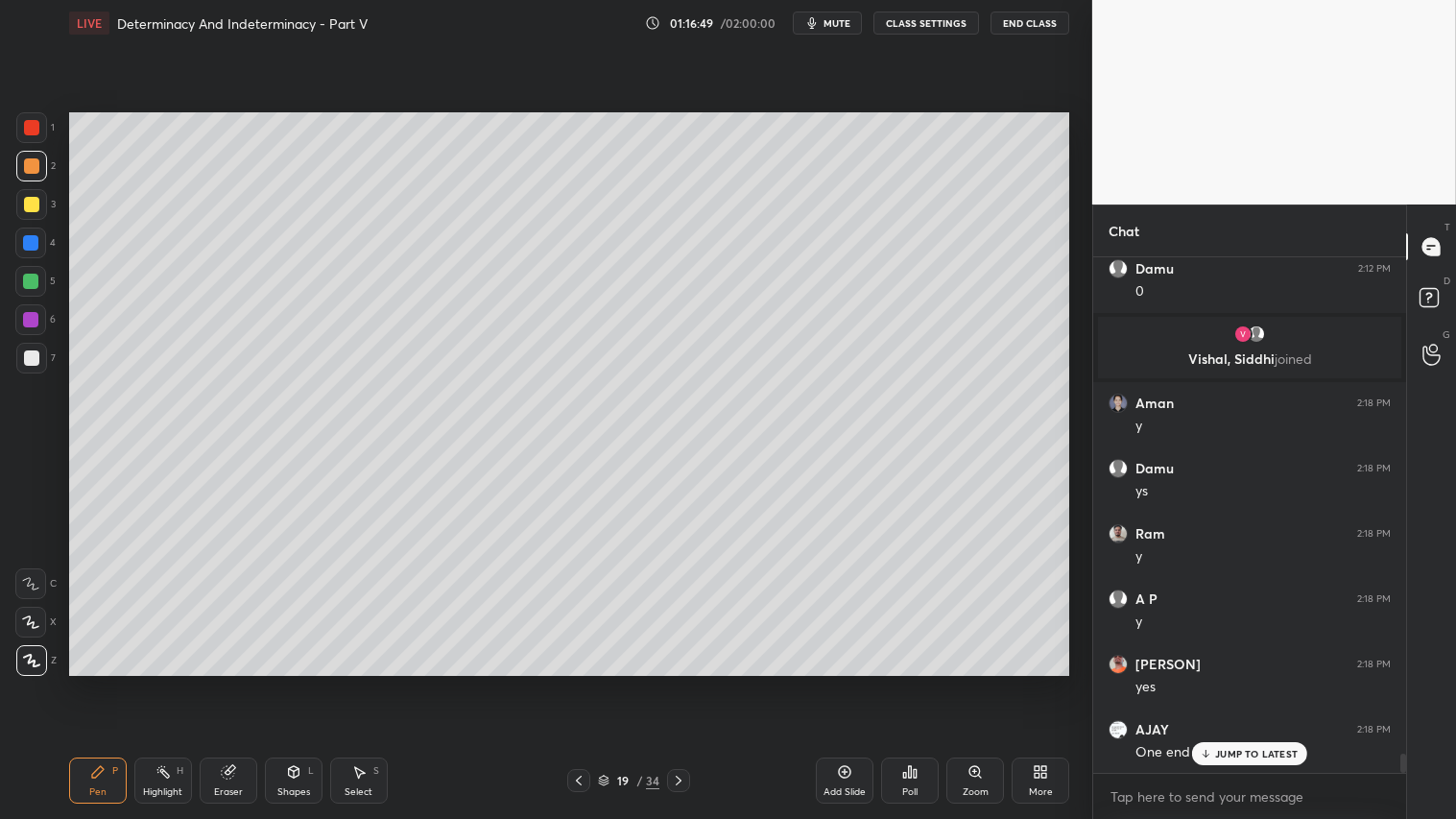 click on "Add Slide" at bounding box center [845, 781] 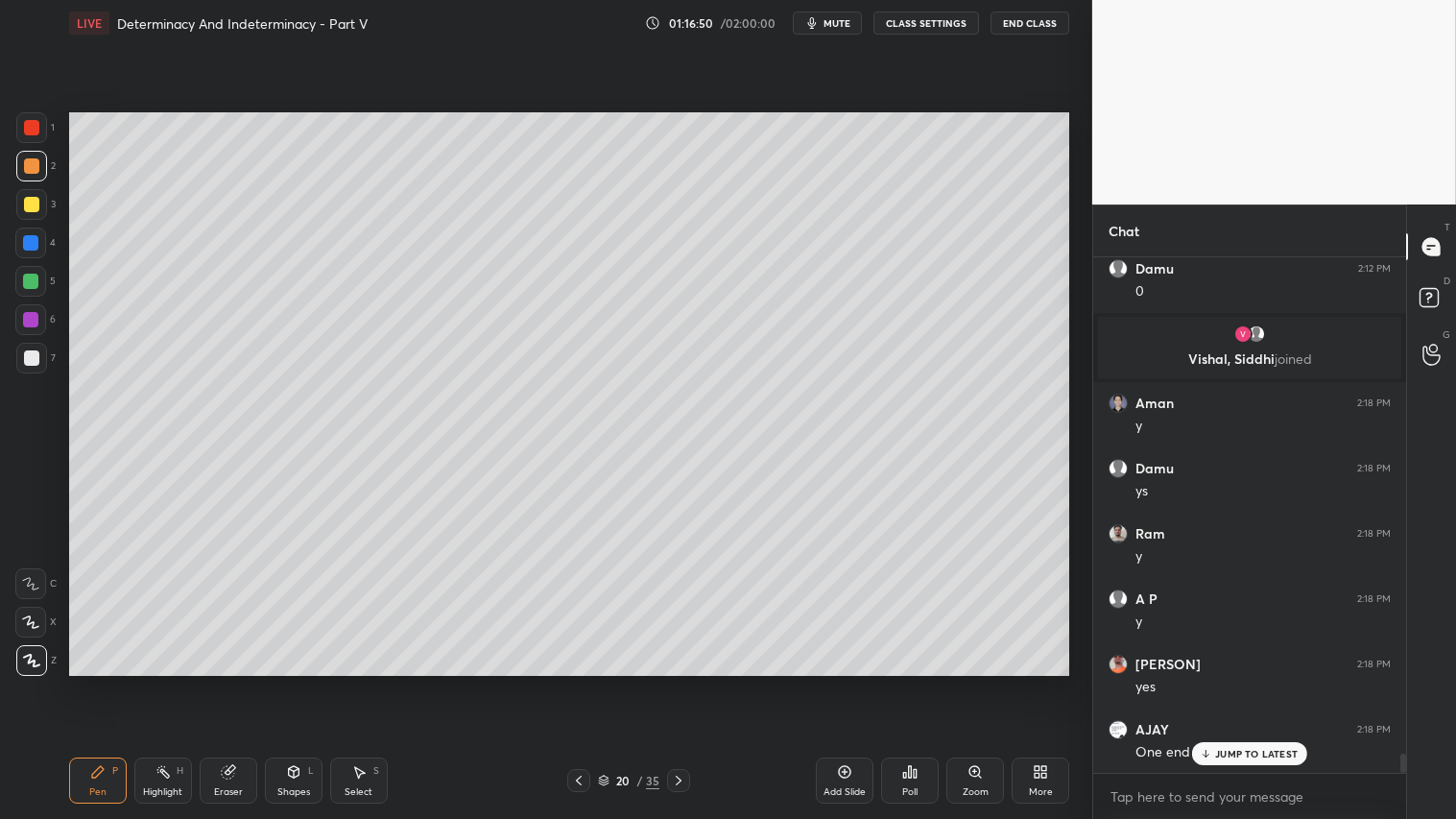 scroll, scrollTop: 13640, scrollLeft: 0, axis: vertical 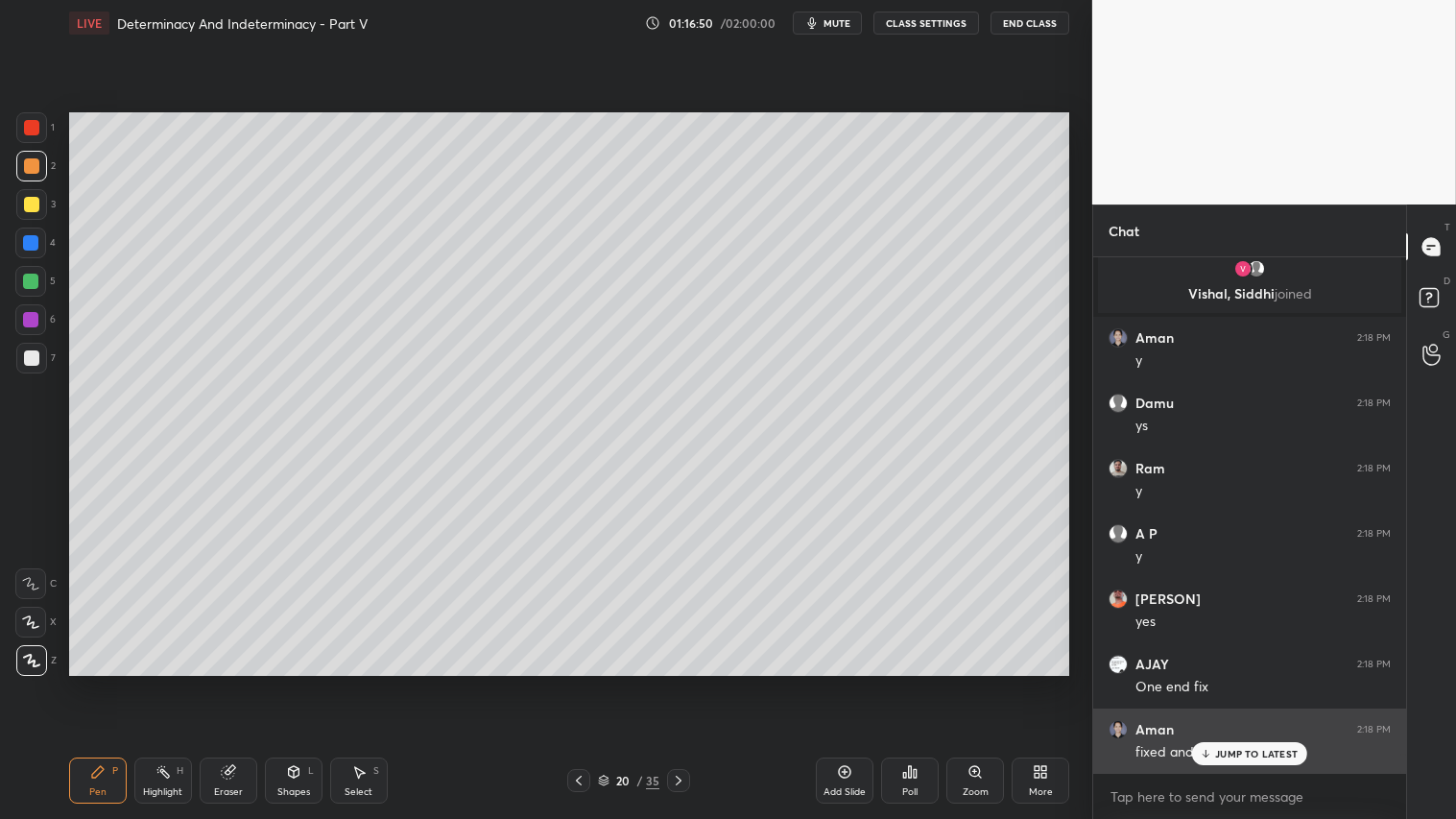 click on "JUMP TO LATEST" at bounding box center (1256, 754) 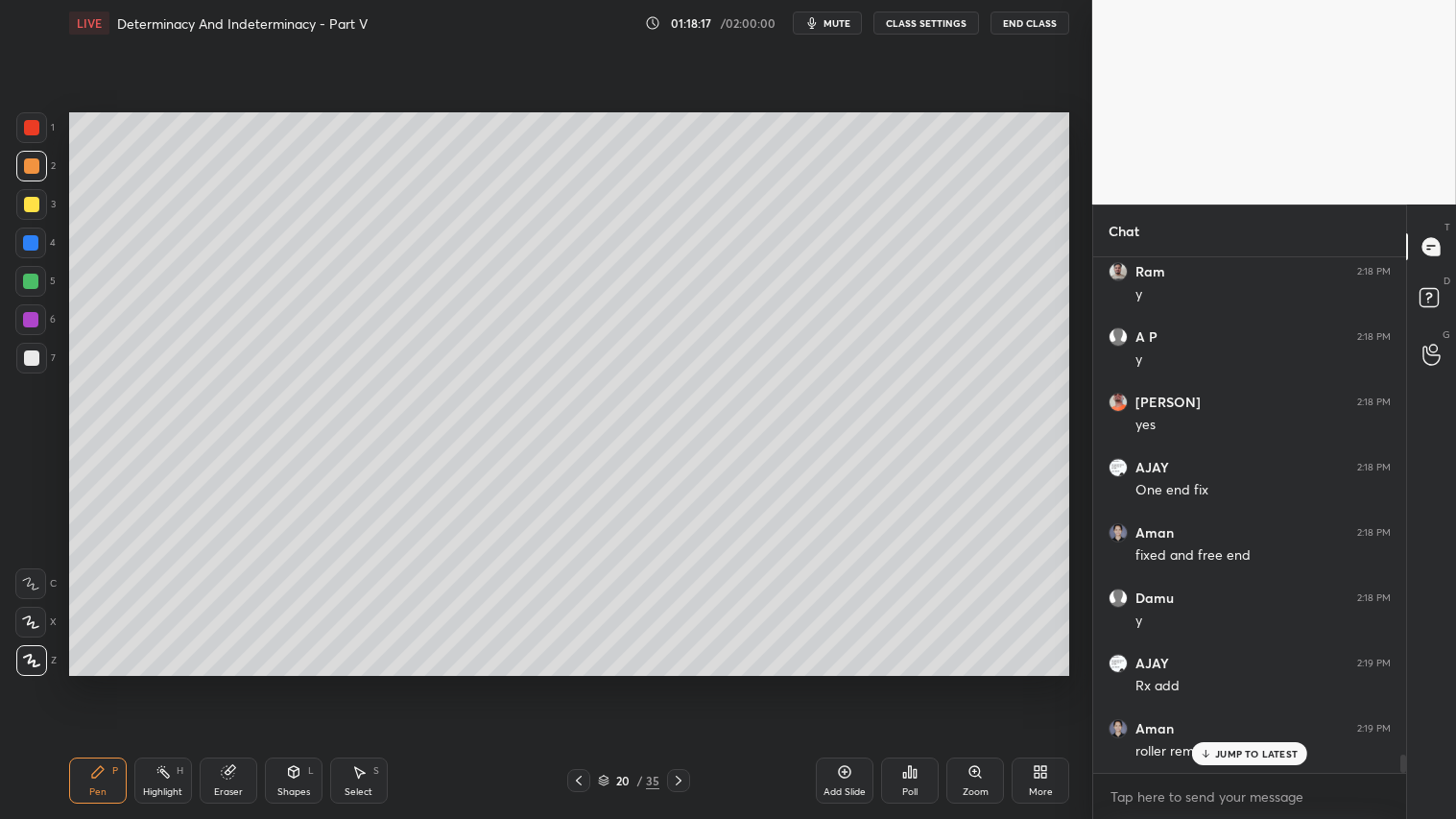 scroll, scrollTop: 13901, scrollLeft: 0, axis: vertical 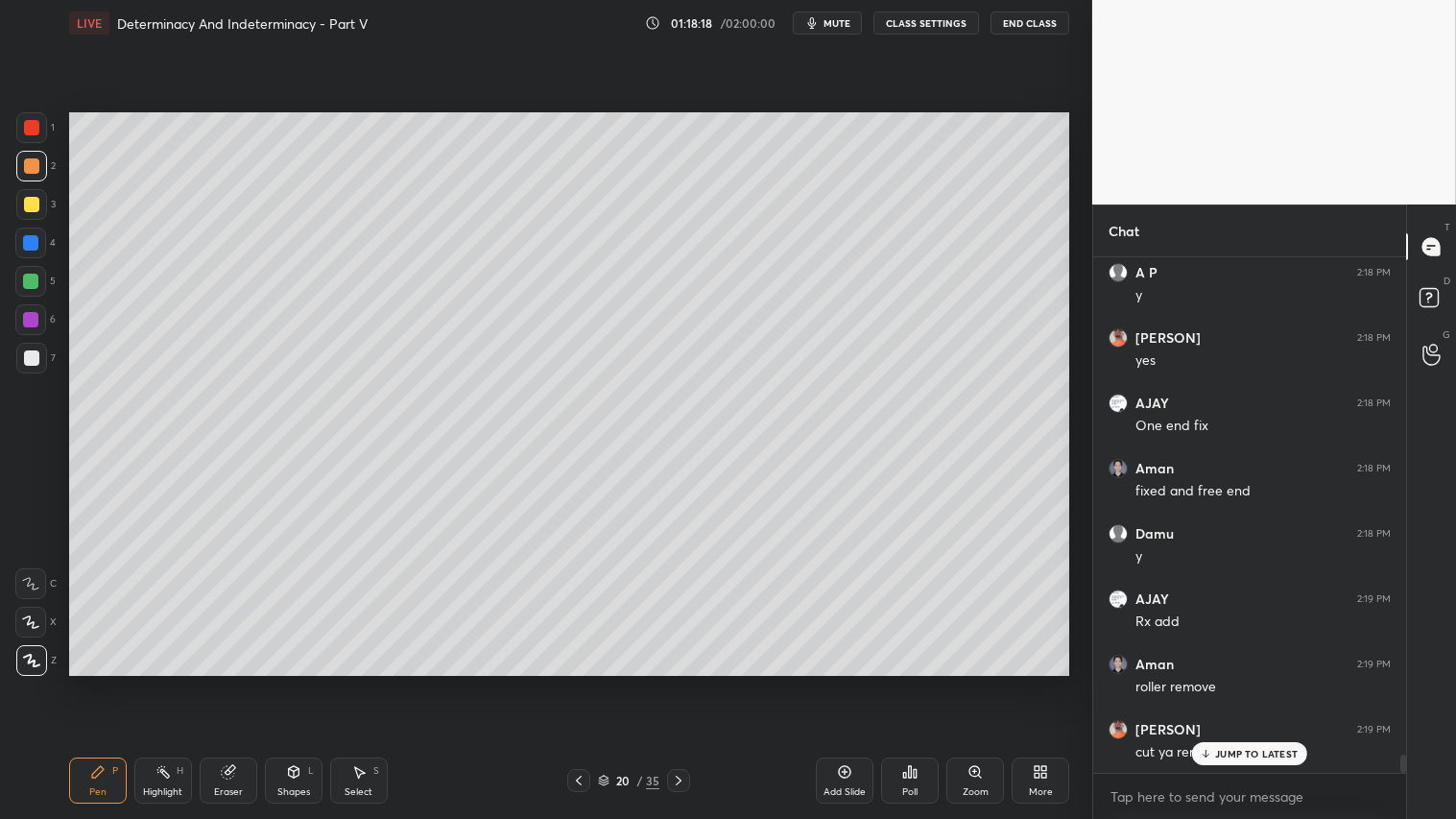 click on "JUMP TO LATEST" at bounding box center [1256, 754] 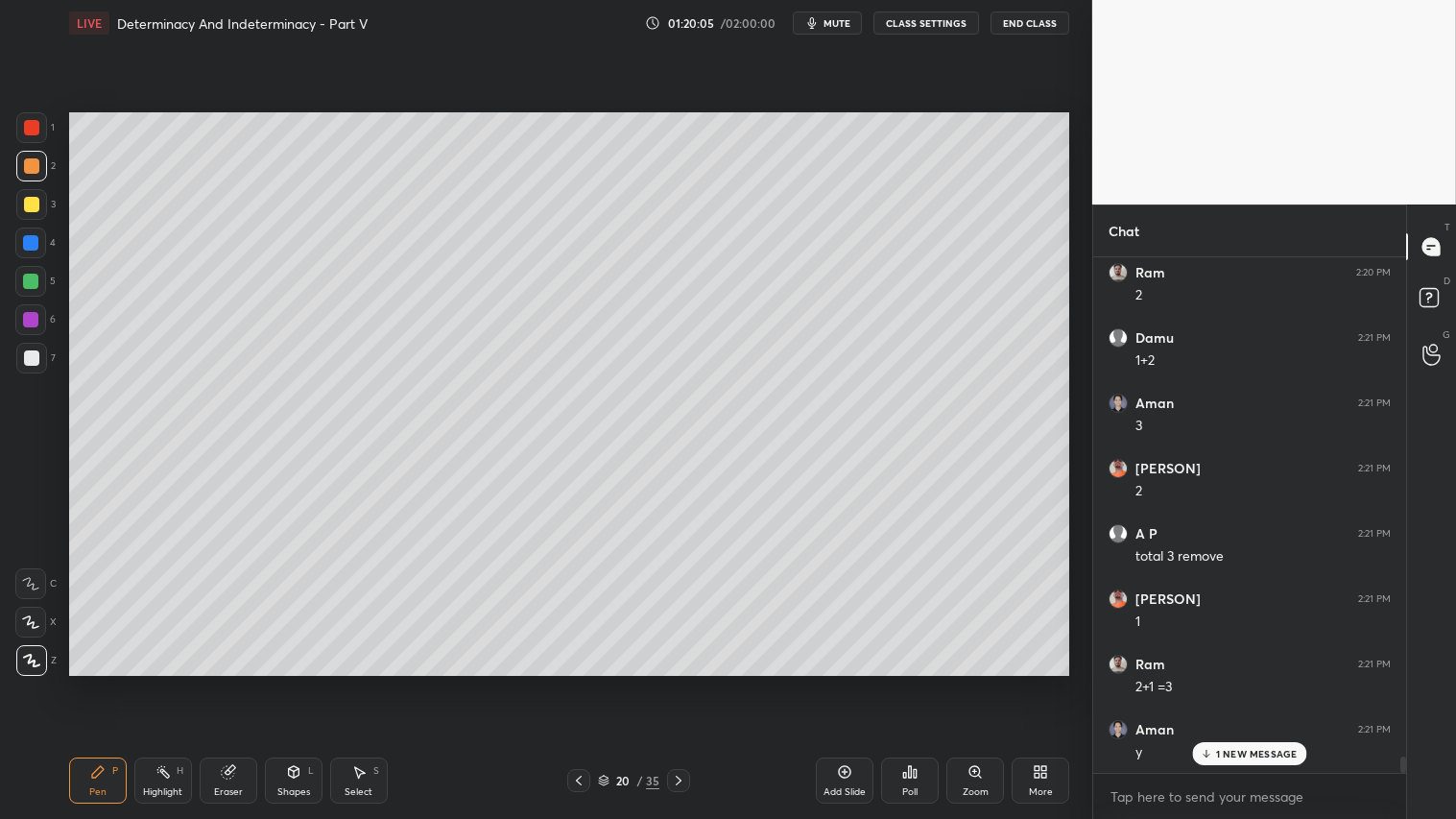 scroll, scrollTop: 16030, scrollLeft: 0, axis: vertical 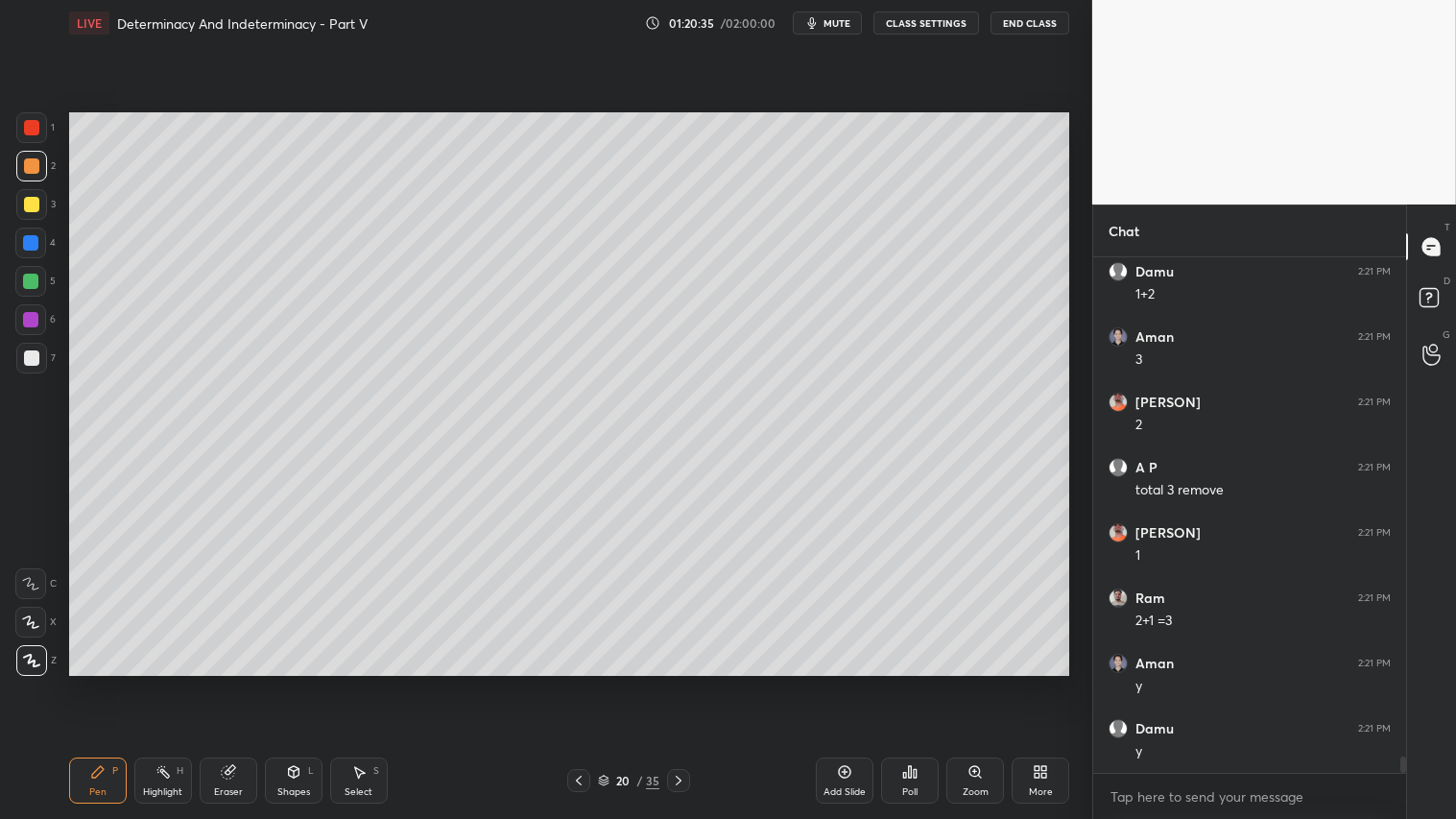 click at bounding box center (32, 205) 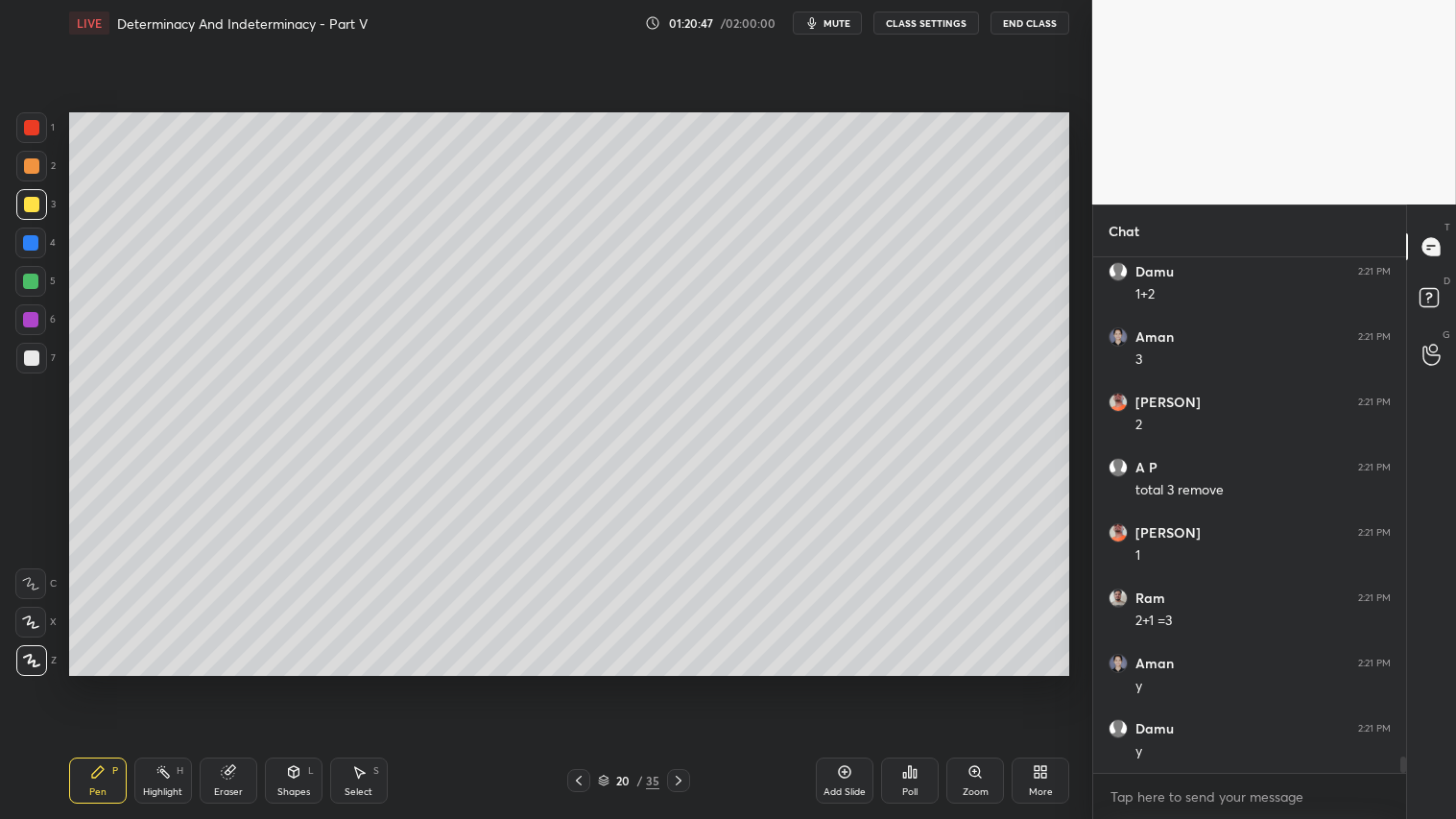 drag, startPoint x: 234, startPoint y: 789, endPoint x: 332, endPoint y: 683, distance: 144.36066 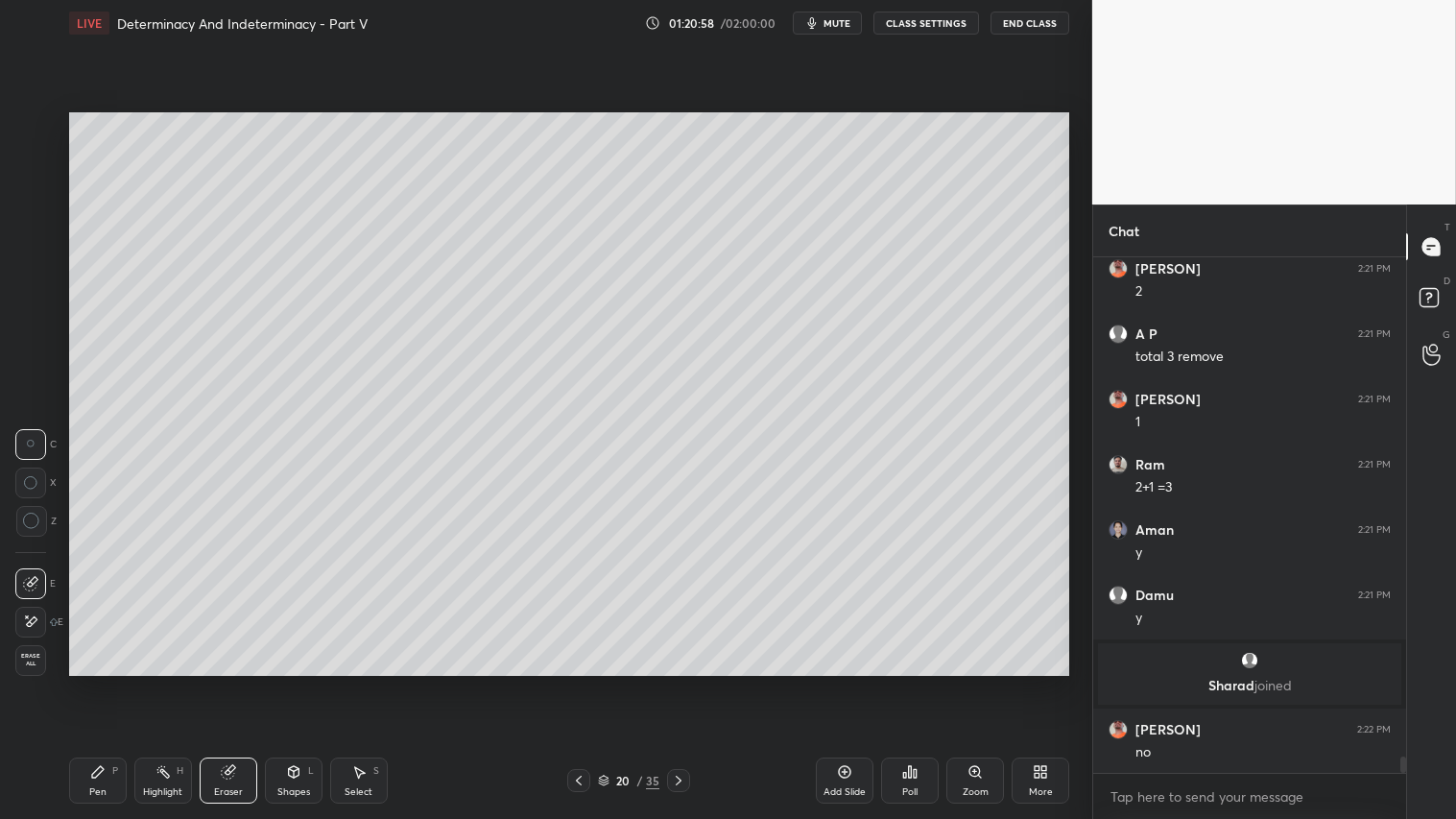 scroll, scrollTop: 15426, scrollLeft: 0, axis: vertical 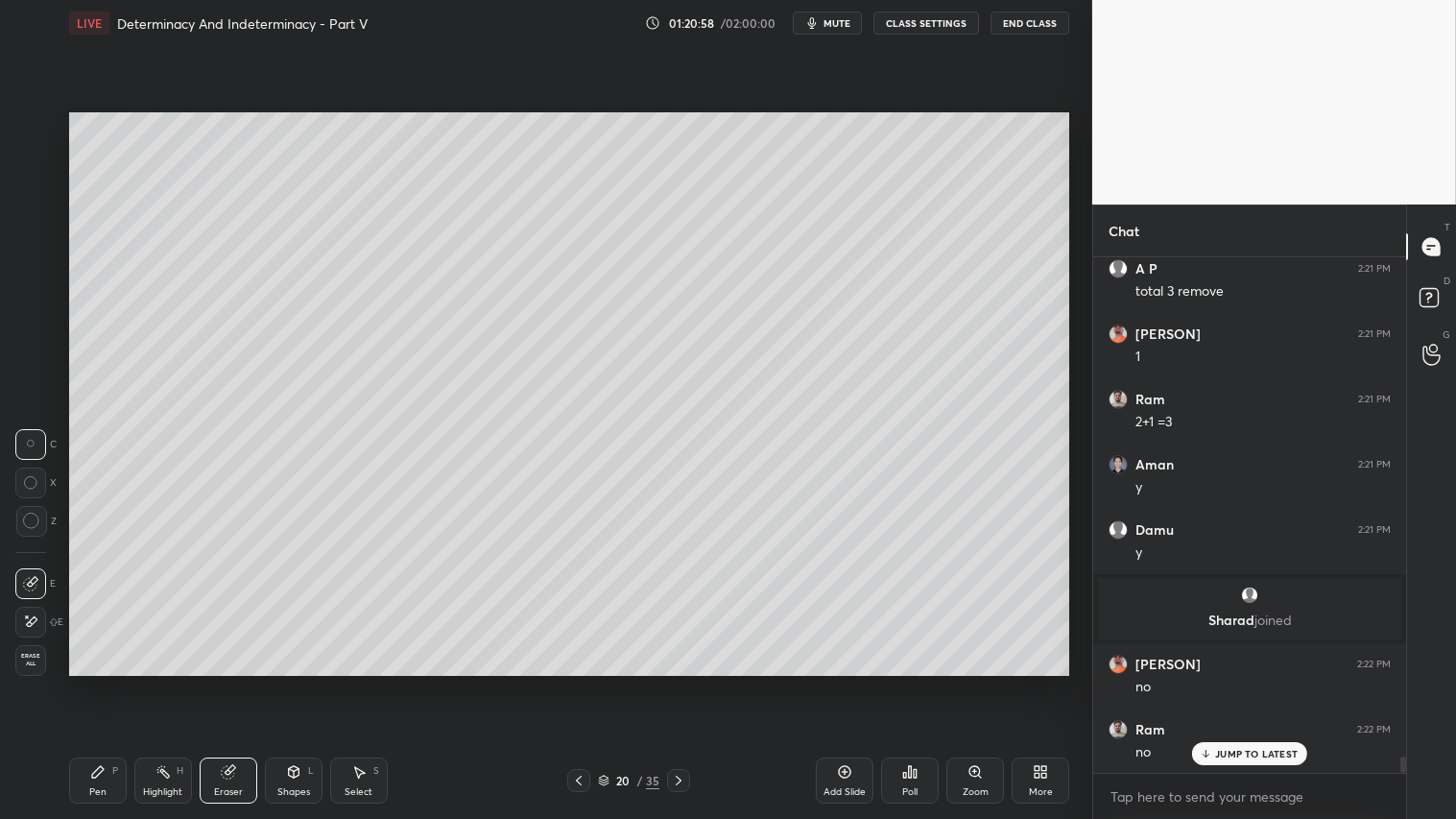 drag, startPoint x: 71, startPoint y: 789, endPoint x: 141, endPoint y: 713, distance: 103.324731 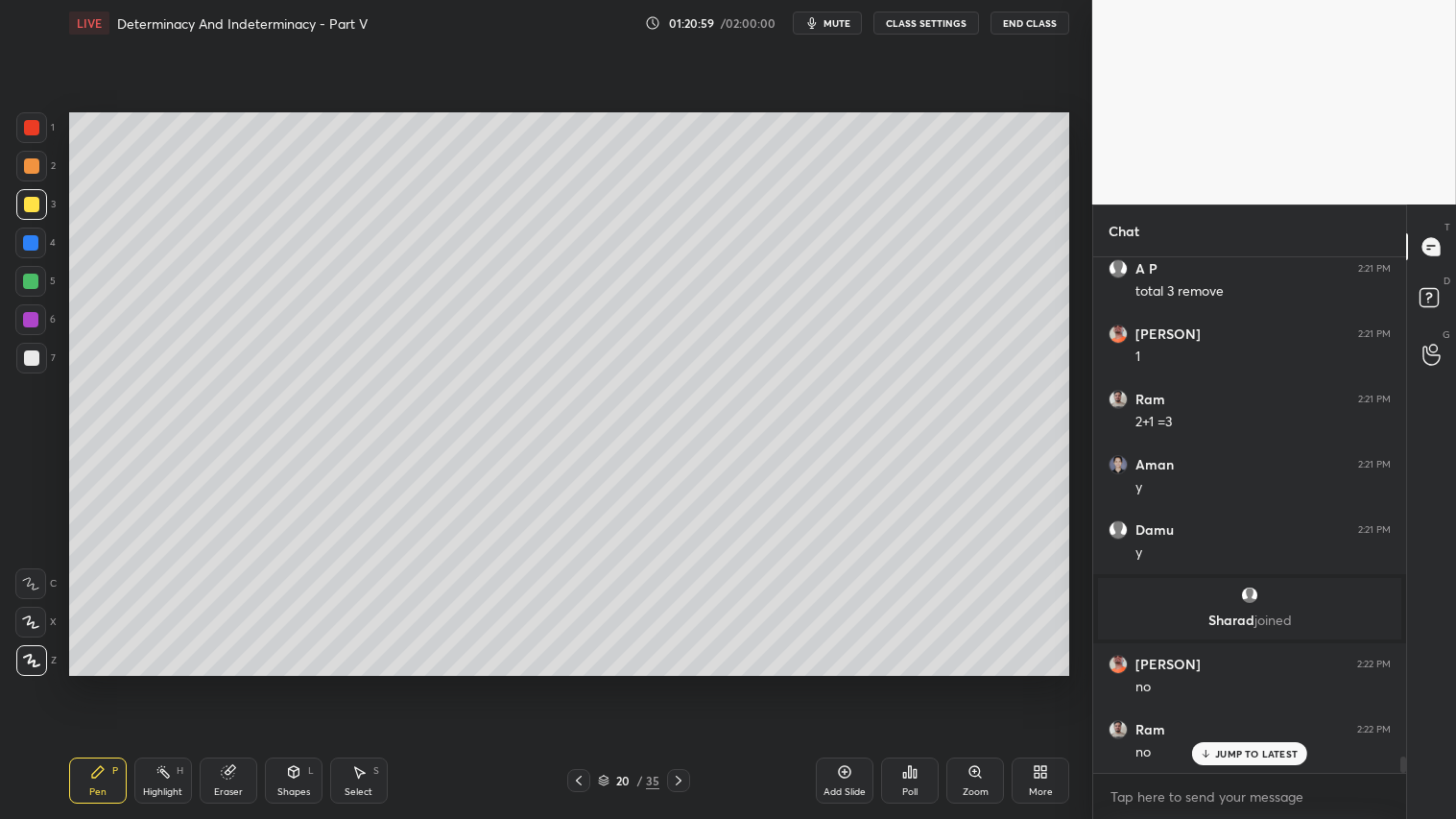 drag, startPoint x: 107, startPoint y: 764, endPoint x: 141, endPoint y: 684, distance: 87 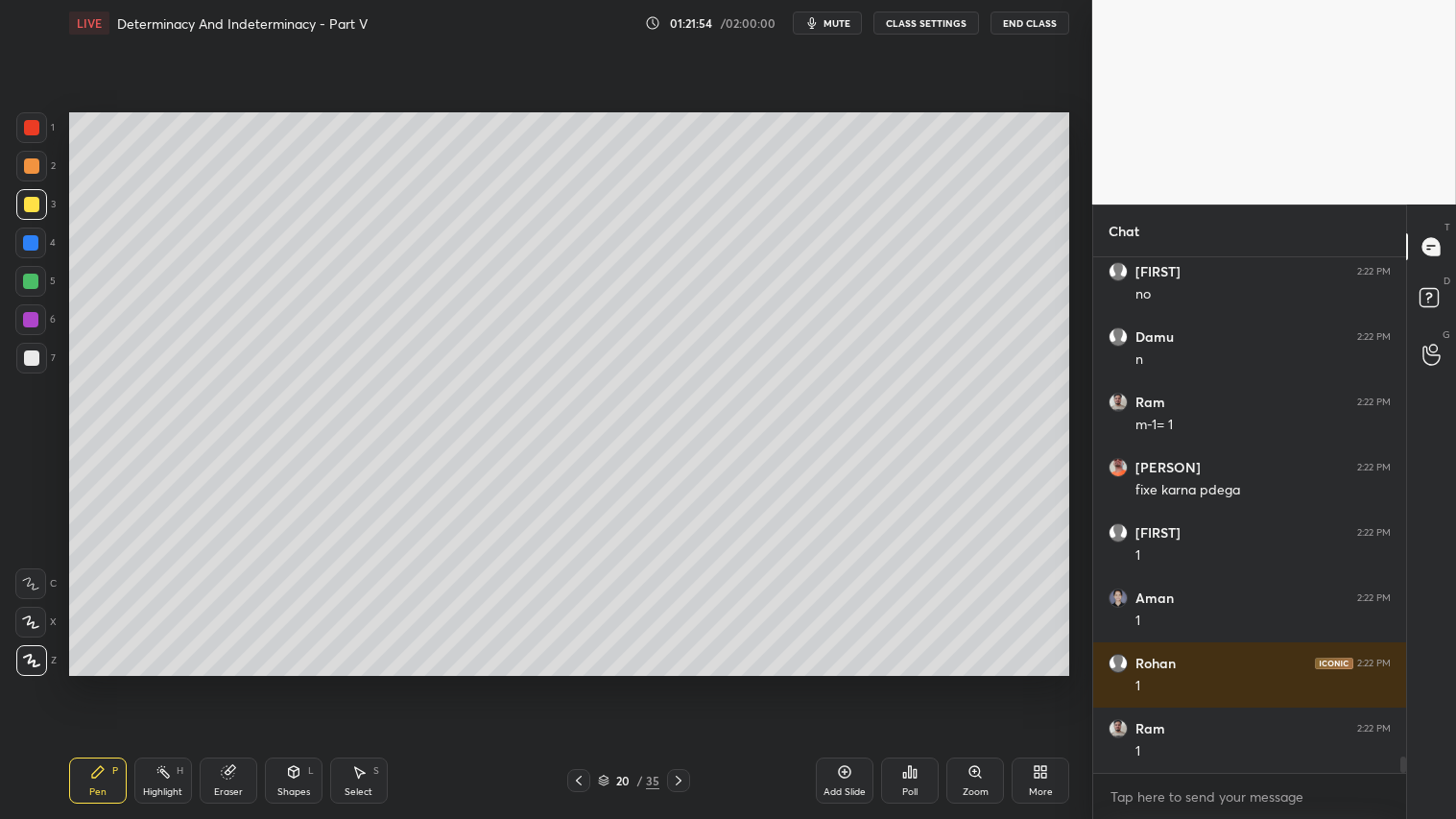 scroll, scrollTop: 16013, scrollLeft: 0, axis: vertical 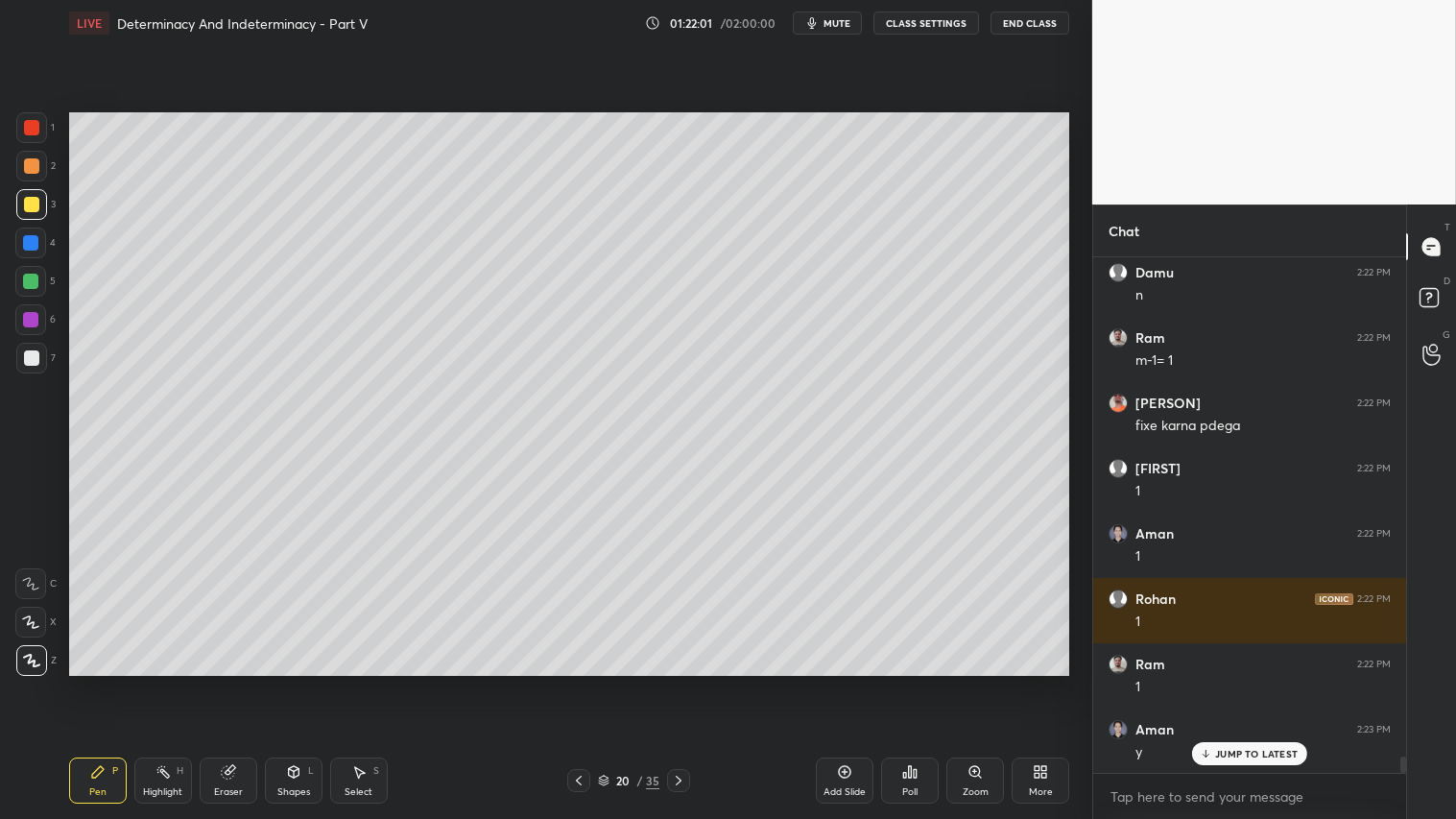 drag, startPoint x: 235, startPoint y: 782, endPoint x: 203, endPoint y: 735, distance: 56.859476 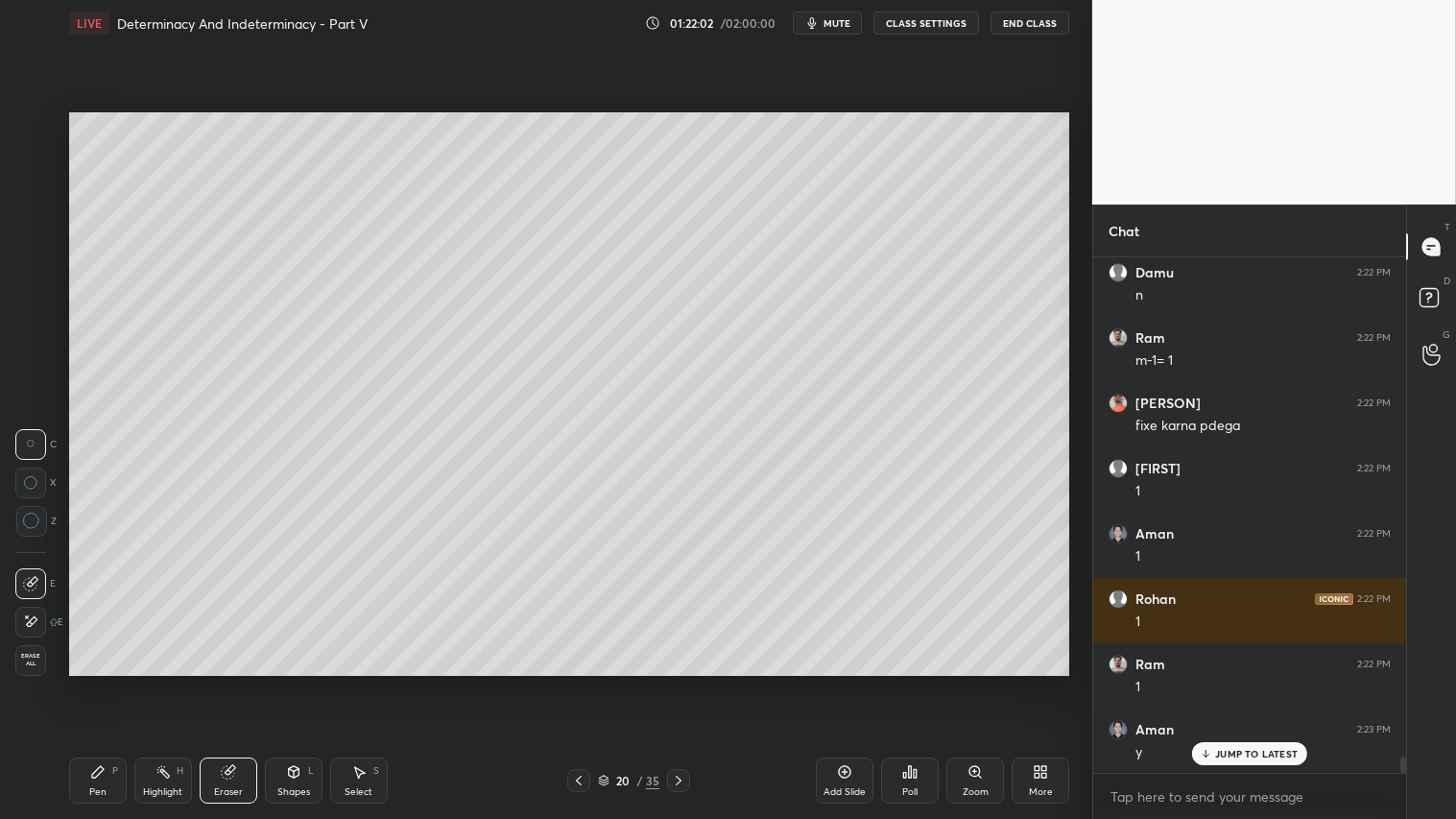 click on "Erase all" at bounding box center (31, 660) 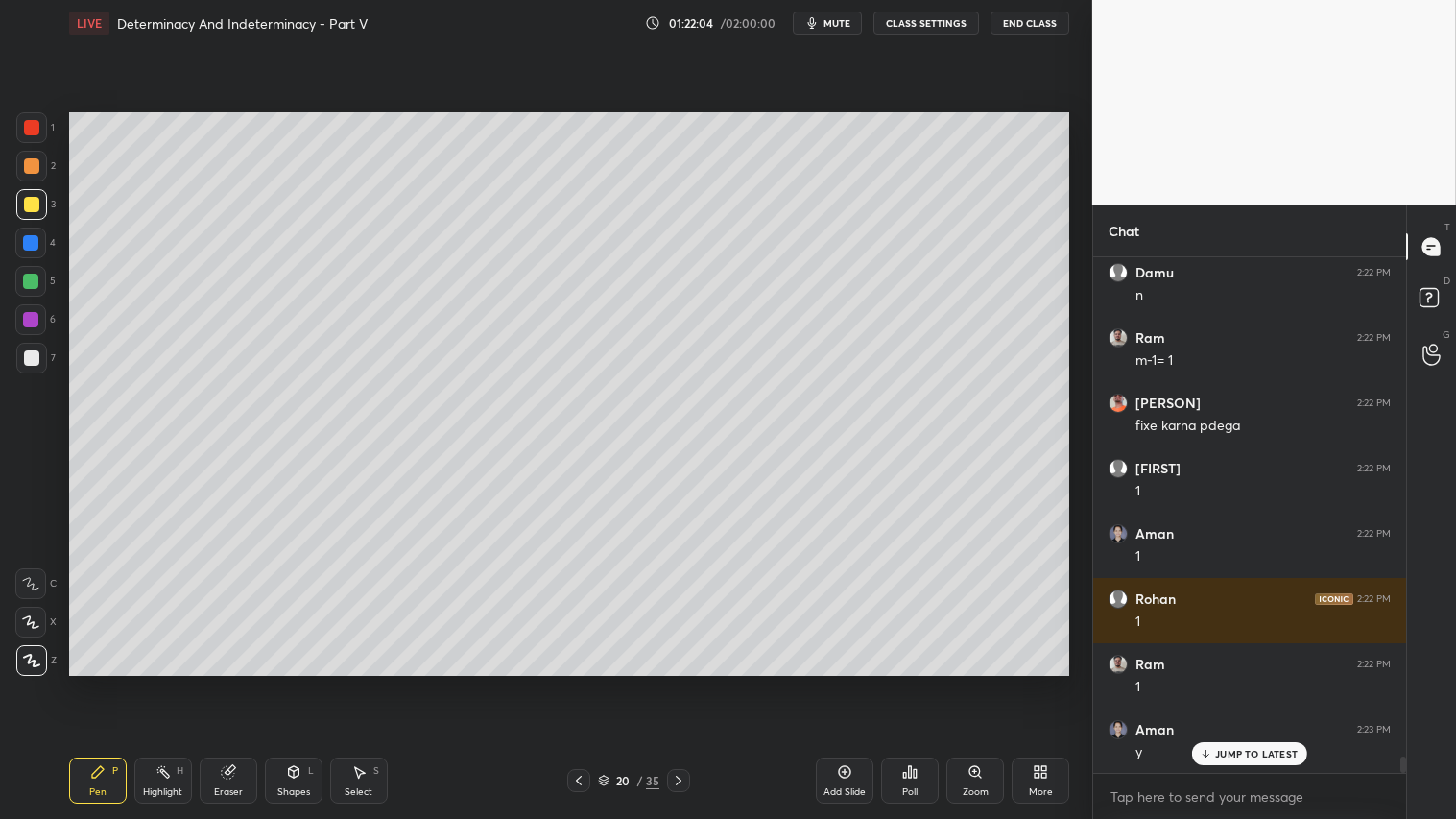 click 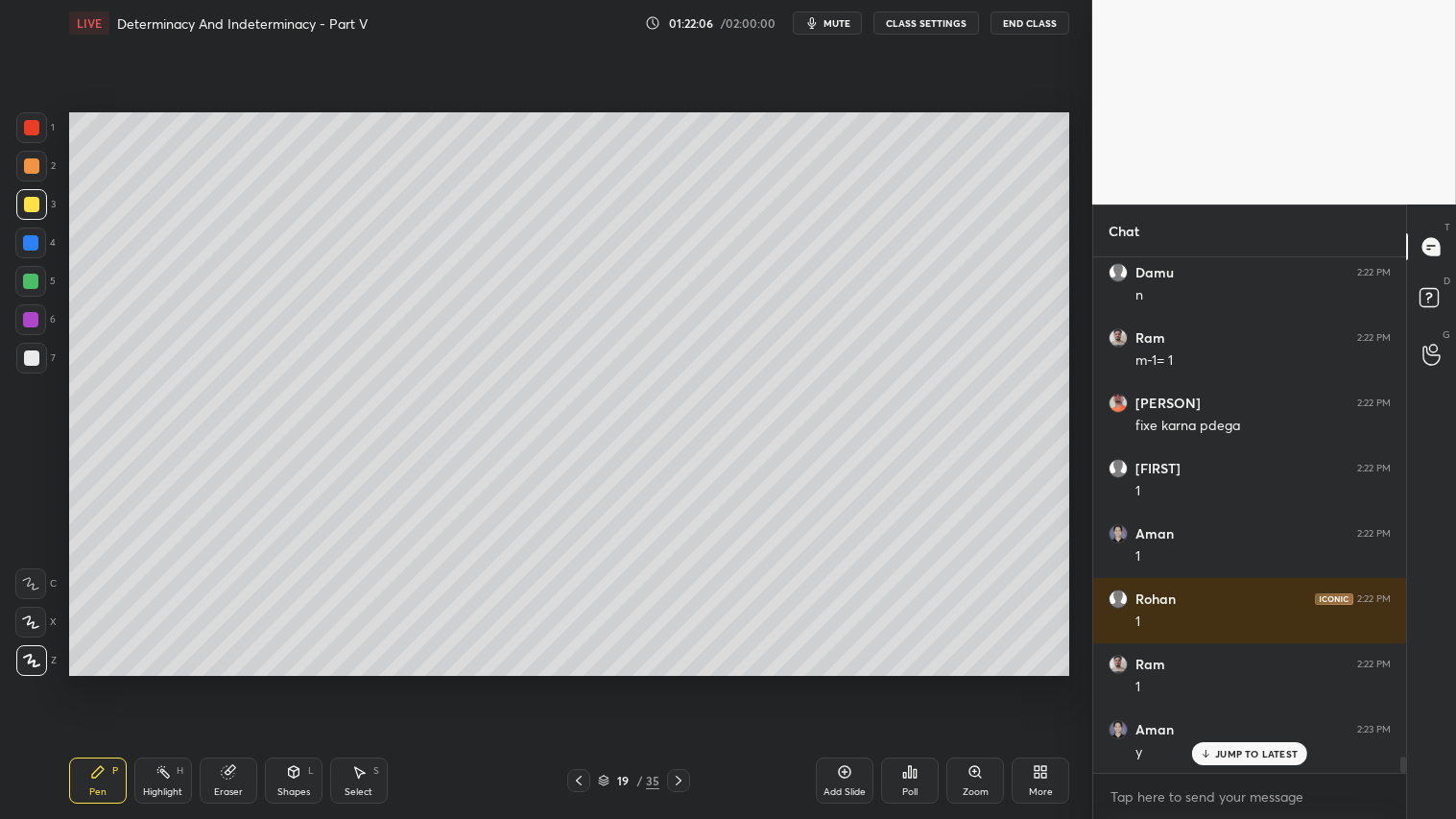 click at bounding box center [32, 166] 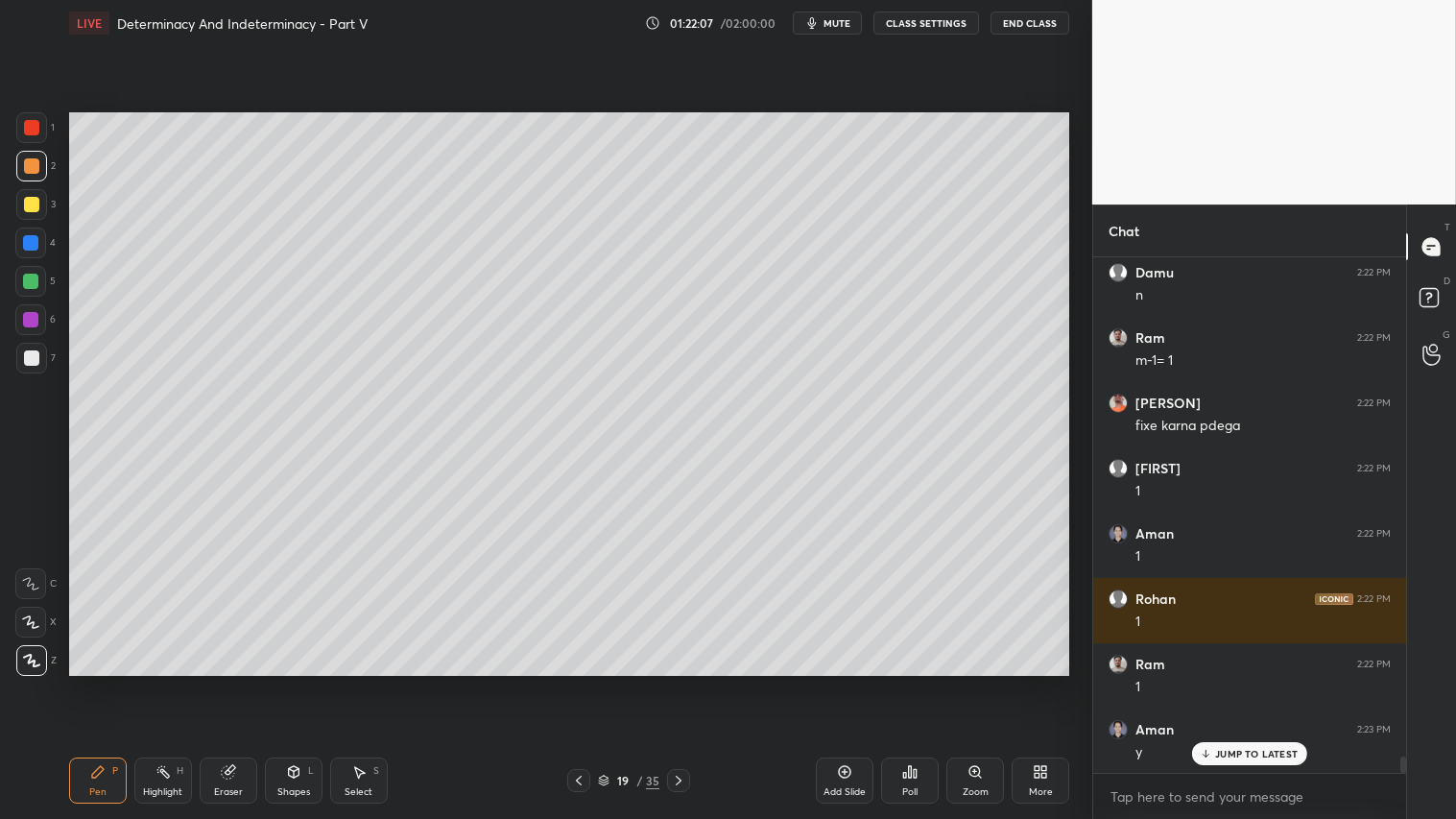 click 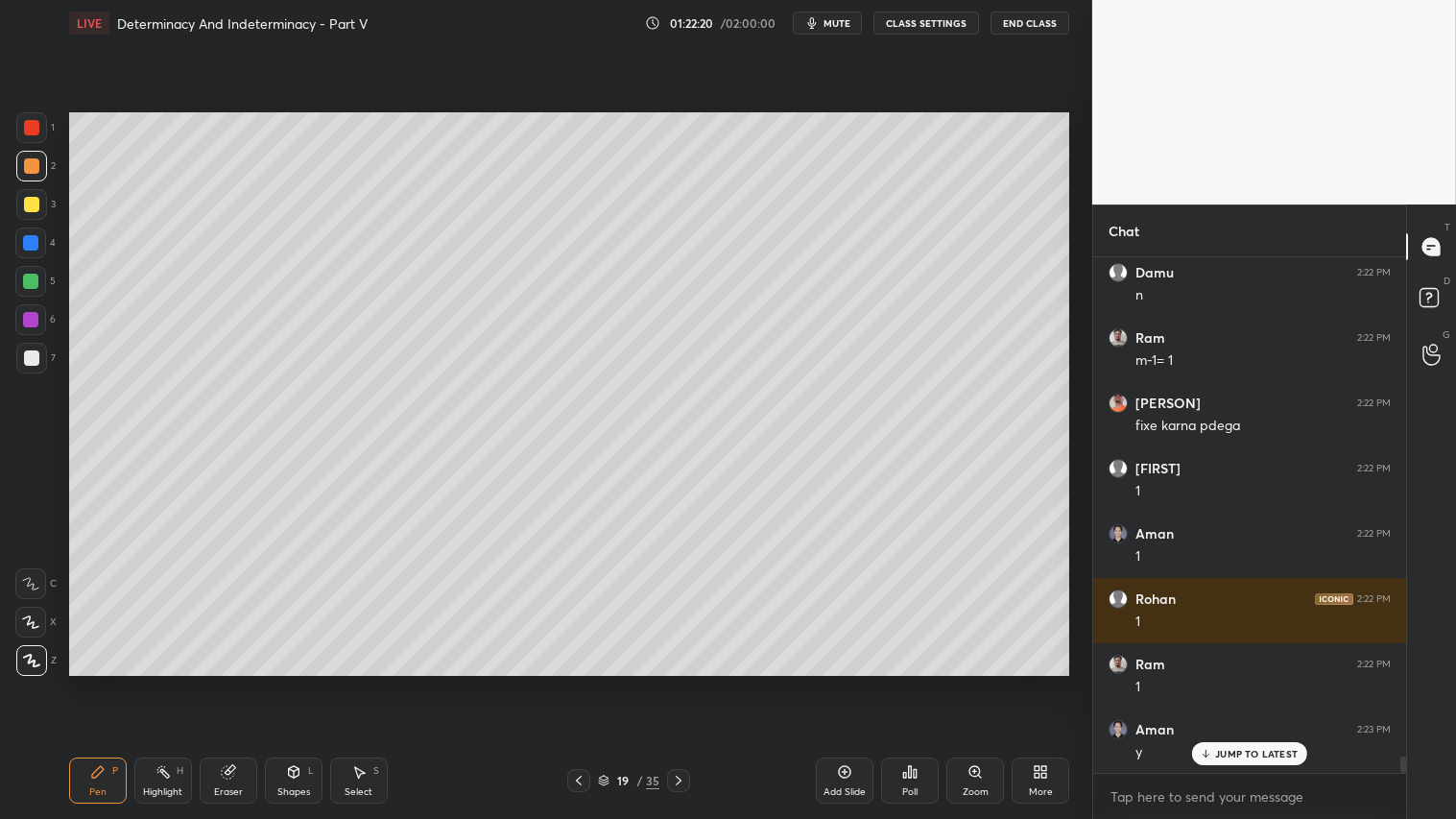 click 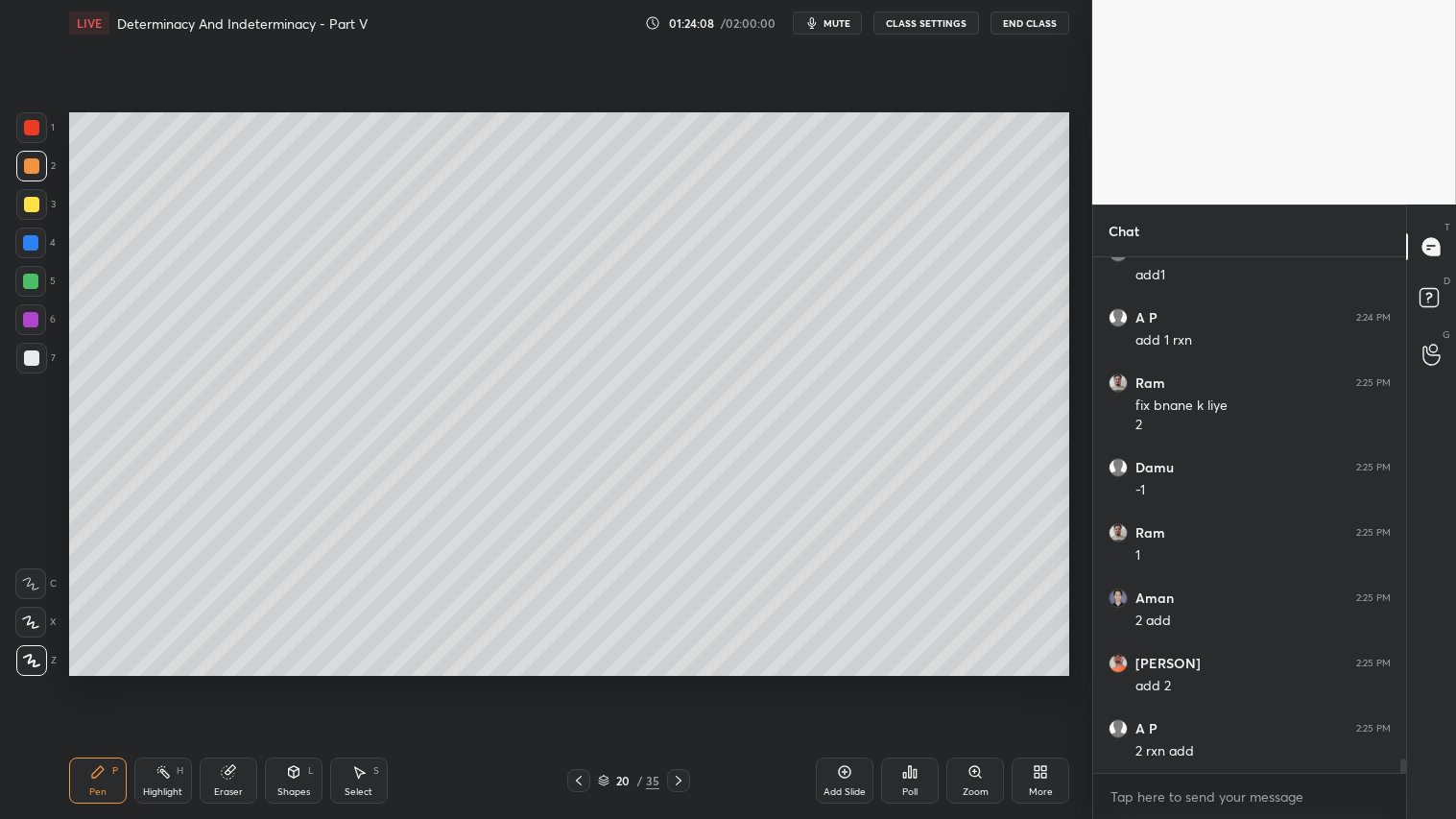 scroll, scrollTop: 17602, scrollLeft: 0, axis: vertical 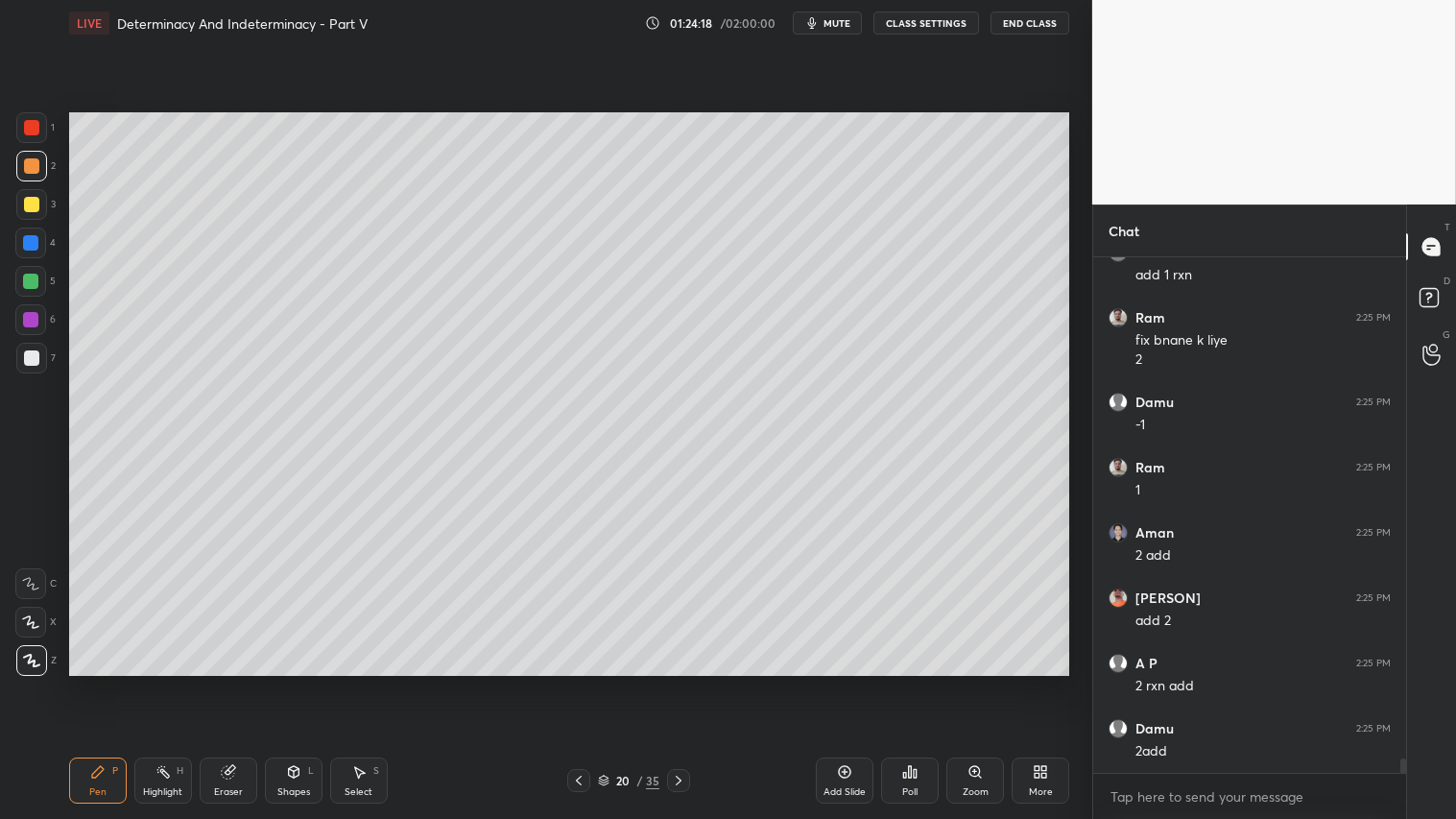 click on "Eraser" at bounding box center (228, 781) 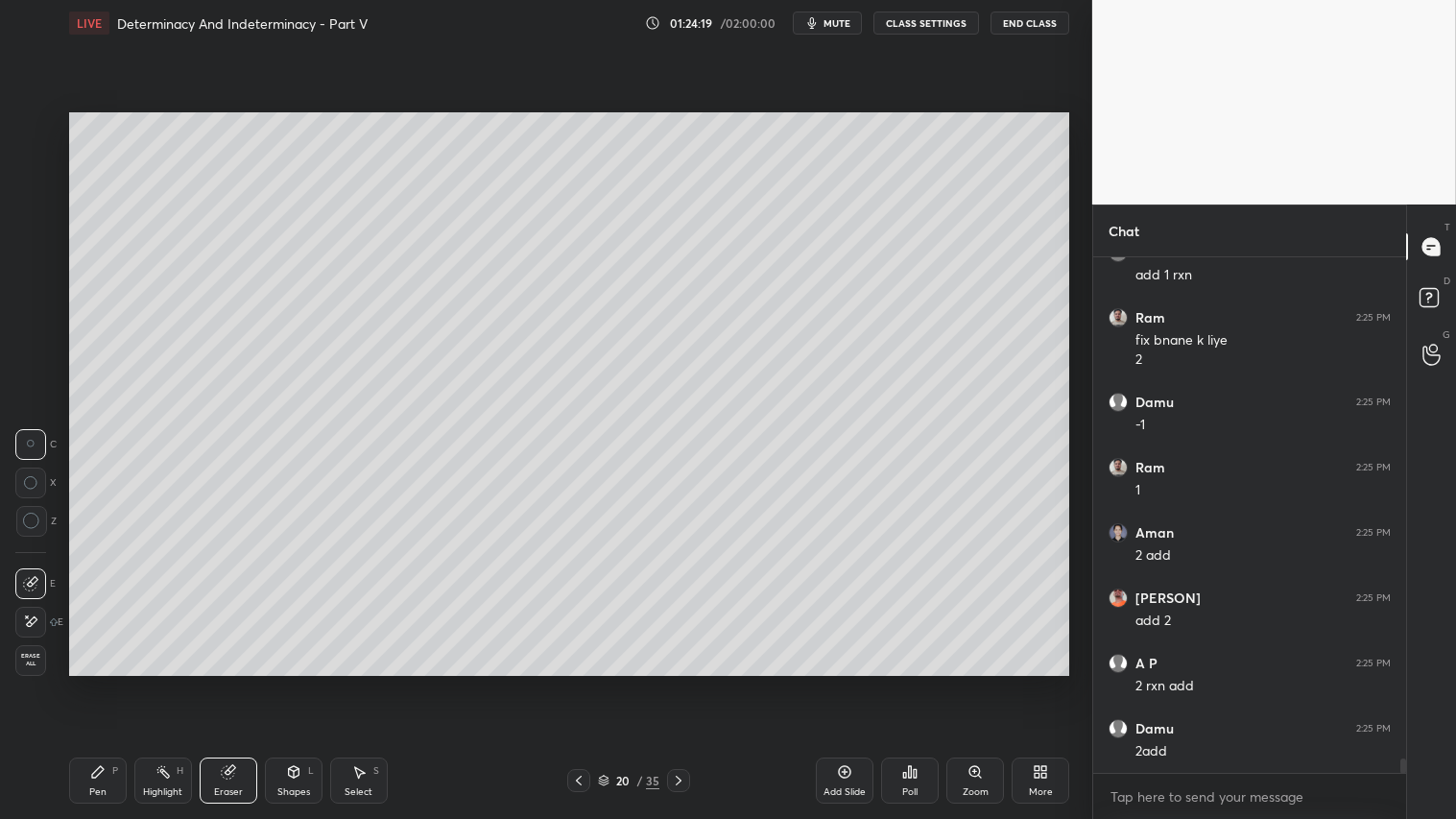 click on "Erase all" at bounding box center (31, 660) 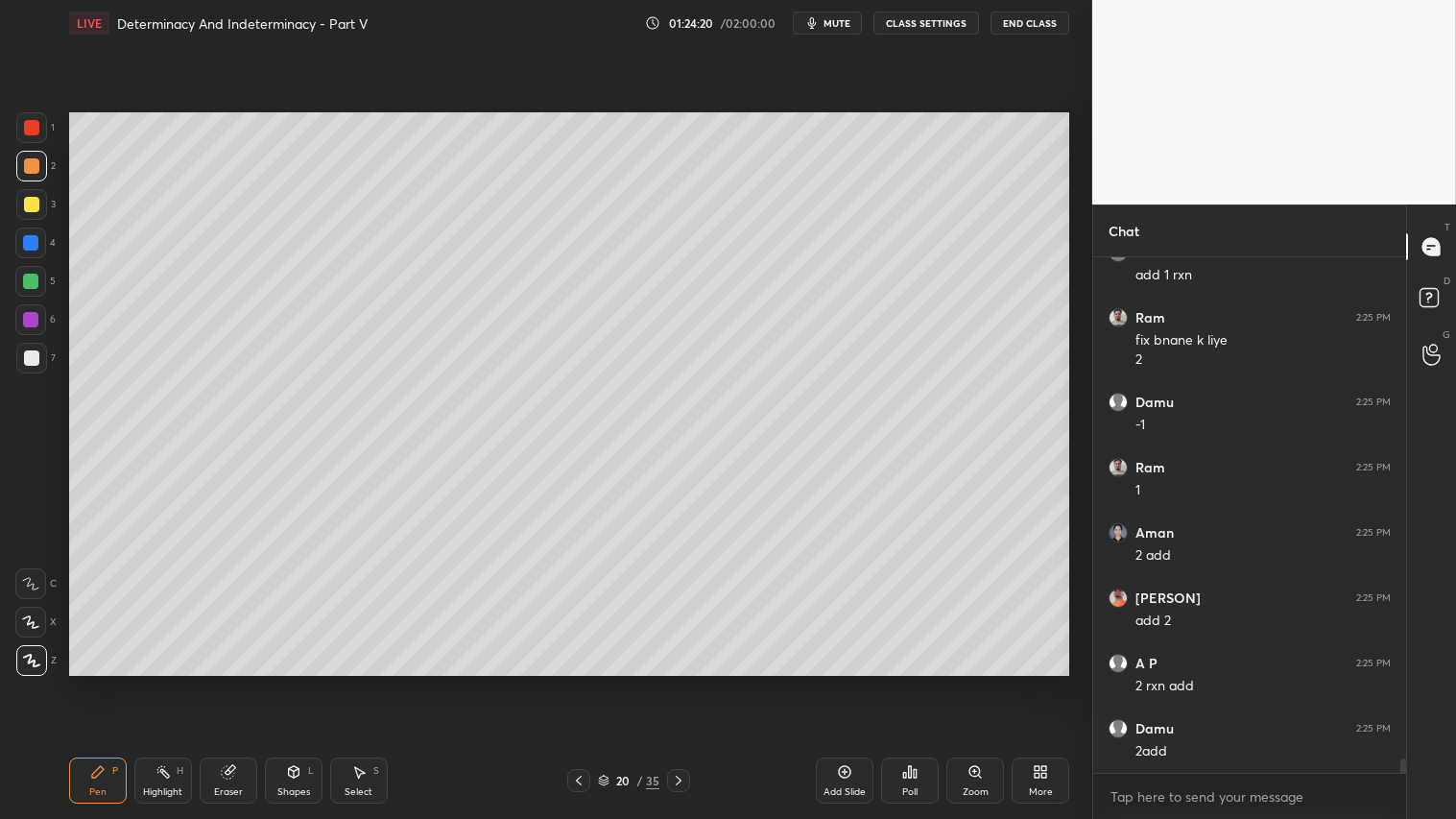 click 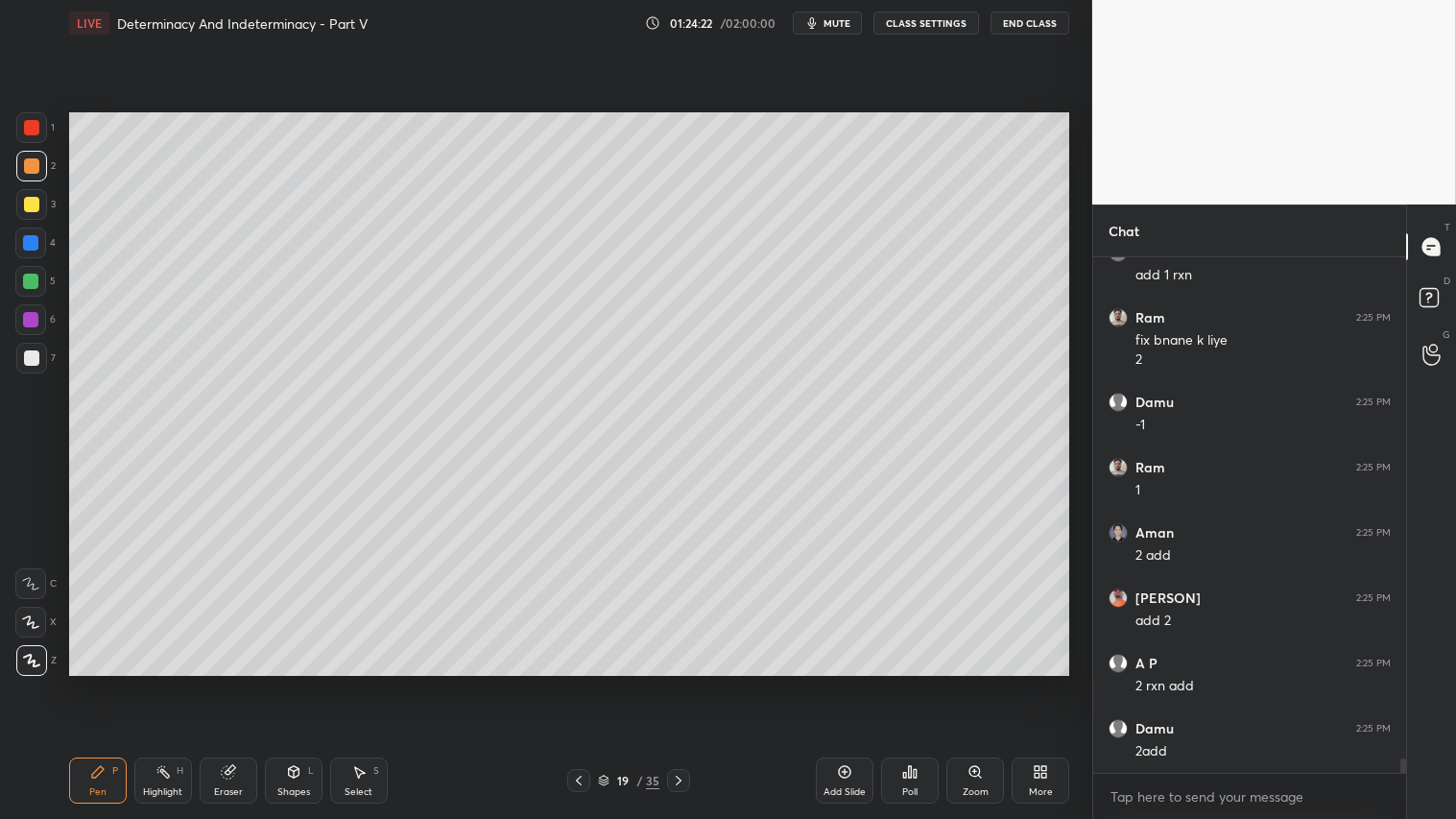 drag, startPoint x: 108, startPoint y: 790, endPoint x: 106, endPoint y: 776, distance: 14.142136 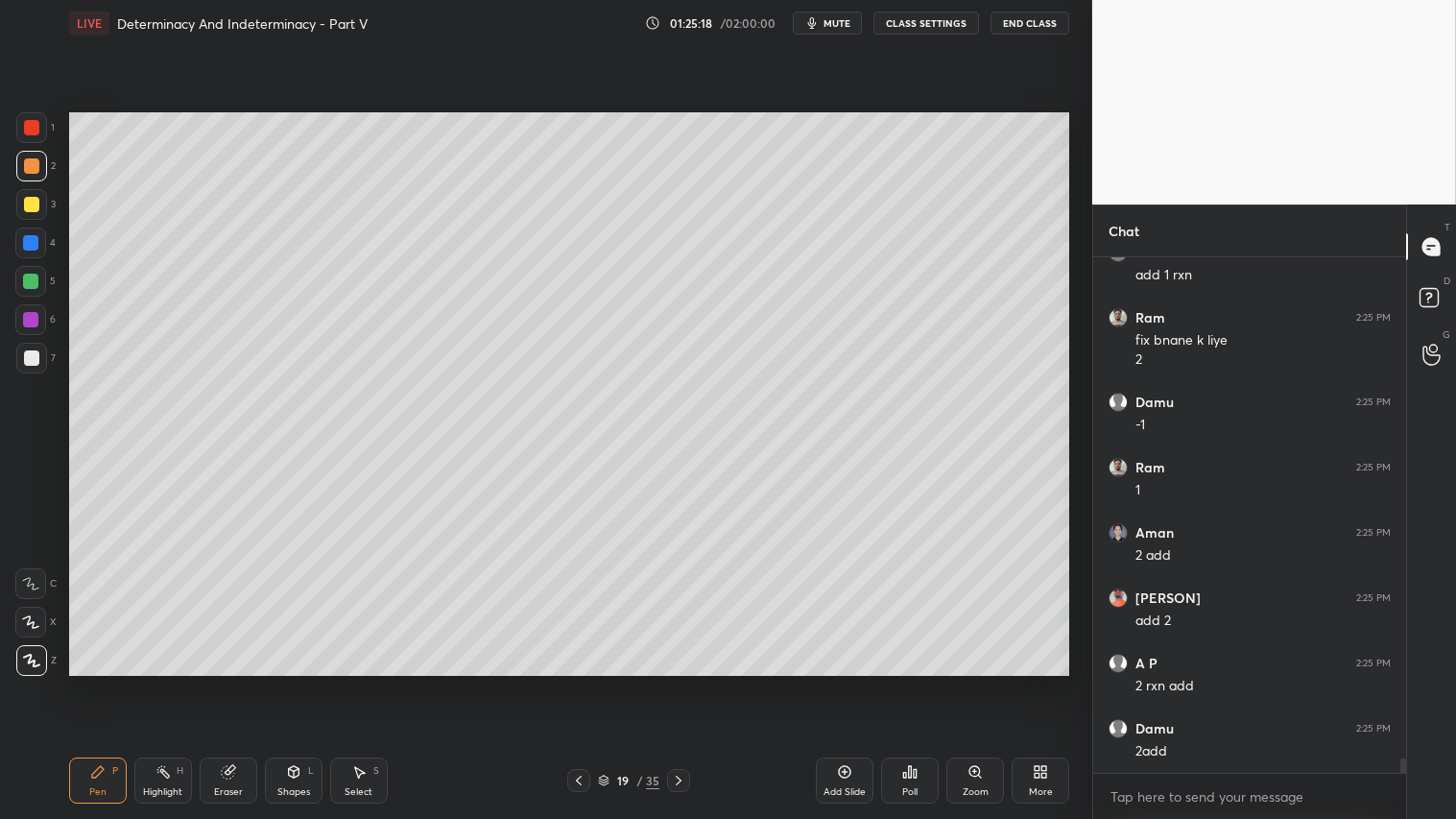 drag, startPoint x: 26, startPoint y: 173, endPoint x: 23, endPoint y: 157, distance: 16.27882 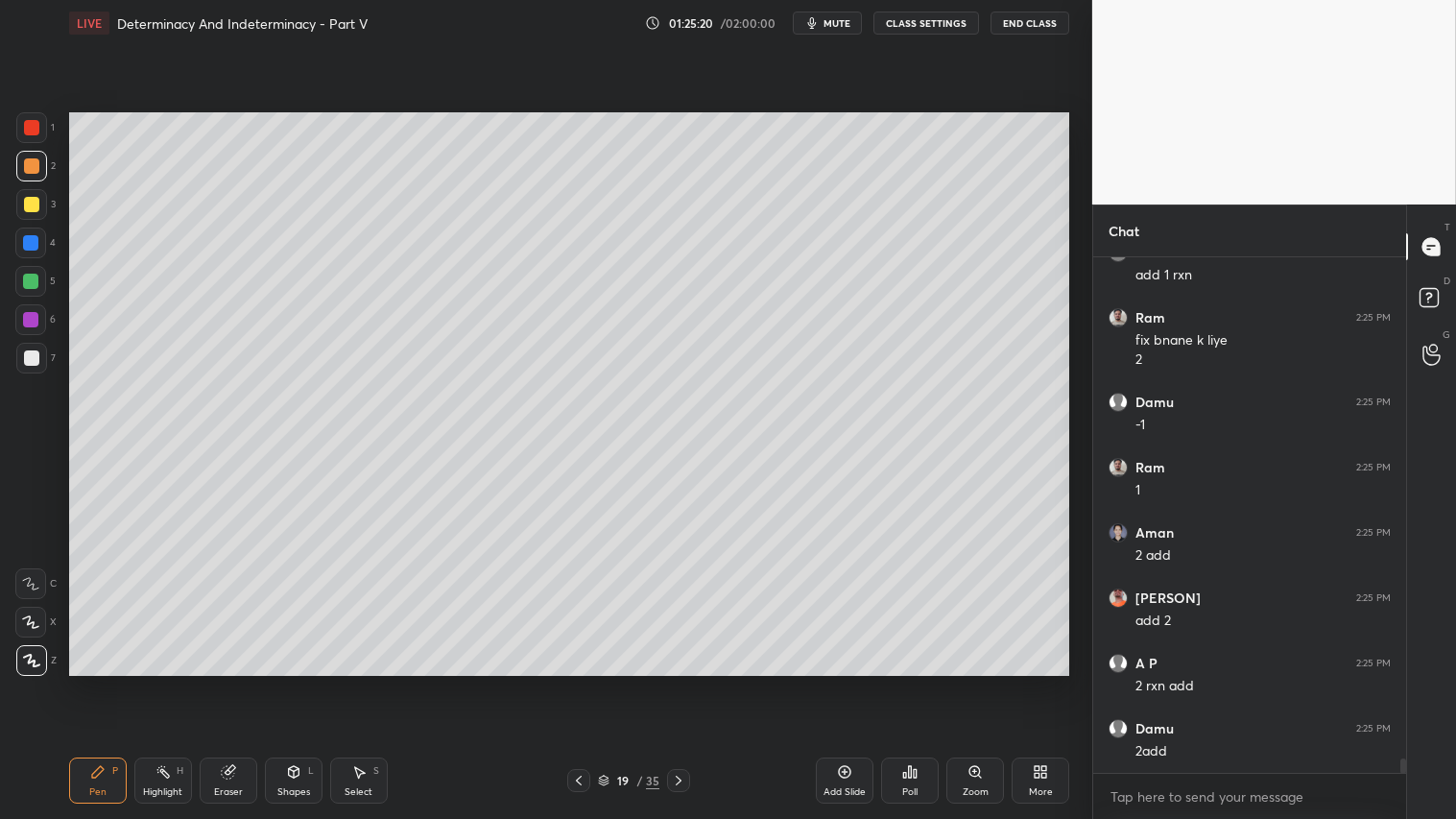 drag, startPoint x: 99, startPoint y: 783, endPoint x: 96, endPoint y: 766, distance: 17.262677 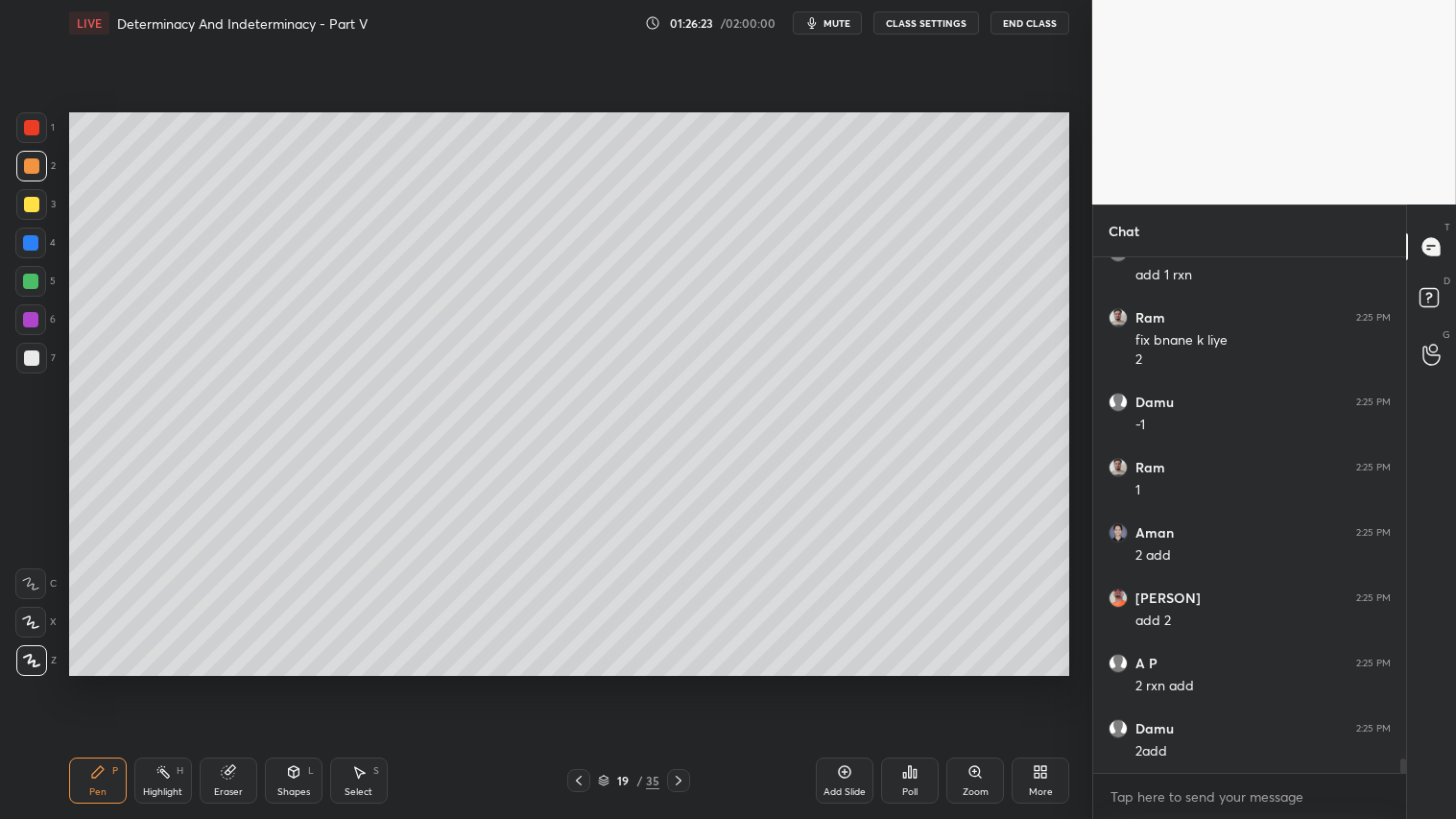 click on "Eraser" at bounding box center (228, 792) 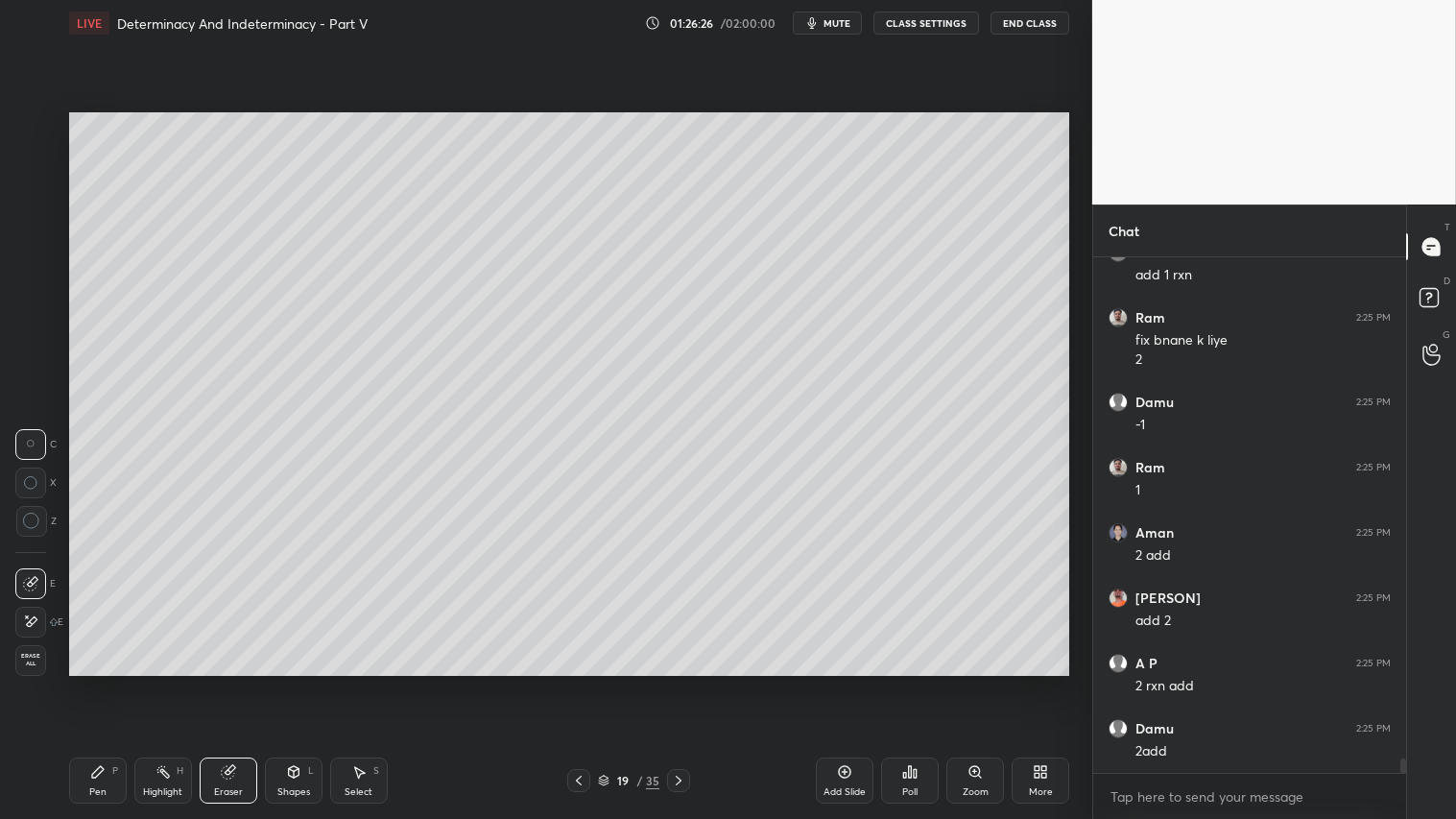 click on "Pen" at bounding box center [98, 792] 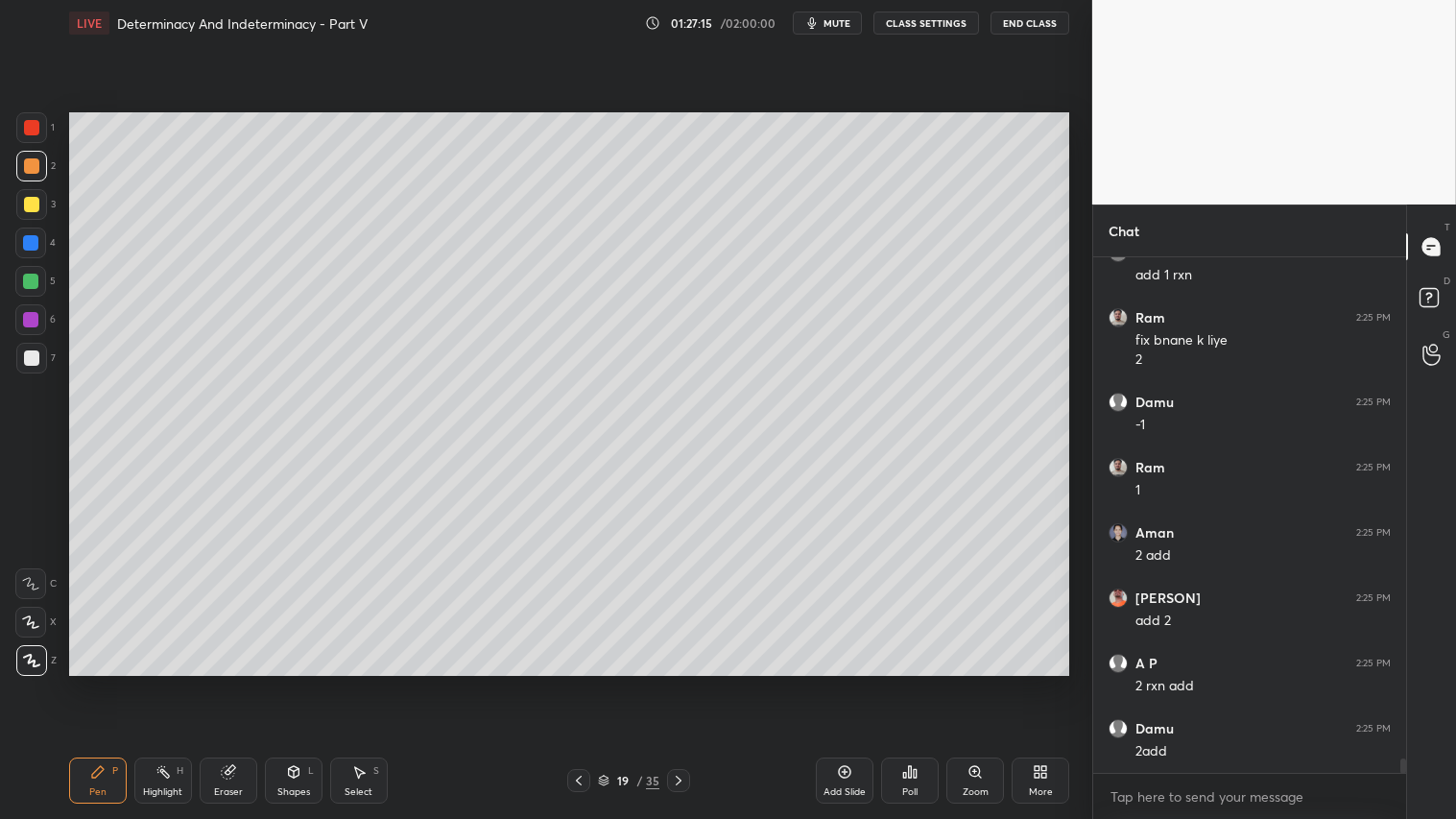 drag, startPoint x: 36, startPoint y: 158, endPoint x: 43, endPoint y: 165, distance: 9.899495 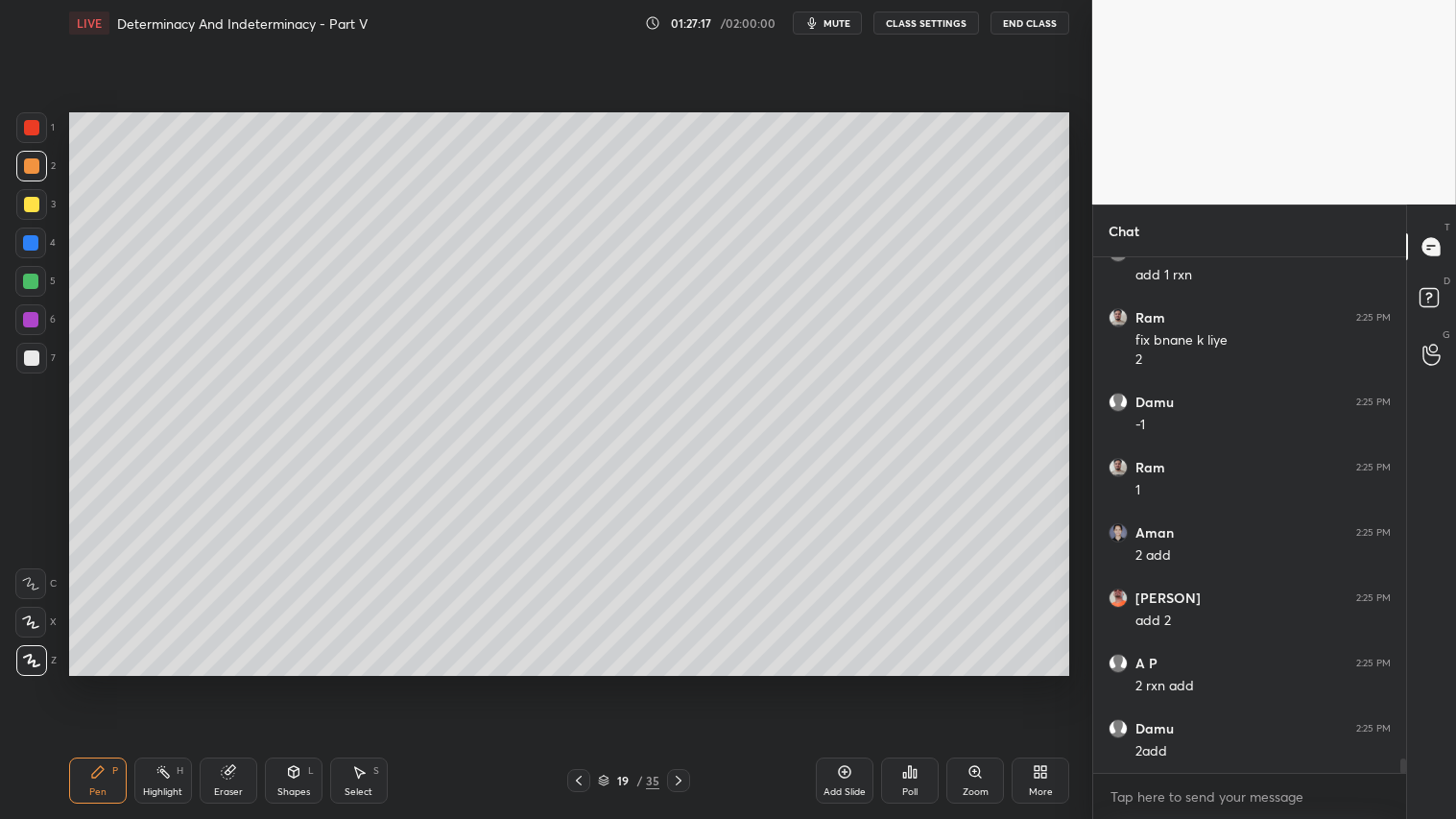 click 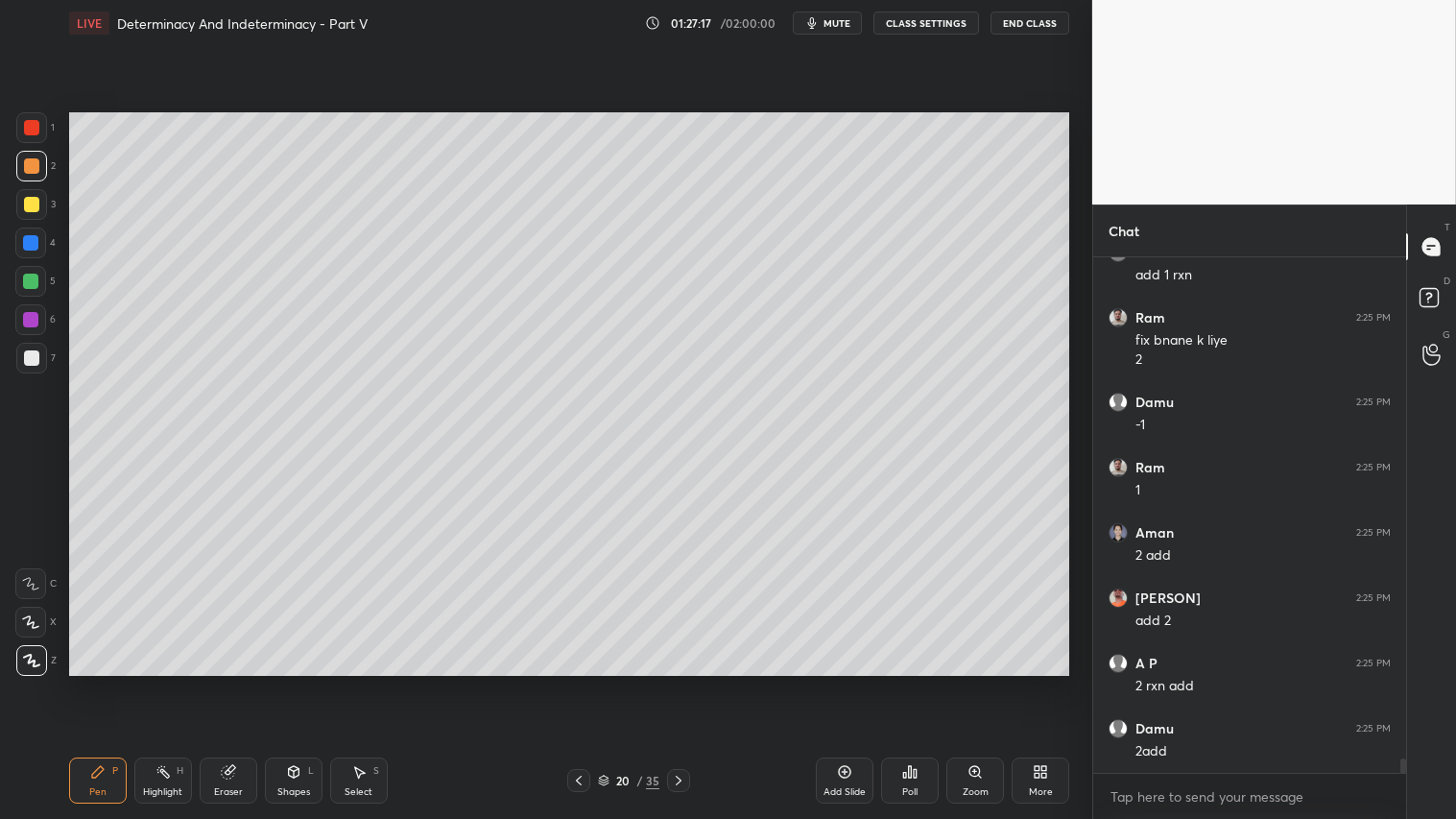 click 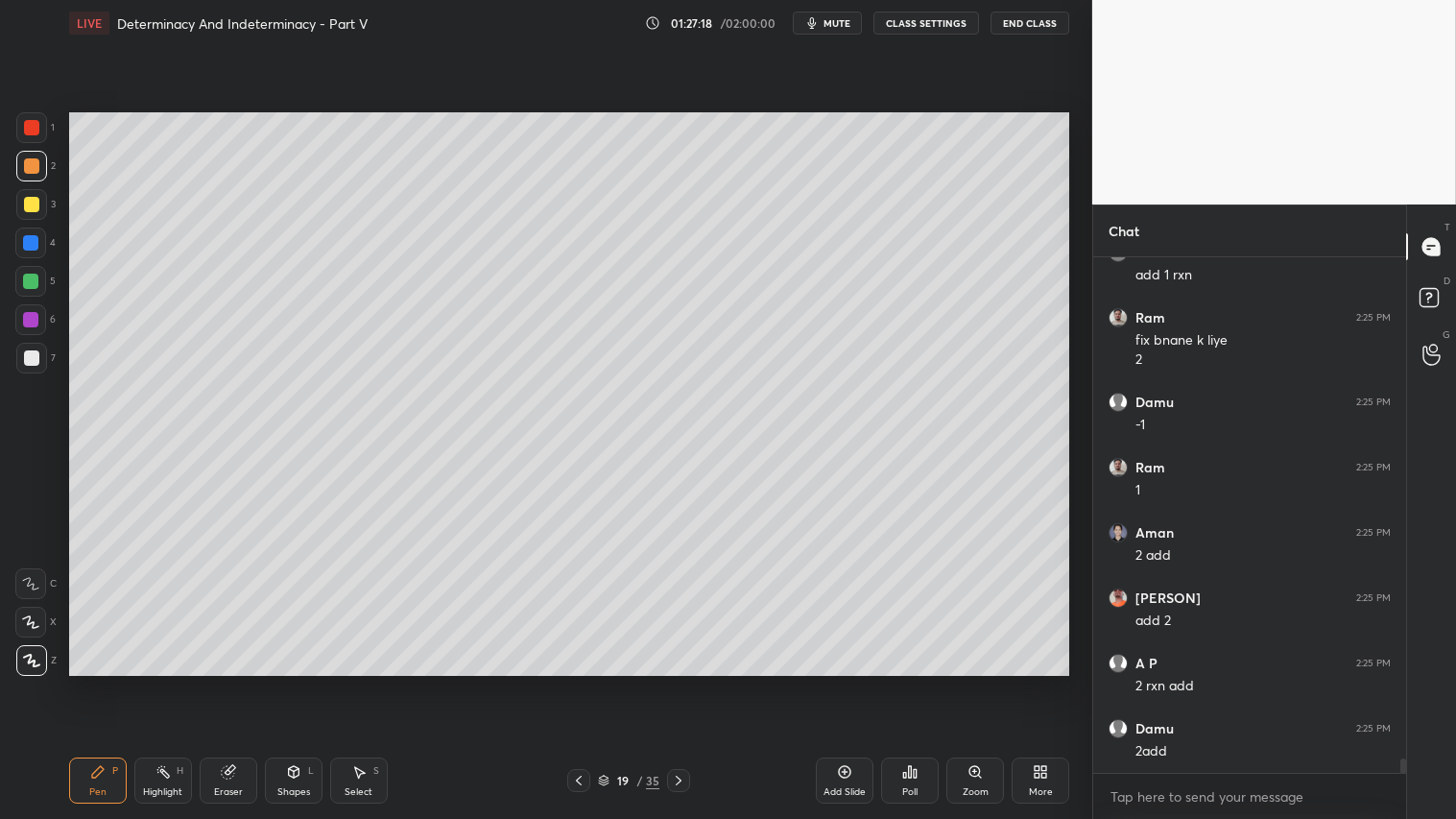 click 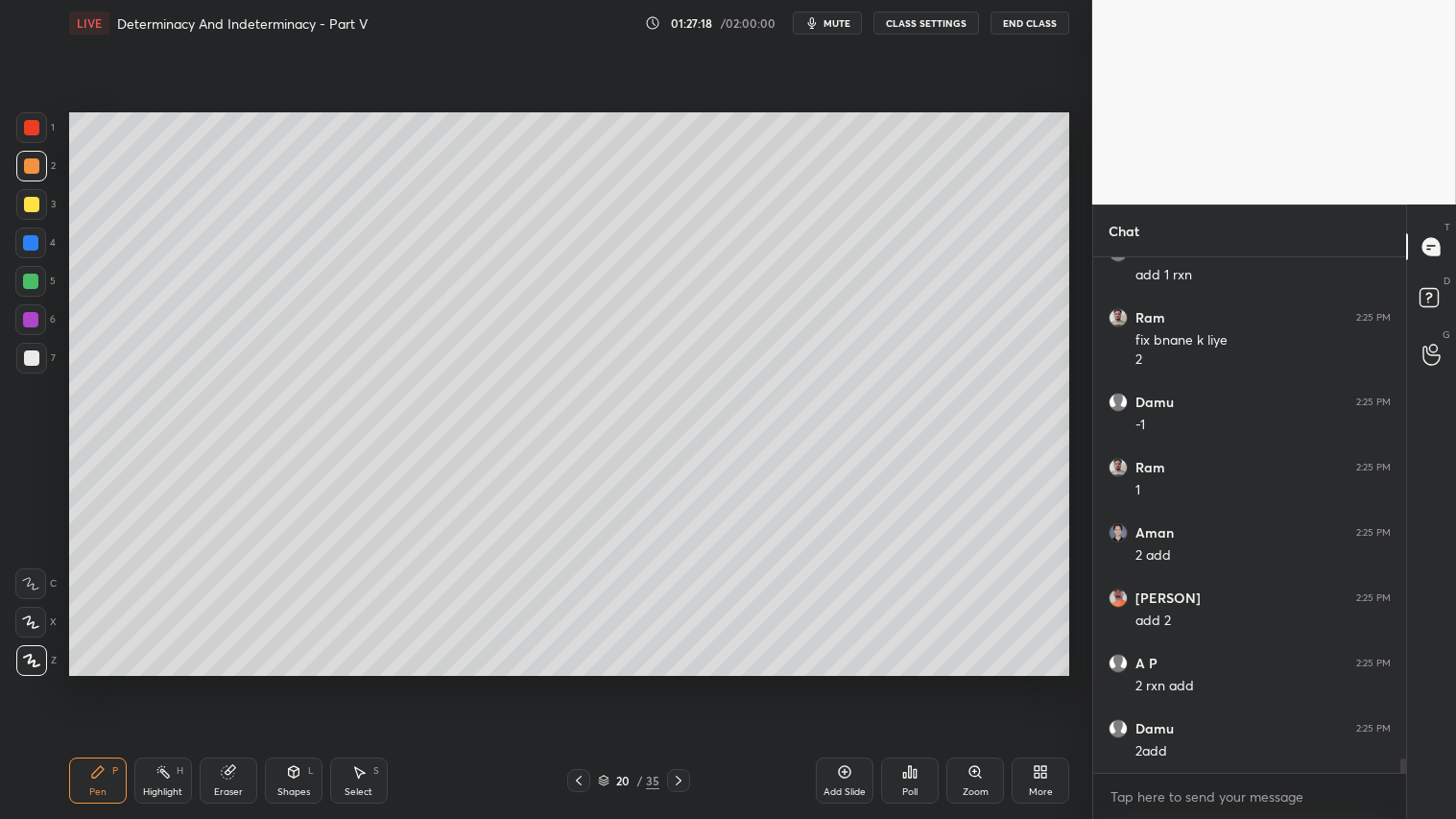 click 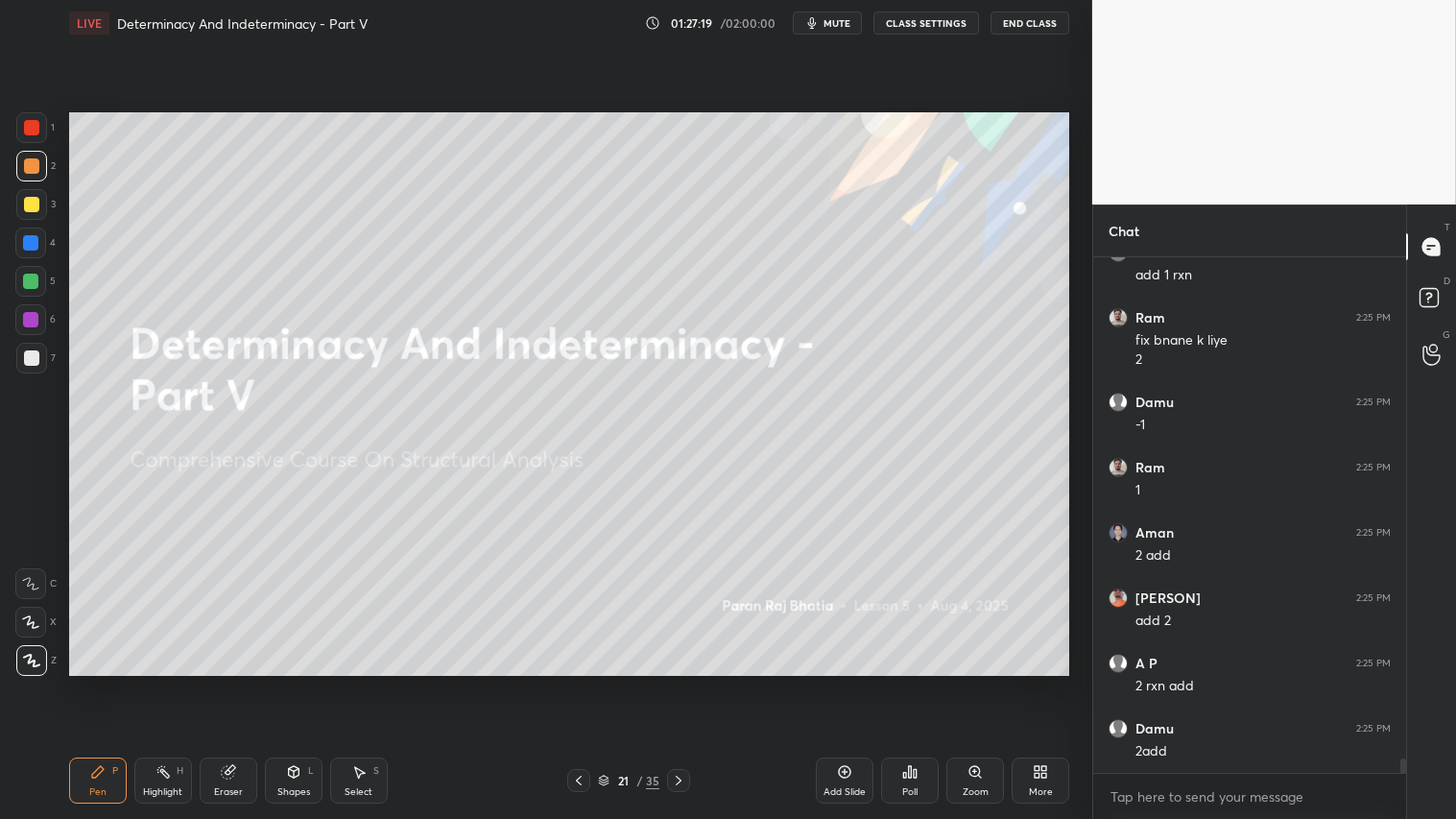 click 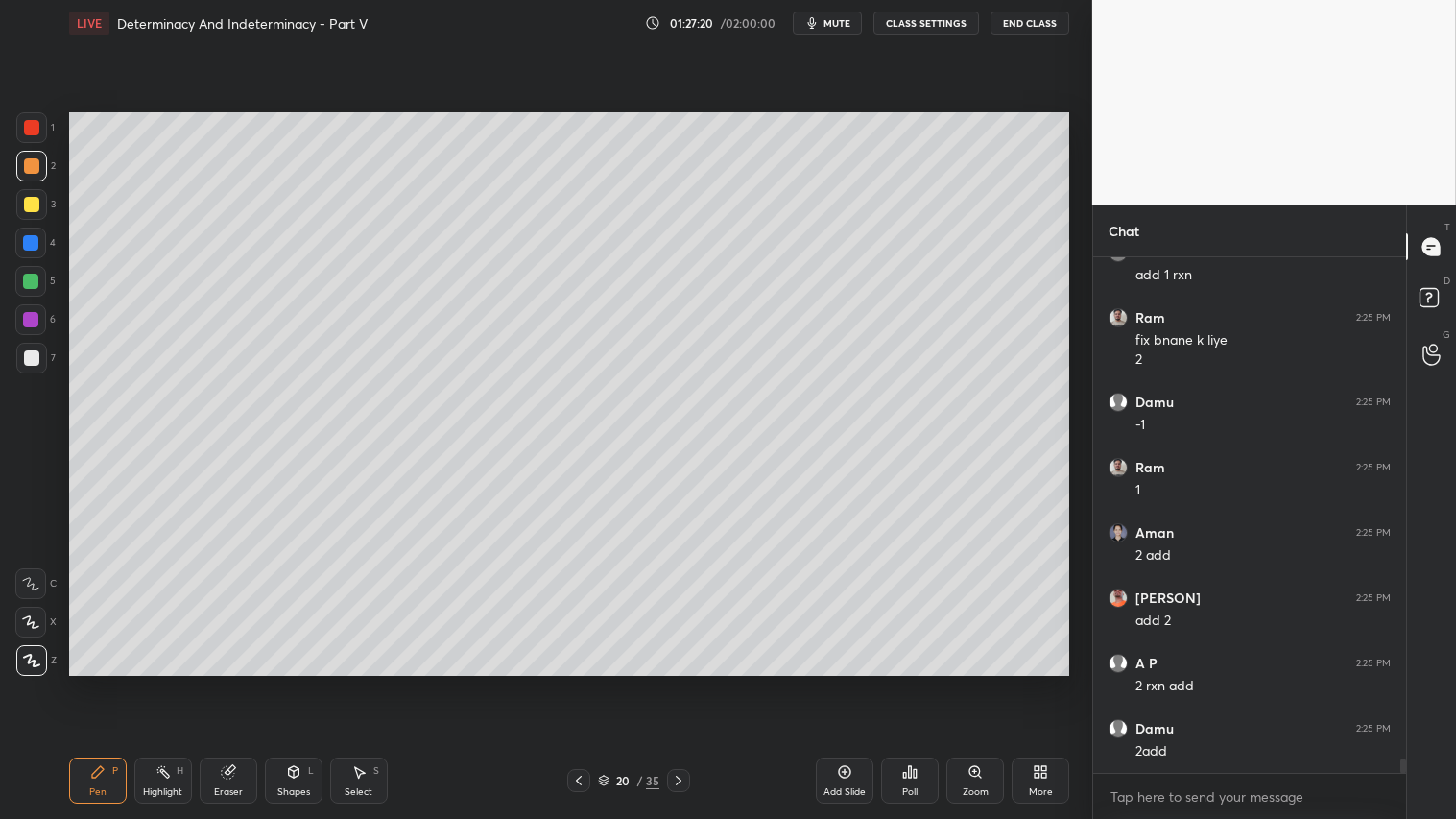 drag, startPoint x: 21, startPoint y: 159, endPoint x: 49, endPoint y: 409, distance: 251.5631 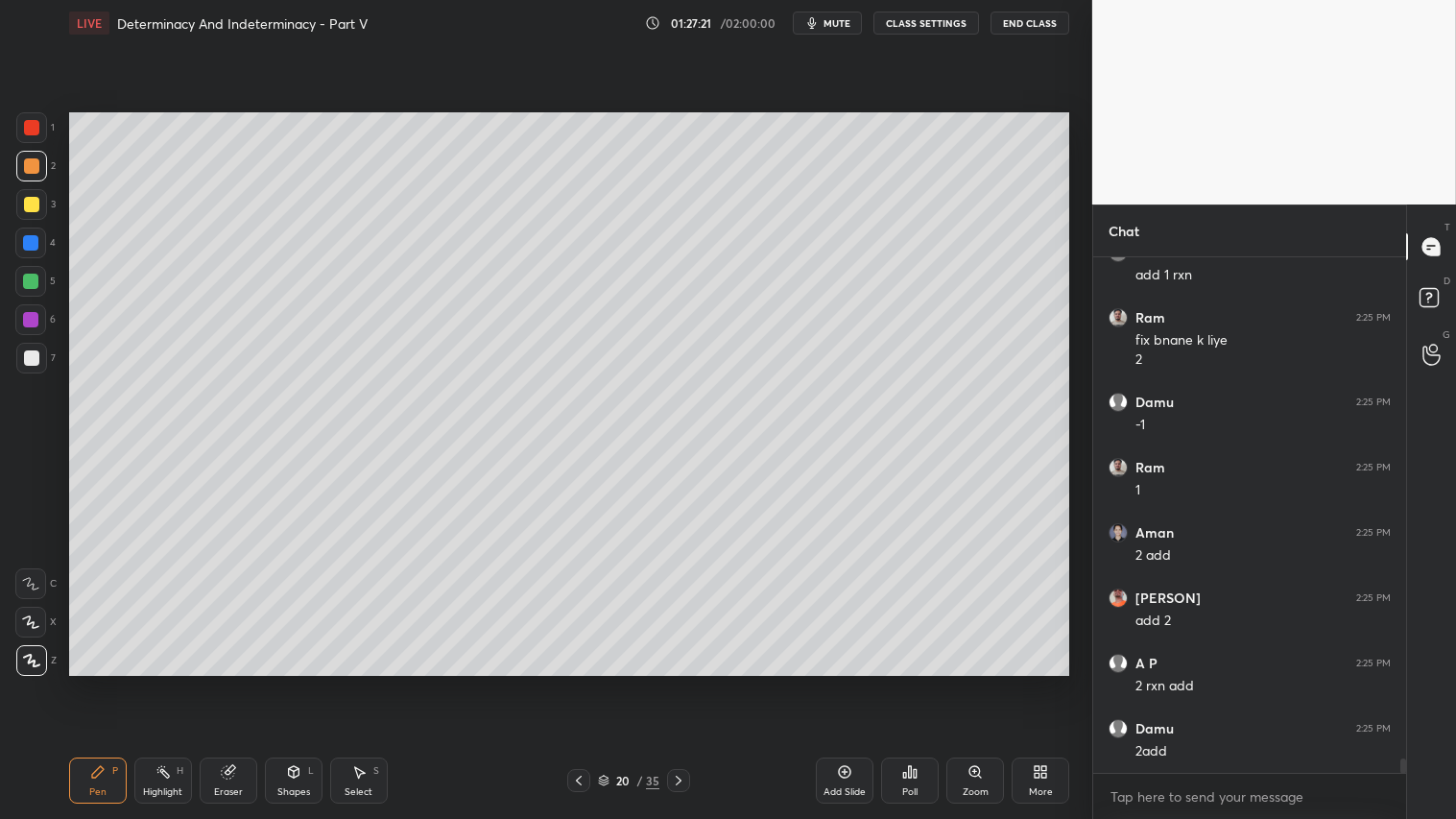 click on "Pen P" at bounding box center [98, 781] 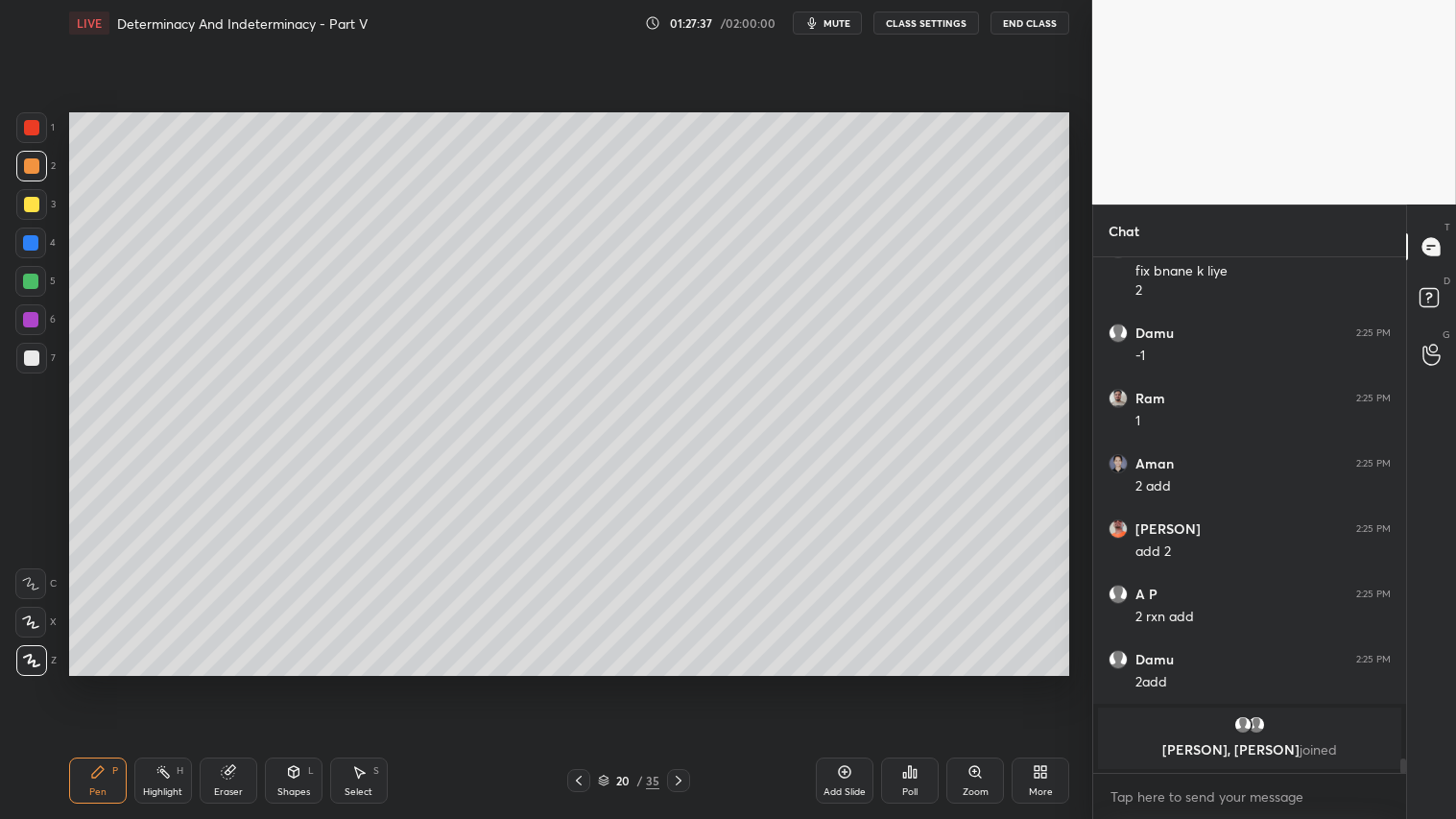 click on "Shapes L" at bounding box center (294, 781) 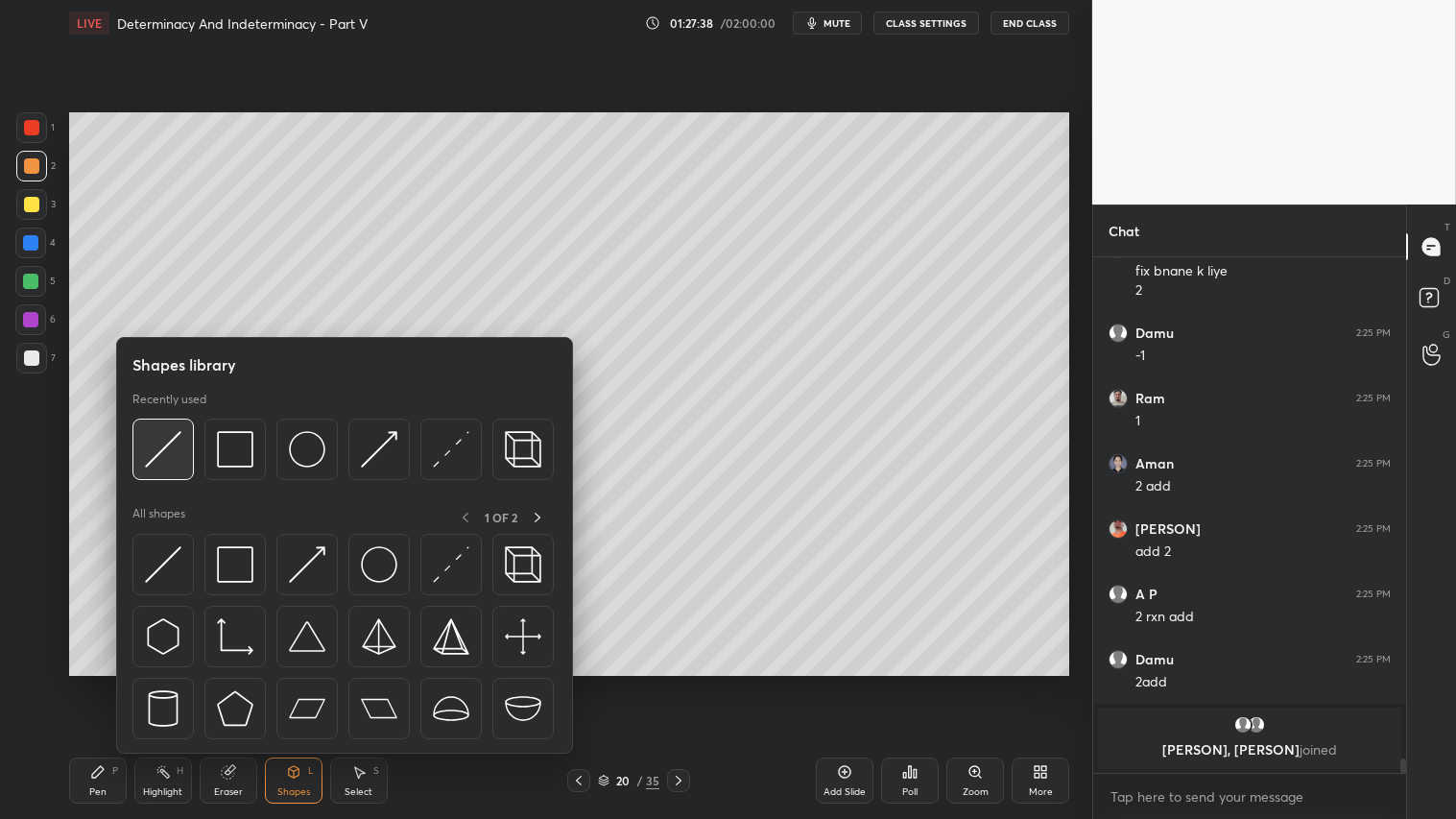 click at bounding box center (163, 449) 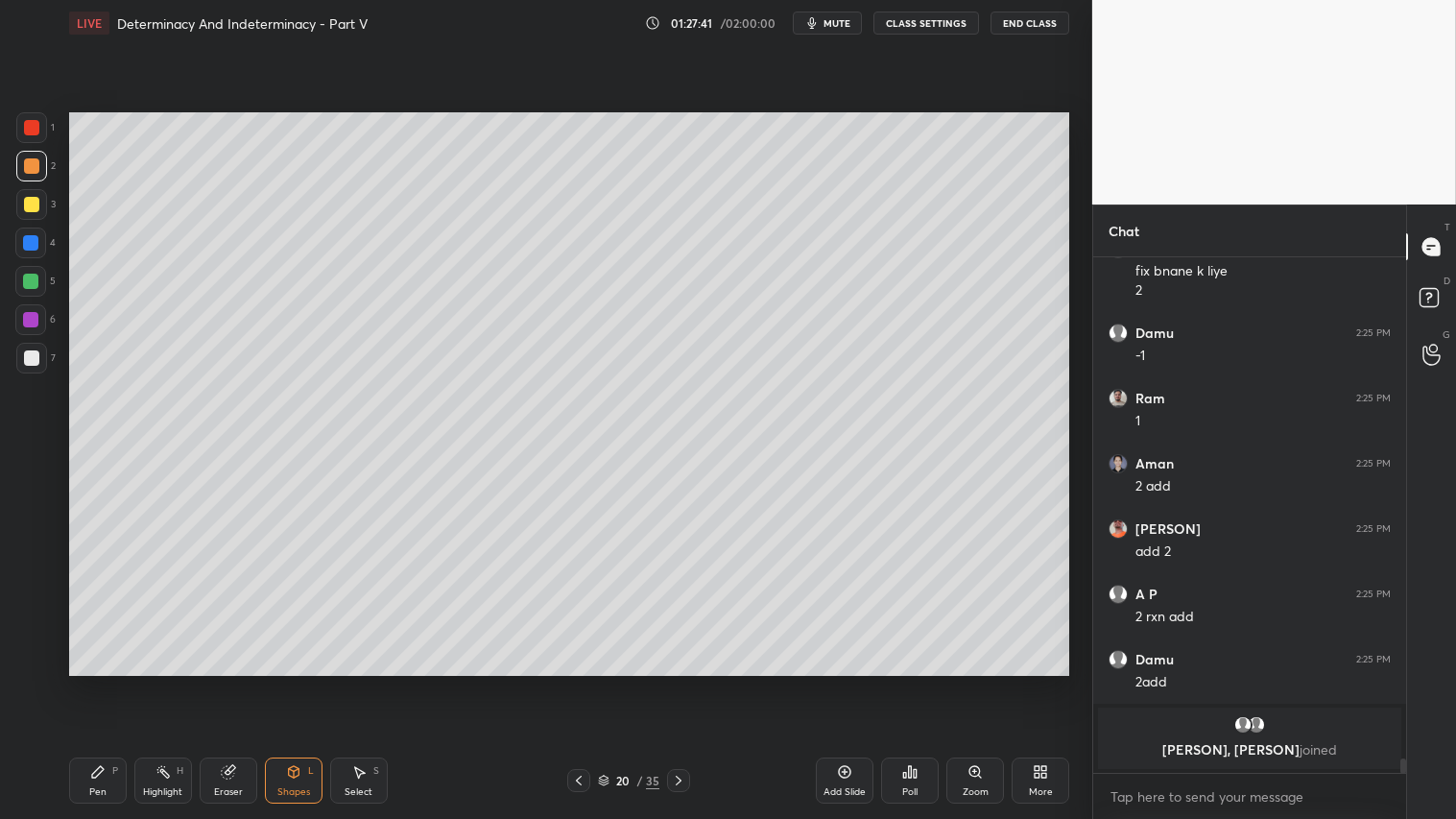 click on "Pen P" at bounding box center [98, 781] 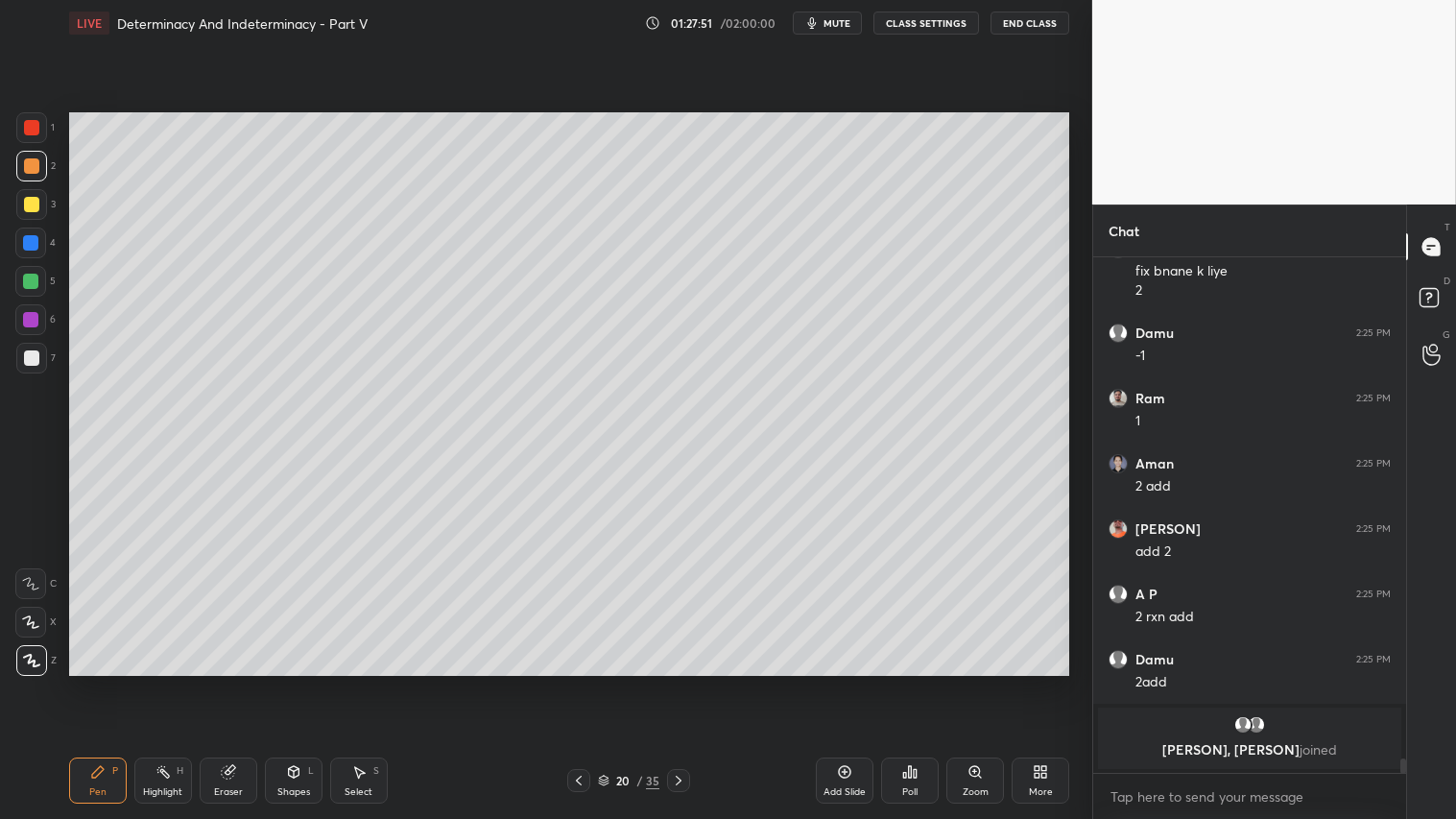 click at bounding box center (32, 166) 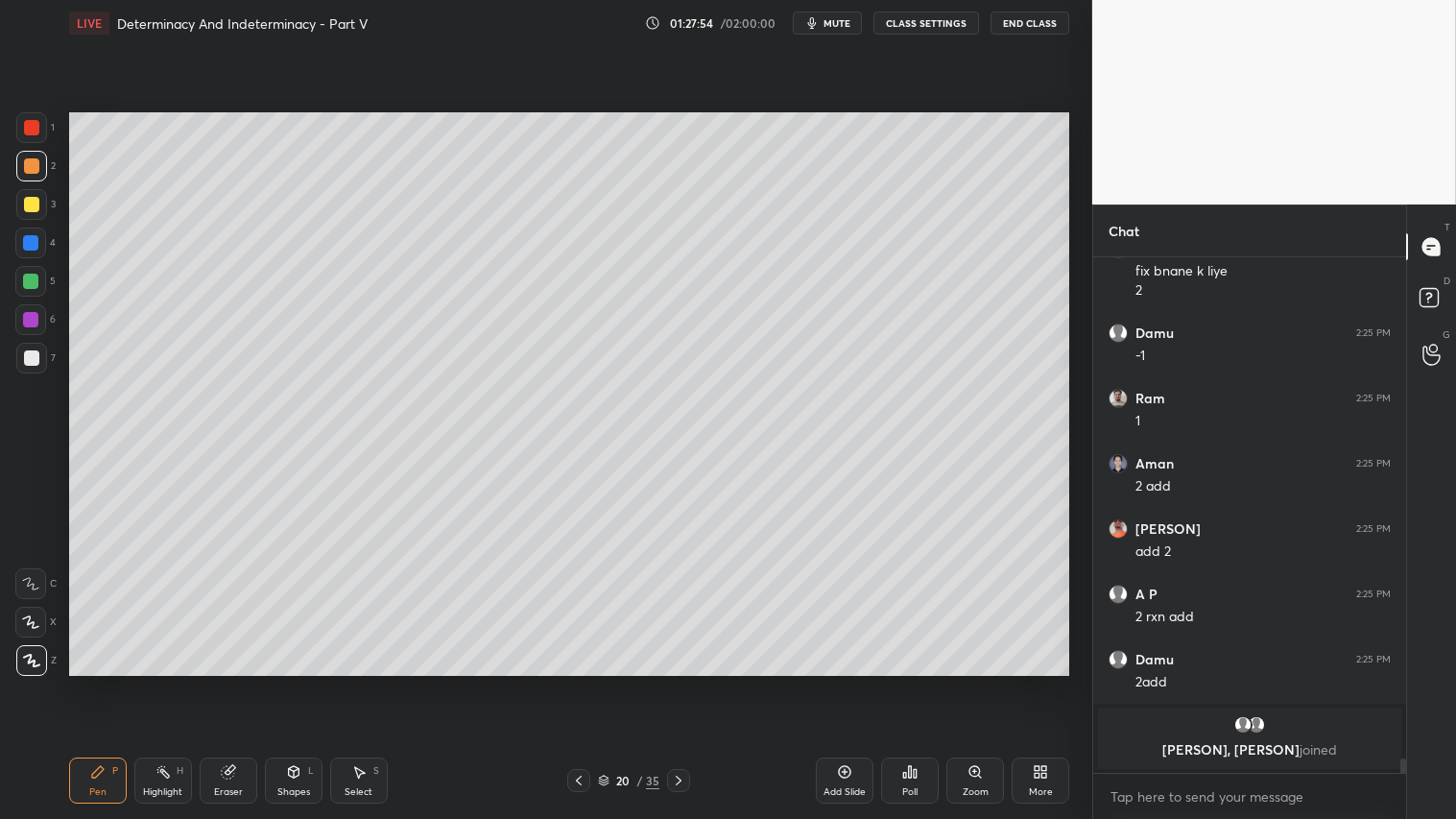 click on "Eraser" at bounding box center (228, 781) 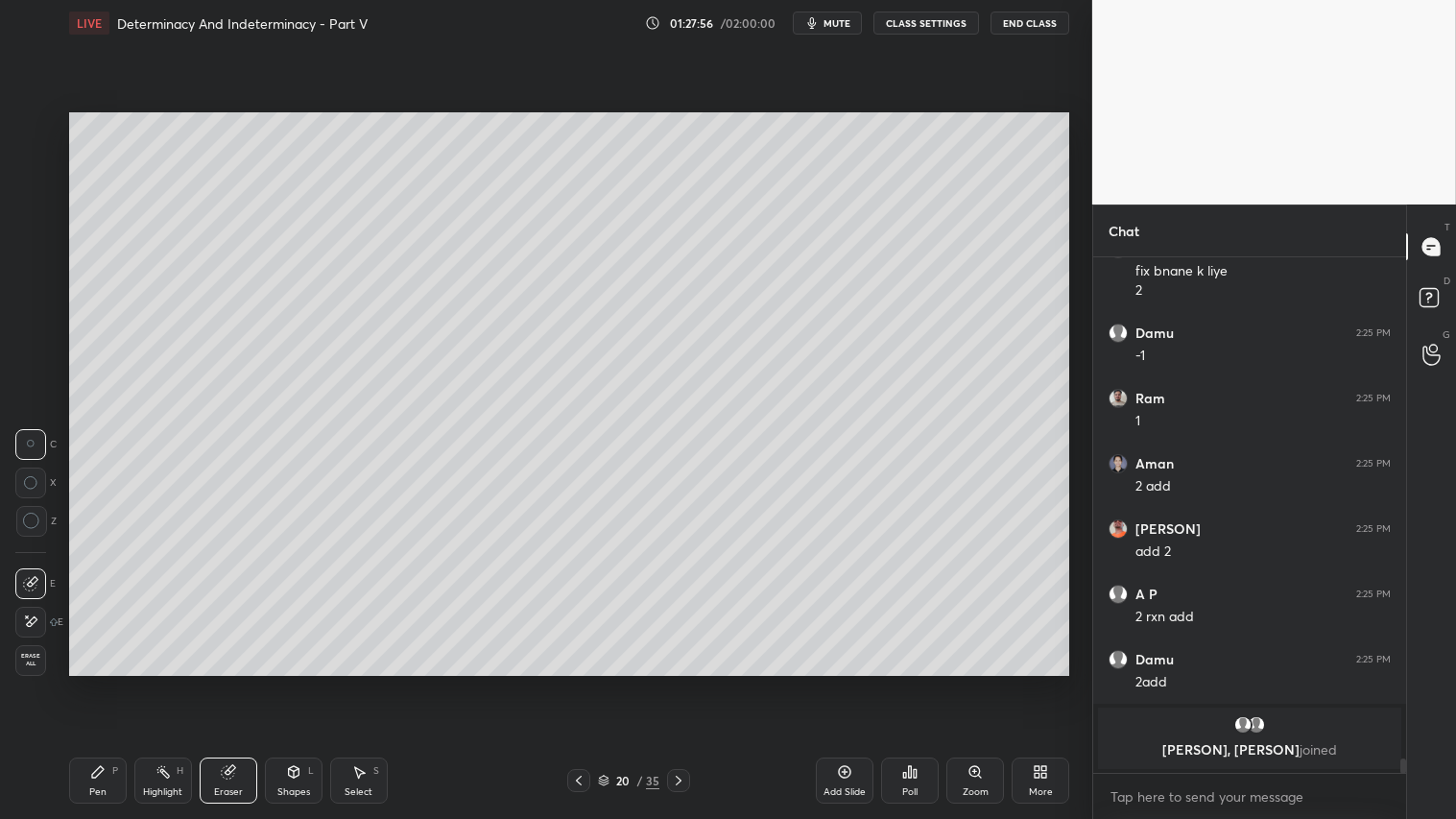 click on "Pen P" at bounding box center (98, 781) 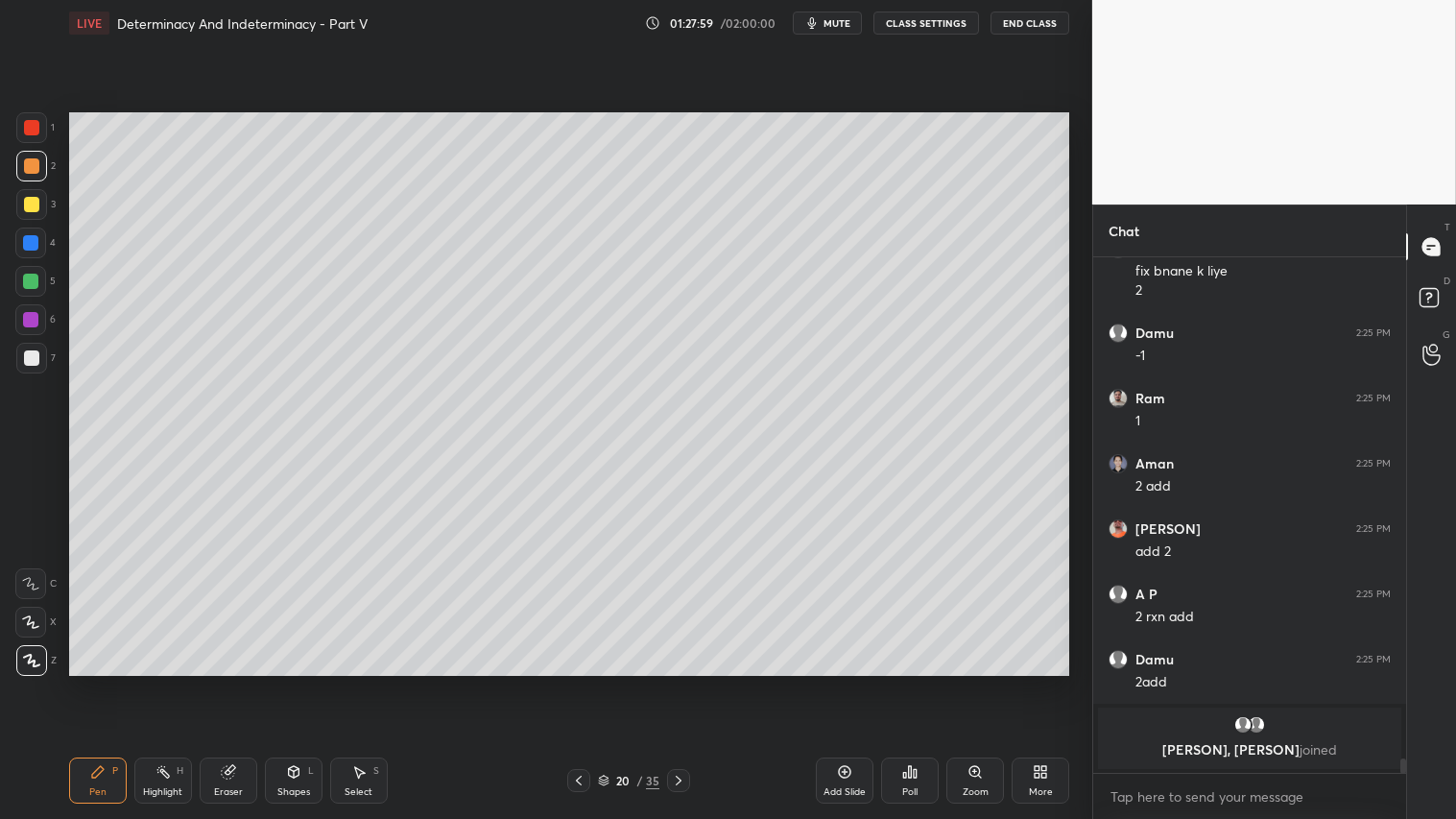 click on "Shapes L" at bounding box center [294, 781] 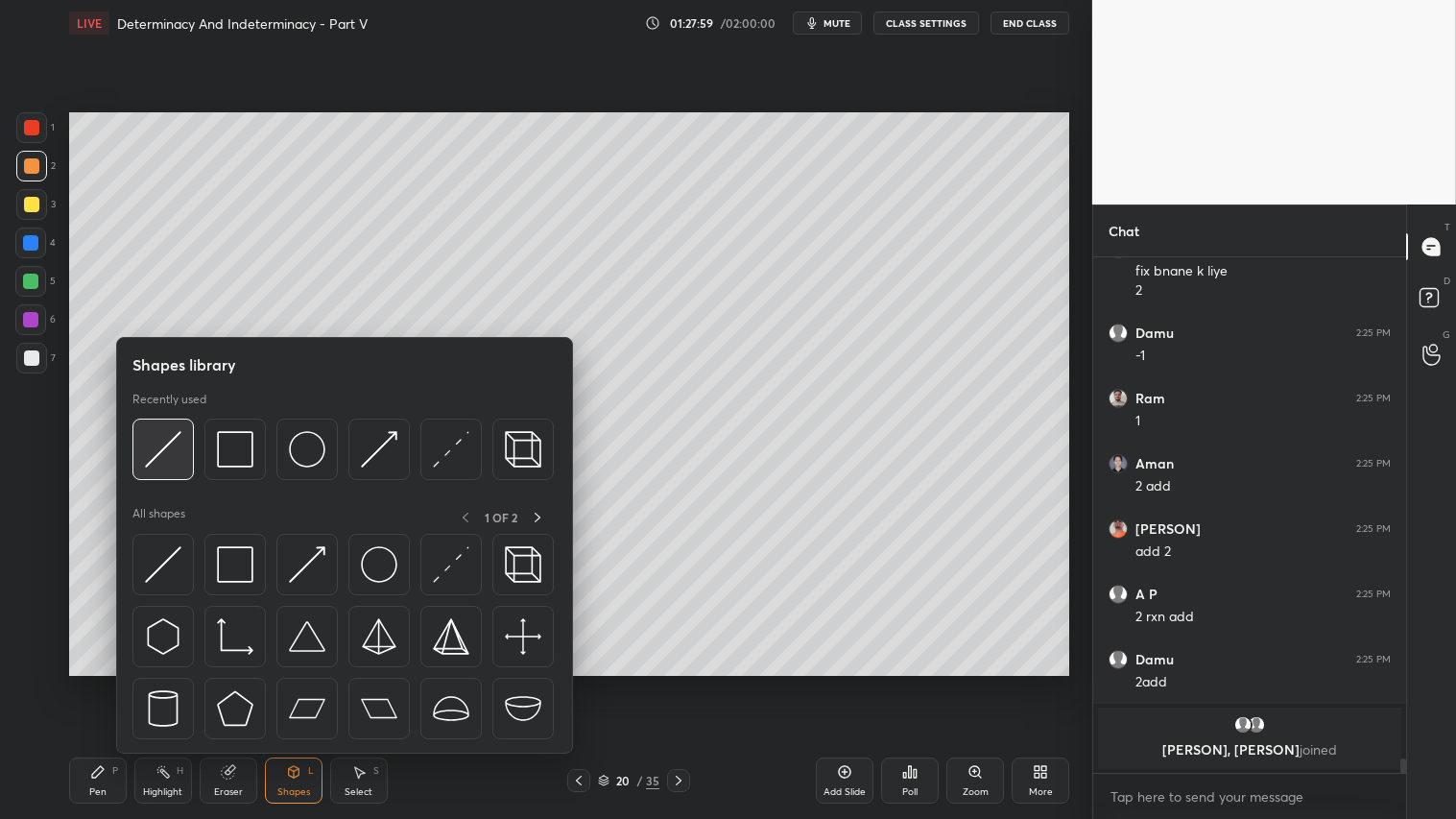 click at bounding box center (163, 449) 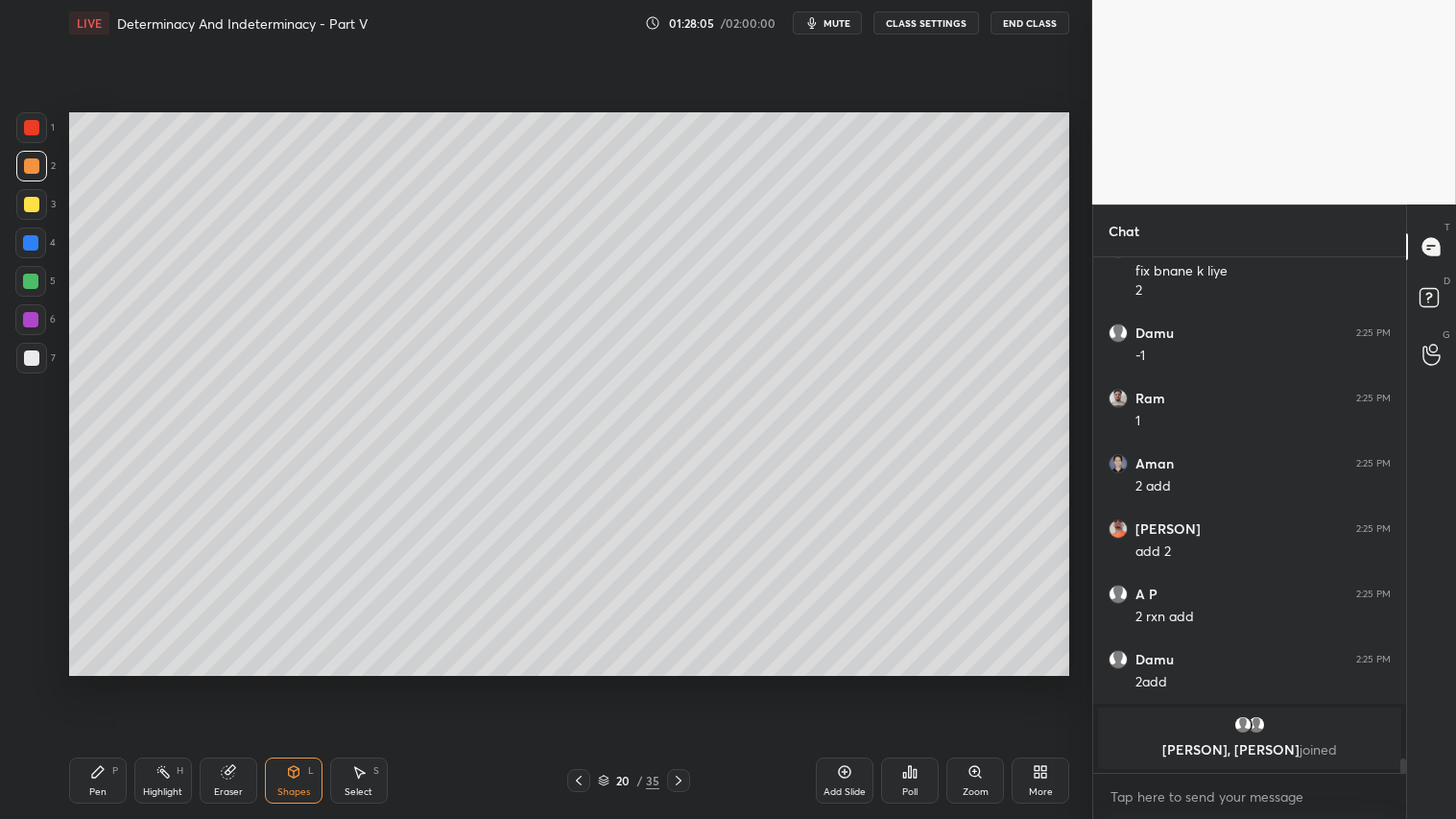 click on "Shapes L" at bounding box center [294, 781] 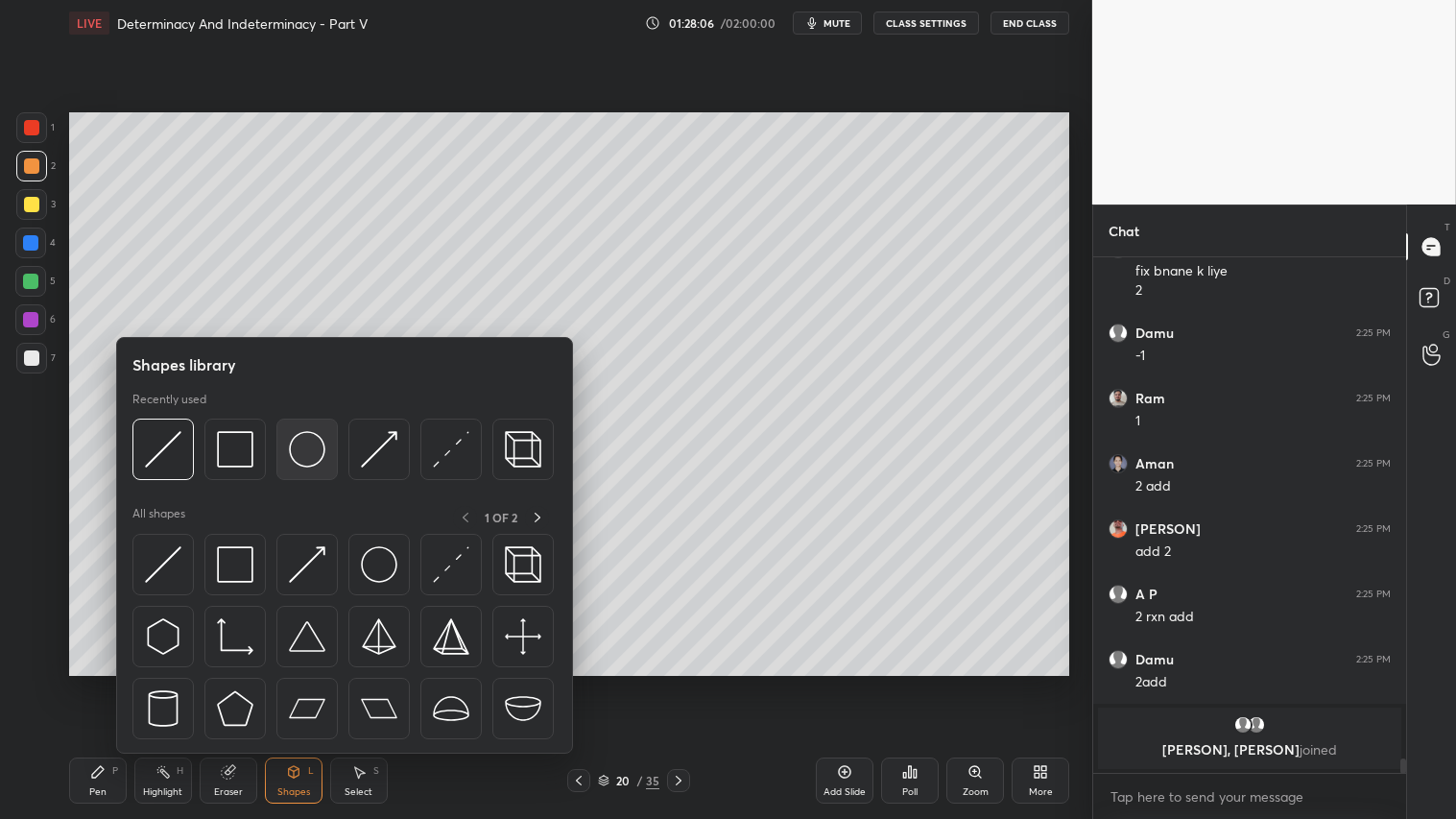 click at bounding box center (307, 449) 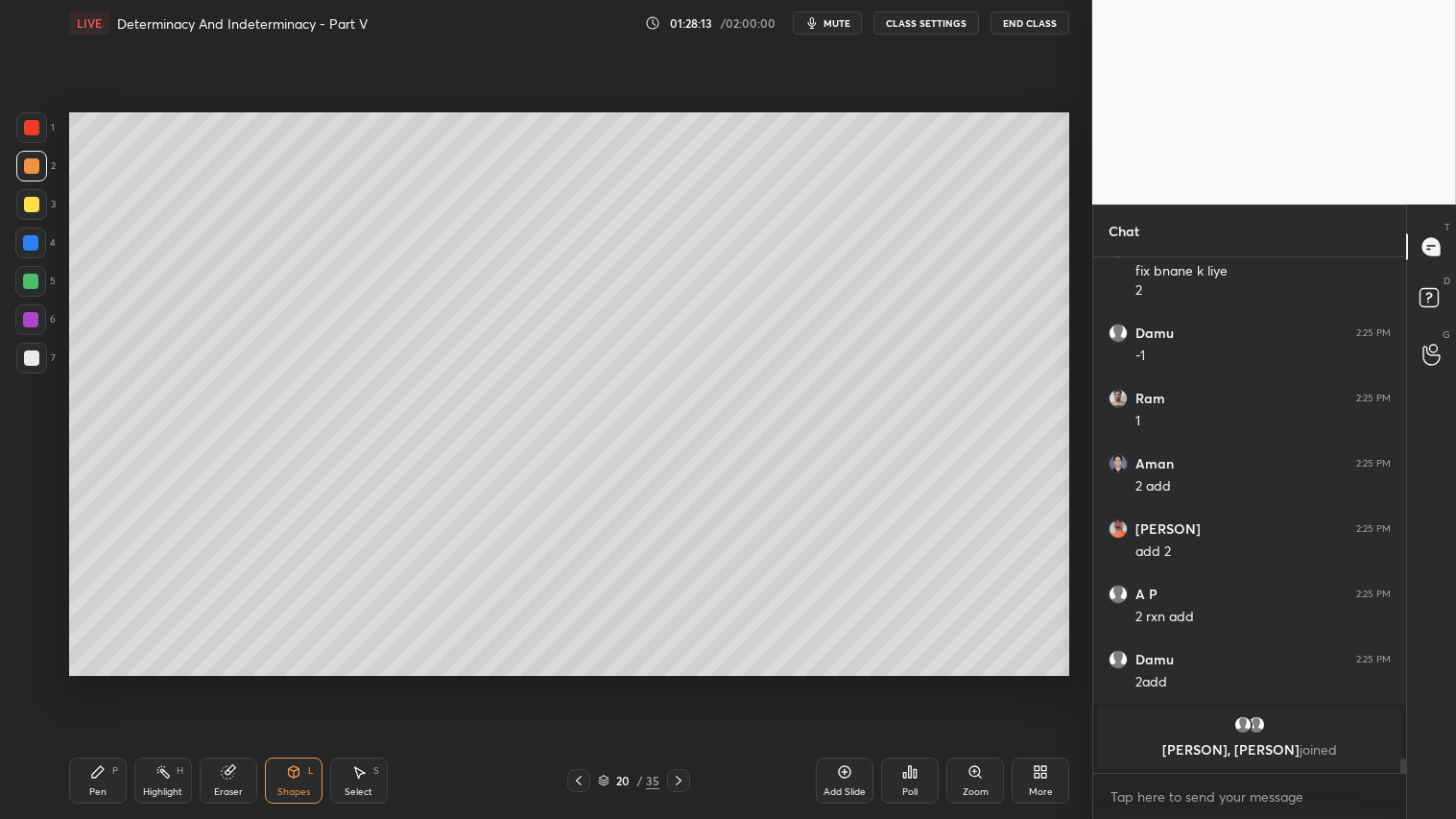 drag, startPoint x: 298, startPoint y: 792, endPoint x: 300, endPoint y: 757, distance: 35.0571 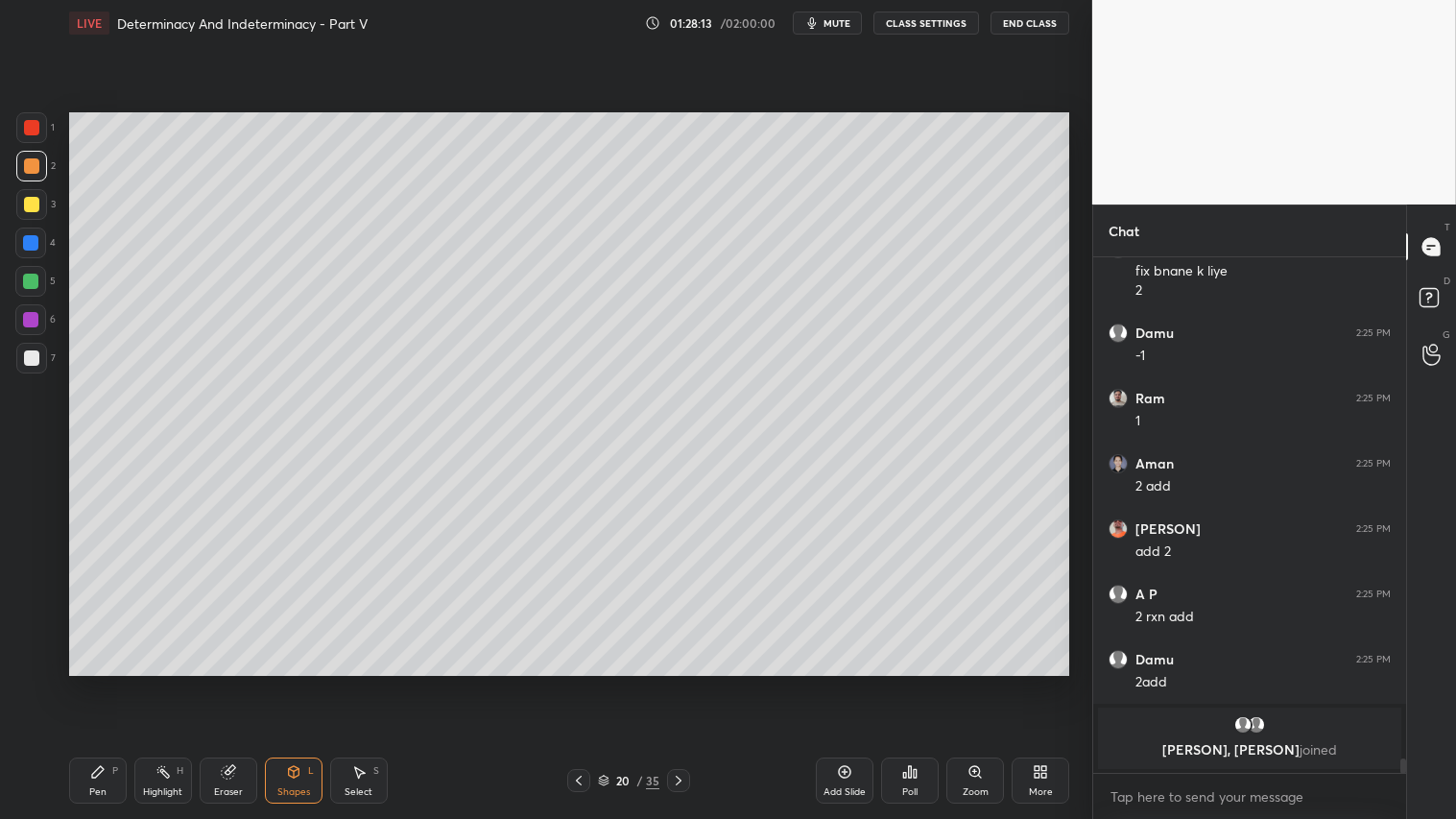 click on "Shapes" at bounding box center (294, 792) 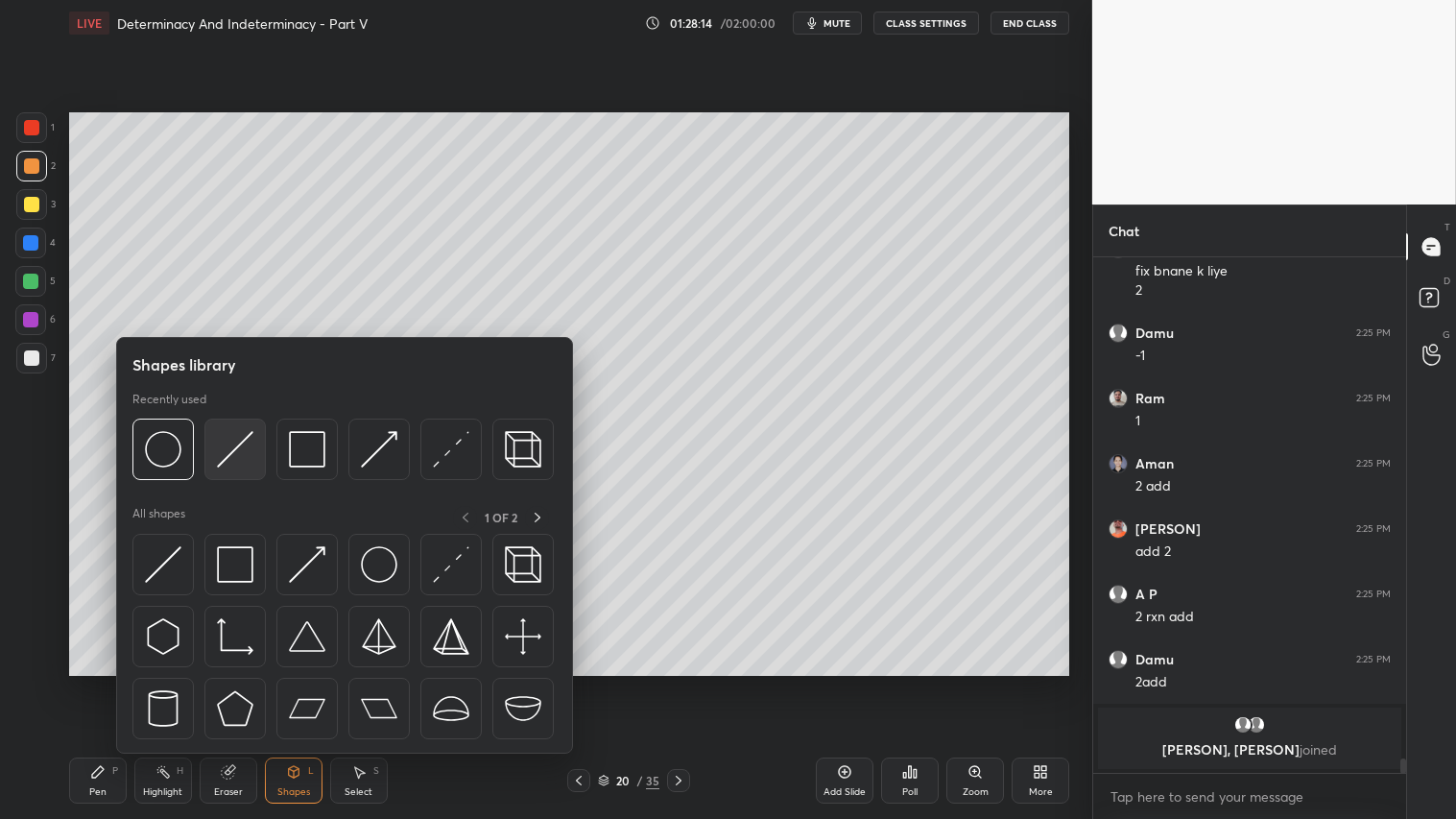 click at bounding box center (235, 449) 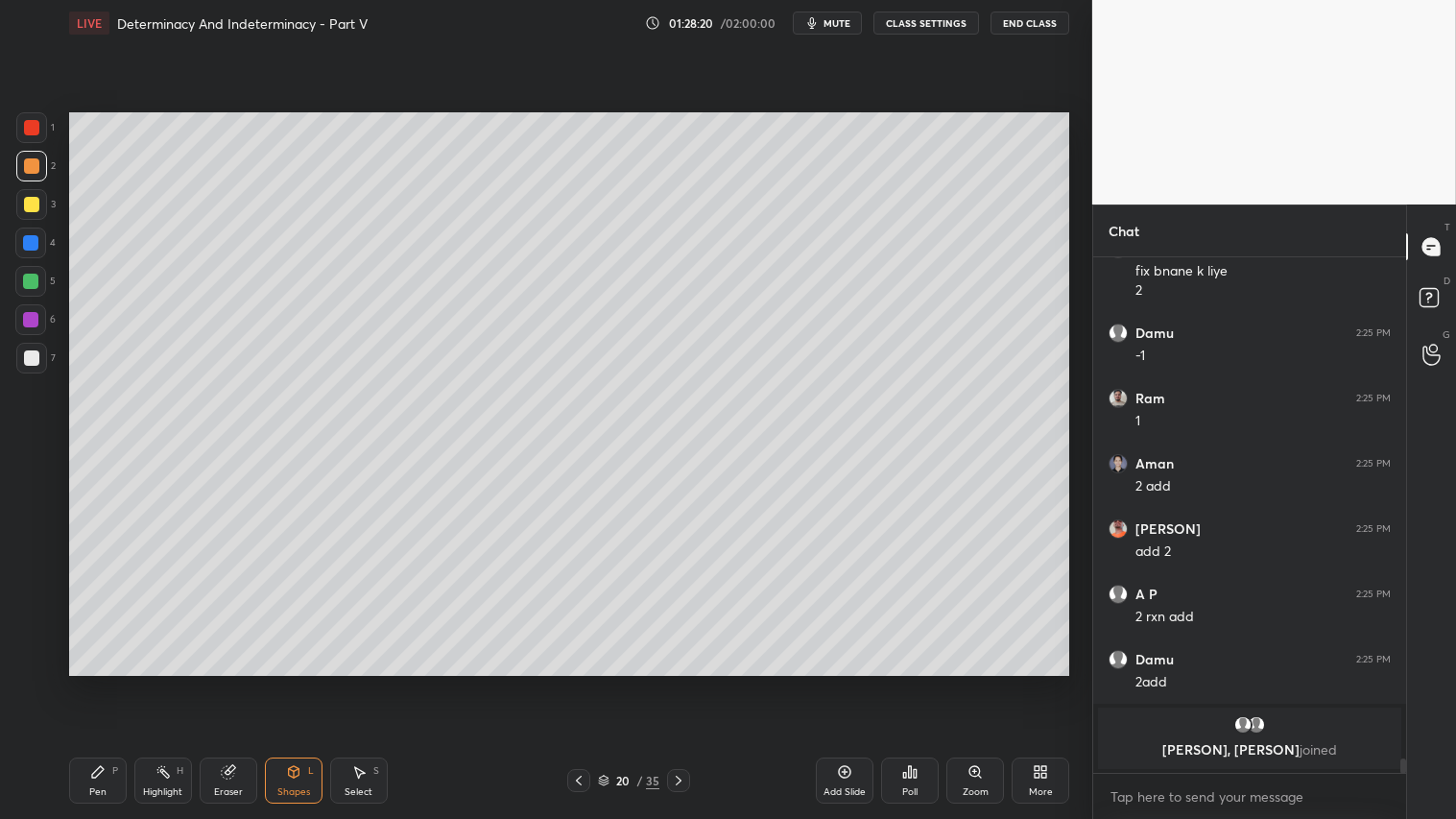 click on "Pen P" at bounding box center (98, 781) 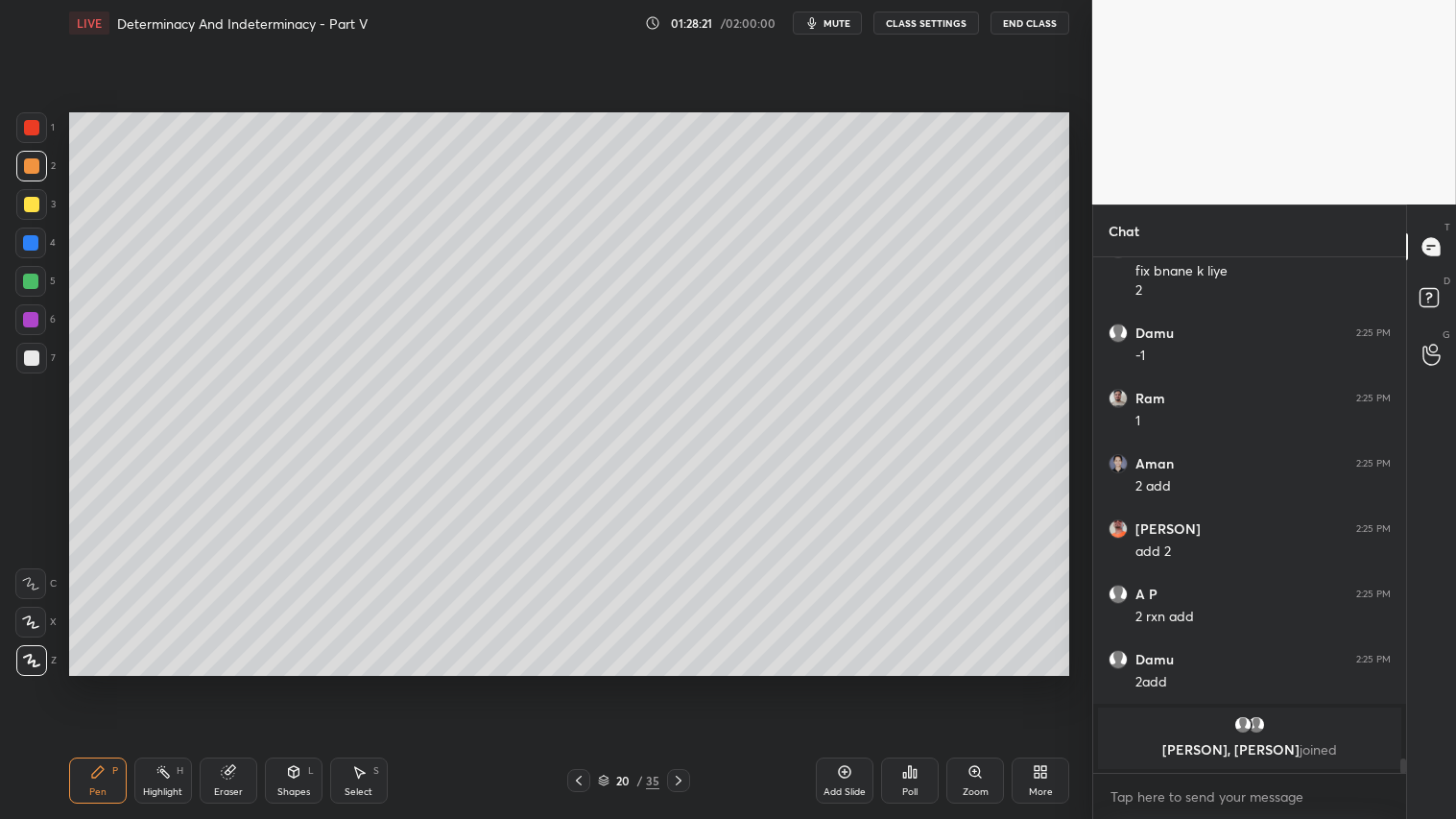 click at bounding box center [32, 166] 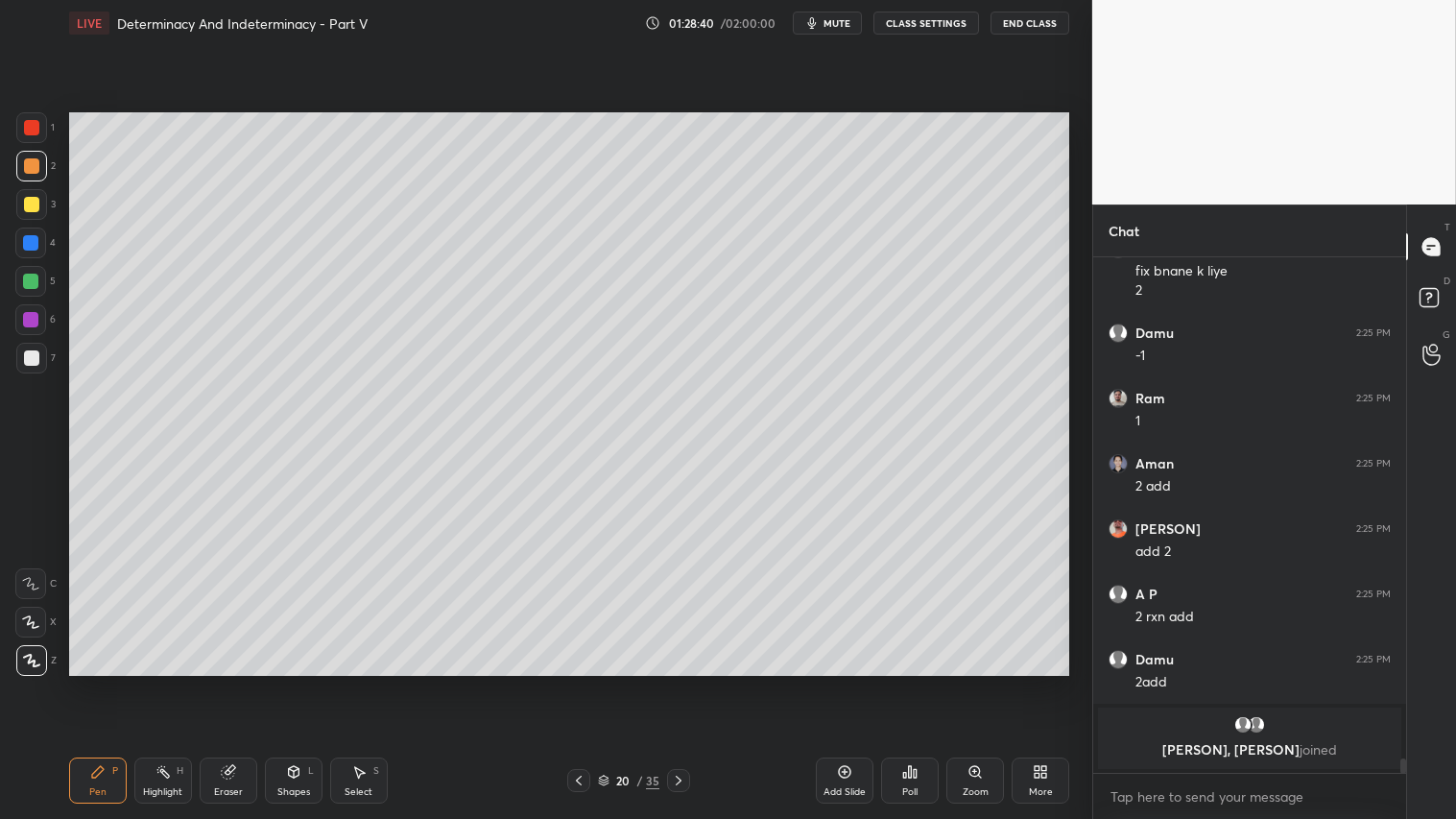 drag, startPoint x: 34, startPoint y: 168, endPoint x: 34, endPoint y: 185, distance: 17 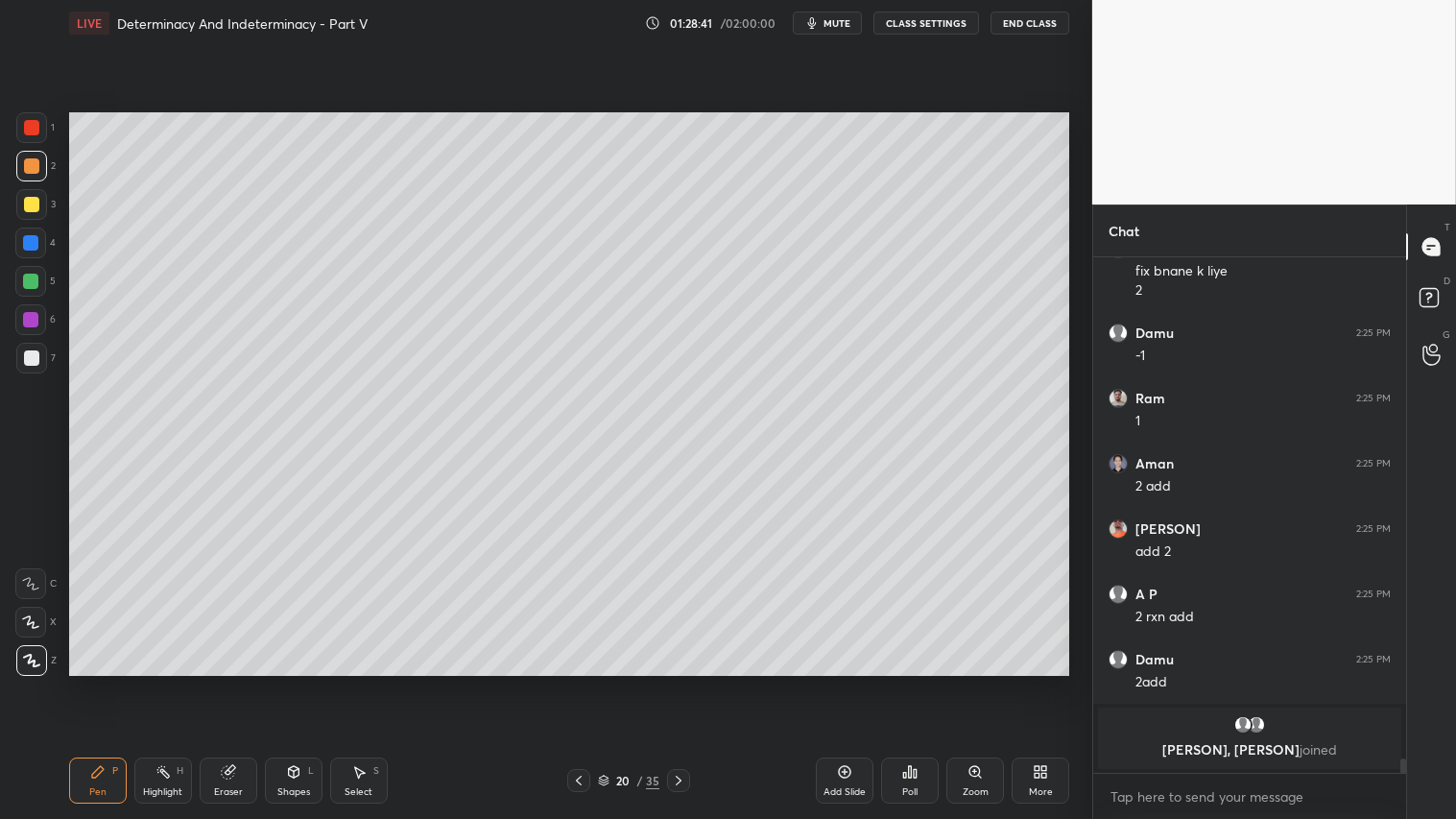 drag, startPoint x: 103, startPoint y: 783, endPoint x: 101, endPoint y: 765, distance: 18.11077 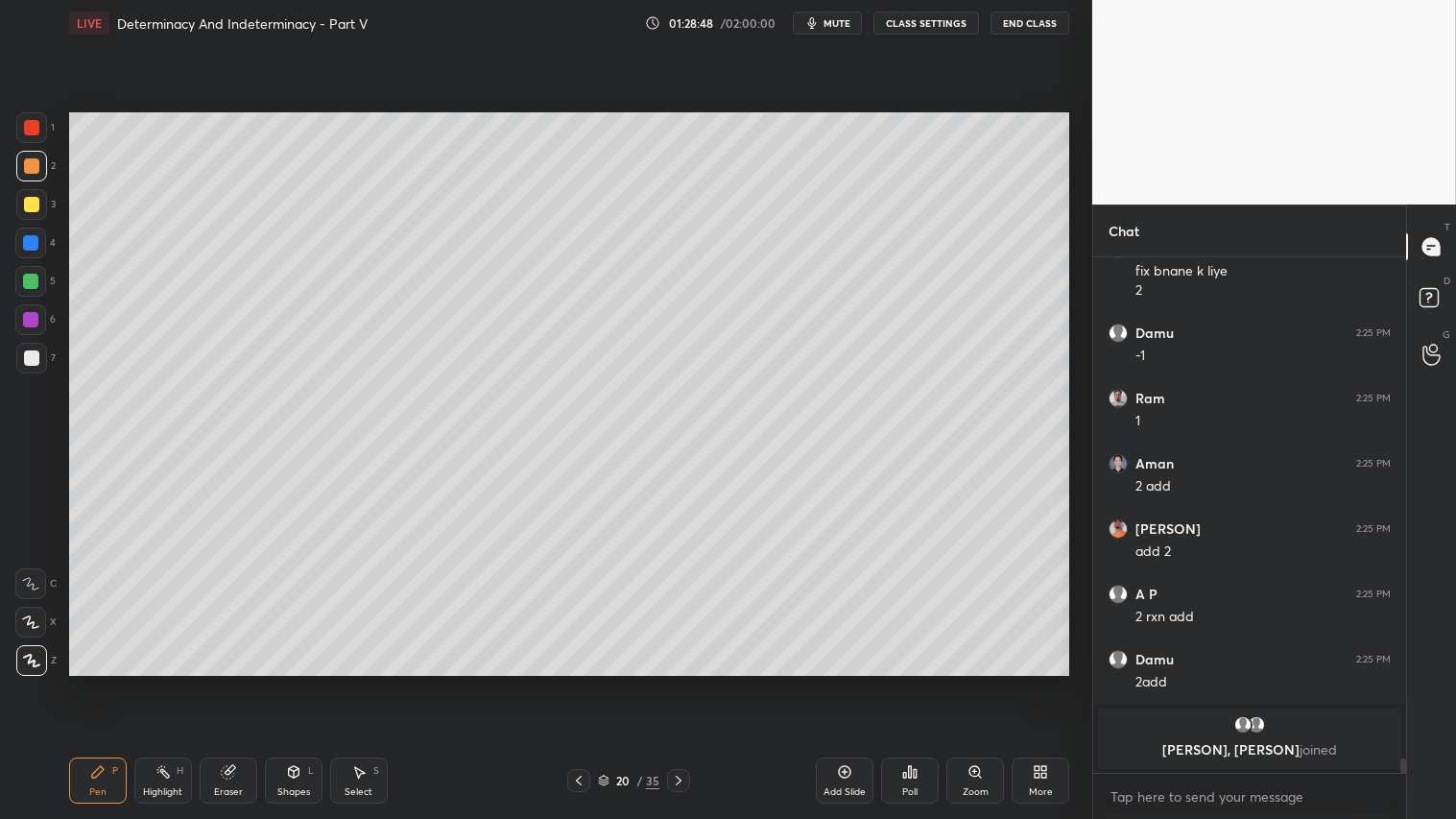 drag, startPoint x: 296, startPoint y: 779, endPoint x: 298, endPoint y: 765, distance: 14.142136 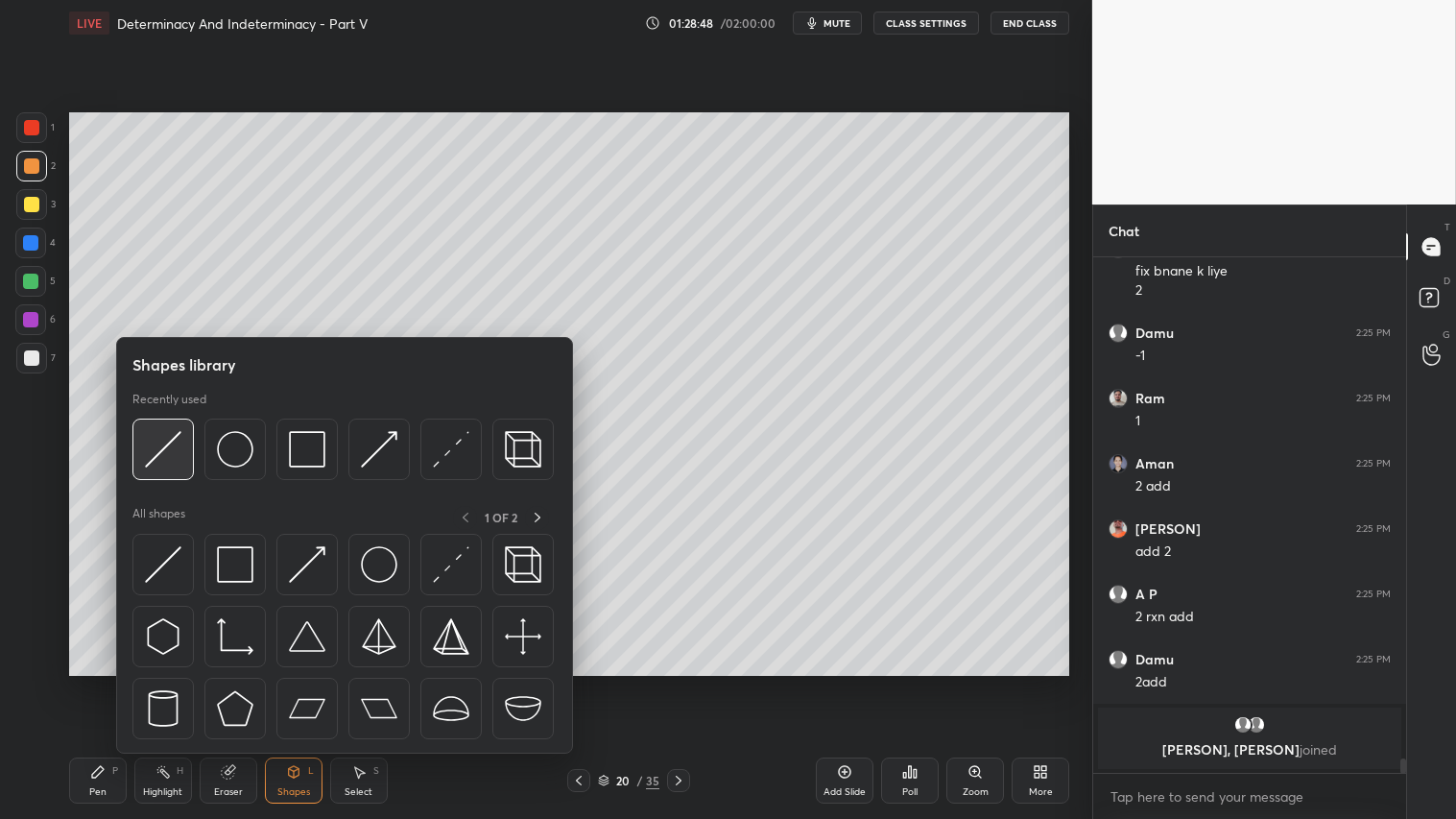 click at bounding box center (163, 449) 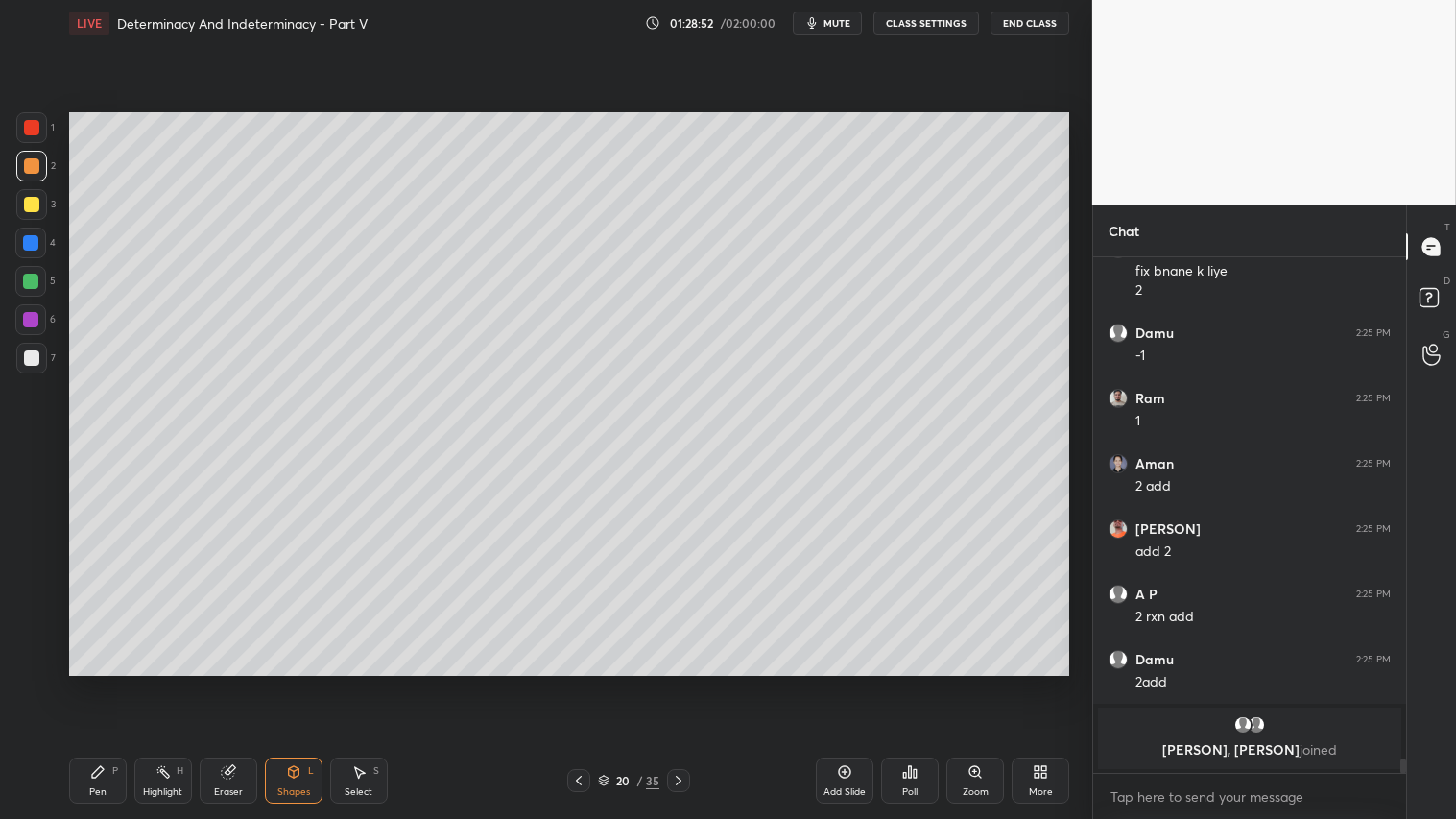 click at bounding box center (32, 166) 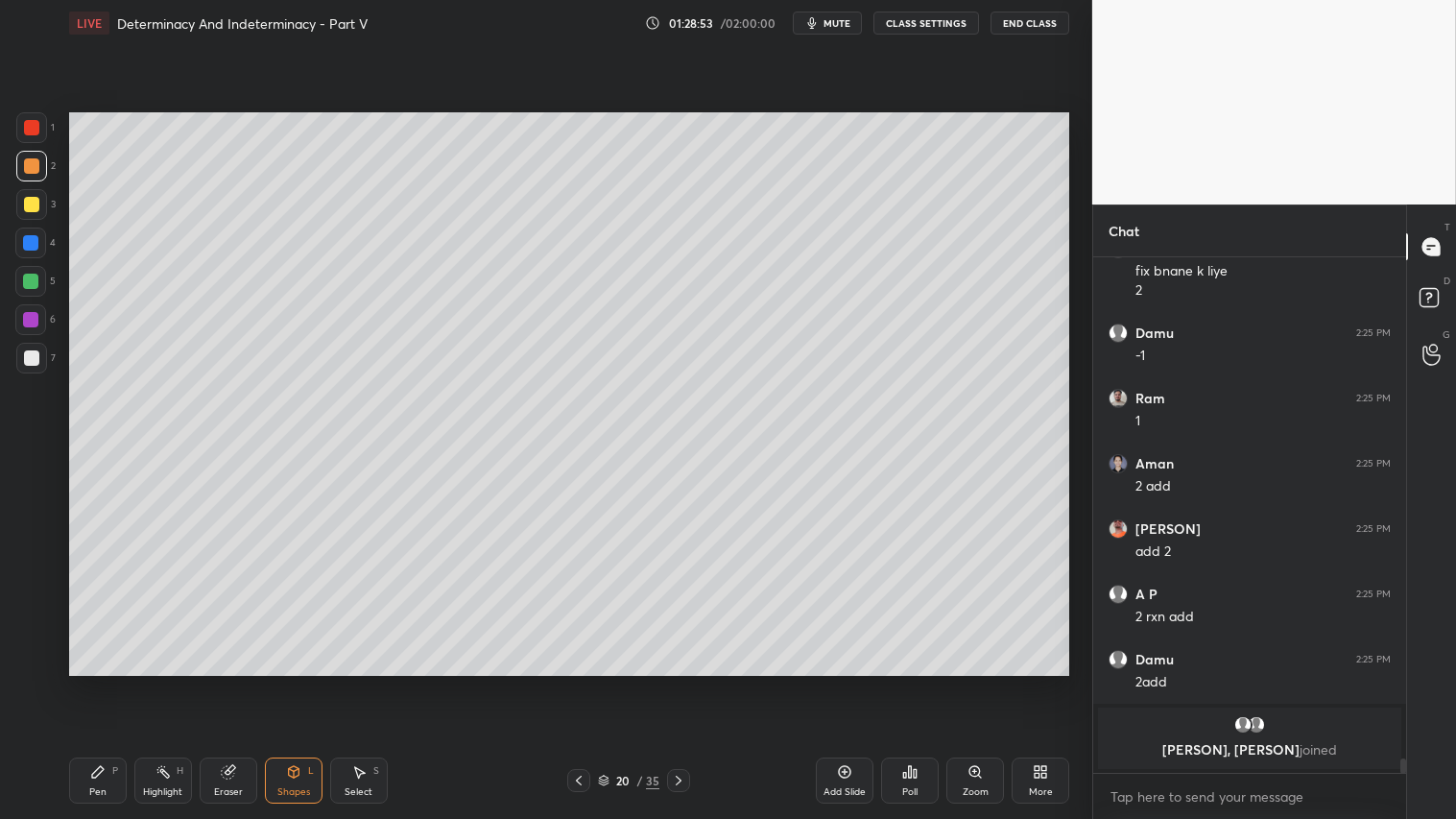 click on "Select S" at bounding box center (359, 781) 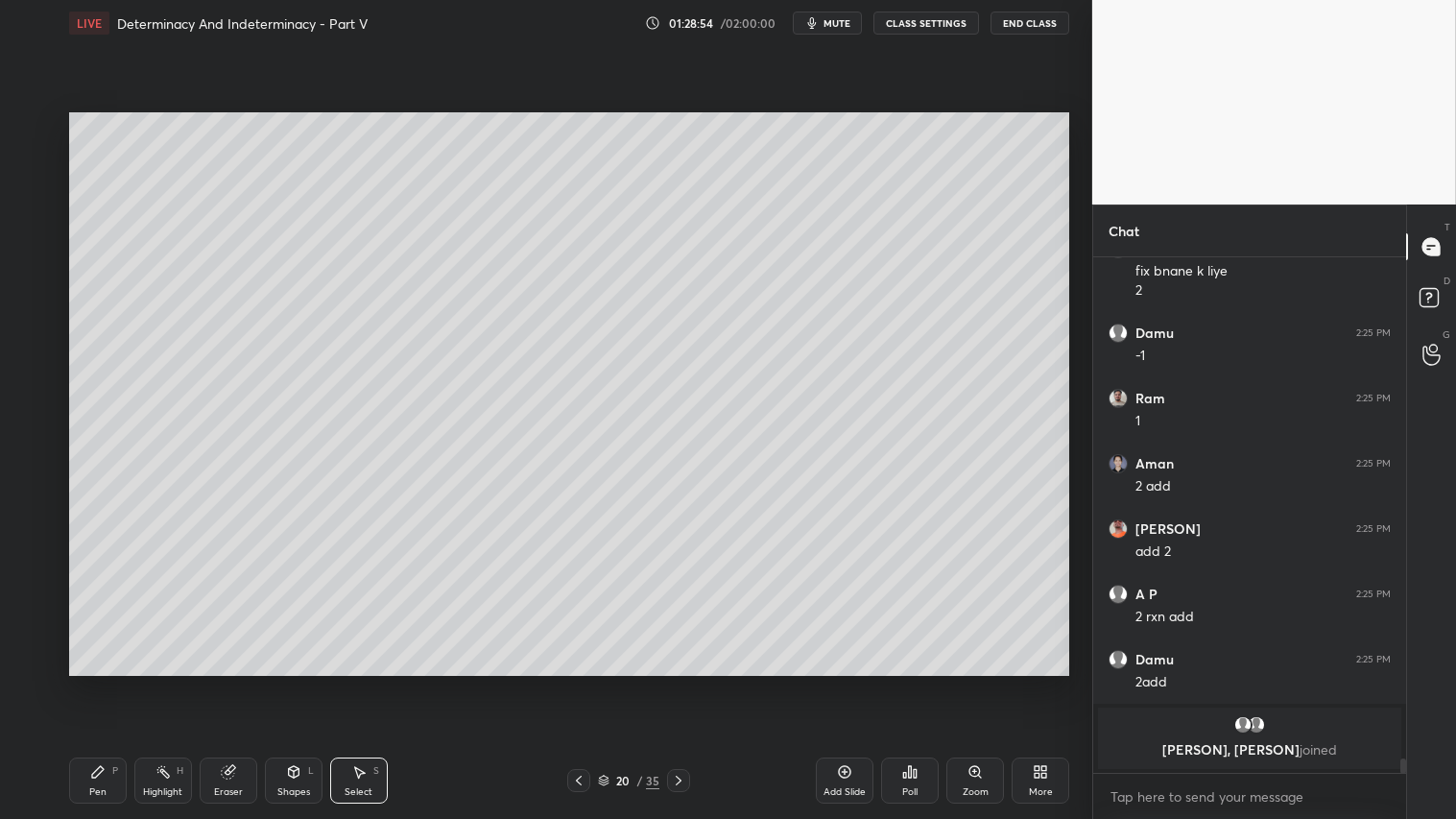 click on "Pen P" at bounding box center [98, 781] 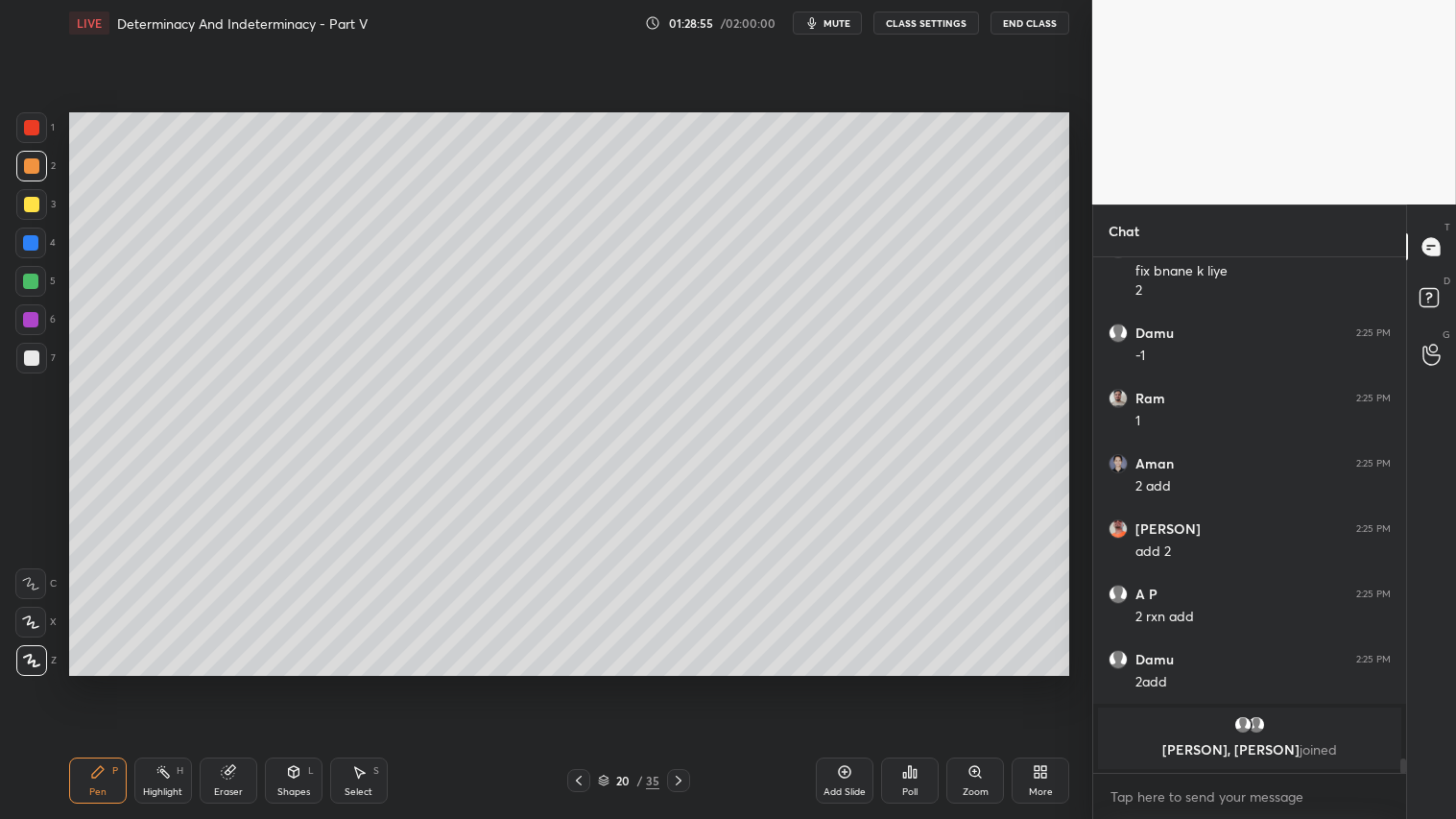 drag, startPoint x: 38, startPoint y: 177, endPoint x: 31, endPoint y: 170, distance: 9.899495 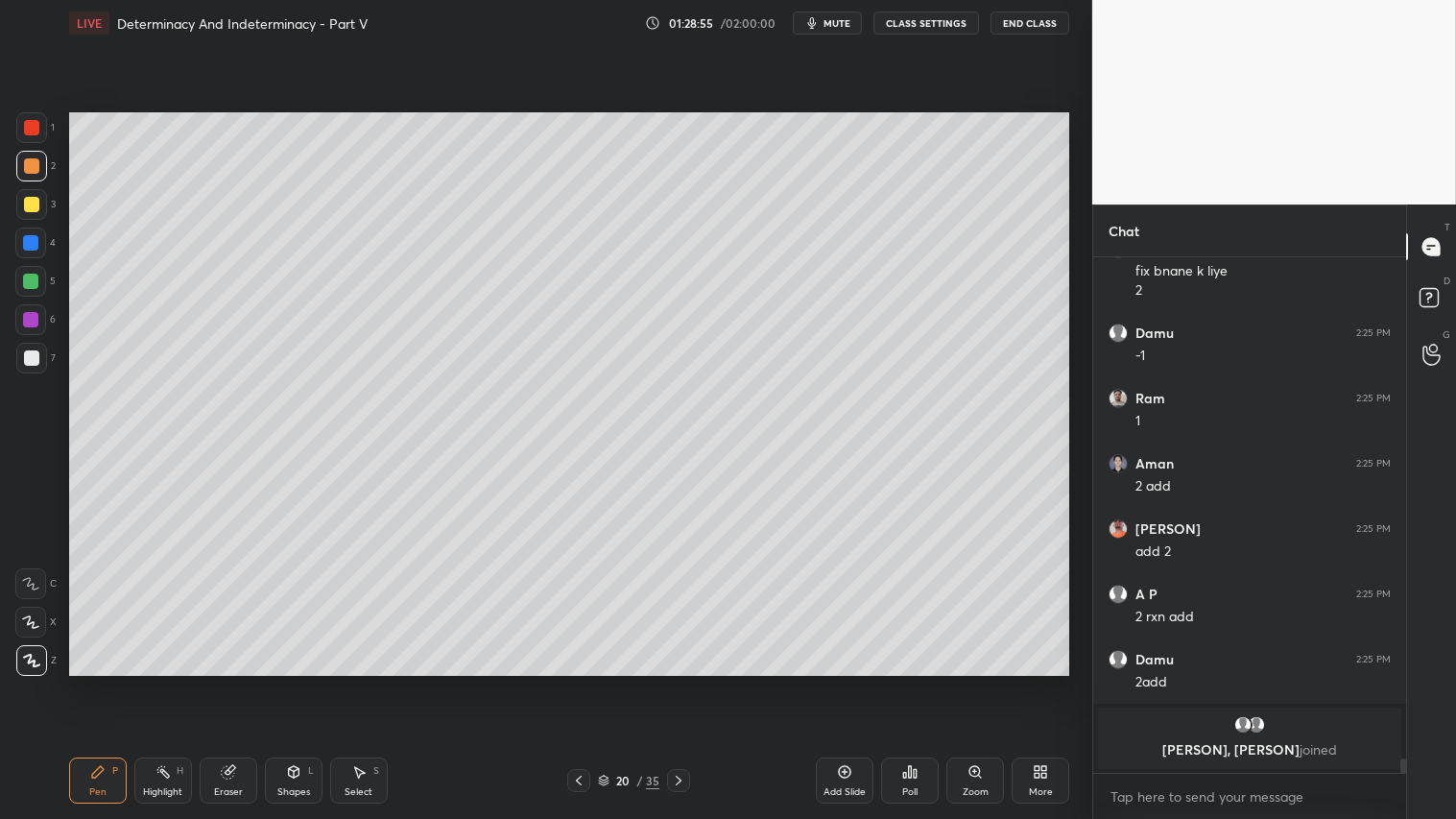 click at bounding box center (32, 166) 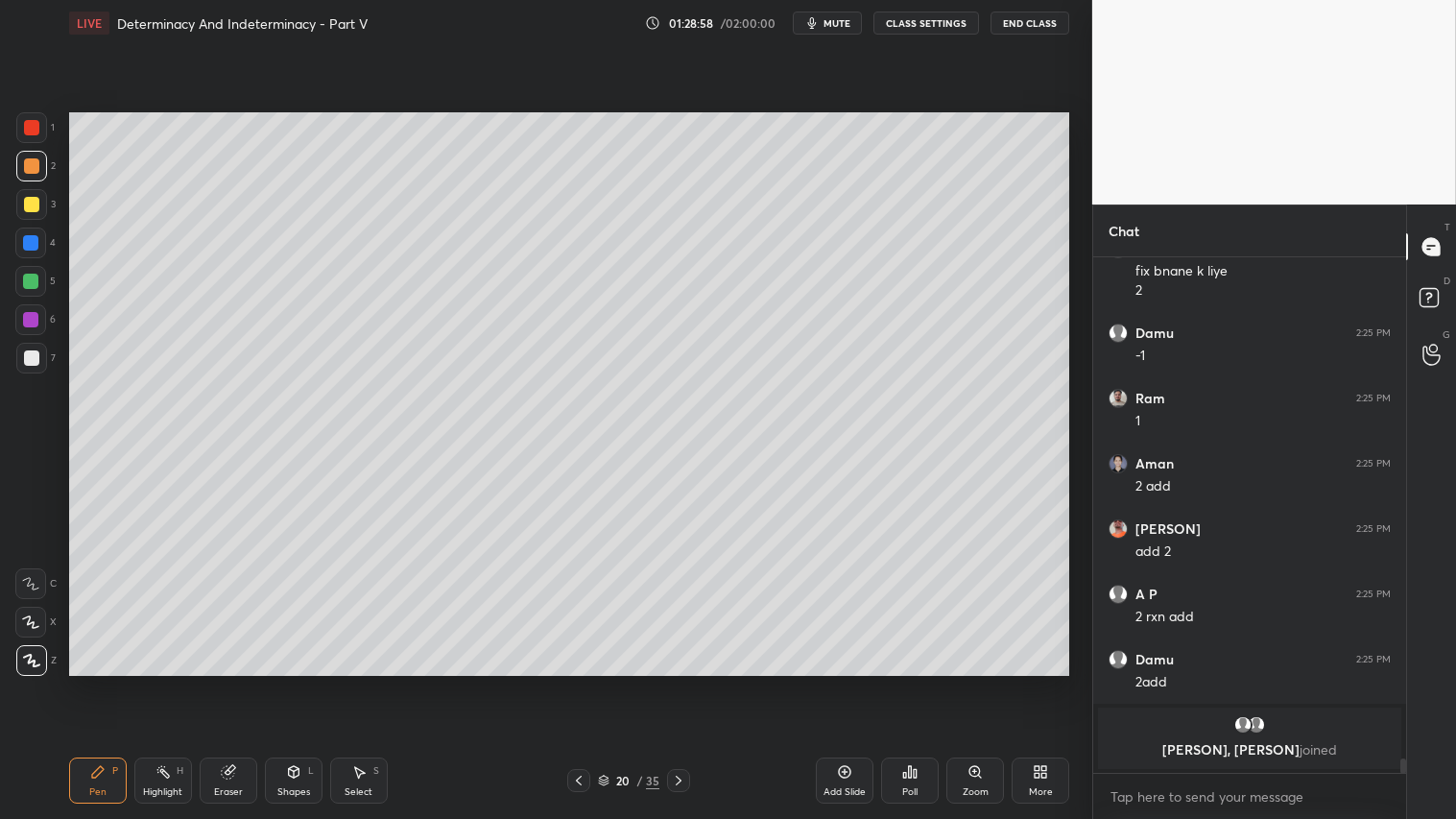 click at bounding box center [32, 205] 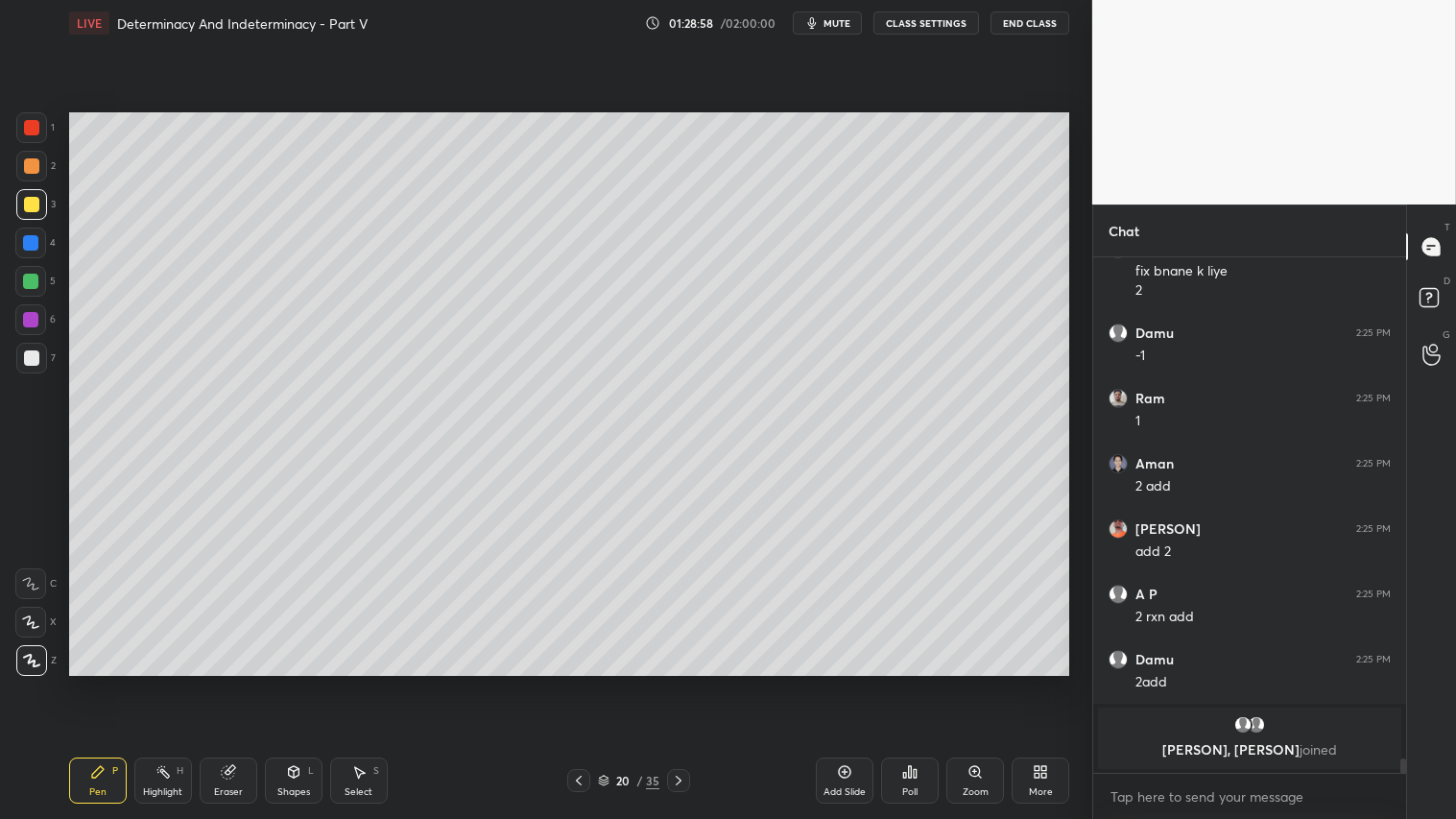 click at bounding box center (32, 166) 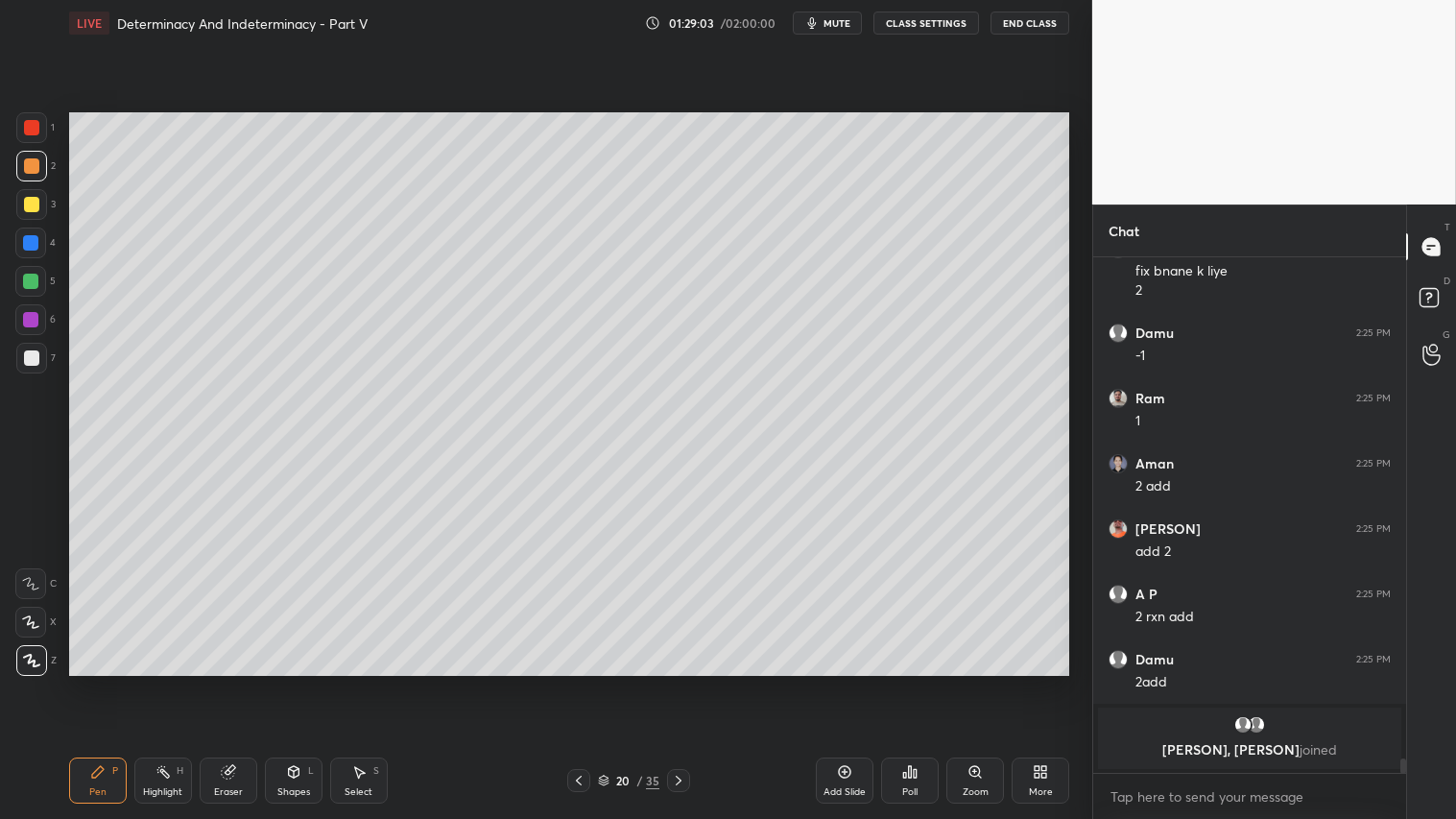 click on "Shapes" at bounding box center [294, 792] 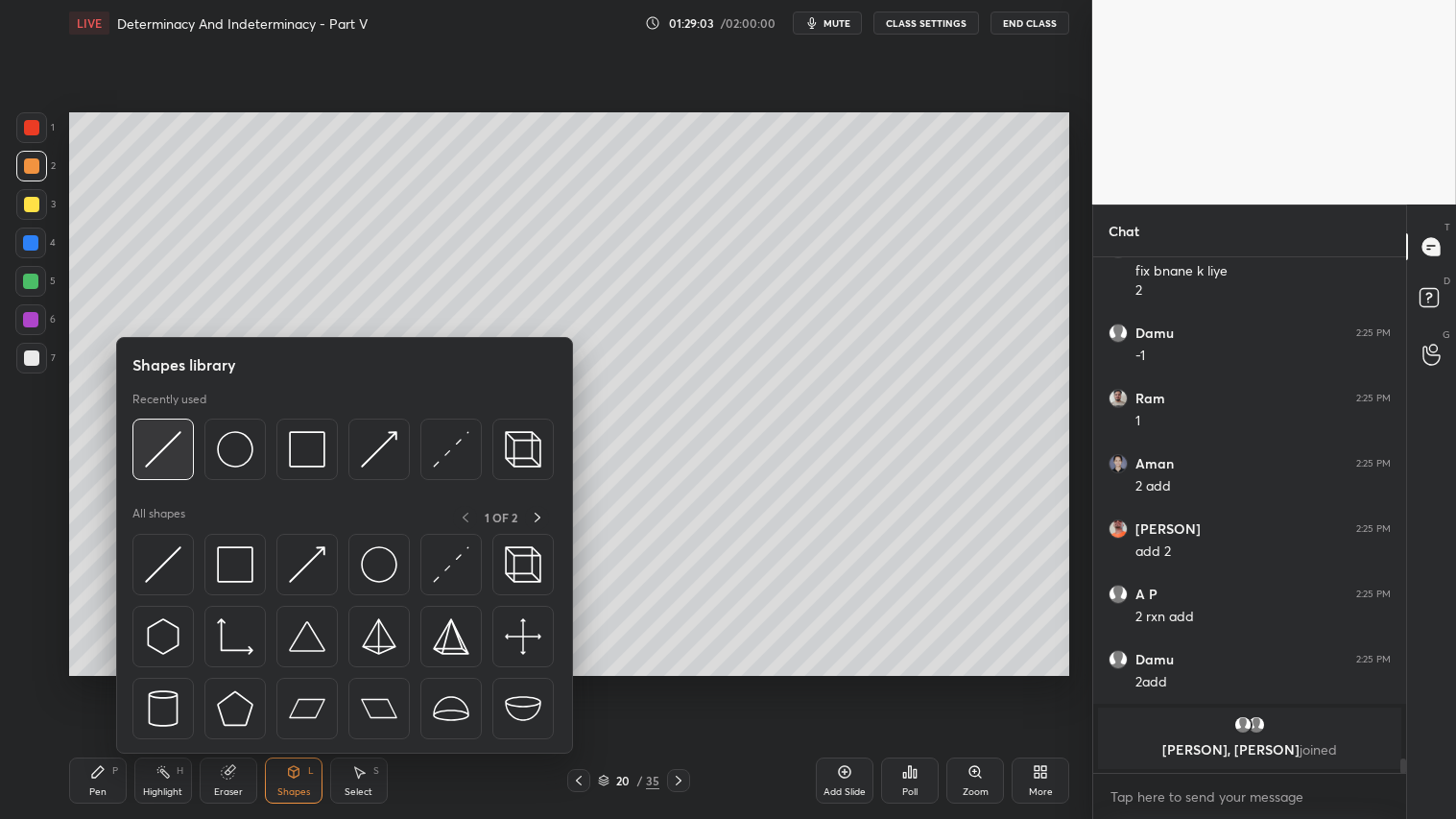 click at bounding box center (163, 449) 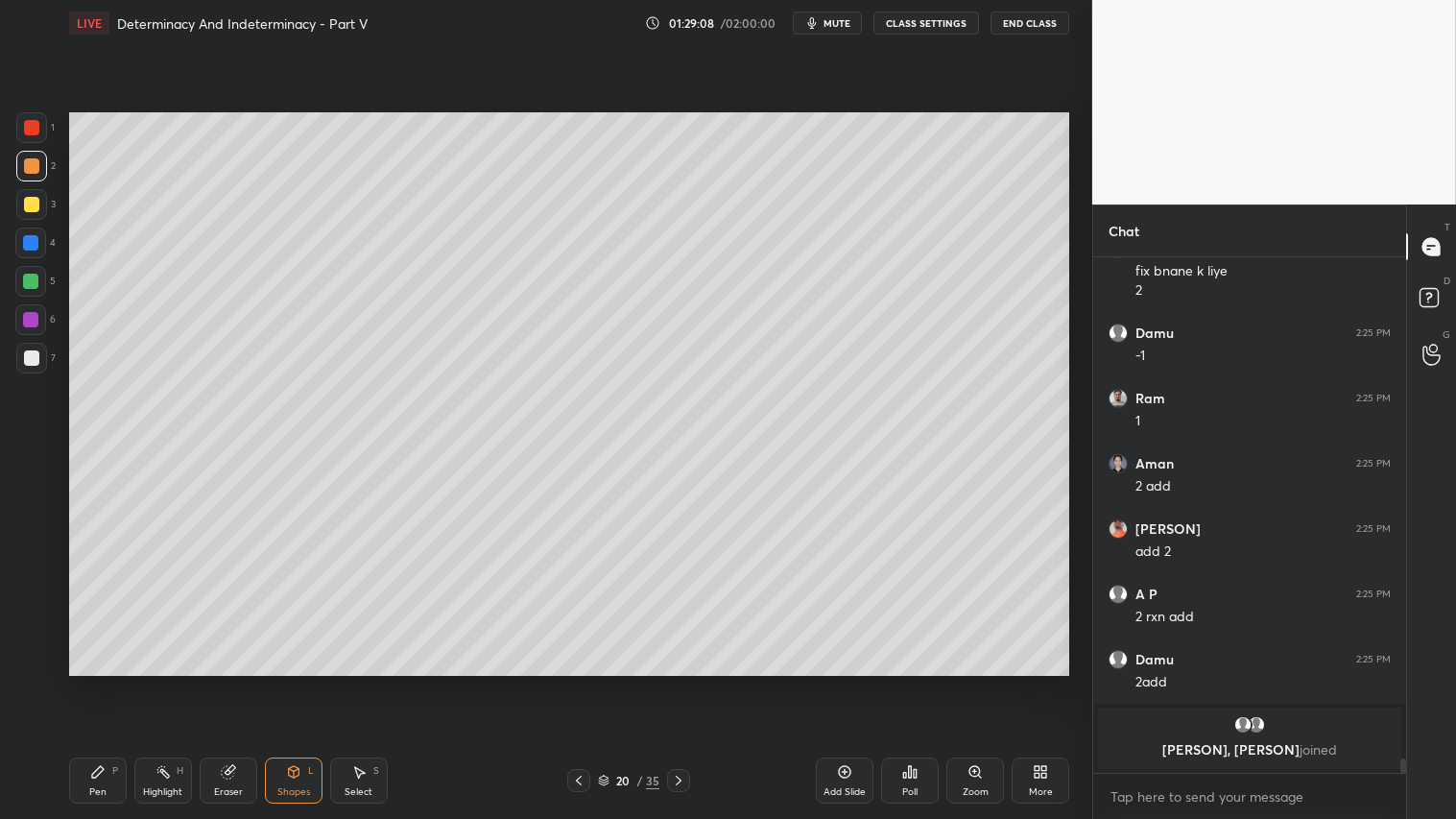 click on "L" at bounding box center (311, 771) 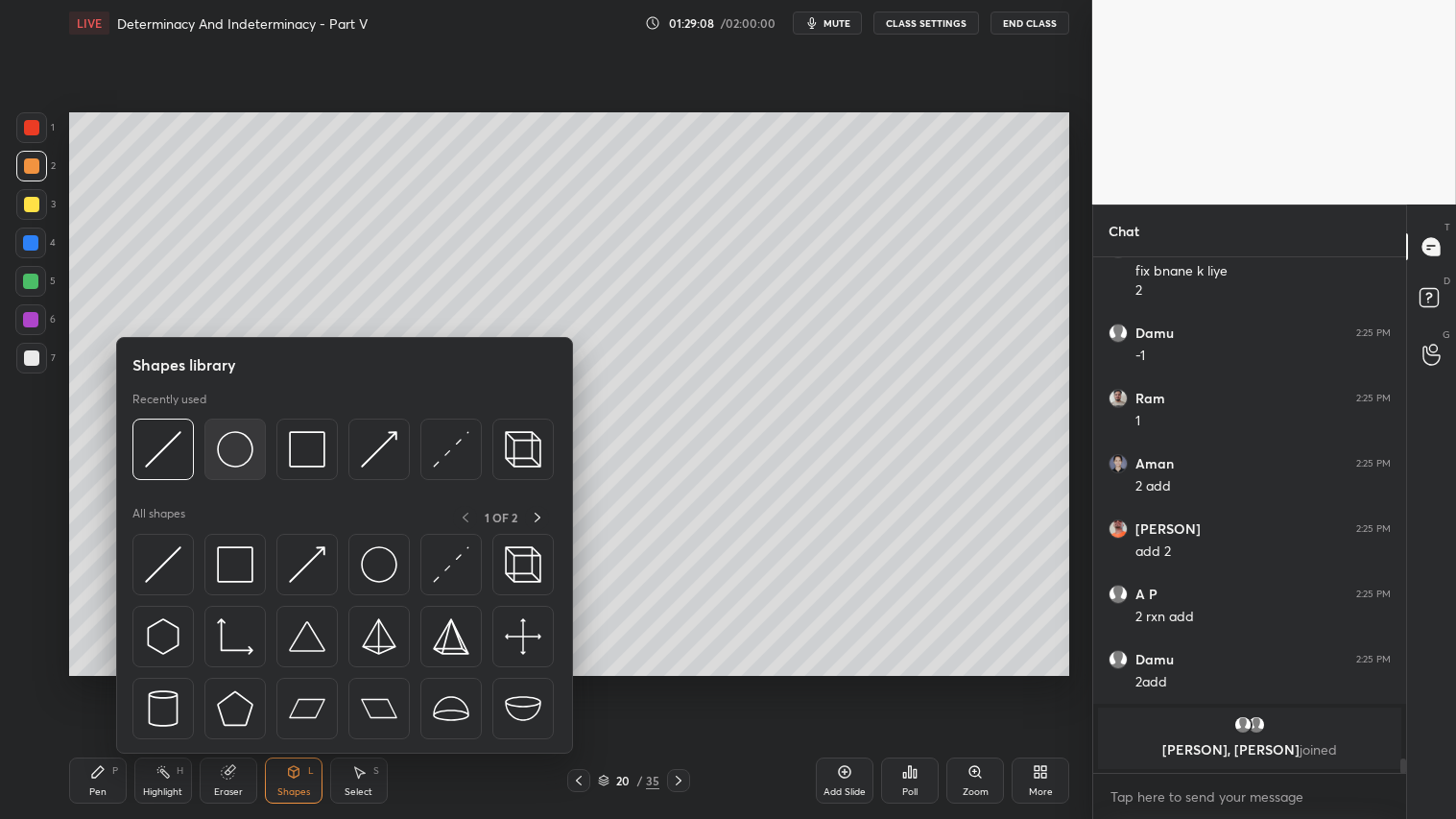 click at bounding box center [235, 449] 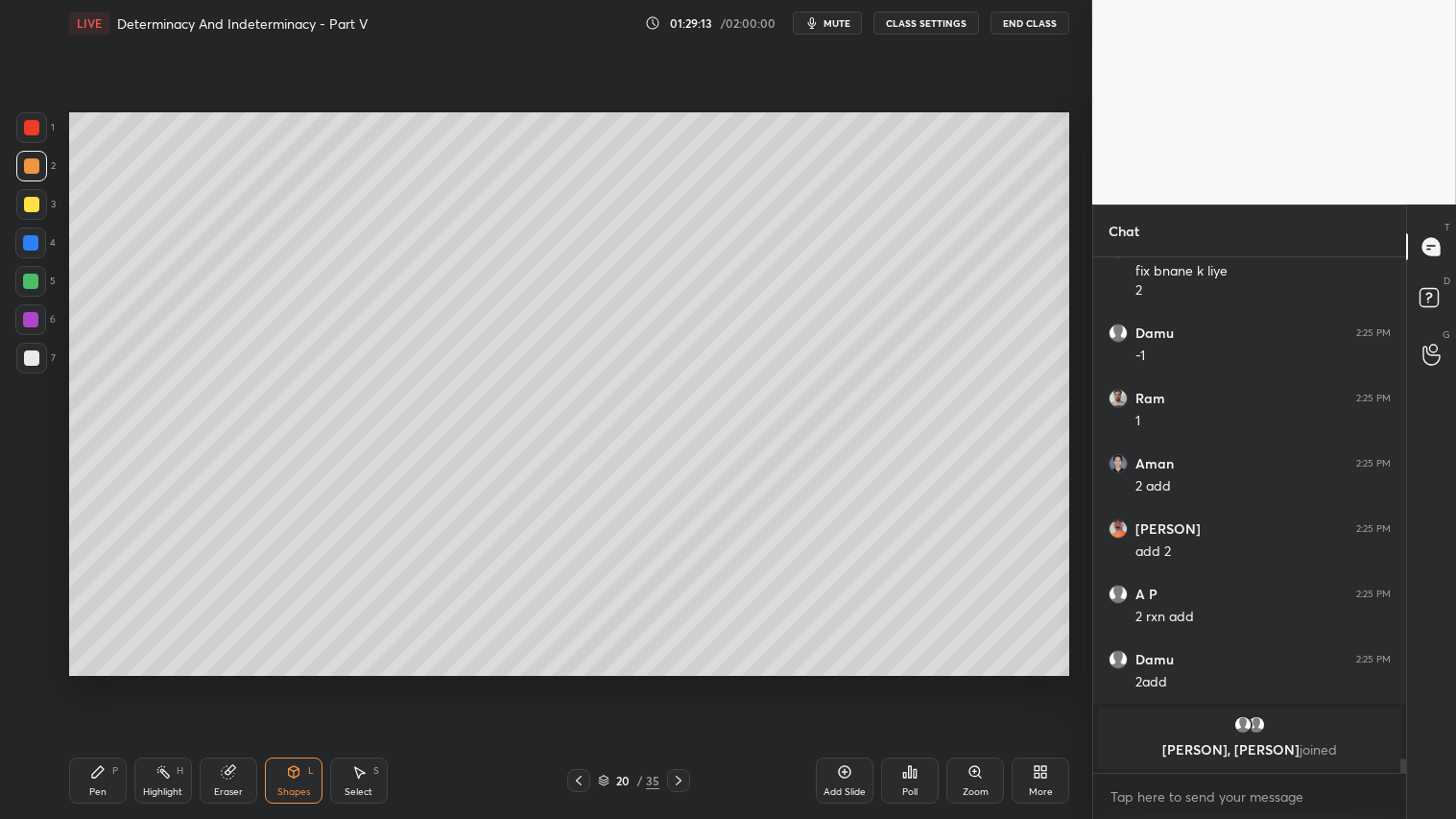 click 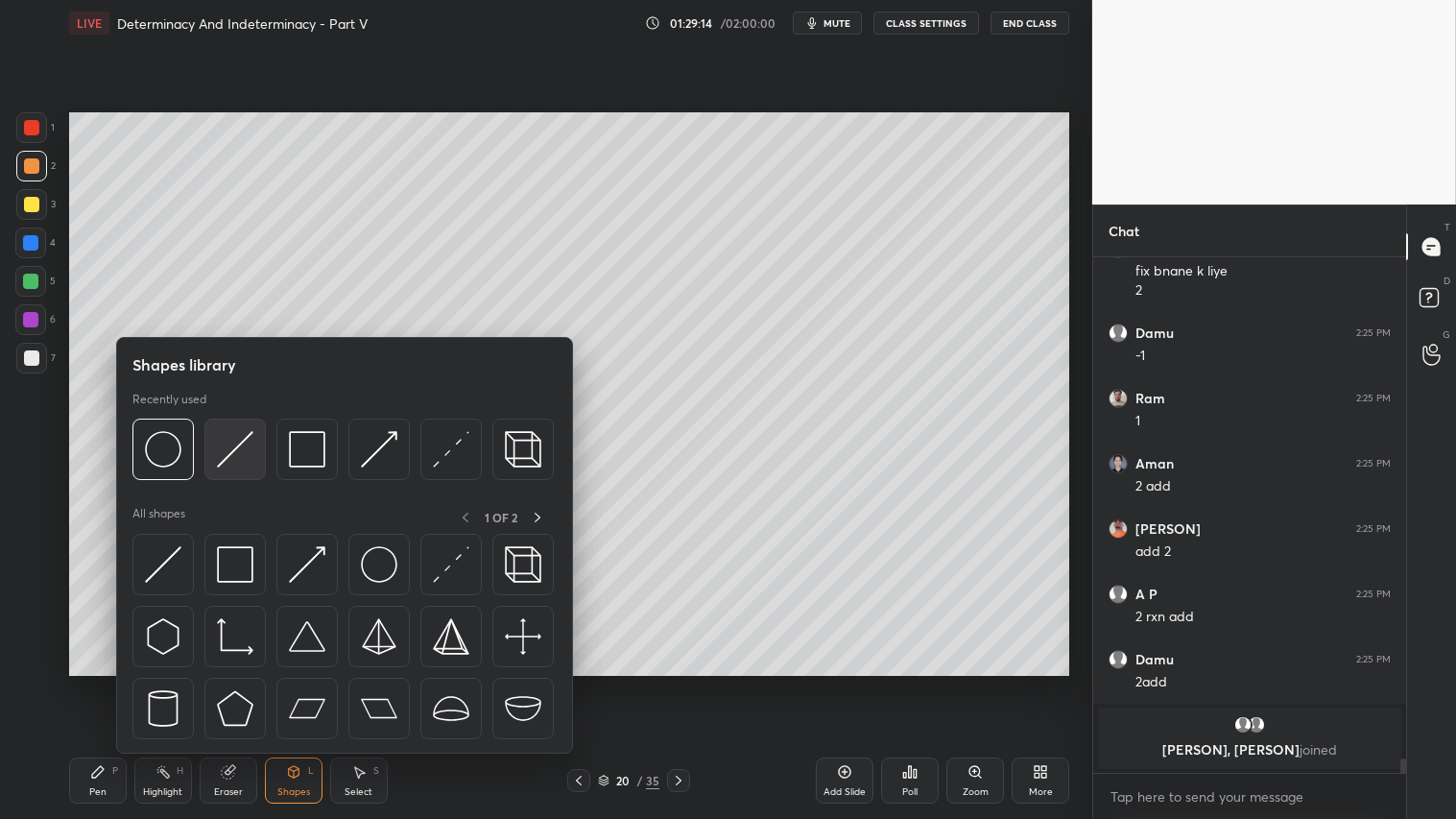 click at bounding box center (235, 449) 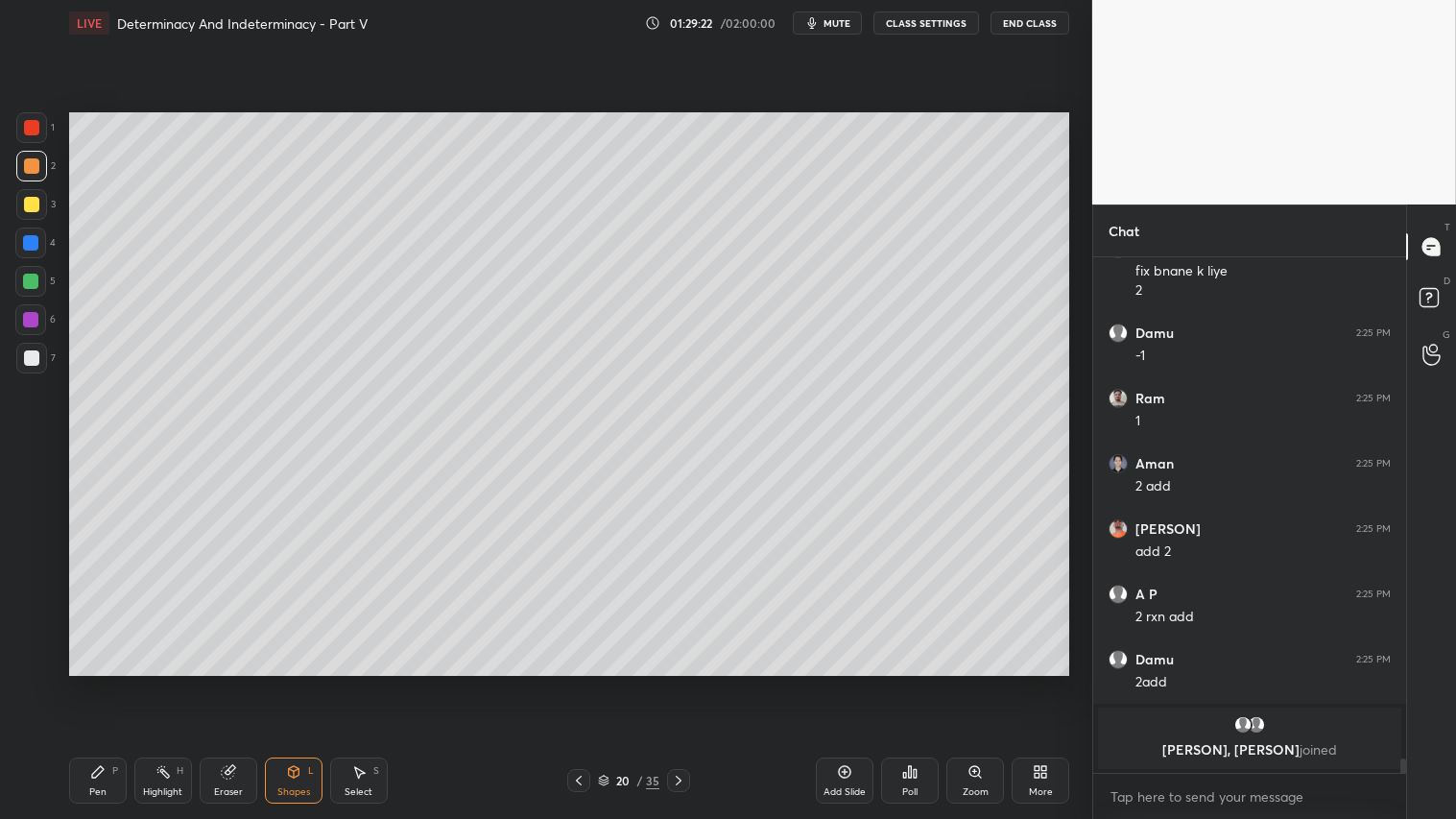 drag, startPoint x: 31, startPoint y: 164, endPoint x: 26, endPoint y: 187, distance: 23.5372 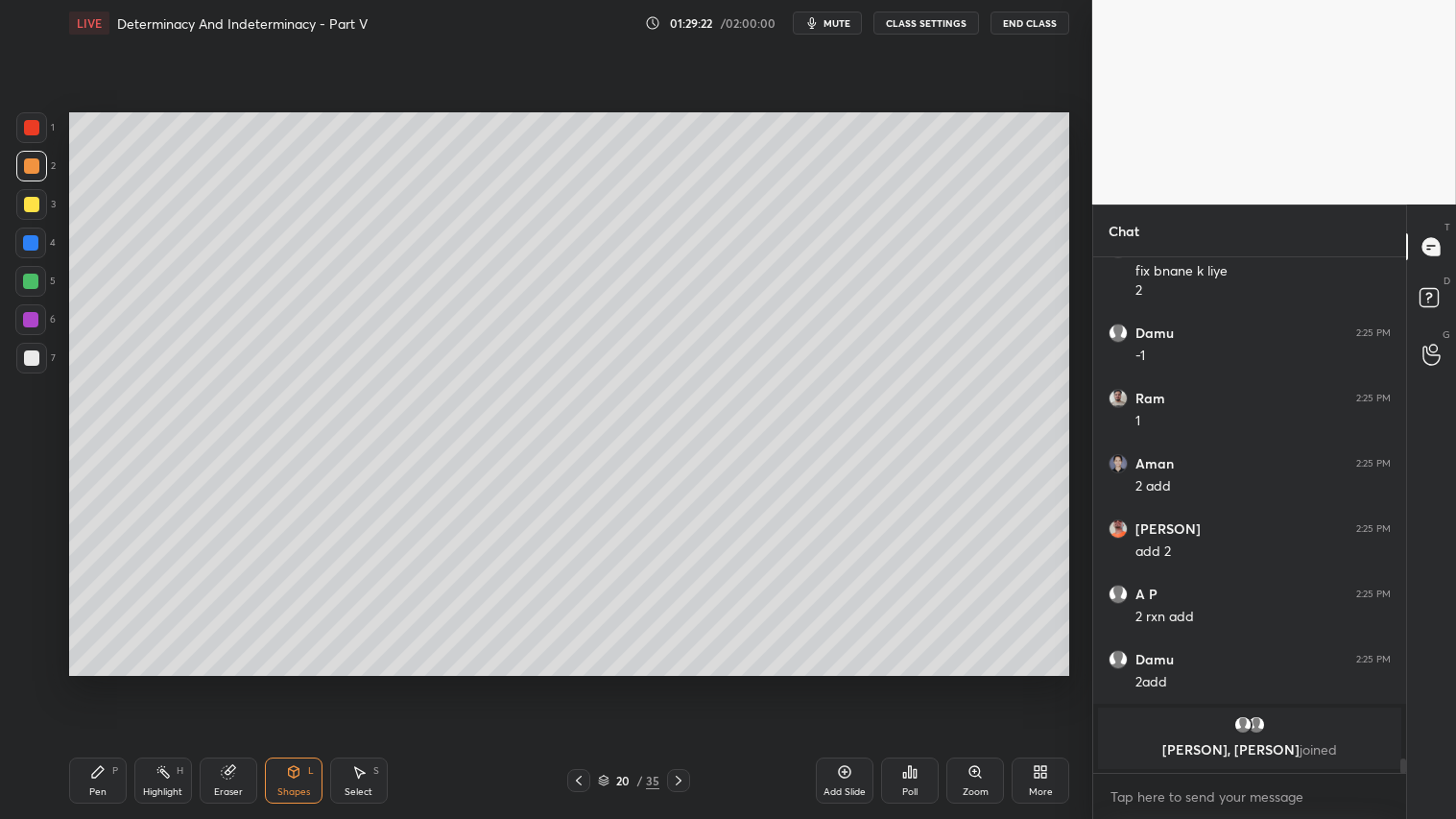 click at bounding box center [32, 166] 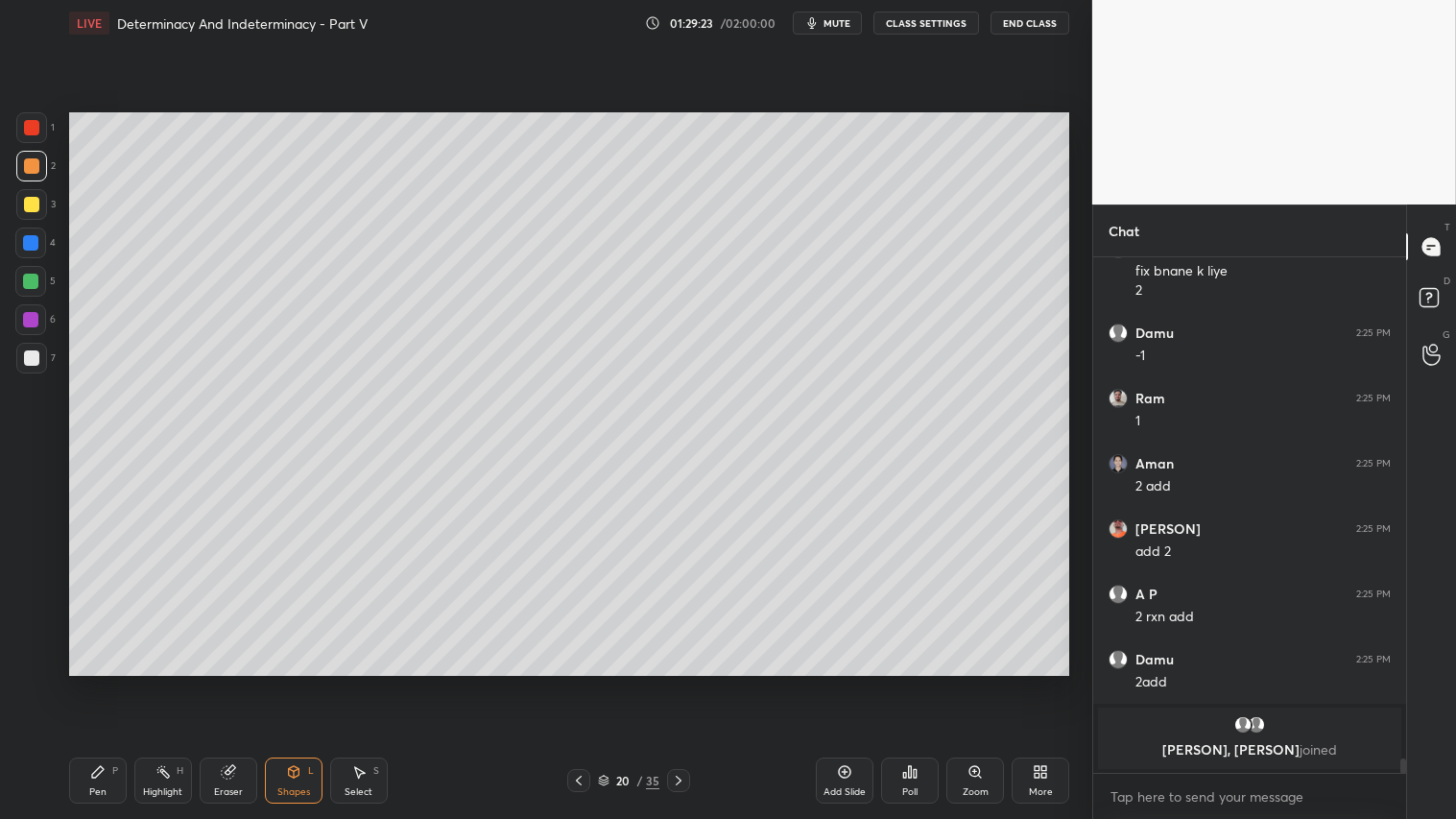 drag, startPoint x: 90, startPoint y: 779, endPoint x: 183, endPoint y: 699, distance: 122.67437 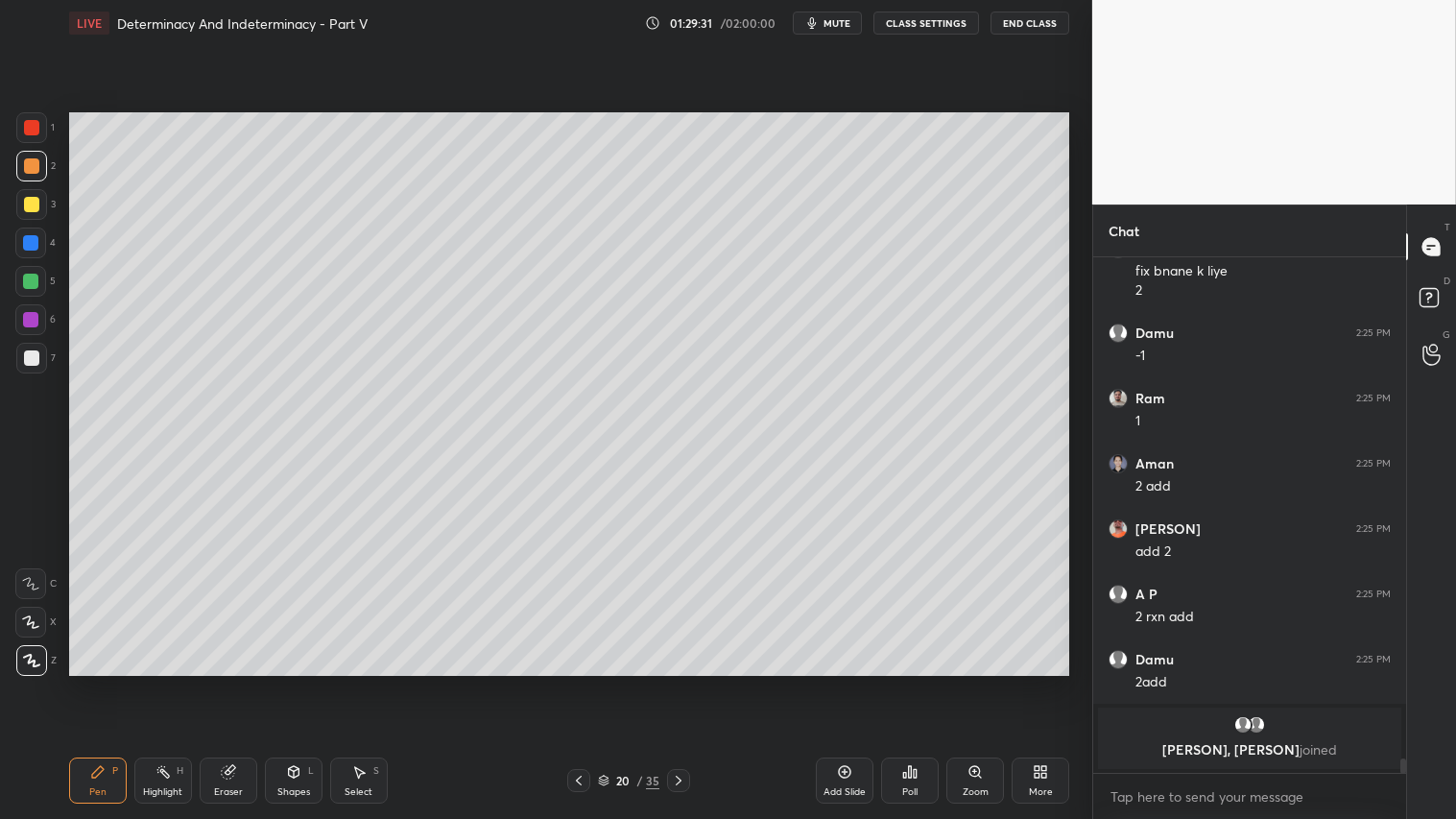 click 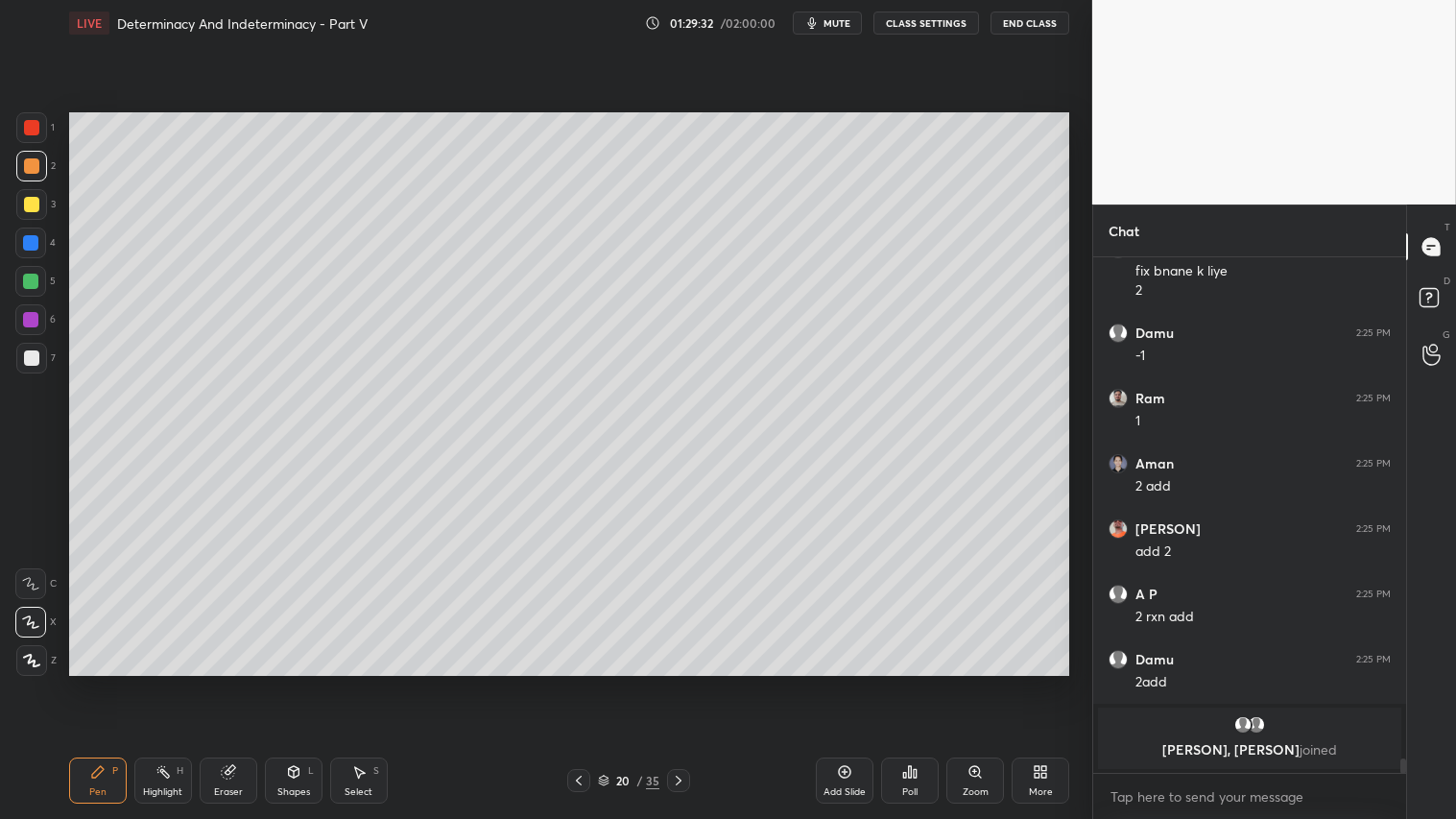 drag, startPoint x: 103, startPoint y: 794, endPoint x: 96, endPoint y: 677, distance: 117.20921 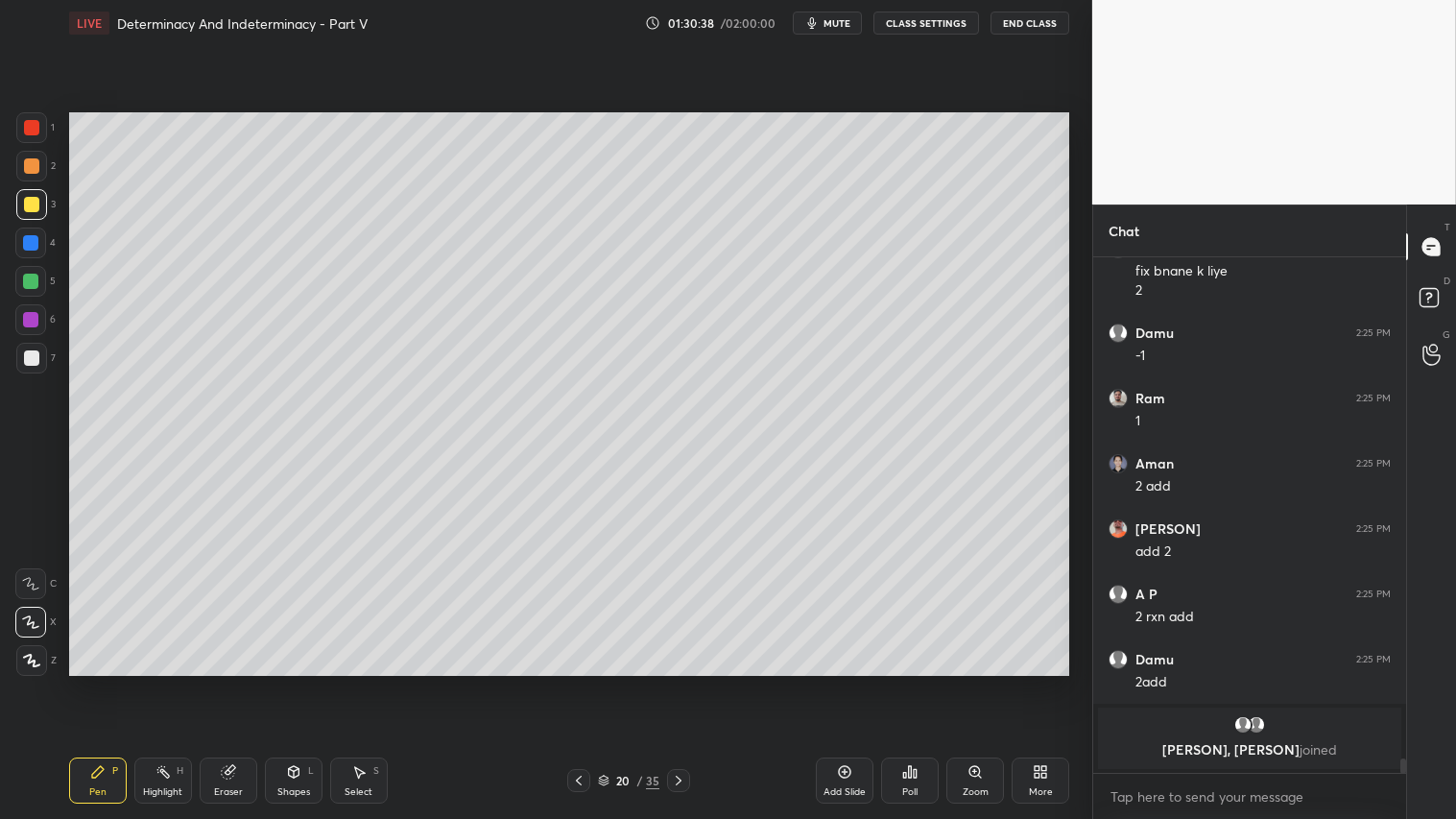 drag, startPoint x: 29, startPoint y: 171, endPoint x: 33, endPoint y: 240, distance: 69.11584 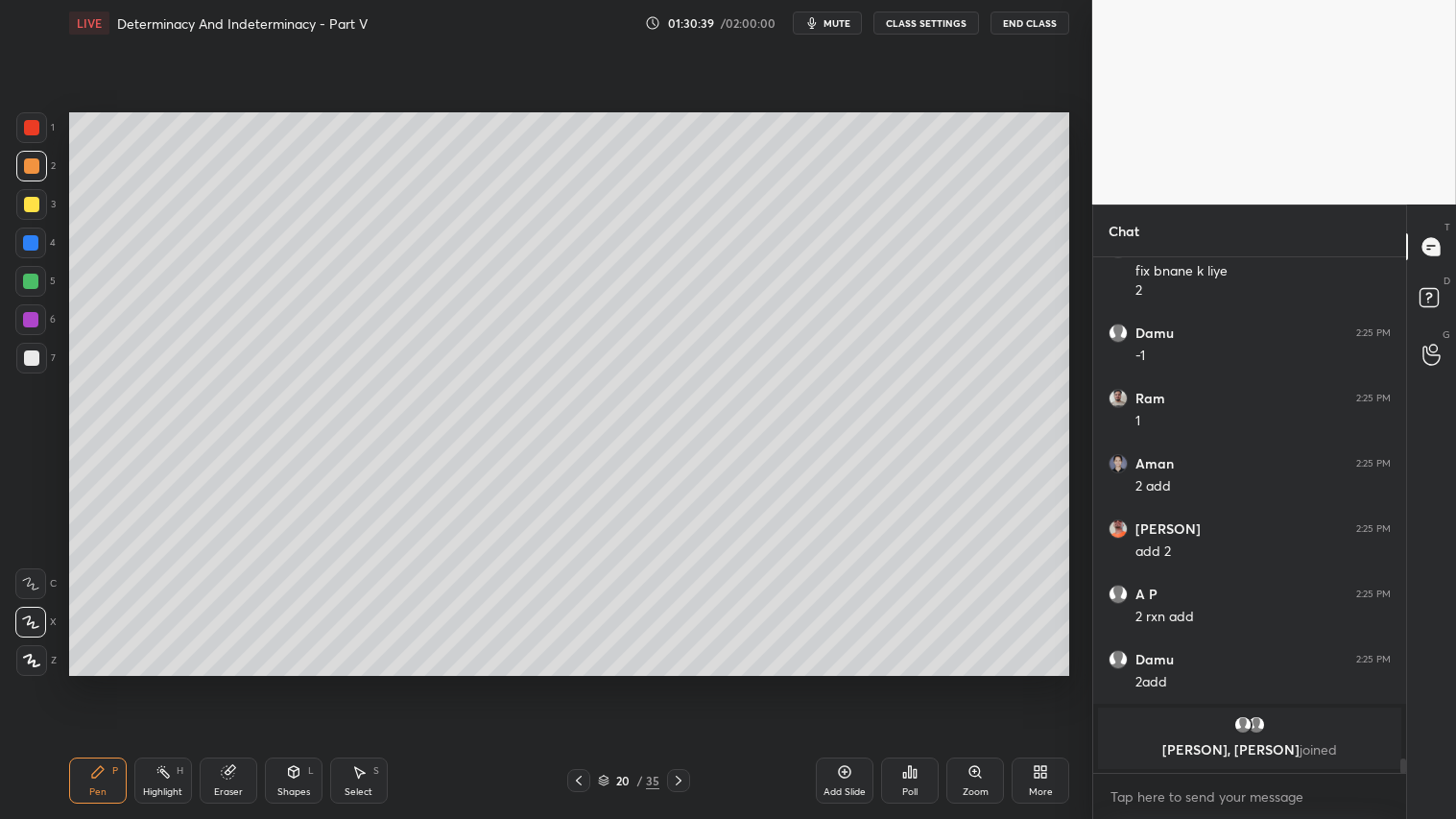 click on "Pen P" at bounding box center [98, 781] 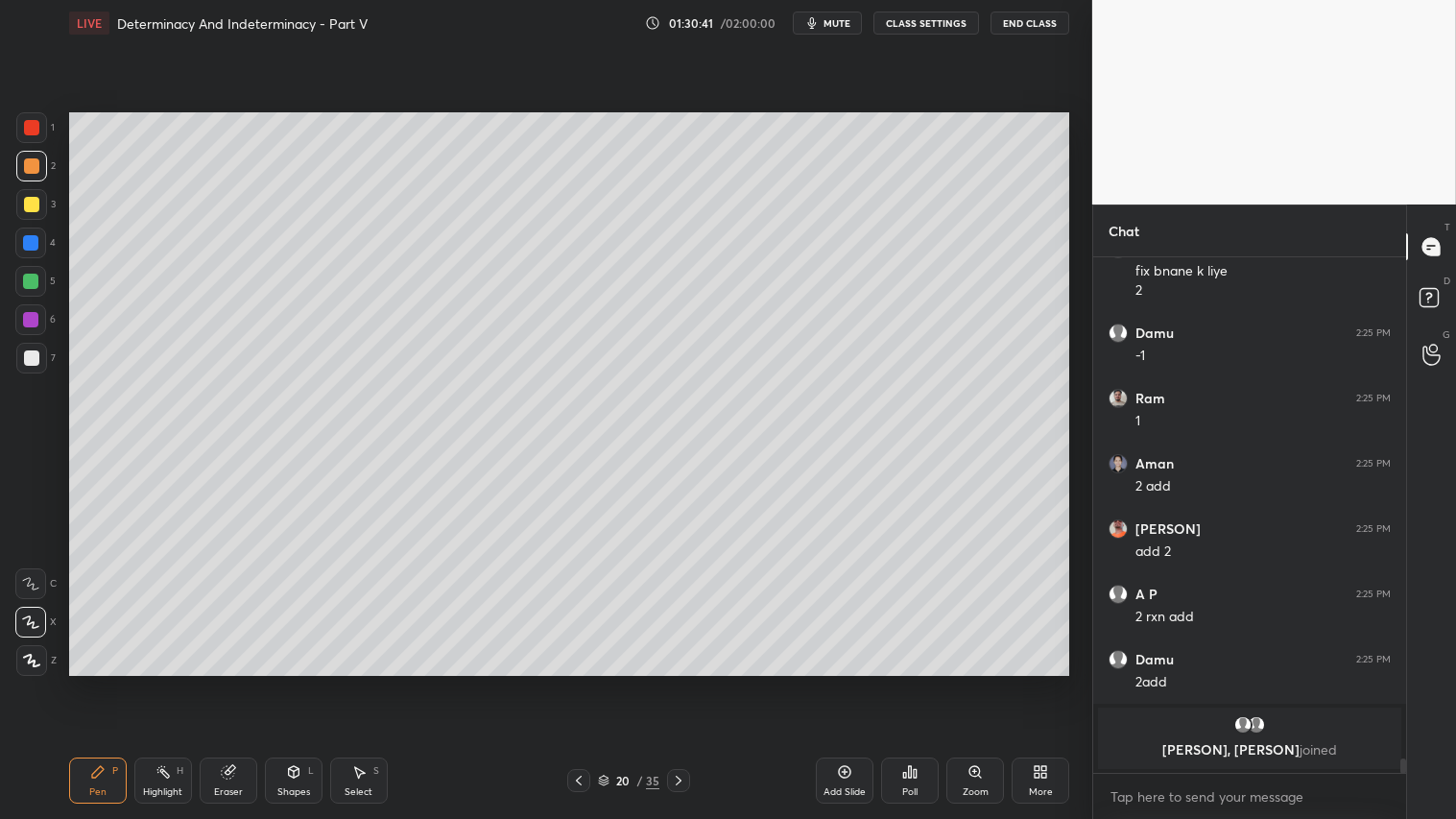 click at bounding box center (32, 661) 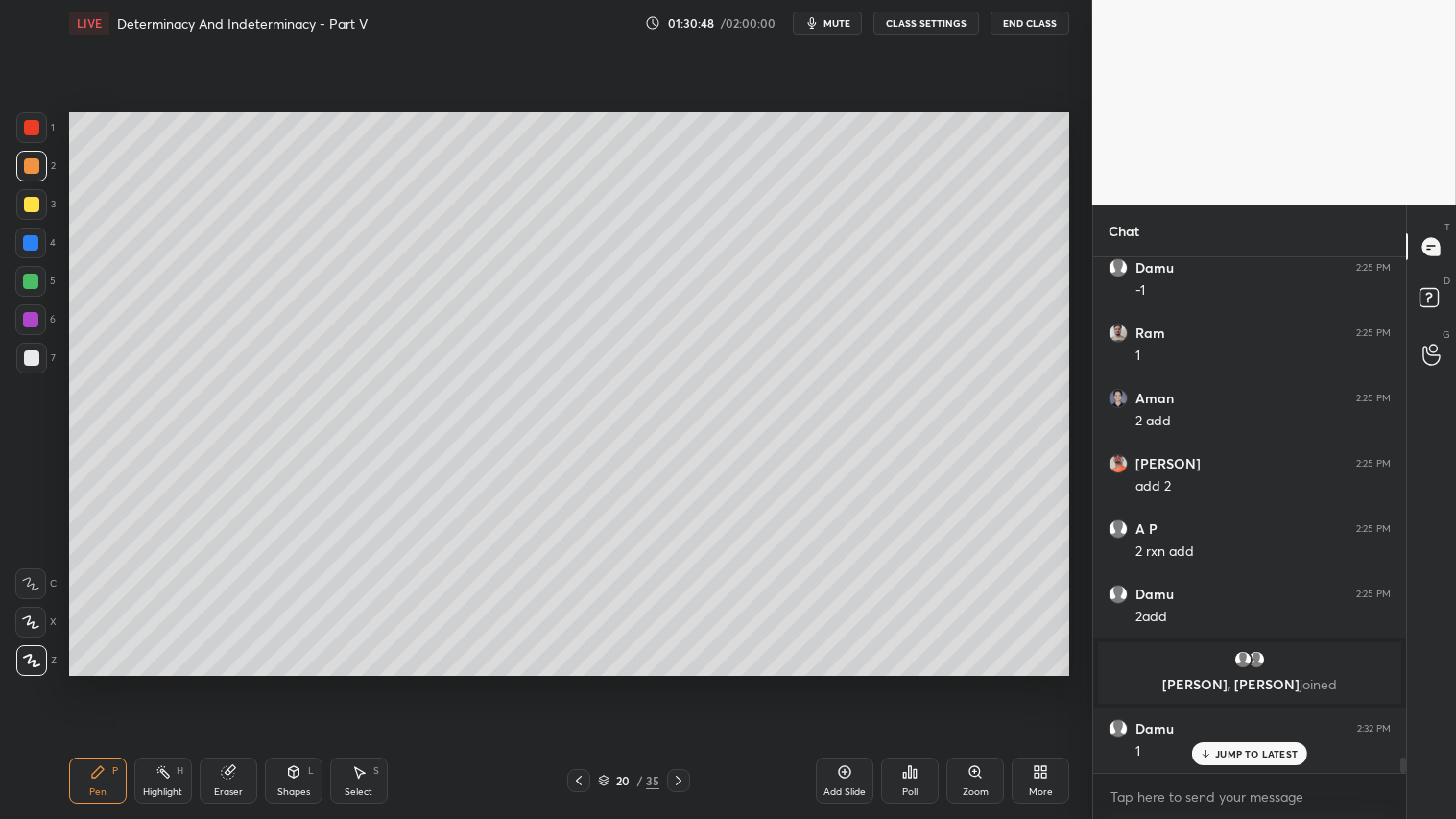 scroll, scrollTop: 17279, scrollLeft: 0, axis: vertical 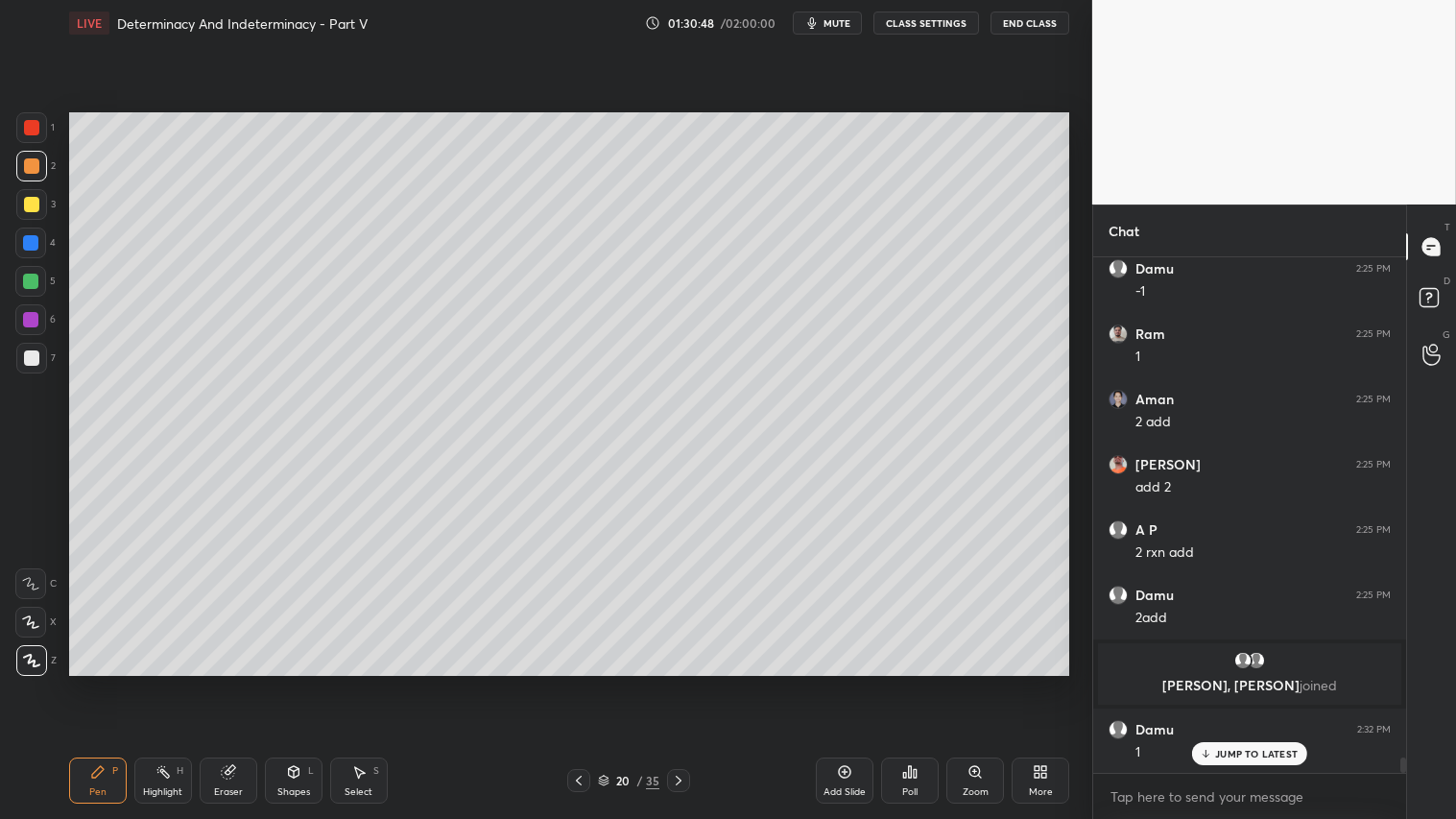 click 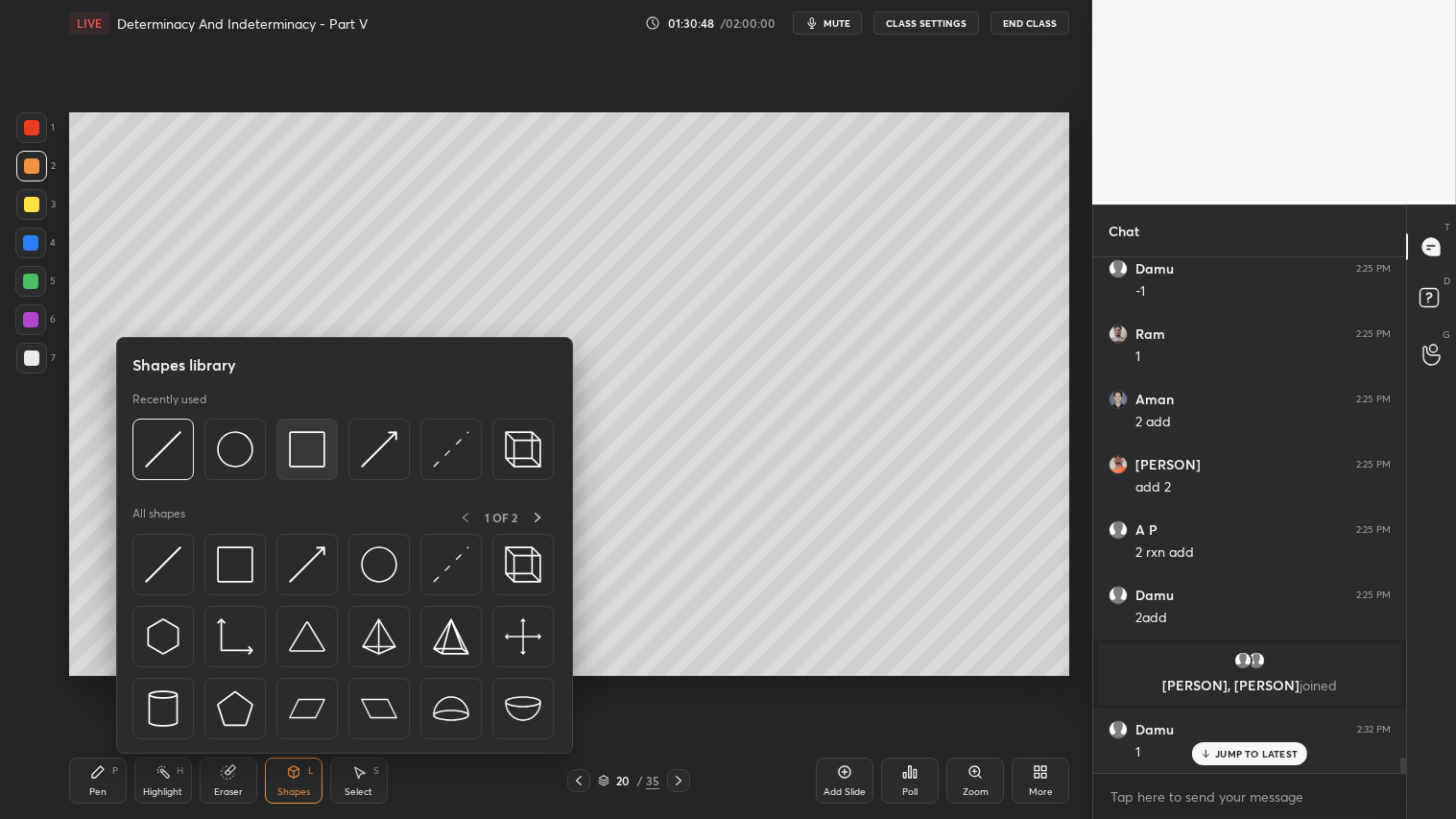click at bounding box center [307, 449] 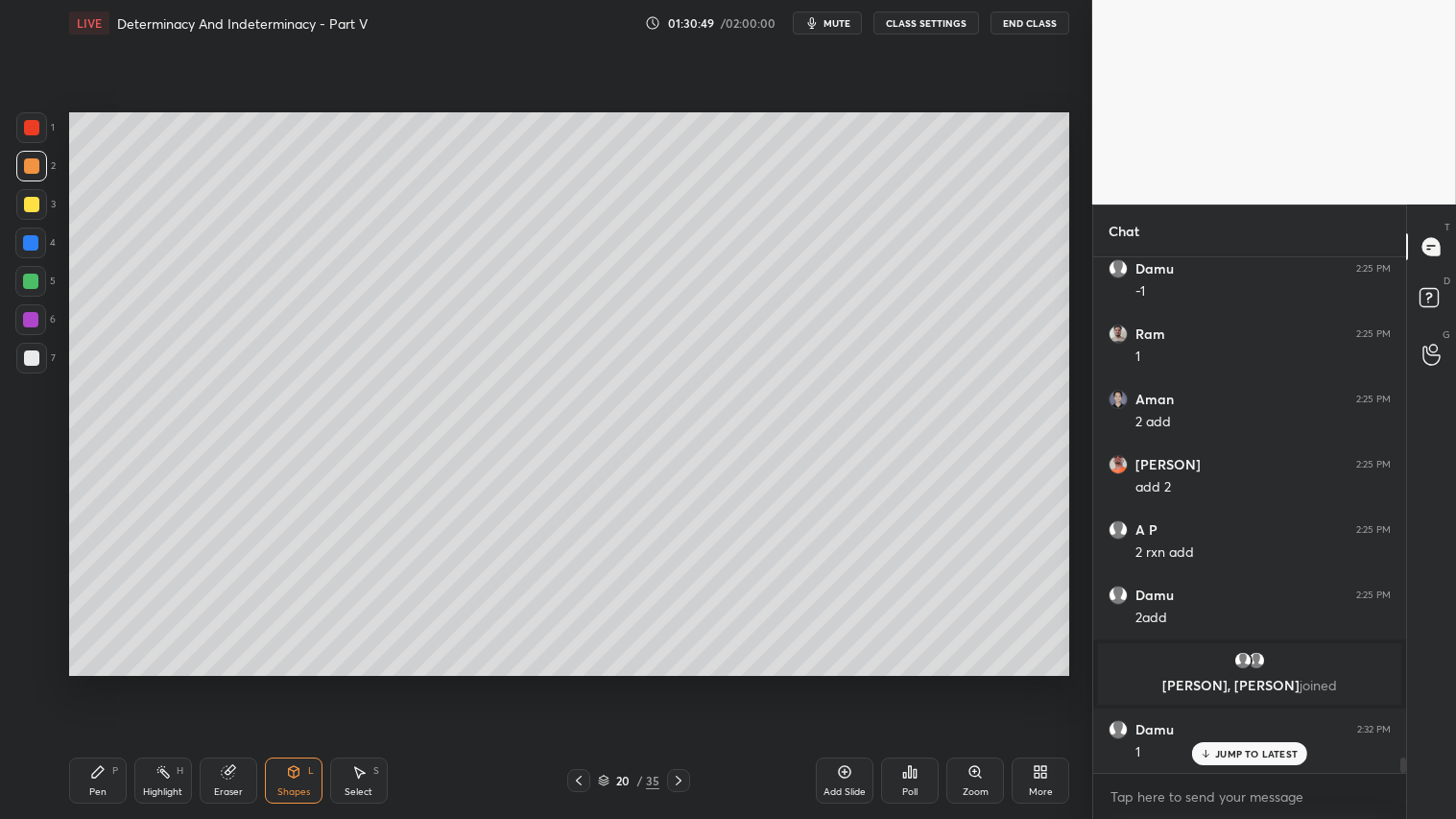 drag, startPoint x: 29, startPoint y: 347, endPoint x: 58, endPoint y: 423, distance: 81.34494 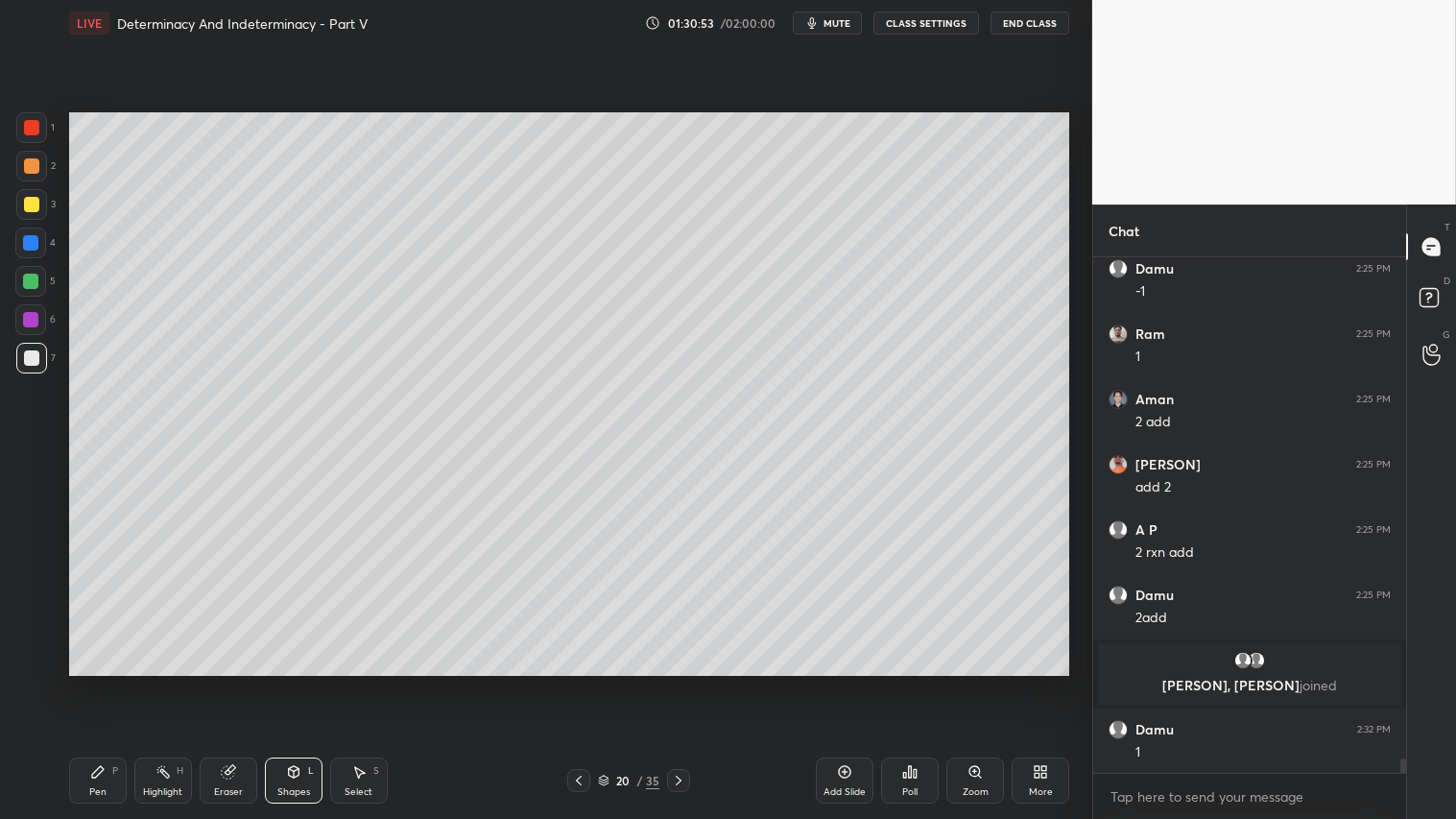 scroll, scrollTop: 17345, scrollLeft: 0, axis: vertical 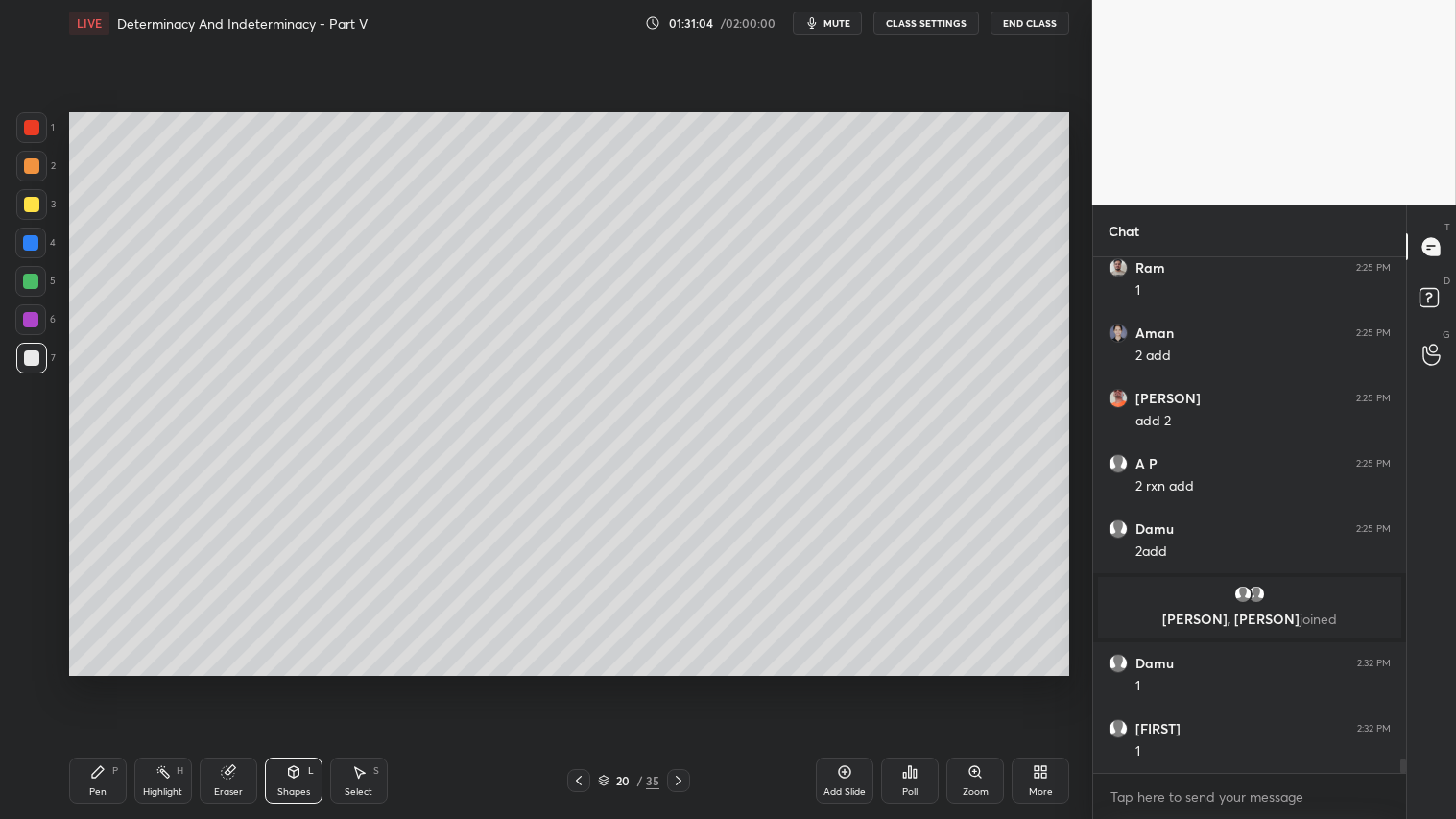 click at bounding box center [32, 166] 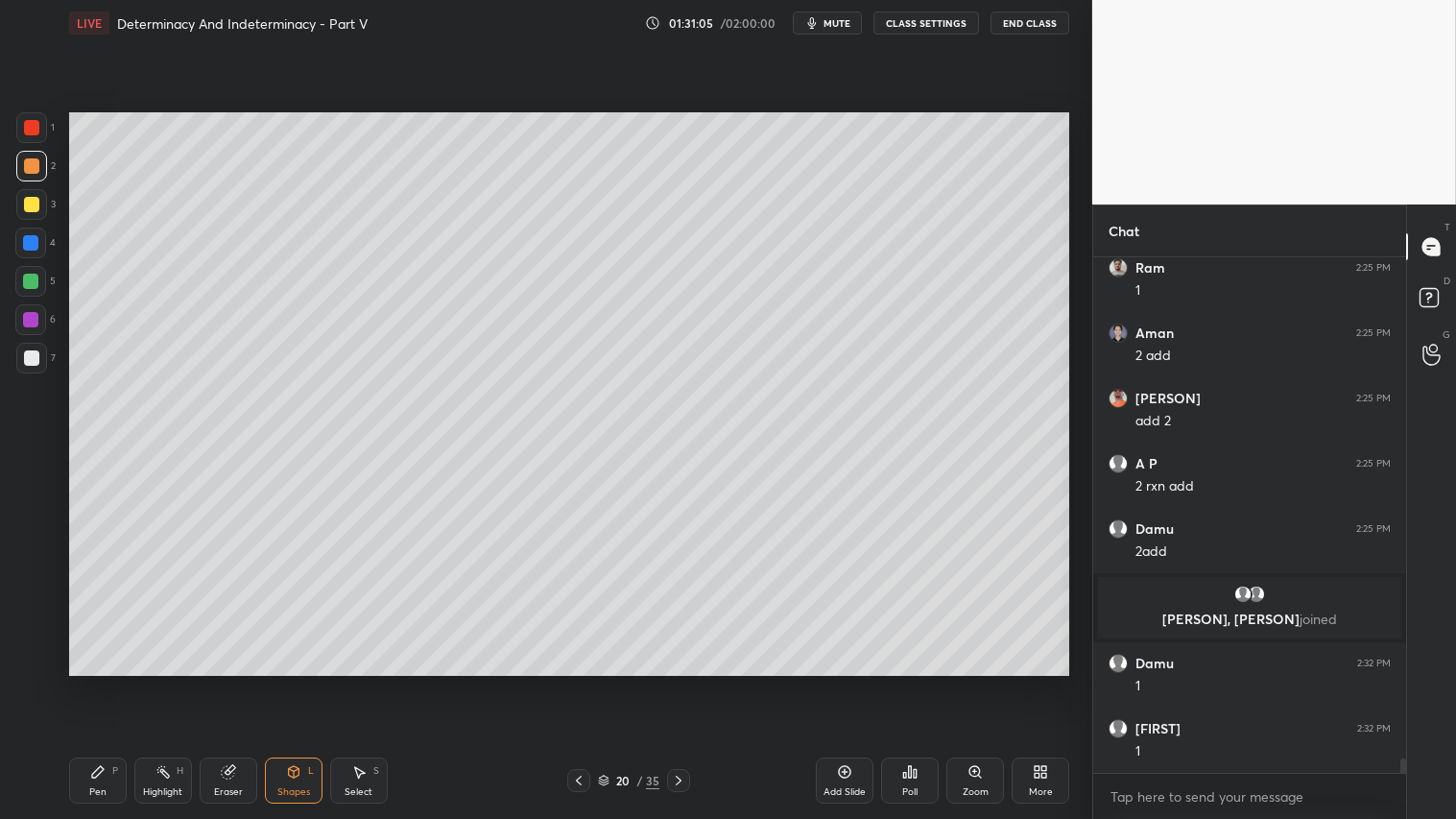 click on "Pen" at bounding box center [98, 792] 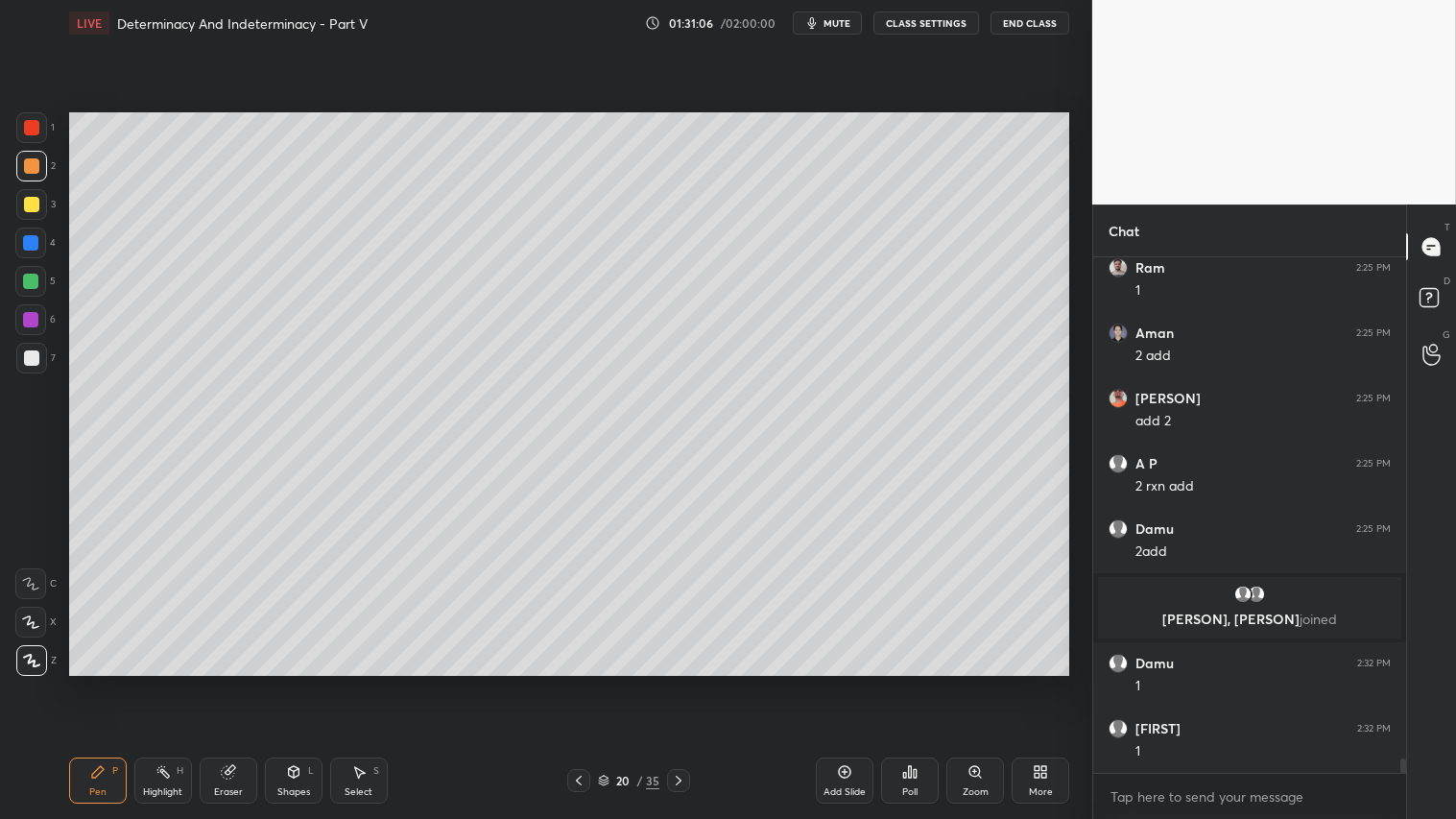 drag, startPoint x: 675, startPoint y: 780, endPoint x: 622, endPoint y: 781, distance: 53.00943 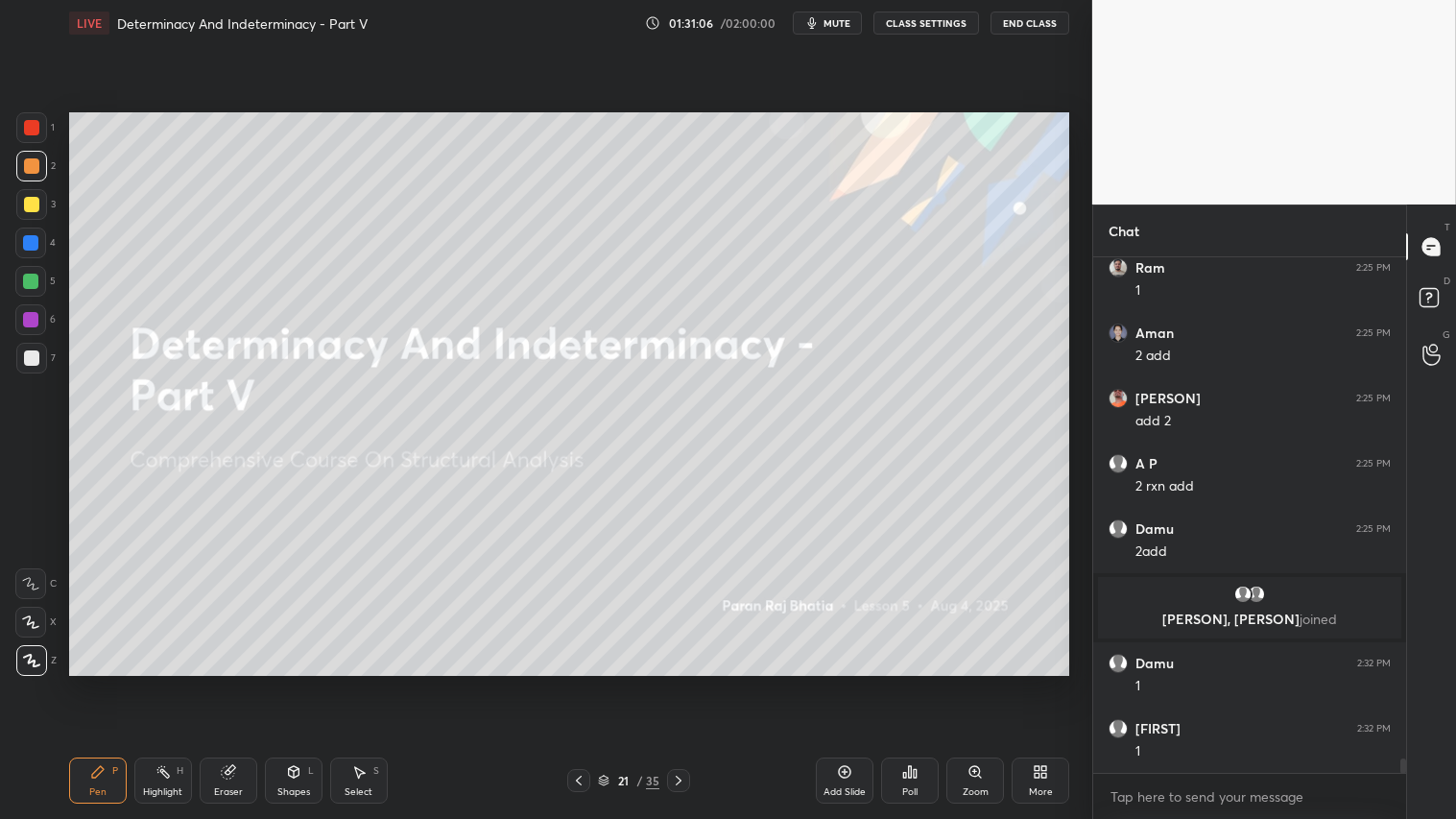drag, startPoint x: 576, startPoint y: 778, endPoint x: 630, endPoint y: 778, distance: 54 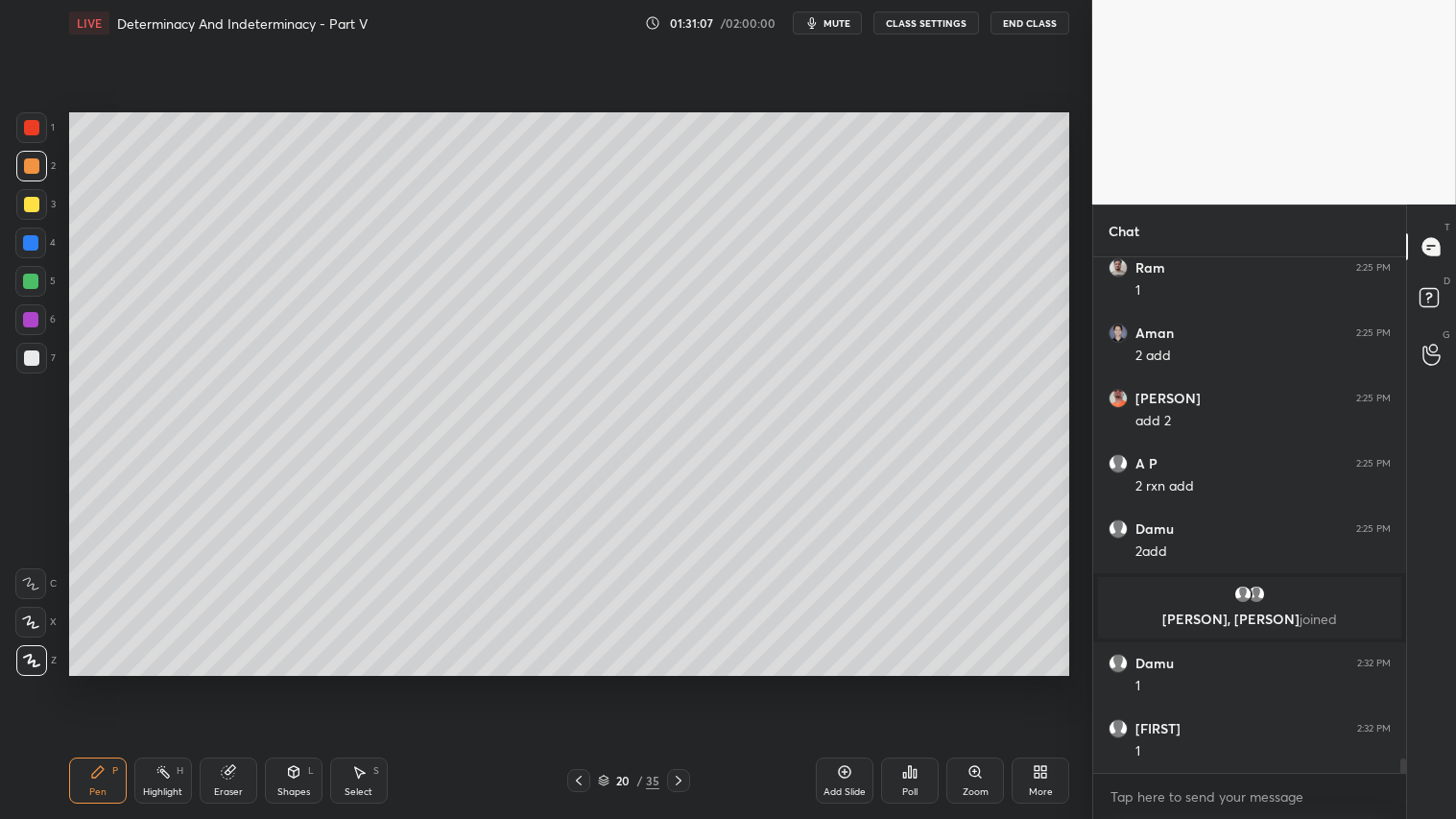 drag, startPoint x: 846, startPoint y: 778, endPoint x: 830, endPoint y: 768, distance: 18.867962 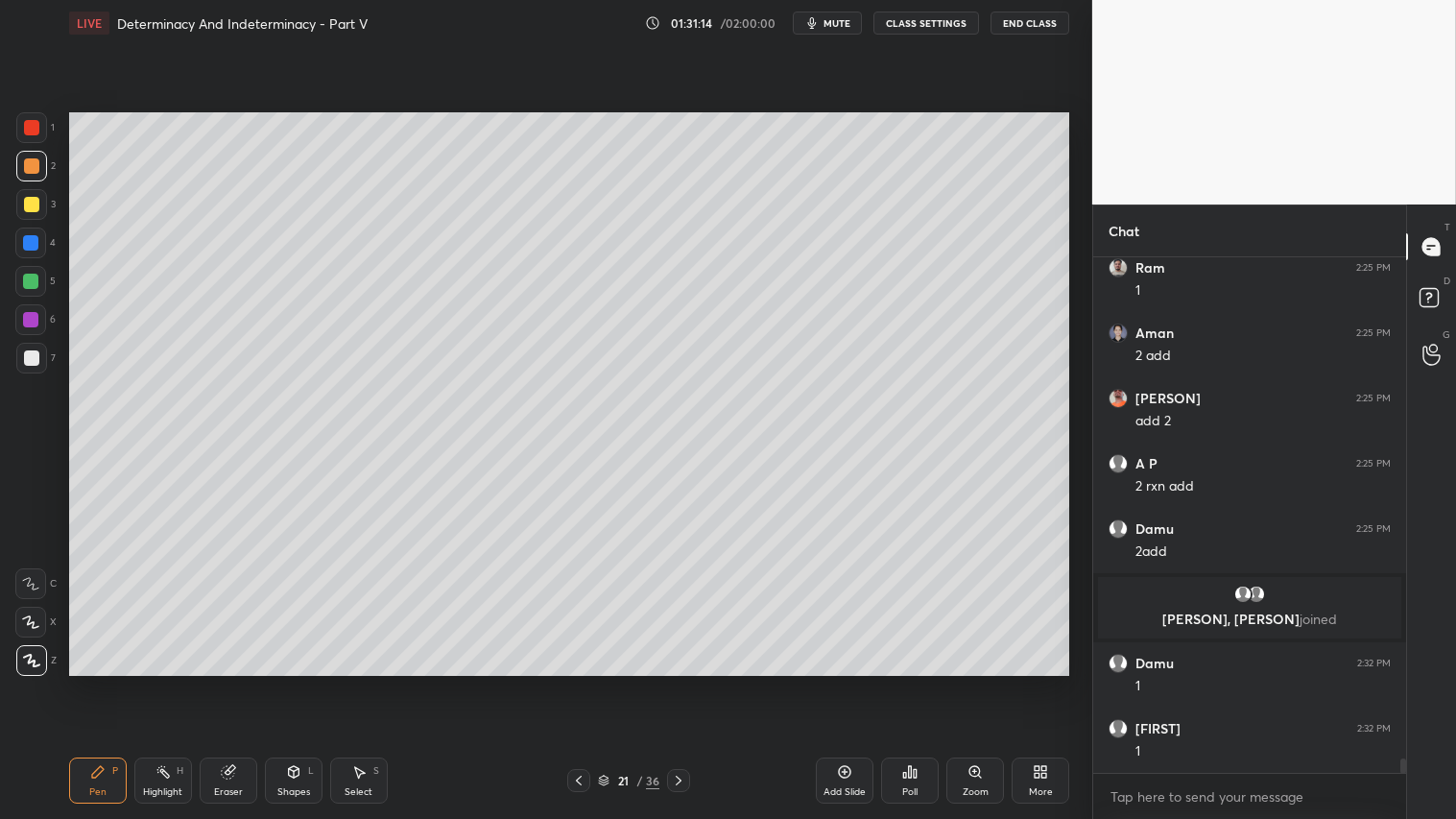 click 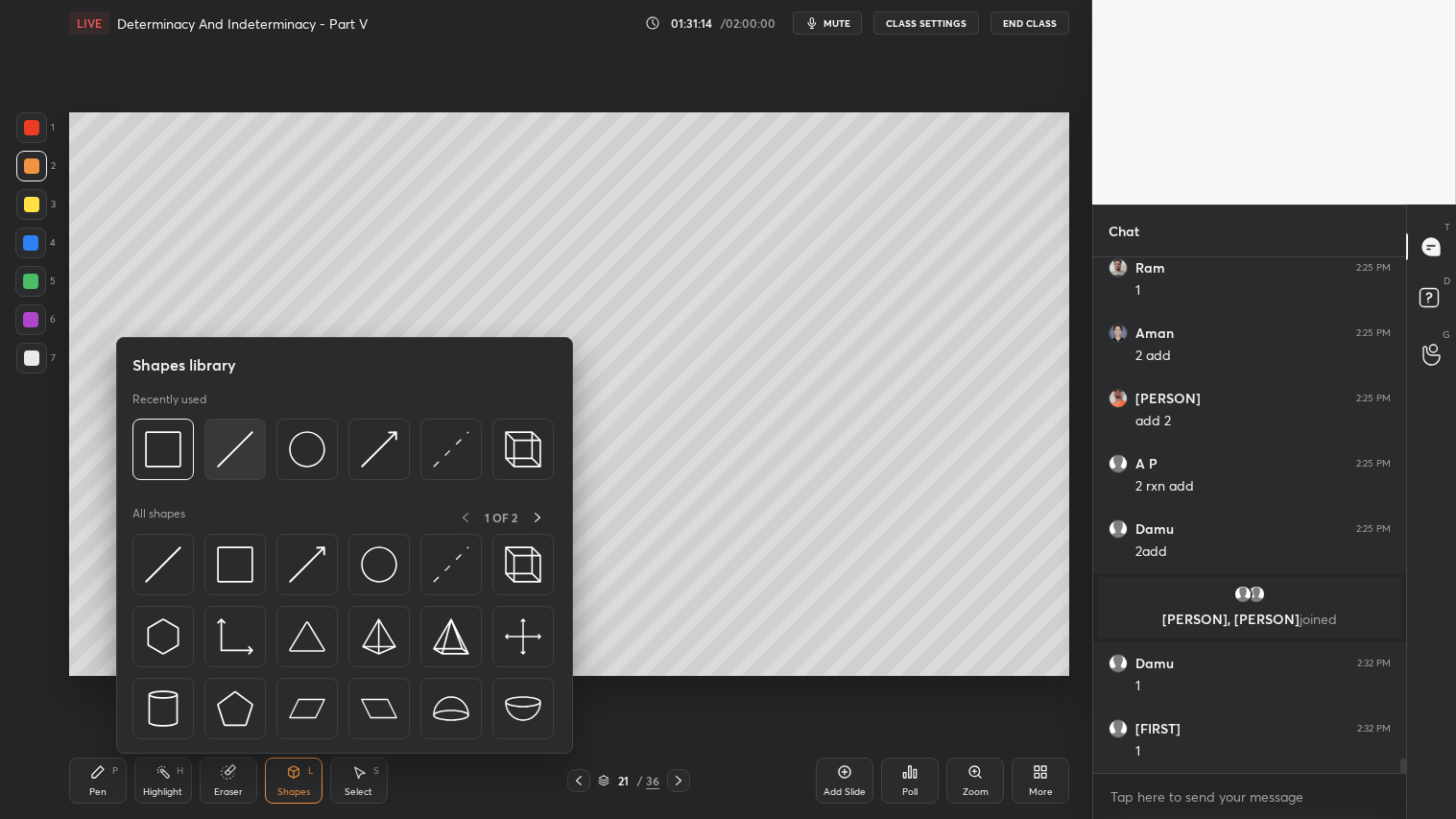 click at bounding box center (235, 449) 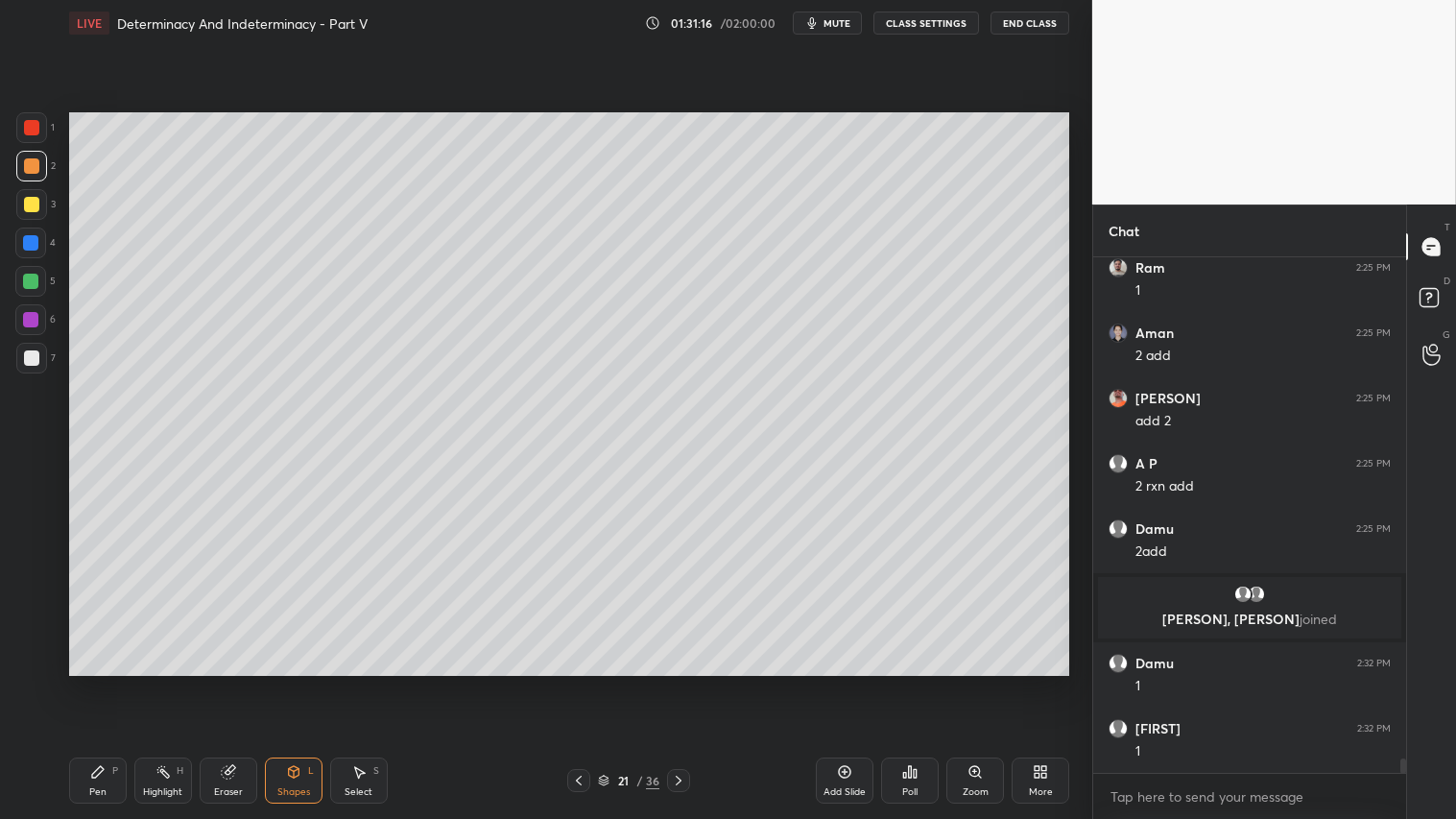 click on "2" at bounding box center (36, 166) 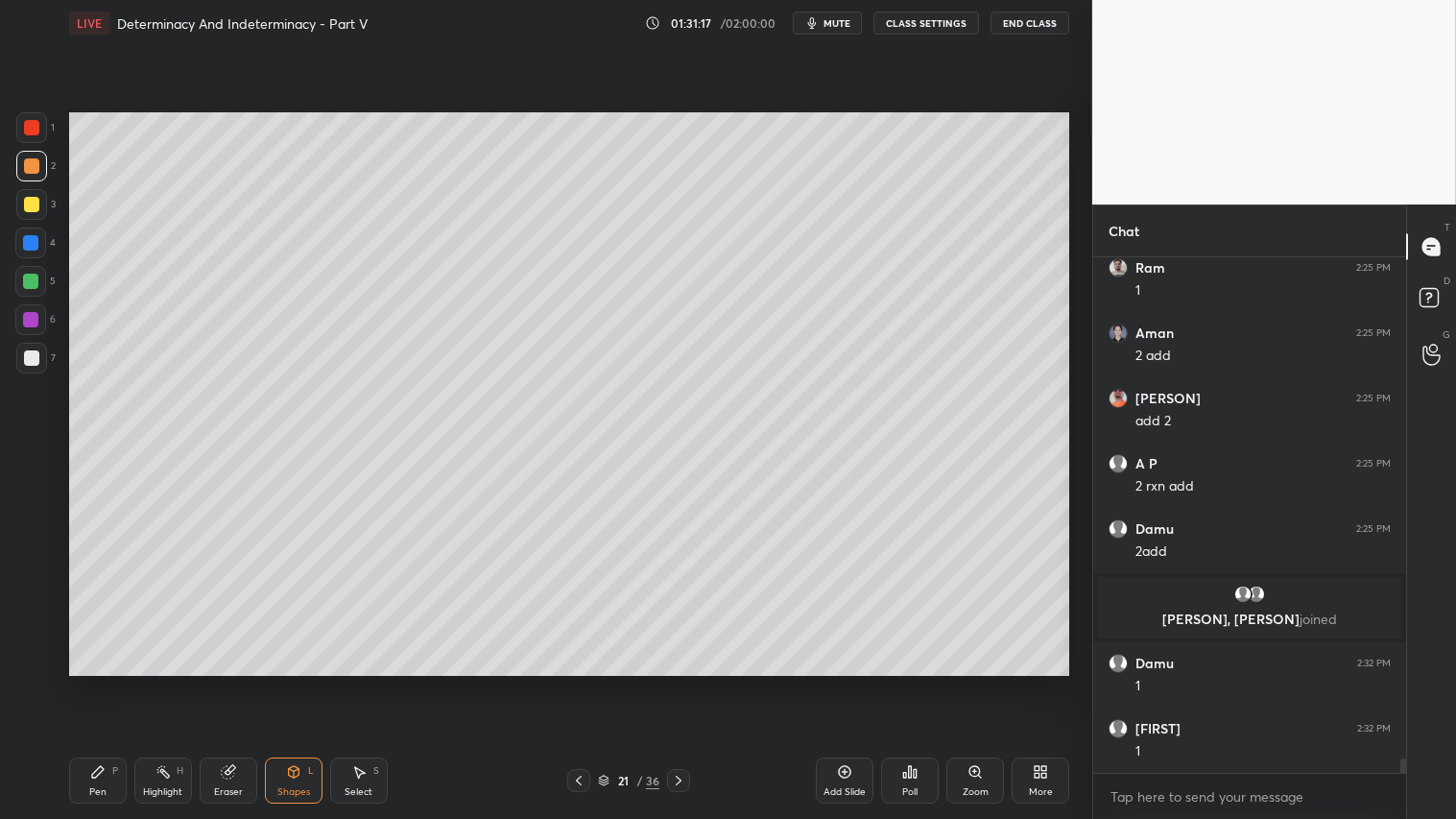 click on "Pen P" at bounding box center (98, 781) 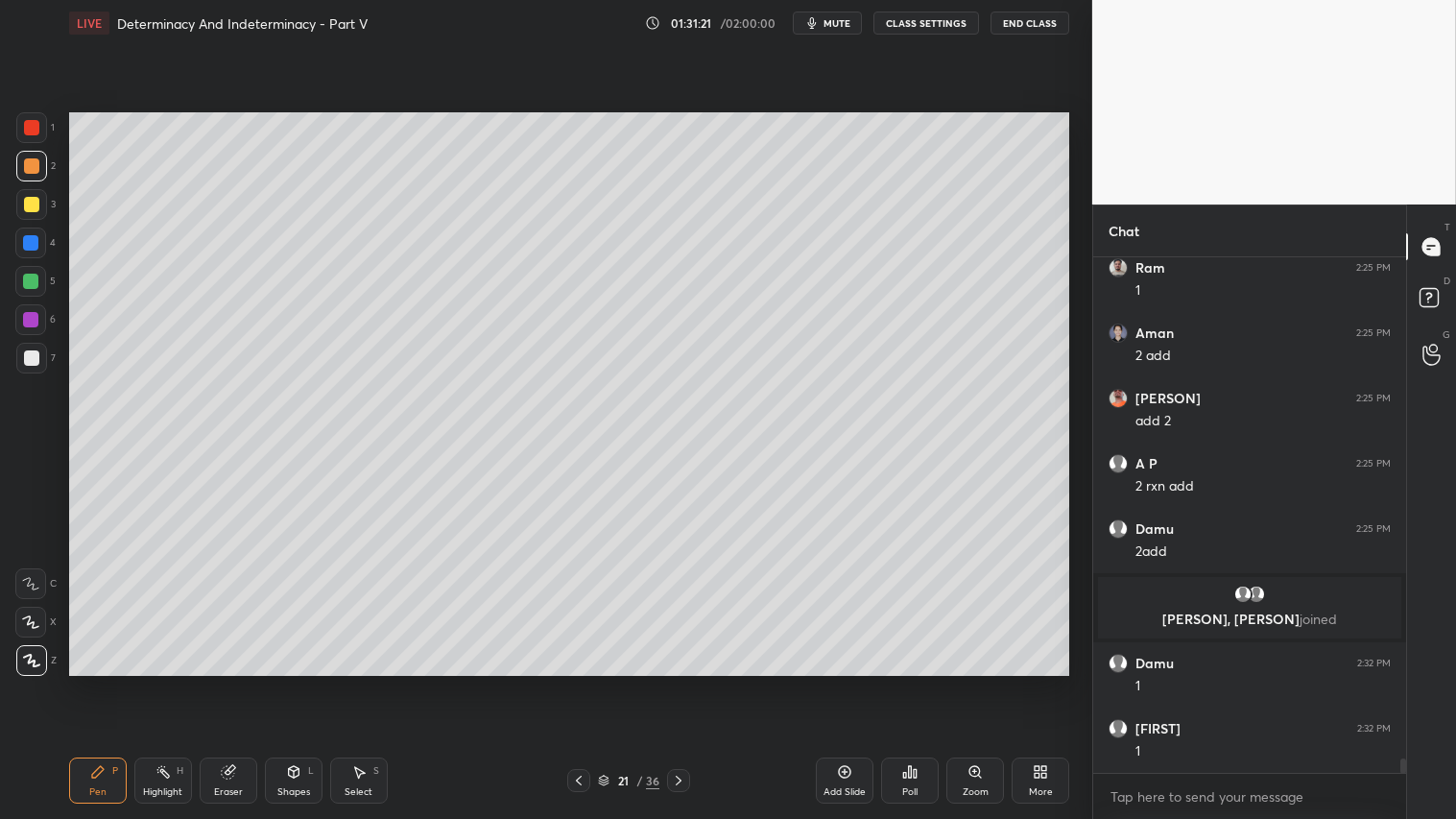 click 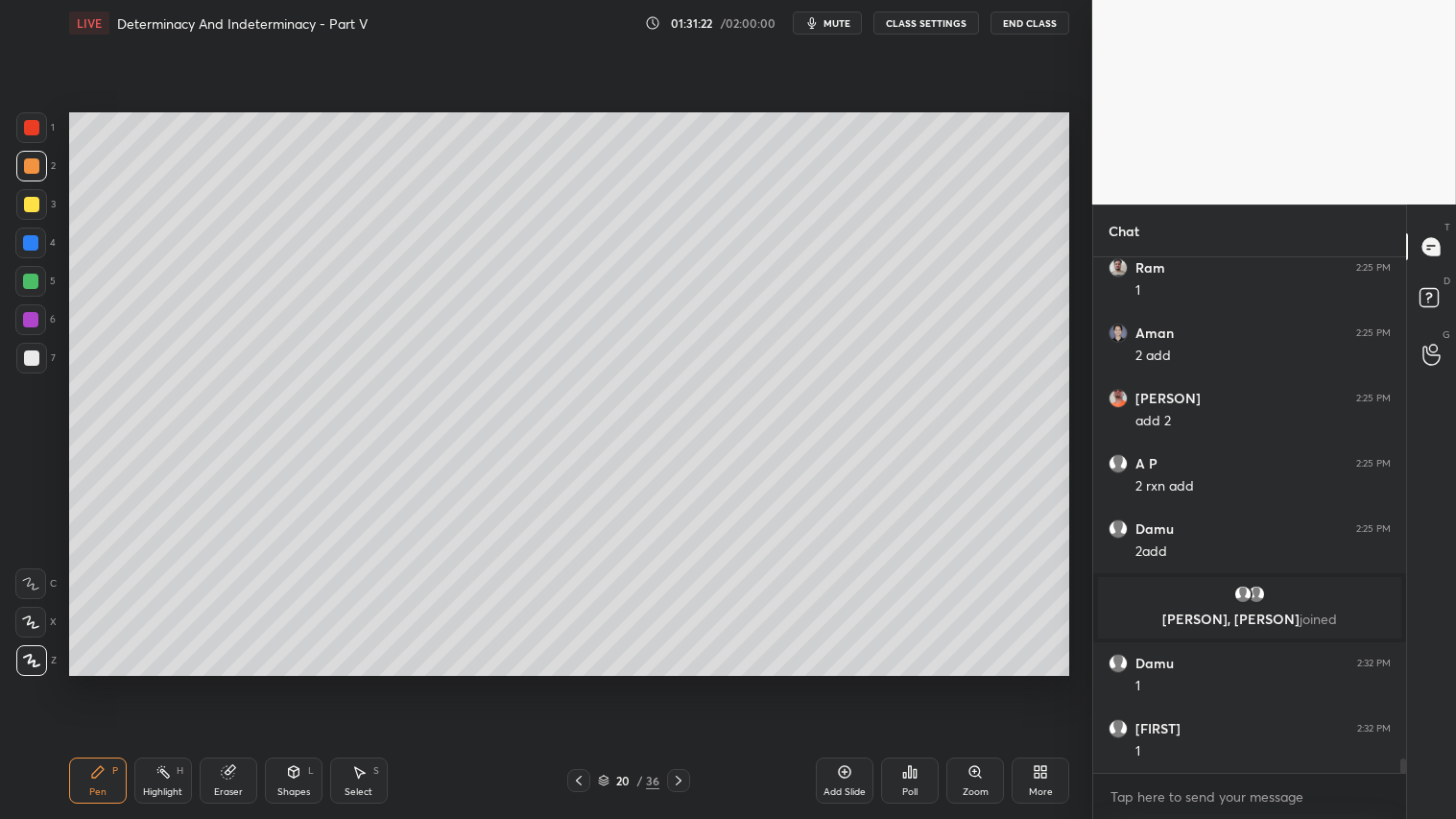 scroll, scrollTop: 17413, scrollLeft: 0, axis: vertical 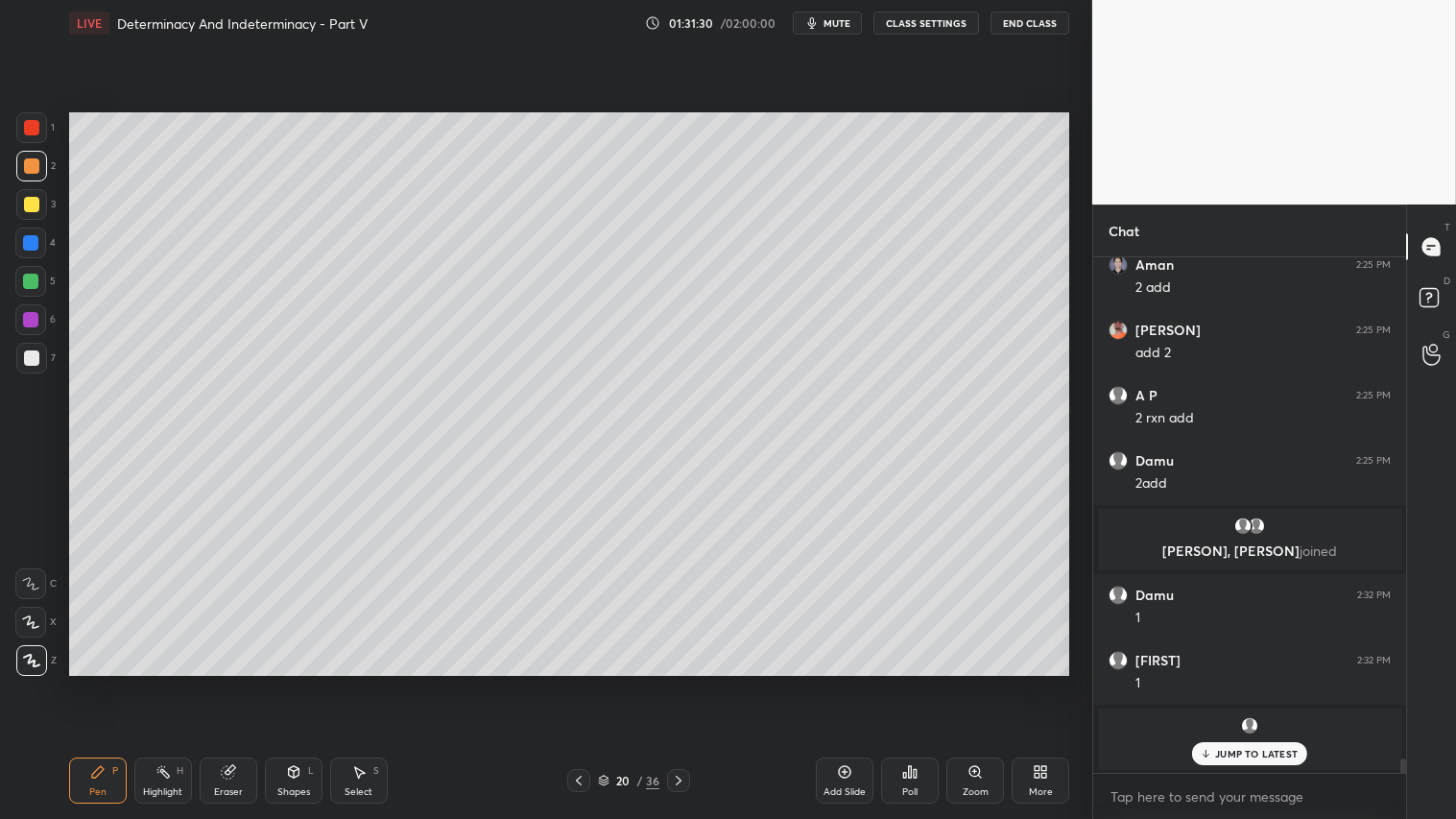 click at bounding box center (32, 358) 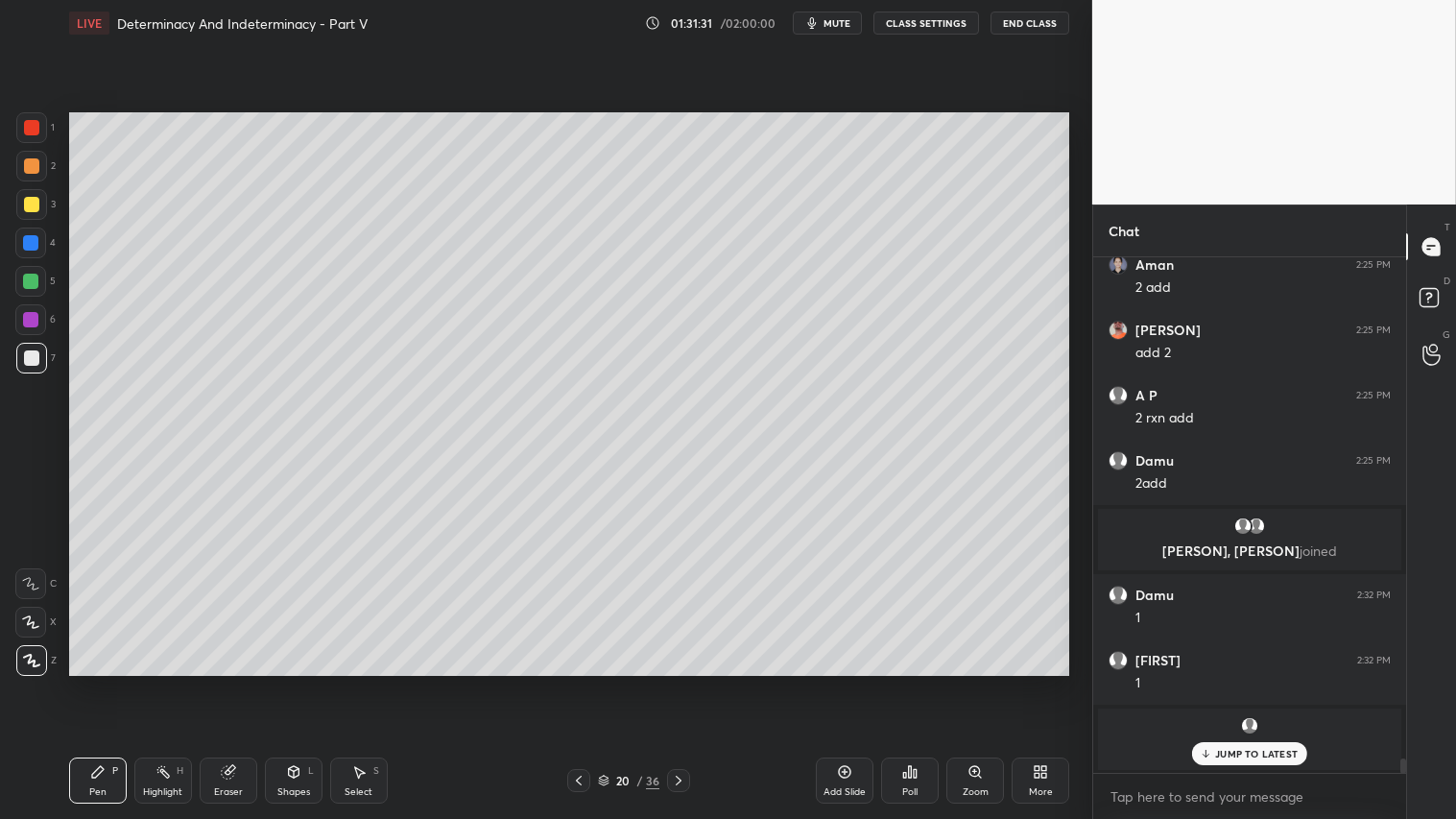 click on "Pen" at bounding box center (98, 792) 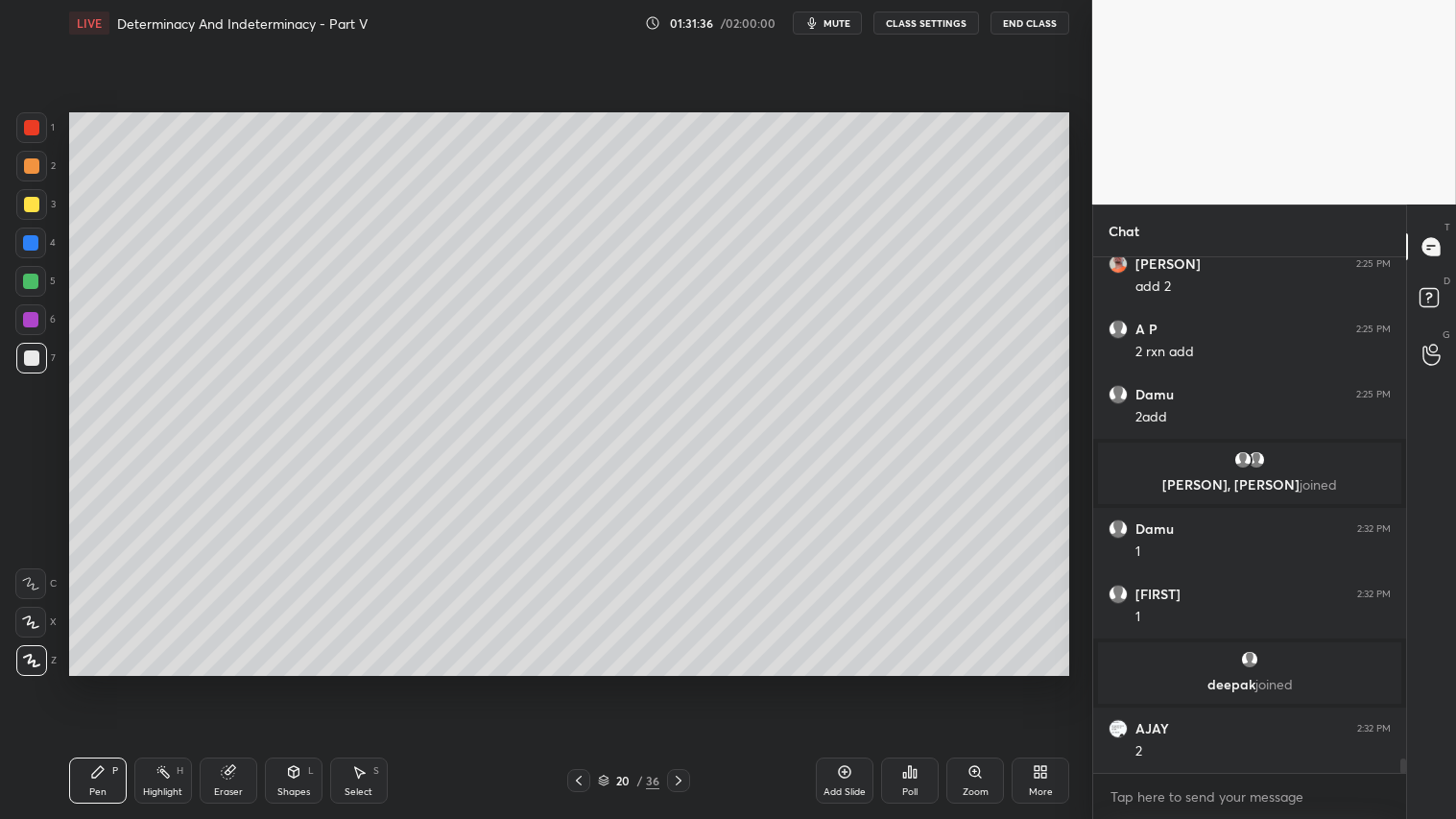 click 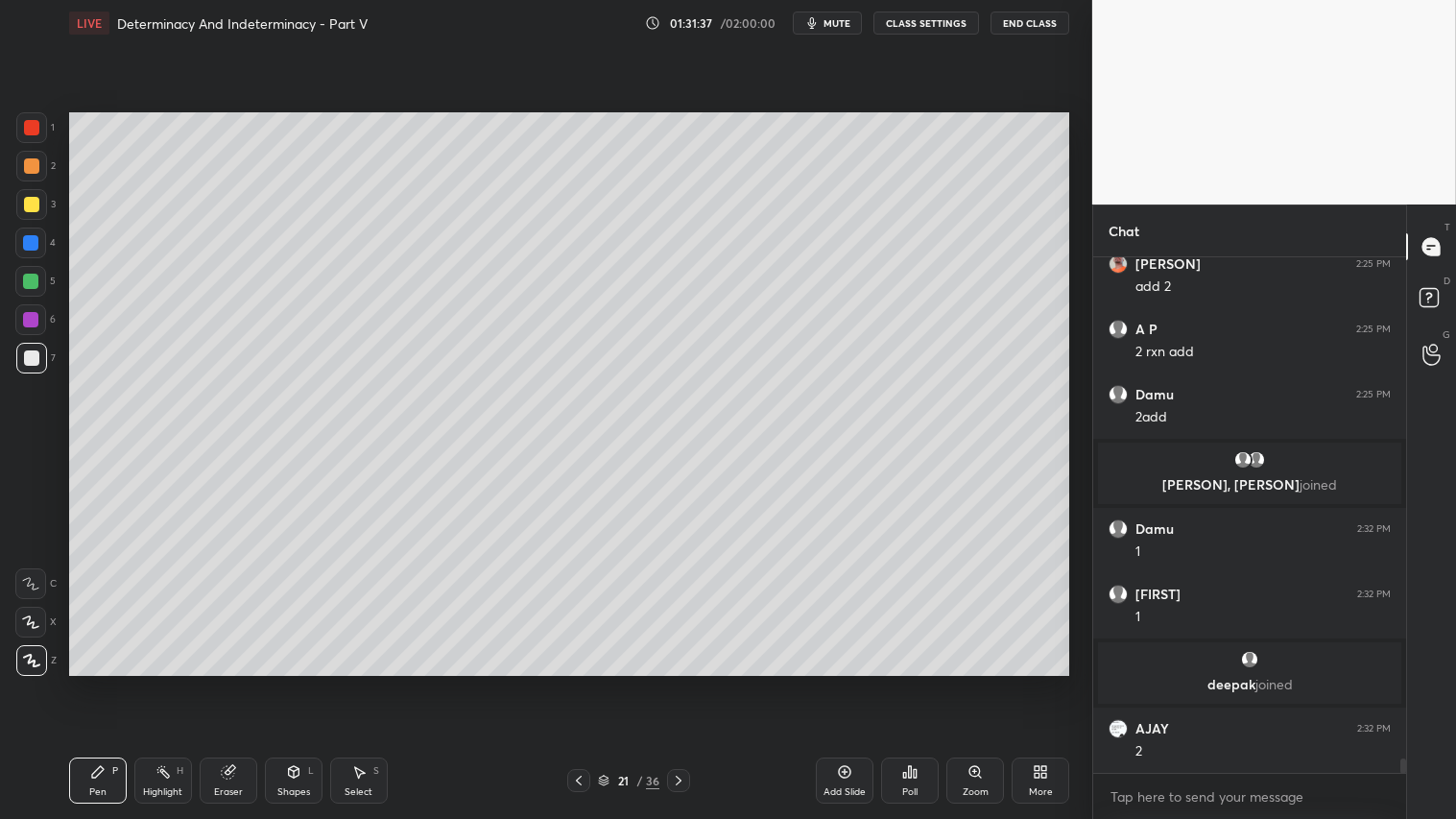 click at bounding box center (32, 166) 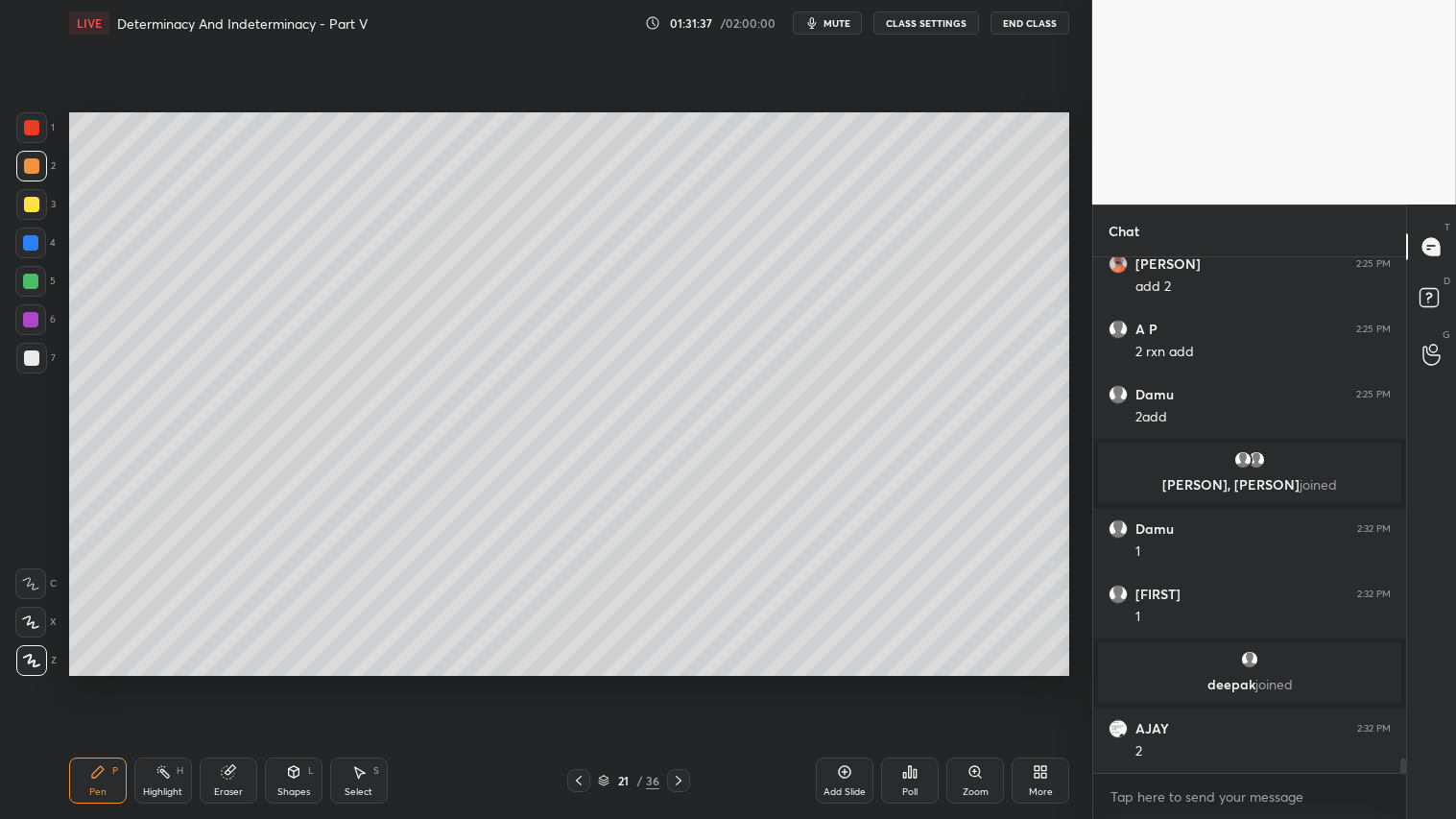 click 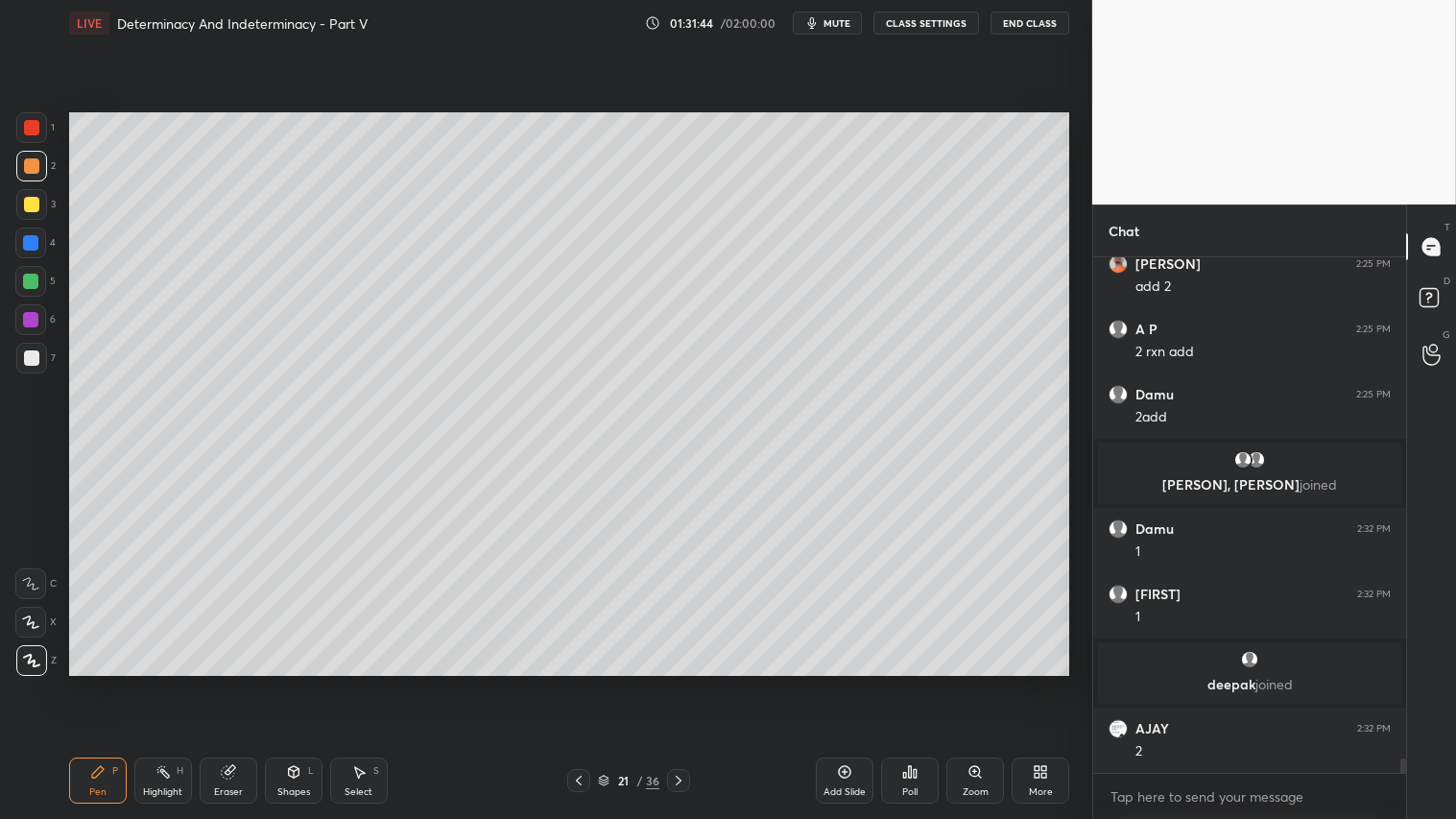 click at bounding box center [579, 781] 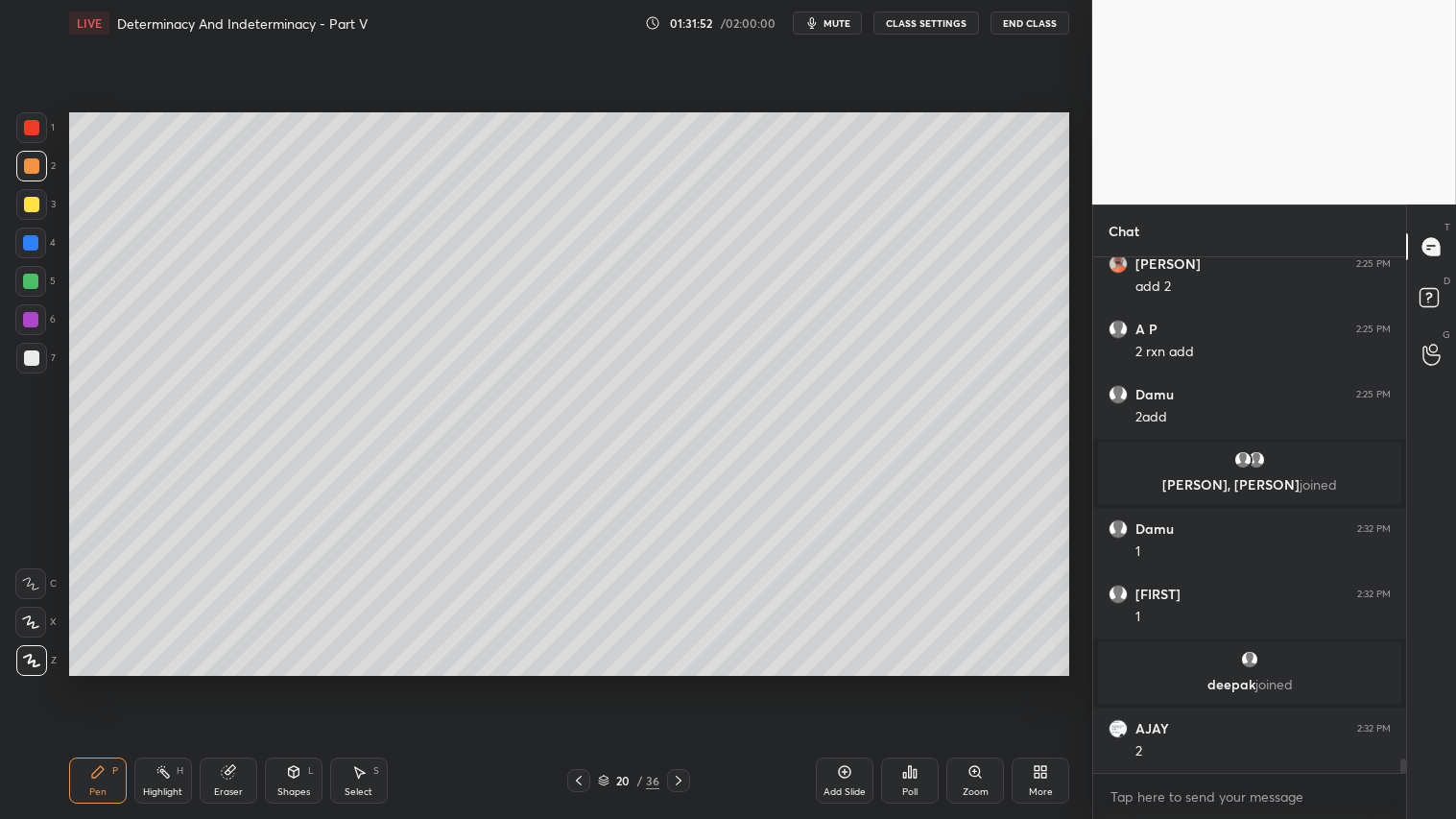 click 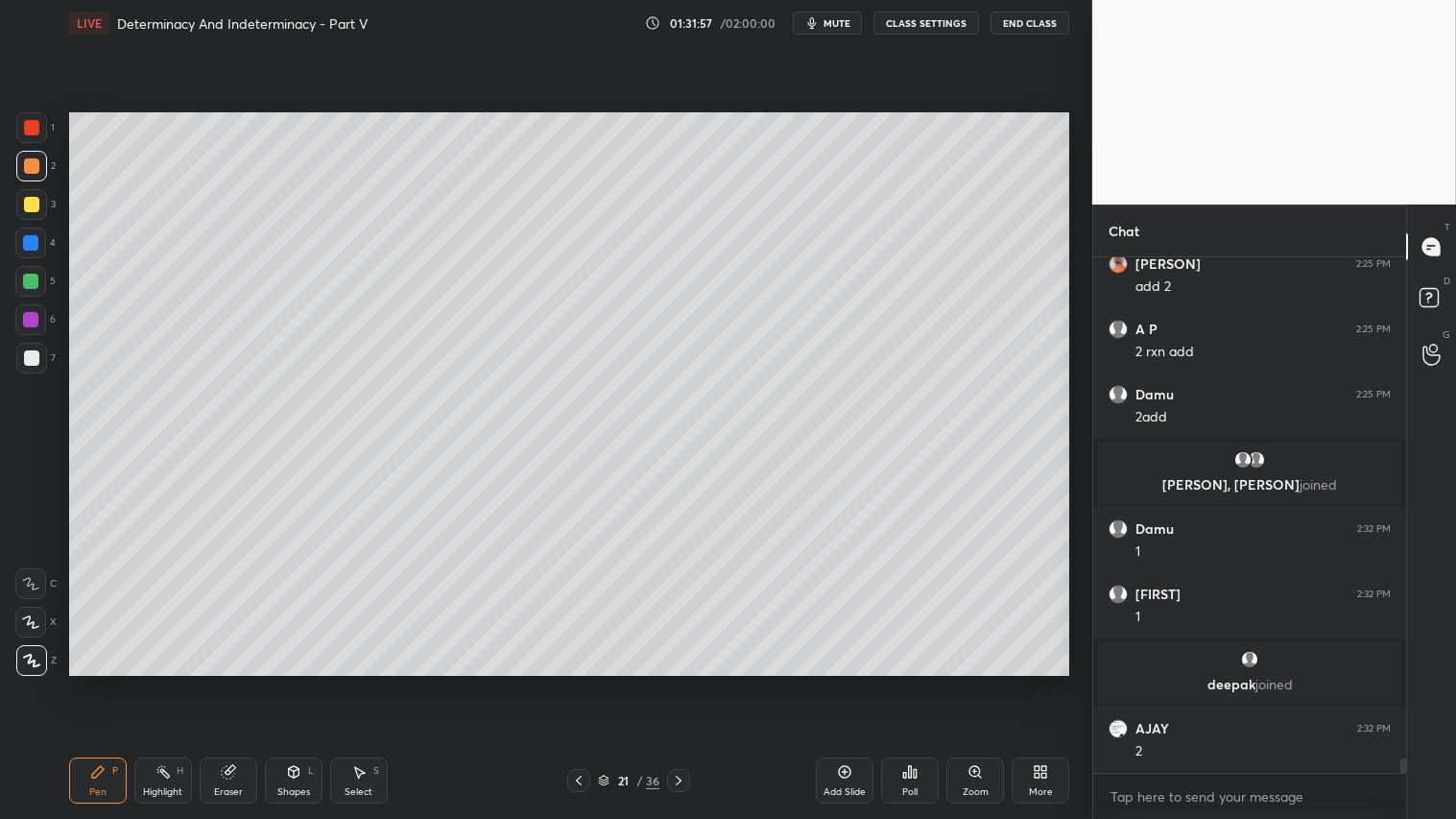 click 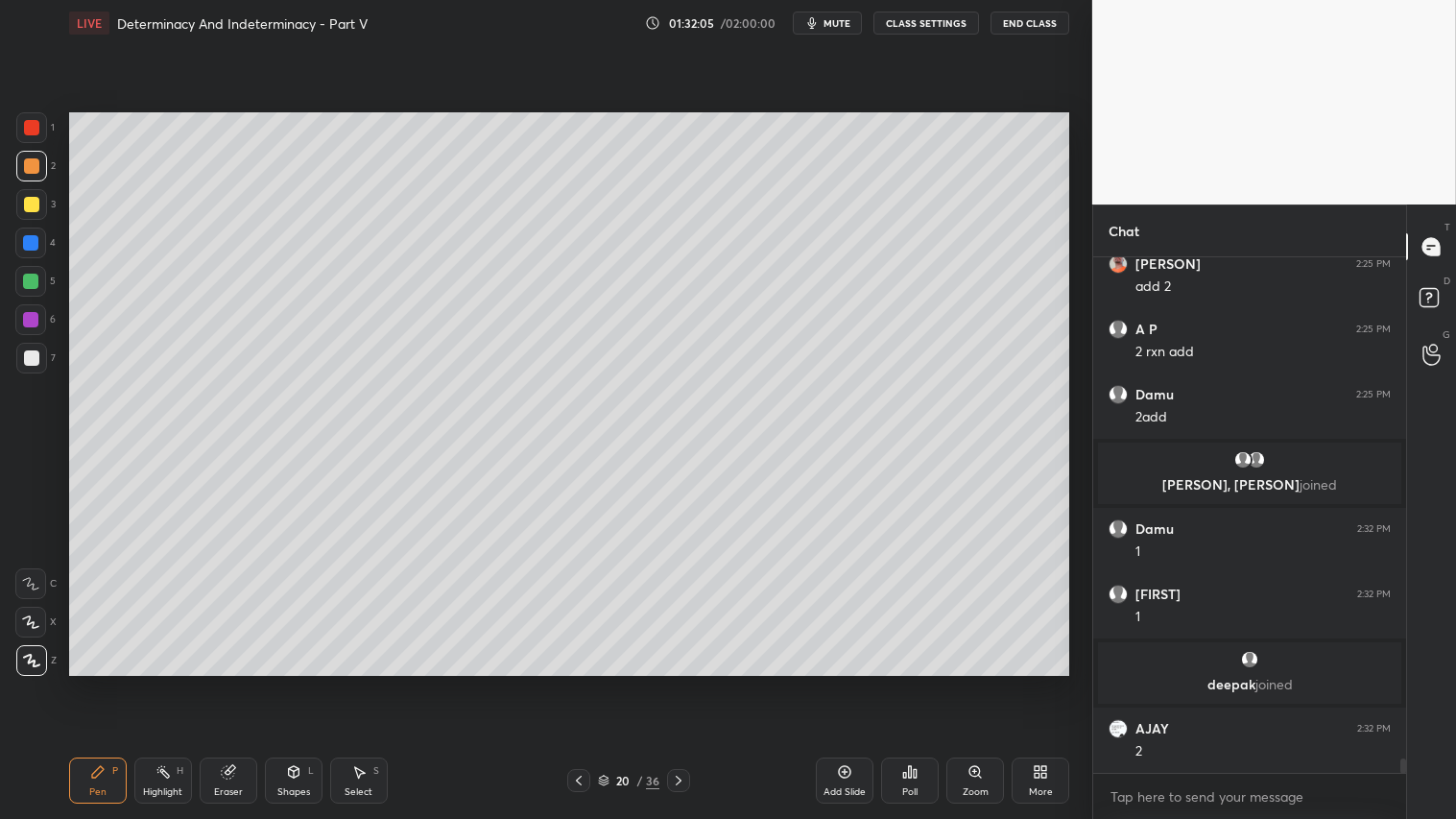click 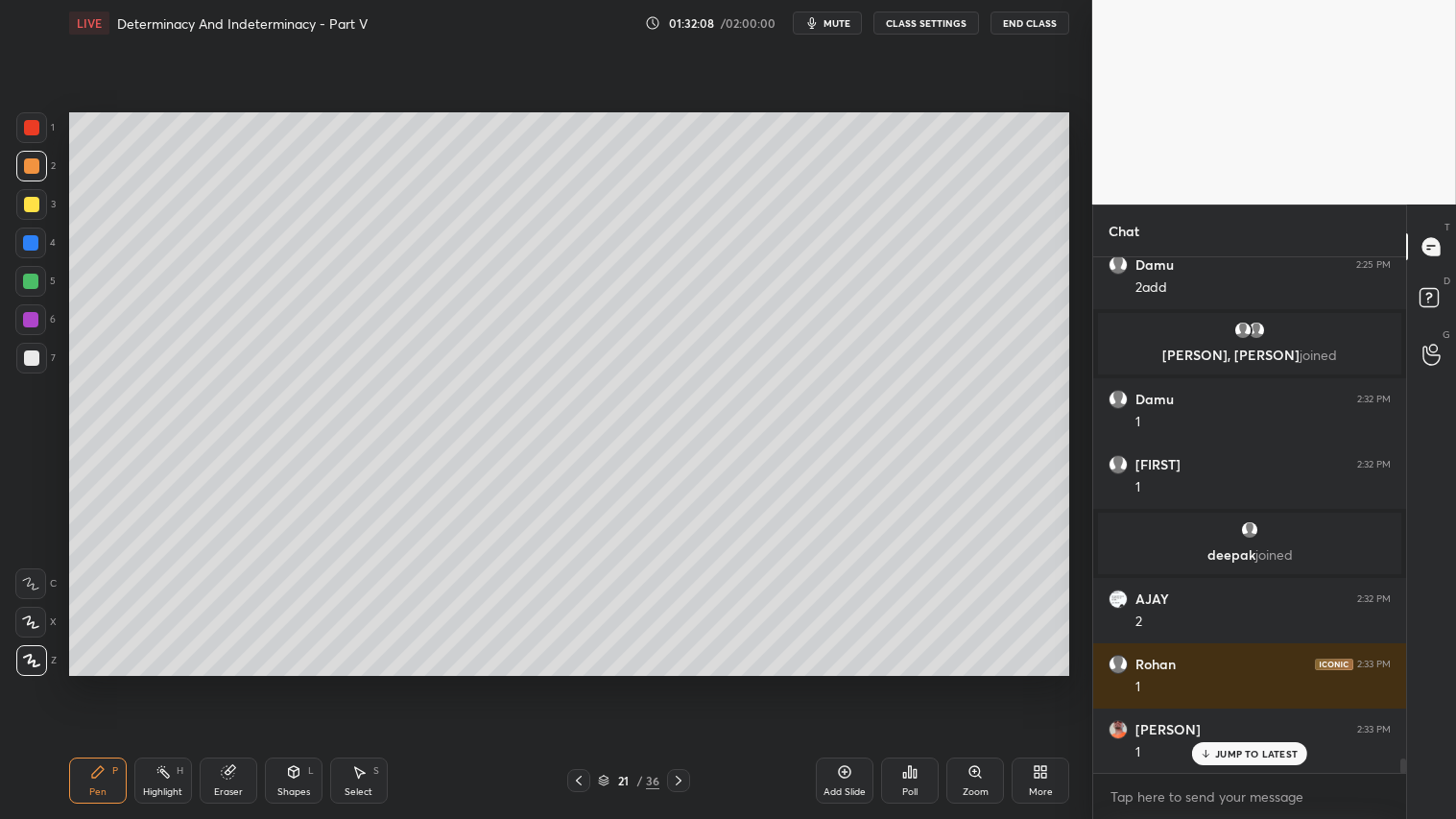 scroll, scrollTop: 17605, scrollLeft: 0, axis: vertical 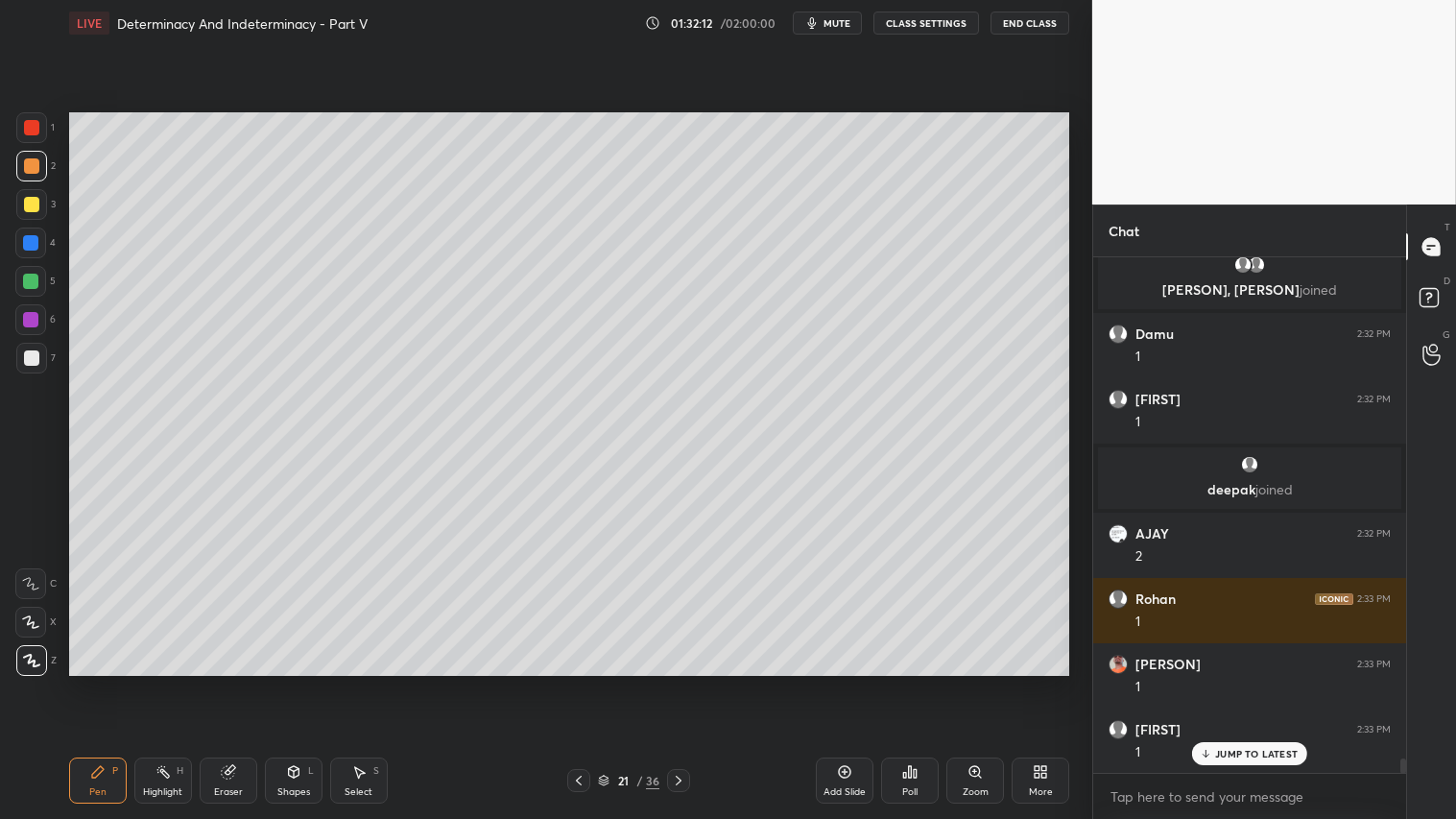 click 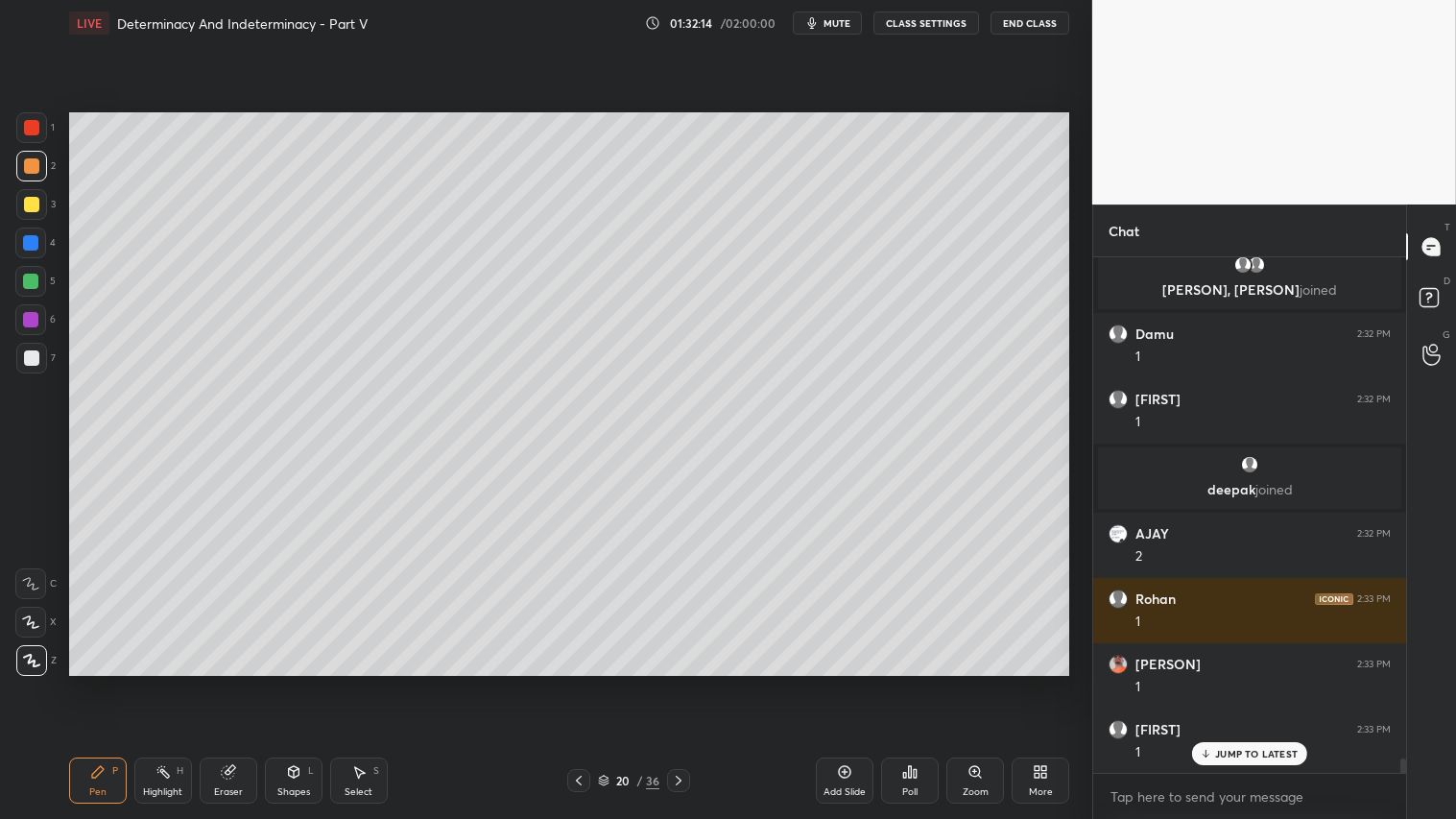 click 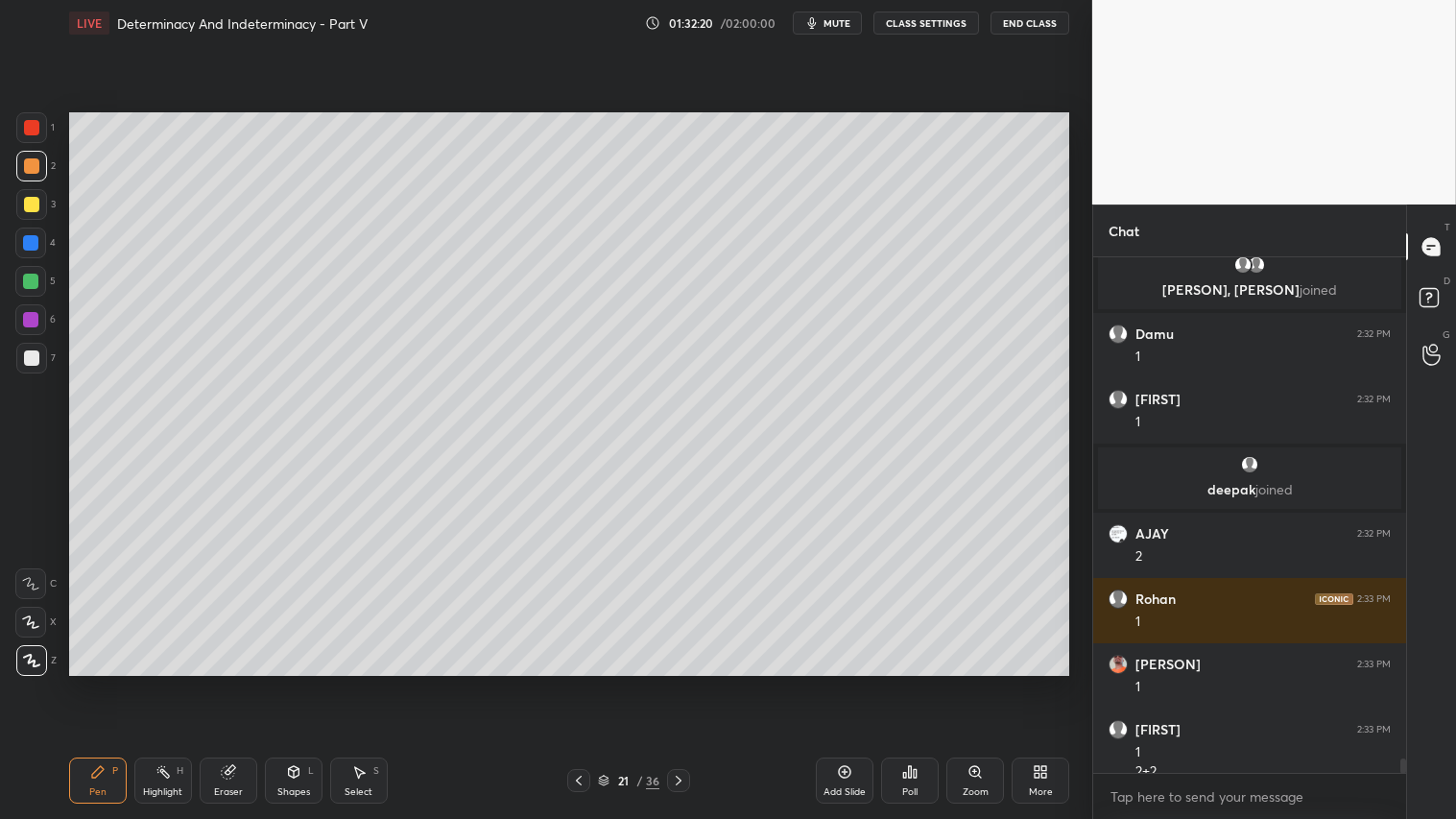 scroll, scrollTop: 17624, scrollLeft: 0, axis: vertical 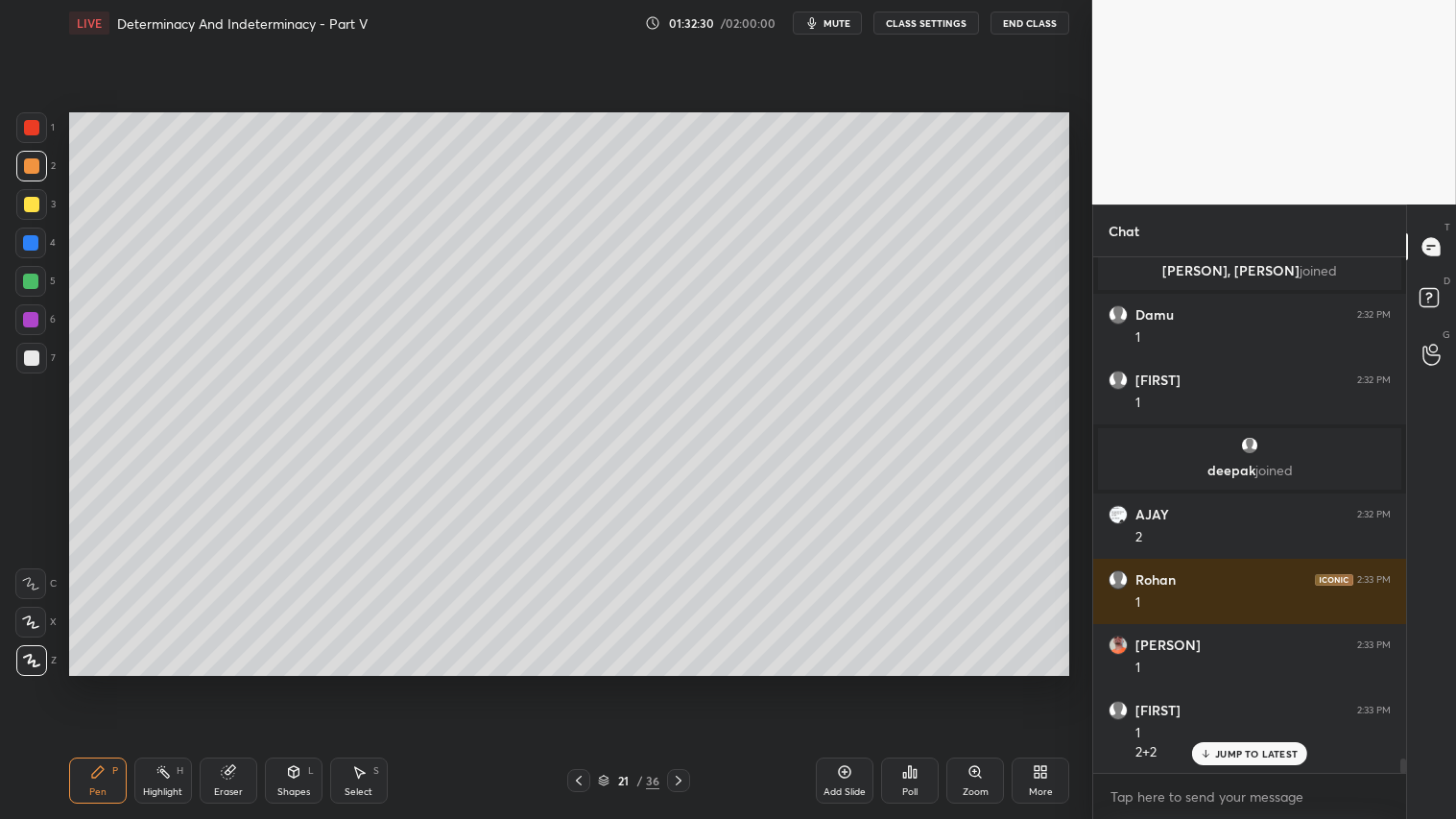 click at bounding box center (32, 166) 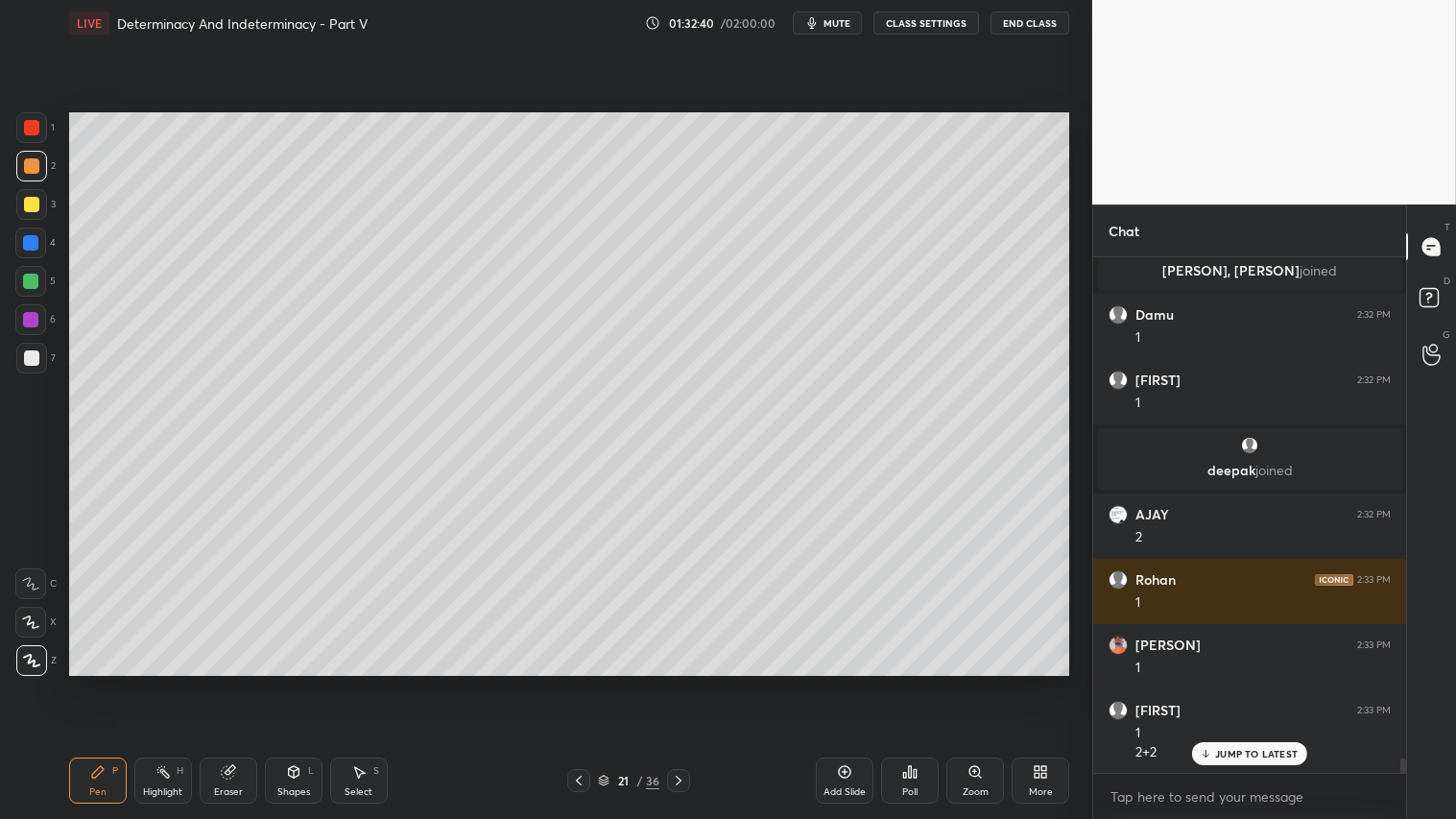 click on "Shapes L" at bounding box center (294, 781) 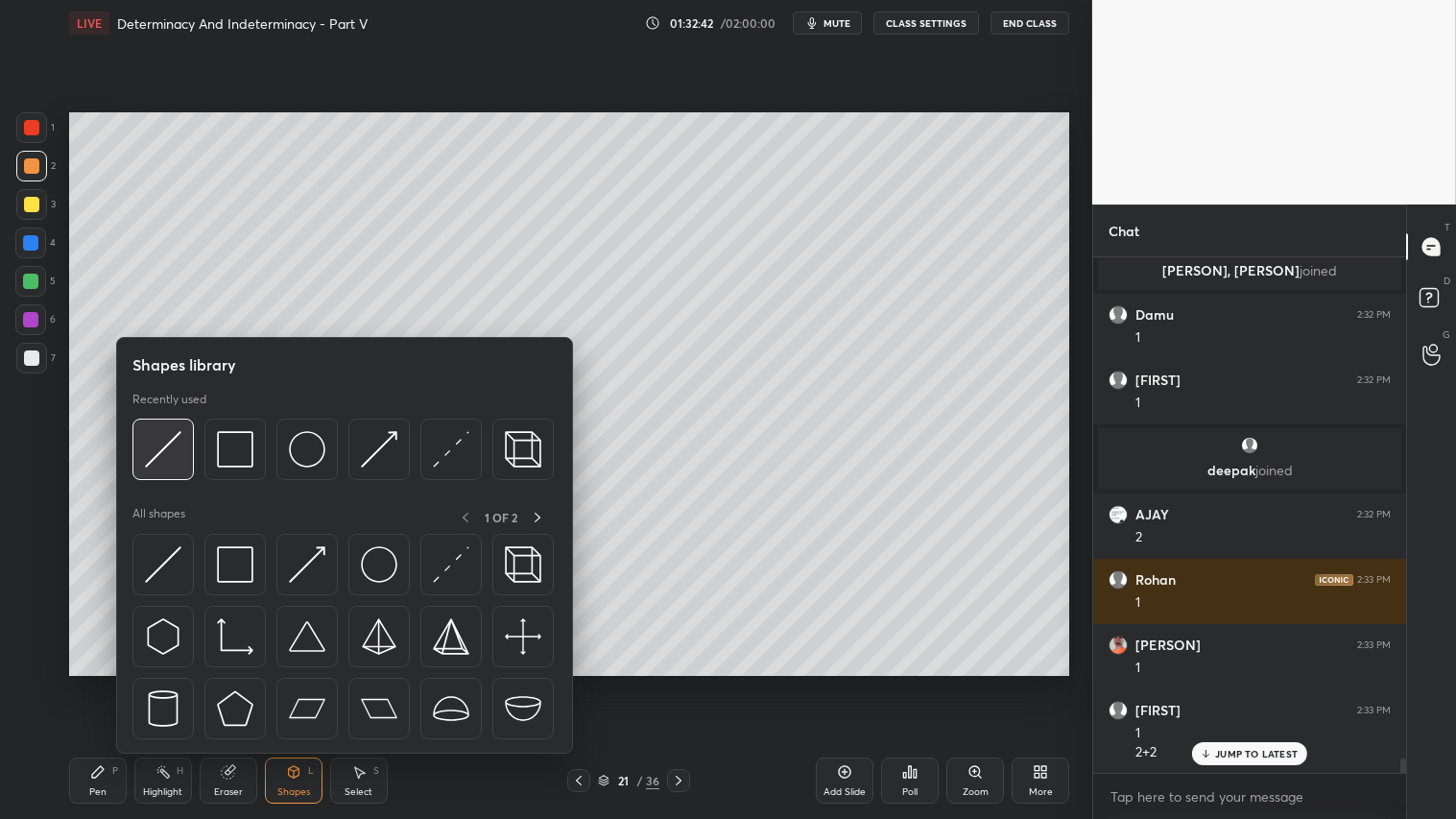 click at bounding box center (163, 449) 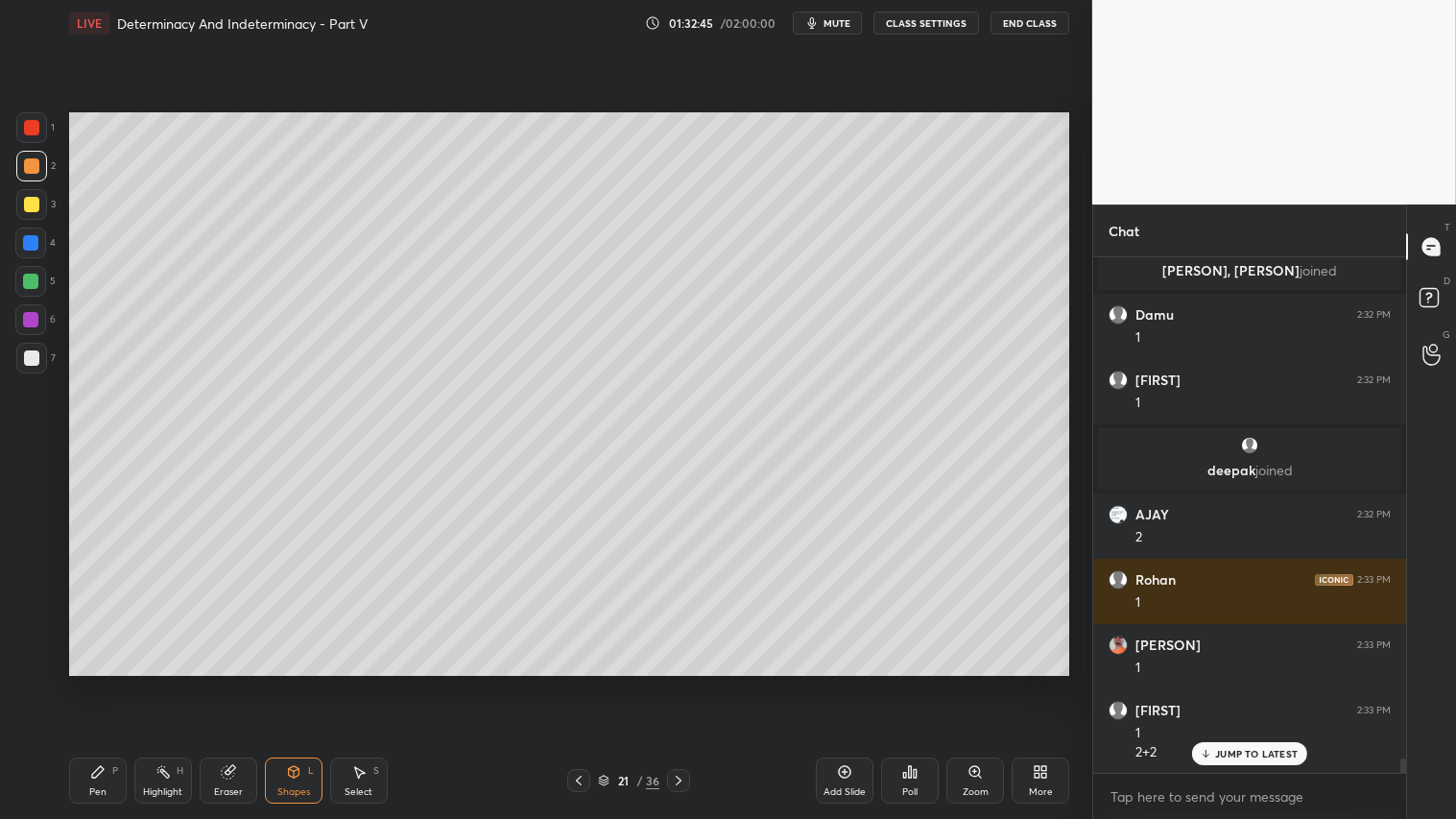 drag, startPoint x: 29, startPoint y: 168, endPoint x: 55, endPoint y: 386, distance: 219.54498 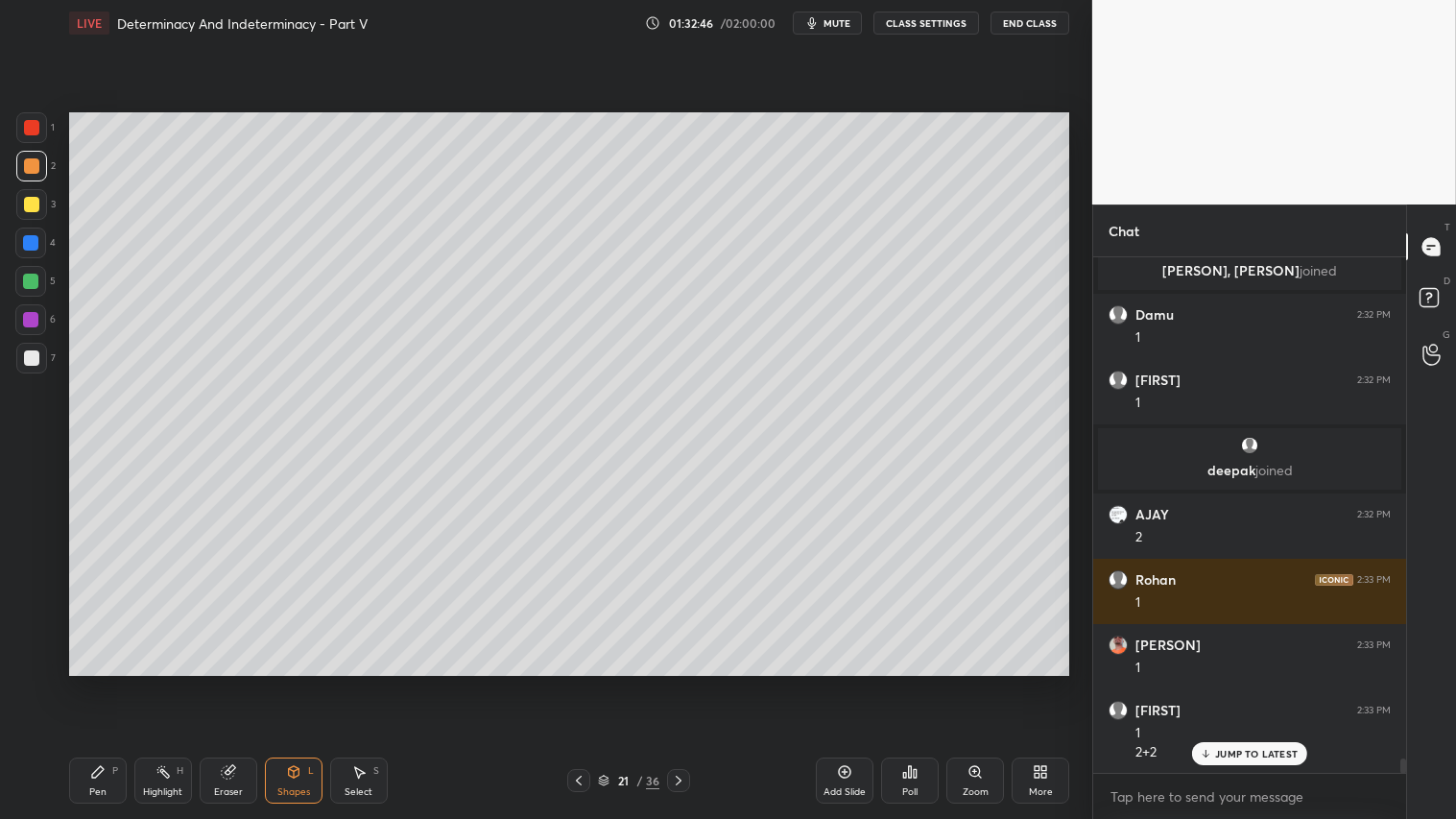 click on "Pen P" at bounding box center [98, 781] 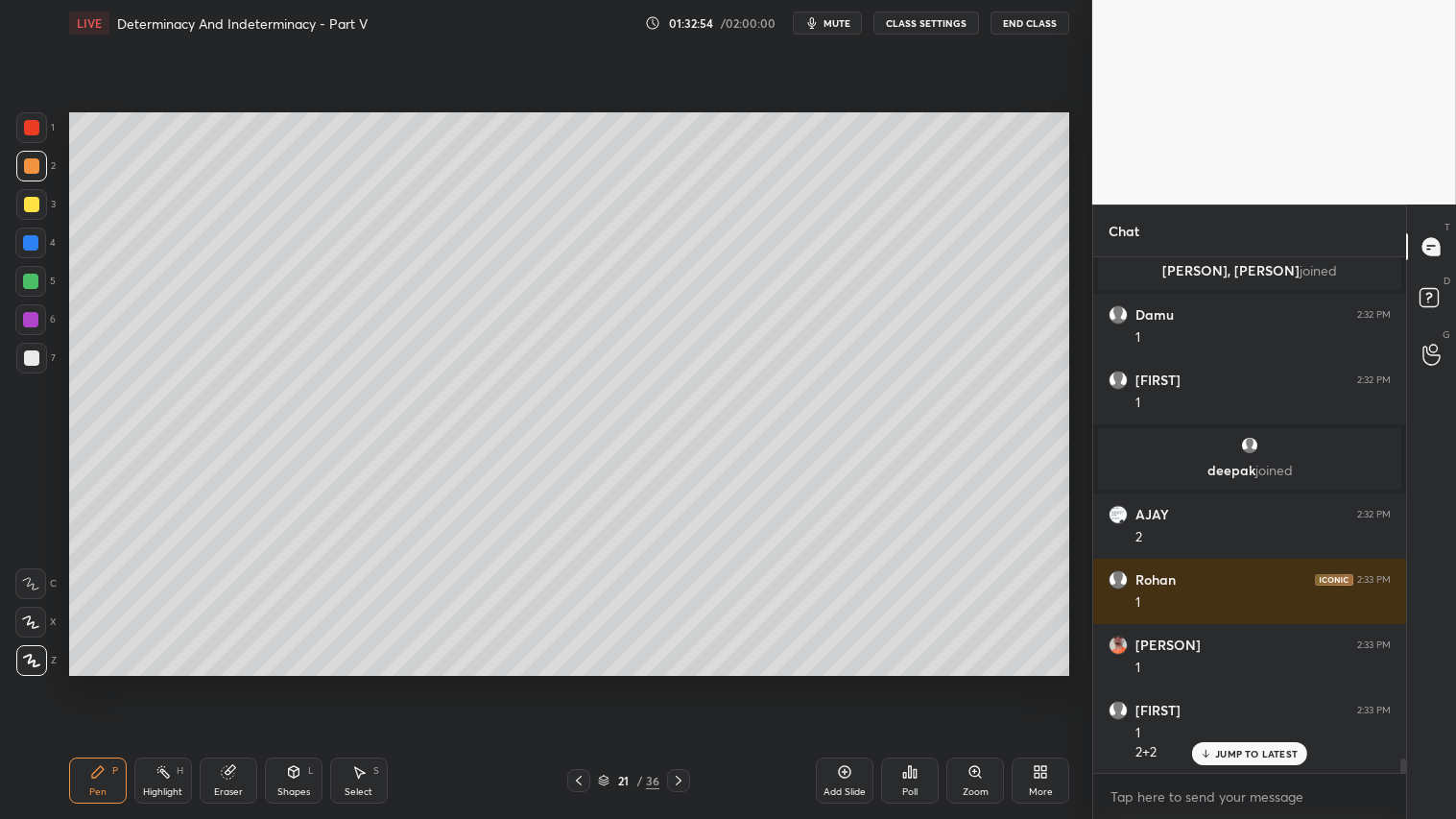 click 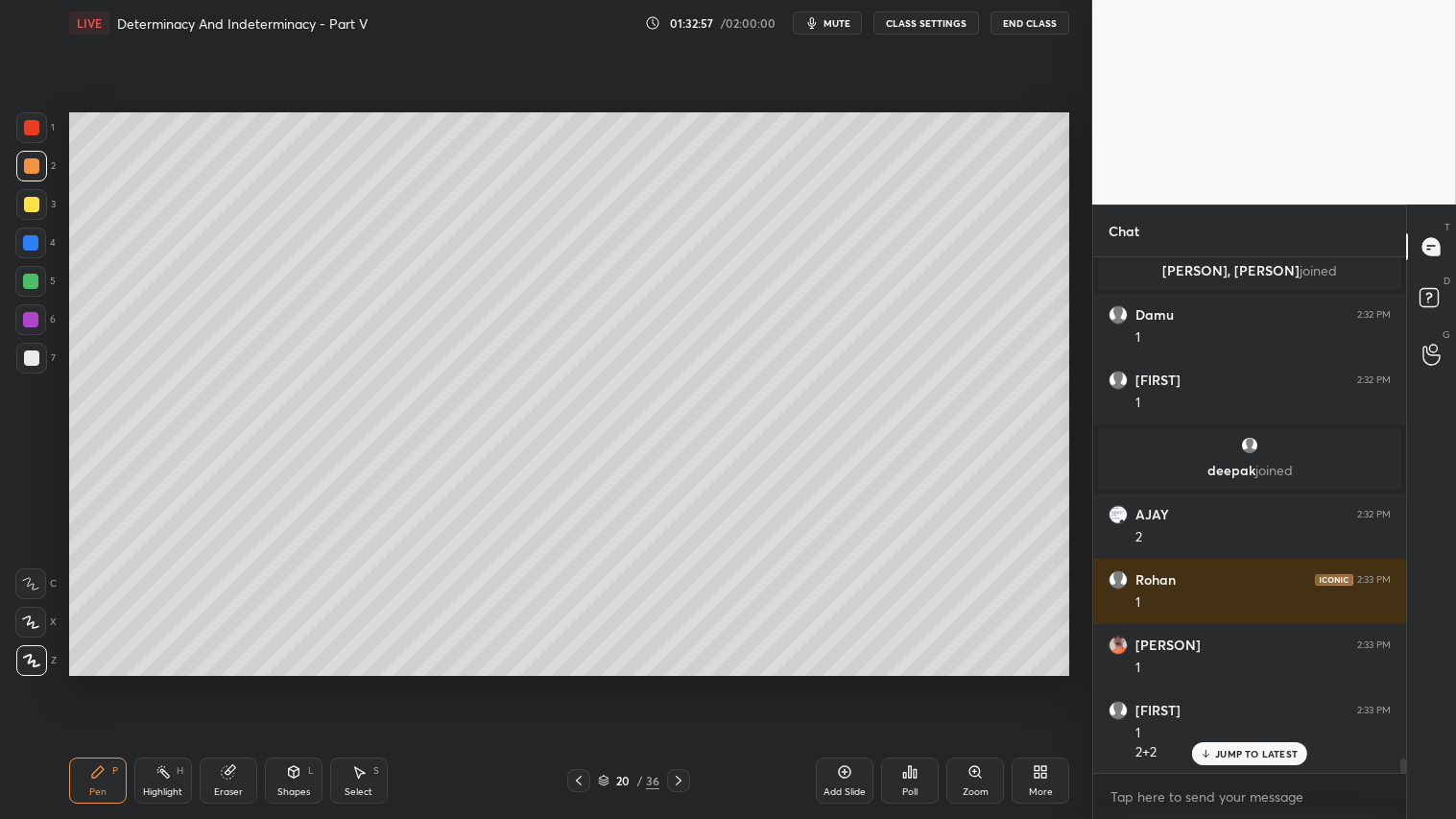 click 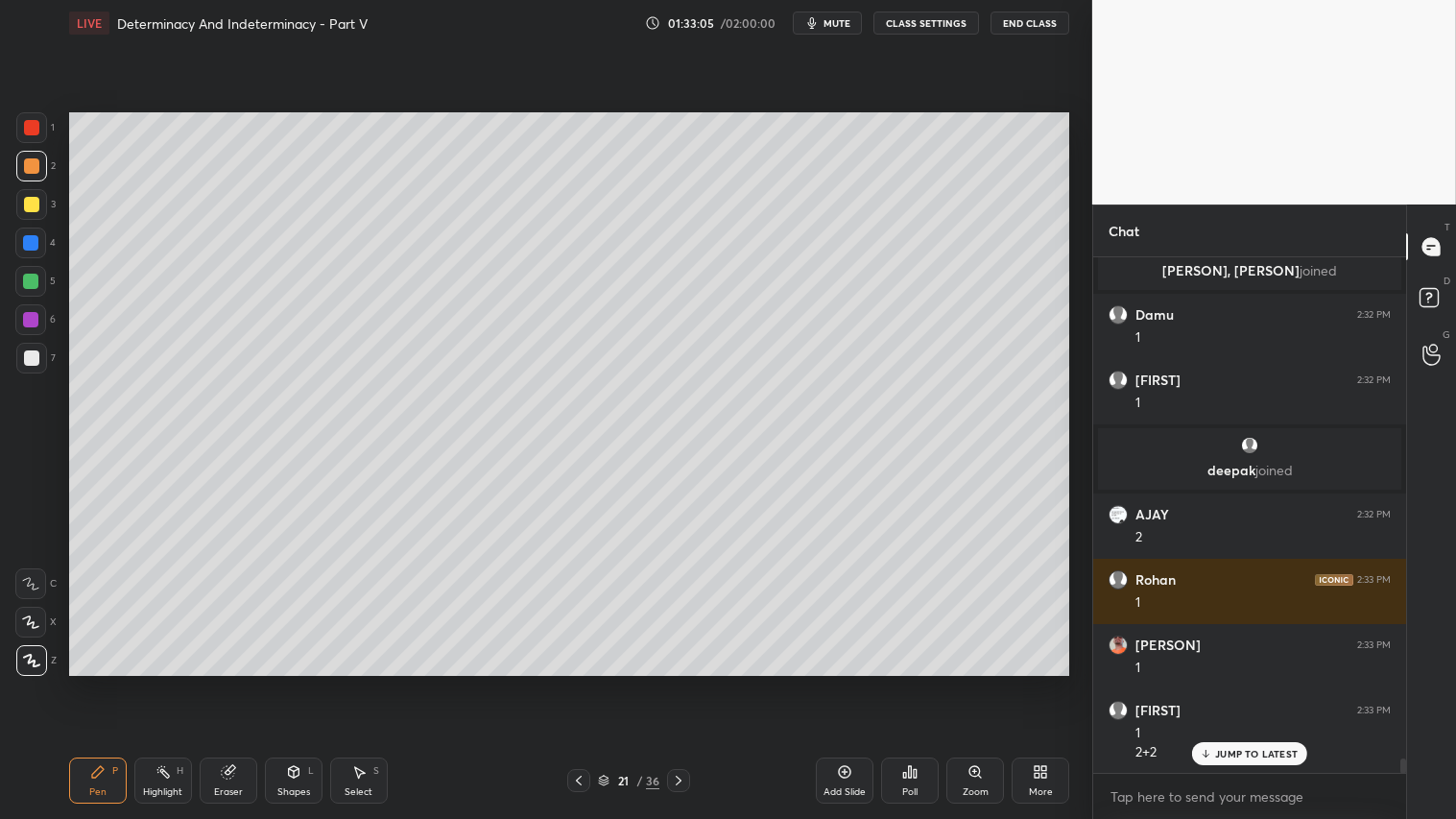 drag, startPoint x: 569, startPoint y: 781, endPoint x: 586, endPoint y: 764, distance: 24.041631 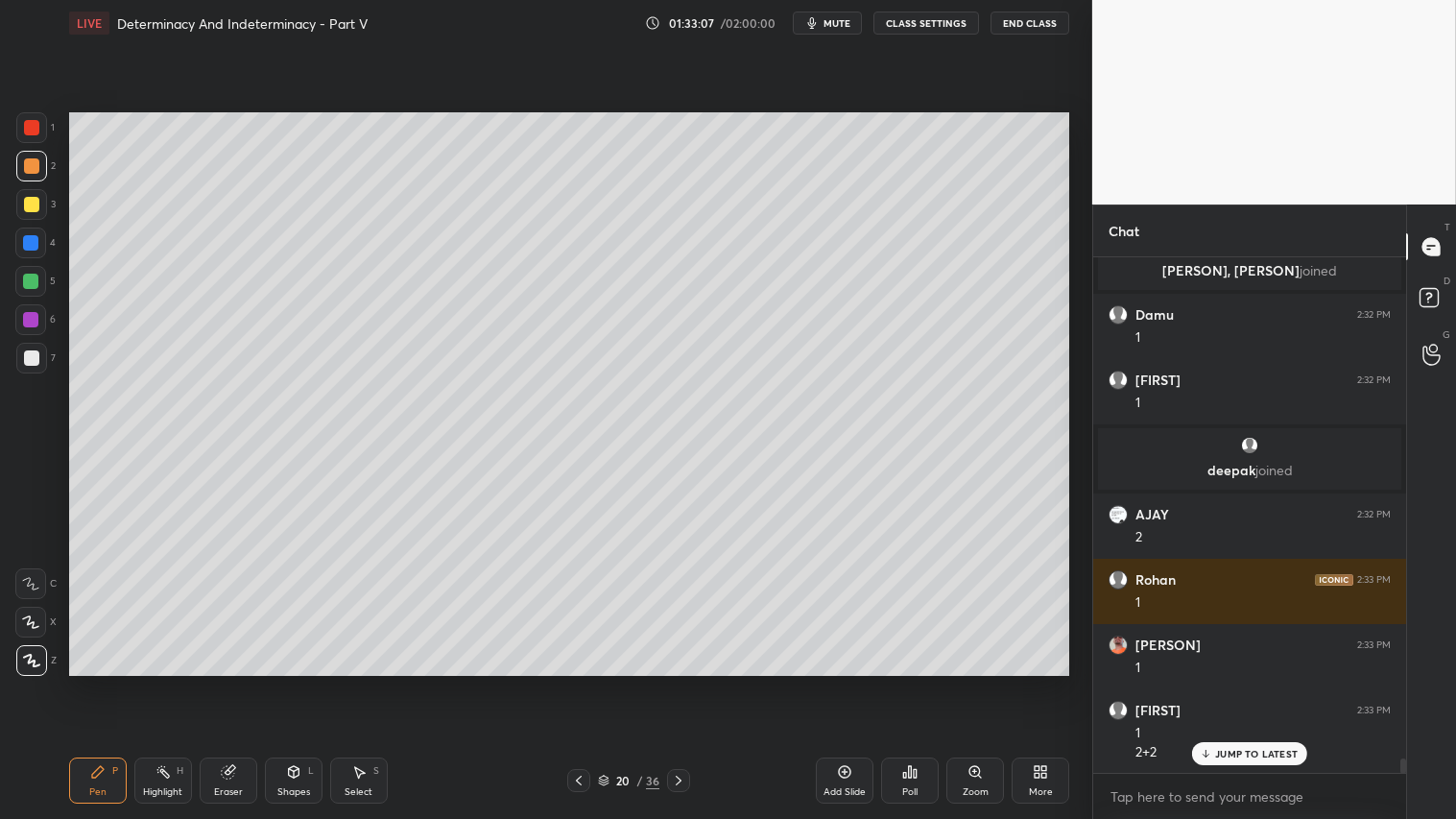 click at bounding box center [679, 781] 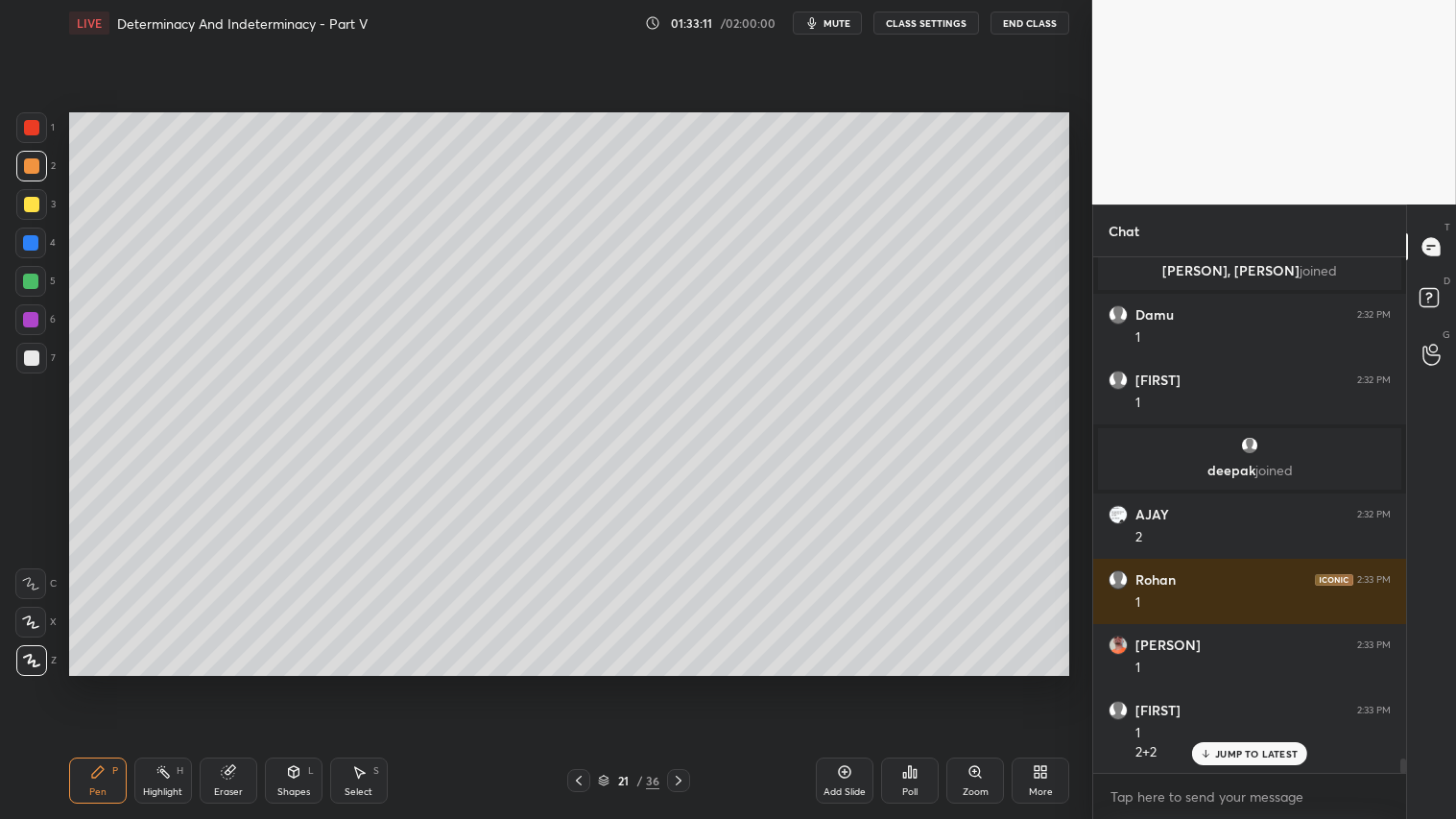 drag, startPoint x: 27, startPoint y: 170, endPoint x: 30, endPoint y: 188, distance: 18.248288 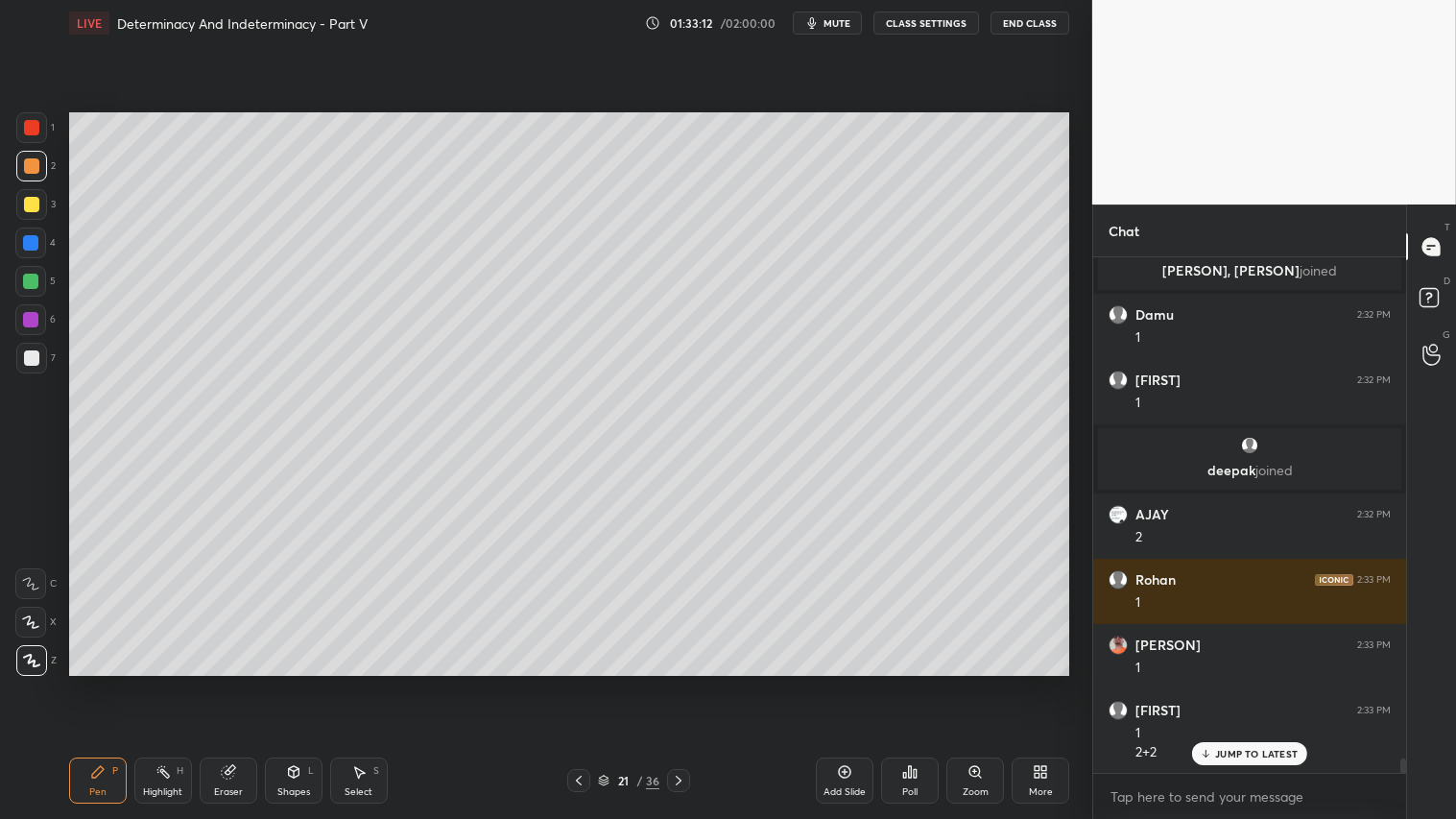 click 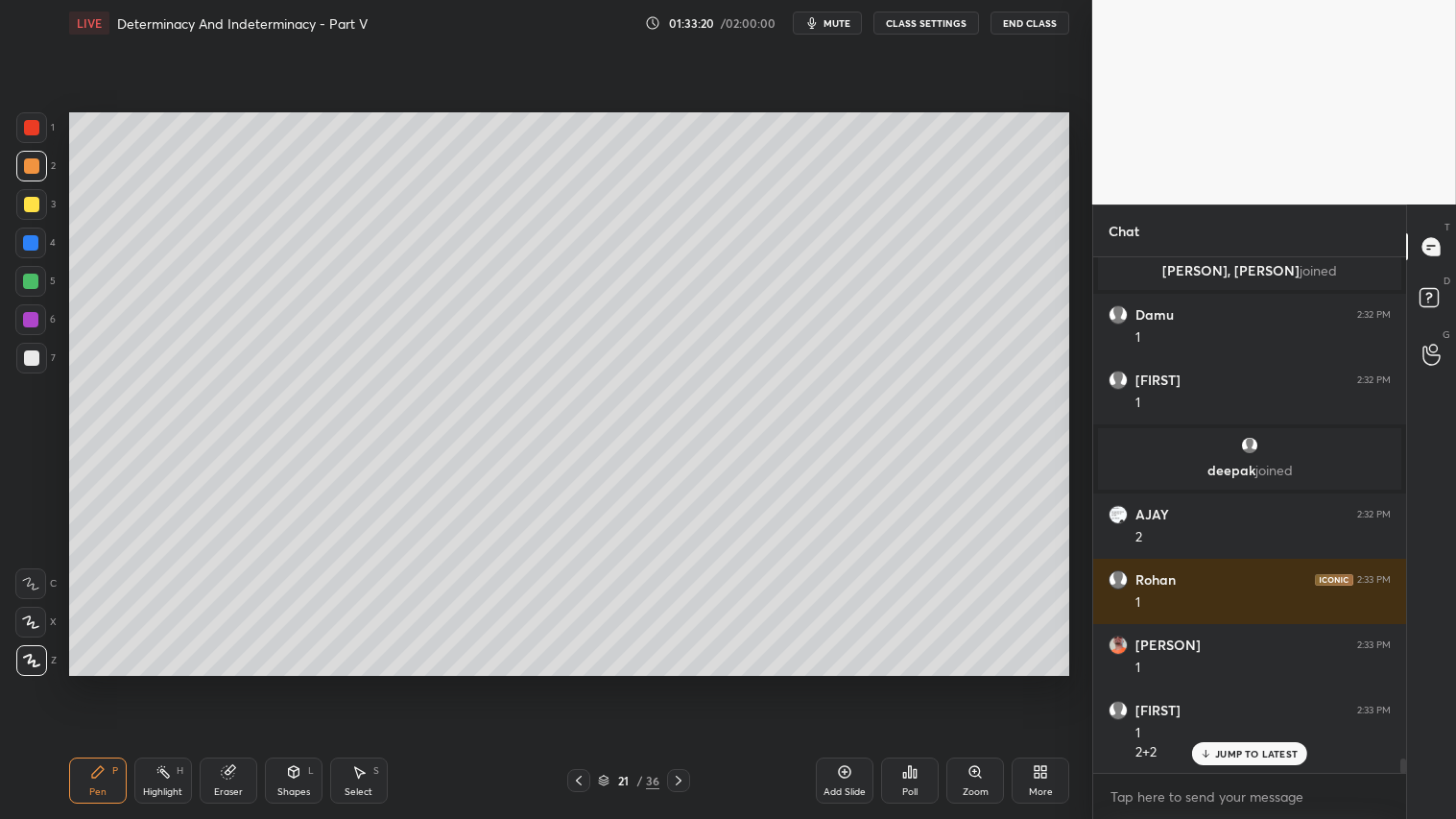 click on "Shapes L" at bounding box center (294, 781) 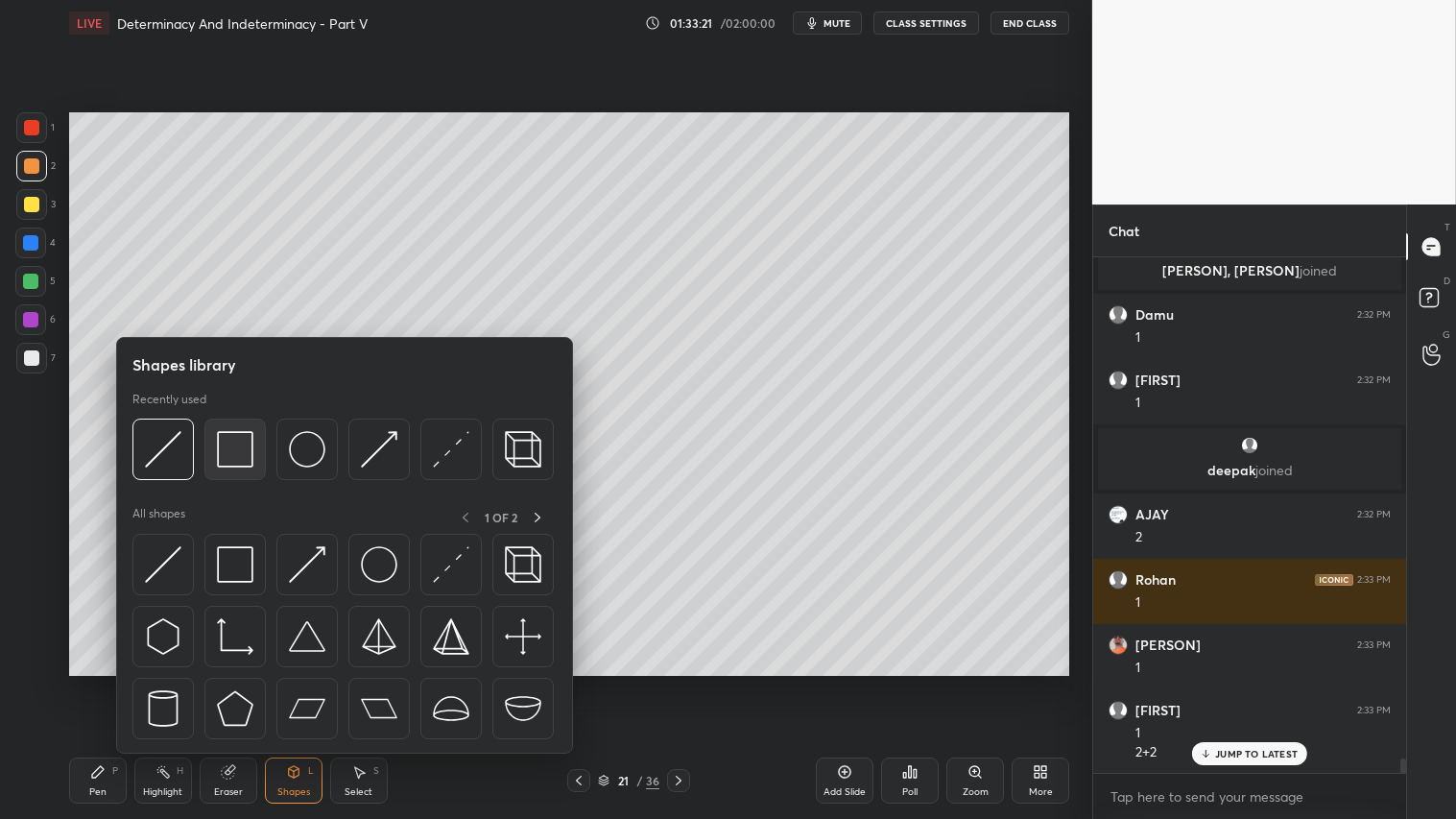 click at bounding box center (235, 449) 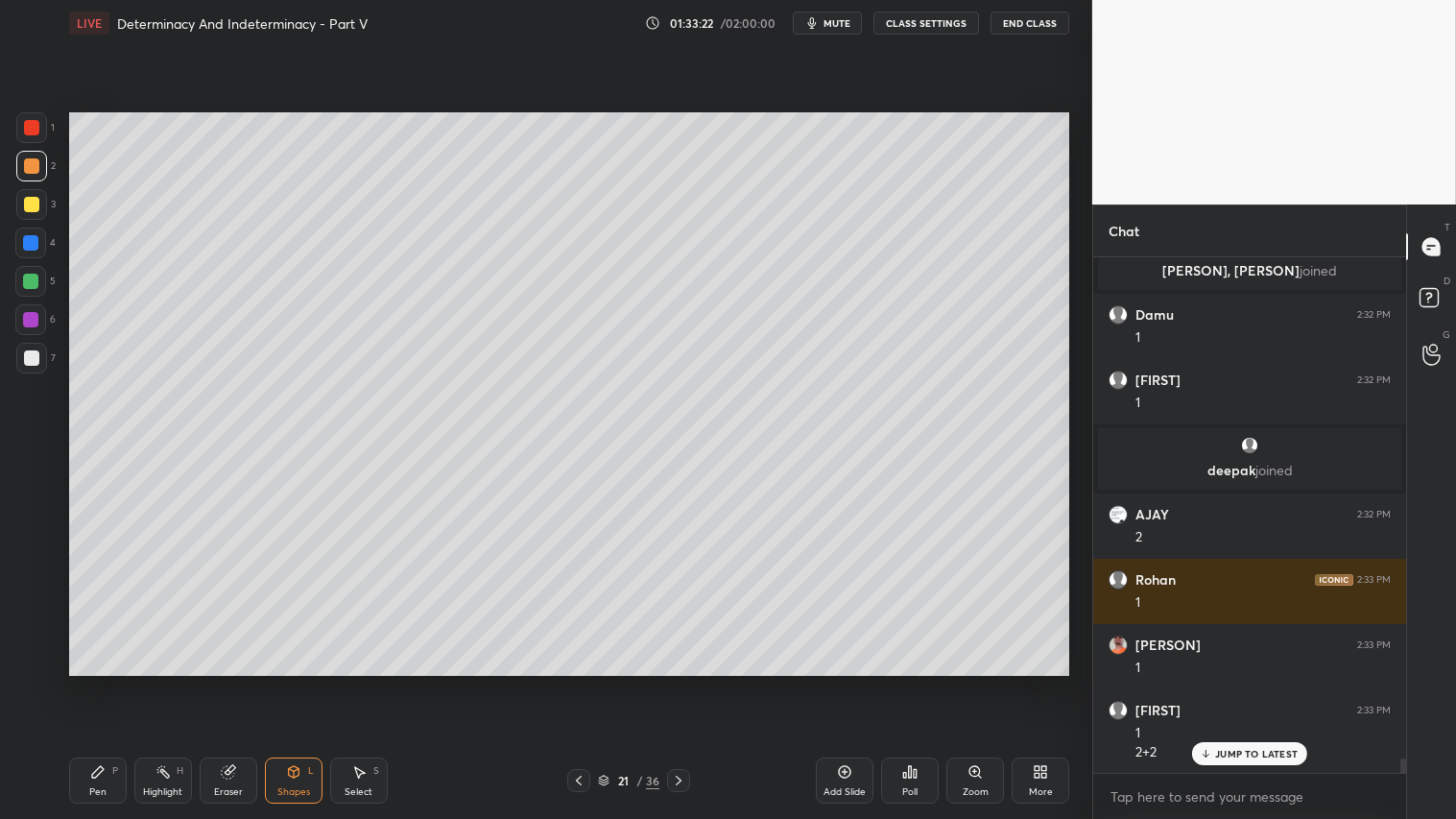 drag, startPoint x: 26, startPoint y: 352, endPoint x: 53, endPoint y: 348, distance: 27.294688 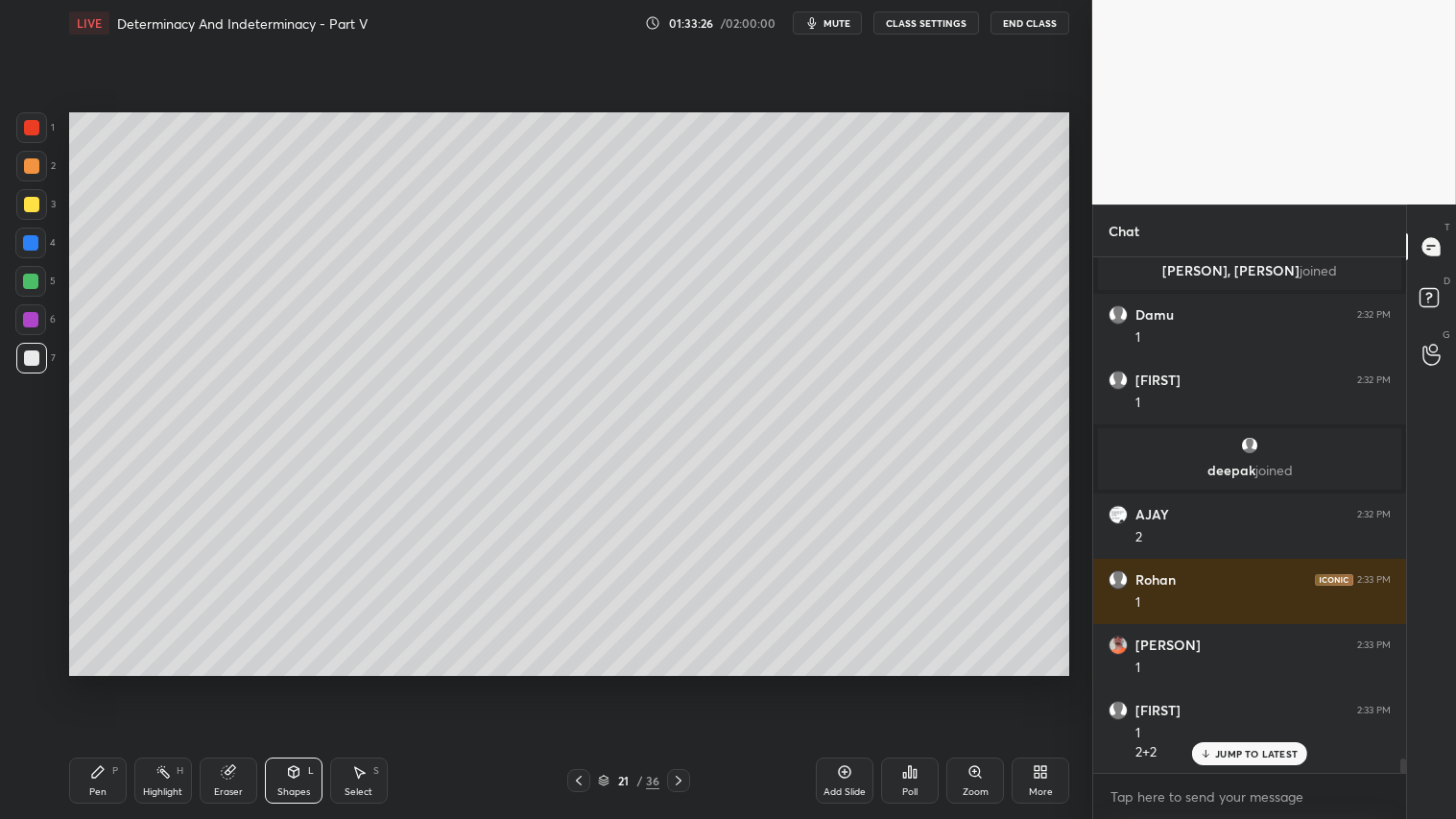 drag, startPoint x: 34, startPoint y: 164, endPoint x: 41, endPoint y: 235, distance: 71.344236 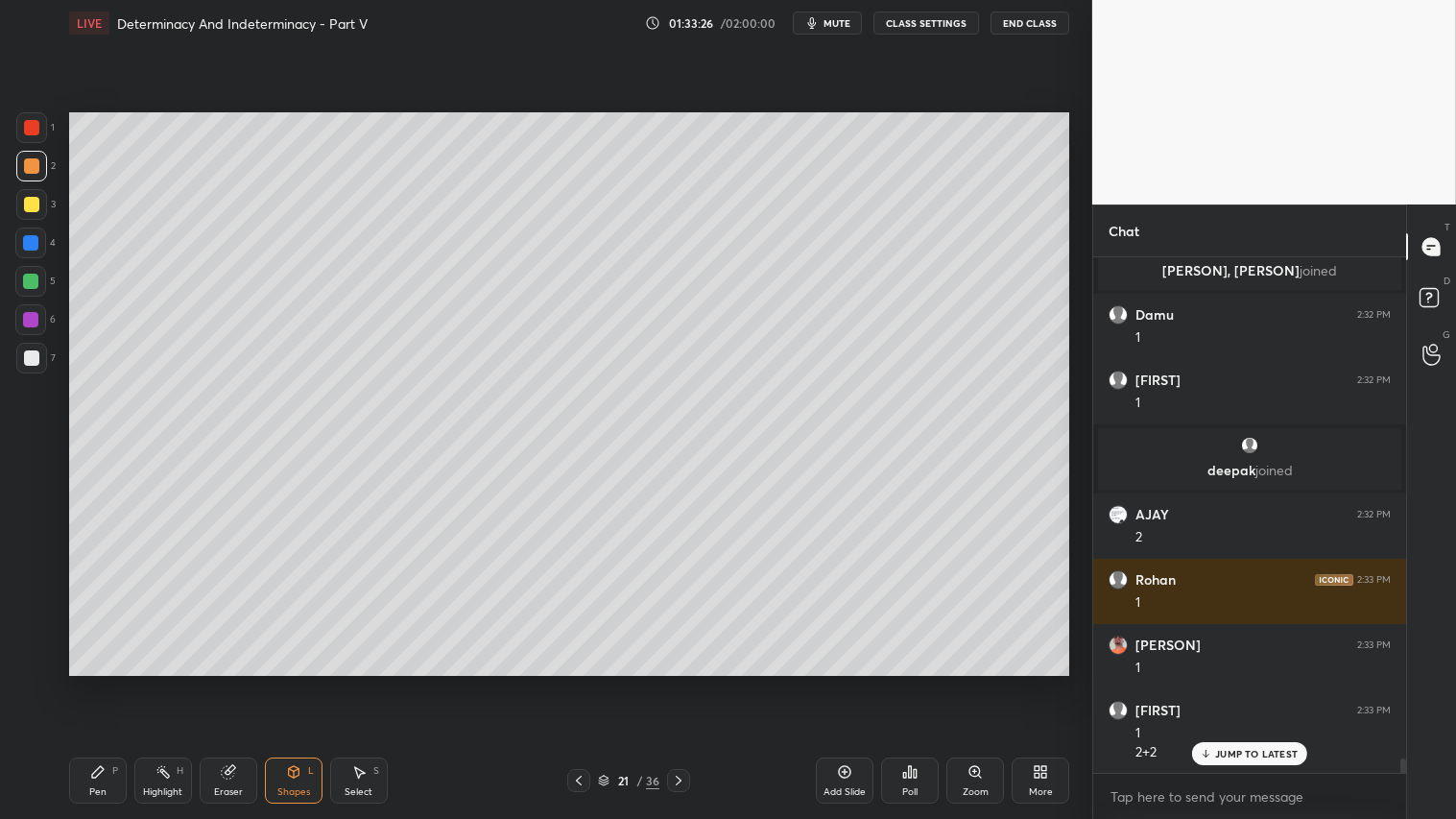 click on "Pen P" at bounding box center [98, 781] 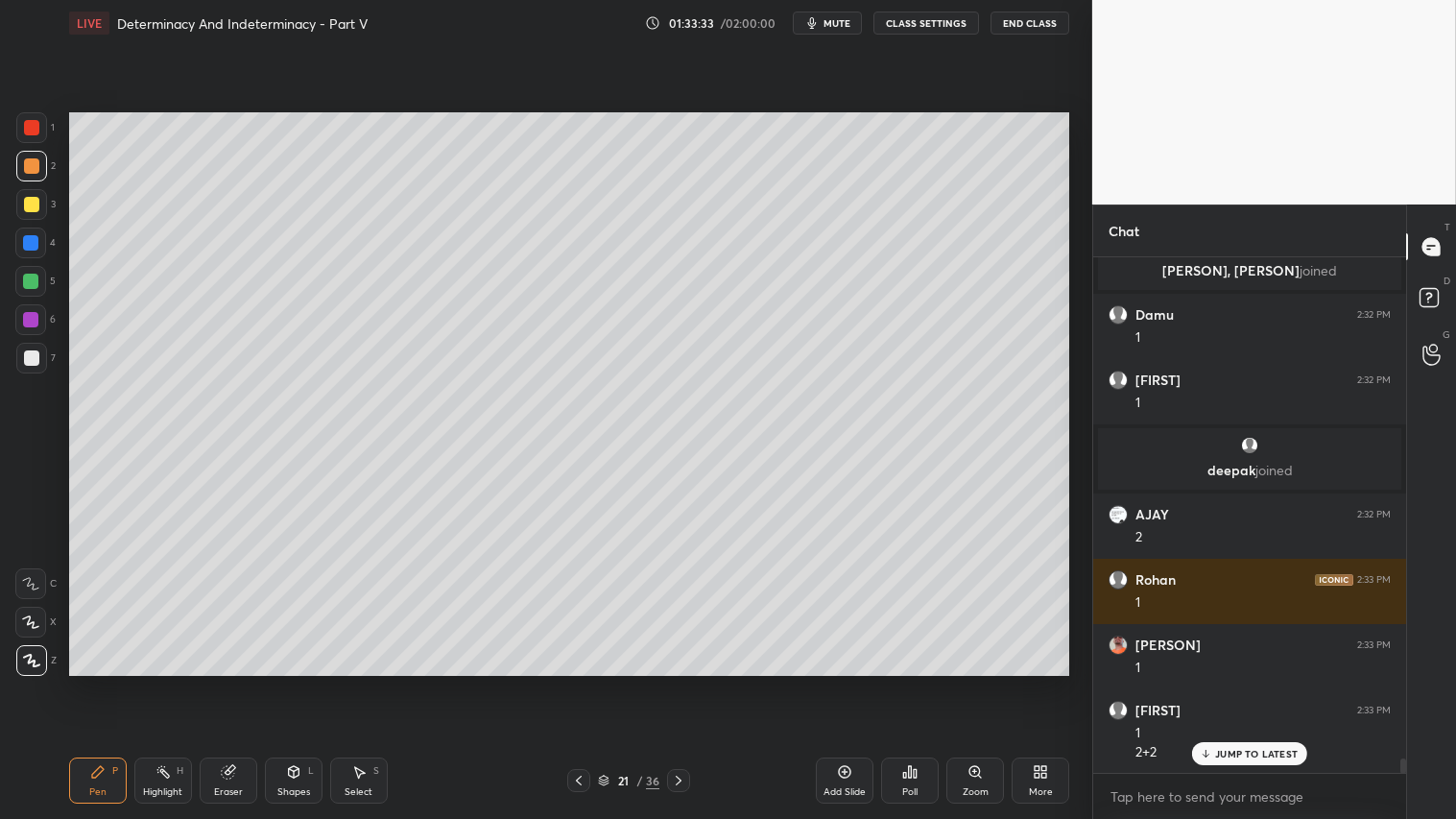 click on "Shapes" at bounding box center (294, 792) 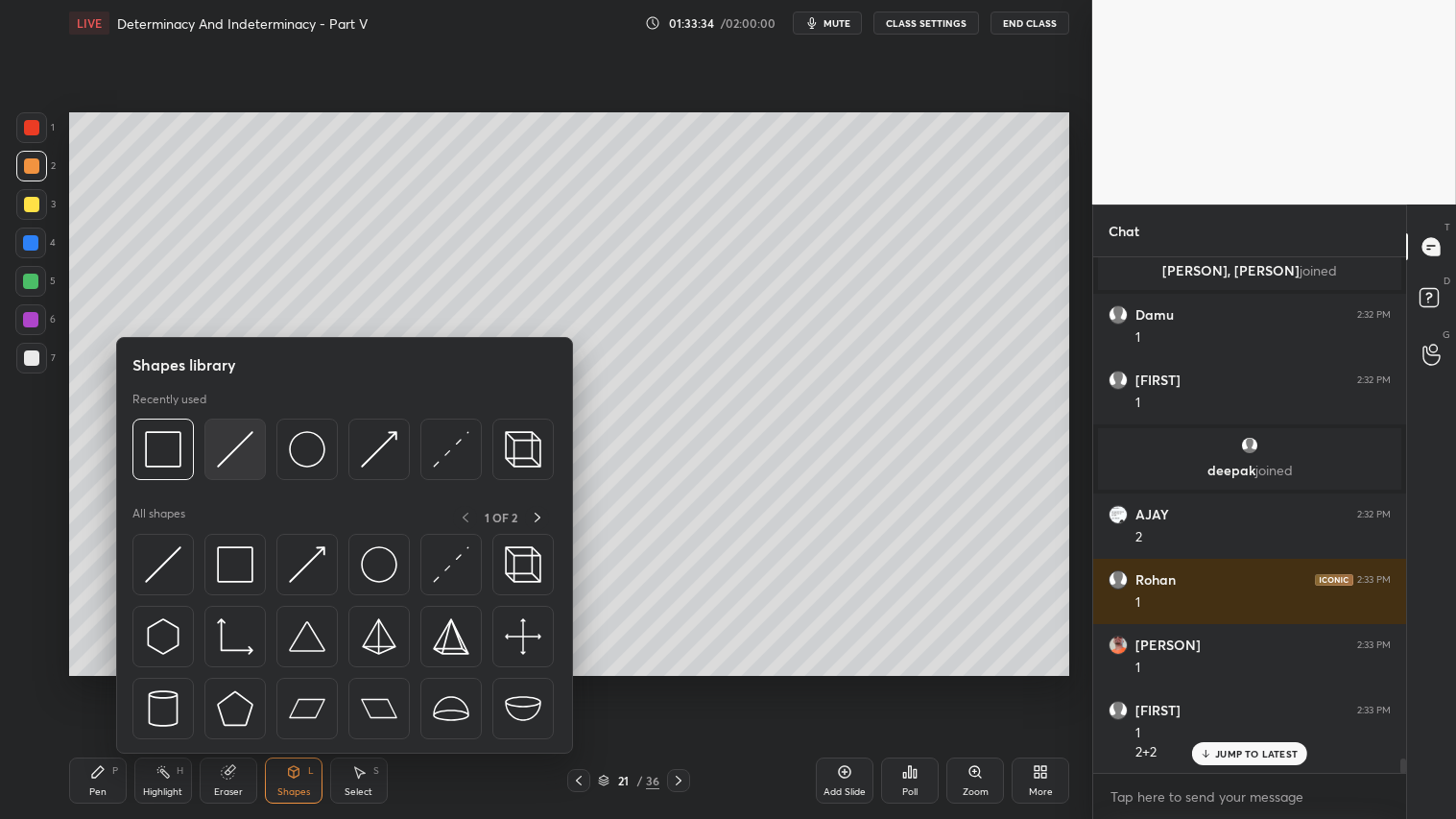 click at bounding box center [235, 449] 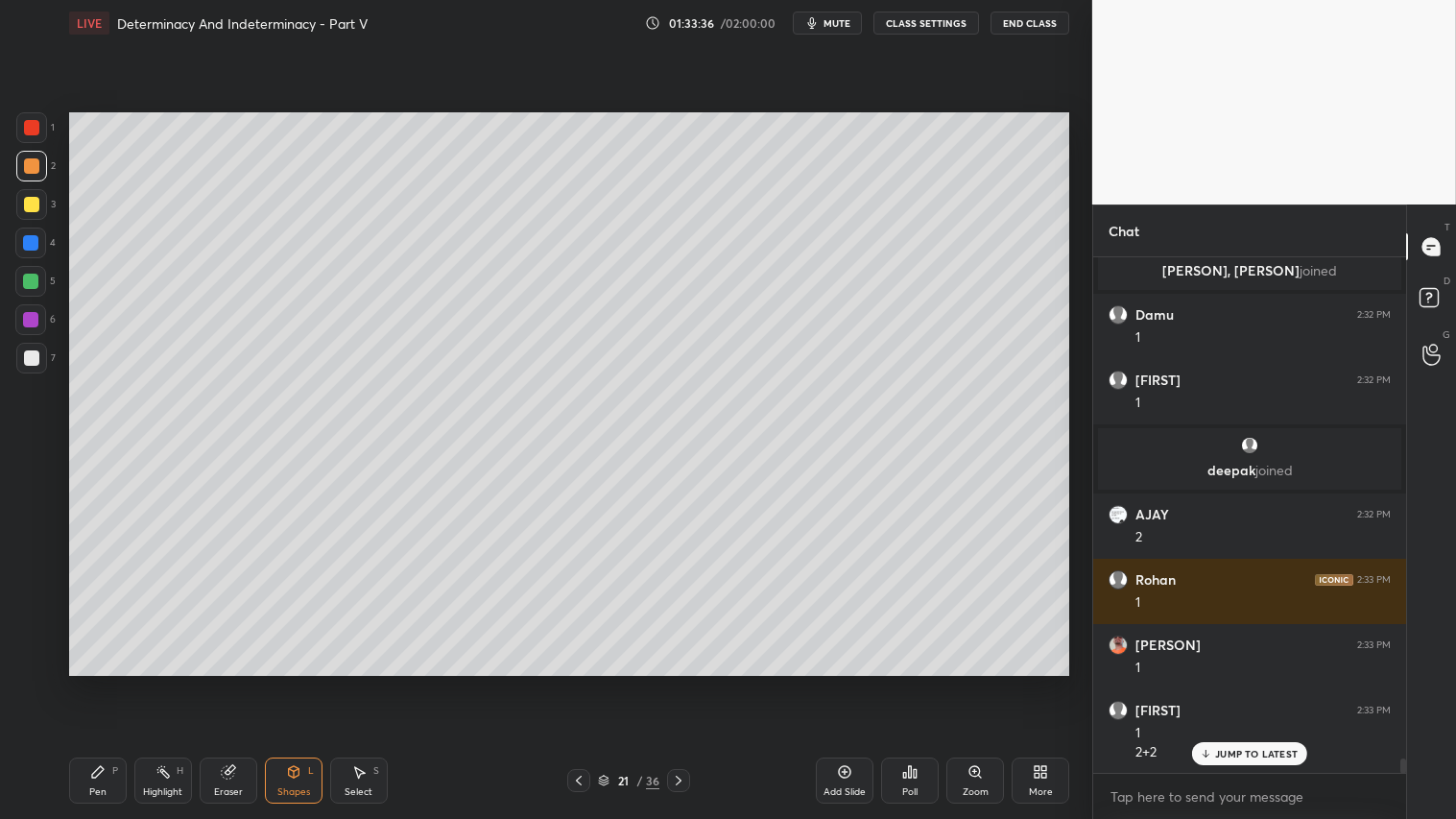 drag, startPoint x: 40, startPoint y: 163, endPoint x: 38, endPoint y: 188, distance: 25.079872 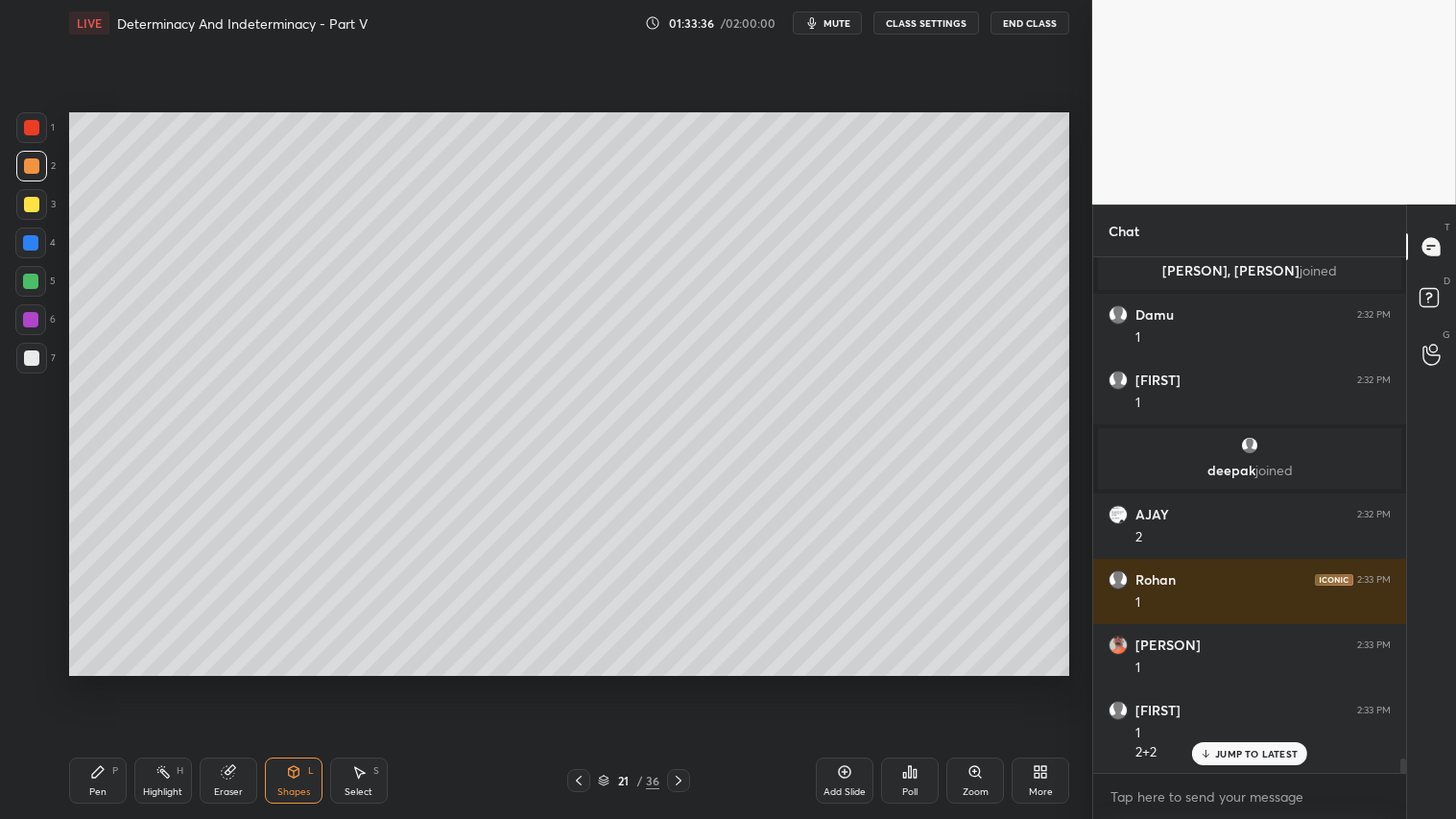 click at bounding box center [32, 166] 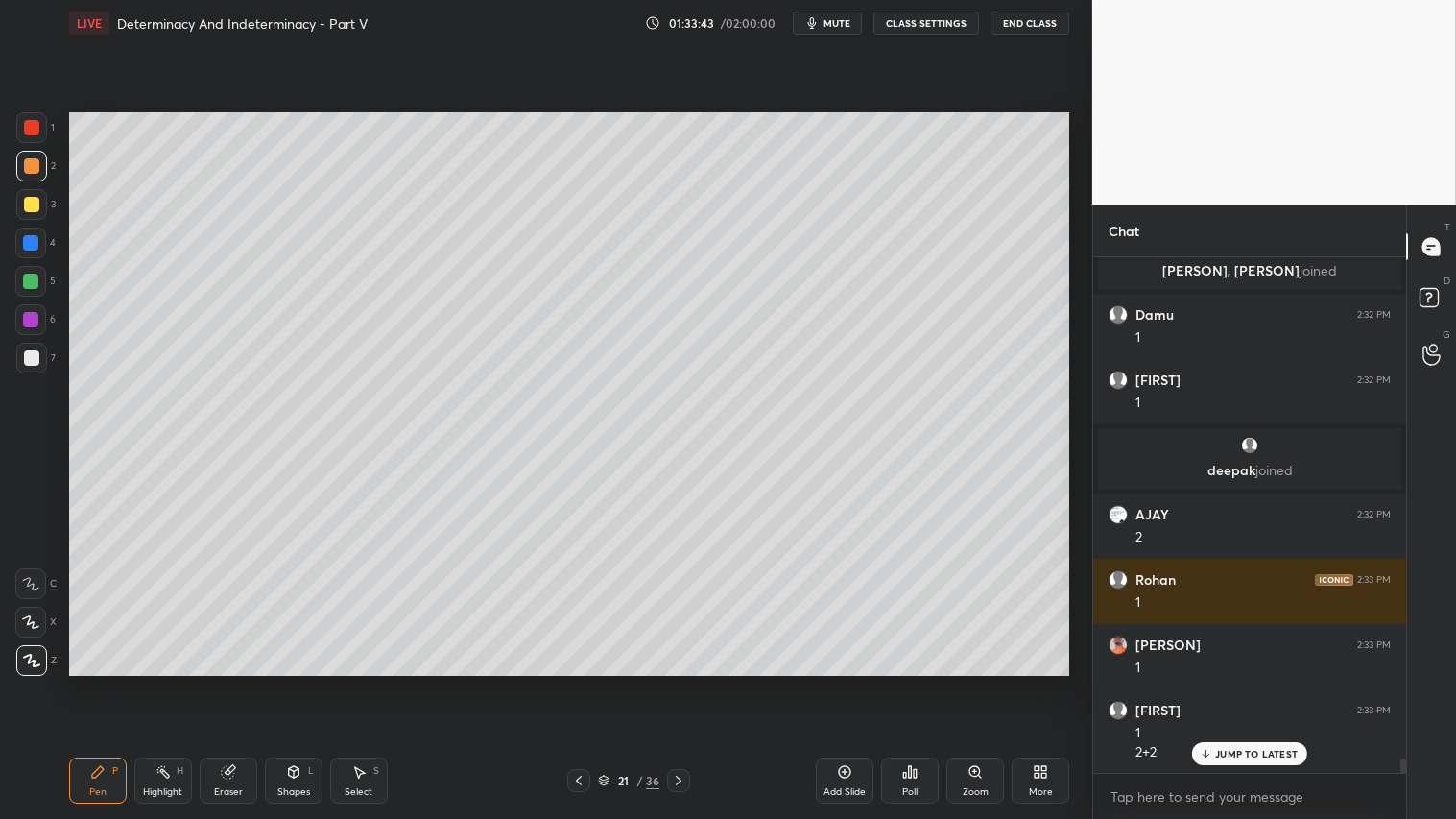 click 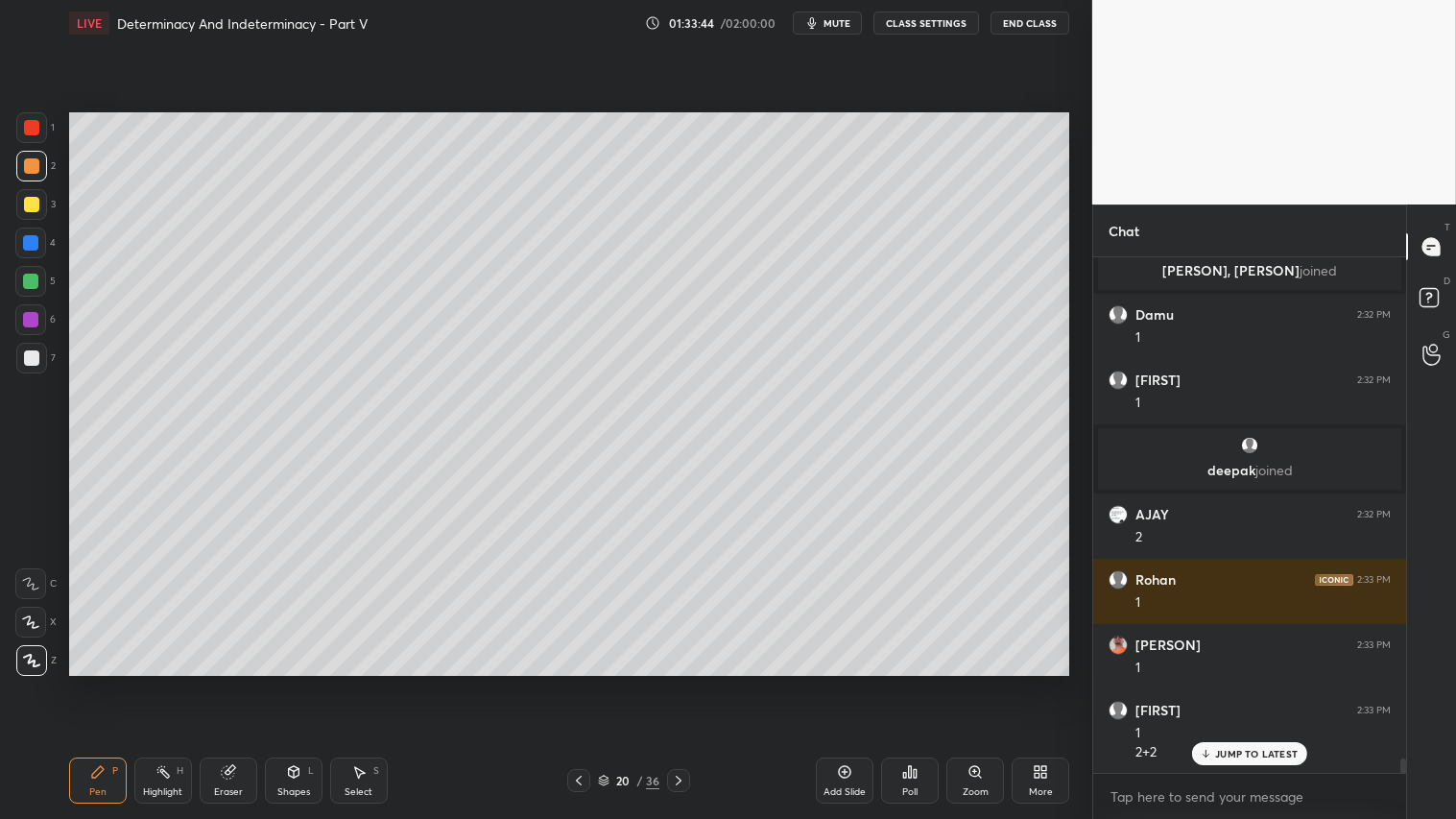 click 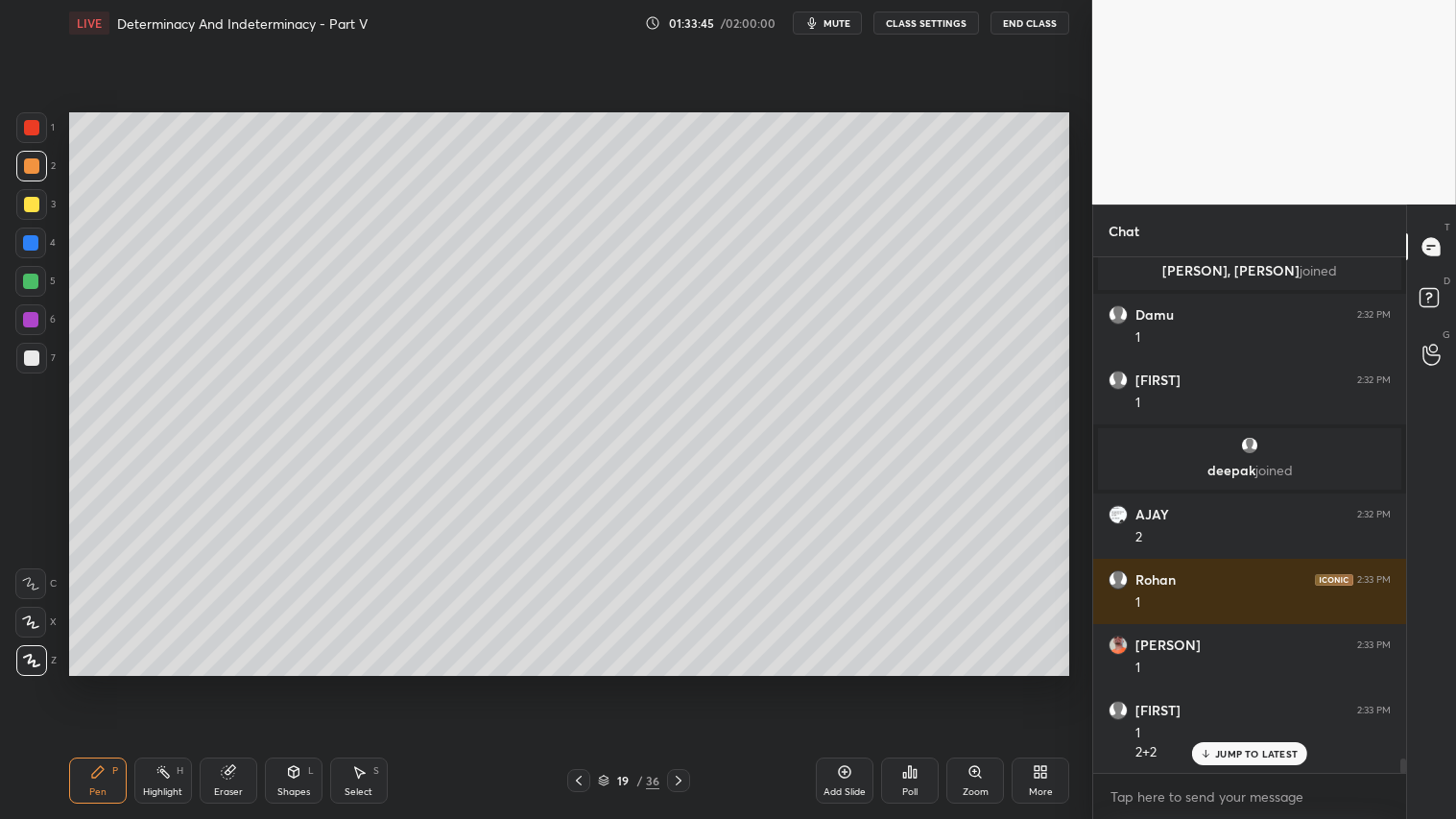 drag, startPoint x: 685, startPoint y: 781, endPoint x: 669, endPoint y: 778, distance: 16.278821 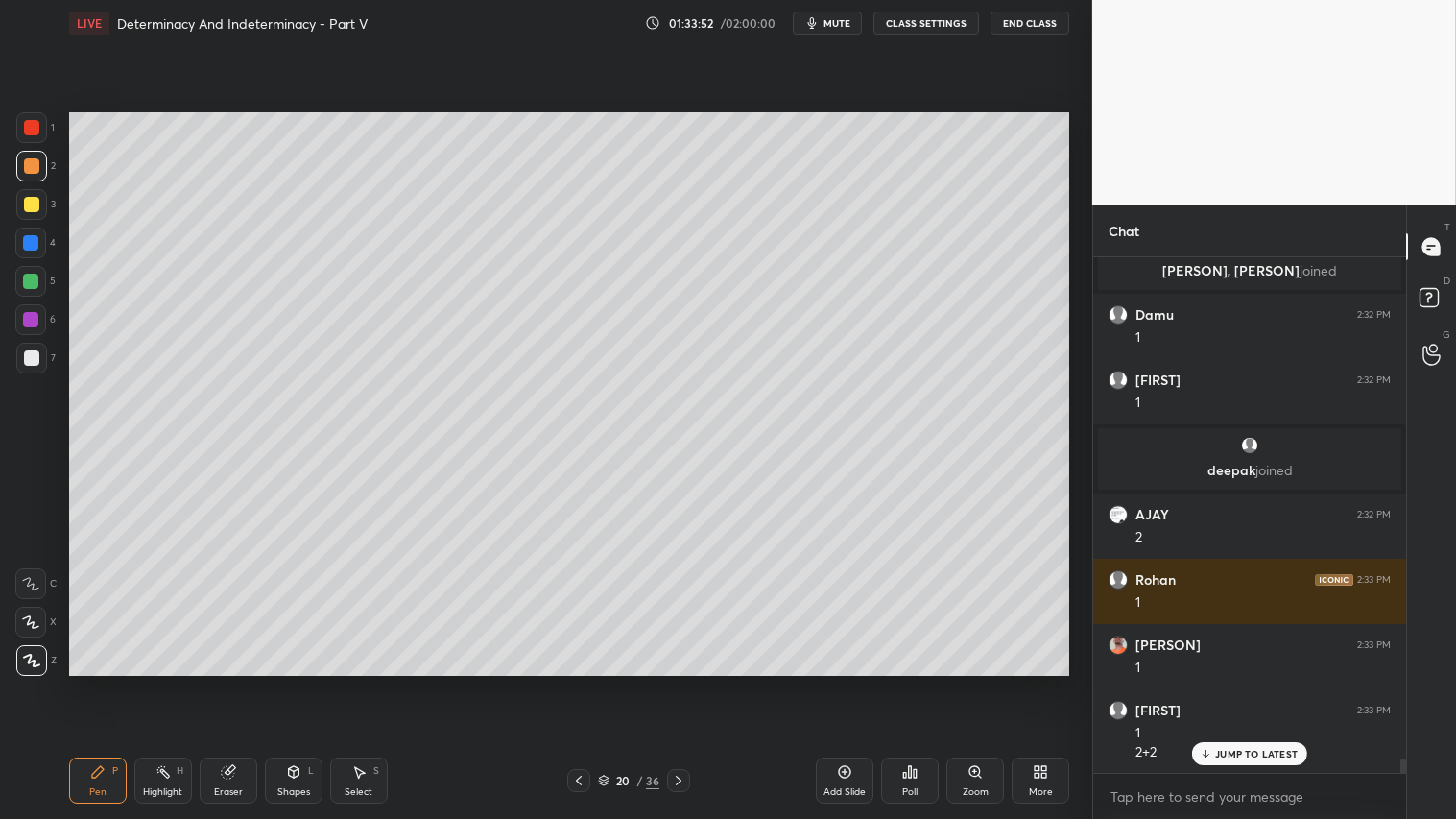 click 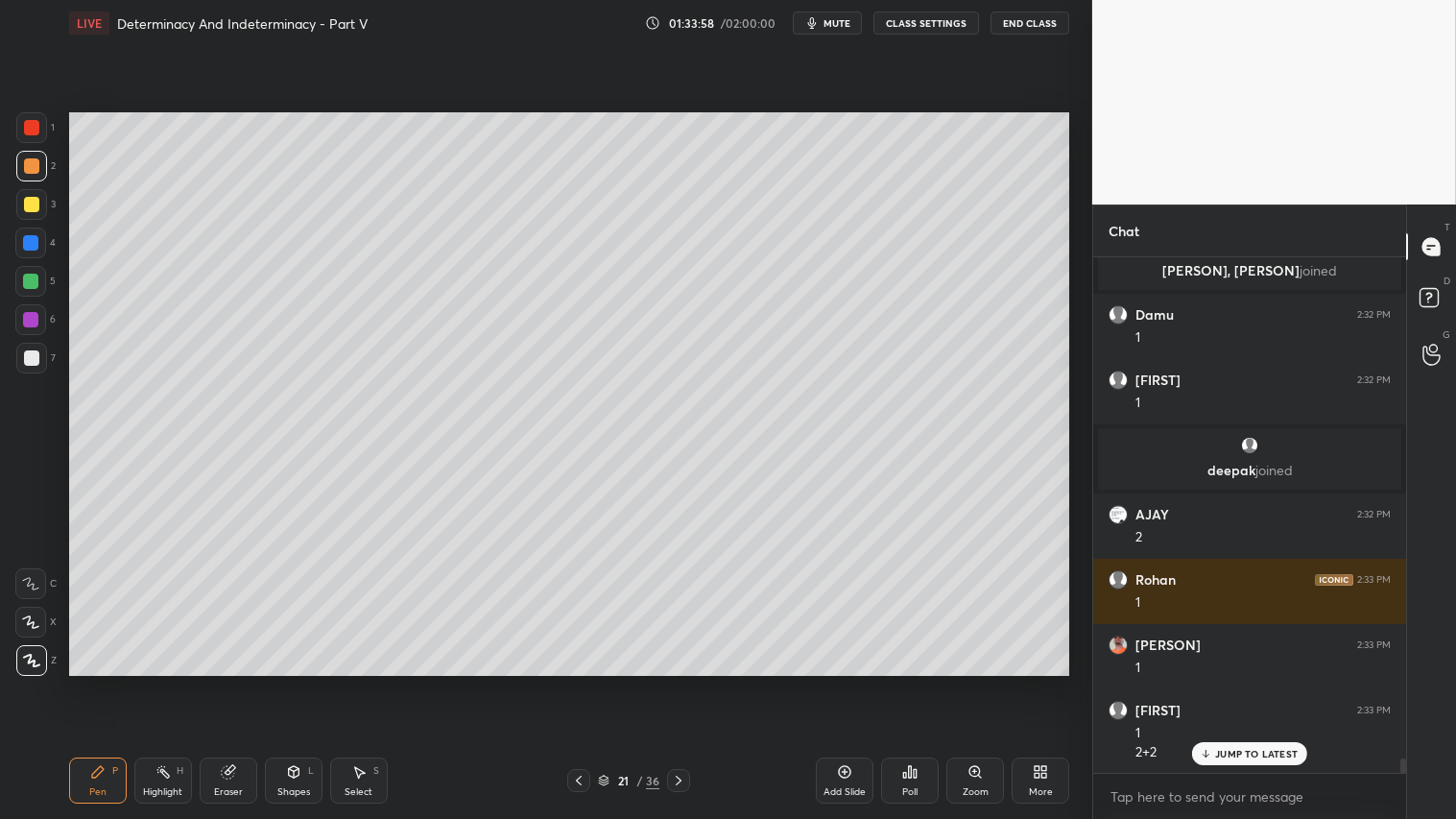 click at bounding box center (579, 781) 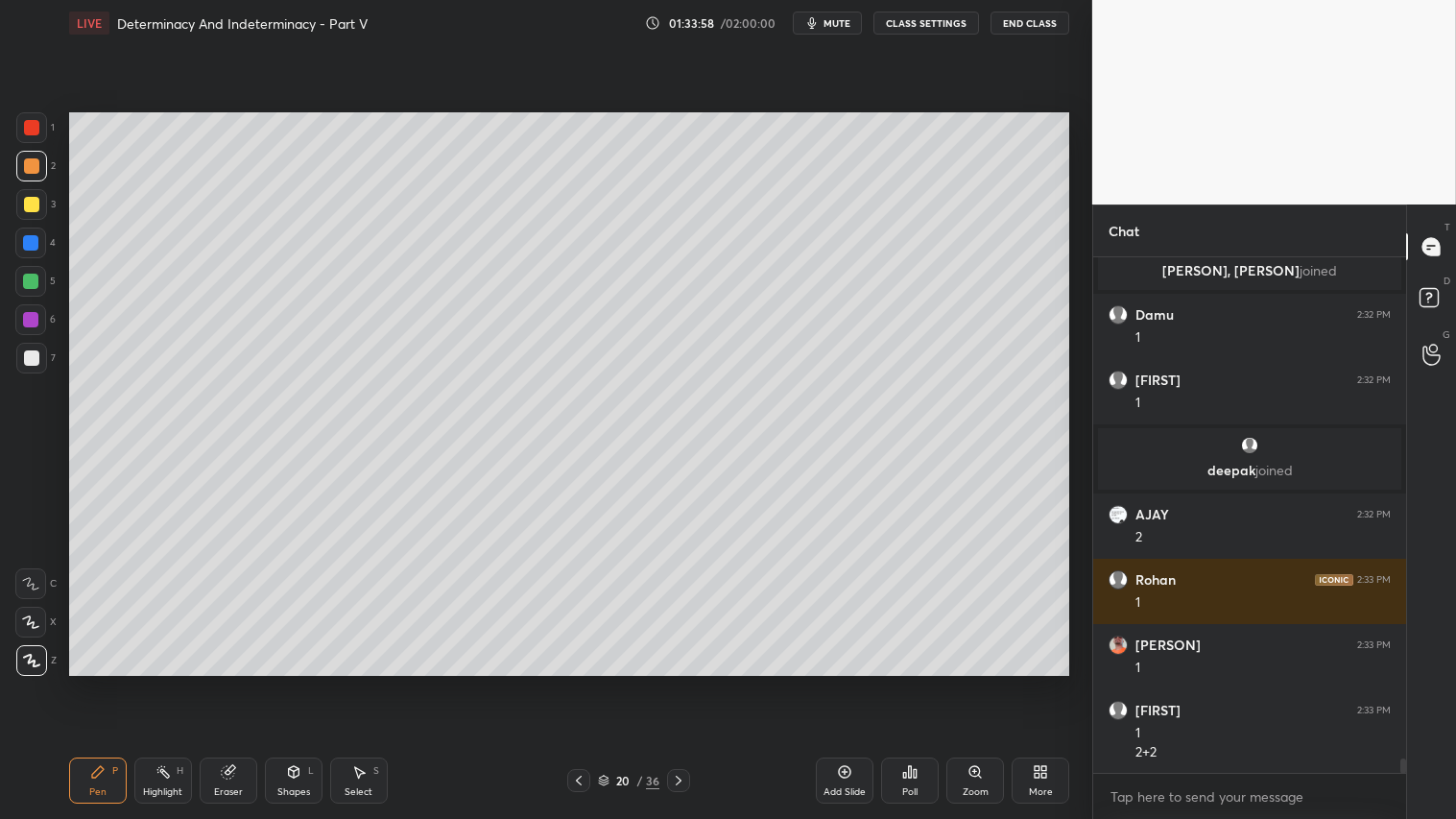 scroll, scrollTop: 17691, scrollLeft: 0, axis: vertical 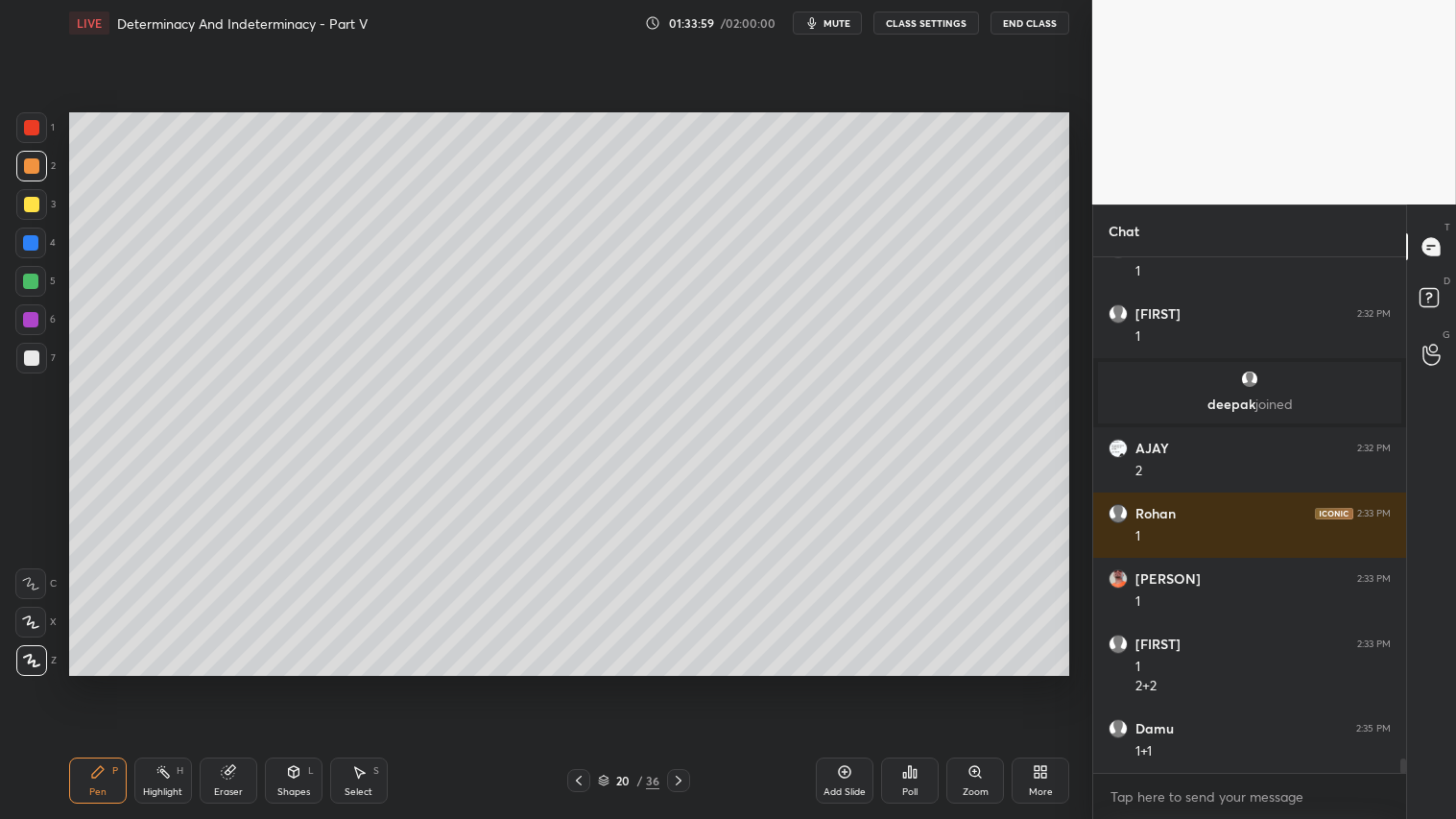 click 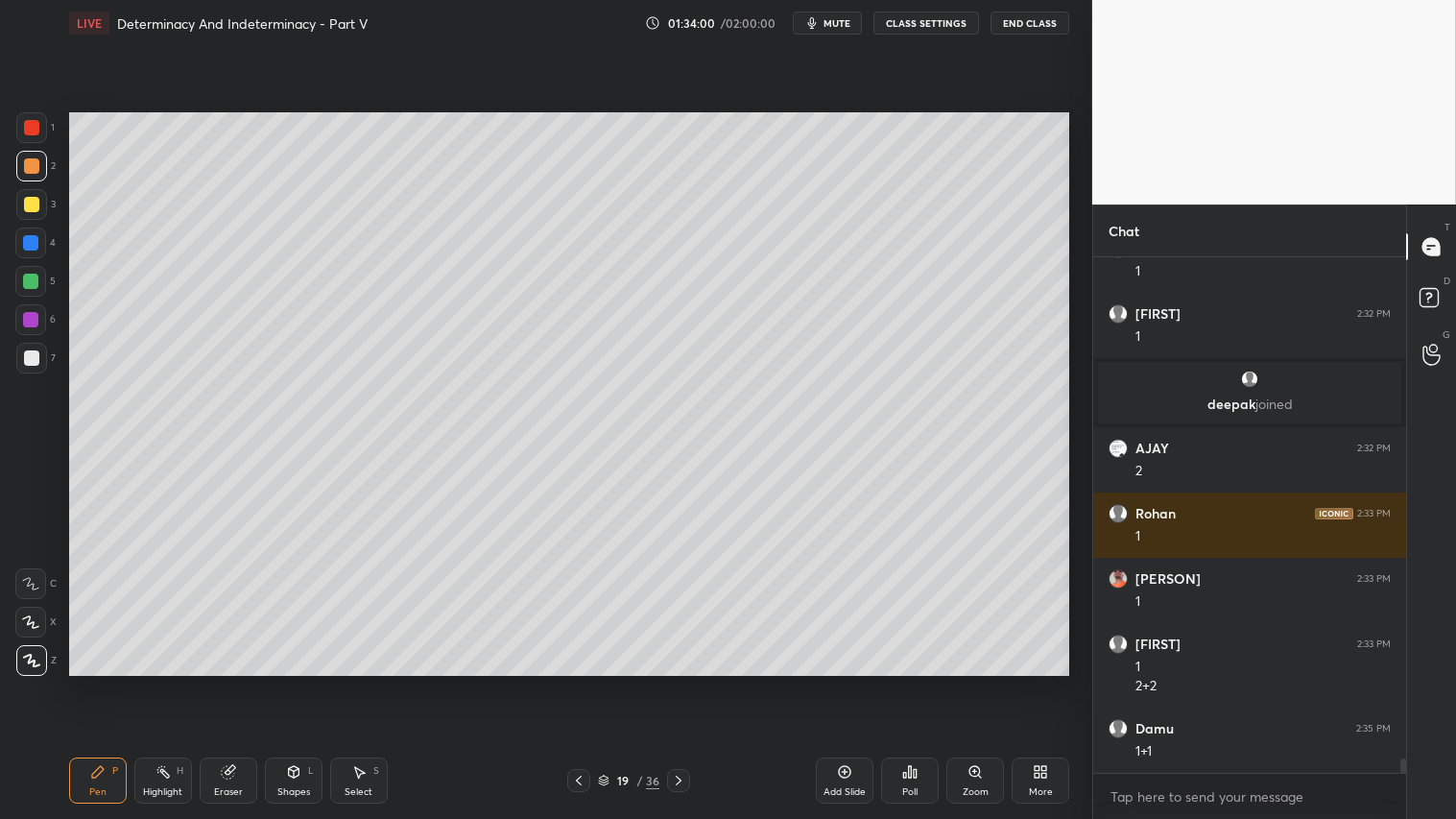 click 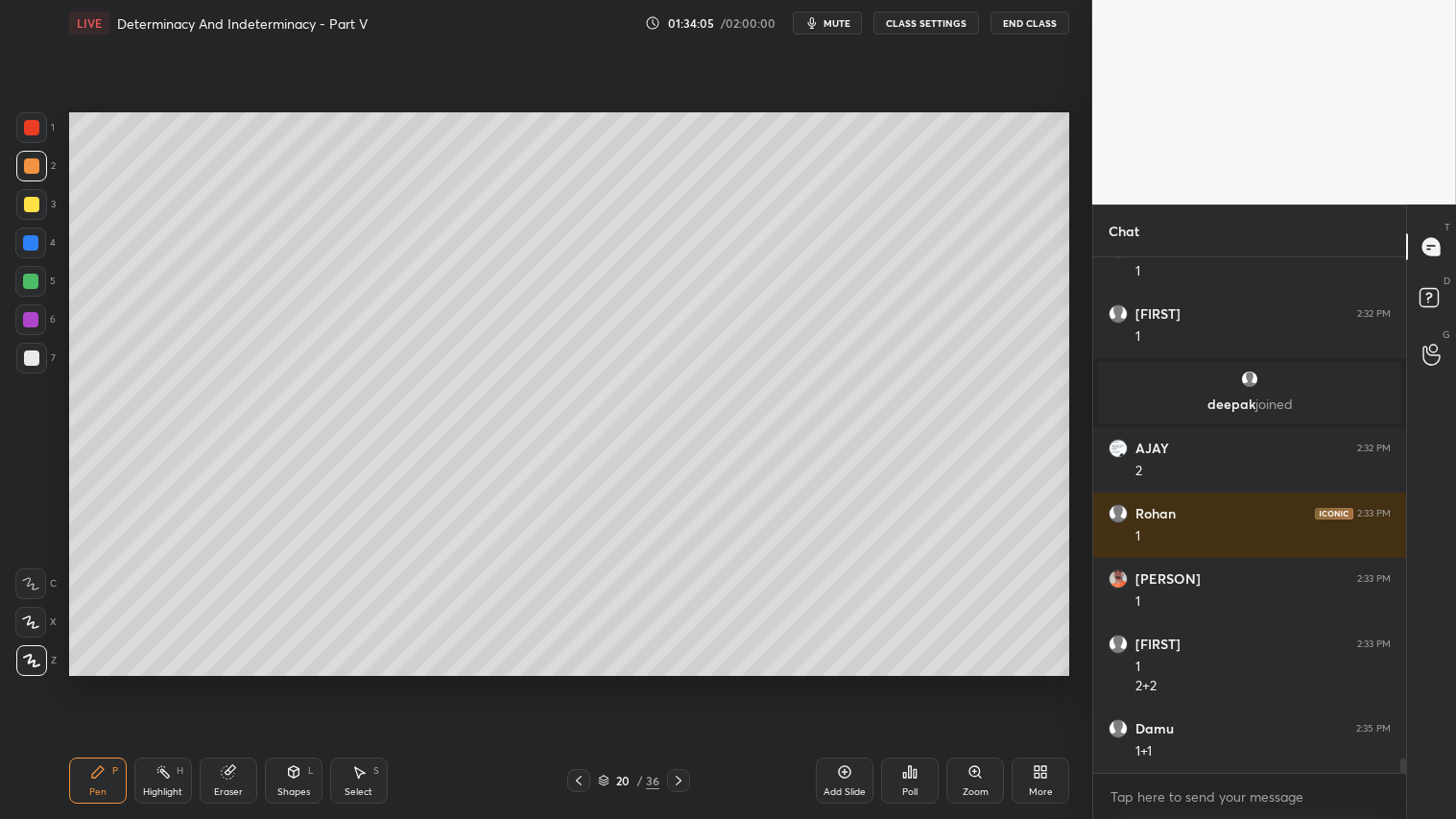 click 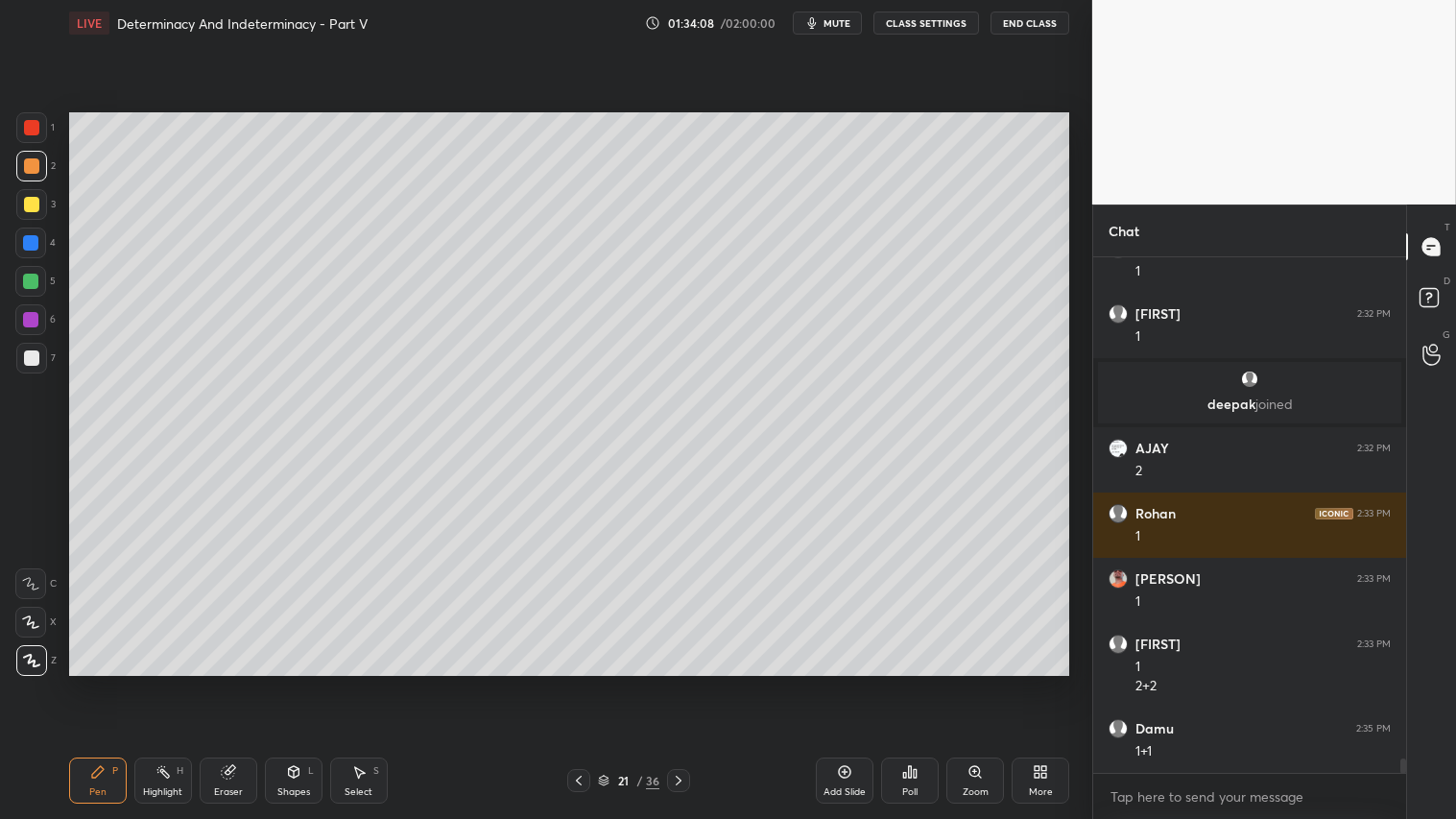 drag, startPoint x: 286, startPoint y: 782, endPoint x: 288, endPoint y: 771, distance: 11.18034 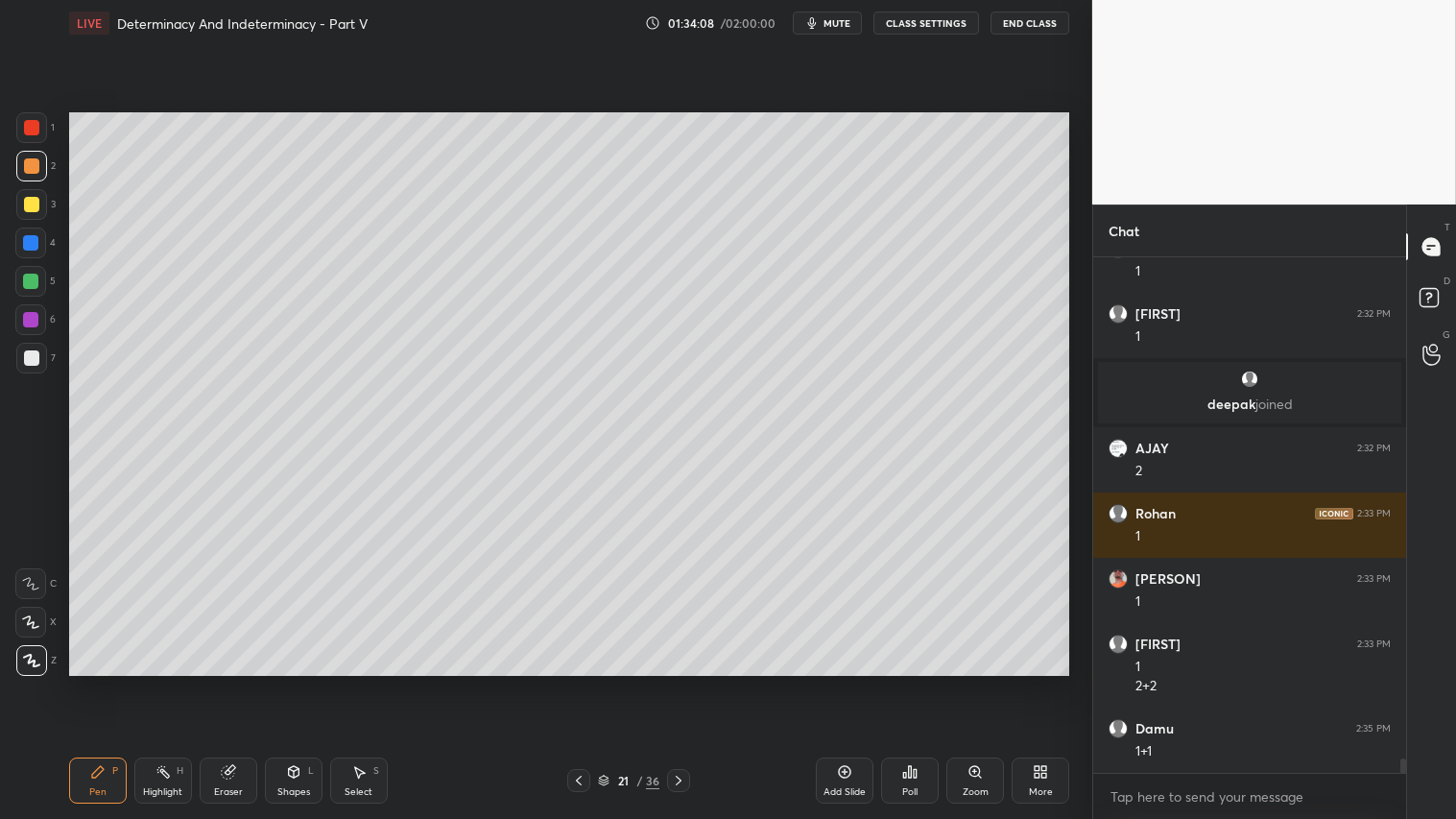 click on "Shapes L" at bounding box center [294, 781] 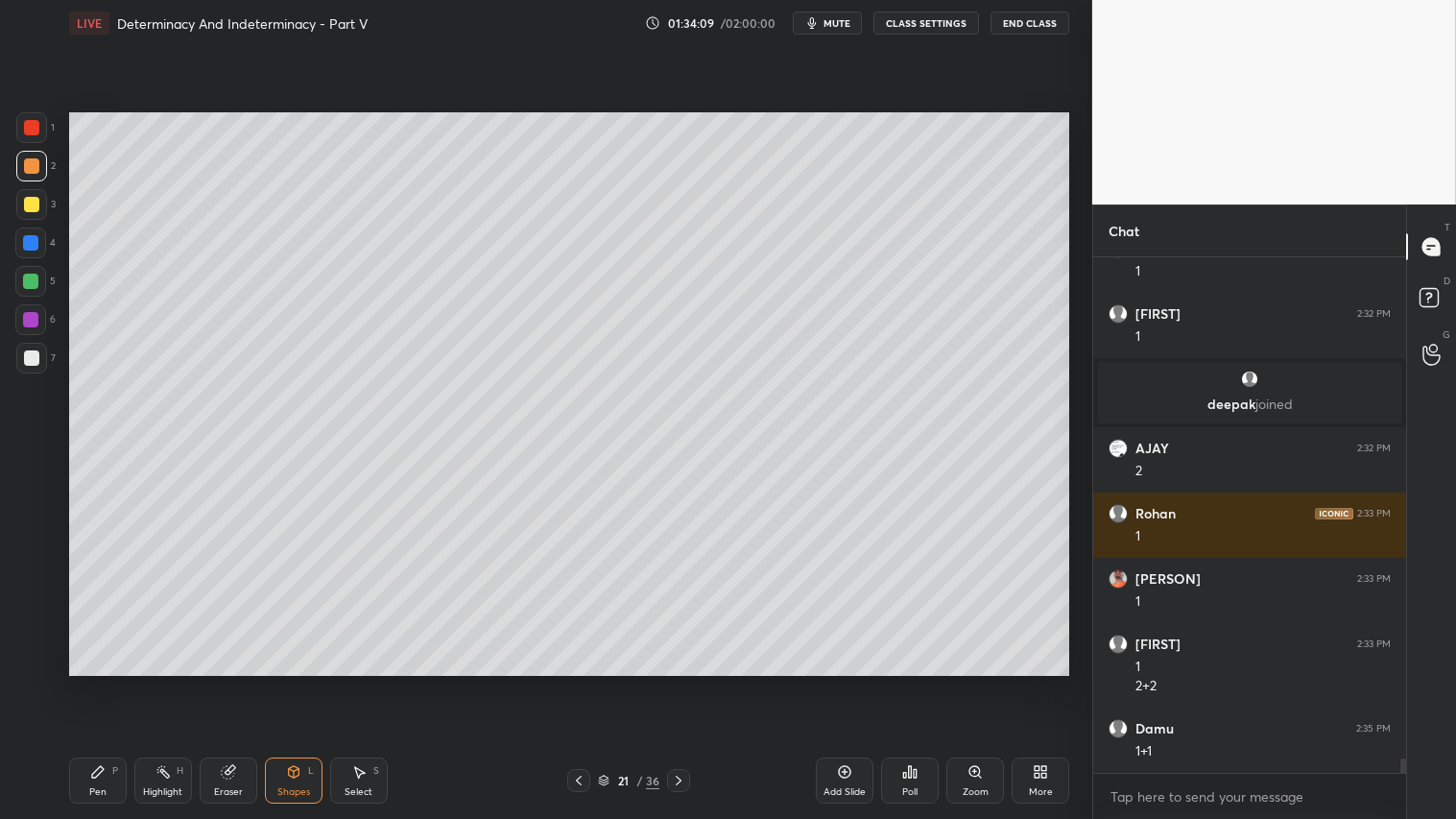 drag, startPoint x: 107, startPoint y: 782, endPoint x: 115, endPoint y: 694, distance: 88.36289 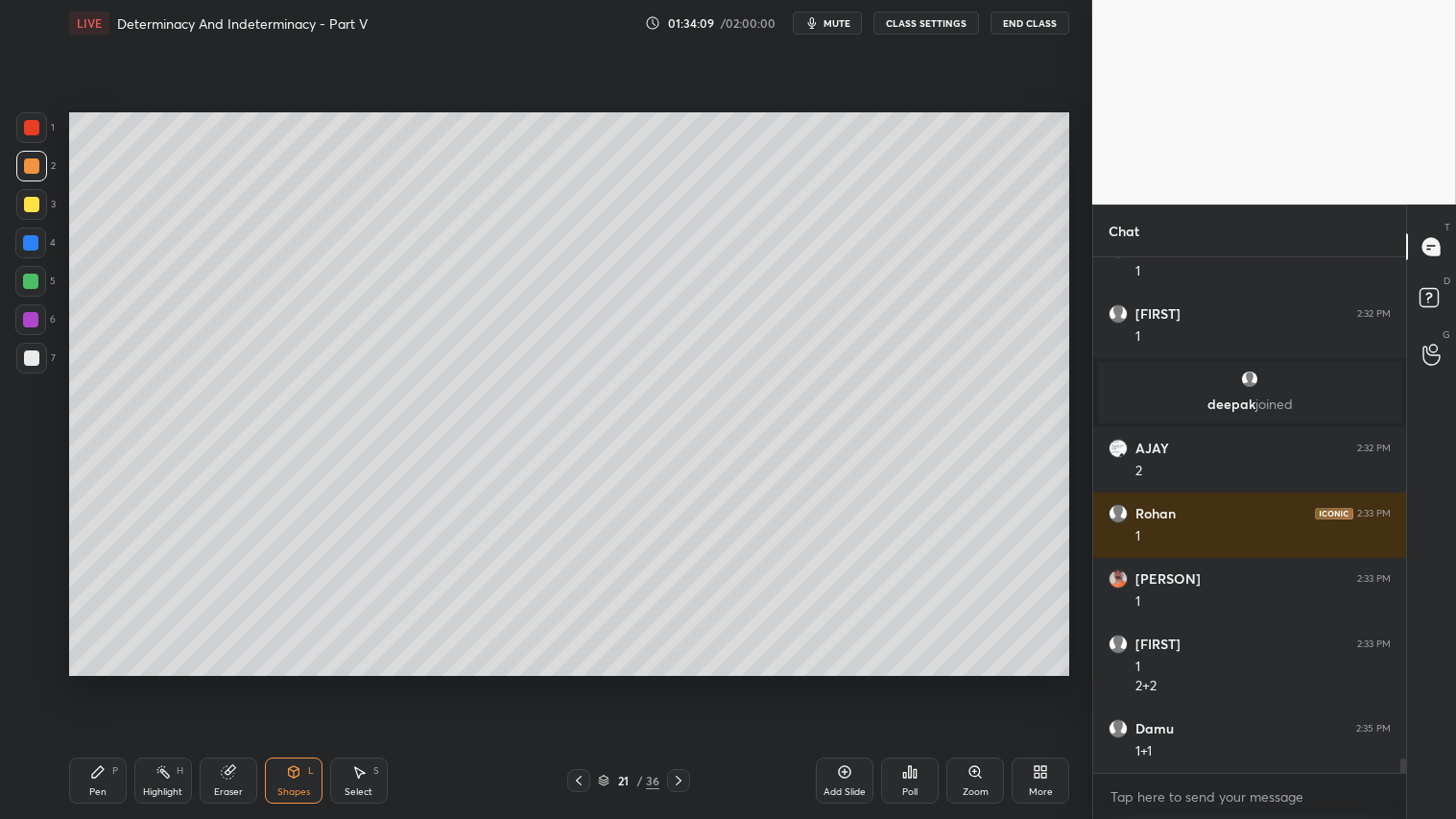 click on "Pen P" at bounding box center [98, 781] 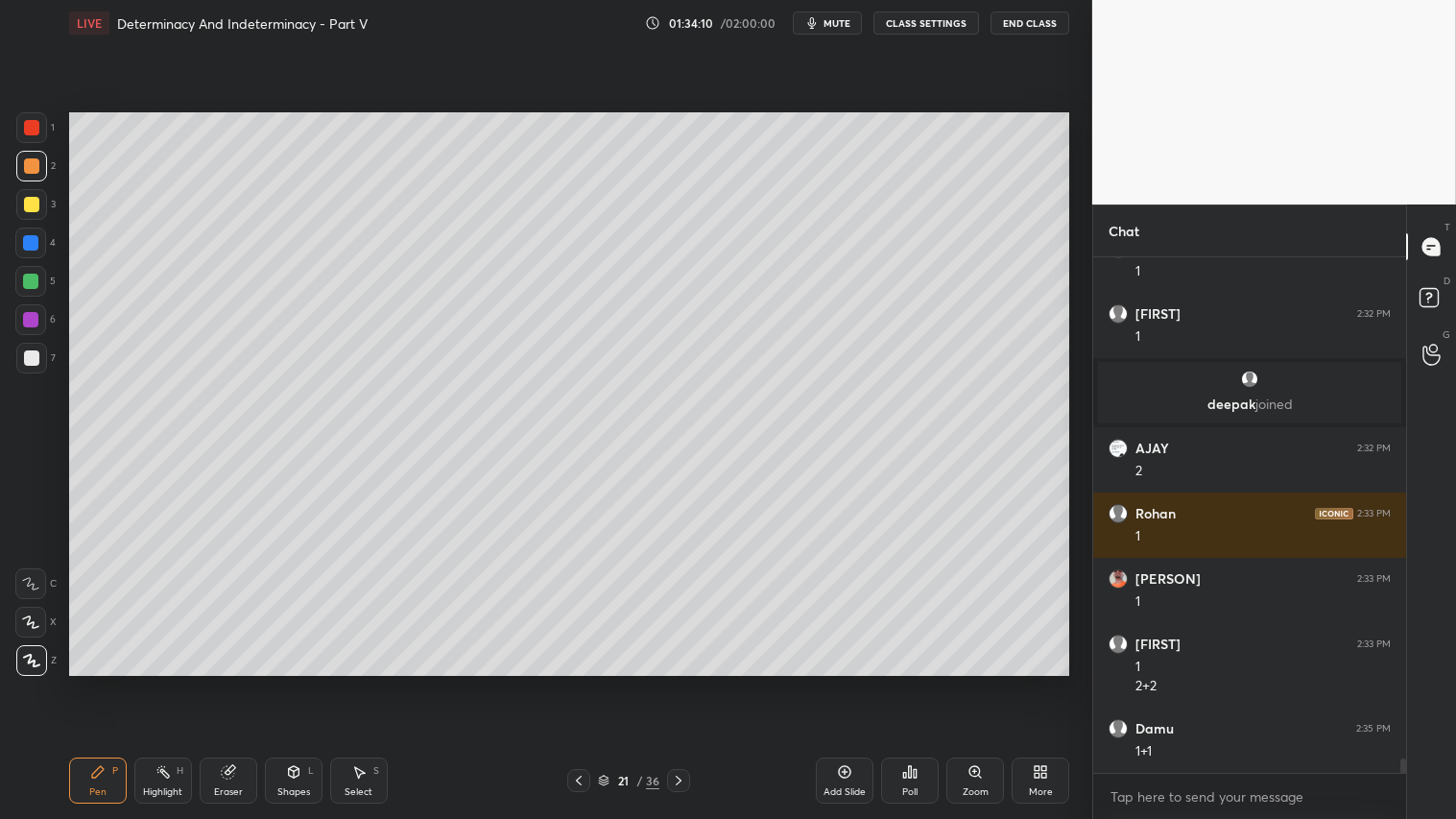 click at bounding box center [32, 205] 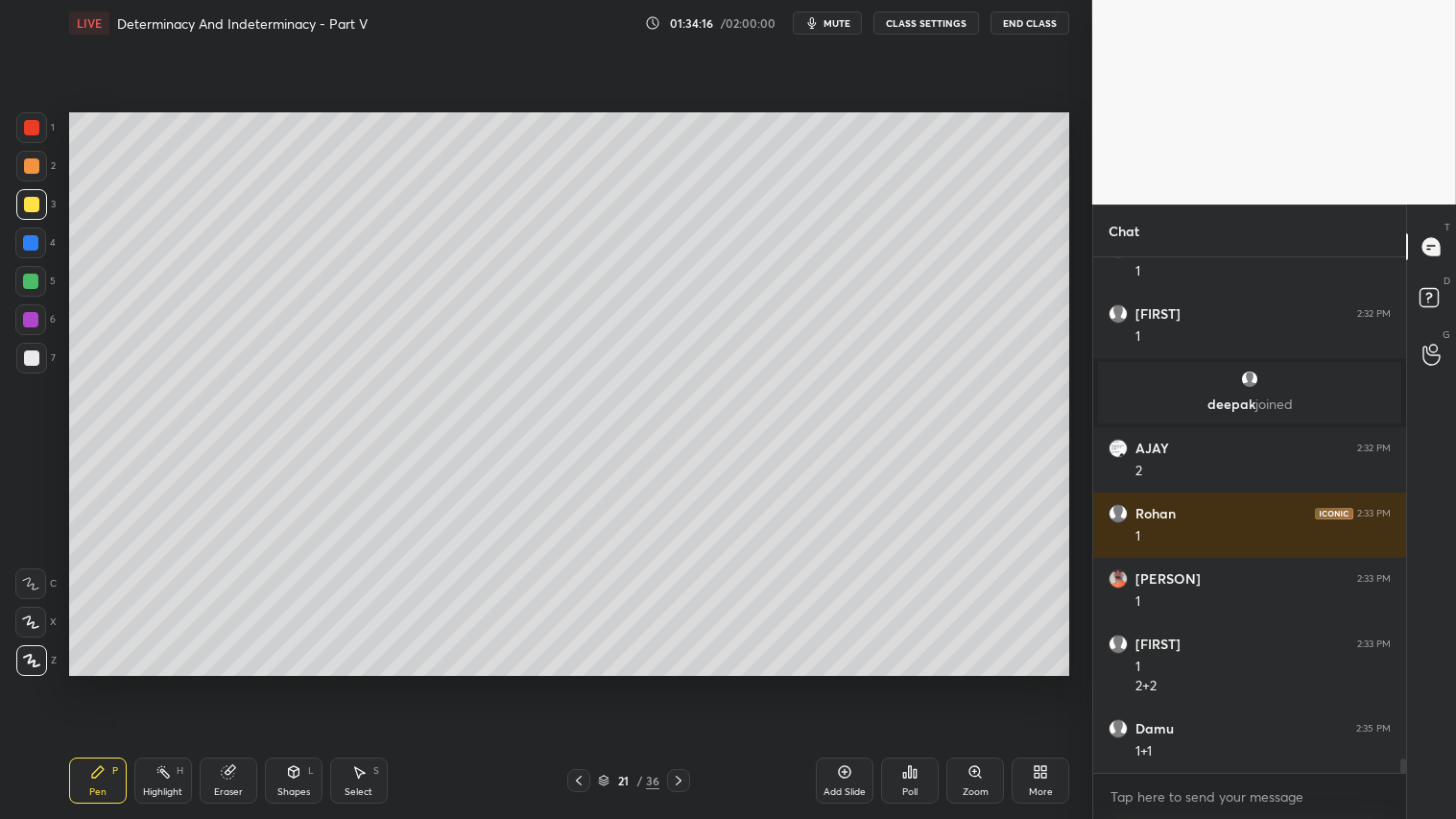 click 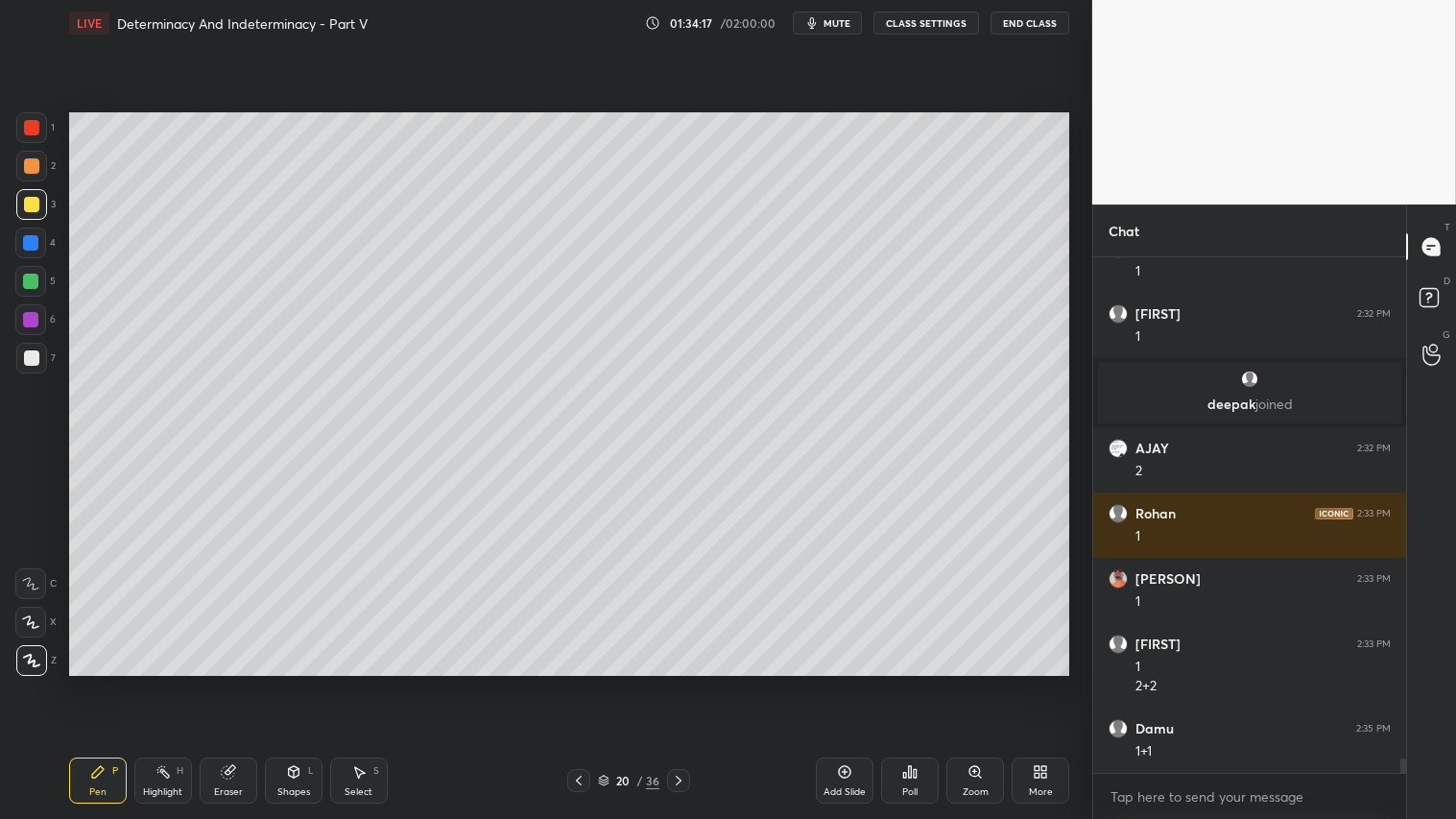 click 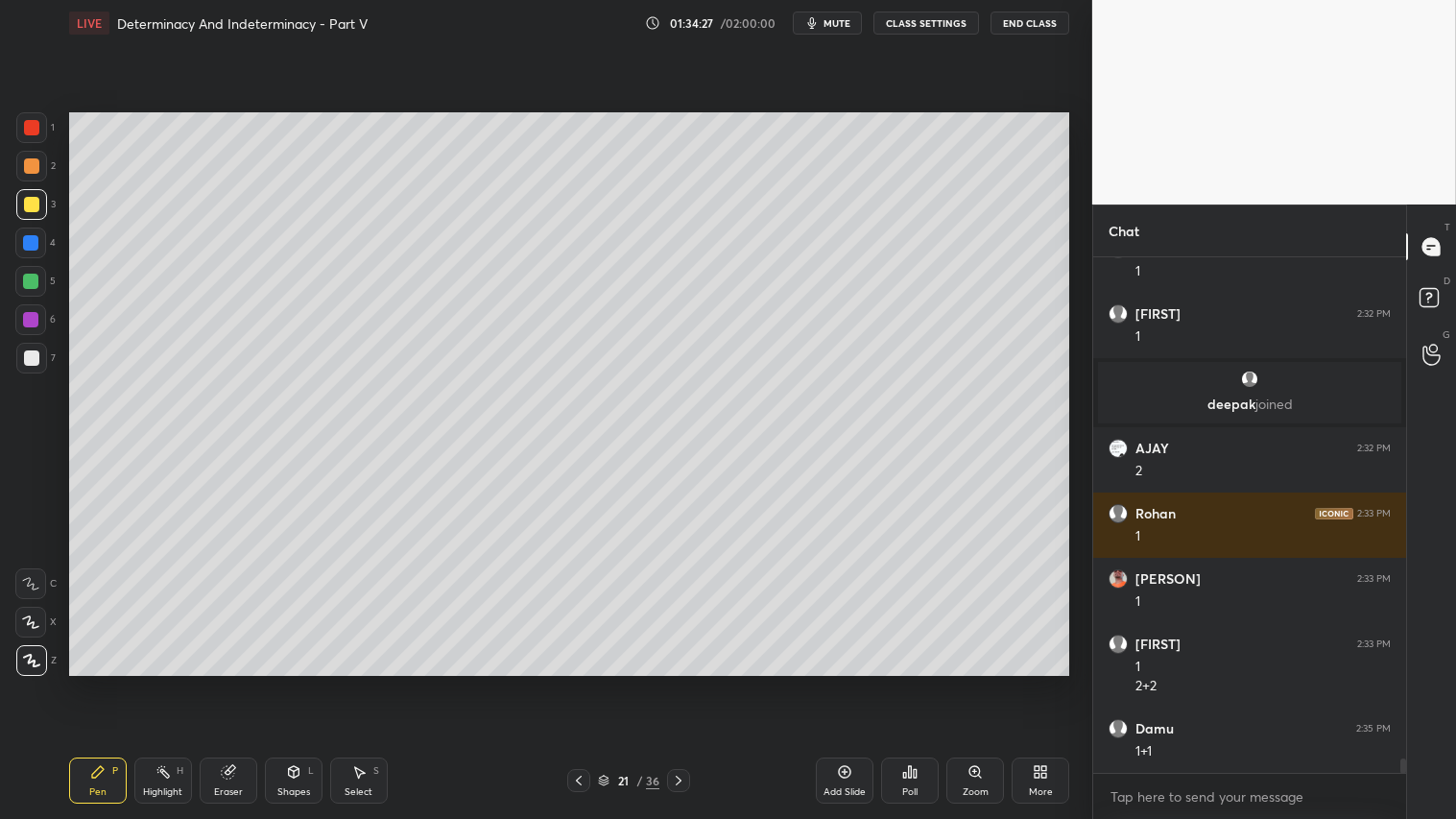 drag, startPoint x: 32, startPoint y: 163, endPoint x: 59, endPoint y: 199, distance: 45 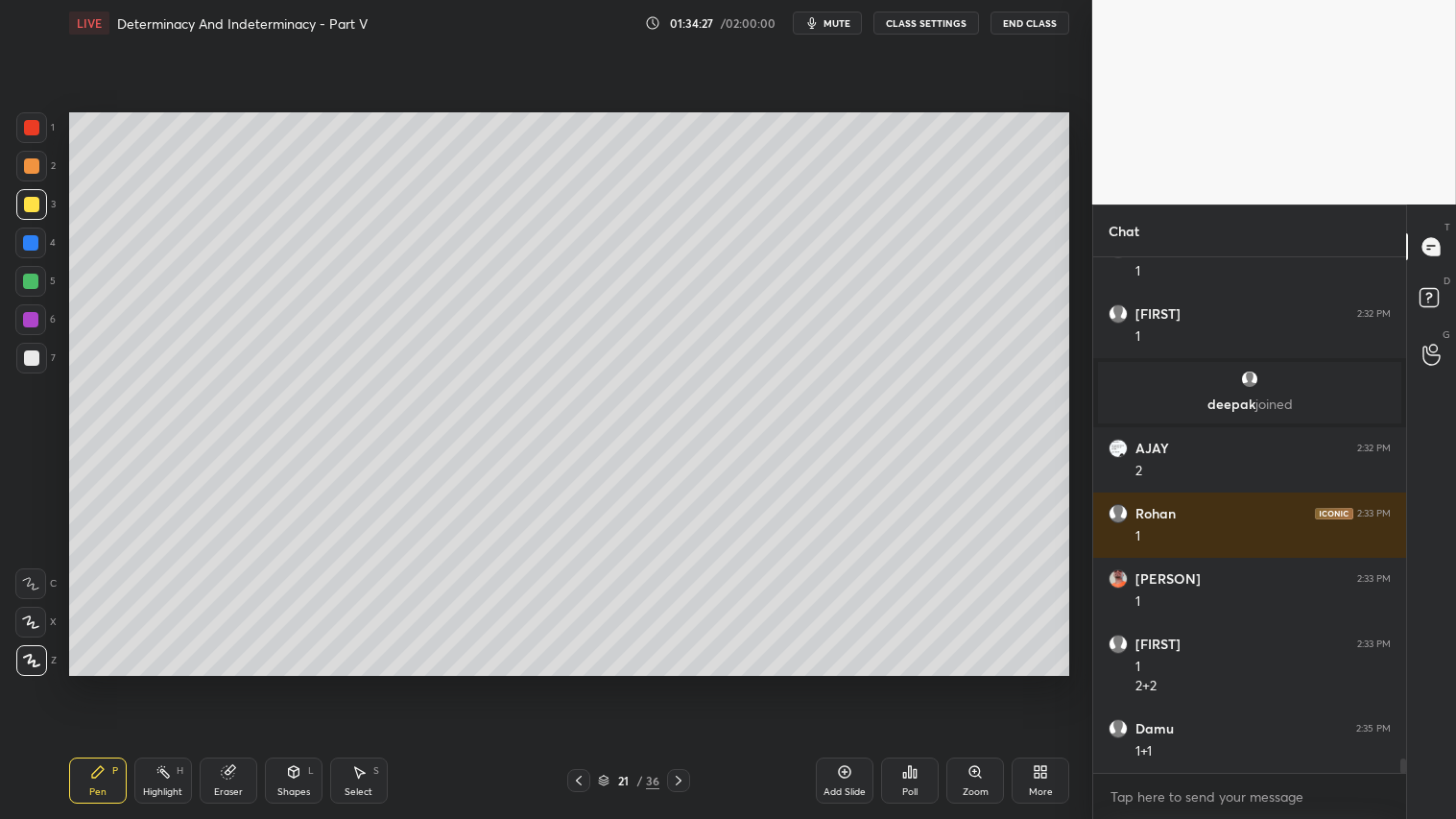 click at bounding box center [32, 166] 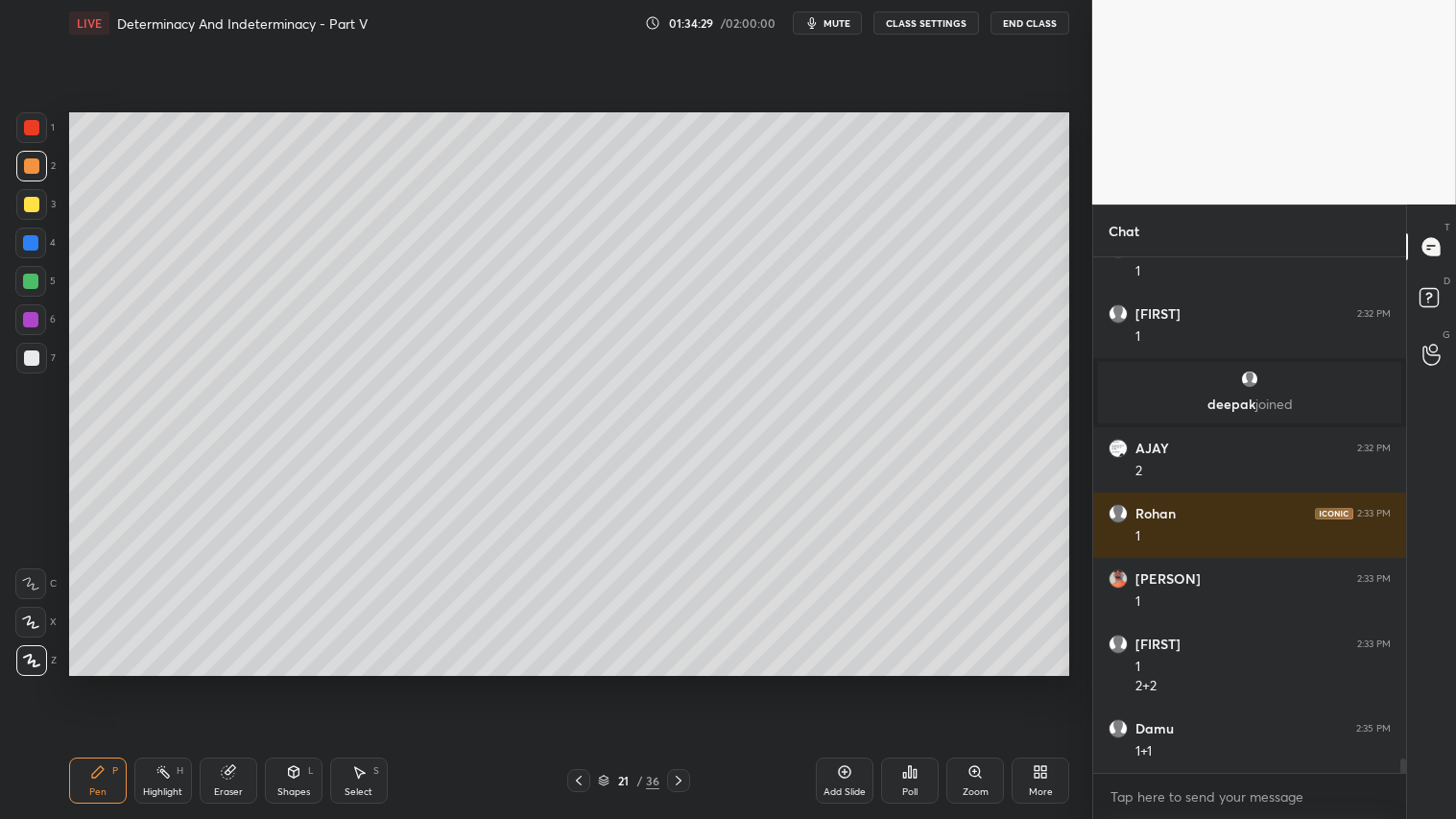 scroll, scrollTop: 17710, scrollLeft: 0, axis: vertical 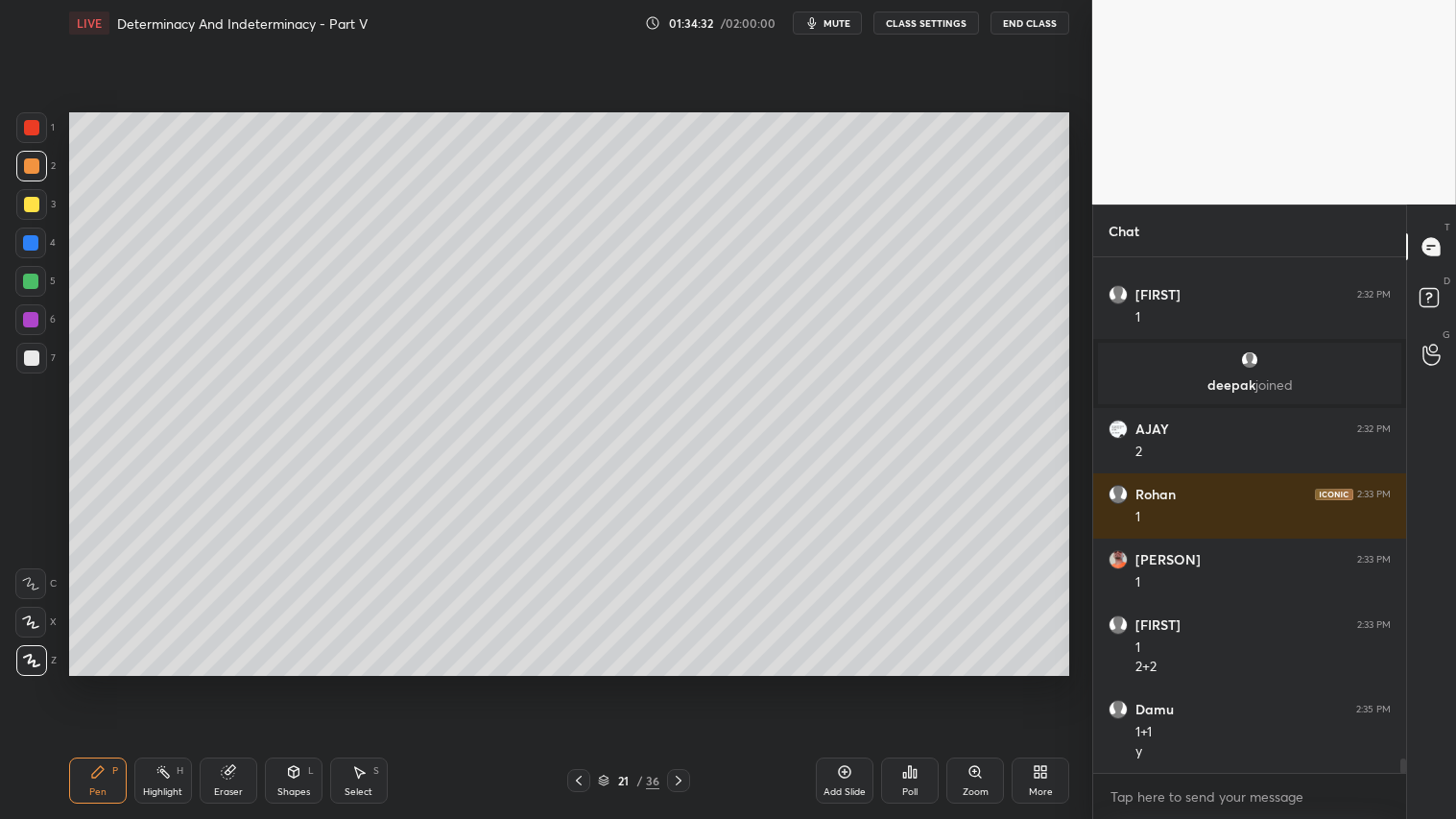 click 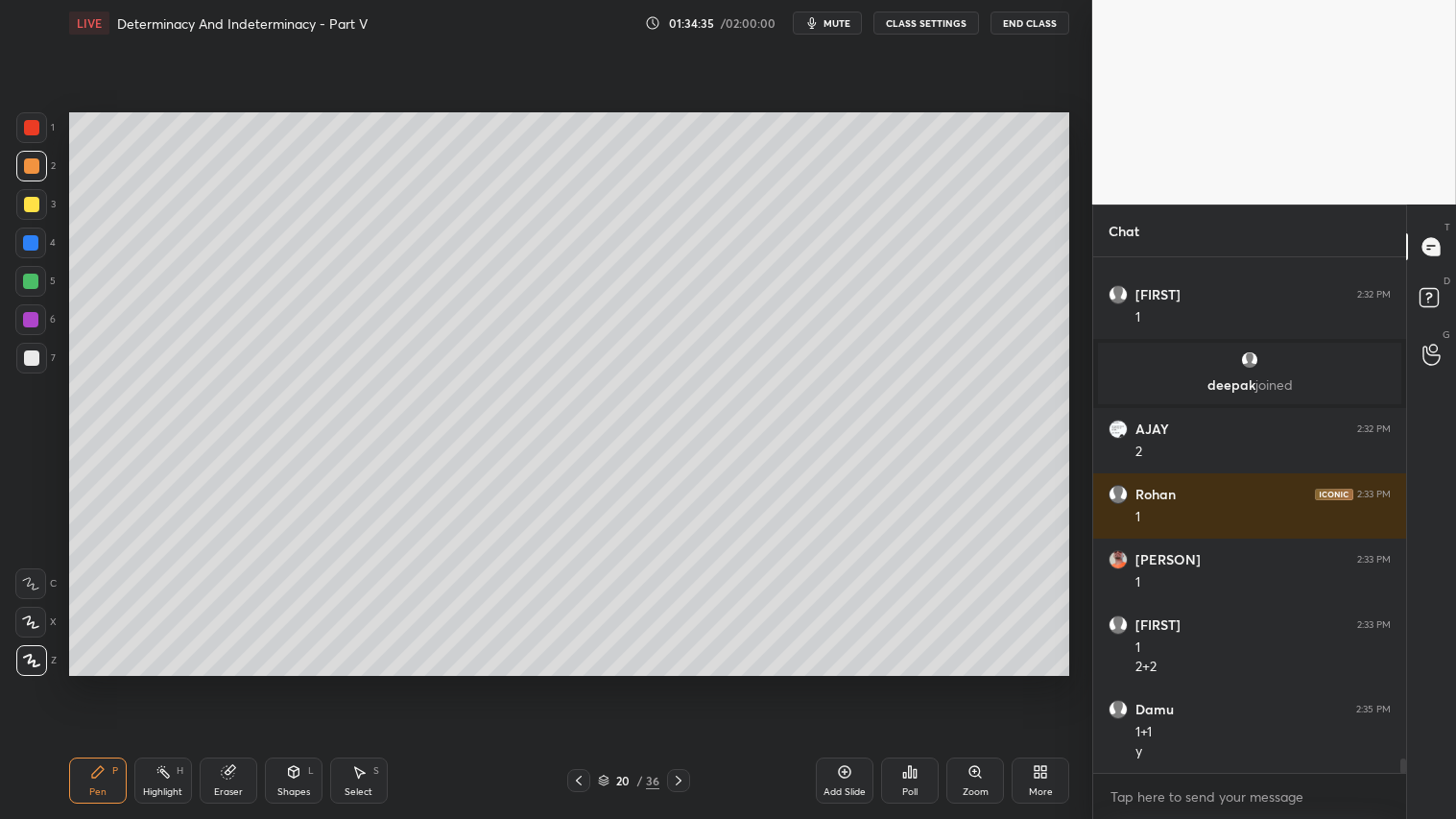 scroll, scrollTop: 17775, scrollLeft: 0, axis: vertical 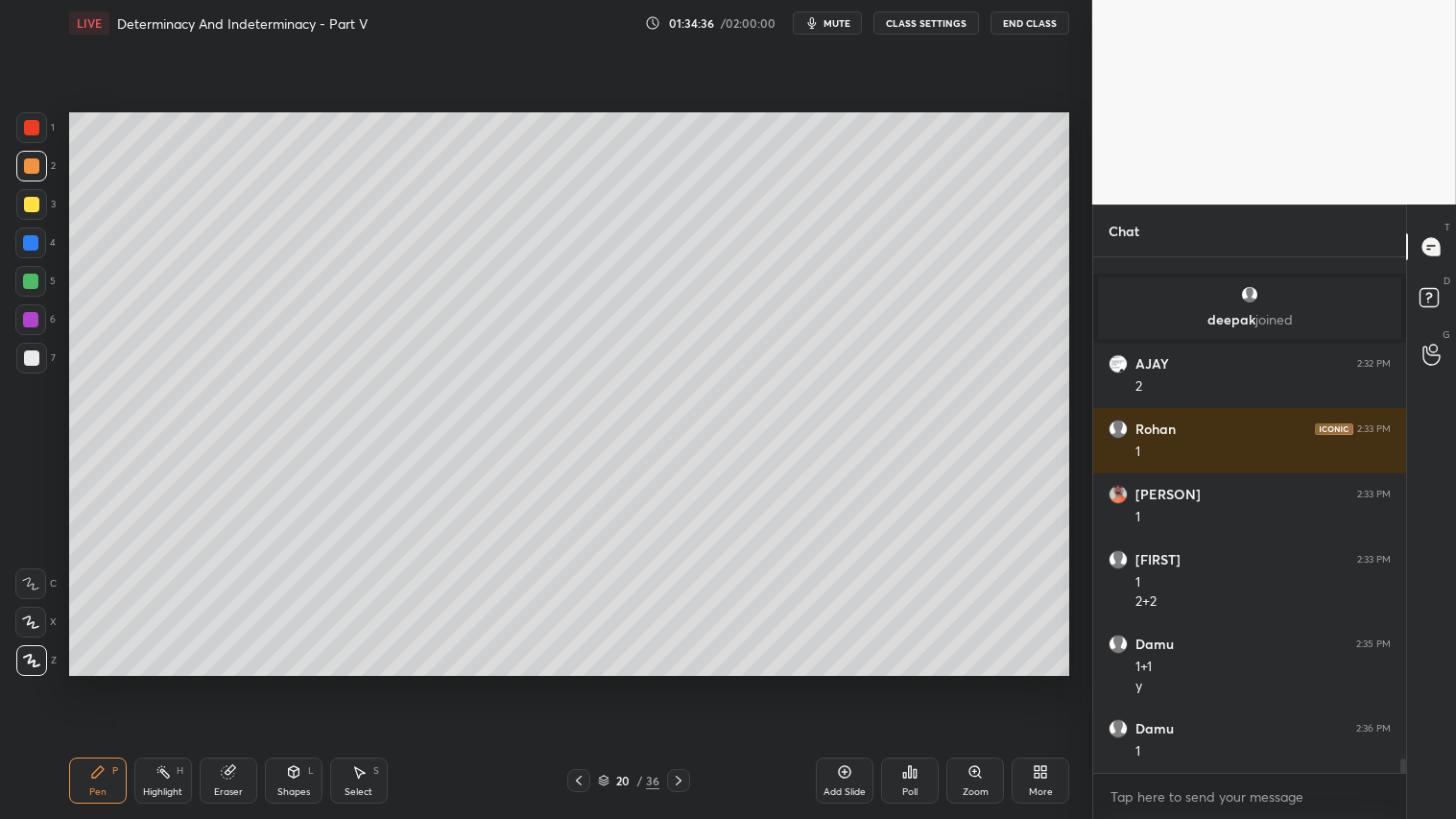 click on "20 / 36" at bounding box center [629, 781] 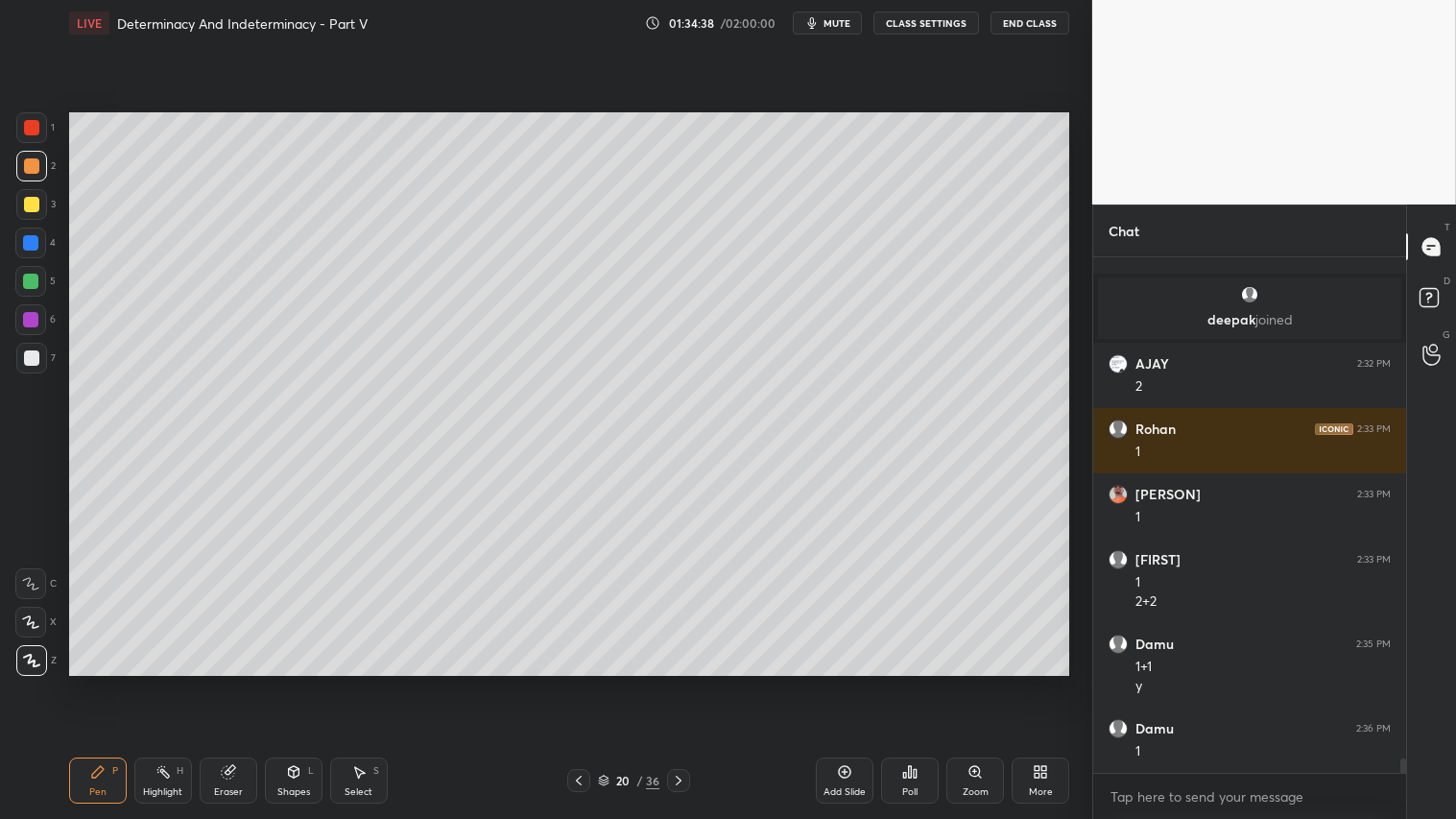 click 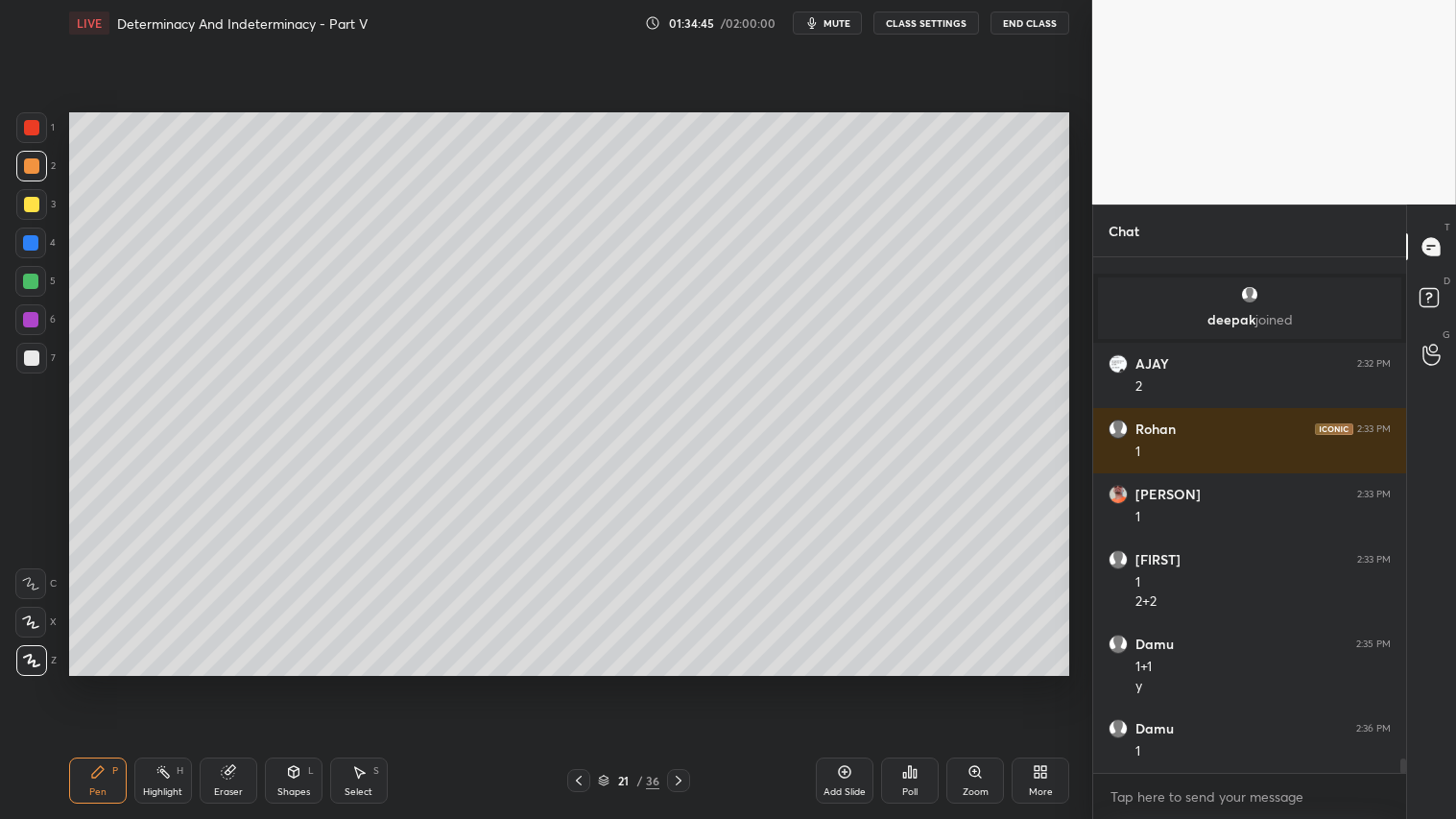 click on "Shapes L" at bounding box center (294, 781) 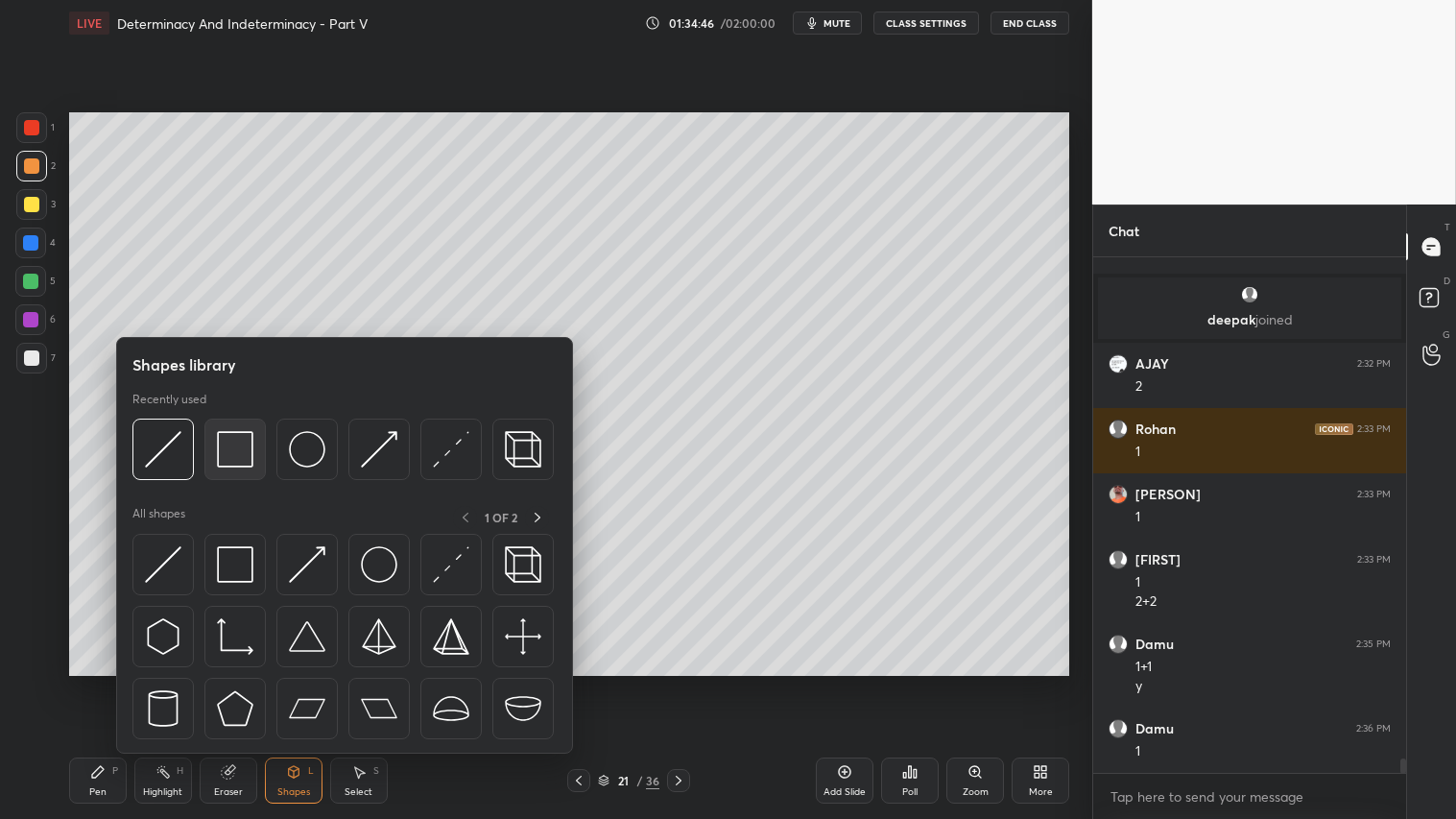 click at bounding box center (235, 449) 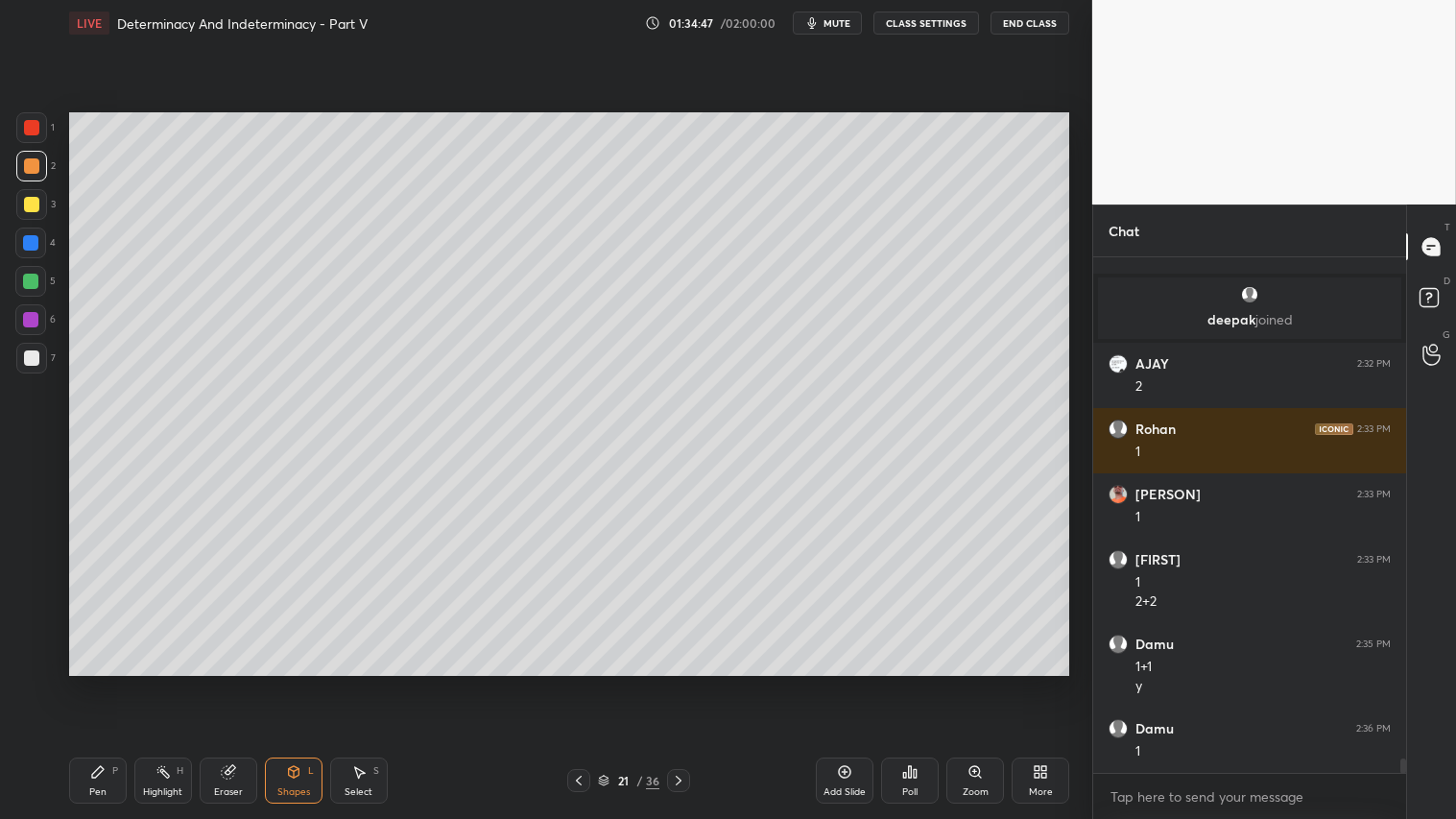 click at bounding box center [32, 358] 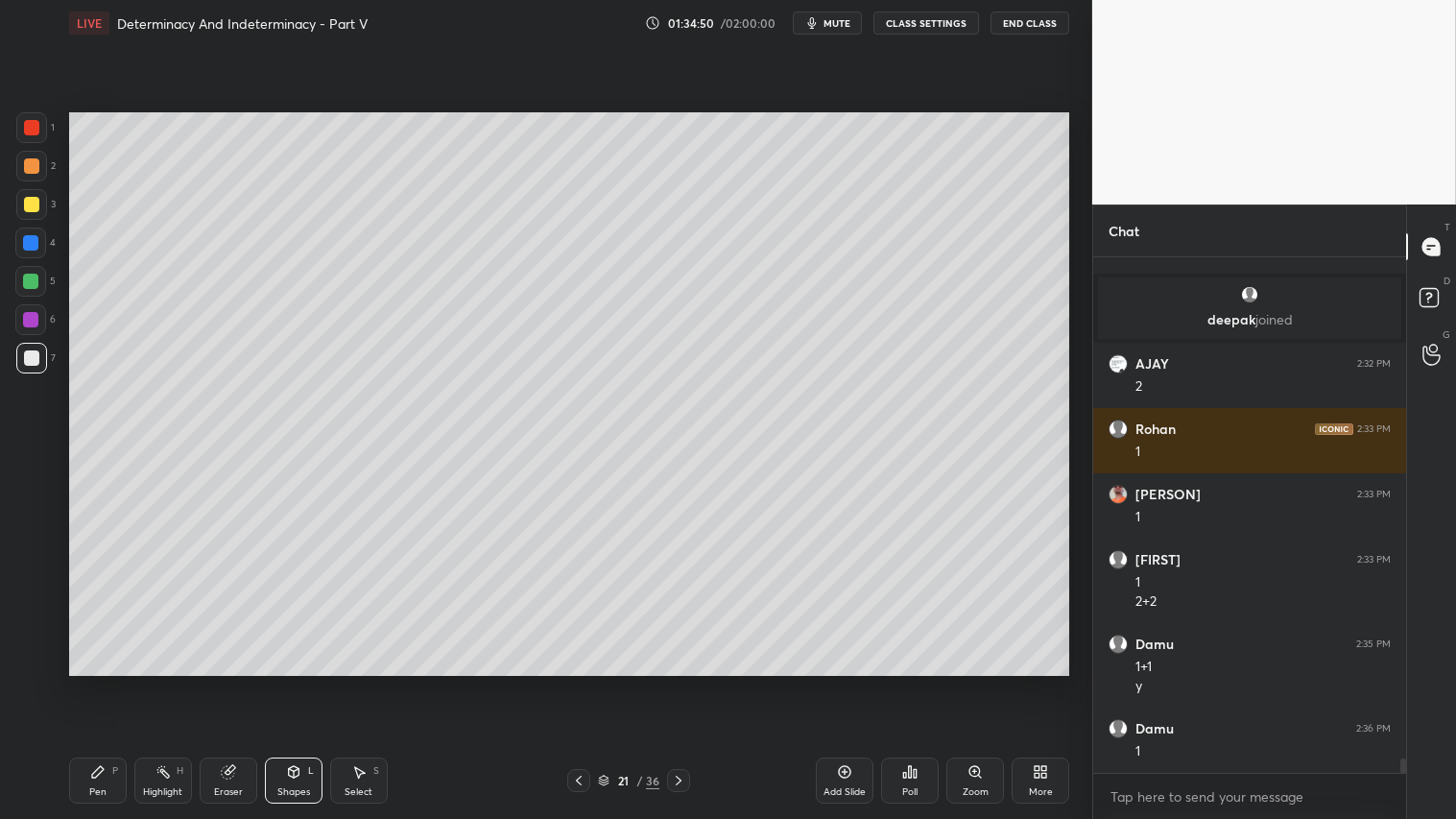 click at bounding box center [579, 781] 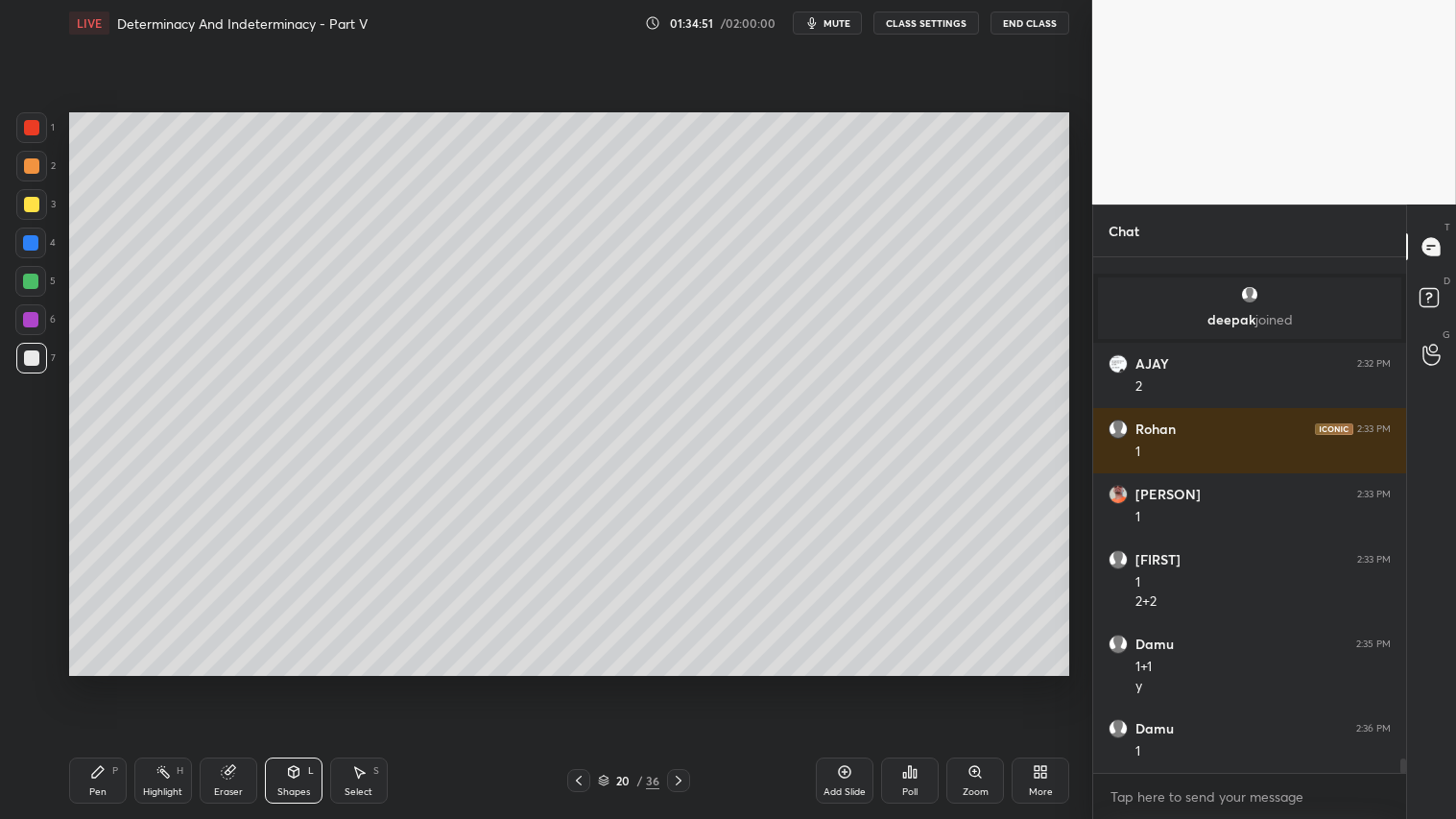 click 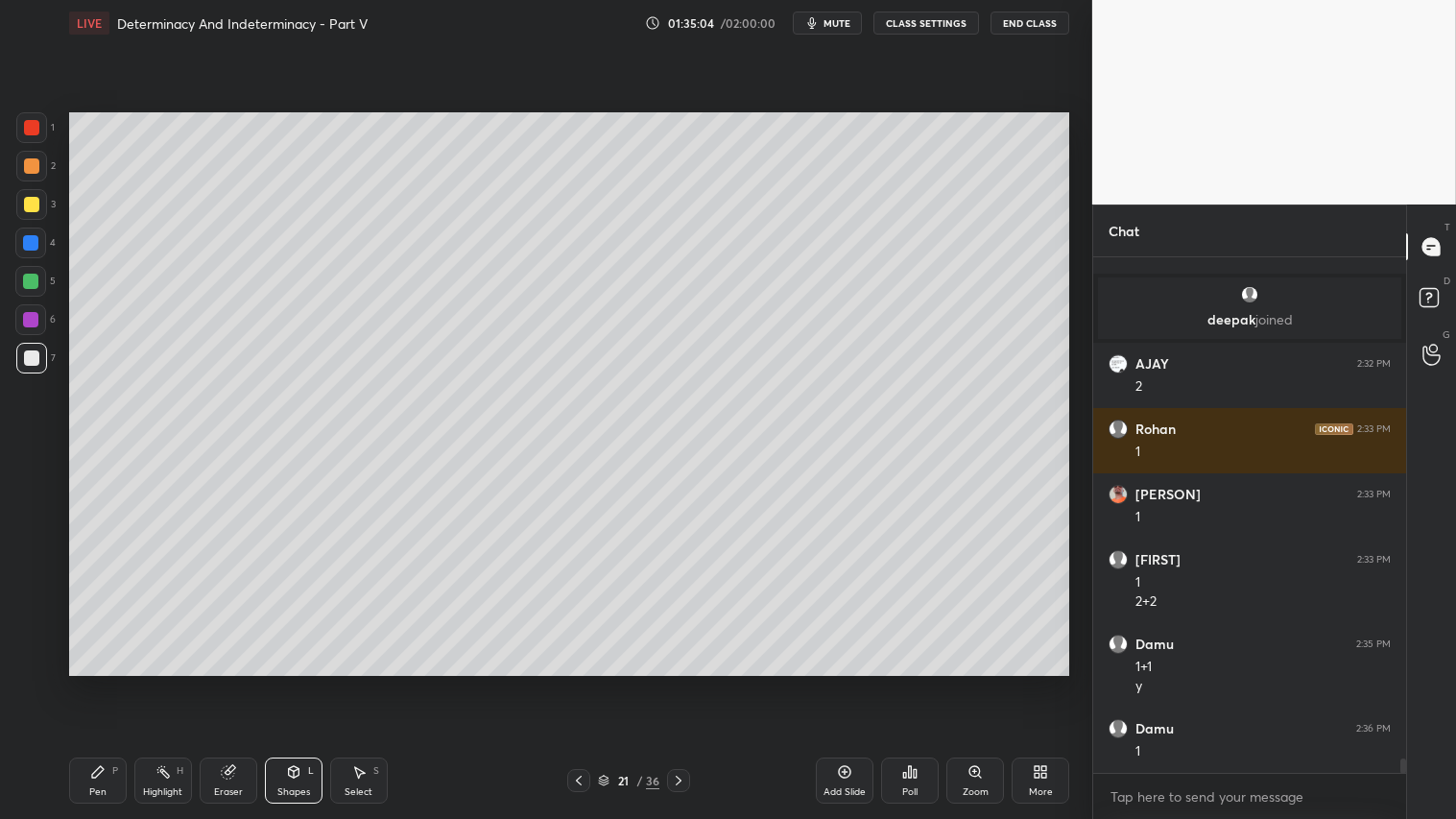drag, startPoint x: 31, startPoint y: 151, endPoint x: 36, endPoint y: 182, distance: 31.40064 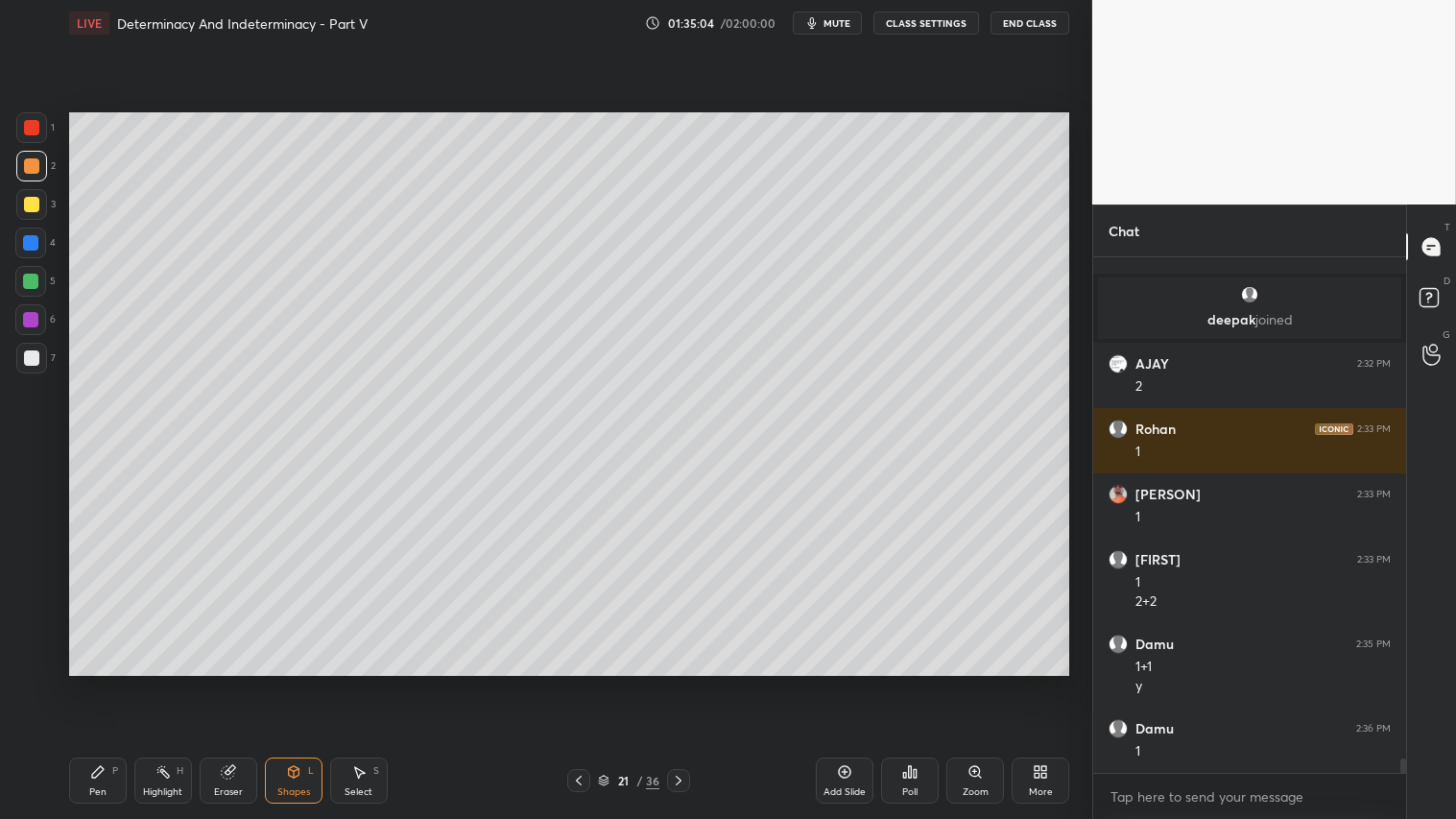 click on "P" at bounding box center (115, 771) 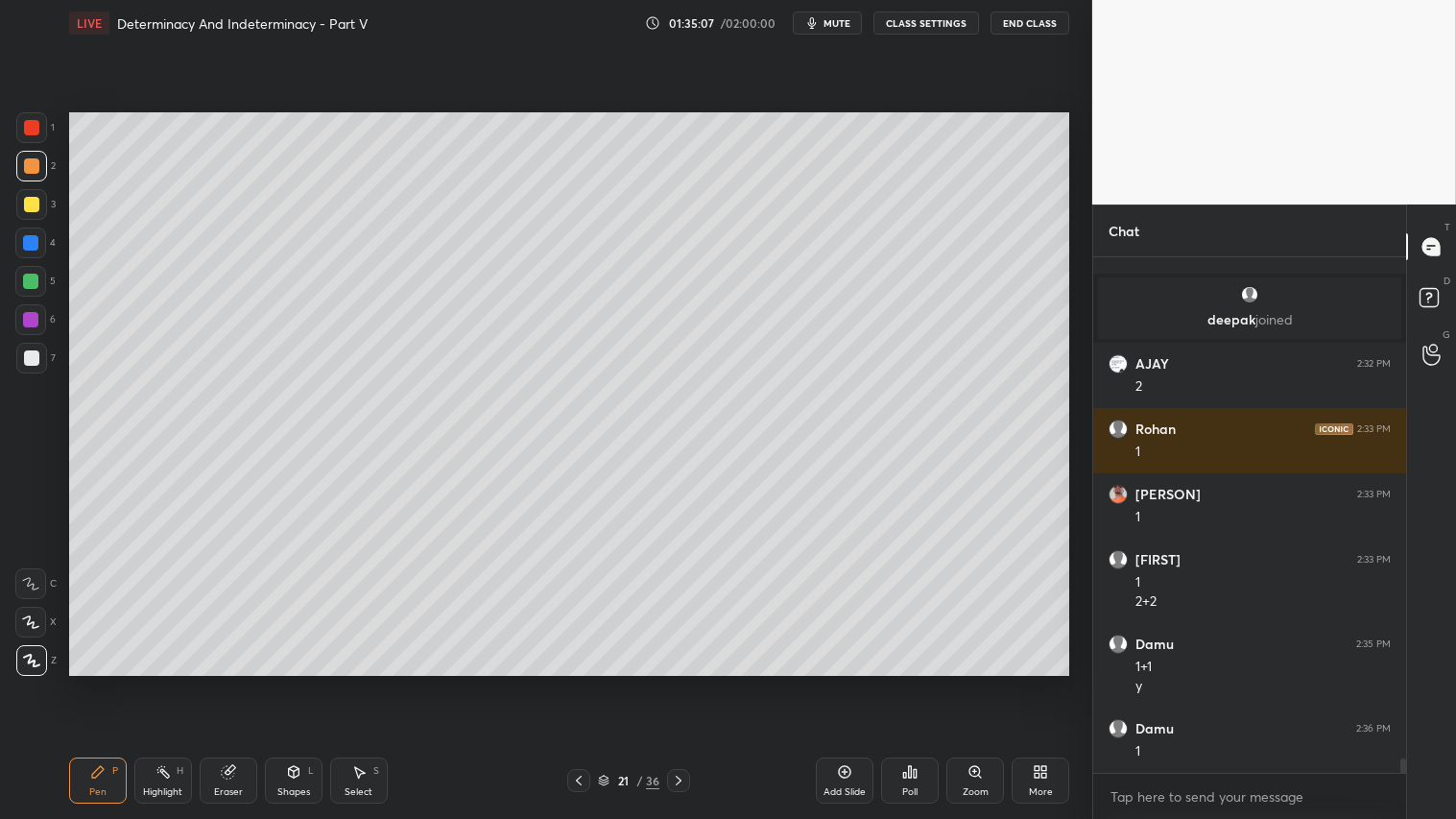 click on "Add Slide" at bounding box center (845, 781) 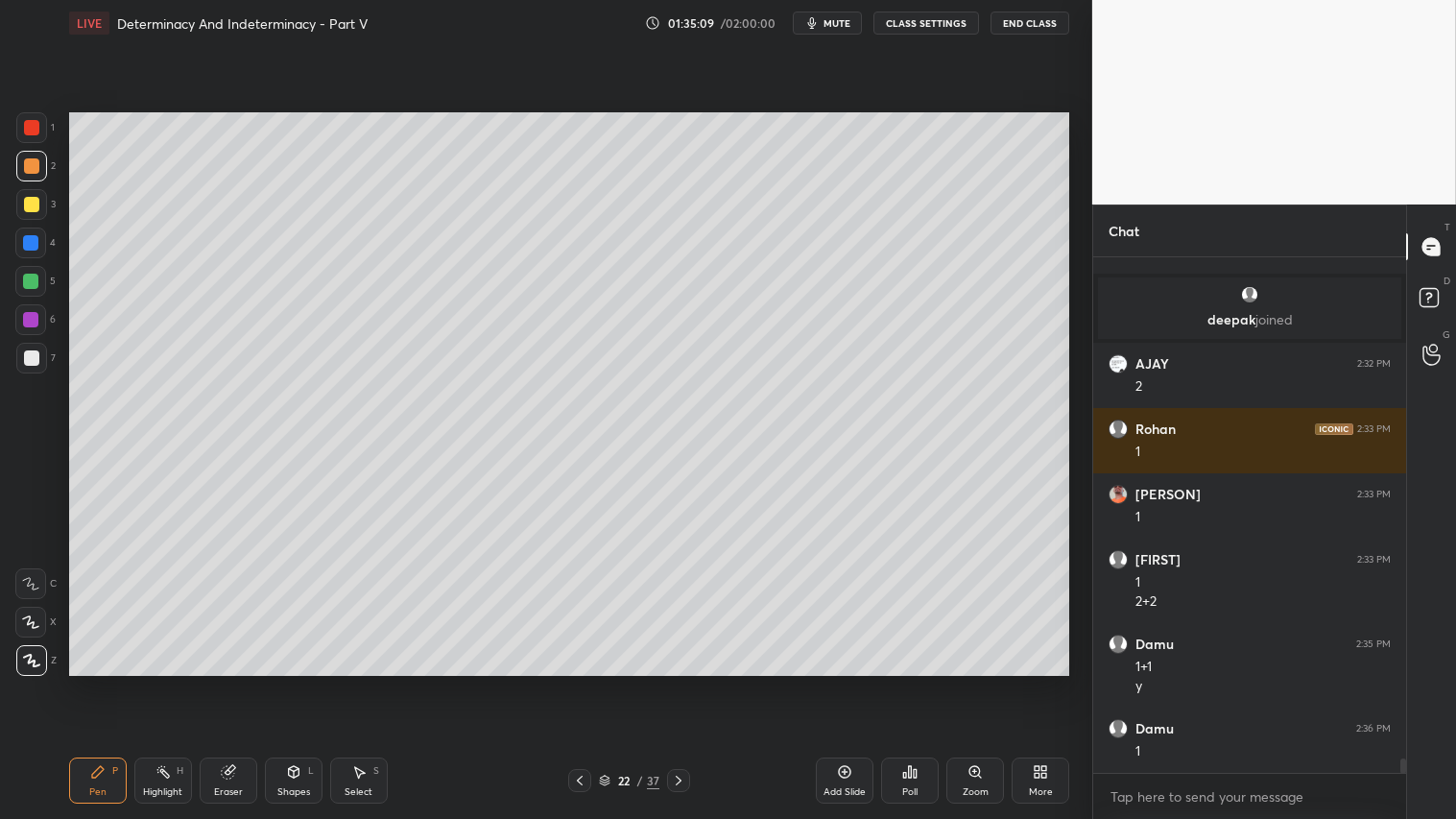 click 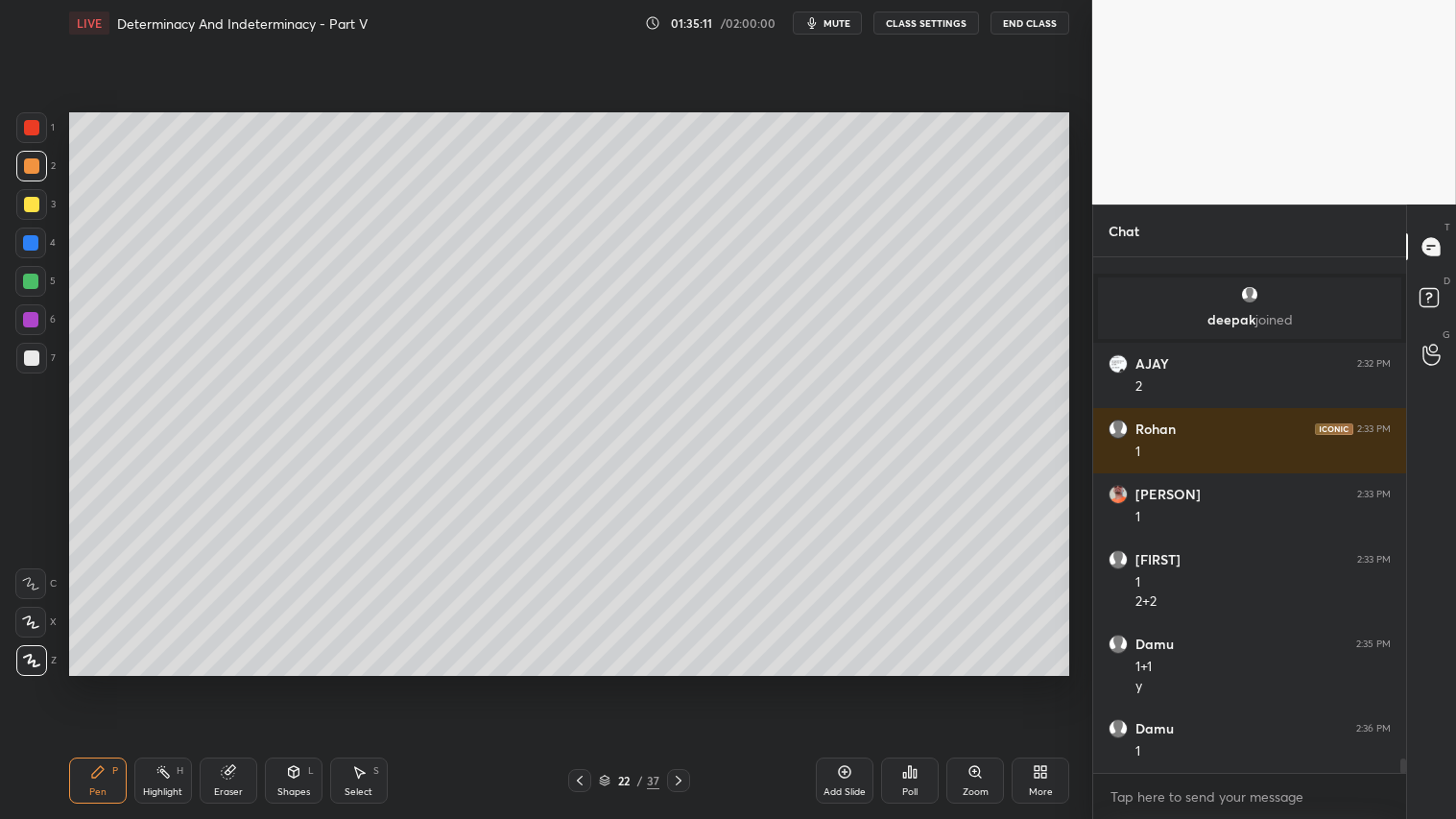 click 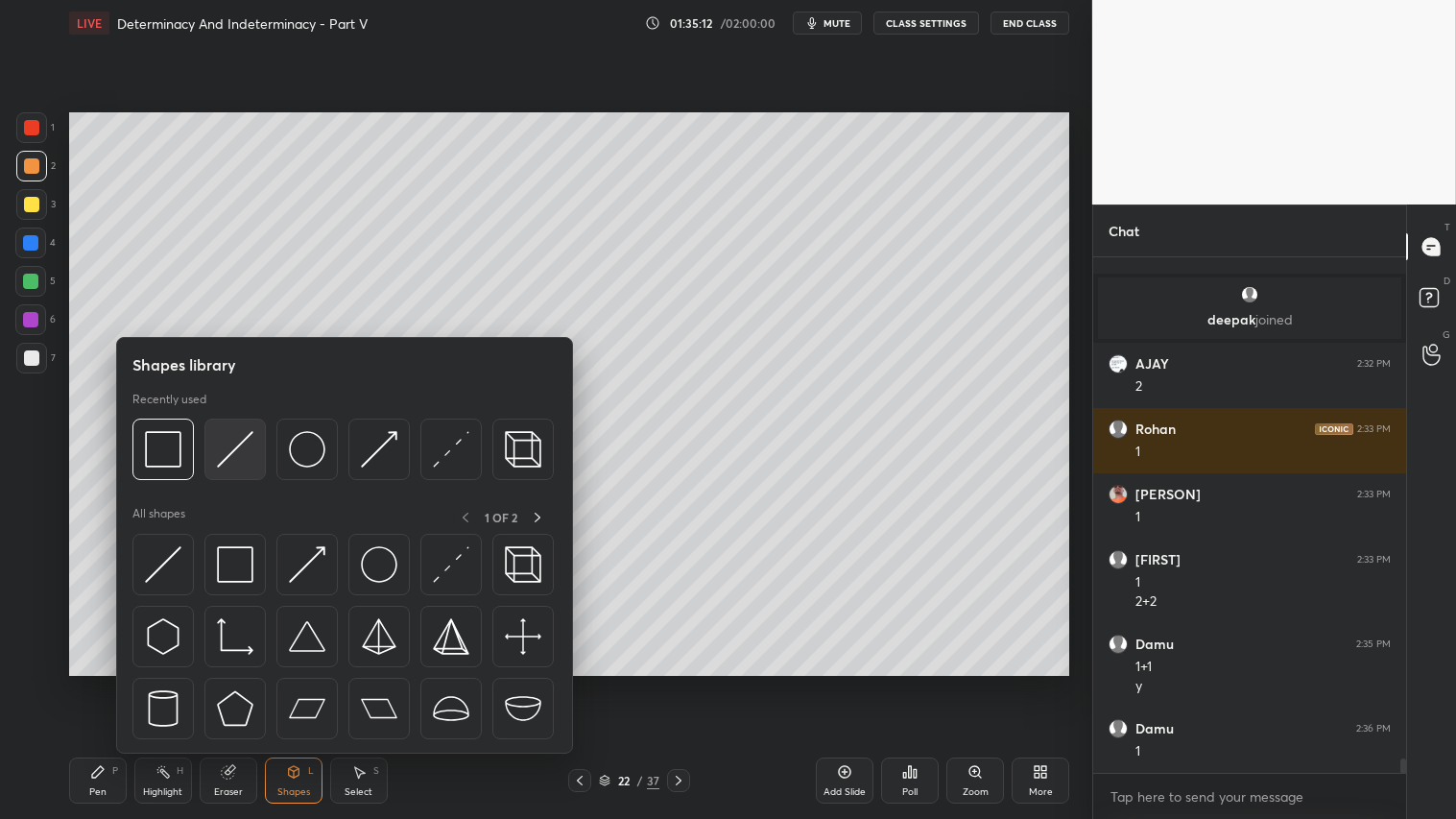 click at bounding box center [235, 449] 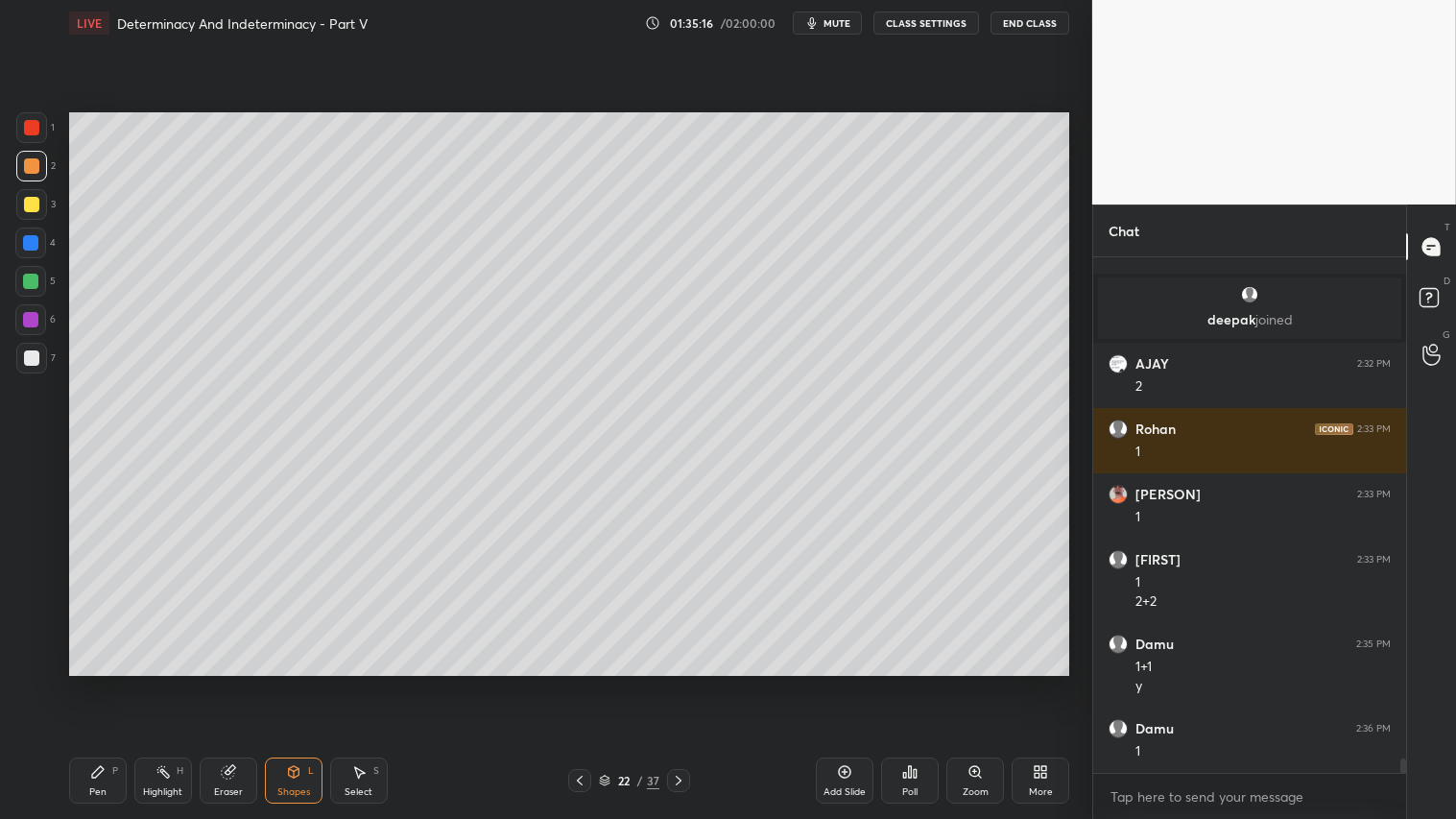click on "Shapes L" at bounding box center (294, 781) 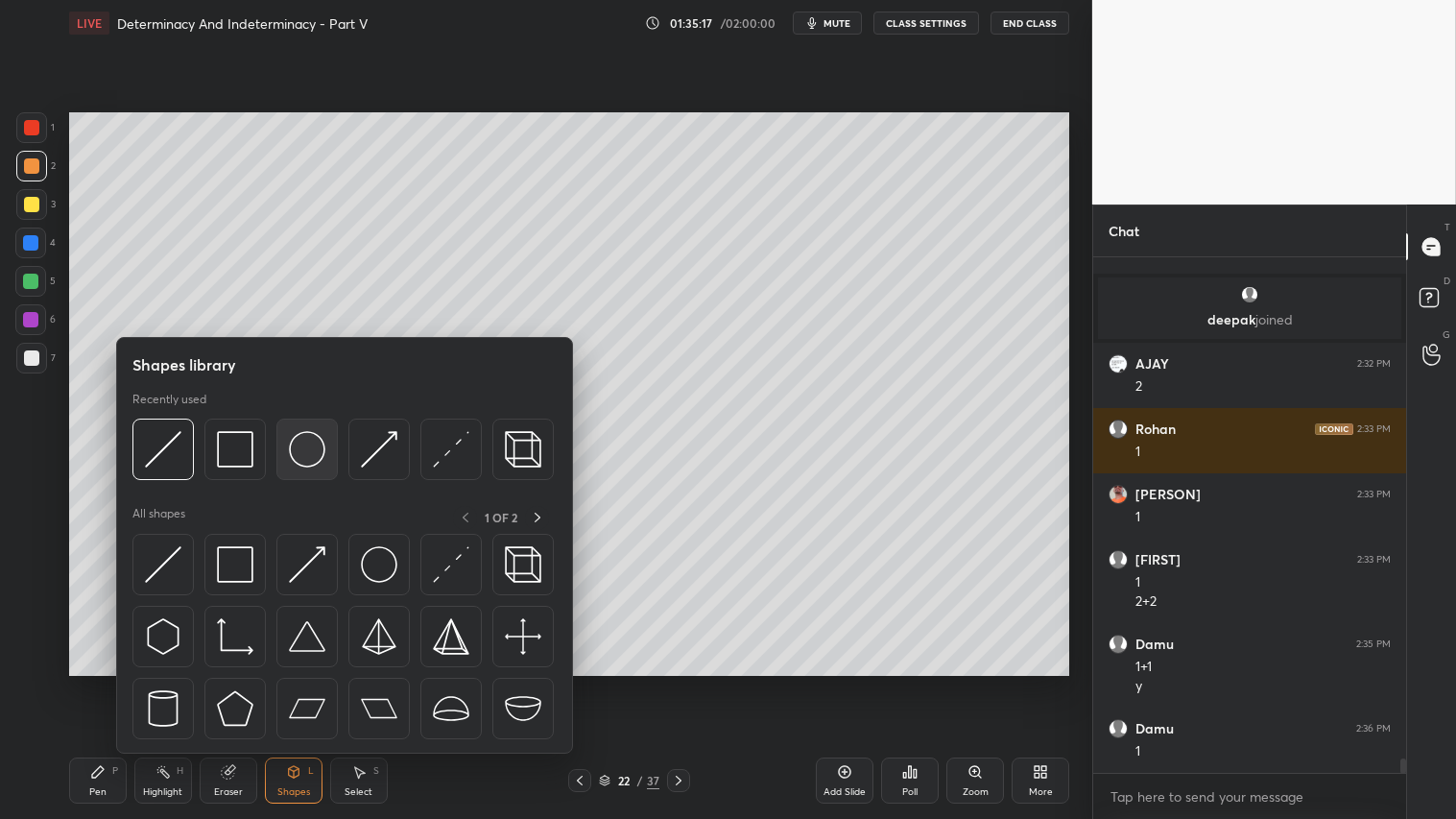 click at bounding box center (307, 449) 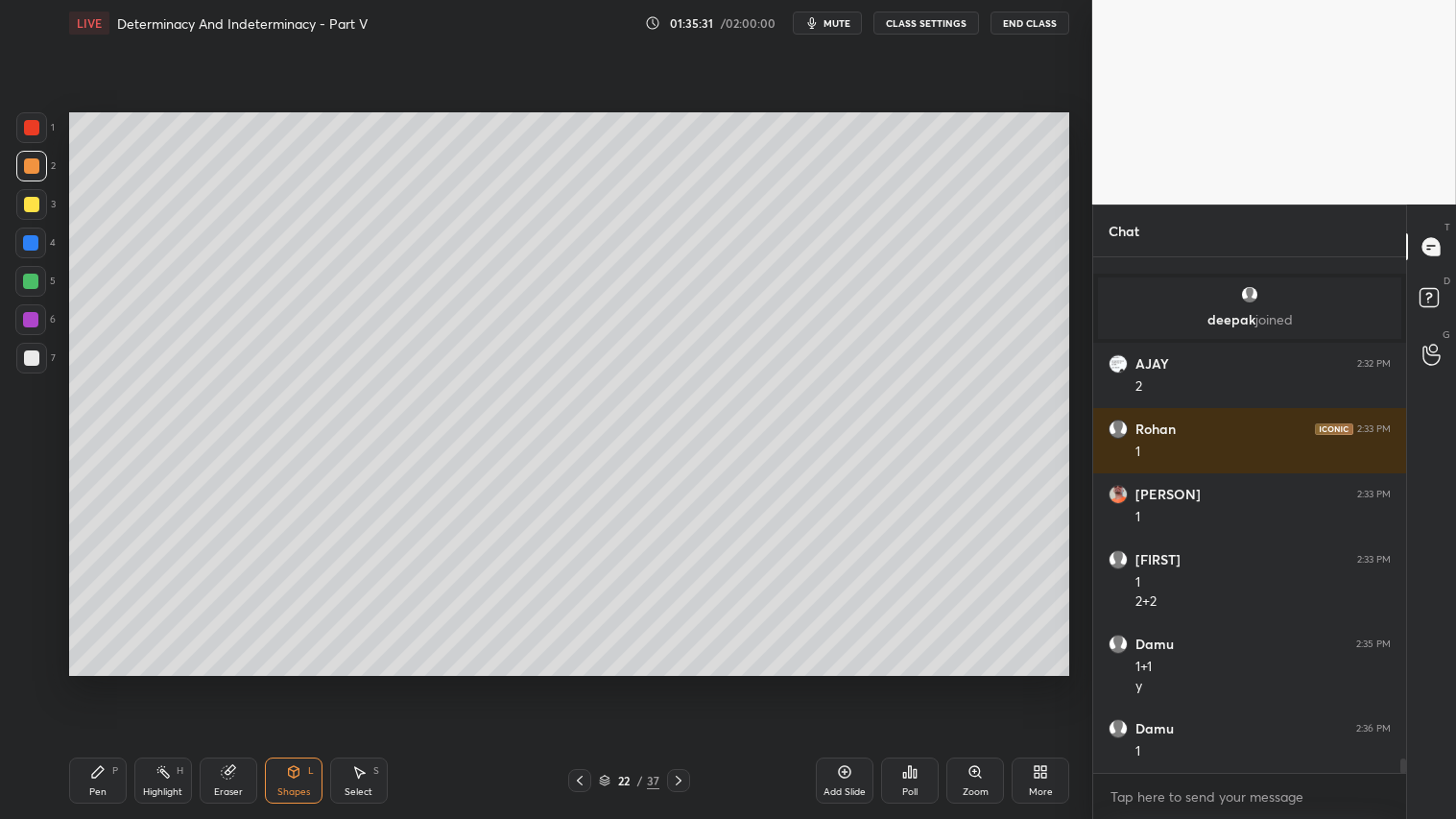 click 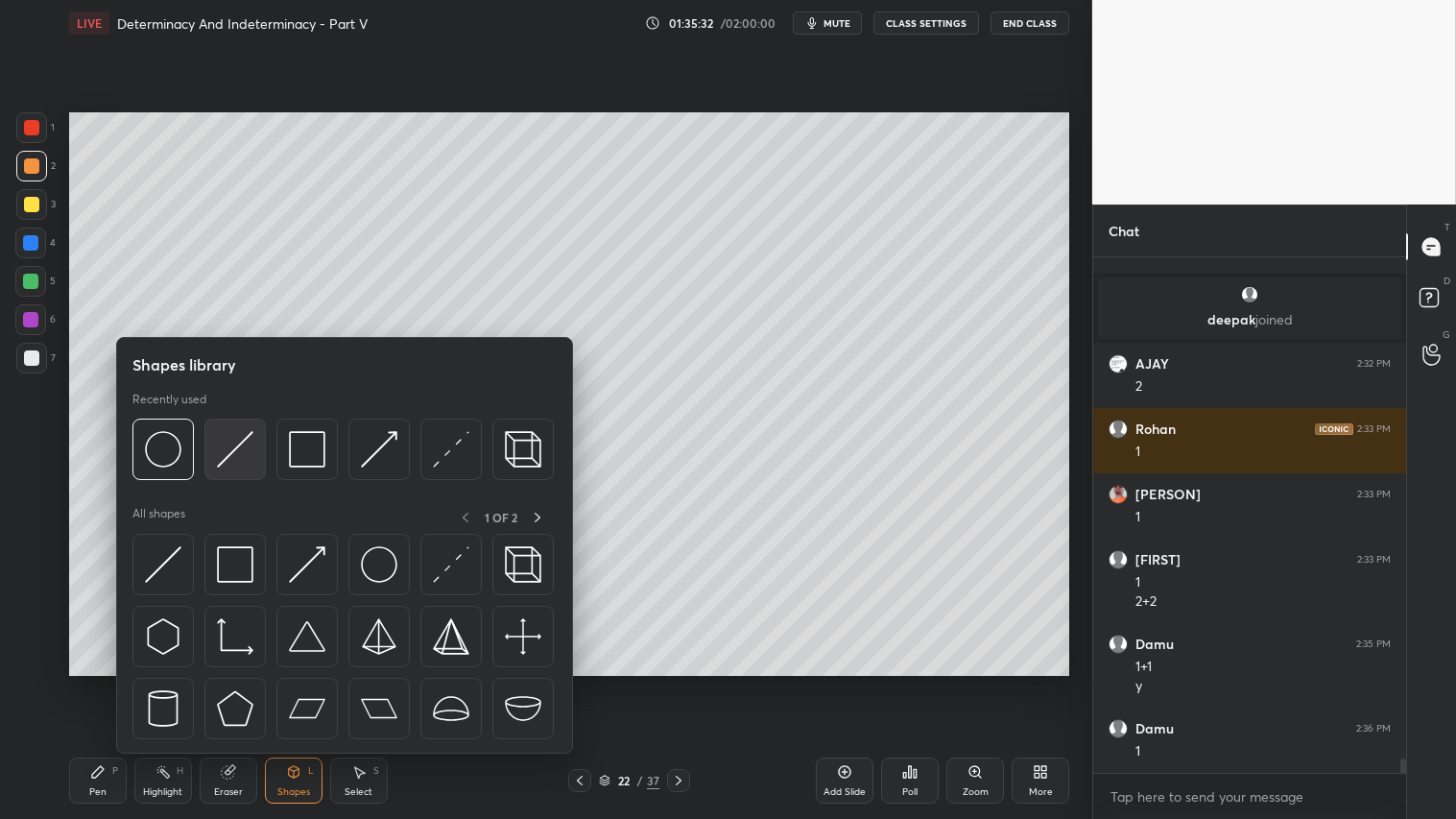 click at bounding box center [235, 449] 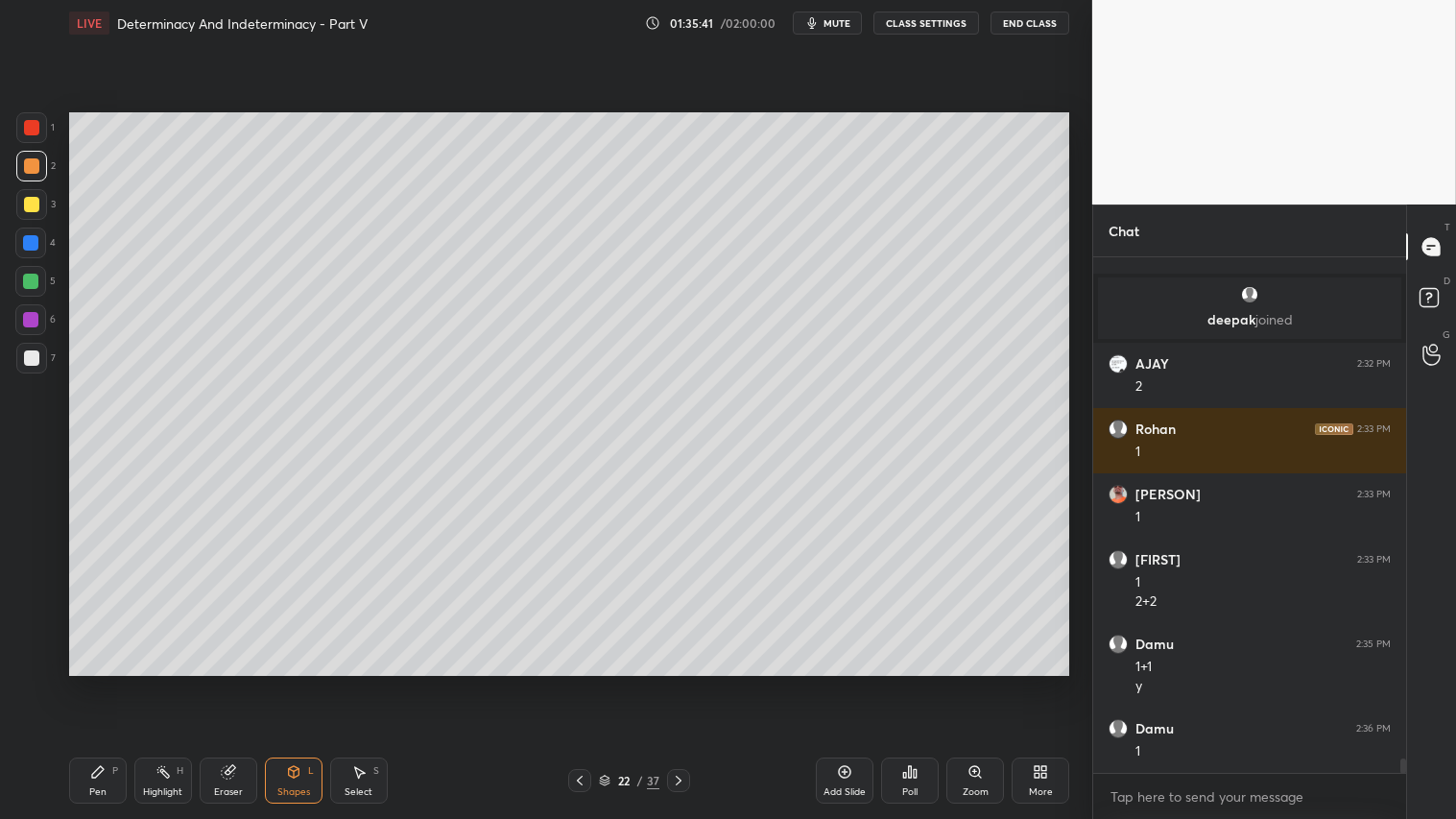 scroll, scrollTop: 17844, scrollLeft: 0, axis: vertical 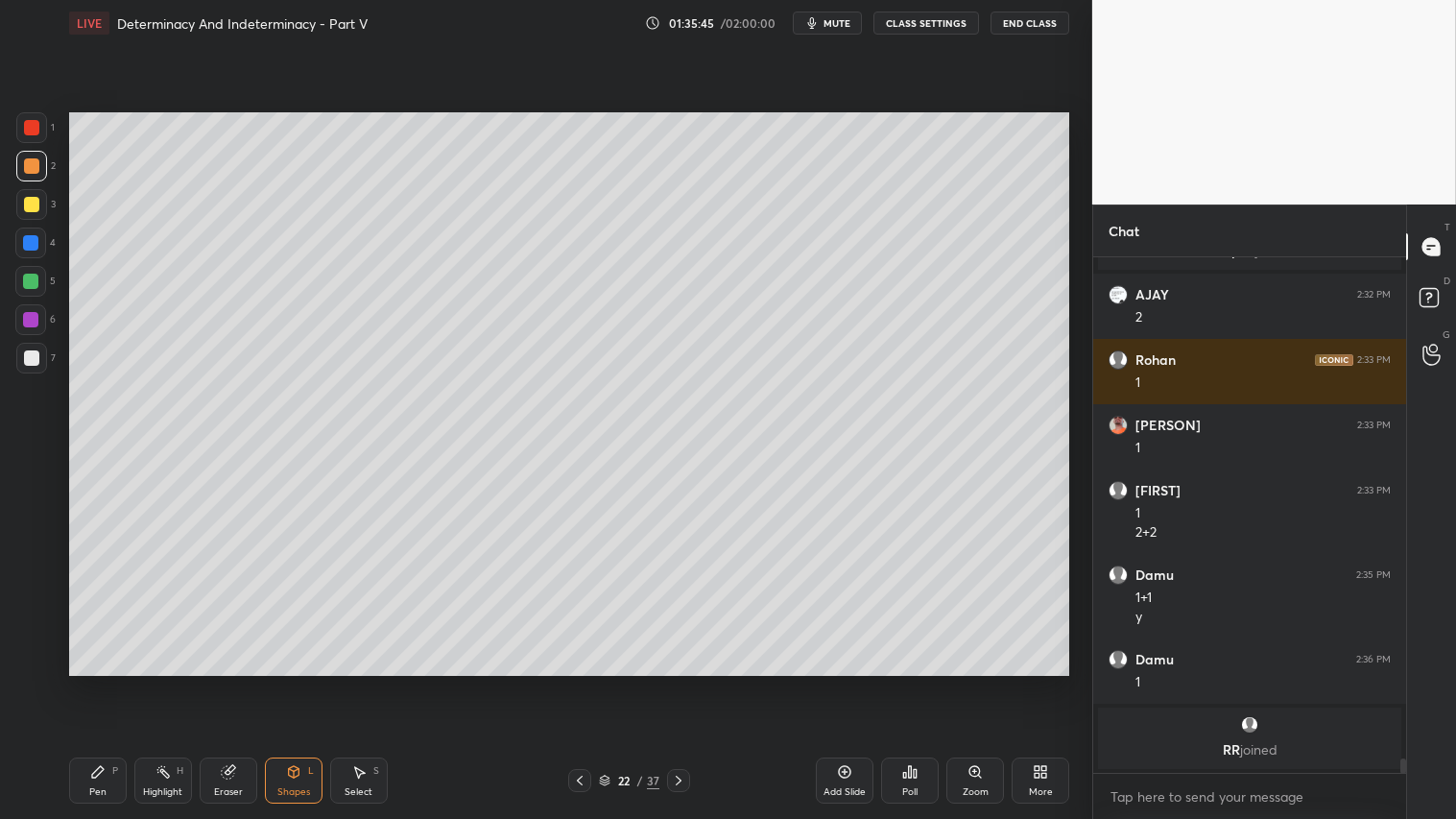 click at bounding box center [32, 205] 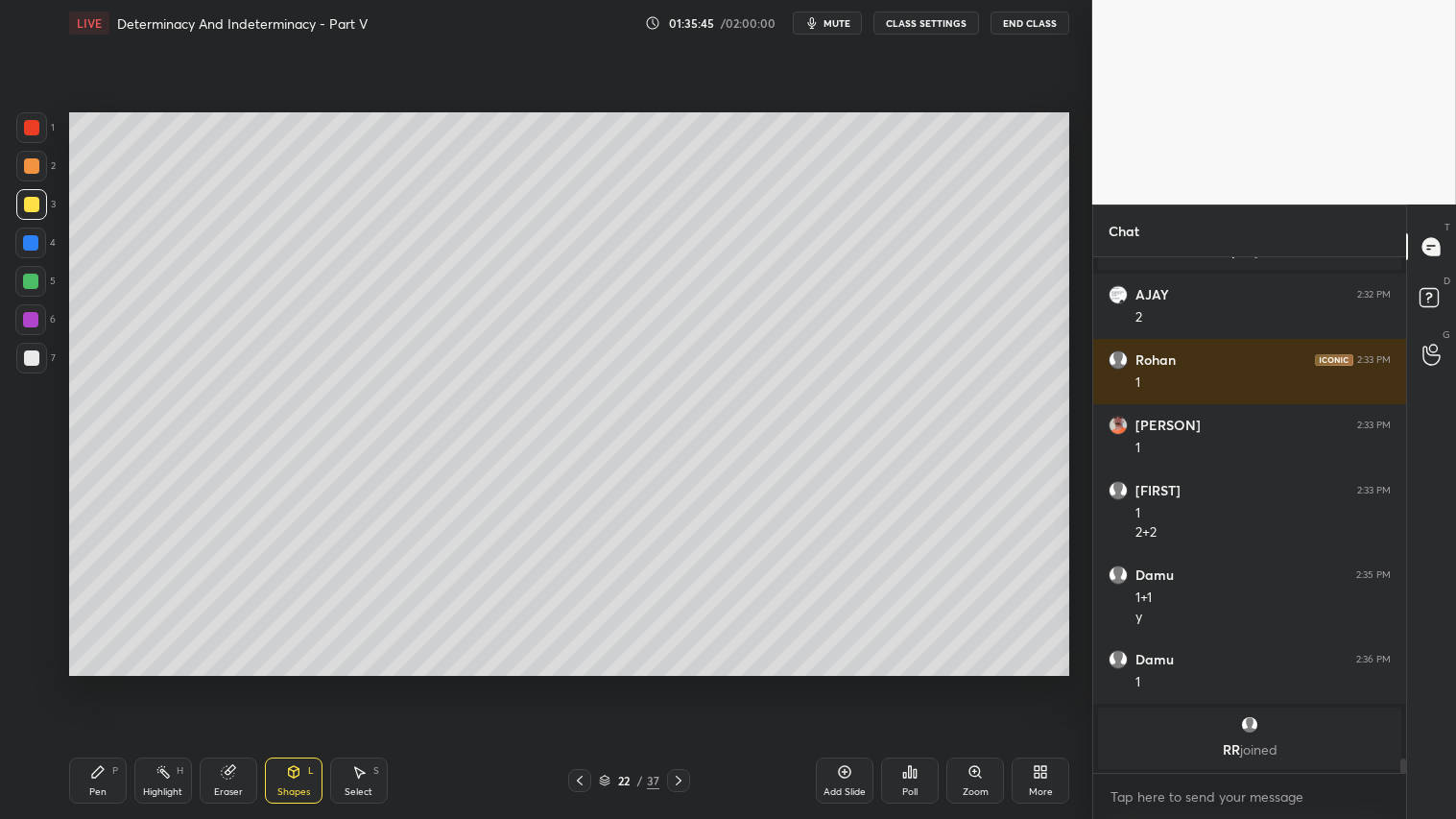 click at bounding box center [32, 166] 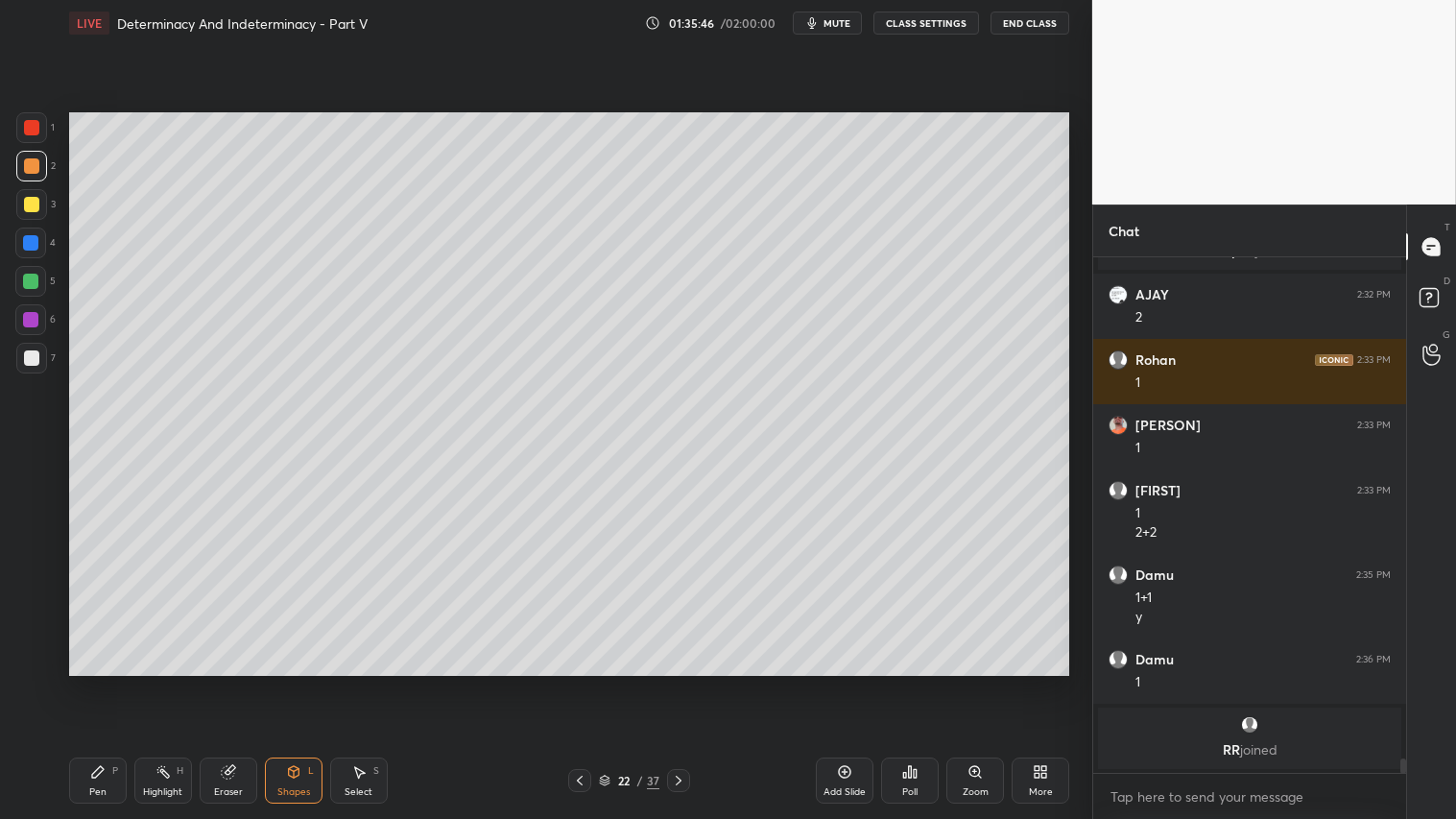 click on "Pen P" at bounding box center [98, 781] 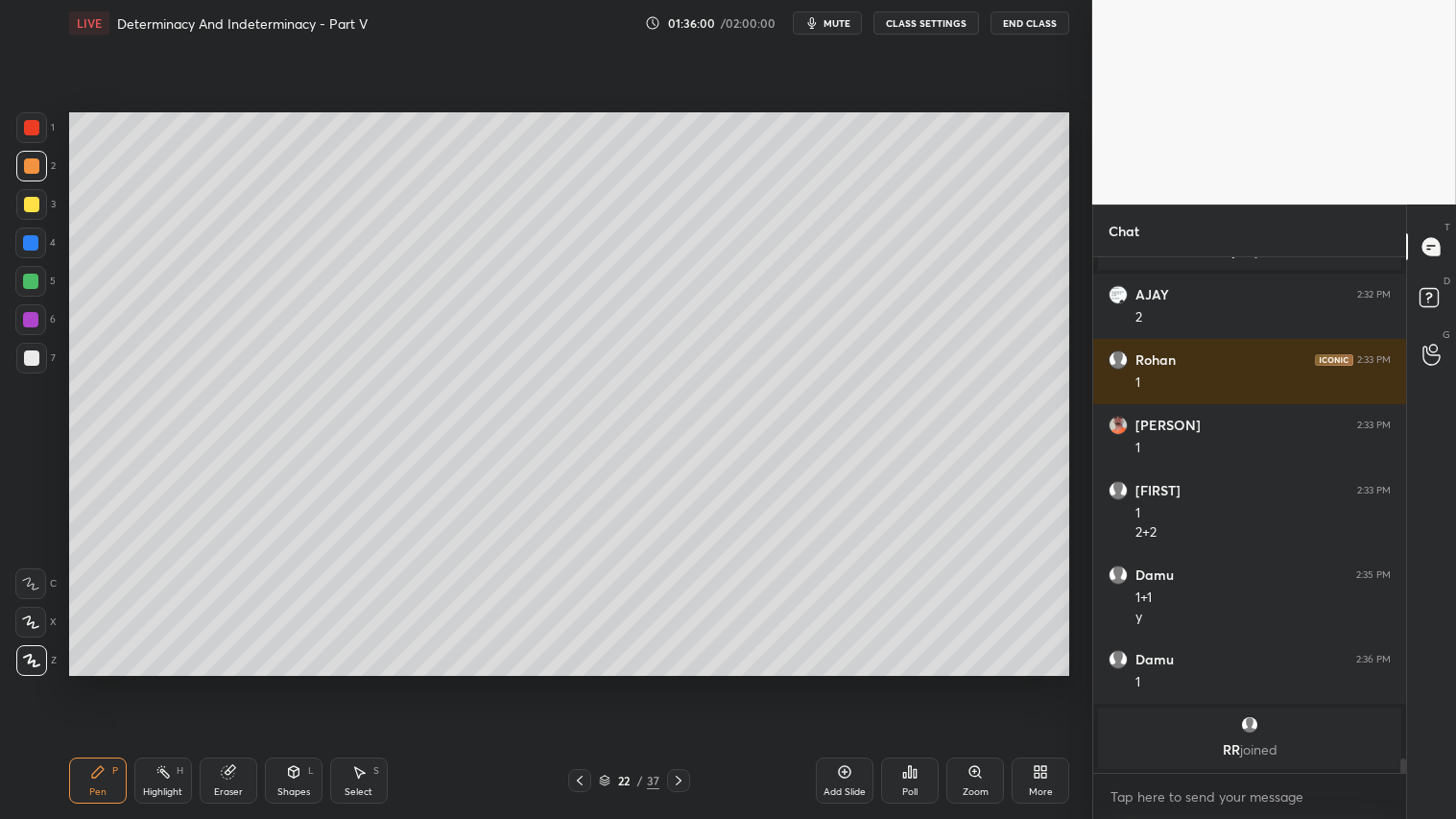 click on "Shapes" at bounding box center (294, 792) 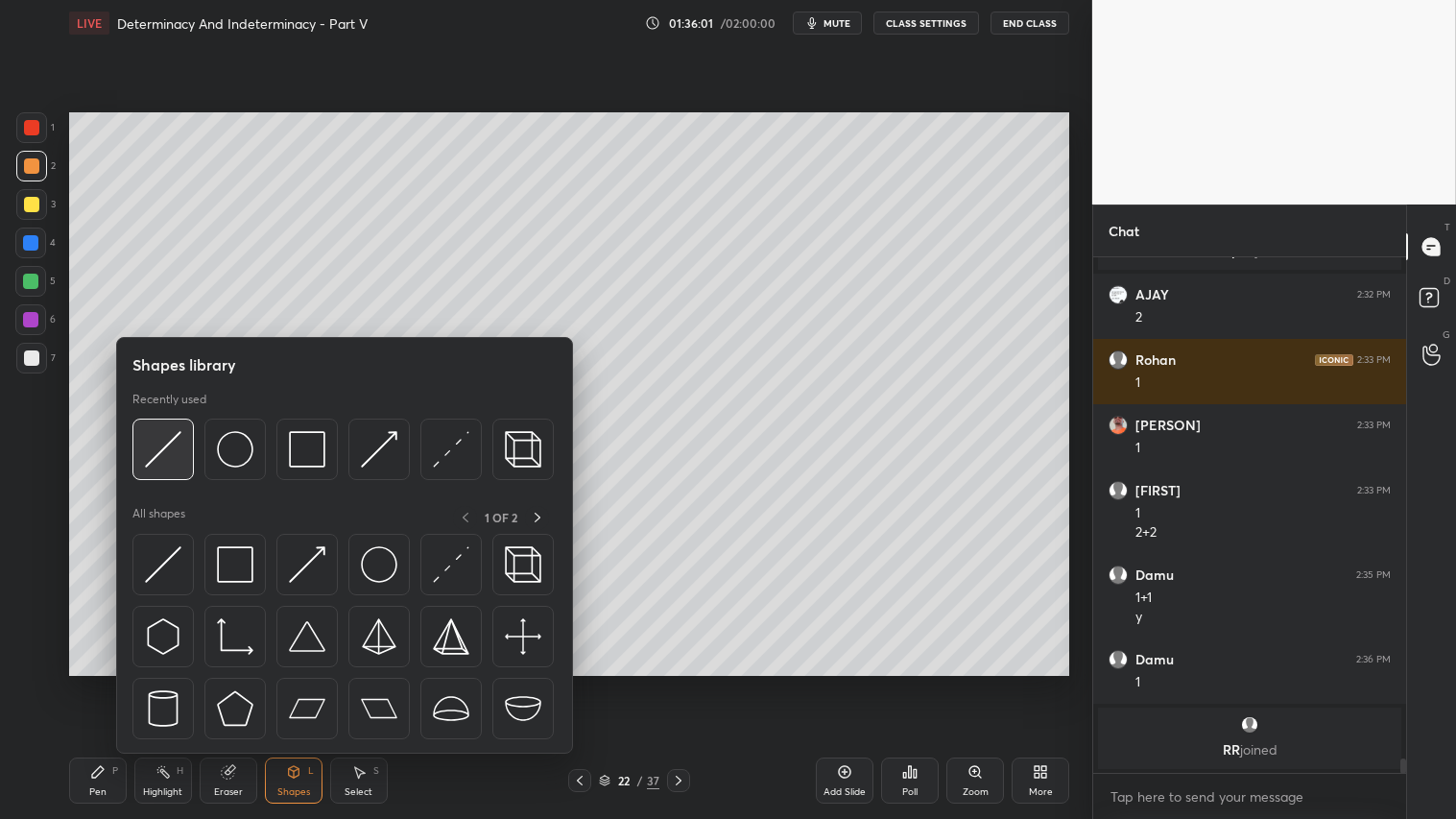 click at bounding box center [163, 449] 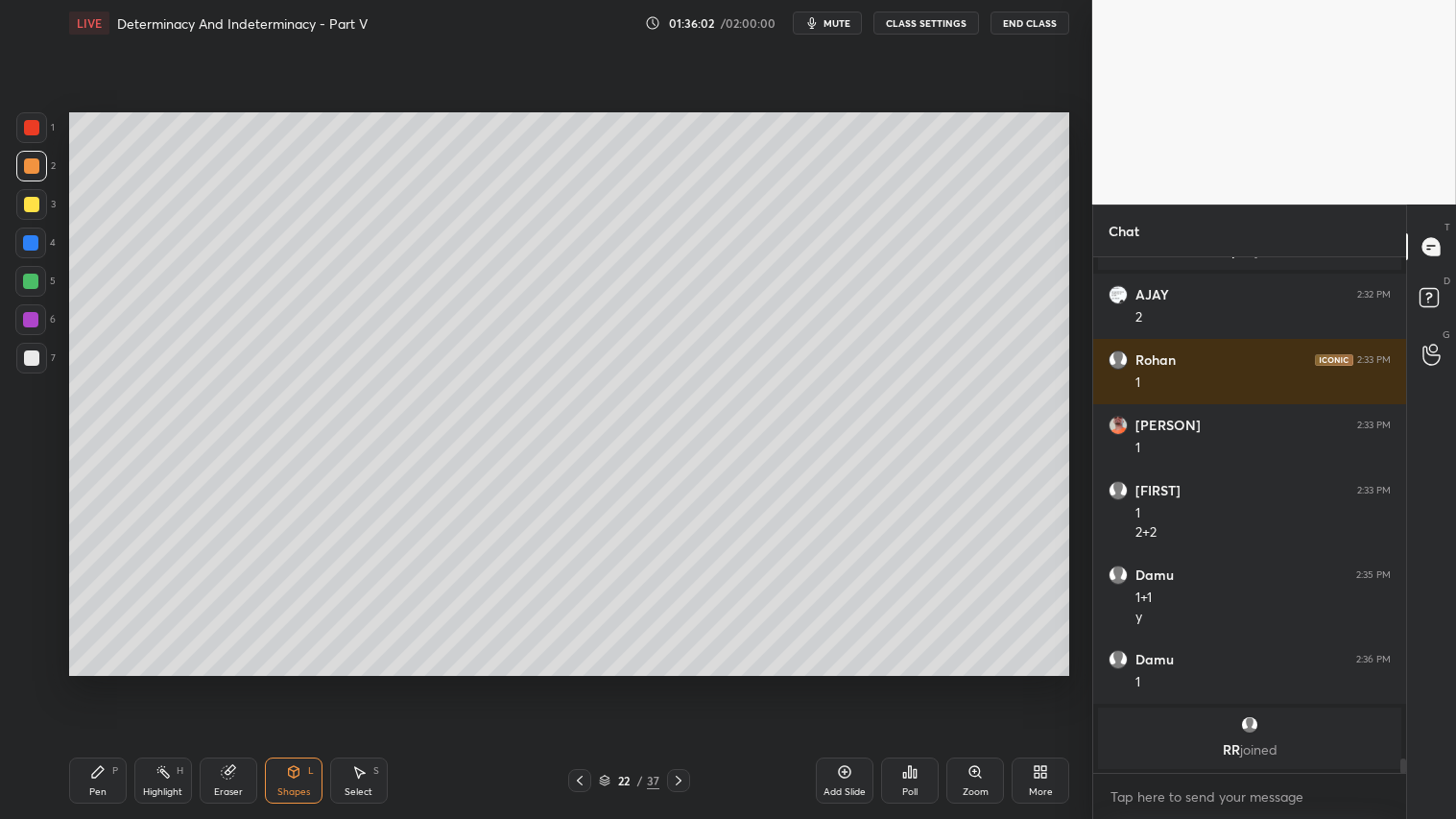 drag, startPoint x: 107, startPoint y: 790, endPoint x: 121, endPoint y: 702, distance: 89.10668 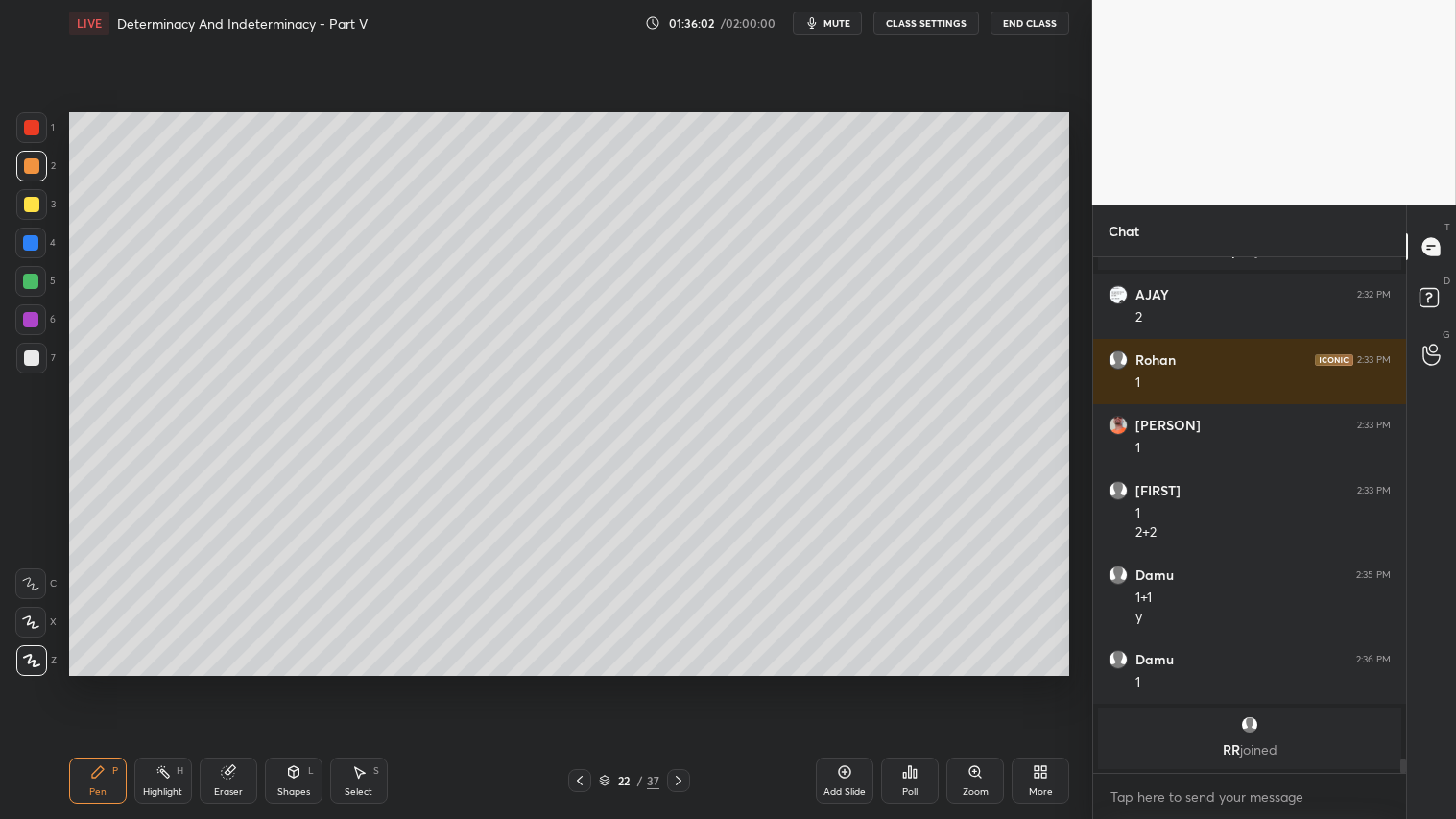click at bounding box center [32, 166] 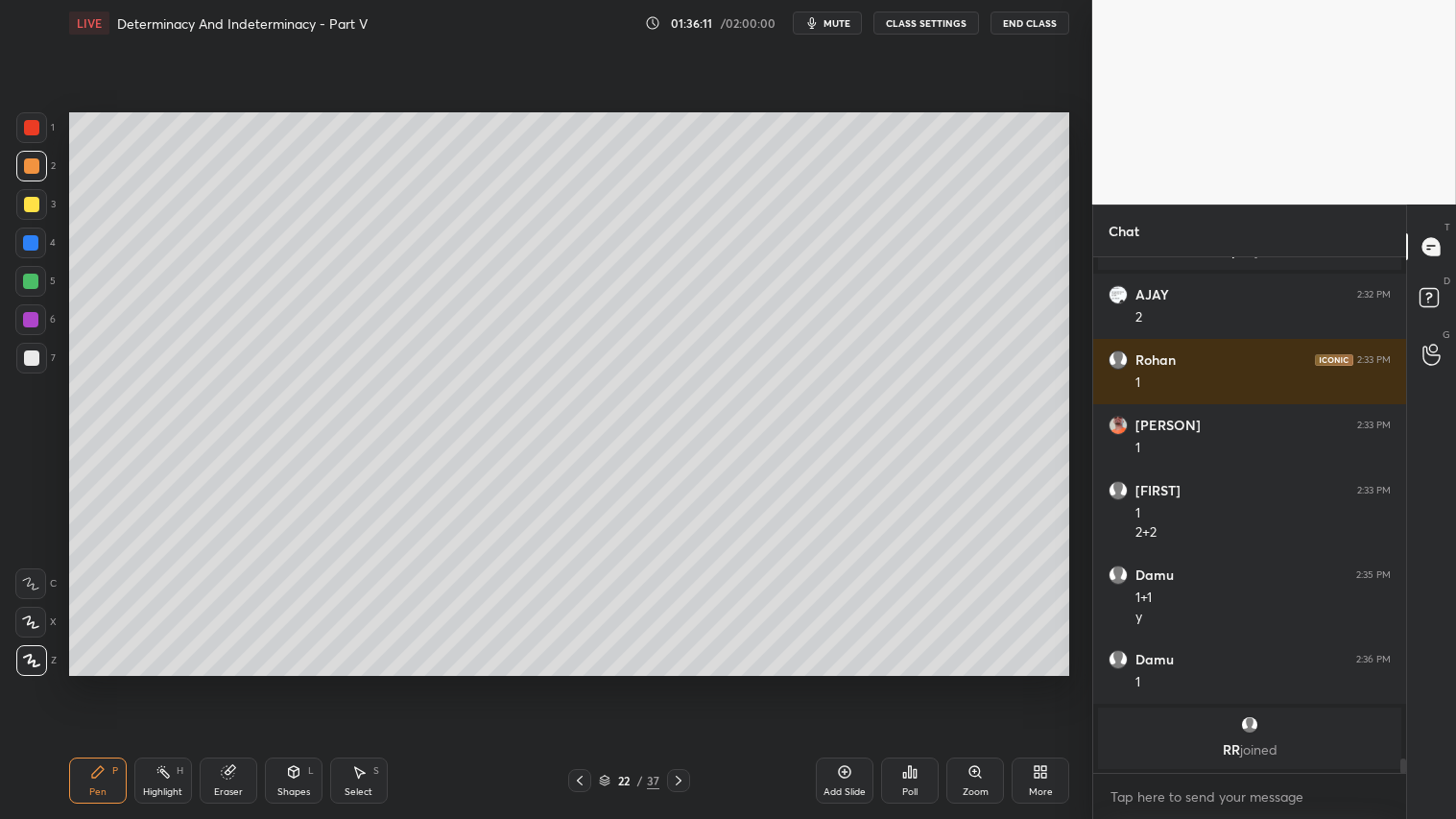 click on "Shapes" at bounding box center [294, 792] 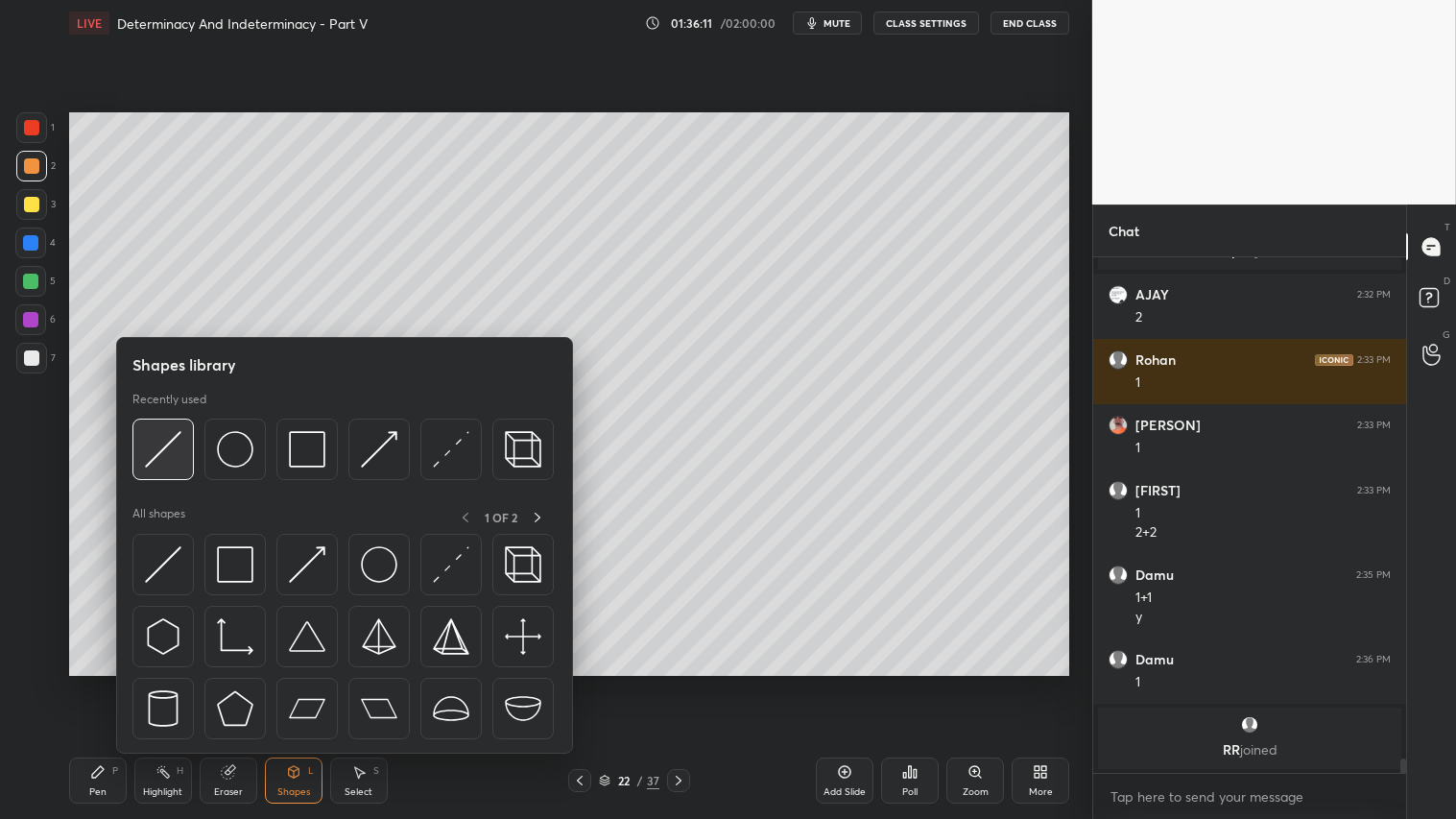 click at bounding box center [163, 449] 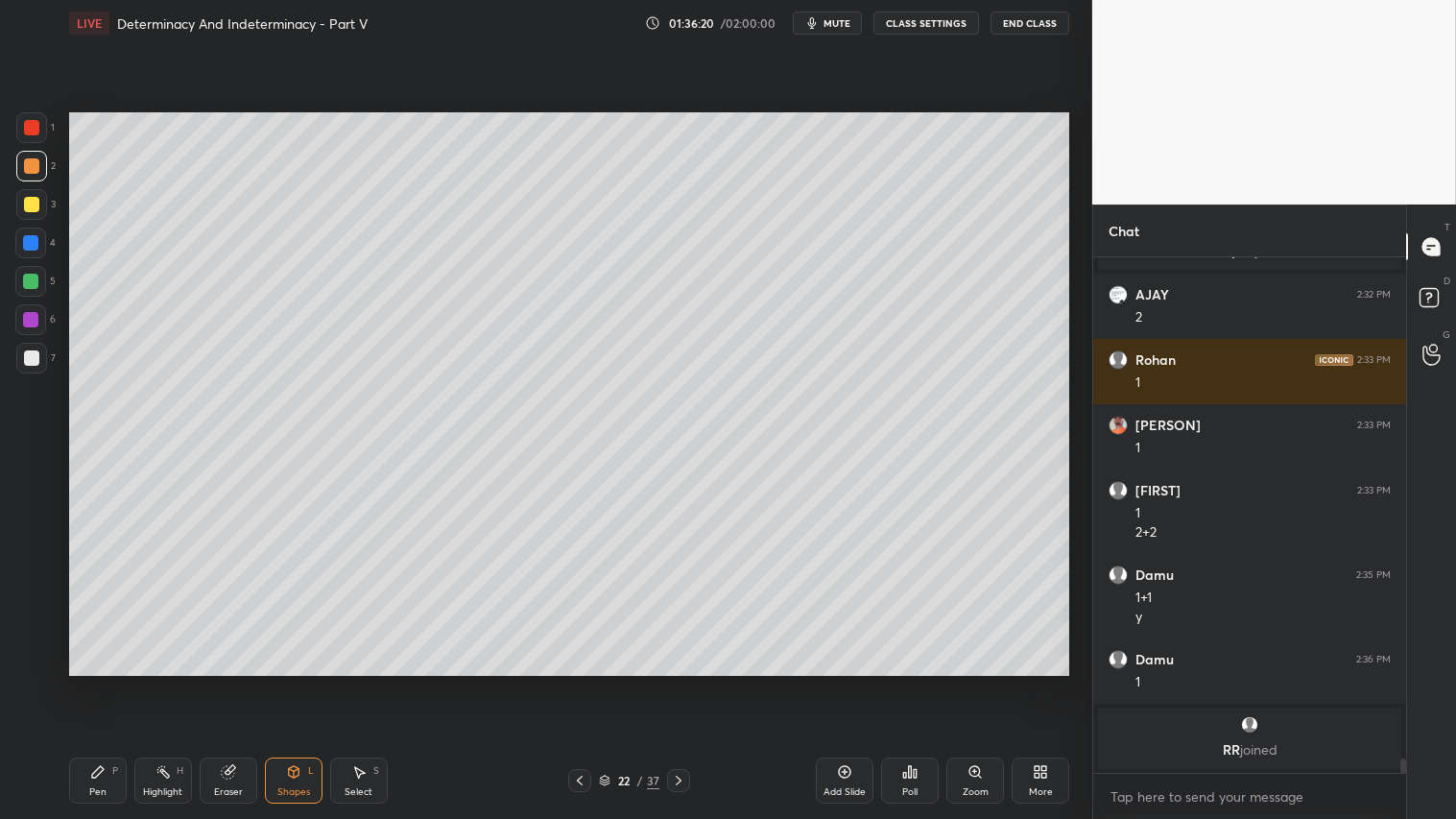drag, startPoint x: 300, startPoint y: 785, endPoint x: 303, endPoint y: 757, distance: 28.160256 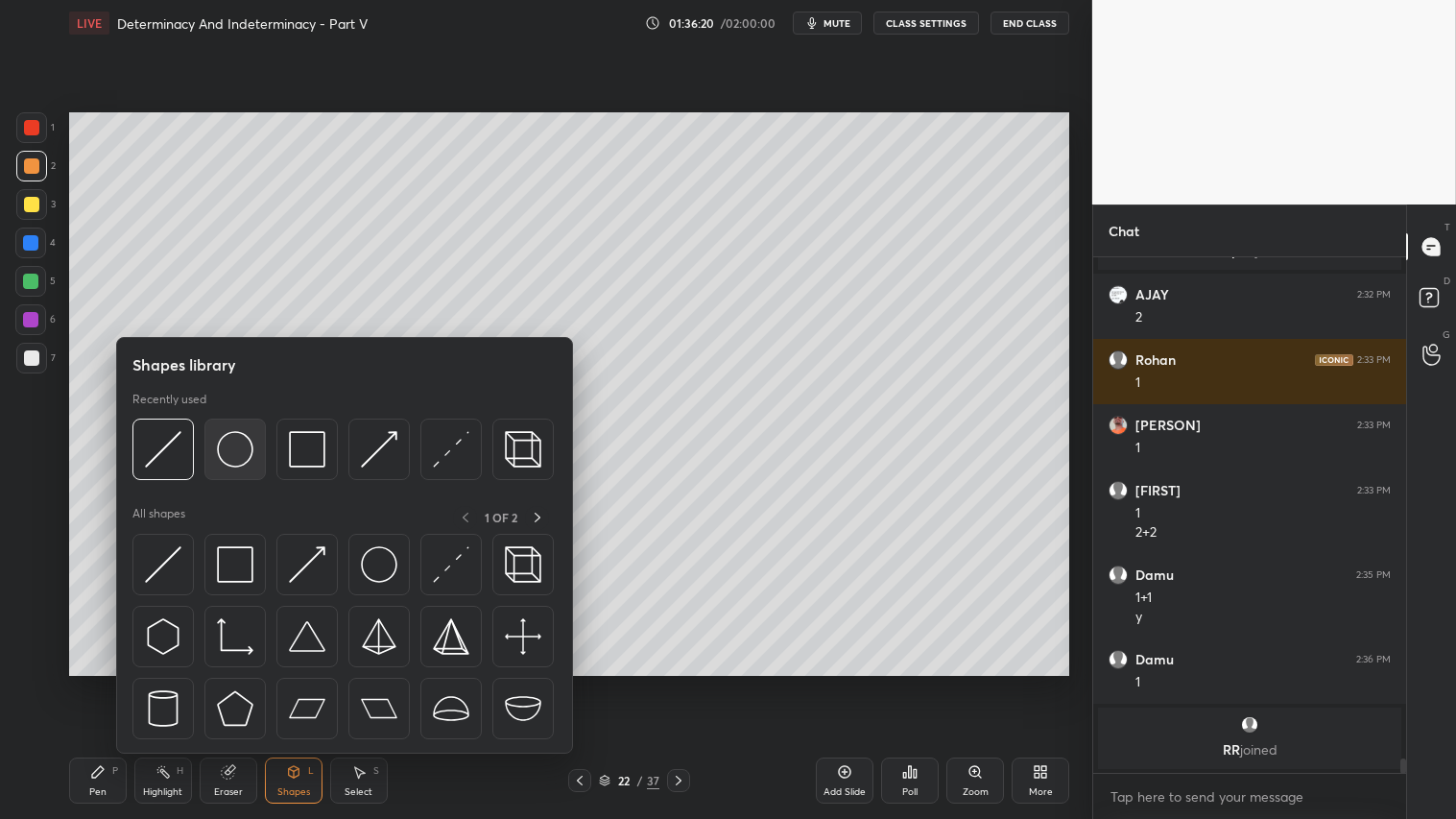 click at bounding box center (235, 449) 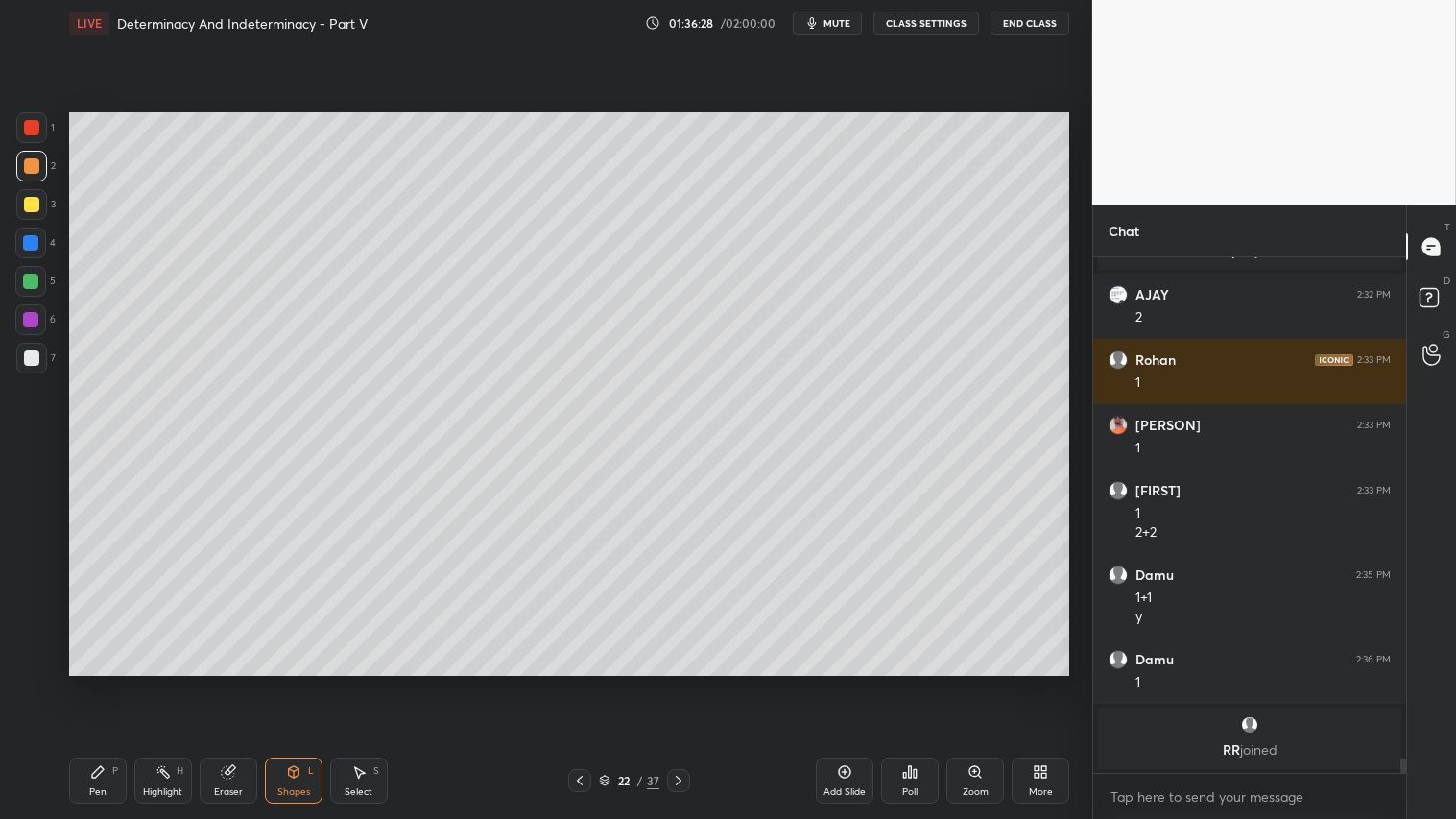 click on "Shapes" at bounding box center [294, 792] 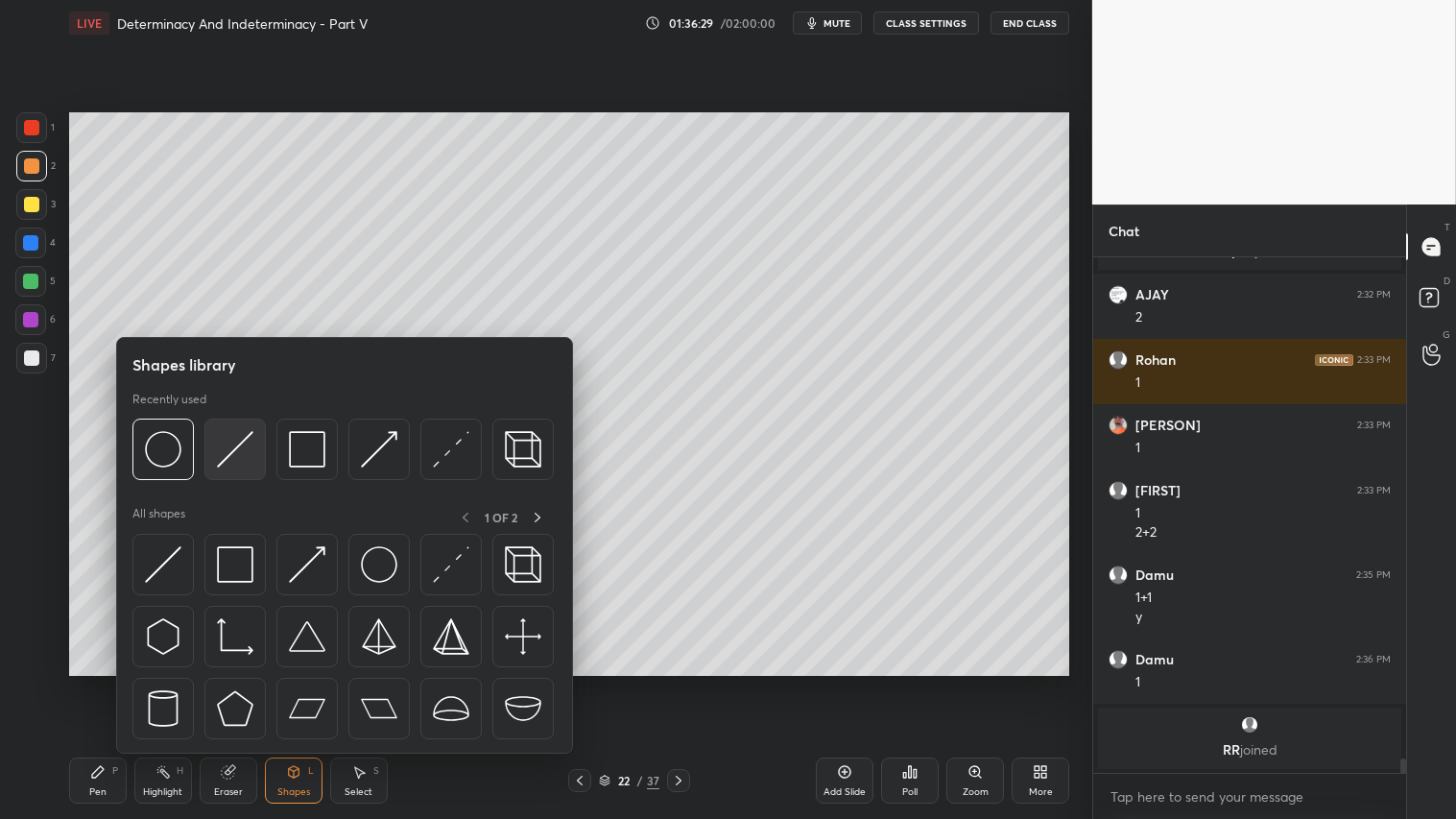click at bounding box center (235, 449) 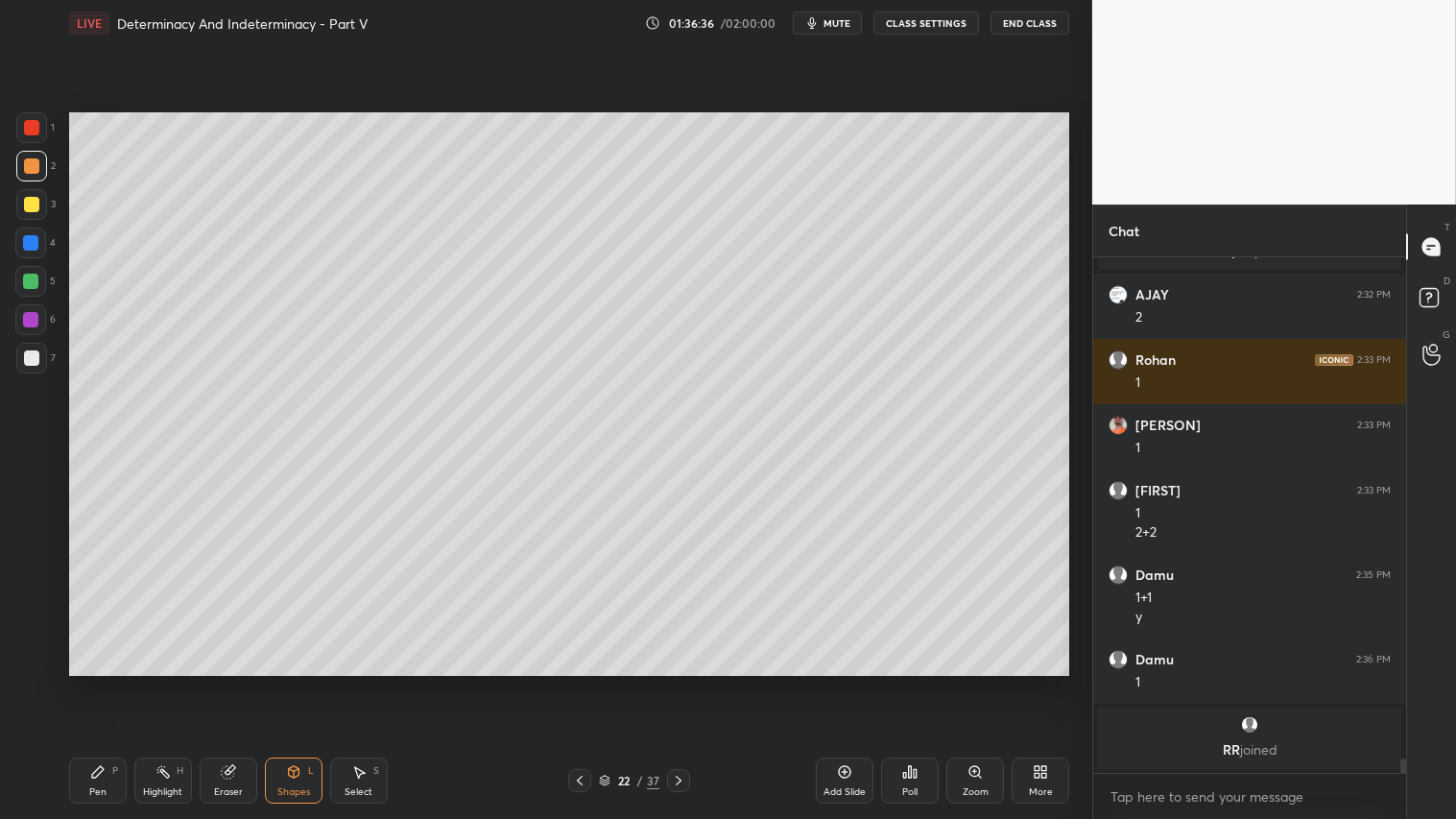 click on "Pen P" at bounding box center (98, 781) 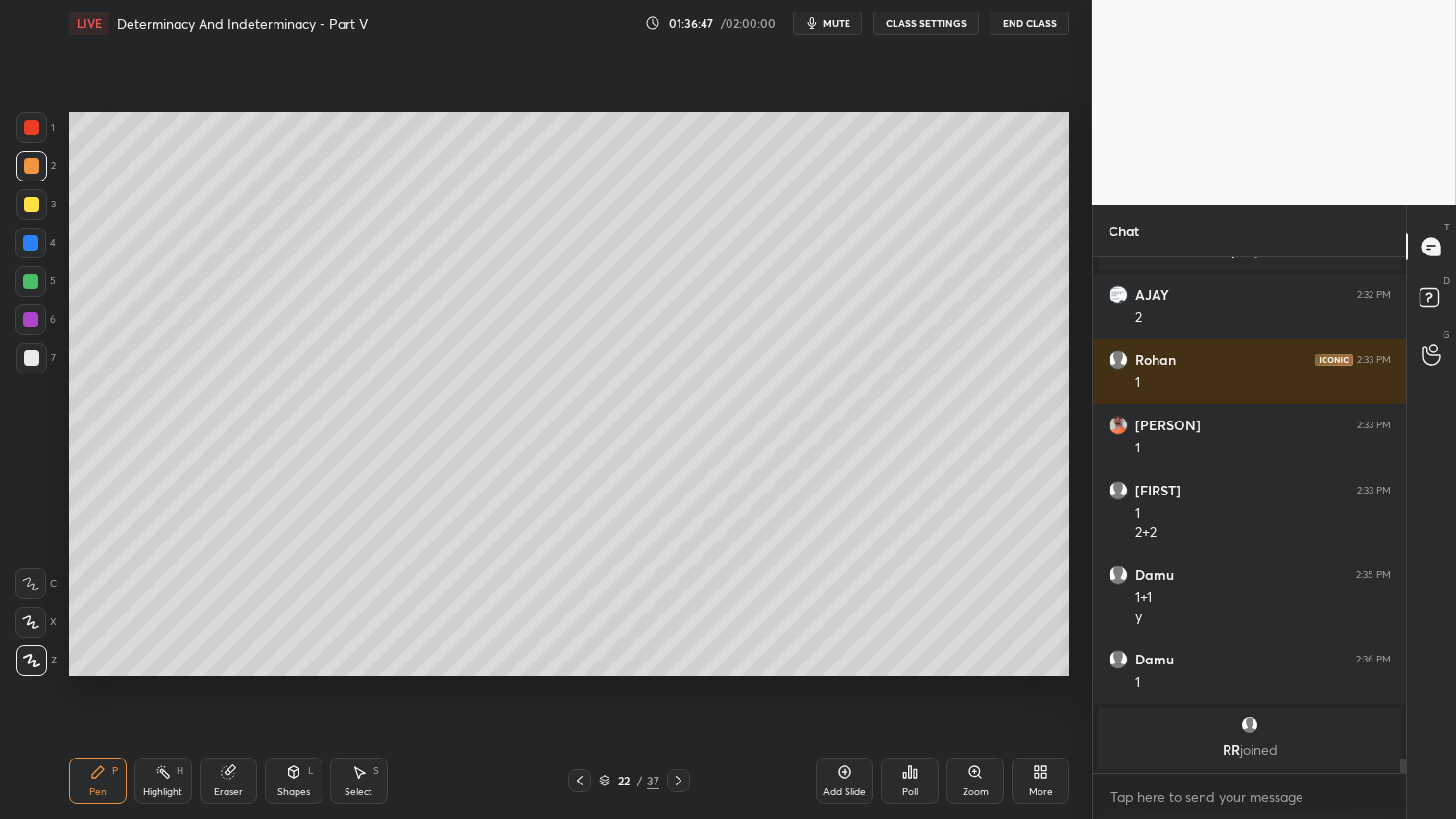 click on "1" at bounding box center [36, 132] 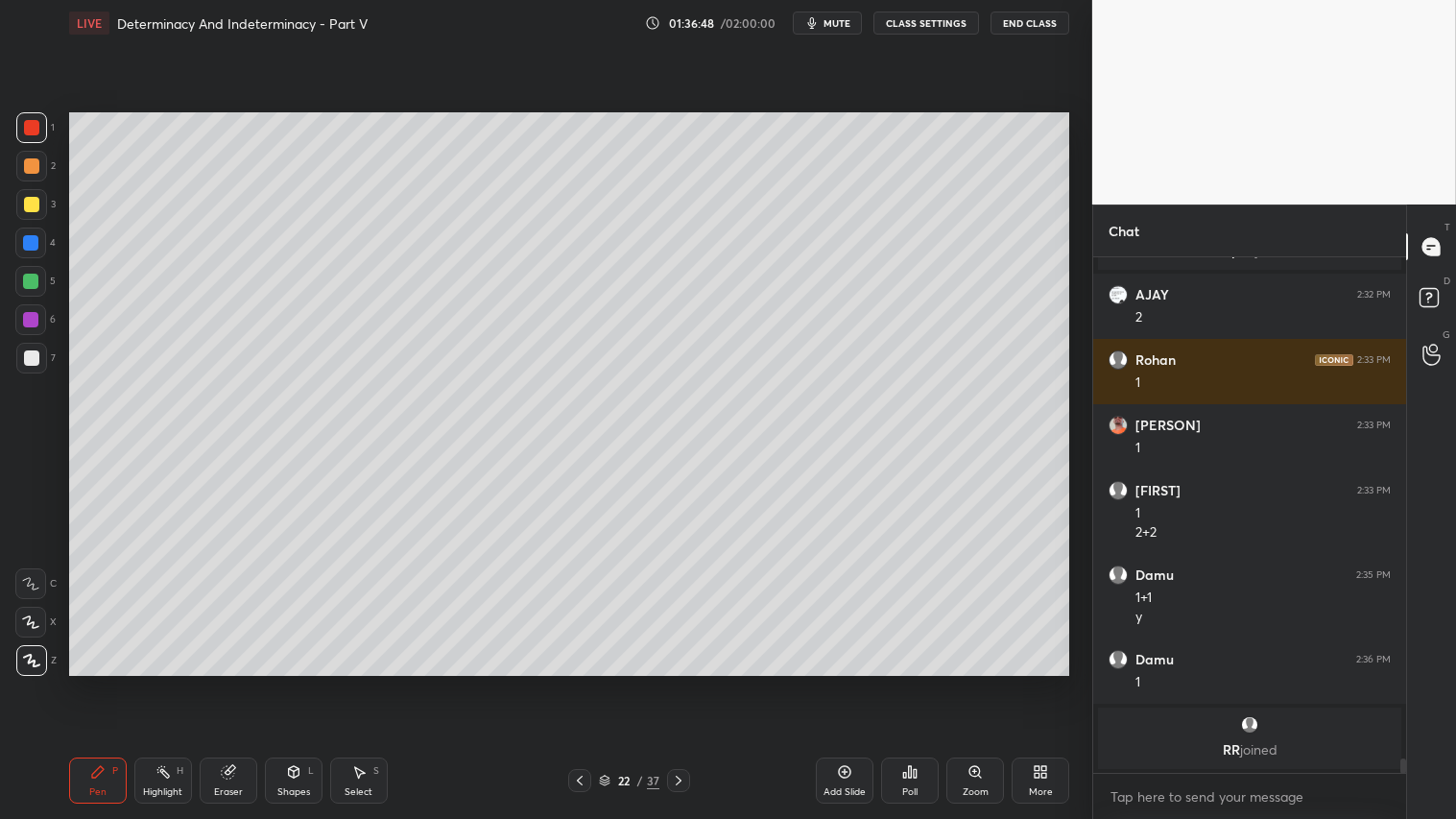 click at bounding box center (32, 205) 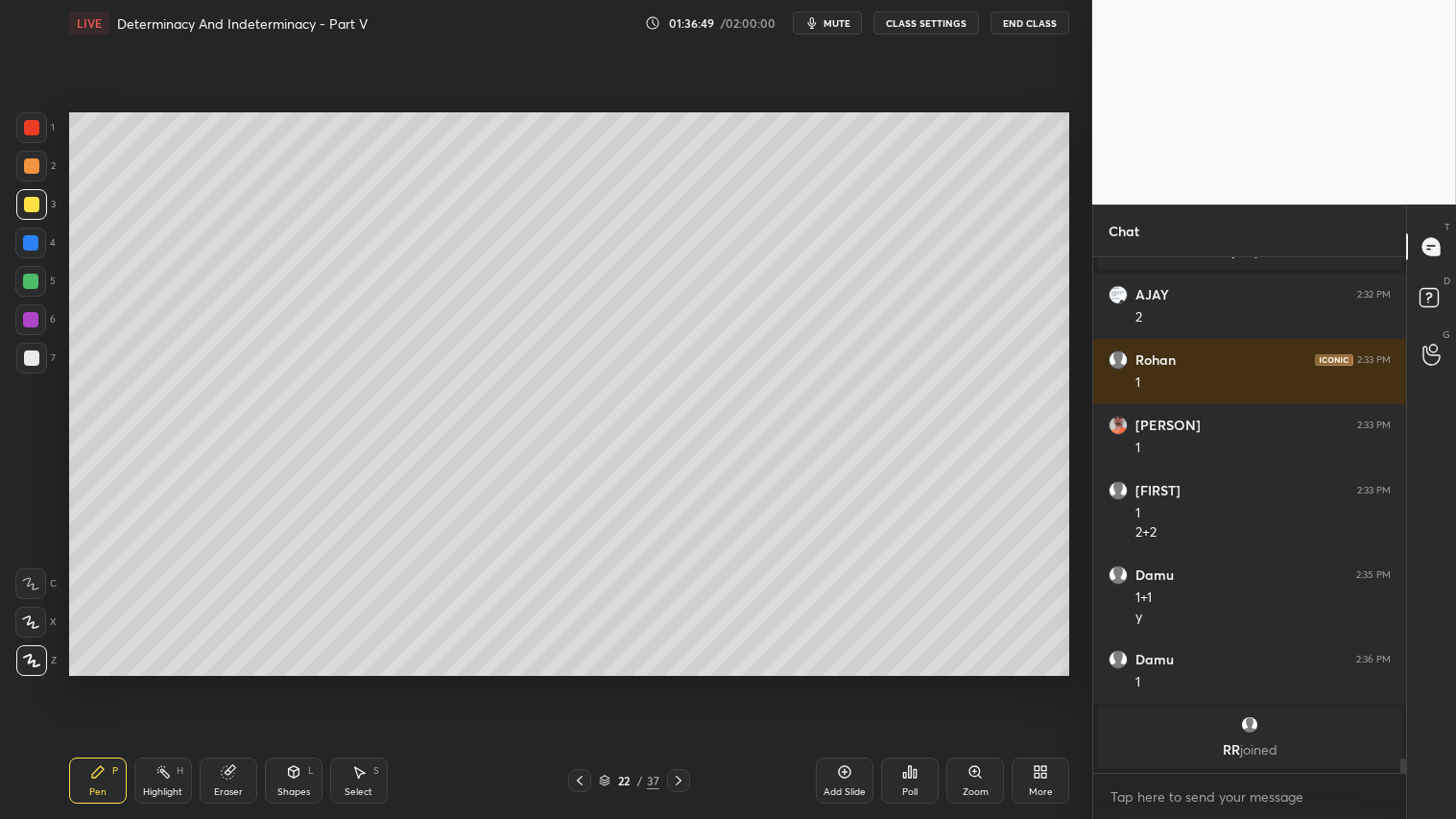 click on "Pen P" at bounding box center [98, 781] 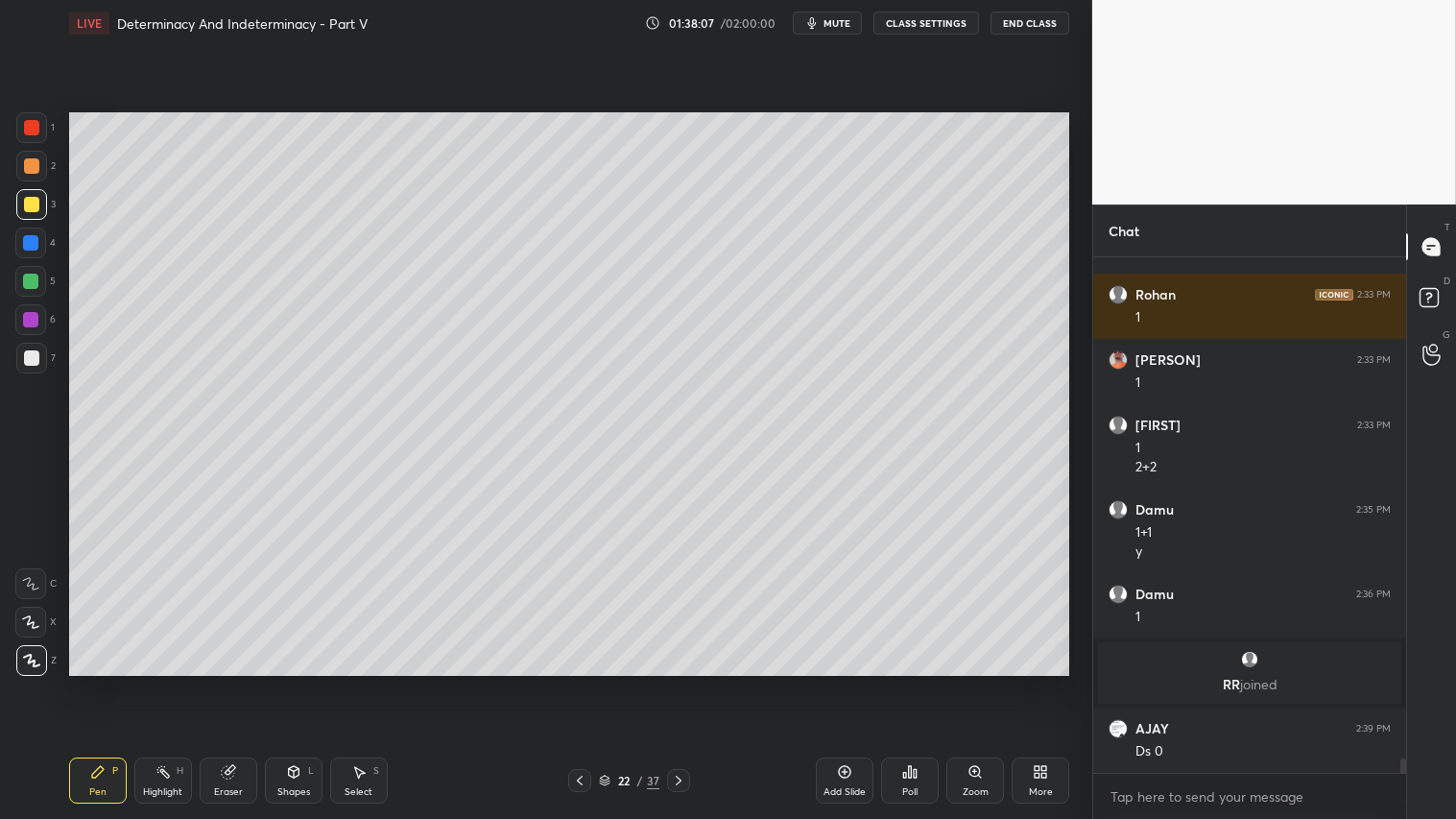 scroll, scrollTop: 17788, scrollLeft: 0, axis: vertical 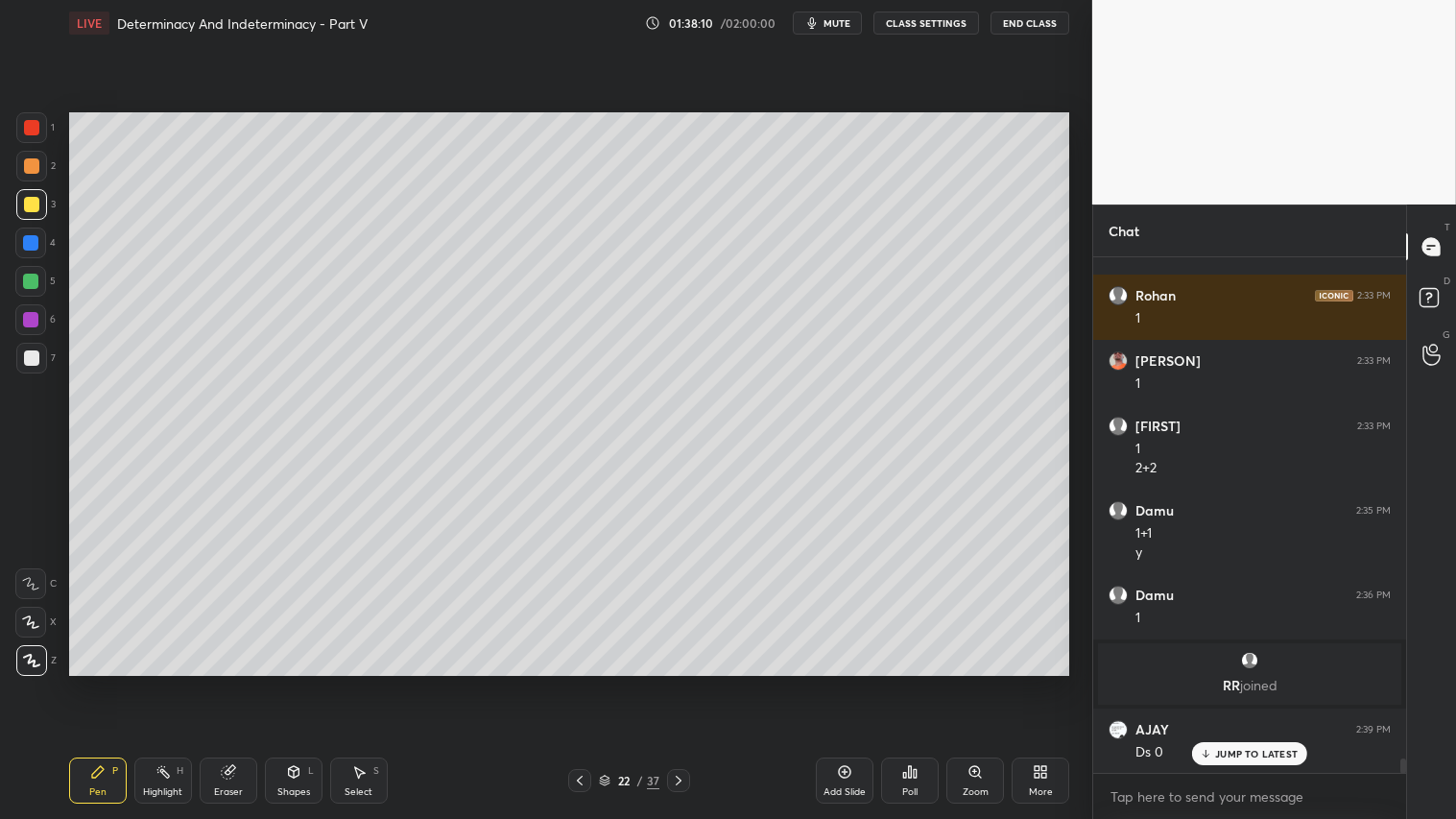 click at bounding box center (32, 166) 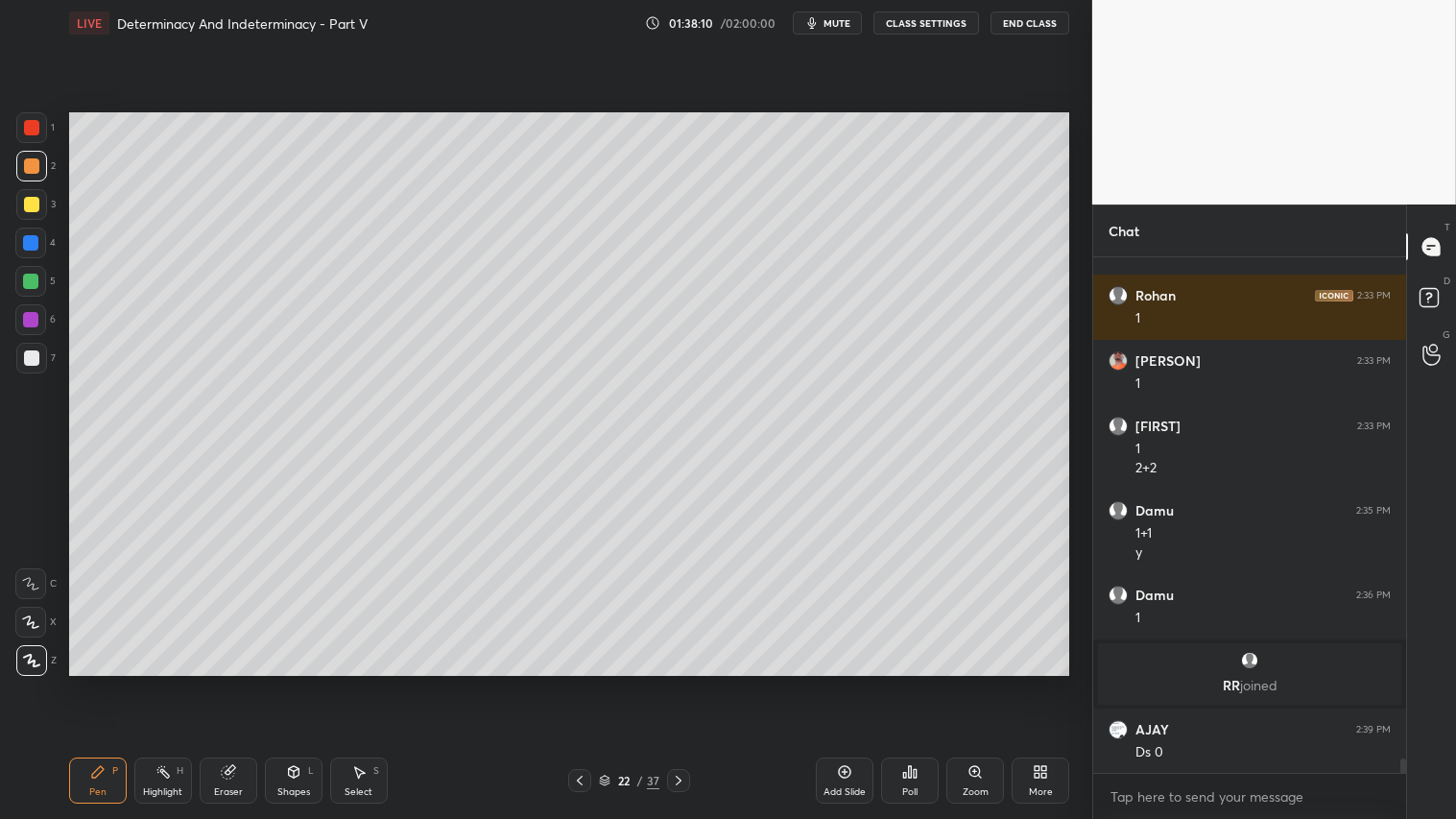 scroll, scrollTop: 17854, scrollLeft: 0, axis: vertical 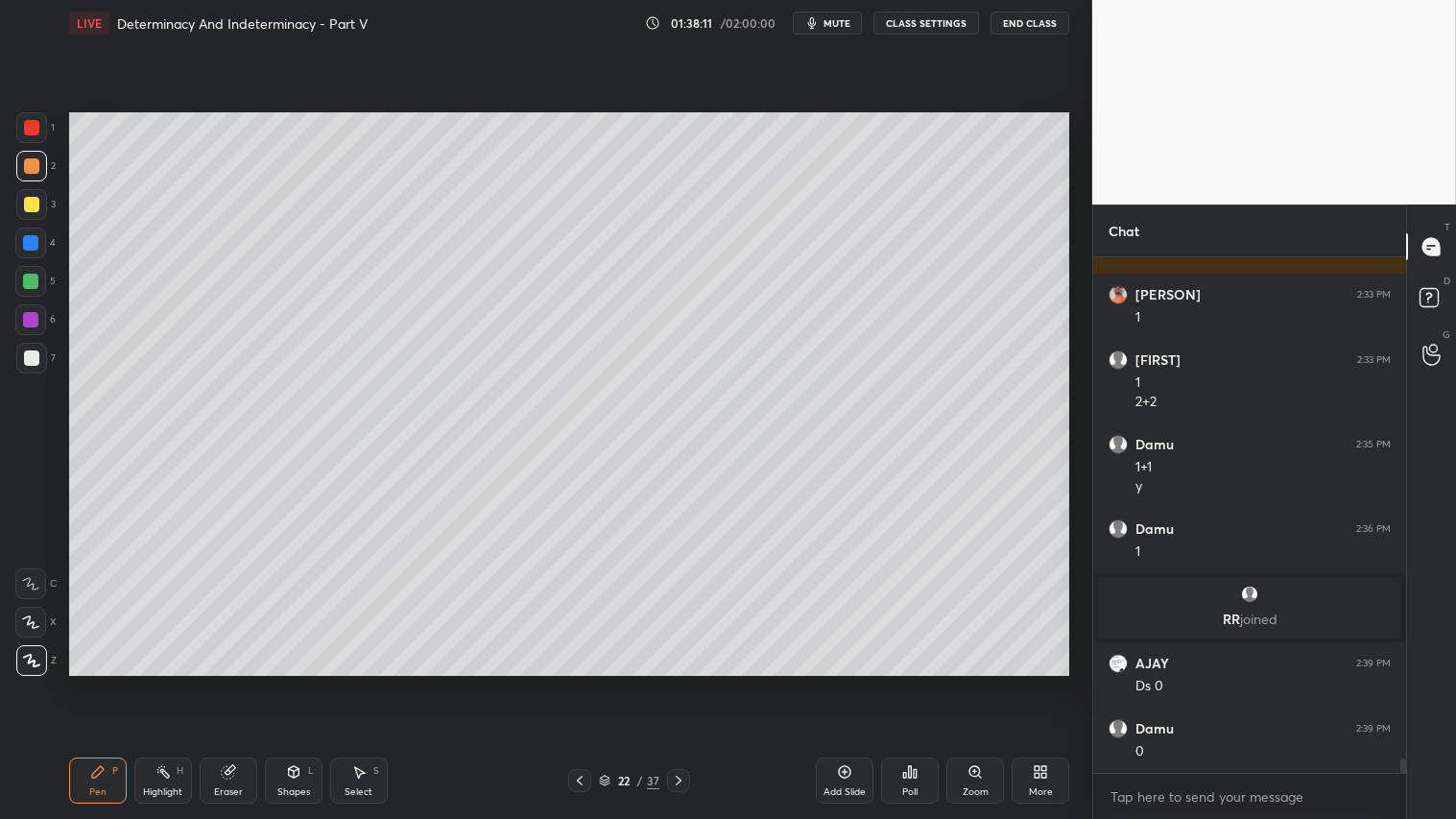 click 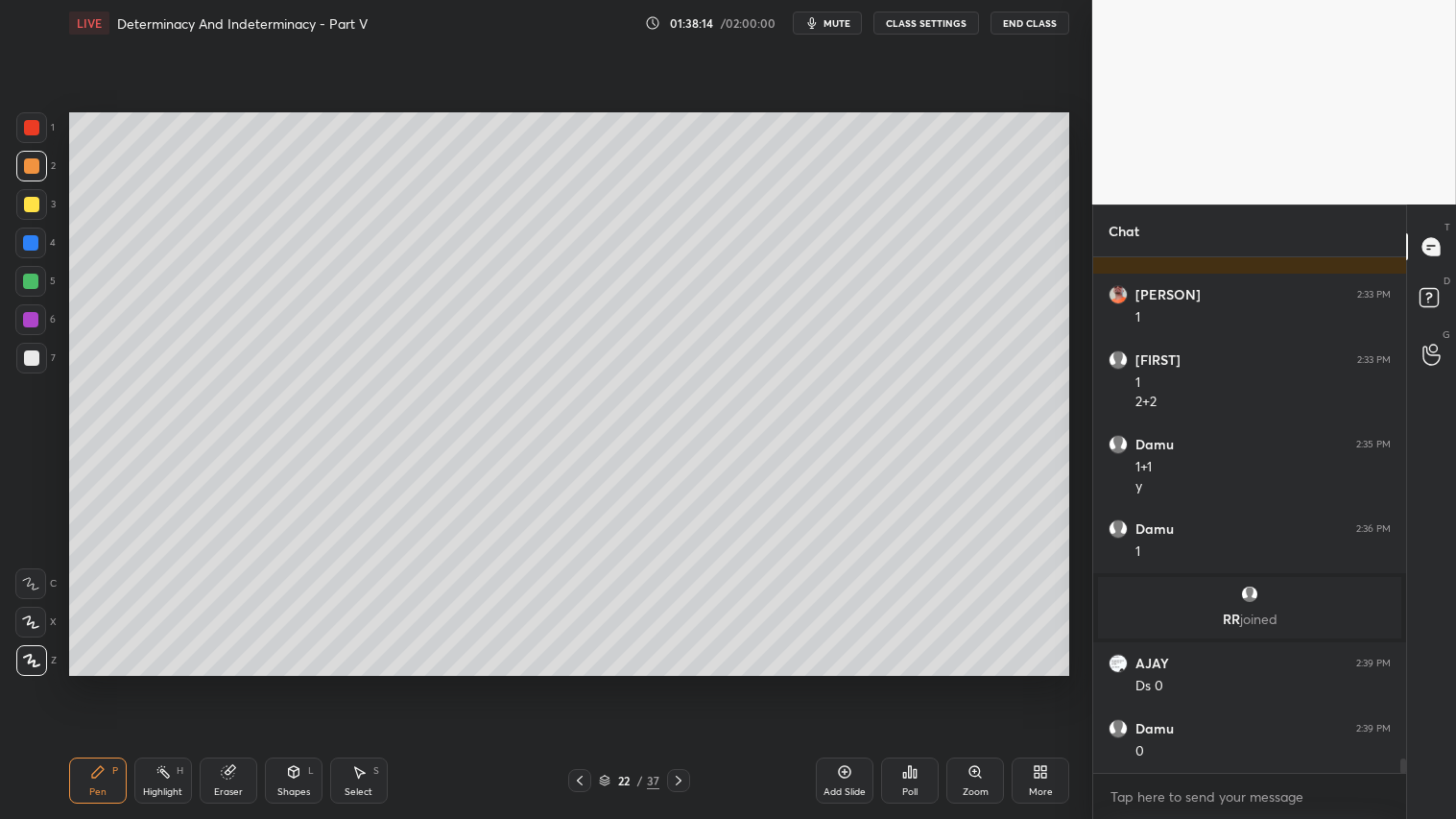 scroll, scrollTop: 17919, scrollLeft: 0, axis: vertical 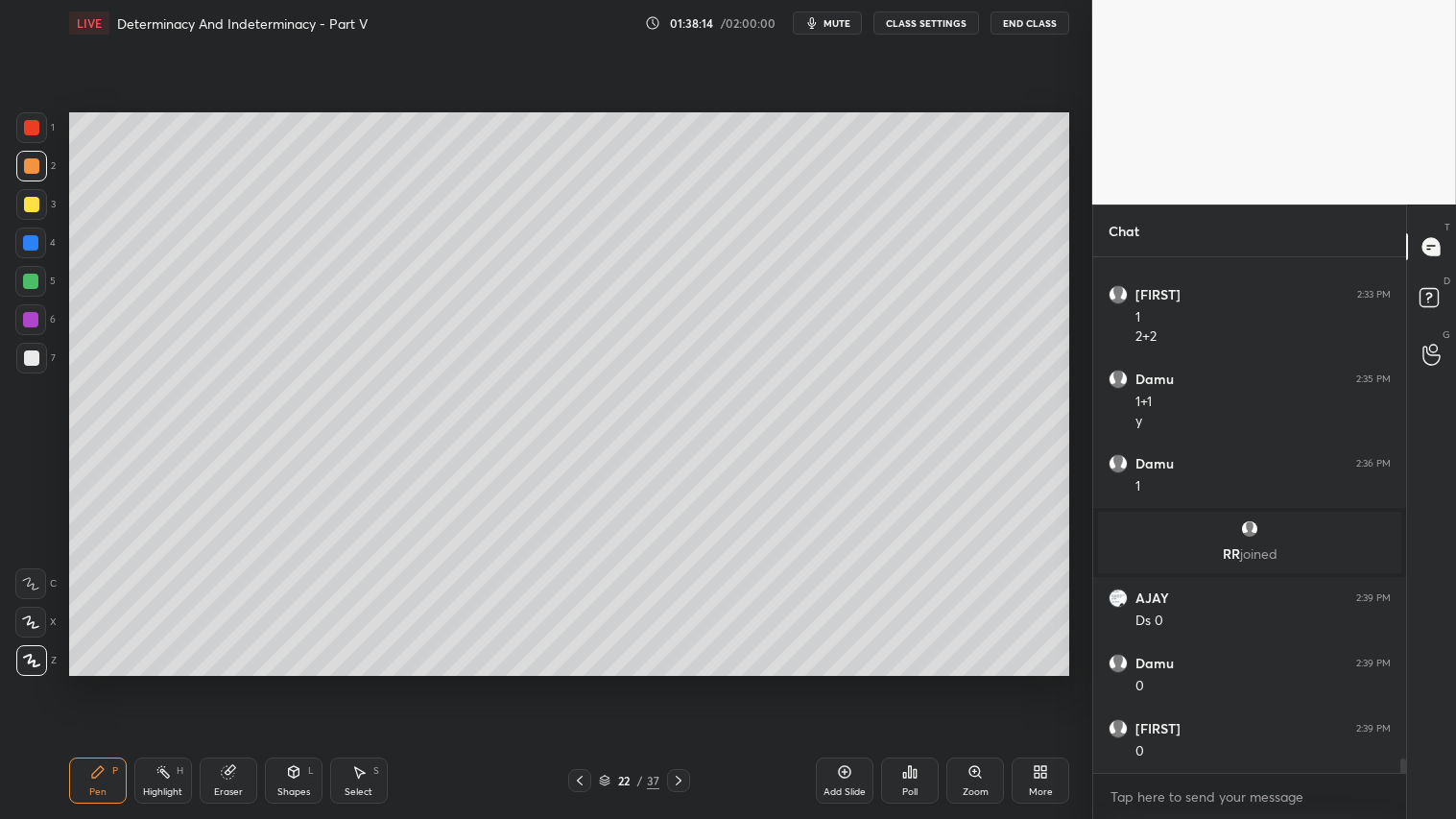 click on "Shapes L" at bounding box center (294, 781) 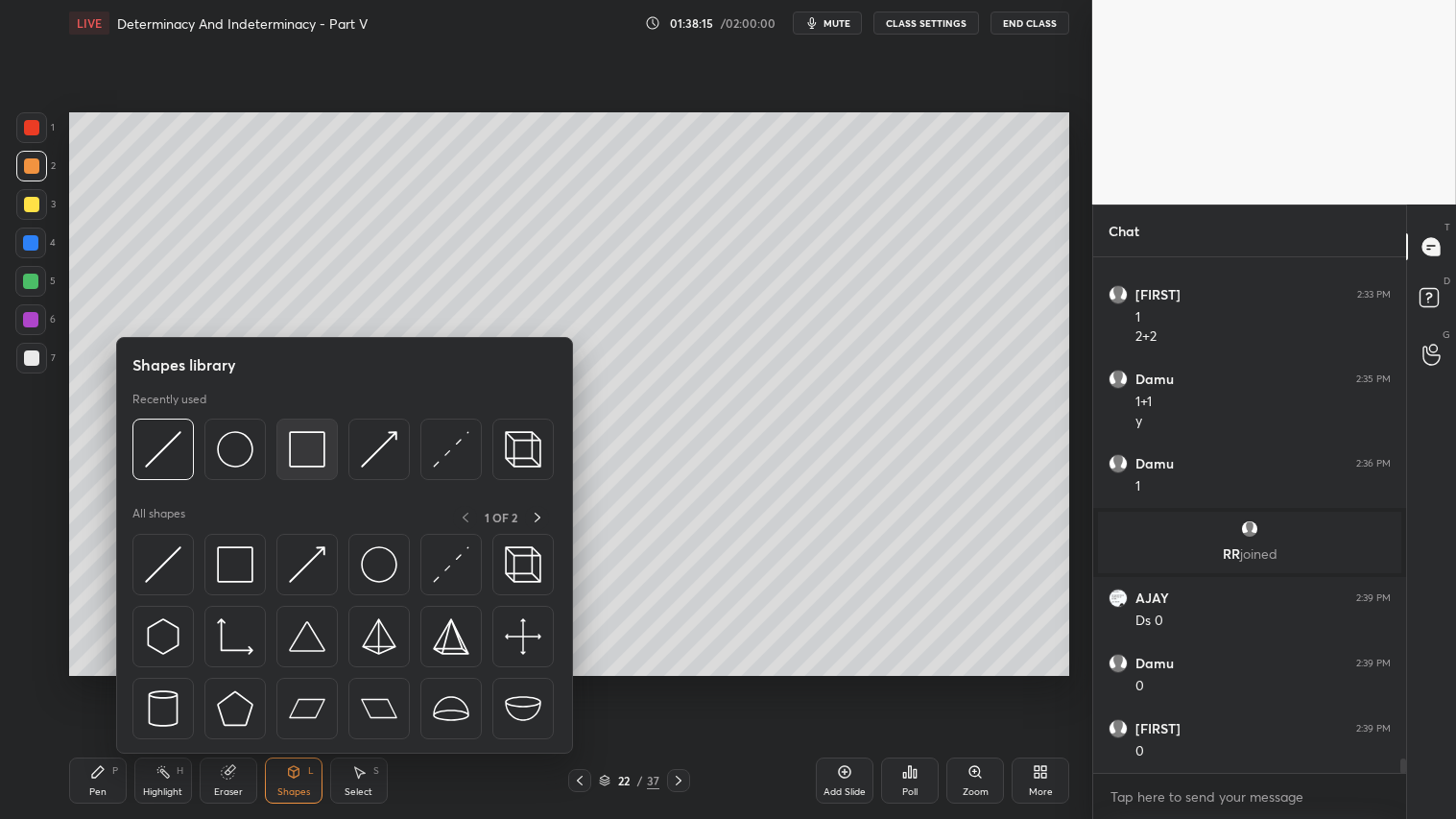 click at bounding box center [307, 449] 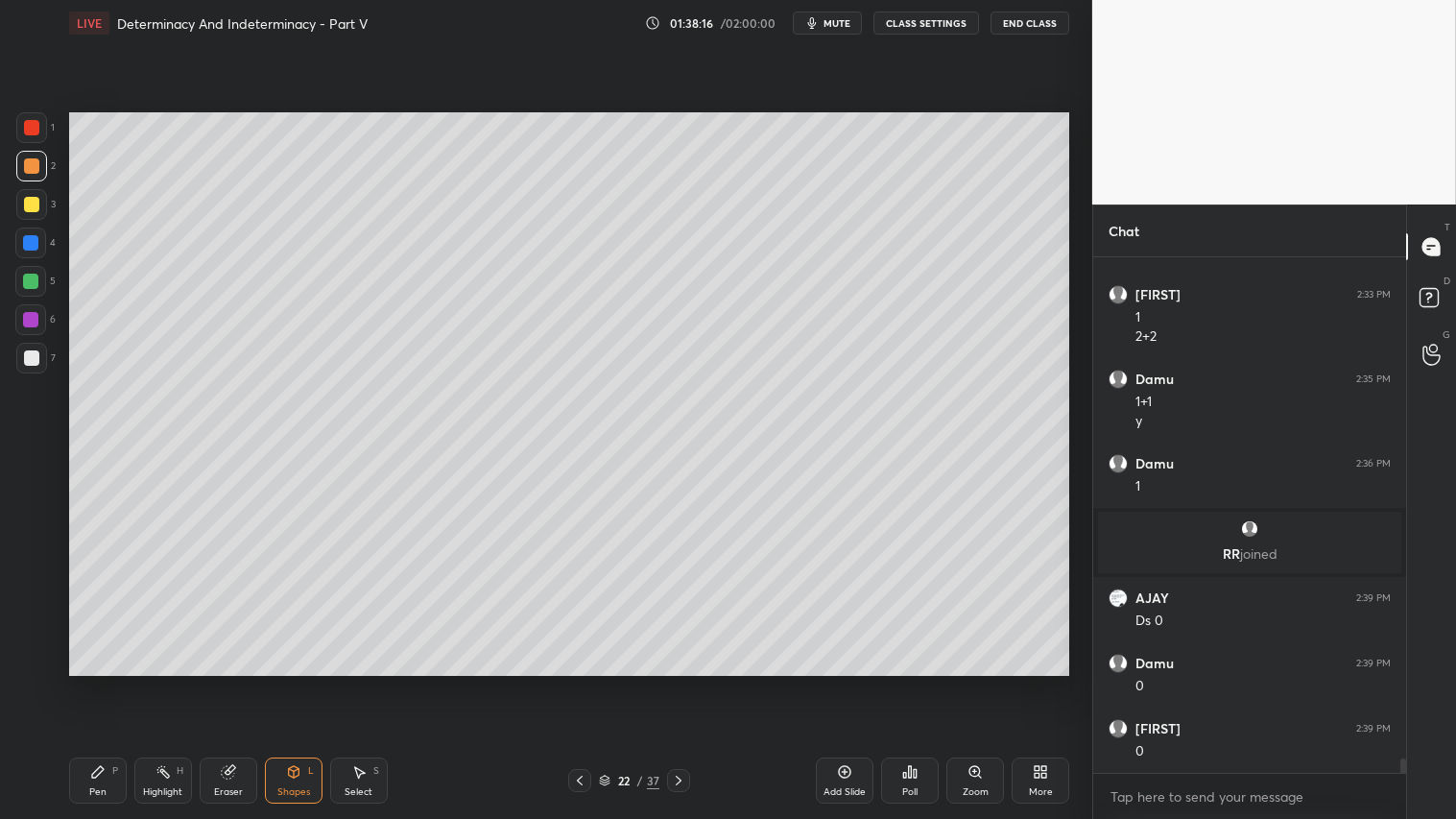 click at bounding box center (32, 358) 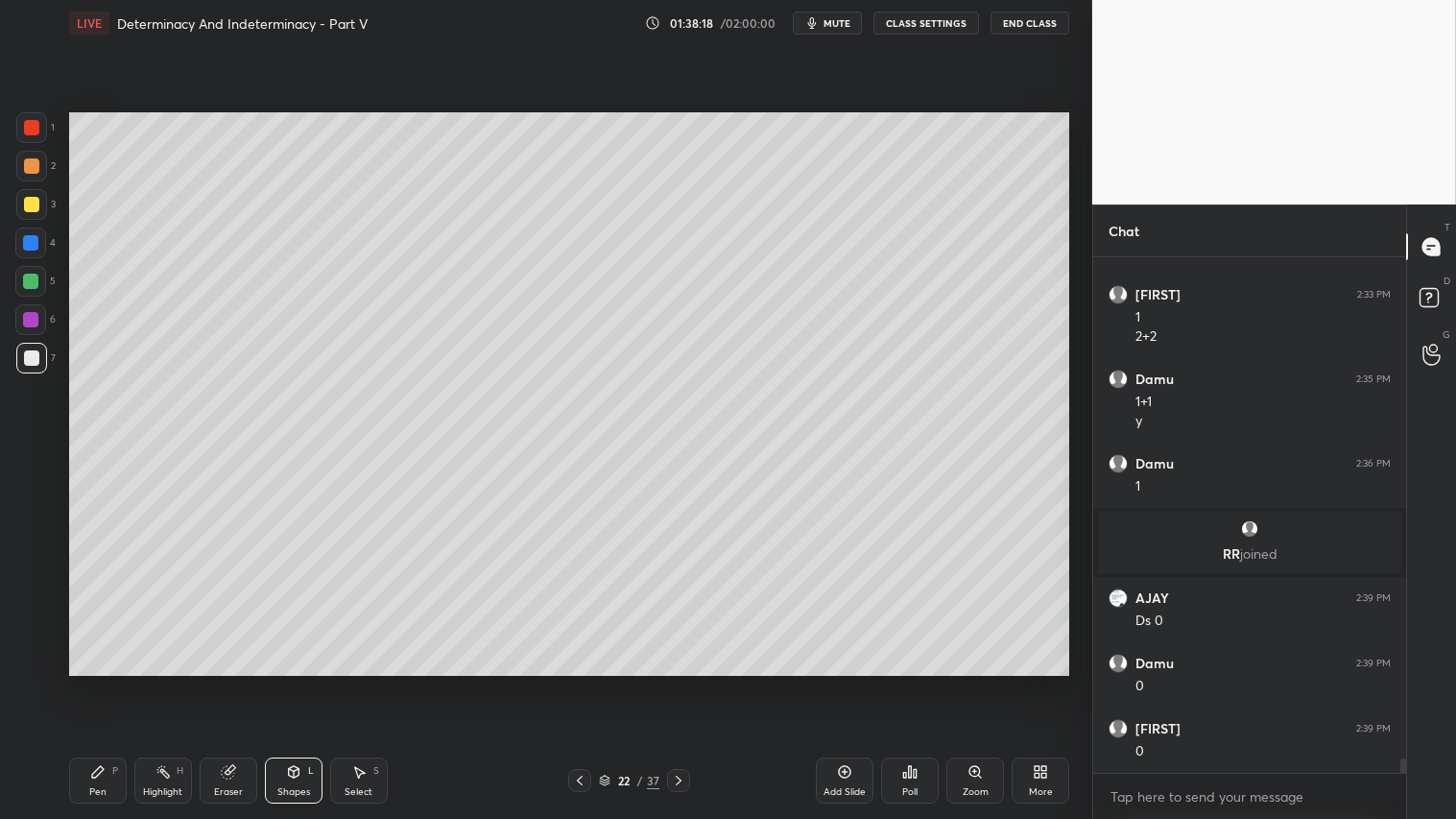 click at bounding box center [32, 166] 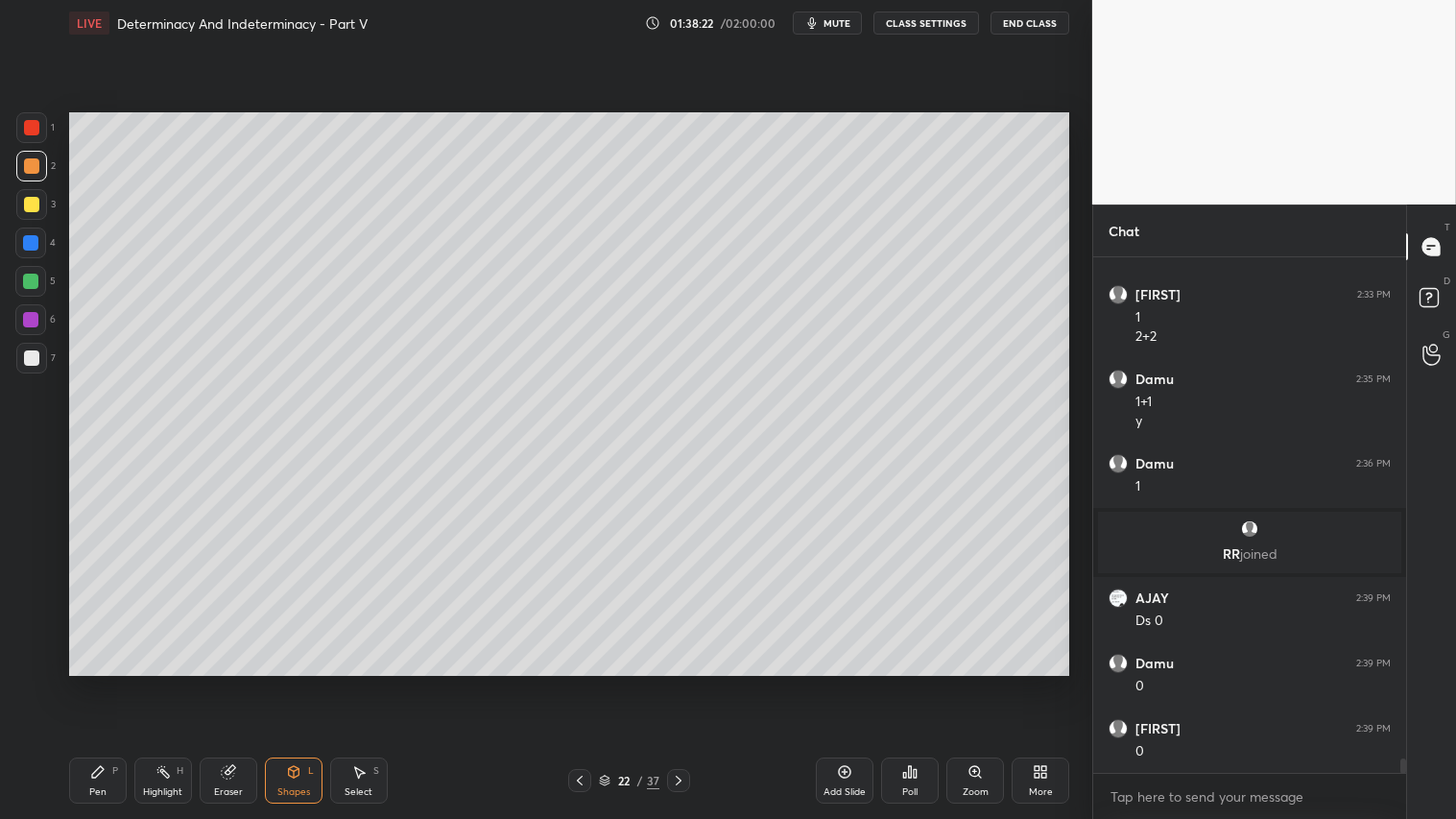 drag, startPoint x: 40, startPoint y: 165, endPoint x: 49, endPoint y: 397, distance: 232.1745 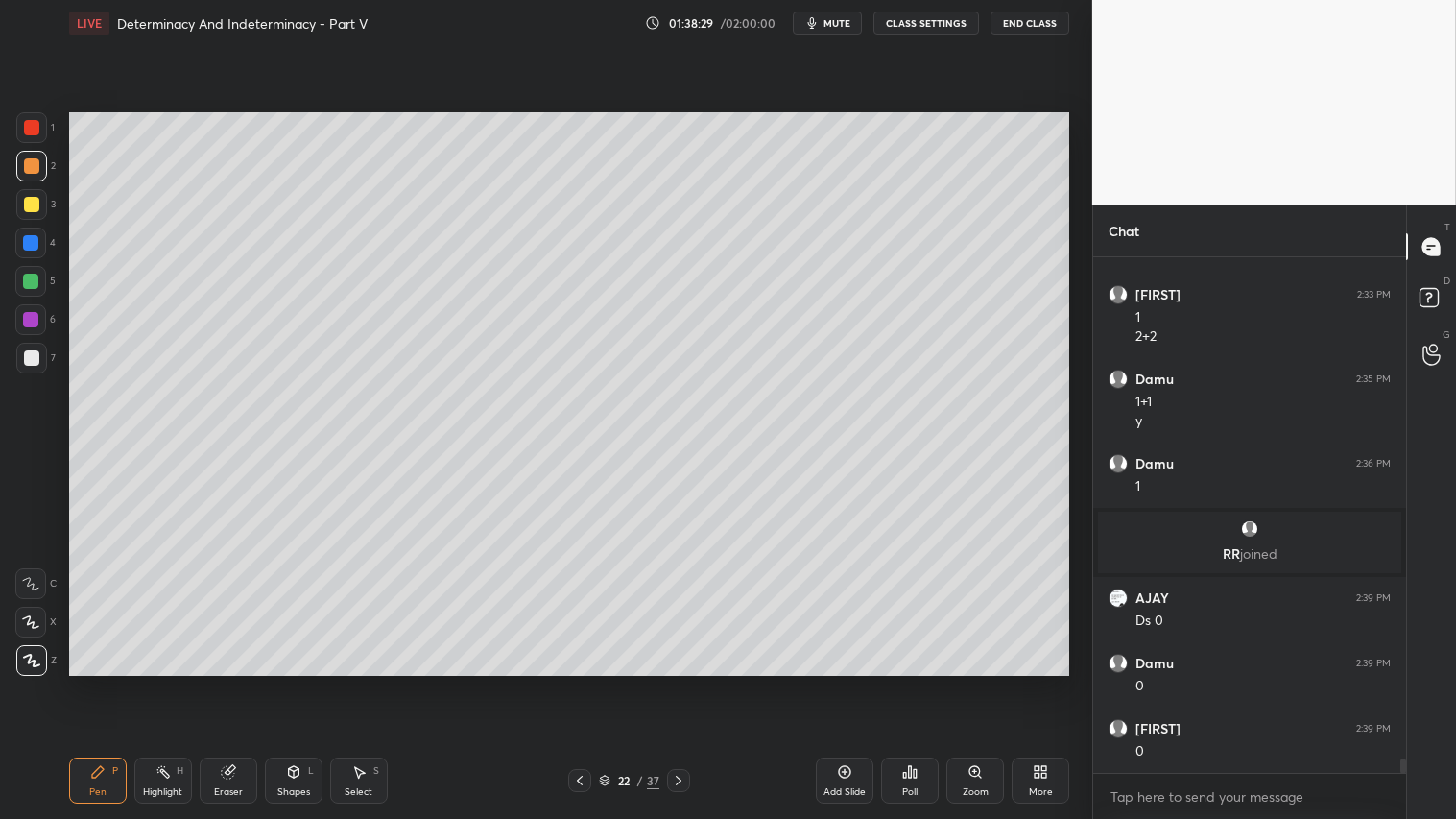 drag, startPoint x: 293, startPoint y: 778, endPoint x: 302, endPoint y: 760, distance: 20.12461 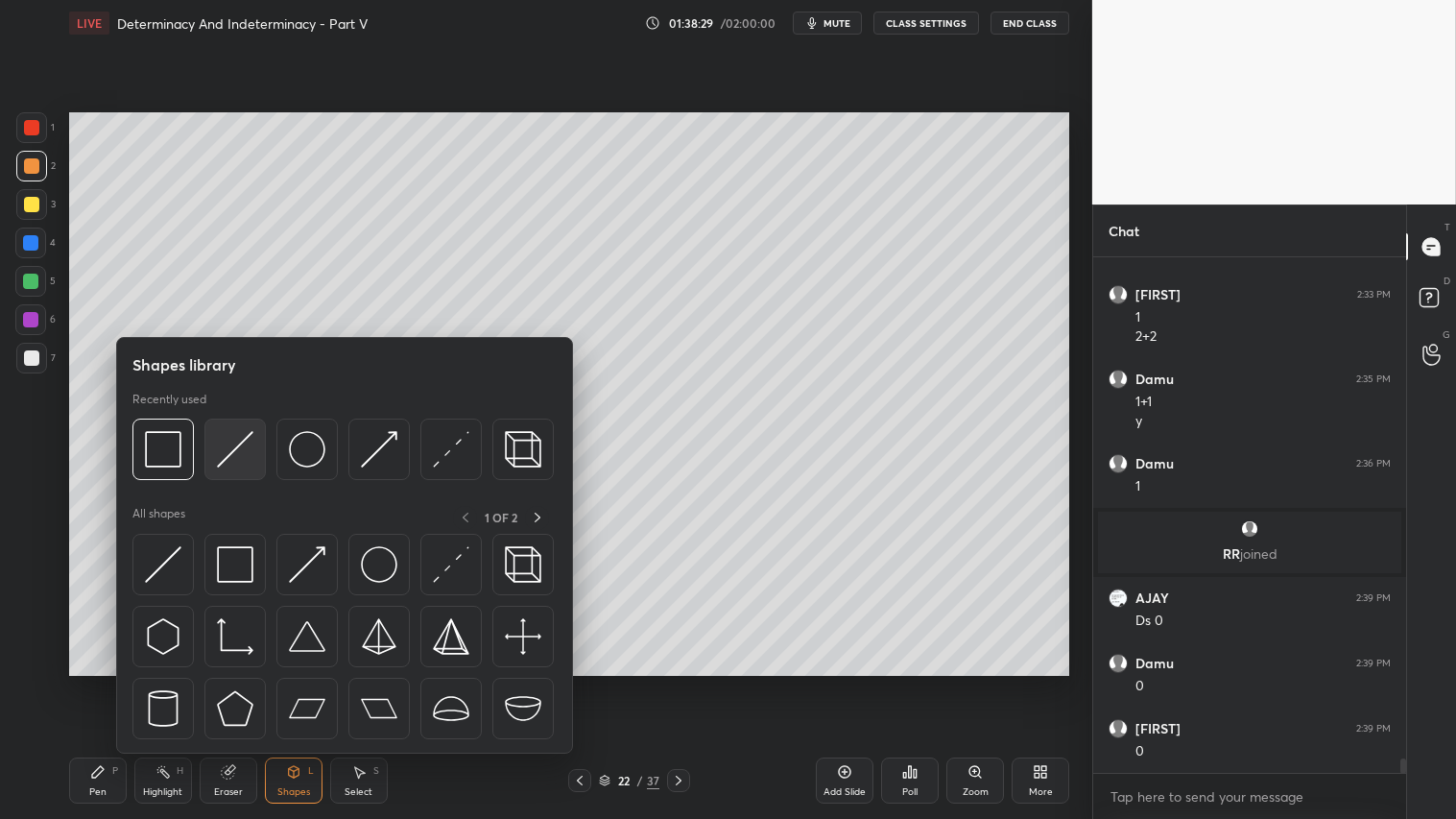 click at bounding box center (235, 449) 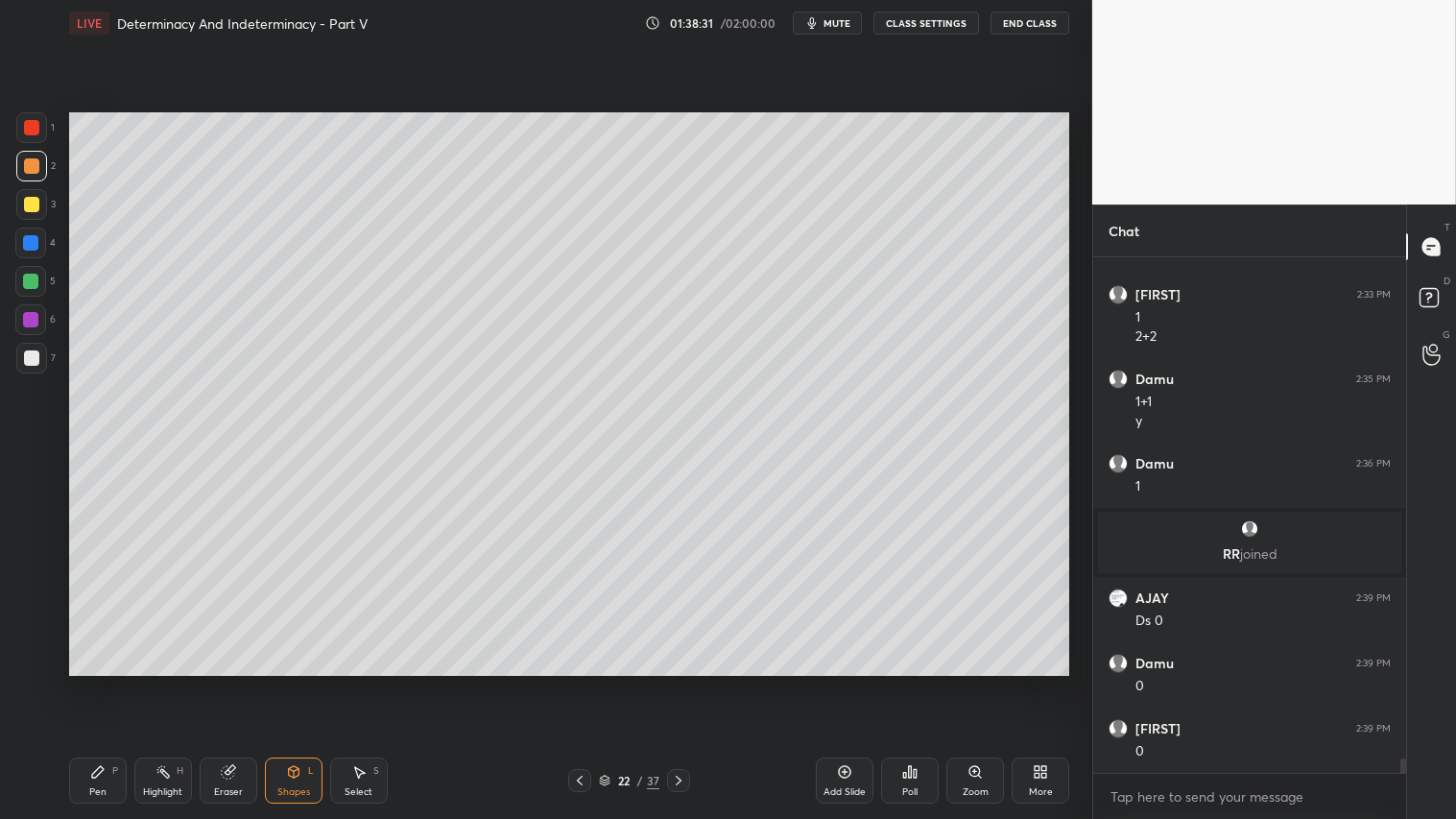 scroll, scrollTop: 17984, scrollLeft: 0, axis: vertical 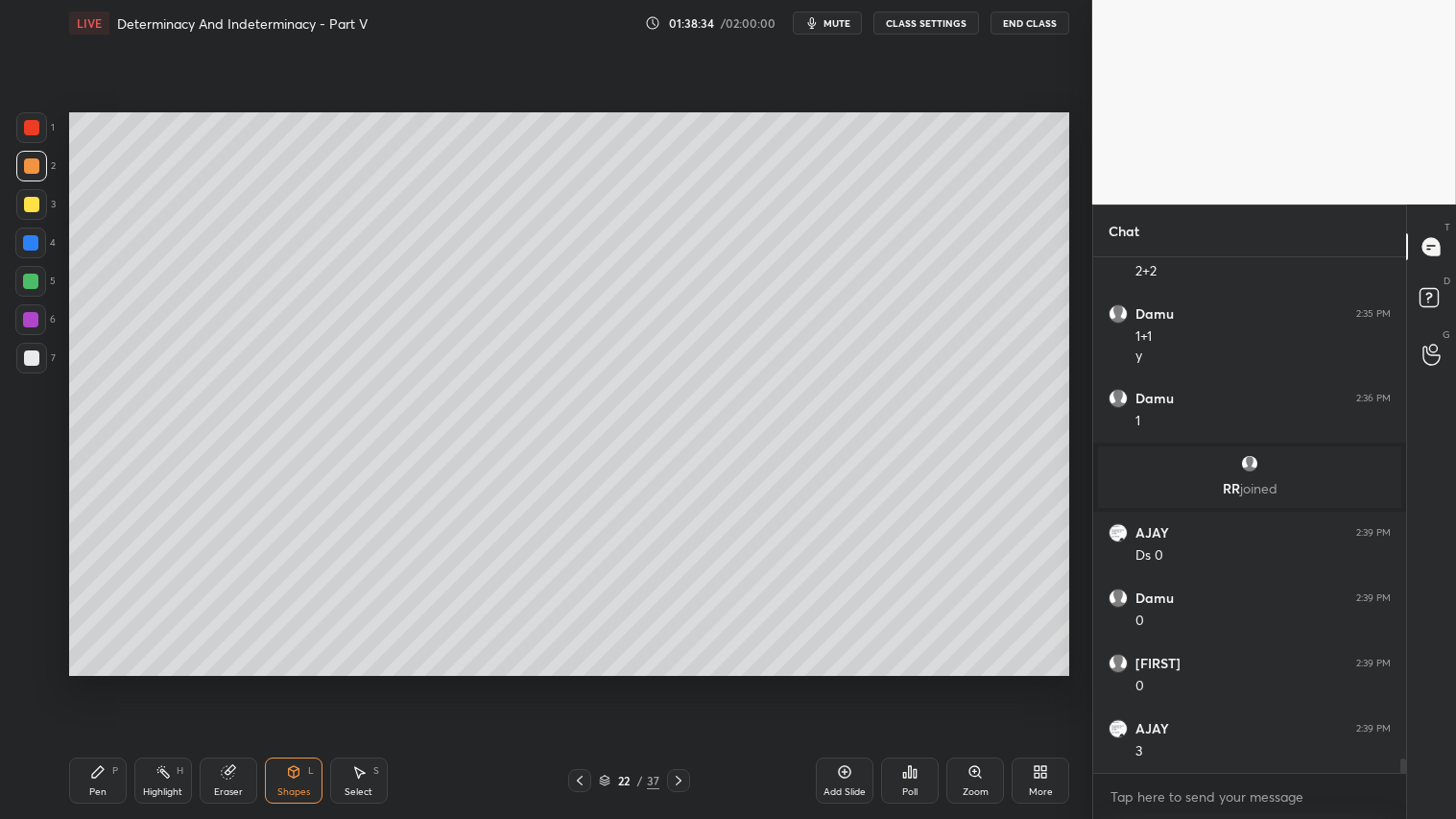 drag, startPoint x: 33, startPoint y: 356, endPoint x: 50, endPoint y: 343, distance: 21.400935 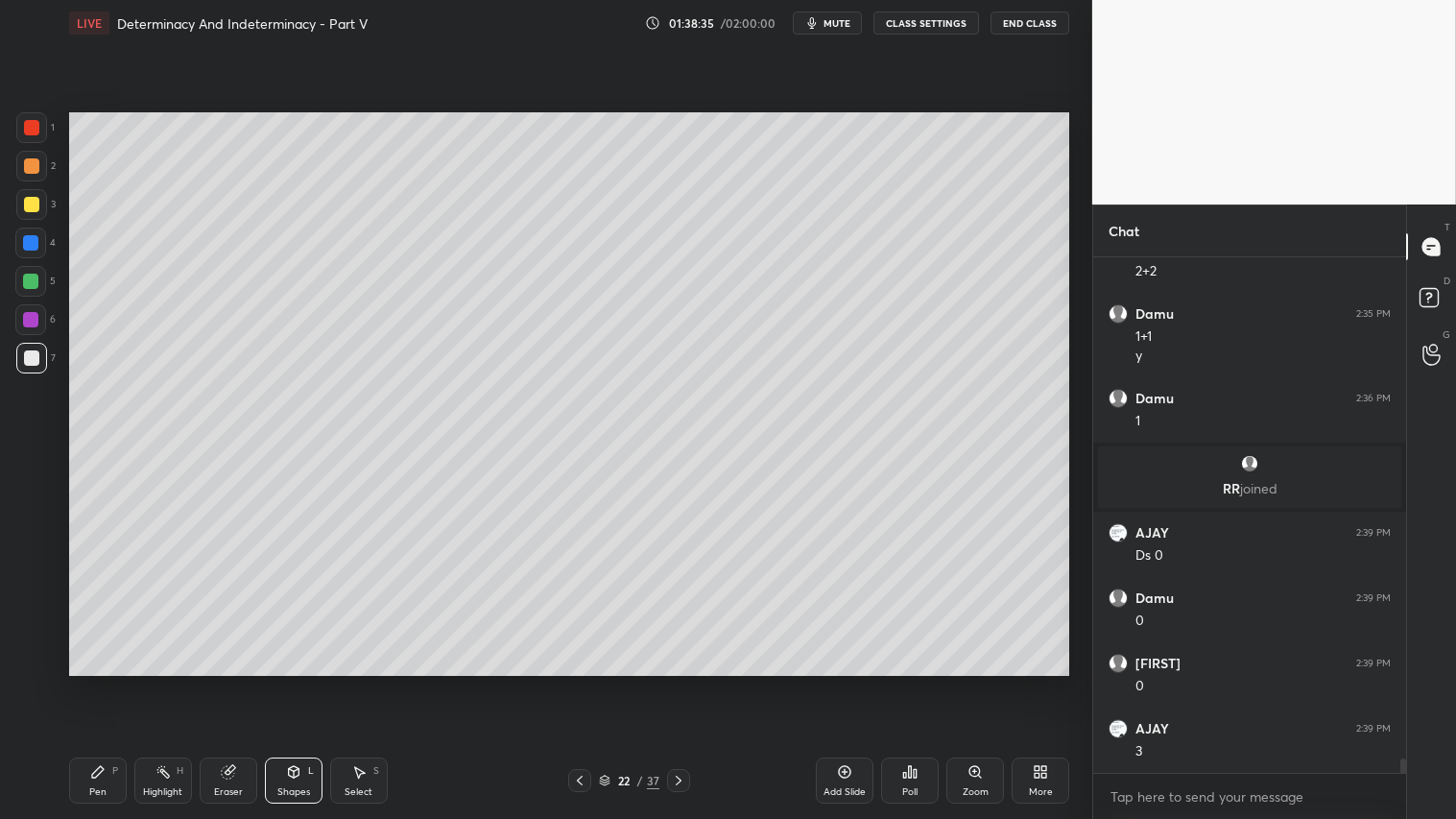 click on "Pen" at bounding box center (98, 792) 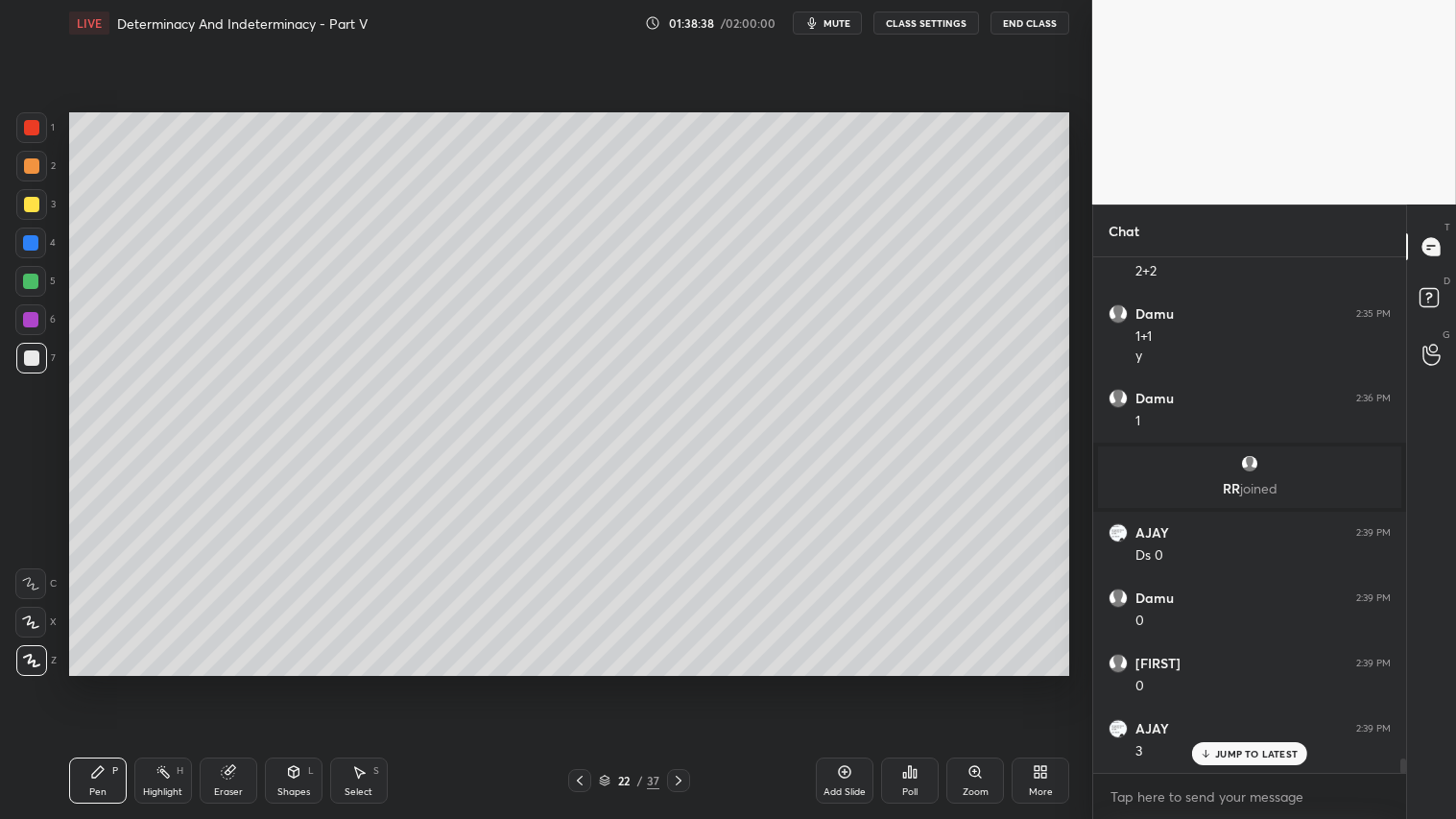 scroll, scrollTop: 18049, scrollLeft: 0, axis: vertical 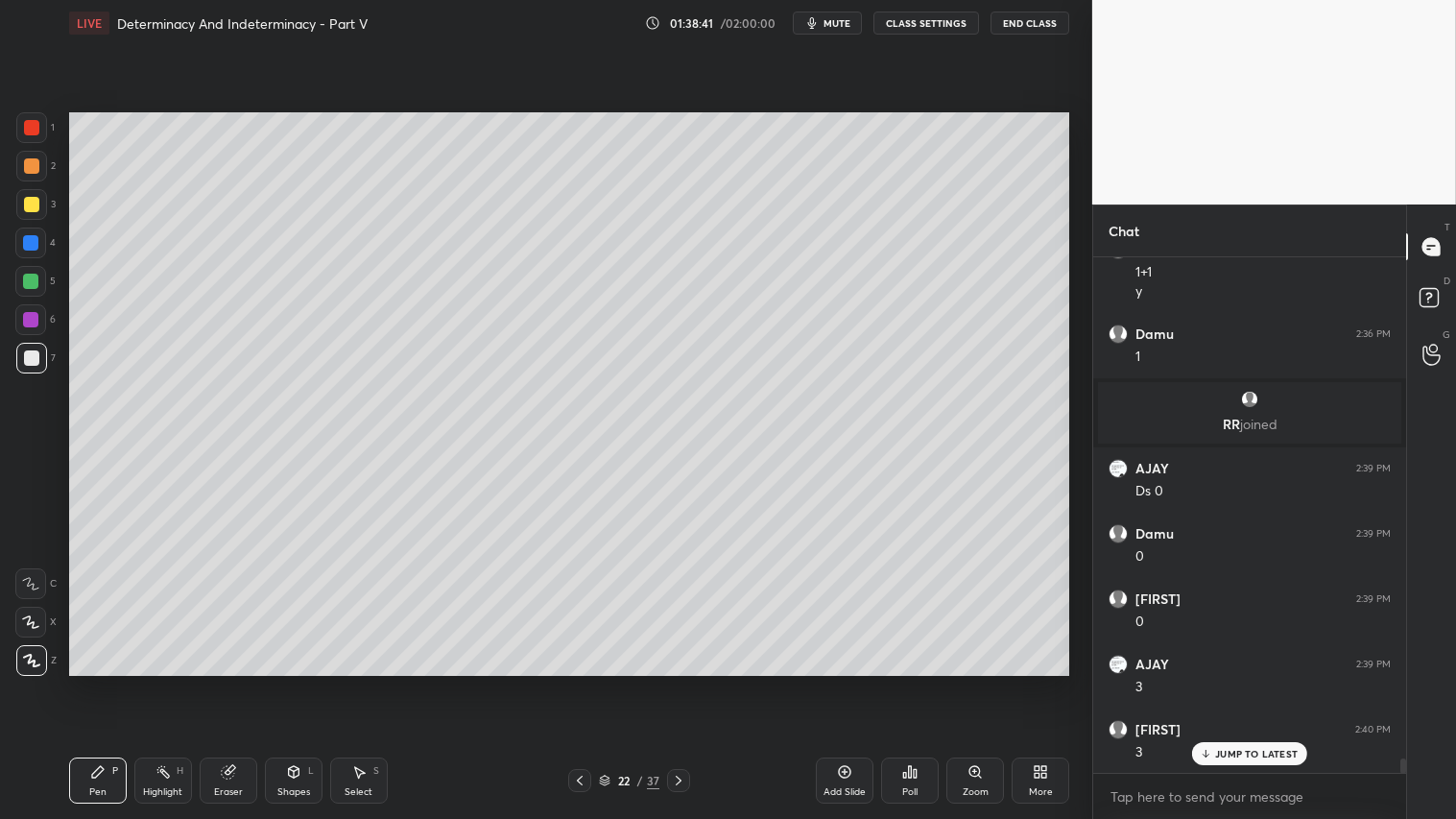 click at bounding box center [32, 166] 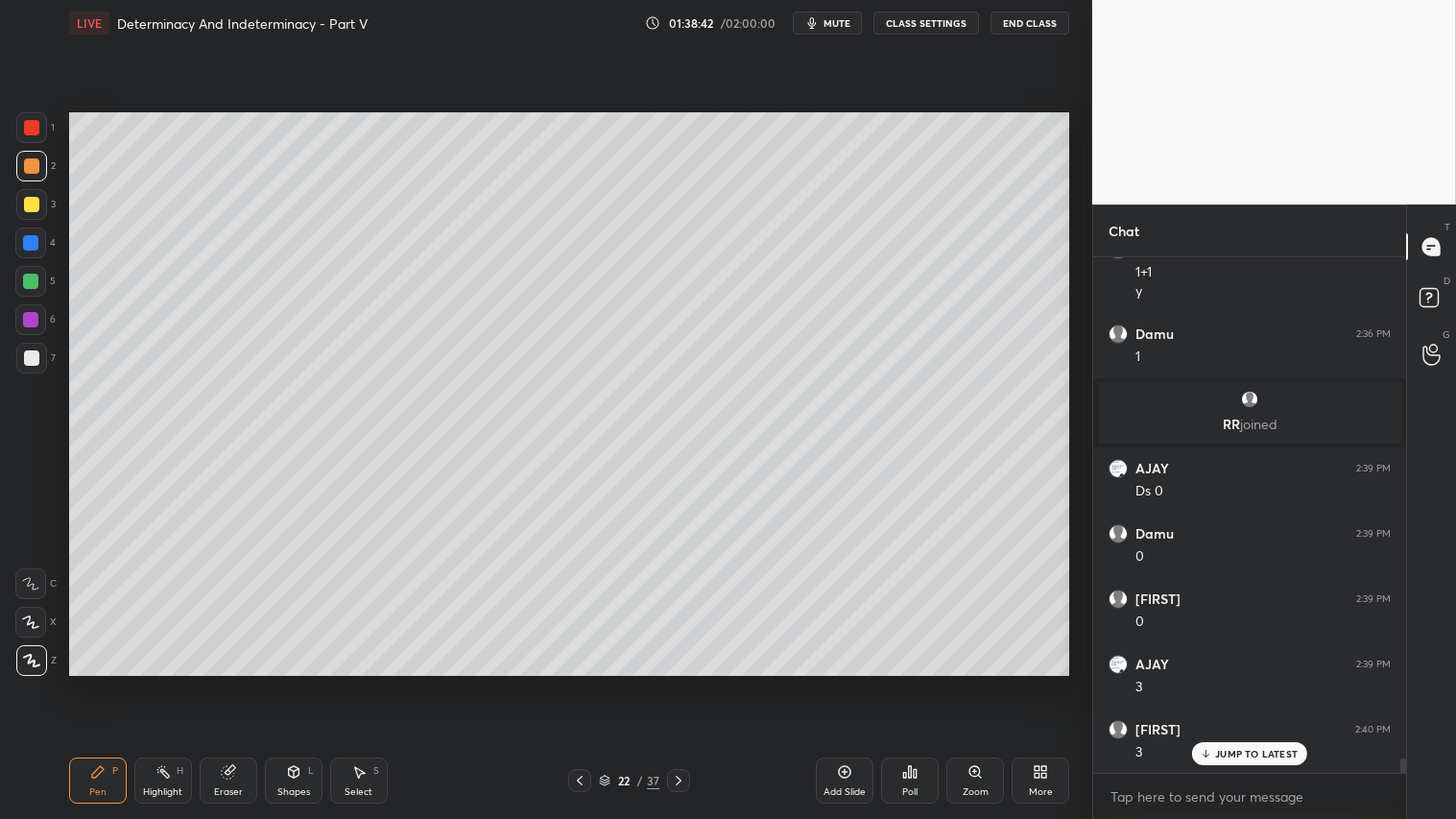 drag, startPoint x: 117, startPoint y: 770, endPoint x: 111, endPoint y: 752, distance: 18.973666 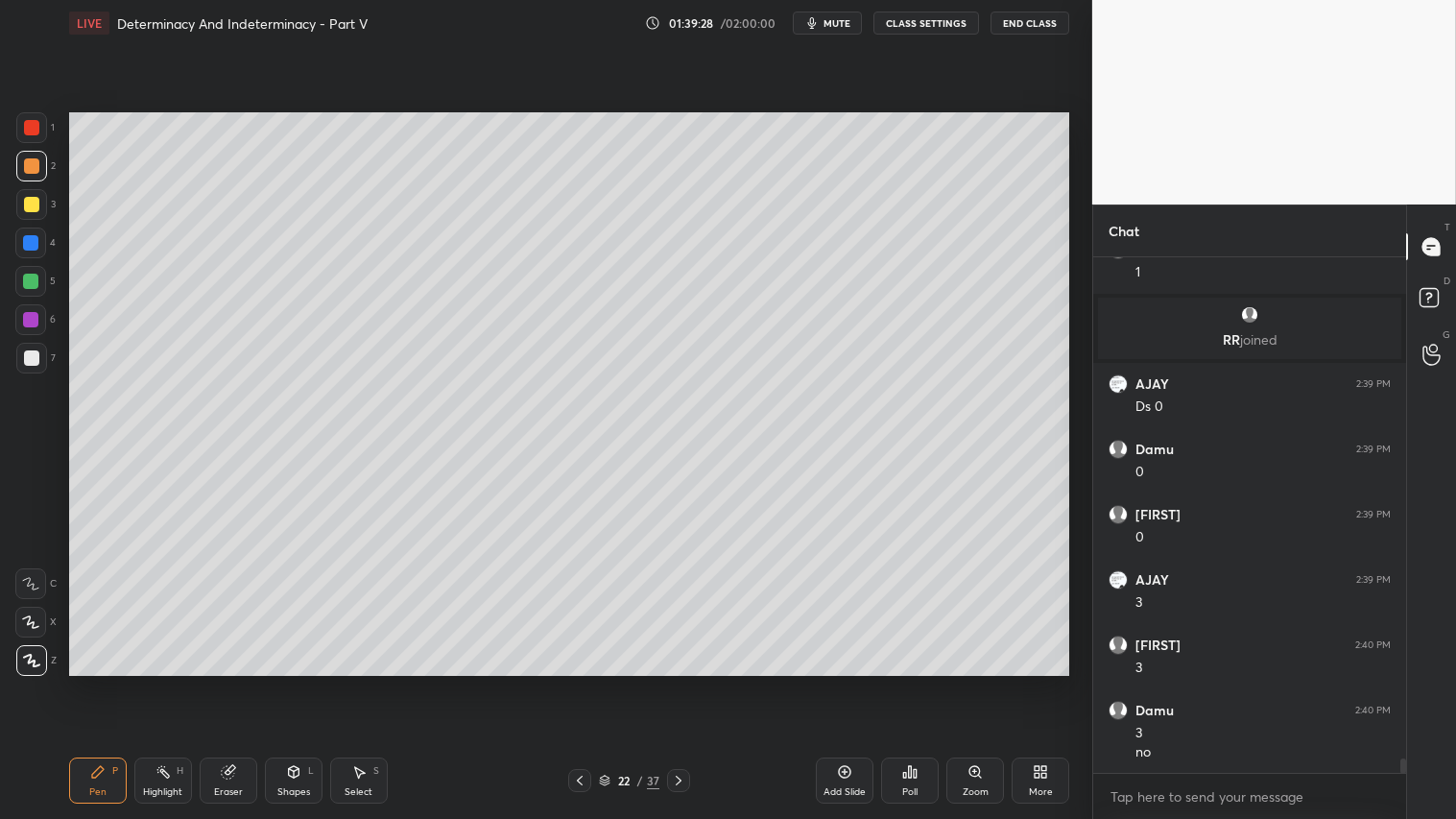 scroll, scrollTop: 18199, scrollLeft: 0, axis: vertical 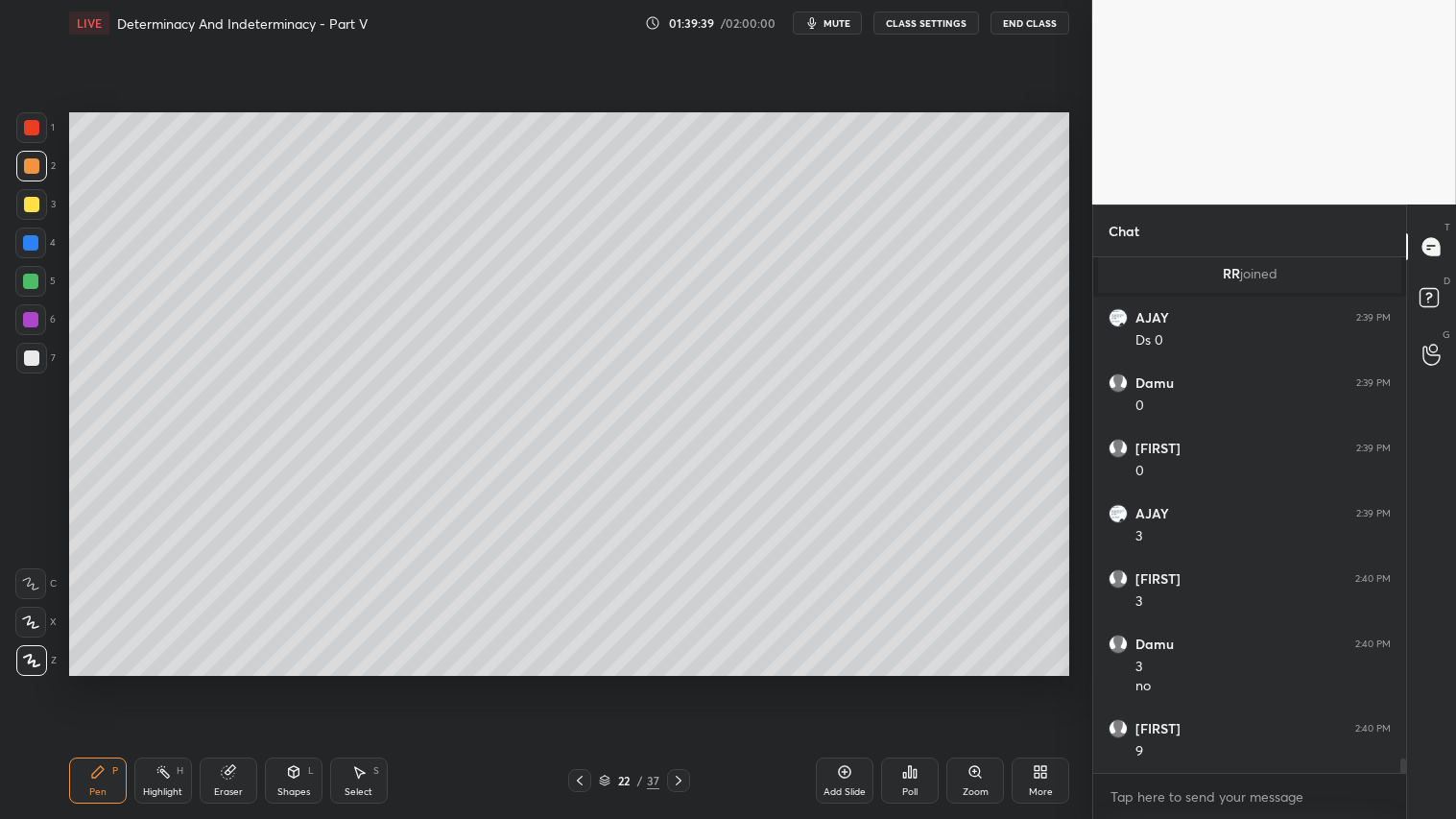 click on "Shapes L" at bounding box center [294, 781] 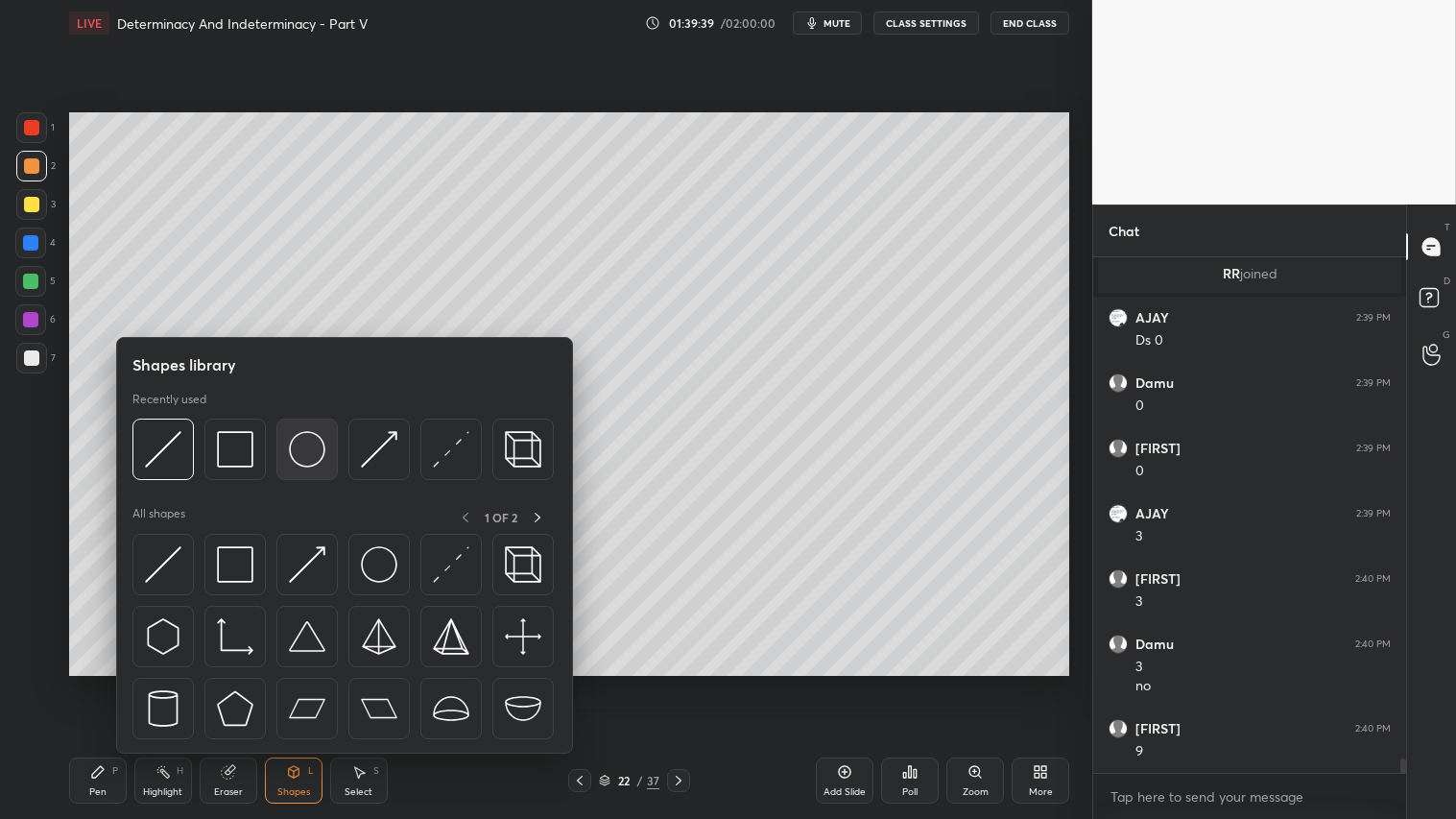 click at bounding box center [307, 449] 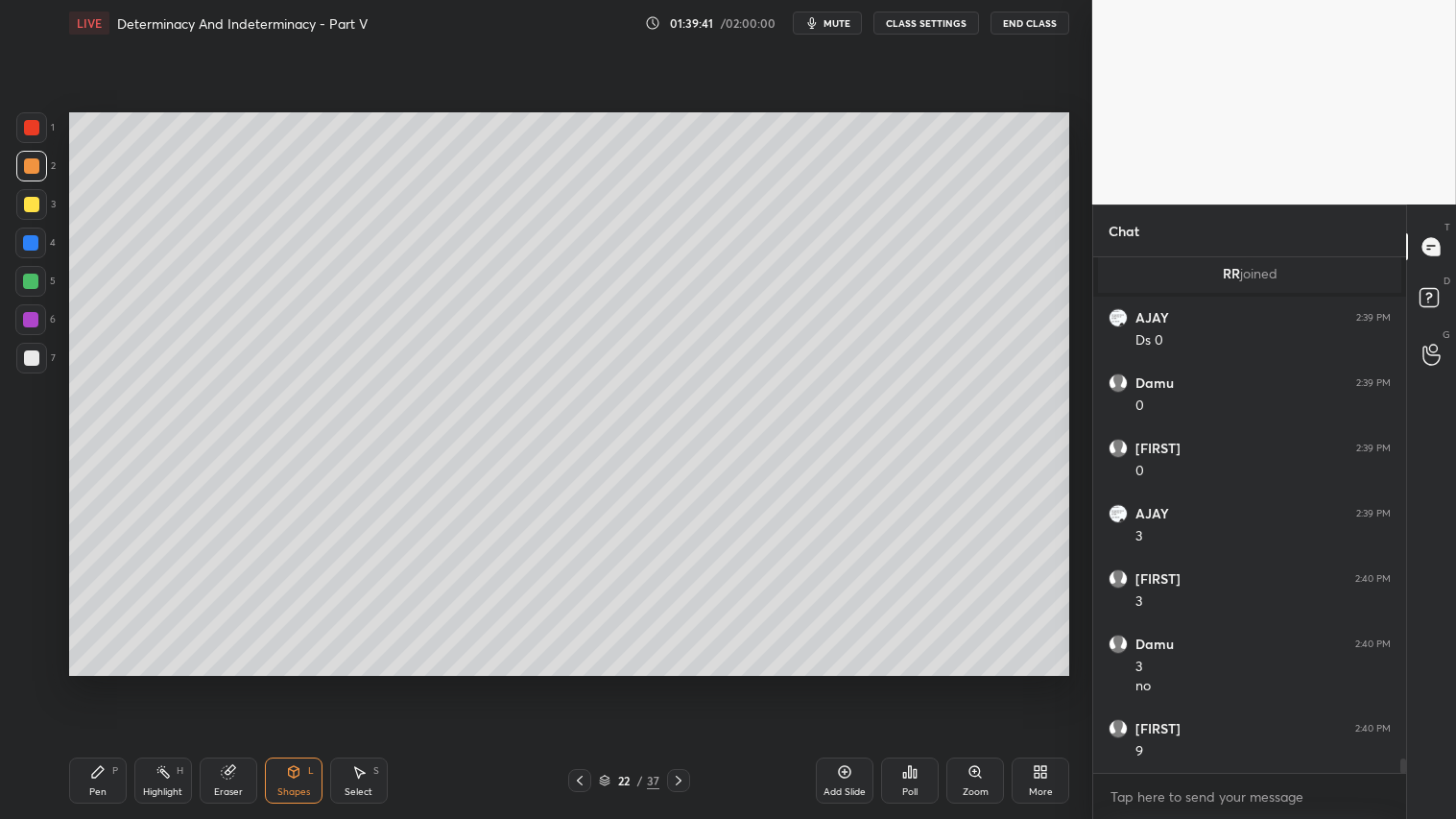 click 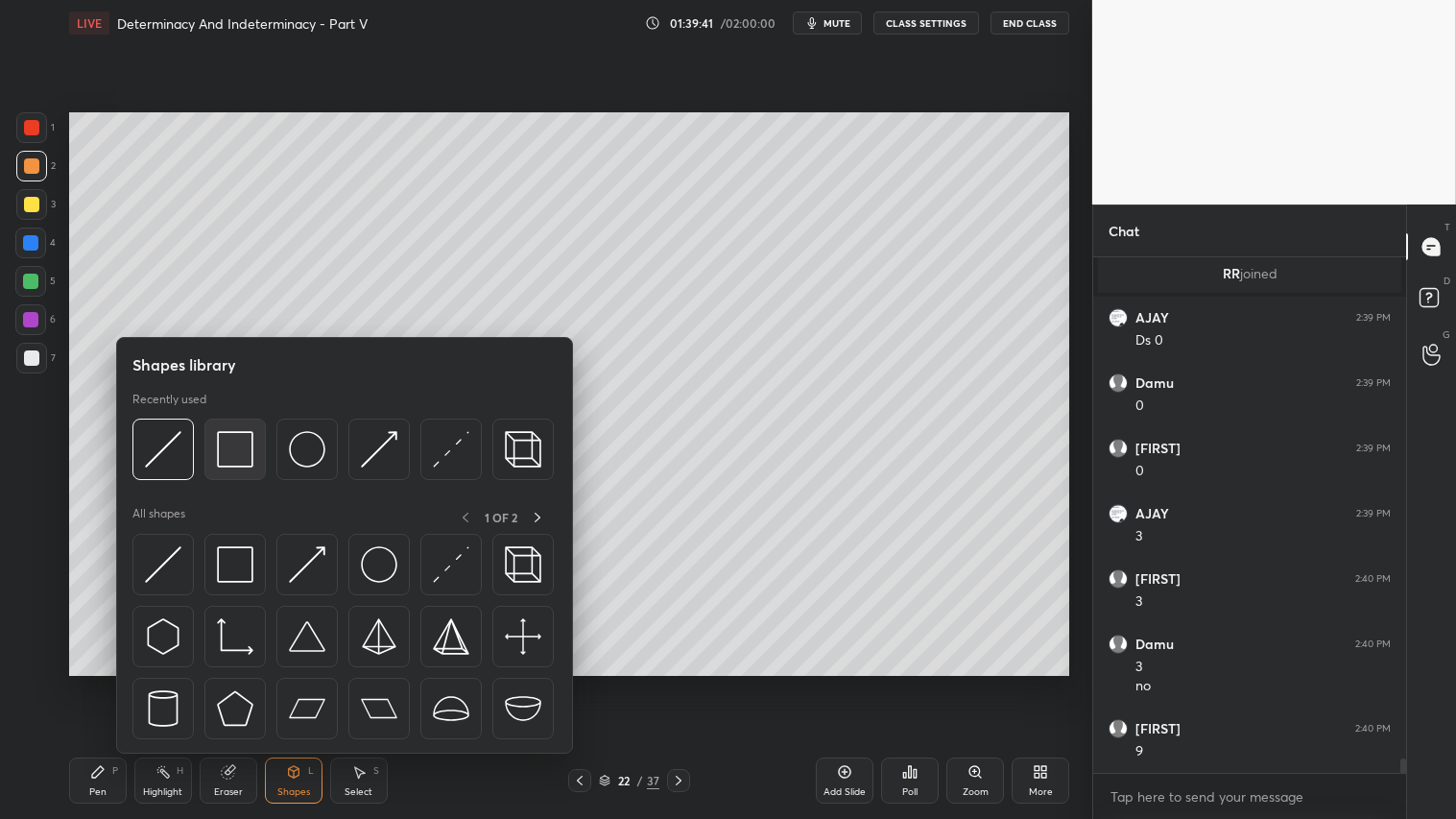 click at bounding box center (235, 449) 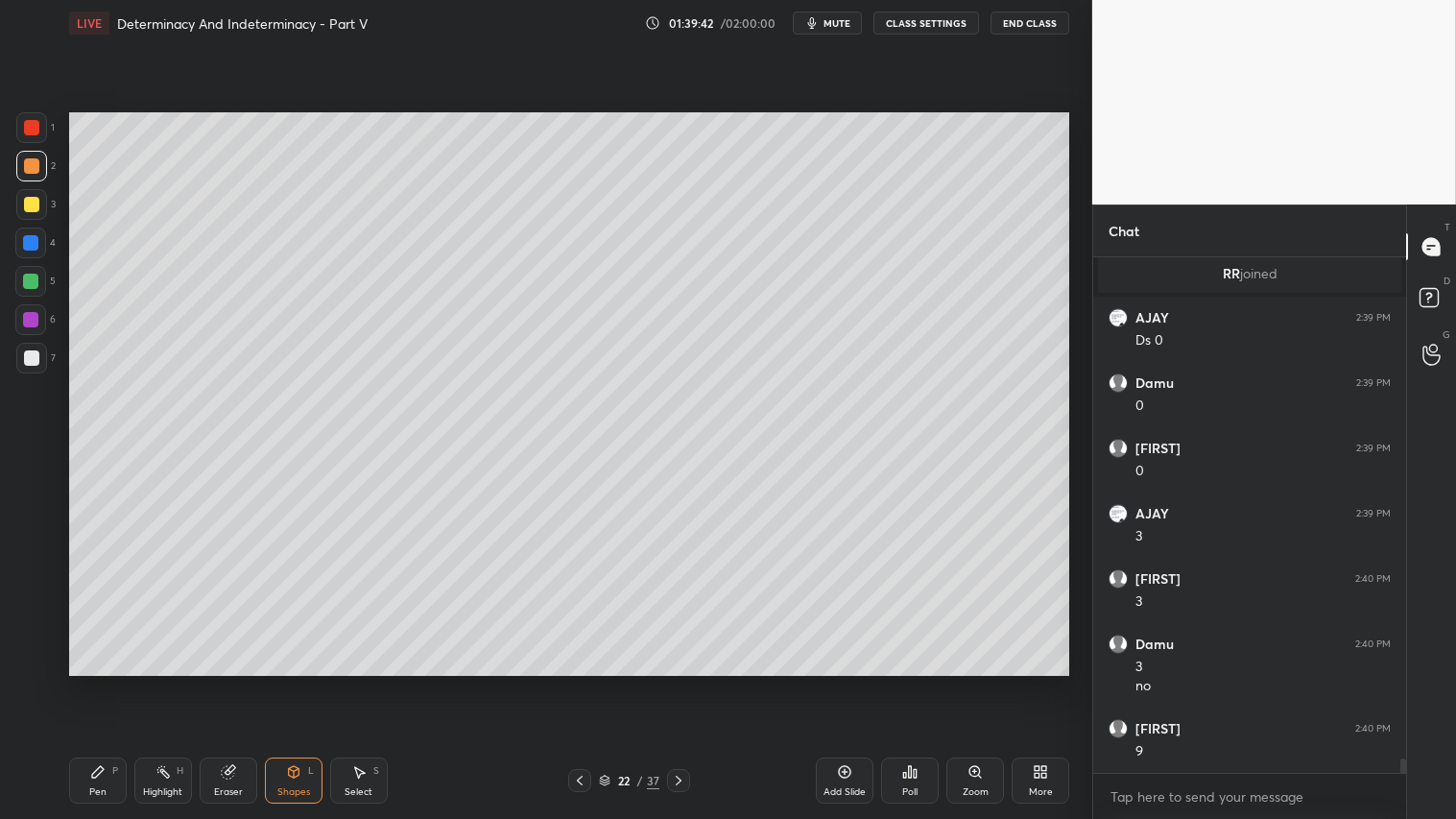 drag, startPoint x: 34, startPoint y: 357, endPoint x: 55, endPoint y: 377, distance: 29 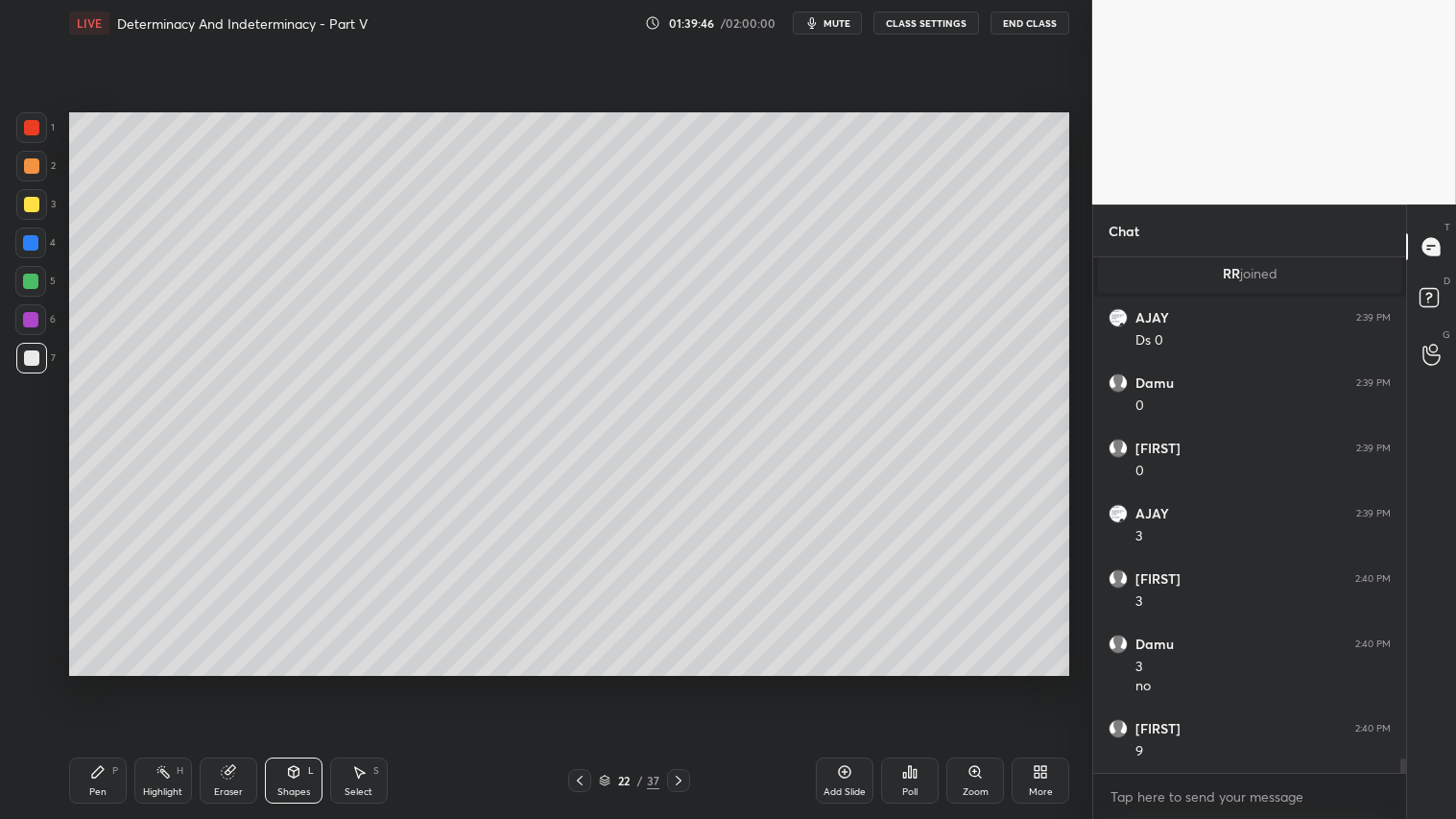 click at bounding box center [32, 166] 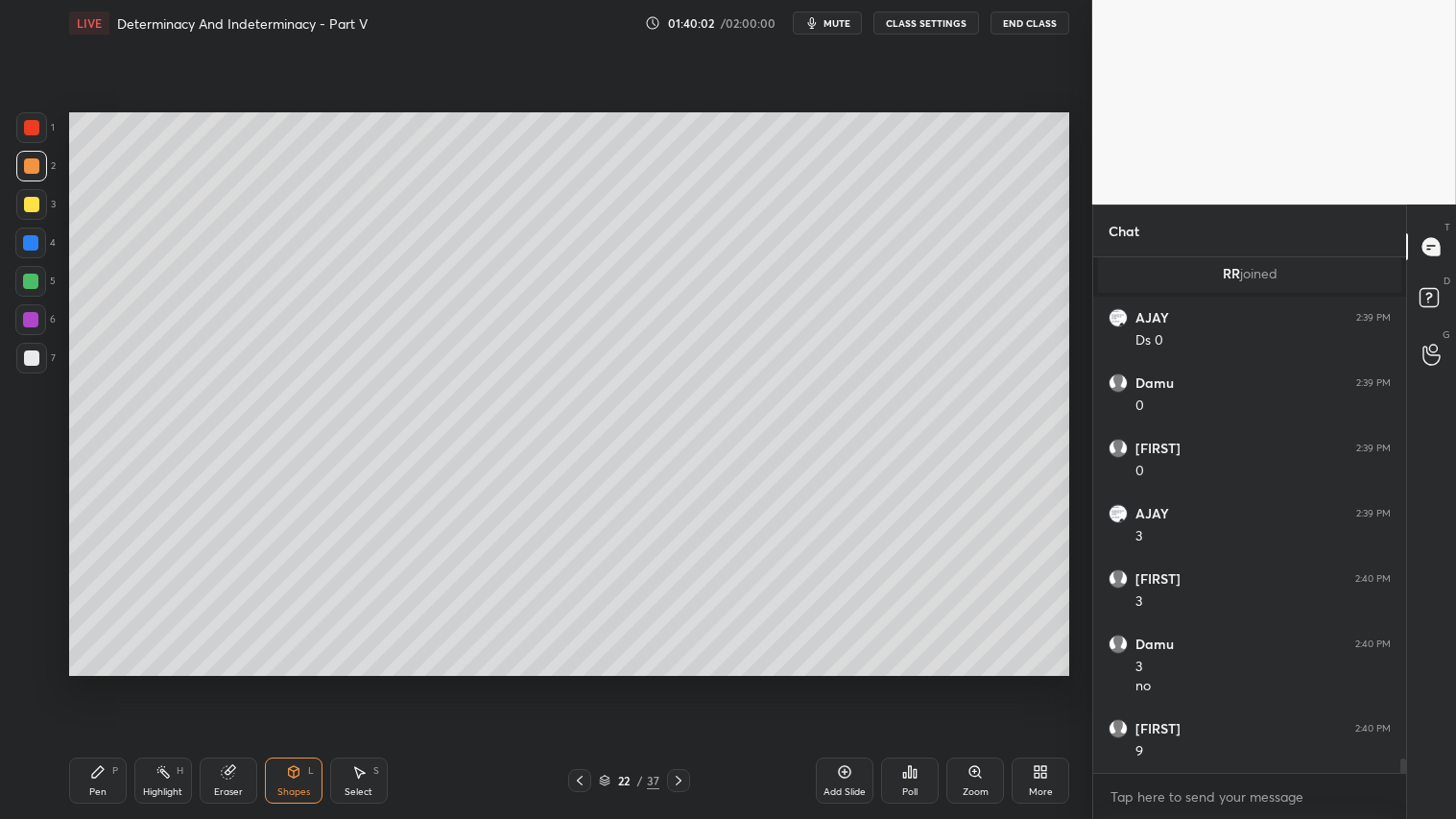 click at bounding box center [32, 166] 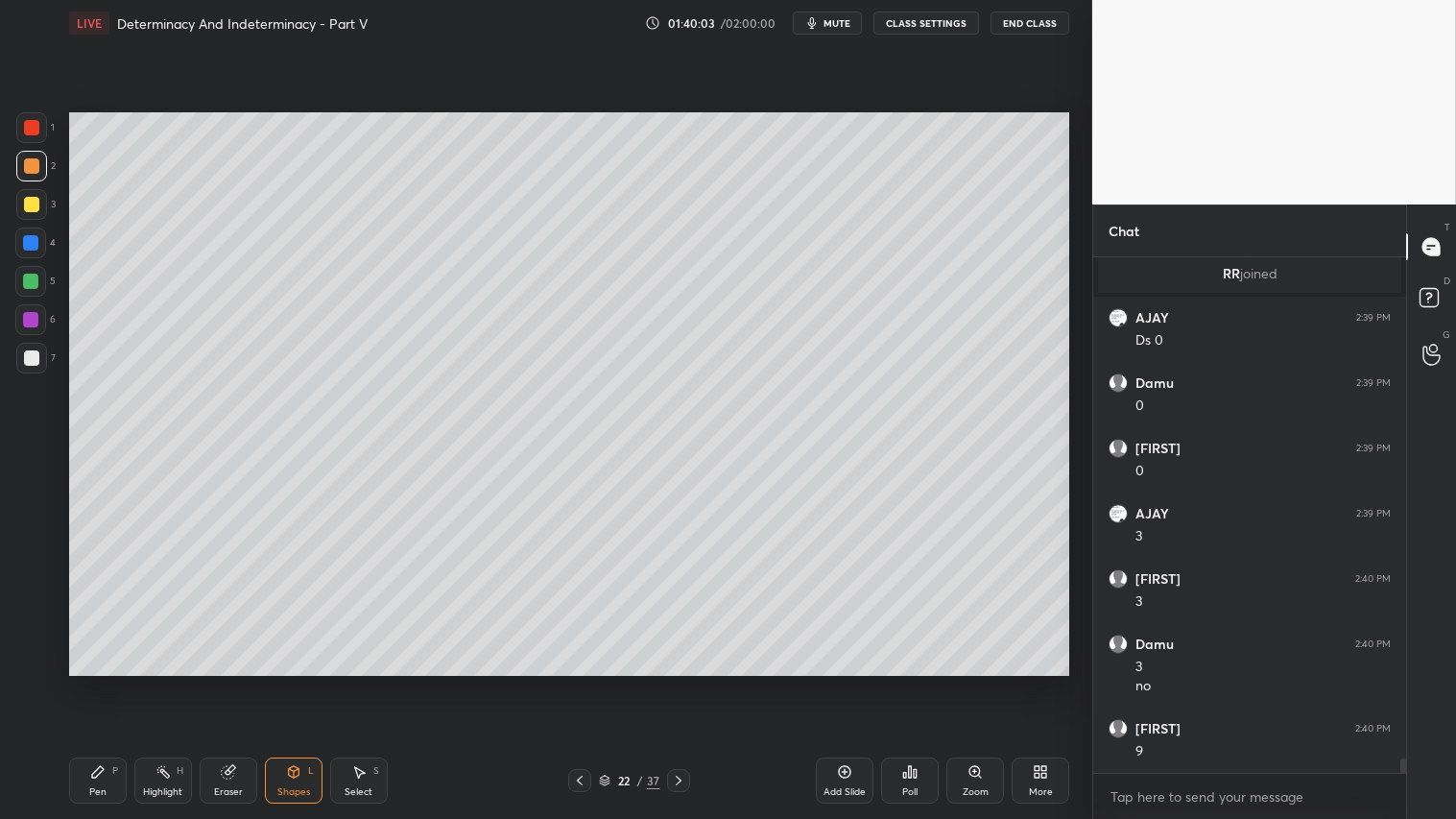 click on "Pen P" at bounding box center [98, 781] 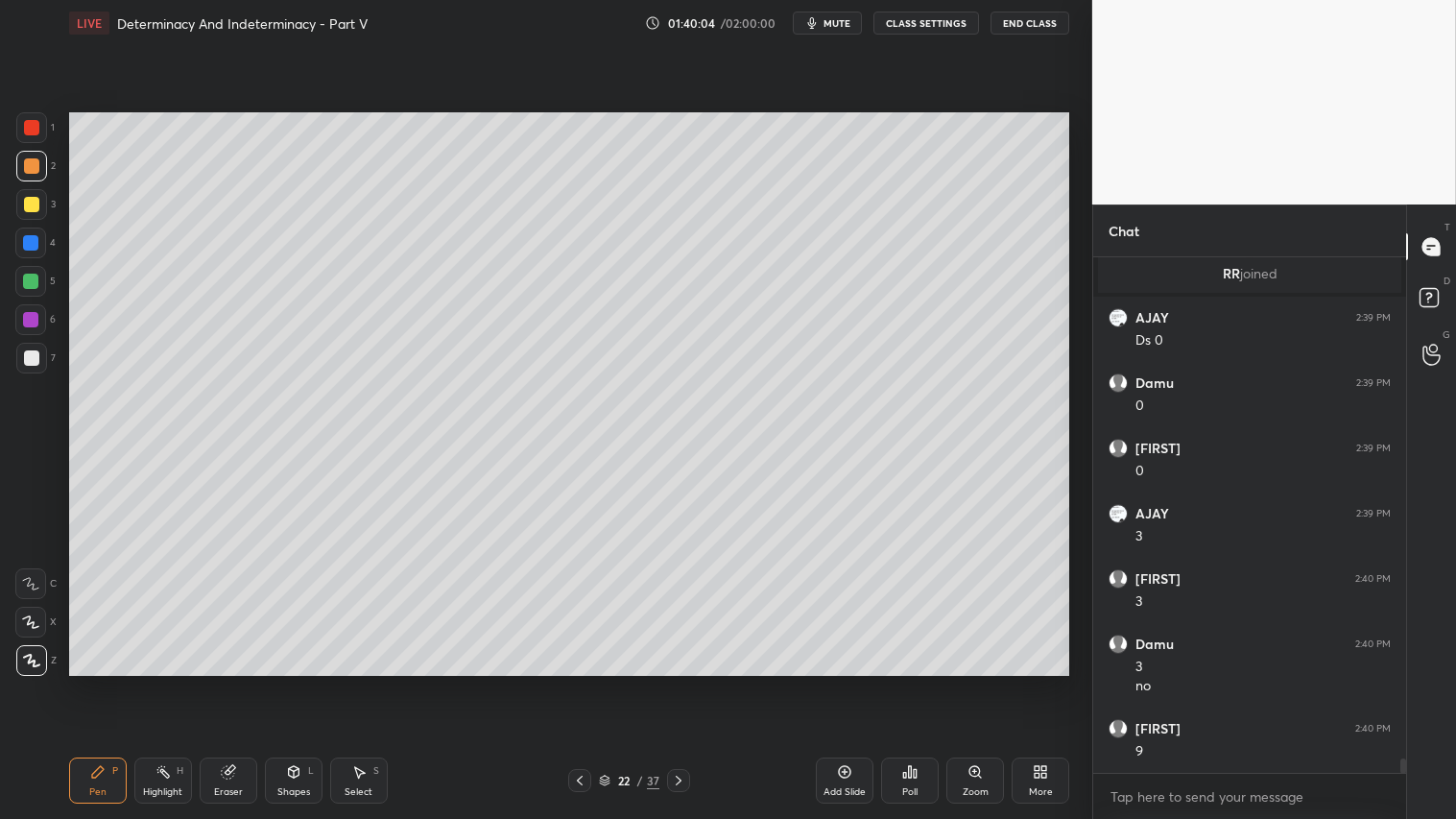 drag, startPoint x: 846, startPoint y: 780, endPoint x: 836, endPoint y: 768, distance: 15.6205 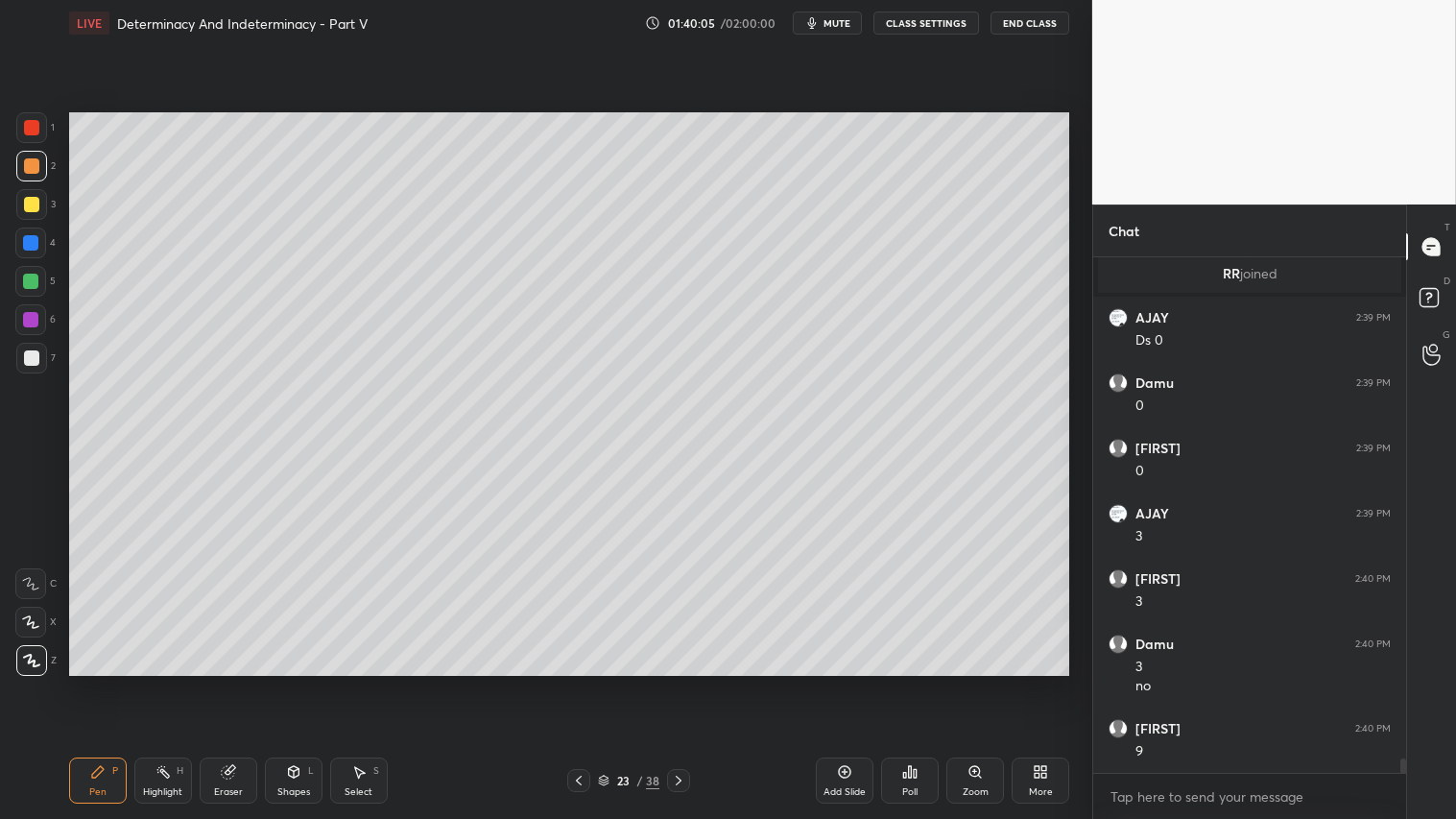 click at bounding box center (32, 166) 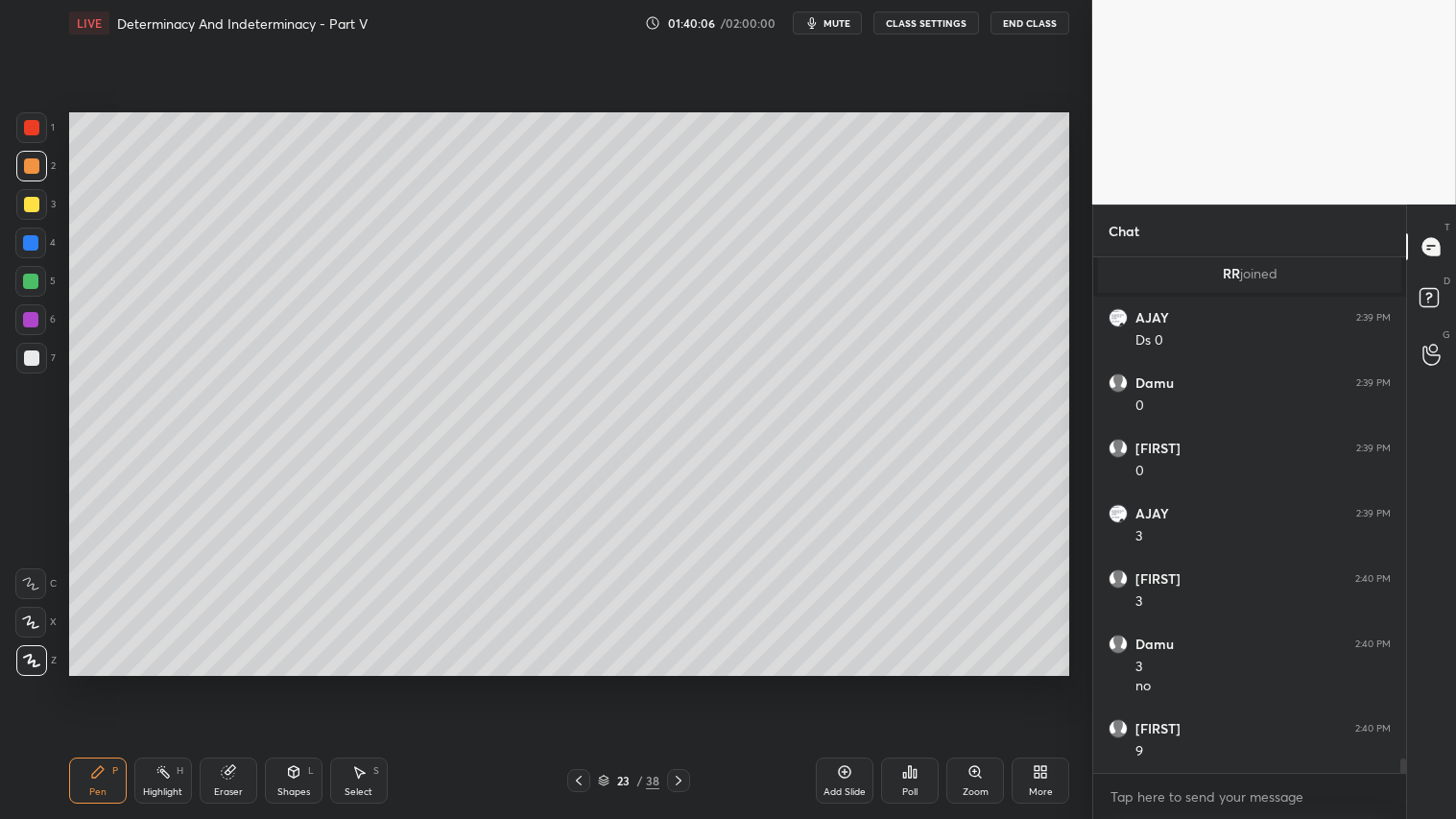 click 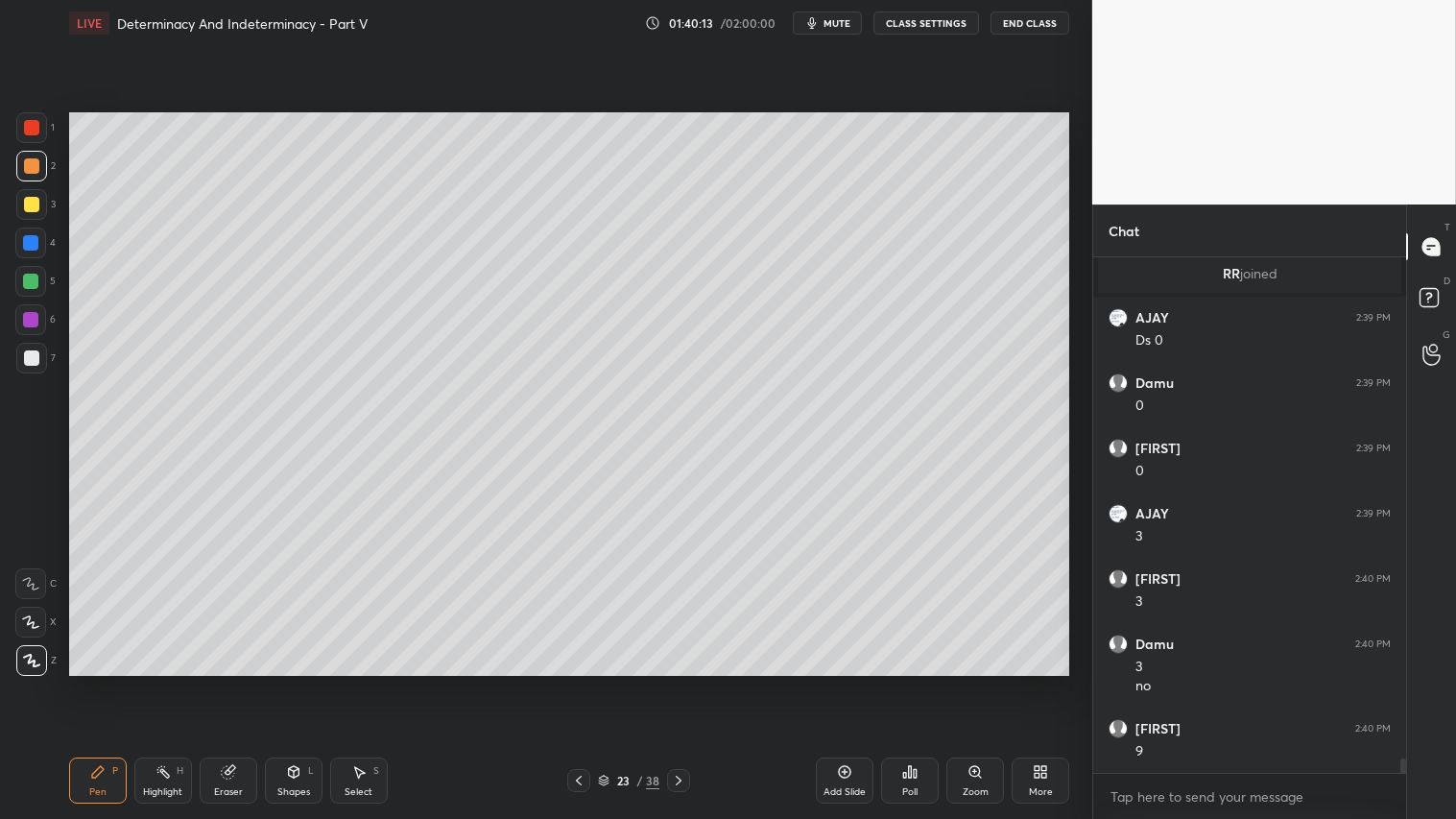 click on "Shapes" at bounding box center [294, 792] 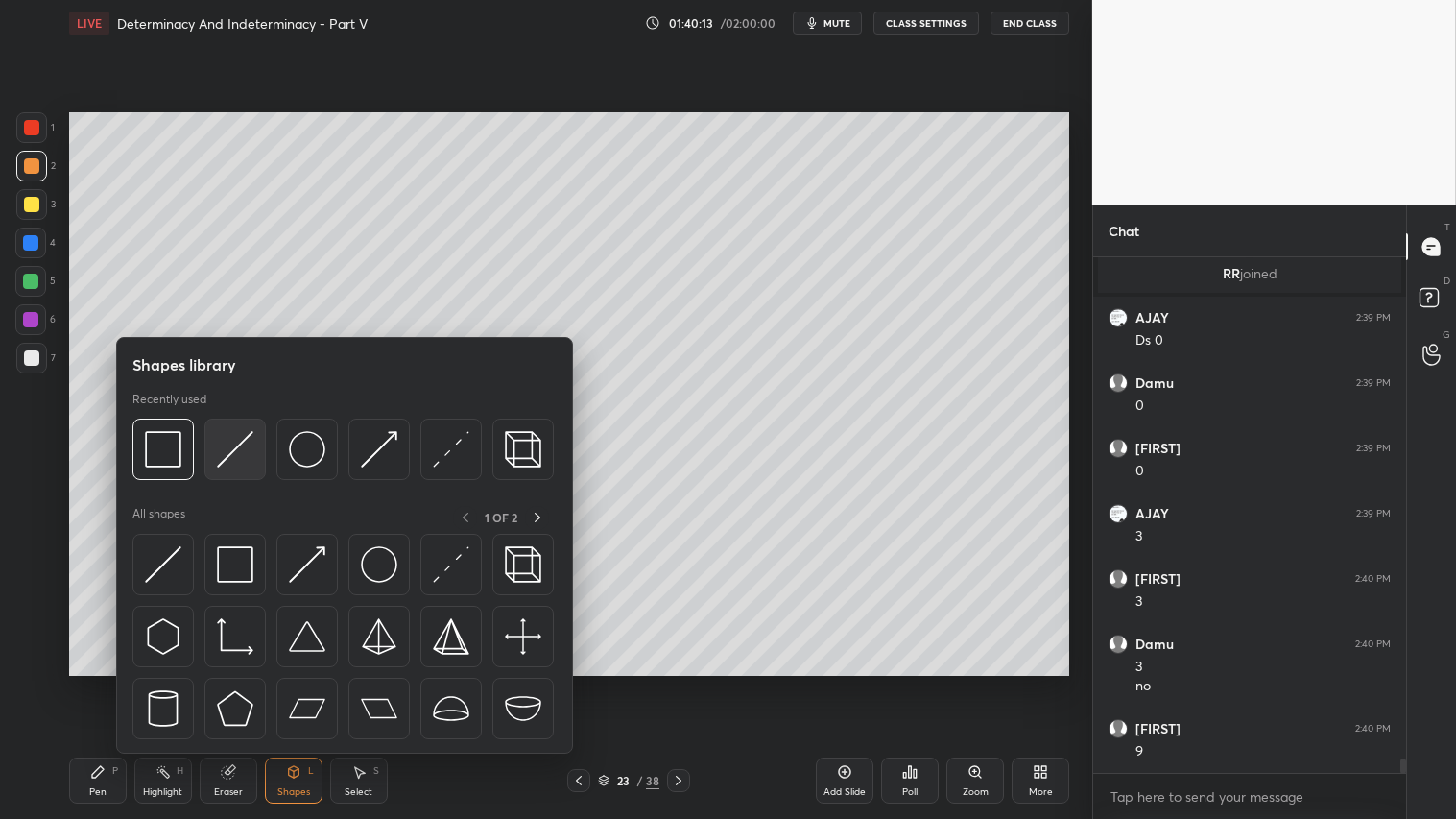 click at bounding box center [235, 449] 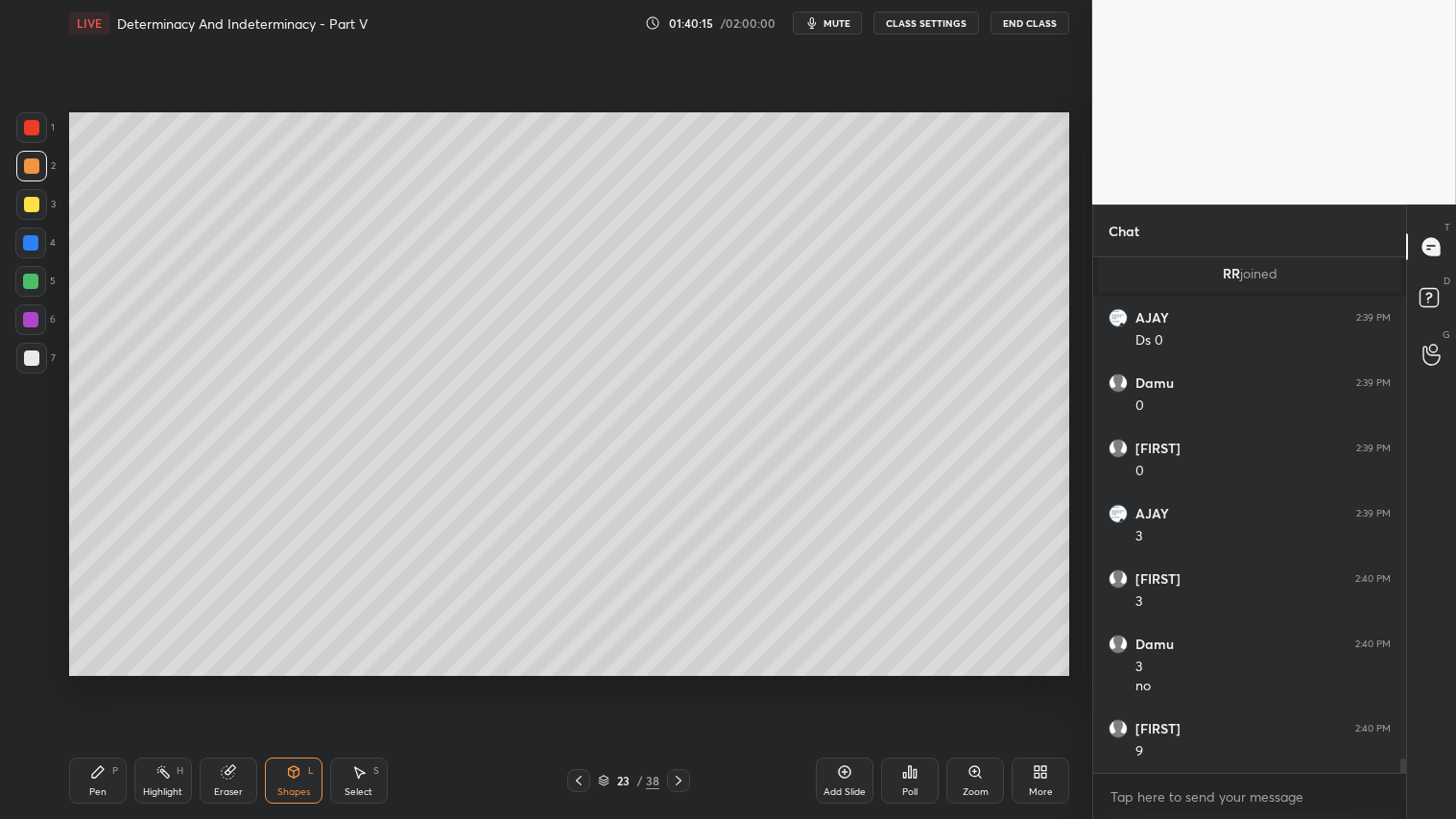drag, startPoint x: 34, startPoint y: 161, endPoint x: 63, endPoint y: 583, distance: 422.99527 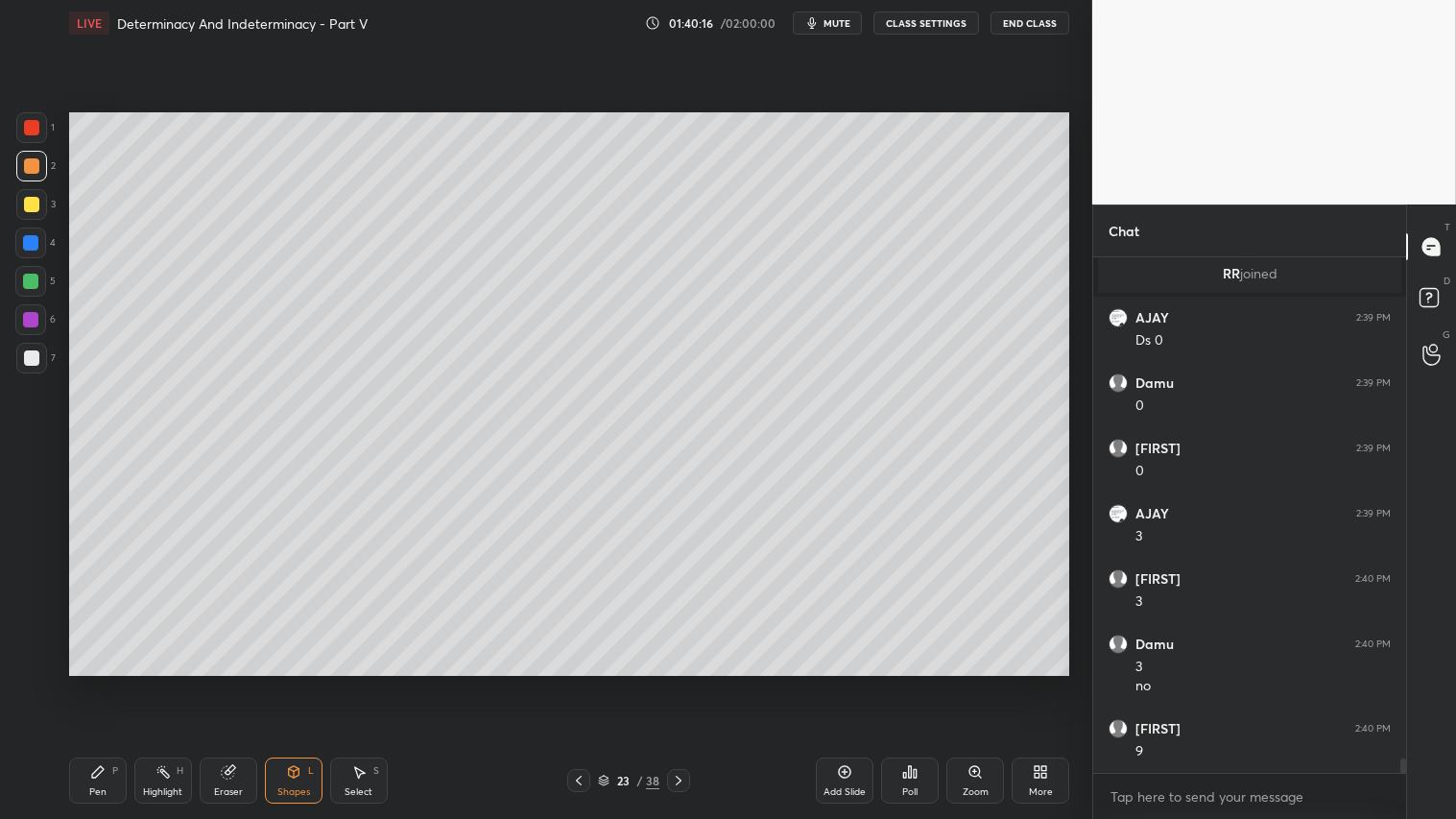 click on "Pen P" at bounding box center [98, 781] 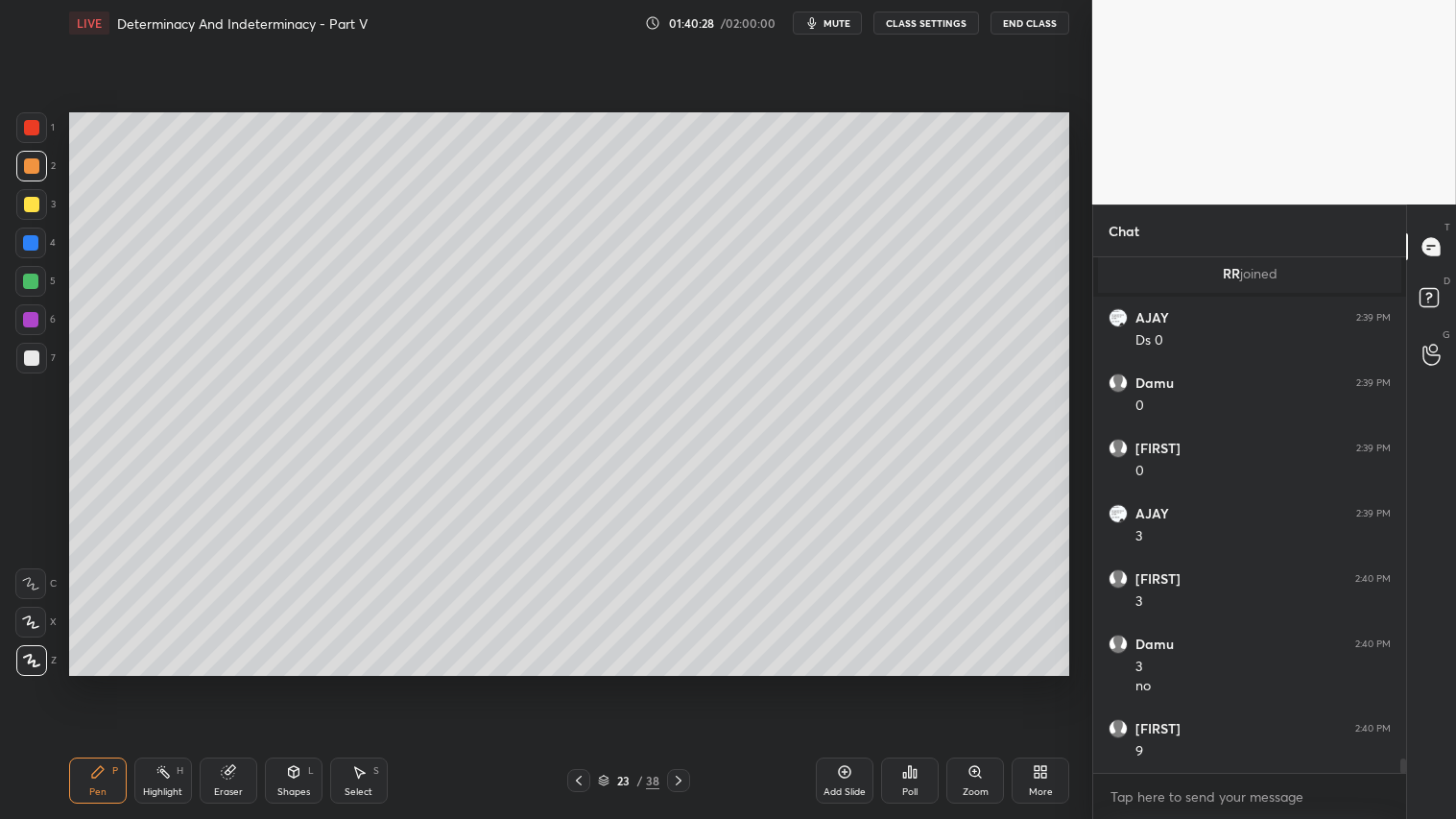 click 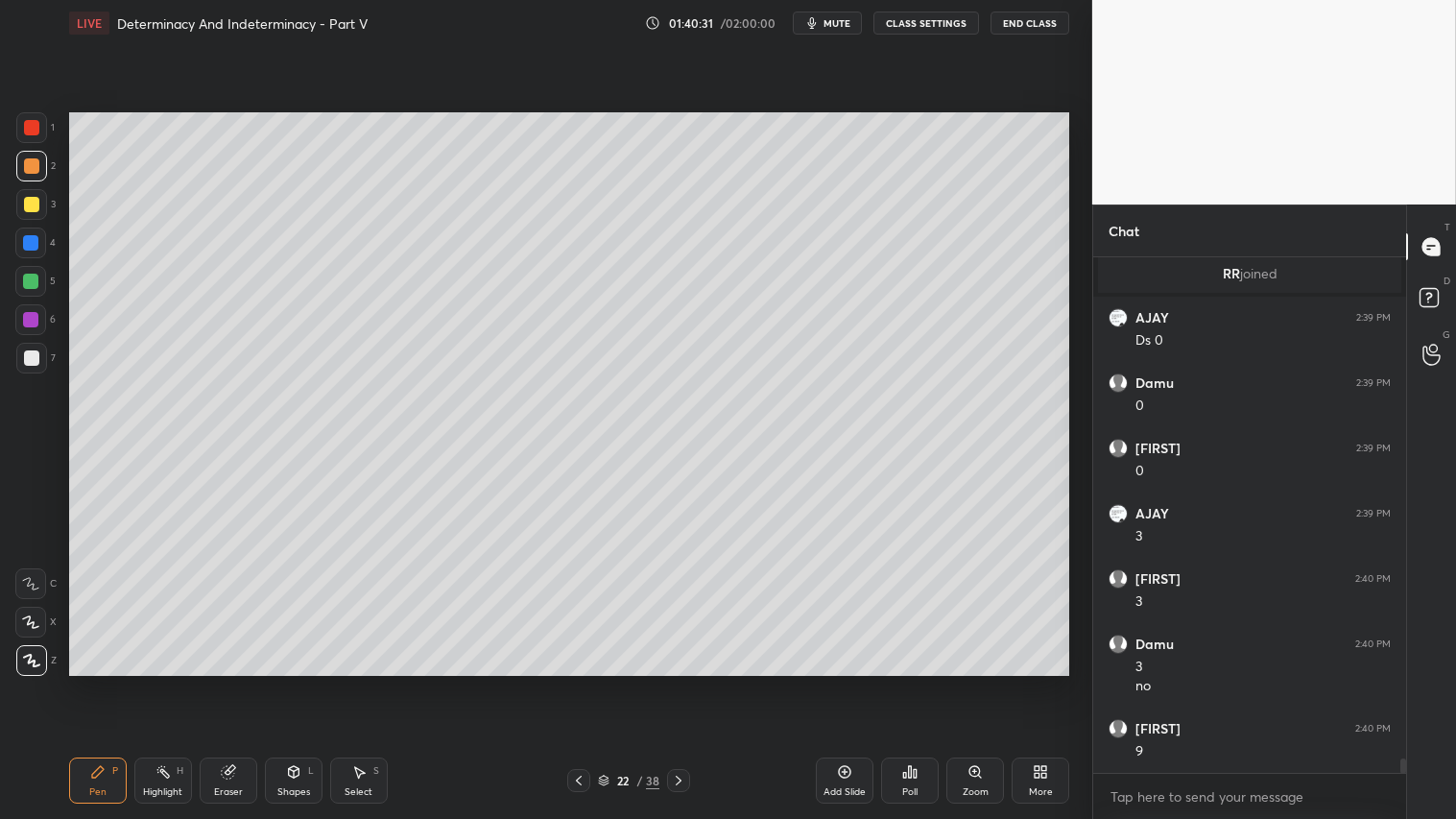 click at bounding box center [679, 781] 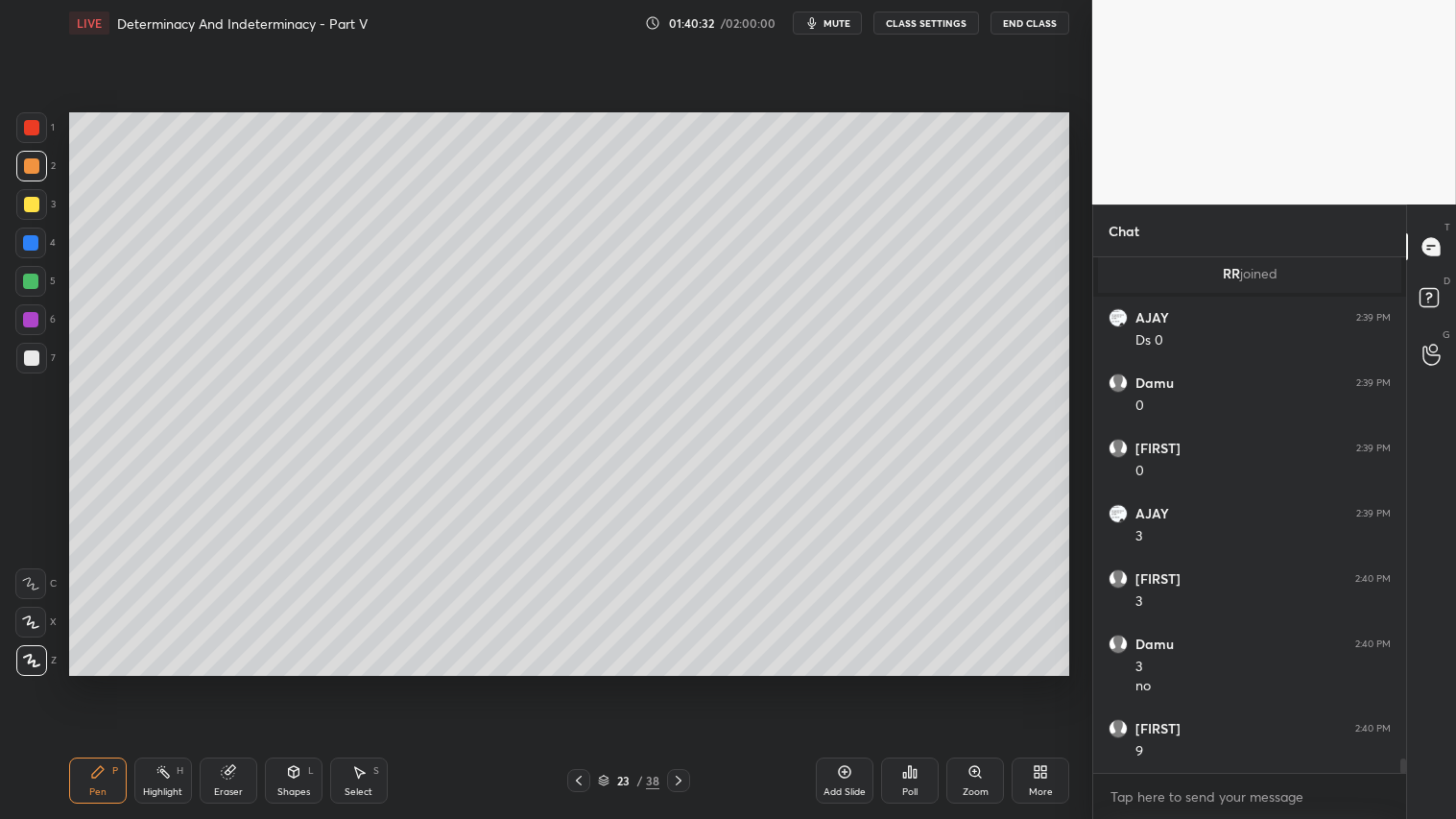 click on "Eraser" at bounding box center [228, 781] 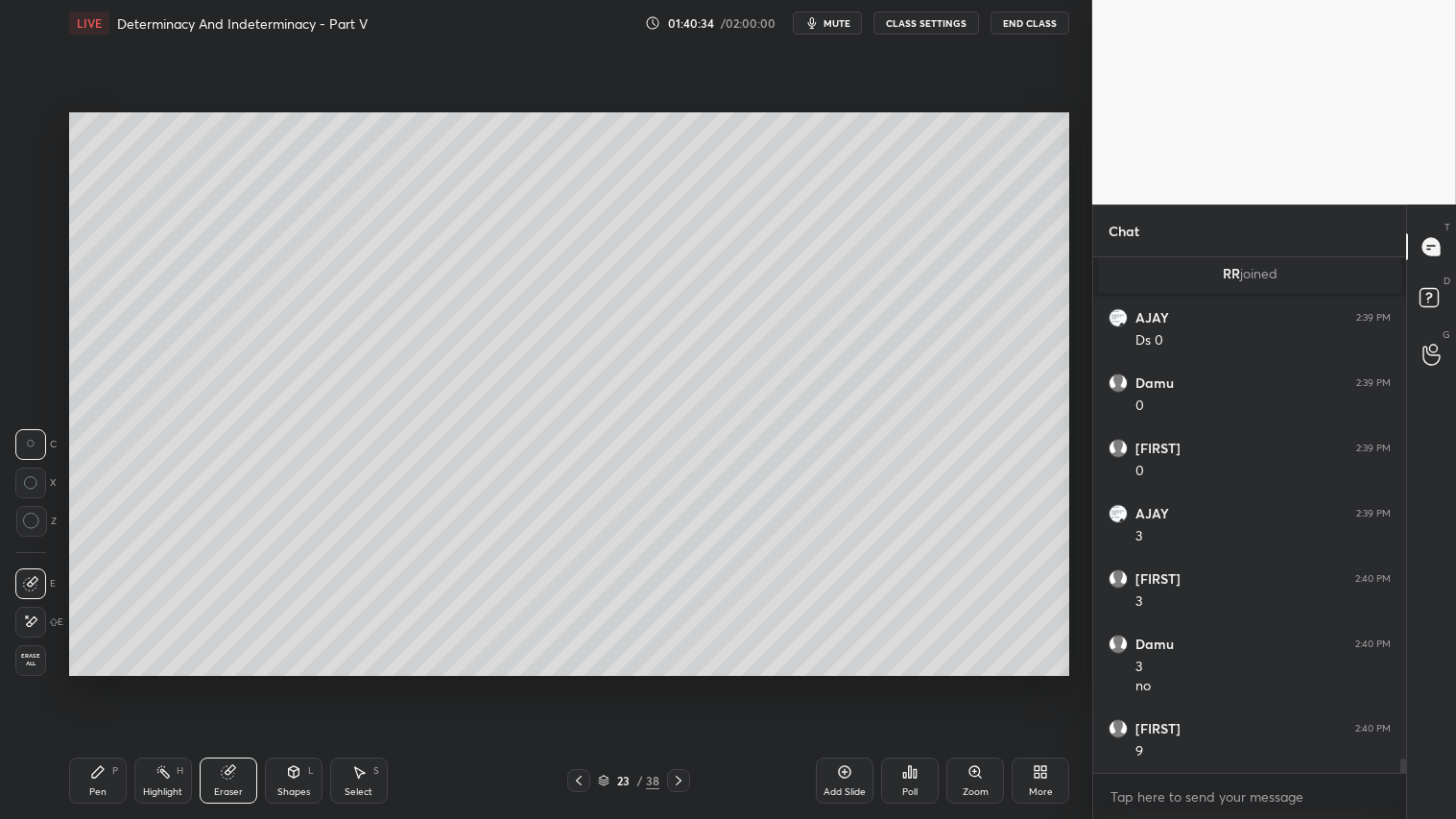 drag, startPoint x: 97, startPoint y: 793, endPoint x: 101, endPoint y: 770, distance: 23.34524 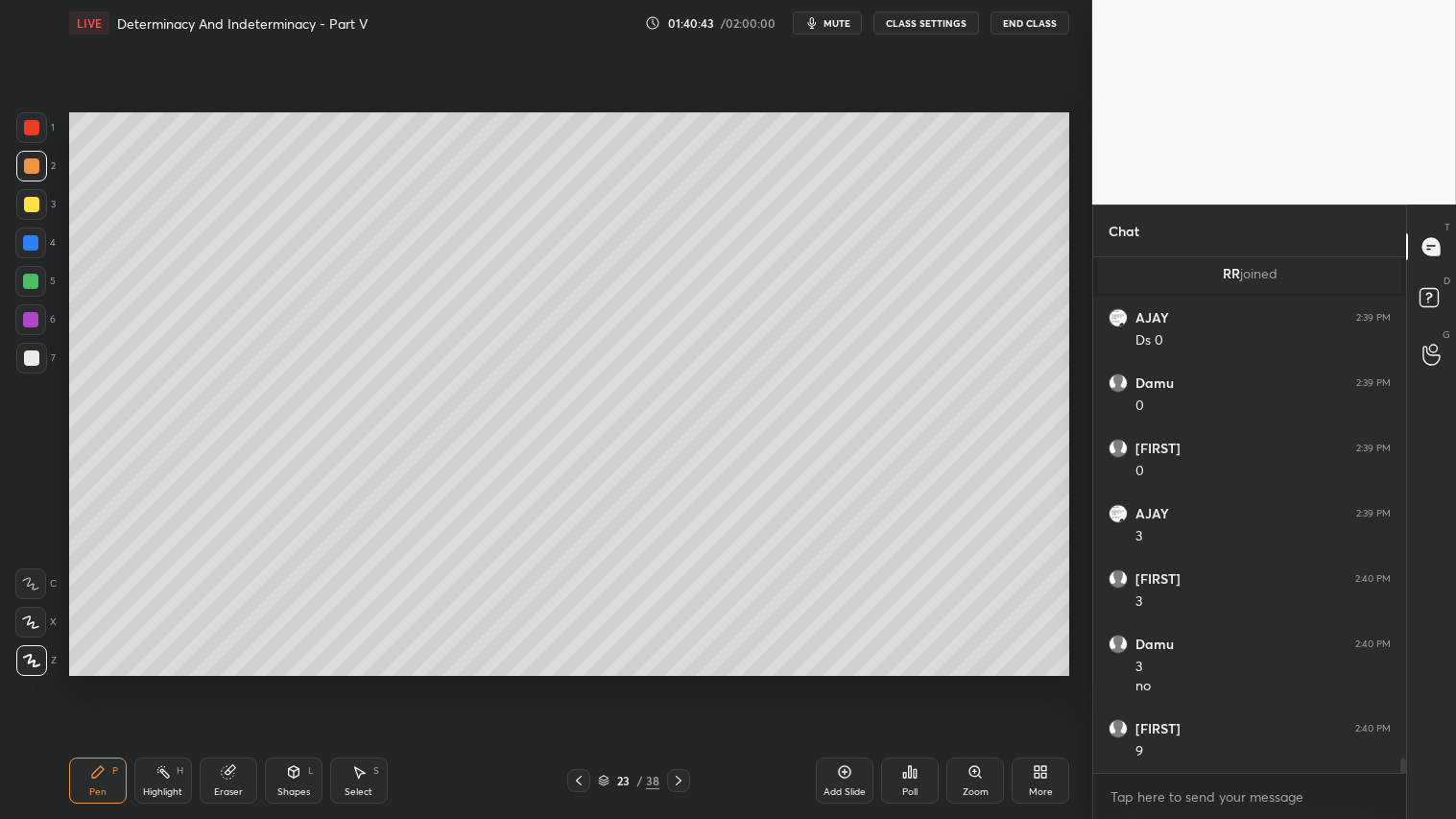 drag, startPoint x: 581, startPoint y: 784, endPoint x: 574, endPoint y: 776, distance: 10.630146 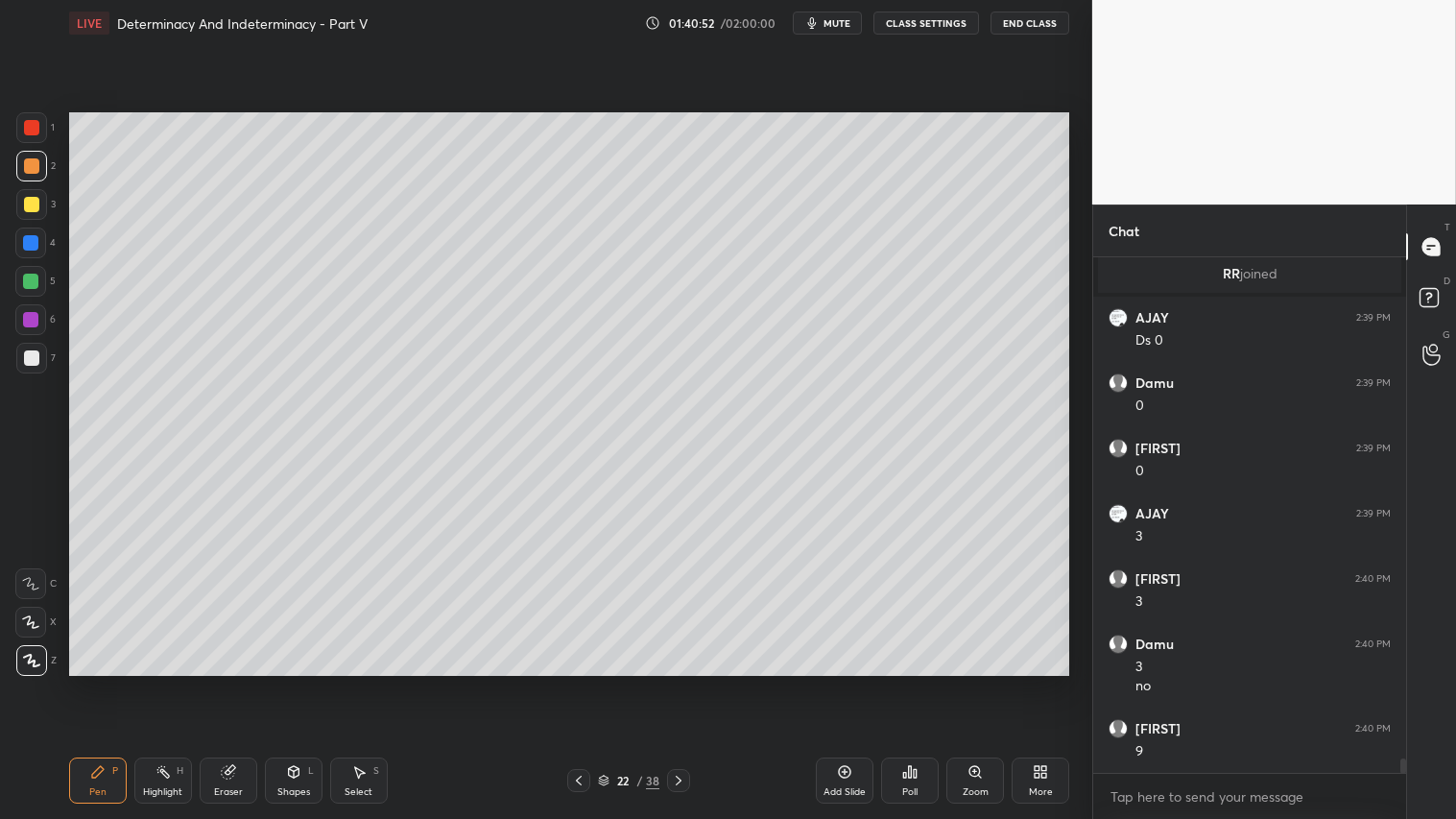 click 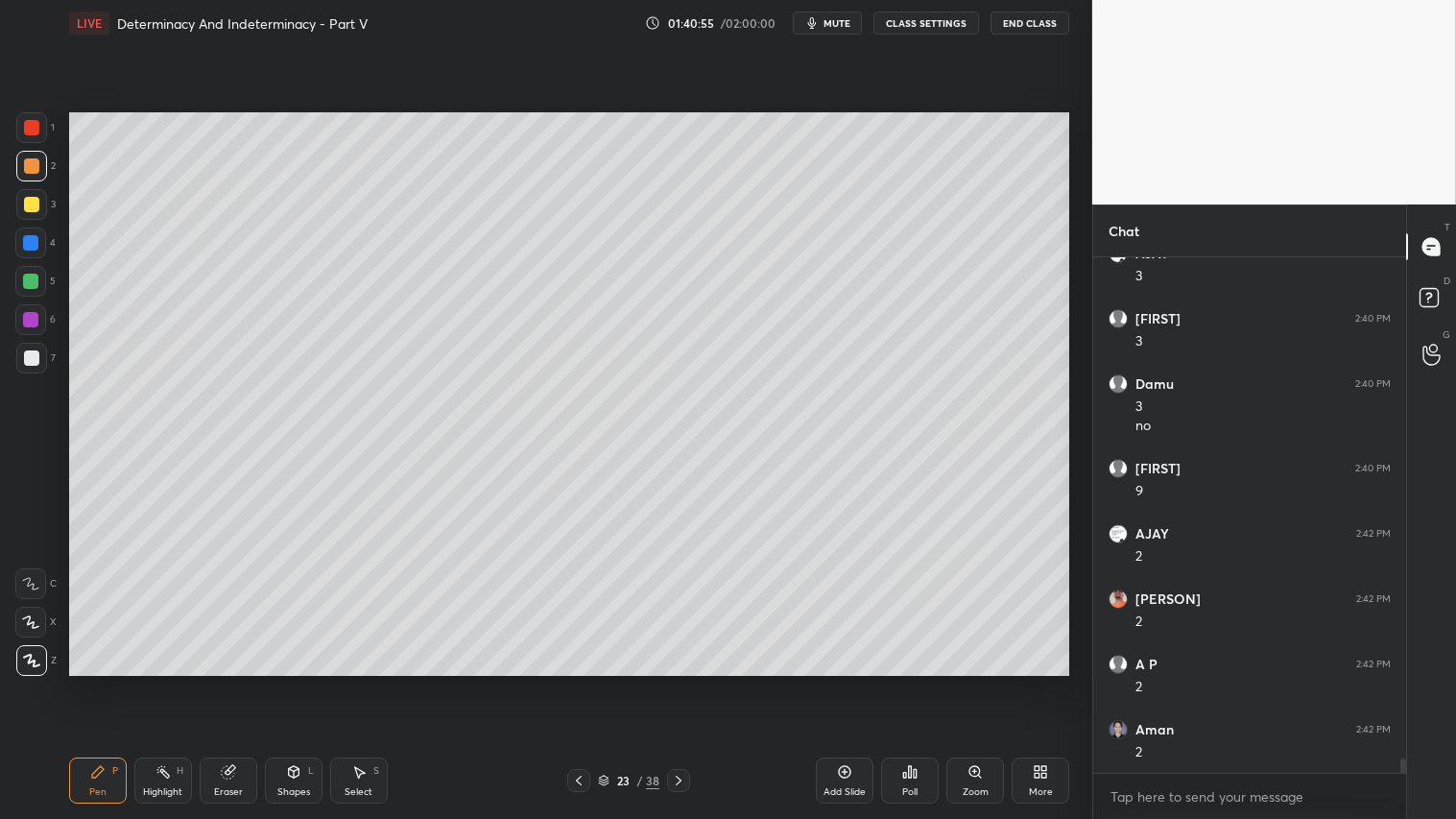 scroll, scrollTop: 18526, scrollLeft: 0, axis: vertical 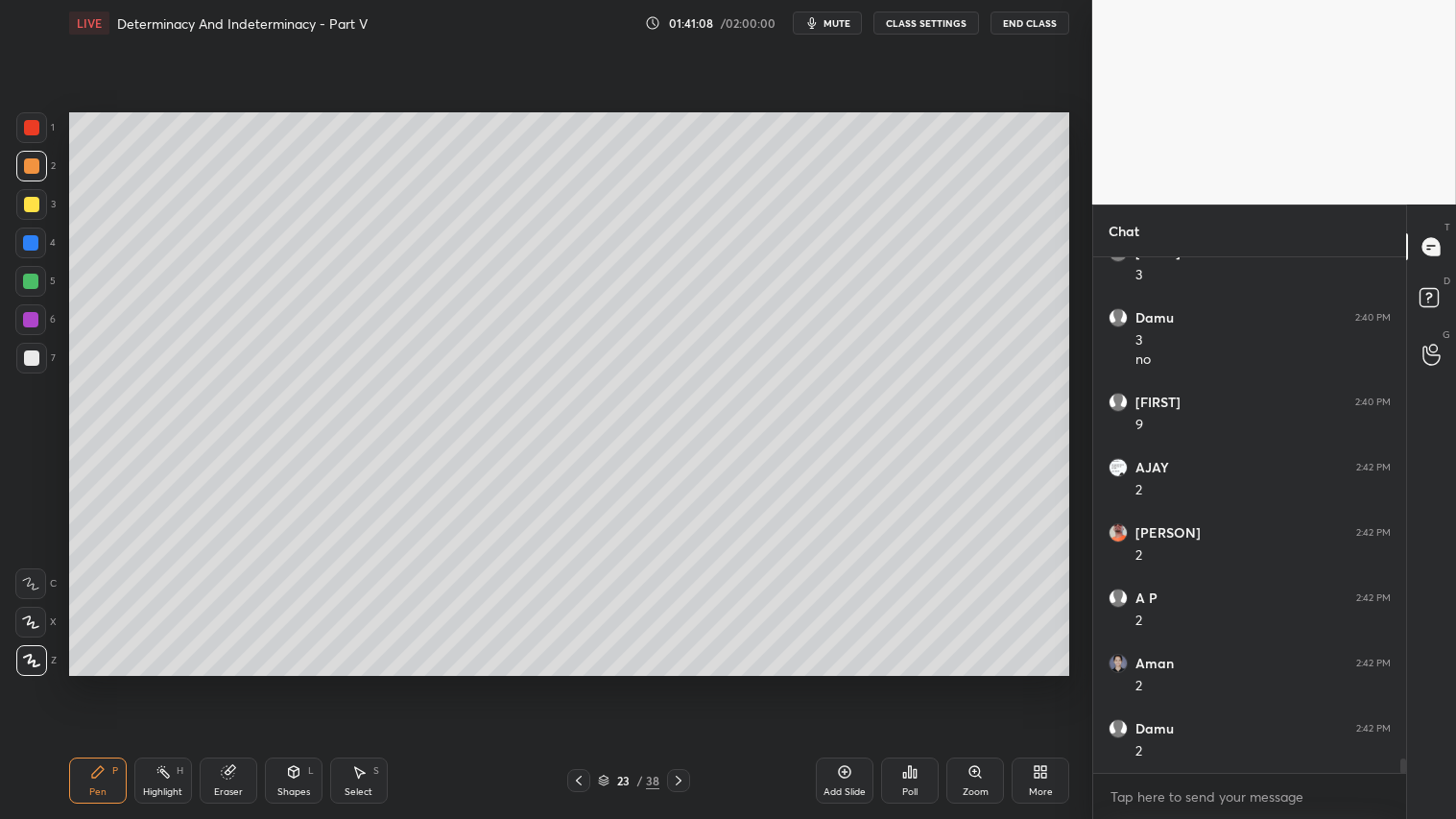 click on "Shapes L" at bounding box center [294, 781] 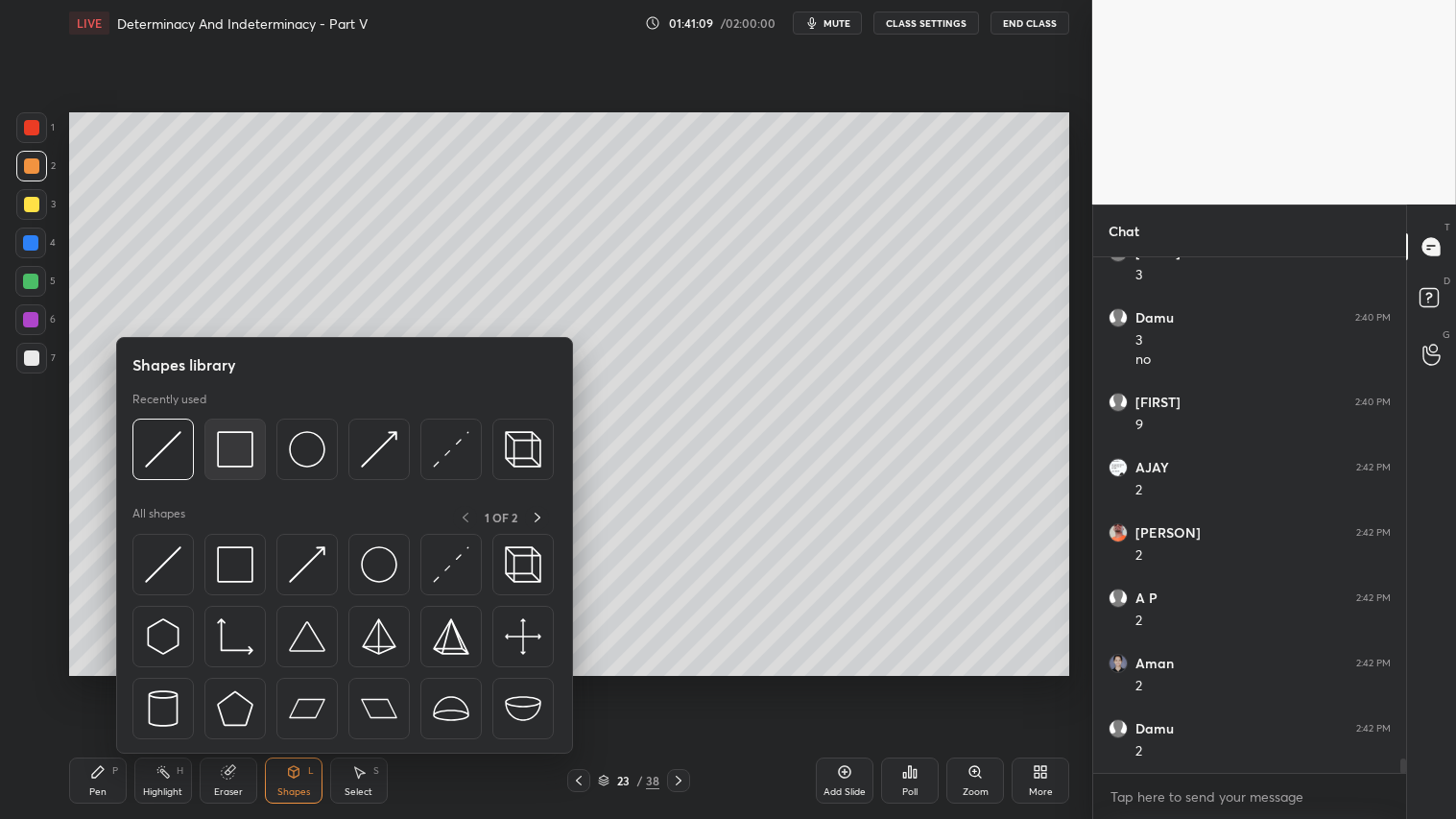 click at bounding box center (235, 449) 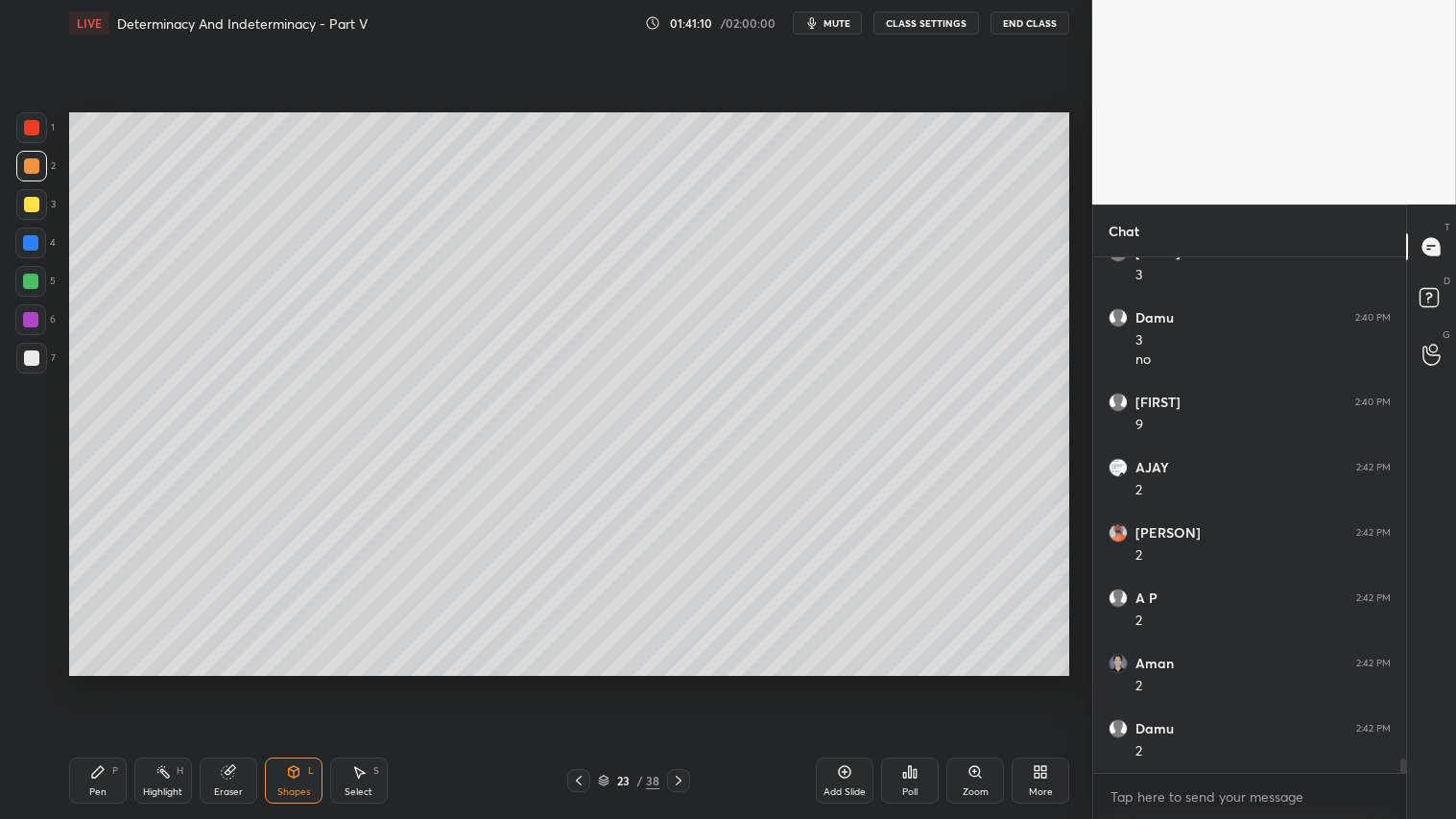 click at bounding box center (32, 358) 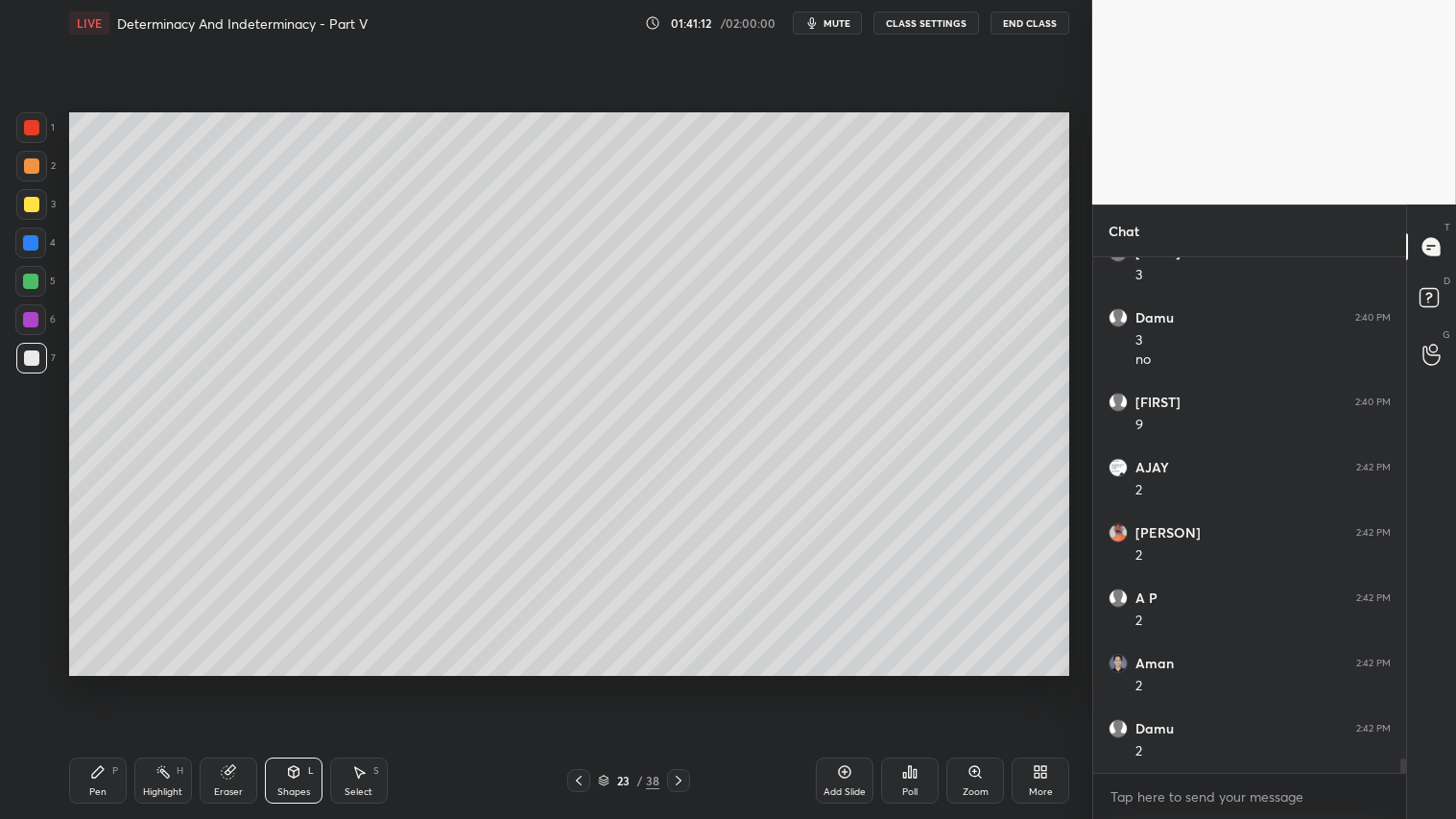 scroll, scrollTop: 18591, scrollLeft: 0, axis: vertical 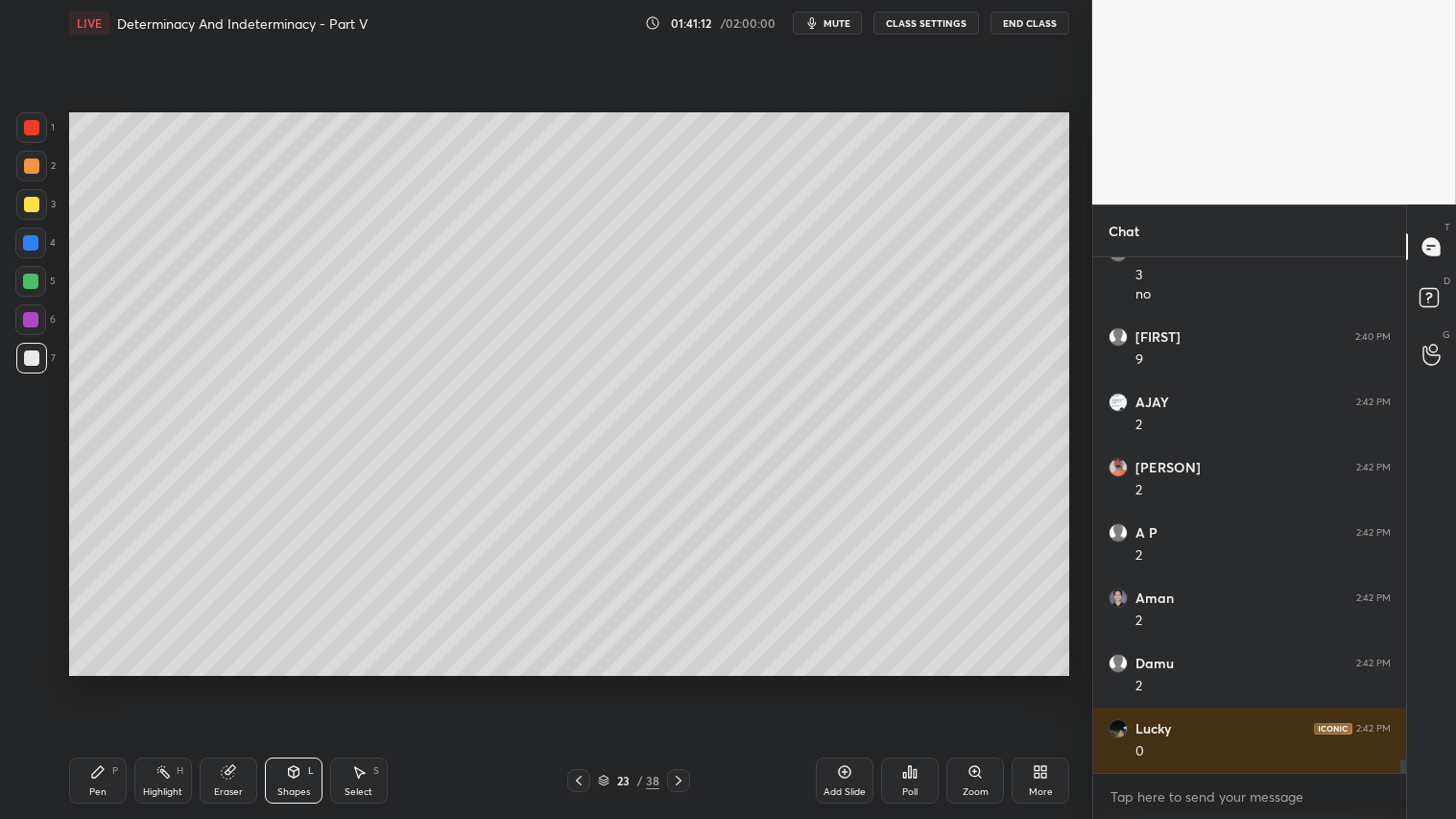 click at bounding box center (32, 166) 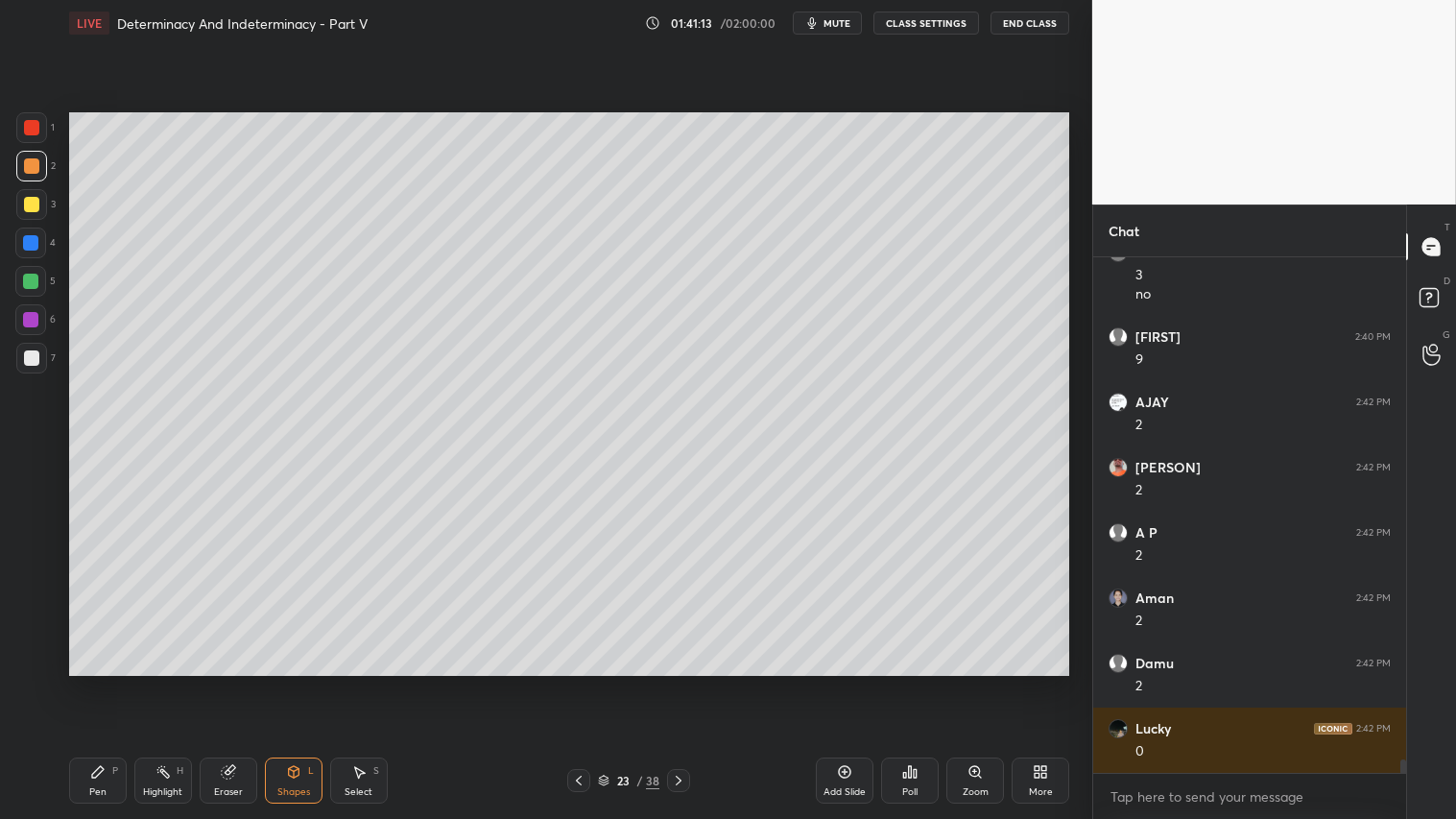 click on "Pen P" at bounding box center [98, 781] 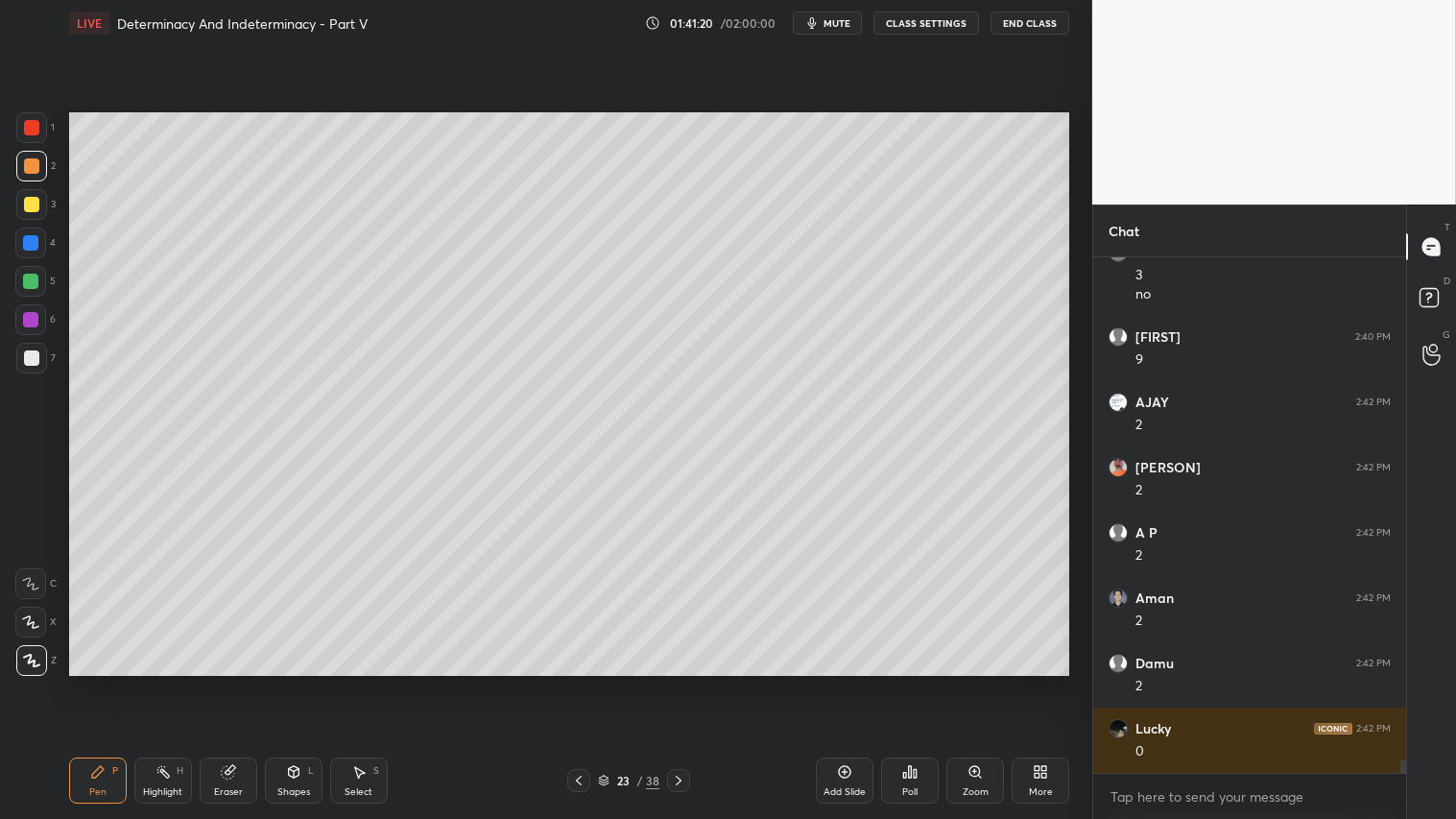 click on "Shapes L" at bounding box center (294, 781) 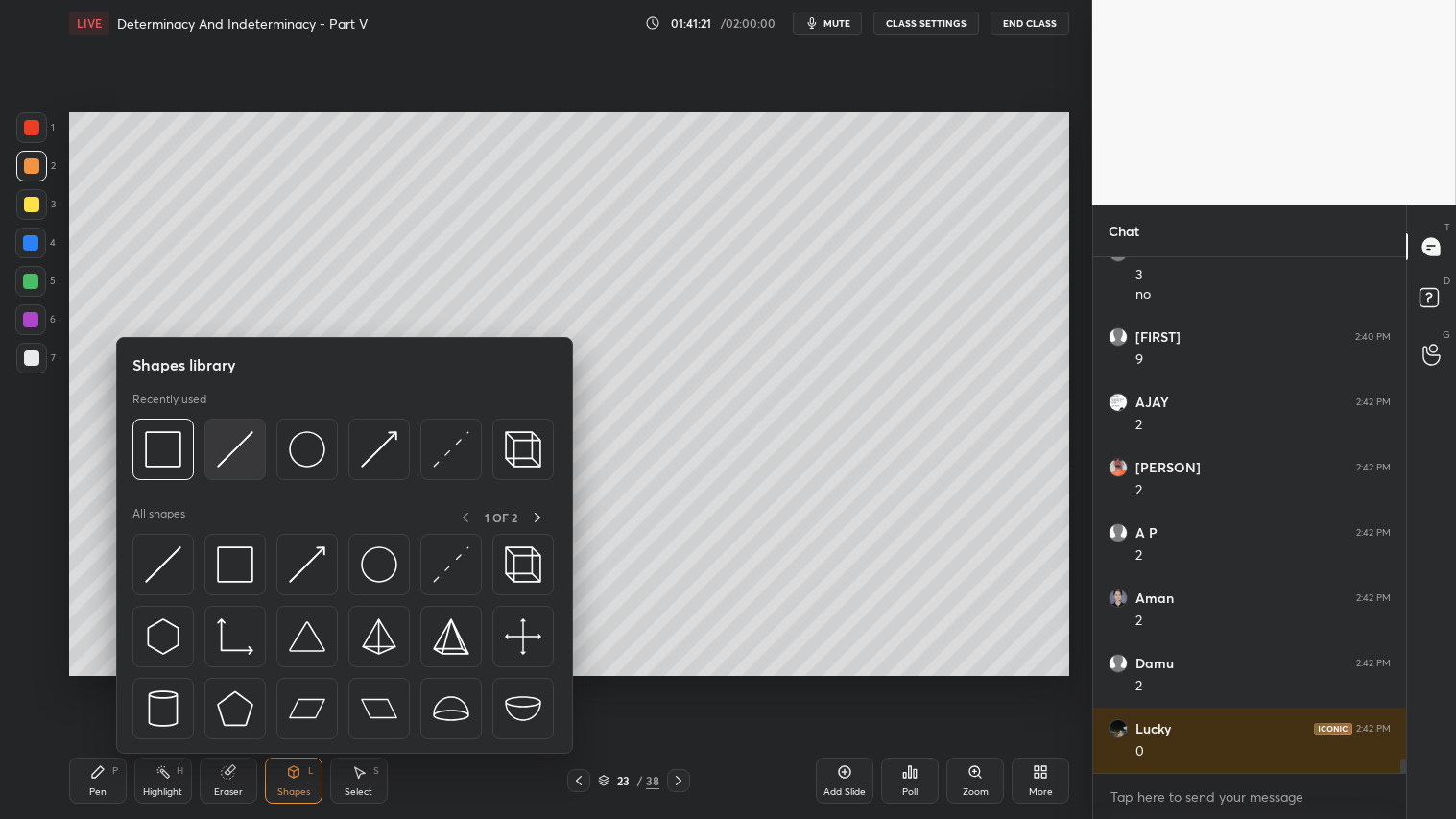 click at bounding box center (235, 449) 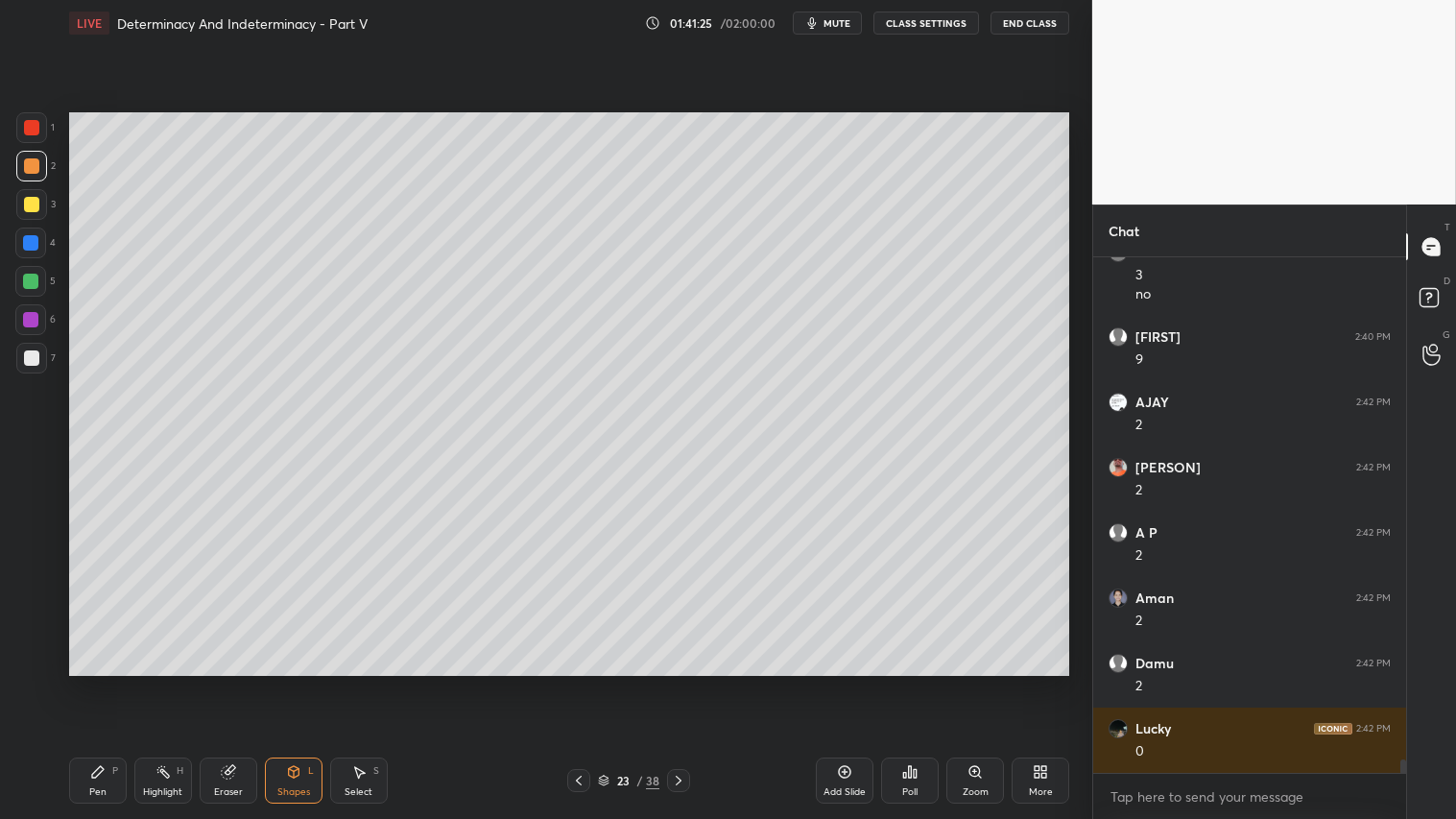 drag, startPoint x: 34, startPoint y: 158, endPoint x: 30, endPoint y: 207, distance: 49.162994 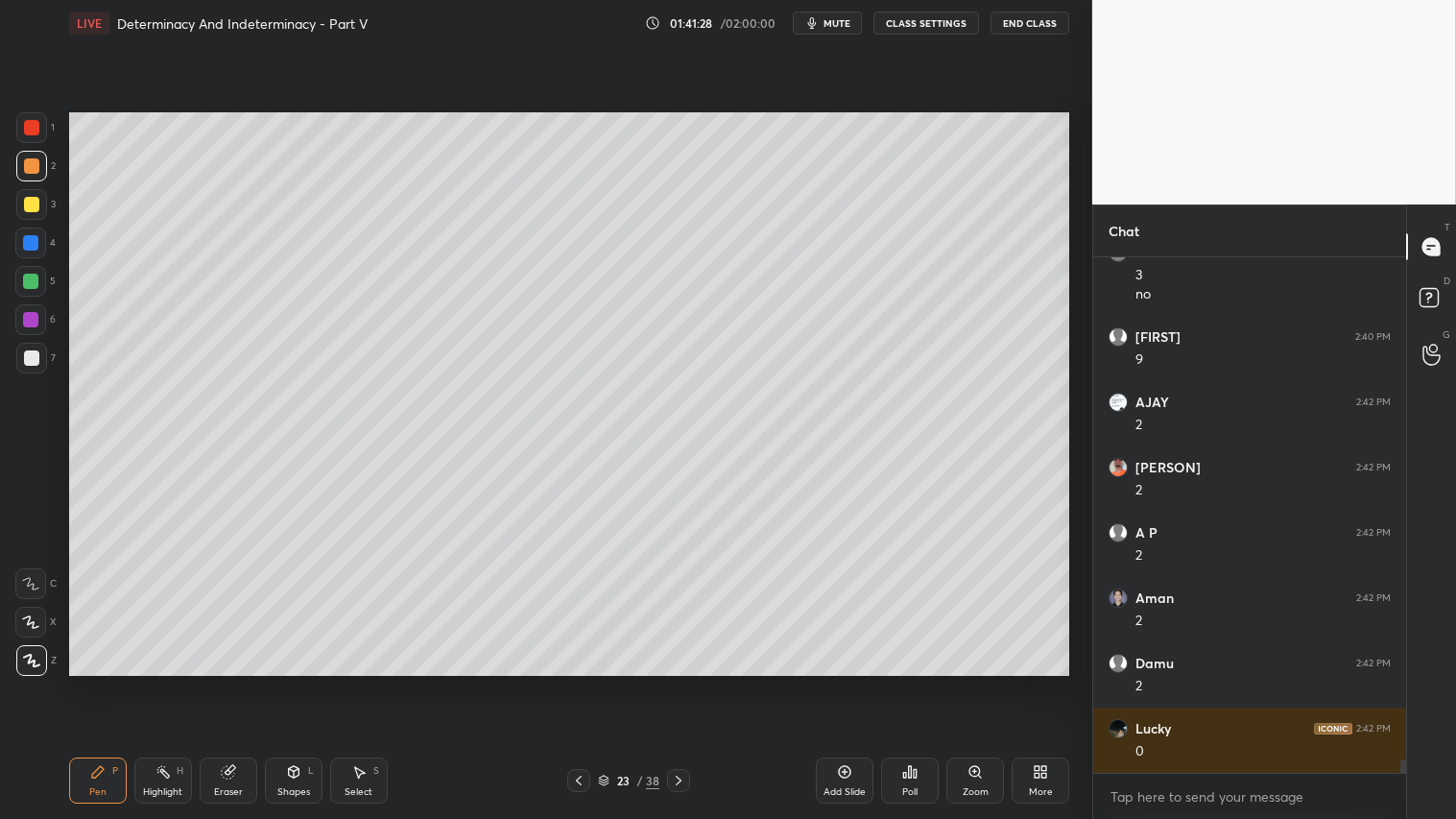click 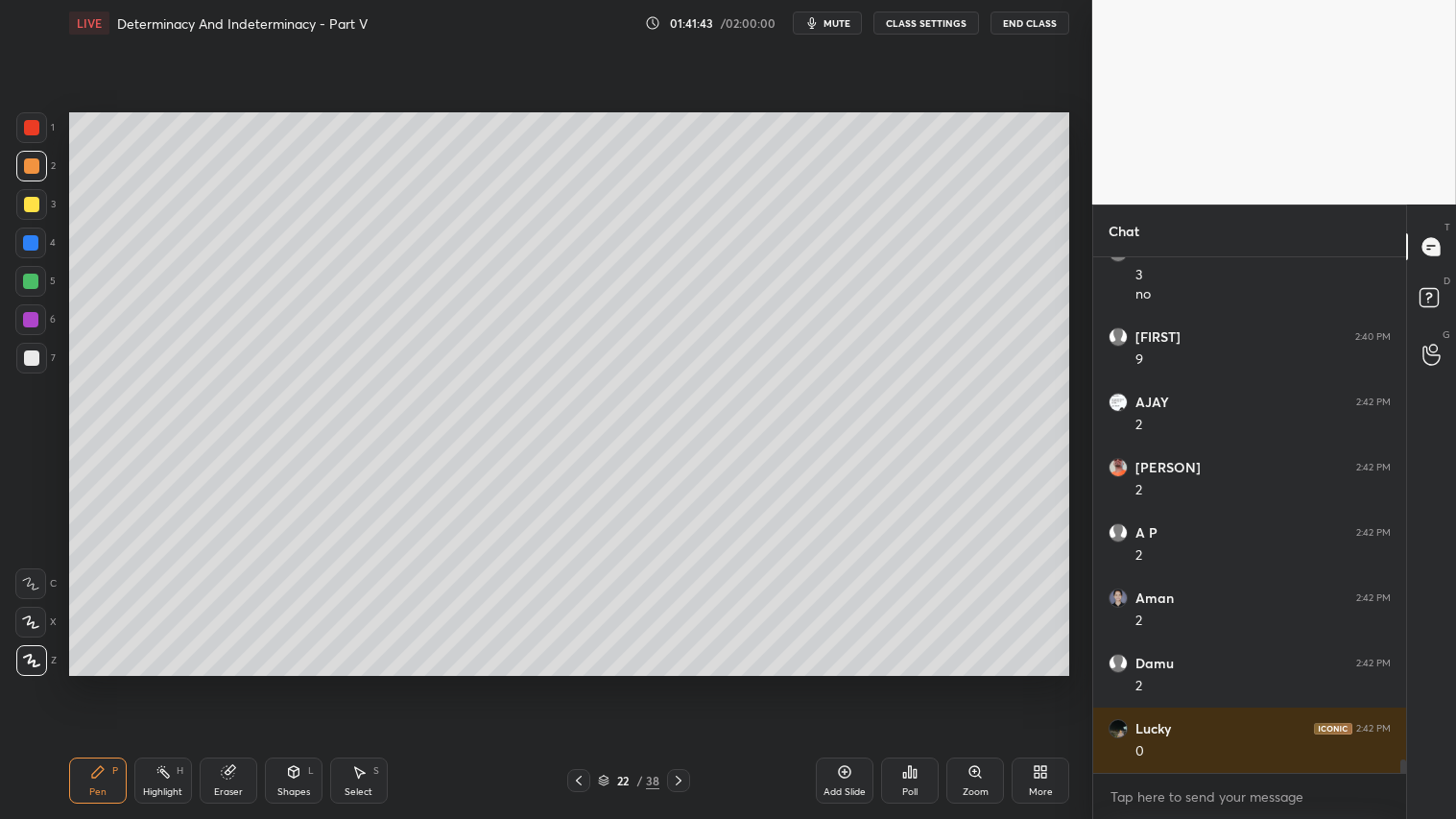click 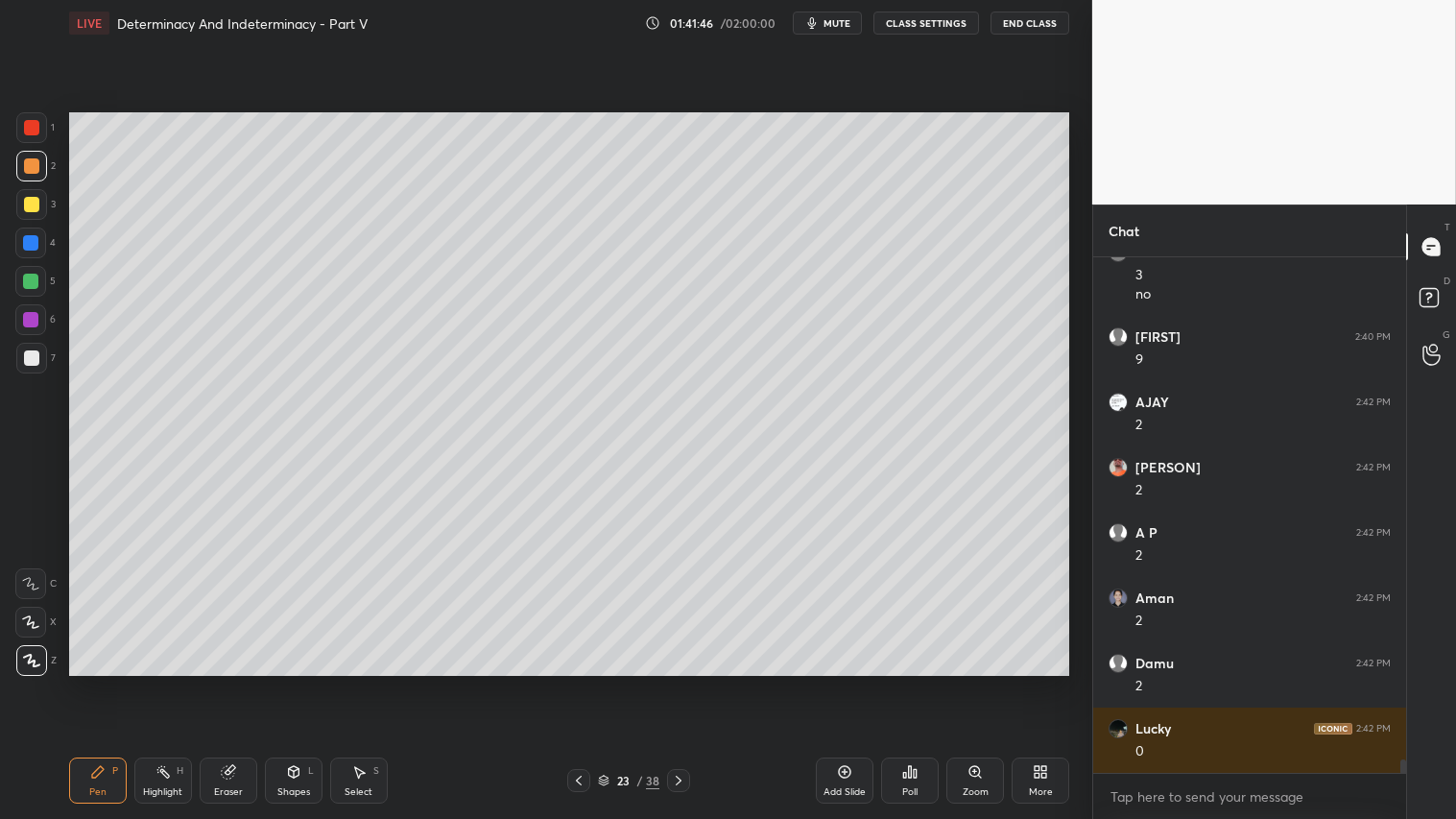click 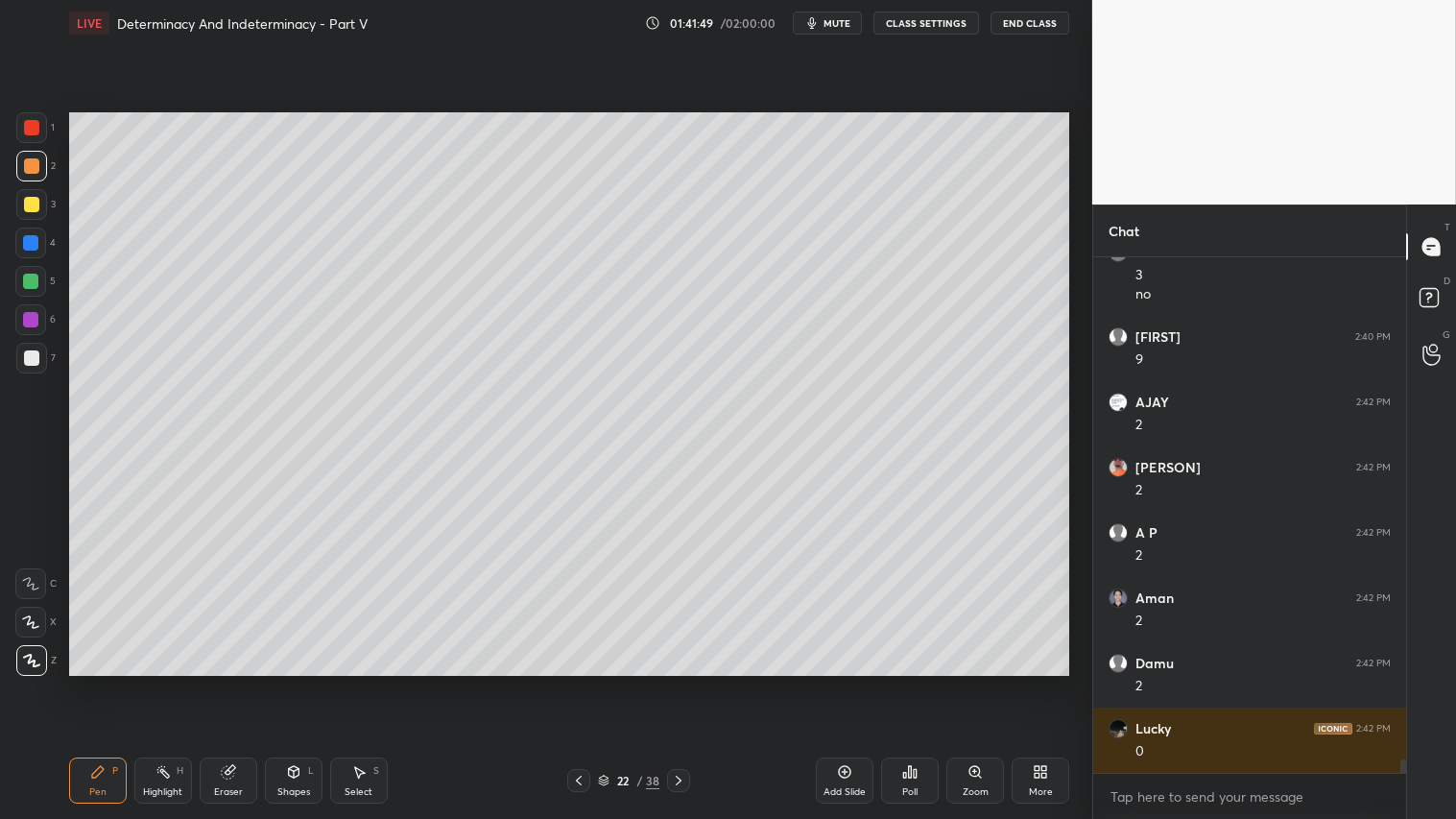 drag, startPoint x: 670, startPoint y: 773, endPoint x: 681, endPoint y: 774, distance: 11.045361 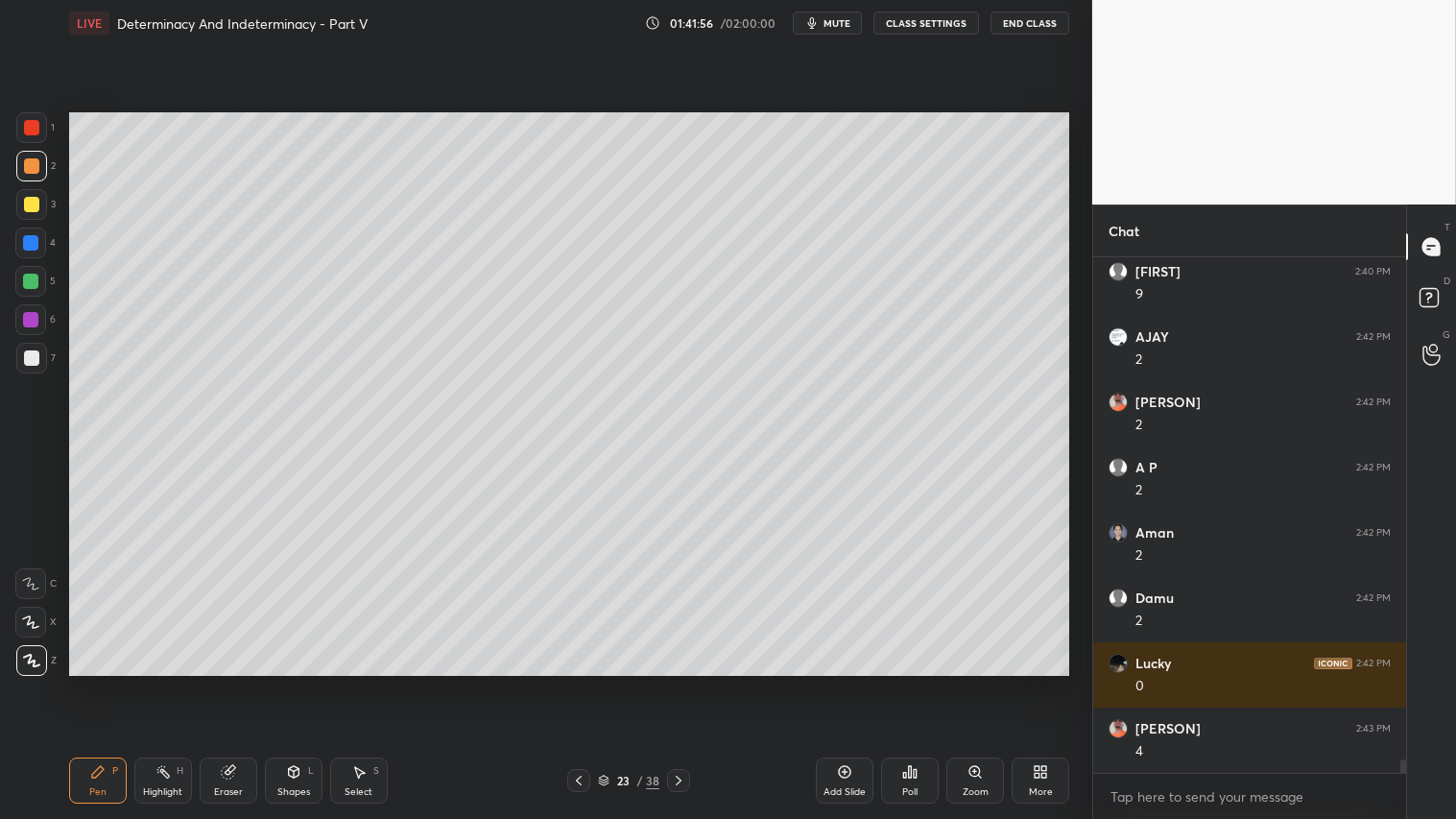 scroll, scrollTop: 18721, scrollLeft: 0, axis: vertical 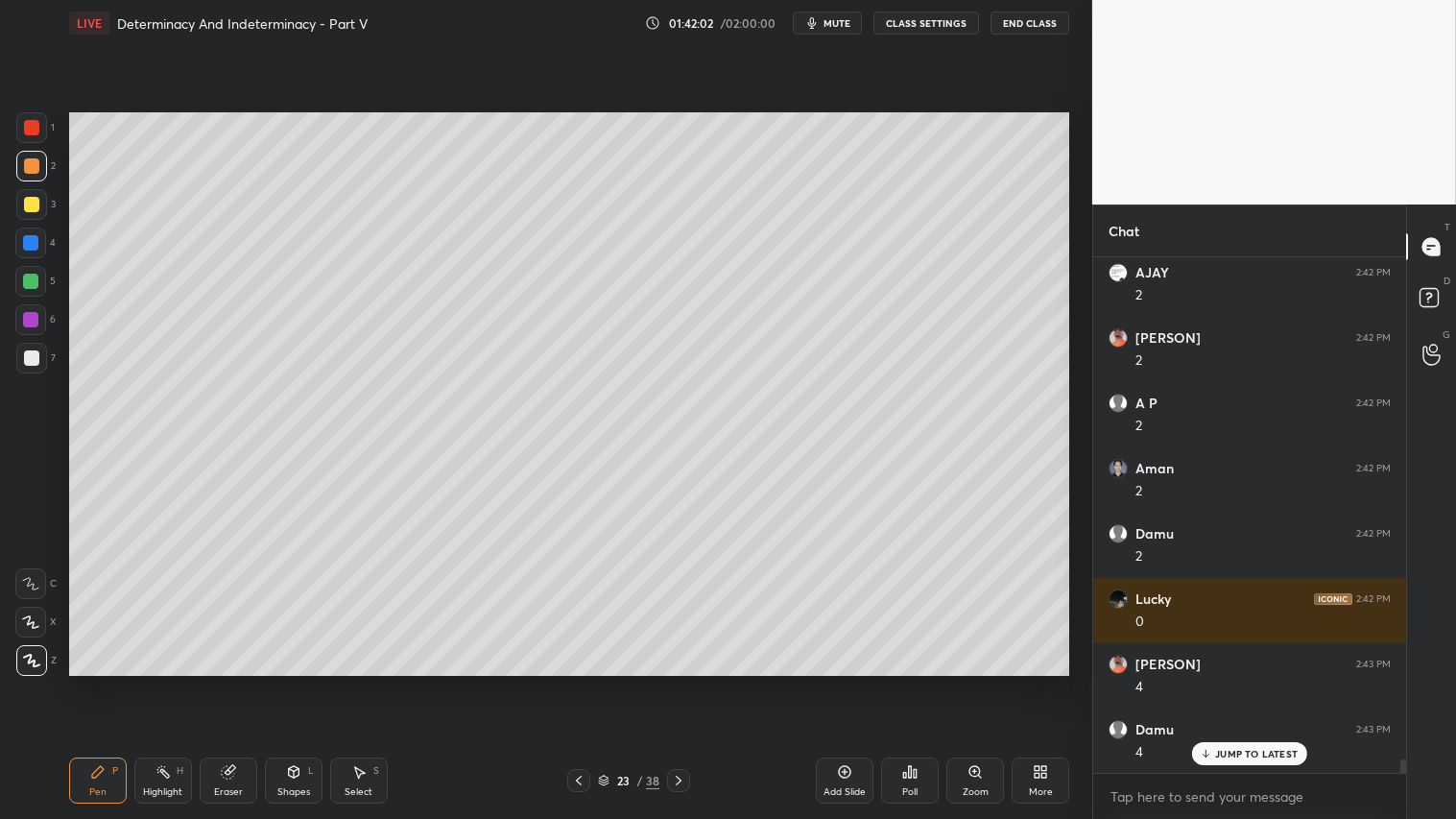 drag, startPoint x: 27, startPoint y: 205, endPoint x: 48, endPoint y: 214, distance: 22.847319 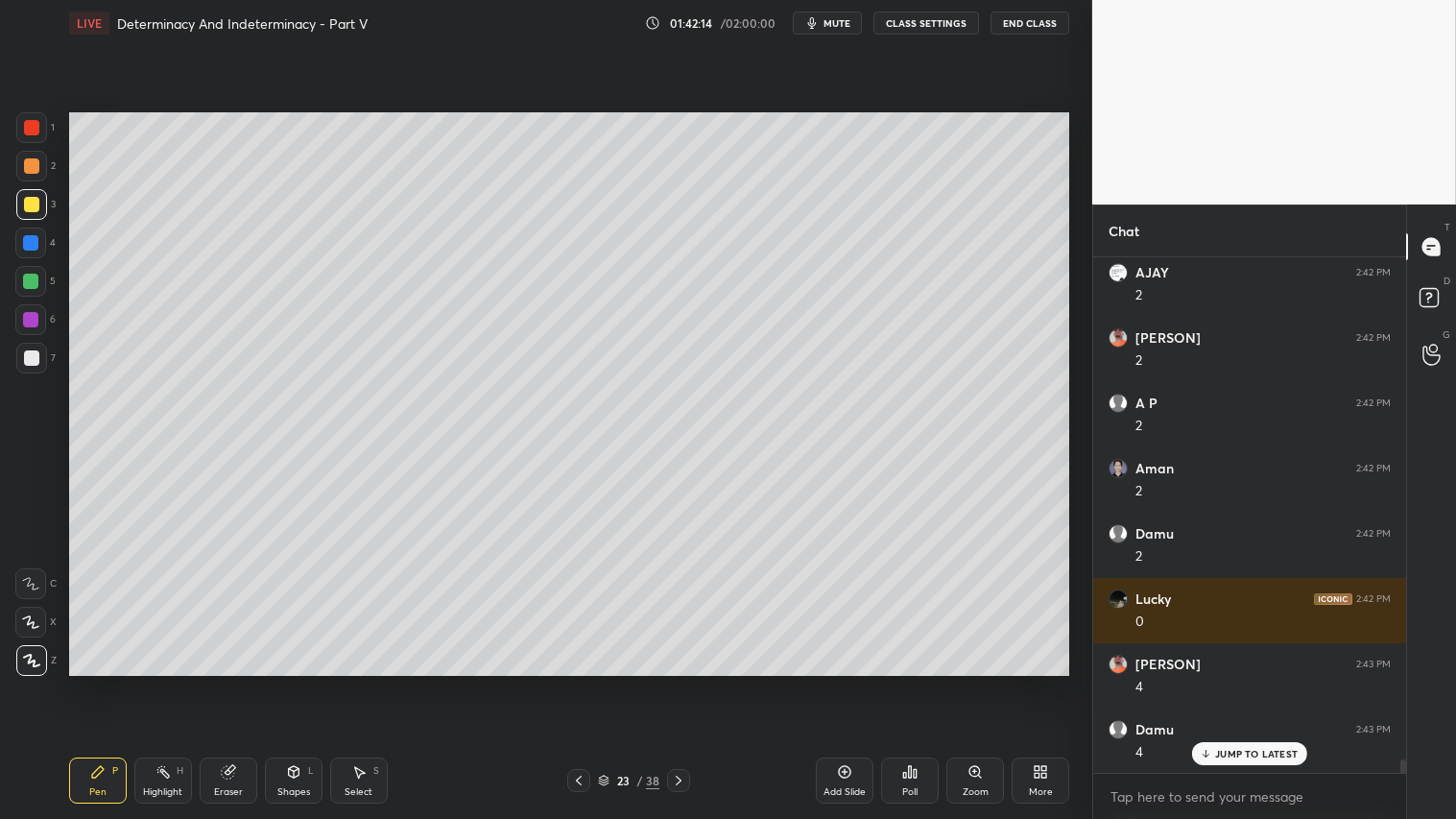 click at bounding box center [32, 166] 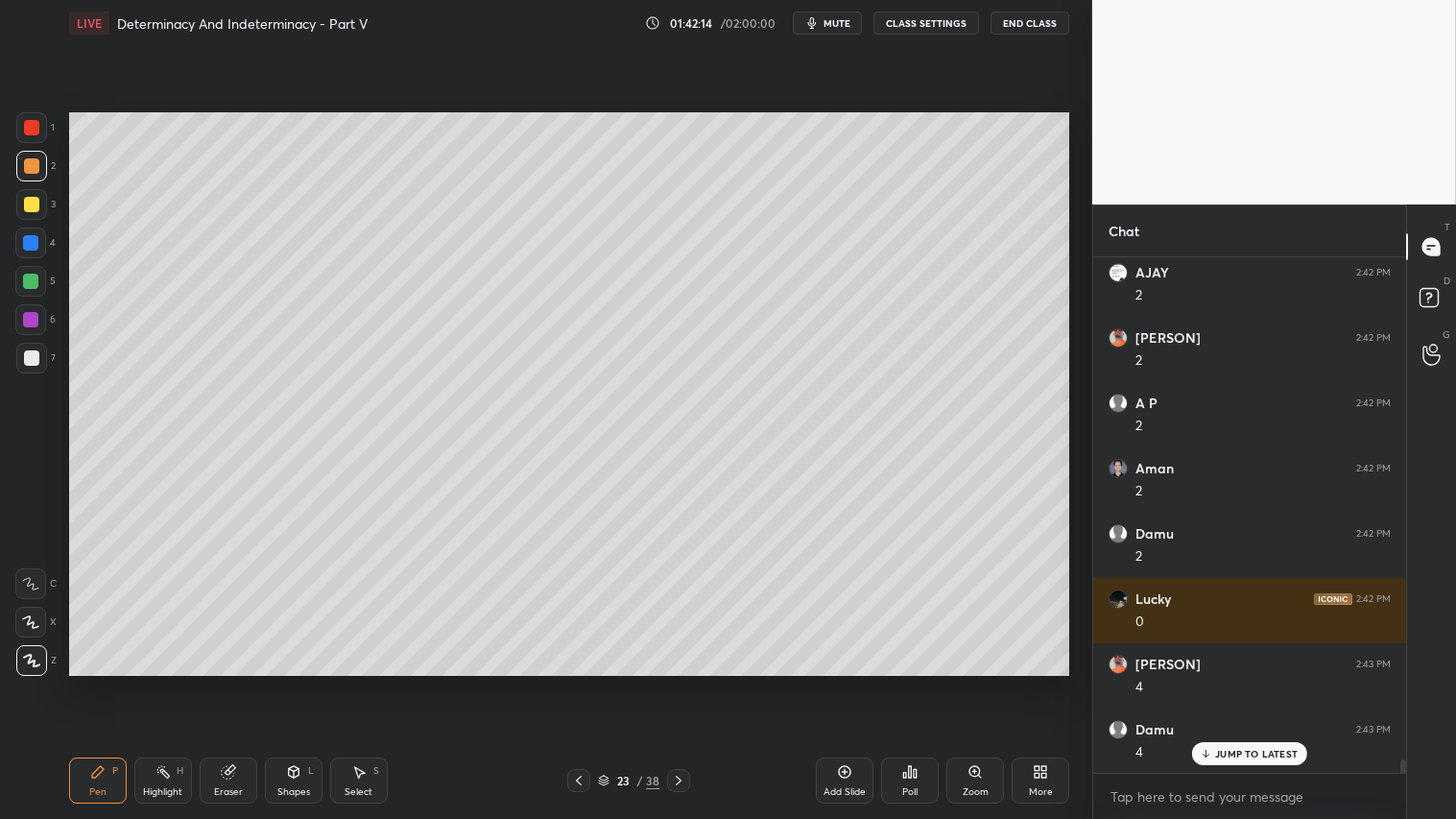 click on "Pen P" at bounding box center [98, 781] 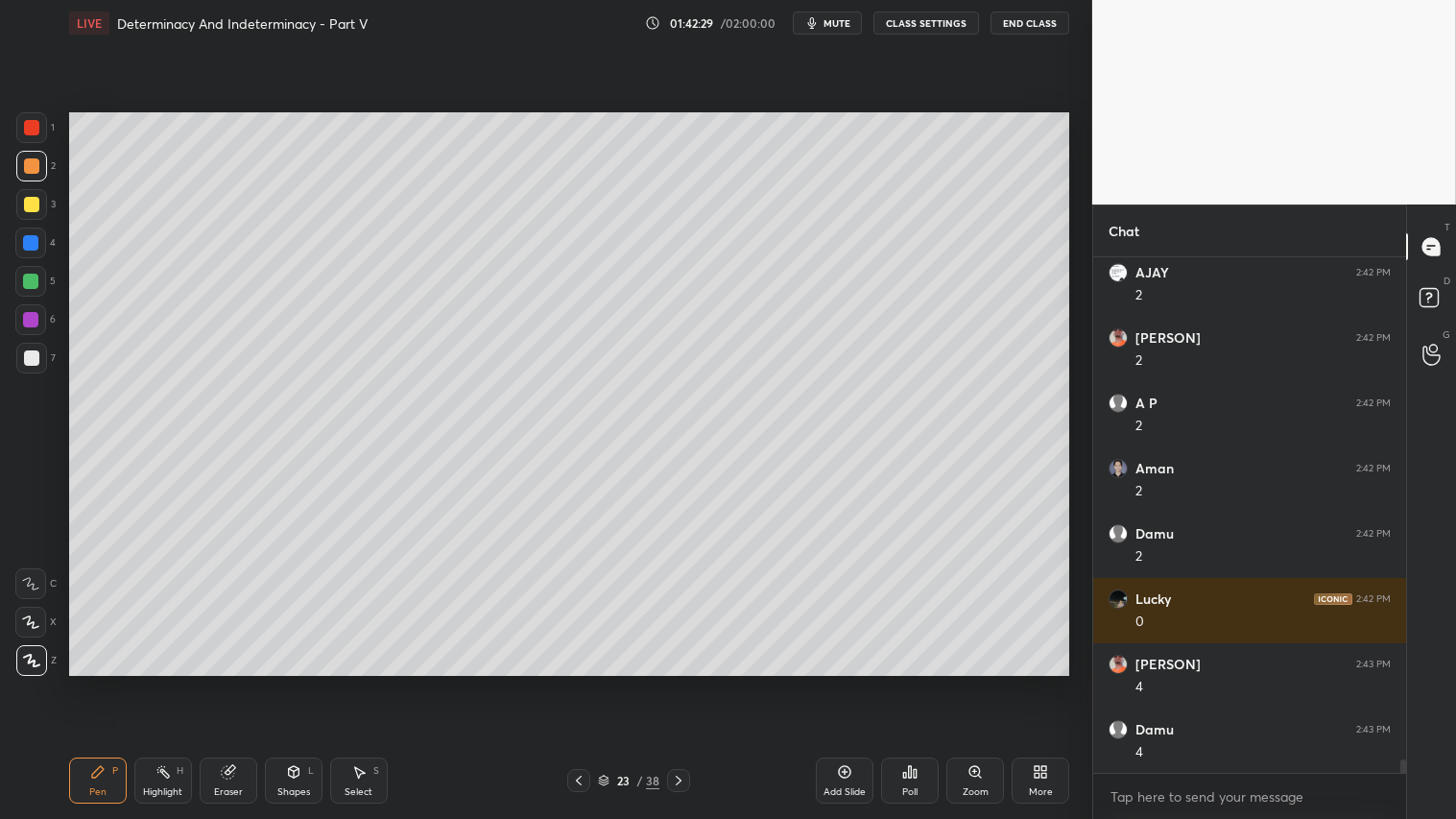 scroll, scrollTop: 18786, scrollLeft: 0, axis: vertical 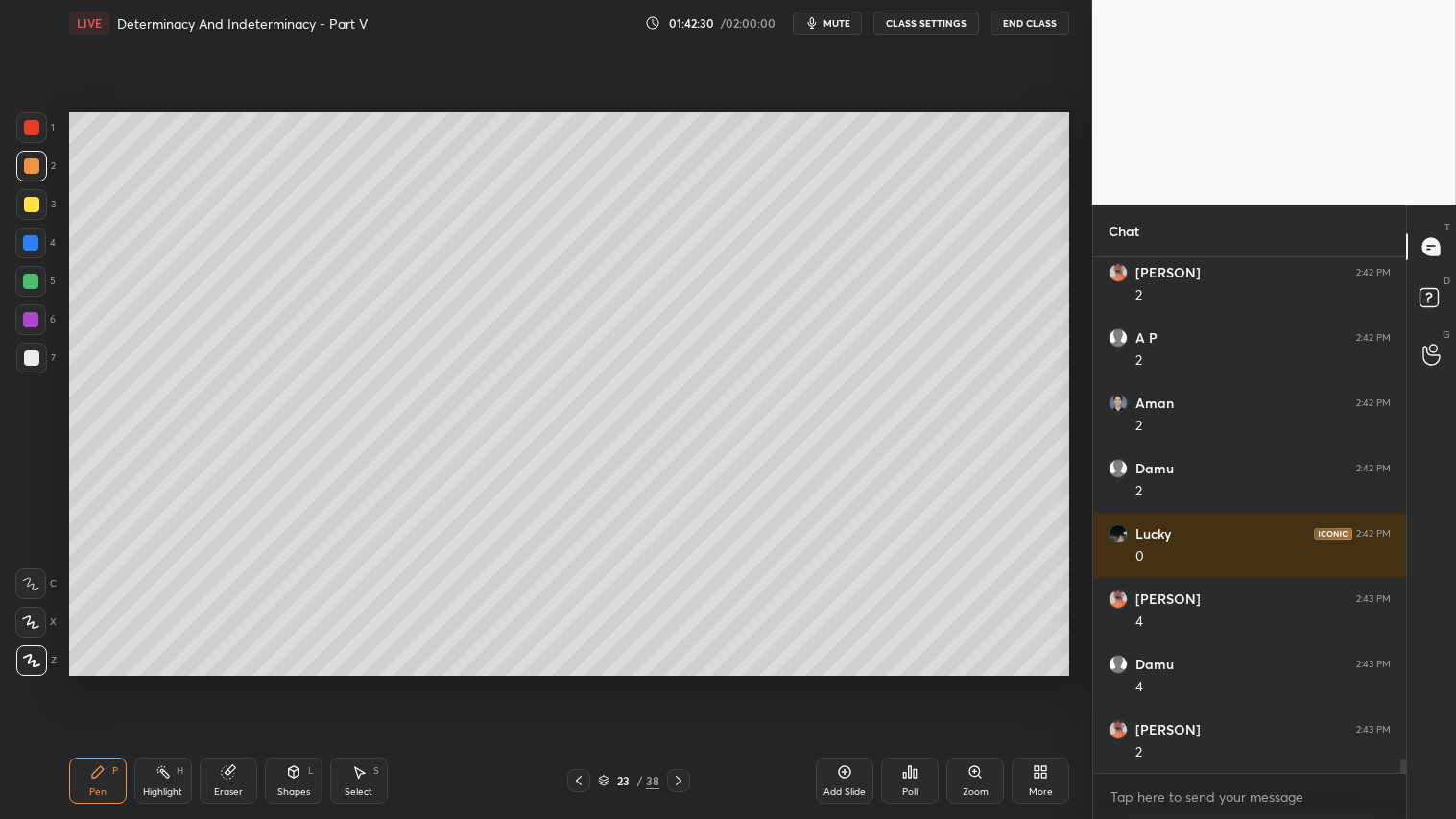click at bounding box center [579, 781] 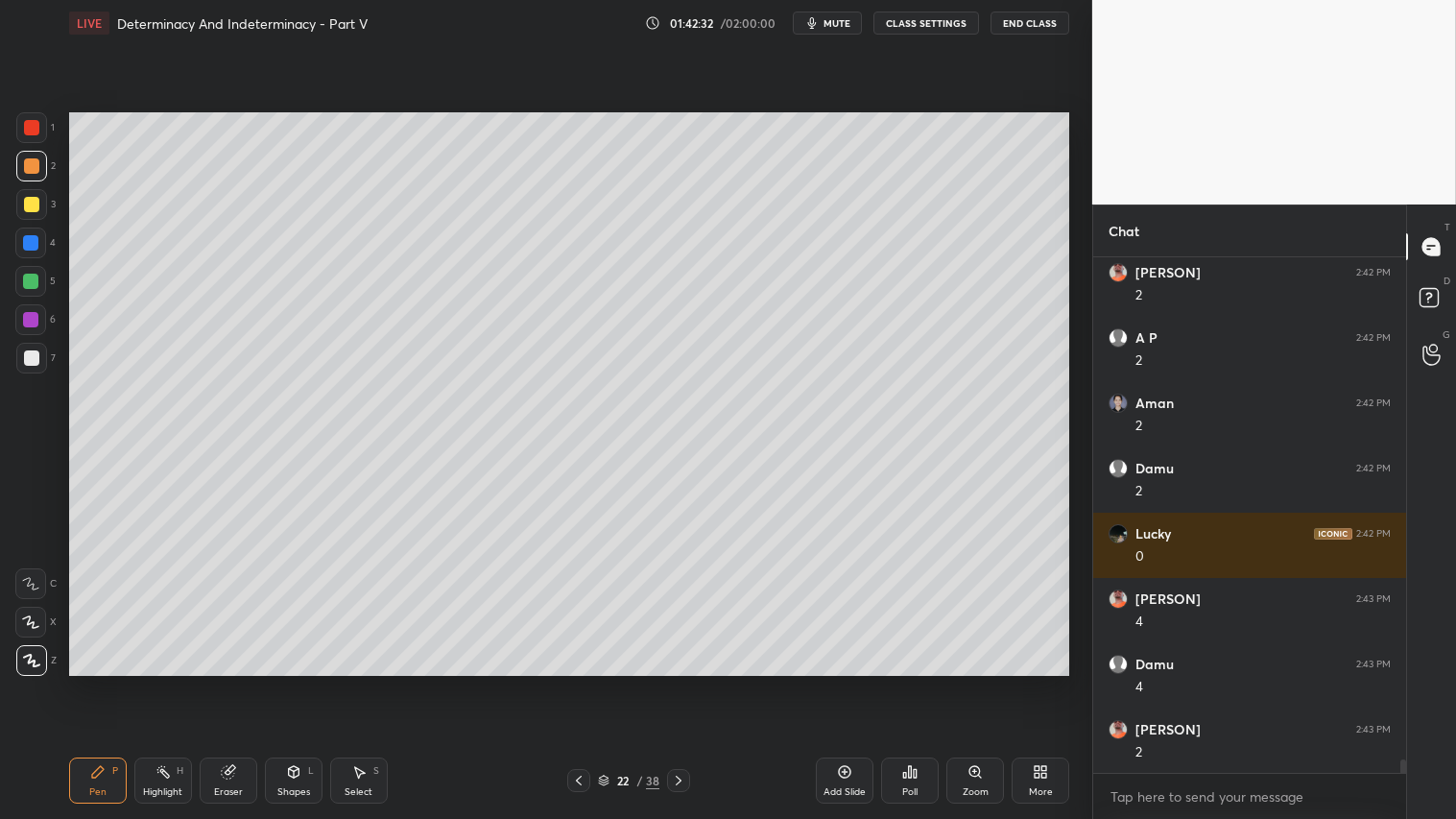 scroll, scrollTop: 18852, scrollLeft: 0, axis: vertical 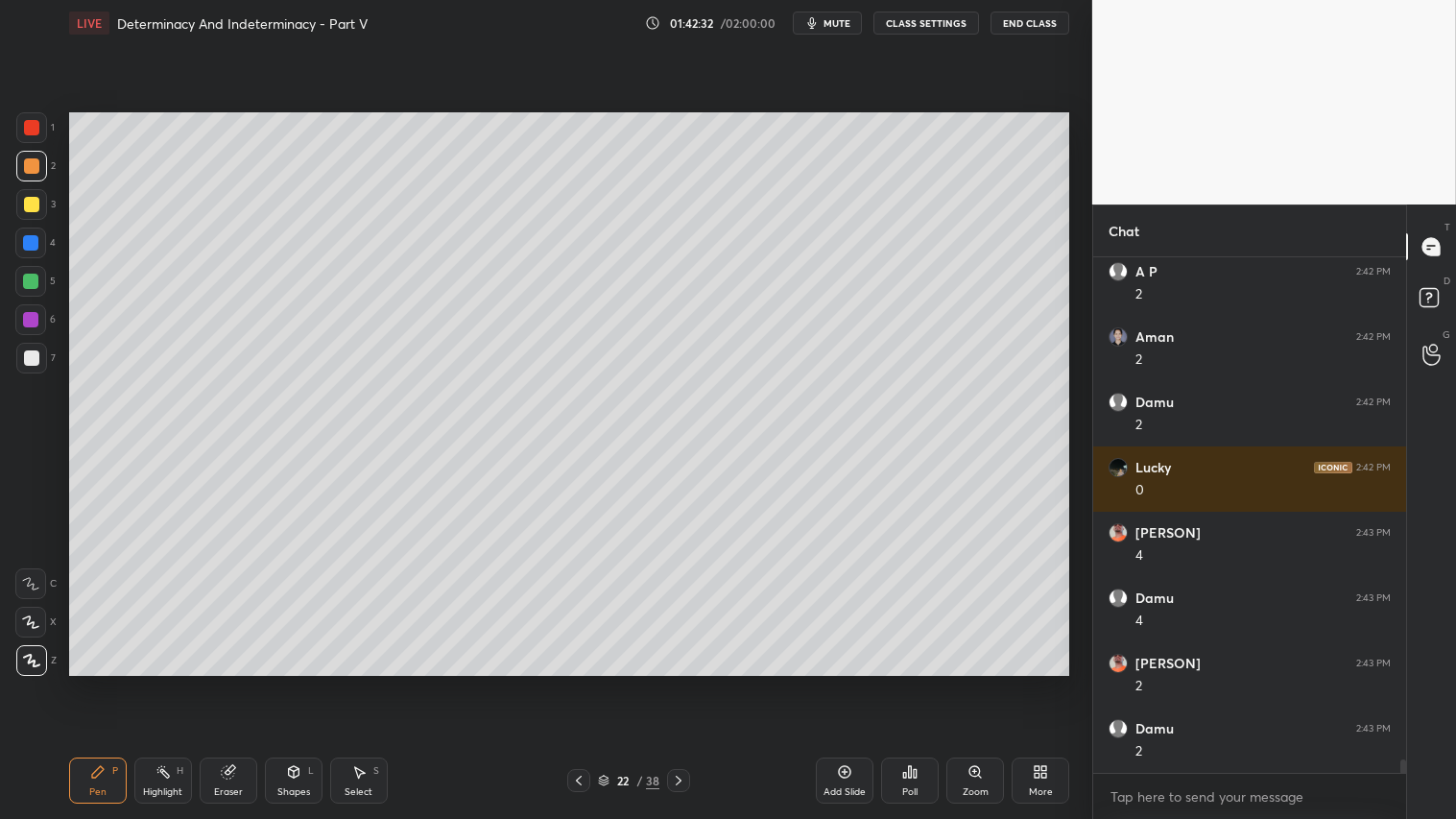 click 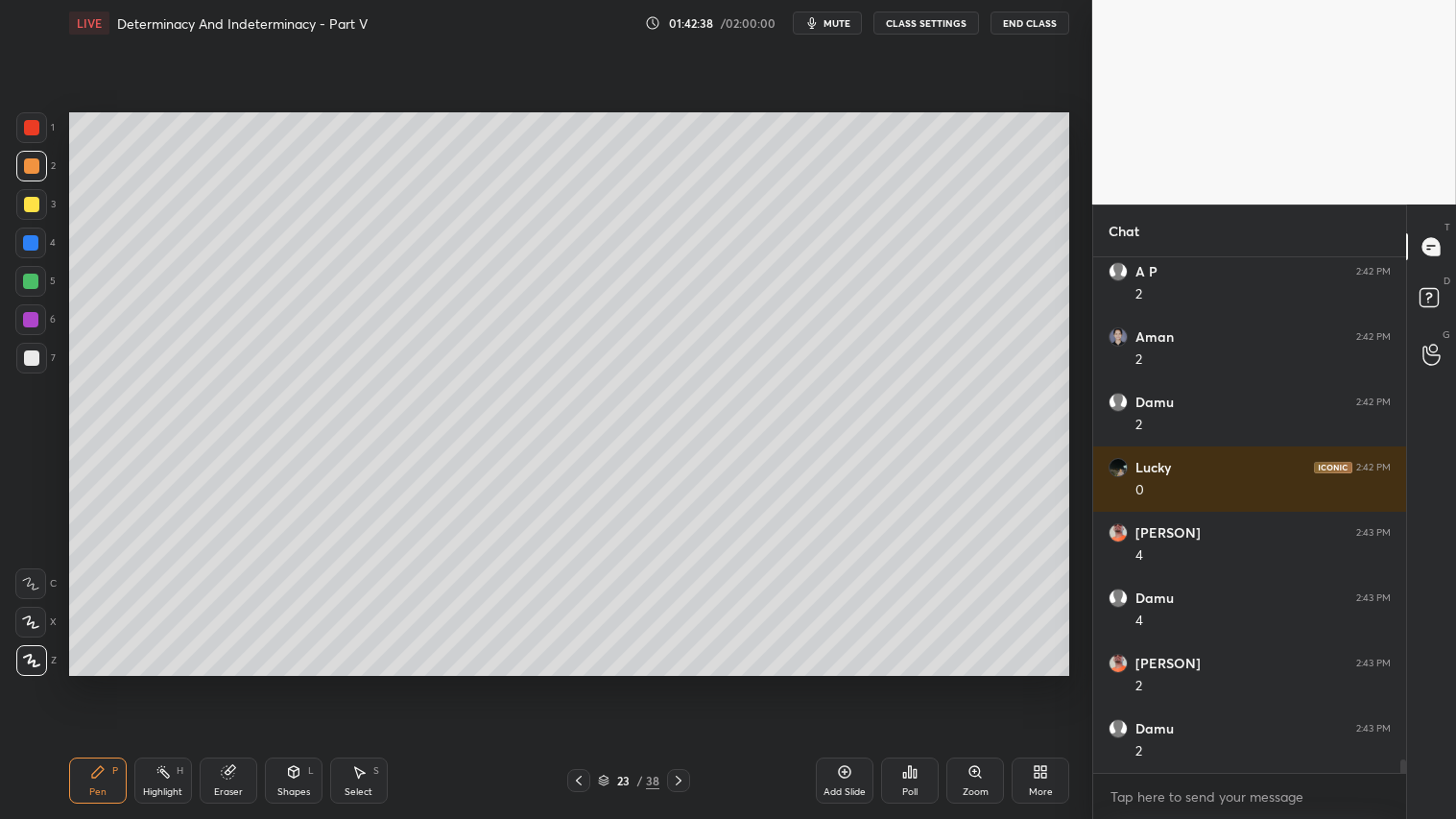 click at bounding box center [579, 781] 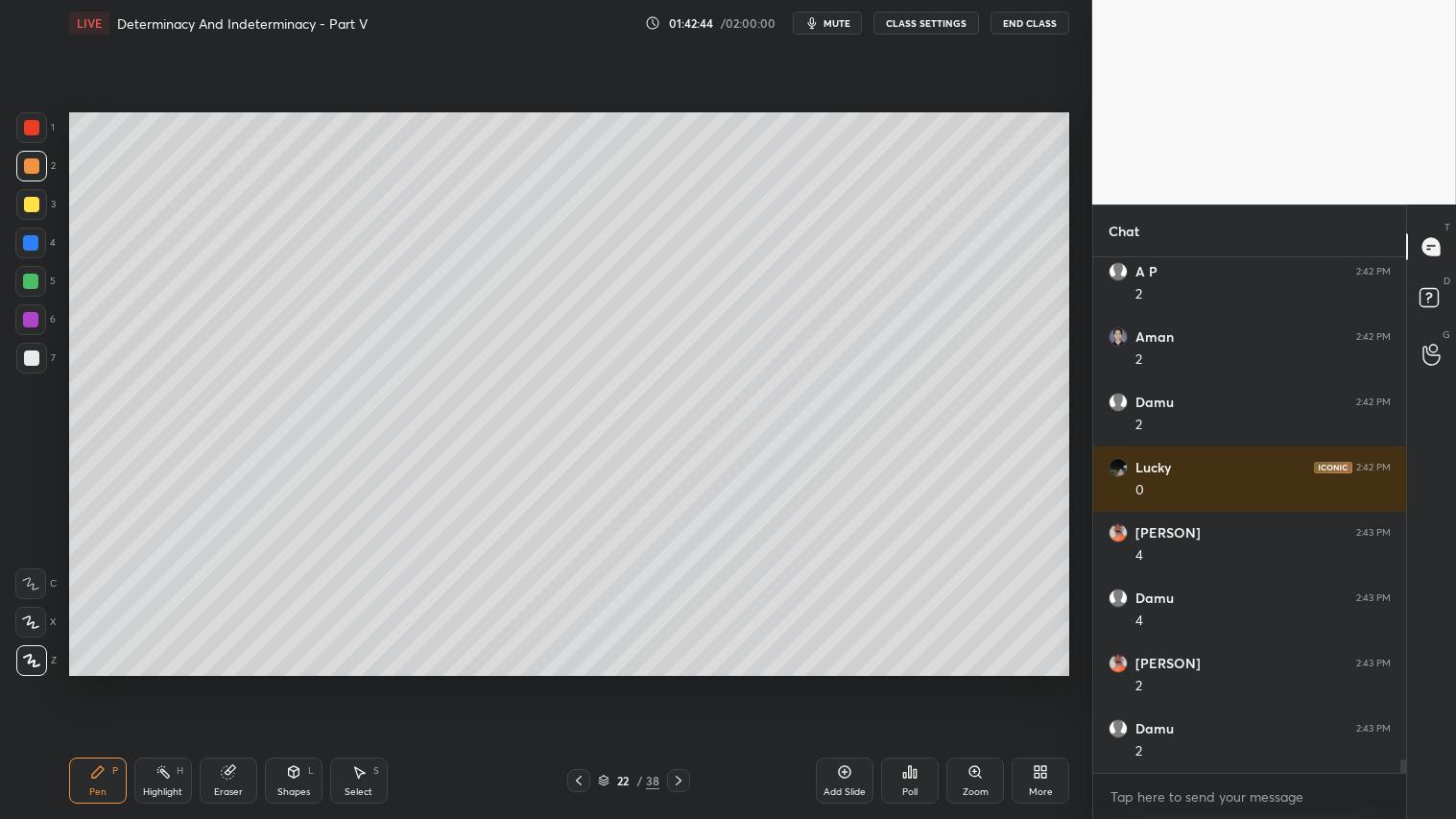 click 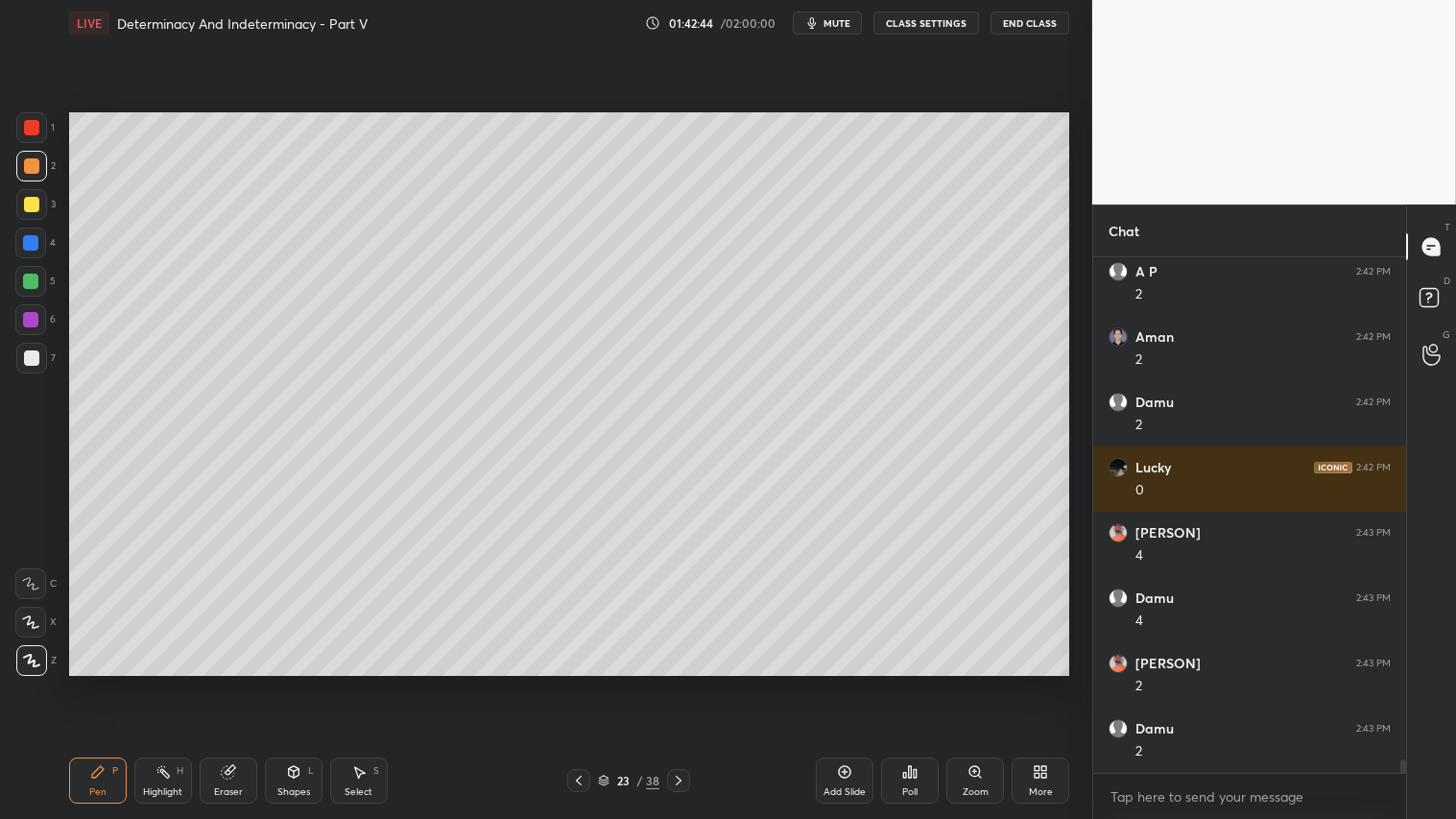 scroll, scrollTop: 18918, scrollLeft: 0, axis: vertical 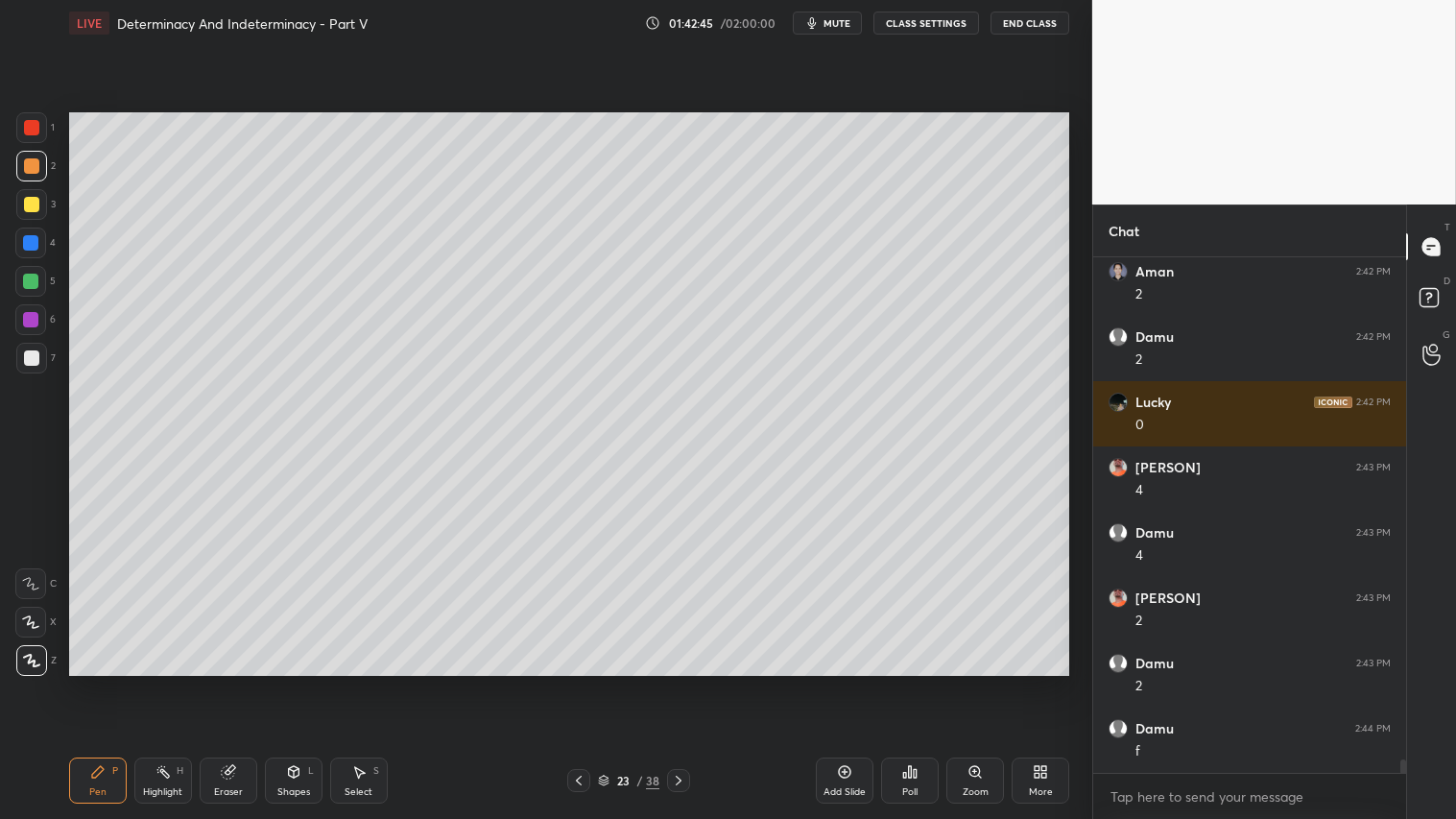 click 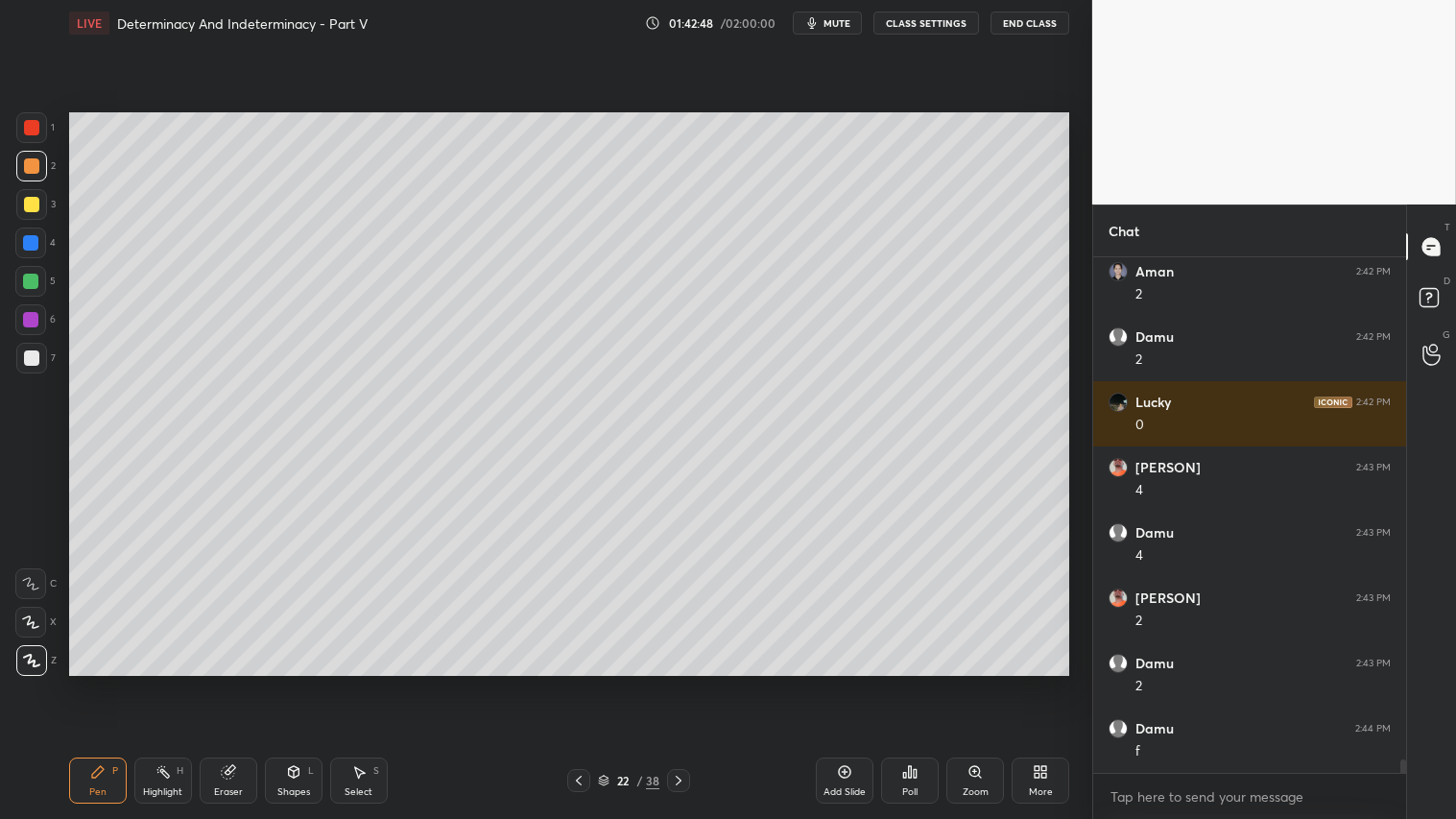 click 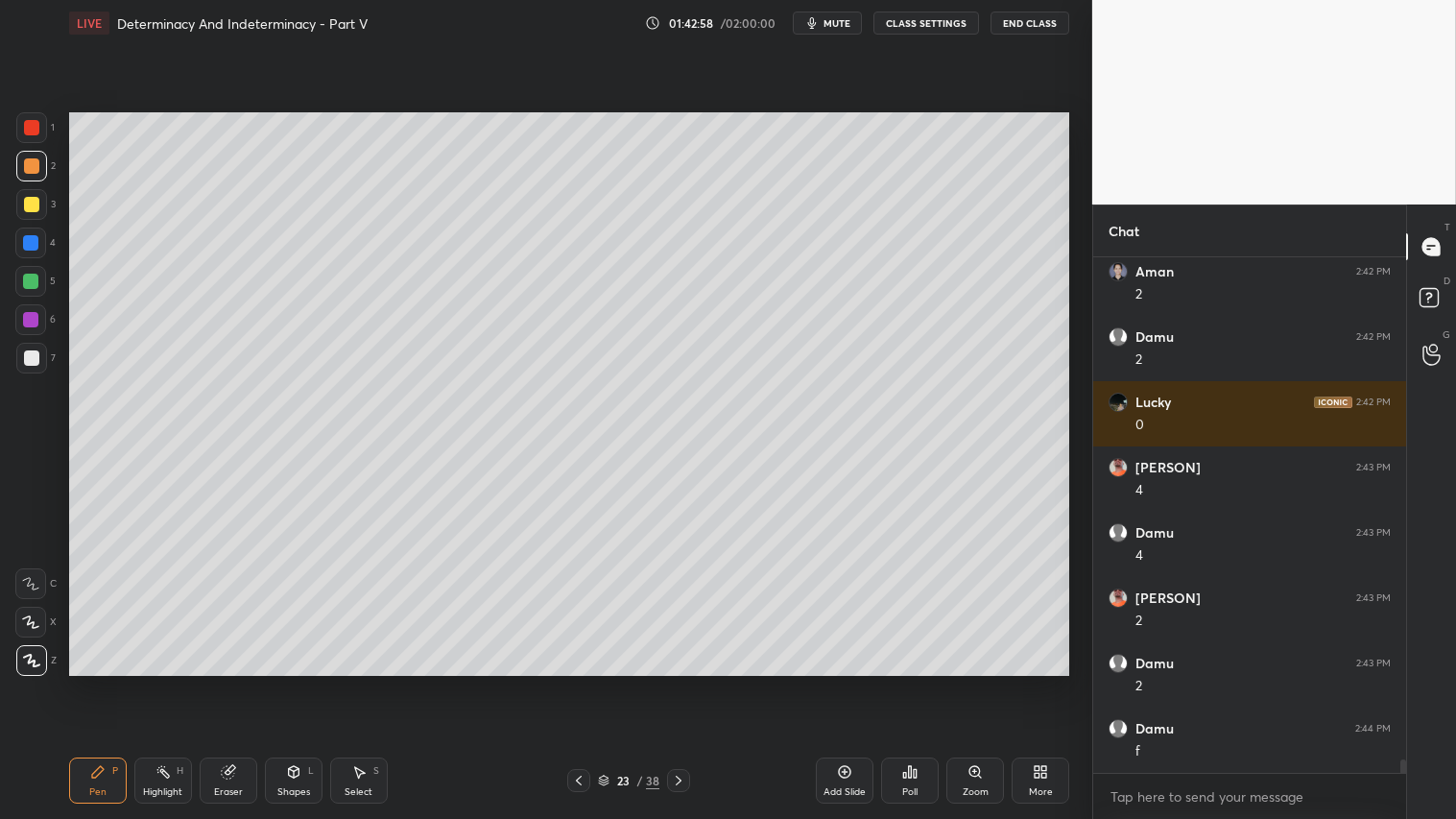 drag, startPoint x: 243, startPoint y: 787, endPoint x: 632, endPoint y: 680, distance: 403.44764 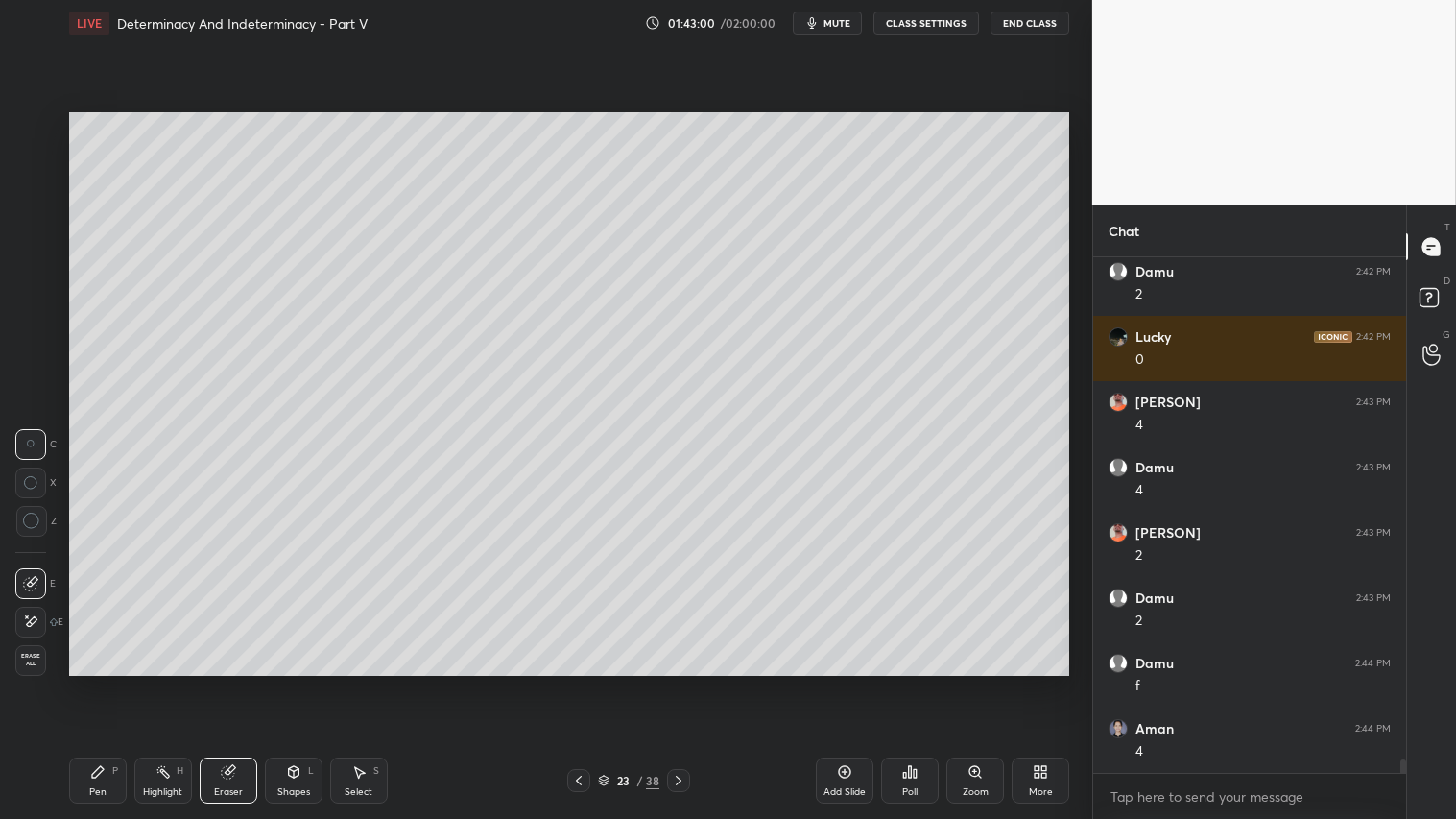 drag, startPoint x: 108, startPoint y: 779, endPoint x: 315, endPoint y: 682, distance: 228.60009 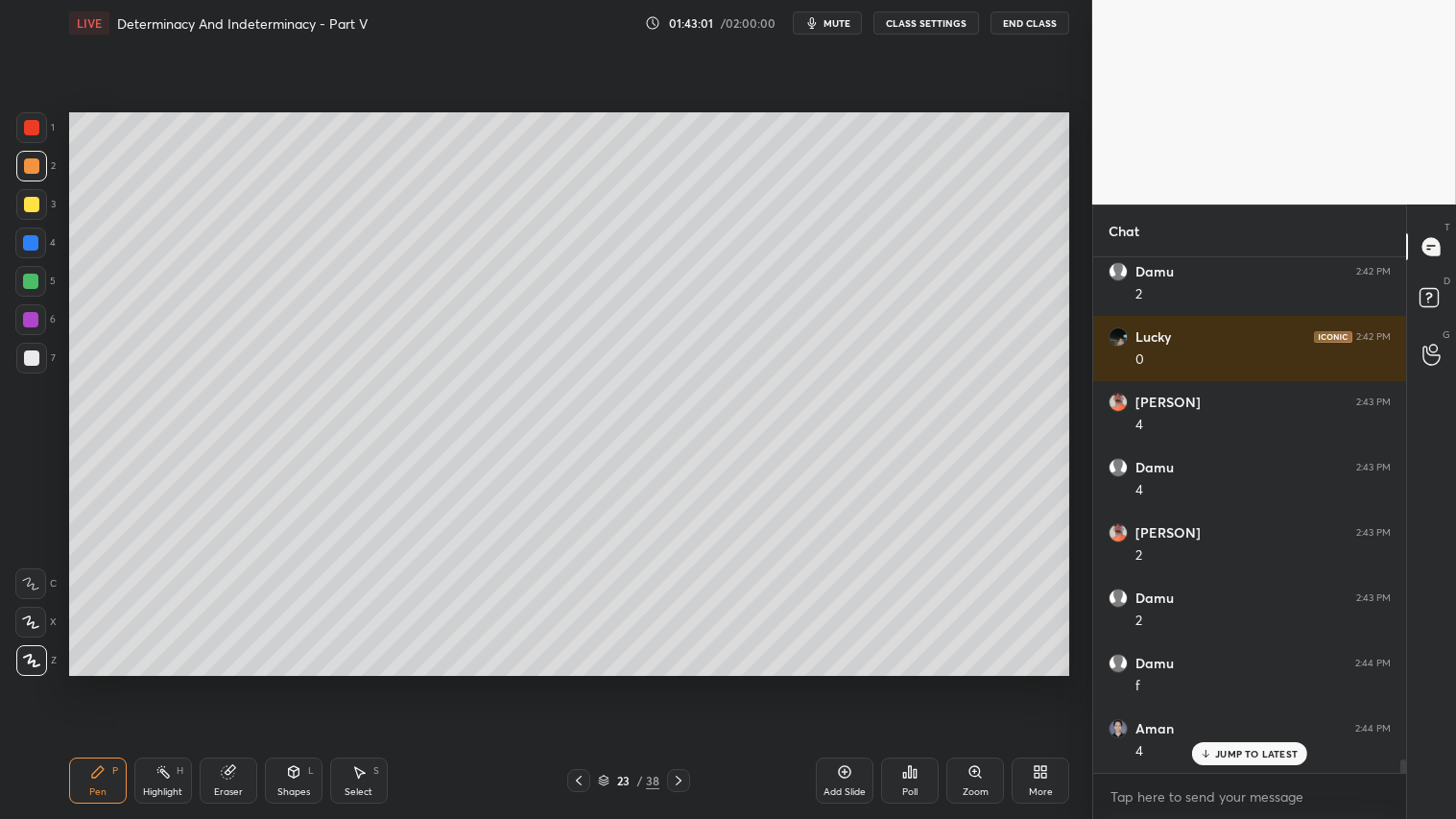 scroll, scrollTop: 19047, scrollLeft: 0, axis: vertical 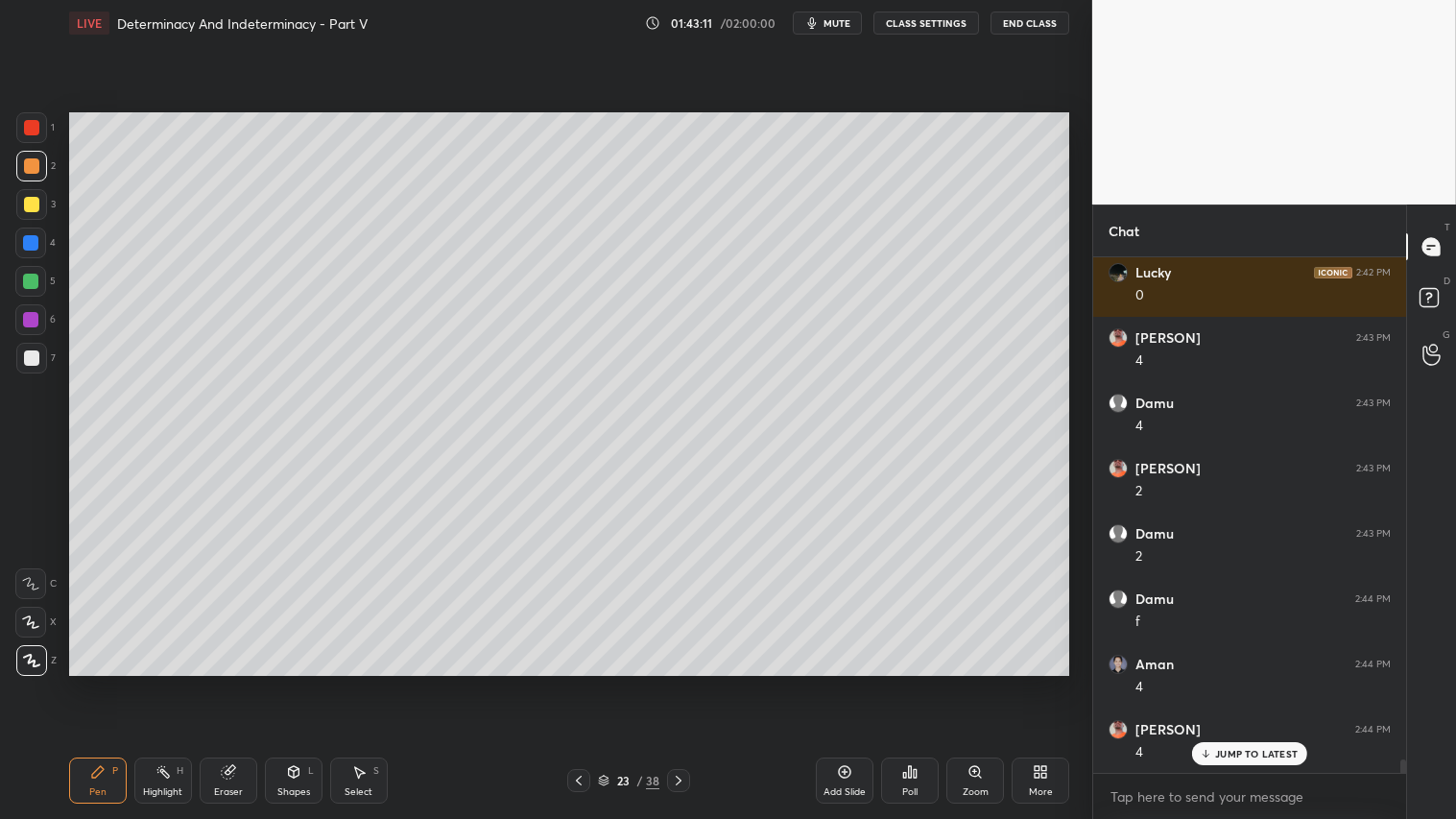 click on "Shapes L" at bounding box center [294, 781] 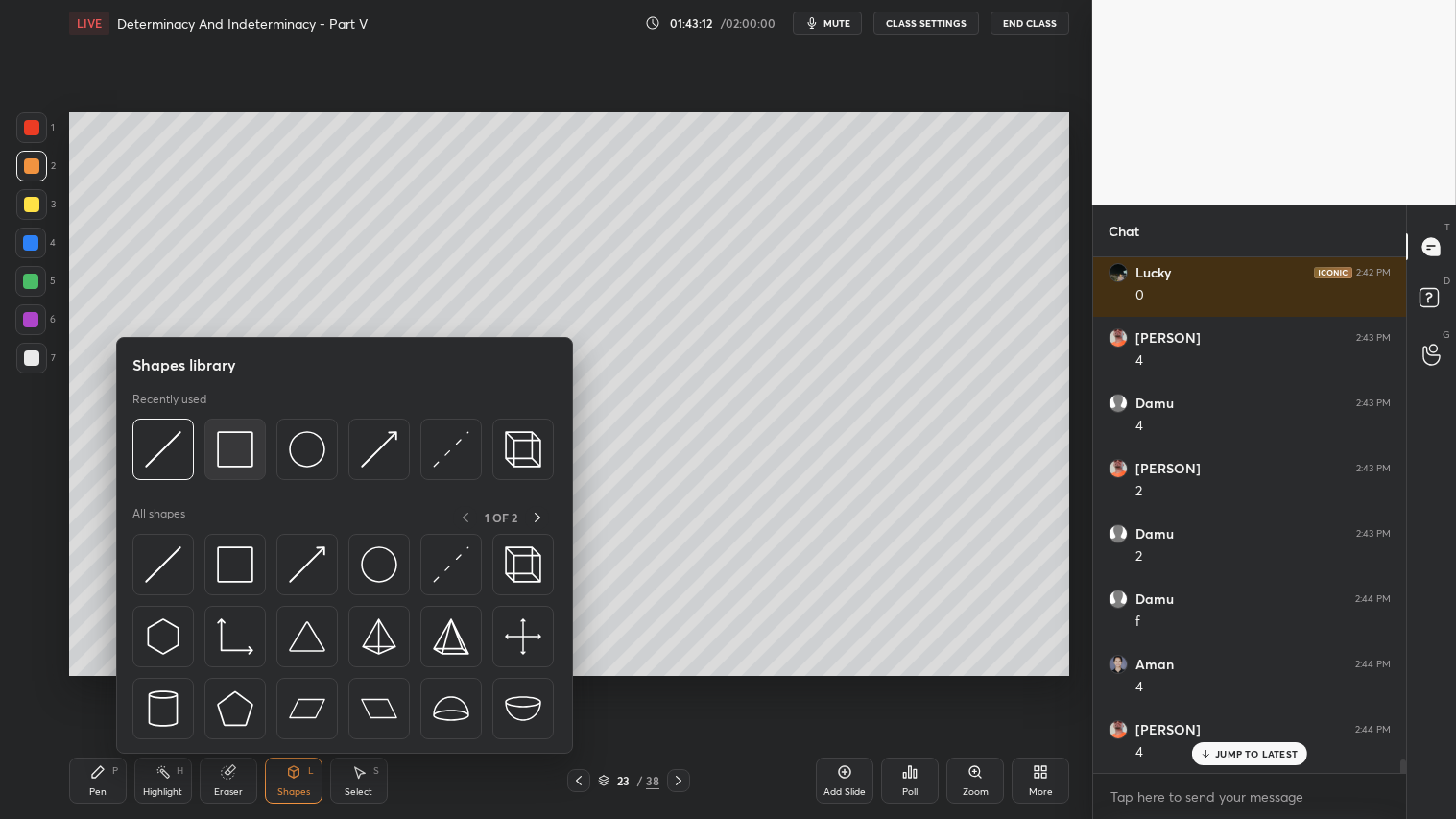 click at bounding box center [235, 449] 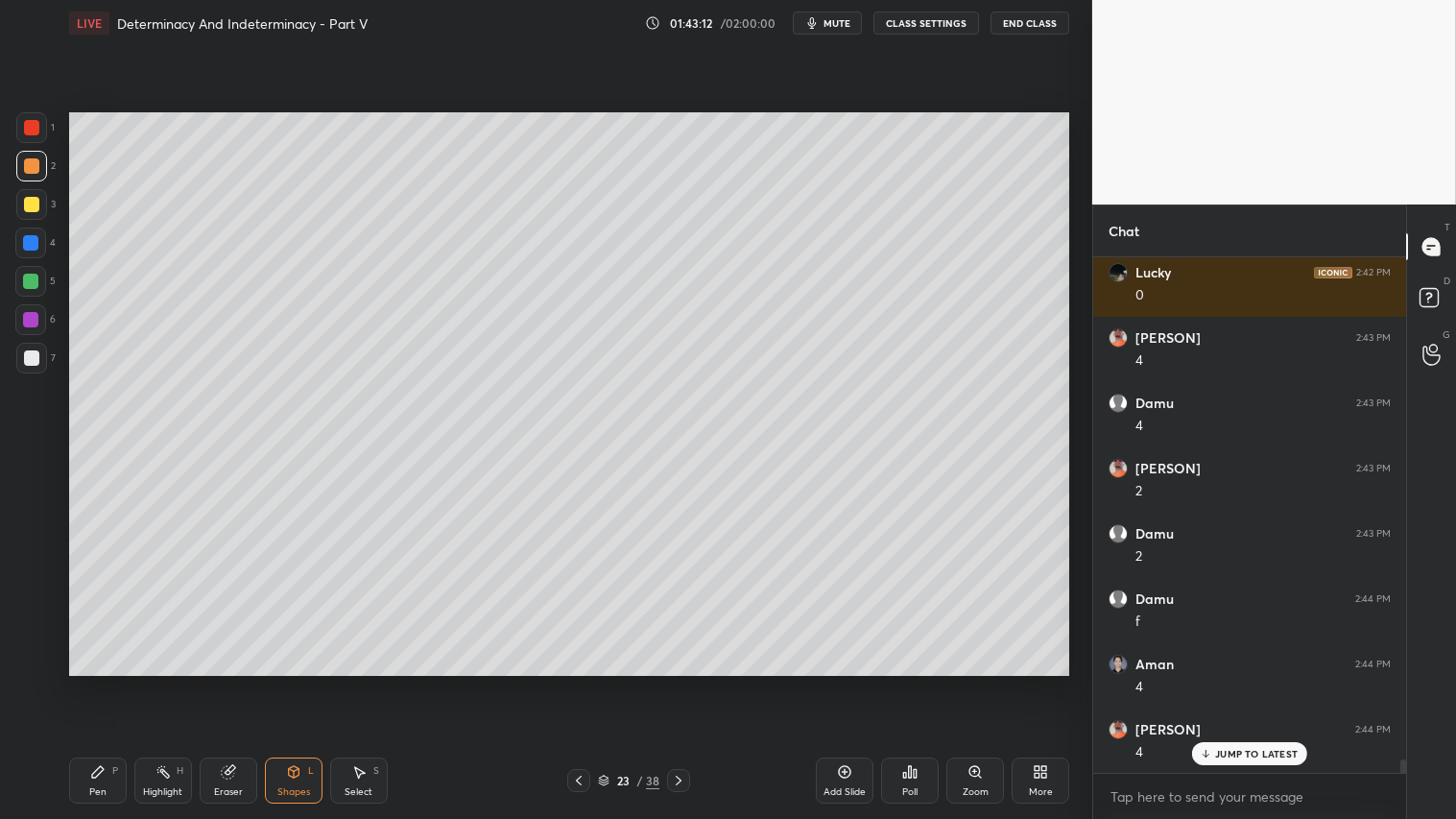 click at bounding box center [32, 358] 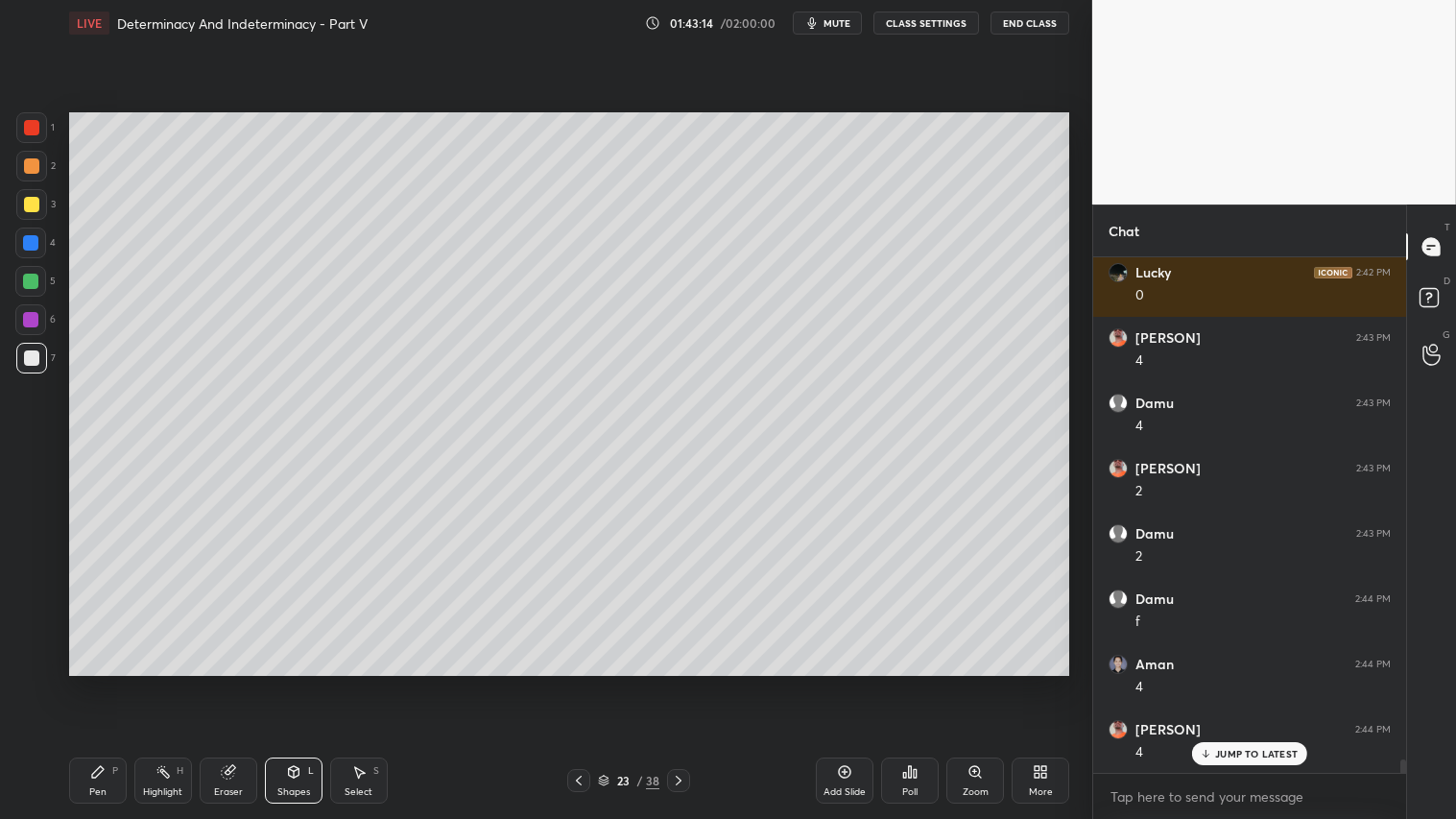 drag, startPoint x: 243, startPoint y: 775, endPoint x: 328, endPoint y: 720, distance: 101.24228 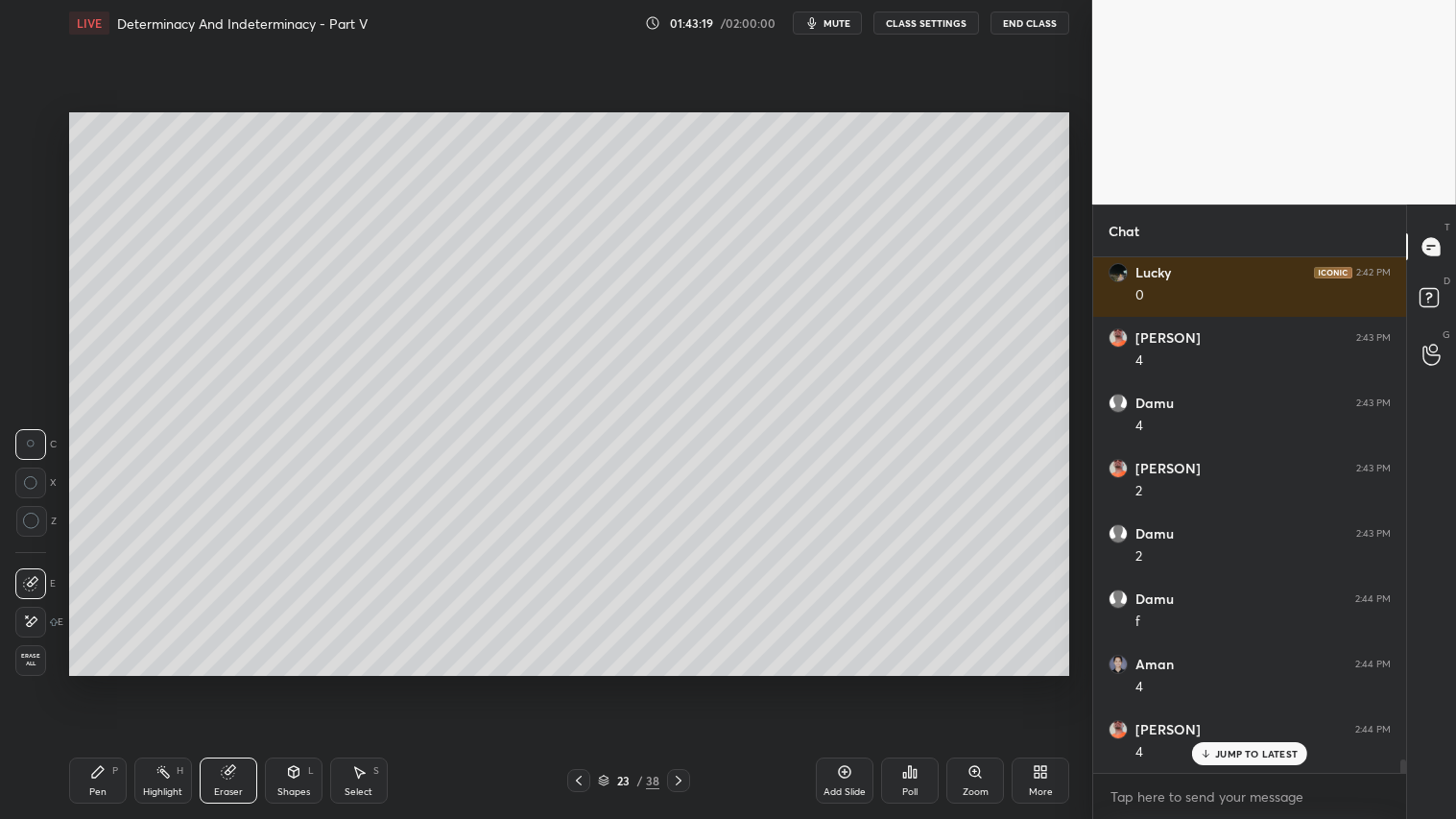 click 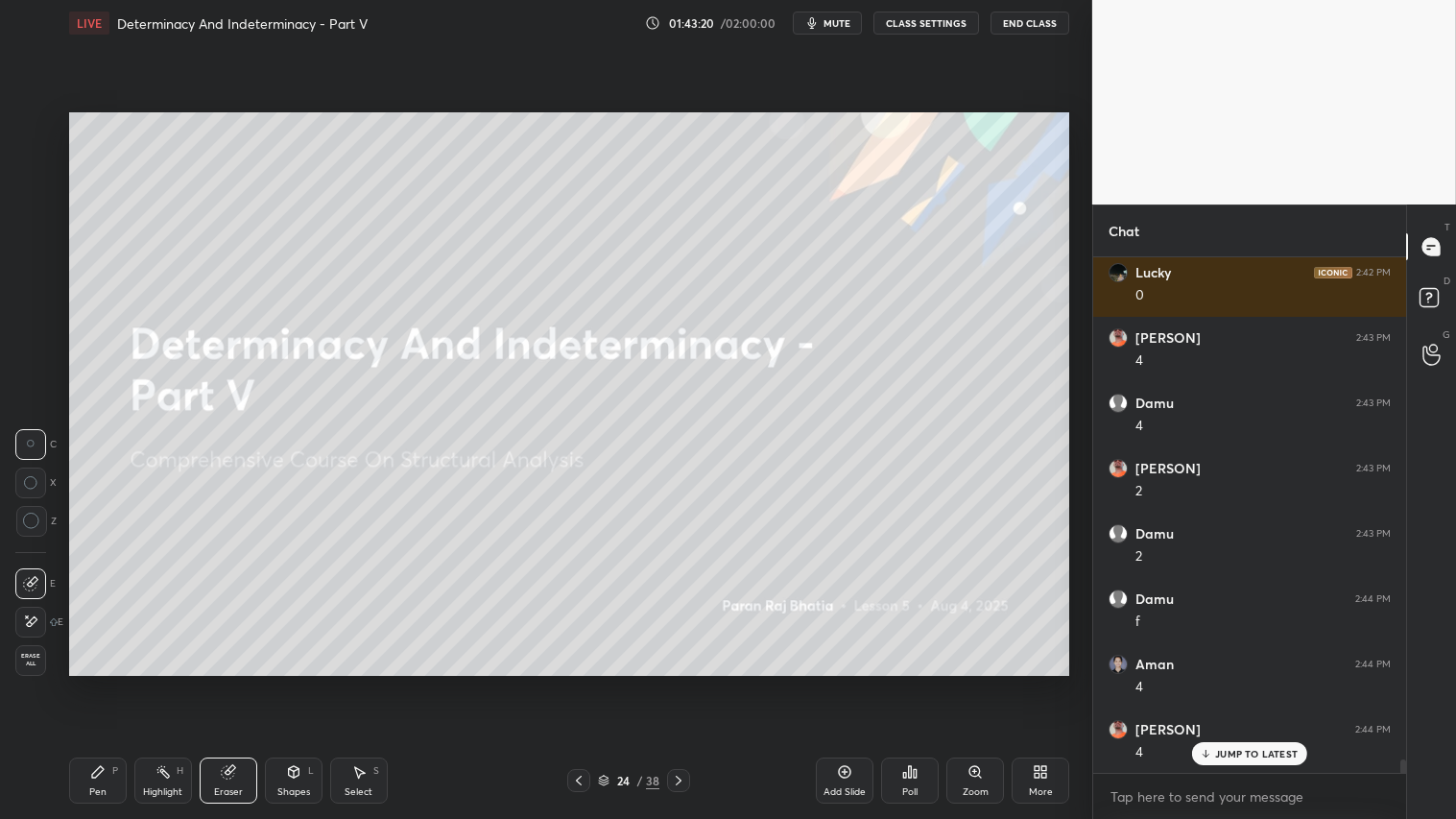 click at bounding box center [579, 781] 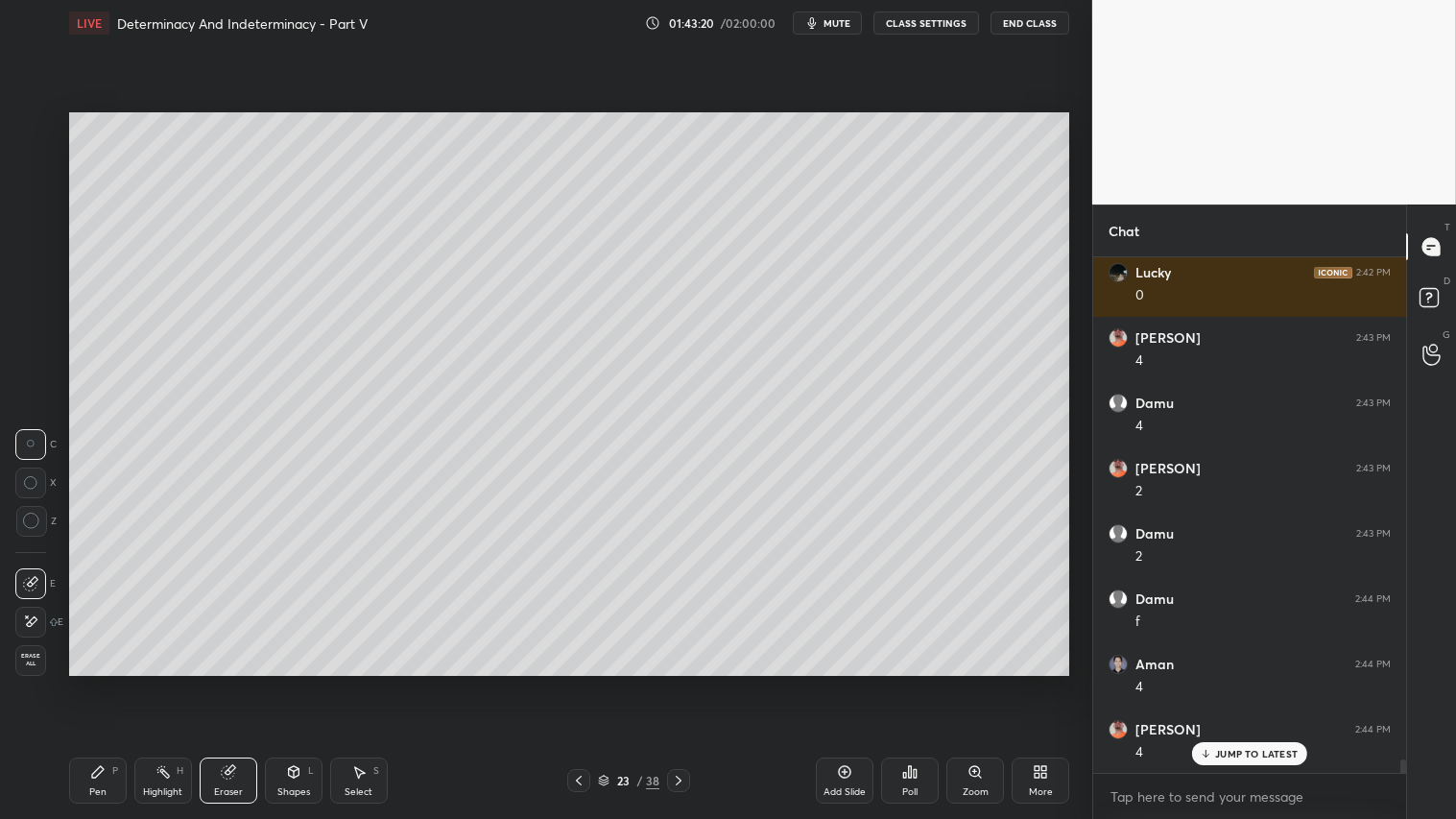 click on "Add Slide" at bounding box center [845, 781] 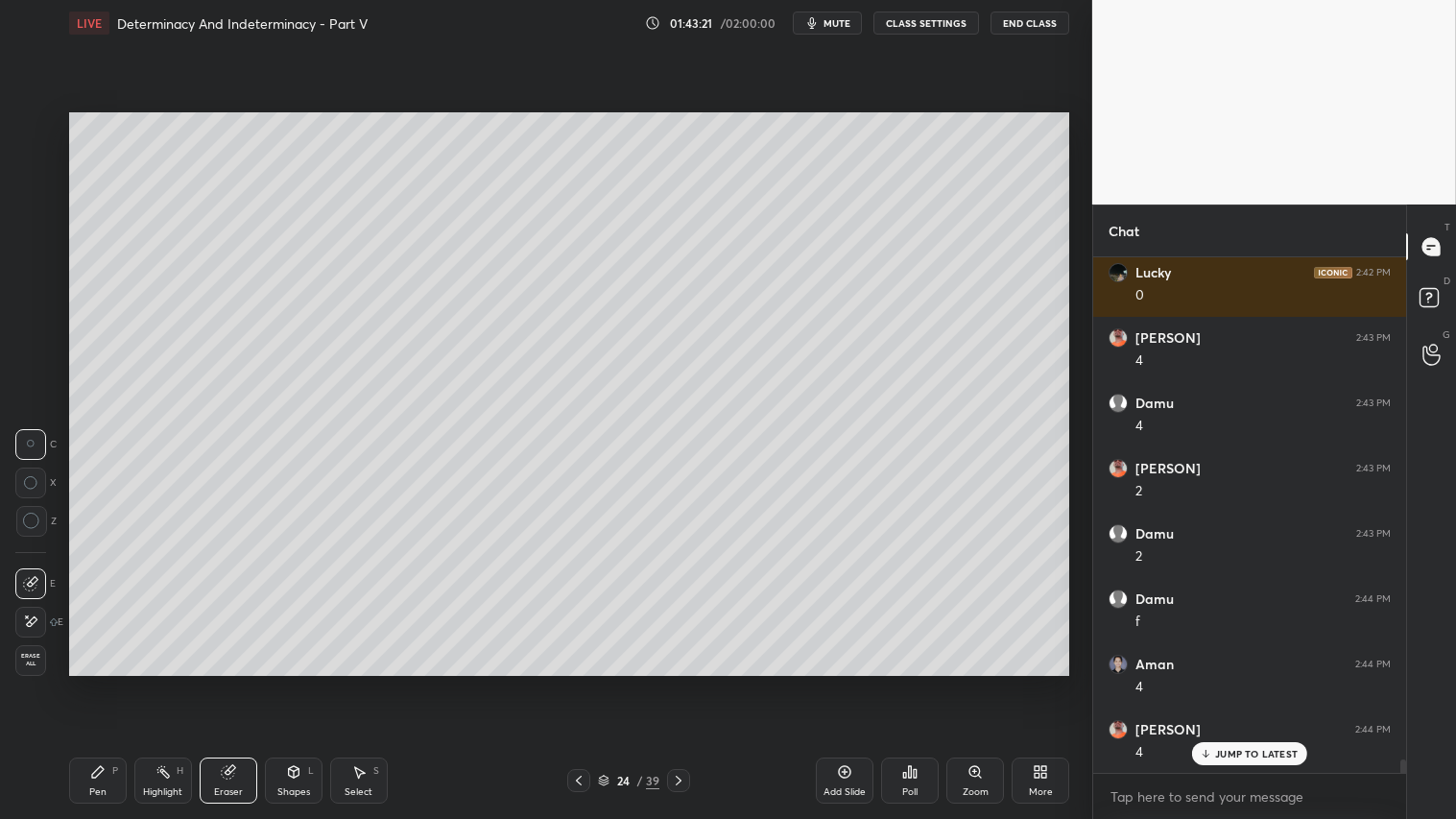 click on "Shapes L" at bounding box center [294, 781] 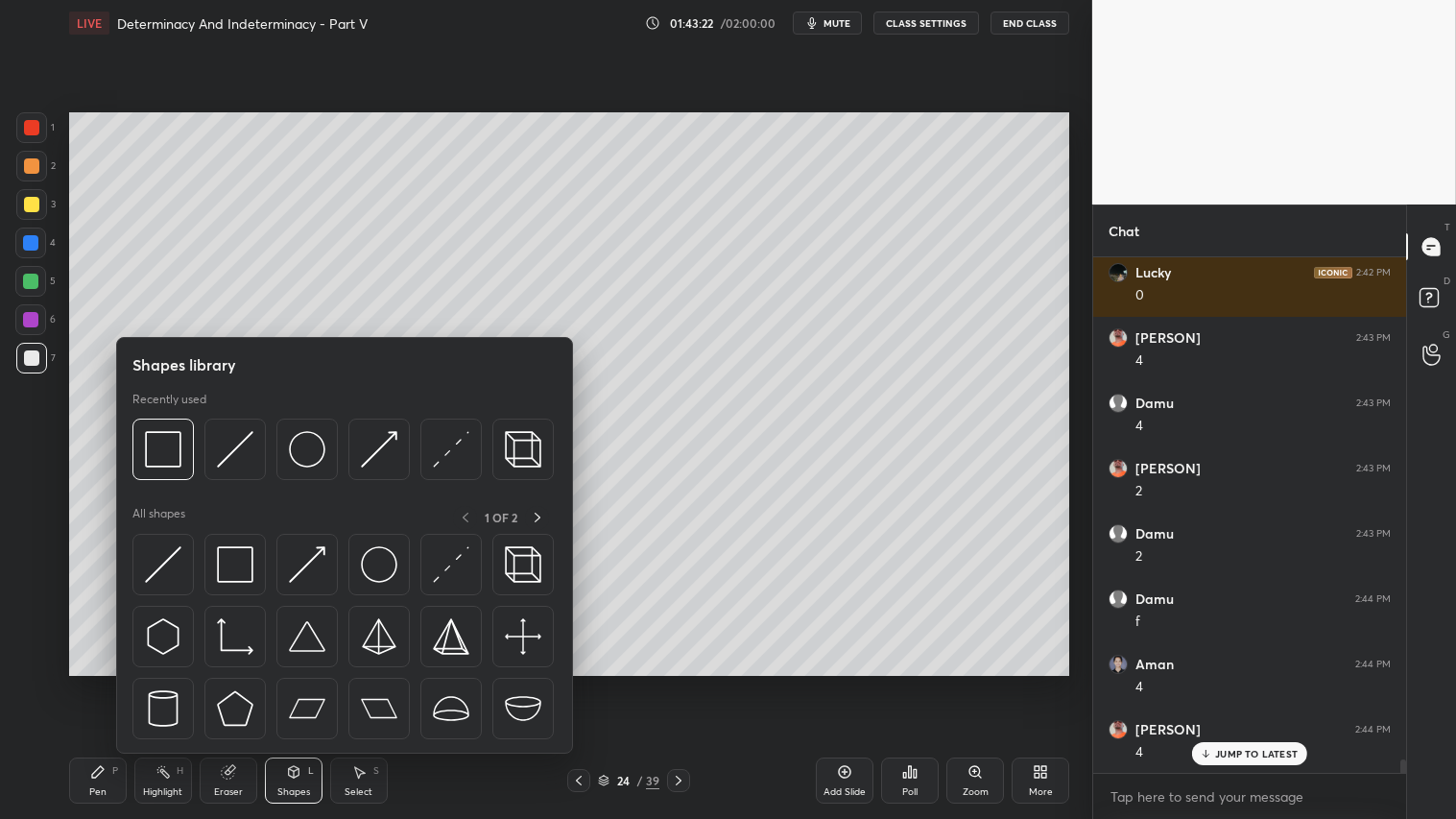 drag, startPoint x: 104, startPoint y: 768, endPoint x: 122, endPoint y: 759, distance: 20.124612 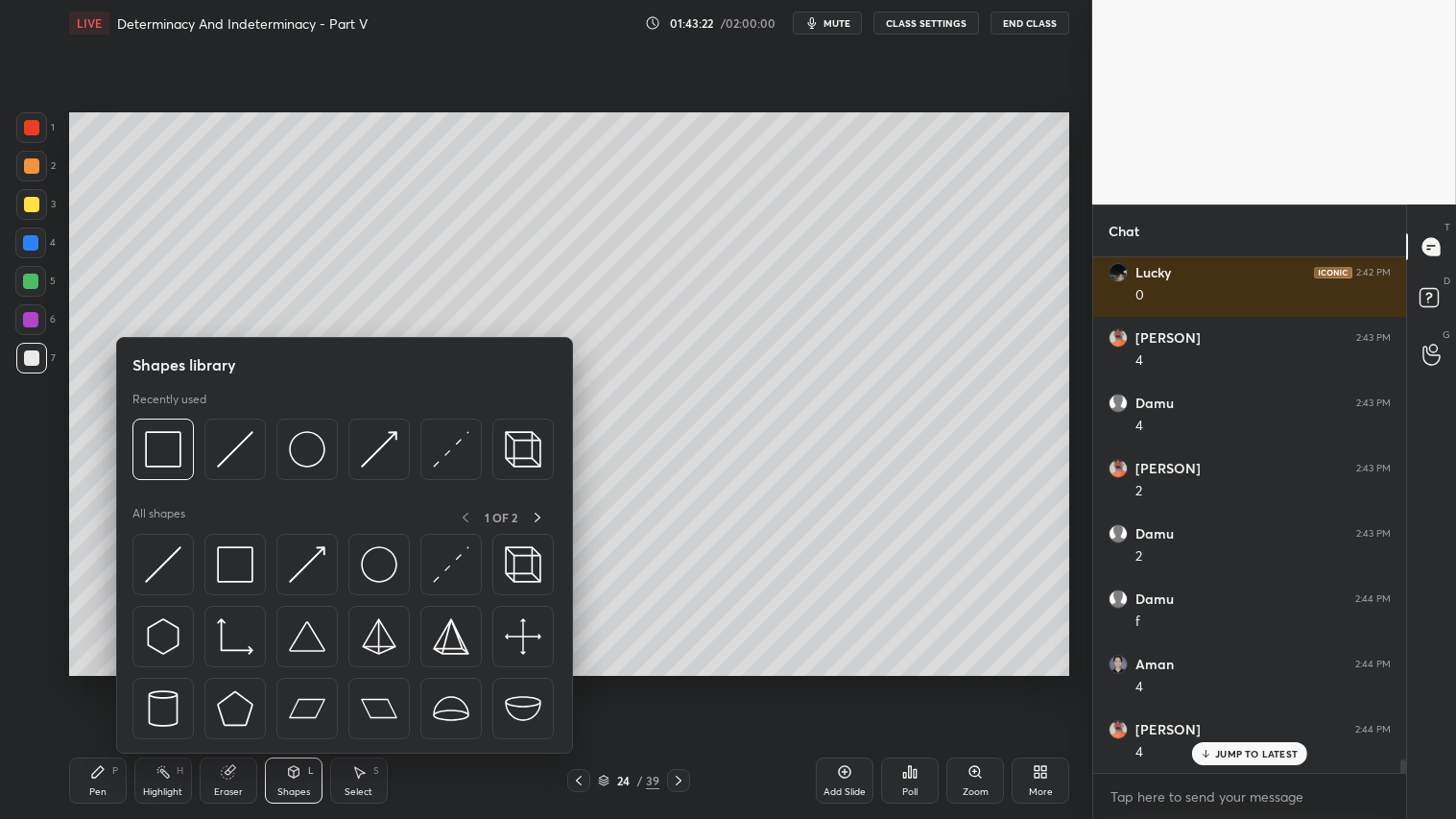 click on "Pen P" at bounding box center [98, 781] 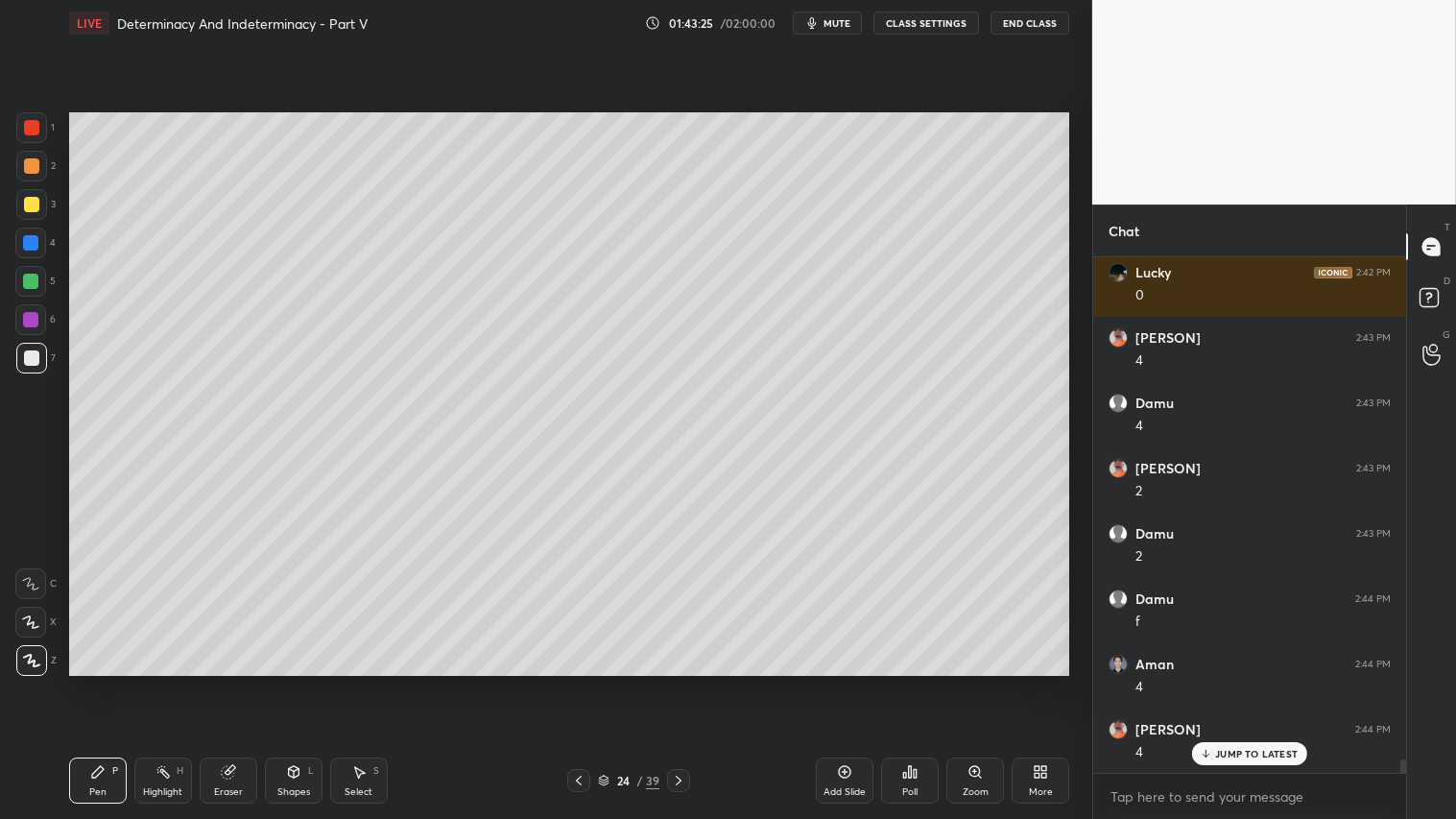 drag, startPoint x: 31, startPoint y: 158, endPoint x: 39, endPoint y: 240, distance: 82.38932 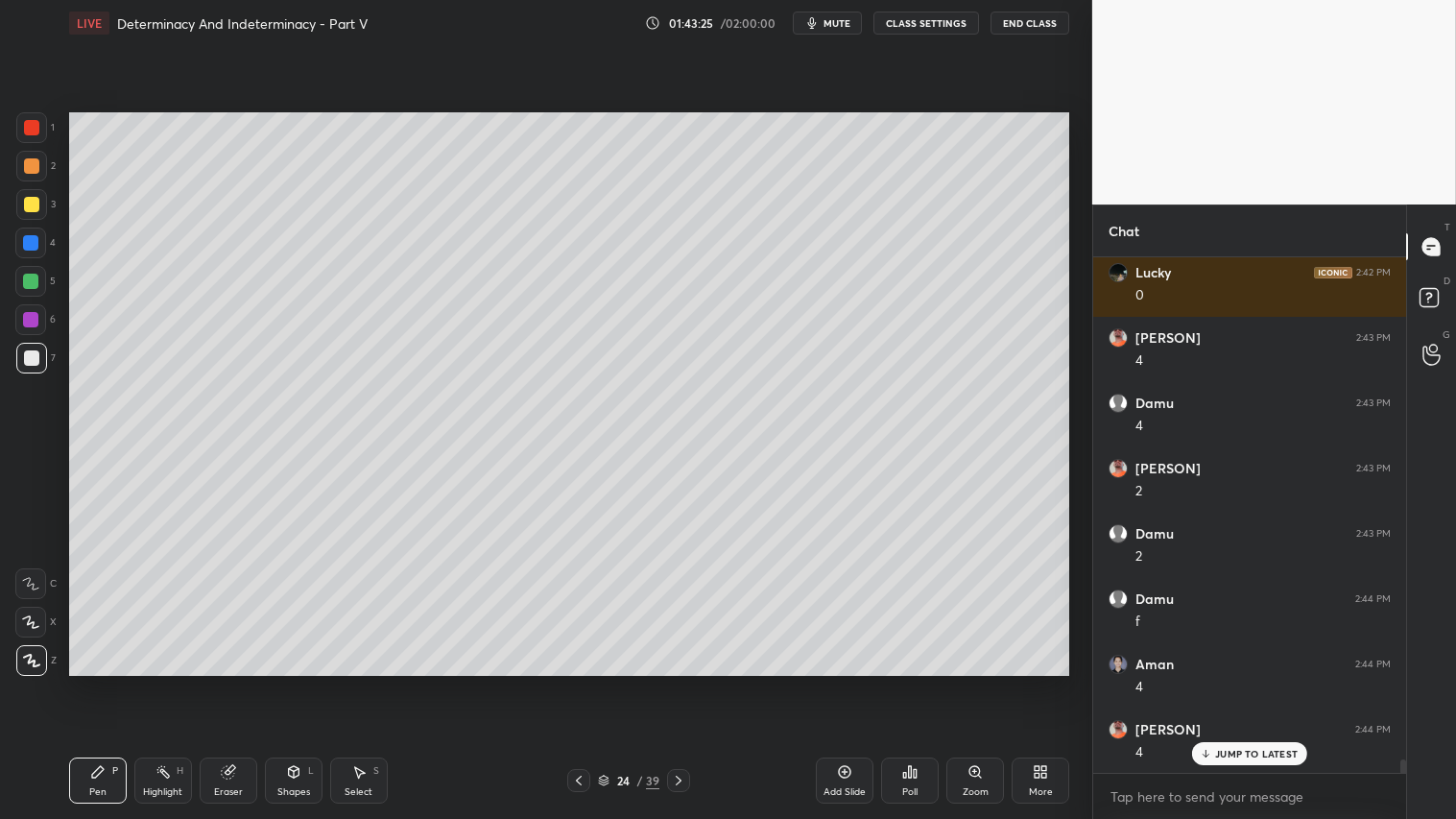 click at bounding box center (32, 166) 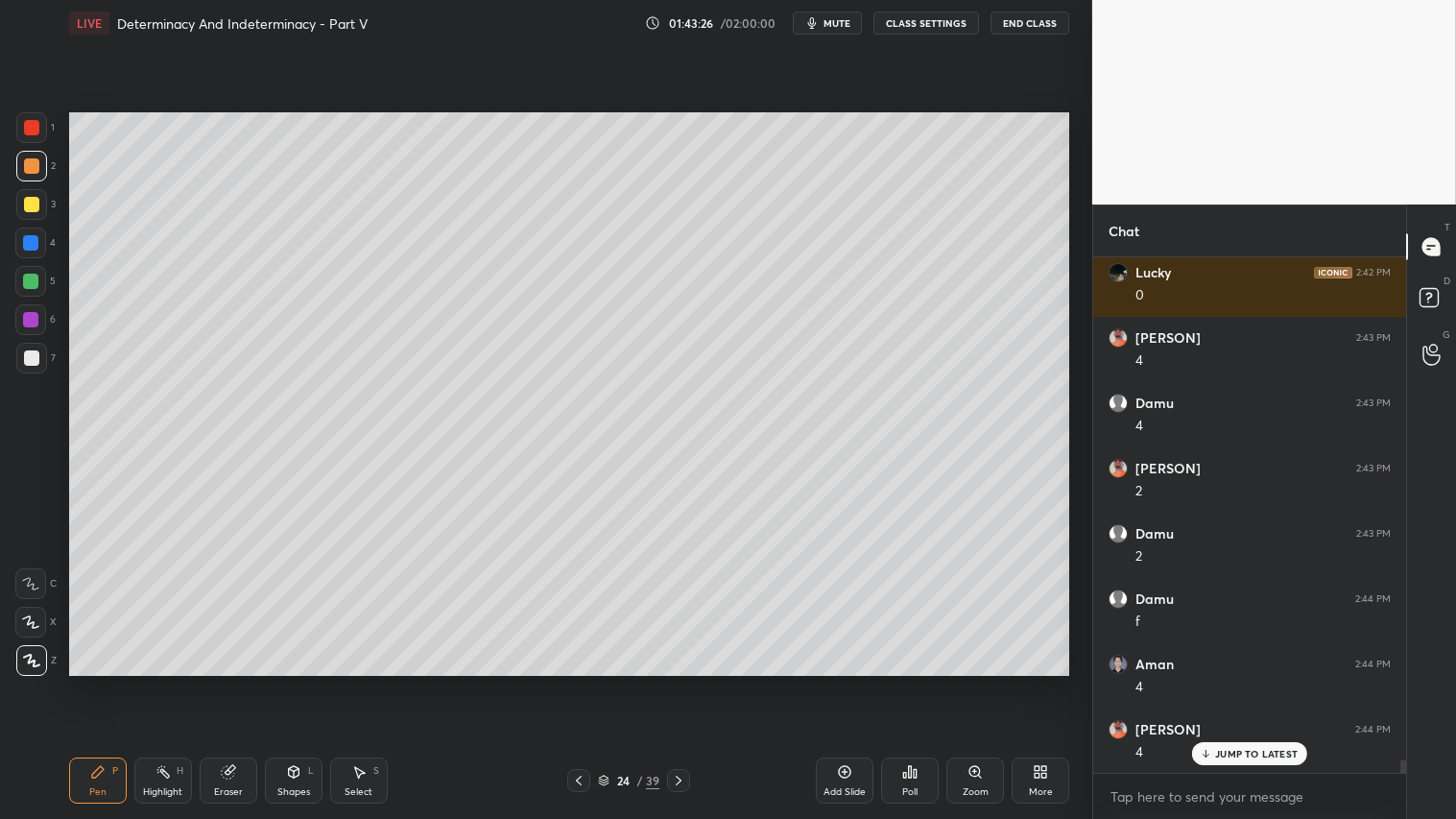 click on "Pen P" at bounding box center (98, 781) 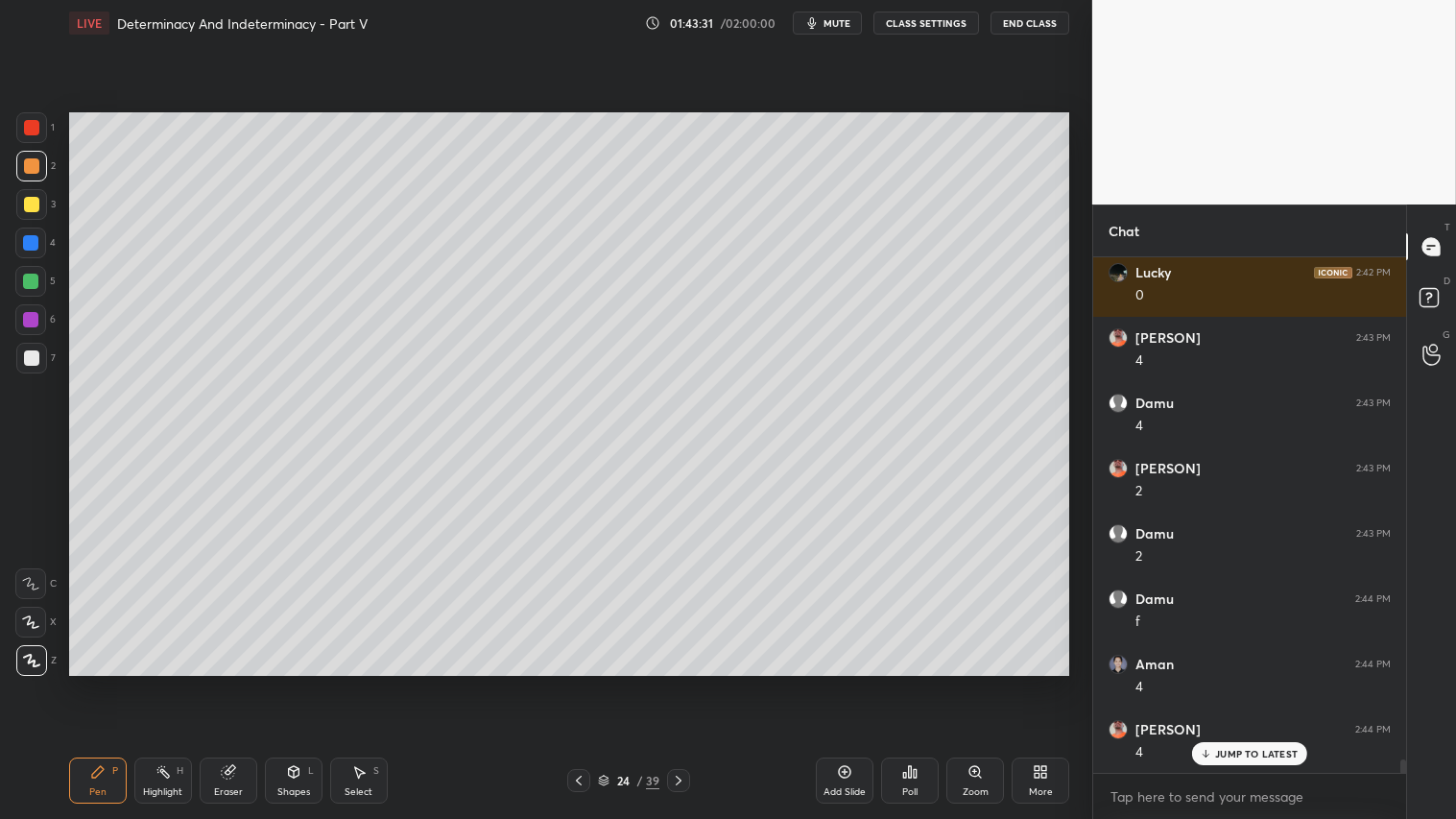 click 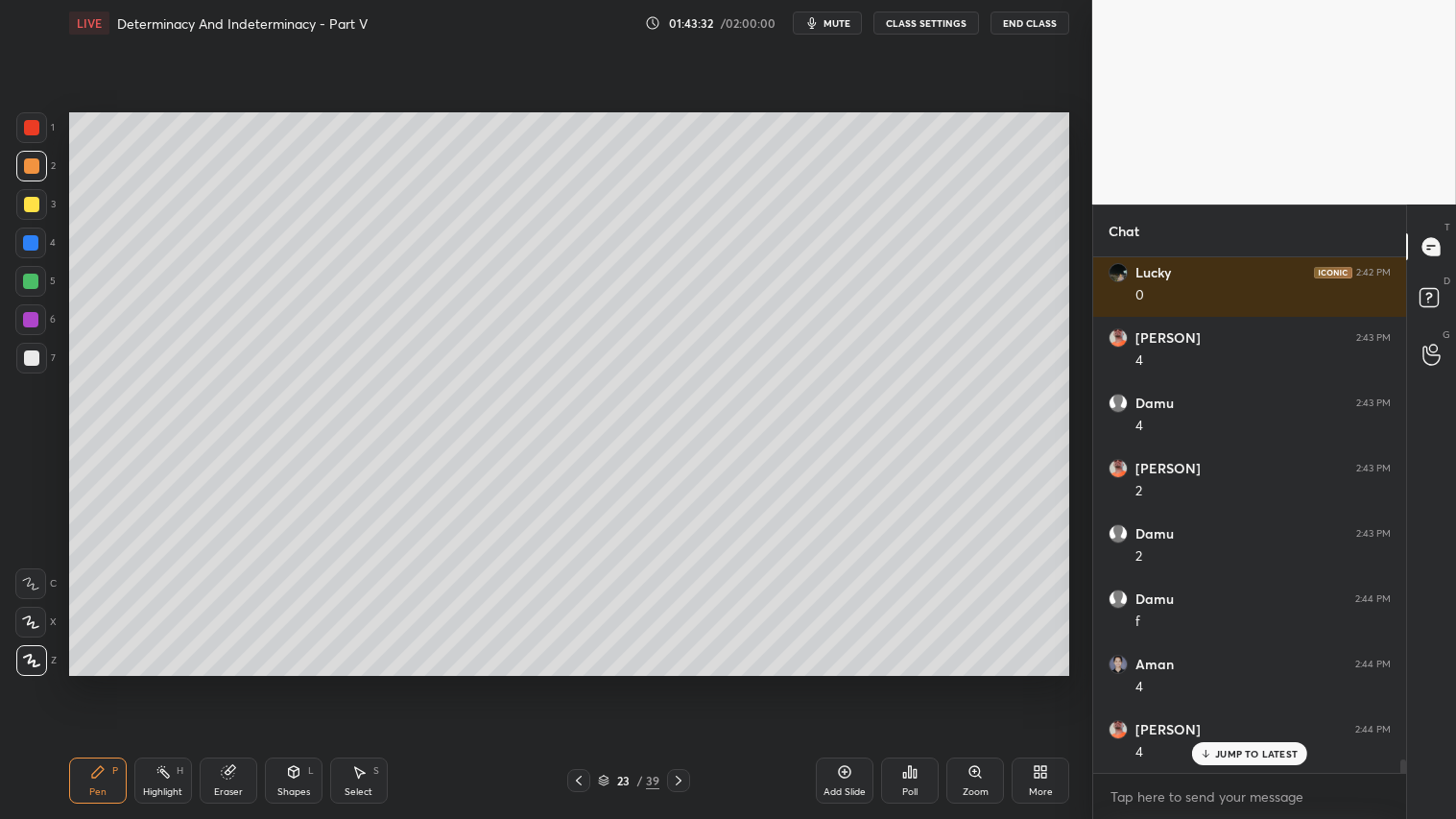 click 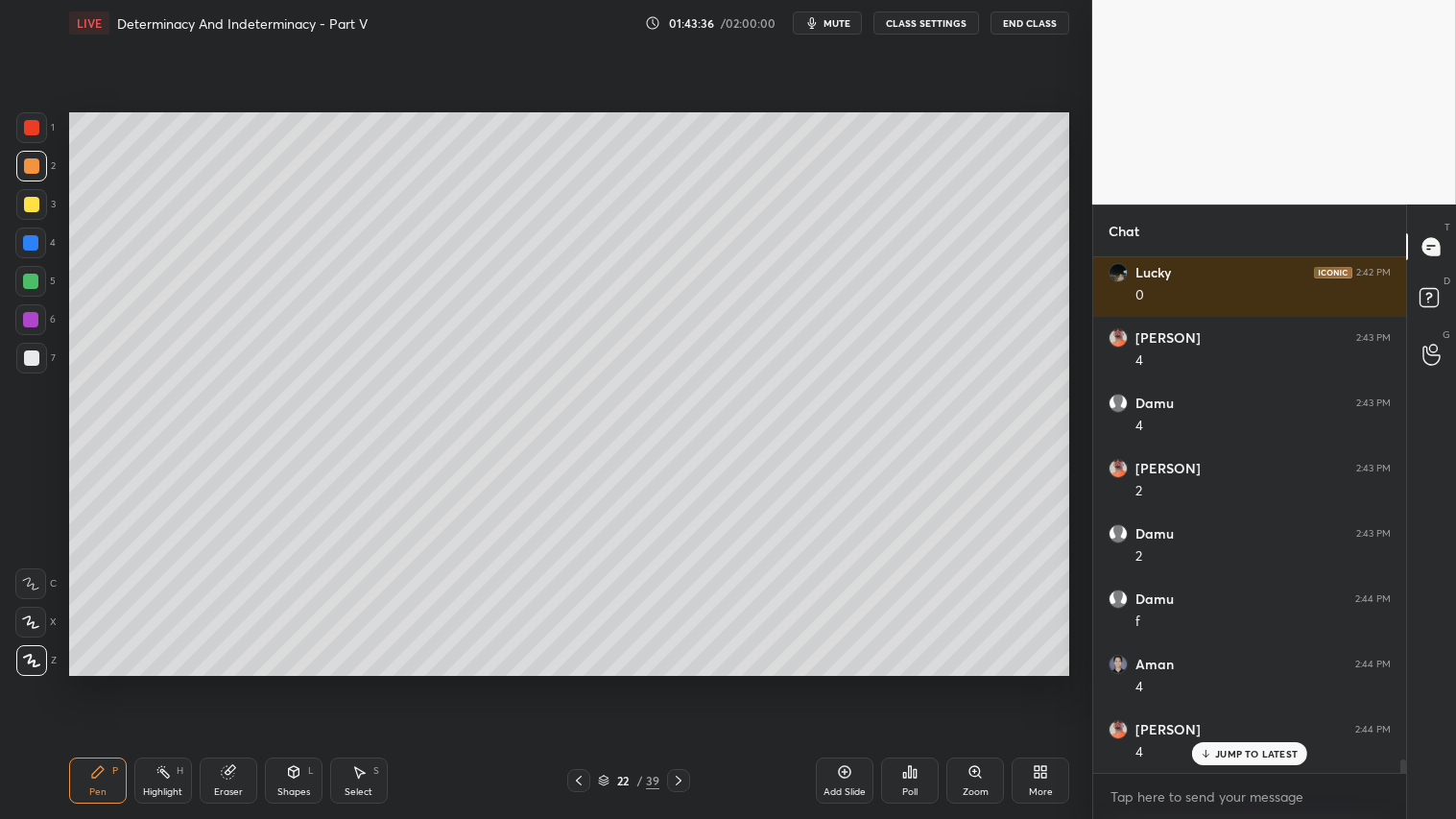 click 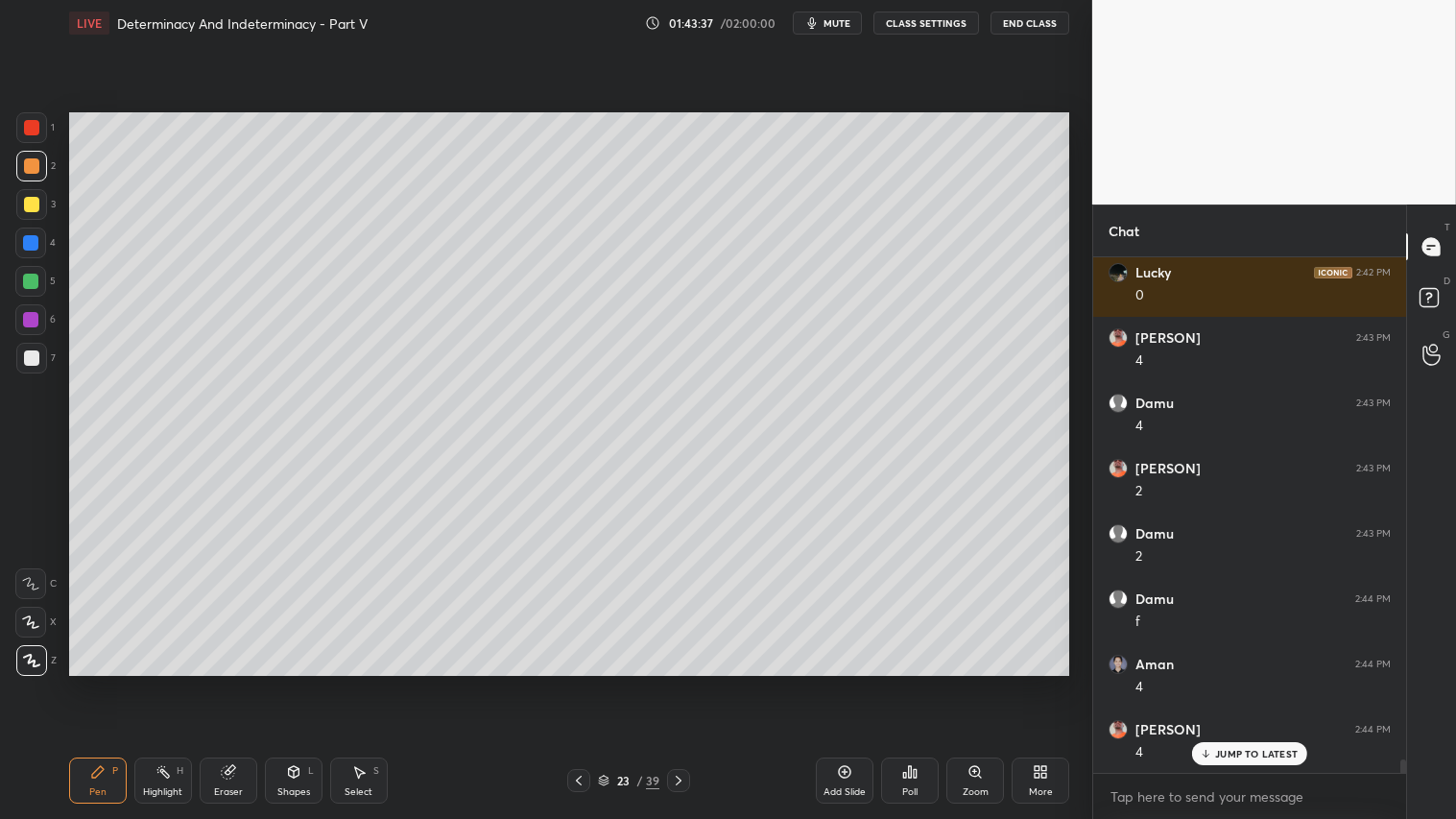 click 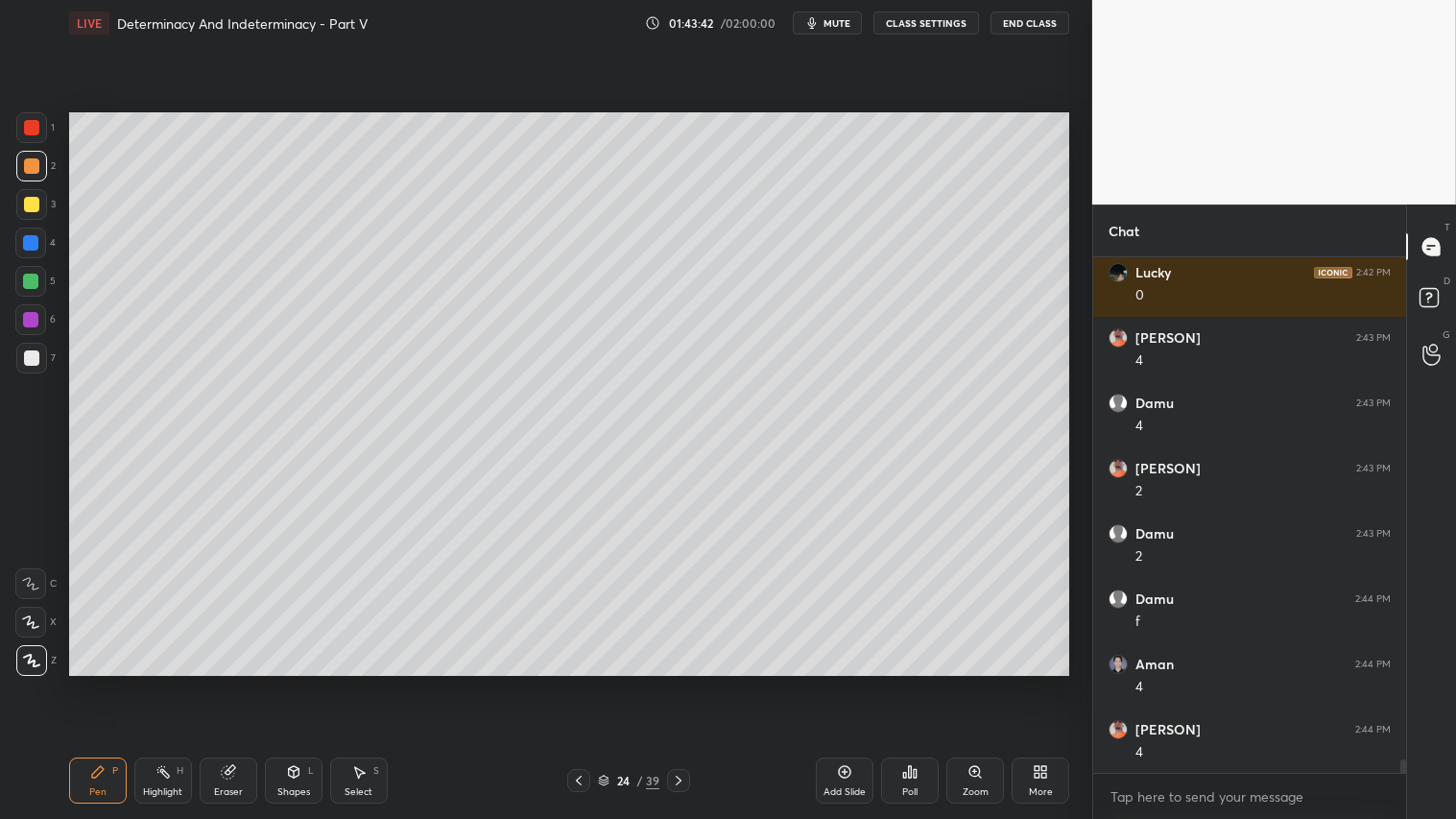 scroll, scrollTop: 19113, scrollLeft: 0, axis: vertical 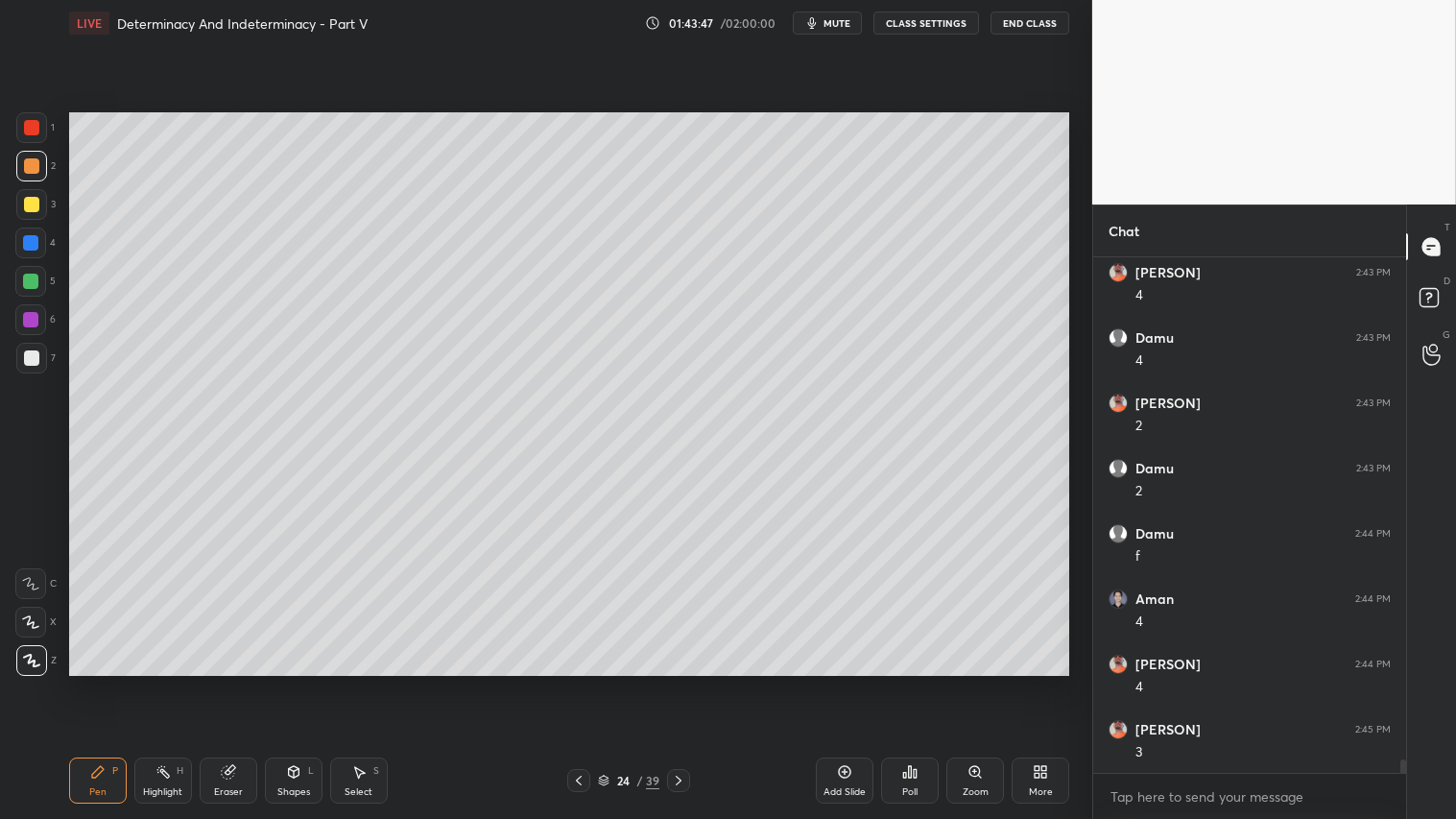 click 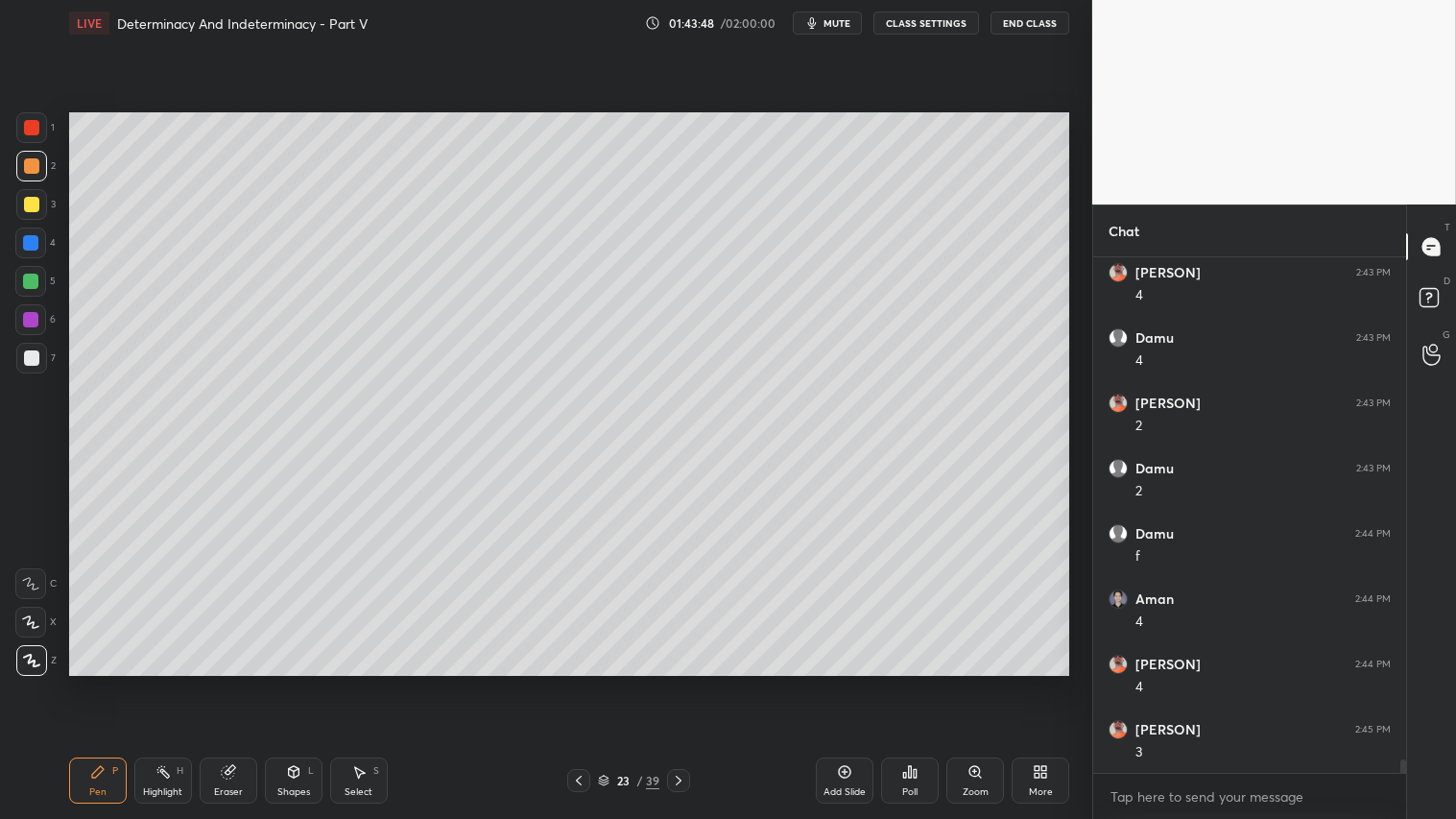 click 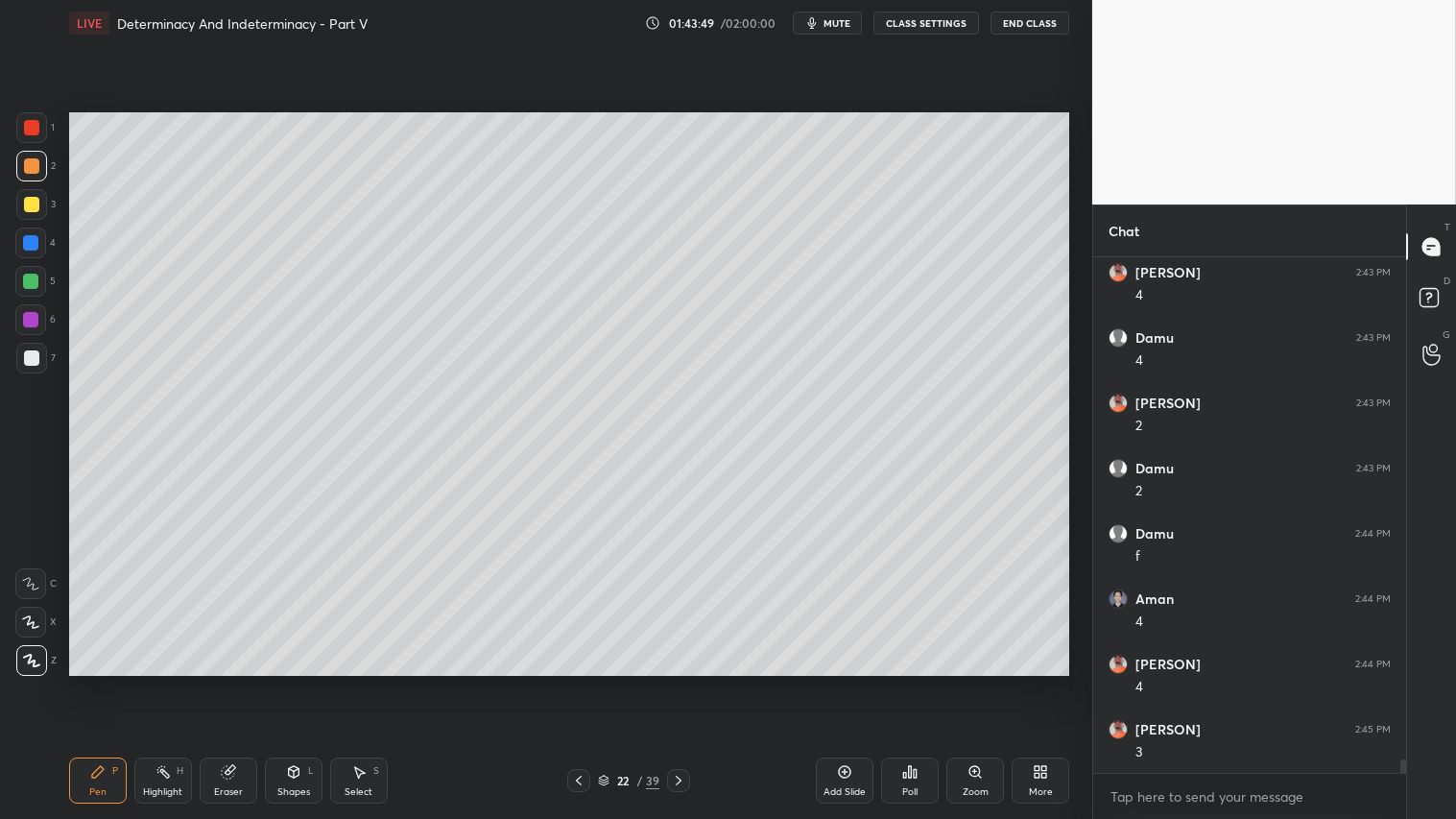 click 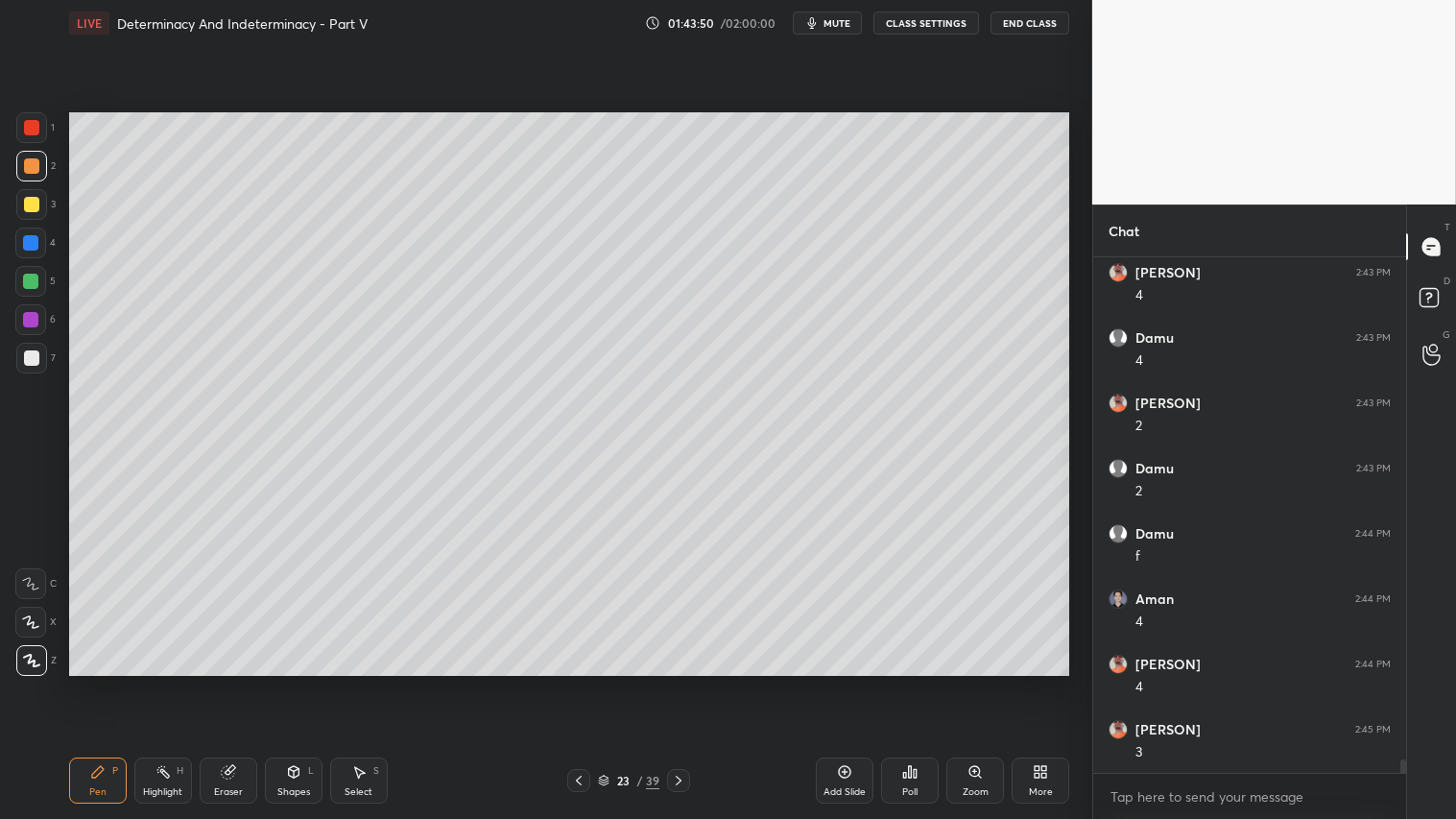 click at bounding box center [679, 781] 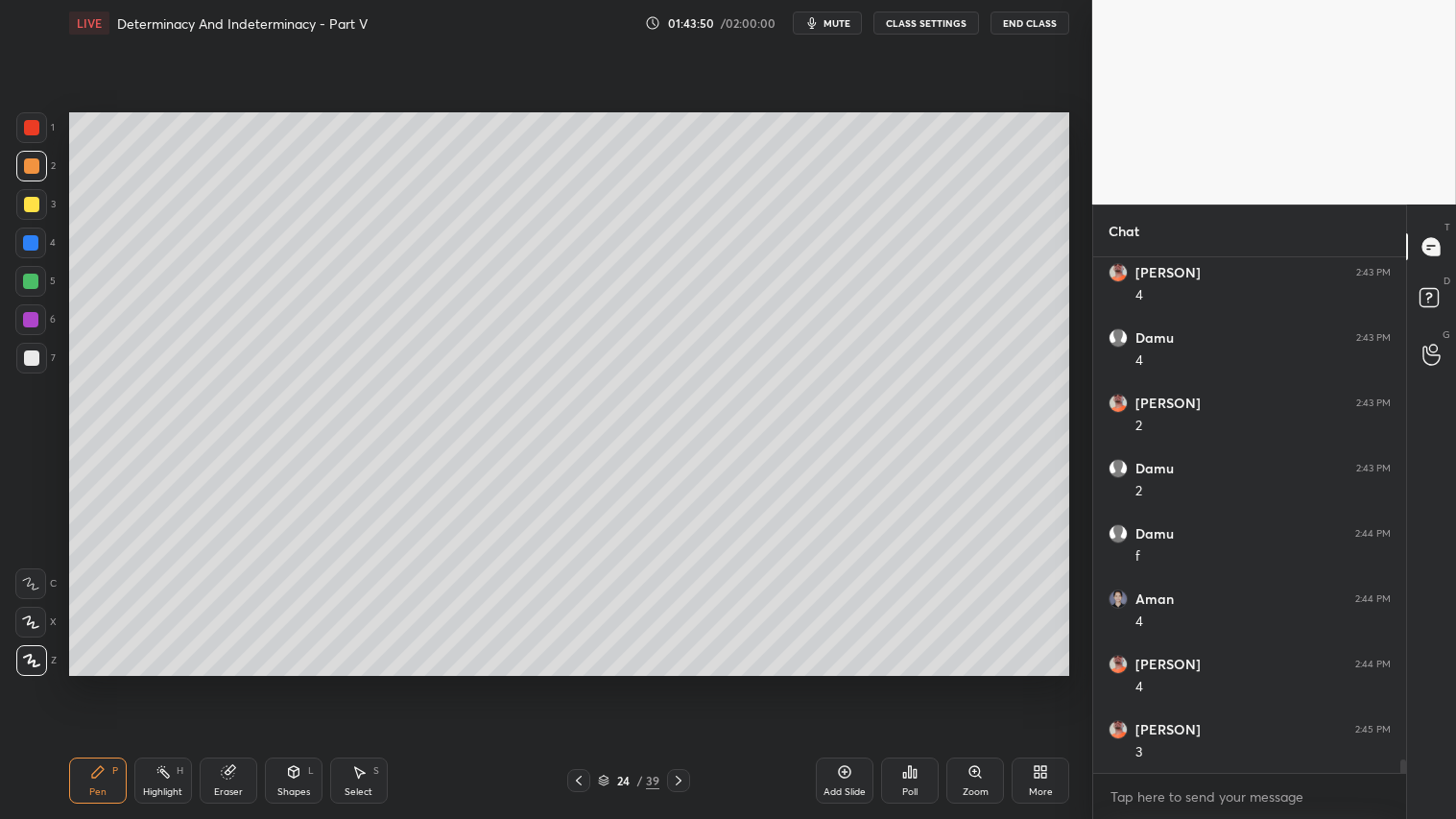 scroll, scrollTop: 19179, scrollLeft: 0, axis: vertical 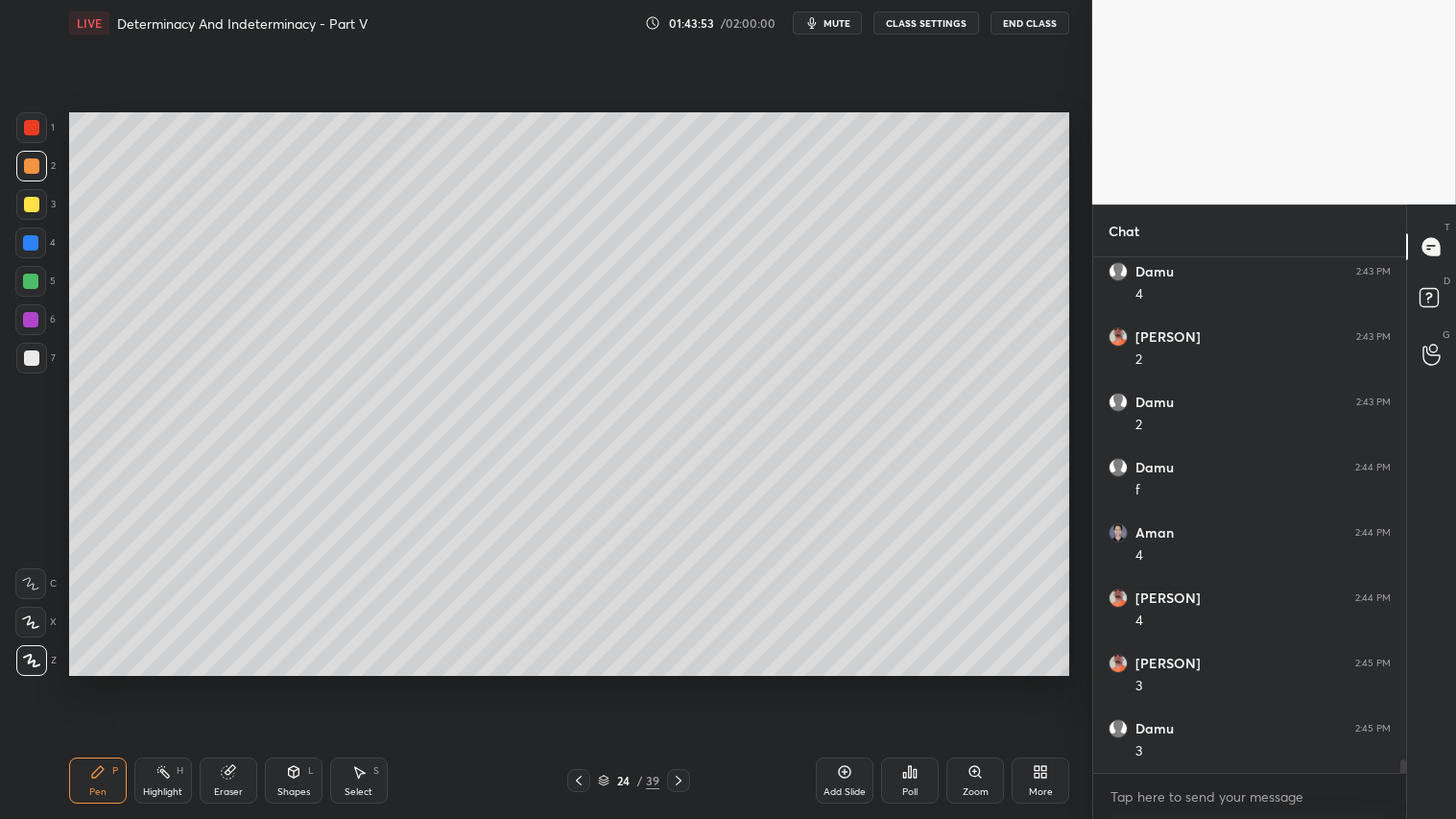 click at bounding box center (32, 205) 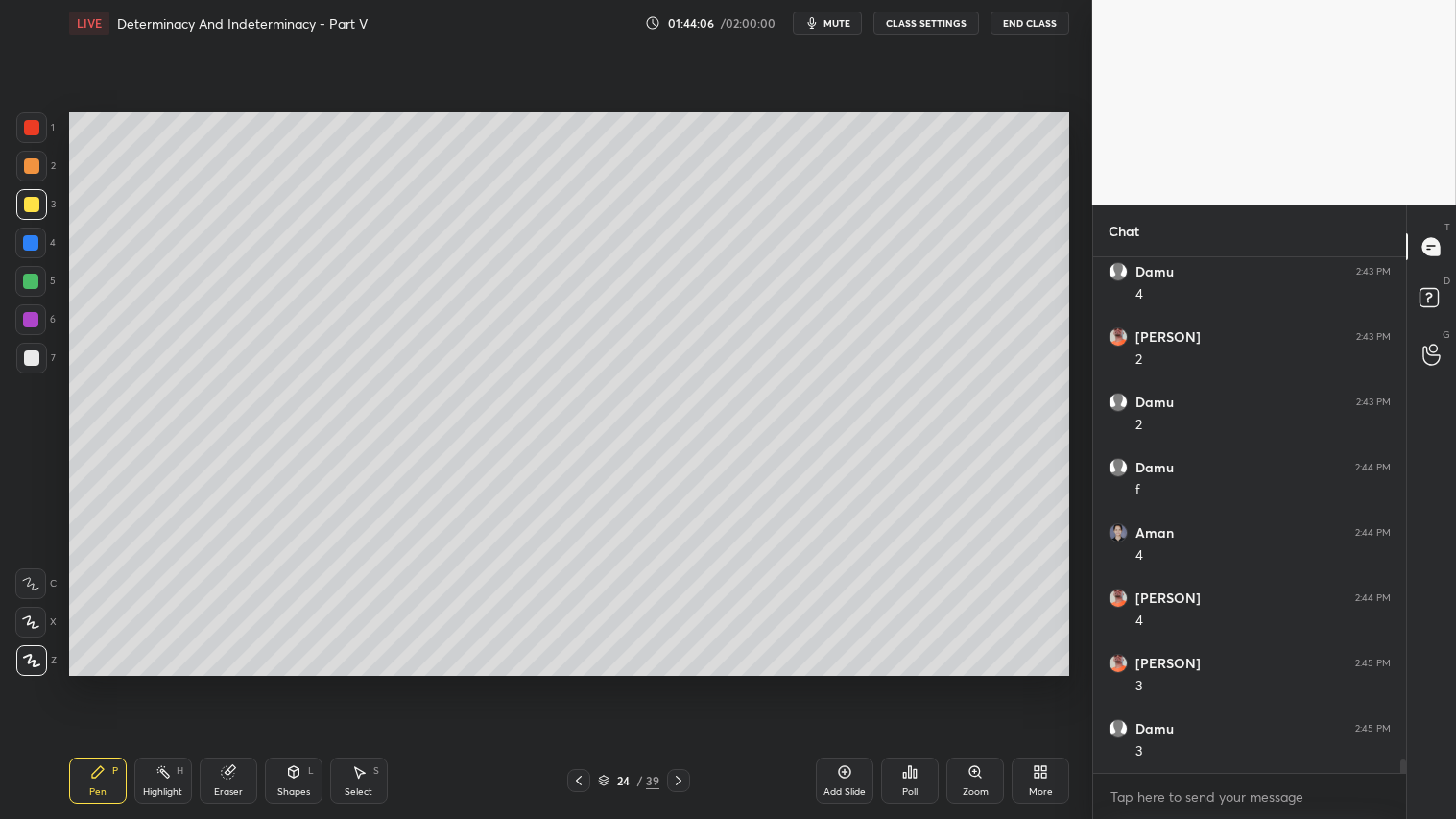 click at bounding box center (32, 166) 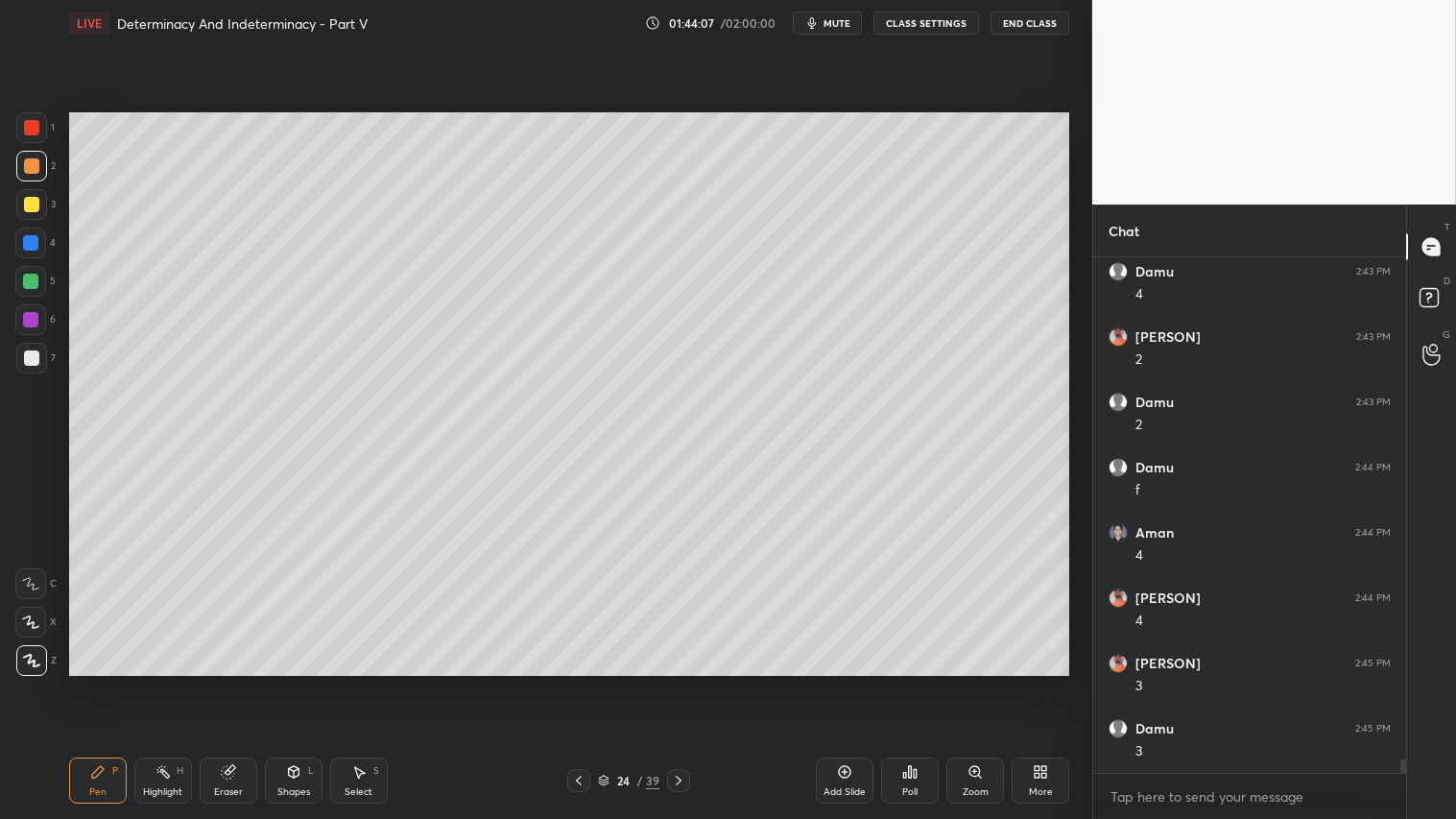 drag, startPoint x: 103, startPoint y: 782, endPoint x: 107, endPoint y: 755, distance: 27.294688 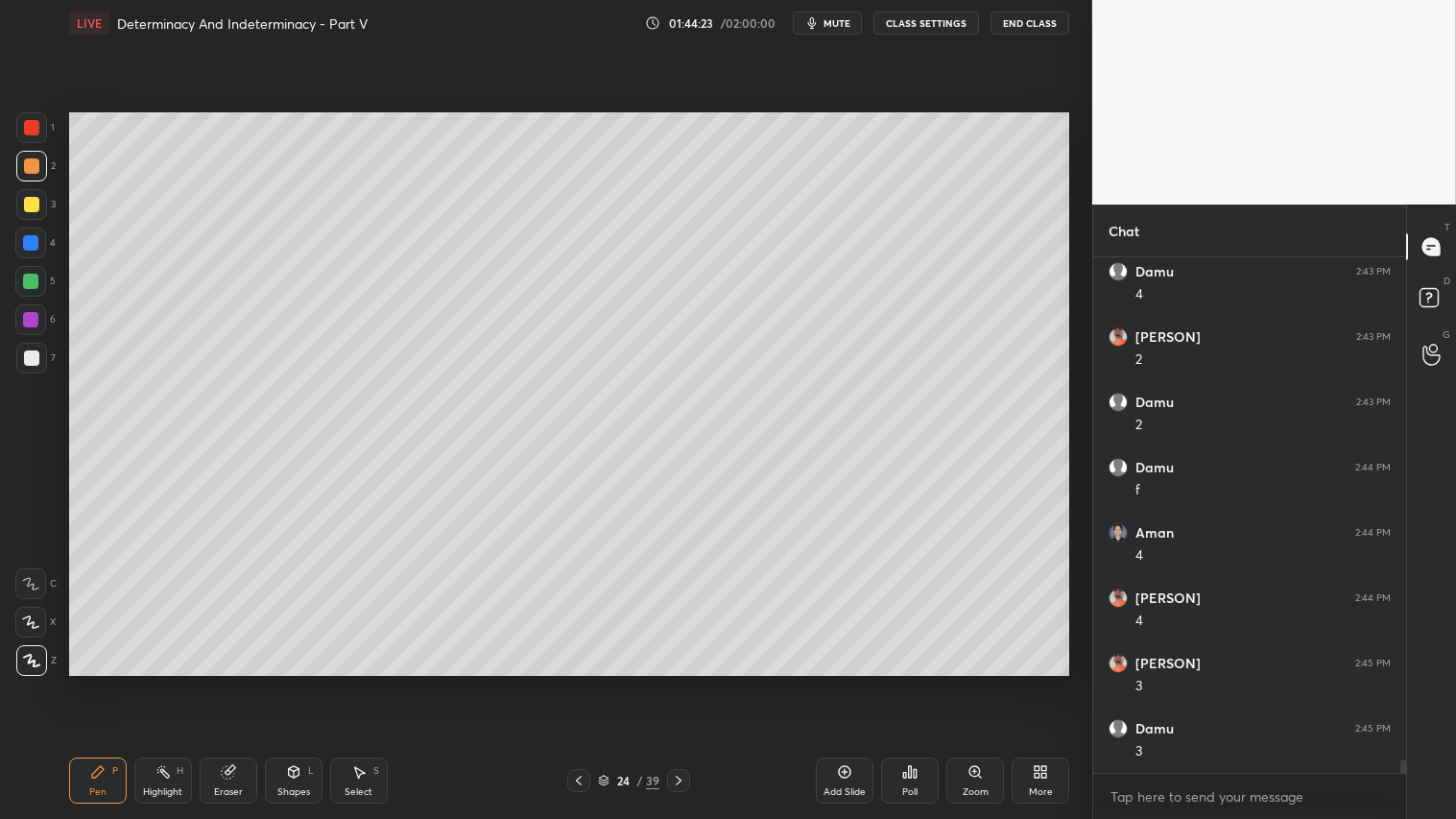 scroll, scrollTop: 19198, scrollLeft: 0, axis: vertical 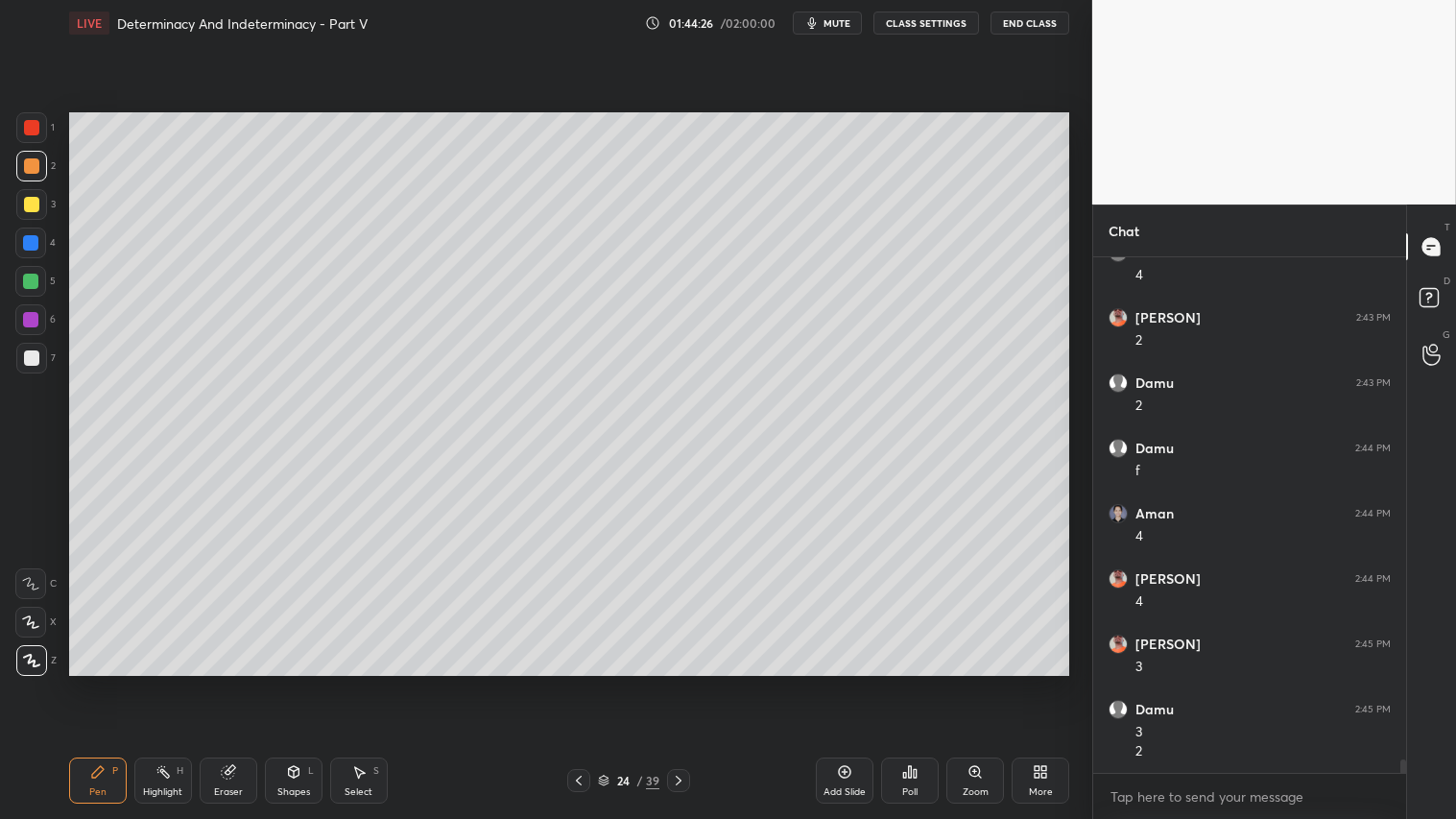 click 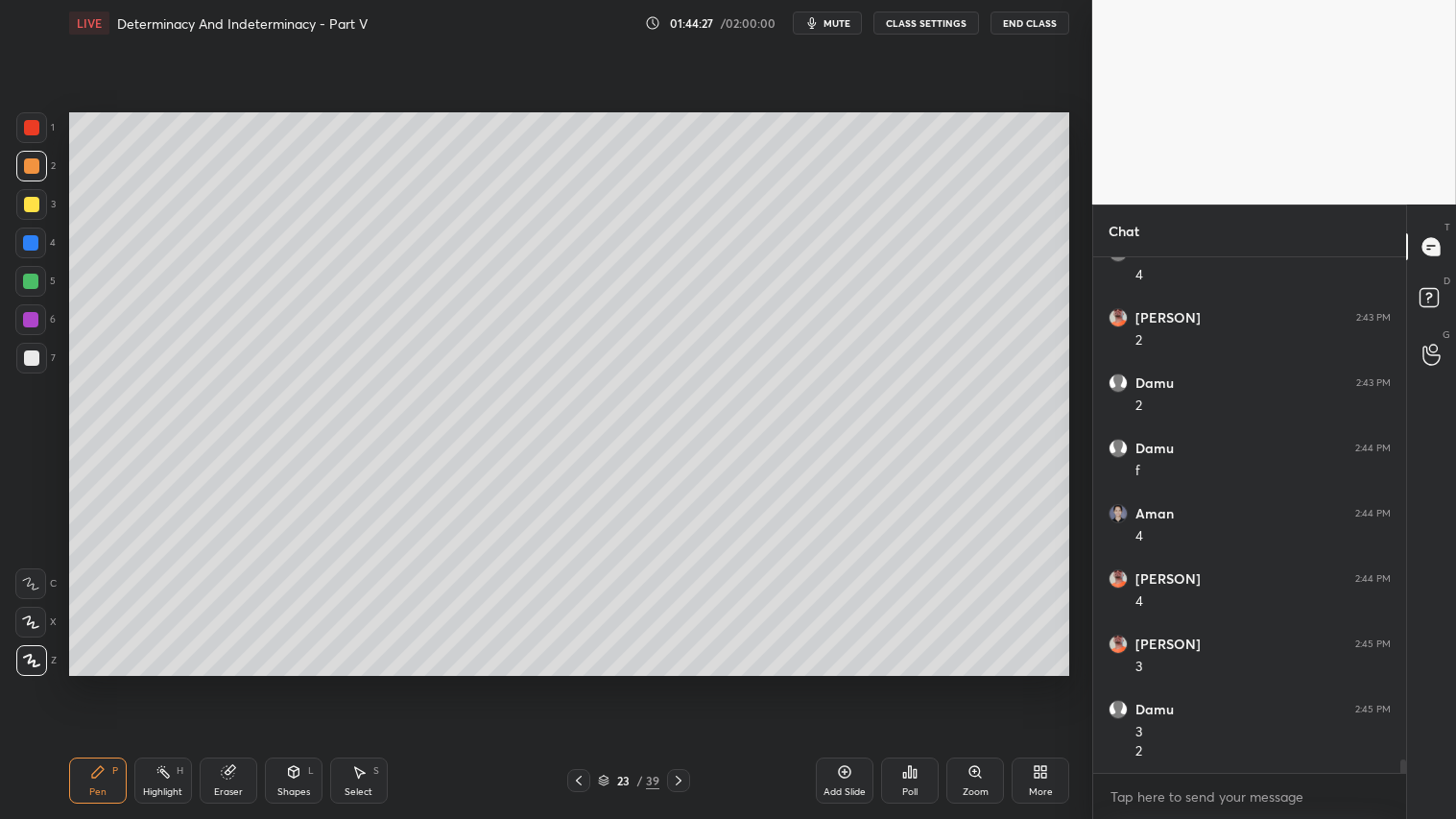 click 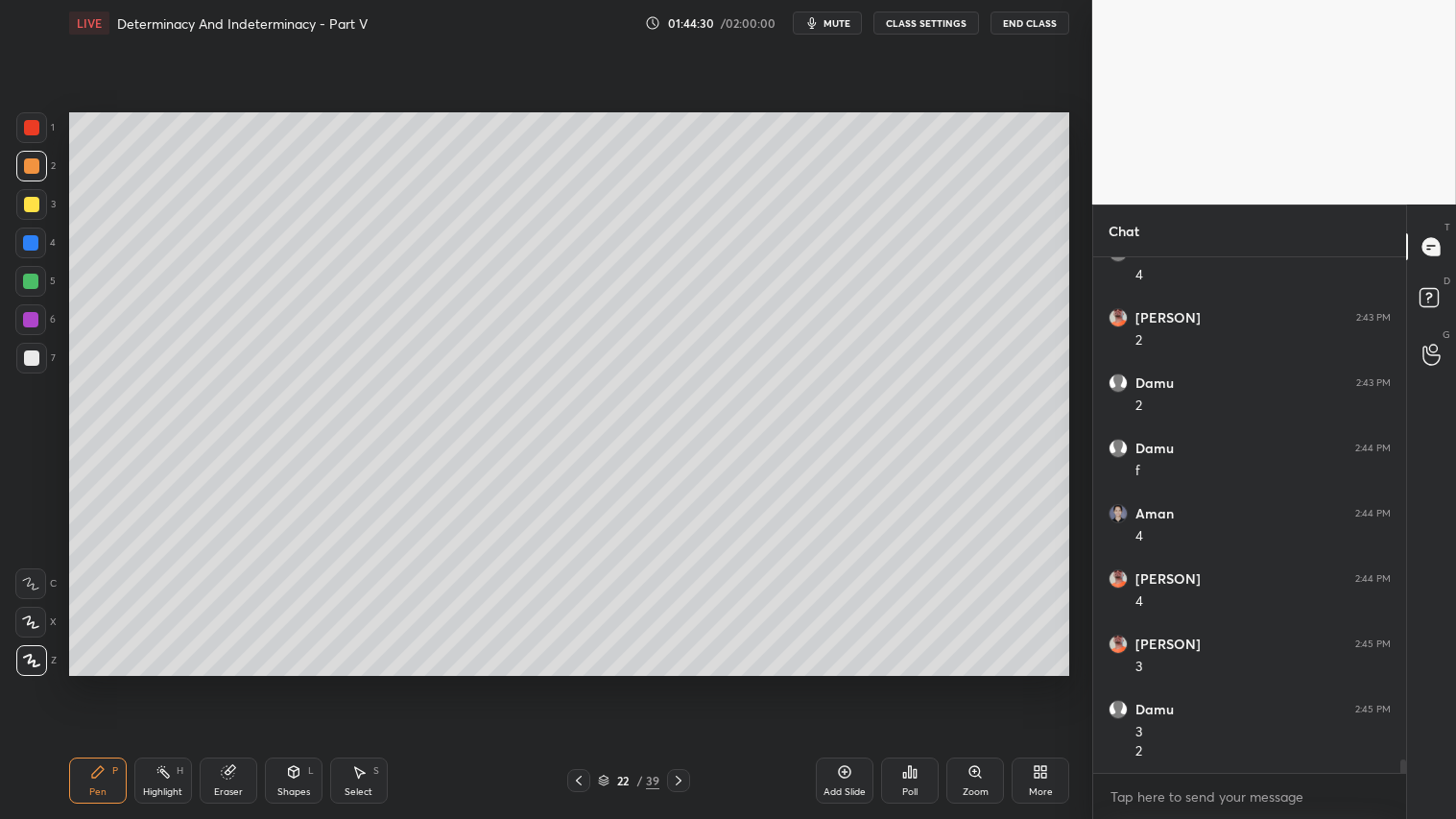 click on "22 / 39" at bounding box center [629, 781] 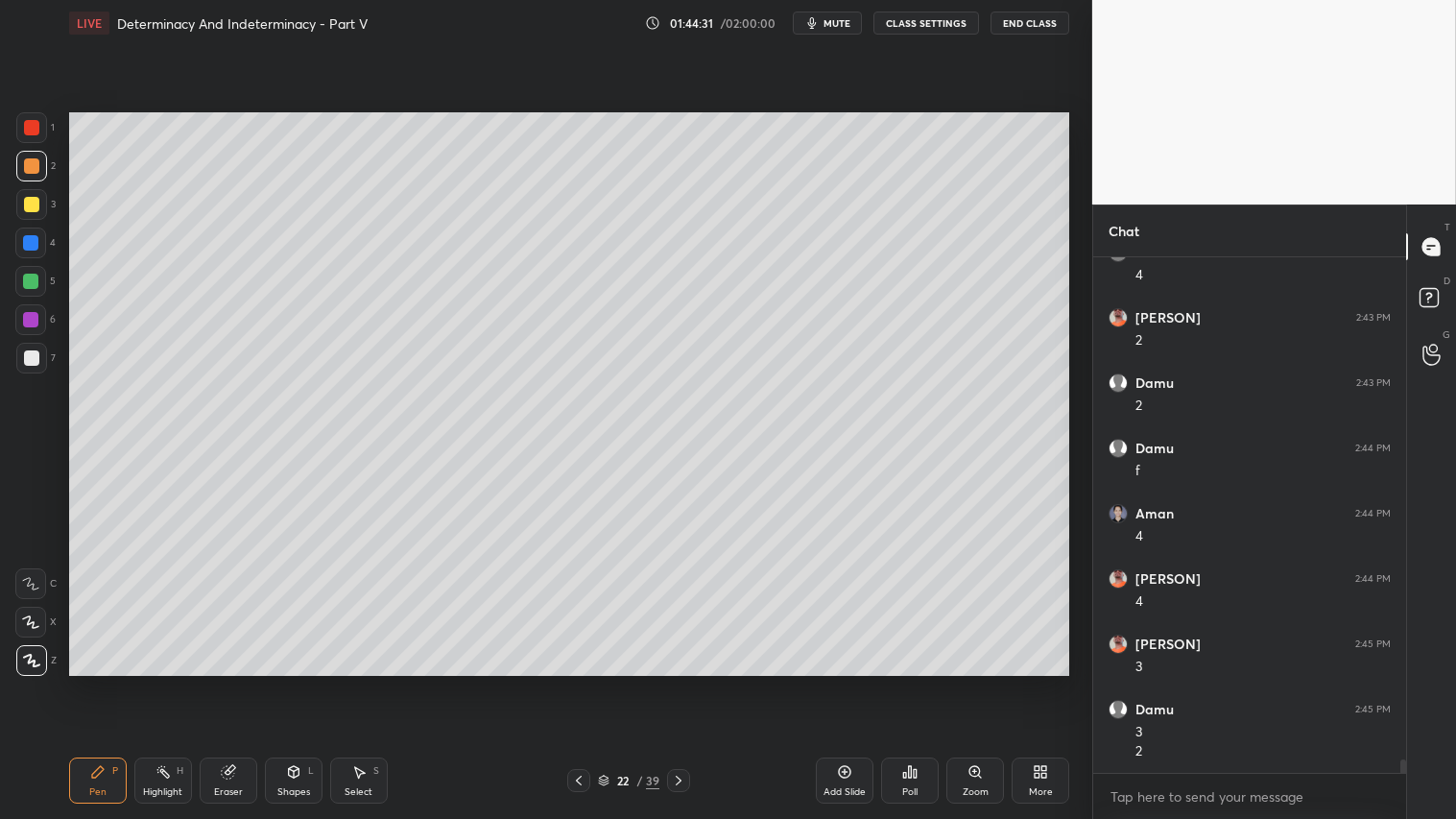 click at bounding box center (679, 781) 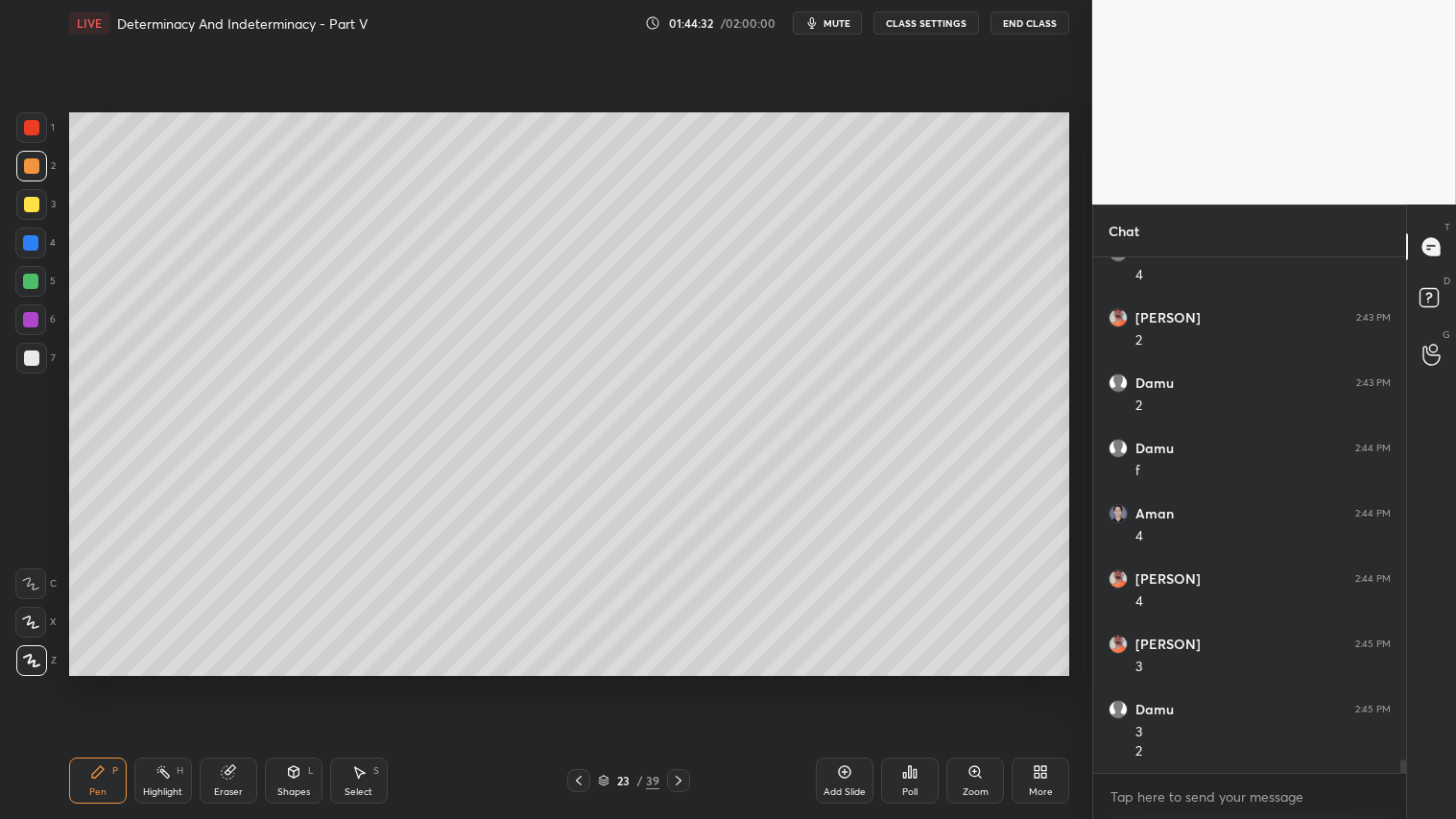 click 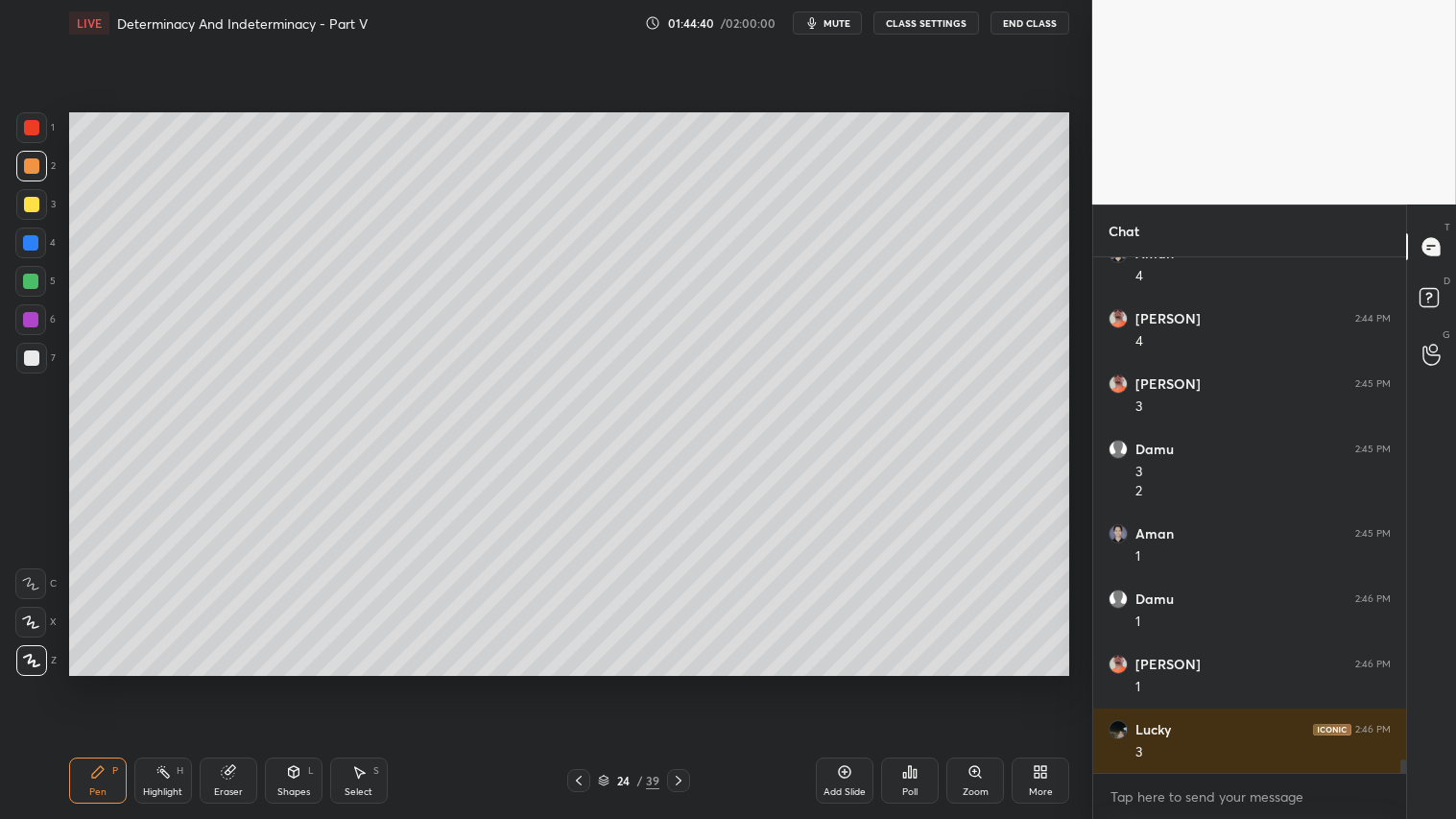 scroll, scrollTop: 19524, scrollLeft: 0, axis: vertical 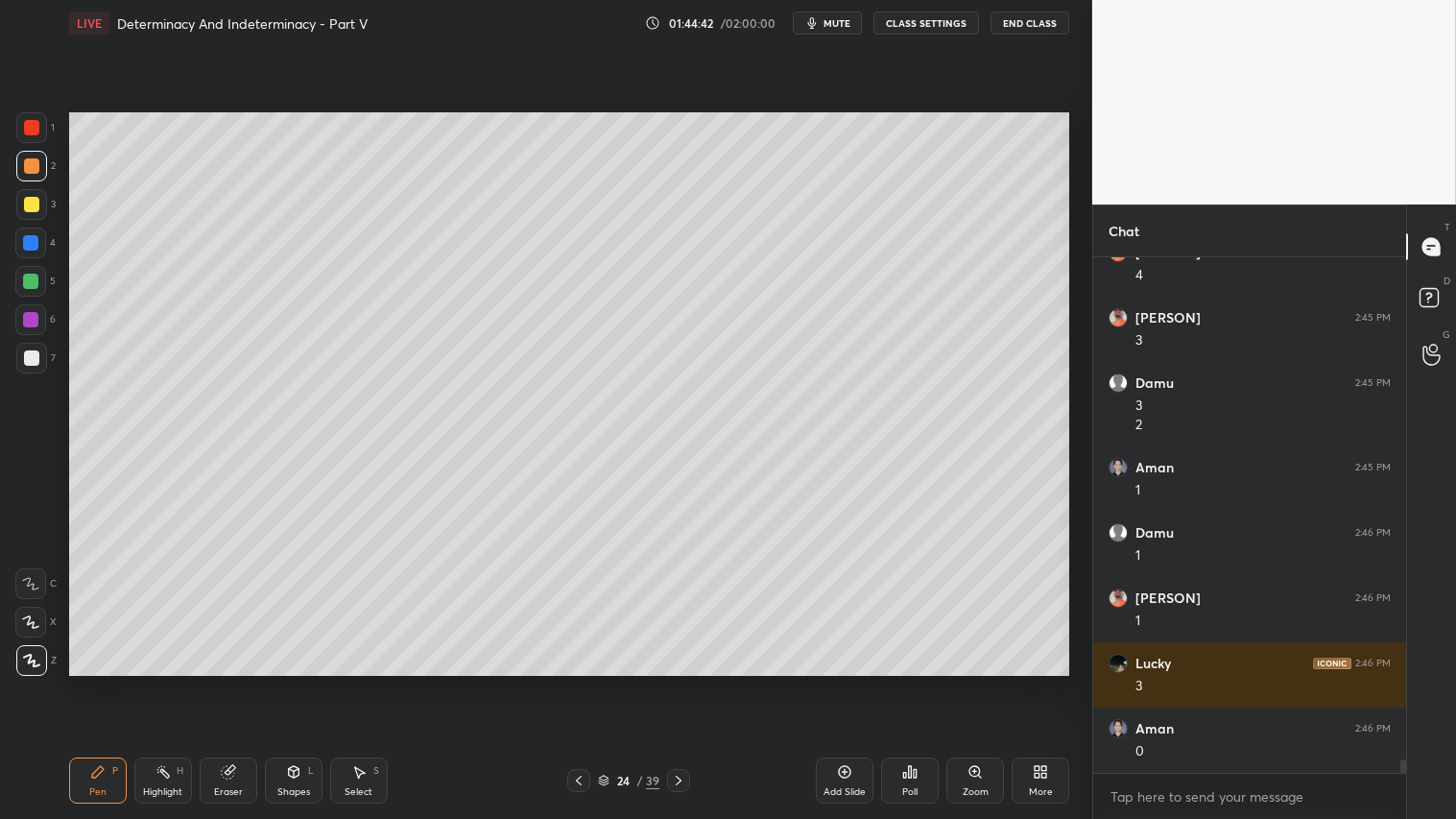 drag, startPoint x: 296, startPoint y: 780, endPoint x: 307, endPoint y: 755, distance: 27.313001 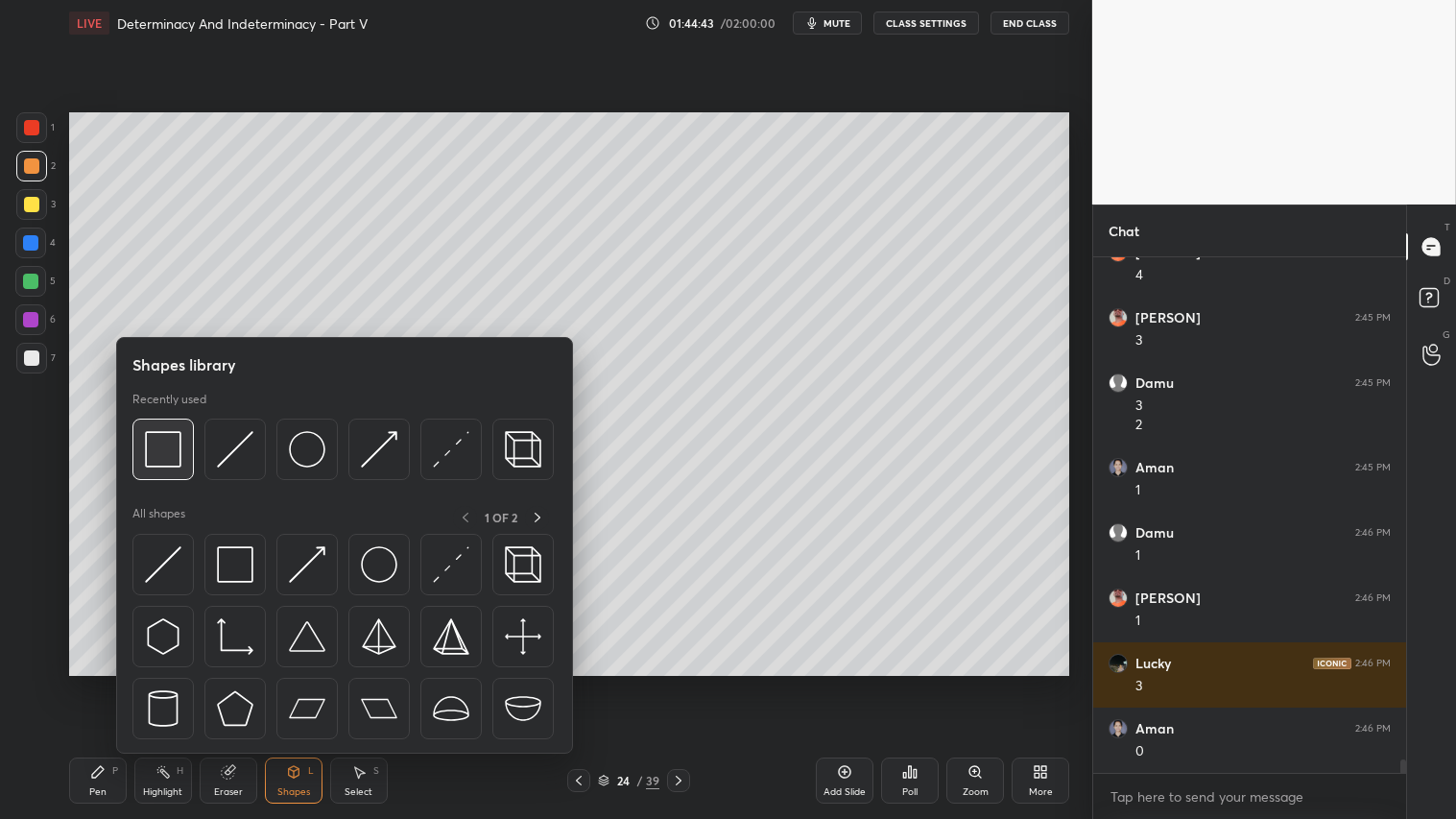 click at bounding box center (163, 449) 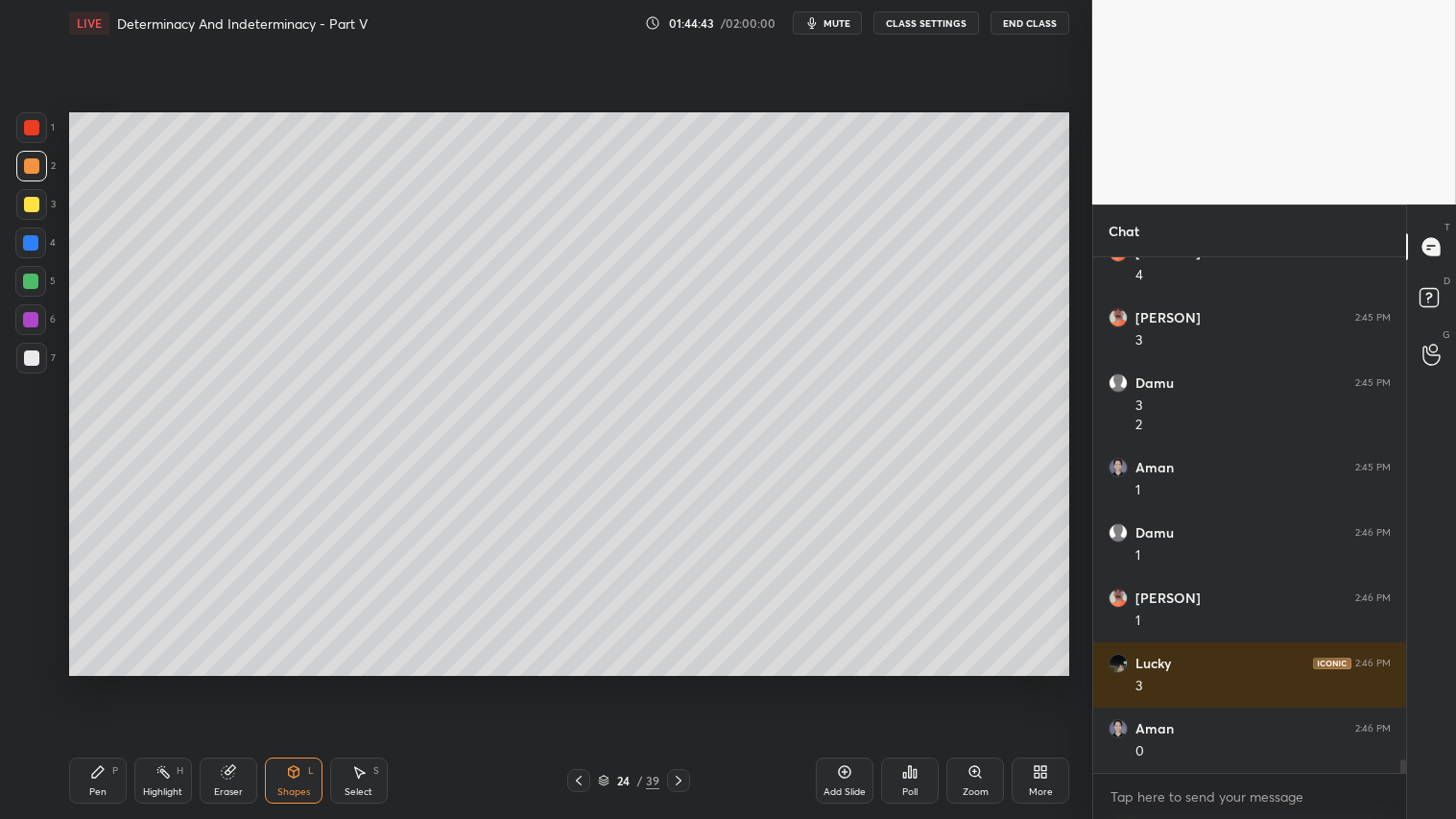 click at bounding box center (32, 358) 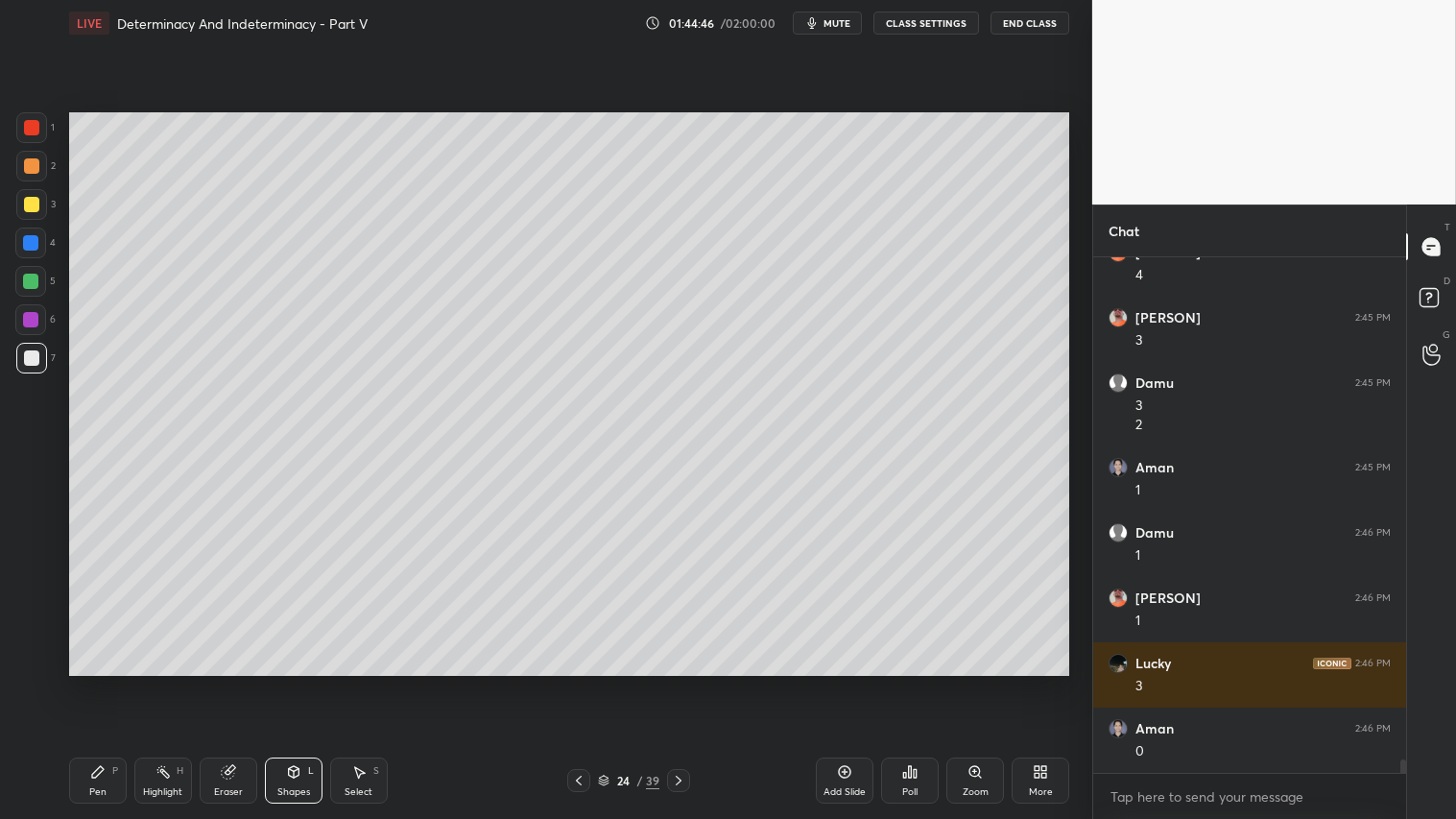 drag, startPoint x: 231, startPoint y: 775, endPoint x: 323, endPoint y: 697, distance: 120.61509 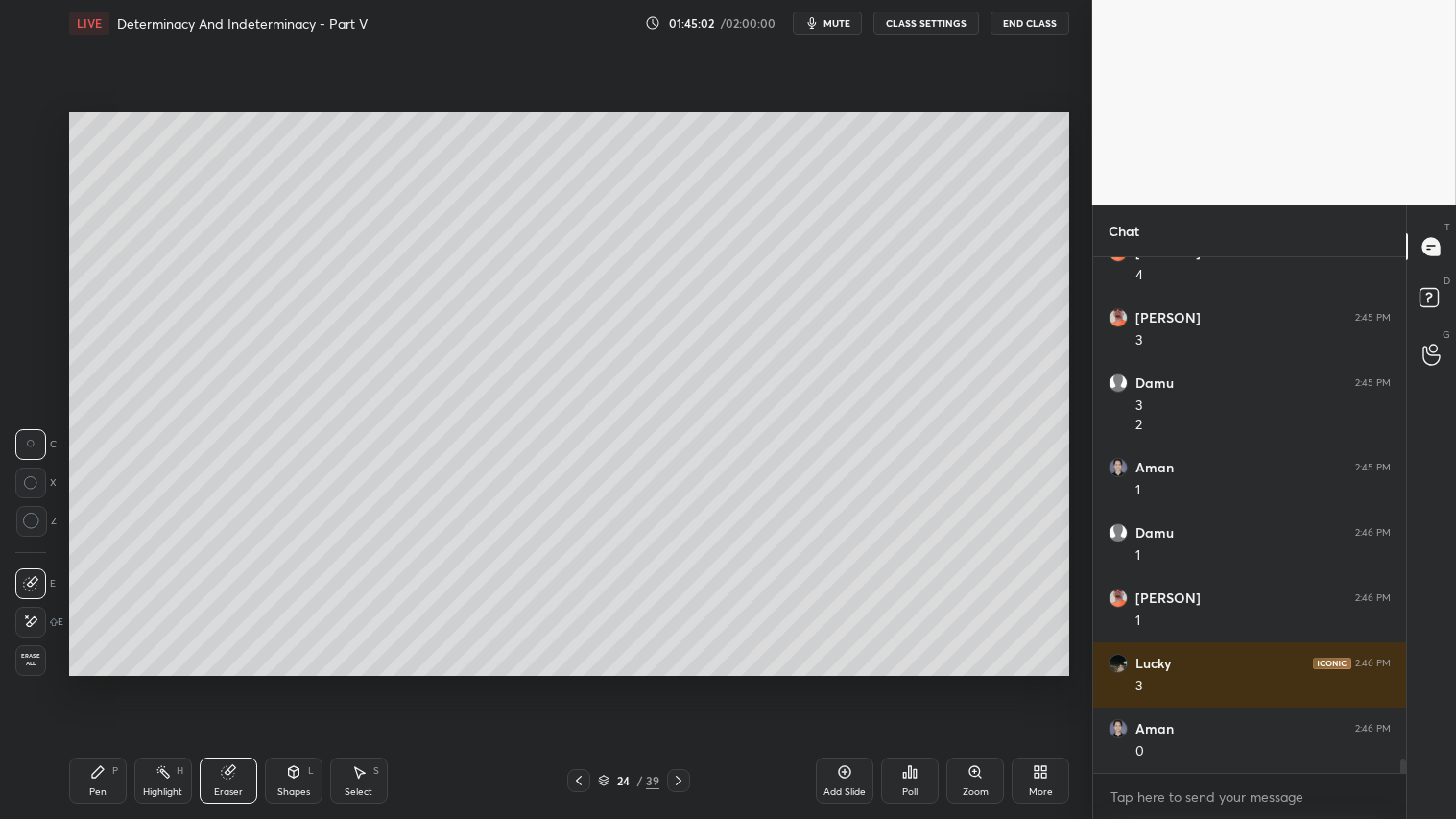 click 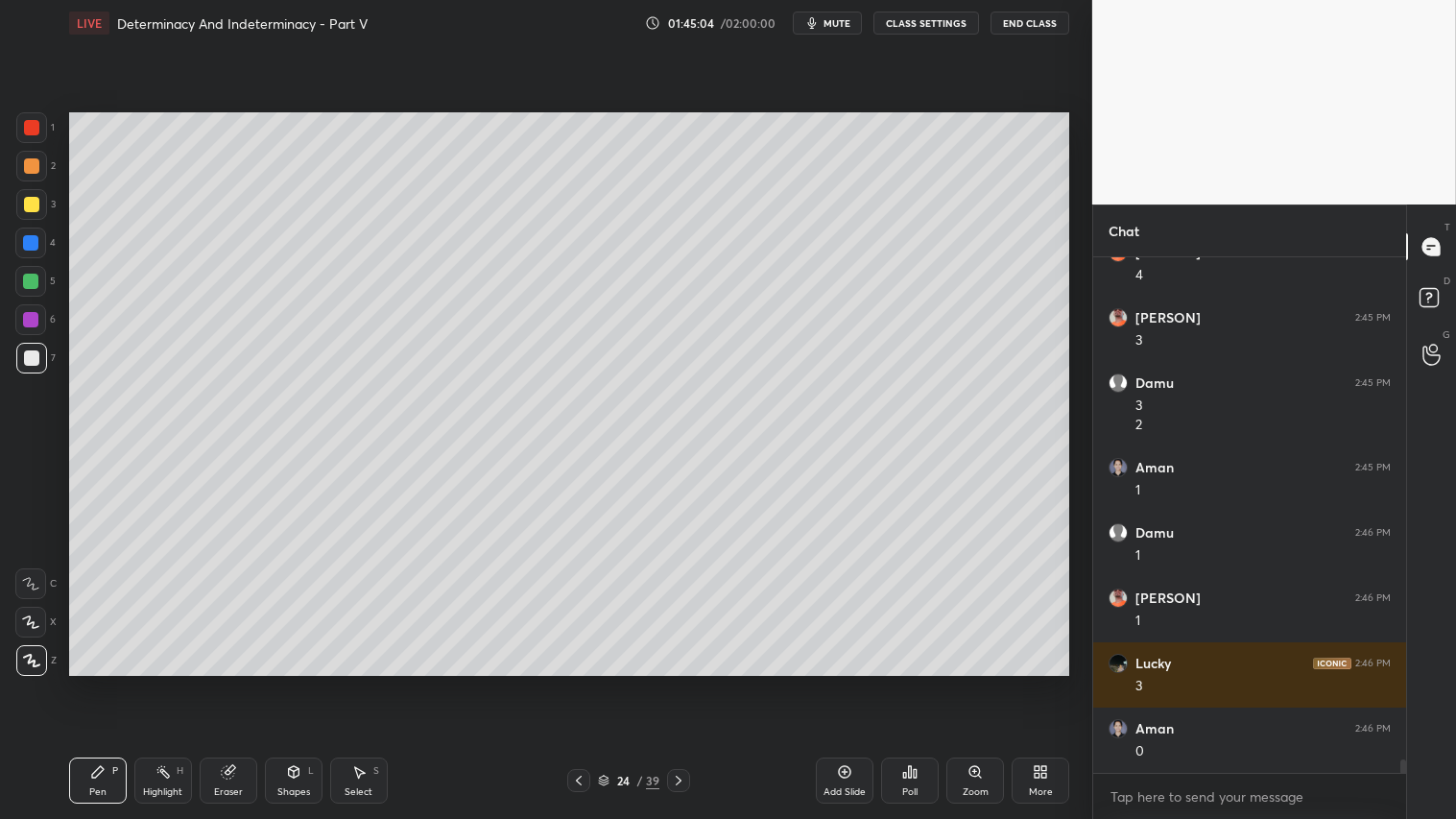 drag, startPoint x: 680, startPoint y: 780, endPoint x: 610, endPoint y: 780, distance: 70 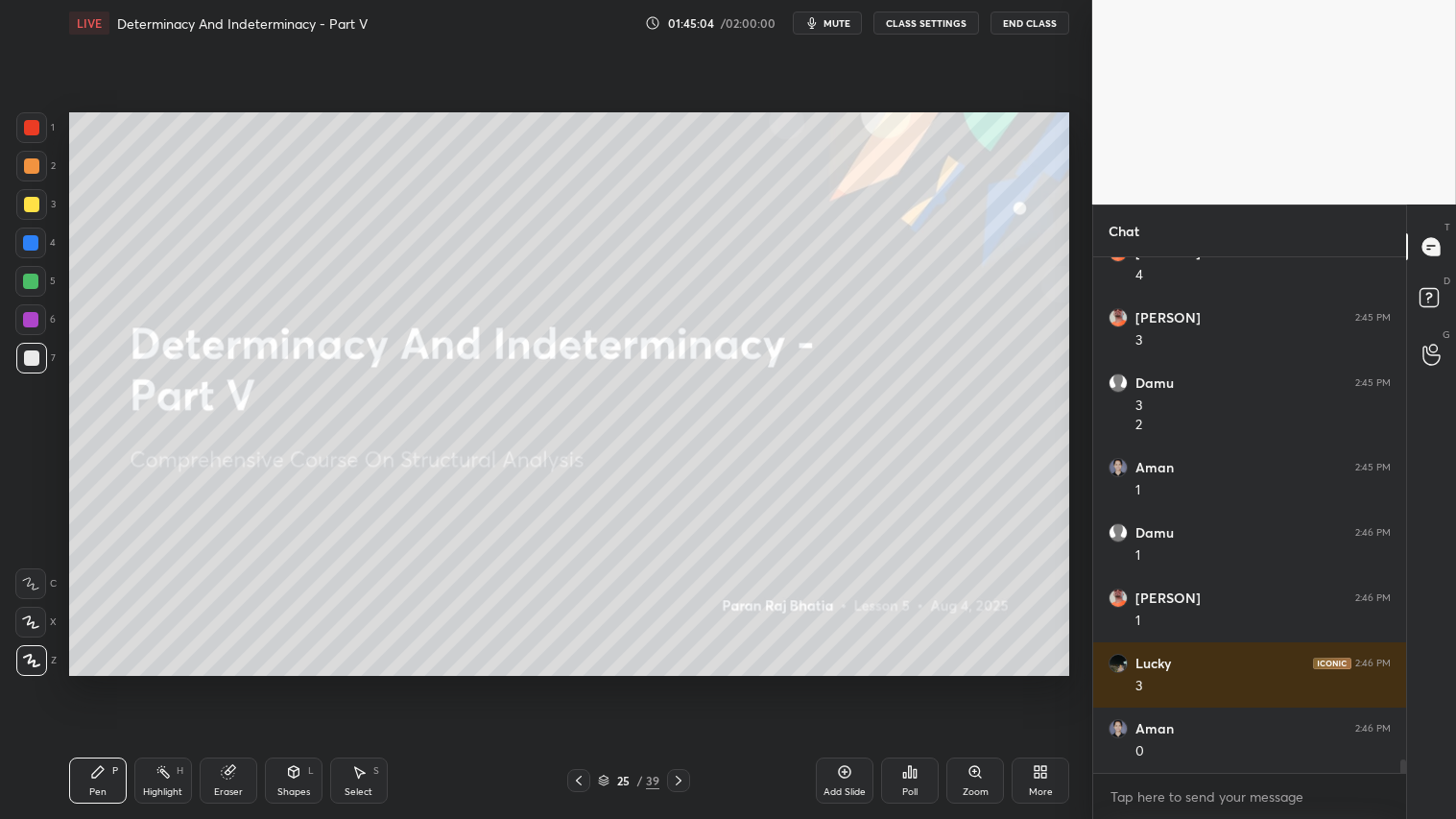 drag, startPoint x: 574, startPoint y: 775, endPoint x: 625, endPoint y: 776, distance: 51.009803 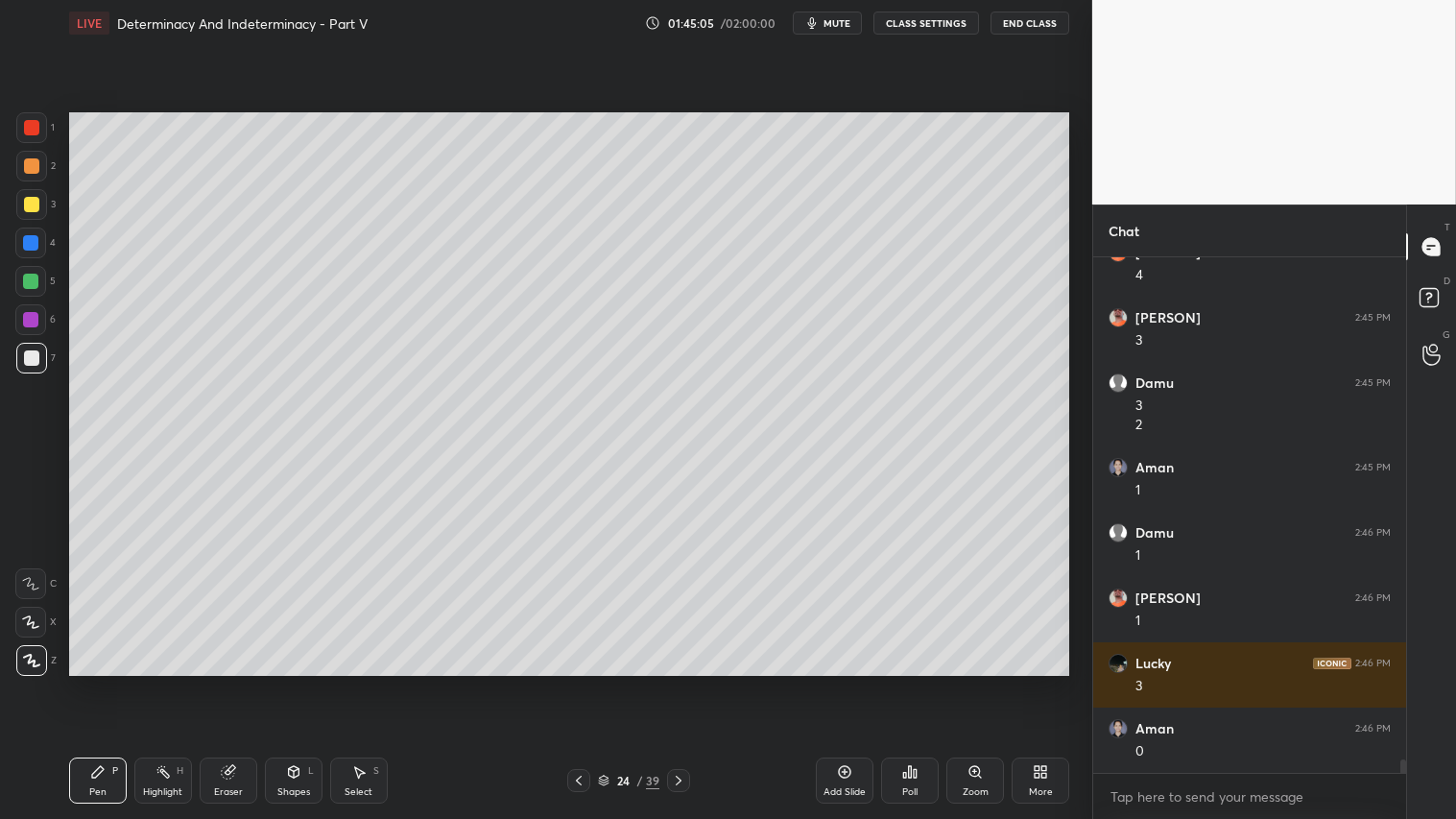 click 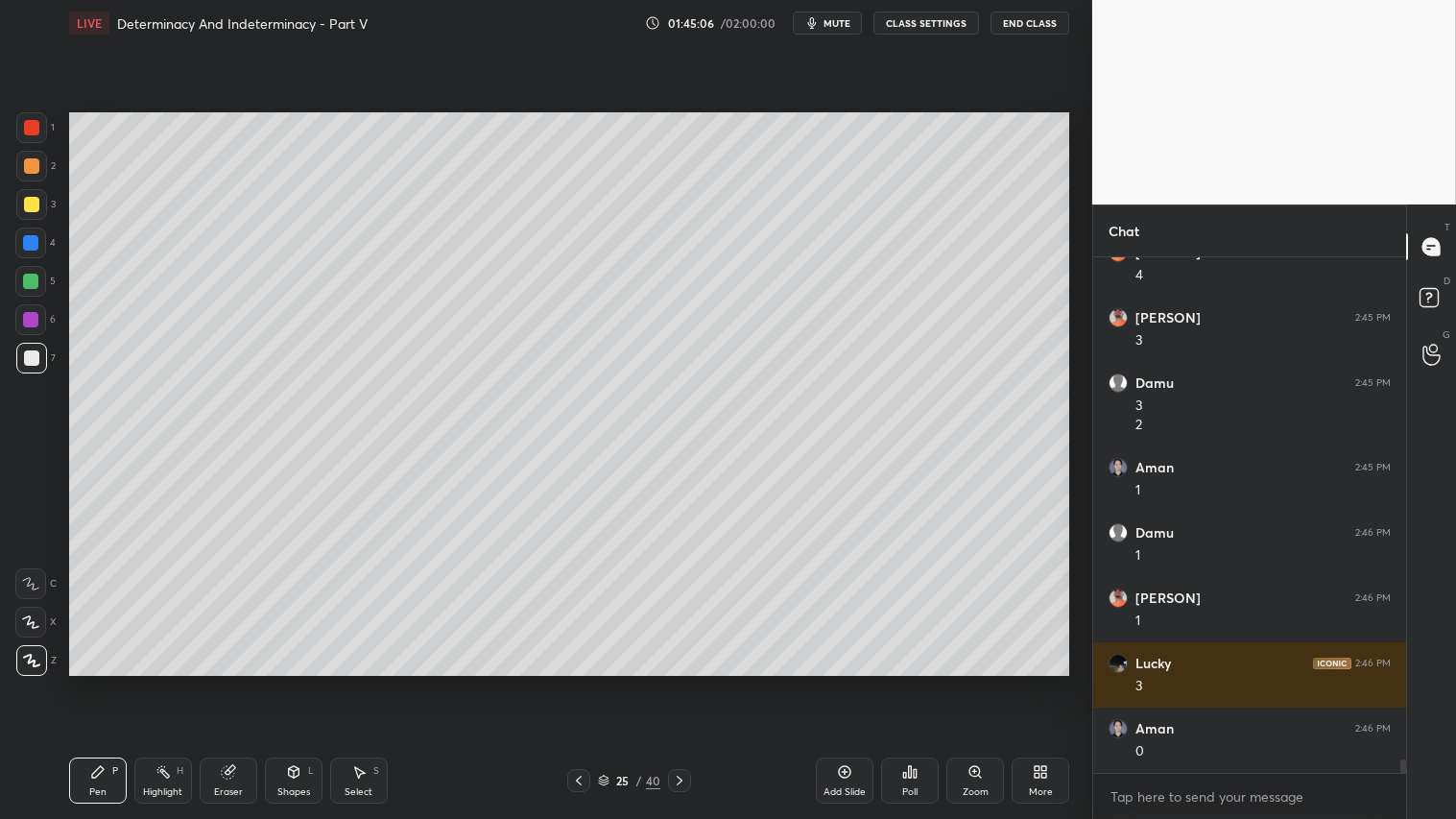 click at bounding box center (32, 166) 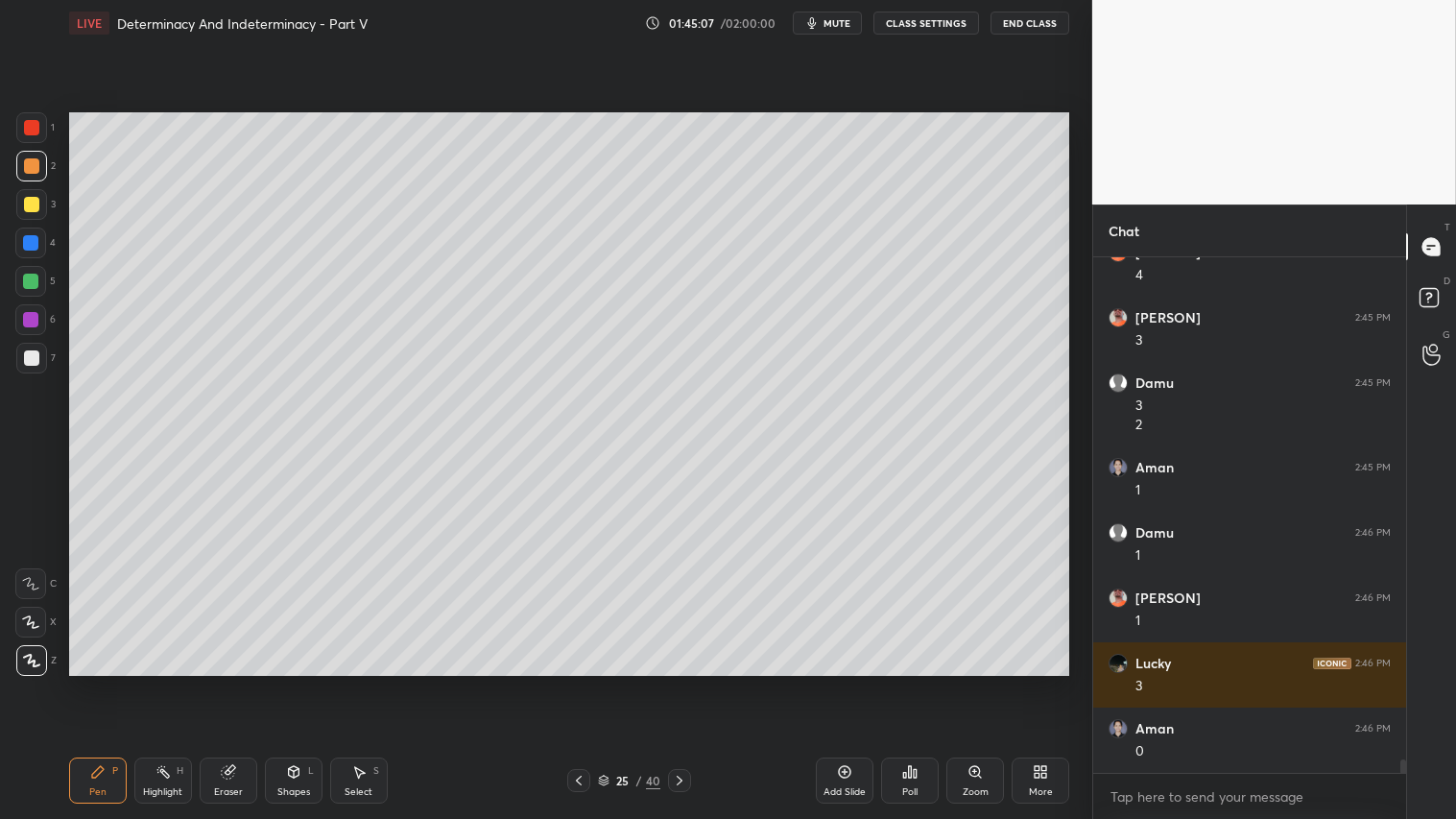 click on "Pen P" at bounding box center (98, 781) 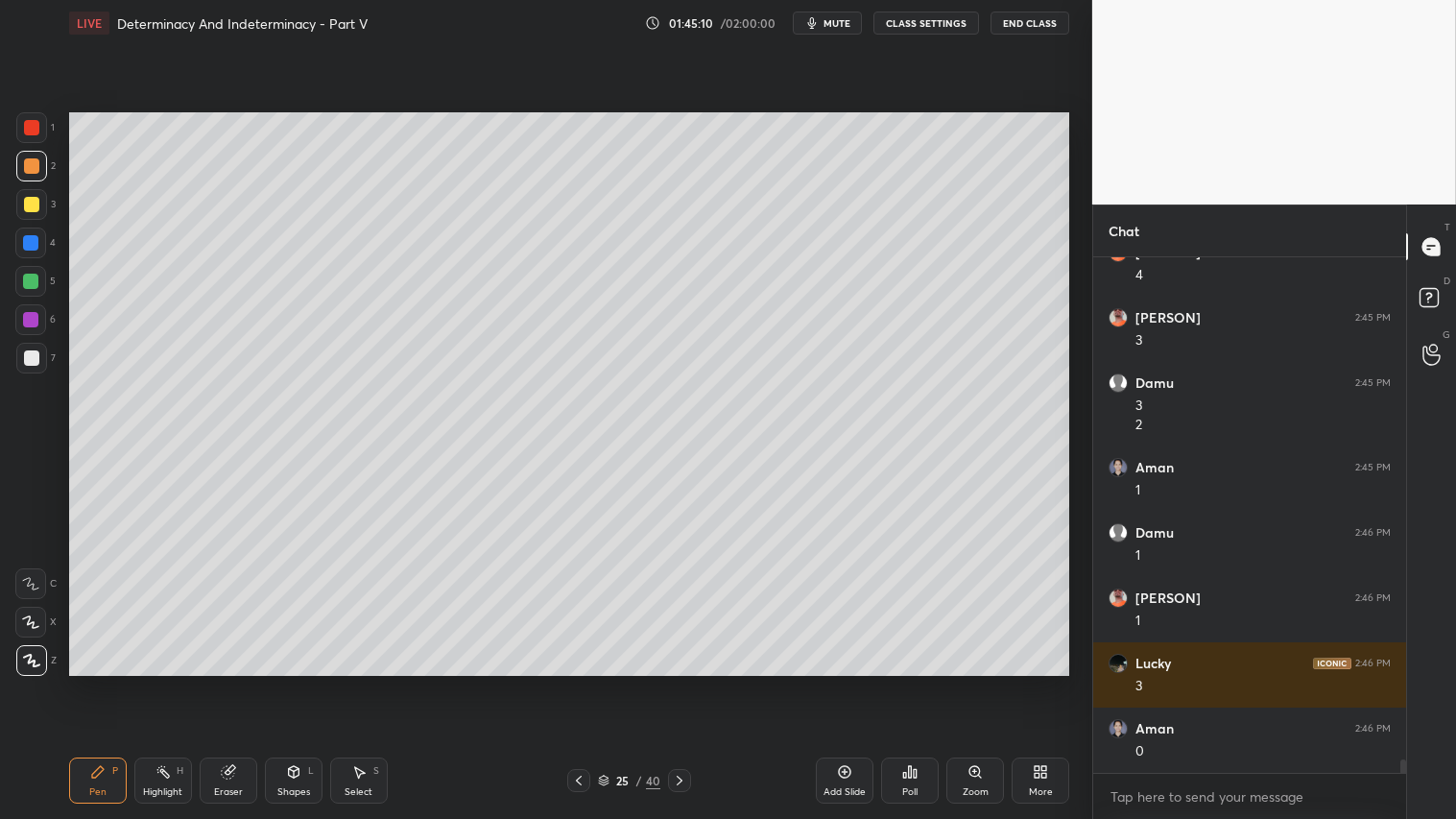click 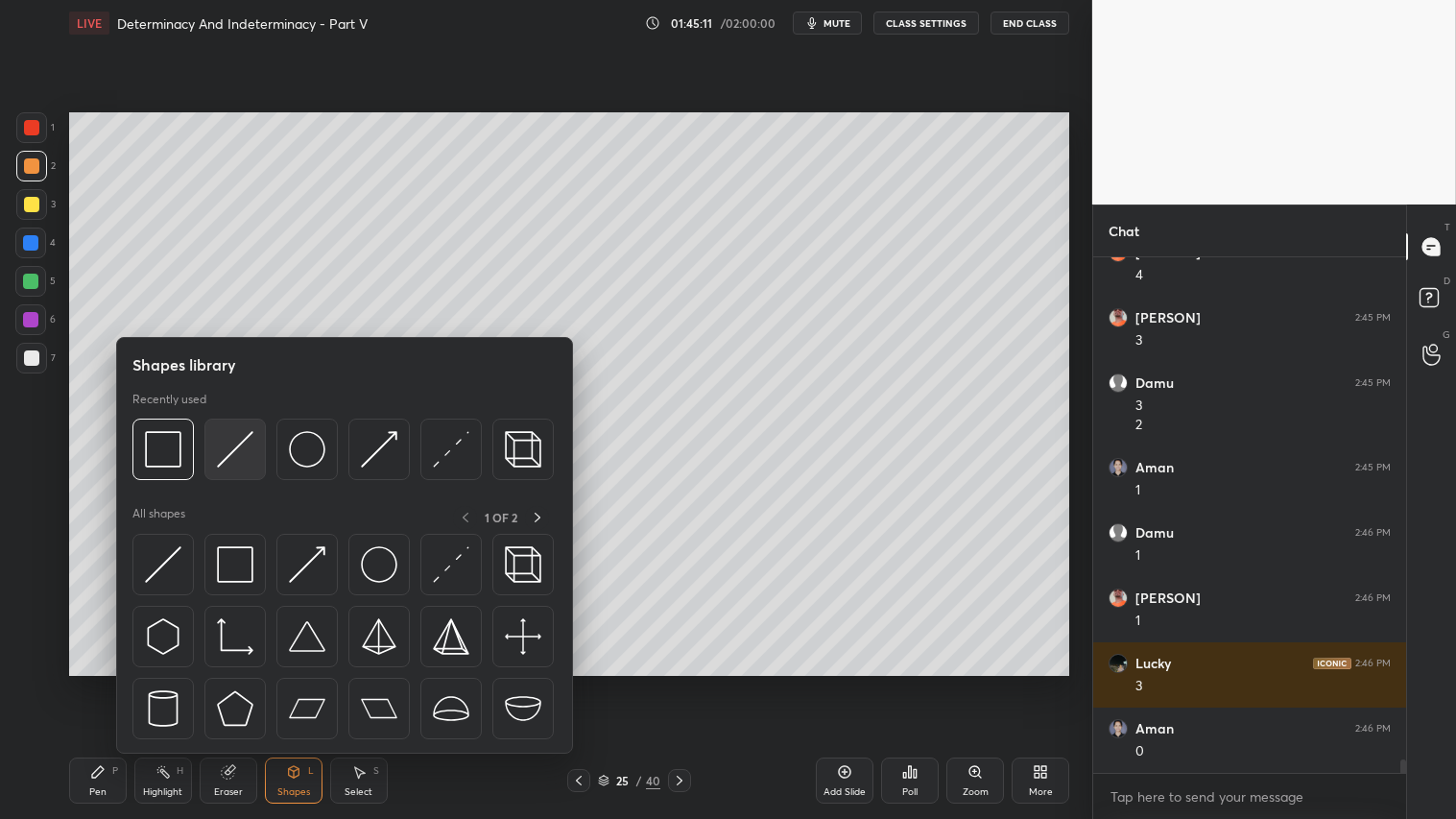 click at bounding box center [235, 449] 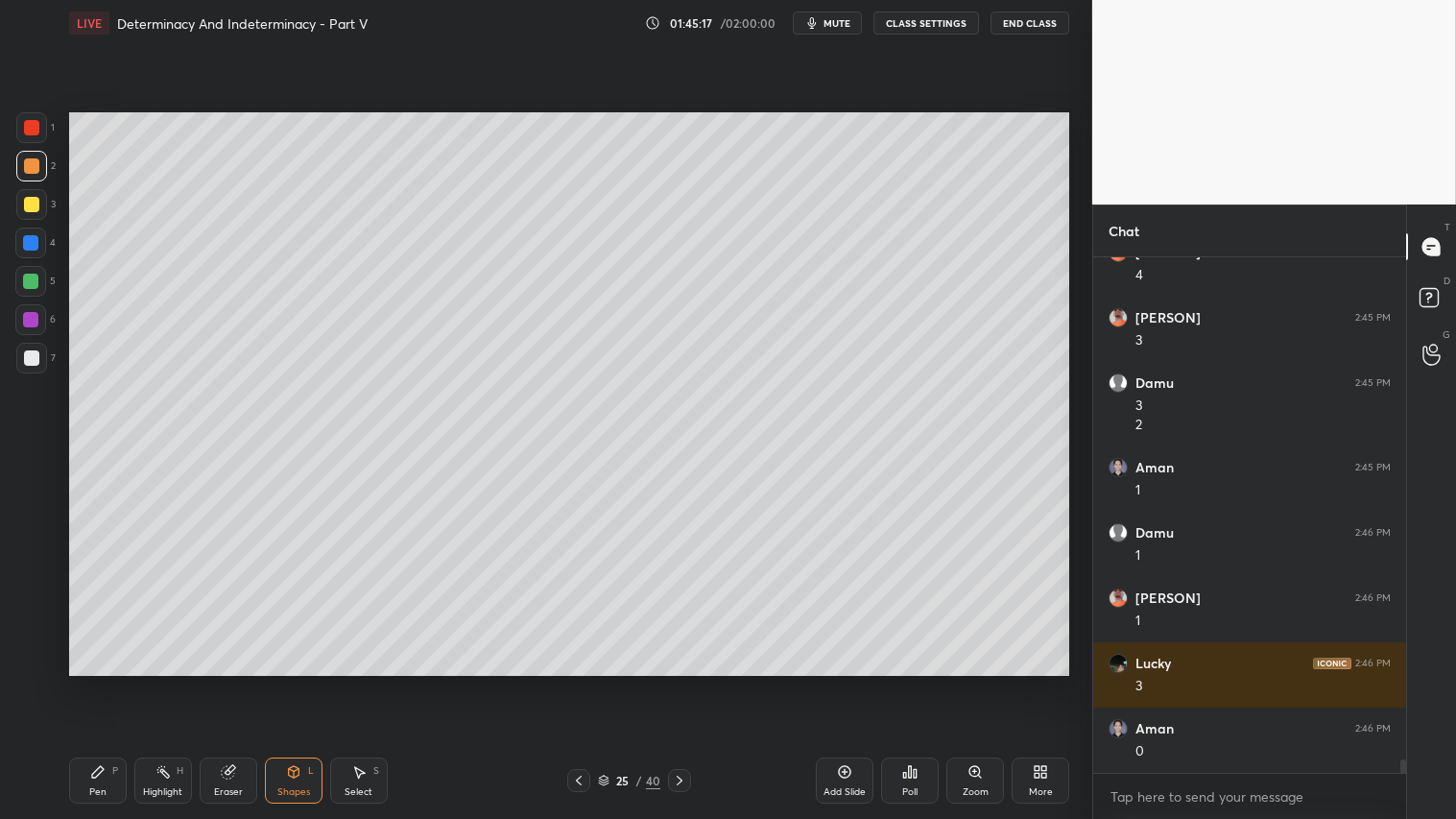 click on "Shapes L" at bounding box center (294, 781) 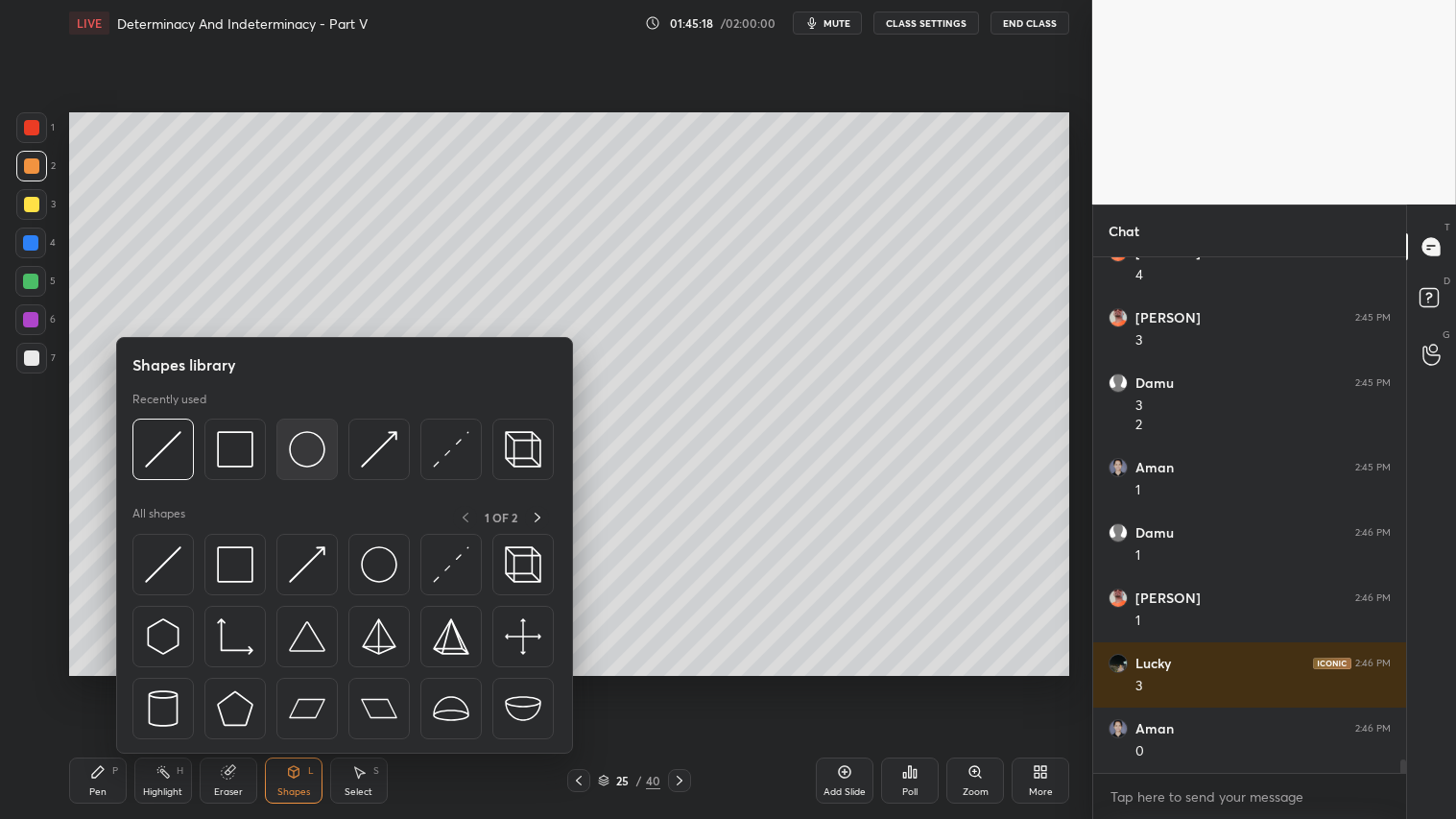 click at bounding box center (307, 449) 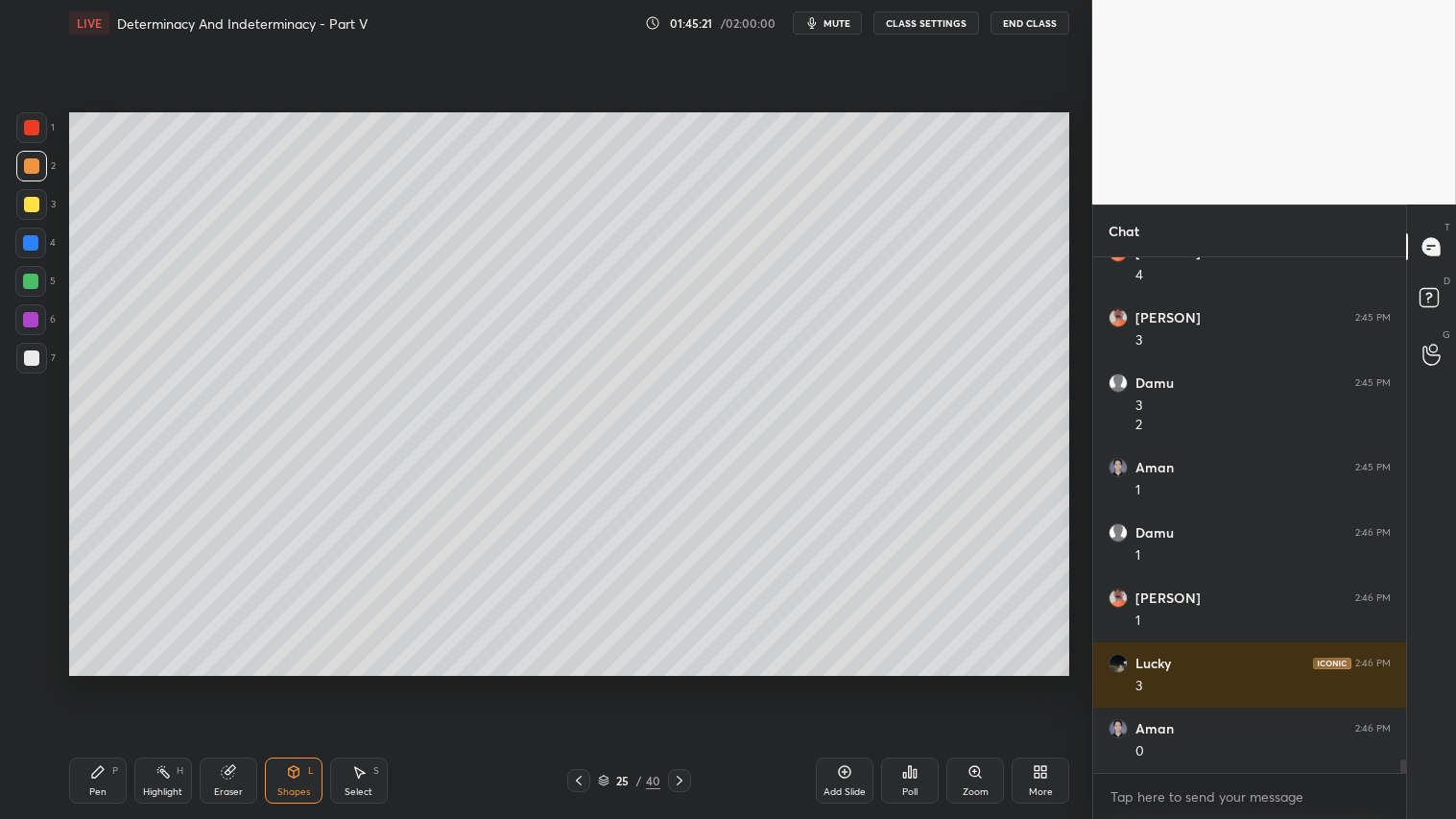 drag, startPoint x: 289, startPoint y: 770, endPoint x: 290, endPoint y: 755, distance: 15.0333 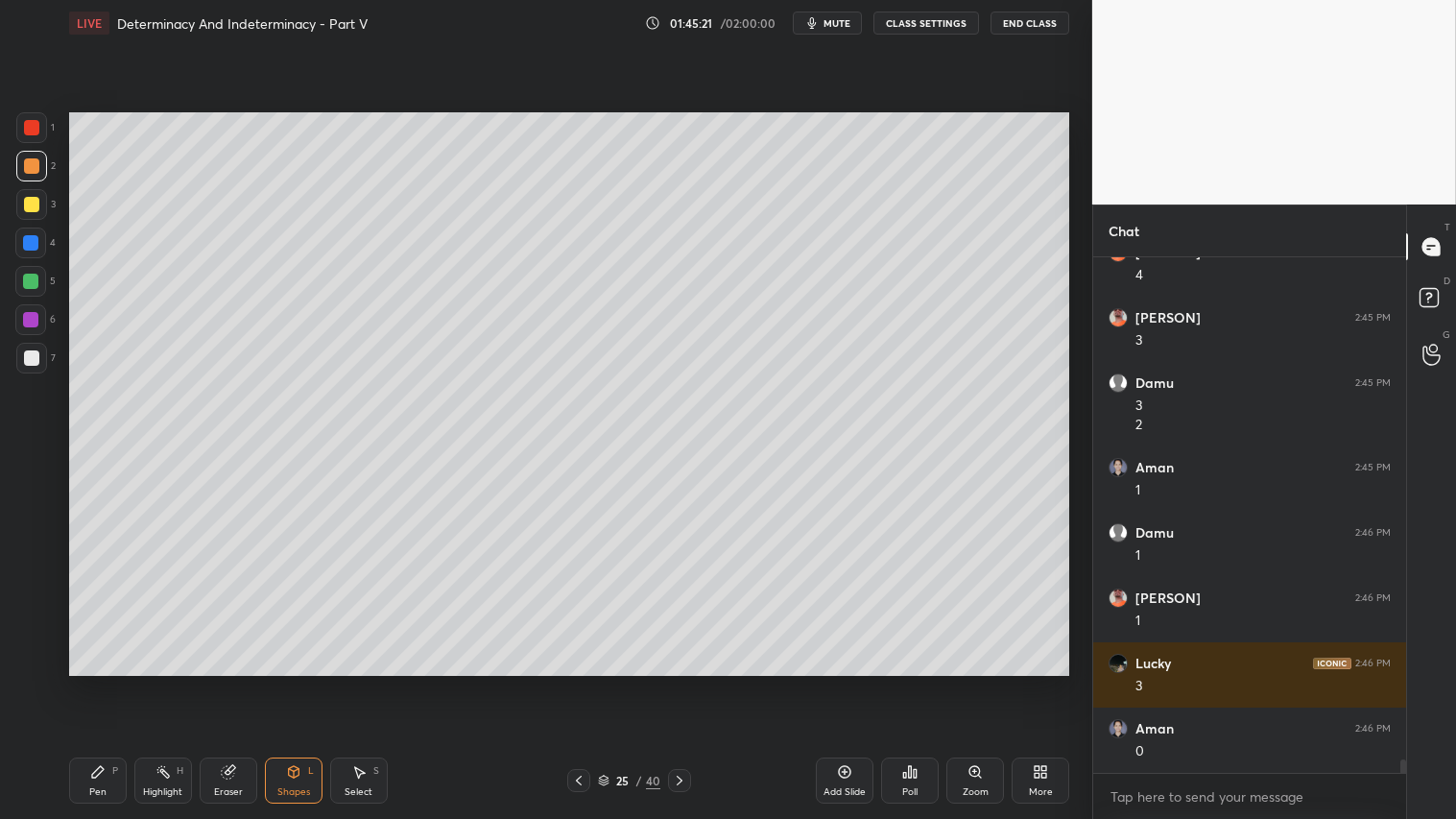 click 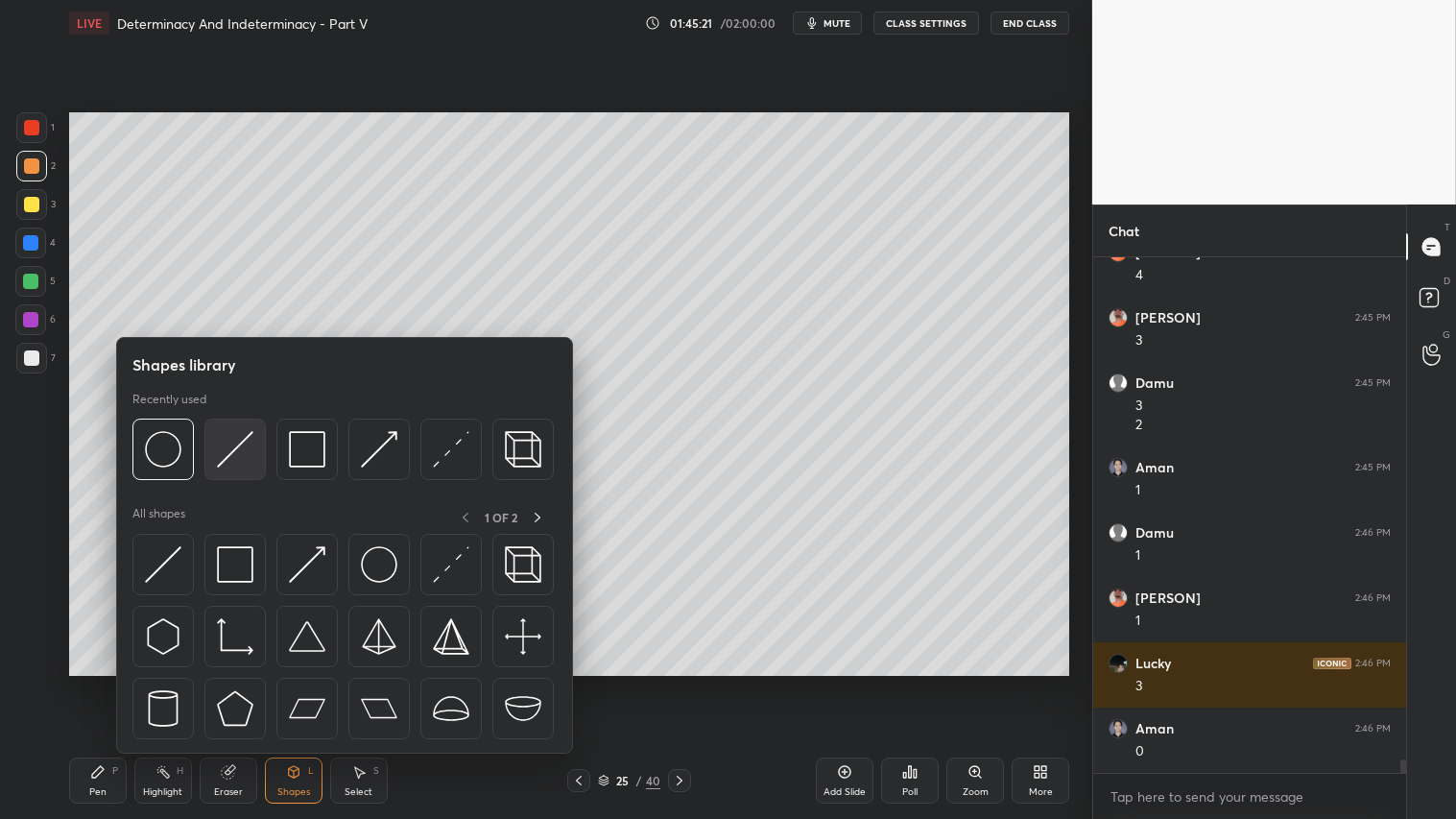 click at bounding box center (235, 449) 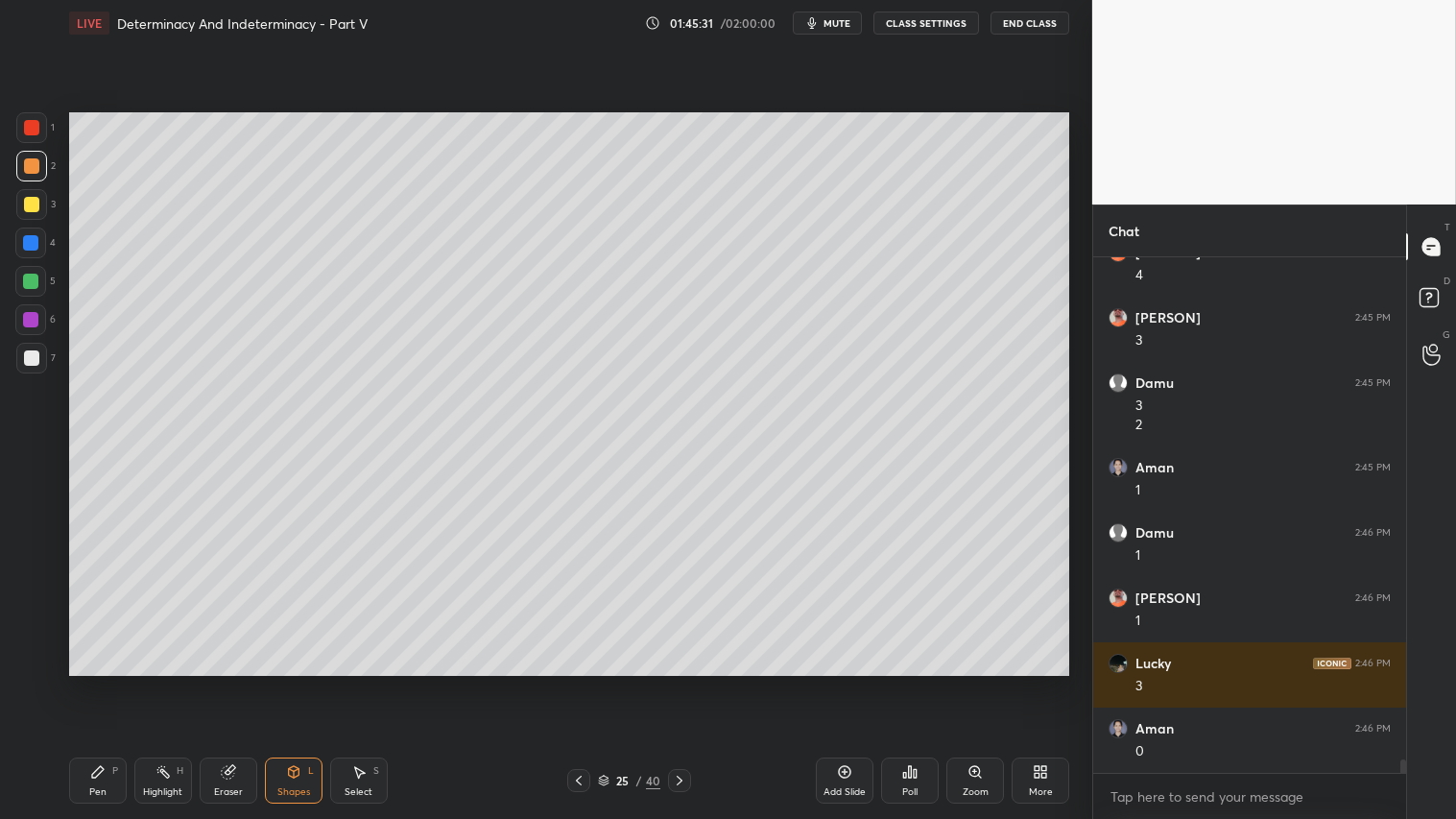 click on "Pen" at bounding box center [98, 792] 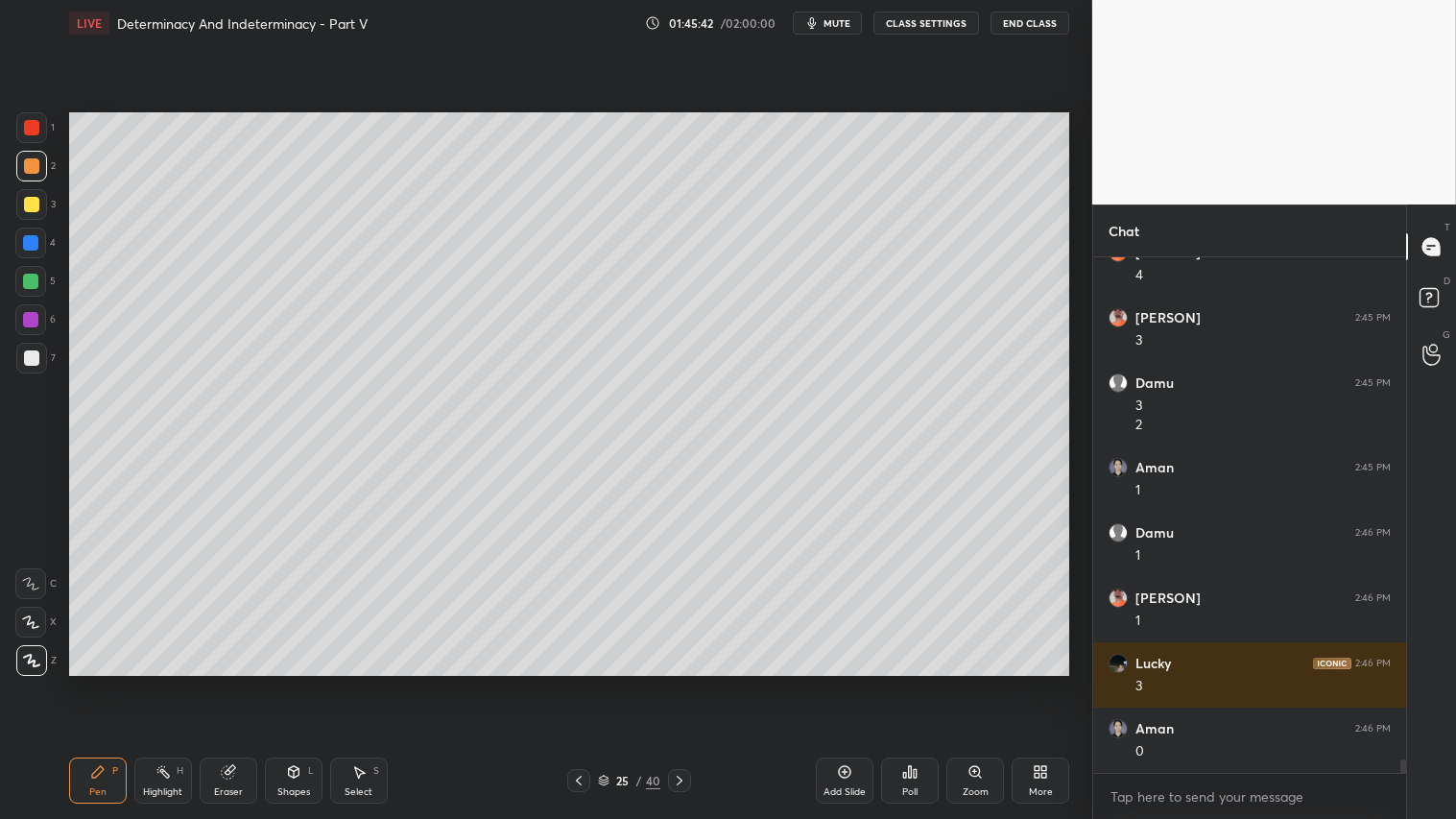 click at bounding box center [32, 166] 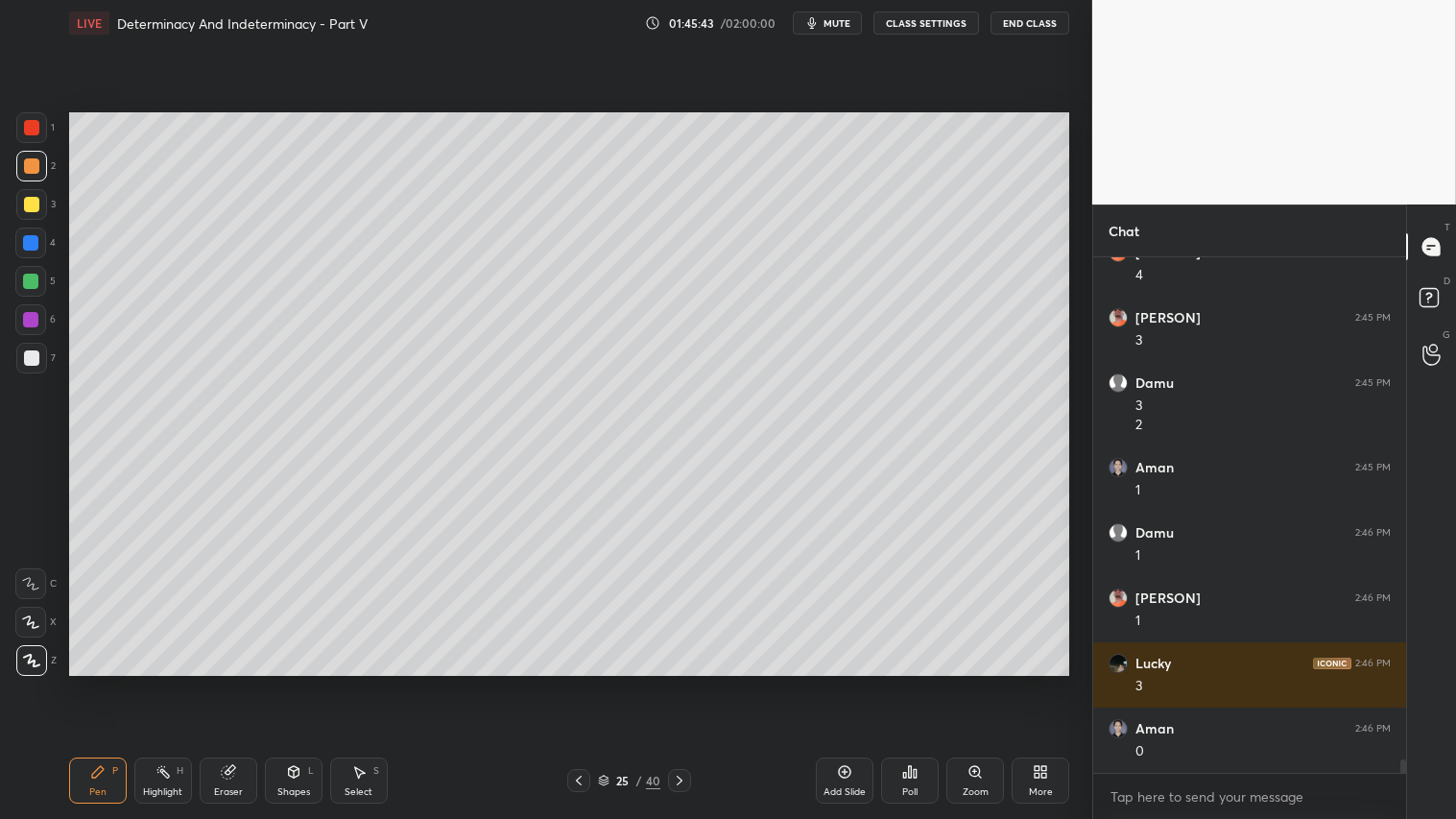 click on "Pen P" at bounding box center [98, 781] 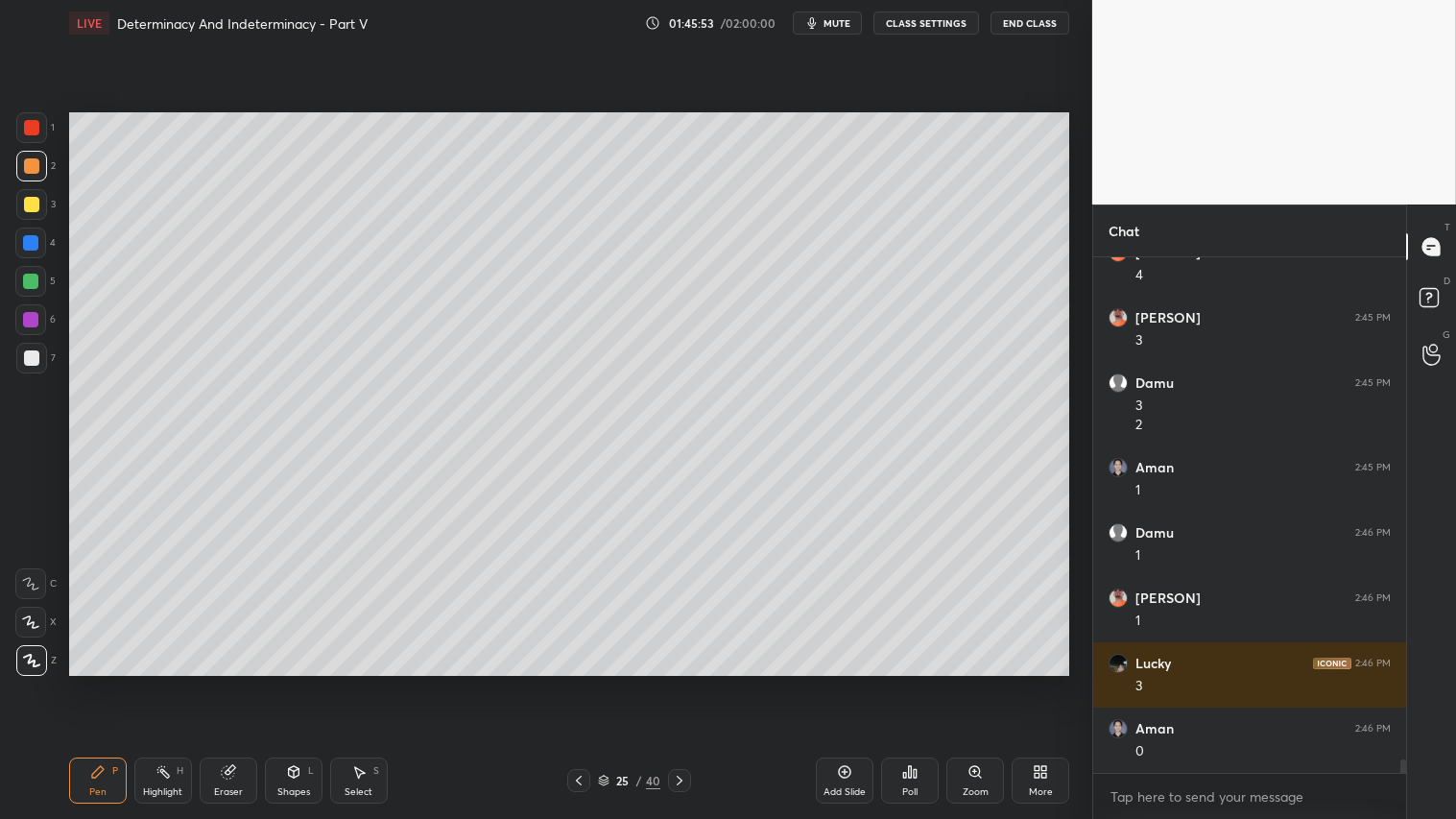 click on "Shapes L" at bounding box center (294, 781) 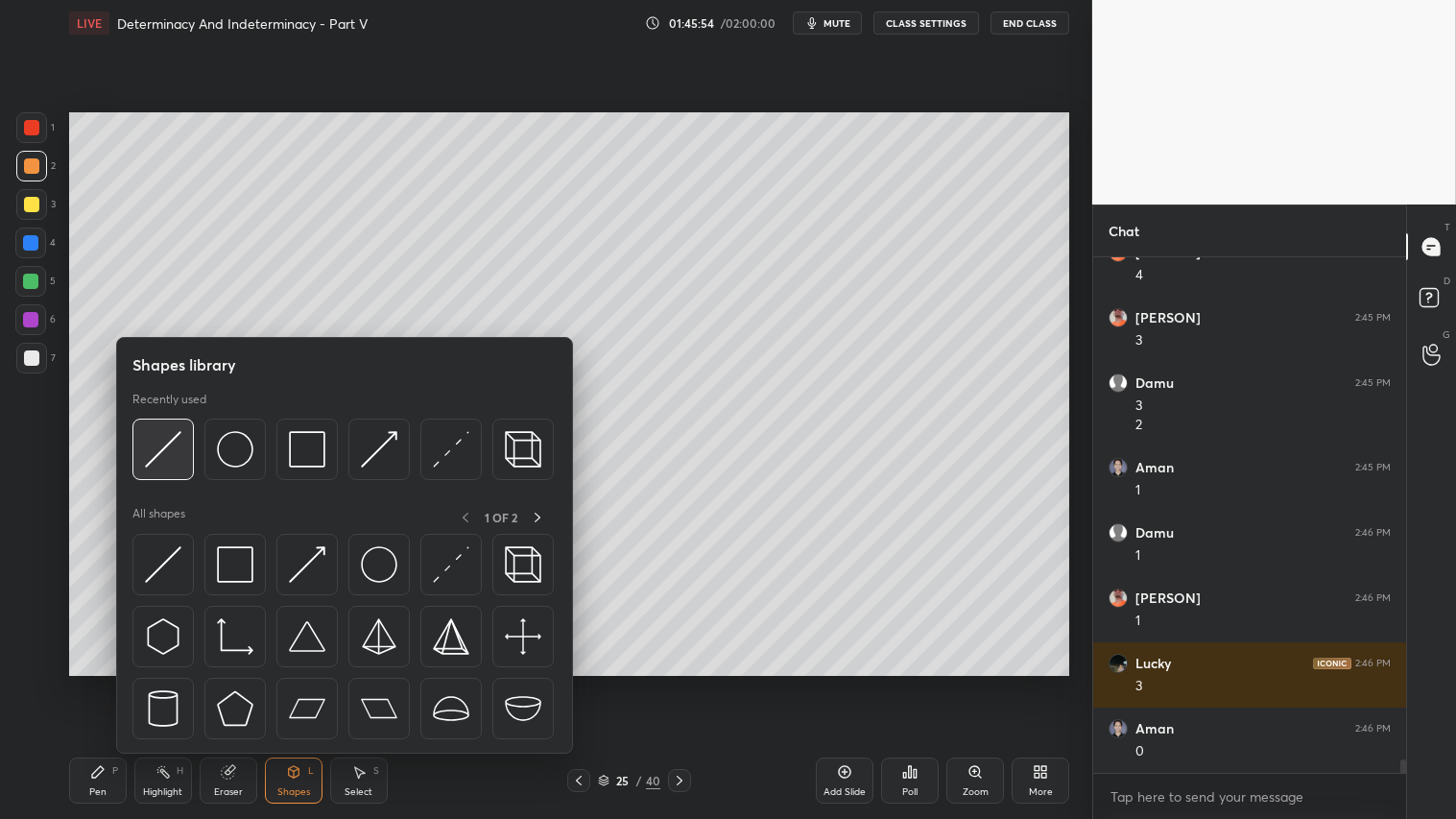 click at bounding box center [163, 449] 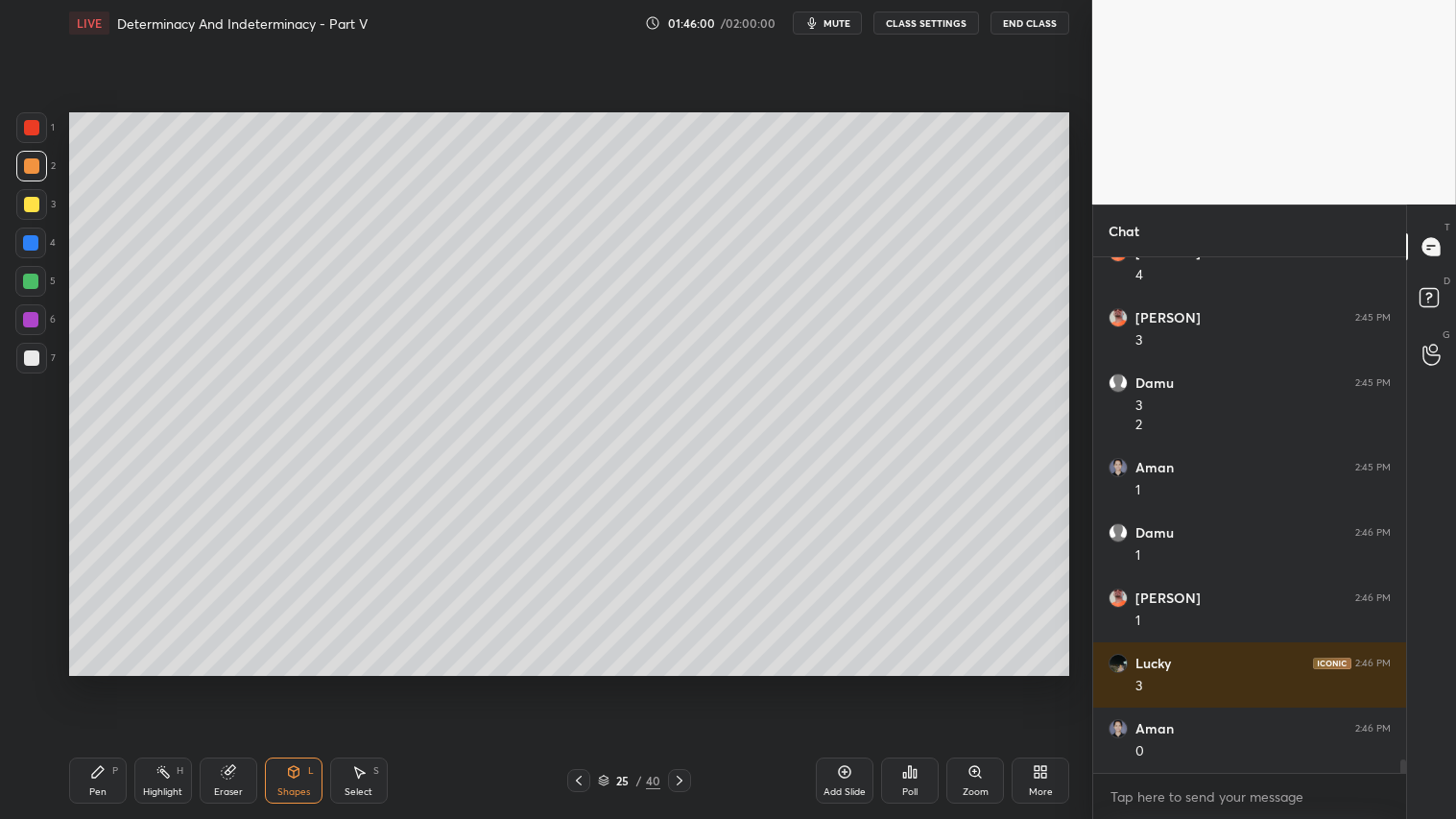 click 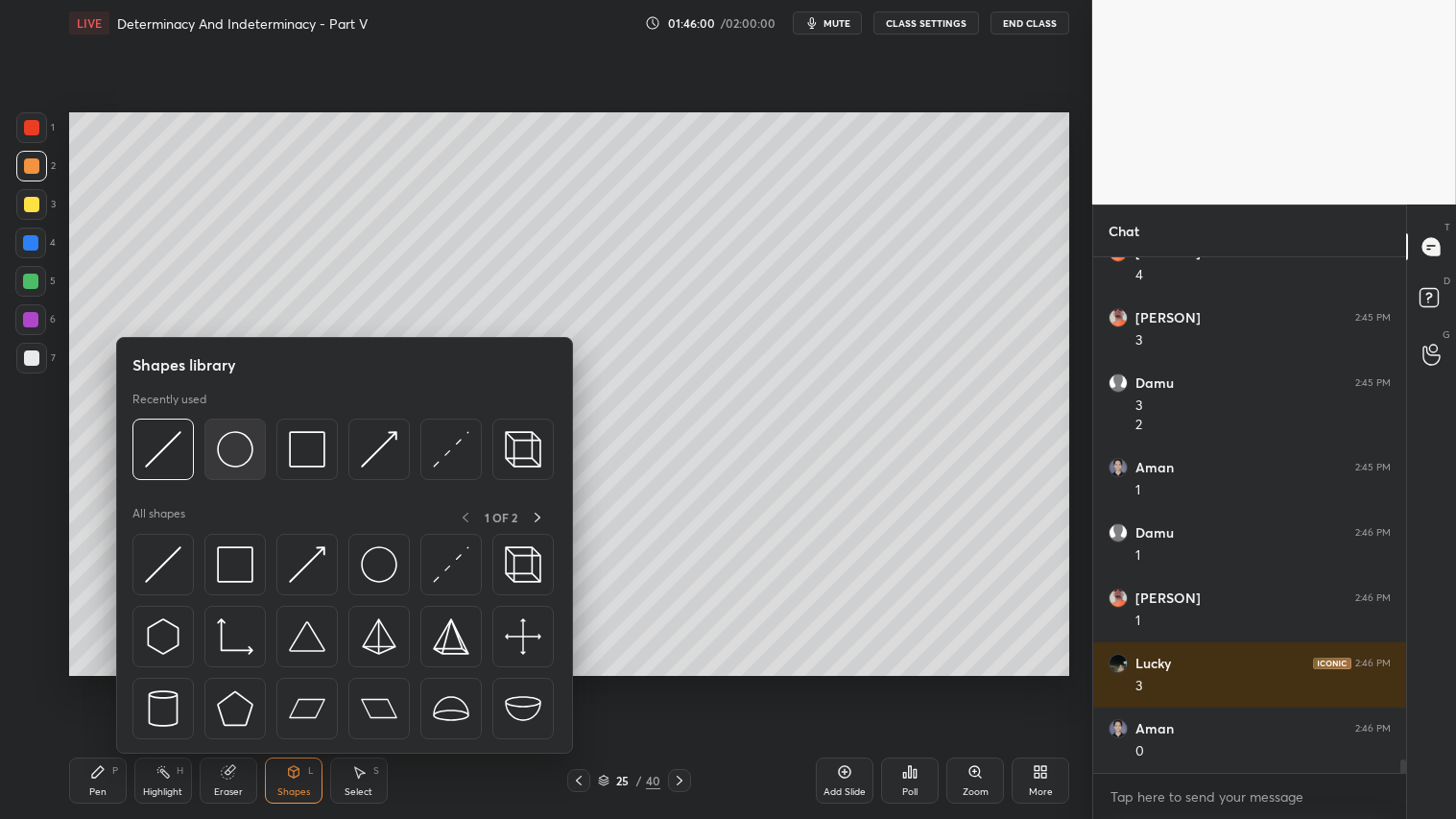 click at bounding box center (235, 449) 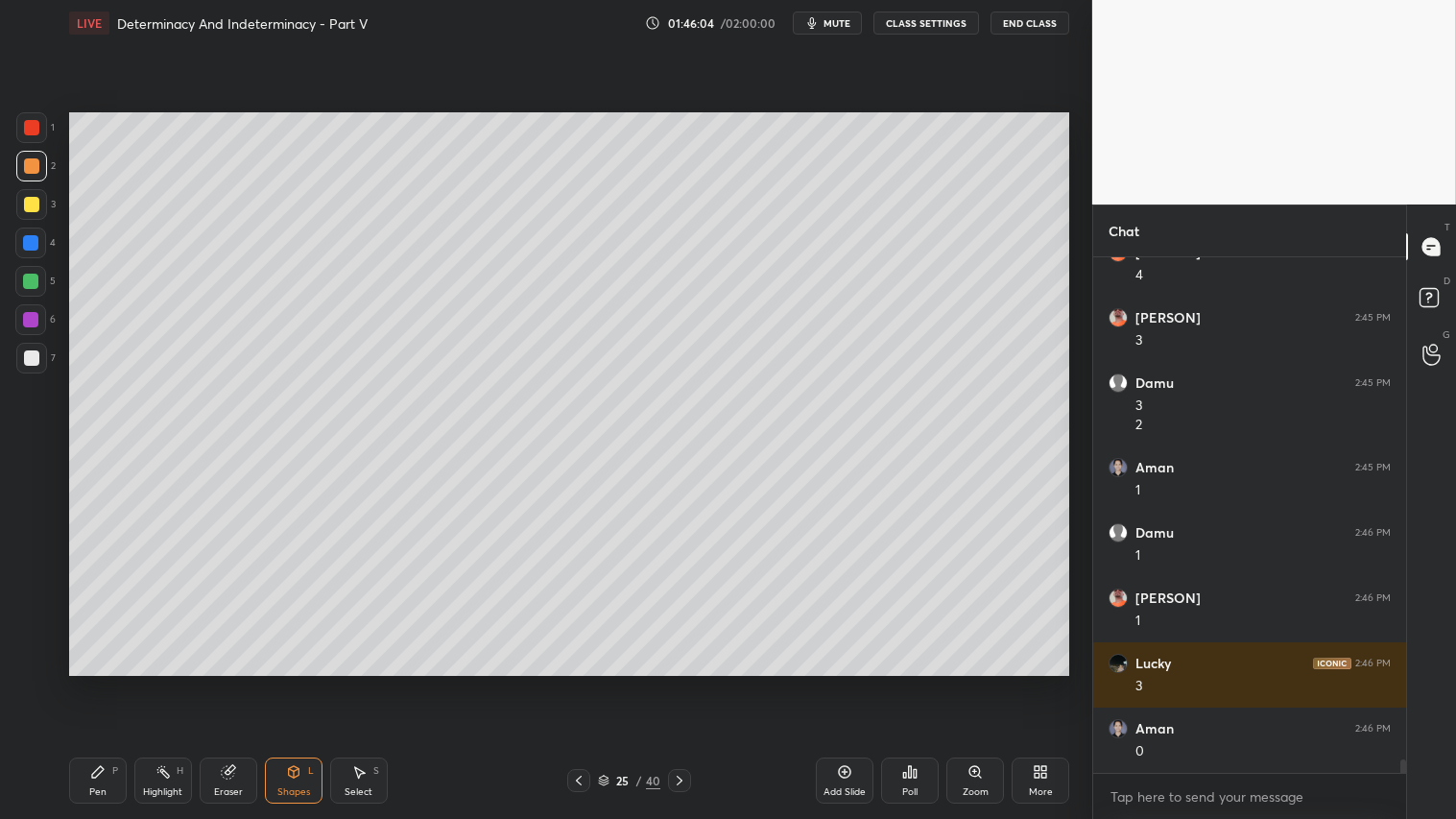click on "Shapes L" at bounding box center (294, 781) 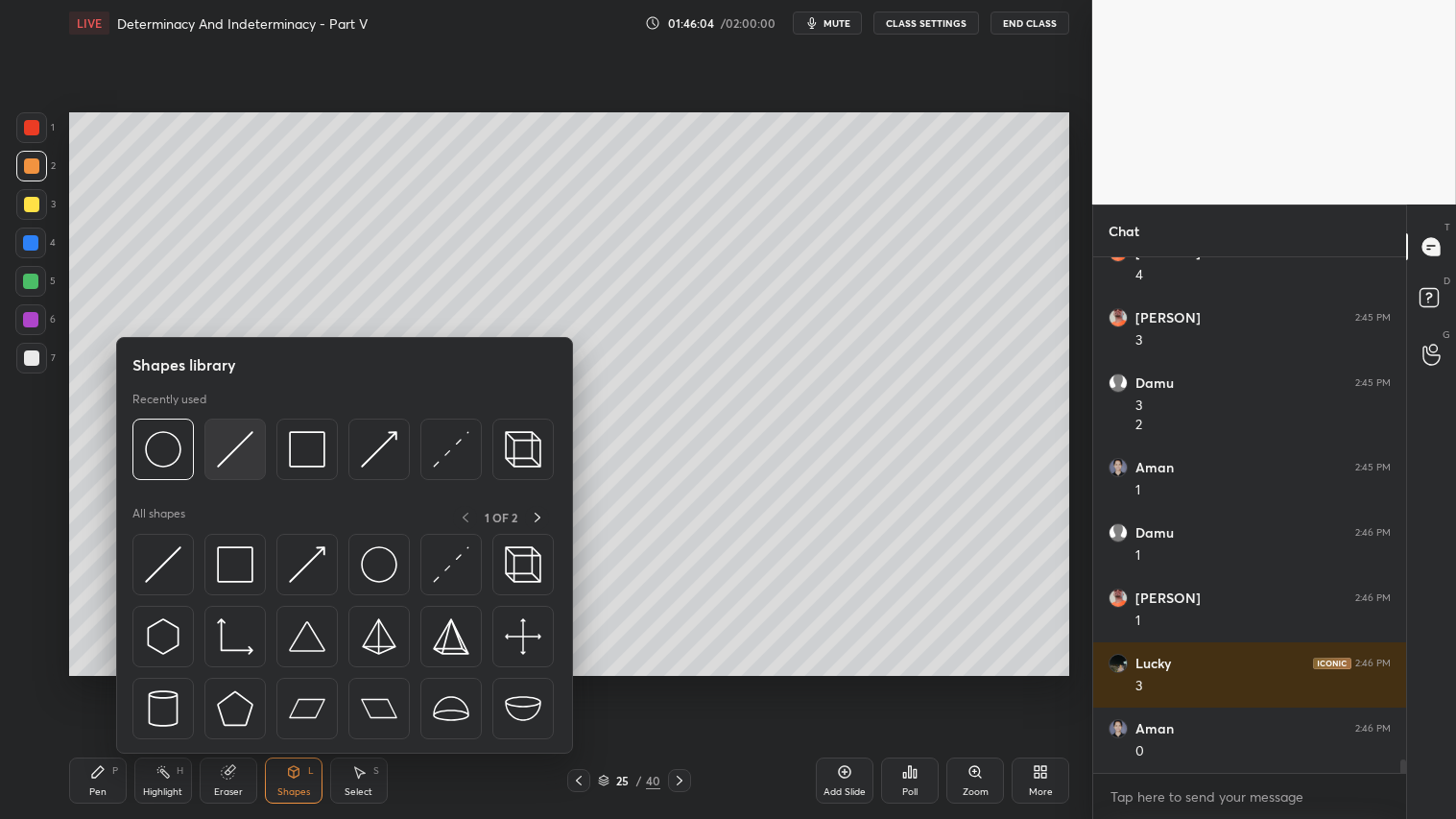 click at bounding box center (235, 449) 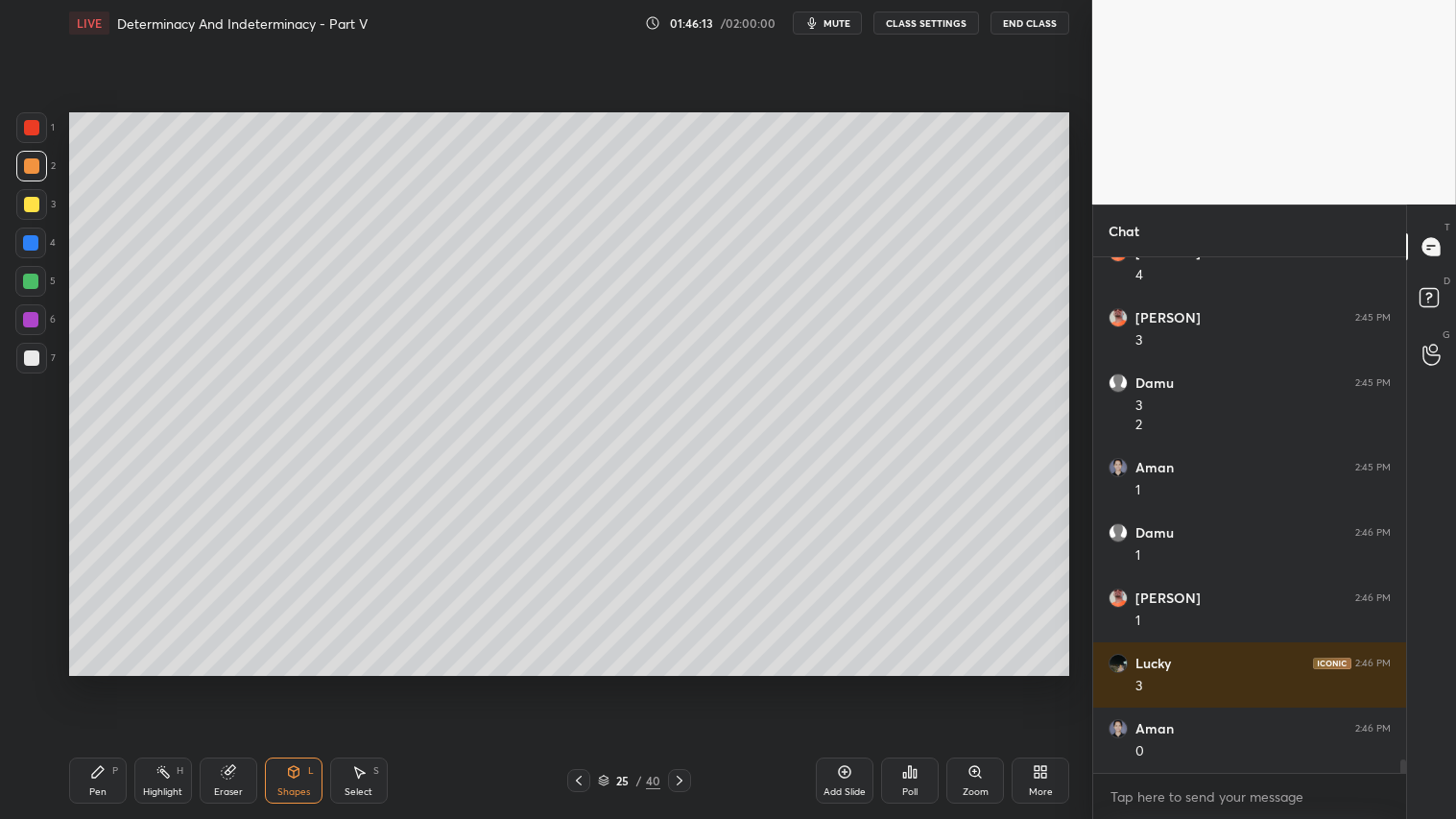click on "Pen P" at bounding box center [98, 781] 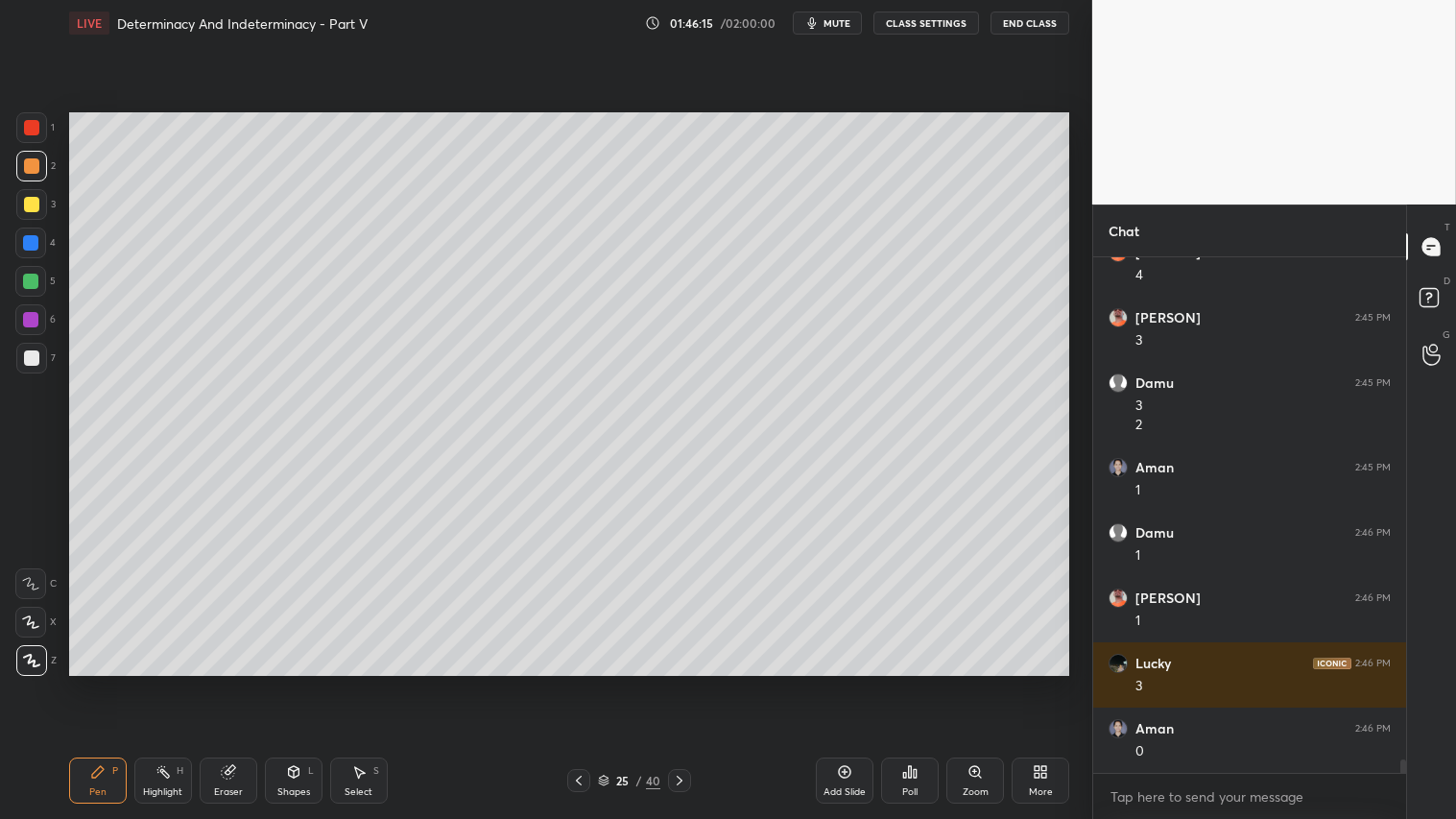 scroll, scrollTop: 19590, scrollLeft: 0, axis: vertical 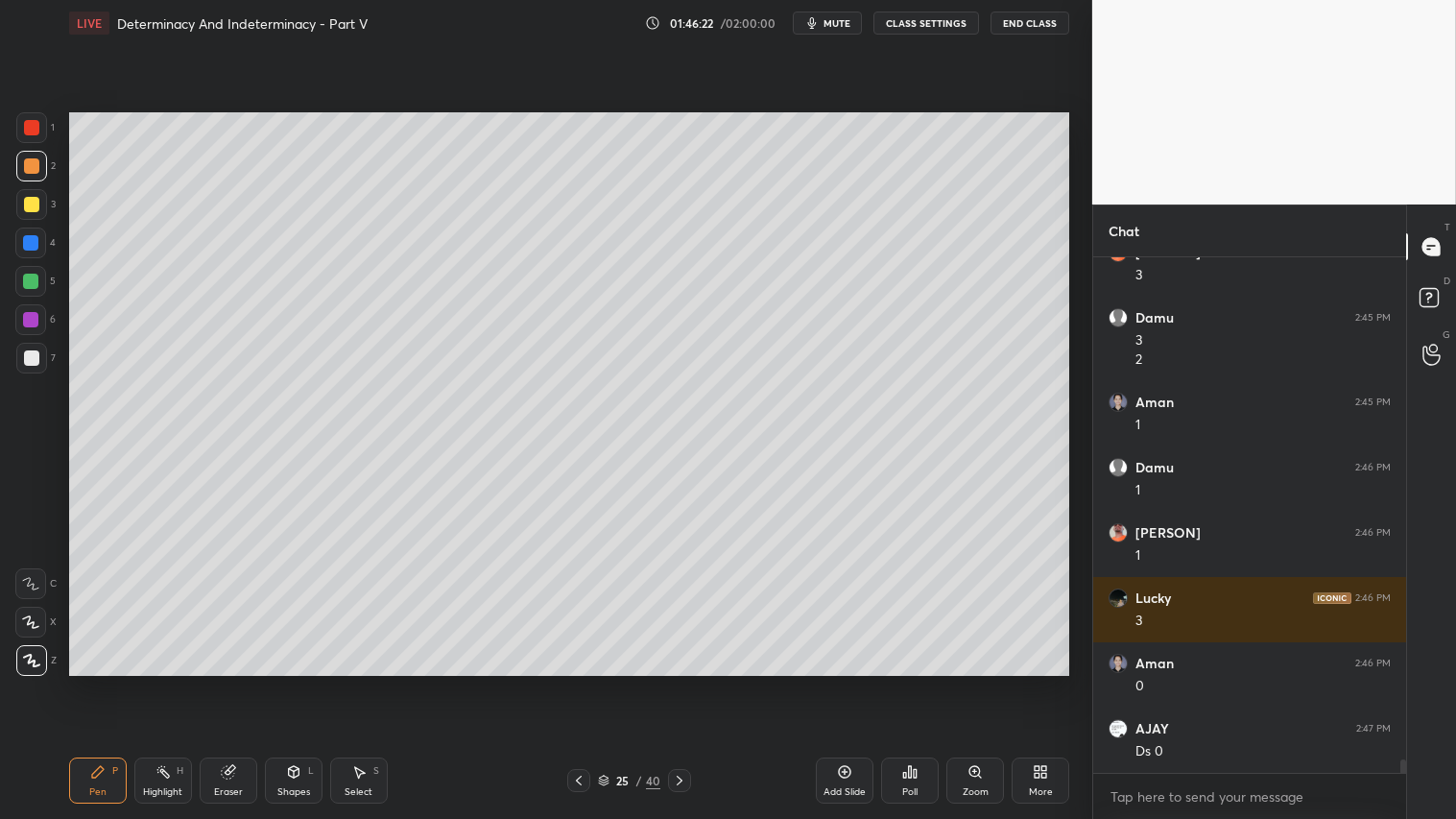 click at bounding box center (32, 205) 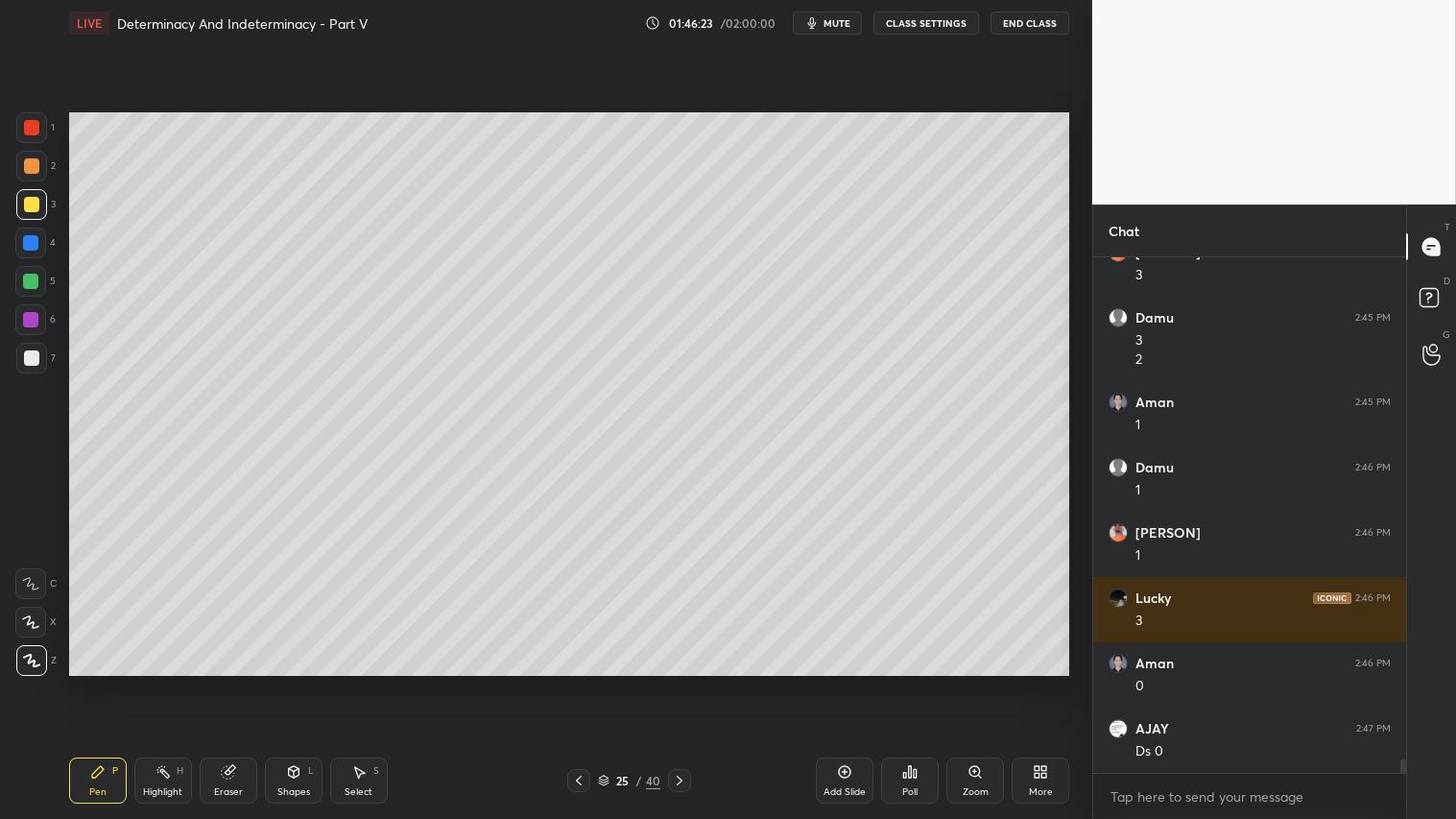 click on "Pen P" at bounding box center [98, 781] 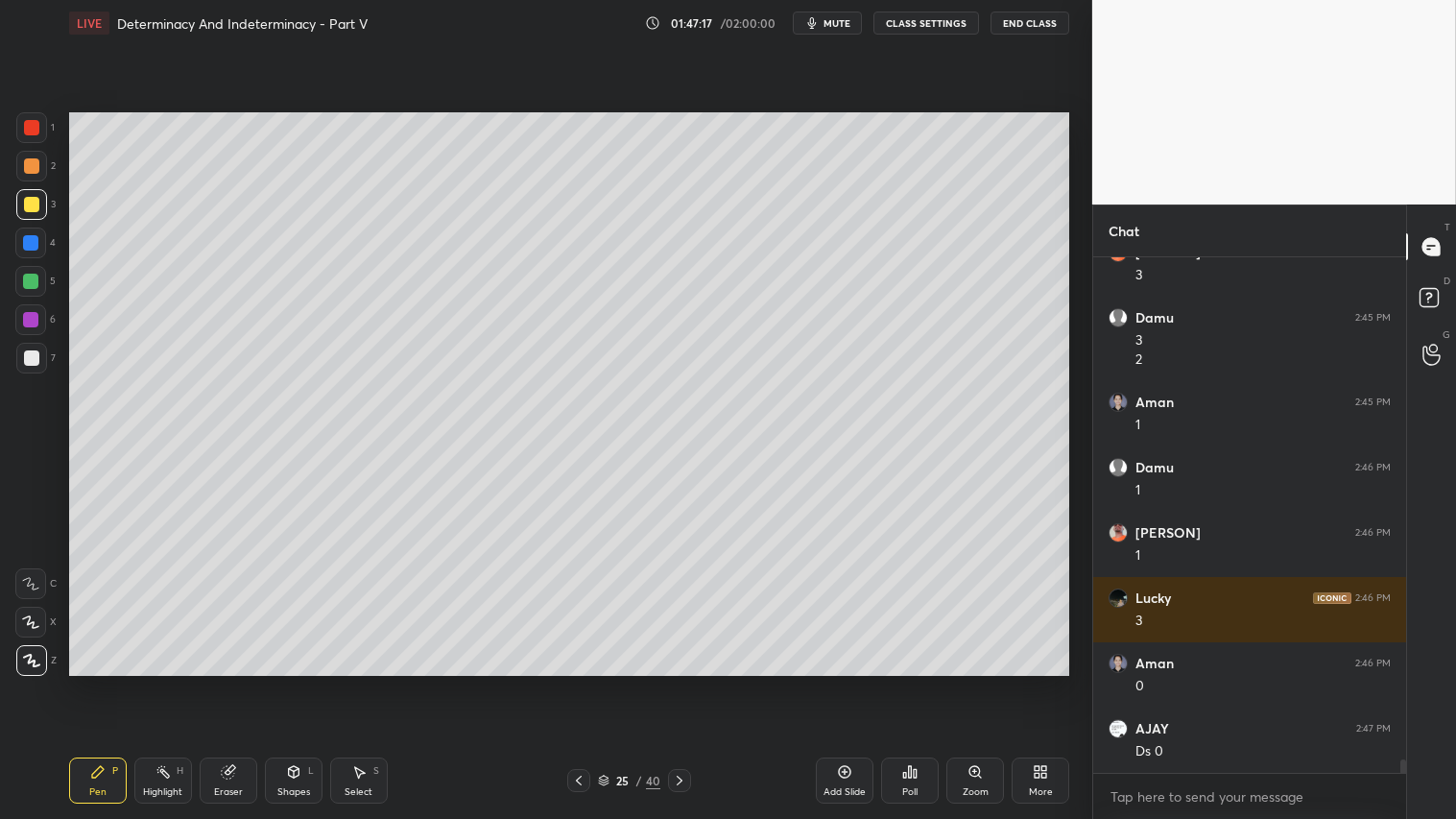 drag, startPoint x: 36, startPoint y: 161, endPoint x: 40, endPoint y: 321, distance: 160.04999 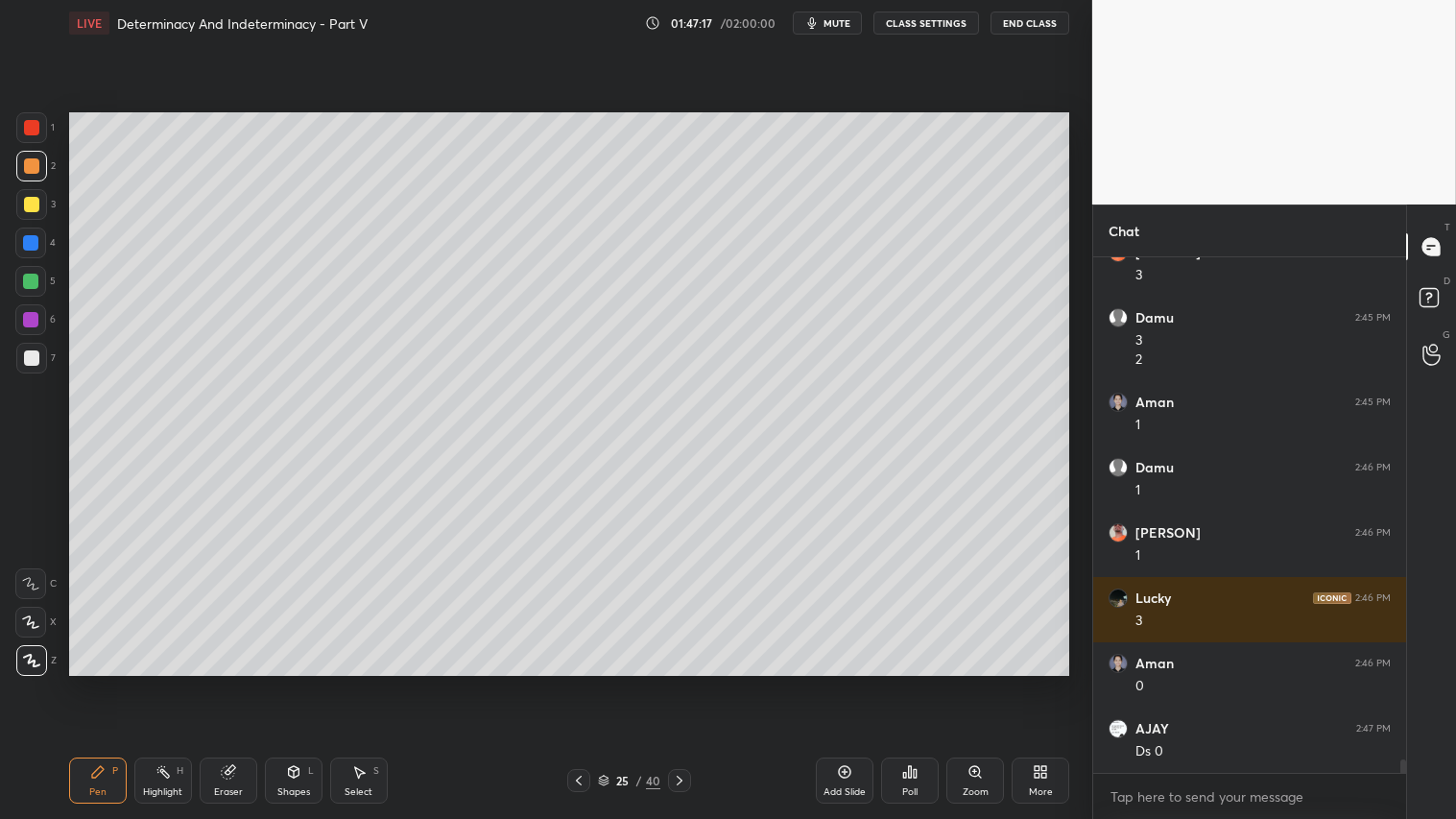 drag, startPoint x: 93, startPoint y: 771, endPoint x: 106, endPoint y: 742, distance: 31.780497 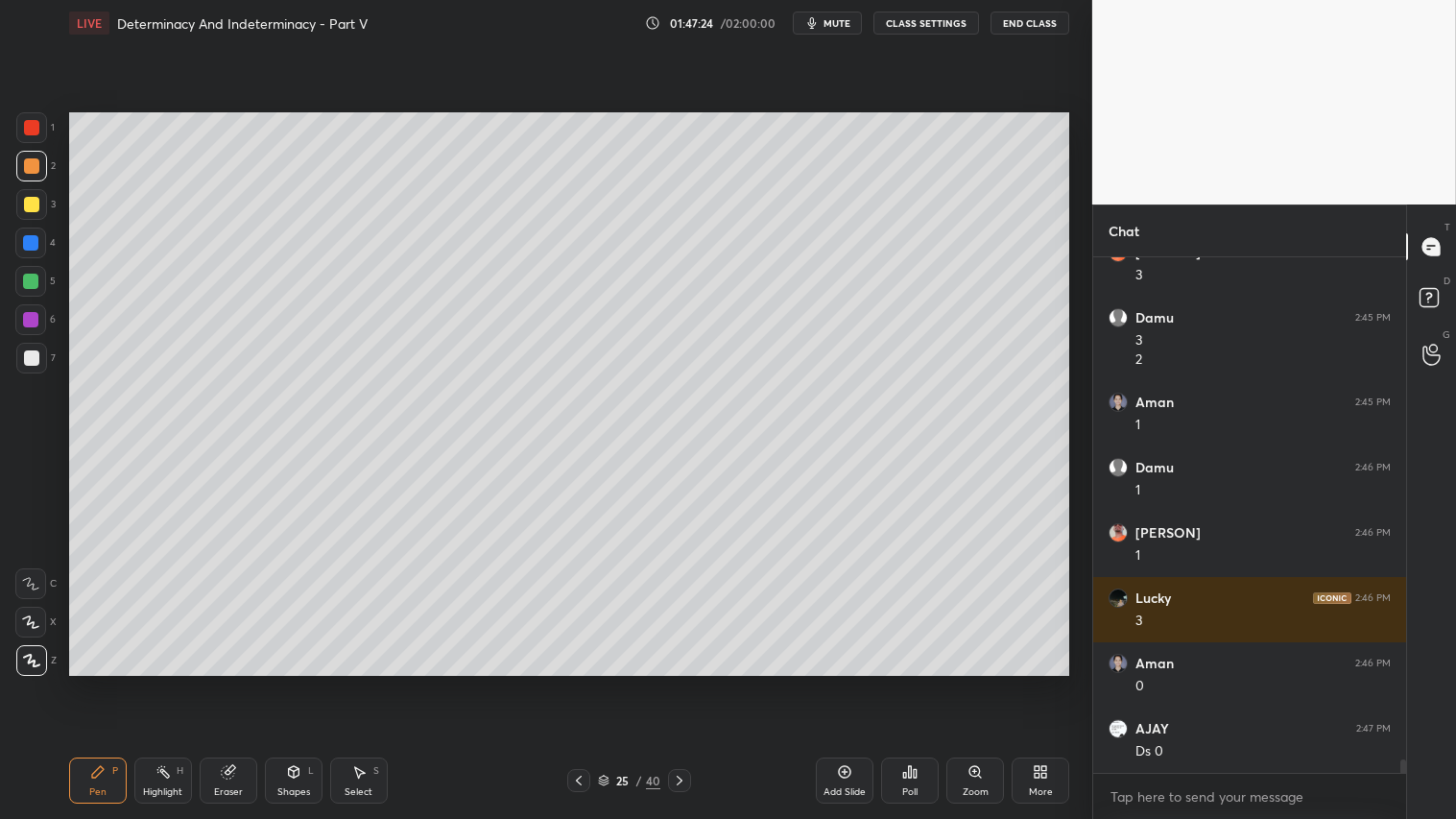 click on "Shapes L" at bounding box center [294, 781] 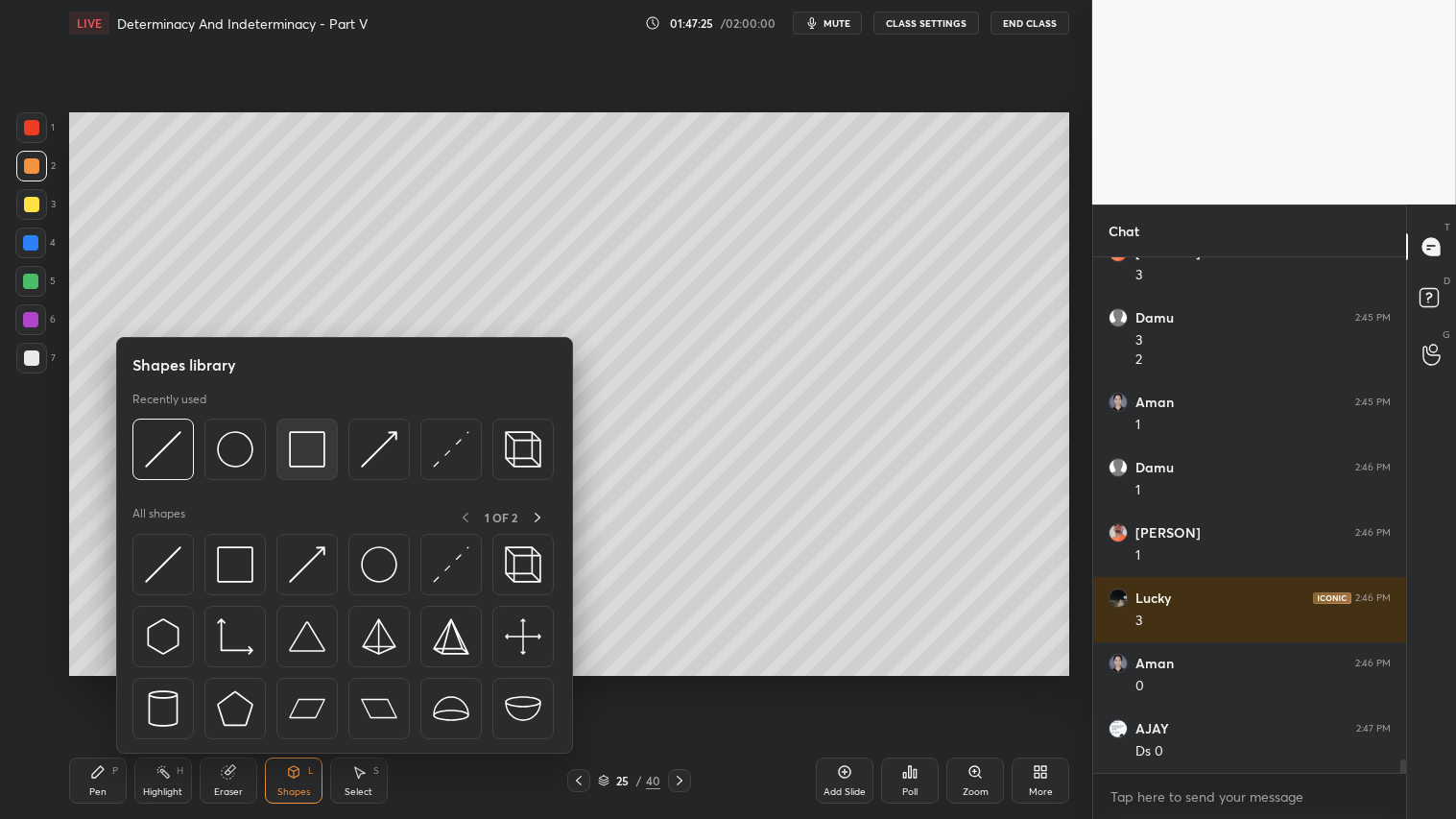 click at bounding box center [307, 449] 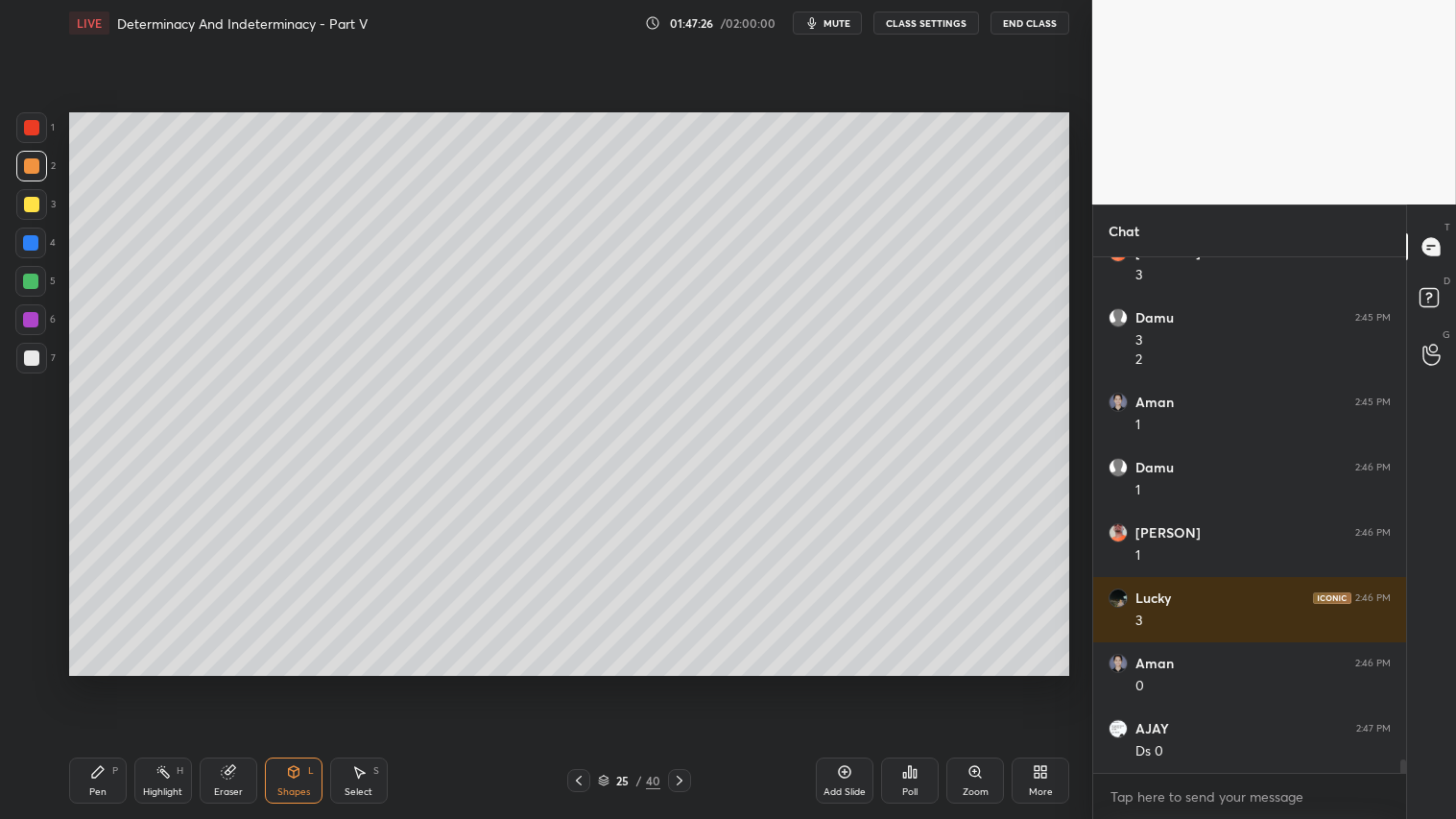 click at bounding box center (32, 358) 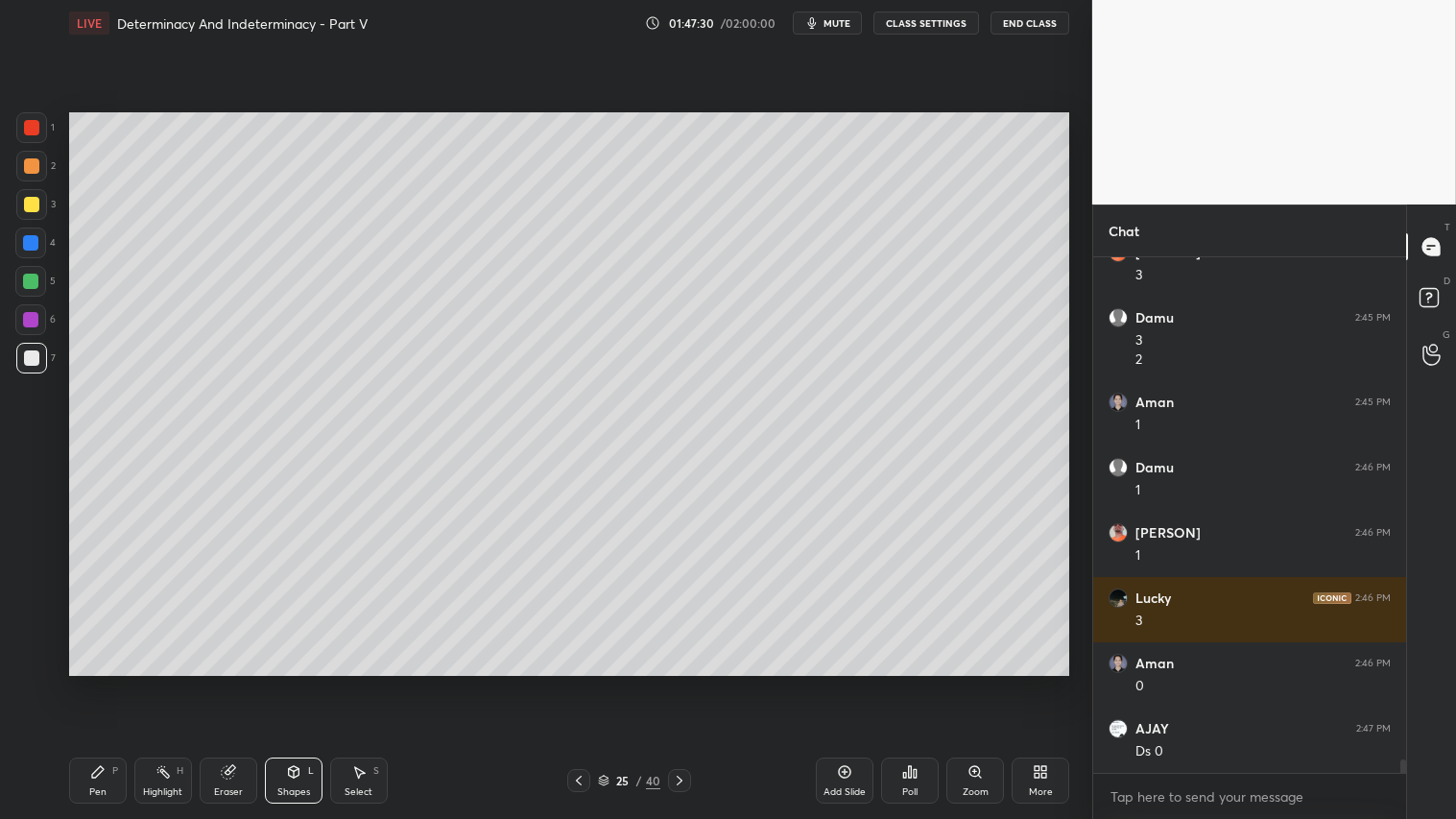 drag, startPoint x: 41, startPoint y: 167, endPoint x: 51, endPoint y: 367, distance: 200.24984 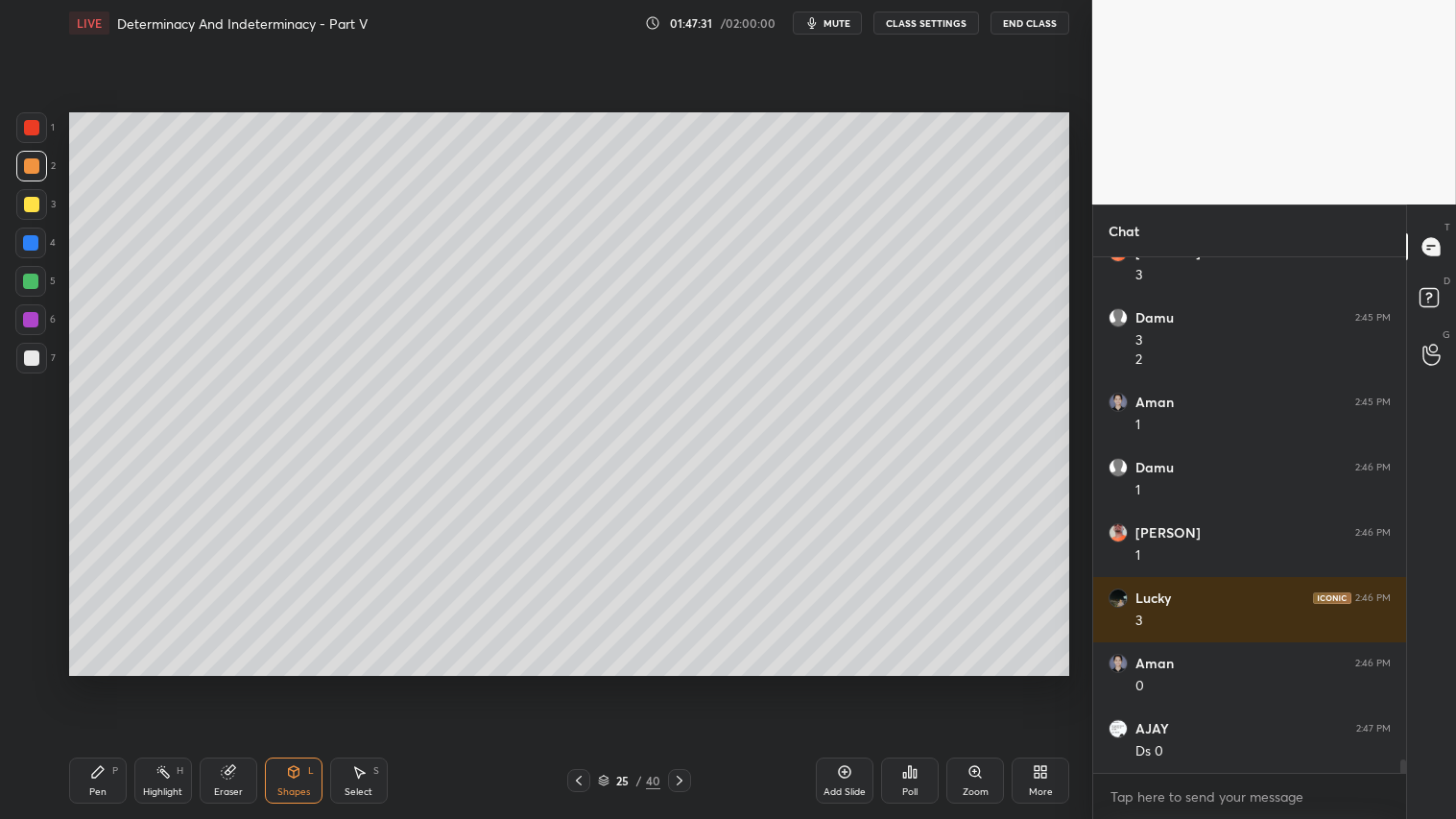 click on "Pen P" at bounding box center (98, 781) 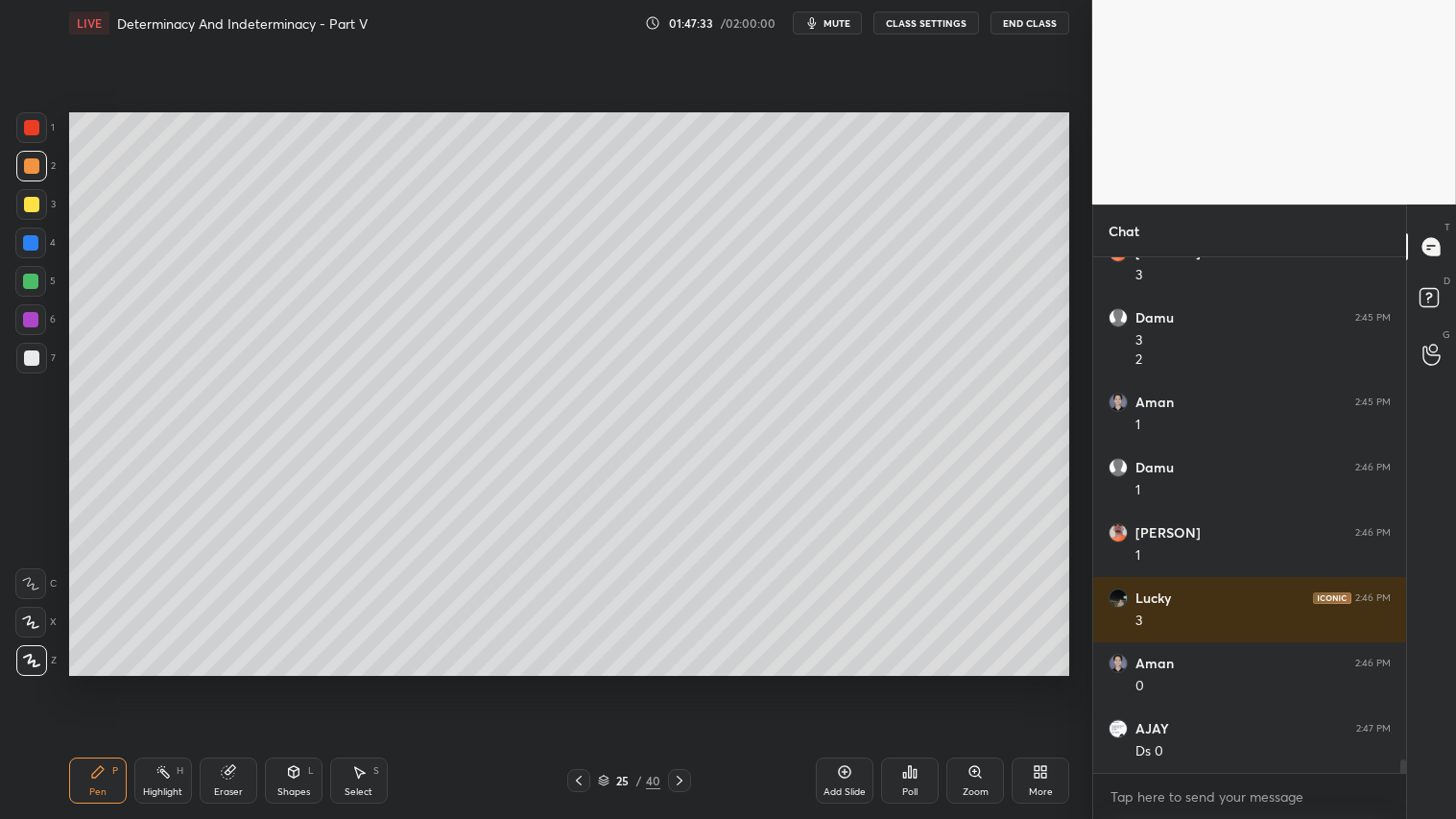click 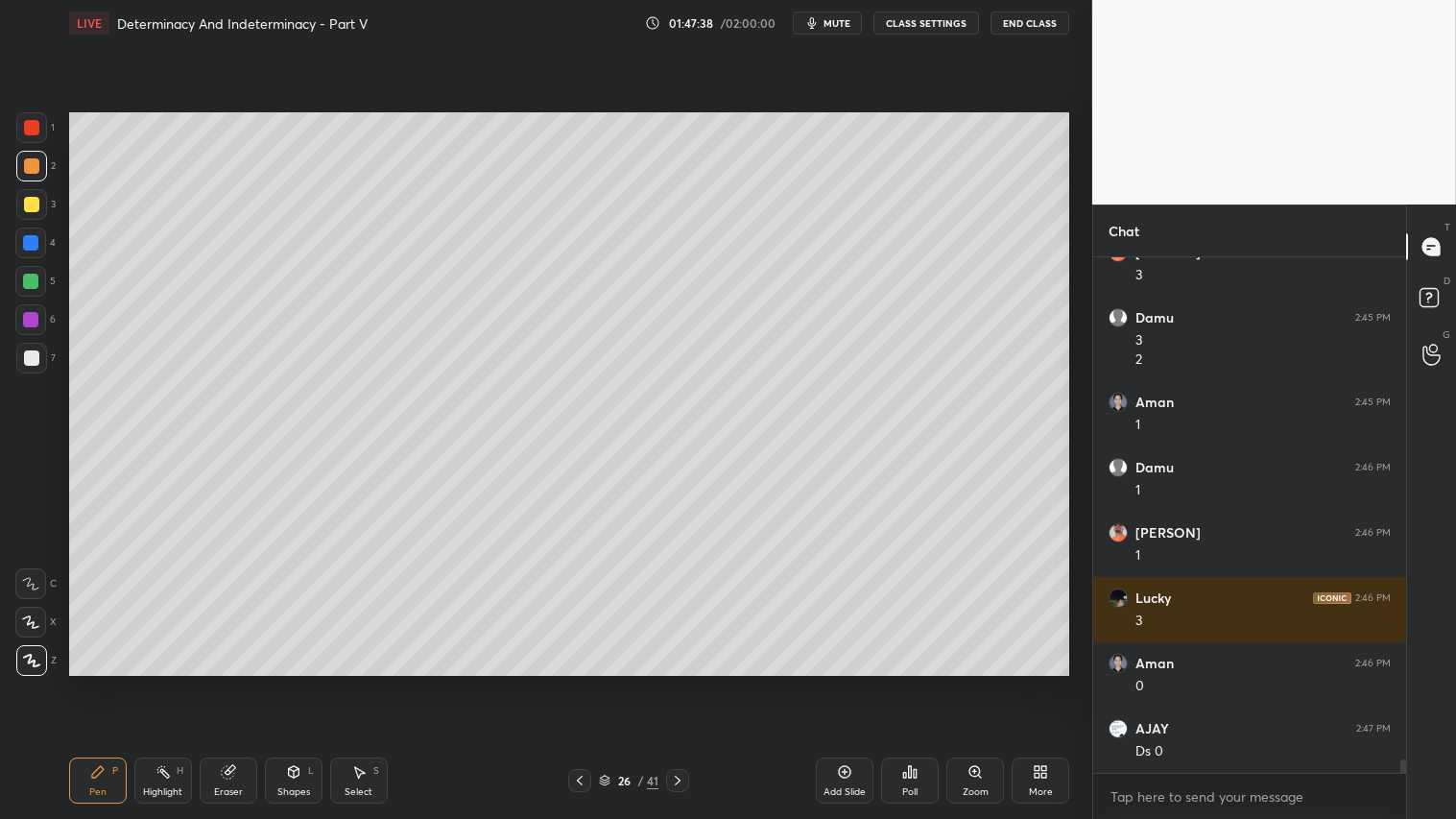 click 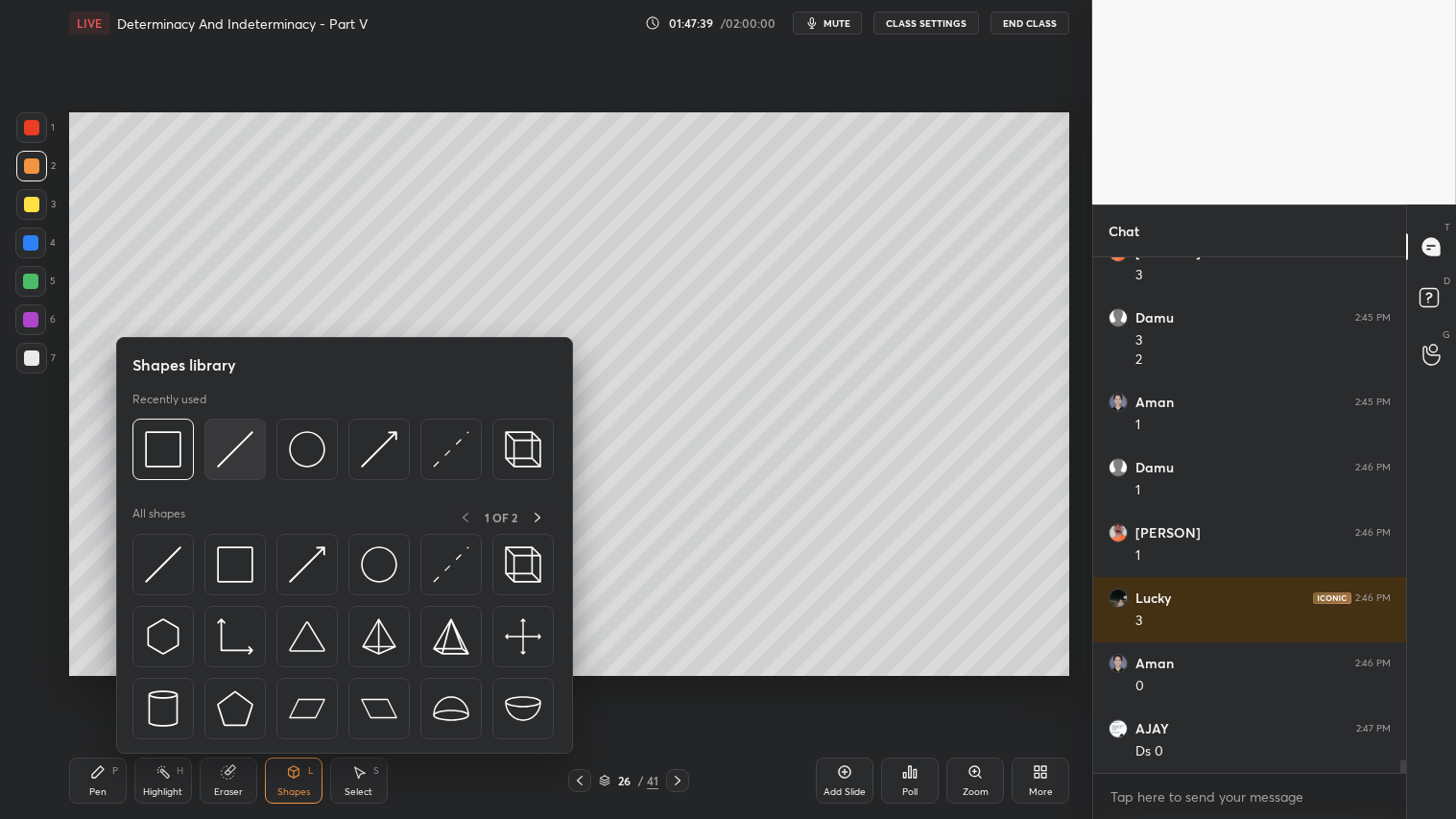 click at bounding box center [235, 449] 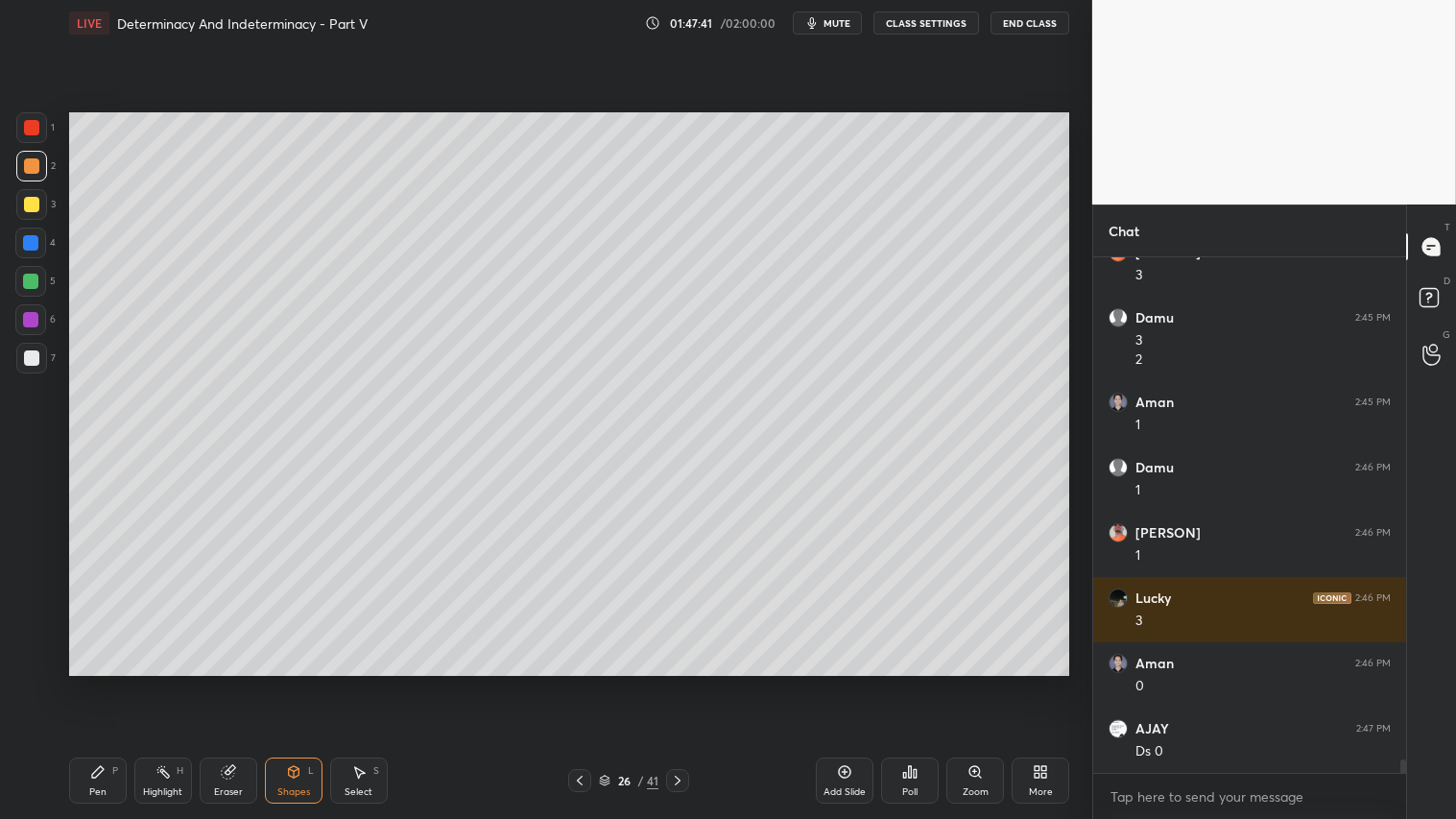 drag, startPoint x: 42, startPoint y: 161, endPoint x: 58, endPoint y: 280, distance: 120.071 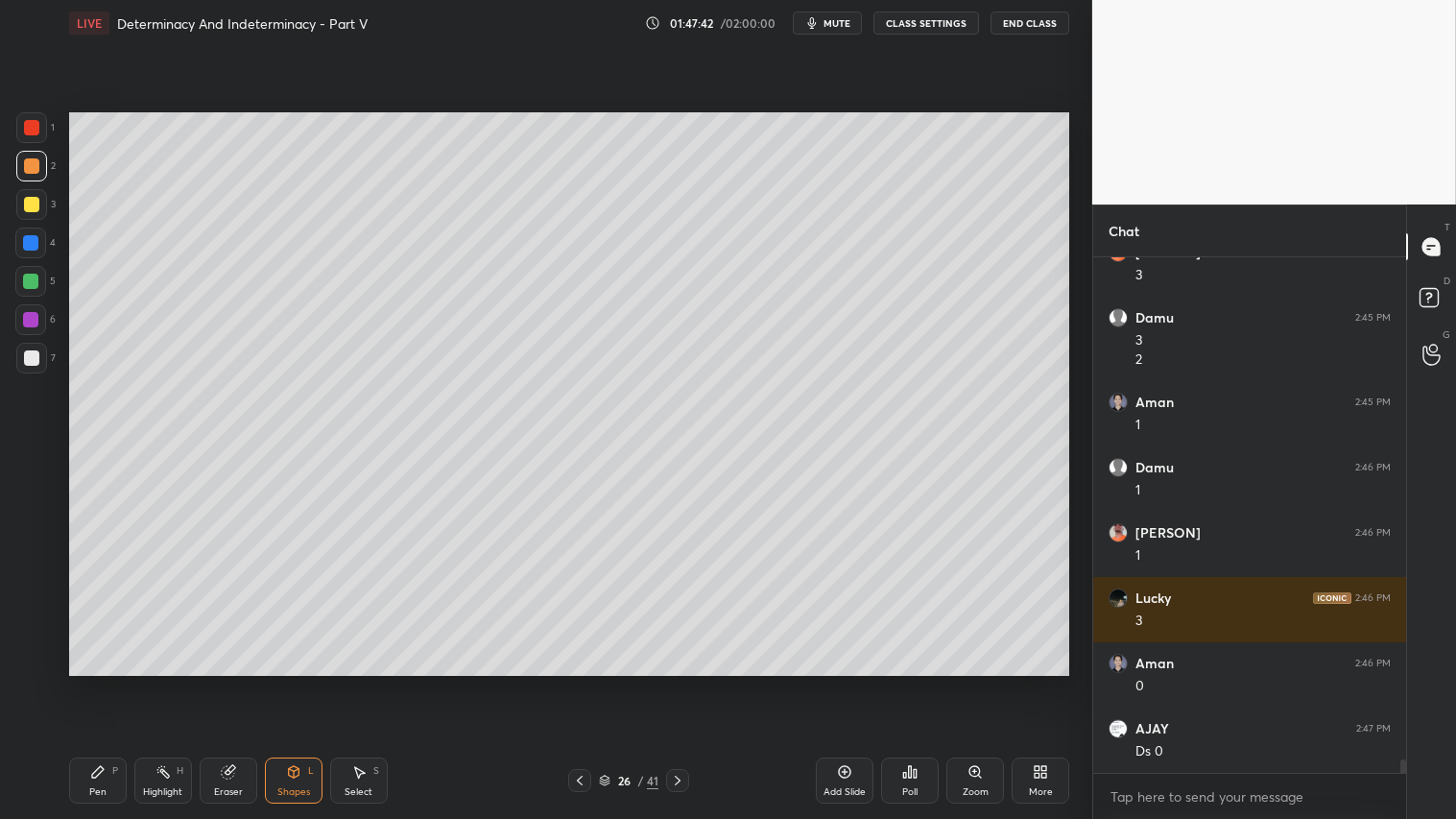 click at bounding box center [569, 781] 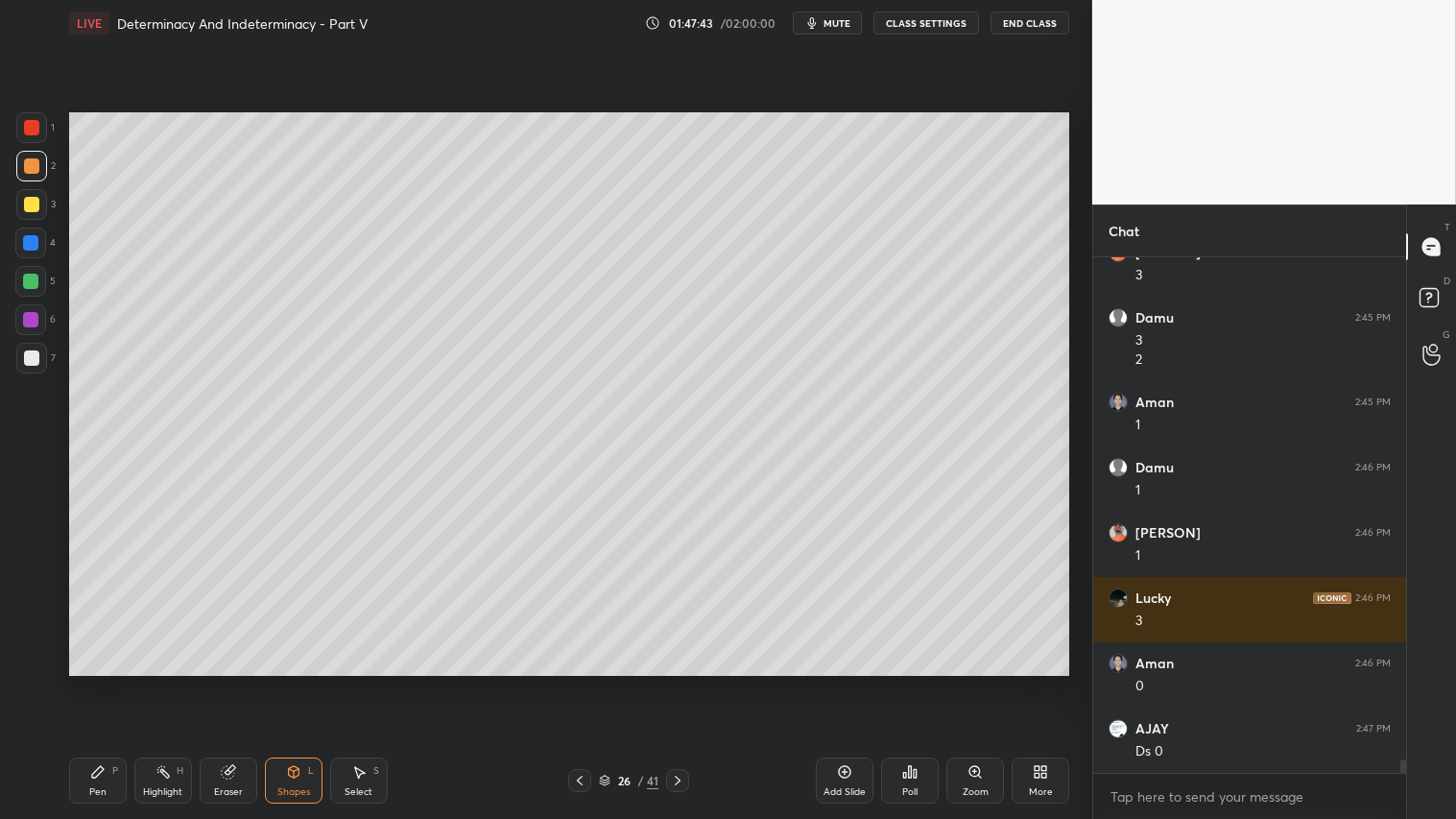 click 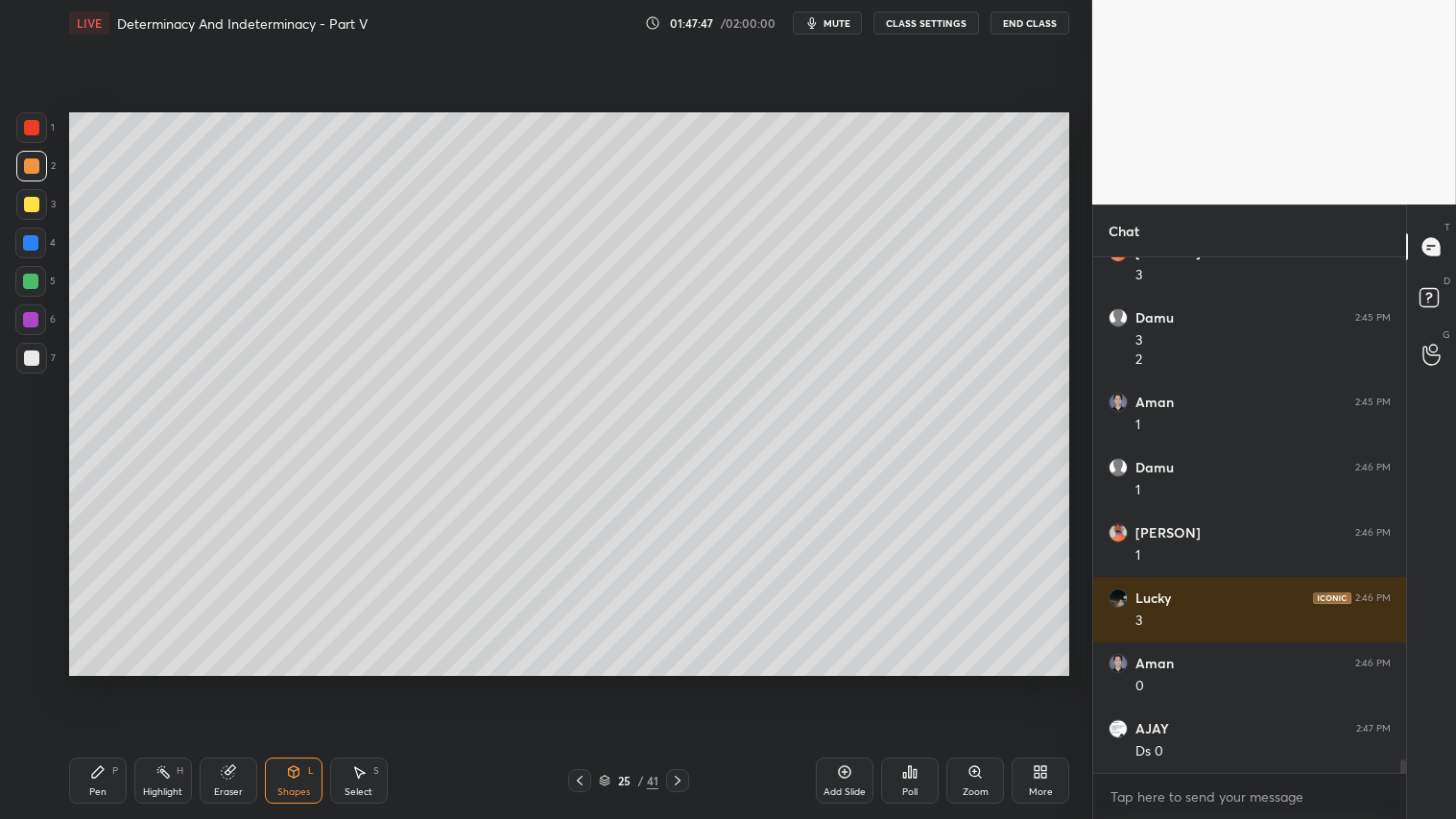 click at bounding box center (32, 358) 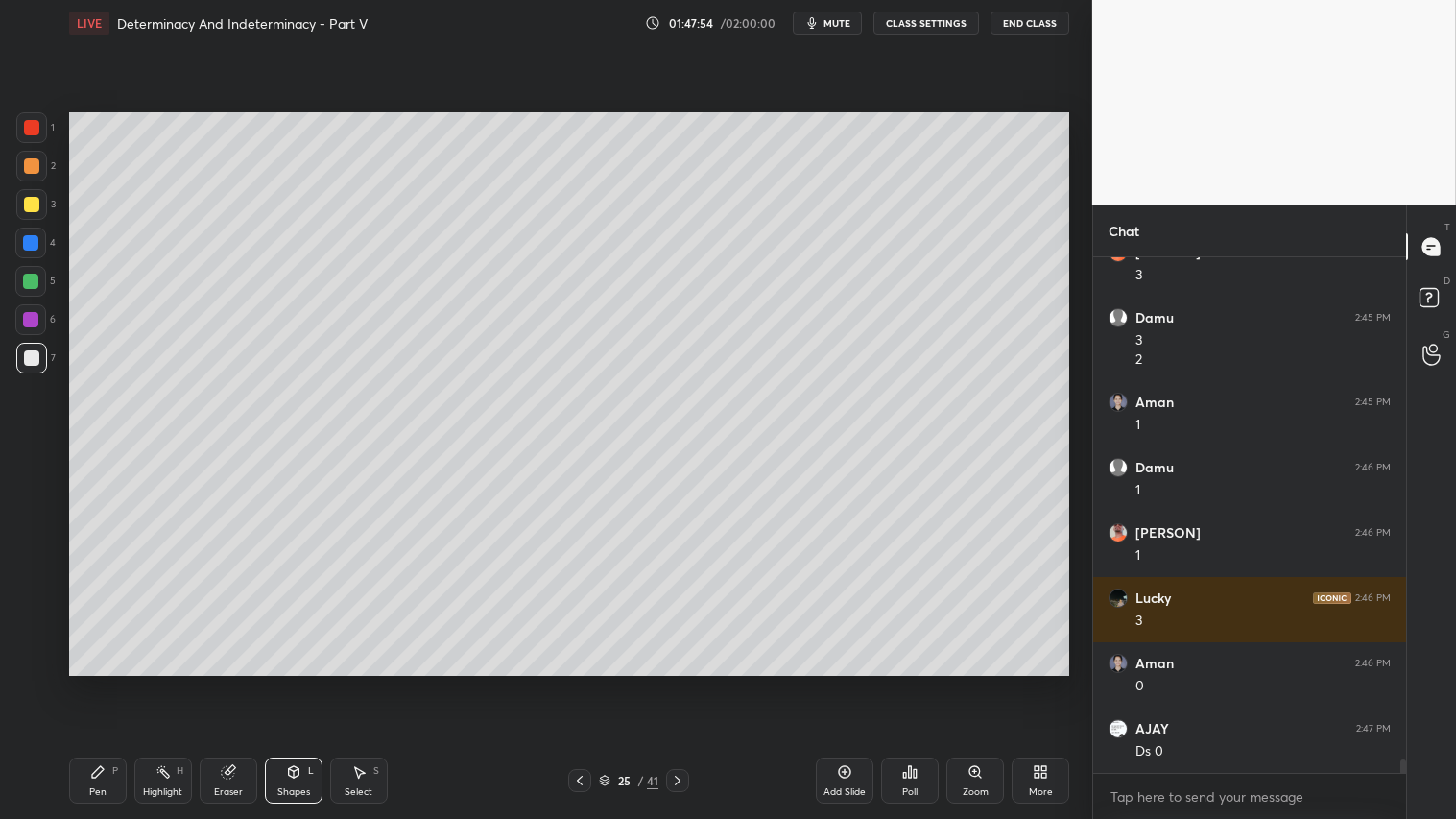 drag, startPoint x: 36, startPoint y: 156, endPoint x: 60, endPoint y: 292, distance: 138.10141 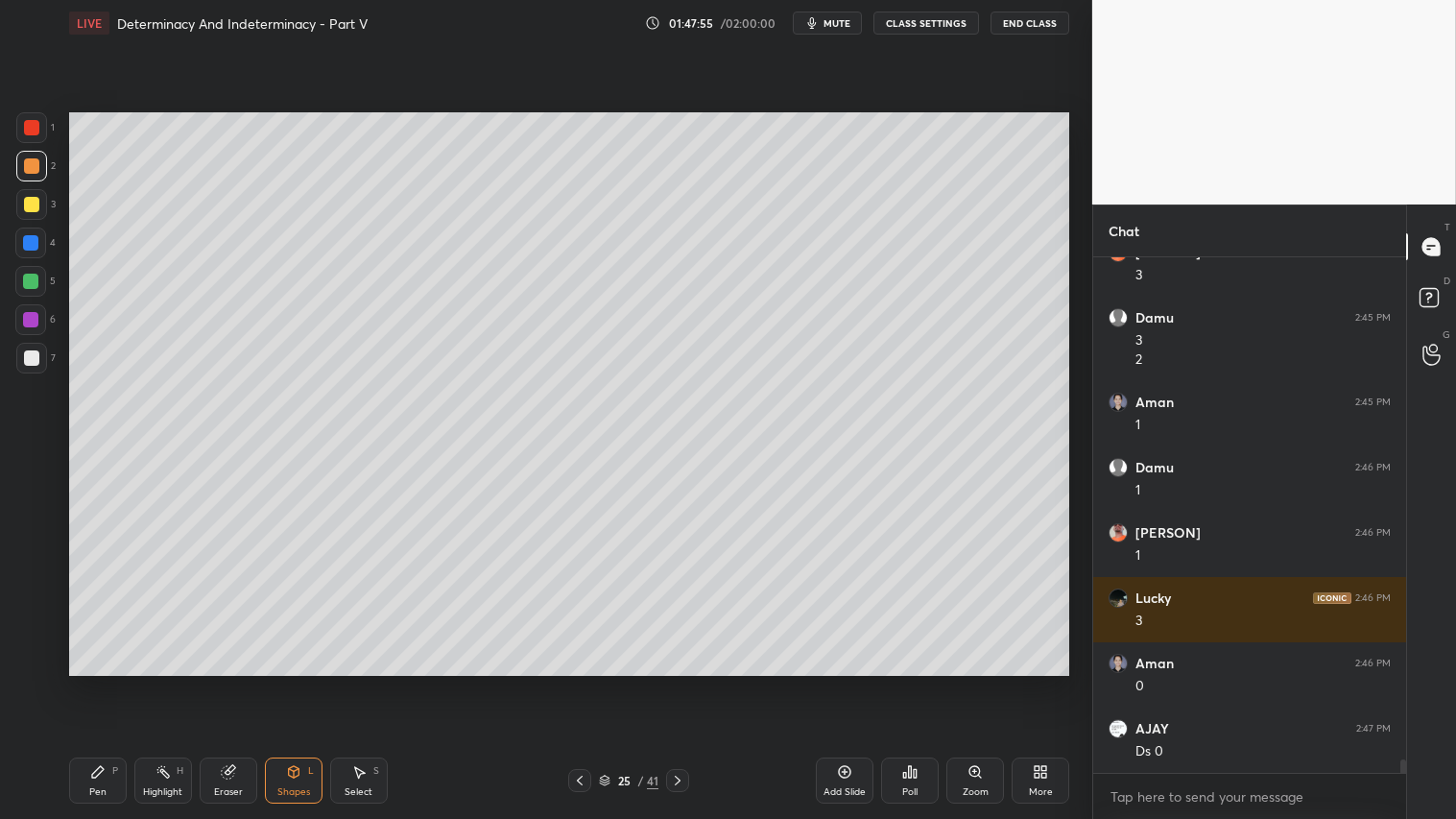 click on "Pen P" at bounding box center [98, 781] 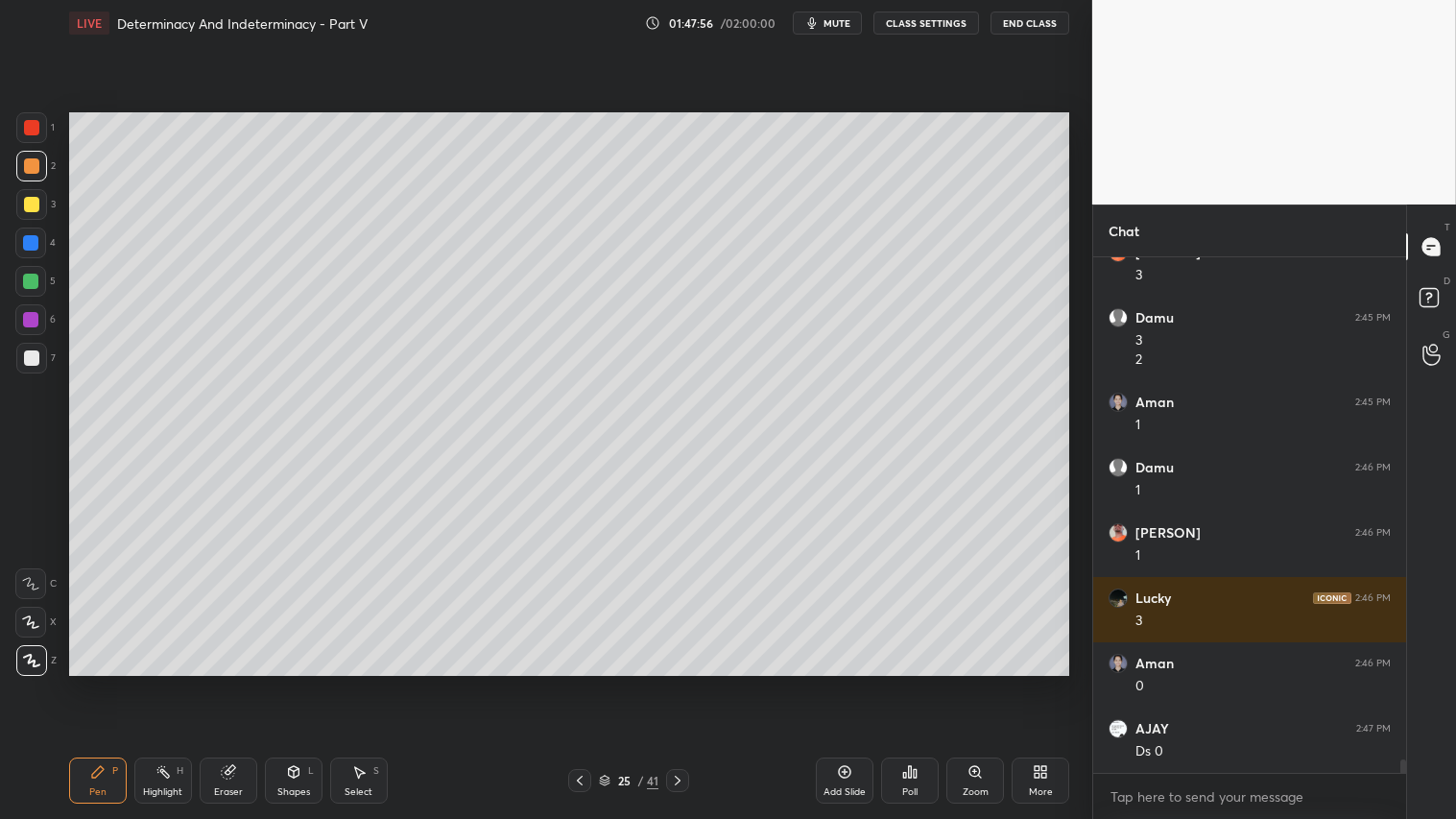click at bounding box center (32, 205) 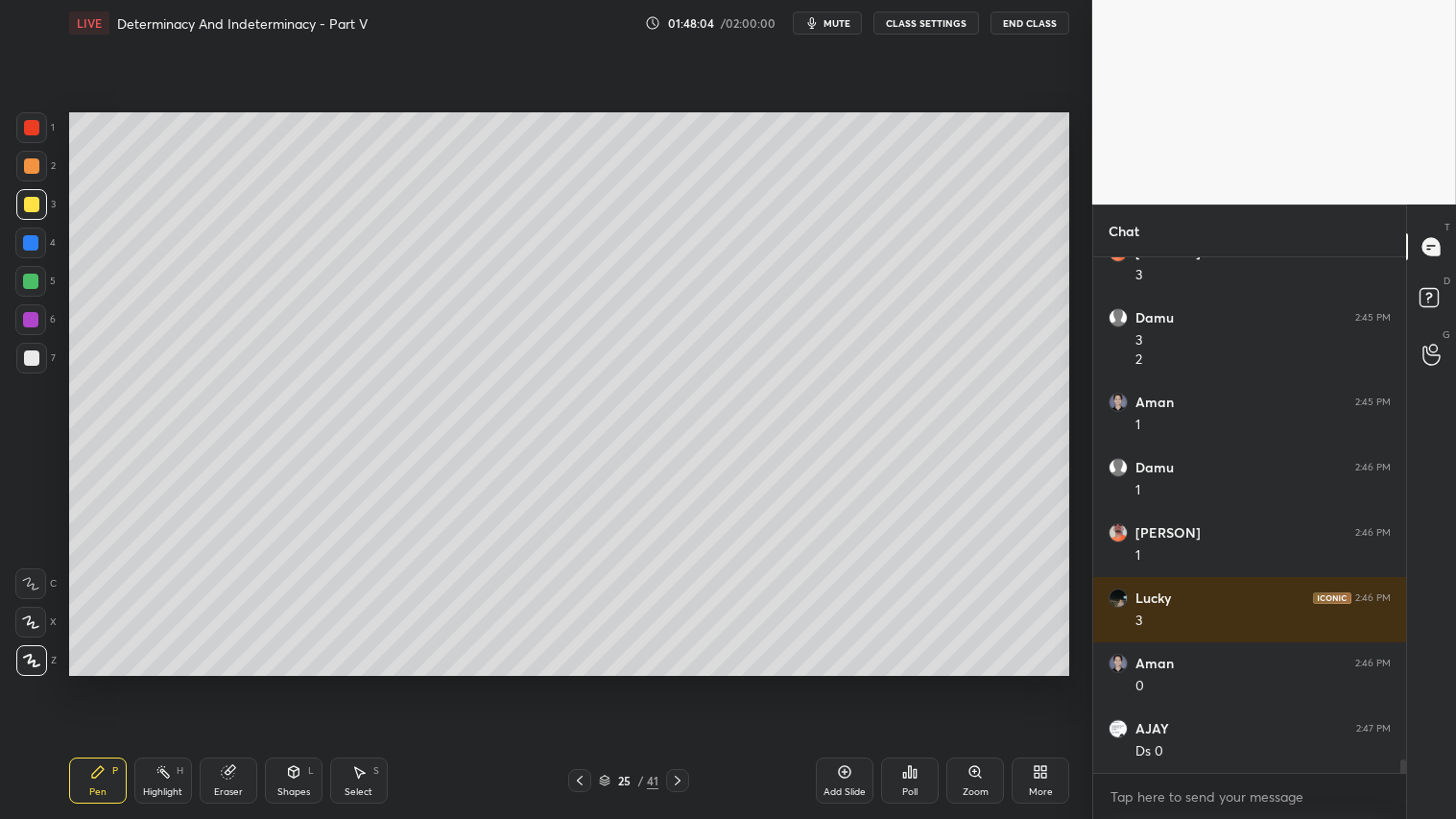 click at bounding box center [32, 358] 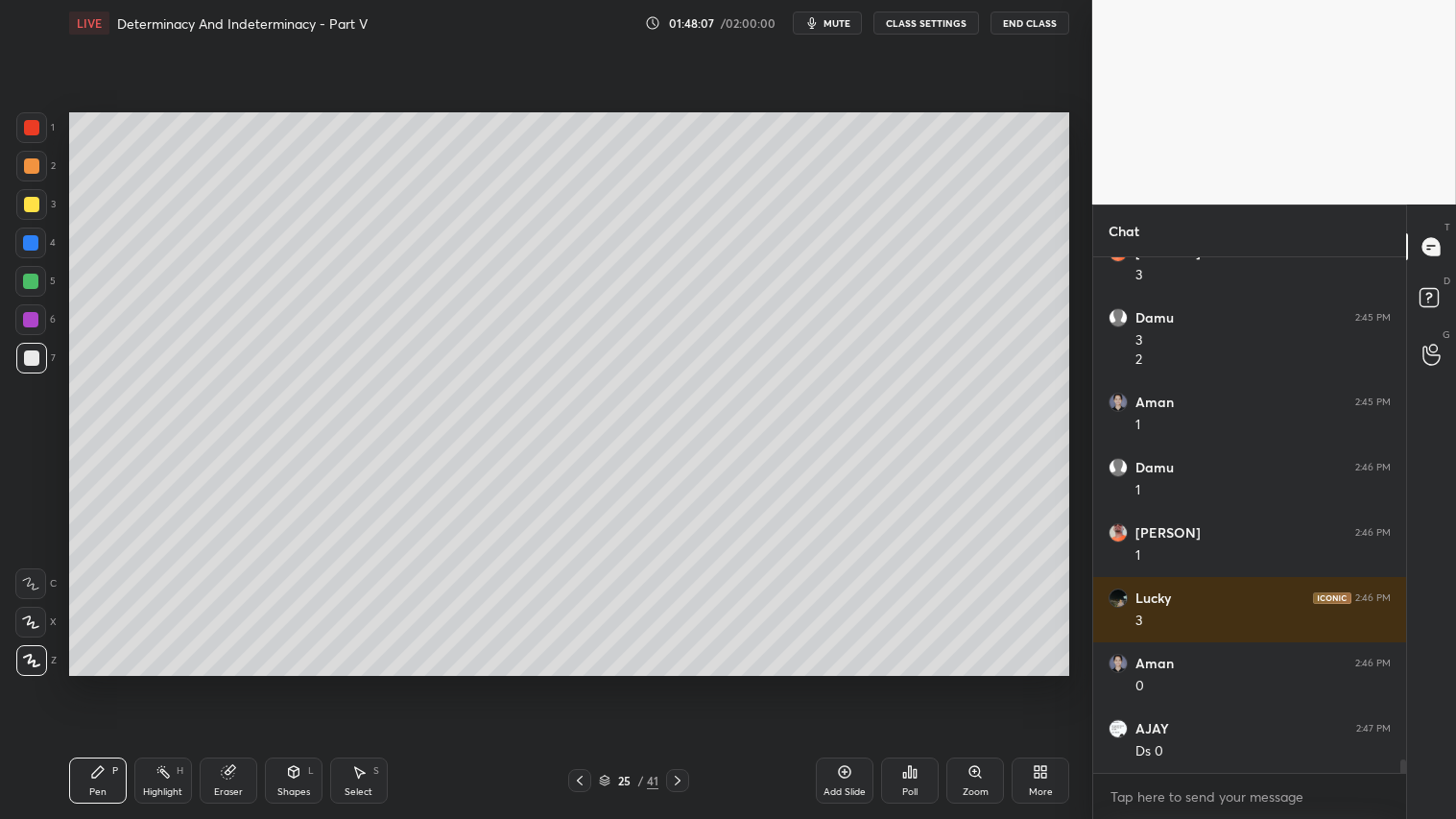 click 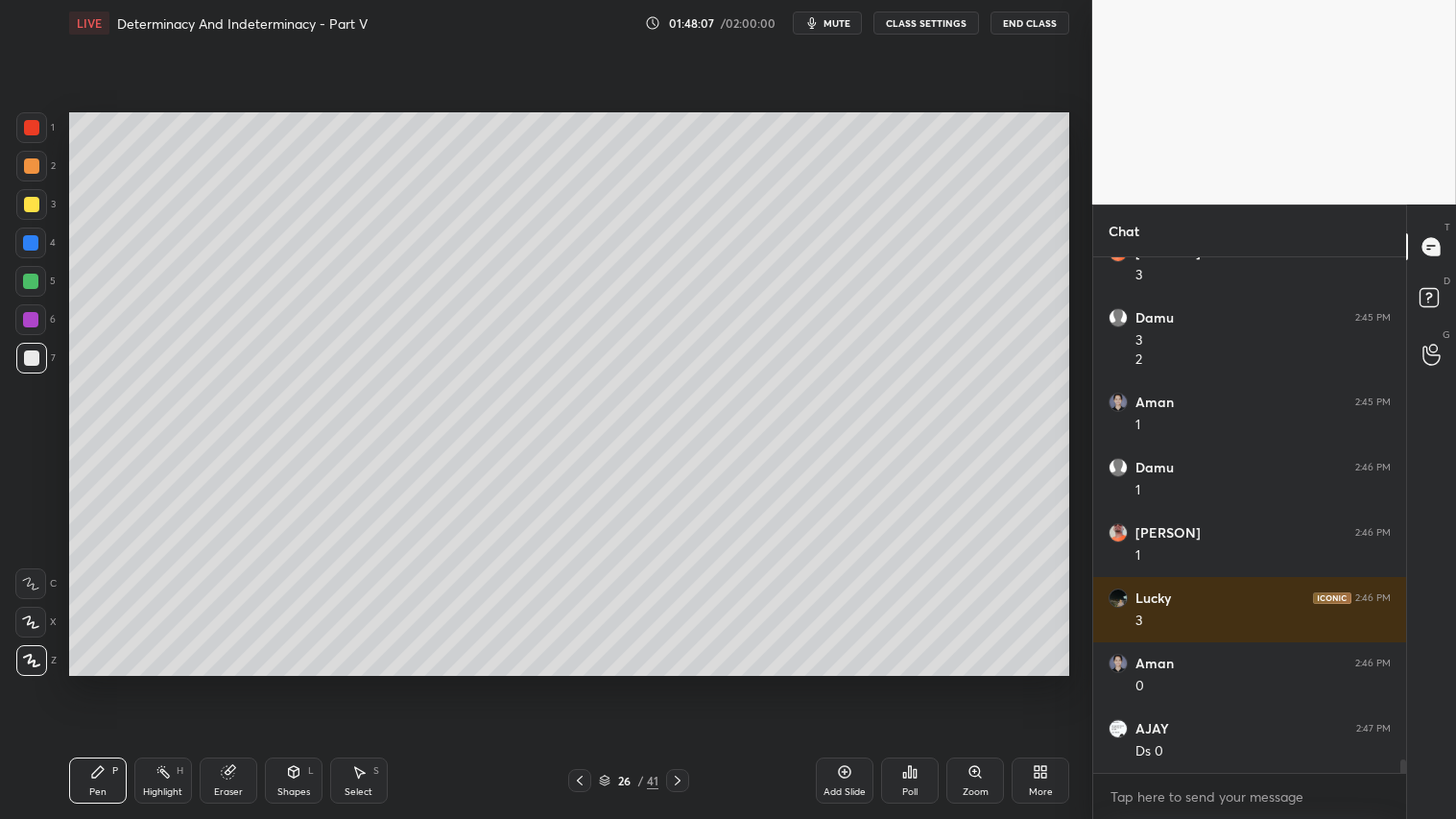 drag, startPoint x: 36, startPoint y: 156, endPoint x: 59, endPoint y: 363, distance: 208.27386 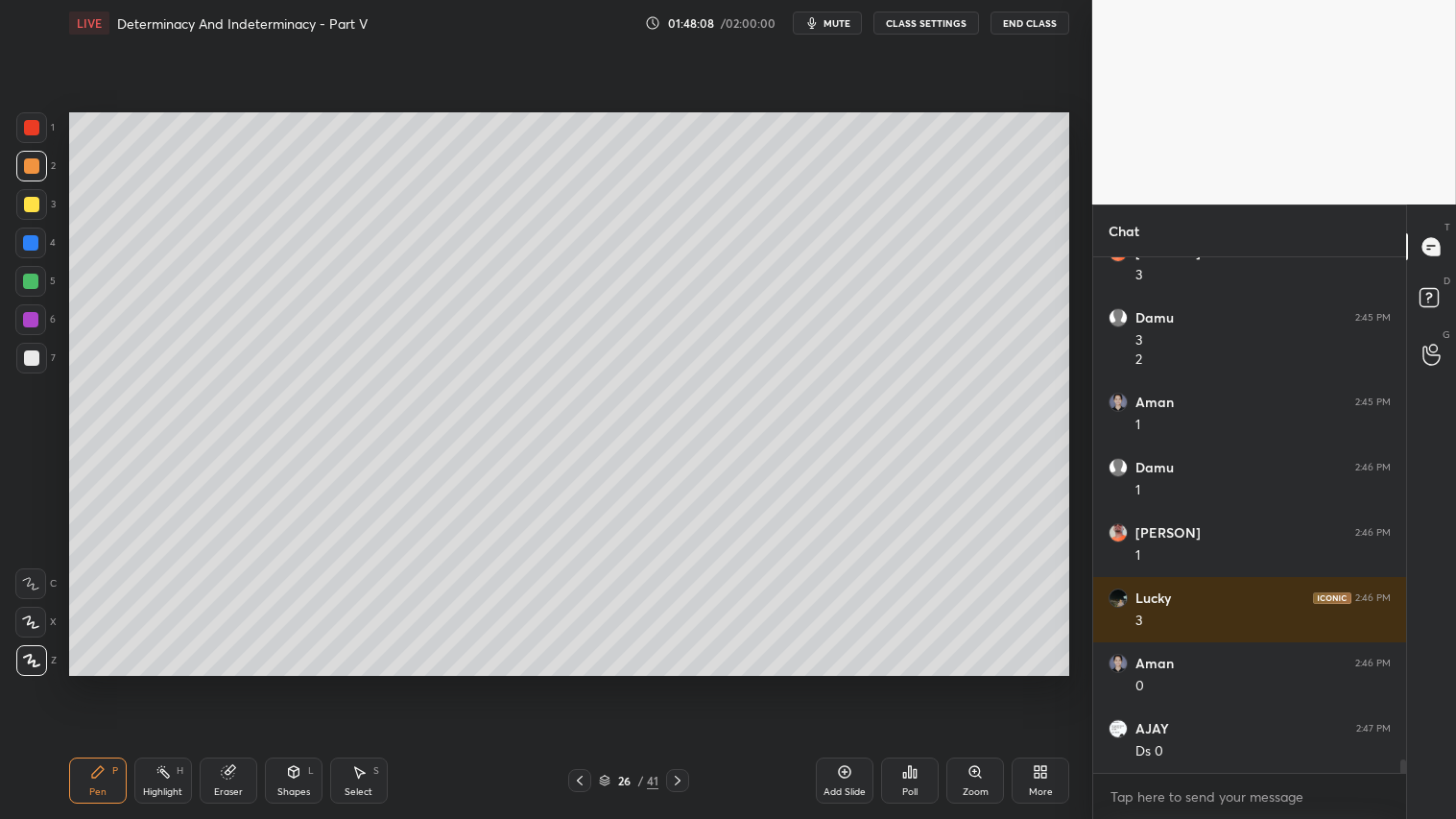 click 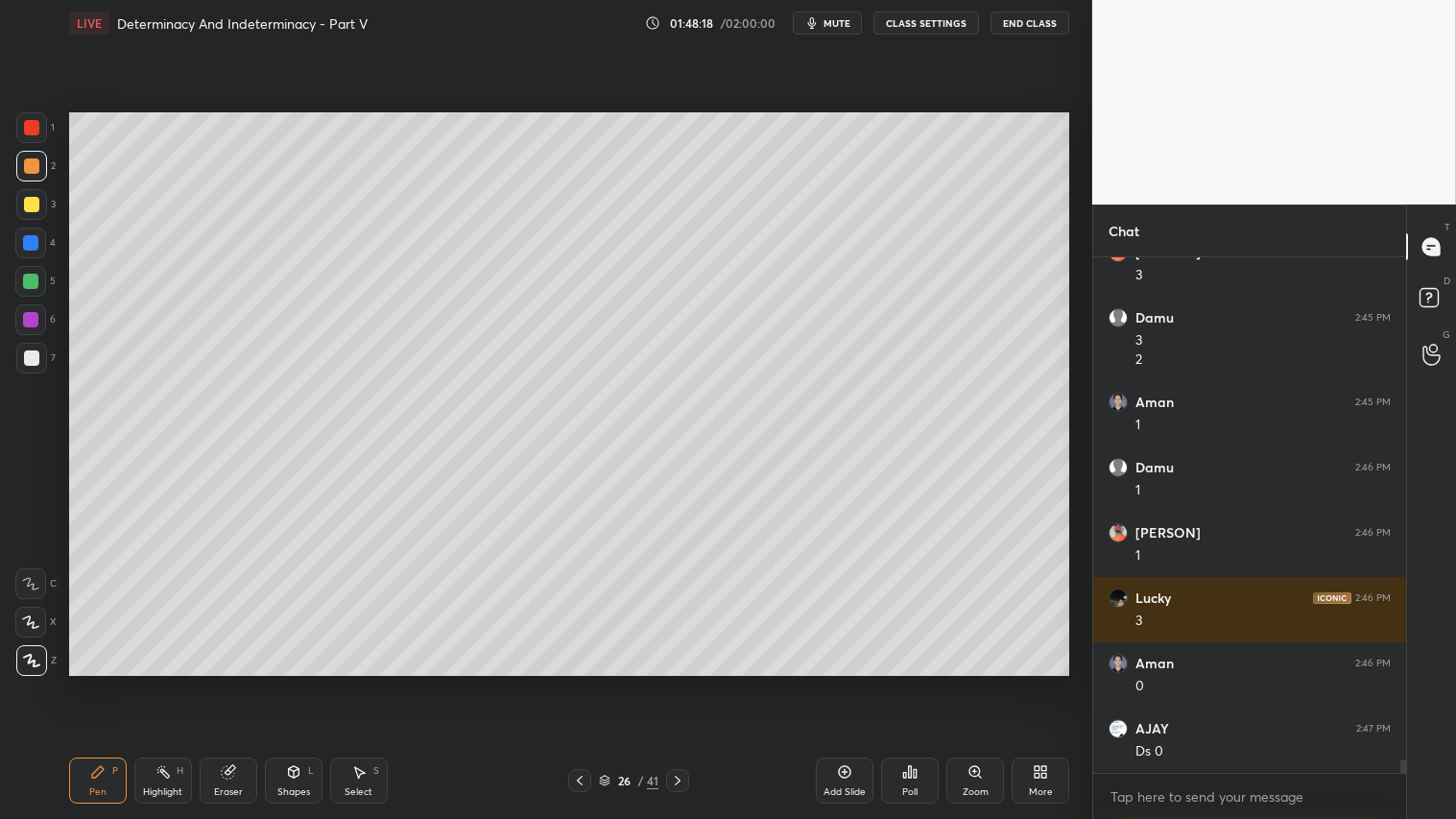 click 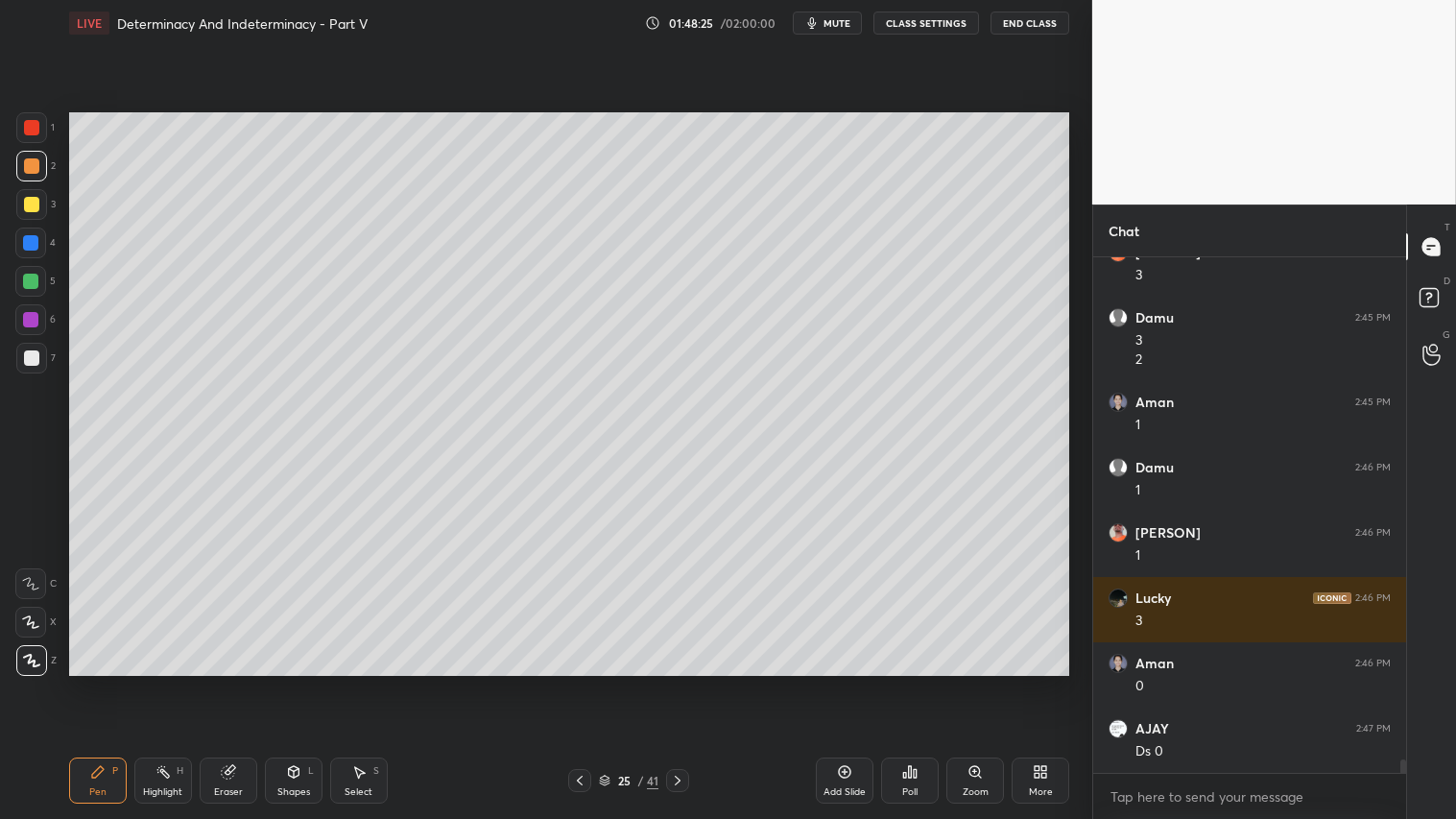 click 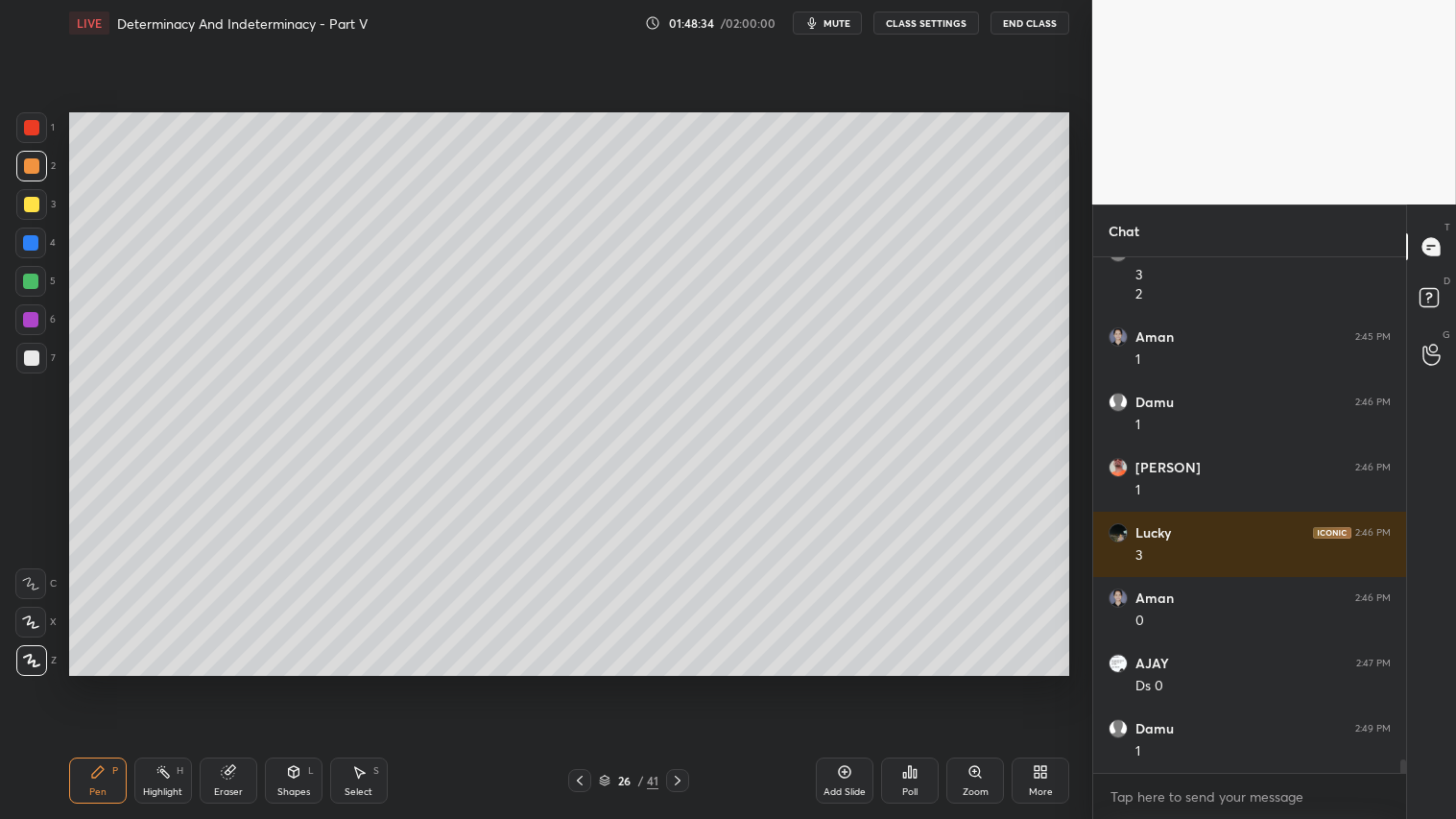 scroll, scrollTop: 19719, scrollLeft: 0, axis: vertical 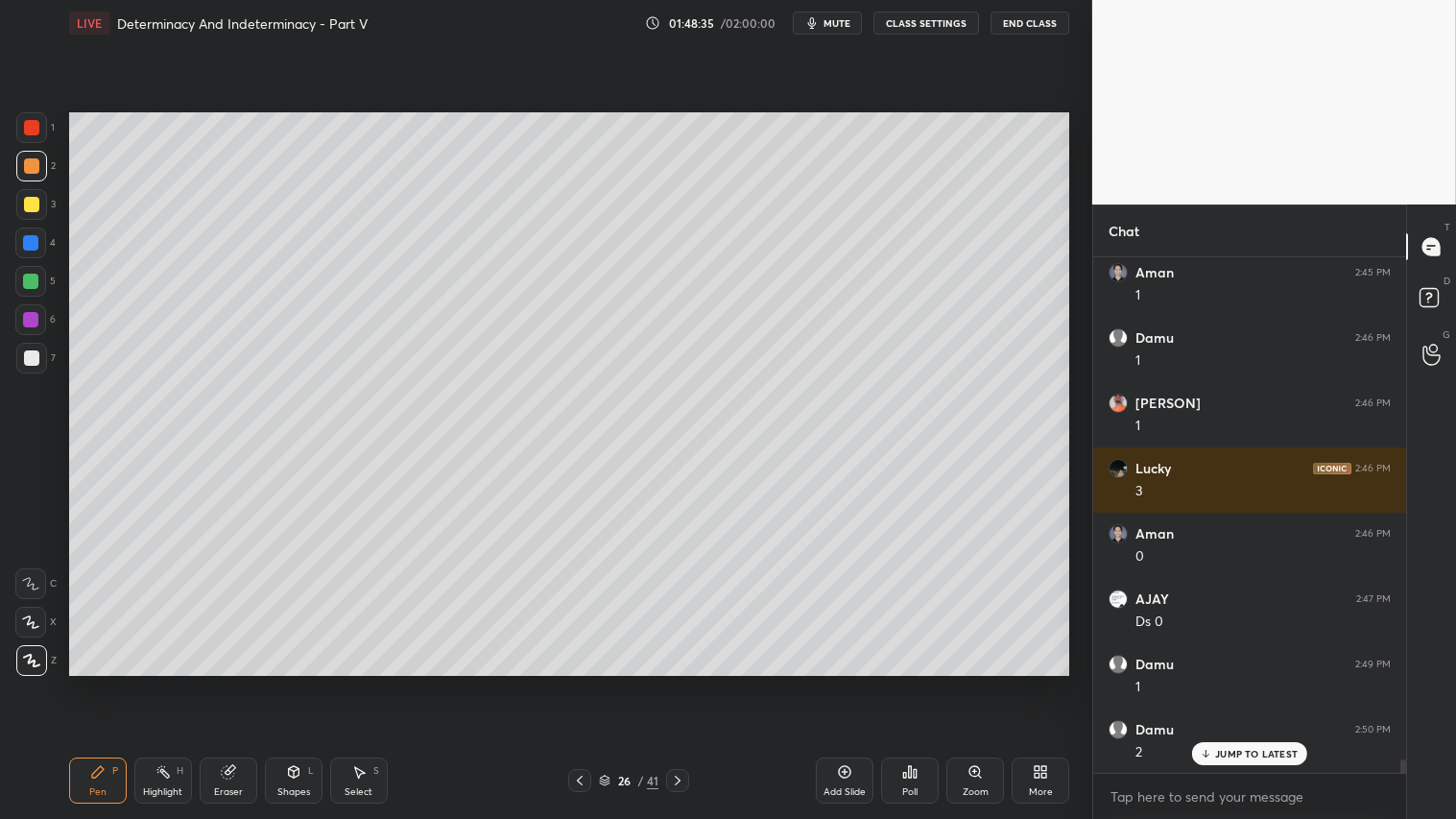 drag, startPoint x: 30, startPoint y: 200, endPoint x: 51, endPoint y: 525, distance: 325.6778 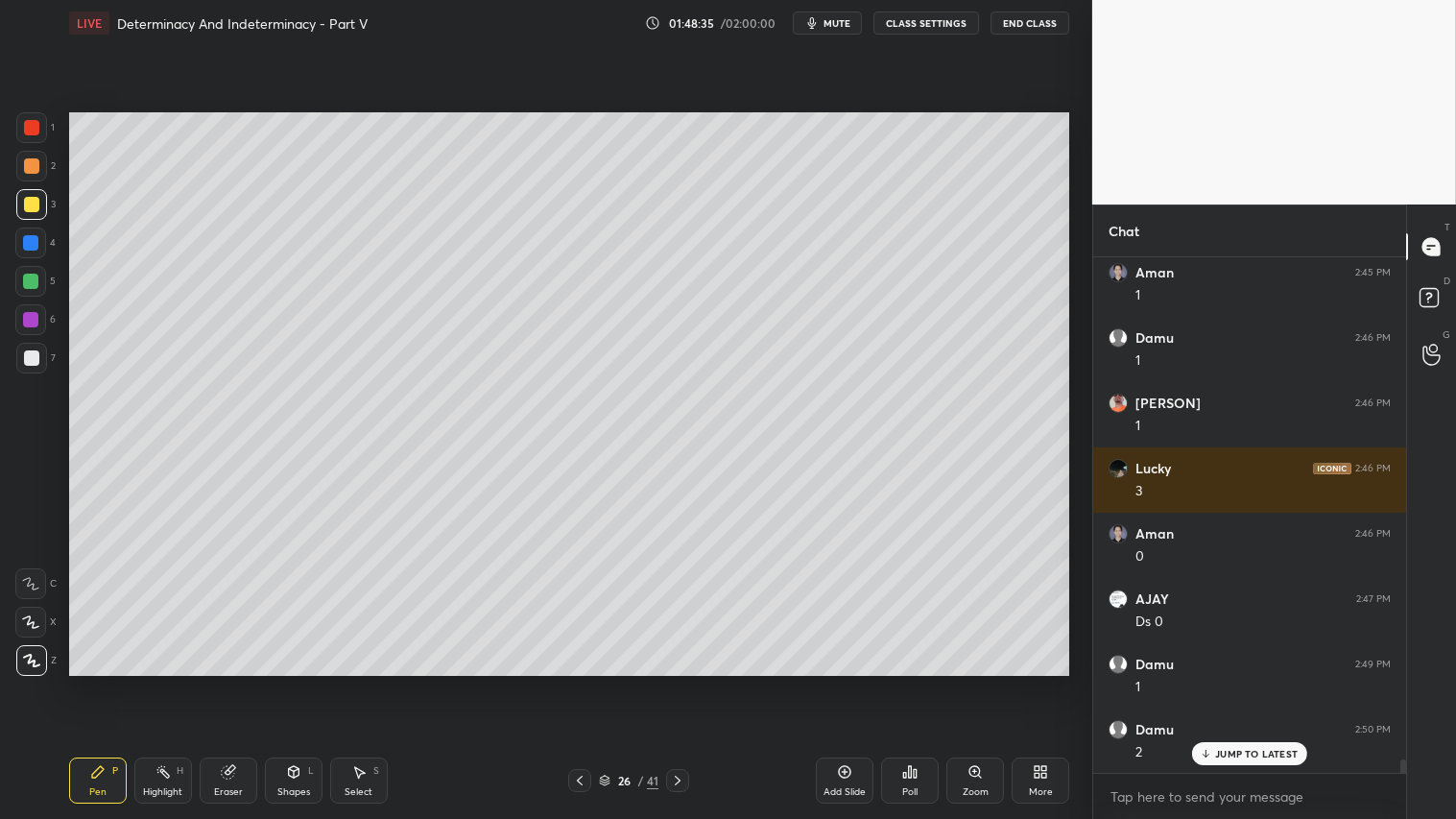 click 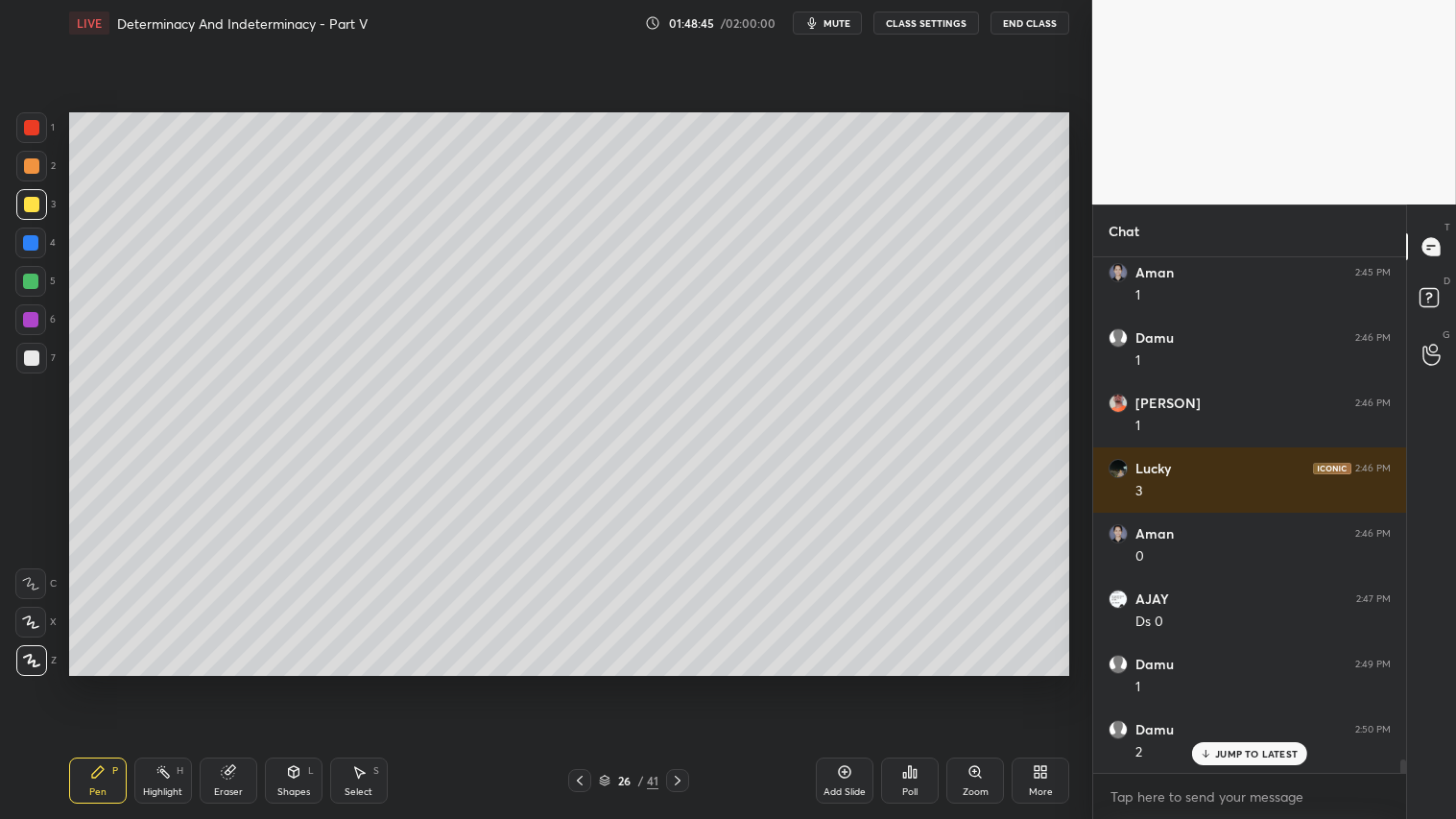 click 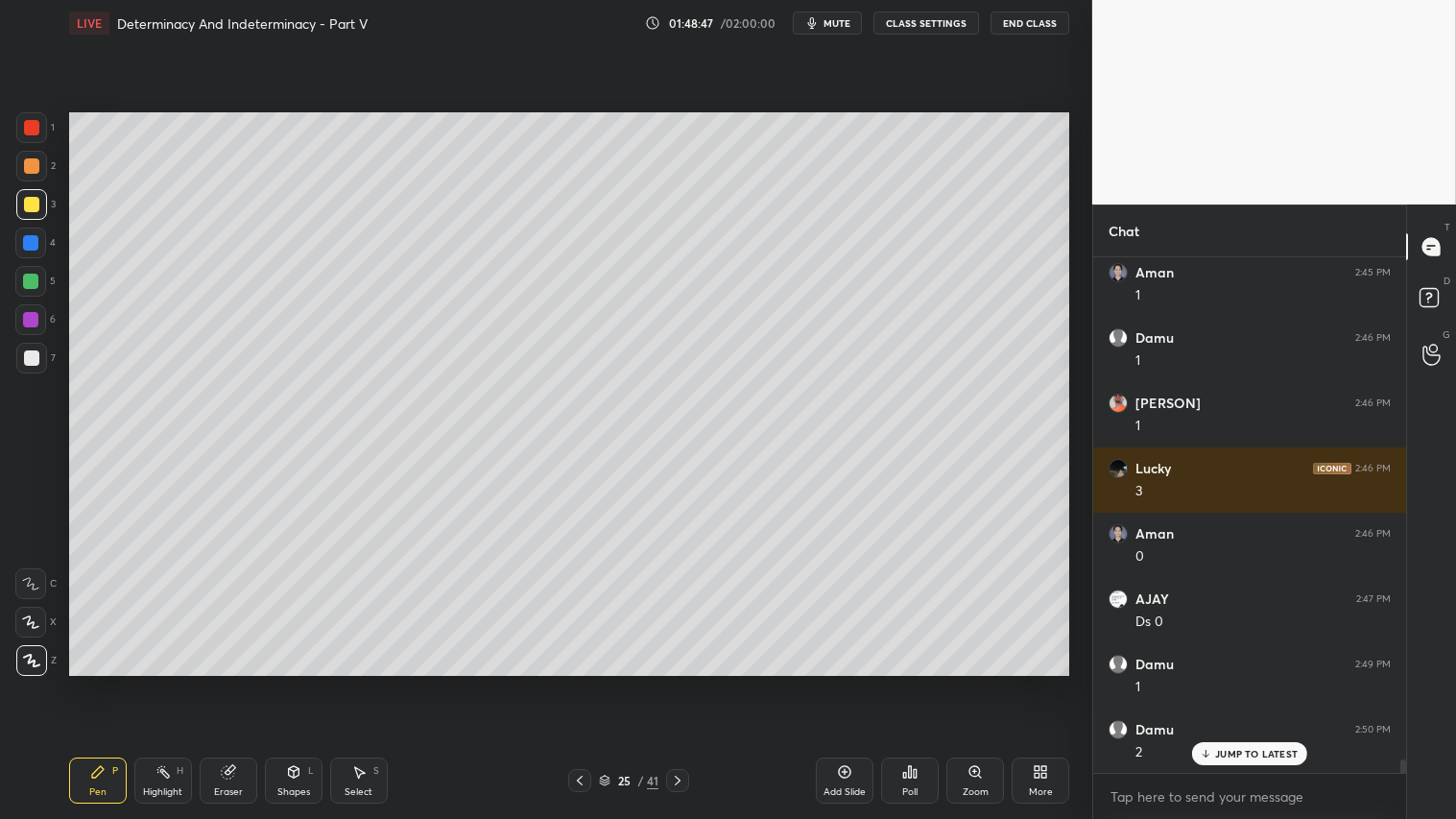 drag, startPoint x: 678, startPoint y: 783, endPoint x: 673, endPoint y: 775, distance: 9.43398 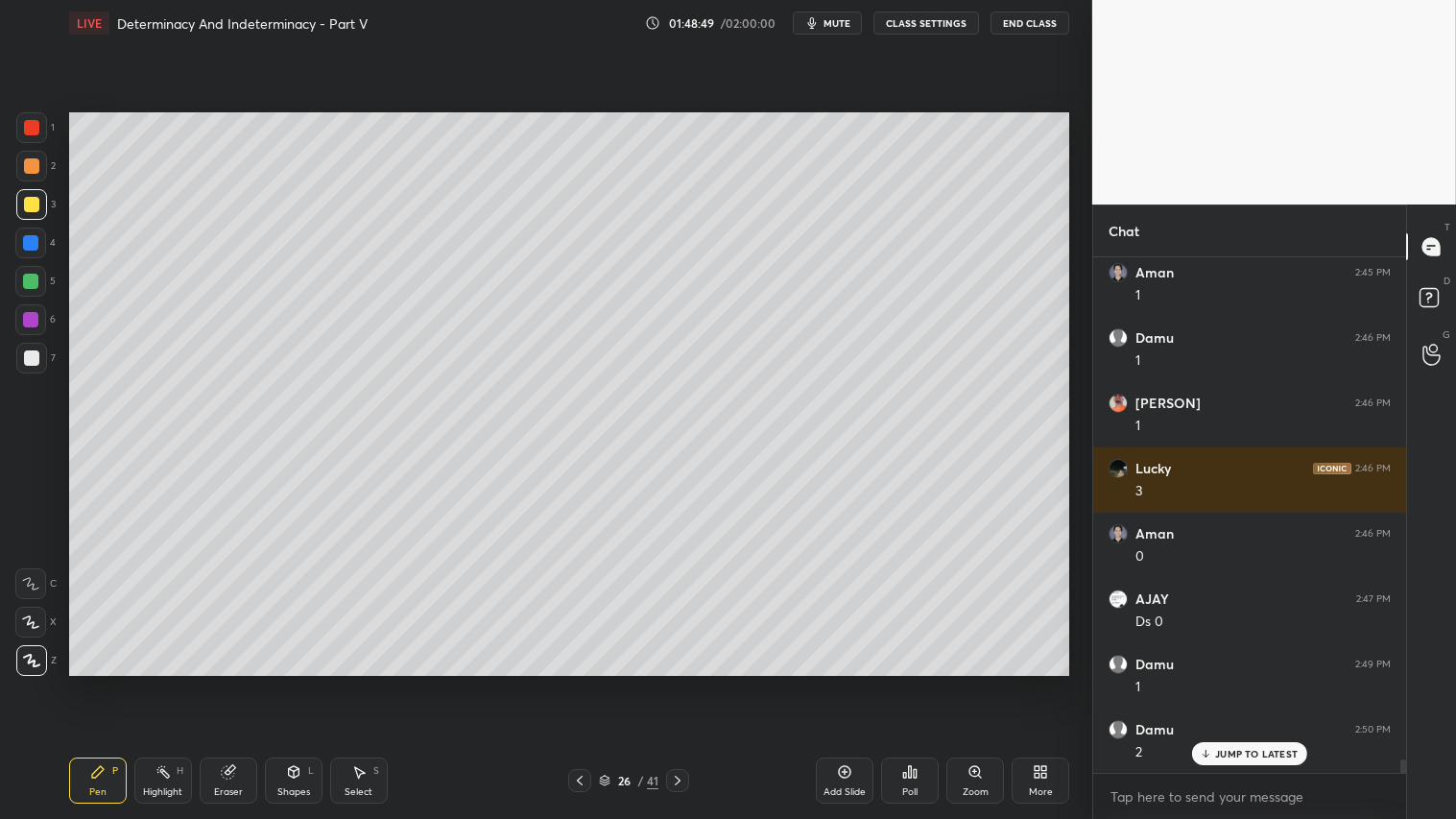 drag, startPoint x: 38, startPoint y: 166, endPoint x: 60, endPoint y: 290, distance: 125.93649 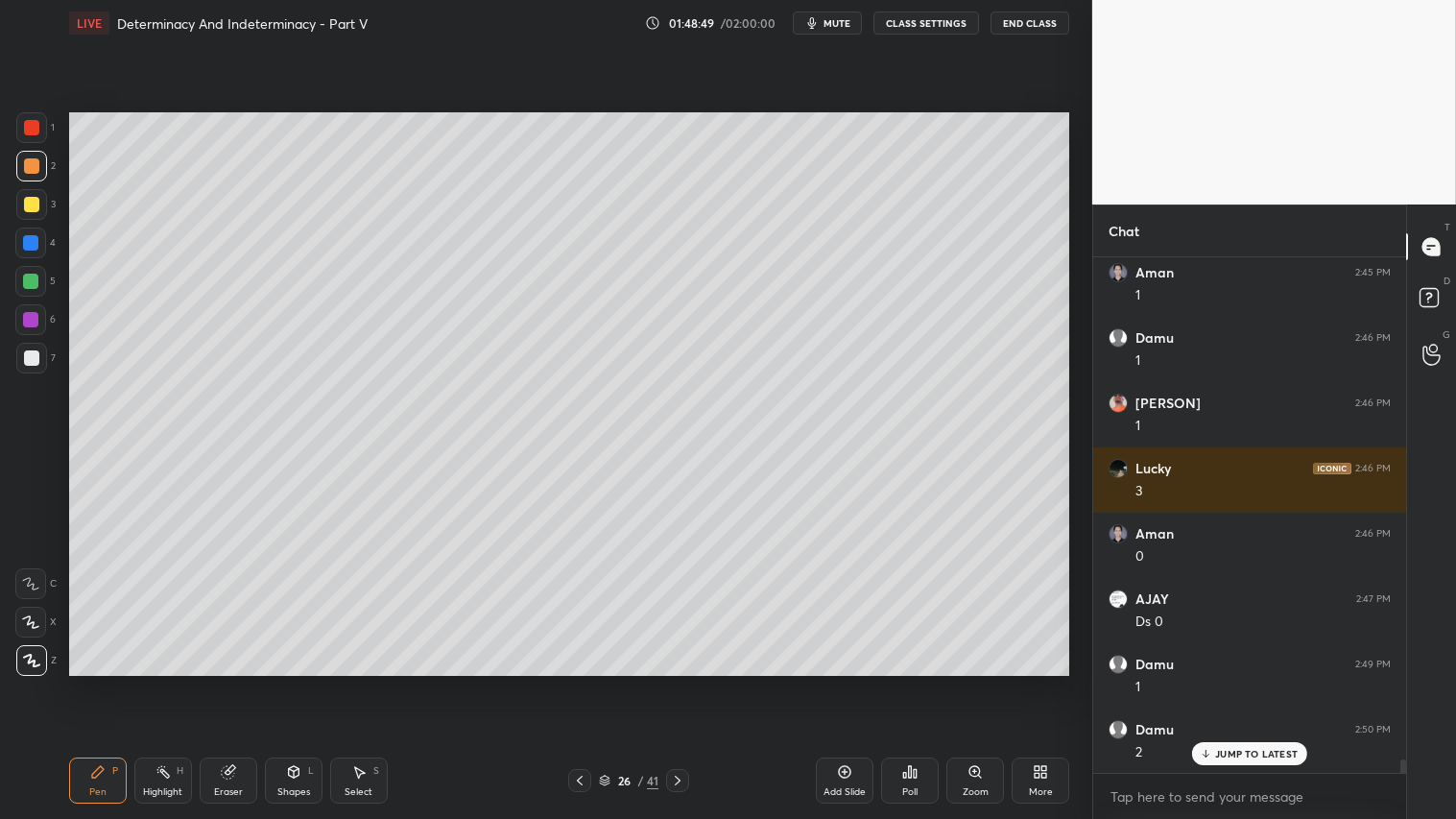 click on "Pen P" at bounding box center [98, 781] 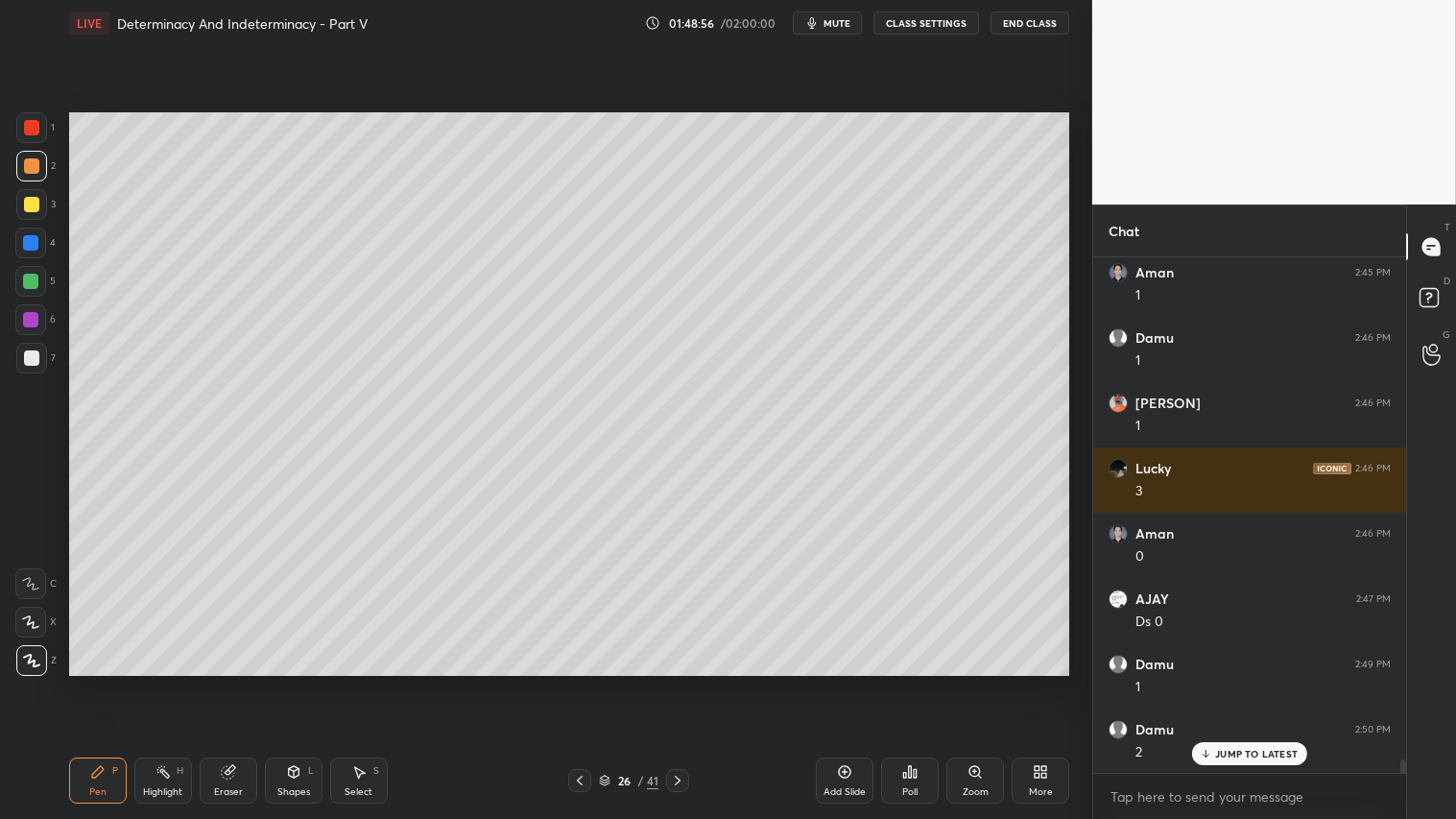 click 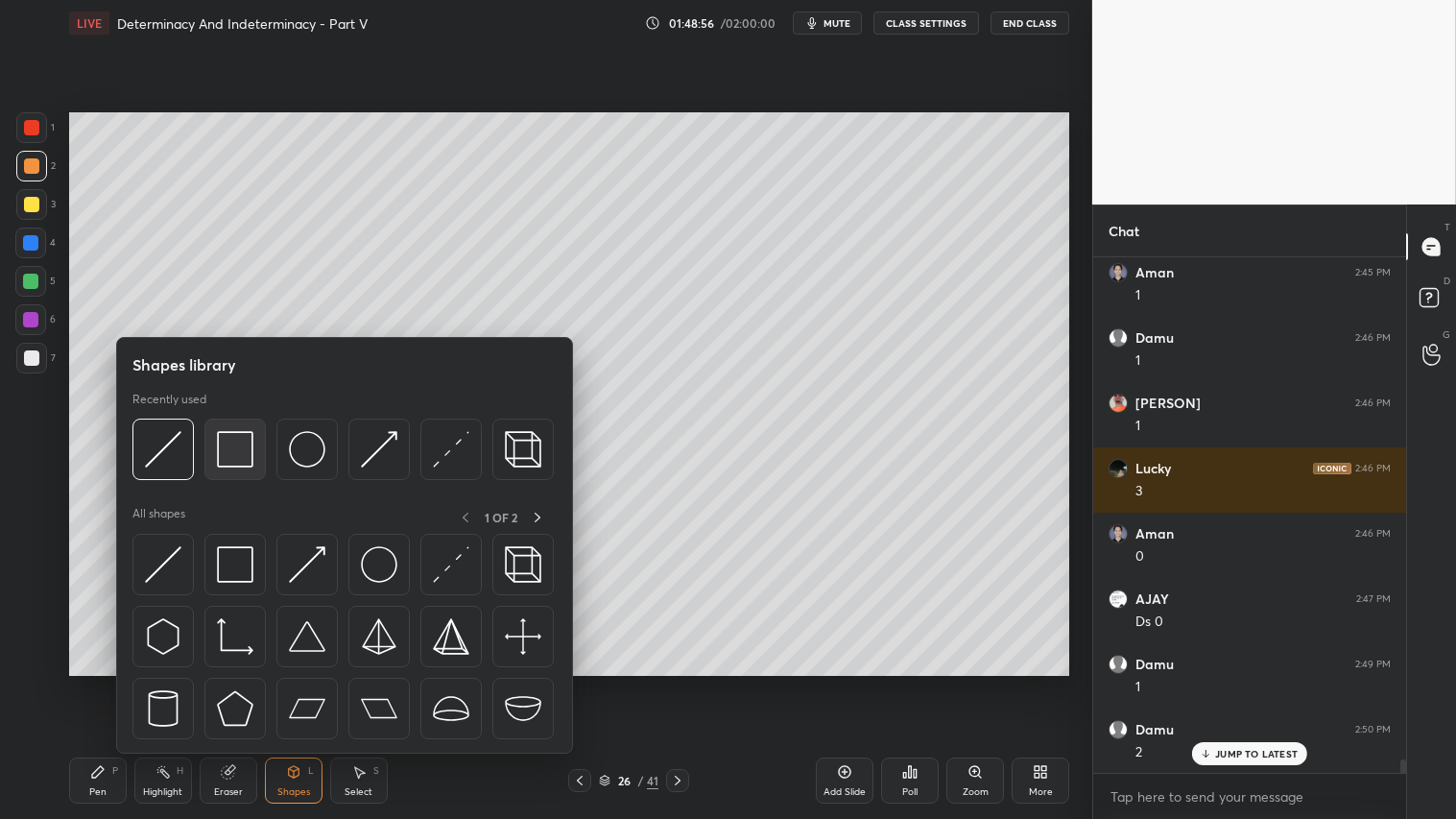 click at bounding box center (235, 449) 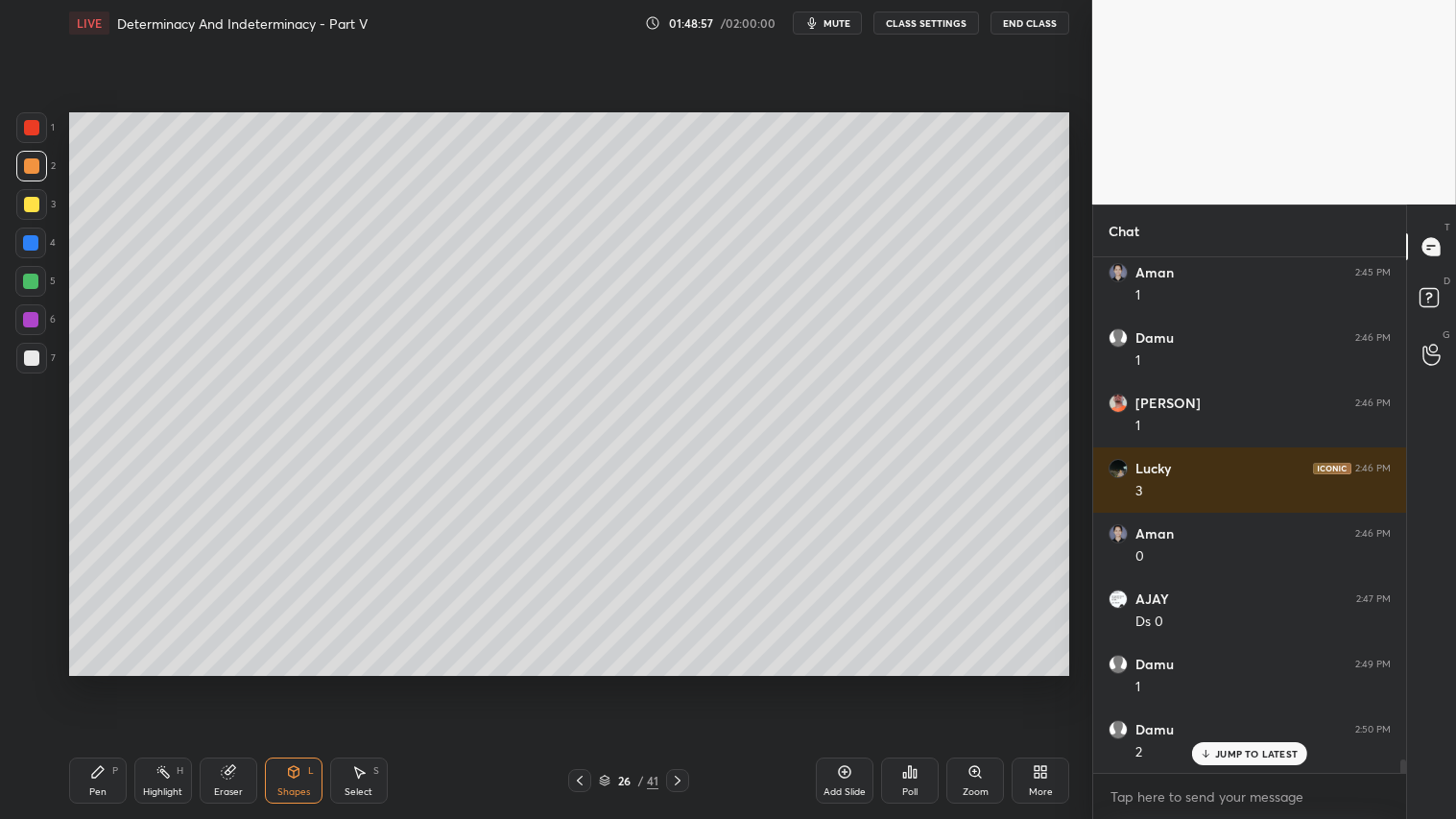 click at bounding box center (32, 358) 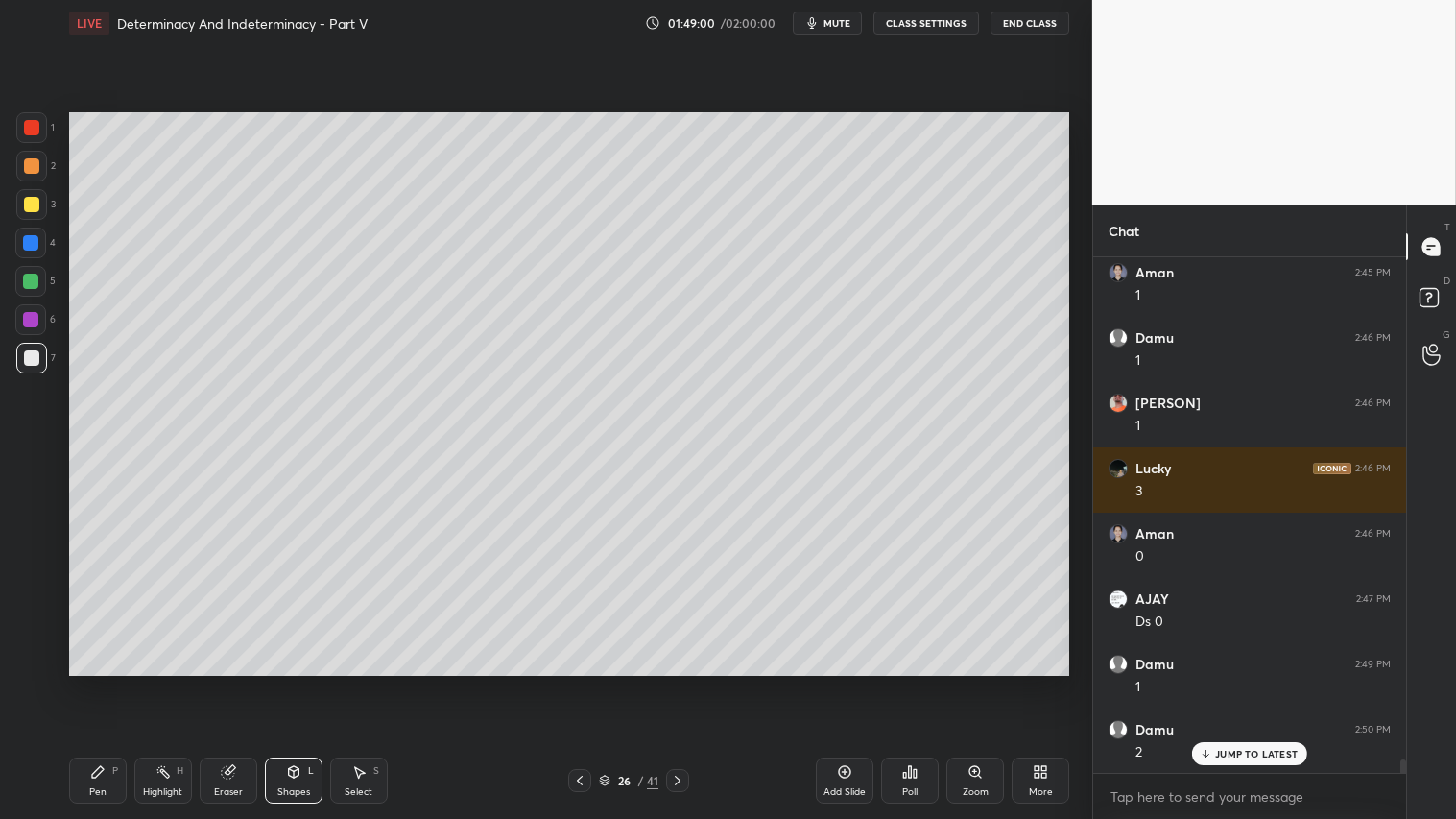 drag, startPoint x: 33, startPoint y: 158, endPoint x: 42, endPoint y: 463, distance: 305.13276 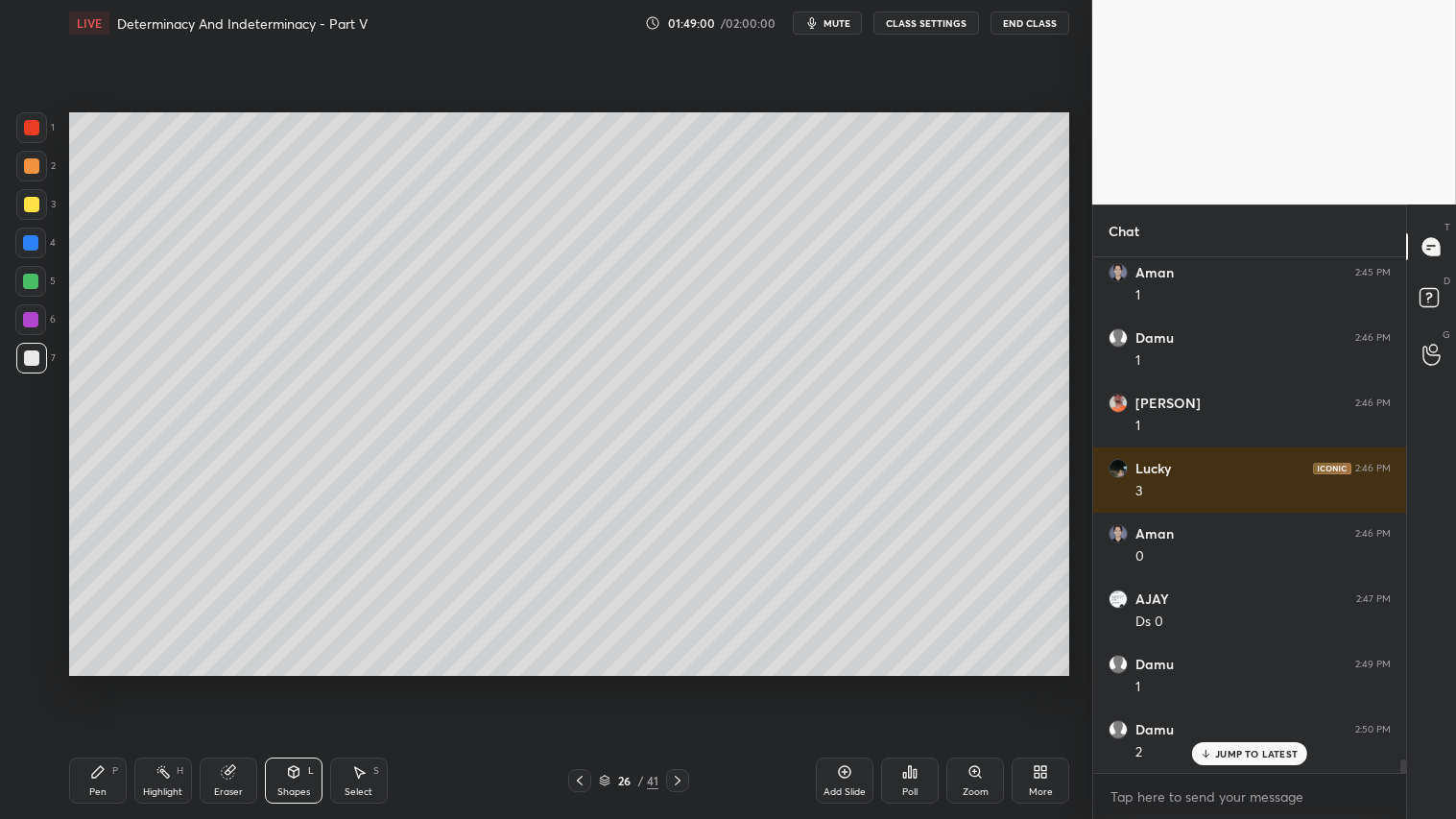 click at bounding box center [32, 166] 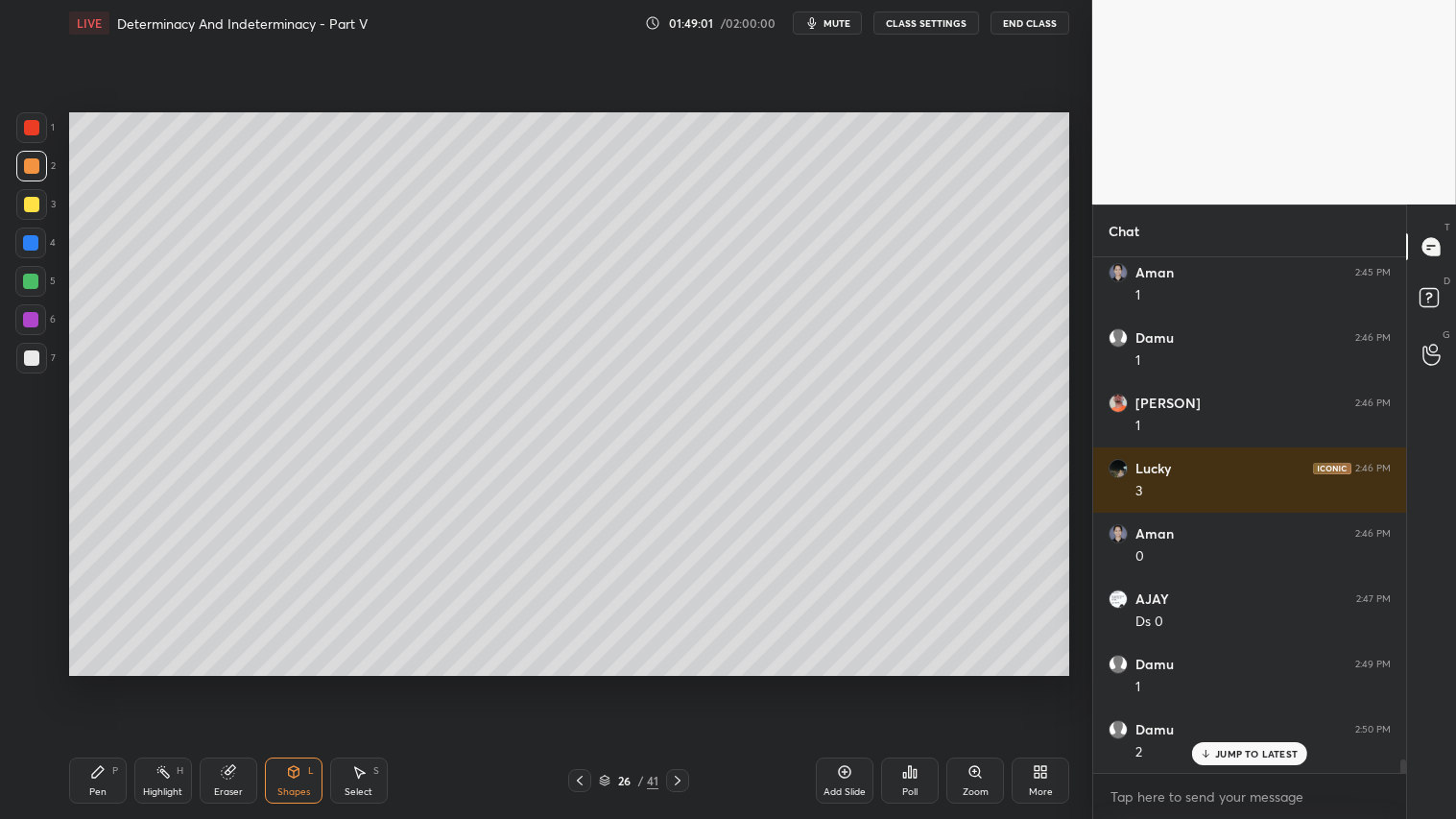 click 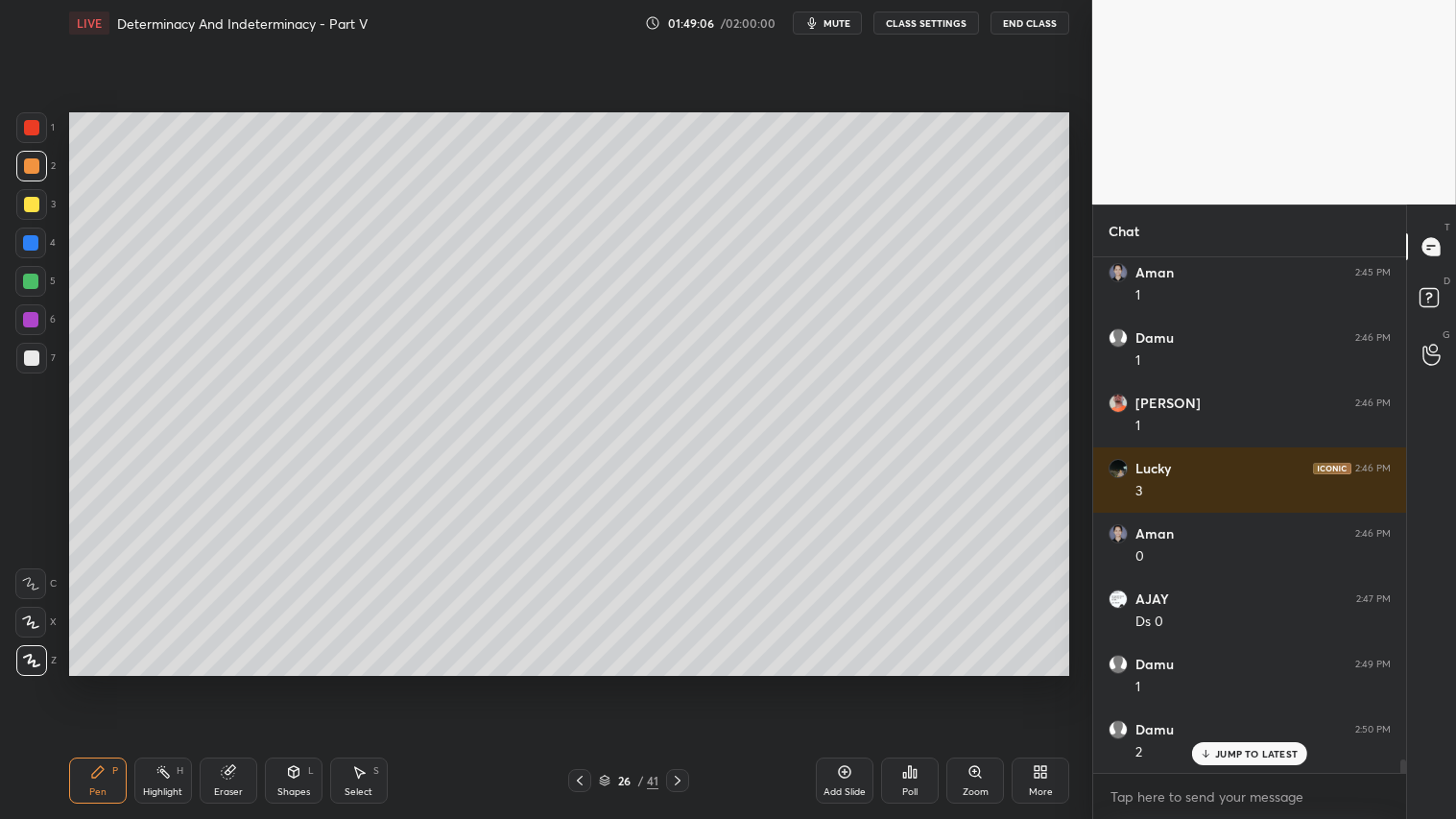 click 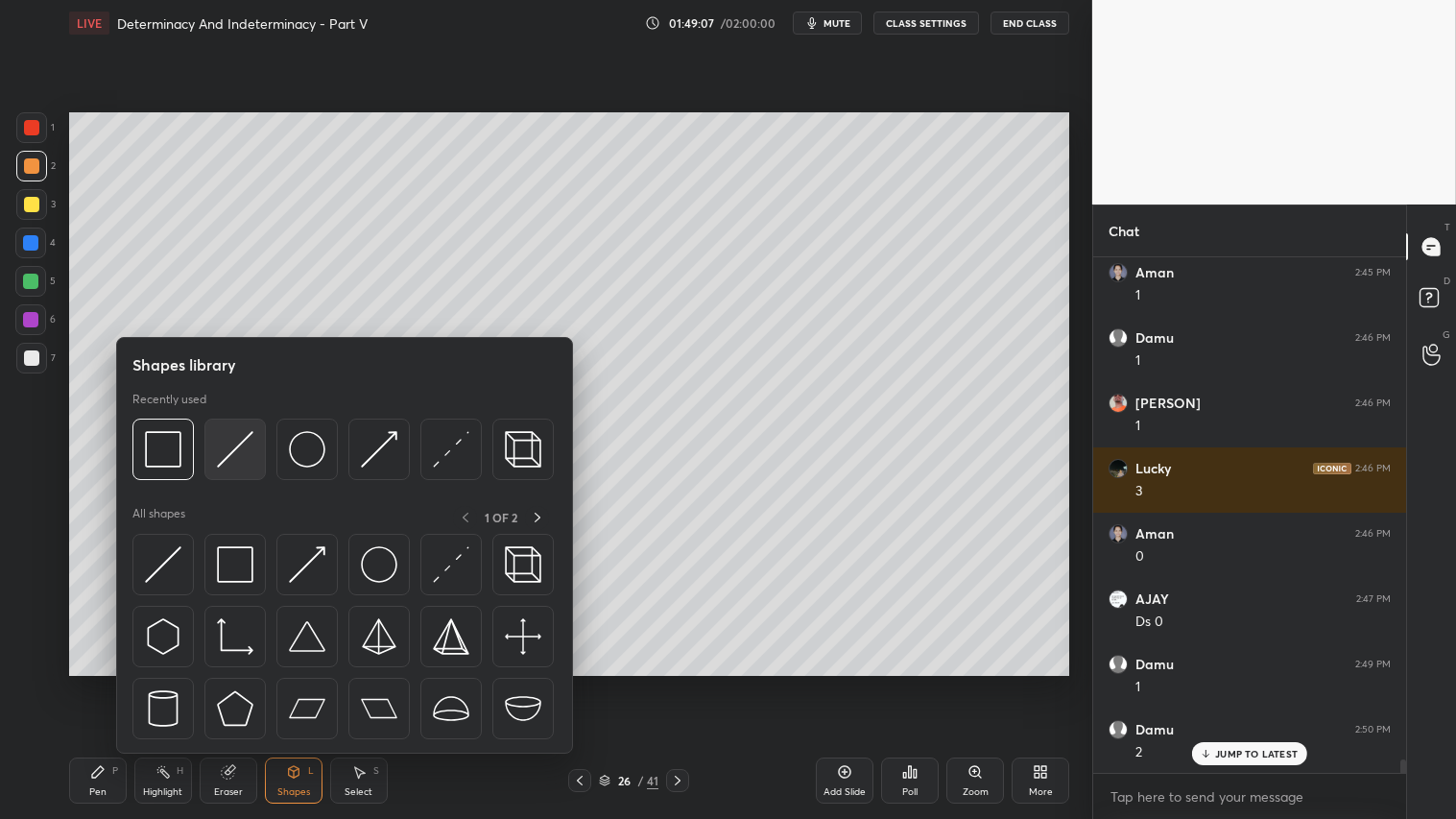 click at bounding box center (235, 449) 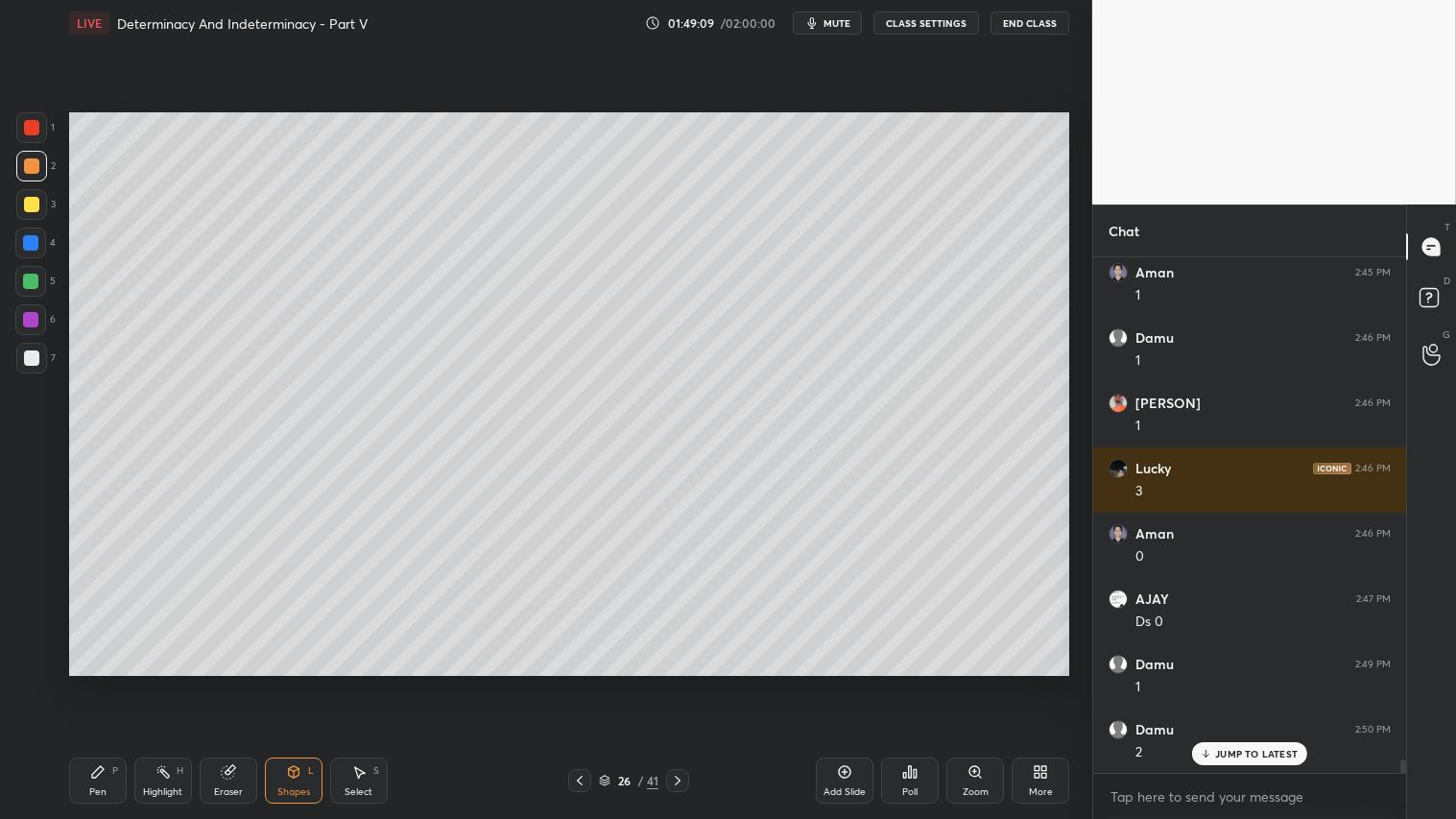 click 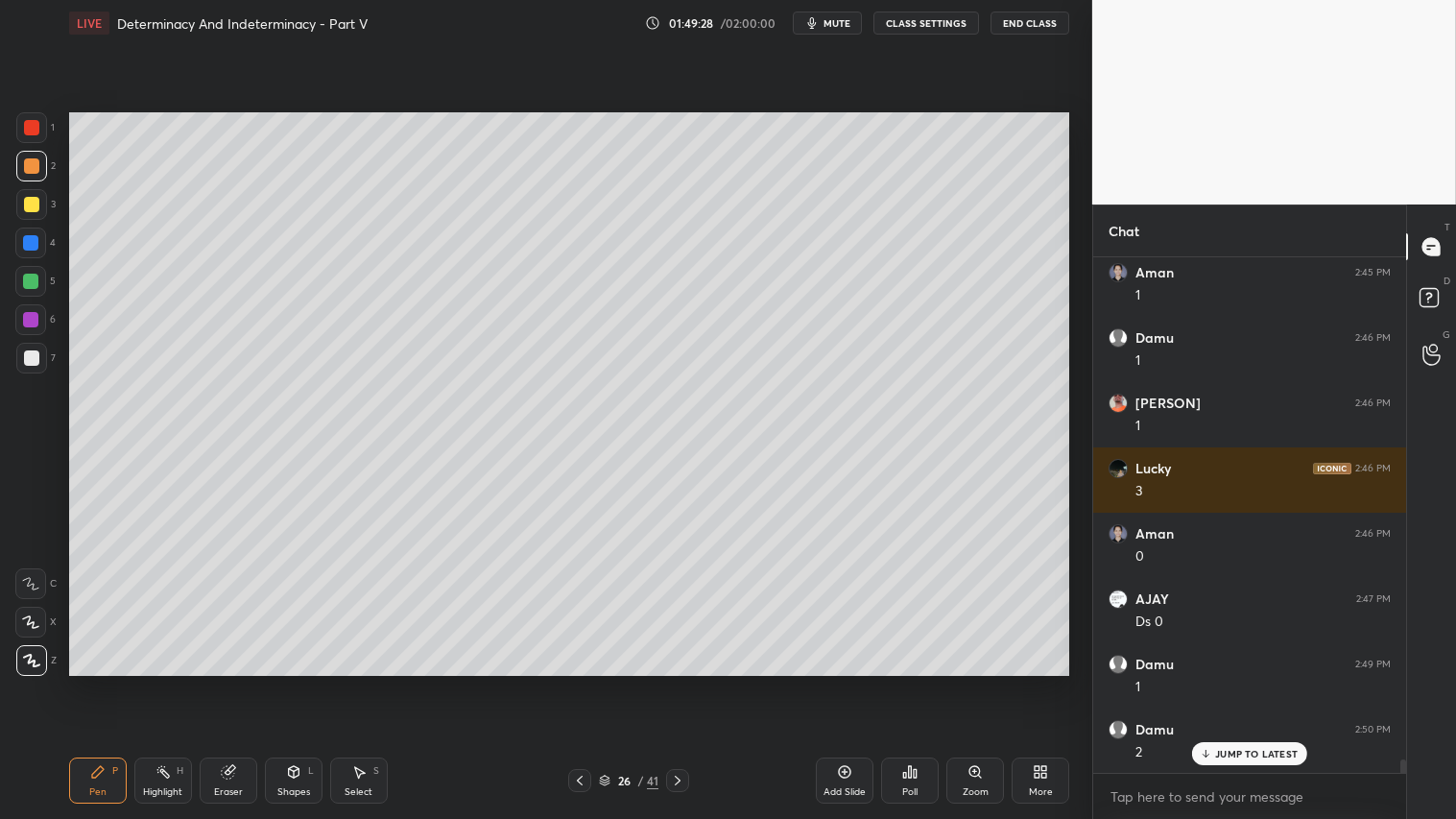 click at bounding box center (569, 781) 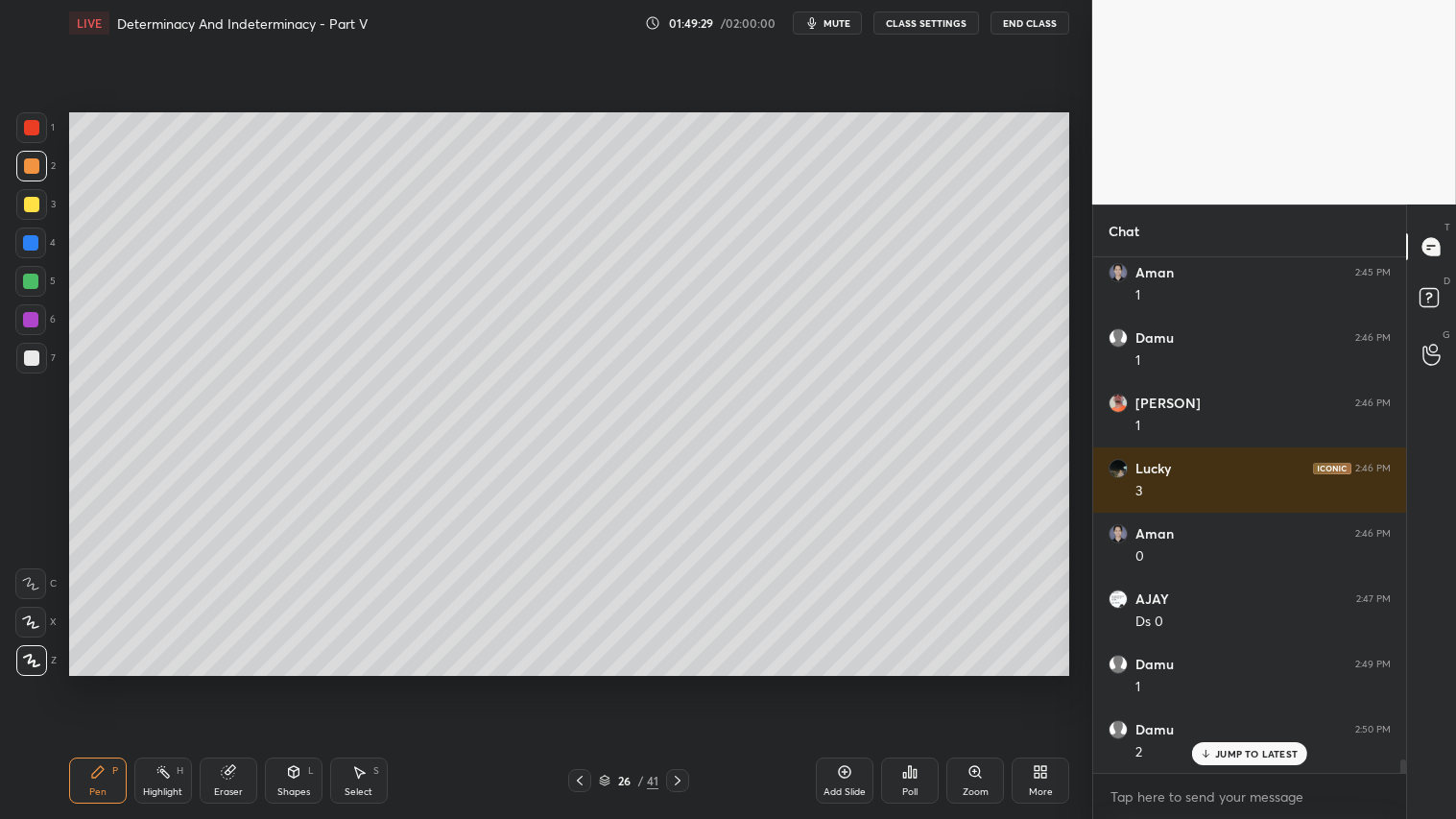 click 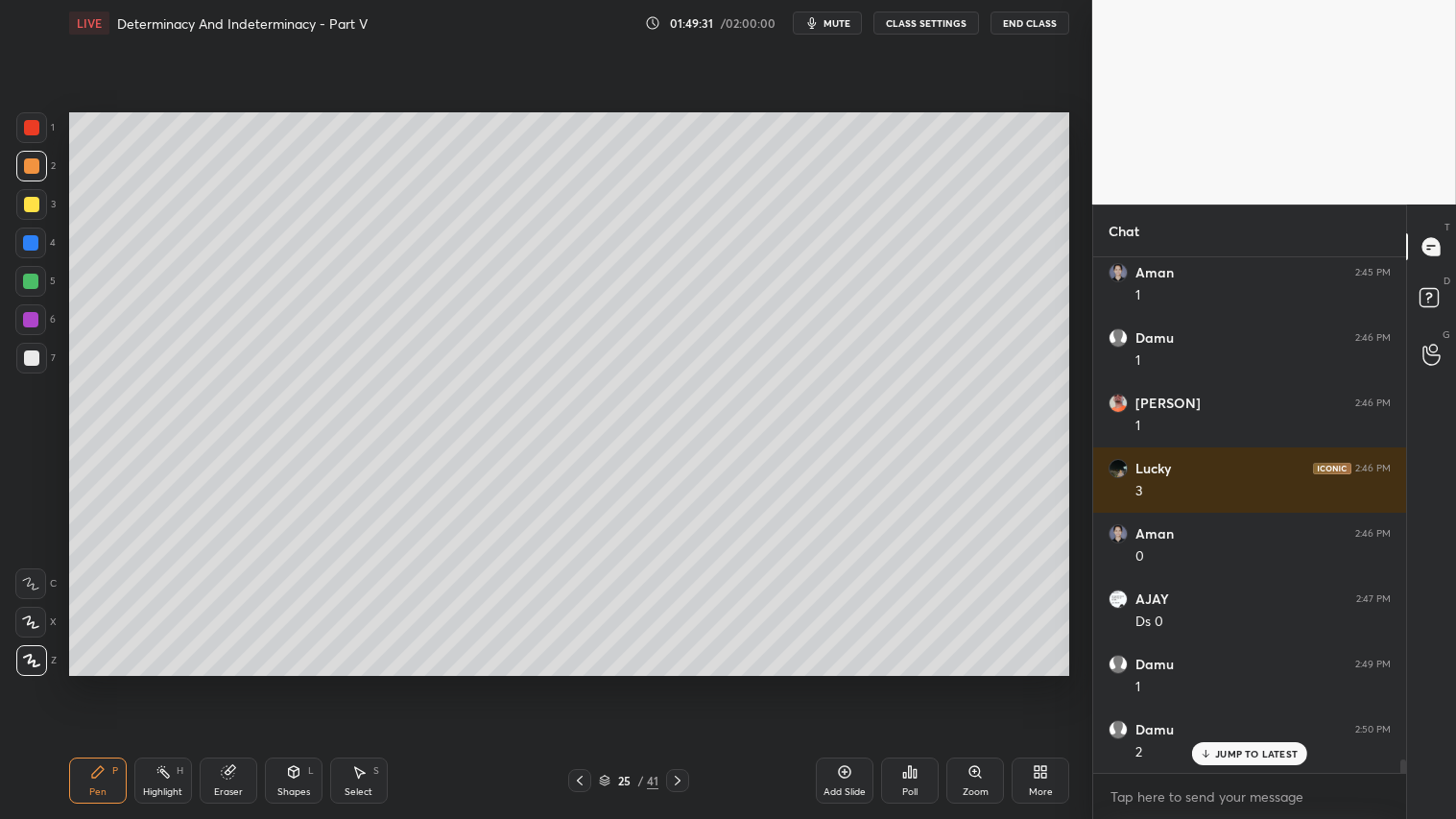 click 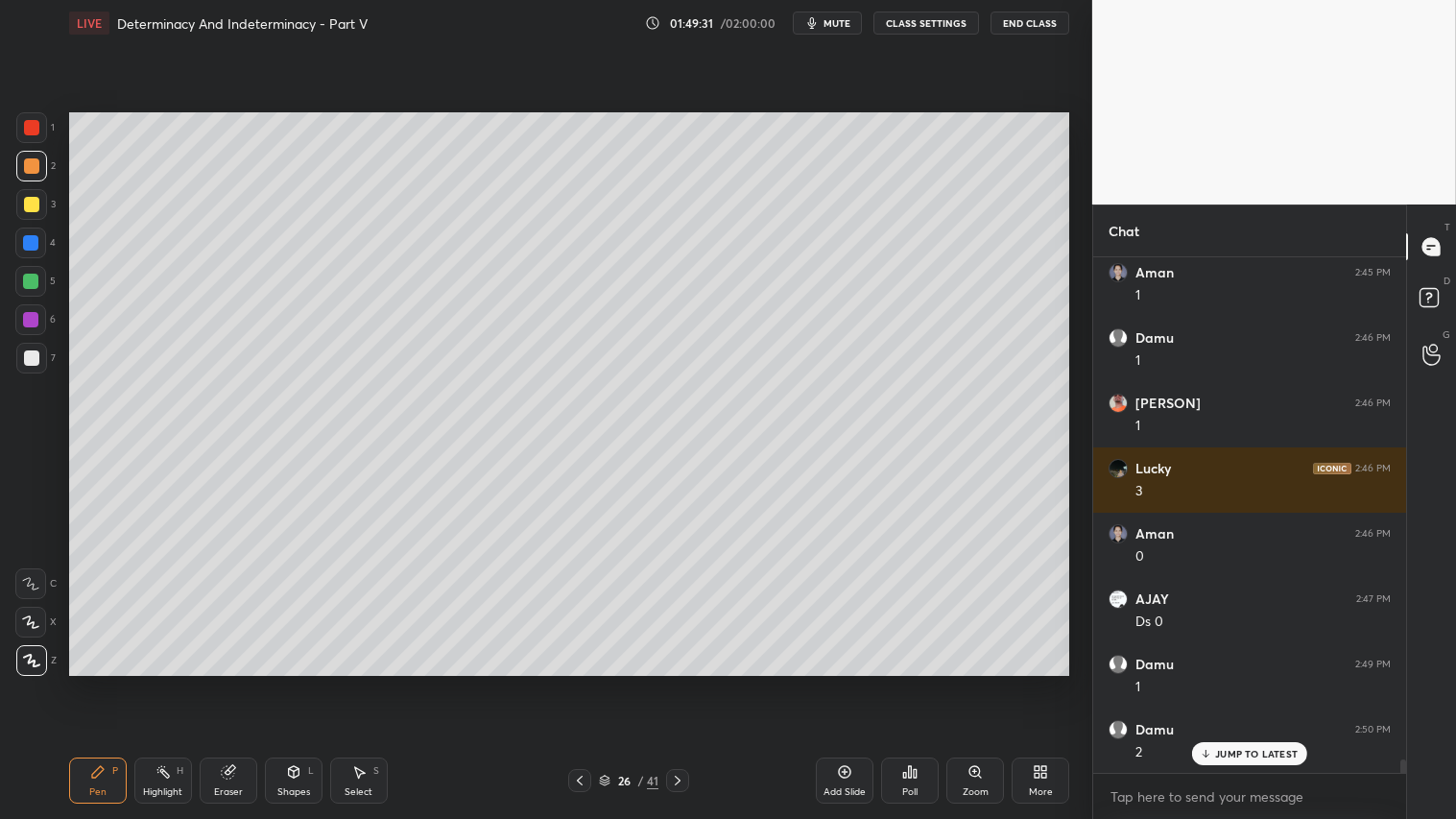 click 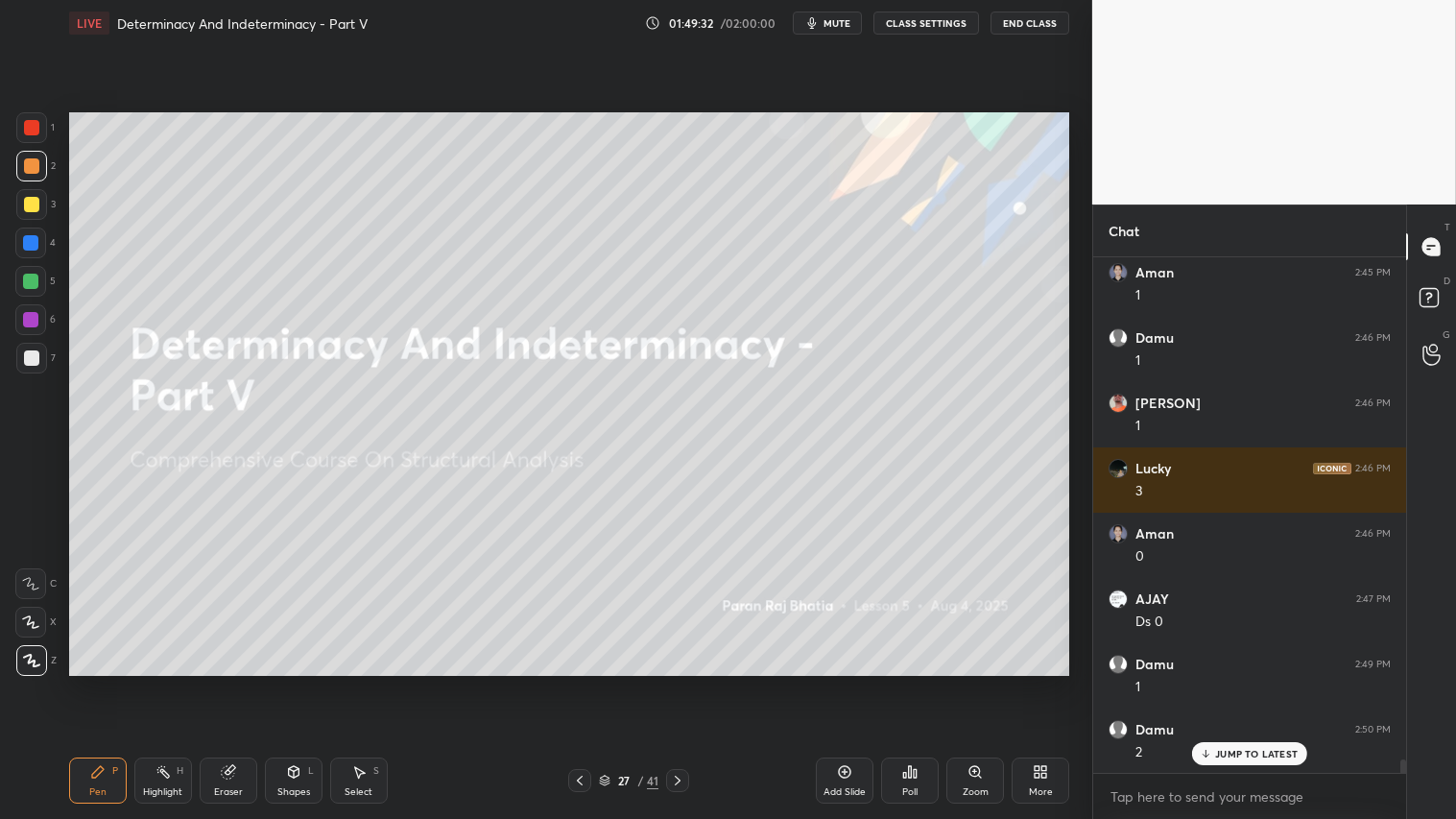 click at bounding box center (580, 781) 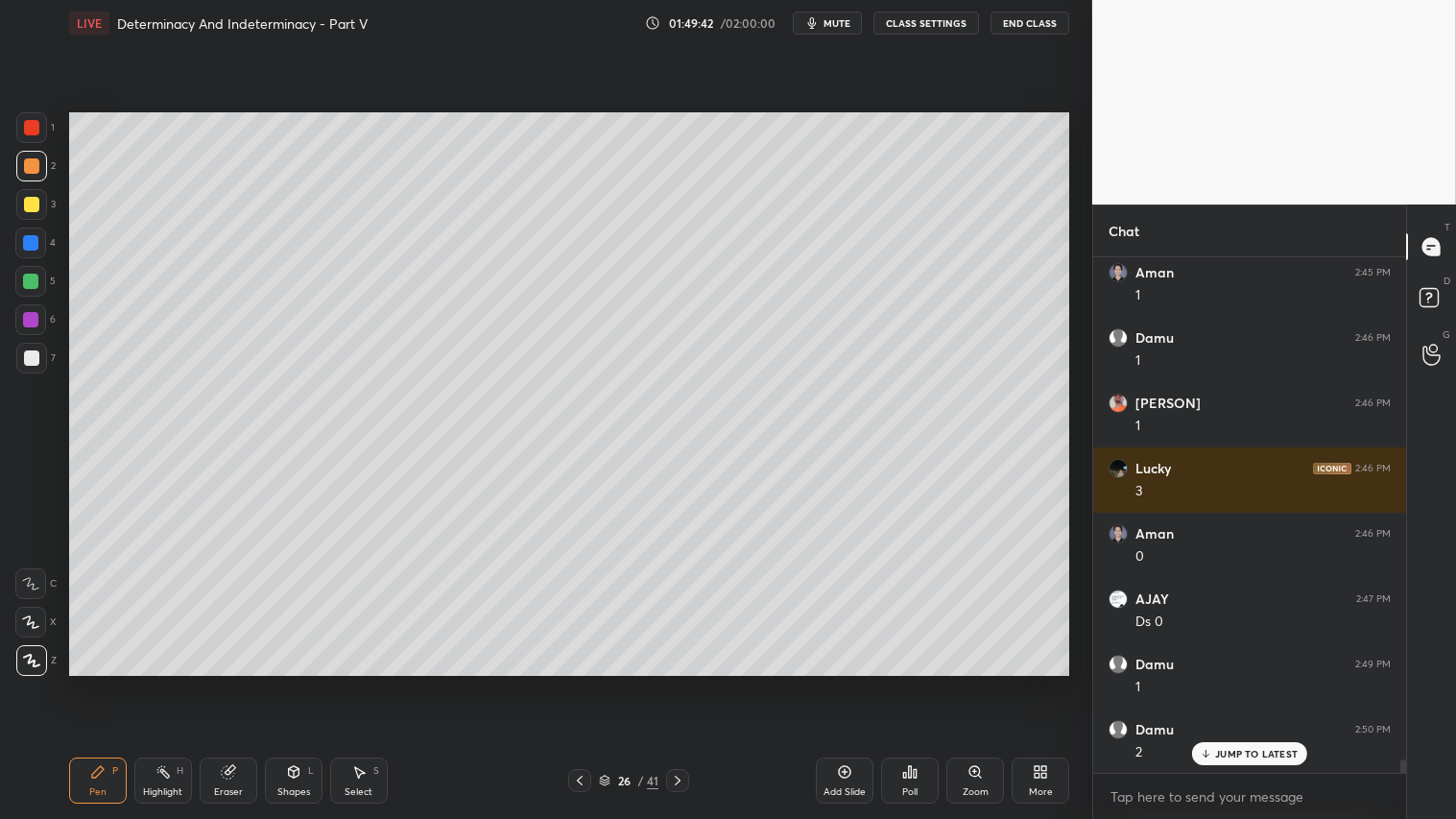 click 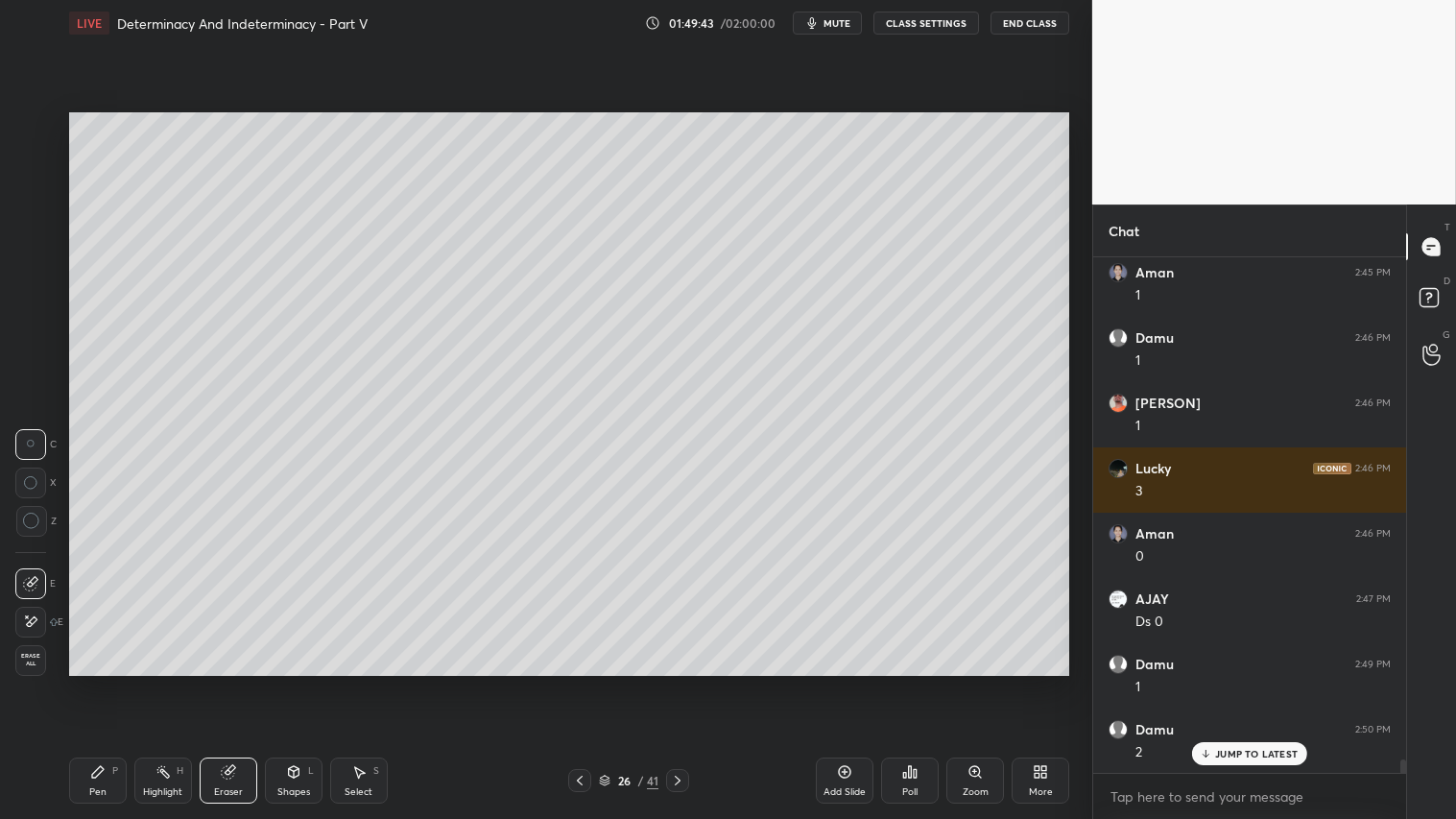 click 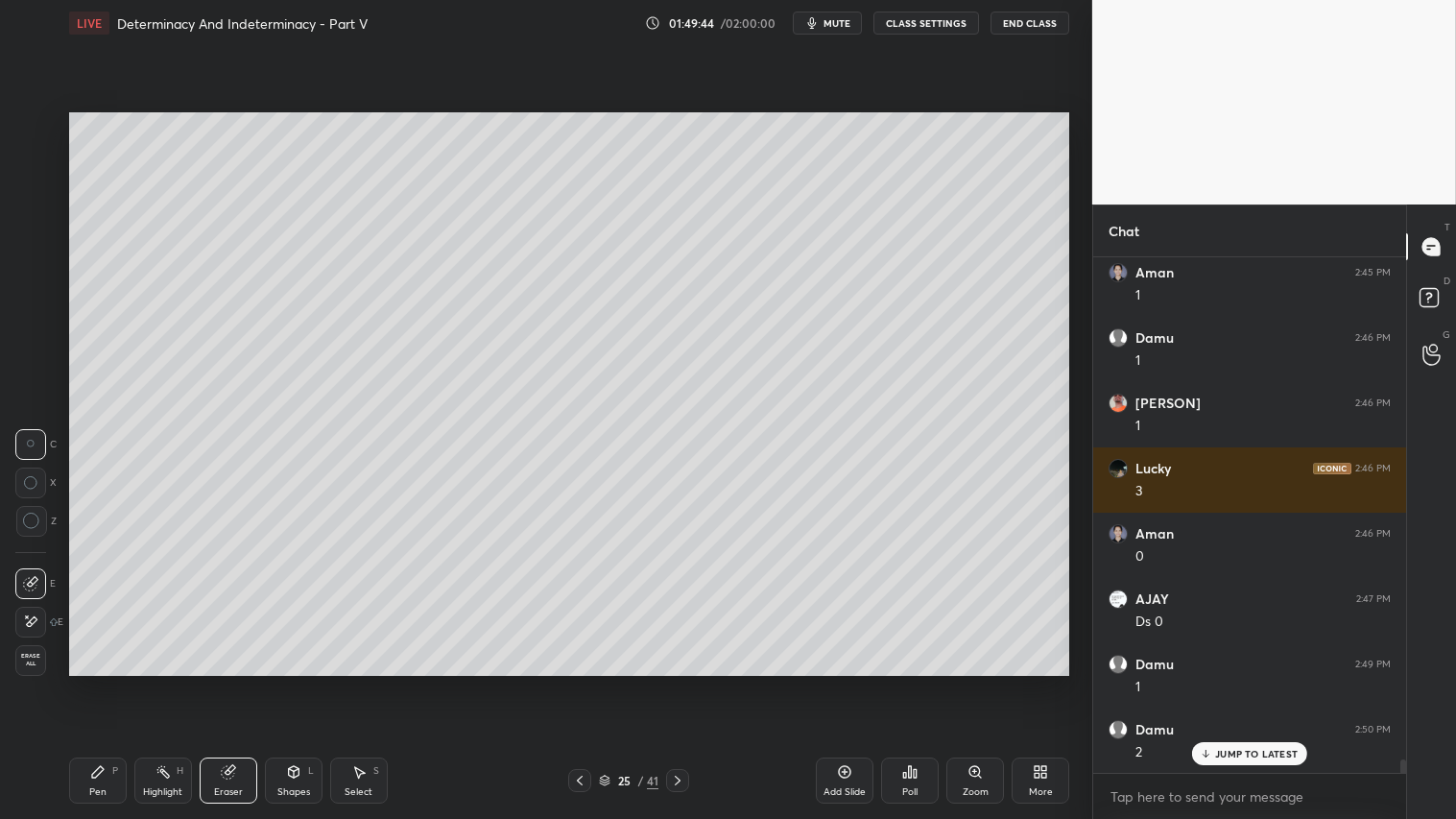 click 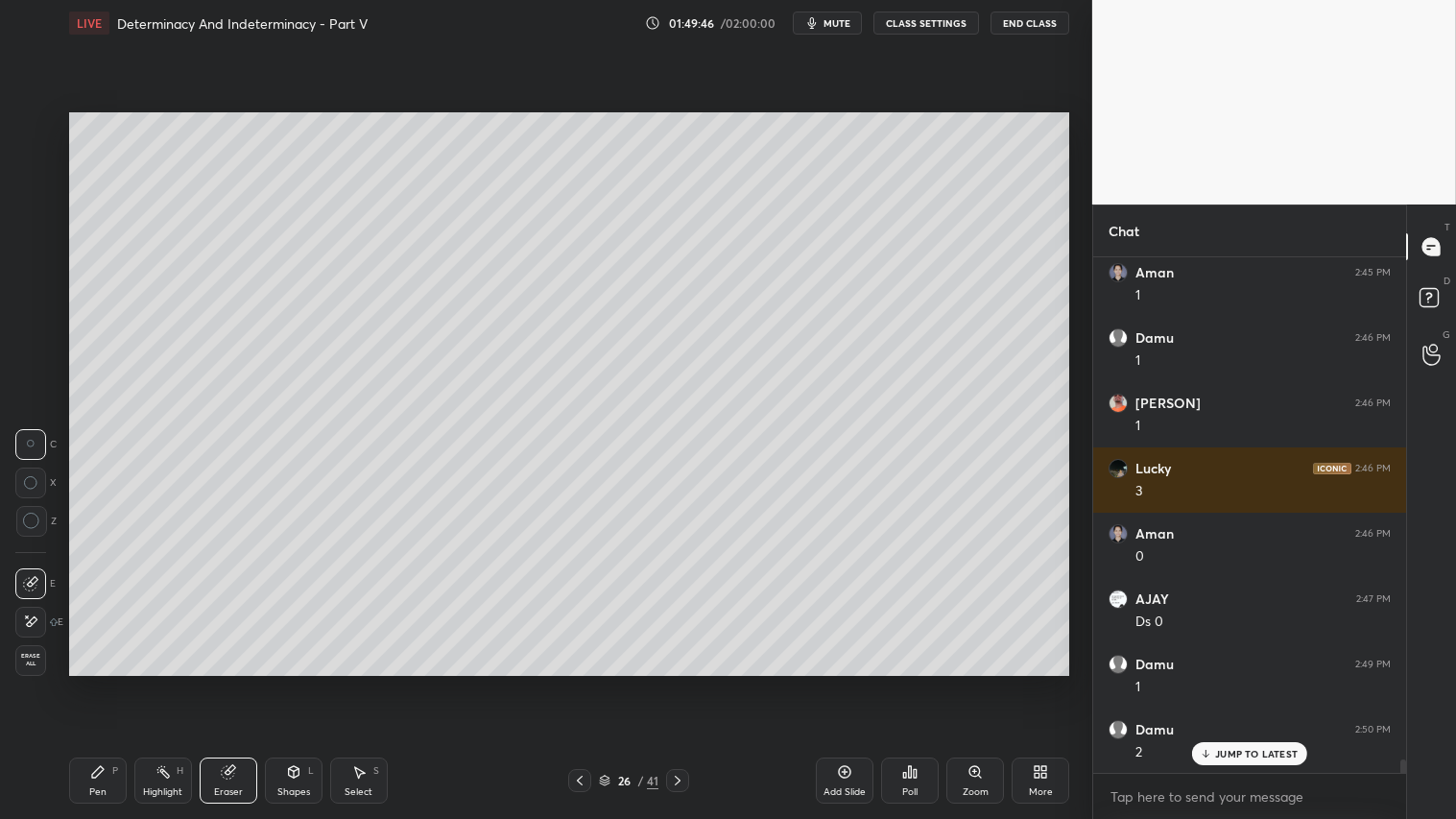 click on "Pen P" at bounding box center (98, 781) 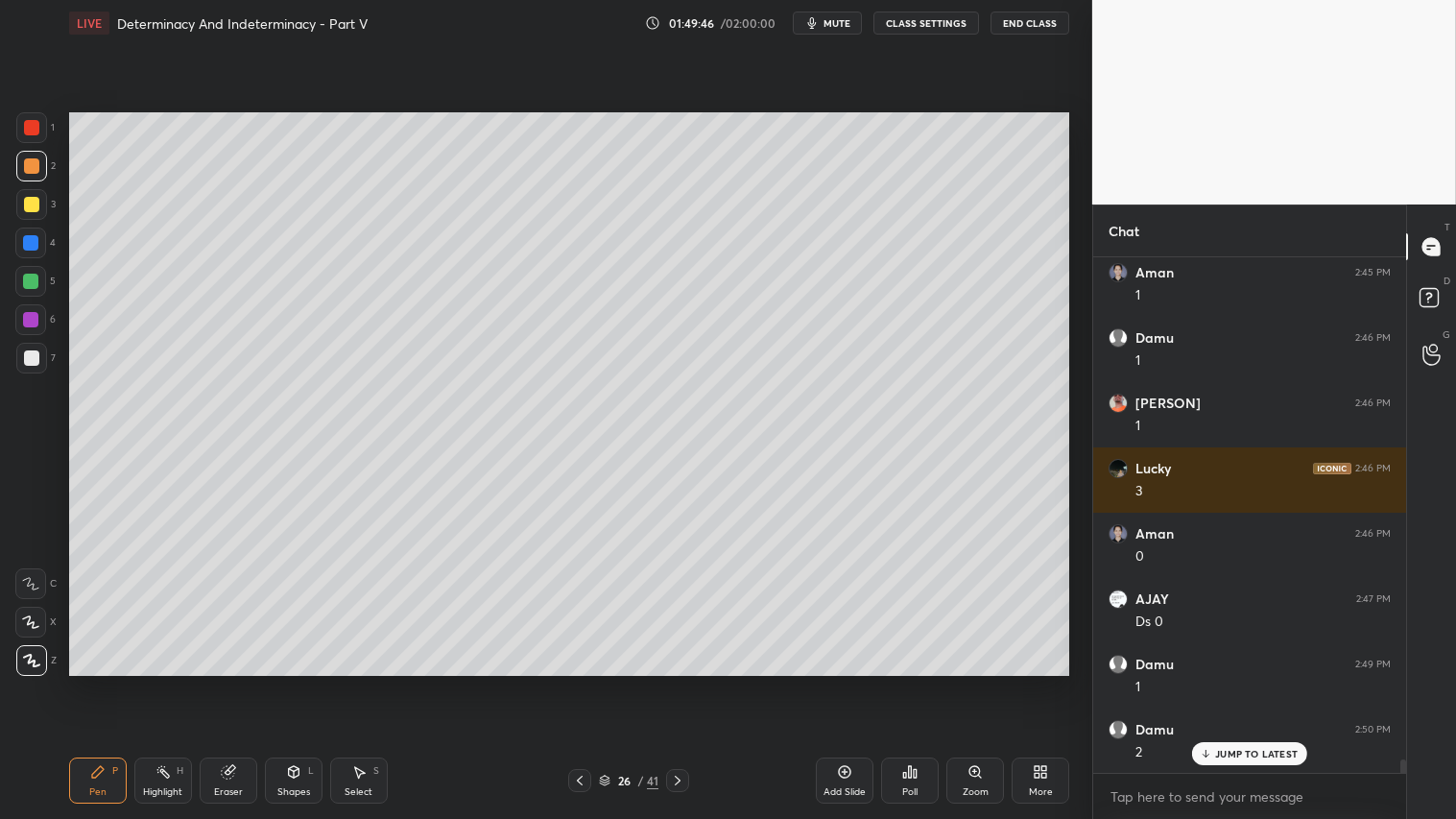 click at bounding box center [32, 166] 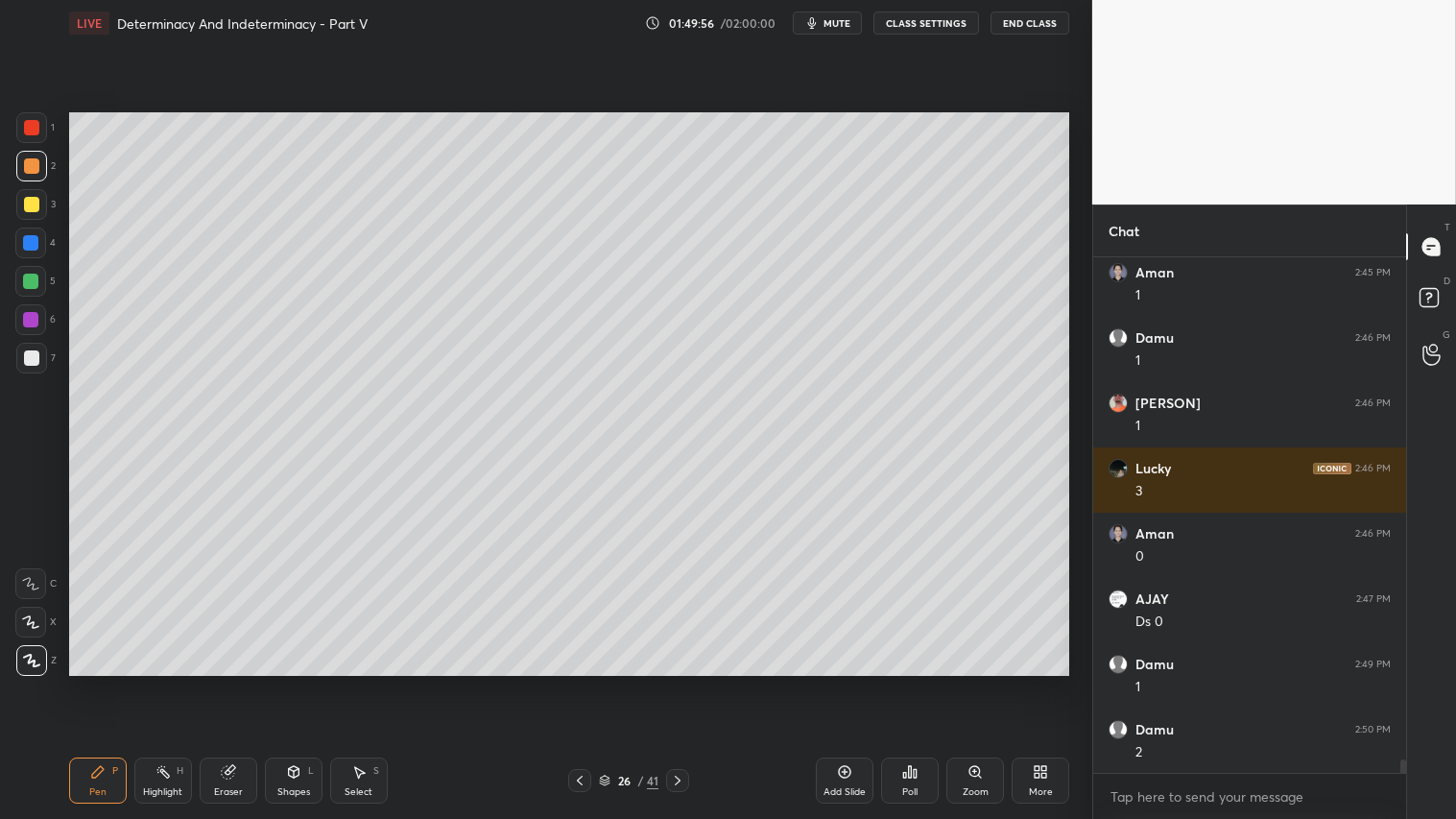 scroll, scrollTop: 19789, scrollLeft: 0, axis: vertical 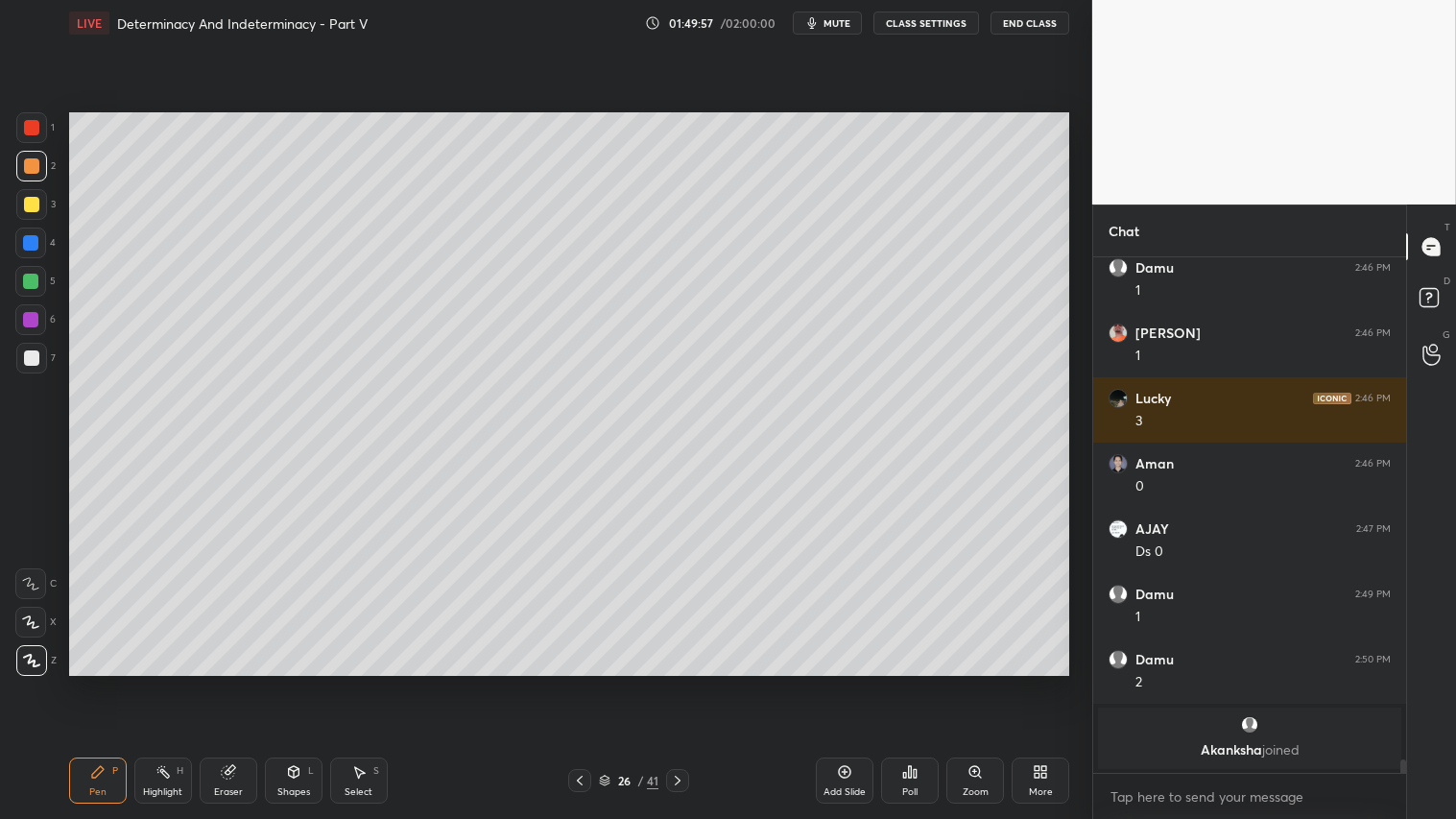 click on "Eraser" at bounding box center (228, 781) 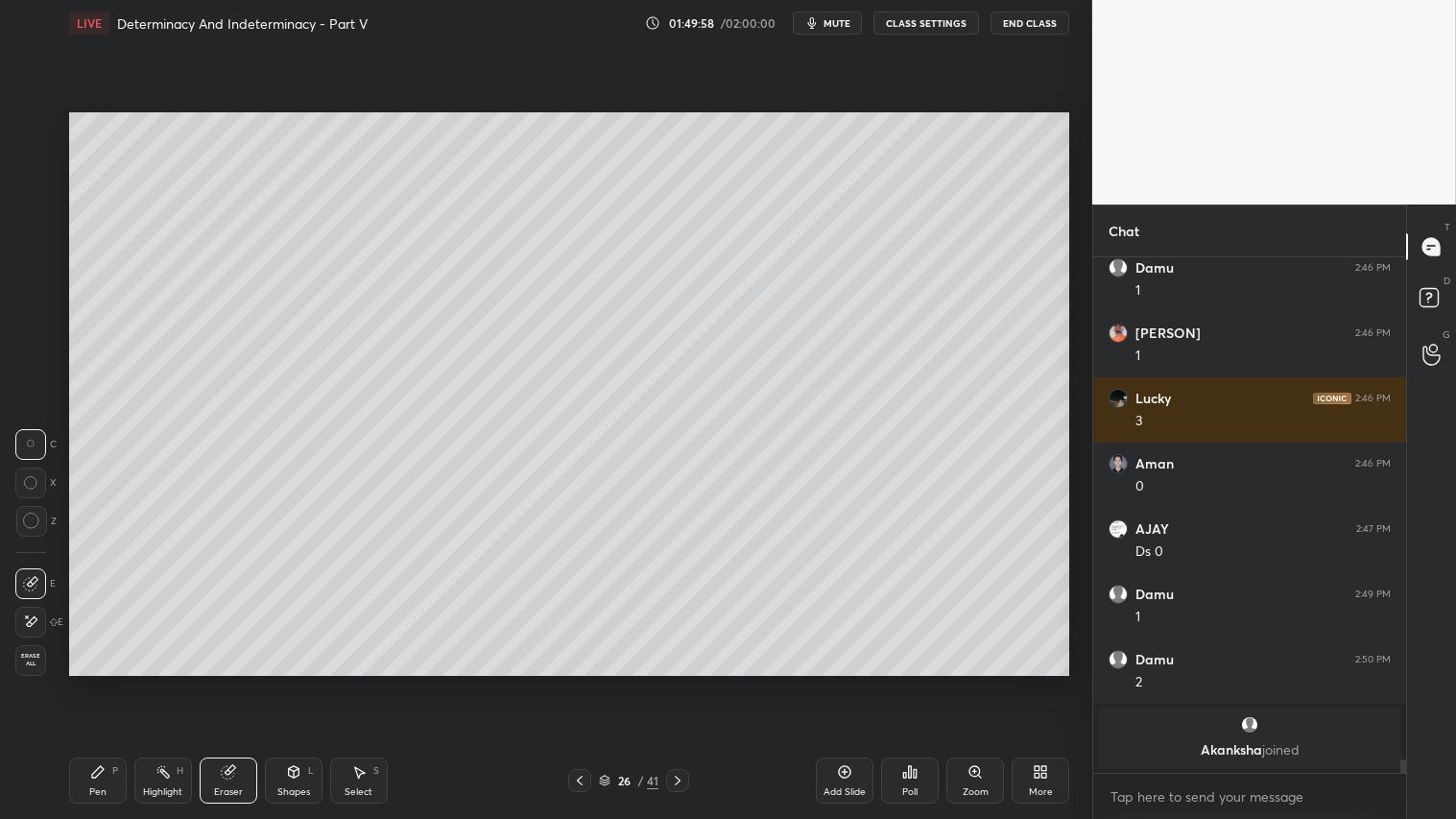 click on "Pen P" at bounding box center [98, 781] 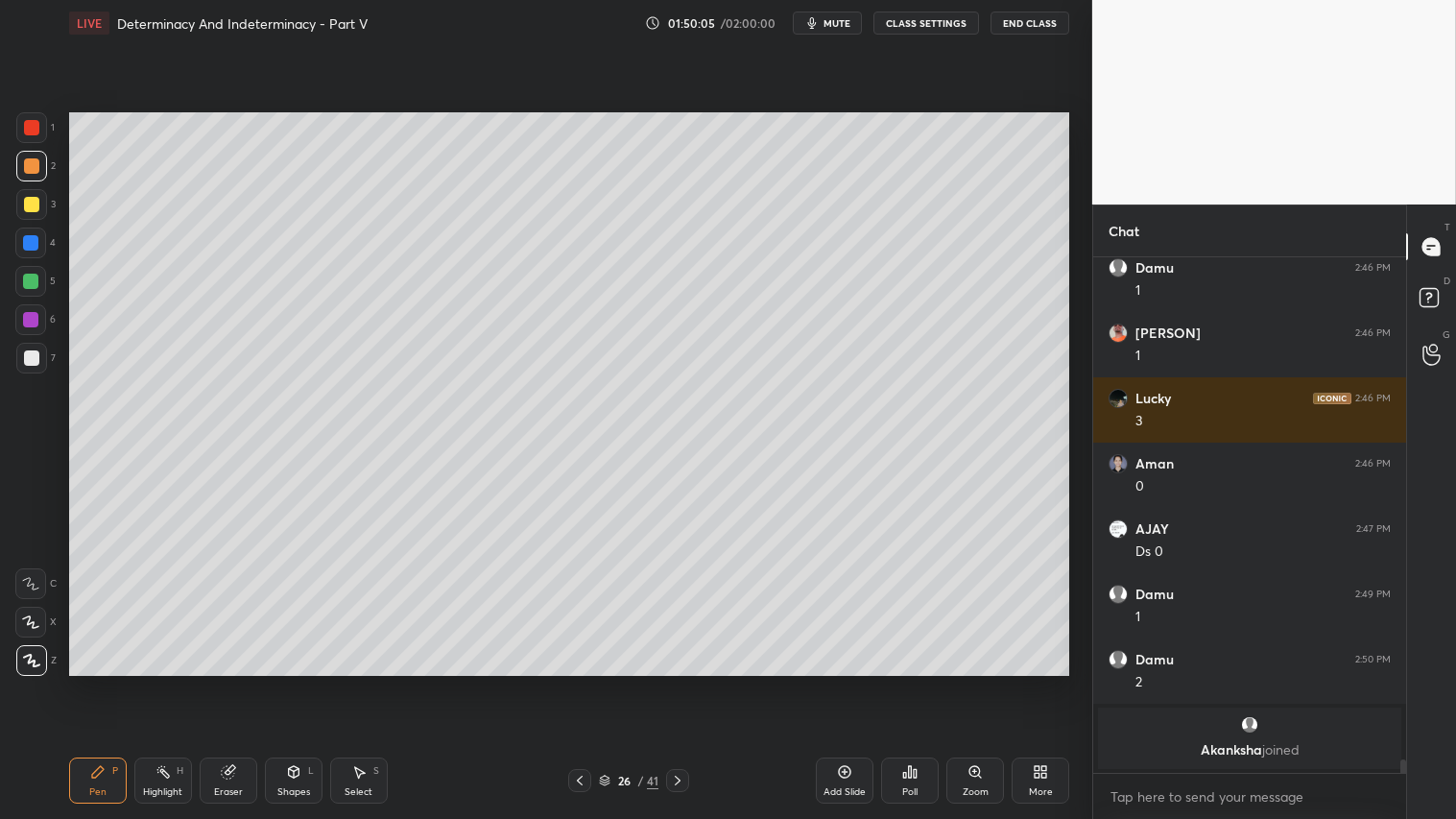 drag, startPoint x: 31, startPoint y: 348, endPoint x: 61, endPoint y: 406, distance: 65.29931 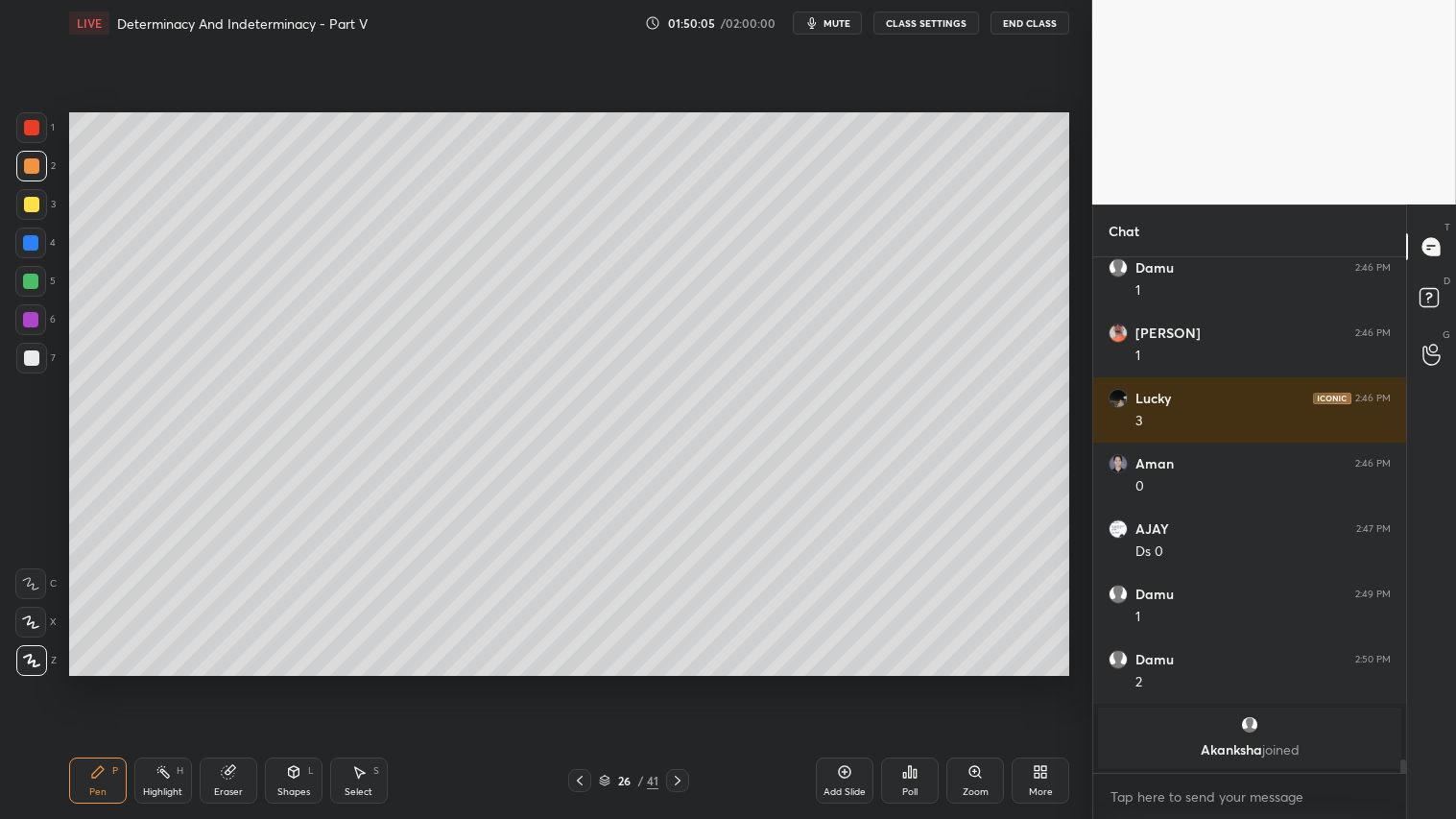 click at bounding box center (32, 358) 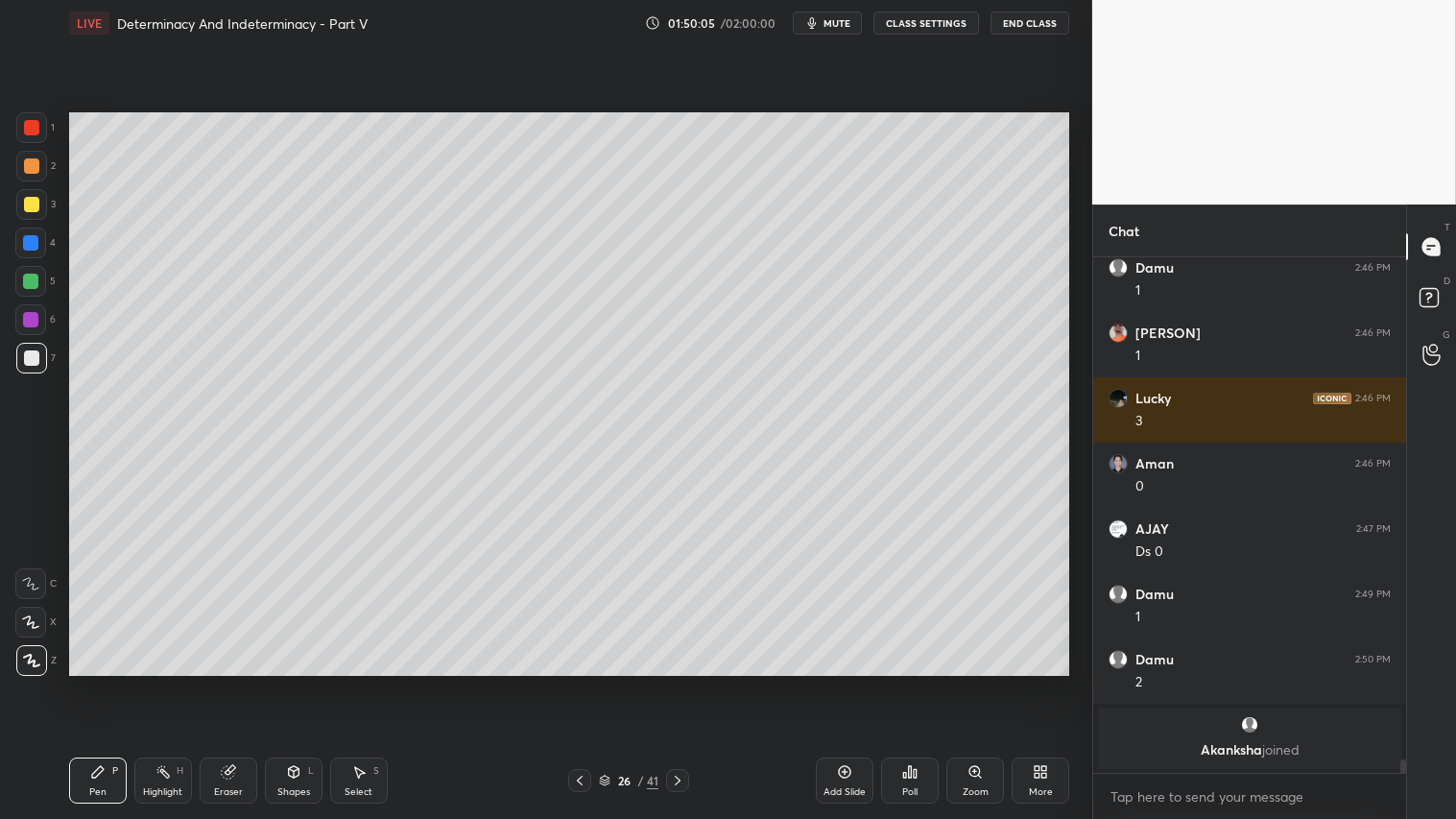 drag, startPoint x: 294, startPoint y: 773, endPoint x: 295, endPoint y: 756, distance: 17.029386 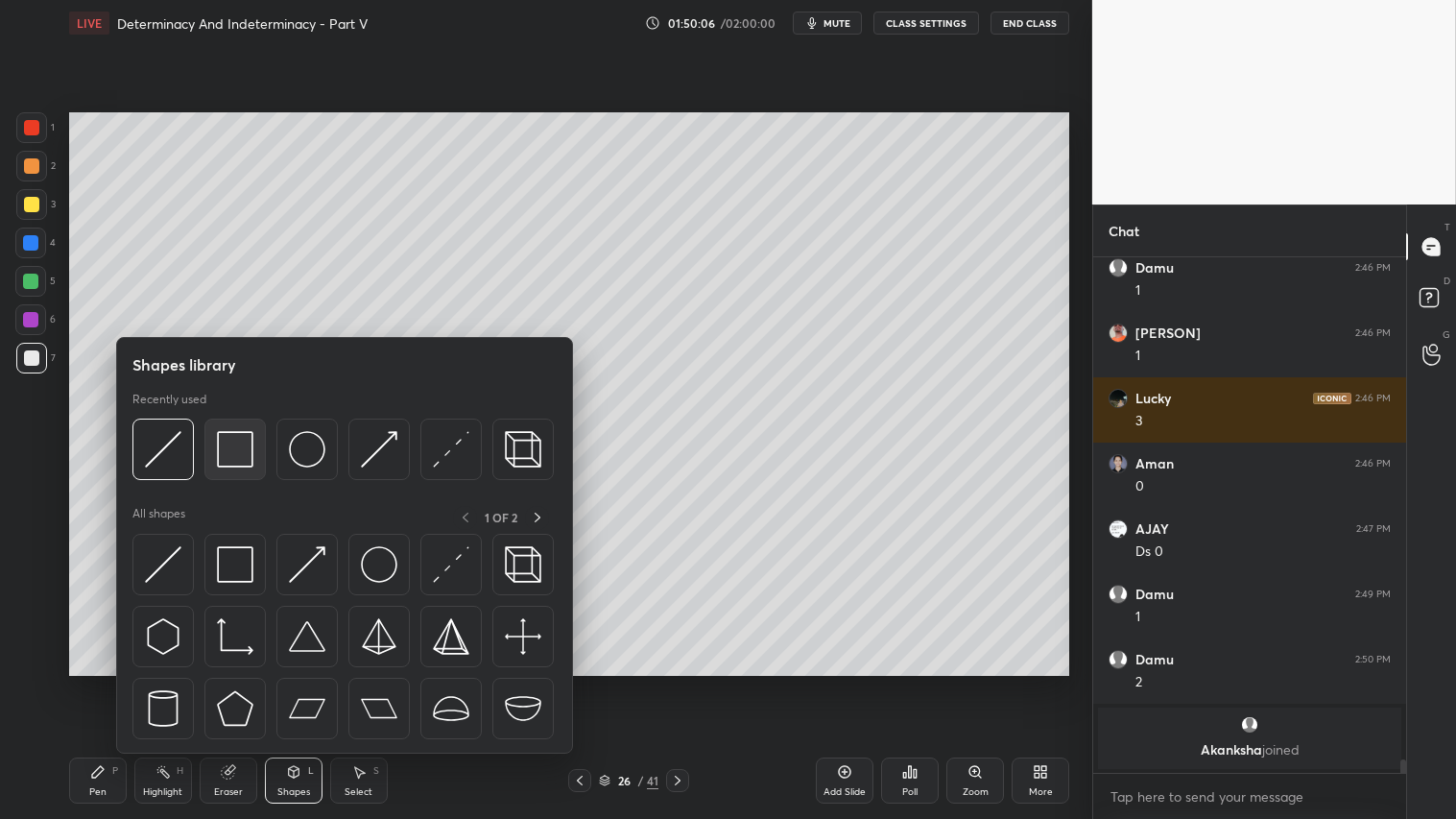 click at bounding box center (235, 449) 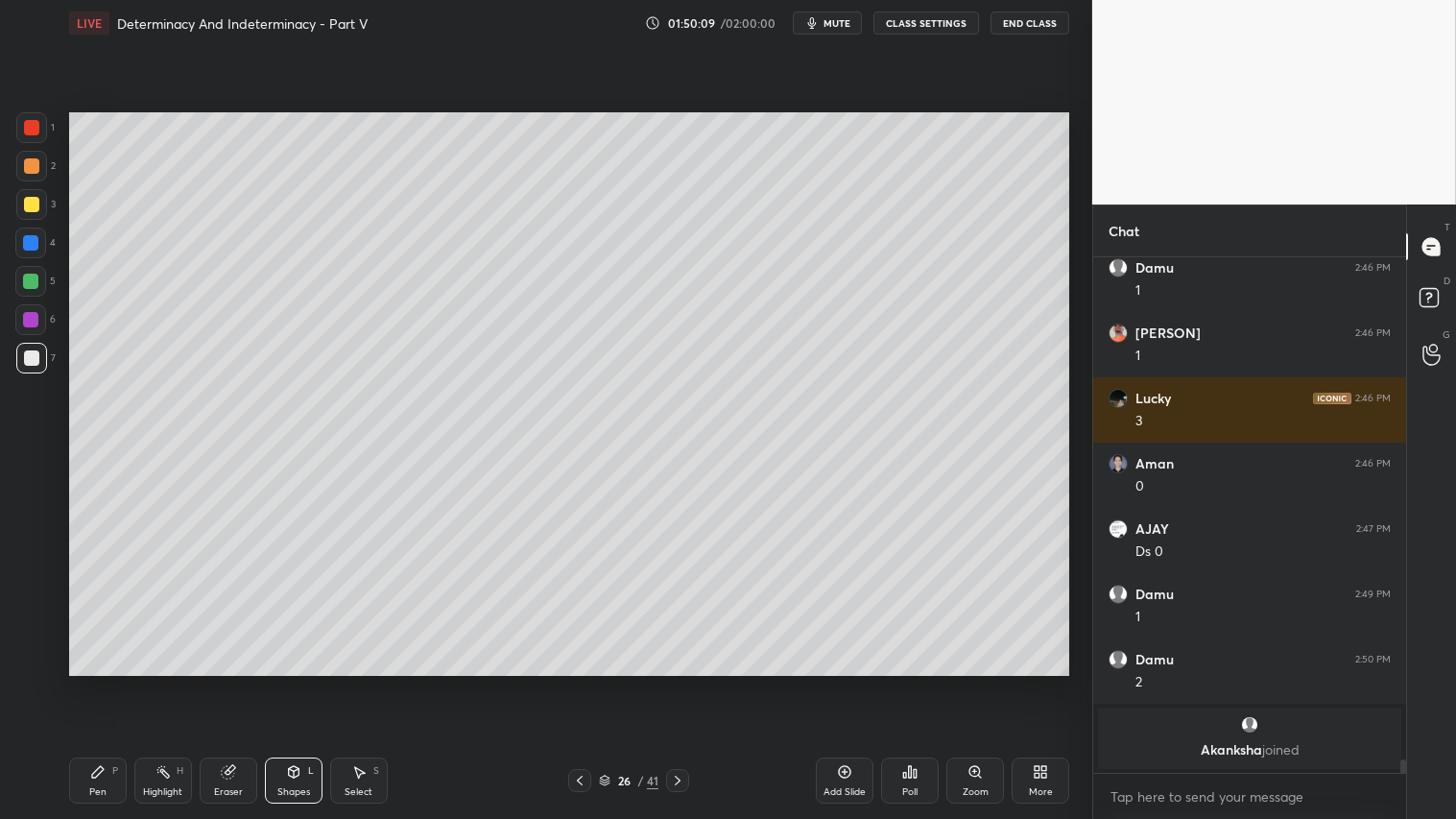 click at bounding box center [32, 166] 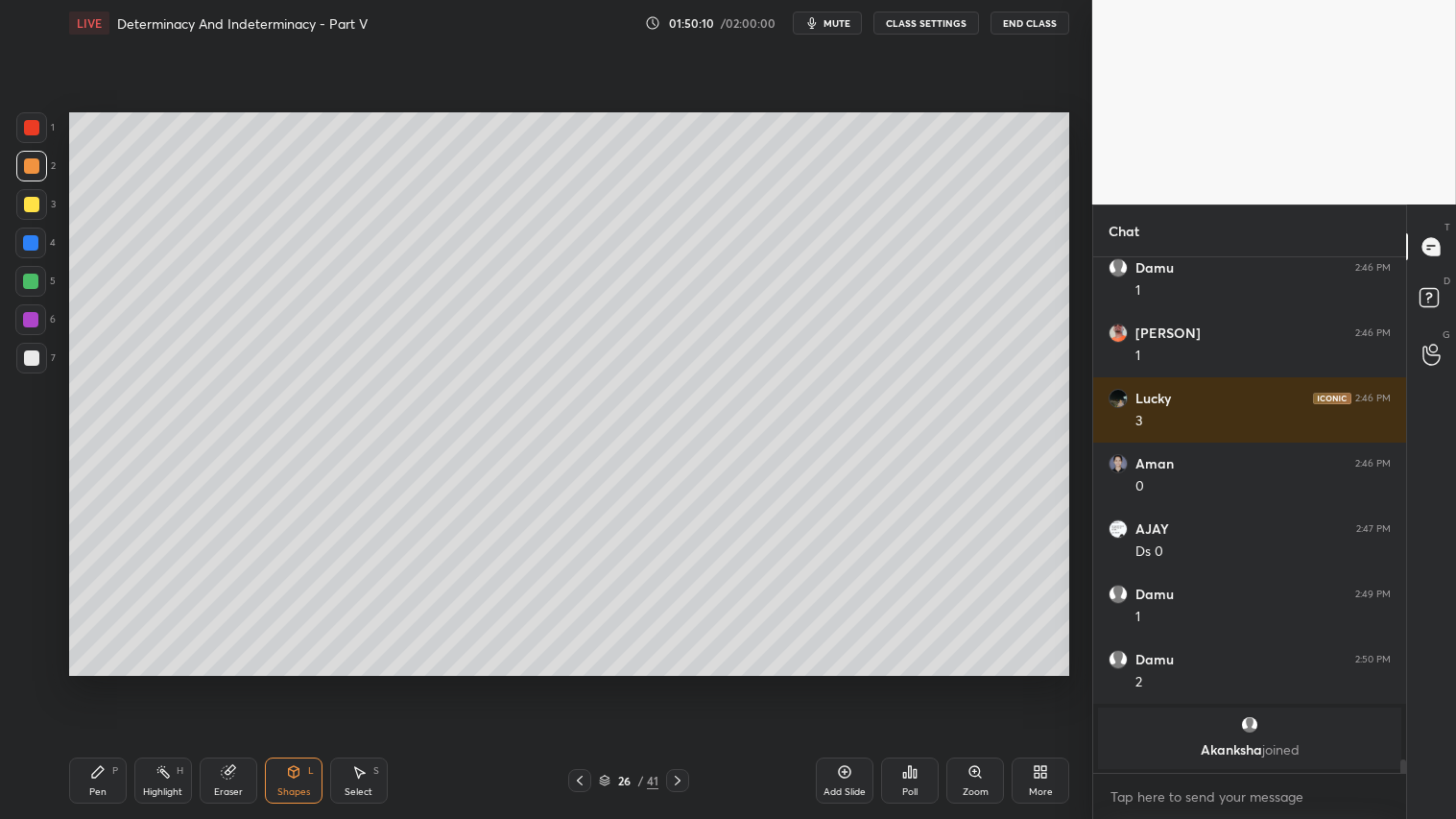 drag, startPoint x: 98, startPoint y: 780, endPoint x: 92, endPoint y: 770, distance: 11.661904 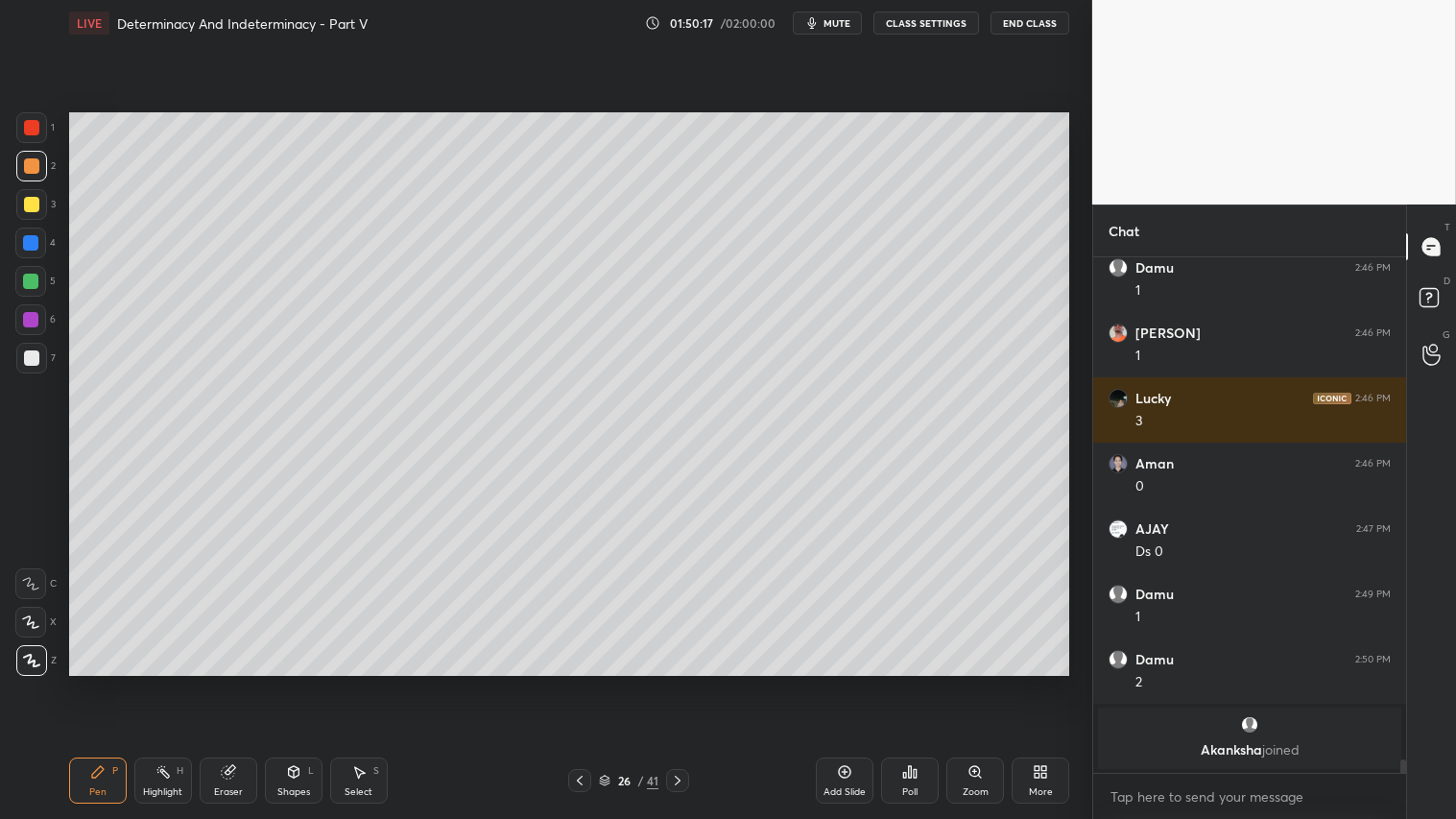 drag, startPoint x: 36, startPoint y: 158, endPoint x: 46, endPoint y: 319, distance: 161.31026 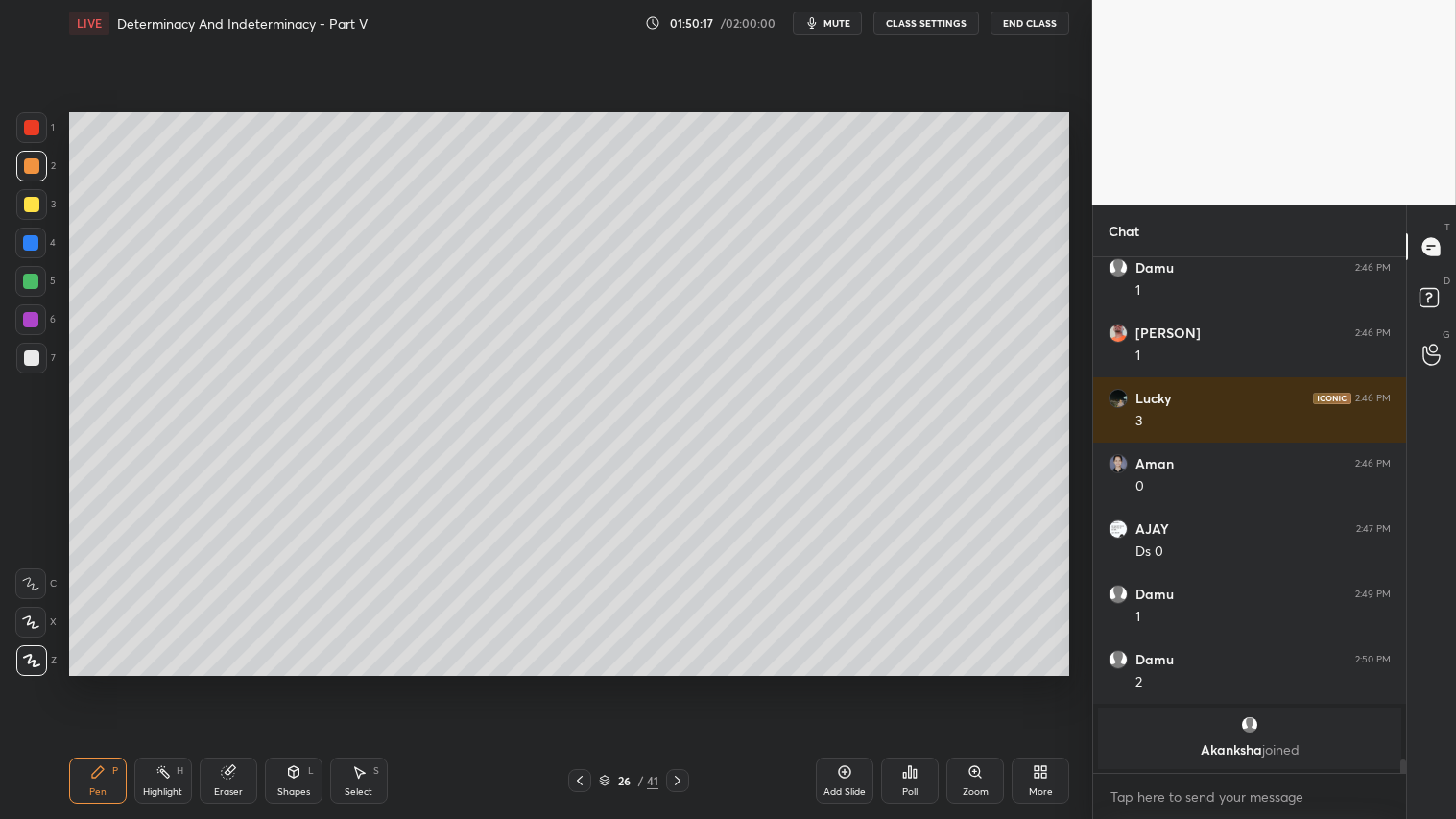 click at bounding box center (32, 166) 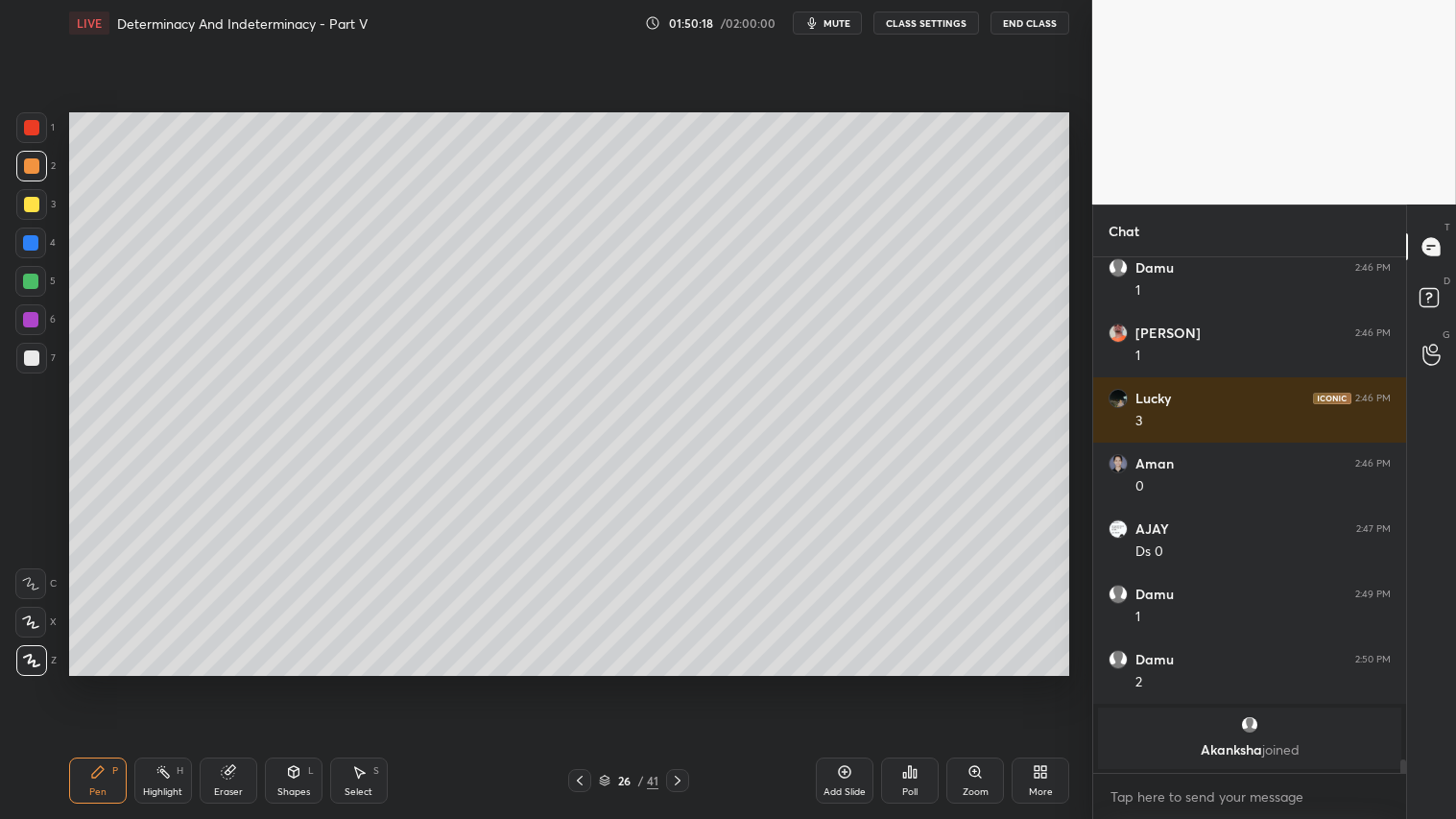 drag, startPoint x: 93, startPoint y: 773, endPoint x: 118, endPoint y: 677, distance: 99.20181 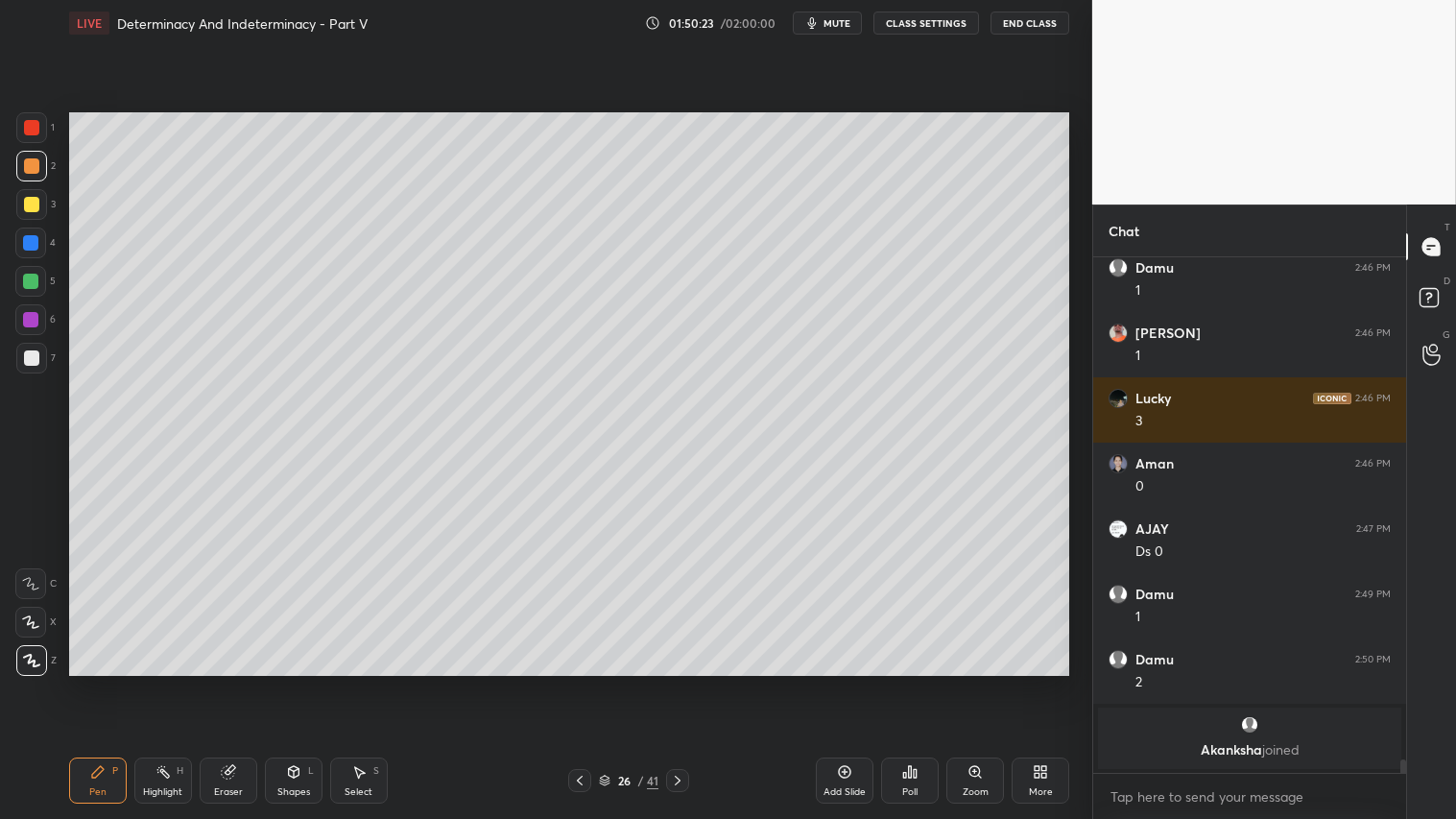 click on "Shapes L" at bounding box center [294, 781] 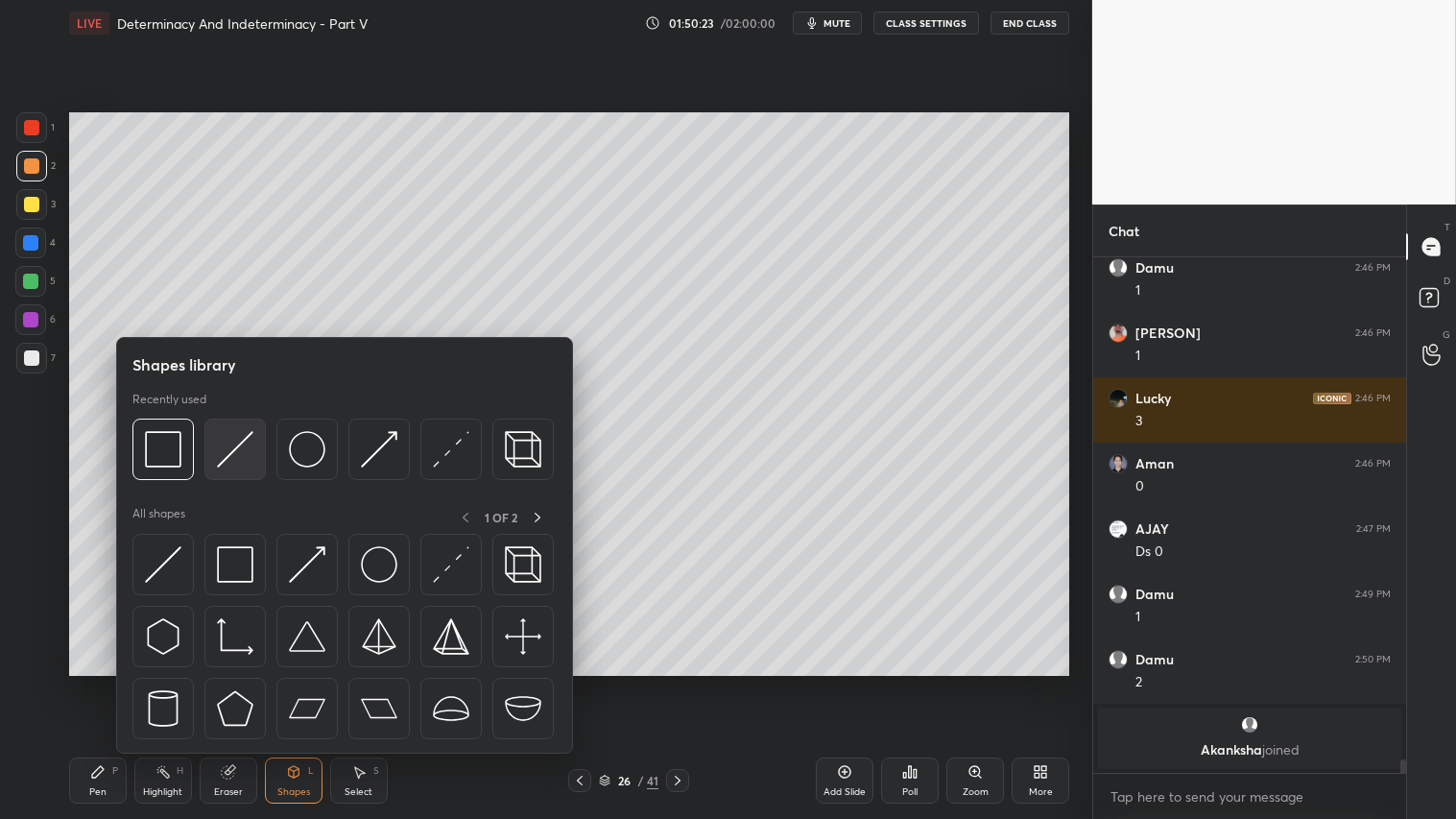 click at bounding box center [235, 449] 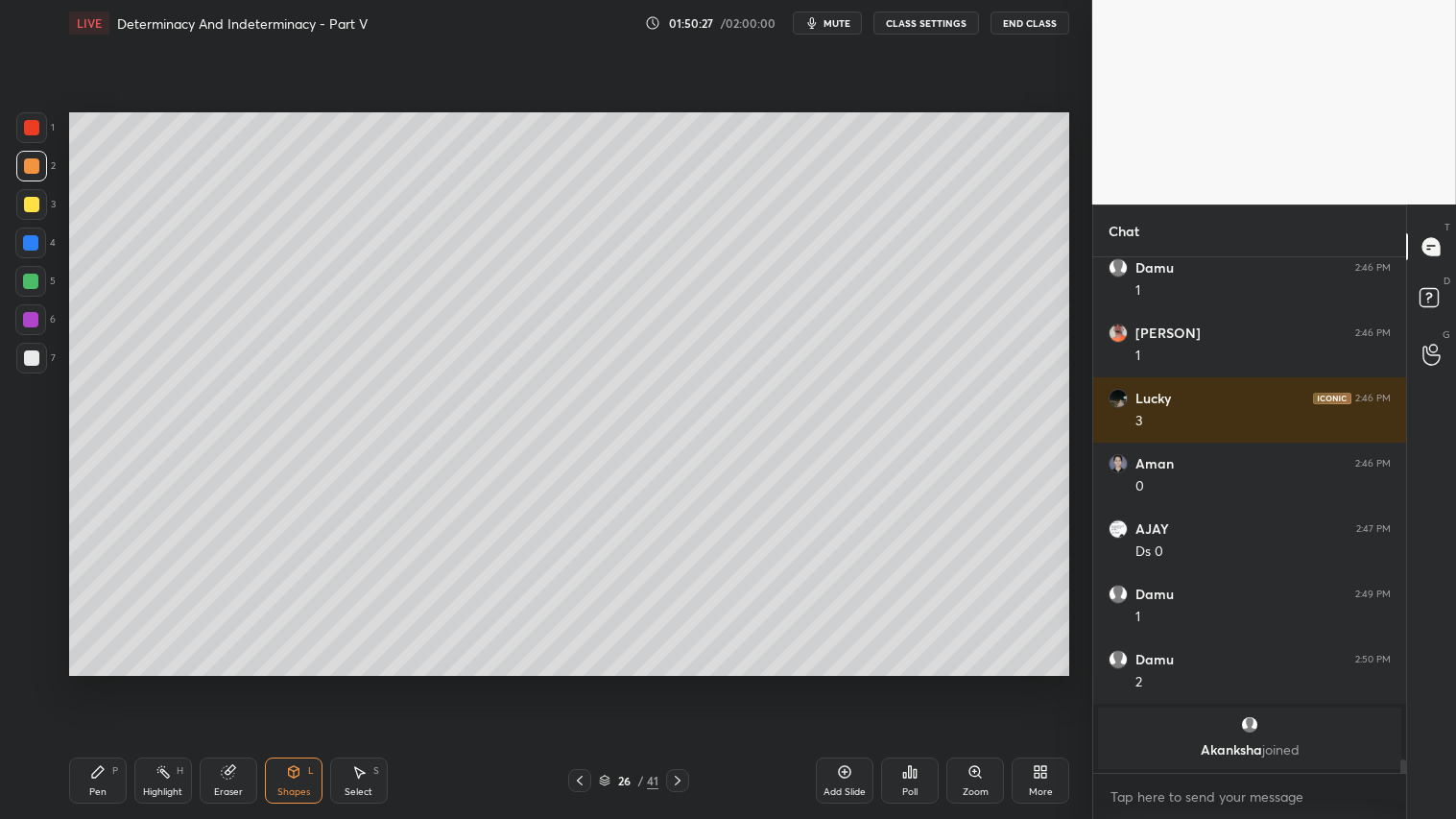 drag, startPoint x: 38, startPoint y: 165, endPoint x: 36, endPoint y: 502, distance: 337.00593 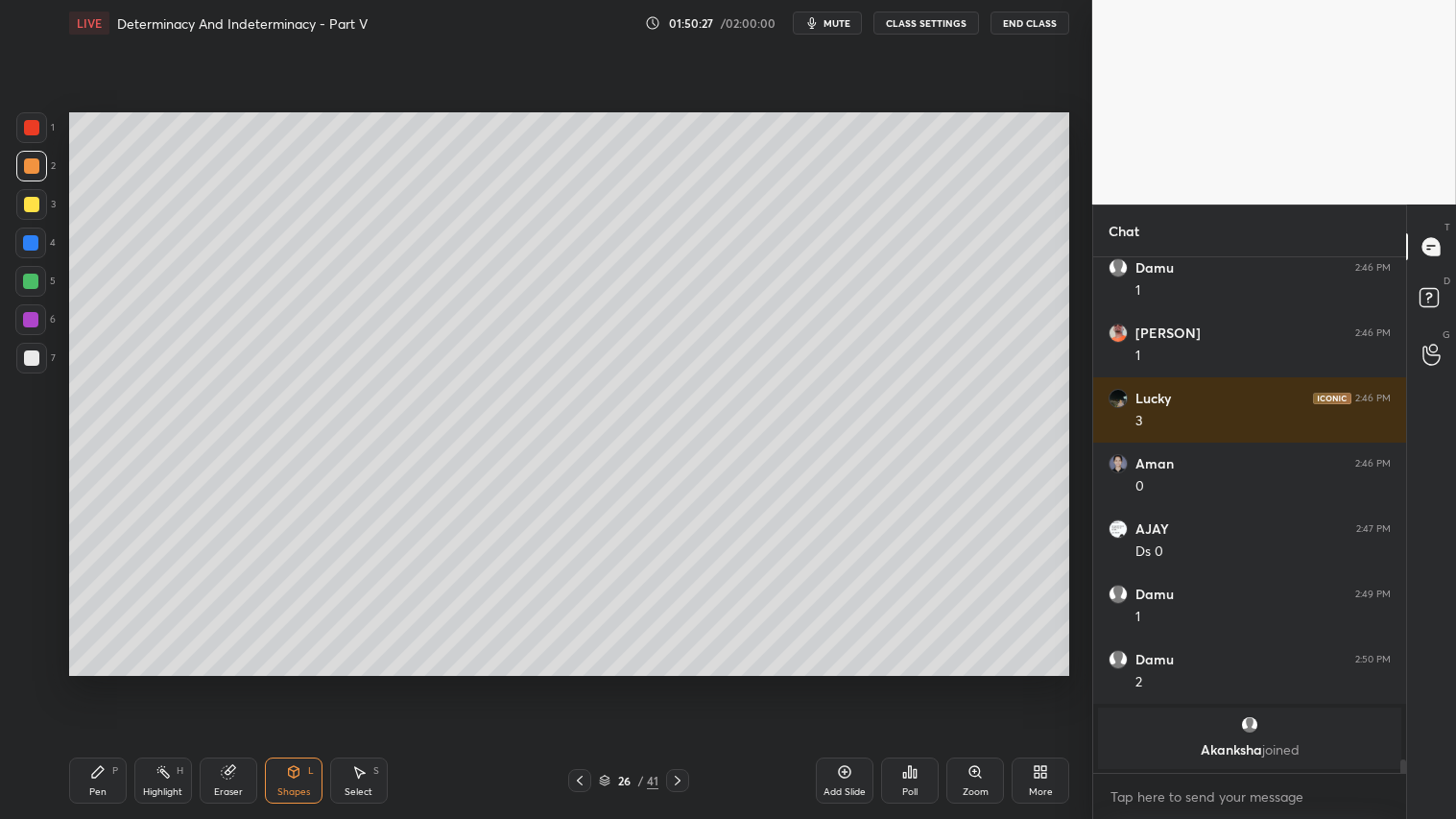 click at bounding box center (32, 166) 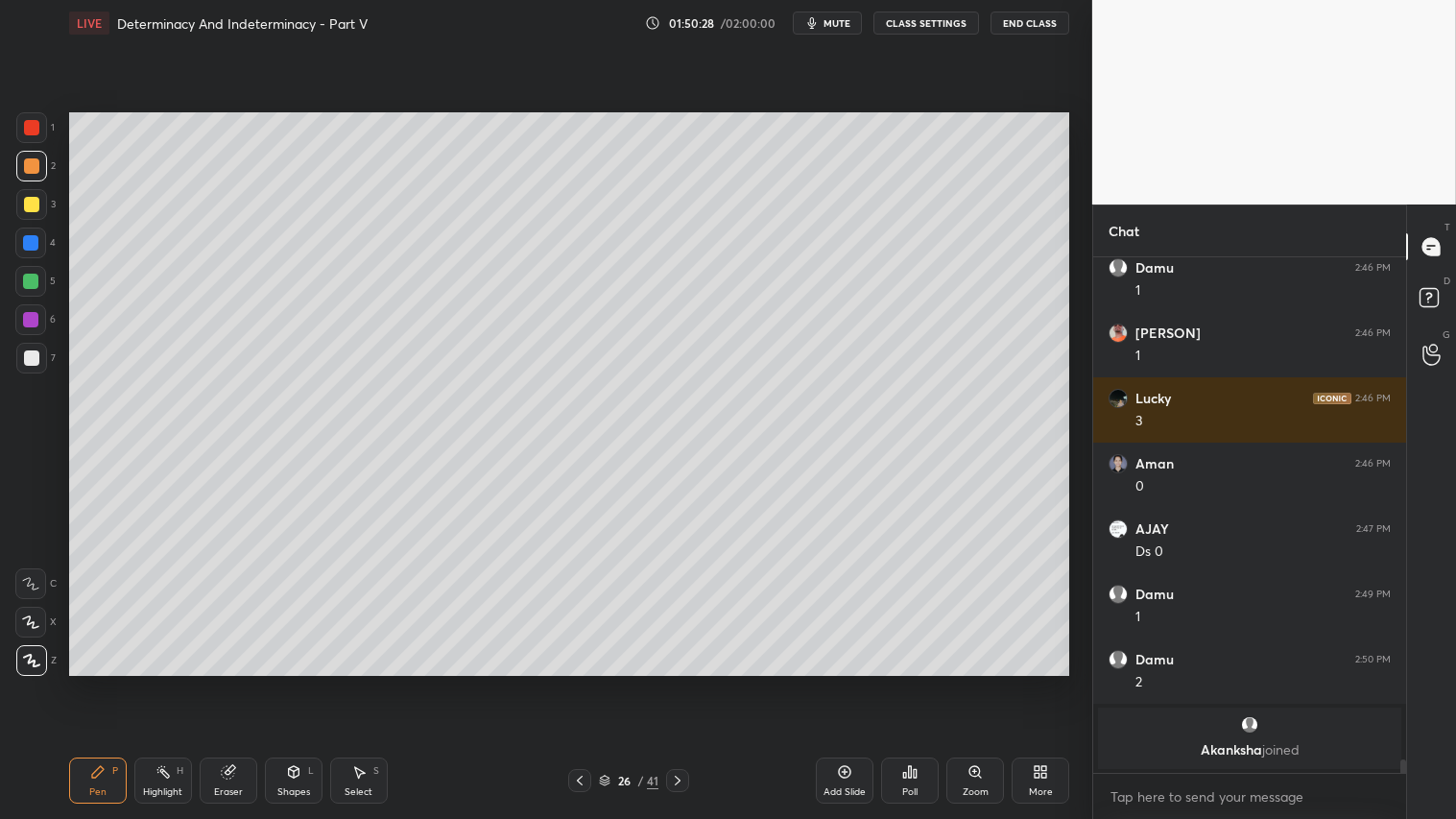 click 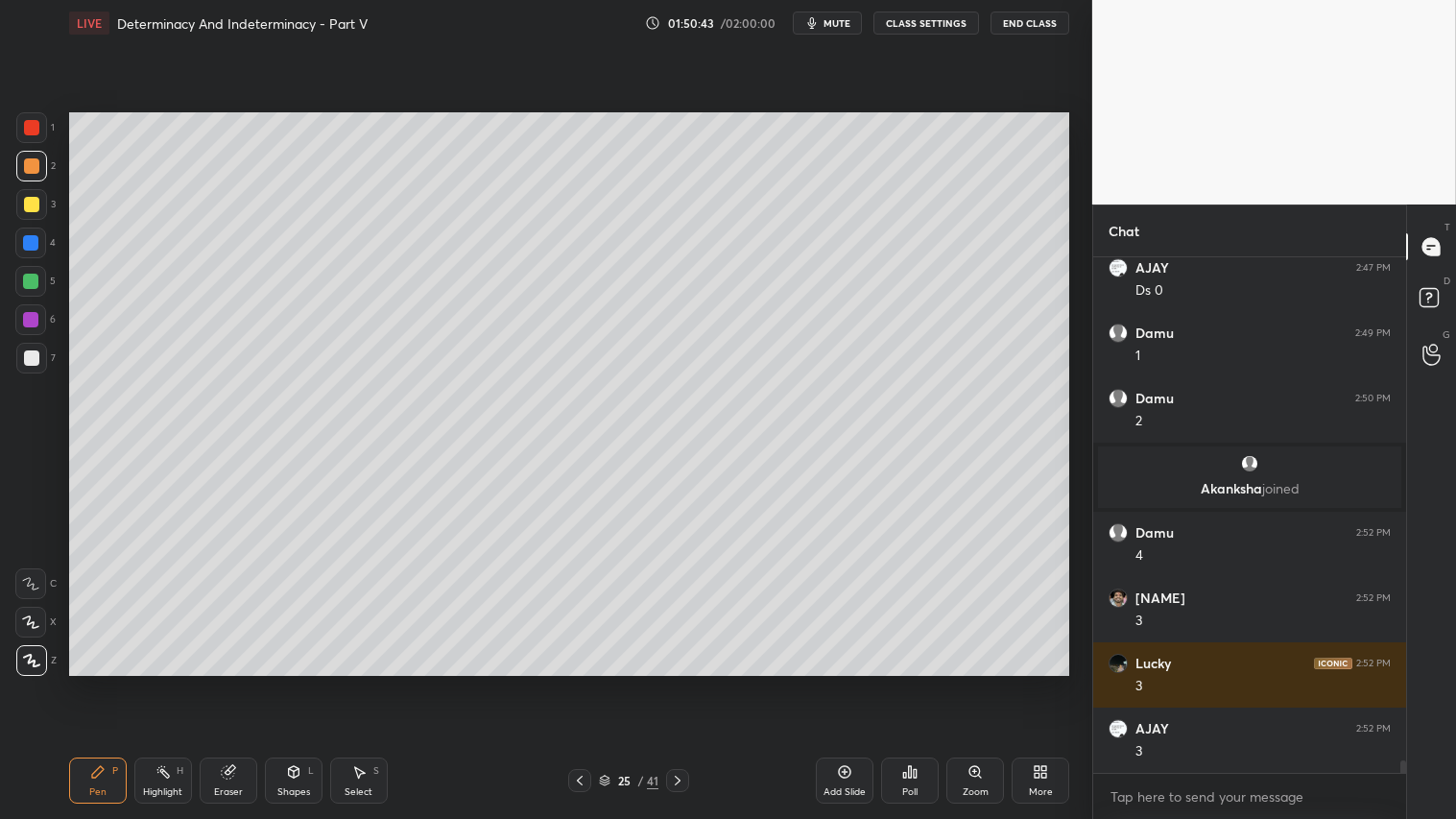 scroll, scrollTop: 20116, scrollLeft: 0, axis: vertical 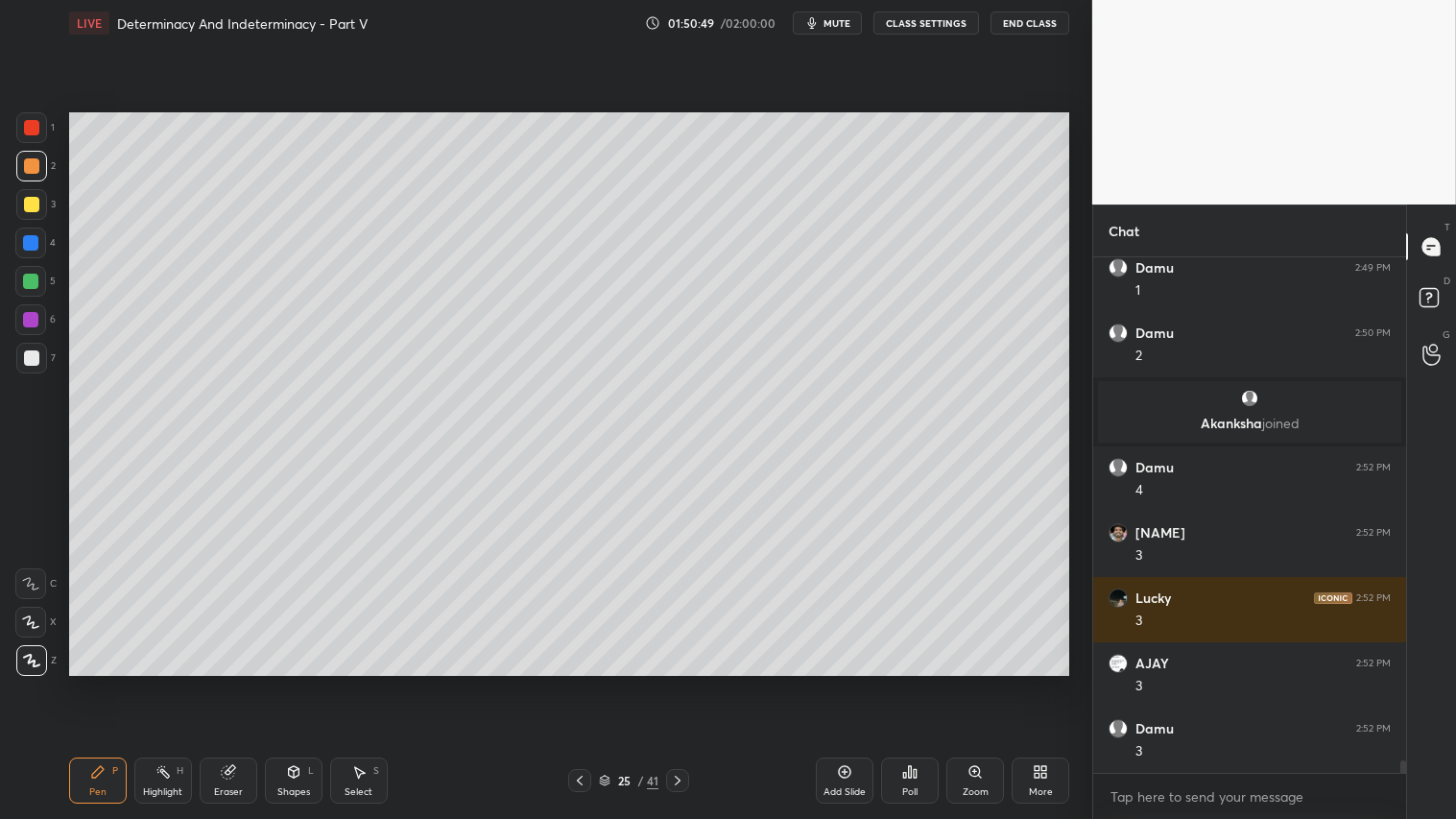 click 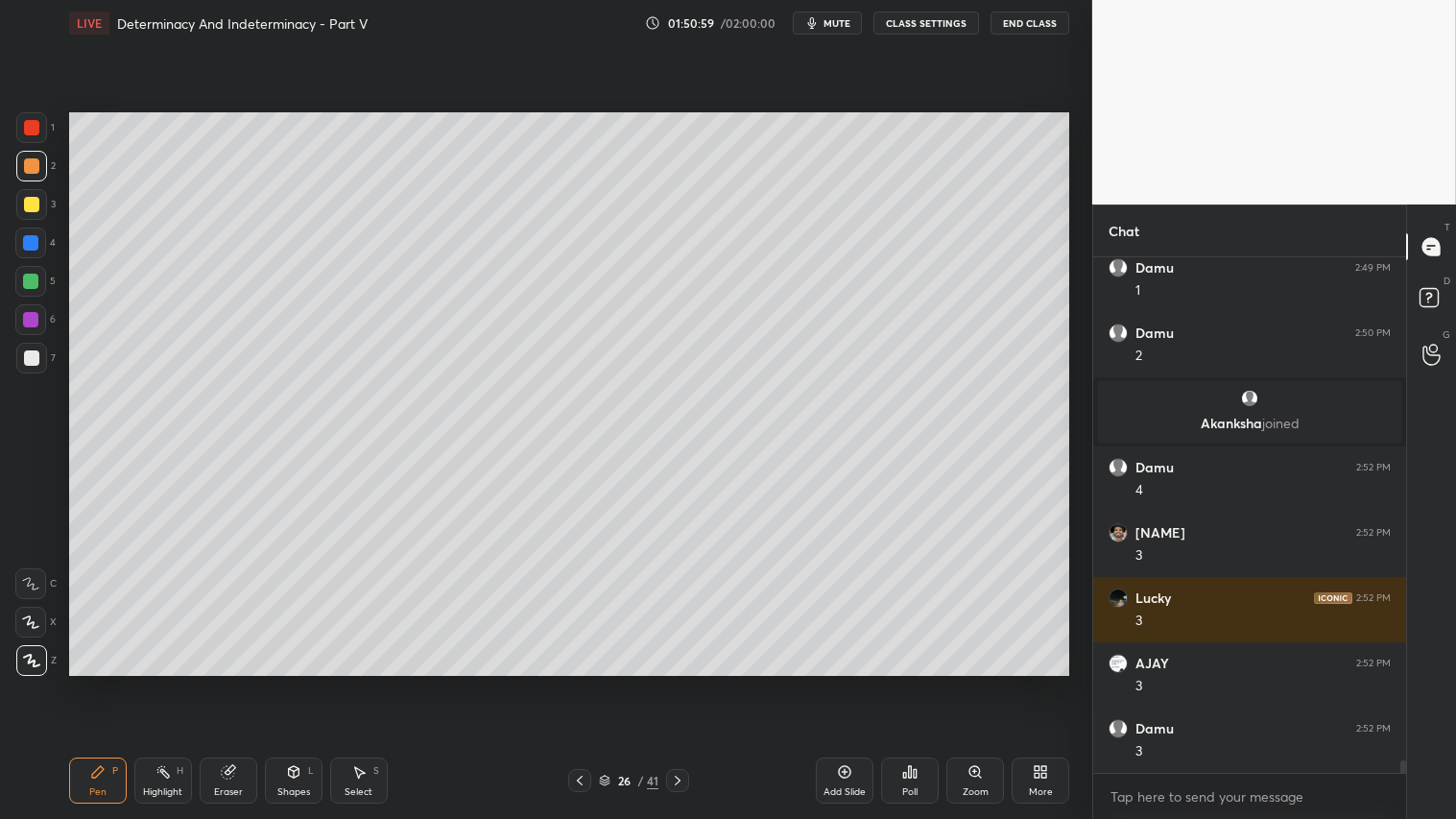 click 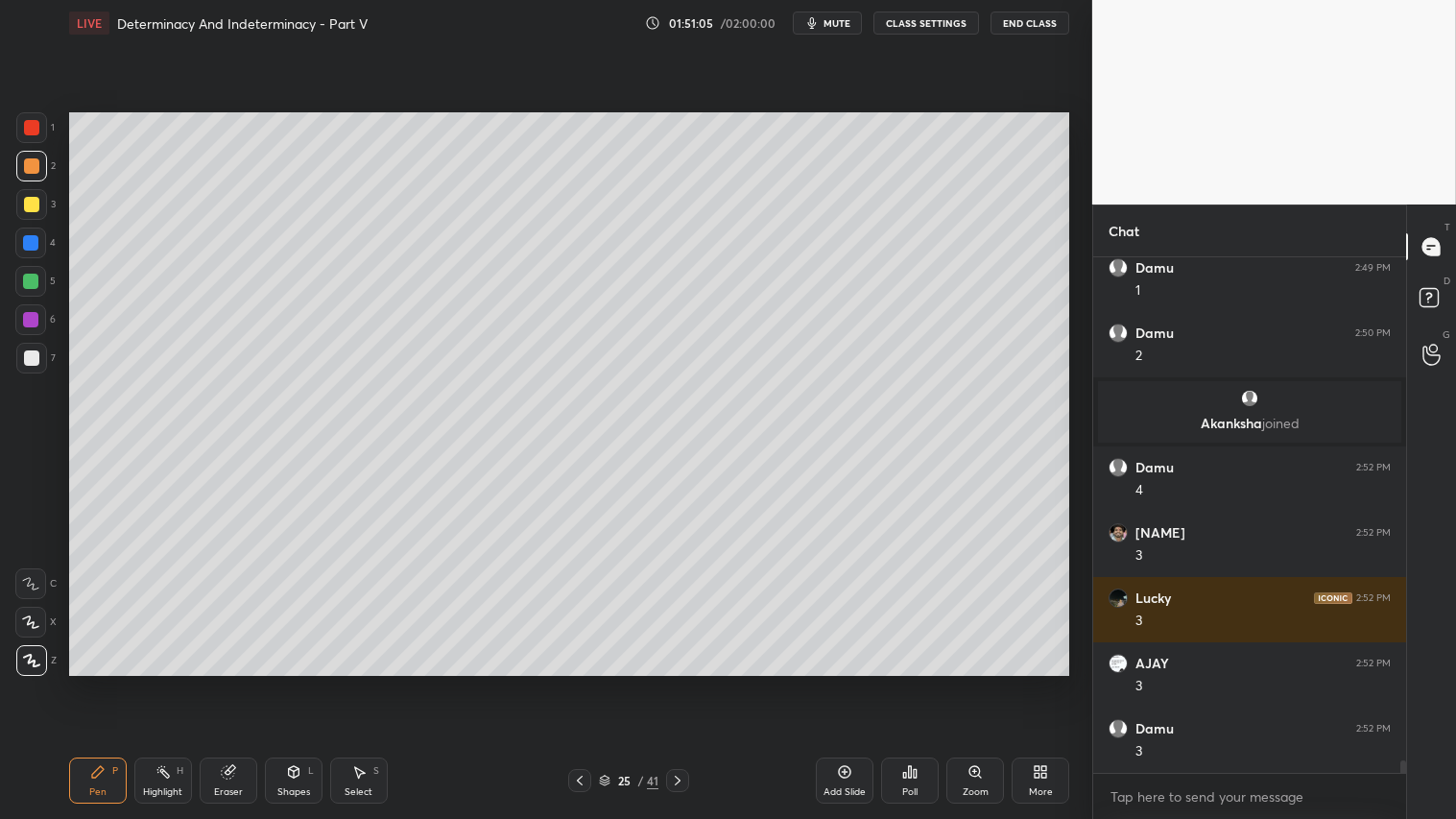 click 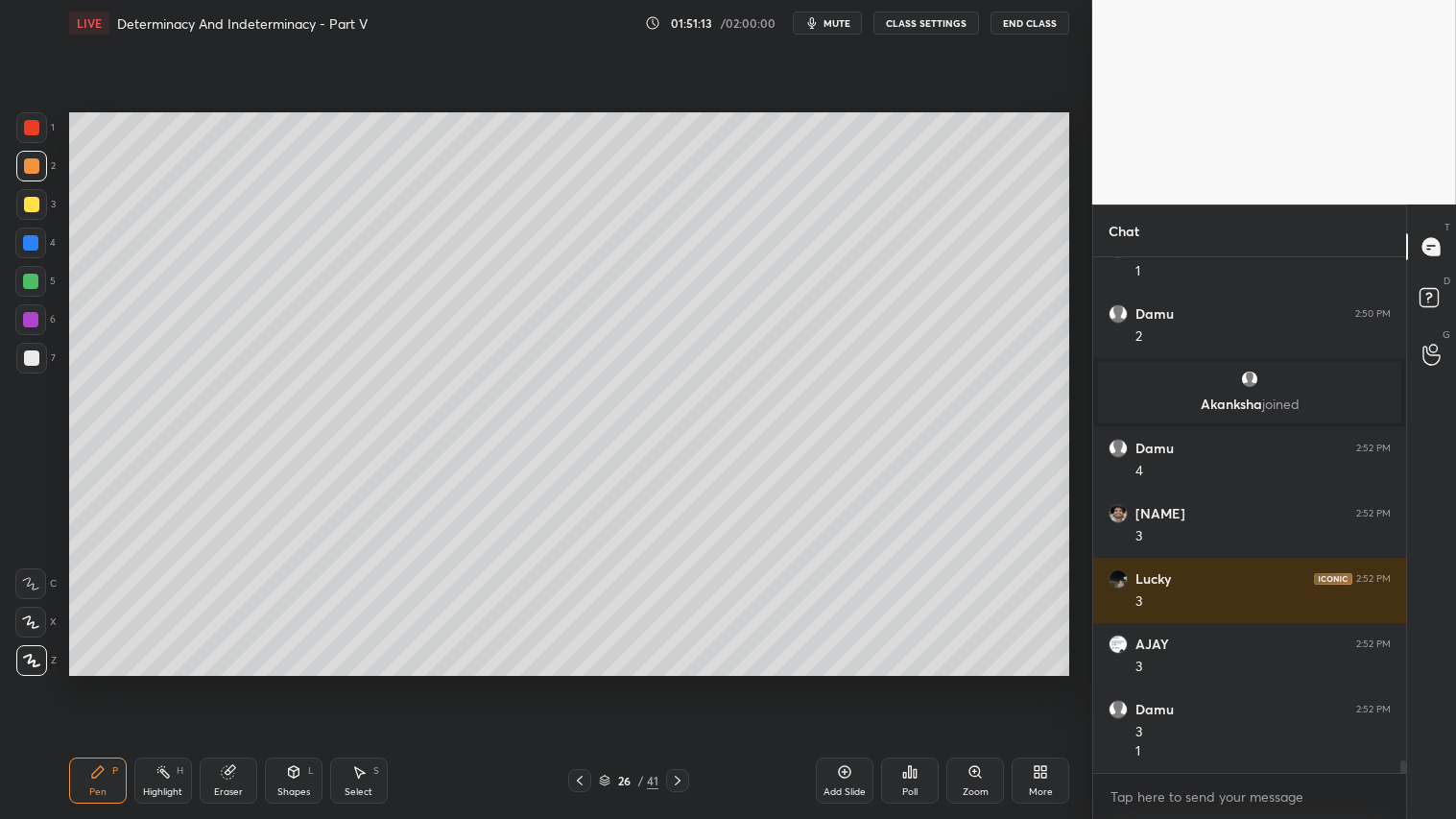 scroll, scrollTop: 20204, scrollLeft: 0, axis: vertical 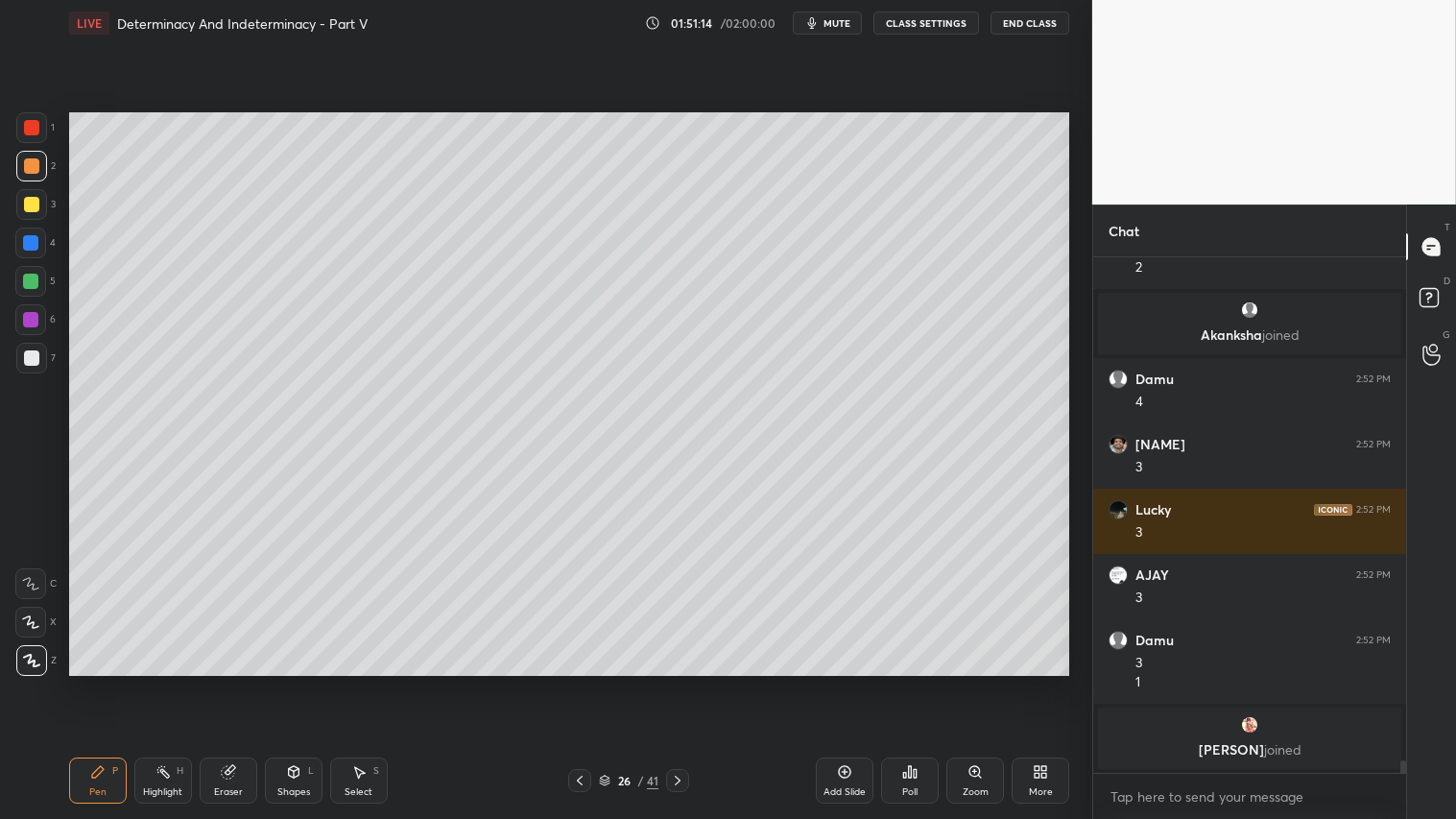 click at bounding box center (580, 781) 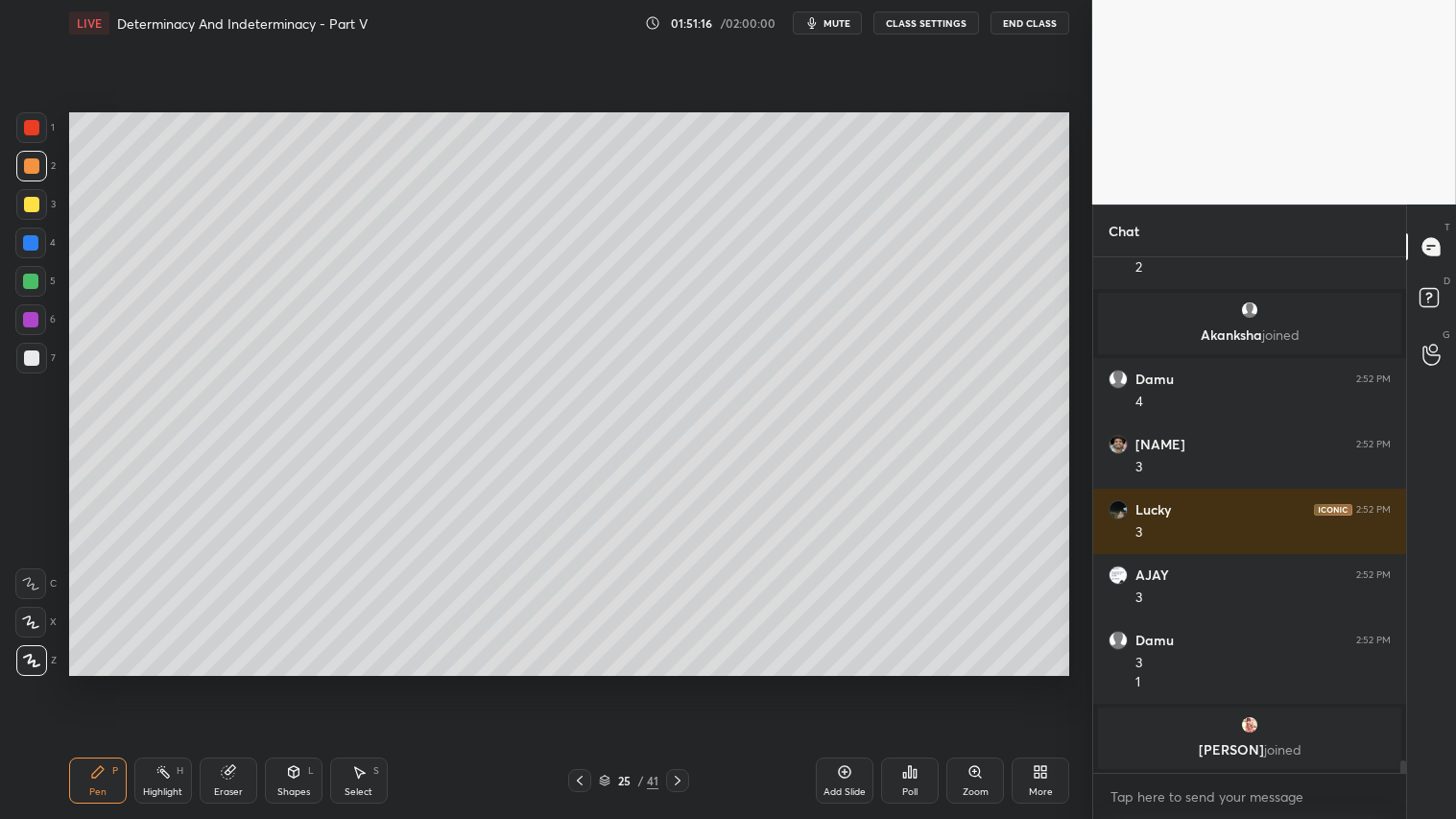 click 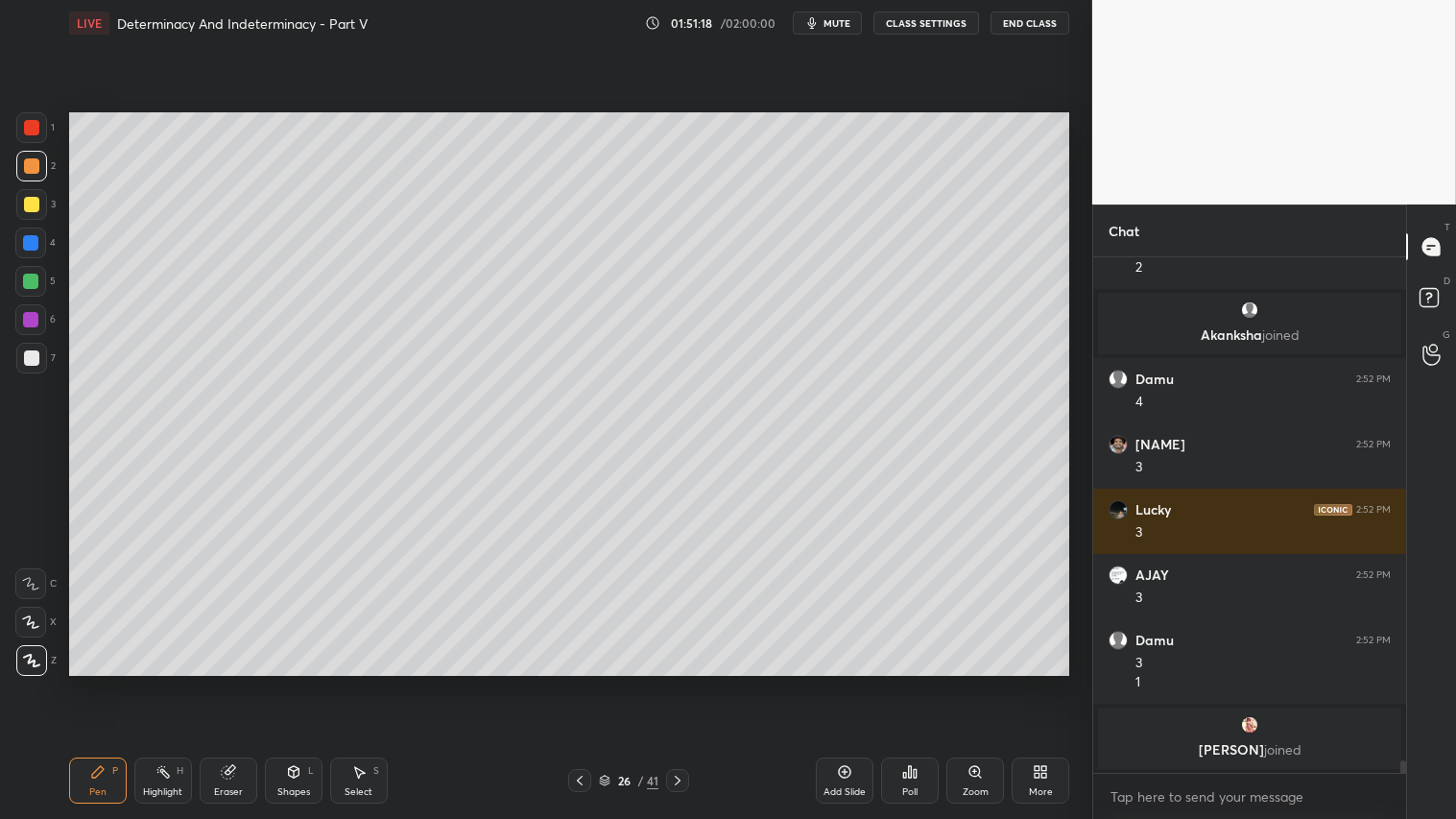 scroll, scrollTop: 19559, scrollLeft: 0, axis: vertical 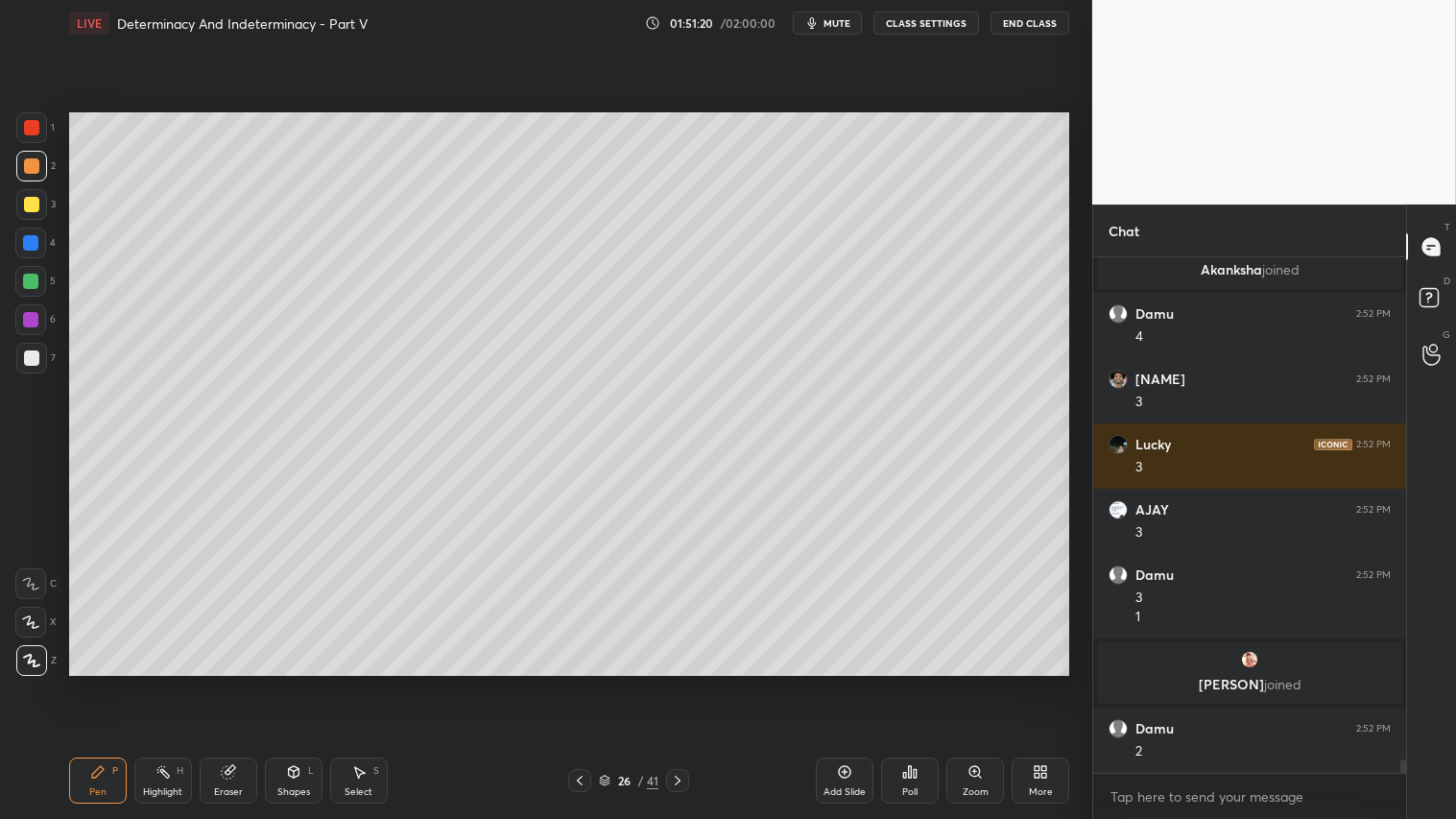 click 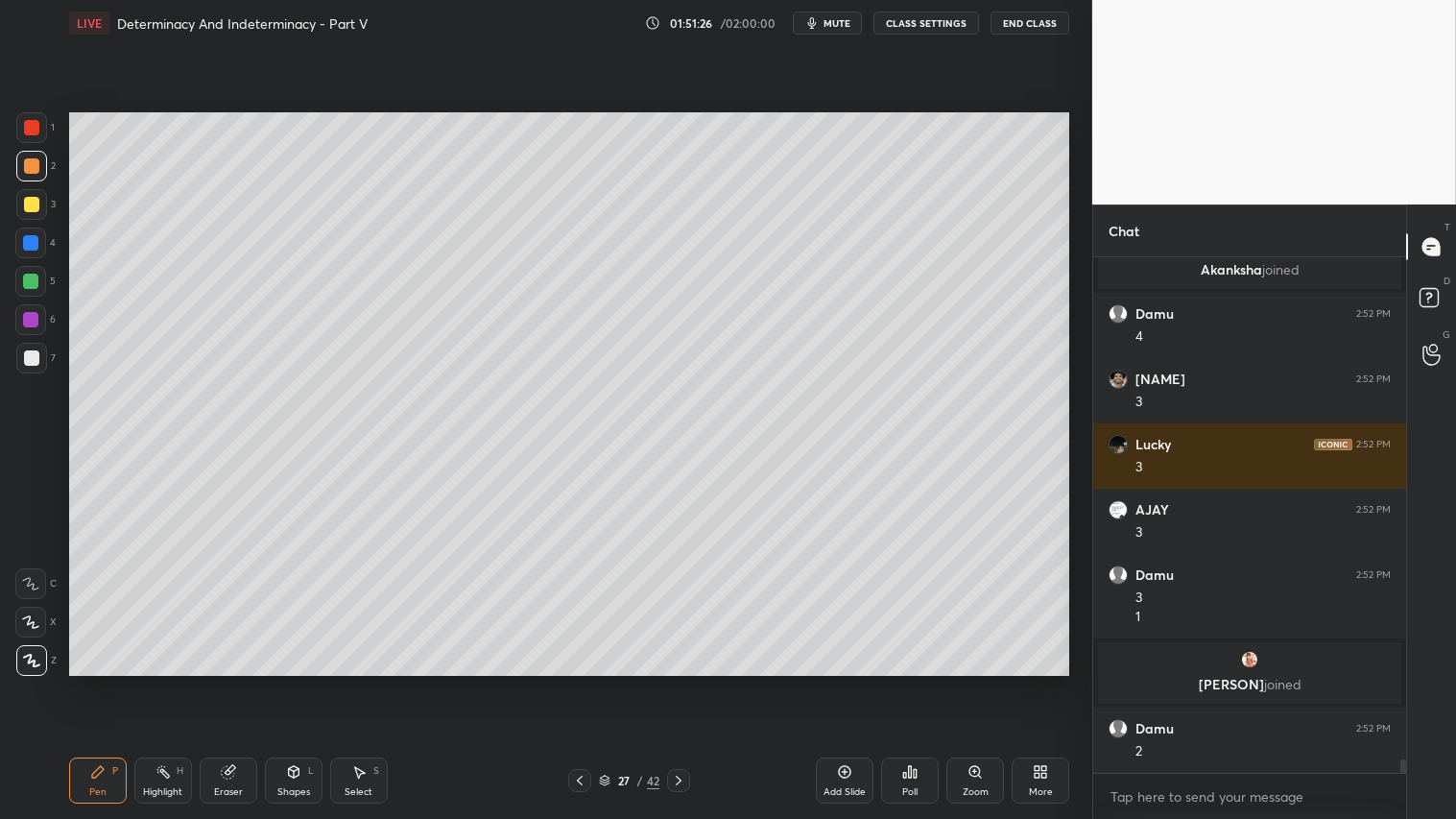 click 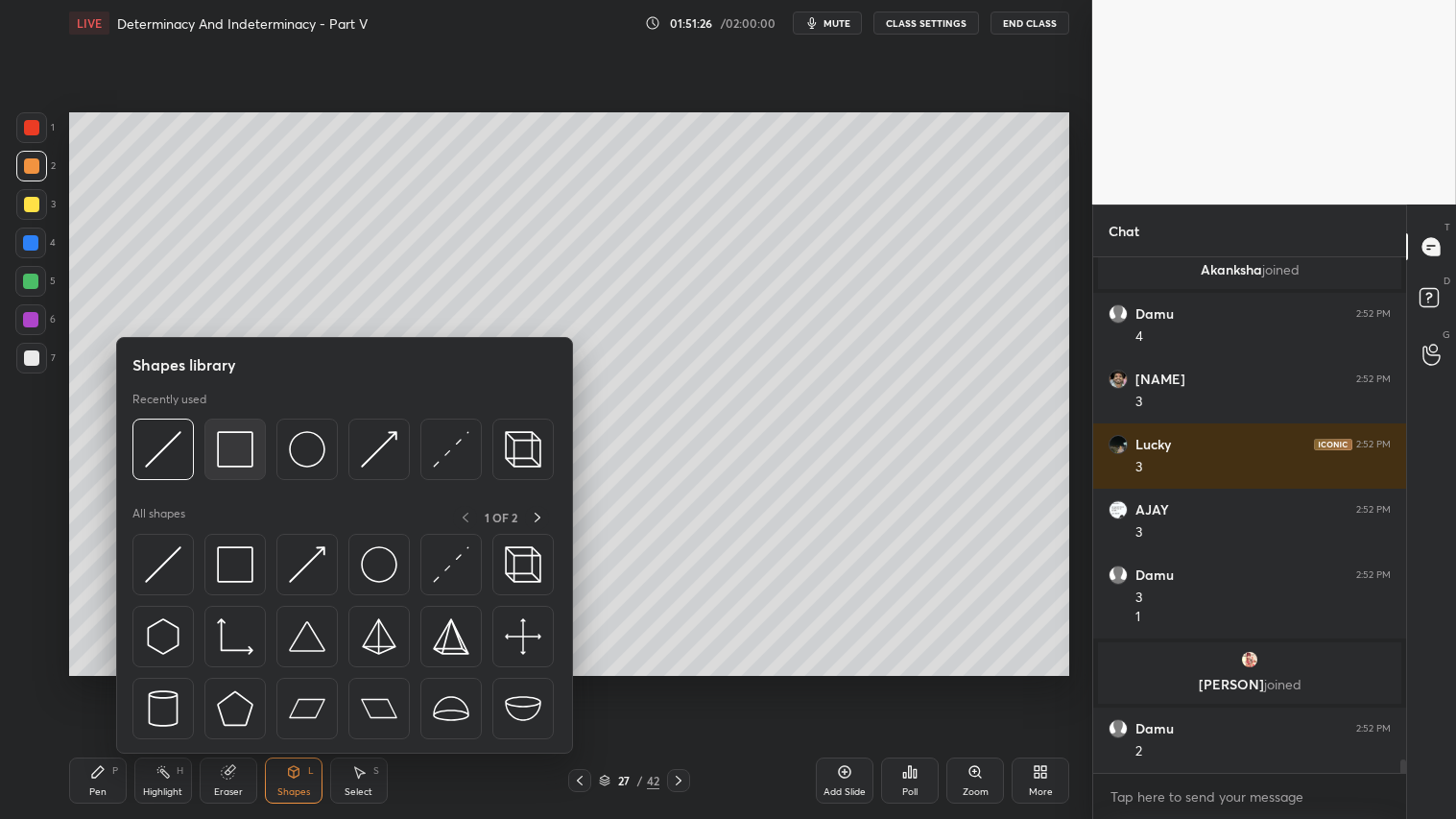 click at bounding box center [235, 449] 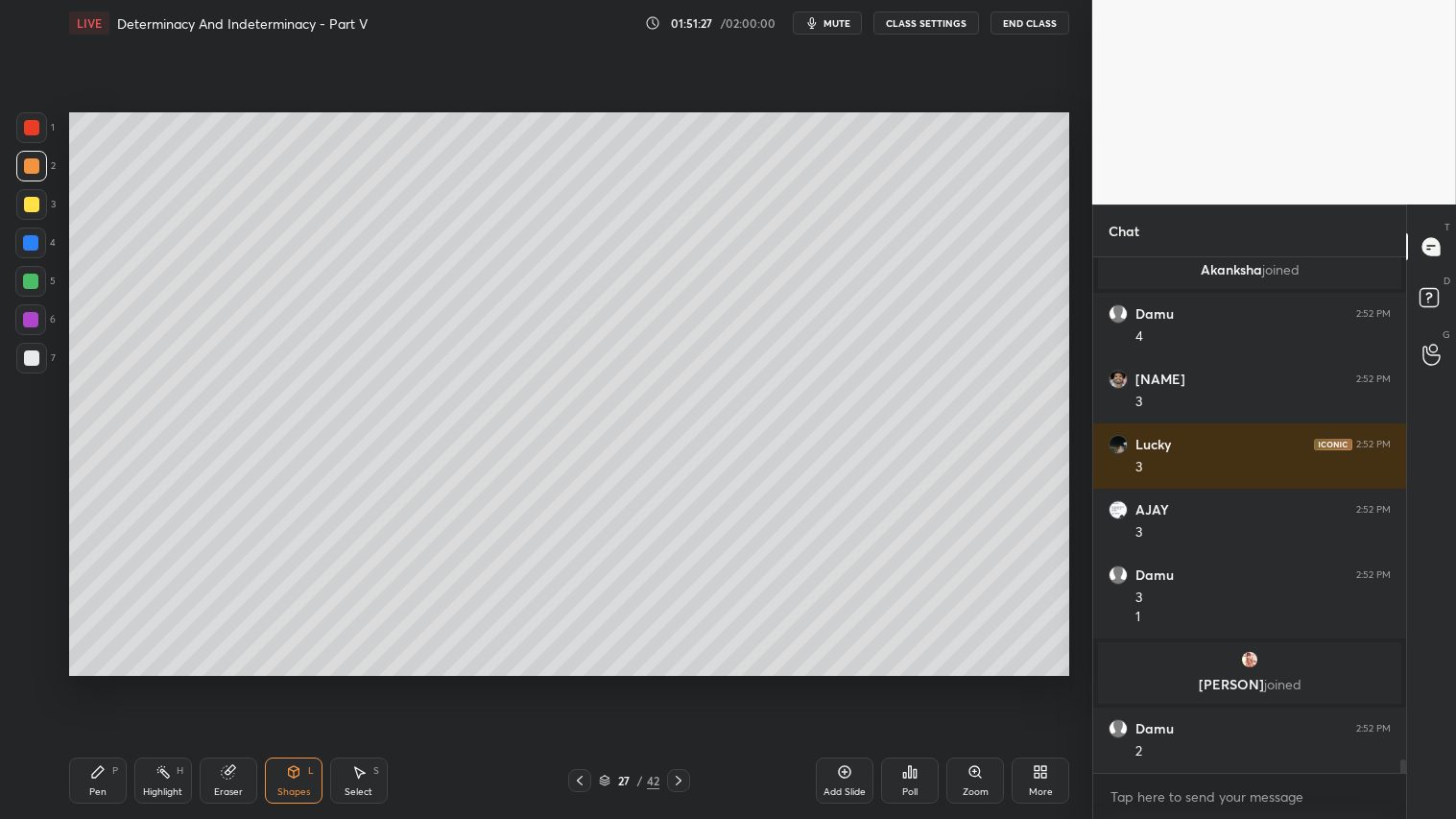 drag, startPoint x: 29, startPoint y: 352, endPoint x: 59, endPoint y: 331, distance: 36.619667 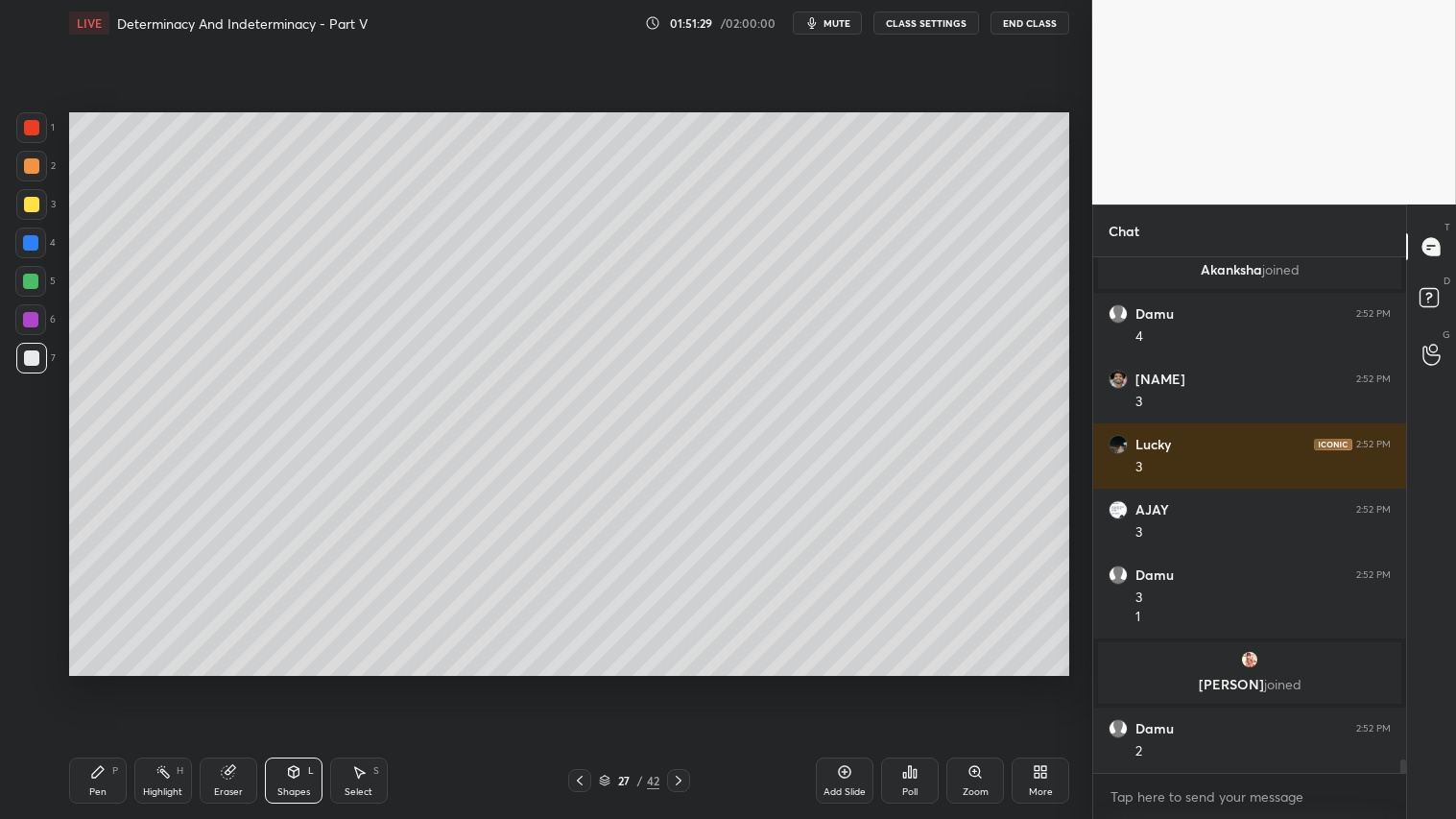 click 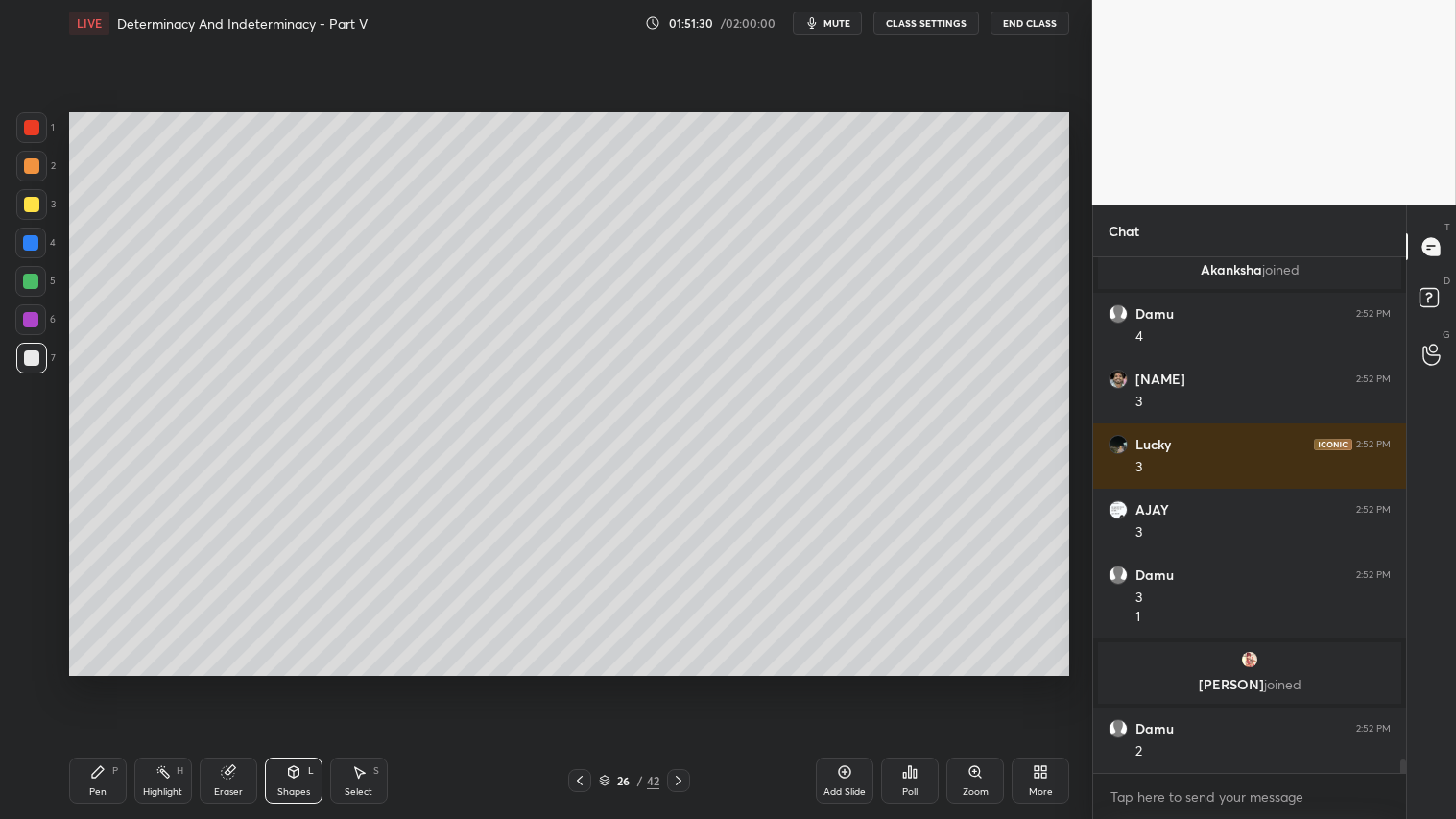 click 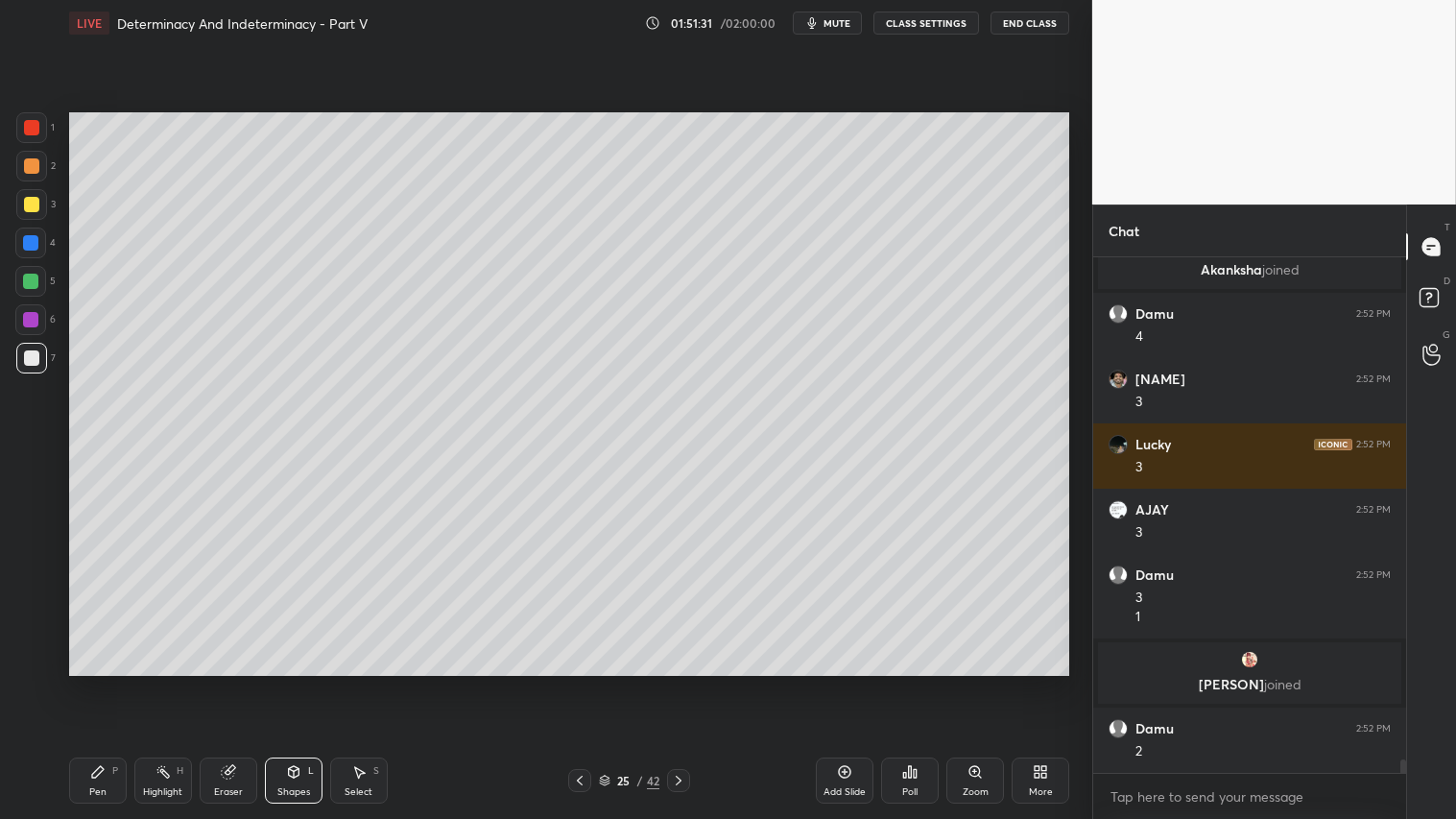 drag, startPoint x: 222, startPoint y: 768, endPoint x: 242, endPoint y: 750, distance: 26.907248 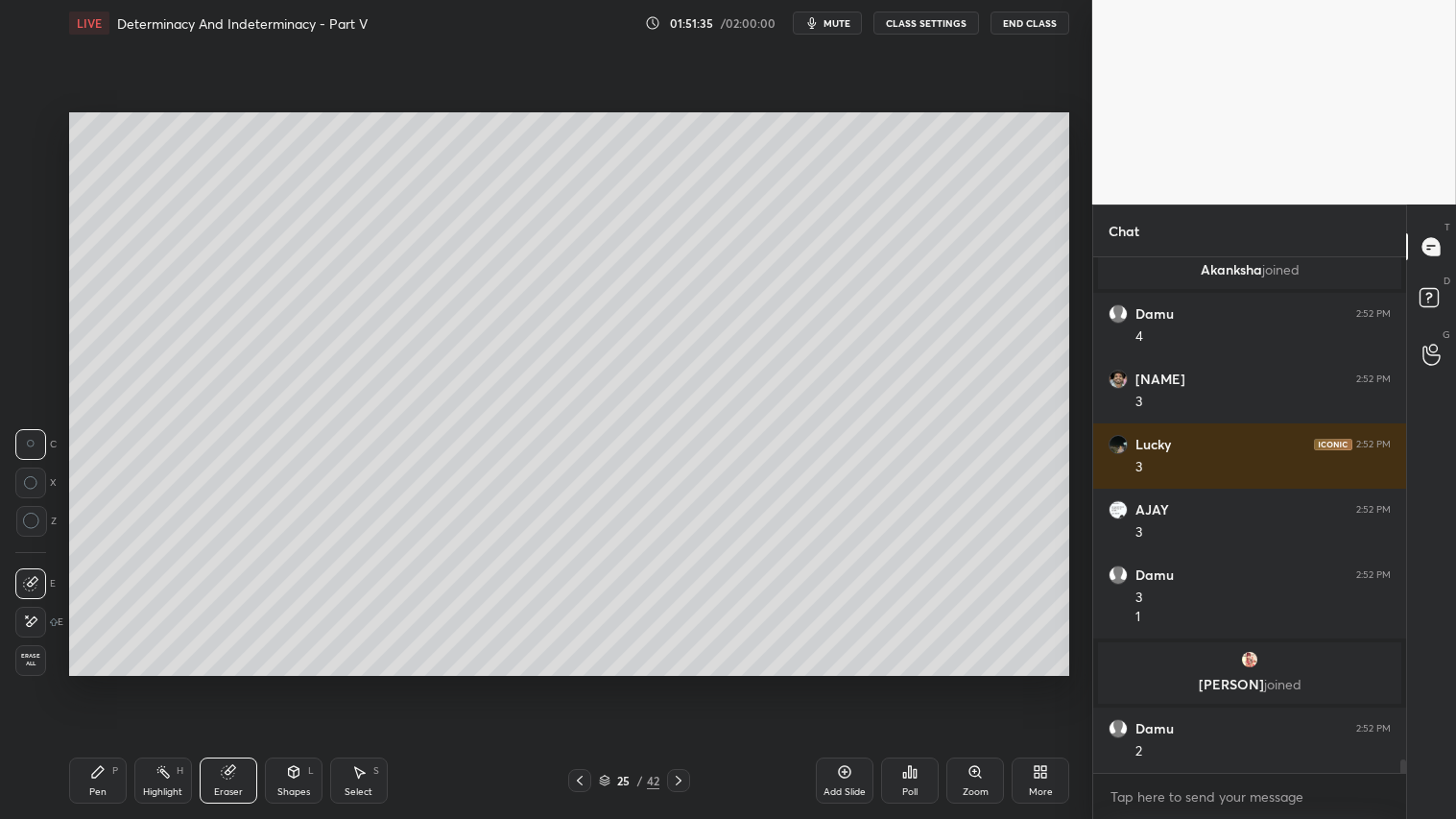 click on "Pen P" at bounding box center (98, 781) 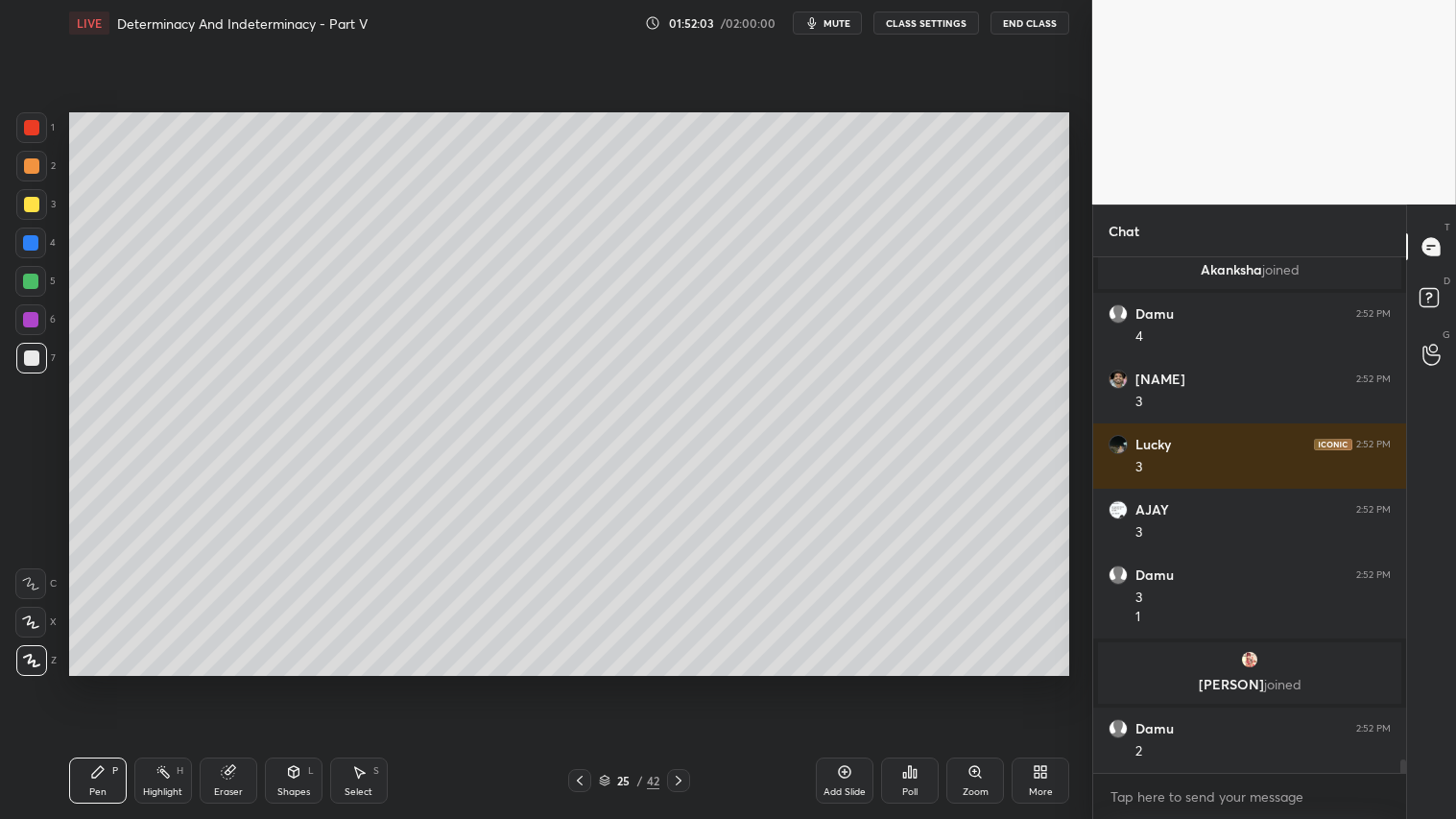 click at bounding box center (32, 166) 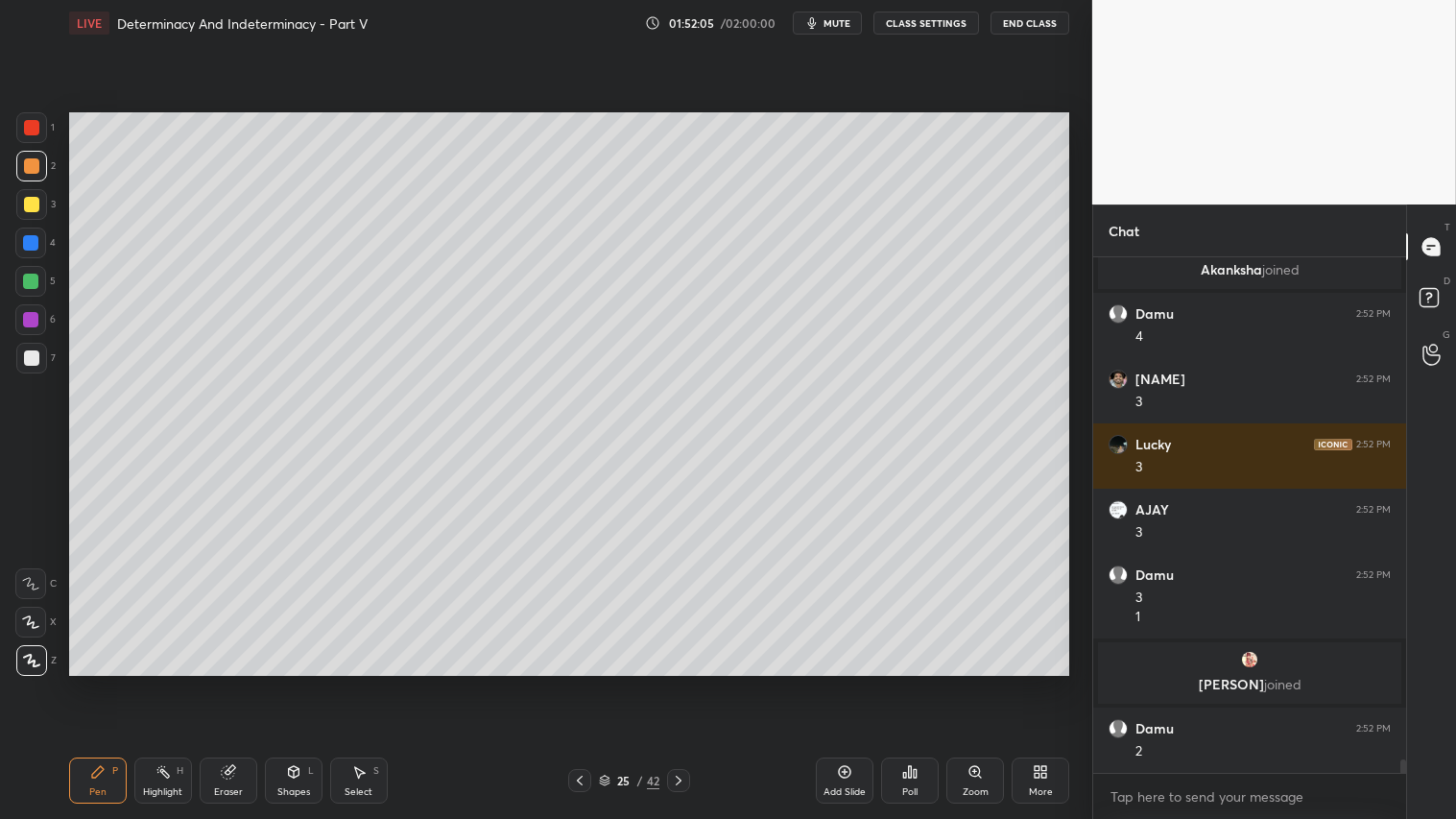 click at bounding box center (32, 166) 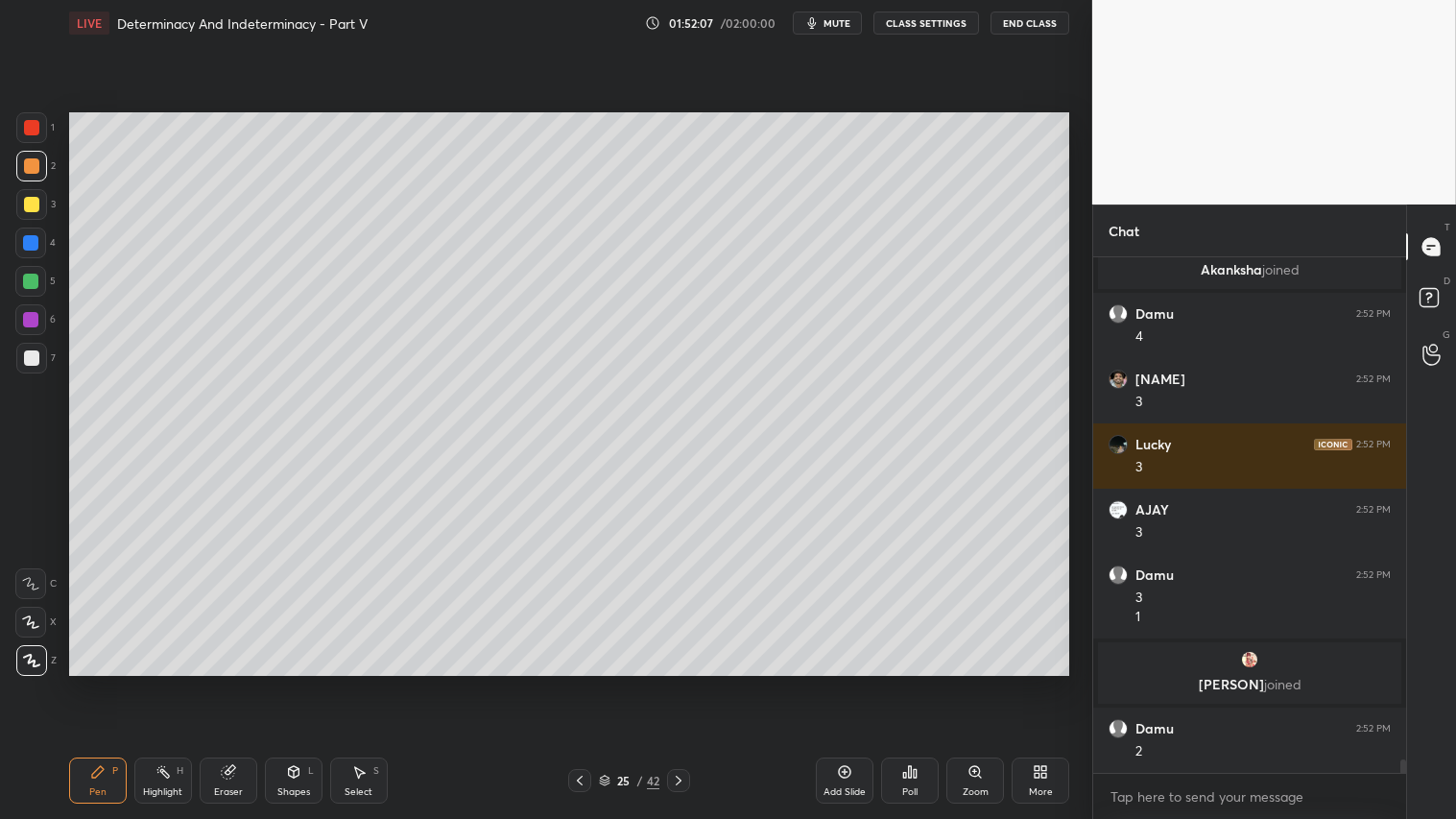 click on "Pen" at bounding box center [98, 792] 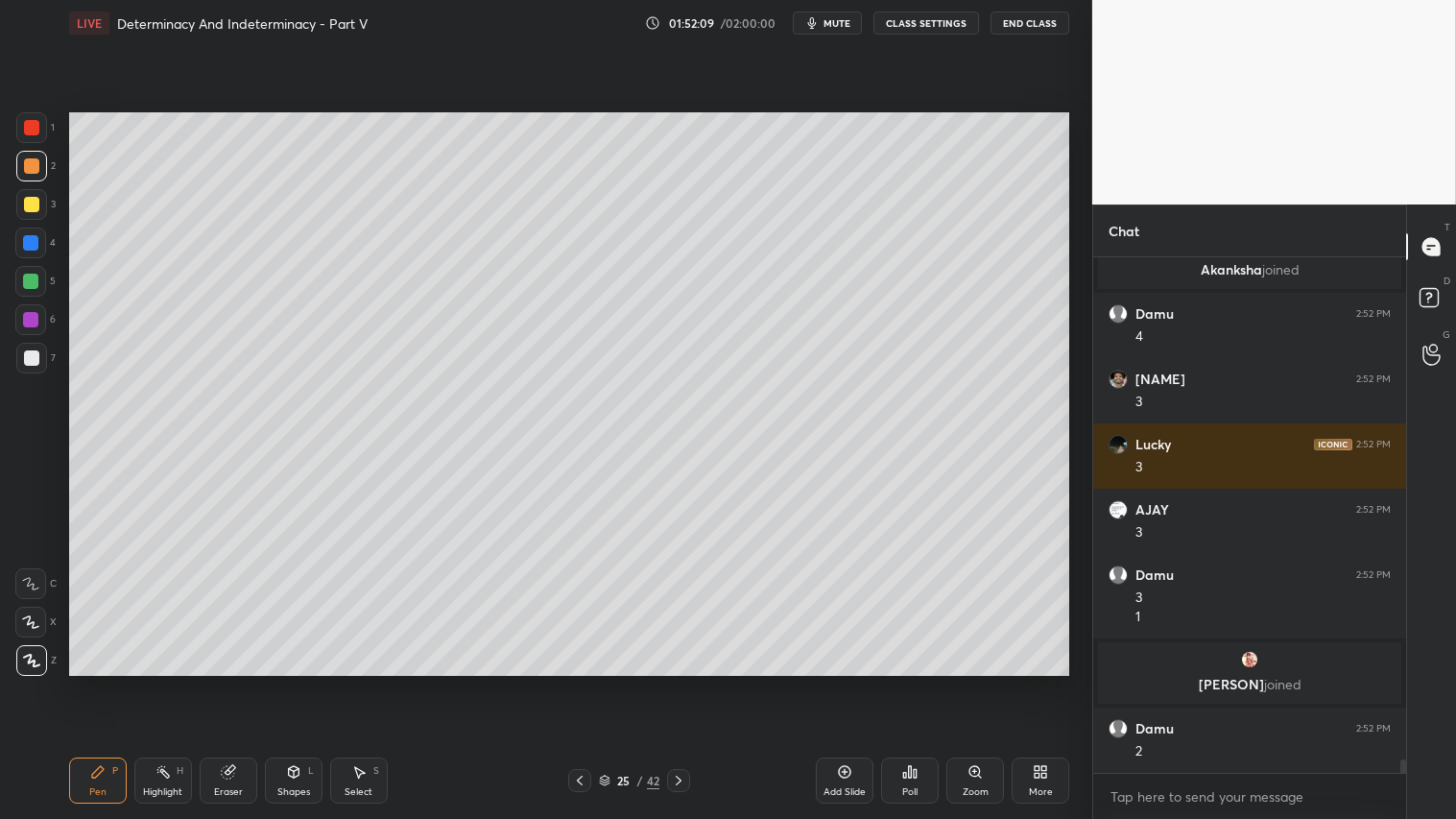 click at bounding box center (32, 166) 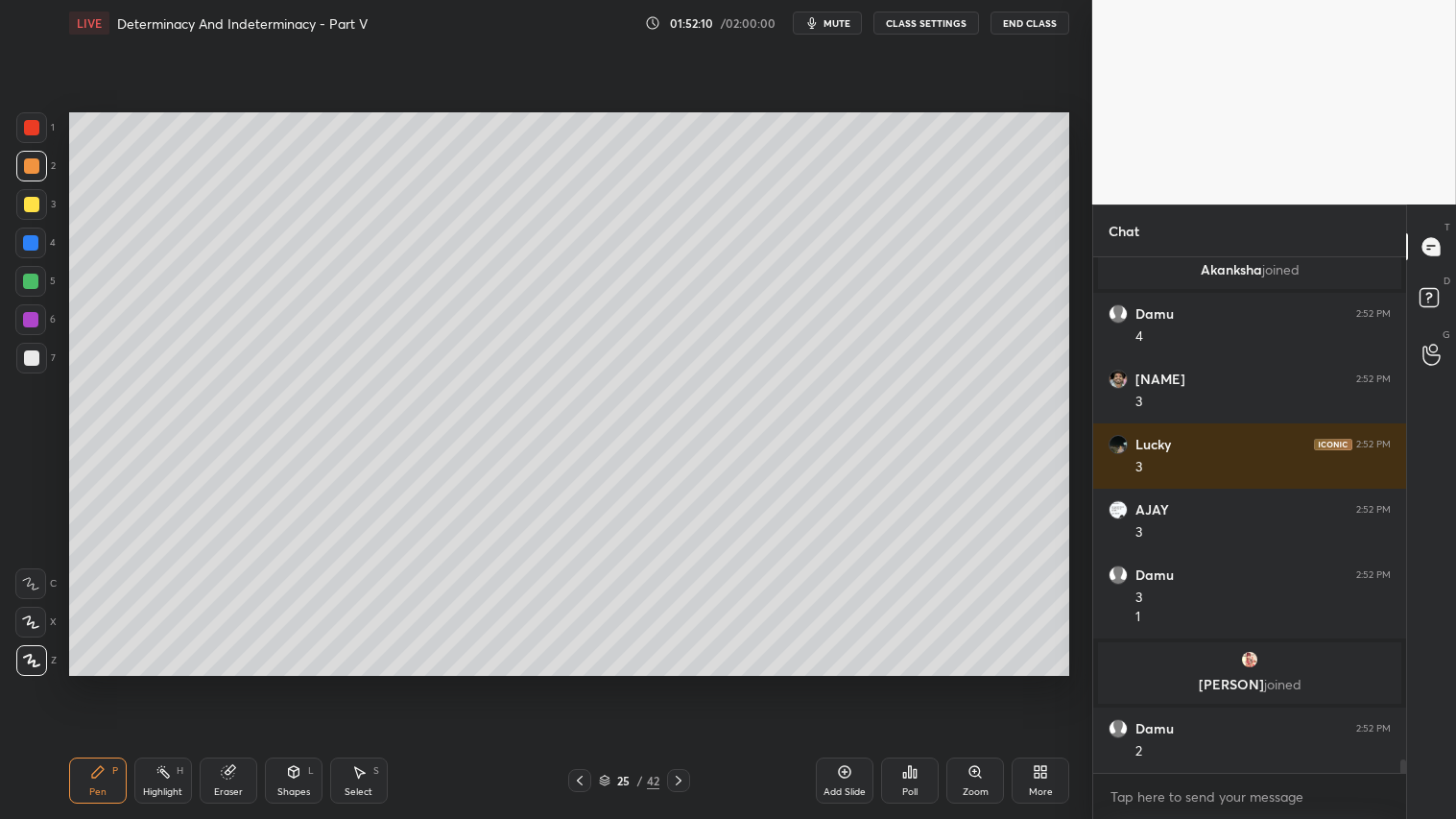 click on "Pen" at bounding box center (98, 792) 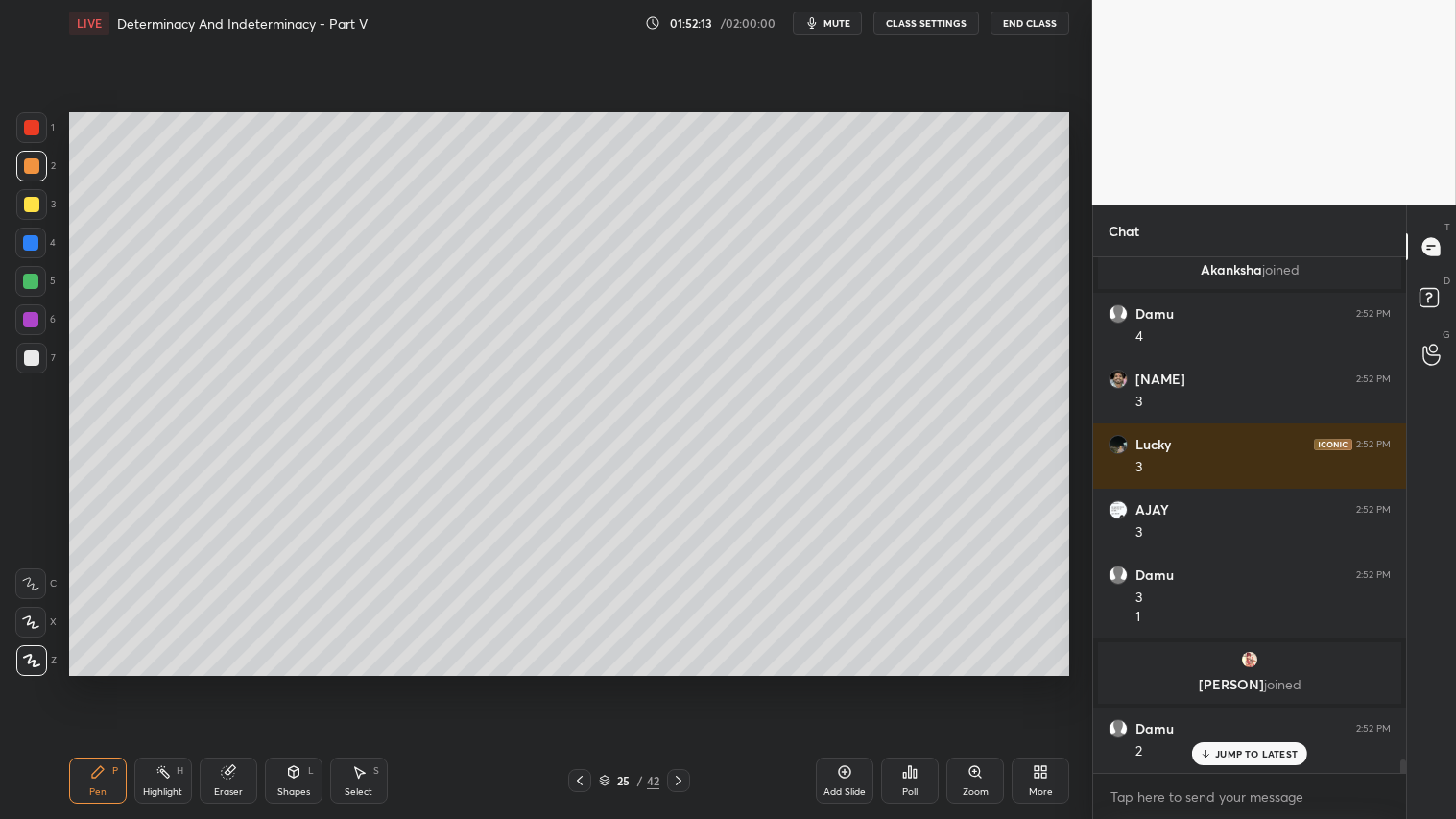 scroll, scrollTop: 19623, scrollLeft: 0, axis: vertical 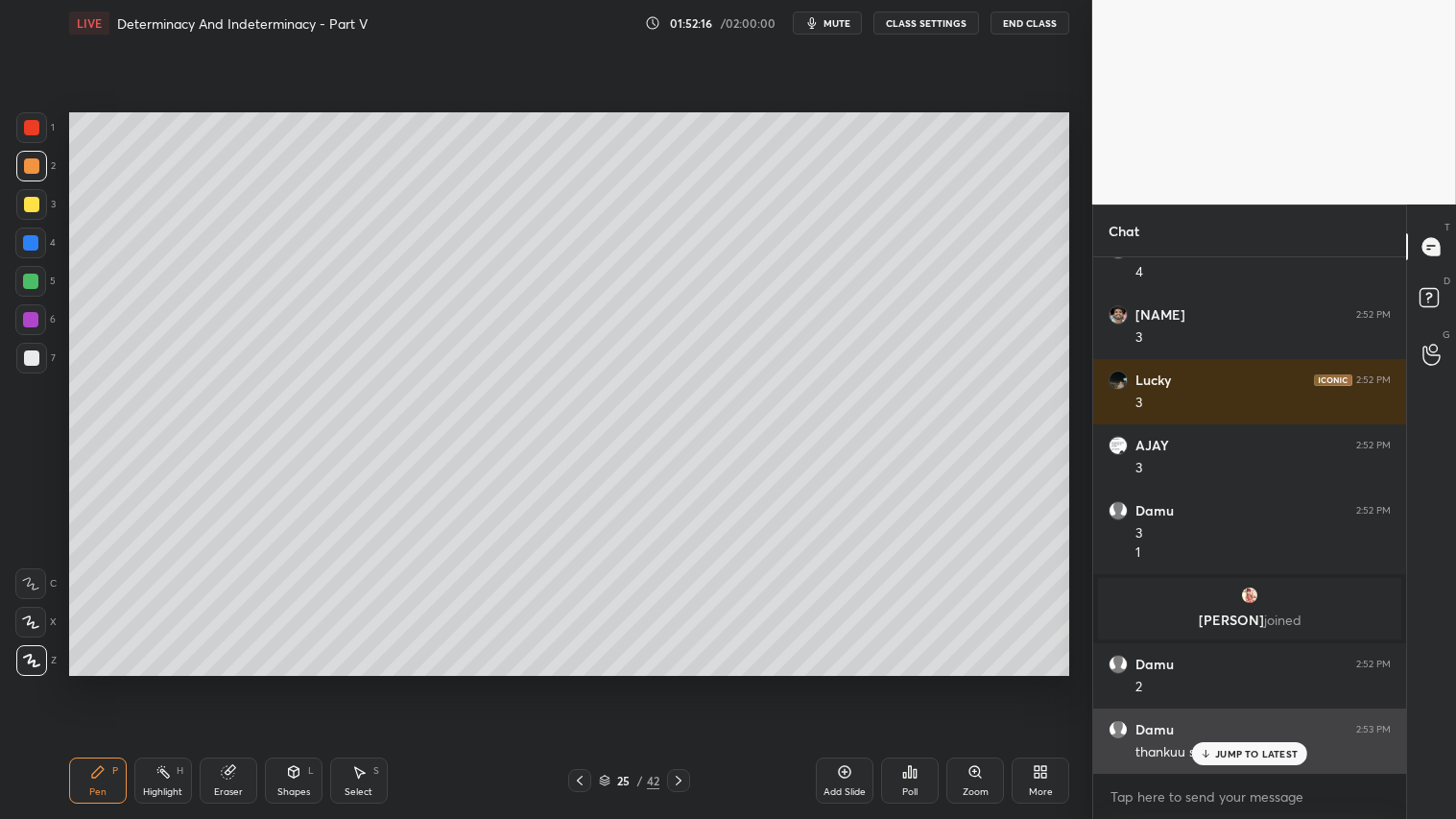click on "JUMP TO LATEST" at bounding box center [1256, 754] 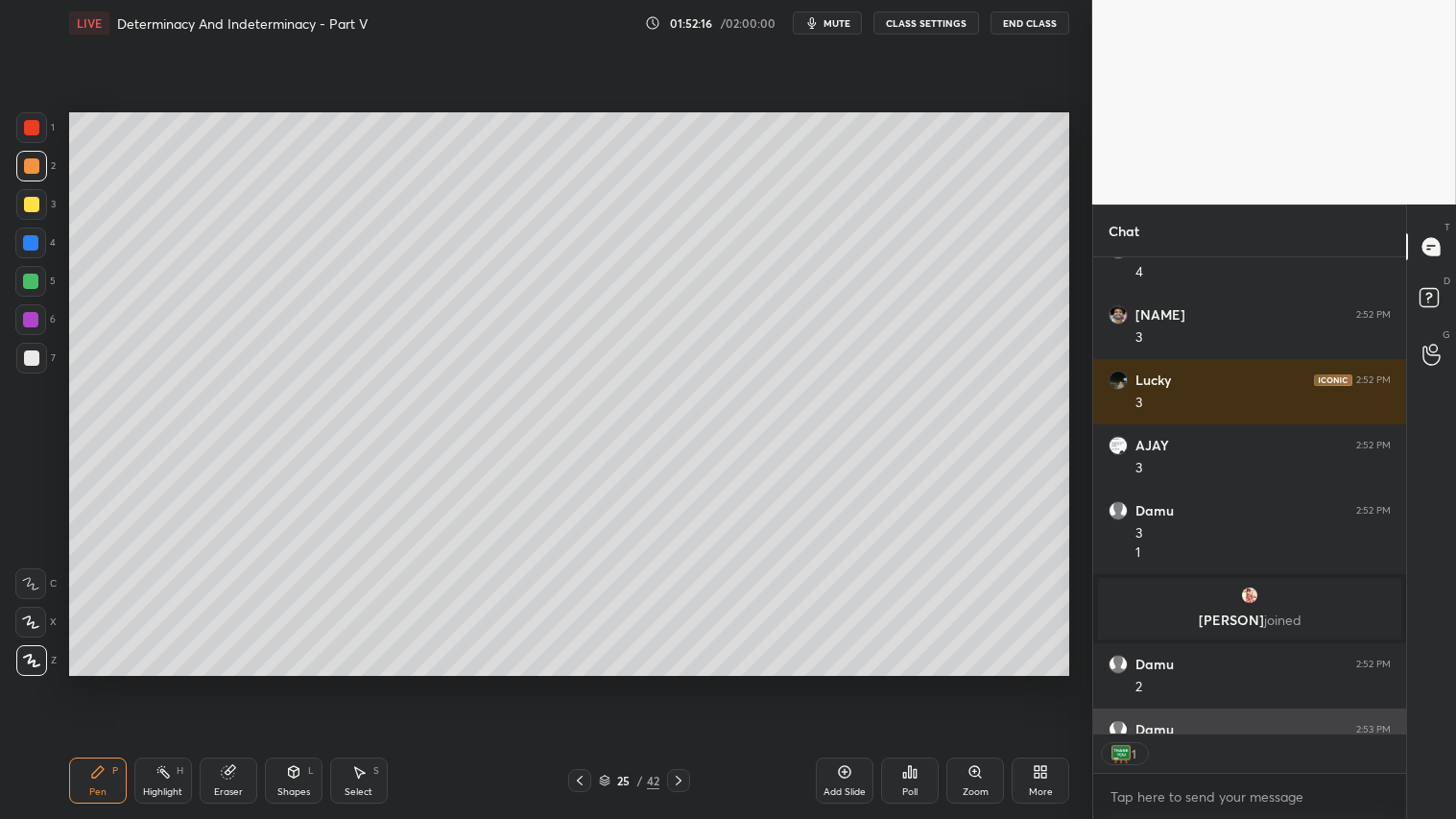 scroll, scrollTop: 471, scrollLeft: 307, axis: both 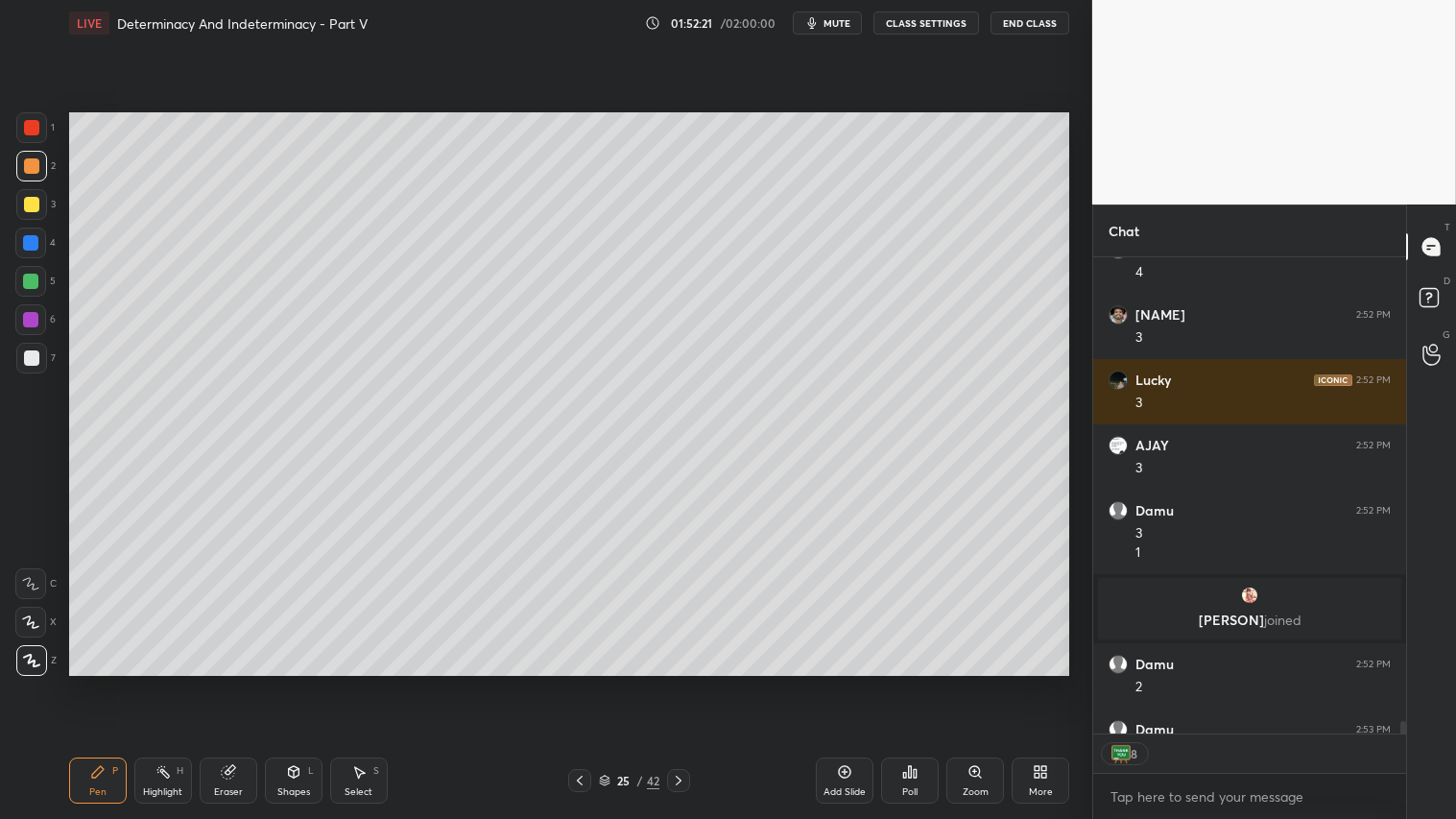 click at bounding box center (32, 166) 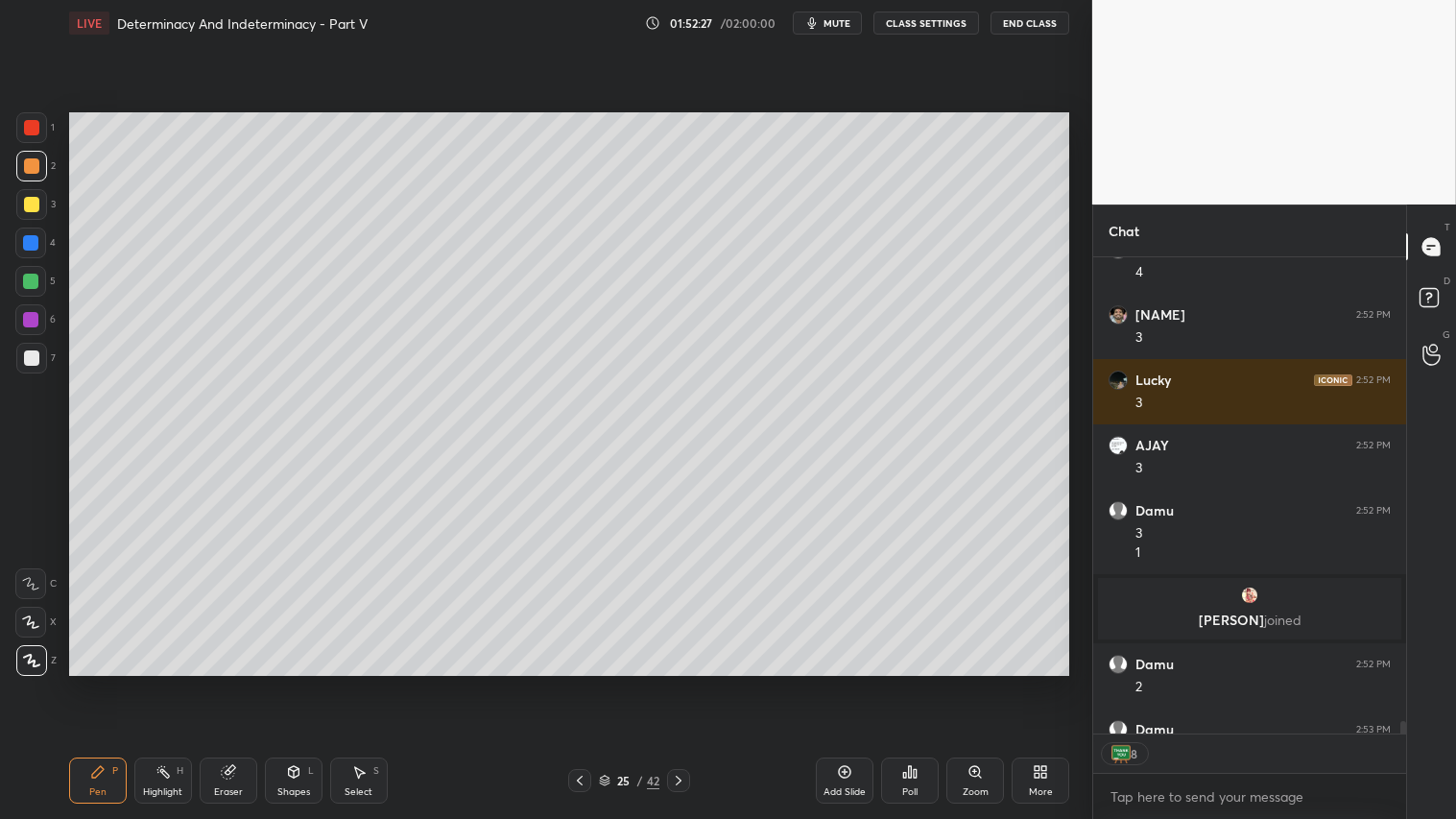 click at bounding box center (32, 166) 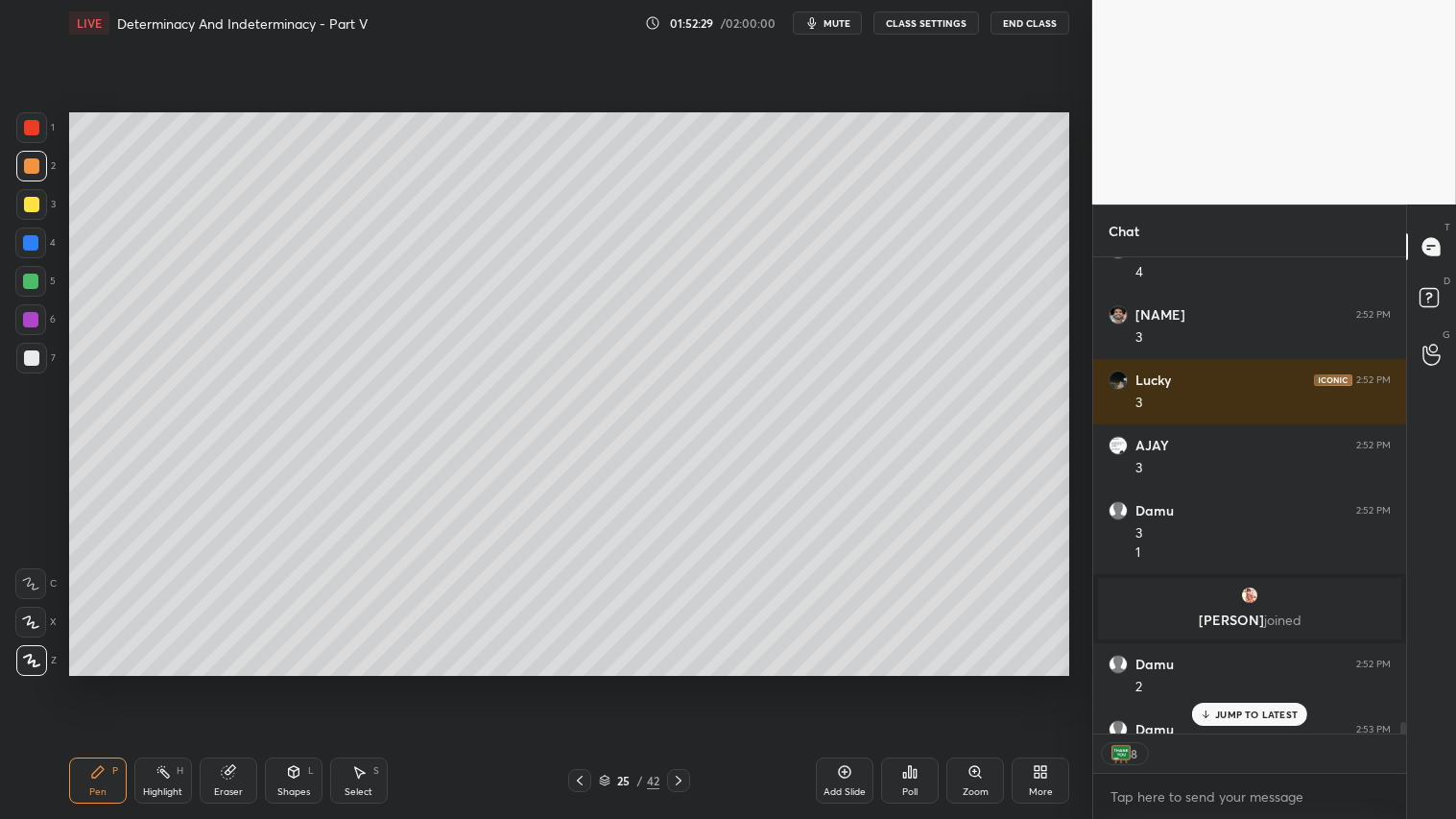 scroll, scrollTop: 19728, scrollLeft: 0, axis: vertical 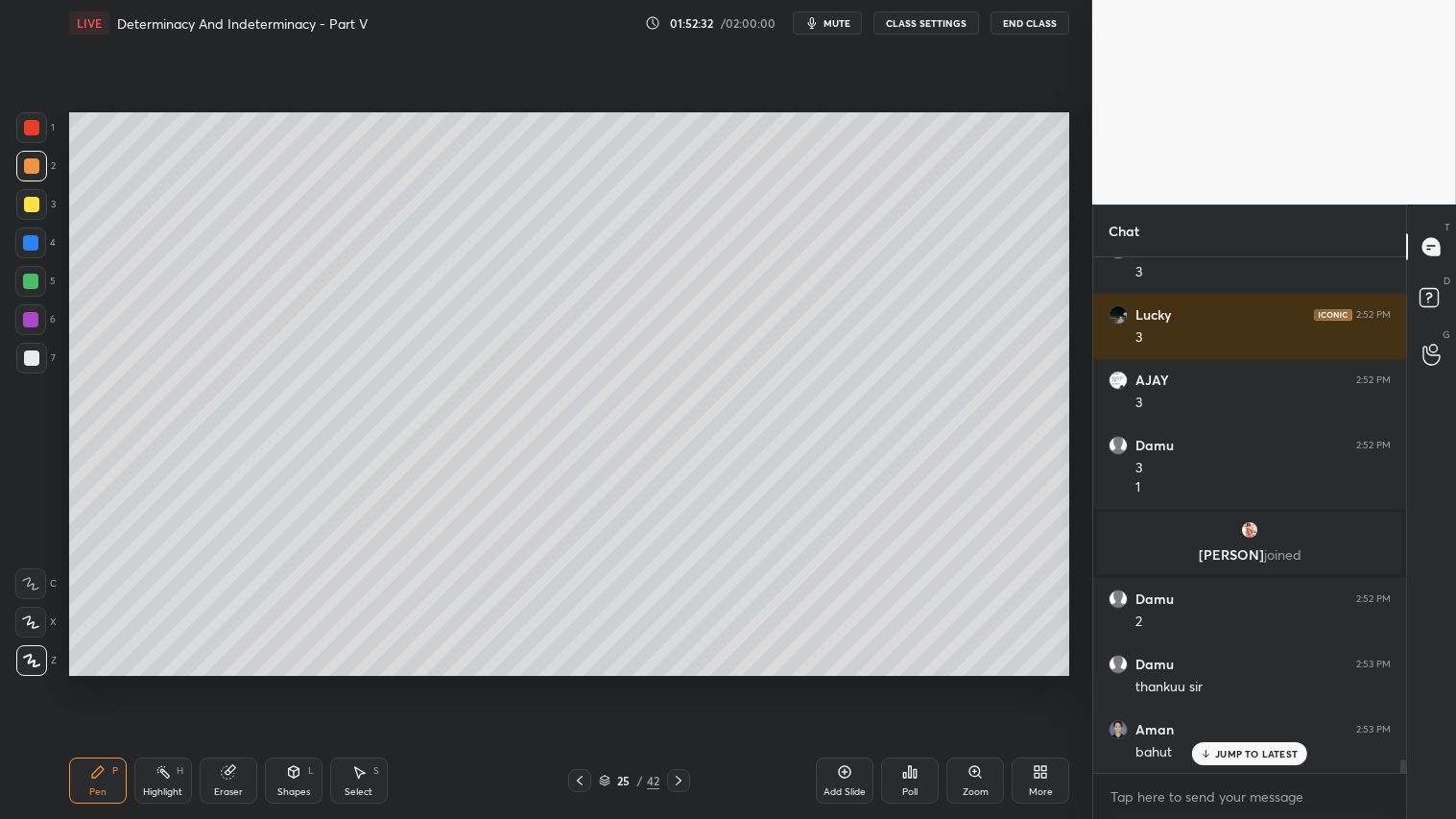 click at bounding box center [32, 166] 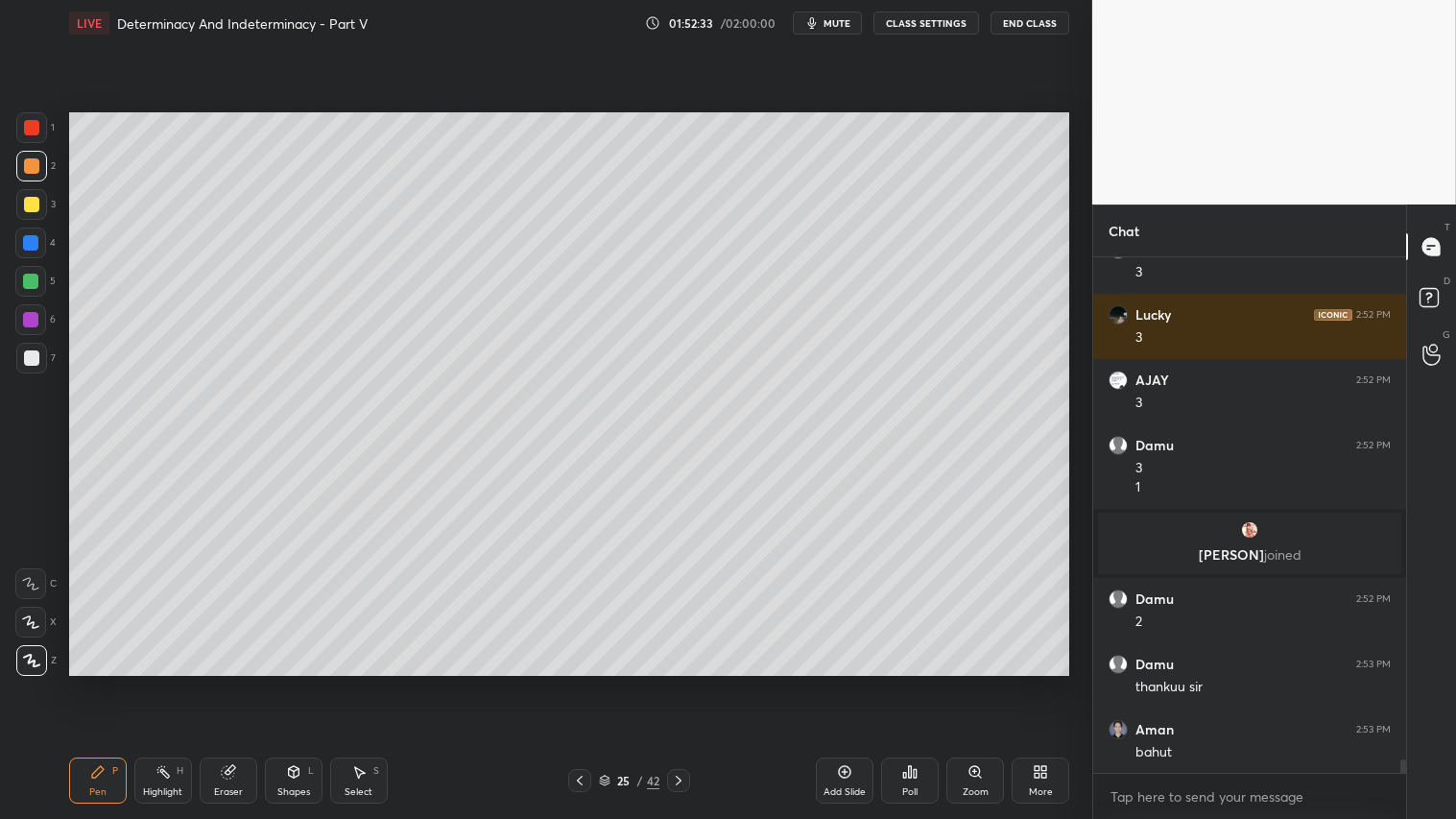 scroll, scrollTop: 19755, scrollLeft: 0, axis: vertical 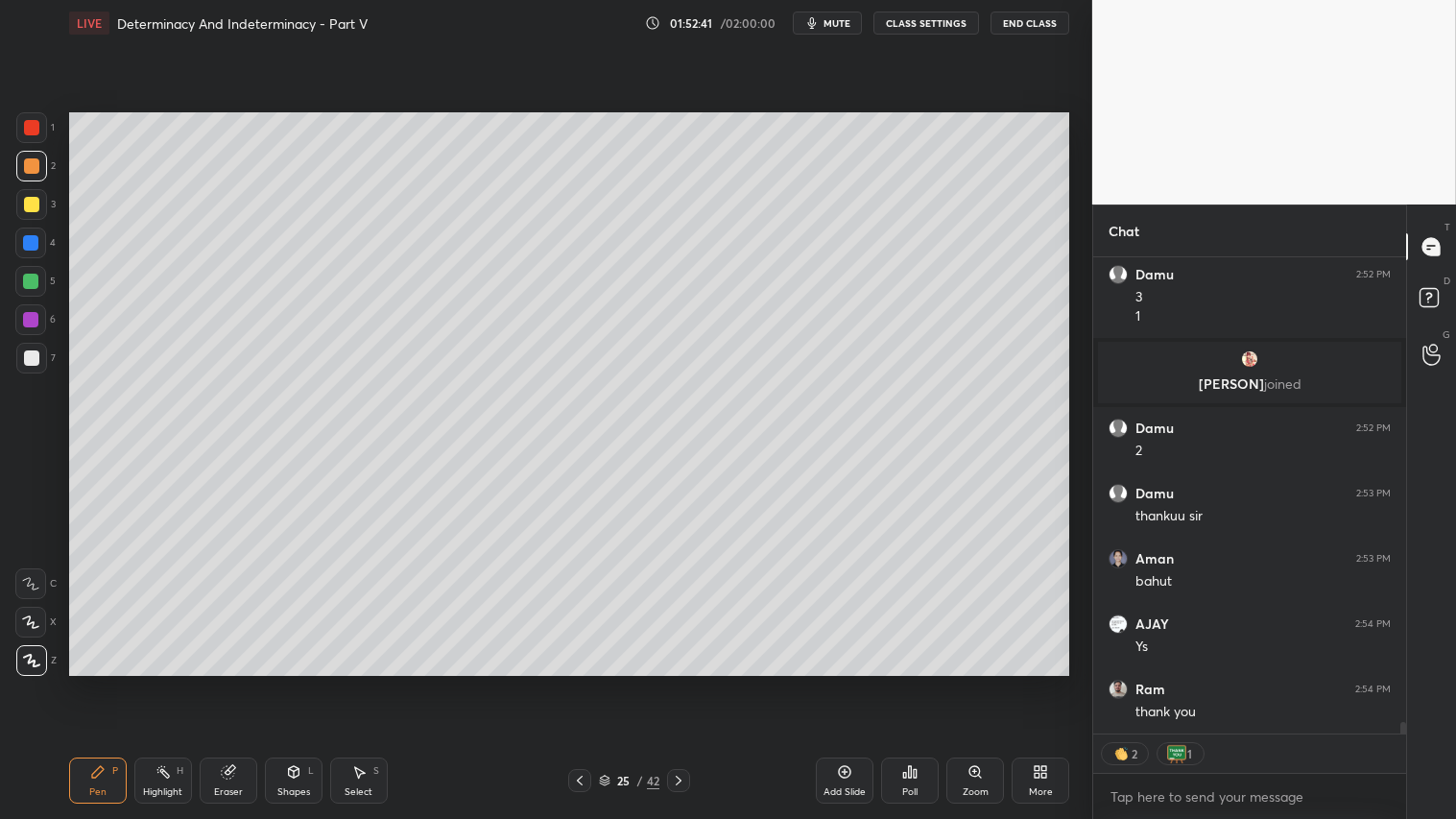 click on "mute" at bounding box center [837, 23] 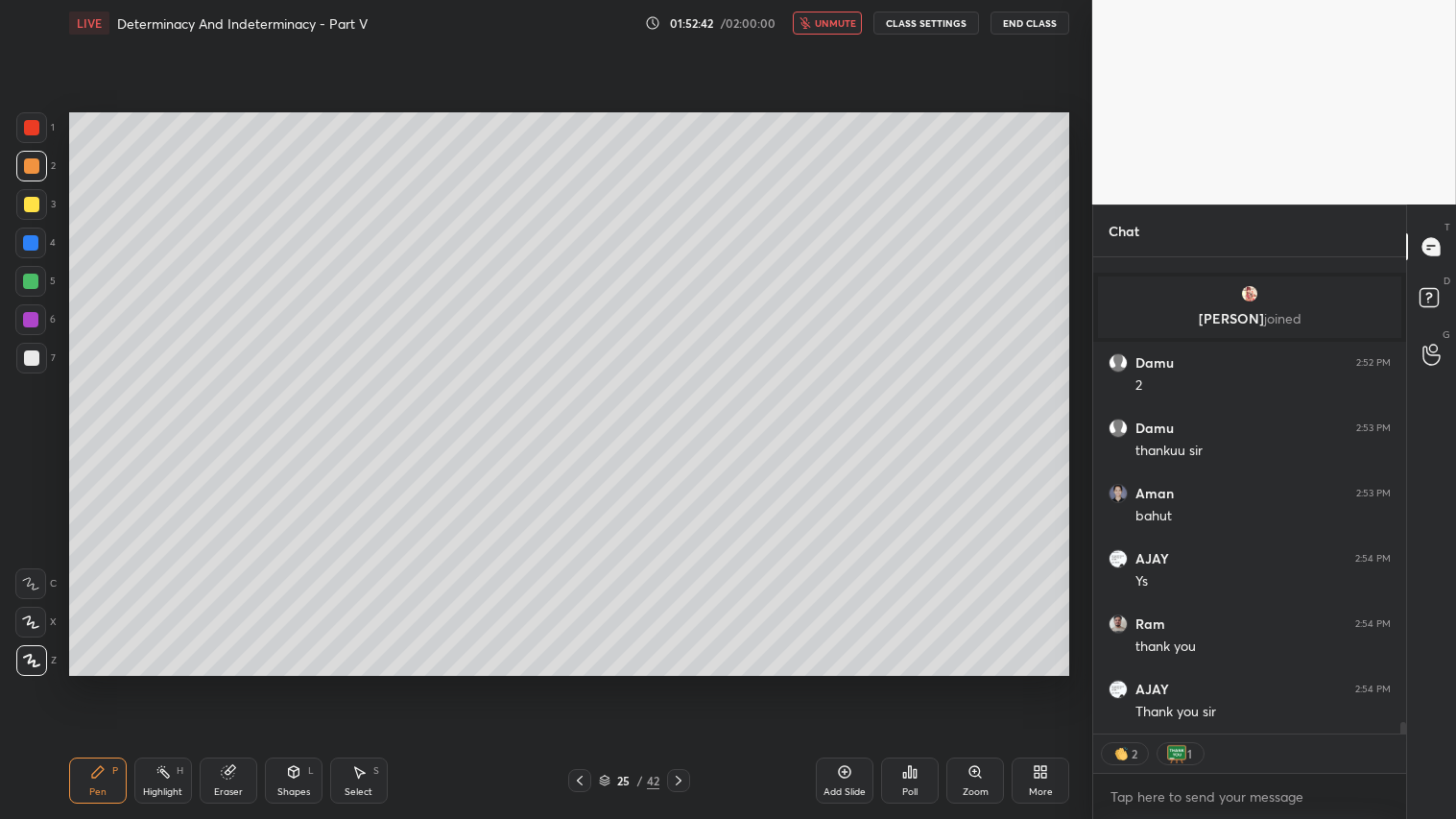 click on "CLASS SETTINGS" at bounding box center (926, 23) 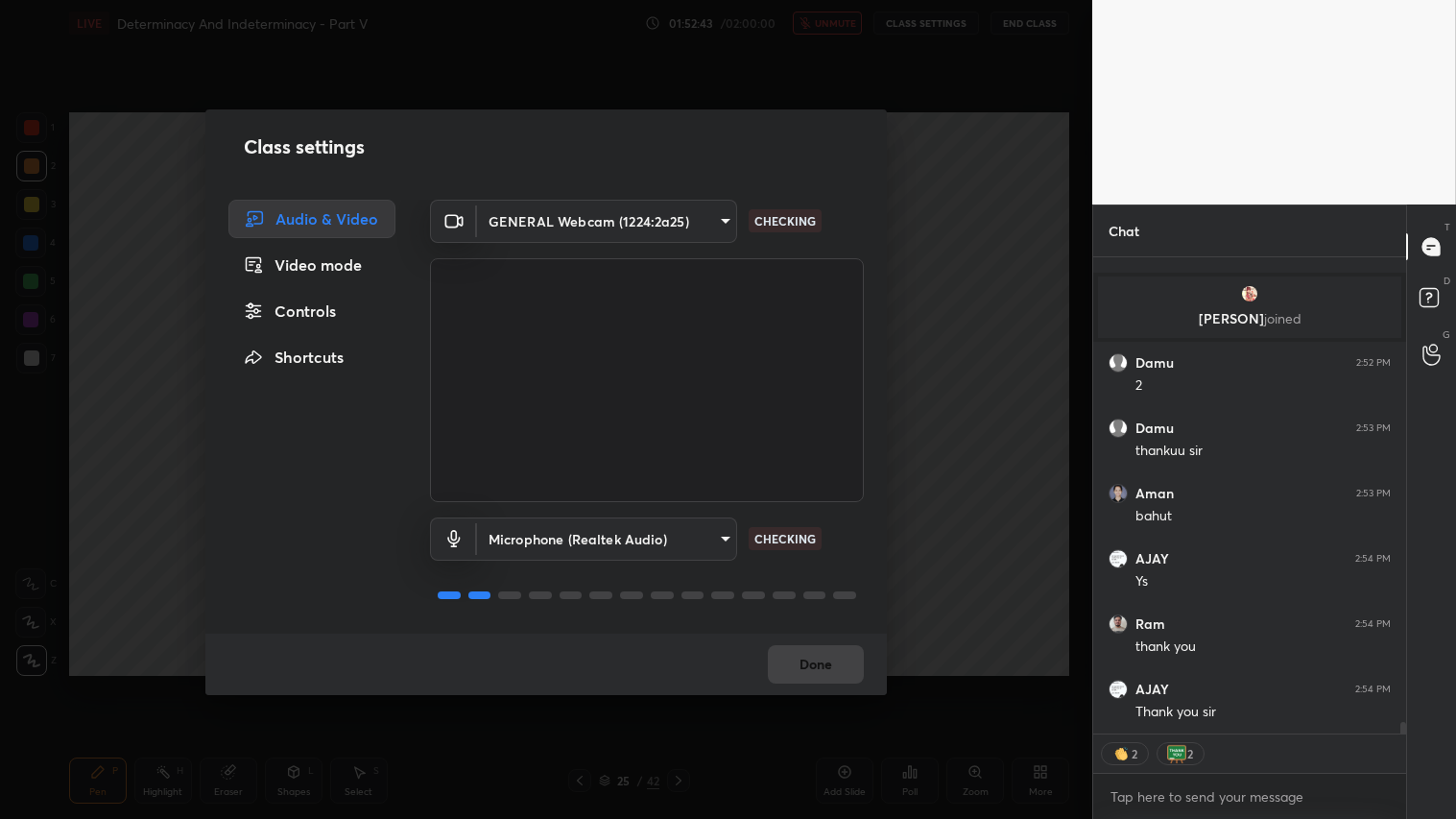 scroll, scrollTop: 19990, scrollLeft: 0, axis: vertical 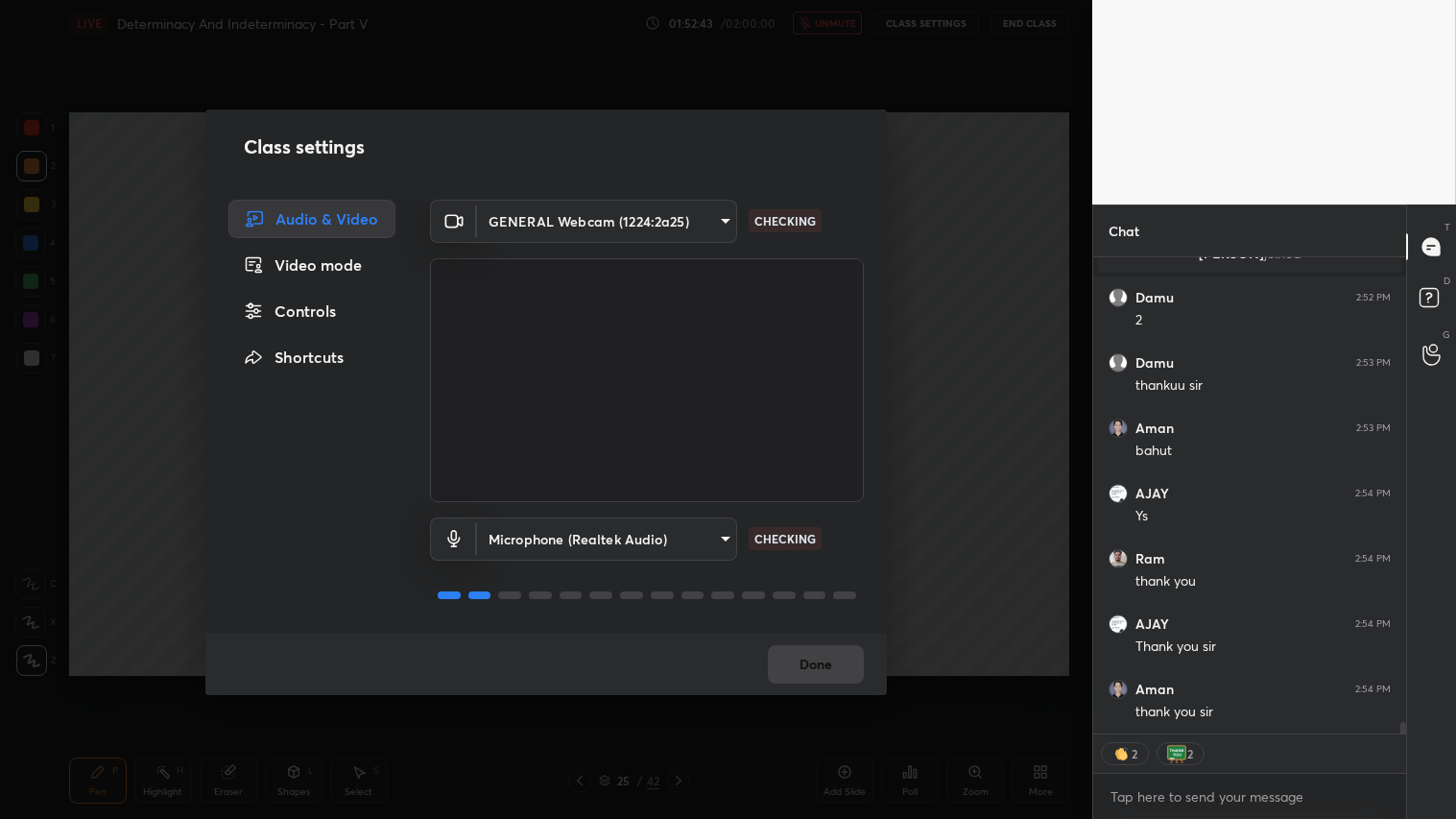 click on "1 2 3 4 5 6 7 C X Z C X Z E E Erase all   H H LIVE Determinacy And Indeterminacy - Part V 01:52:43 /  02:00:00 unmute CLASS SETTINGS End Class Setting up your live class Poll for   secs No correct answer Start poll Back Determinacy And Indeterminacy - Part V • L5 of Comprehensive Course On Structural Analysis [PERSON] Pen P Highlight H Eraser Shapes L Select S 25 / 42 Add Slide Poll Zoom More Chat [PERSON] 2:52 PM 3 1 [PERSON]  joined [PERSON] 2:52 PM 2 [PERSON] 2:53 PM thankuu sir [PERSON] 2:53 PM bahut [PERSON] 2:54 PM Ys [PERSON] 2:54 PM thank you [PERSON] 2:54 PM Thank you sir [PERSON] 2:54 PM thank you sir JUMP TO LATEST 2 2 Enable hand raising Enable raise hand to speak to learners. Once enabled, chat will be turned off temporarily. Enable x   introducing Raise a hand with a doubt Now learners can raise their hand along with a doubt  How it works? Doubts asked by learners will show up here NEW DOUBTS ASKED No one has raised a hand yet Can't raise hand Got it T Messages (T) D Doubts (D) G Raise Hand (G) Report an issue ​ Done" at bounding box center [728, 409] 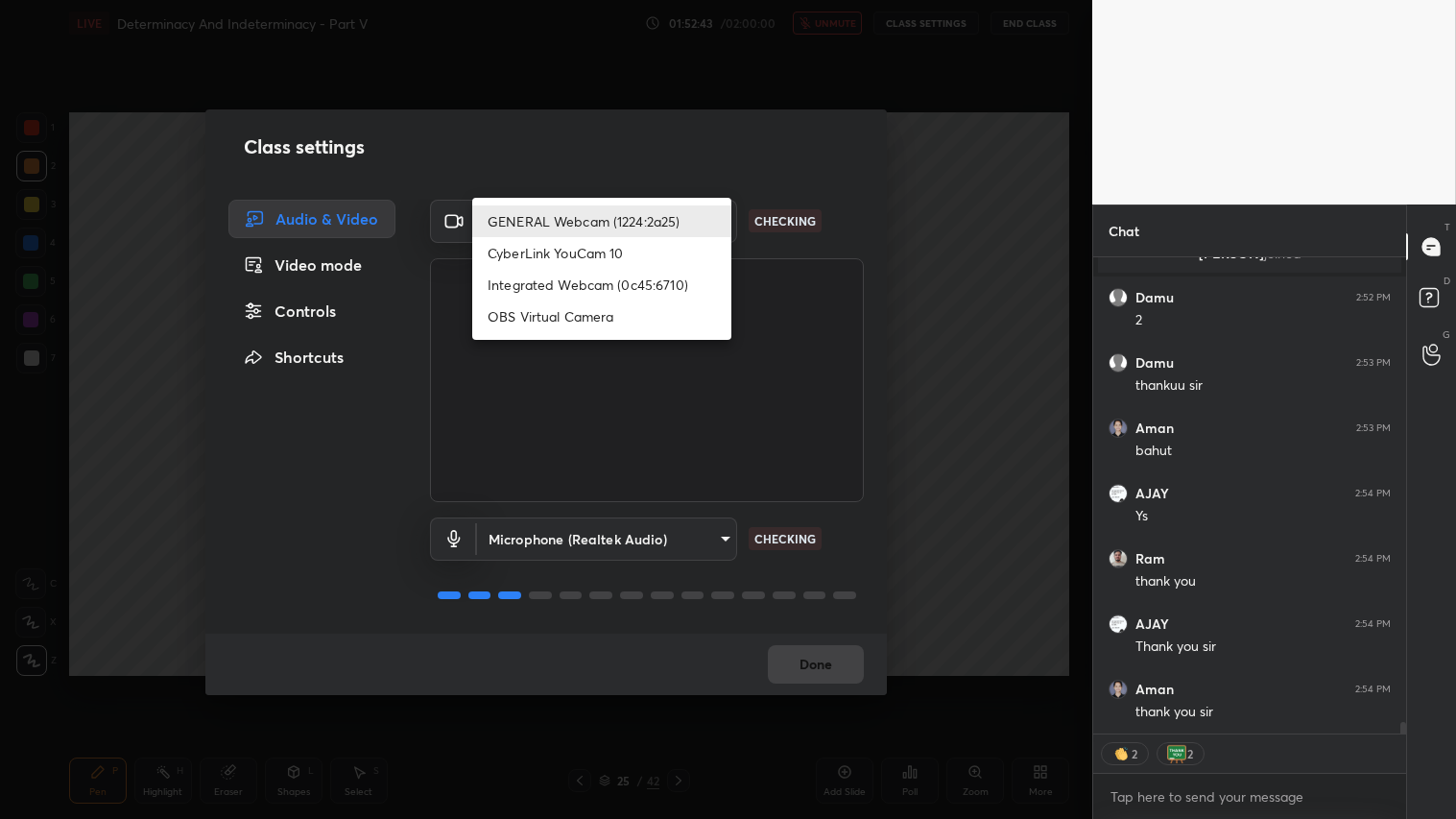 type on "x" 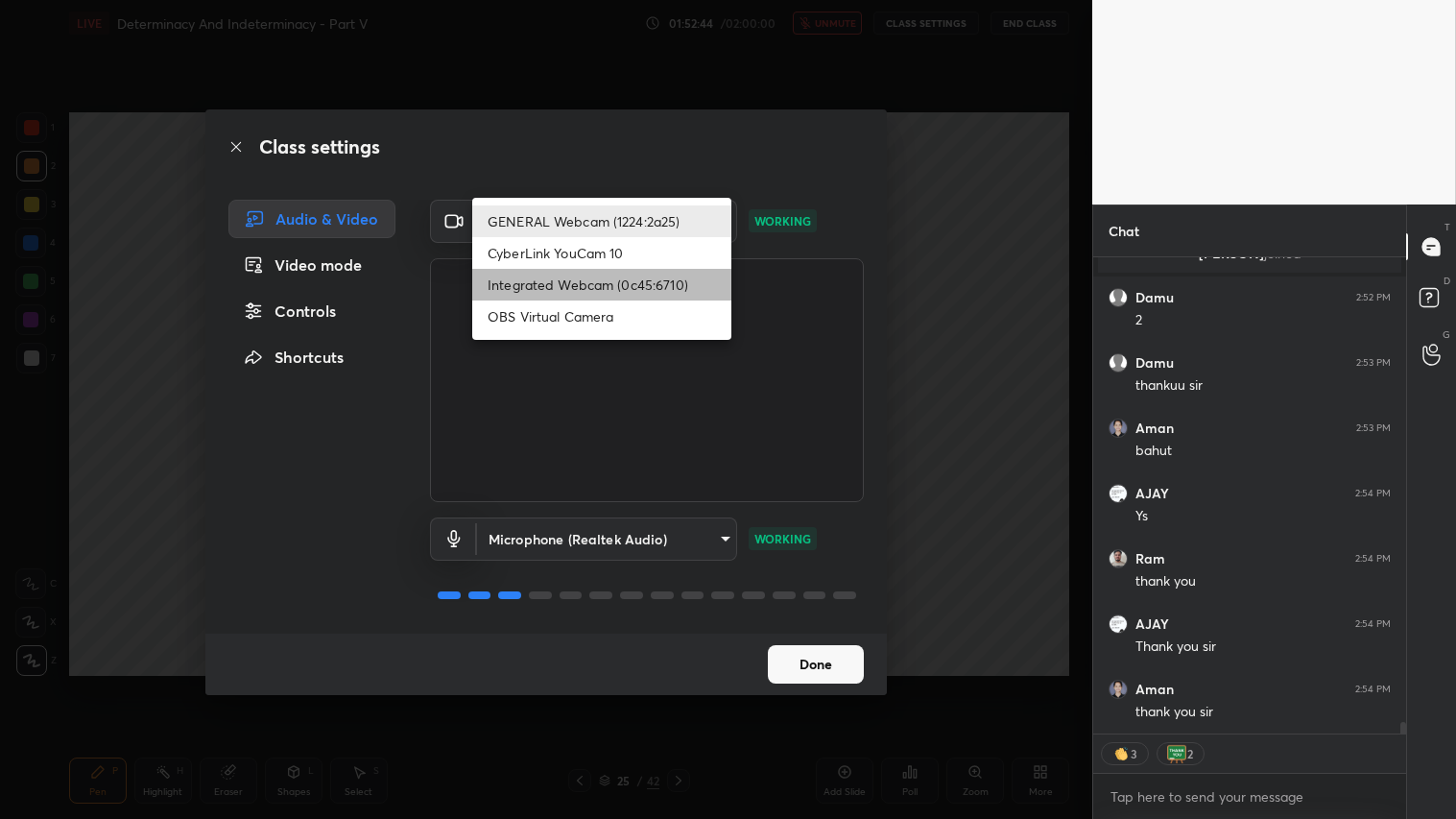 click on "Integrated Webcam (0c45:6710)" at bounding box center (602, 284) 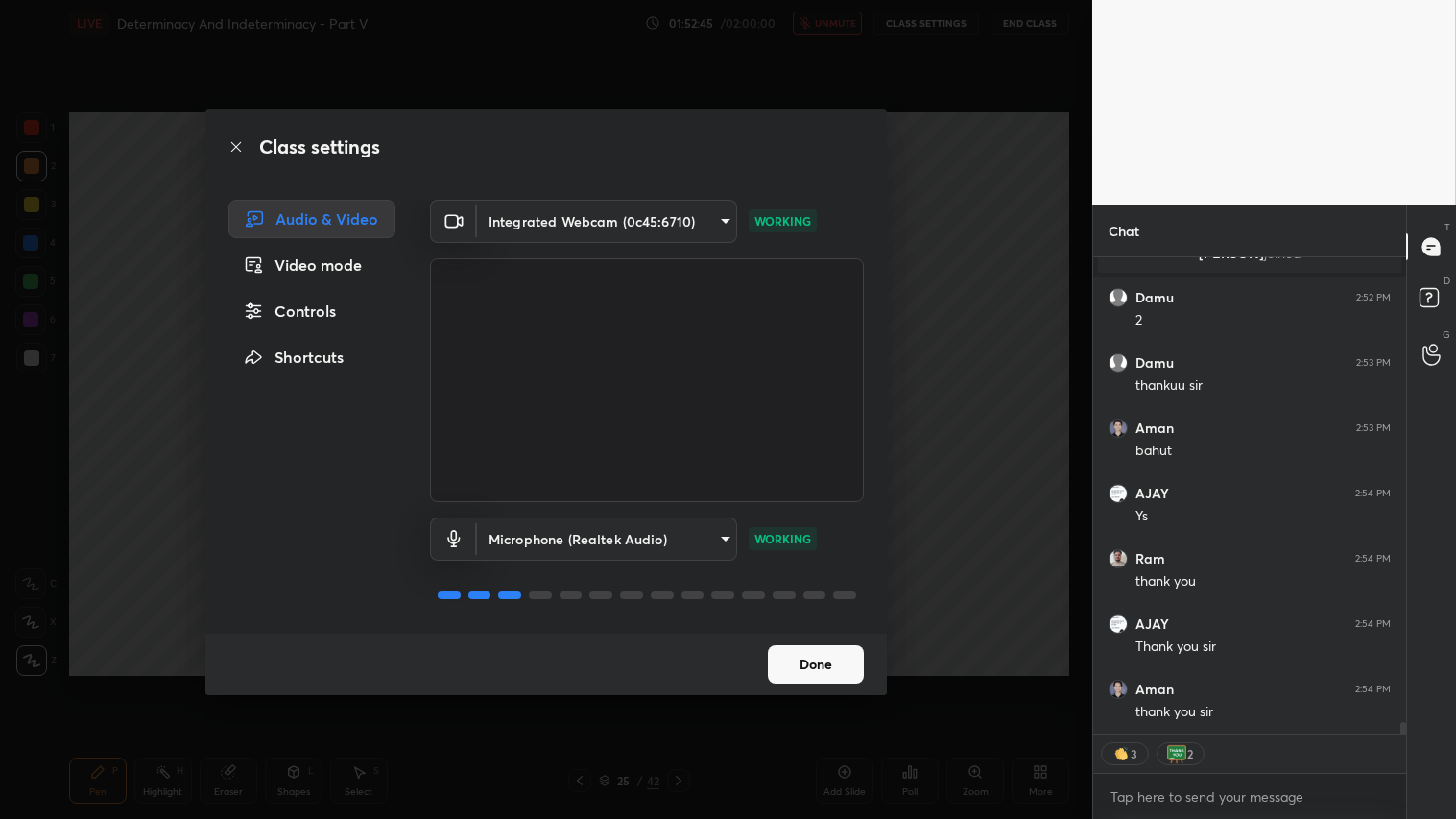 click on "Done" at bounding box center [816, 664] 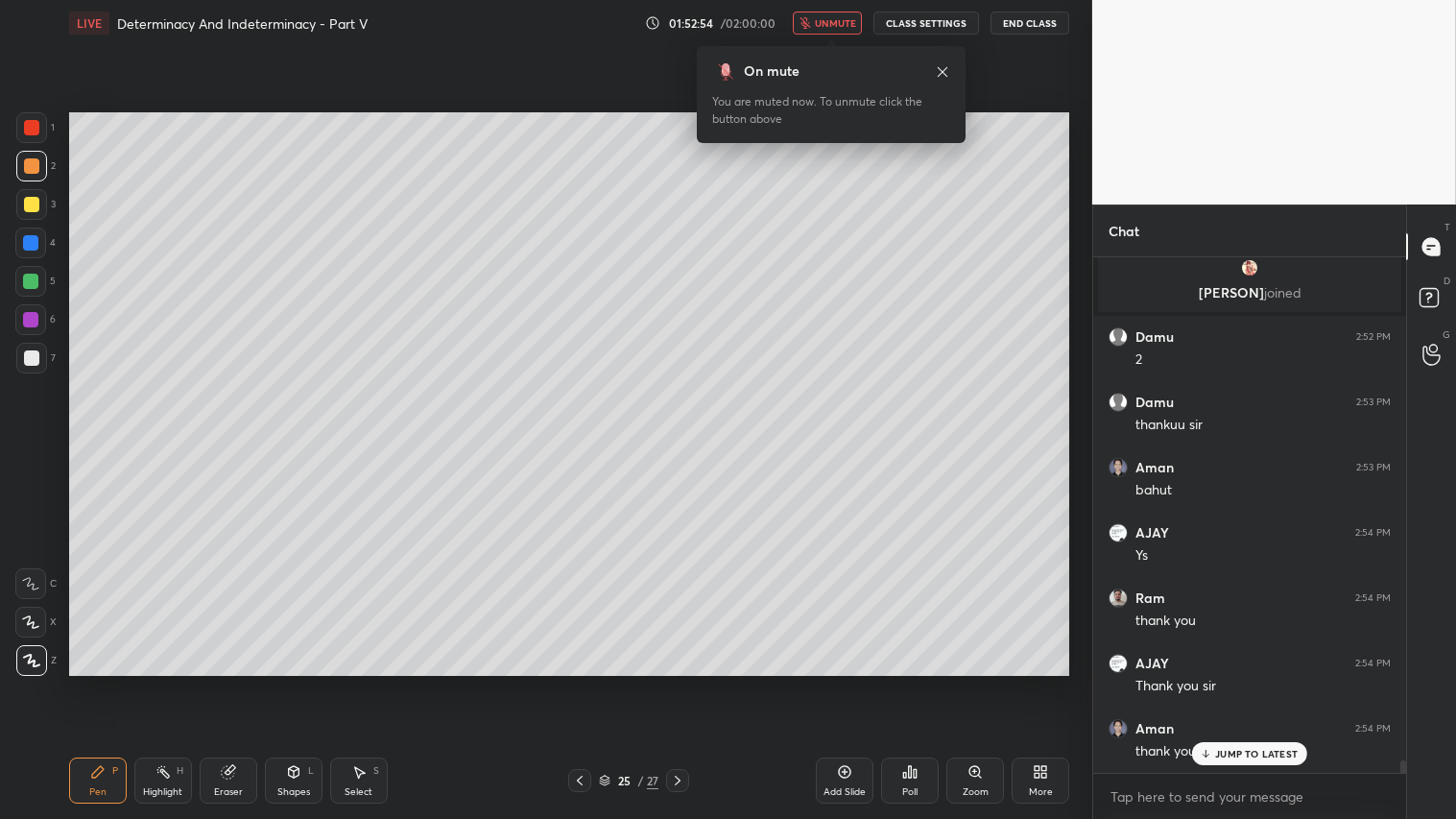scroll, scrollTop: 6, scrollLeft: 5, axis: both 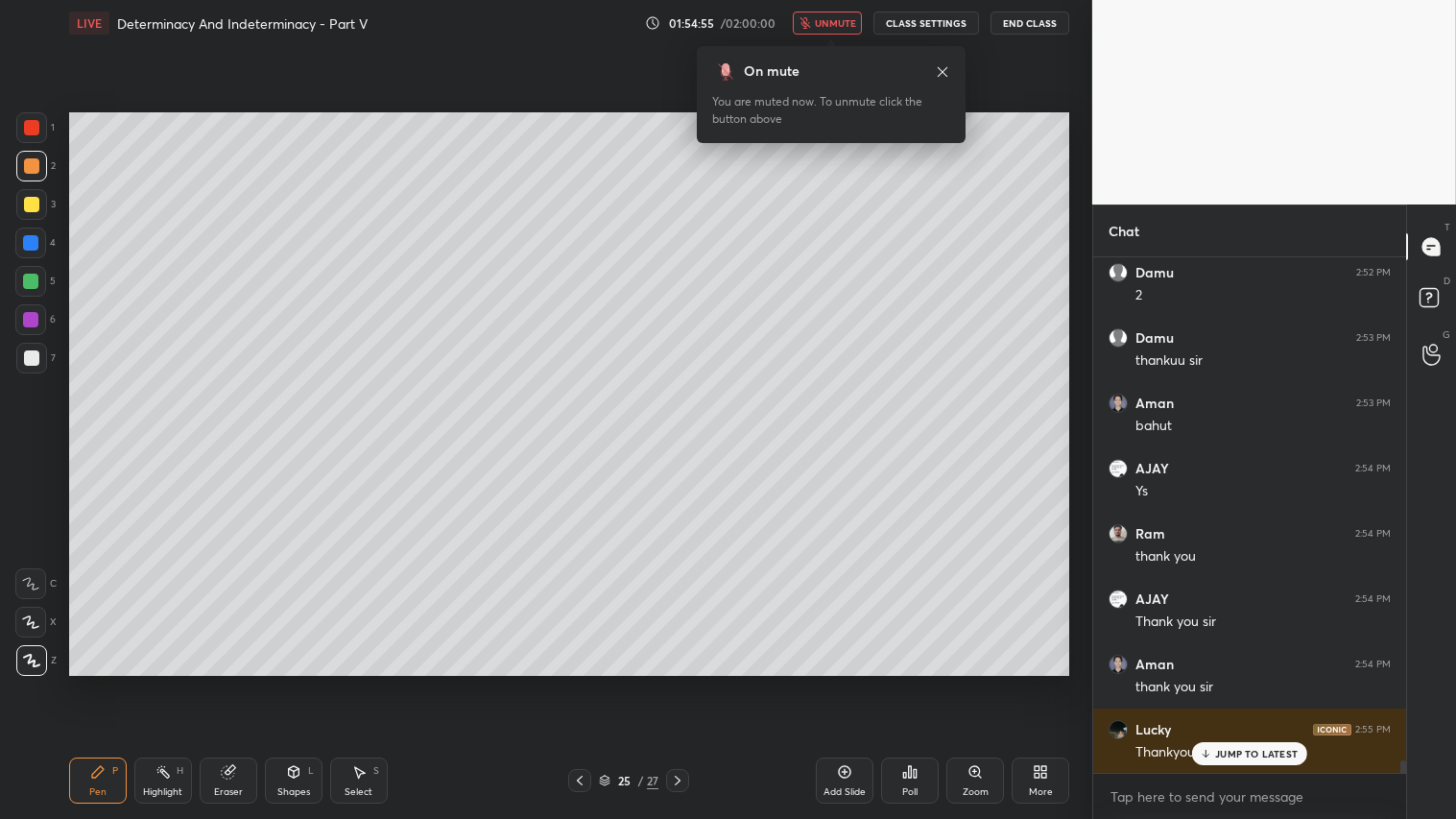 click on "End Class" at bounding box center (1030, 23) 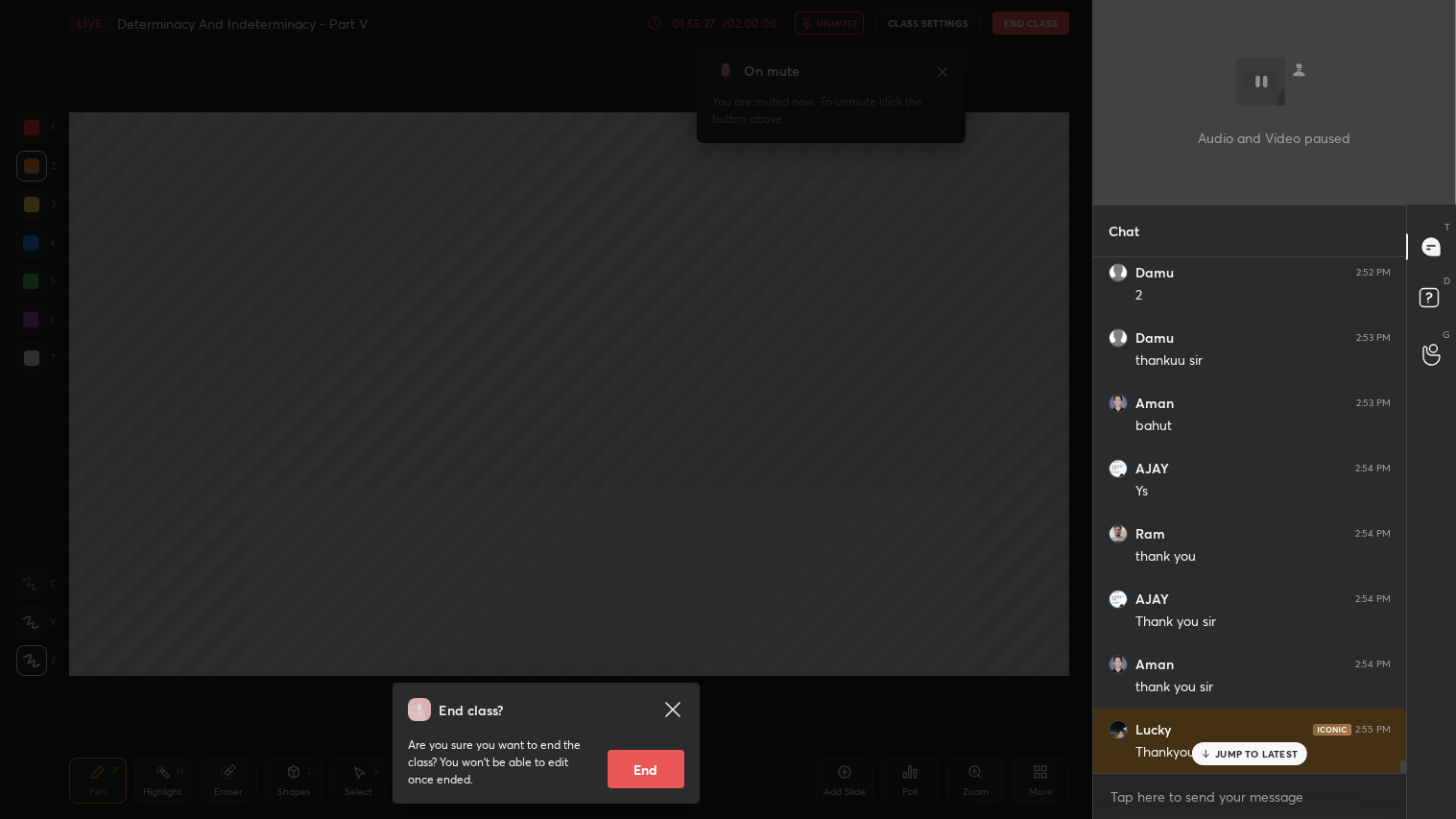 click on "End" at bounding box center [646, 769] 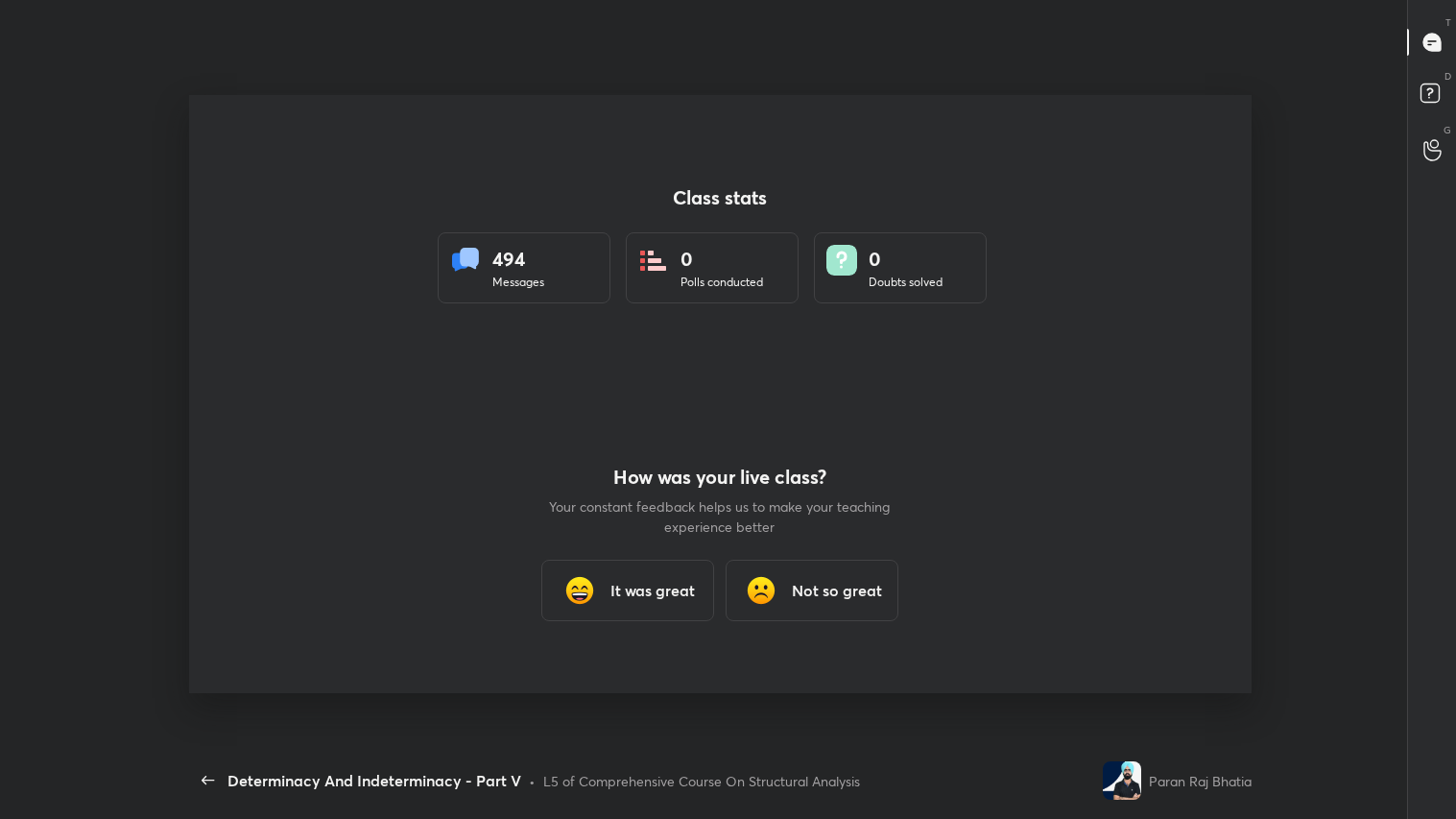 scroll, scrollTop: 95317, scrollLeft: 94556, axis: both 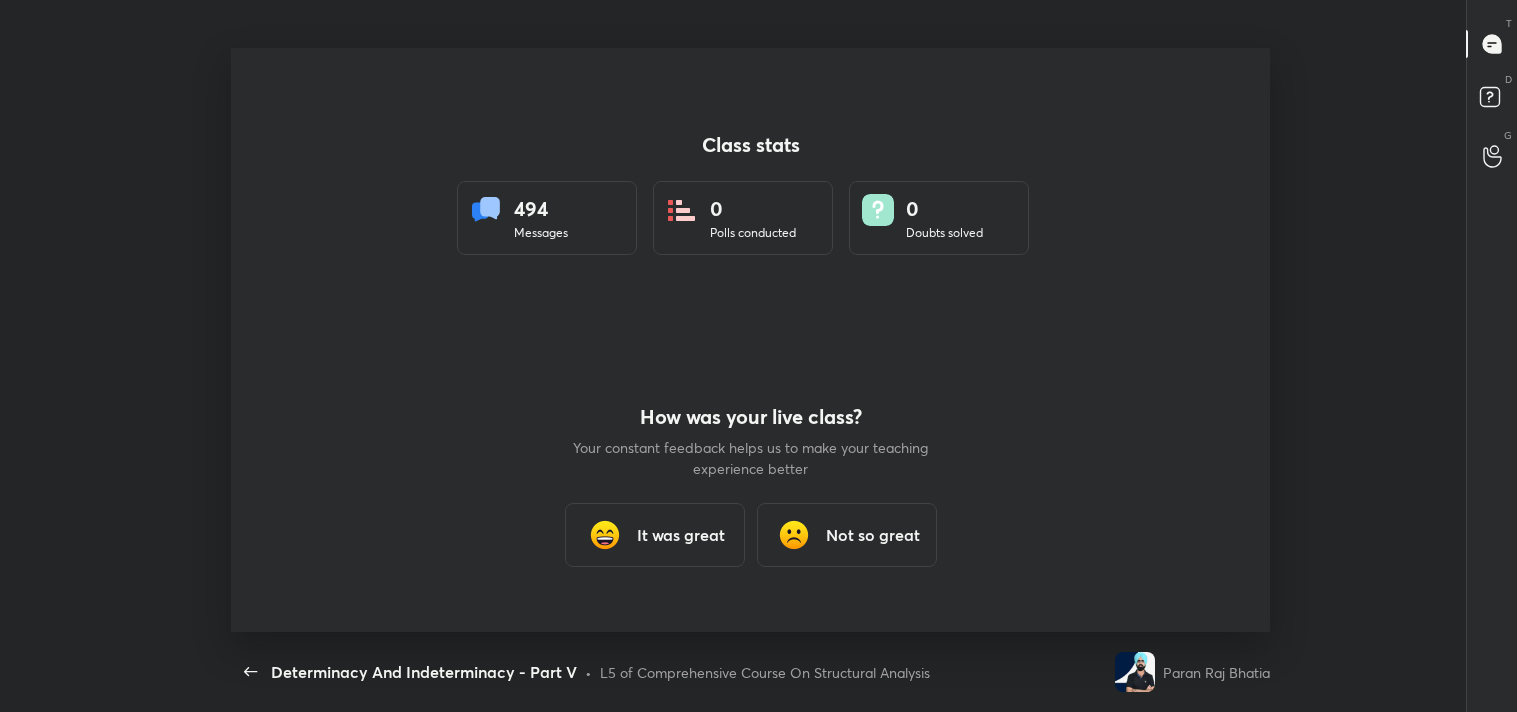 type on "x" 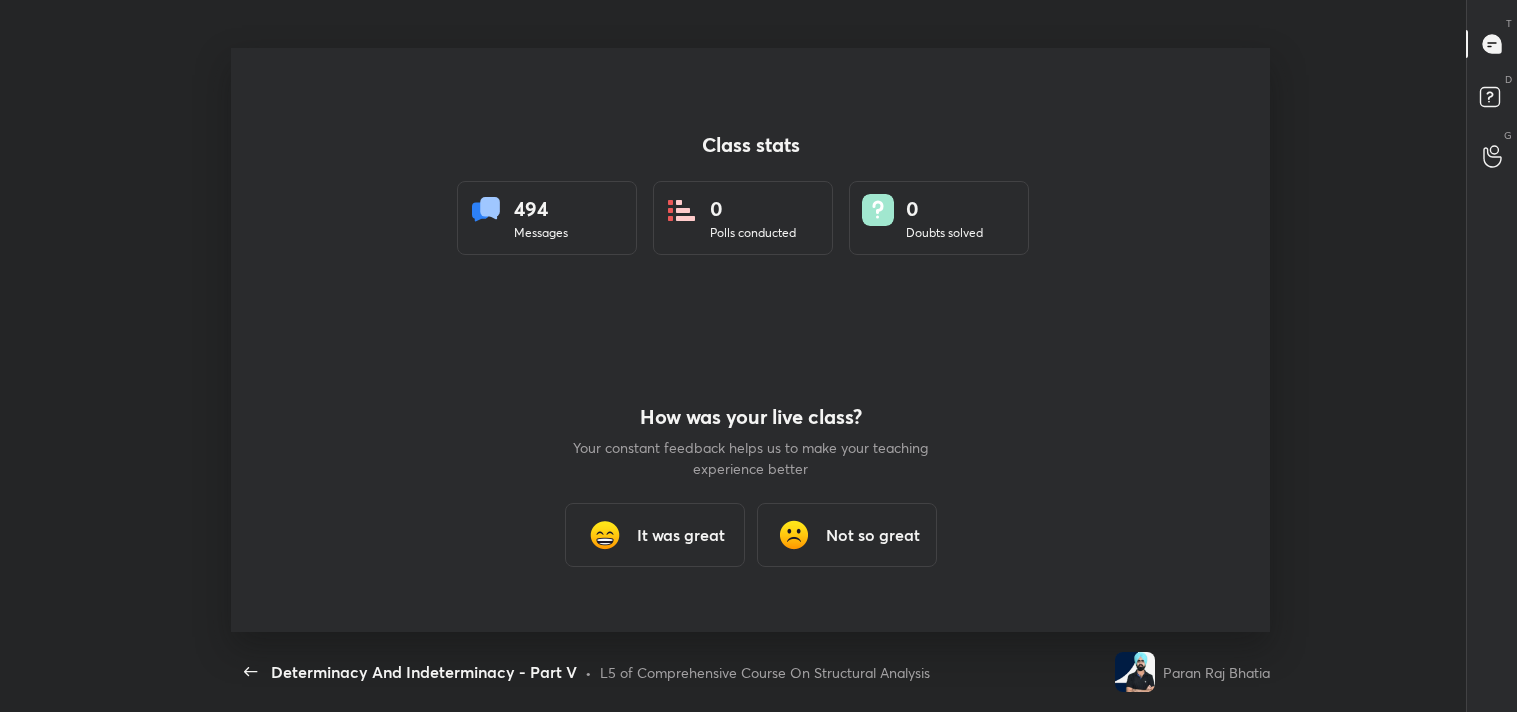 scroll, scrollTop: 584, scrollLeft: 1501, axis: both 